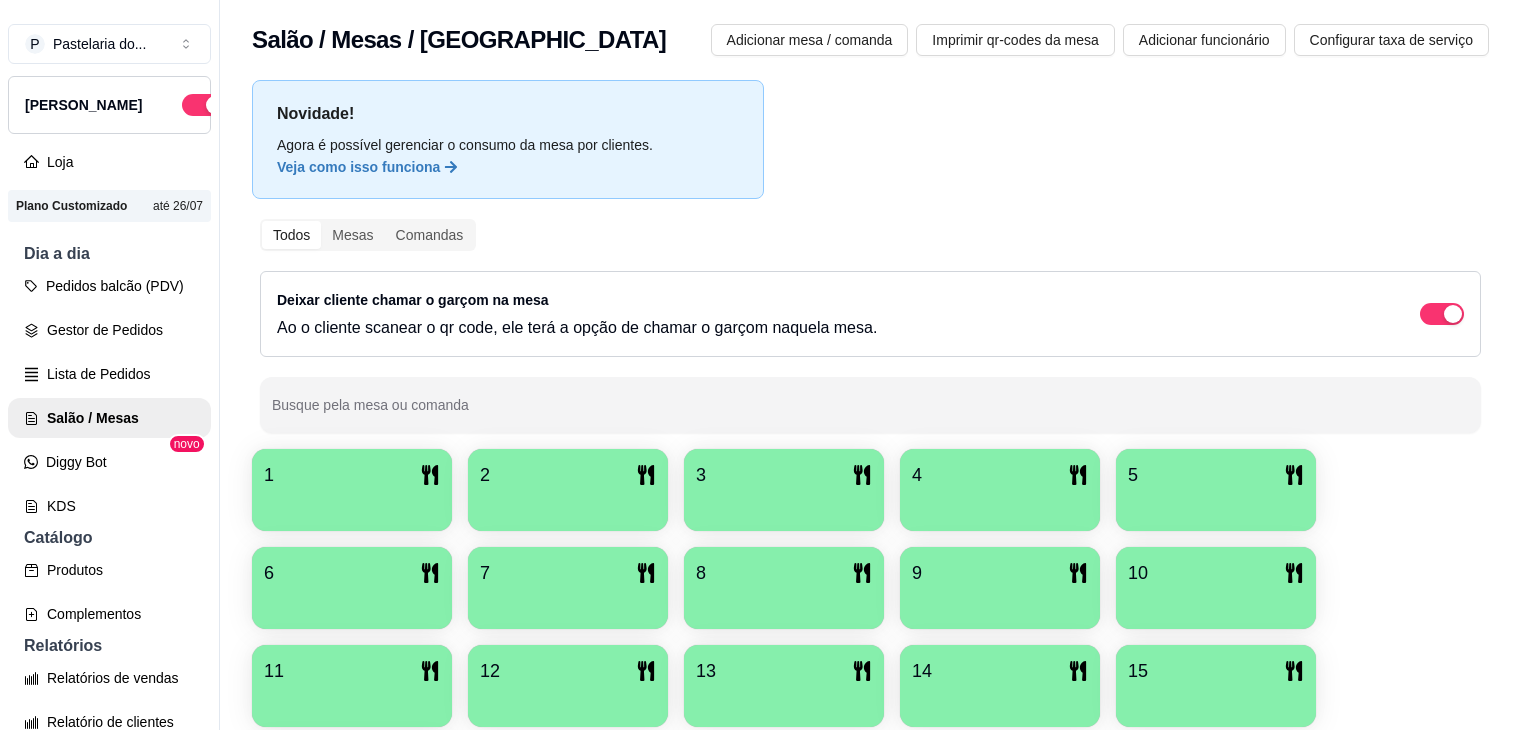 scroll, scrollTop: 0, scrollLeft: 0, axis: both 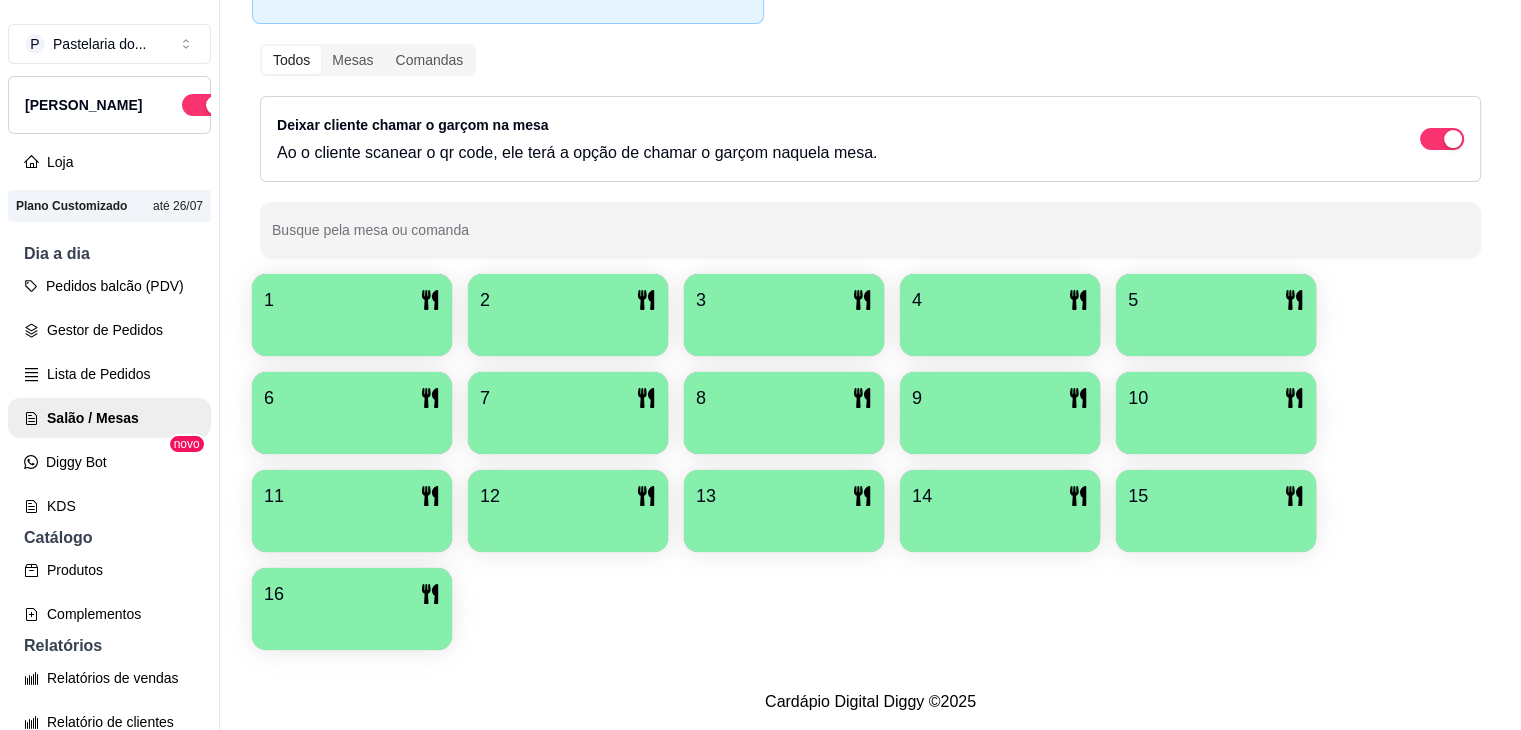 click on "14" at bounding box center (1000, 496) 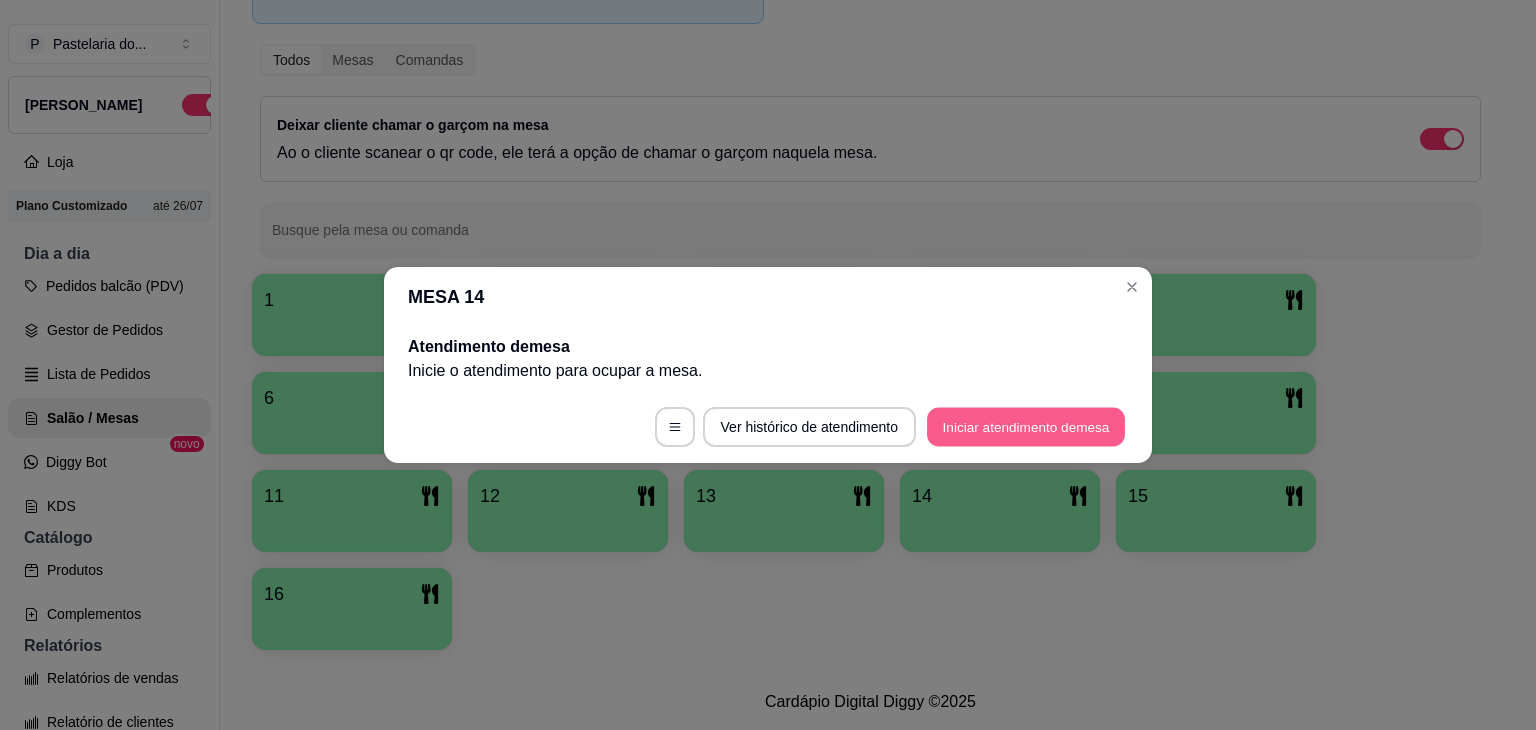 click on "Iniciar atendimento de  mesa" at bounding box center [1026, 427] 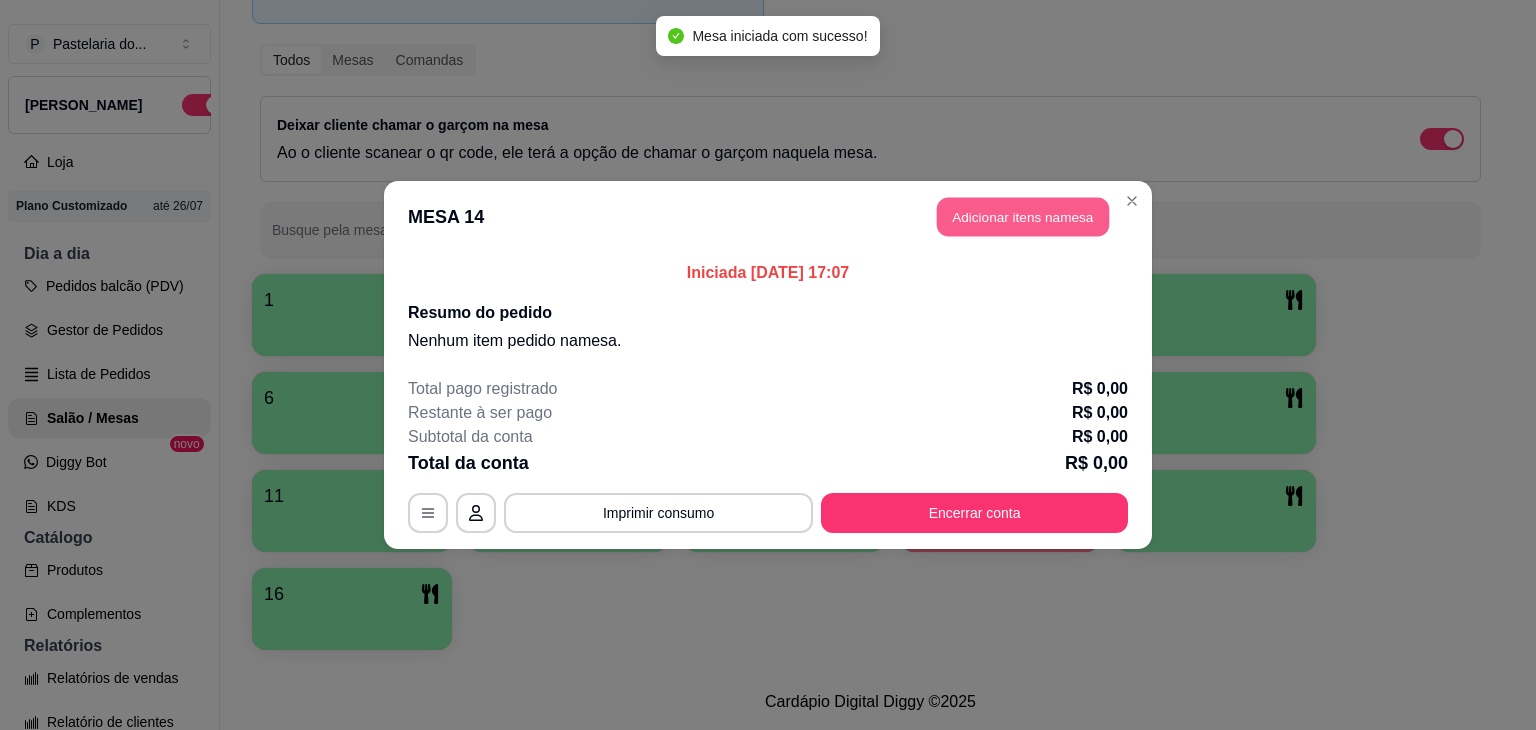 click on "Adicionar itens na  mesa" at bounding box center [1023, 217] 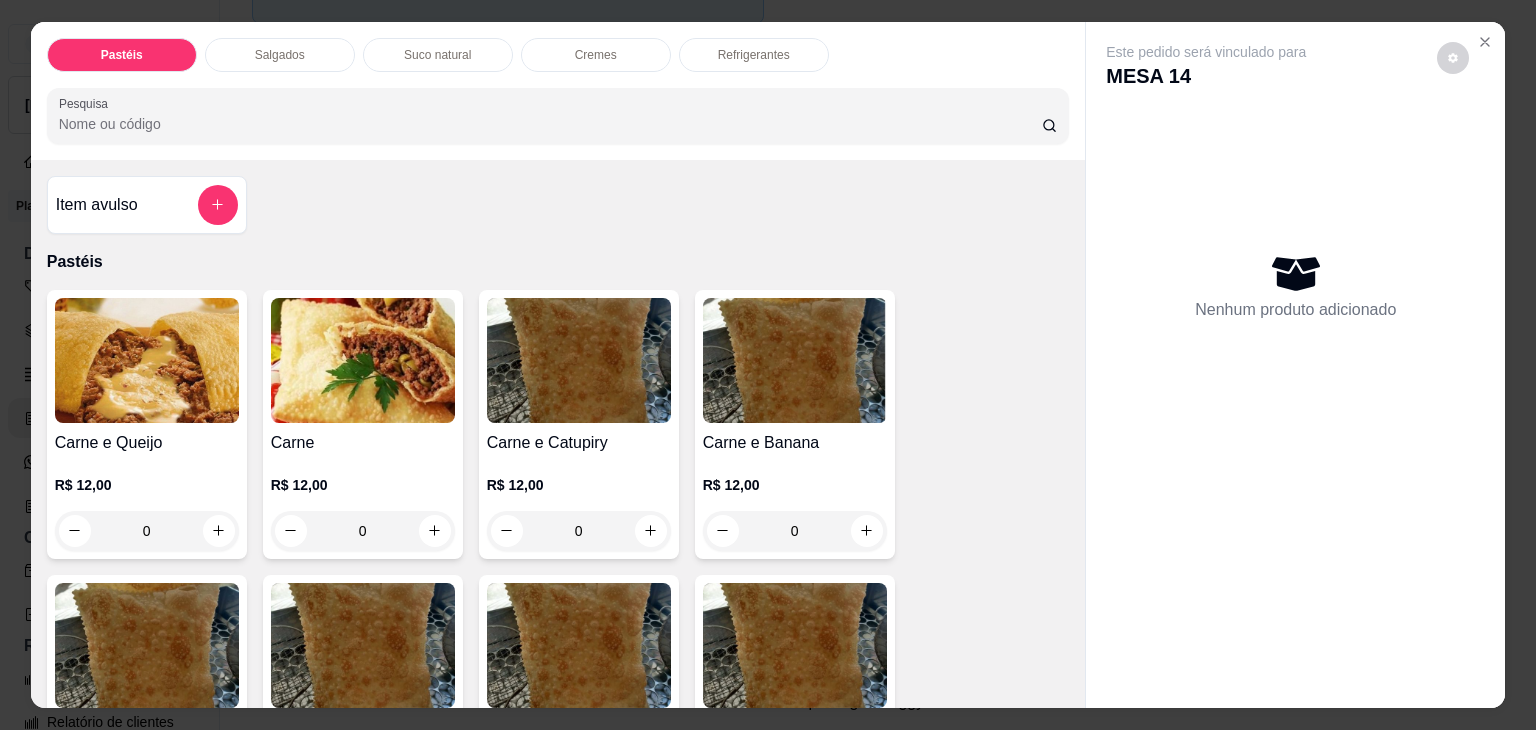 click on "Salgados" at bounding box center [280, 55] 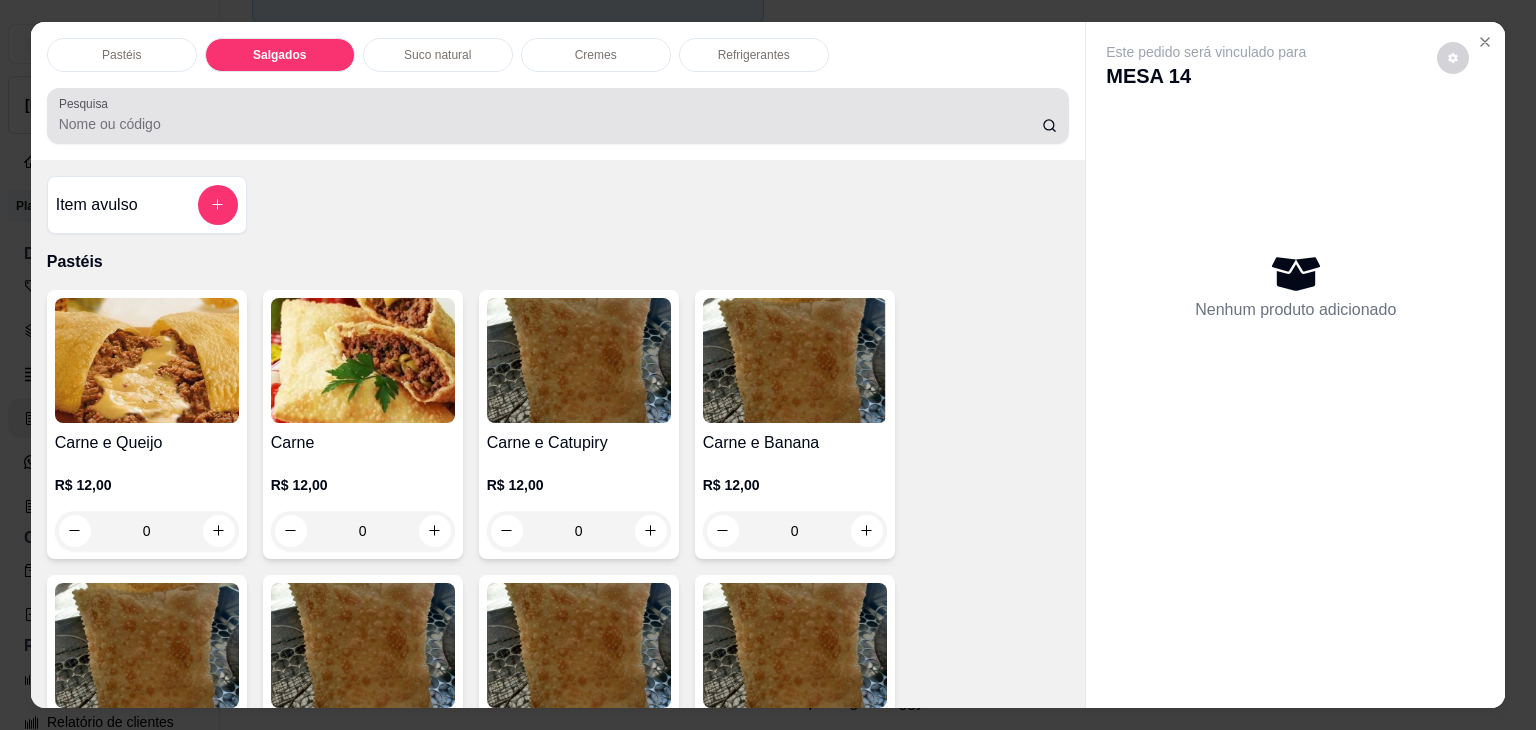 scroll, scrollTop: 2124, scrollLeft: 0, axis: vertical 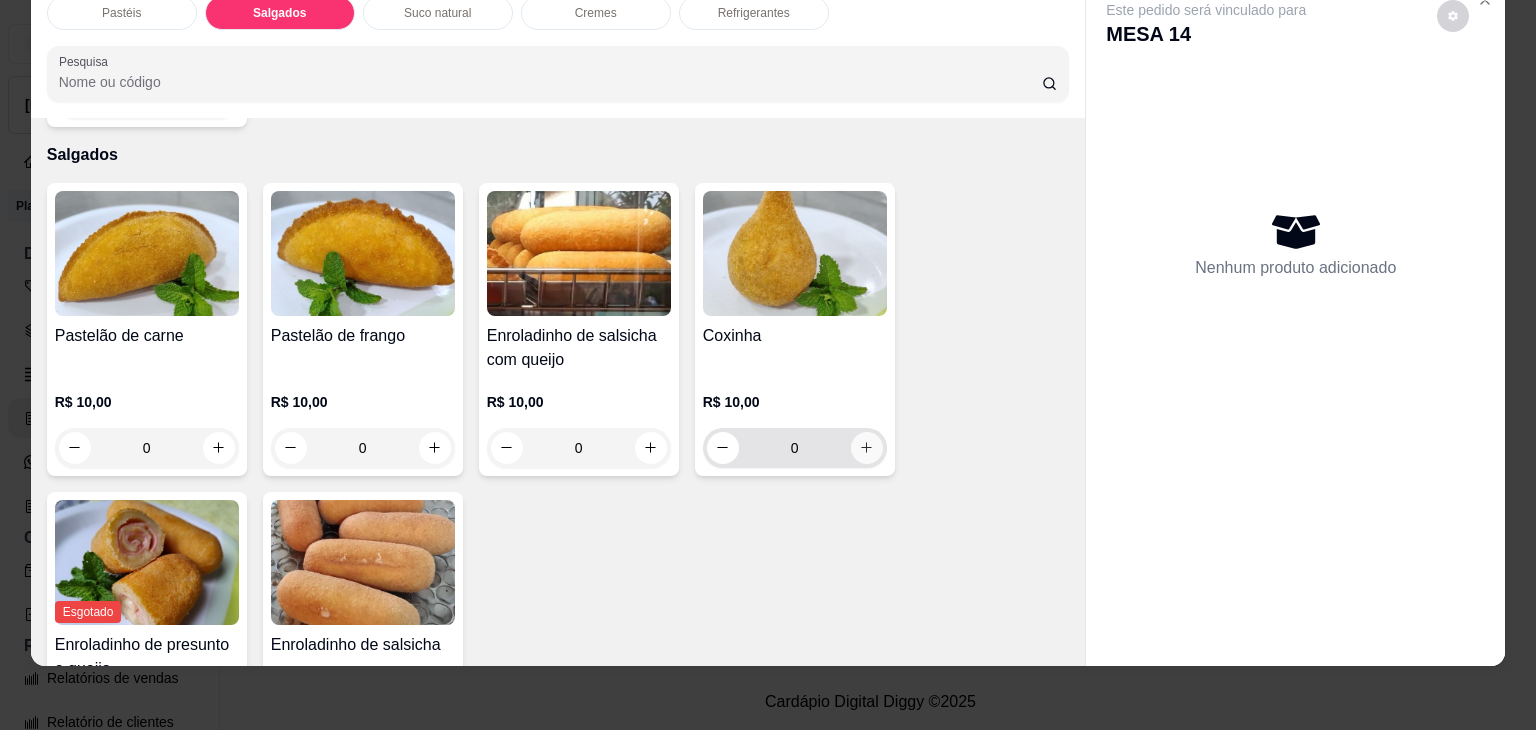 click at bounding box center [867, 448] 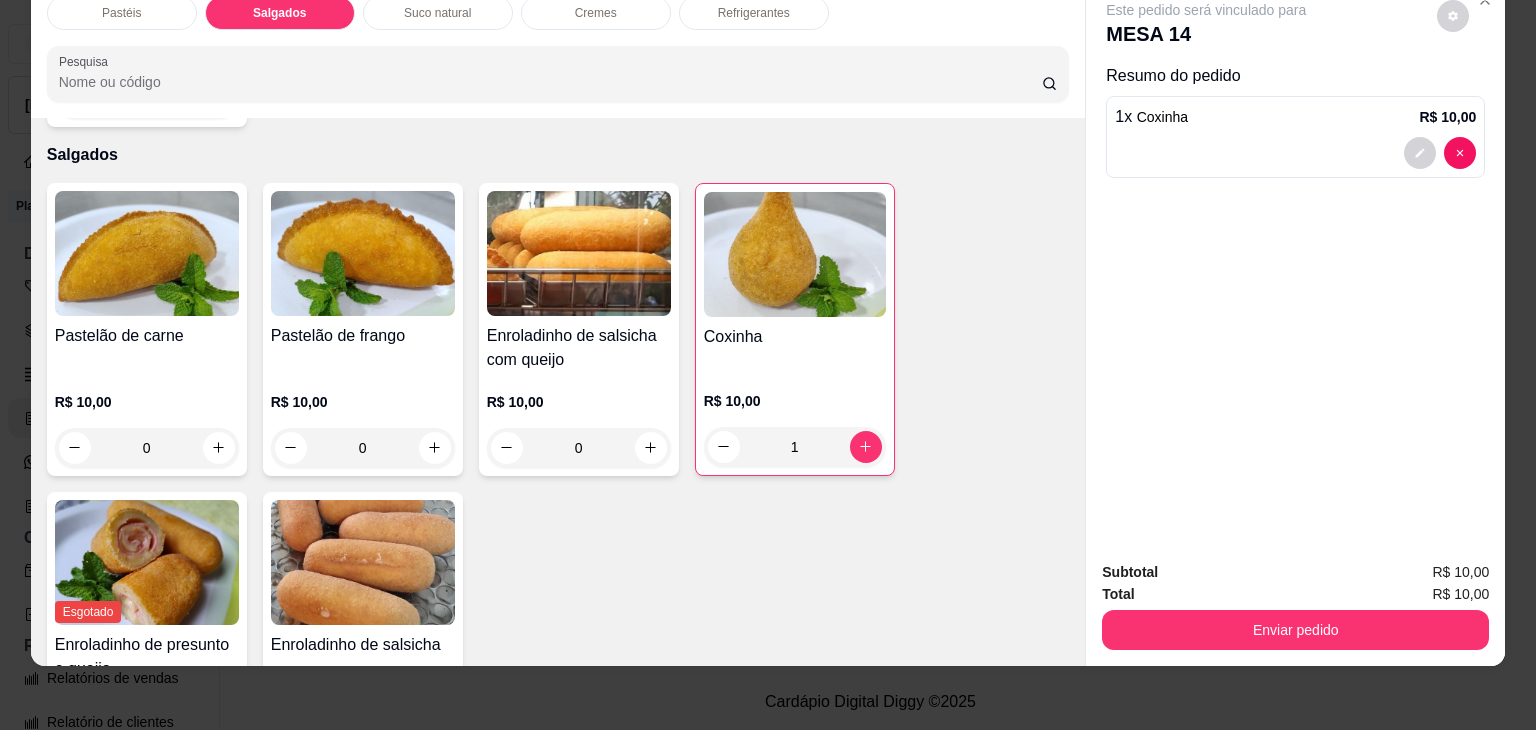 click on "Coxinha   R$ 10,00 1" at bounding box center [795, 329] 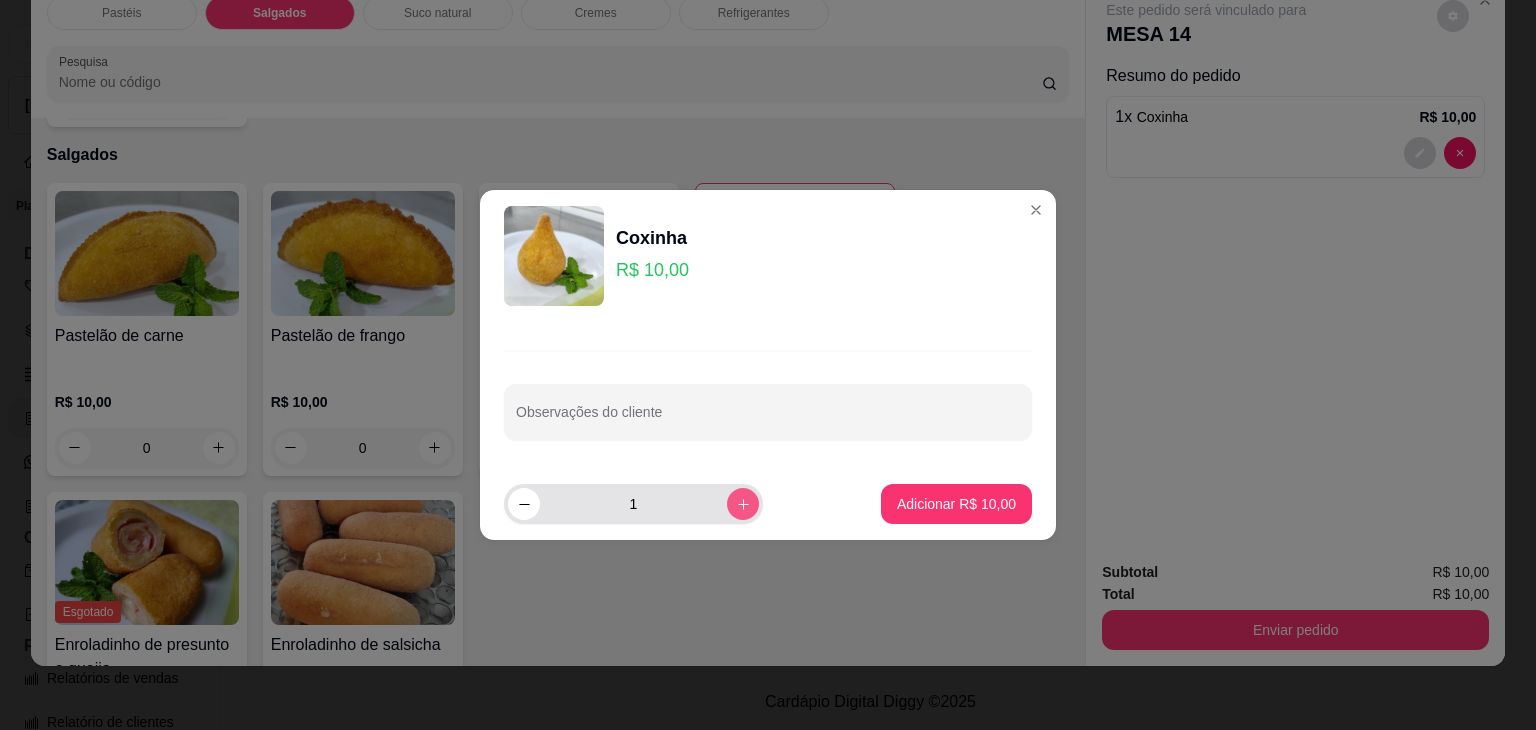 click 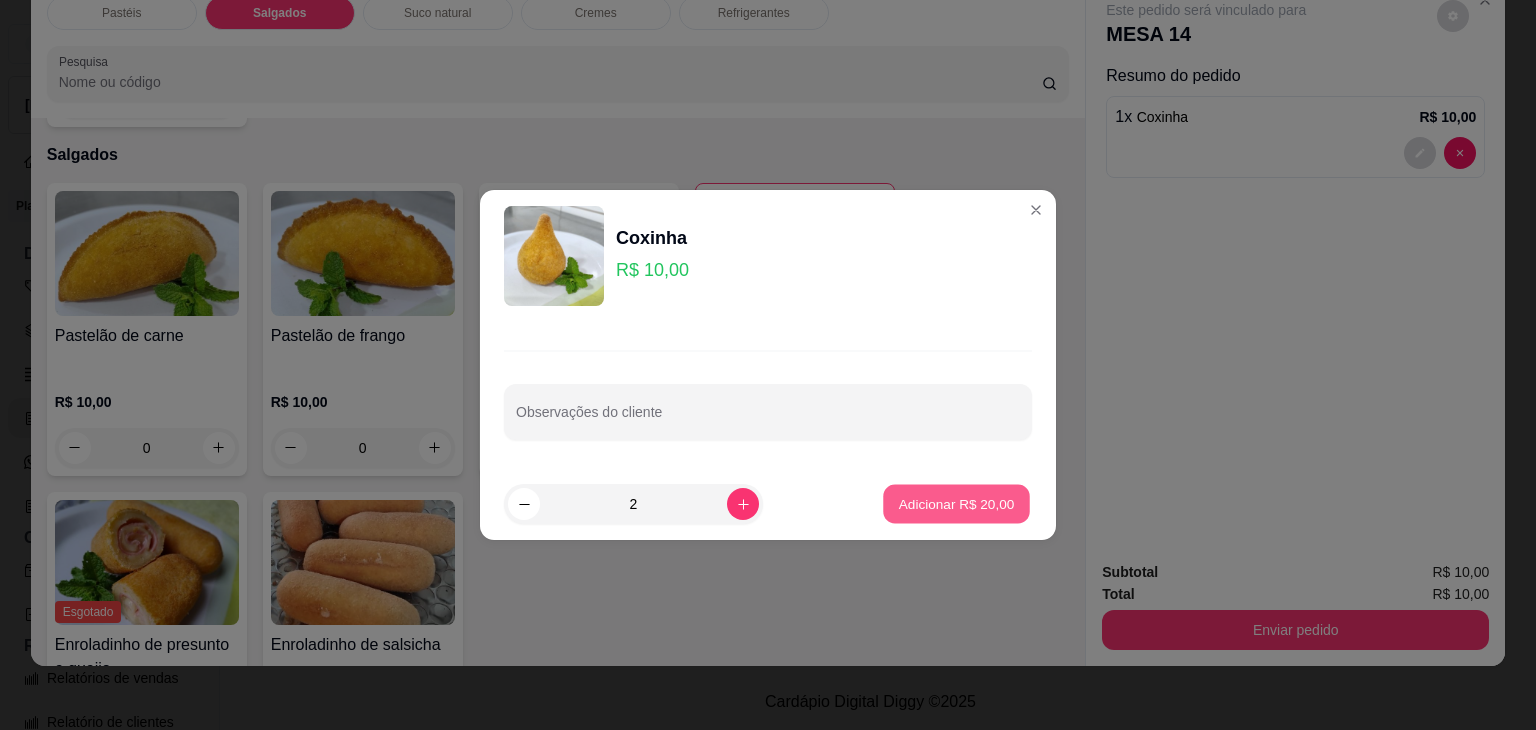 click on "Adicionar   R$ 20,00" at bounding box center [956, 504] 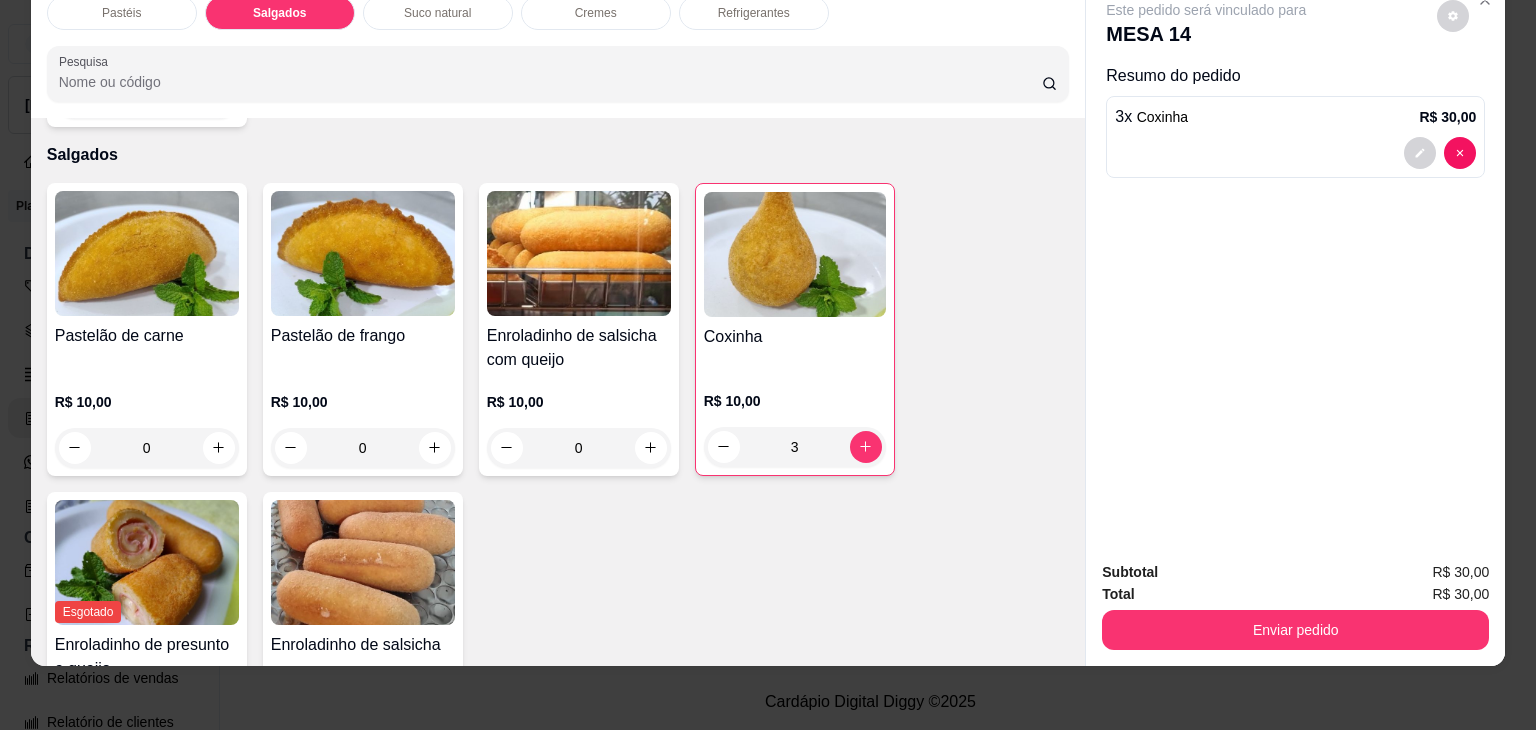 click on "Pastéis  Salgados  Suco natural Cremes Refrigerantes Pesquisa" at bounding box center (558, 49) 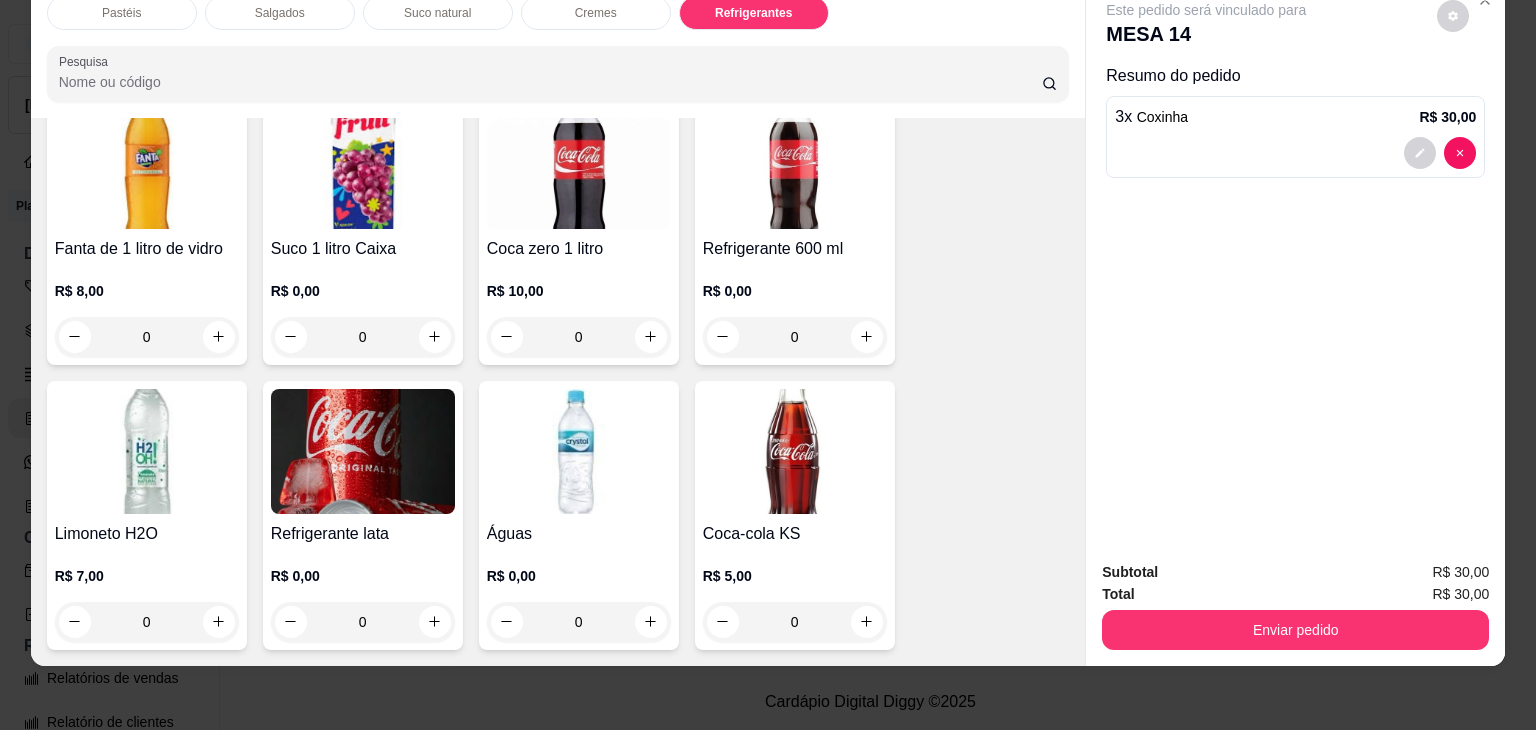 scroll, scrollTop: 5520, scrollLeft: 0, axis: vertical 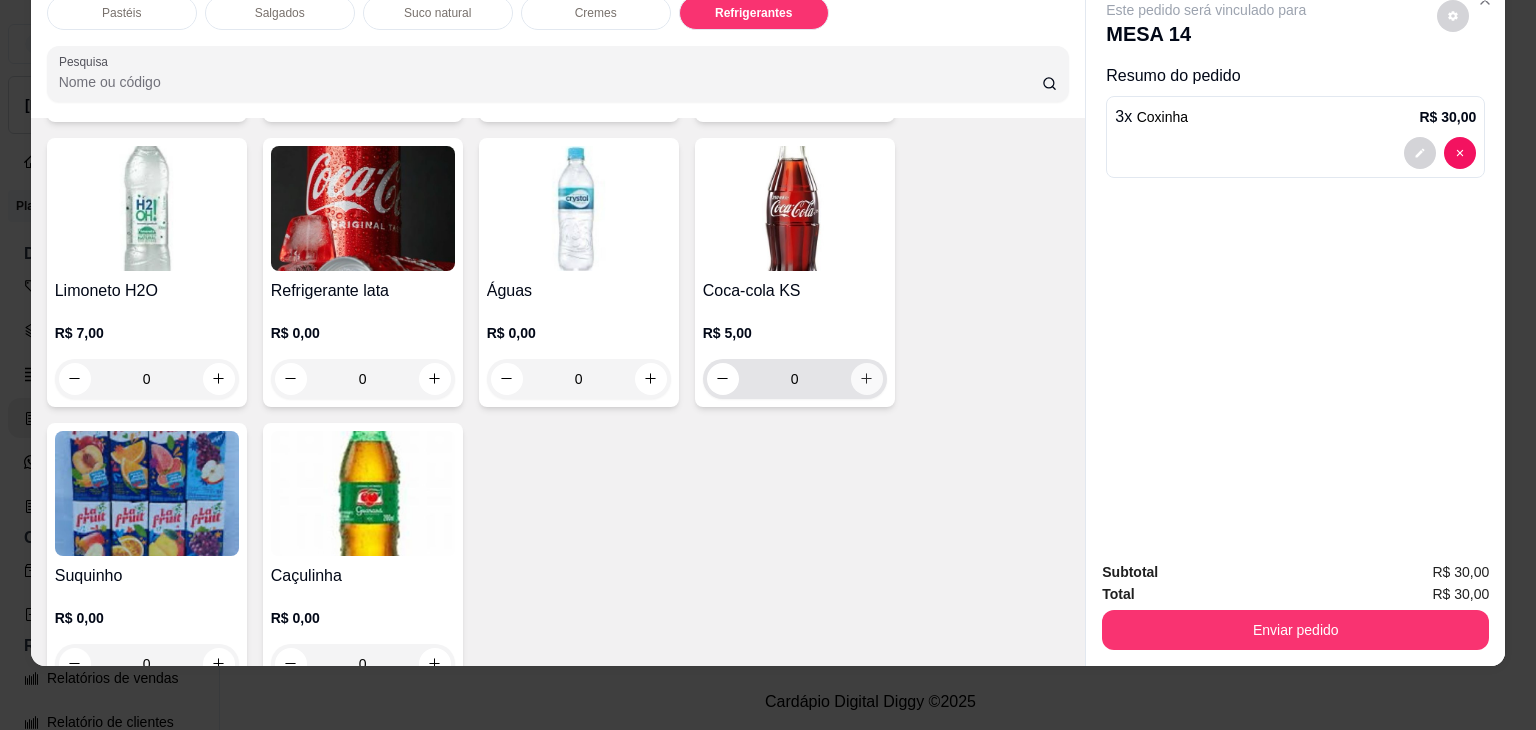 click at bounding box center [867, 379] 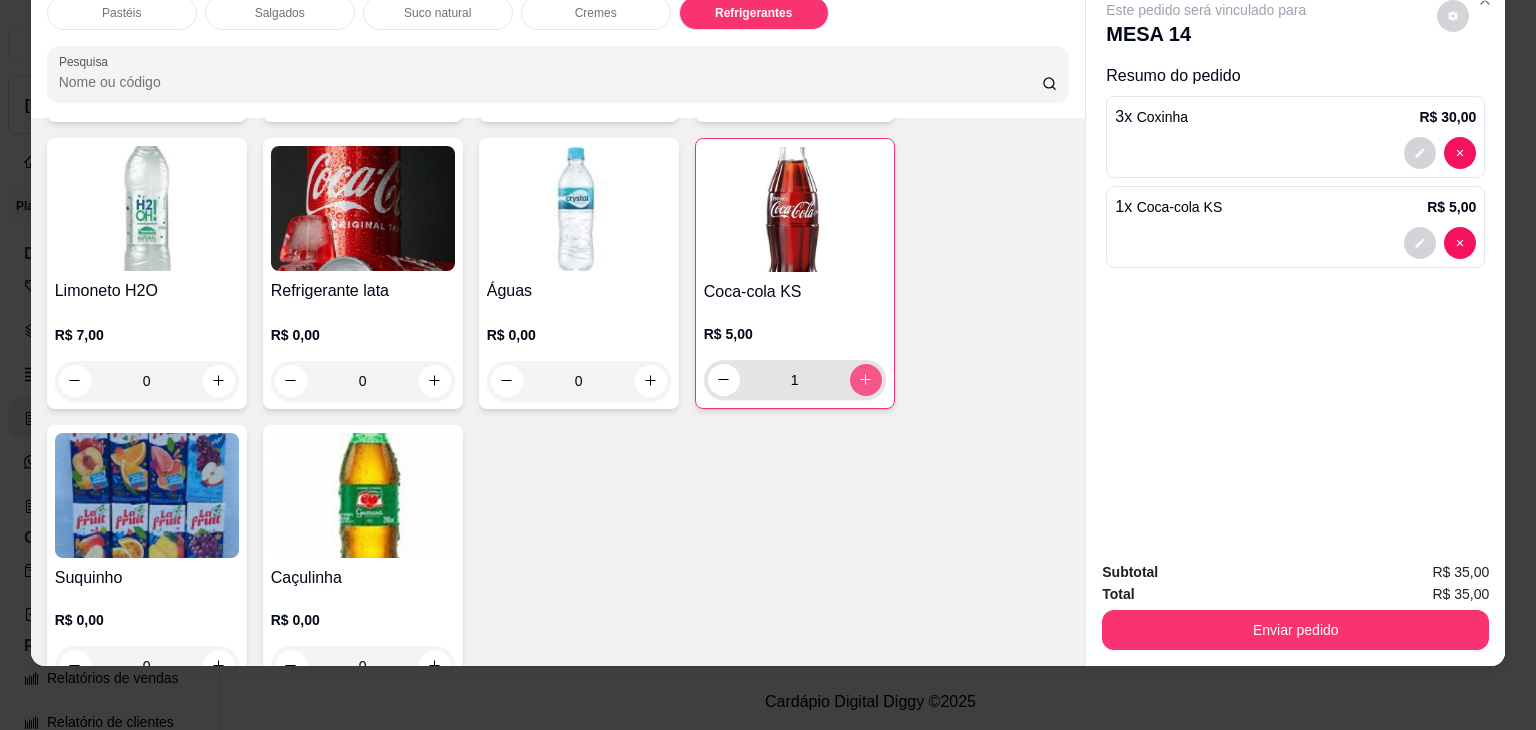 click at bounding box center (866, 380) 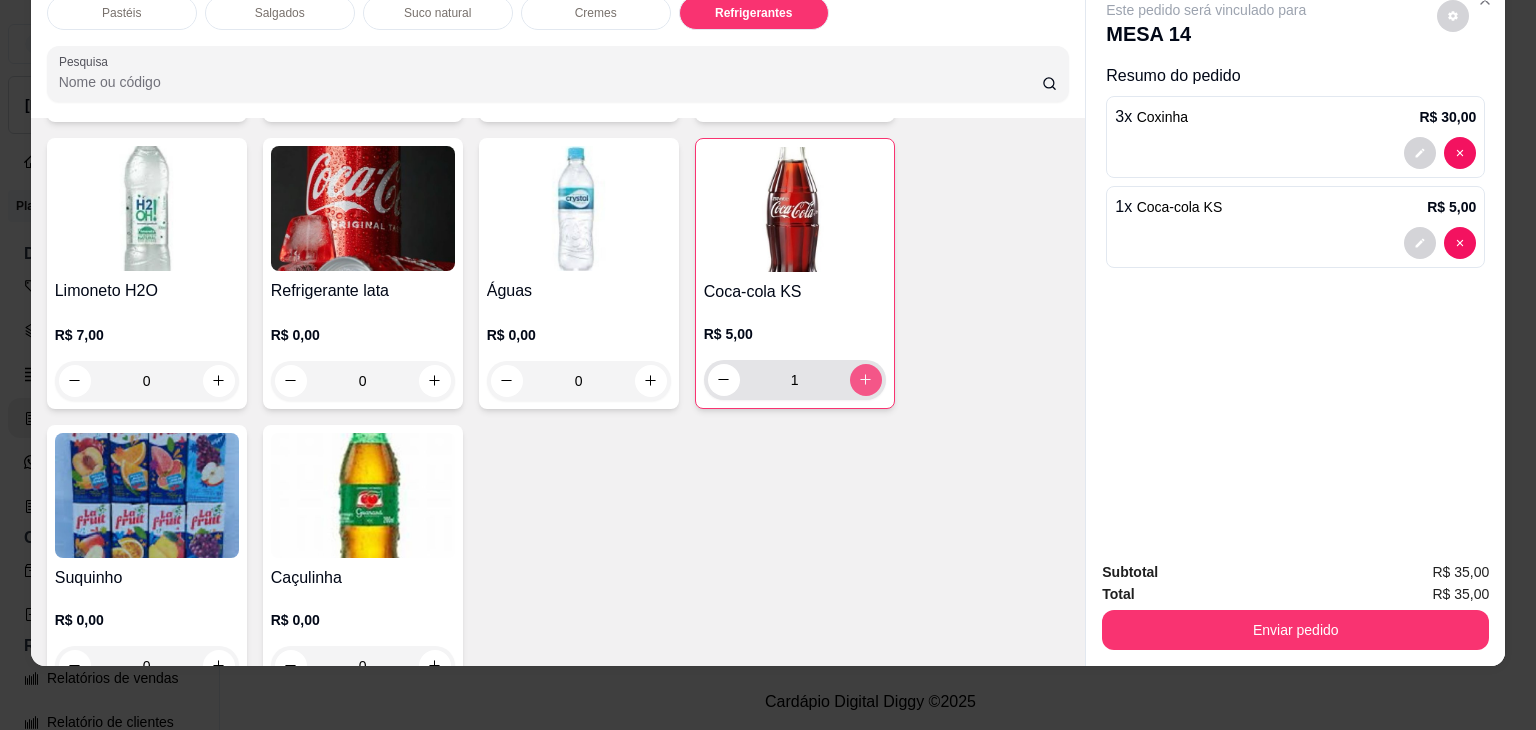 type on "2" 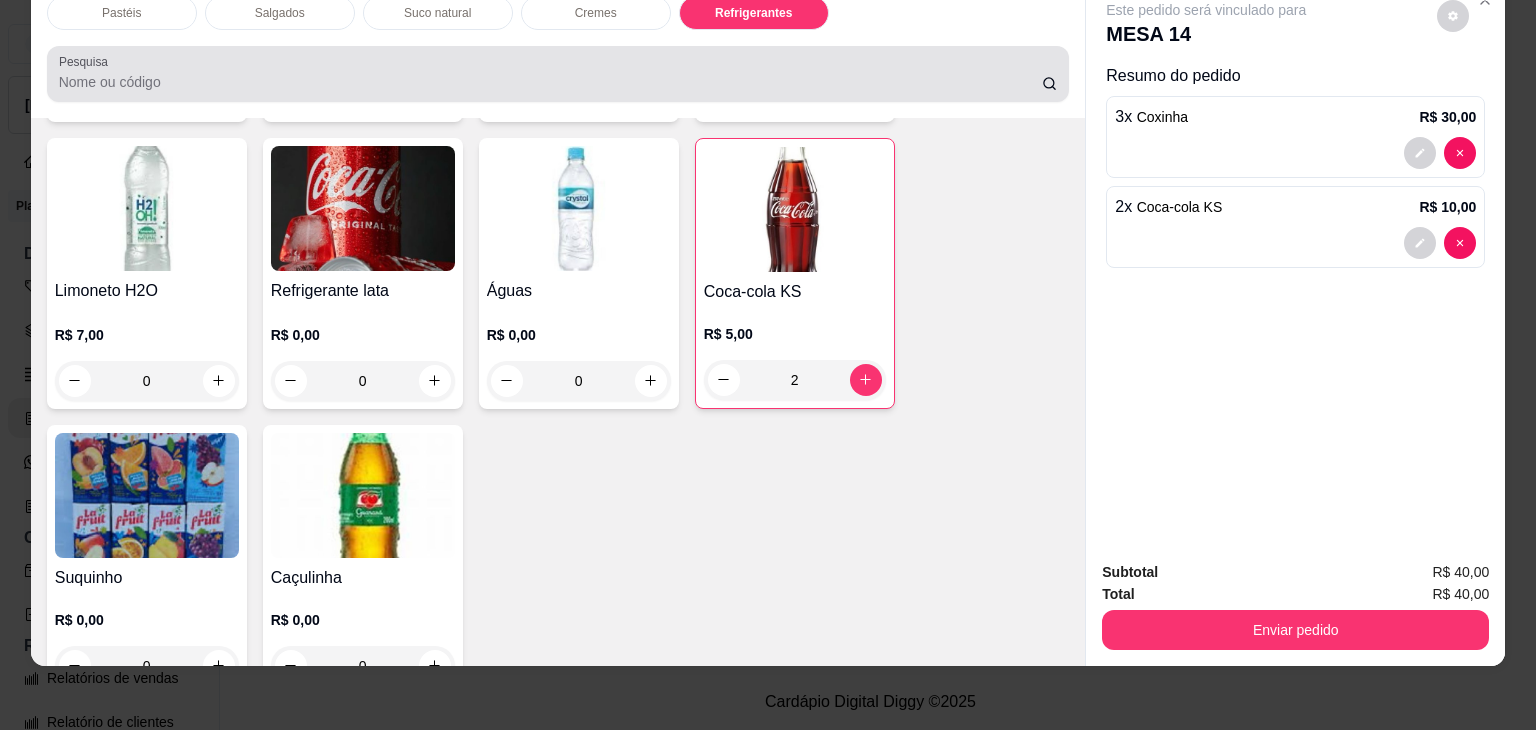 scroll, scrollTop: 0, scrollLeft: 0, axis: both 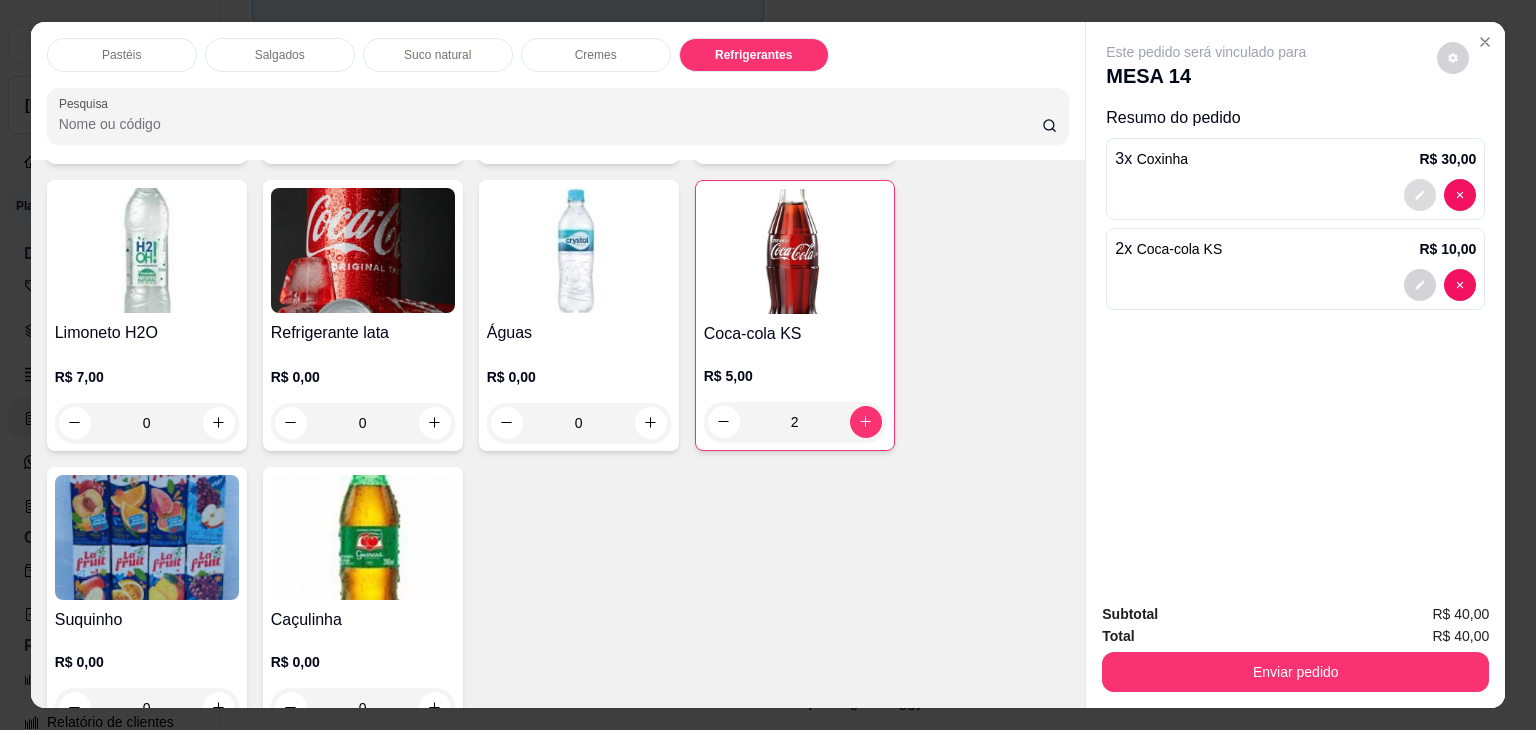 click at bounding box center (1420, 195) 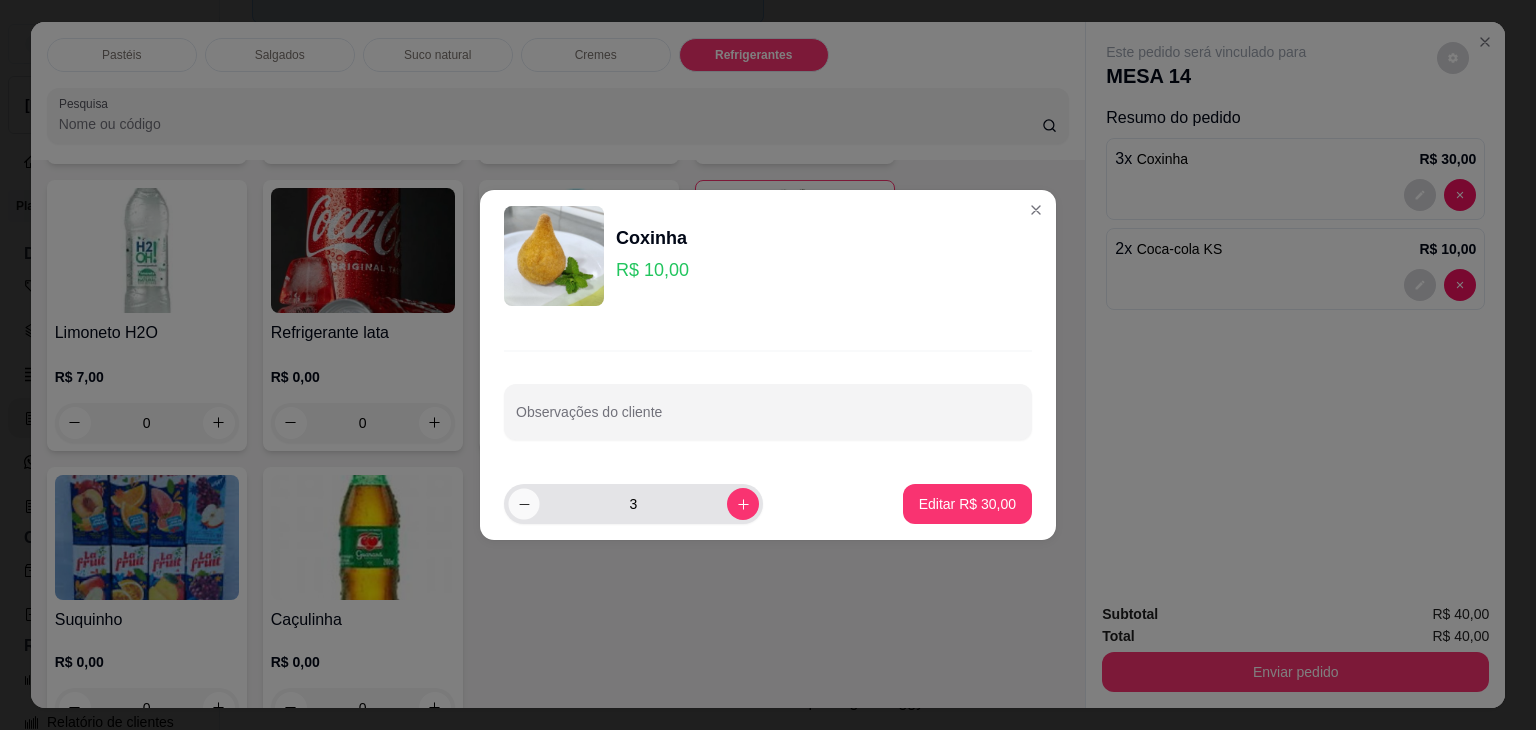 click at bounding box center (523, 503) 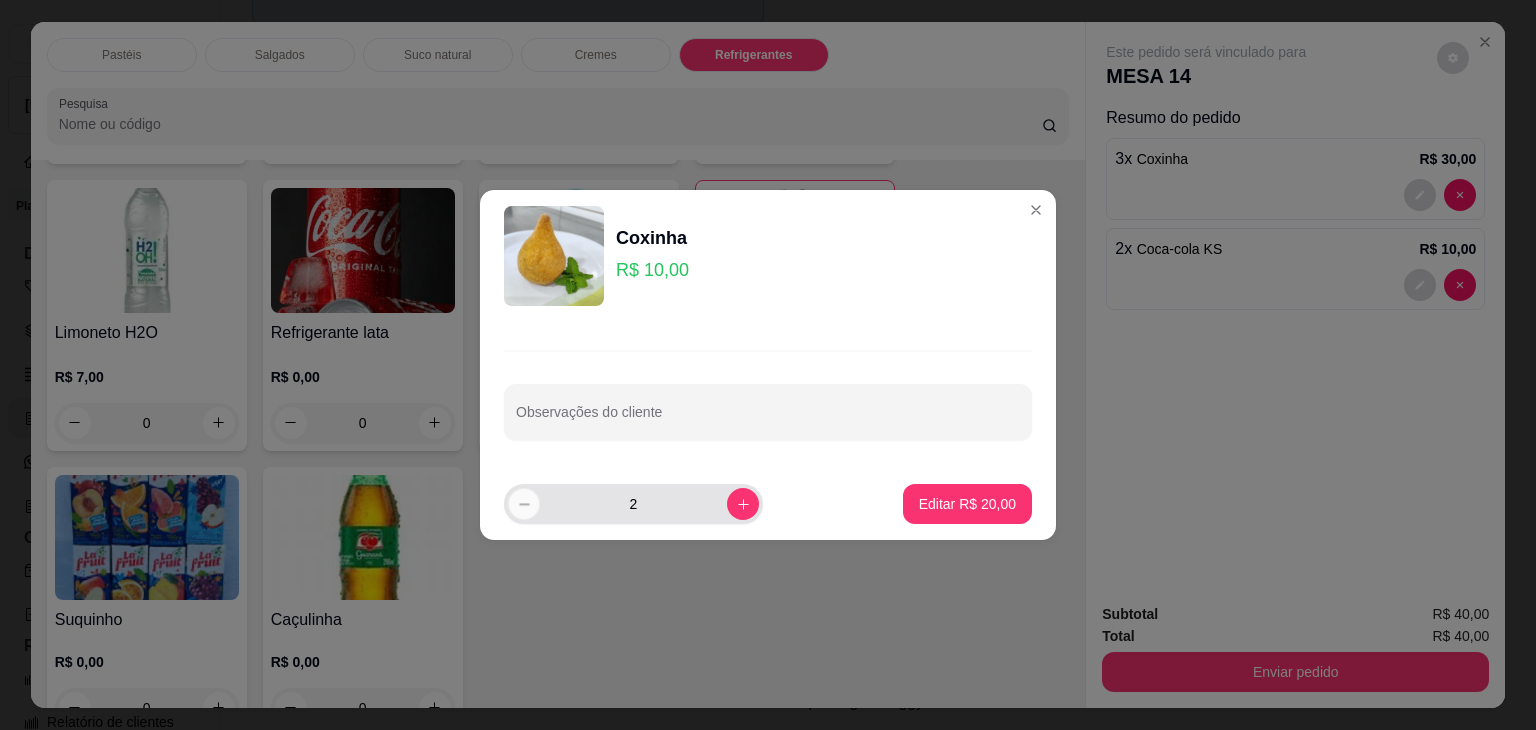 click at bounding box center [523, 503] 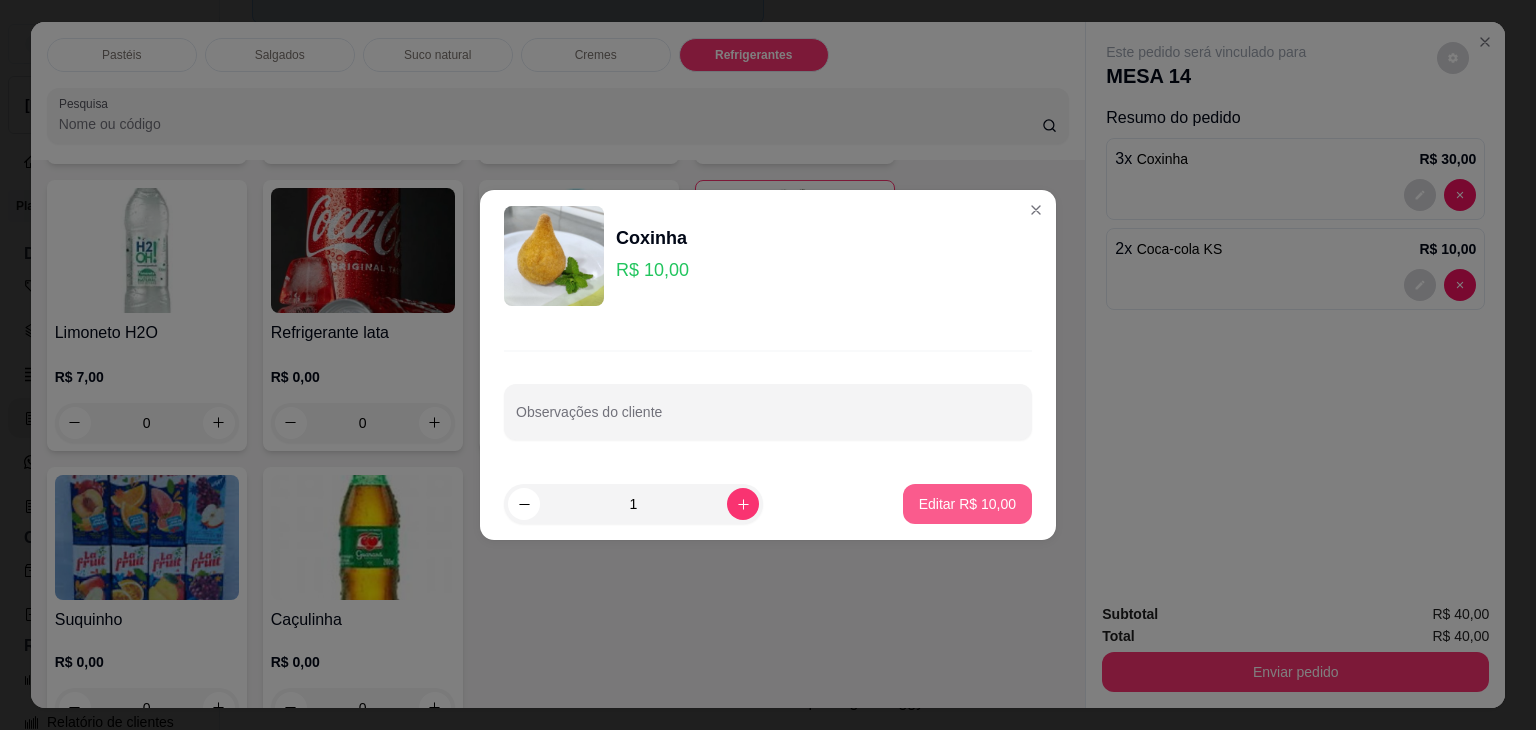 click on "Editar   R$ 10,00" at bounding box center [967, 504] 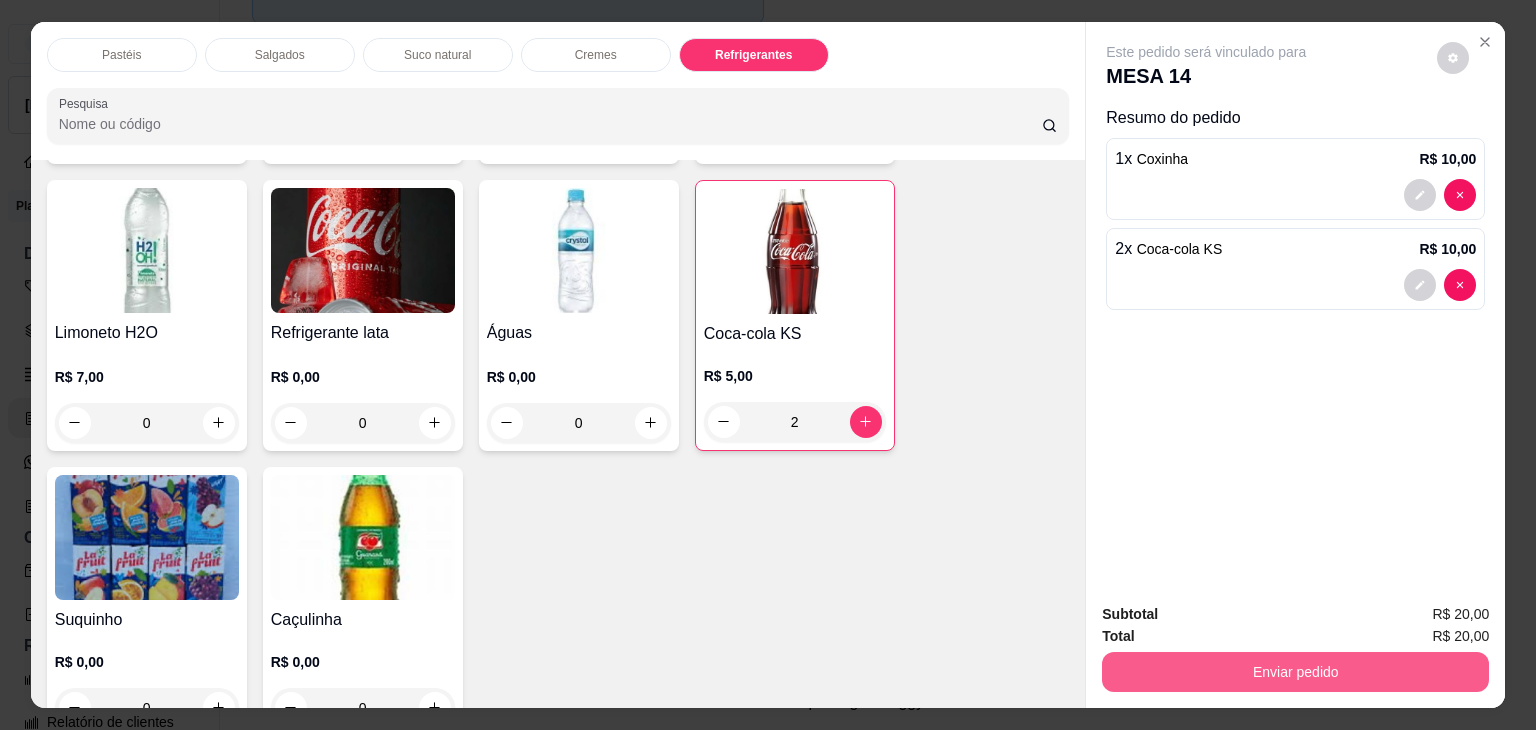 click on "Enviar pedido" at bounding box center (1295, 672) 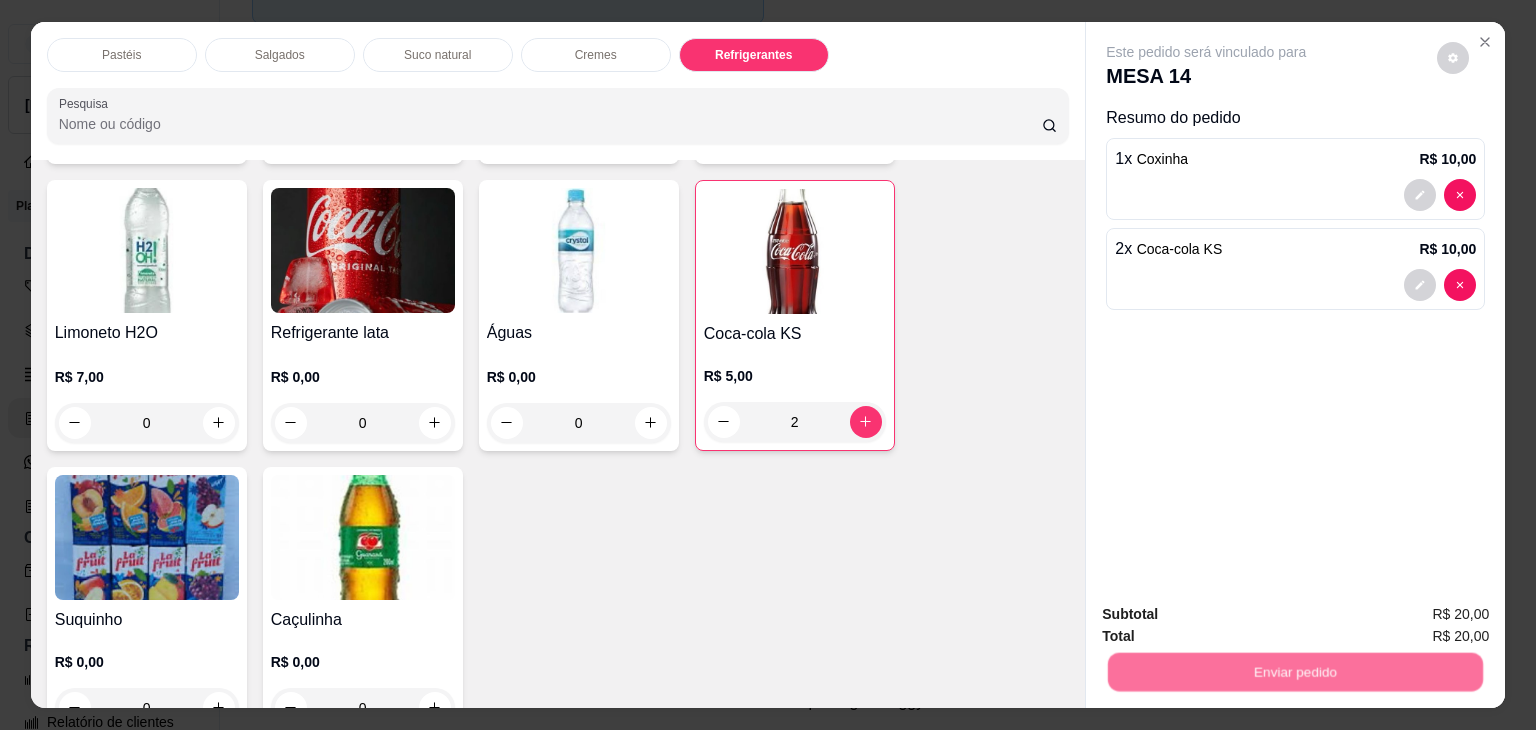 click on "Não registrar e enviar pedido" at bounding box center (1229, 615) 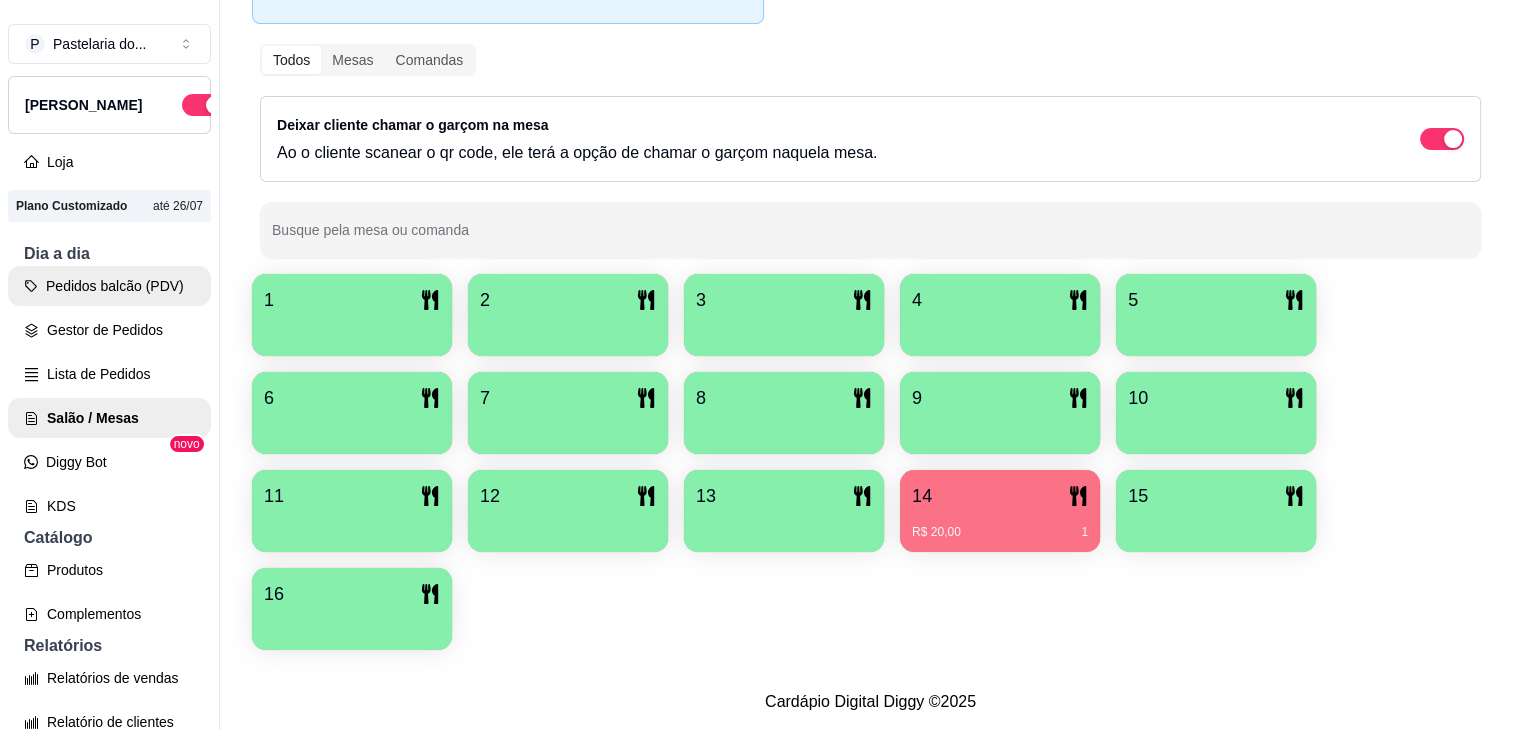 click on "Pedidos balcão (PDV)" at bounding box center (109, 286) 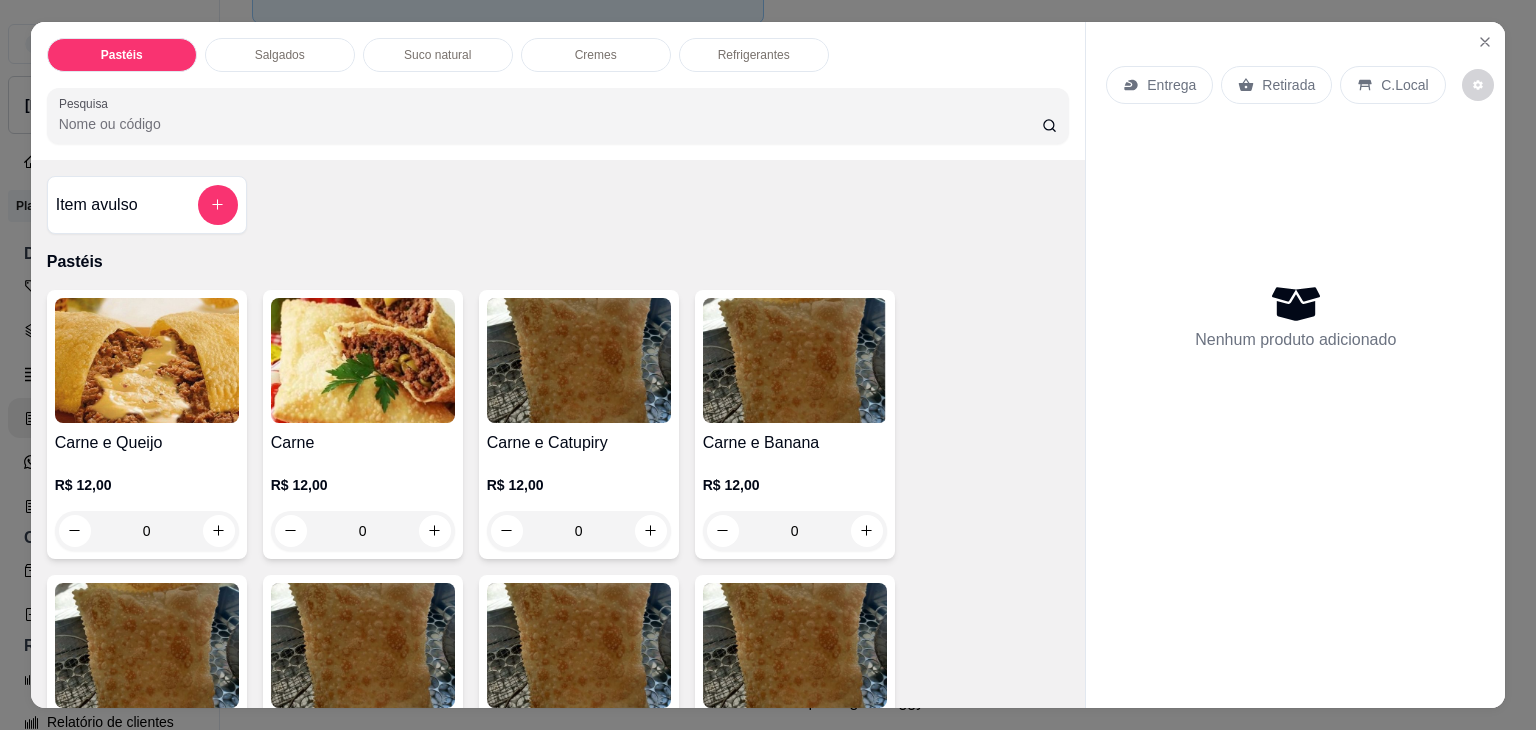 click on "Salgados" at bounding box center [280, 55] 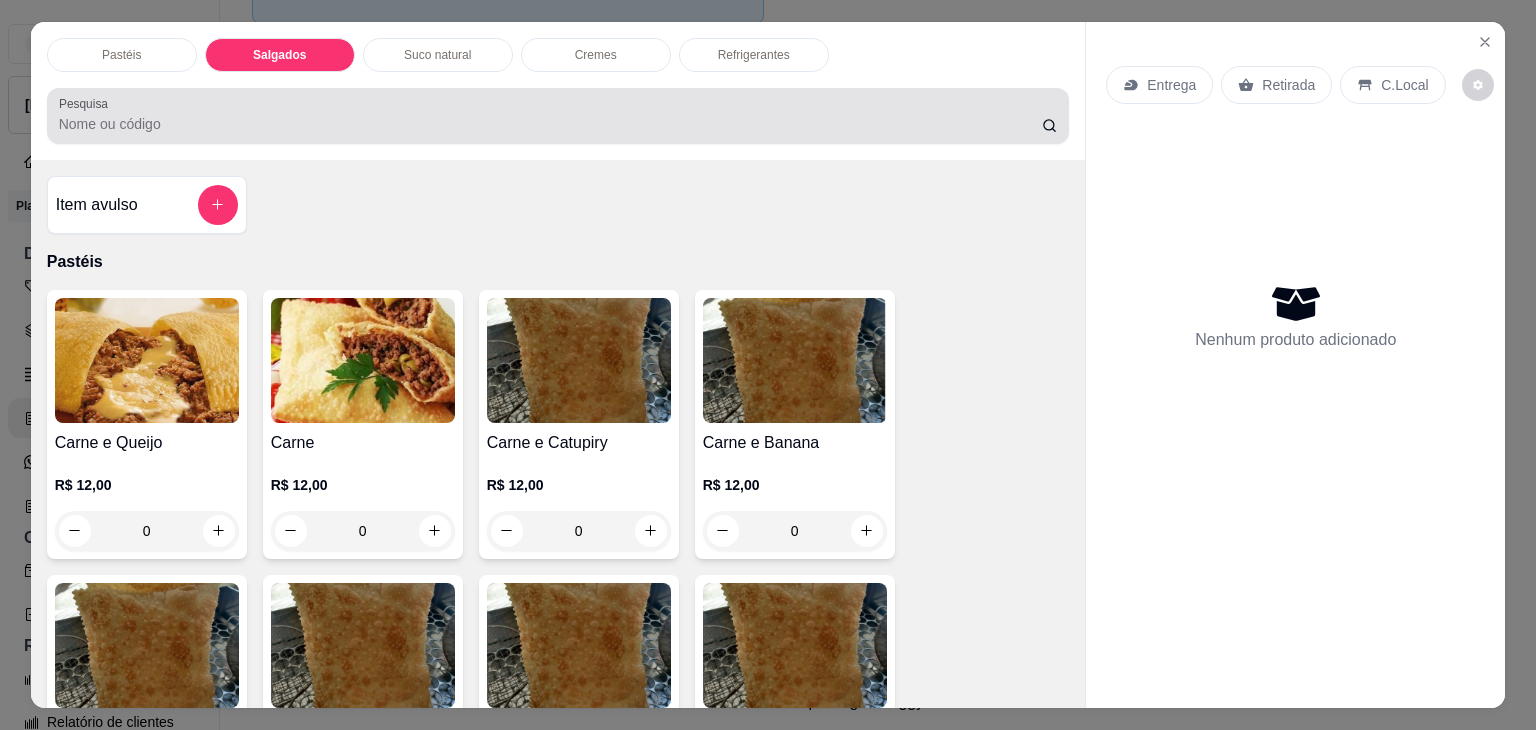 scroll, scrollTop: 2124, scrollLeft: 0, axis: vertical 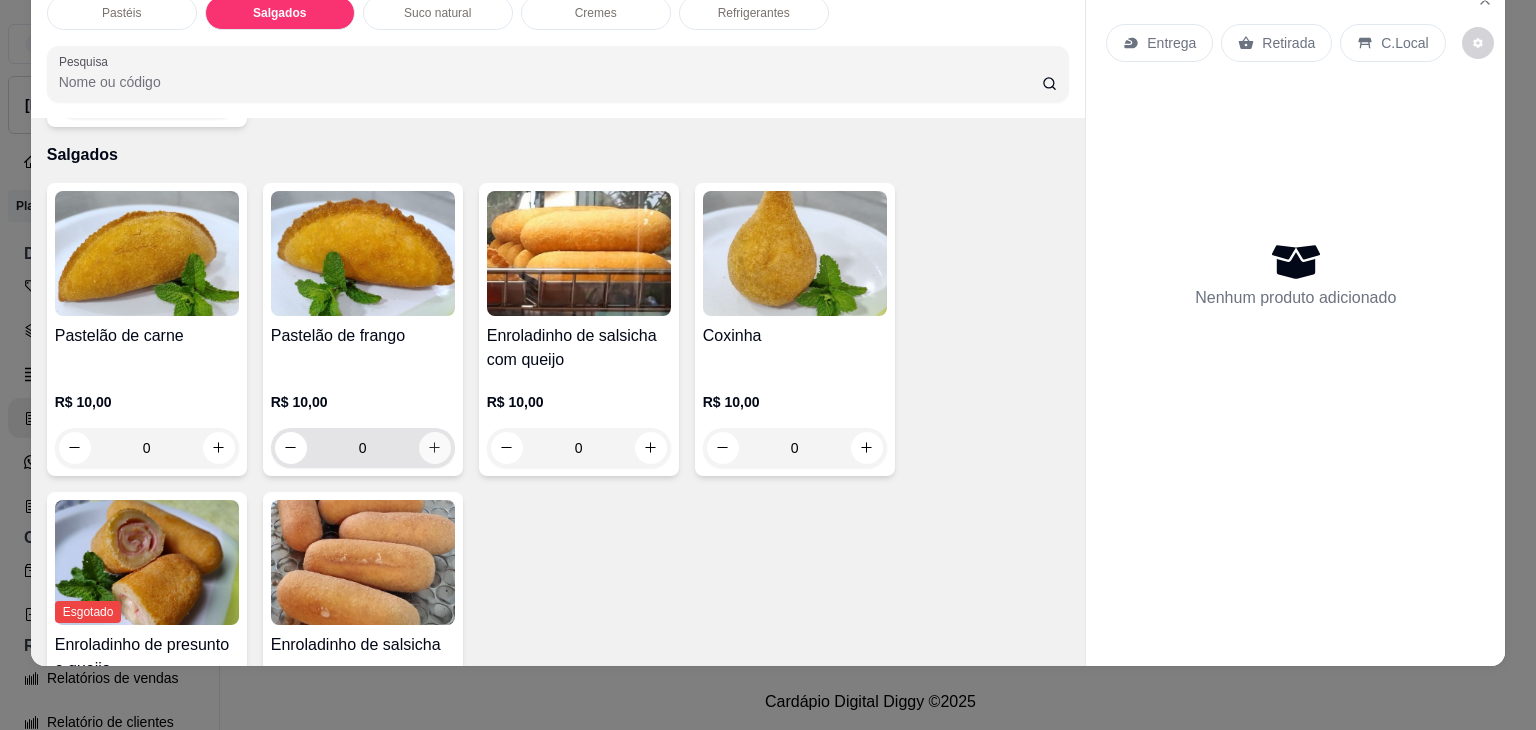 click at bounding box center [435, 448] 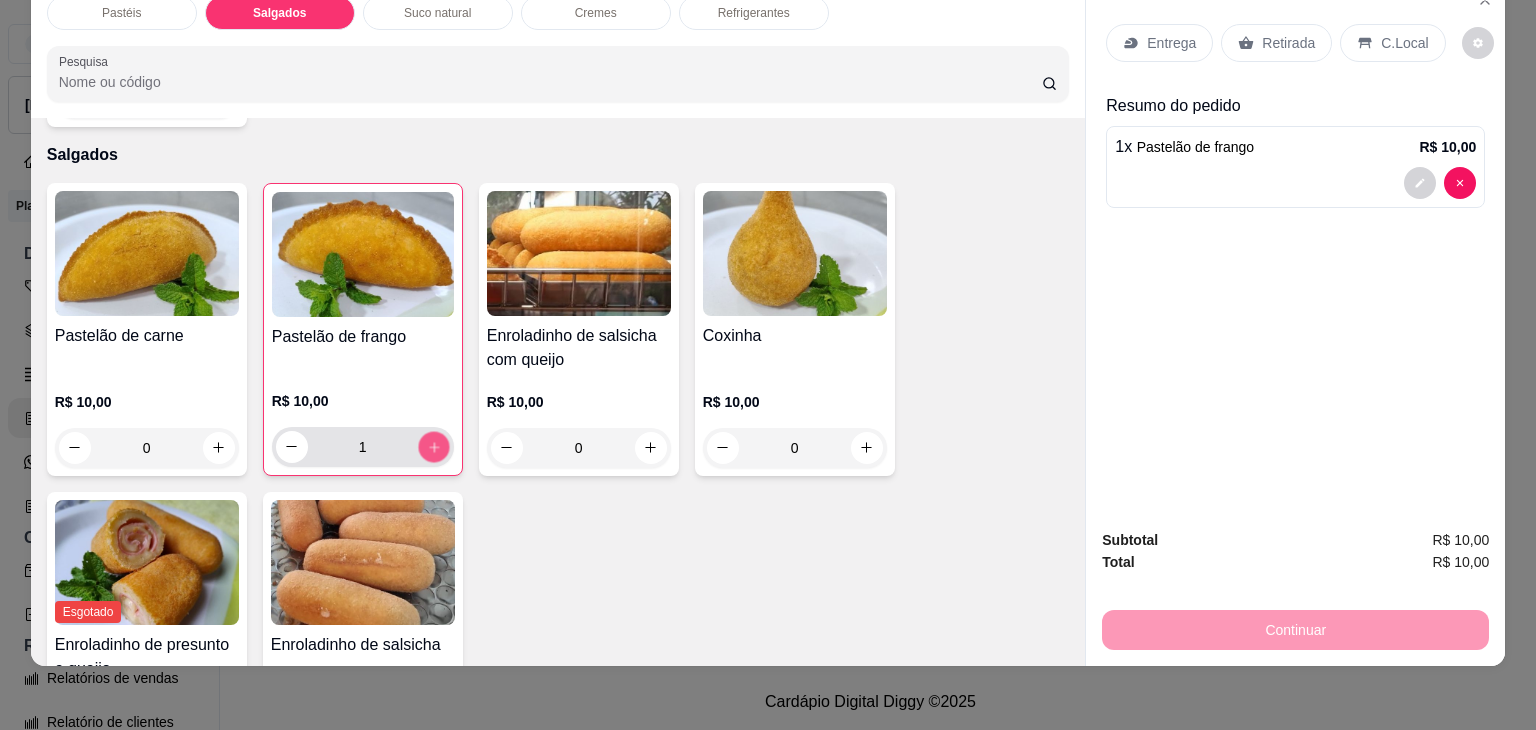 click at bounding box center (433, 446) 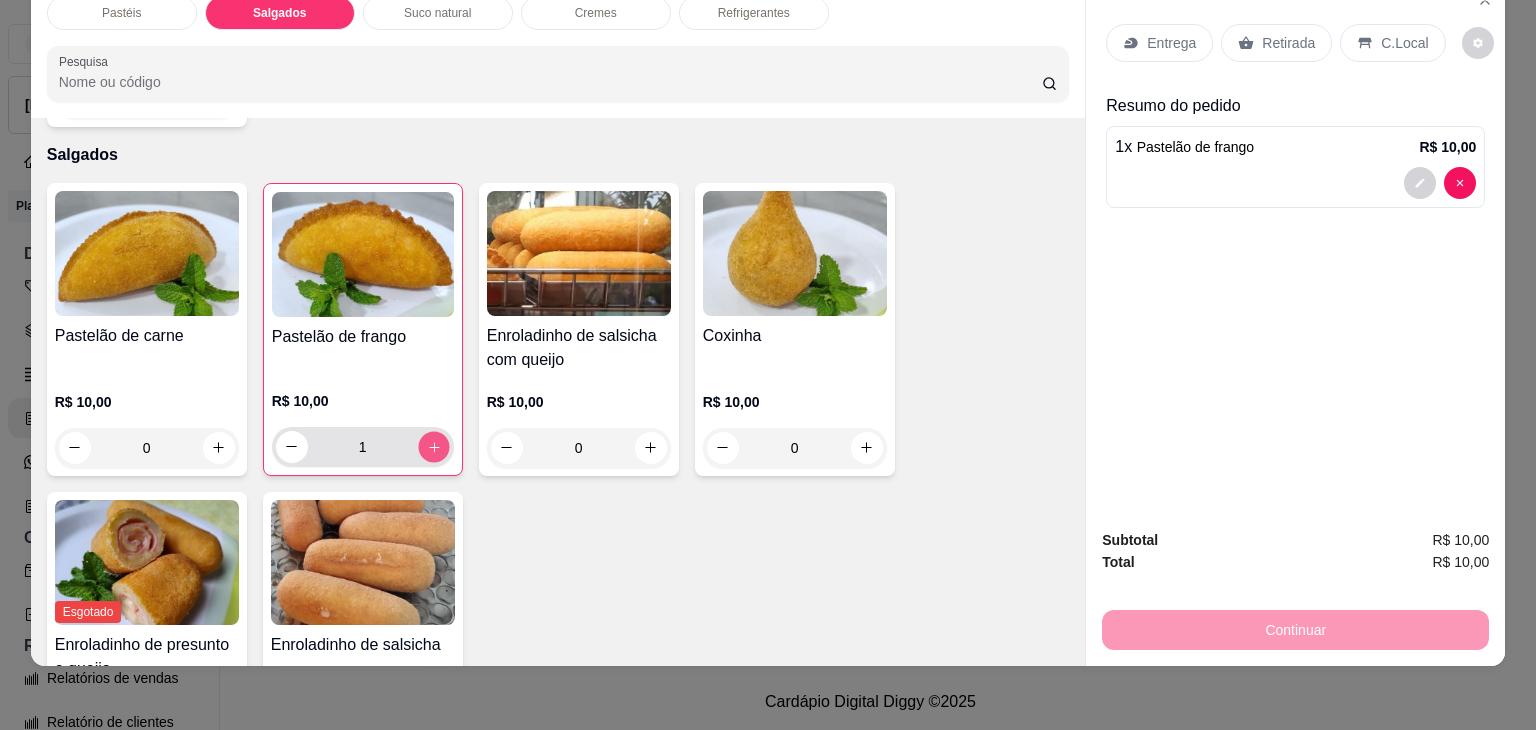 type on "2" 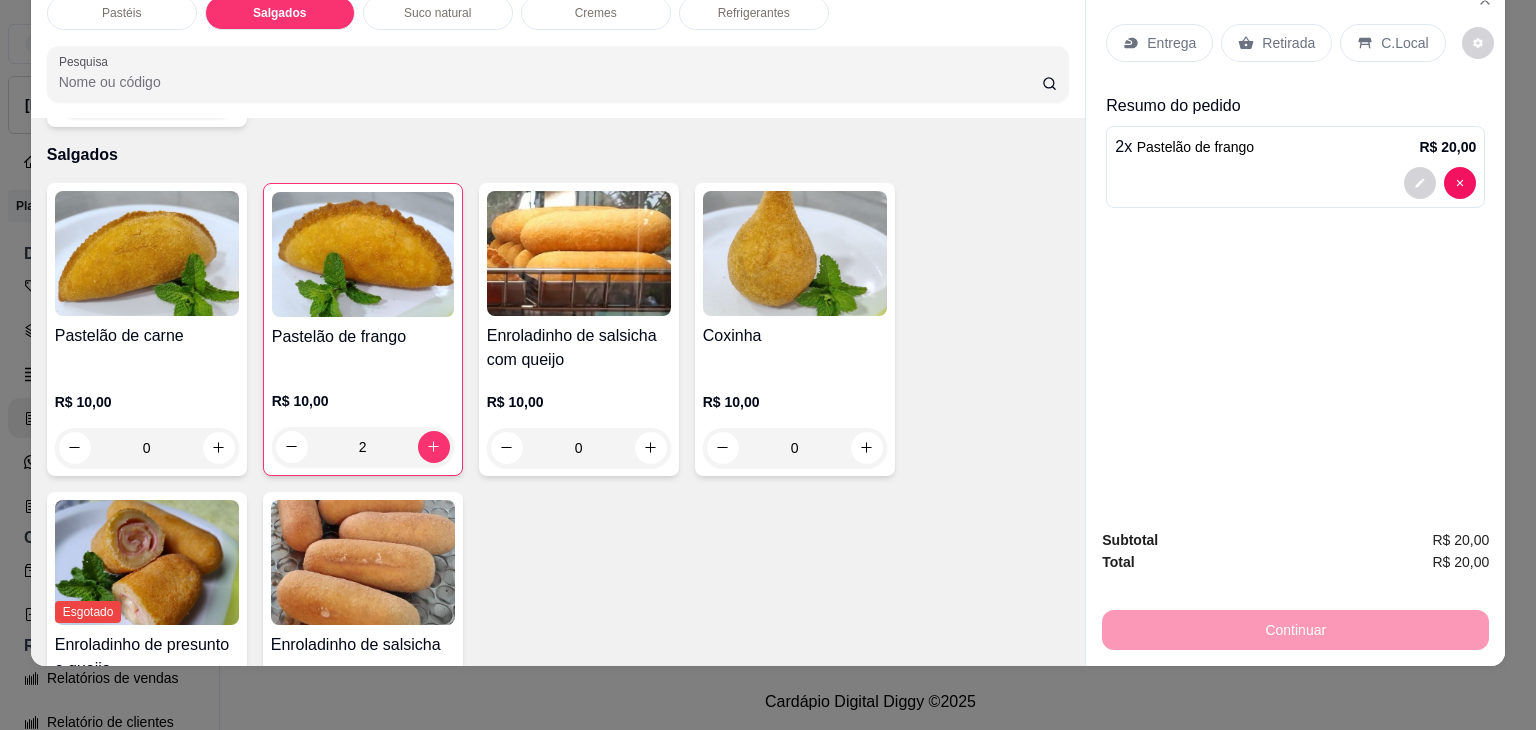click on "Retirada" at bounding box center (1276, 43) 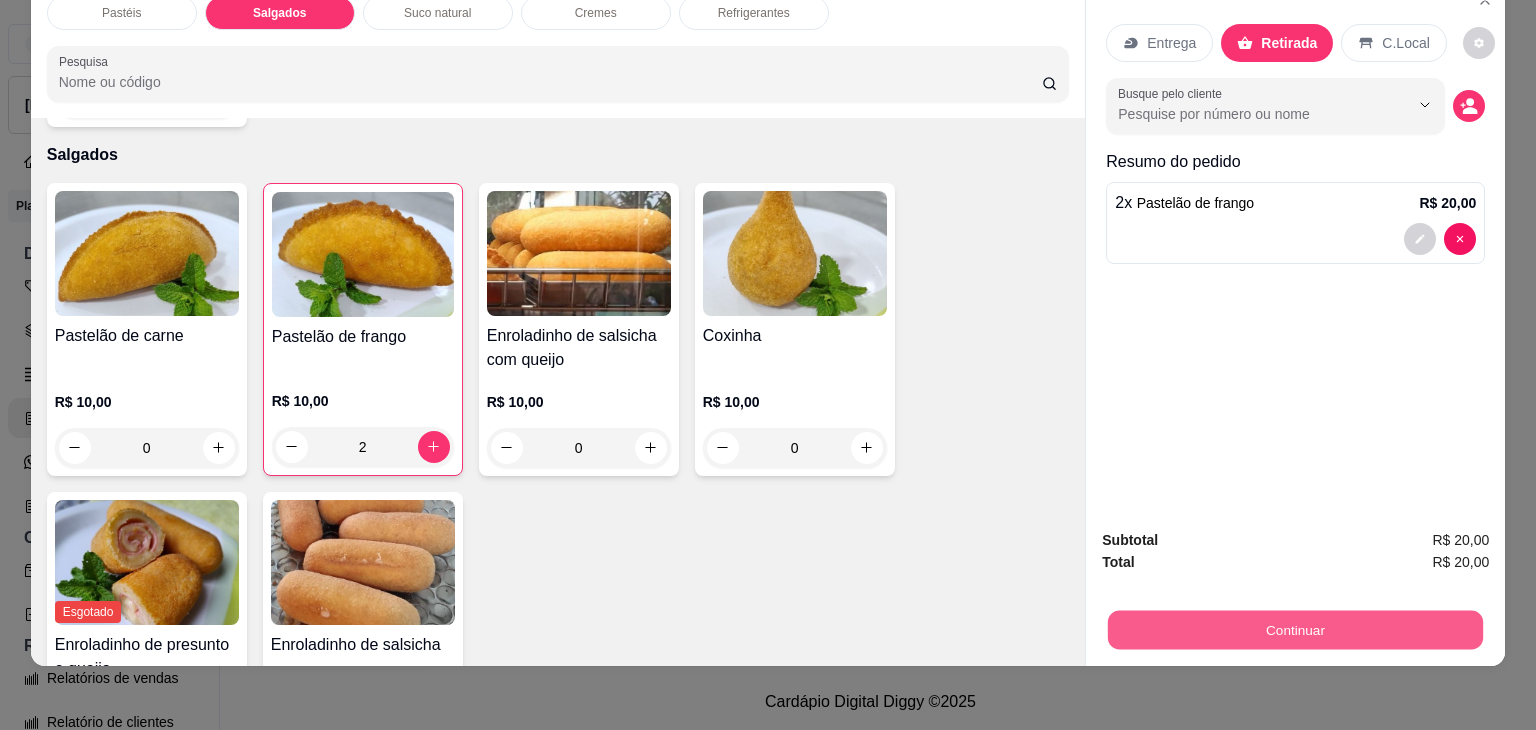 click on "Continuar" at bounding box center (1295, 630) 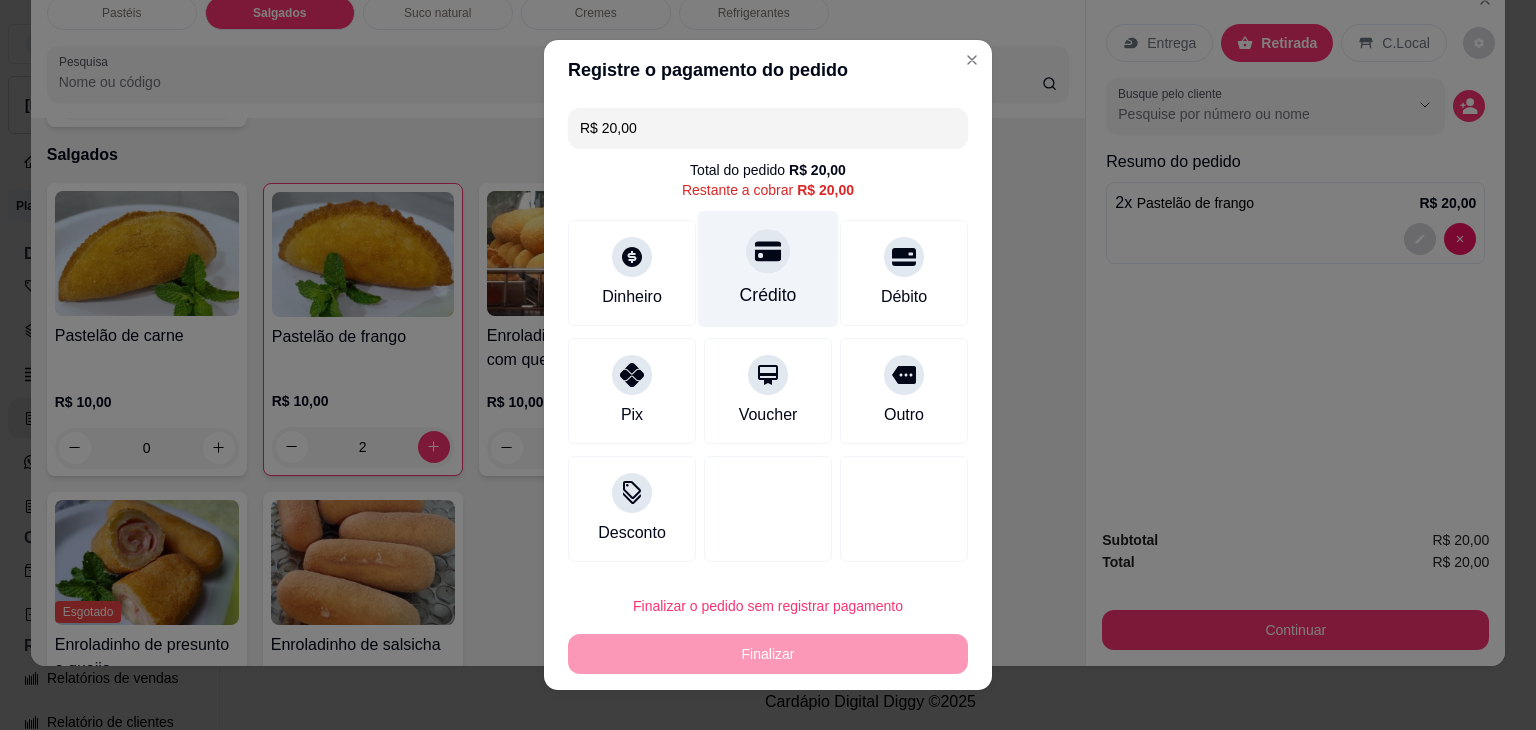 click on "Crédito" at bounding box center (768, 295) 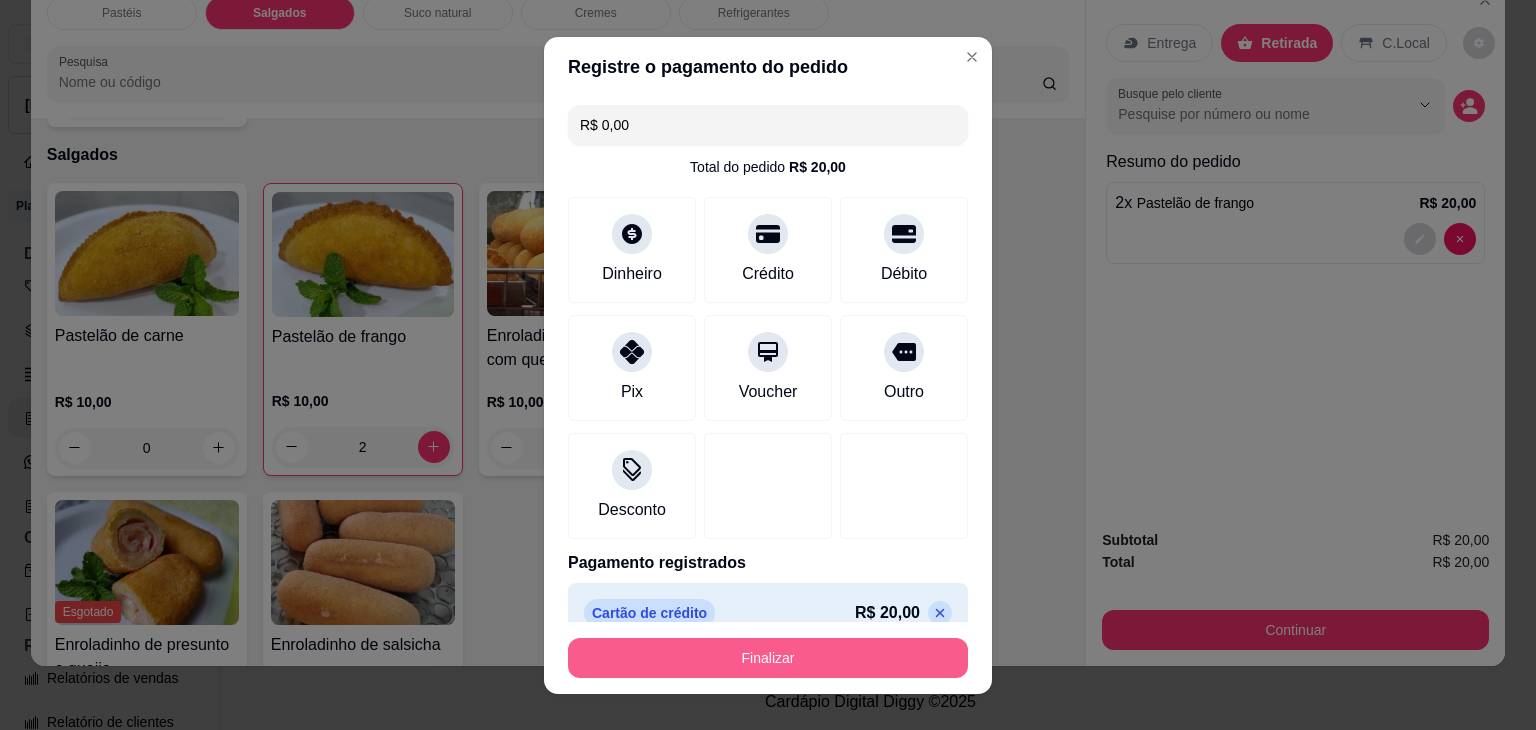 click on "Finalizar" at bounding box center (768, 658) 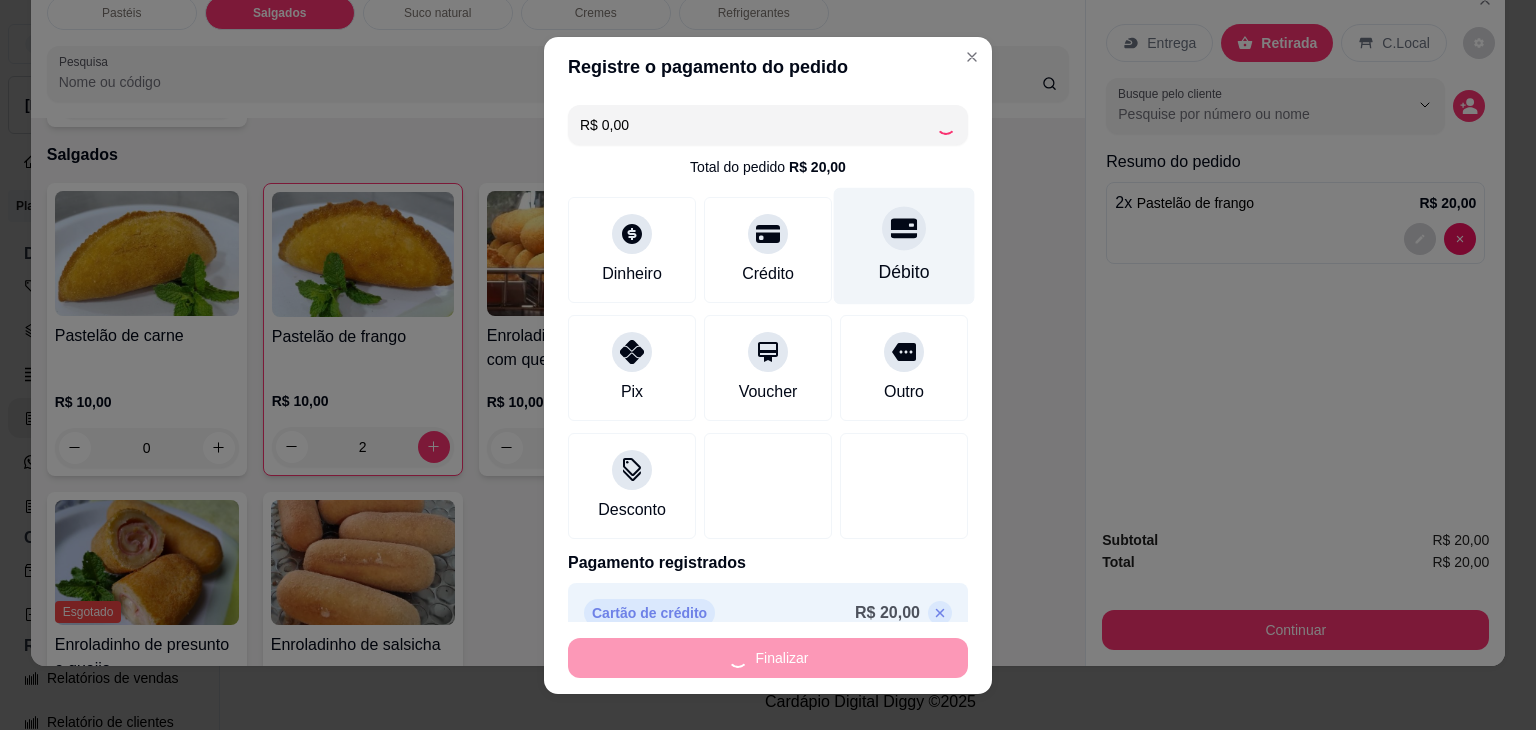 type on "0" 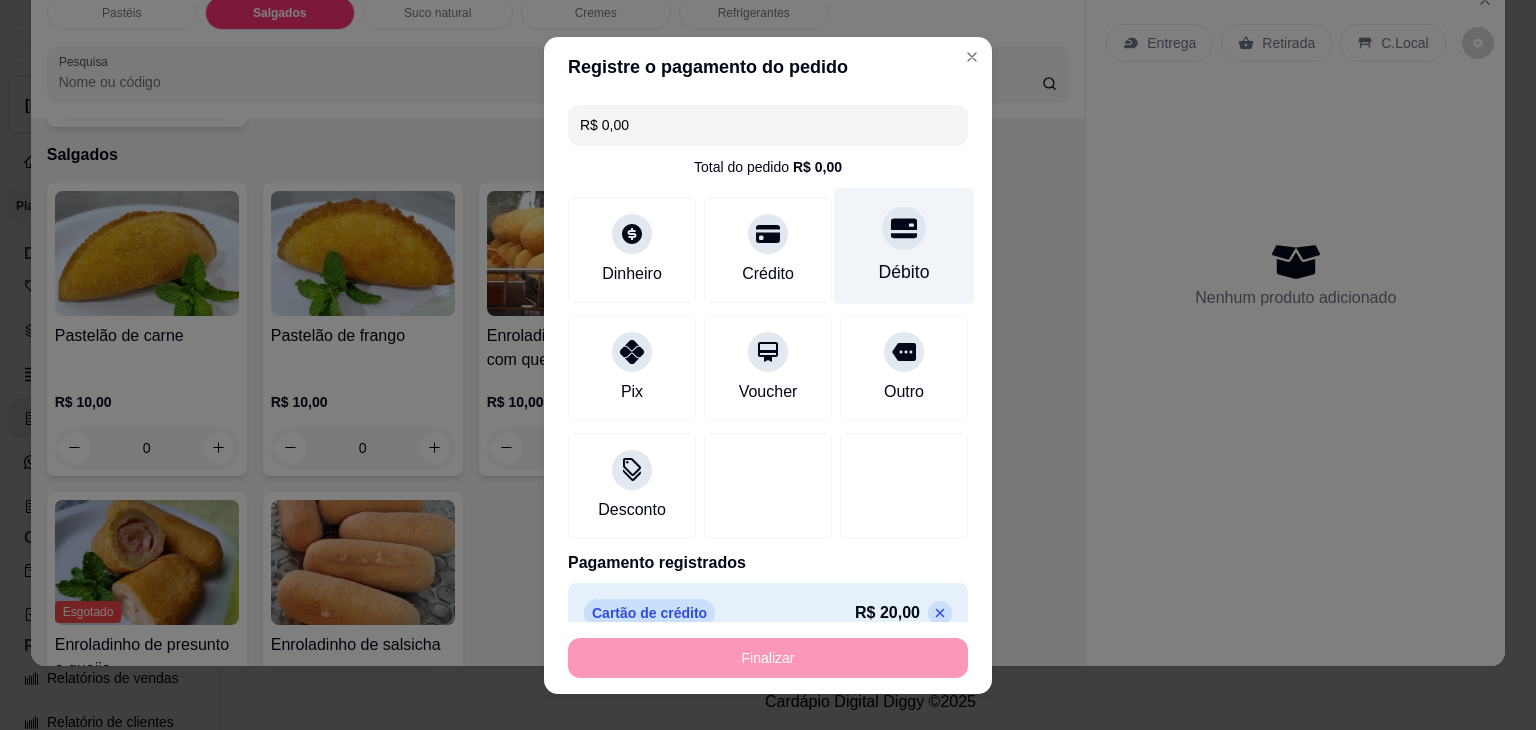 type on "-R$ 20,00" 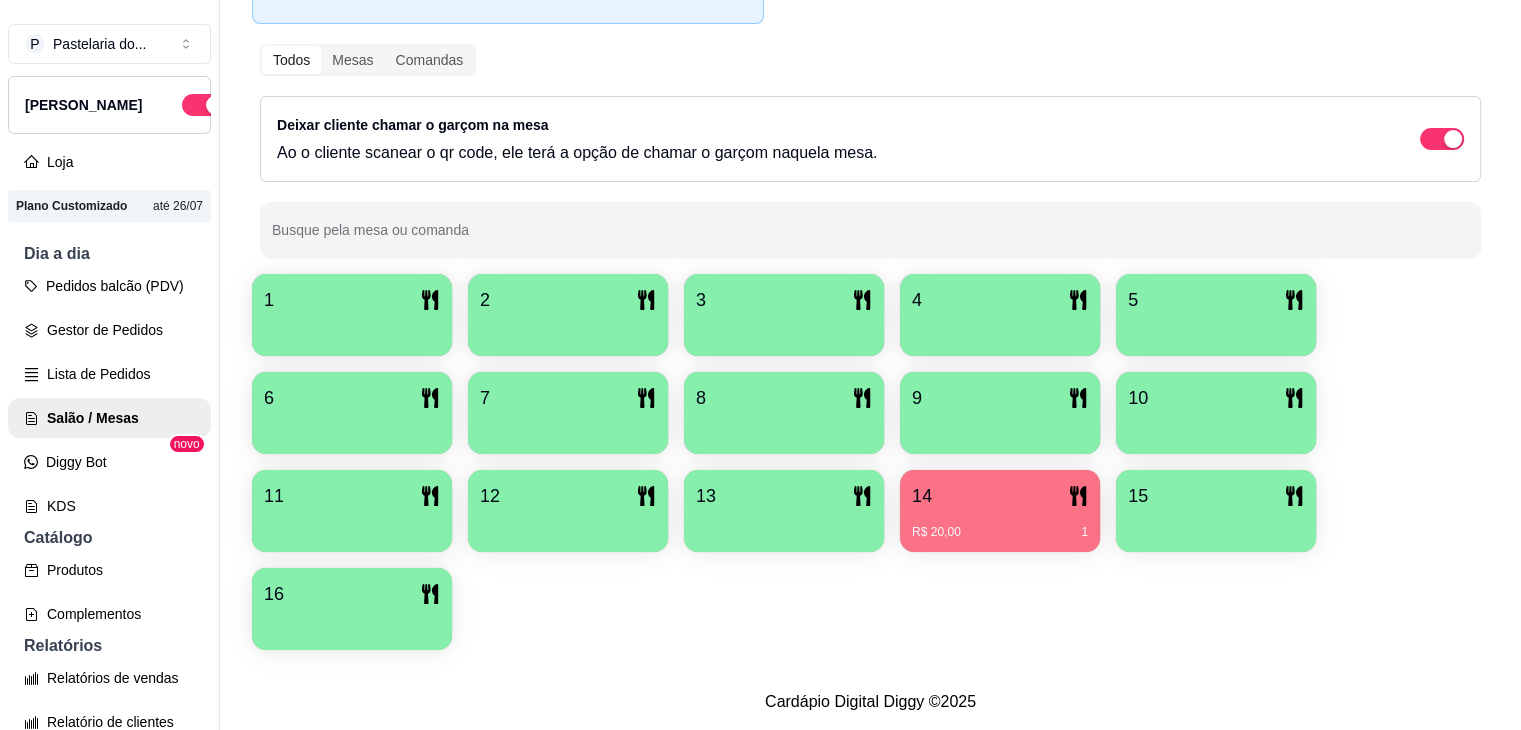 click on "R$ 20,00 1" at bounding box center [1000, 525] 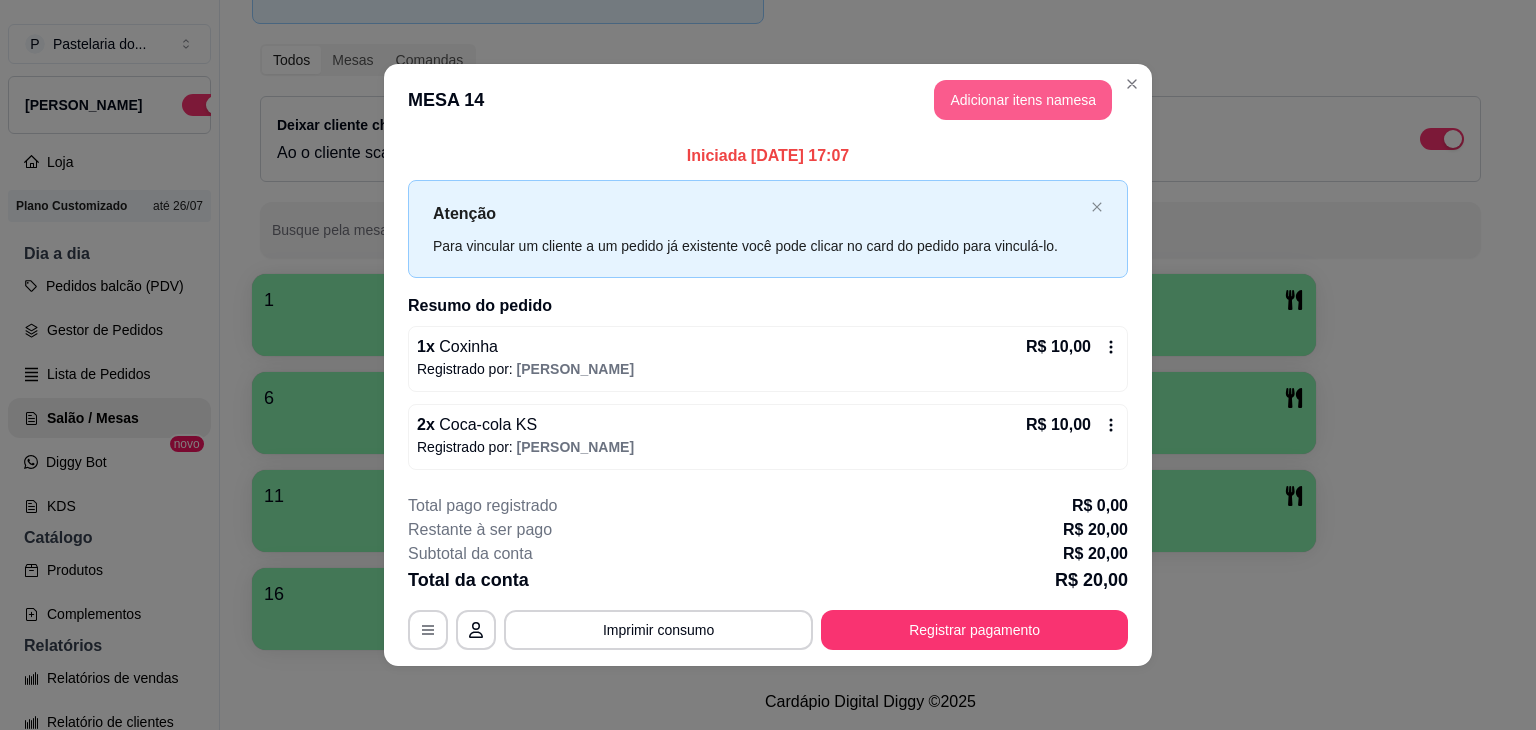 click on "Adicionar itens na  mesa" at bounding box center [1023, 100] 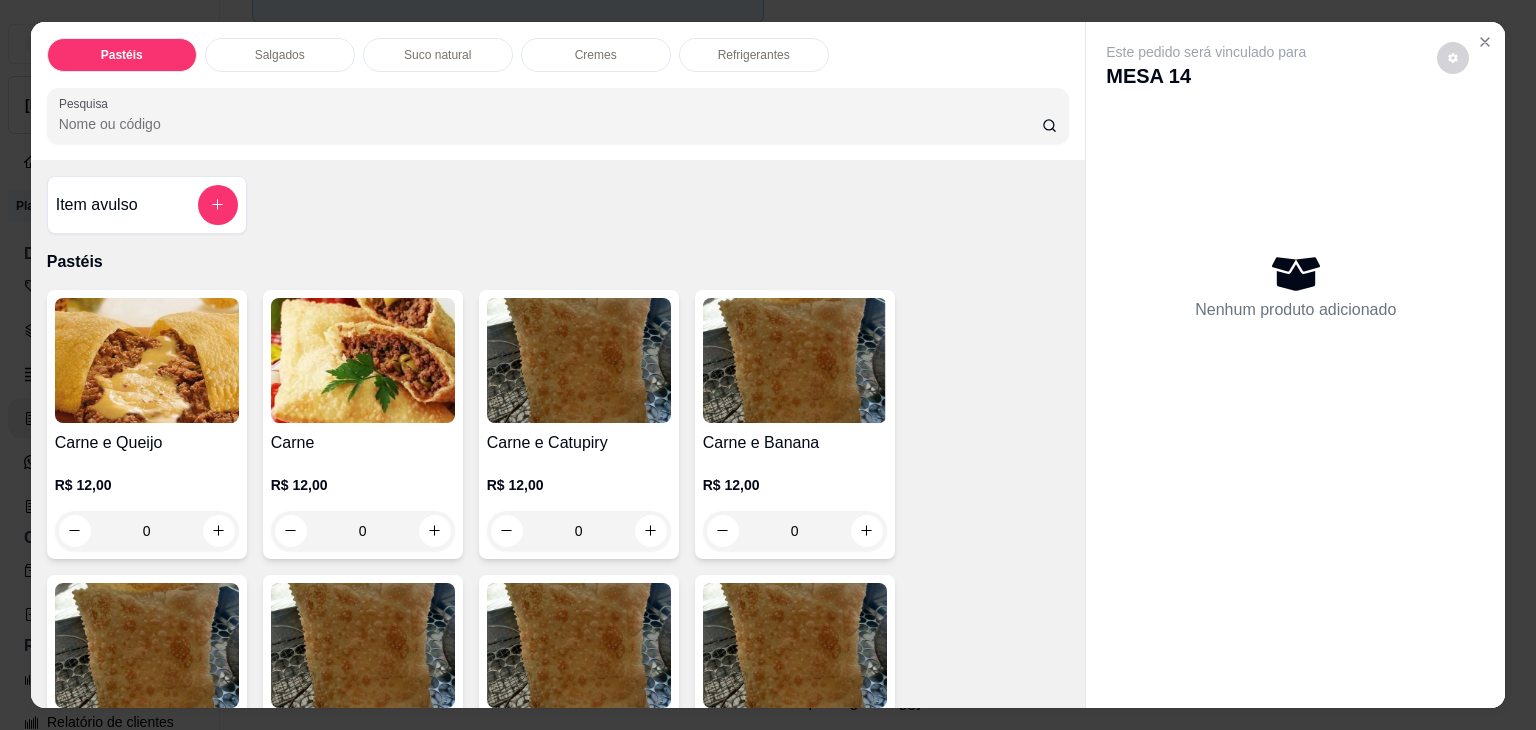 click on "Salgados" at bounding box center (280, 55) 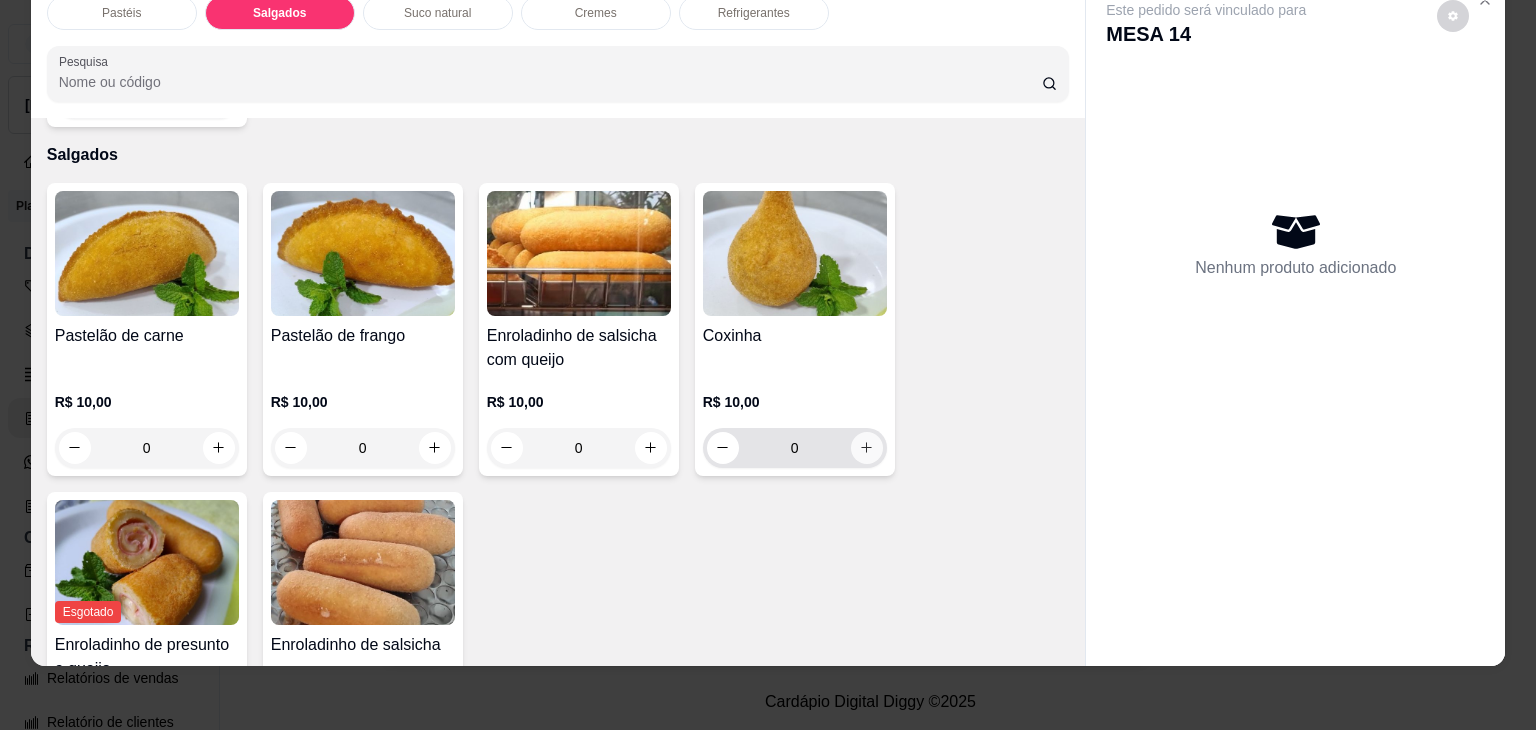 click 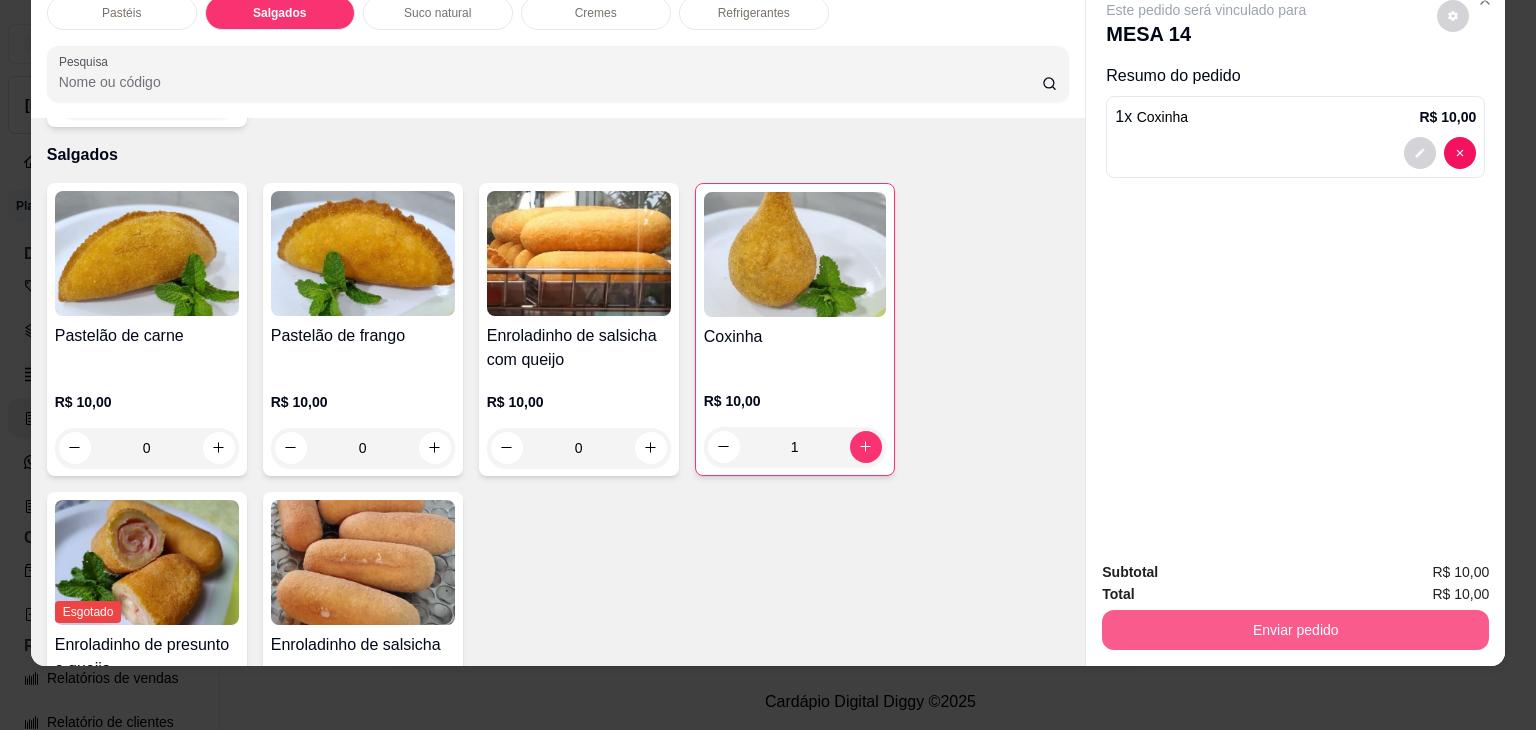 click on "Enviar pedido" at bounding box center (1295, 630) 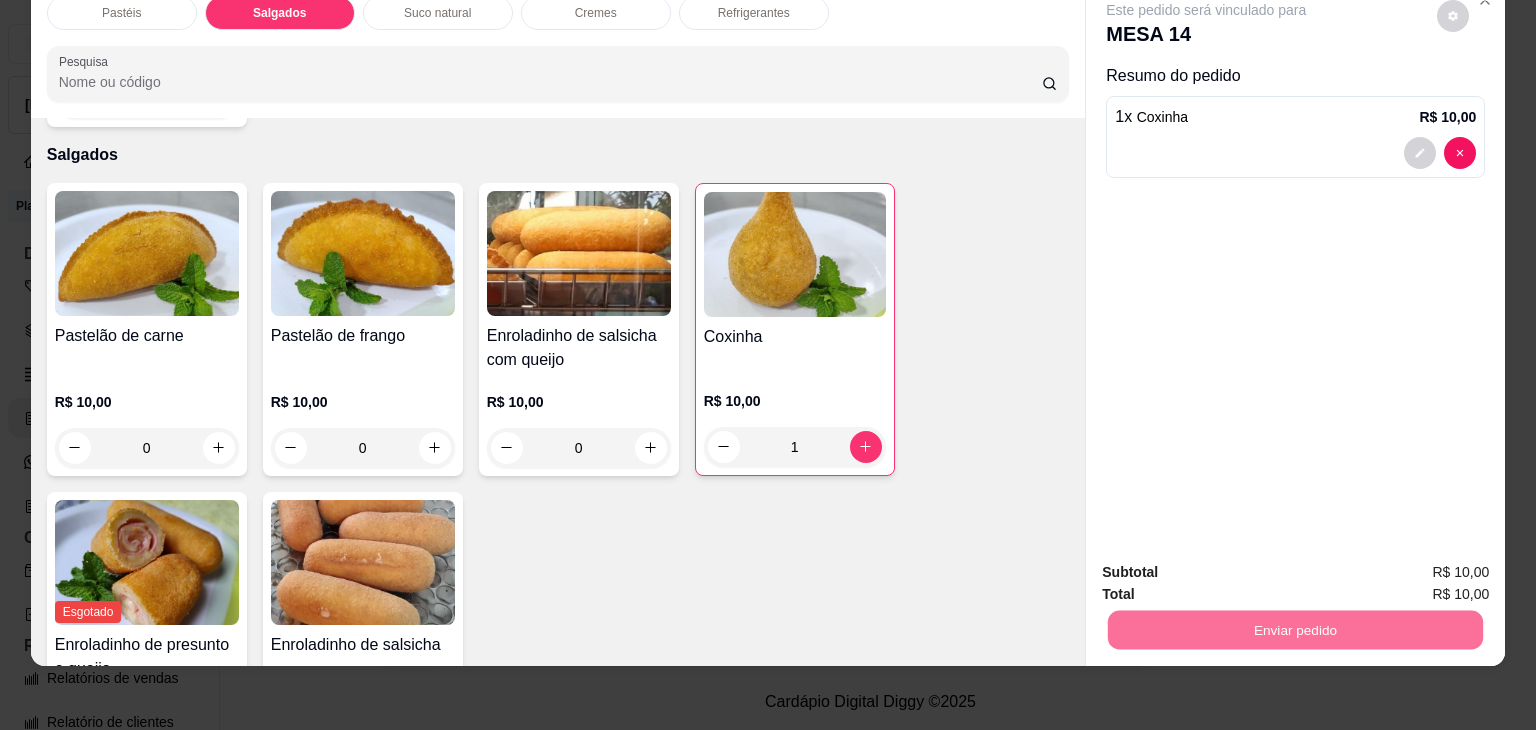click on "Não registrar e enviar pedido" at bounding box center [1229, 565] 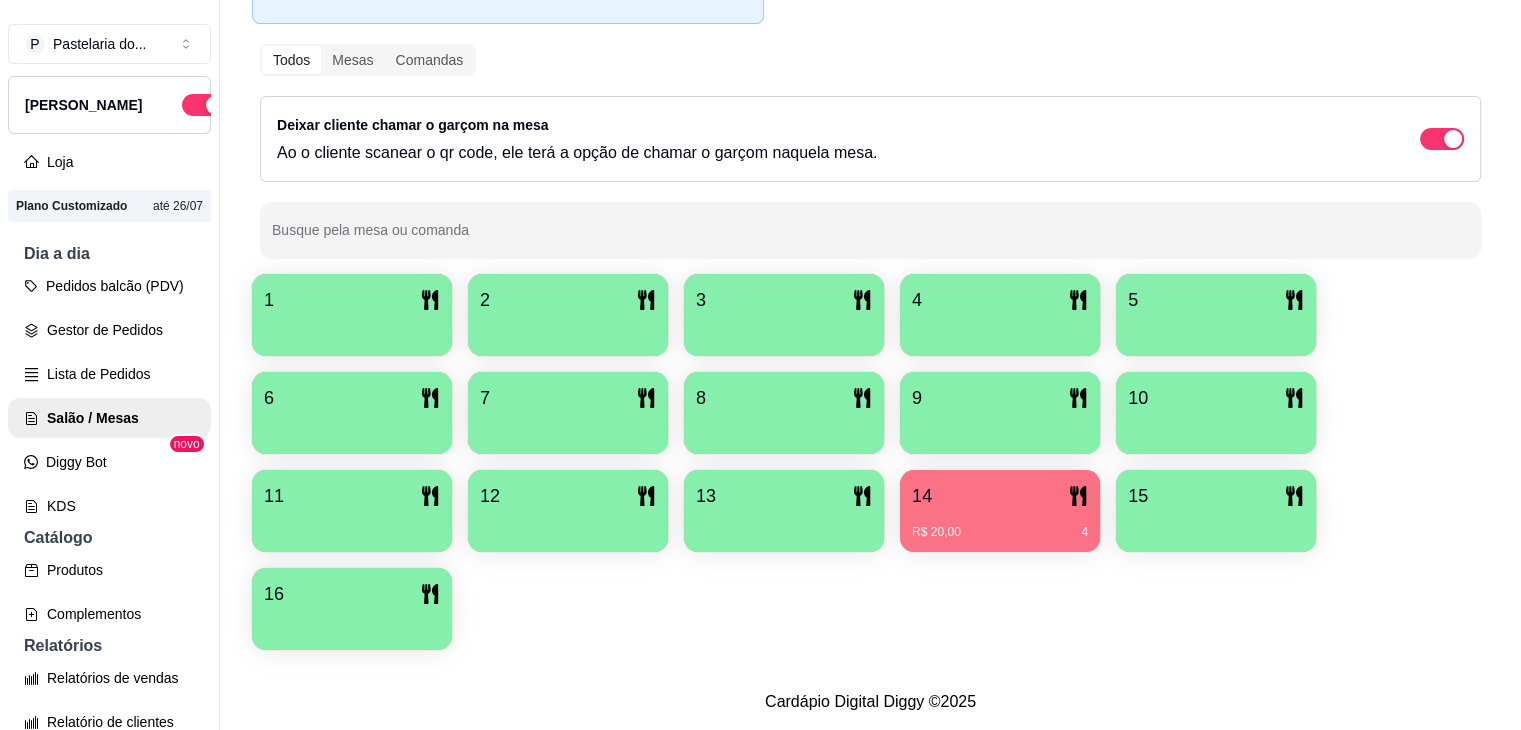 click at bounding box center [352, 329] 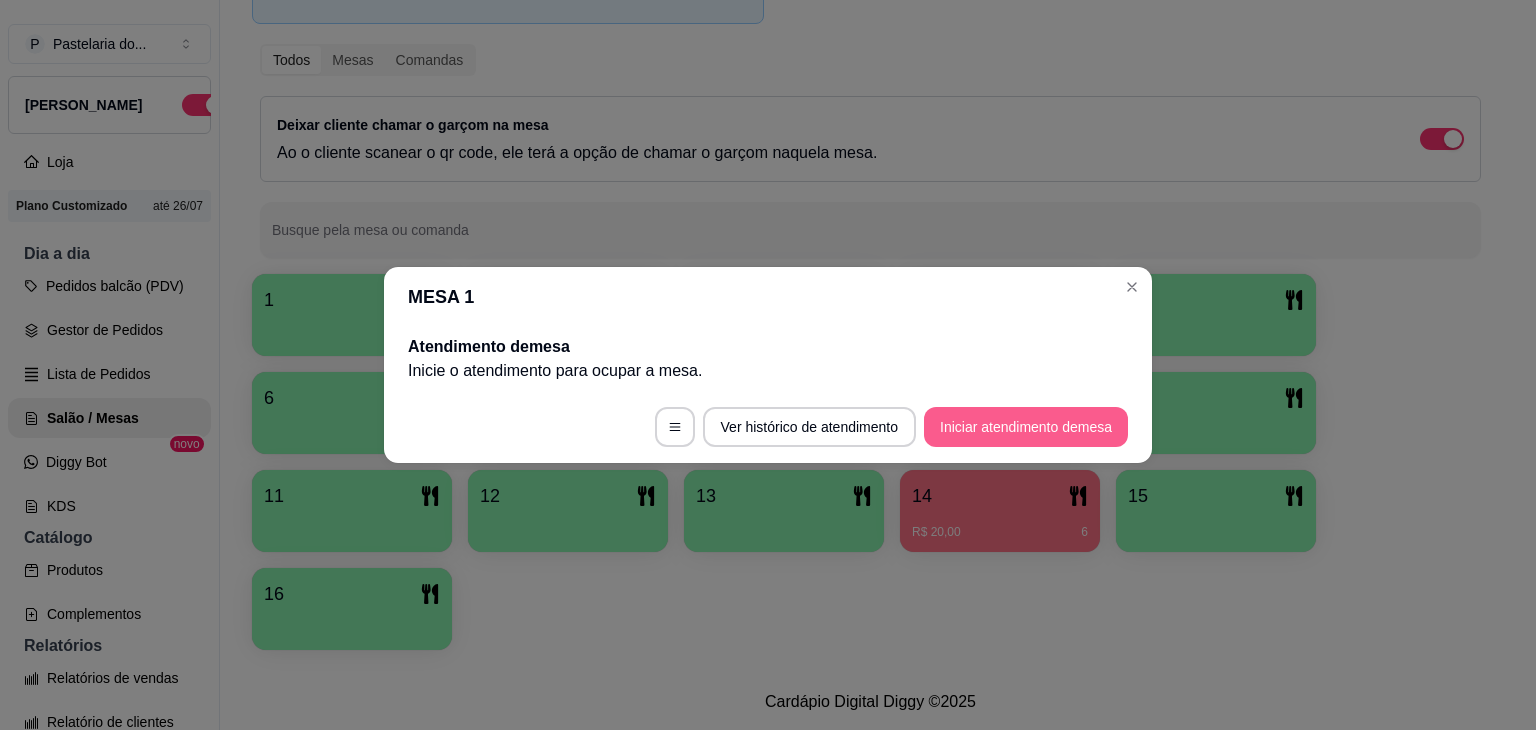 click on "Iniciar atendimento de  mesa" at bounding box center [1026, 427] 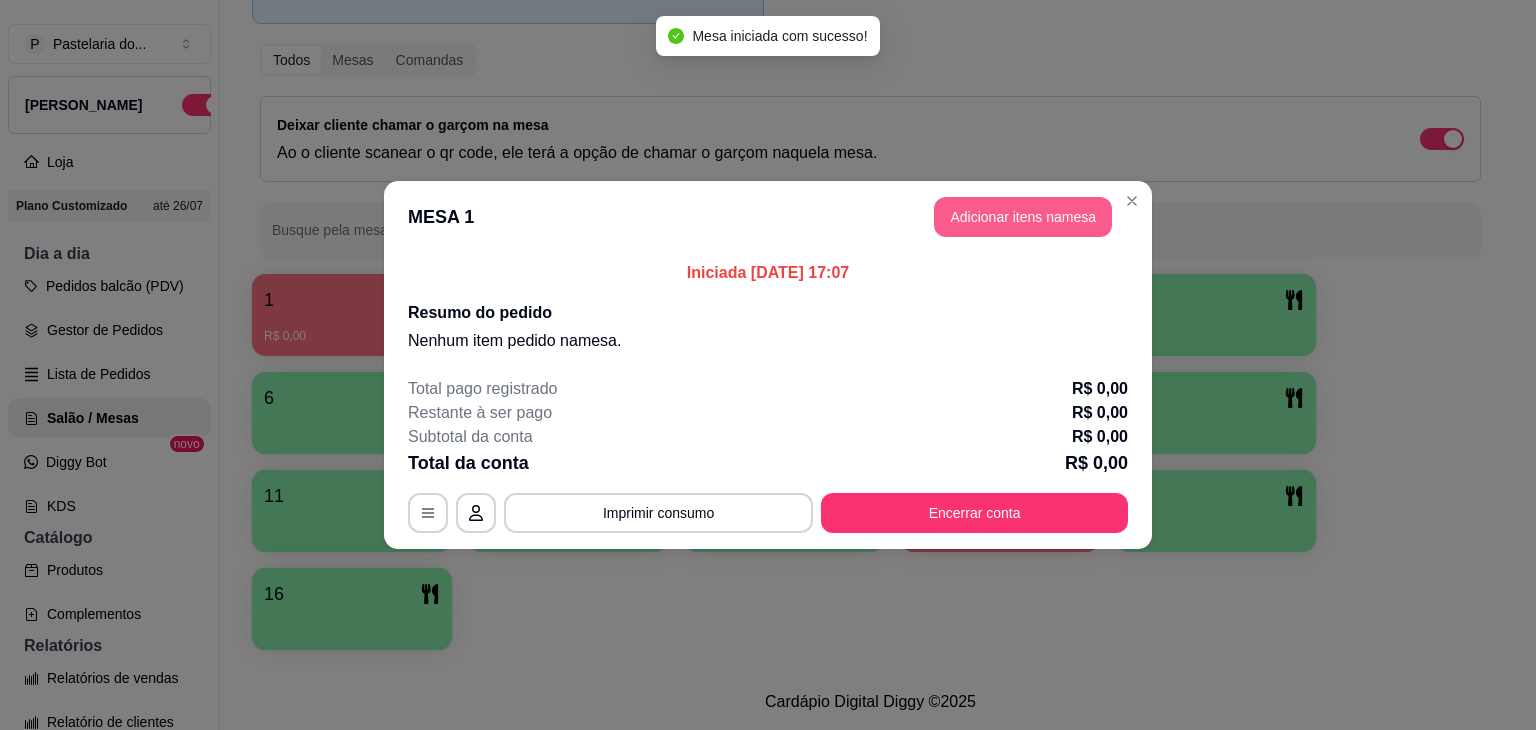 click on "MESA 1 Adicionar itens na  mesa" at bounding box center [768, 217] 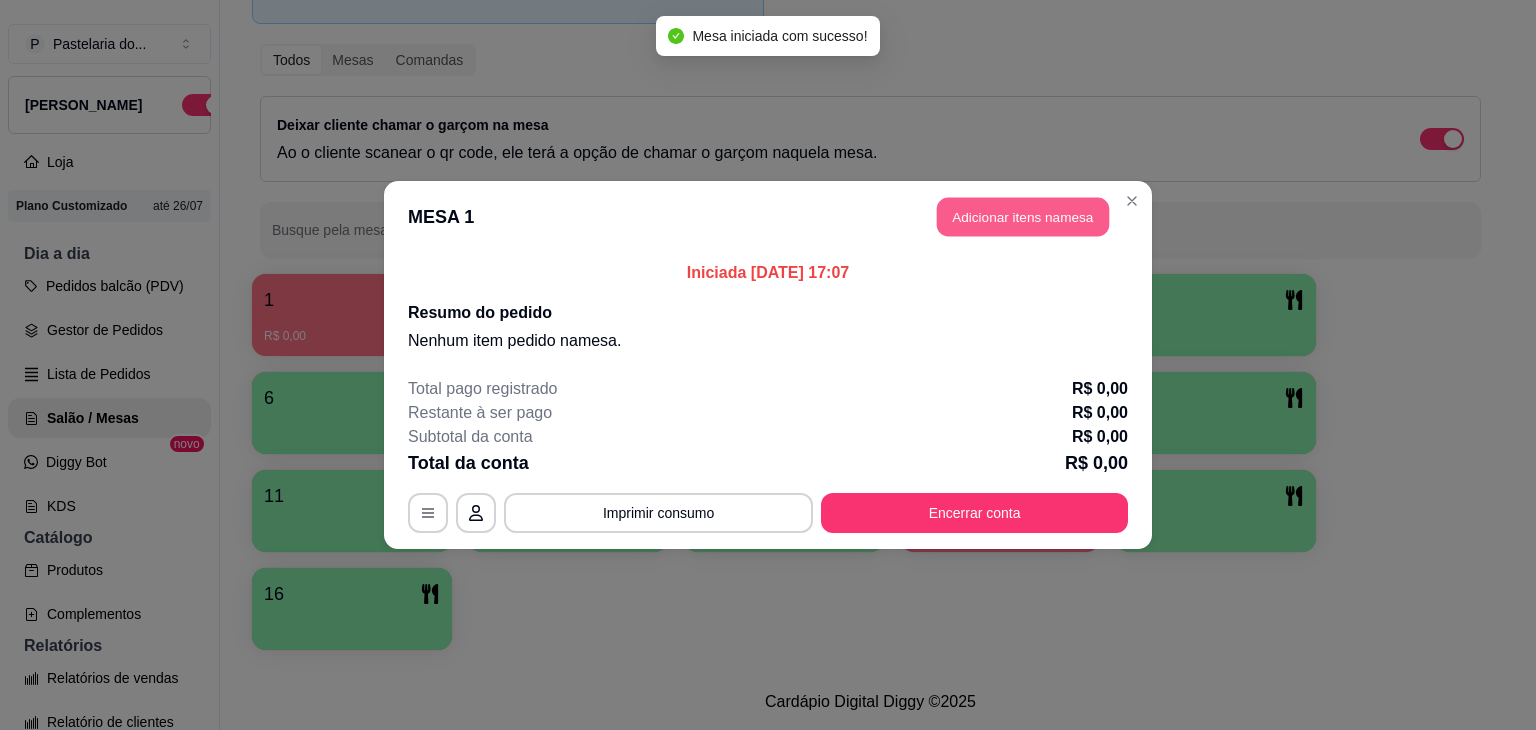 click on "Adicionar itens na  mesa" at bounding box center (1023, 217) 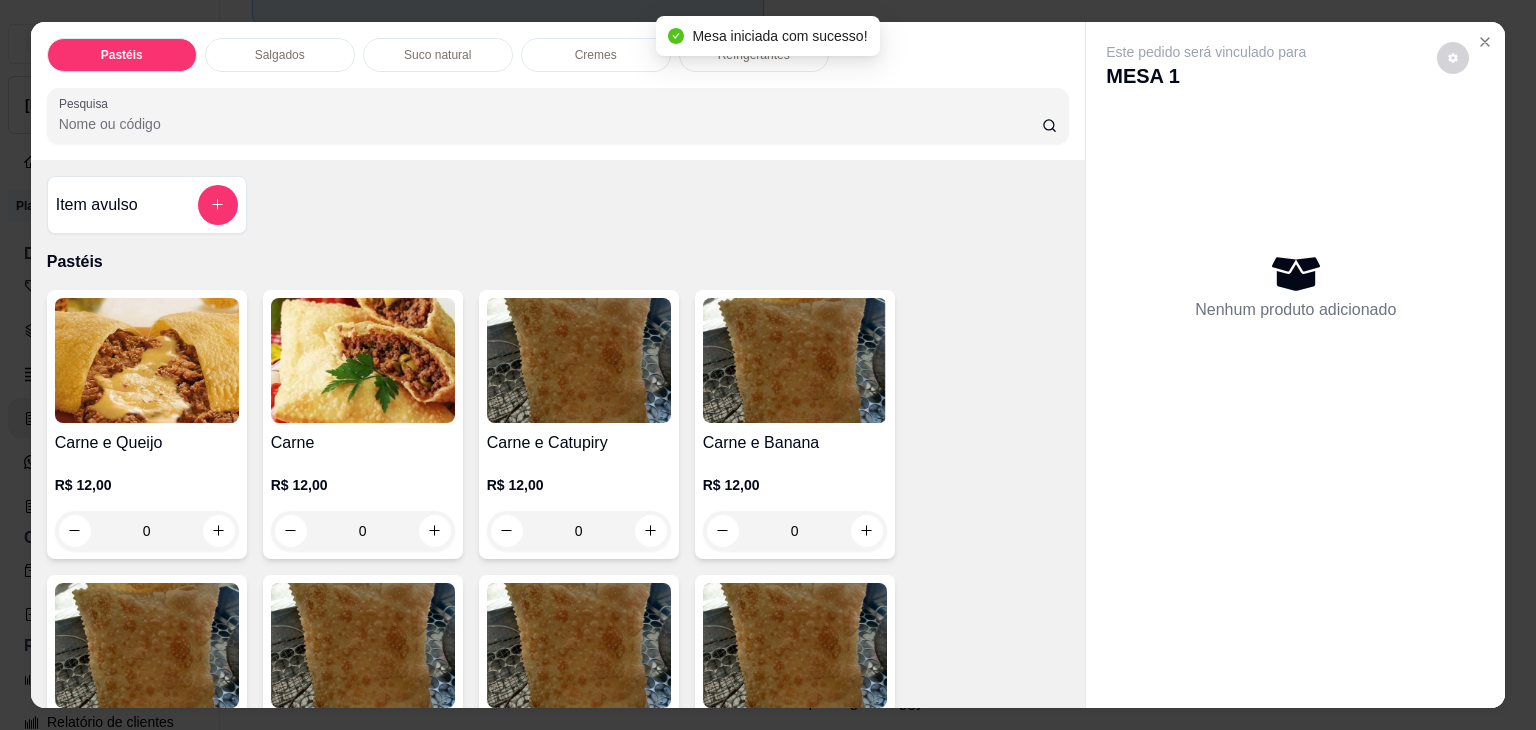 click on "Salgados" at bounding box center [280, 55] 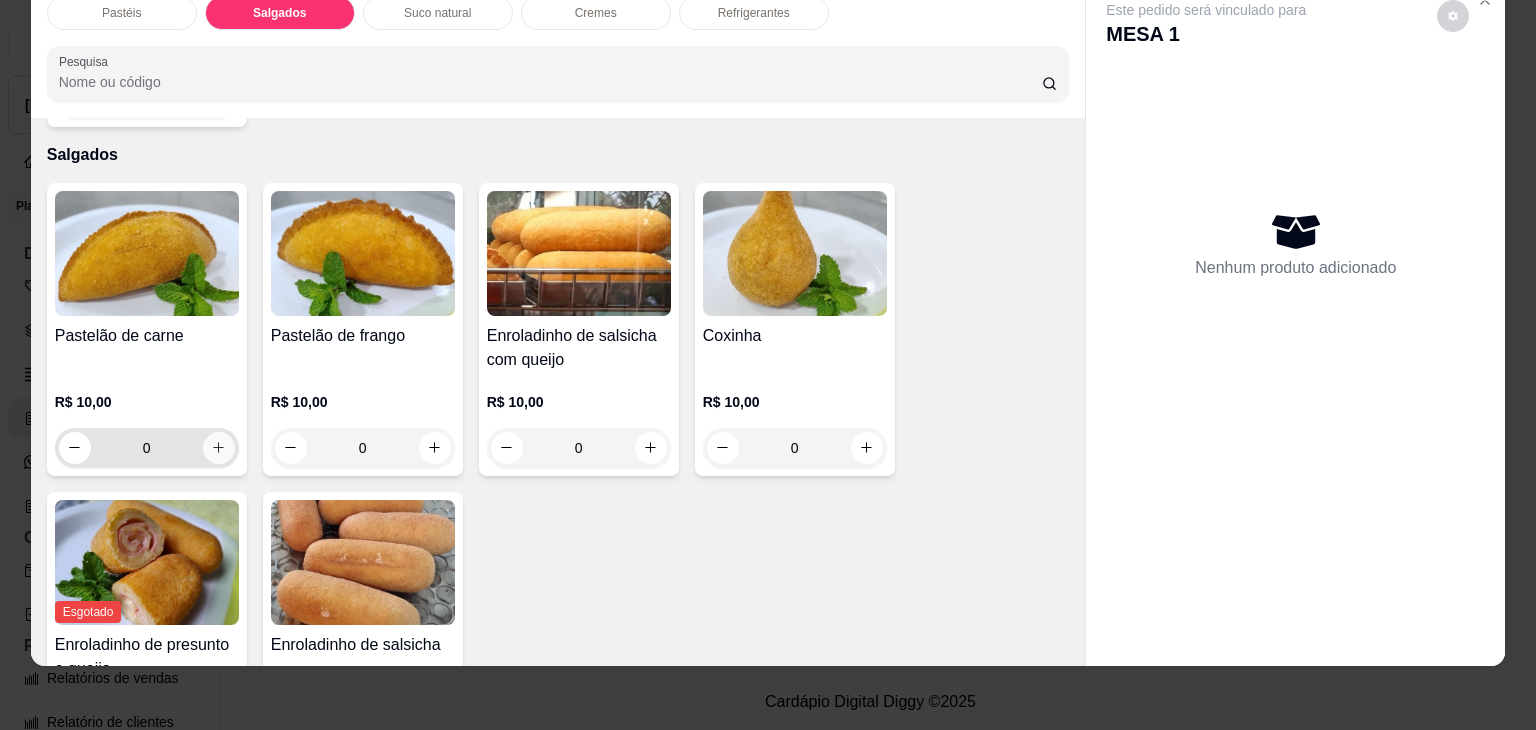 click at bounding box center (219, 448) 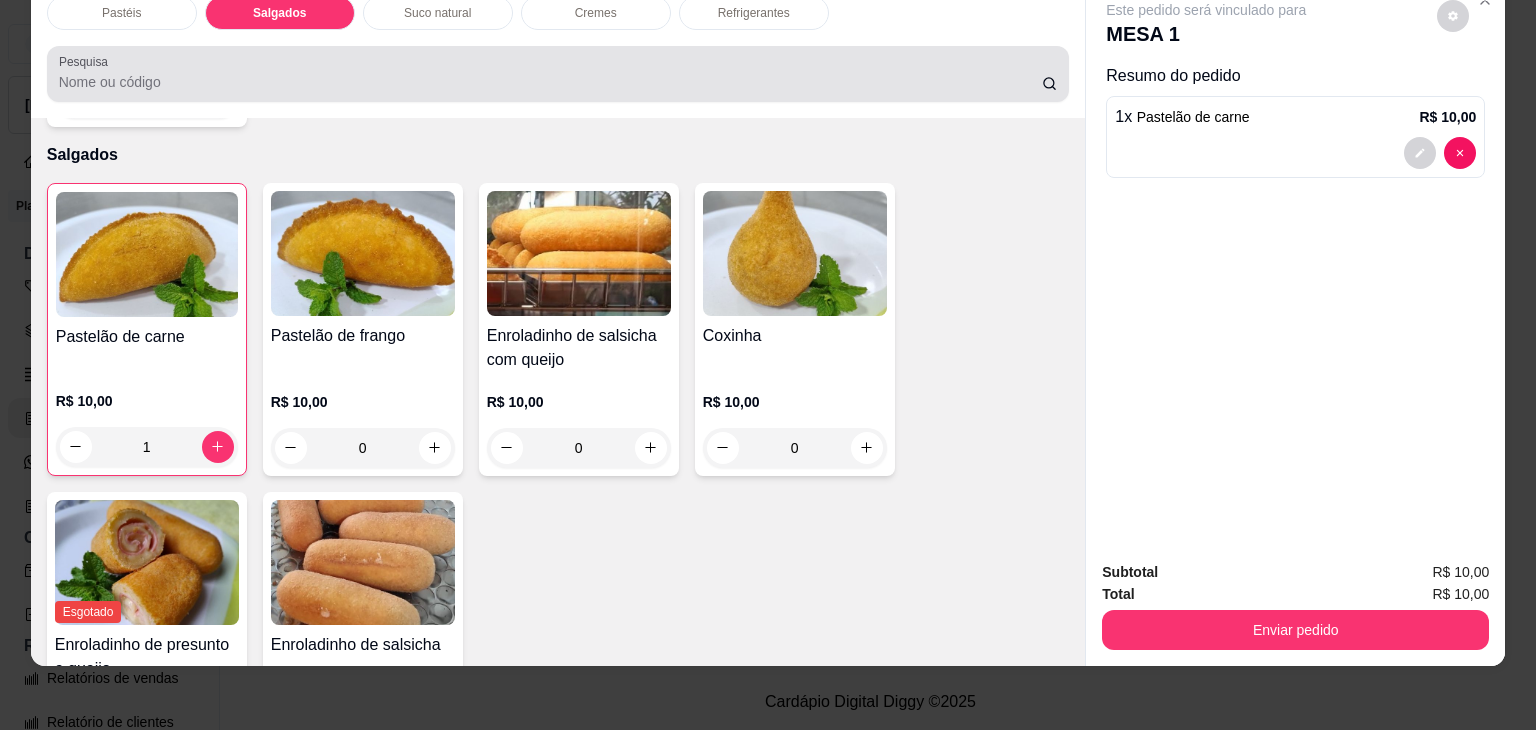scroll, scrollTop: 0, scrollLeft: 0, axis: both 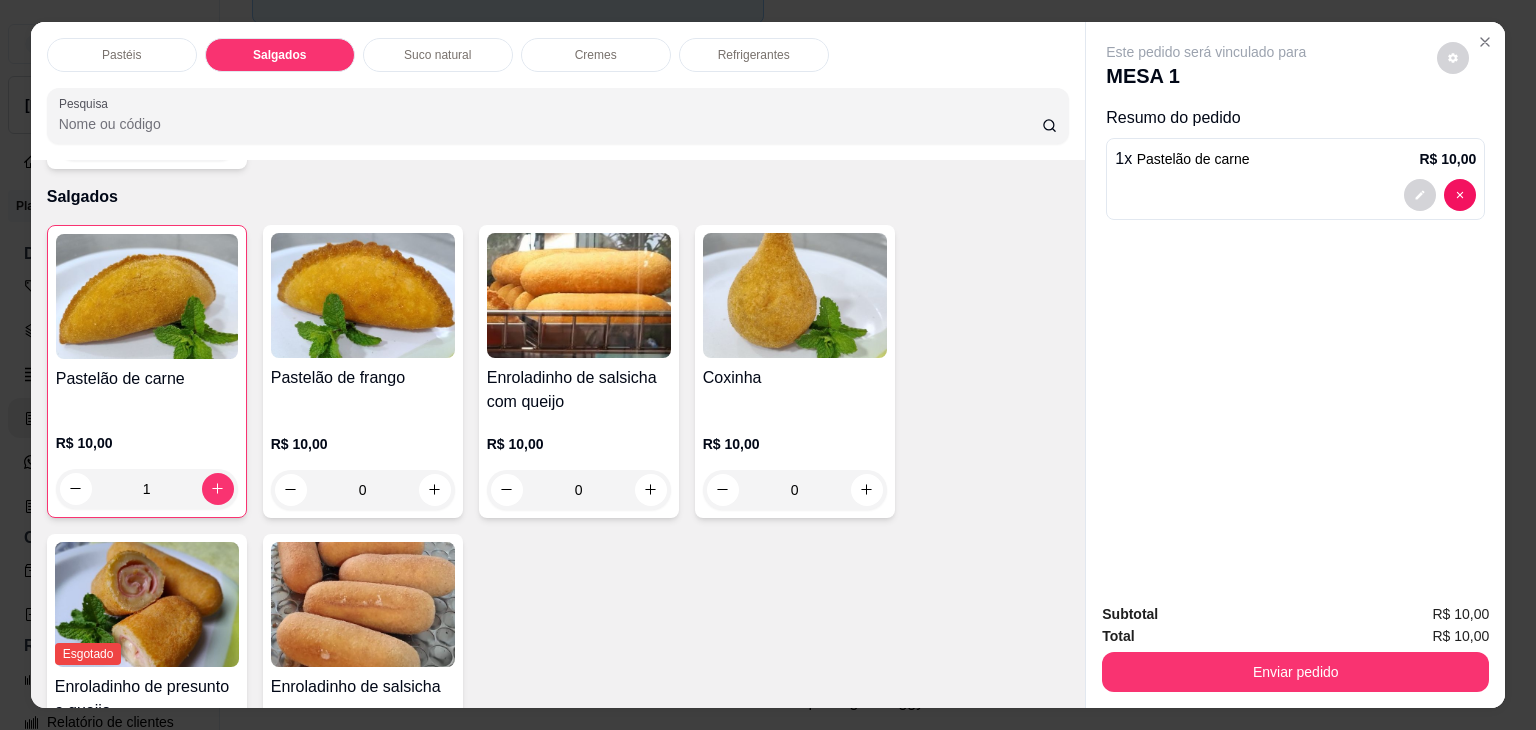 click on "Refrigerantes" at bounding box center [754, 55] 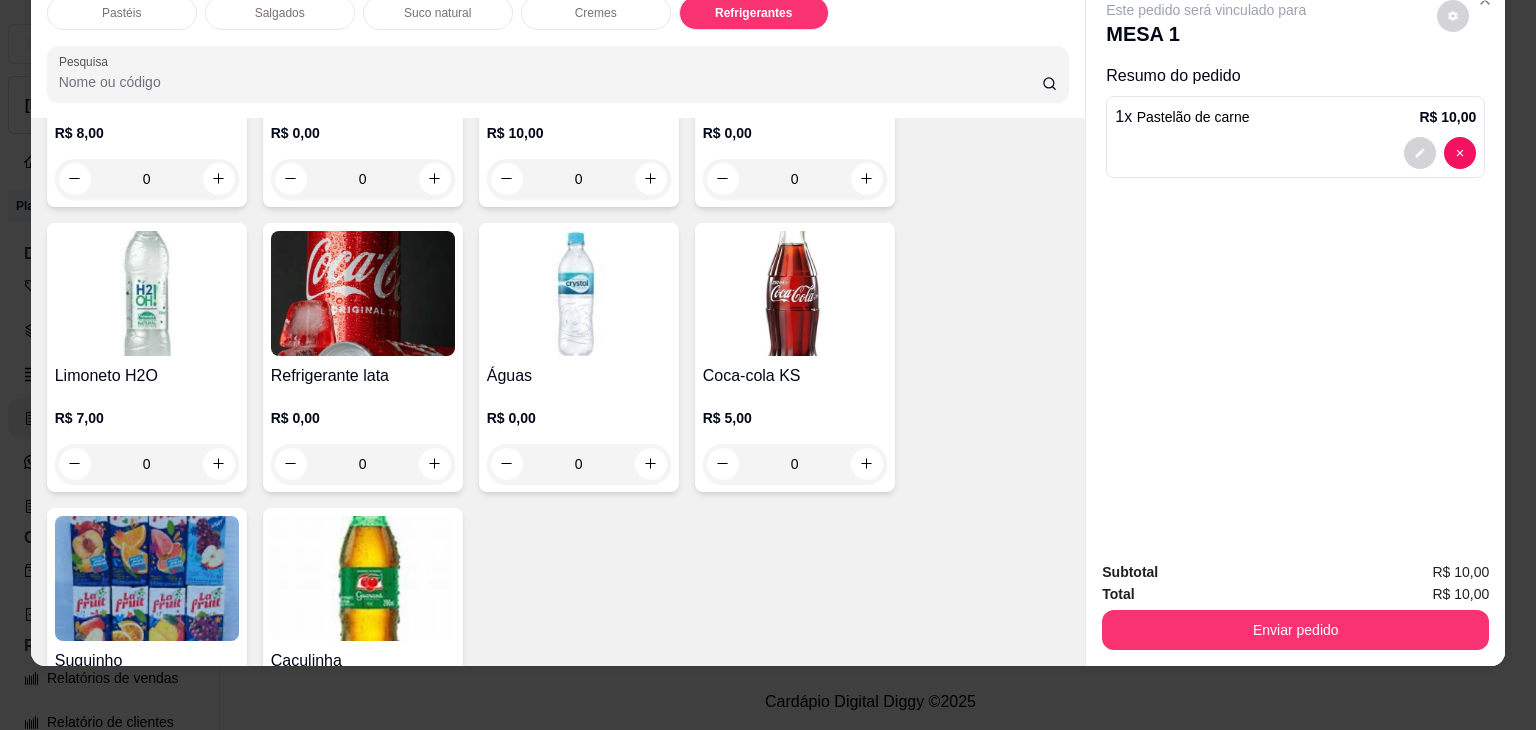 scroll, scrollTop: 5537, scrollLeft: 0, axis: vertical 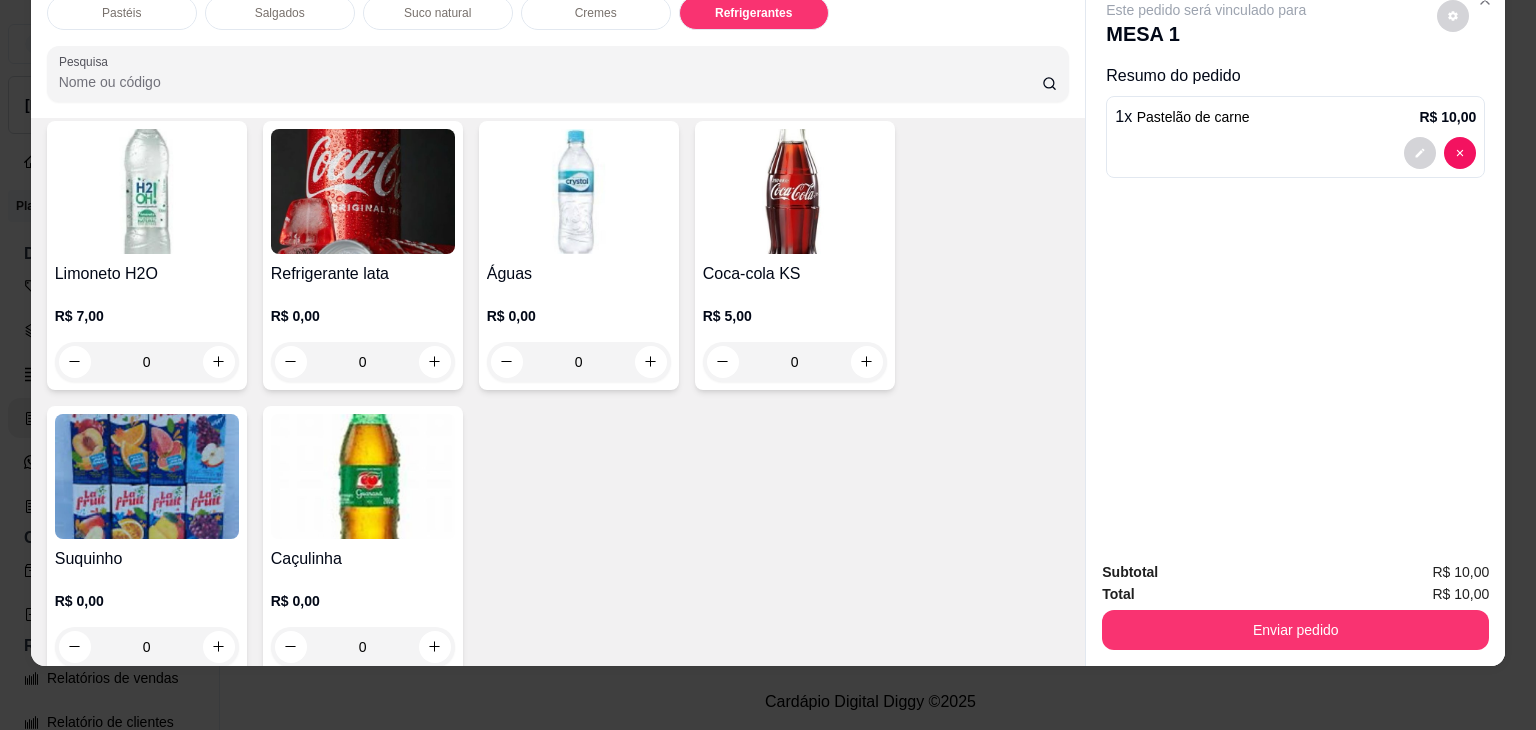 click on "0" at bounding box center [363, 647] 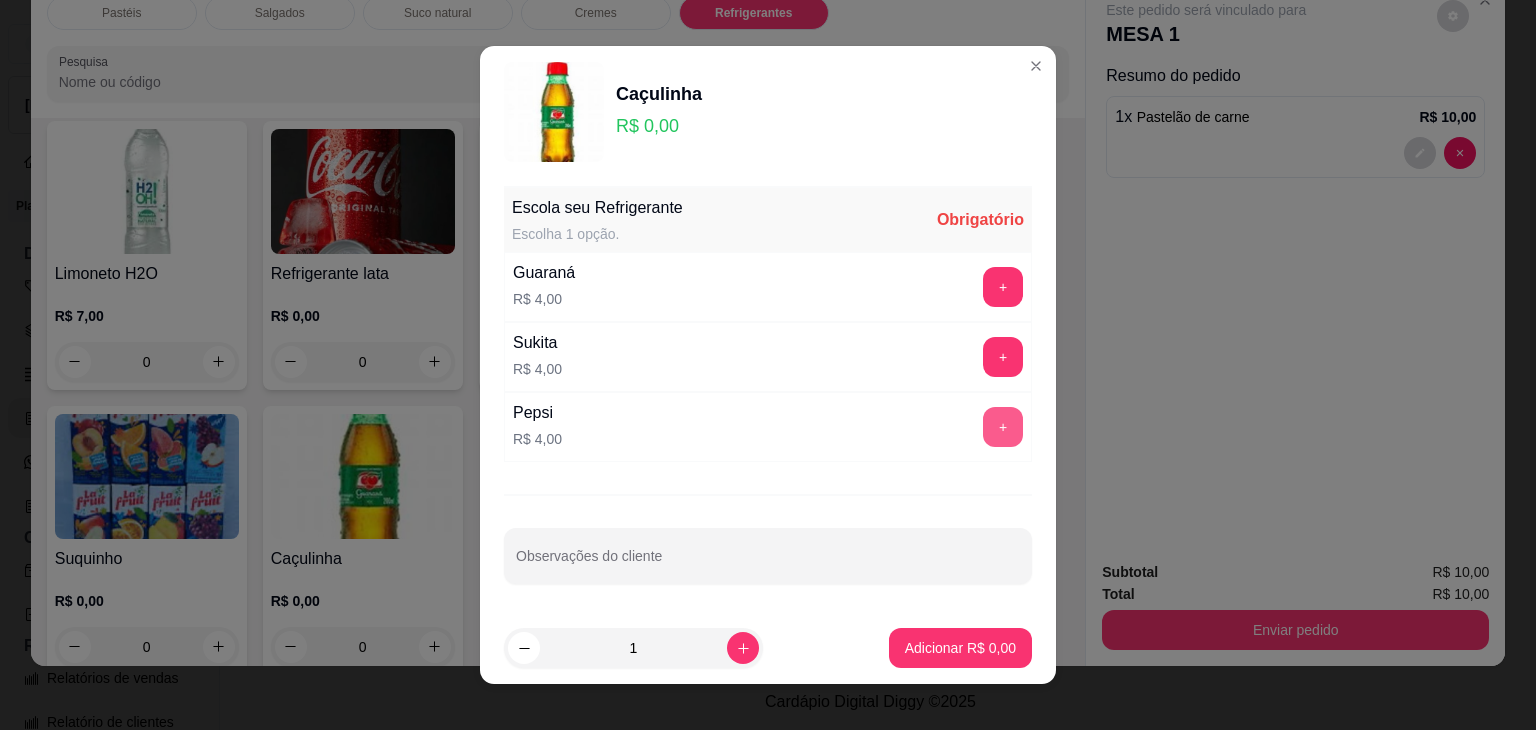 click on "+" at bounding box center (1003, 427) 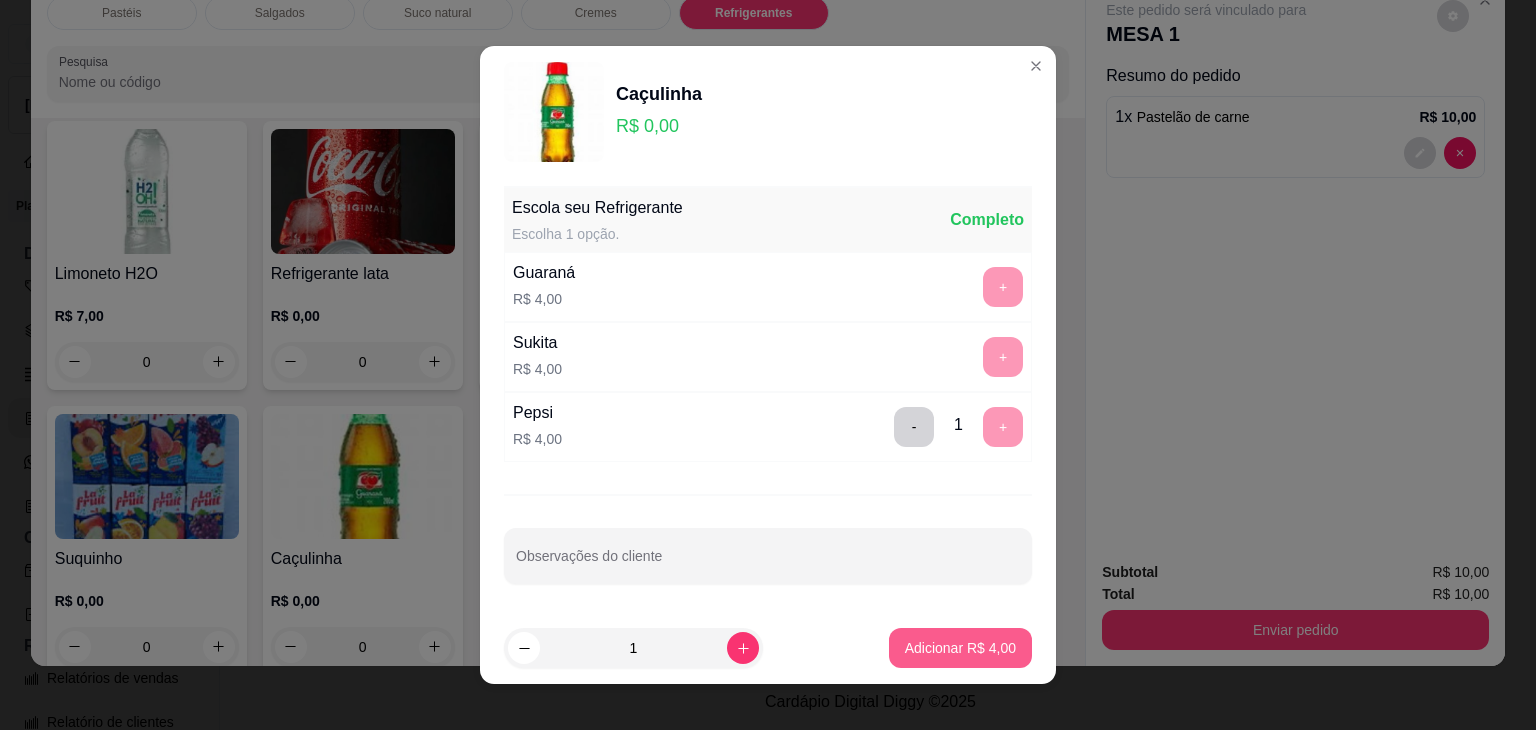 click on "Adicionar   R$ 4,00" at bounding box center (960, 648) 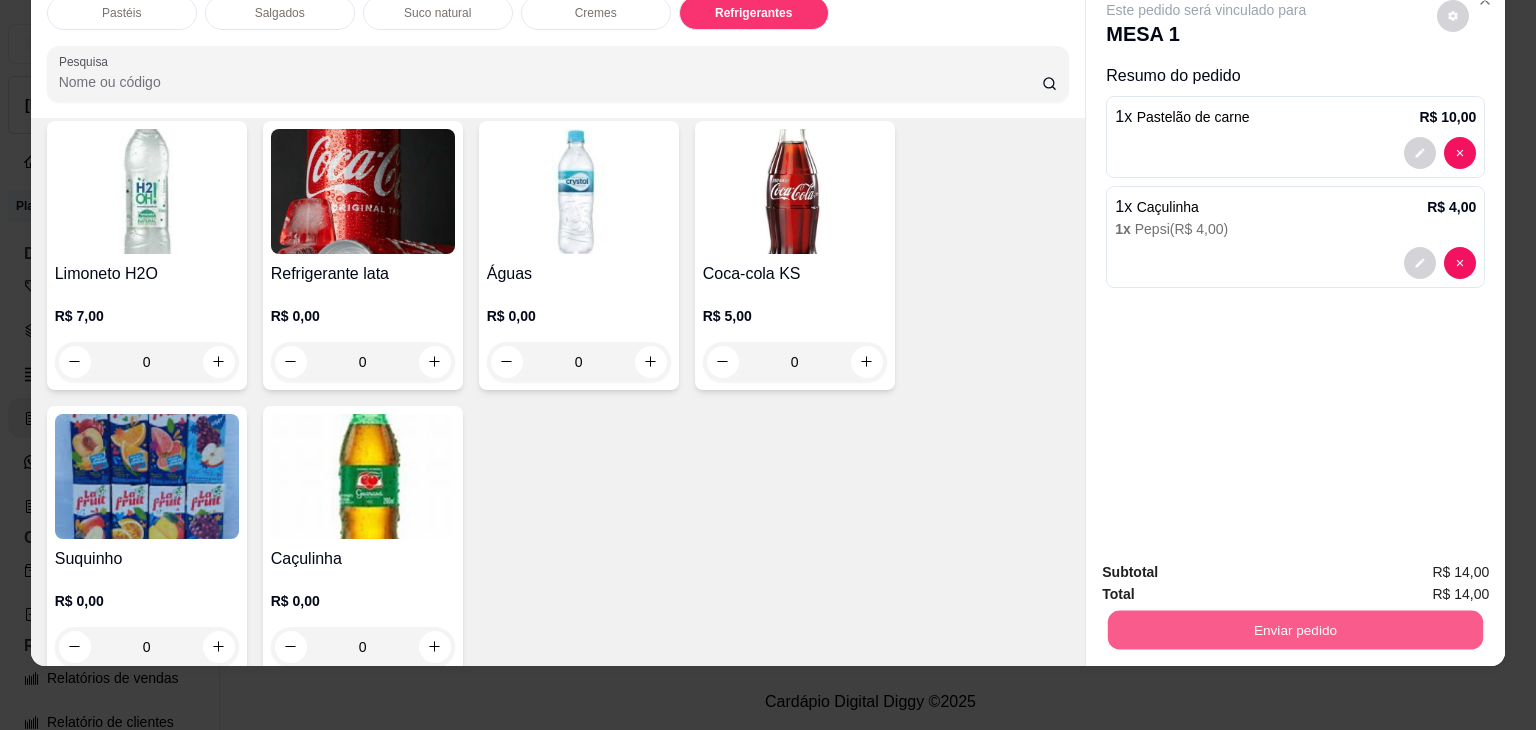 click on "Enviar pedido" at bounding box center [1295, 630] 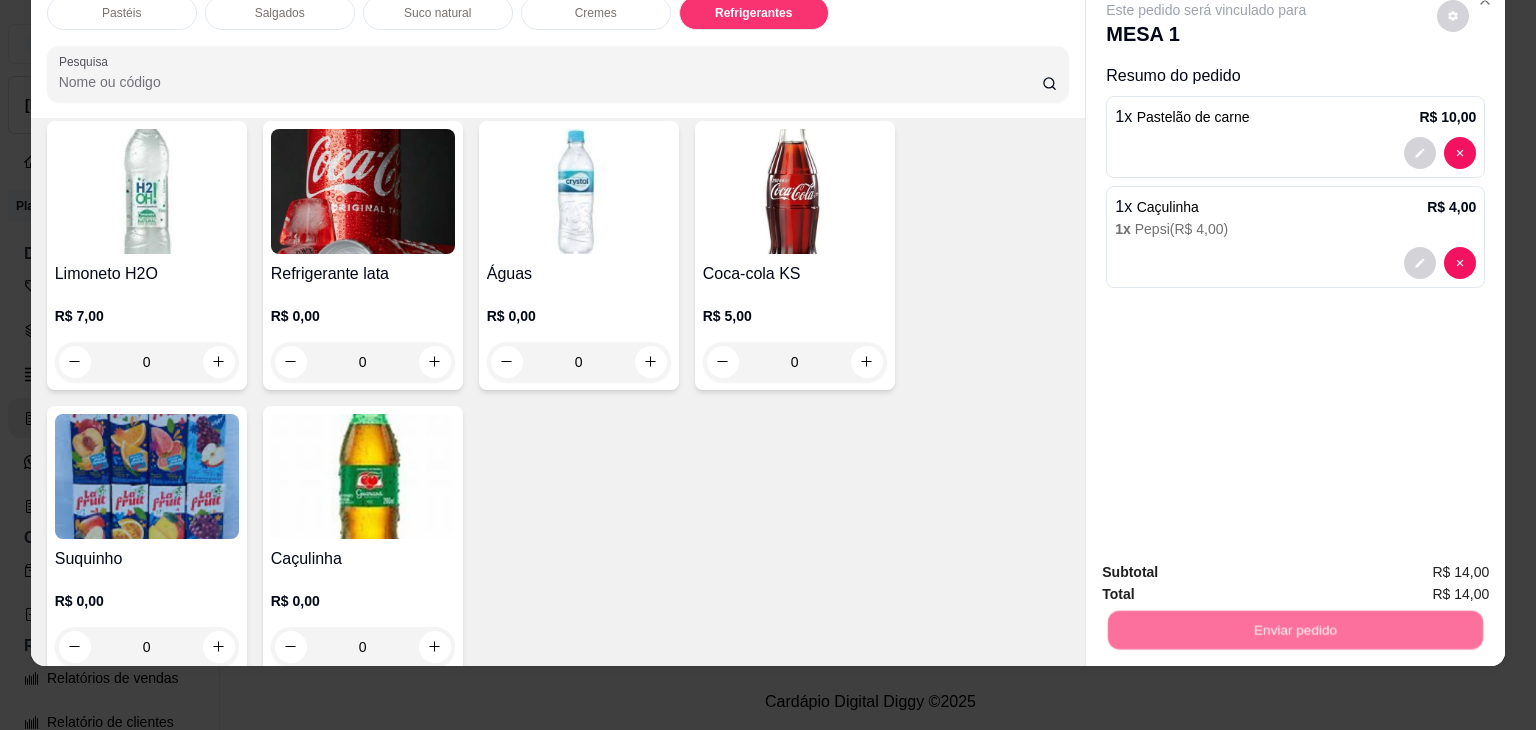 click on "Não registrar e enviar pedido" at bounding box center (1229, 565) 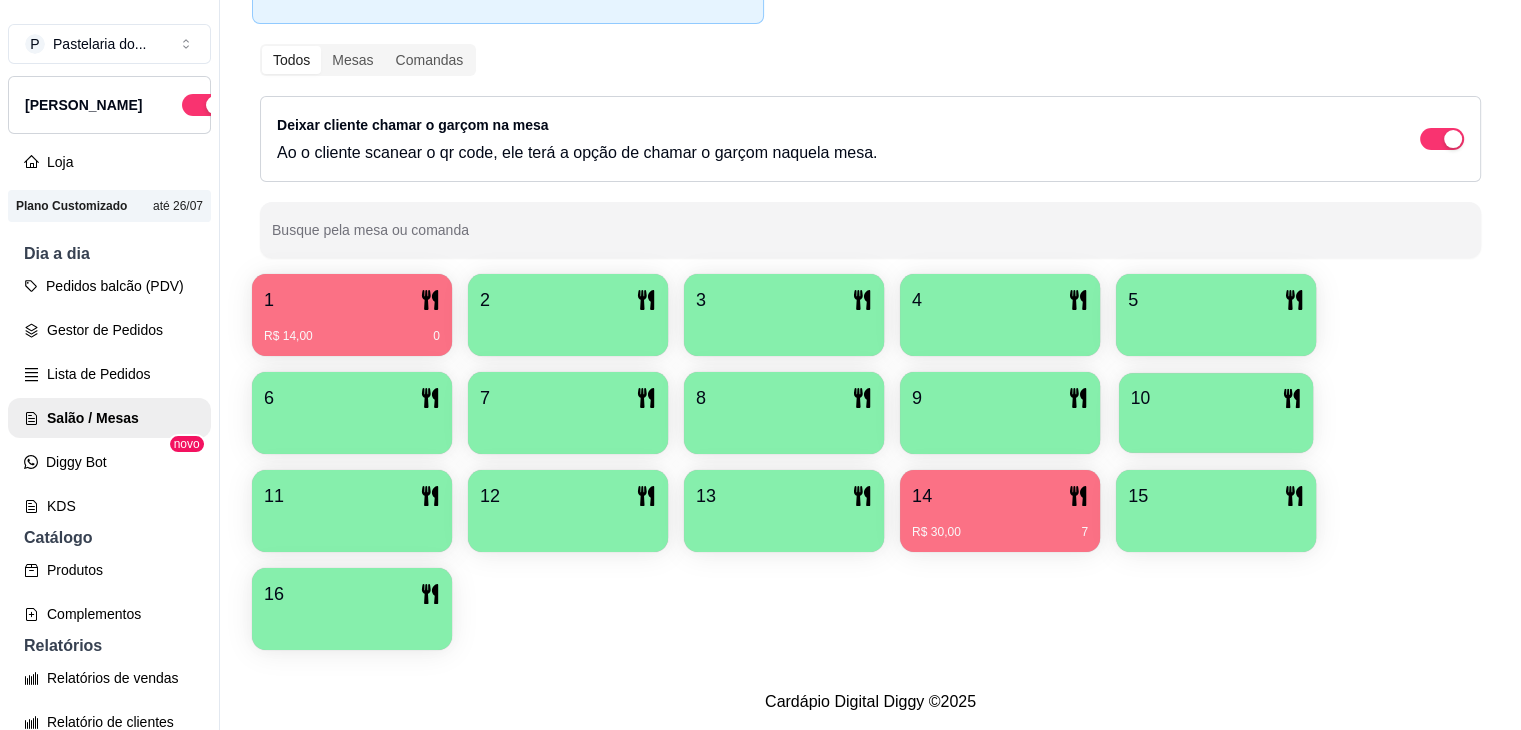 click on "10" at bounding box center (1216, 398) 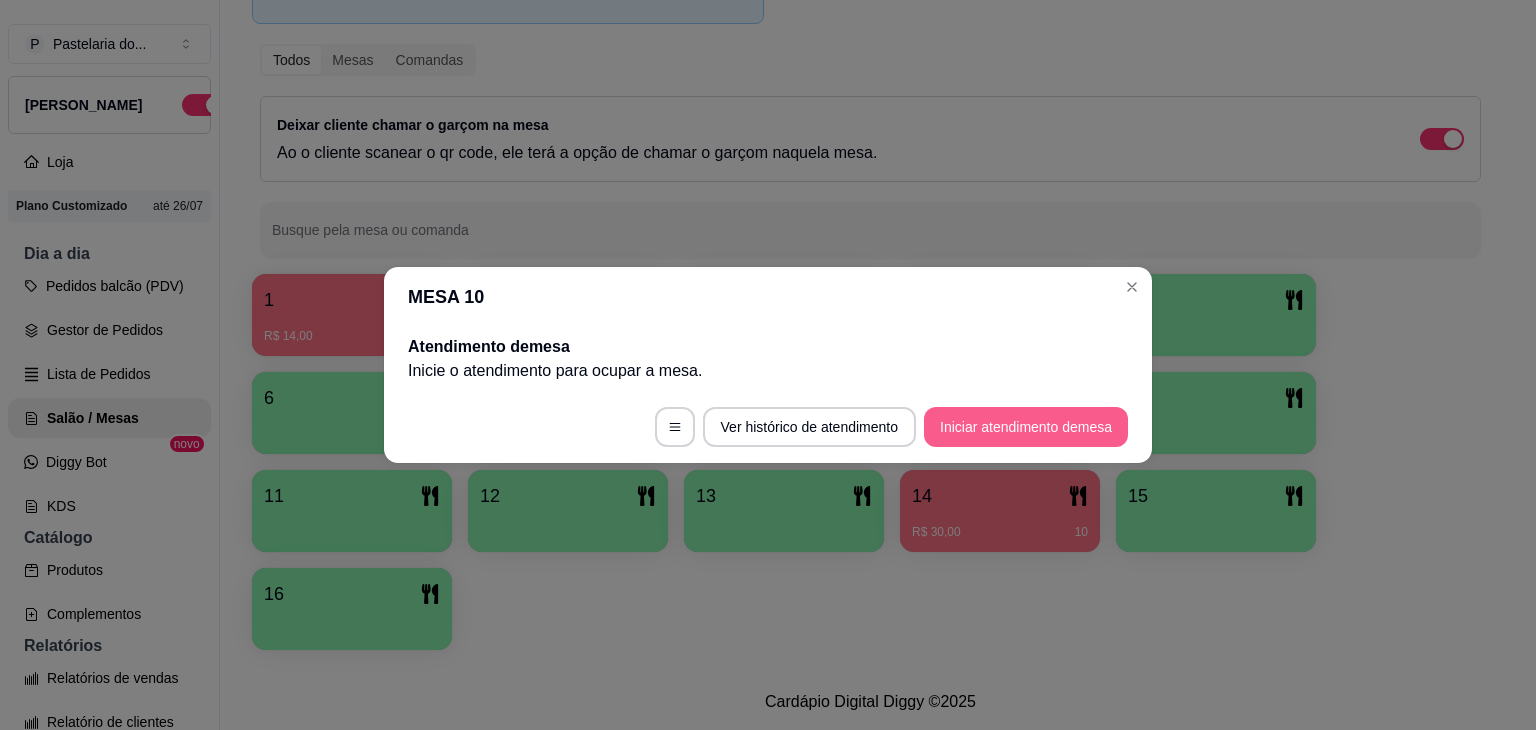 click on "Iniciar atendimento de  mesa" at bounding box center [1026, 427] 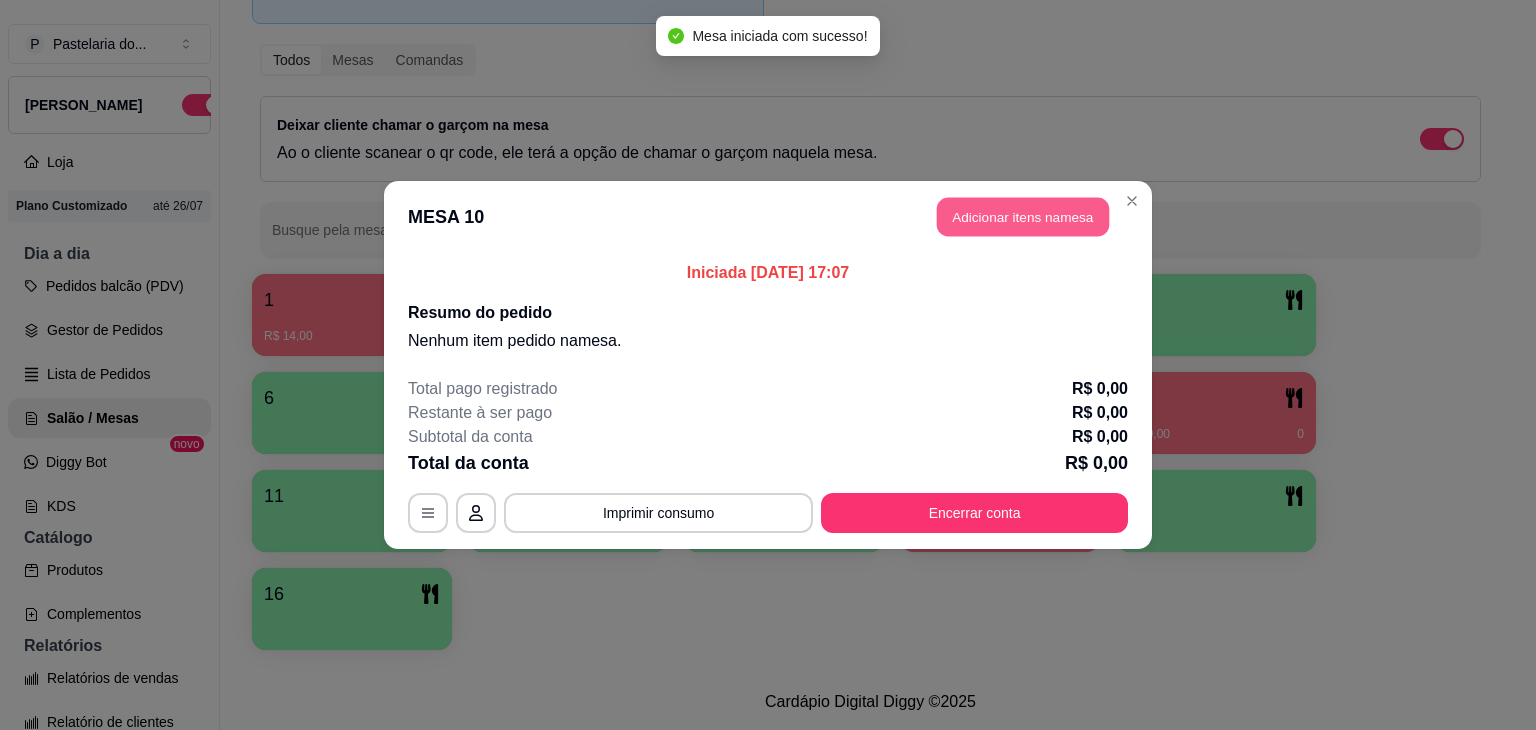 click on "Adicionar itens na  mesa" at bounding box center [1023, 217] 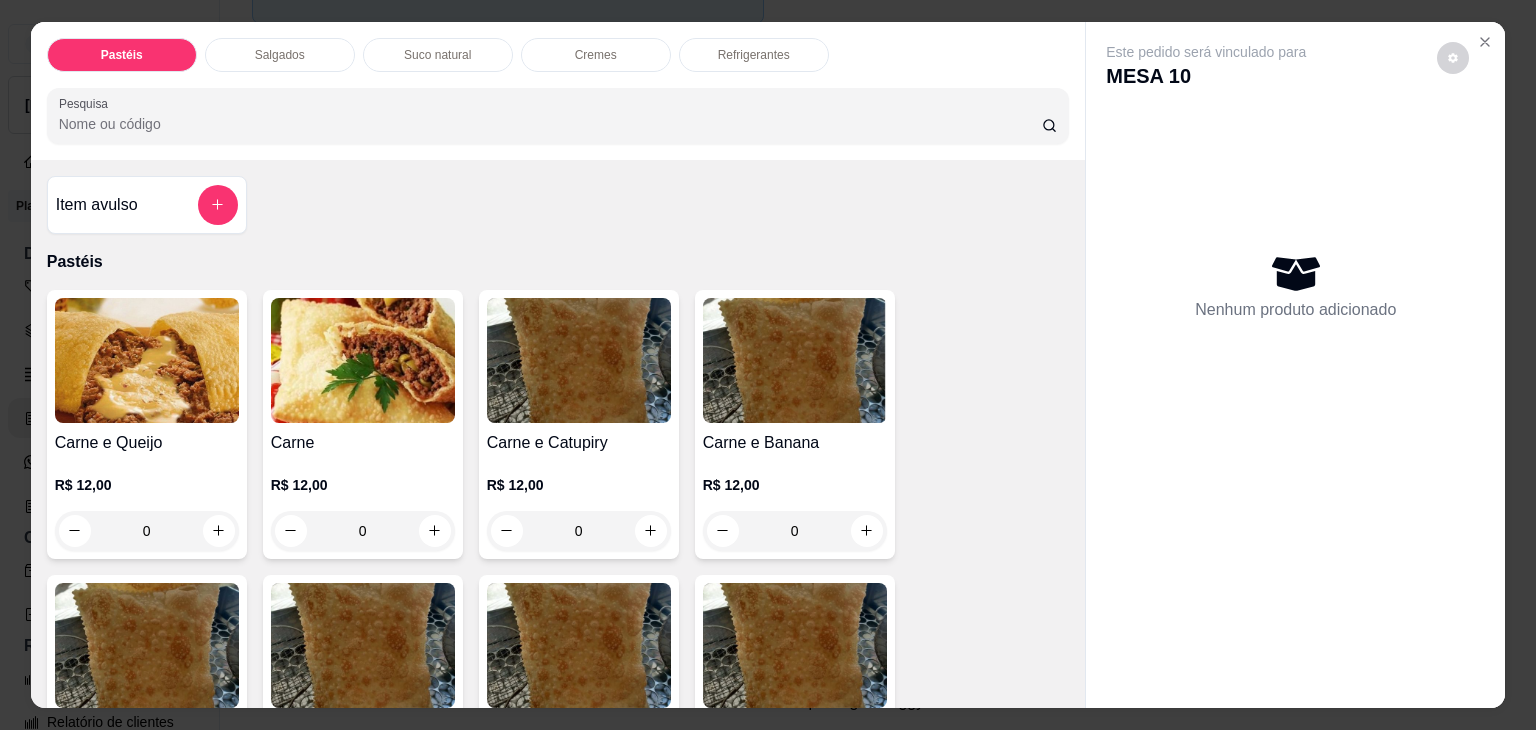 click on "0" at bounding box center [363, 531] 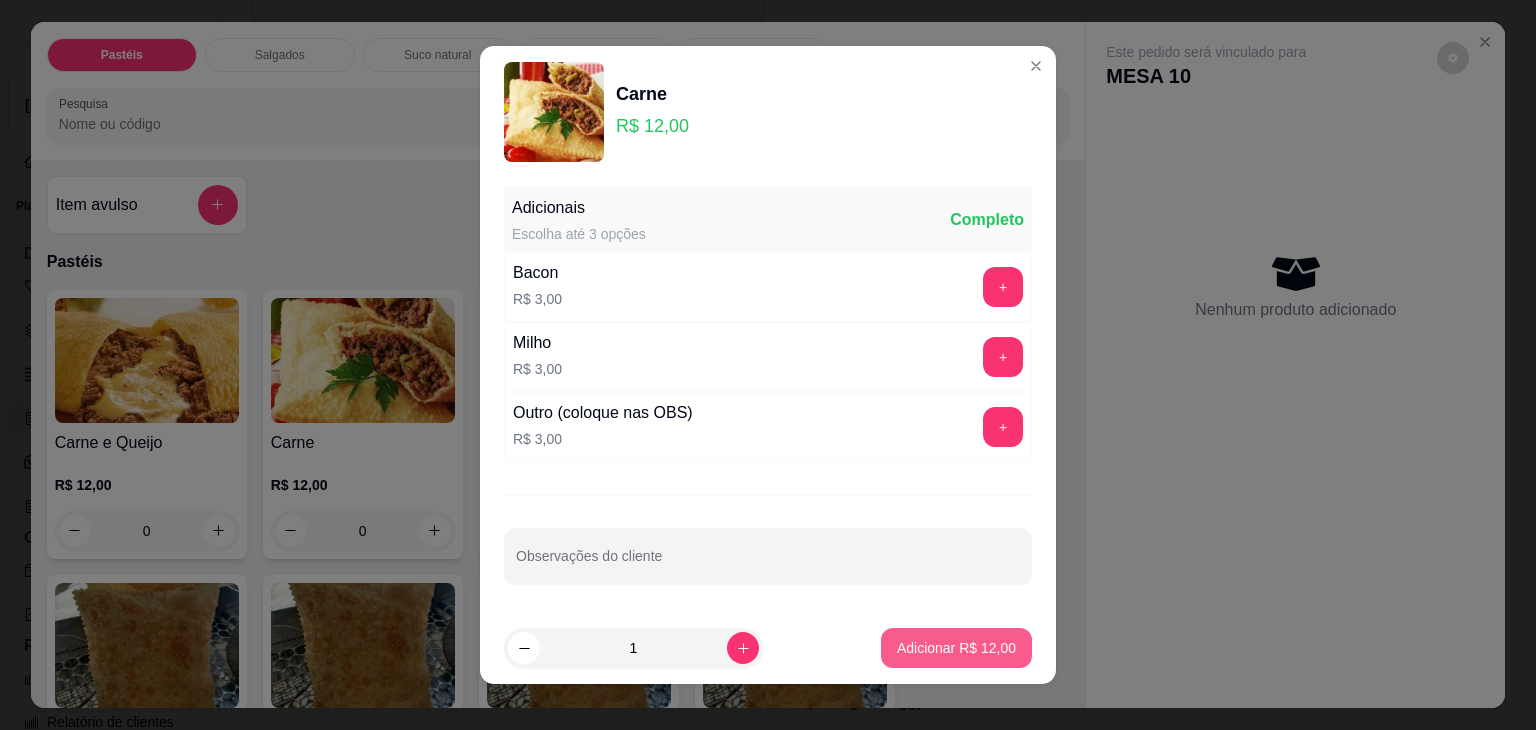 click on "Adicionar   R$ 12,00" at bounding box center [956, 648] 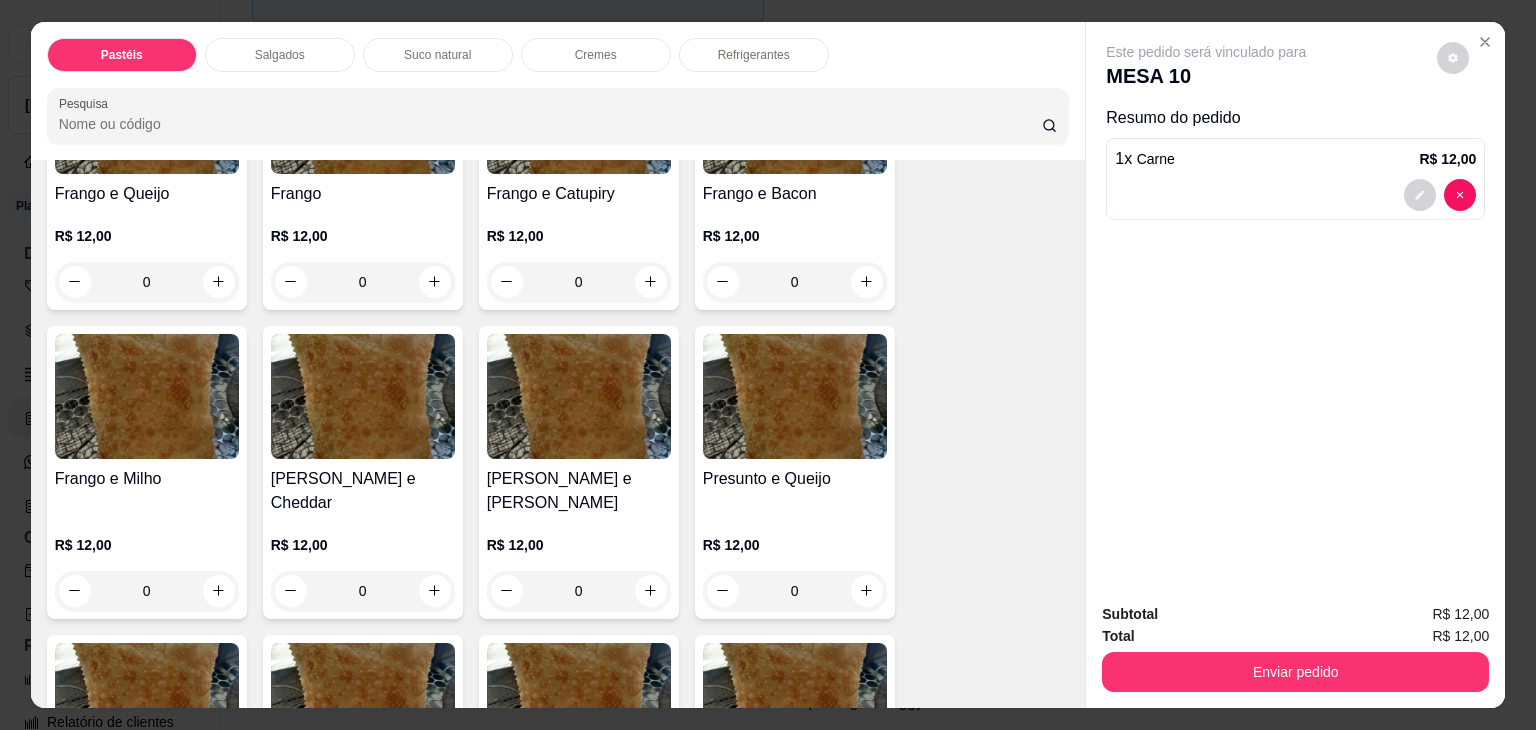 scroll, scrollTop: 1100, scrollLeft: 0, axis: vertical 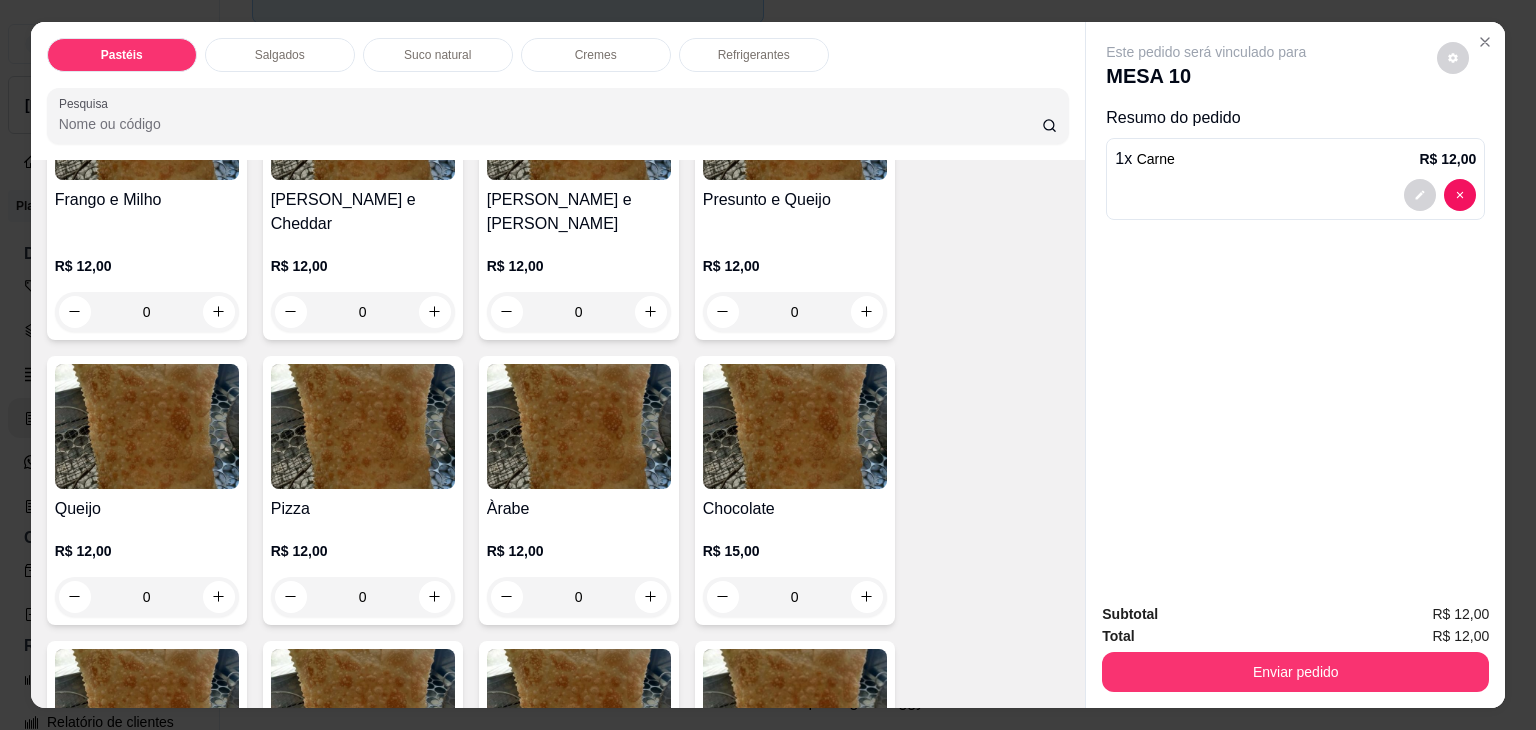 click on "0" at bounding box center (795, 312) 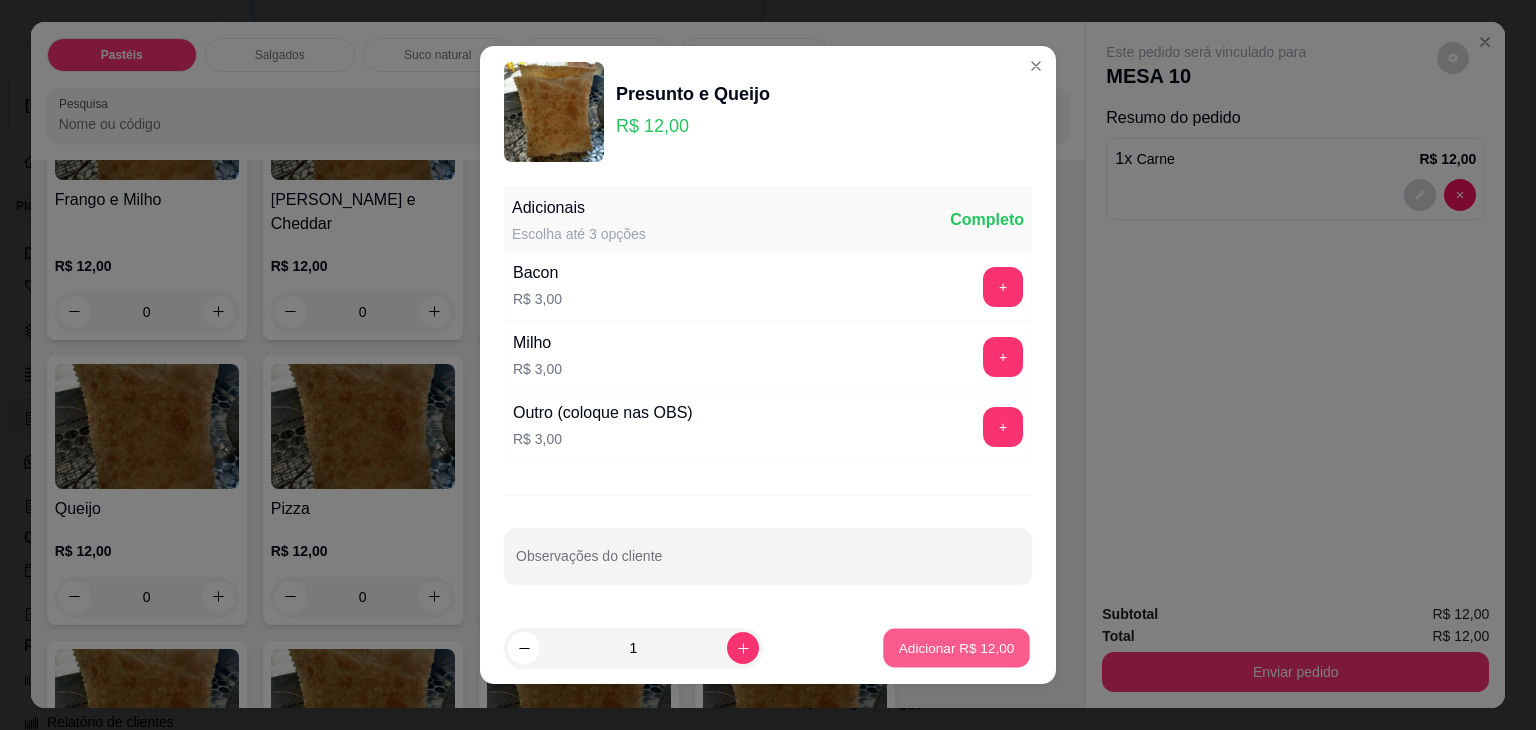 click on "Adicionar   R$ 12,00" at bounding box center [956, 648] 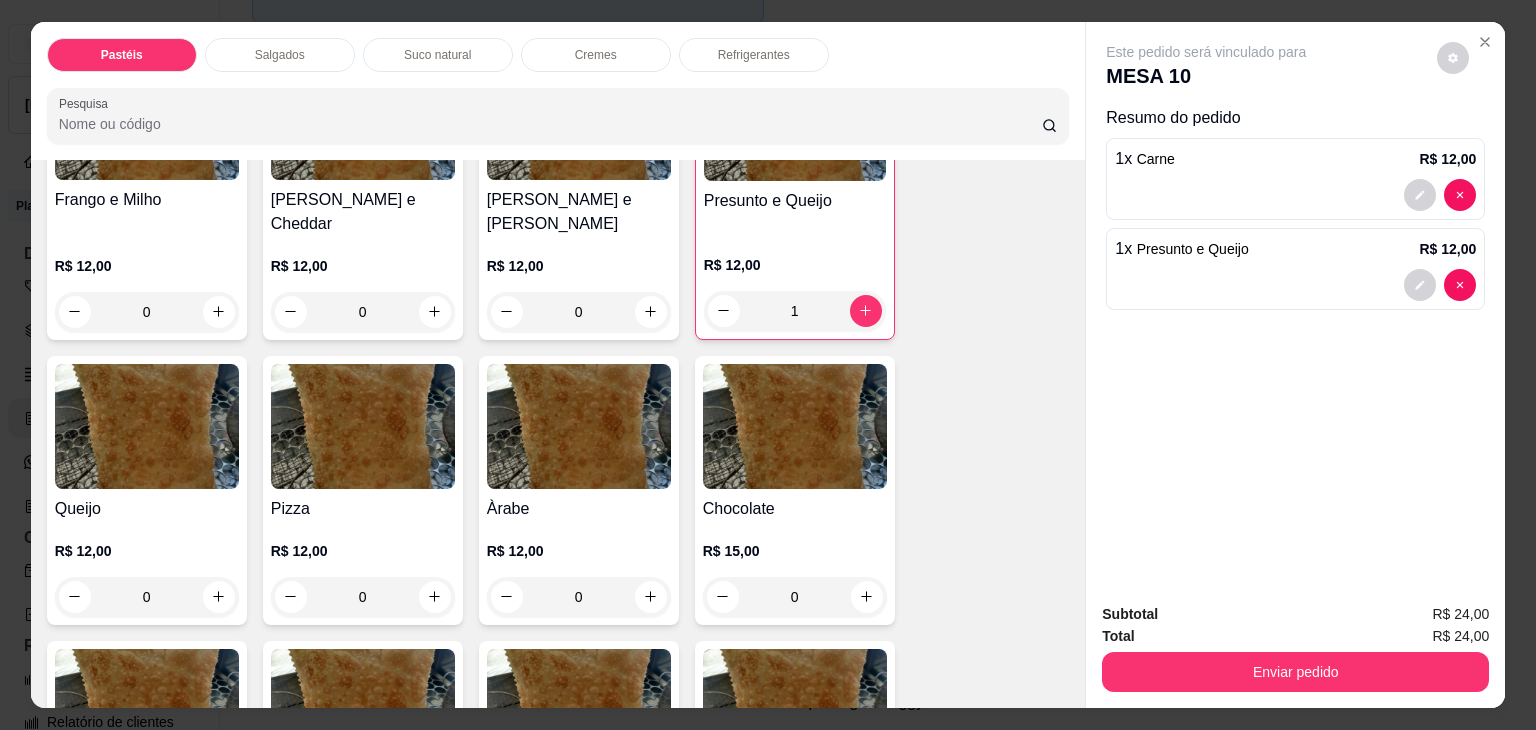 click on "Refrigerantes" at bounding box center (754, 55) 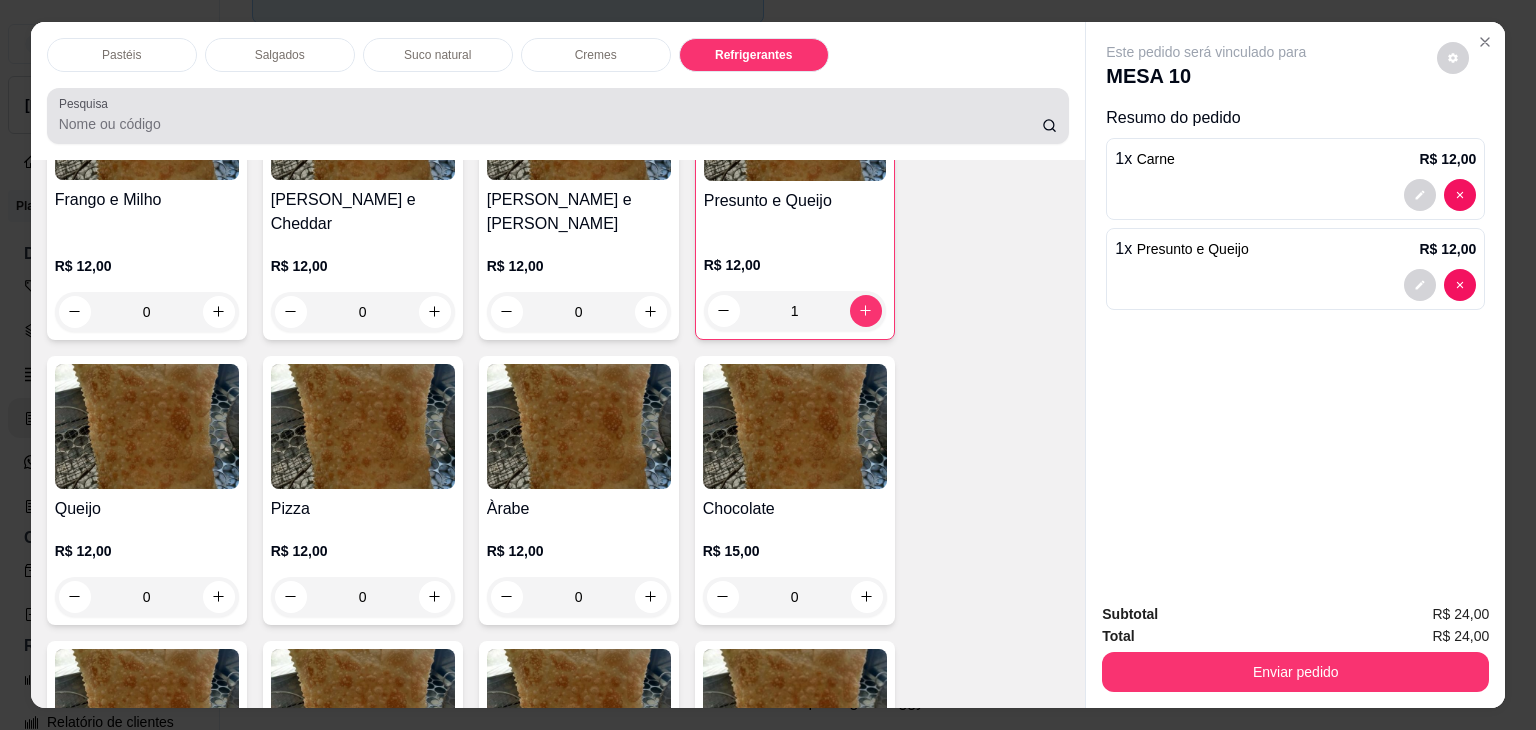 scroll, scrollTop: 4624, scrollLeft: 0, axis: vertical 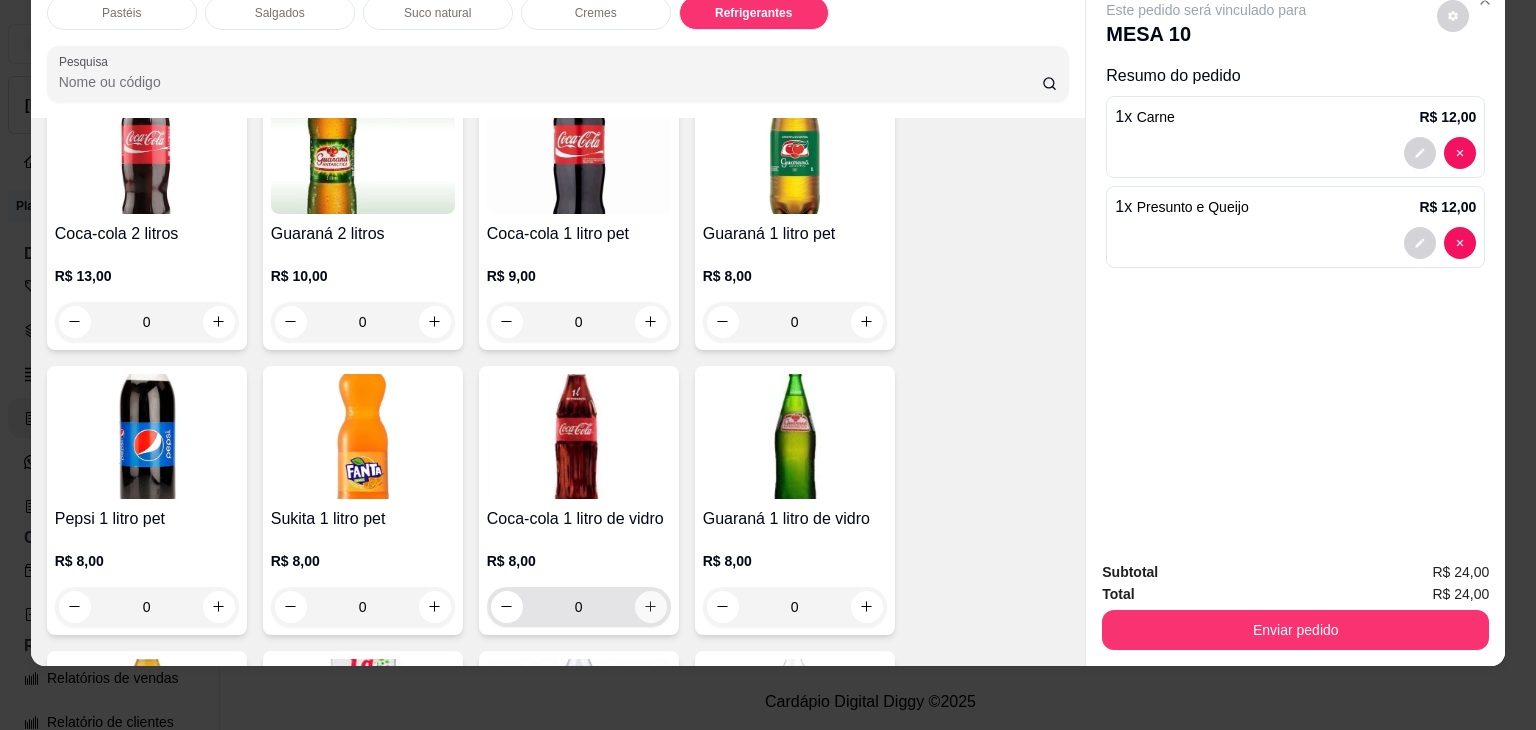 click 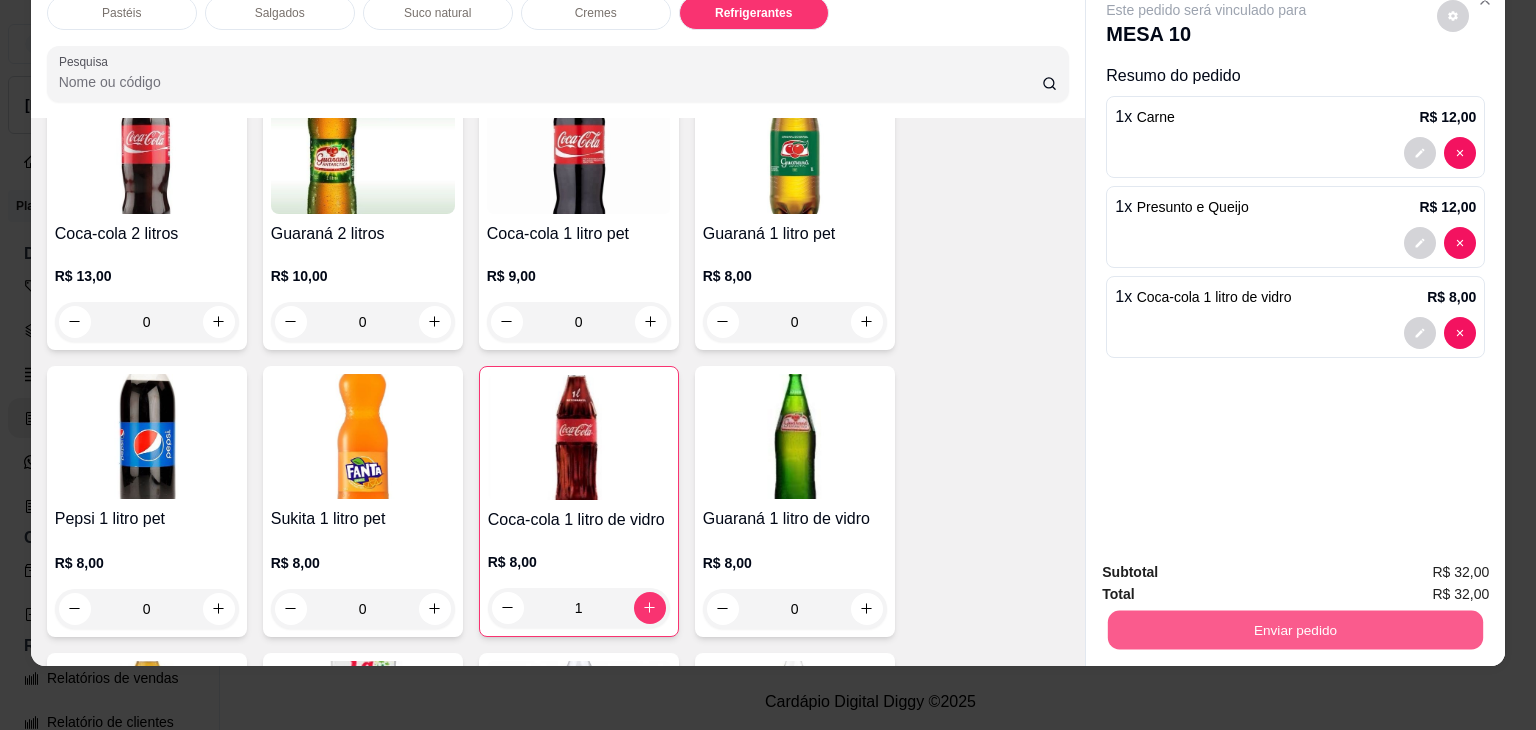 click on "Enviar pedido" at bounding box center (1295, 630) 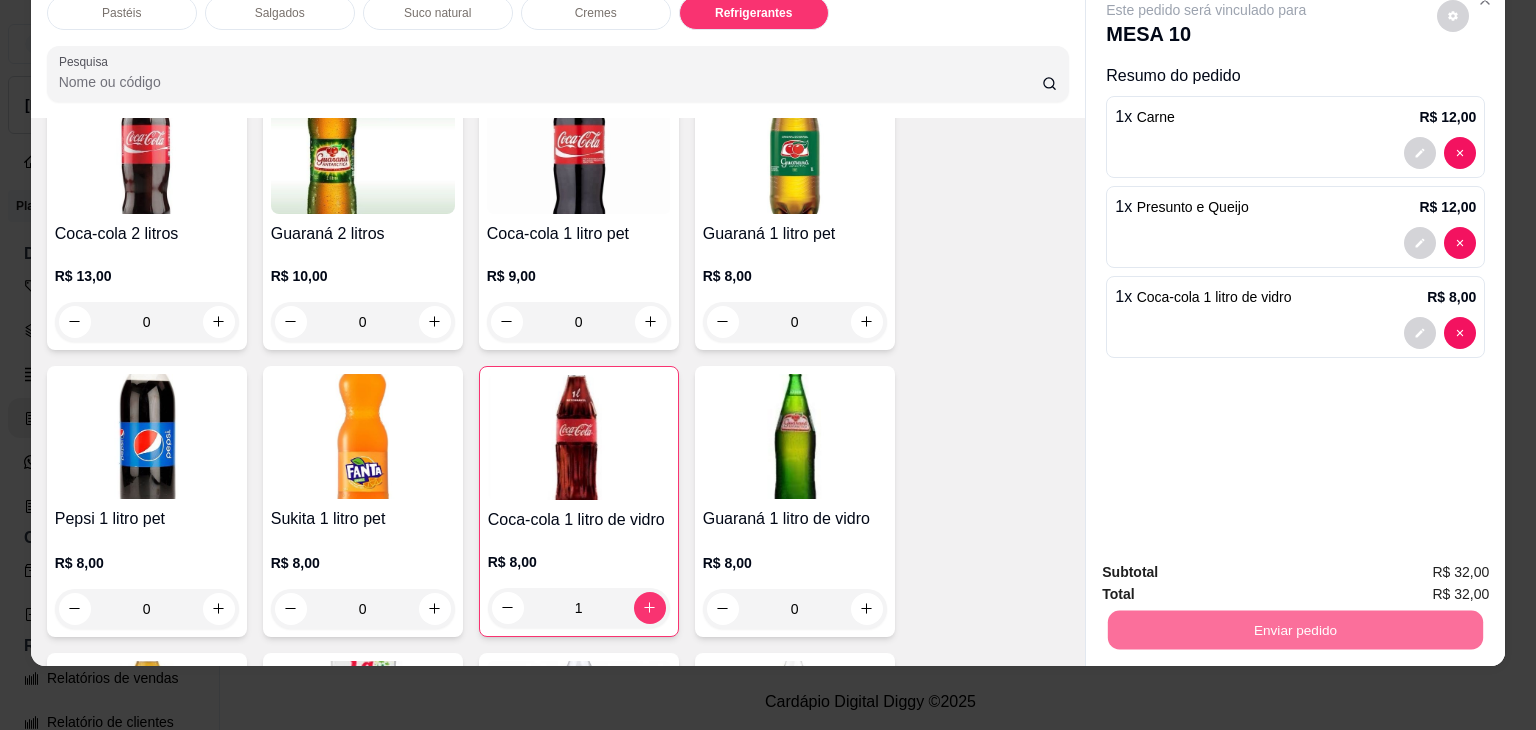 click on "Não registrar e enviar pedido" at bounding box center (1229, 565) 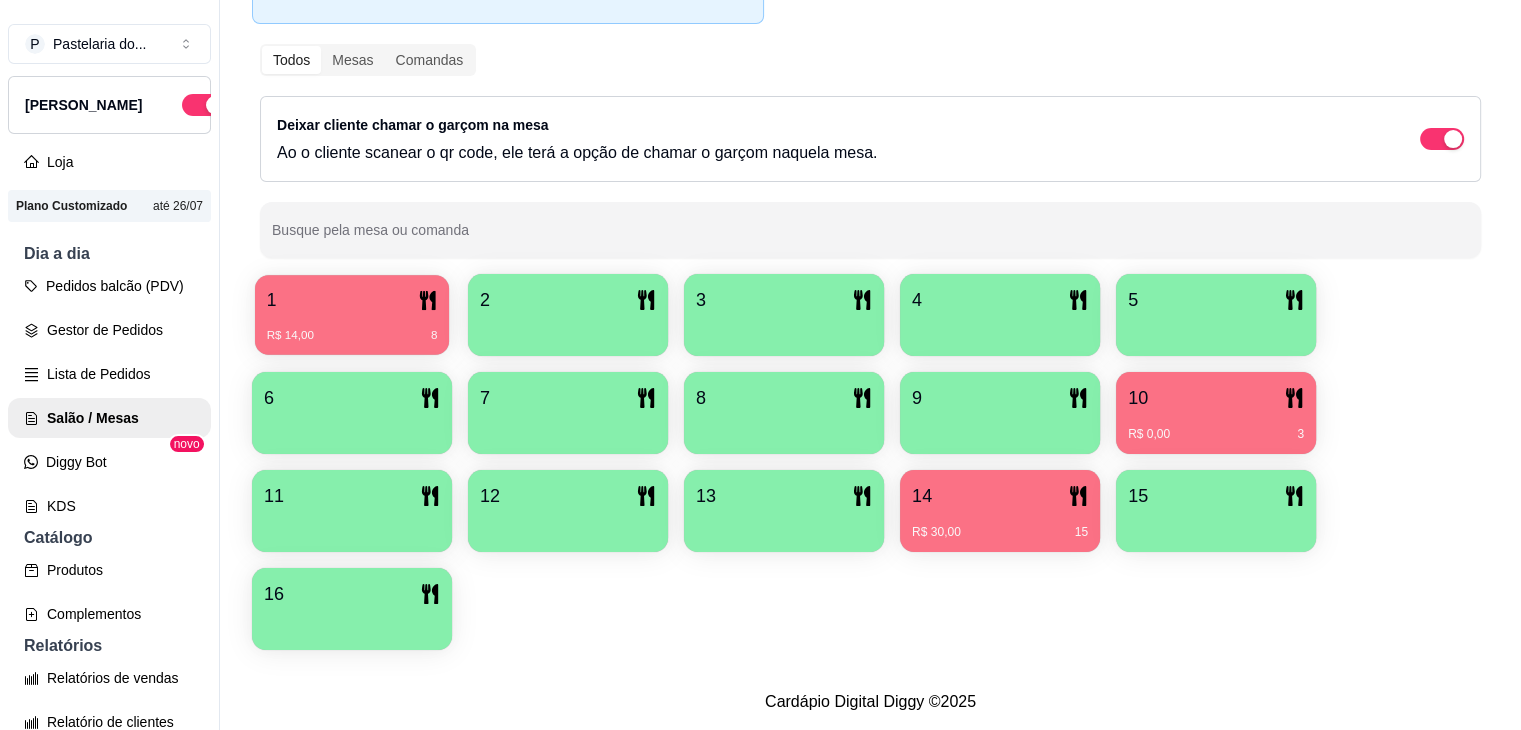 click on "R$ 14,00 8" at bounding box center (352, 336) 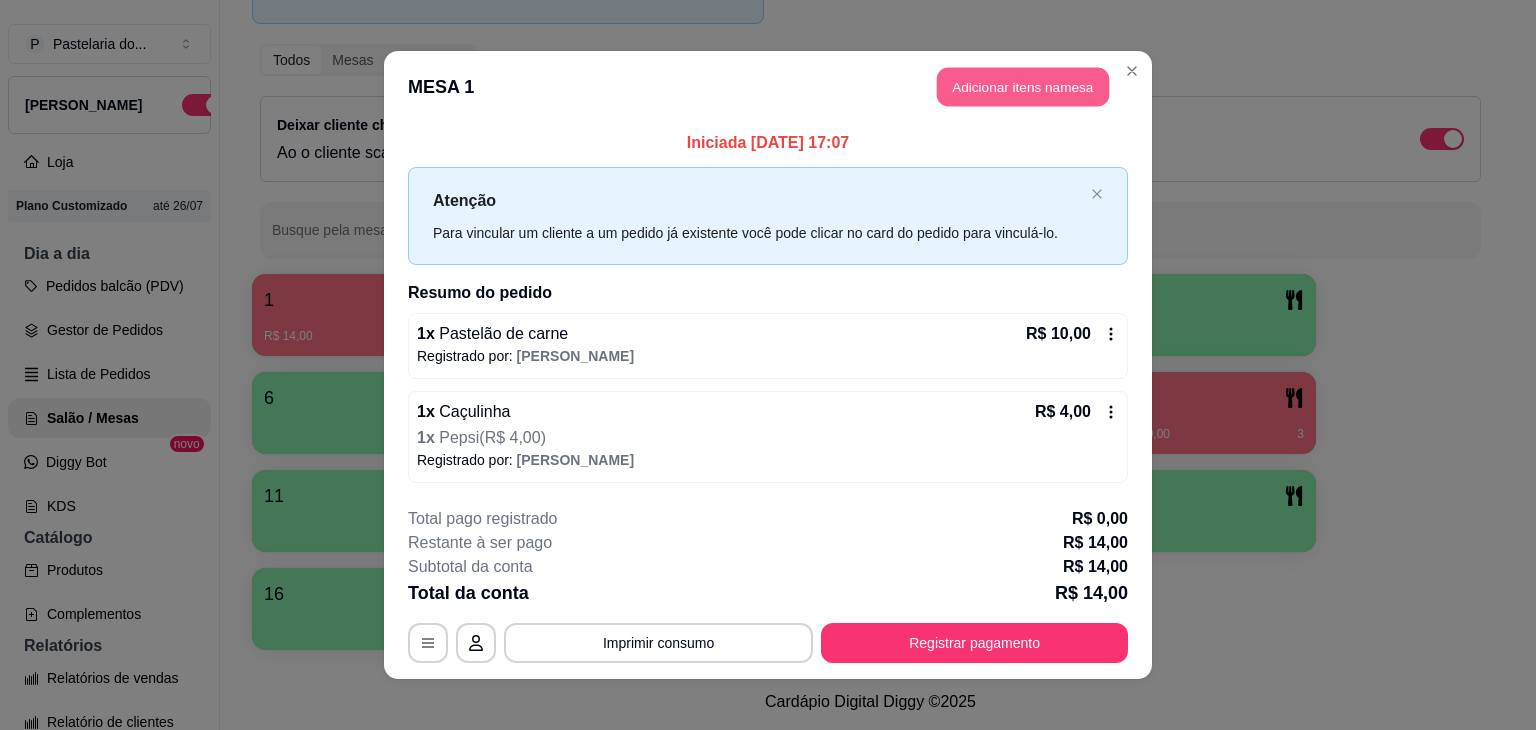 click on "Adicionar itens na  mesa" at bounding box center [1023, 87] 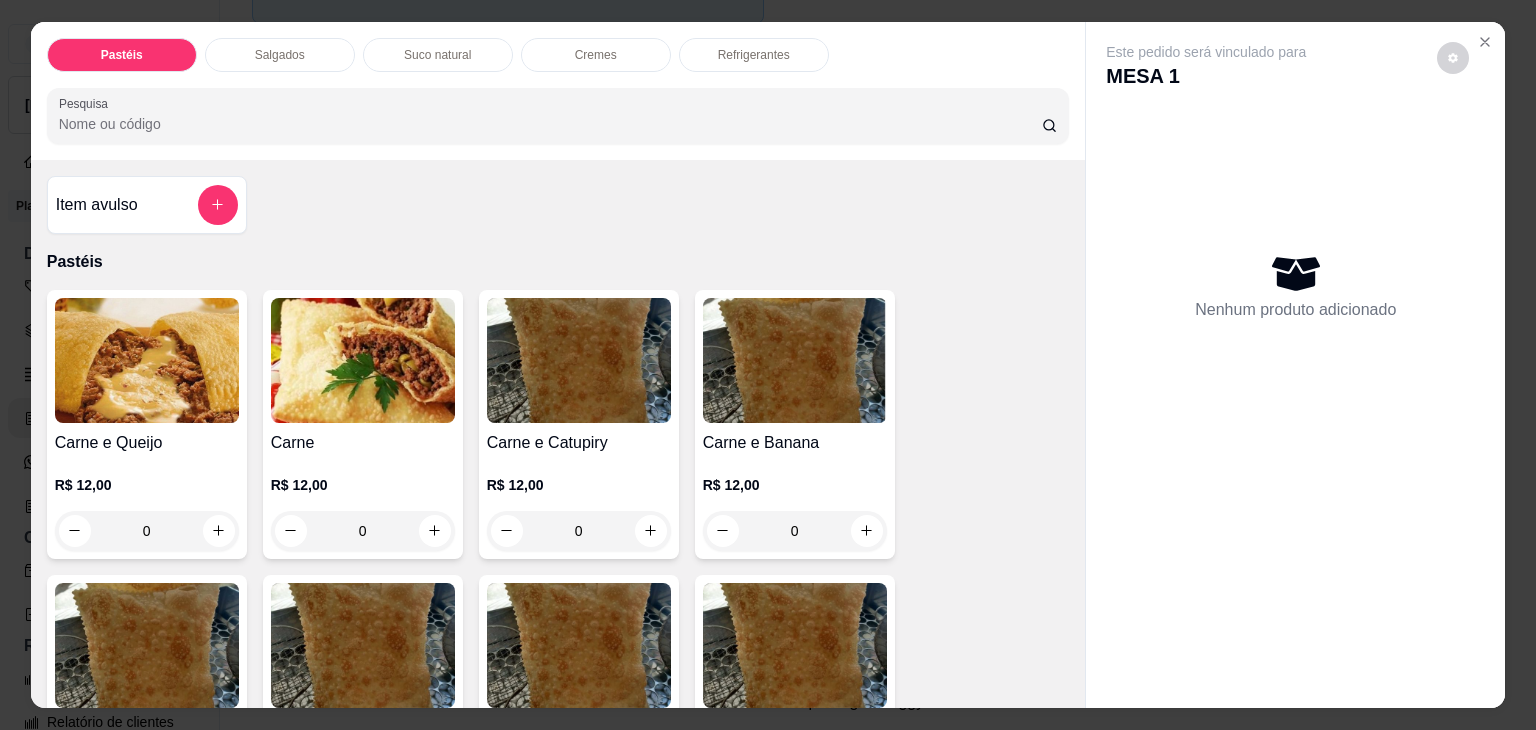 click on "Salgados" at bounding box center [280, 55] 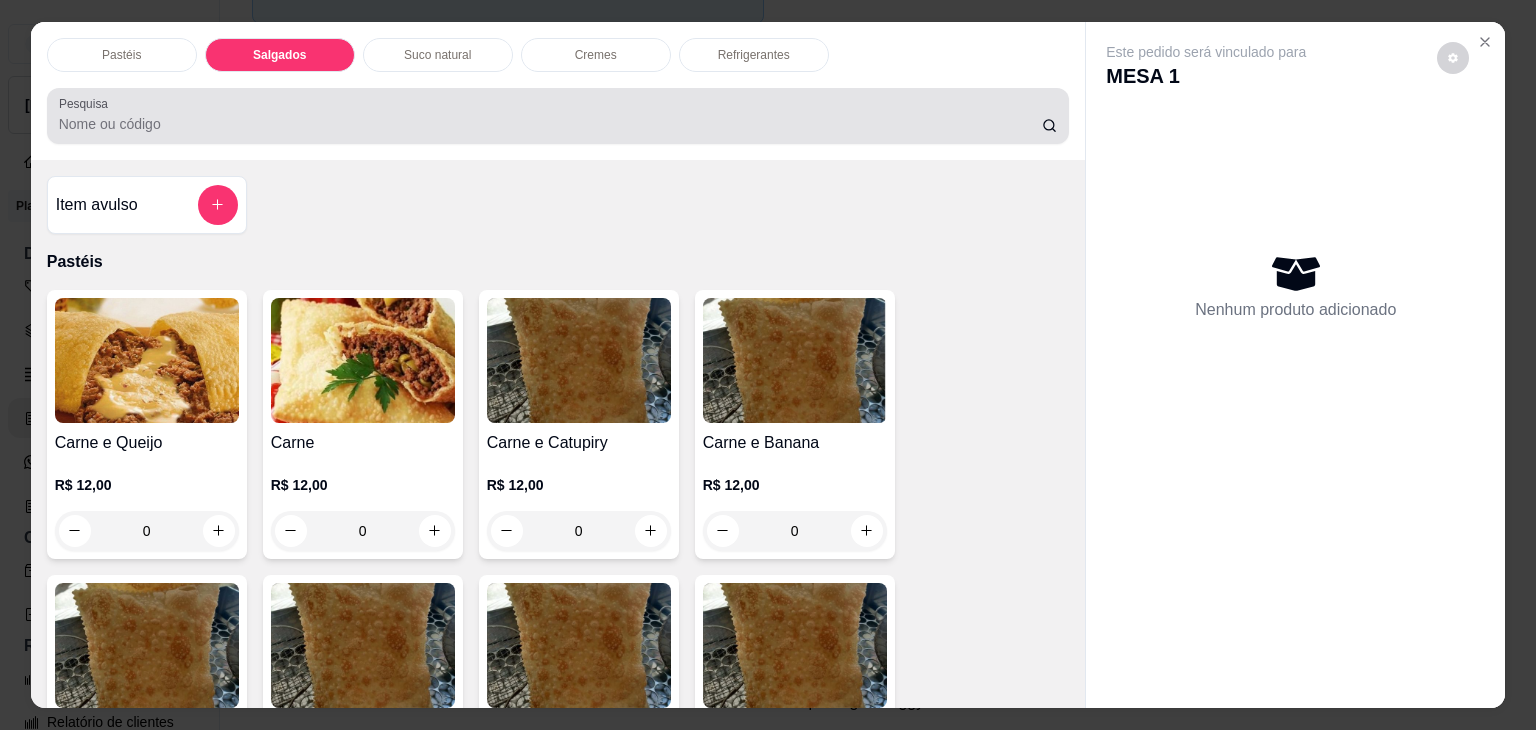 scroll, scrollTop: 2124, scrollLeft: 0, axis: vertical 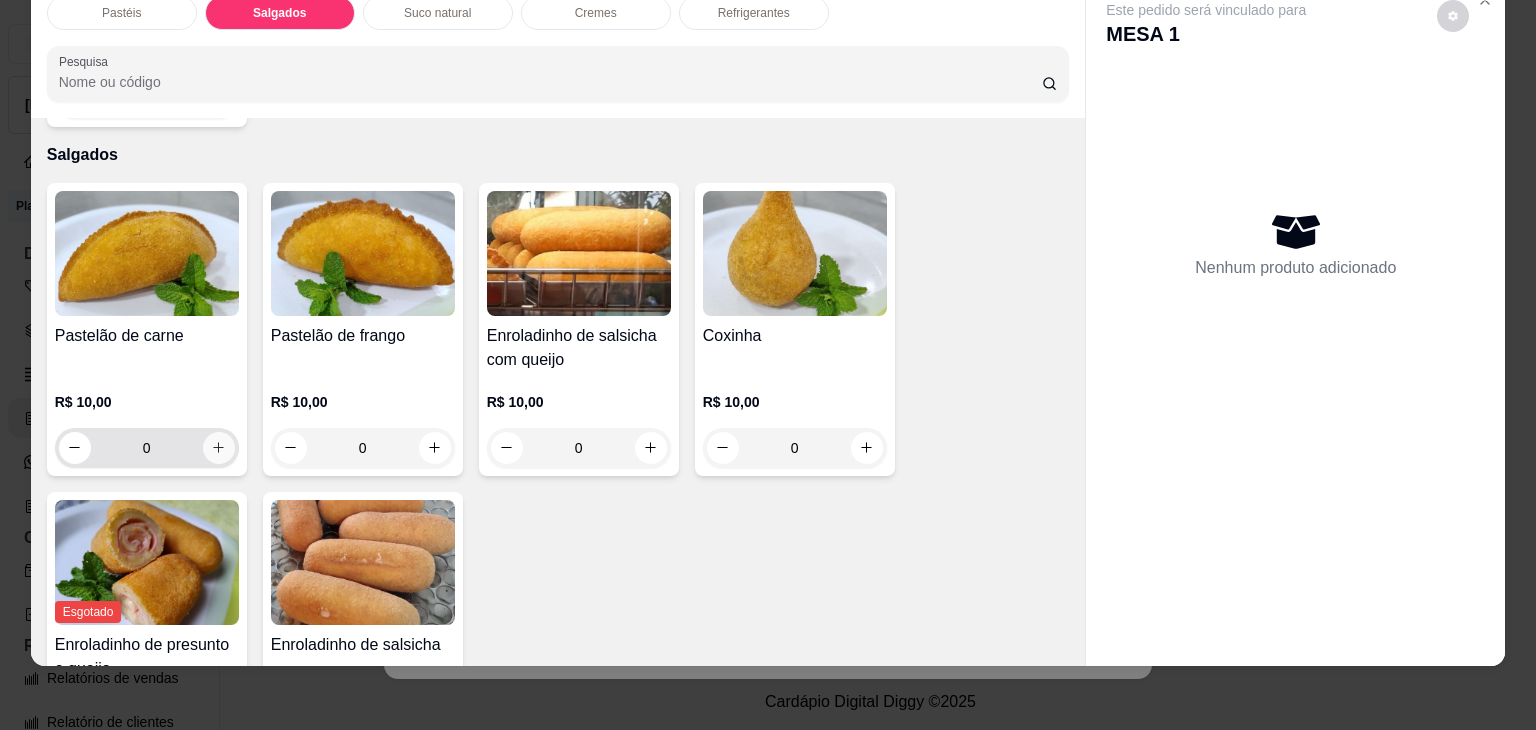 click 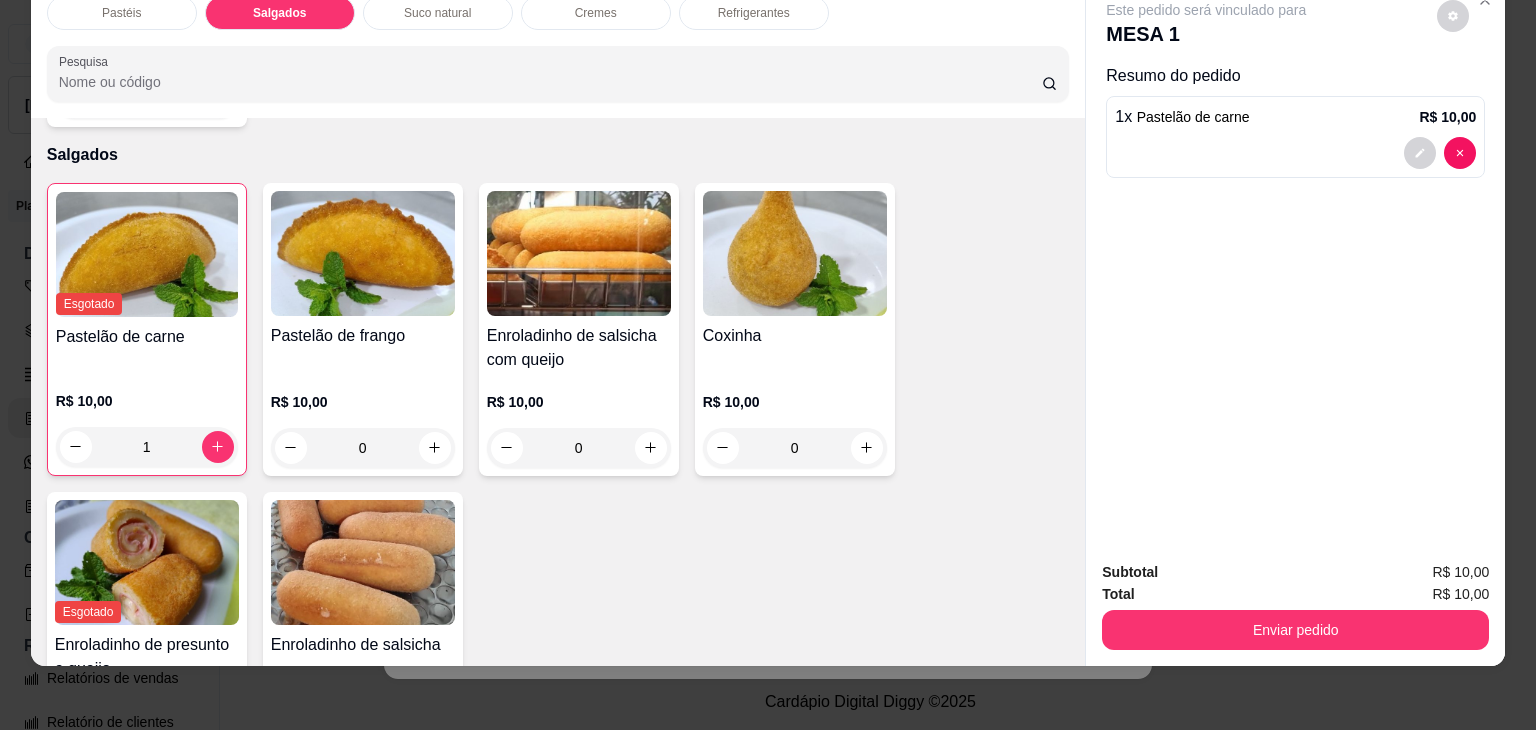 click on "Enviar pedido" at bounding box center (1295, 630) 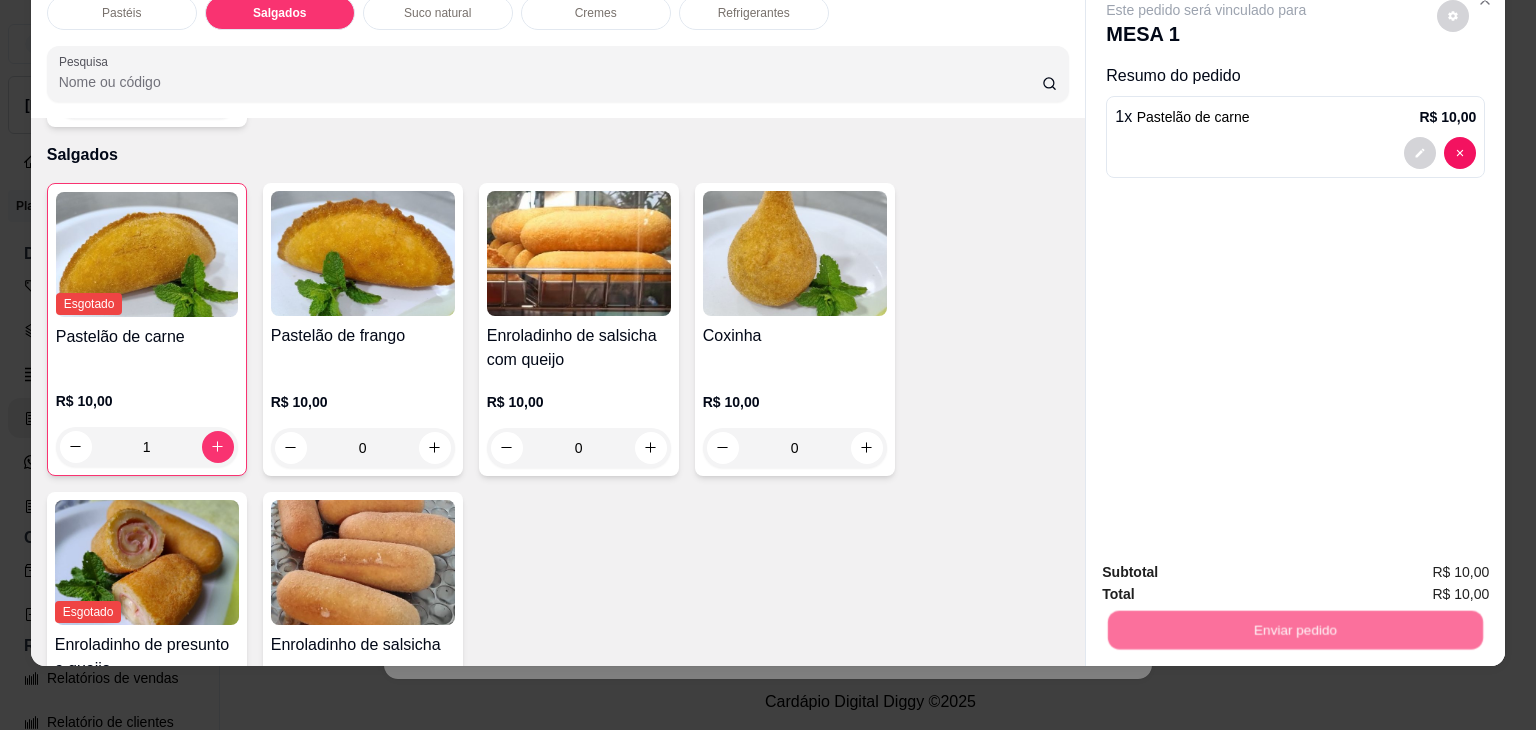 click on "Não registrar e enviar pedido" at bounding box center (1229, 565) 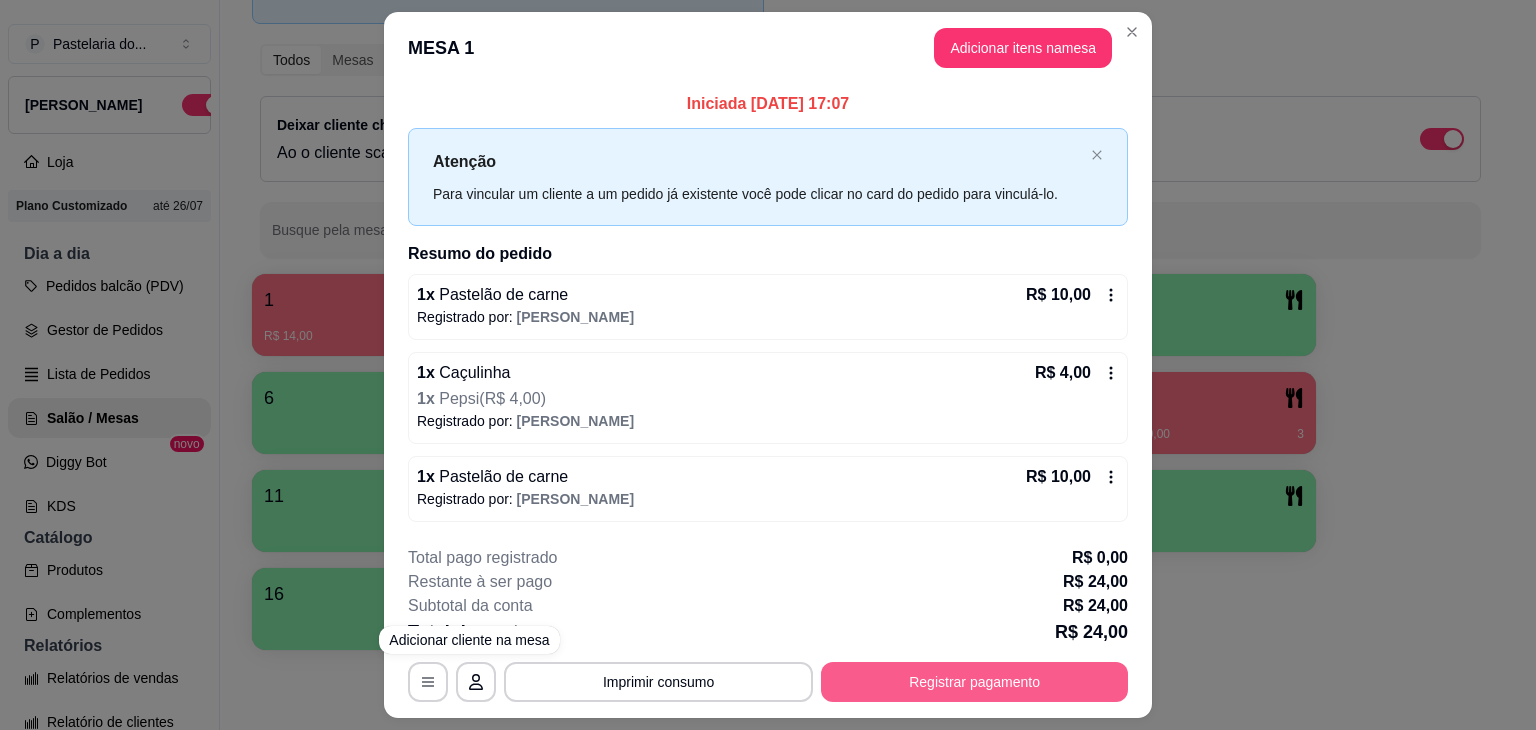 click on "Registrar pagamento" at bounding box center (974, 682) 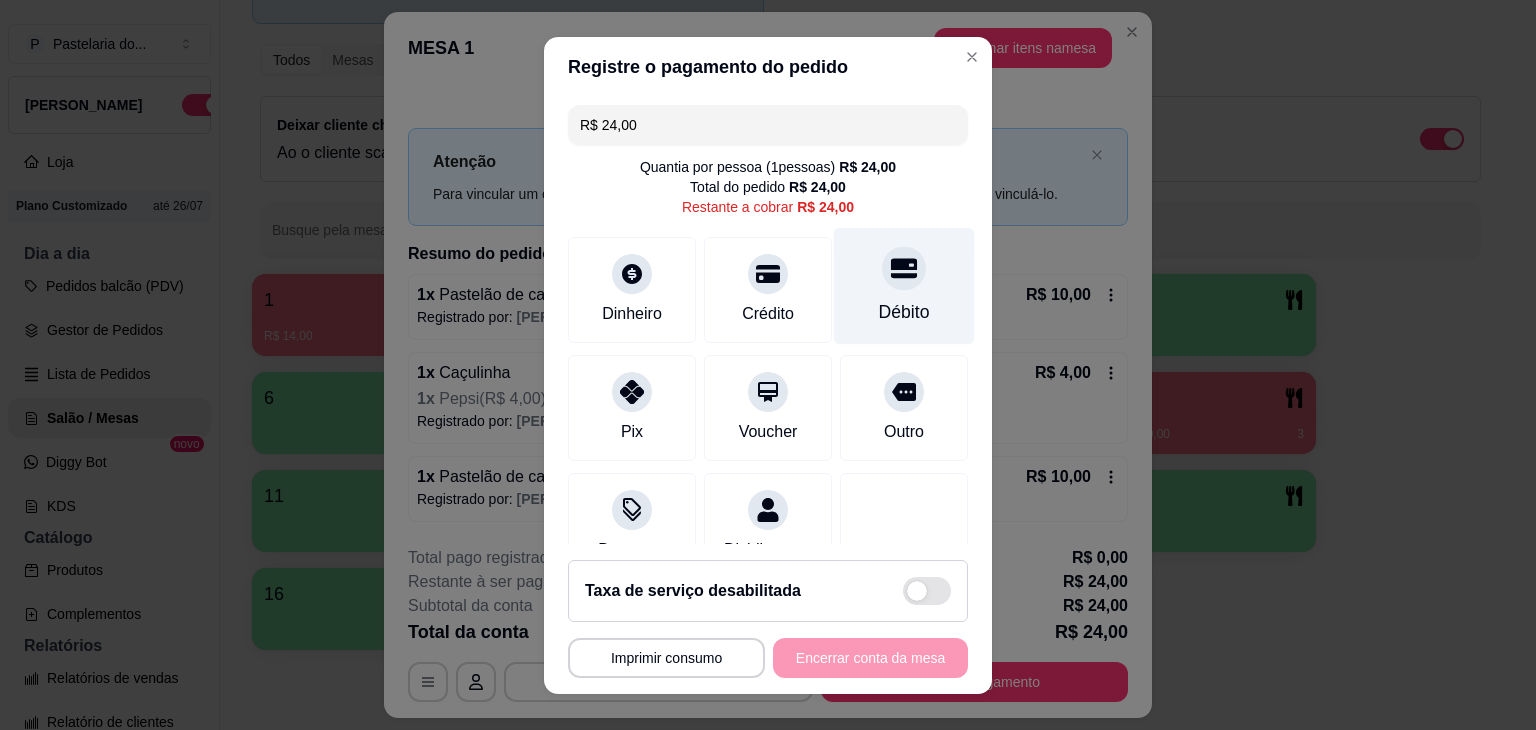 click on "Débito" at bounding box center [904, 285] 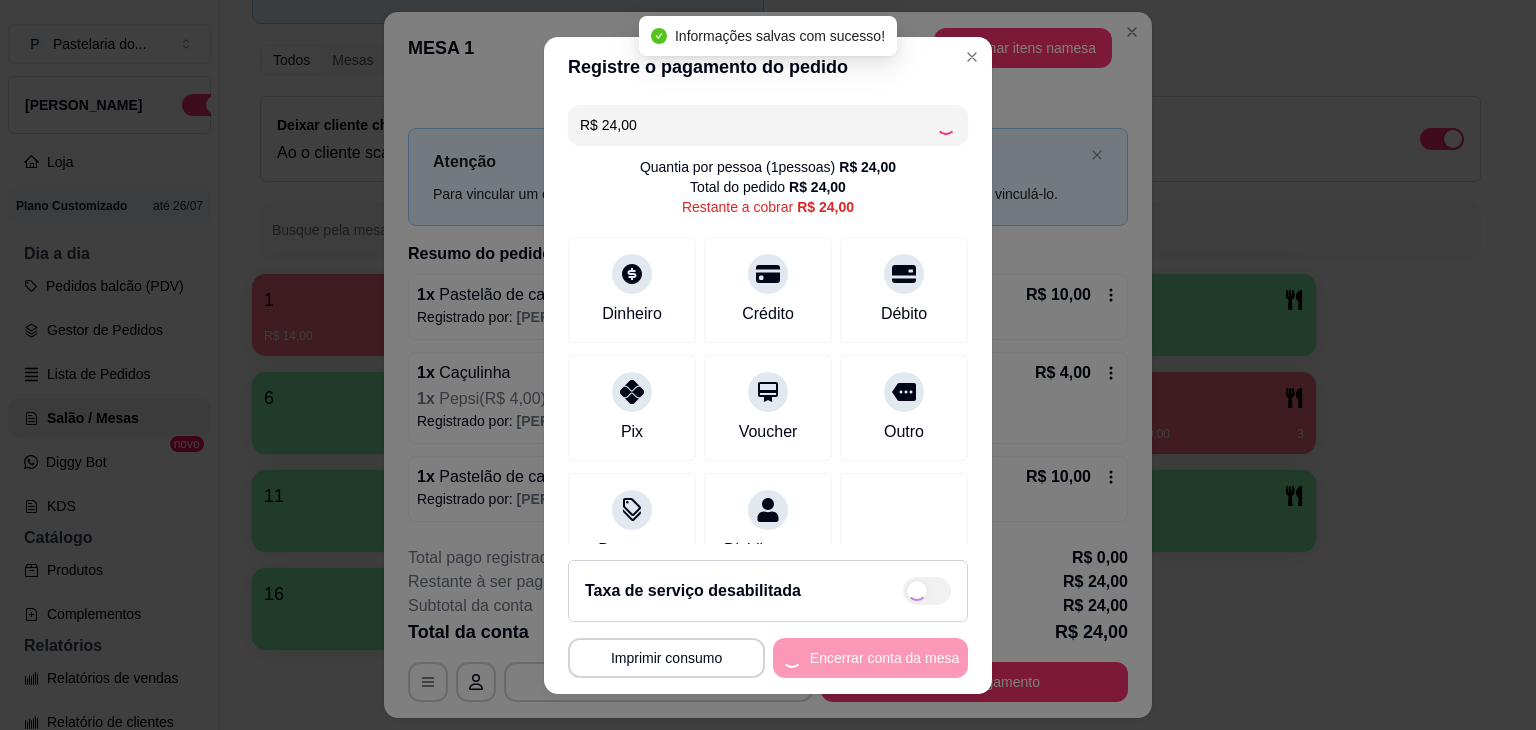 type on "R$ 0,00" 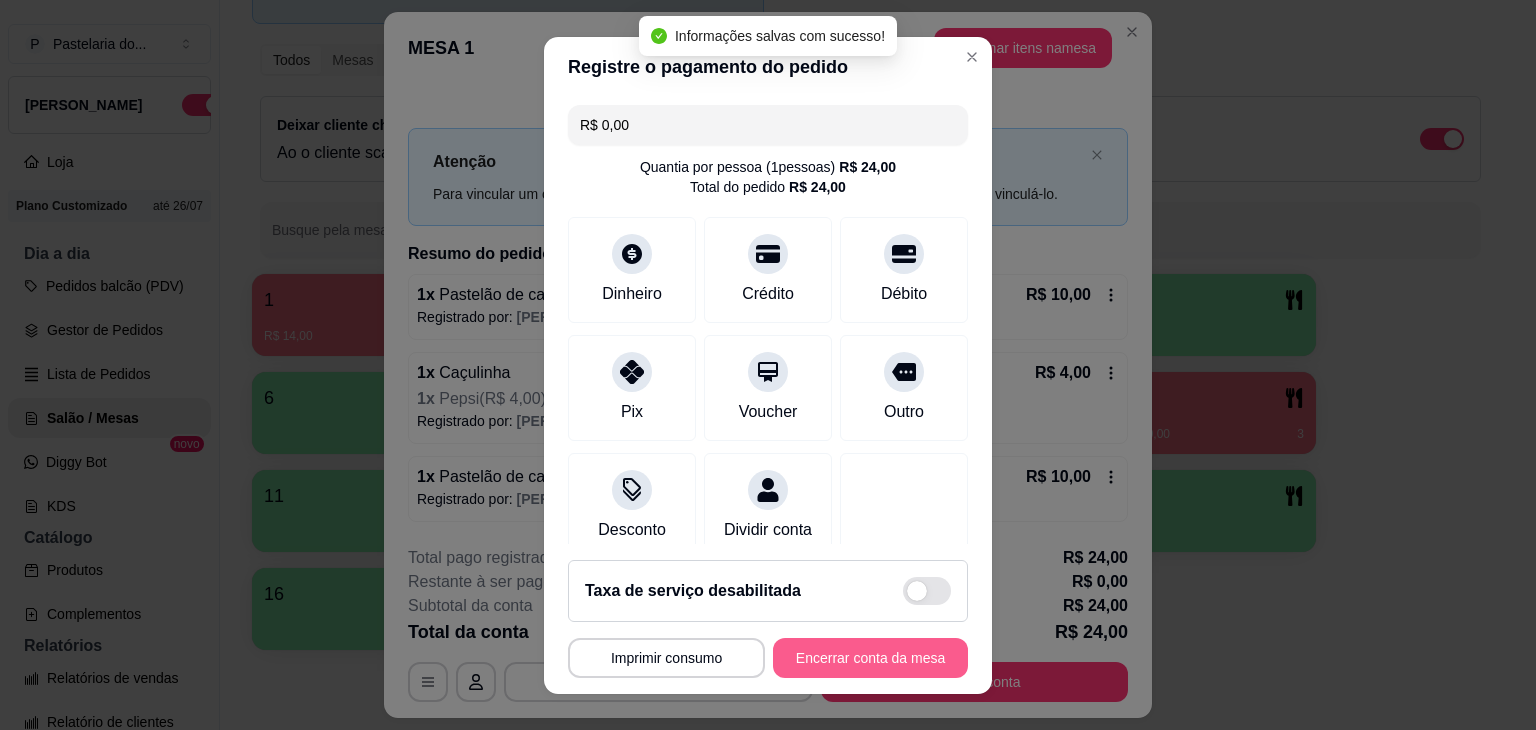 click on "Encerrar conta da mesa" at bounding box center (870, 658) 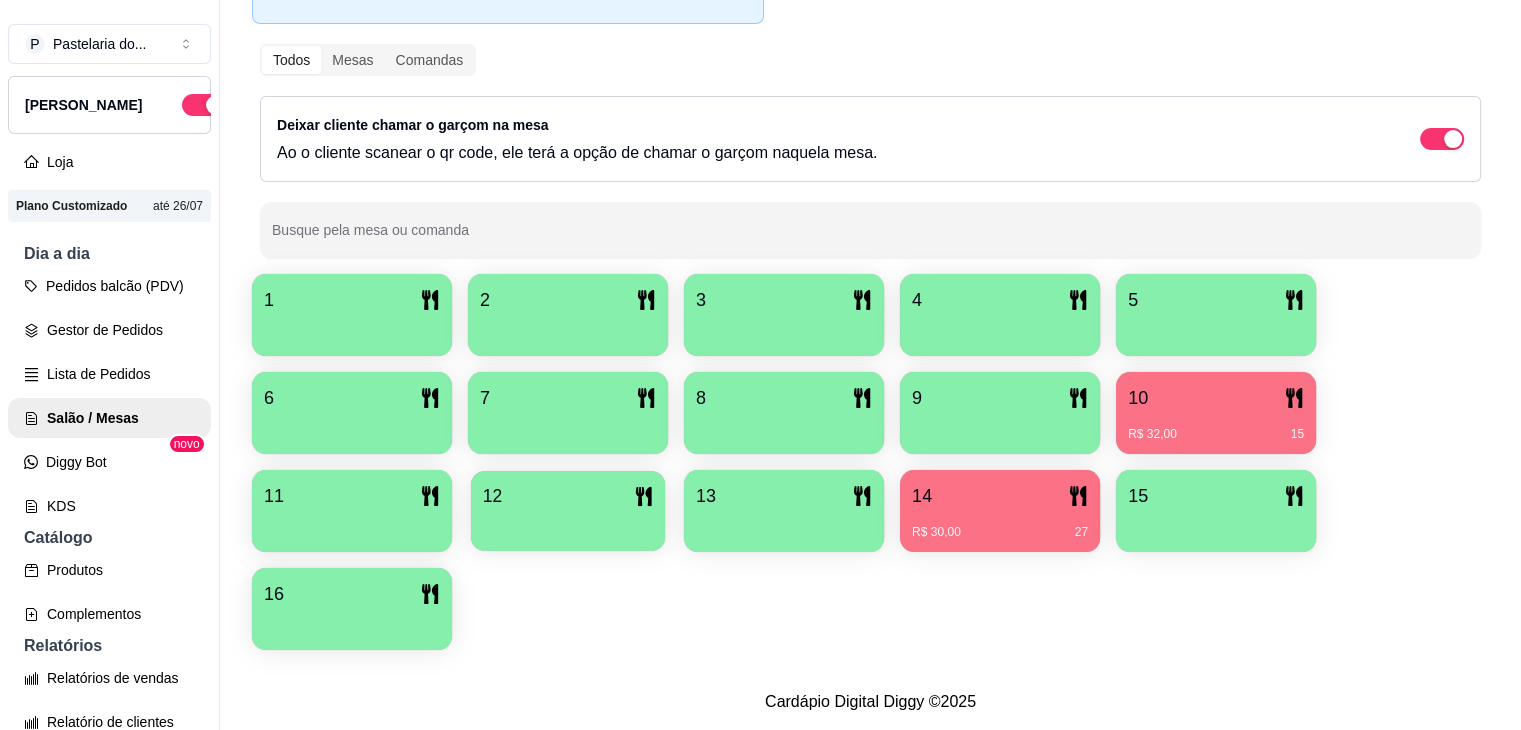 click on "12" at bounding box center [568, 496] 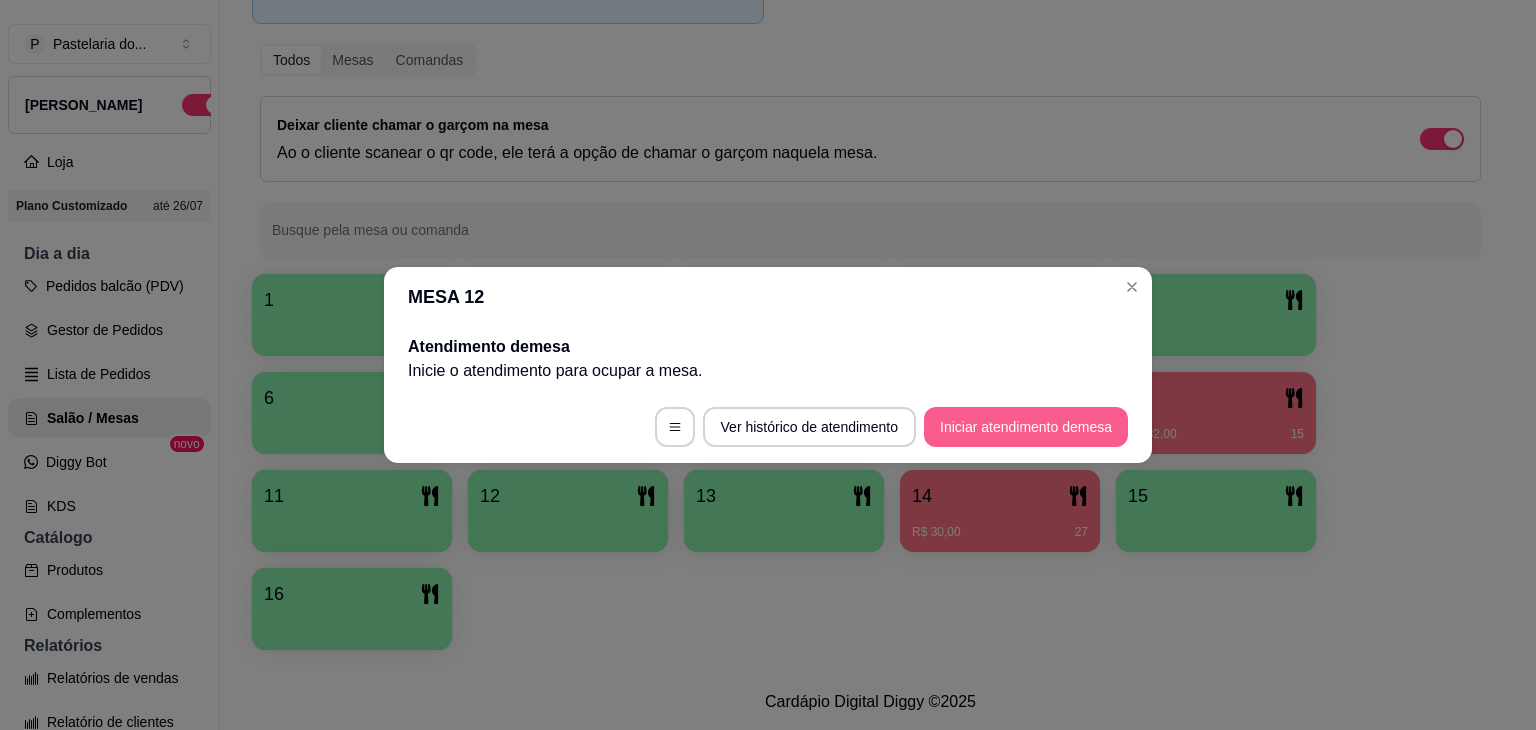 click on "Iniciar atendimento de  mesa" at bounding box center (1026, 427) 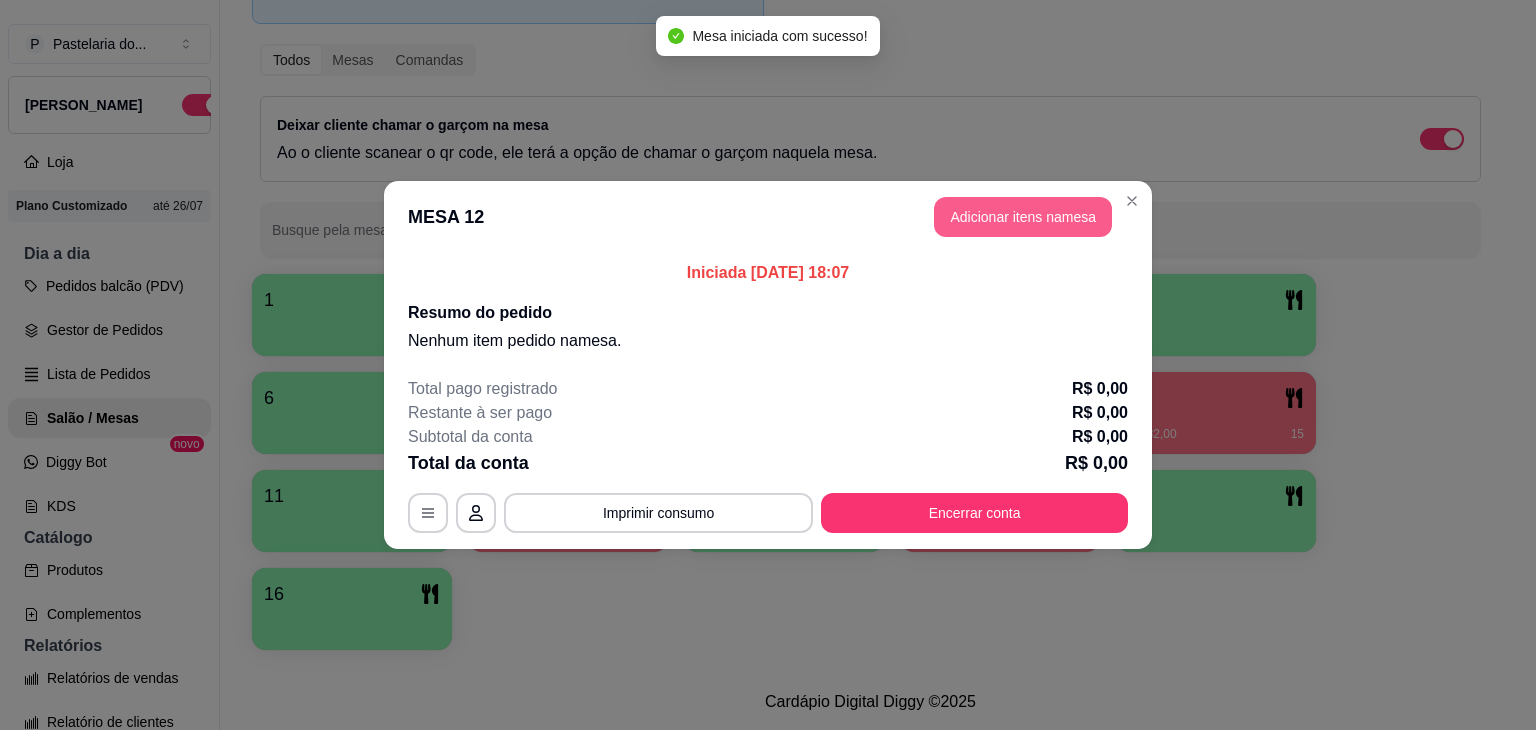 click on "Adicionar itens na  mesa" at bounding box center (1023, 217) 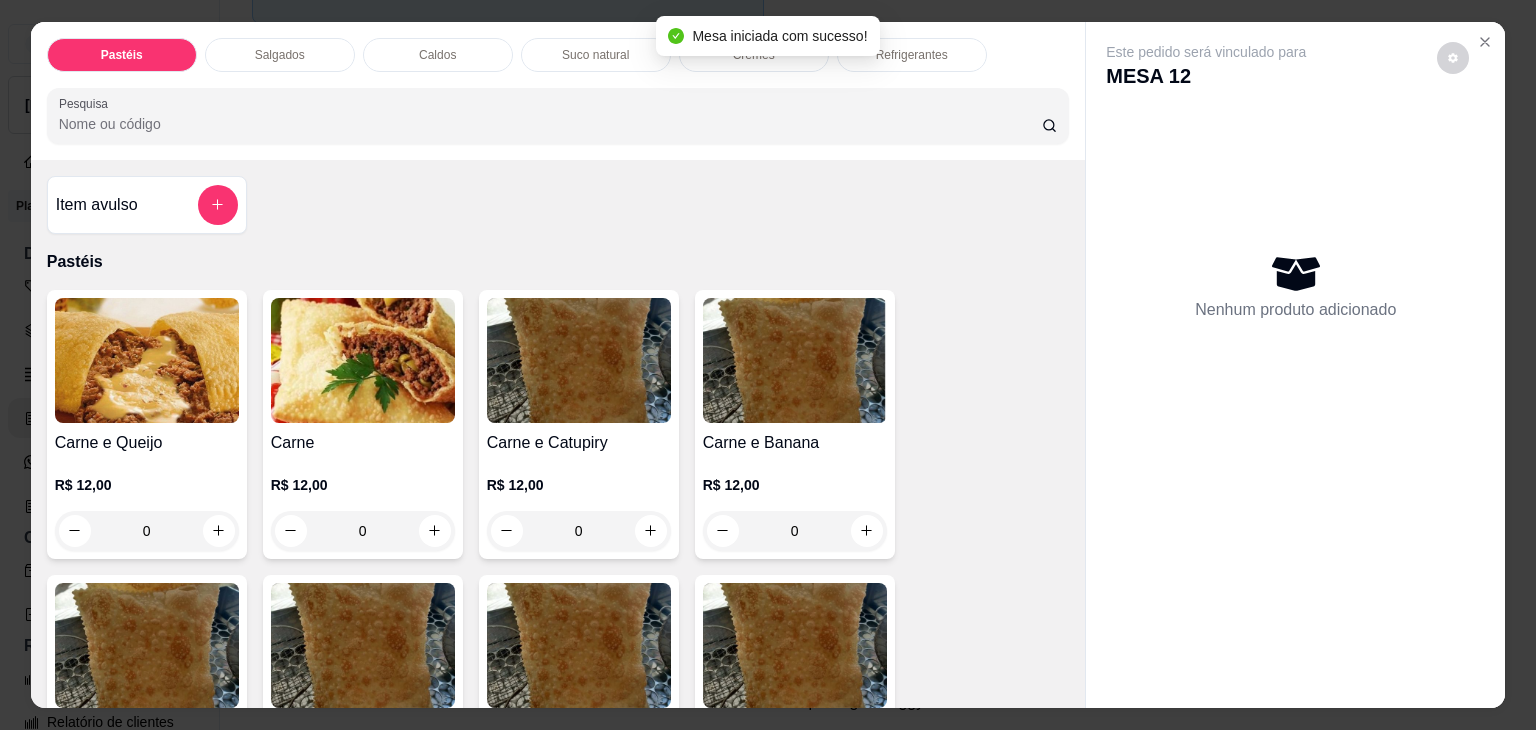 click on "Salgados" at bounding box center (280, 55) 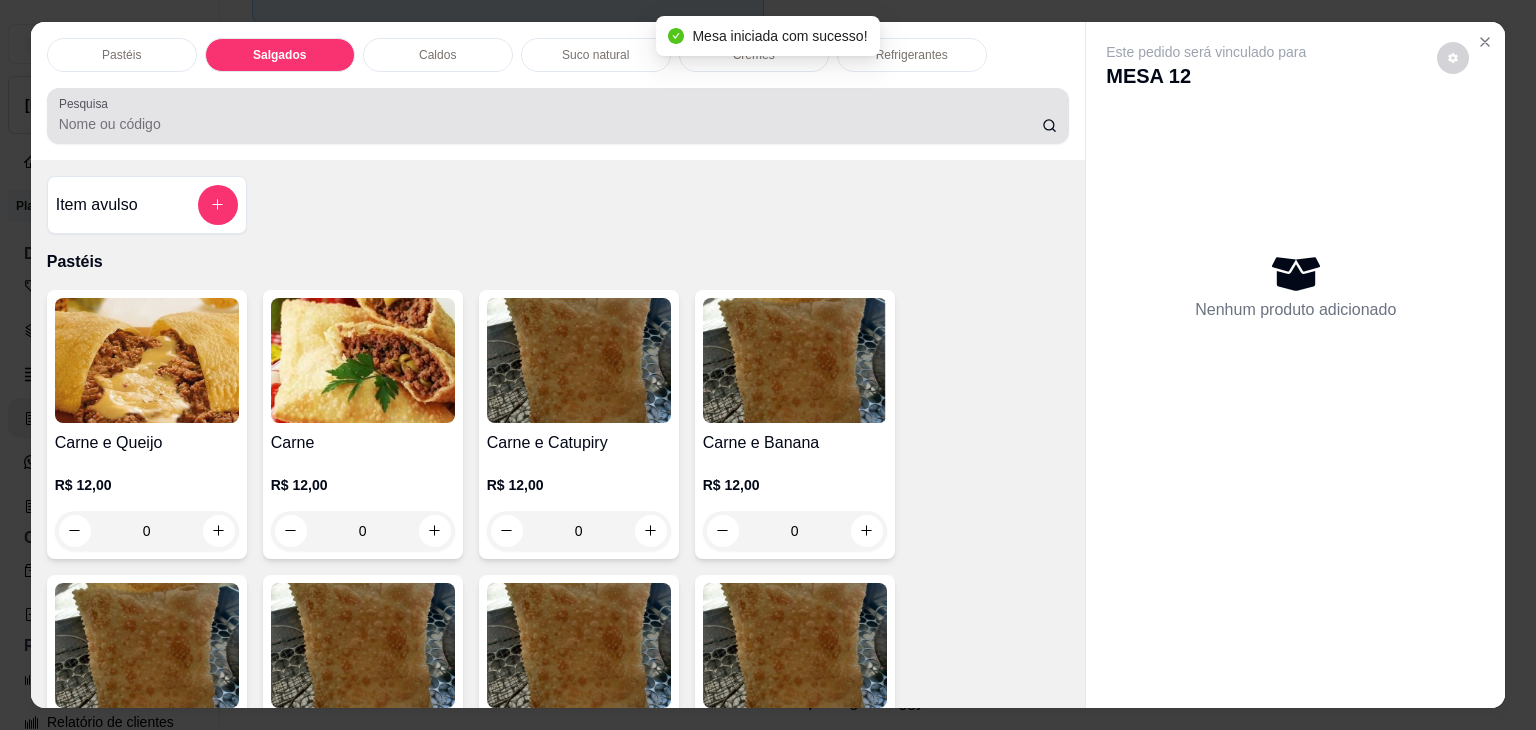 scroll, scrollTop: 2124, scrollLeft: 0, axis: vertical 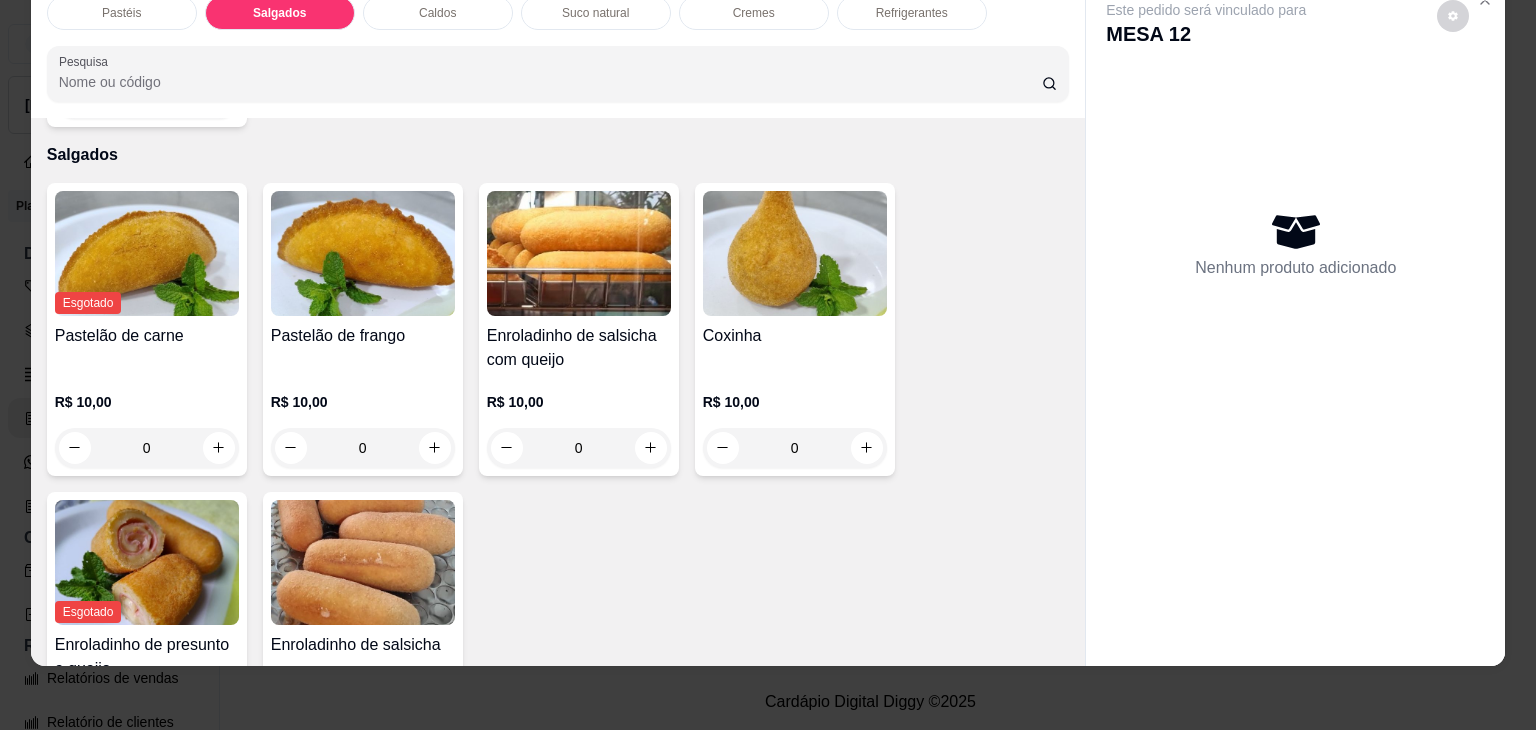 click on "Pastéis  Salgados  Caldos Suco natural Cremes Refrigerantes Pesquisa Item avulso Pastéis  Carne e Queijo    R$ 12,00 0 Carne    R$ 12,00 0 Carne e Catupiry    R$ 12,00 0 Carne e Banana    R$ 12,00 0 Carne e Guariroba   R$ 12,00 0 Carne e Bacon    R$ 12,00 0 Carne e Cheddar    R$ 12,00 0 Carne e Milho    R$ 12,00 0 Frango e Queijo    R$ 12,00 0 Frango    R$ 12,00 0 Frango e Catupiry   R$ 12,00 0 Frango e Bacon    R$ 12,00 0 Frango e Milho   R$ 12,00 0 Frango e Cheddar    R$ 12,00 0 Frango e Guariroba     R$ 12,00 0 Presunto e Queijo   R$ 12,00 0 Queijo    R$ 12,00 0 Pizza   R$ 12,00 0 Àrabe   R$ 12,00 0 Chocolate   R$ 15,00 0 Banana Real   R$ 12,00 0 Cachorro Quente   R$ 15,00 0  X - tudo   R$ 18,00 0 Banana com Chocolate   R$ 15,00 0 Gueroba e Queijo   R$ 12,00 0 Salgados  Esgotado Pastelão de carne    R$ 10,00 0 Pastelão de frango    R$ 10,00 0 Enroladinho de salsicha com queijo    R$ 10,00 0 Coxinha   R$ 10,00 0 Esgotado Enroladinho de presunto e queijo    R$ 10,00 0   0" at bounding box center (768, 365) 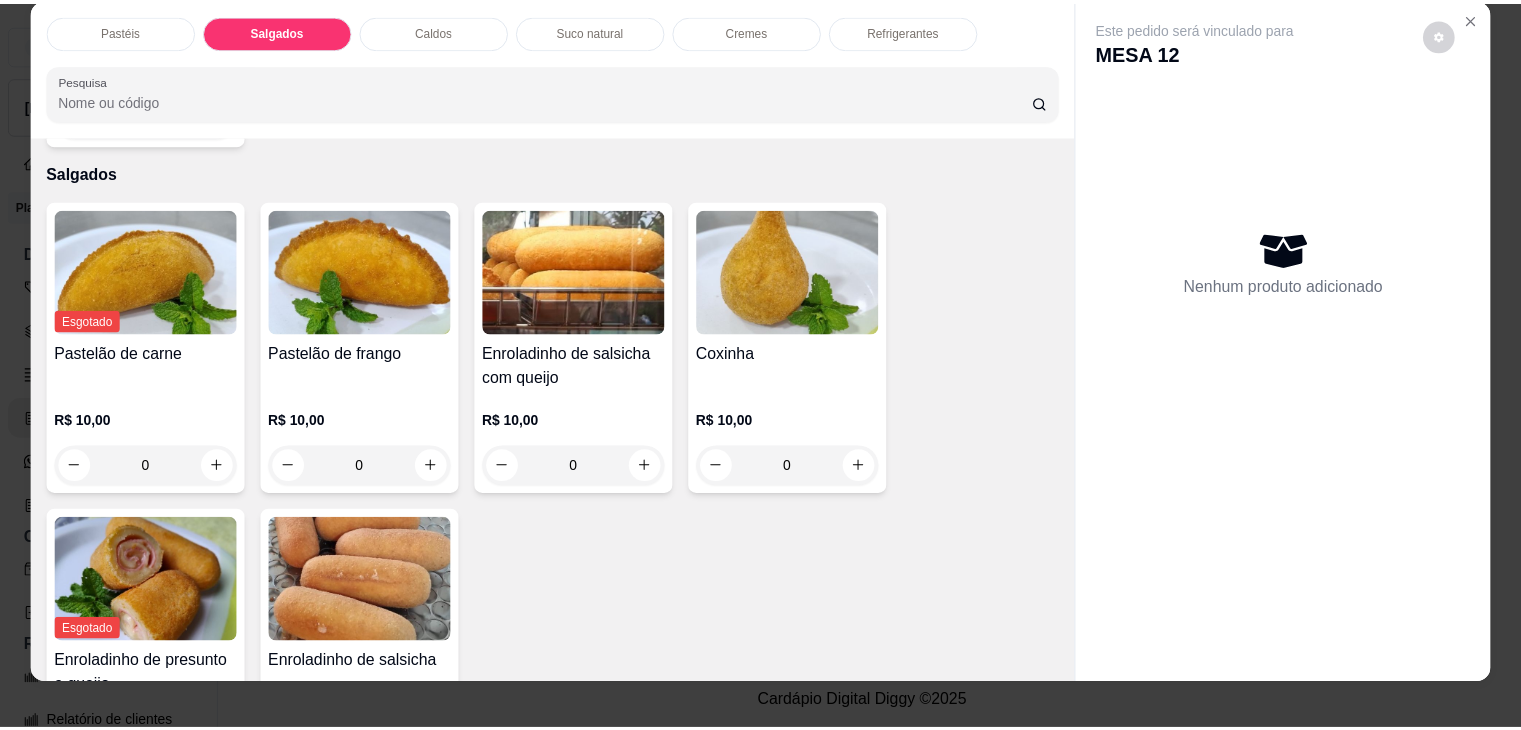 scroll, scrollTop: 0, scrollLeft: 0, axis: both 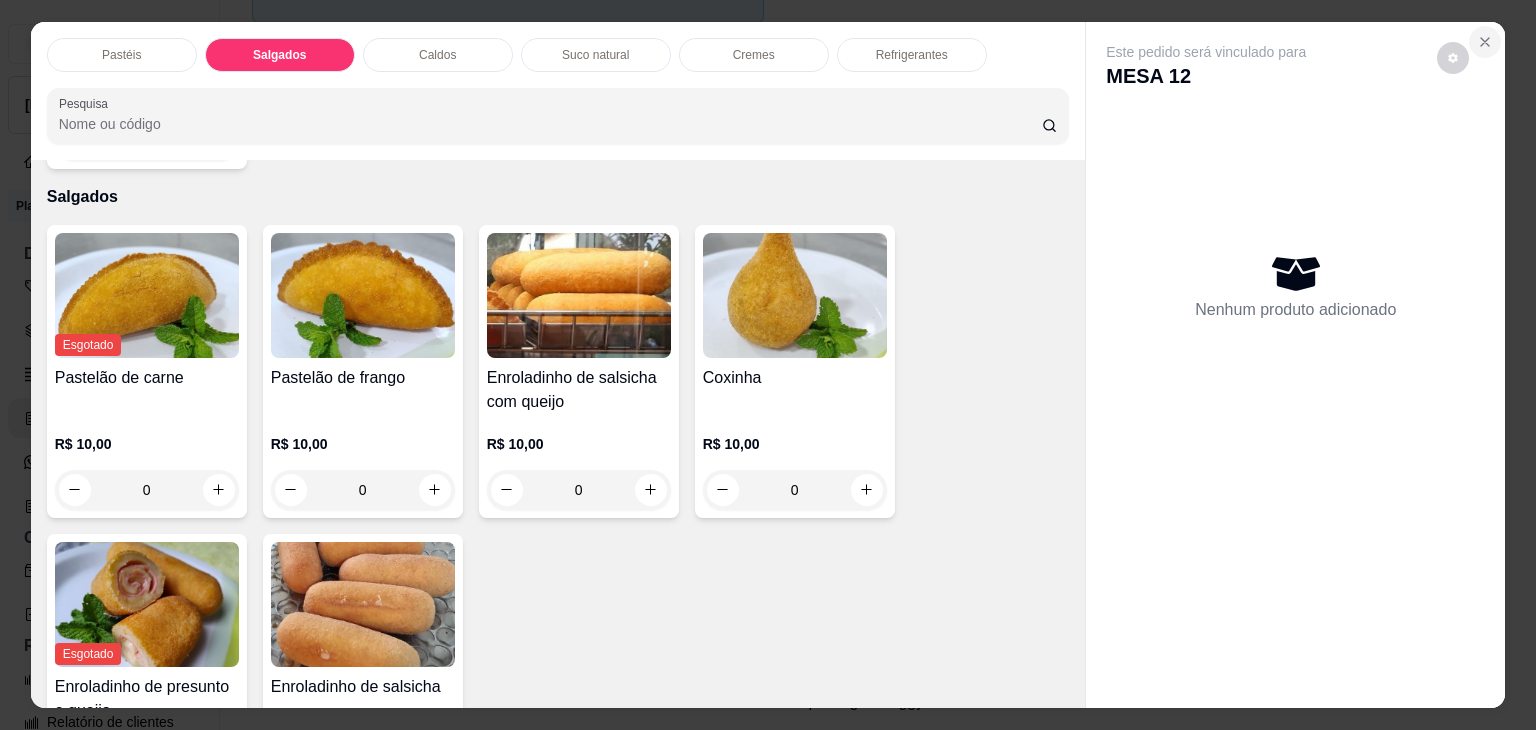 click 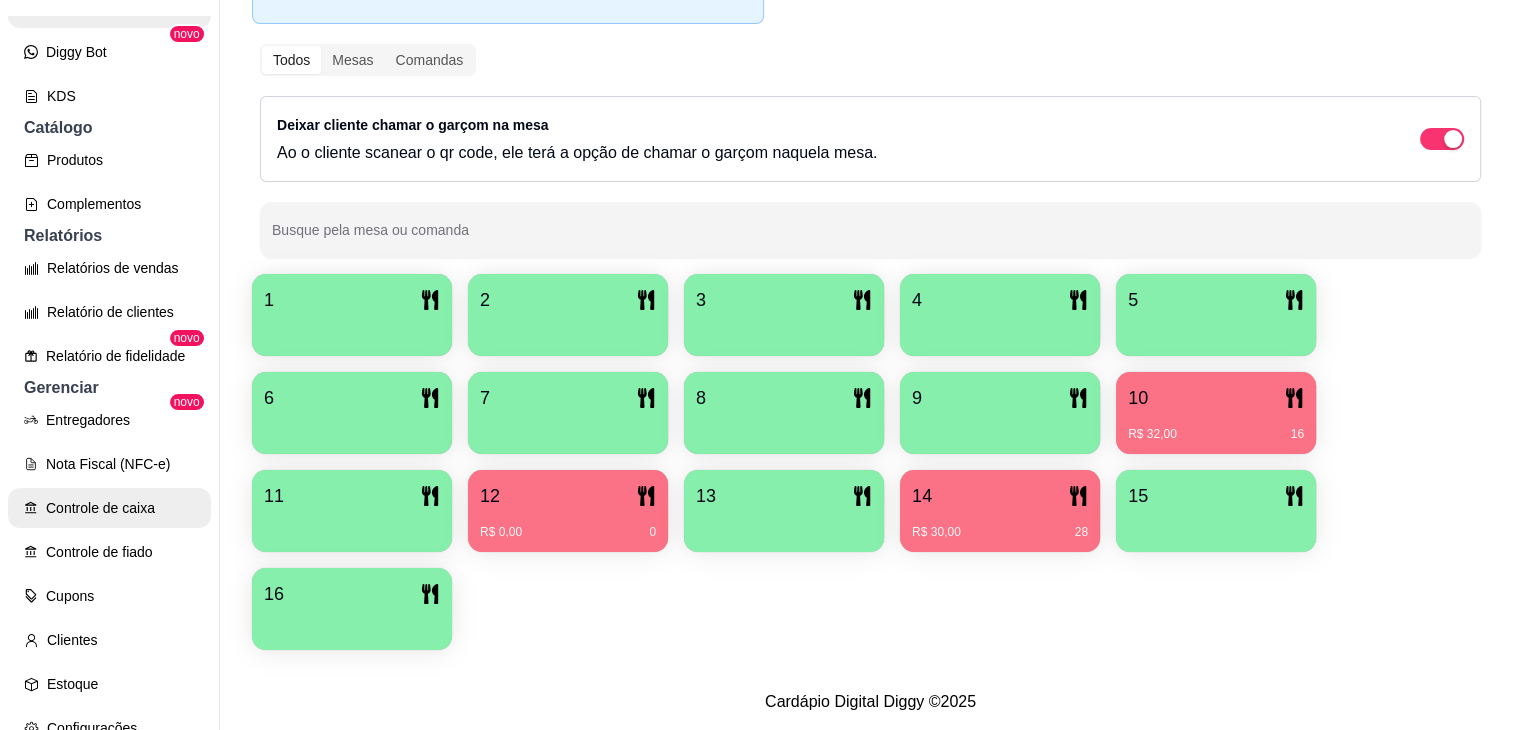 scroll, scrollTop: 500, scrollLeft: 0, axis: vertical 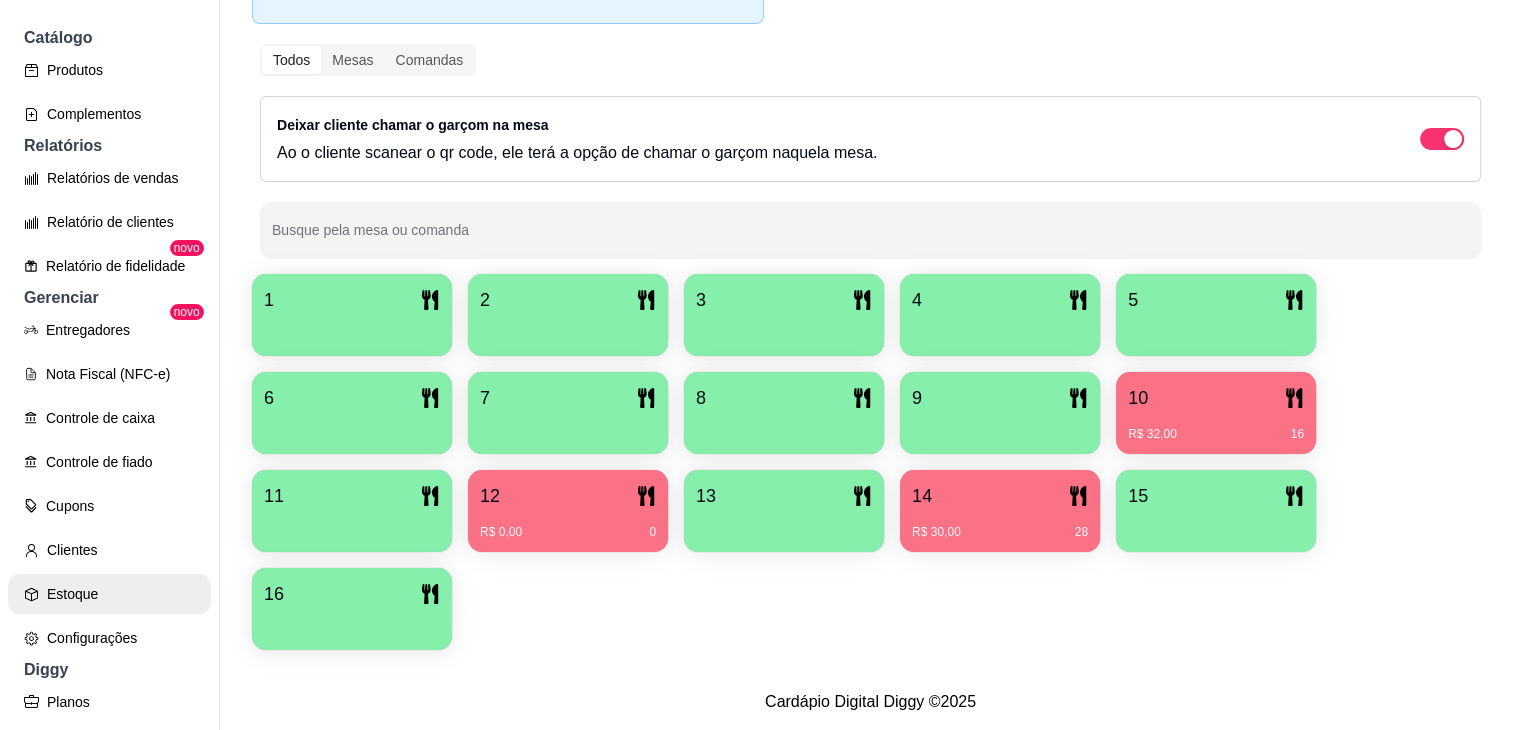 click on "Estoque" at bounding box center [109, 594] 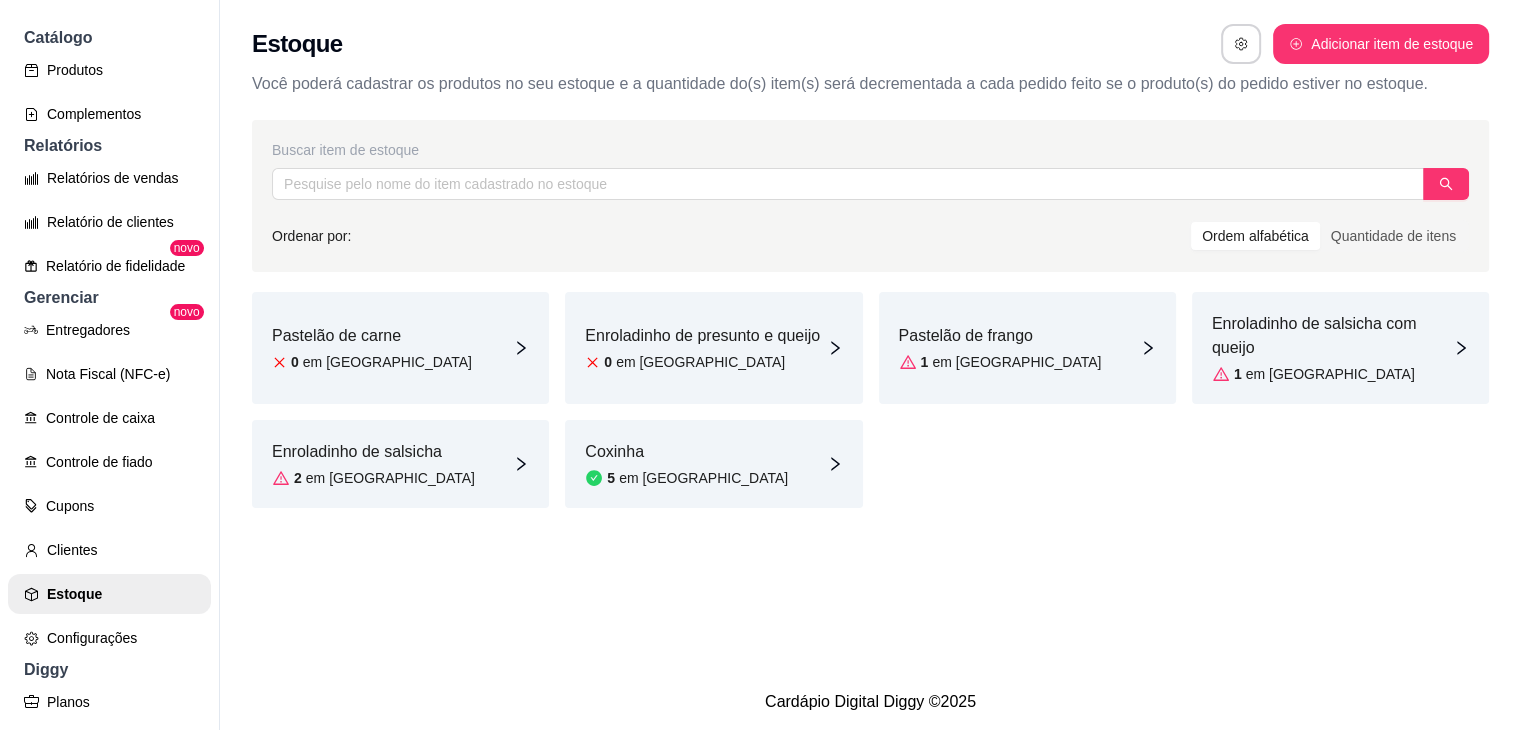 click on "Pastelão de carne  0 em [GEOGRAPHIC_DATA]" at bounding box center [400, 348] 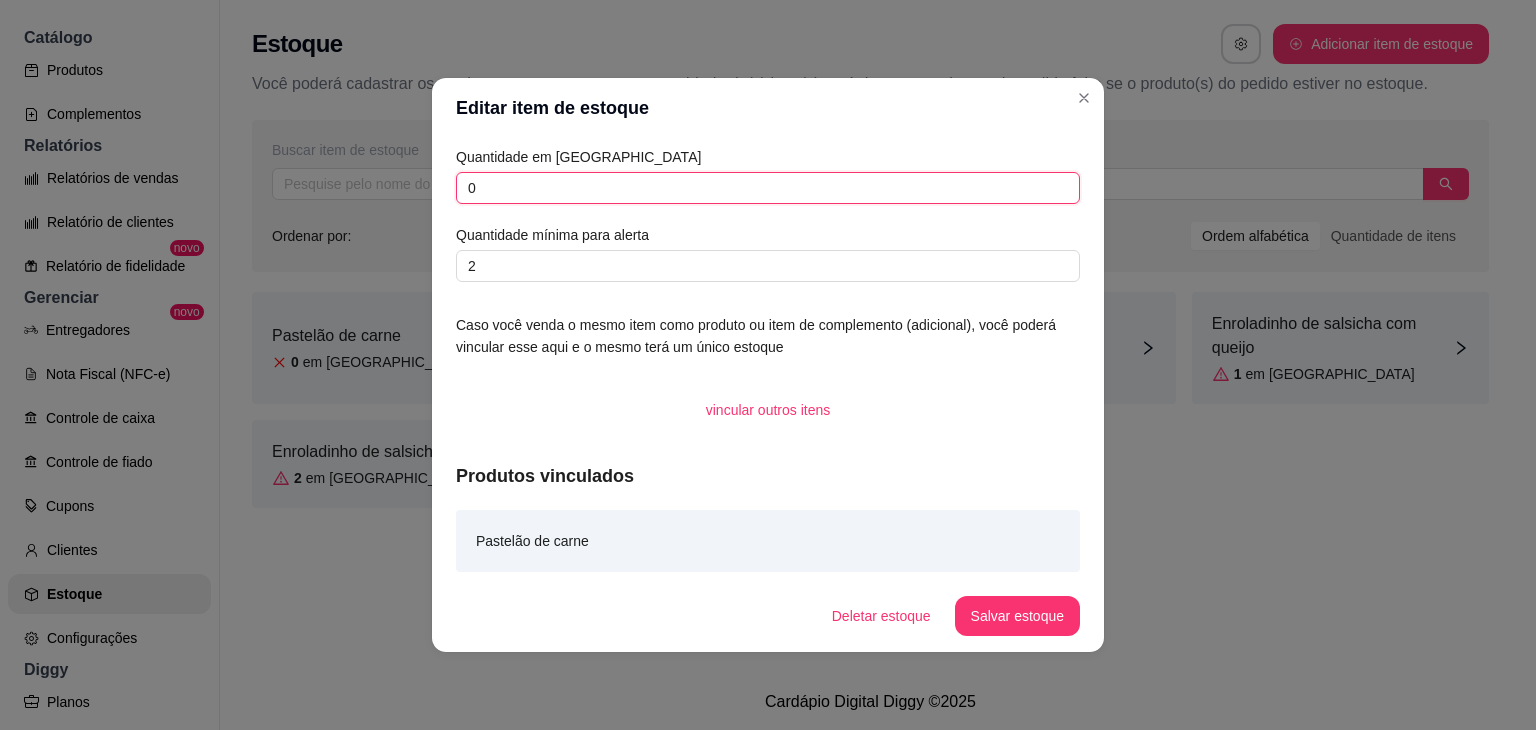 drag, startPoint x: 473, startPoint y: 193, endPoint x: 409, endPoint y: 197, distance: 64.12488 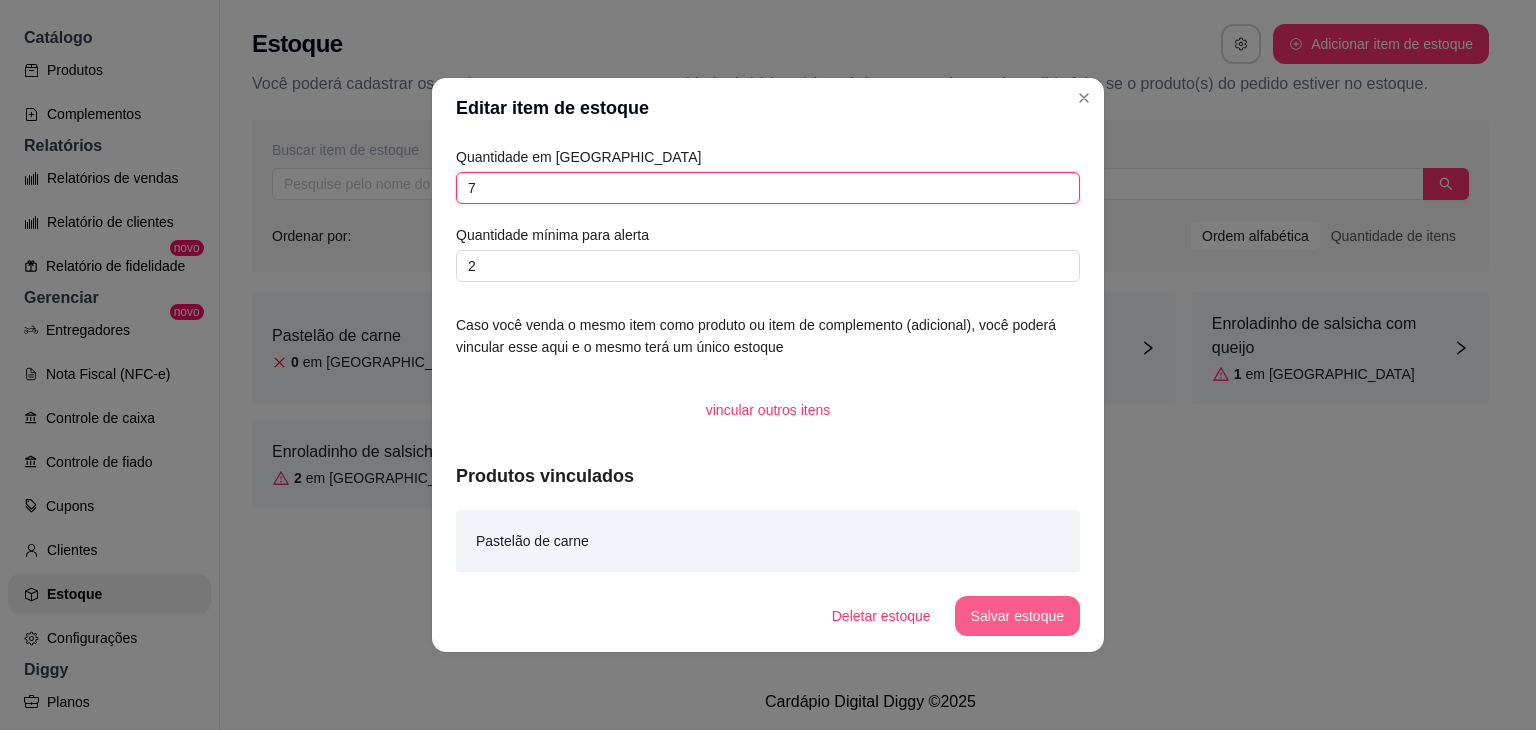type on "7" 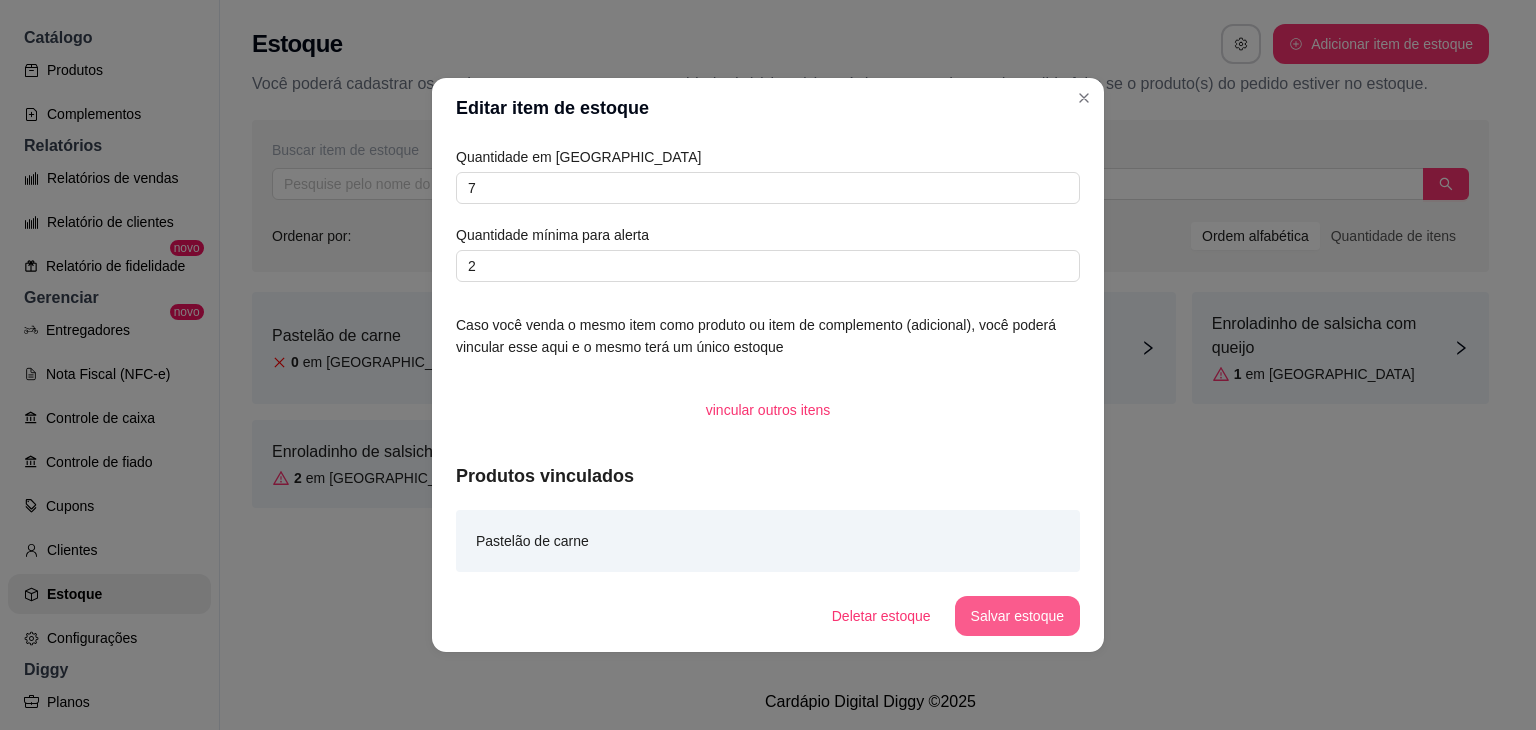 click on "Salvar estoque" at bounding box center (1017, 616) 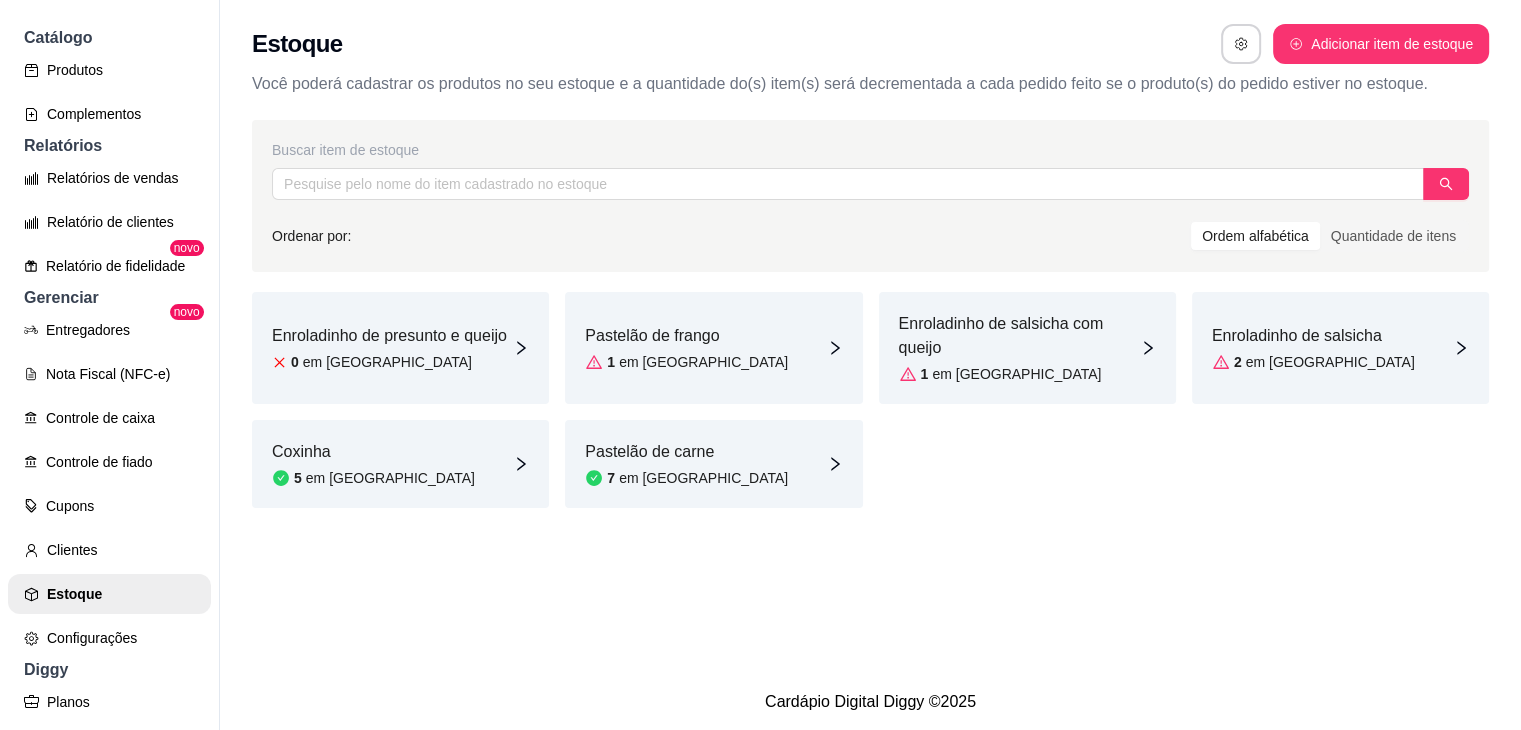 click on "Enroladinho de presunto e queijo" at bounding box center (389, 336) 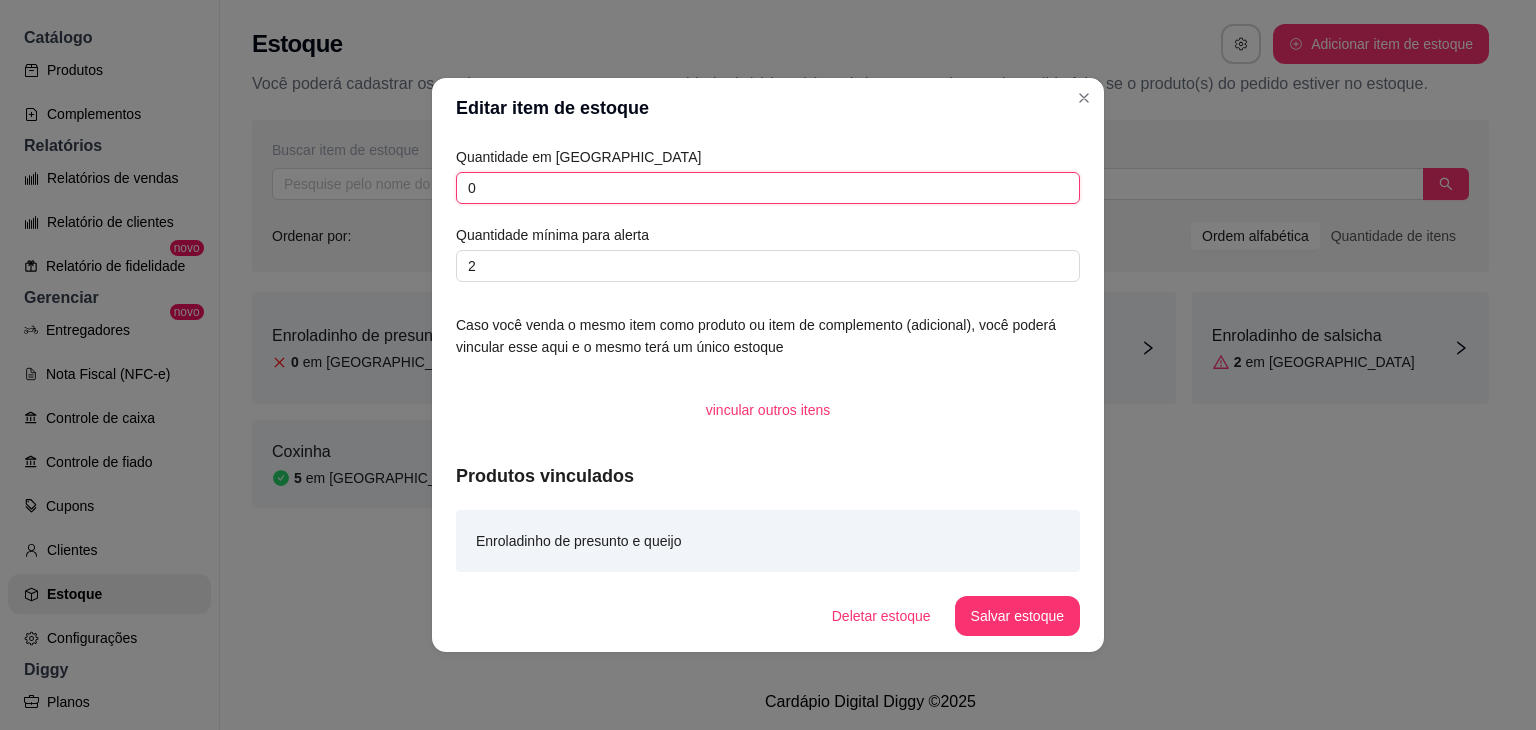 drag, startPoint x: 528, startPoint y: 188, endPoint x: 332, endPoint y: 218, distance: 198.28262 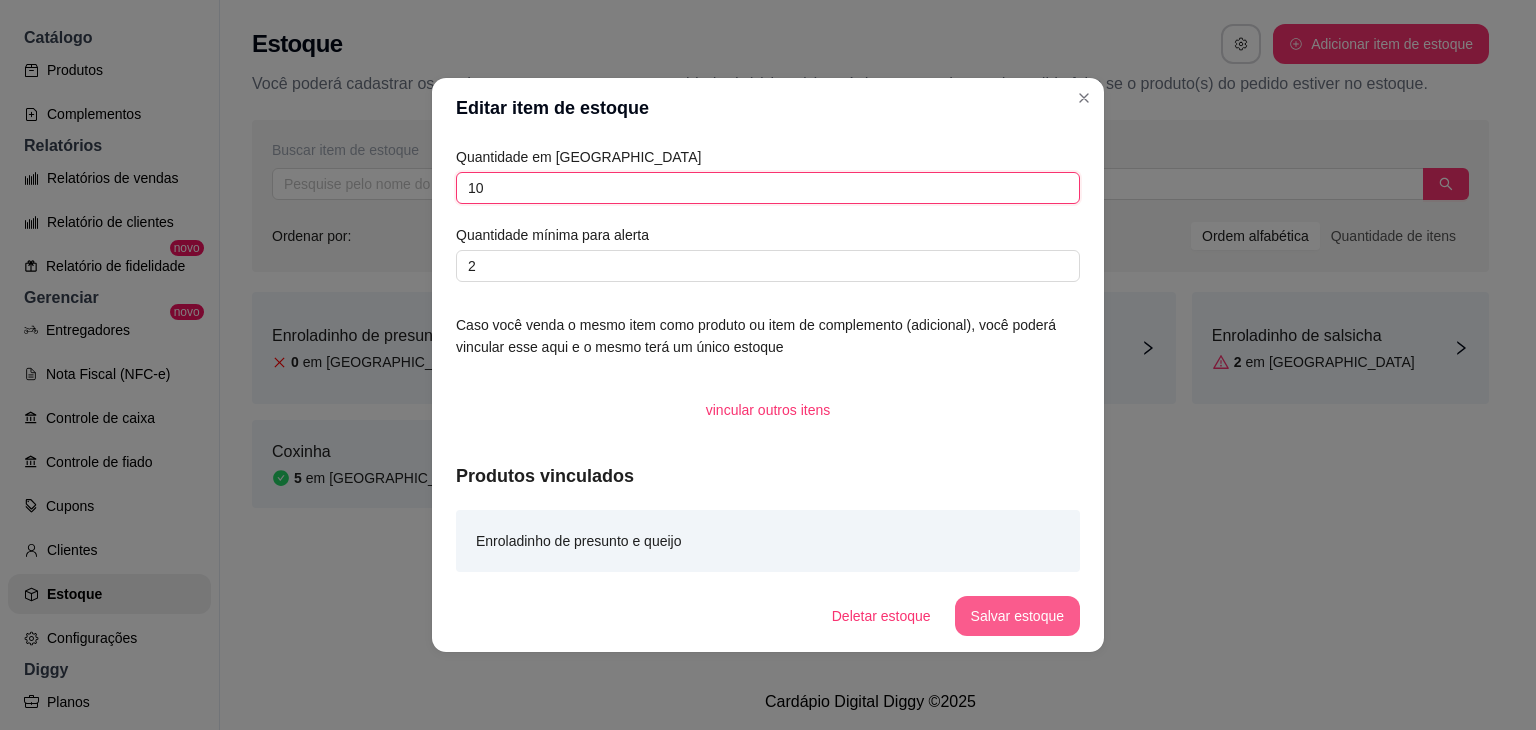 type on "10" 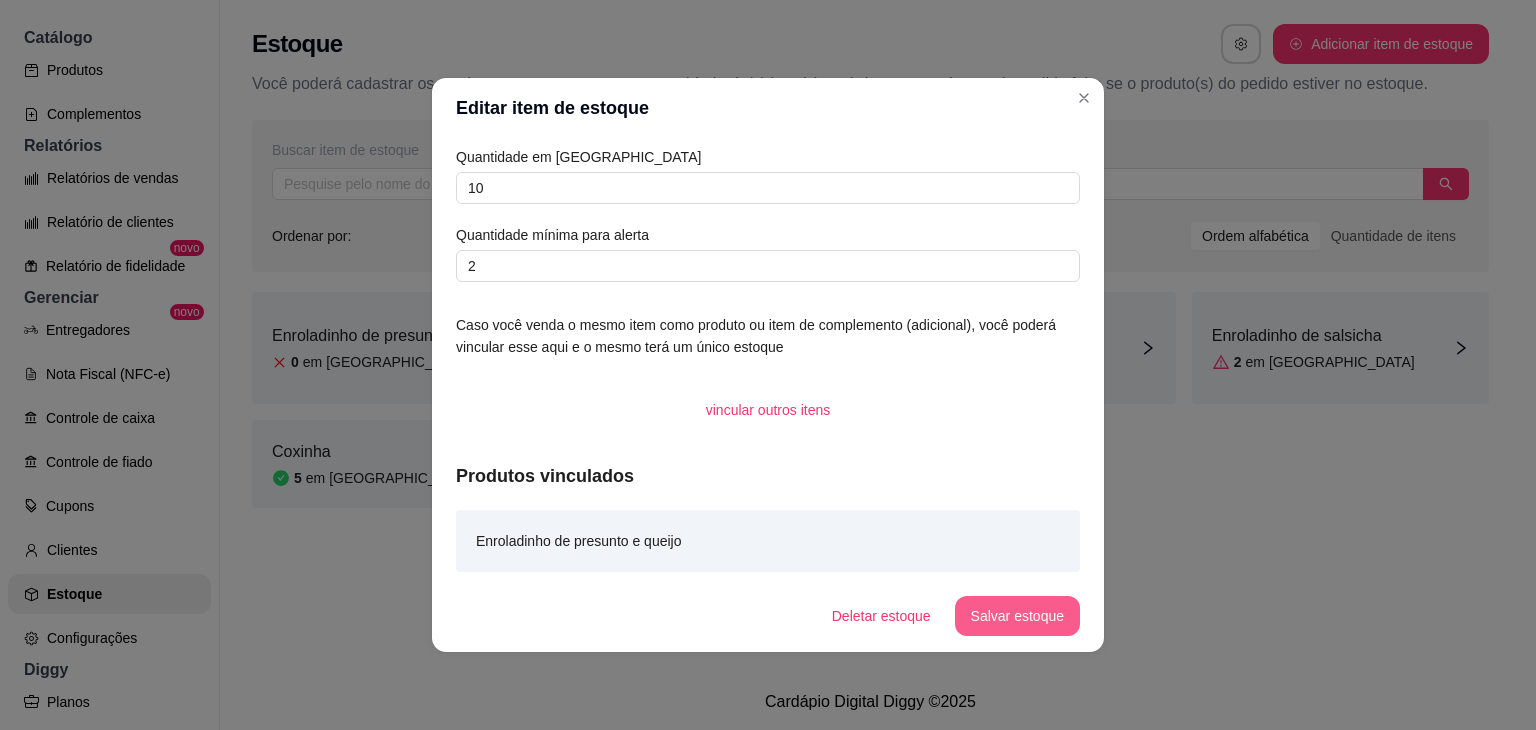 click on "Salvar estoque" at bounding box center [1017, 616] 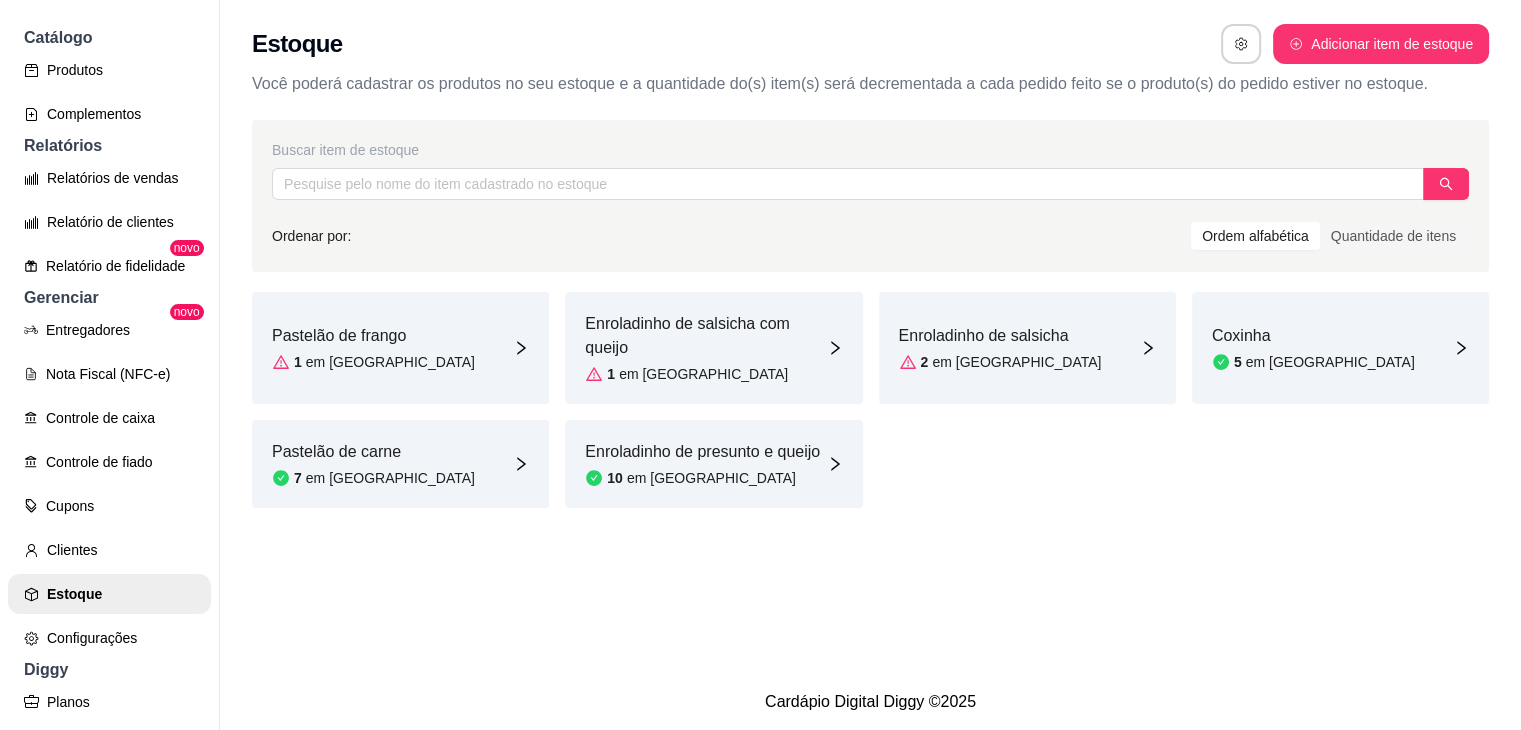 click on "Pastelão de frango  1 em [GEOGRAPHIC_DATA]" at bounding box center (400, 348) 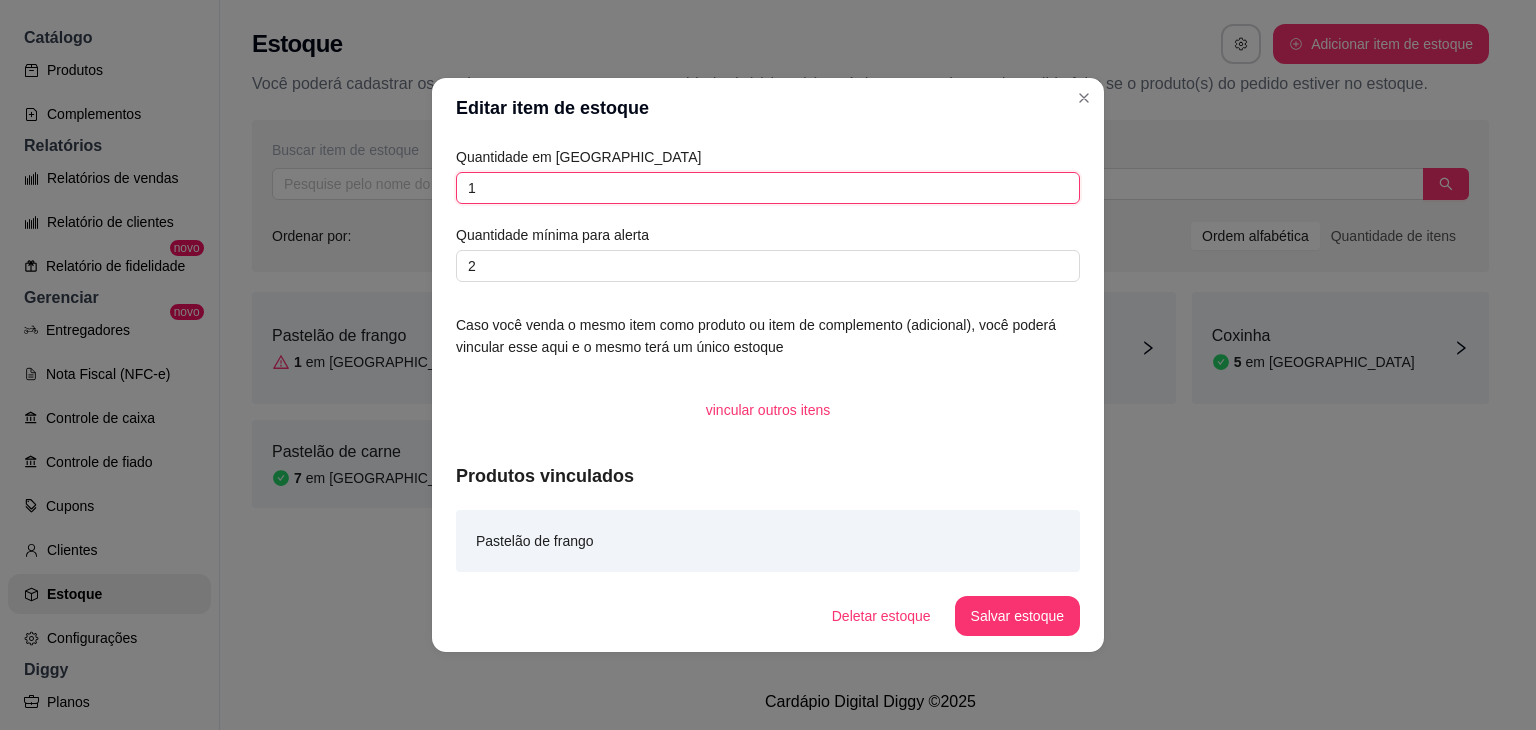 drag, startPoint x: 531, startPoint y: 194, endPoint x: 469, endPoint y: 189, distance: 62.201286 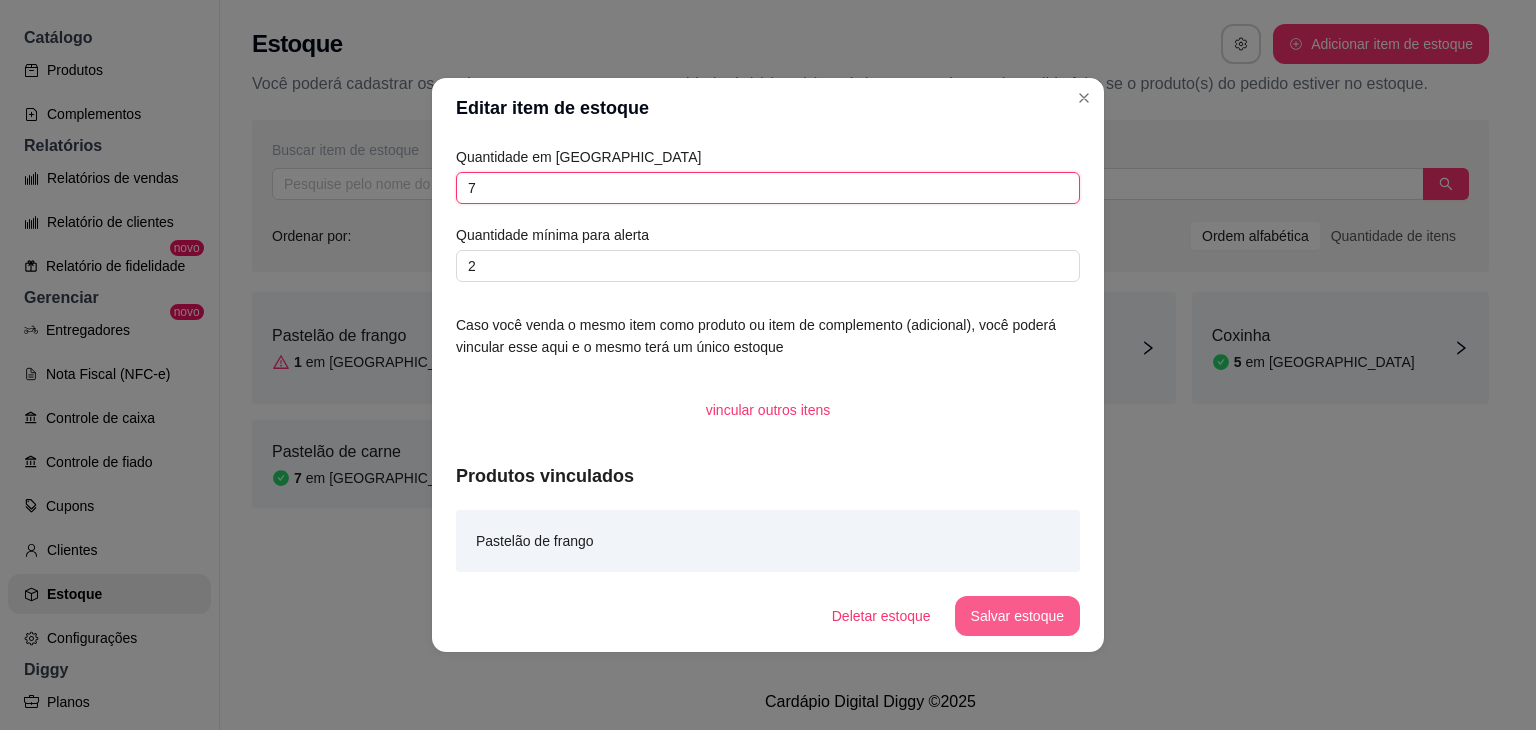 type on "7" 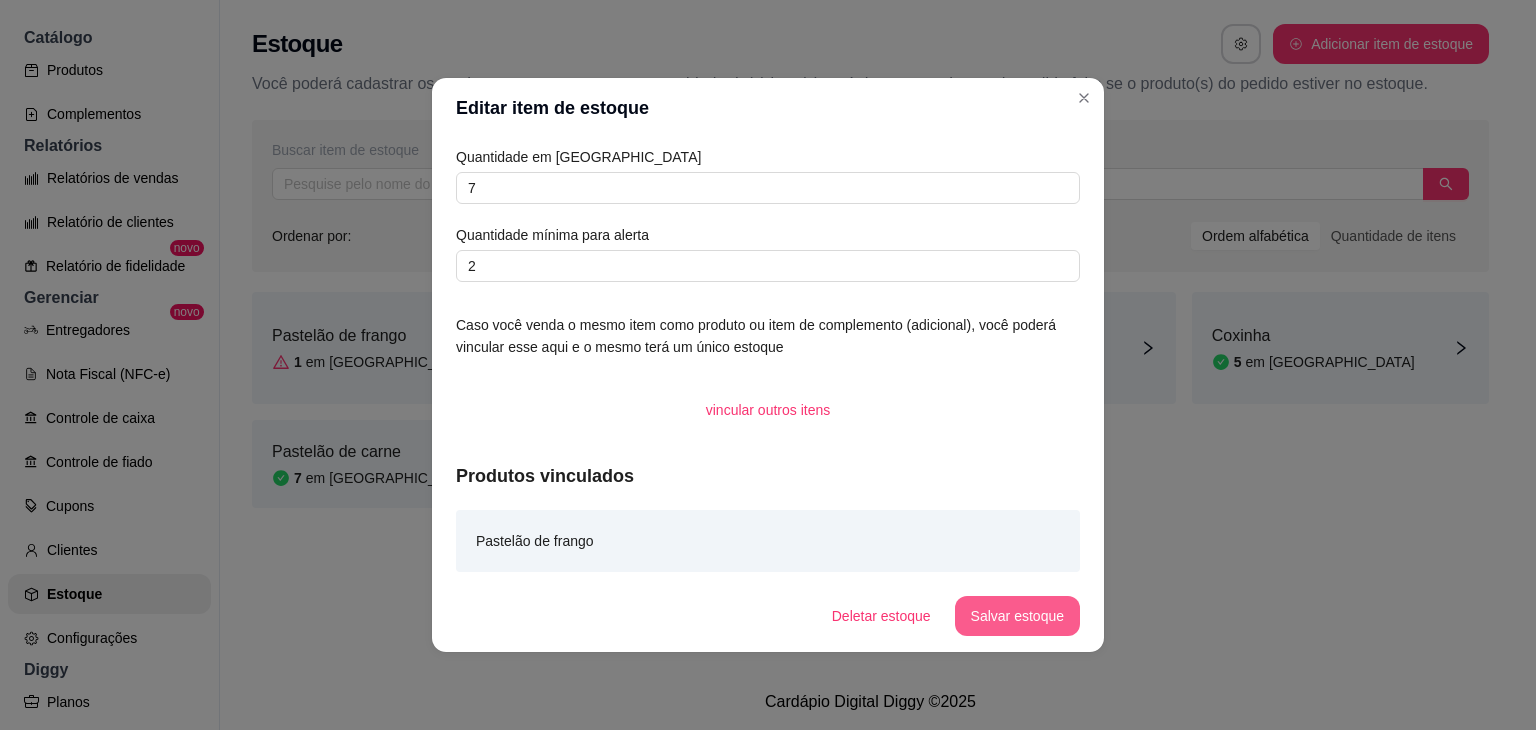 click on "Salvar estoque" at bounding box center (1017, 616) 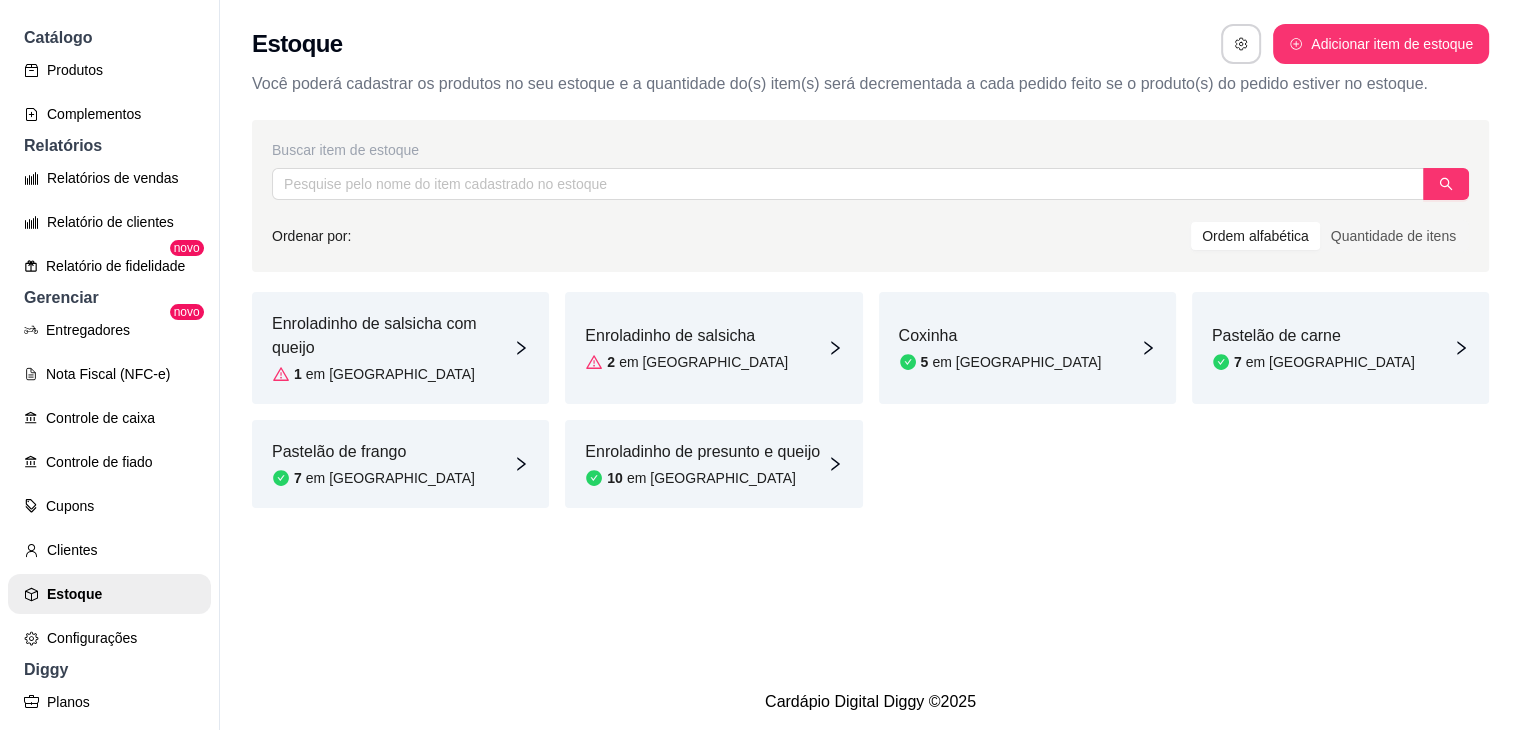 click on "Enroladinho de salsicha" at bounding box center [686, 336] 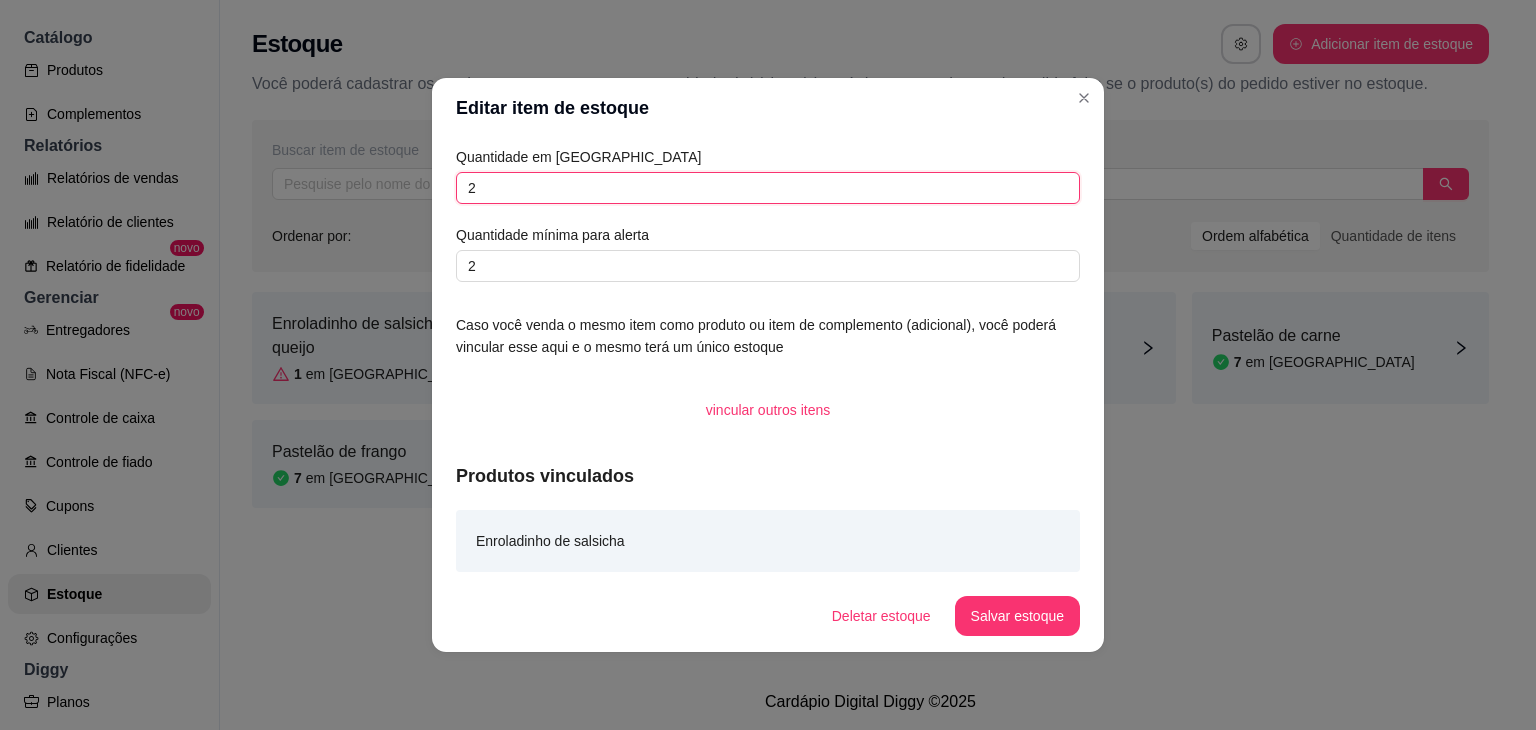 drag, startPoint x: 551, startPoint y: 193, endPoint x: 376, endPoint y: 189, distance: 175.04572 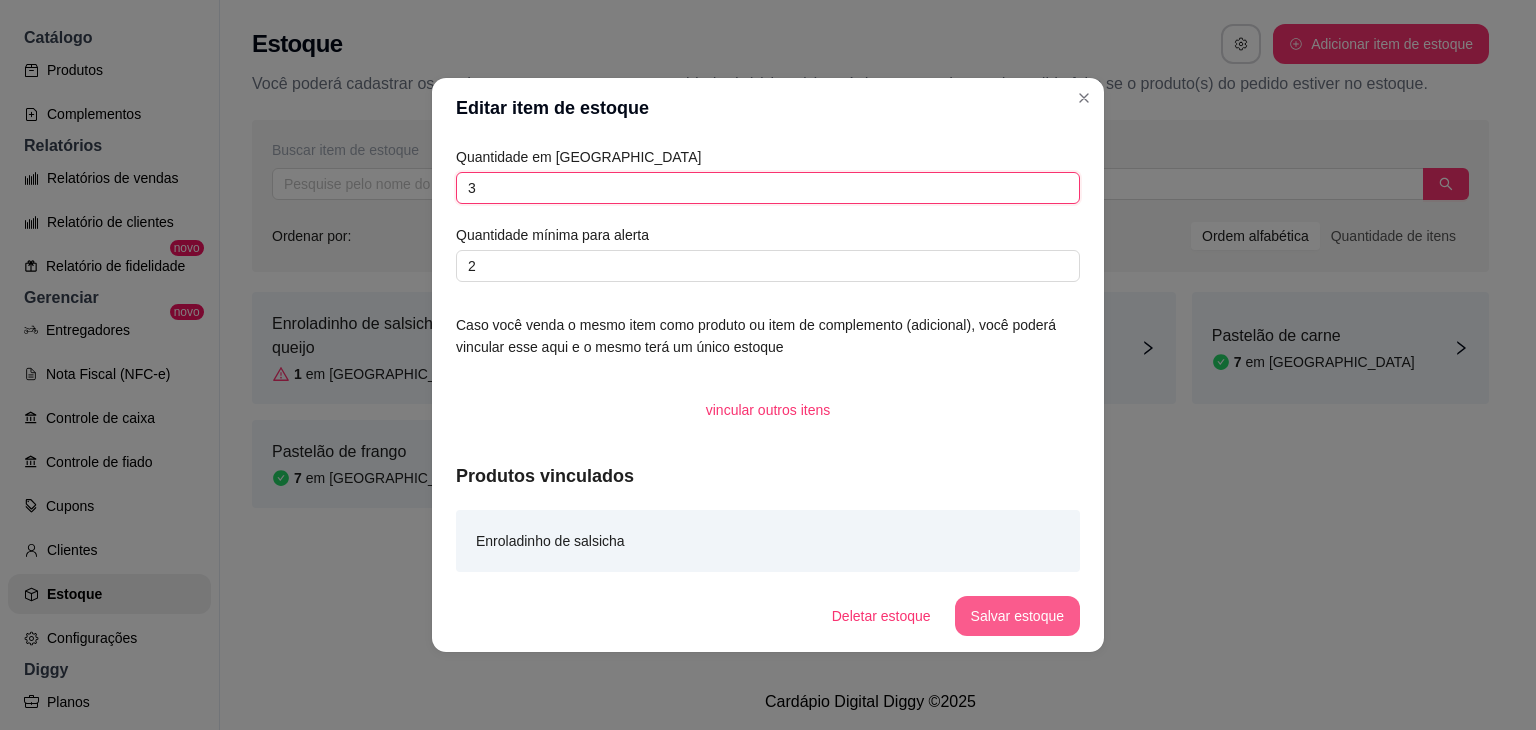 type on "3" 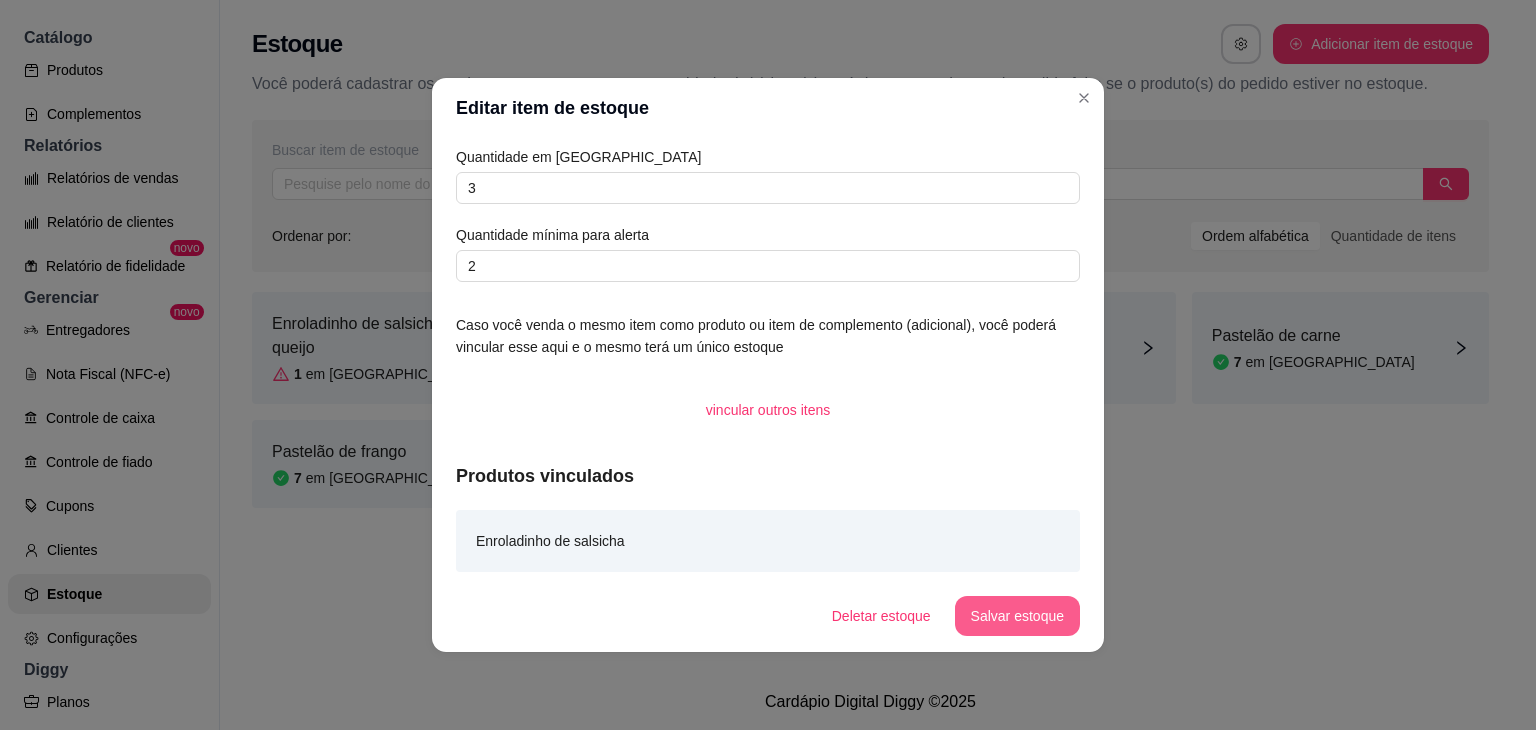 click on "Salvar estoque" at bounding box center (1017, 616) 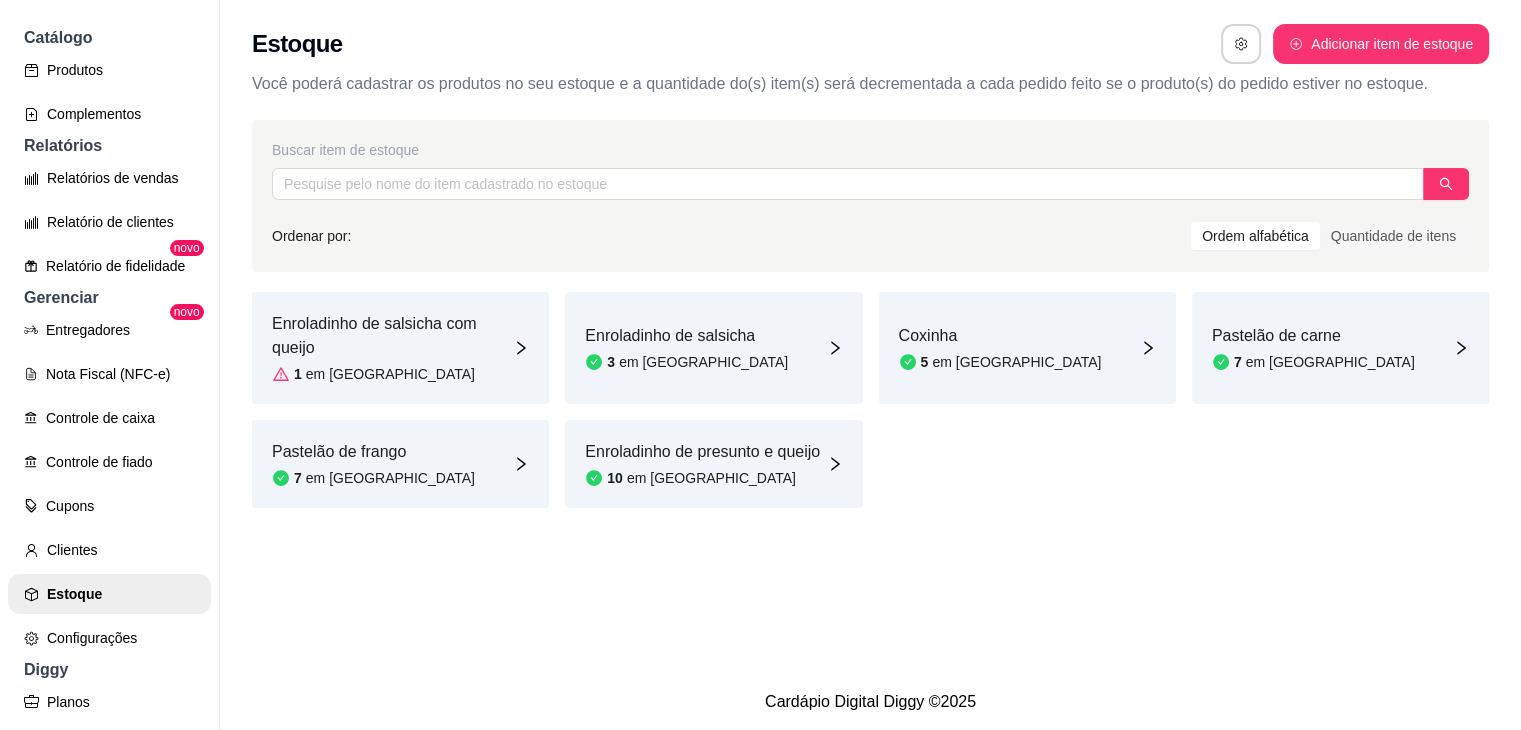 click on "em [GEOGRAPHIC_DATA]" at bounding box center [390, 374] 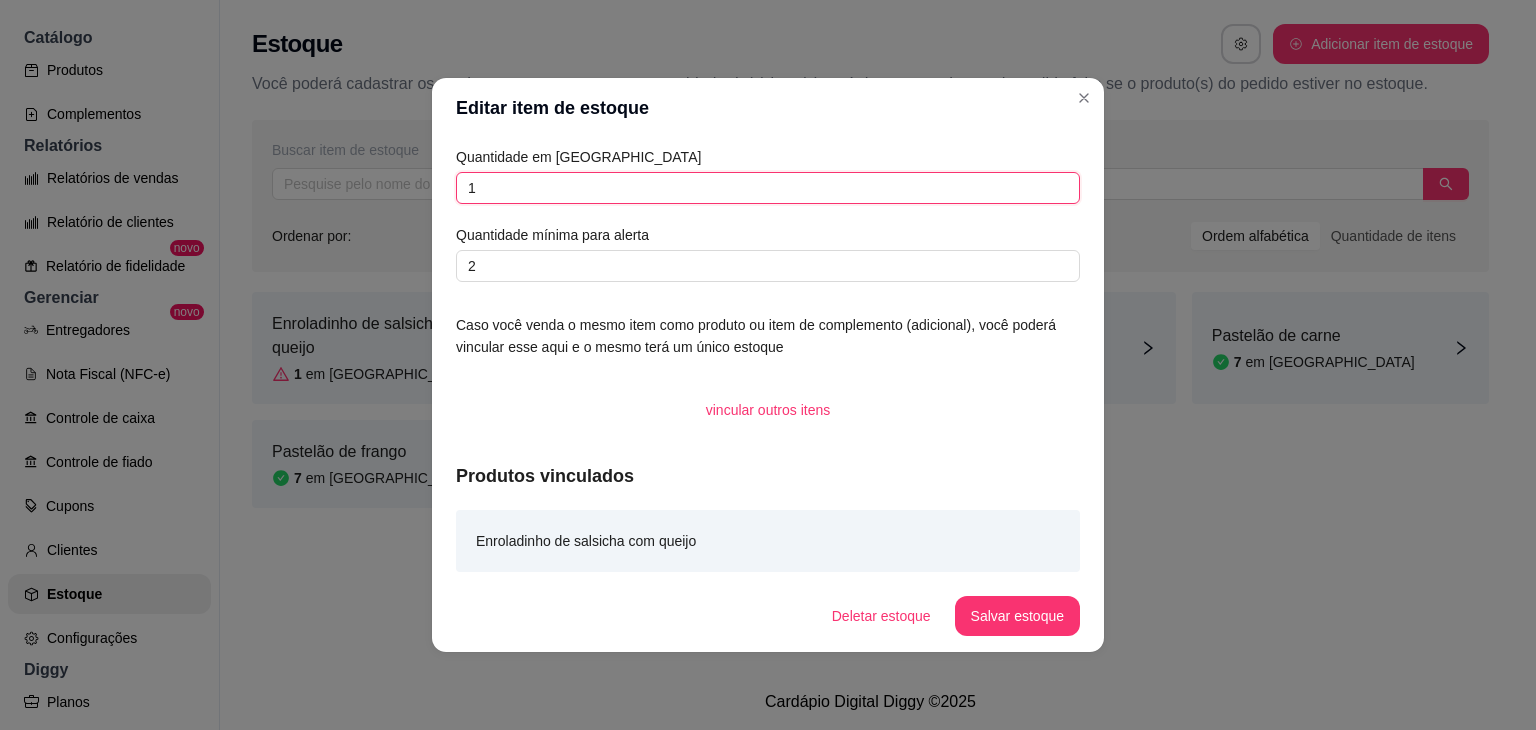 drag, startPoint x: 482, startPoint y: 194, endPoint x: 440, endPoint y: 187, distance: 42.579338 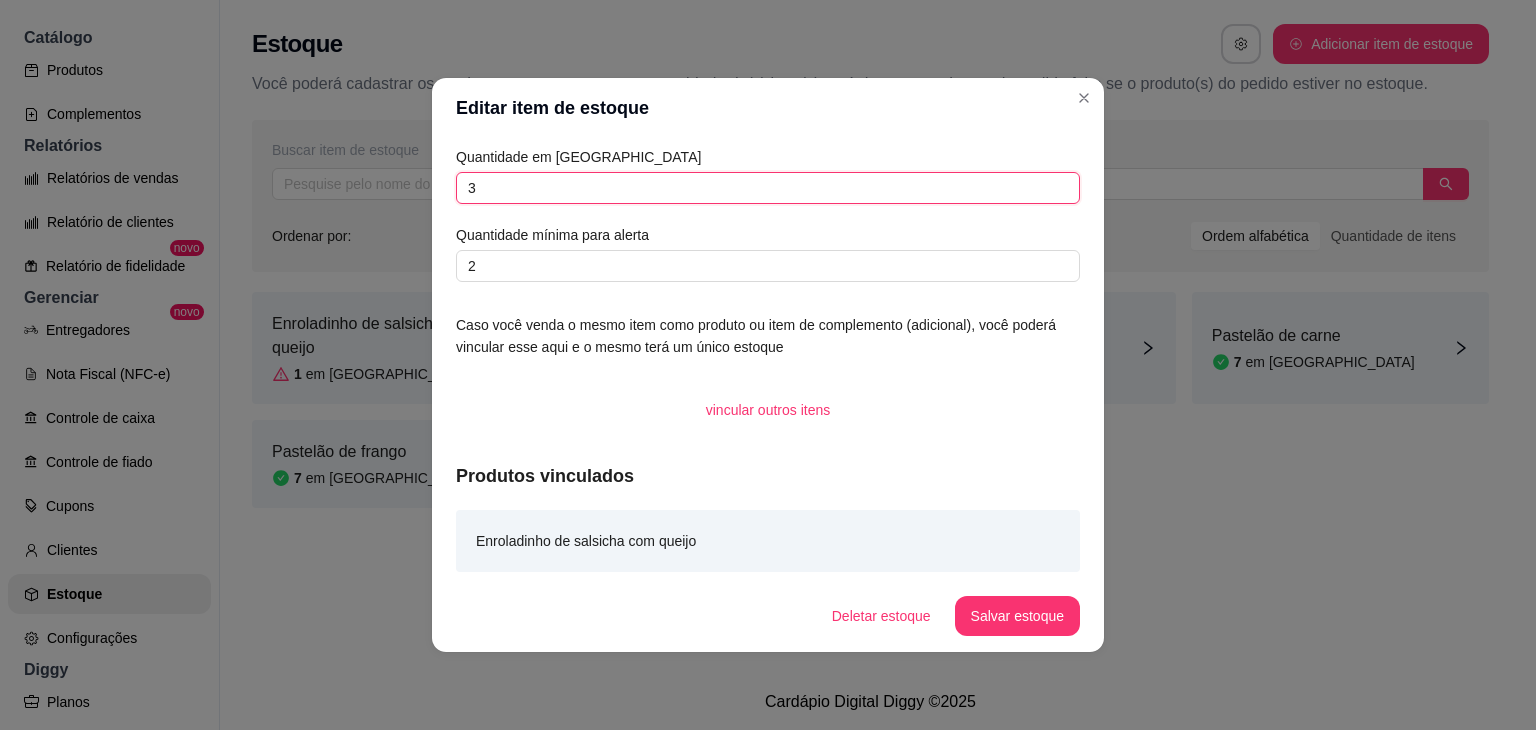 type on "3" 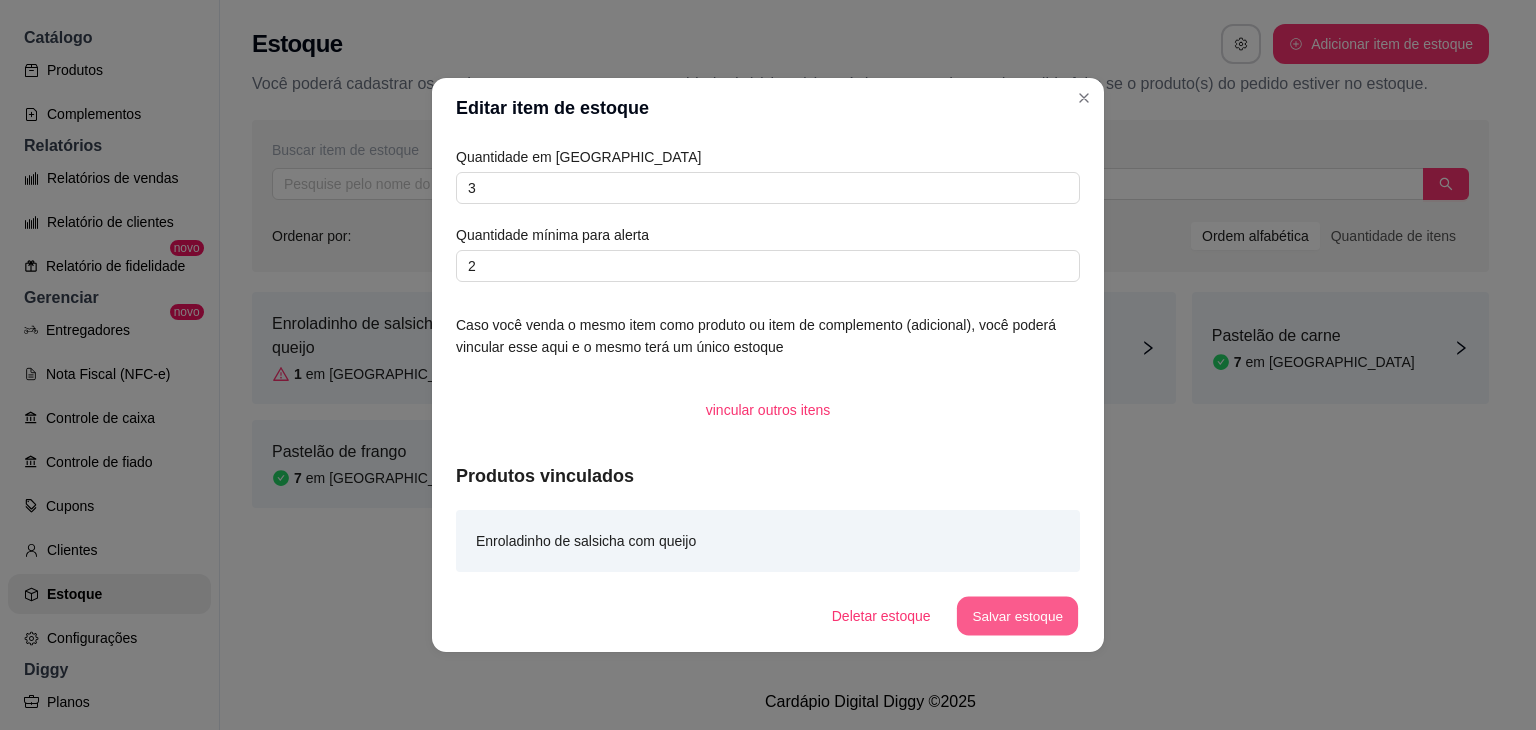 click on "Salvar estoque" at bounding box center [1017, 616] 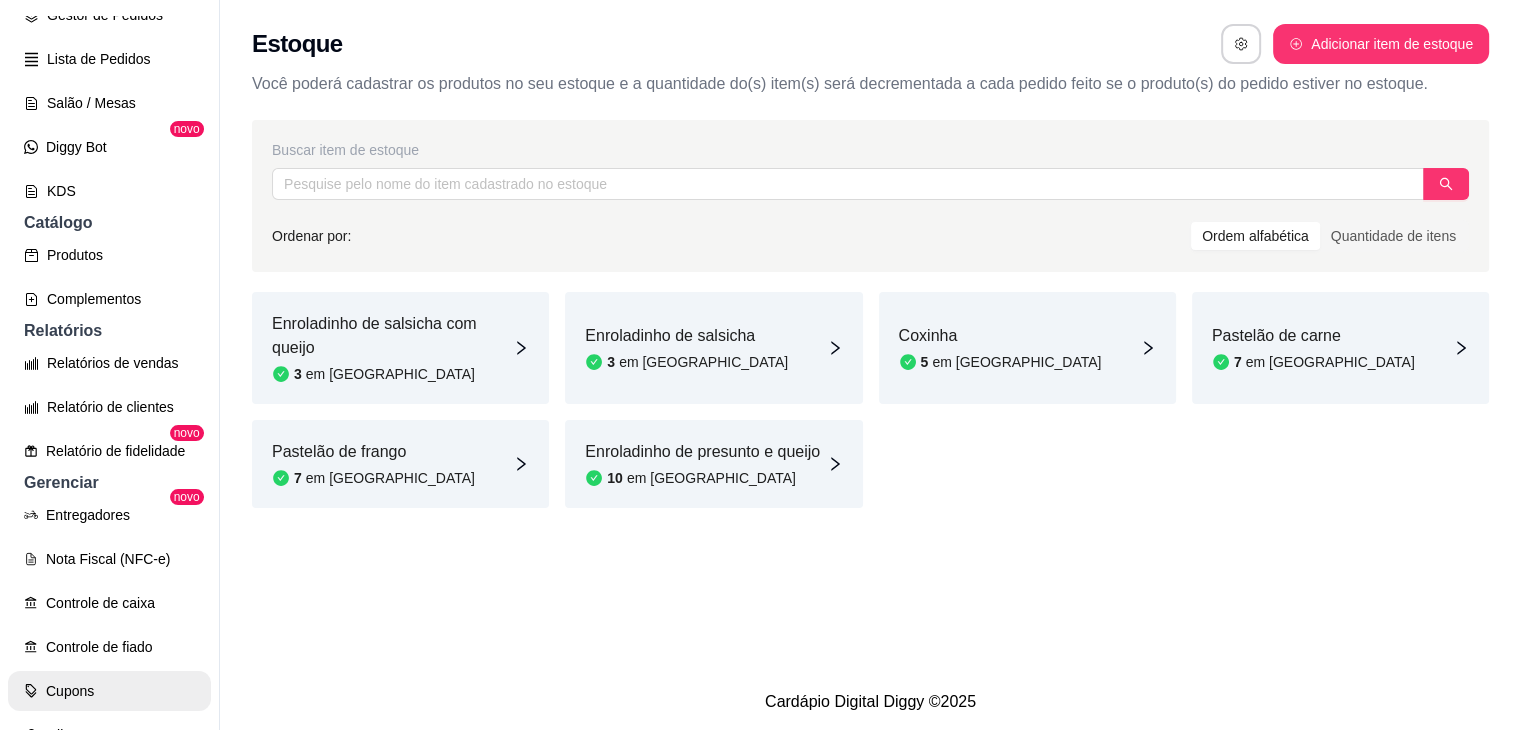 scroll, scrollTop: 100, scrollLeft: 0, axis: vertical 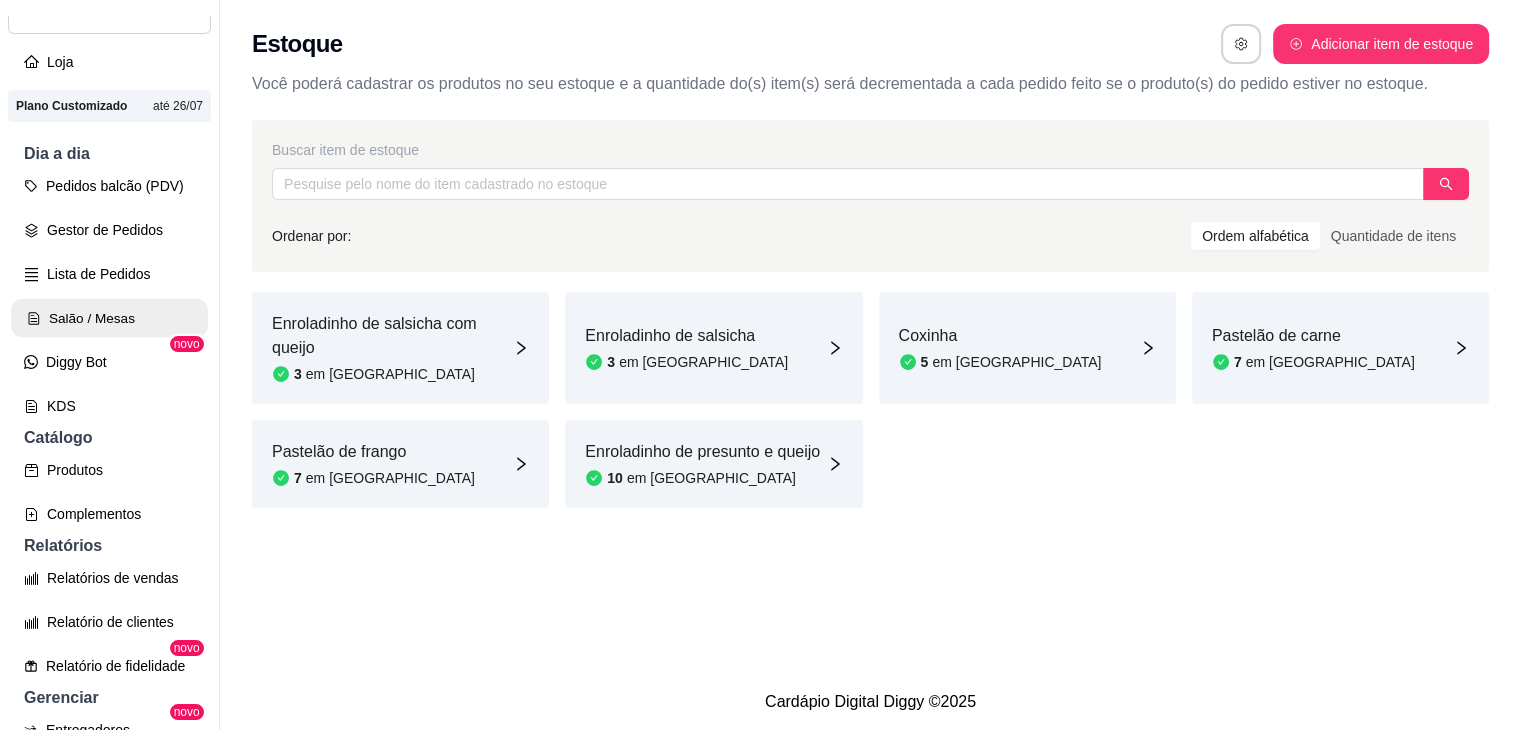 click on "Salão / Mesas" at bounding box center [109, 318] 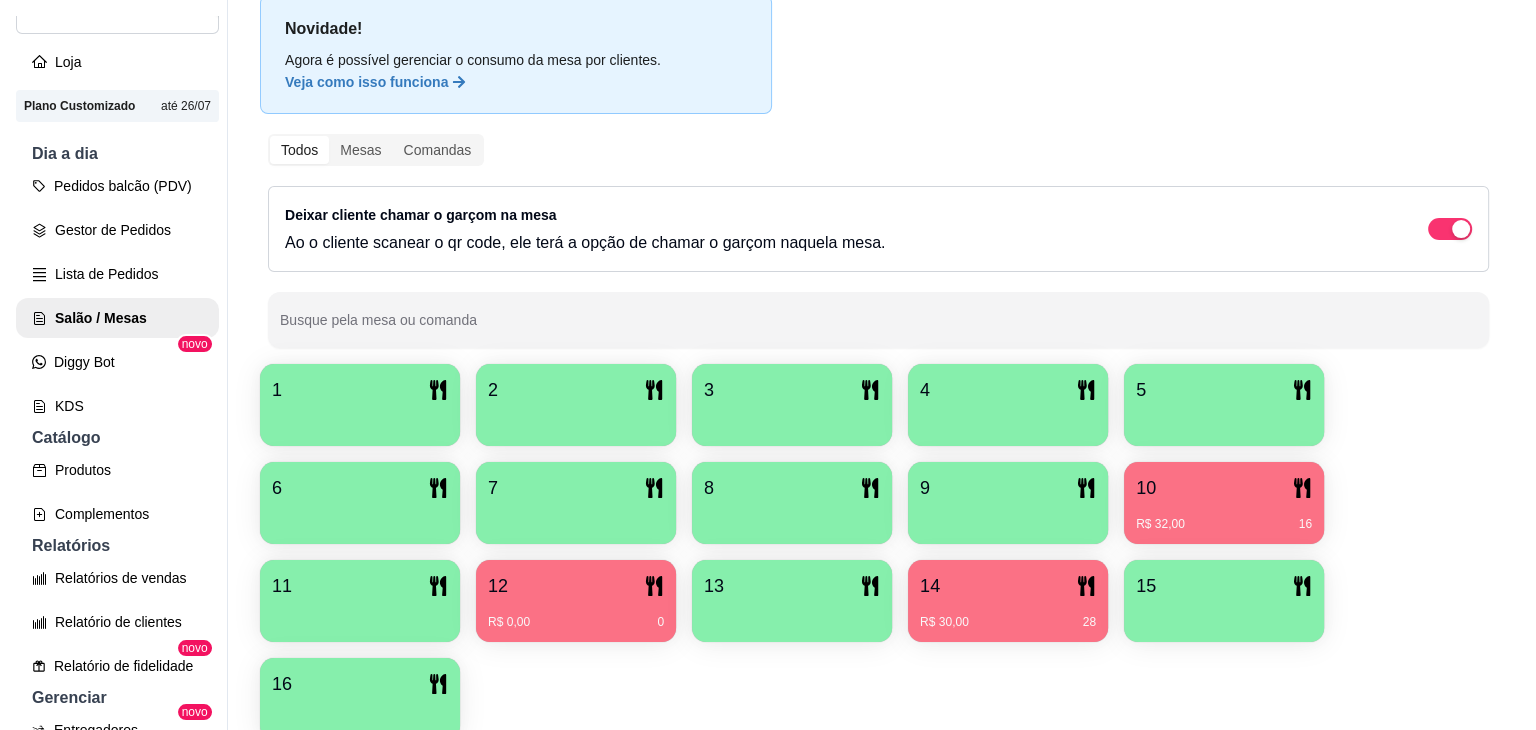 scroll, scrollTop: 189, scrollLeft: 0, axis: vertical 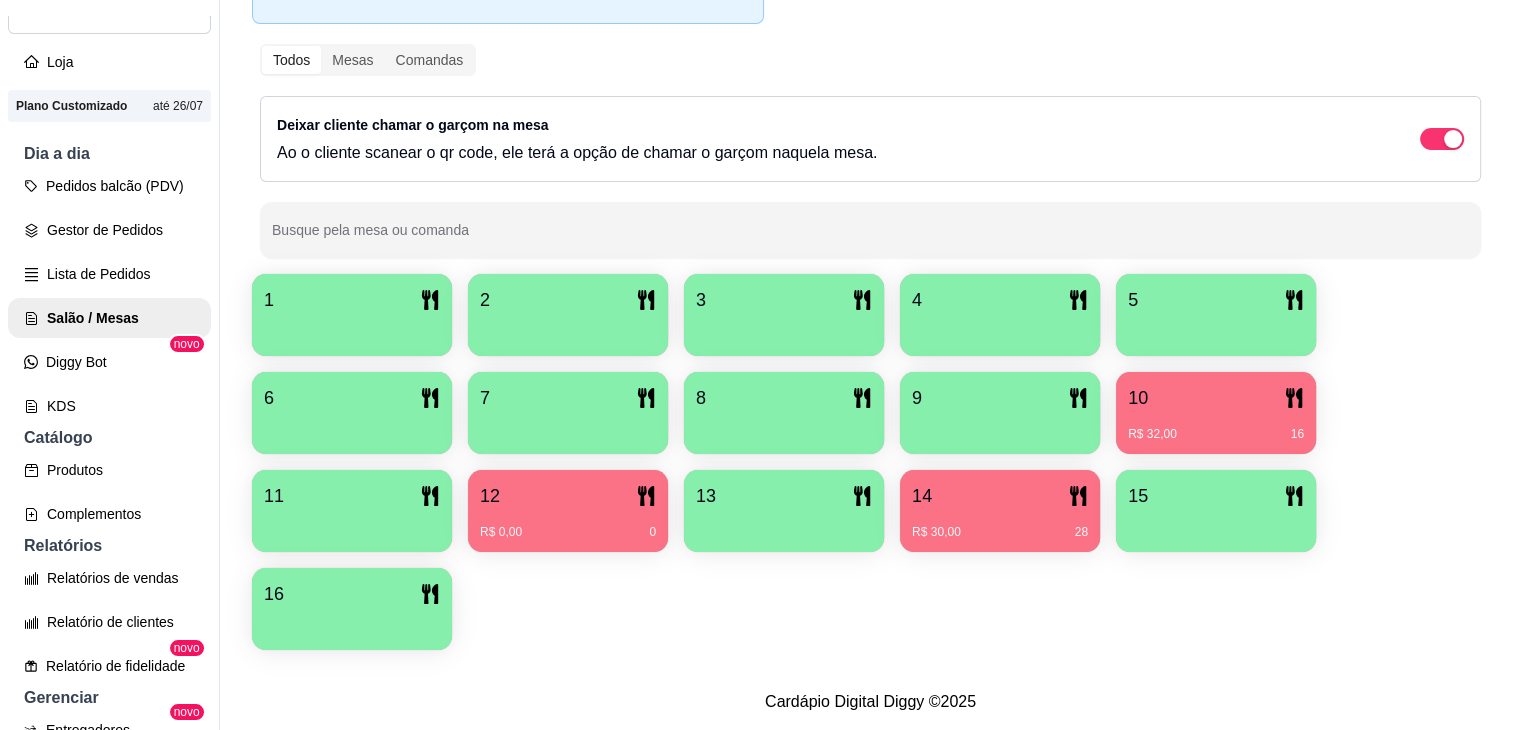 click on "12" at bounding box center [568, 496] 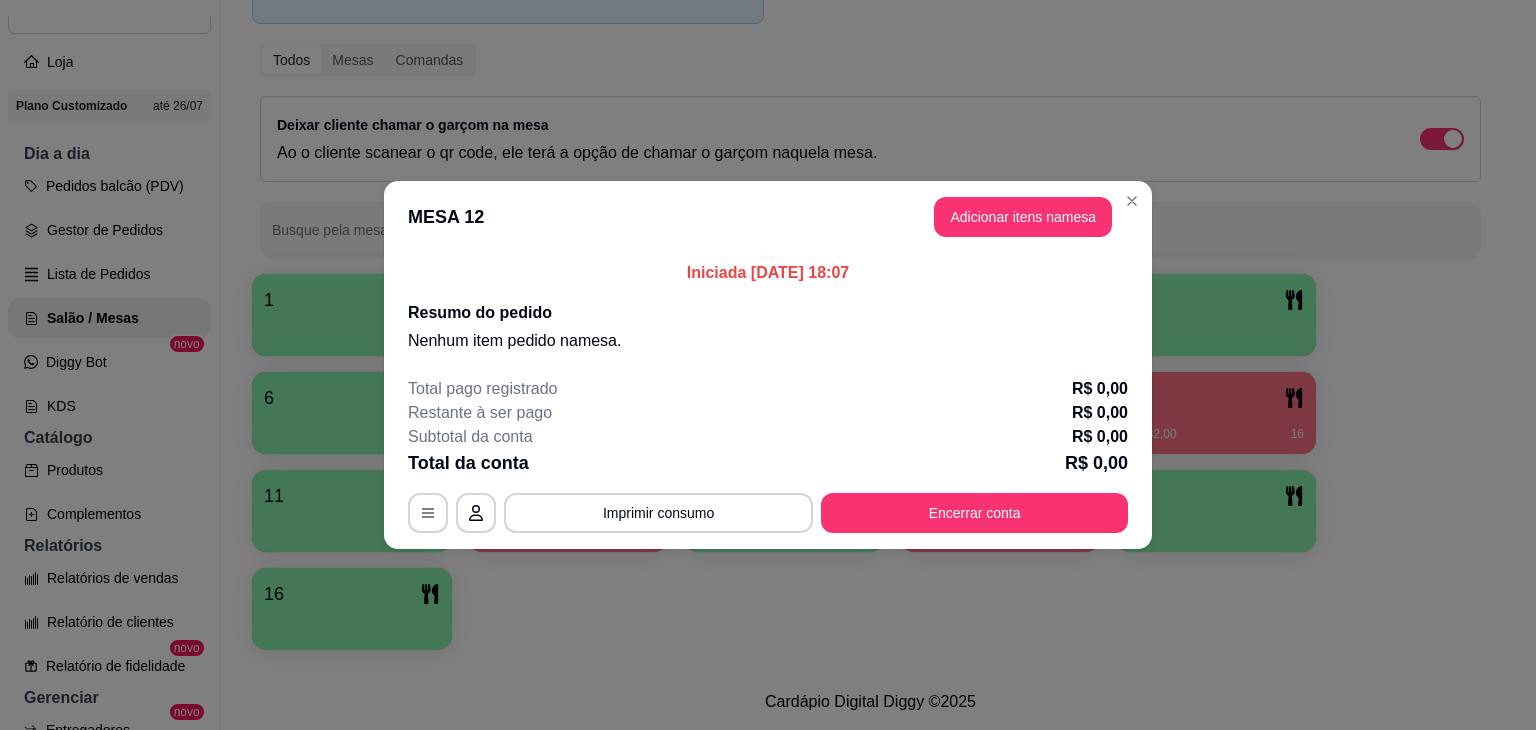 click on "MESA 12 Adicionar itens na  mesa" at bounding box center [768, 217] 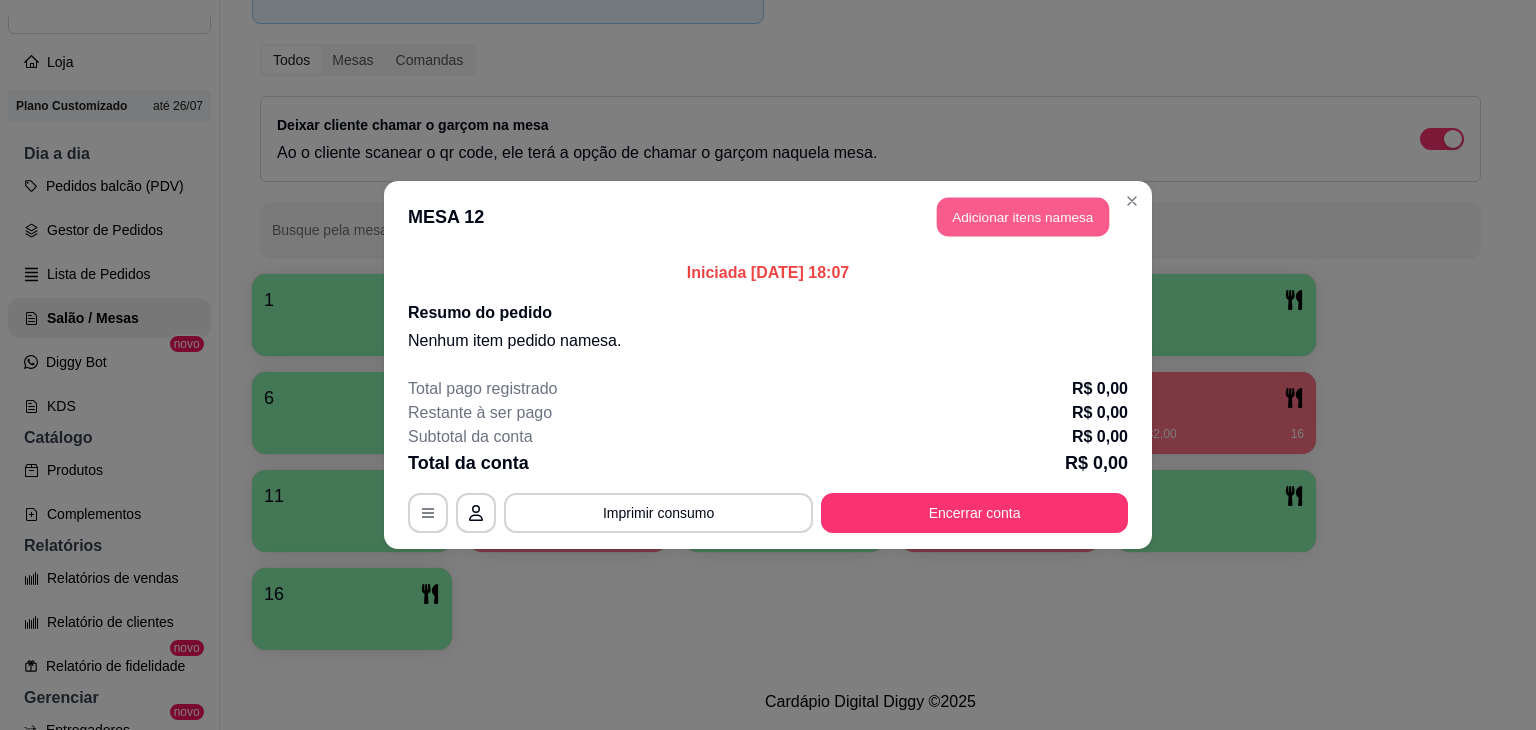 click on "Adicionar itens na  mesa" at bounding box center [1023, 217] 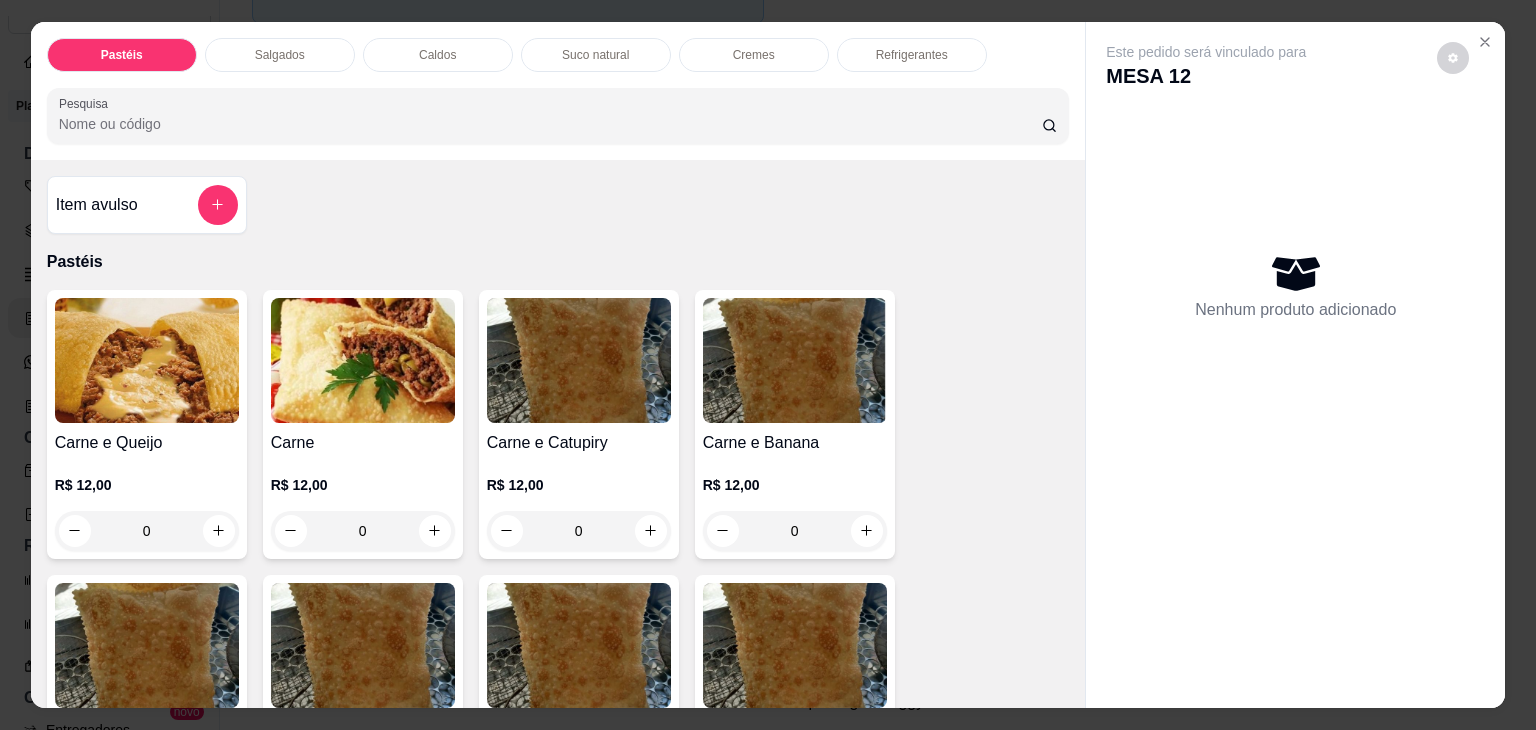 click on "Salgados" at bounding box center (280, 55) 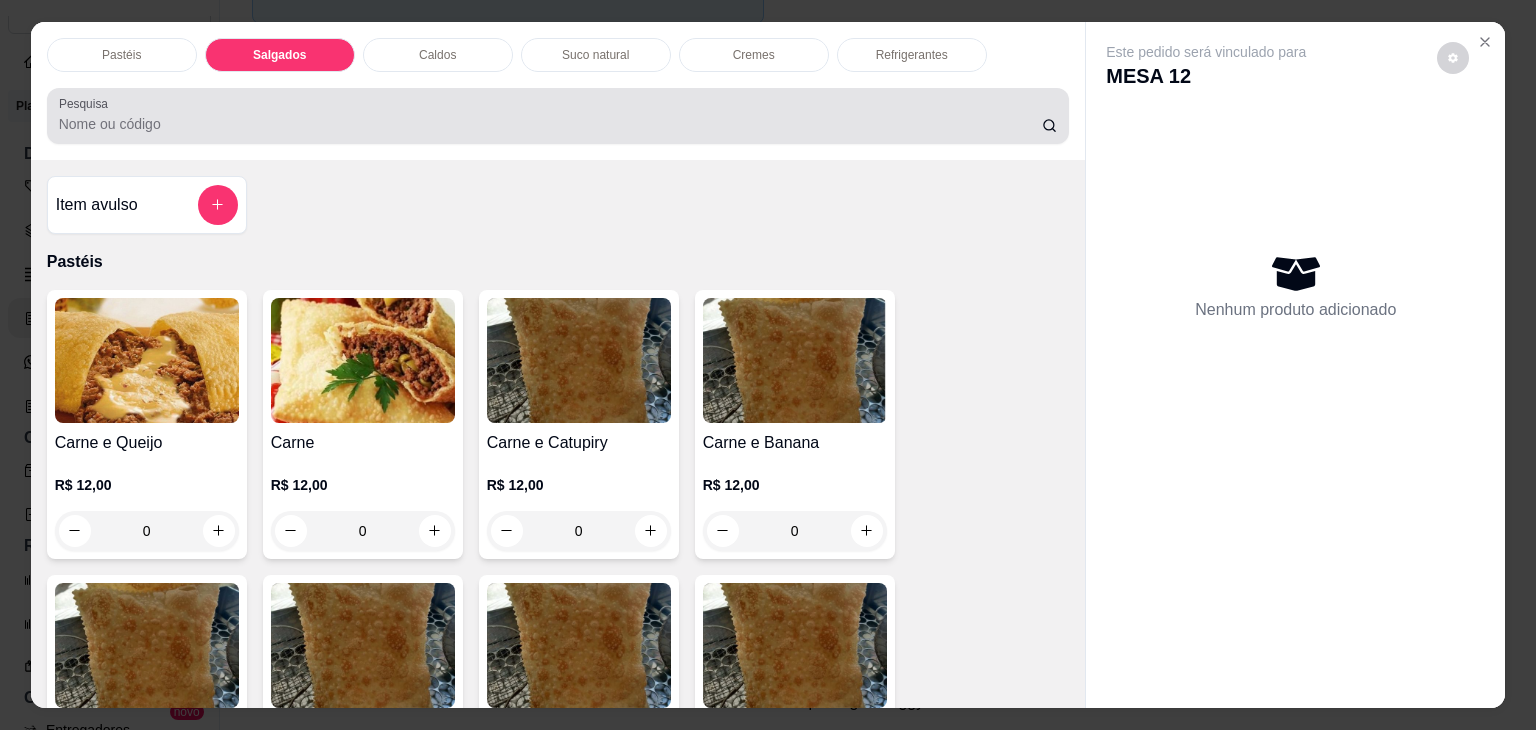 scroll, scrollTop: 2124, scrollLeft: 0, axis: vertical 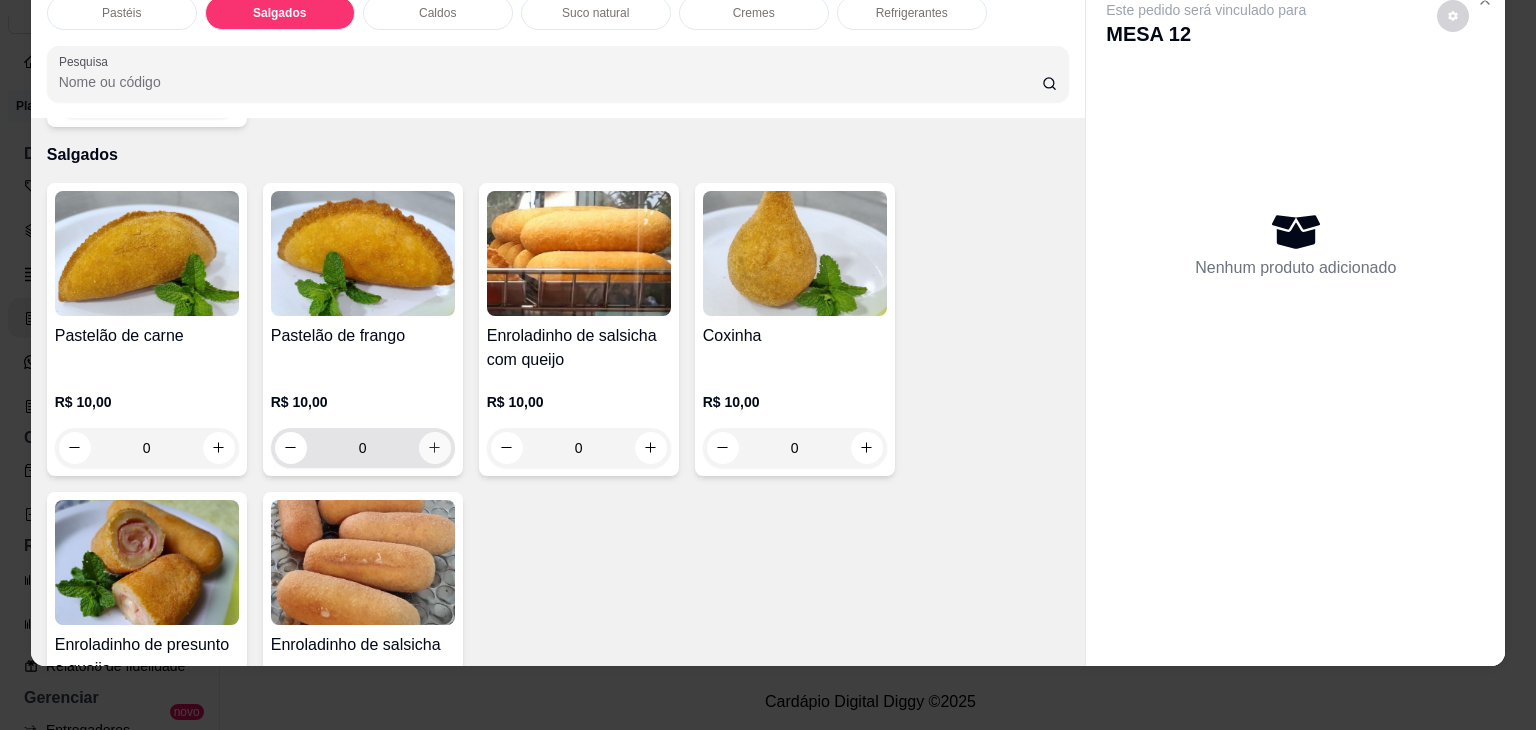 click 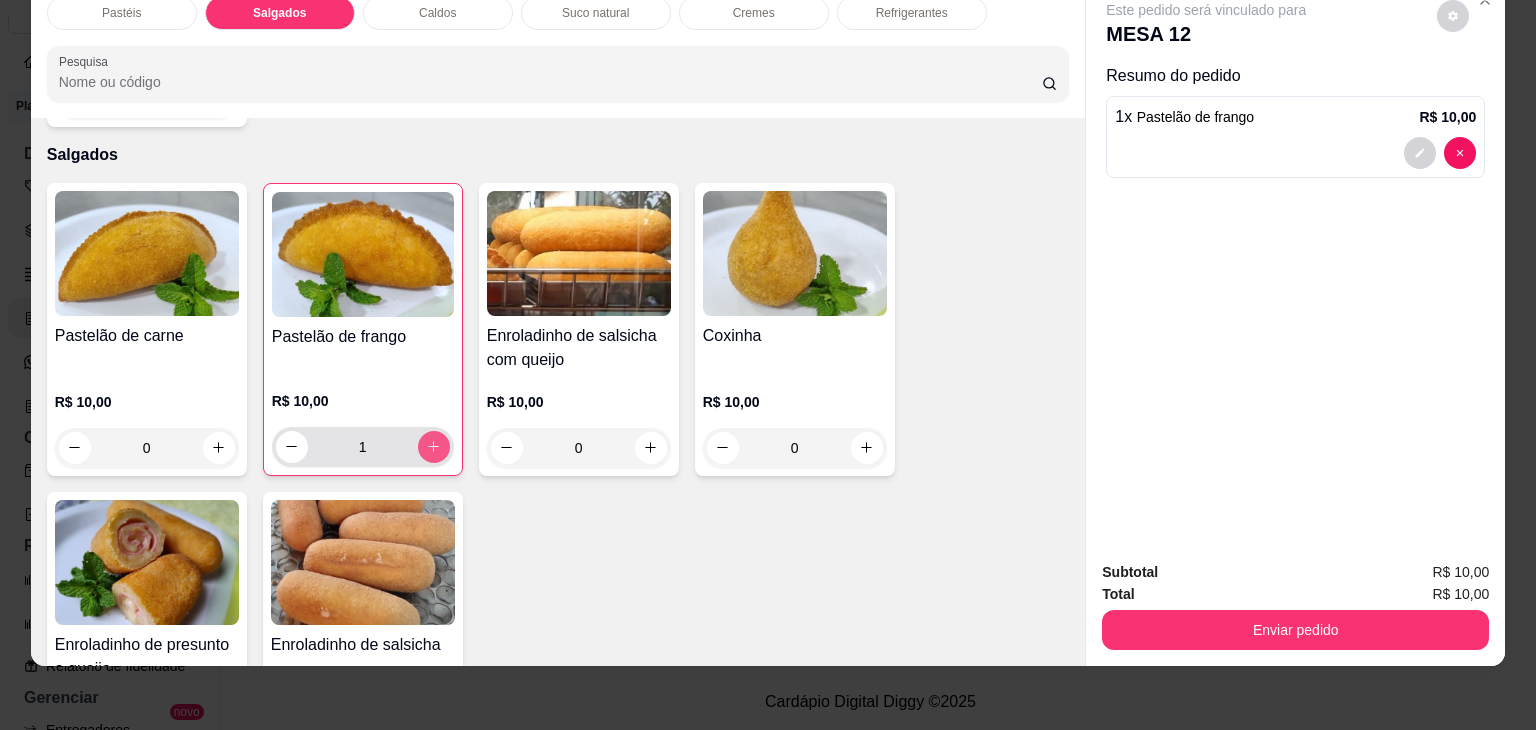click 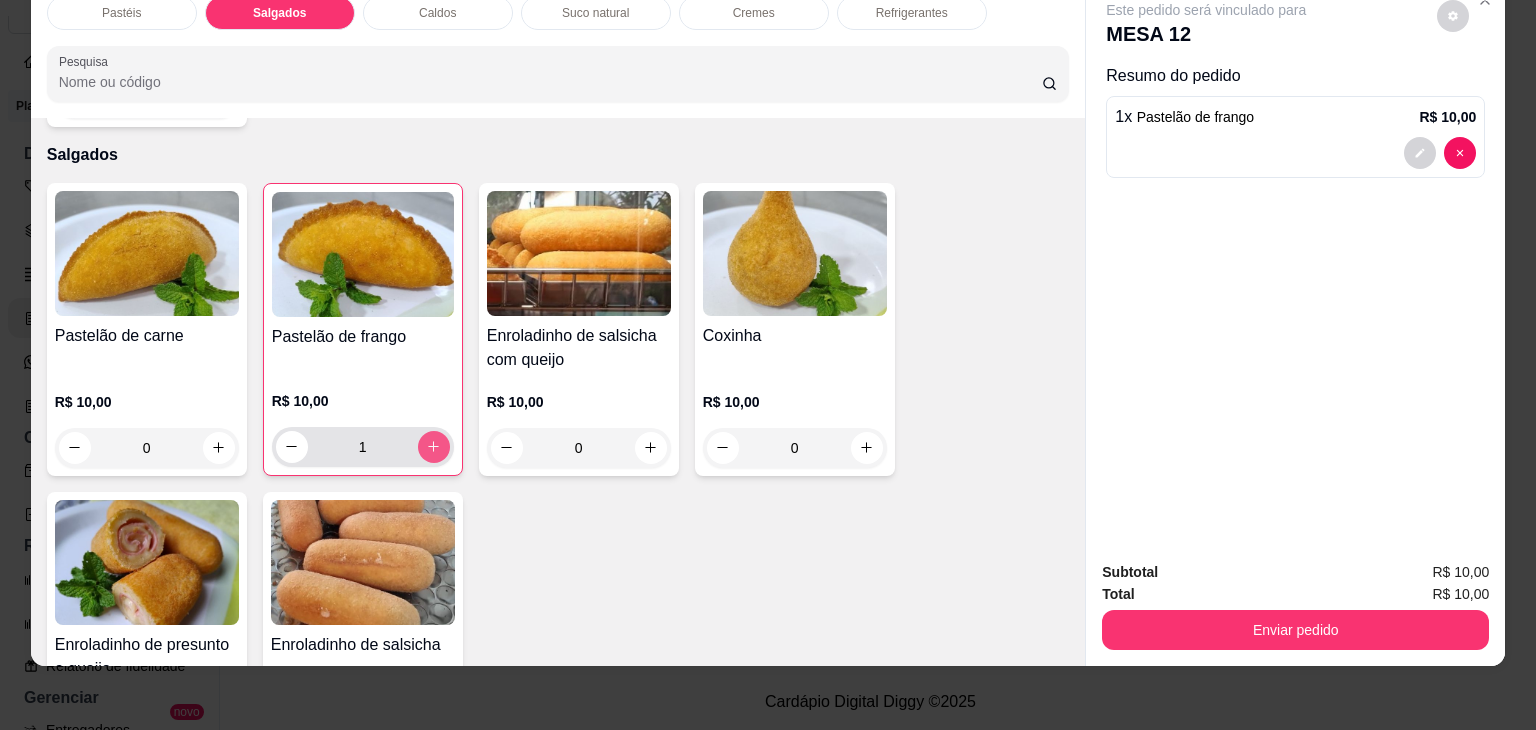 type on "3" 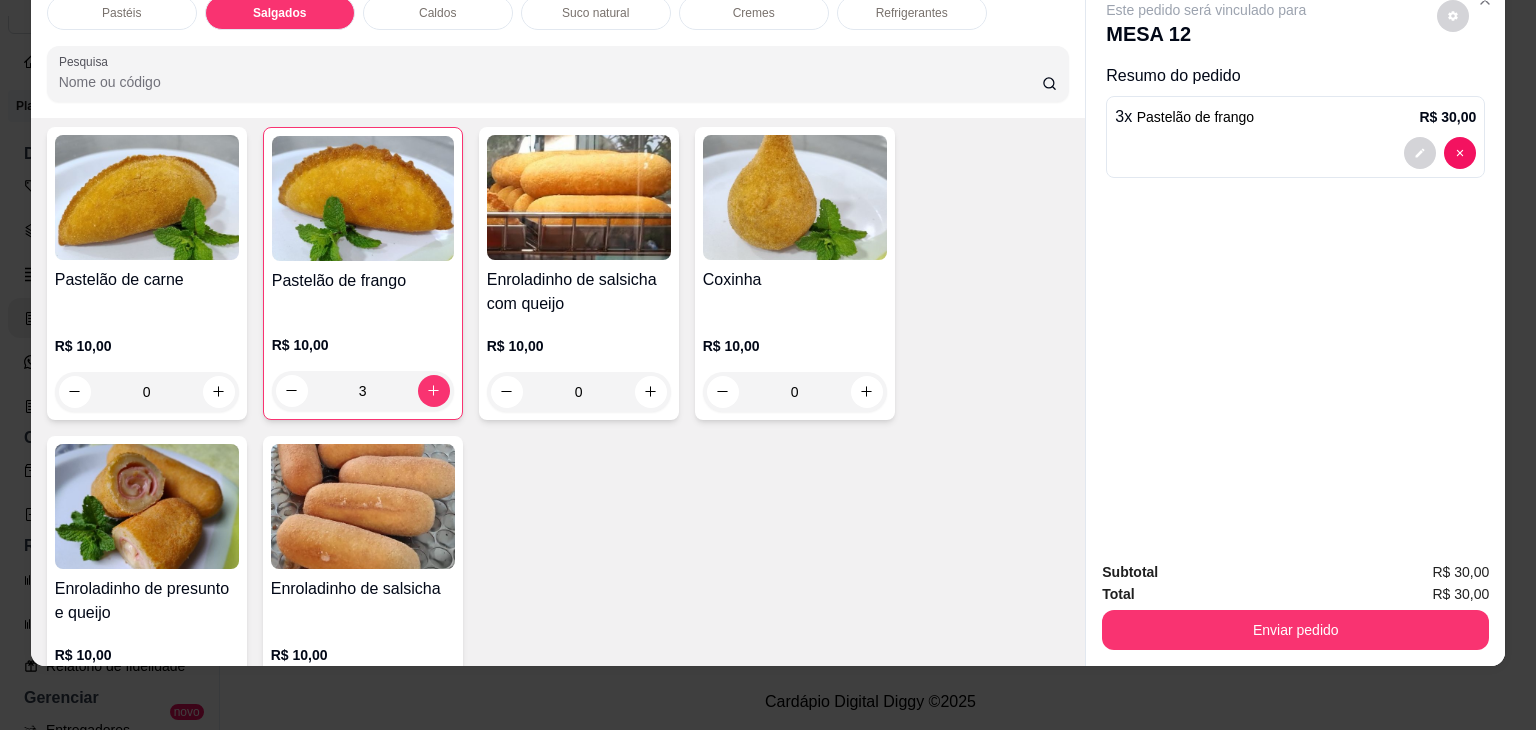 scroll, scrollTop: 2224, scrollLeft: 0, axis: vertical 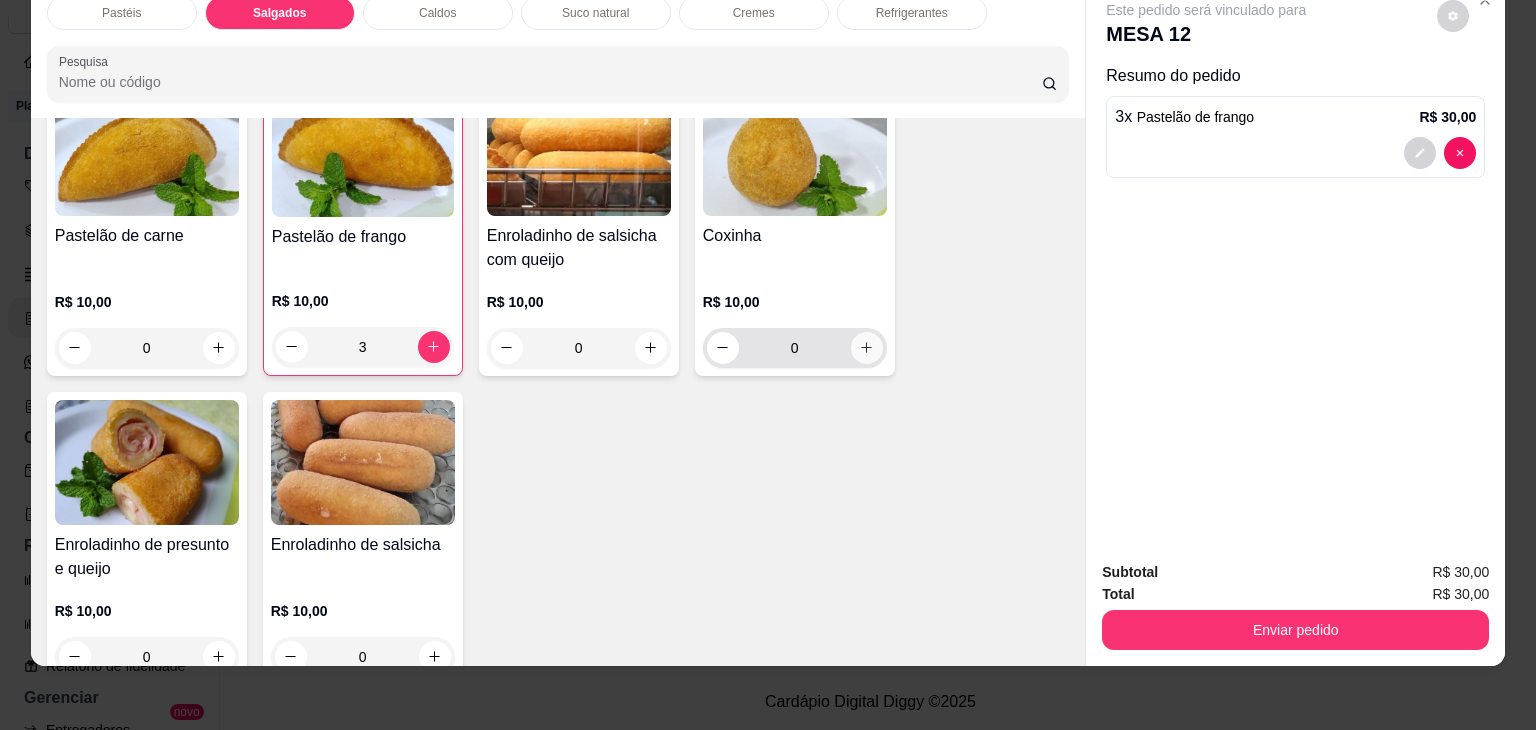 click at bounding box center (867, 348) 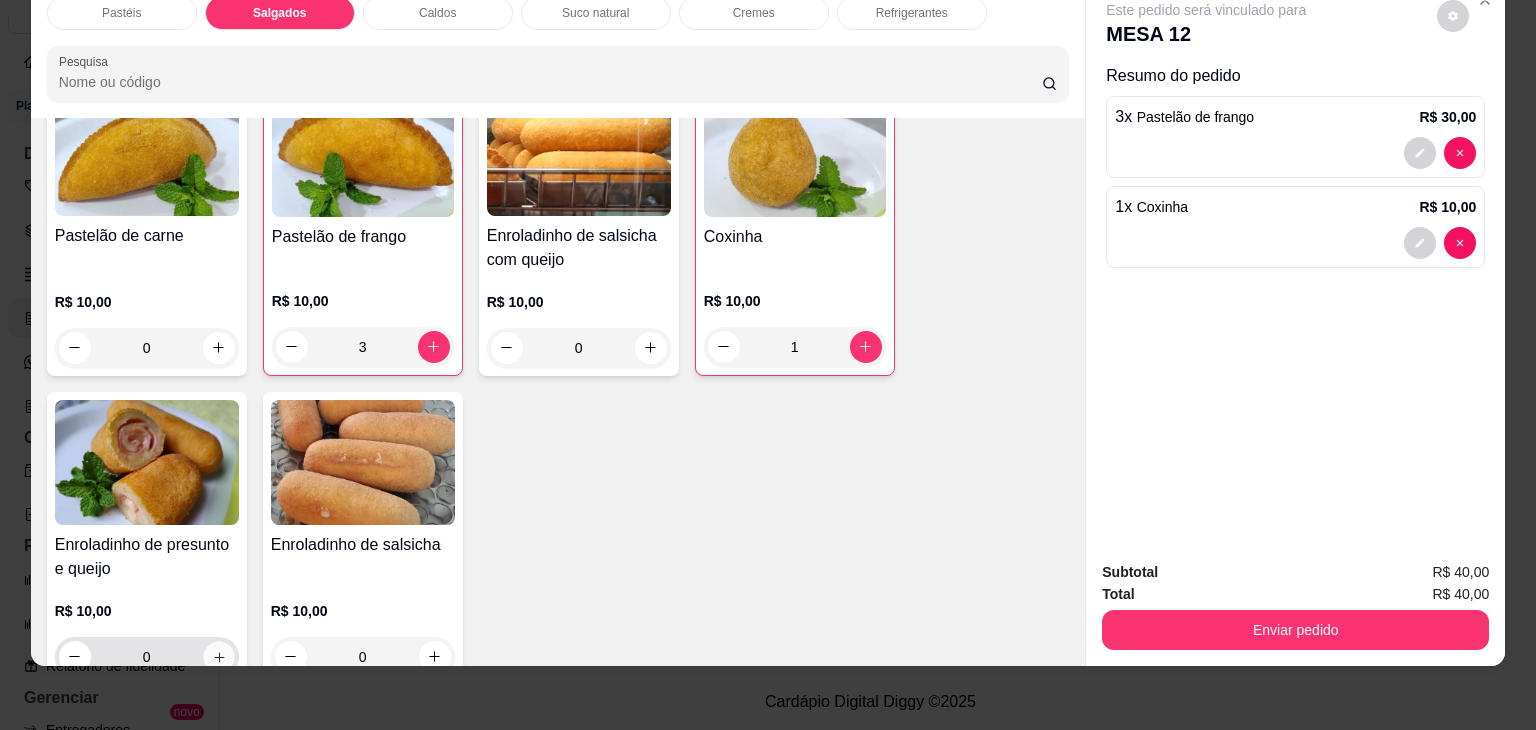 click at bounding box center [218, 656] 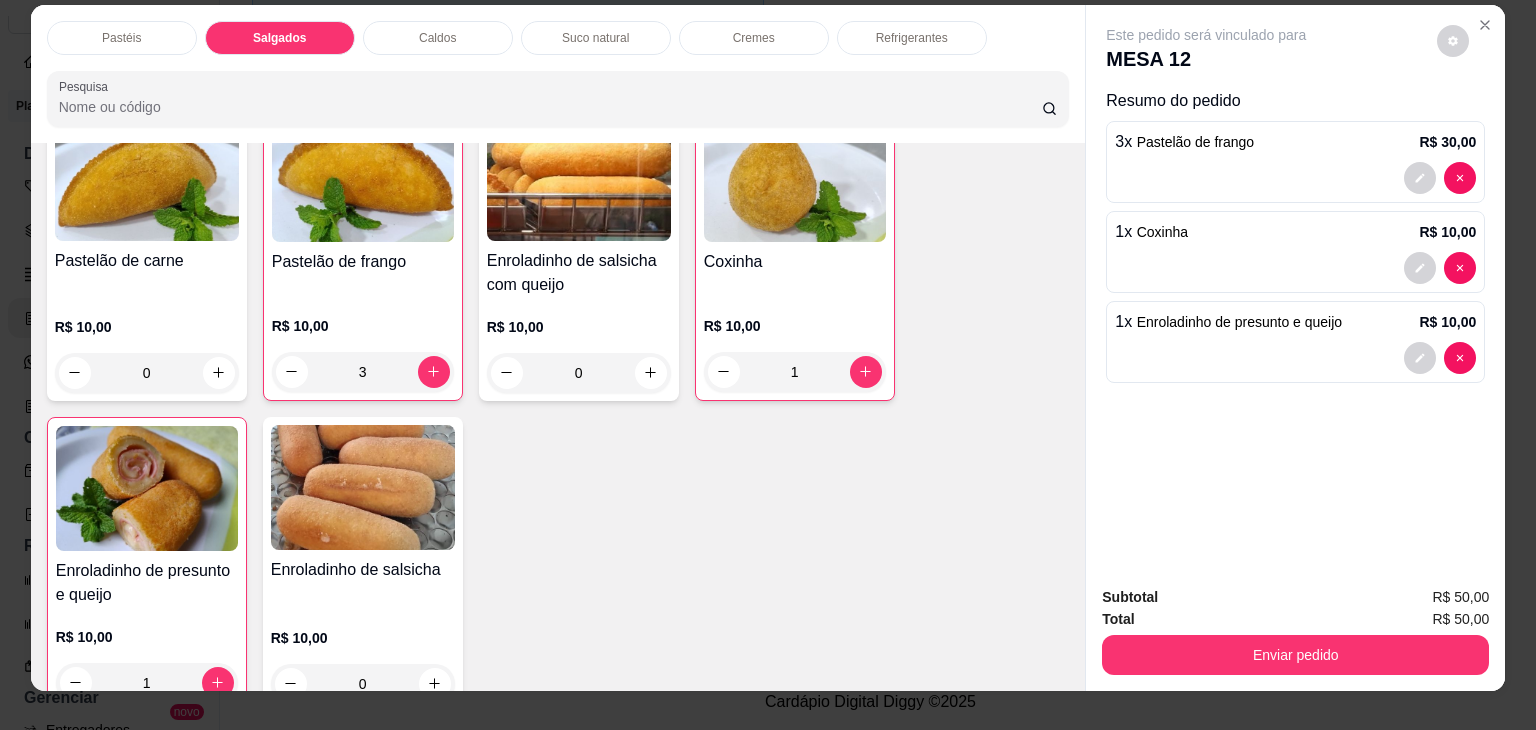 scroll, scrollTop: 0, scrollLeft: 0, axis: both 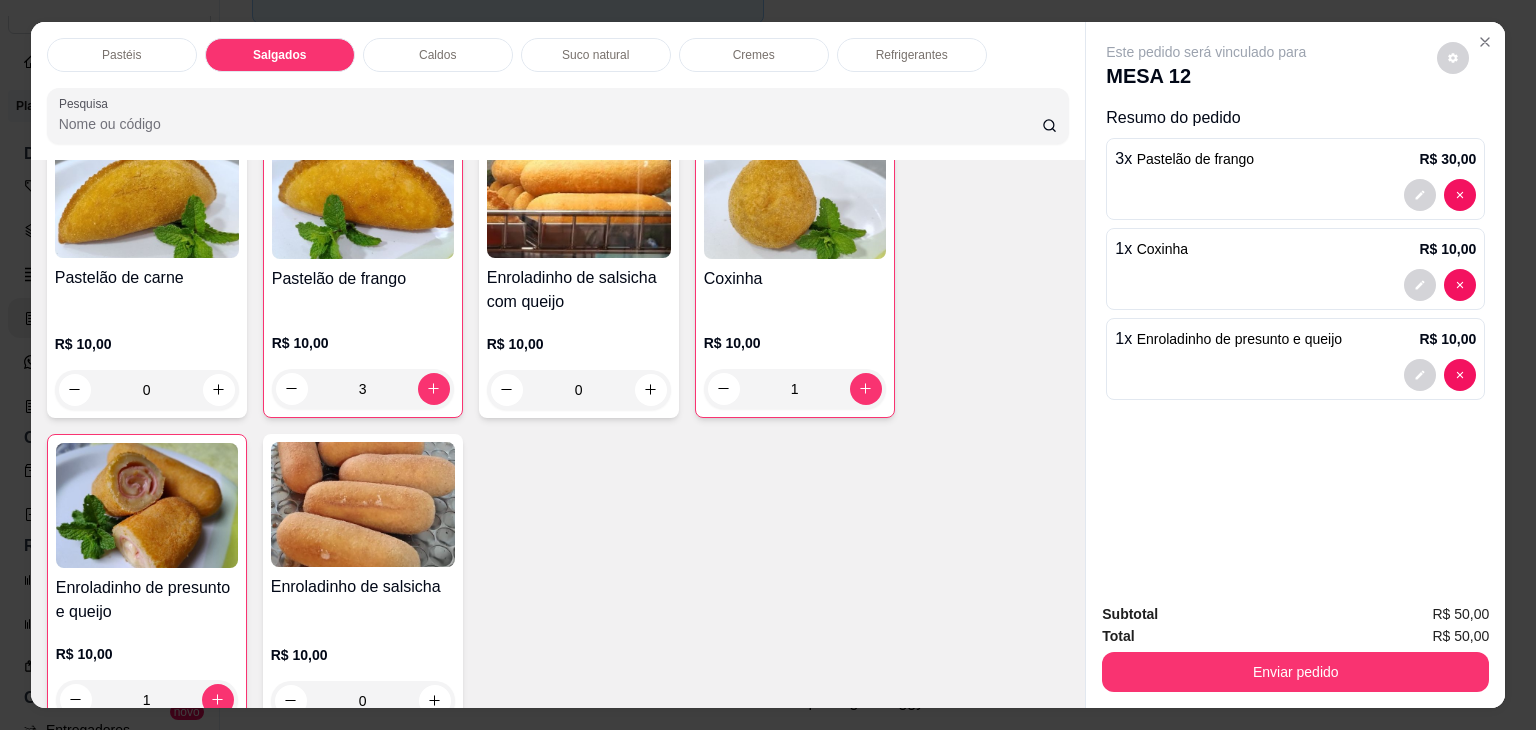 click on "Refrigerantes" at bounding box center (912, 55) 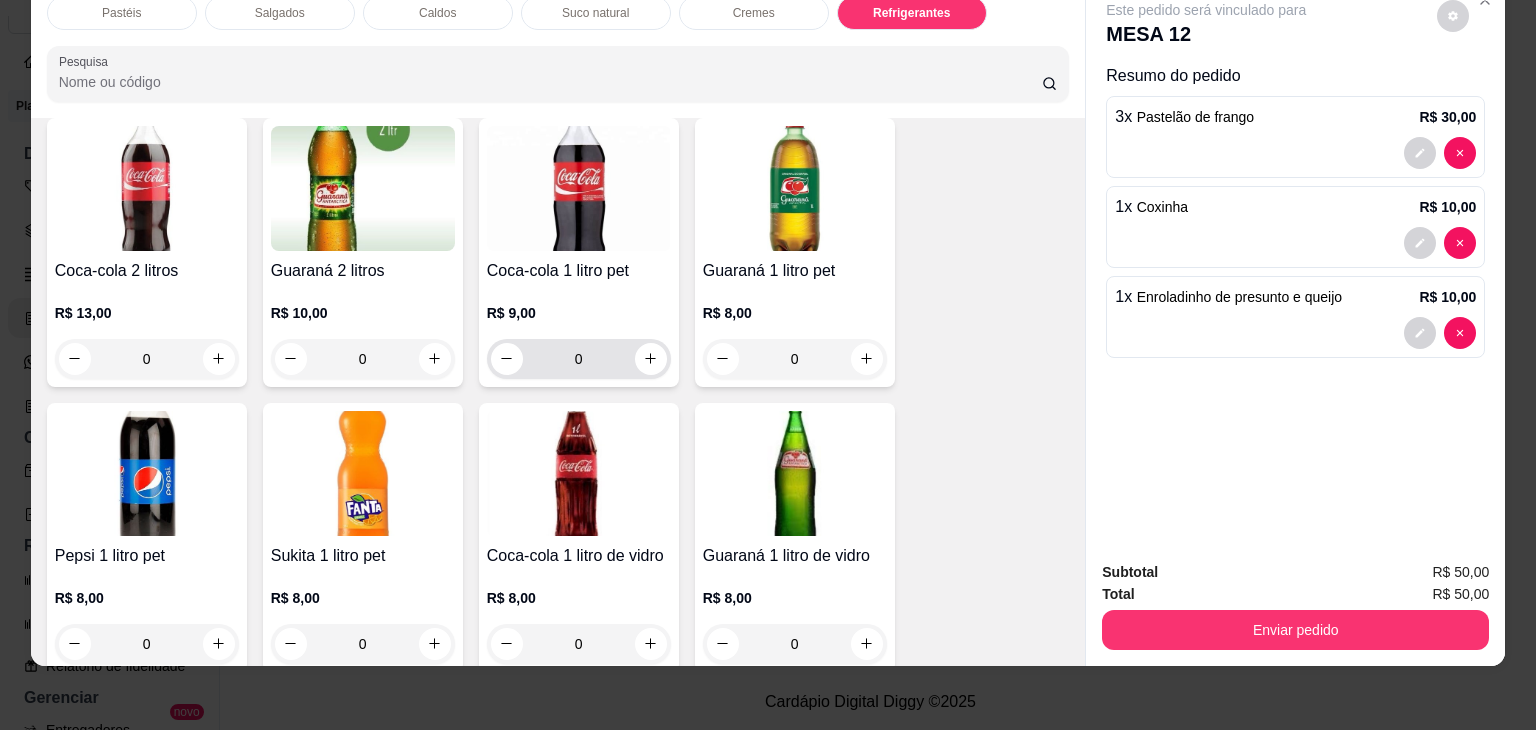 scroll, scrollTop: 5332, scrollLeft: 0, axis: vertical 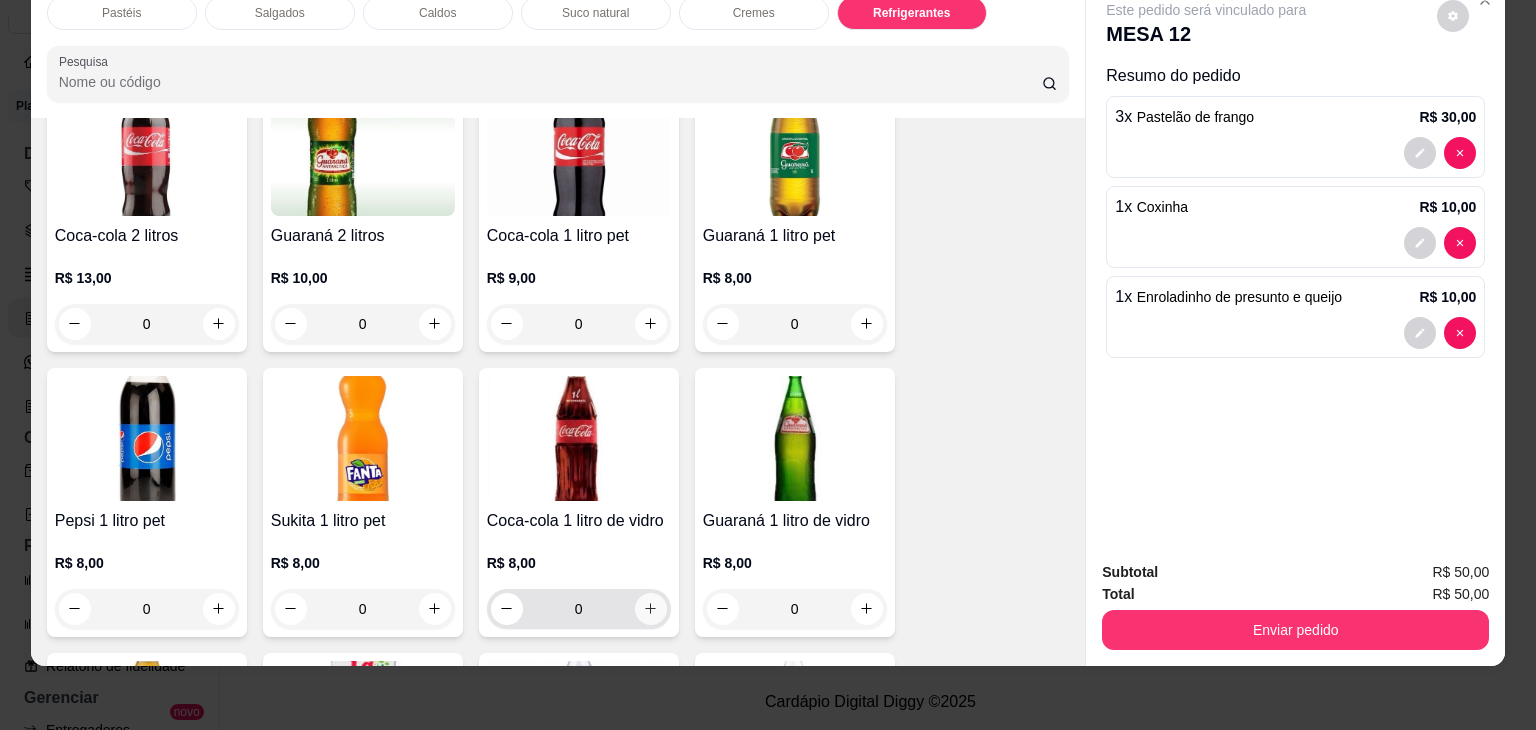 click at bounding box center (651, 609) 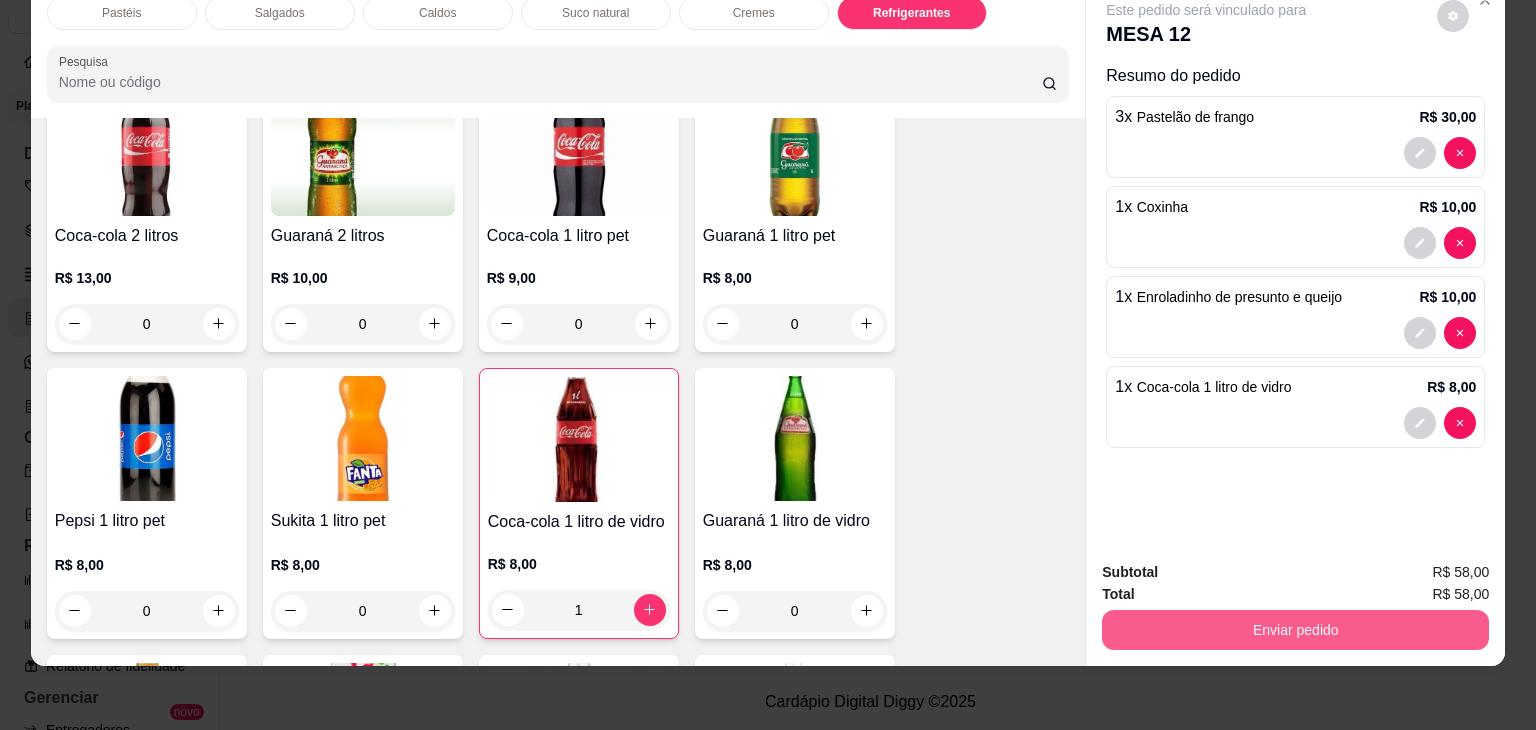 click on "Enviar pedido" at bounding box center [1295, 630] 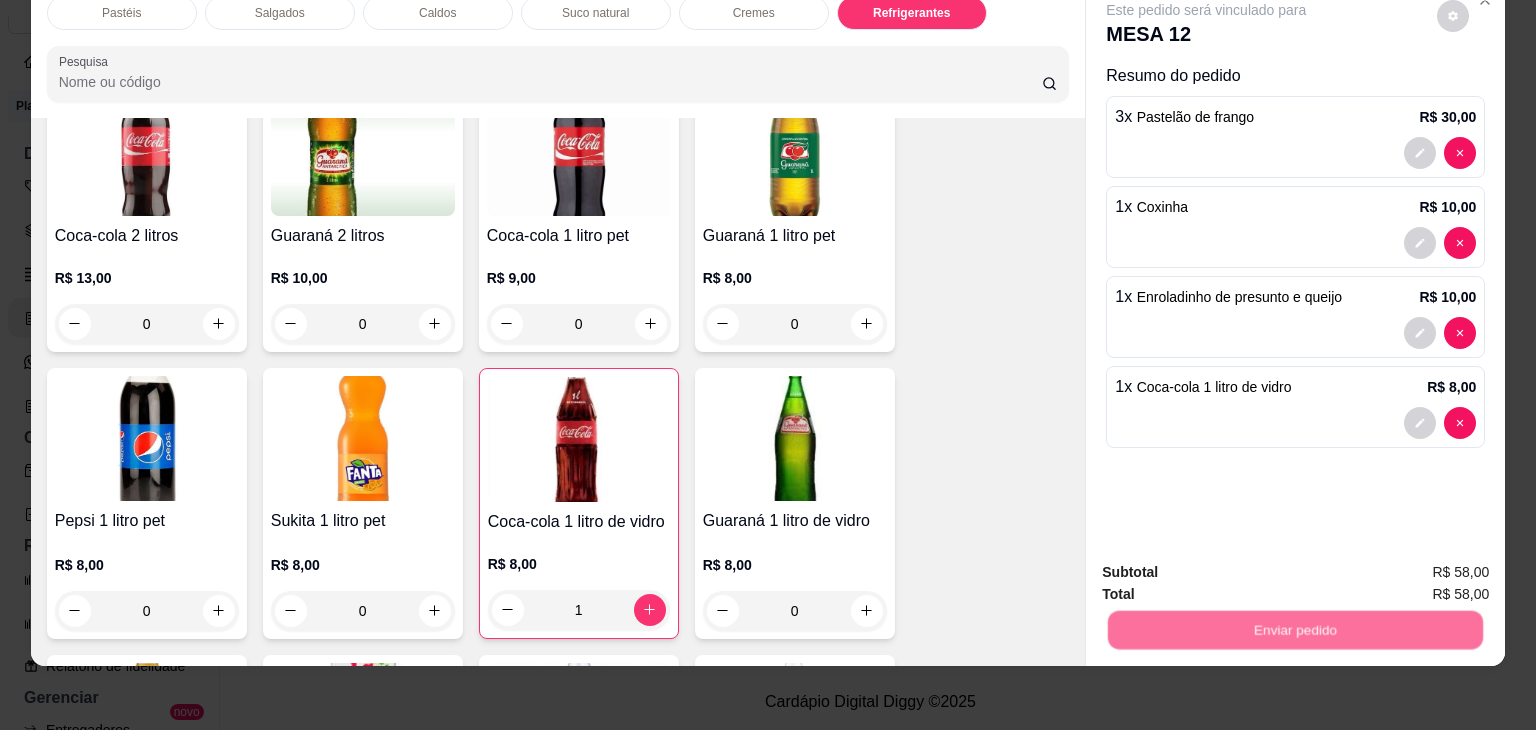 click on "Não registrar e enviar pedido" at bounding box center [1229, 564] 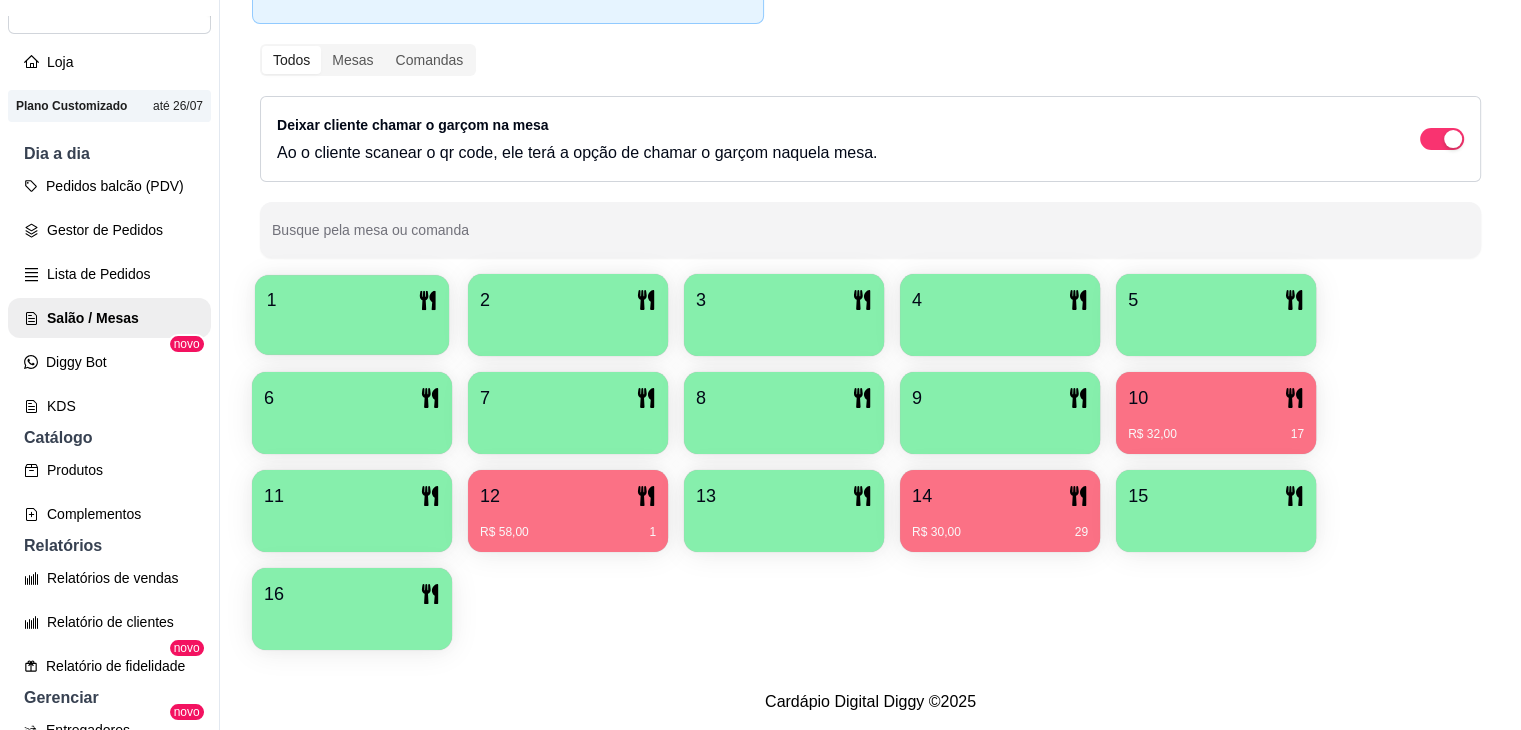click at bounding box center [352, 328] 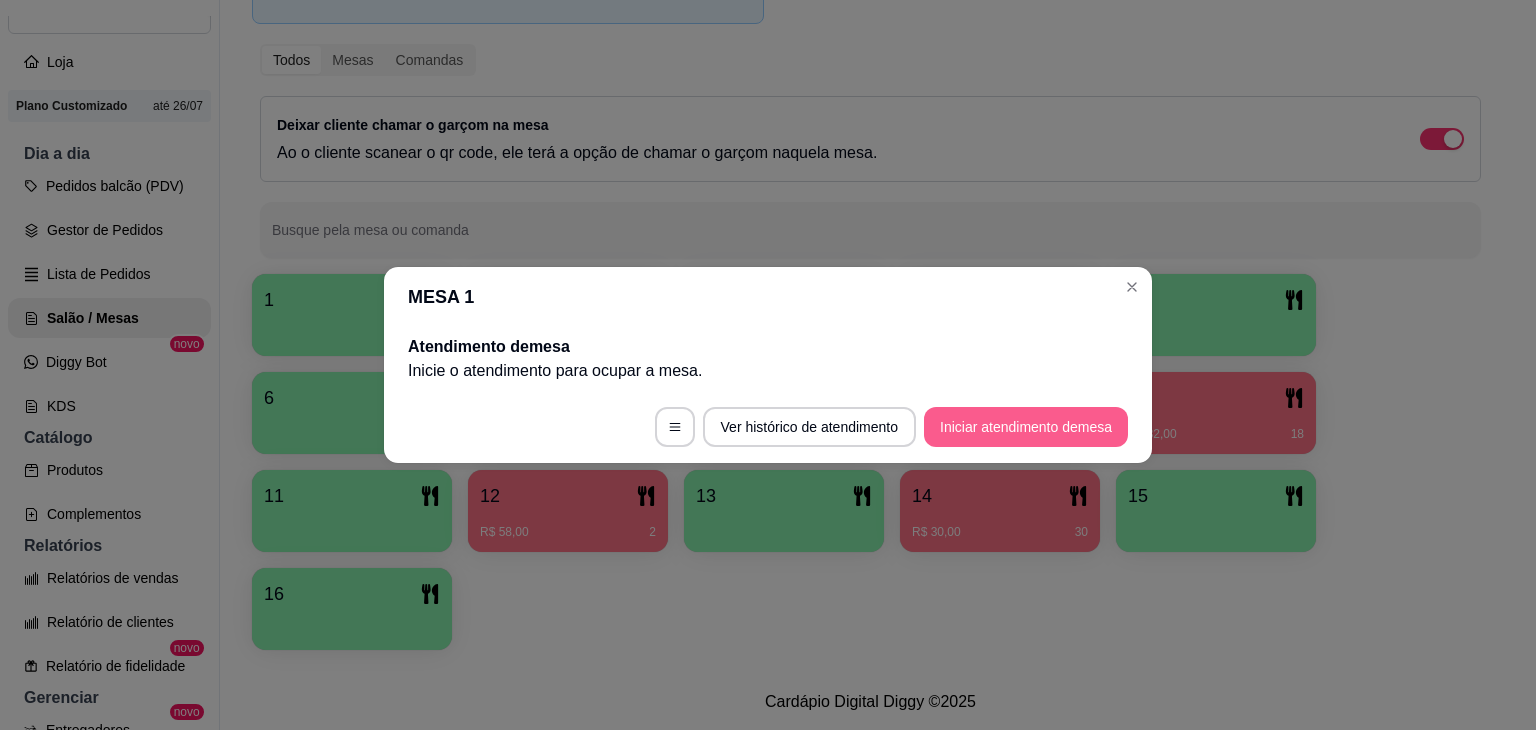 click on "Iniciar atendimento de  mesa" at bounding box center [1026, 427] 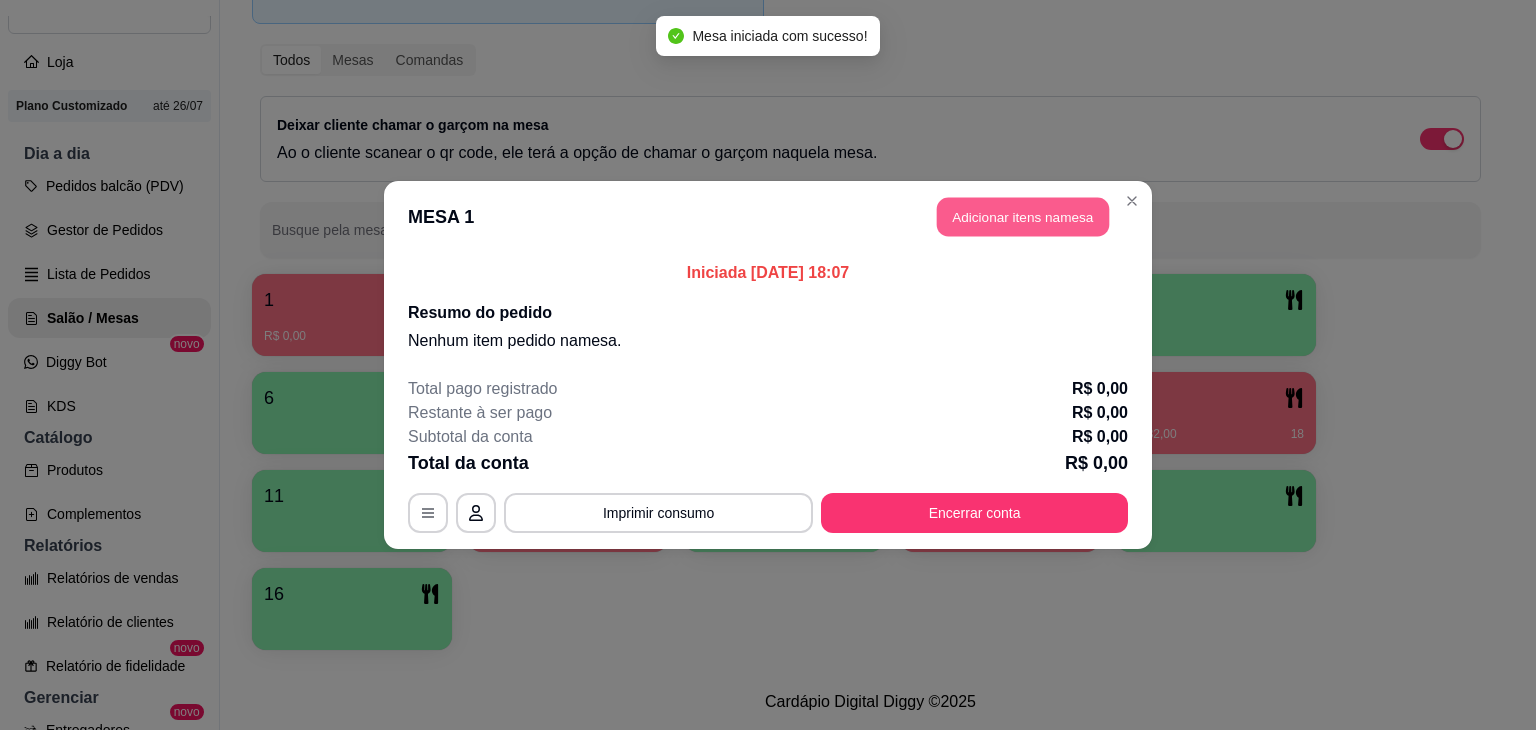click on "Adicionar itens na  mesa" at bounding box center [1023, 217] 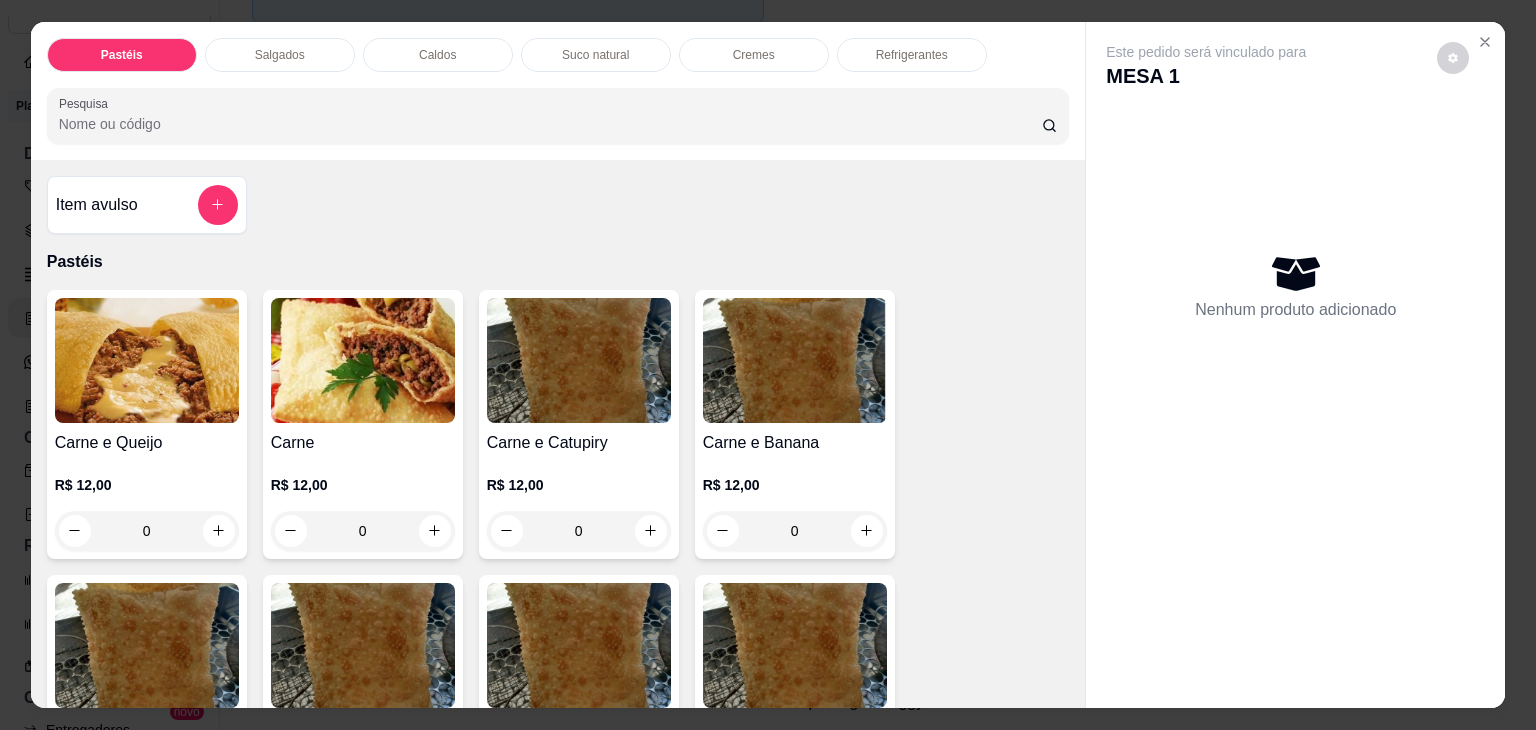 click on "0" at bounding box center (147, 531) 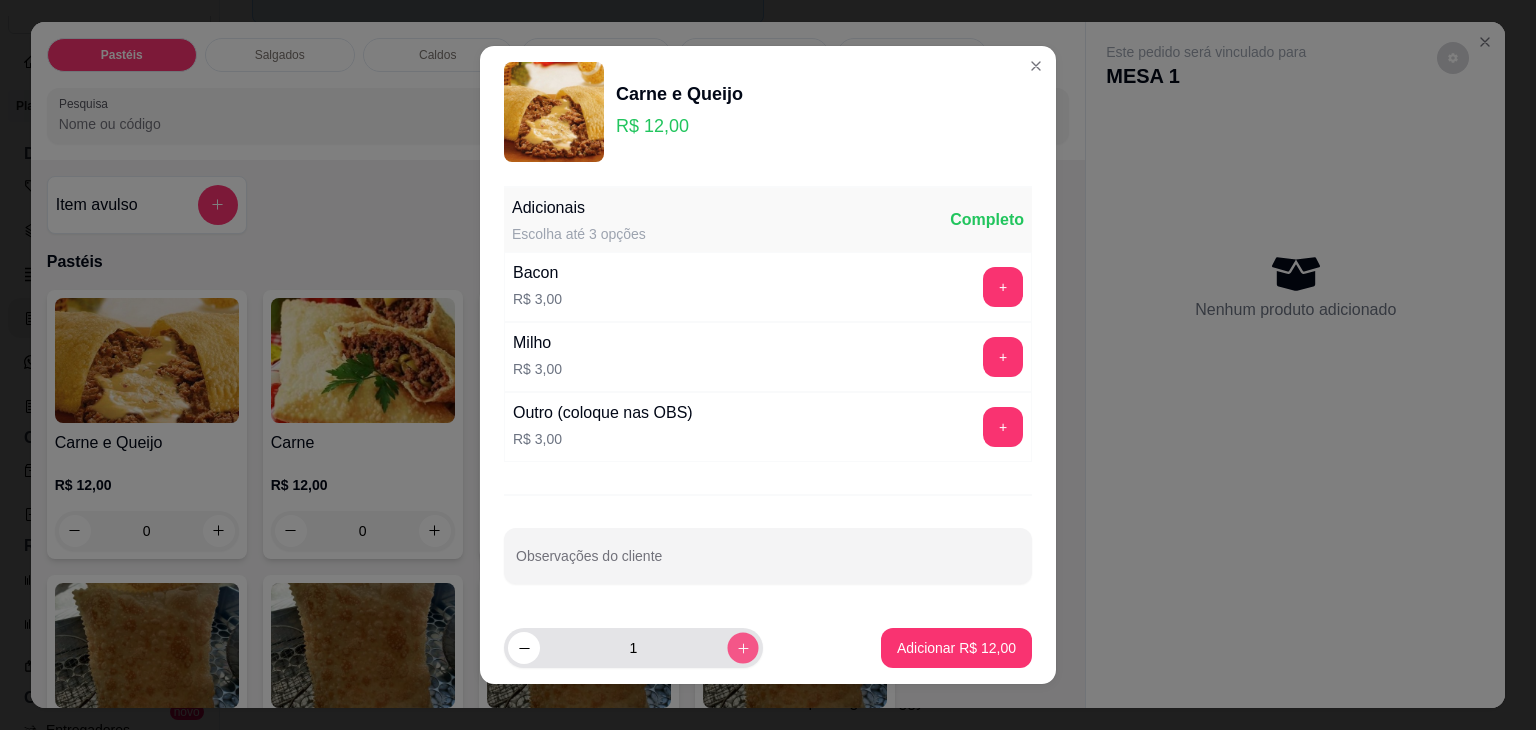 click at bounding box center (742, 647) 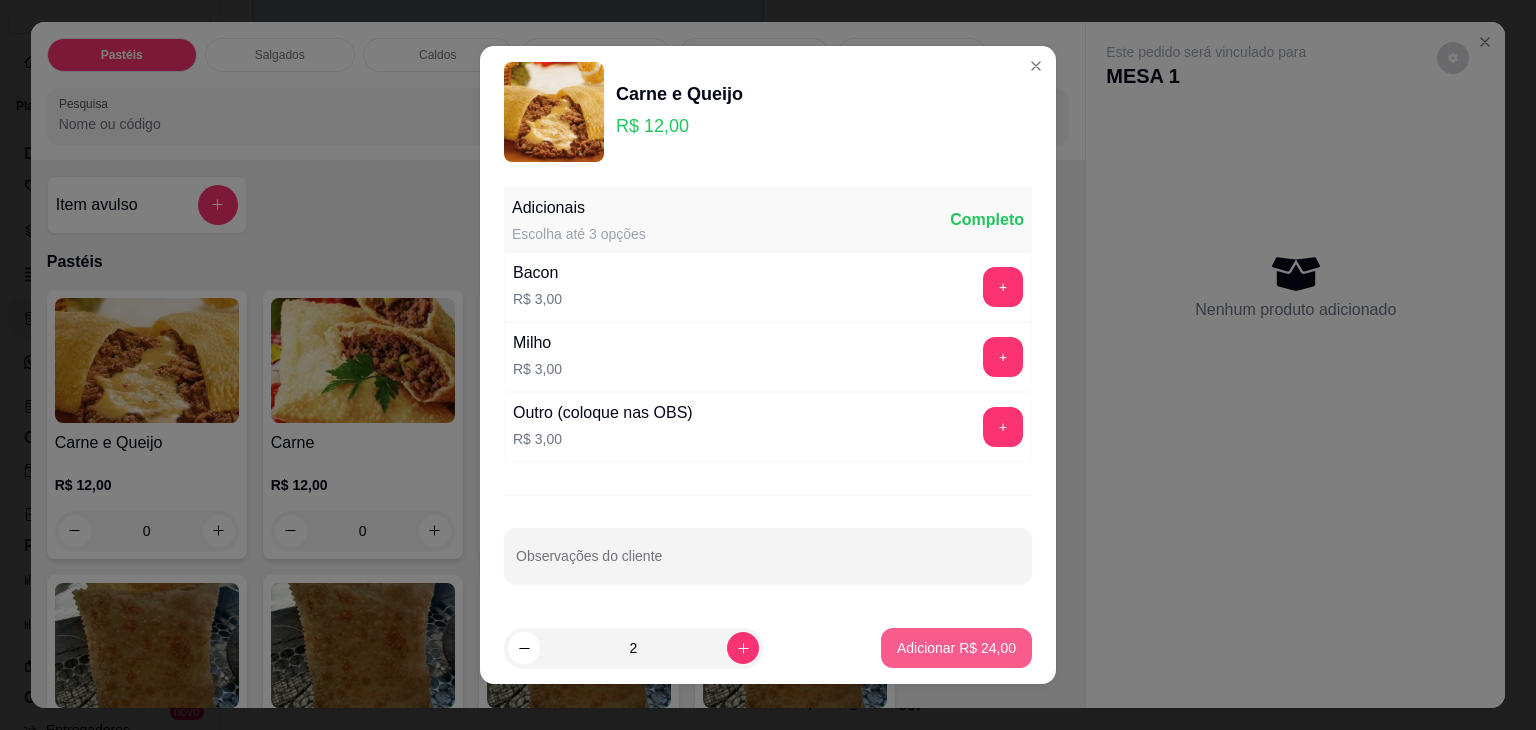 click on "Adicionar   R$ 24,00" at bounding box center (956, 648) 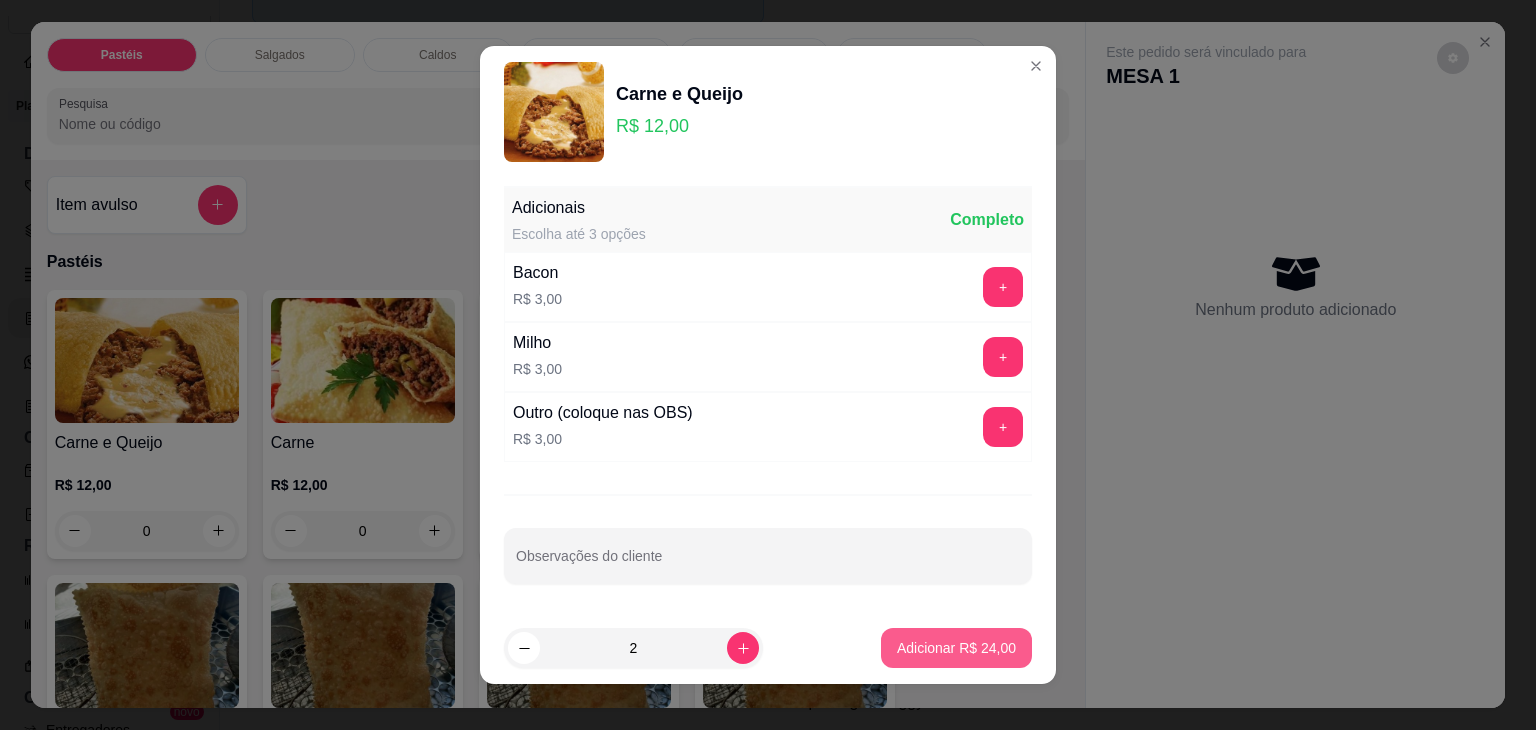 type on "2" 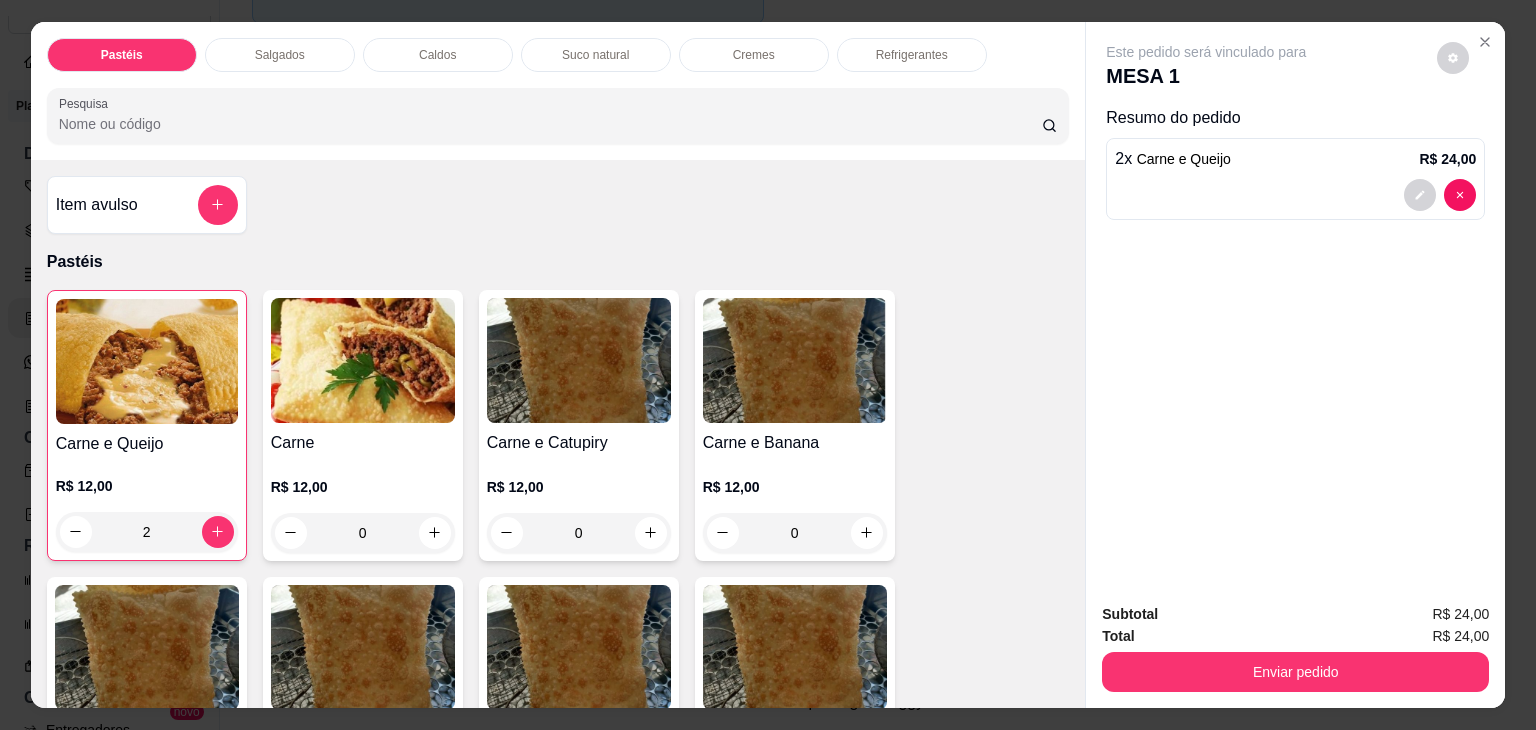 click on "Refrigerantes" at bounding box center (912, 55) 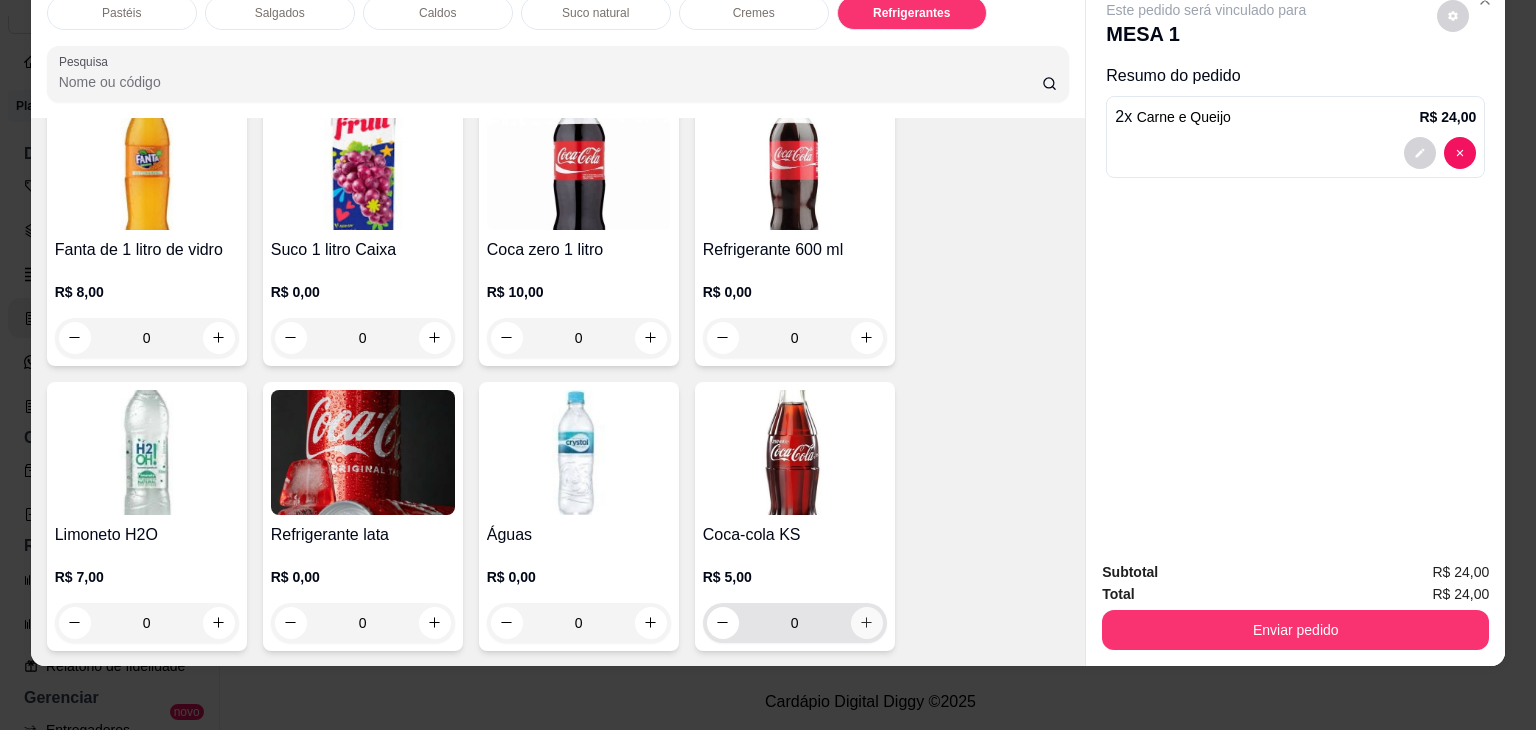 scroll, scrollTop: 6032, scrollLeft: 0, axis: vertical 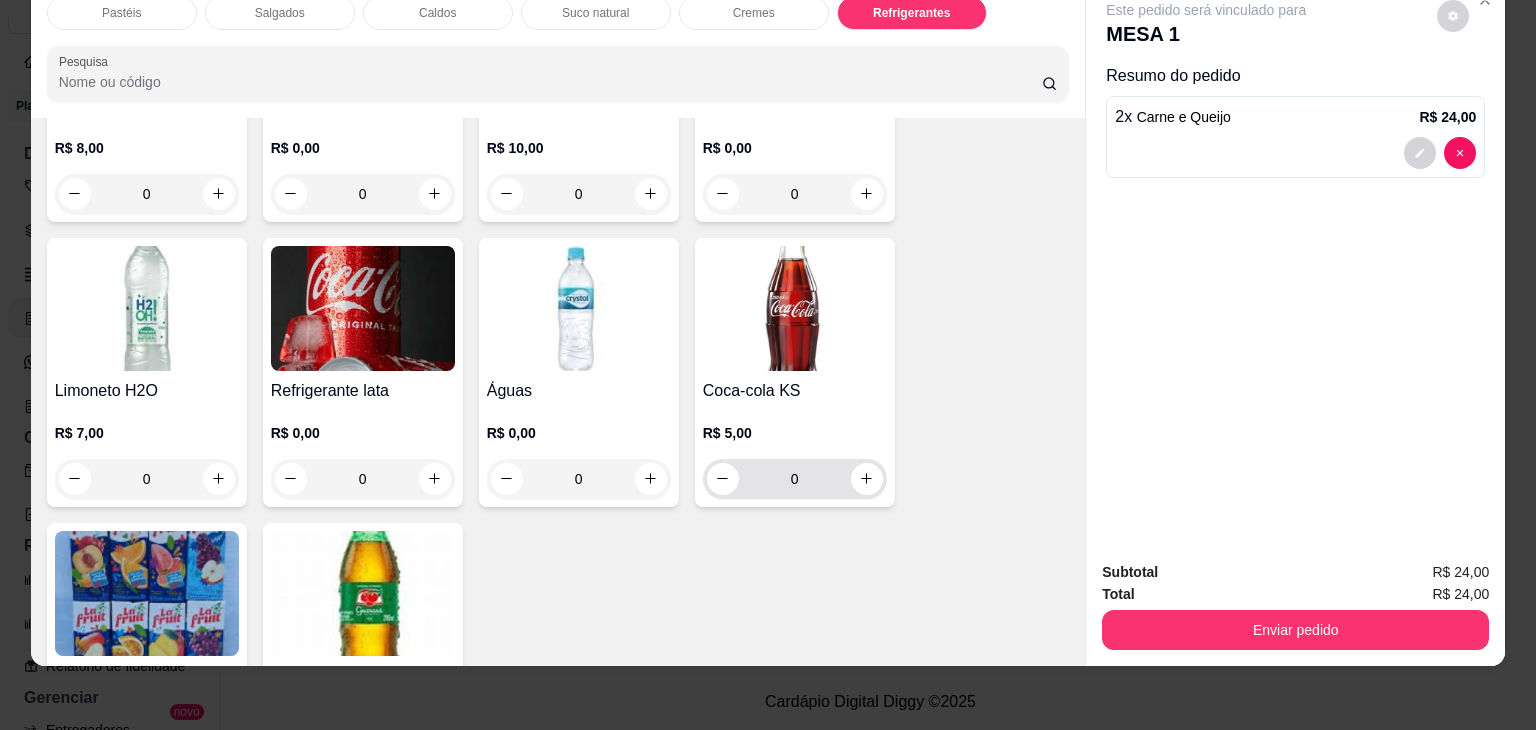 click on "0" at bounding box center (795, 479) 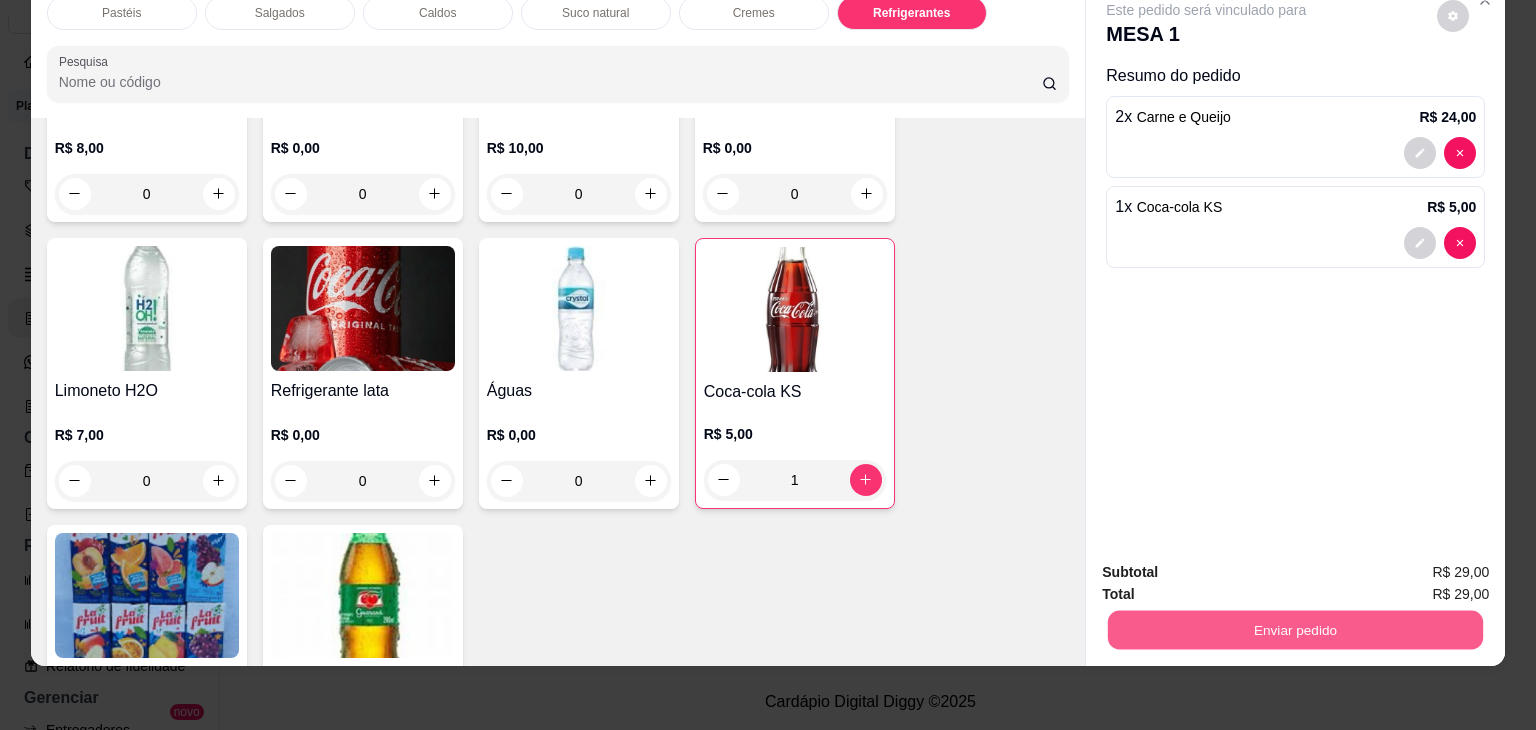 click on "Enviar pedido" at bounding box center (1295, 630) 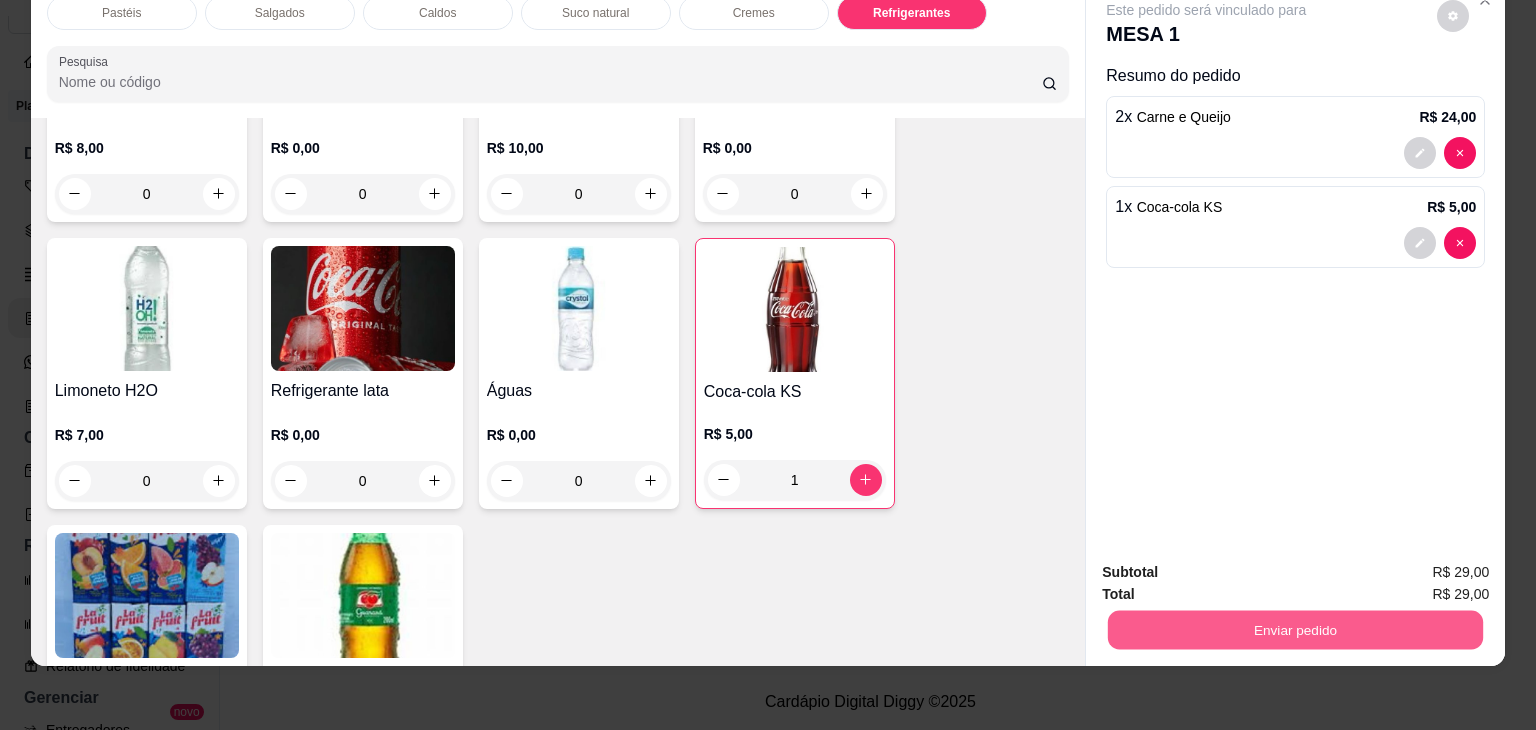 click on "Enviar pedido" at bounding box center (1295, 630) 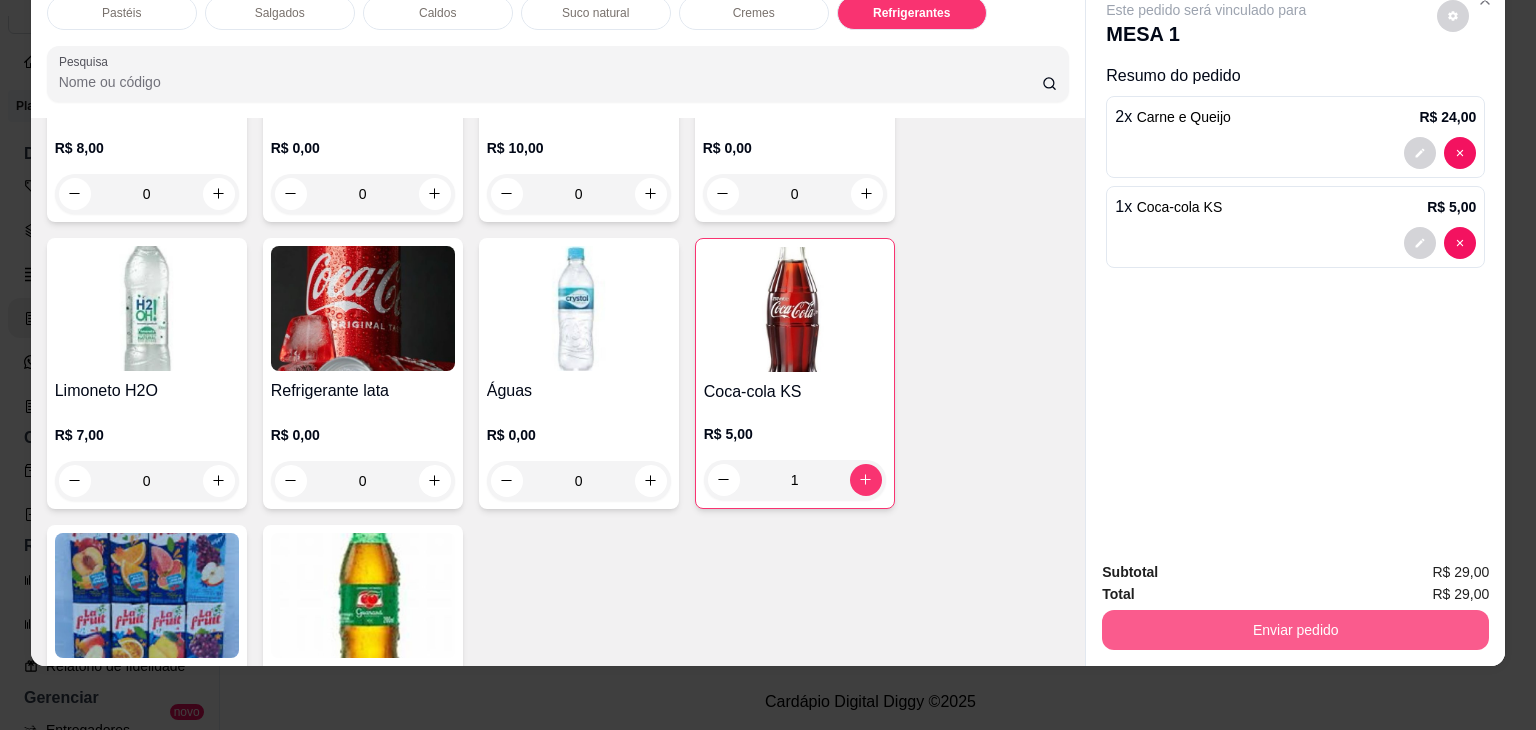 click on "Enviar pedido" at bounding box center (1295, 630) 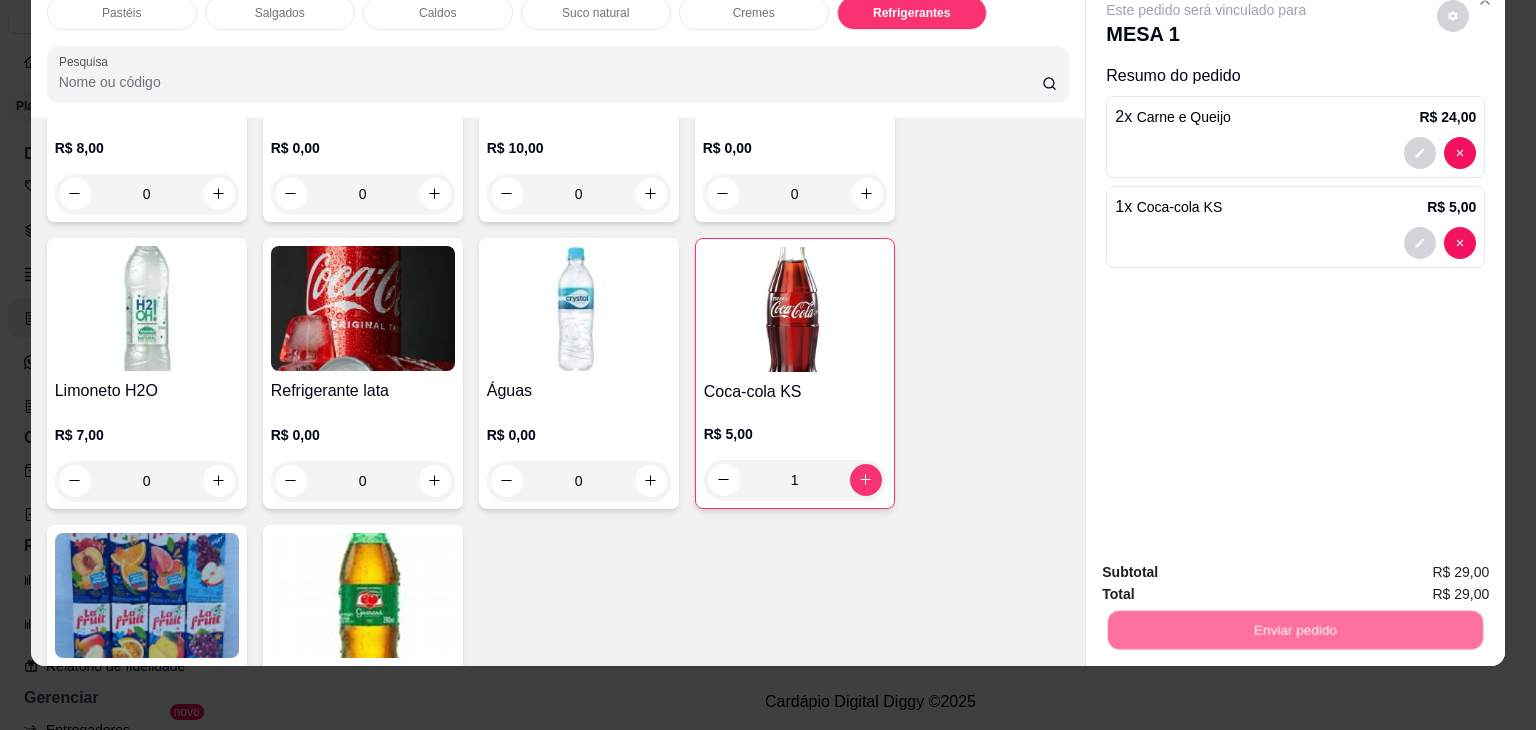click on "Não registrar e enviar pedido" at bounding box center [1229, 565] 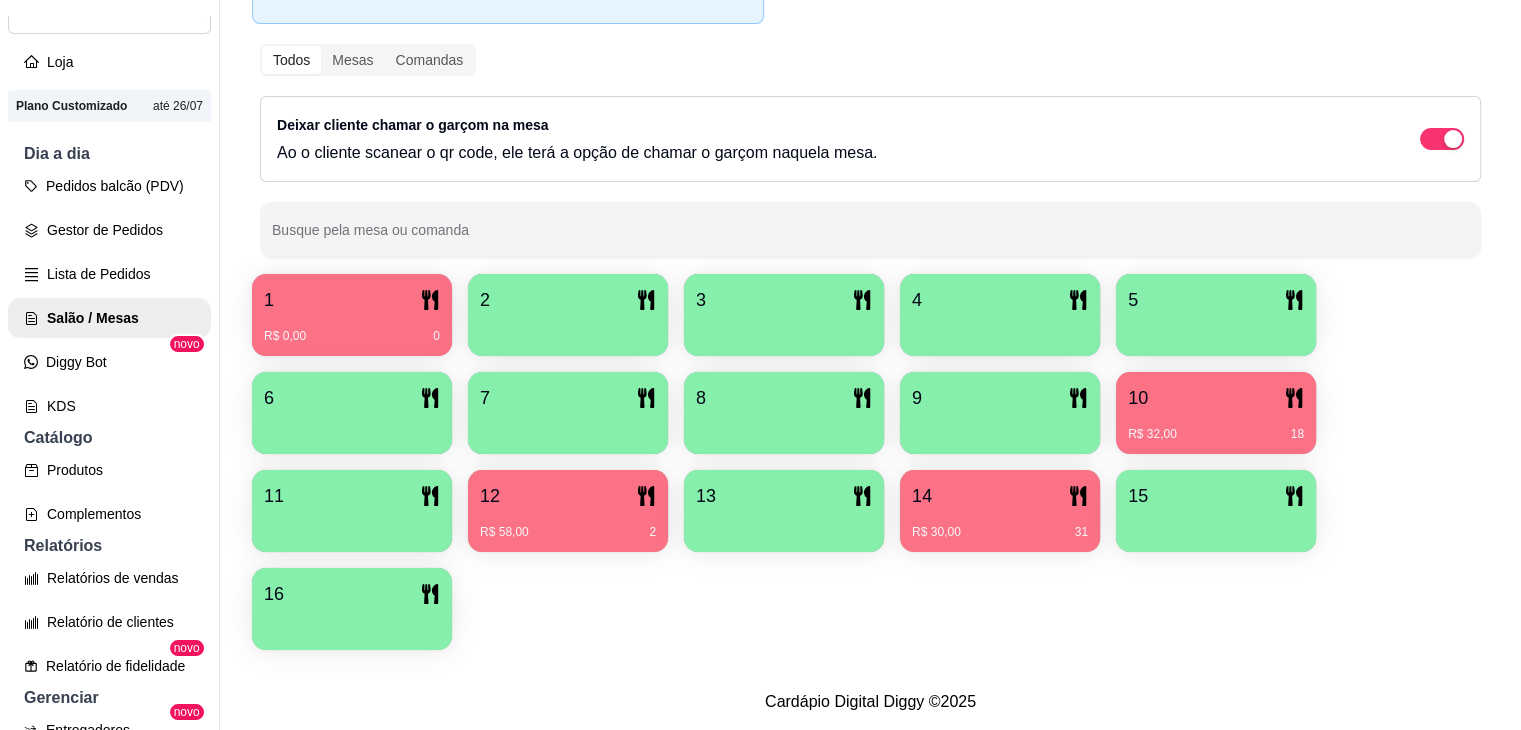 click on "R$ 58,00" at bounding box center [504, 532] 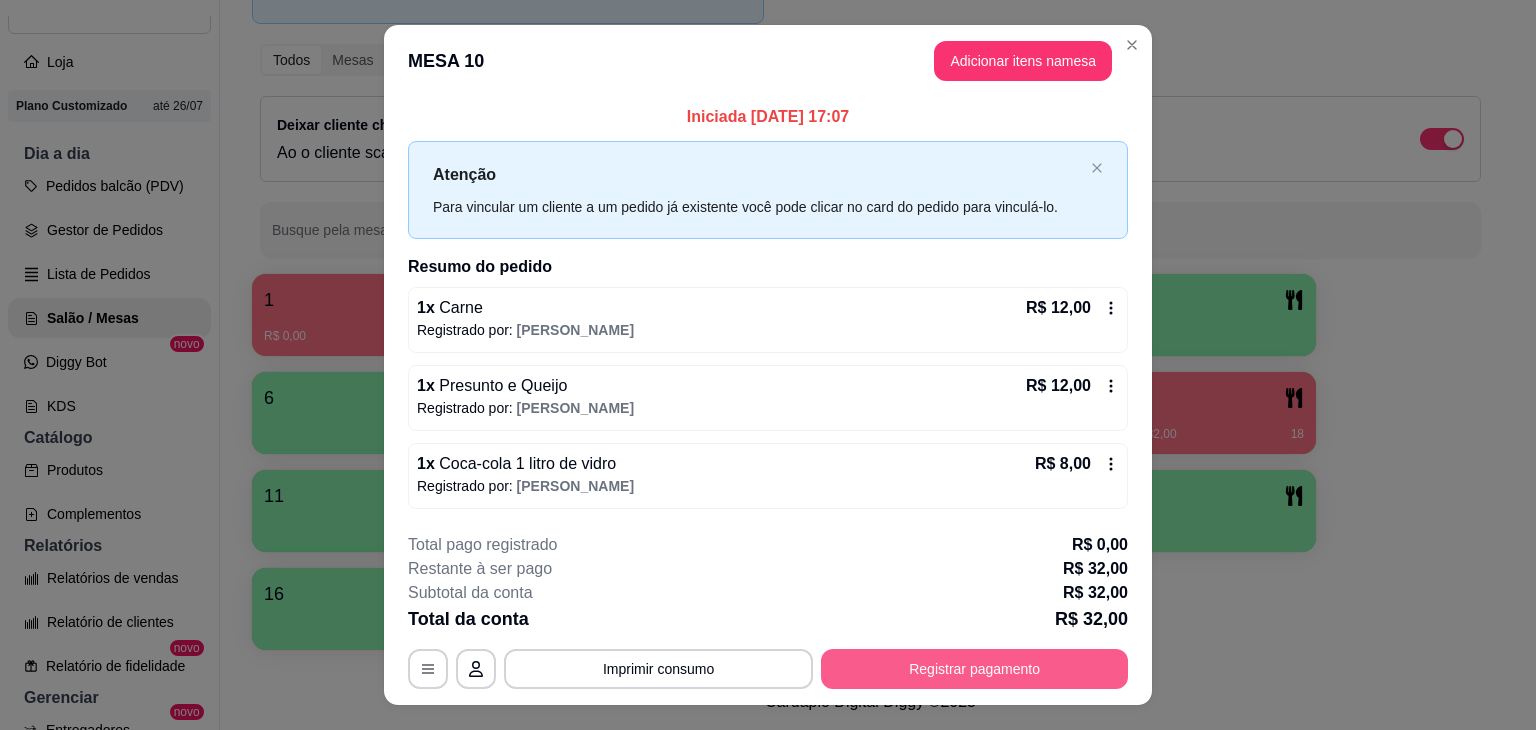 click on "Registrar pagamento" at bounding box center (974, 669) 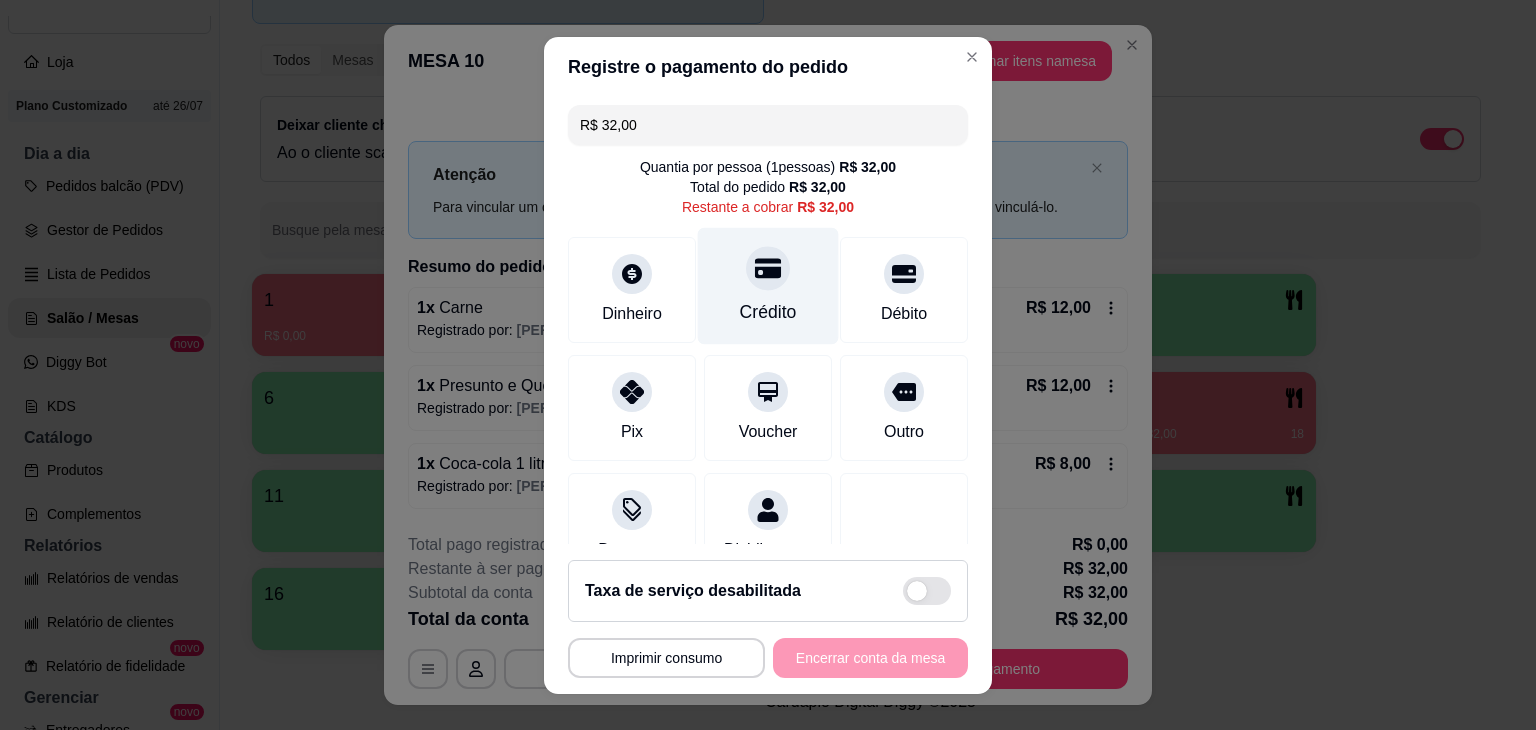 click at bounding box center [768, 268] 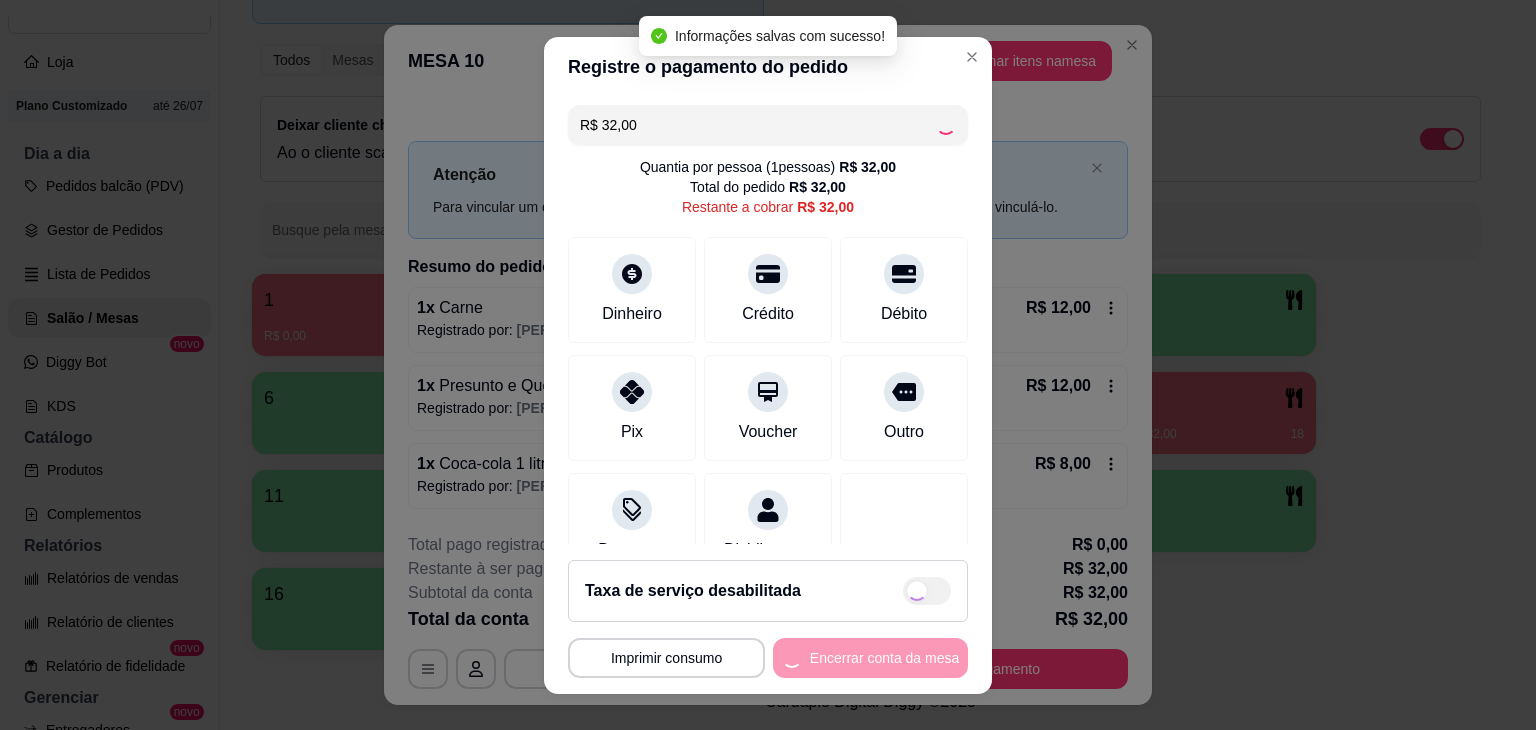 type on "R$ 0,00" 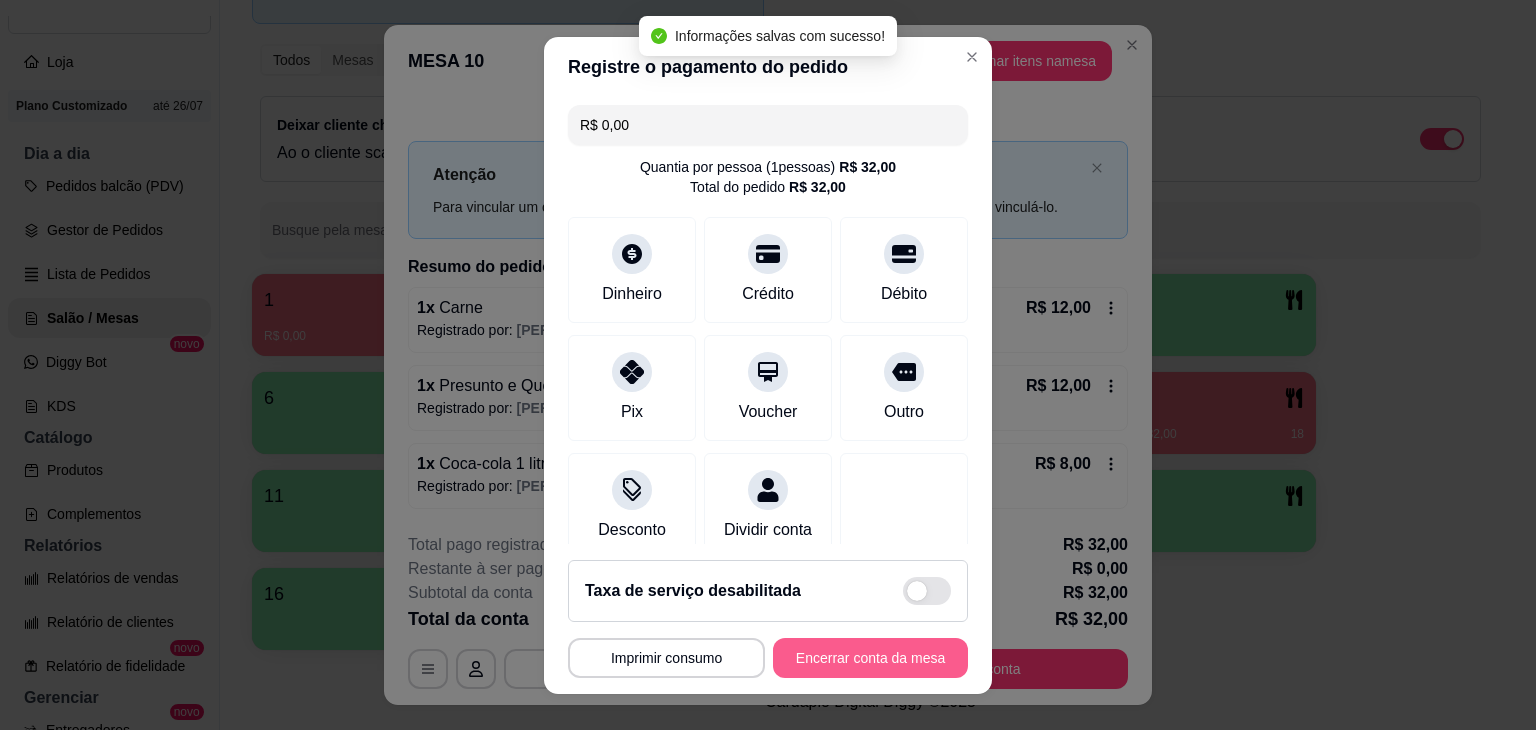 click on "Encerrar conta da mesa" at bounding box center [870, 658] 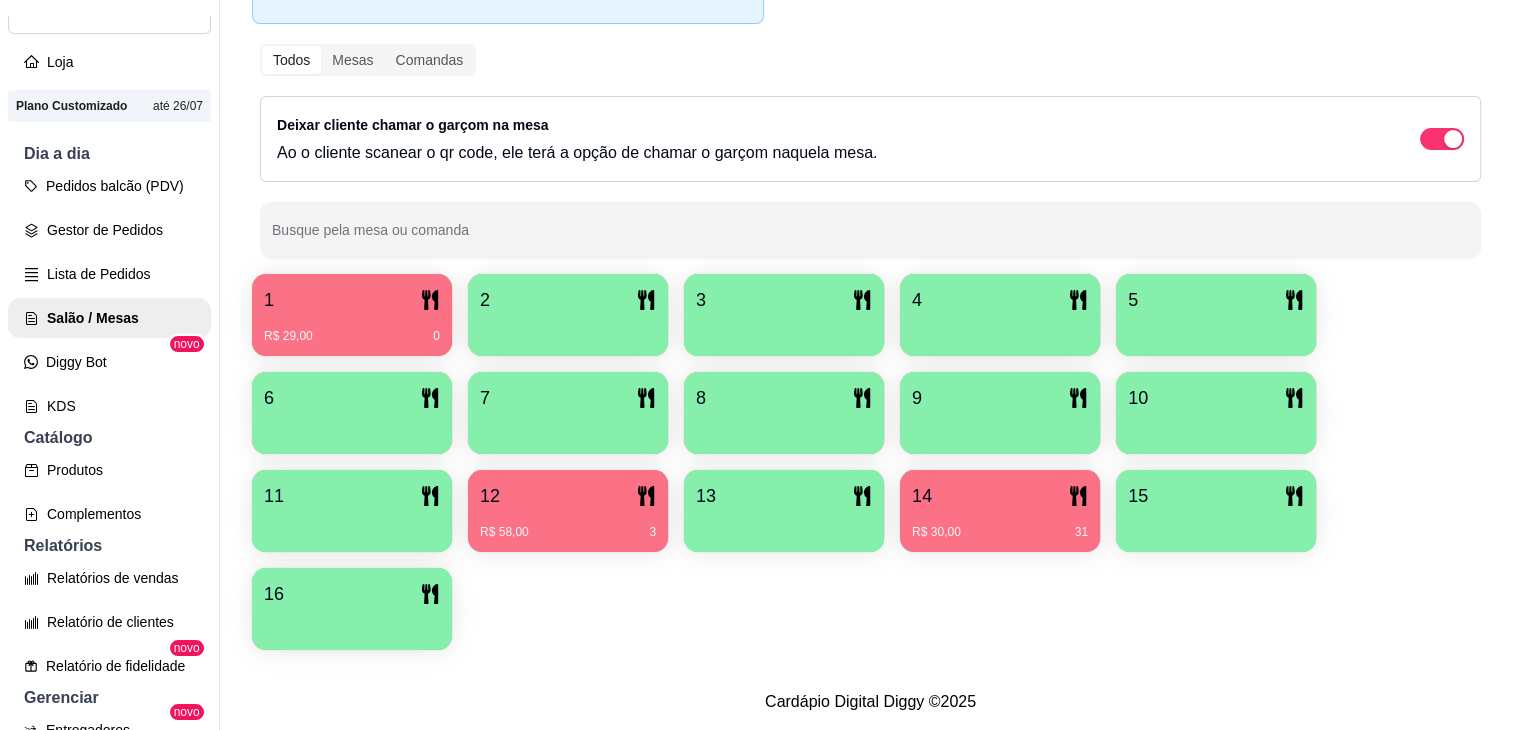 click on "R$ 58,00 3" at bounding box center [568, 525] 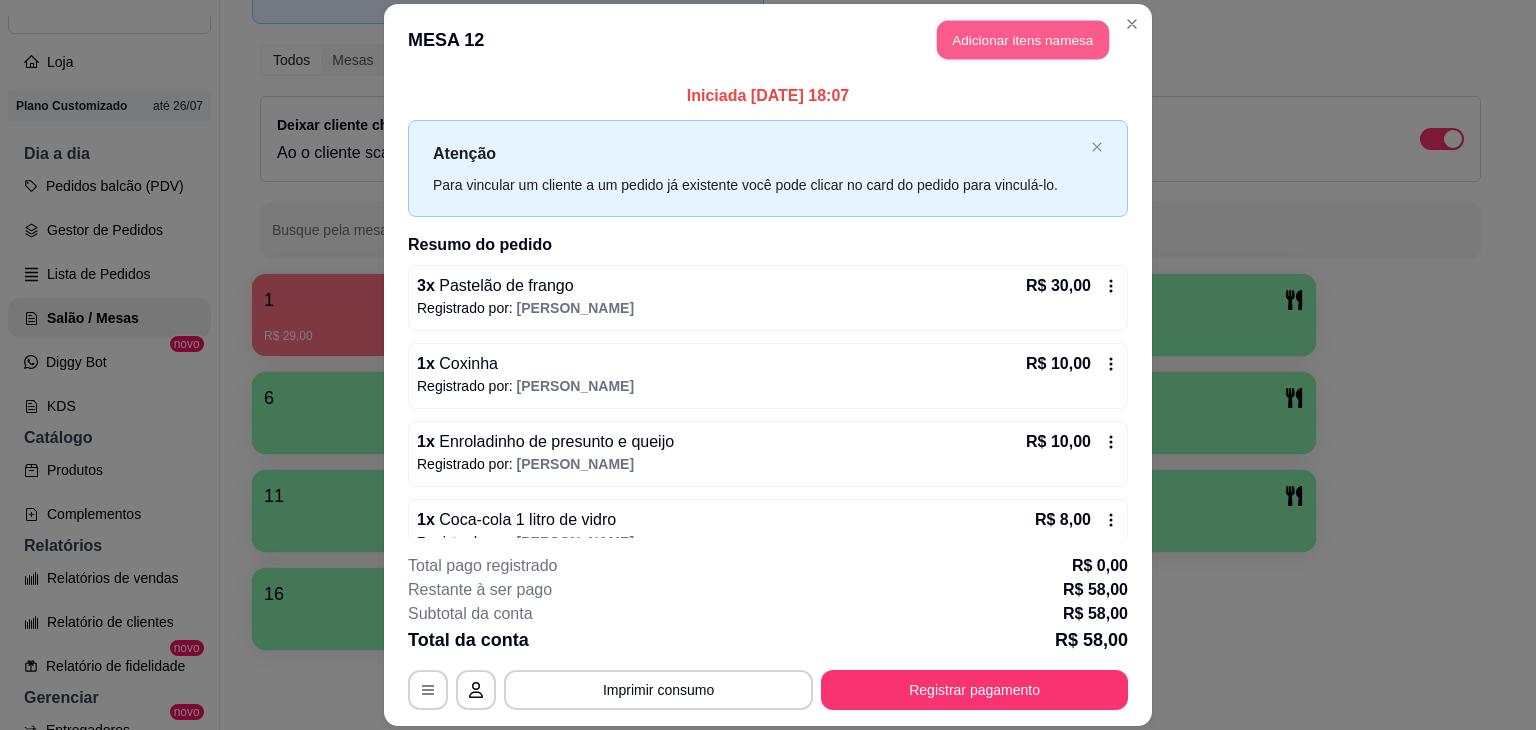 click on "Adicionar itens na  mesa" at bounding box center [1023, 39] 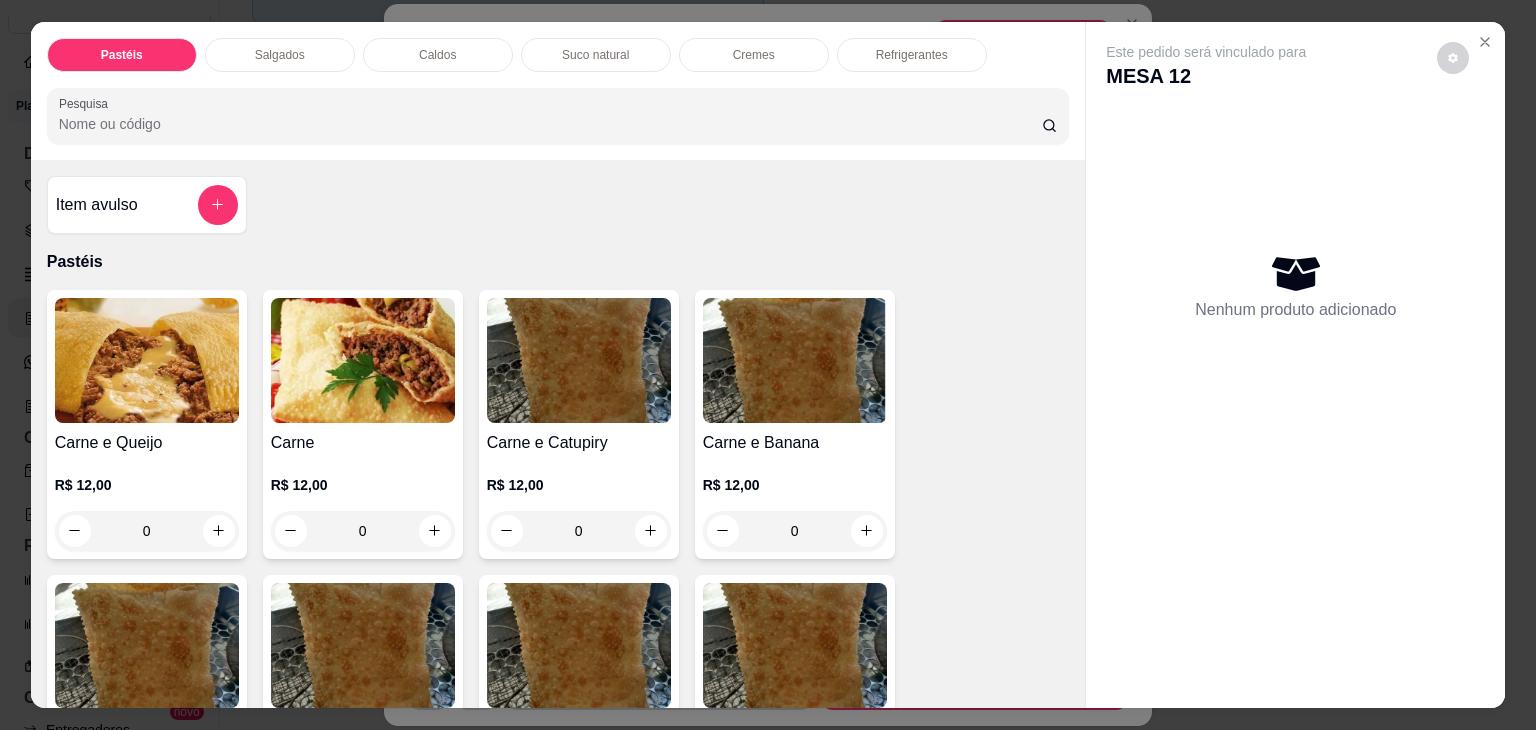 click on "Salgados" at bounding box center (280, 55) 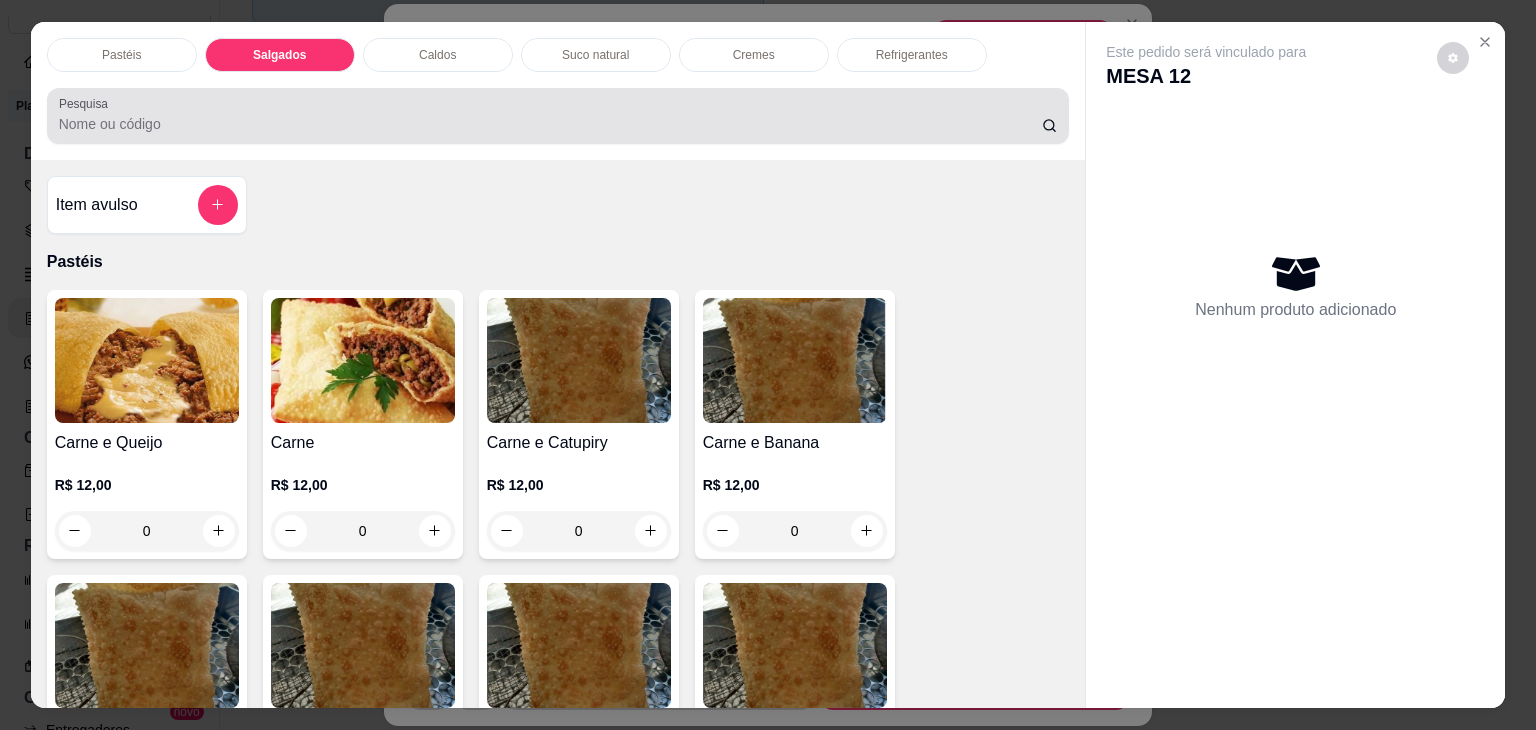 scroll, scrollTop: 2124, scrollLeft: 0, axis: vertical 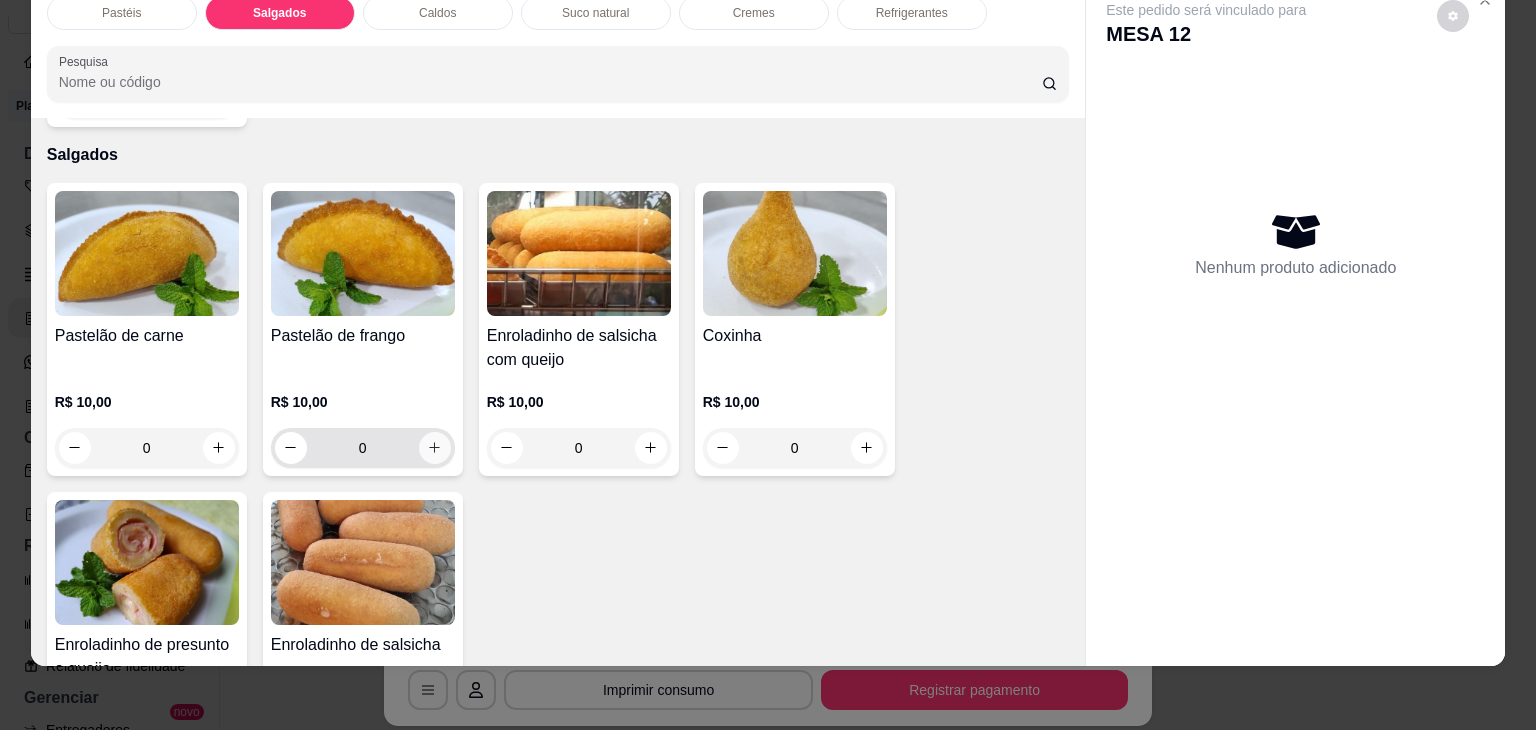 click at bounding box center (435, 448) 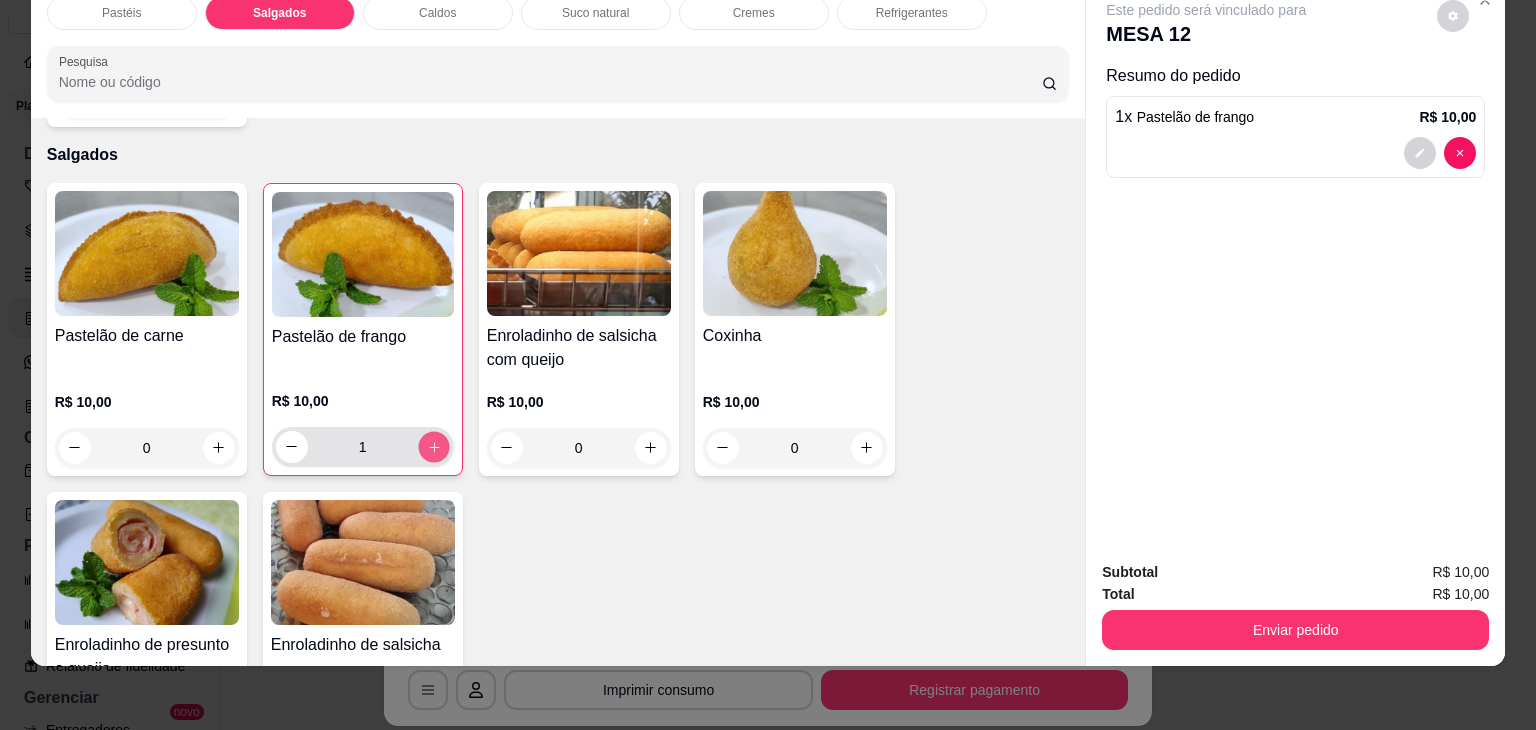 click at bounding box center (433, 446) 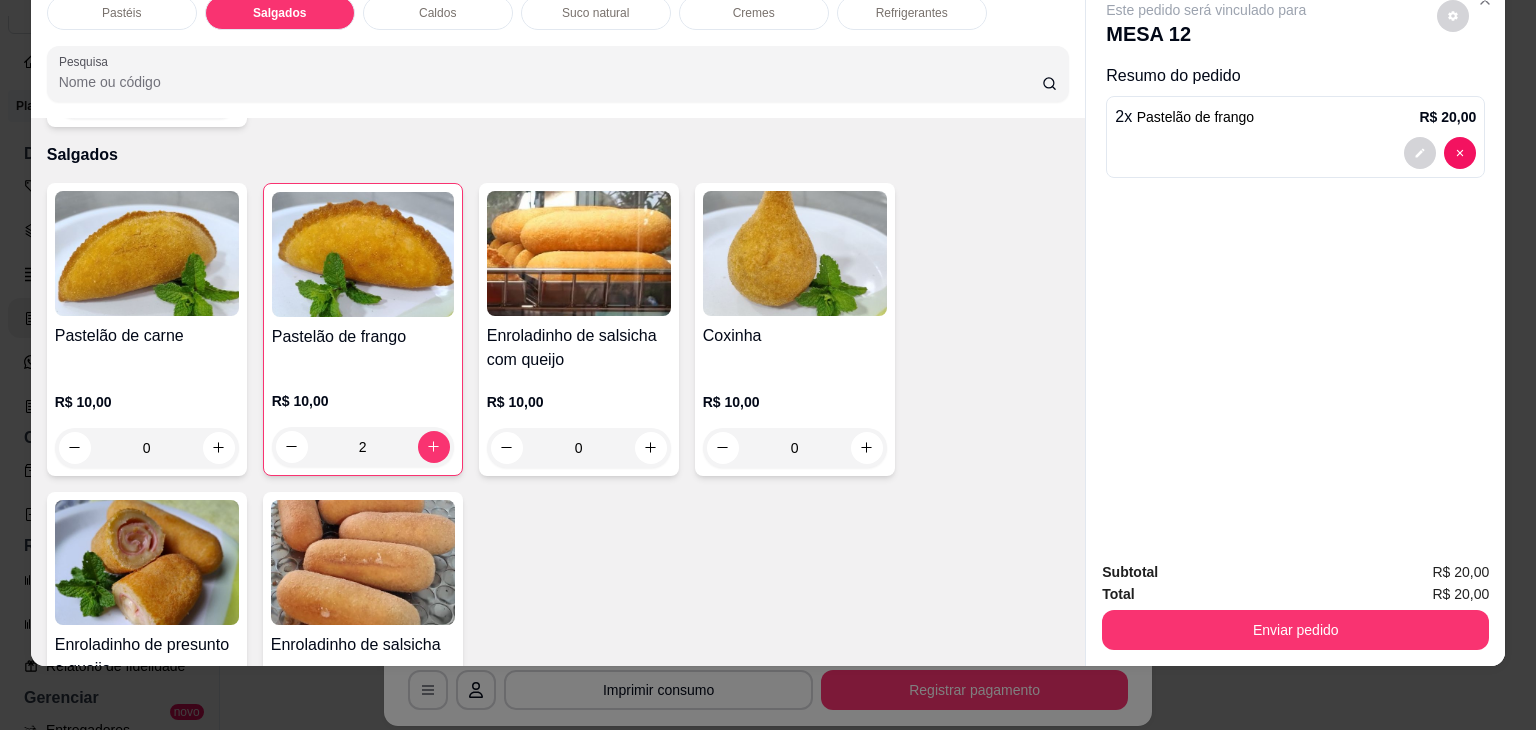 click on "Subtotal R$ 20,00 Total R$ 20,00 Enviar pedido" at bounding box center (1295, 605) 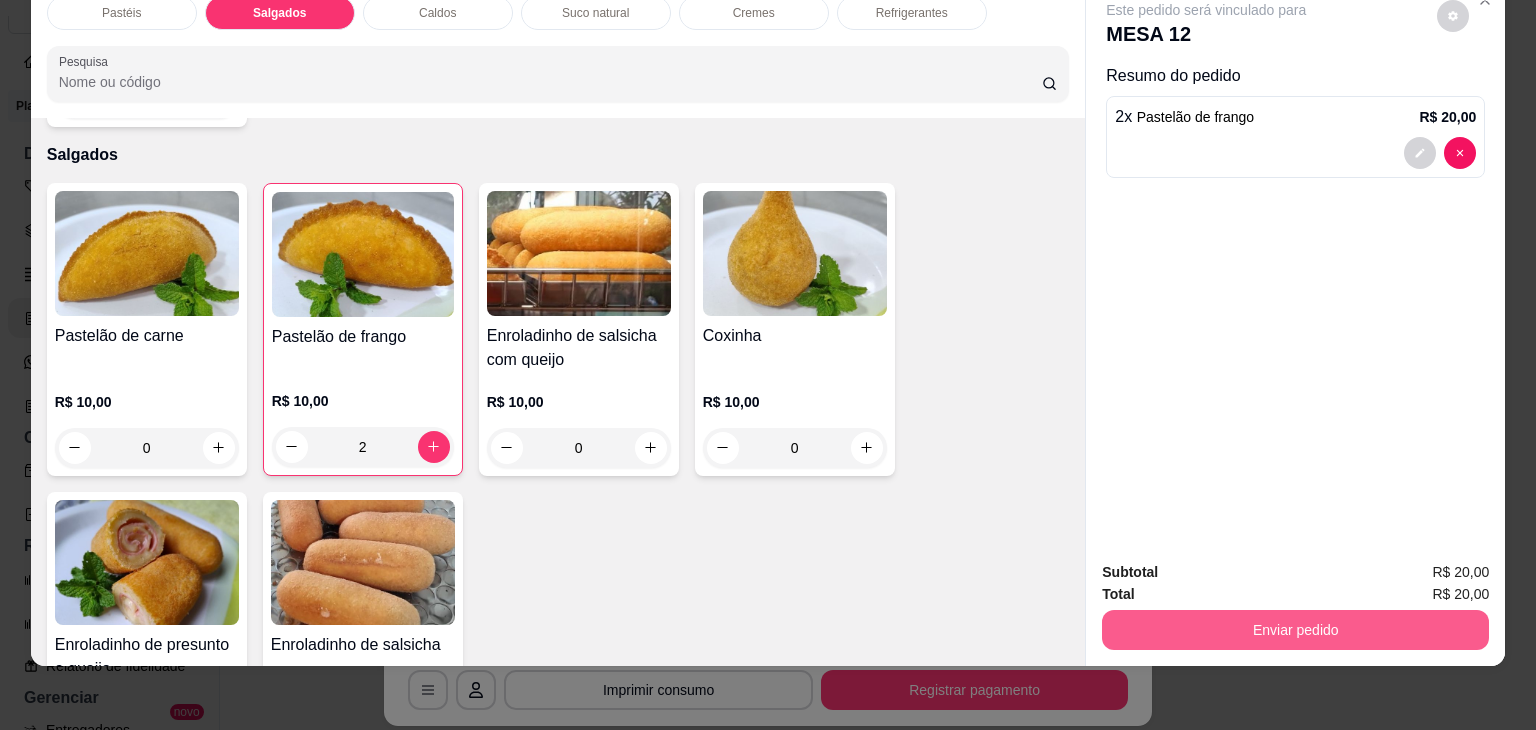 click on "Enviar pedido" at bounding box center (1295, 630) 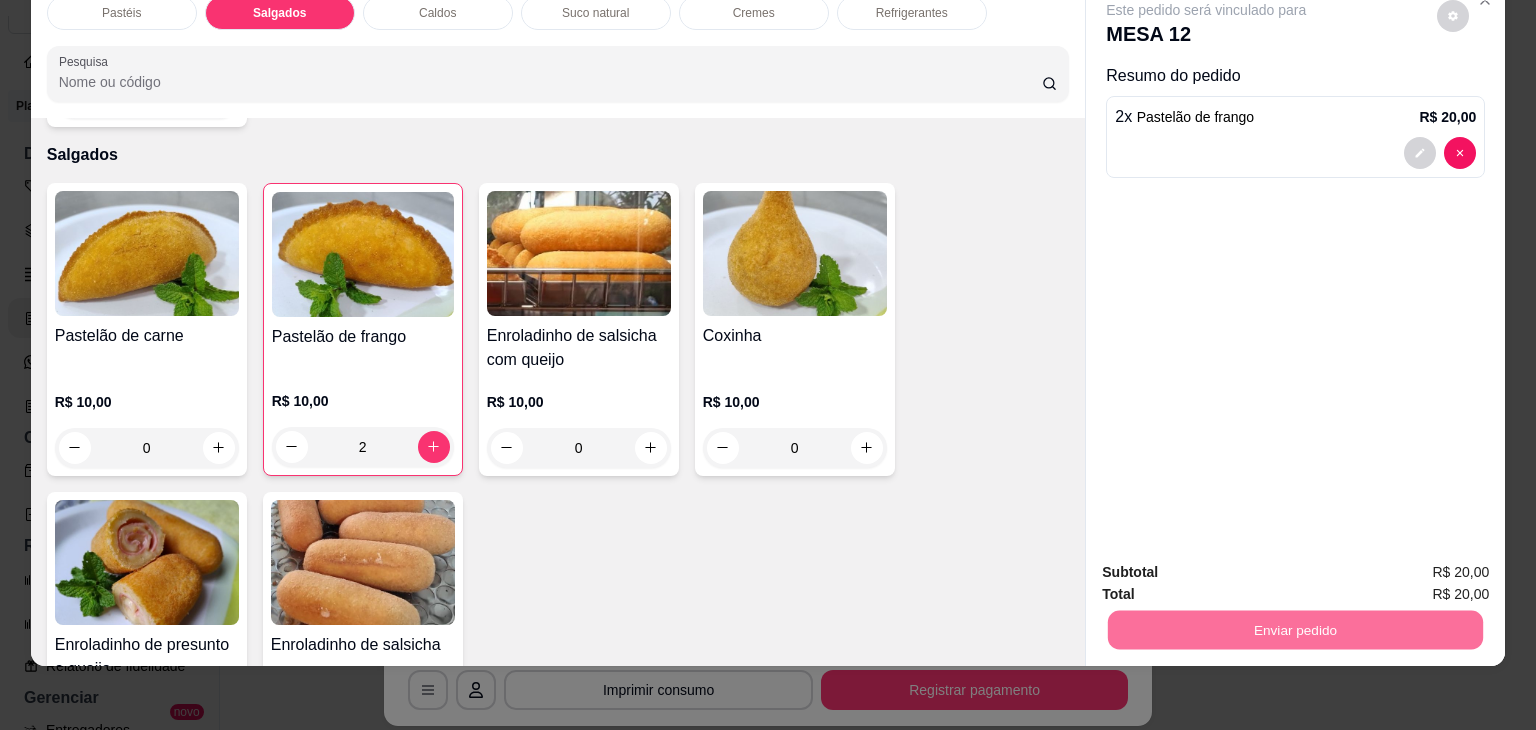 click on "Não registrar e enviar pedido" at bounding box center [1229, 565] 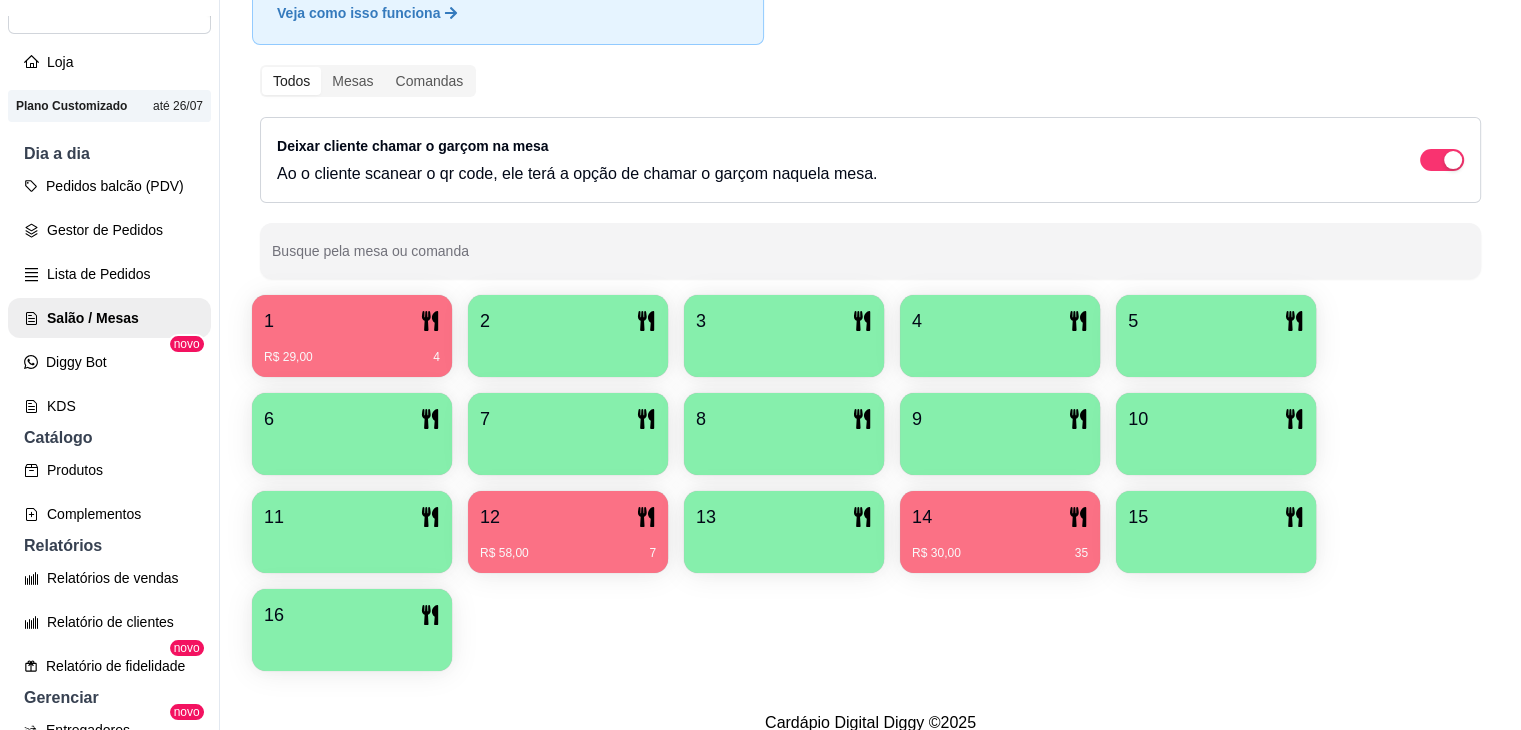 scroll, scrollTop: 189, scrollLeft: 0, axis: vertical 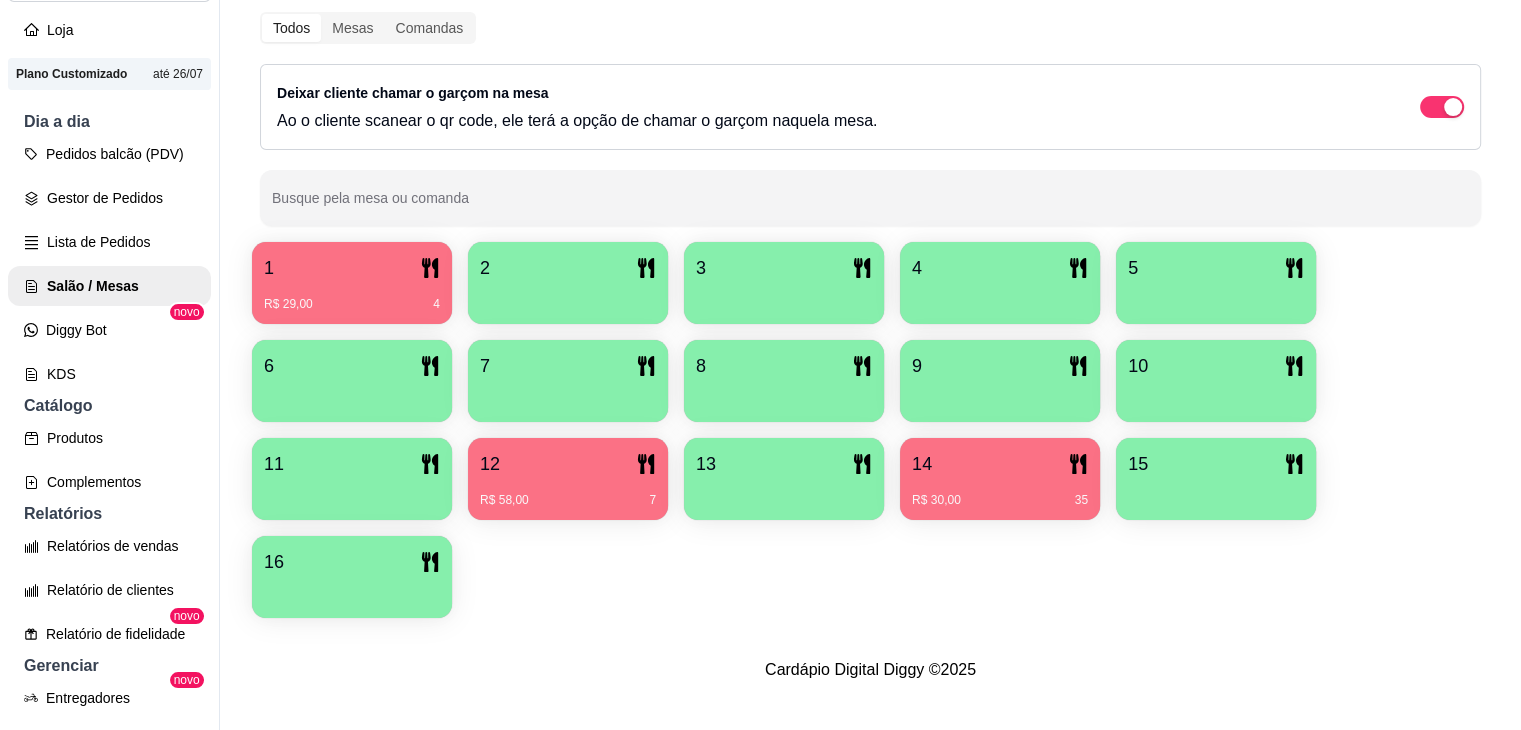 click on "12" at bounding box center (568, 464) 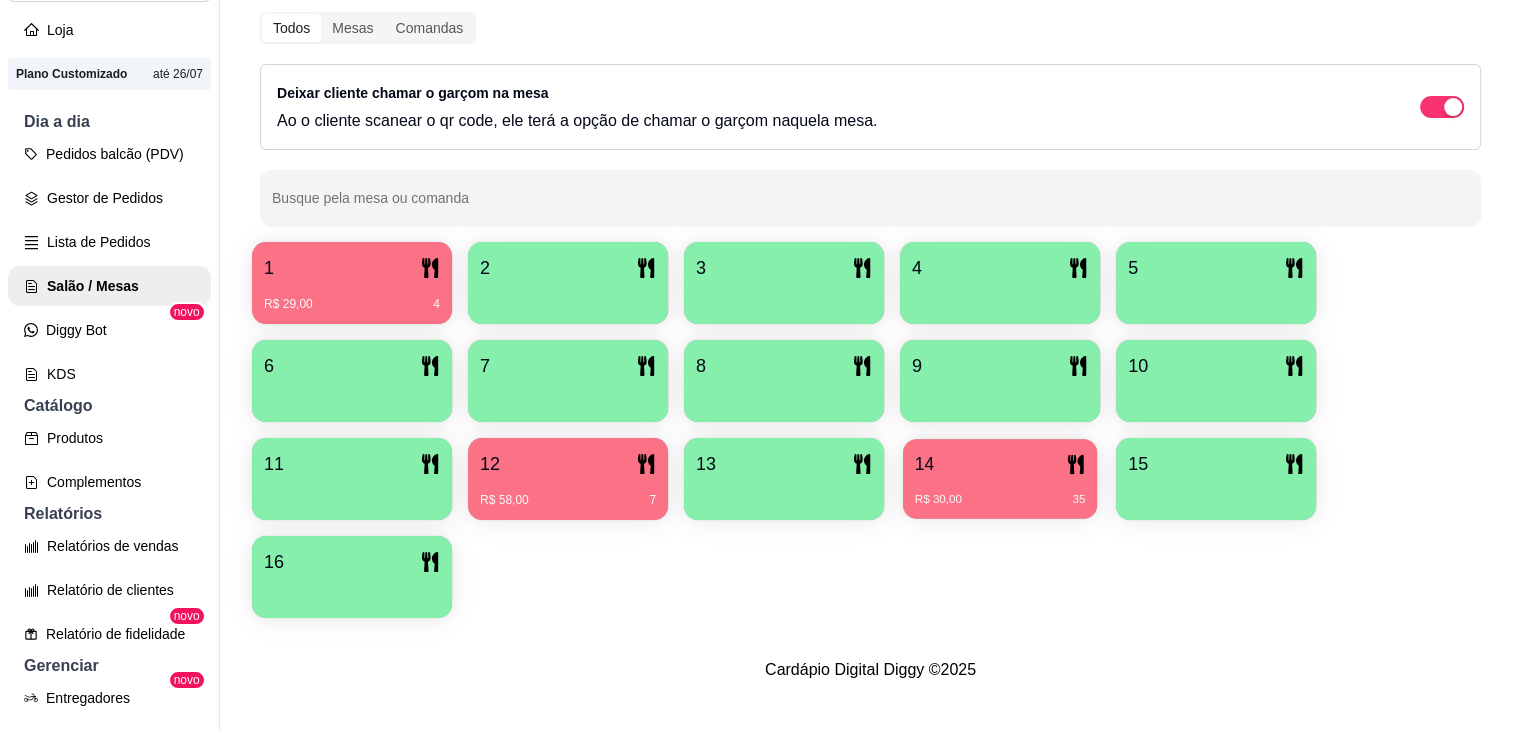click on "14 R$ 30,00 35" at bounding box center (1000, 479) 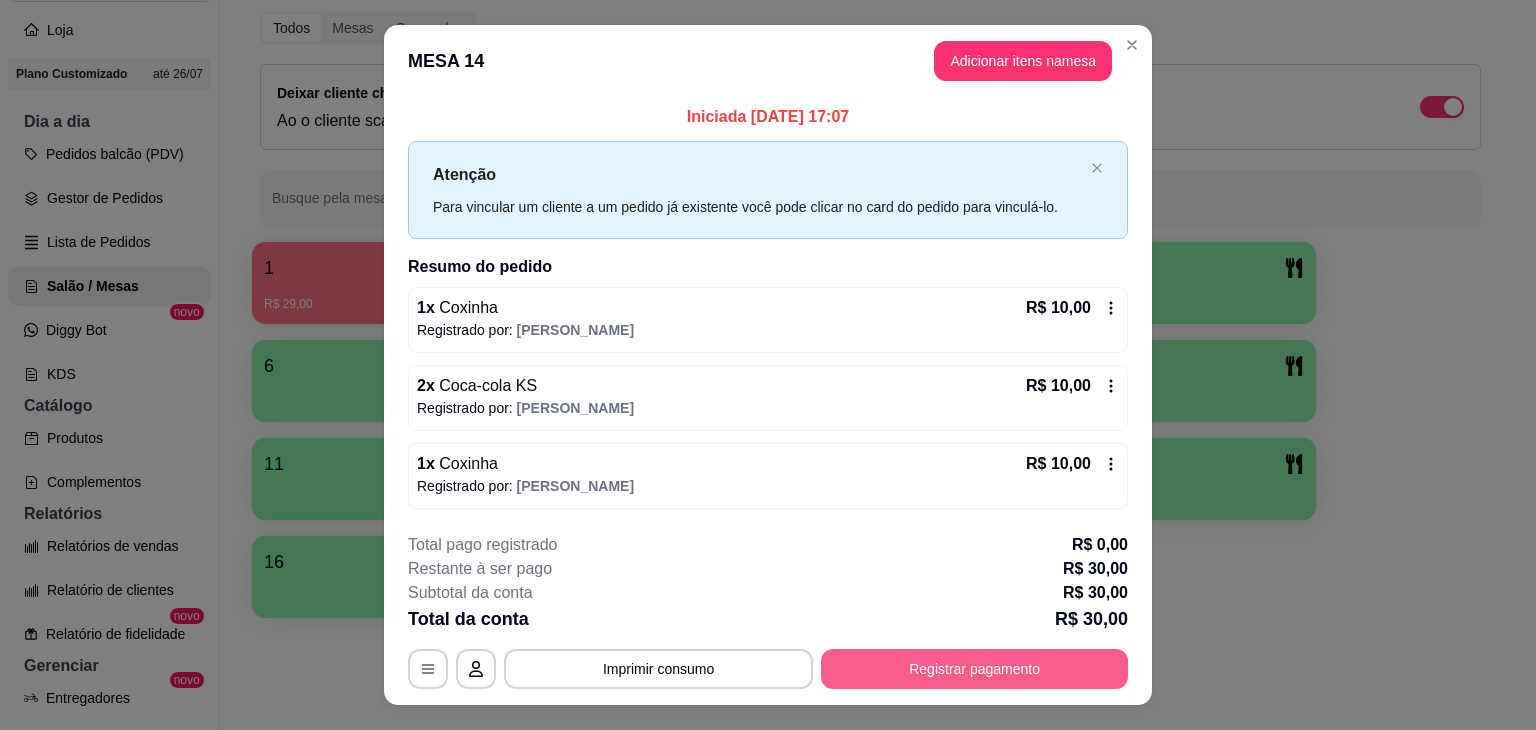 click on "Registrar pagamento" at bounding box center (974, 669) 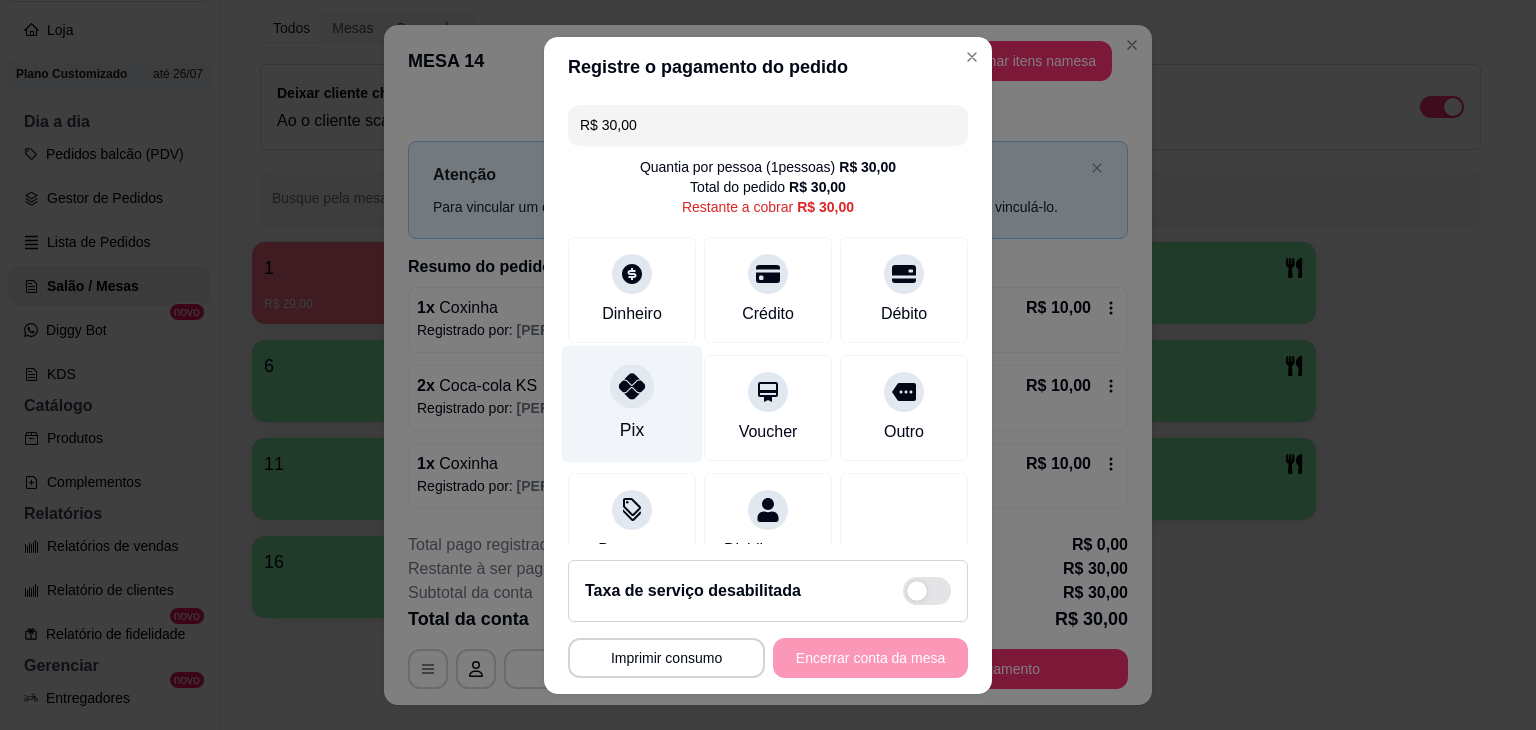 click on "Pix" at bounding box center [632, 403] 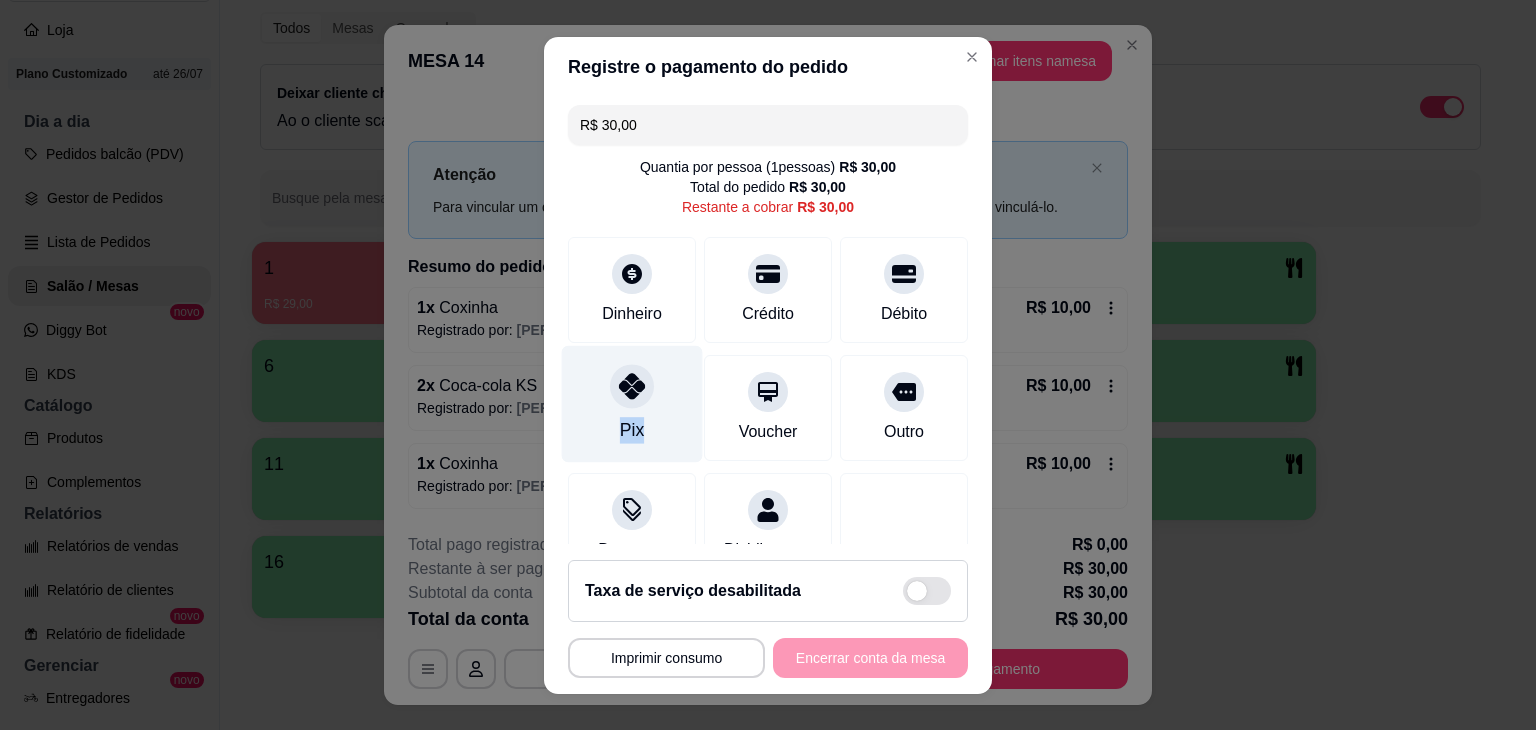 click on "Pix" at bounding box center [632, 403] 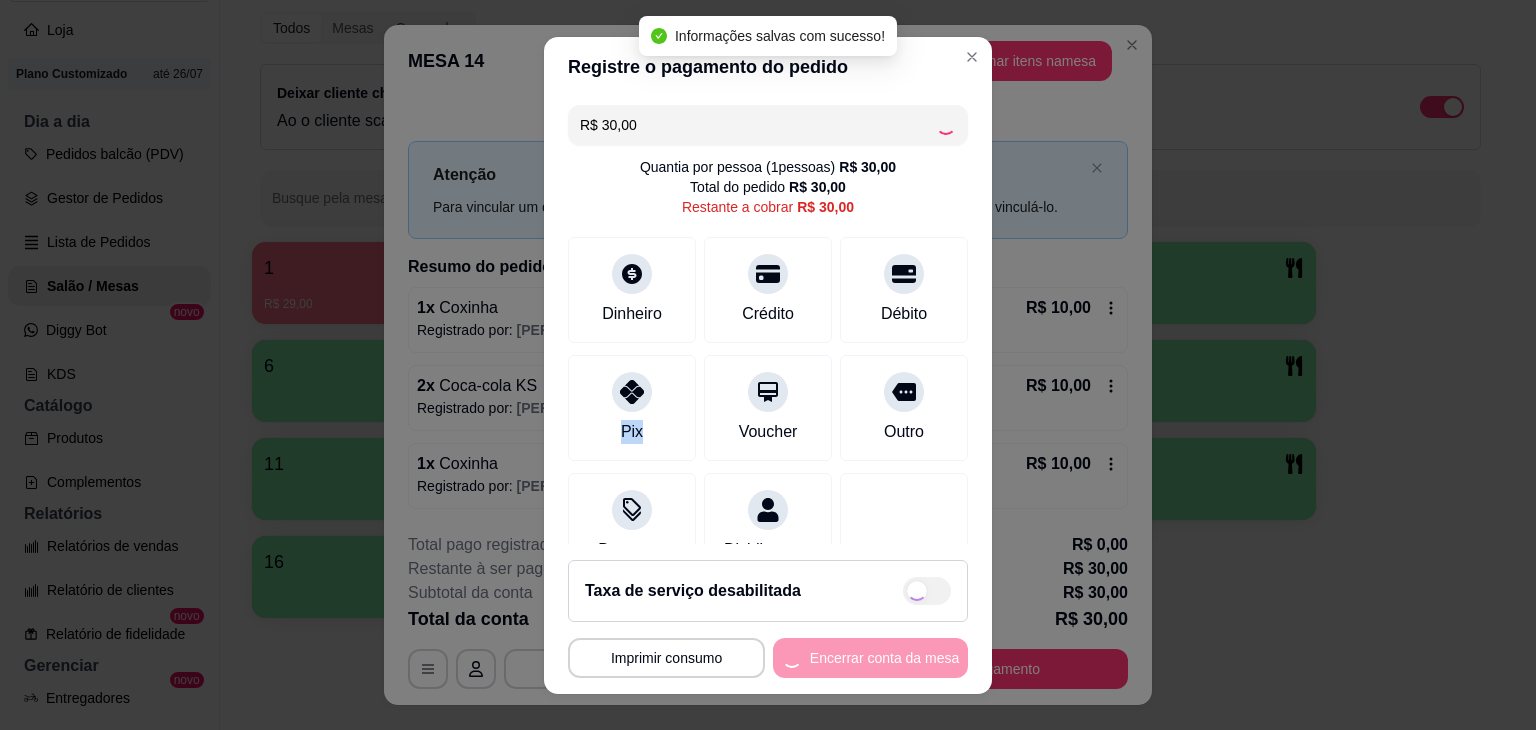 type on "R$ 0,00" 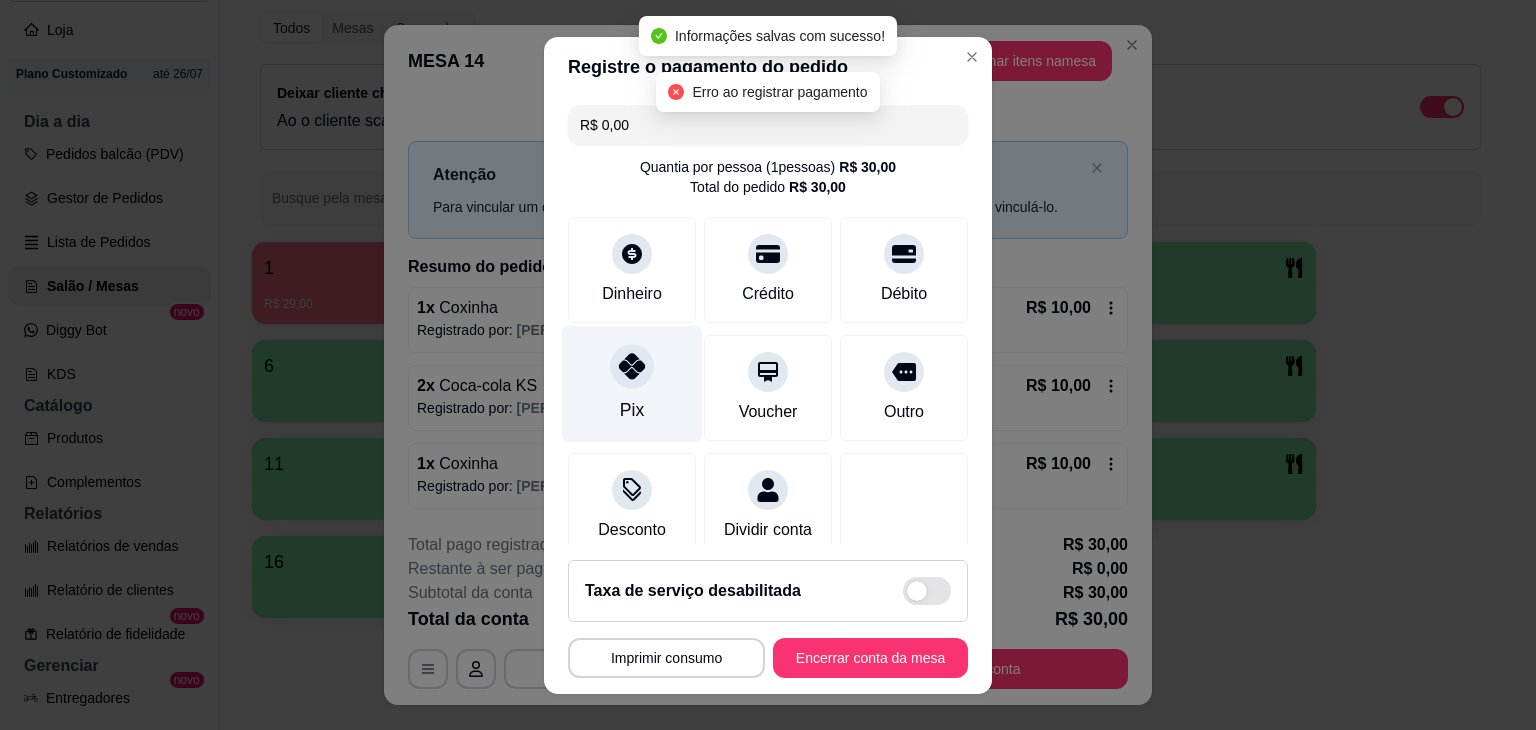 click at bounding box center (632, 366) 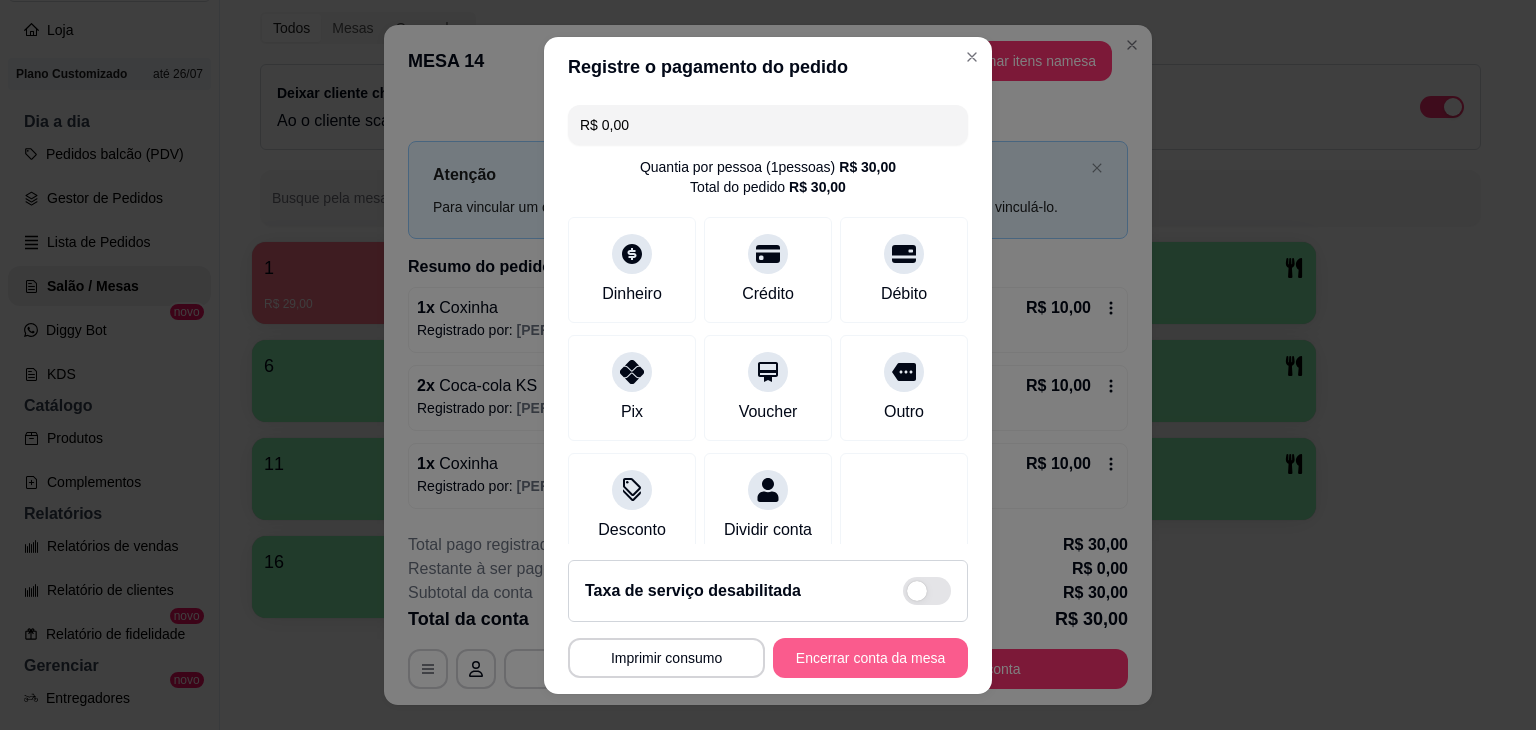 click on "Encerrar conta da mesa" at bounding box center (870, 658) 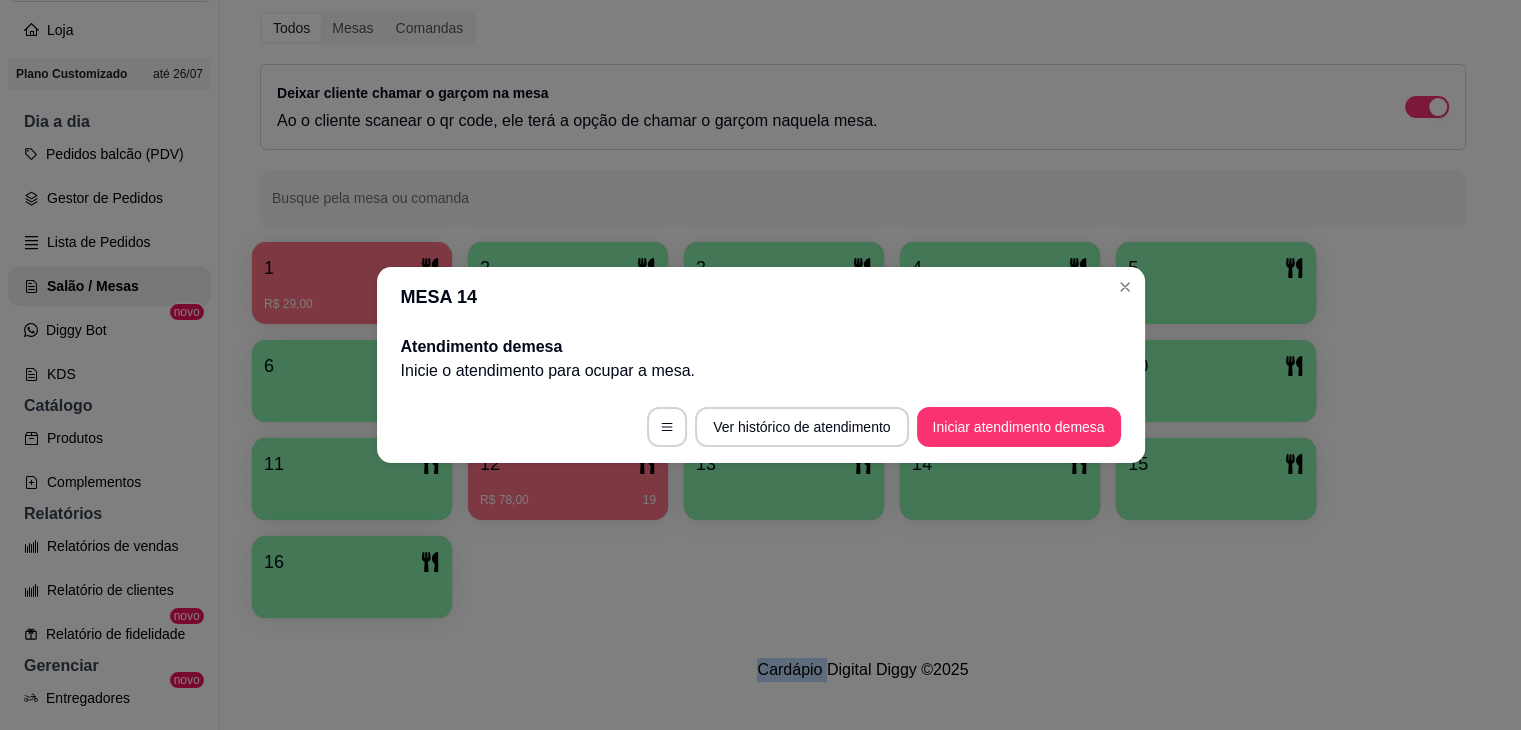 click on "Cardápio Digital Diggy © 2025" at bounding box center (863, 670) 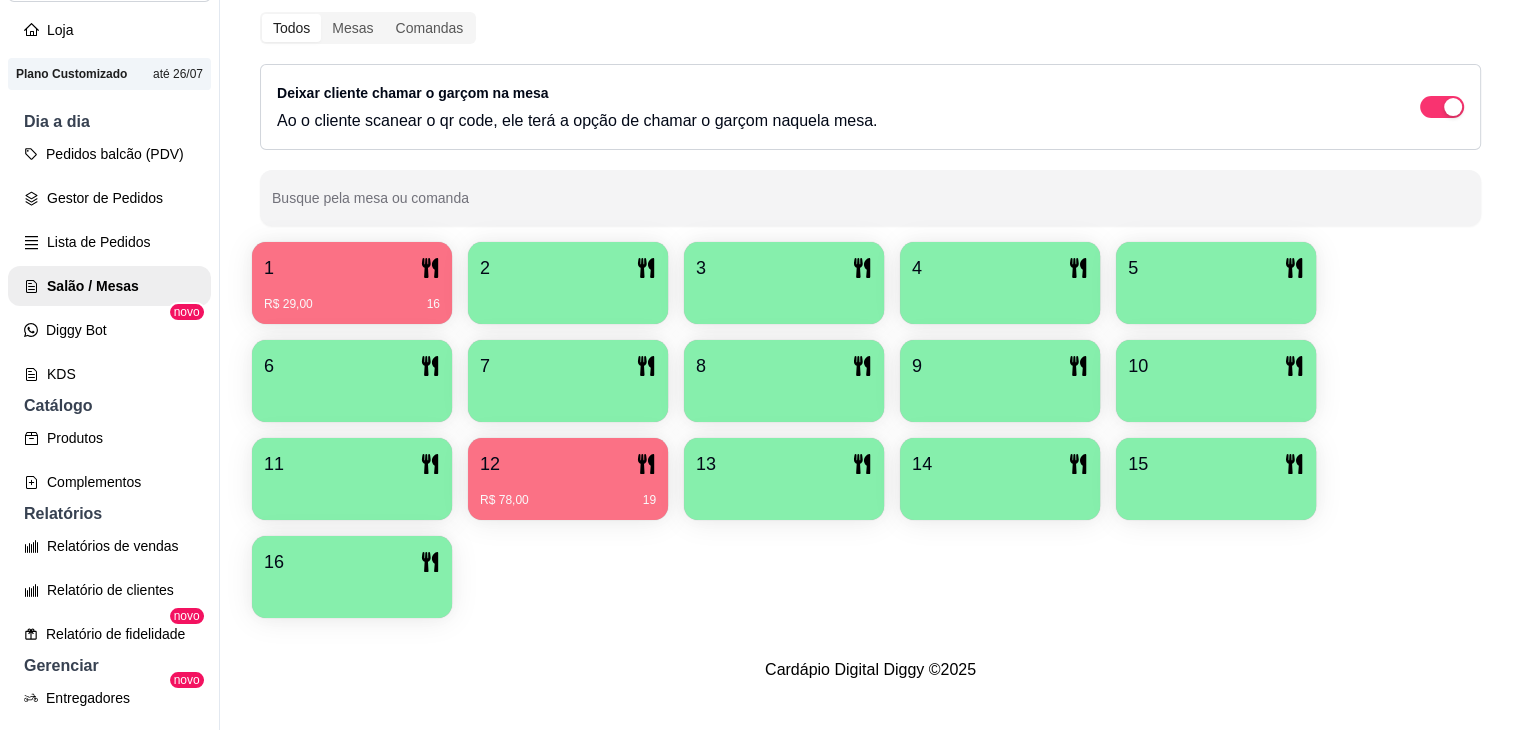 click on "1 R$ 29,00 16 2 3 4 5 6 7 8 9 10 11 12 R$ 78,00 19 13 14 15 16" at bounding box center [870, 430] 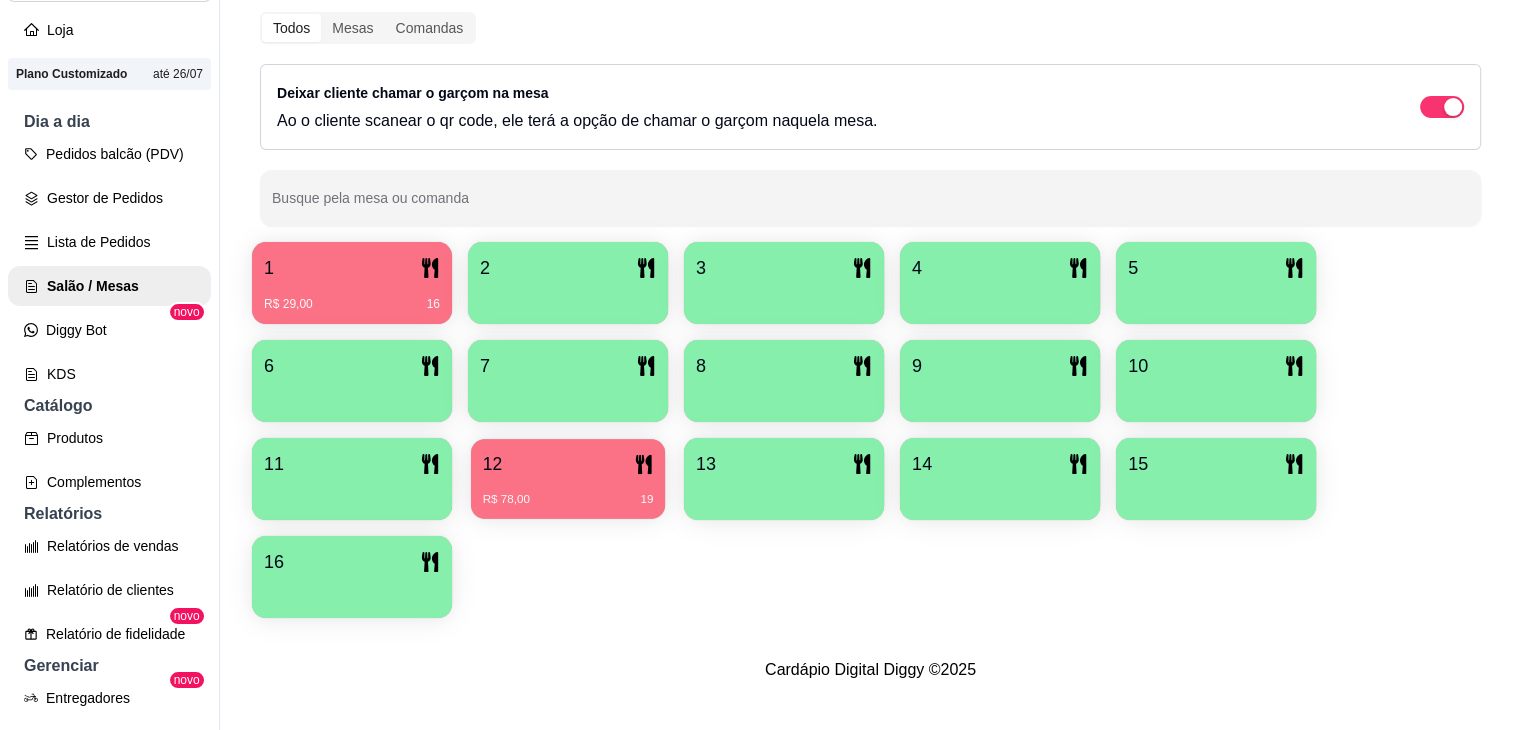 click on "12" at bounding box center [568, 464] 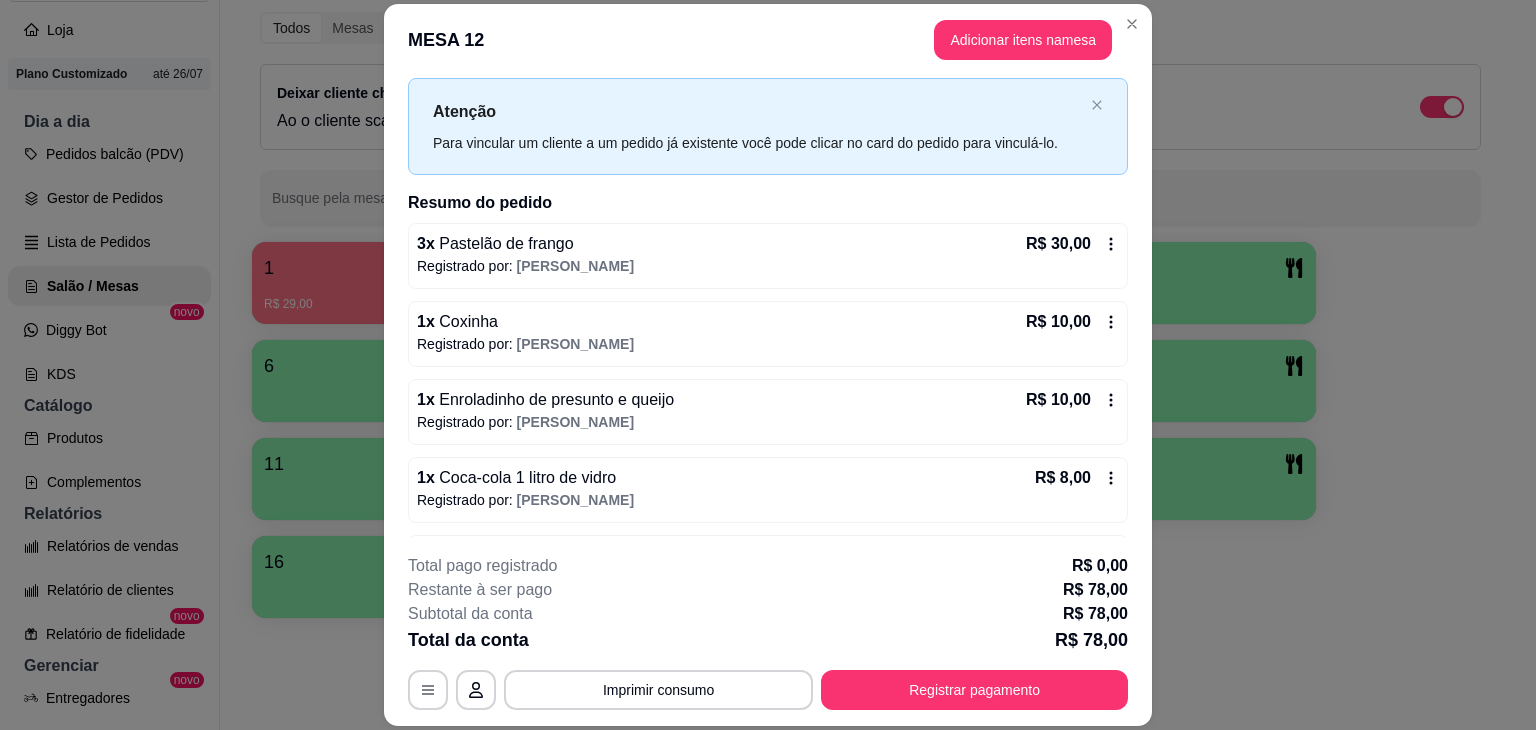 scroll, scrollTop: 10, scrollLeft: 0, axis: vertical 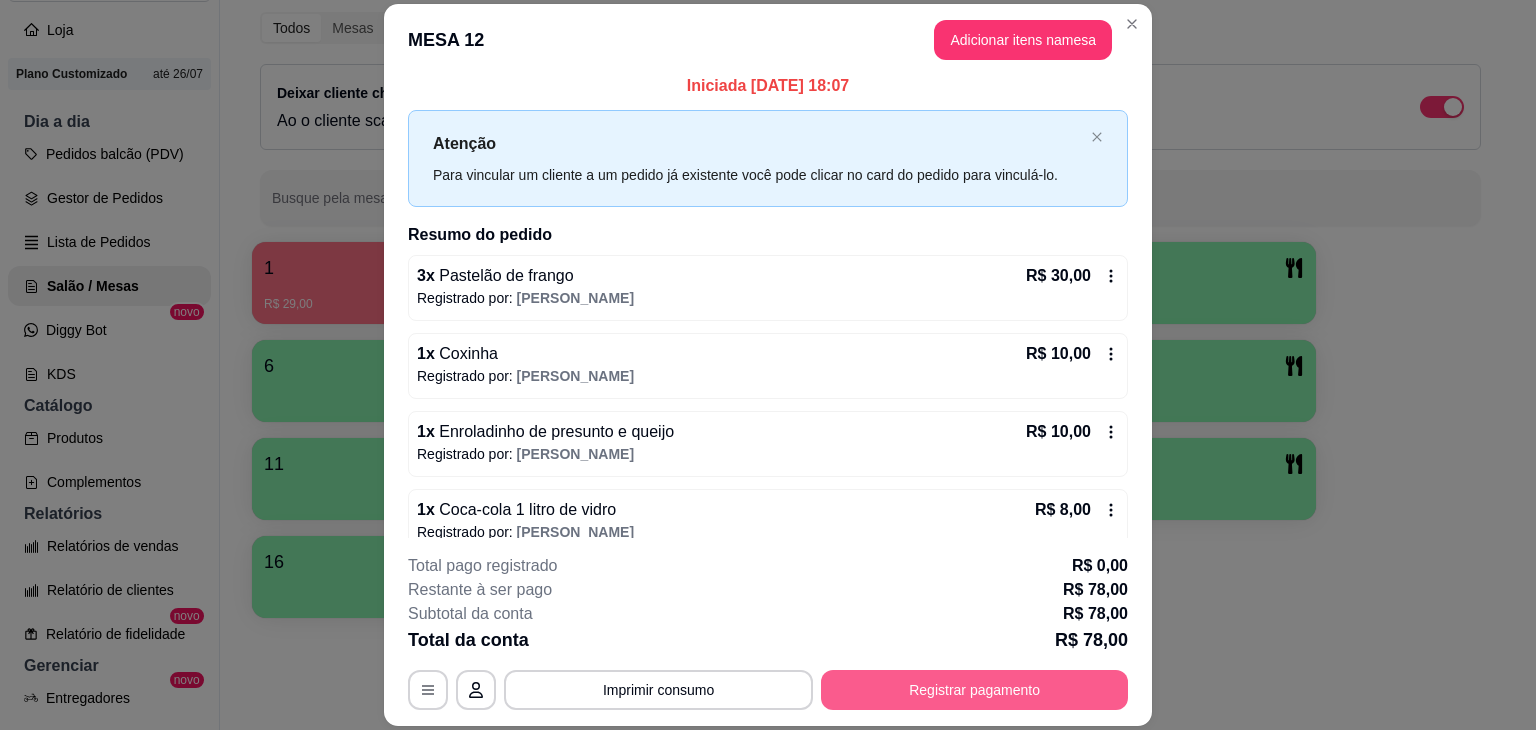 click on "Registrar pagamento" at bounding box center (974, 690) 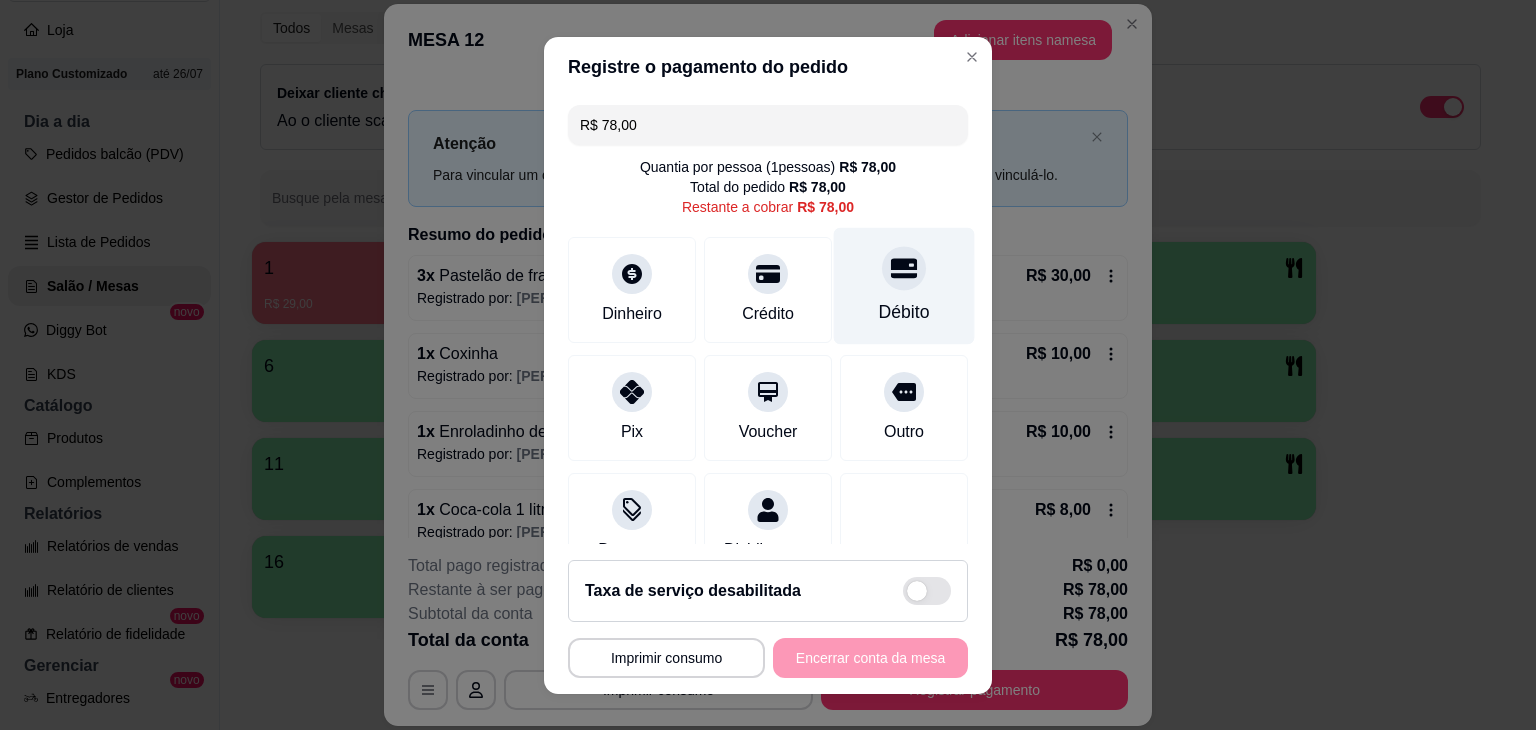 click on "Débito" at bounding box center [904, 285] 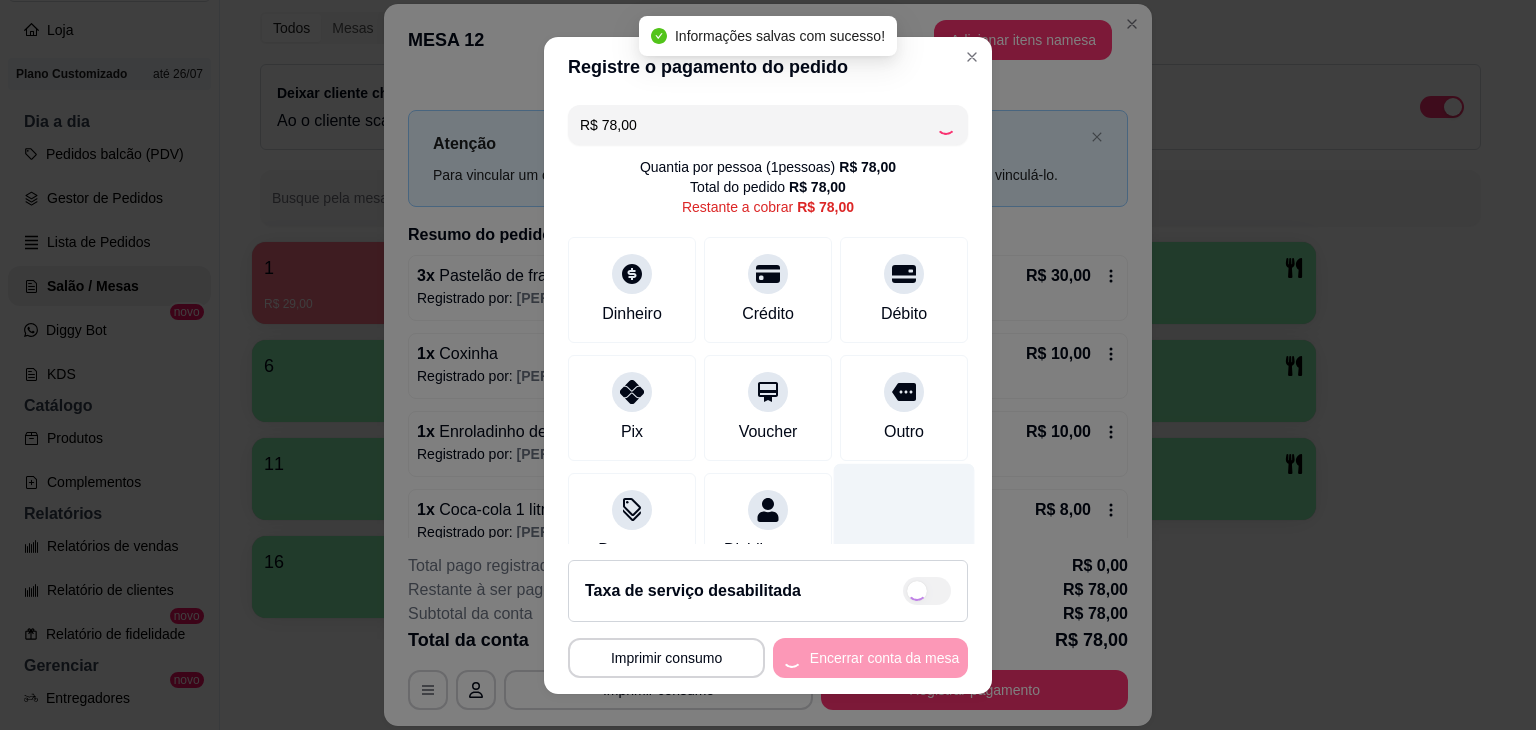 type on "R$ 0,00" 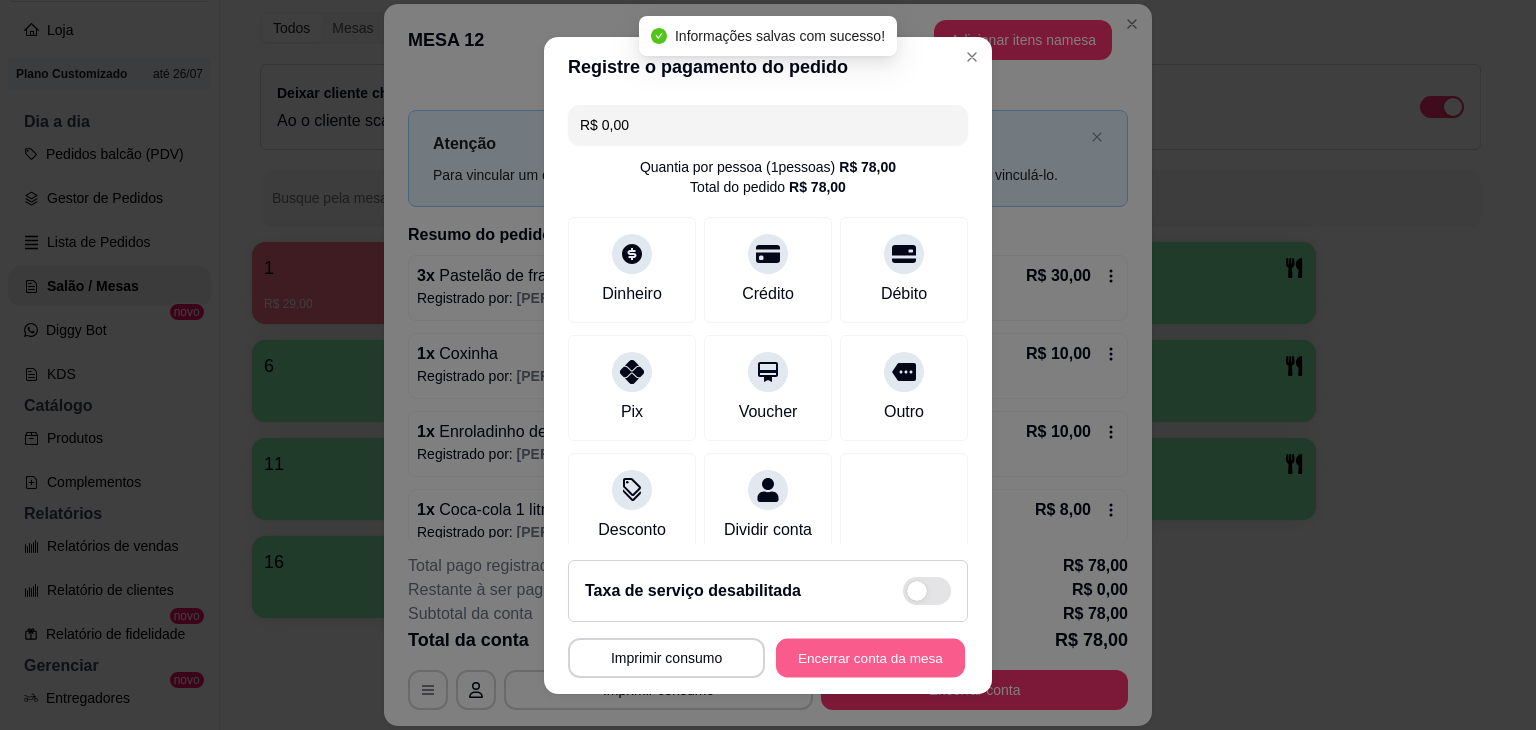 click on "Encerrar conta da mesa" at bounding box center (870, 657) 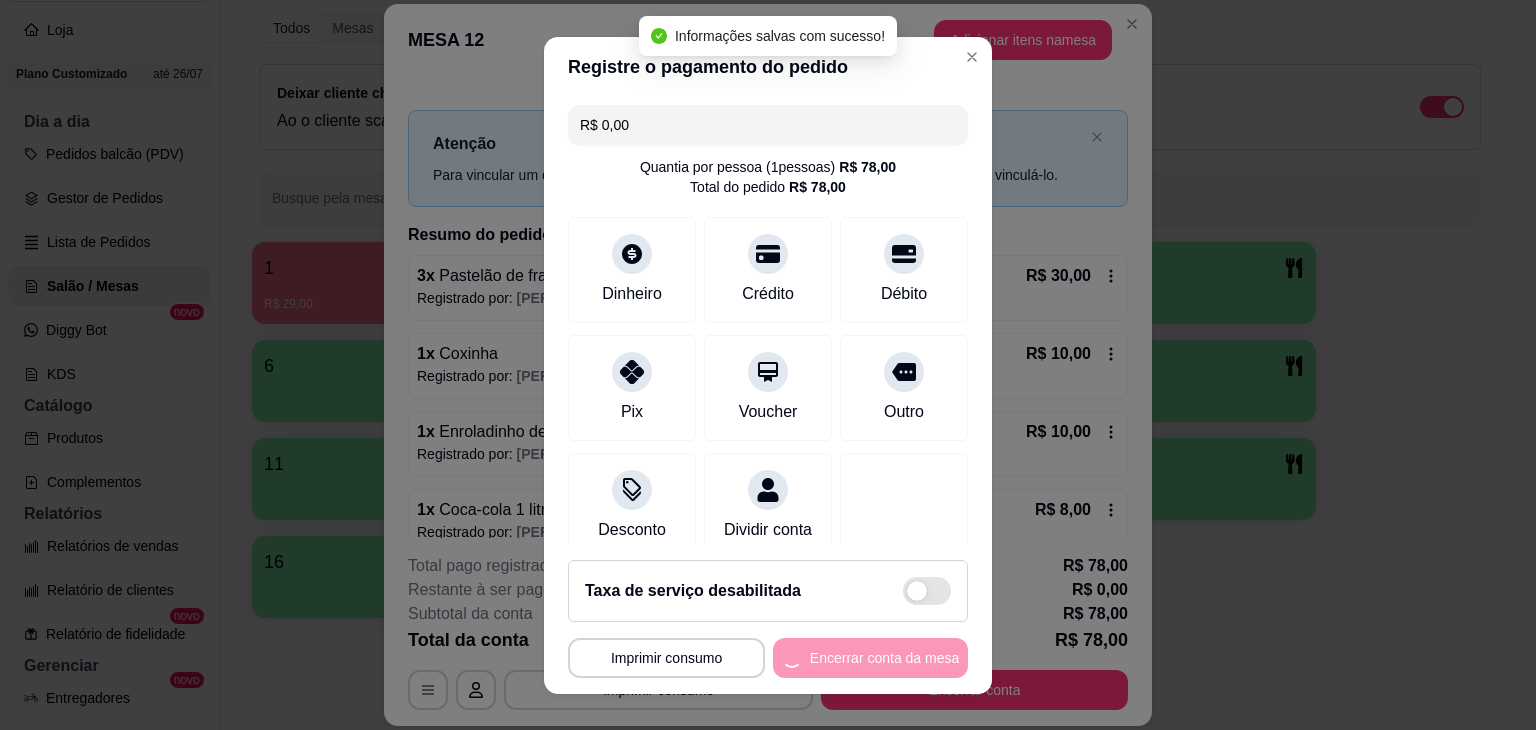 scroll, scrollTop: 0, scrollLeft: 0, axis: both 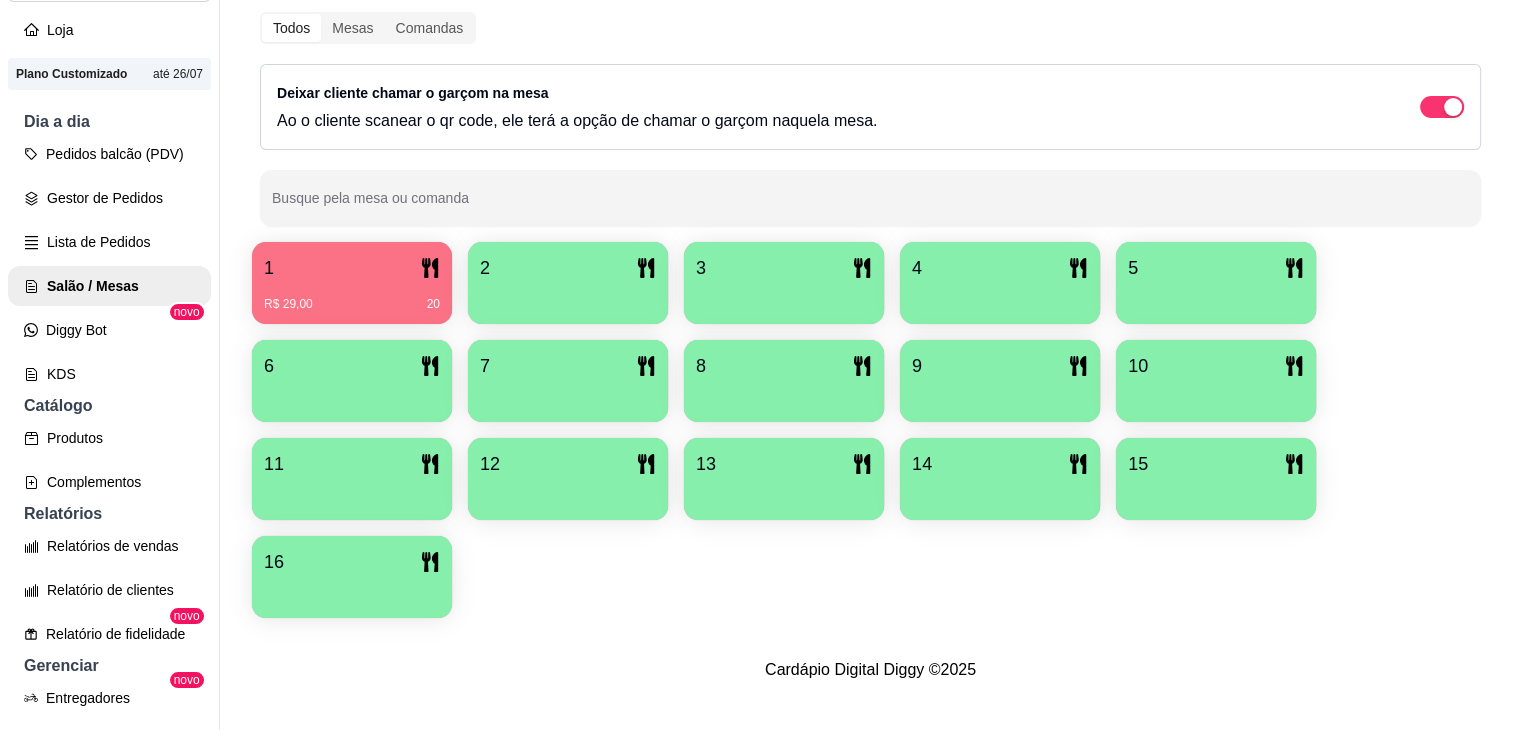 click on "R$ 29,00 20" at bounding box center (352, 297) 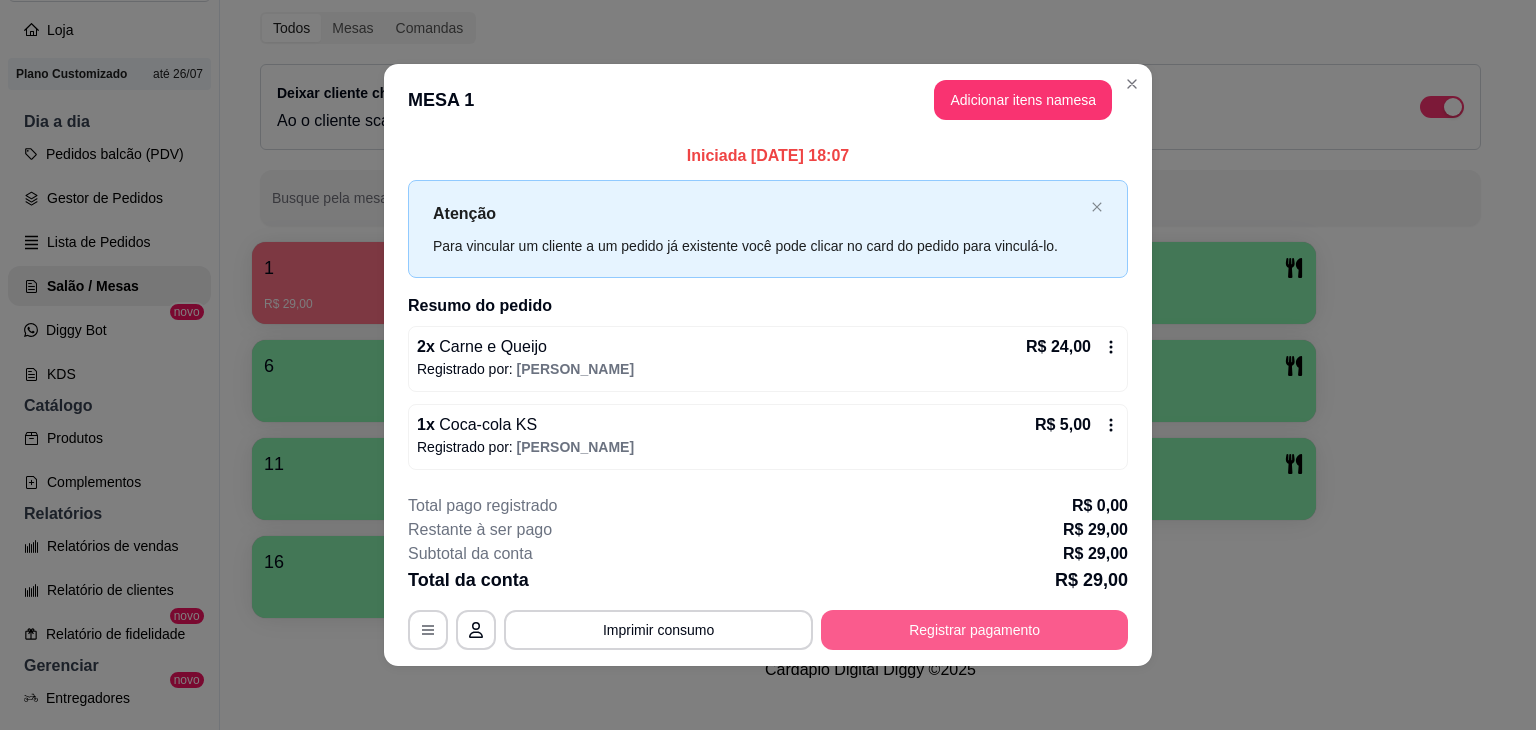 click on "Registrar pagamento" at bounding box center [974, 630] 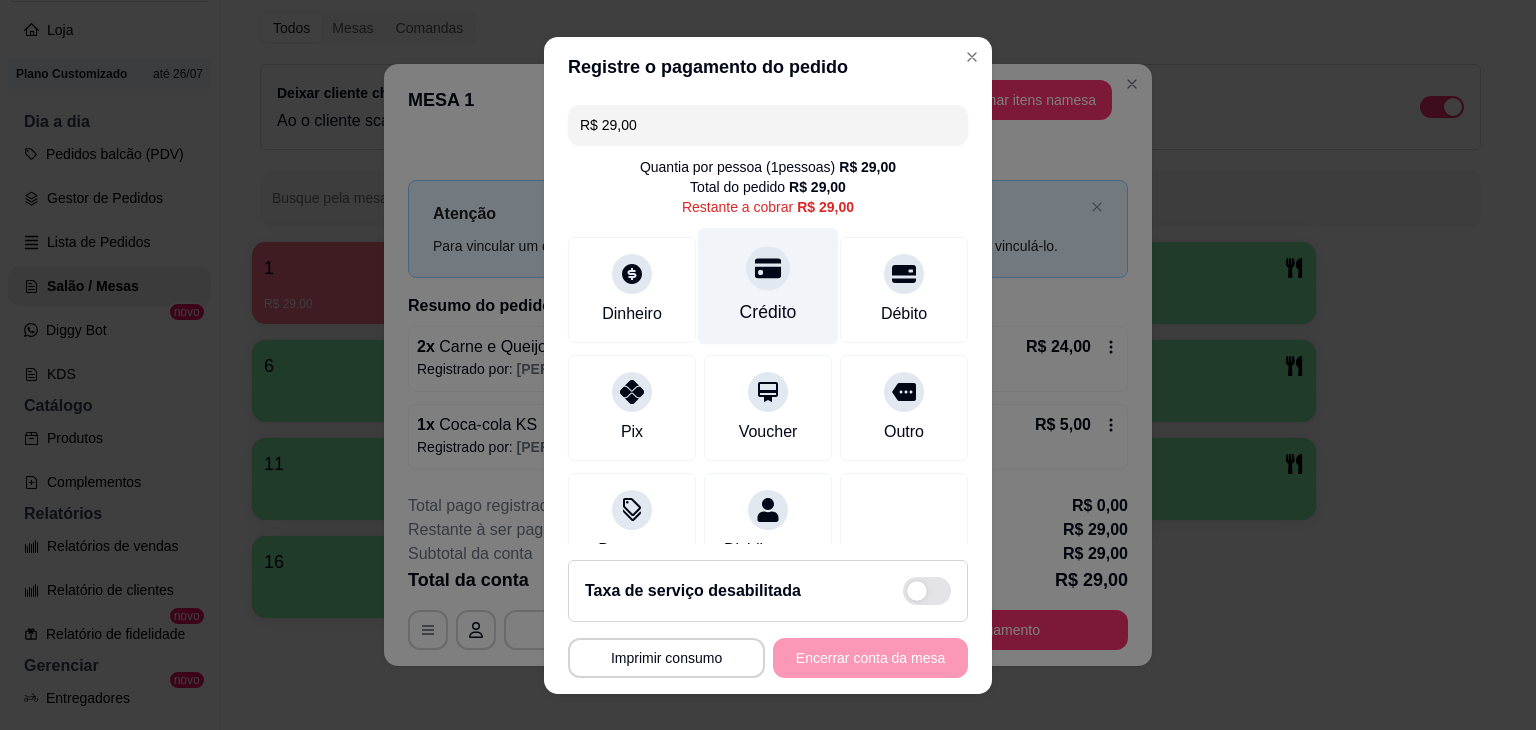 click on "Crédito" at bounding box center (768, 285) 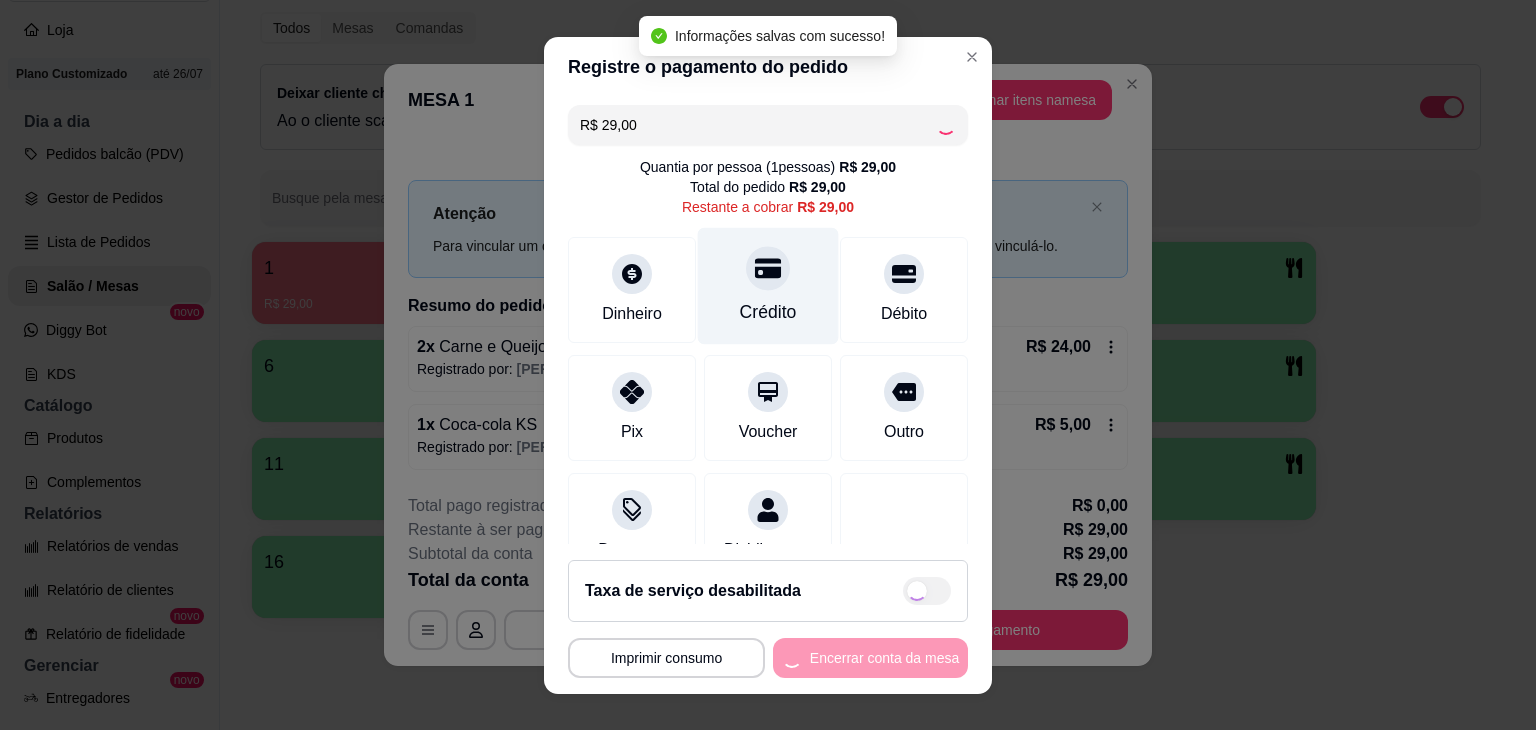 type on "R$ 0,00" 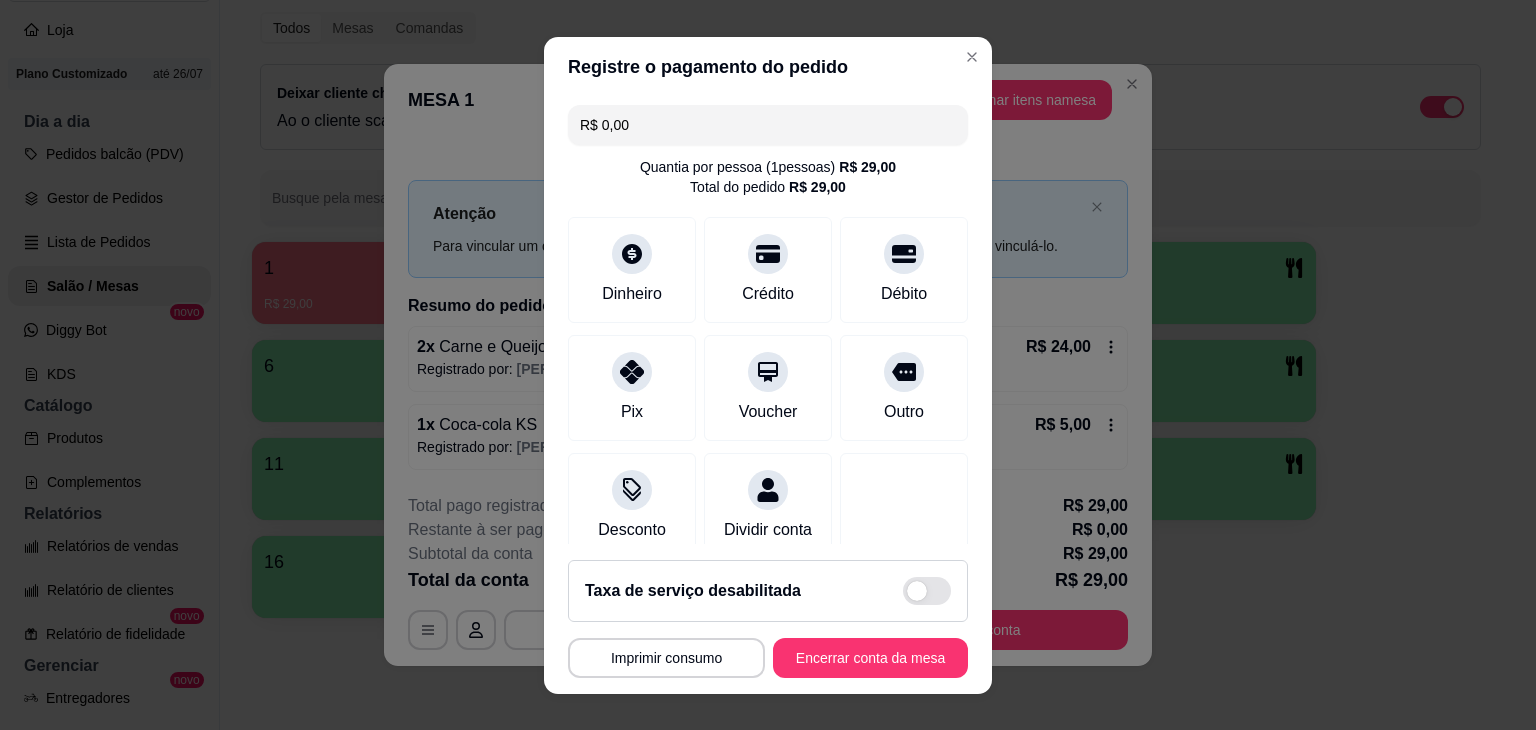 click on "**********" at bounding box center [768, 619] 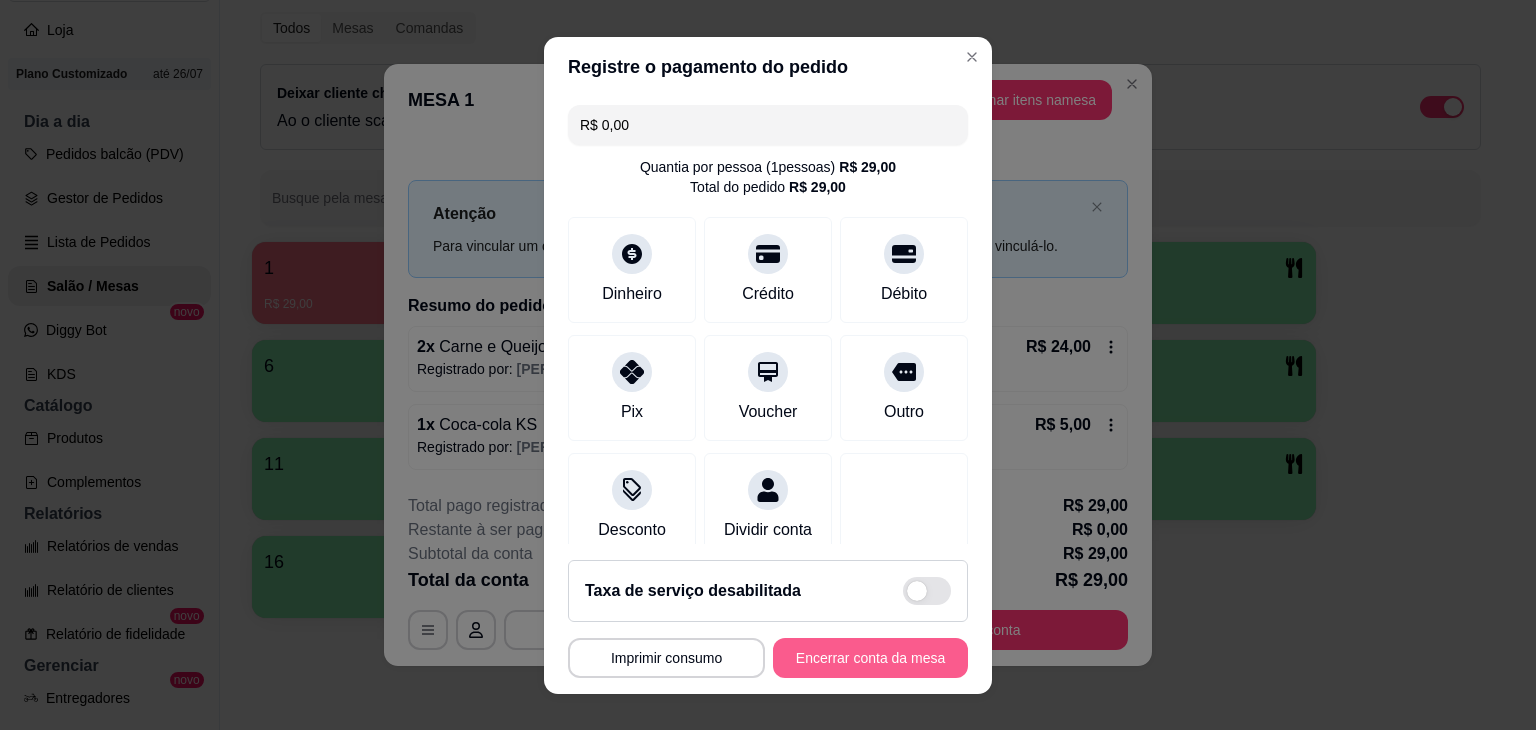 click on "Encerrar conta da mesa" at bounding box center (870, 658) 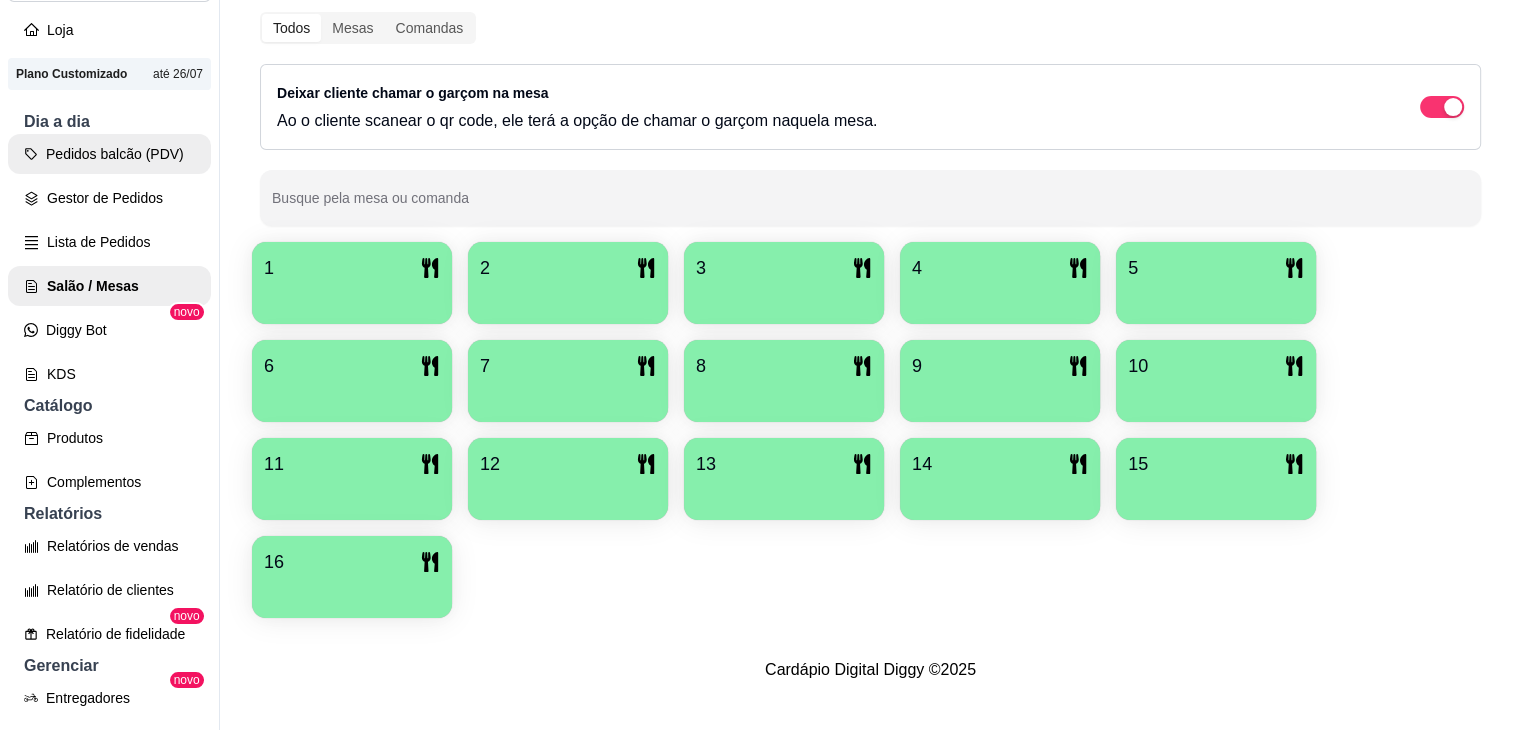 click on "Pedidos balcão (PDV)" at bounding box center [109, 154] 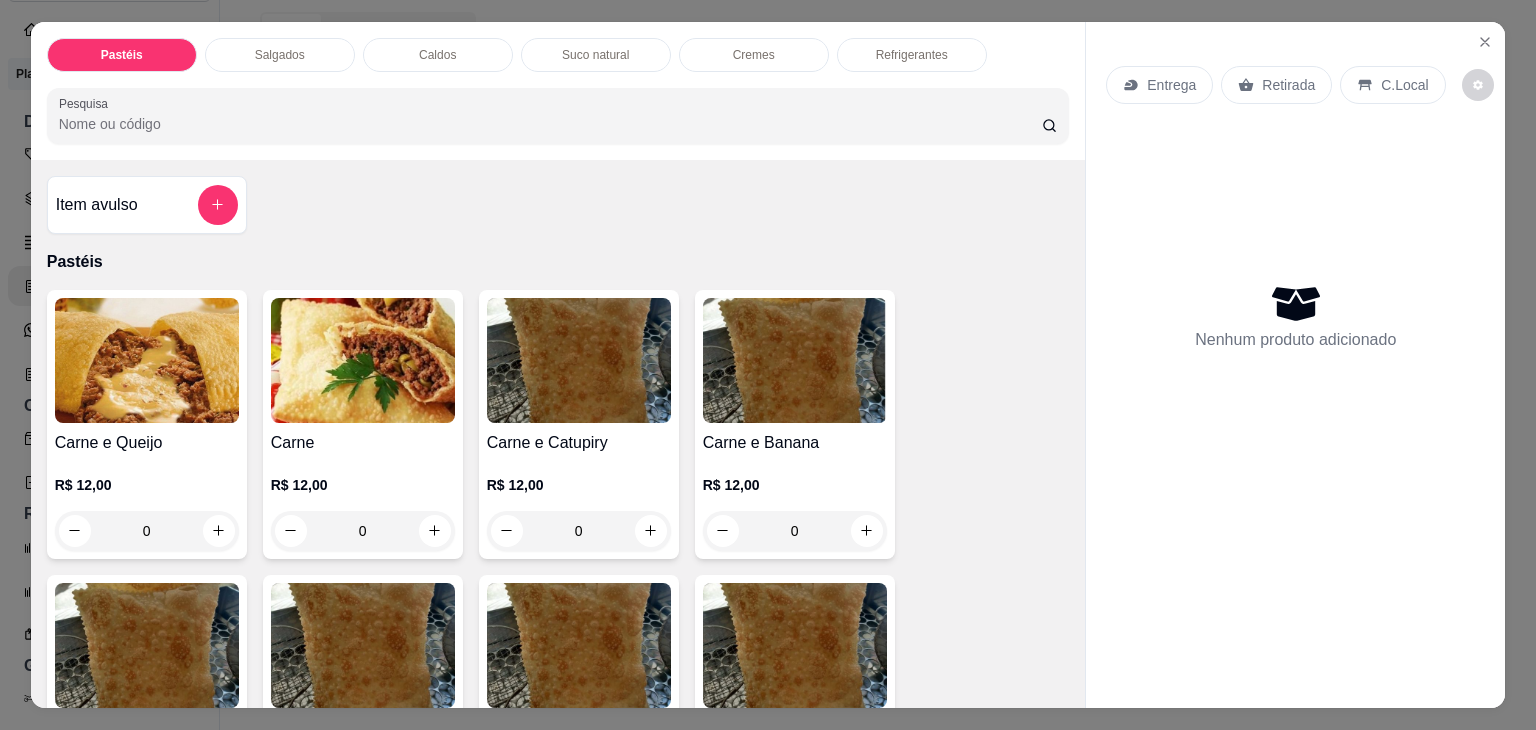 click on "Salgados" at bounding box center (280, 55) 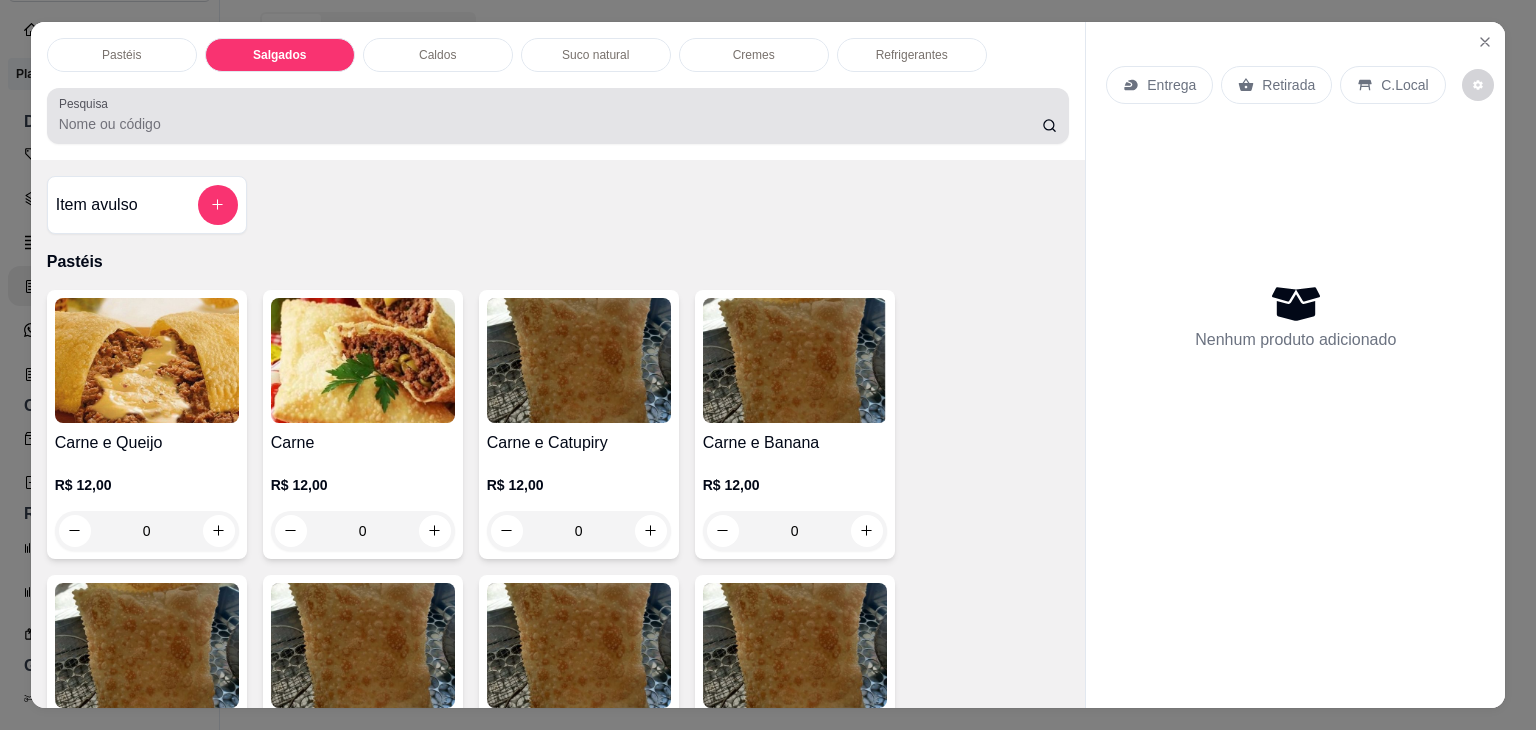 scroll, scrollTop: 2124, scrollLeft: 0, axis: vertical 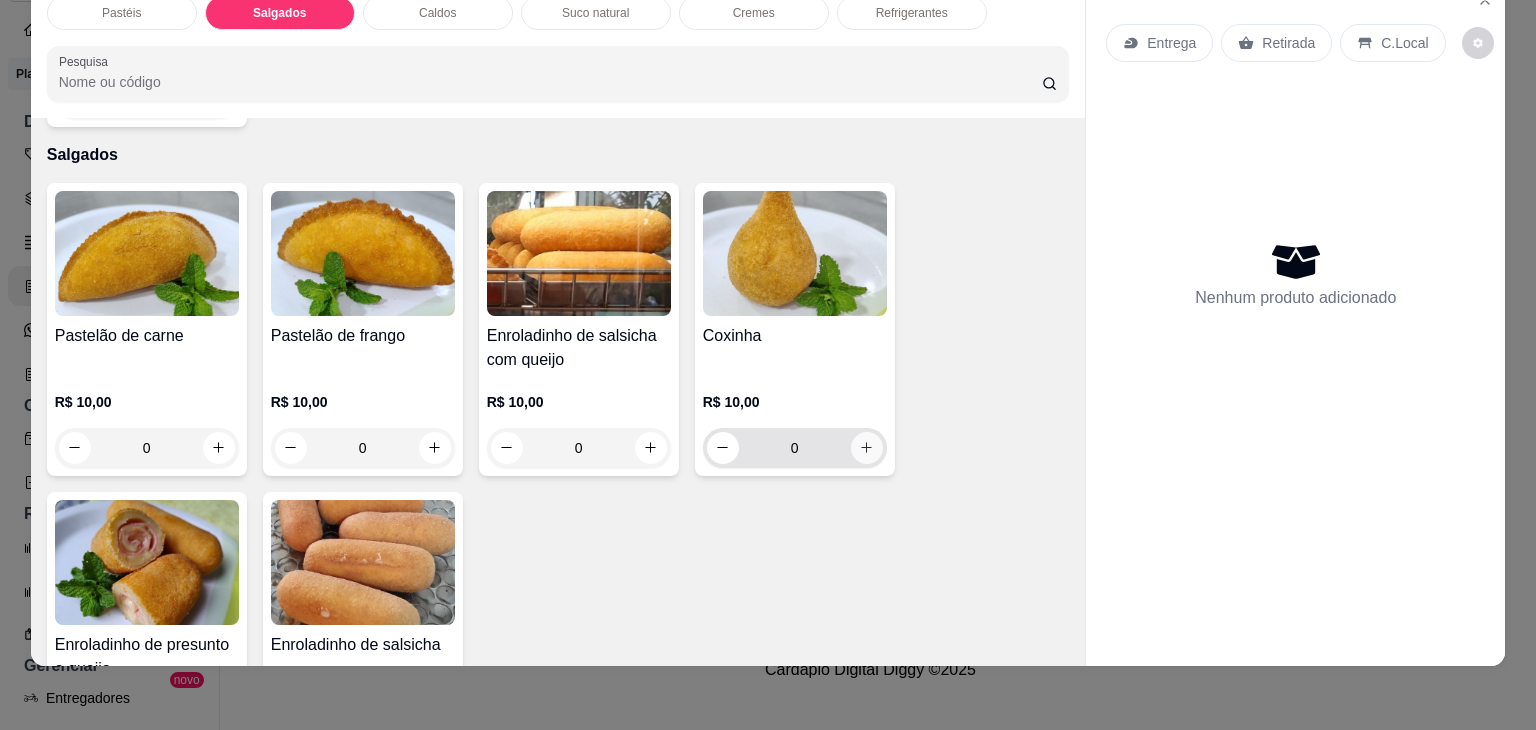 click at bounding box center (867, 448) 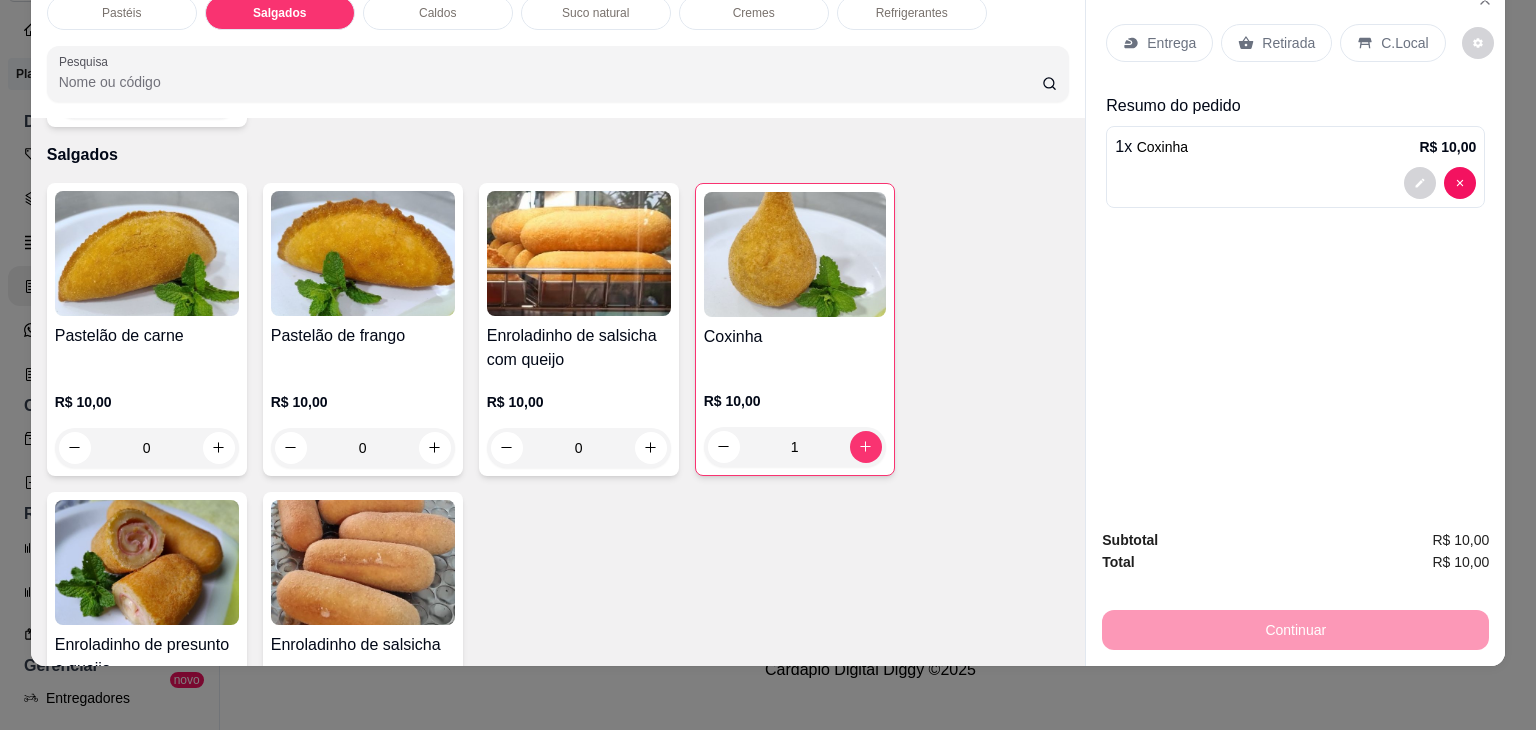 click on "Retirada" at bounding box center (1288, 43) 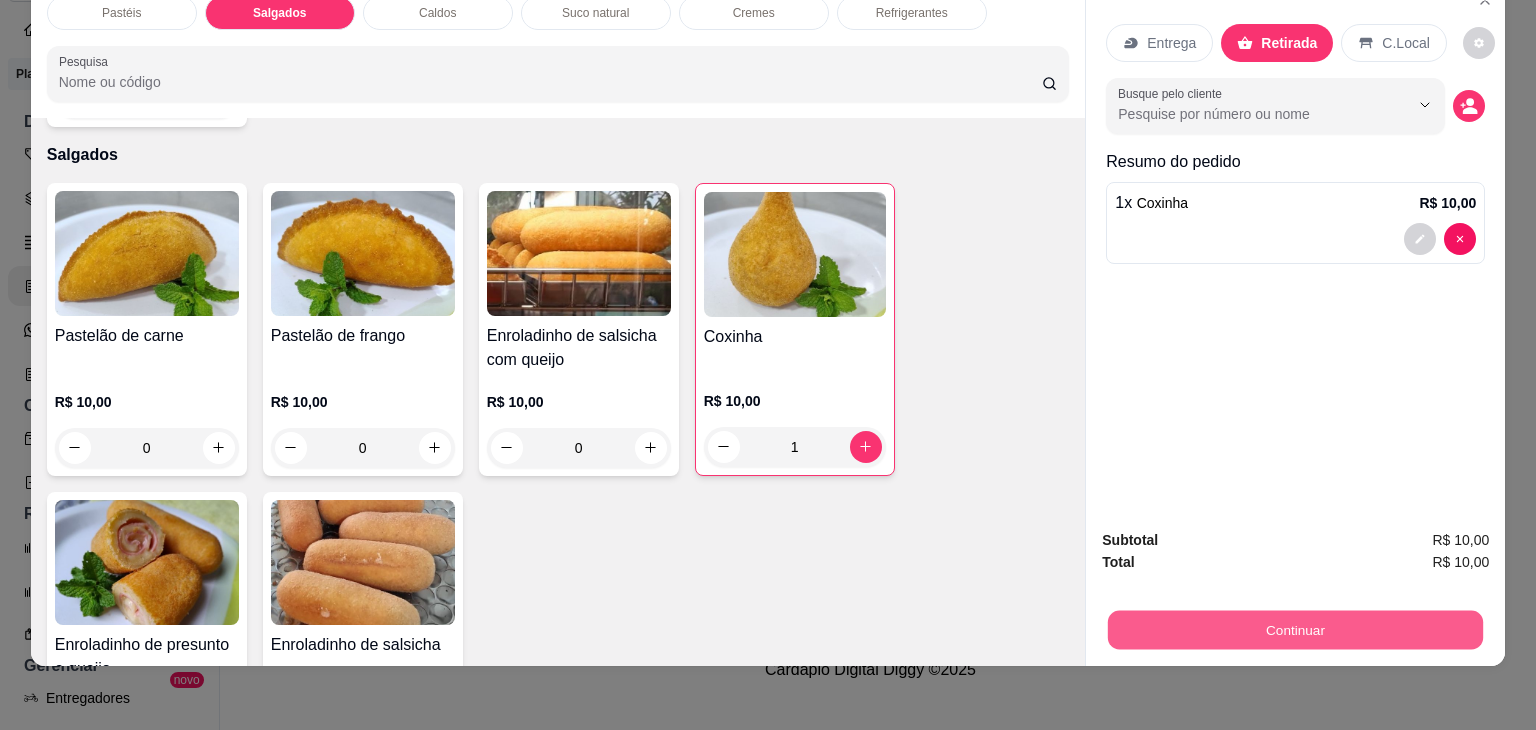click on "Continuar" at bounding box center (1295, 630) 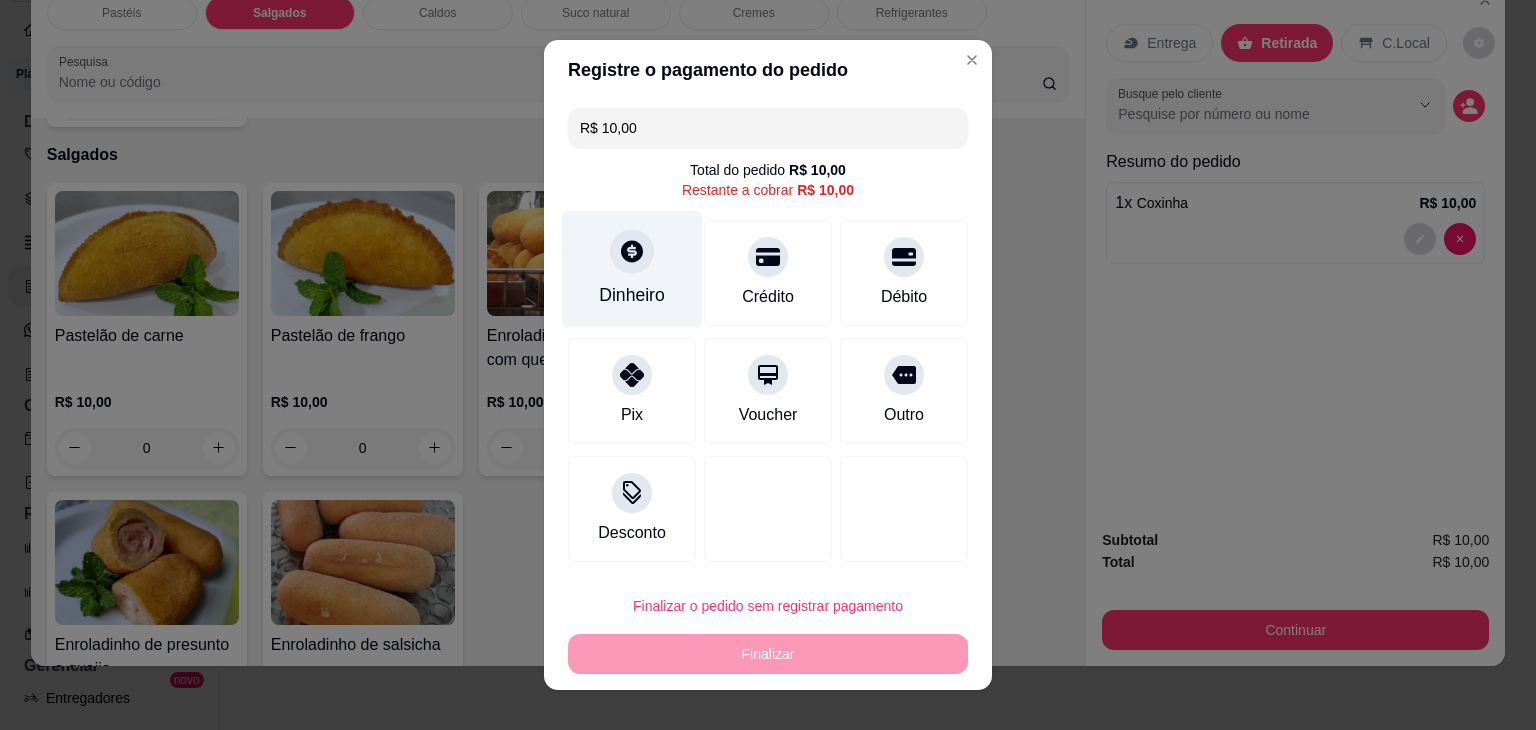 click on "Dinheiro" at bounding box center (632, 295) 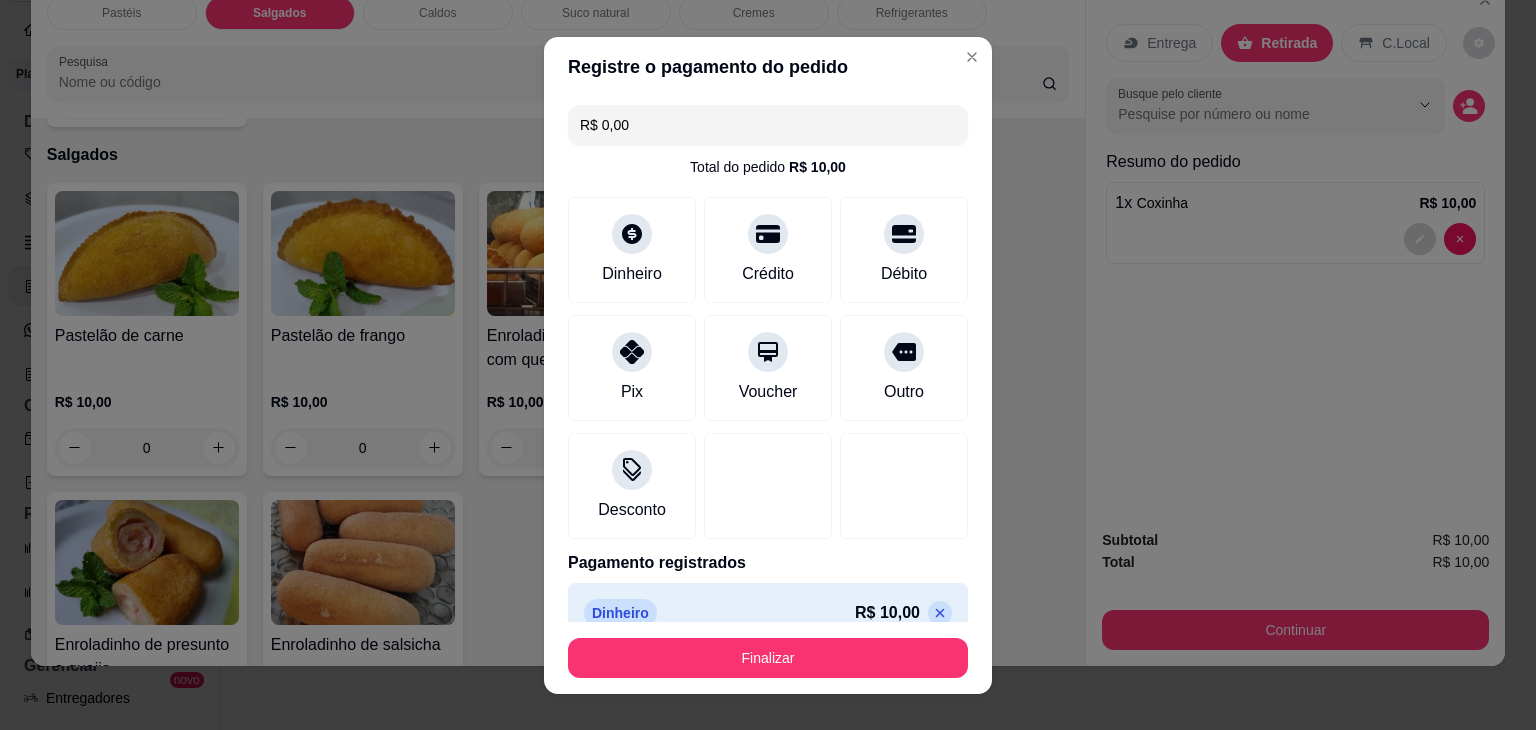 type on "R$ 0,00" 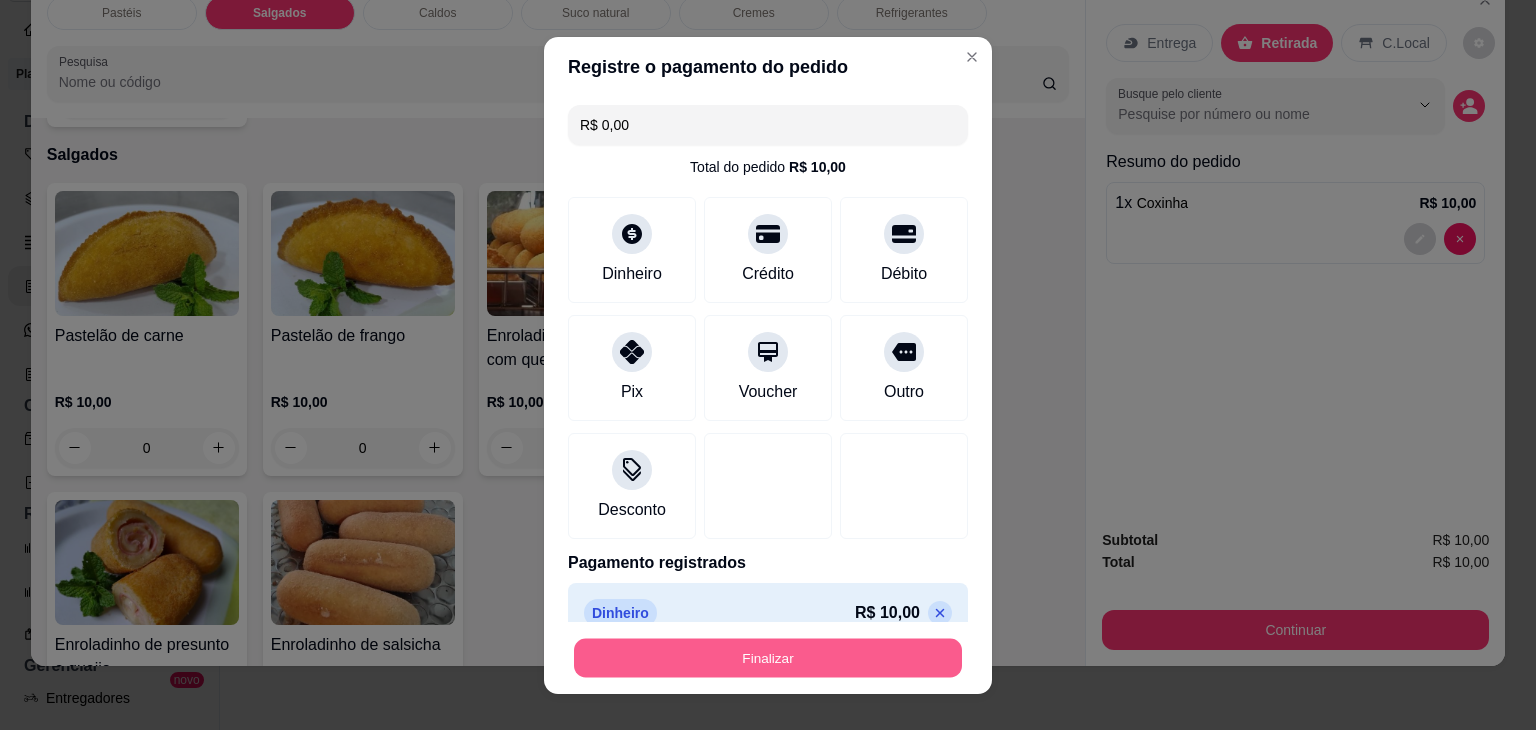click on "Finalizar" at bounding box center (768, 657) 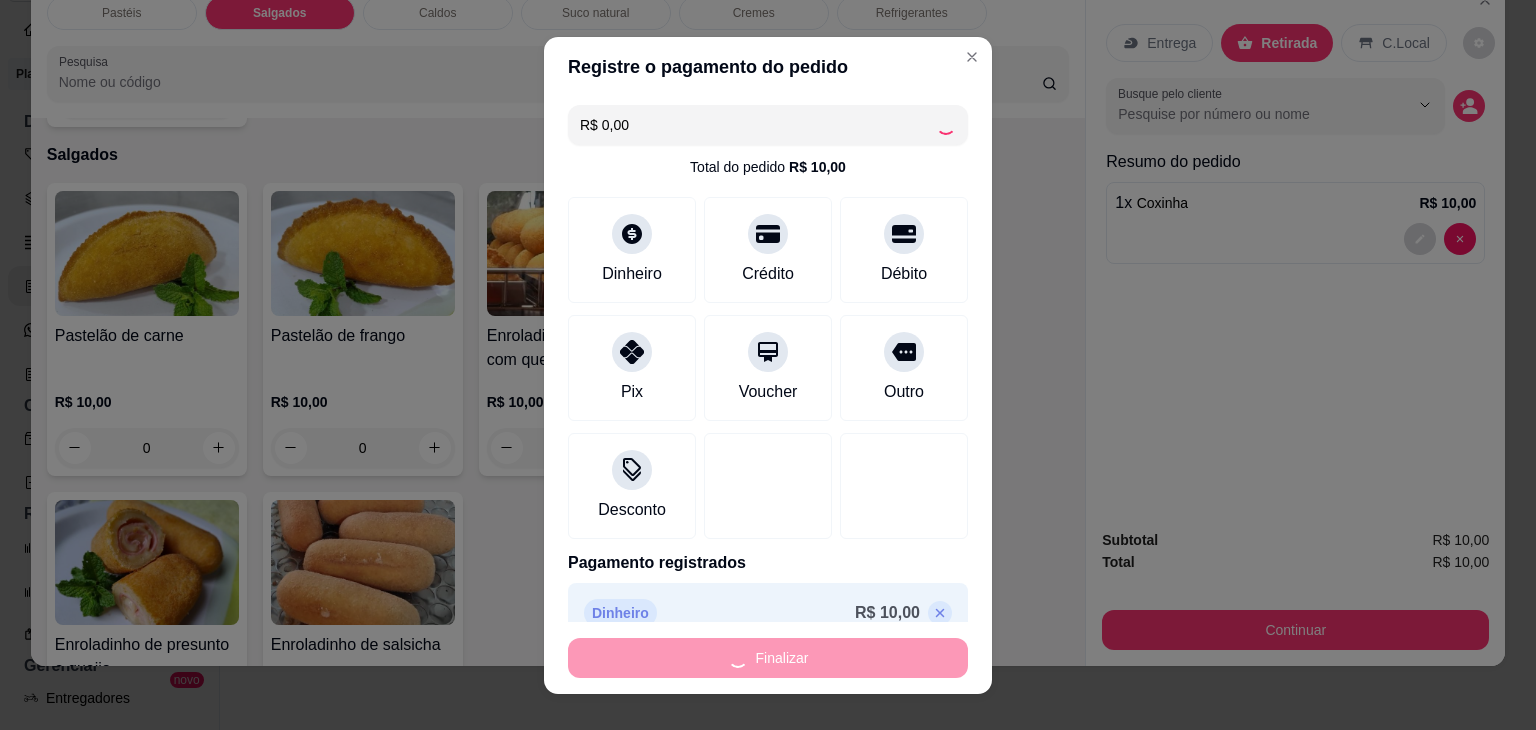 type on "0" 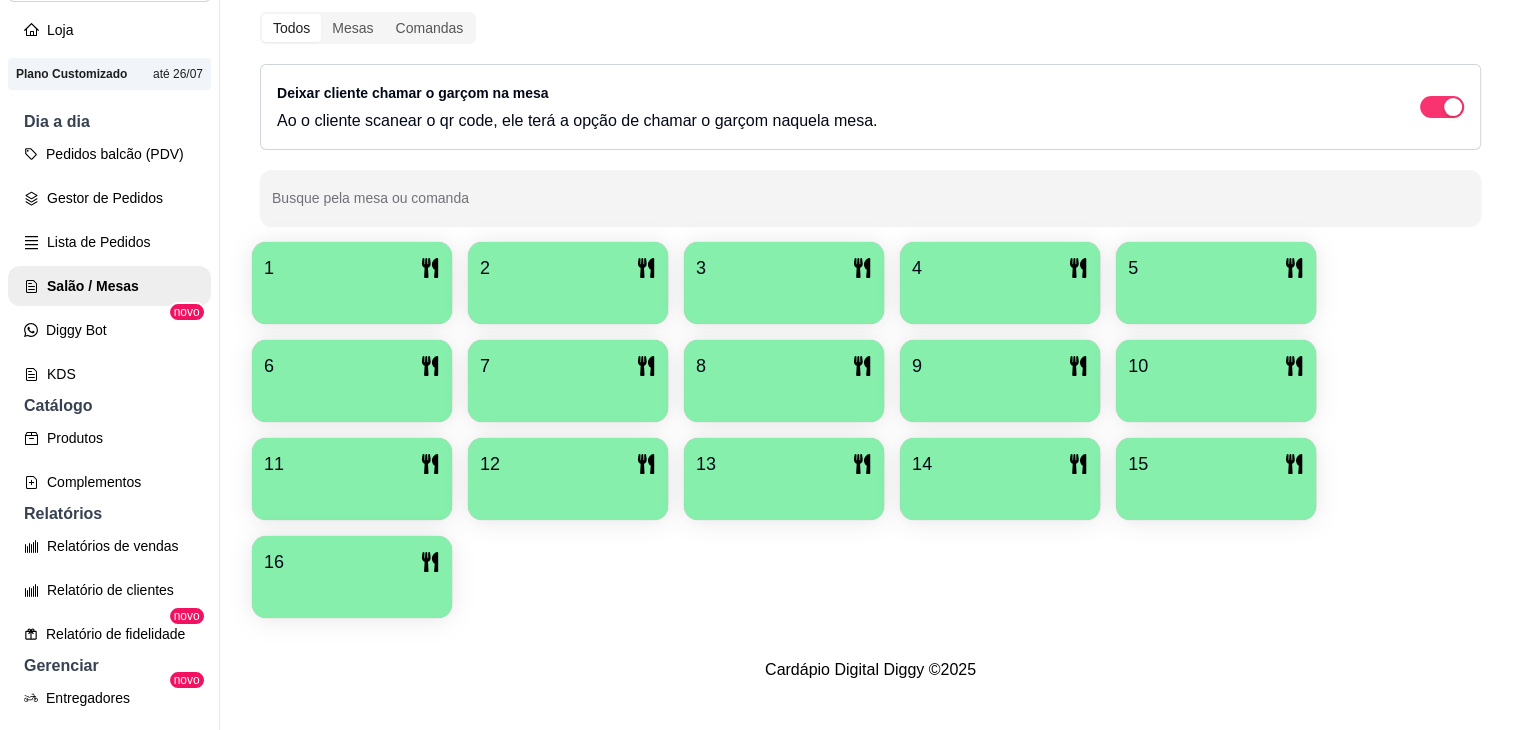 scroll, scrollTop: 124, scrollLeft: 0, axis: vertical 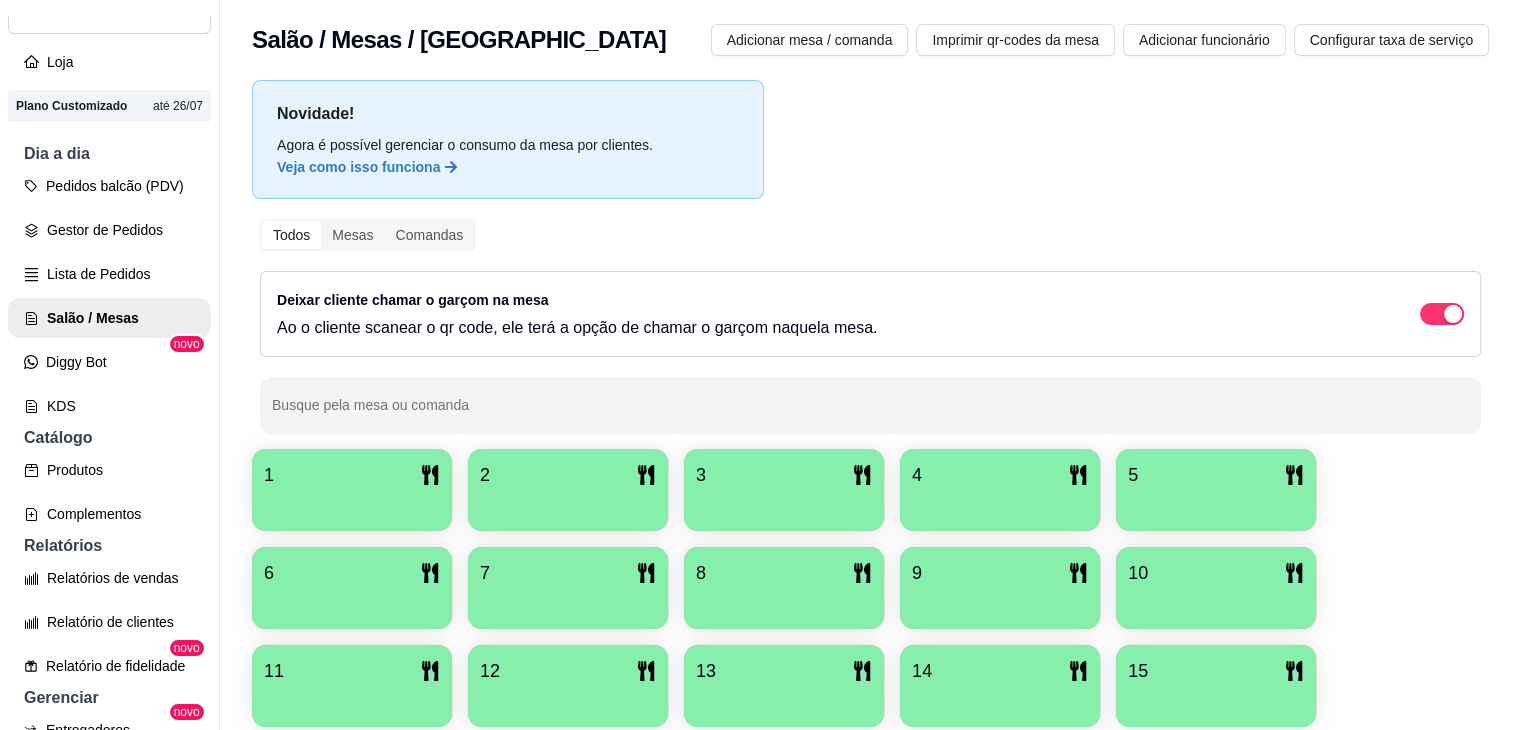 click on "3" at bounding box center (784, 490) 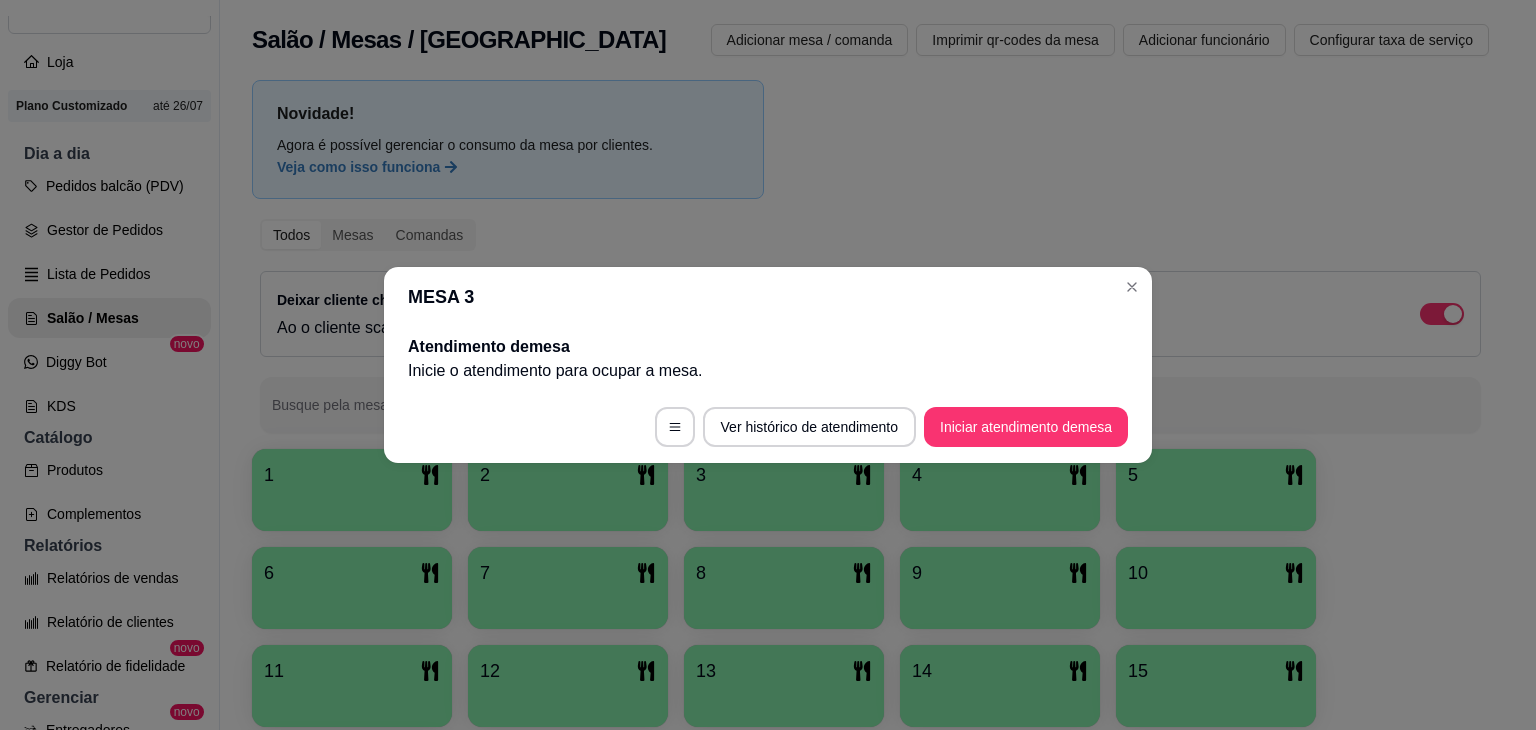 click on "Ver histórico de atendimento Iniciar atendimento de  mesa" at bounding box center [768, 427] 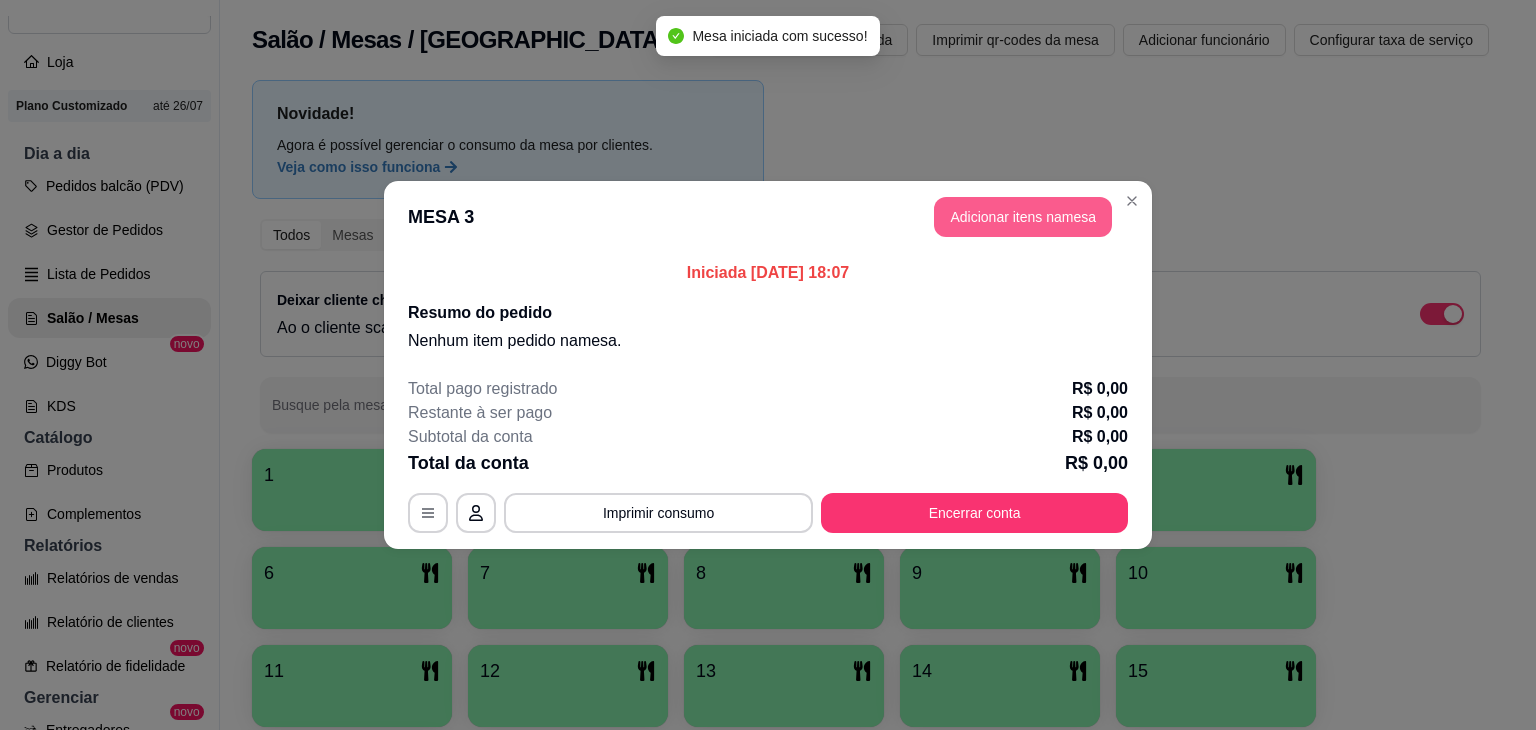 click on "Adicionar itens na  mesa" at bounding box center (1023, 217) 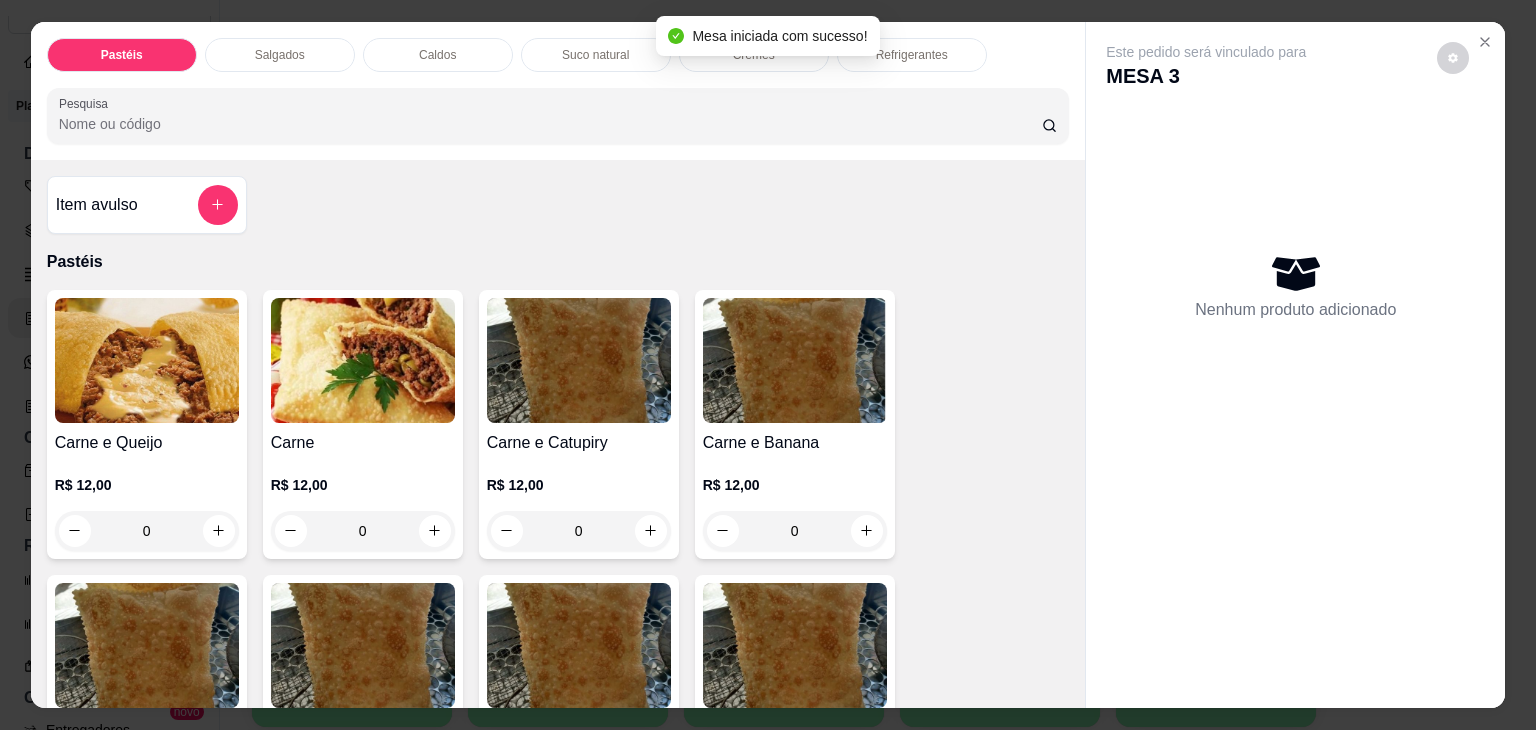 click on "Caldos" at bounding box center (437, 55) 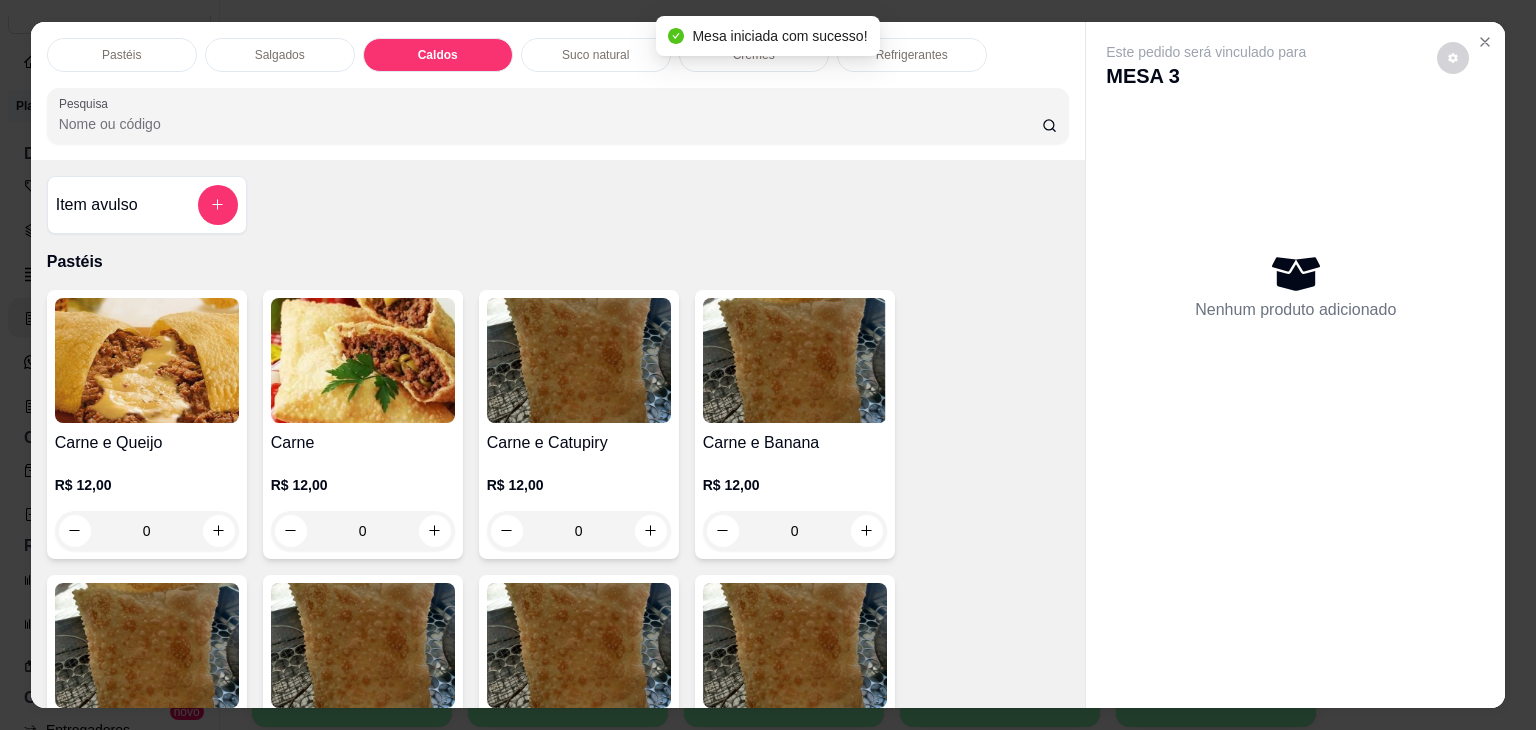 scroll, scrollTop: 2782, scrollLeft: 0, axis: vertical 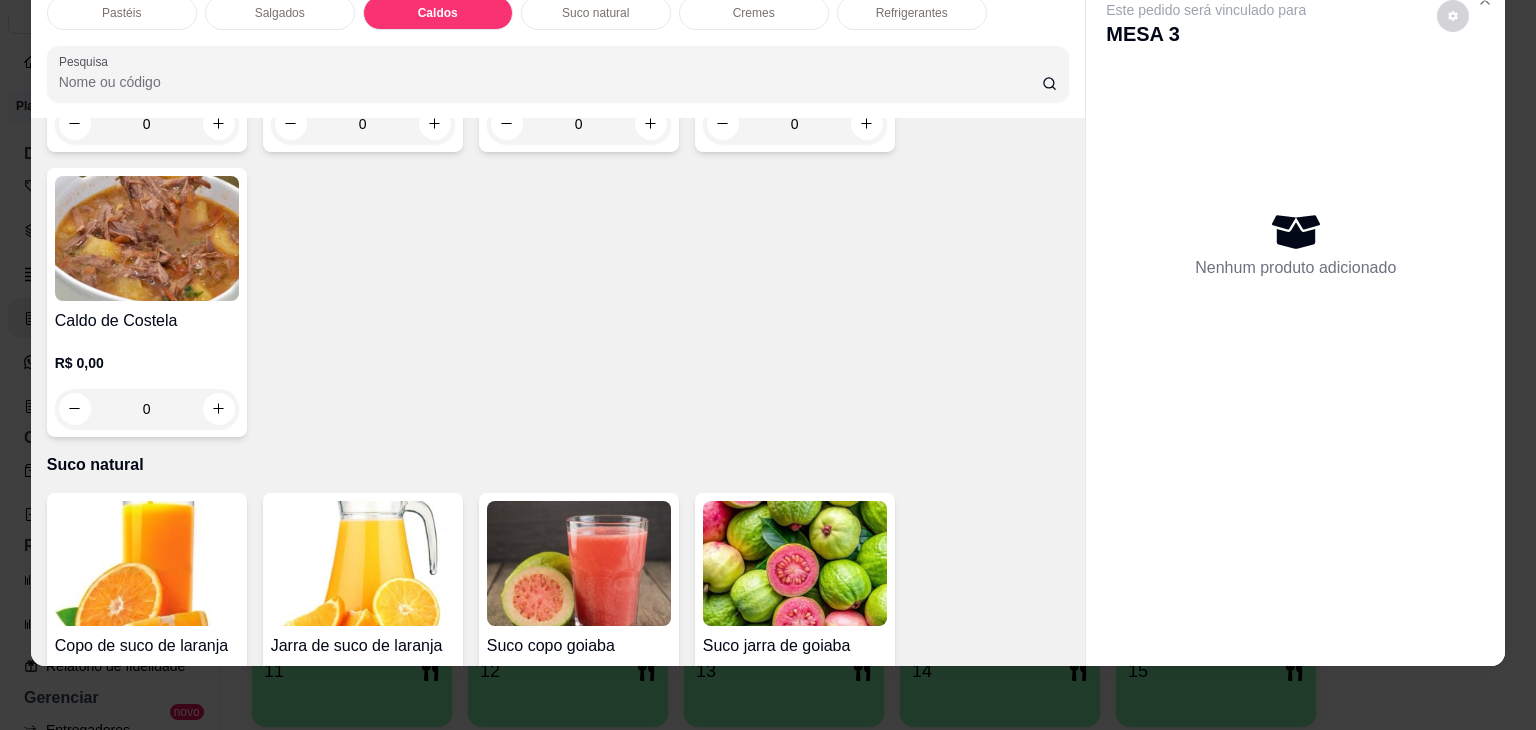 click on "0" at bounding box center [147, 409] 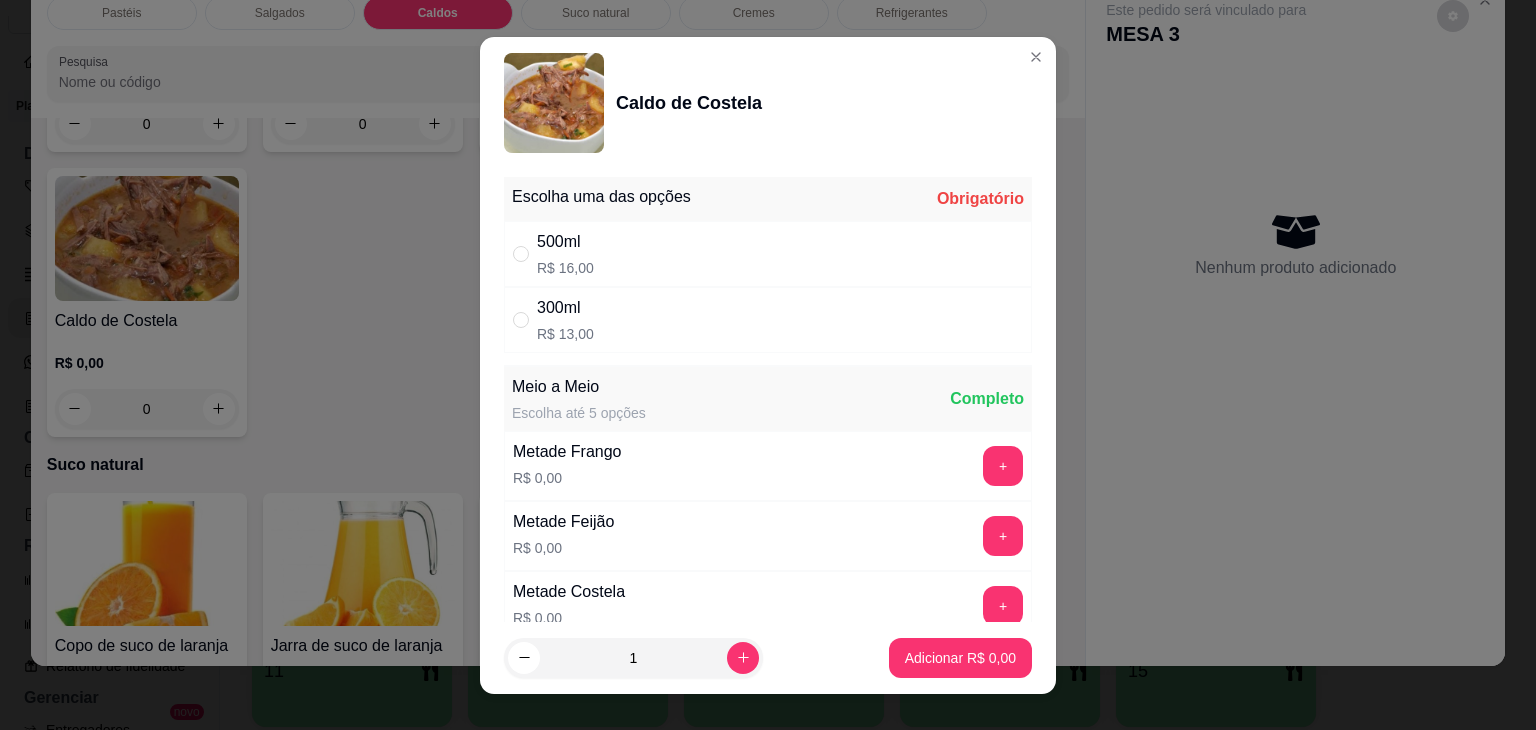 click on "500ml R$ 16,00" at bounding box center (768, 254) 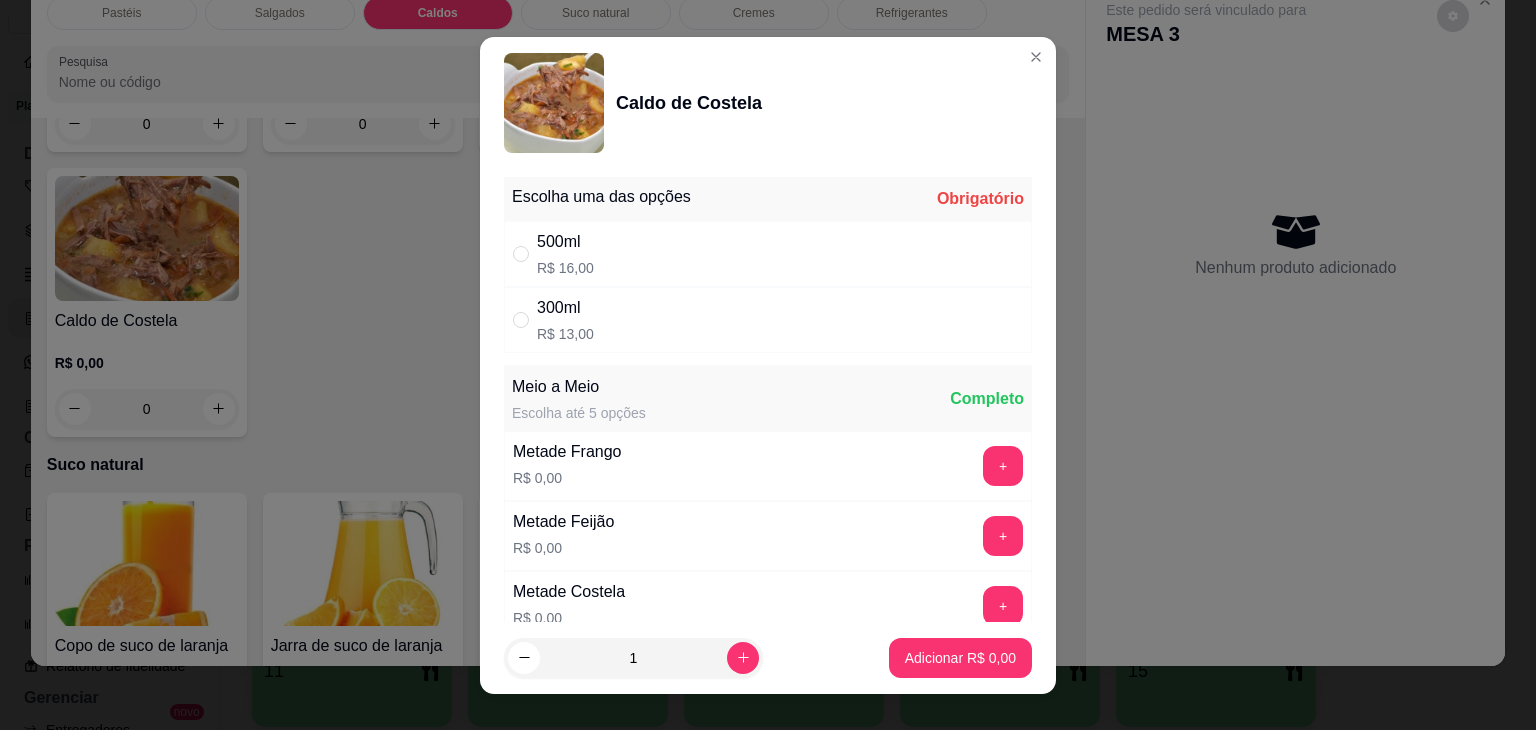 radio on "true" 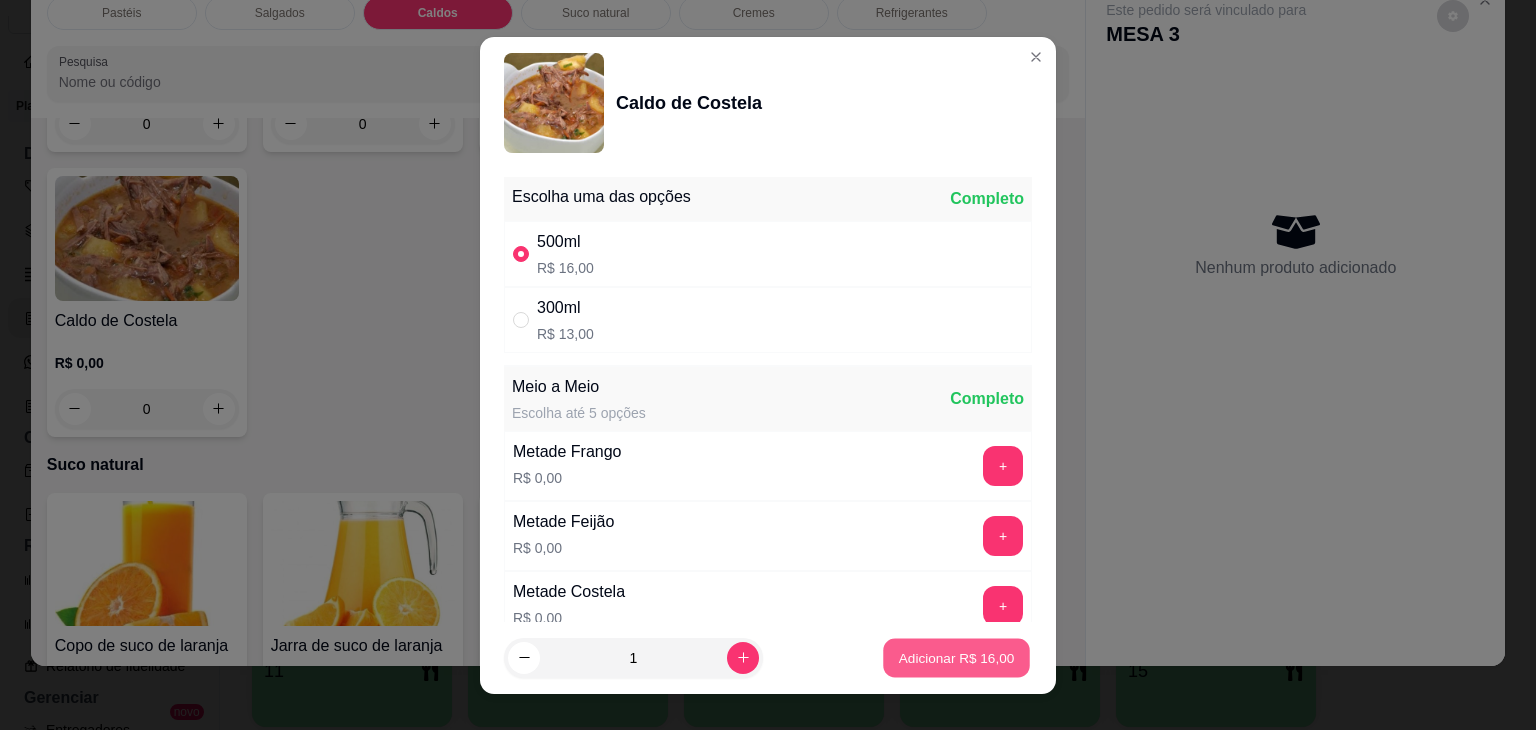 click on "Adicionar   R$ 16,00" at bounding box center [957, 657] 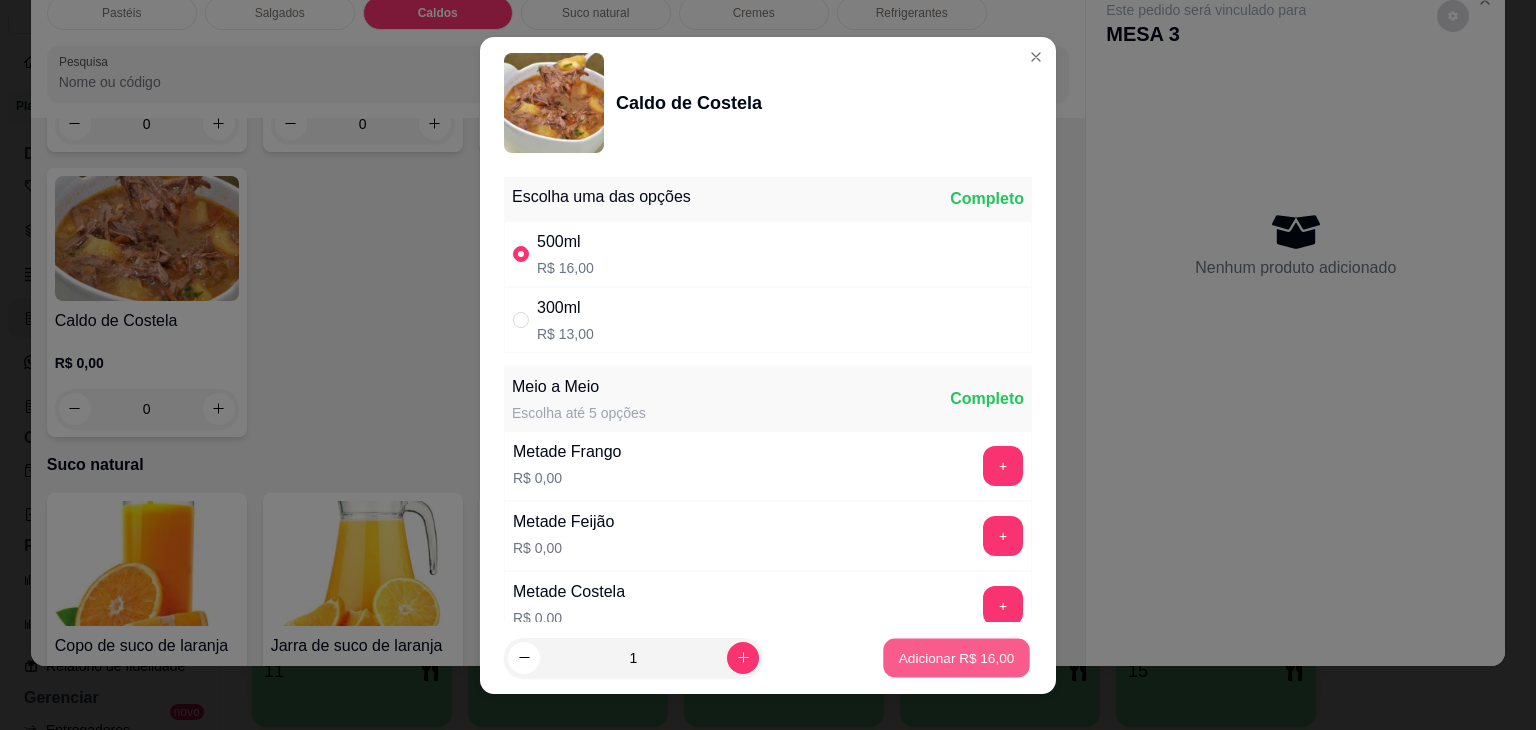type on "1" 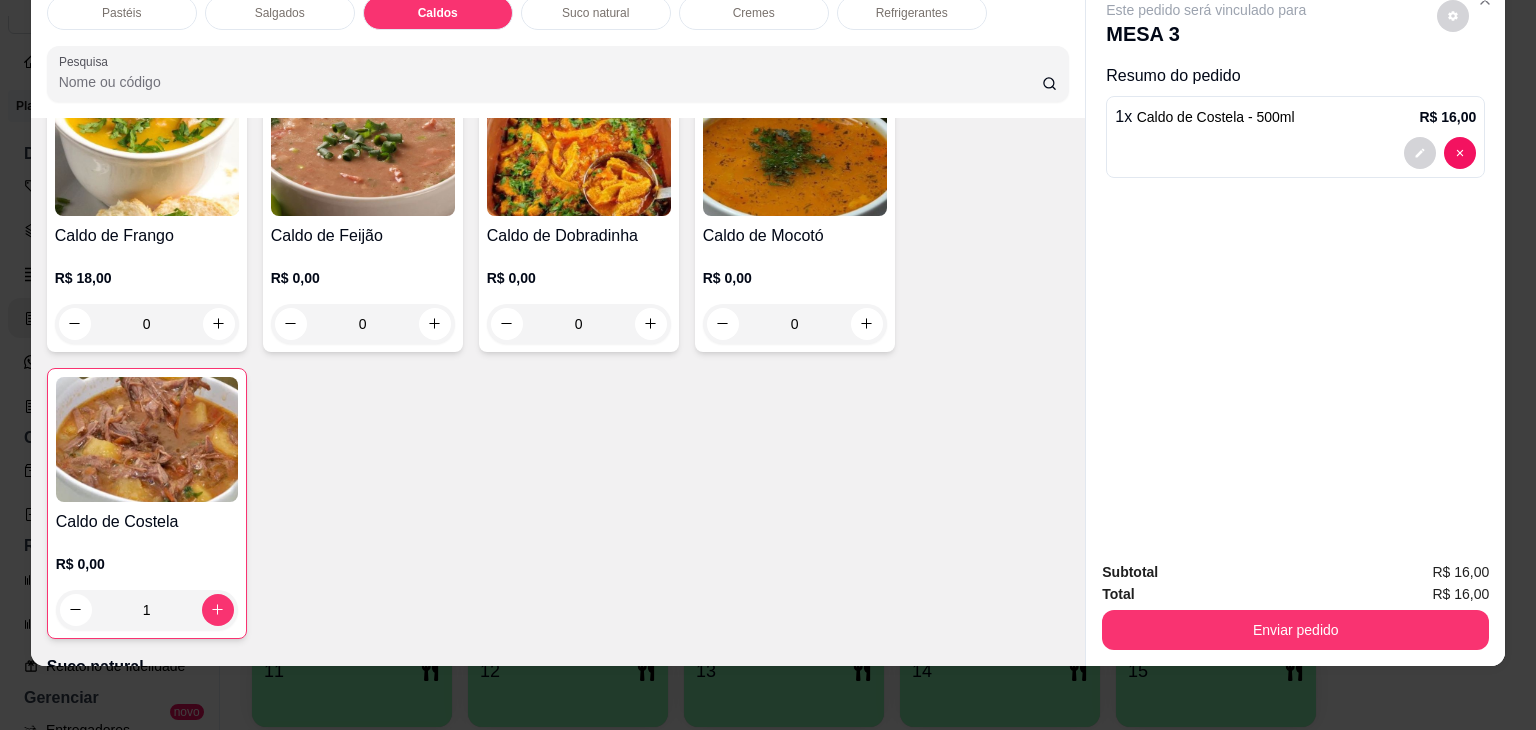 scroll, scrollTop: 2782, scrollLeft: 0, axis: vertical 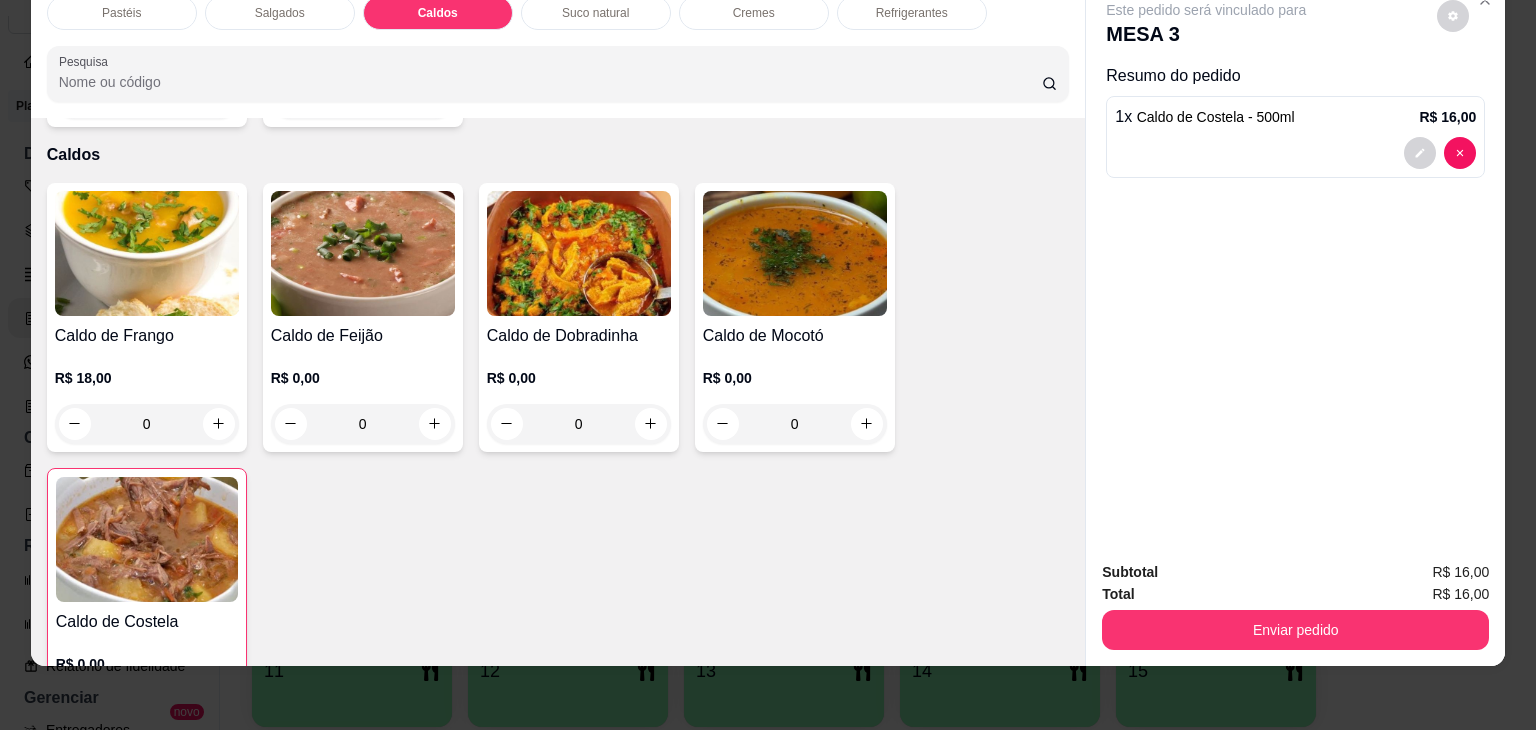 click on "0" at bounding box center (147, 424) 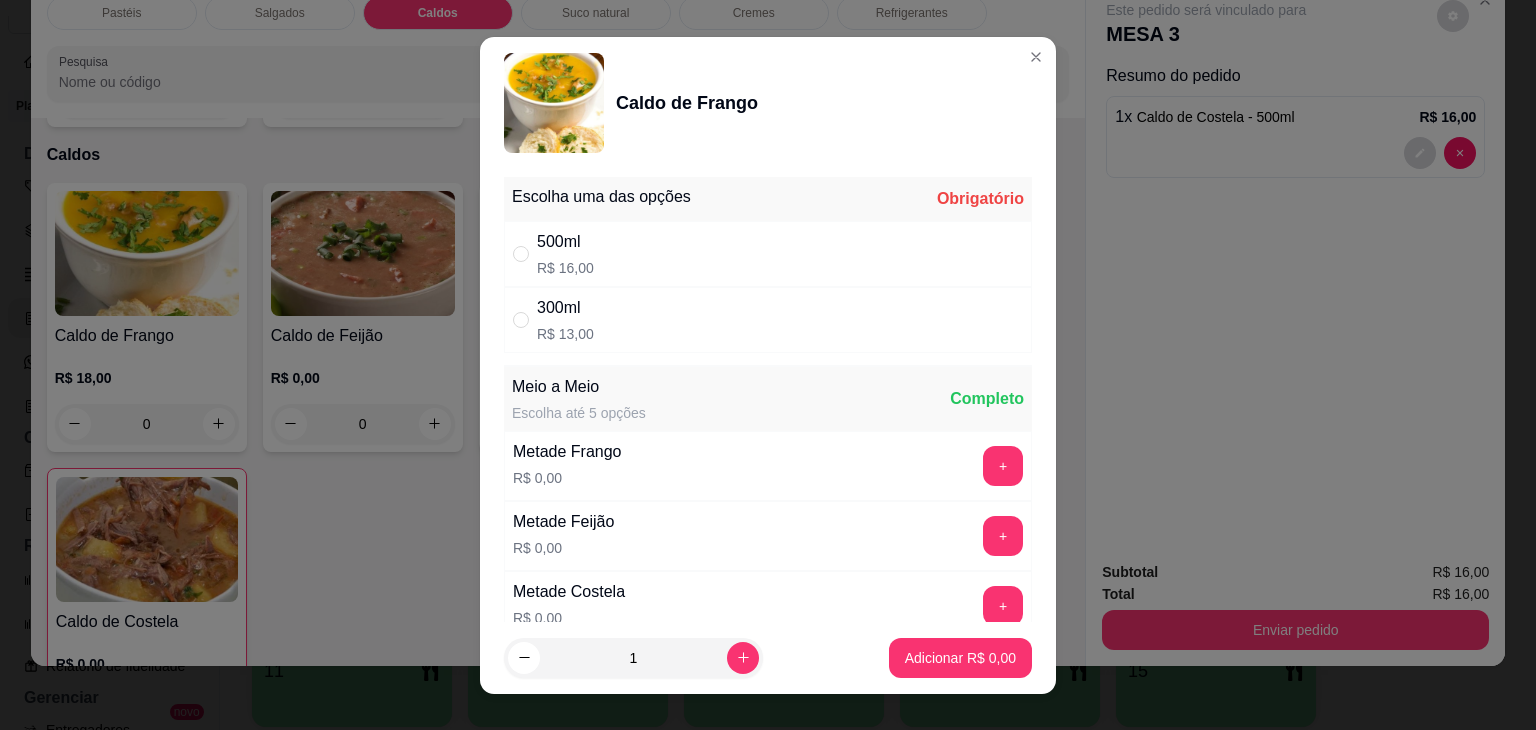 click on "500ml R$ 16,00" at bounding box center [768, 254] 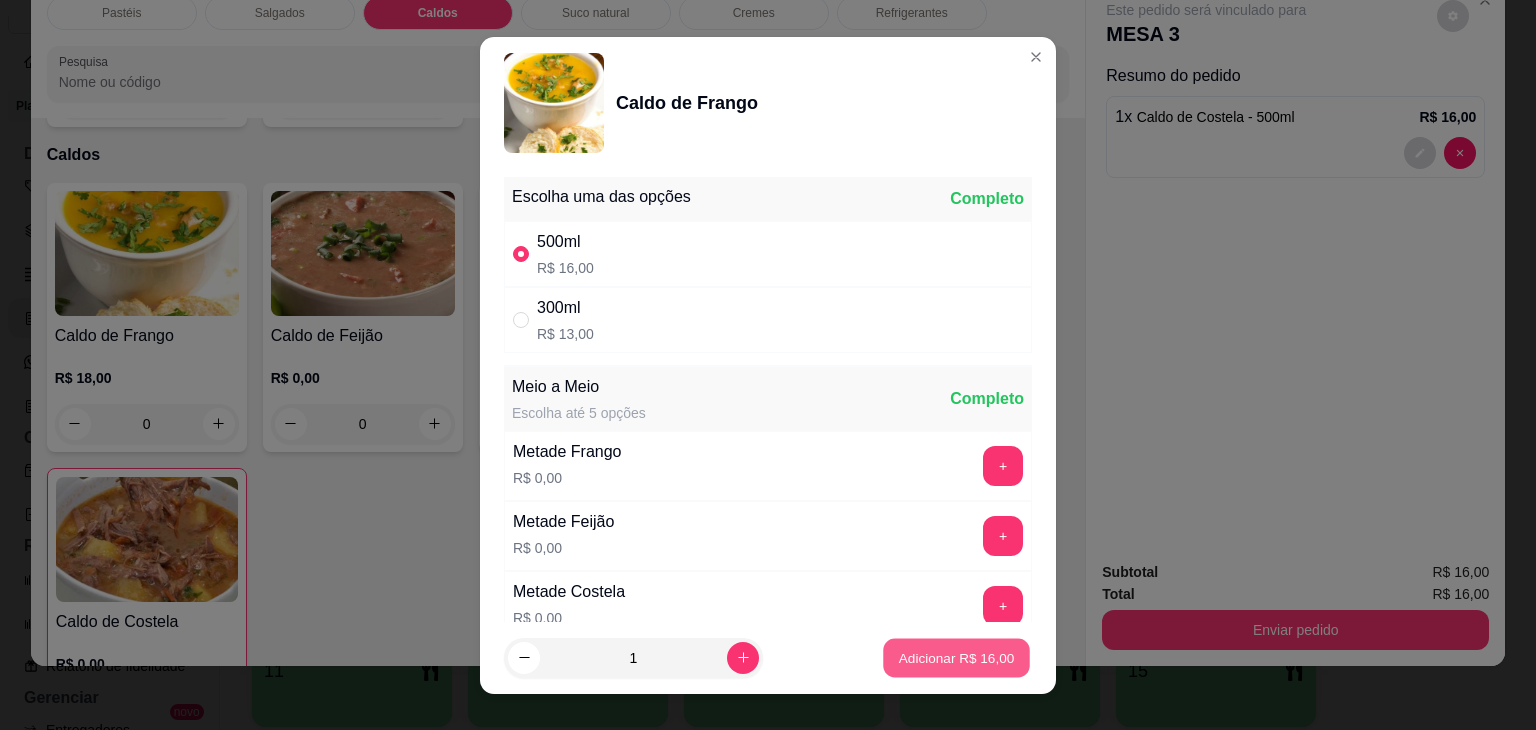 click on "Adicionar   R$ 16,00" at bounding box center [957, 657] 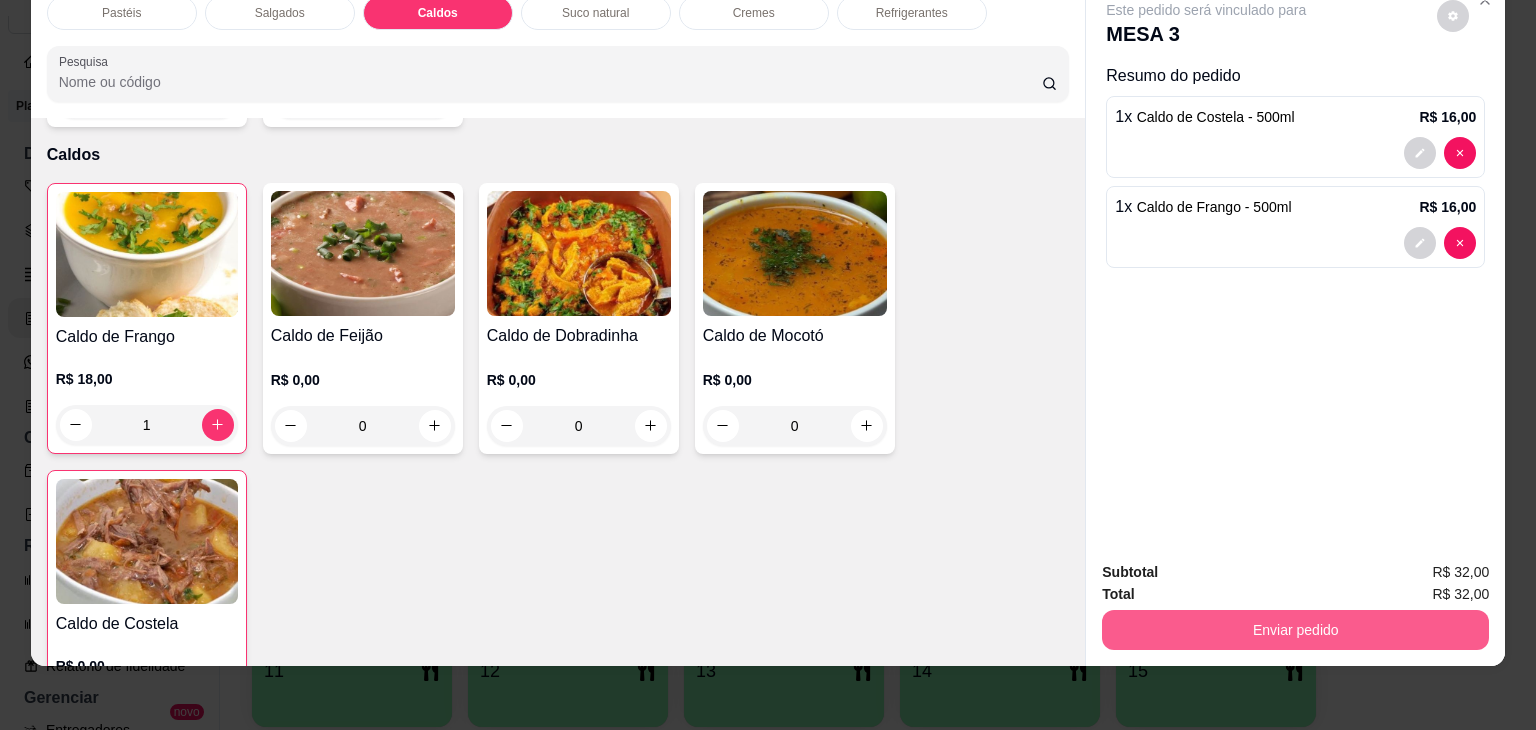 click on "Enviar pedido" at bounding box center [1295, 630] 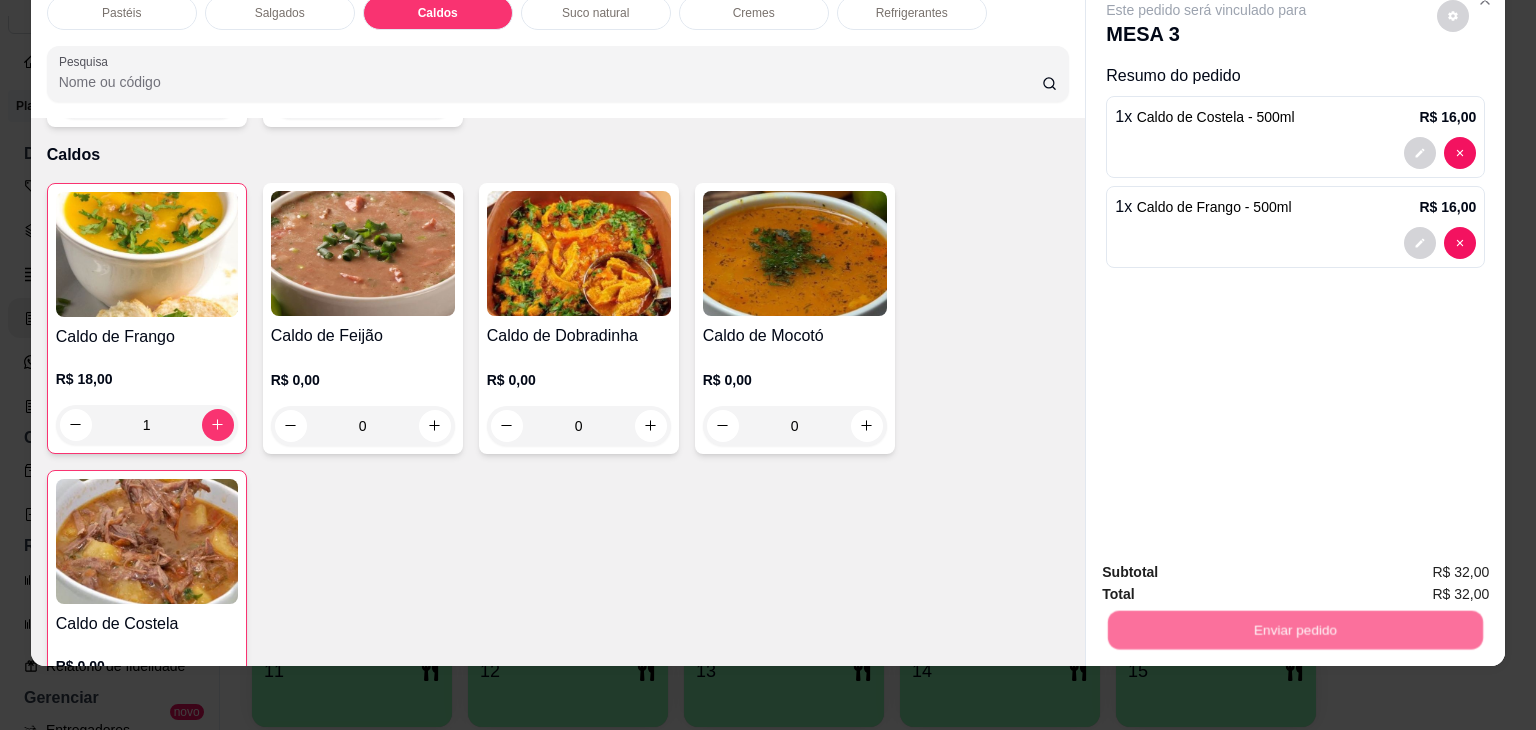 click on "Não registrar e enviar pedido" at bounding box center [1229, 564] 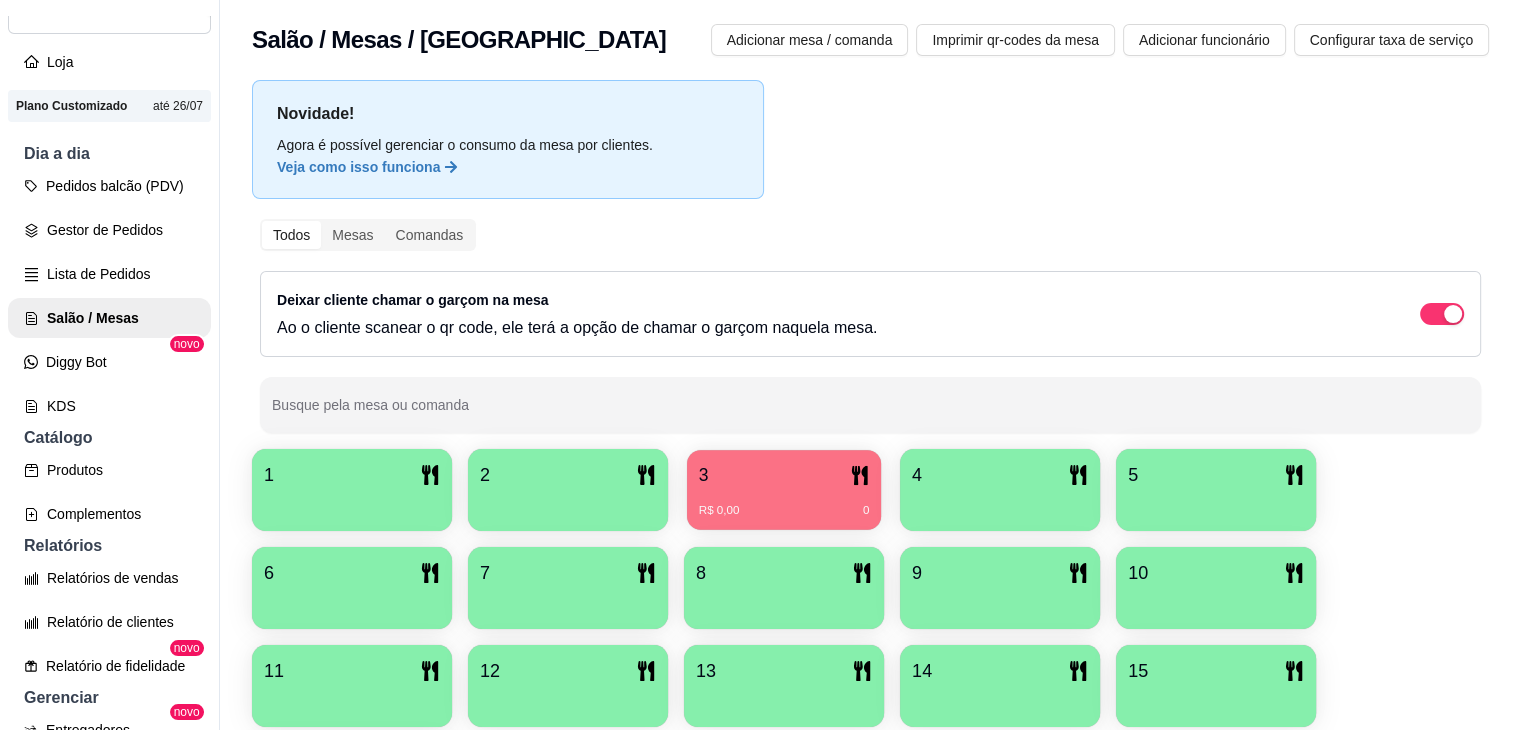 click on "R$ 0,00 0" at bounding box center [784, 503] 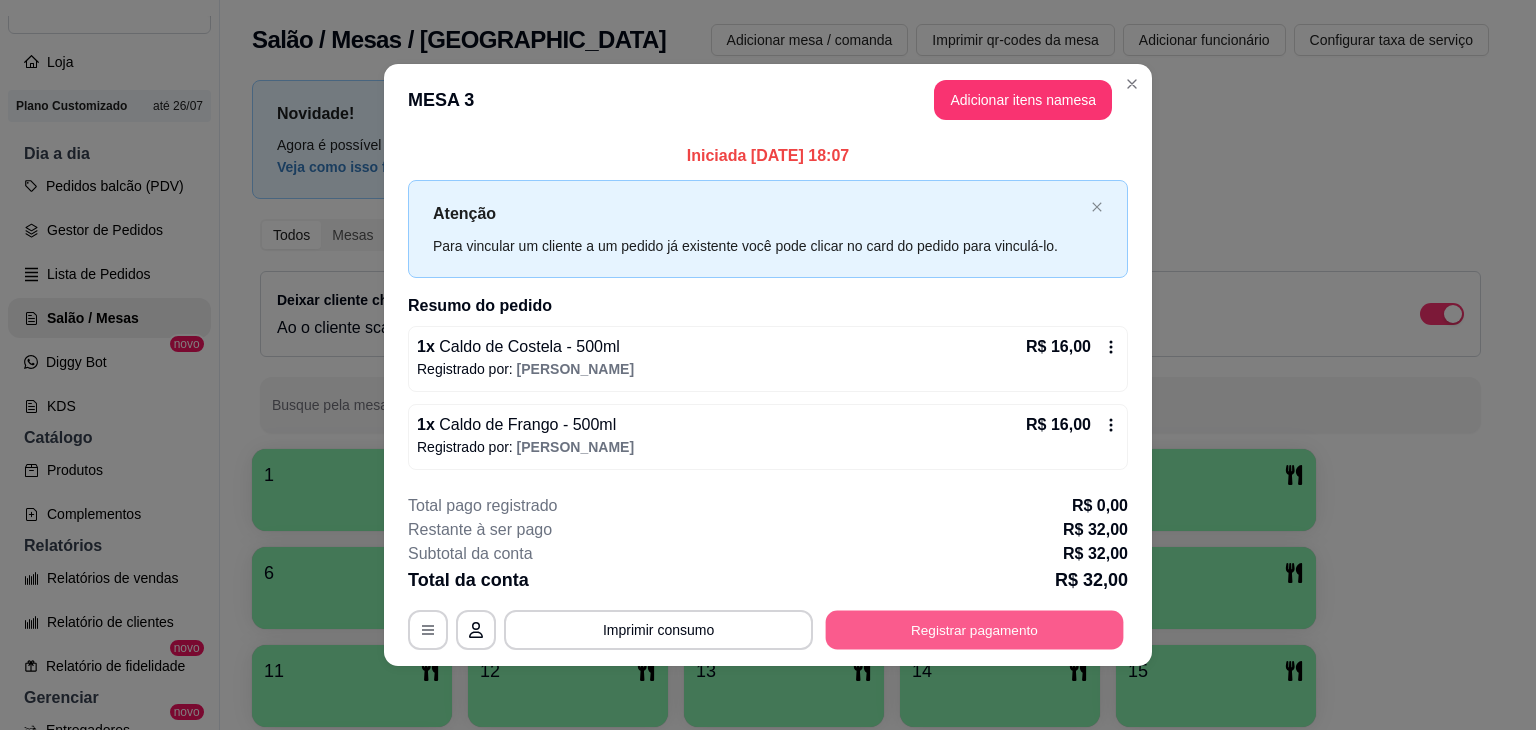 click on "Registrar pagamento" at bounding box center (975, 629) 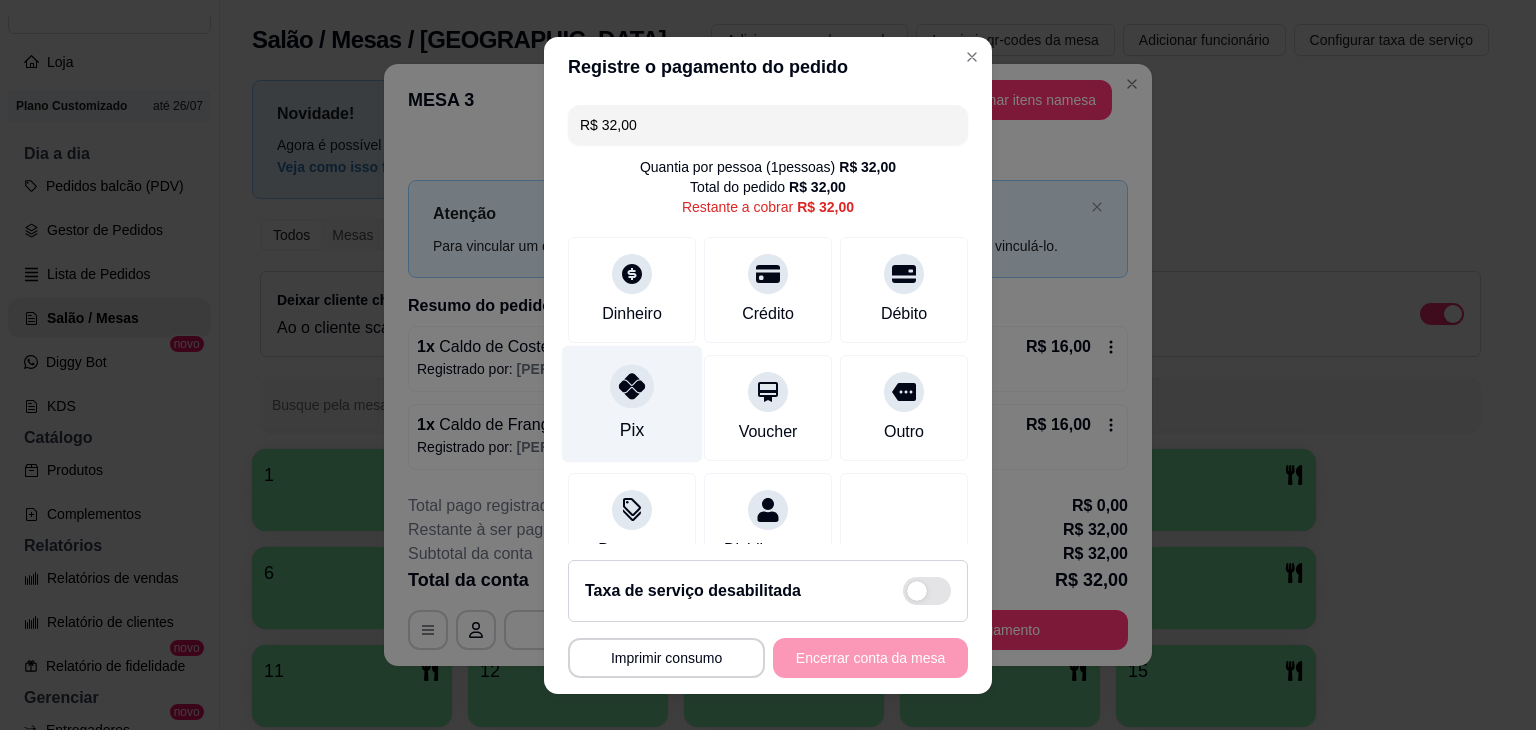 click on "Pix" at bounding box center [632, 403] 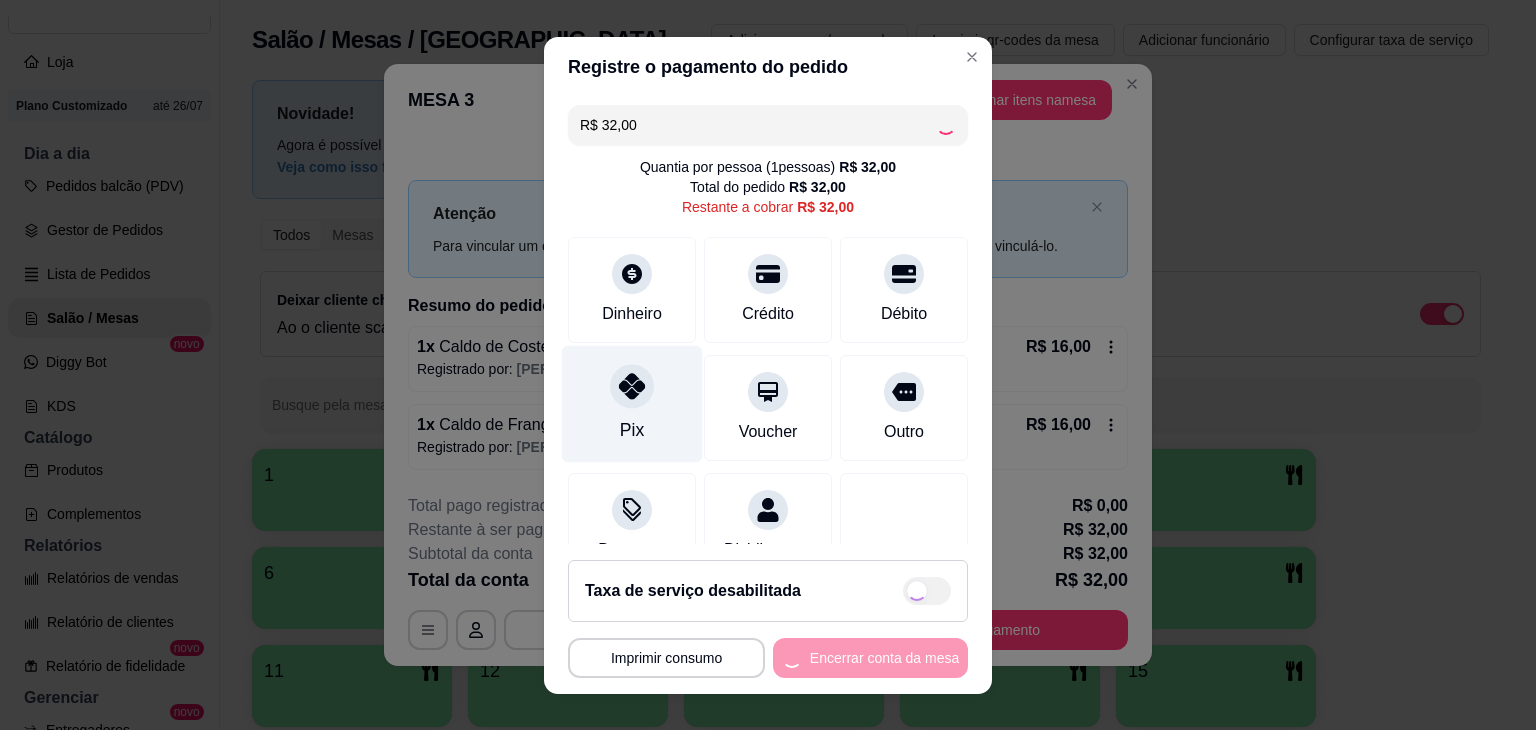 type on "R$ 0,00" 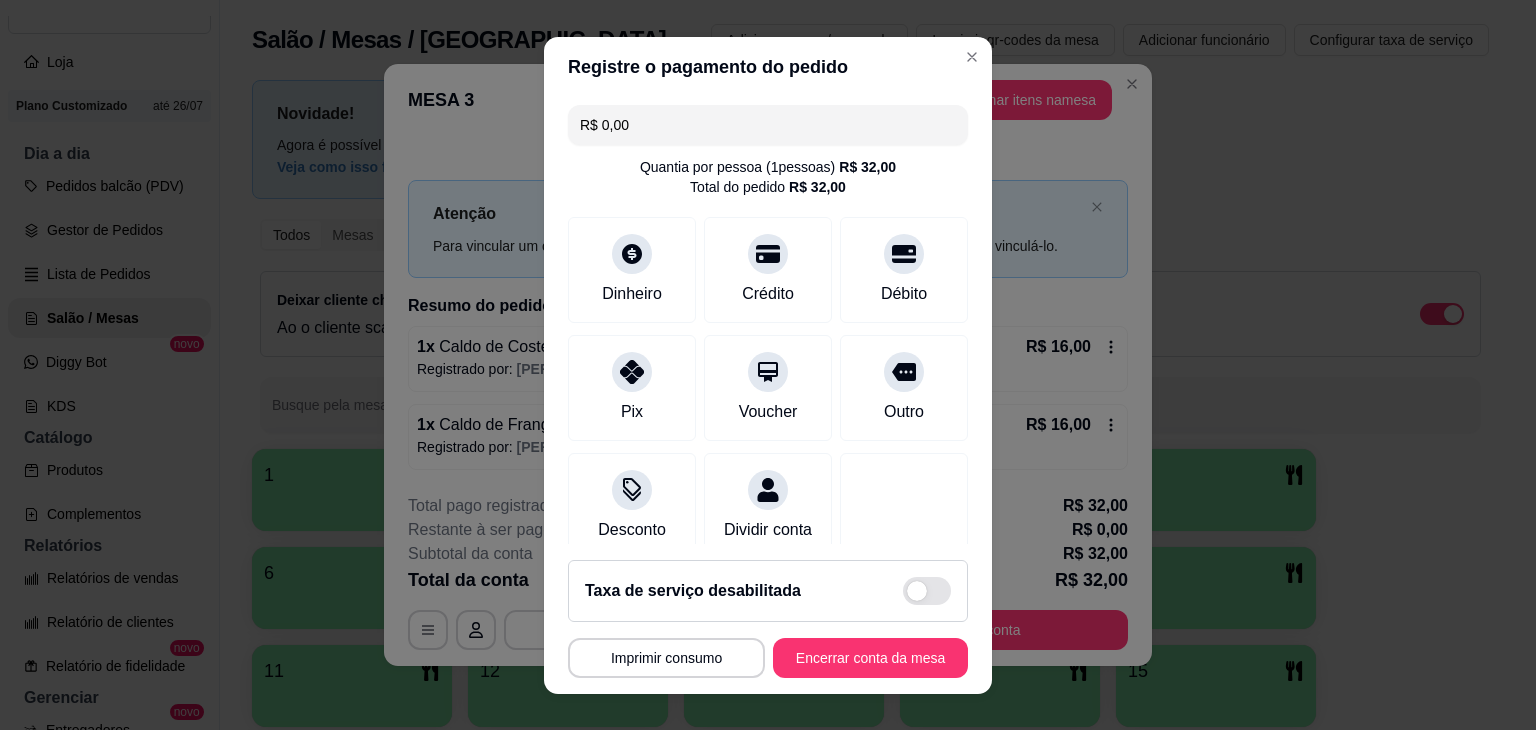 click on "**********" at bounding box center [768, 619] 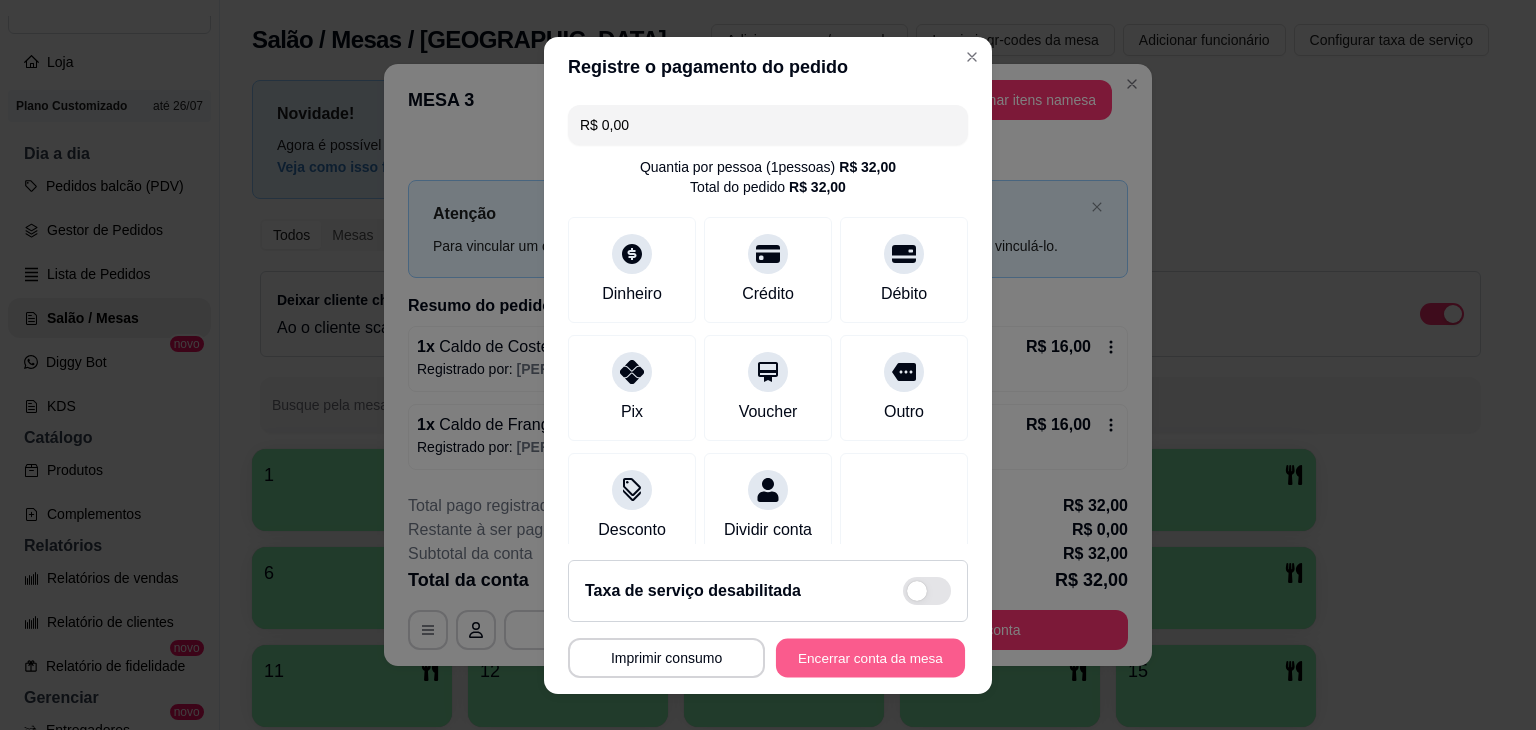 click on "Encerrar conta da mesa" at bounding box center (870, 657) 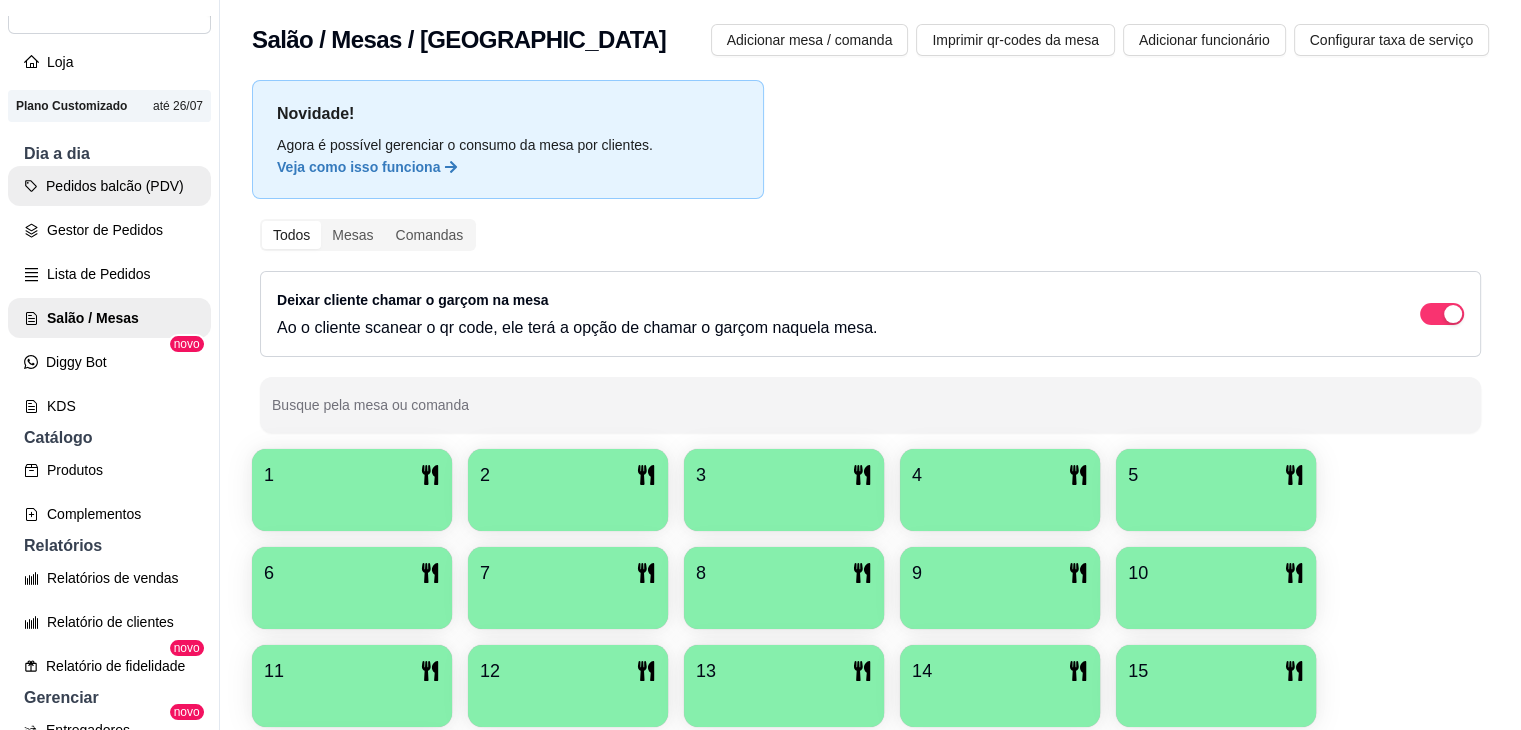 click on "Pedidos balcão (PDV)" at bounding box center [109, 186] 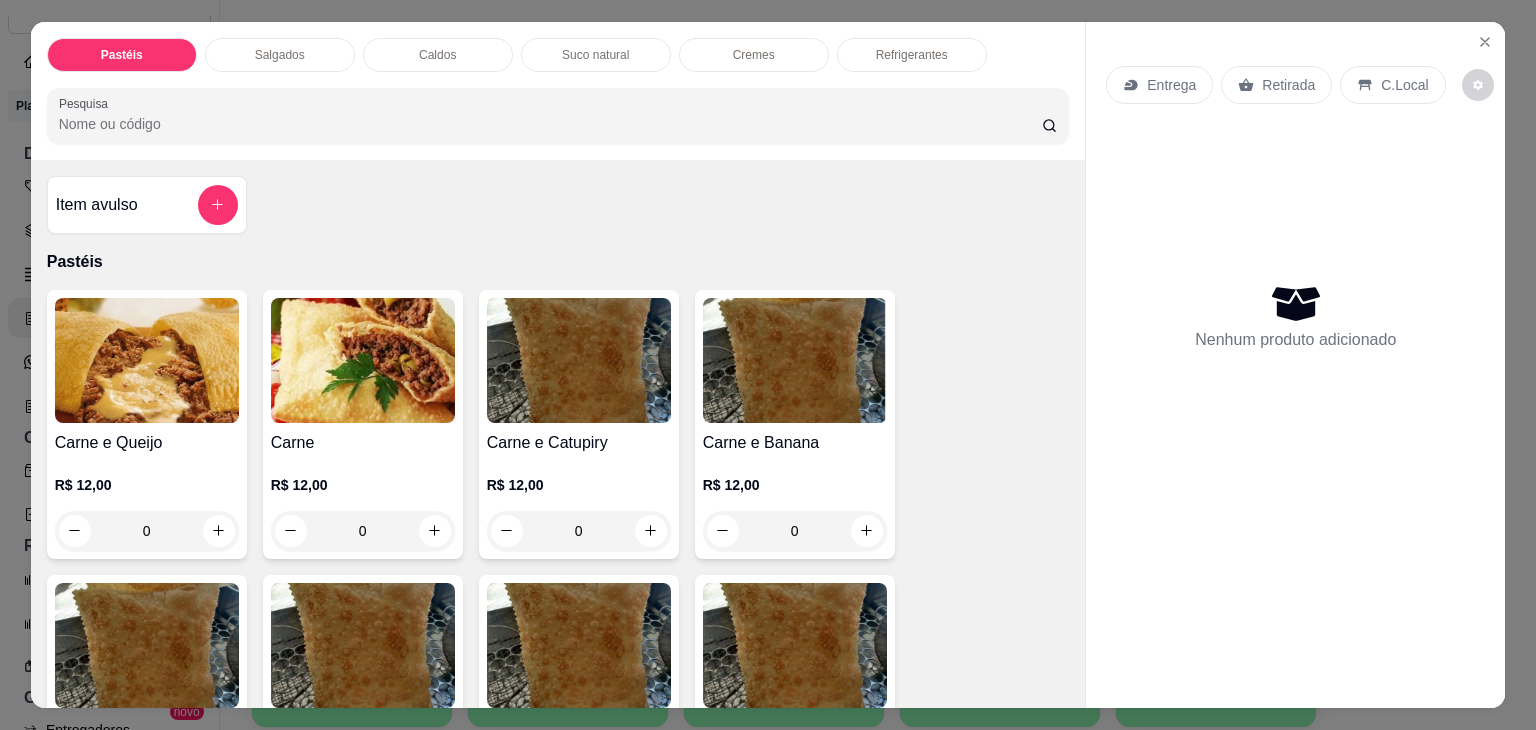 click on "Salgados" at bounding box center [280, 55] 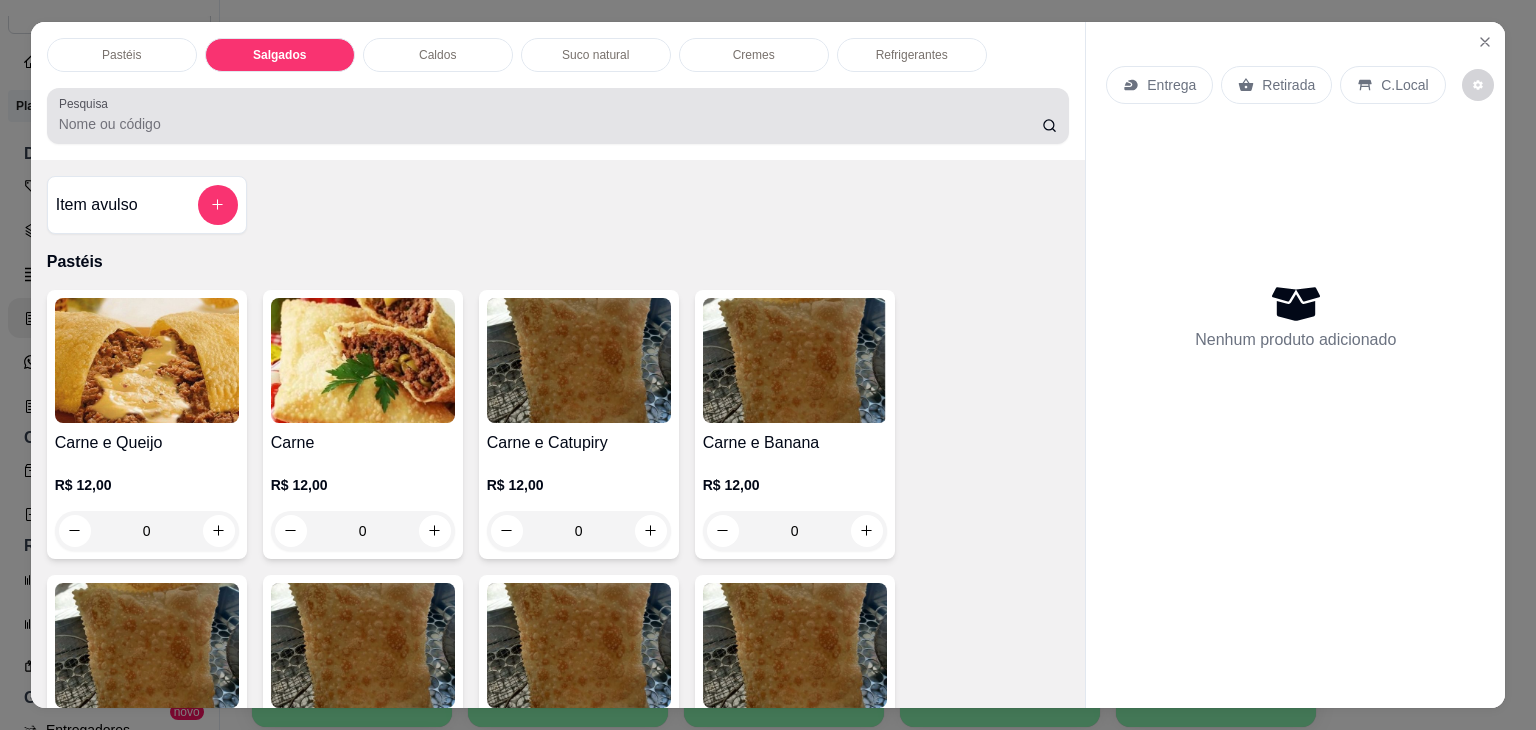 scroll, scrollTop: 2124, scrollLeft: 0, axis: vertical 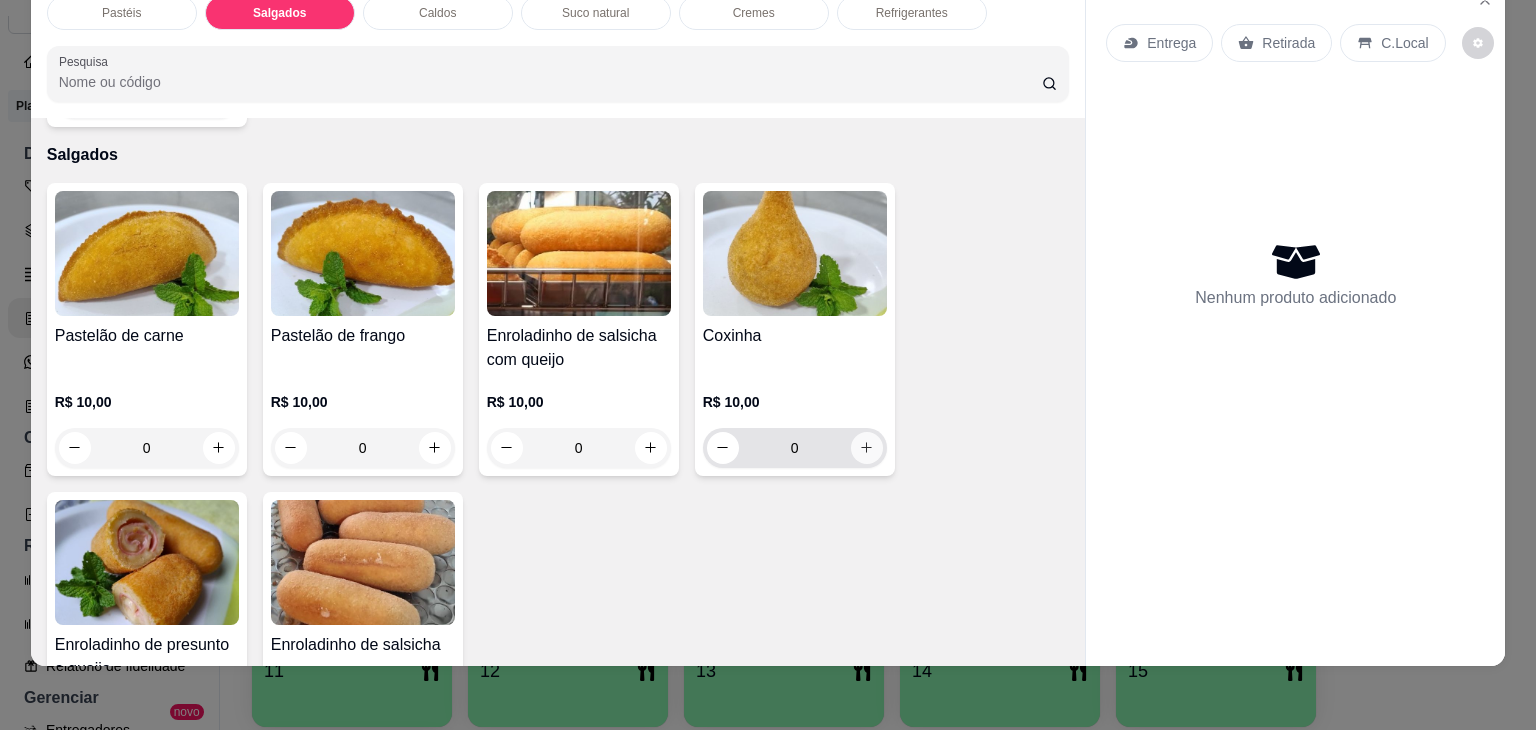 click at bounding box center [867, 448] 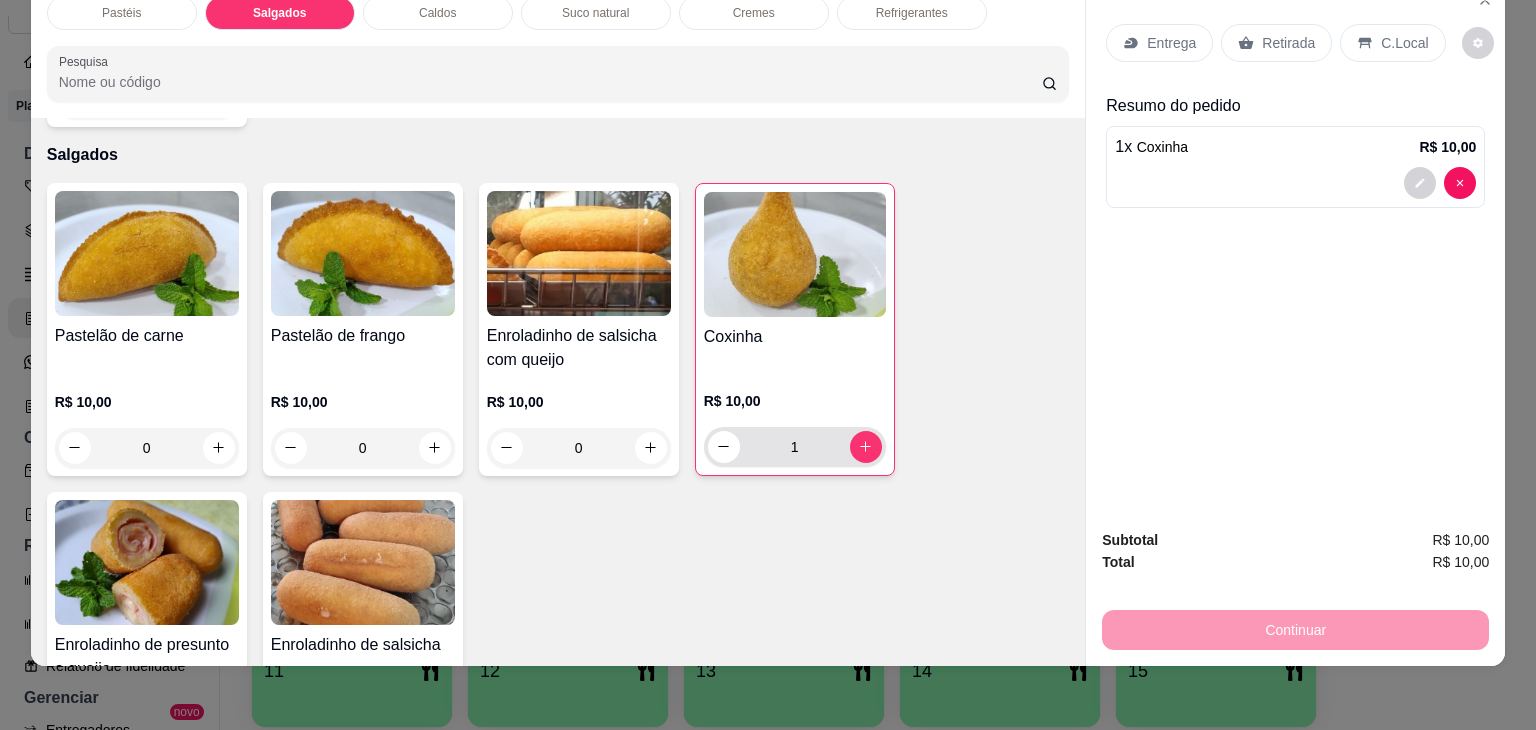 click on "1" at bounding box center [795, 447] 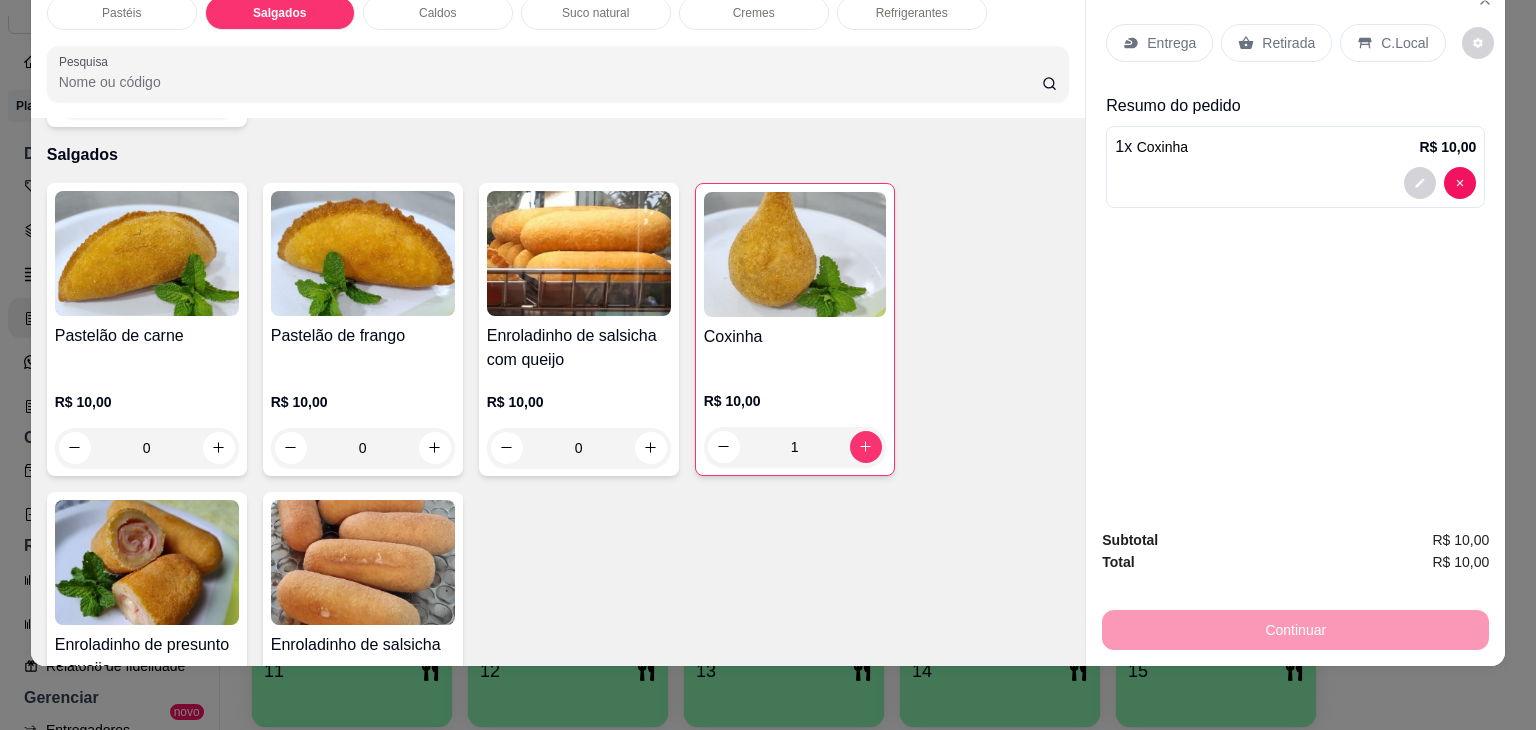 click at bounding box center (866, 447) 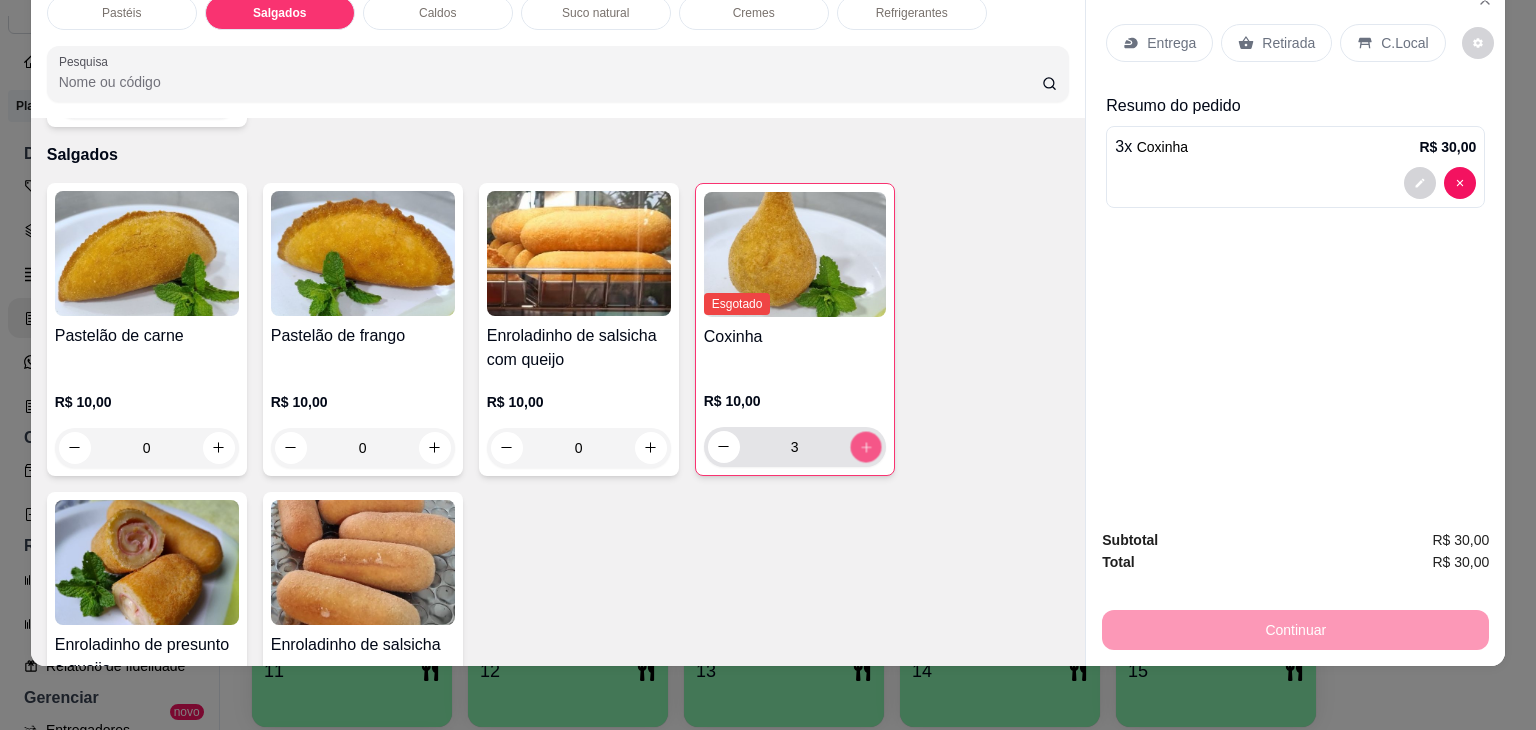 click at bounding box center [865, 446] 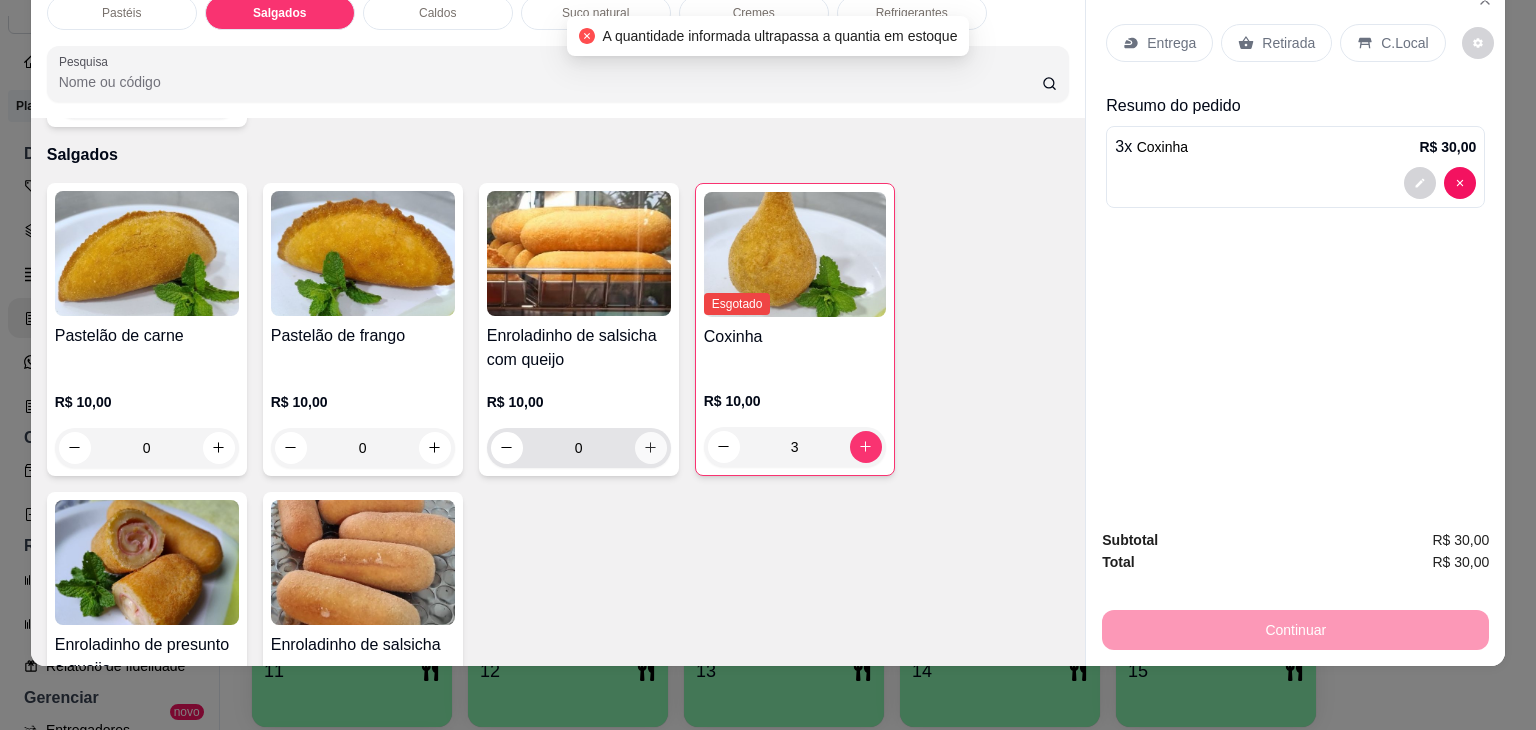 click 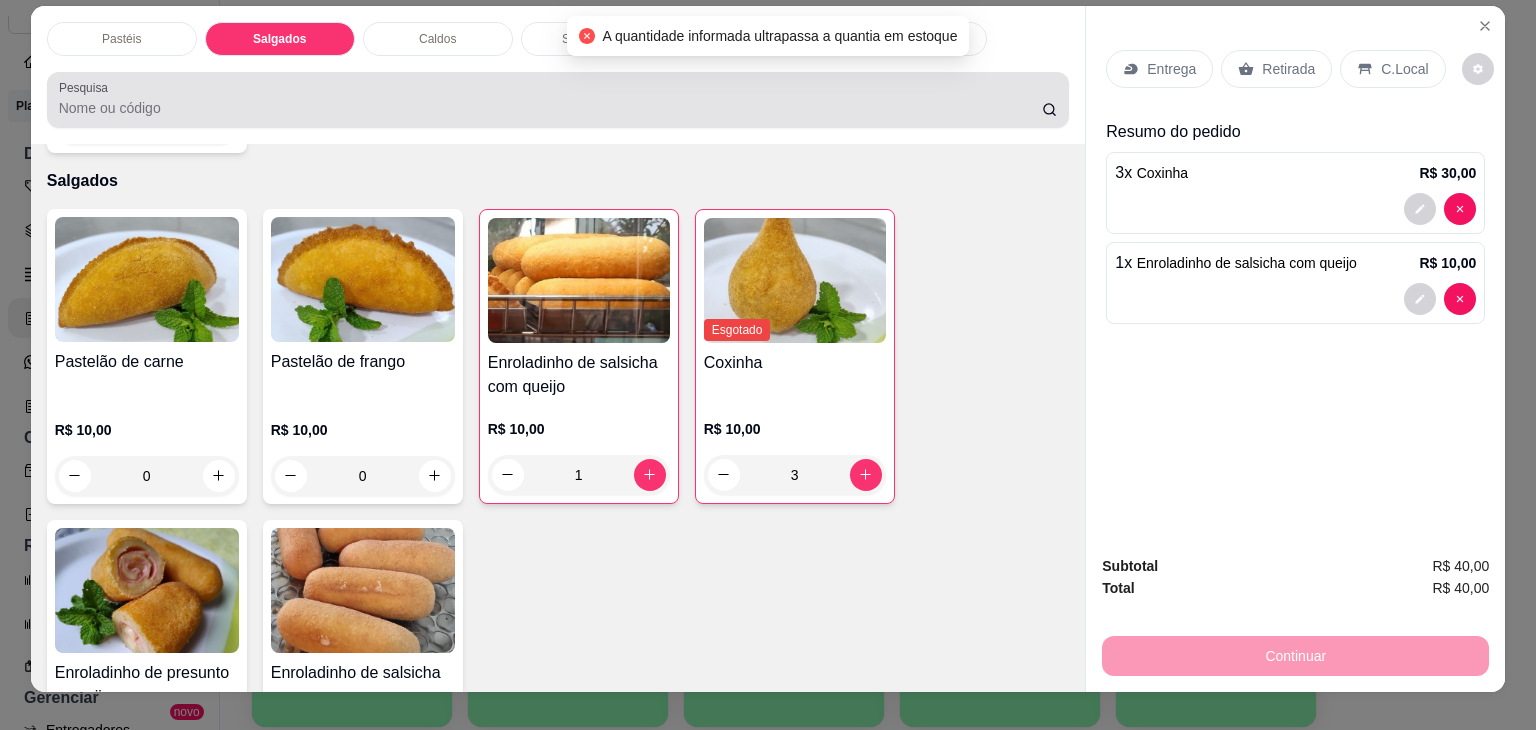 scroll, scrollTop: 0, scrollLeft: 0, axis: both 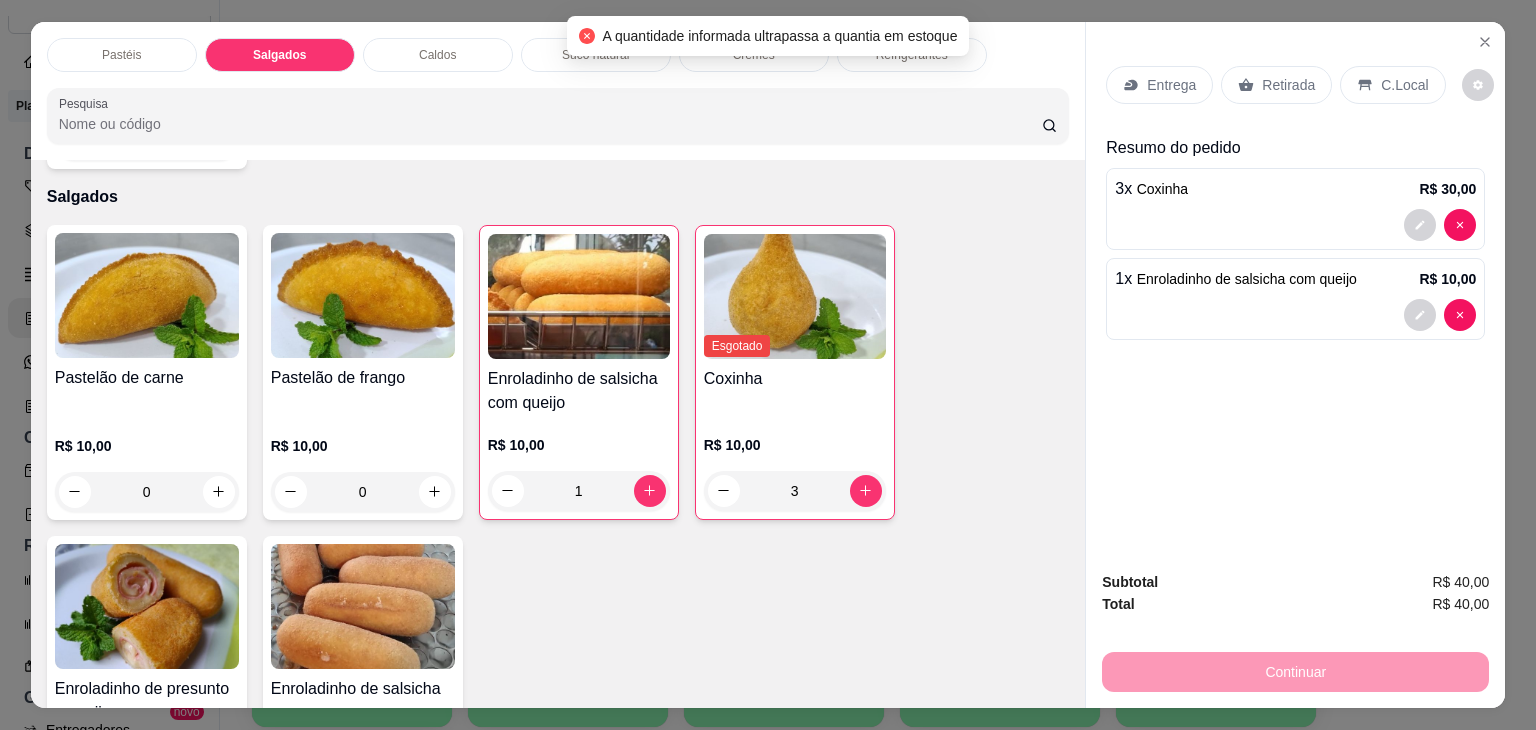 click on "Refrigerantes" at bounding box center (912, 55) 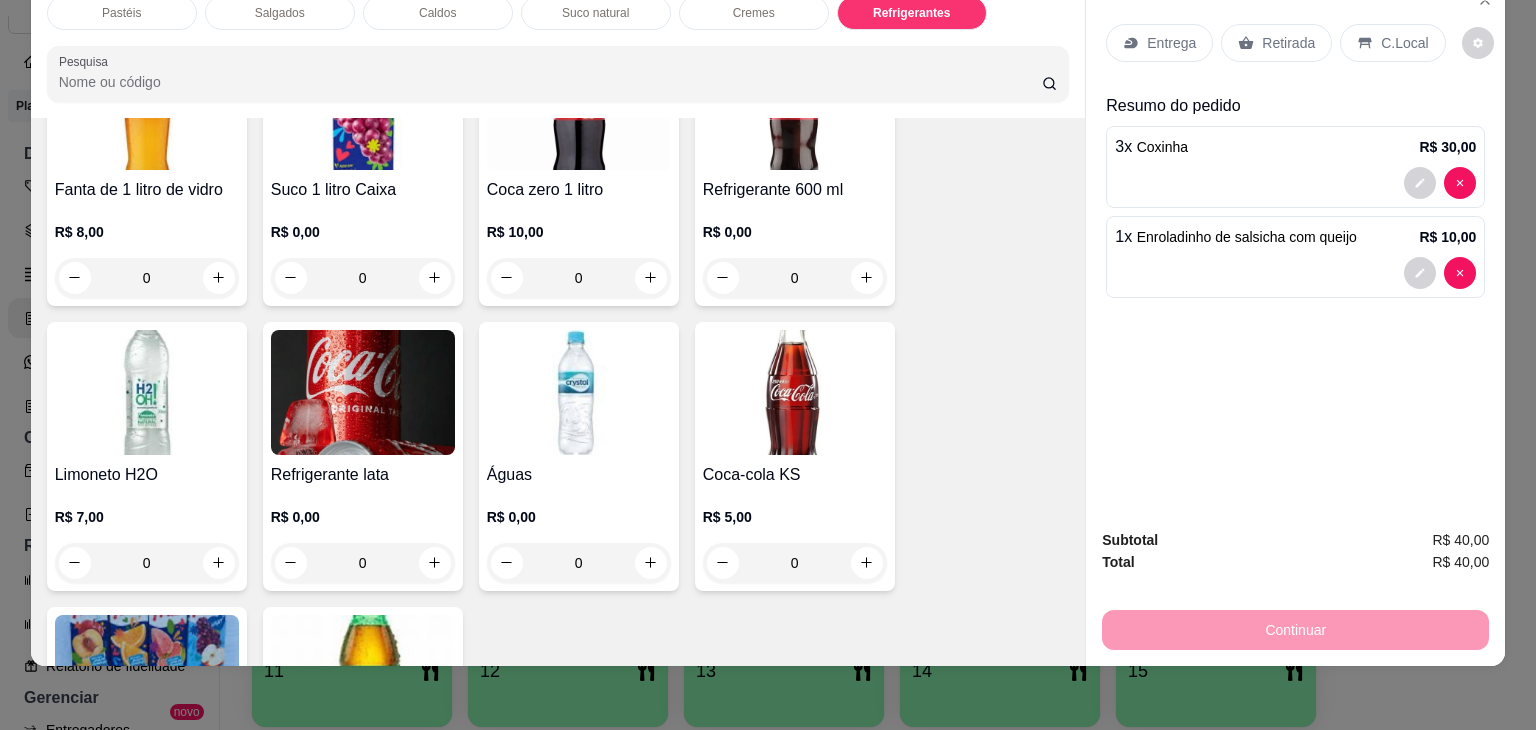 scroll, scrollTop: 5748, scrollLeft: 0, axis: vertical 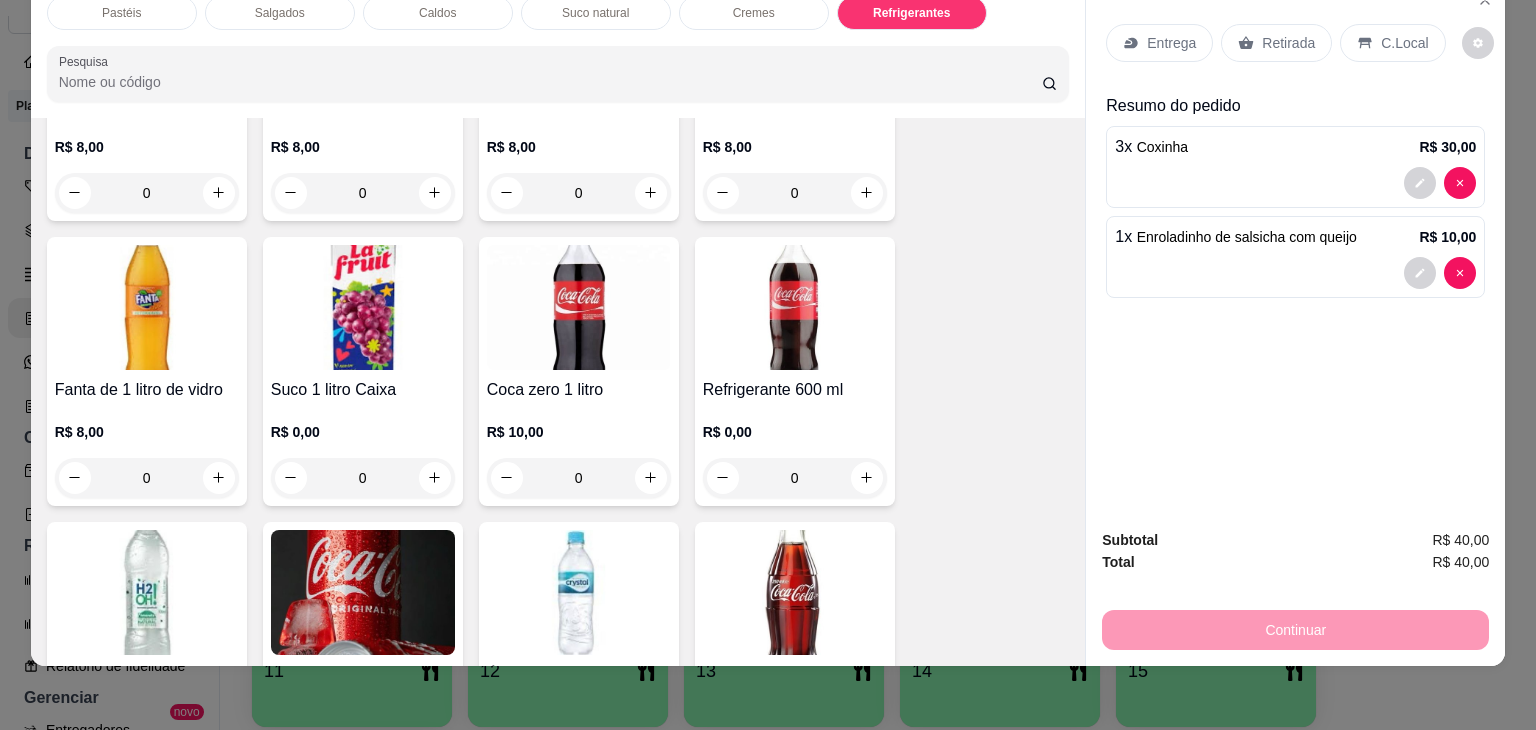 click on "0" at bounding box center (363, 478) 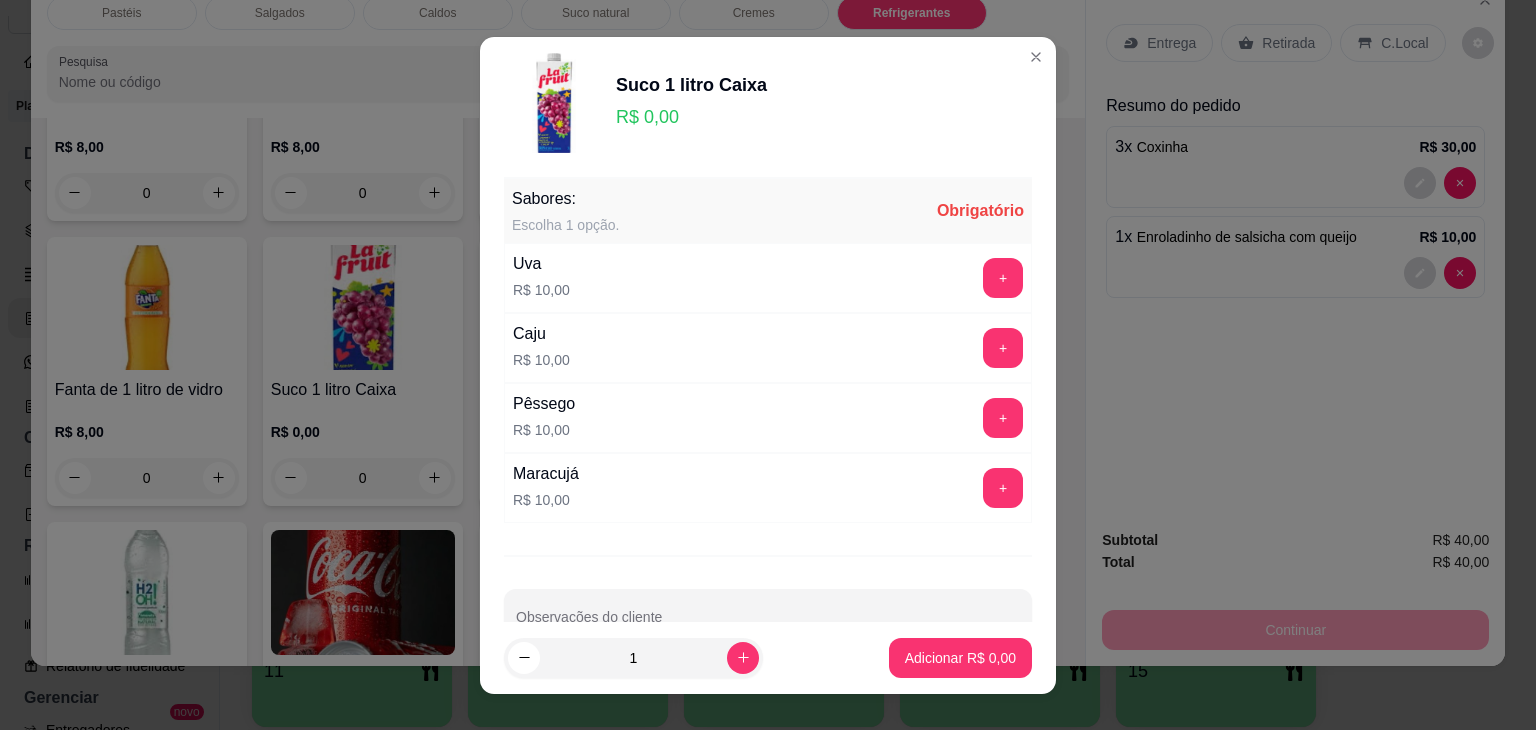 click on "R$ 10,00" at bounding box center [541, 290] 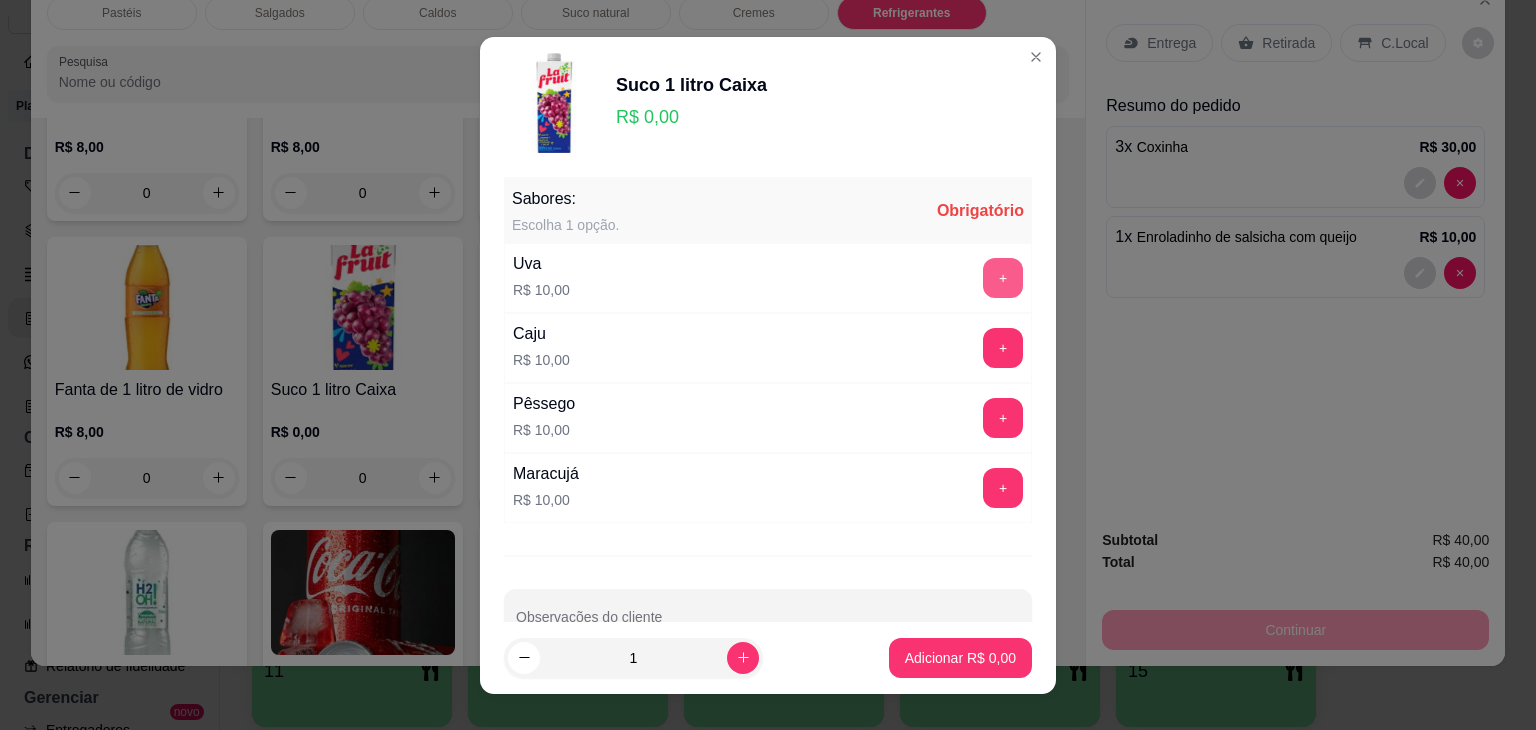 click on "+" at bounding box center [1003, 278] 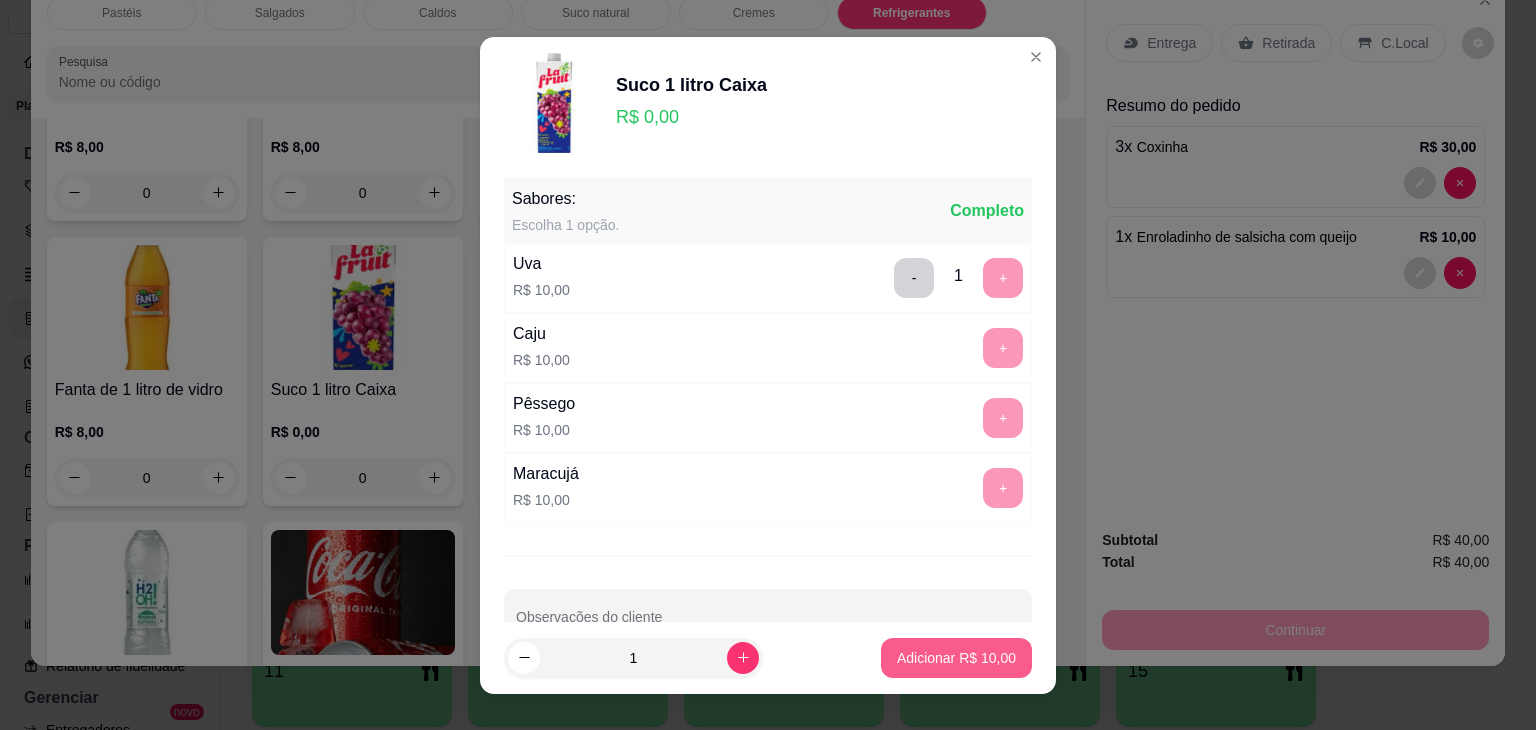 click on "Adicionar   R$ 10,00" at bounding box center [956, 658] 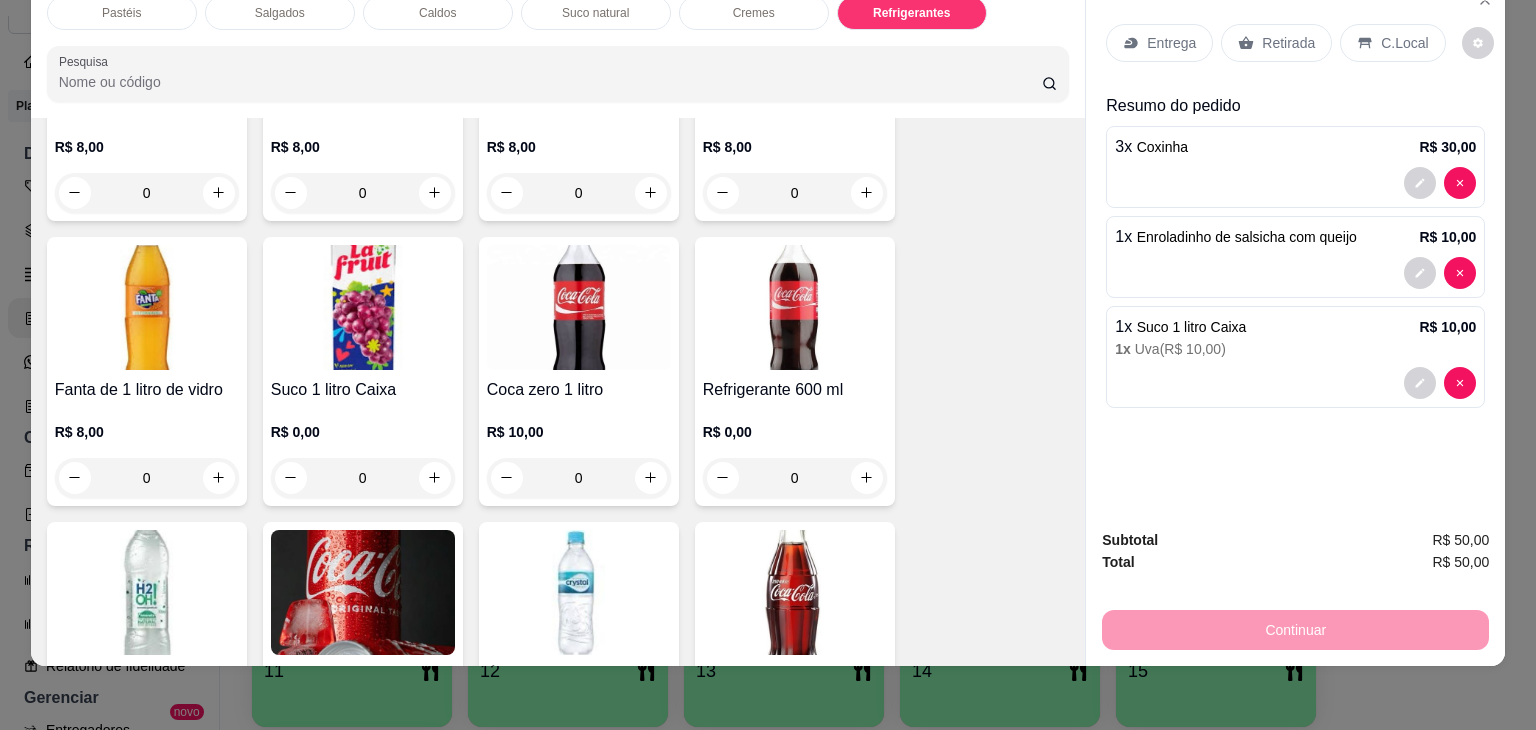 click on "Retirada" at bounding box center [1288, 43] 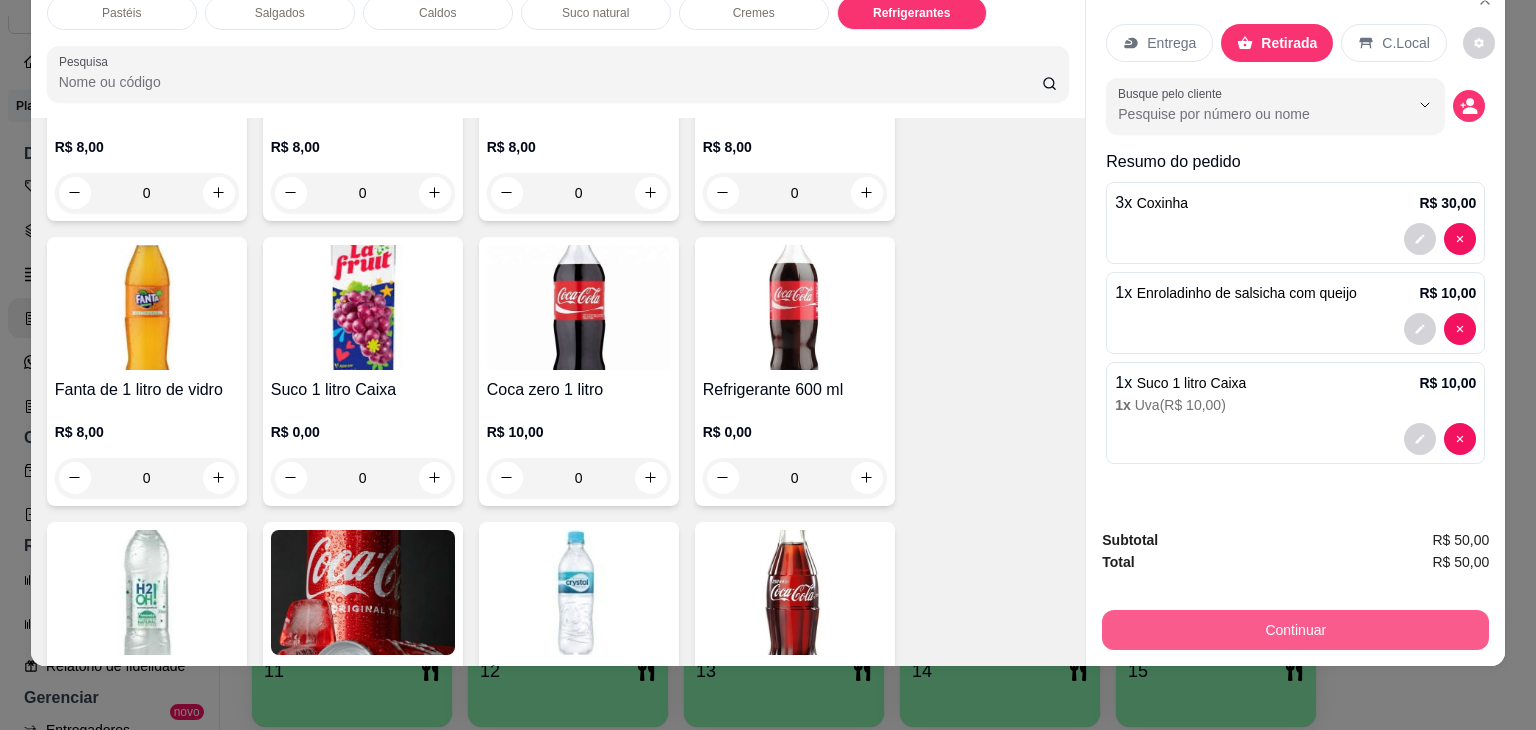 click on "Continuar" at bounding box center (1295, 630) 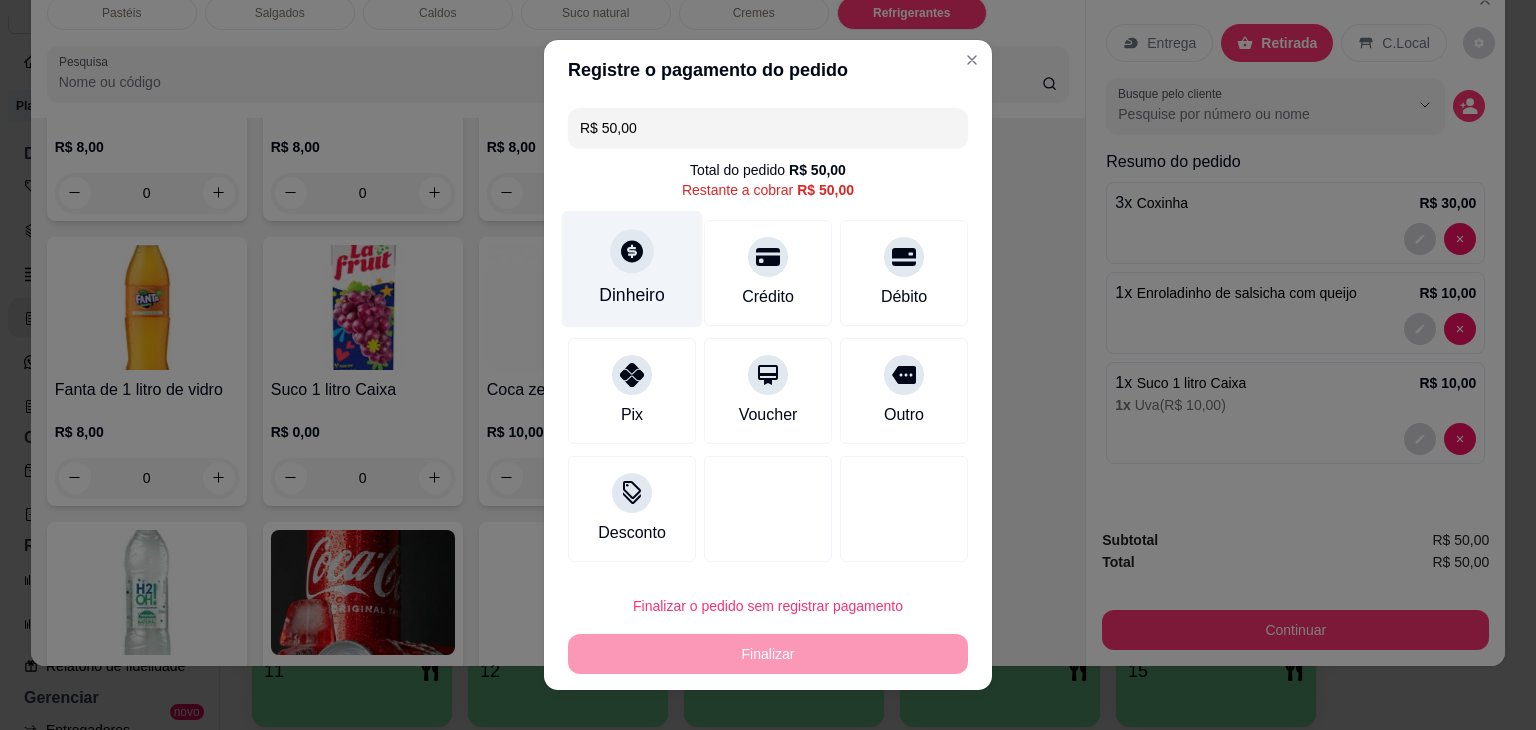 click at bounding box center [632, 251] 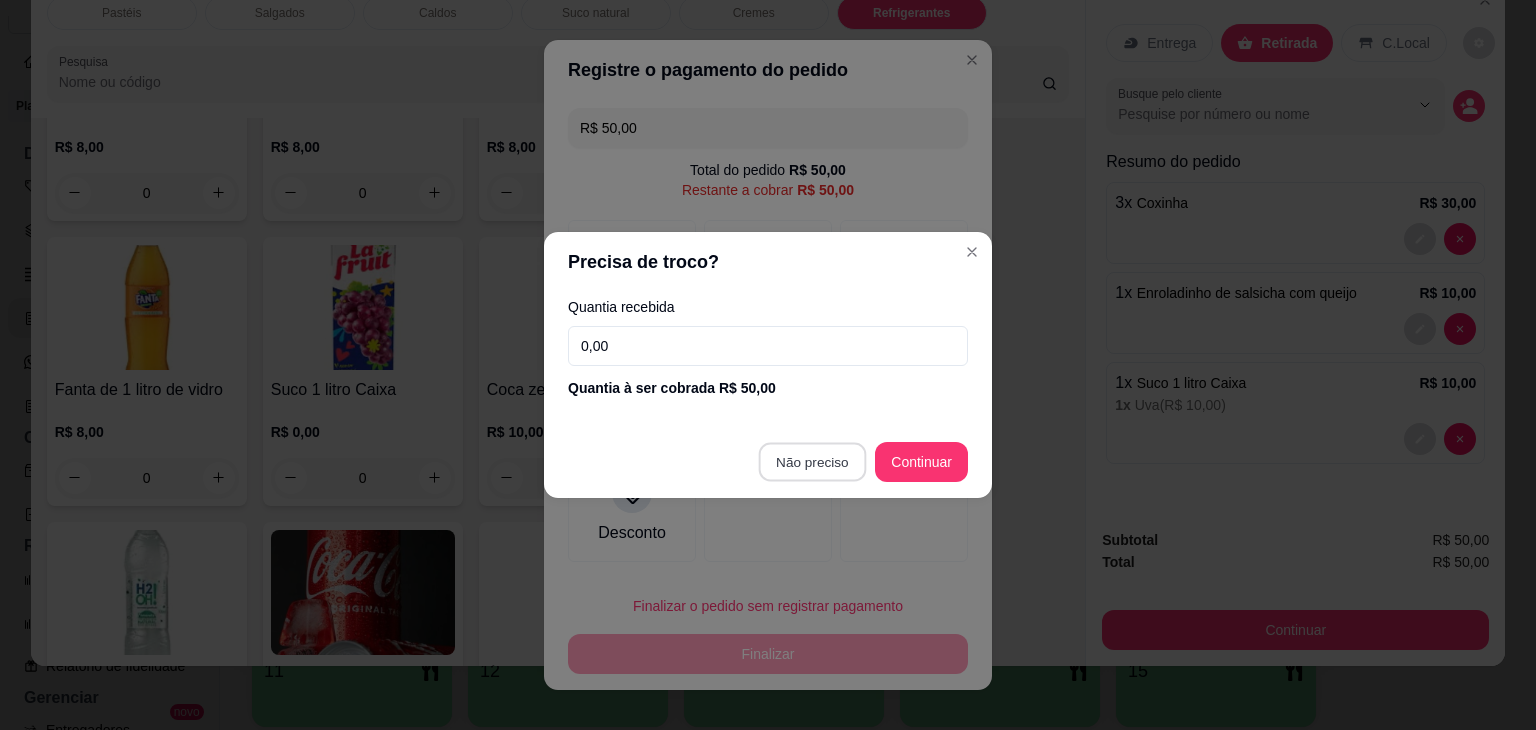 type on "R$ 0,00" 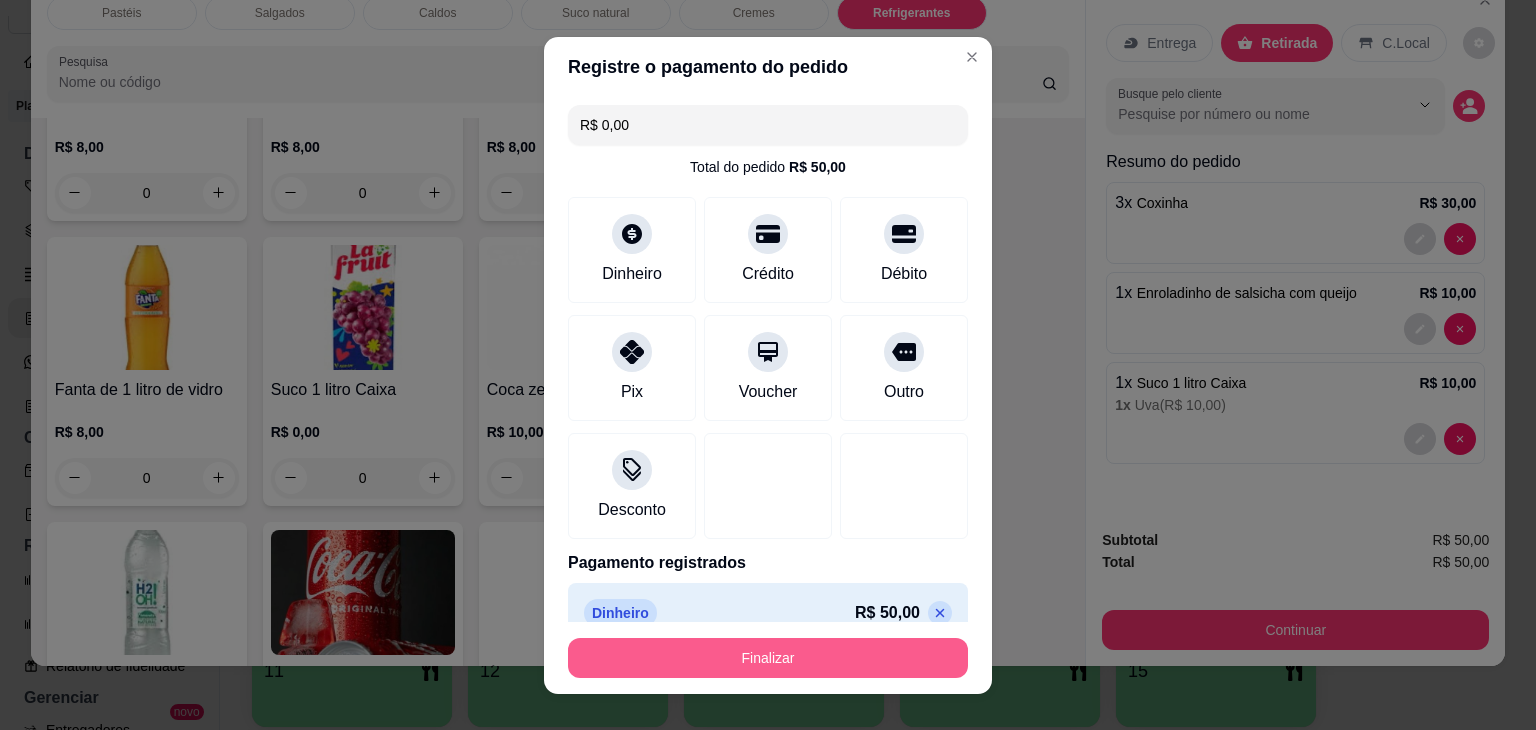 click on "Finalizar" at bounding box center [768, 658] 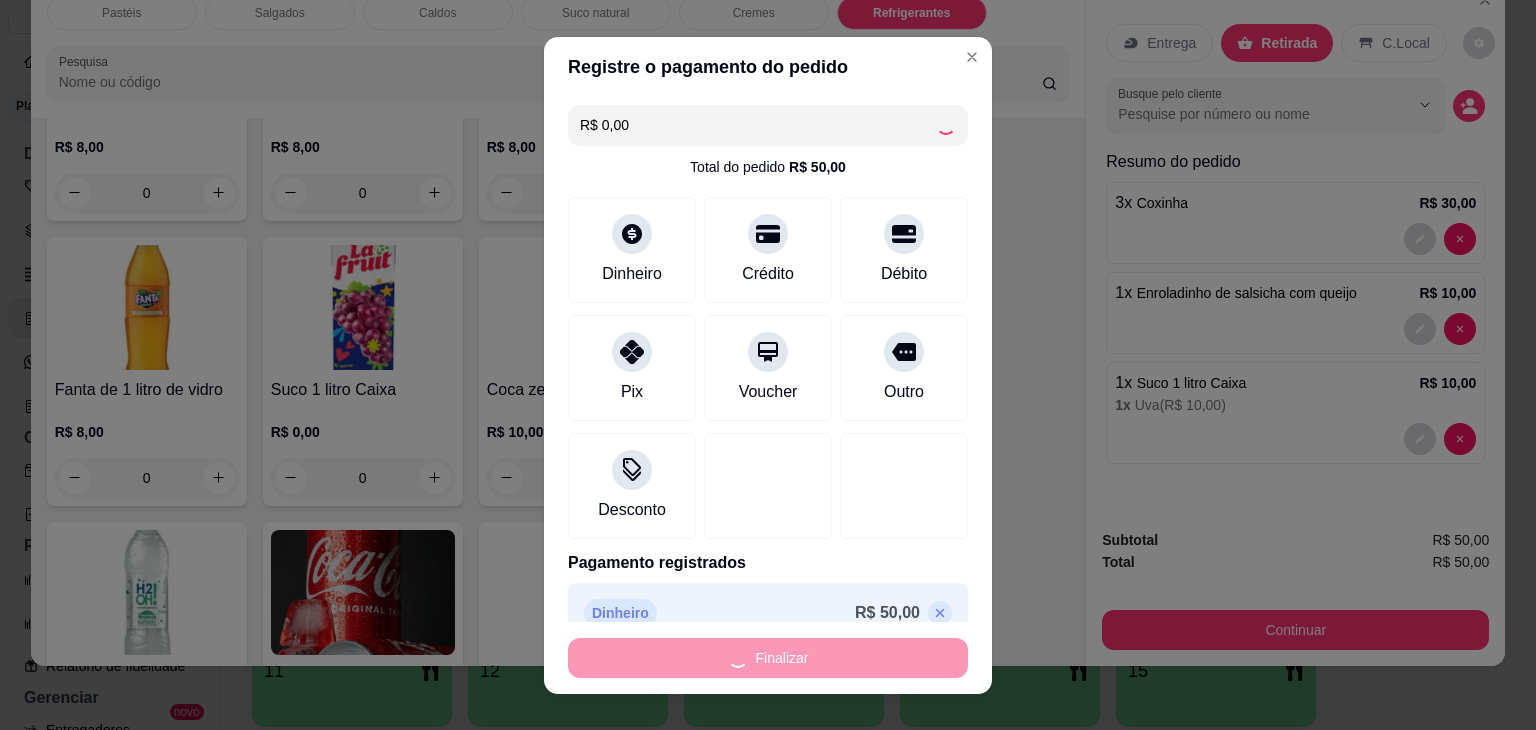 type on "0" 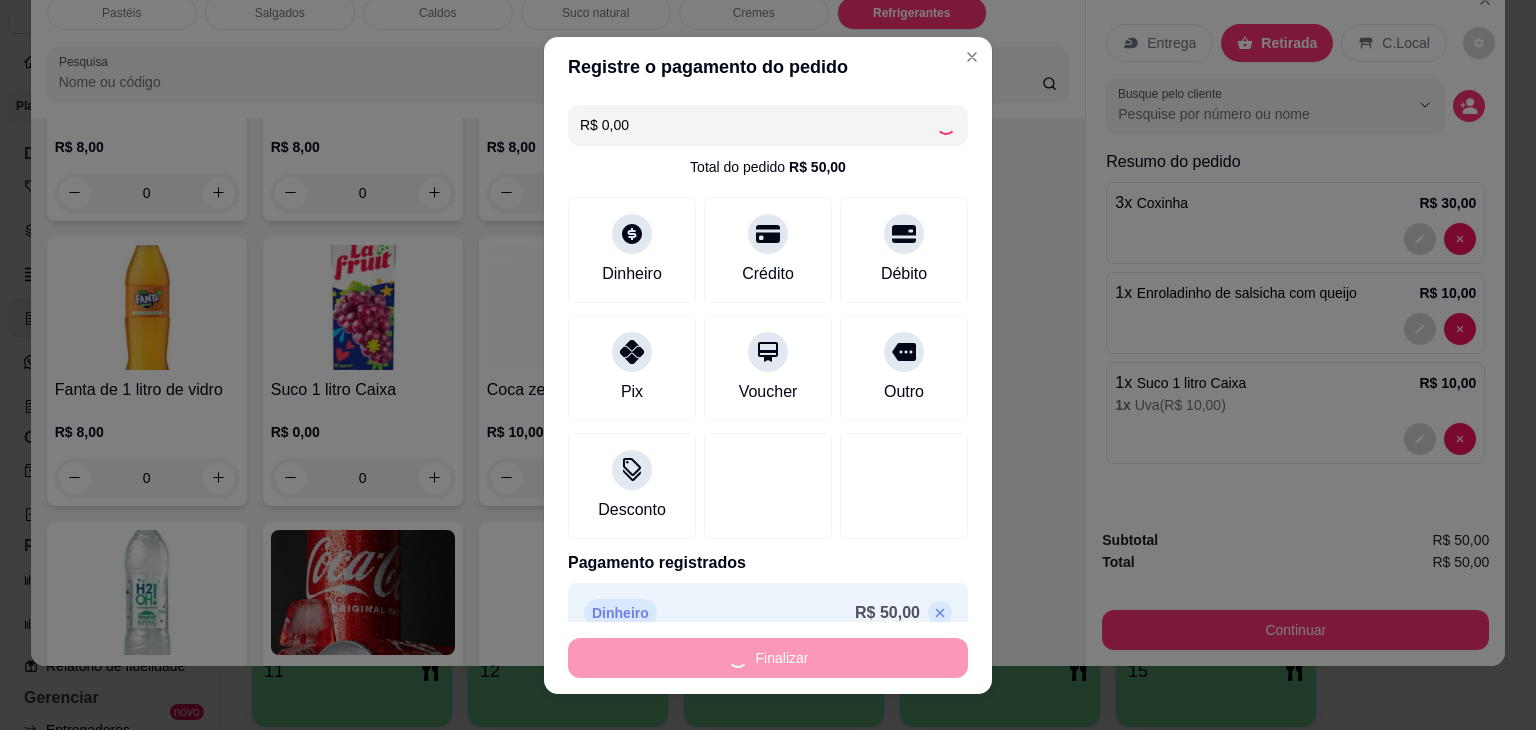 type on "0" 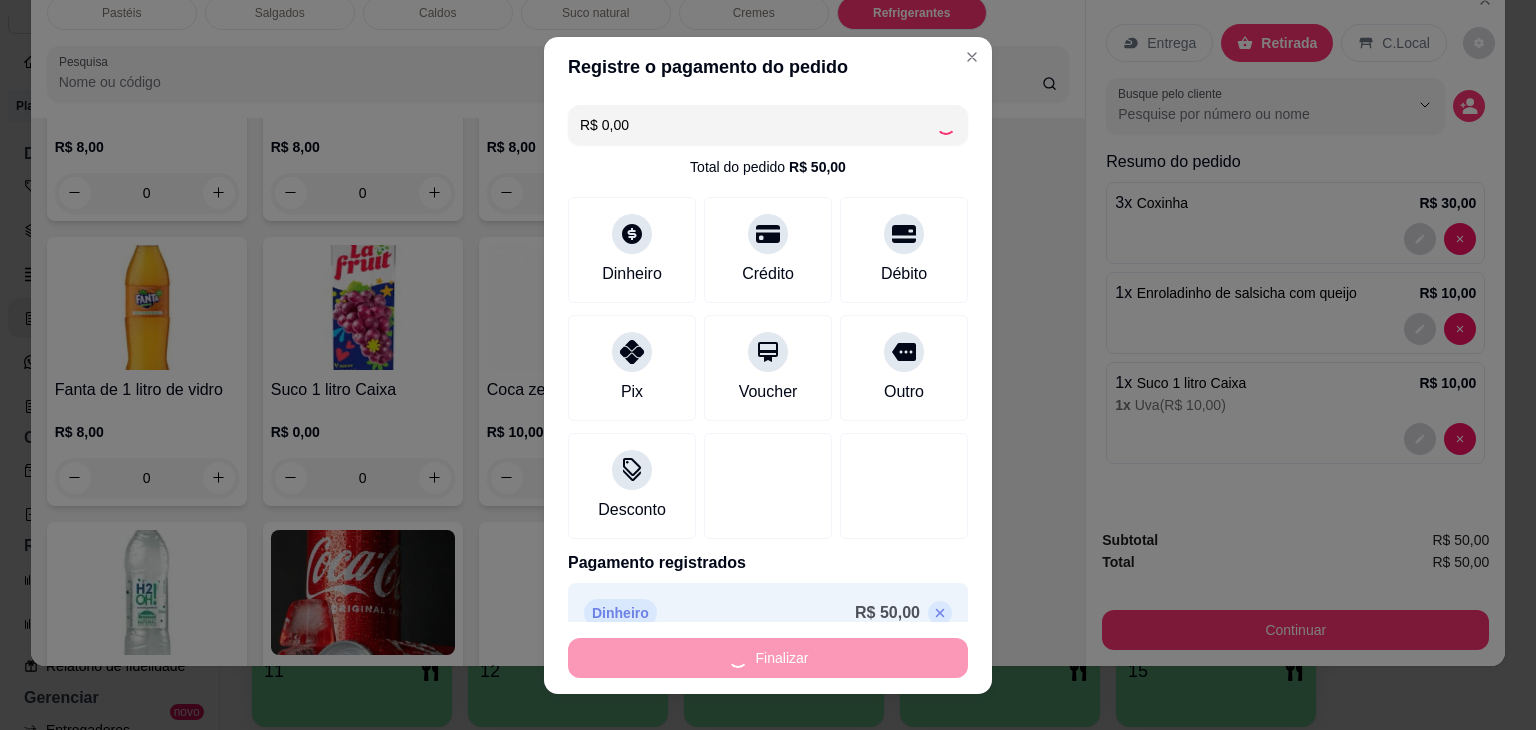 type on "-R$ 50,00" 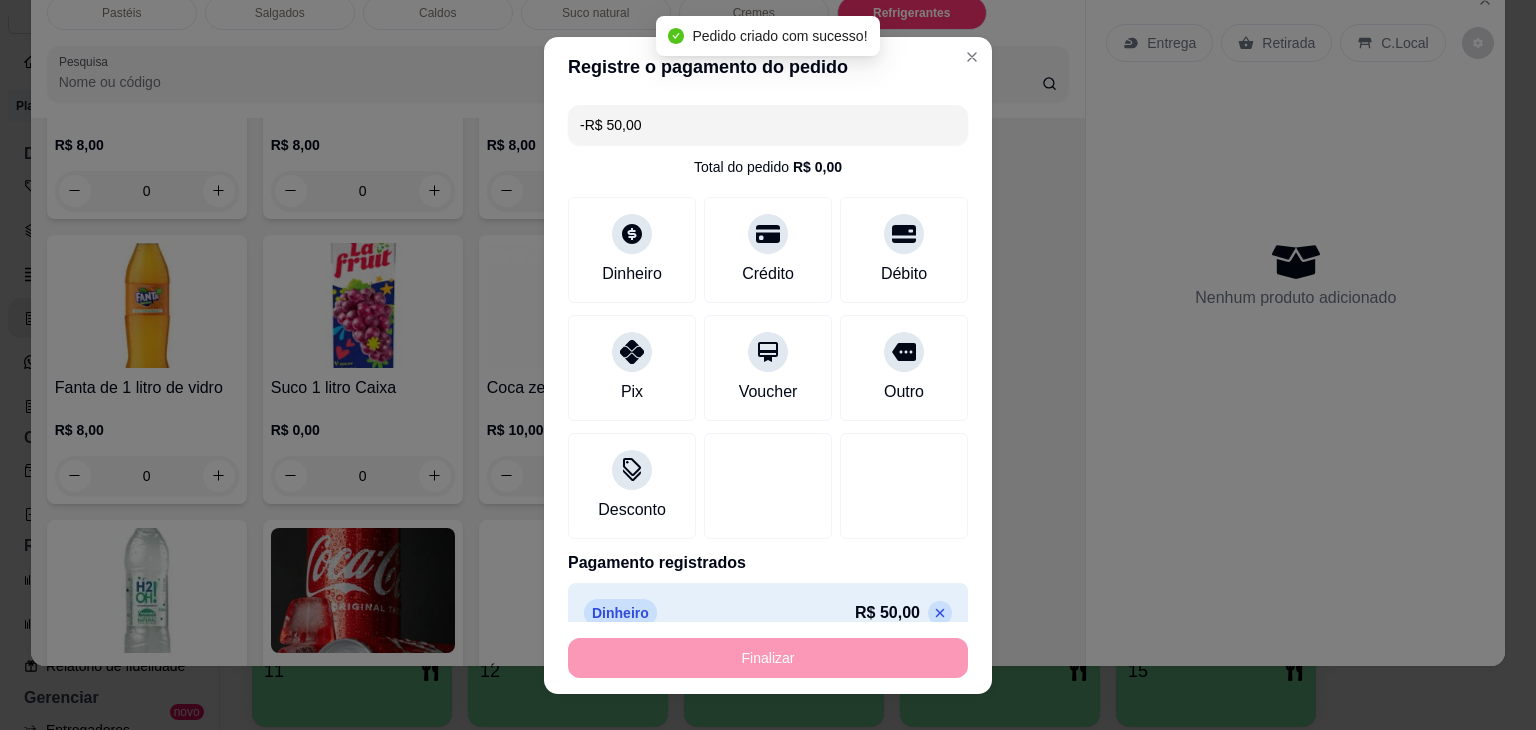scroll, scrollTop: 5747, scrollLeft: 0, axis: vertical 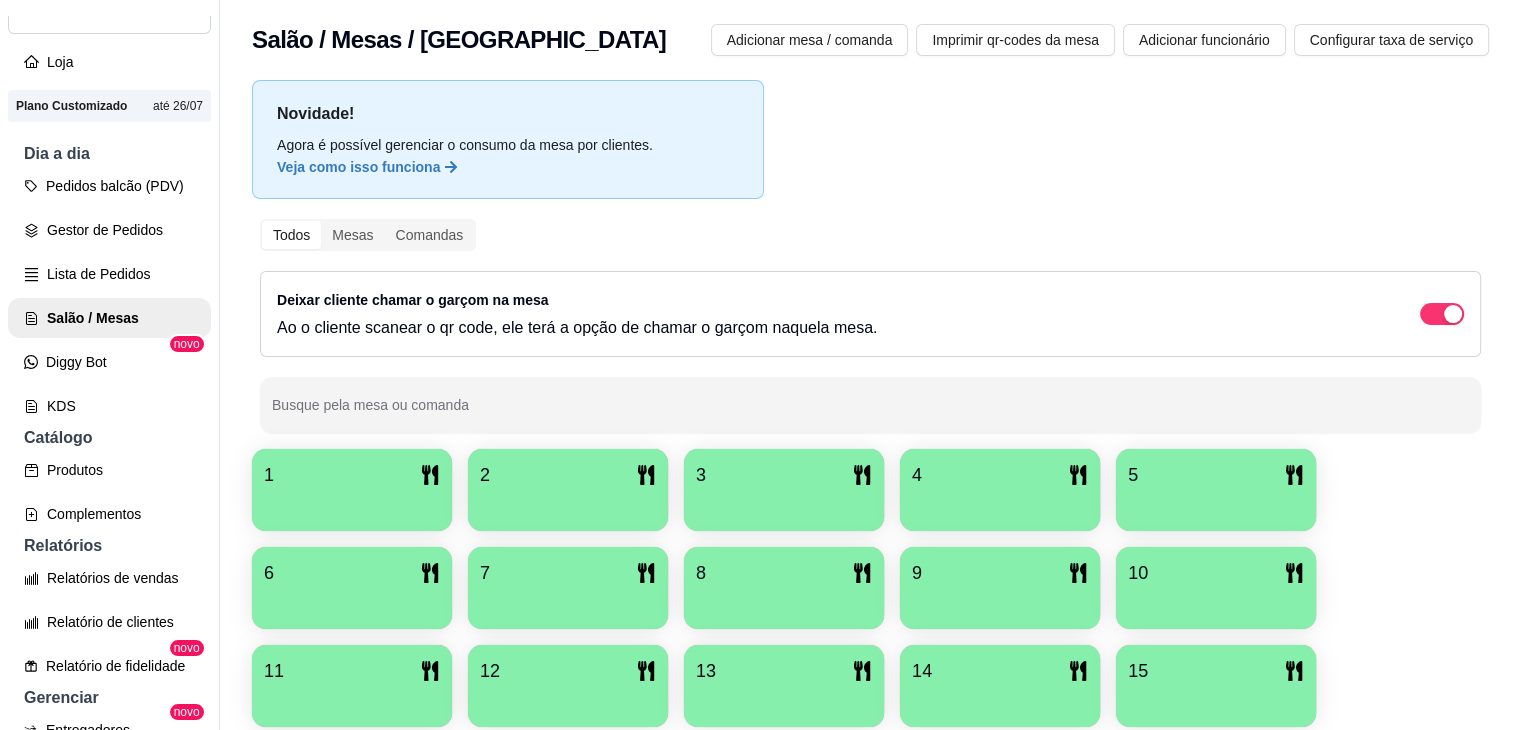 click on "4" at bounding box center [1000, 475] 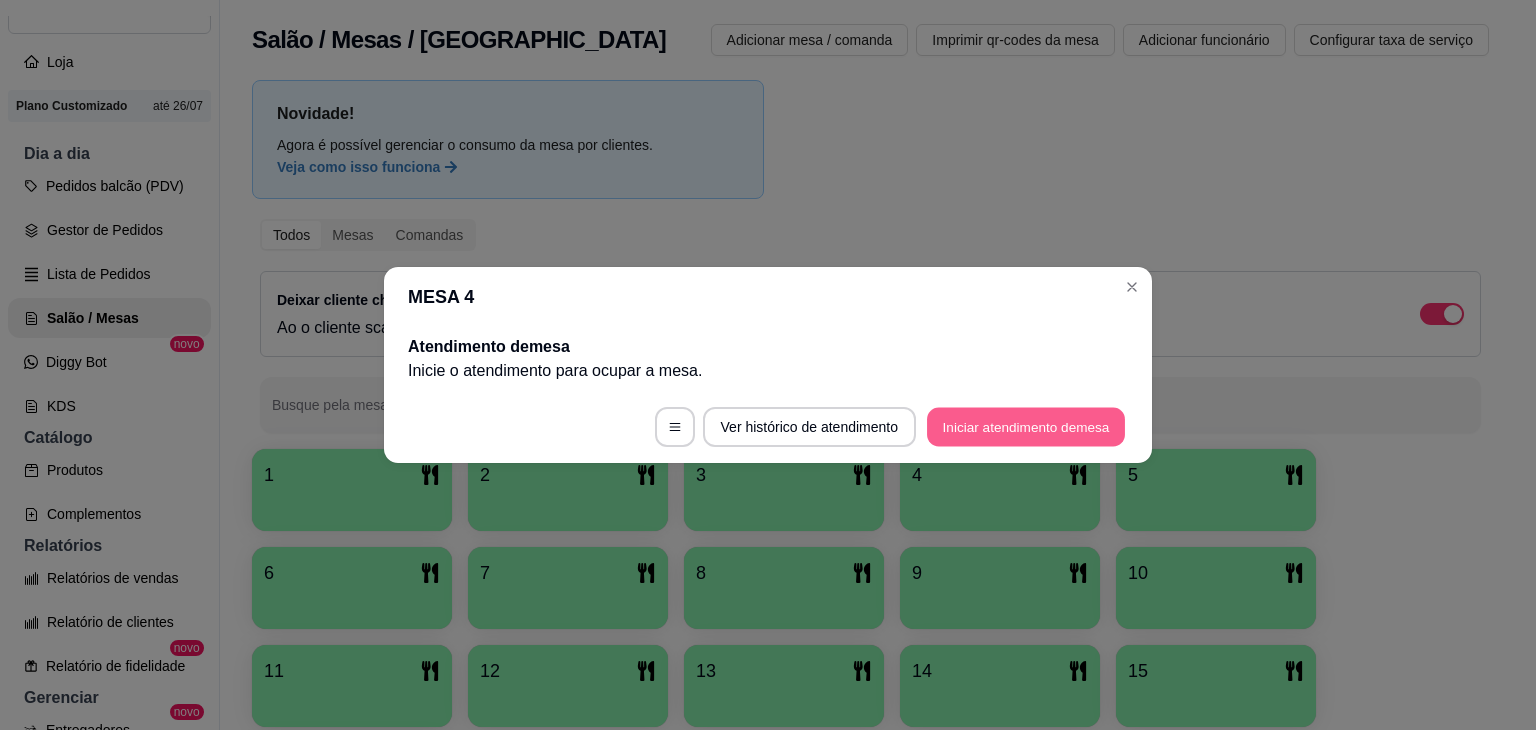 click on "Iniciar atendimento de  mesa" at bounding box center (1026, 427) 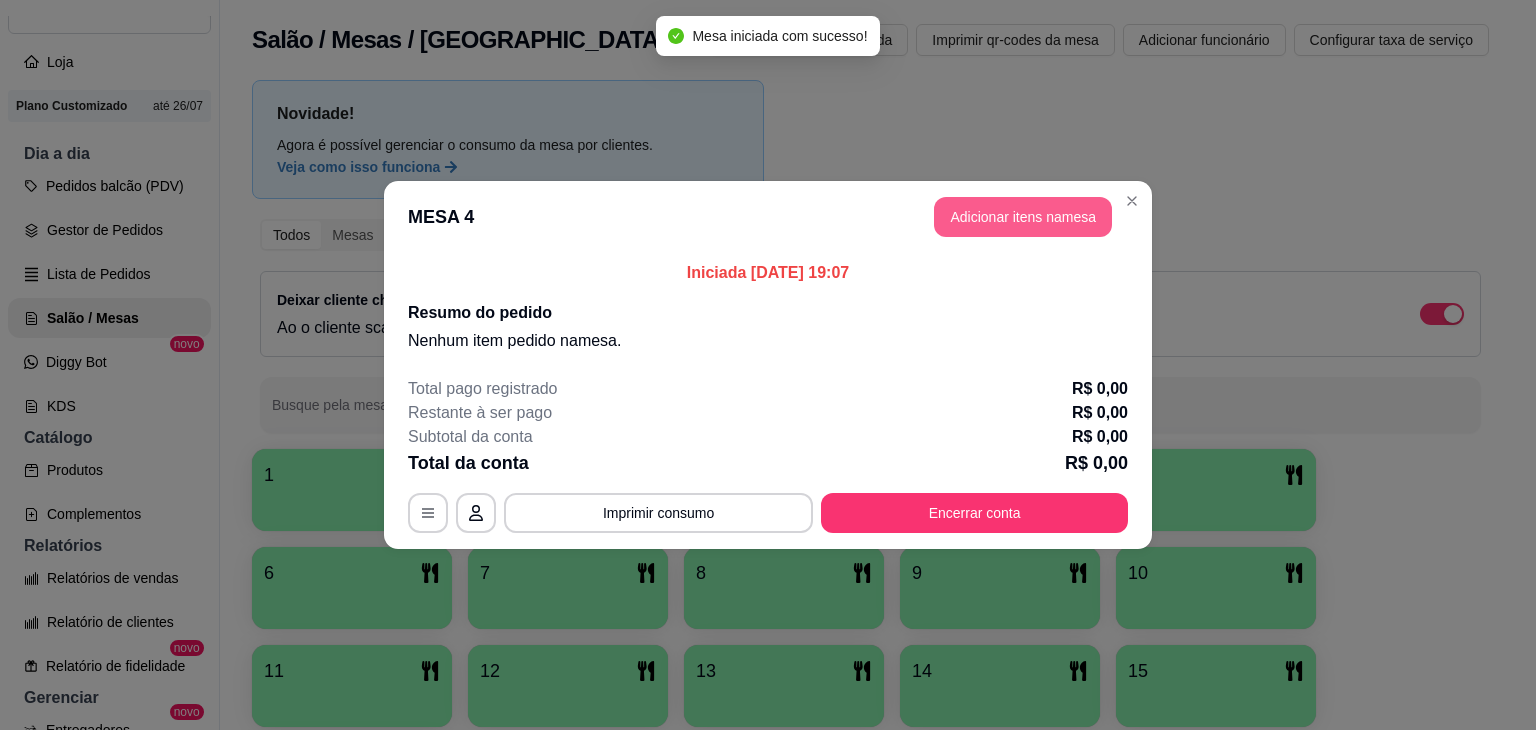 click on "Adicionar itens na  mesa" at bounding box center [1023, 217] 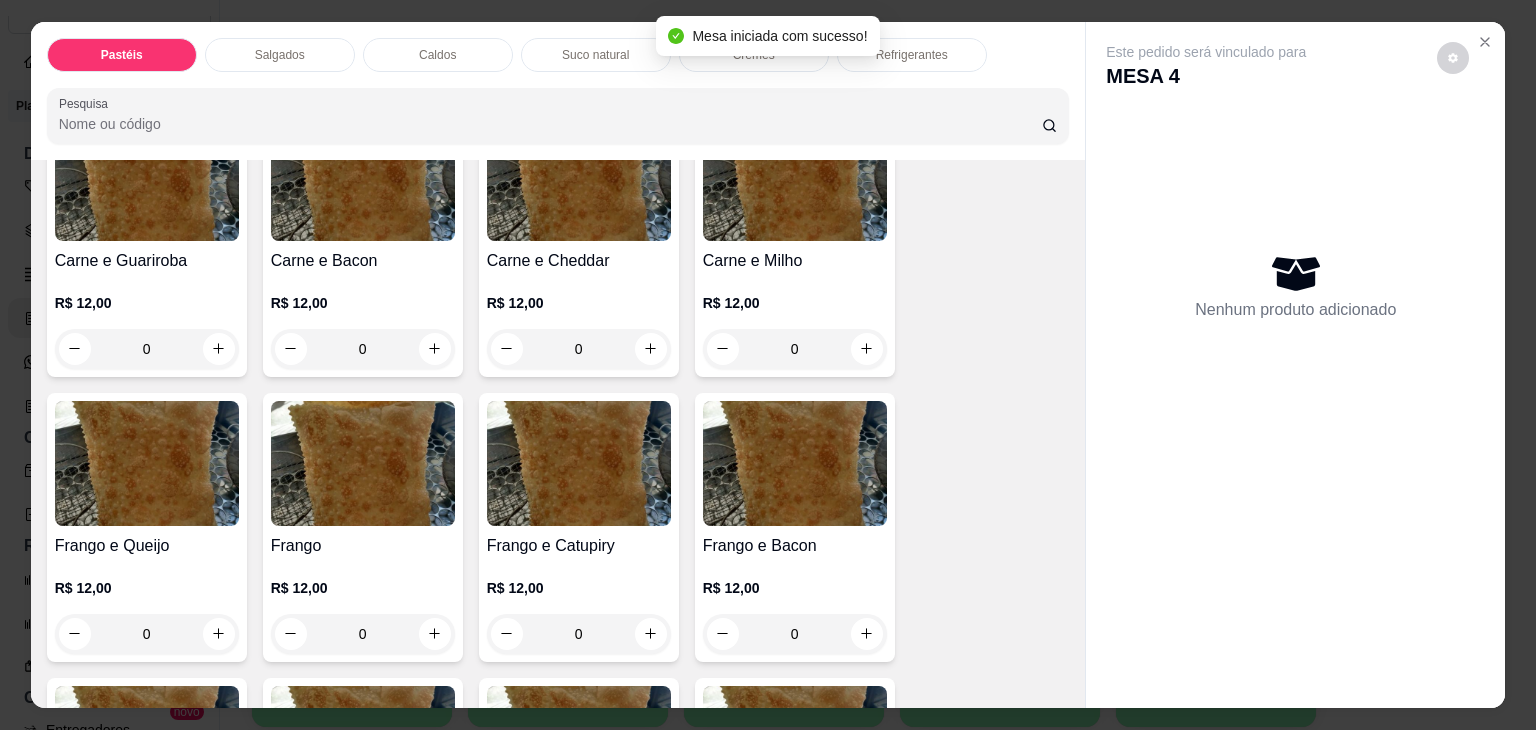 scroll, scrollTop: 500, scrollLeft: 0, axis: vertical 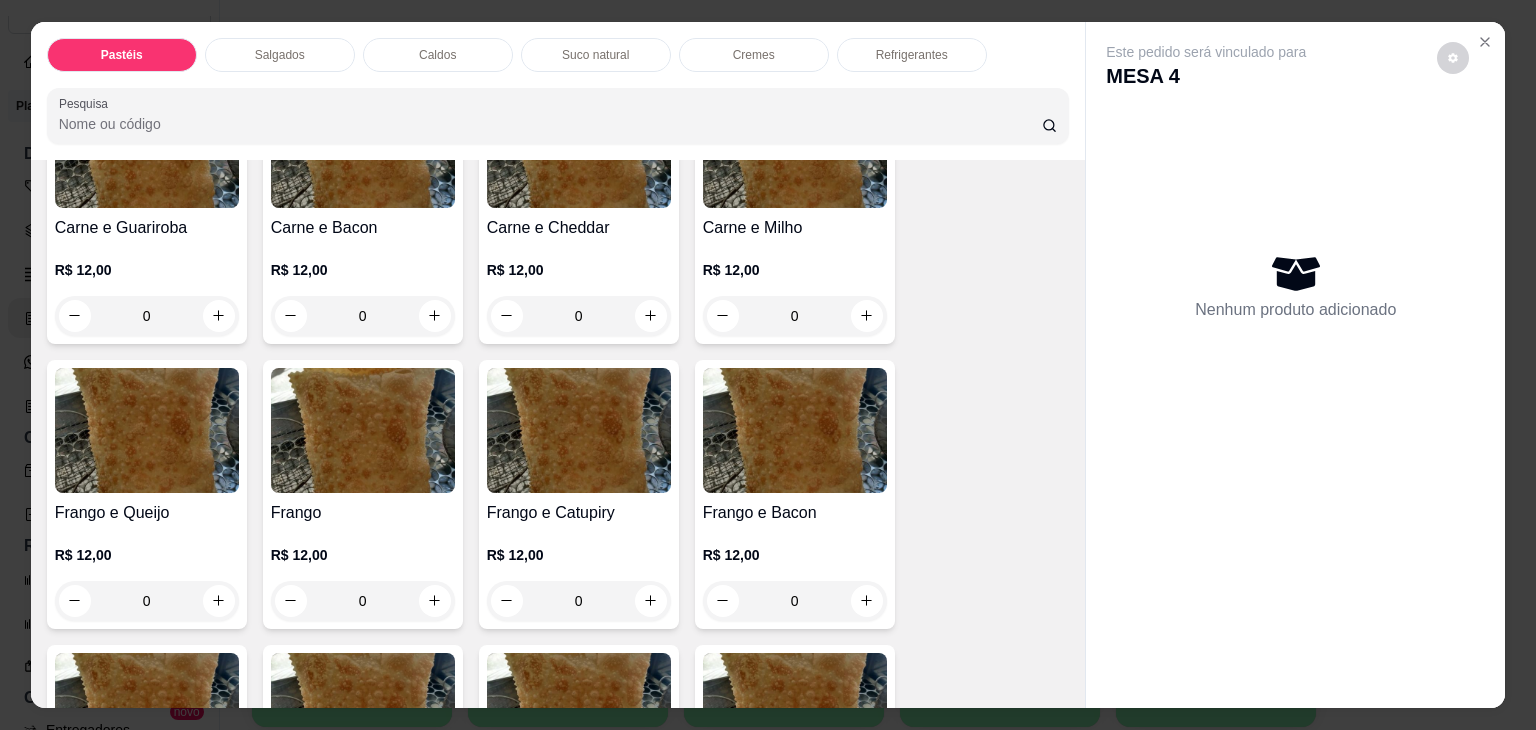 click on "0" at bounding box center [579, 601] 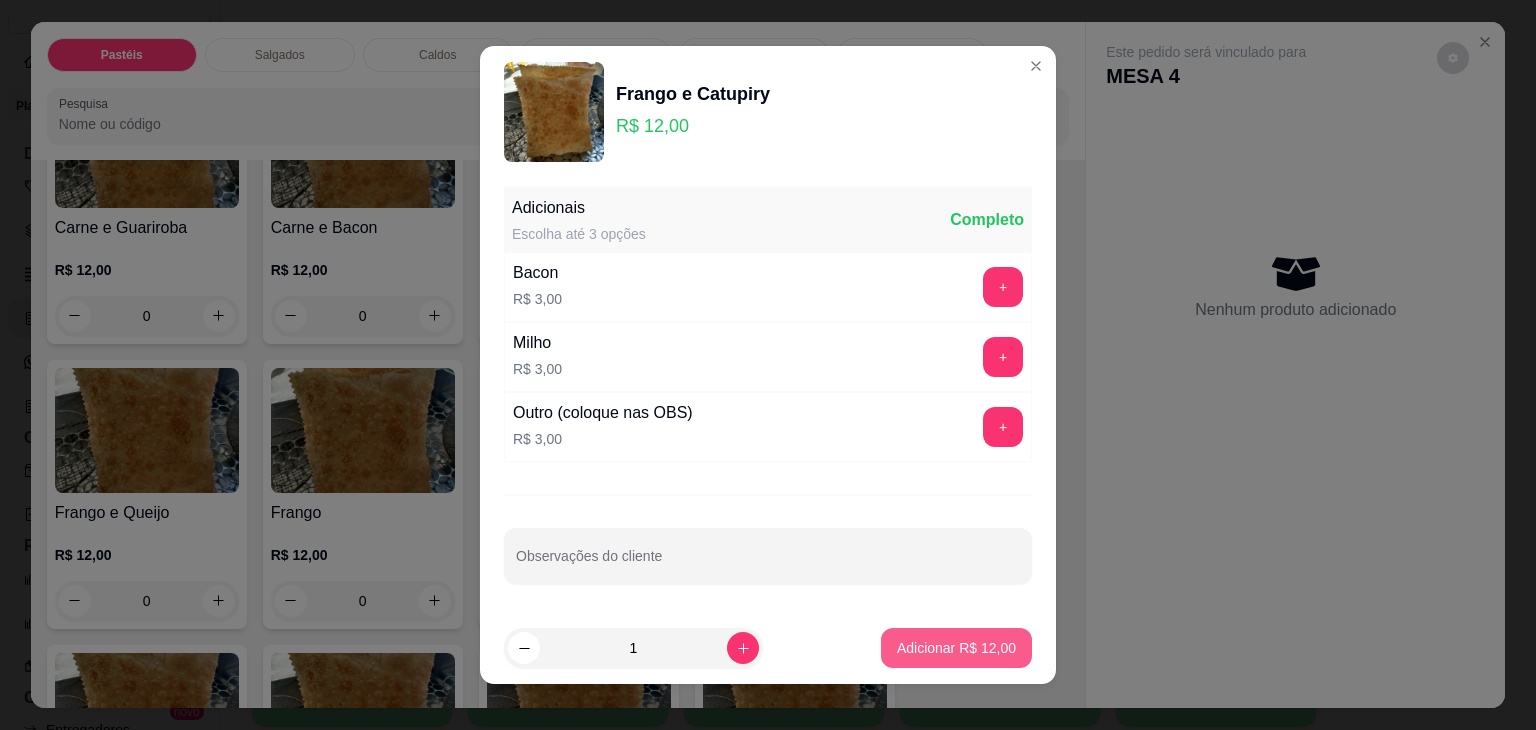 click on "Adicionar   R$ 12,00" at bounding box center (956, 648) 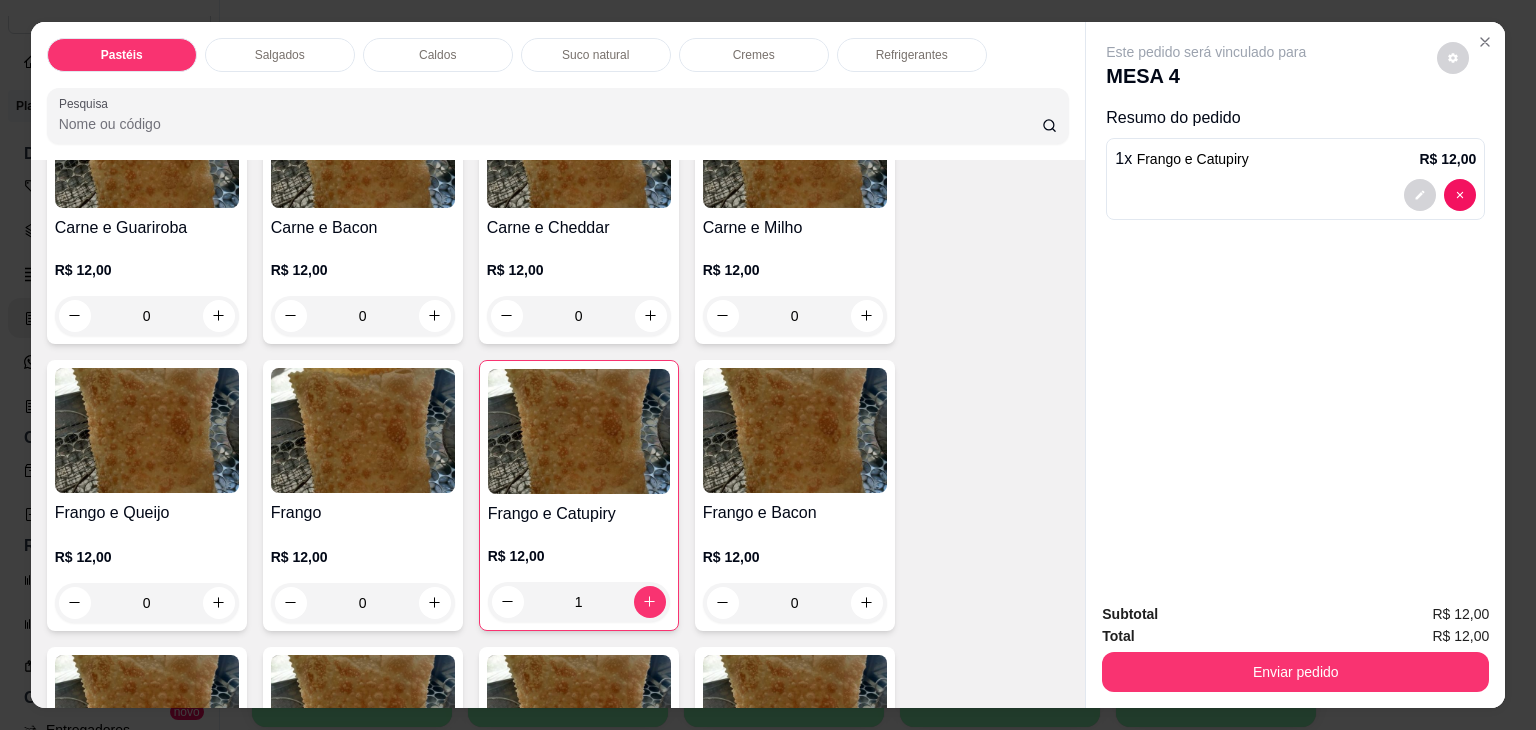 click on "Refrigerantes" at bounding box center (912, 55) 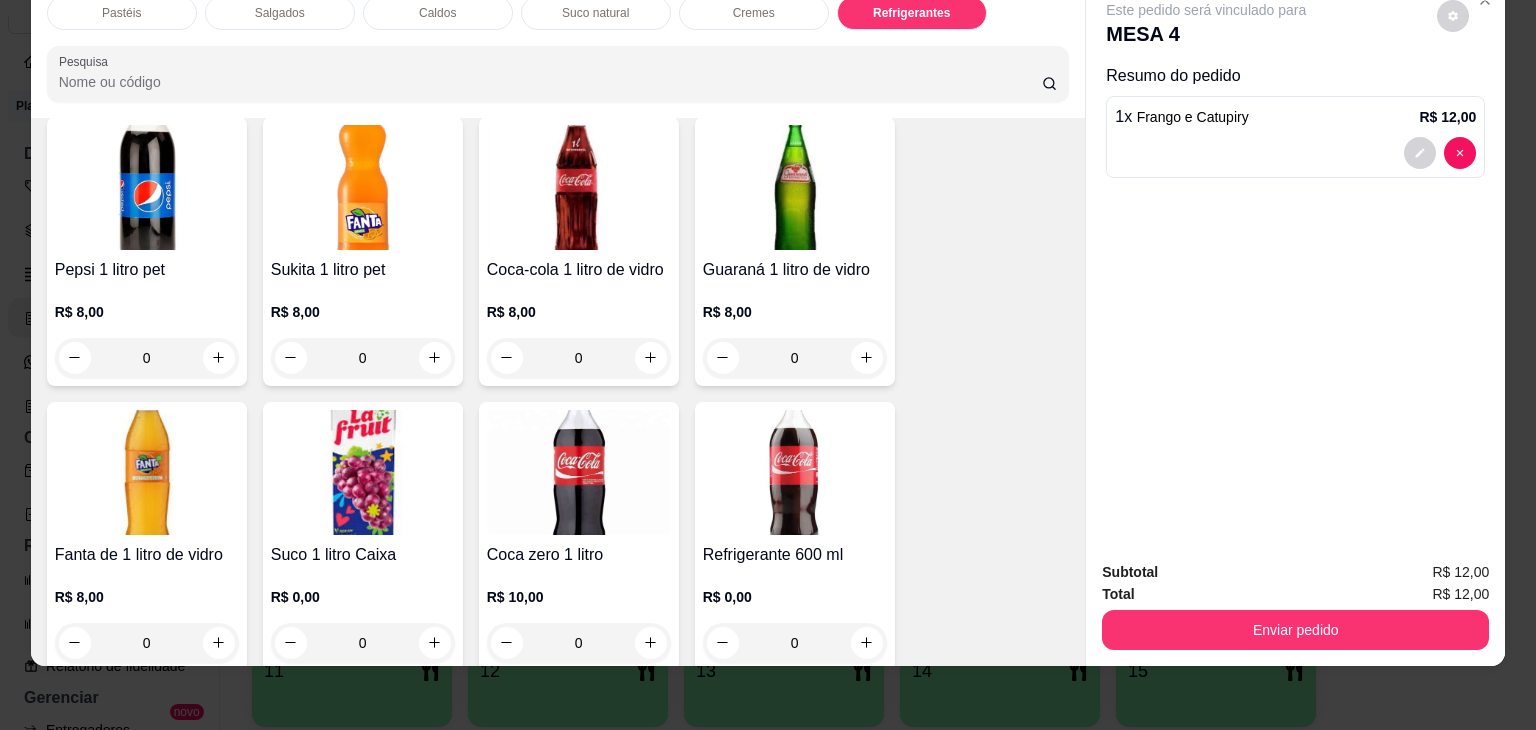 scroll, scrollTop: 5732, scrollLeft: 0, axis: vertical 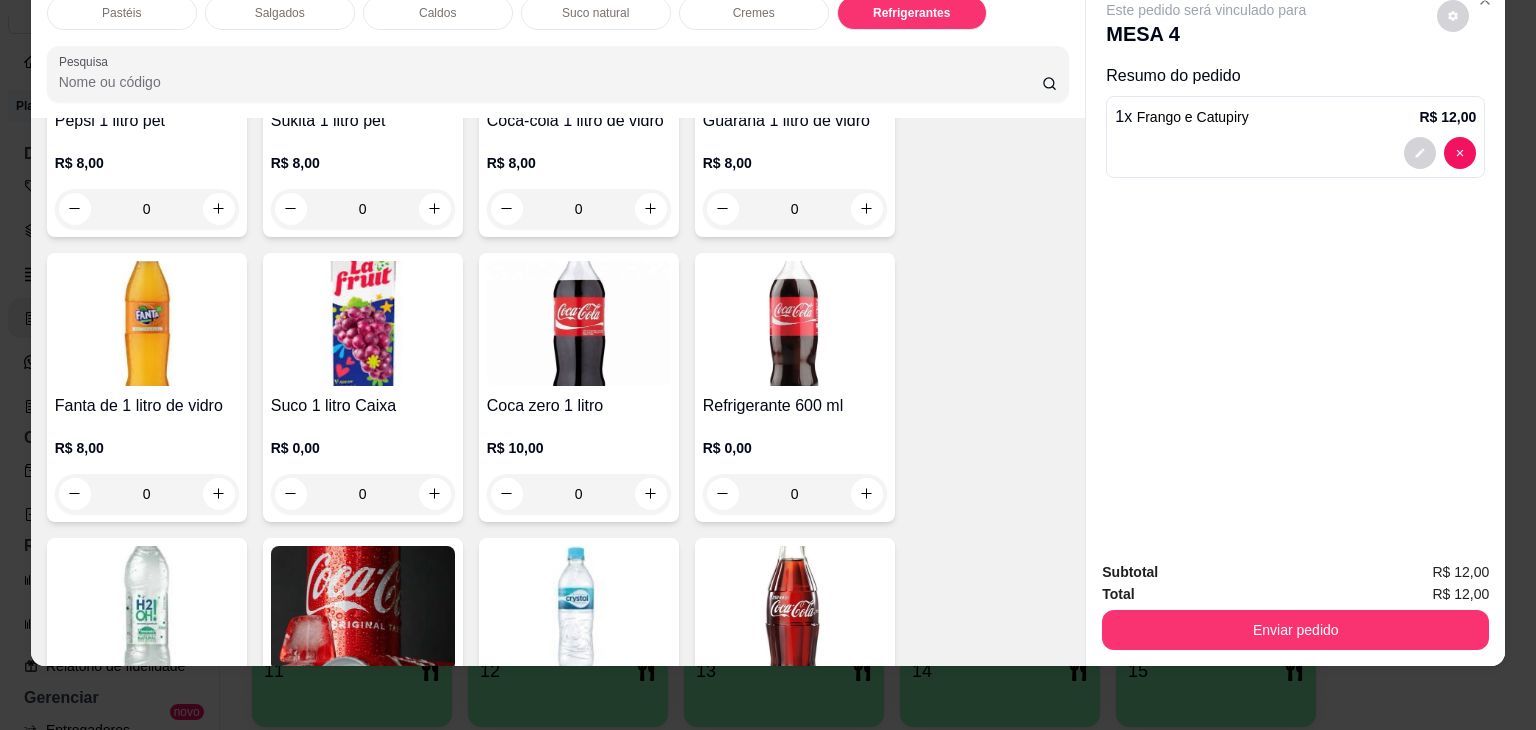 click on "0" at bounding box center (795, 494) 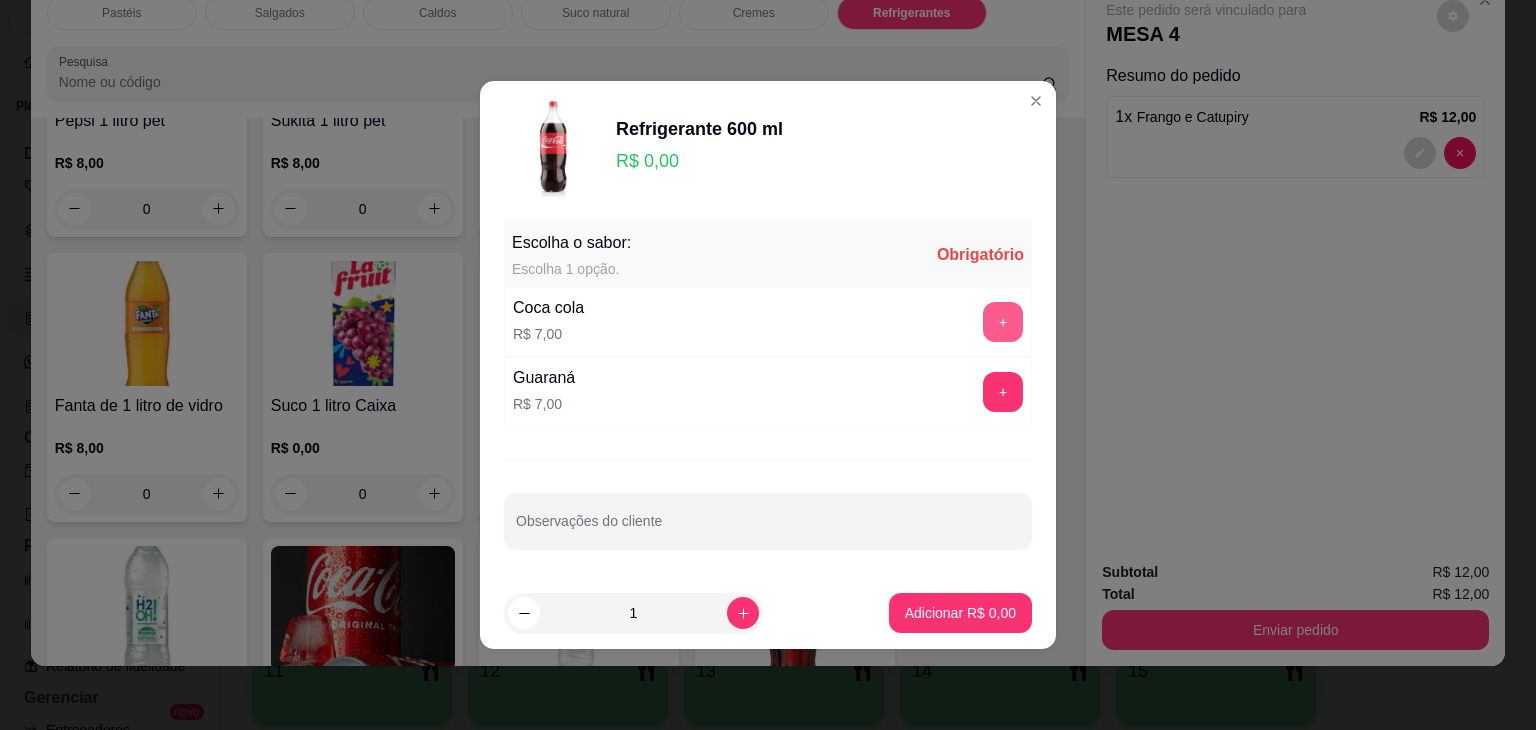 click on "+" at bounding box center [1003, 322] 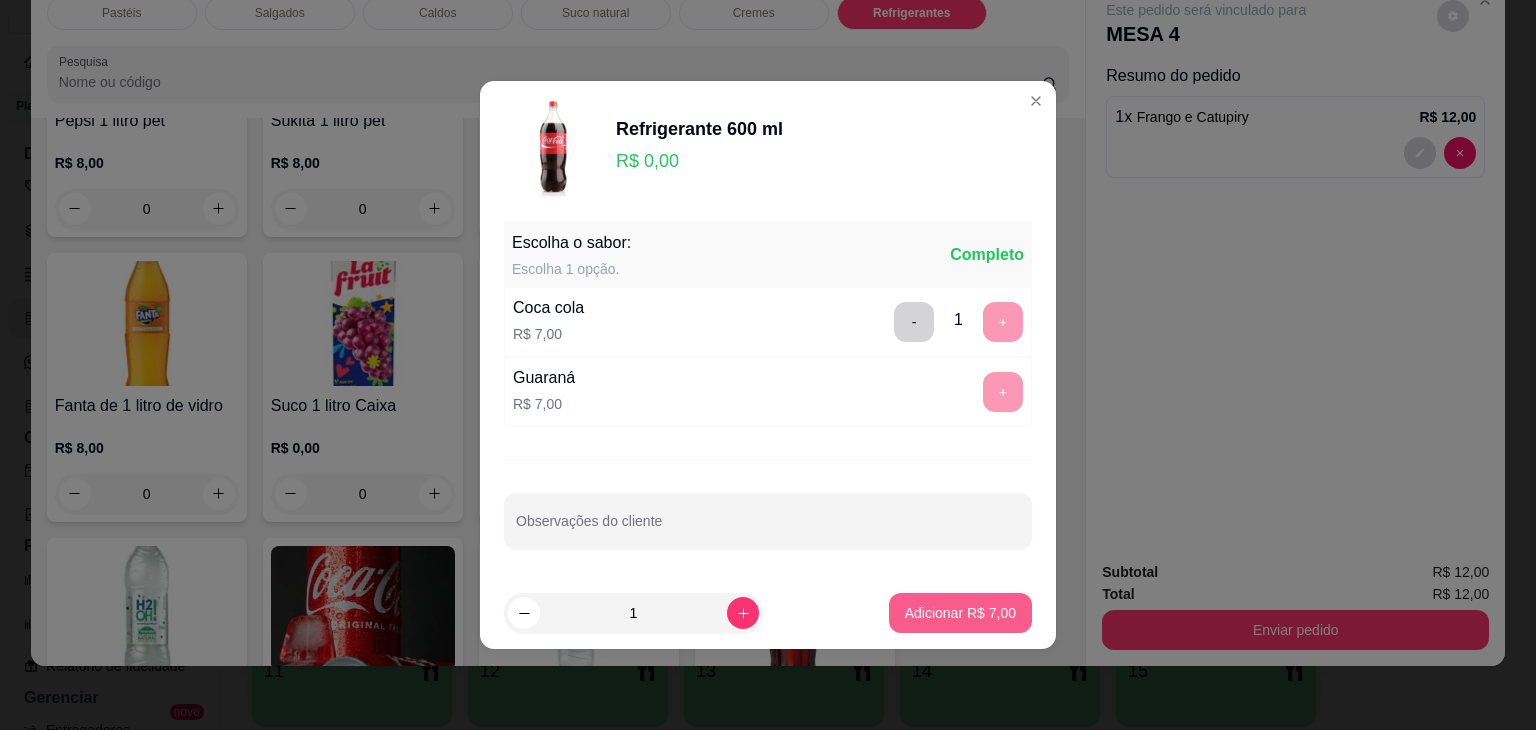 click on "Adicionar   R$ 7,00" at bounding box center [960, 613] 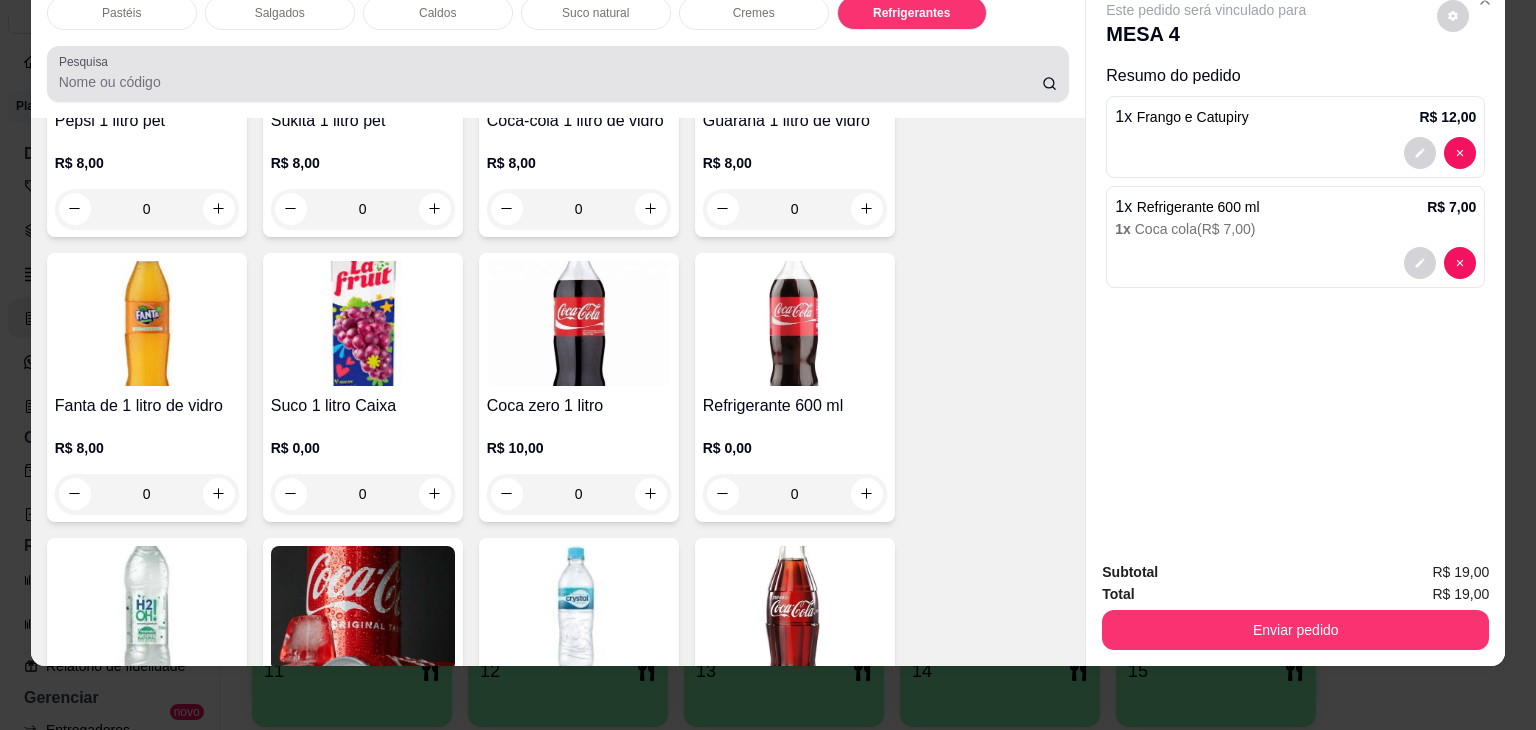 scroll, scrollTop: 0, scrollLeft: 0, axis: both 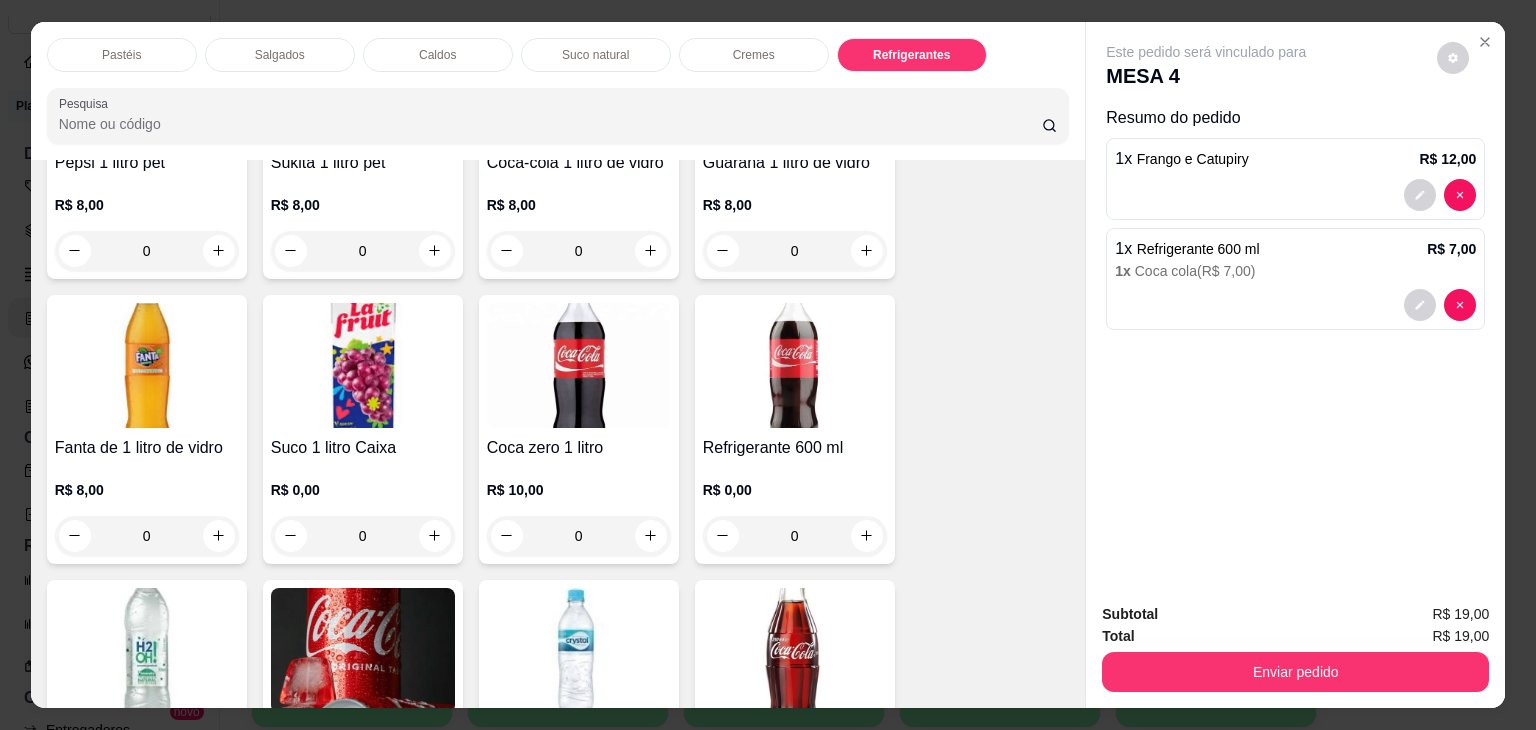 click on "Salgados" at bounding box center (280, 55) 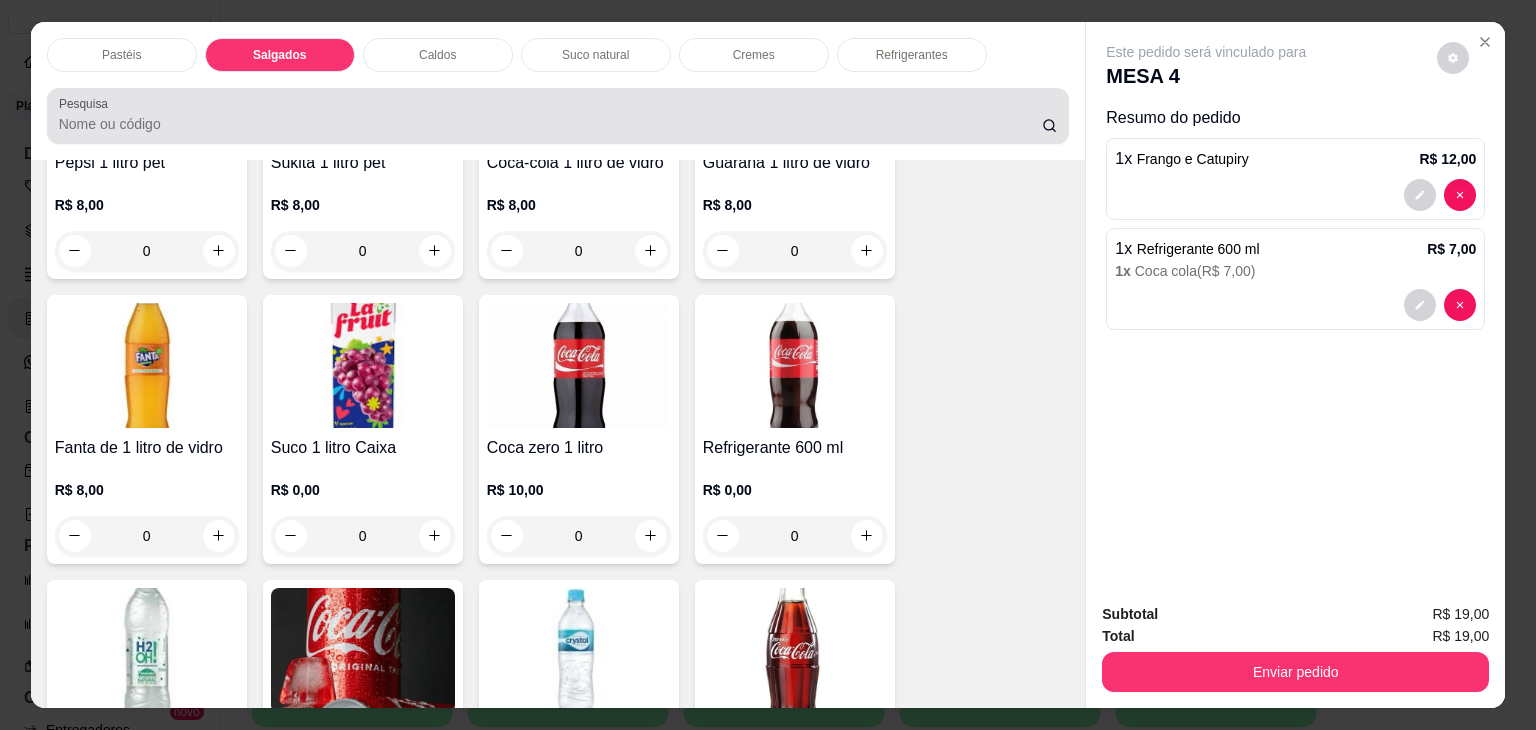 scroll, scrollTop: 2126, scrollLeft: 0, axis: vertical 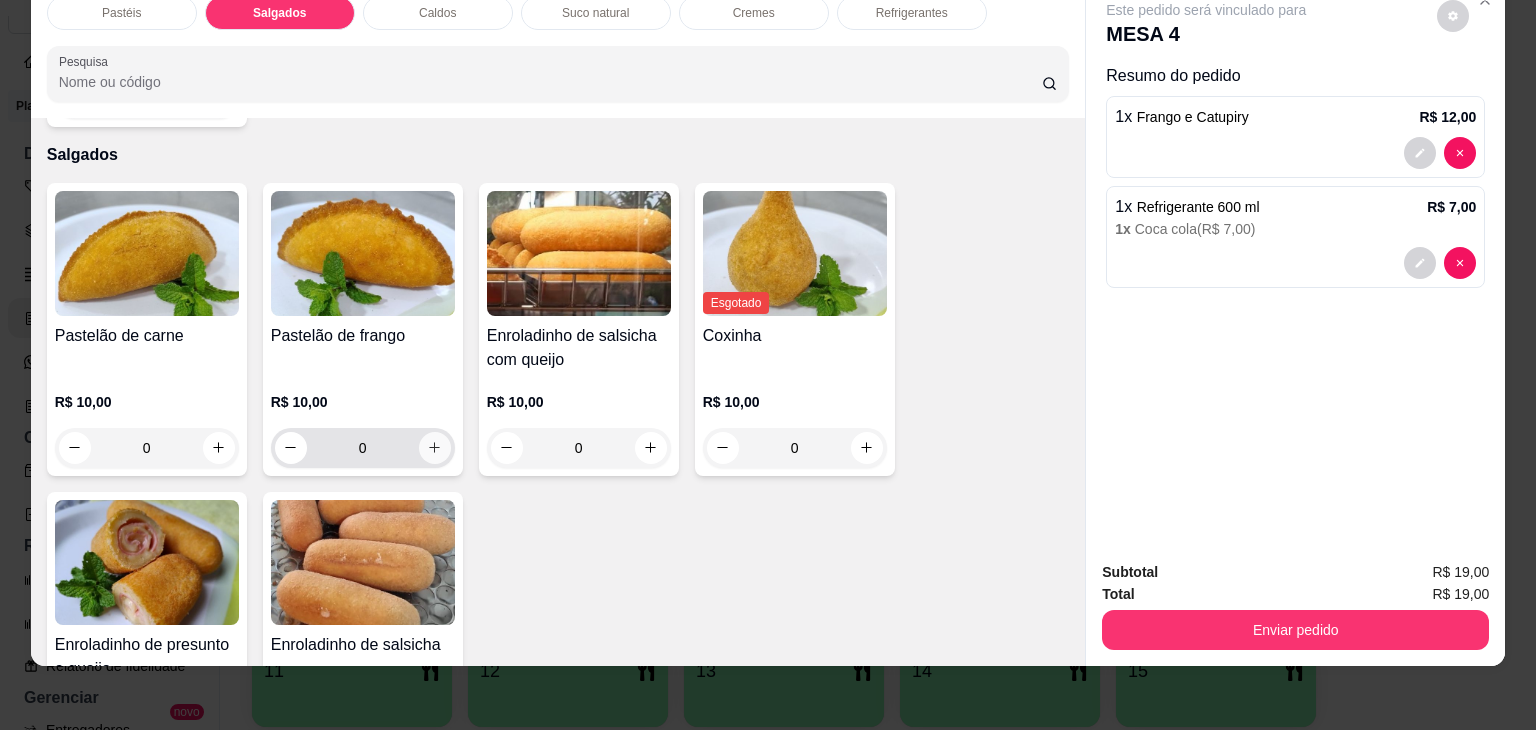 click at bounding box center [435, 448] 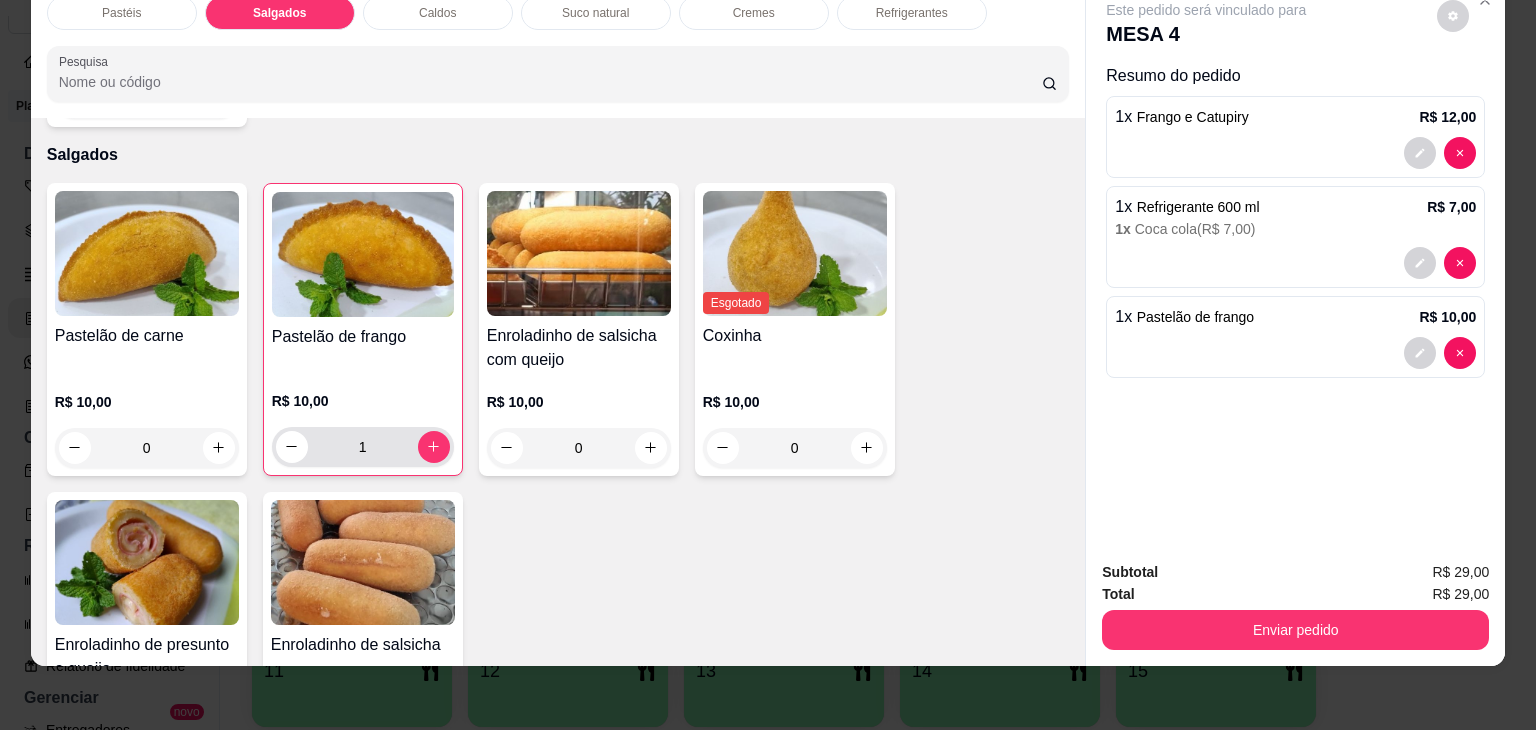 click 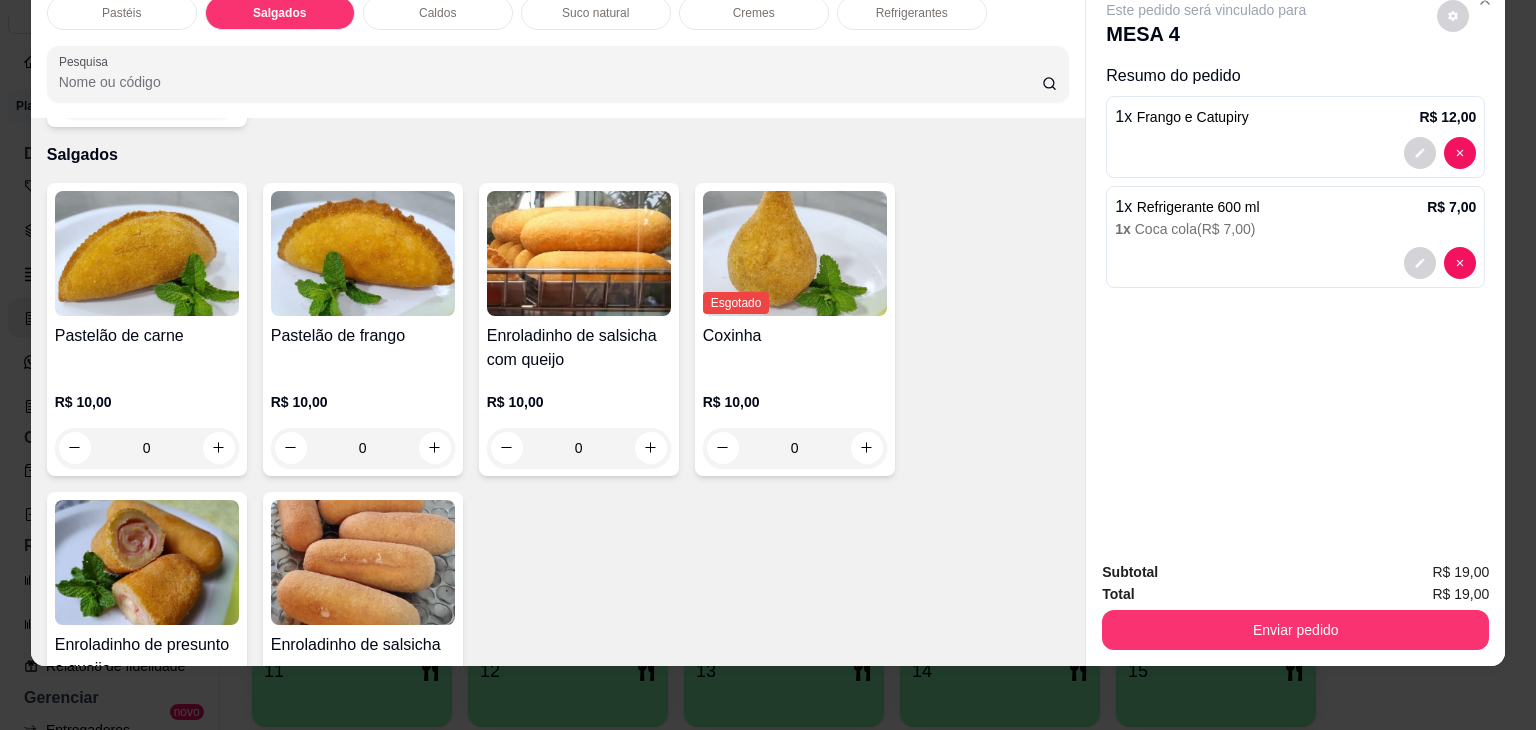 scroll, scrollTop: 0, scrollLeft: 0, axis: both 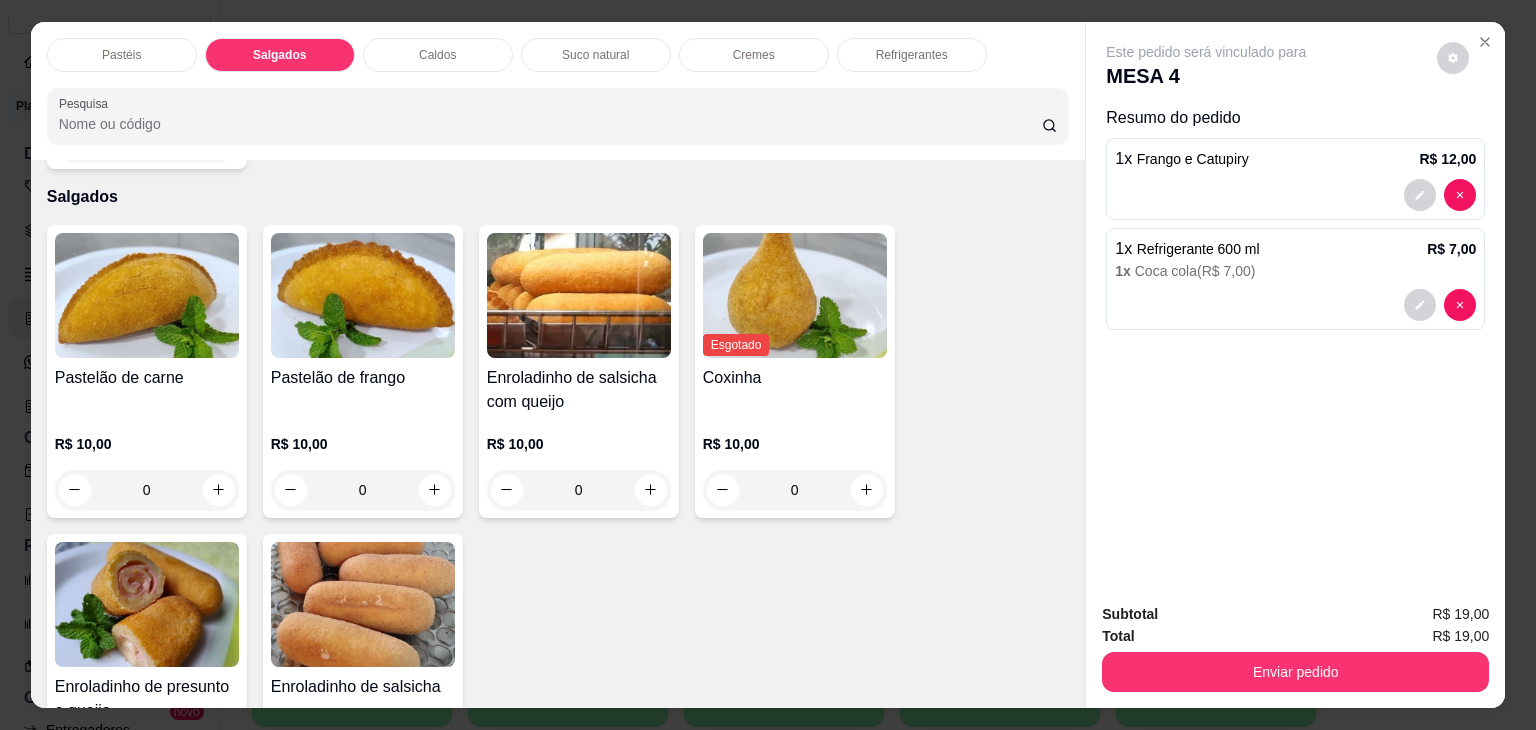 click on "Pastéis" at bounding box center [121, 55] 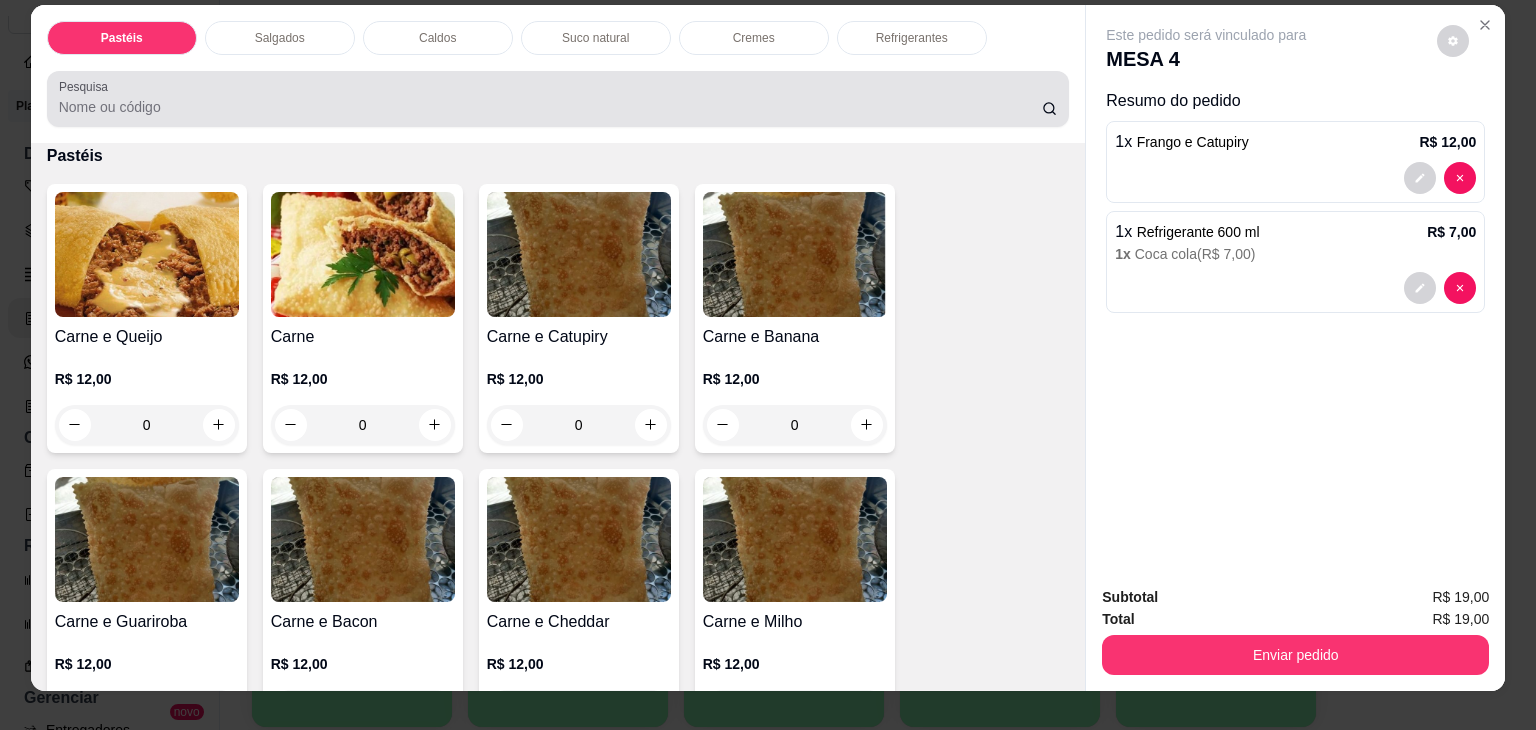 scroll, scrollTop: 0, scrollLeft: 0, axis: both 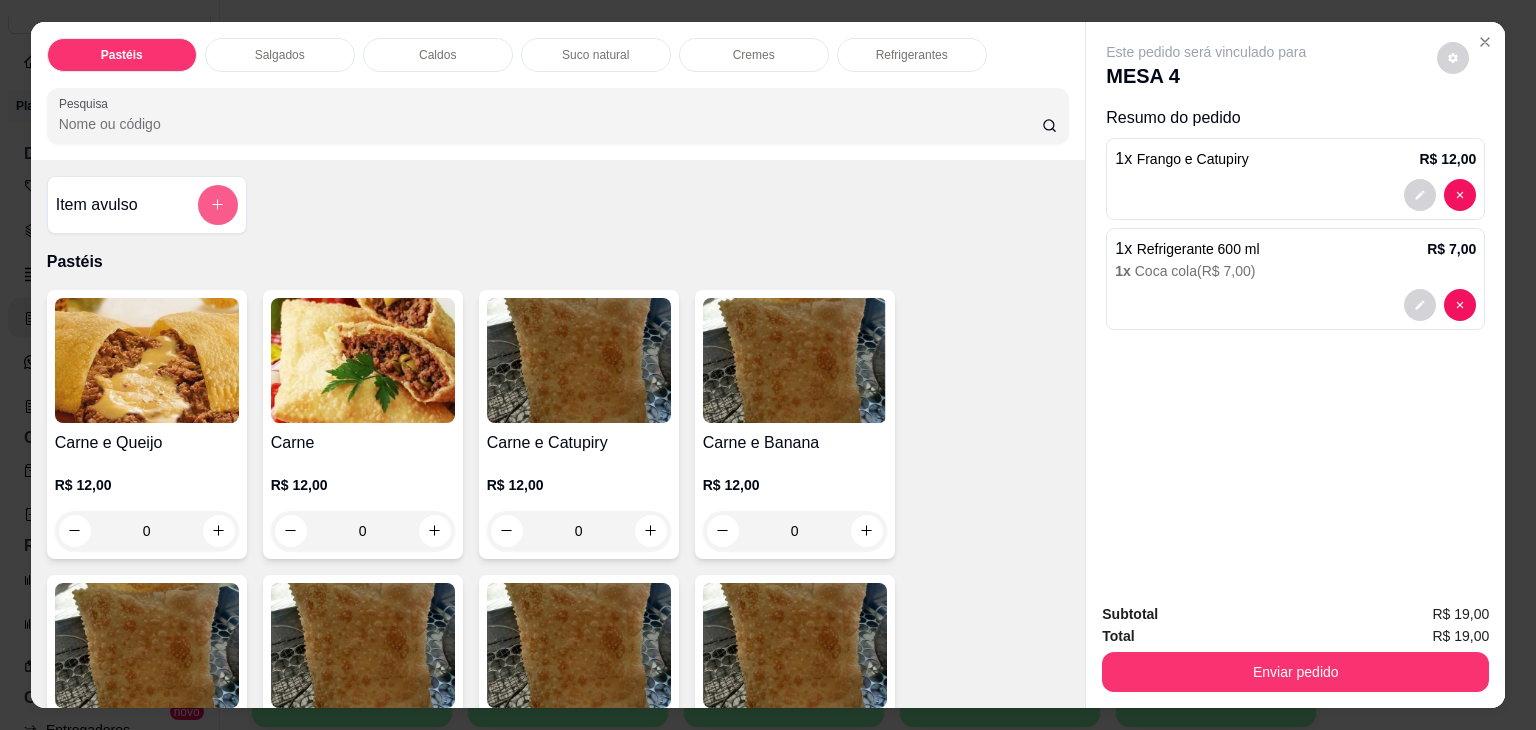 click at bounding box center [218, 205] 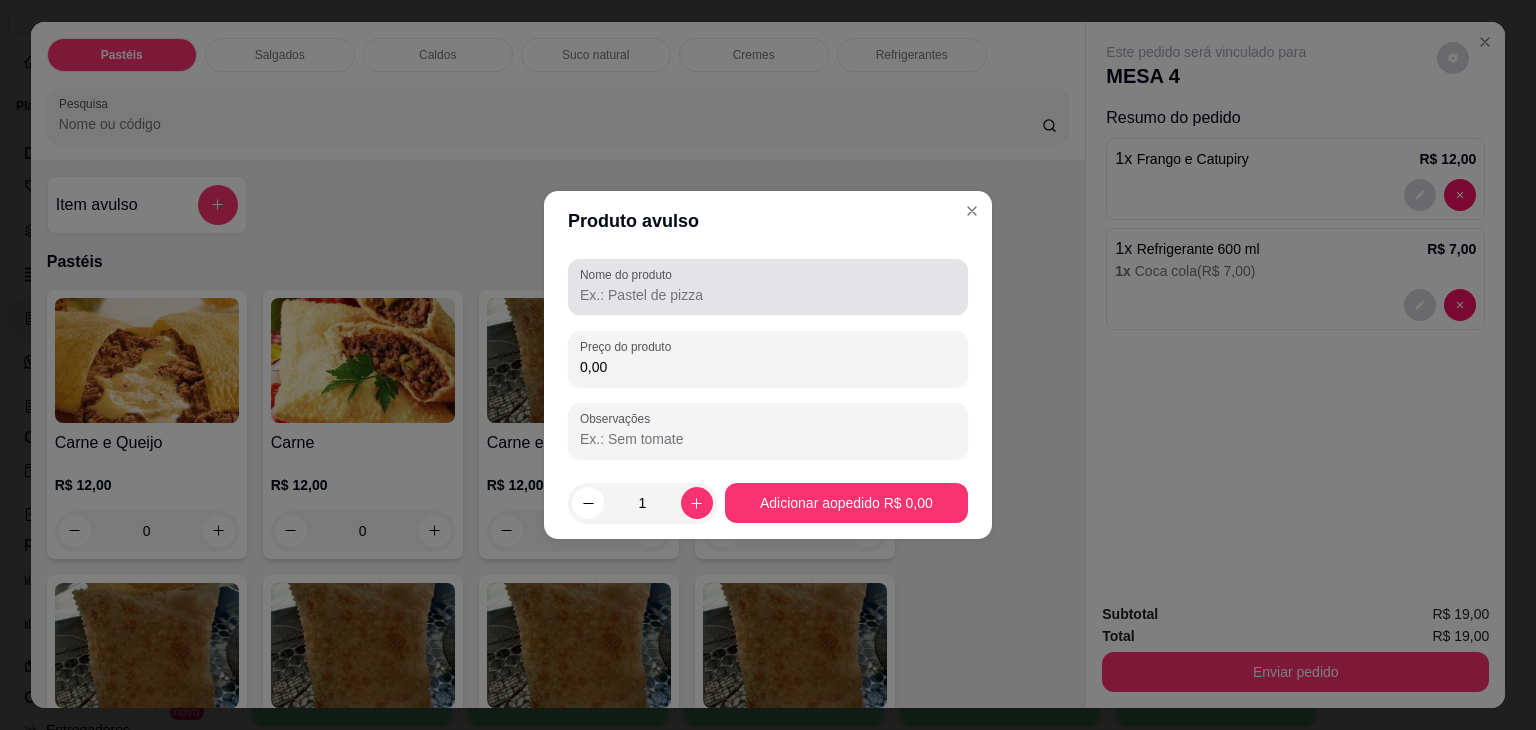 click on "Nome do produto" at bounding box center [768, 295] 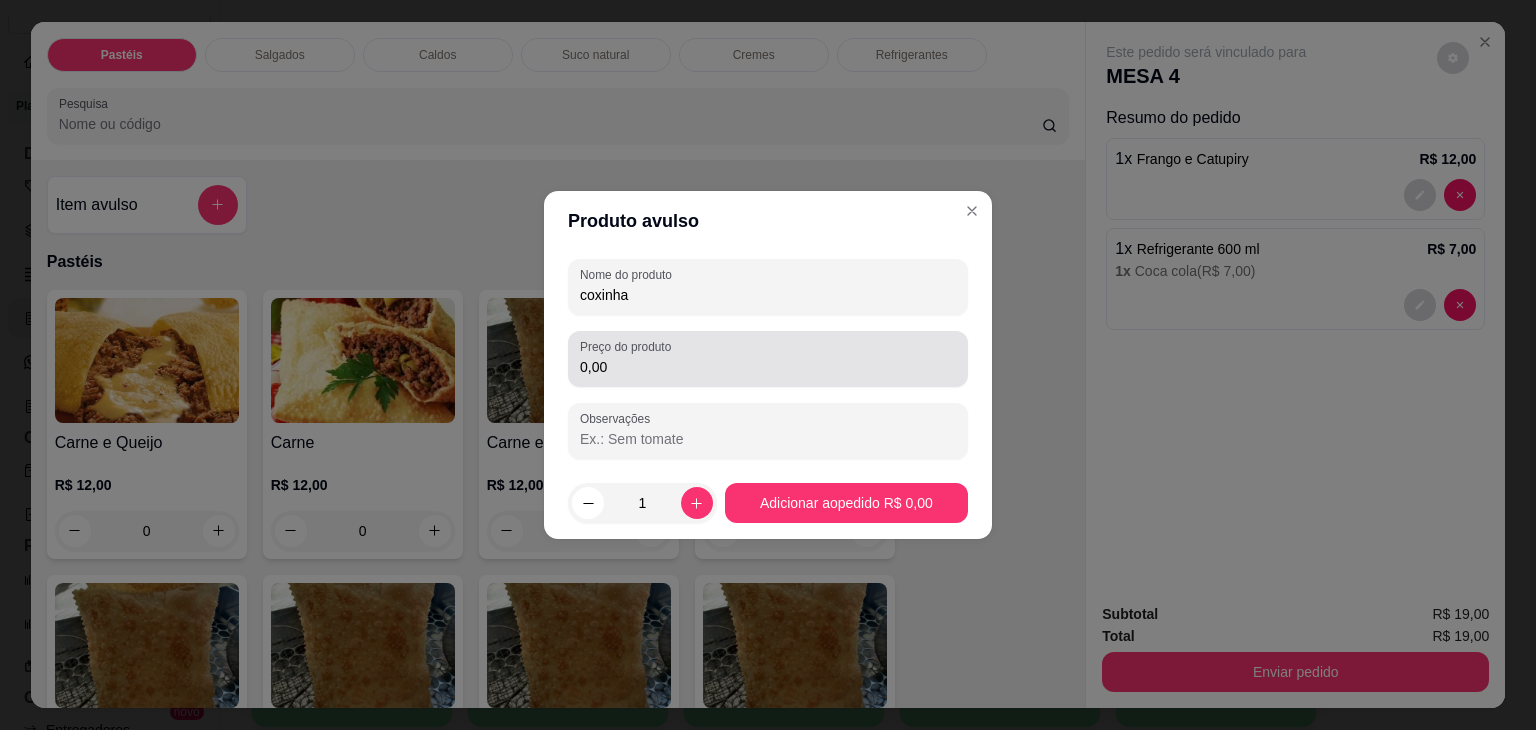 type on "coxinha" 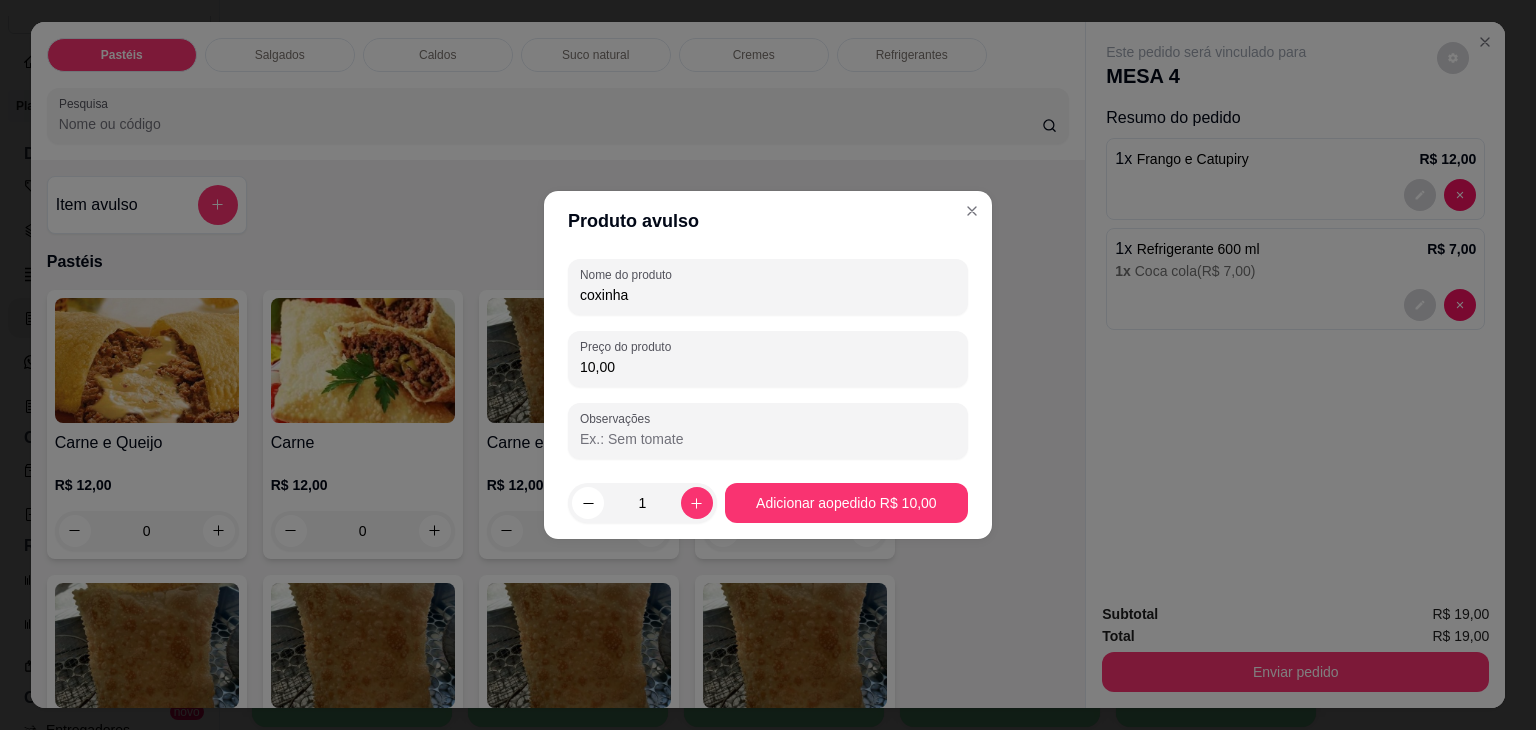 type on "10,00" 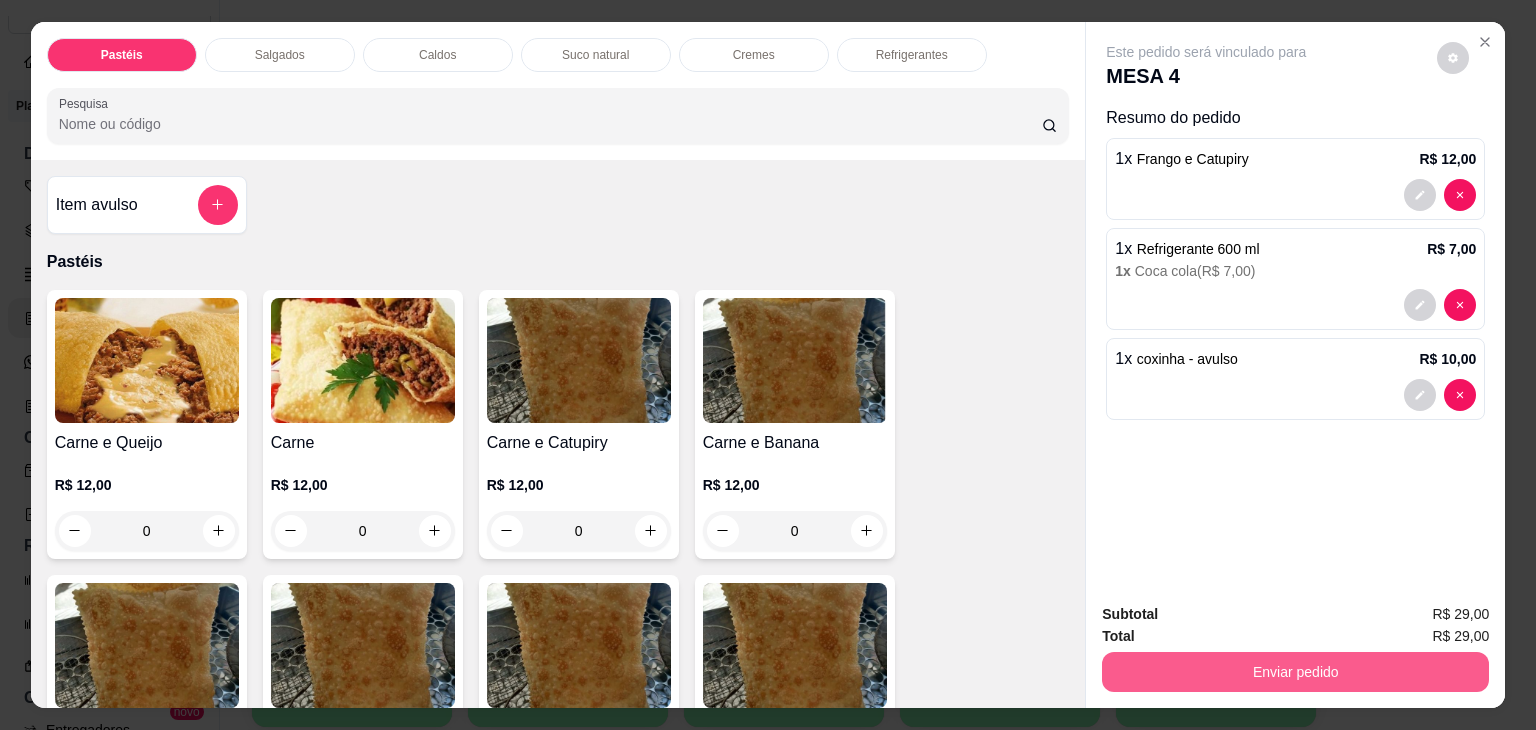 click on "Enviar pedido" at bounding box center (1295, 672) 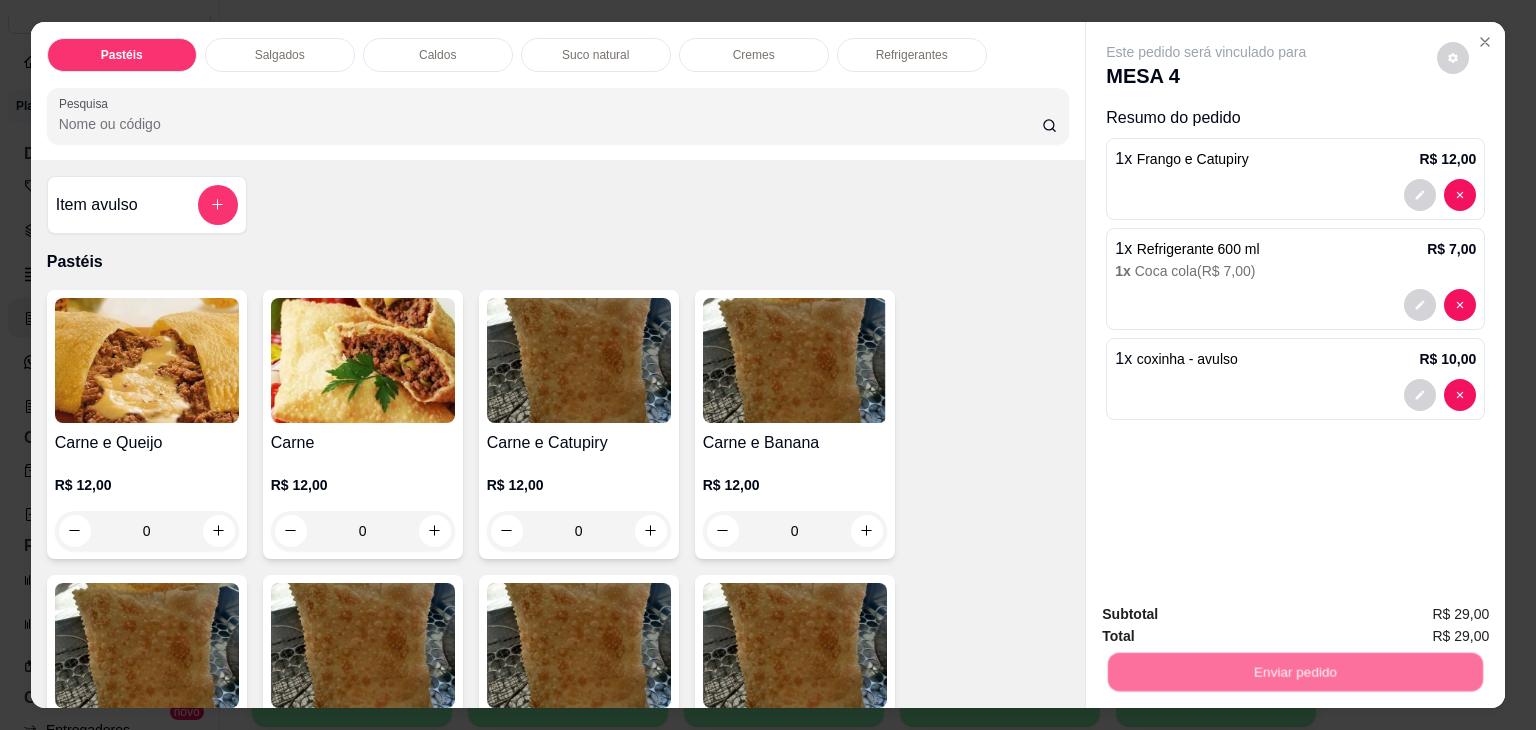 click on "Não registrar e enviar pedido" at bounding box center [1229, 615] 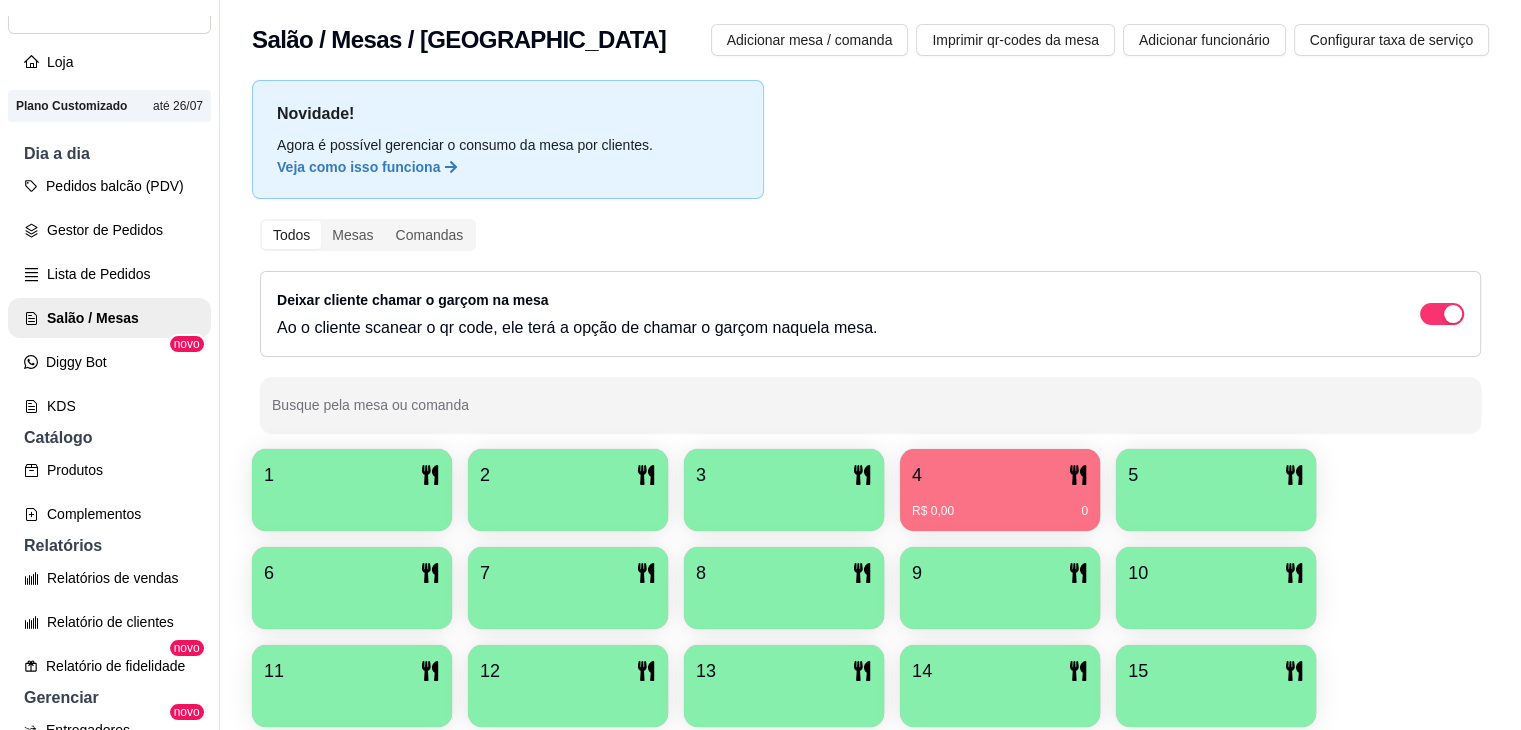 click on "R$ 0,00 0" at bounding box center (1000, 504) 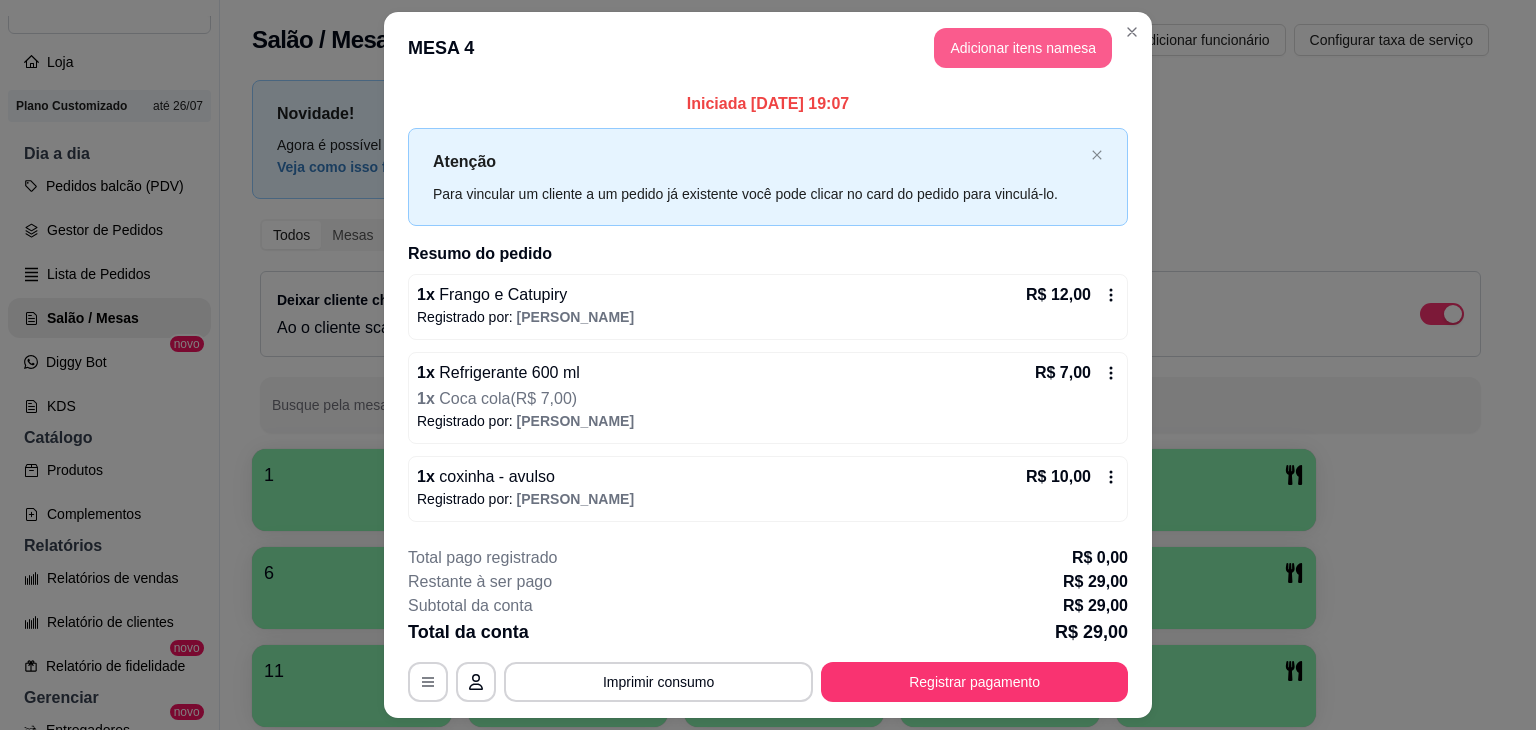 click on "Adicionar itens na  mesa" at bounding box center [1023, 48] 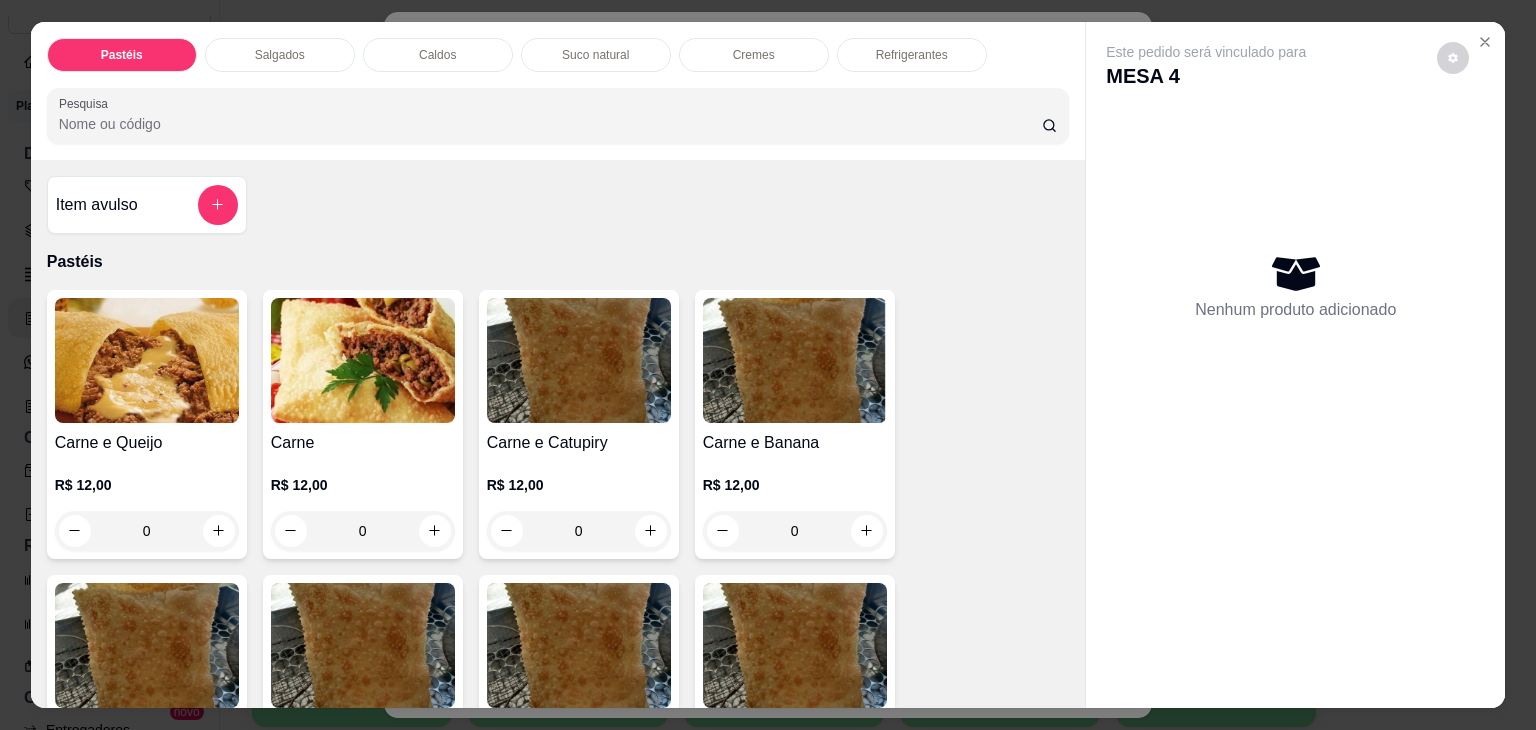 click on "Salgados" at bounding box center [280, 55] 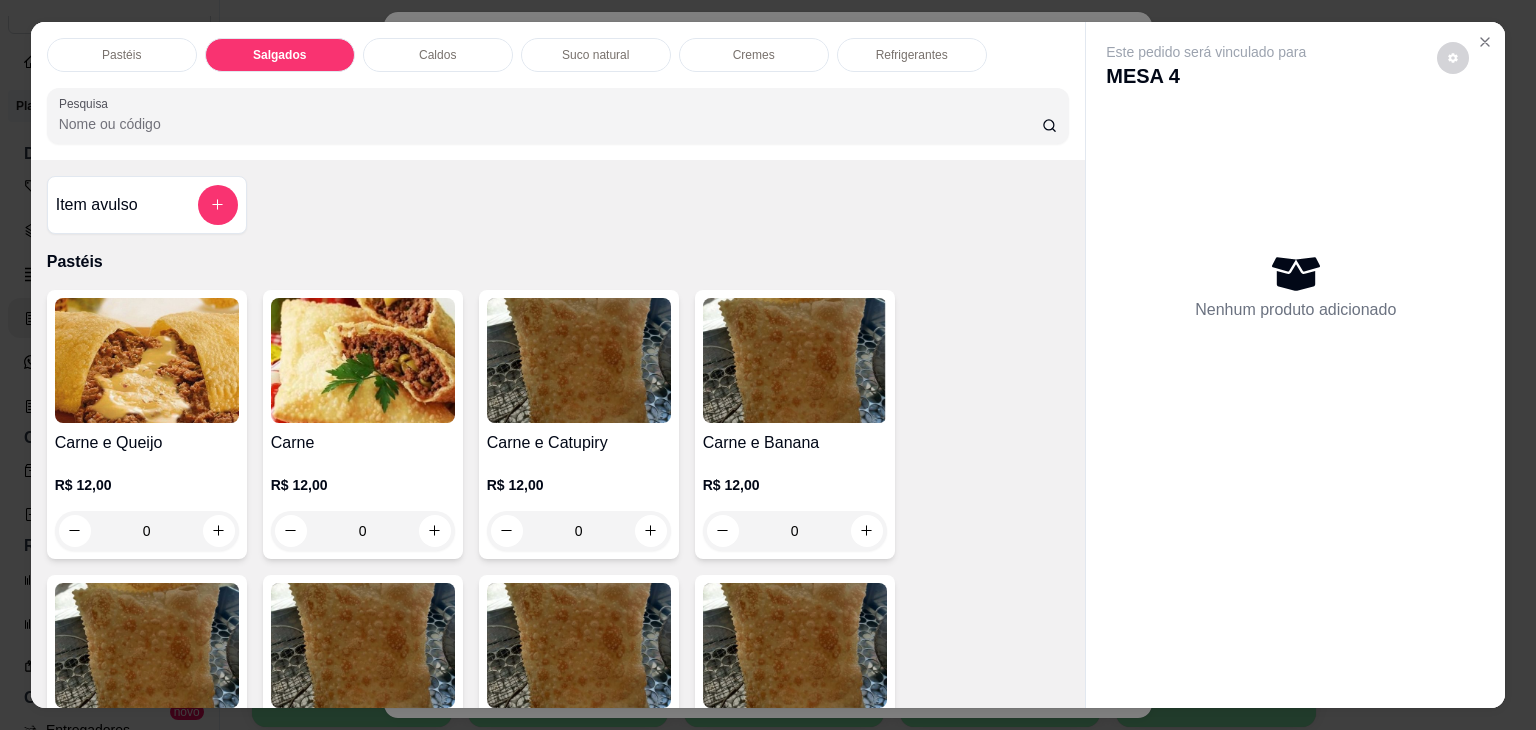 scroll, scrollTop: 2124, scrollLeft: 0, axis: vertical 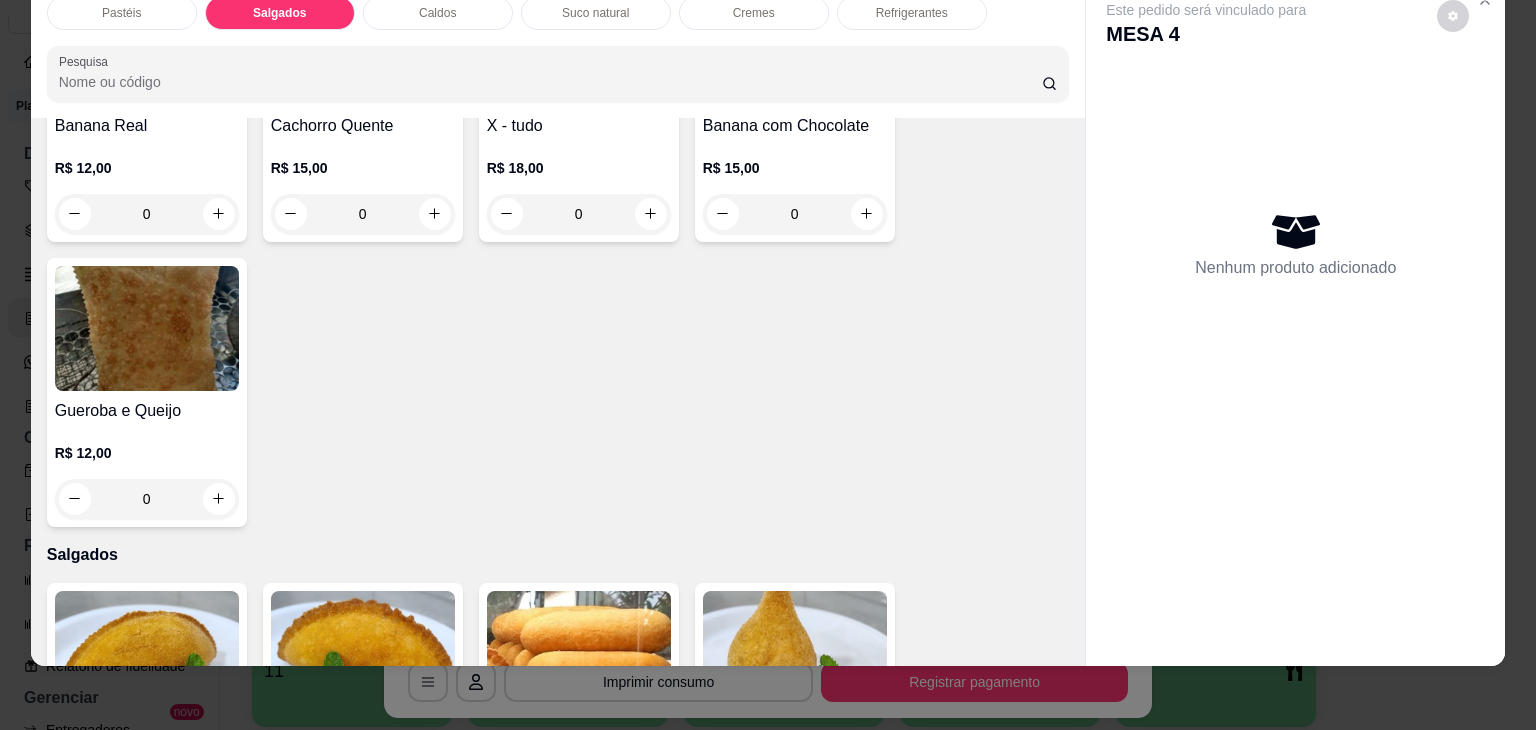 click on "Pastéis" at bounding box center (122, 13) 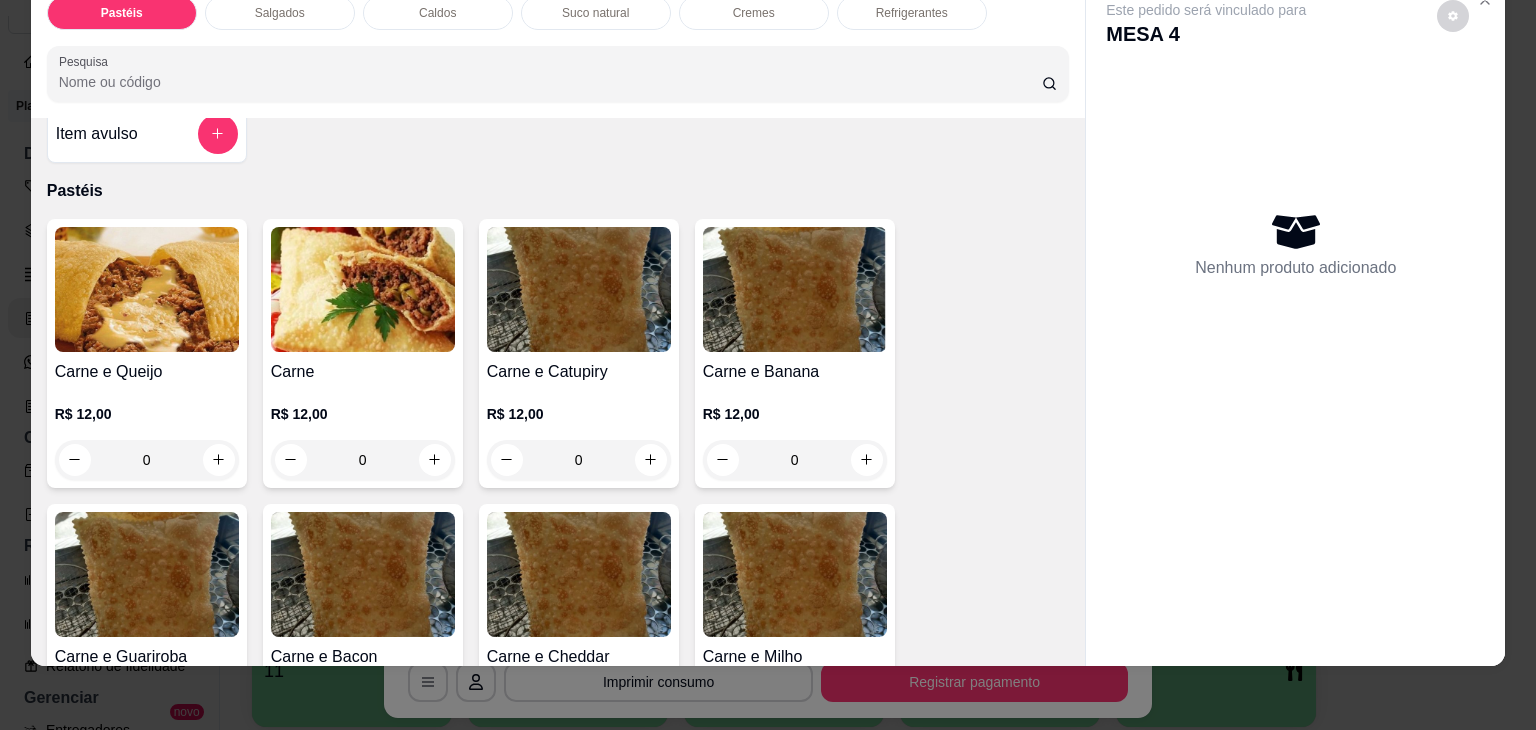 scroll, scrollTop: 0, scrollLeft: 0, axis: both 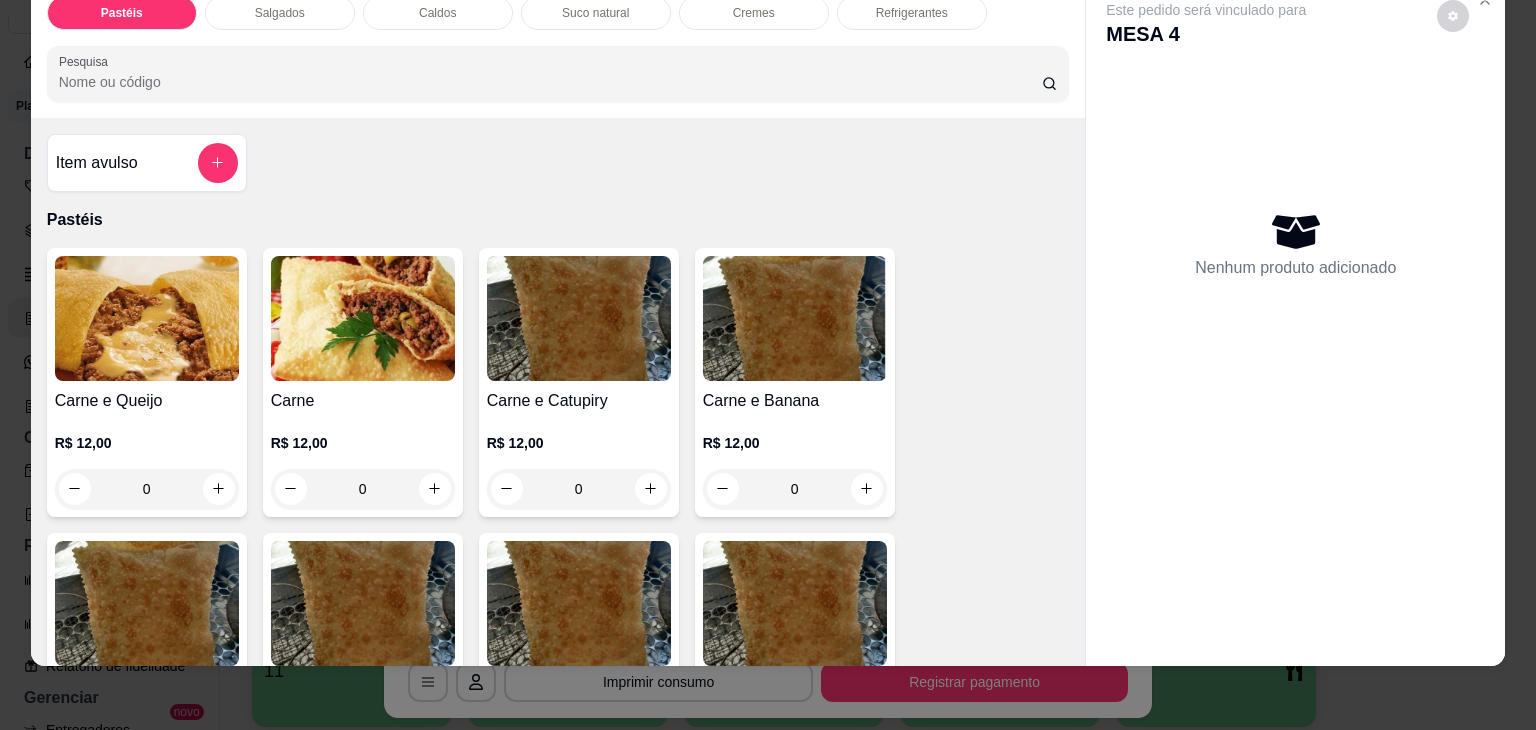 click at bounding box center (218, 163) 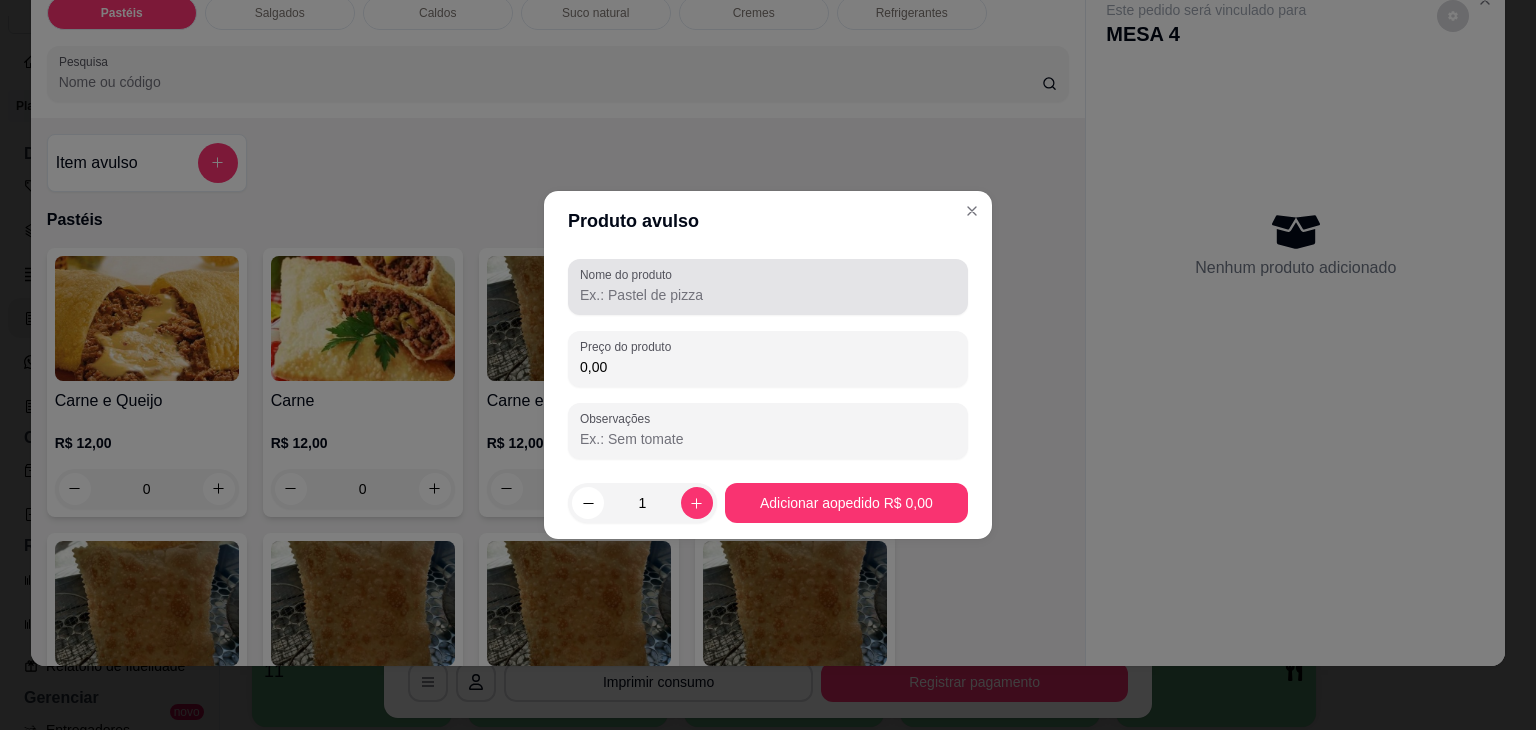 click on "Nome do produto" at bounding box center (768, 287) 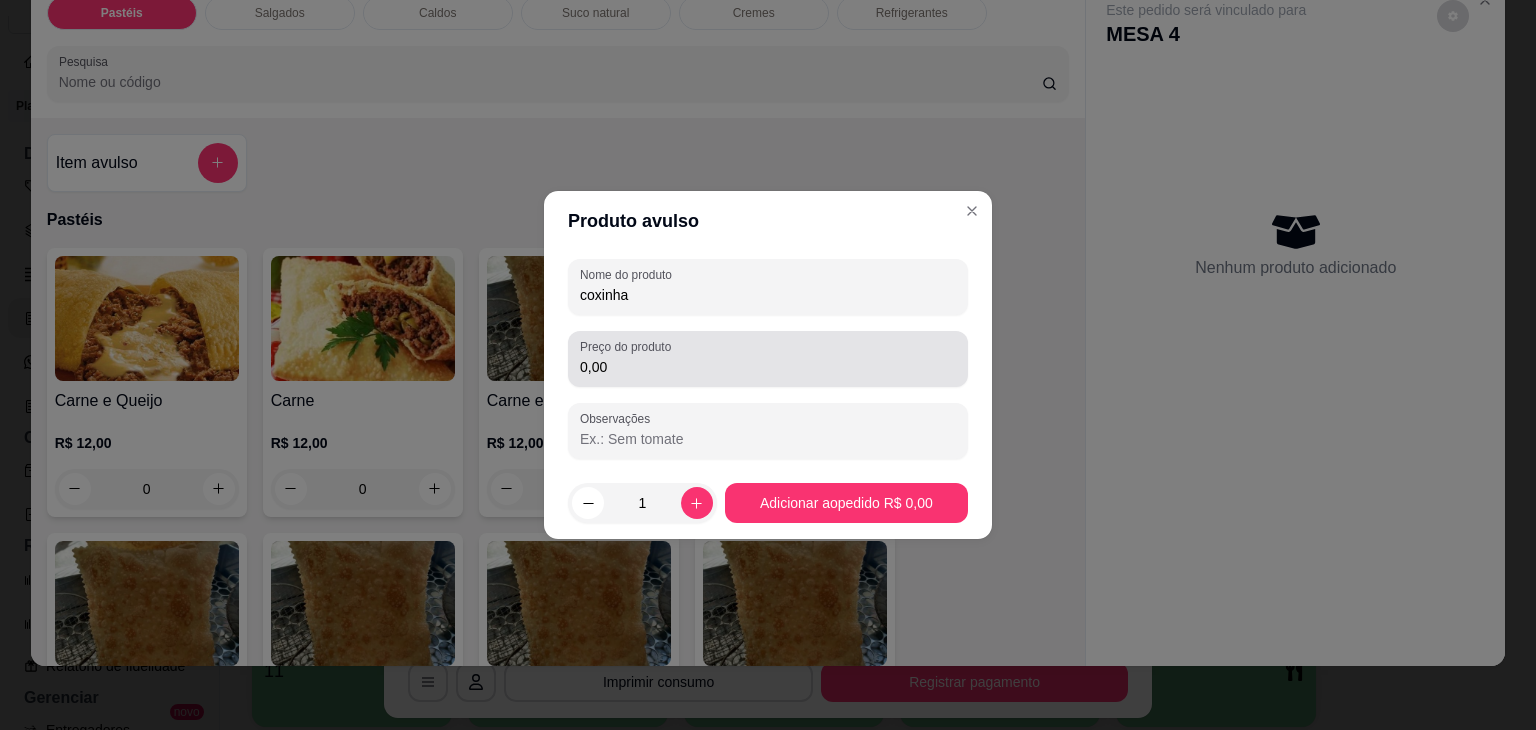 type on "coxinha" 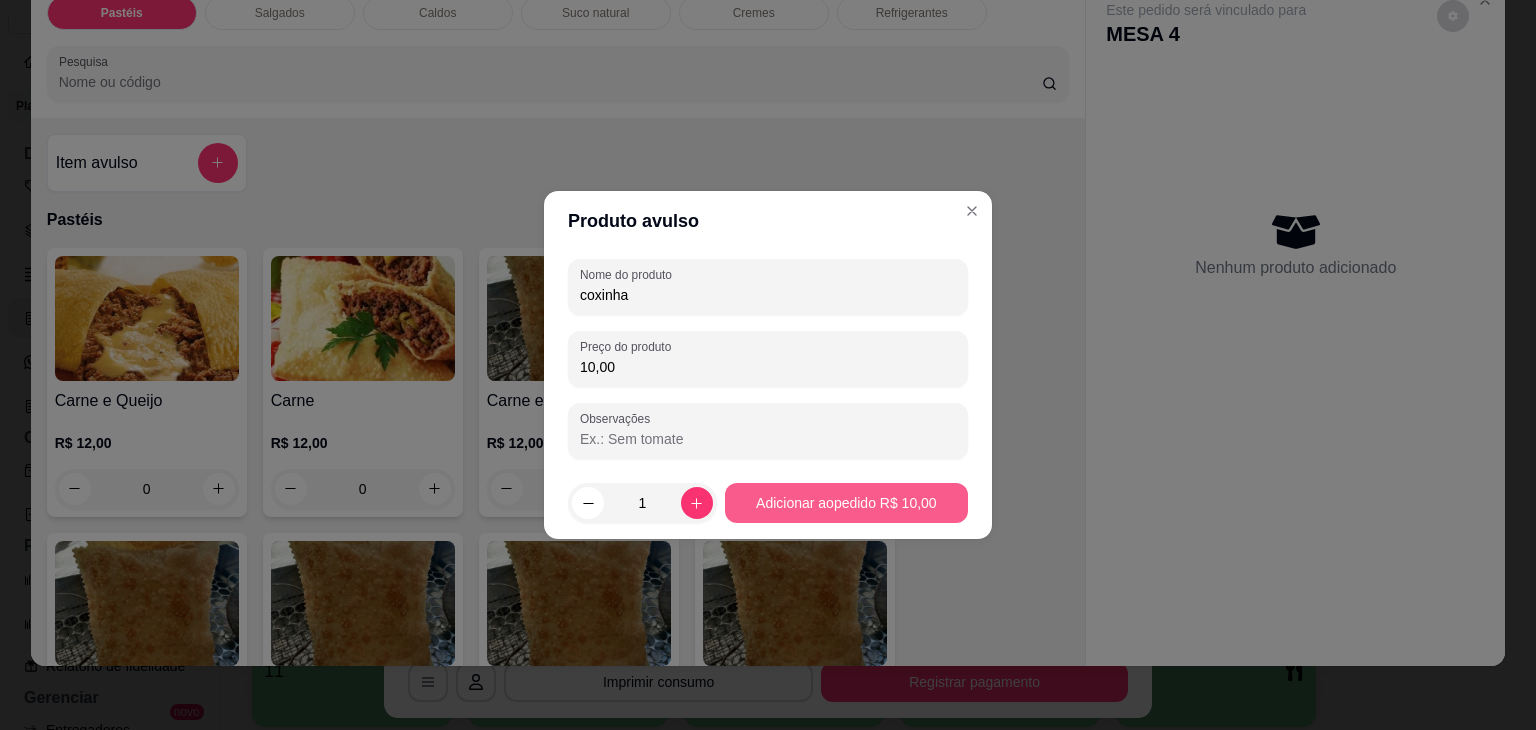type on "10,00" 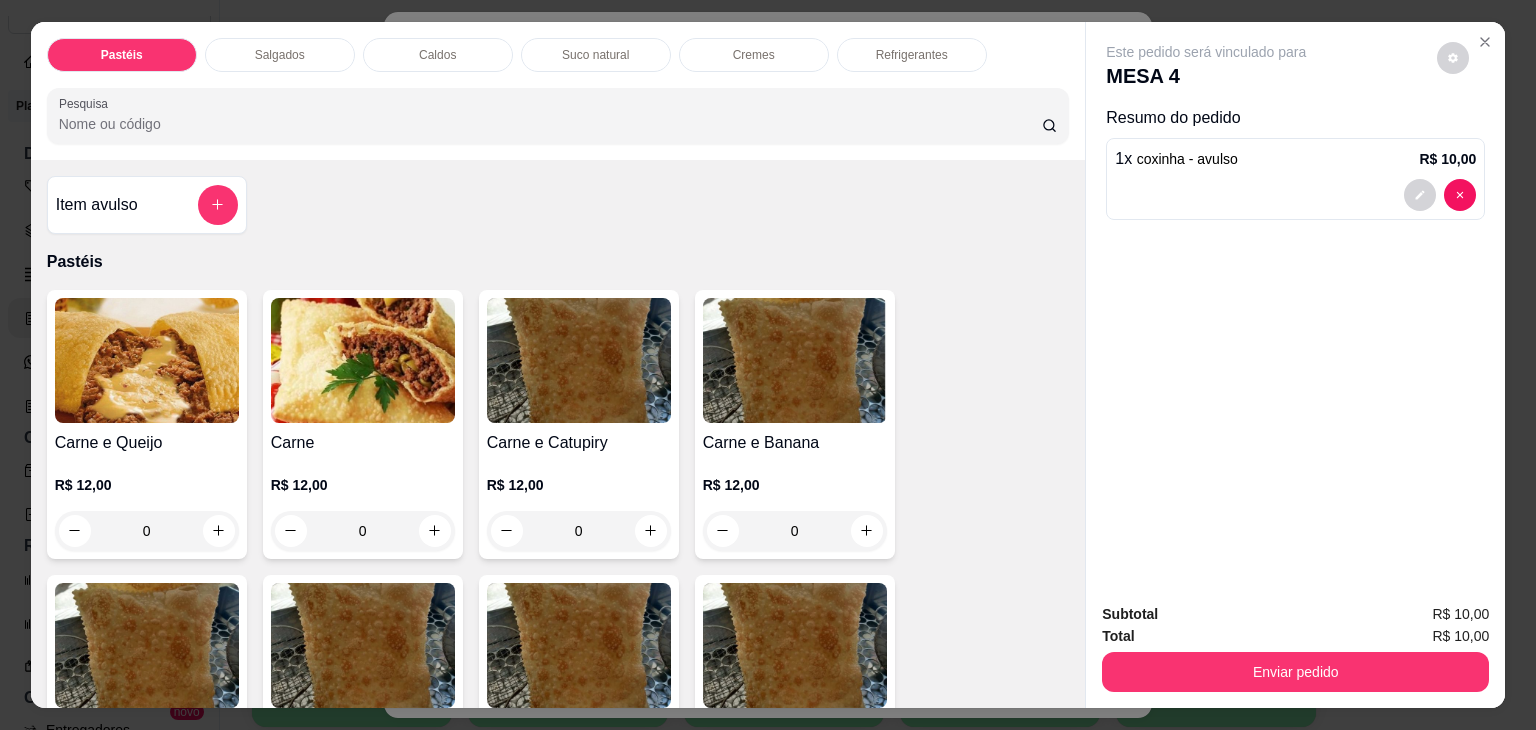 scroll, scrollTop: 0, scrollLeft: 0, axis: both 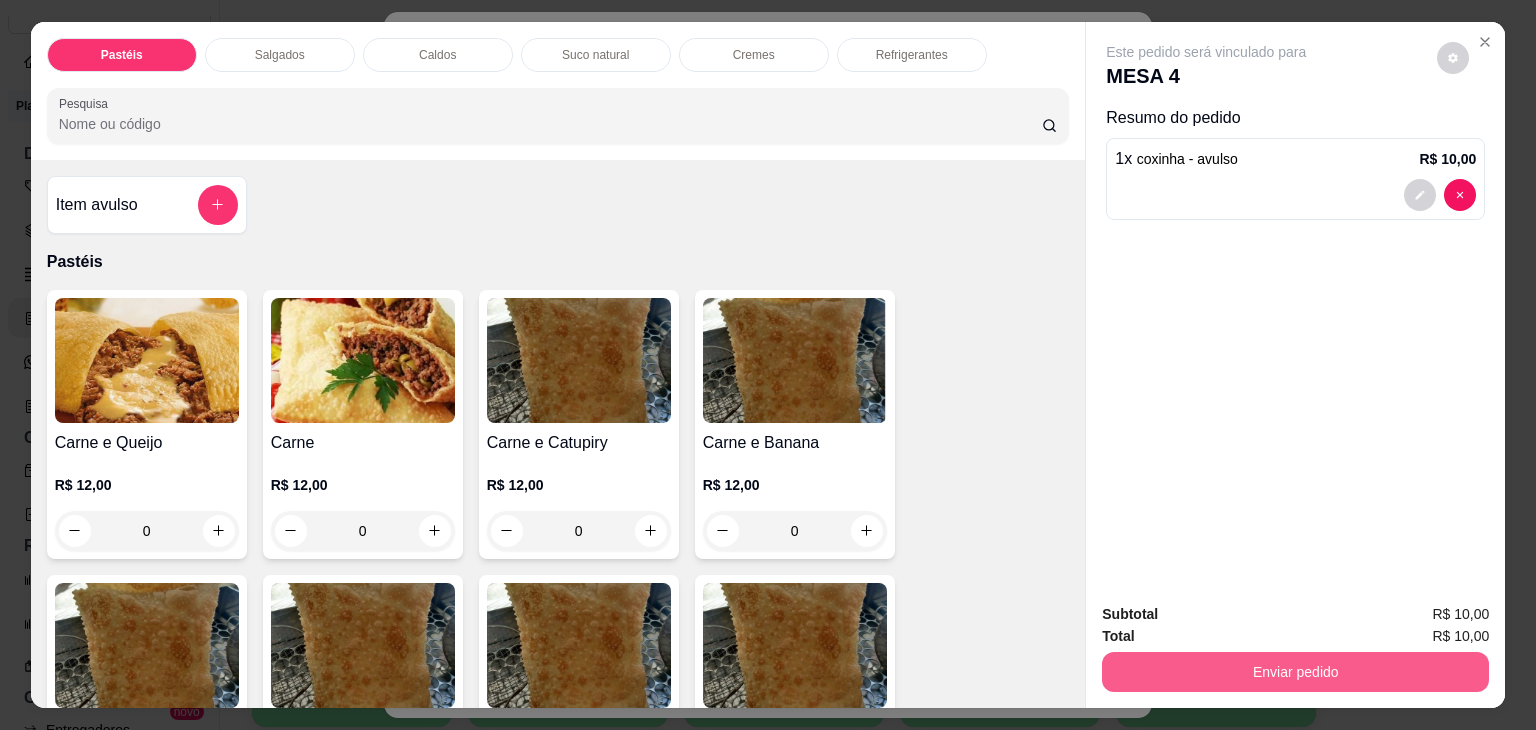 click on "Enviar pedido" at bounding box center (1295, 672) 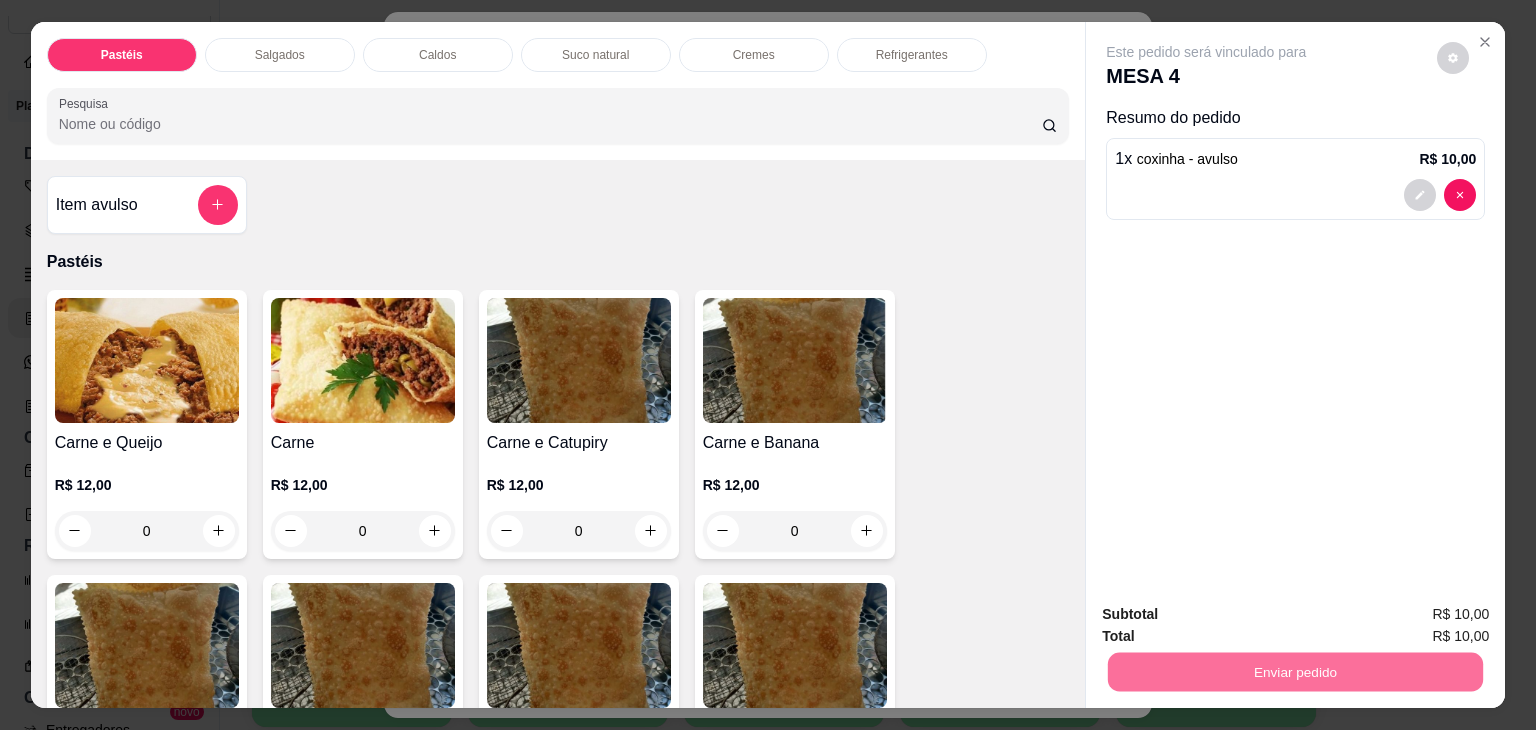 click on "Não registrar e enviar pedido" at bounding box center [1229, 615] 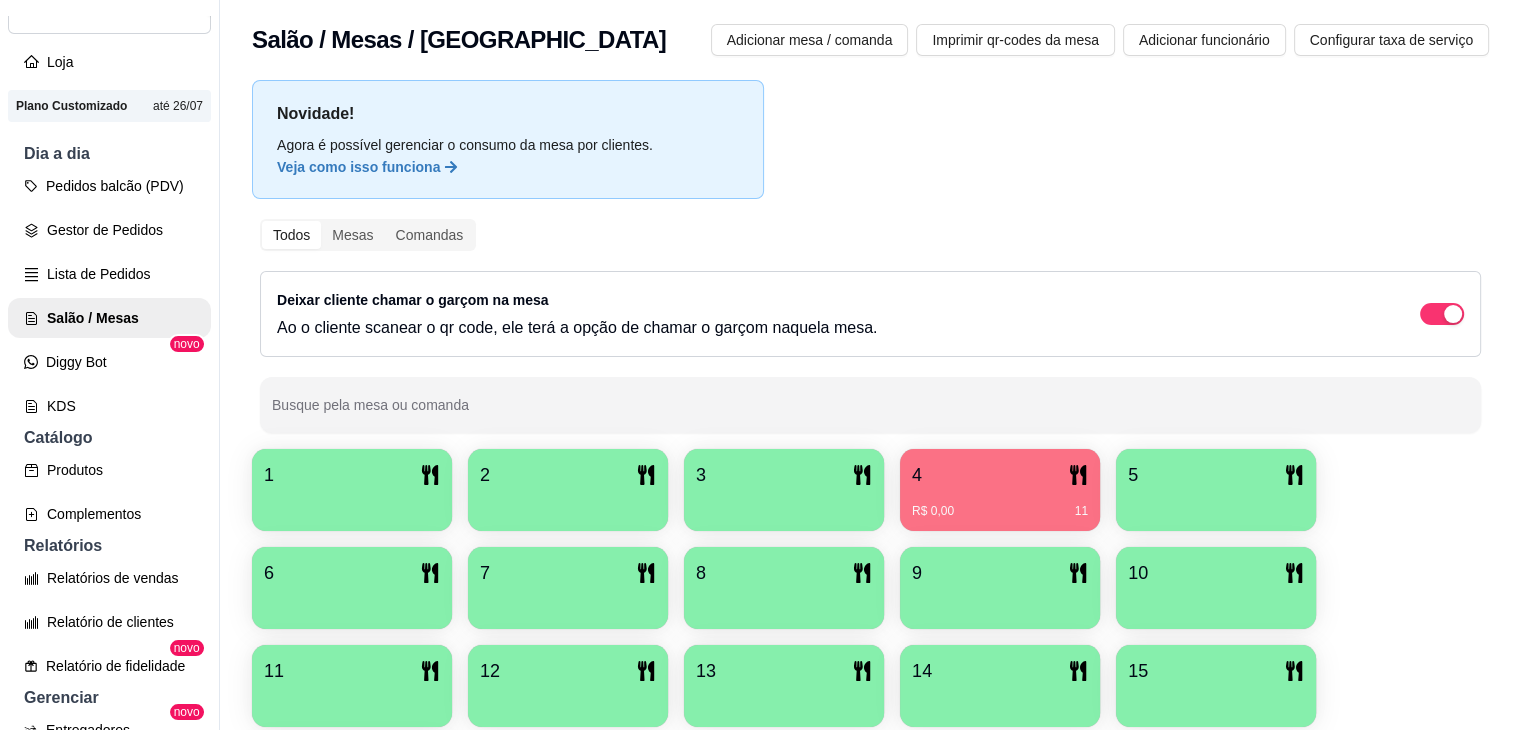 click on "R$ 0,00 11" at bounding box center [1000, 504] 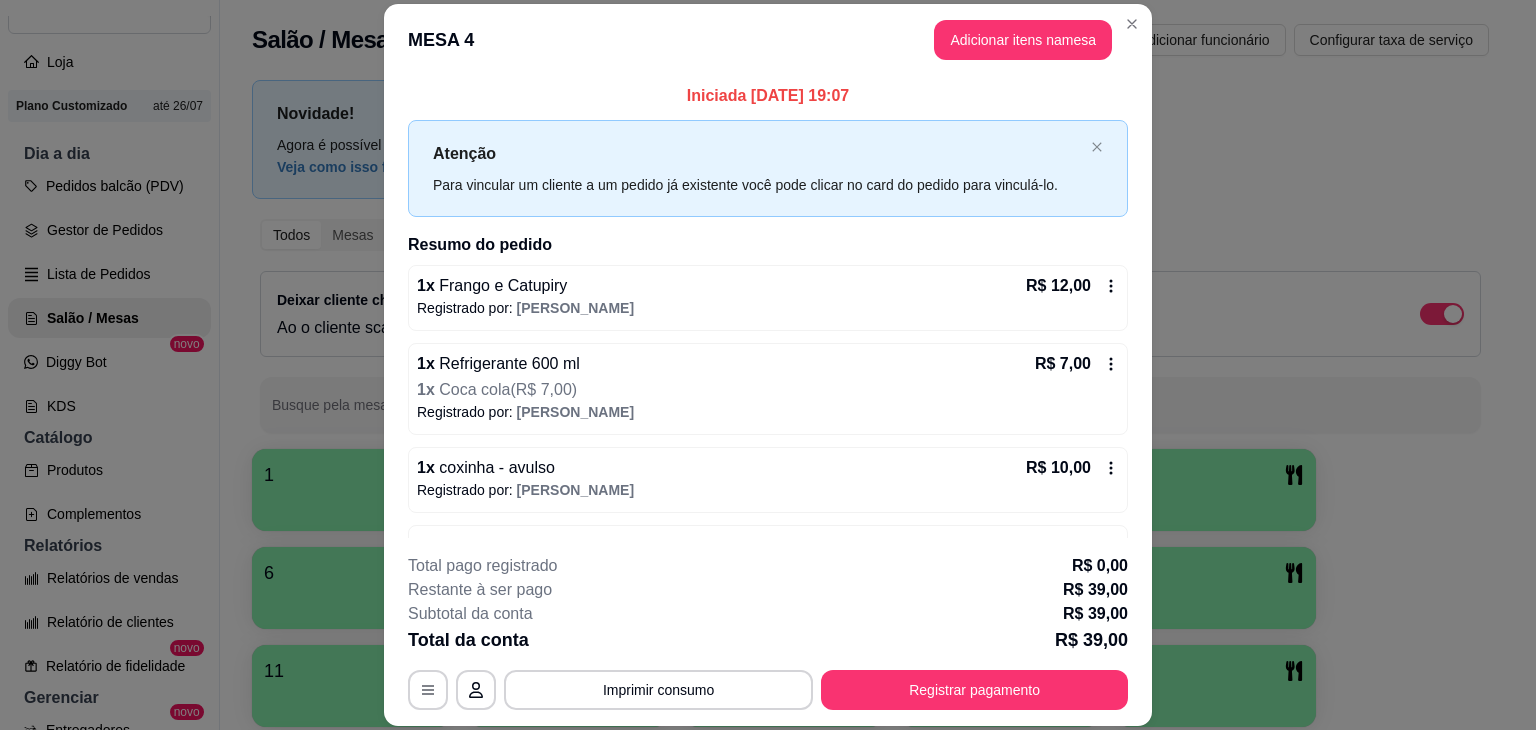 scroll, scrollTop: 58, scrollLeft: 0, axis: vertical 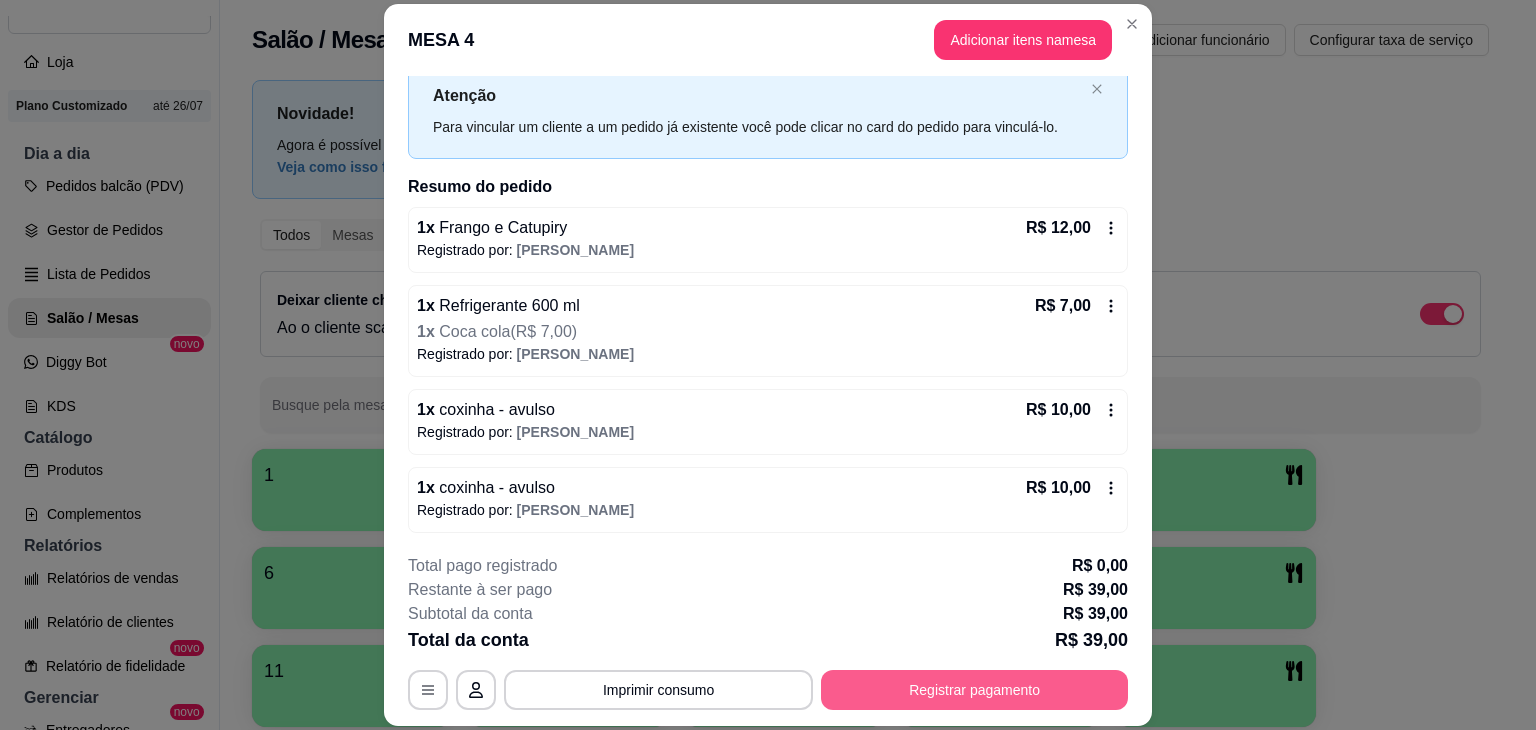 click on "Registrar pagamento" at bounding box center [974, 690] 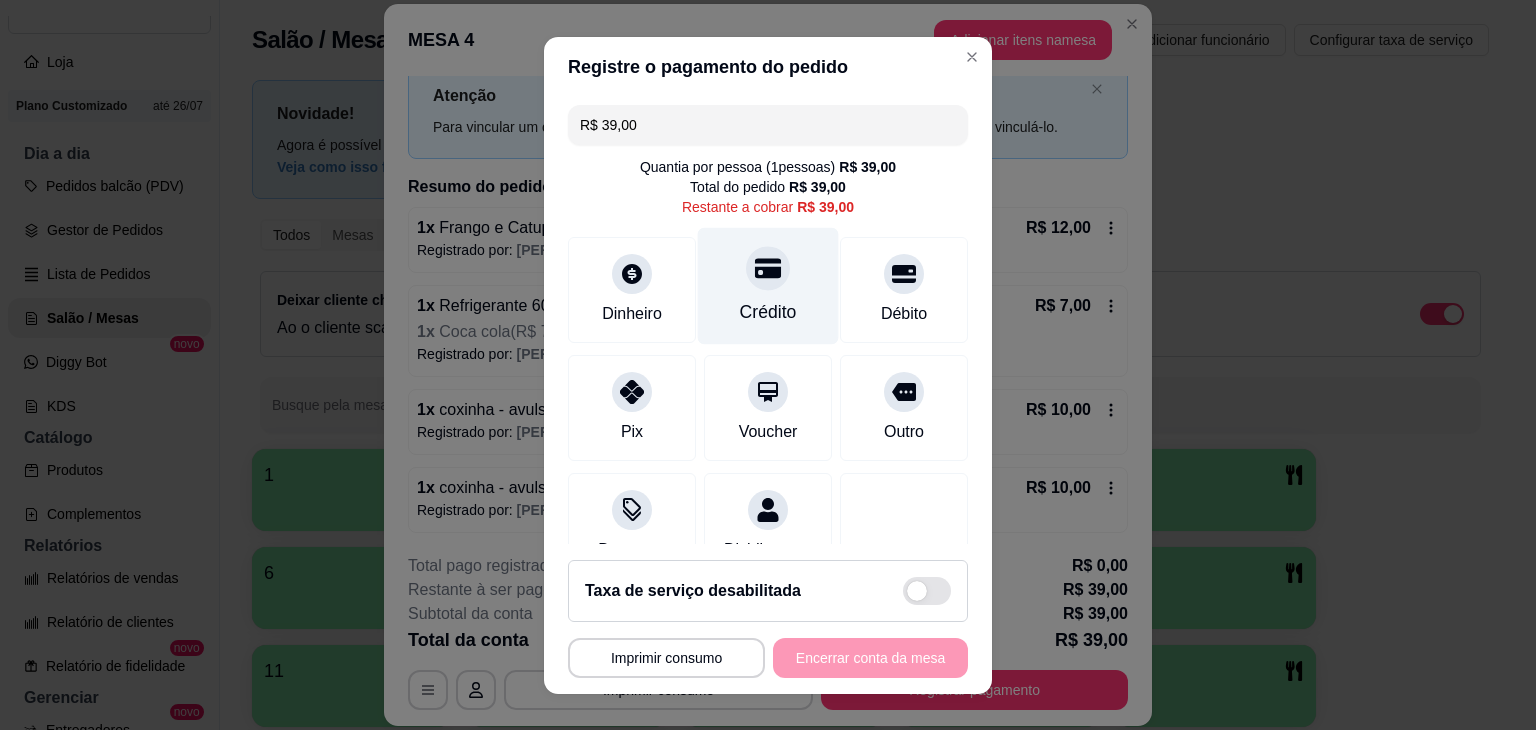 click at bounding box center [768, 268] 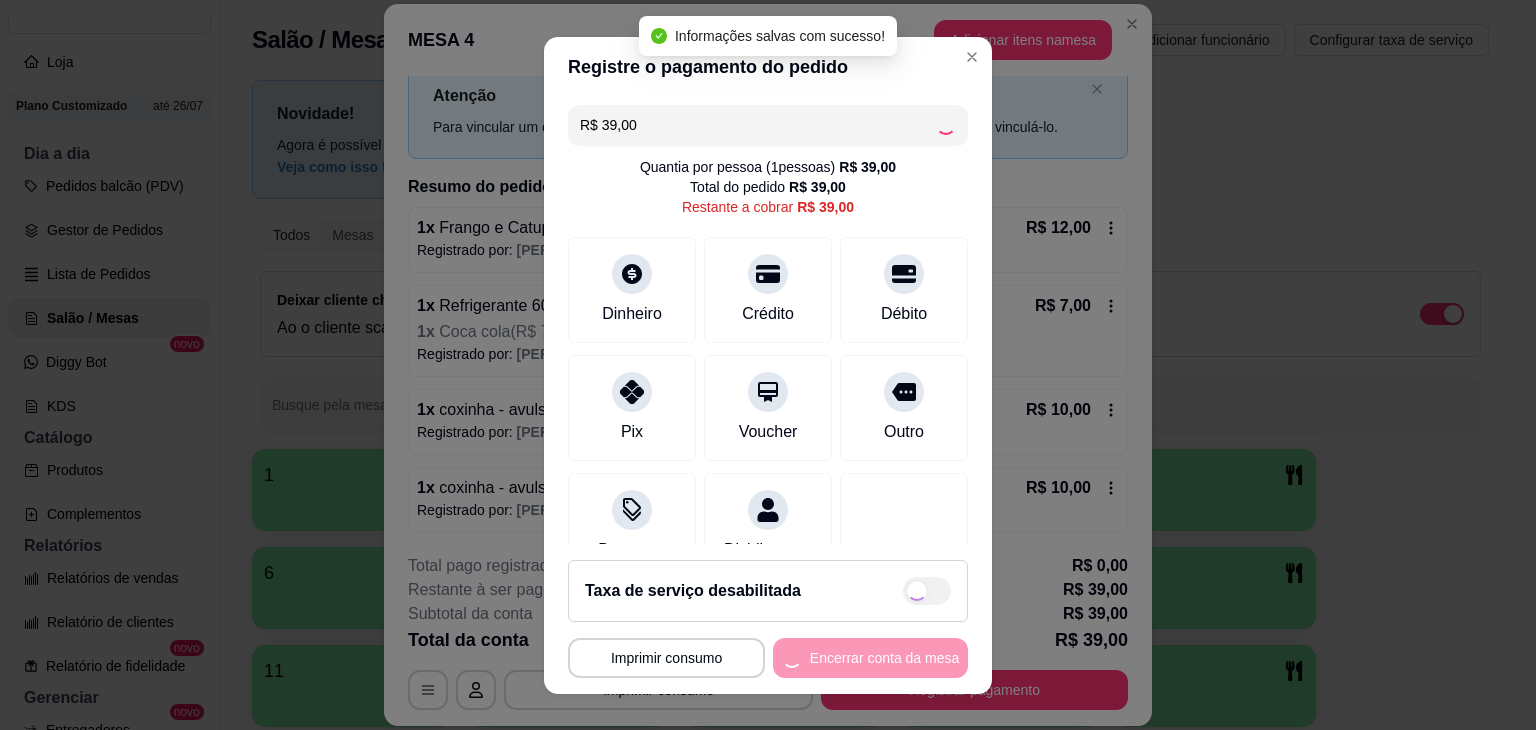 type on "R$ 0,00" 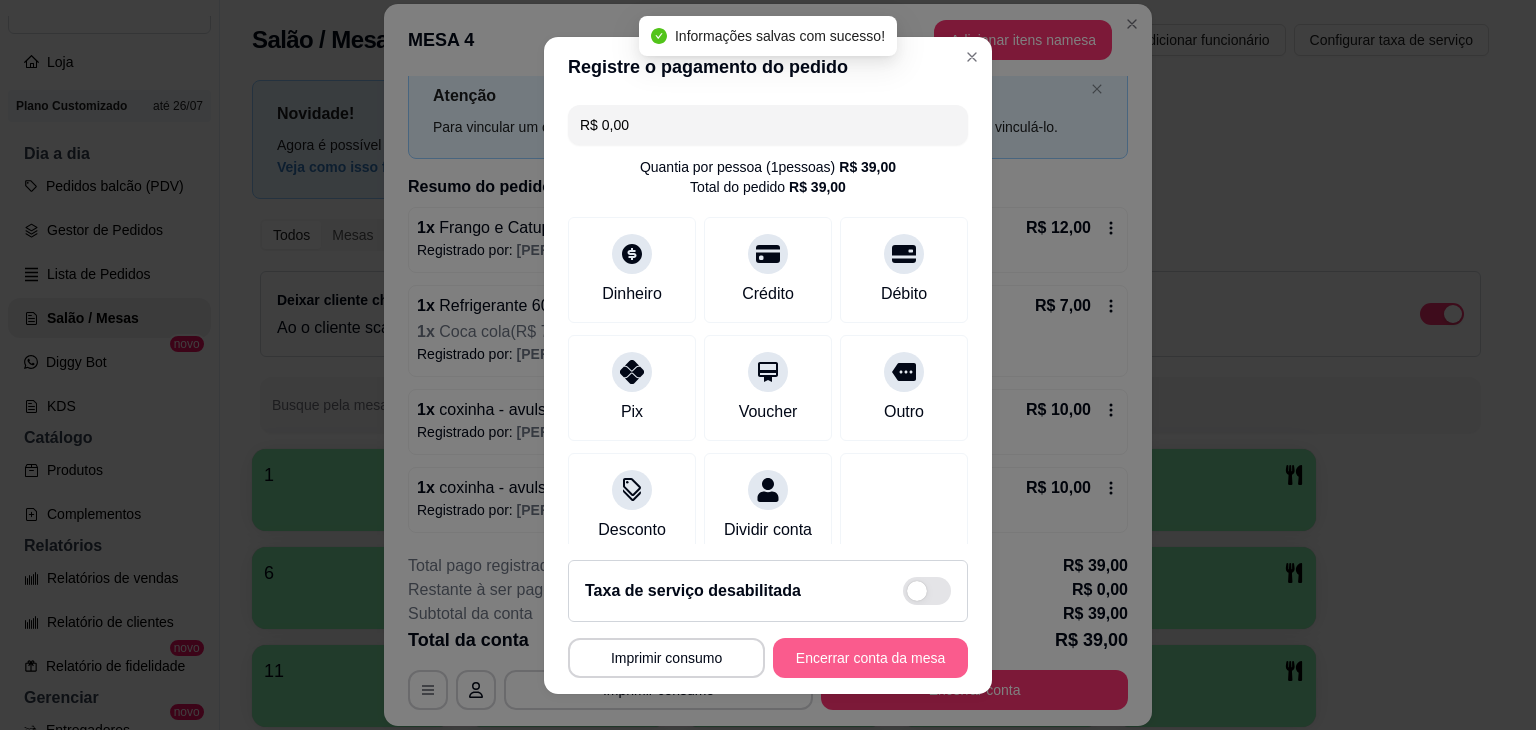 click on "Encerrar conta da mesa" at bounding box center [870, 658] 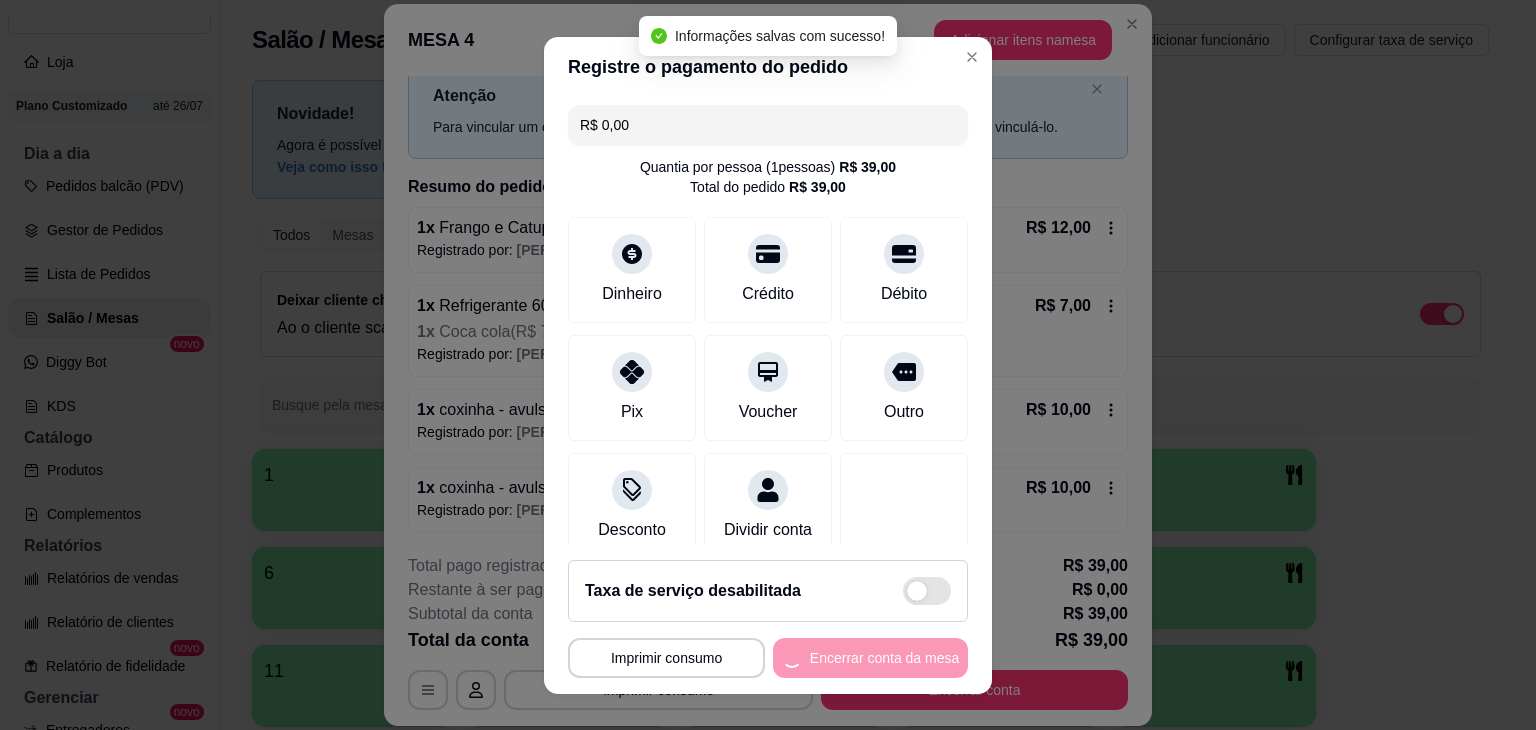 scroll, scrollTop: 0, scrollLeft: 0, axis: both 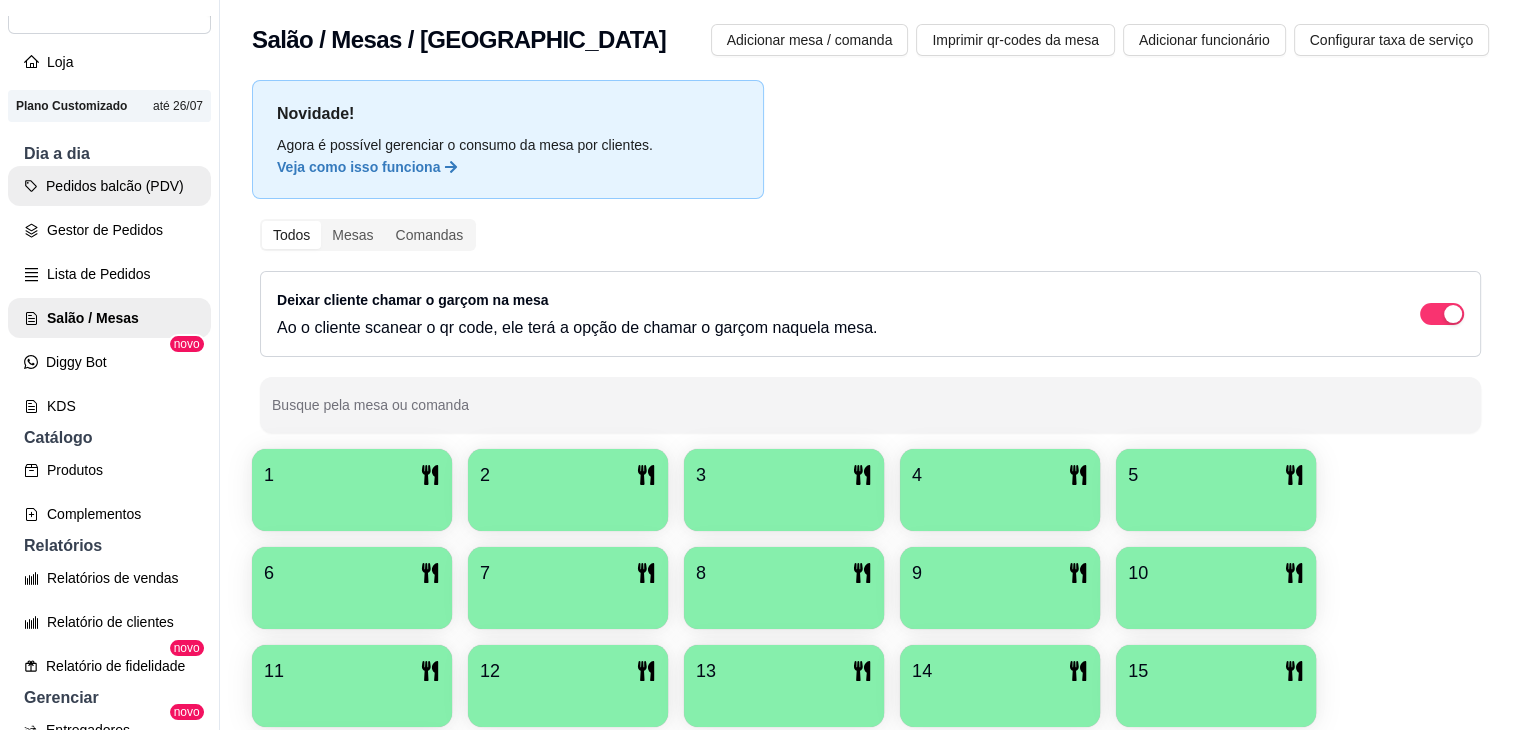 click on "Pedidos balcão (PDV)" at bounding box center (109, 186) 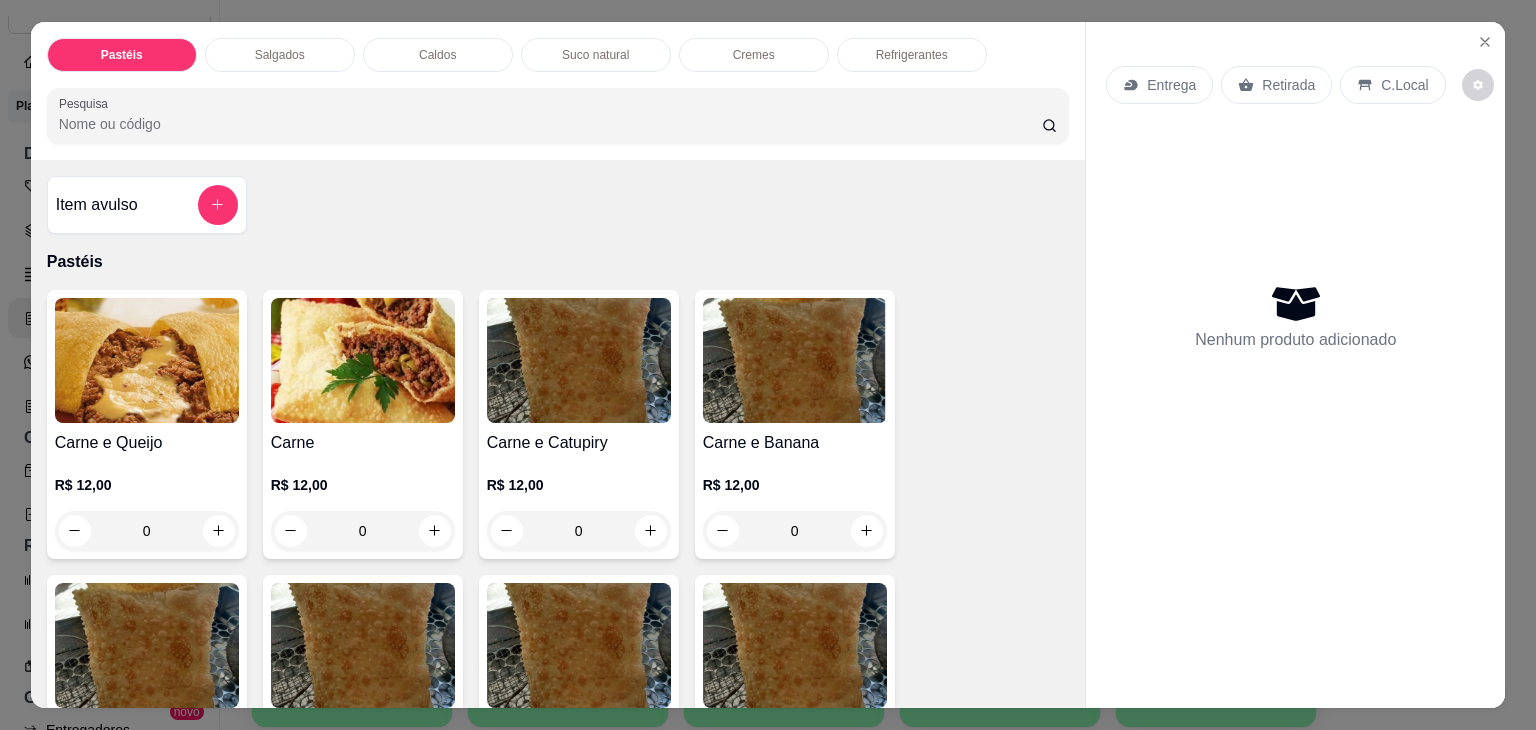 click on "Caldos" at bounding box center (438, 55) 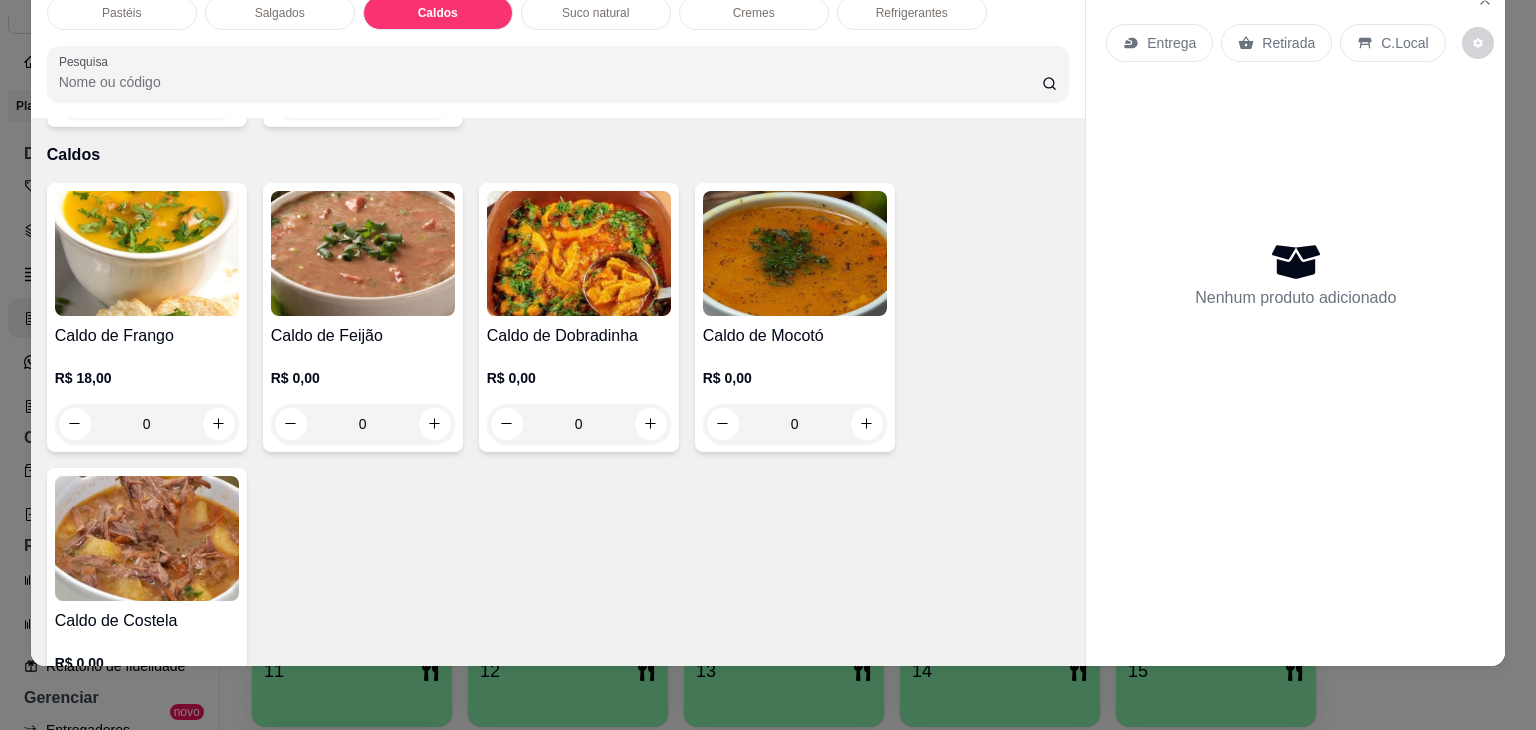 click on "0" at bounding box center (147, 424) 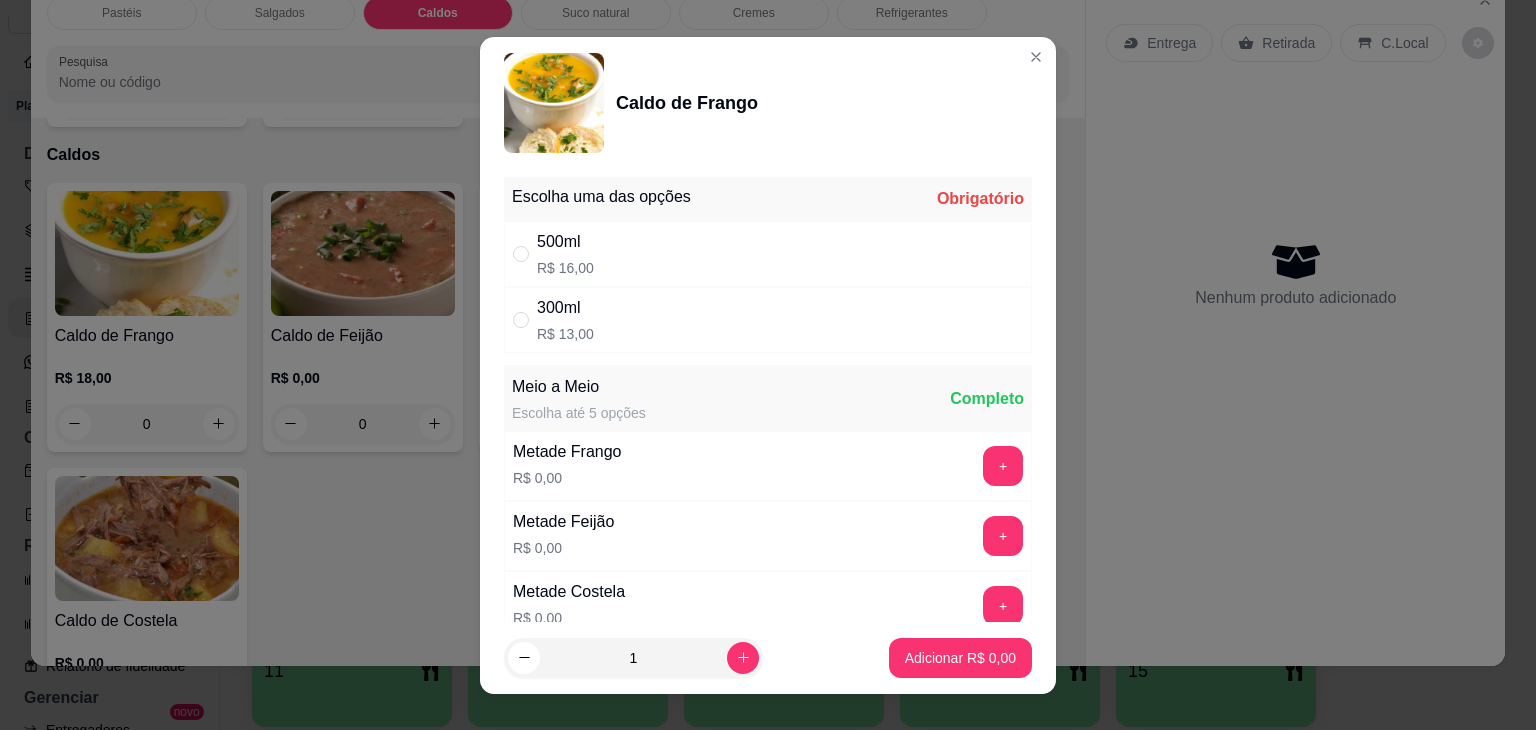click on "500ml R$ 16,00" at bounding box center (768, 254) 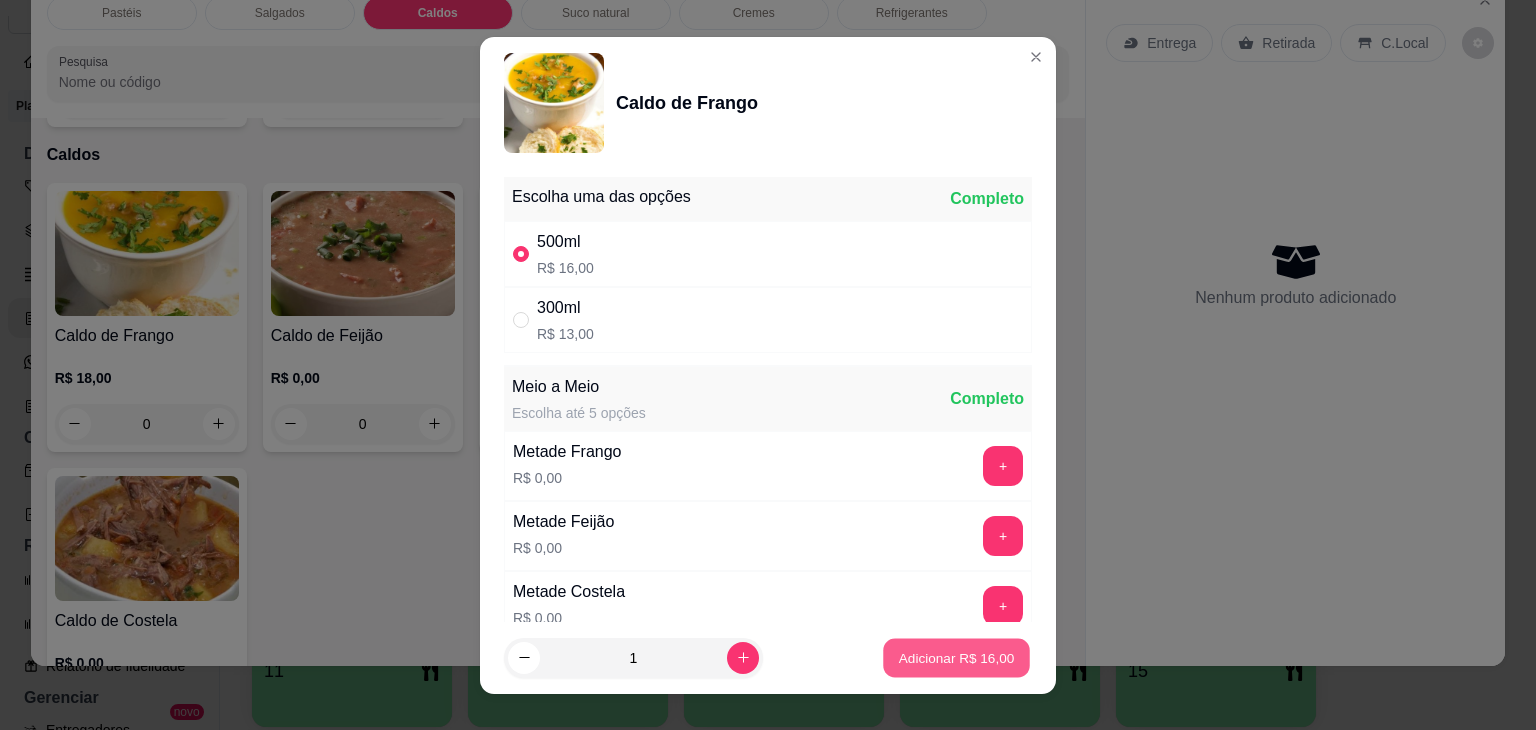 click on "Adicionar   R$ 16,00" at bounding box center [957, 657] 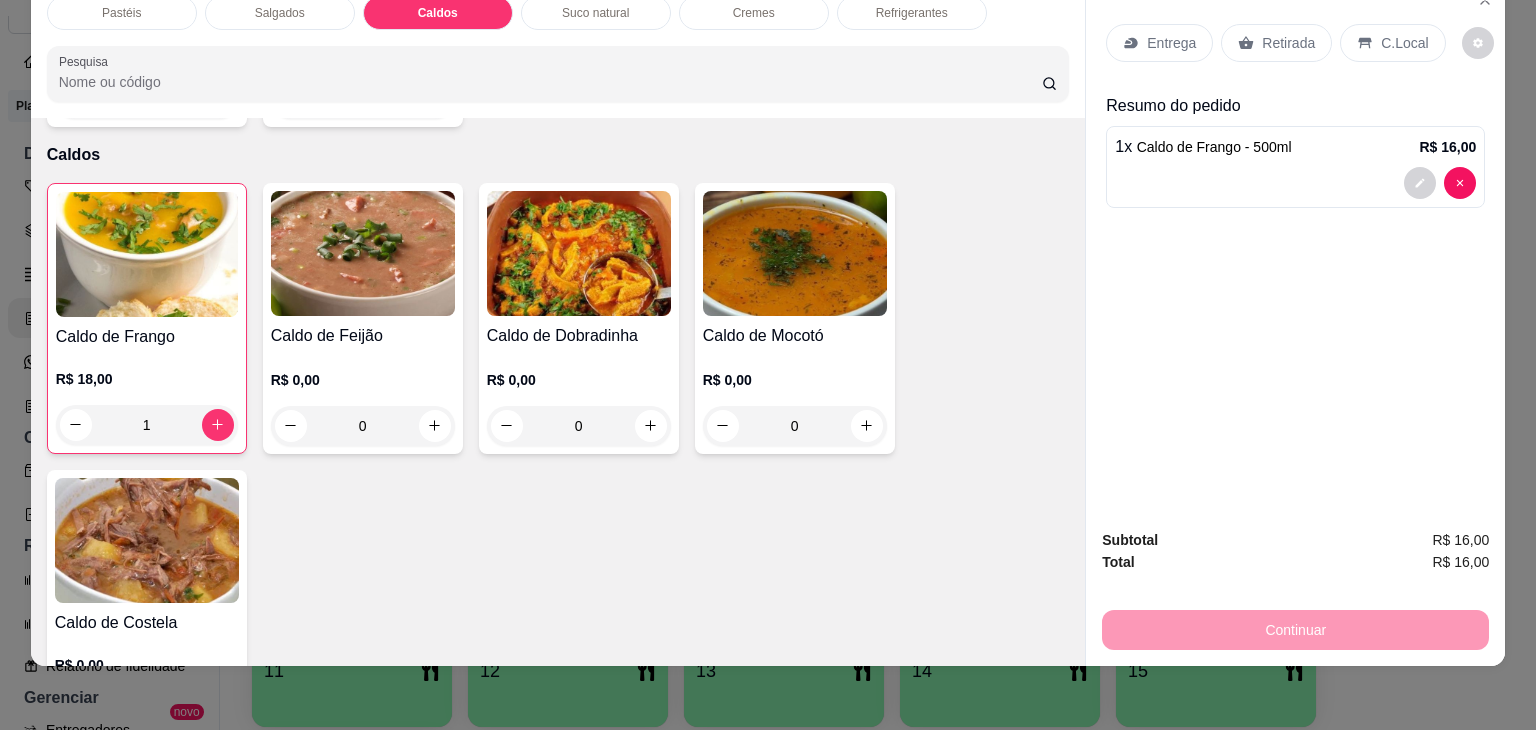click on "Retirada" at bounding box center [1288, 43] 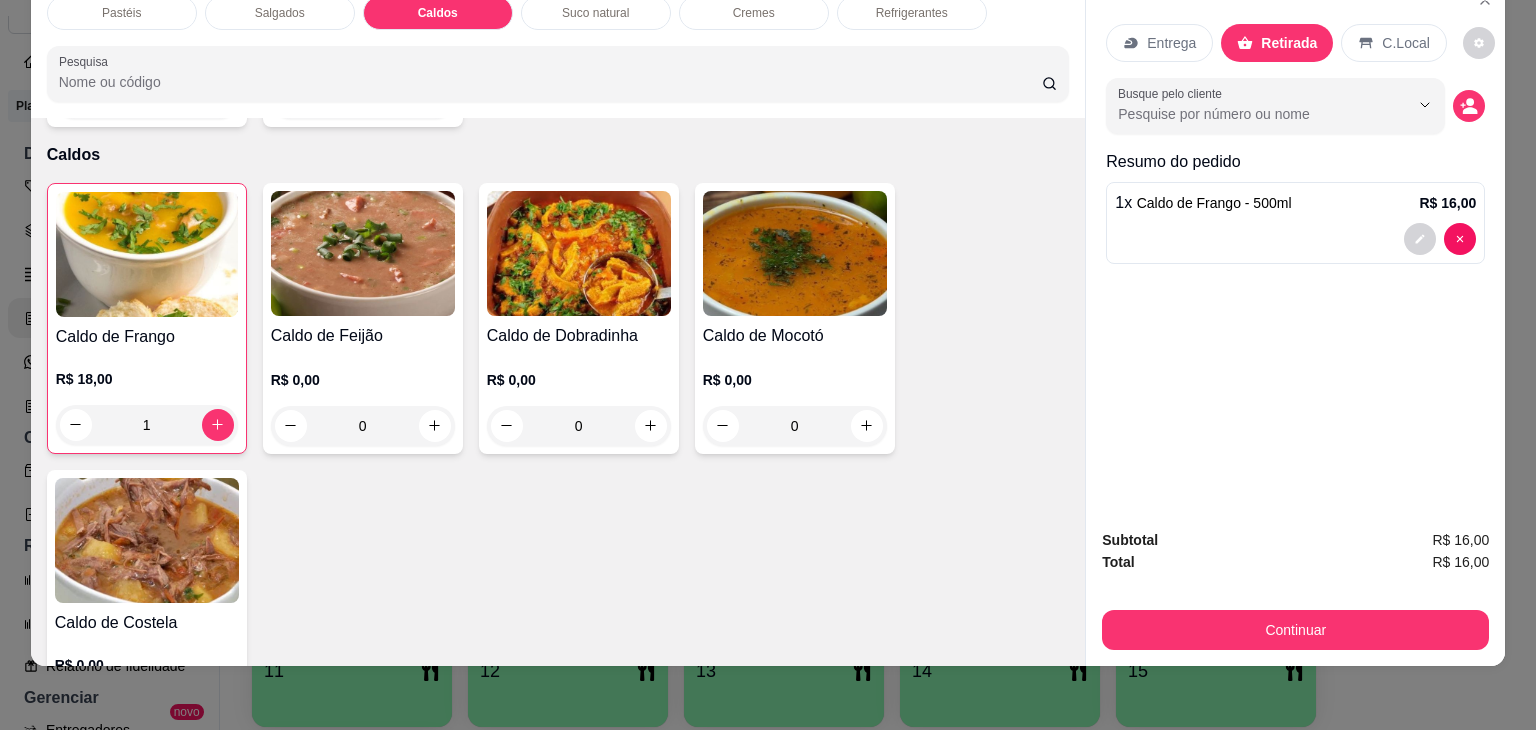 click on "Continuar" at bounding box center [1295, 630] 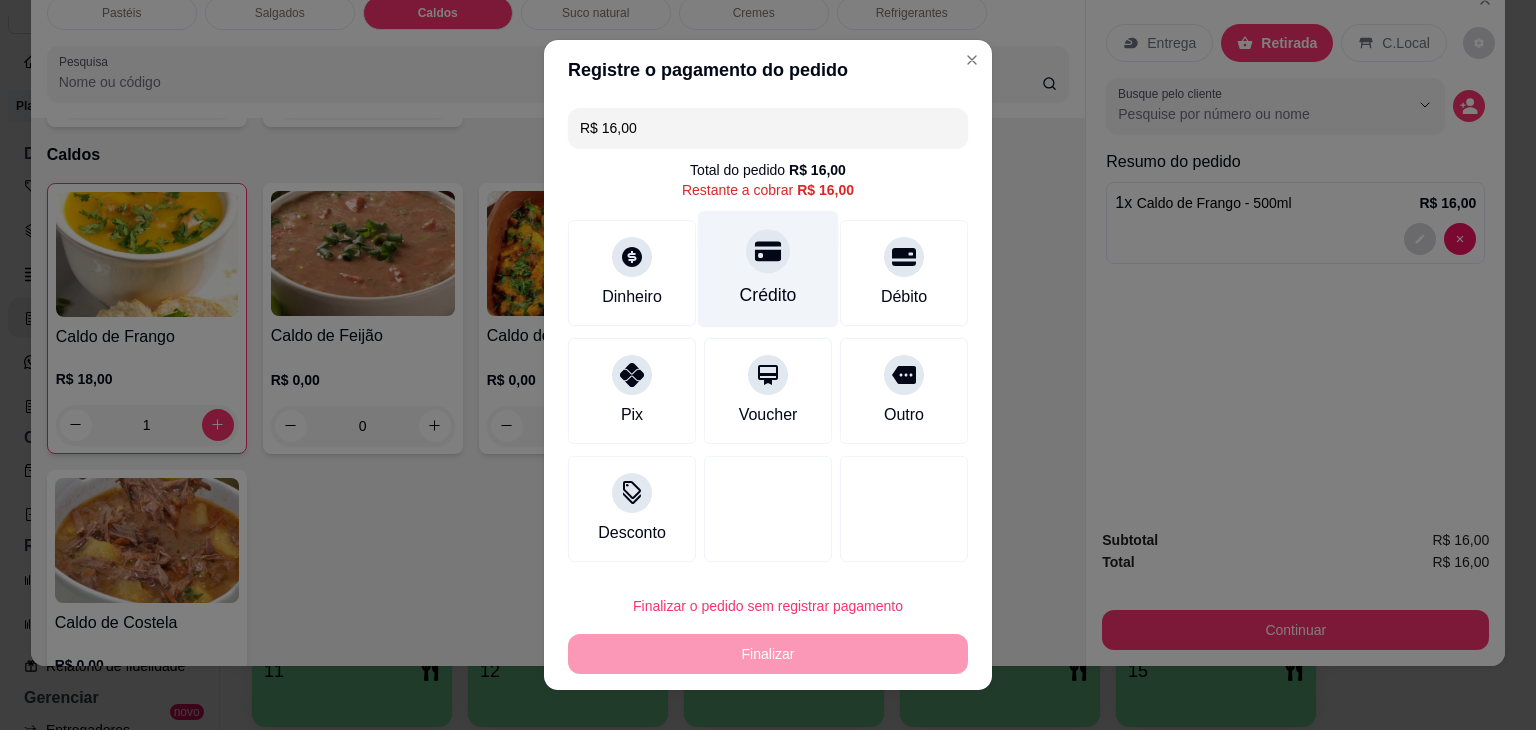 click 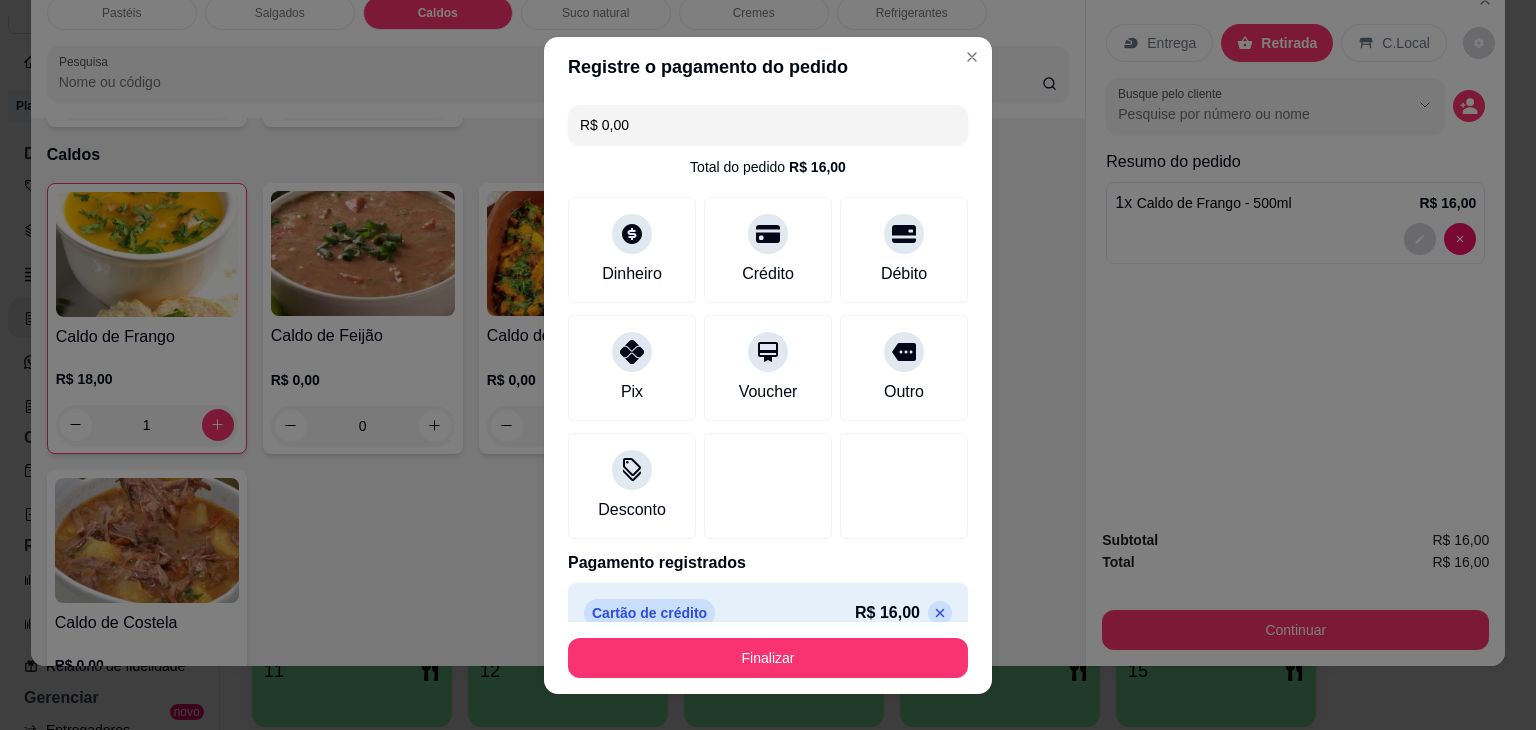 click on "Finalizar" at bounding box center (768, 658) 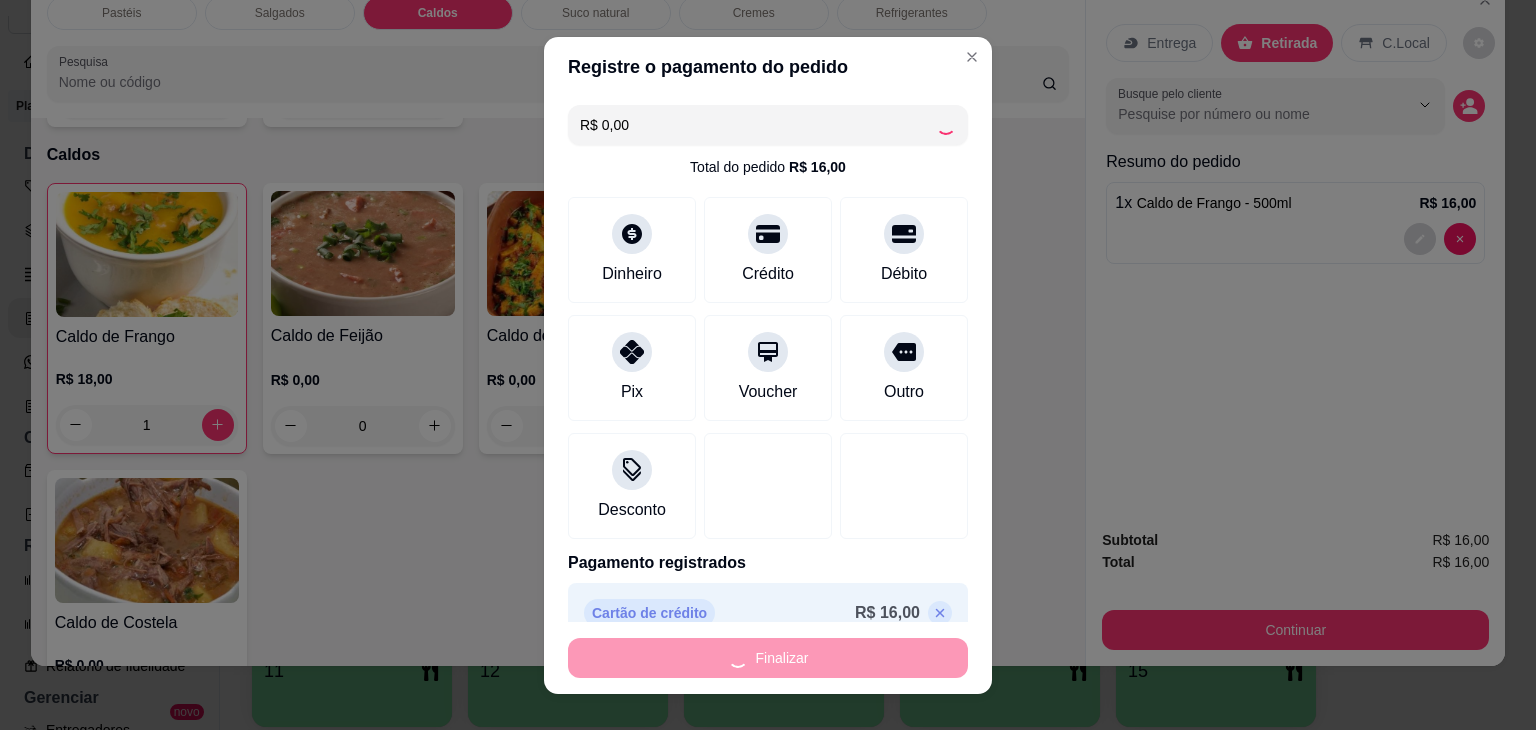 type on "0" 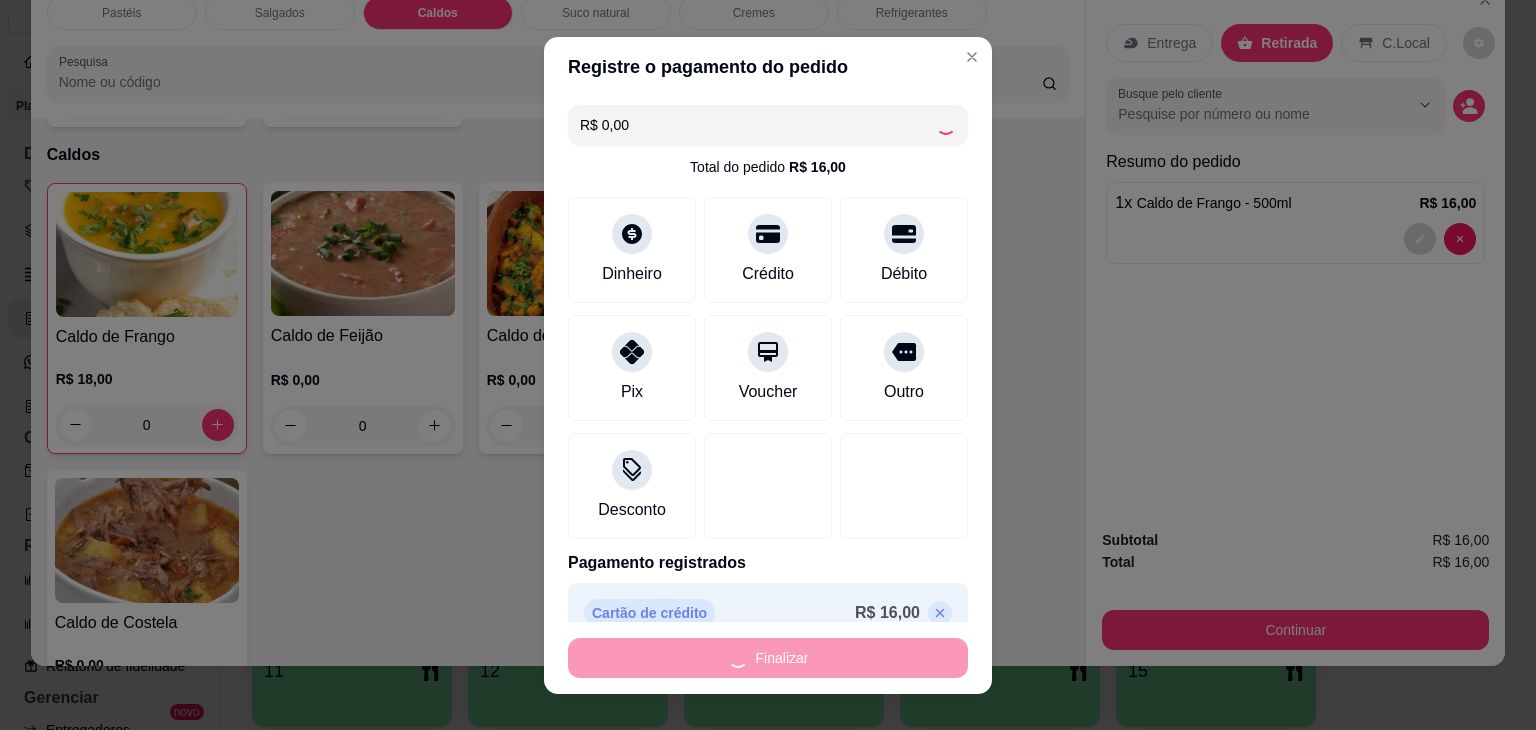 type on "-R$ 16,00" 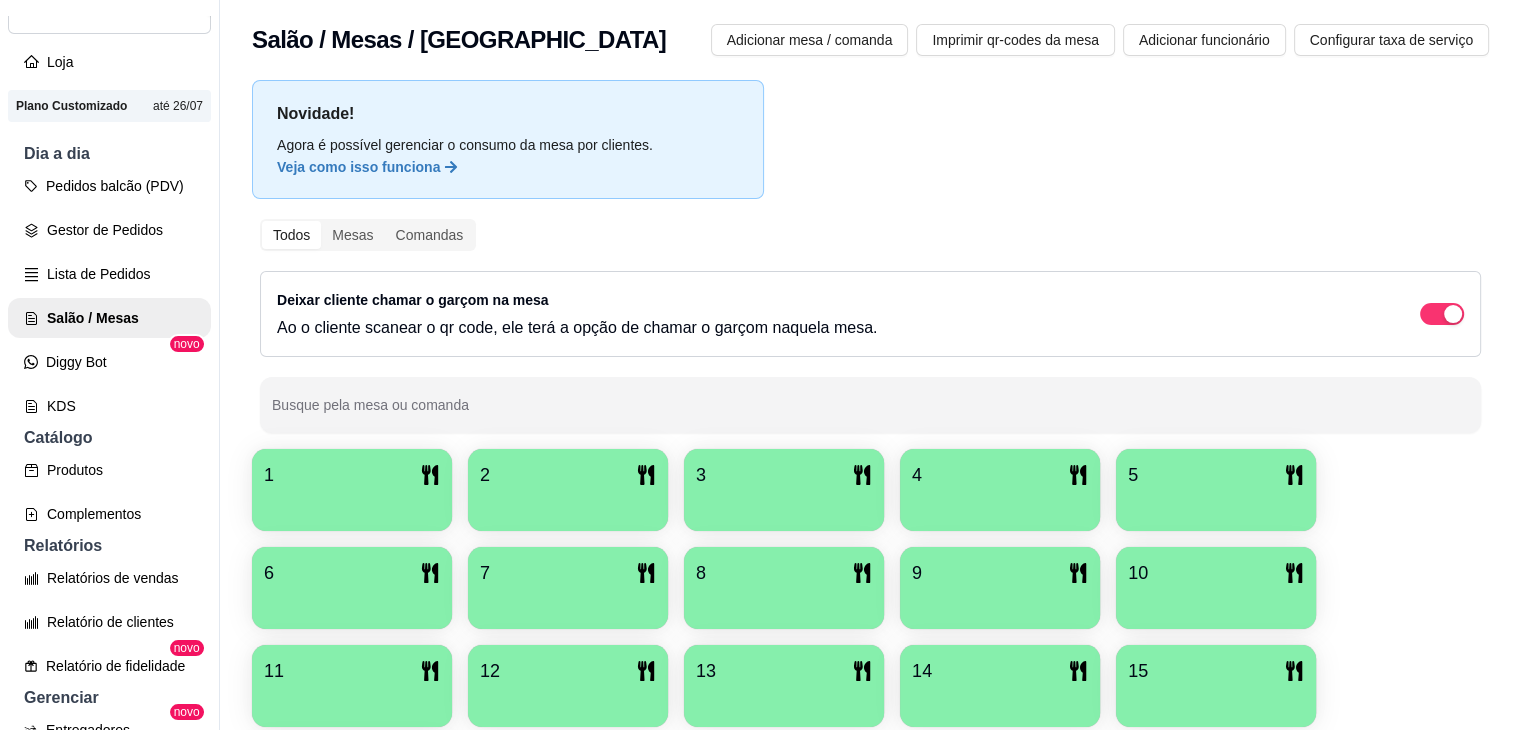 drag, startPoint x: 740, startPoint y: 606, endPoint x: 1278, endPoint y: 149, distance: 705.89874 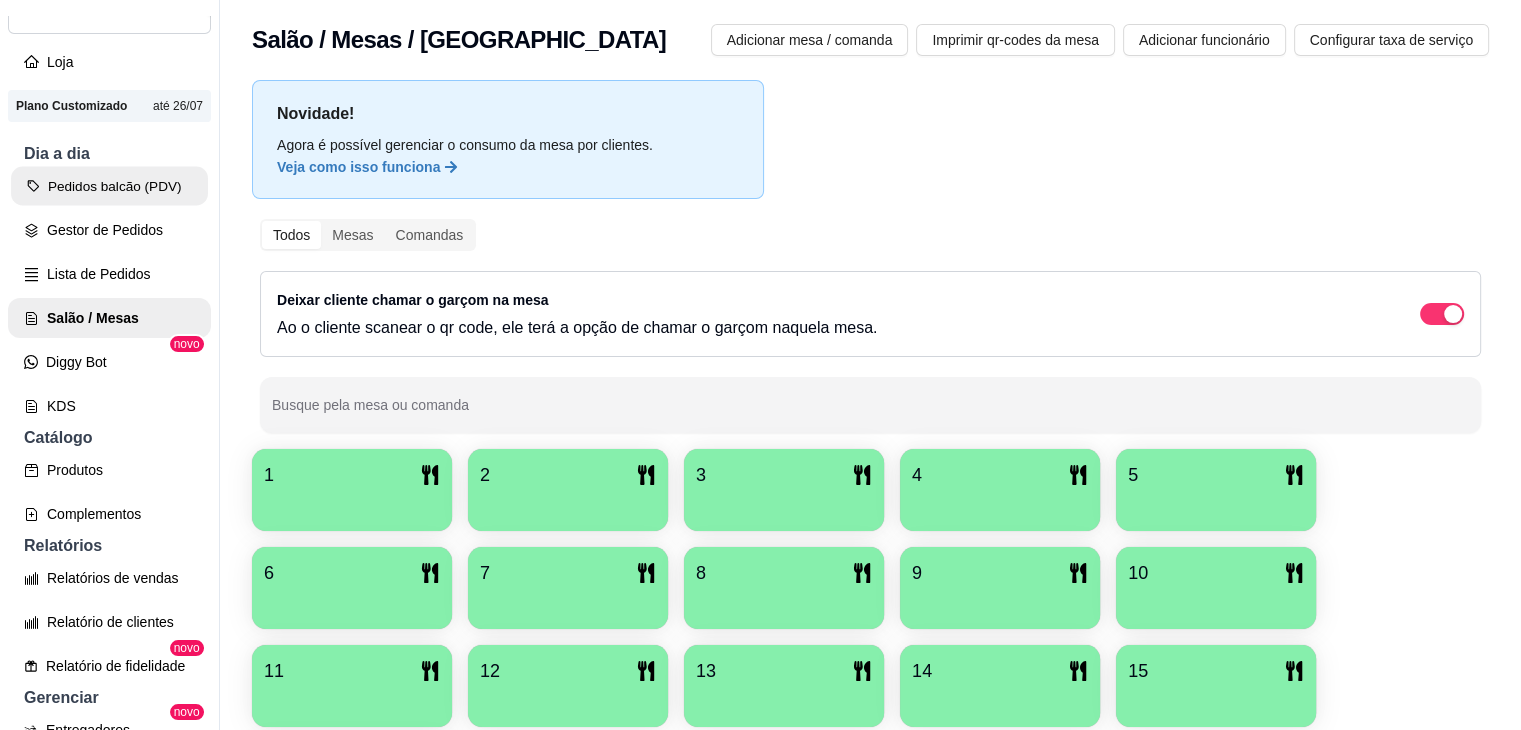 click on "Pedidos balcão (PDV)" at bounding box center [109, 186] 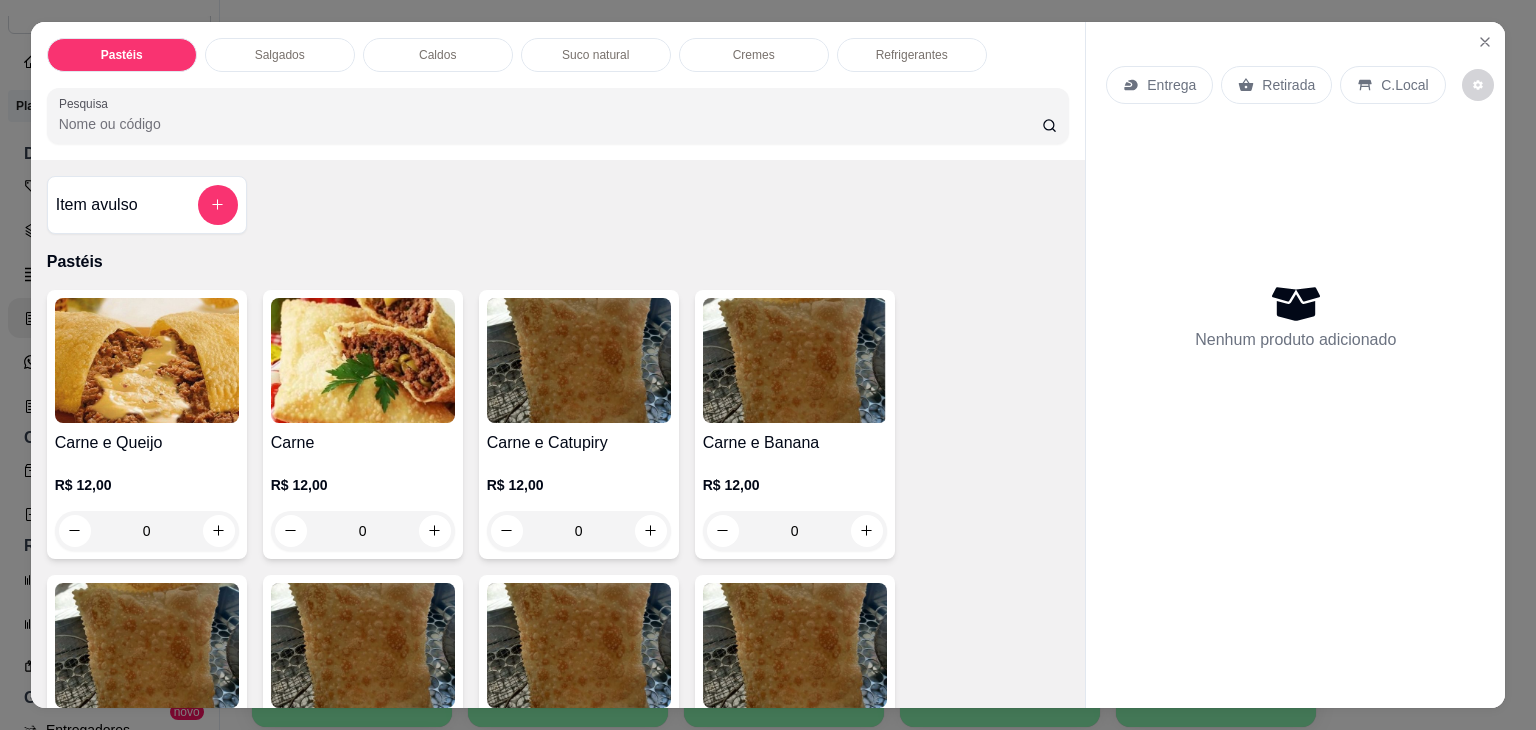 click on "Caldos" at bounding box center [437, 55] 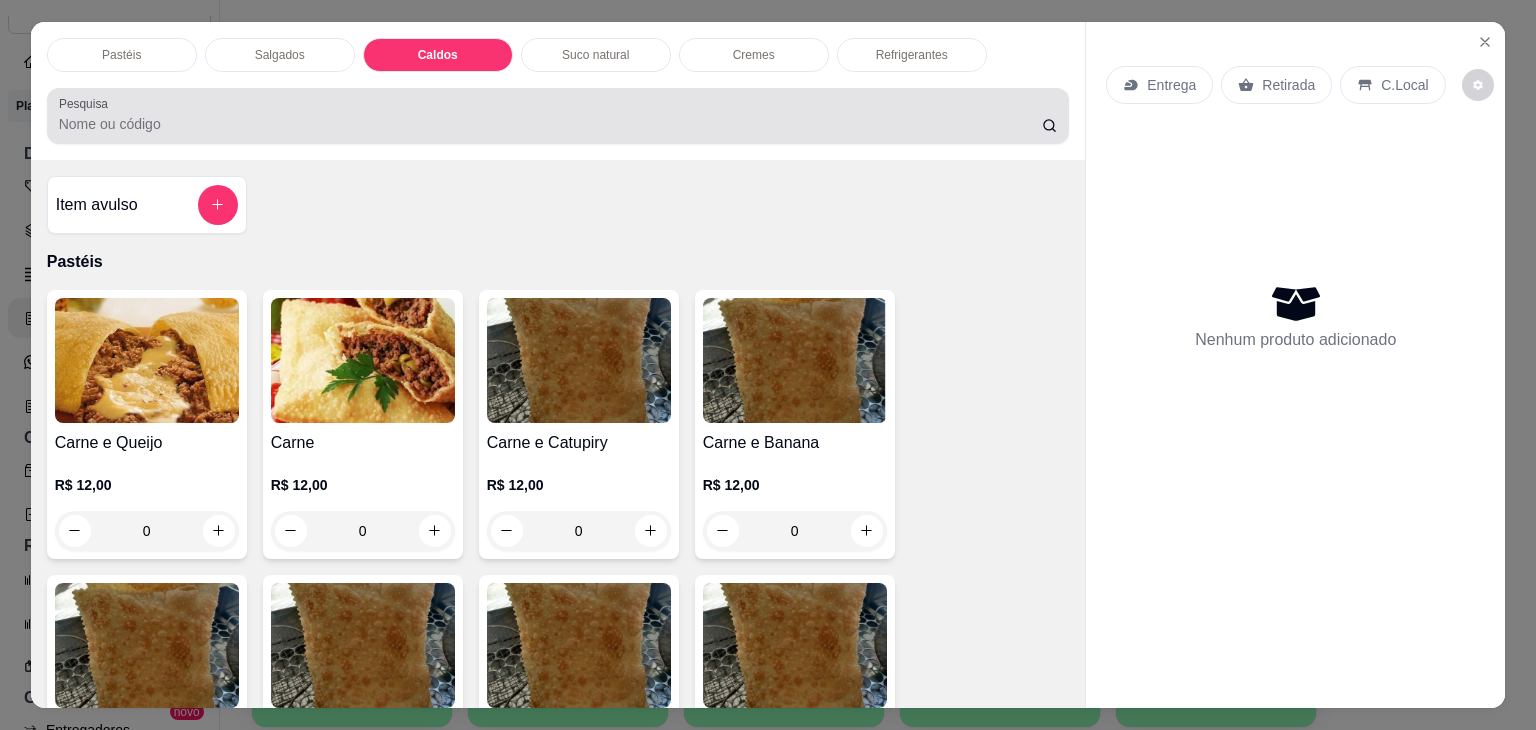 scroll, scrollTop: 2782, scrollLeft: 0, axis: vertical 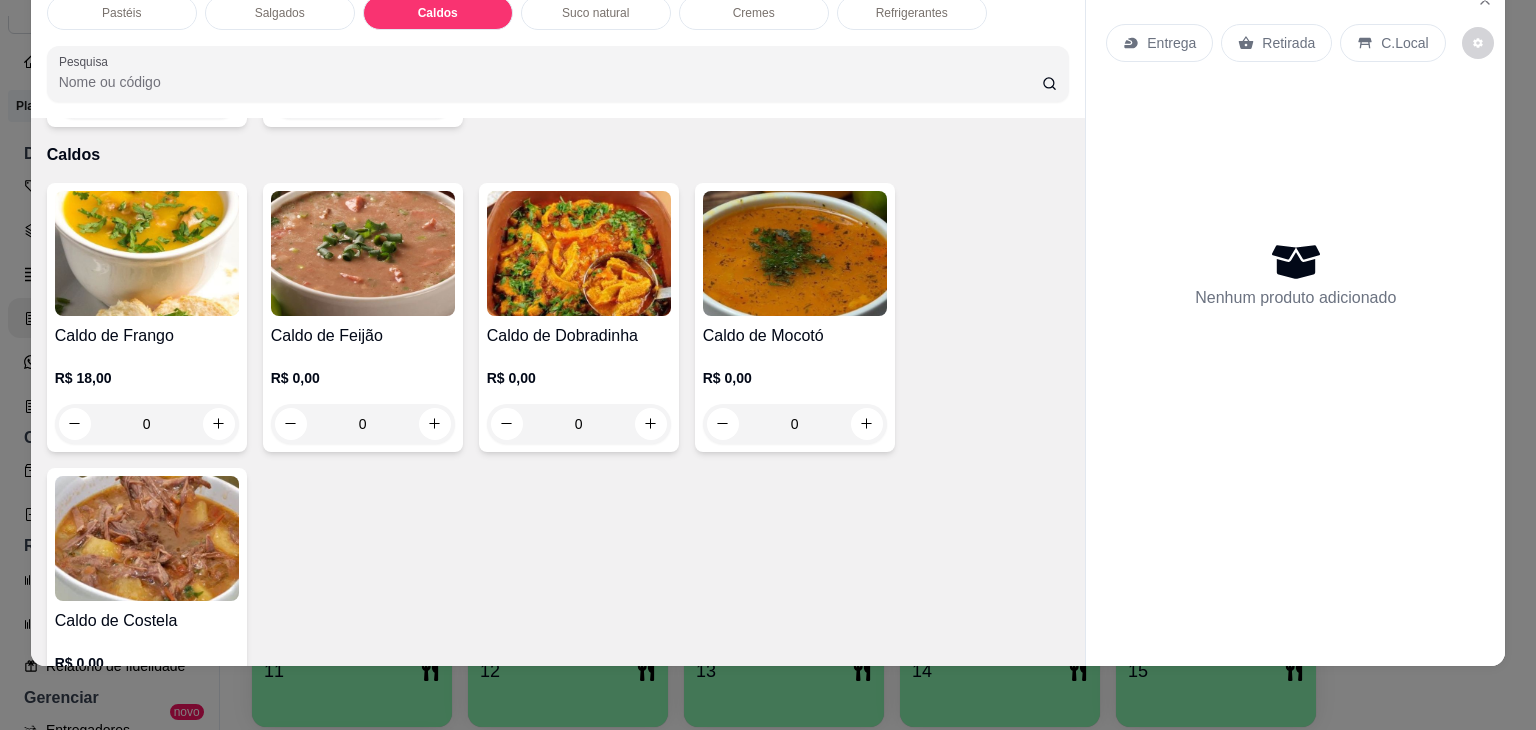 click on "0" at bounding box center [147, 424] 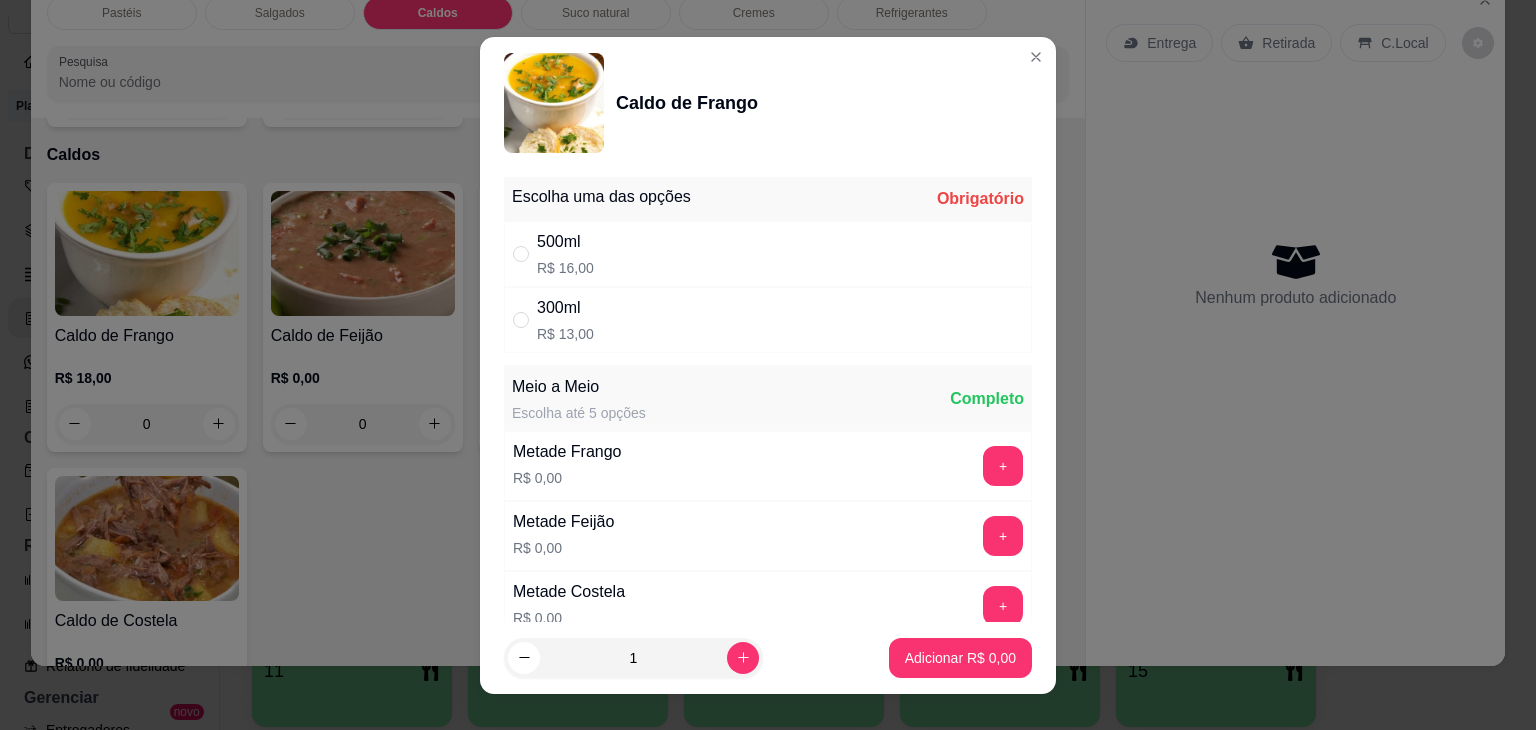 click on "500ml R$ 16,00" at bounding box center (768, 254) 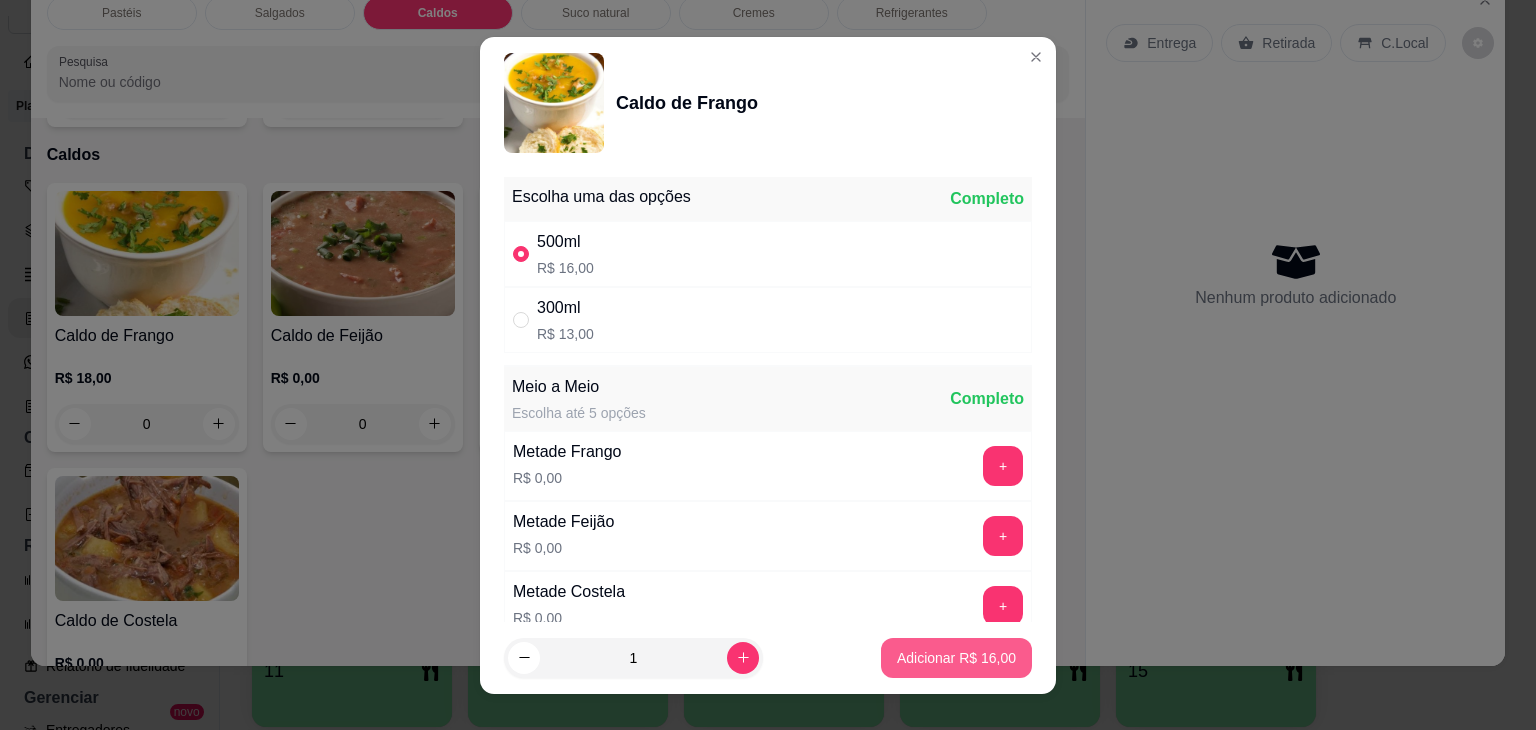 click on "Adicionar   R$ 16,00" at bounding box center [956, 658] 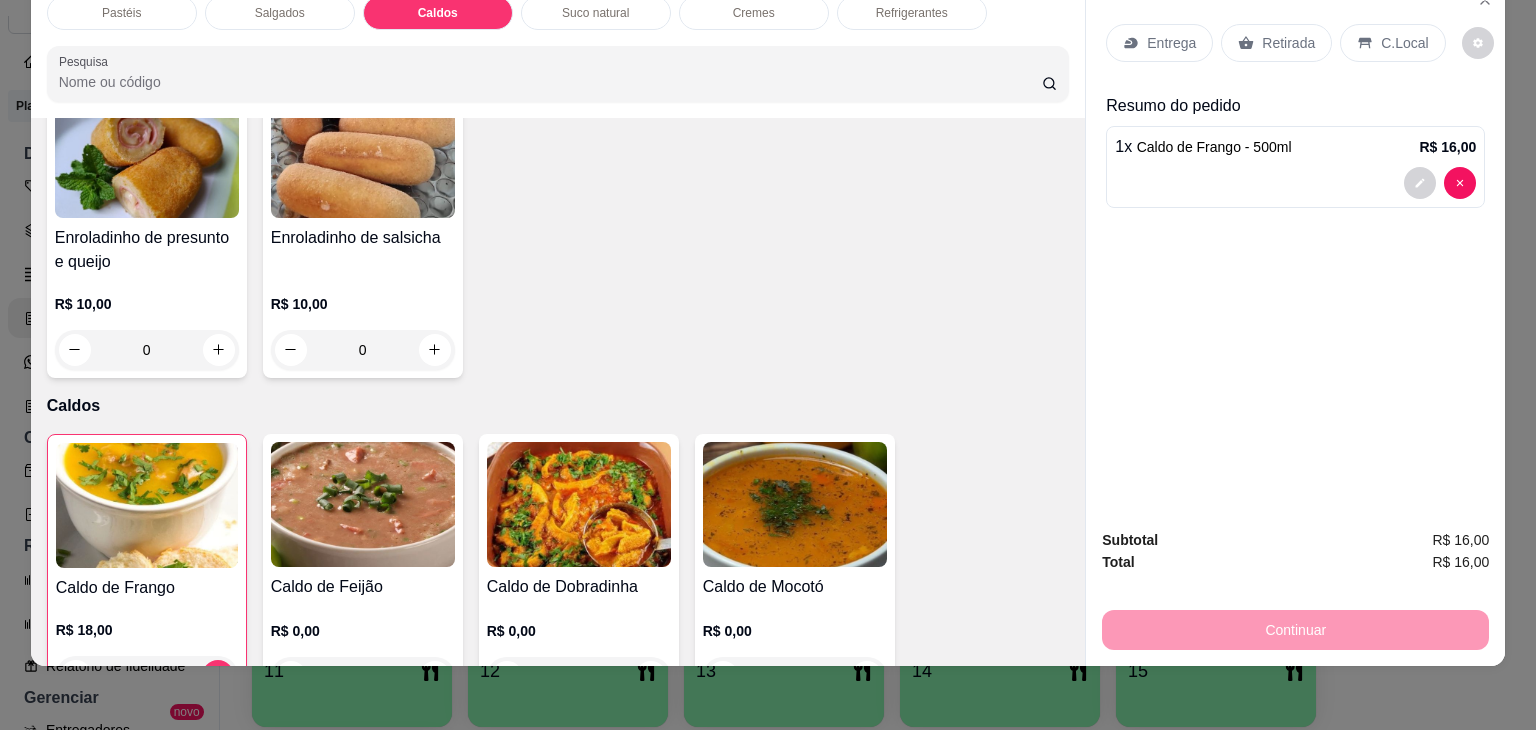 scroll, scrollTop: 2282, scrollLeft: 0, axis: vertical 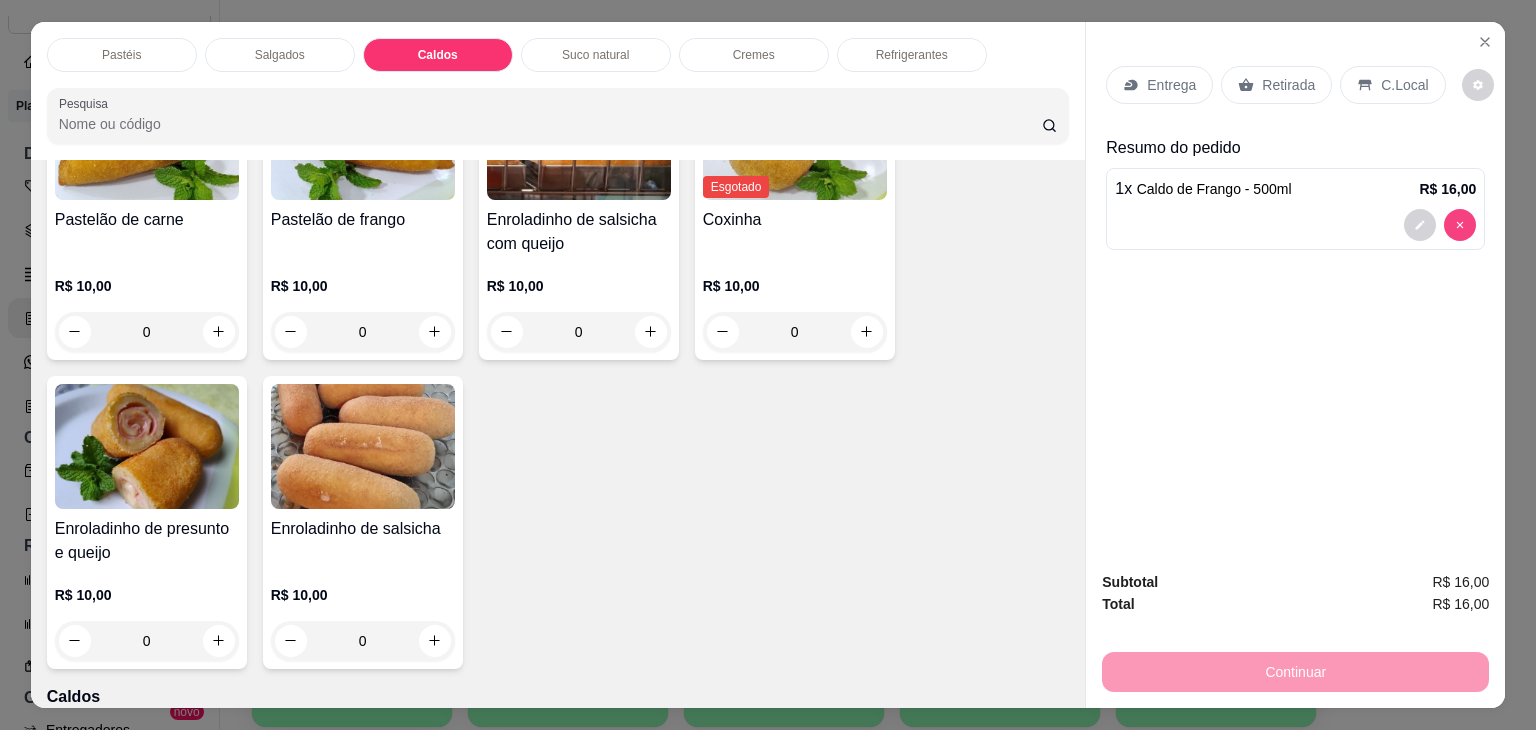 type on "0" 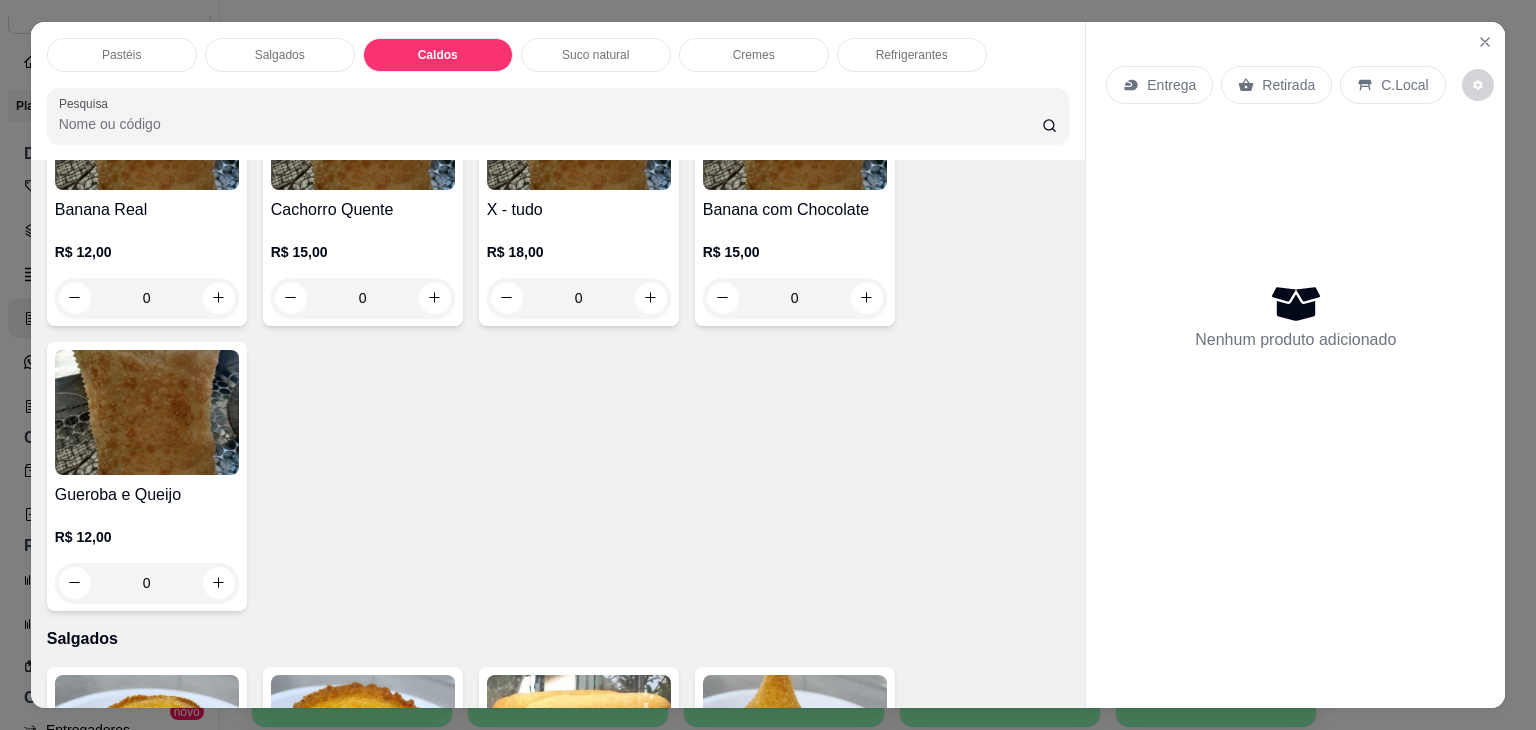 click on "Caldos" at bounding box center [438, 55] 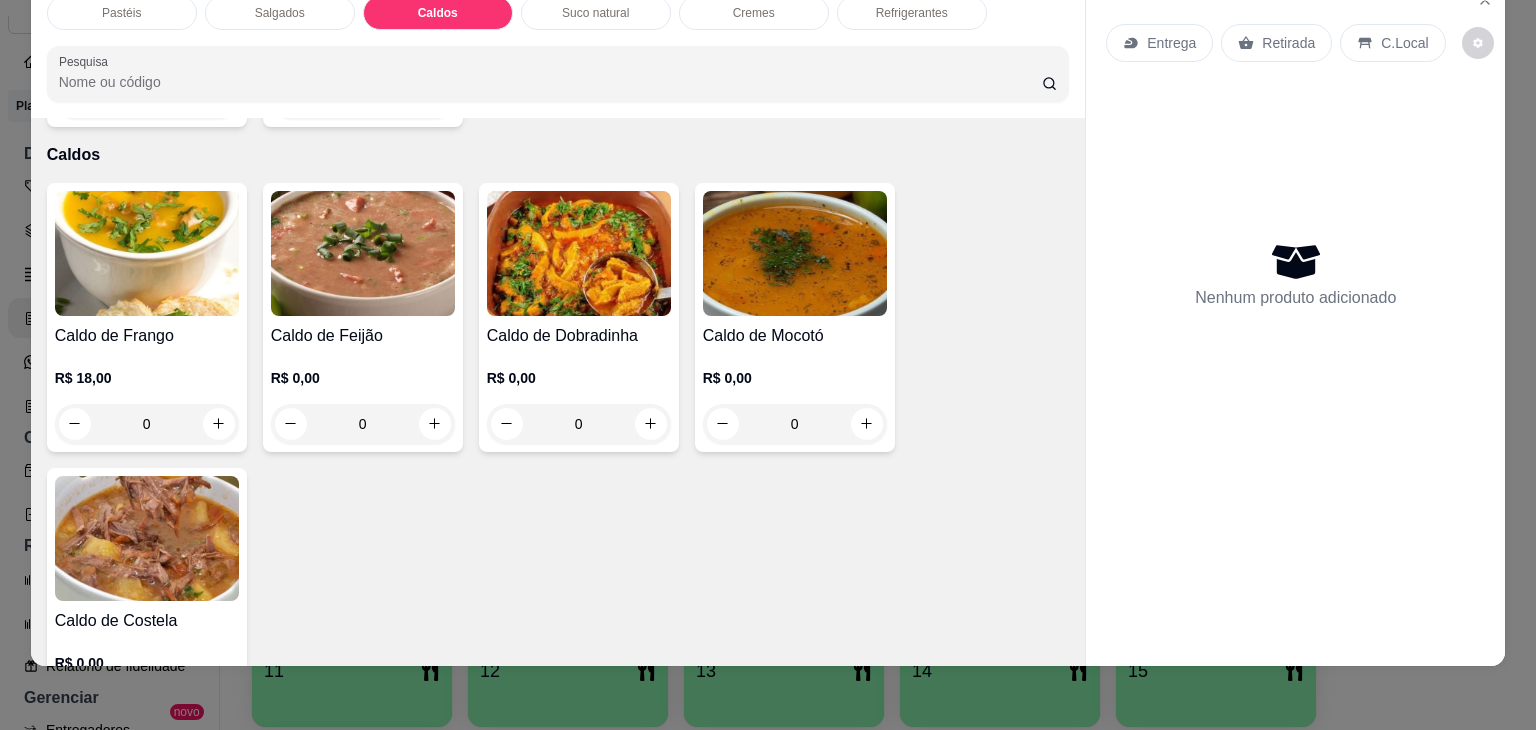 click on "0" at bounding box center (147, 424) 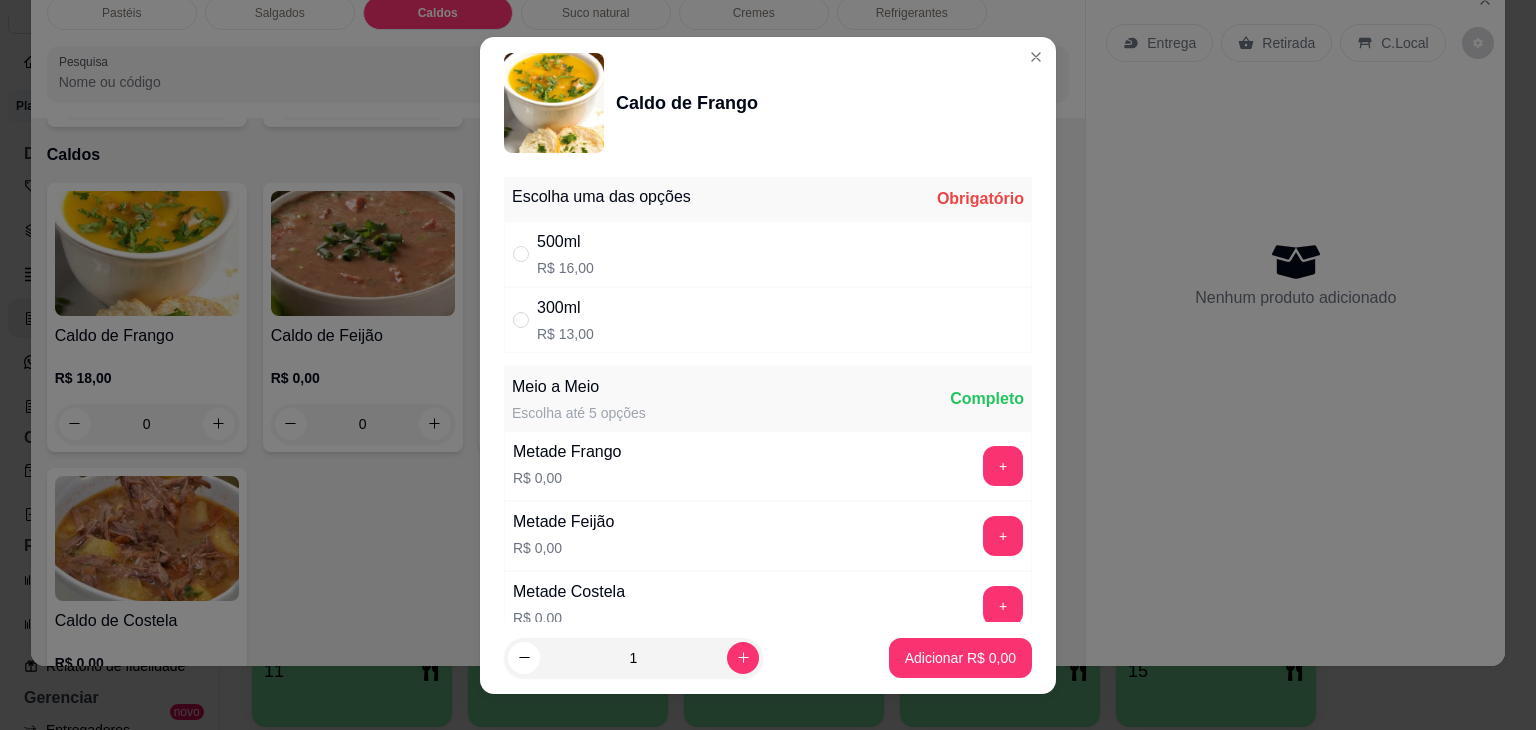 click on "300ml" at bounding box center [565, 308] 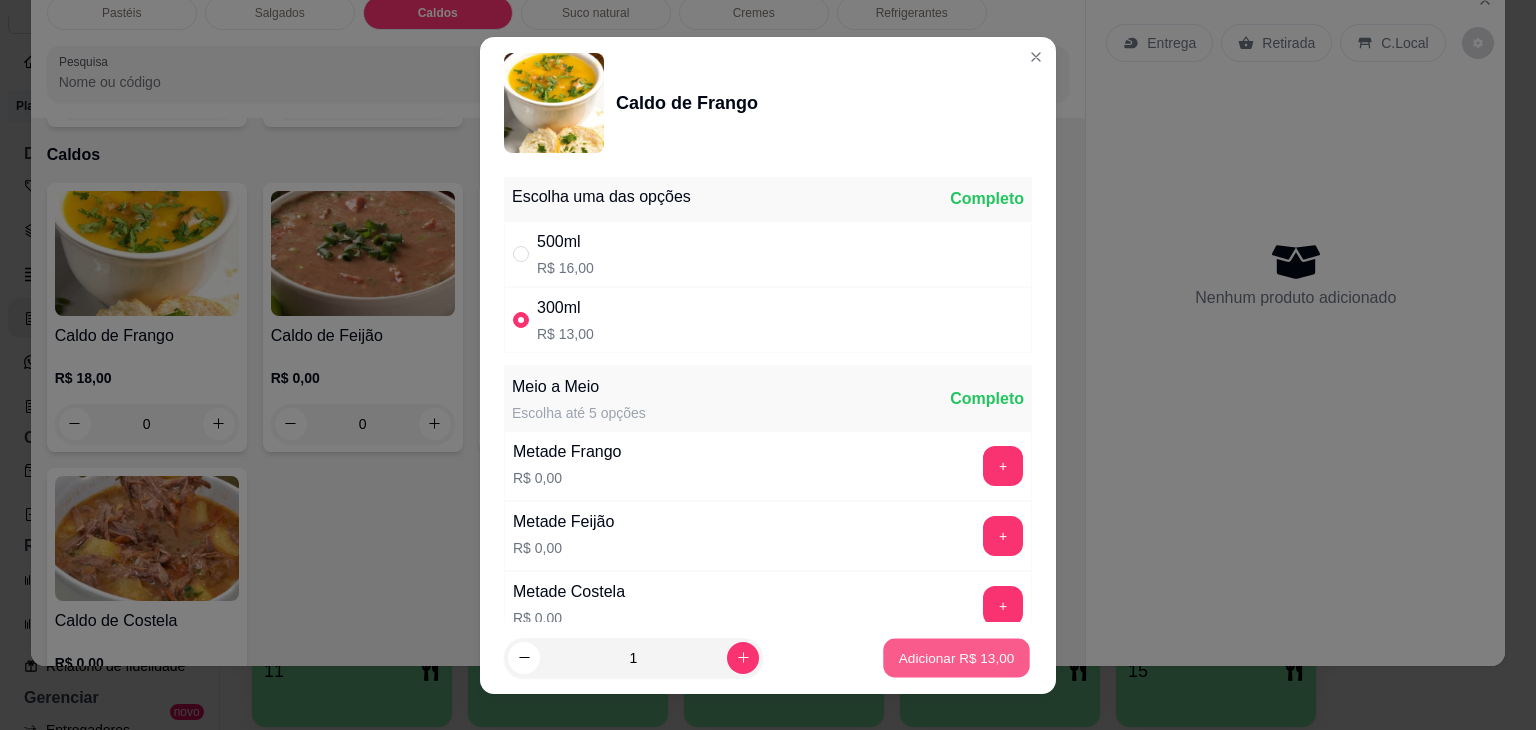 click on "Adicionar   R$ 13,00" at bounding box center (956, 657) 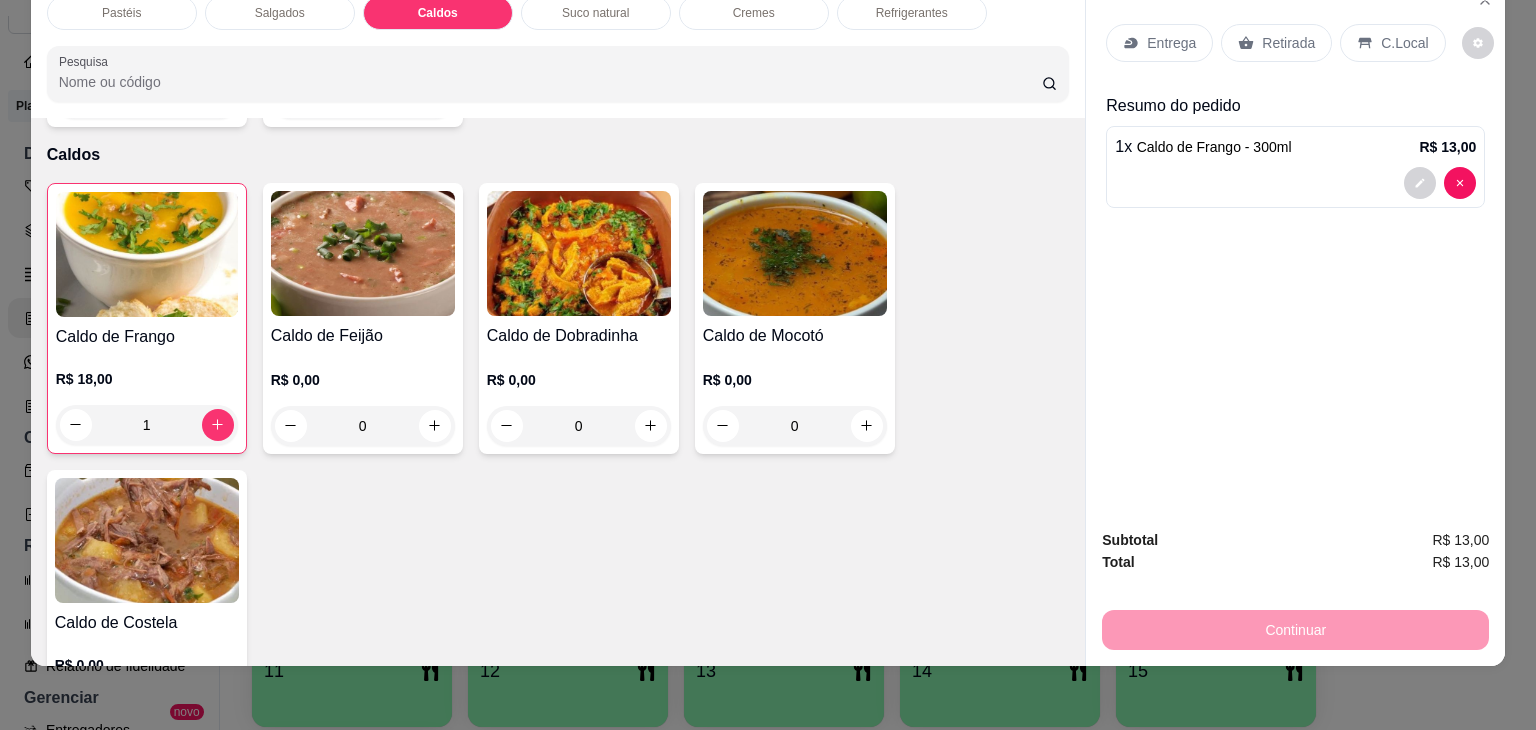 click 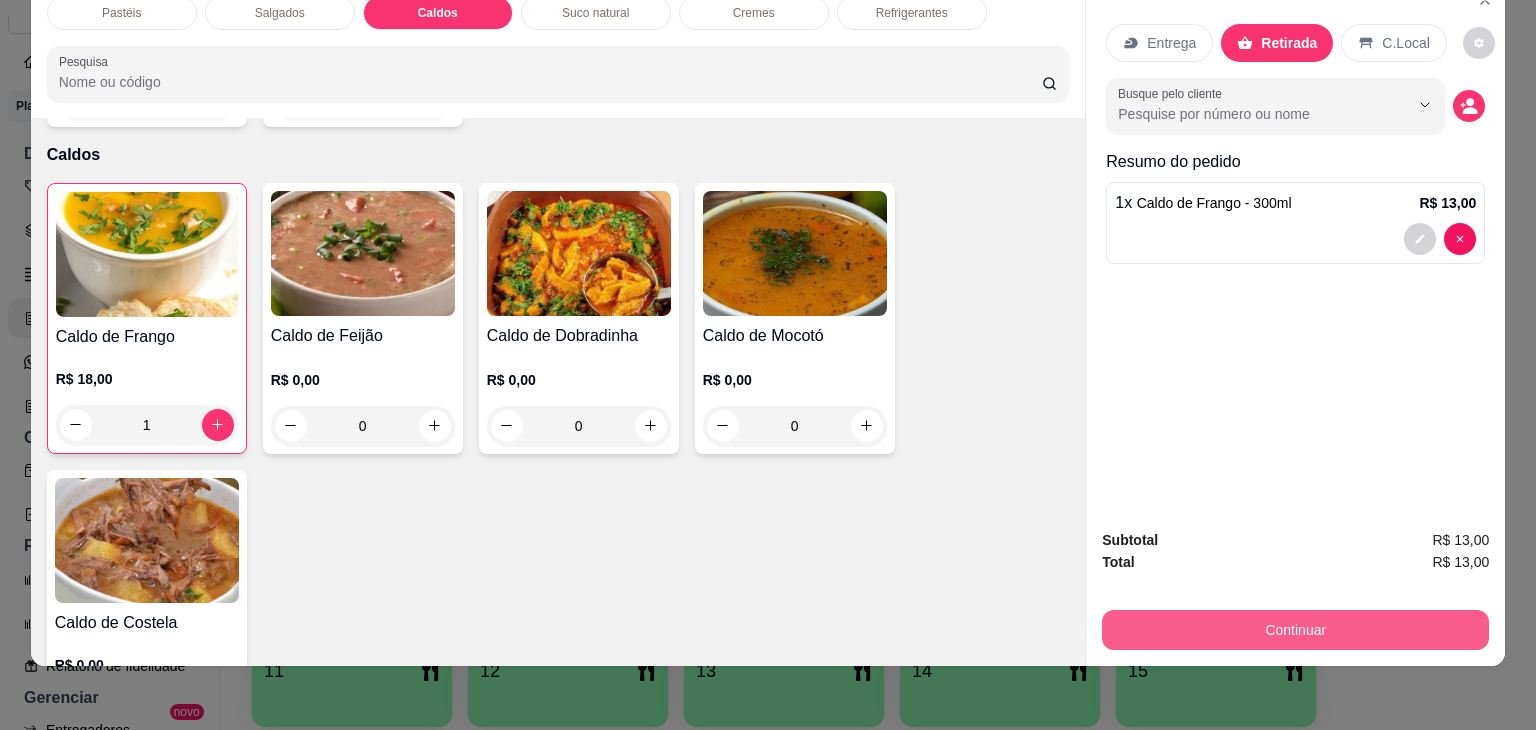 click on "Continuar" at bounding box center (1295, 630) 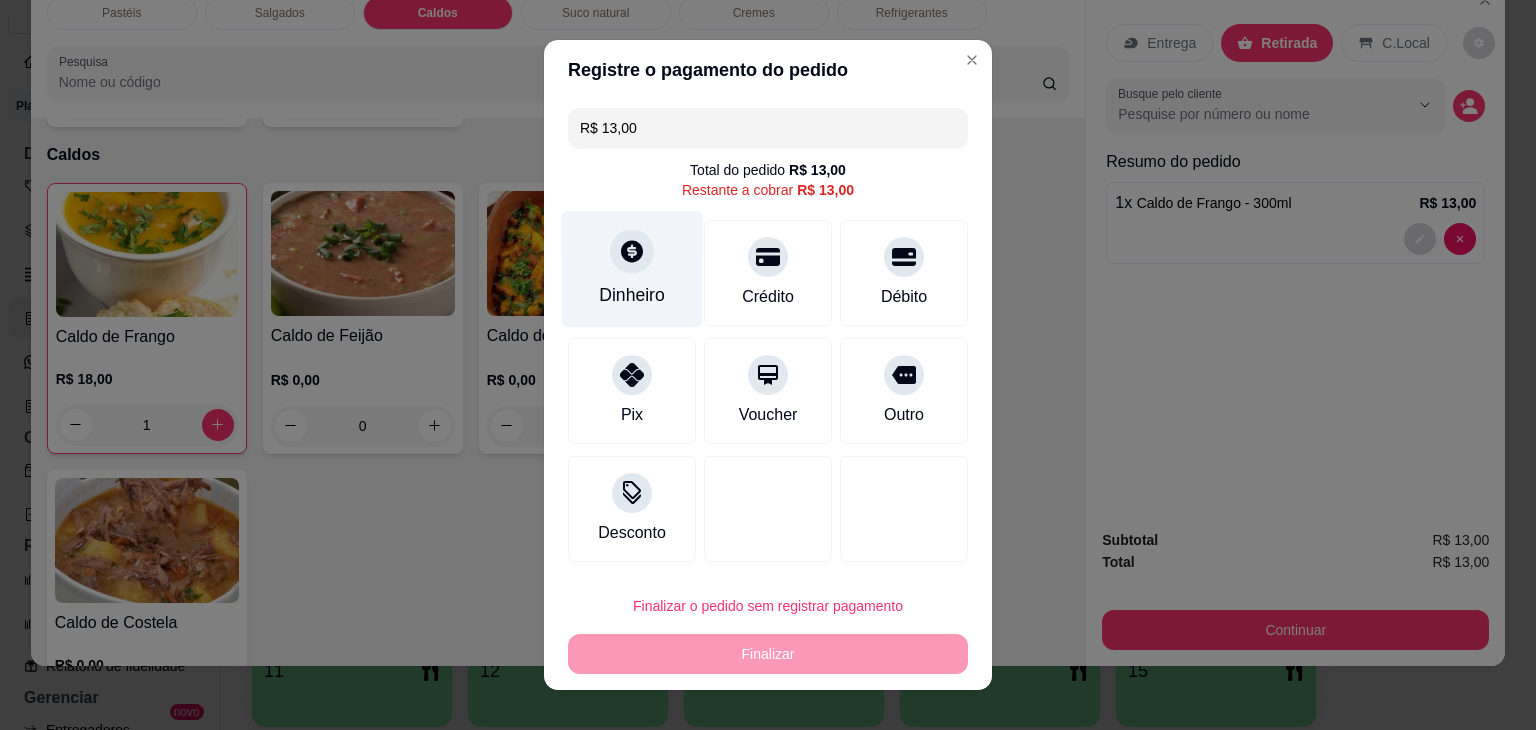 click on "Dinheiro" at bounding box center (632, 295) 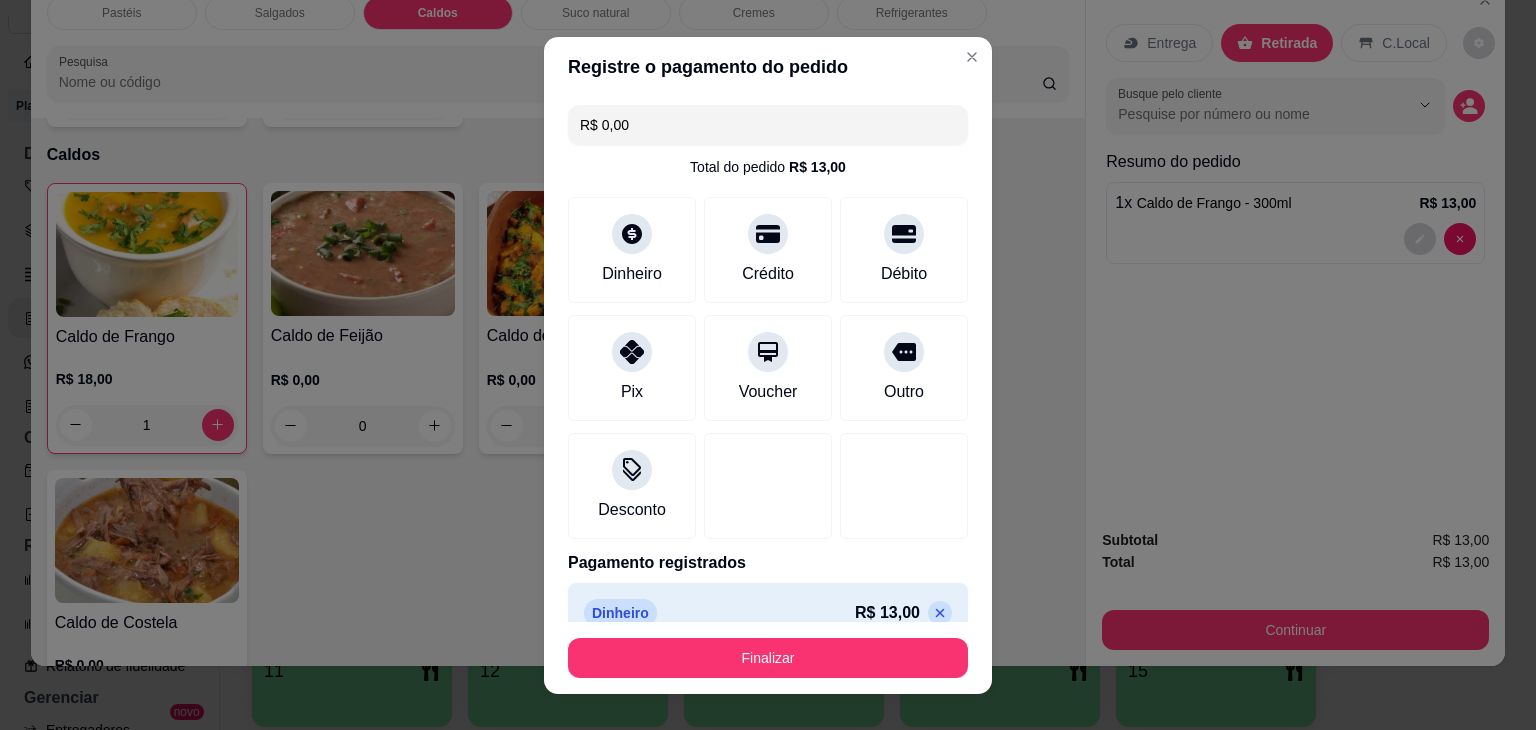 type on "R$ 0,00" 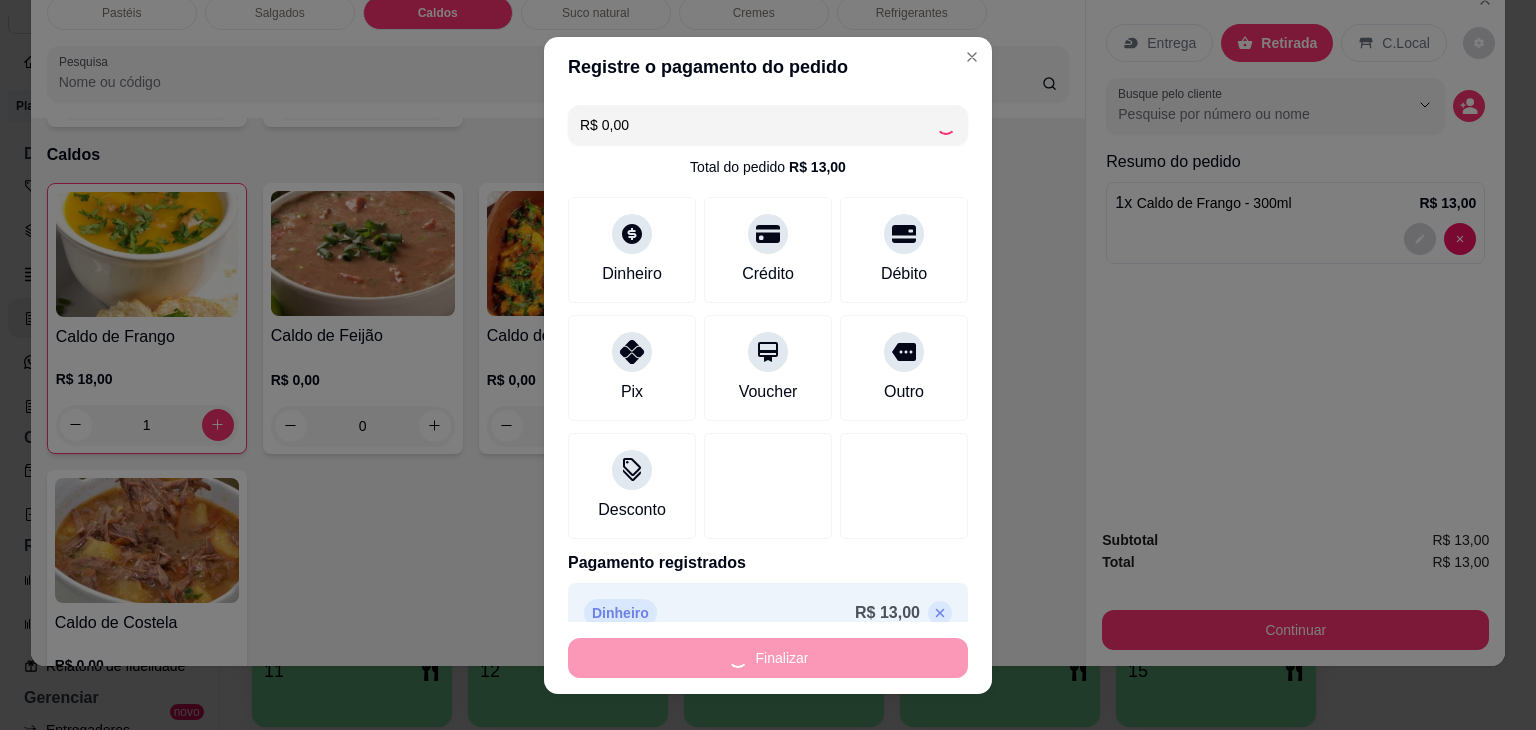 type on "0" 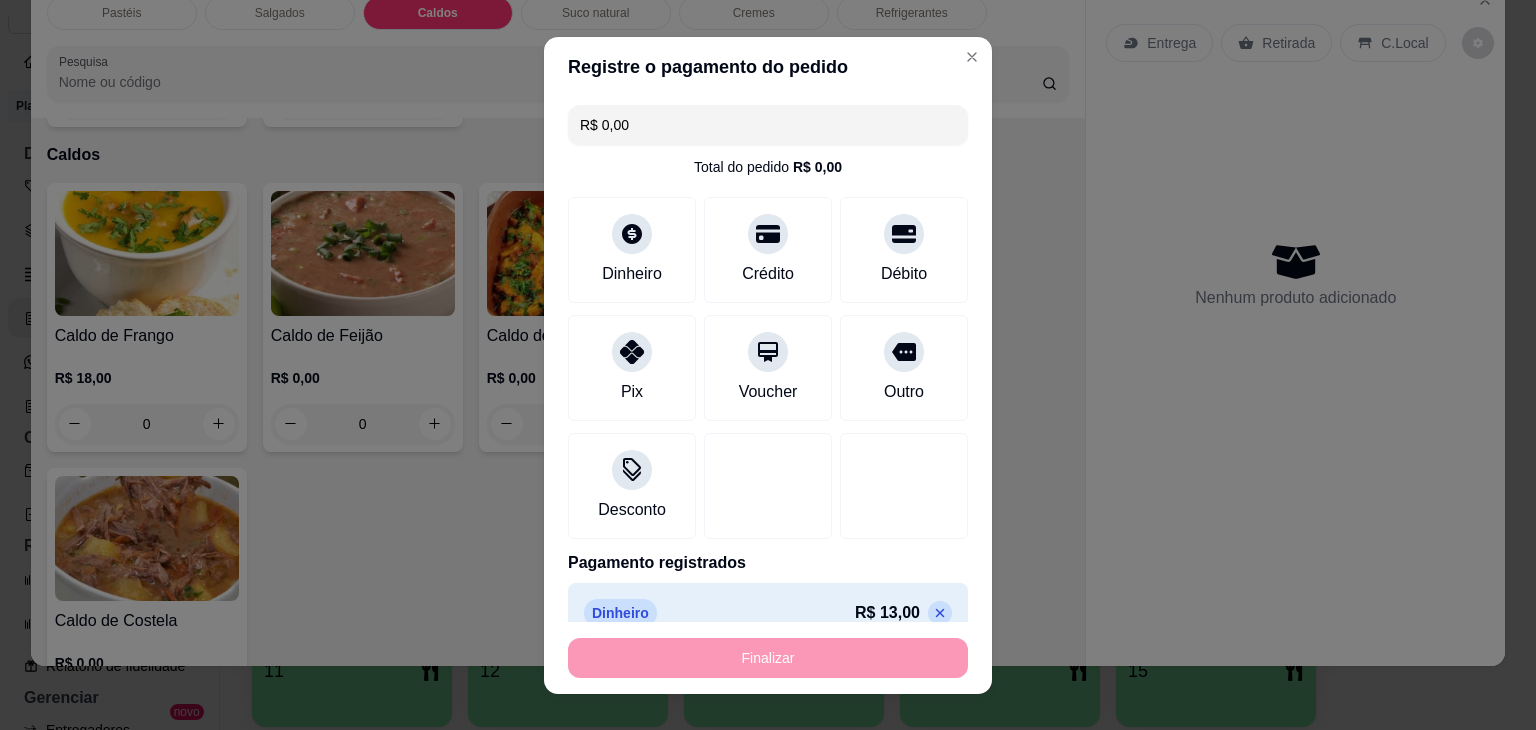 type on "-R$ 13,00" 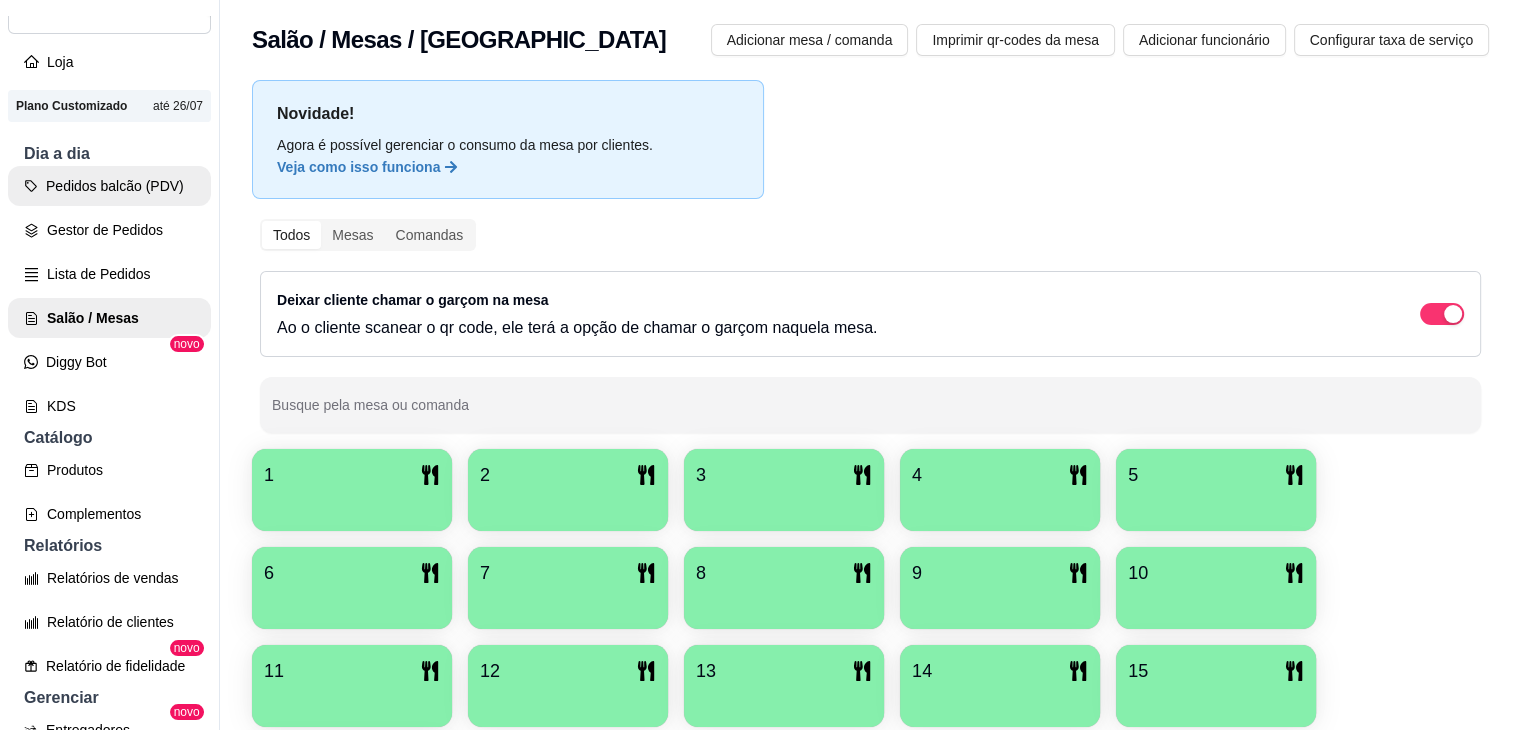 click on "Pedidos balcão (PDV)" at bounding box center [109, 186] 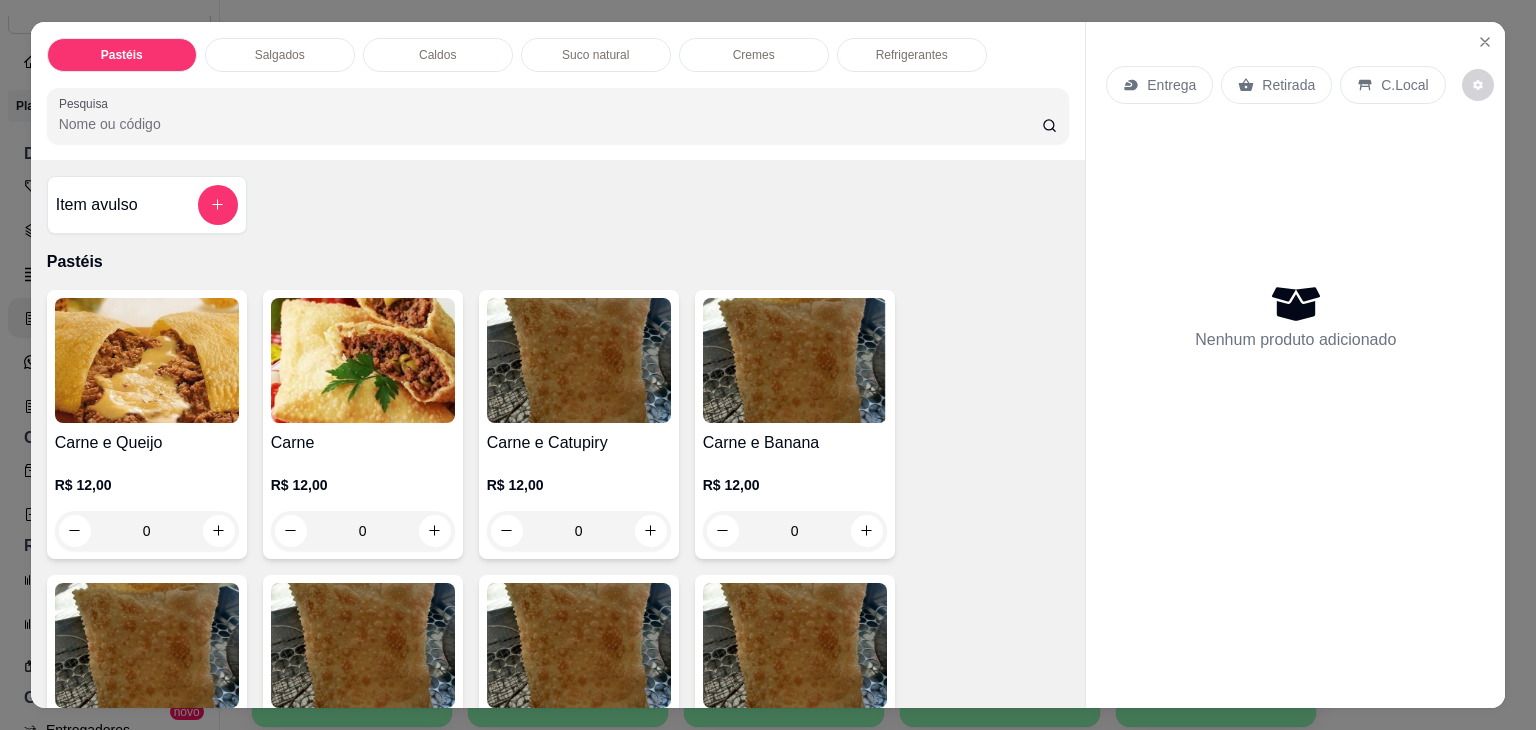 click on "Salgados" at bounding box center [280, 55] 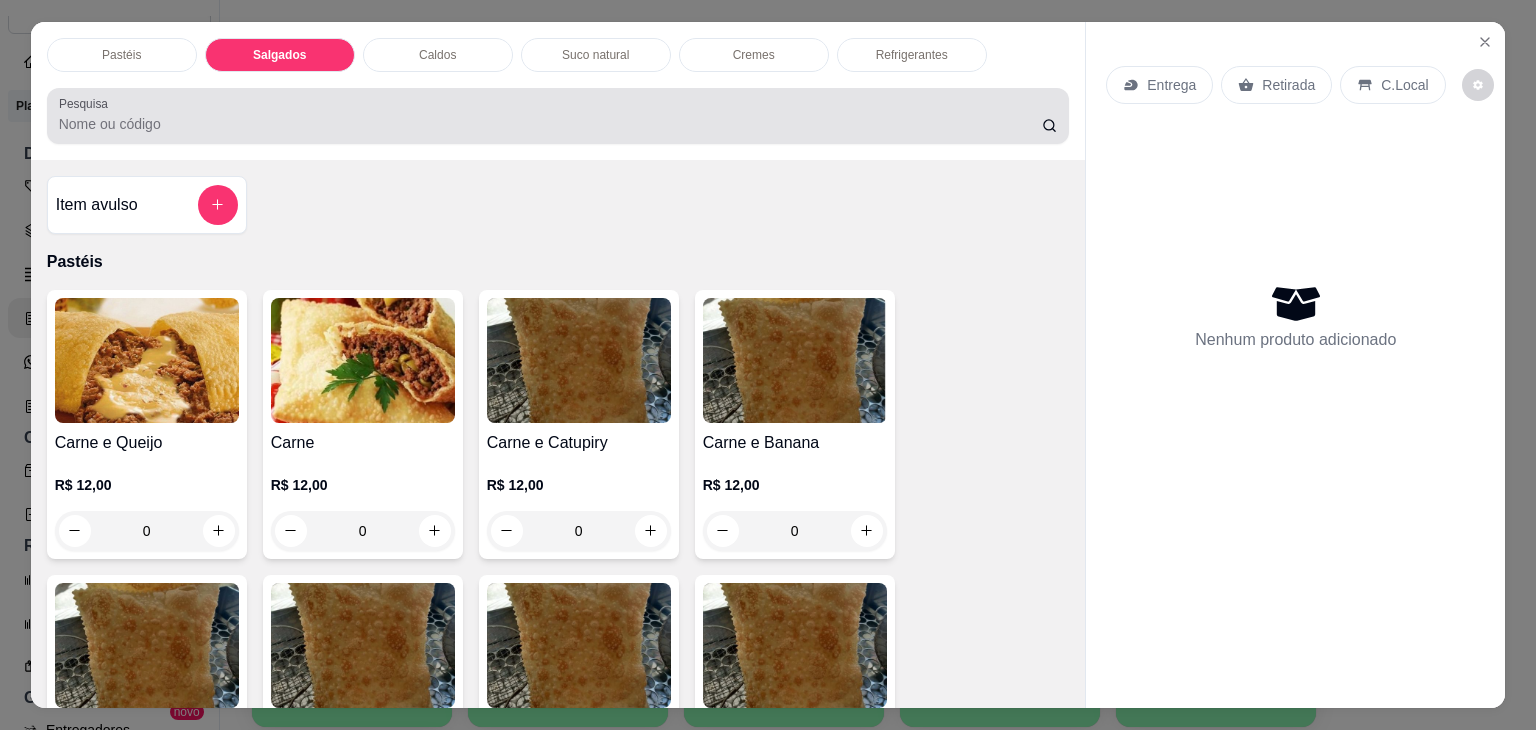 scroll, scrollTop: 2124, scrollLeft: 0, axis: vertical 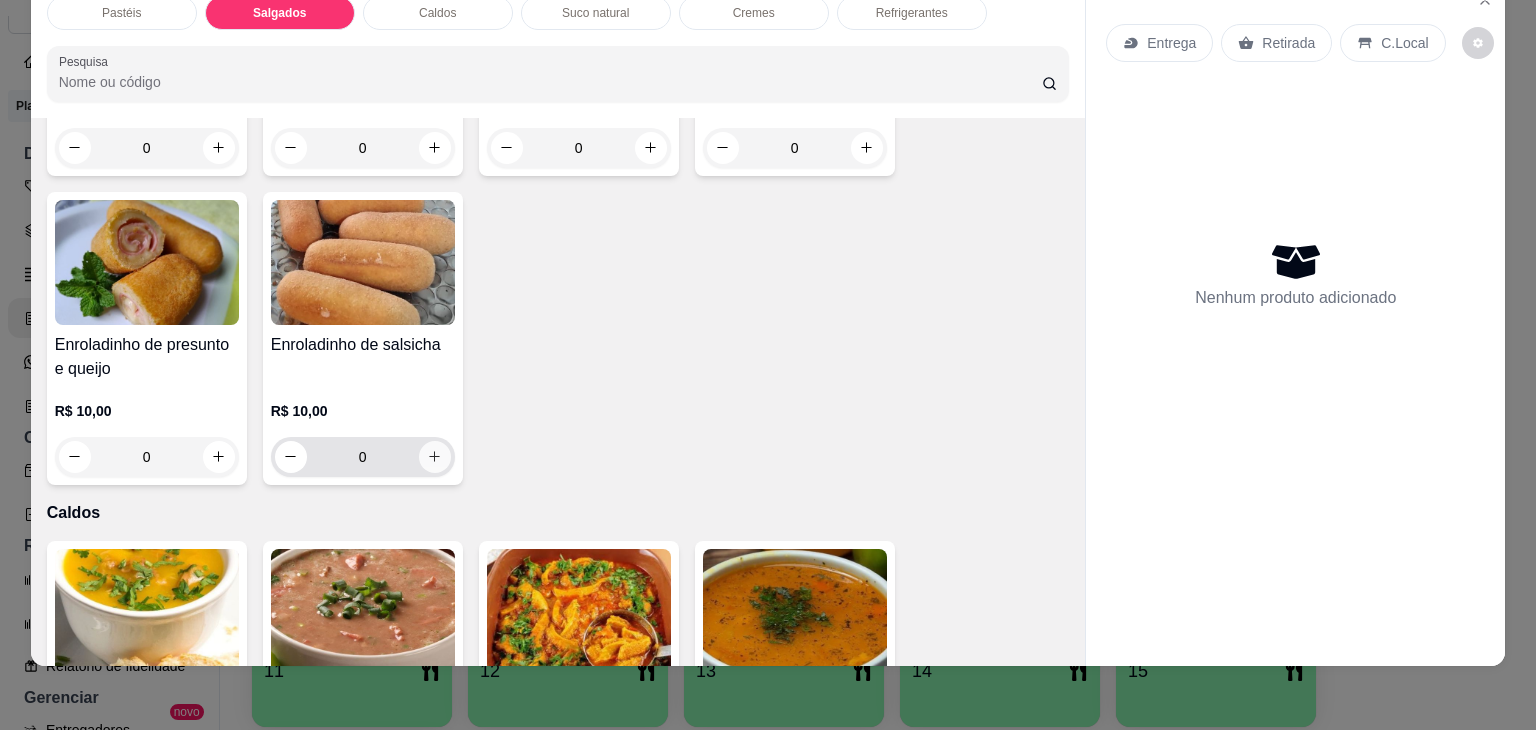 click at bounding box center (435, 457) 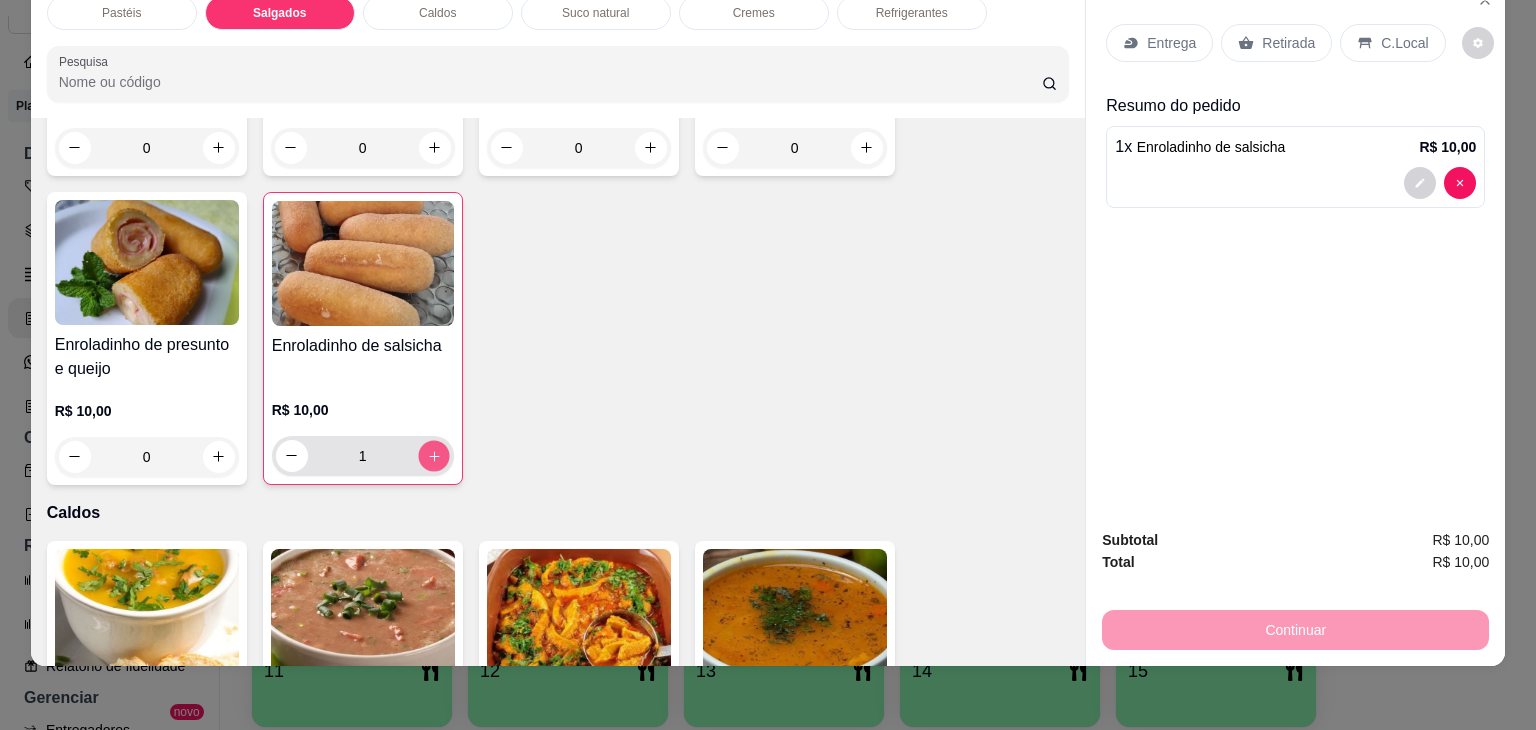 click at bounding box center [433, 455] 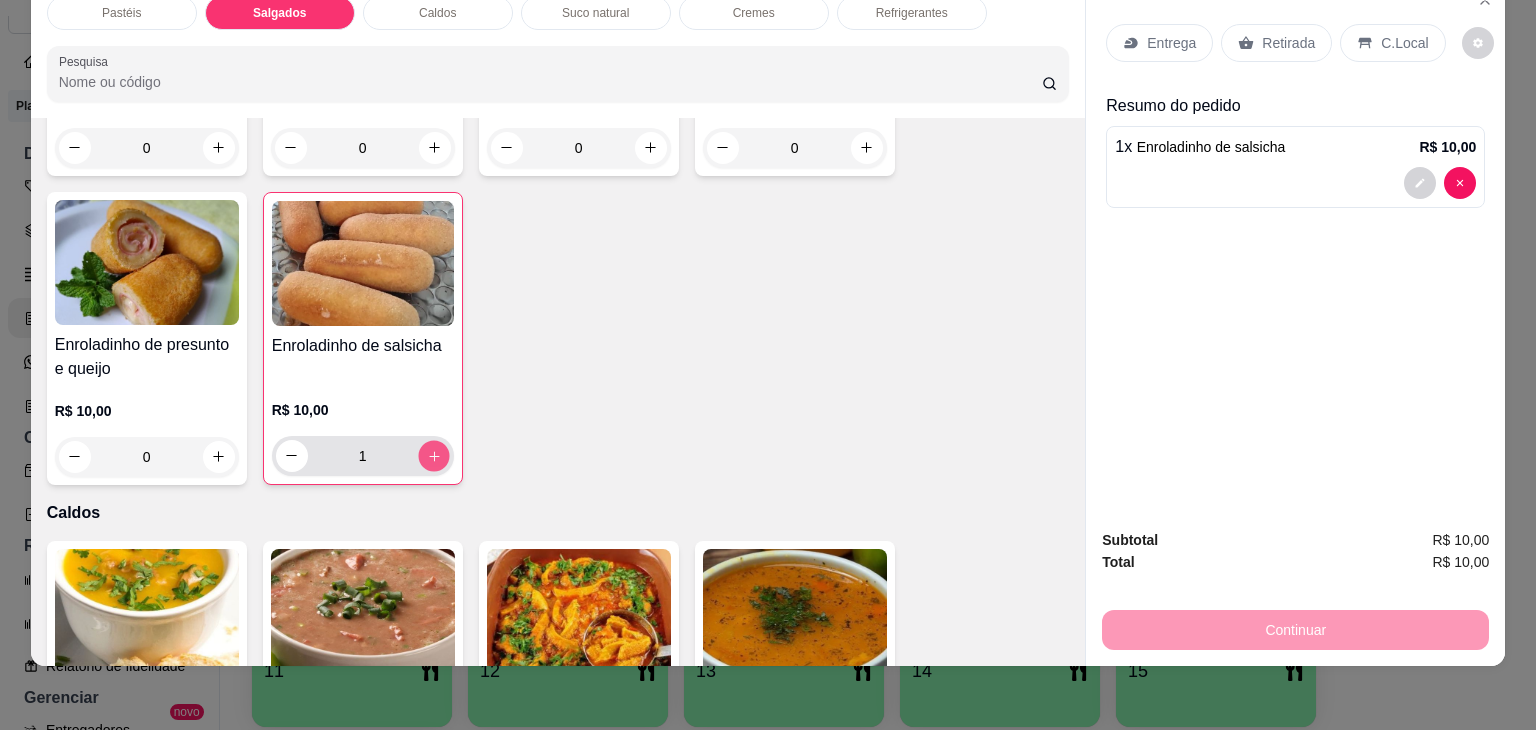 type on "2" 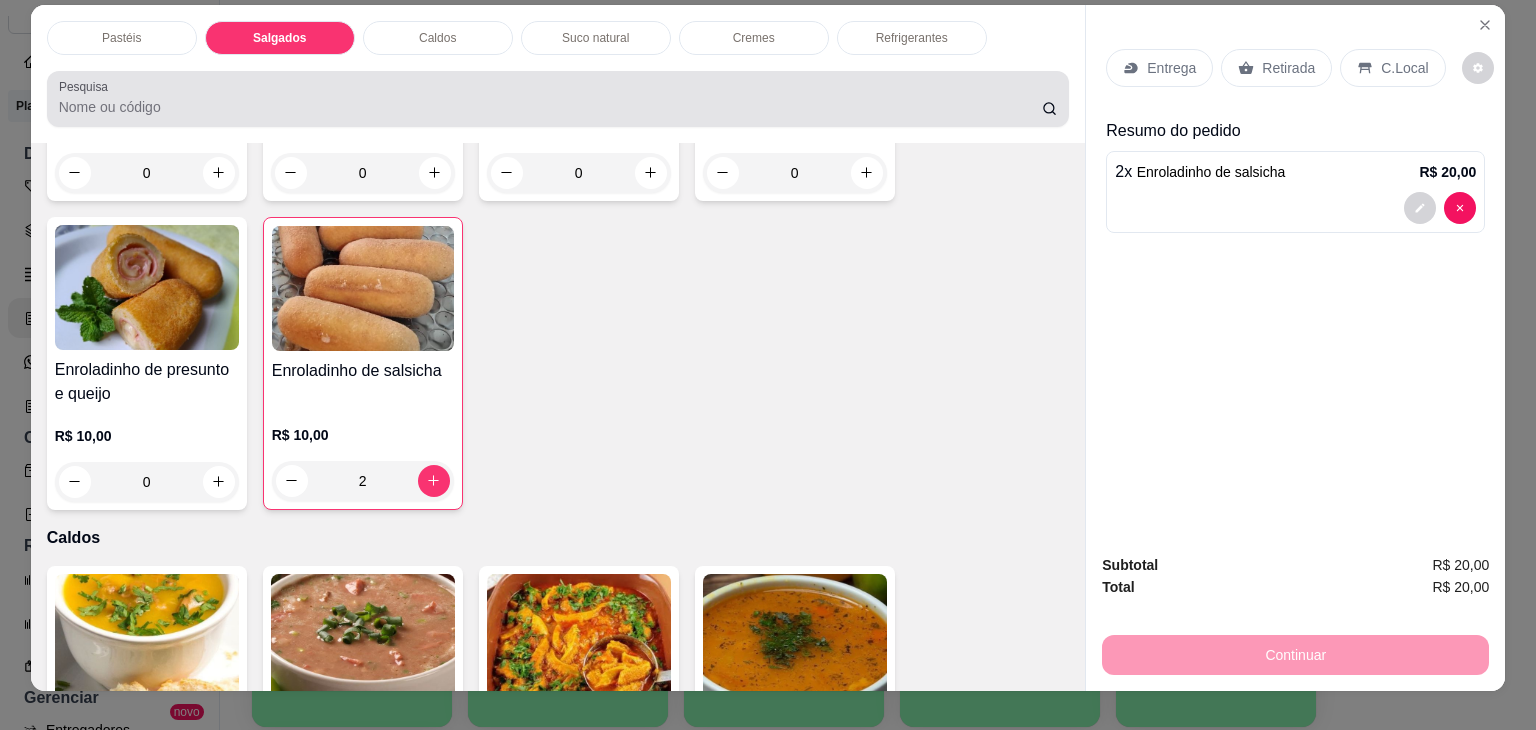scroll, scrollTop: 0, scrollLeft: 0, axis: both 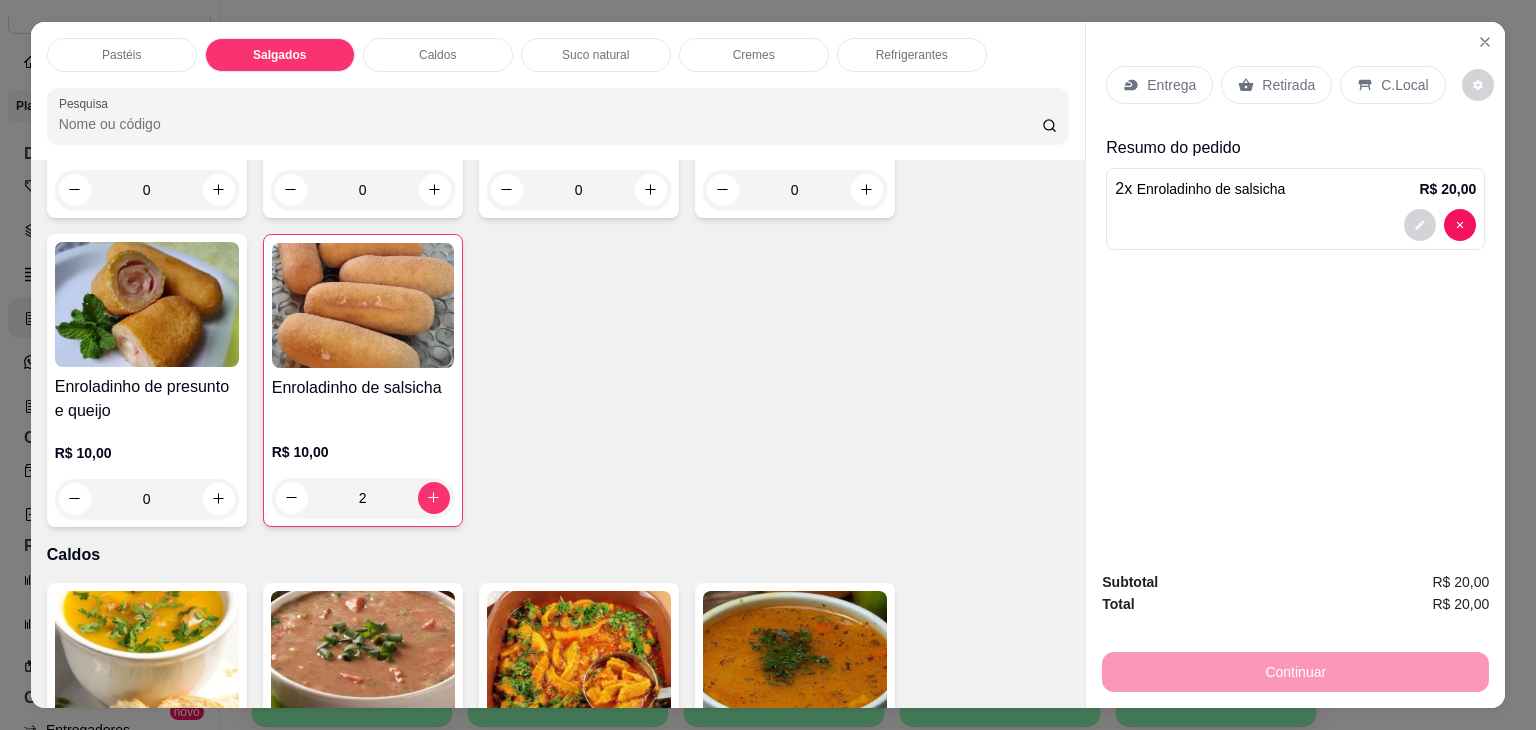 click on "Refrigerantes" at bounding box center [912, 55] 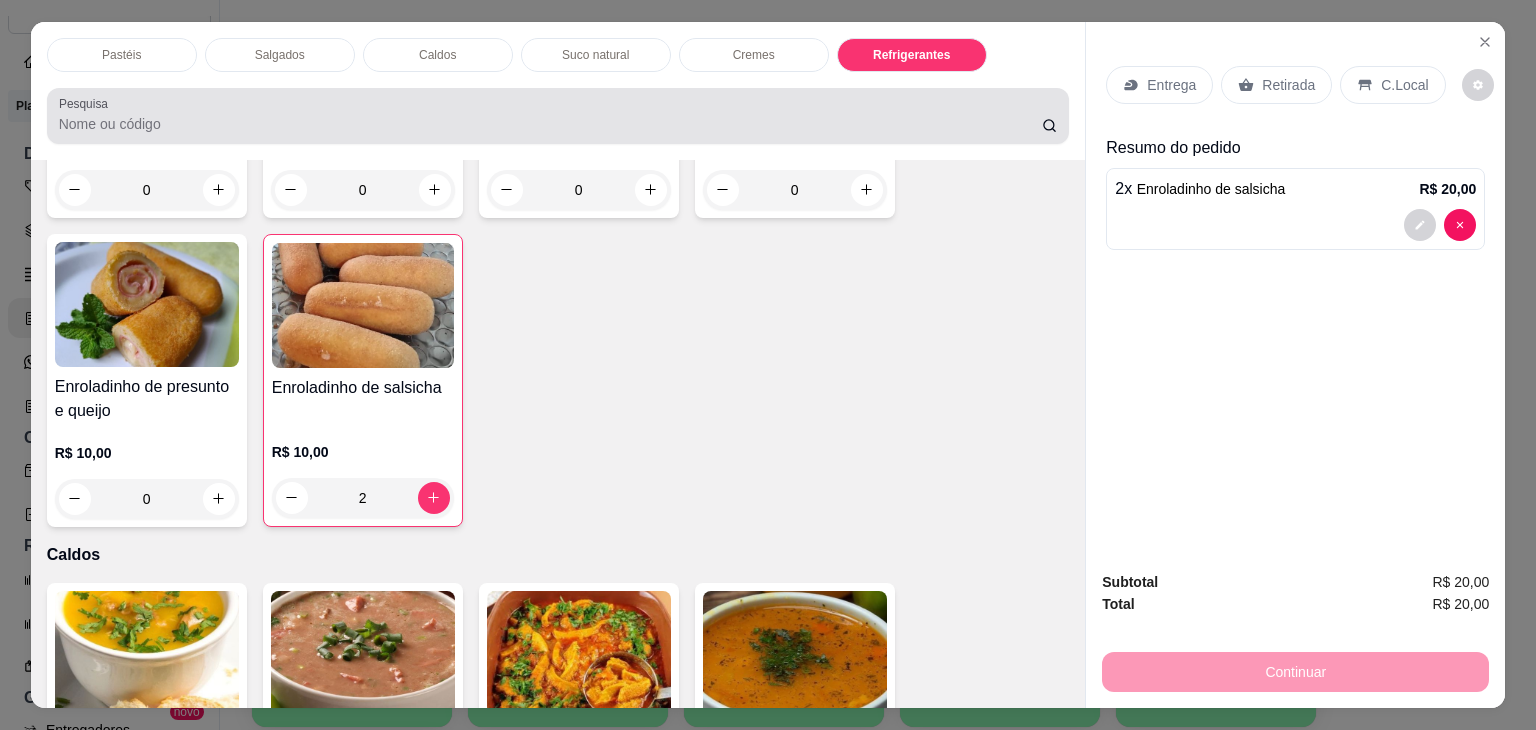 scroll, scrollTop: 5230, scrollLeft: 0, axis: vertical 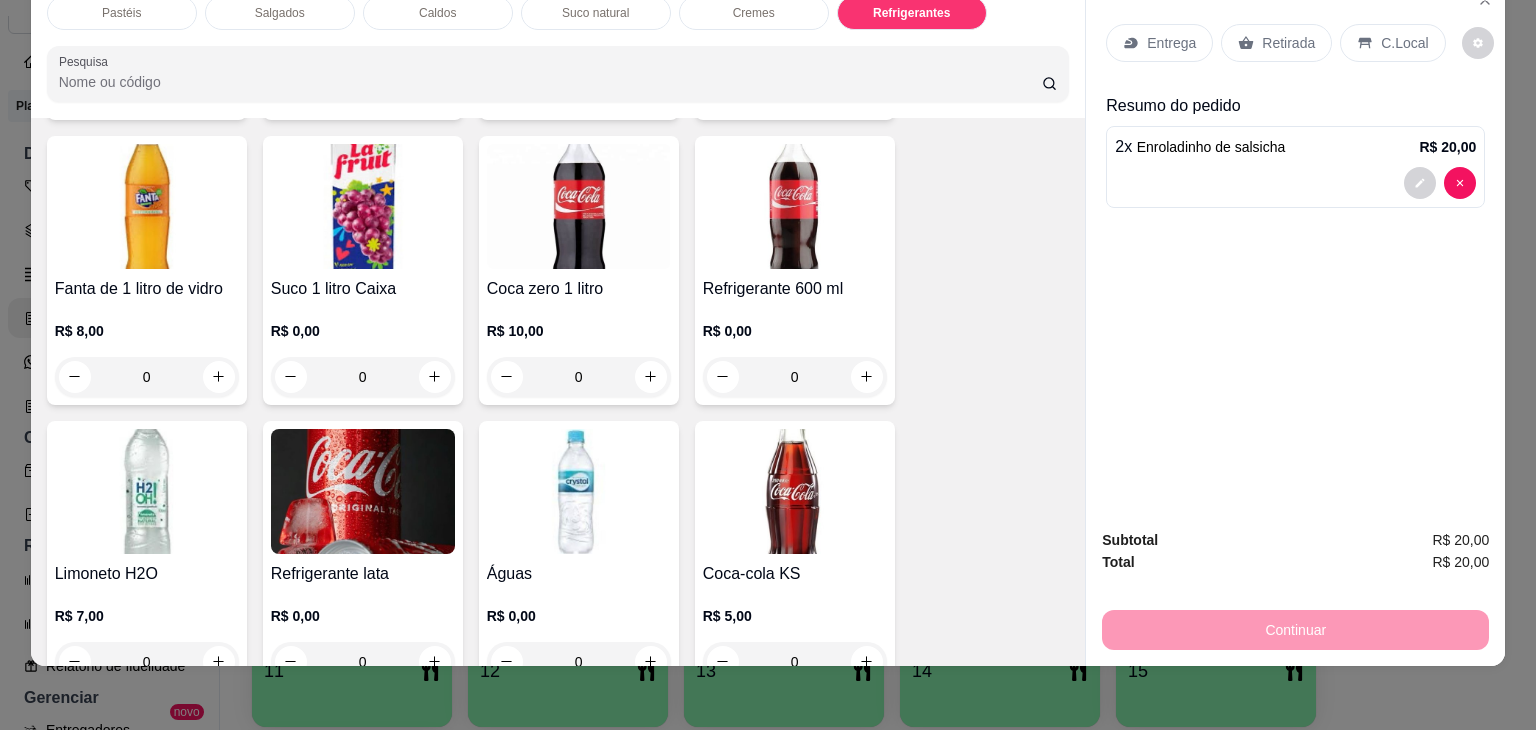 click on "0" at bounding box center (363, 377) 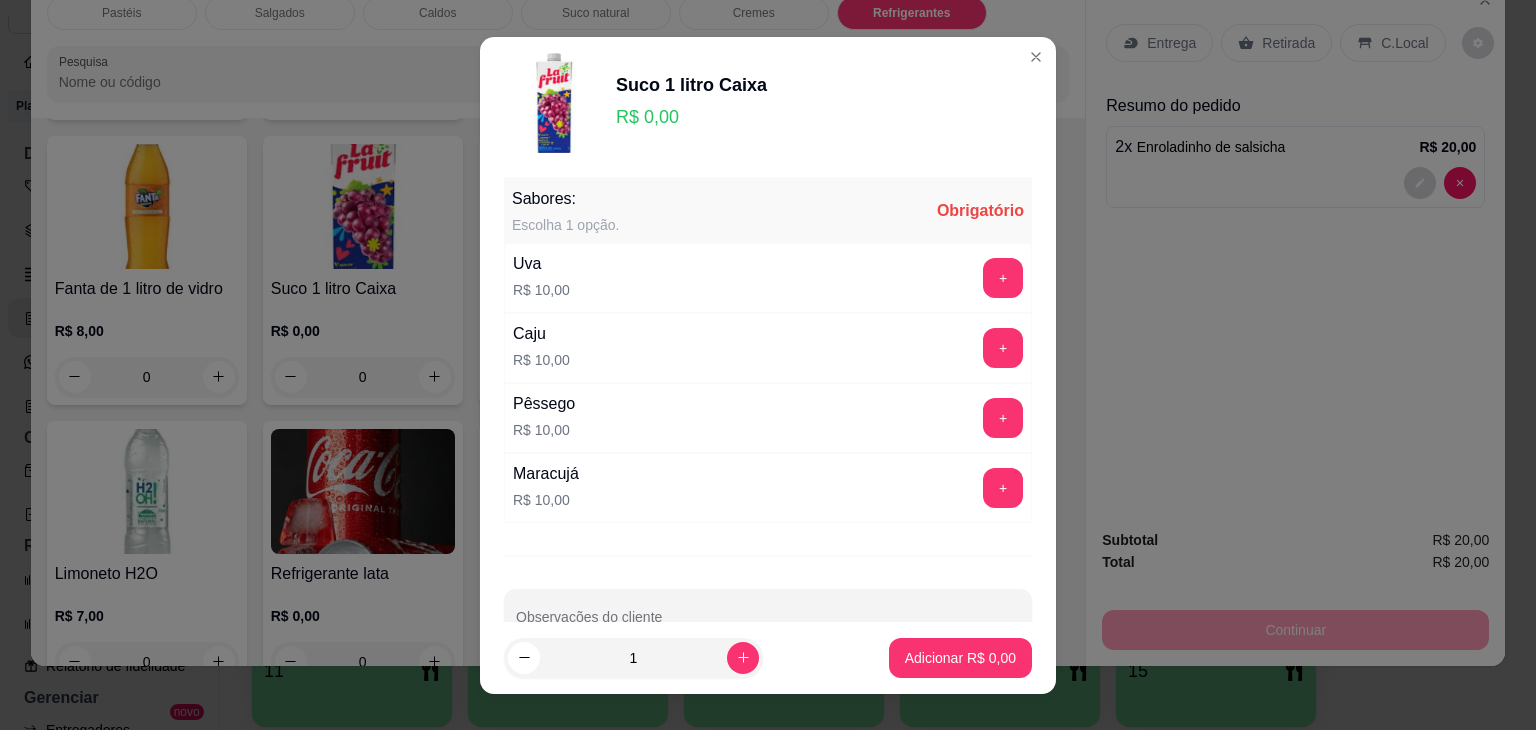 click on "Uva  R$ 10,00 +" at bounding box center (768, 278) 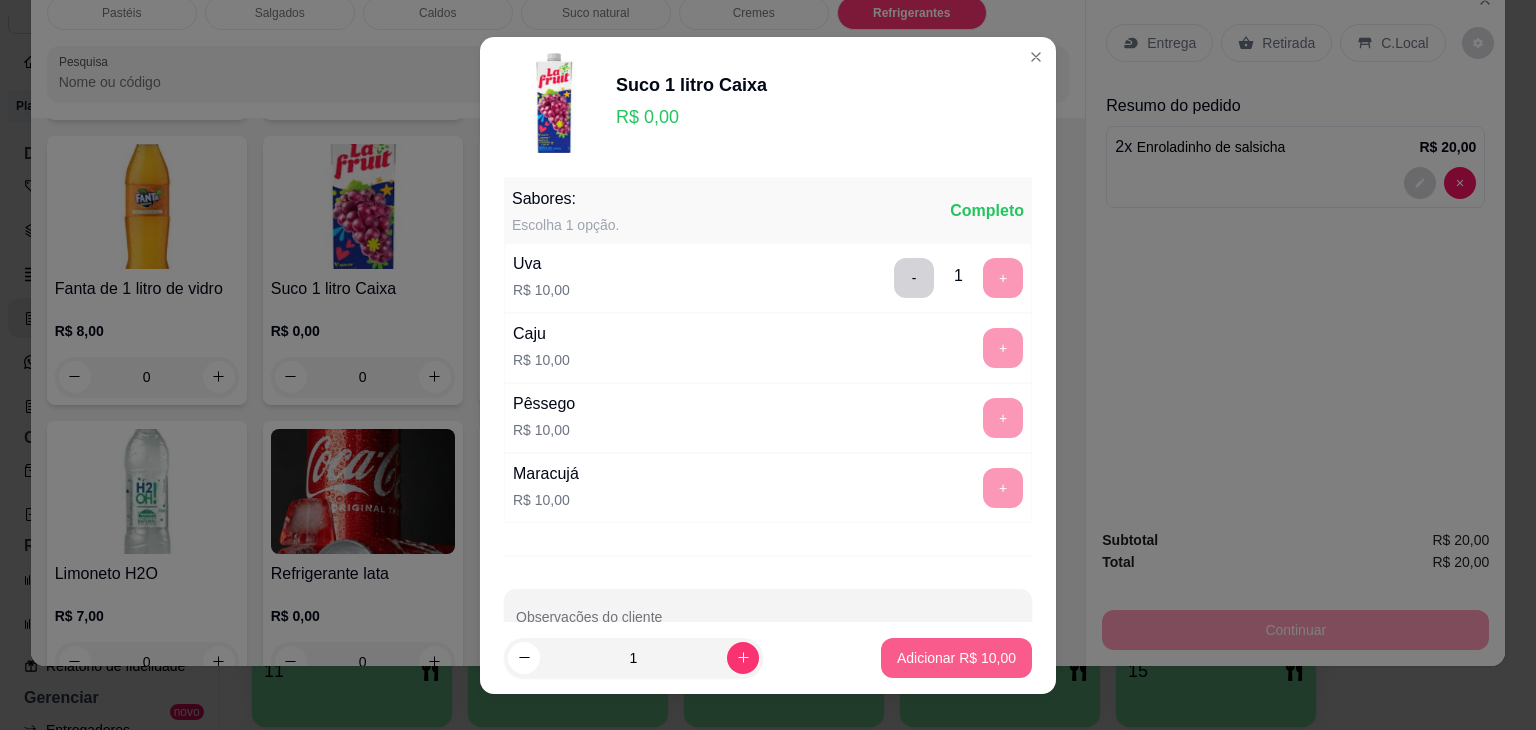 click on "Adicionar   R$ 10,00" at bounding box center (956, 658) 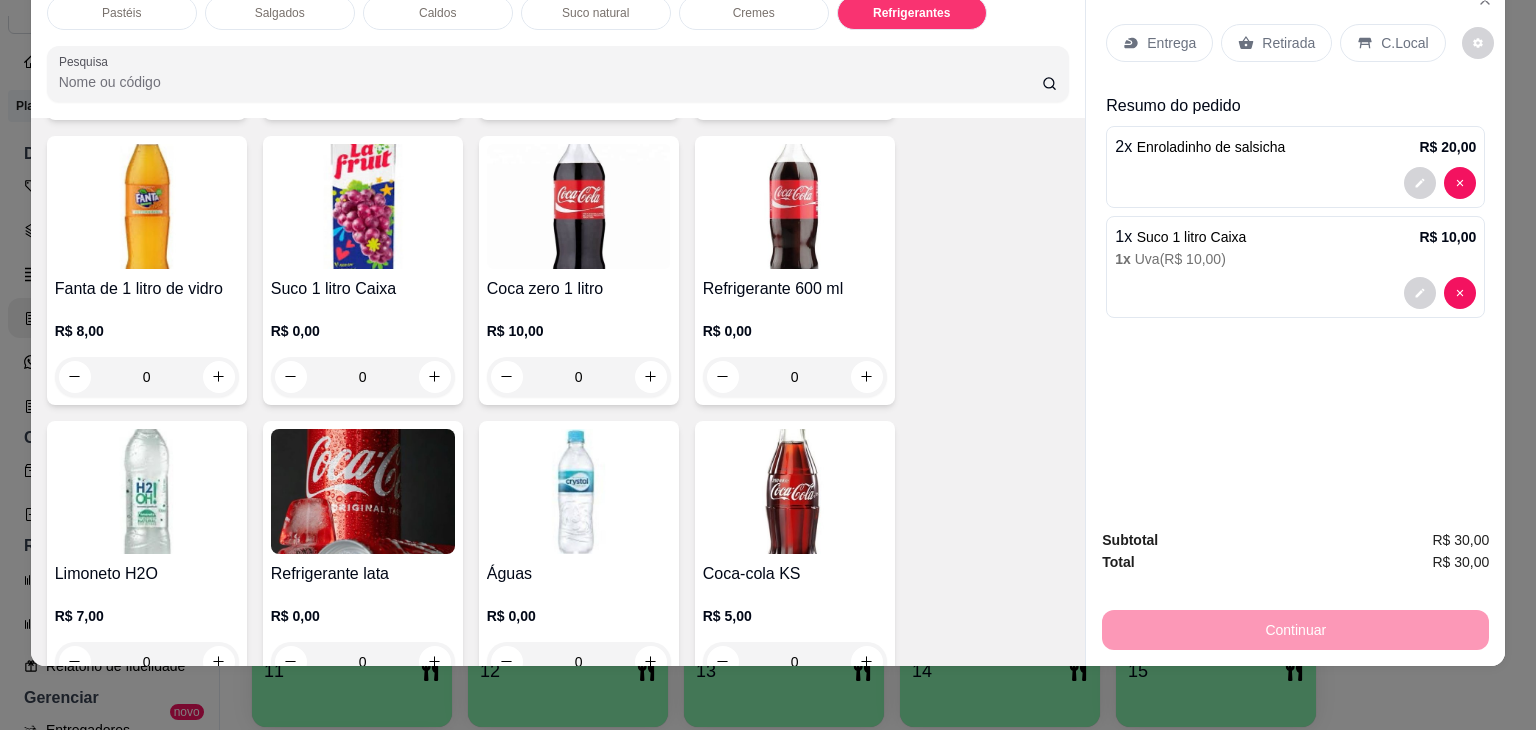 click on "Retirada" at bounding box center (1276, 43) 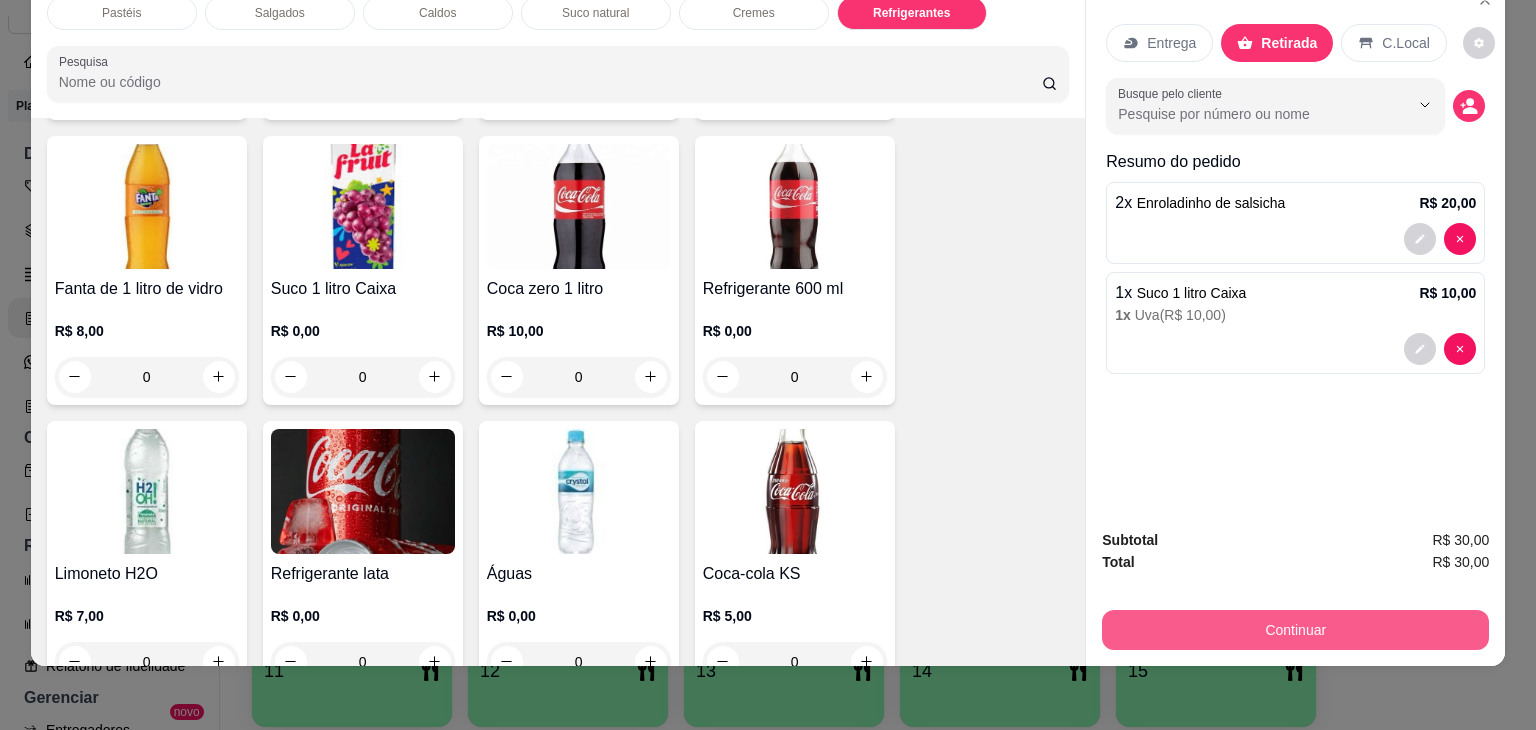 click on "Continuar" at bounding box center [1295, 630] 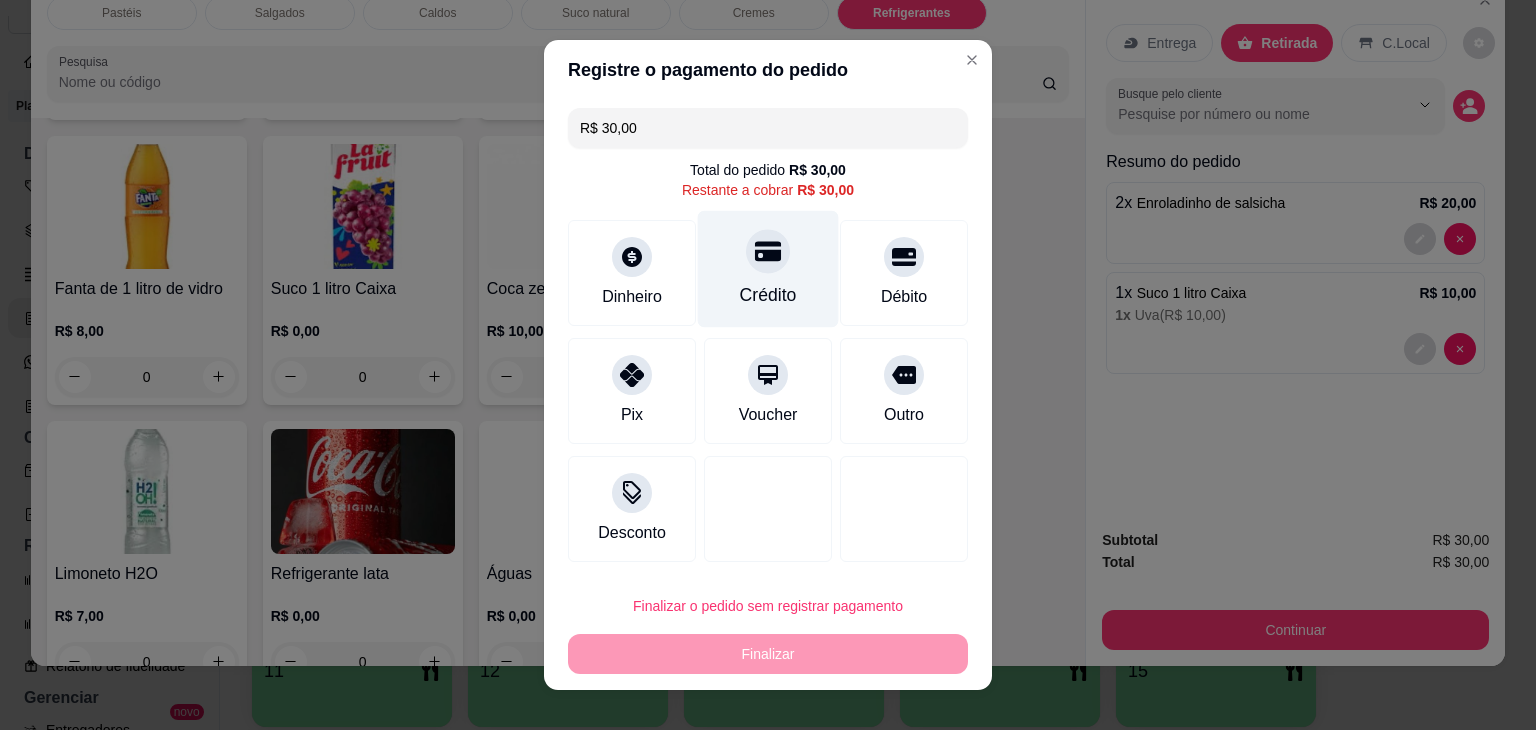 click on "Crédito" at bounding box center (768, 295) 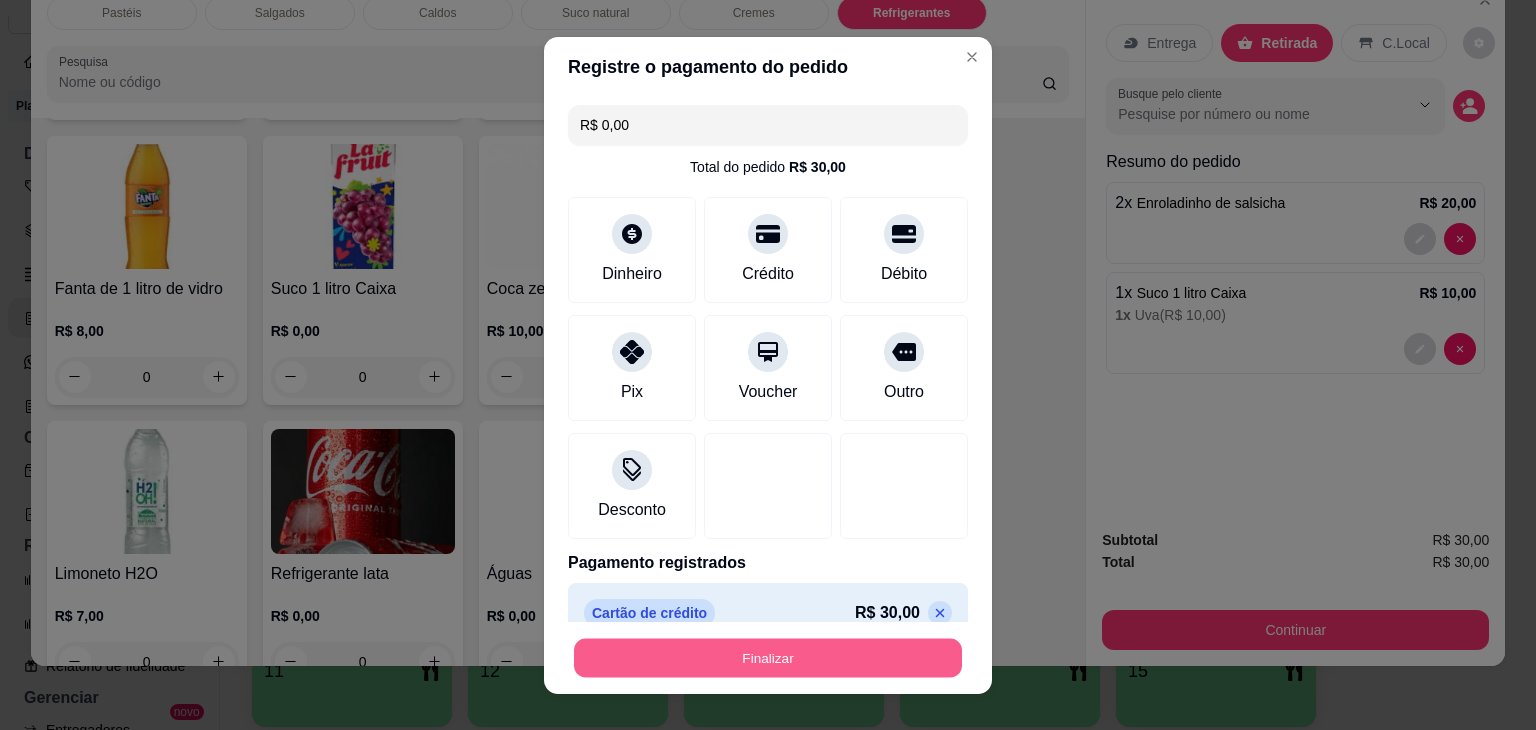 click on "Finalizar" at bounding box center [768, 657] 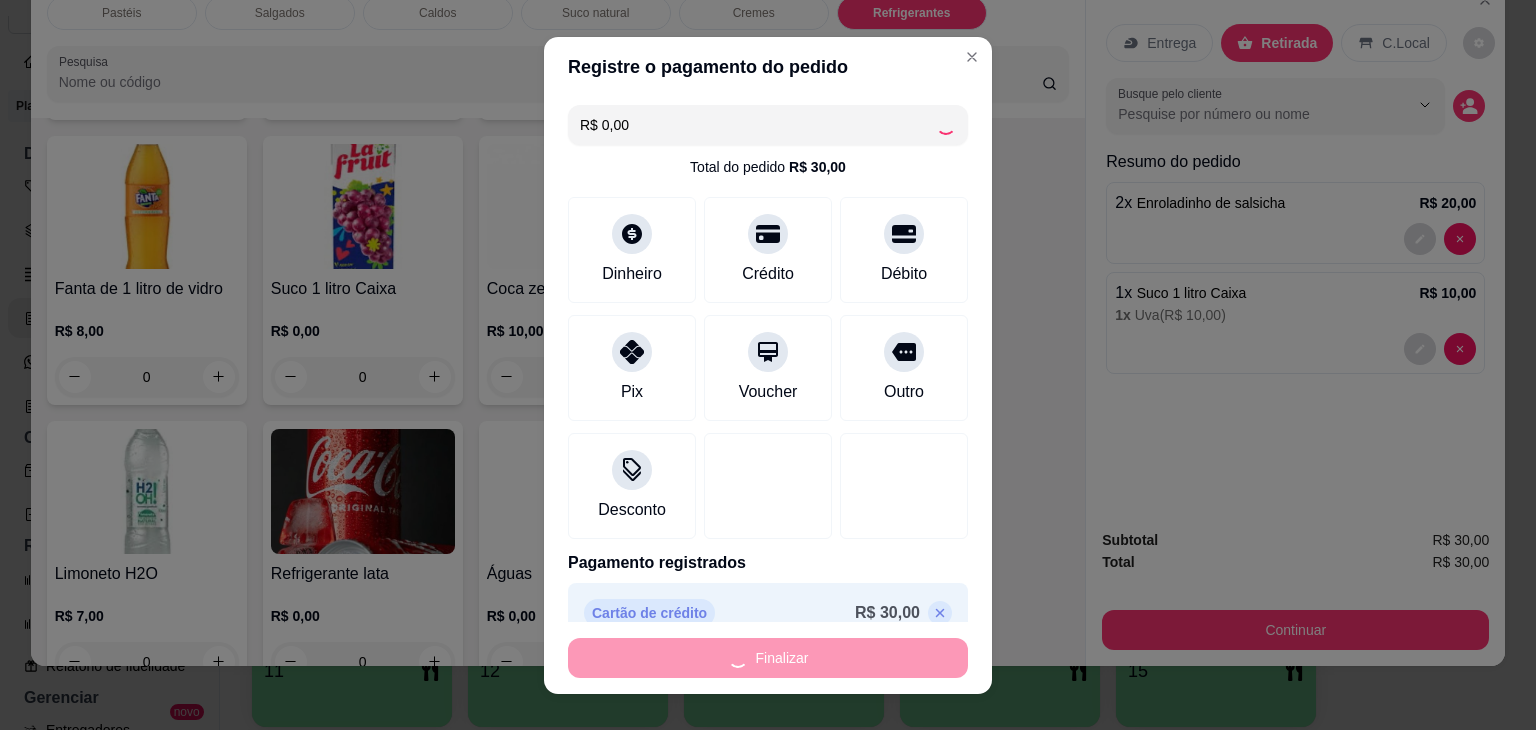 type on "0" 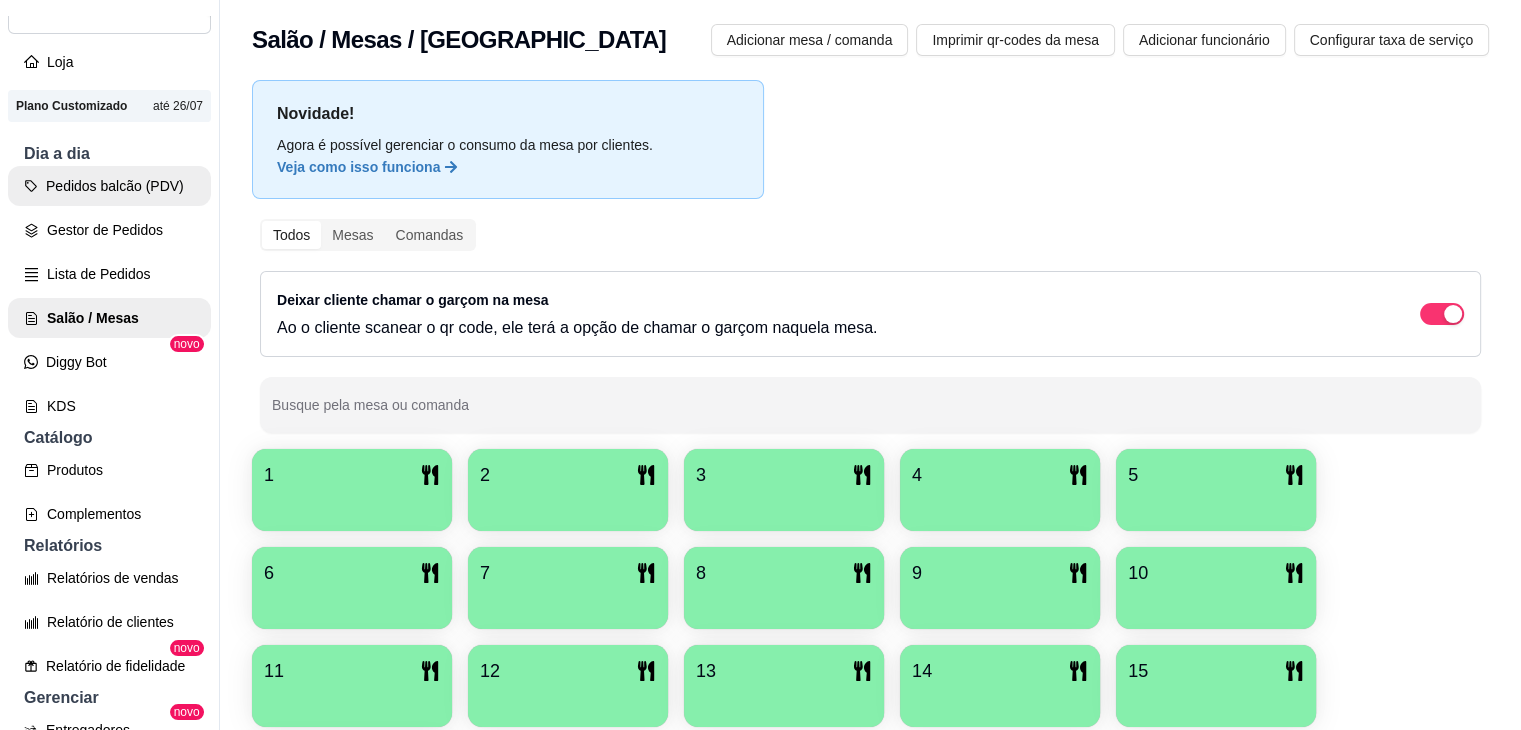 click on "Pedidos balcão (PDV)" at bounding box center (109, 186) 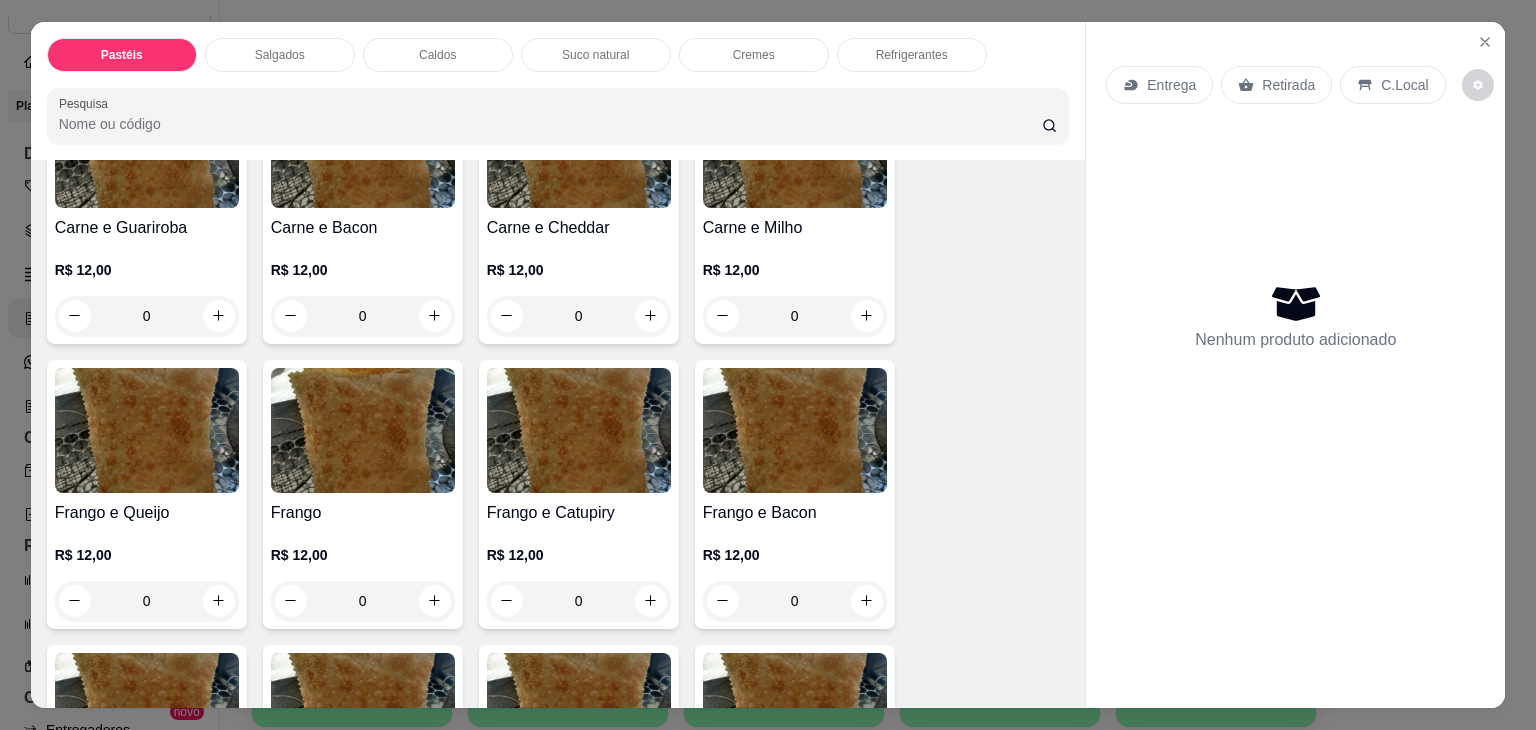 scroll, scrollTop: 600, scrollLeft: 0, axis: vertical 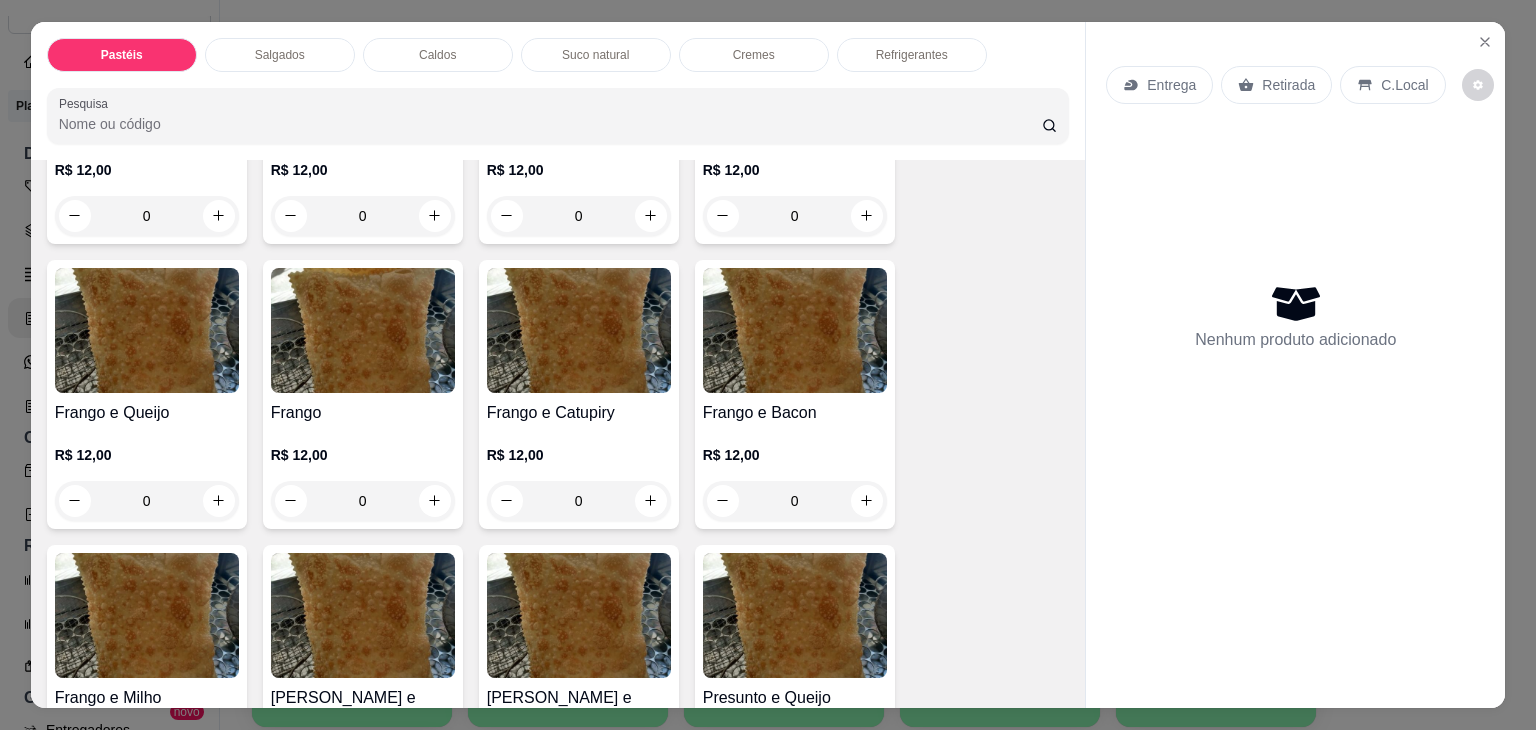 click on "0" at bounding box center [579, 501] 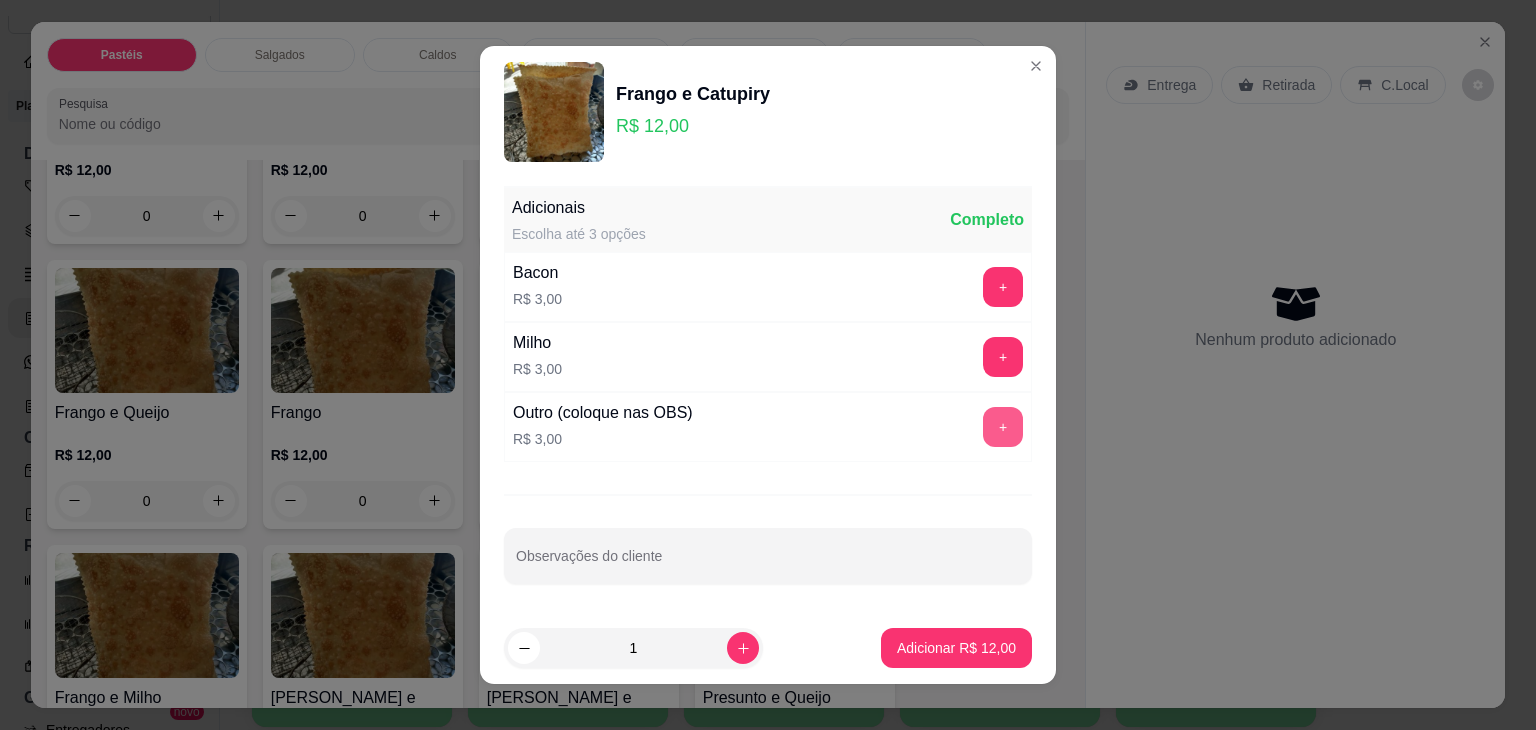 click on "+" at bounding box center (1003, 427) 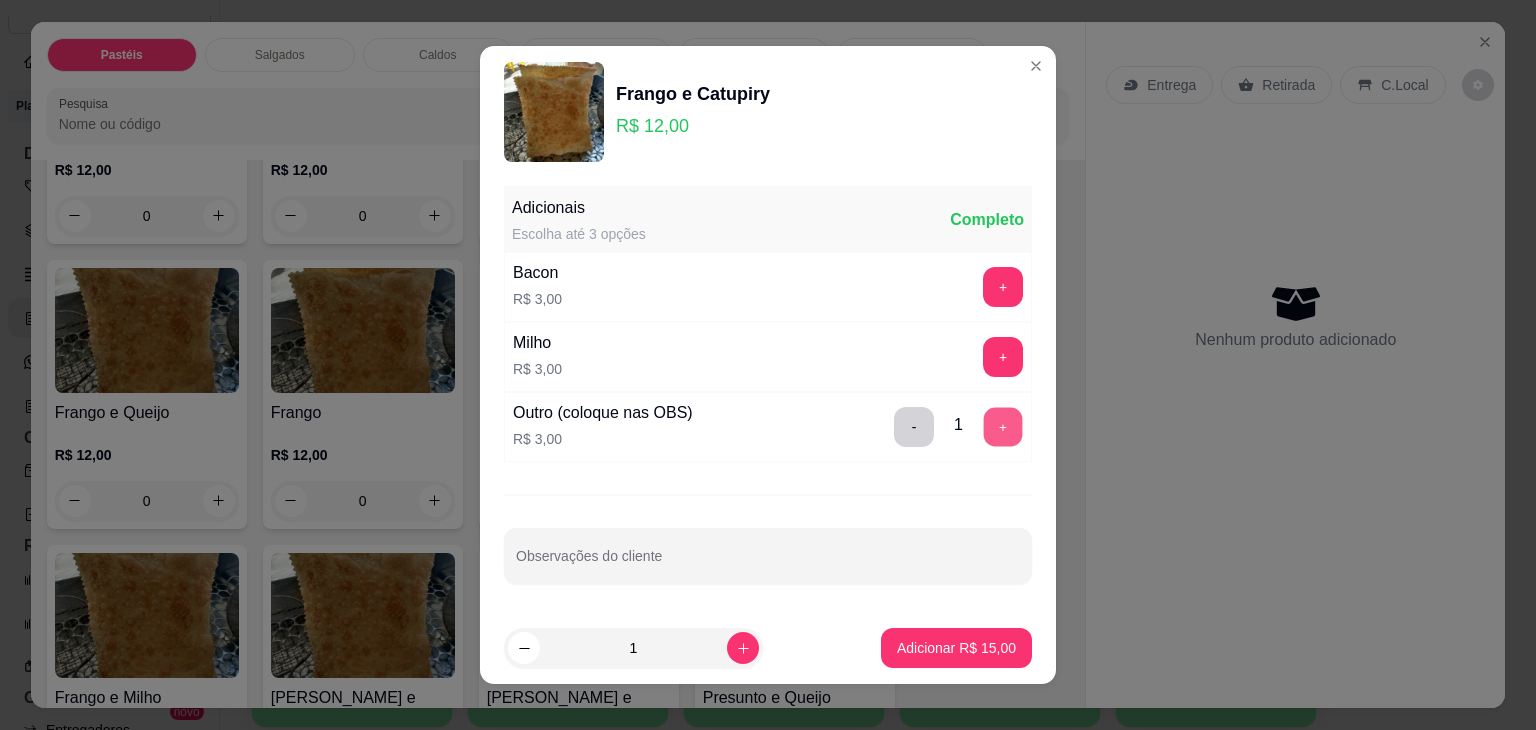 click on "+" at bounding box center (1003, 427) 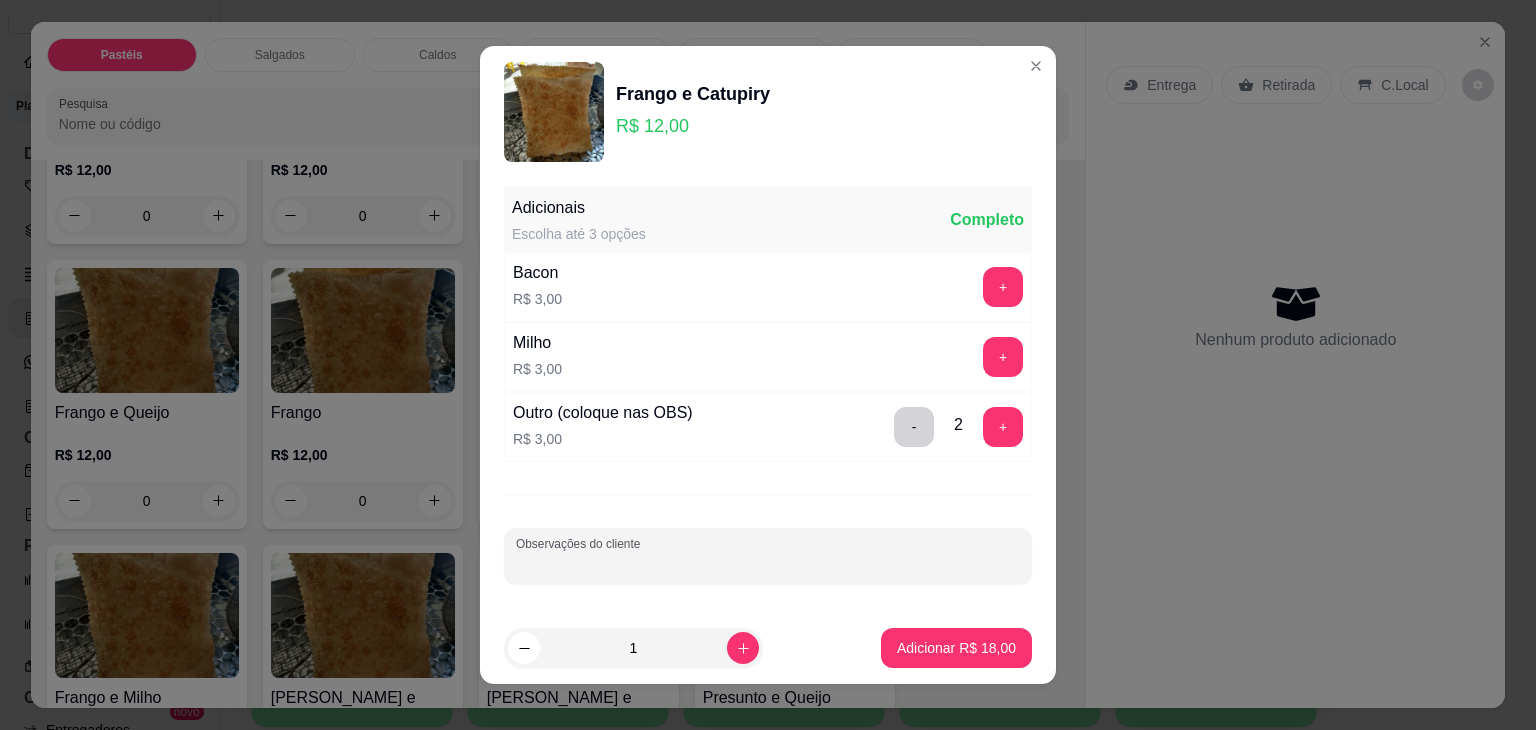 click on "Observações do cliente" at bounding box center [768, 564] 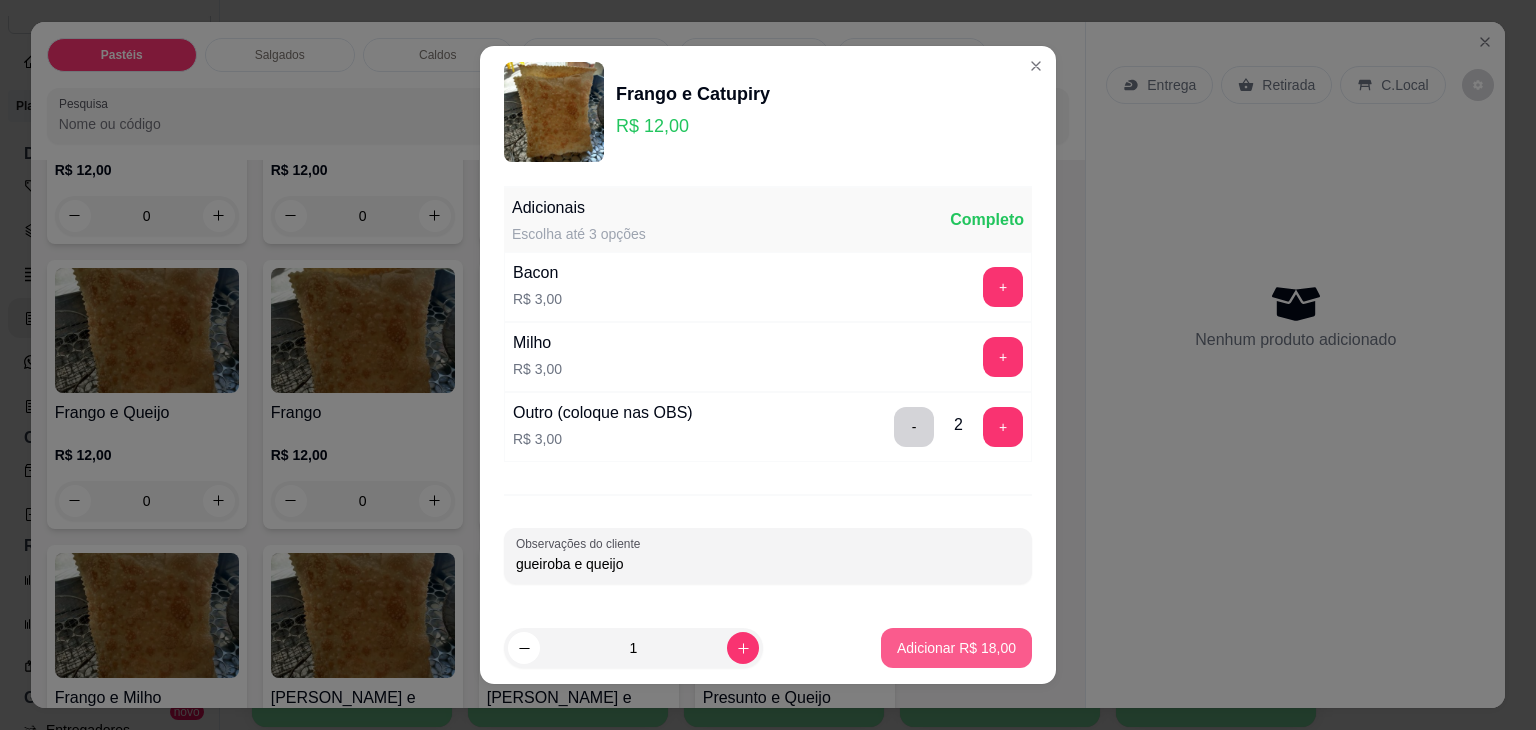 type on "gueiroba e queijo" 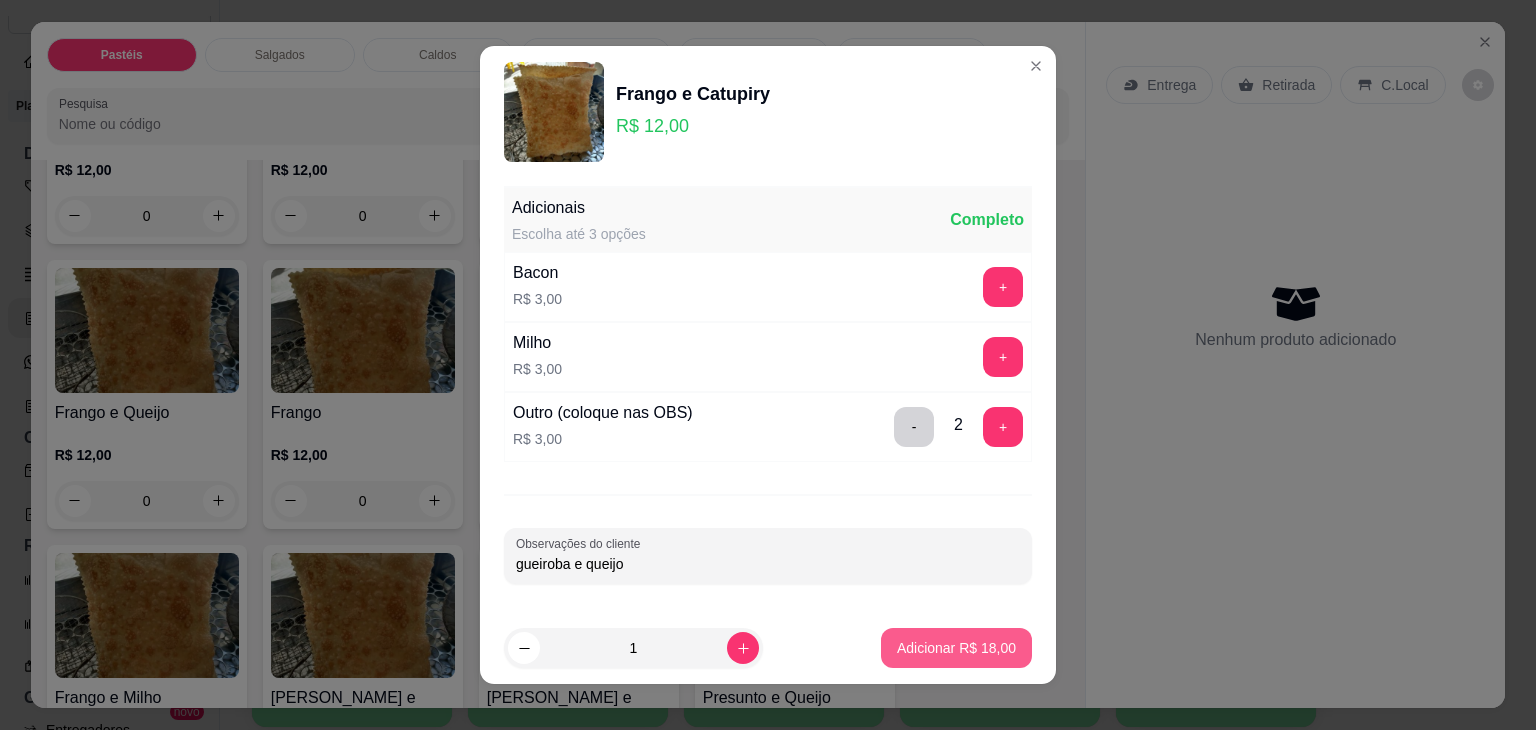 click on "Adicionar   R$ 18,00" at bounding box center [956, 648] 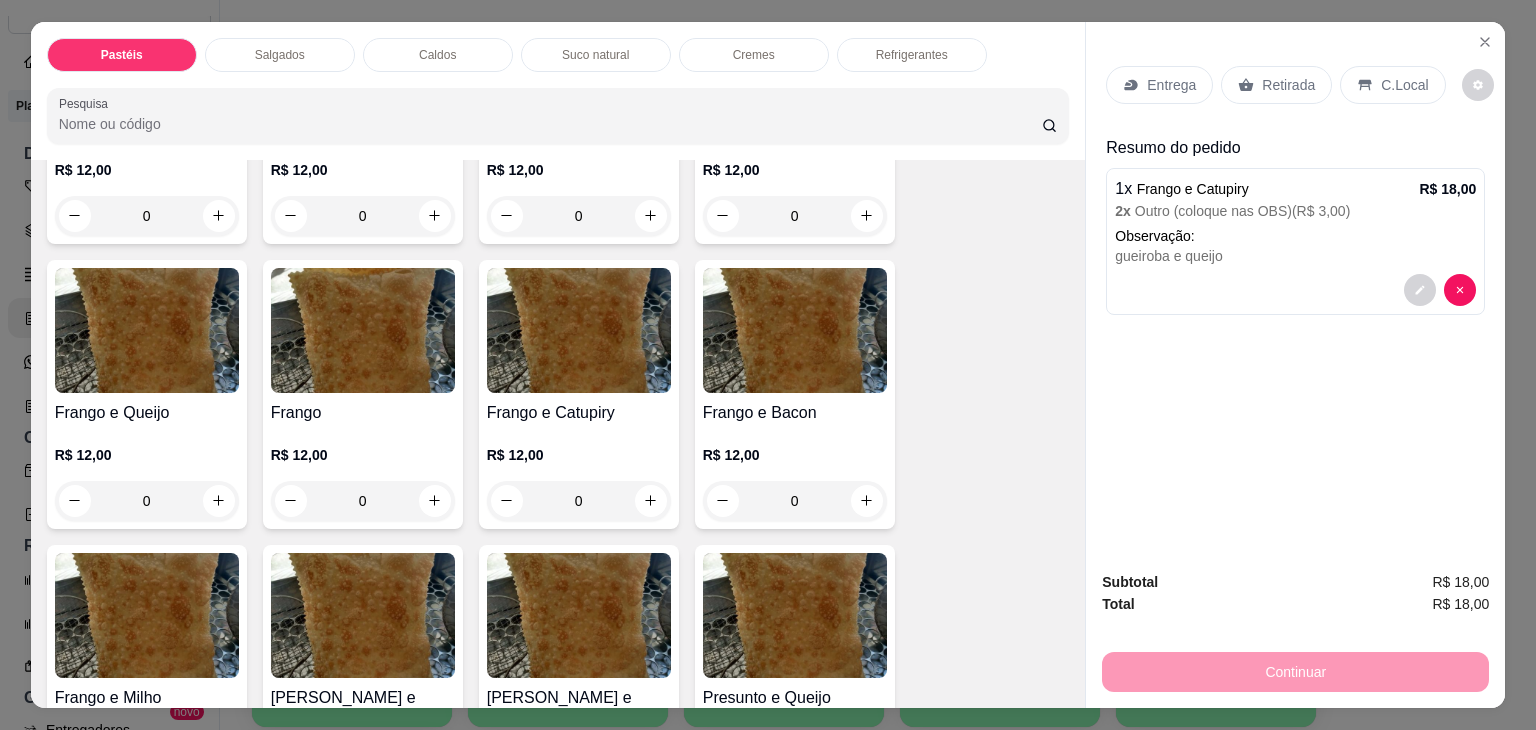 click on "0" at bounding box center [579, 501] 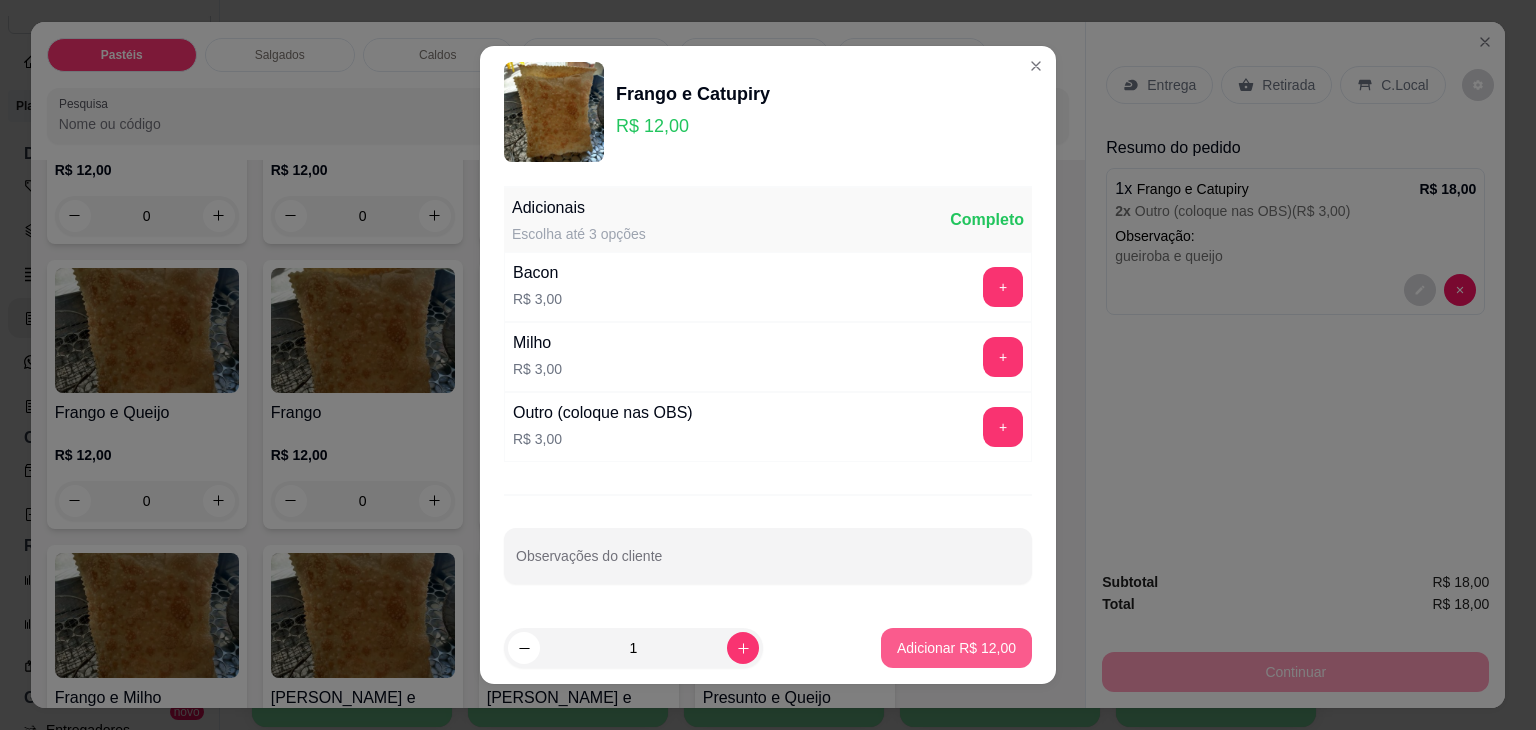 click on "Adicionar   R$ 12,00" at bounding box center (956, 648) 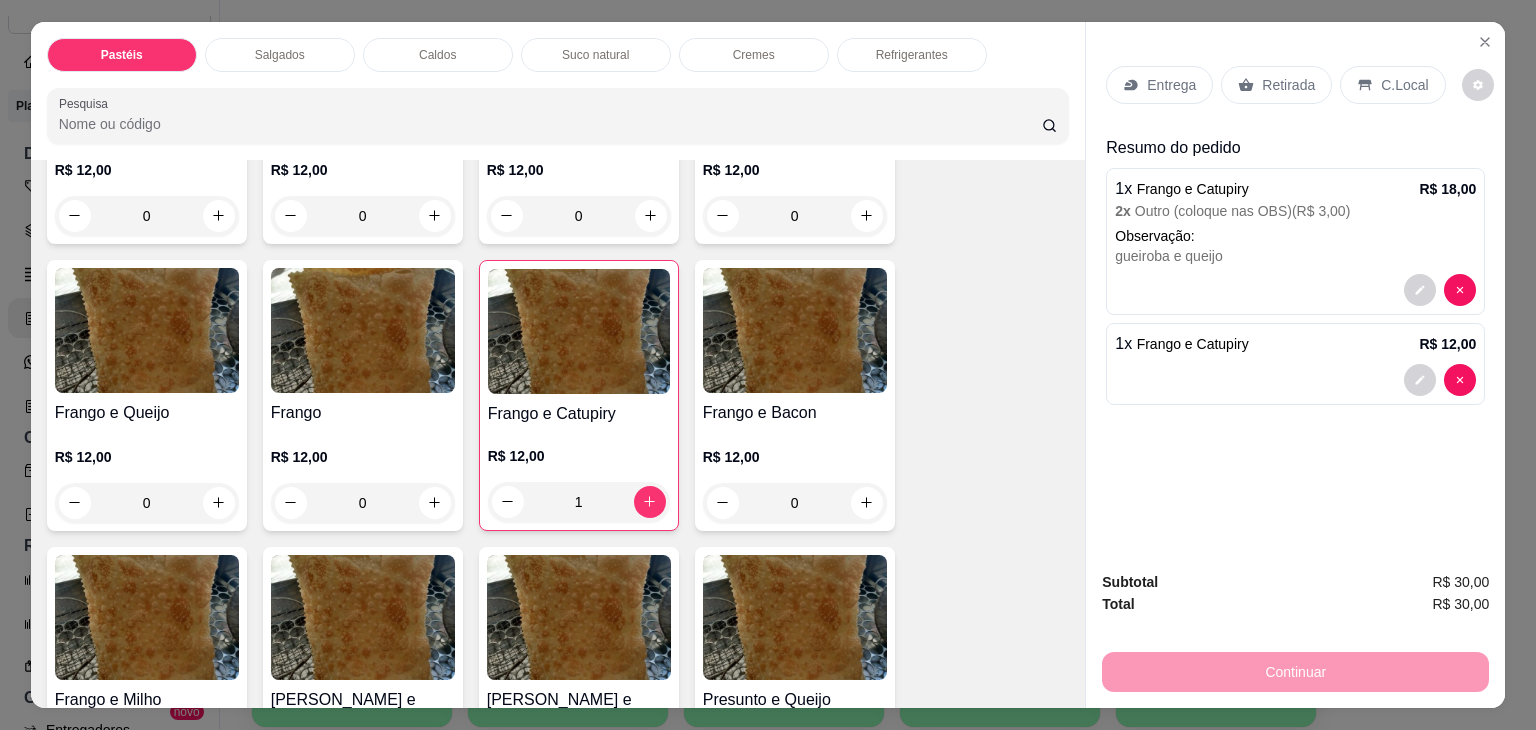 click on "Salgados" at bounding box center (280, 55) 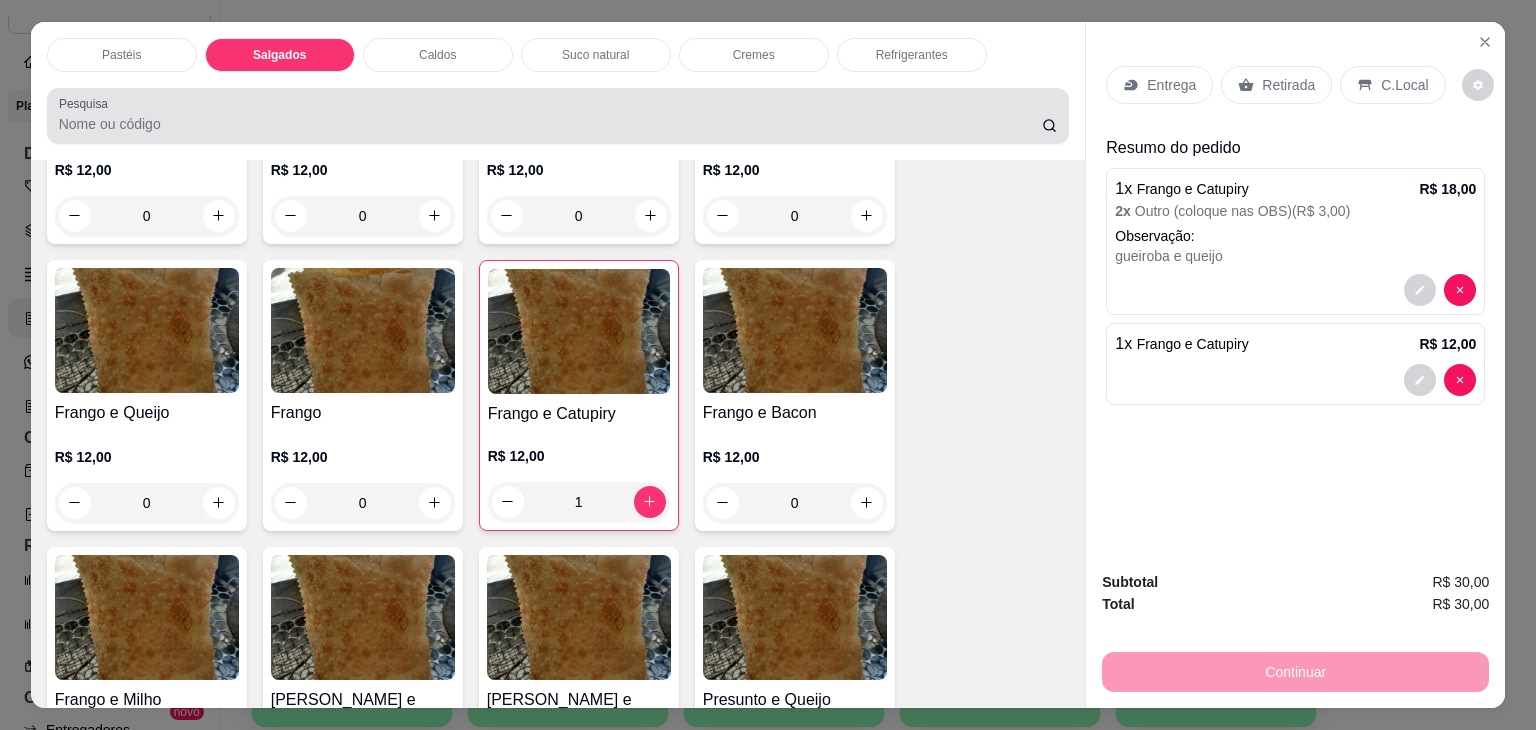 scroll, scrollTop: 2126, scrollLeft: 0, axis: vertical 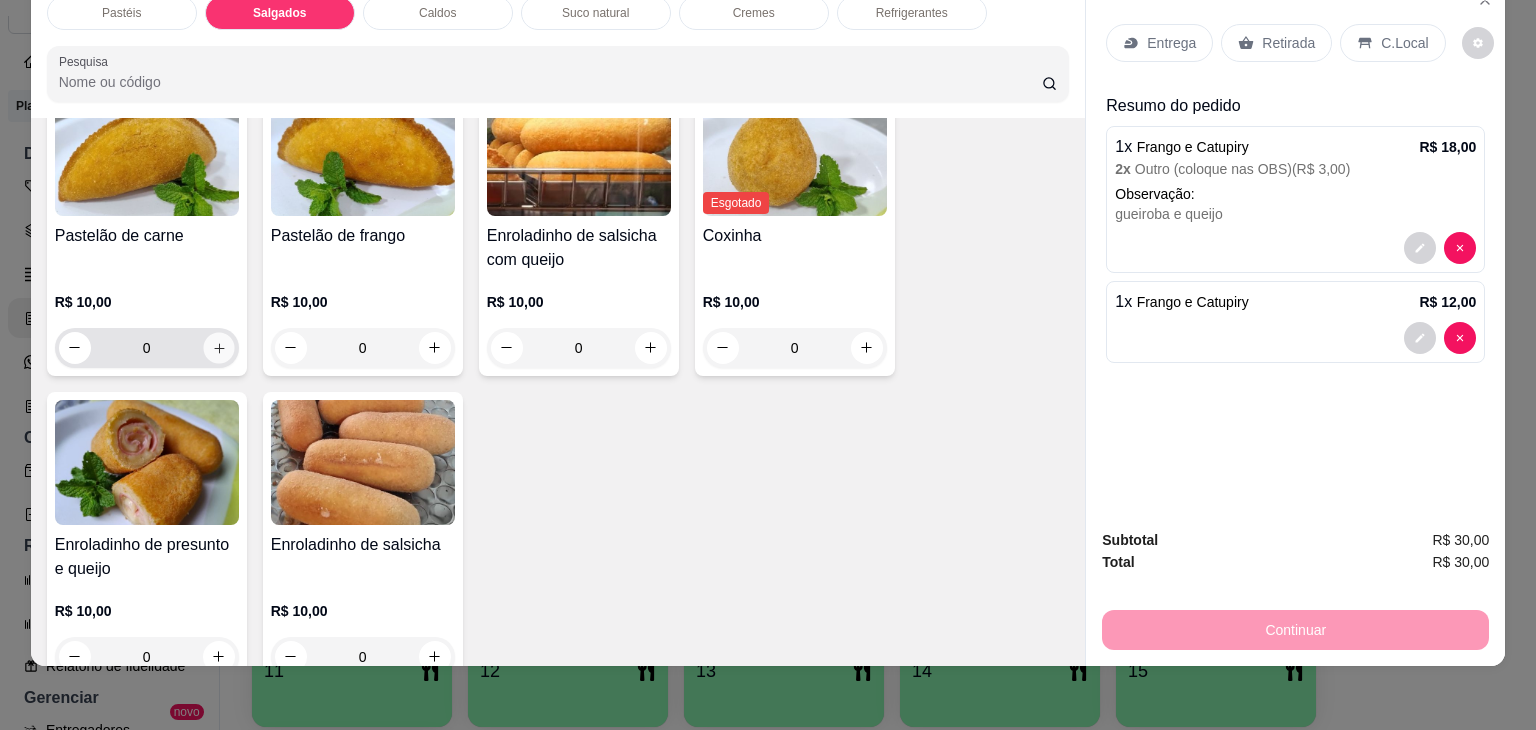 click at bounding box center [218, 347] 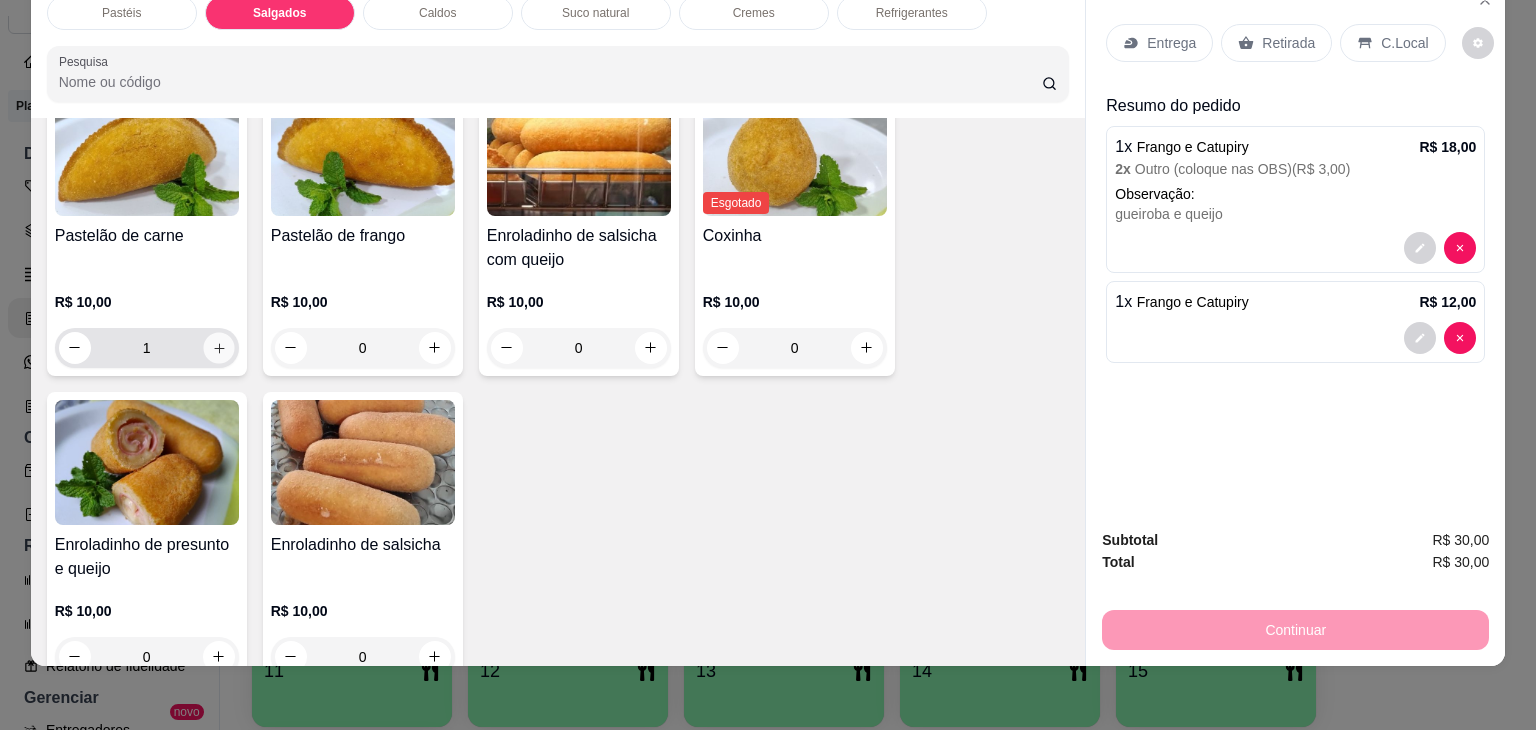 scroll, scrollTop: 2227, scrollLeft: 0, axis: vertical 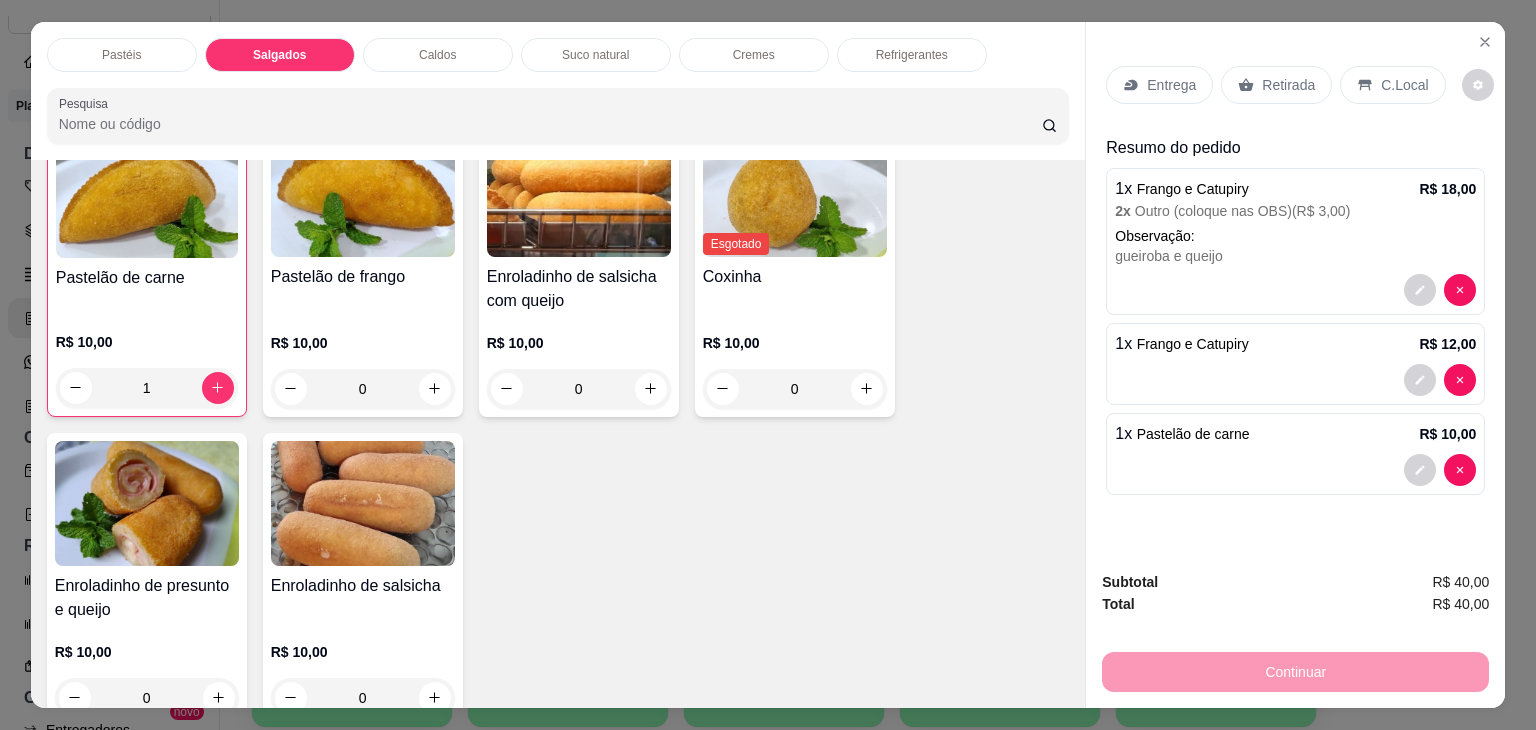 click on "Refrigerantes" at bounding box center (912, 55) 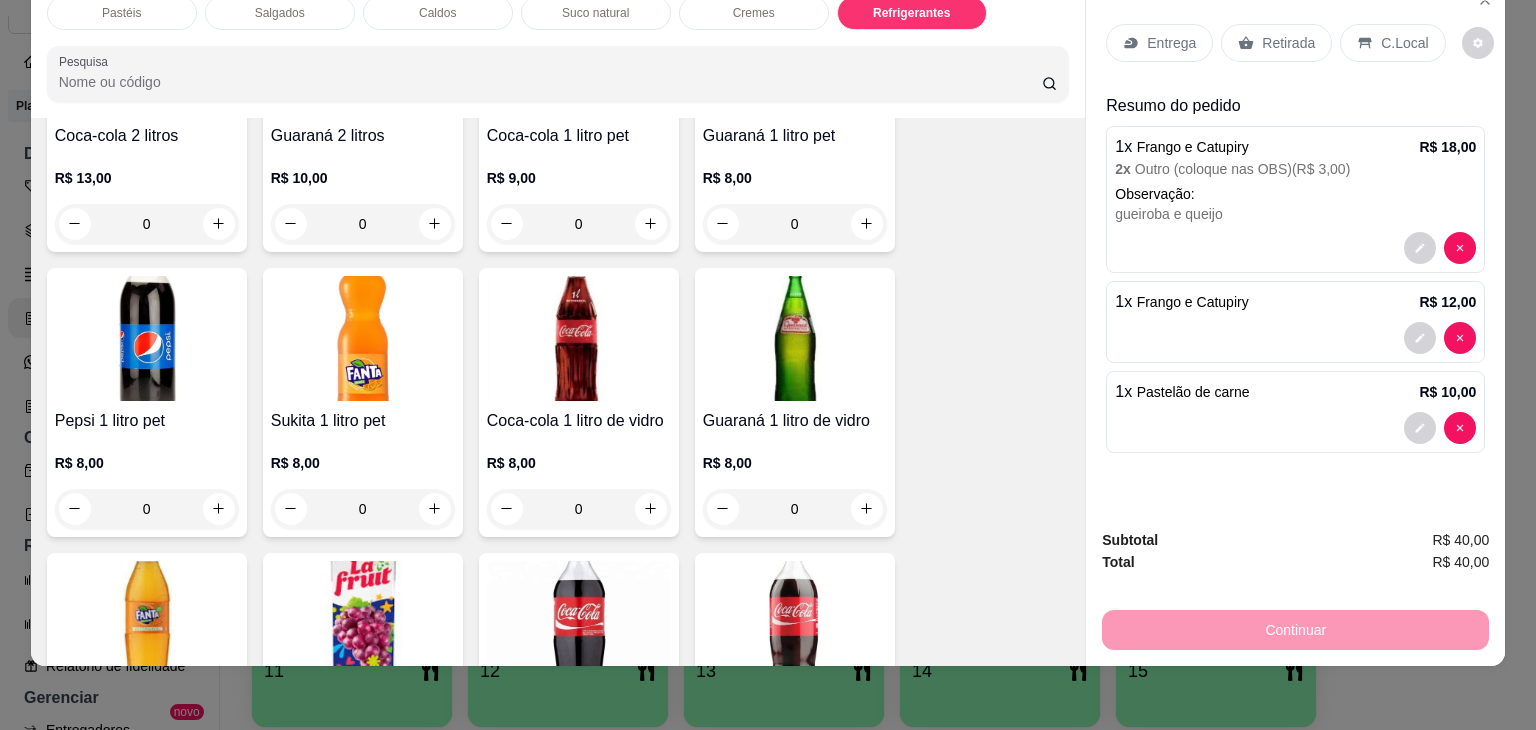 scroll, scrollTop: 5232, scrollLeft: 0, axis: vertical 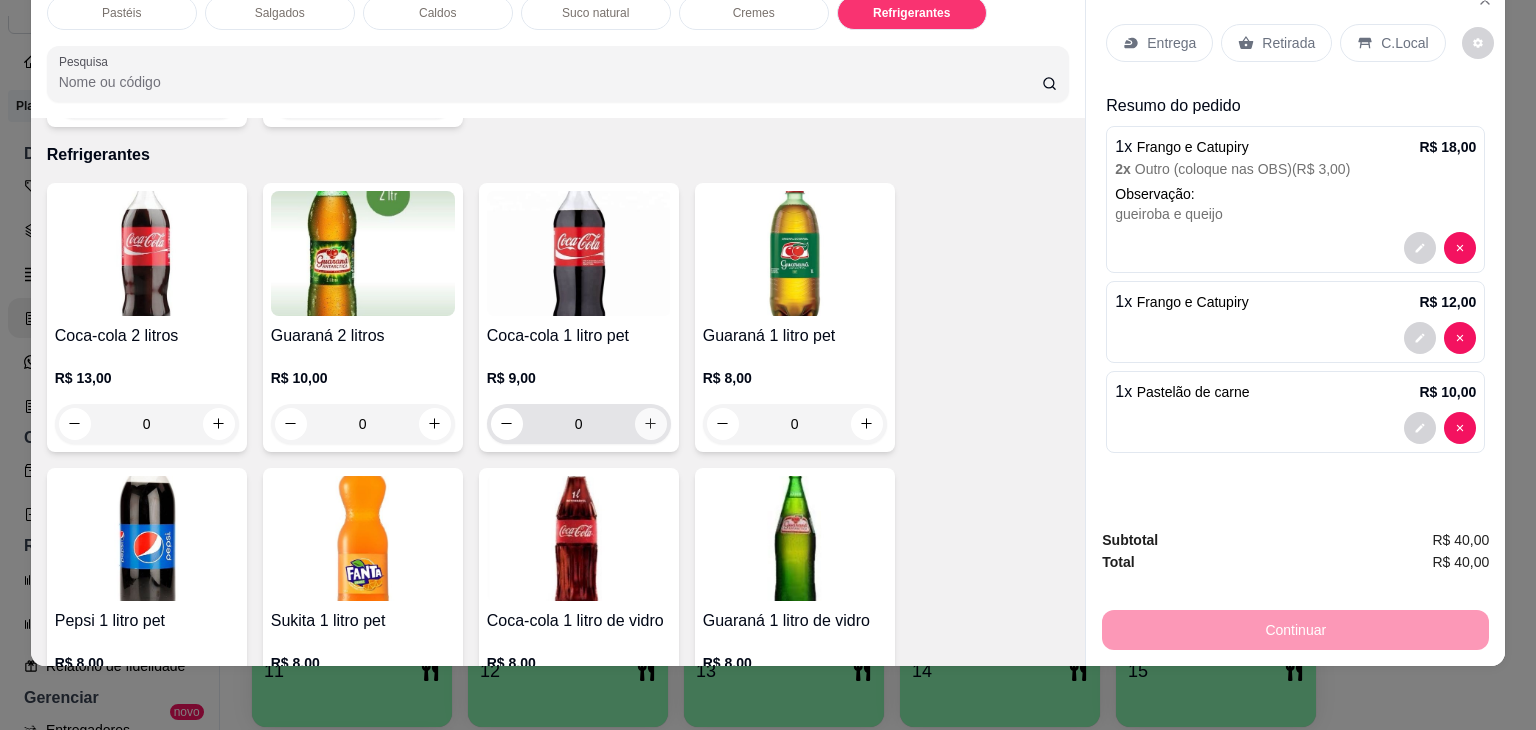 click 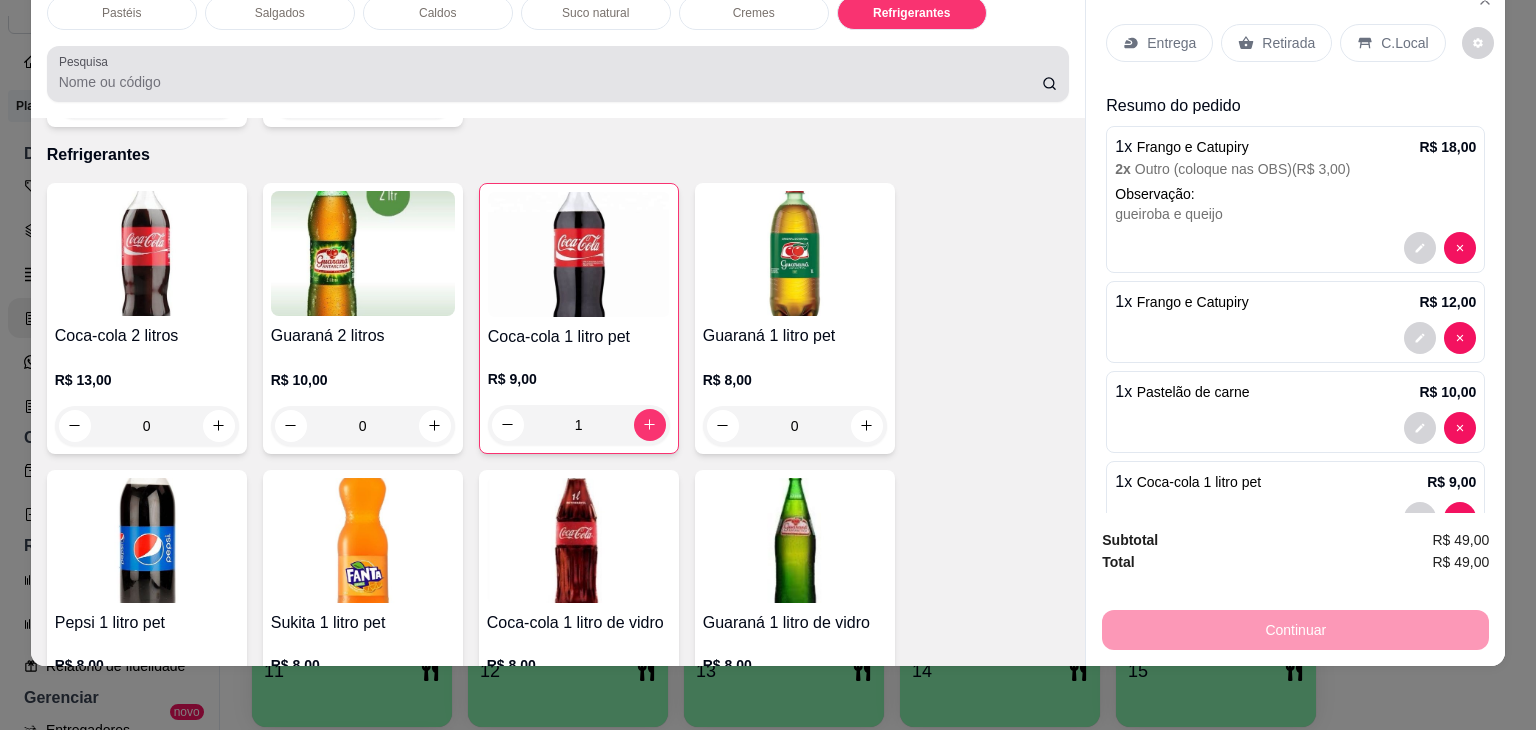 scroll, scrollTop: 0, scrollLeft: 0, axis: both 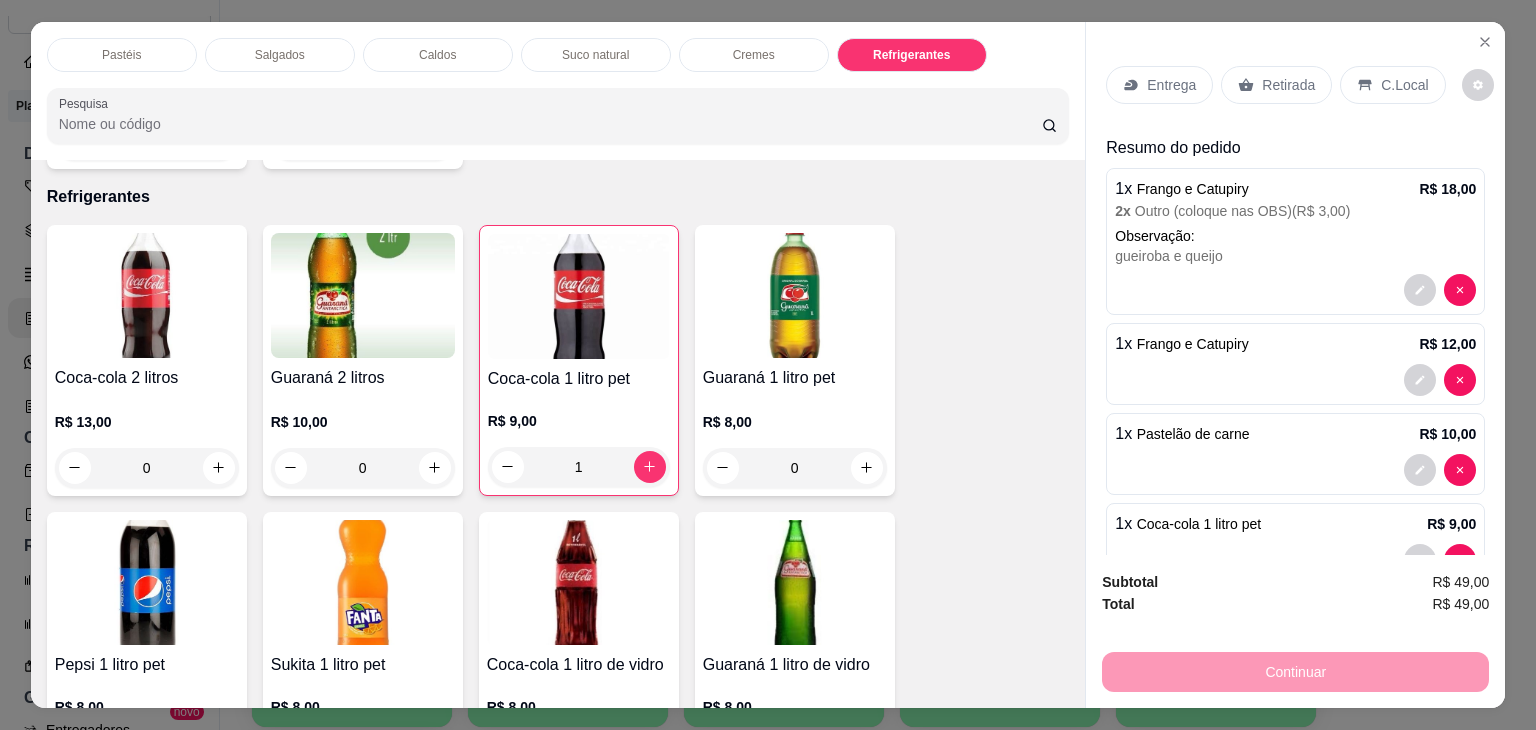 click on "Salgados" at bounding box center [280, 55] 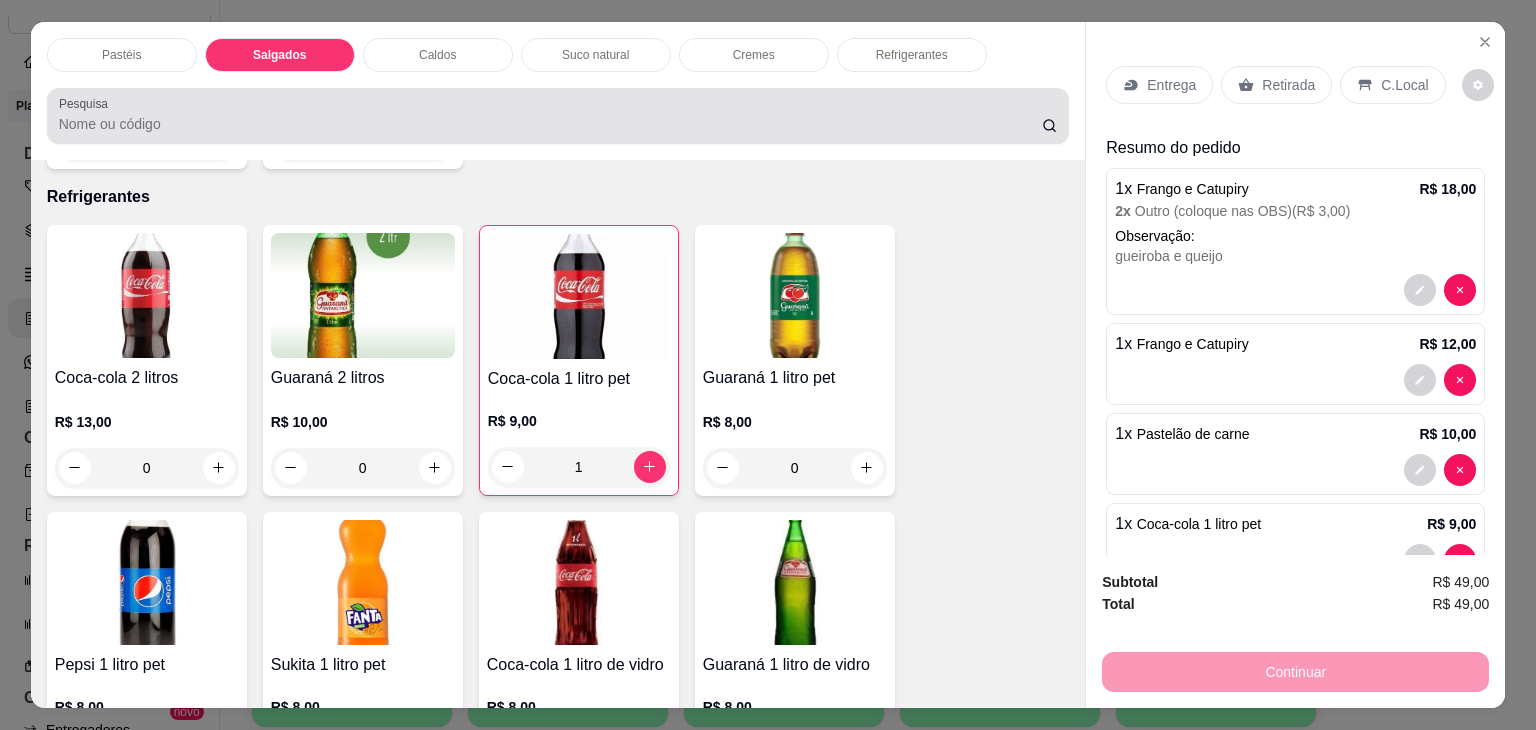 scroll, scrollTop: 2126, scrollLeft: 0, axis: vertical 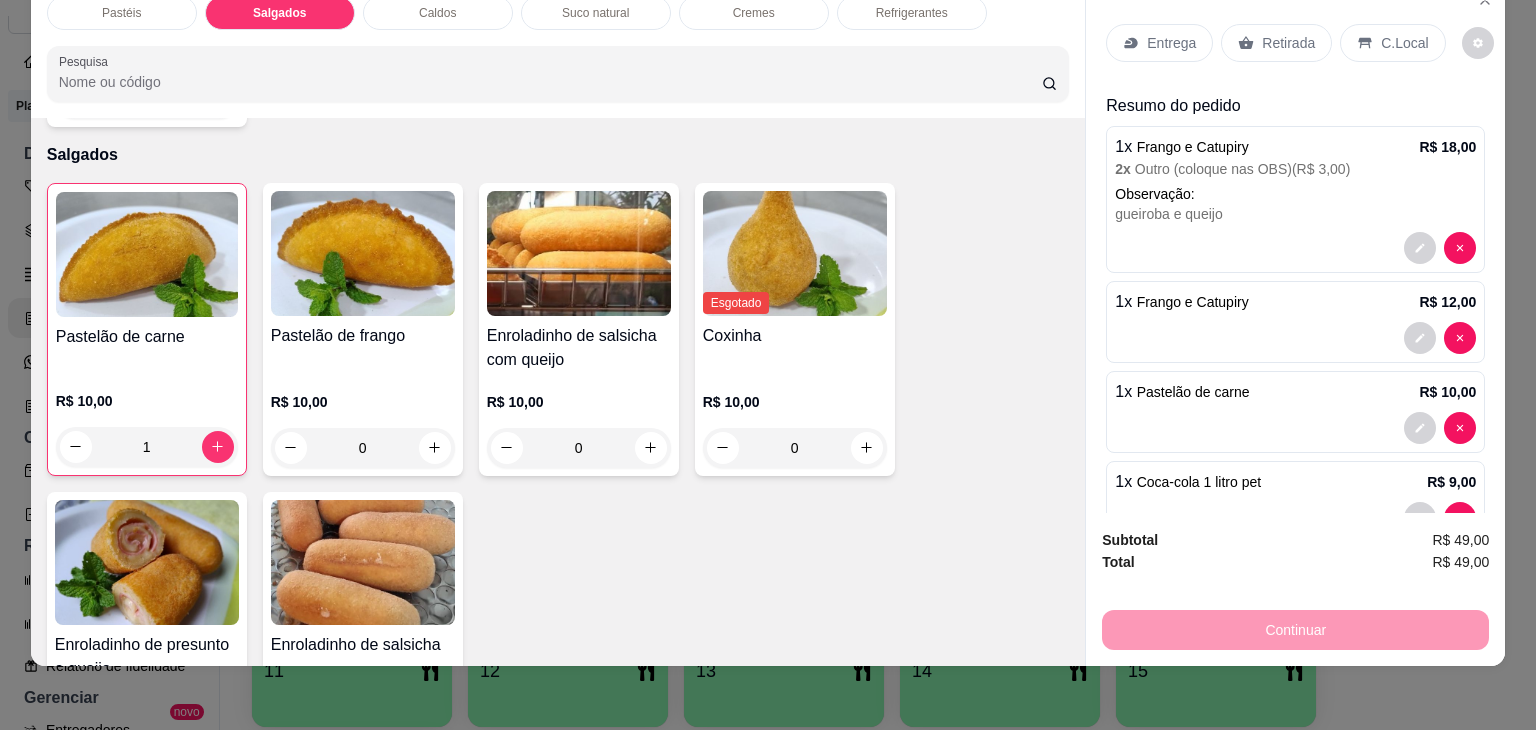click on "Caldos" at bounding box center (437, 13) 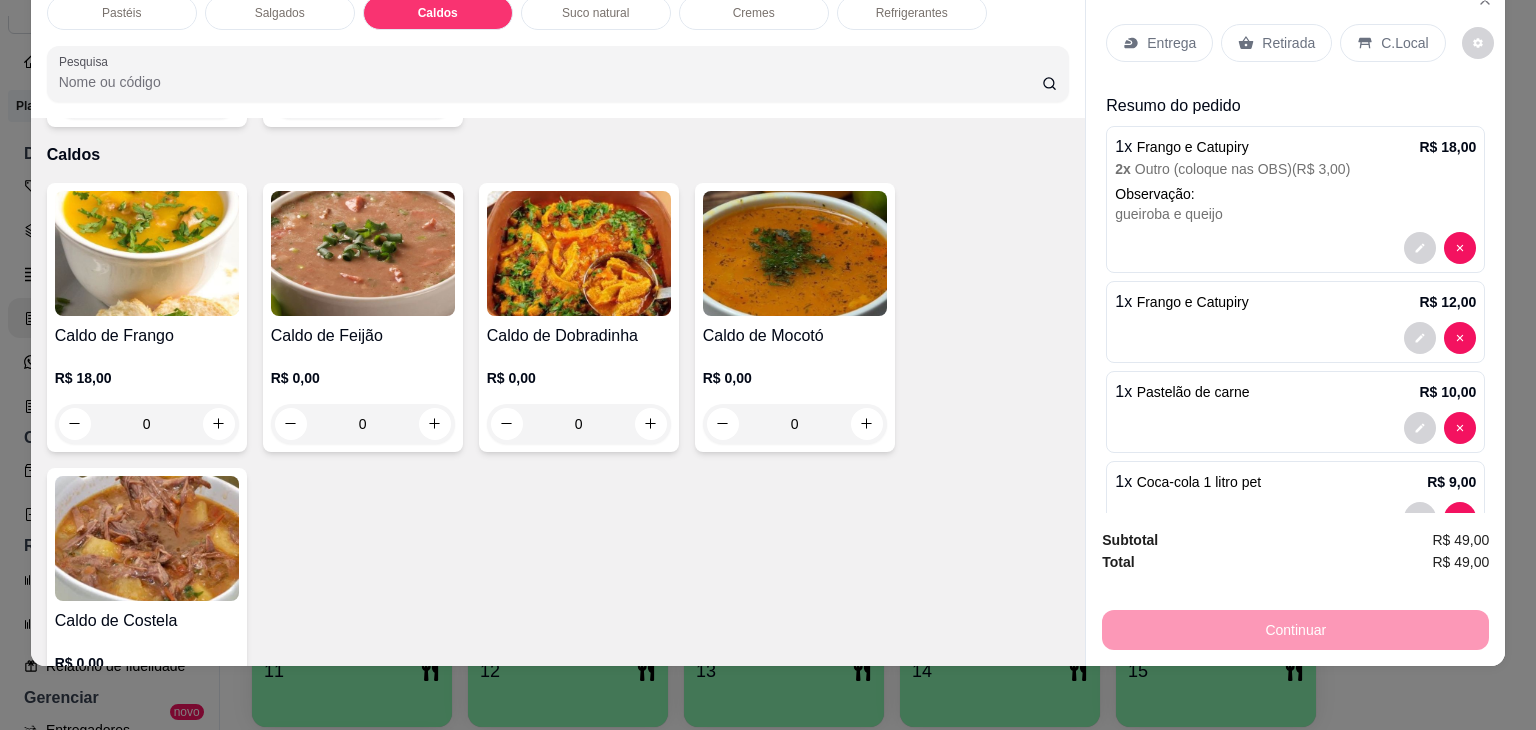 click on "0" at bounding box center (147, 424) 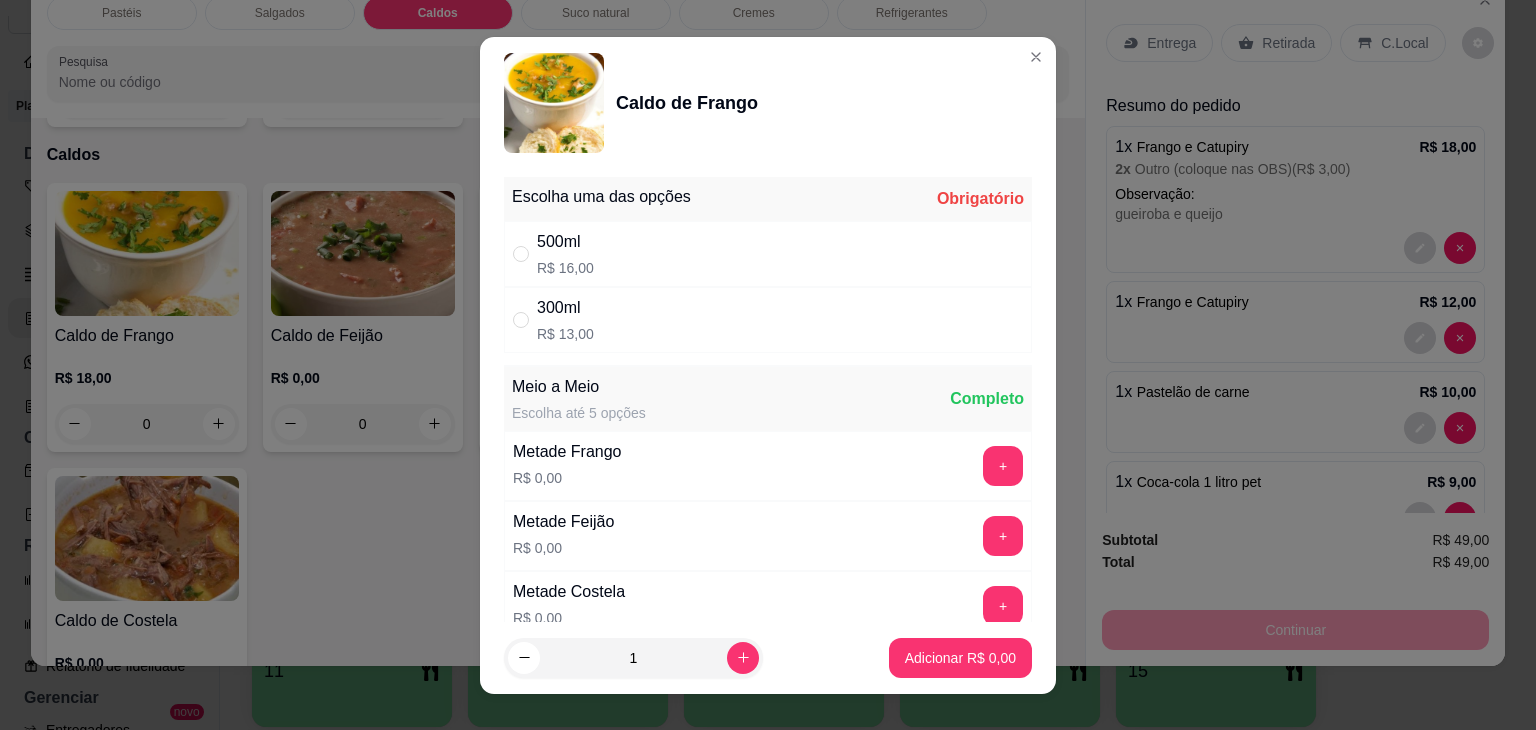 click on "300ml" at bounding box center (565, 308) 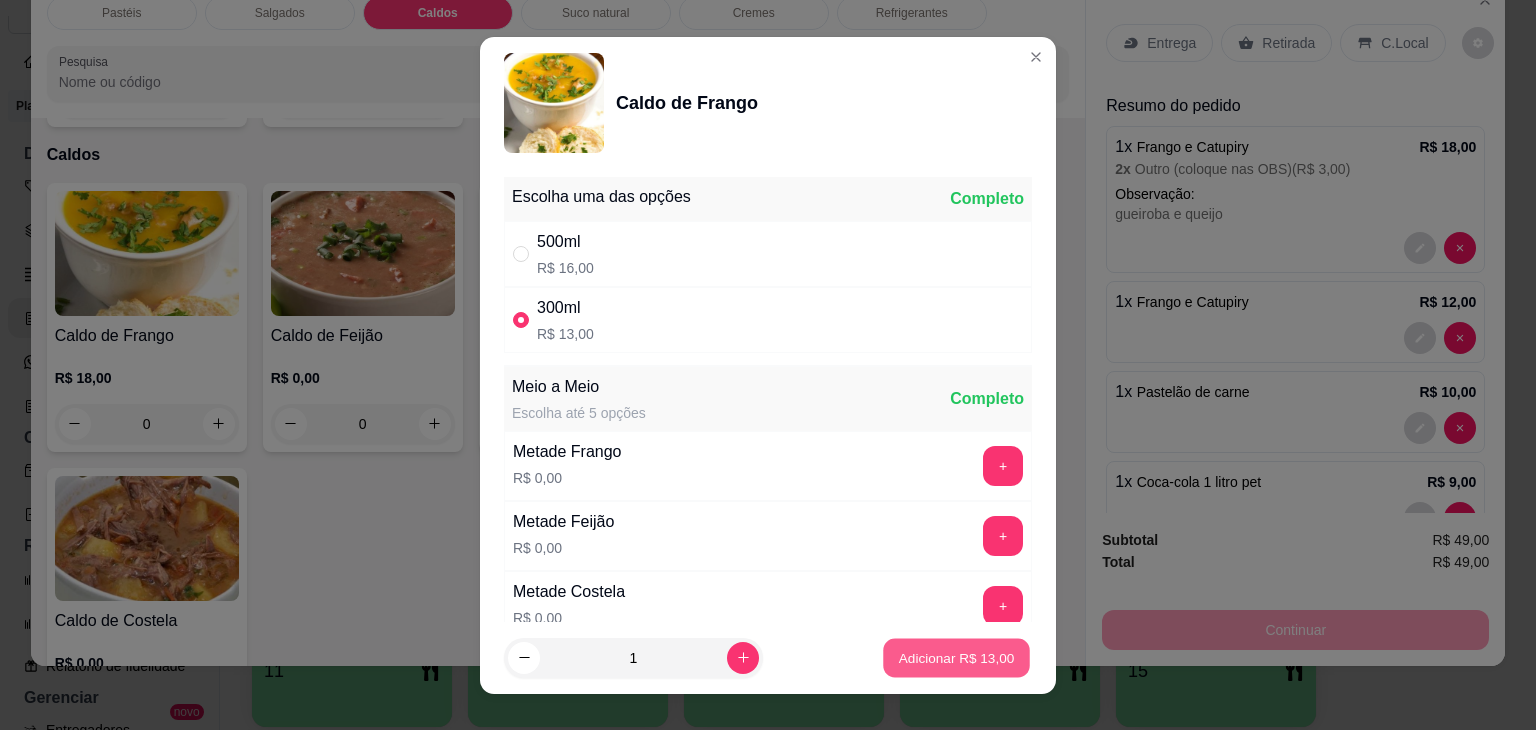 click on "Adicionar   R$ 13,00" at bounding box center [957, 657] 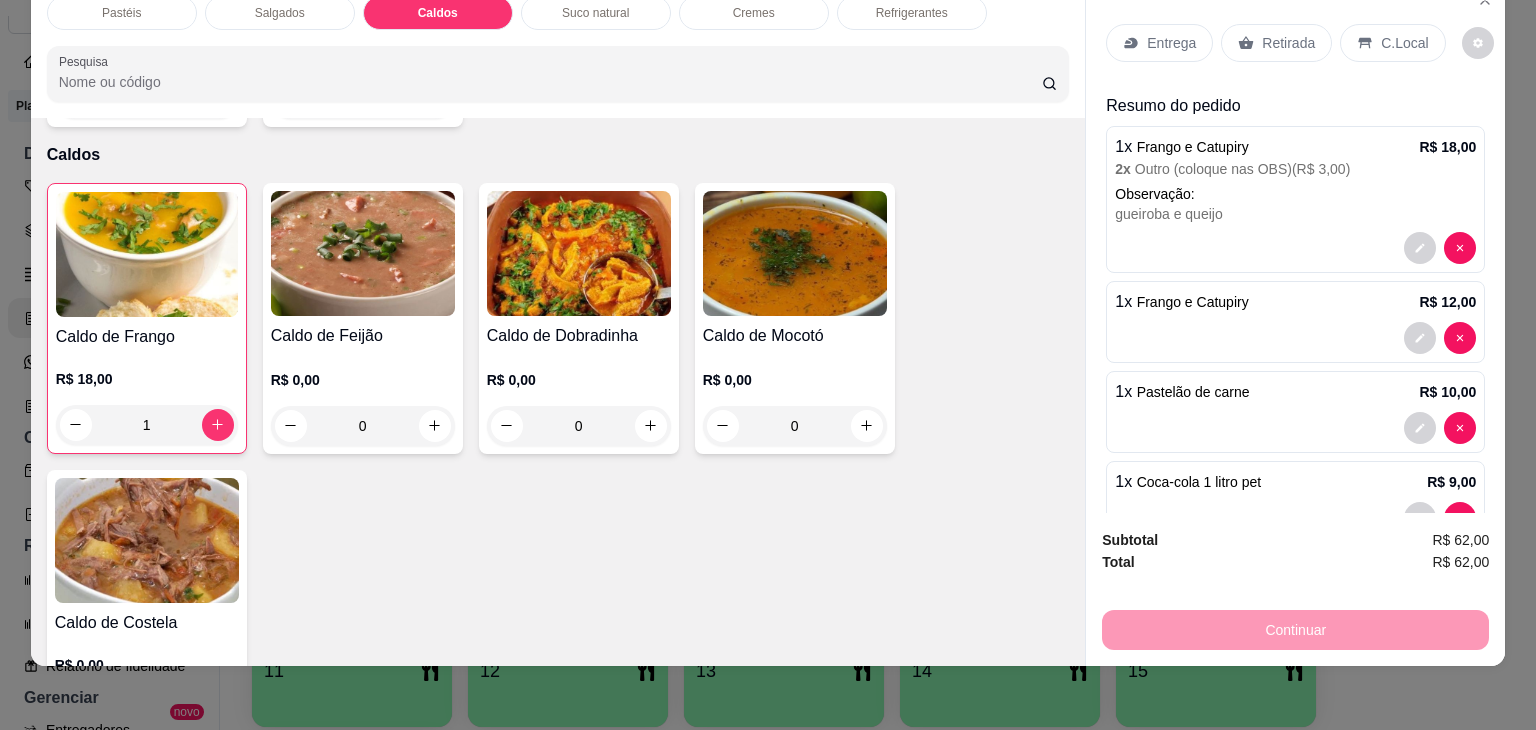 click on "Retirada" at bounding box center [1276, 43] 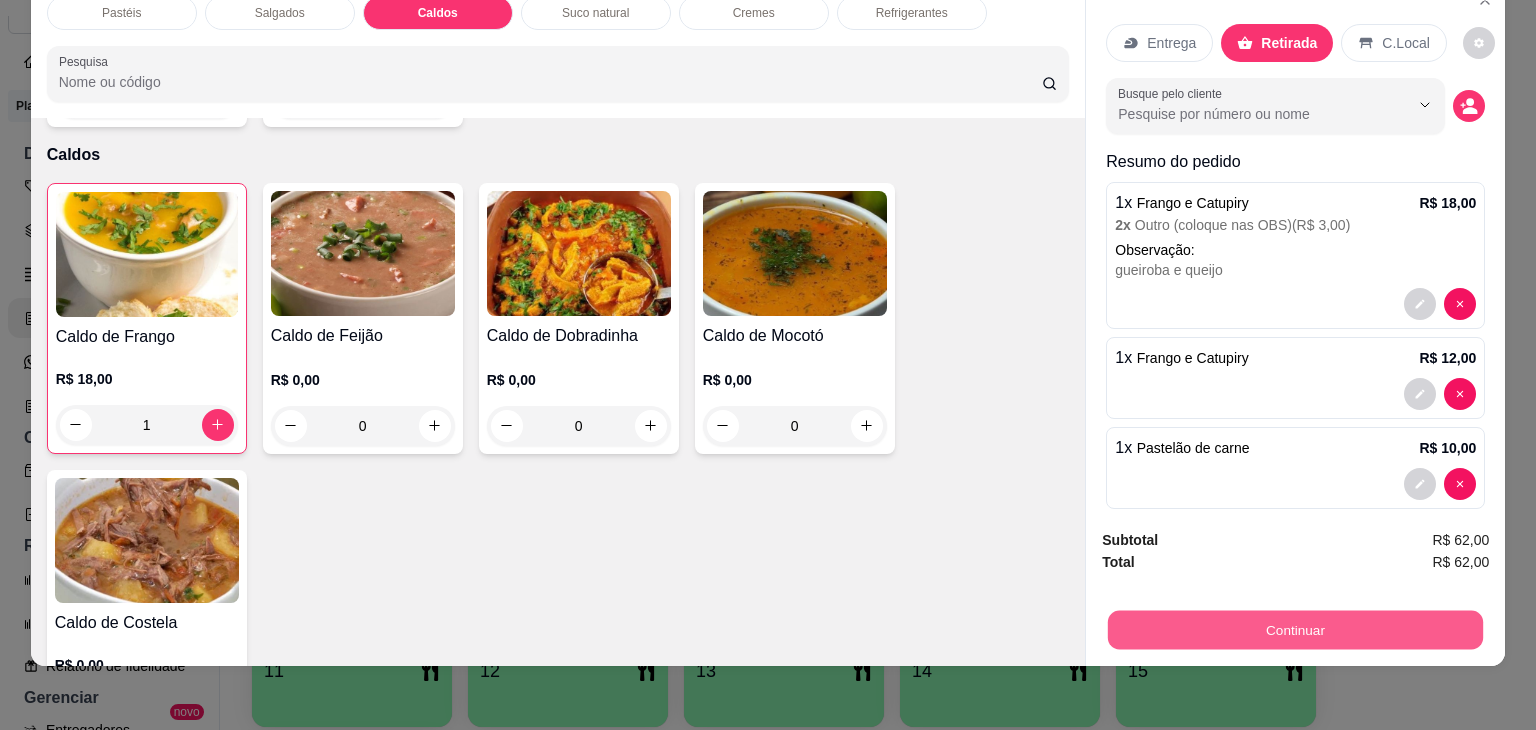 click on "Continuar" at bounding box center (1295, 627) 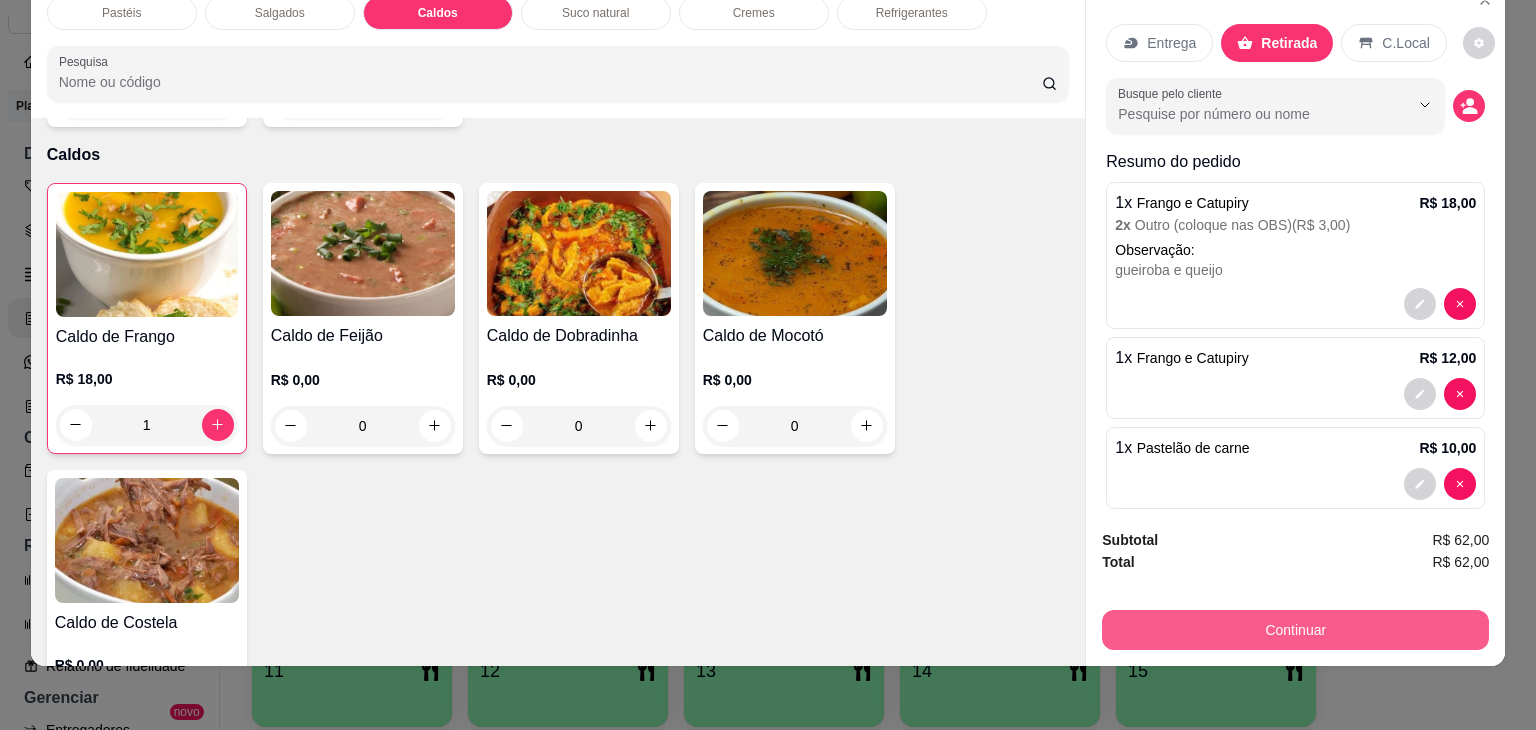click on "Continuar" at bounding box center (1295, 630) 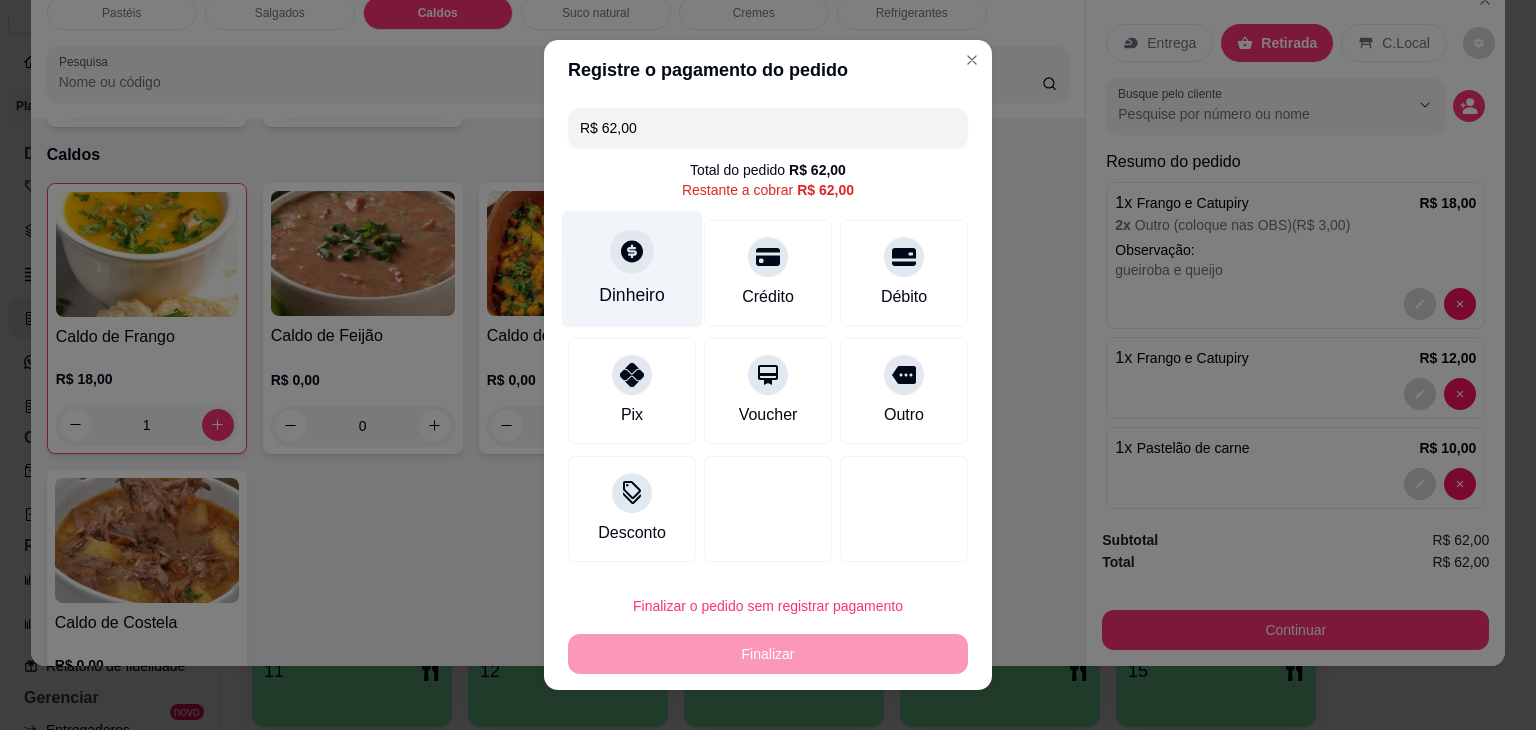 click on "Dinheiro" at bounding box center (632, 295) 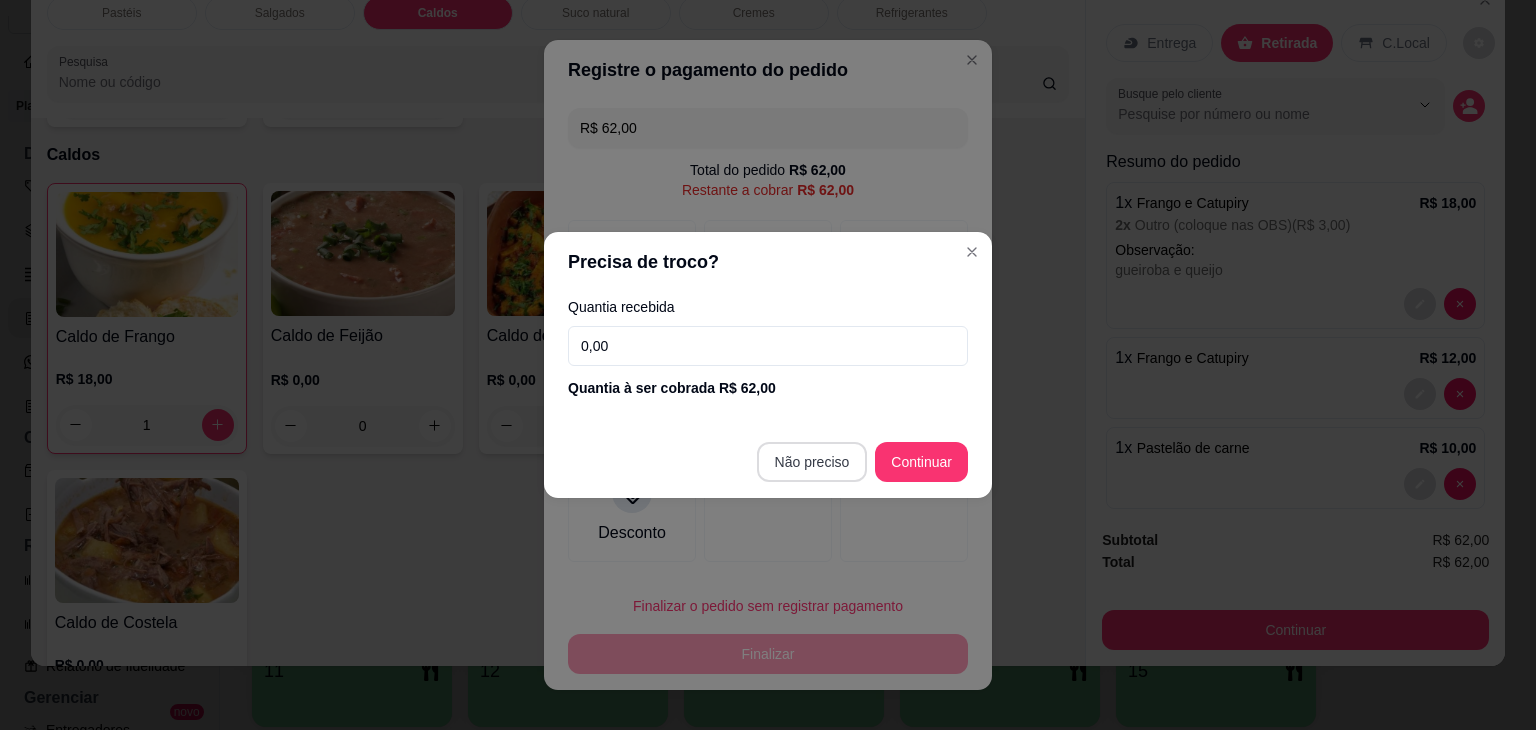 type on "R$ 0,00" 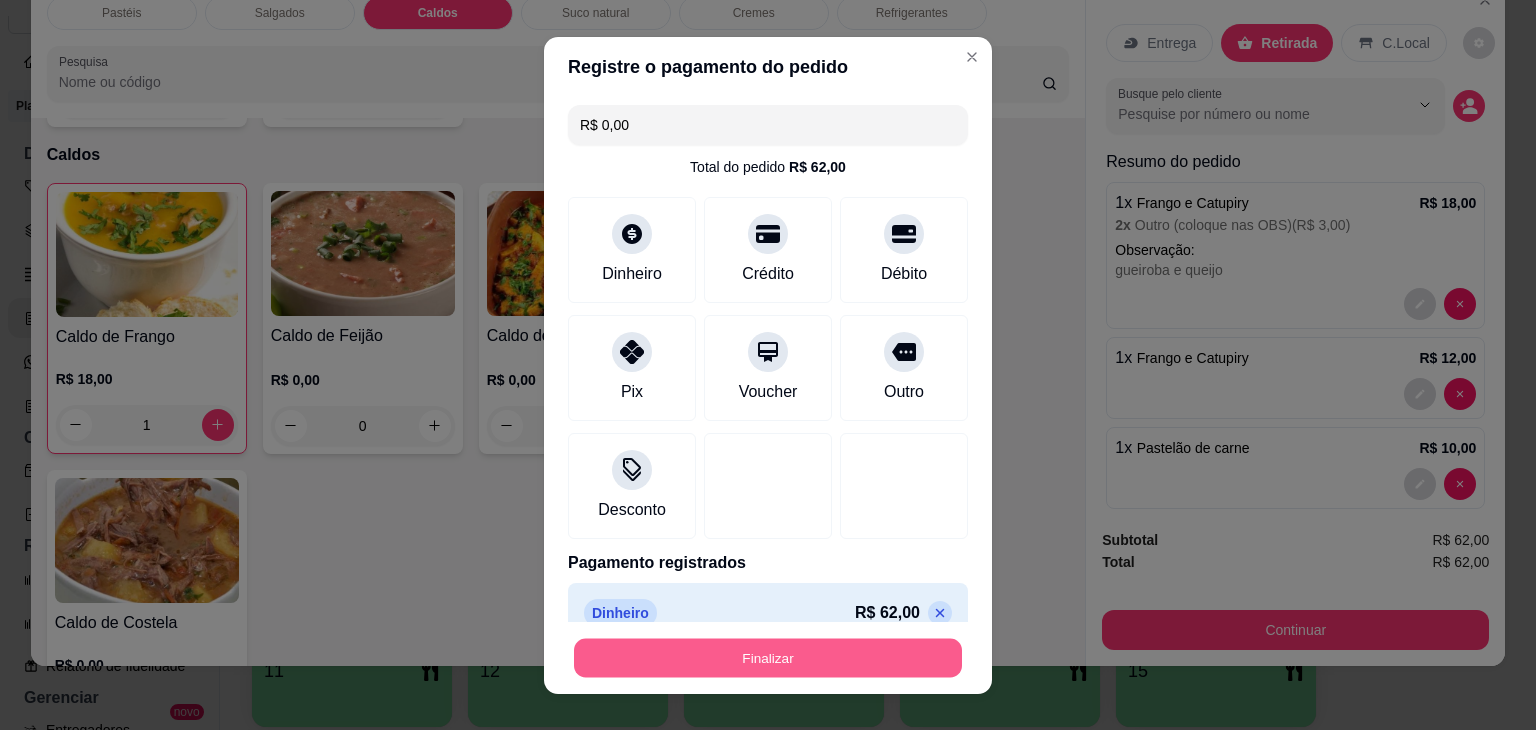 click on "Finalizar" at bounding box center [768, 657] 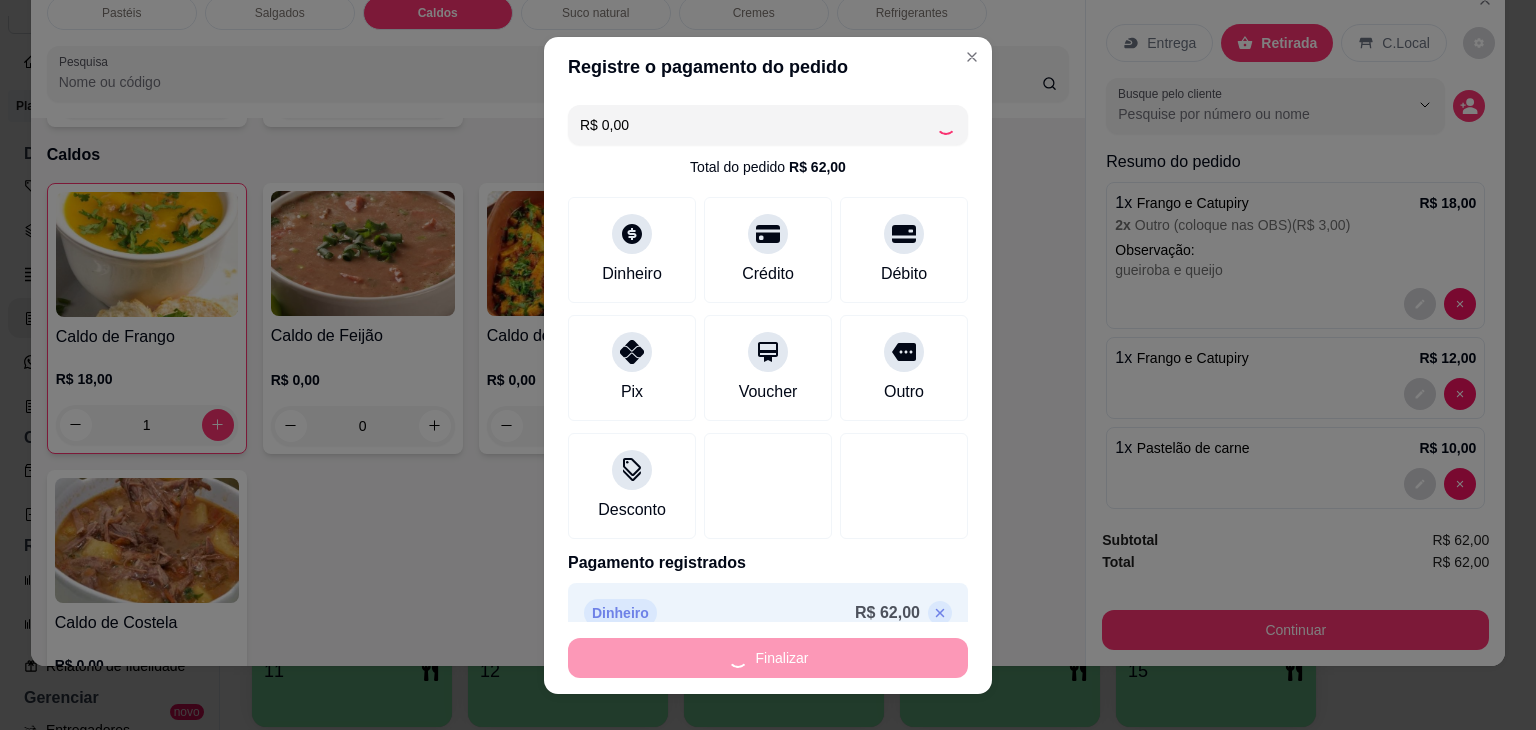 type on "0" 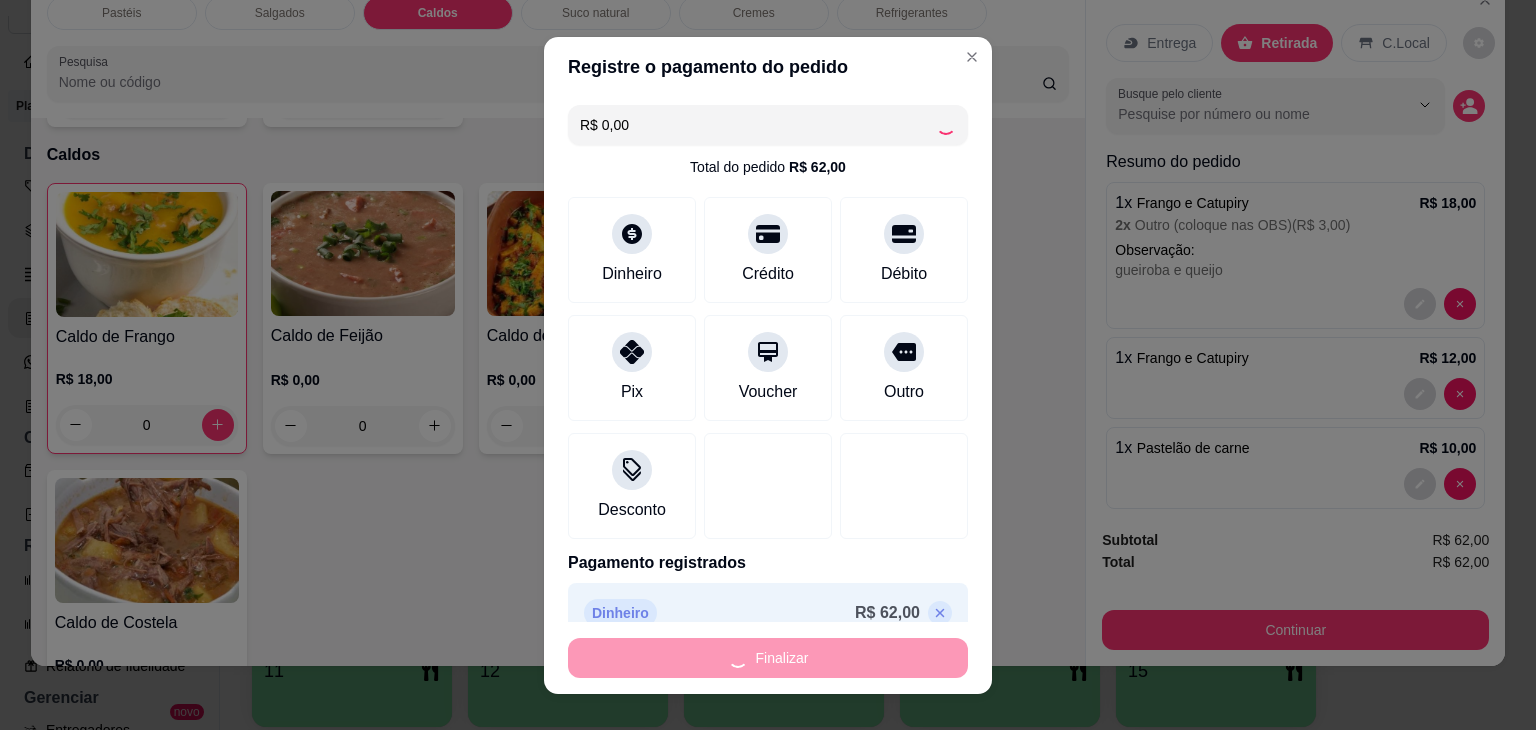 type on "-R$ 62,00" 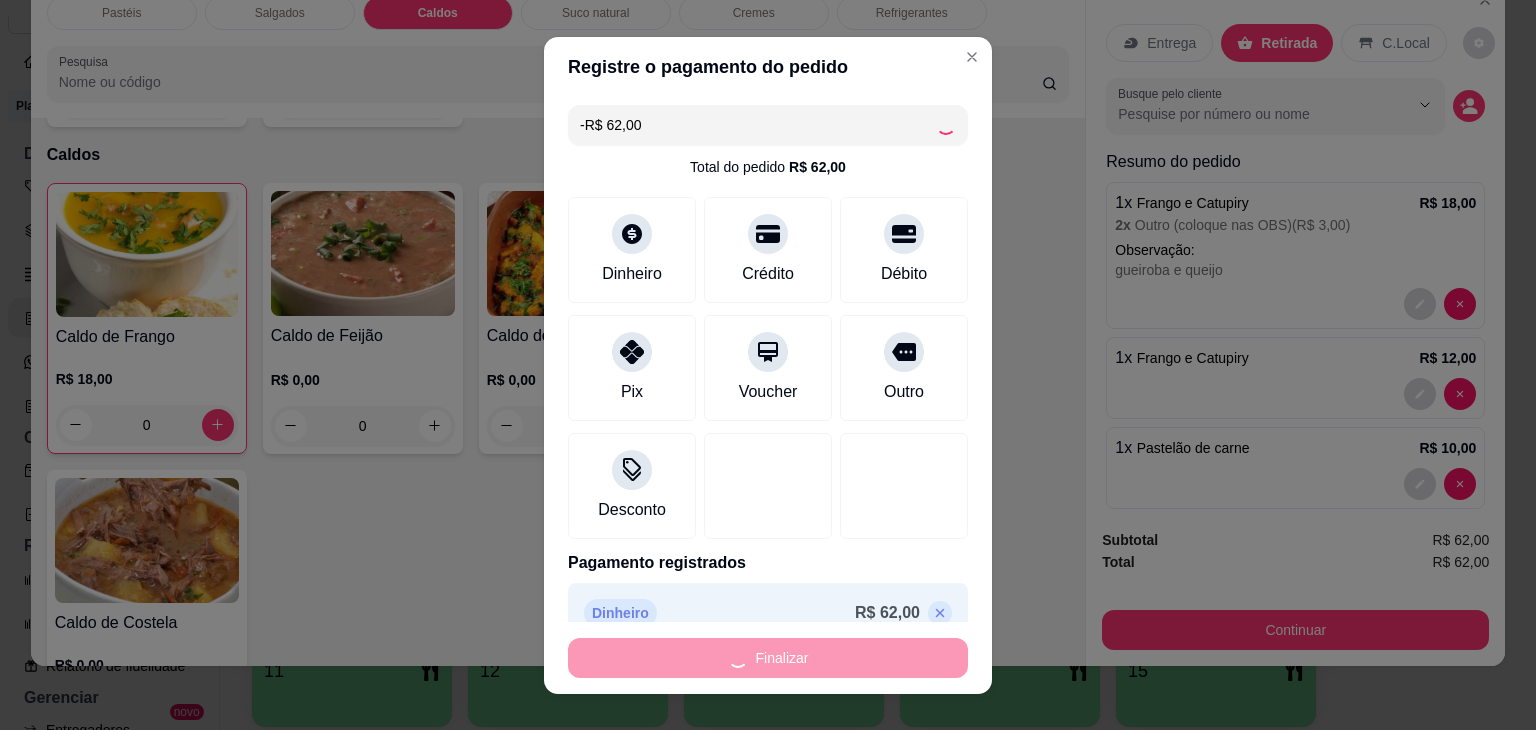 scroll, scrollTop: 2782, scrollLeft: 0, axis: vertical 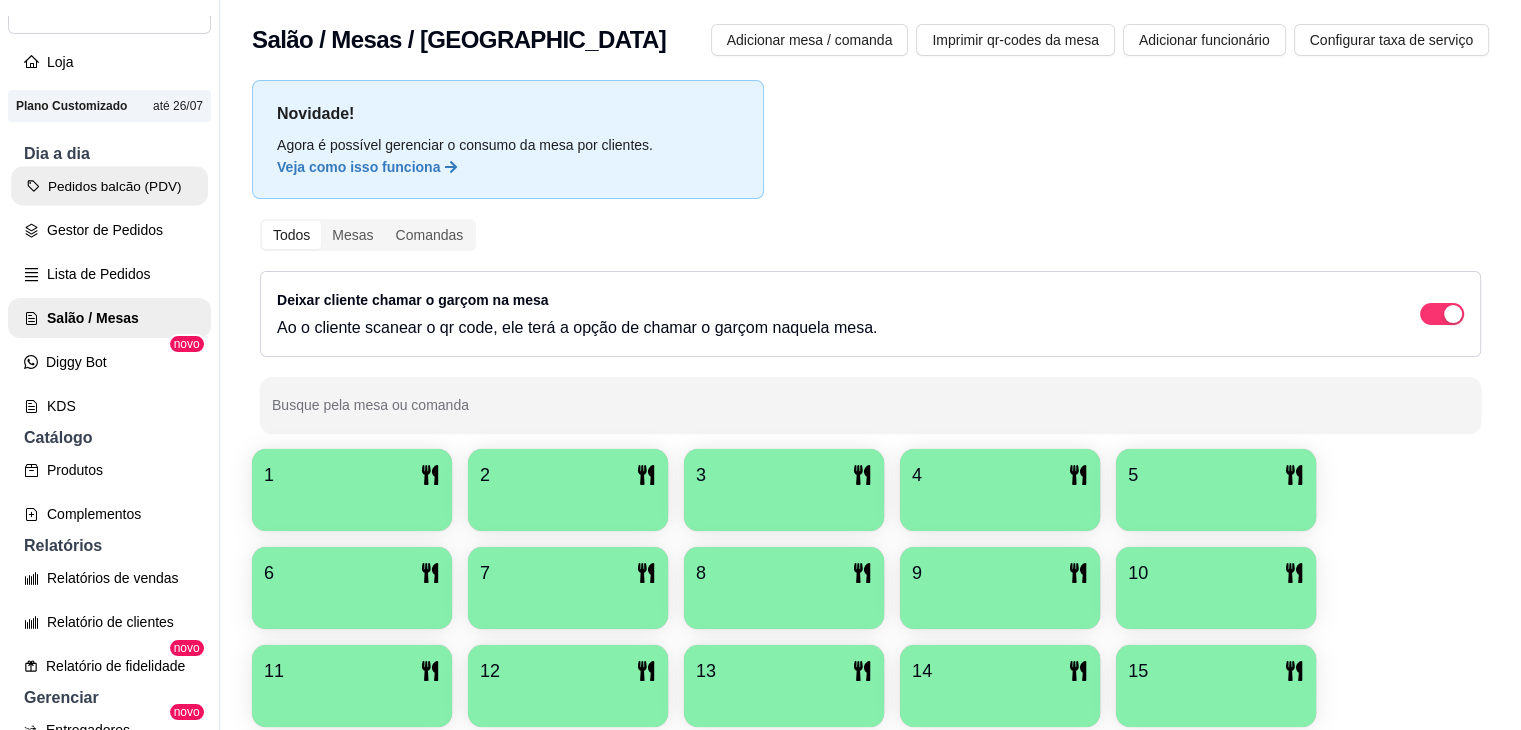 click on "Pedidos balcão (PDV)" at bounding box center [109, 186] 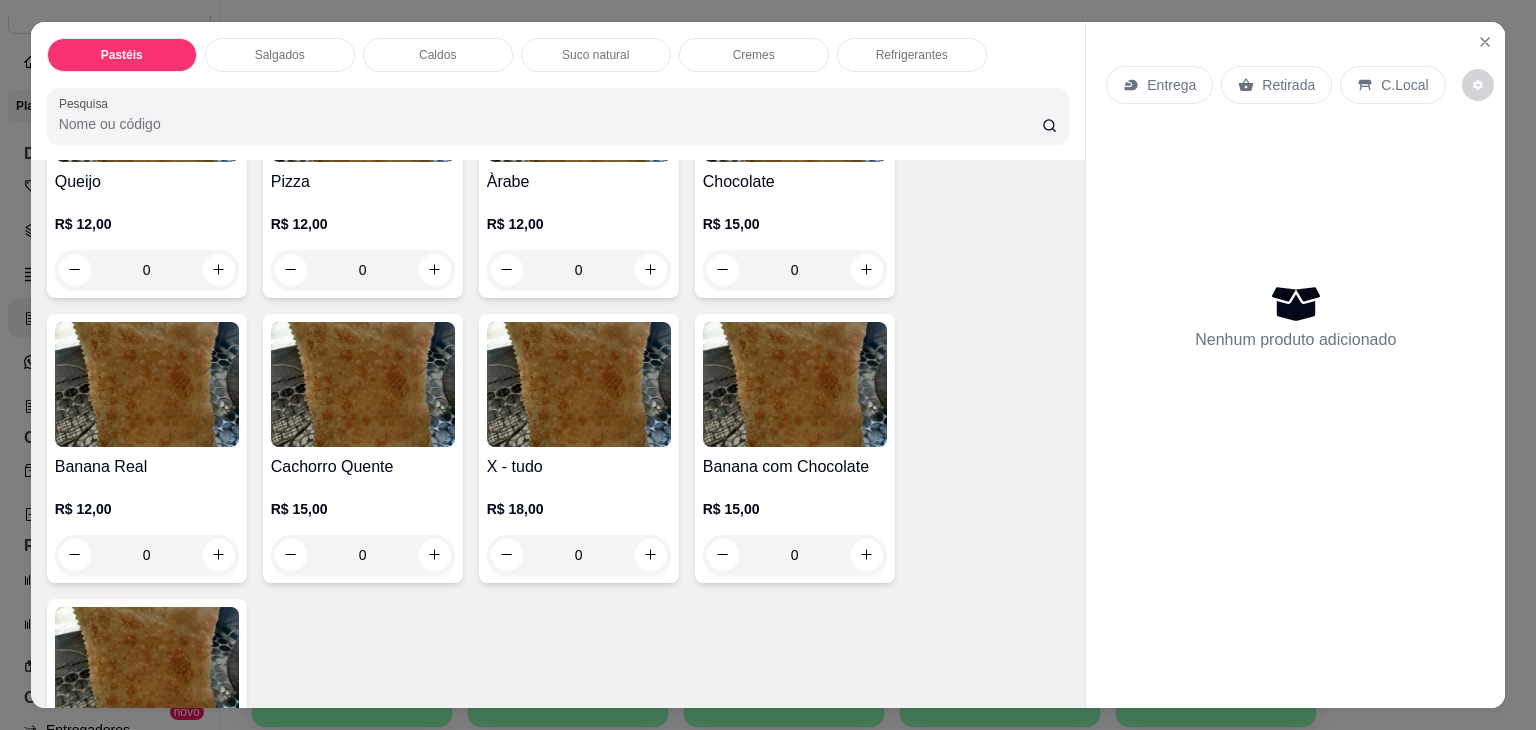 scroll, scrollTop: 1500, scrollLeft: 0, axis: vertical 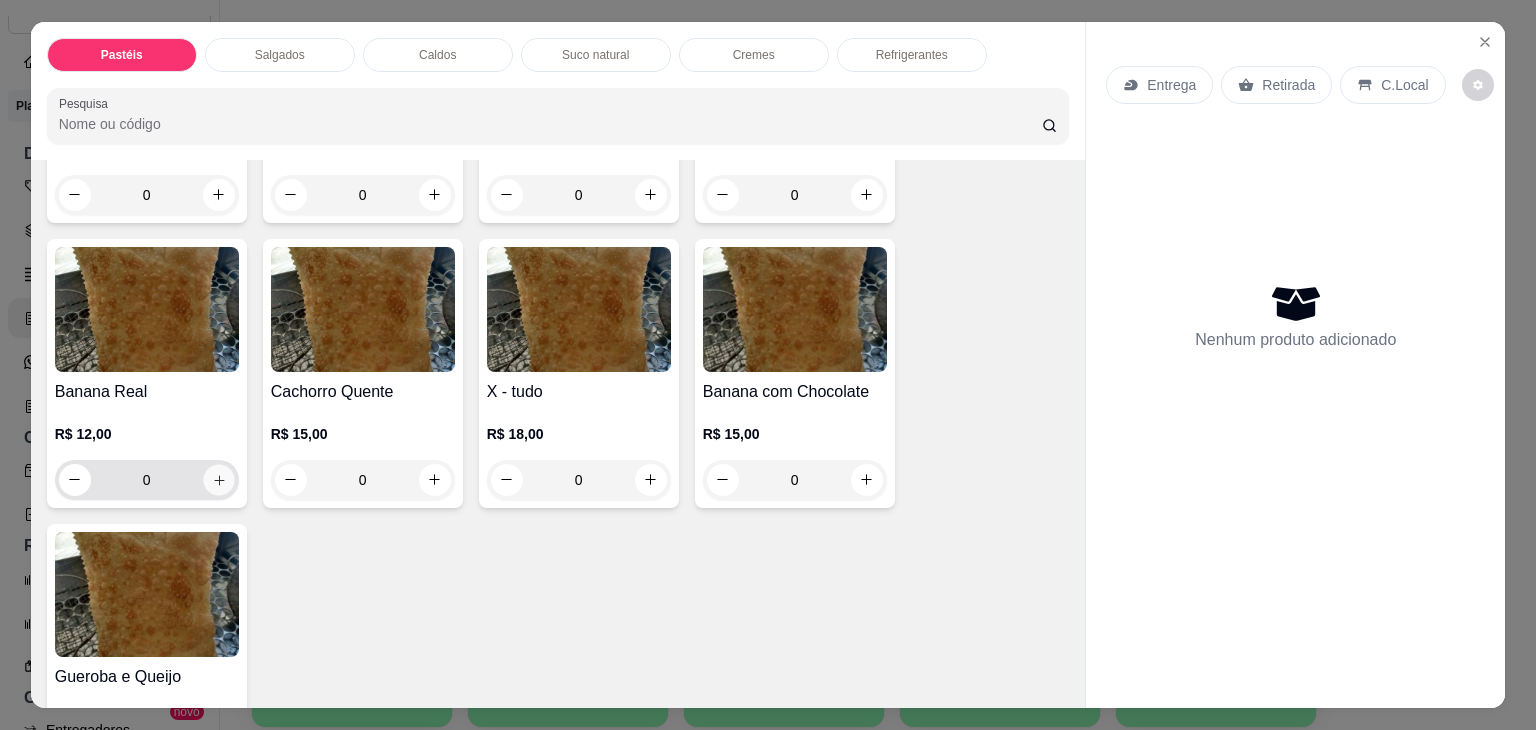 click 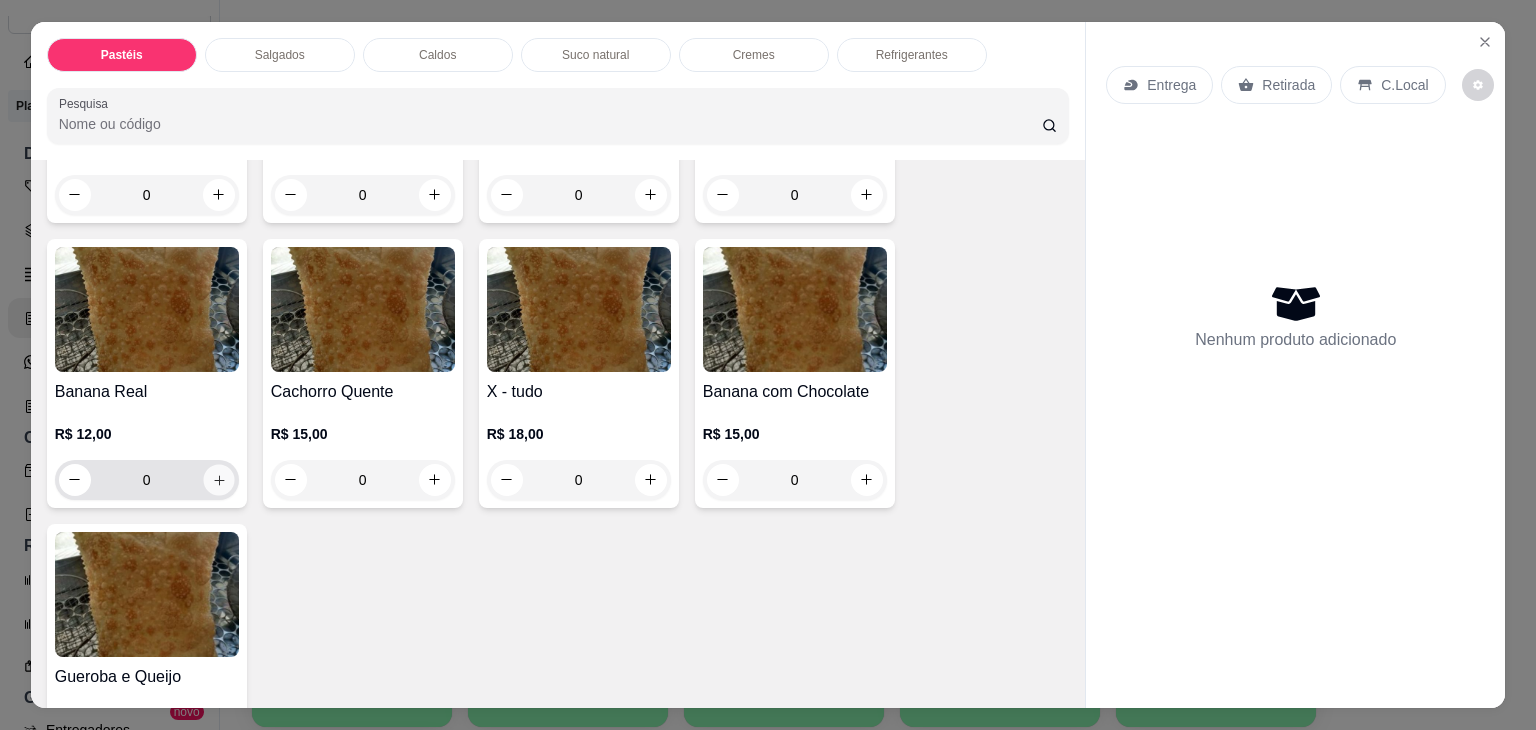 type on "1" 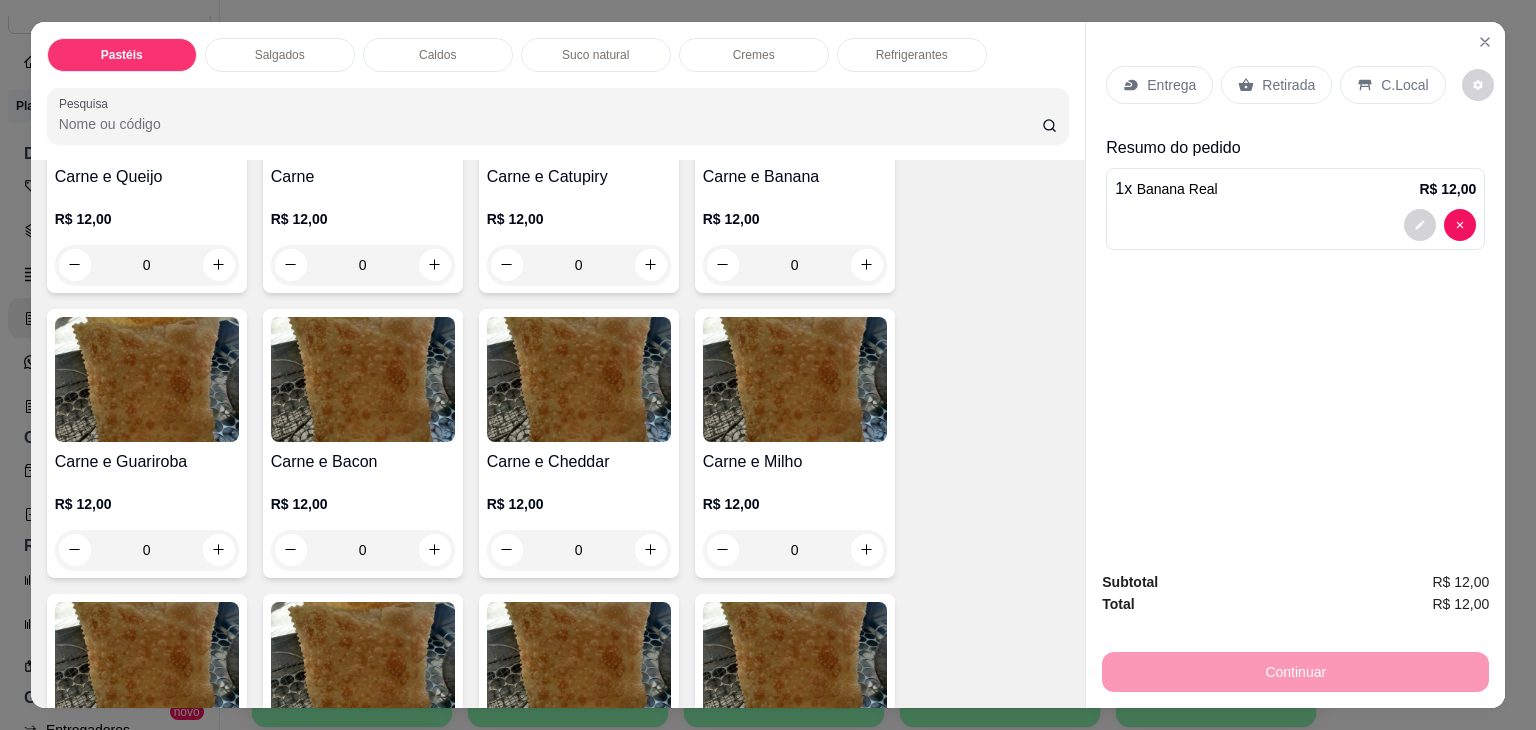 scroll, scrollTop: 300, scrollLeft: 0, axis: vertical 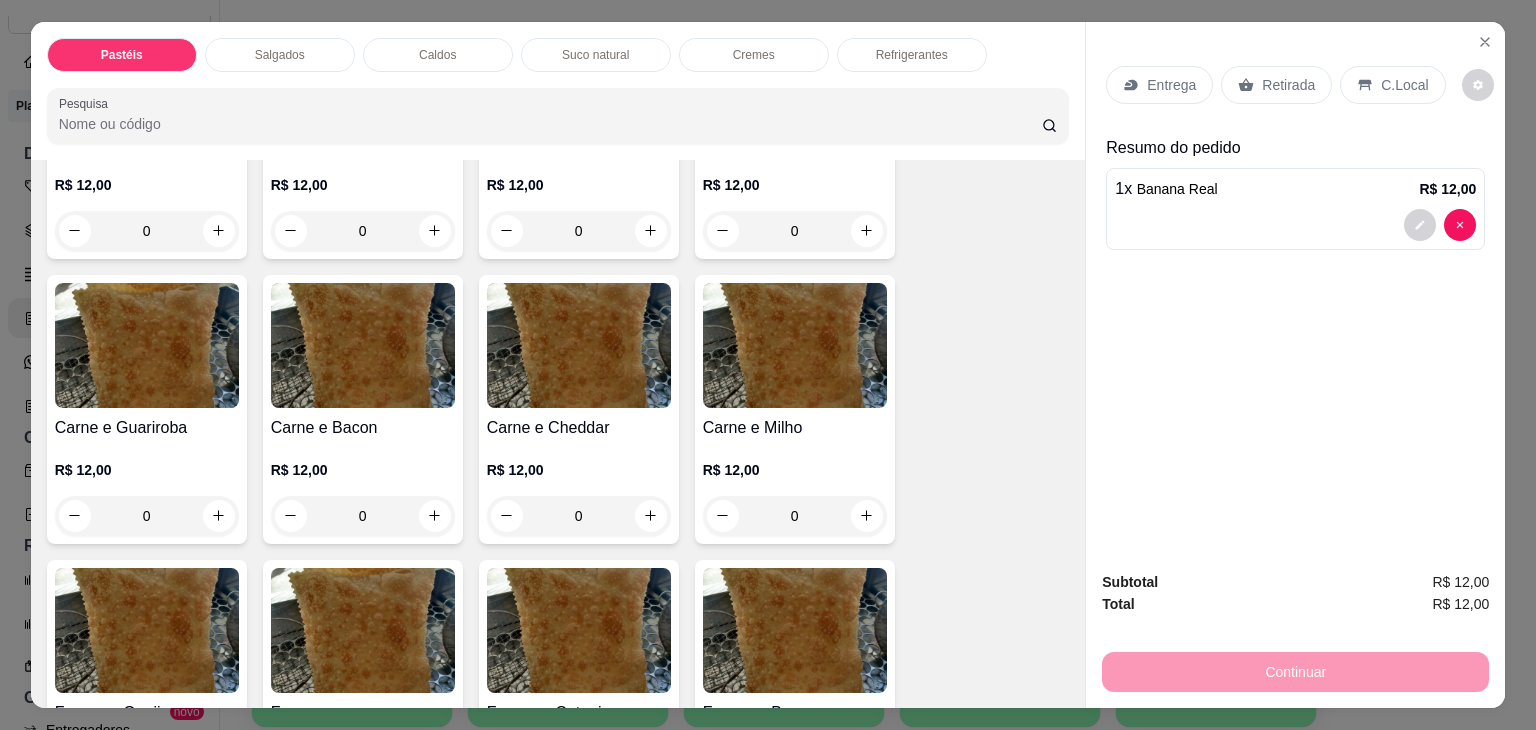 click on "0" at bounding box center [147, 516] 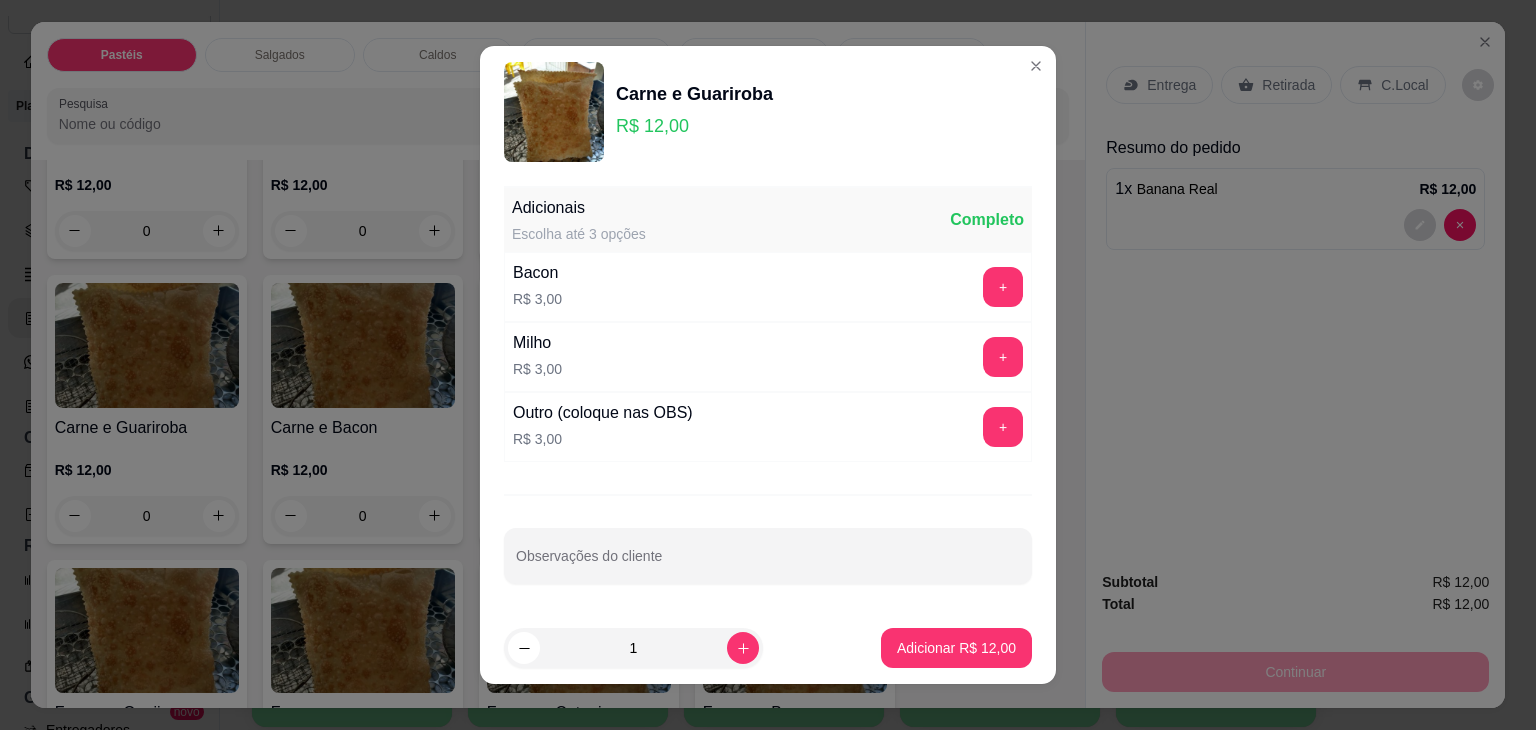 click on "+" at bounding box center (1003, 427) 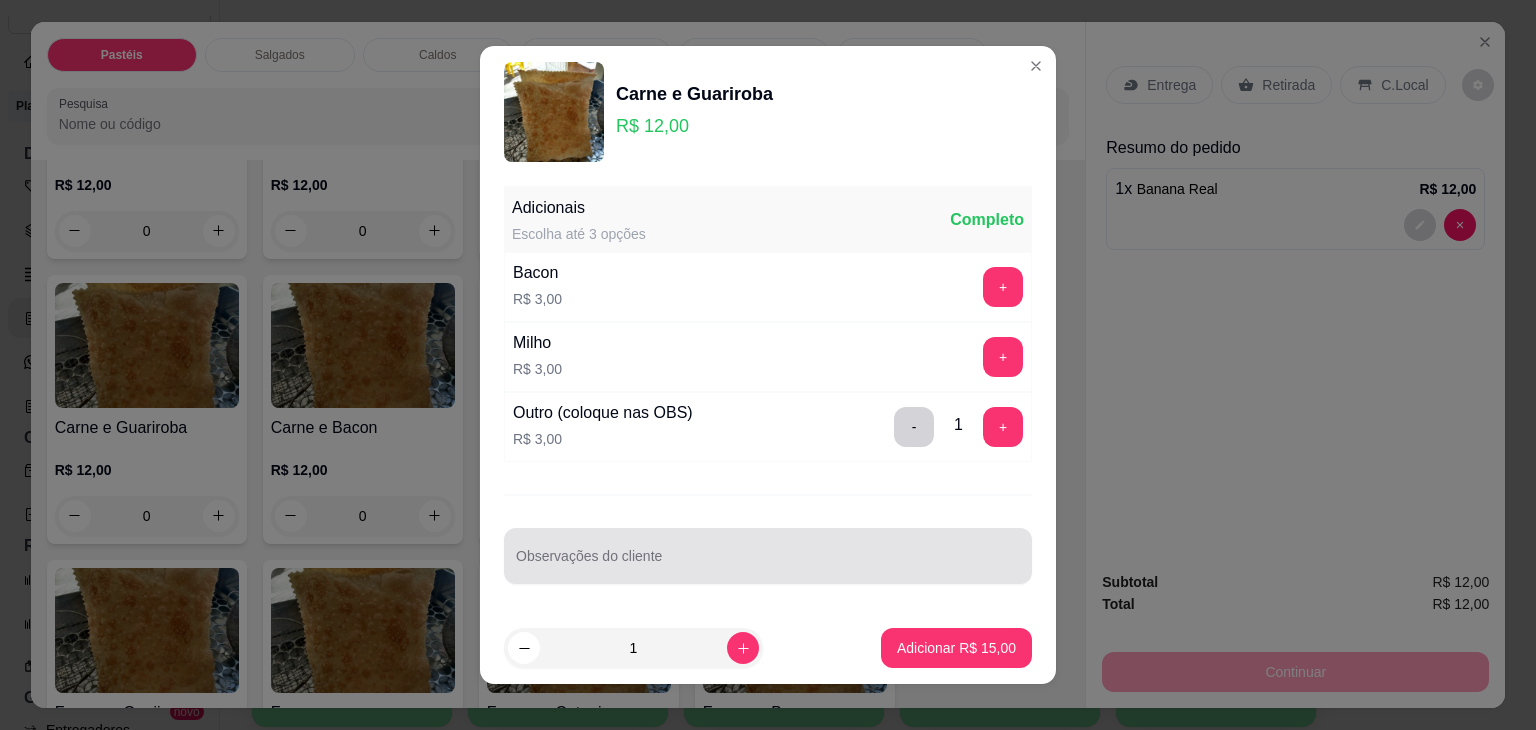 click on "Observações do cliente" at bounding box center [768, 564] 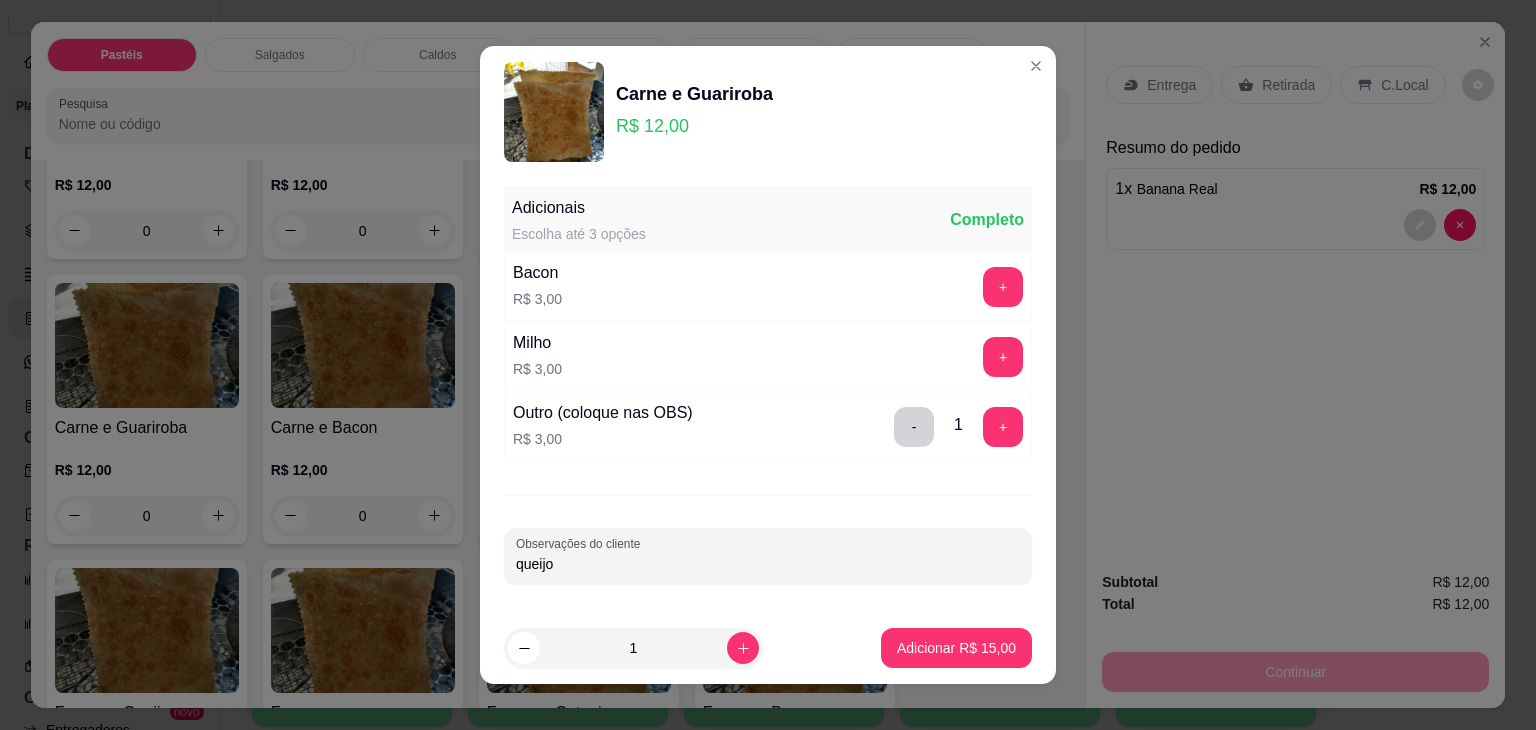 type on "queijo" 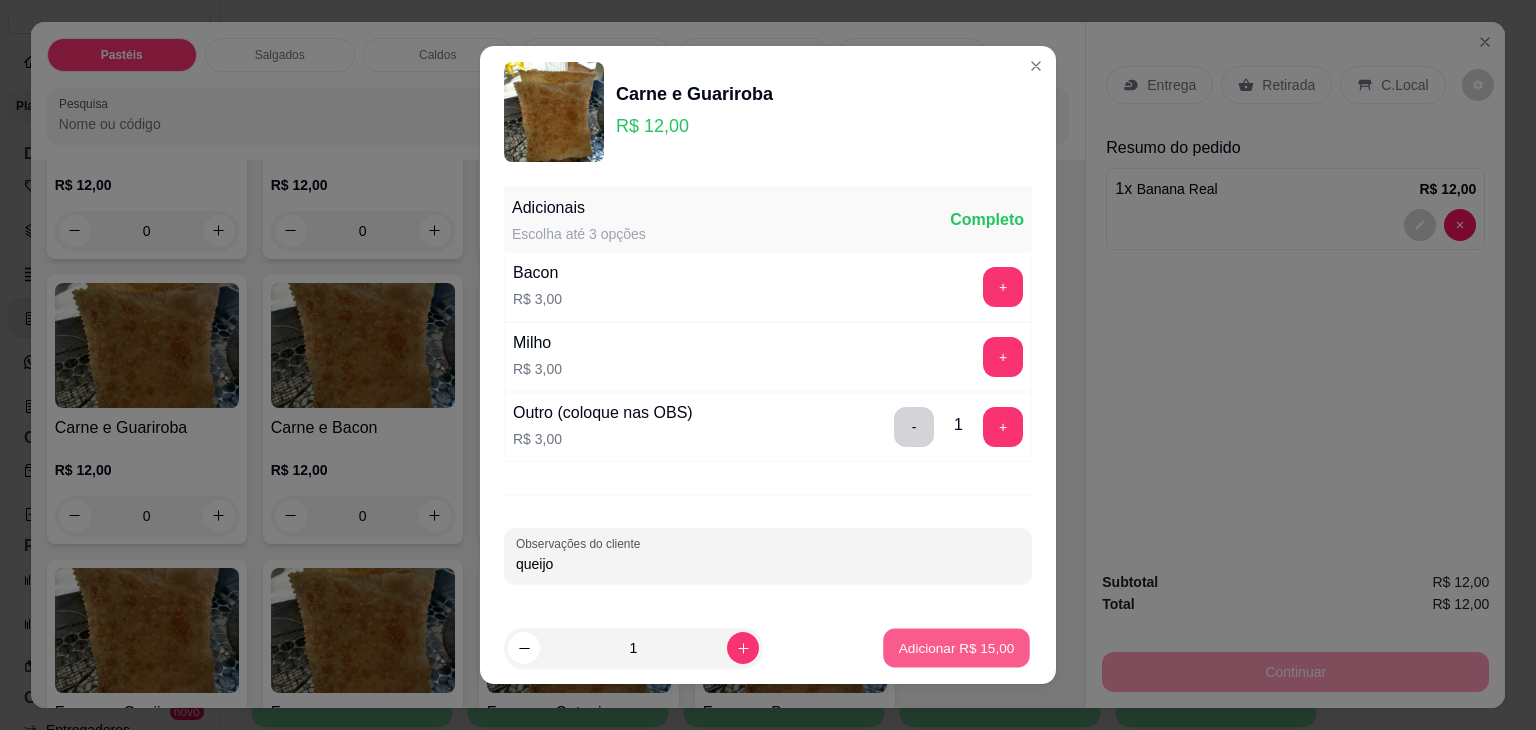 click on "Adicionar   R$ 15,00" at bounding box center [956, 648] 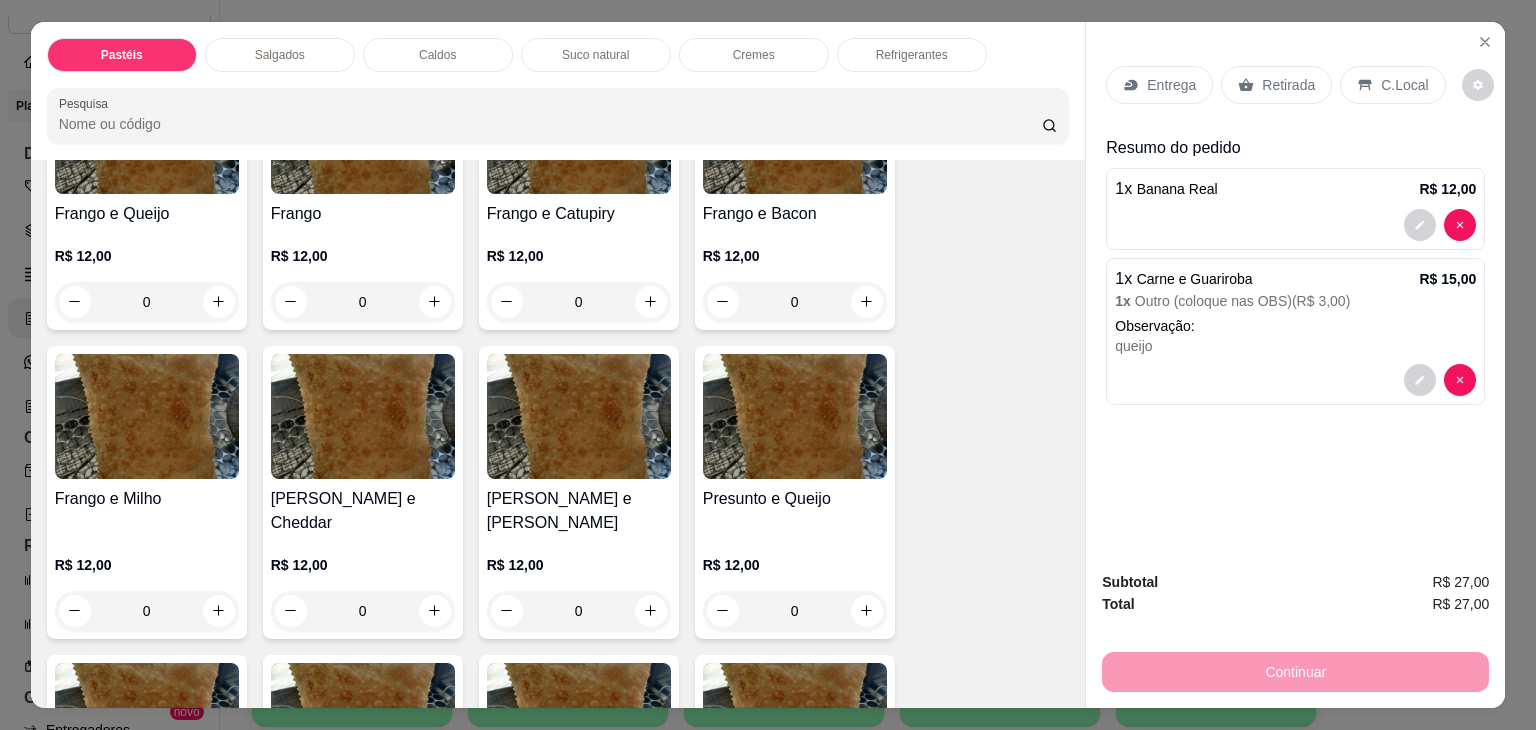 scroll, scrollTop: 800, scrollLeft: 0, axis: vertical 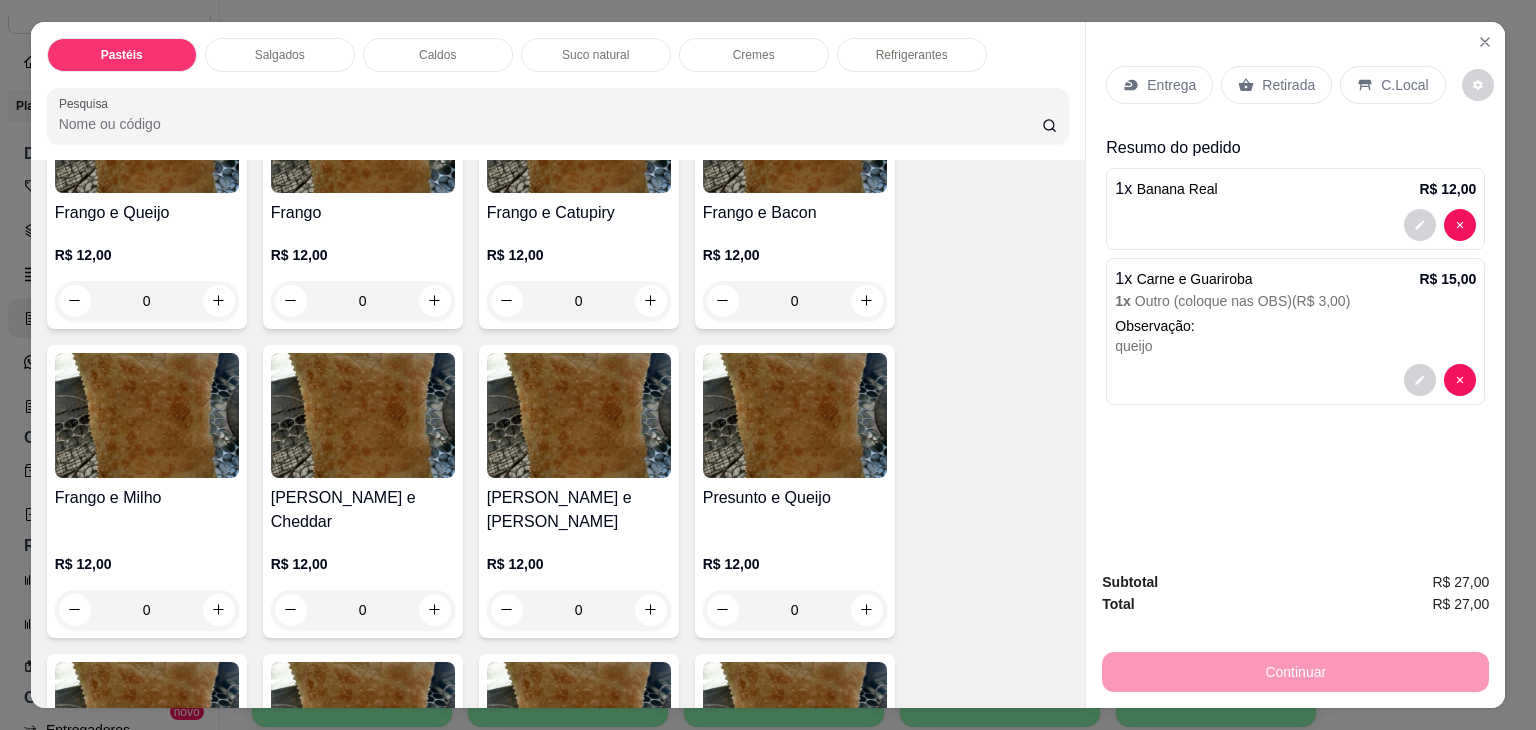 click on "0" at bounding box center [147, 610] 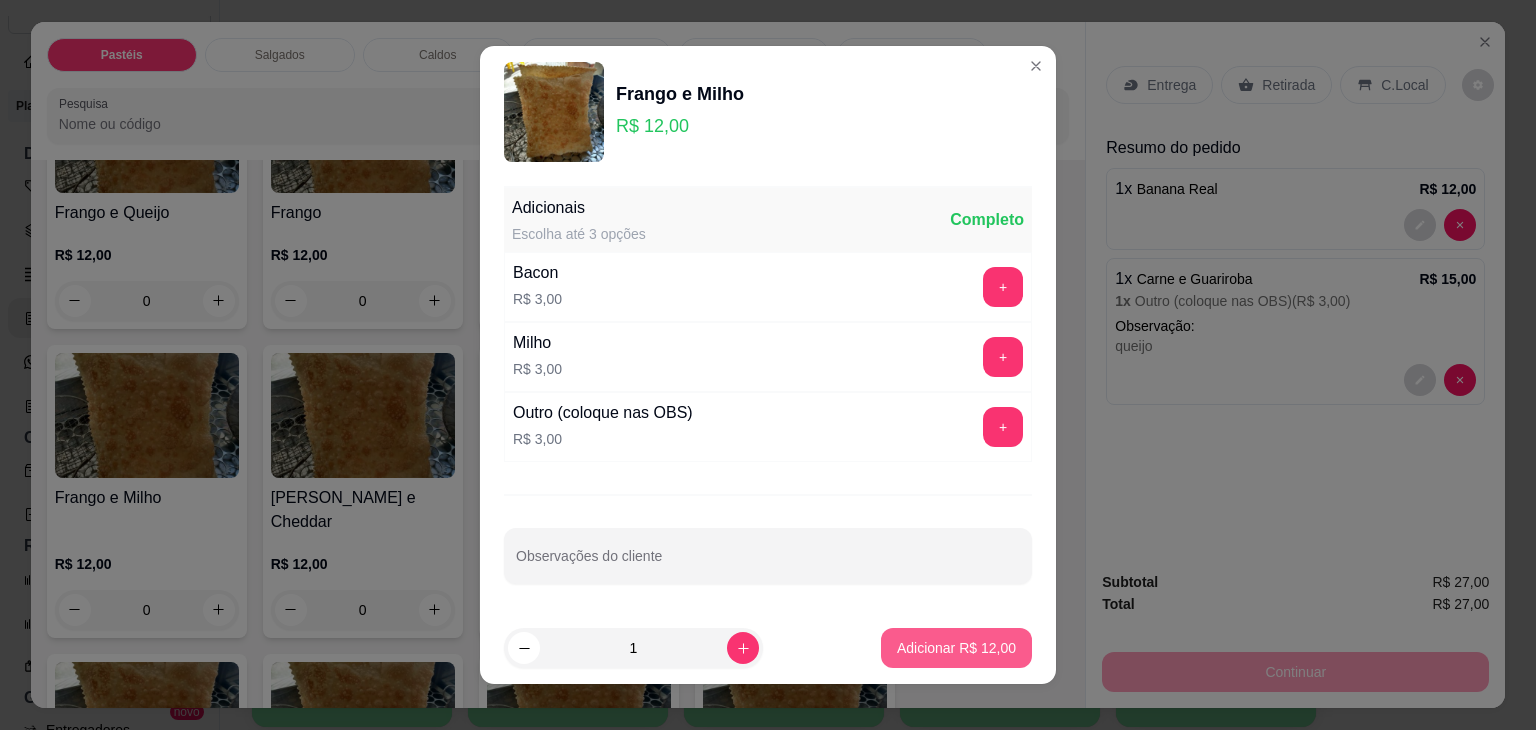 click on "Adicionar   R$ 12,00" at bounding box center (956, 648) 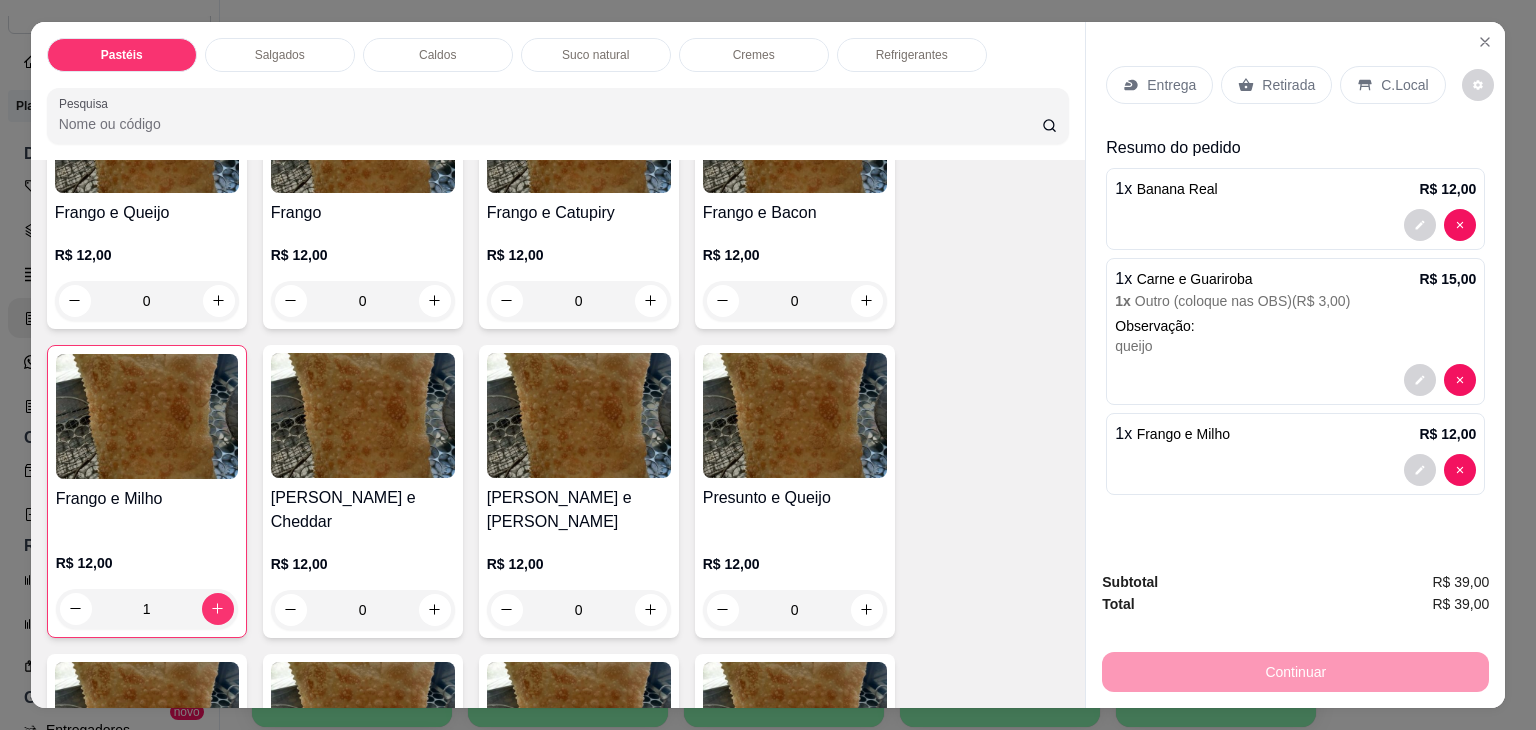 click on "0" at bounding box center [363, 301] 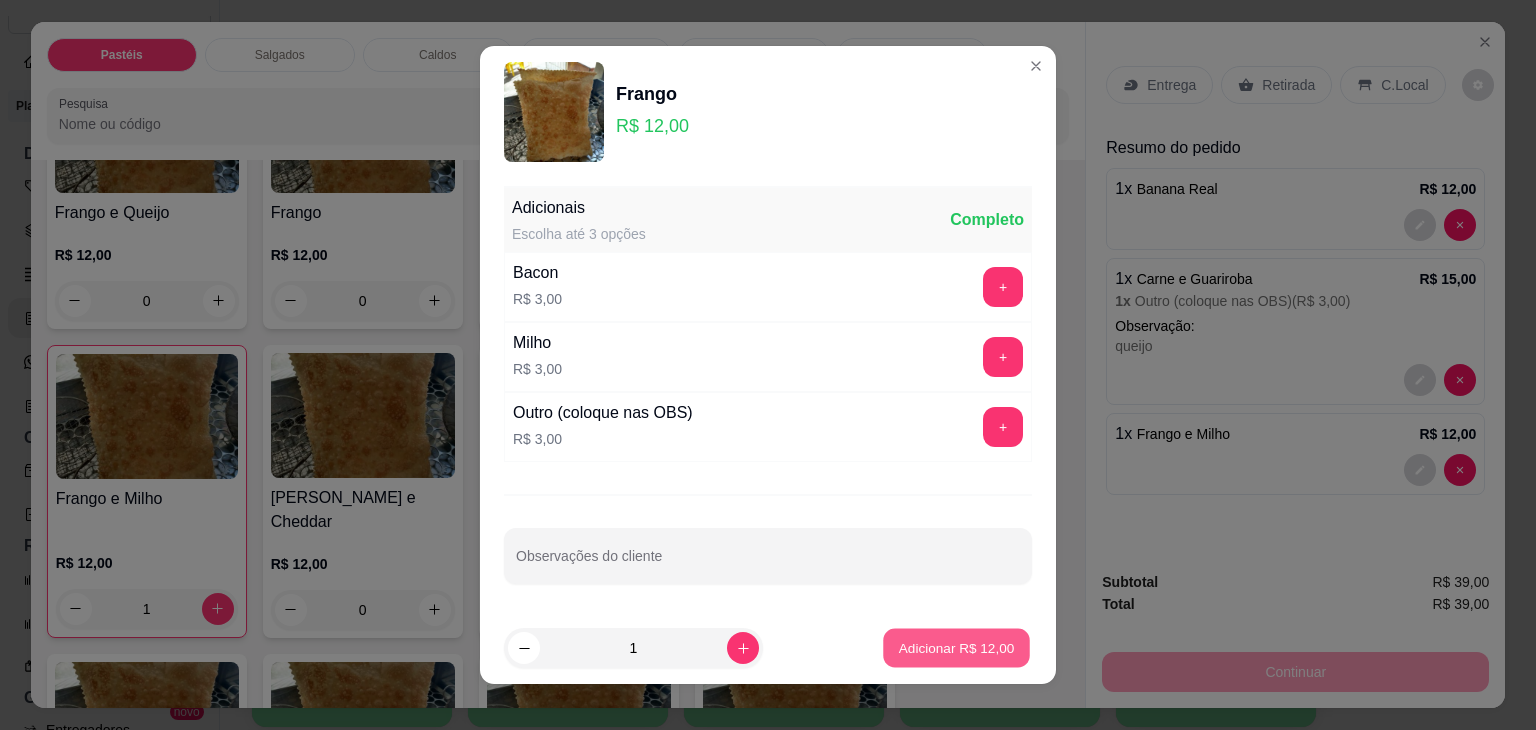 click on "Adicionar   R$ 12,00" at bounding box center [956, 648] 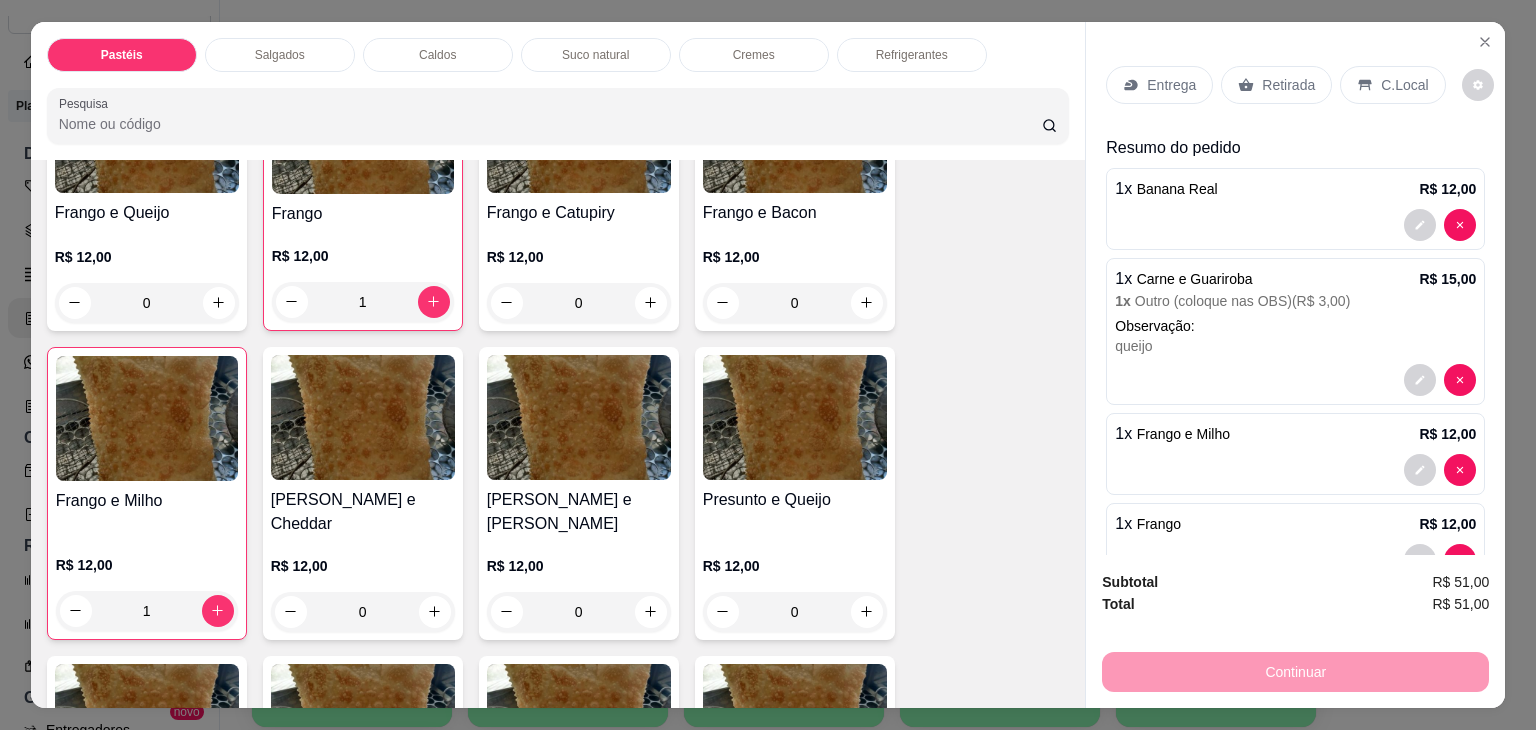 click on "Caldos" at bounding box center [437, 55] 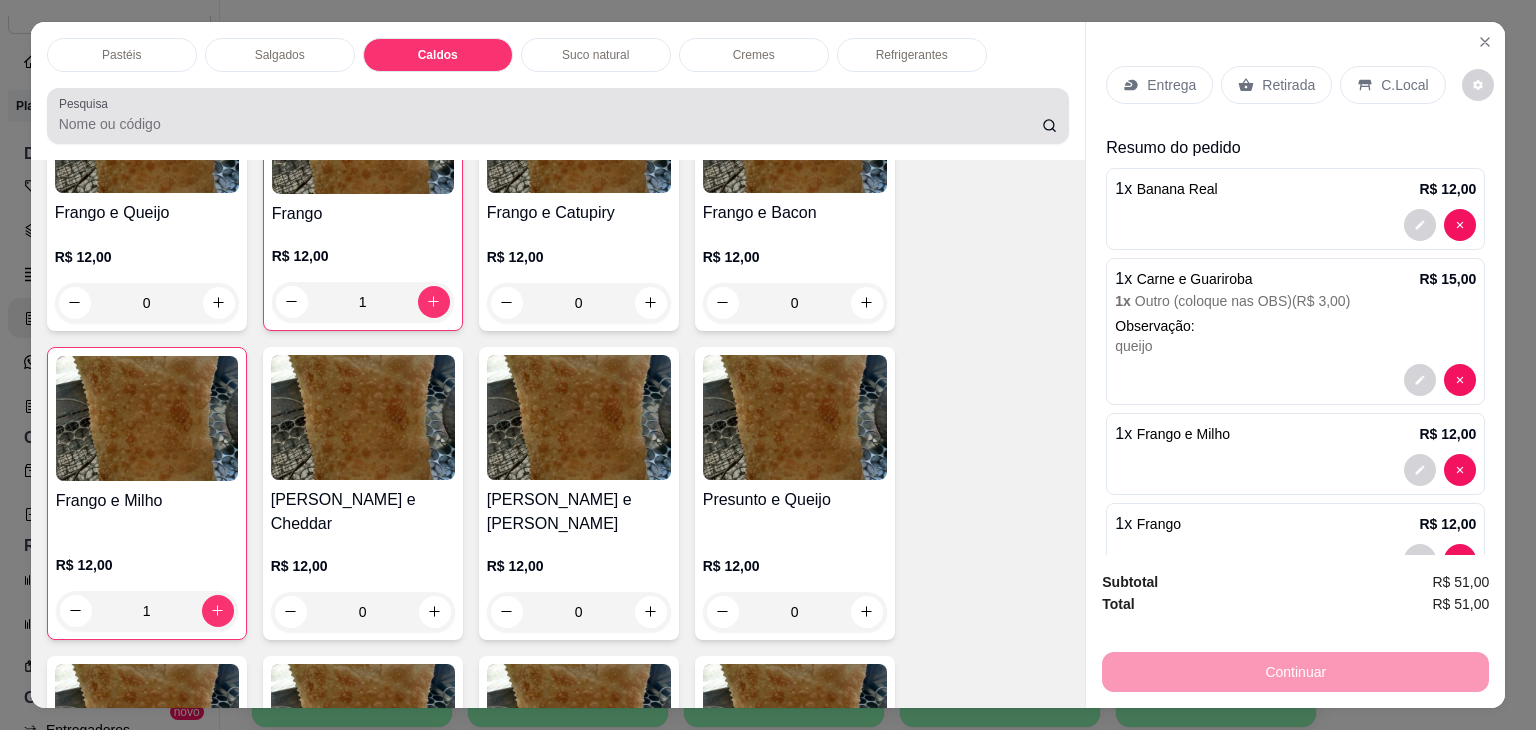 scroll, scrollTop: 2787, scrollLeft: 0, axis: vertical 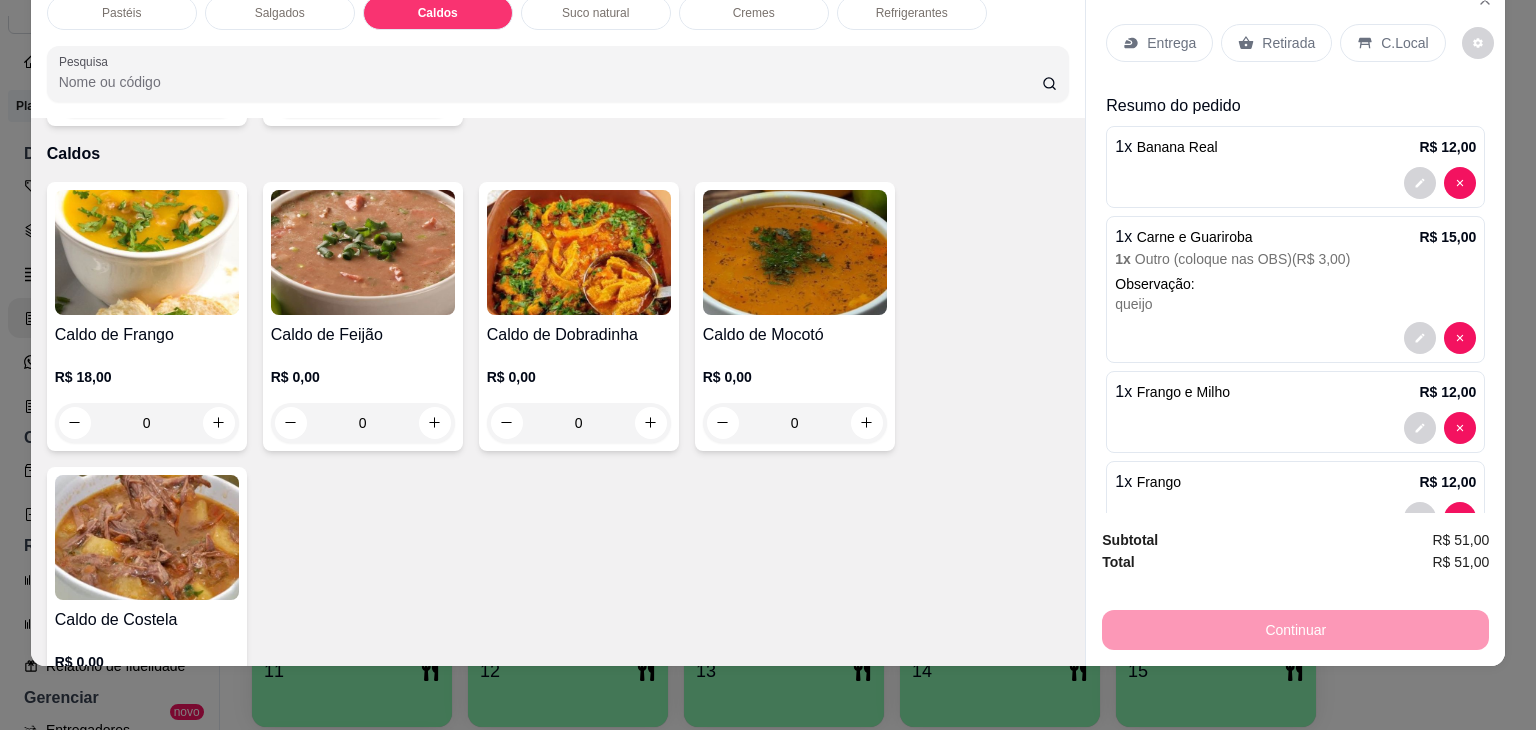 click on "0" at bounding box center [147, 423] 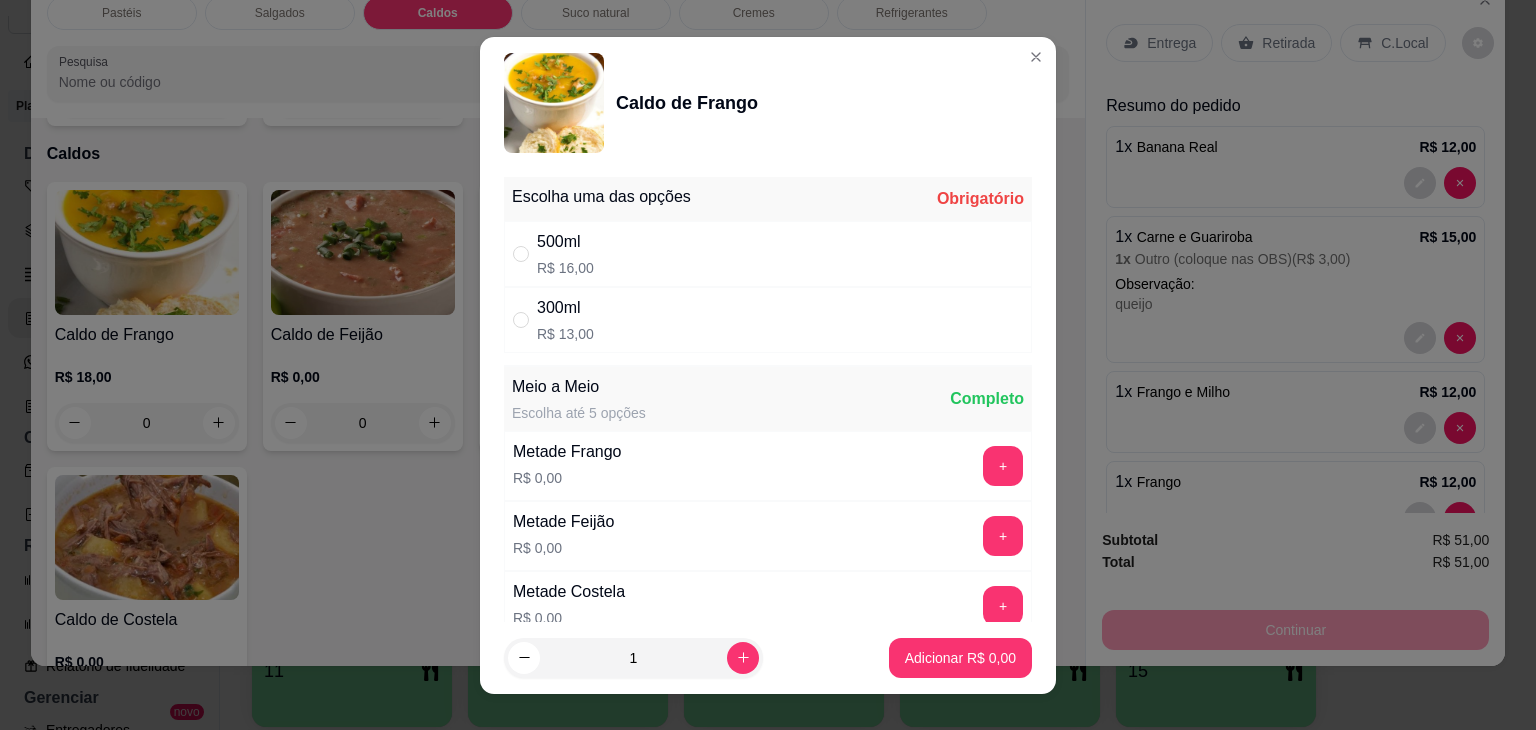click on "R$ 16,00" at bounding box center (565, 268) 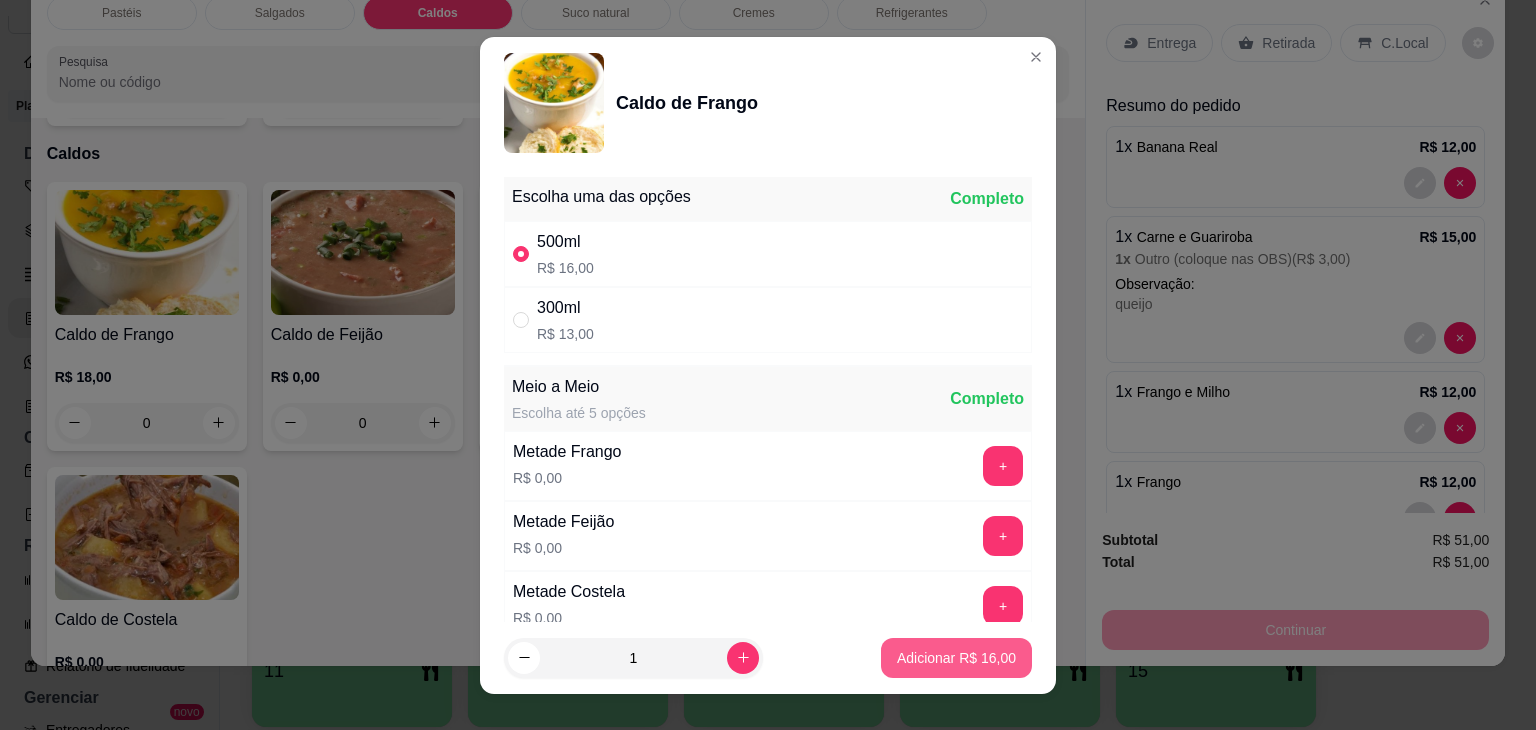click on "Adicionar   R$ 16,00" at bounding box center [956, 658] 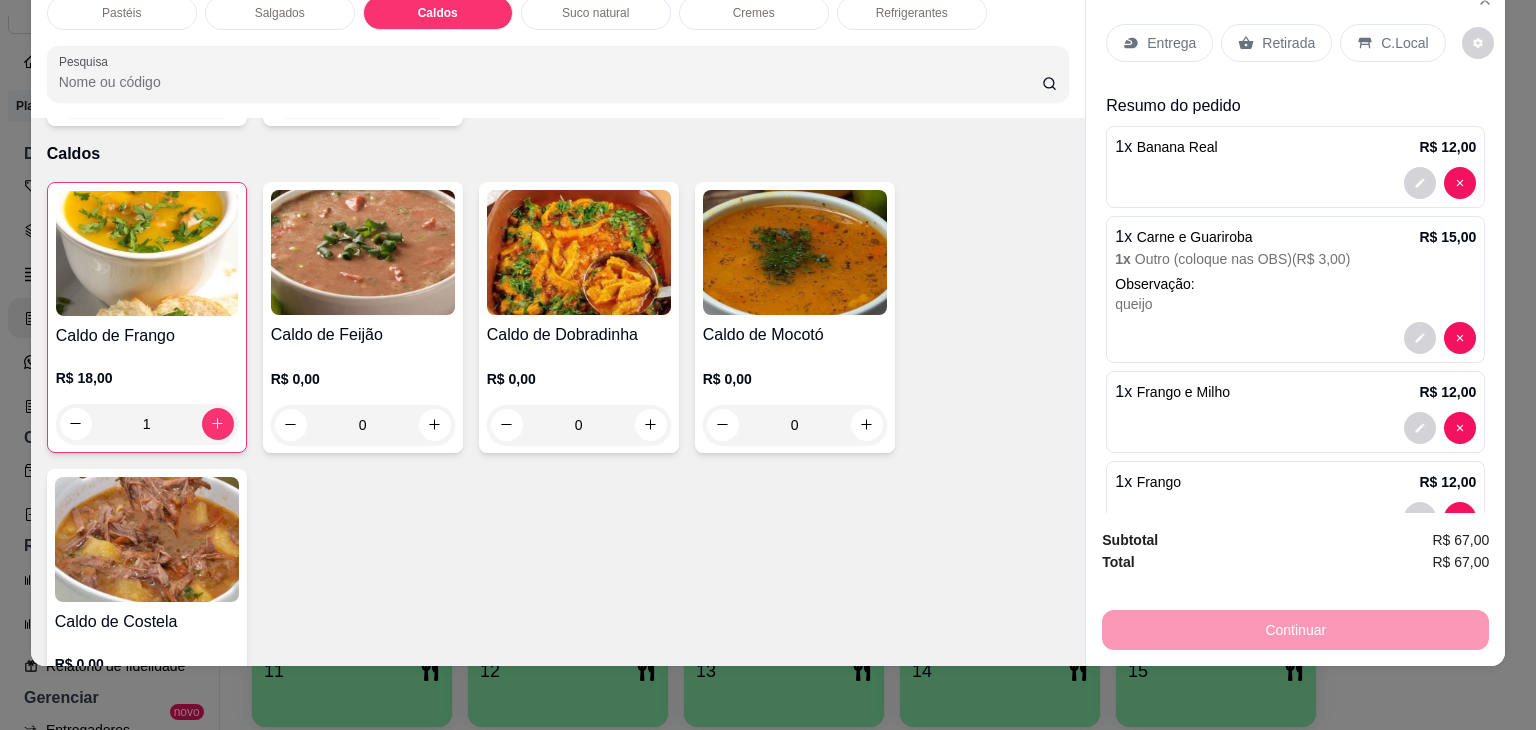 click on "1" at bounding box center [147, 424] 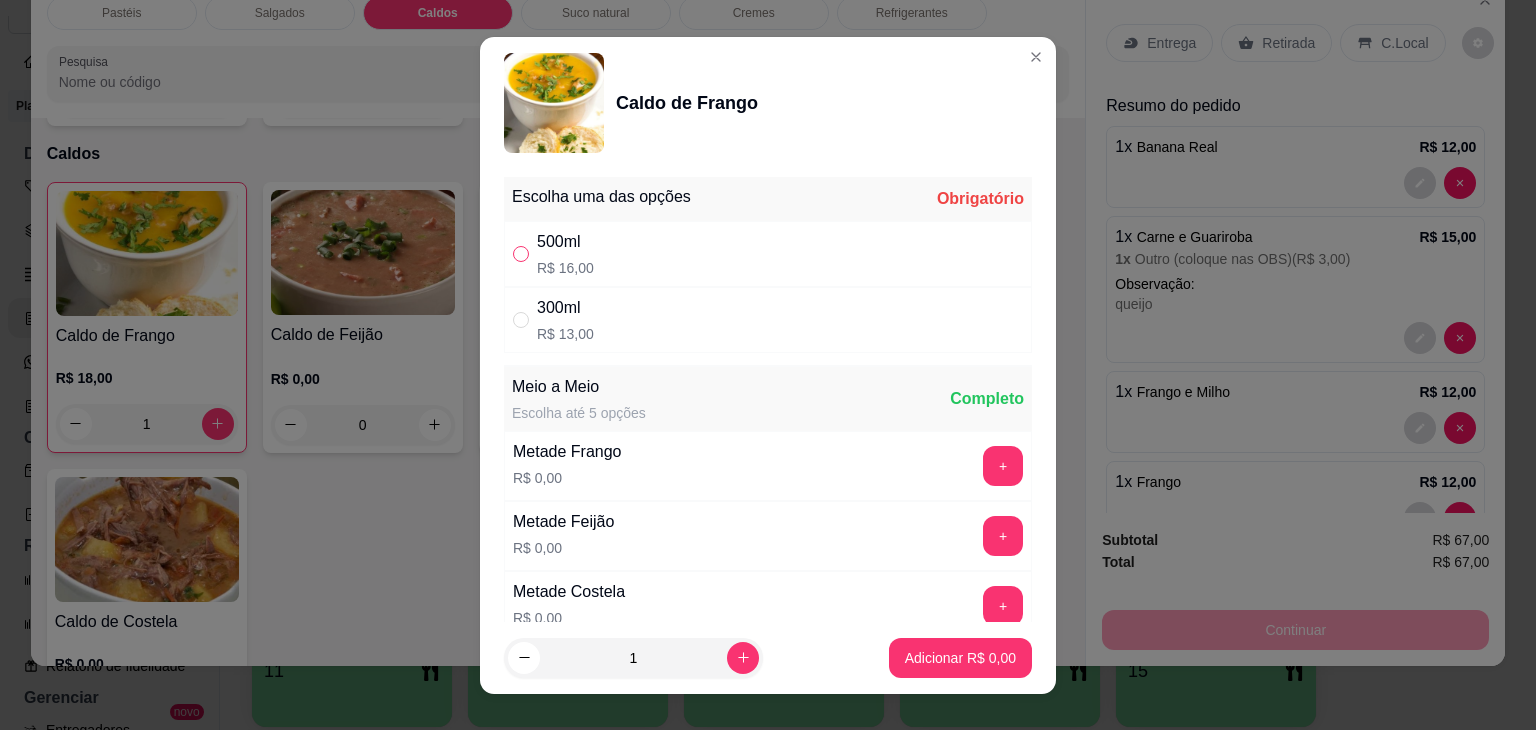 click at bounding box center (521, 254) 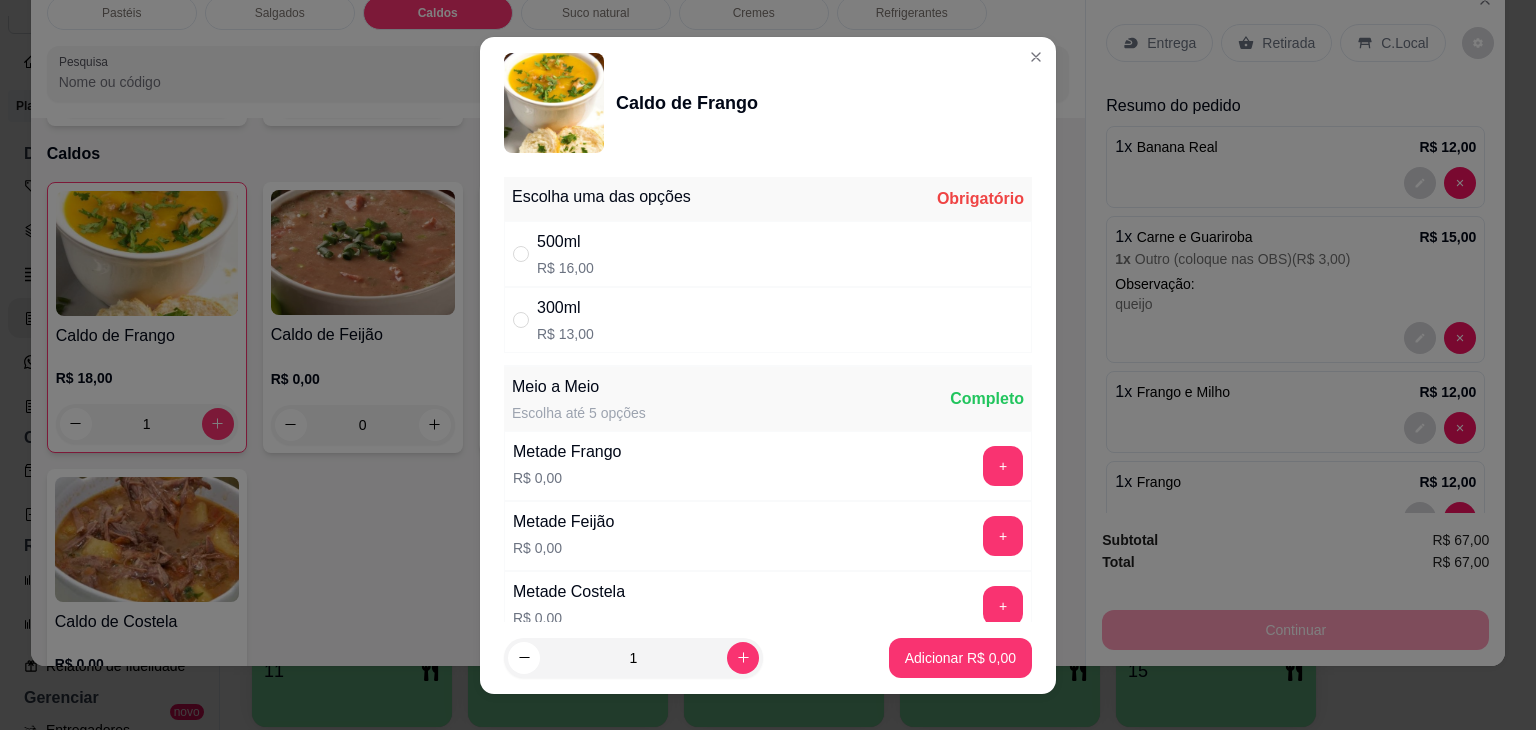 click on "500ml R$ 16,00" at bounding box center [768, 254] 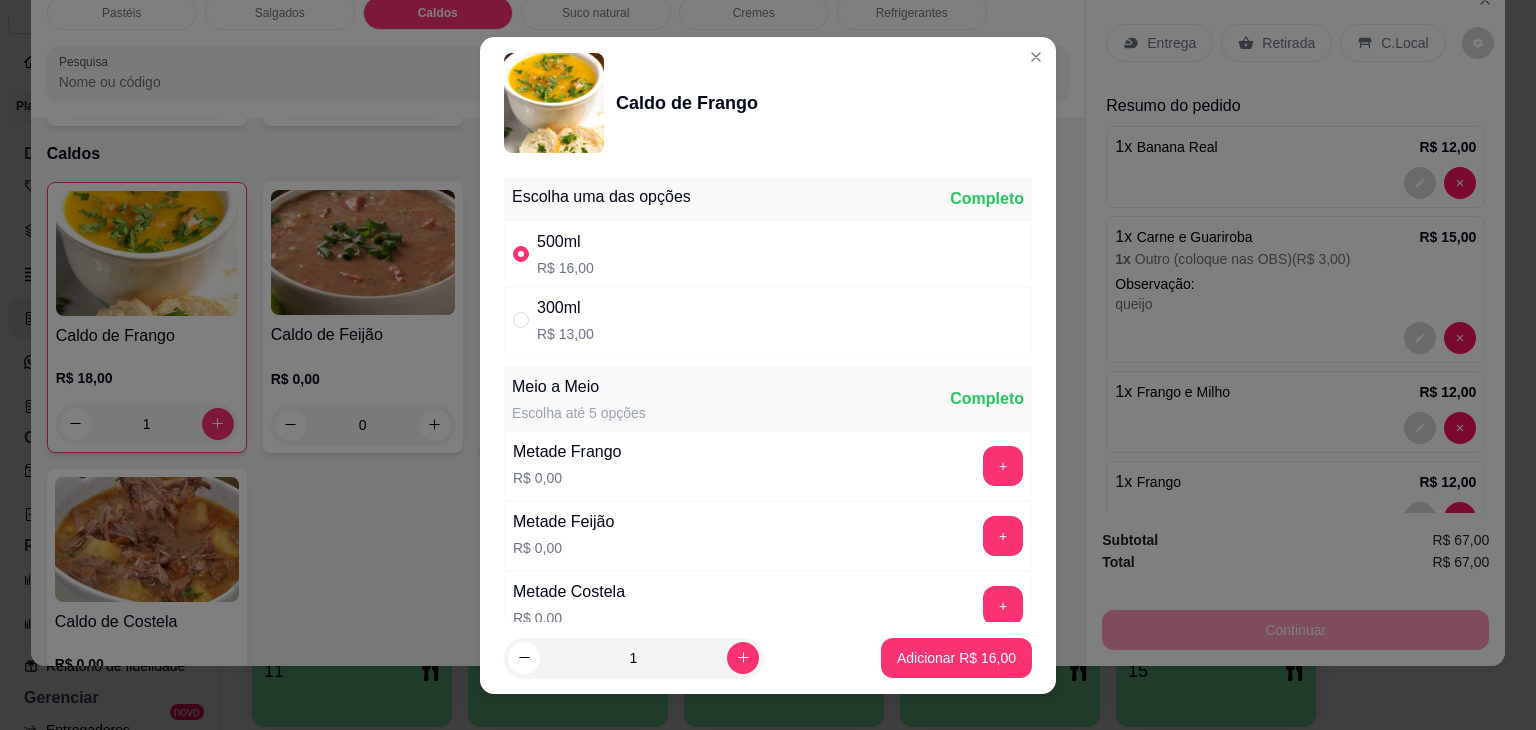 click on "1 Adicionar   R$ 16,00" at bounding box center (768, 658) 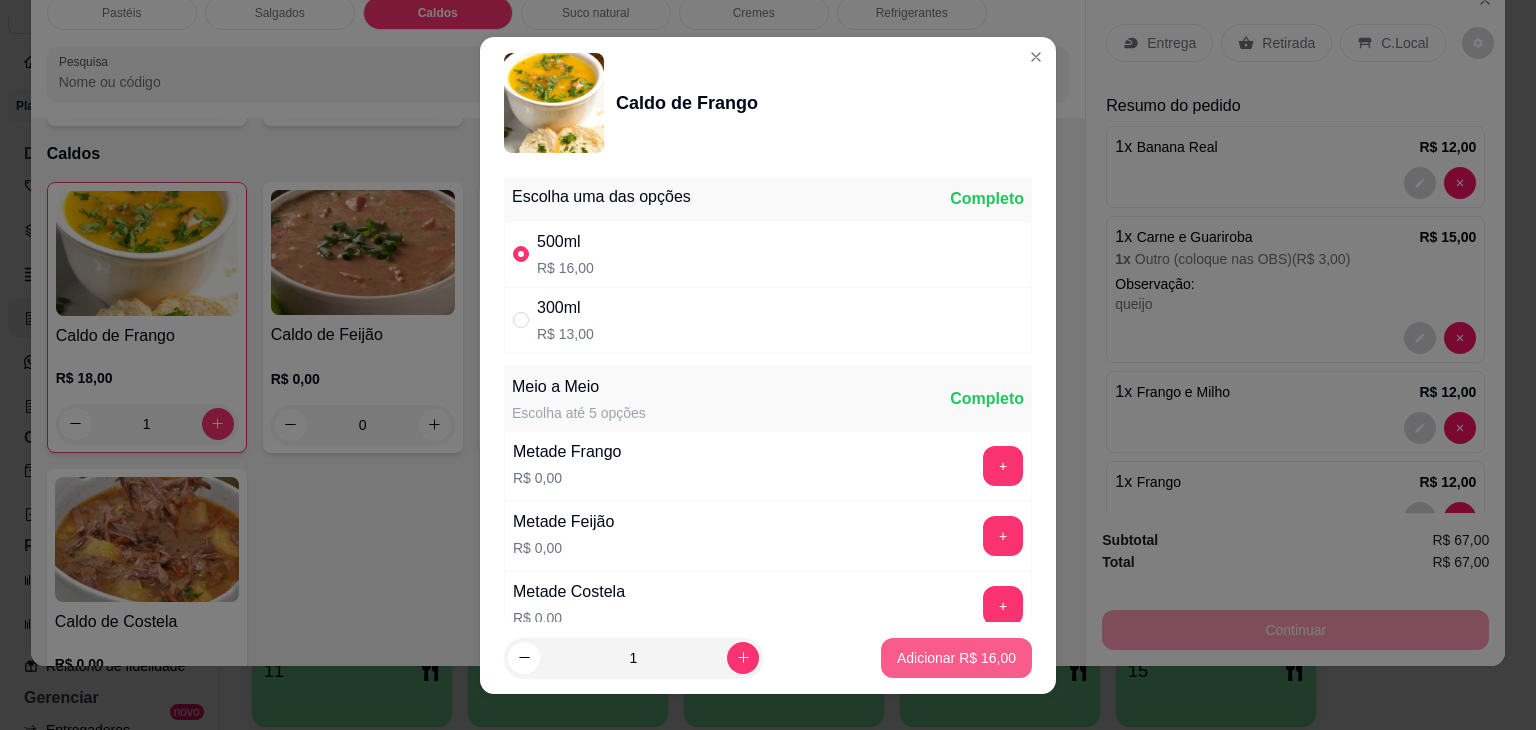 click on "Adicionar   R$ 16,00" at bounding box center (956, 658) 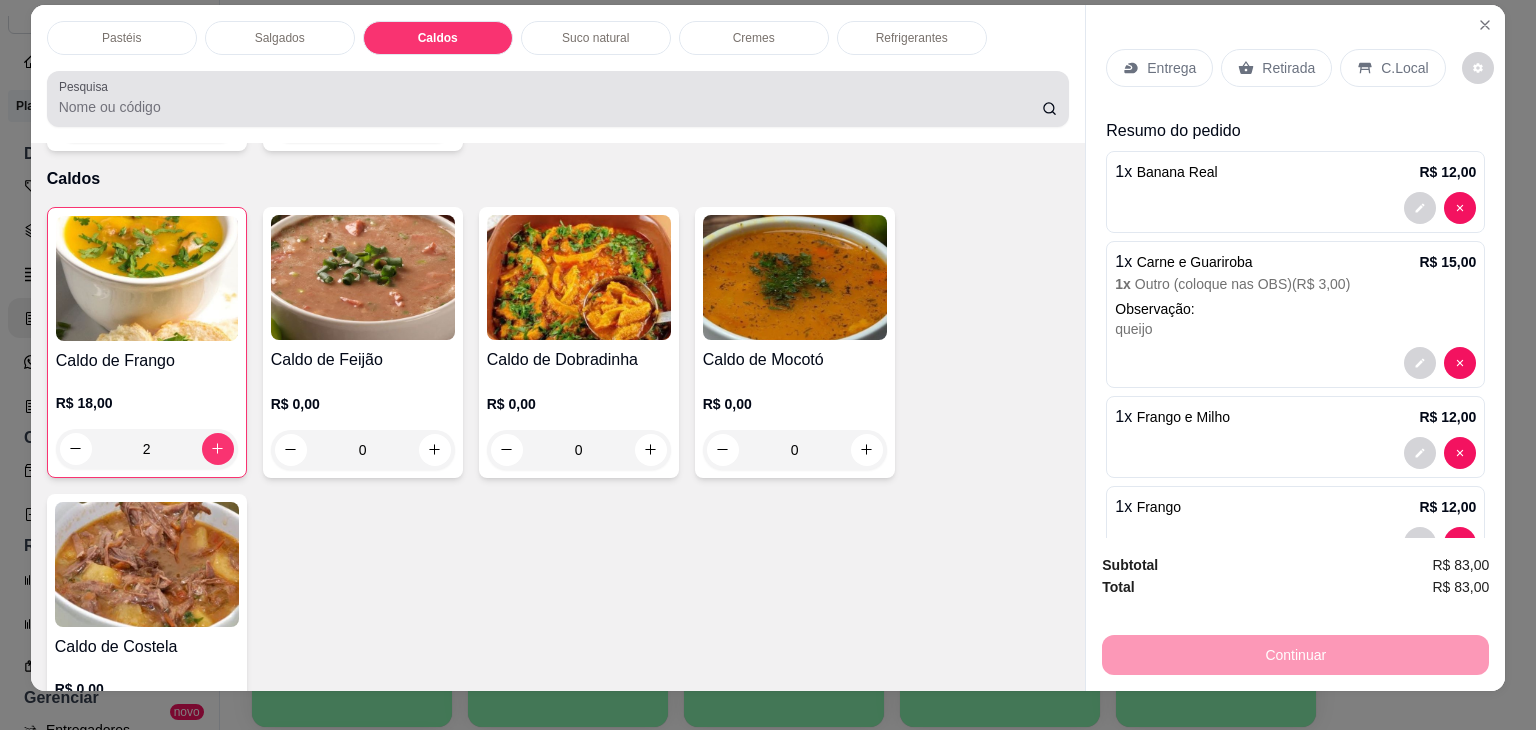 scroll, scrollTop: 0, scrollLeft: 0, axis: both 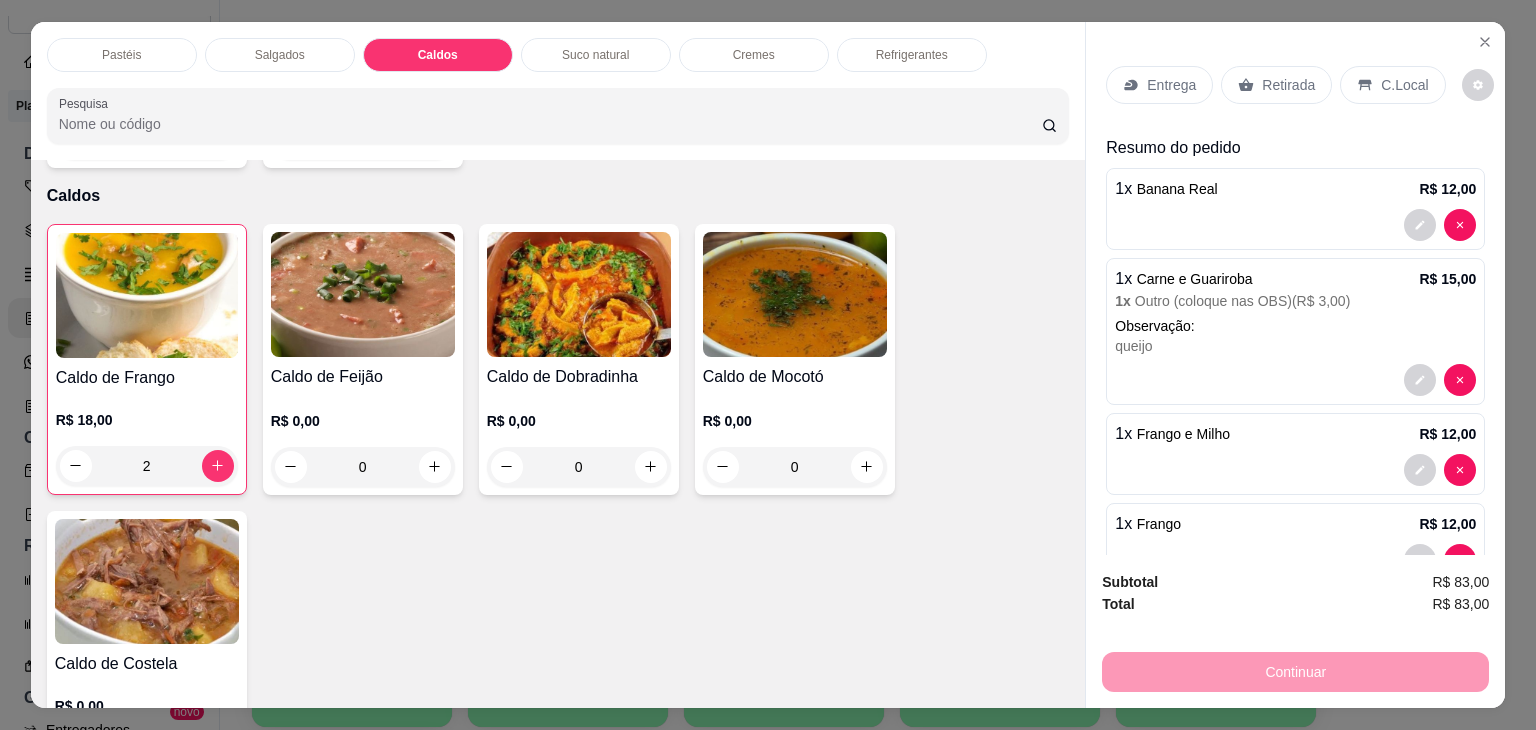 click on "Salgados" at bounding box center [280, 55] 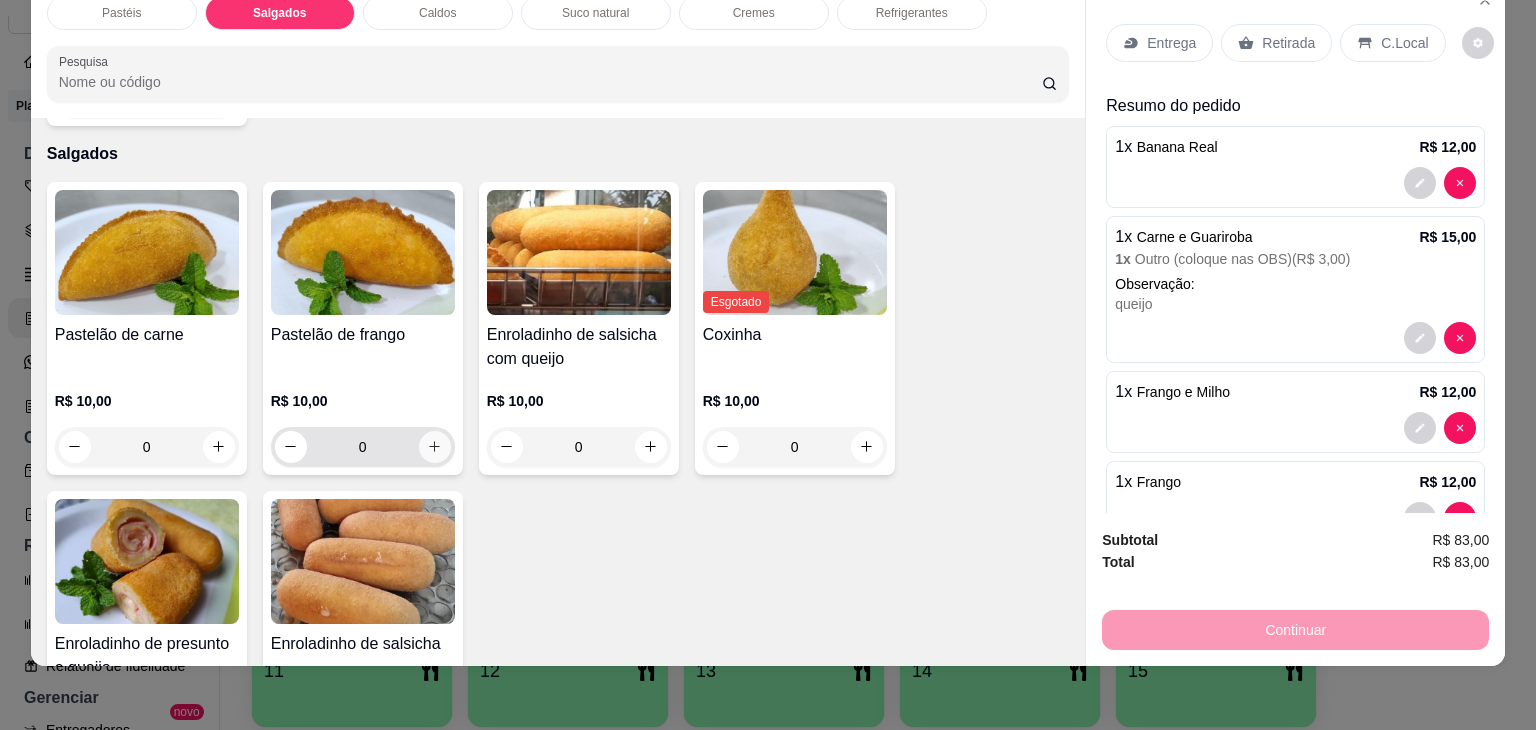 click 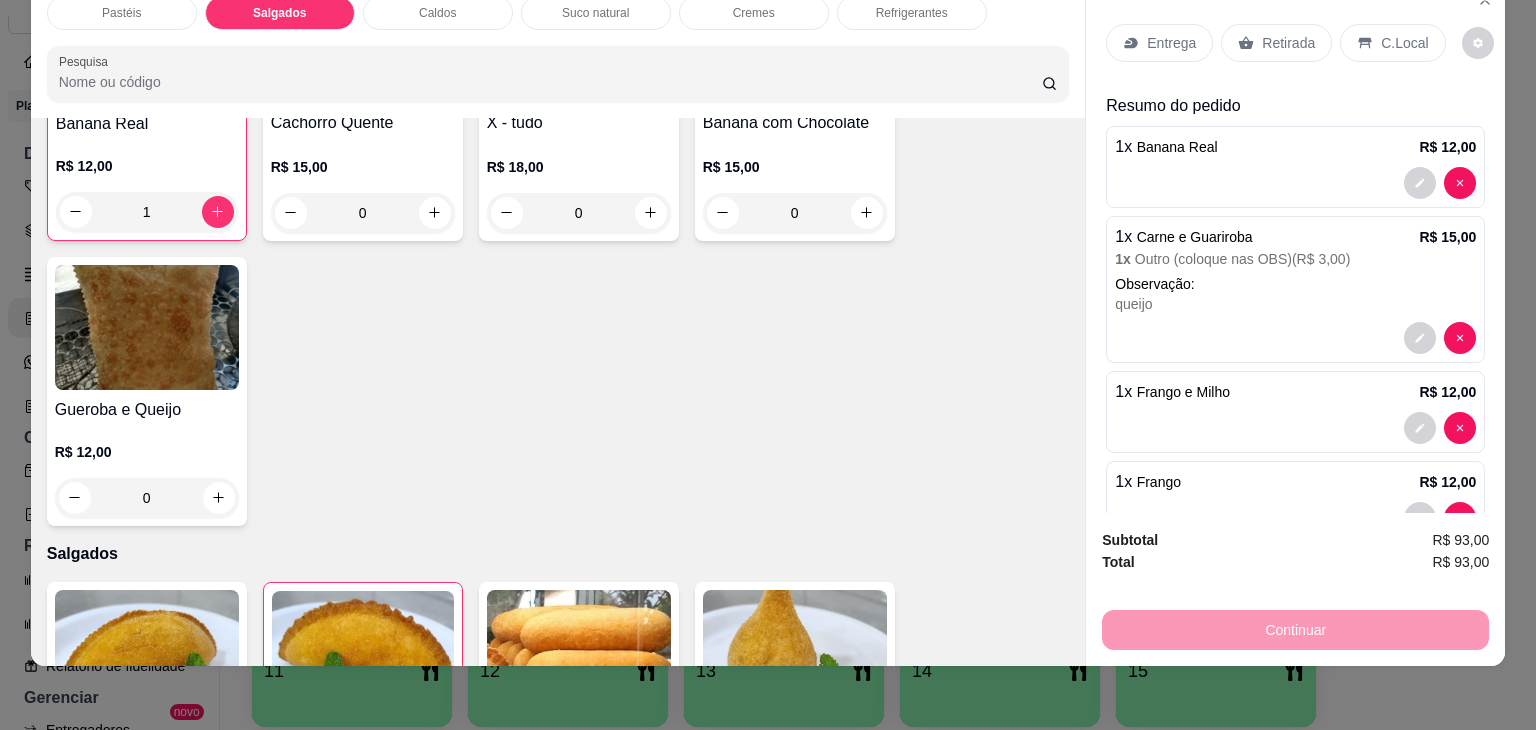 click on "Pastéis" at bounding box center (121, 13) 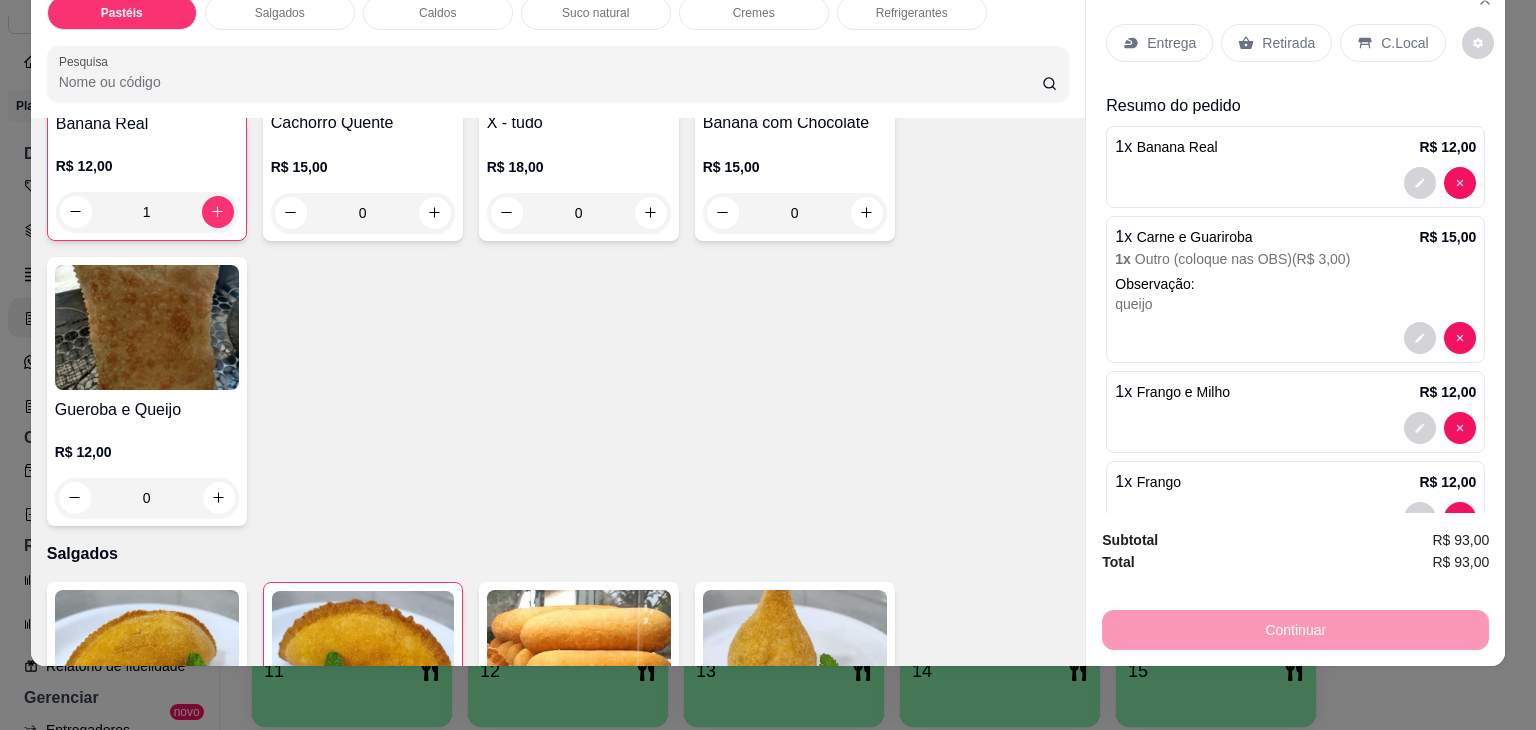 scroll, scrollTop: 89, scrollLeft: 0, axis: vertical 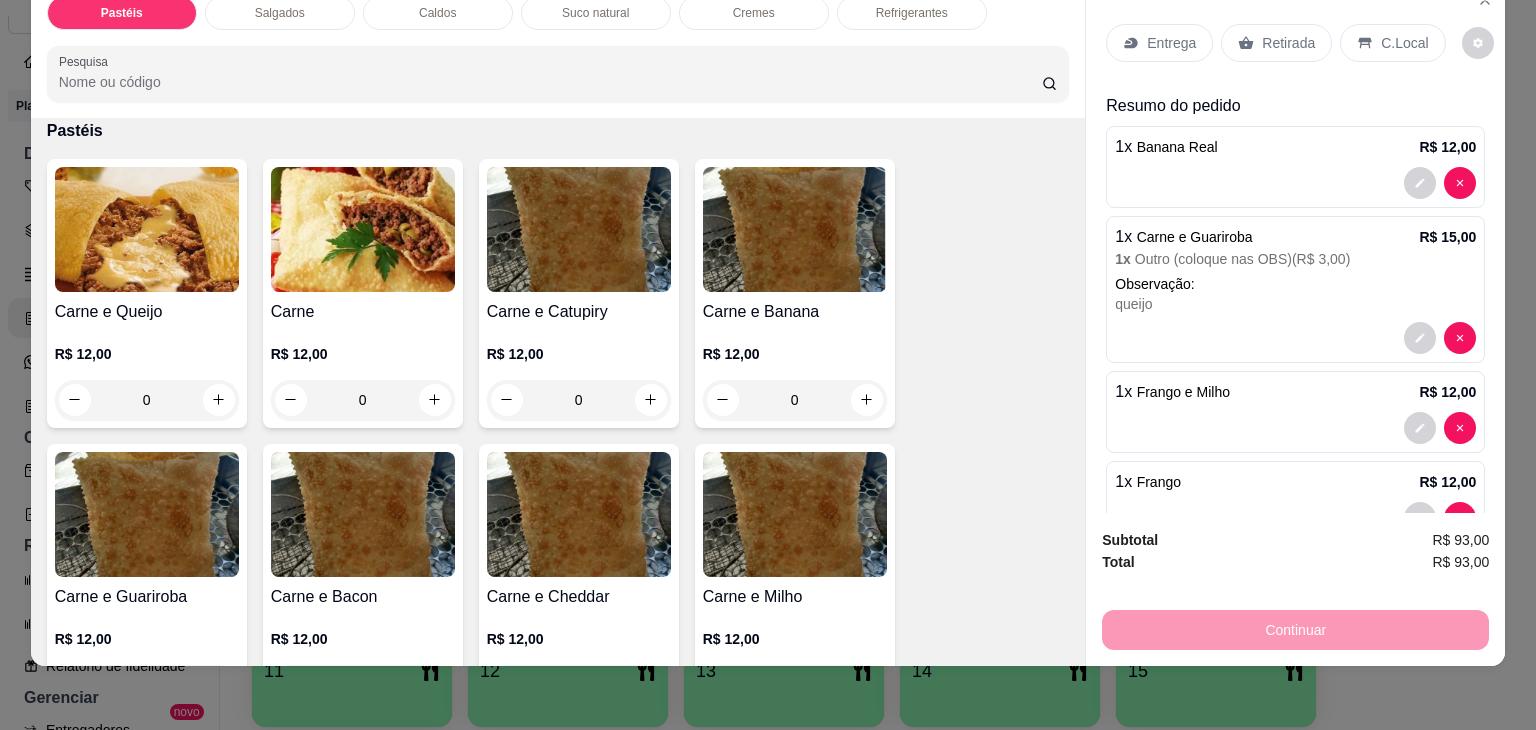 click on "Refrigerantes" at bounding box center [912, 13] 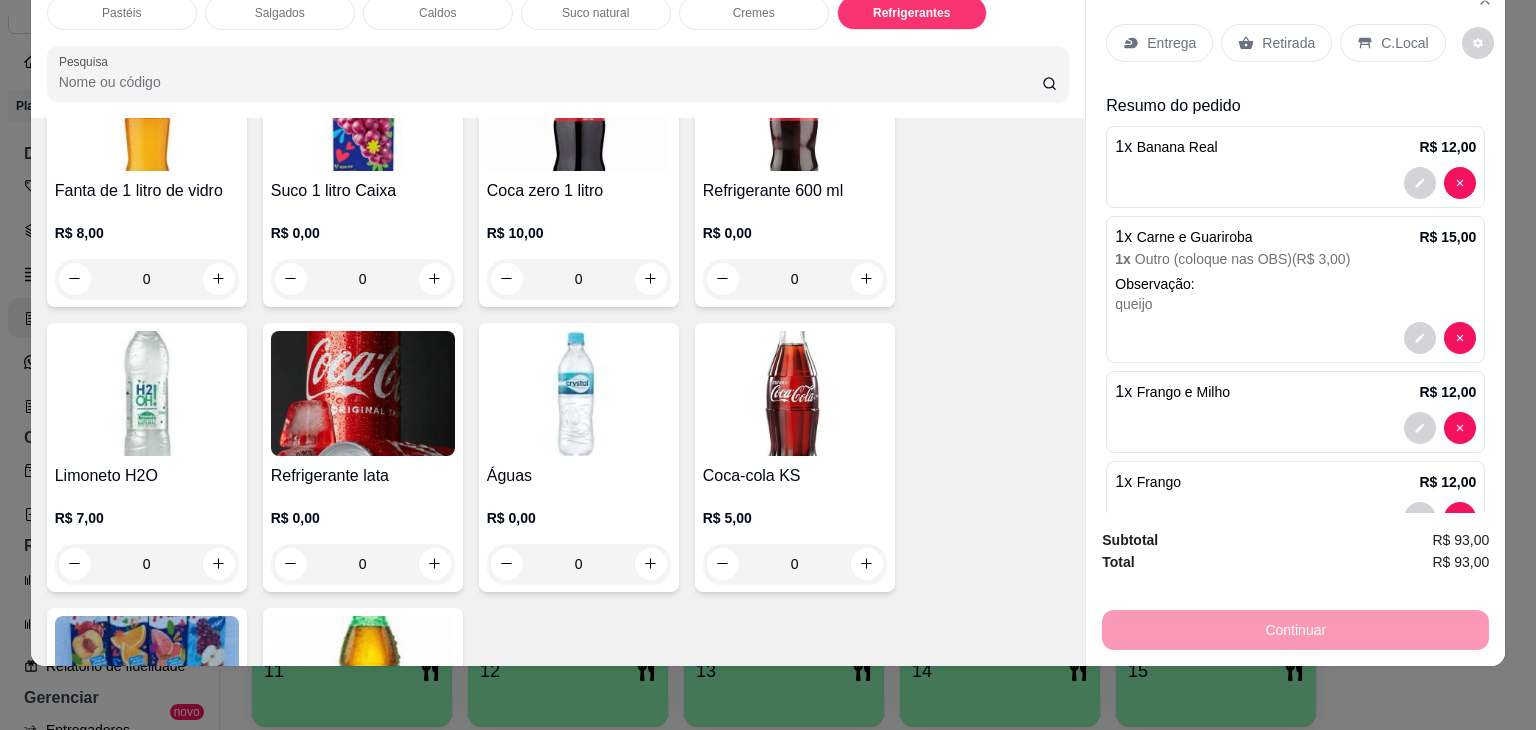 scroll, scrollTop: 6036, scrollLeft: 0, axis: vertical 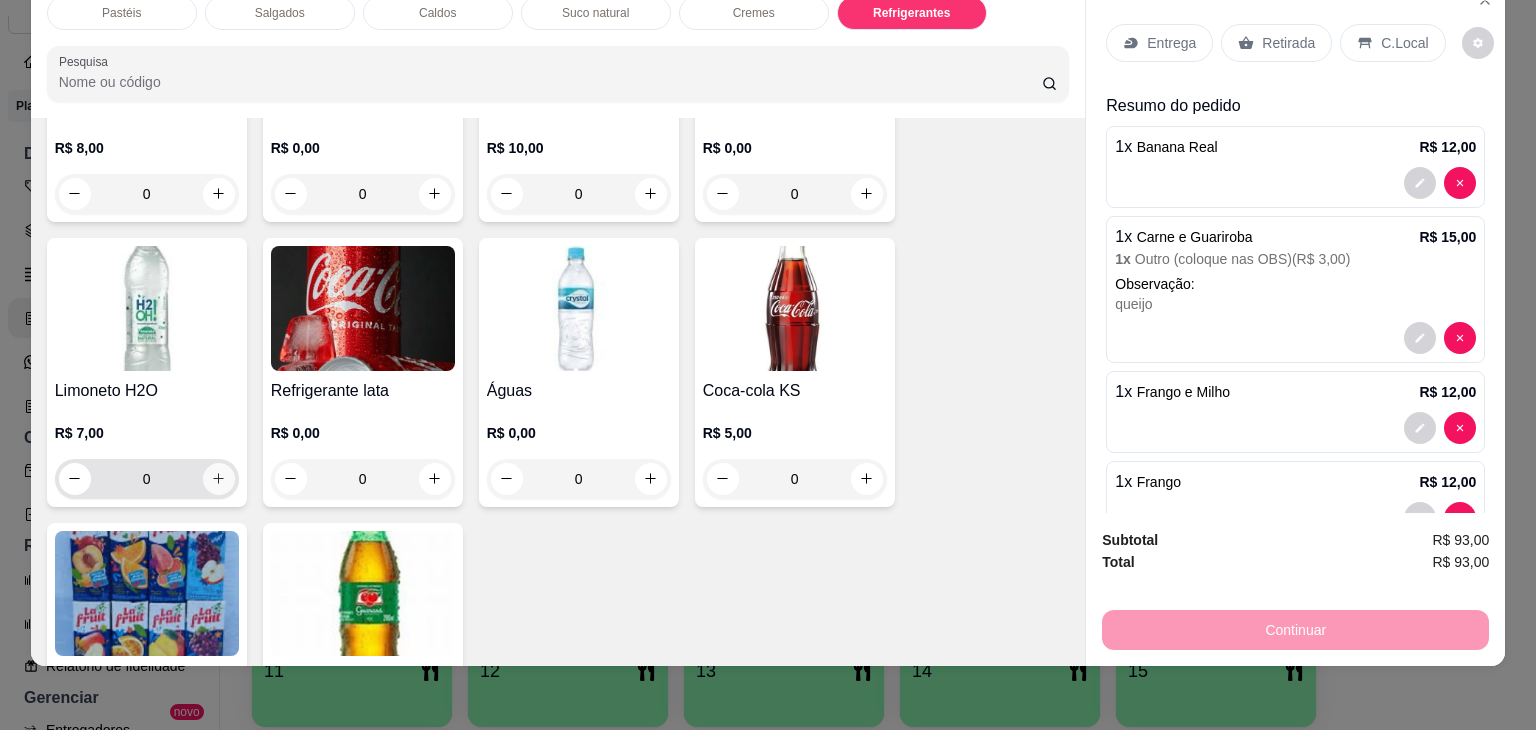 click 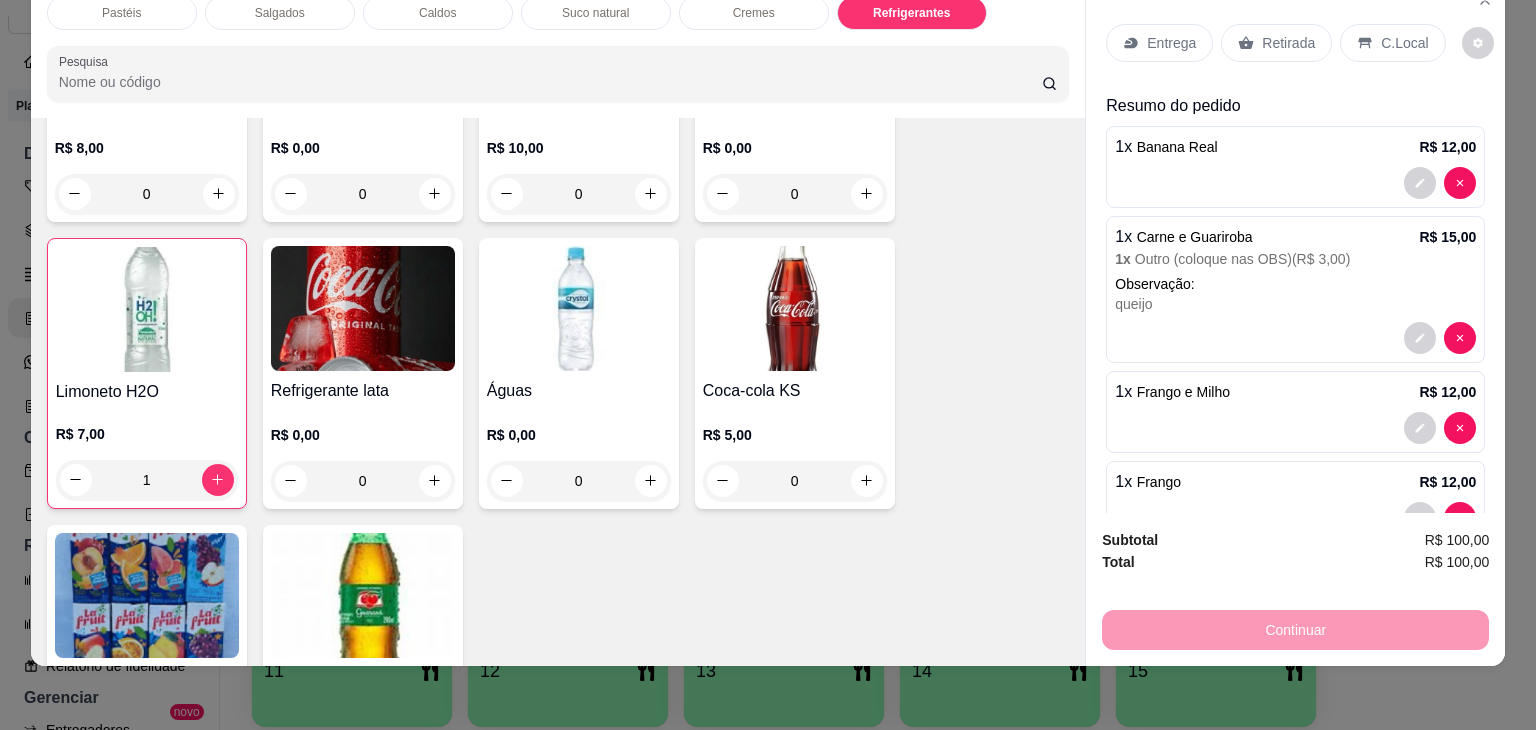 click on "Suco natural" at bounding box center [596, 13] 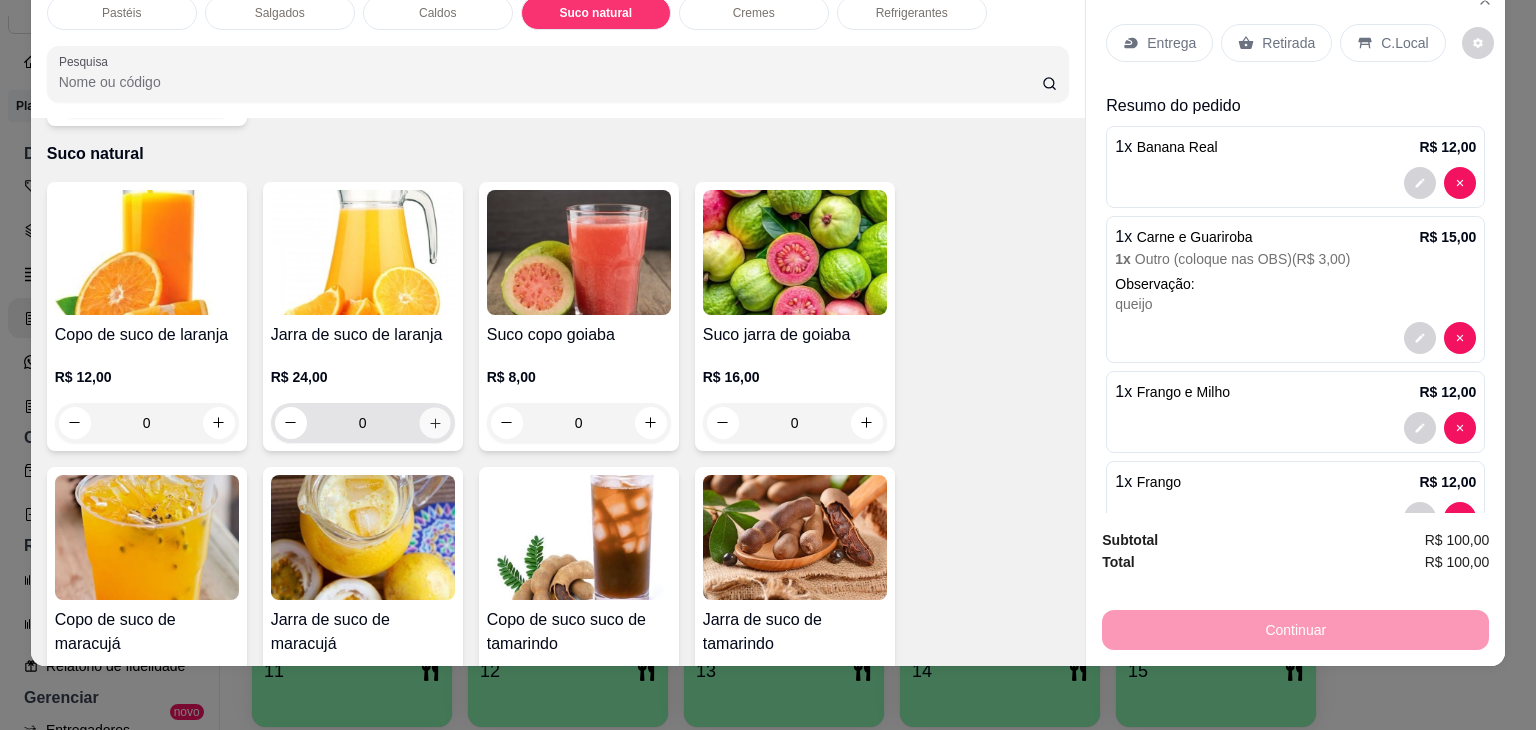 click at bounding box center [434, 422] 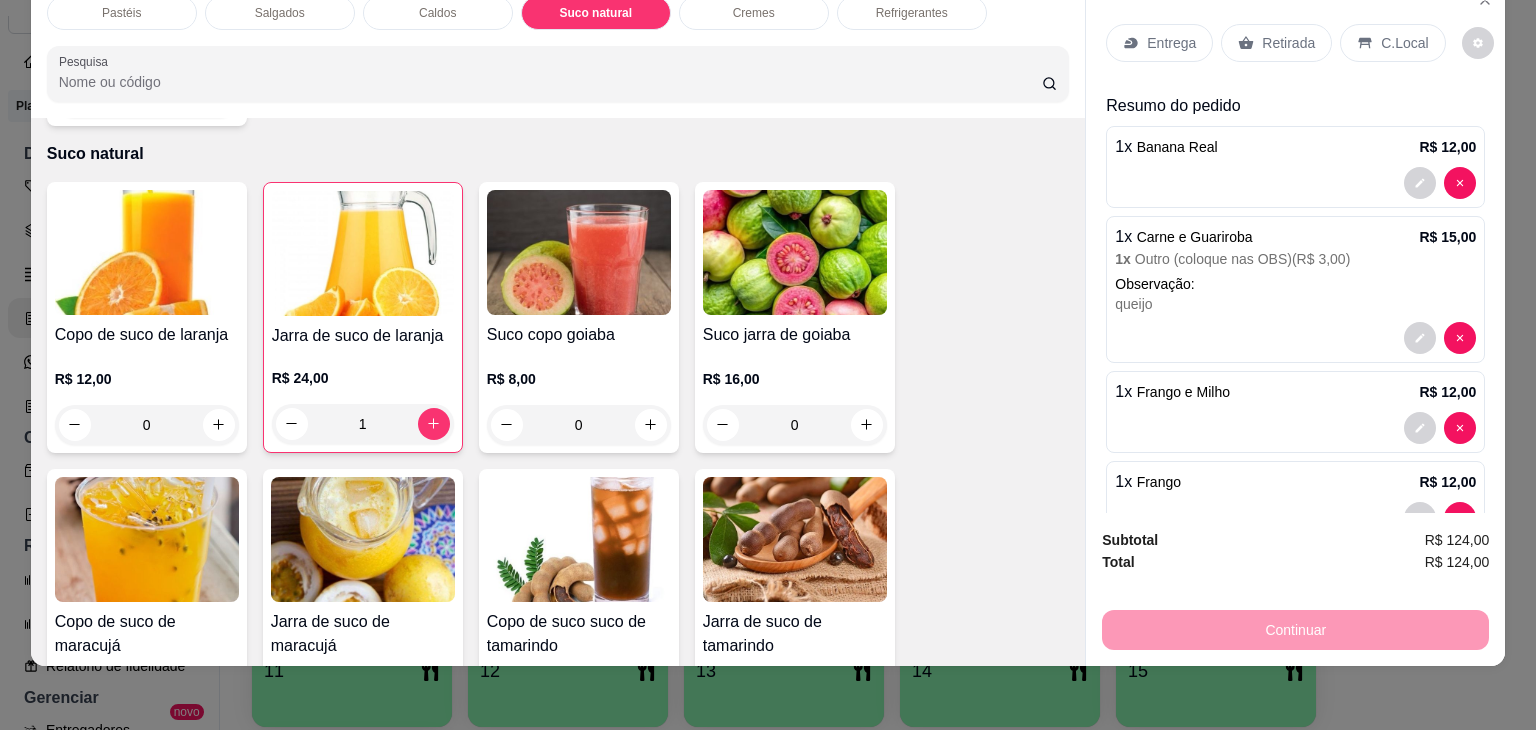 click on "Refrigerantes" at bounding box center (912, 13) 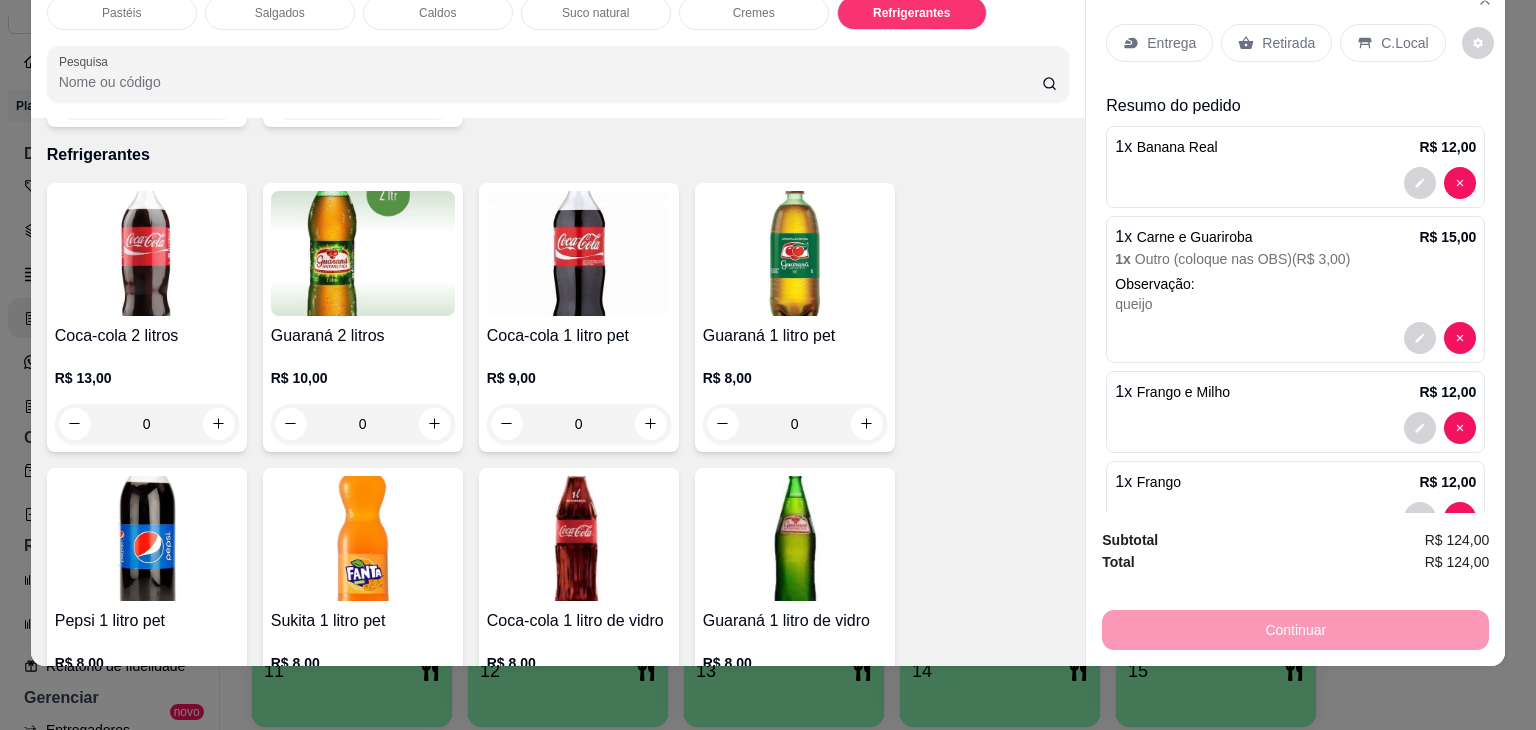 click on "Cremes" at bounding box center (754, 13) 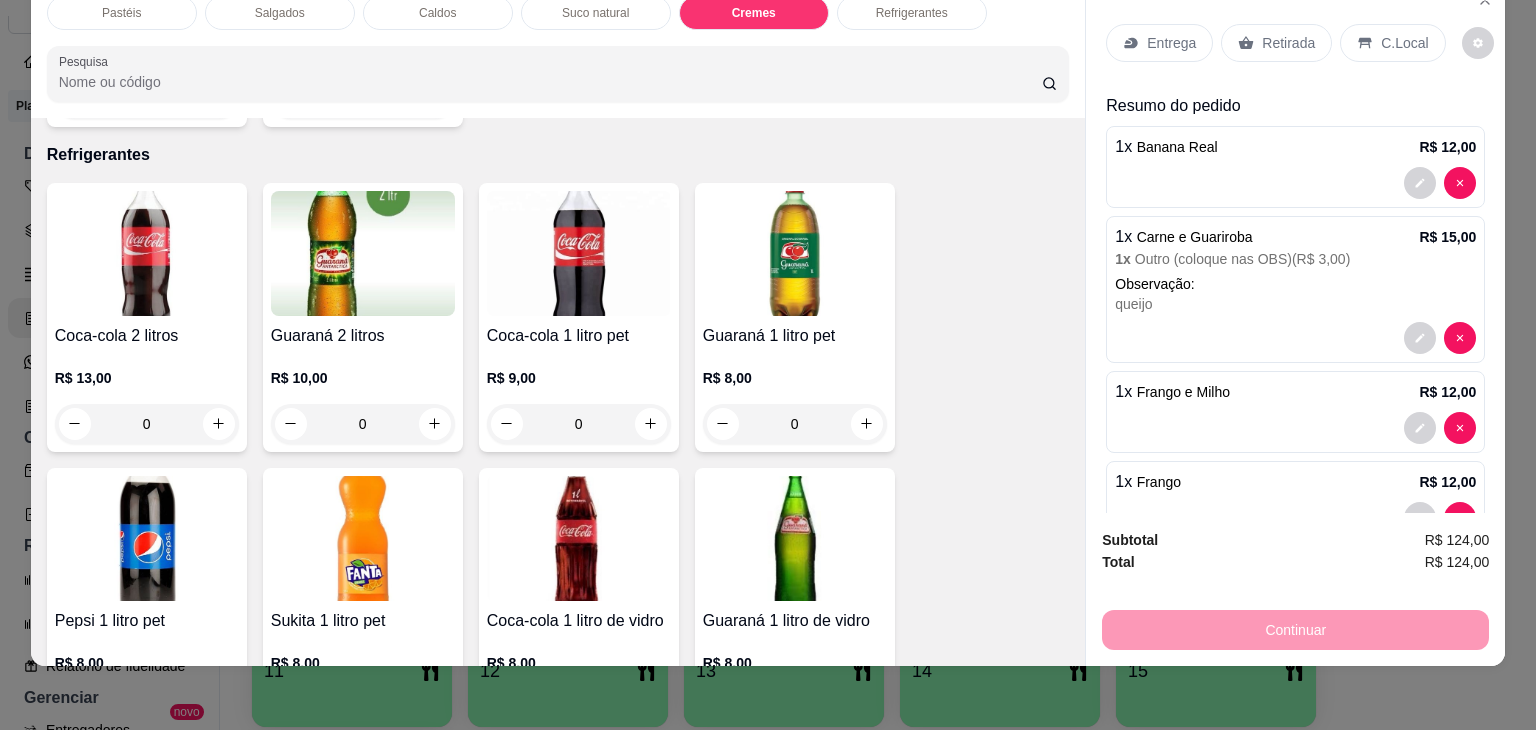 scroll, scrollTop: 4628, scrollLeft: 0, axis: vertical 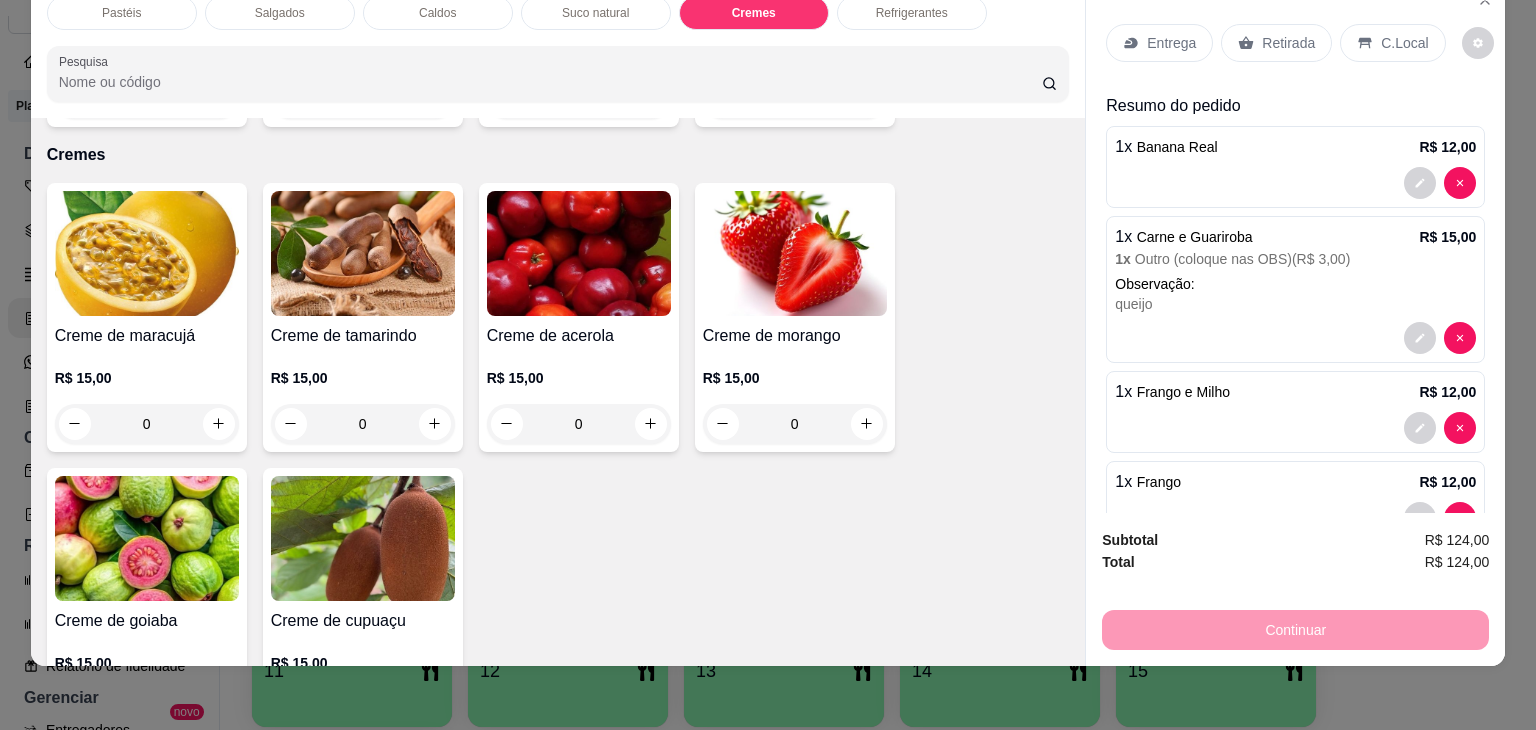 click on "Salgados" at bounding box center (280, 13) 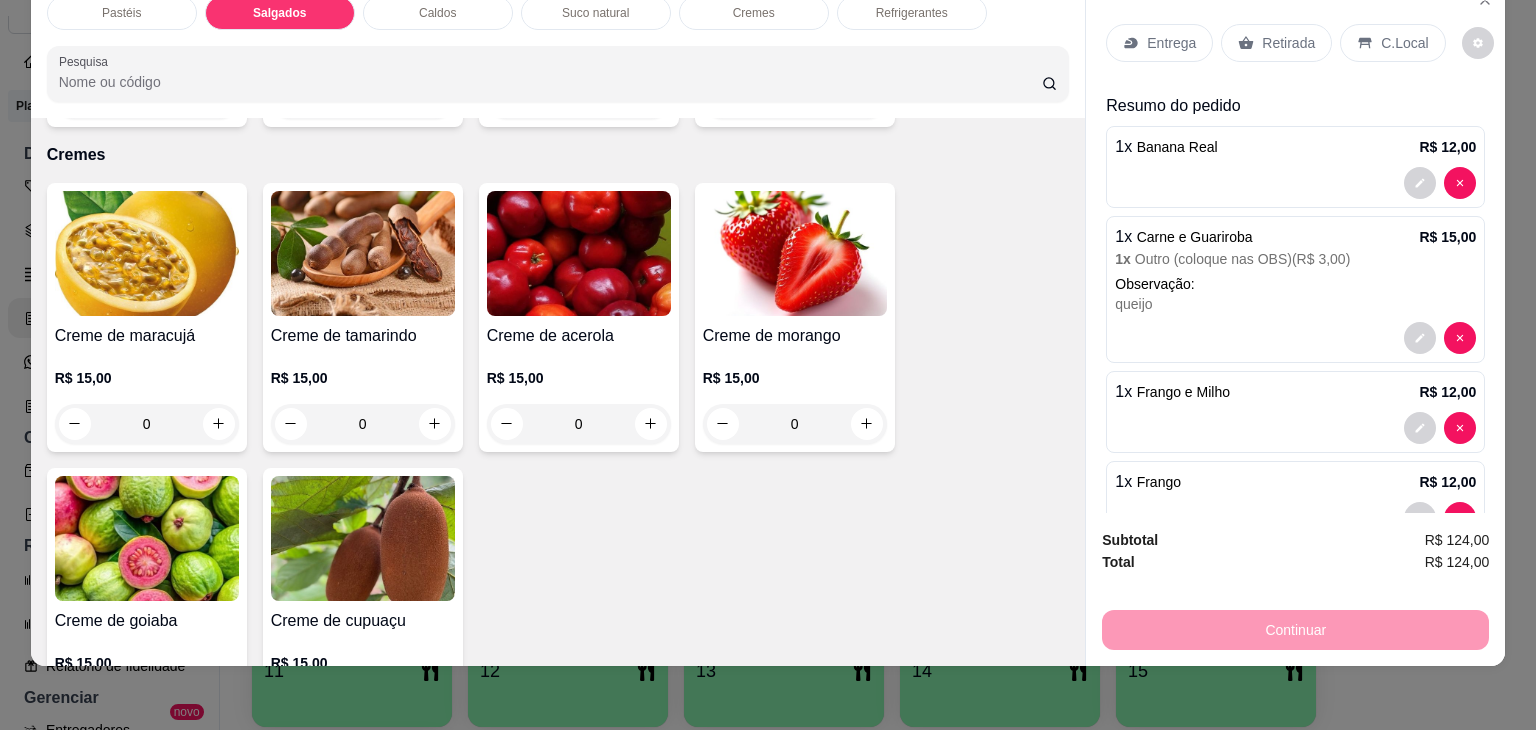 scroll, scrollTop: 2129, scrollLeft: 0, axis: vertical 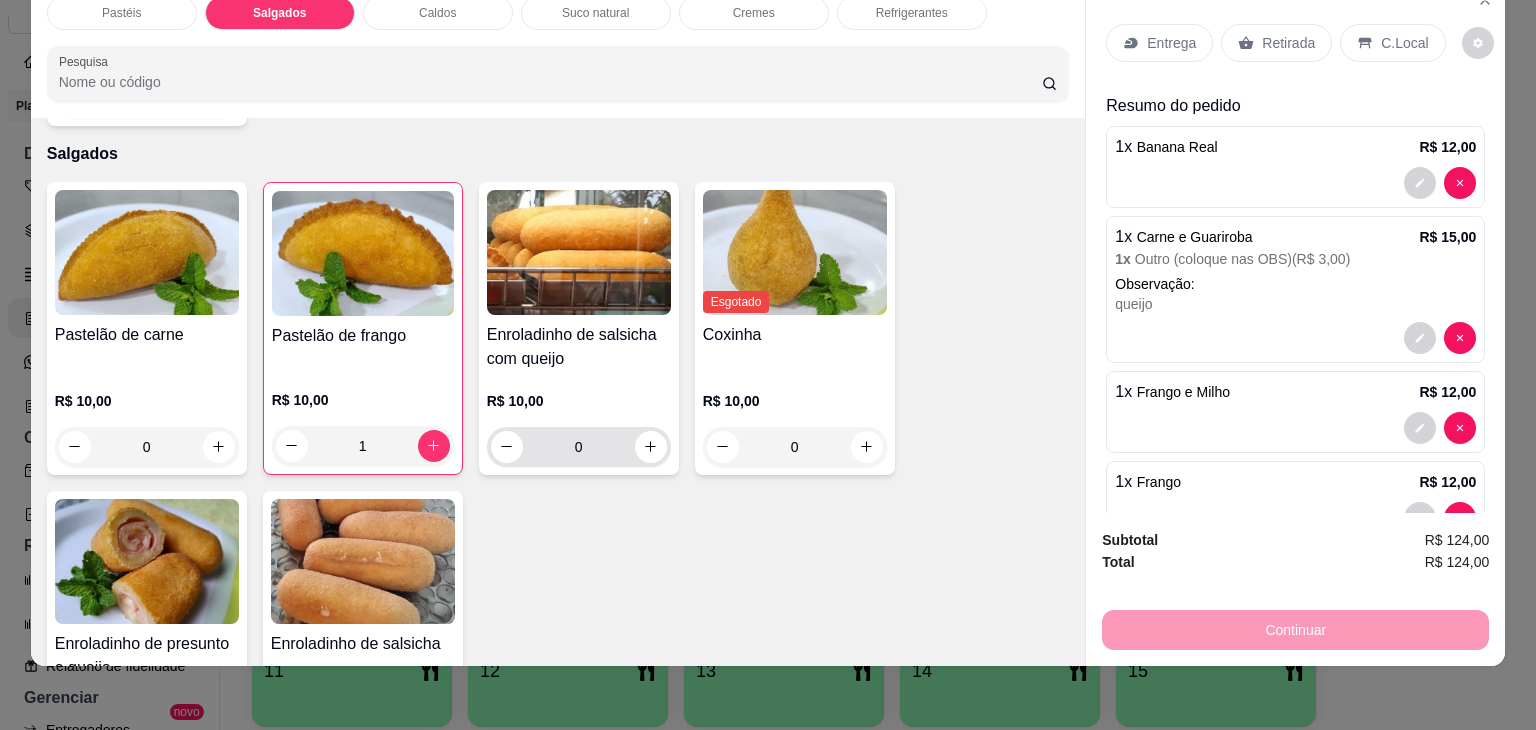 click on "0" at bounding box center (579, 447) 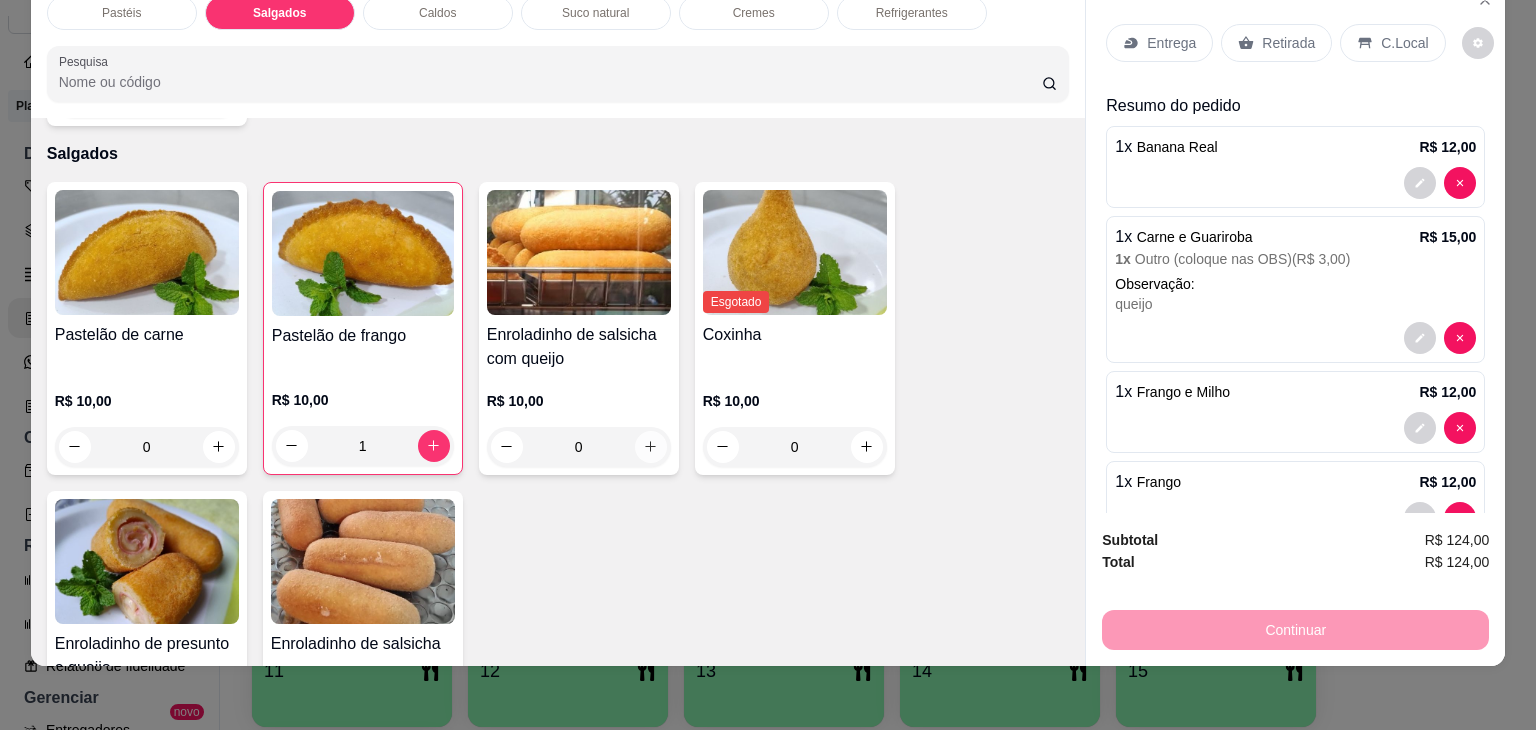 click 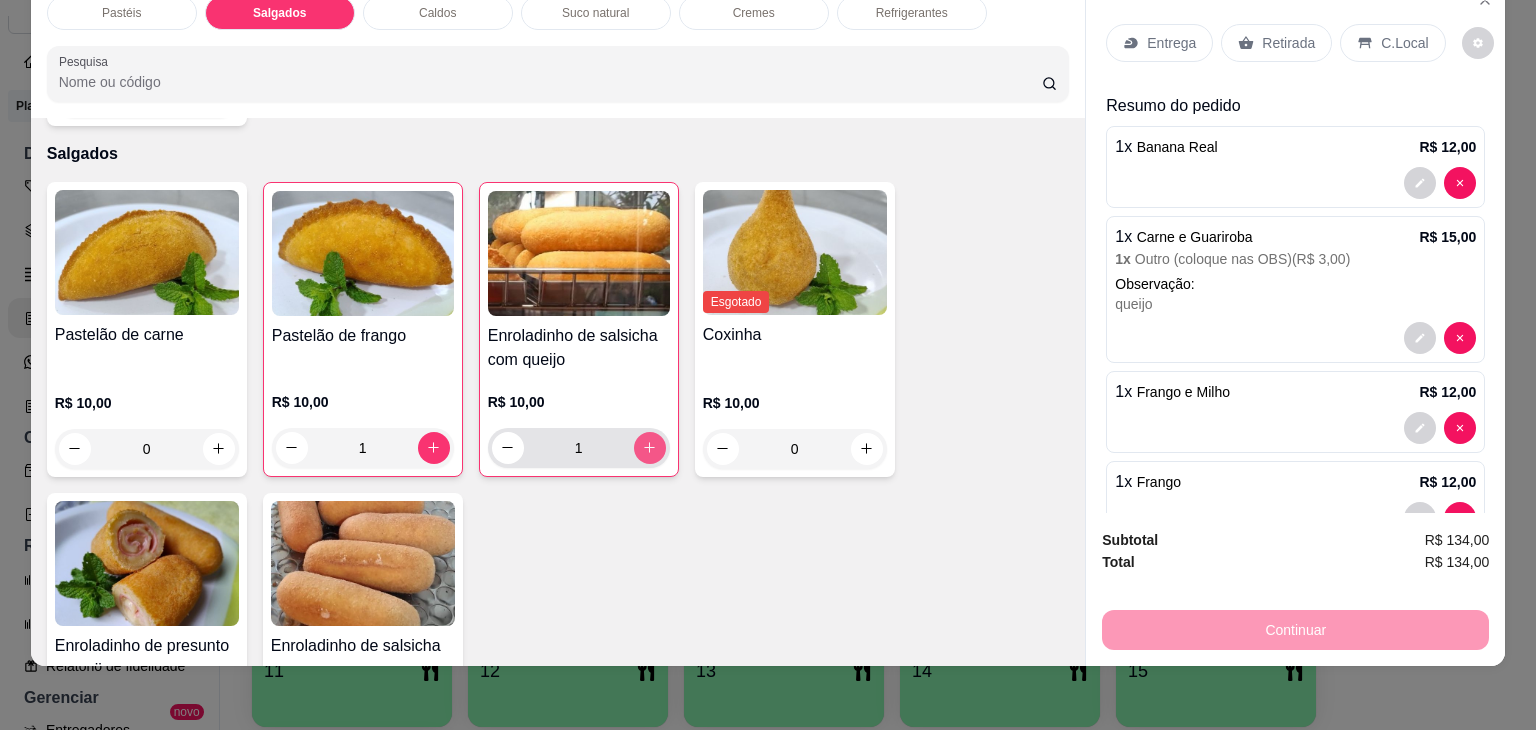 type on "1" 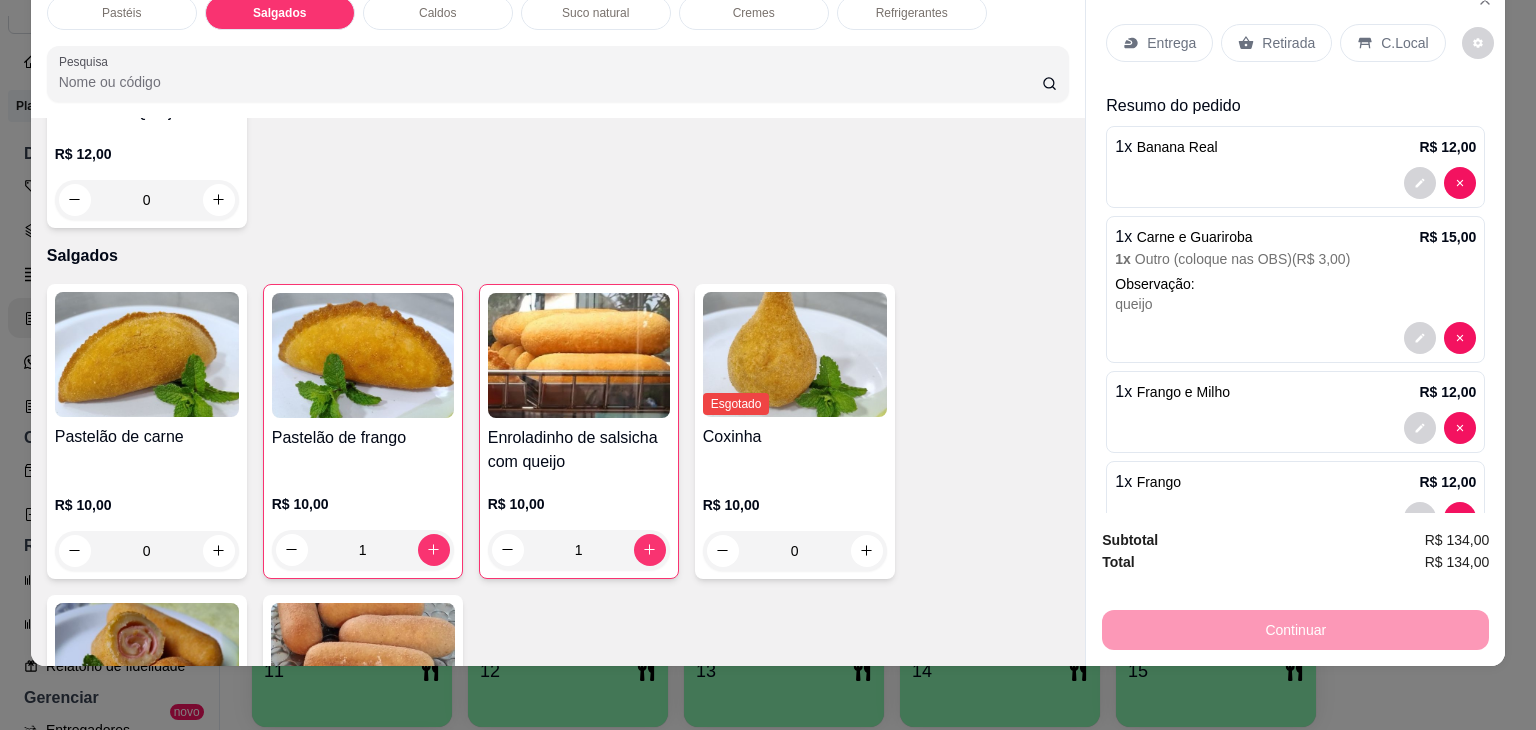 scroll, scrollTop: 1829, scrollLeft: 0, axis: vertical 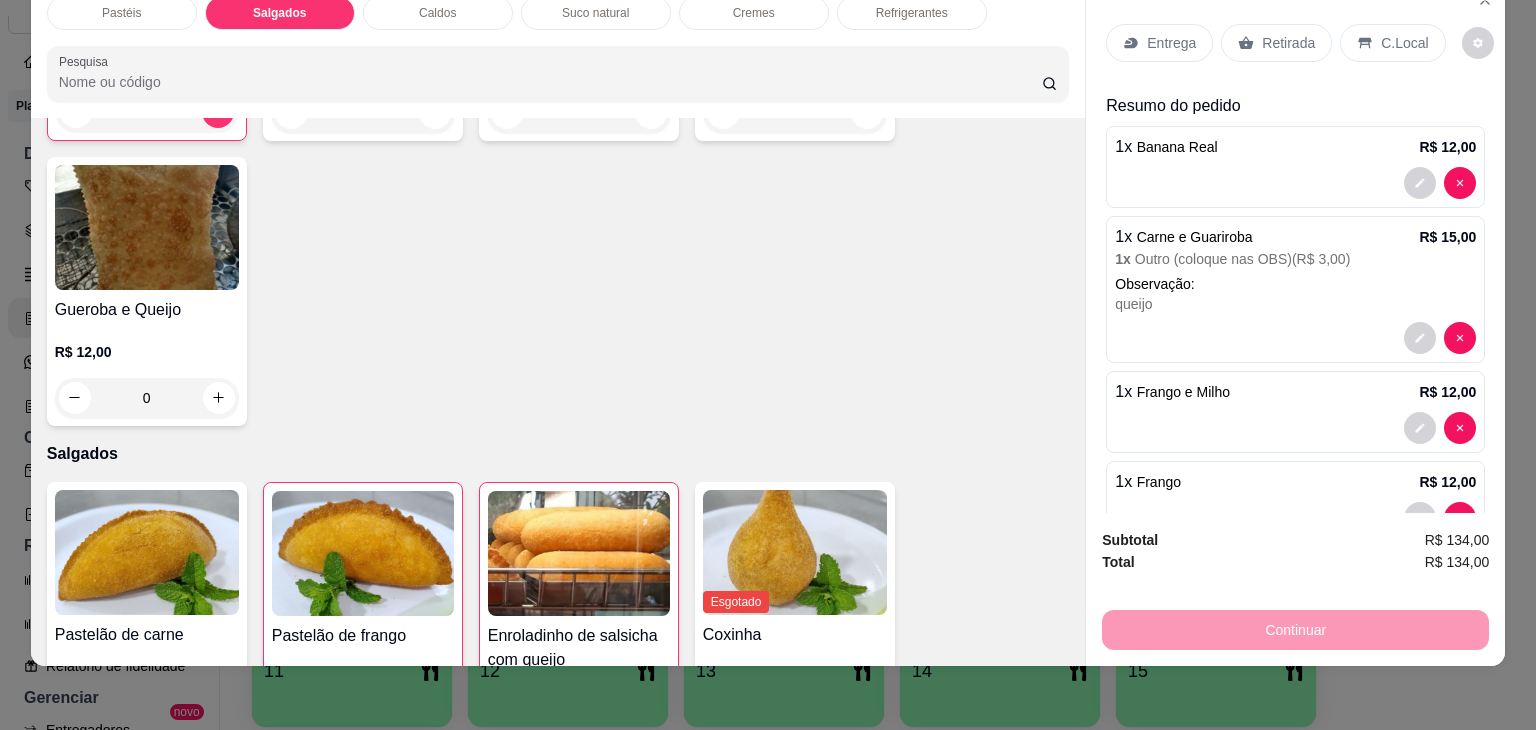 click on "Pastéis" at bounding box center [122, 13] 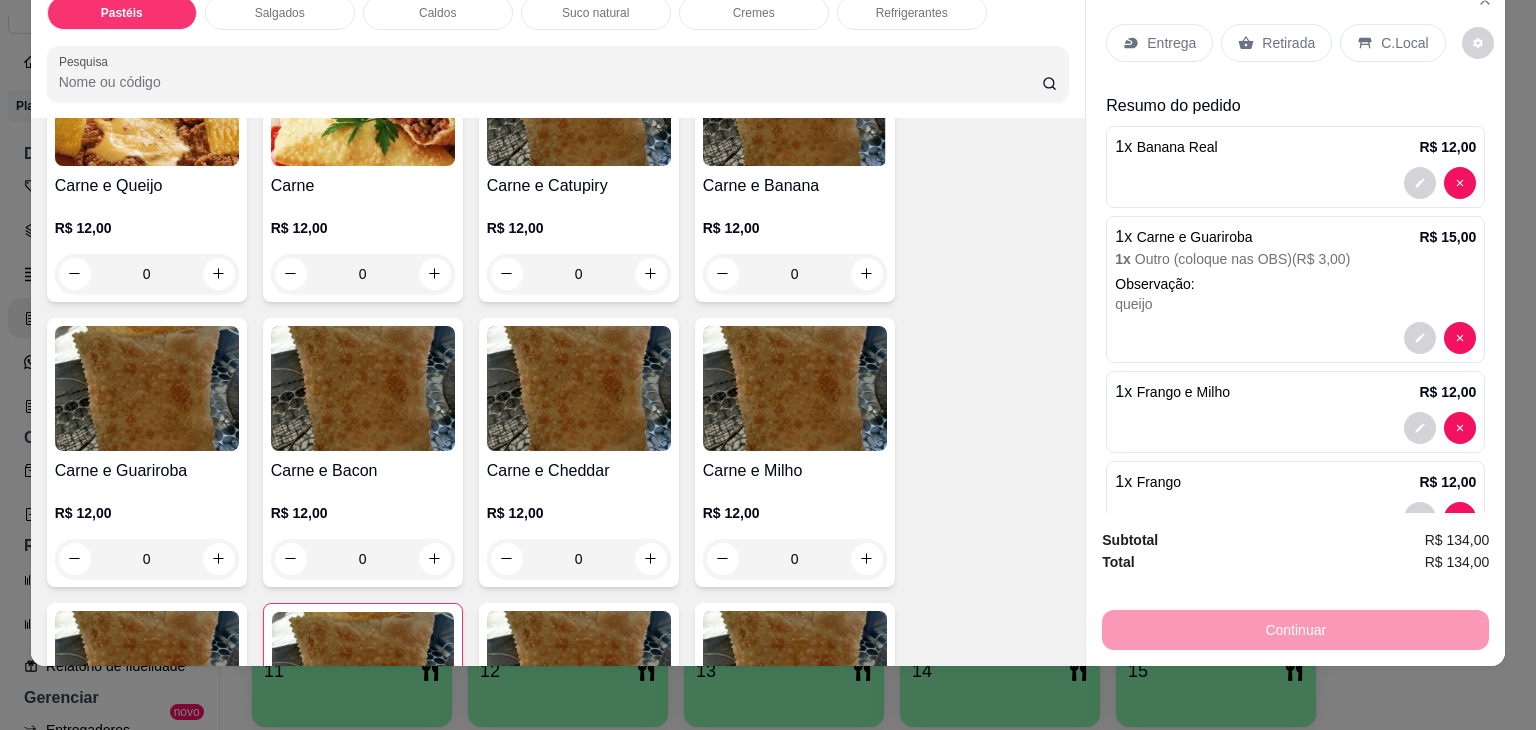 scroll, scrollTop: 289, scrollLeft: 0, axis: vertical 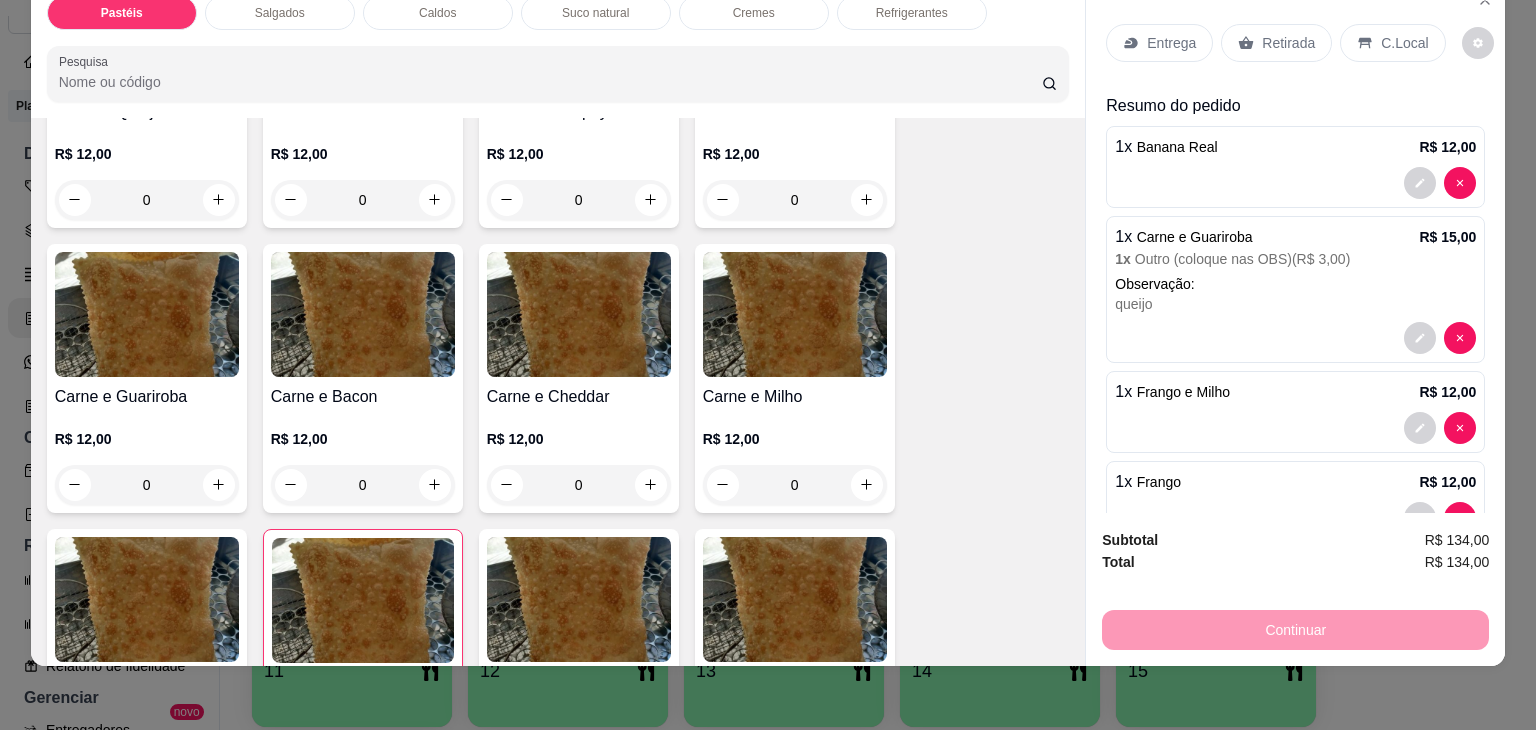 click on "0" at bounding box center [147, 485] 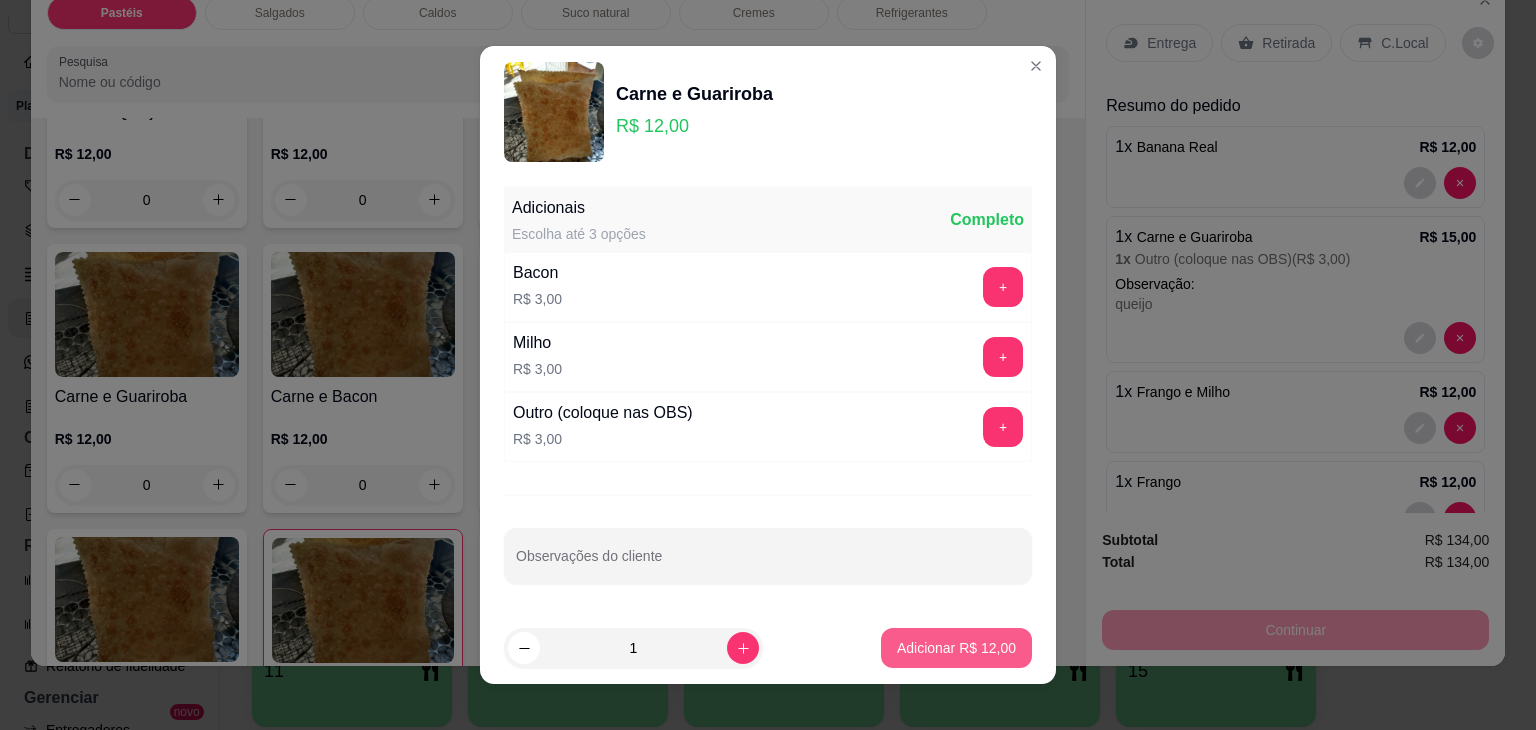 click on "Adicionar   R$ 12,00" at bounding box center [956, 648] 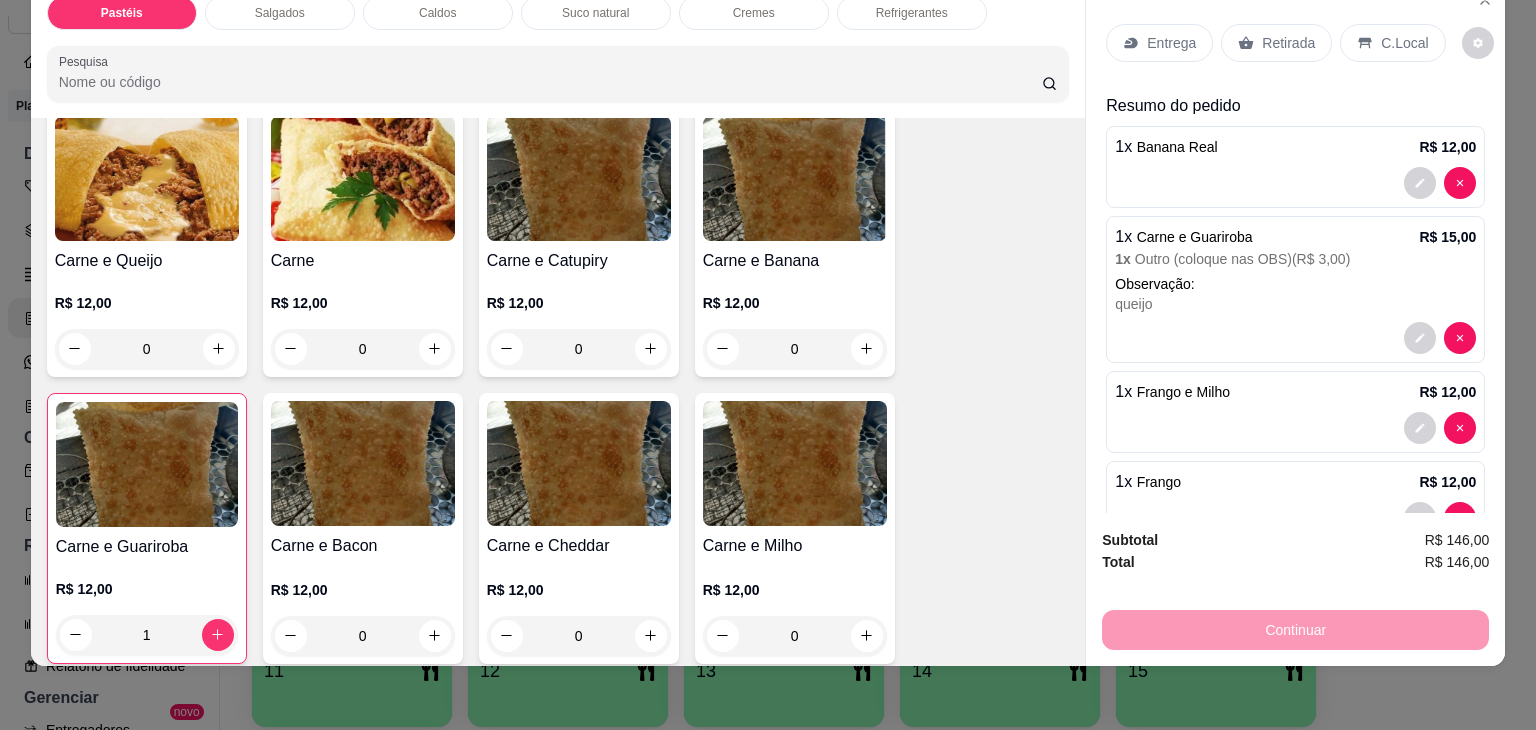 scroll, scrollTop: 0, scrollLeft: 0, axis: both 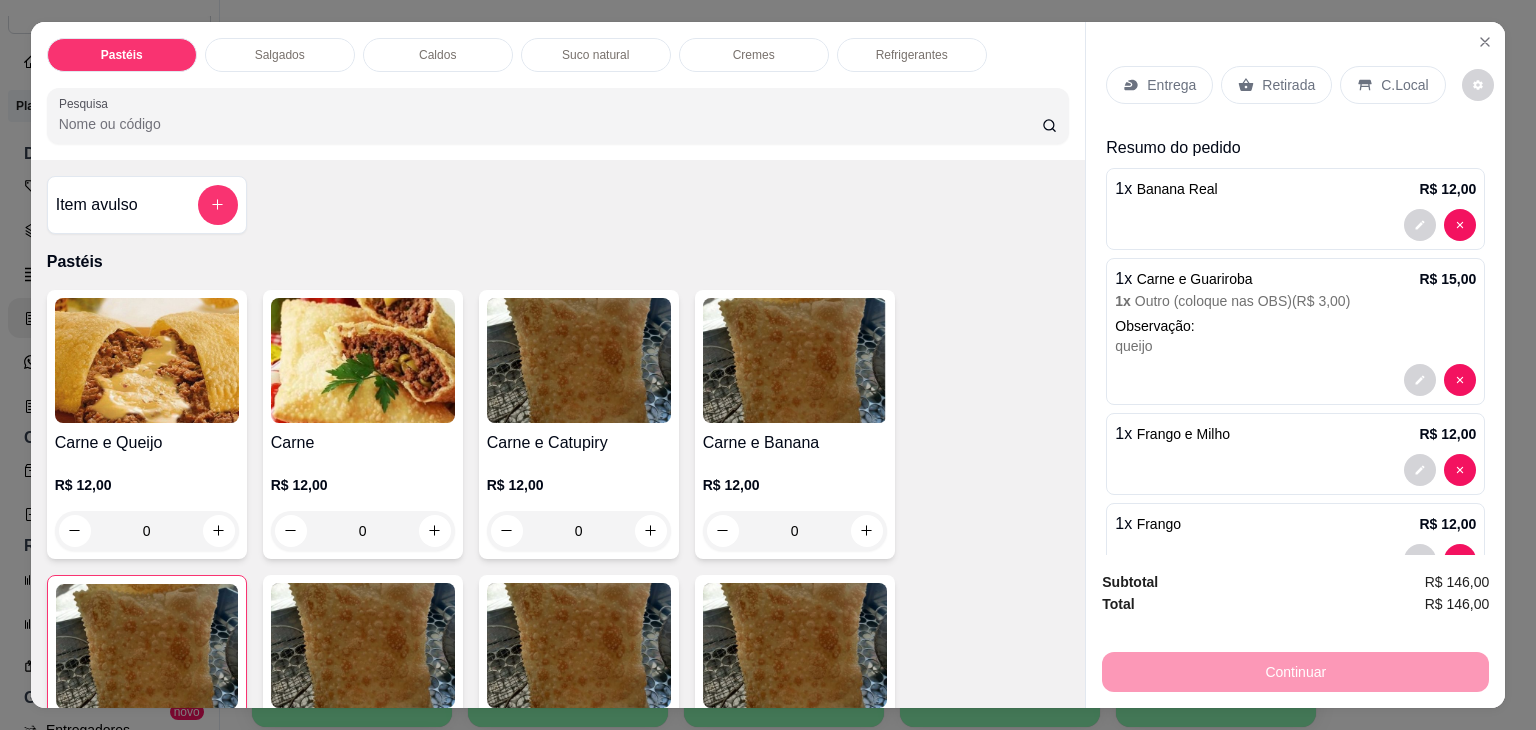 click on "0" at bounding box center (147, 531) 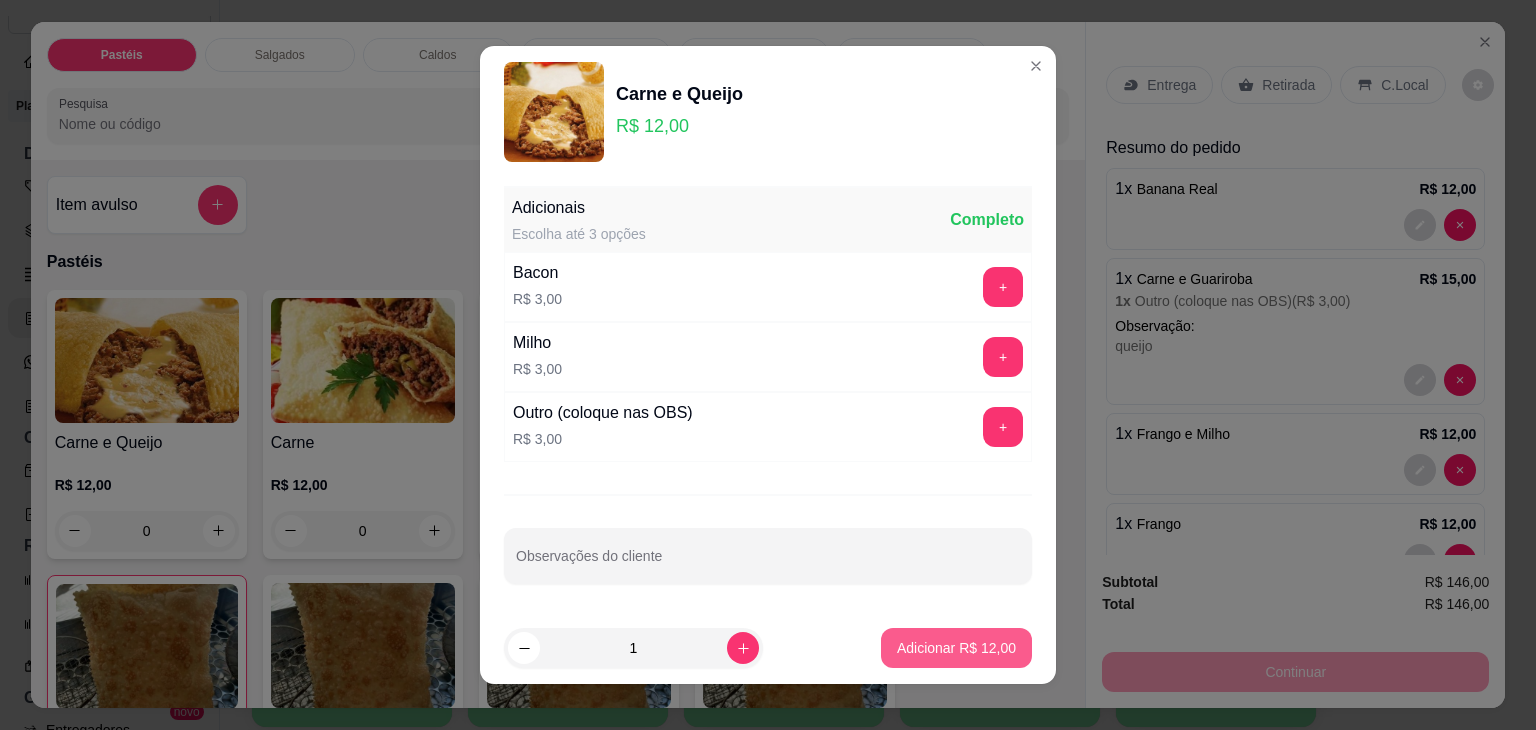 click on "Adicionar   R$ 12,00" at bounding box center (956, 648) 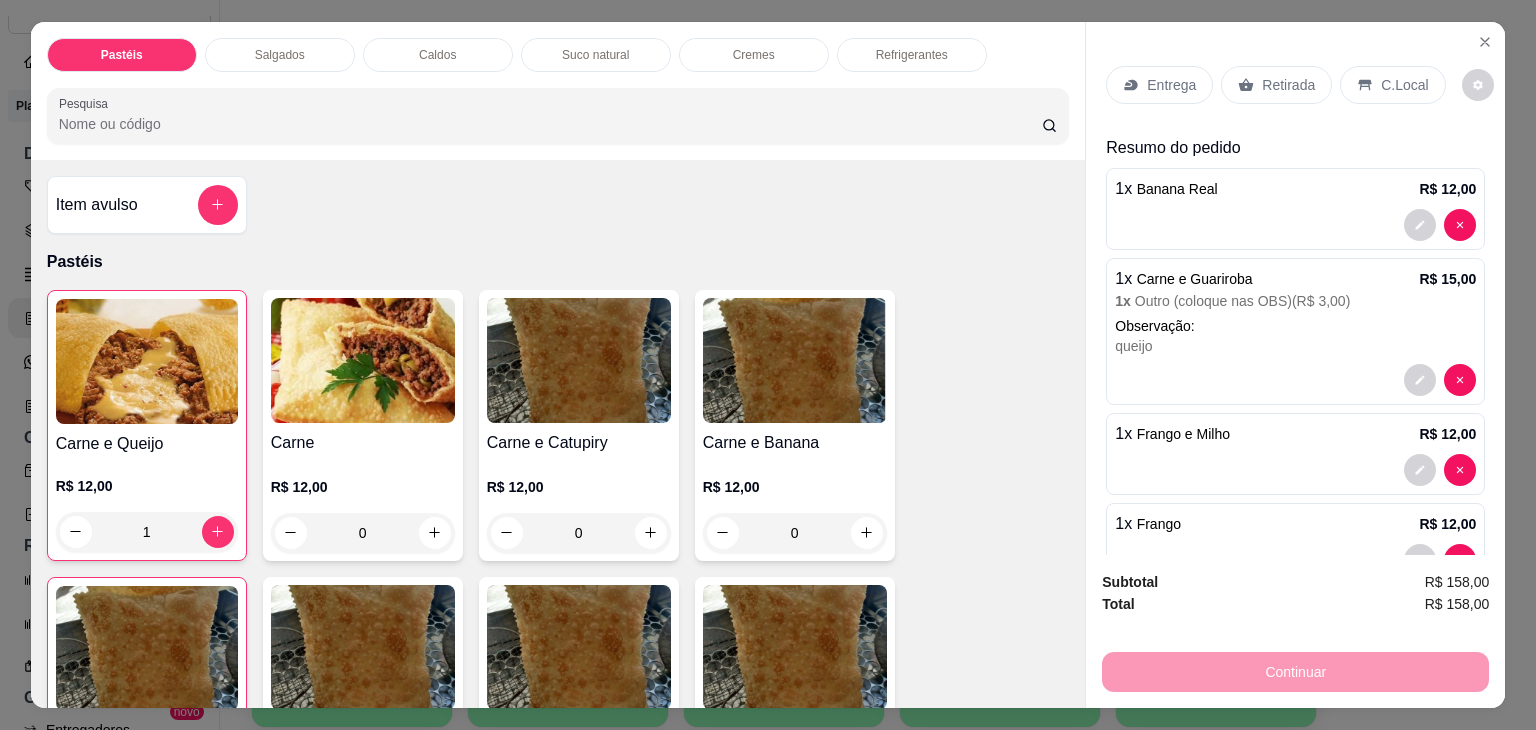 click on "Retirada" at bounding box center [1288, 85] 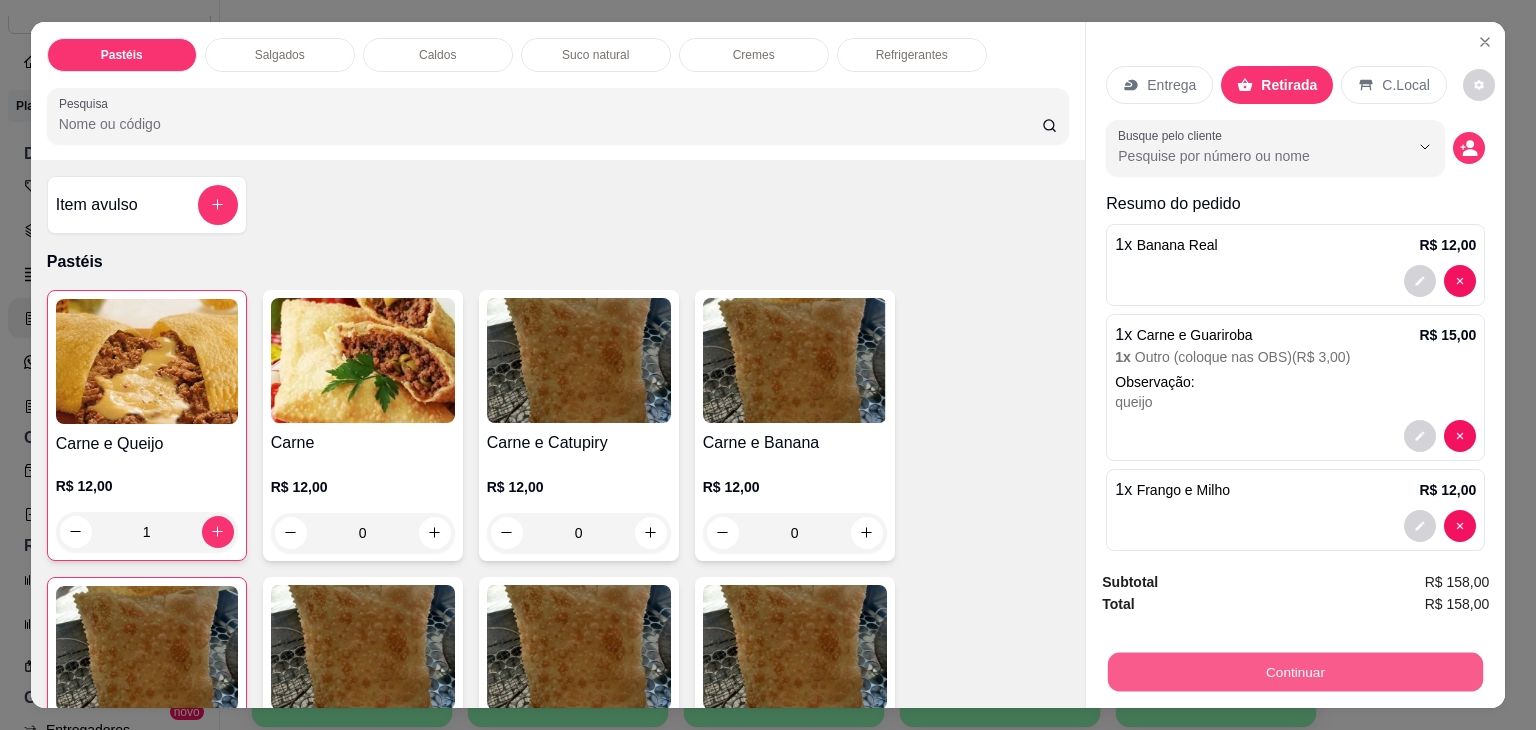 click on "Continuar" at bounding box center [1295, 672] 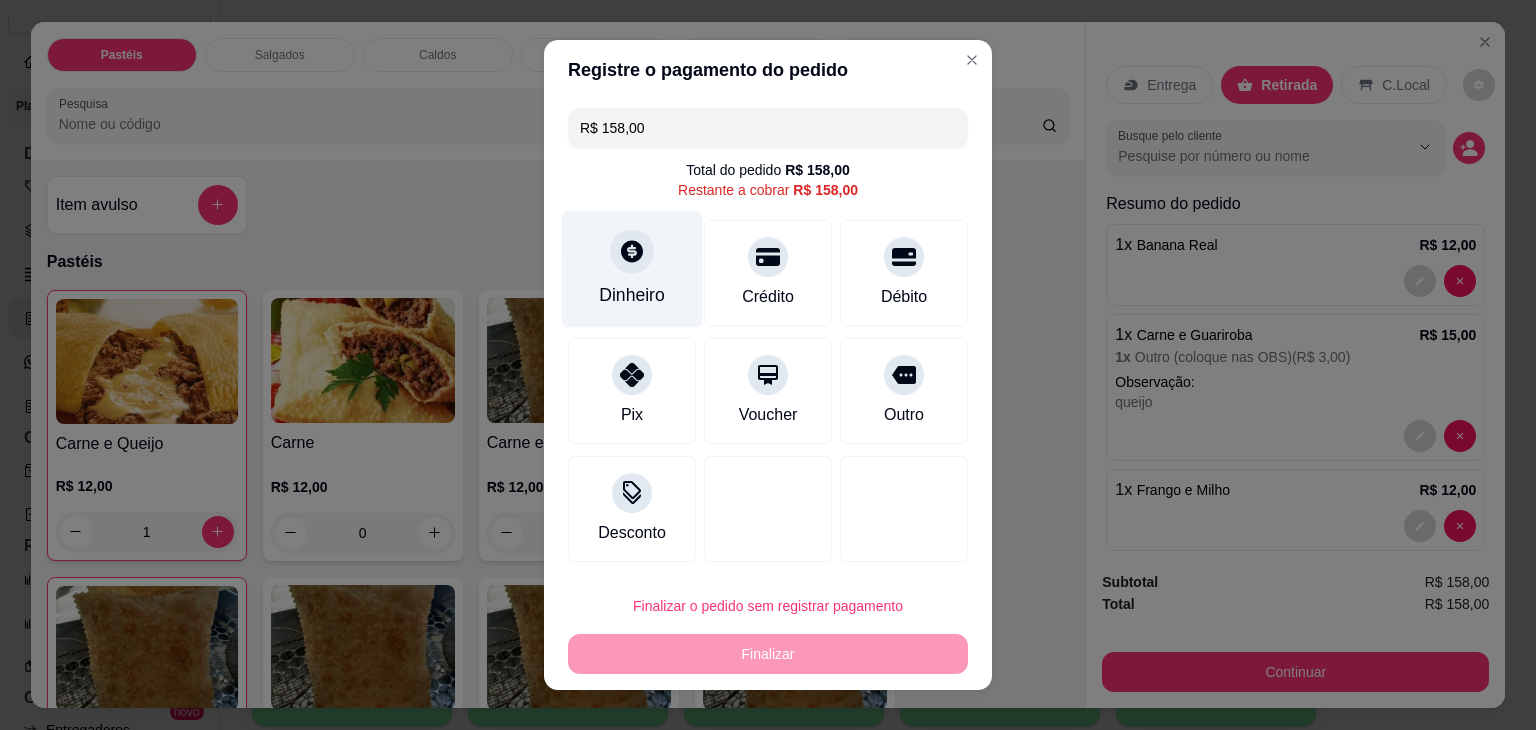 click 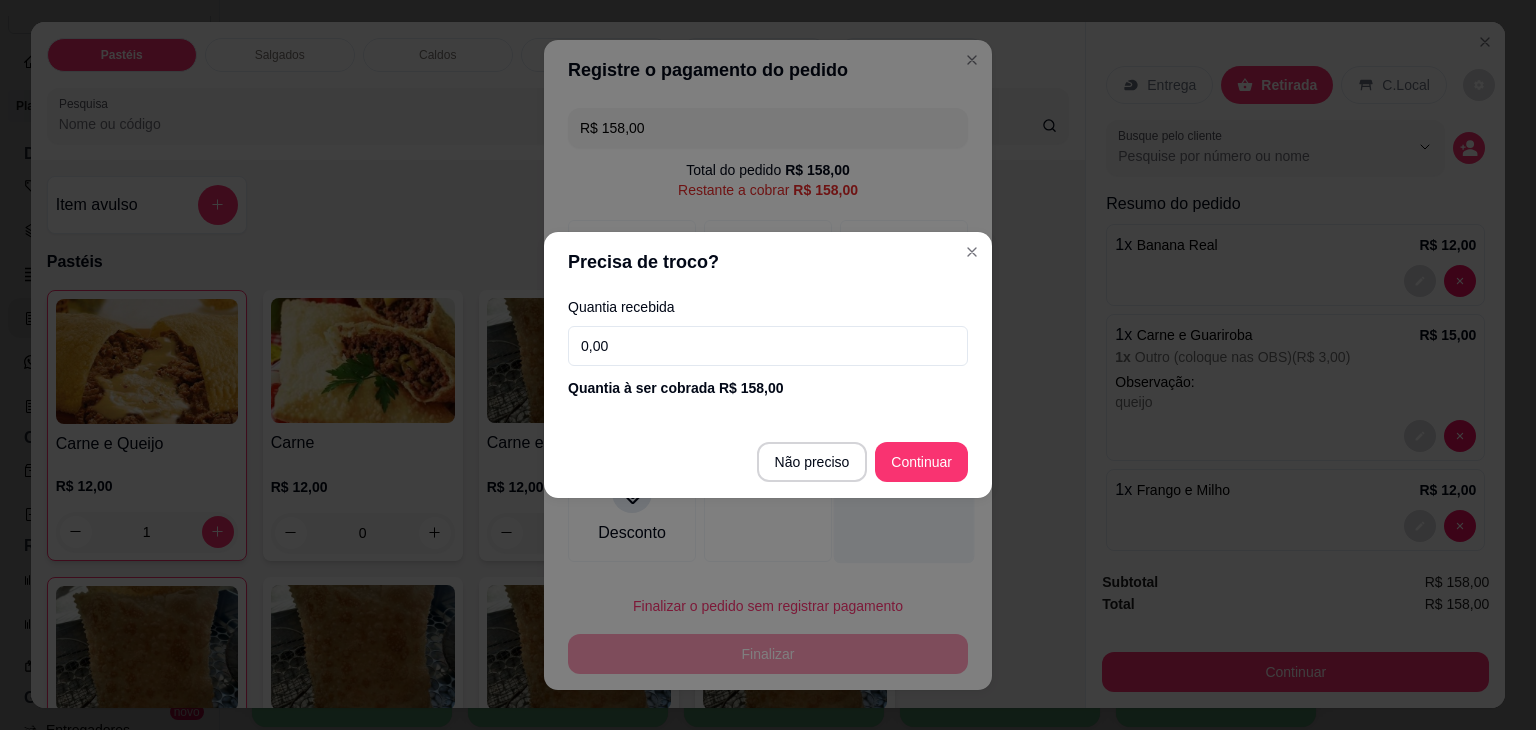 type on "R$ 0,00" 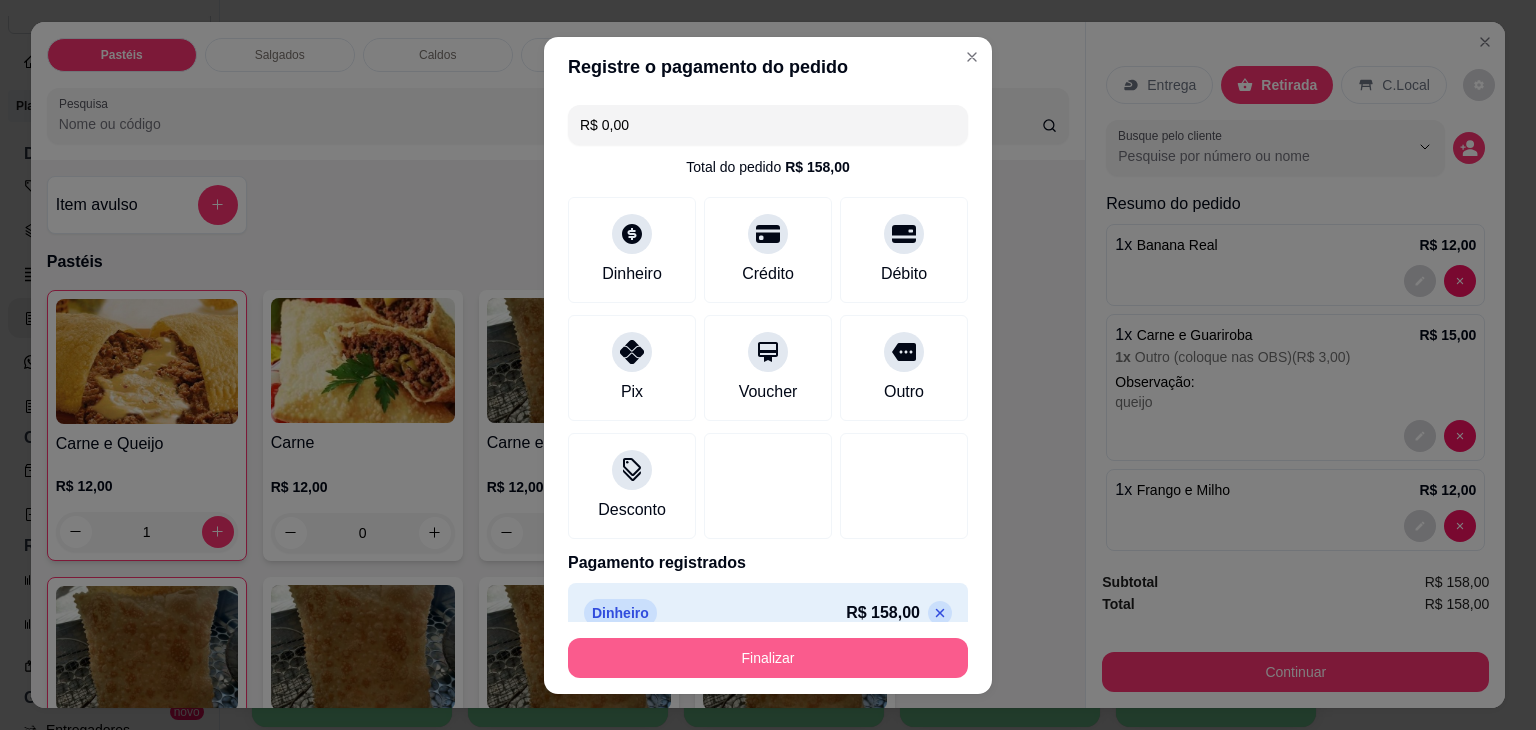 click on "Finalizar" at bounding box center [768, 658] 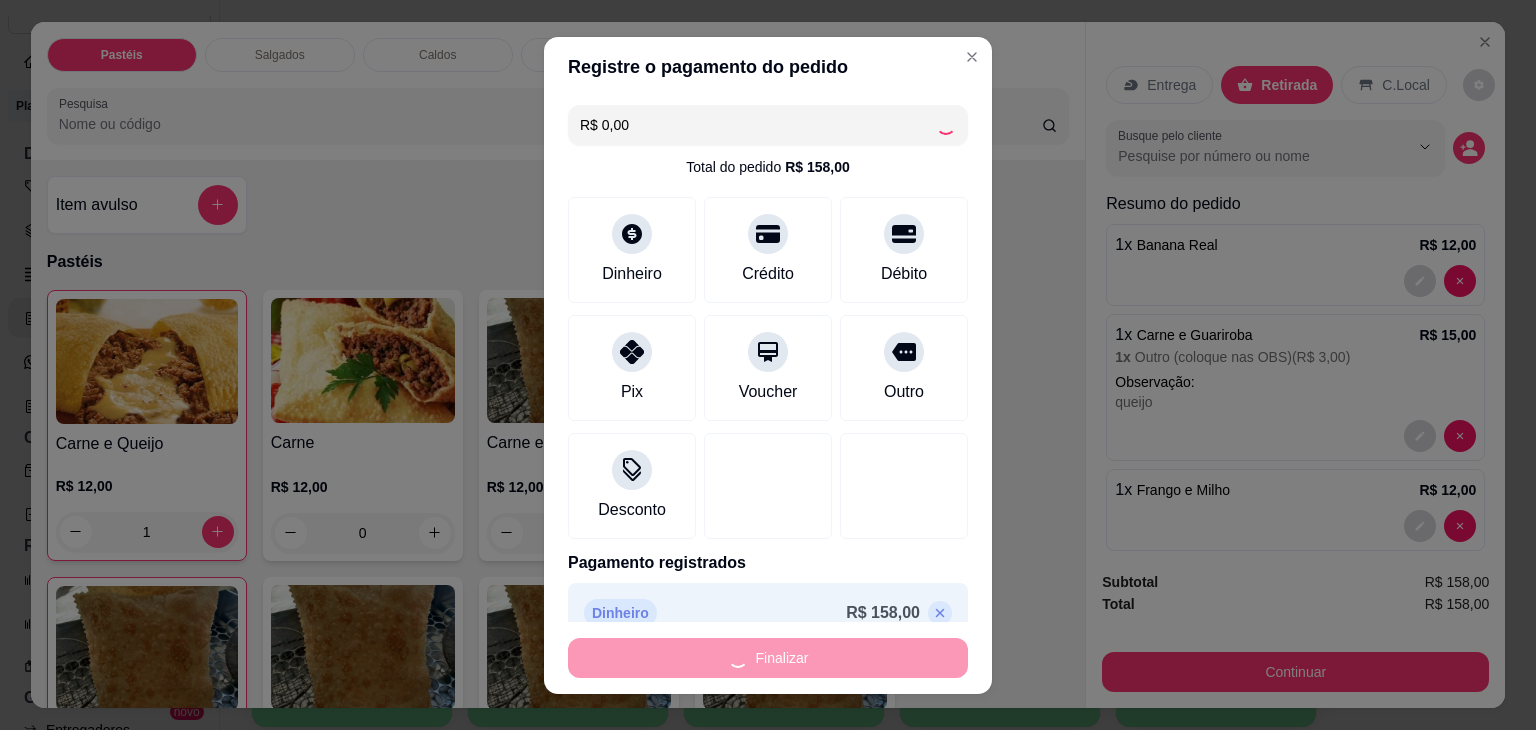 type on "0" 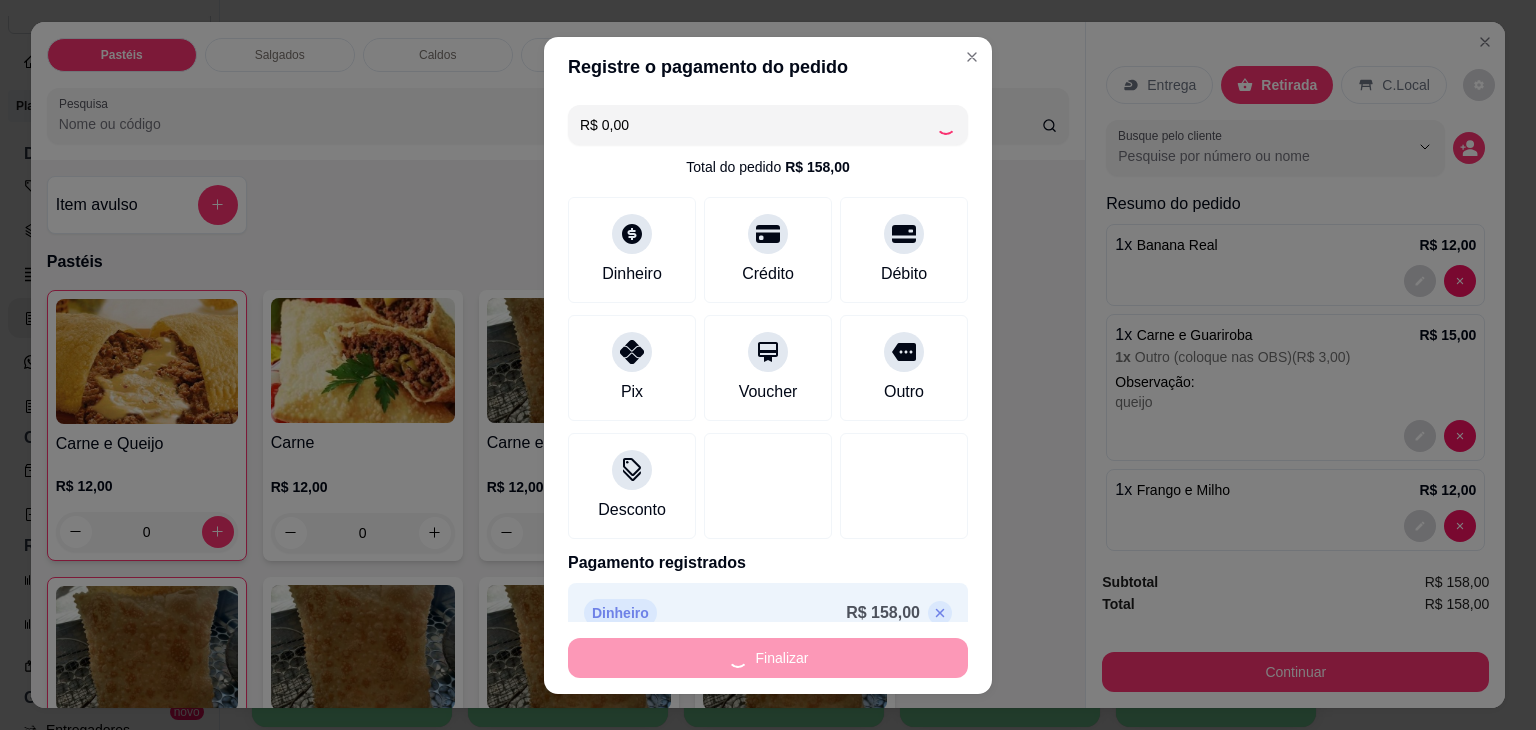 type on "-R$ 158,00" 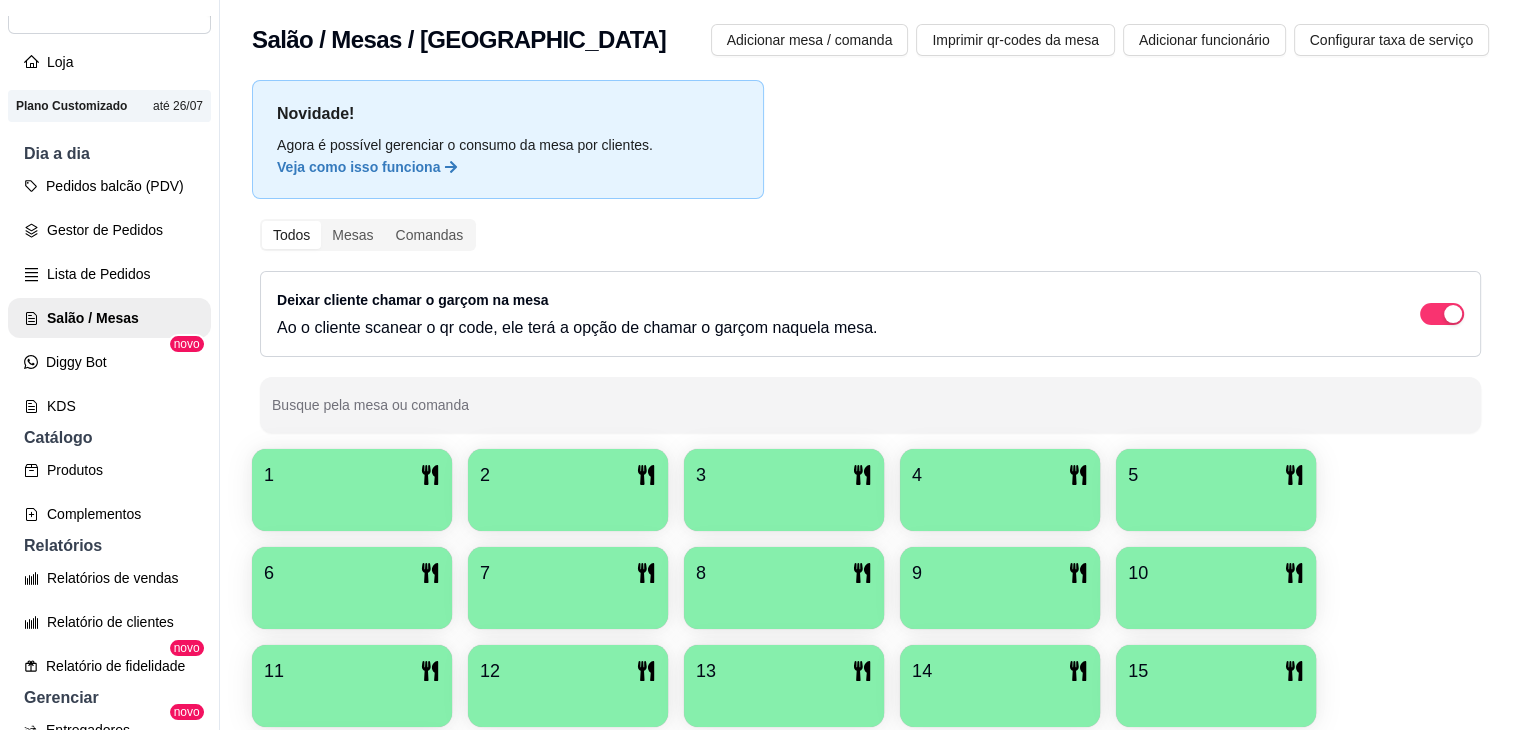 click on "2" at bounding box center (568, 475) 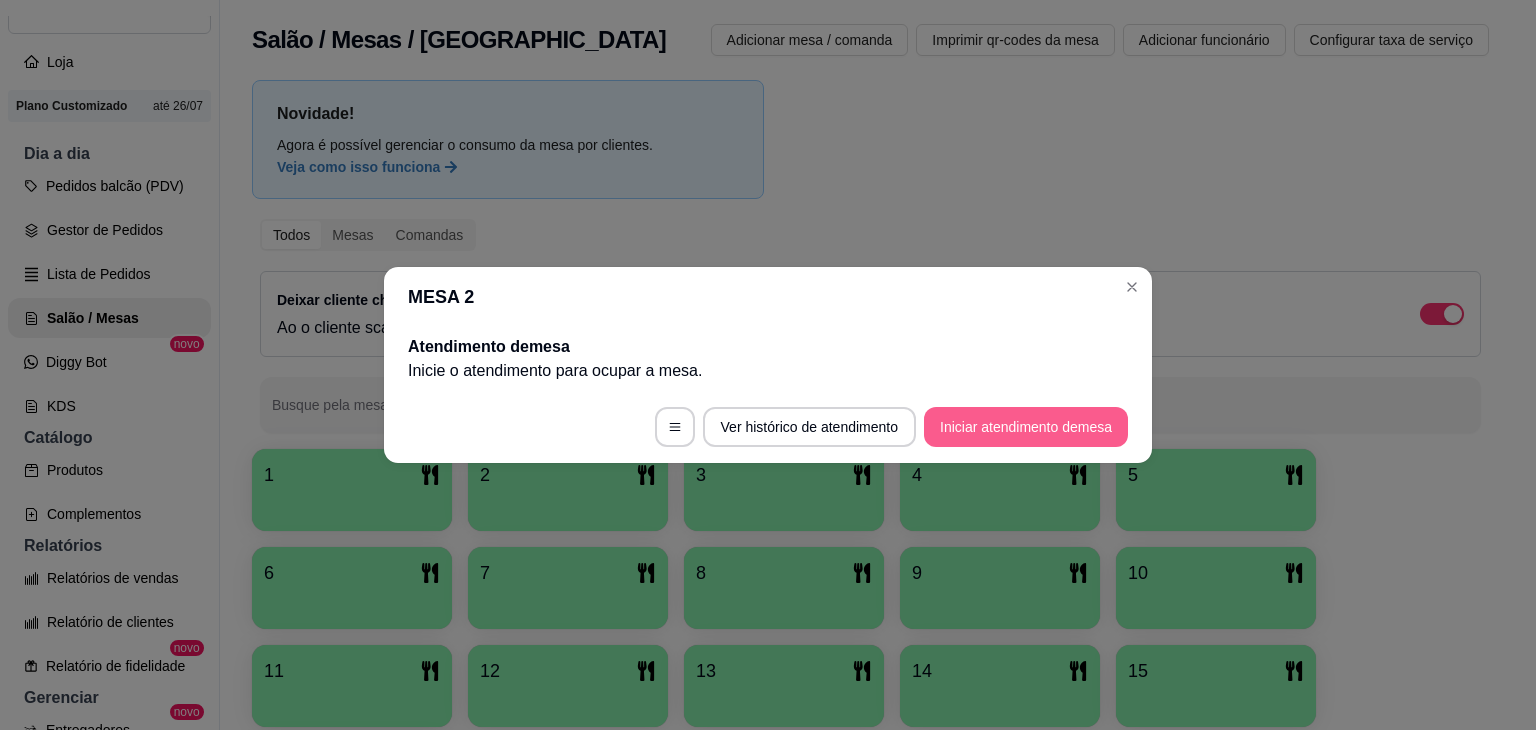 click on "Iniciar atendimento de  mesa" at bounding box center [1026, 427] 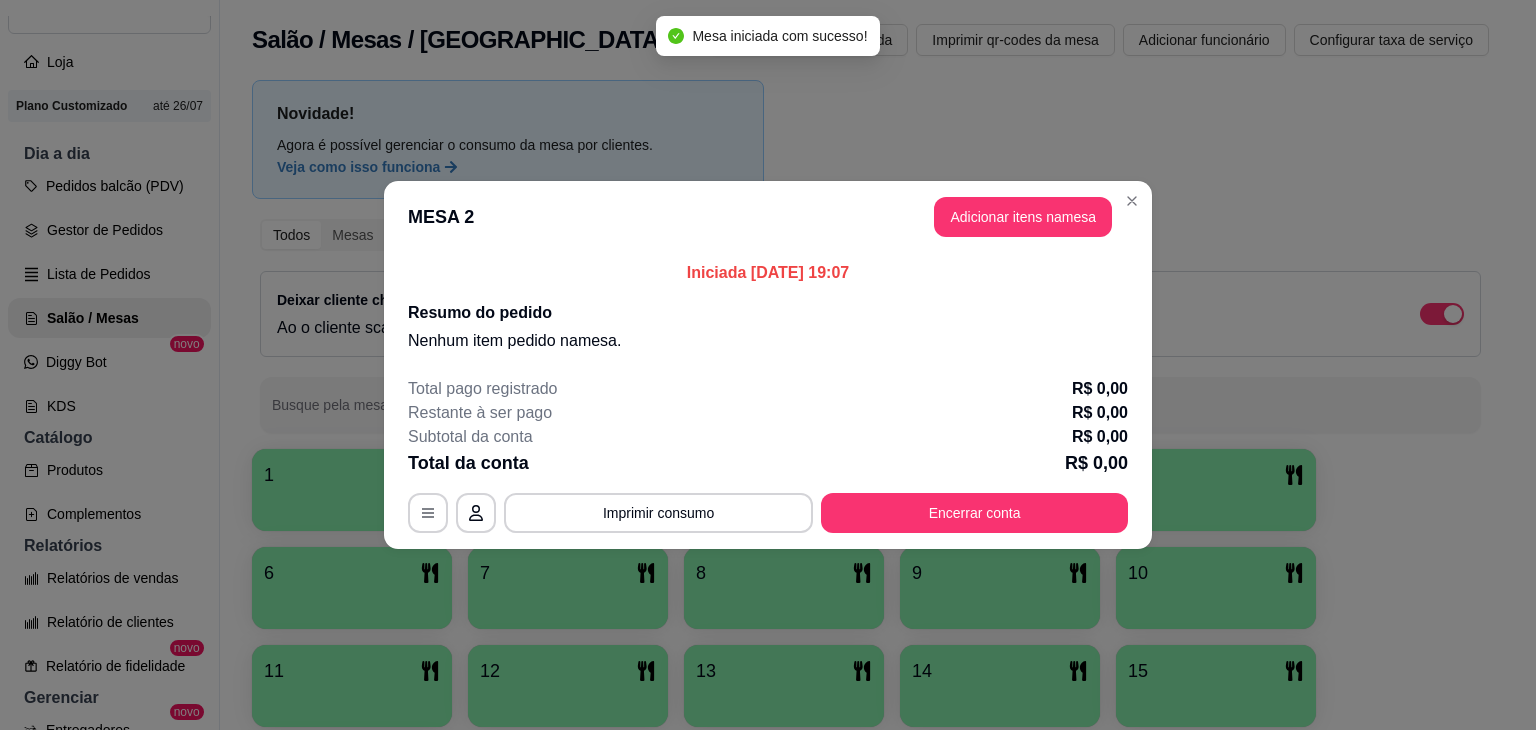 click on "Adicionar itens na  mesa" at bounding box center [1023, 217] 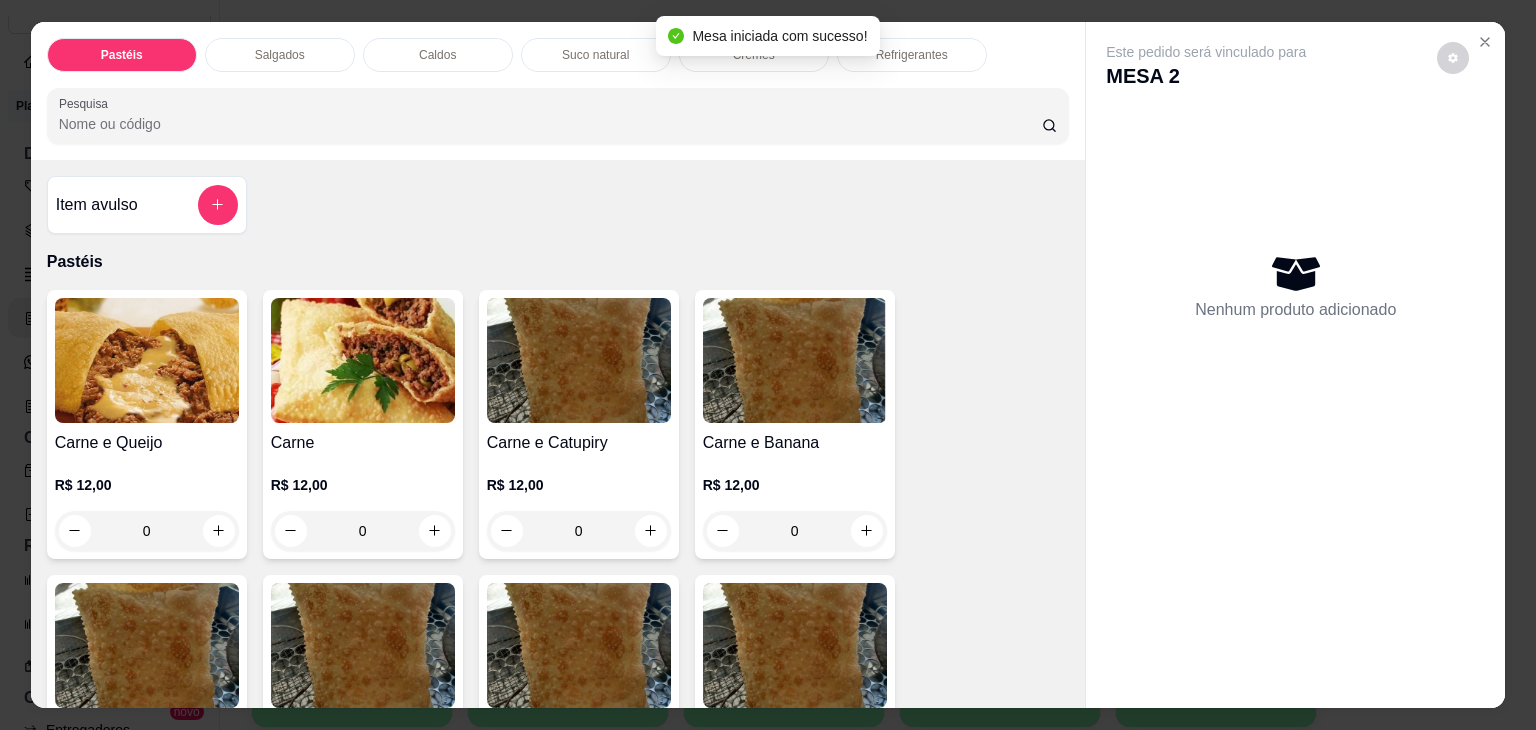 click on "Pastéis  Salgados  Caldos Suco natural Cremes Refrigerantes Pesquisa" at bounding box center (558, 91) 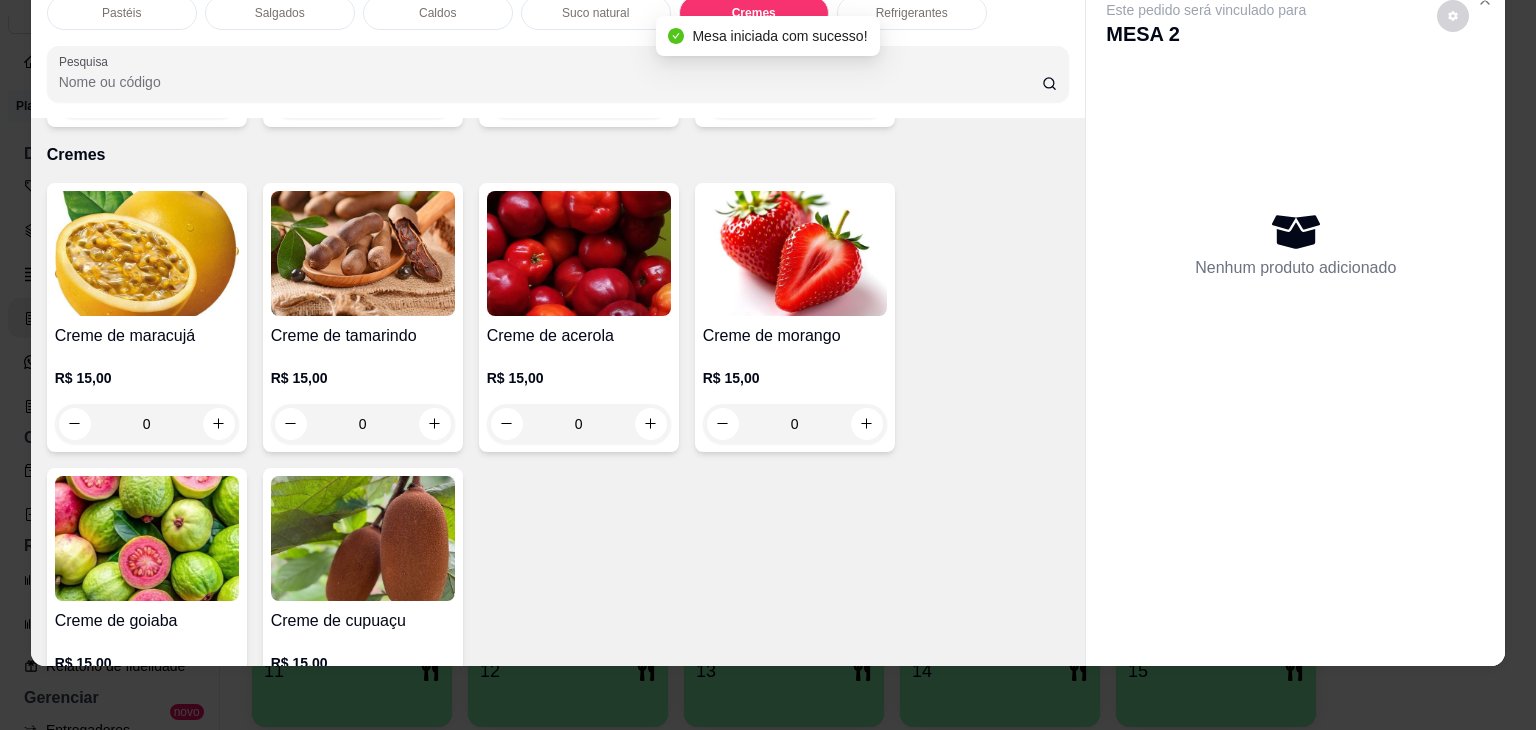 click on "Salgados" at bounding box center (280, 13) 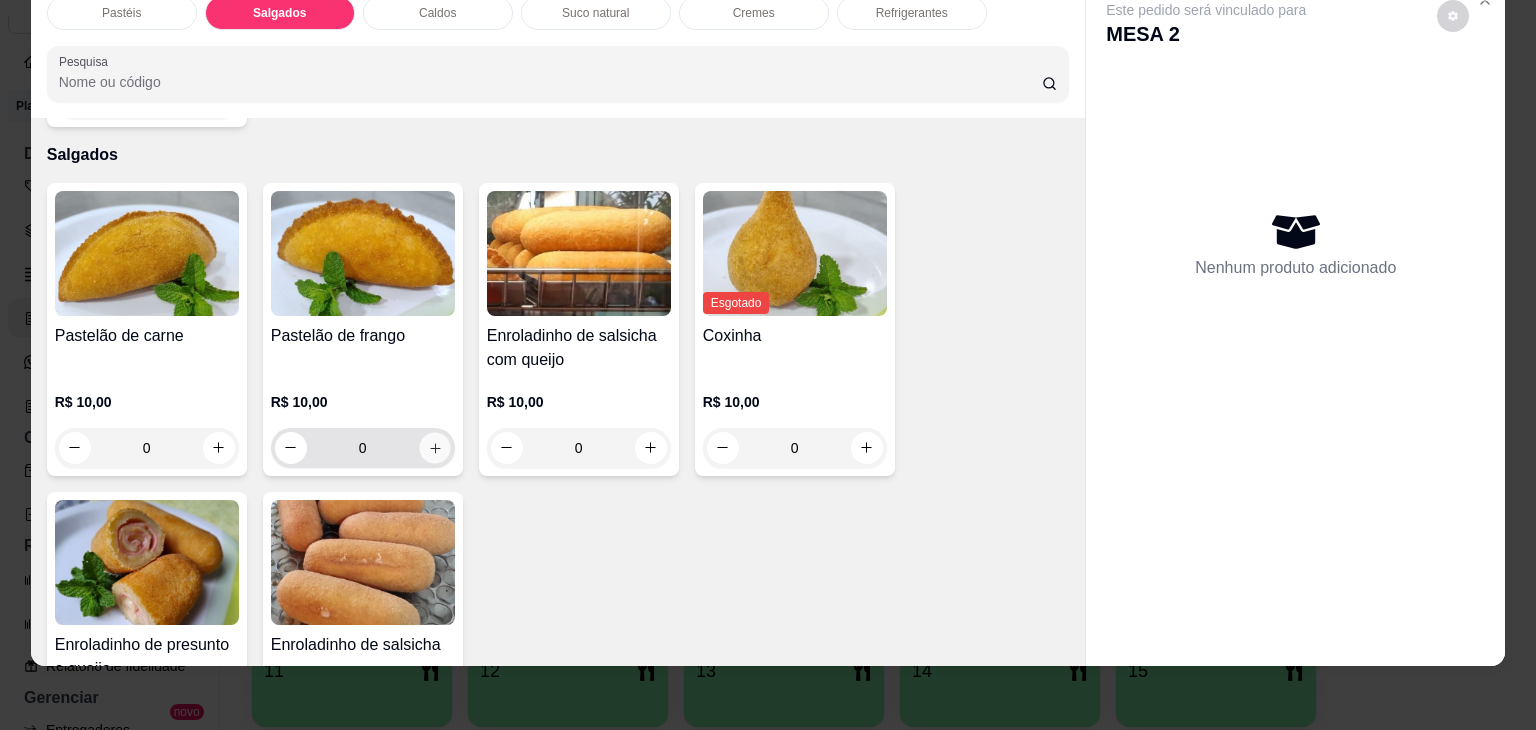 click 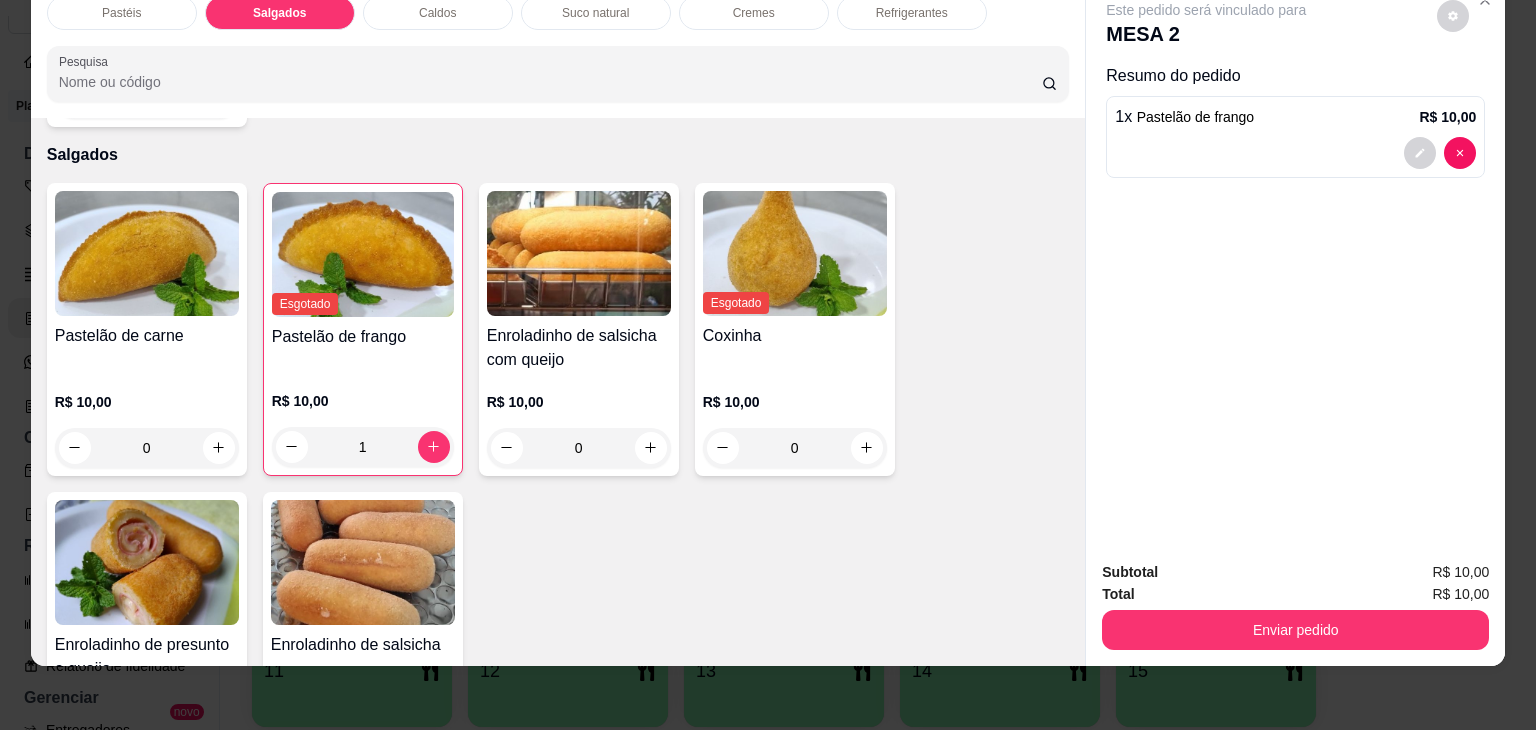 click on "Pastéis" at bounding box center [122, 13] 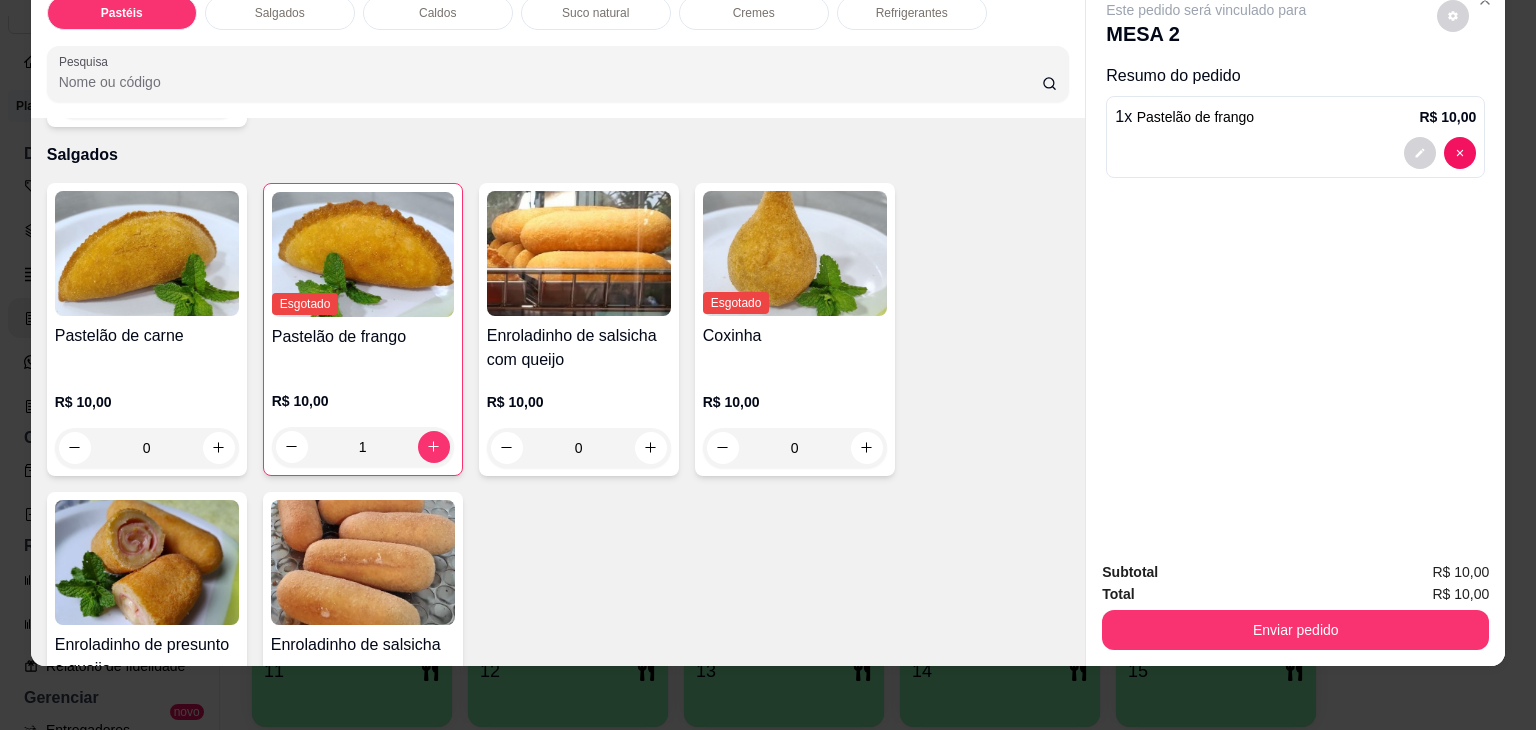 scroll, scrollTop: 89, scrollLeft: 0, axis: vertical 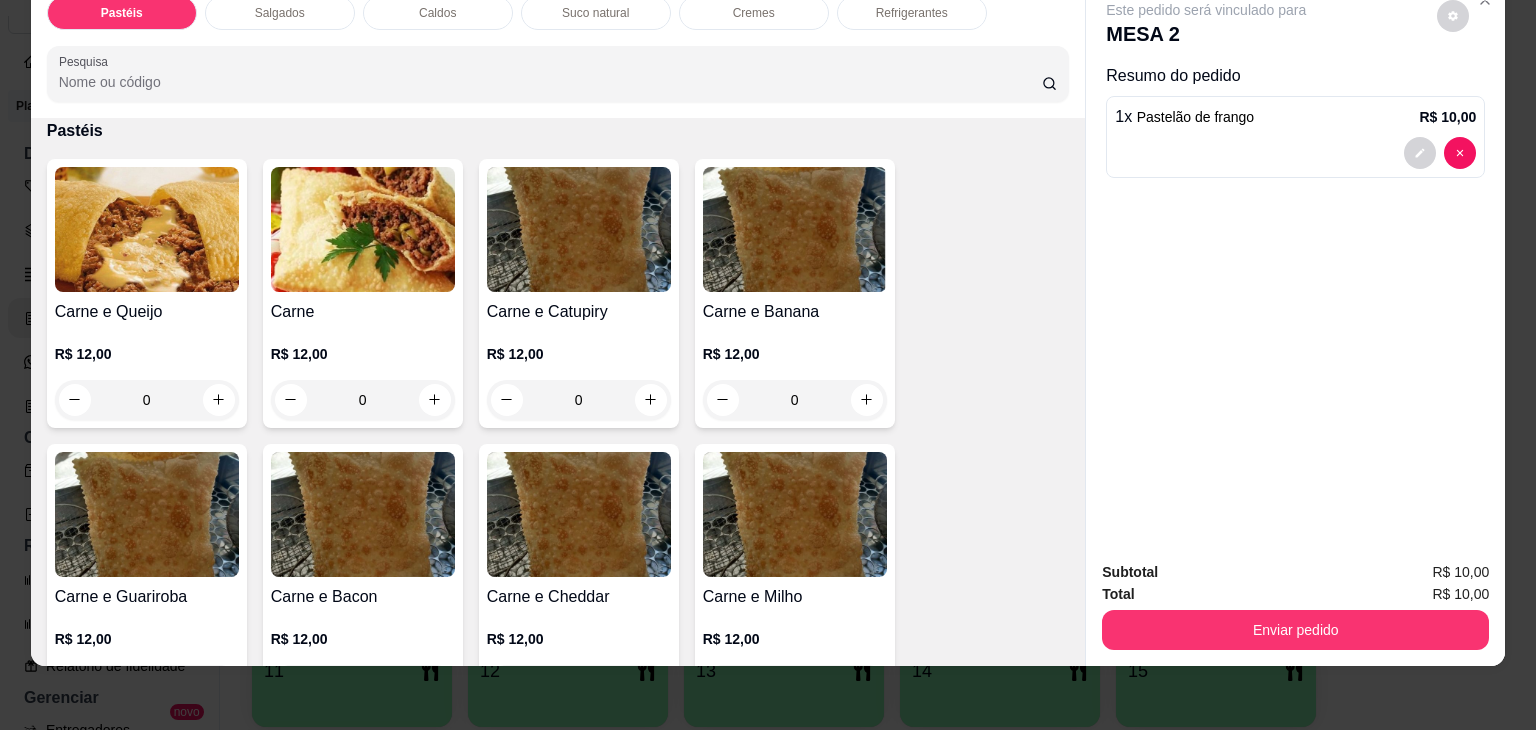 click on "0" at bounding box center [147, 400] 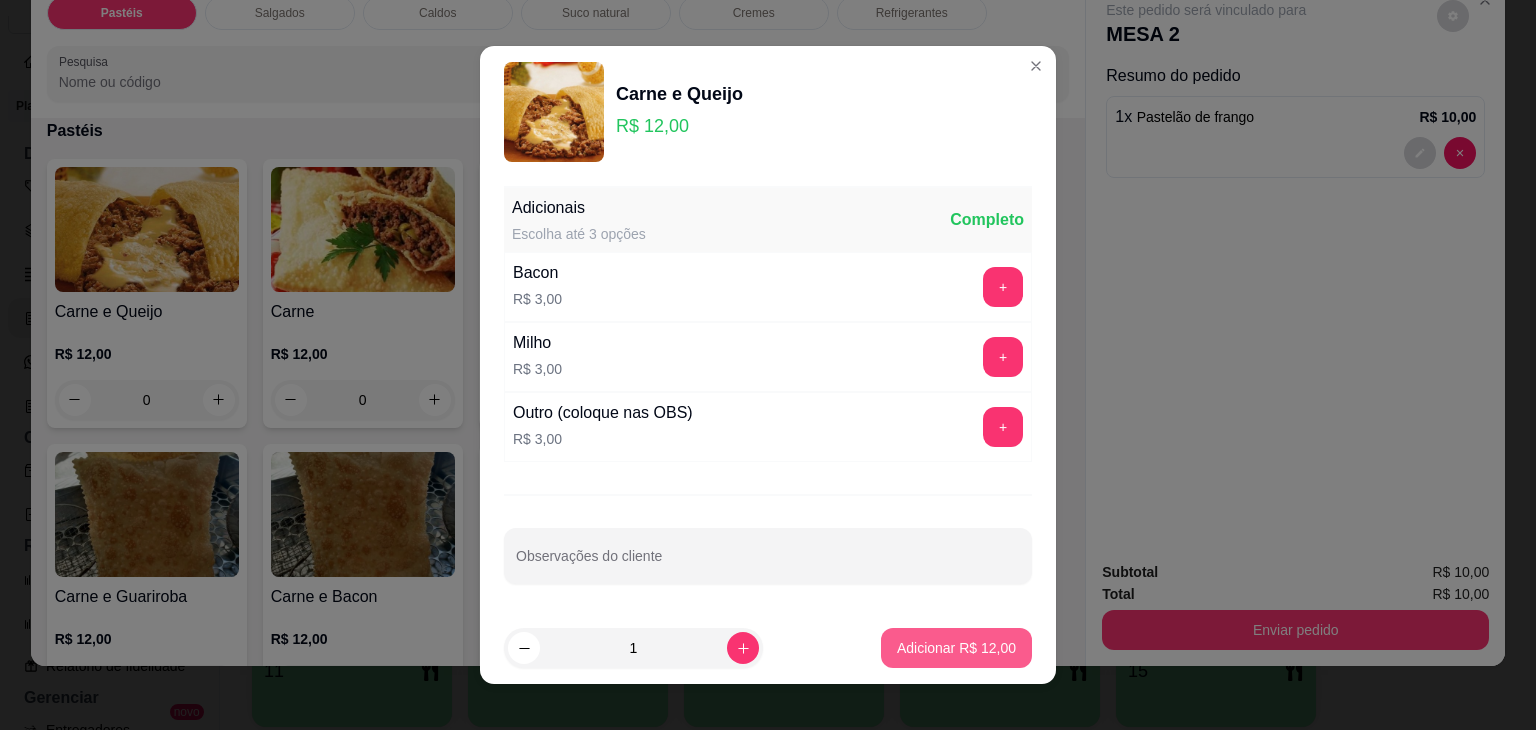 click on "Adicionar   R$ 12,00" at bounding box center (956, 648) 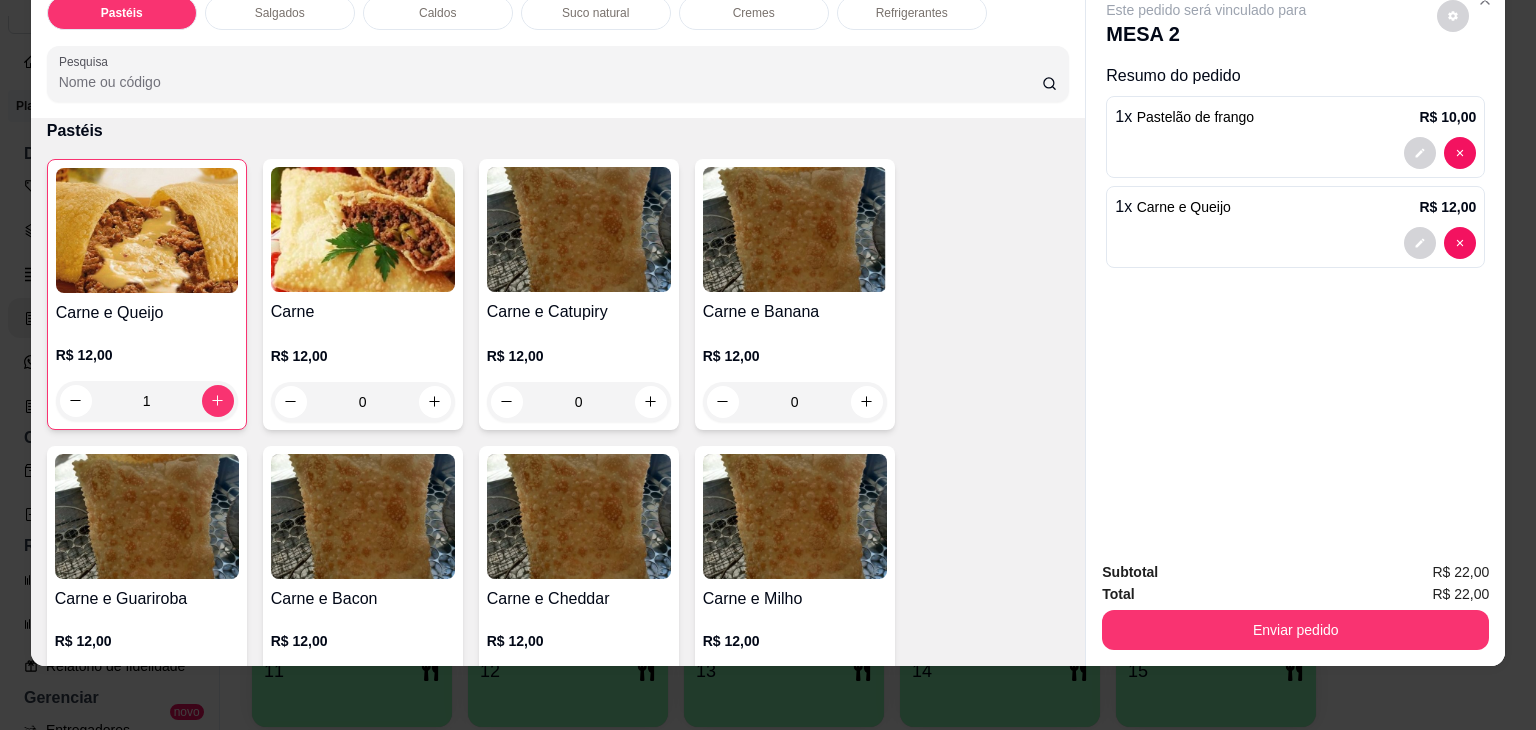 click on "Refrigerantes" at bounding box center [912, 13] 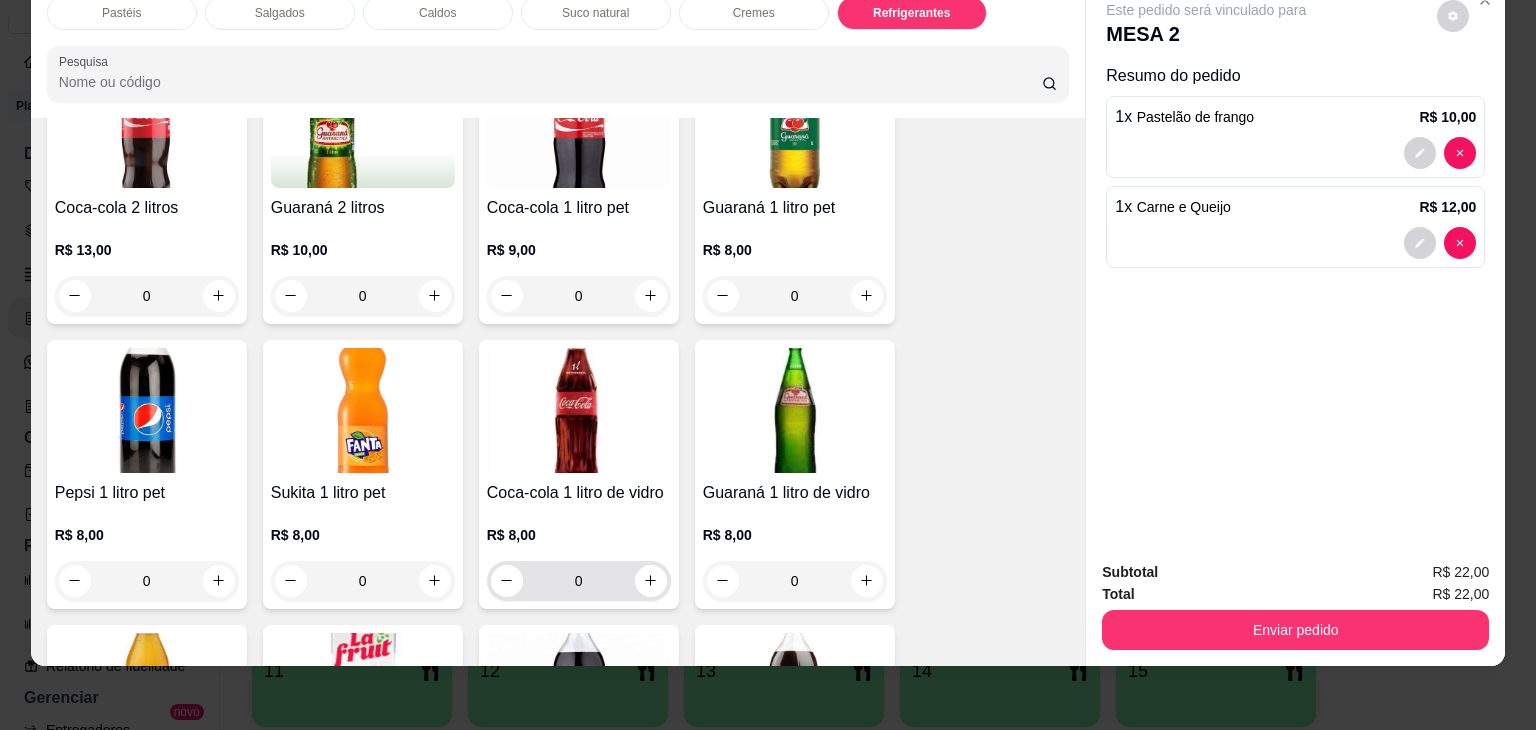 scroll, scrollTop: 5432, scrollLeft: 0, axis: vertical 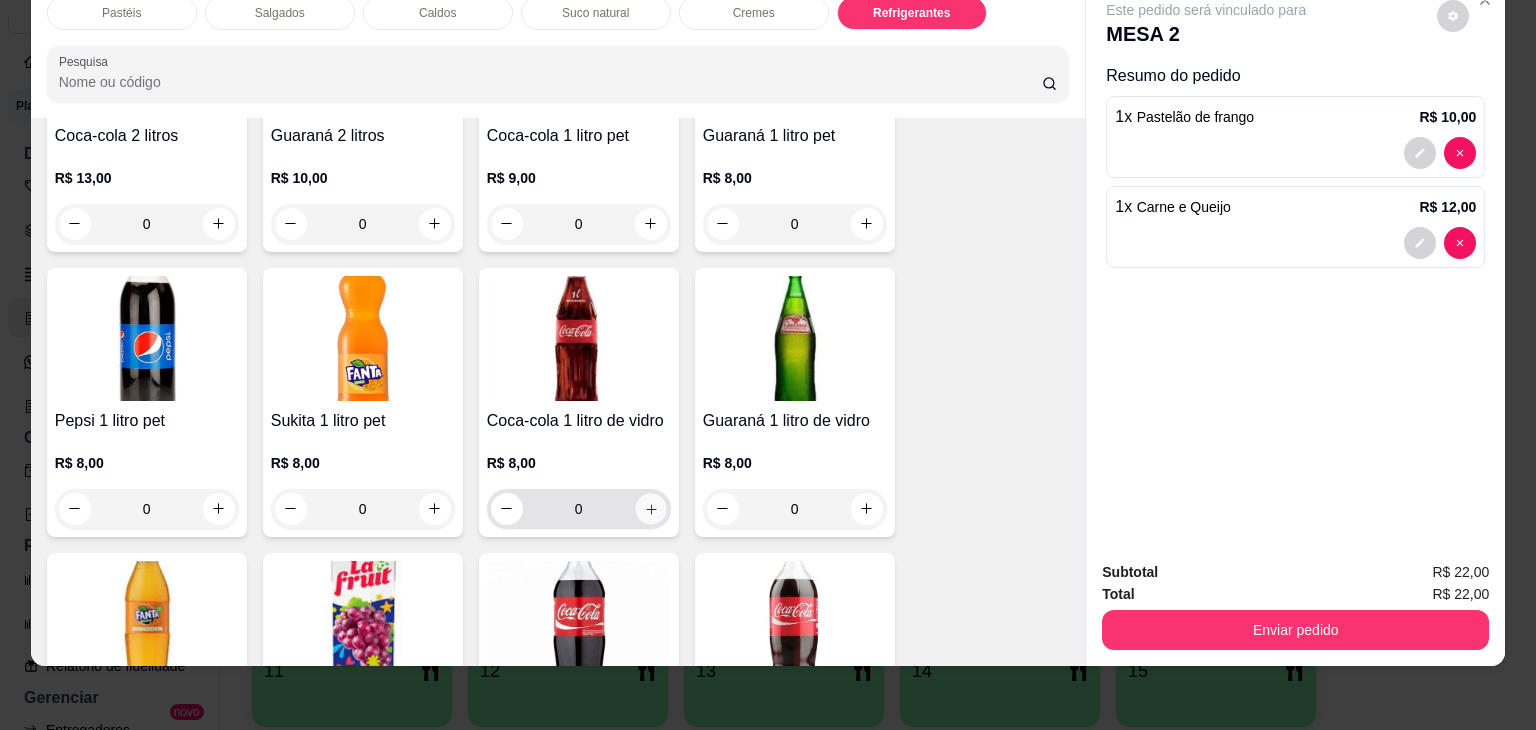 click 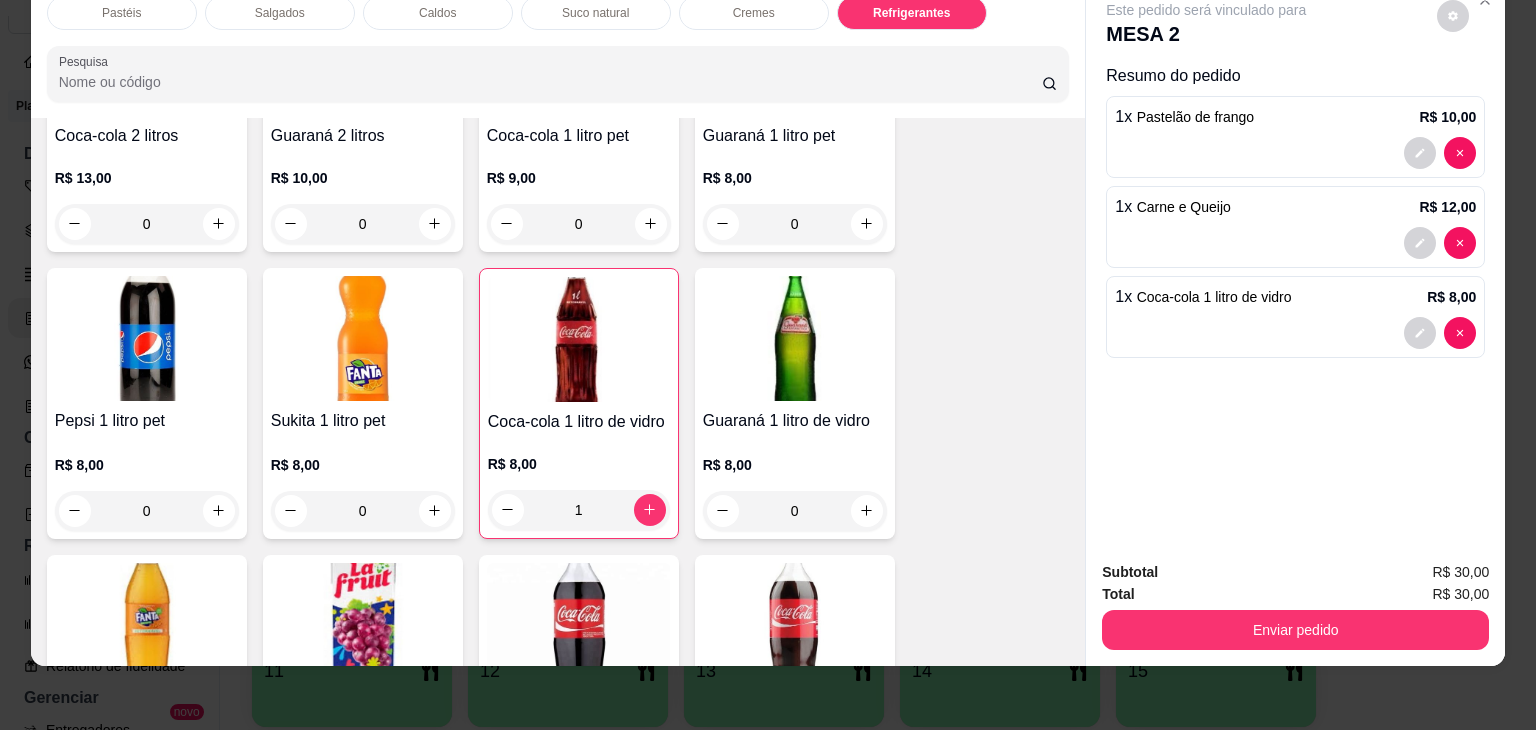click on "Pastéis" at bounding box center (121, 13) 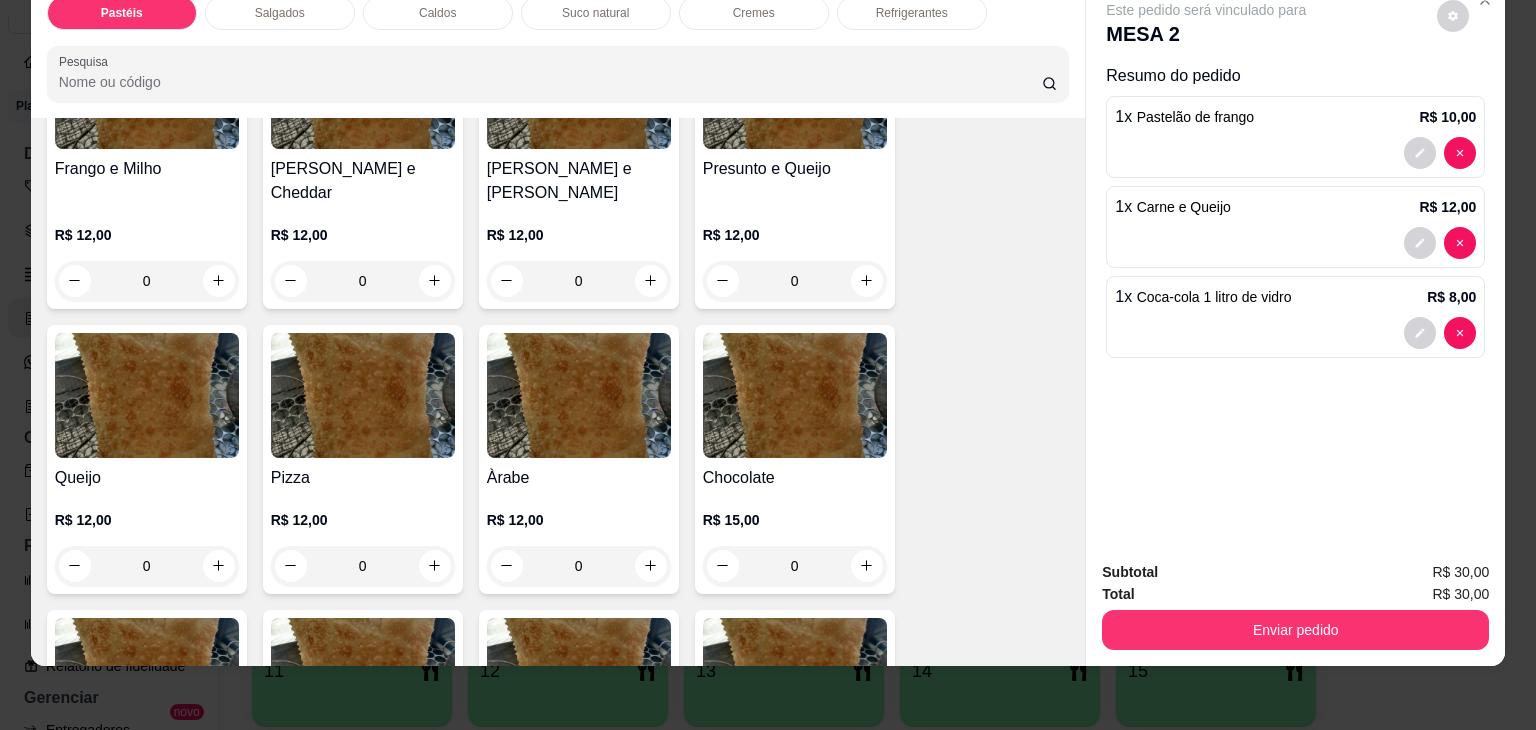 scroll, scrollTop: 1289, scrollLeft: 0, axis: vertical 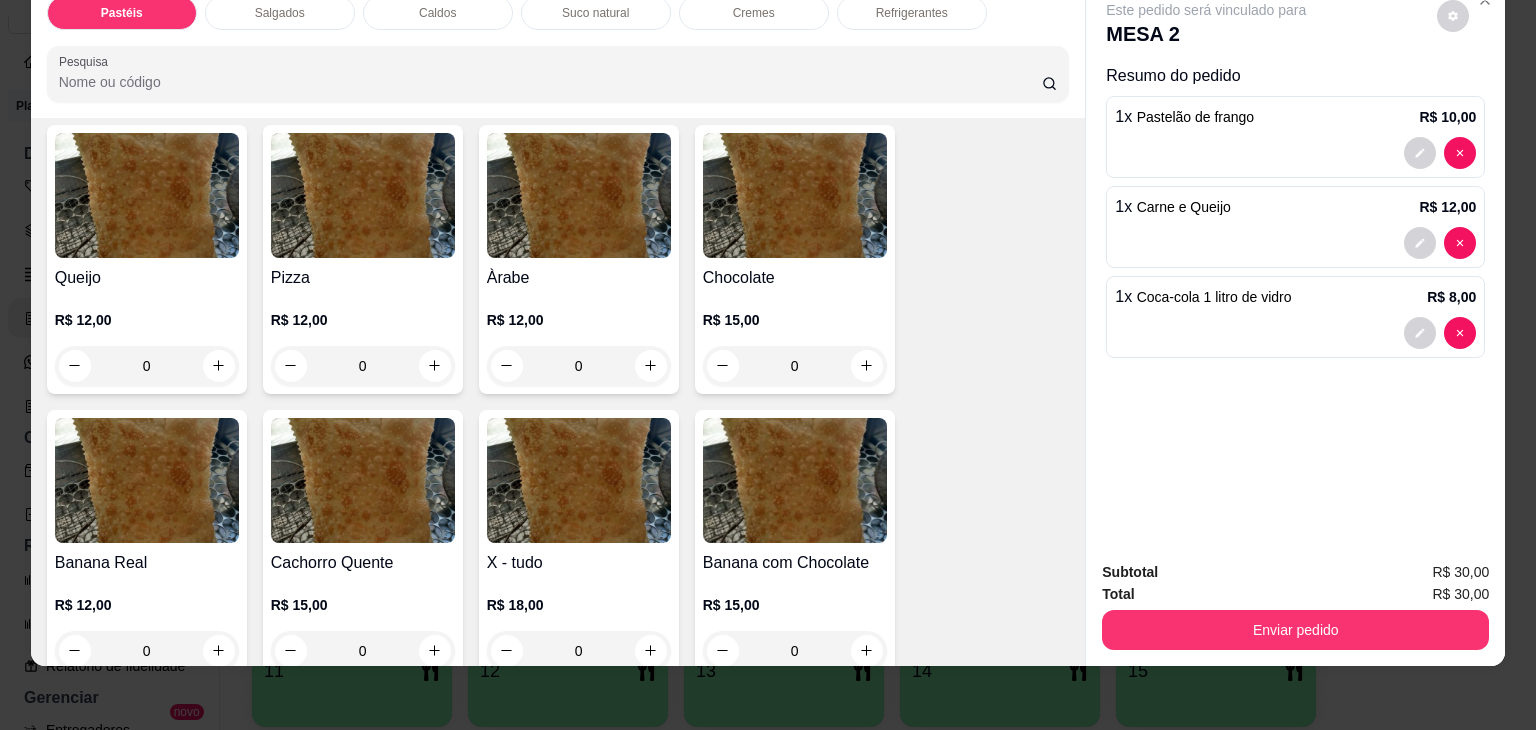 click on "0" at bounding box center [363, 366] 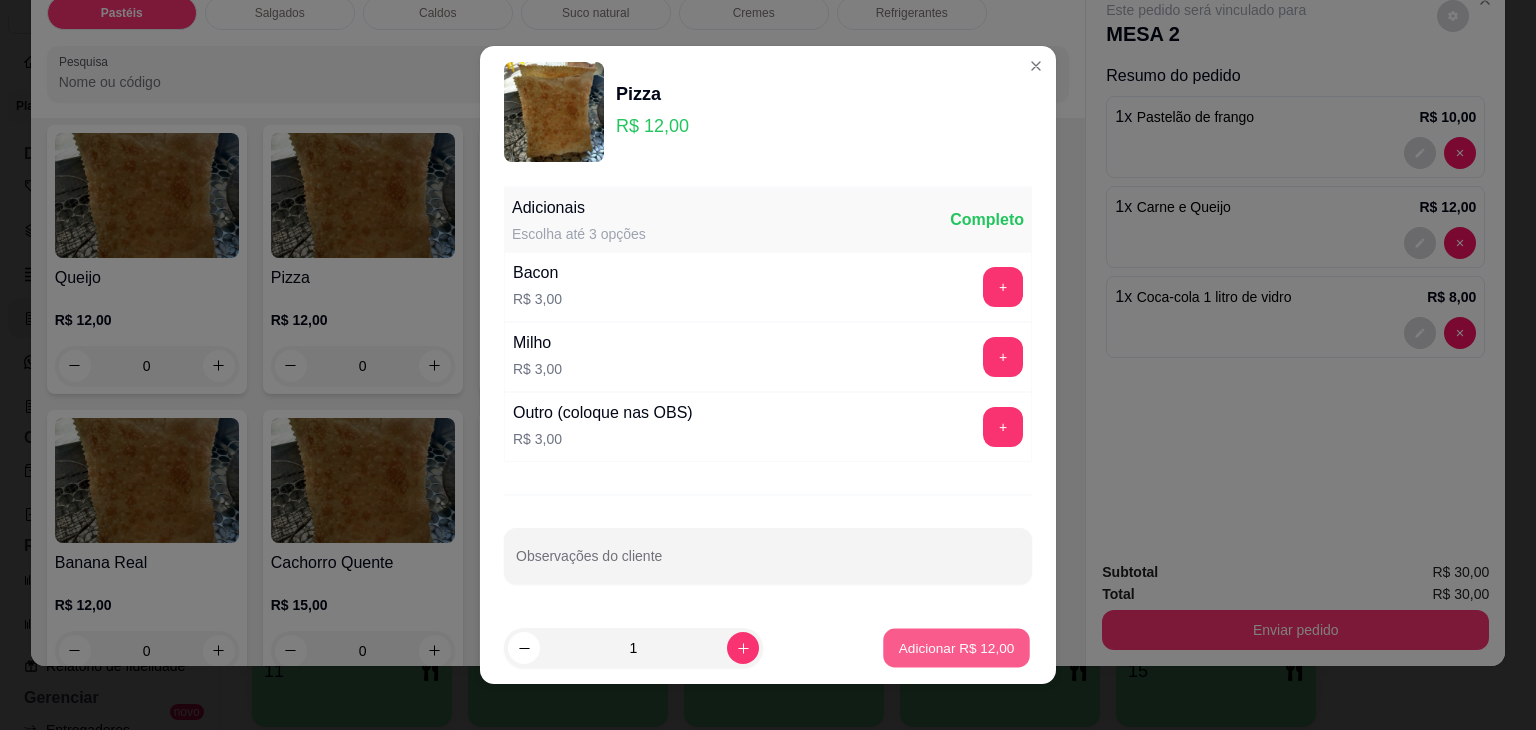 click on "Adicionar   R$ 12,00" at bounding box center [956, 648] 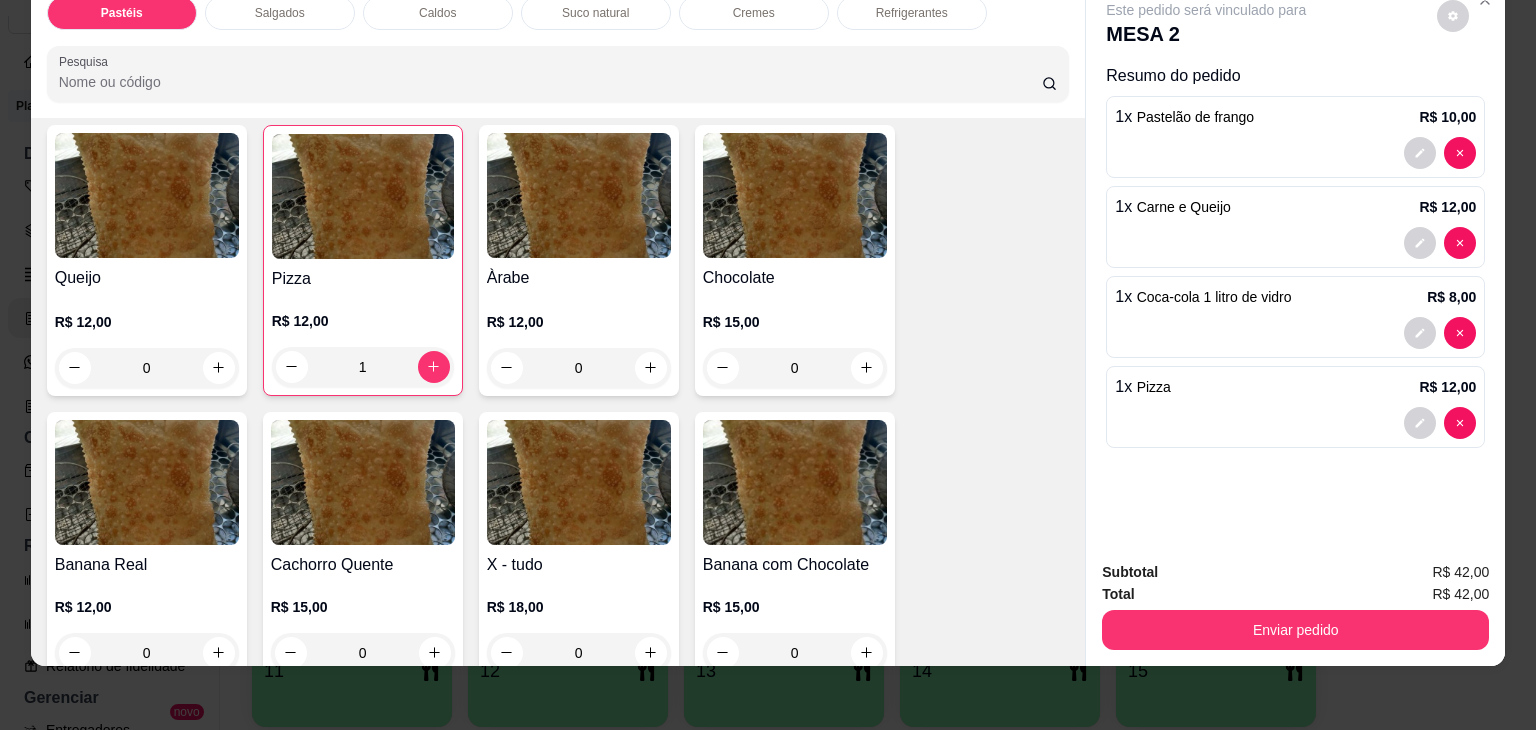click on "Refrigerantes" at bounding box center [912, 13] 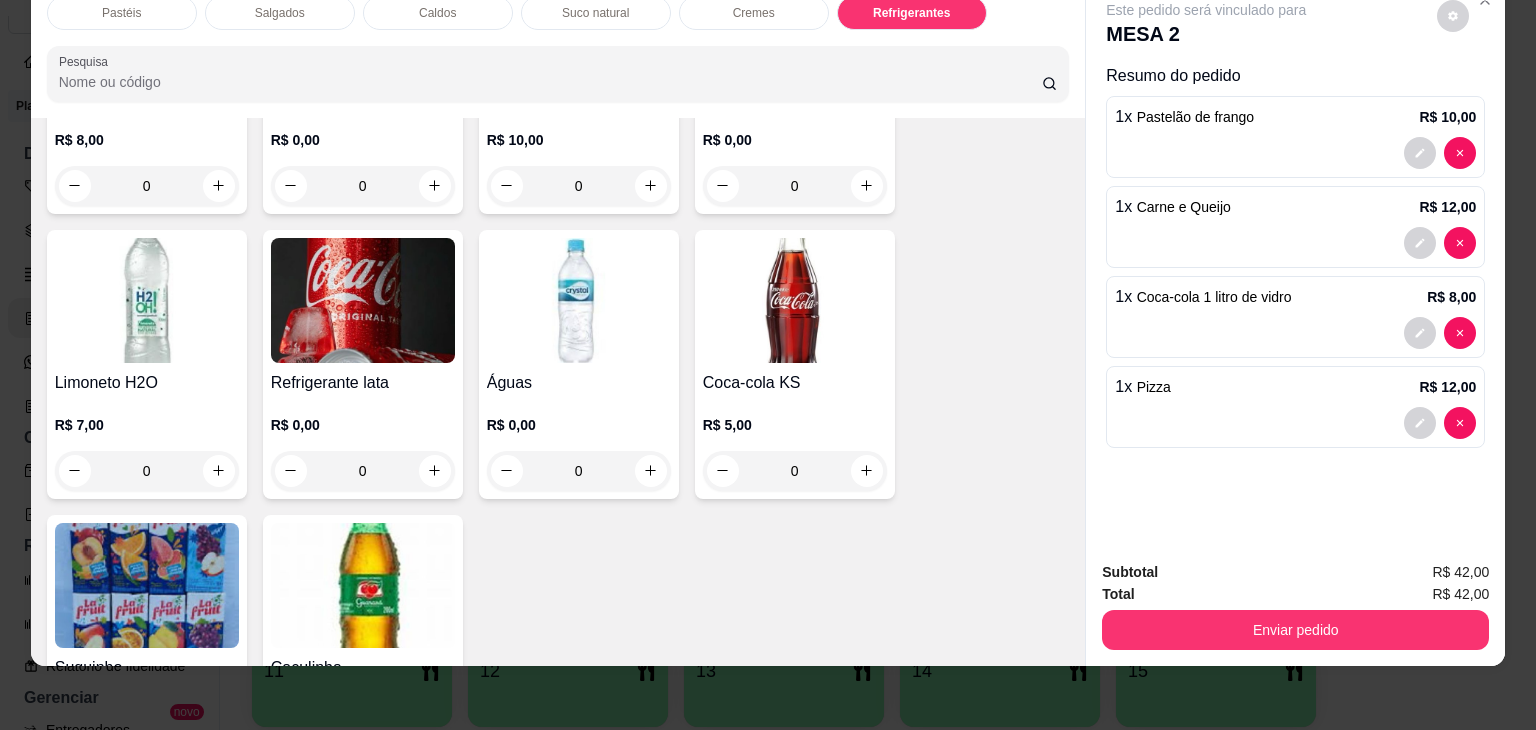 scroll, scrollTop: 6133, scrollLeft: 0, axis: vertical 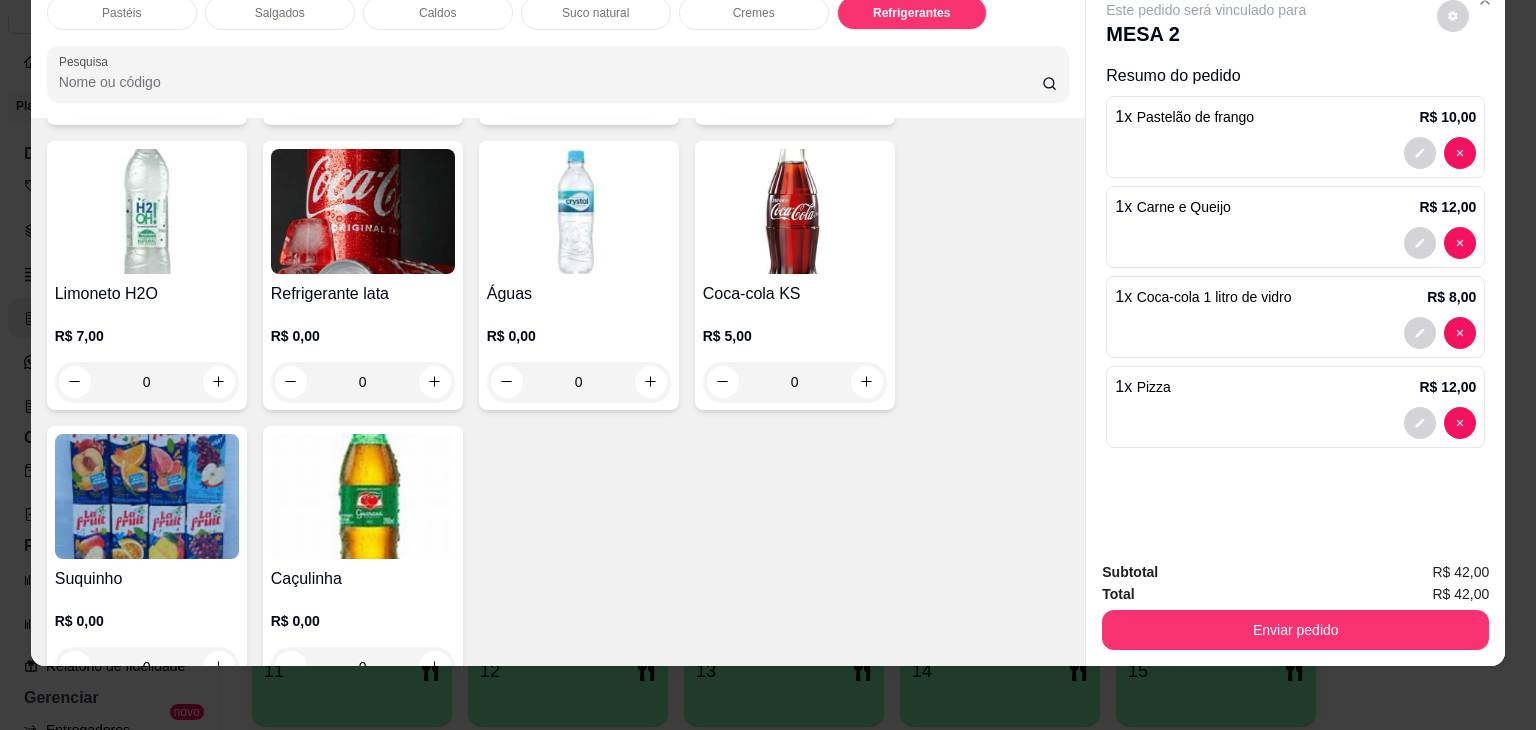 click on "0" at bounding box center [579, 382] 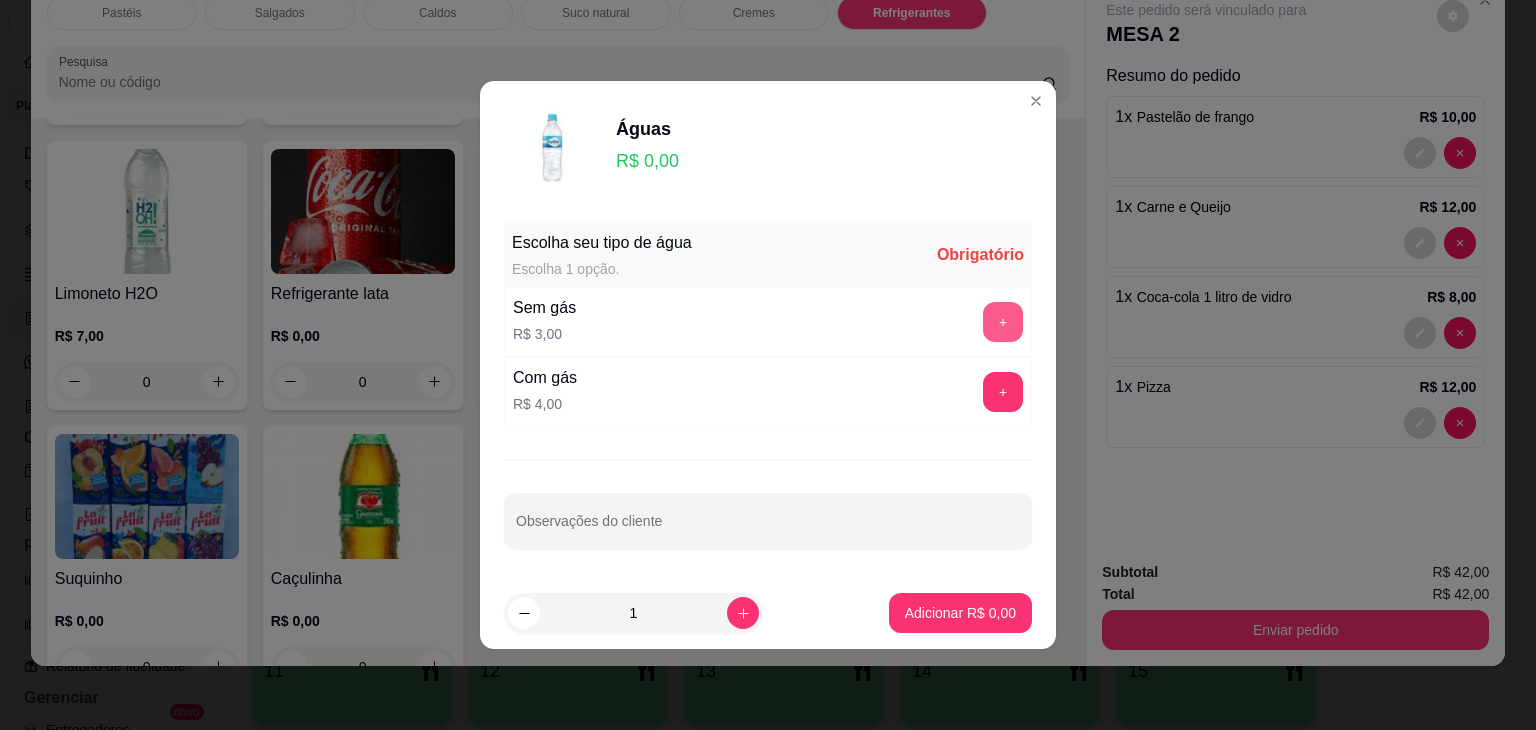 click on "+" at bounding box center (1003, 322) 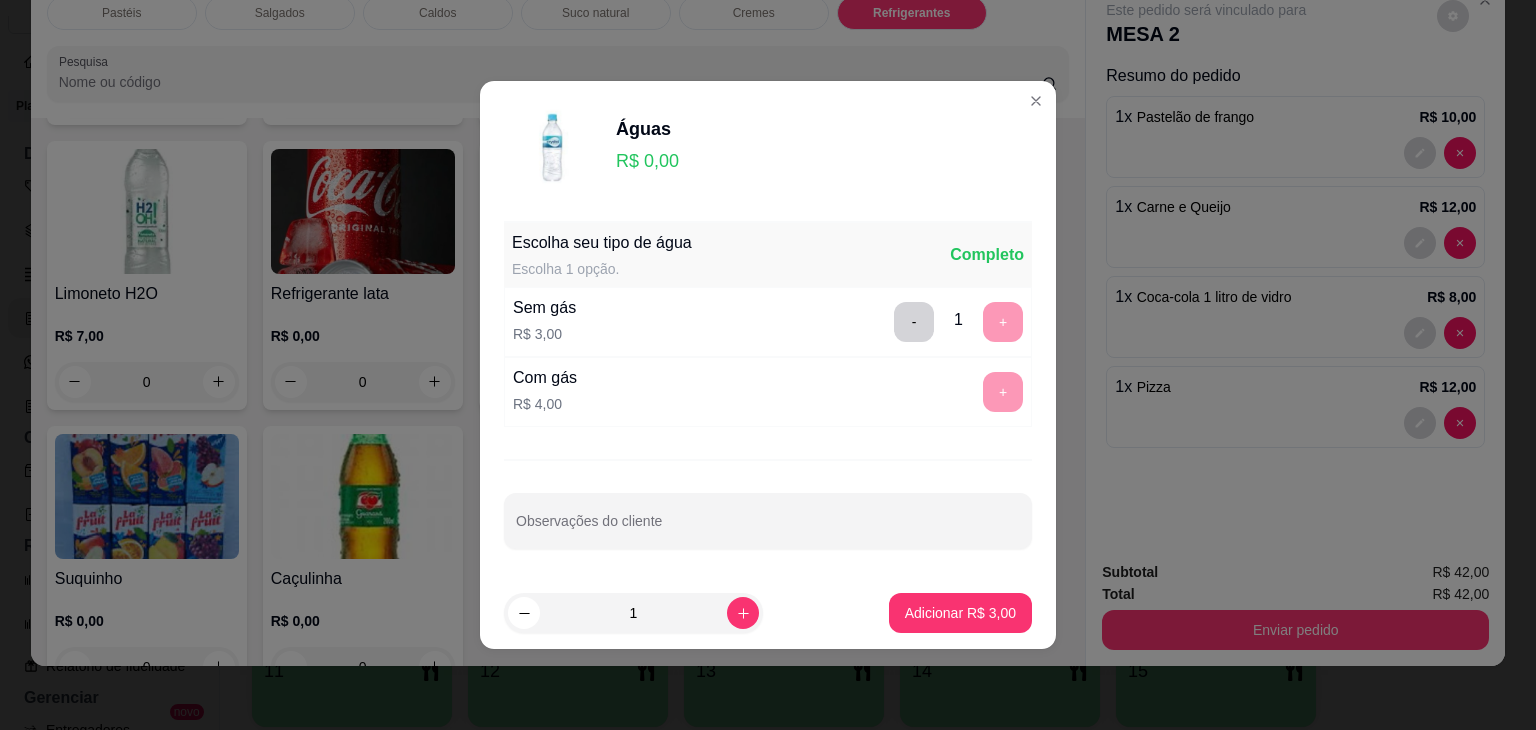 click on "Adicionar   R$ 3,00" at bounding box center [960, 613] 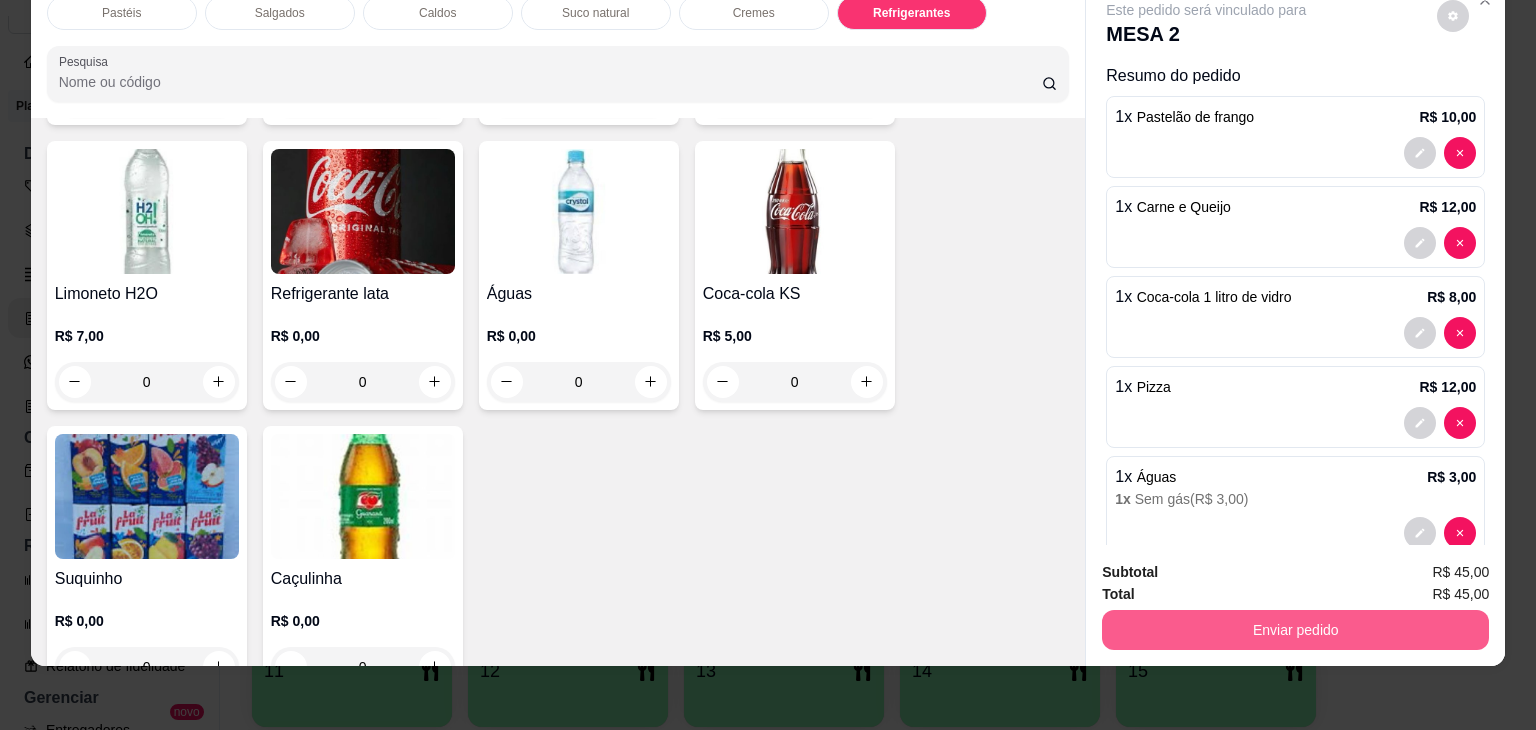click on "Enviar pedido" at bounding box center (1295, 630) 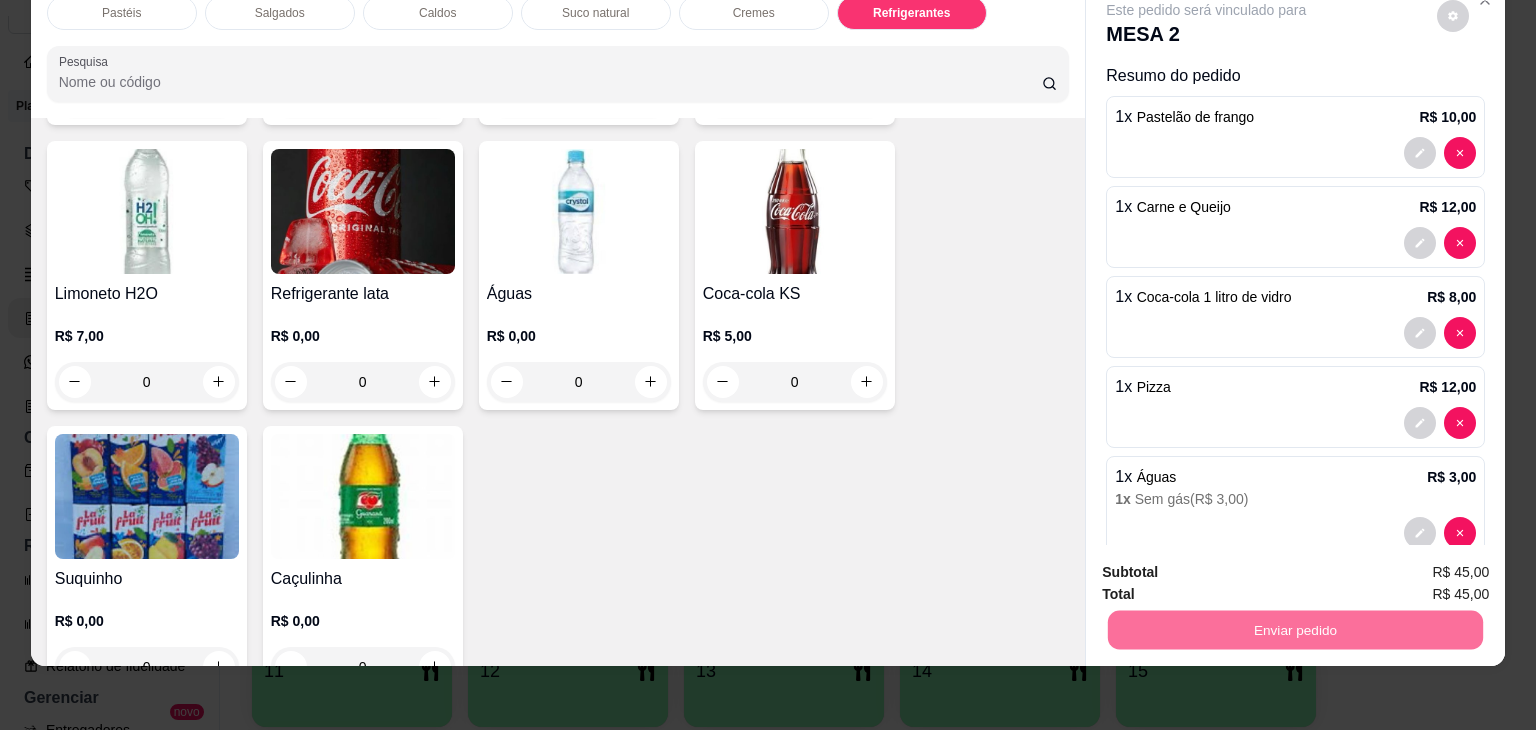 click on "Não registrar e enviar pedido" at bounding box center (1229, 564) 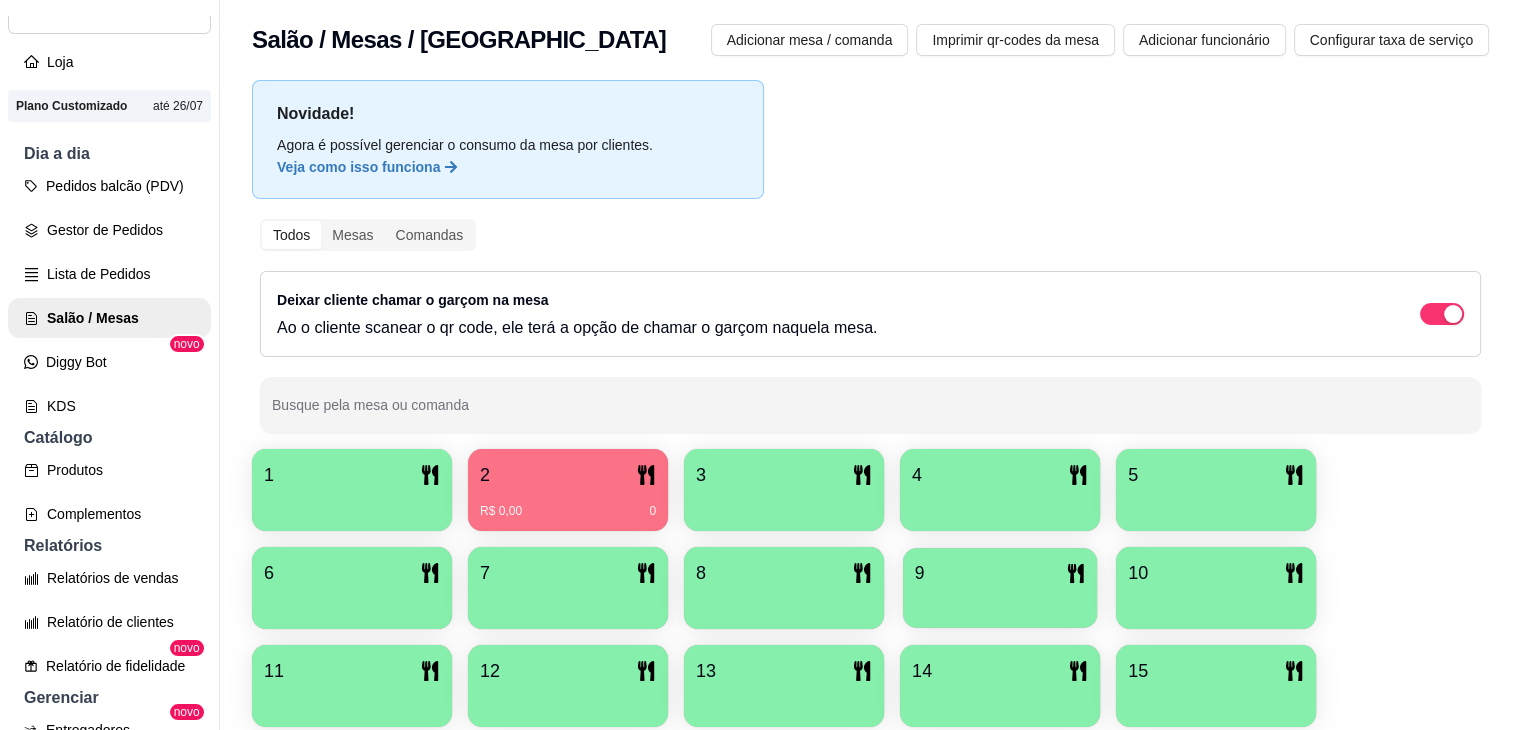 click at bounding box center (1000, 601) 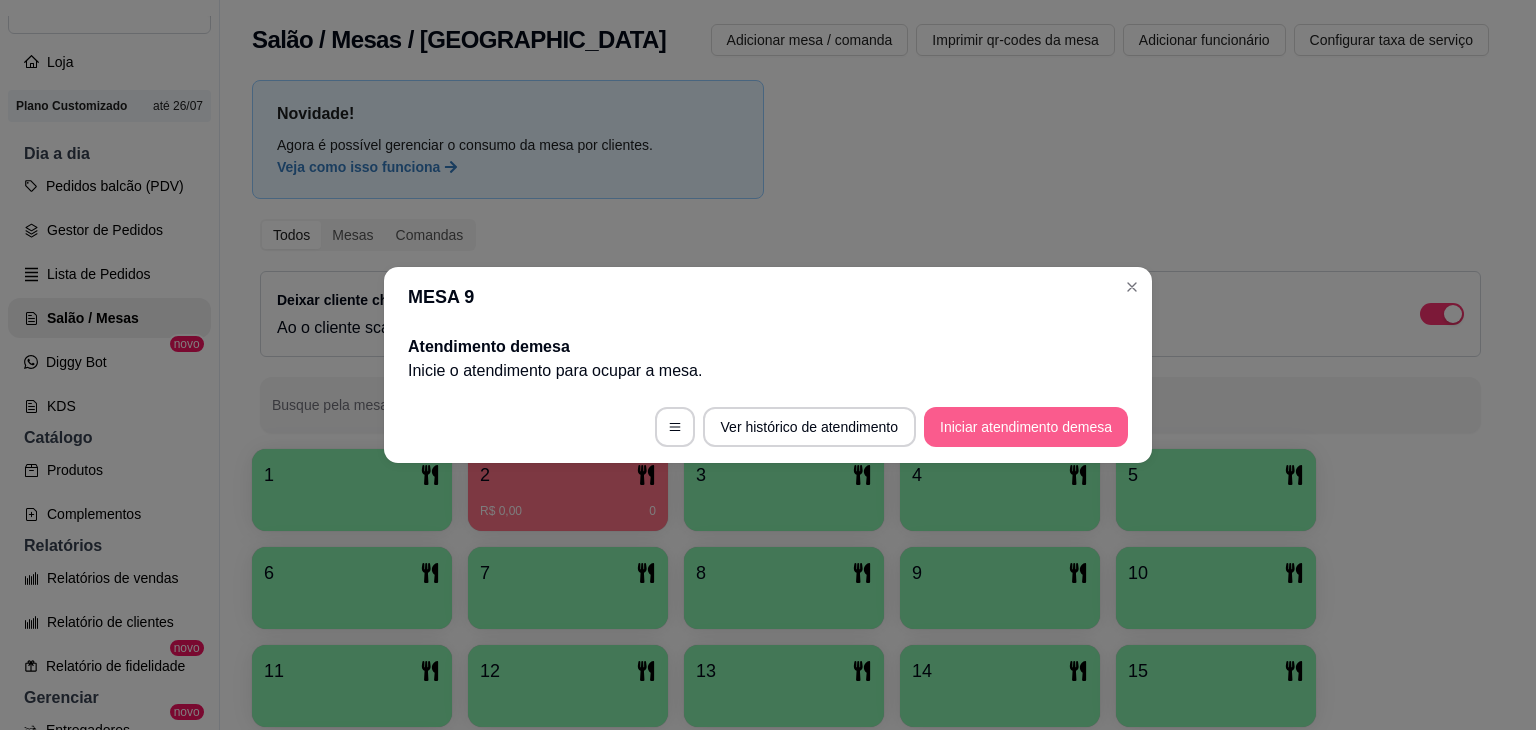 click on "Iniciar atendimento de  mesa" at bounding box center [1026, 427] 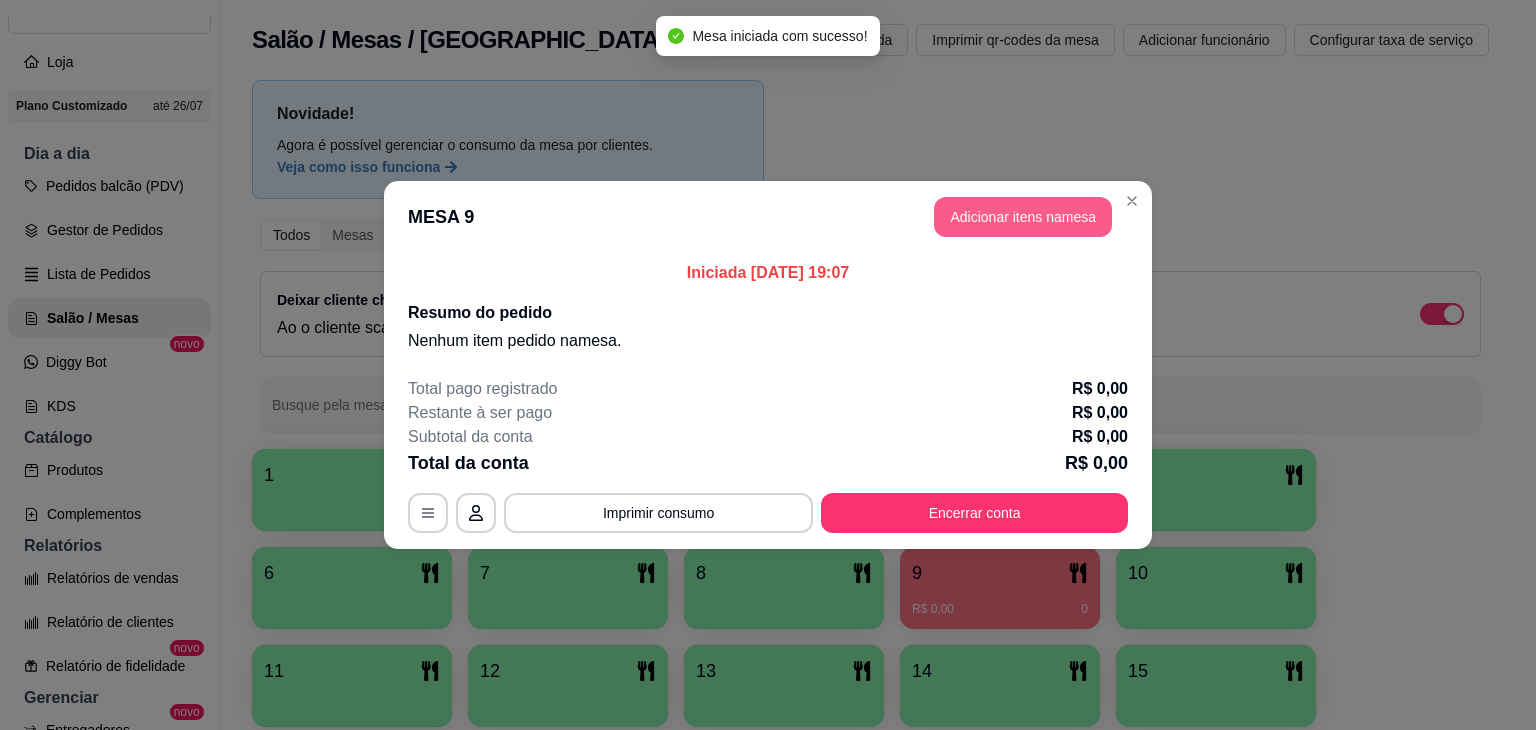 click on "Adicionar itens na  mesa" at bounding box center (1023, 217) 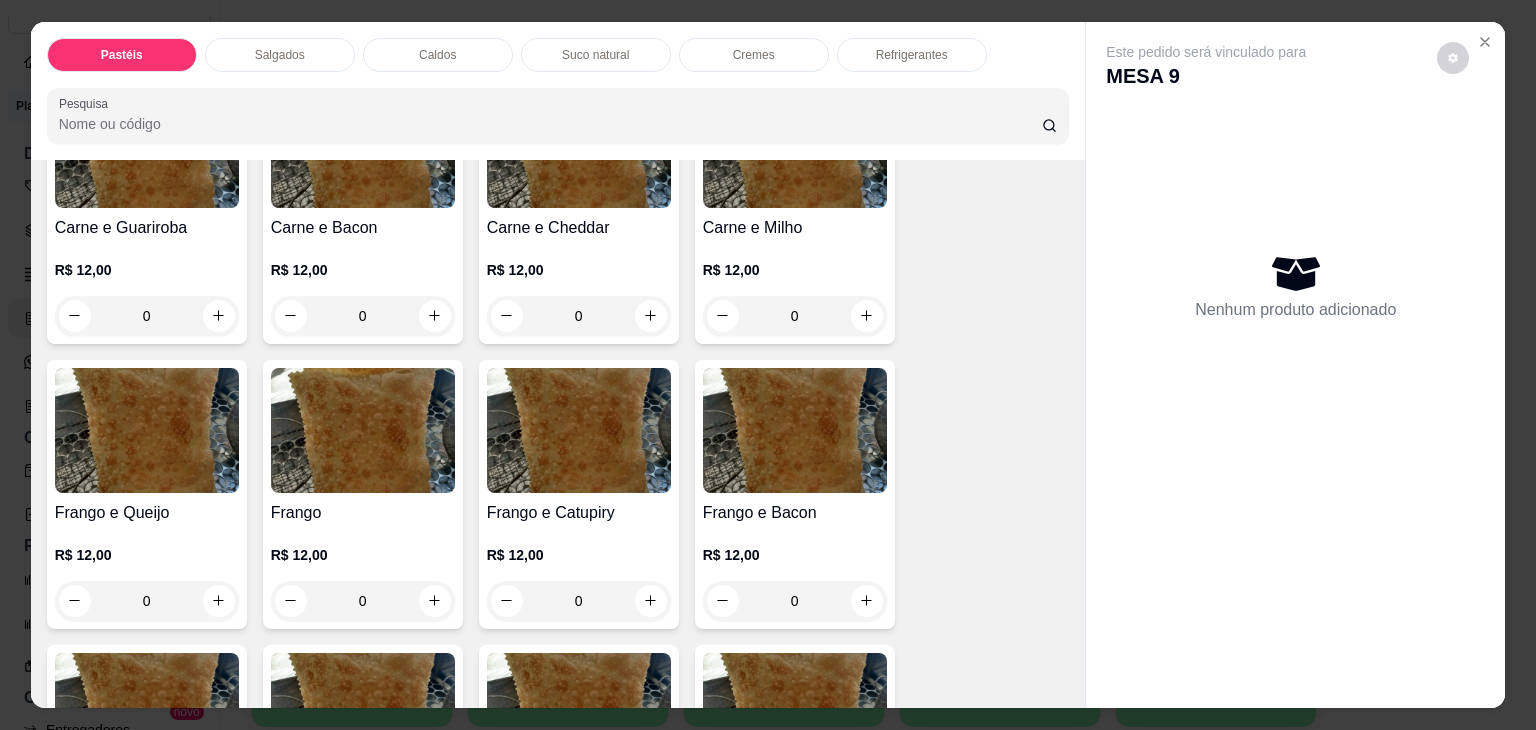 scroll, scrollTop: 700, scrollLeft: 0, axis: vertical 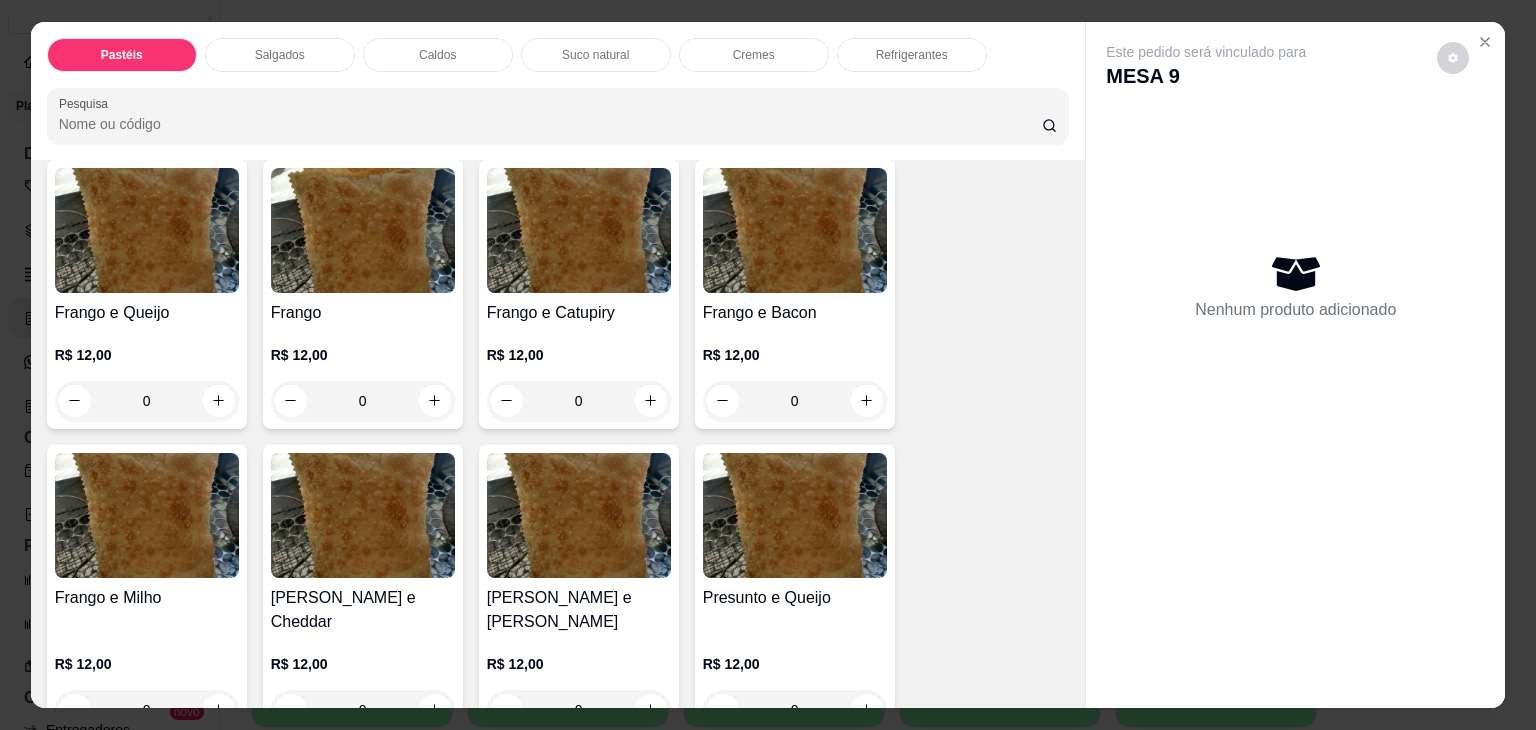 click on "0" at bounding box center [579, 401] 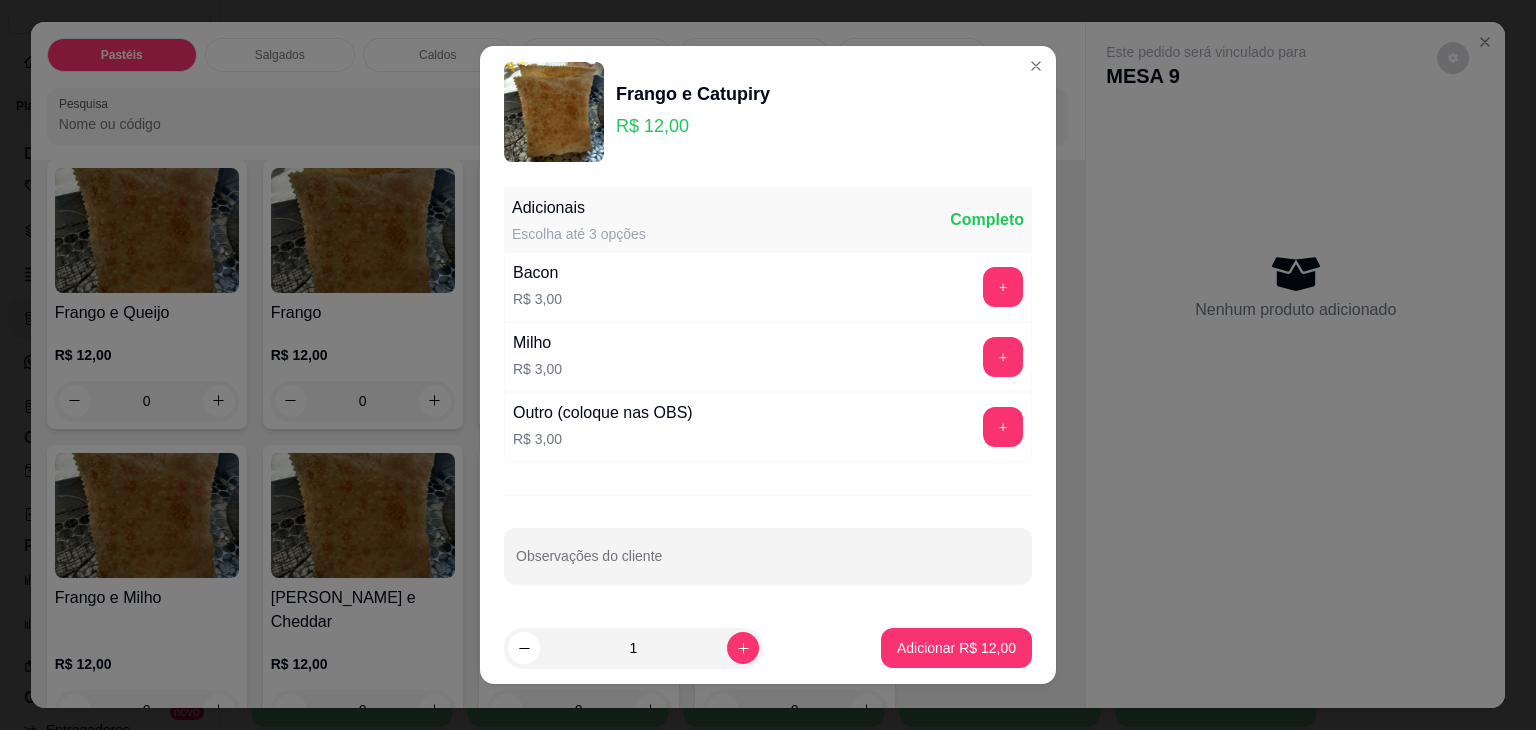 click on "+" at bounding box center [1003, 287] 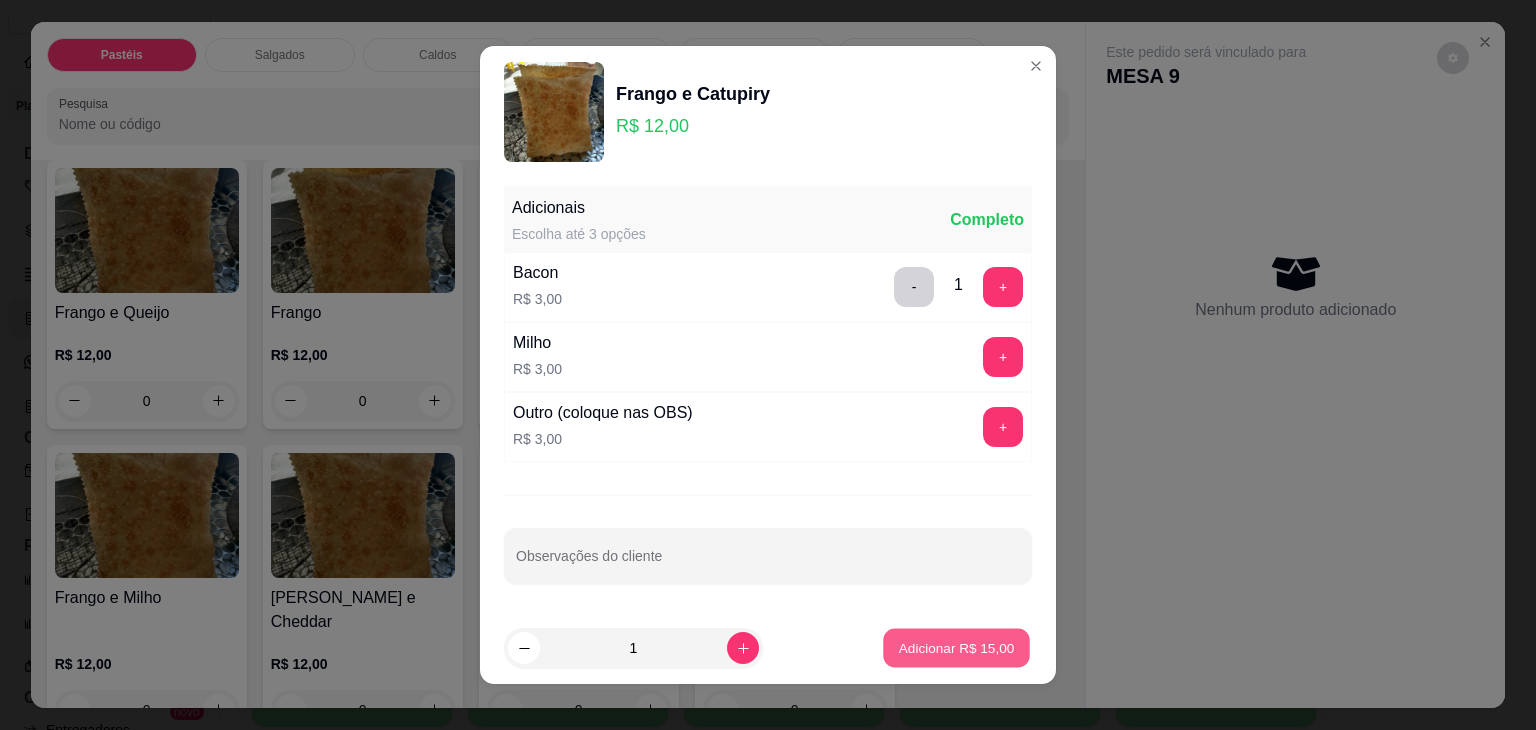 click on "Adicionar   R$ 15,00" at bounding box center [957, 647] 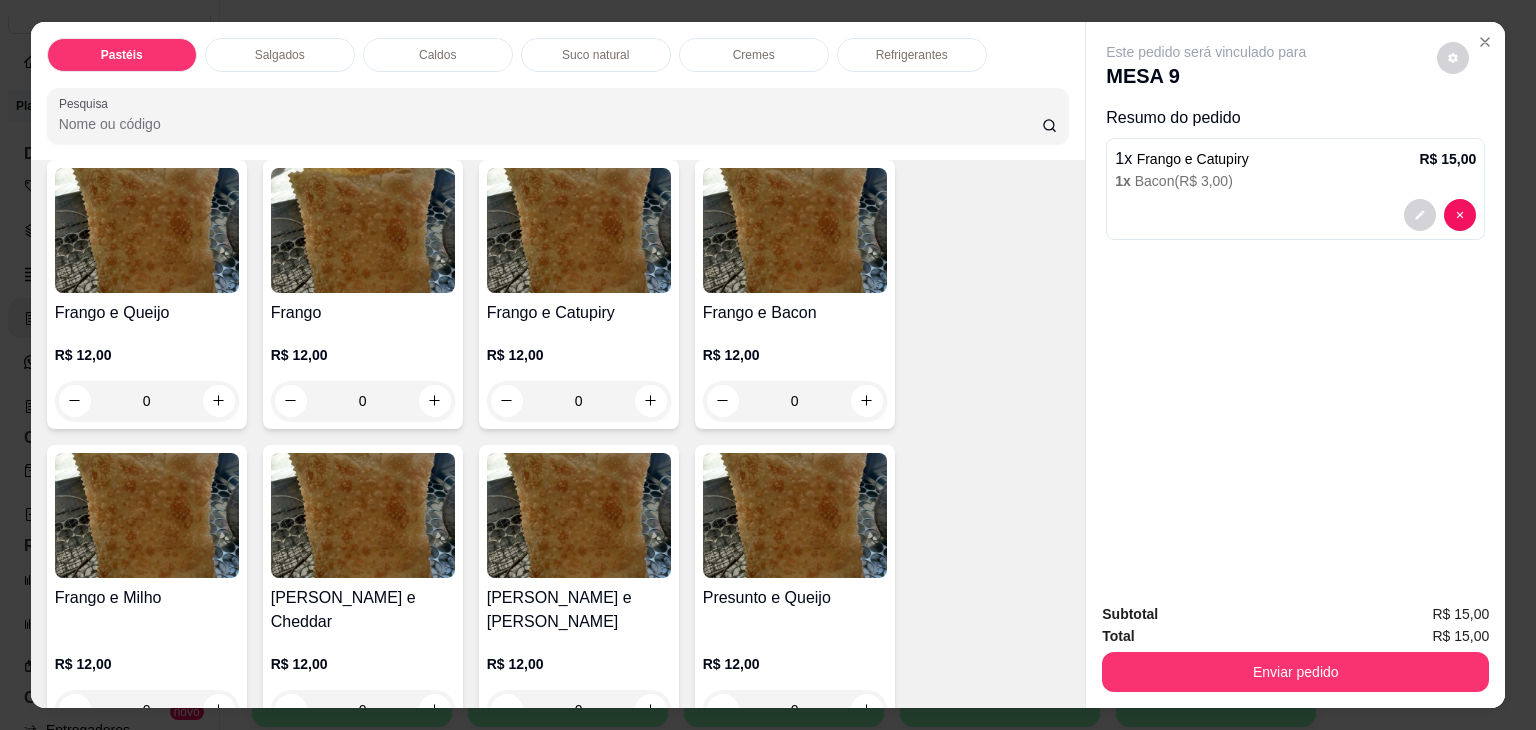 click on "Suco natural" at bounding box center (595, 55) 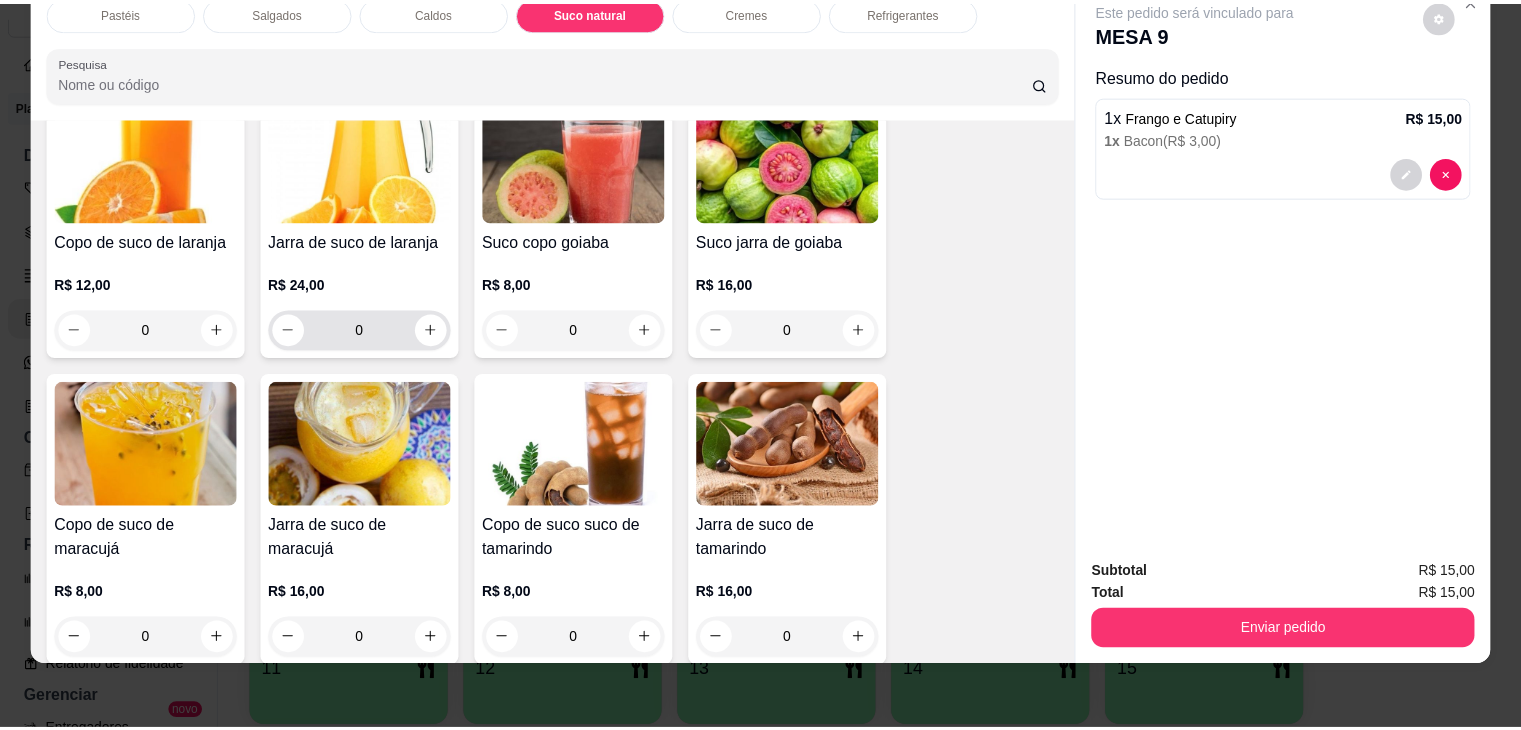 scroll, scrollTop: 3592, scrollLeft: 0, axis: vertical 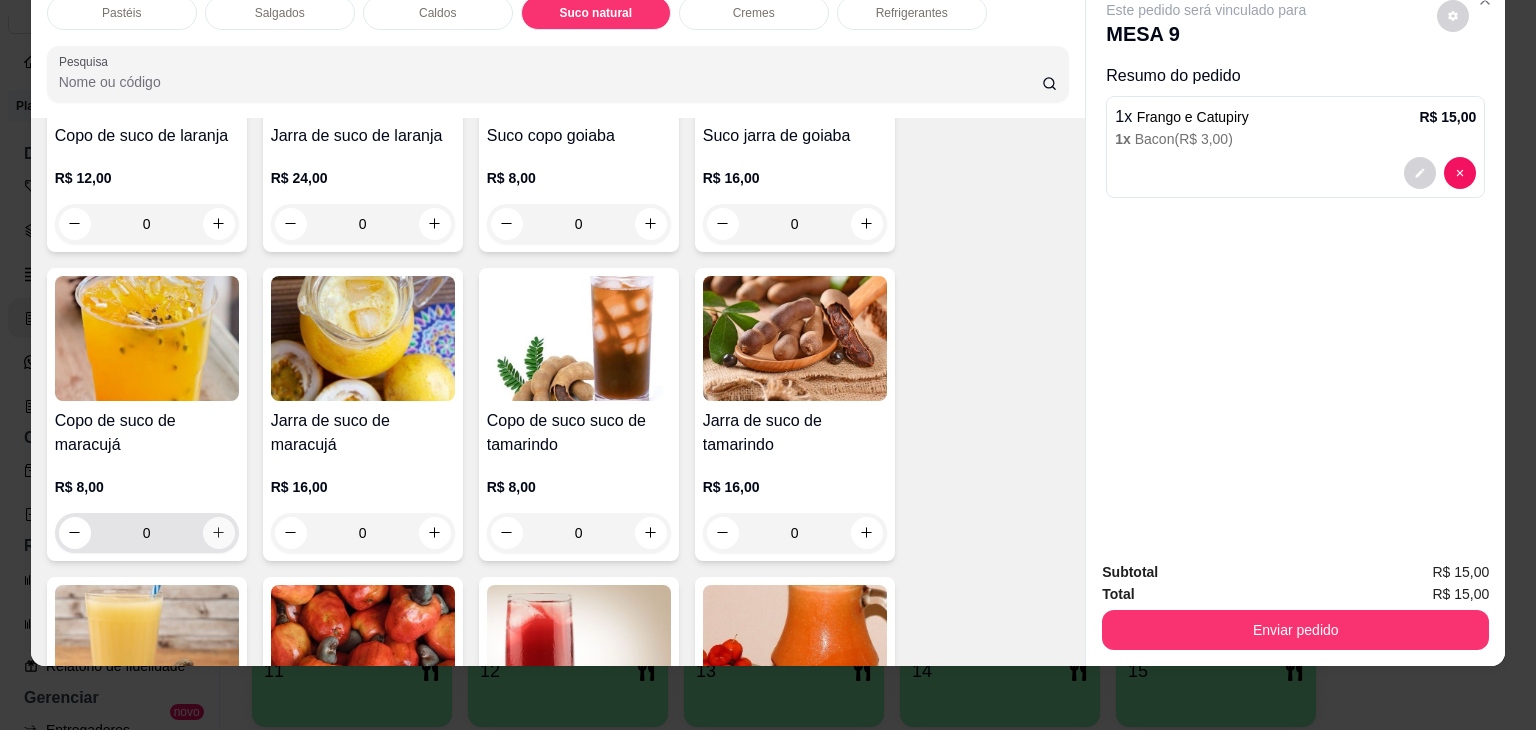 click at bounding box center (219, 533) 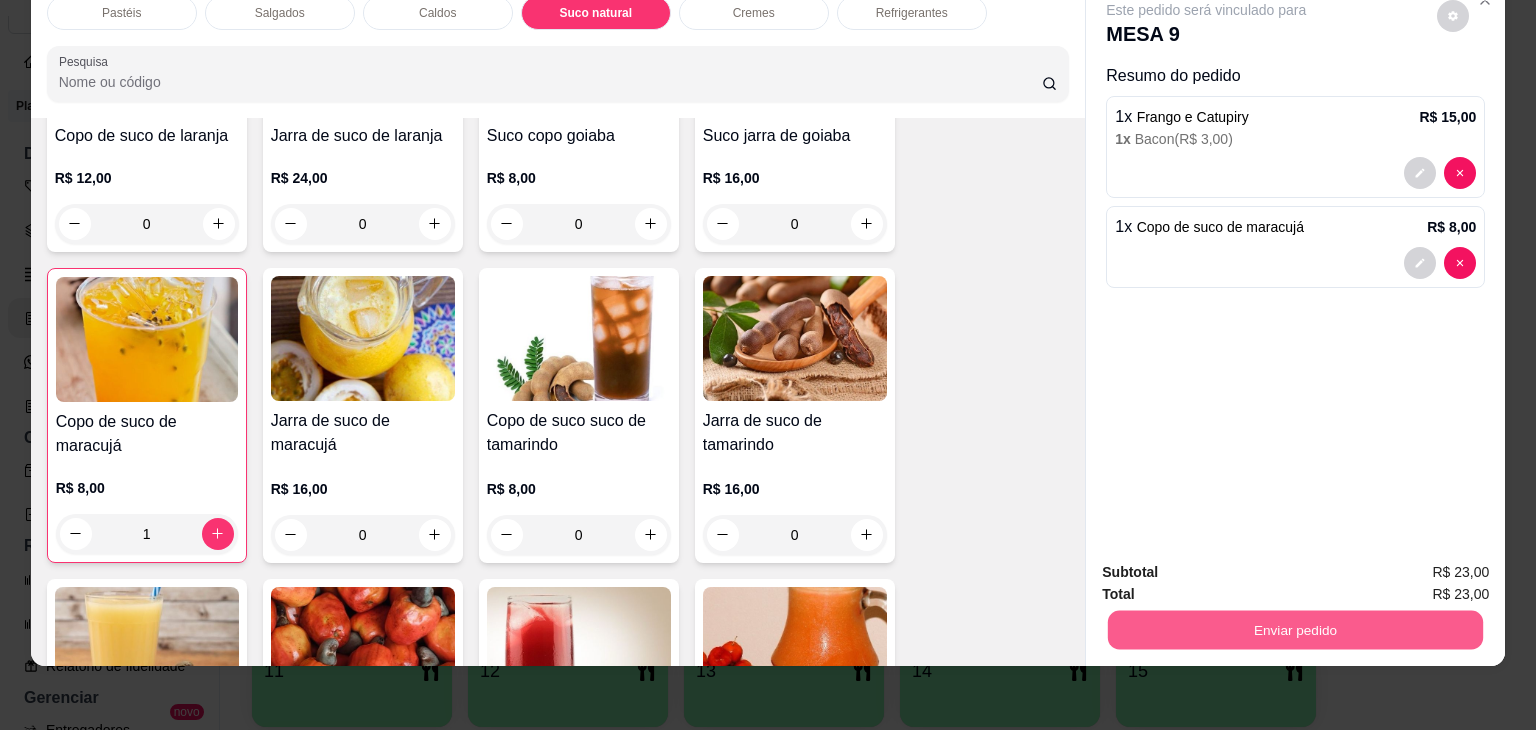 click on "Enviar pedido" at bounding box center (1295, 630) 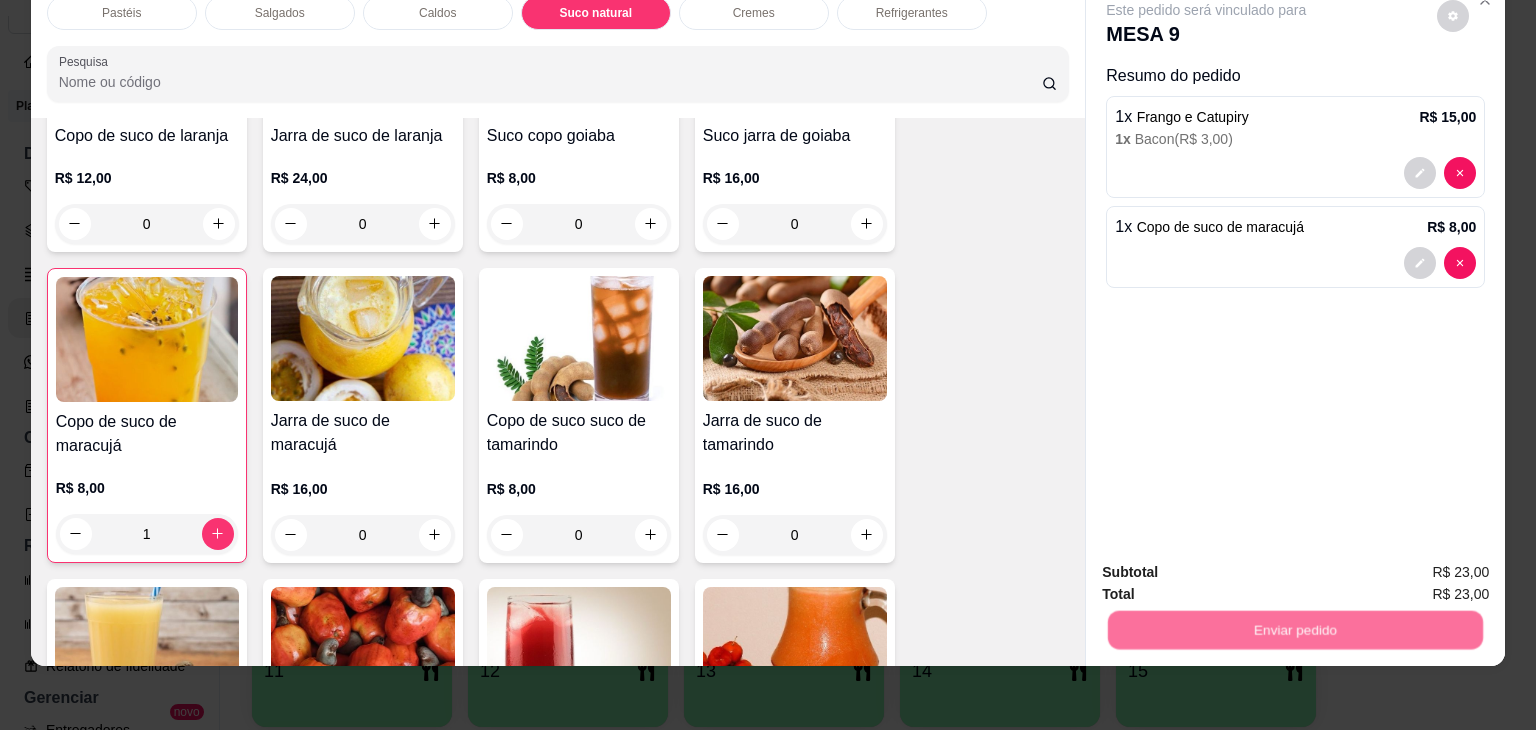 click on "Não registrar e enviar pedido" at bounding box center [1229, 566] 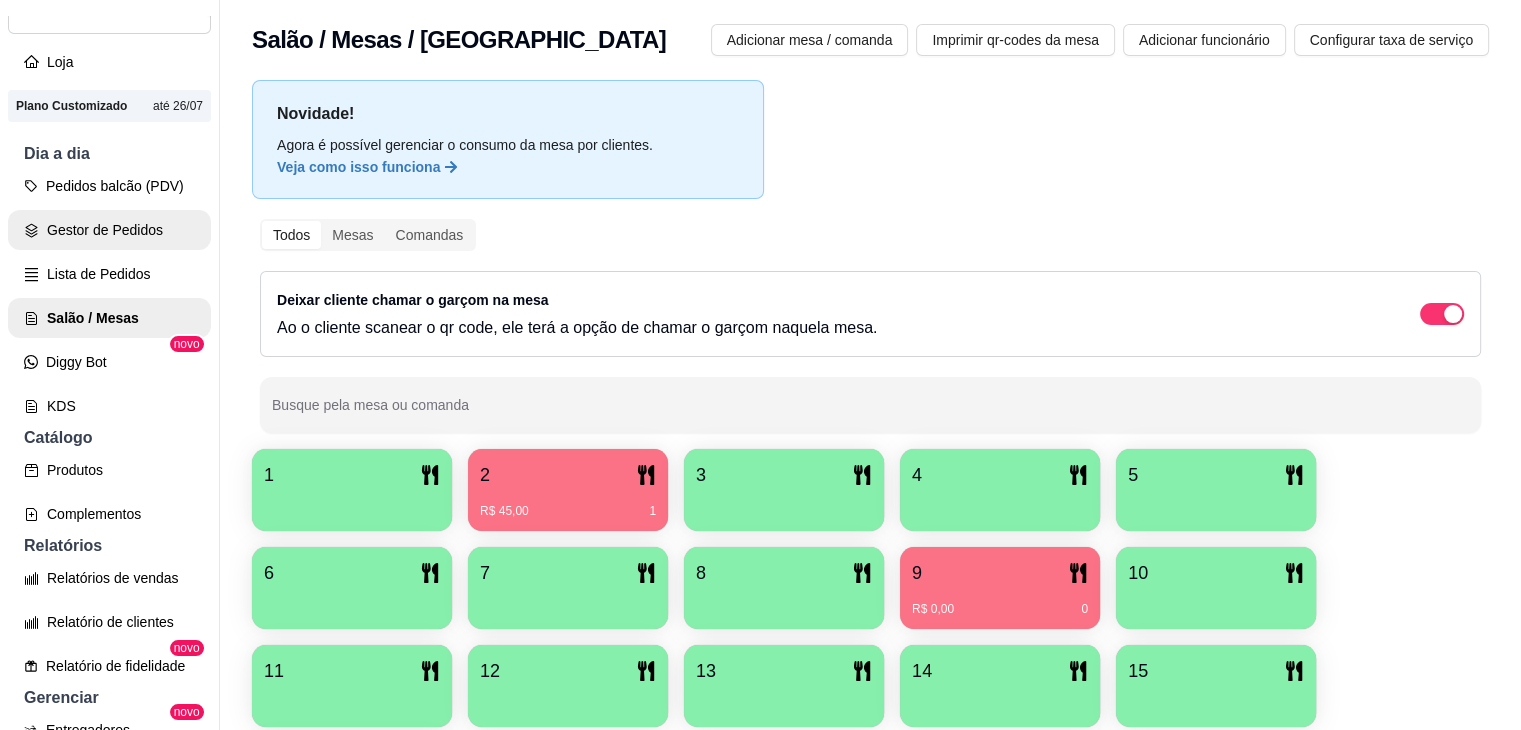 click on "Gestor de Pedidos" at bounding box center [109, 230] 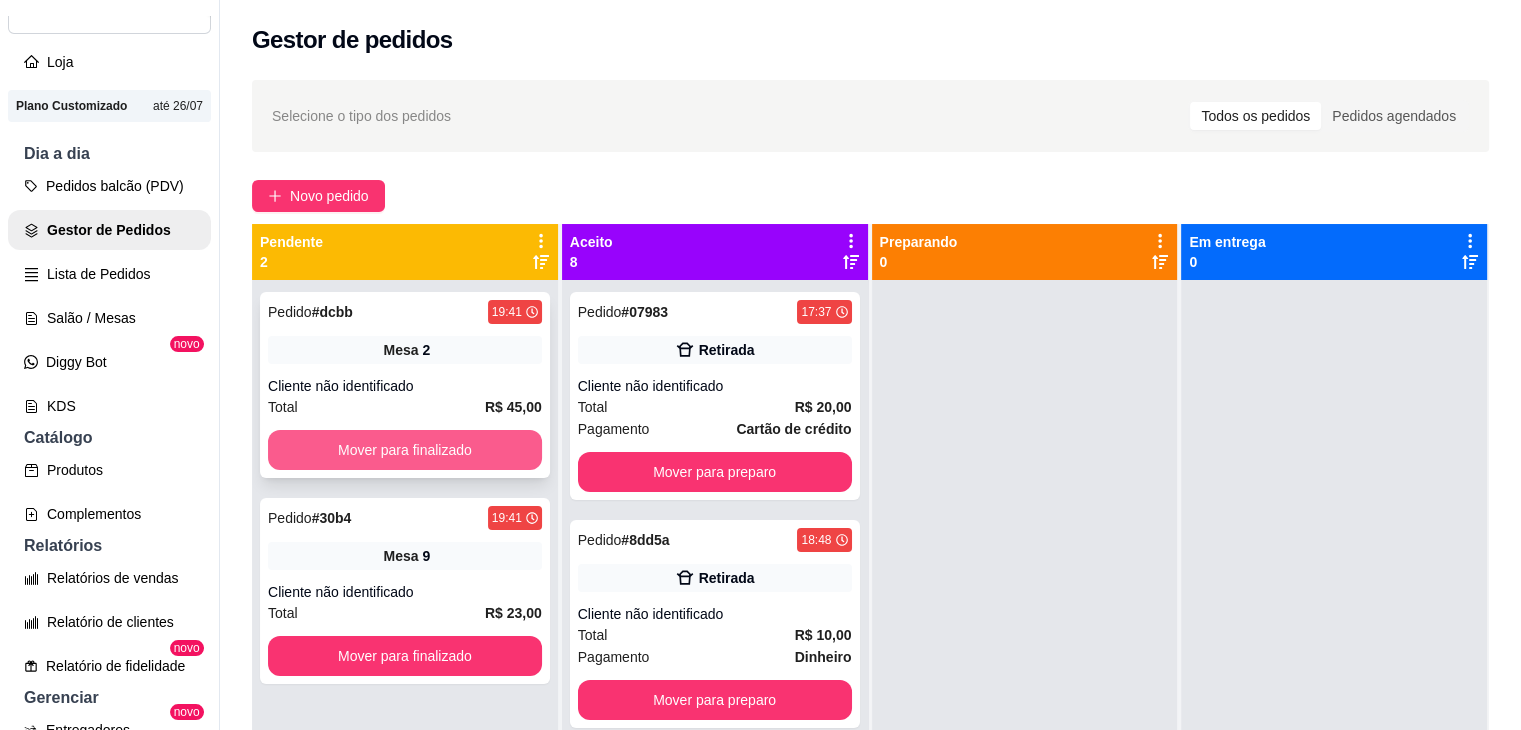 click on "Mover para finalizado" at bounding box center (405, 450) 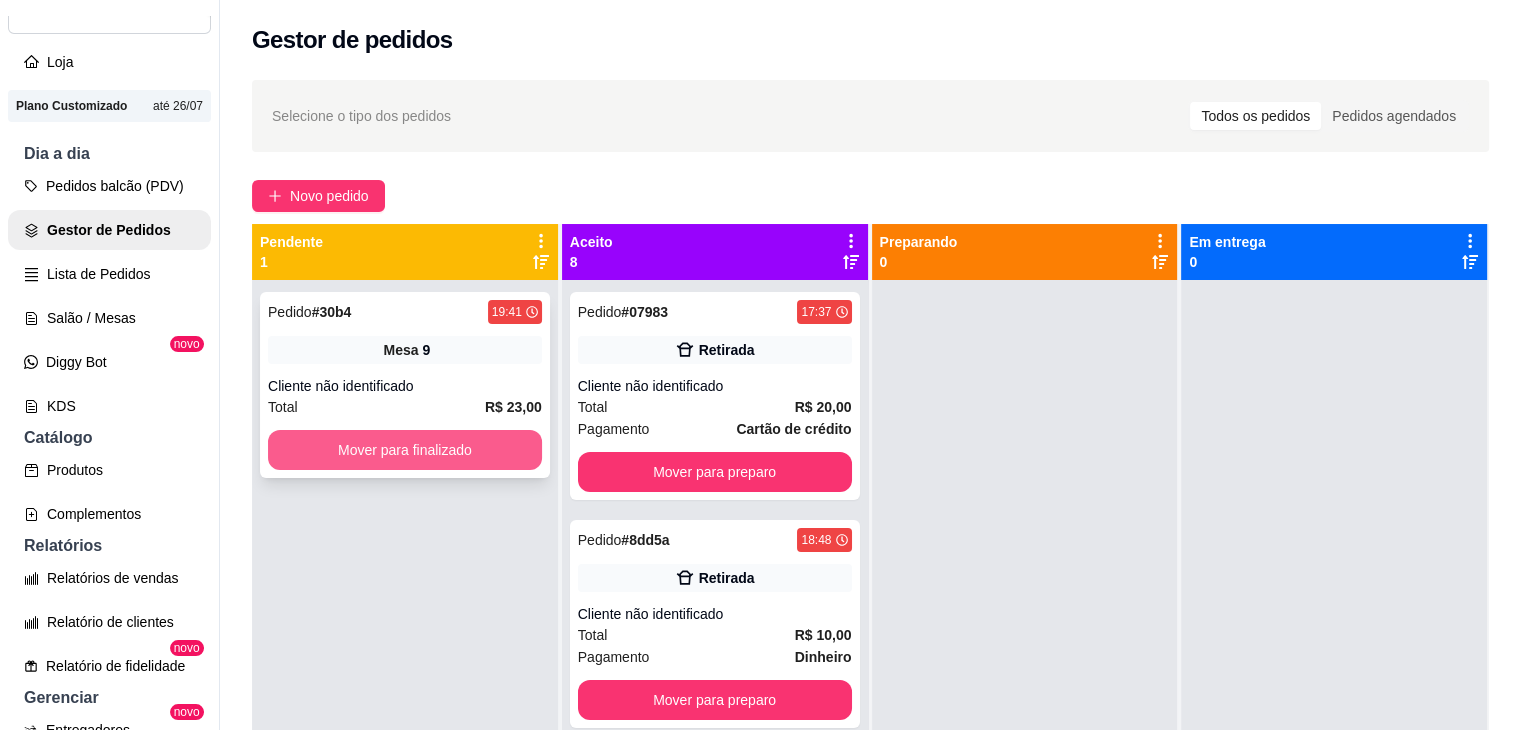 click on "Mover para finalizado" at bounding box center (405, 450) 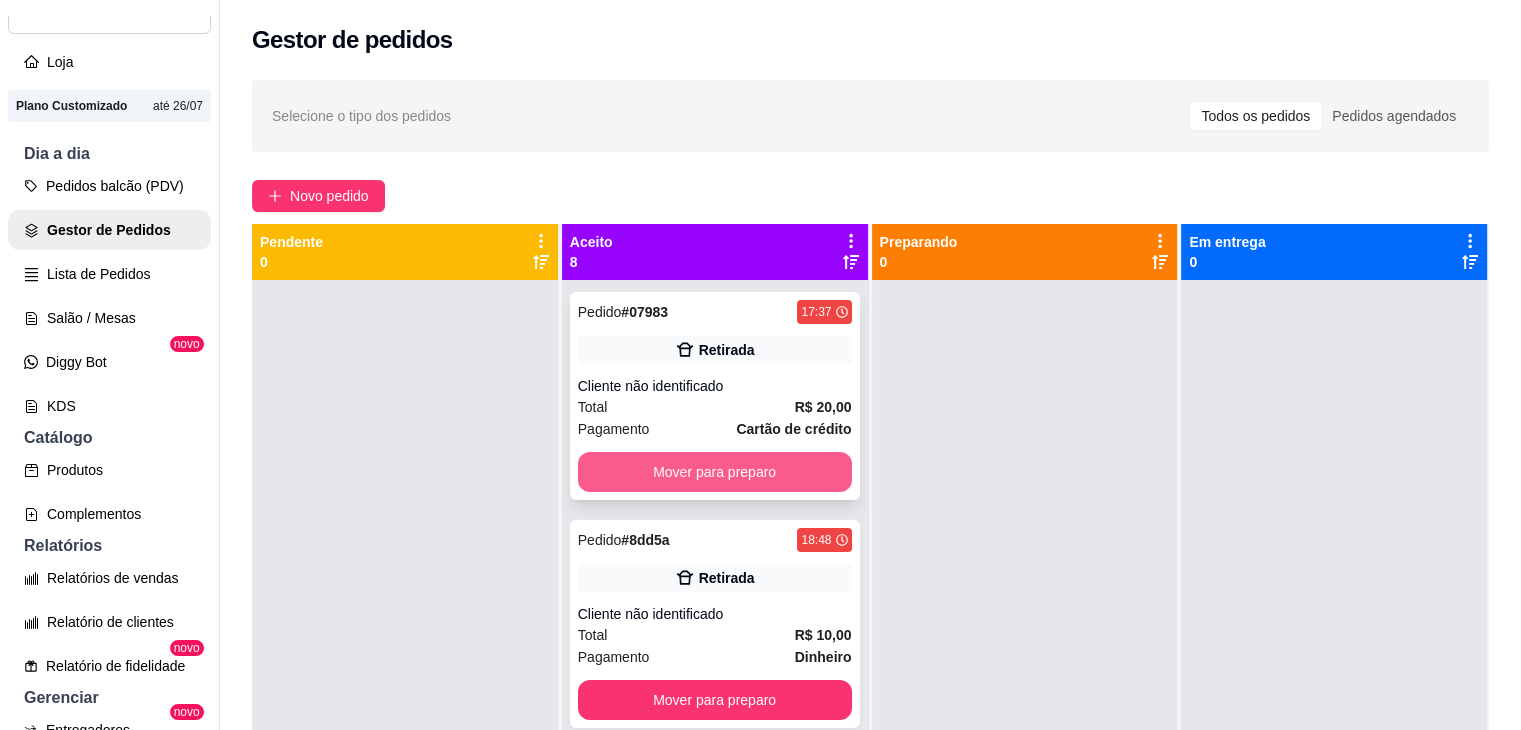 click on "Mover para preparo" at bounding box center [715, 472] 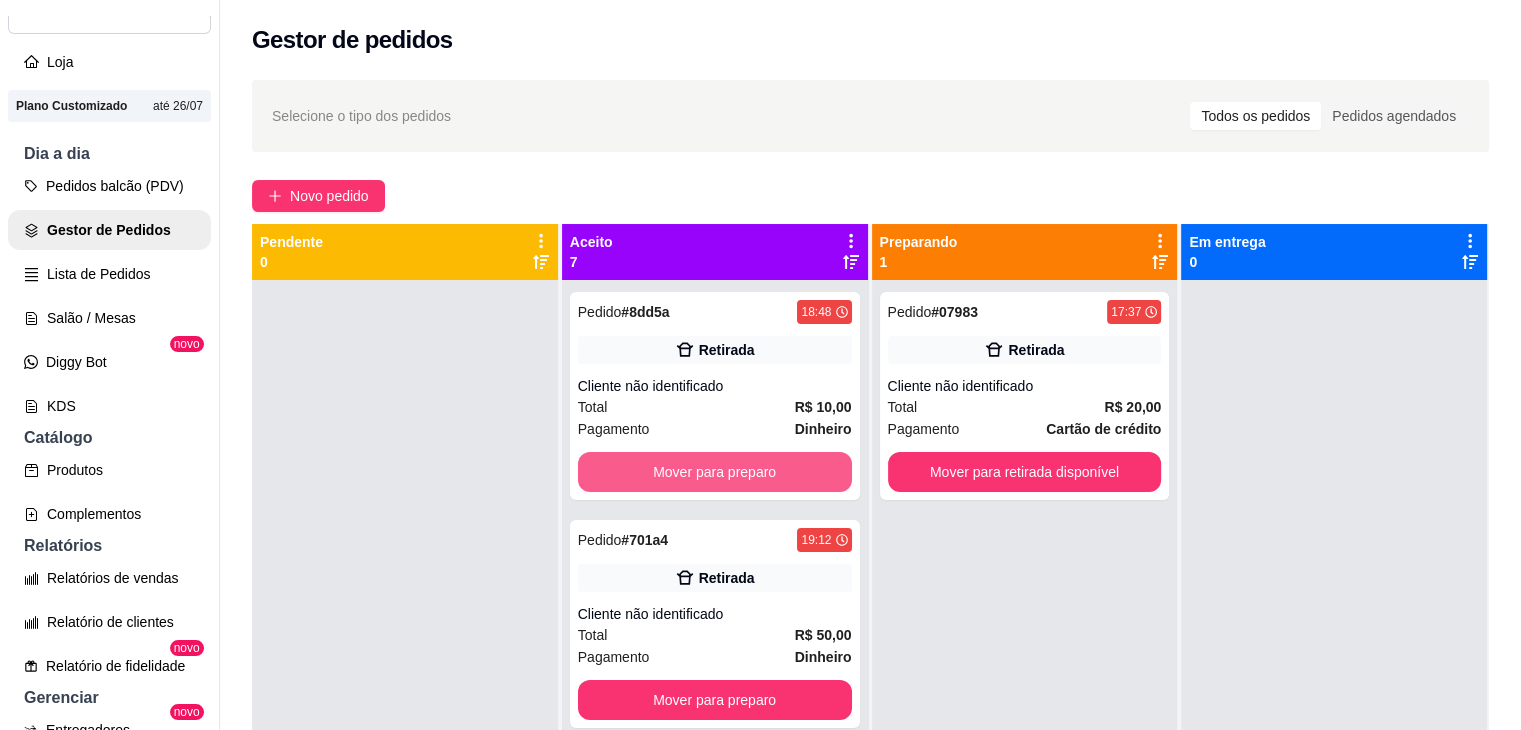 click on "Mover para preparo" at bounding box center (715, 472) 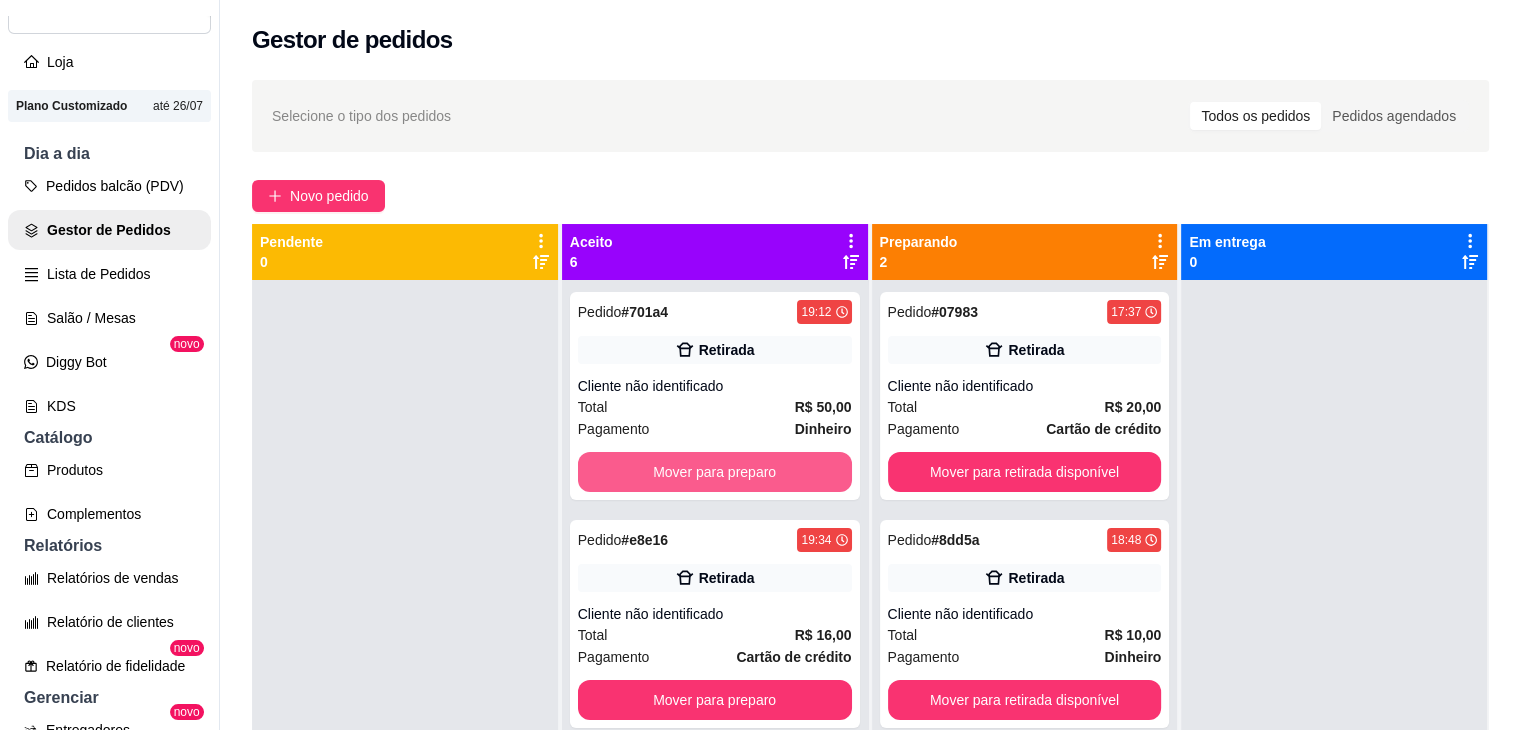 click on "Mover para preparo" at bounding box center [715, 472] 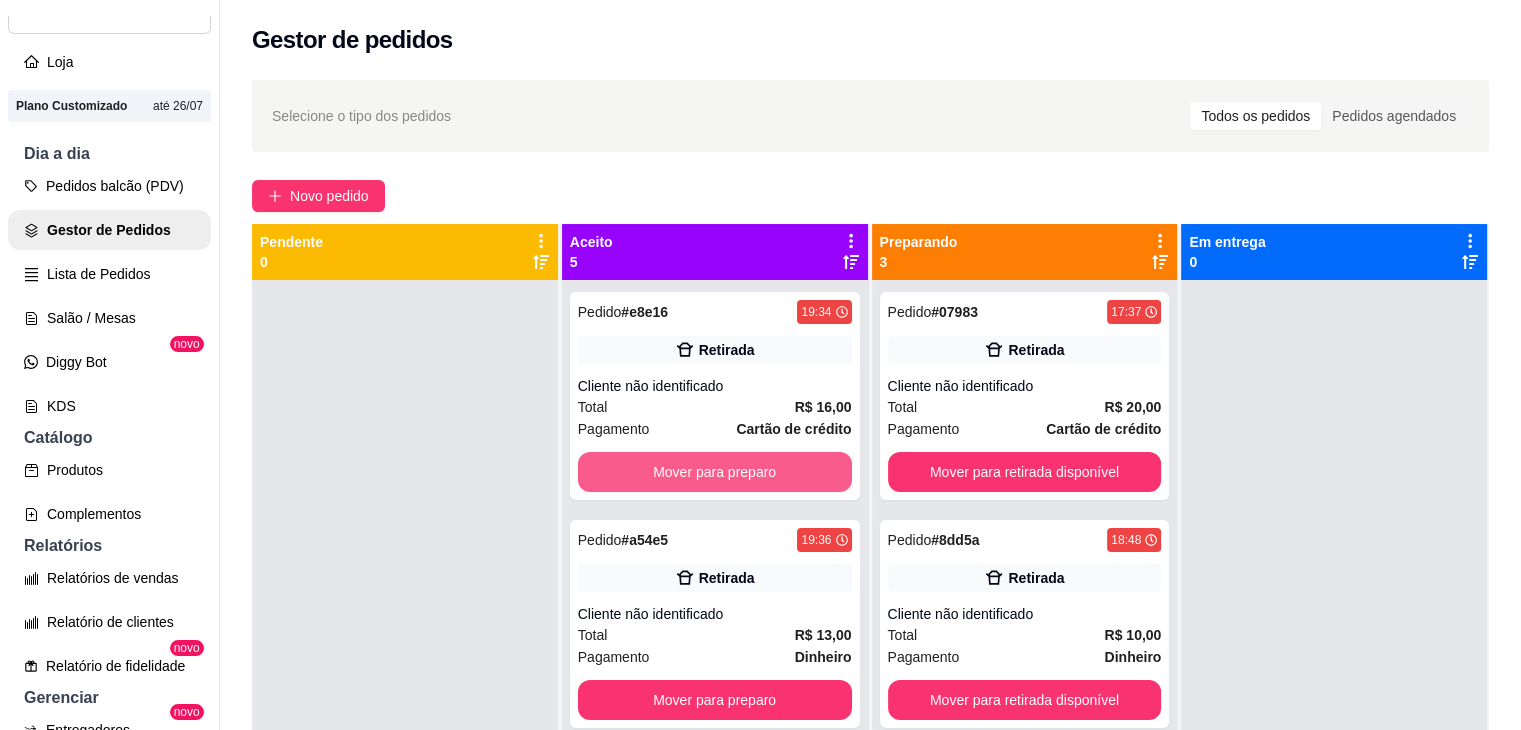 click on "Mover para preparo" at bounding box center [715, 472] 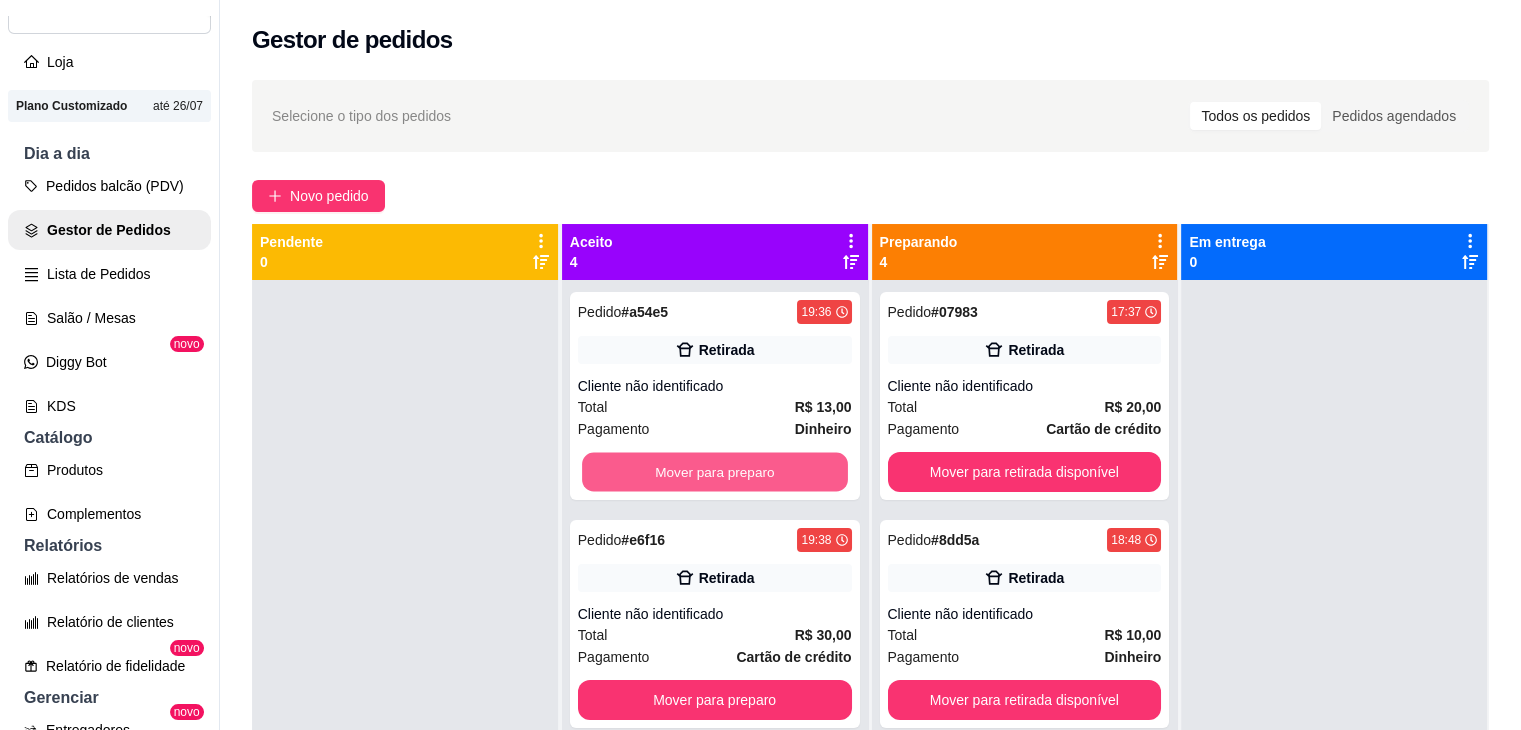 click on "Mover para preparo" at bounding box center [715, 472] 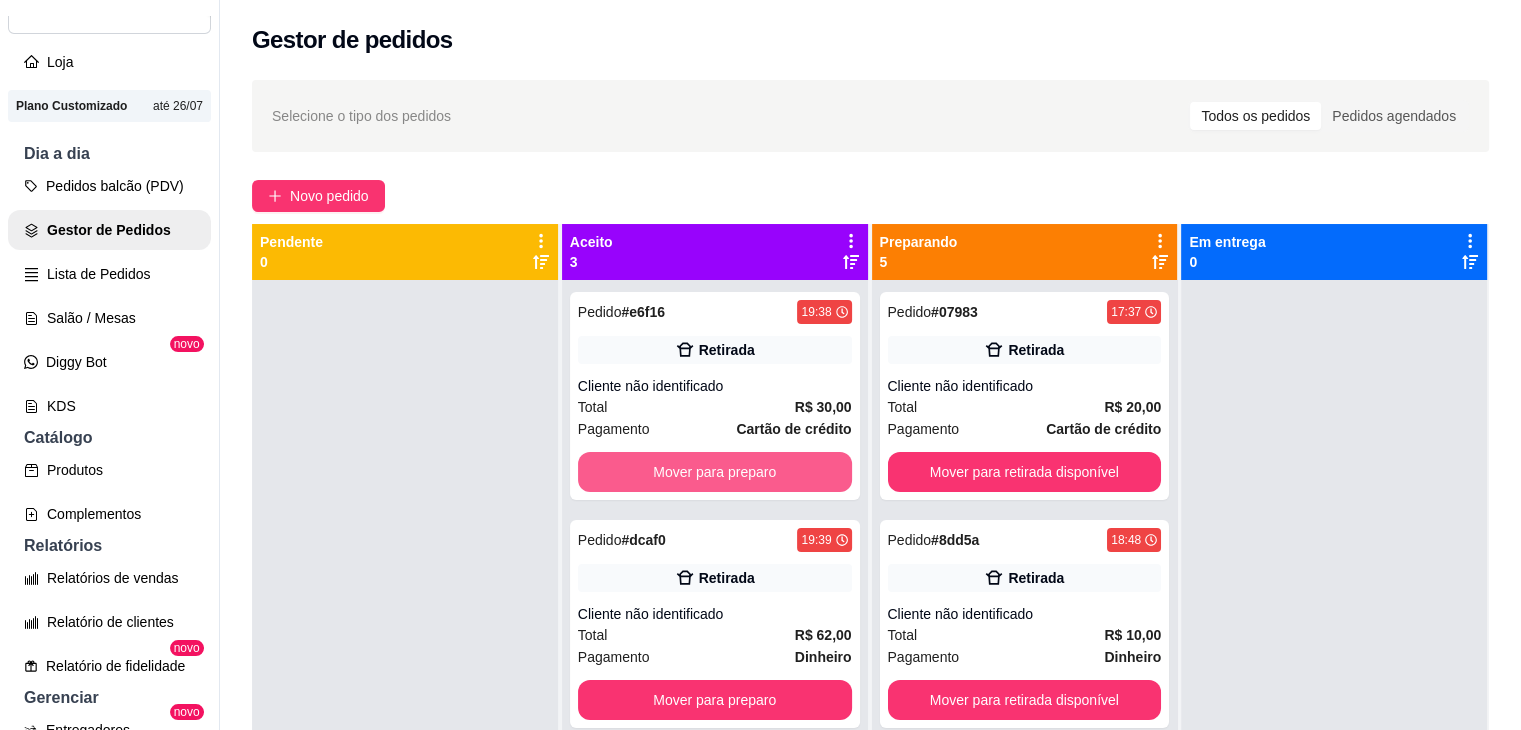 click on "Mover para preparo" at bounding box center [715, 472] 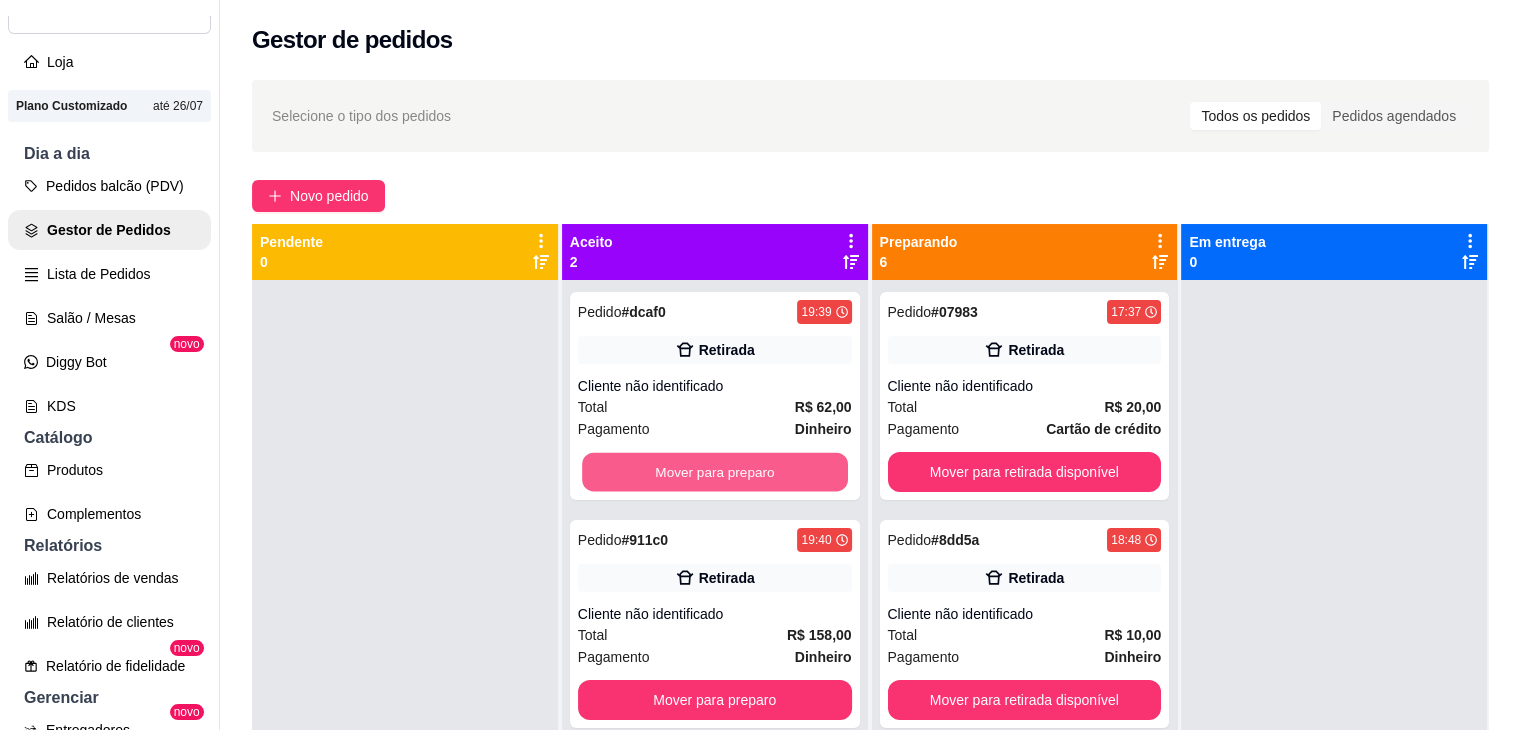 click on "Mover para preparo" at bounding box center [715, 472] 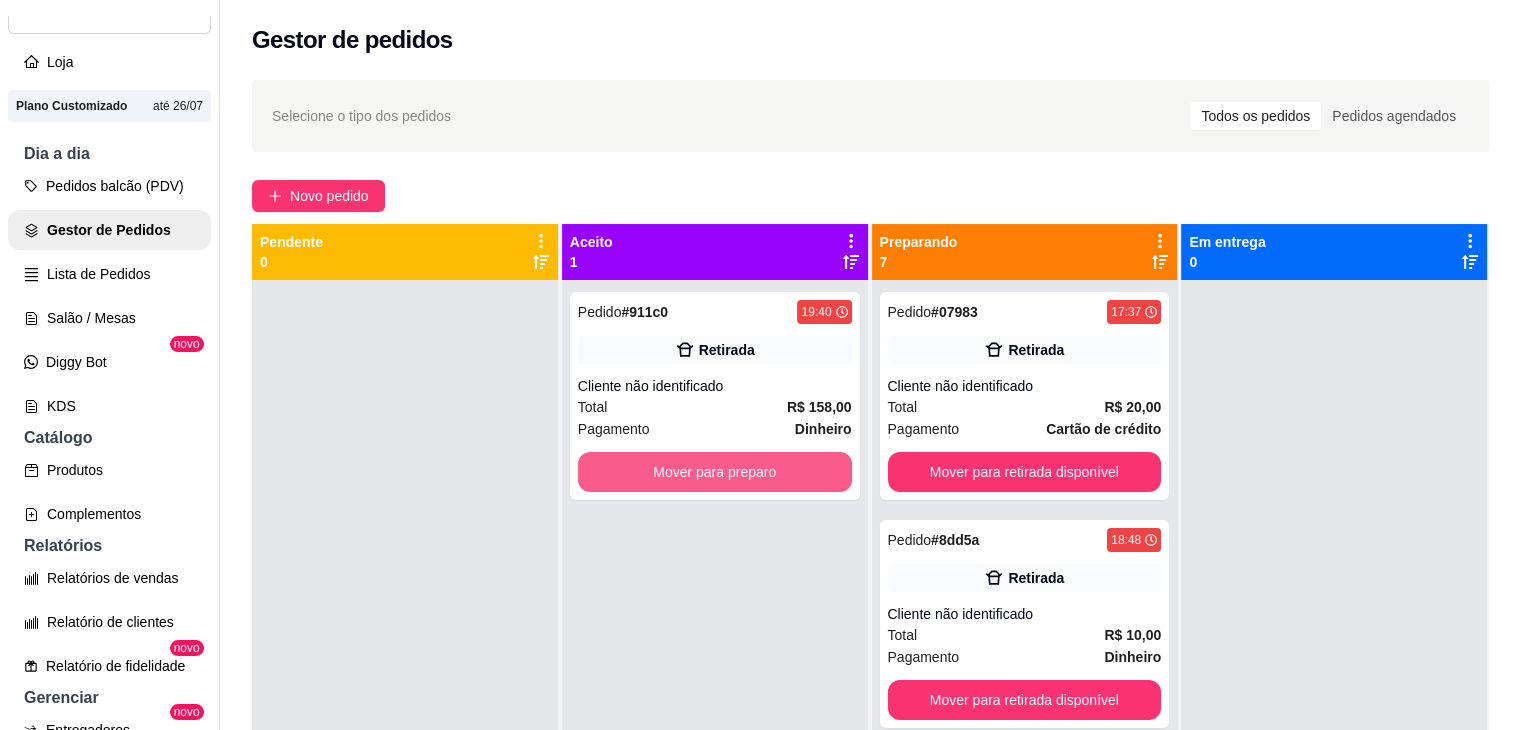 click on "Mover para preparo" at bounding box center [715, 472] 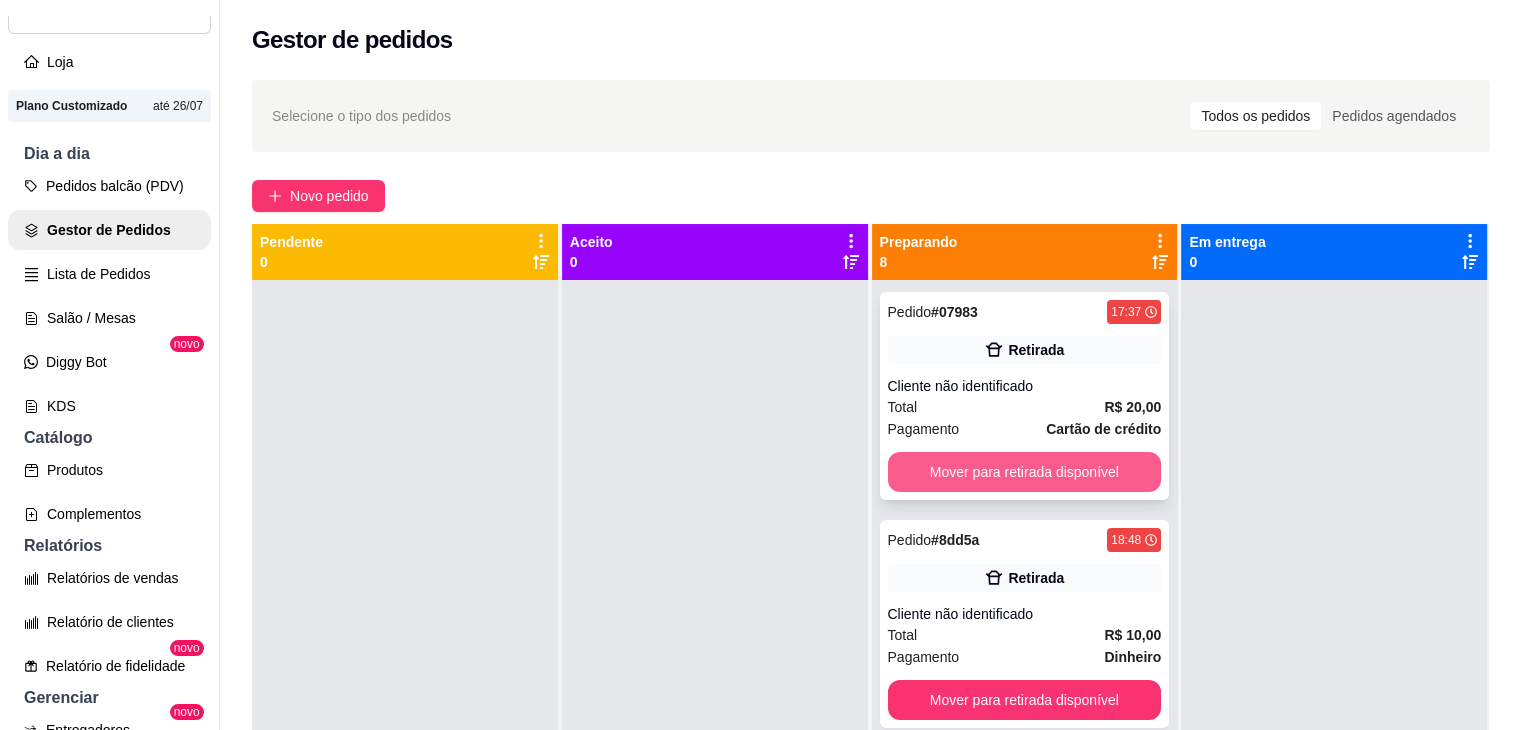 click on "Mover para retirada disponível" at bounding box center [1025, 472] 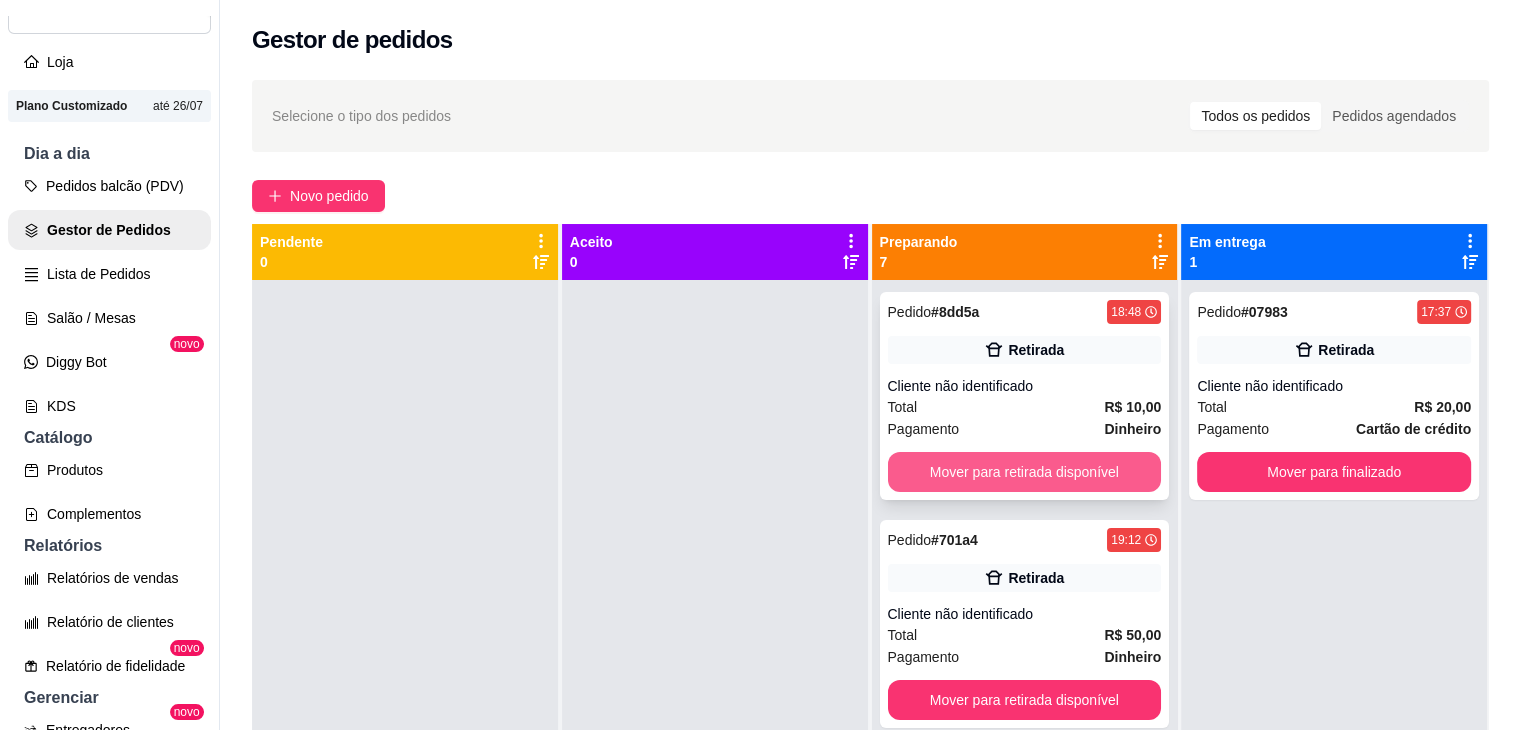 click on "Mover para retirada disponível" at bounding box center (1025, 472) 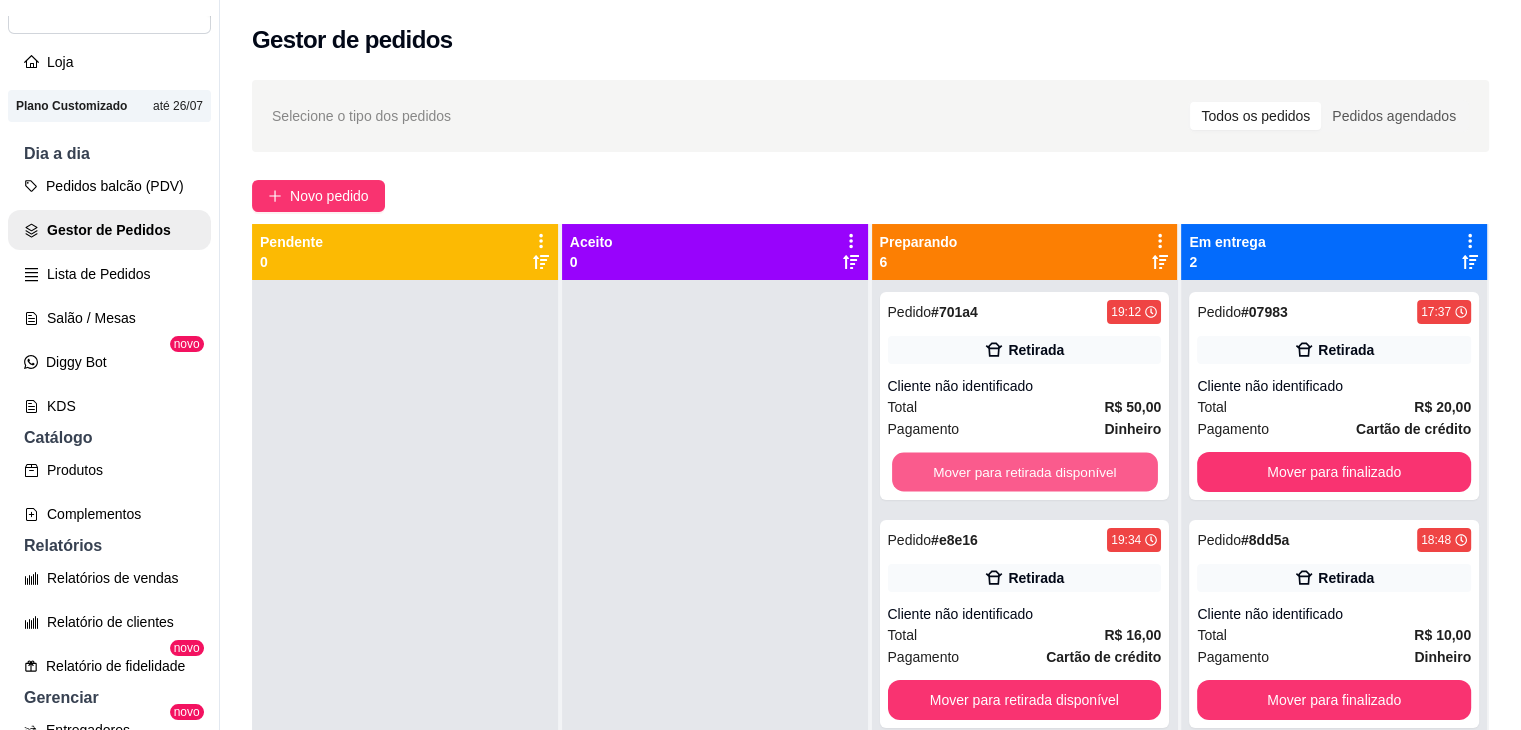 click on "Mover para retirada disponível" at bounding box center [1025, 472] 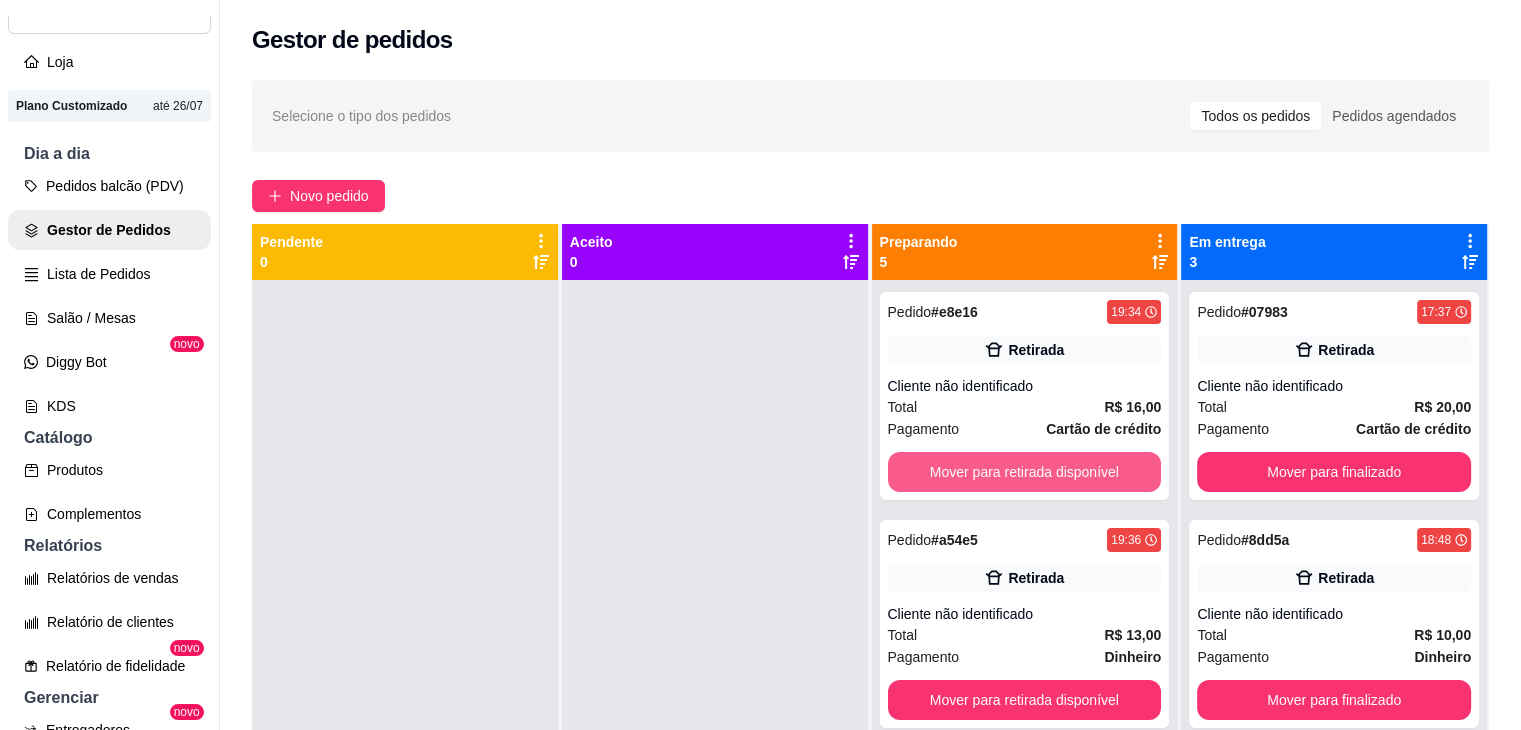 click on "Mover para retirada disponível" at bounding box center [1025, 472] 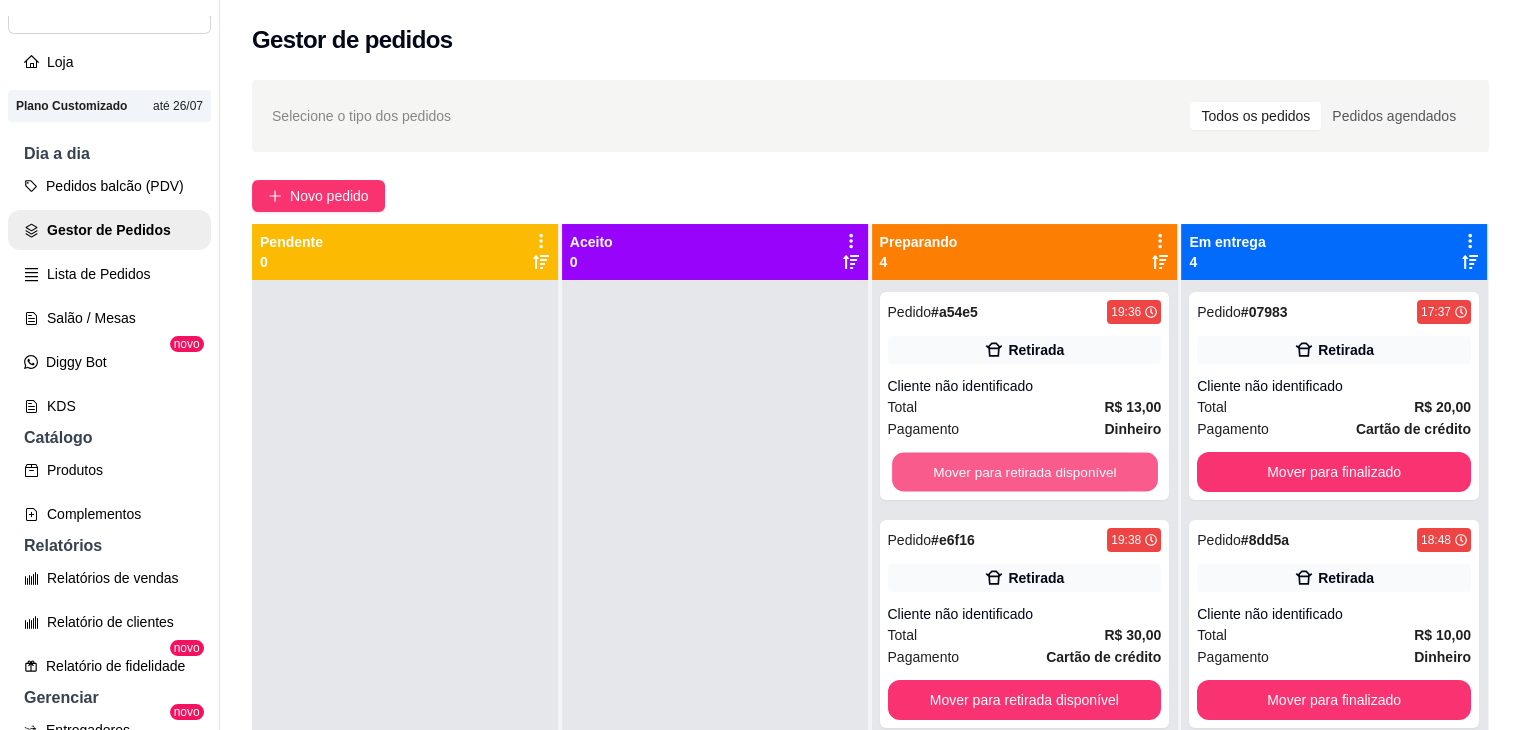 click on "Mover para retirada disponível" at bounding box center [1025, 472] 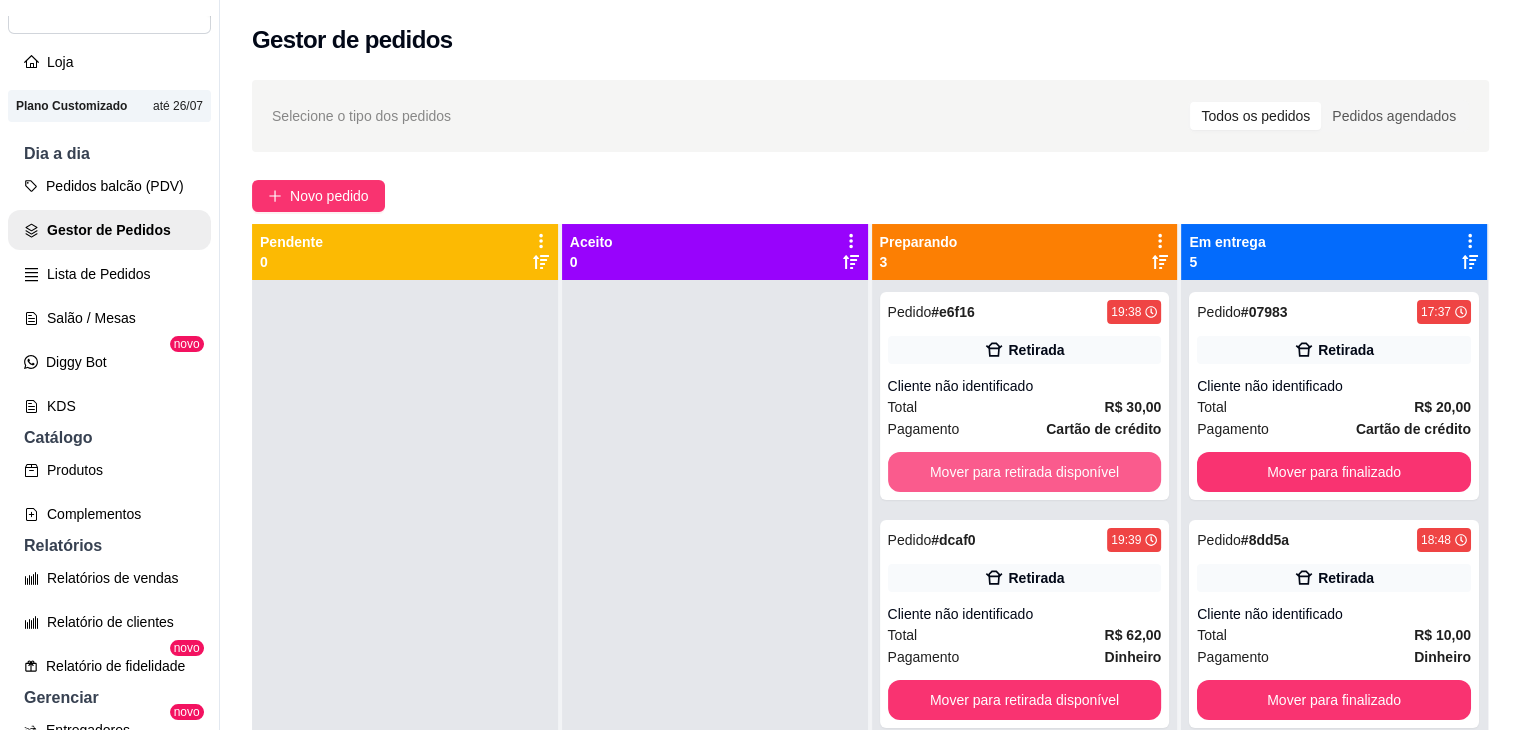 click on "Mover para retirada disponível" at bounding box center [1025, 472] 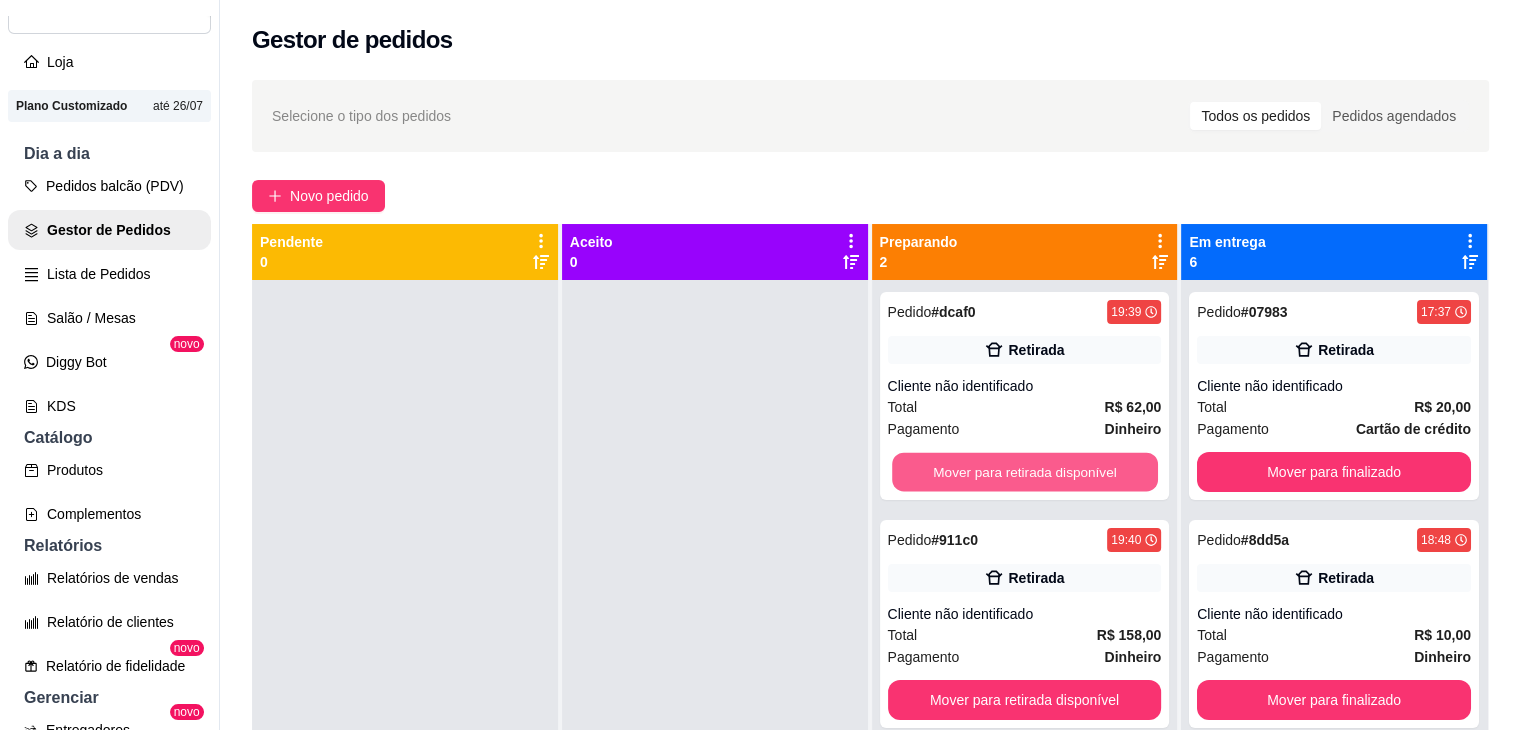 click on "Mover para retirada disponível" at bounding box center (1025, 472) 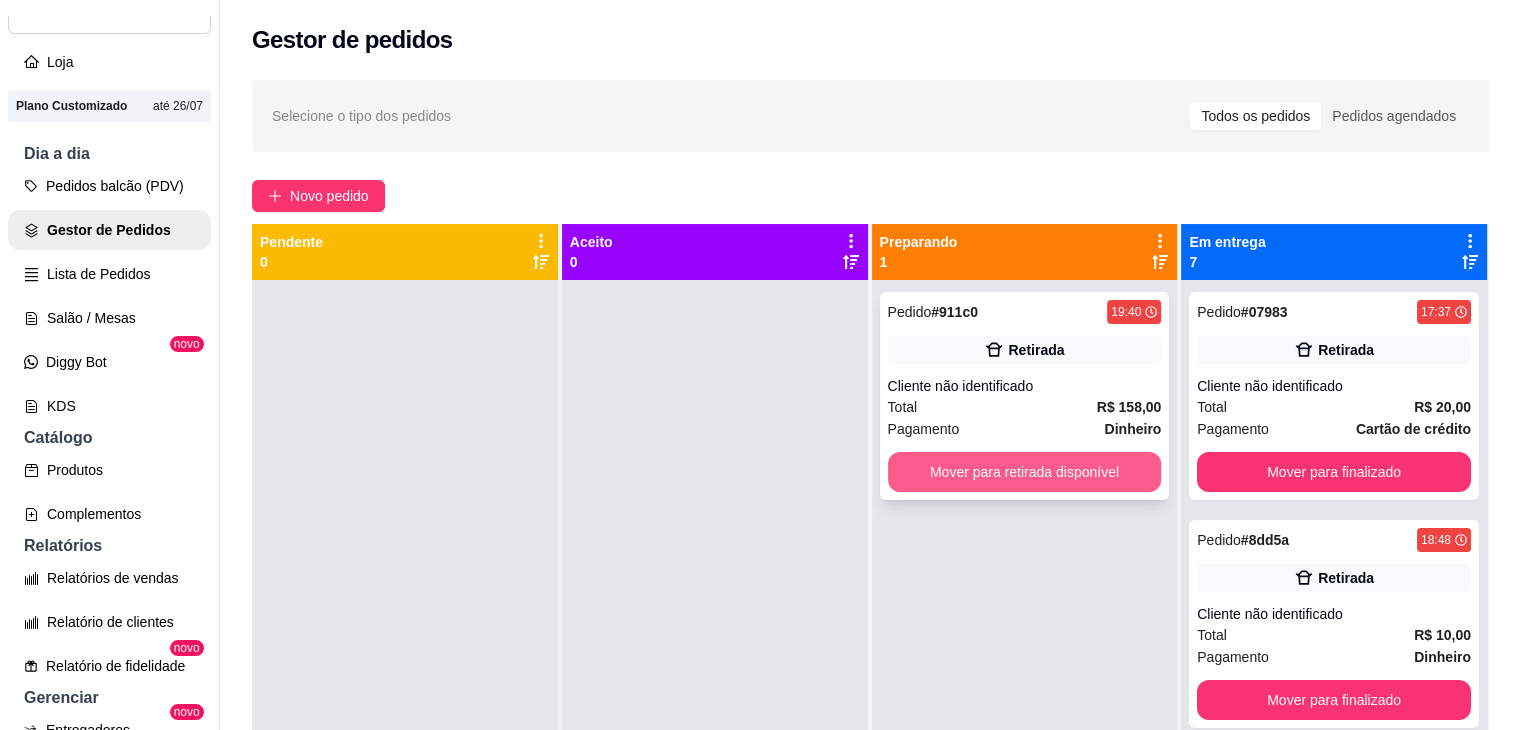 click on "Mover para retirada disponível" at bounding box center [1025, 472] 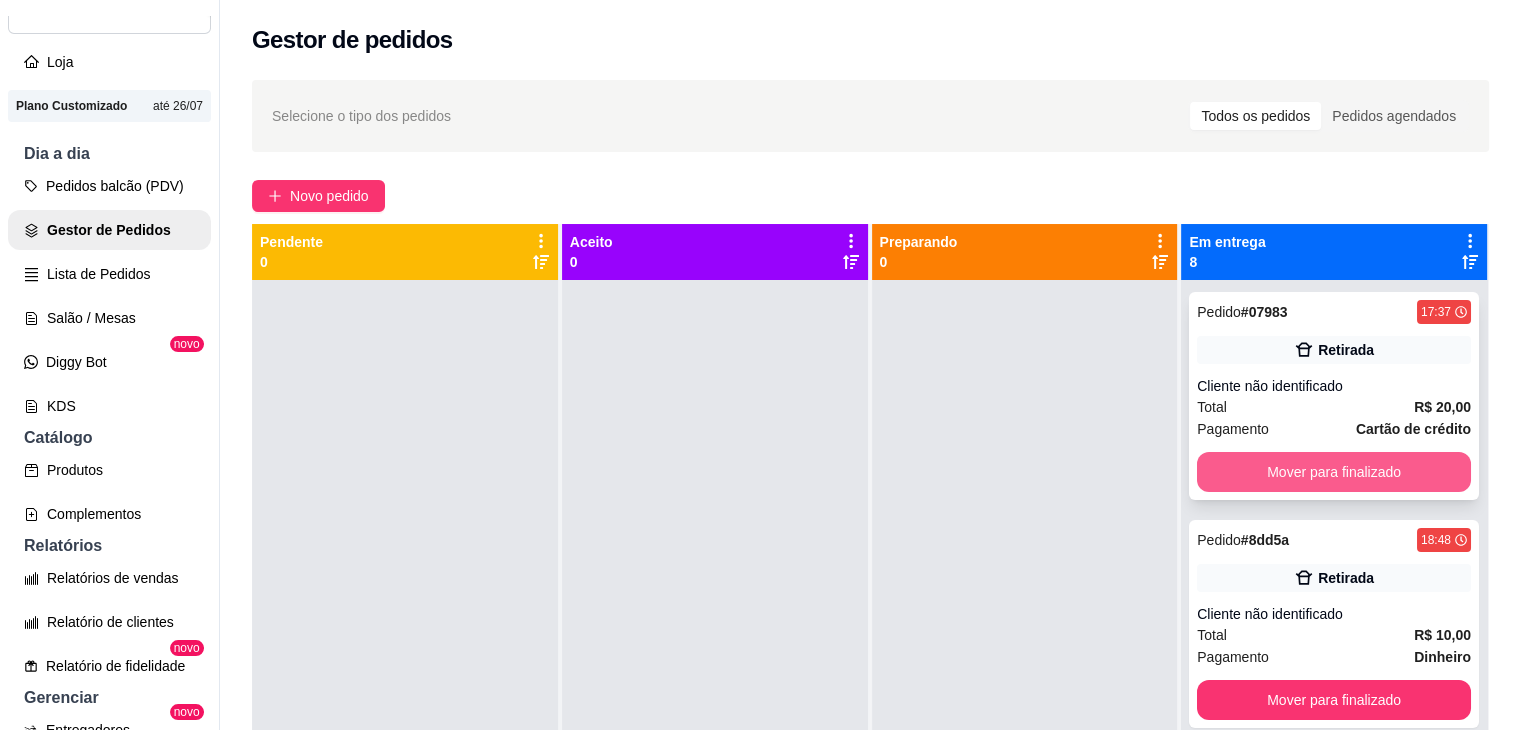click on "Mover para finalizado" at bounding box center [1334, 472] 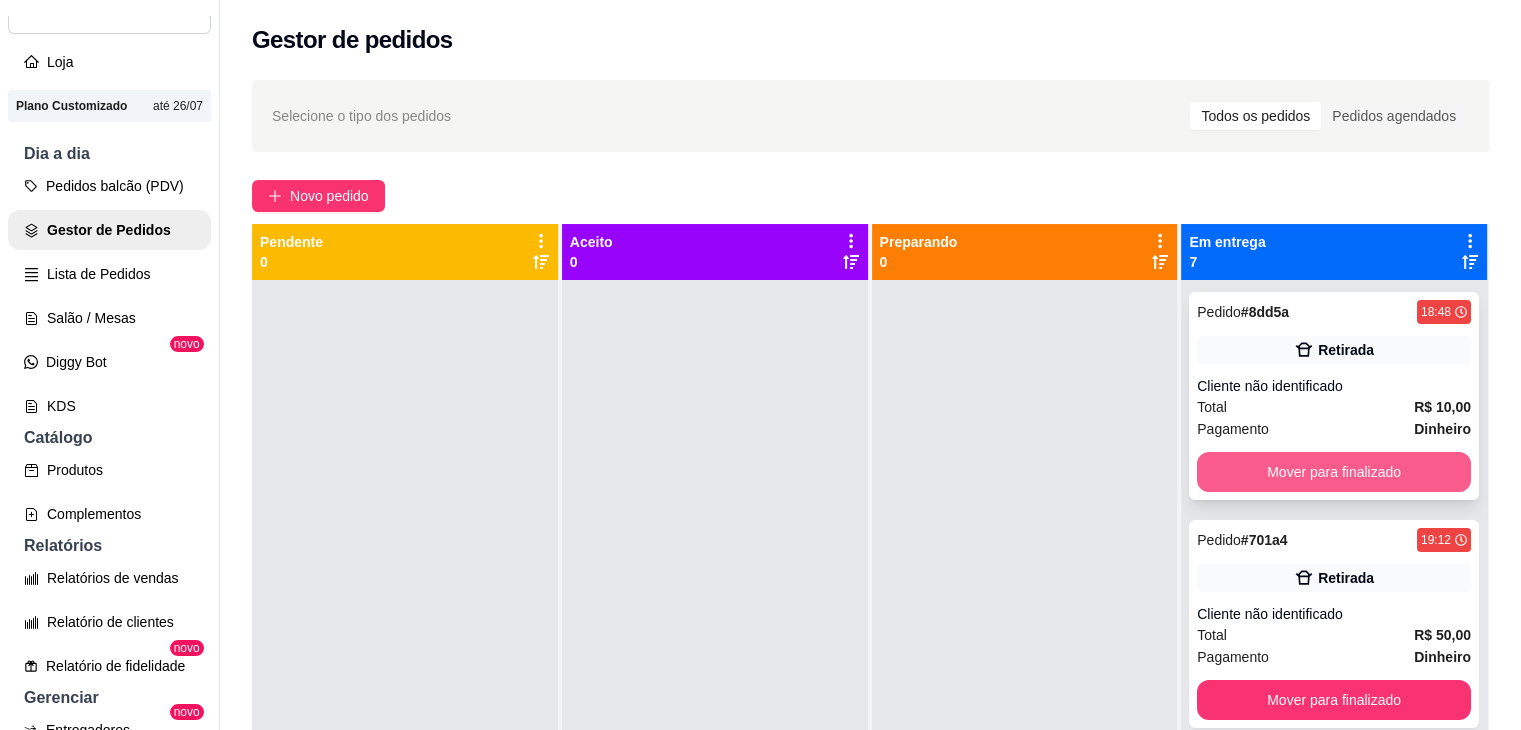 click on "Mover para finalizado" at bounding box center [1334, 472] 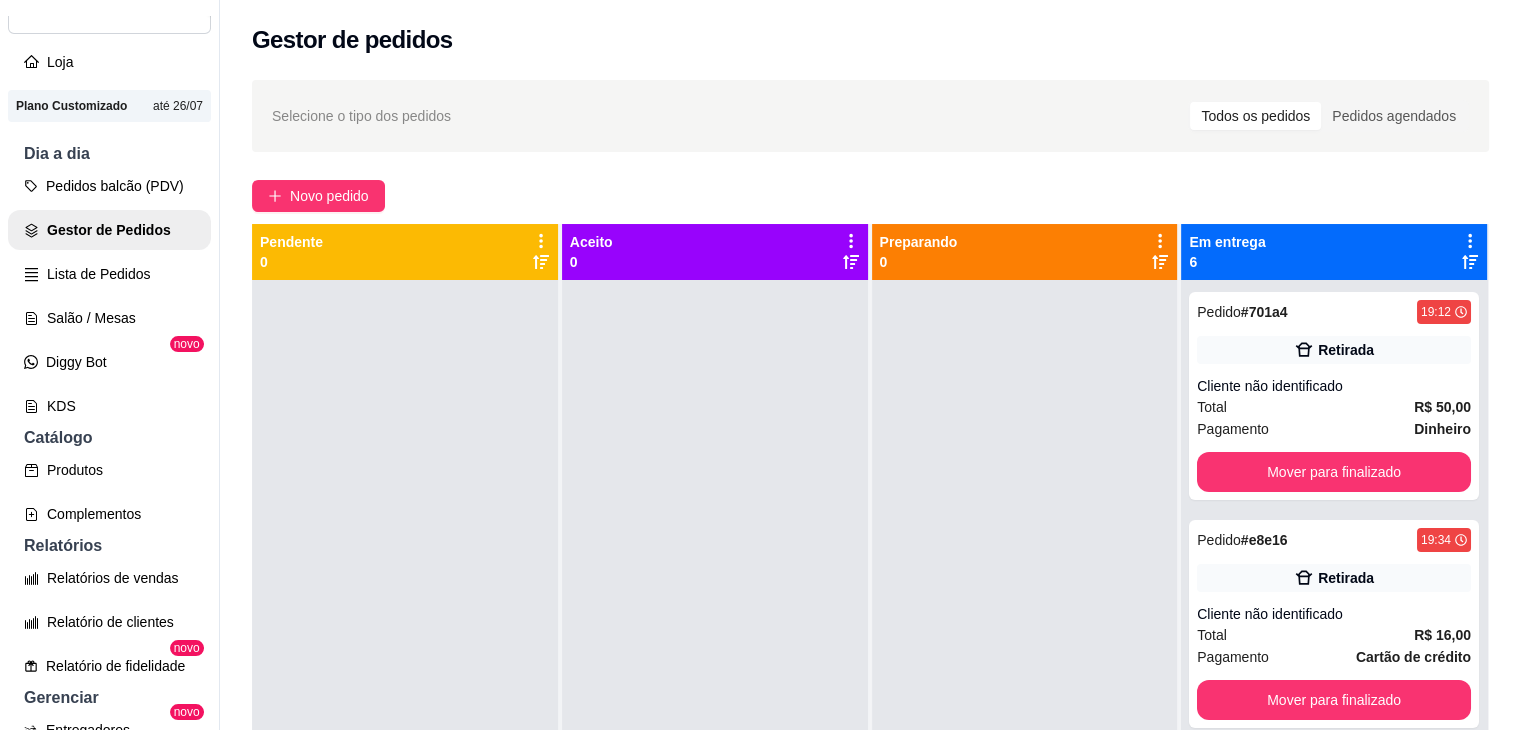 click on "Mover para finalizado" at bounding box center (1334, 472) 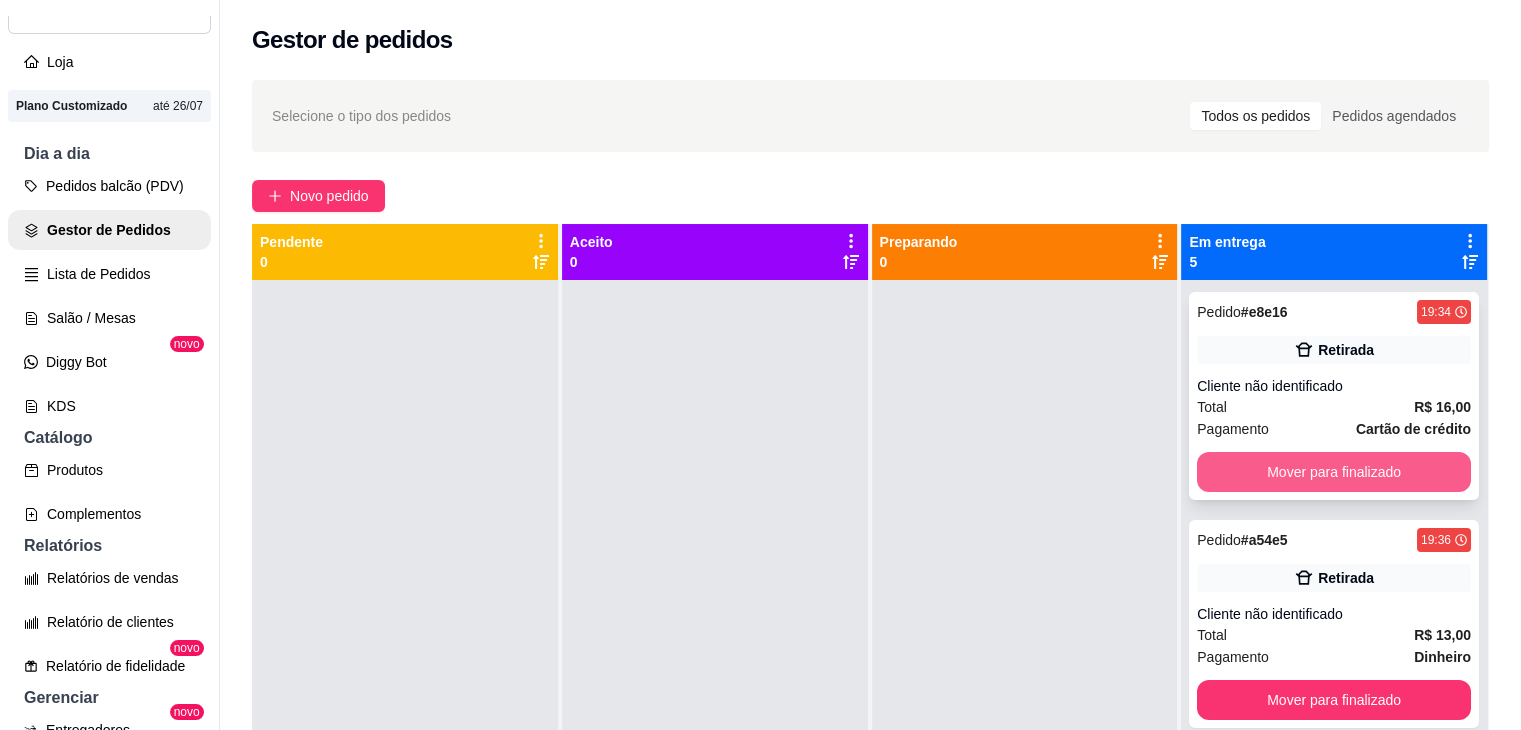 click on "Mover para finalizado" at bounding box center [1334, 472] 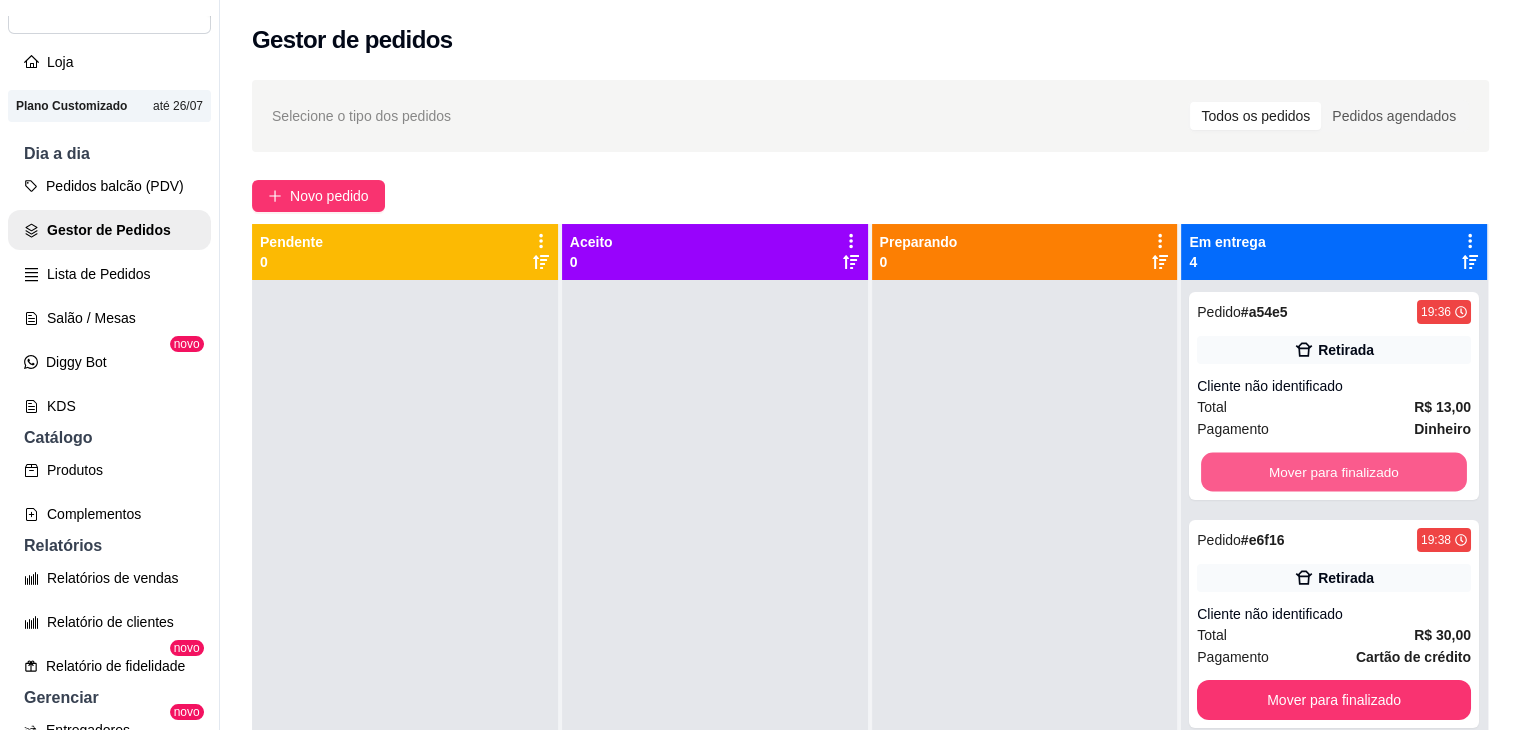 click on "Mover para finalizado" at bounding box center [1334, 472] 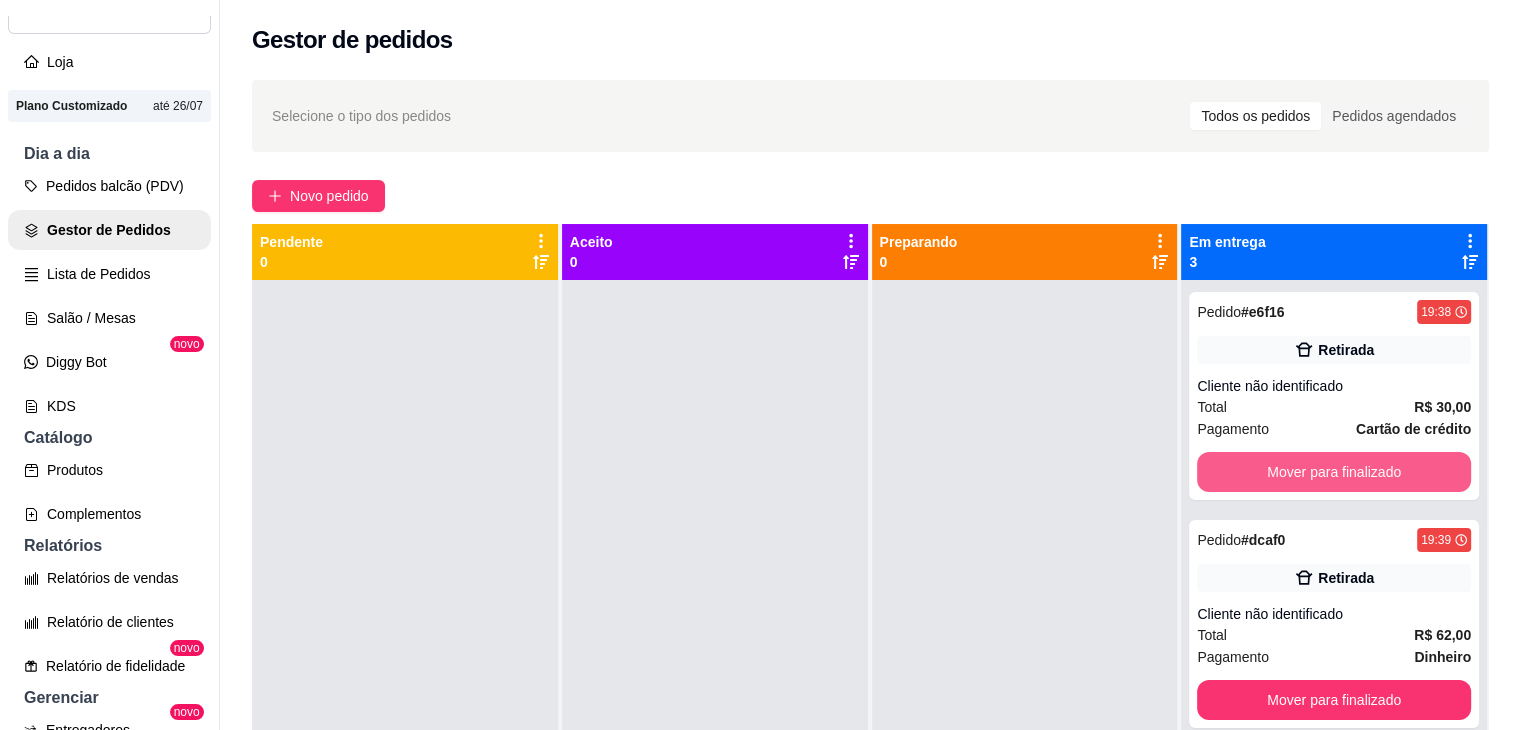 click on "Mover para finalizado" at bounding box center [1334, 472] 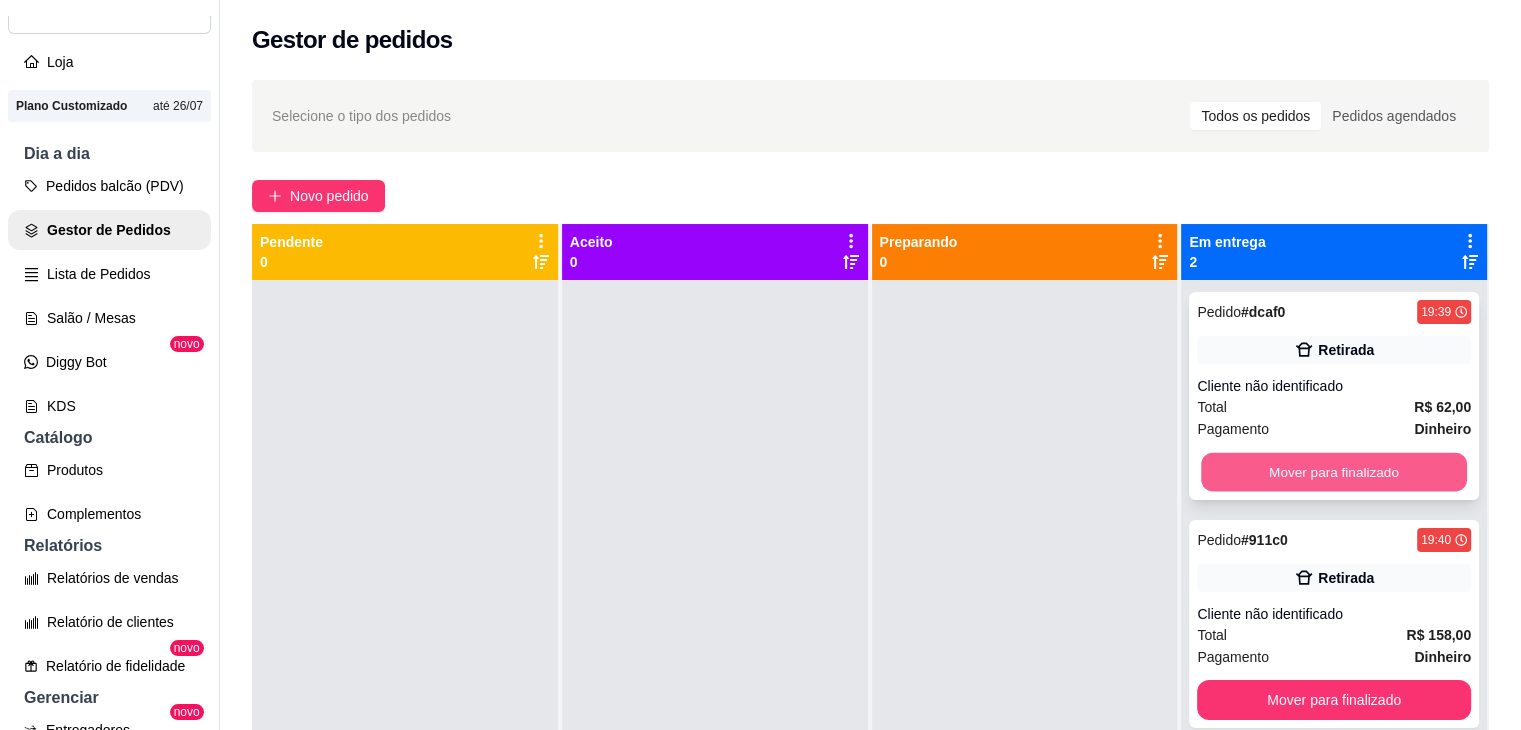 click on "Mover para finalizado" at bounding box center (1334, 472) 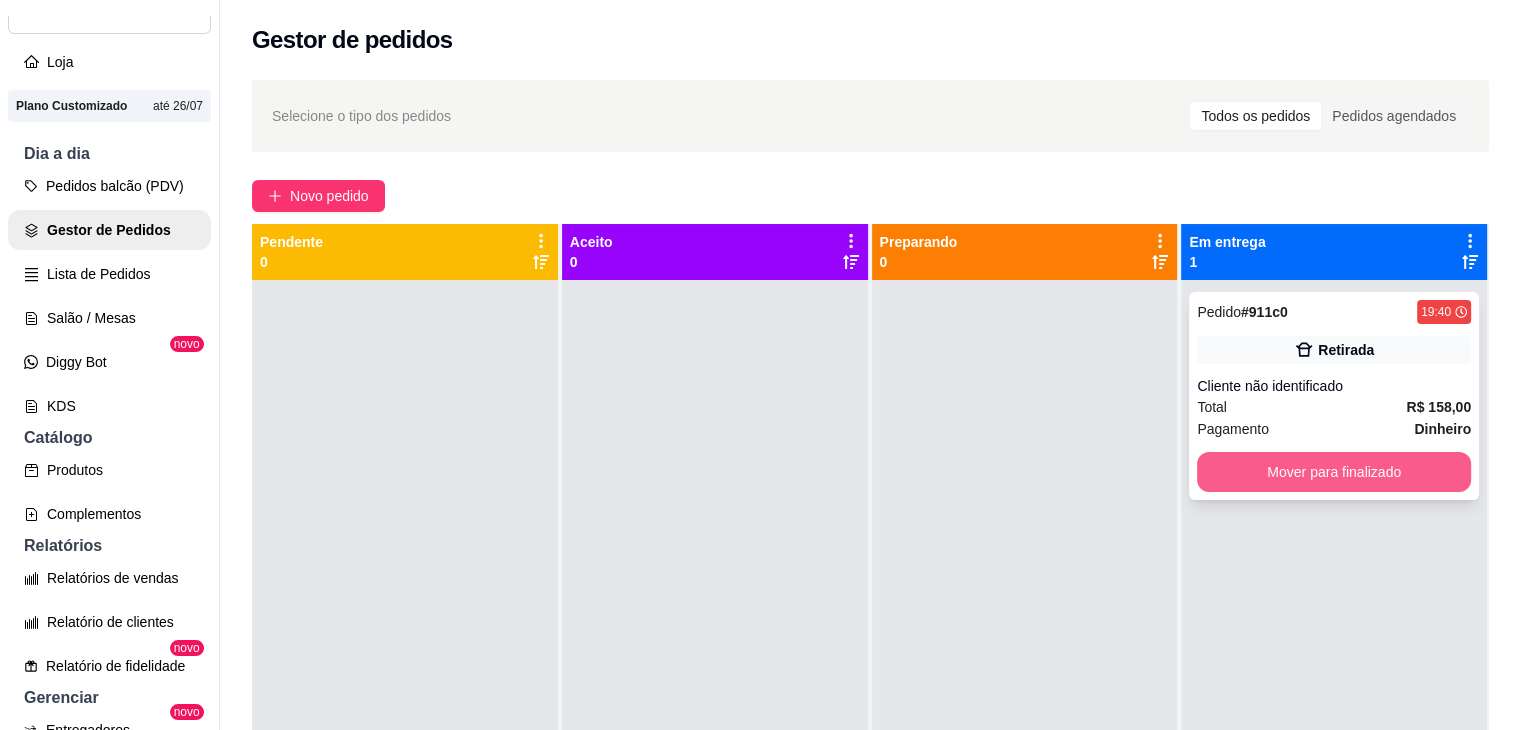 click on "Mover para finalizado" at bounding box center (1334, 472) 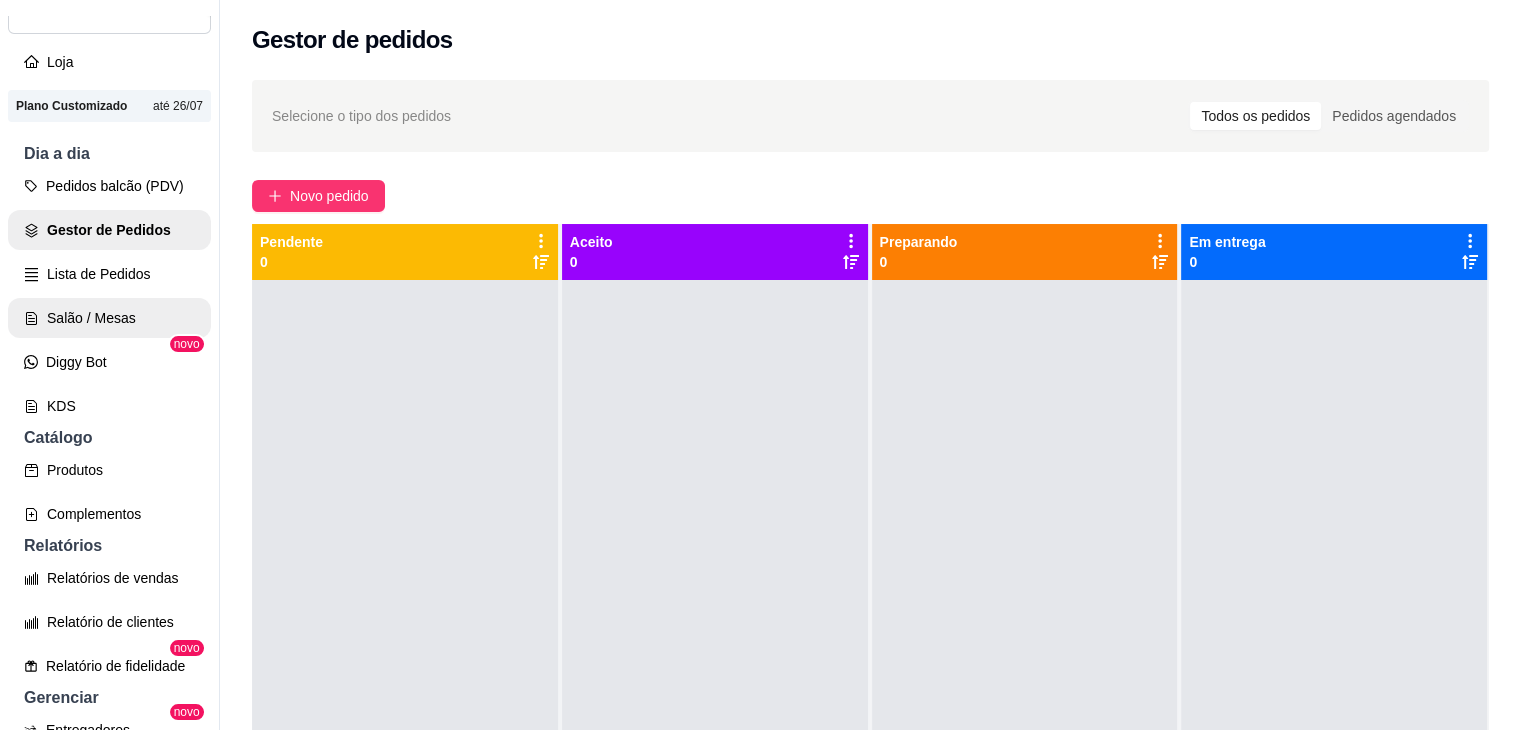 scroll, scrollTop: 0, scrollLeft: 0, axis: both 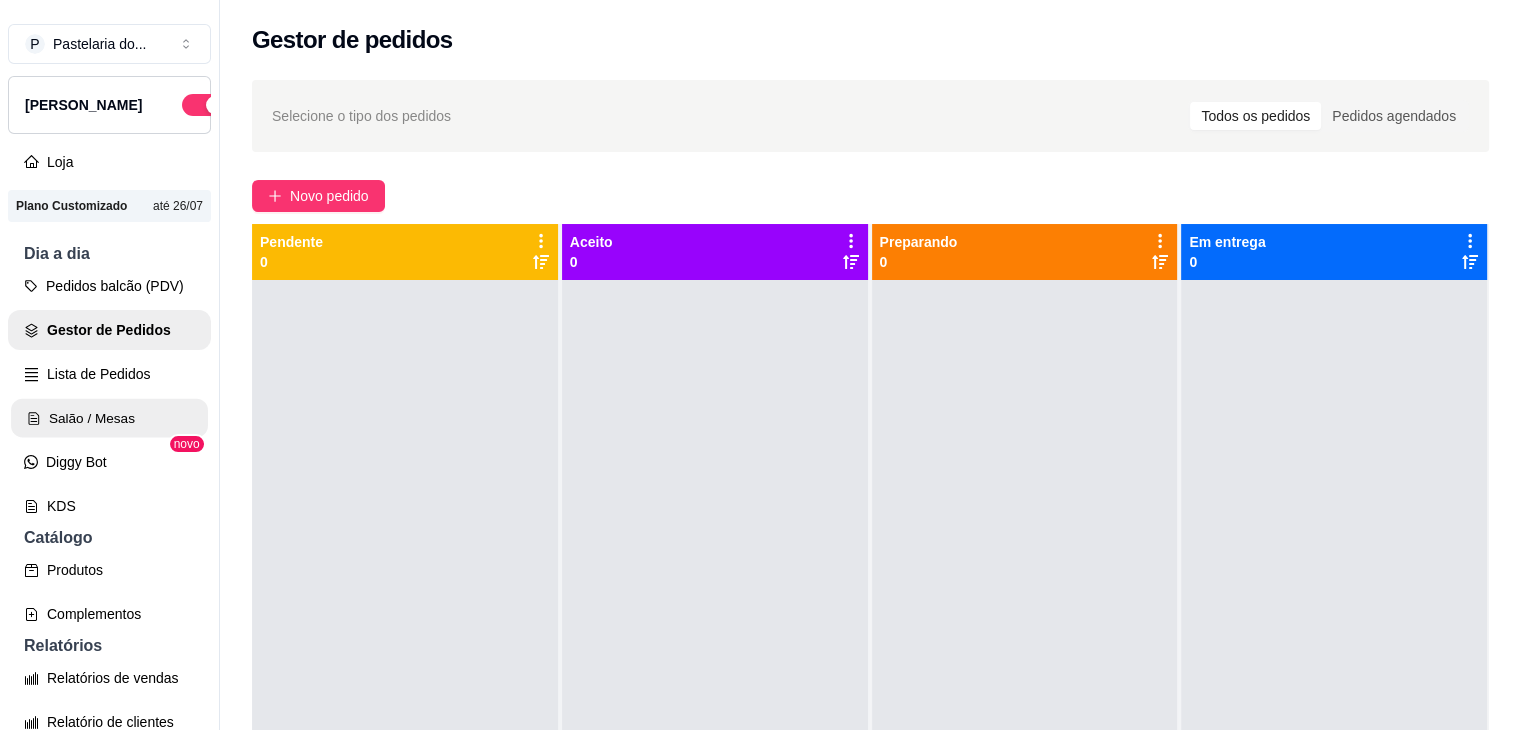 click on "Salão / Mesas" at bounding box center [109, 418] 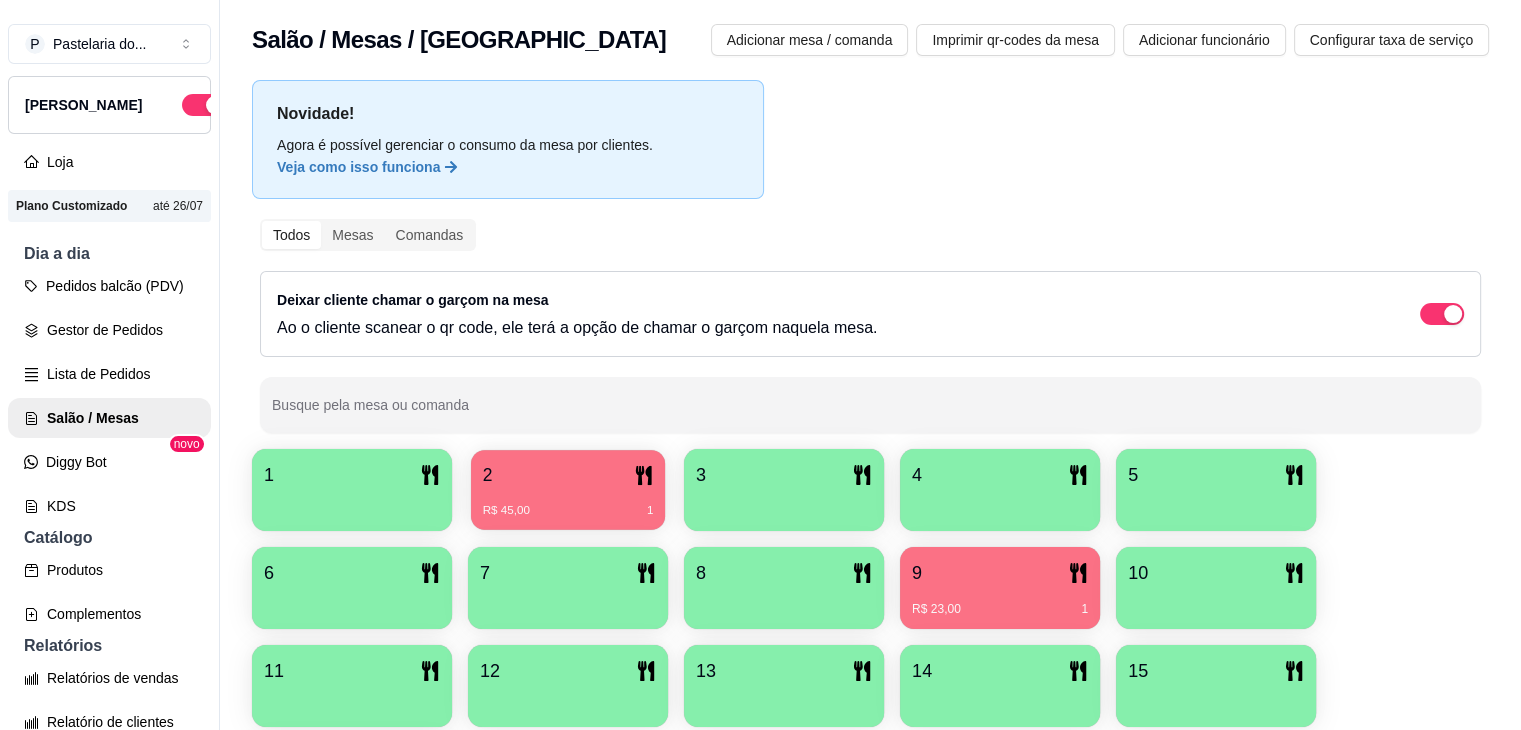 click on "2" at bounding box center [568, 475] 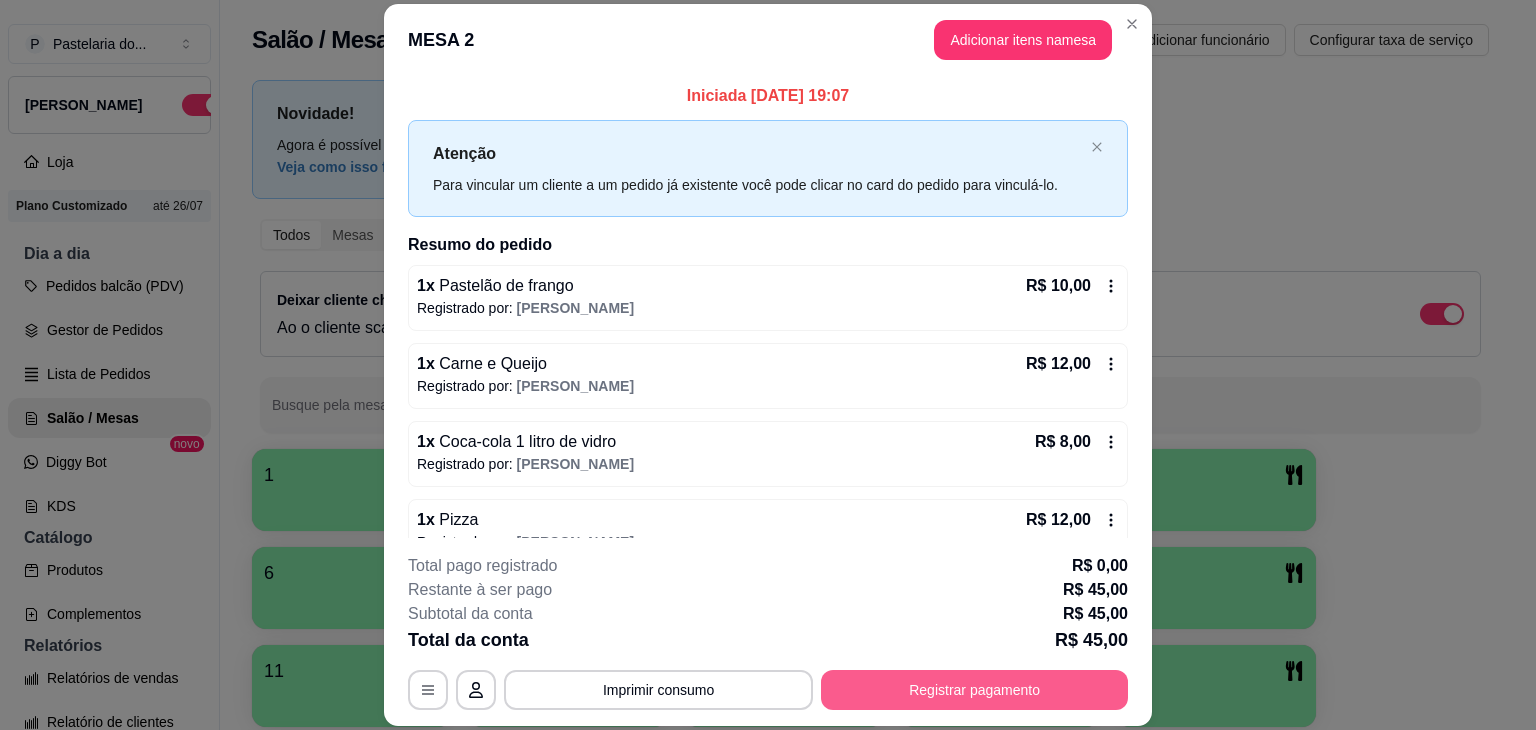 click on "Registrar pagamento" at bounding box center [974, 690] 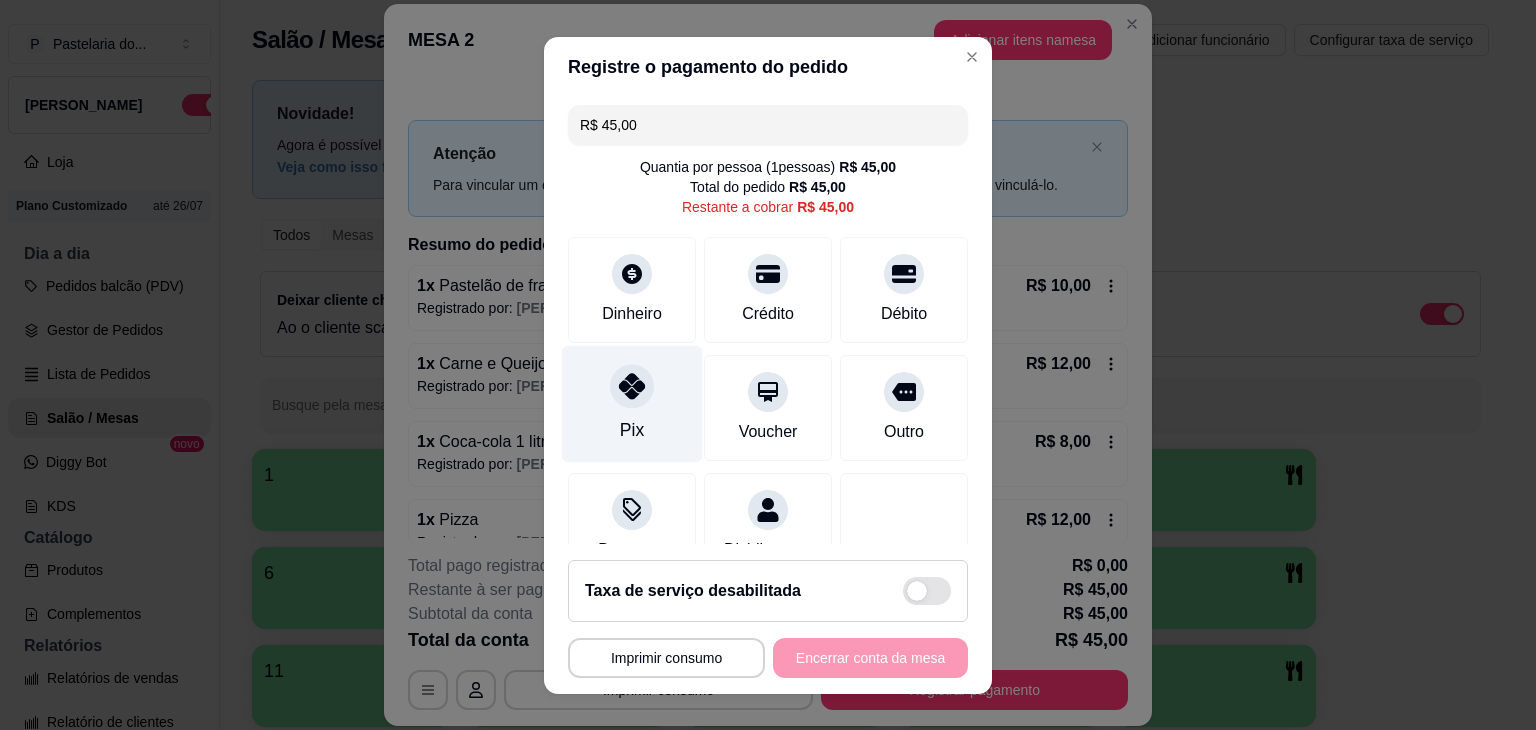 click 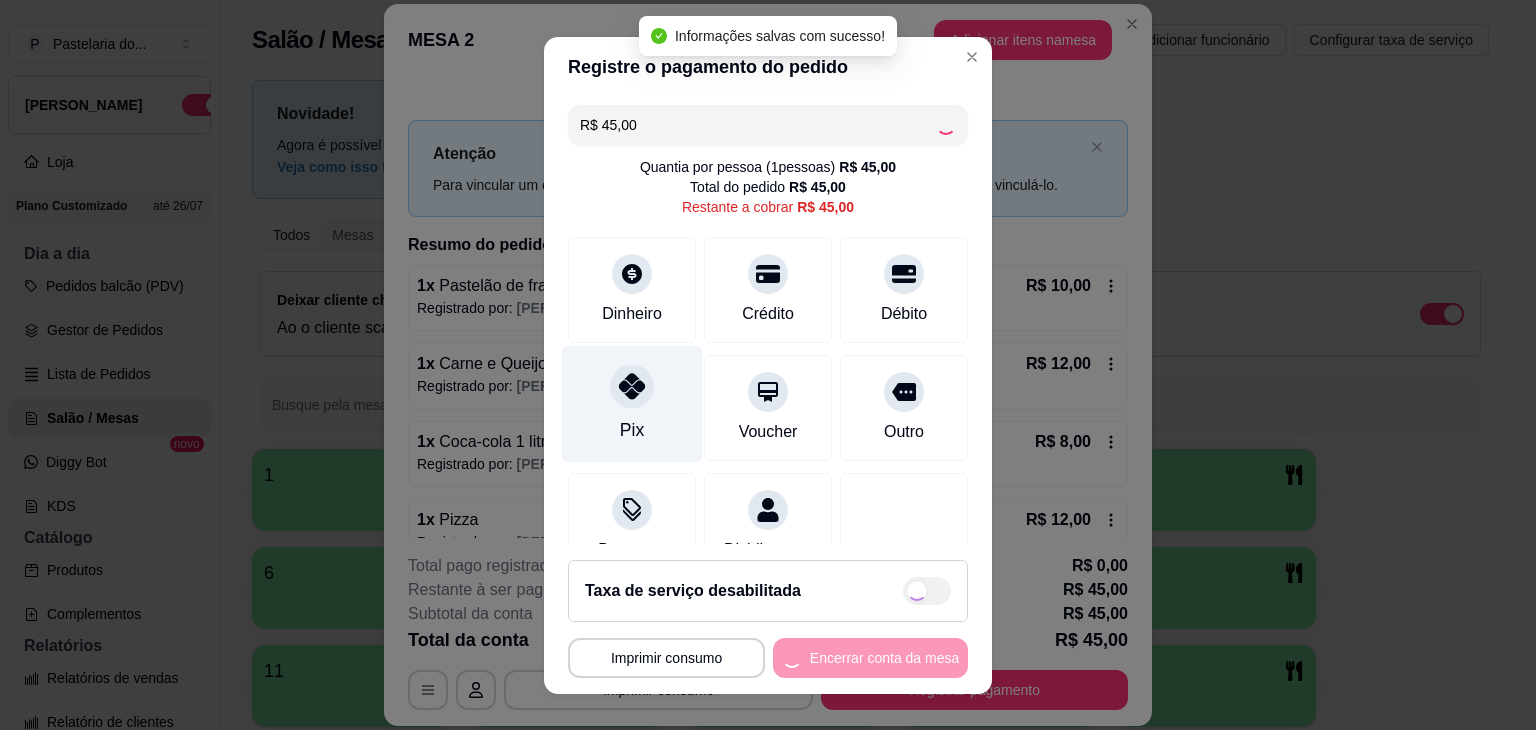 type on "R$ 0,00" 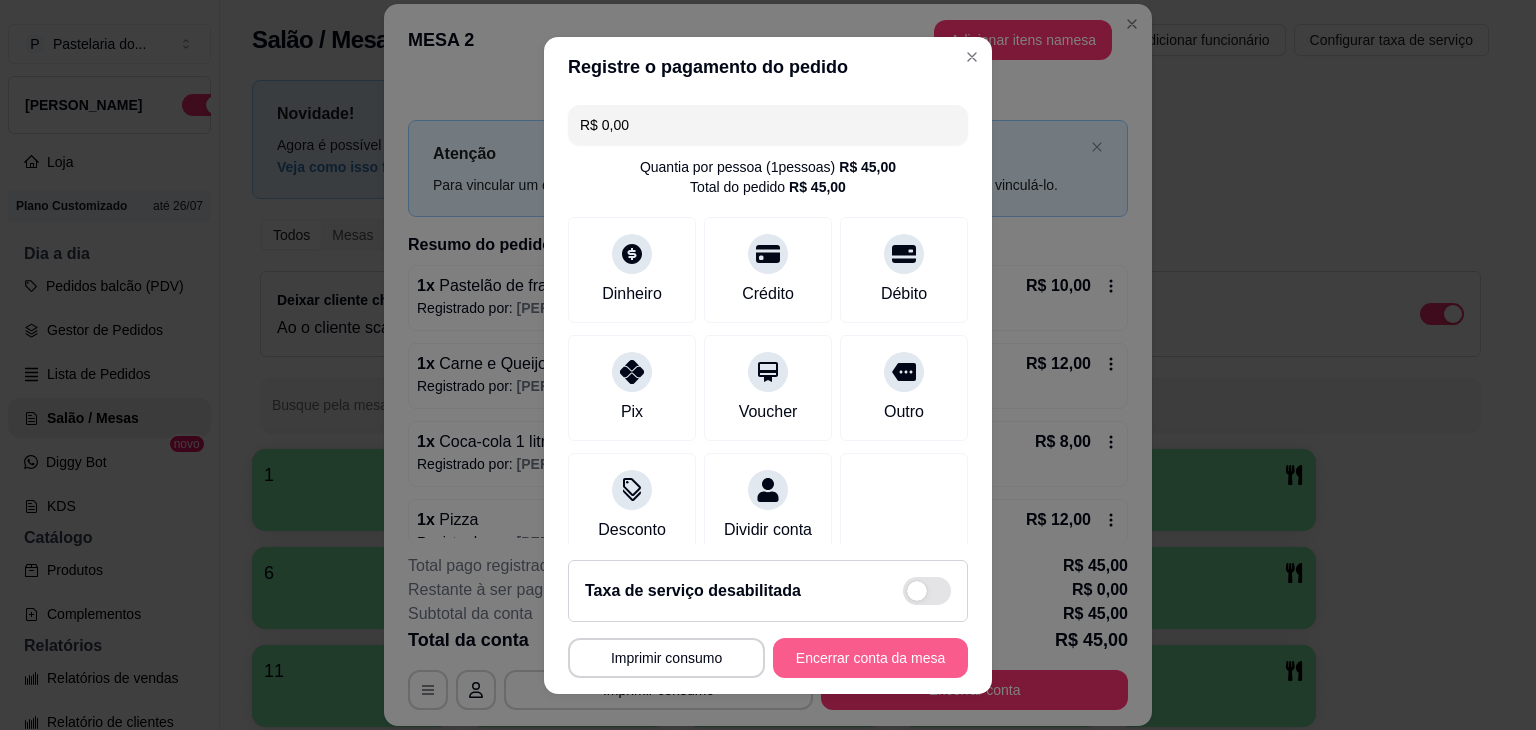click on "Encerrar conta da mesa" at bounding box center (870, 658) 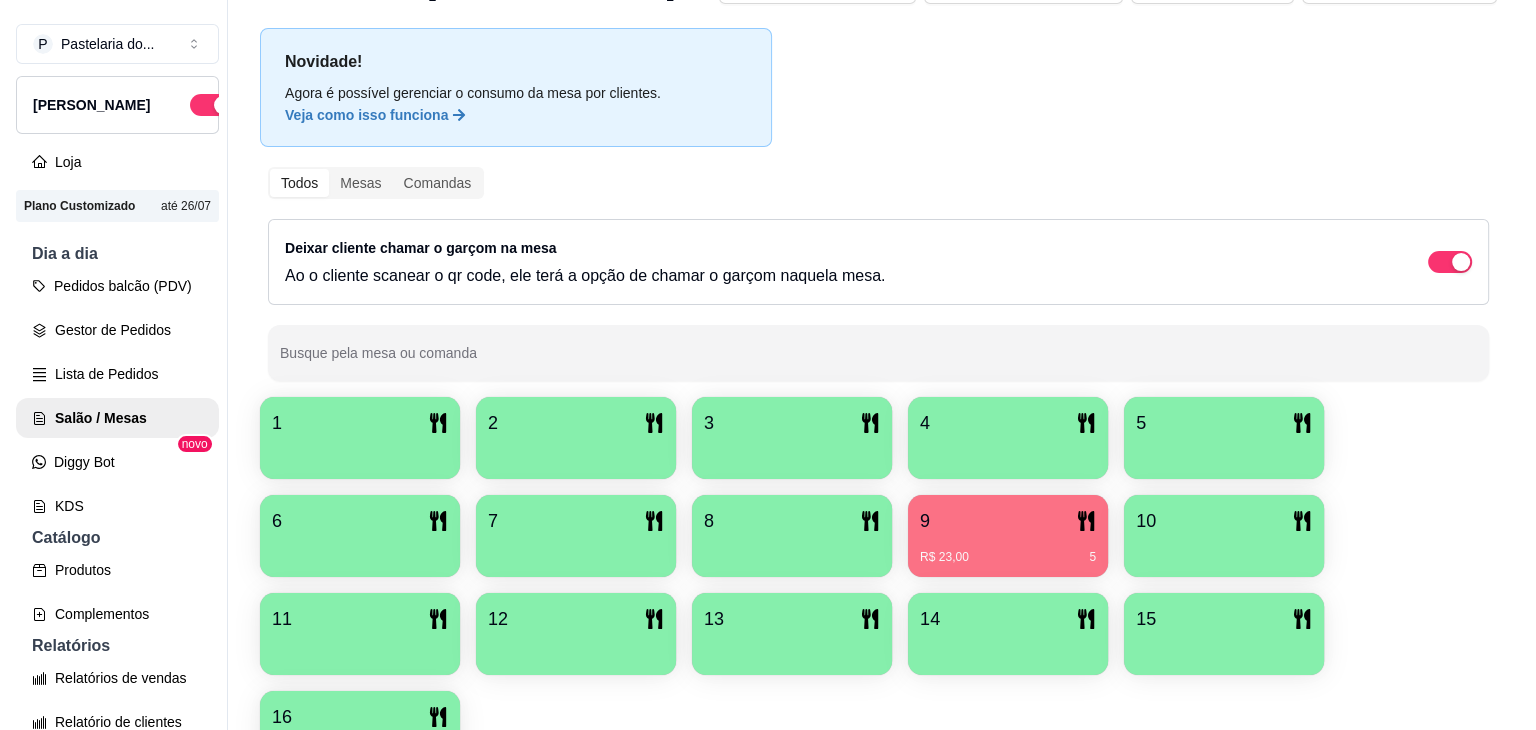 scroll, scrollTop: 100, scrollLeft: 0, axis: vertical 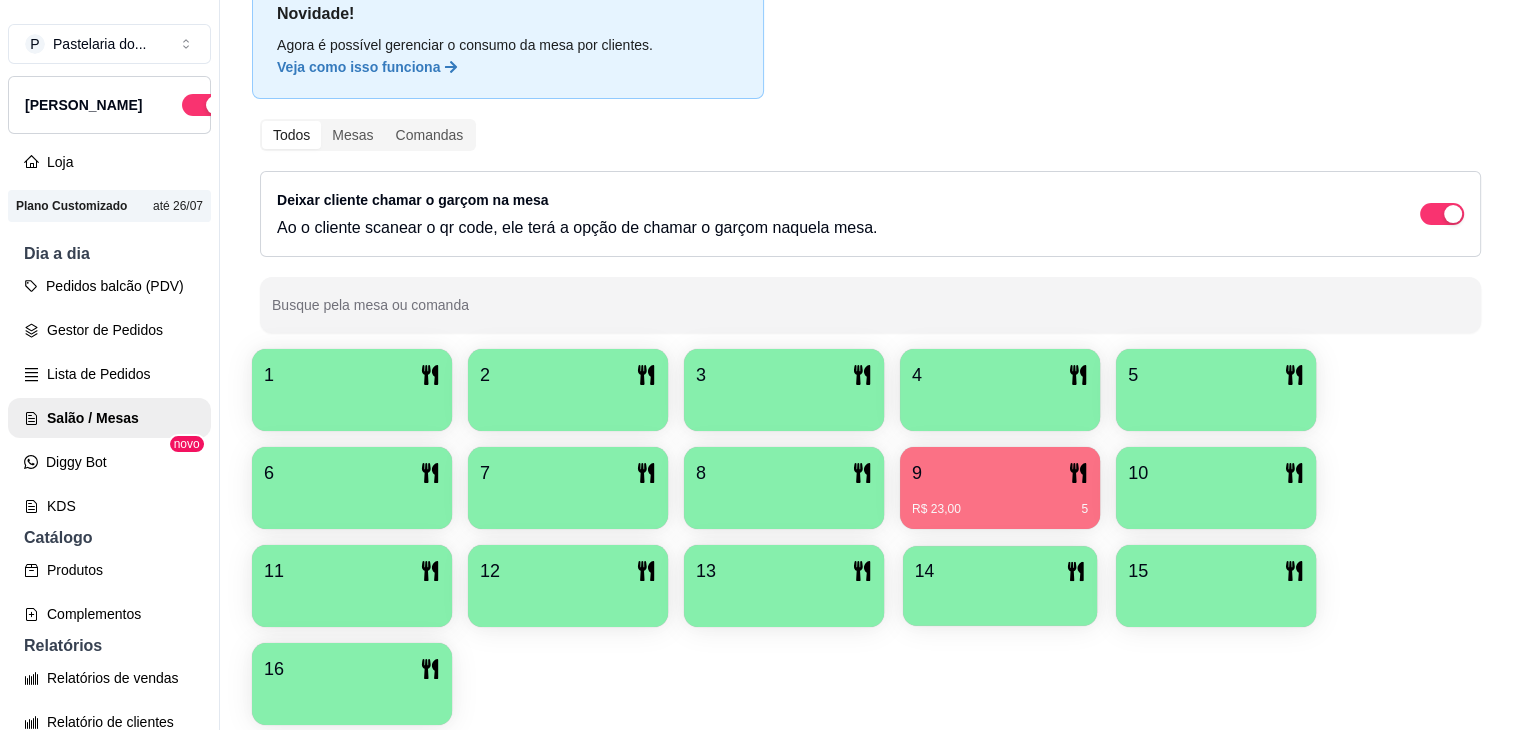 click on "14" at bounding box center [1000, 571] 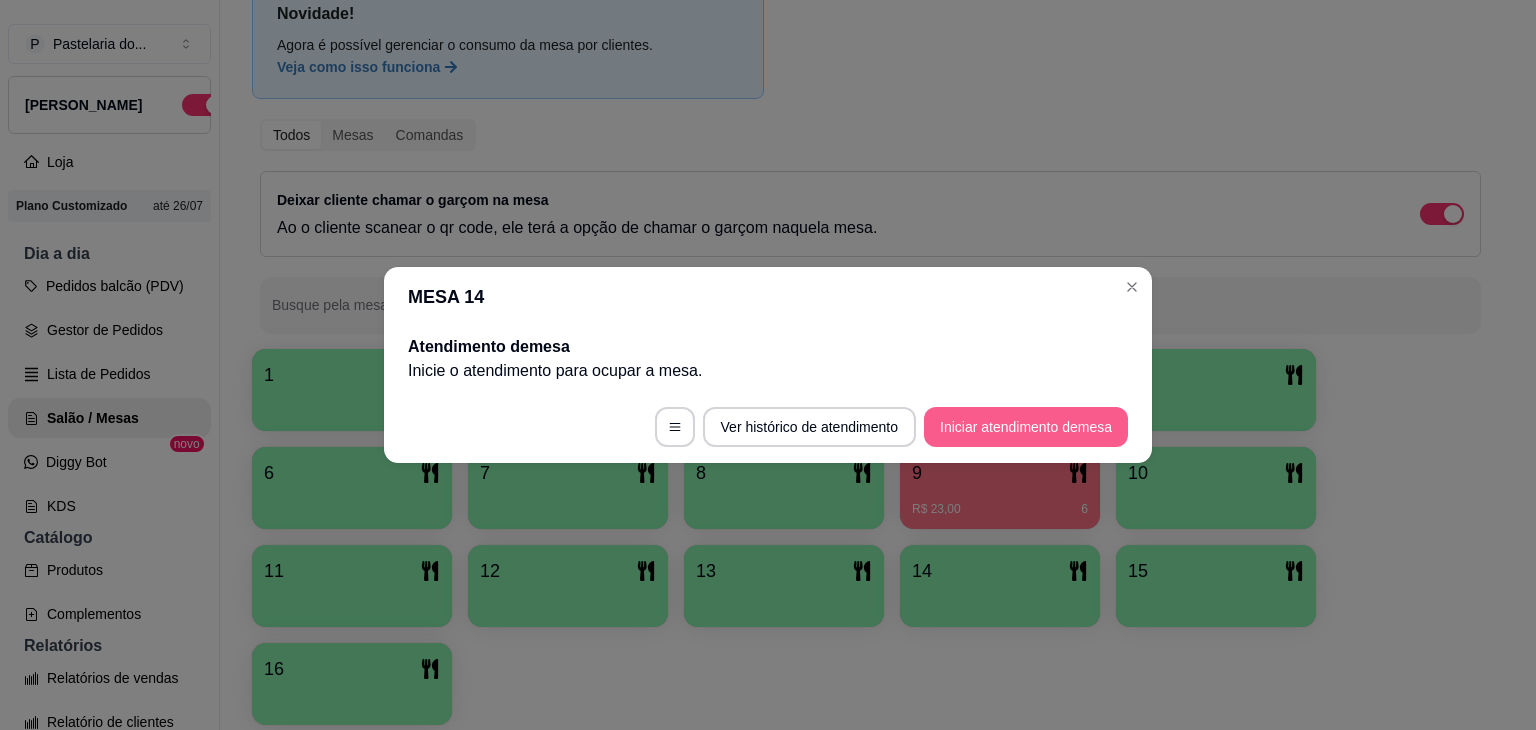 click on "Iniciar atendimento de  mesa" at bounding box center (1026, 427) 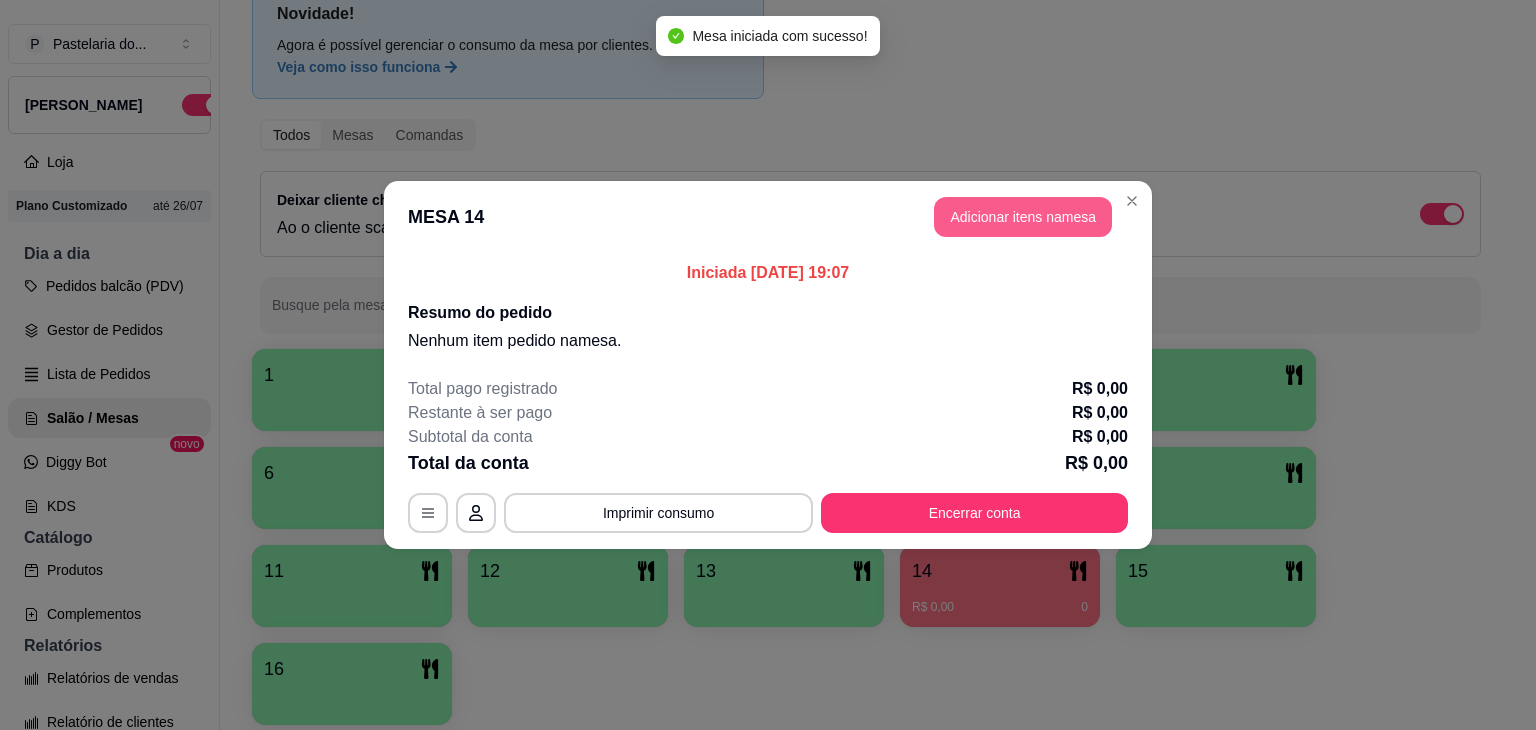 click on "Adicionar itens na  mesa" at bounding box center [1023, 217] 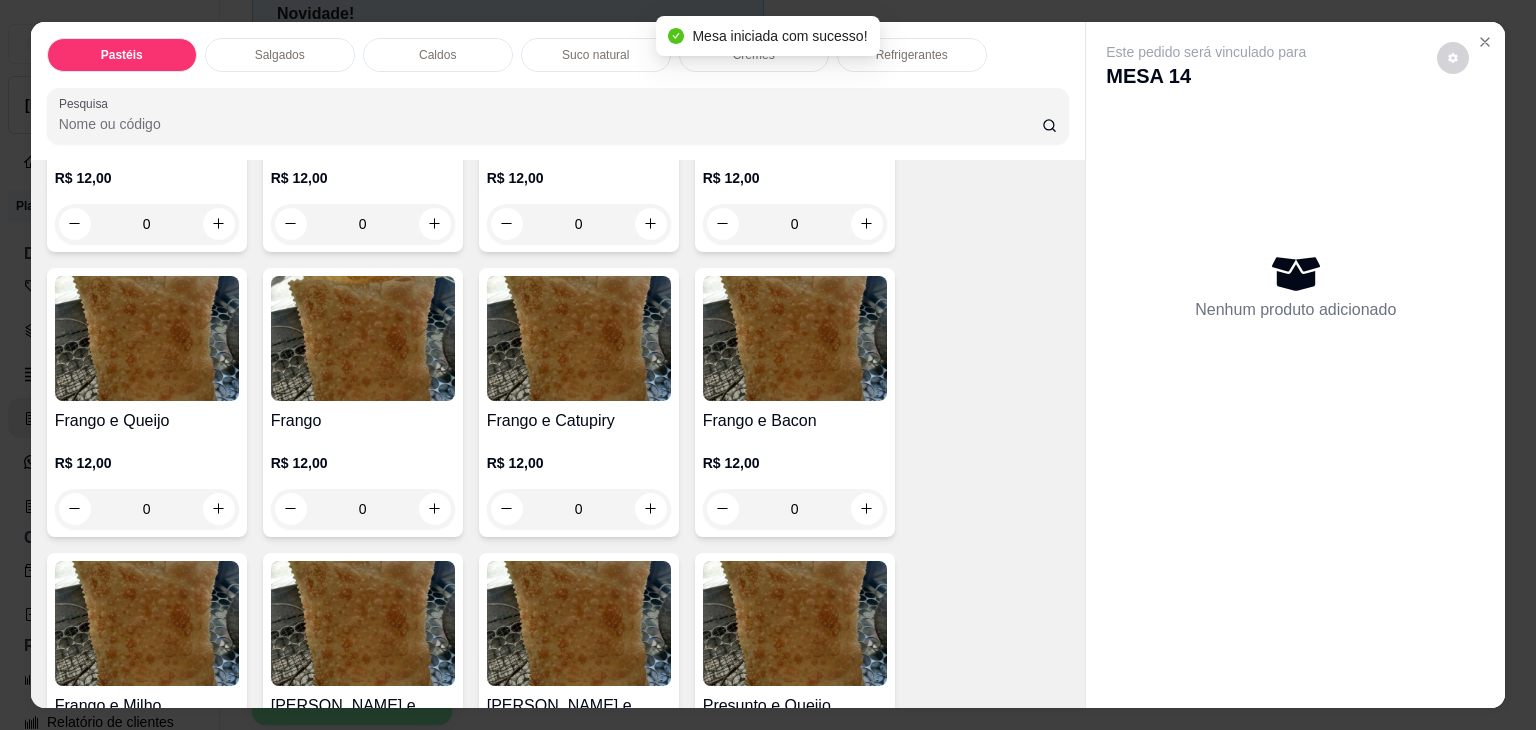 scroll, scrollTop: 700, scrollLeft: 0, axis: vertical 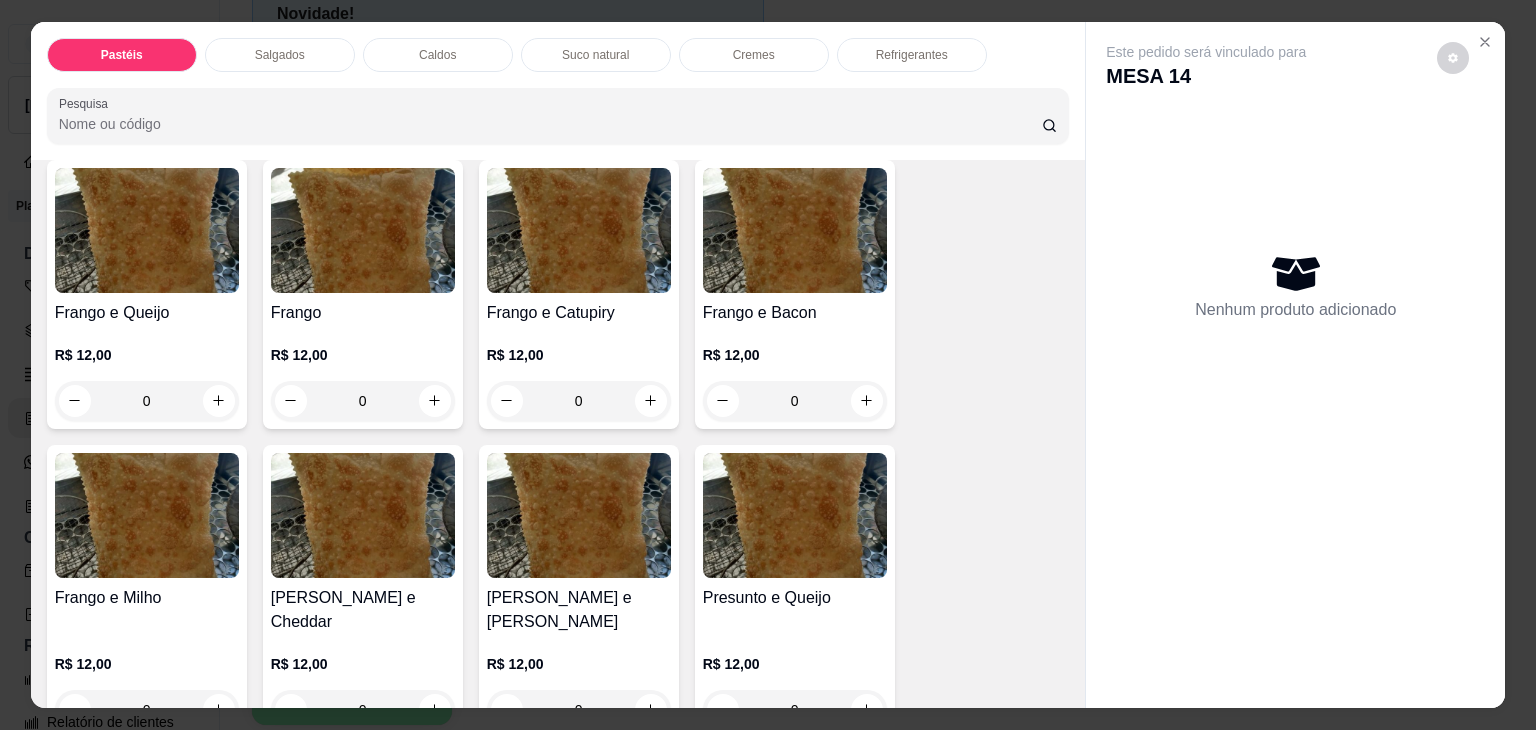 click on "0" at bounding box center (795, 401) 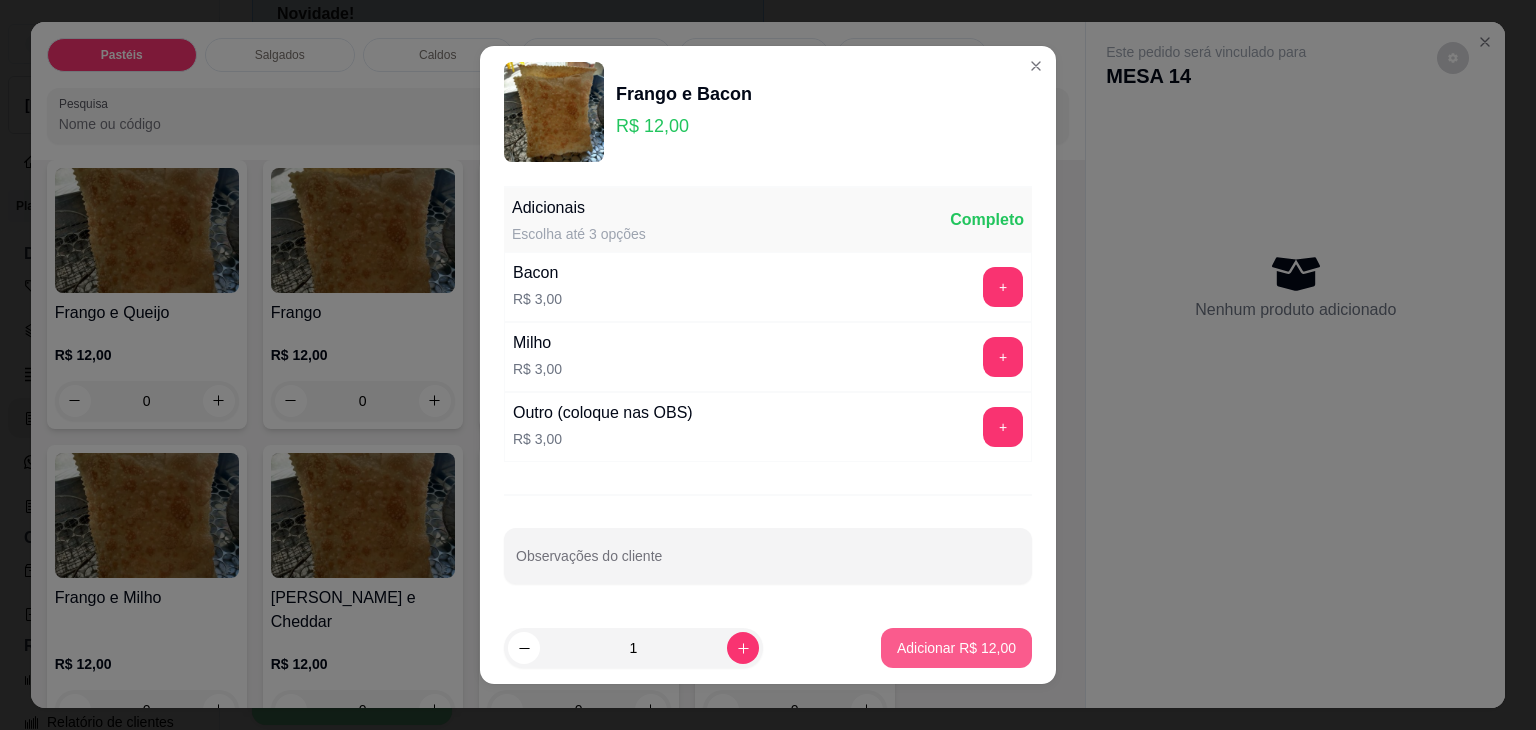 click on "Adicionar   R$ 12,00" at bounding box center (956, 648) 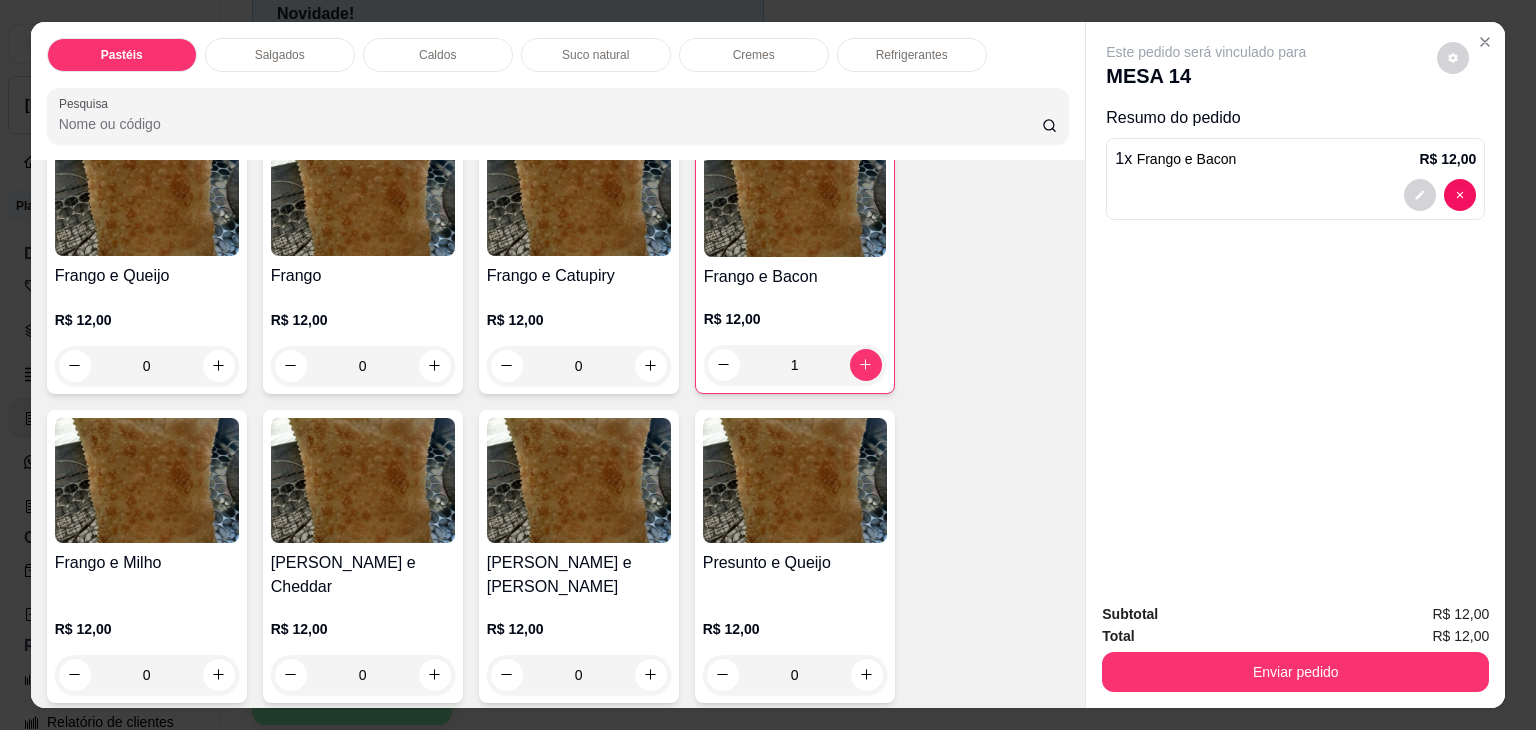 scroll, scrollTop: 800, scrollLeft: 0, axis: vertical 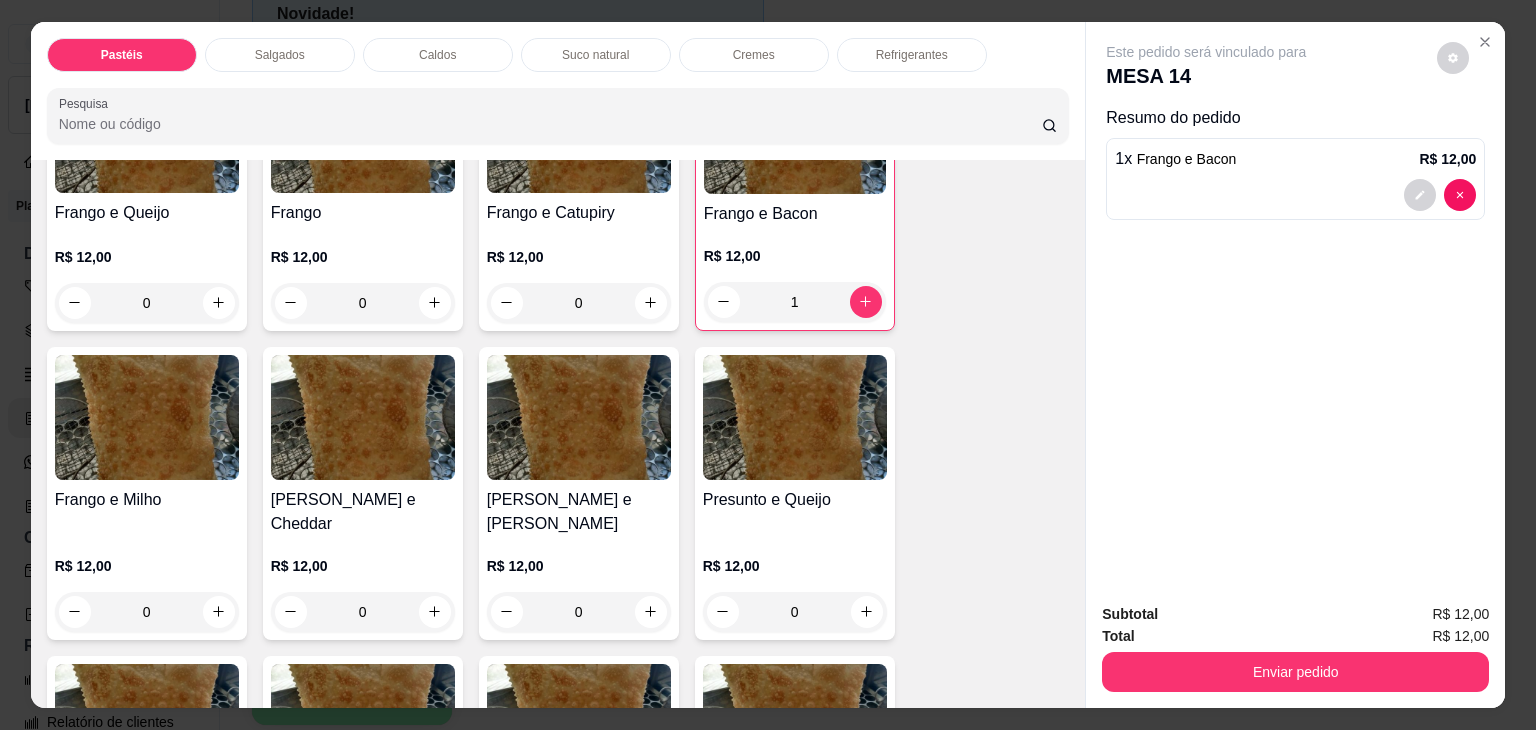 click on "0" at bounding box center [579, 612] 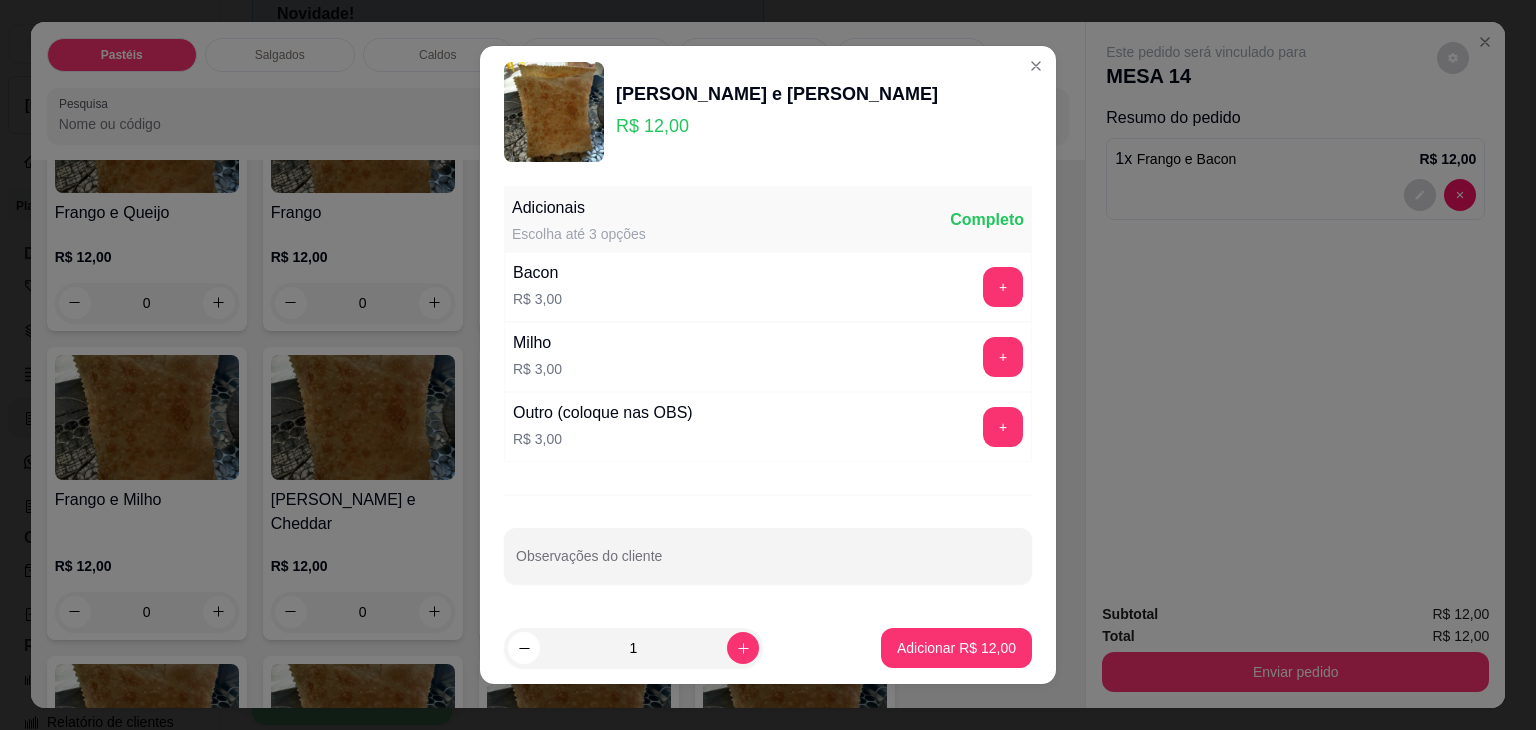click on "Adicionar   R$ 12,00" at bounding box center (956, 648) 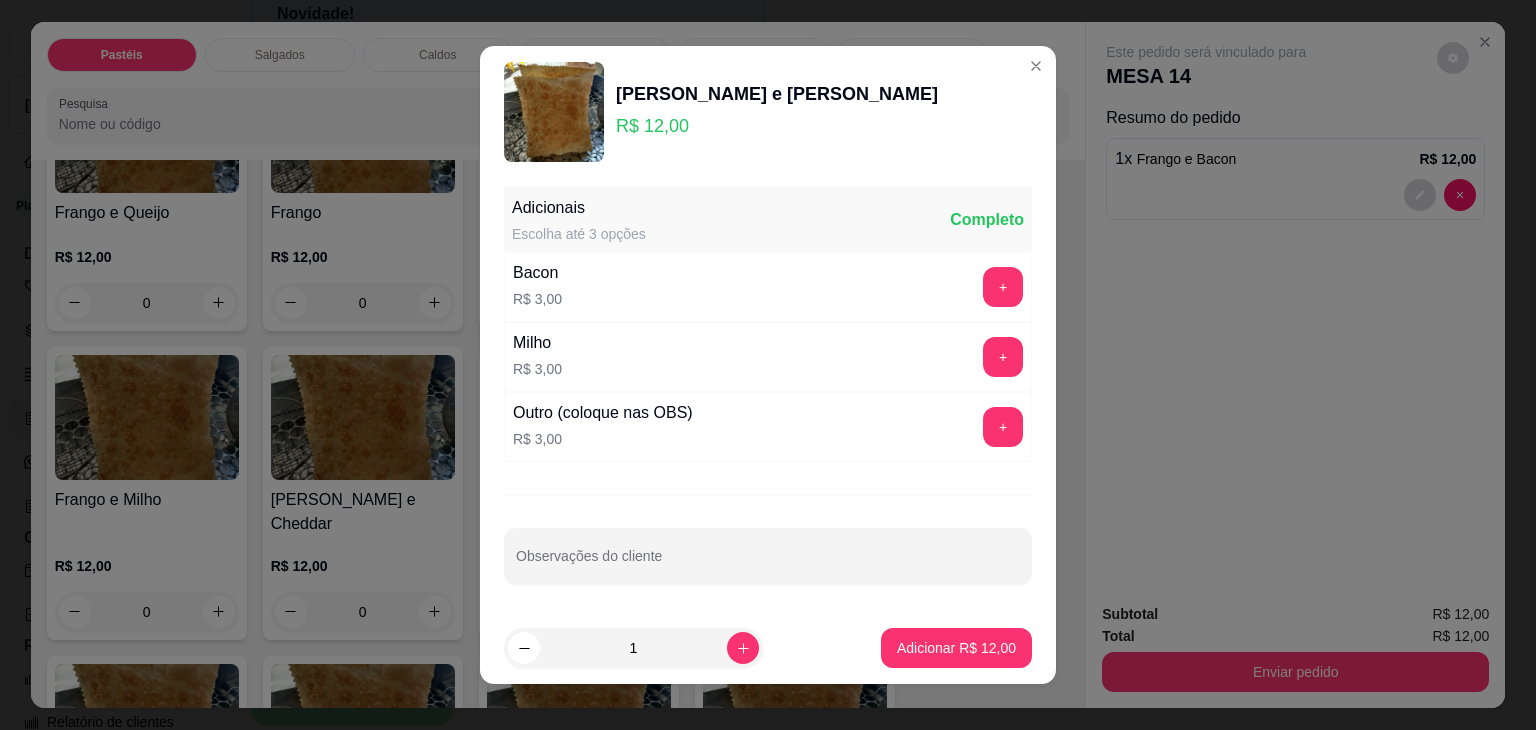 type on "1" 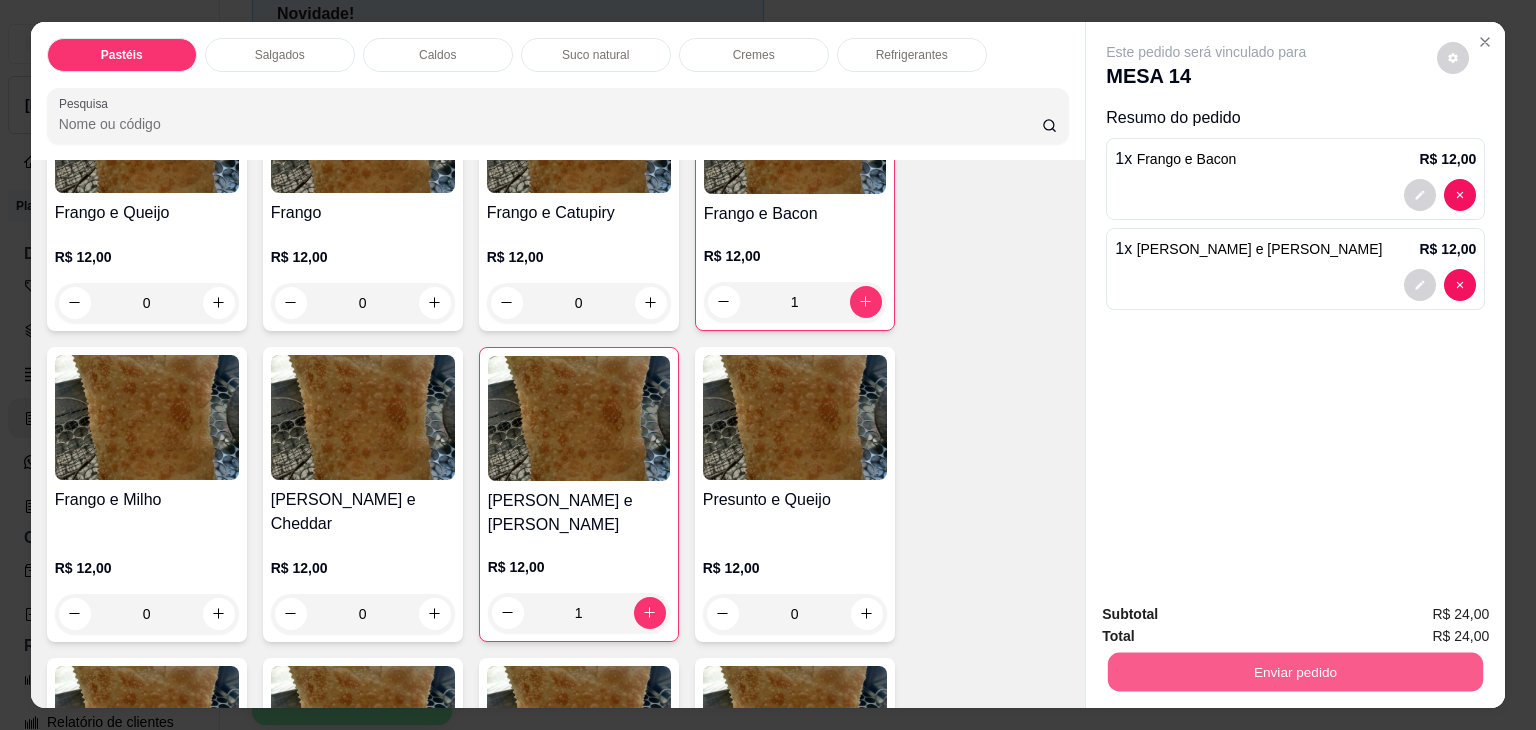 click on "Enviar pedido" at bounding box center (1295, 672) 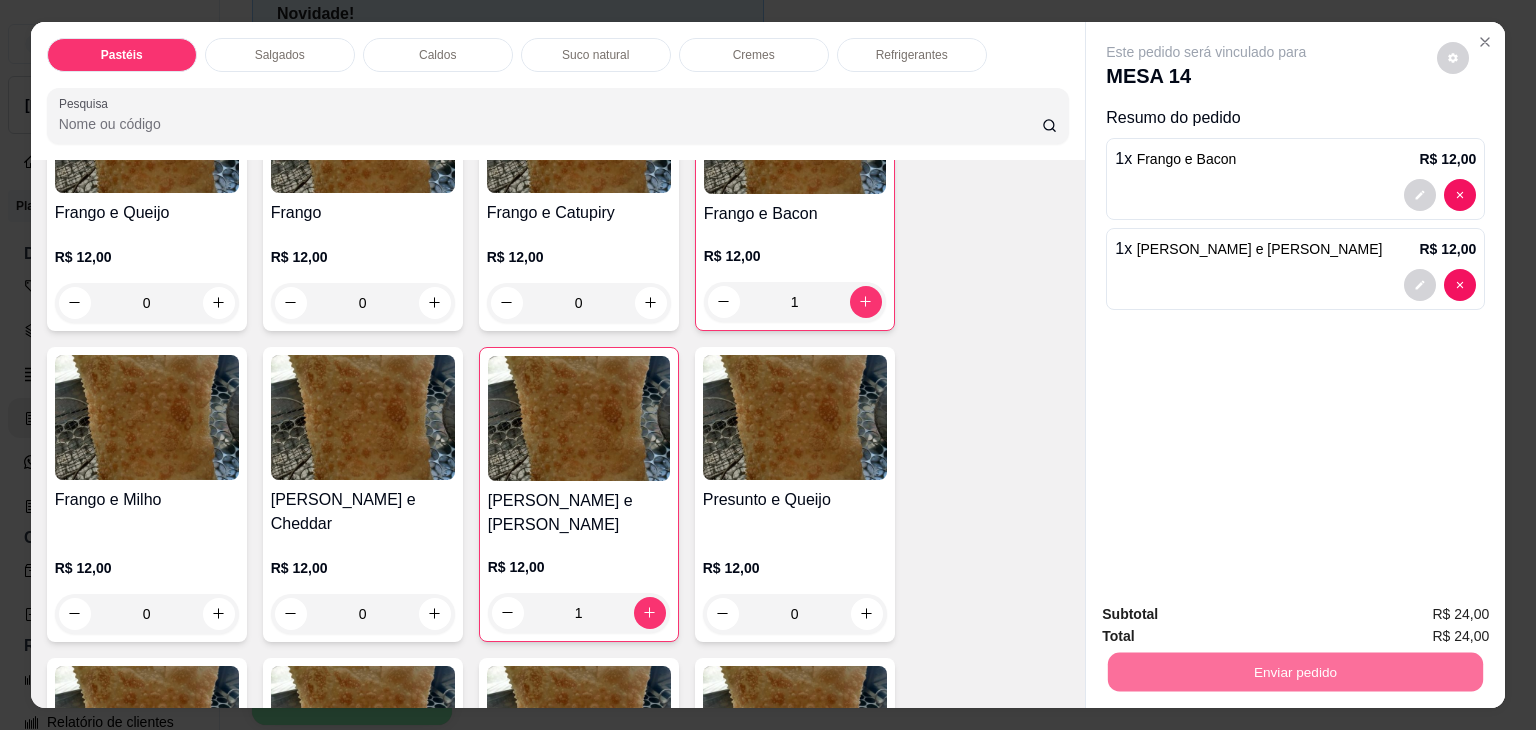 click on "Não registrar e enviar pedido" at bounding box center (1229, 615) 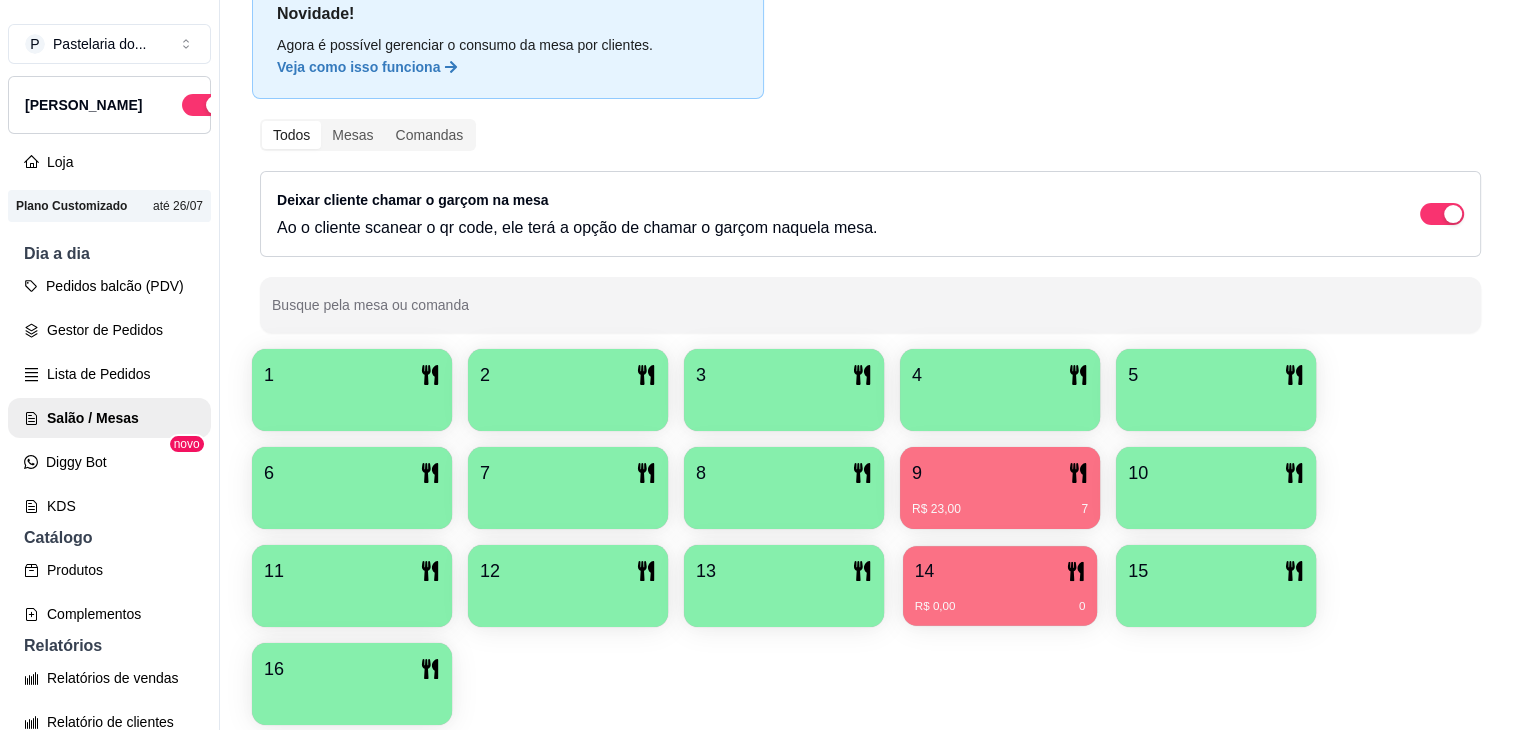 click on "R$ 0,00 0" at bounding box center (1000, 599) 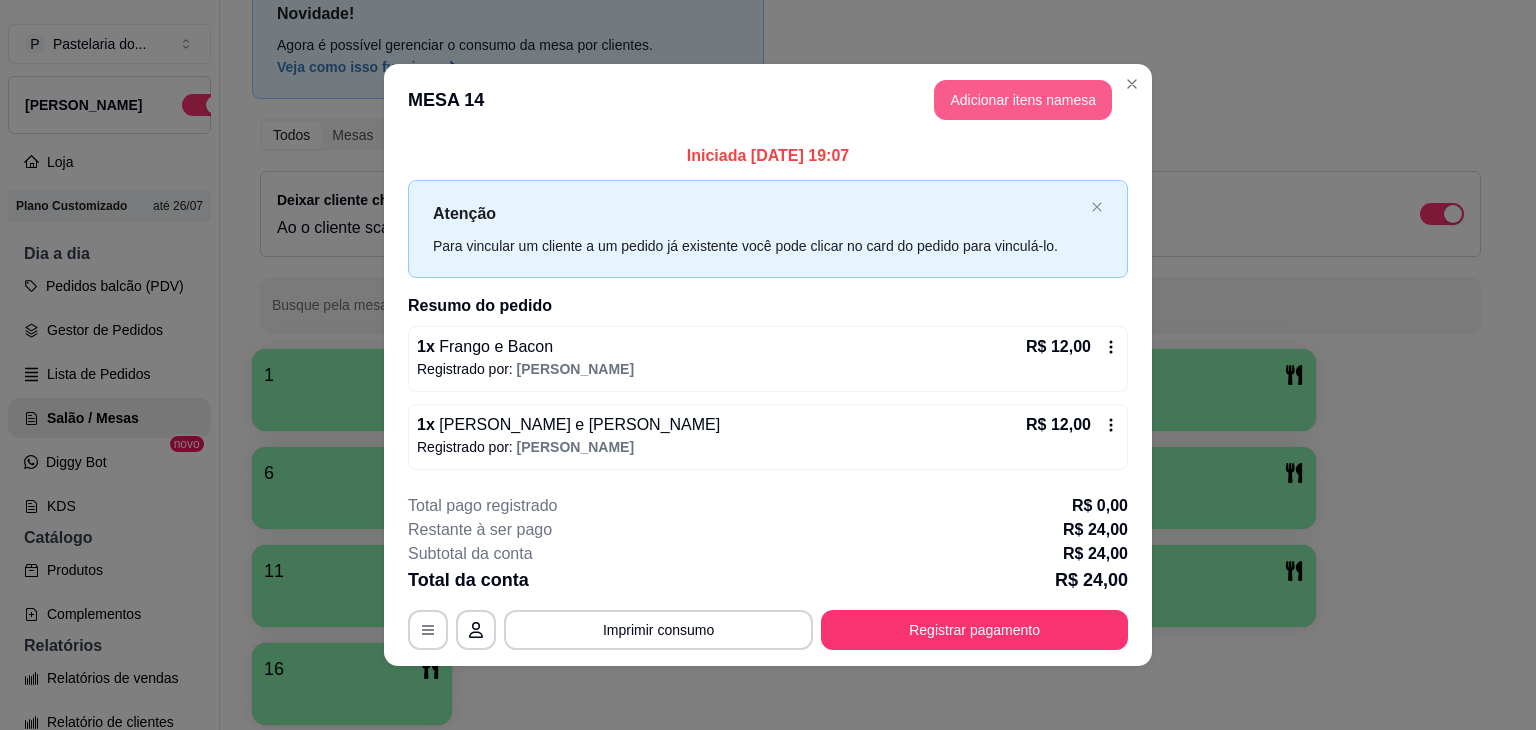 click on "Adicionar itens na  mesa" at bounding box center (1023, 100) 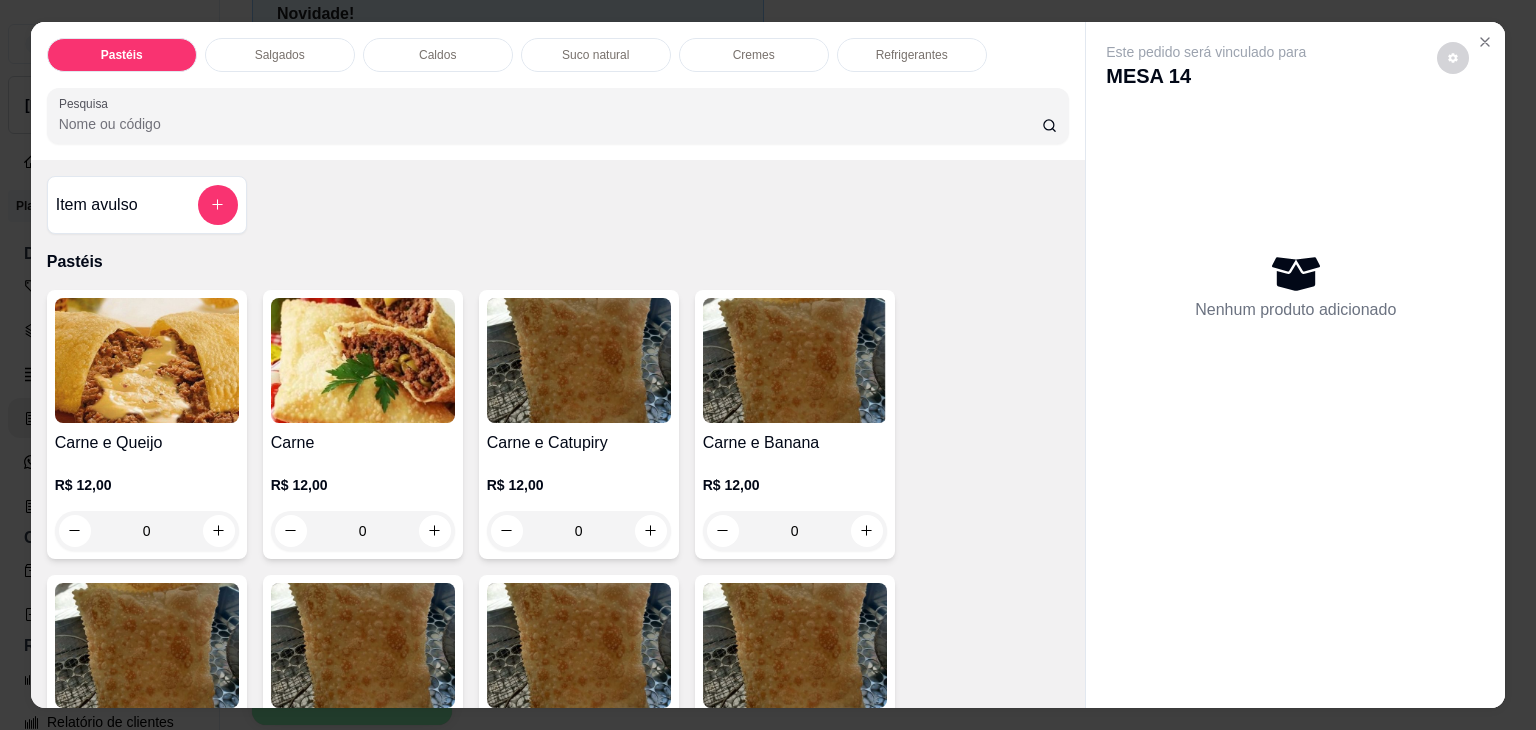 click on "Refrigerantes" at bounding box center [912, 55] 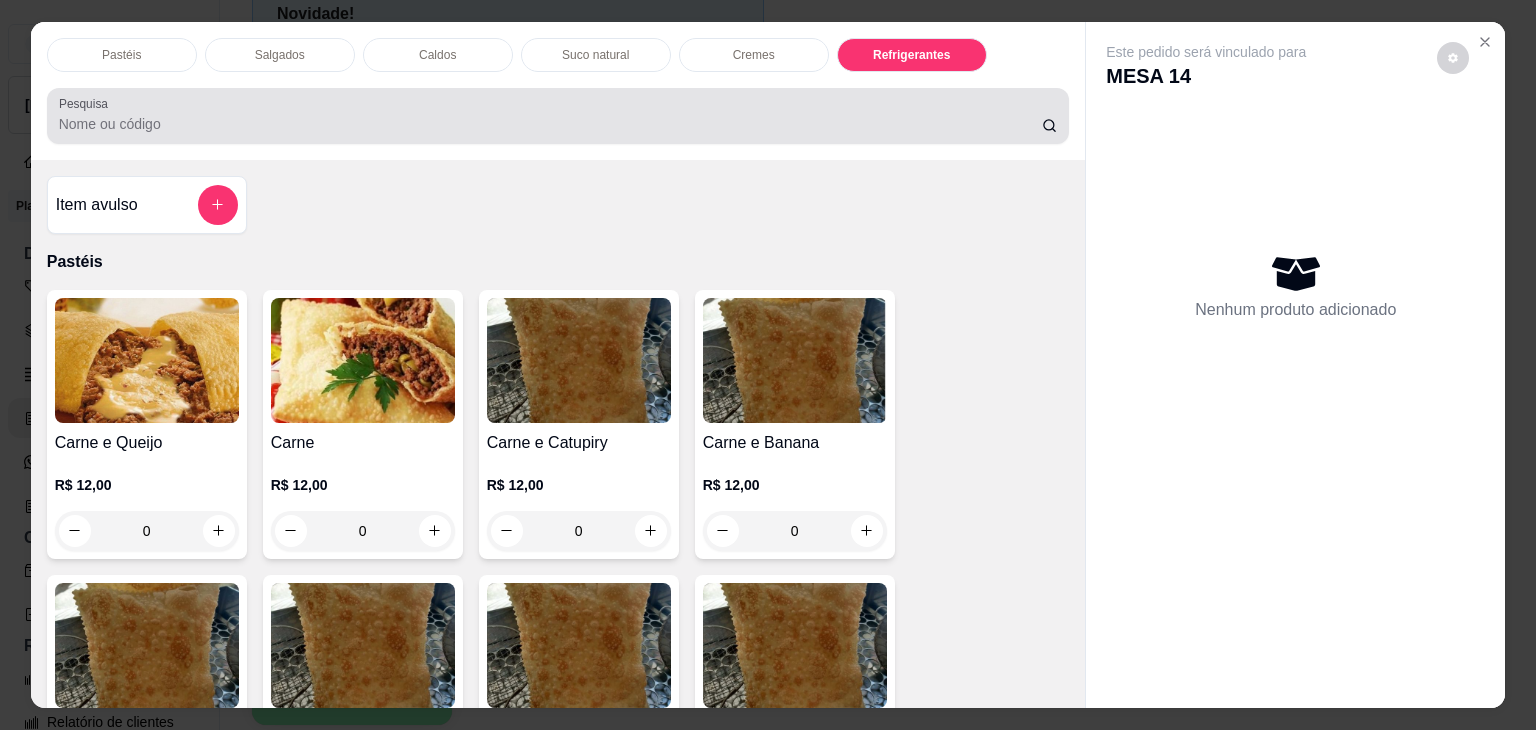 scroll, scrollTop: 5230, scrollLeft: 0, axis: vertical 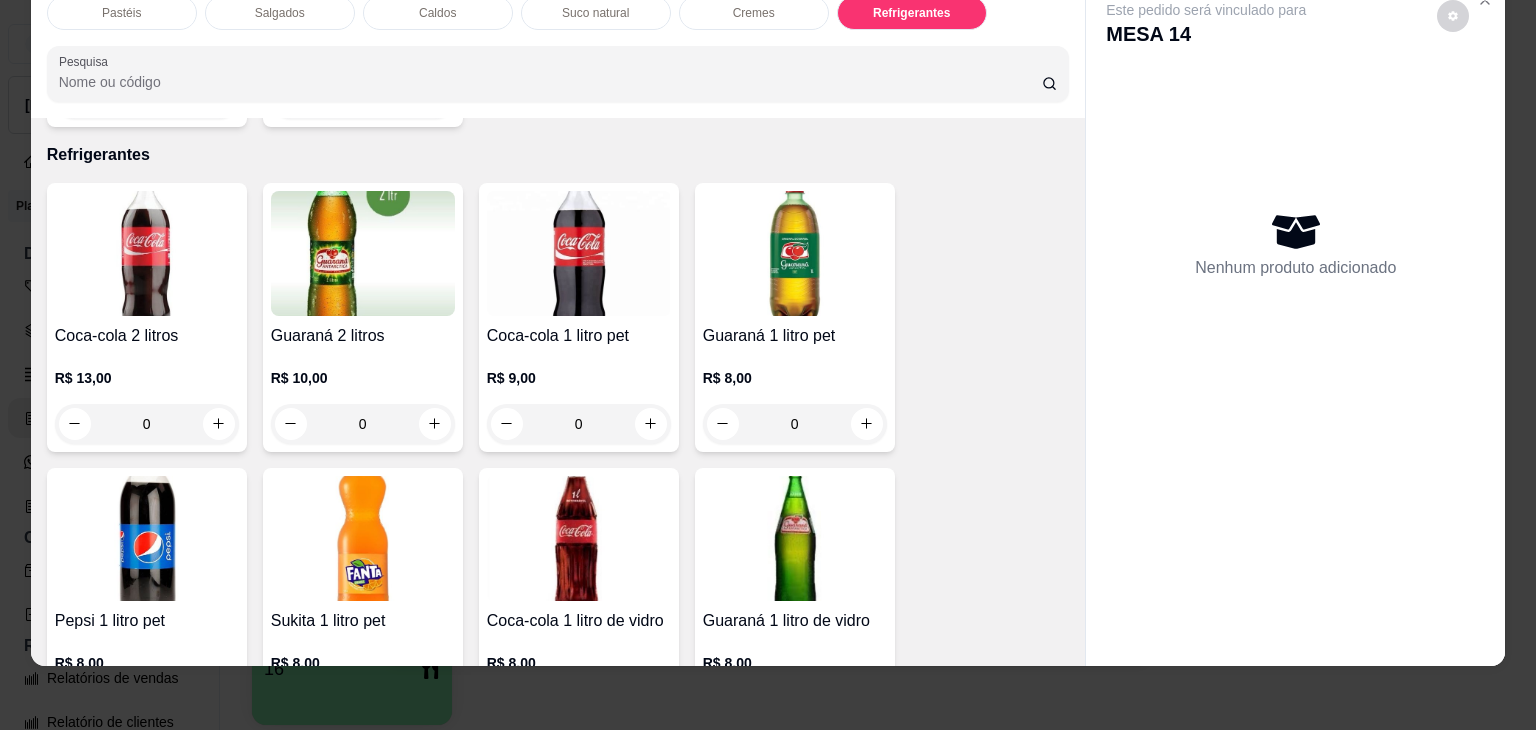 click on "Coca-cola 1 litro de vidro   R$ 8,00 0" at bounding box center [579, 602] 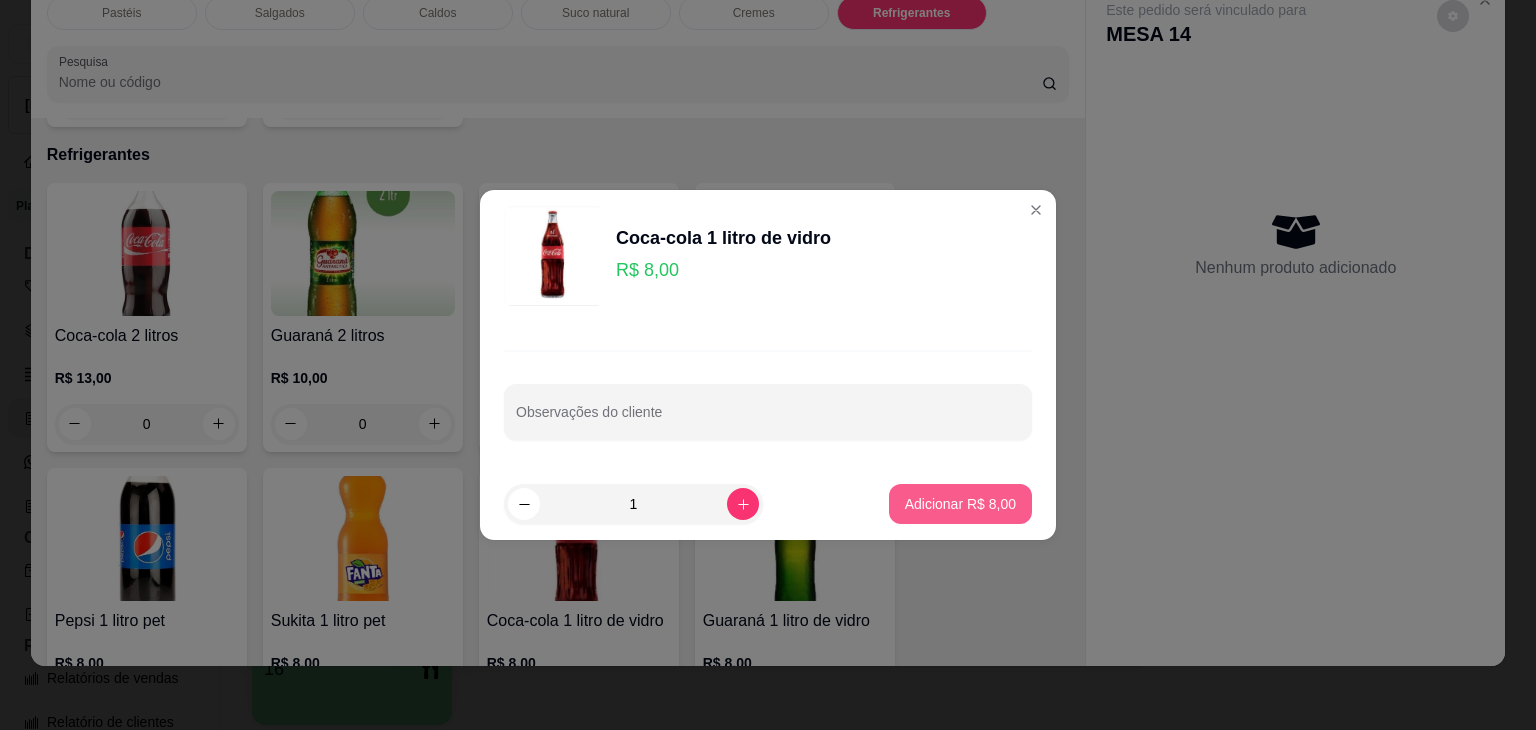 click on "Adicionar   R$ 8,00" at bounding box center (960, 504) 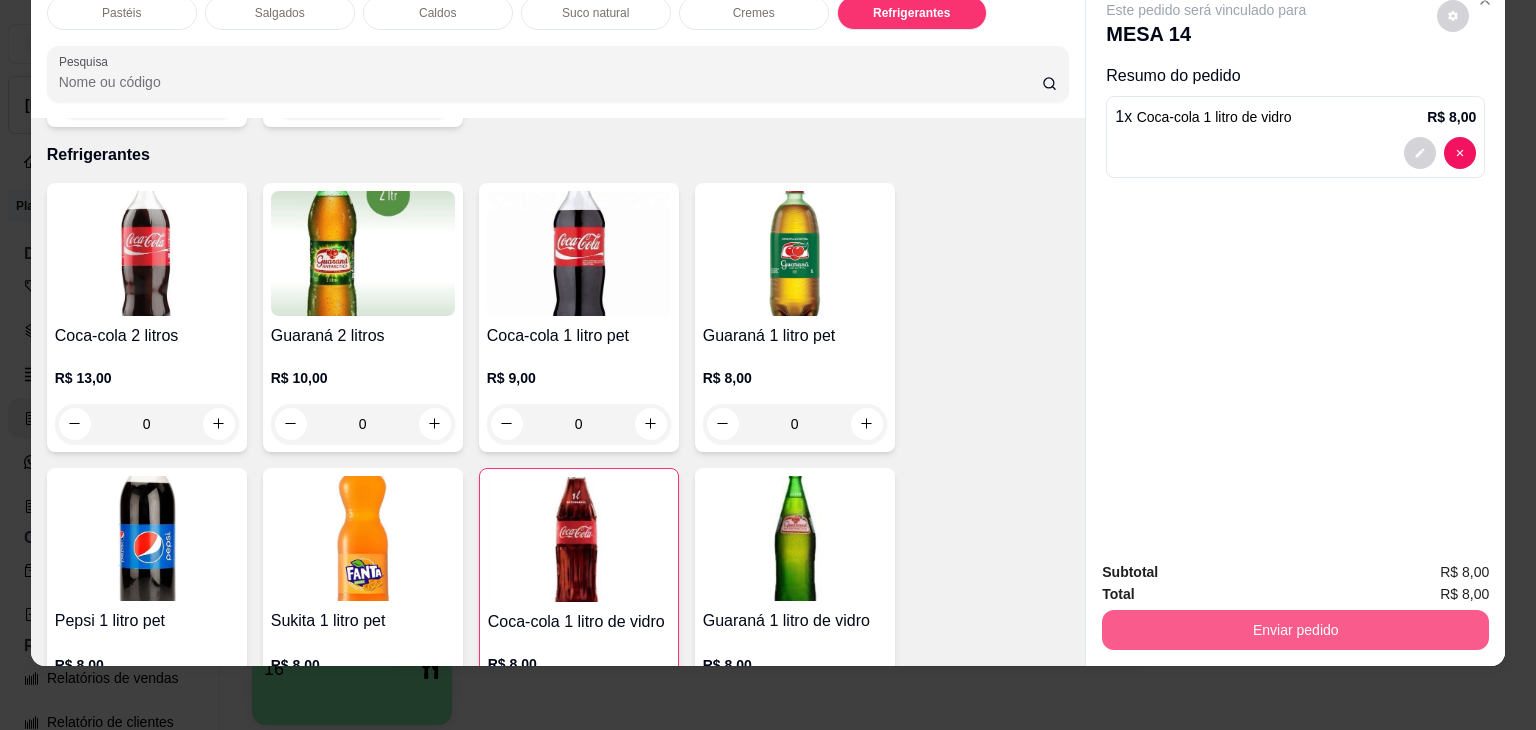 click on "Enviar pedido" at bounding box center [1295, 630] 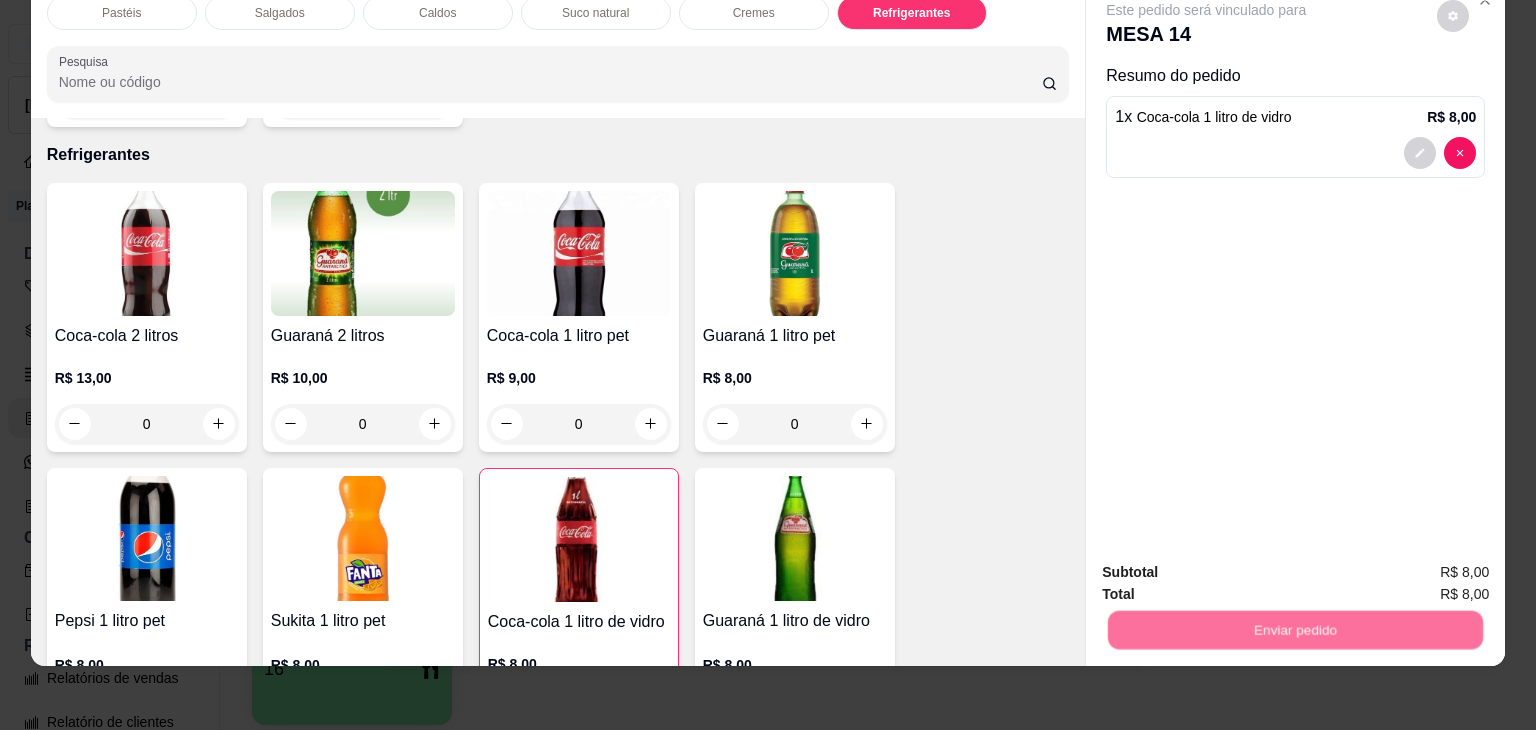 click on "Não registrar e enviar pedido" at bounding box center [1229, 564] 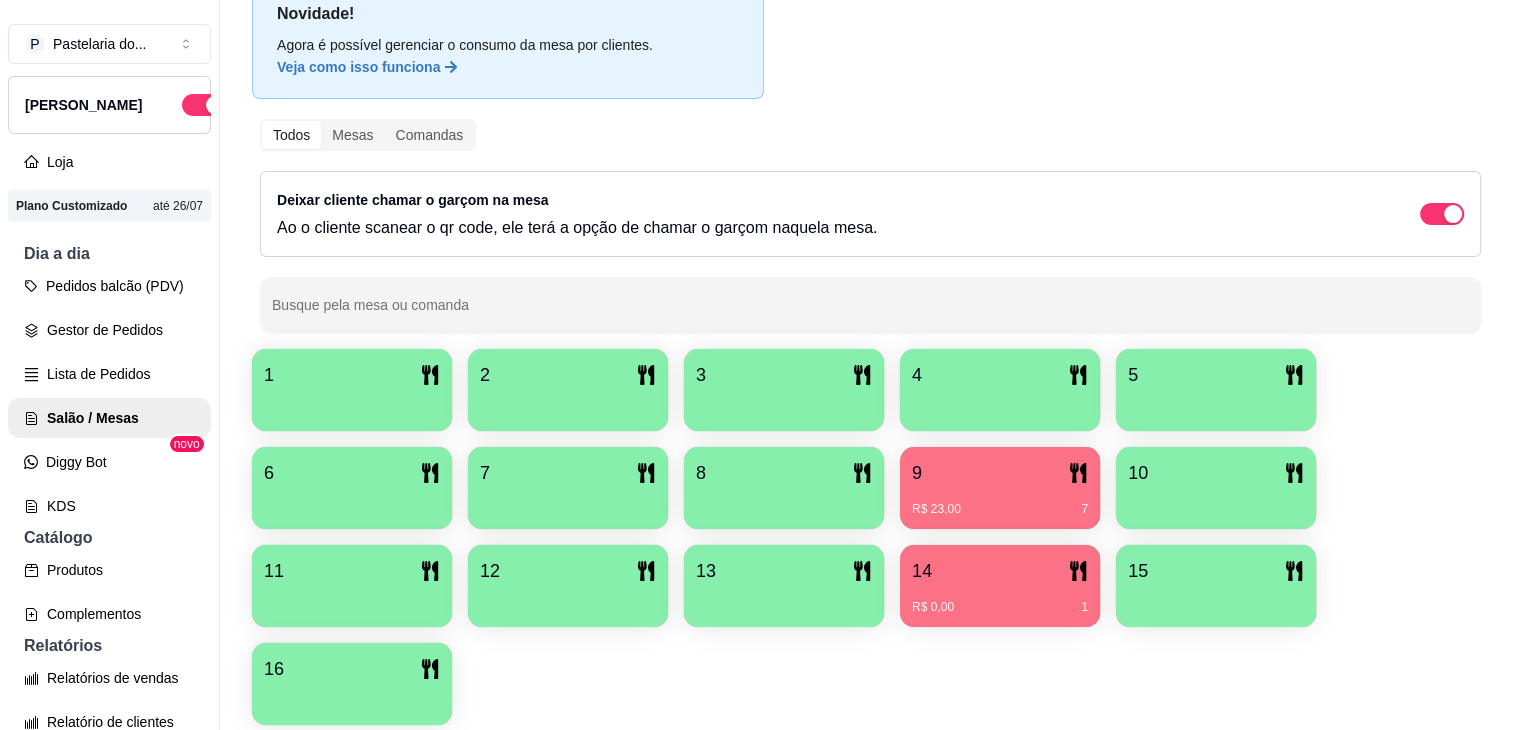 click at bounding box center [784, 404] 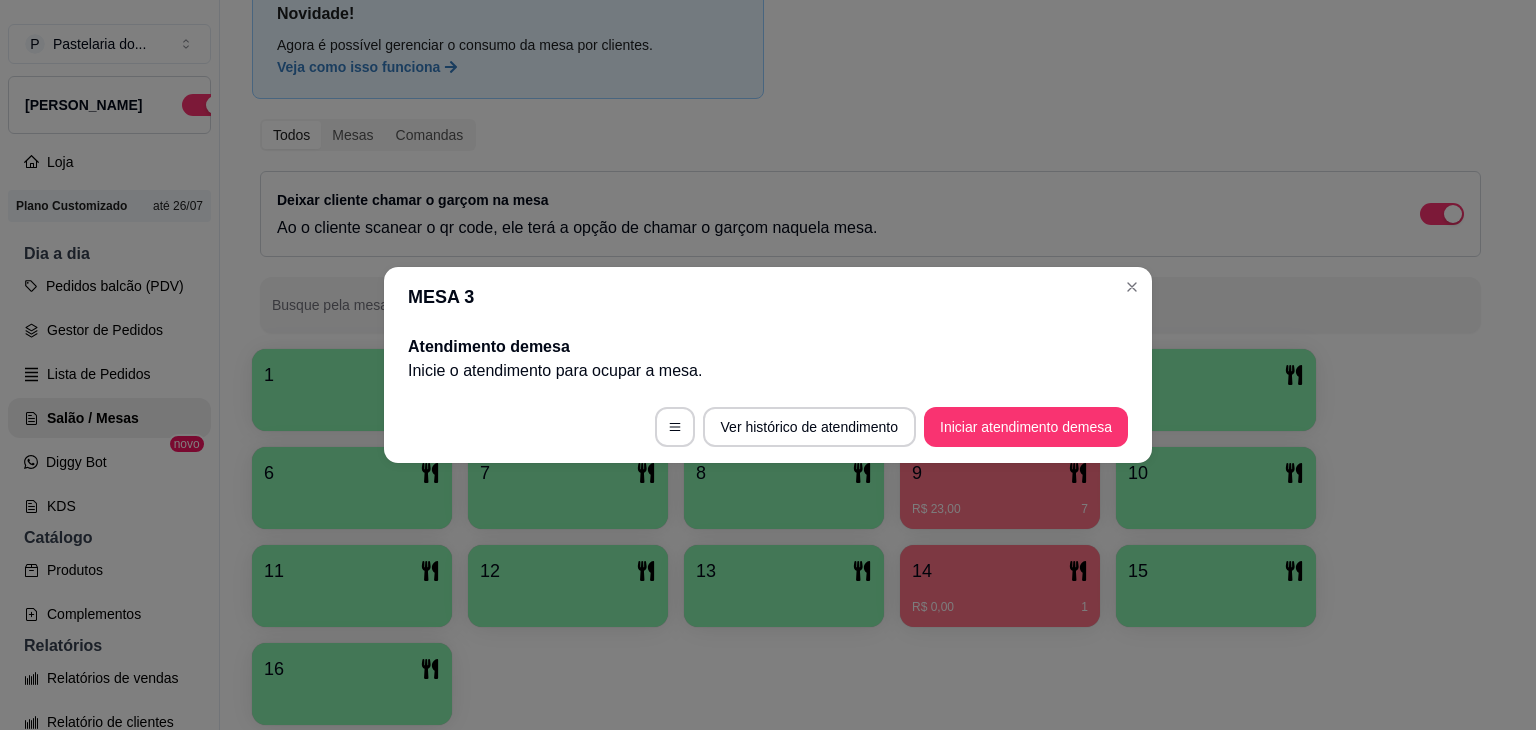 click on "Iniciar atendimento de  mesa" at bounding box center (1026, 427) 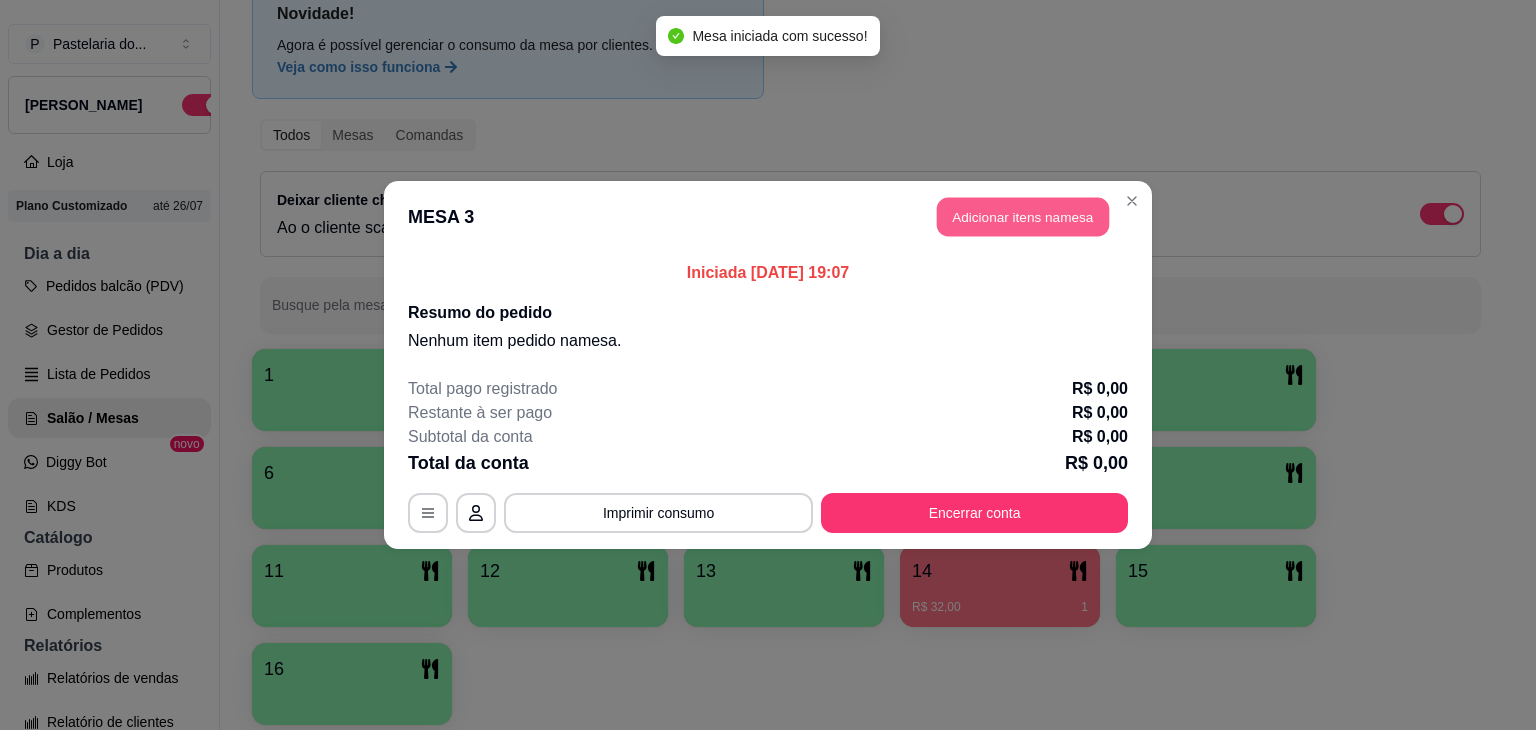 click on "Adicionar itens na  mesa" at bounding box center (1023, 217) 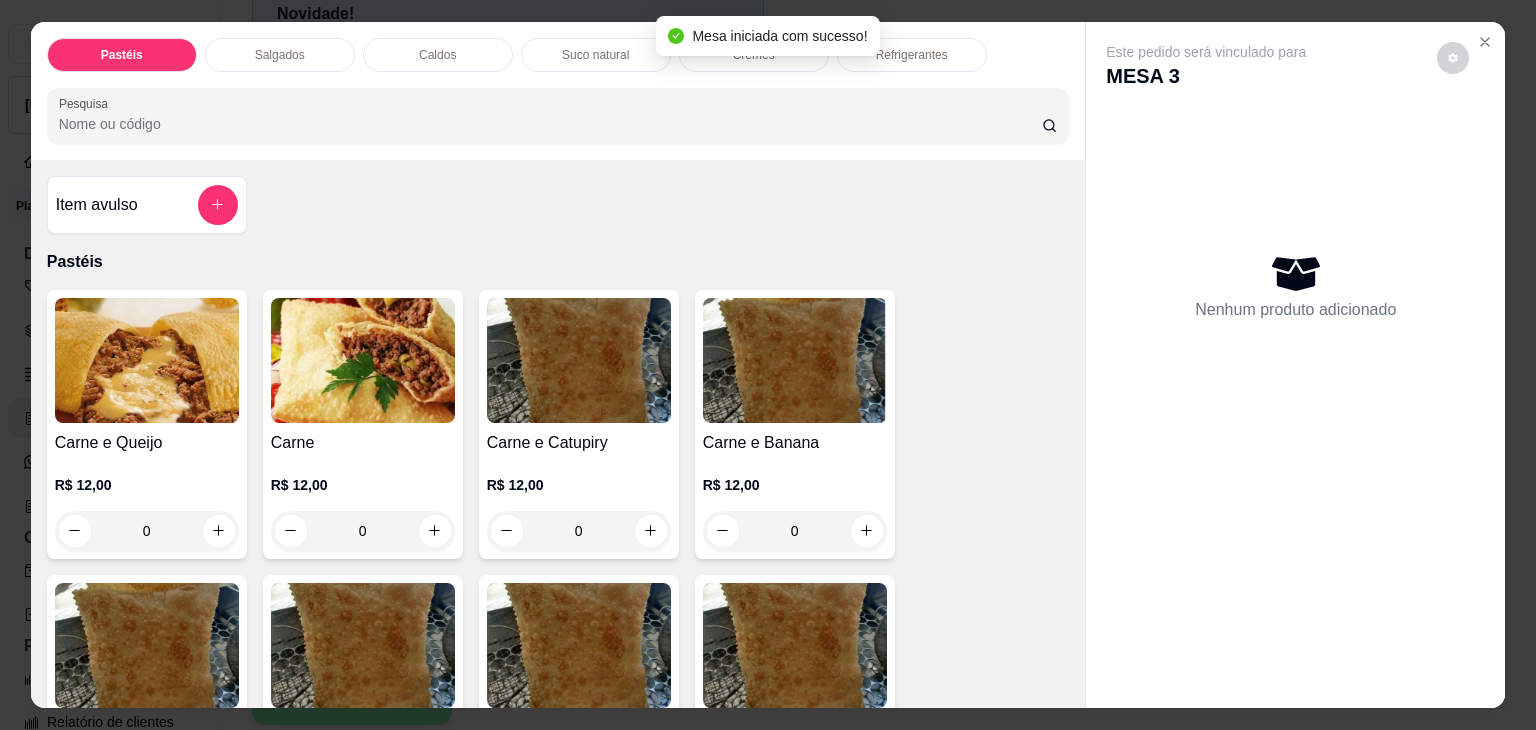 click on "Mesa iniciada com sucesso!" at bounding box center (767, 36) 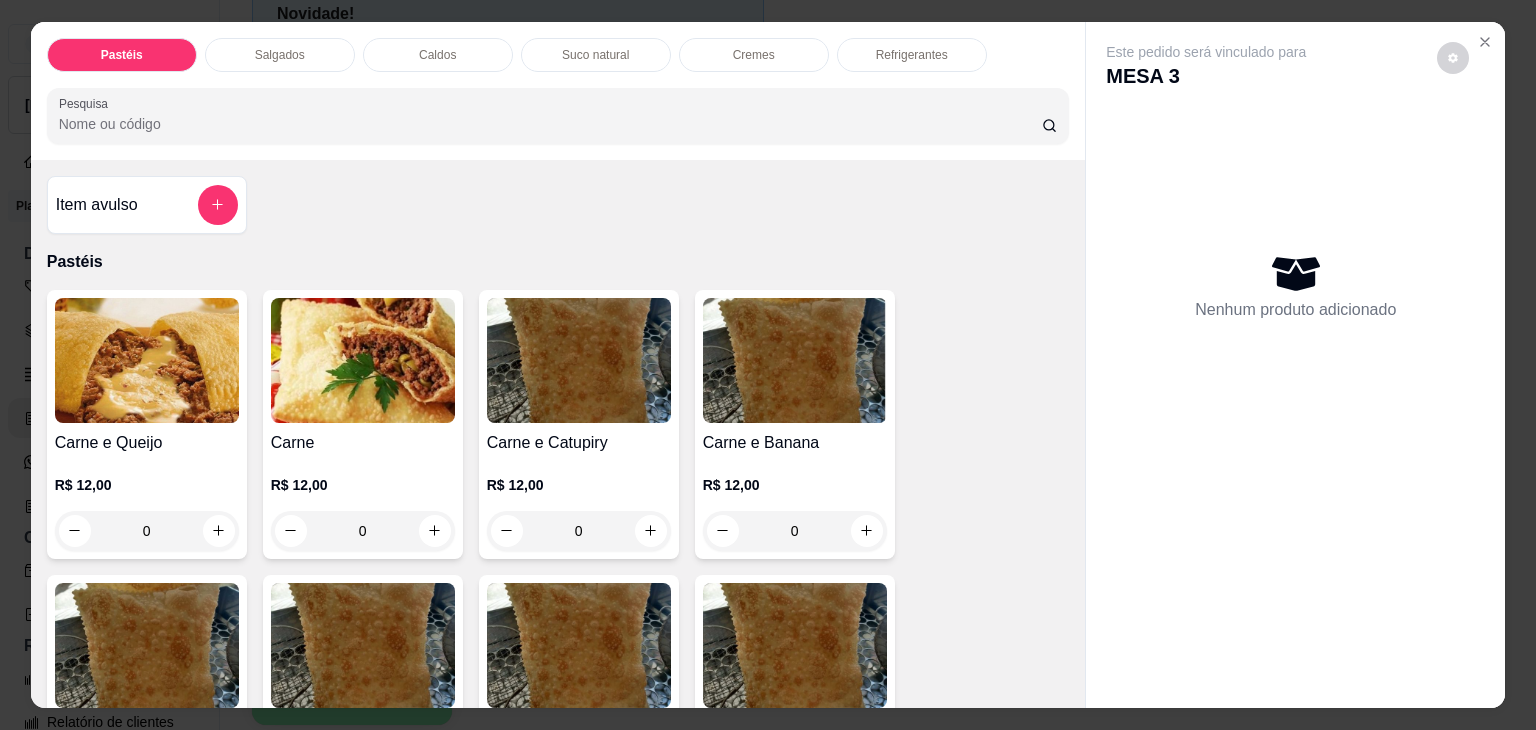 click on "Refrigerantes" at bounding box center [912, 55] 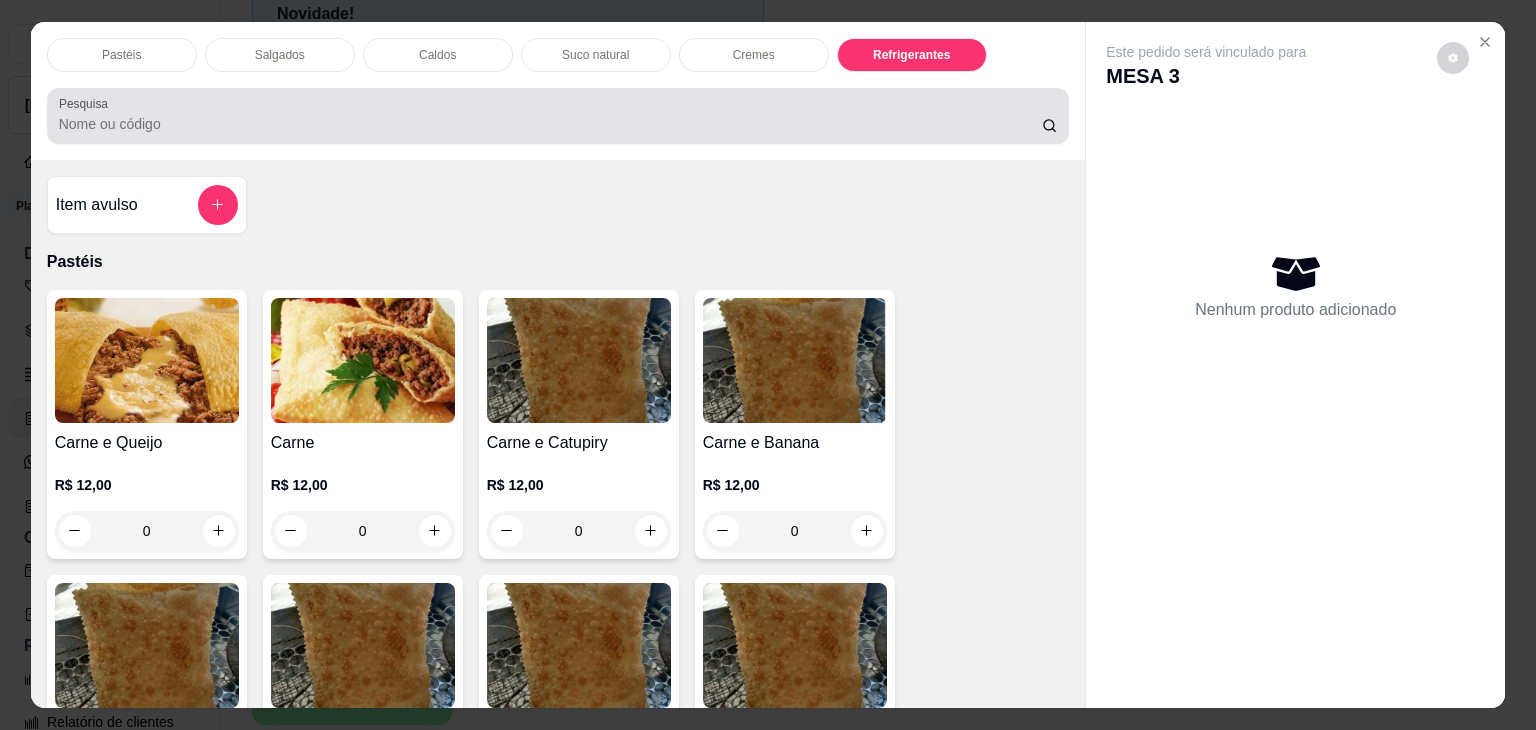 scroll, scrollTop: 5230, scrollLeft: 0, axis: vertical 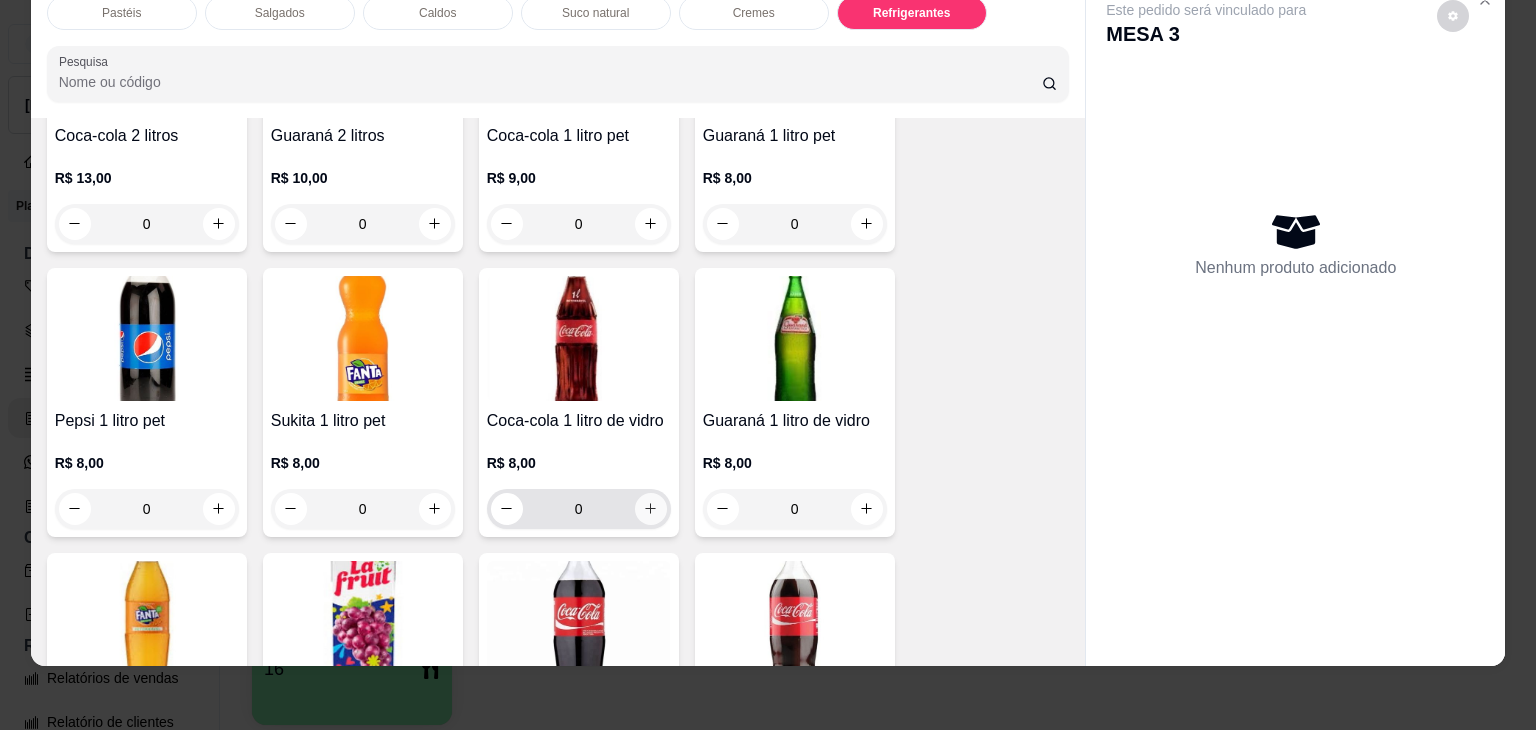click 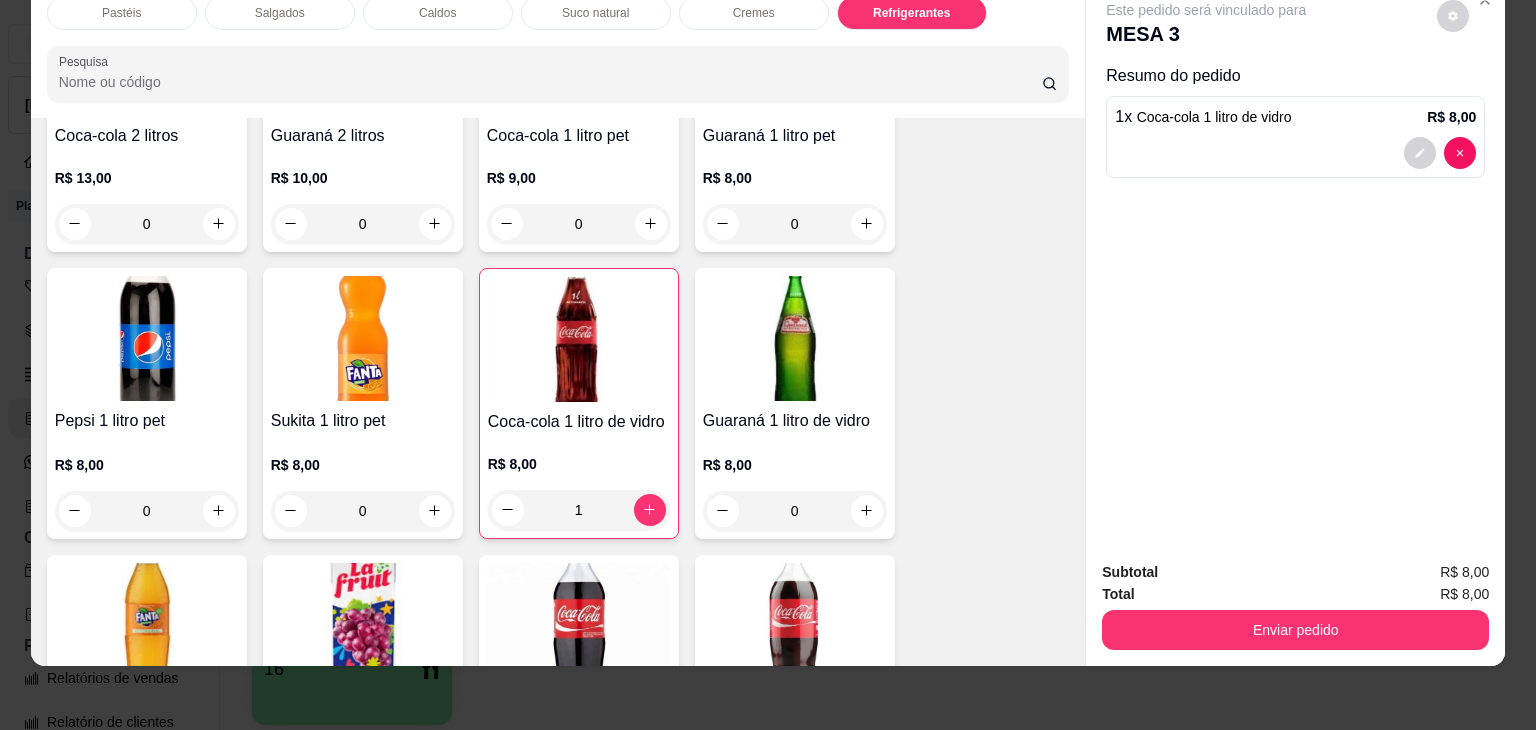 scroll, scrollTop: 5030, scrollLeft: 0, axis: vertical 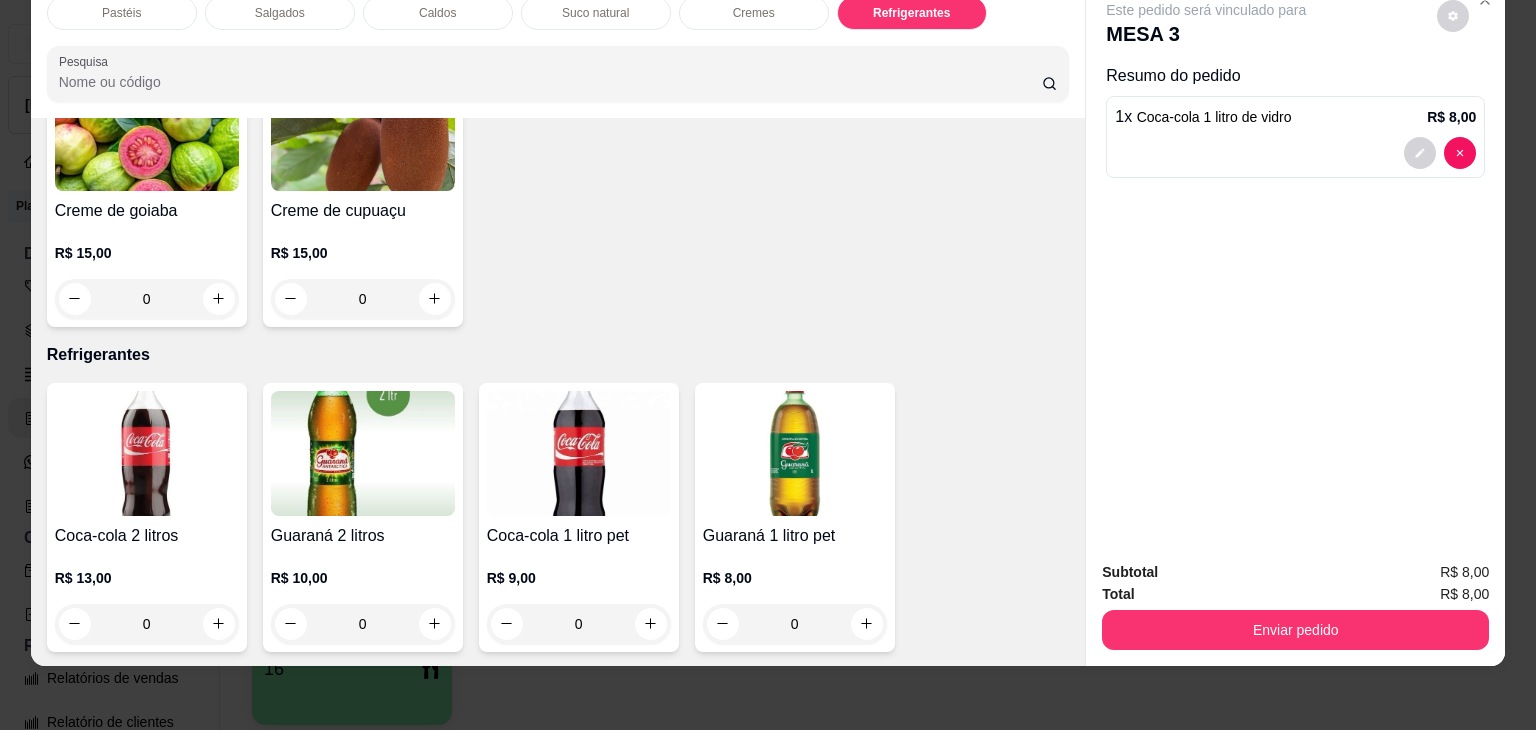 click on "Salgados" at bounding box center (280, 13) 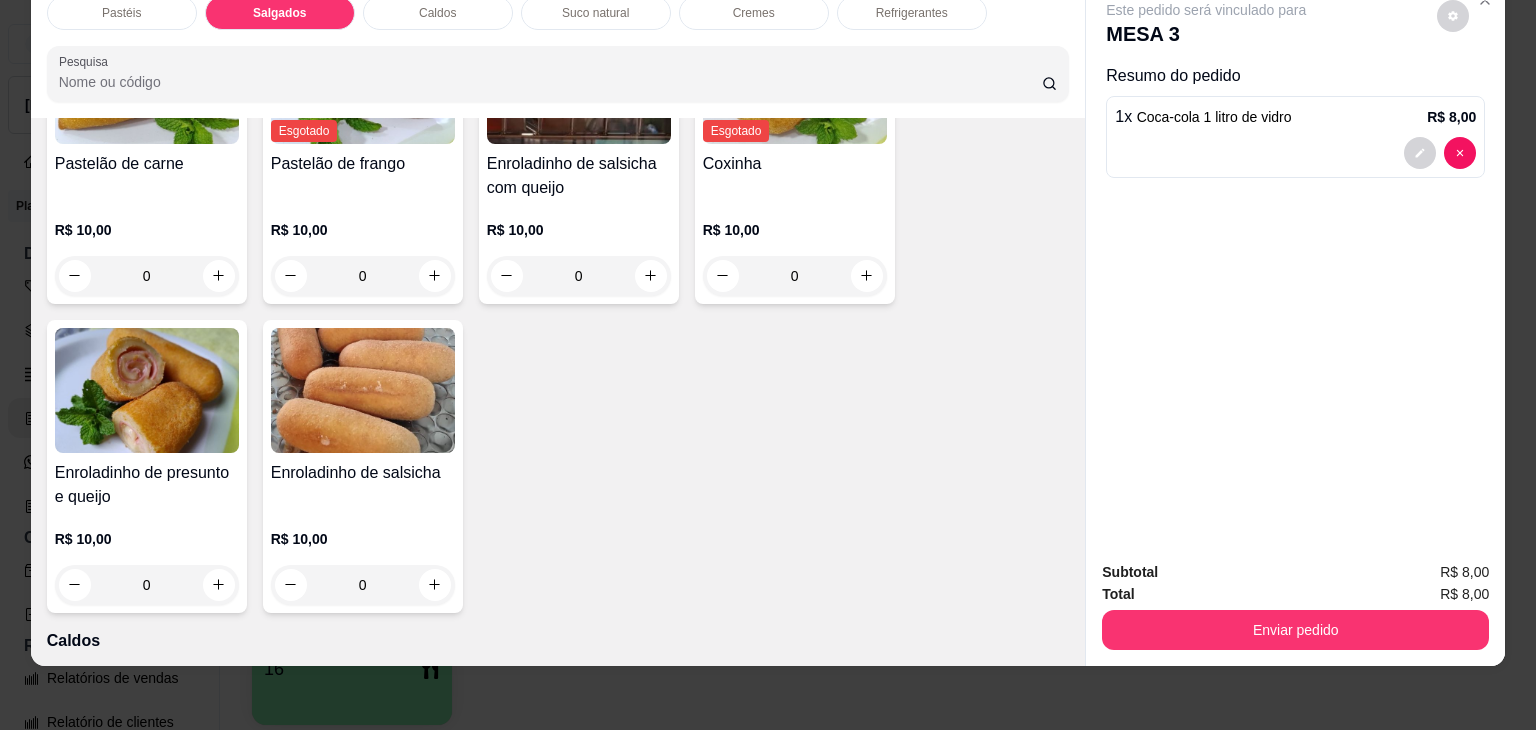 scroll, scrollTop: 2324, scrollLeft: 0, axis: vertical 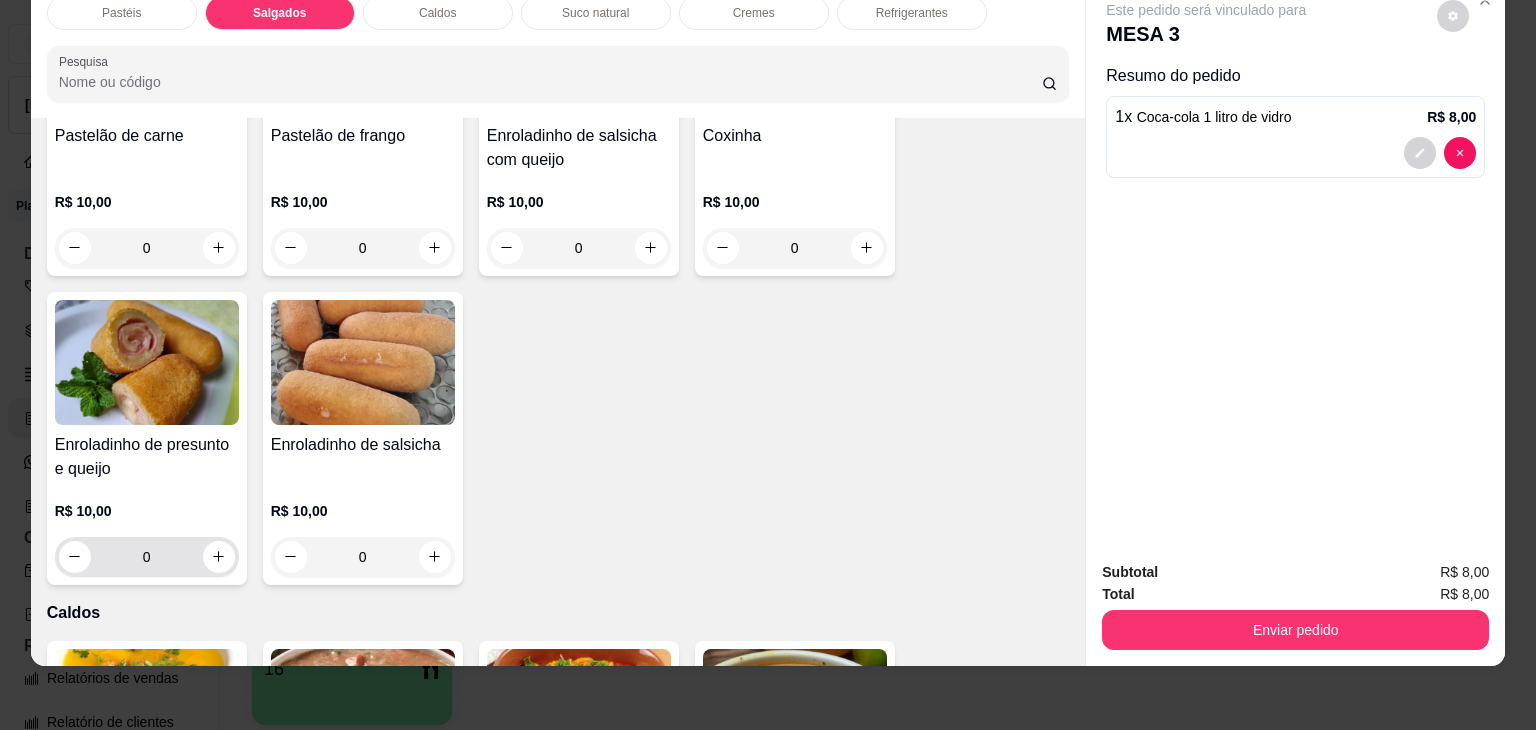 click on "0" at bounding box center (147, 557) 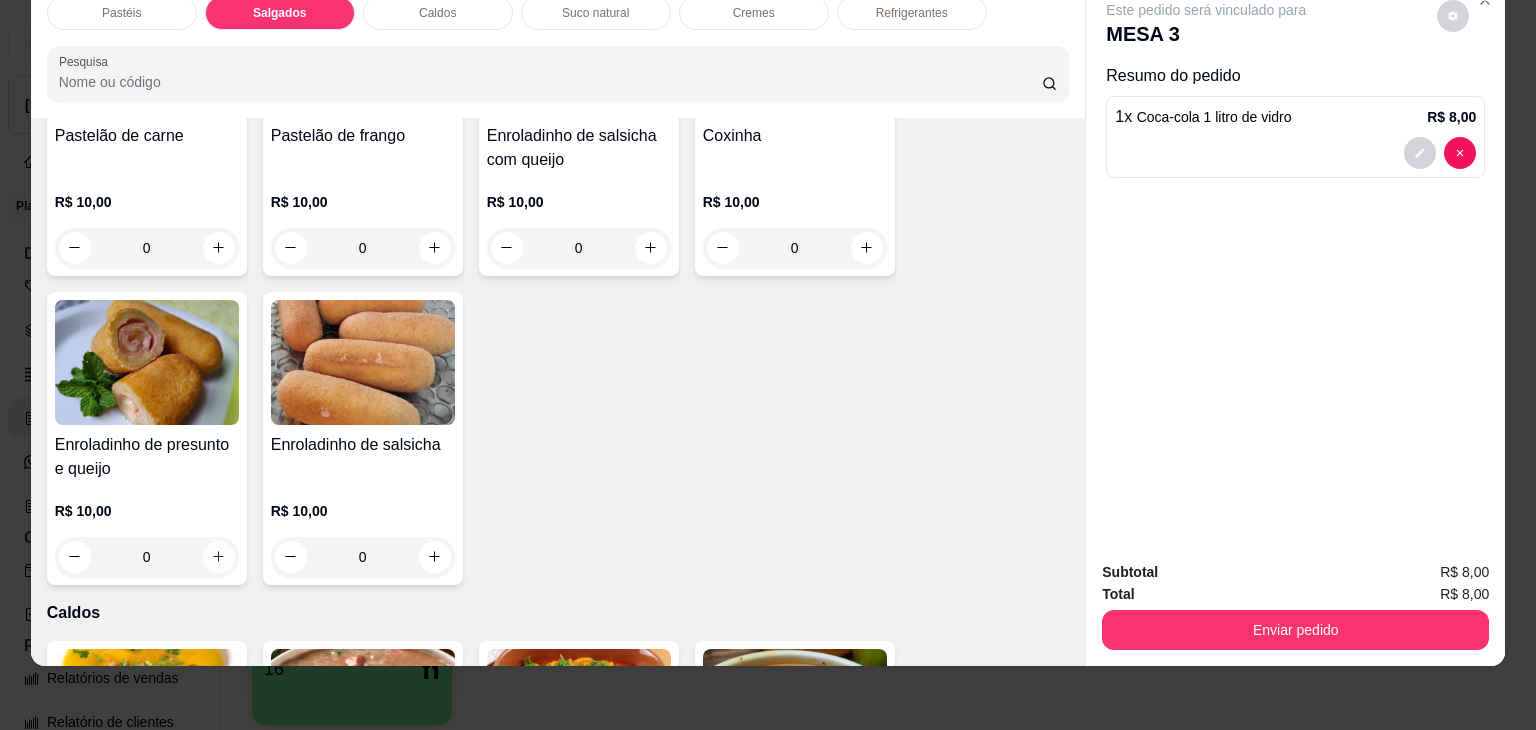 click at bounding box center [219, 557] 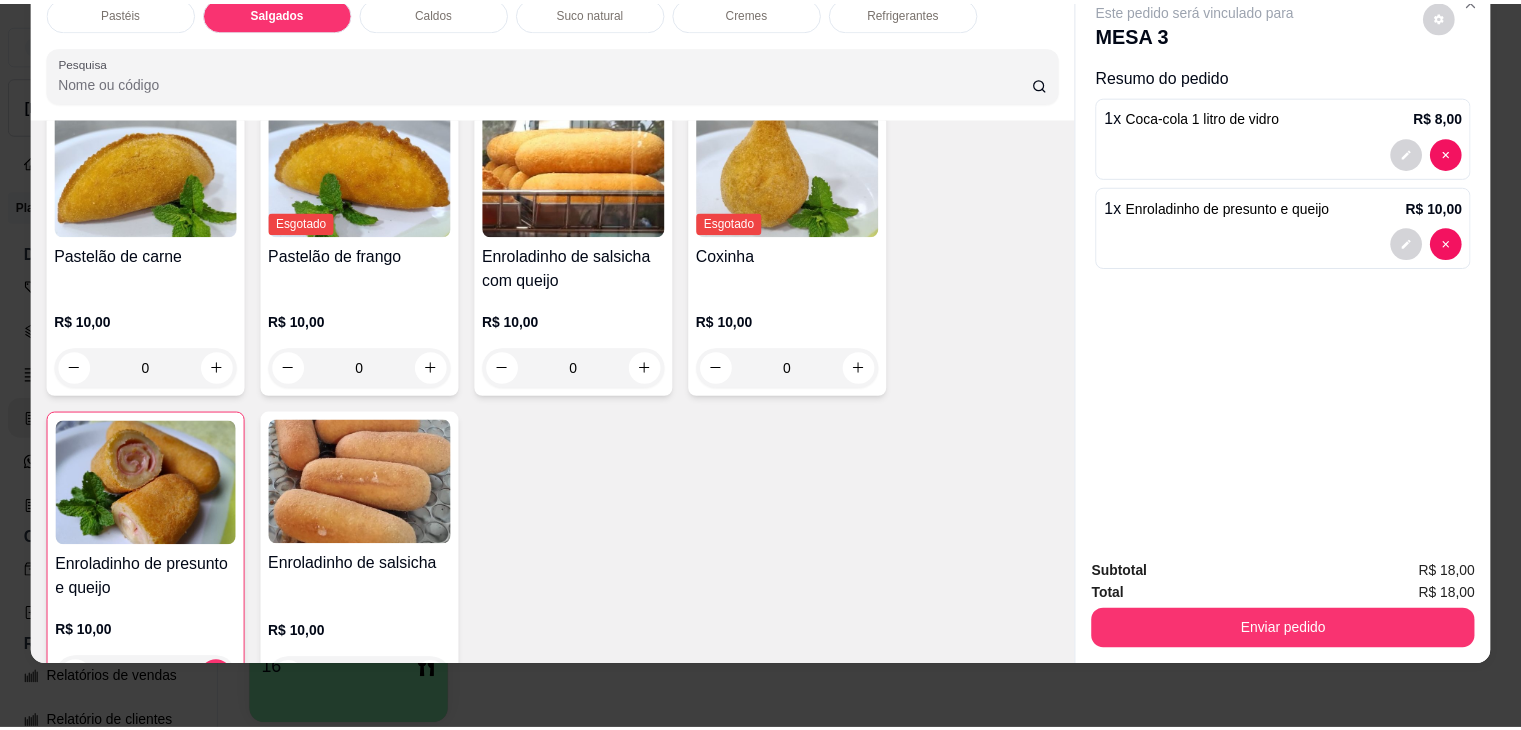 scroll, scrollTop: 2024, scrollLeft: 0, axis: vertical 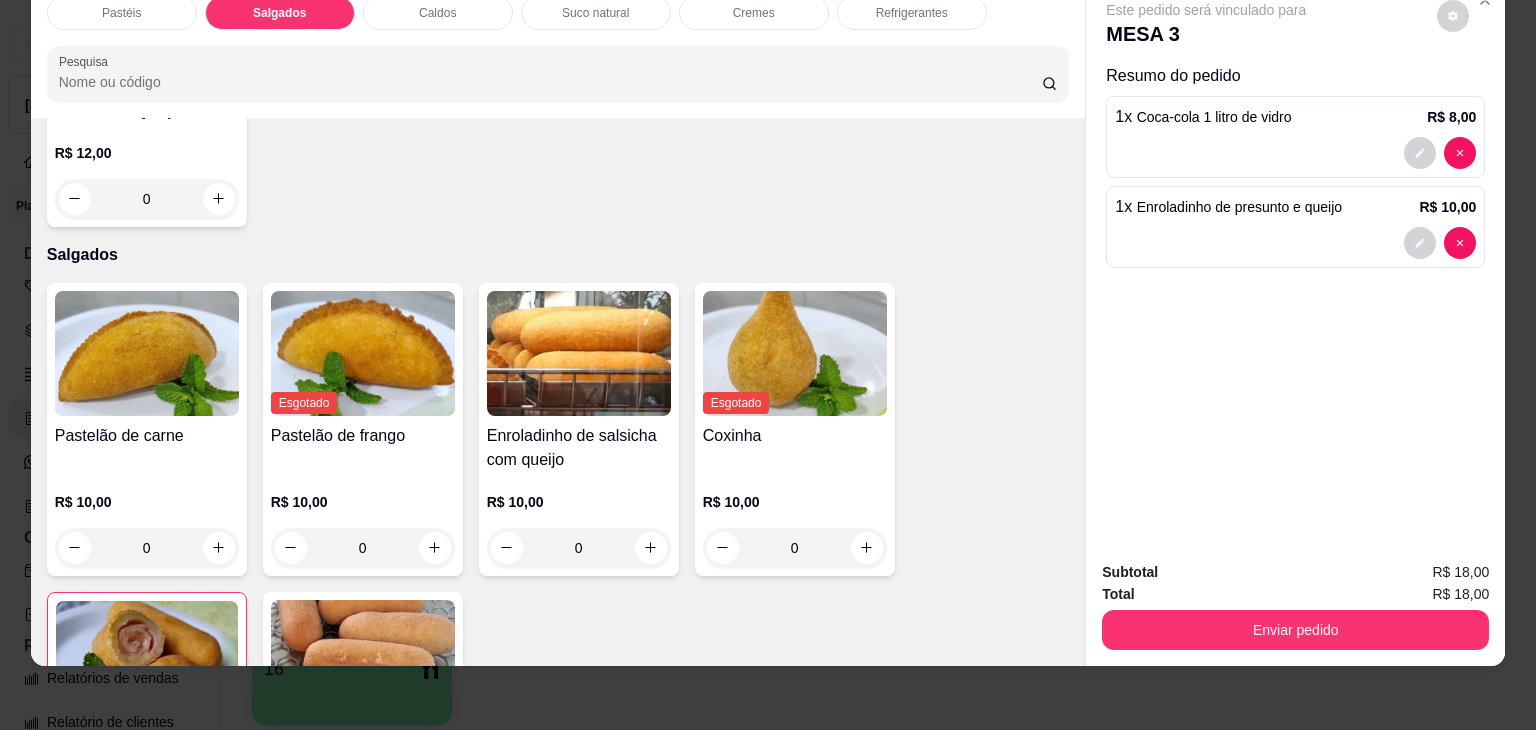 click on "Enroladinho de salsicha com queijo    R$ 10,00 0" at bounding box center (579, 429) 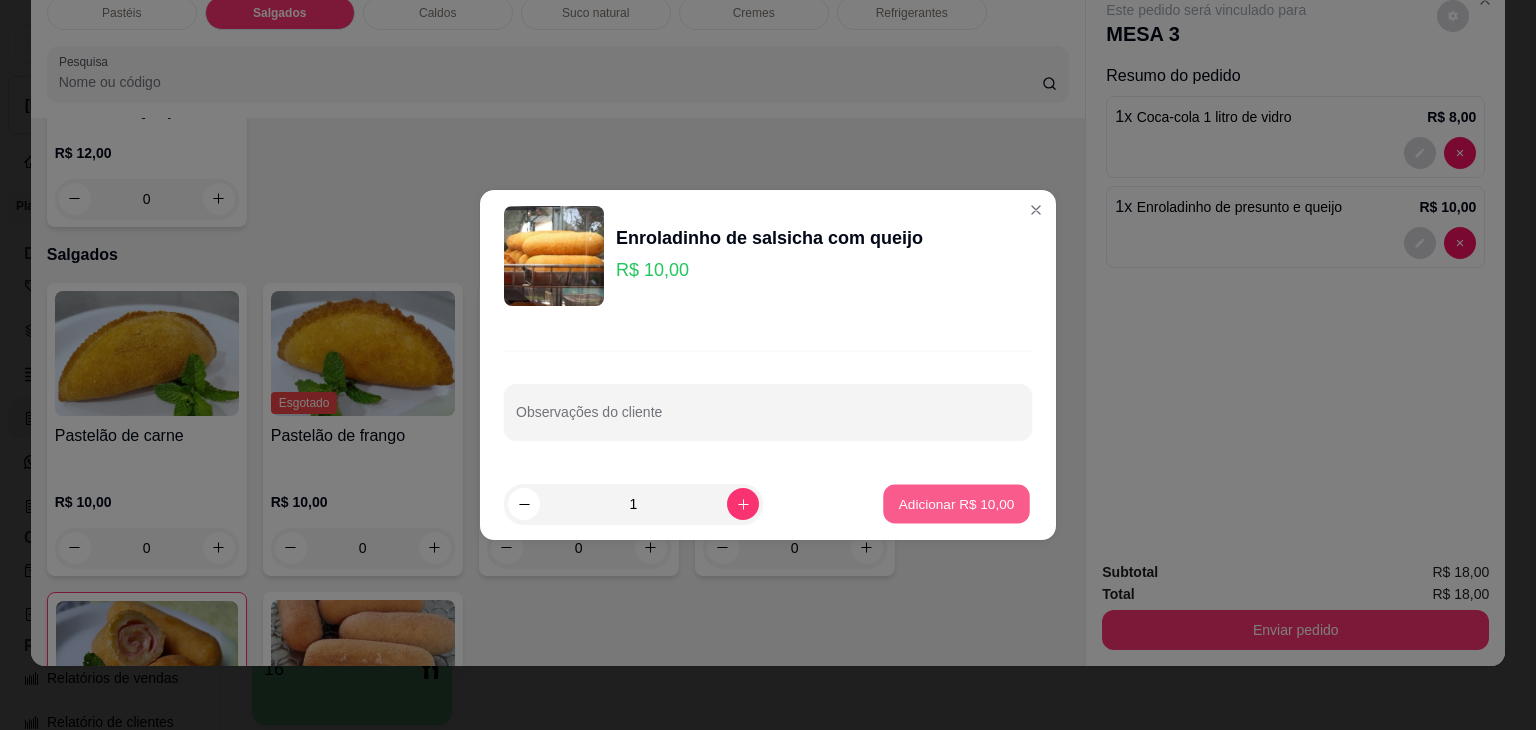 click on "Adicionar   R$ 10,00" at bounding box center [957, 503] 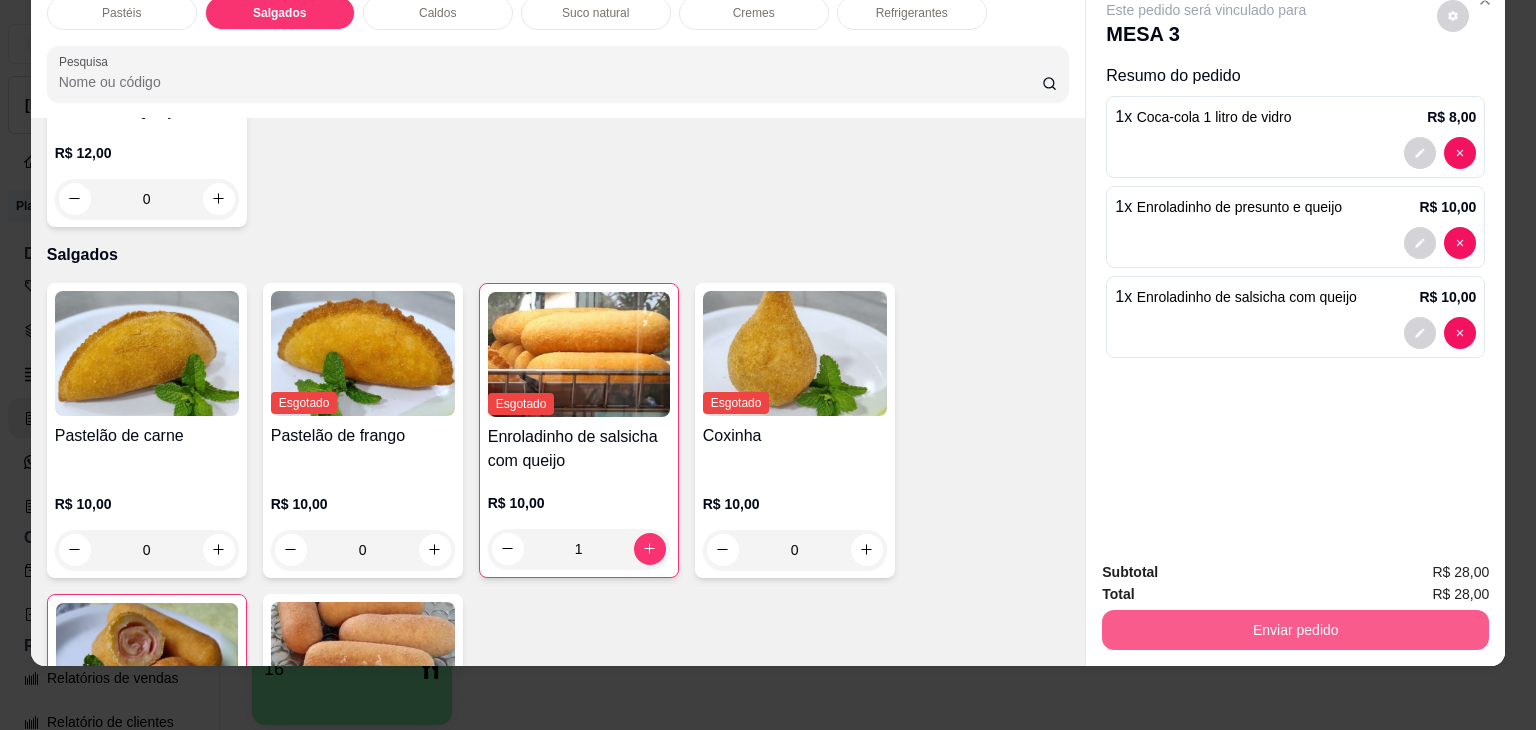 click on "Enviar pedido" at bounding box center [1295, 630] 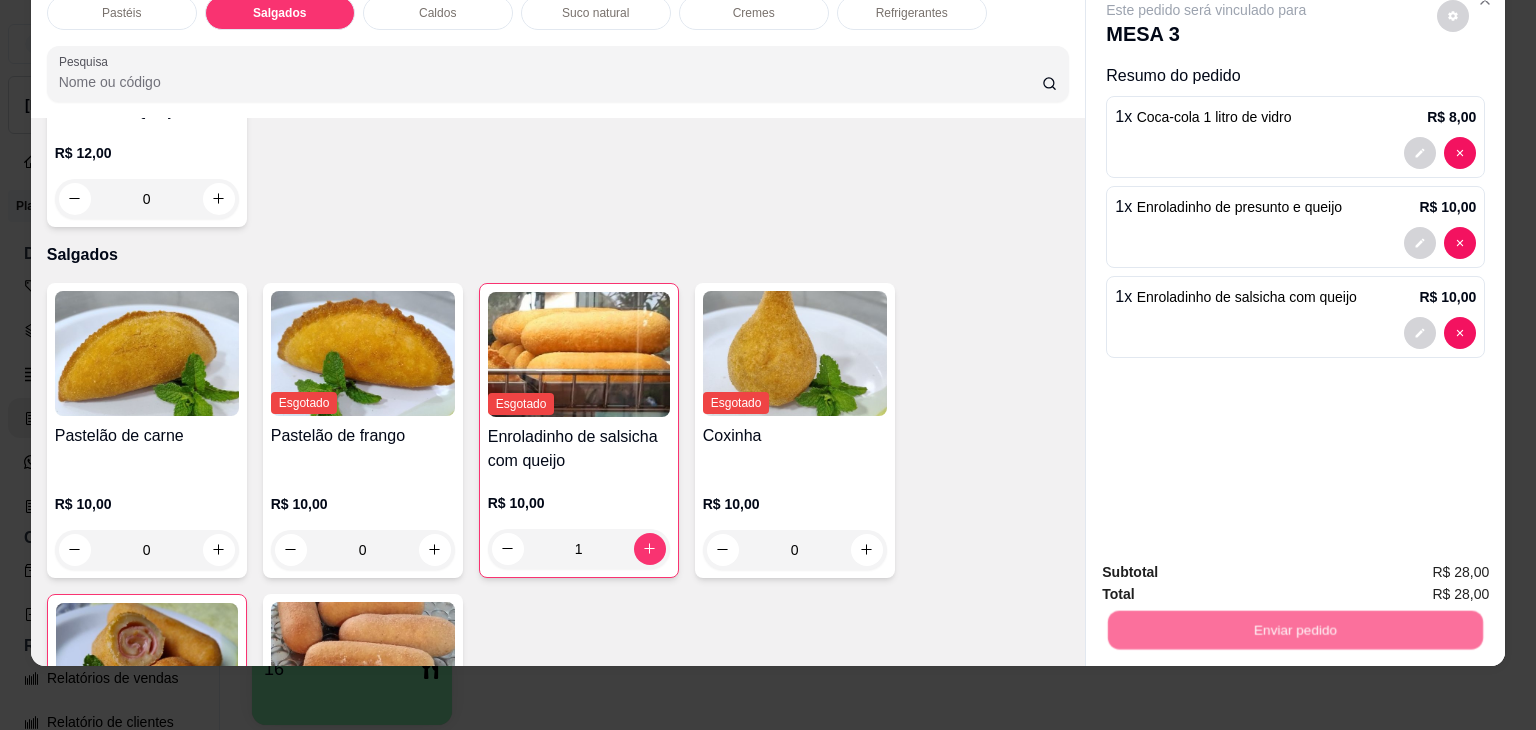 click on "Não registrar e enviar pedido" at bounding box center (1229, 565) 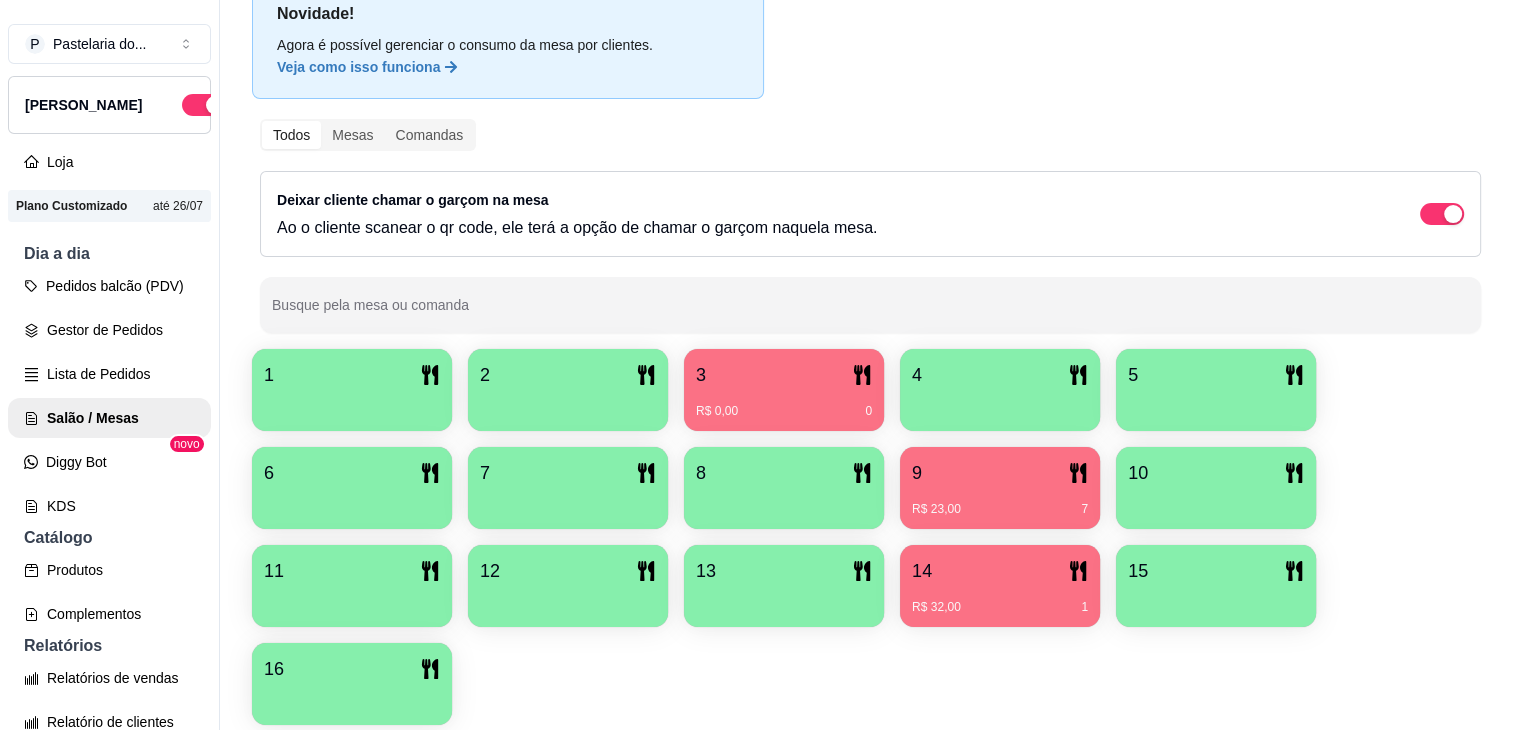 click on "1 2 3 R$ 0,00 0 4 5 6 7 8 9 R$ 23,00 7 10 11 12 13 14 R$ 32,00 1 15 16" at bounding box center (870, 537) 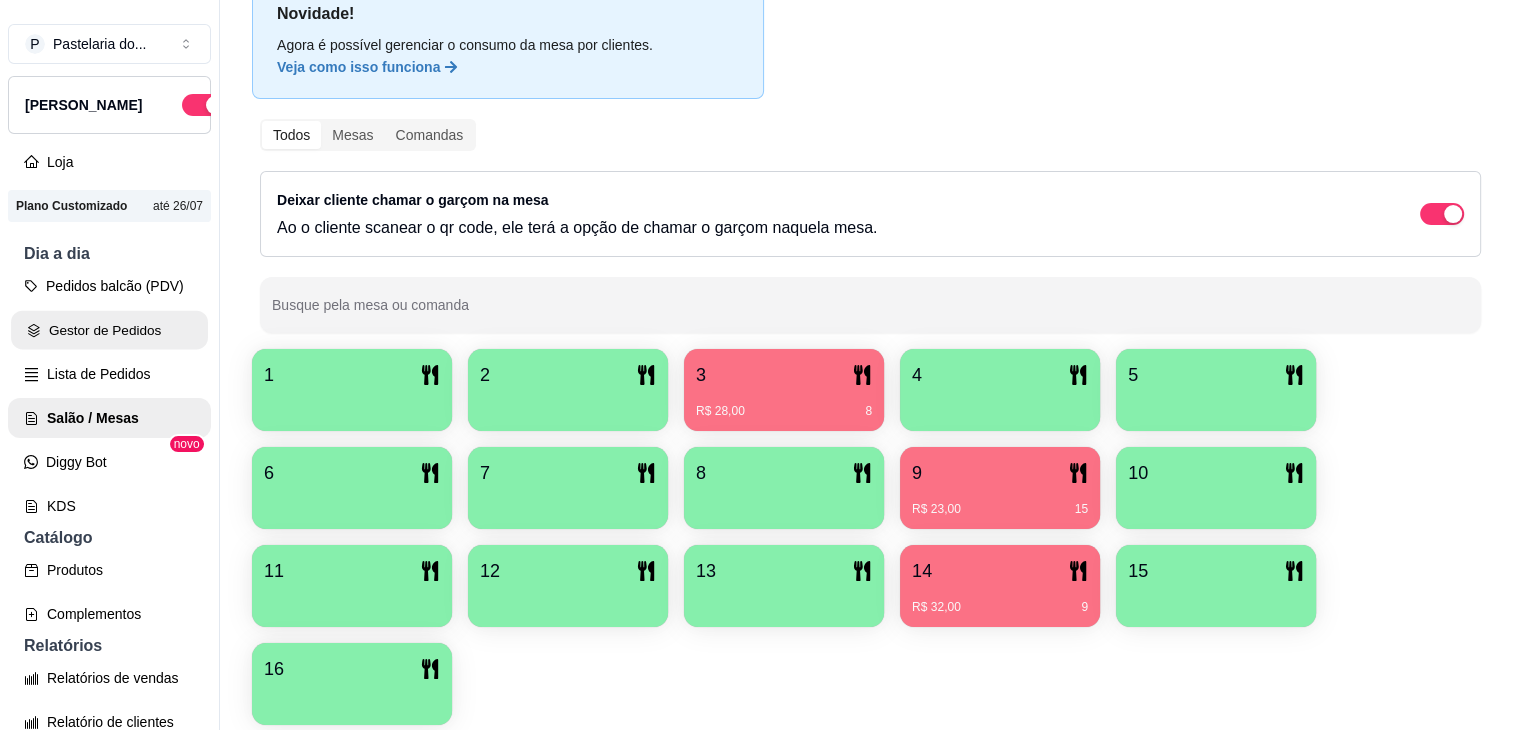 click on "Gestor de Pedidos" at bounding box center [109, 330] 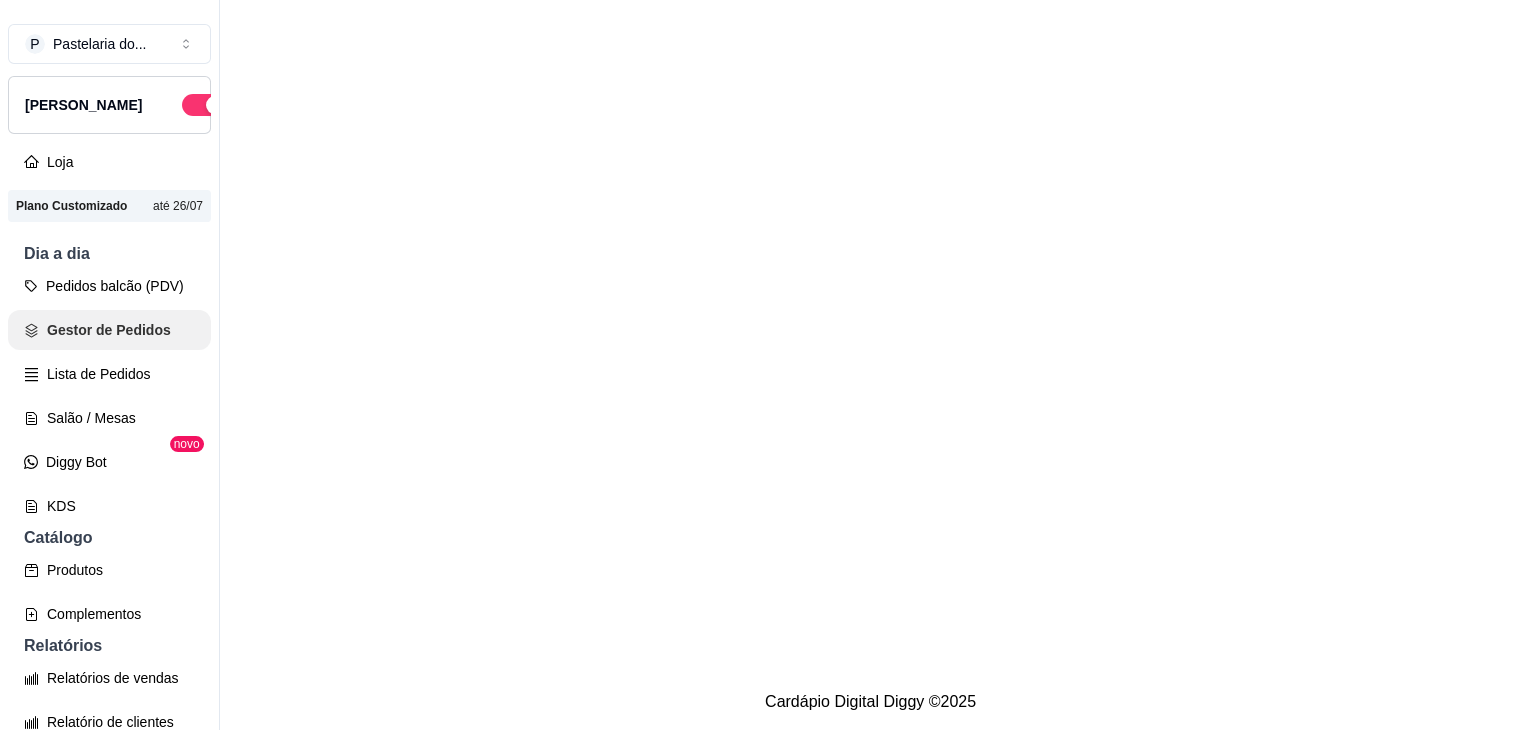 scroll, scrollTop: 0, scrollLeft: 0, axis: both 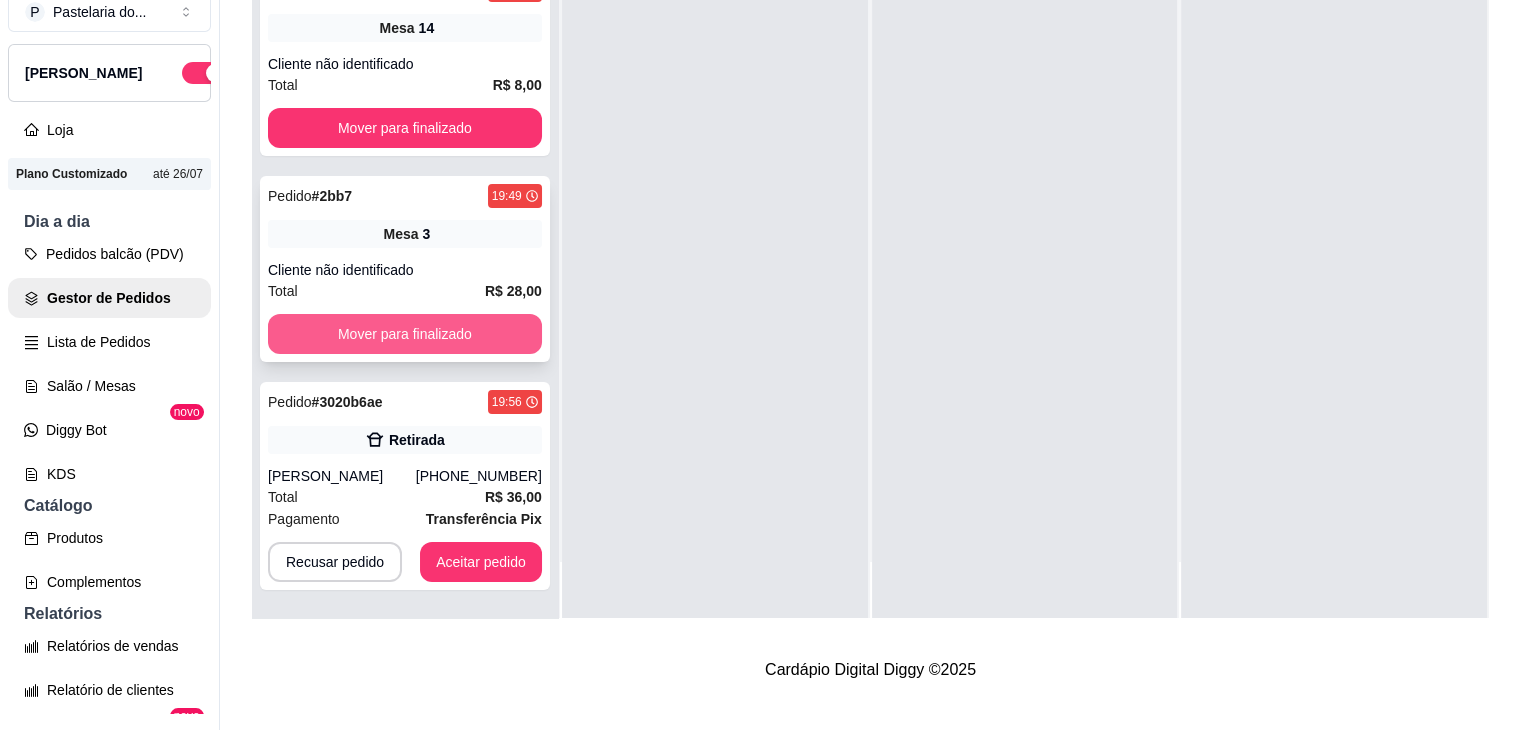 click on "Mover para finalizado" at bounding box center [405, 334] 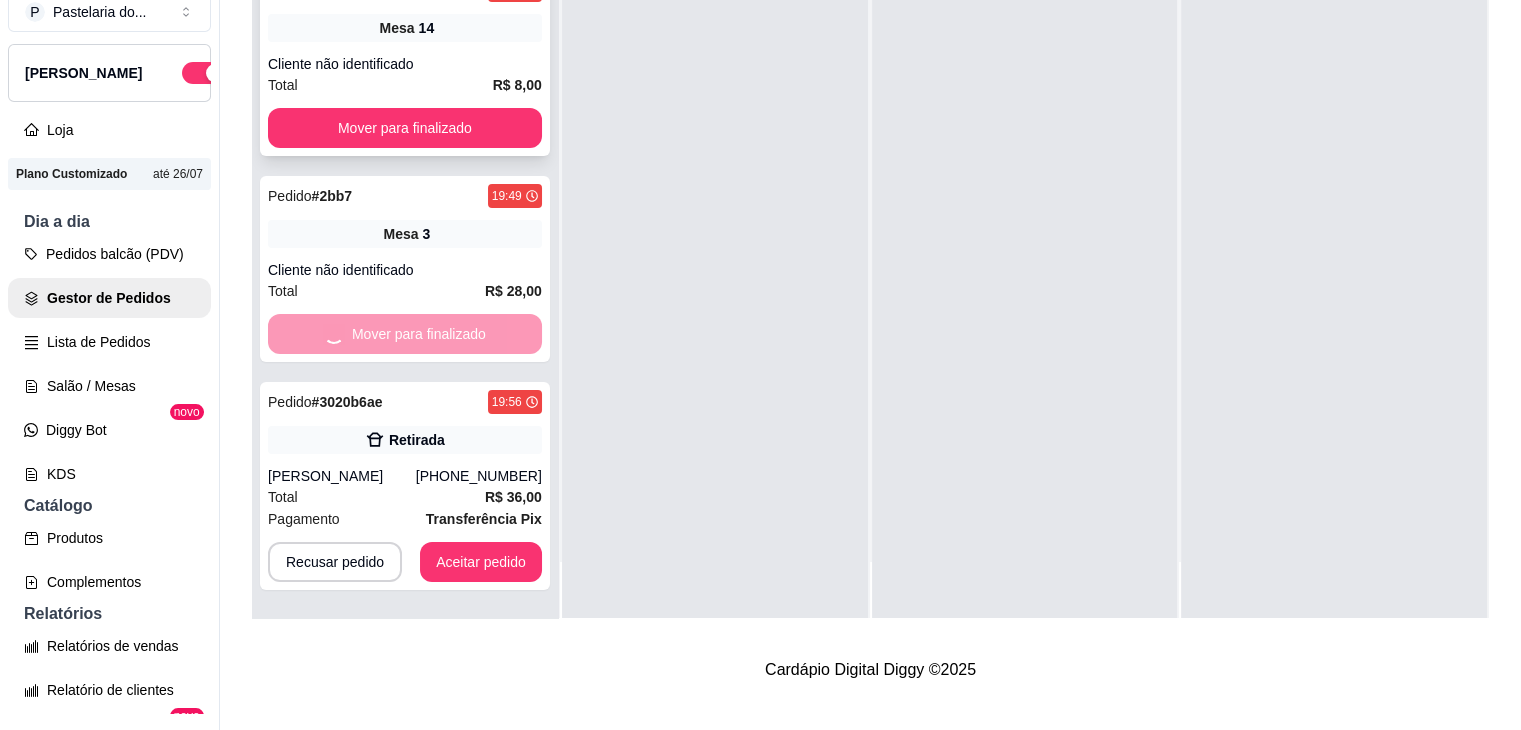 scroll, scrollTop: 0, scrollLeft: 0, axis: both 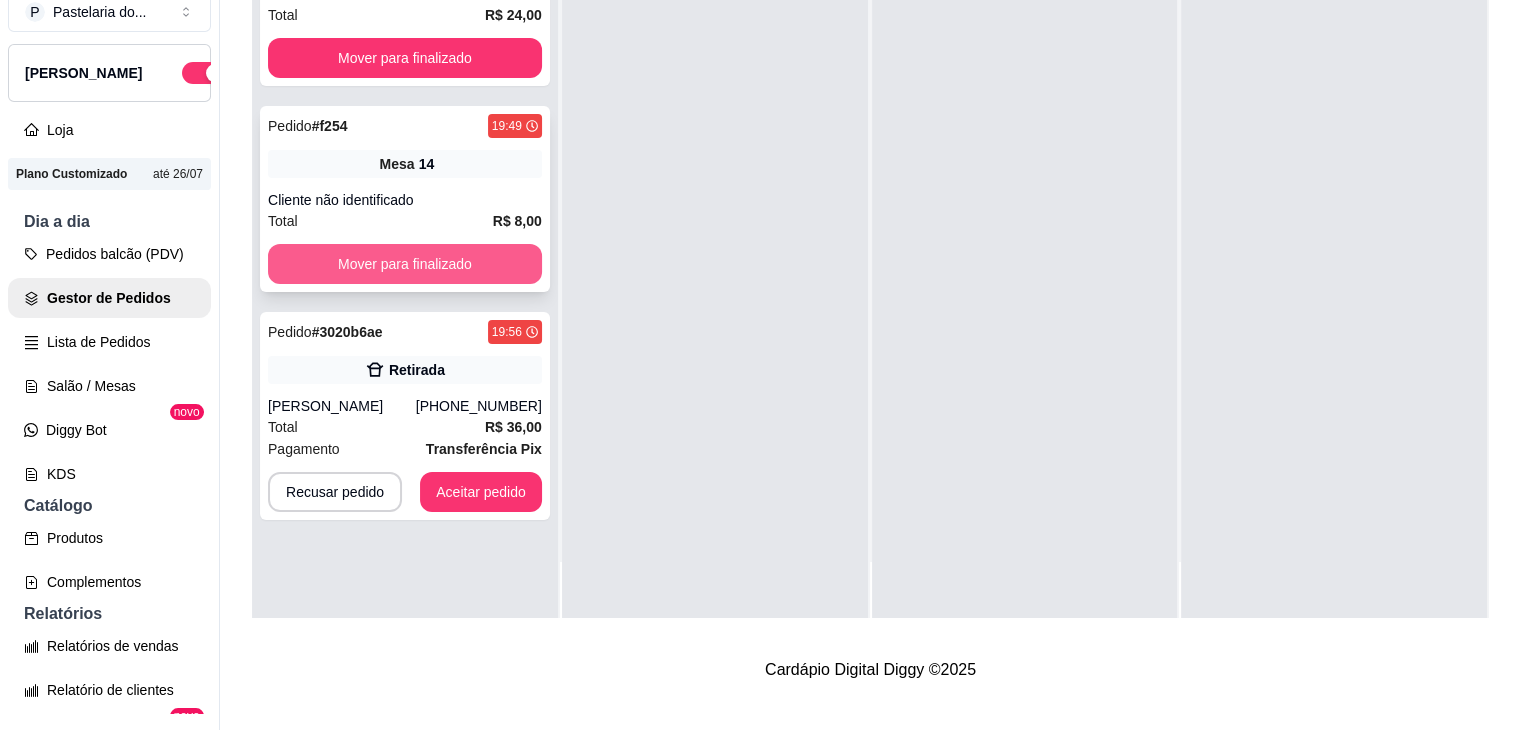click on "Mover para finalizado" at bounding box center (405, 264) 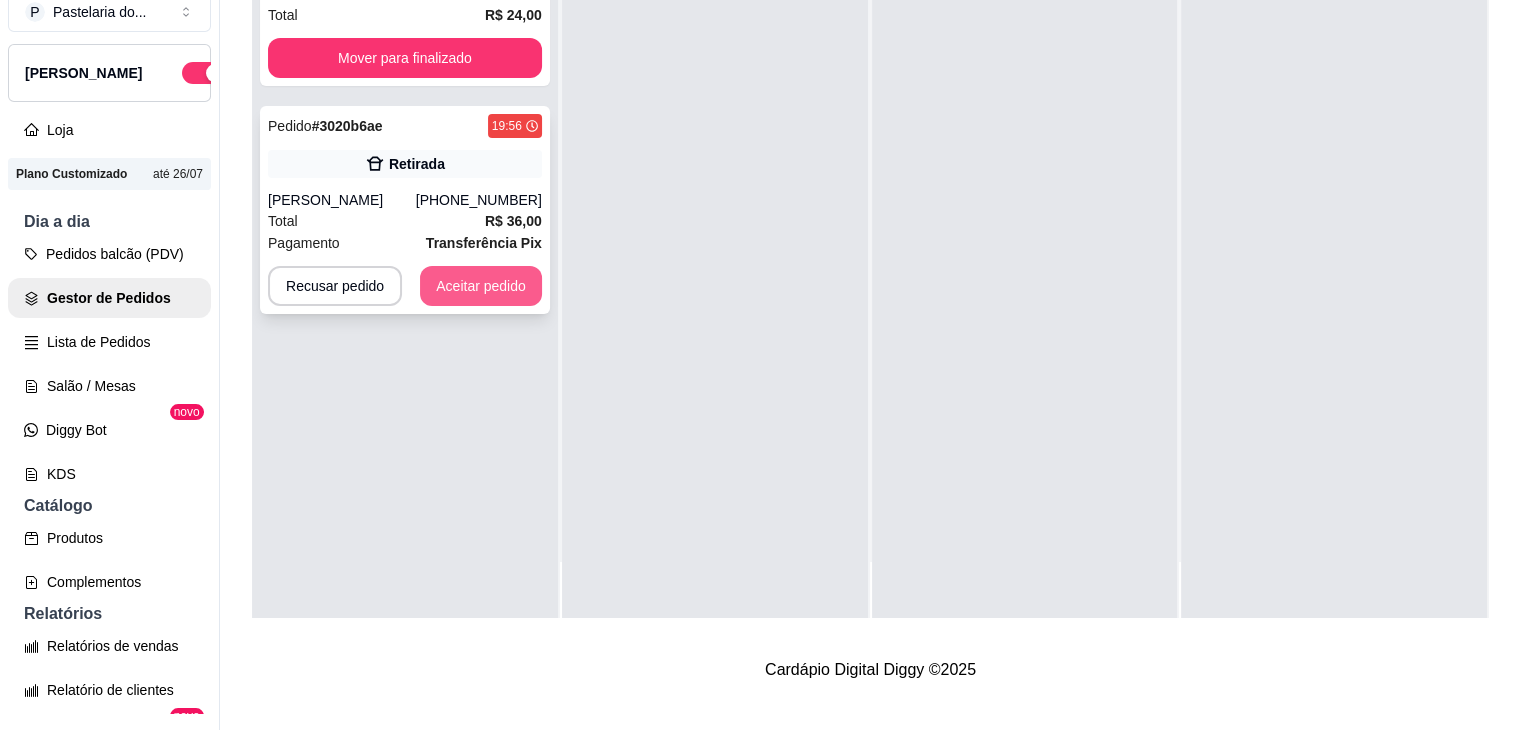 click on "Aceitar pedido" at bounding box center [481, 286] 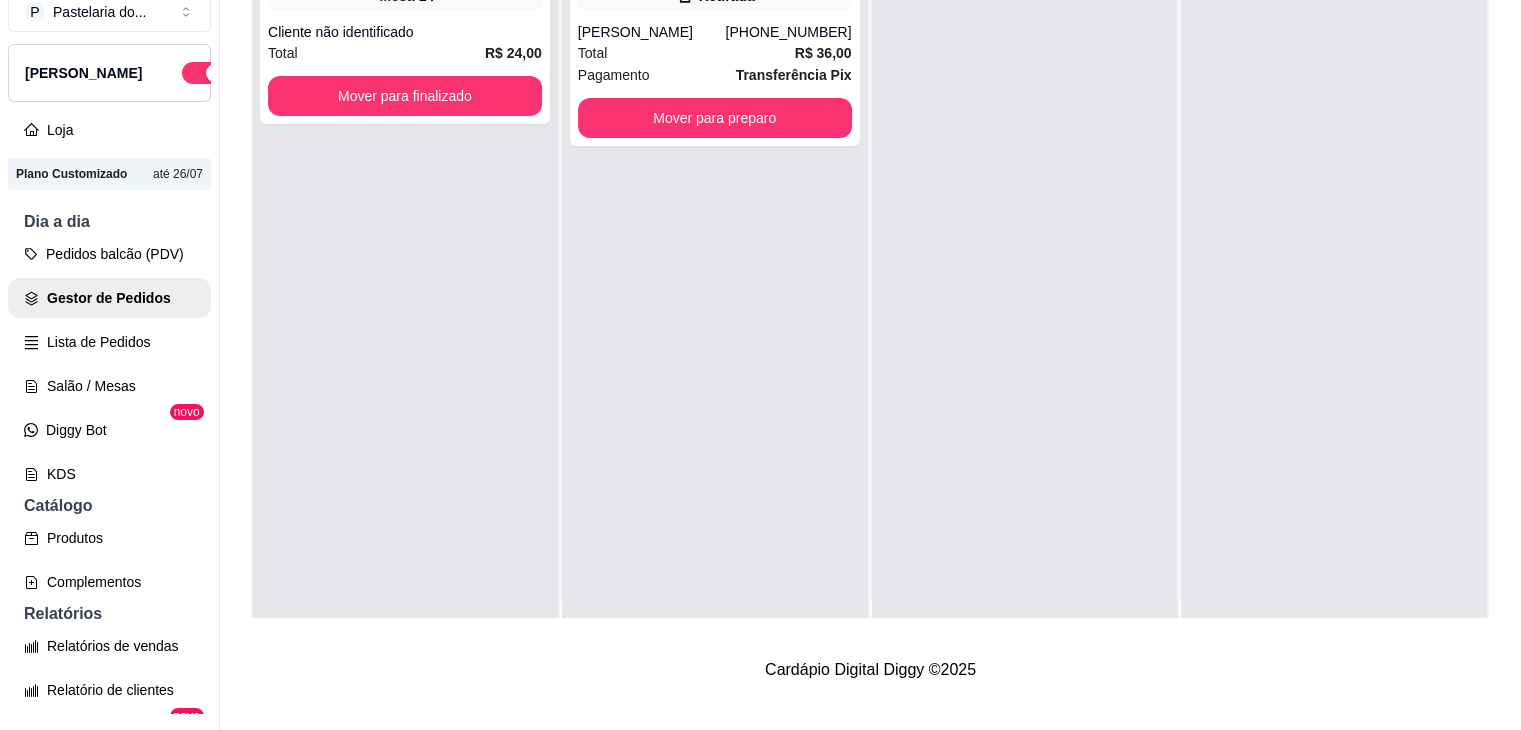 scroll, scrollTop: 0, scrollLeft: 0, axis: both 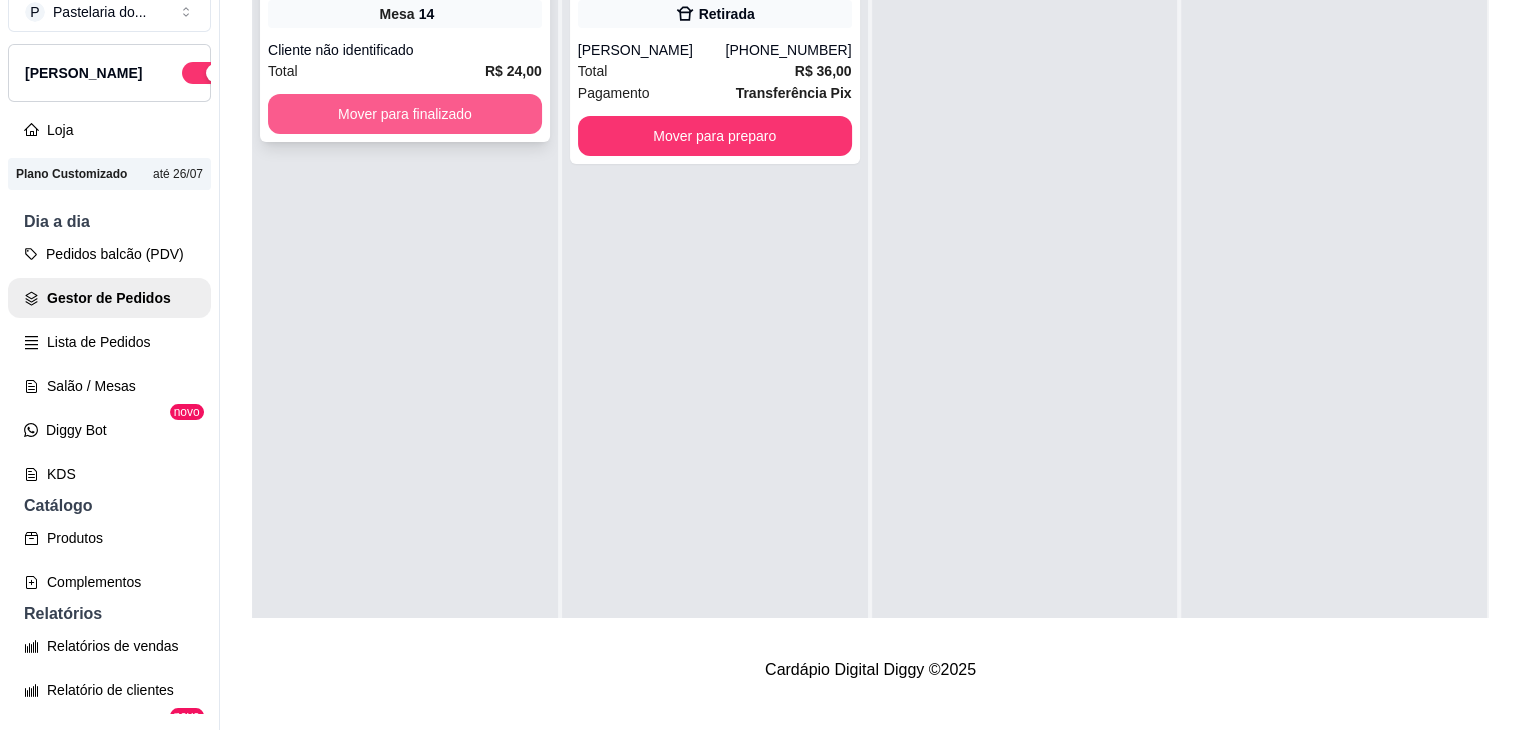 click on "Mover para finalizado" at bounding box center (405, 114) 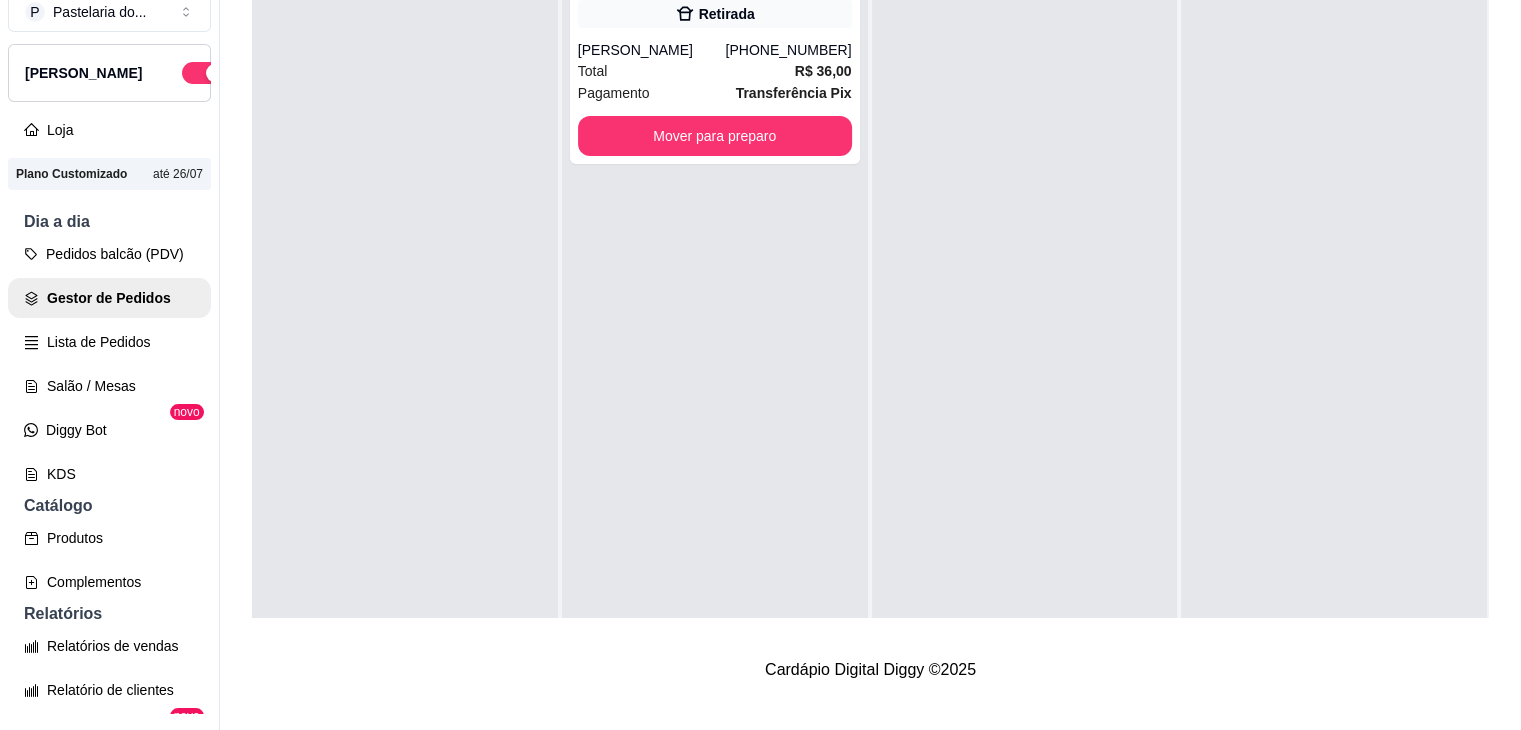 scroll, scrollTop: 19, scrollLeft: 0, axis: vertical 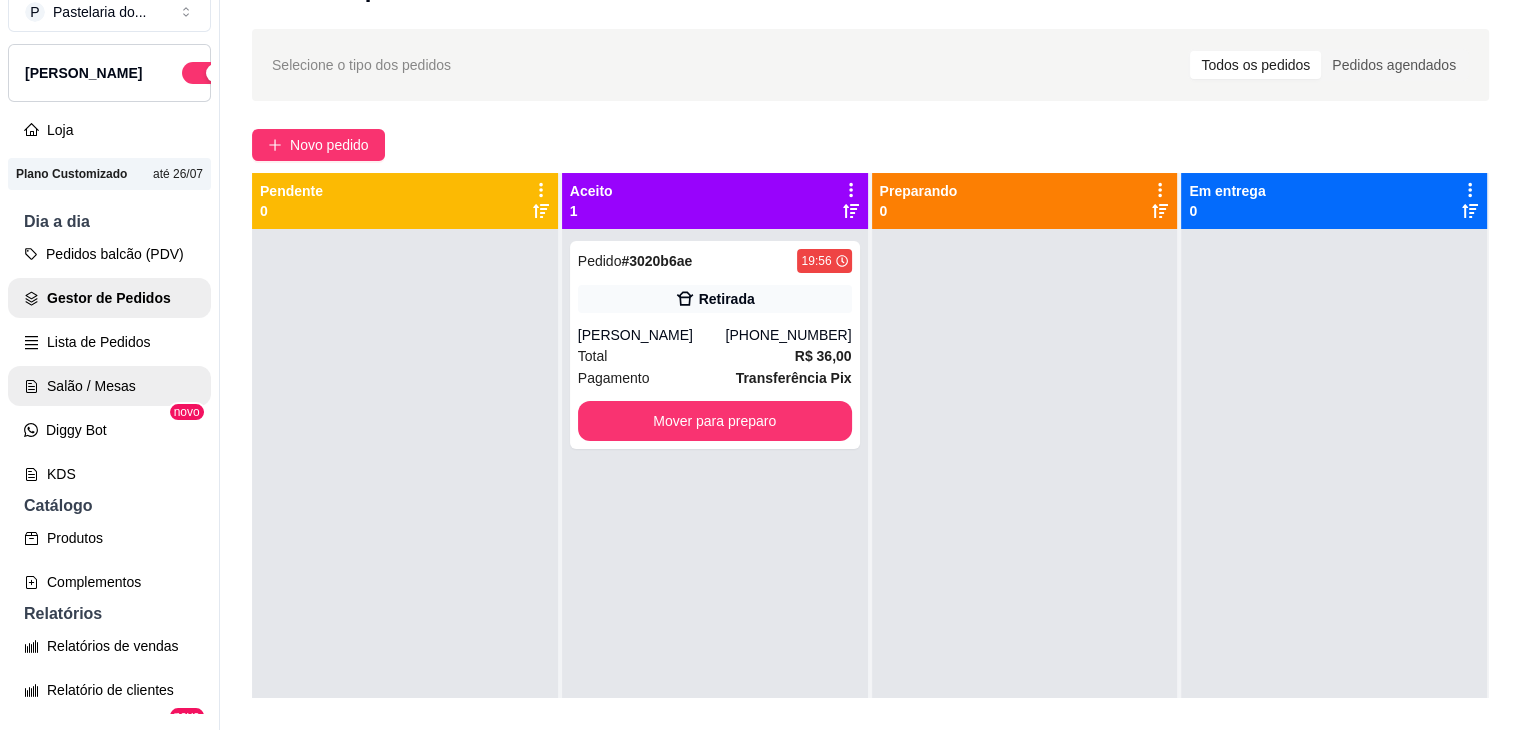 click on "Salão / Mesas" at bounding box center (109, 386) 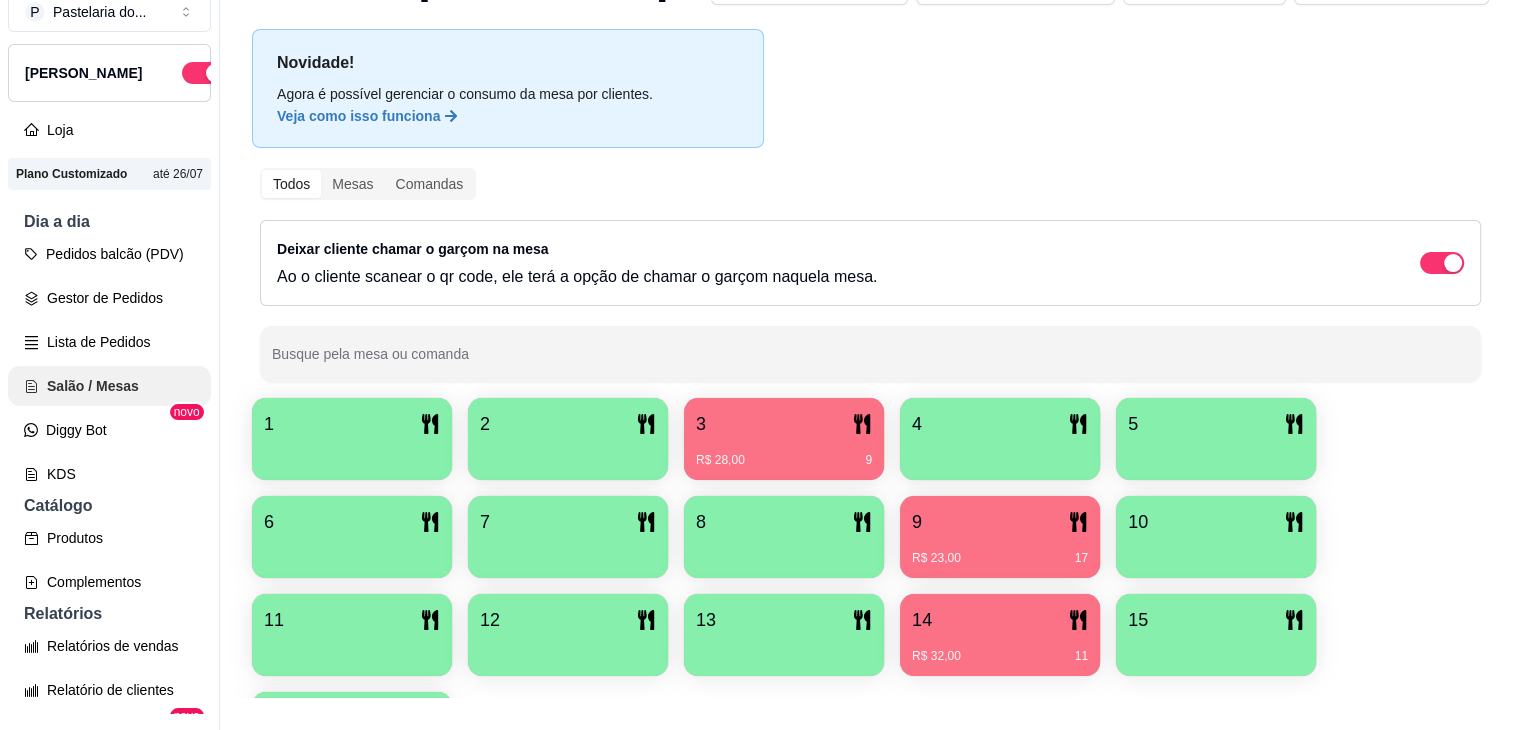 scroll, scrollTop: 0, scrollLeft: 0, axis: both 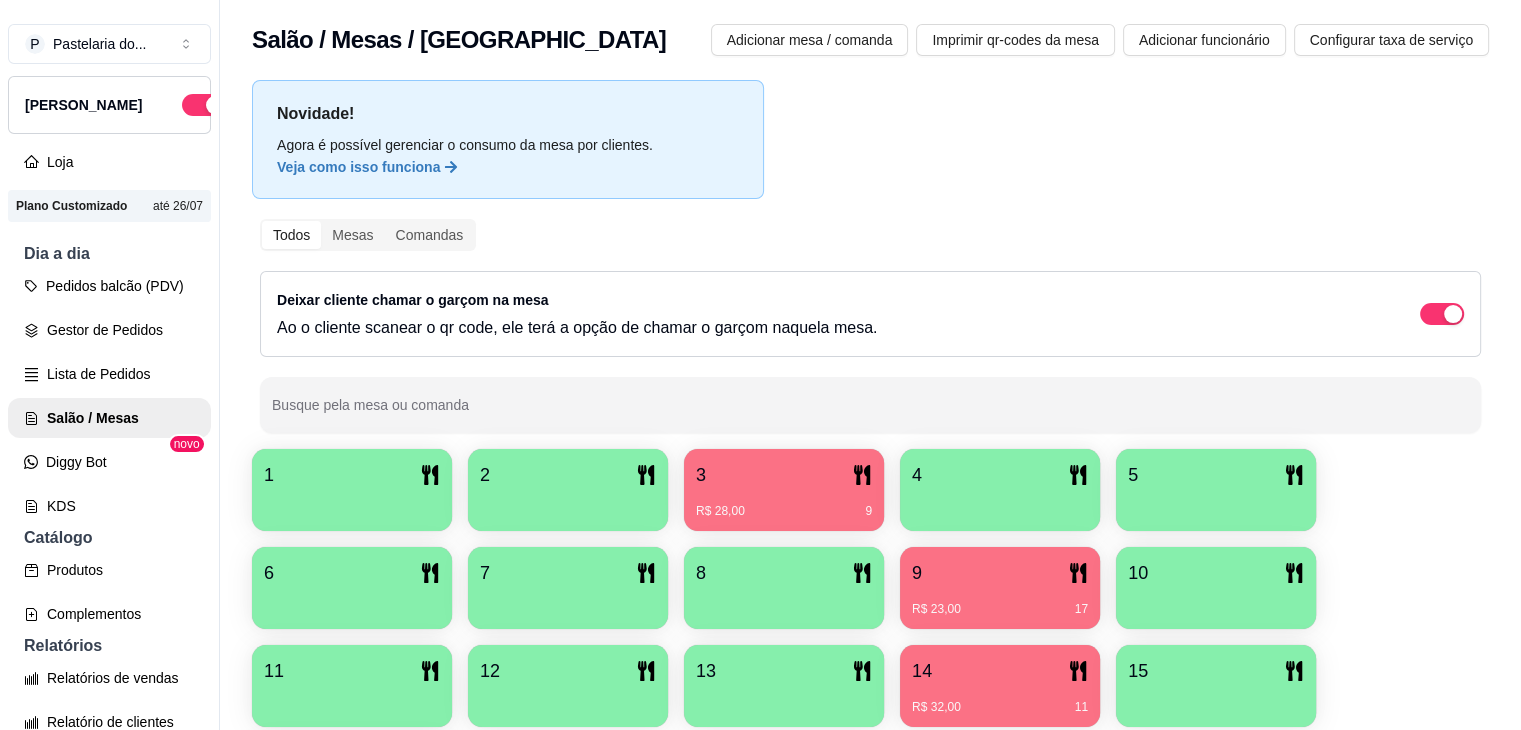 click on "3" at bounding box center (784, 475) 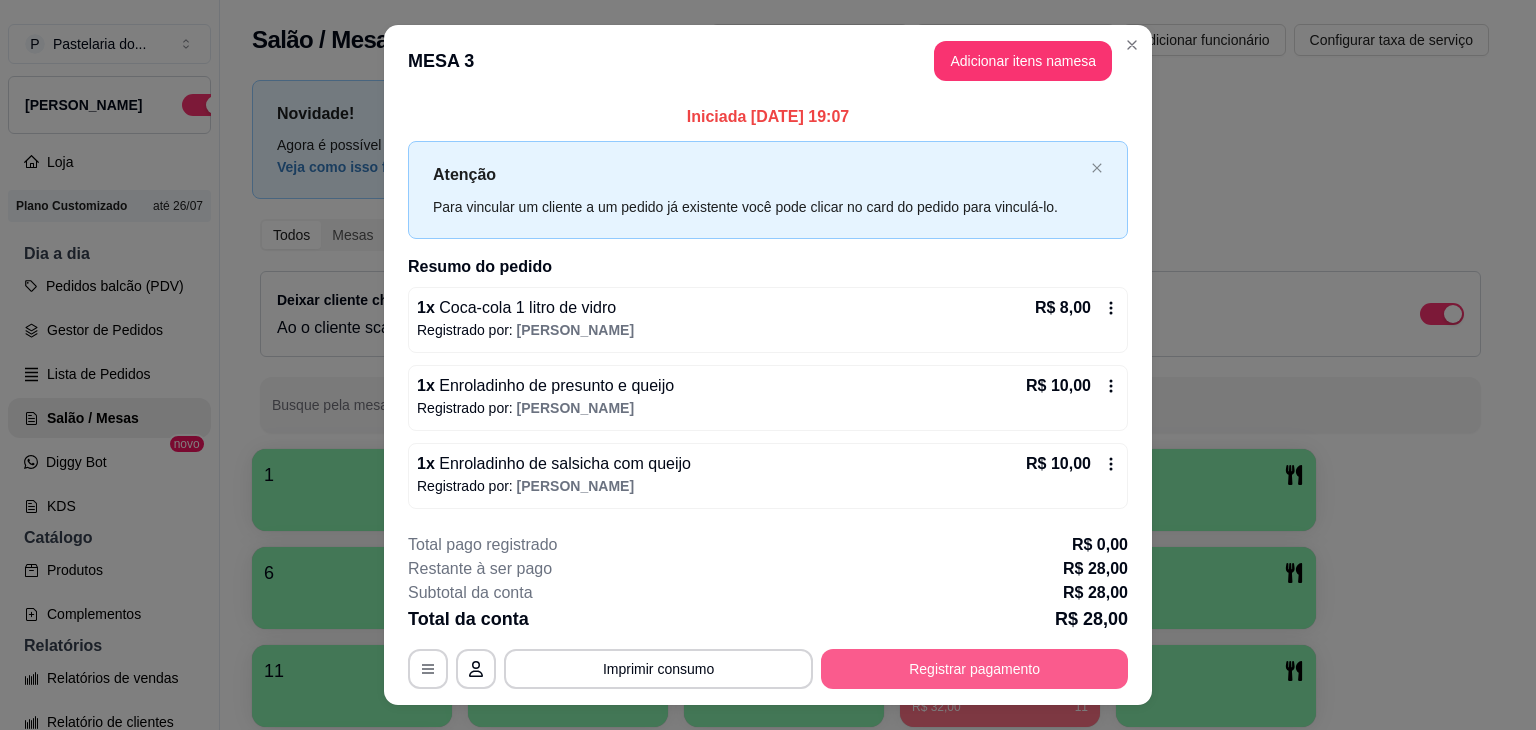 click on "Registrar pagamento" at bounding box center (974, 669) 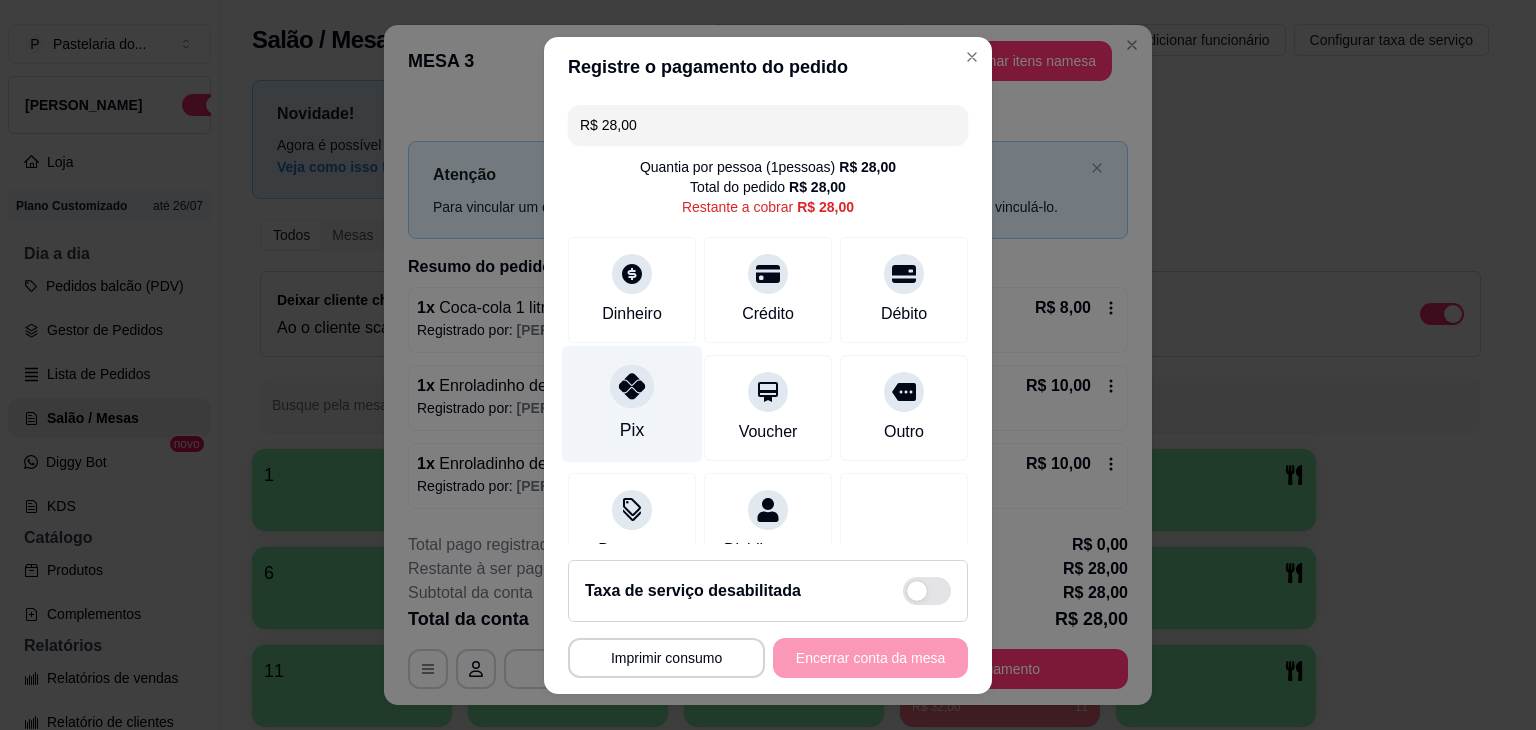 click at bounding box center [632, 386] 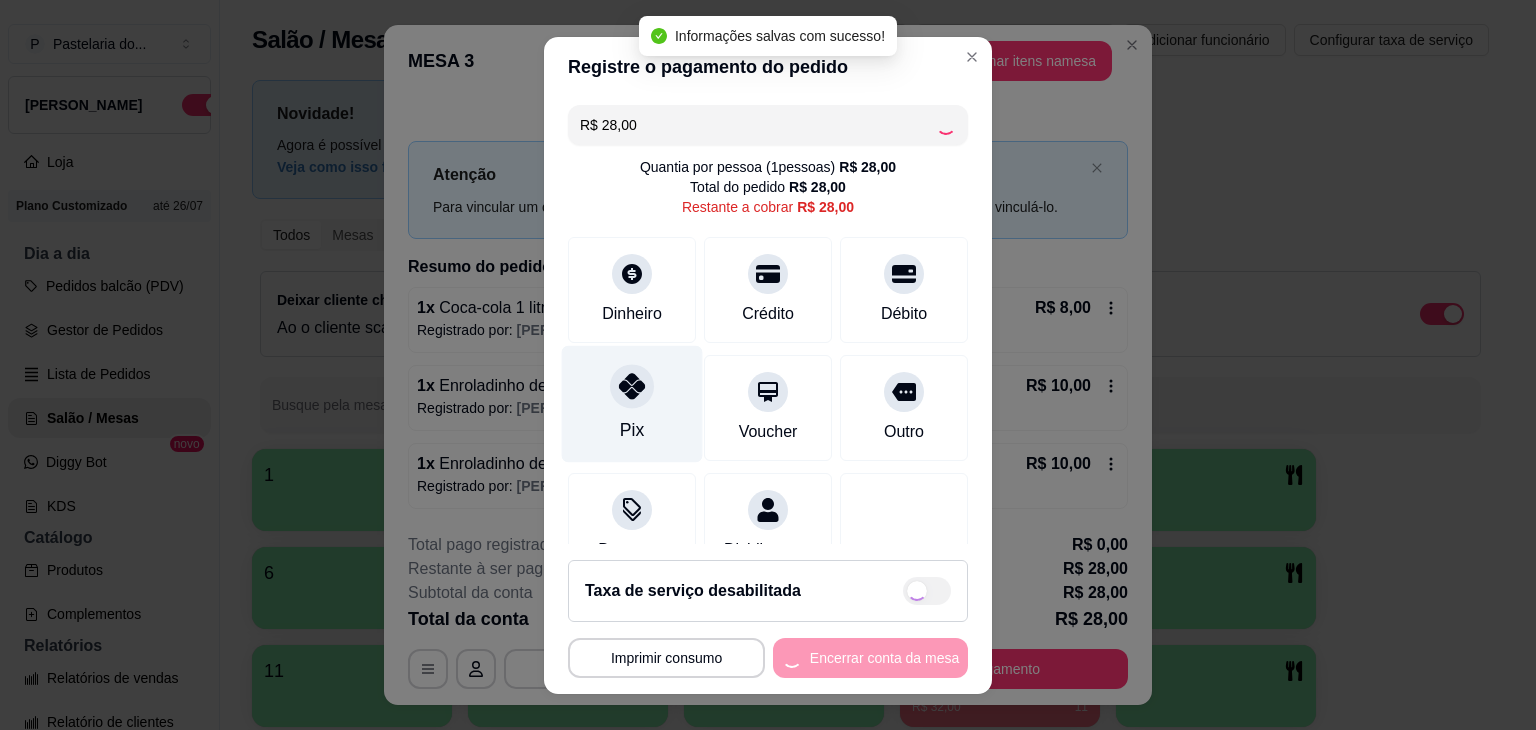 type on "R$ 0,00" 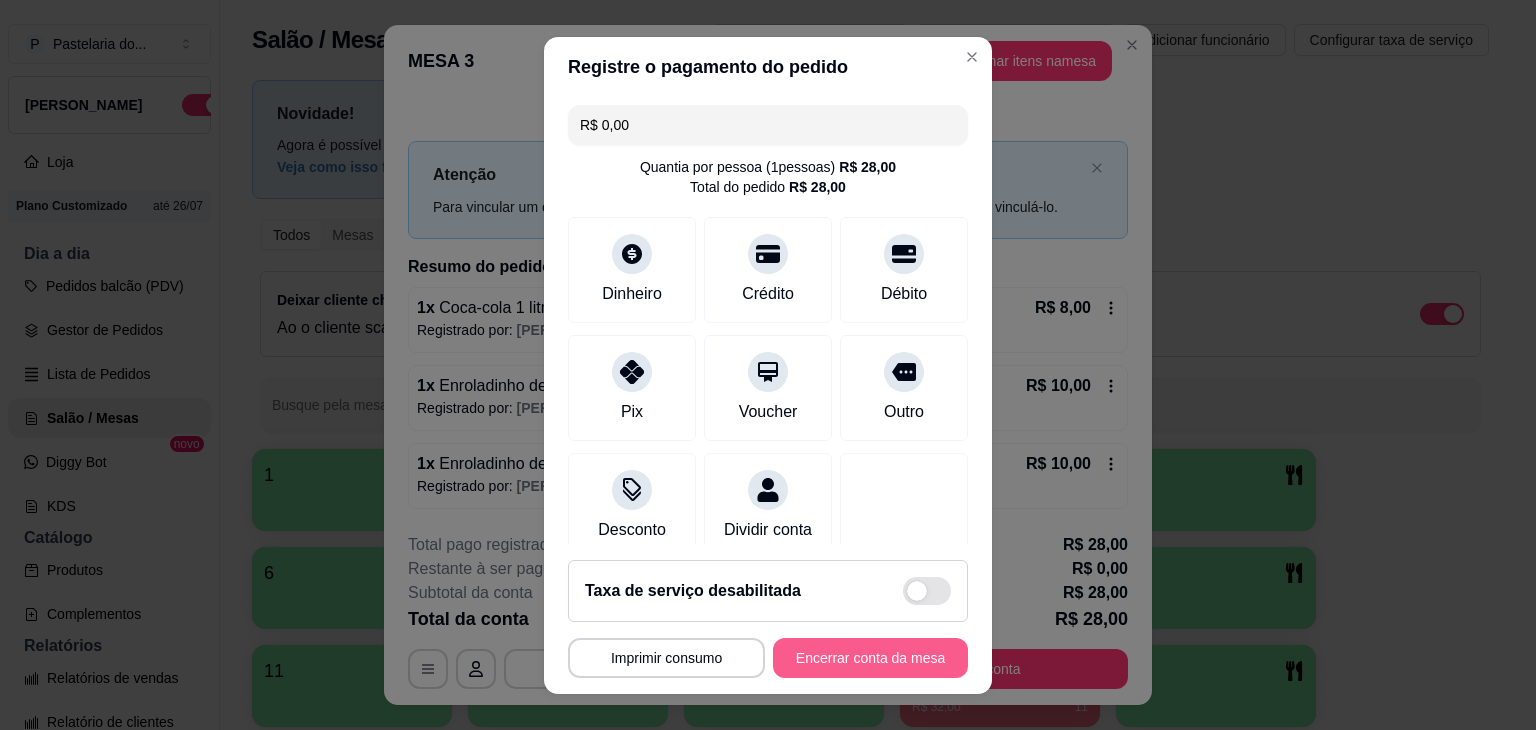click on "Encerrar conta da mesa" at bounding box center [870, 658] 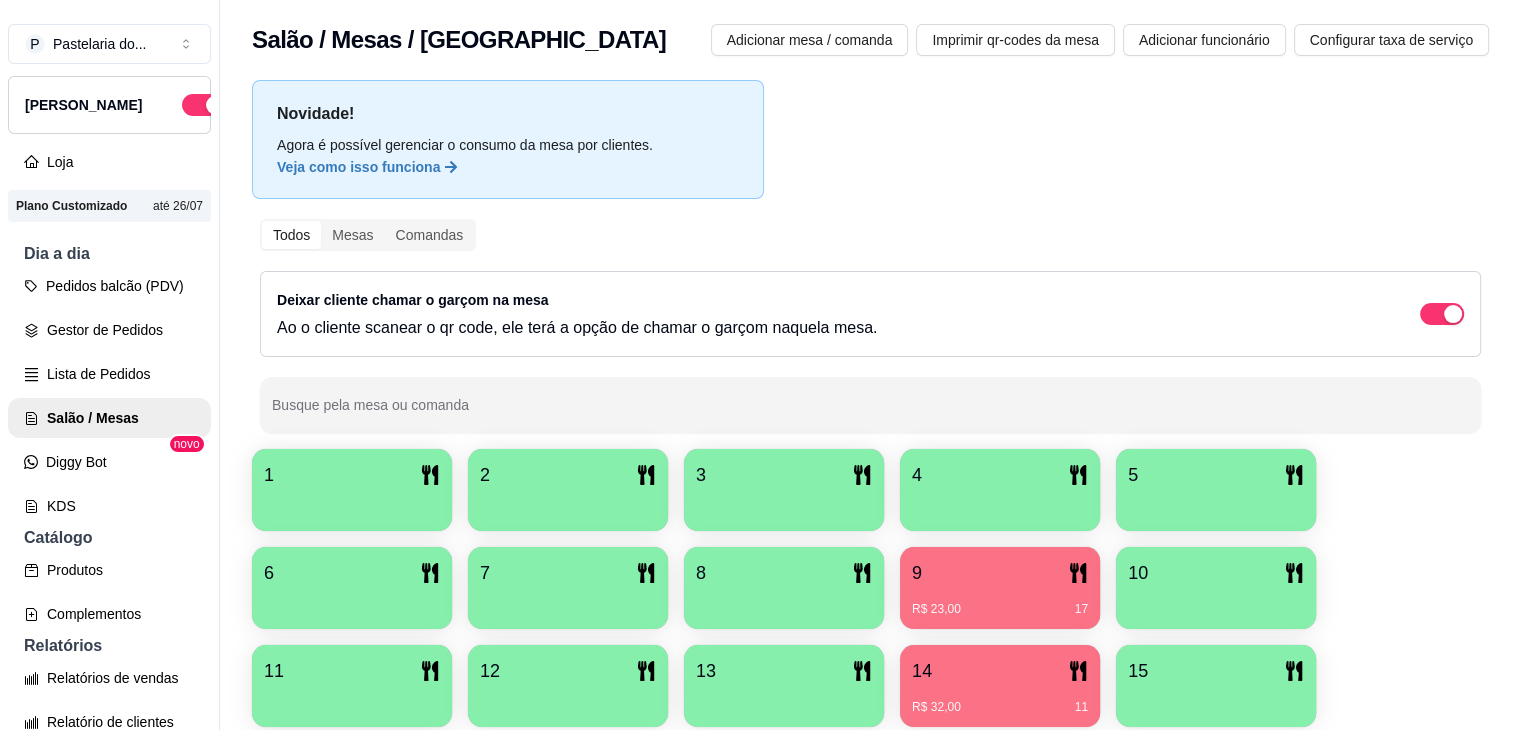 click on "9" at bounding box center (1000, 573) 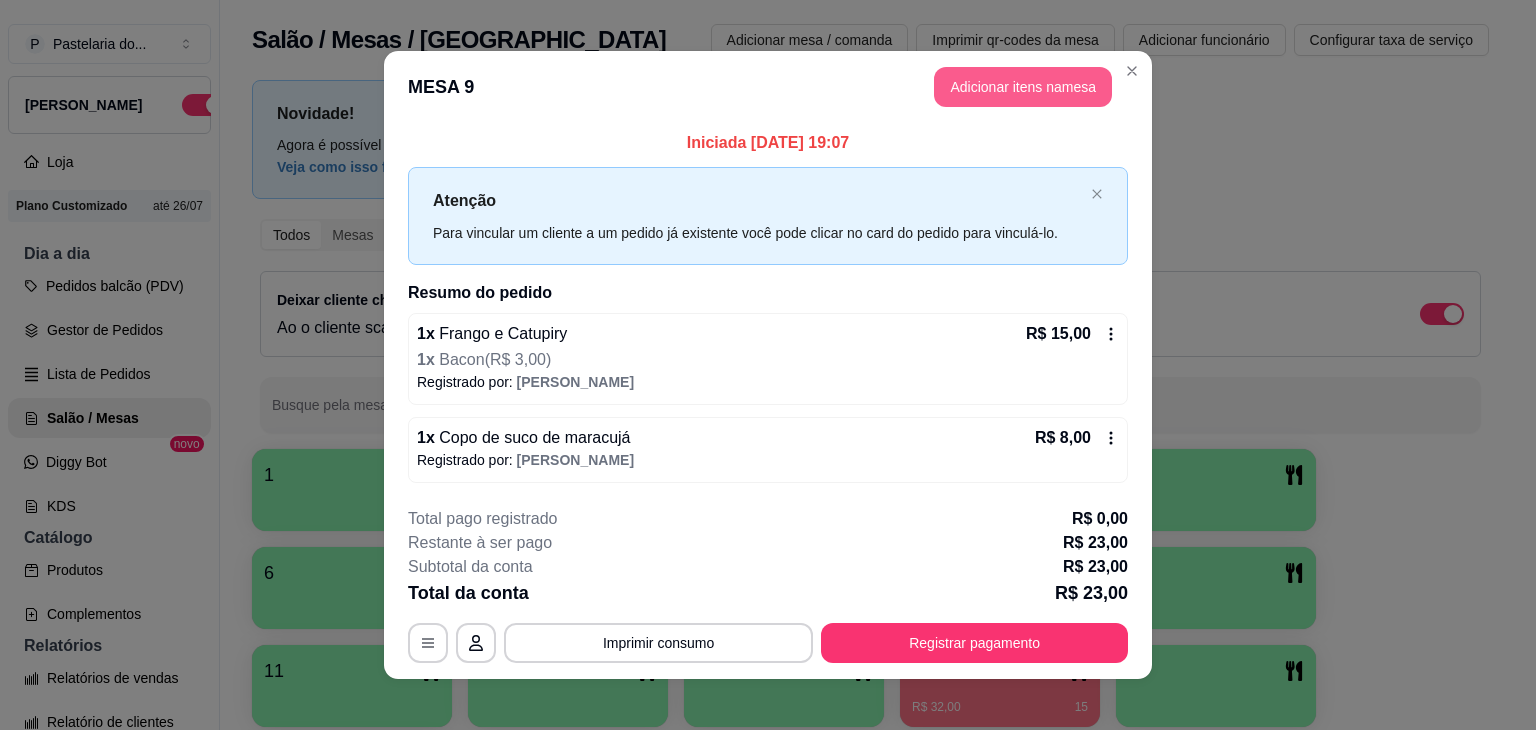 click on "Adicionar itens na  mesa" at bounding box center (1023, 87) 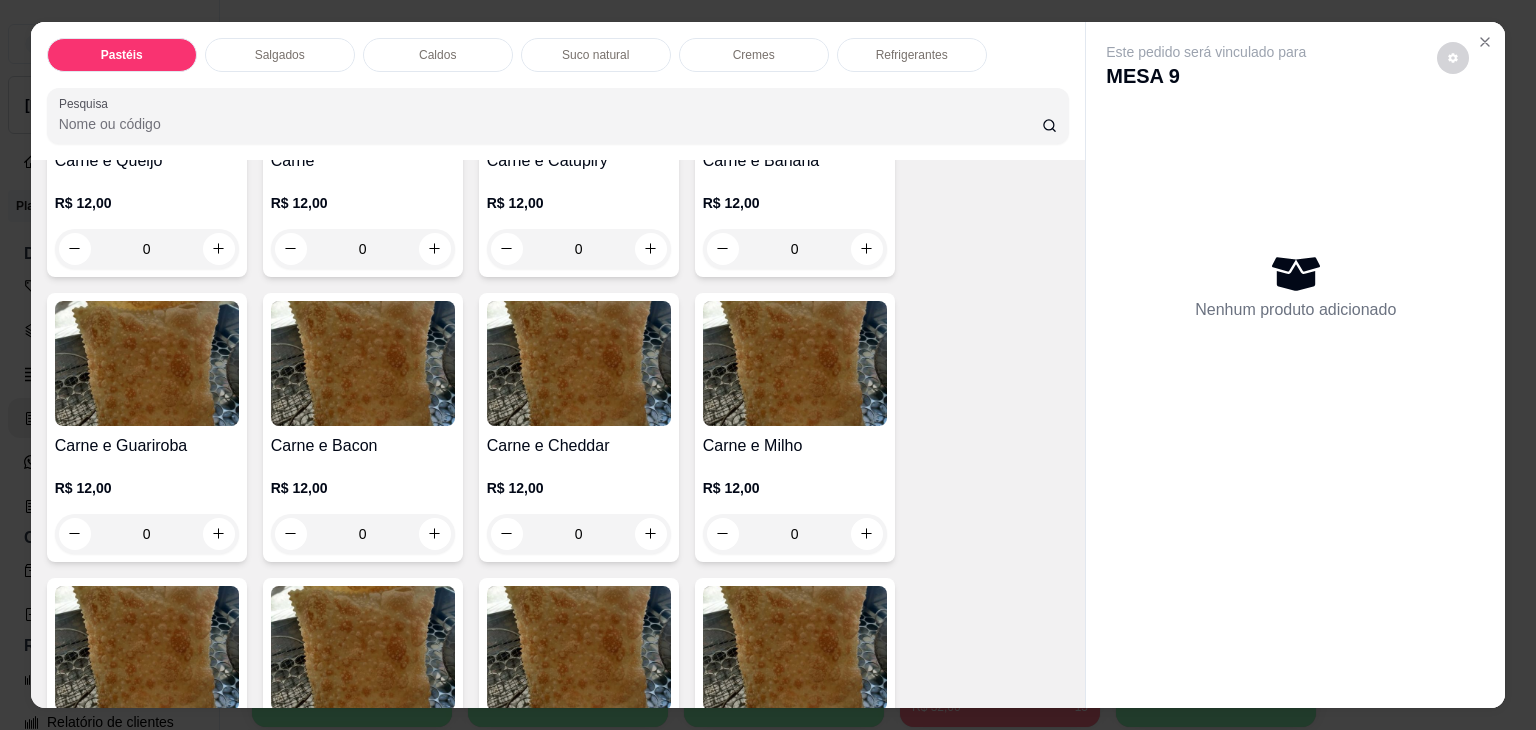 scroll, scrollTop: 600, scrollLeft: 0, axis: vertical 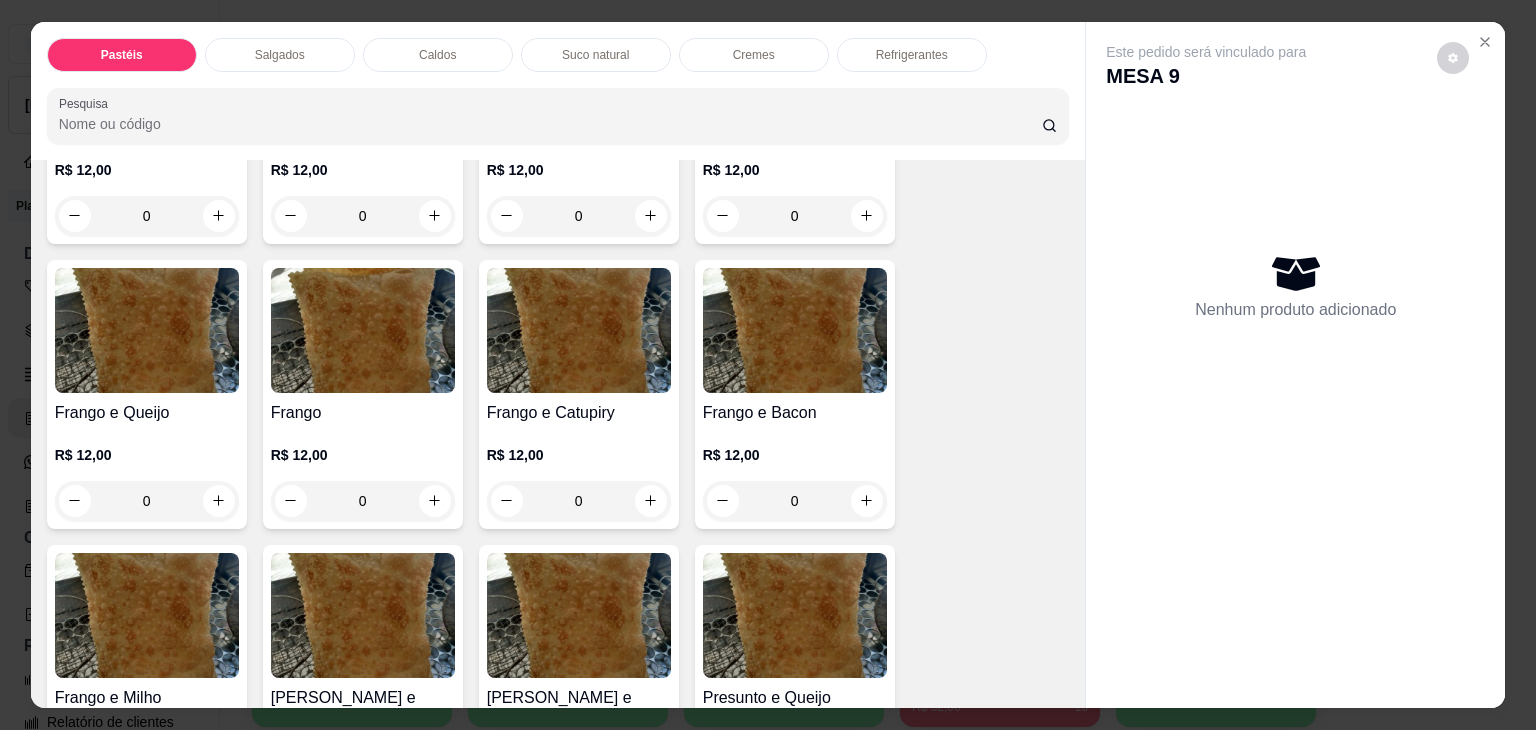click on "0" at bounding box center (579, 501) 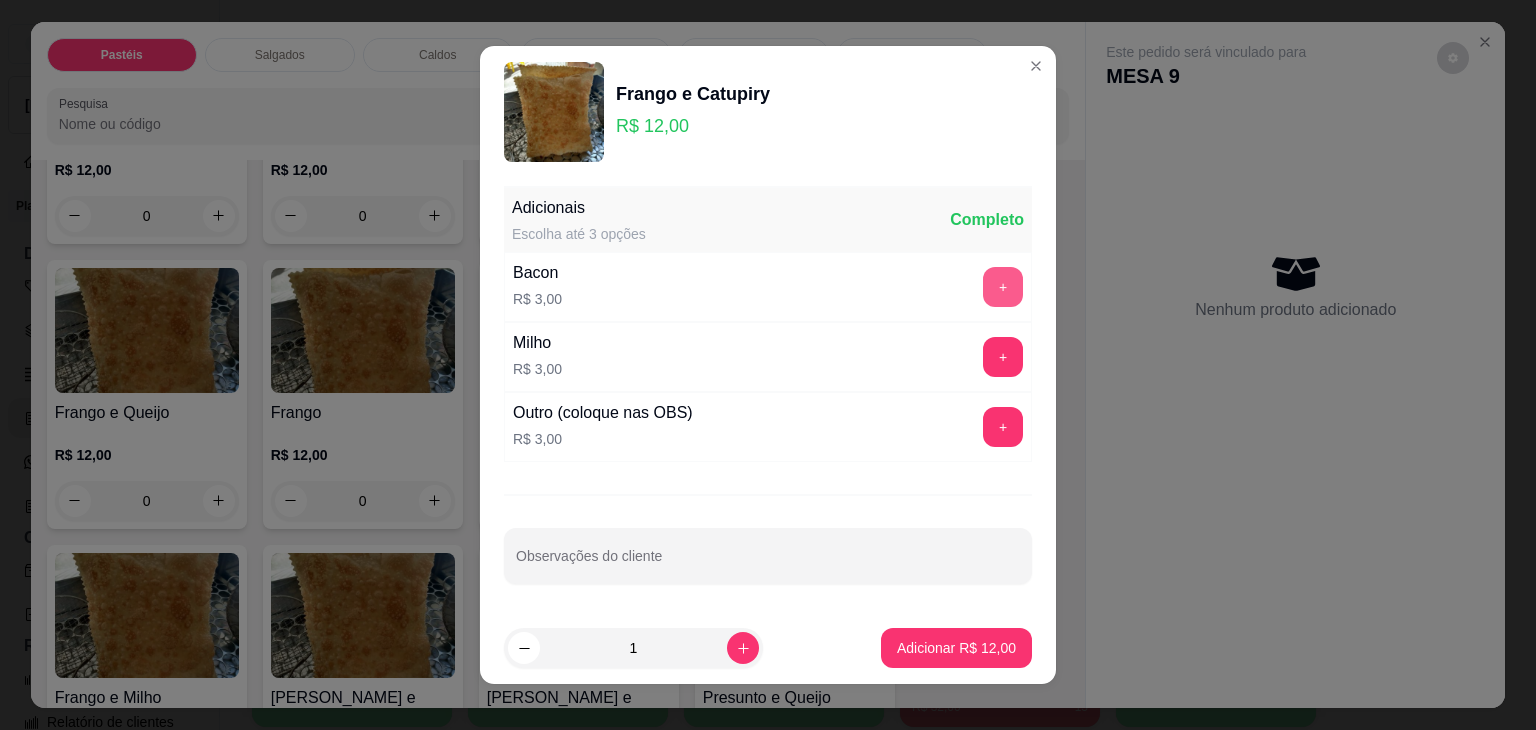click on "+" at bounding box center [1003, 287] 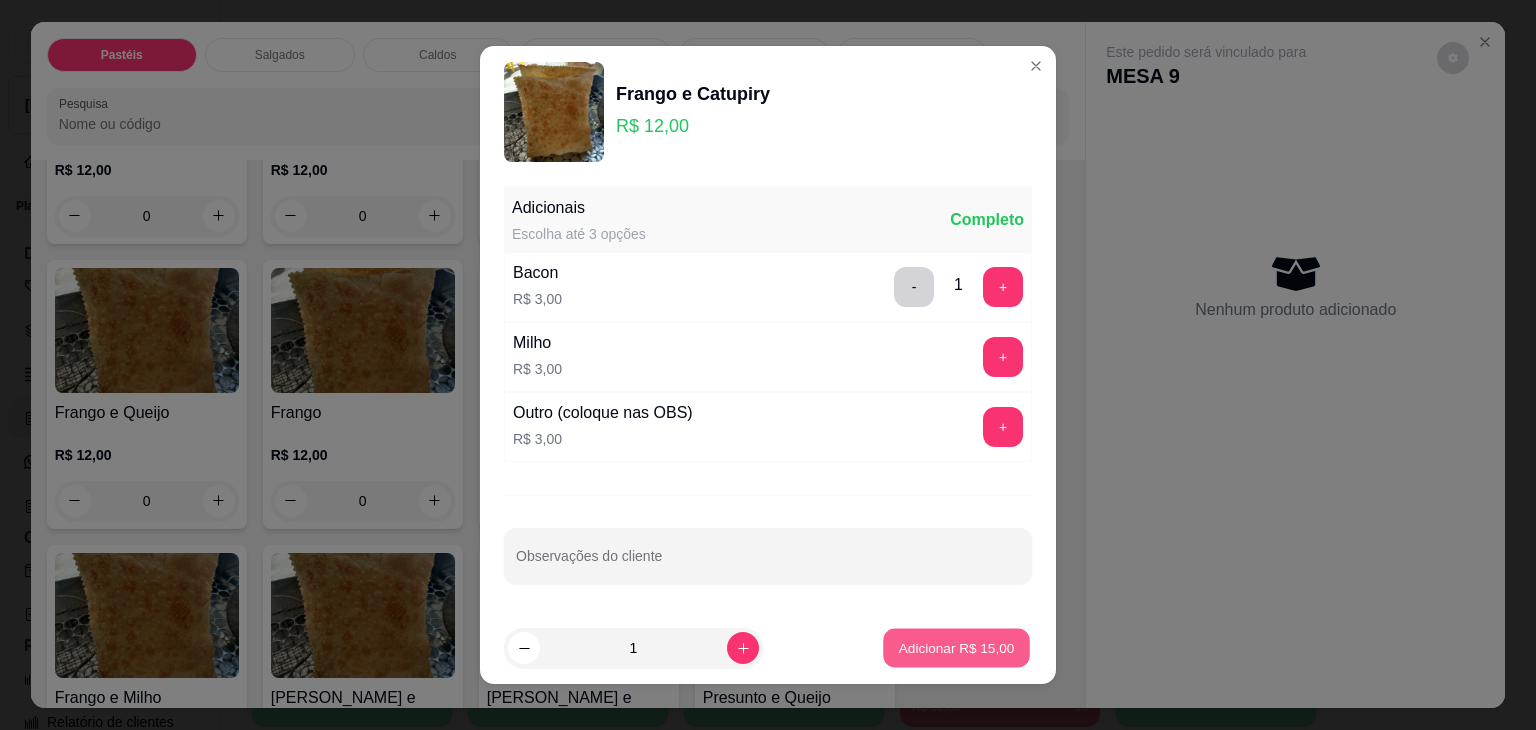 click on "Adicionar   R$ 15,00" at bounding box center [956, 648] 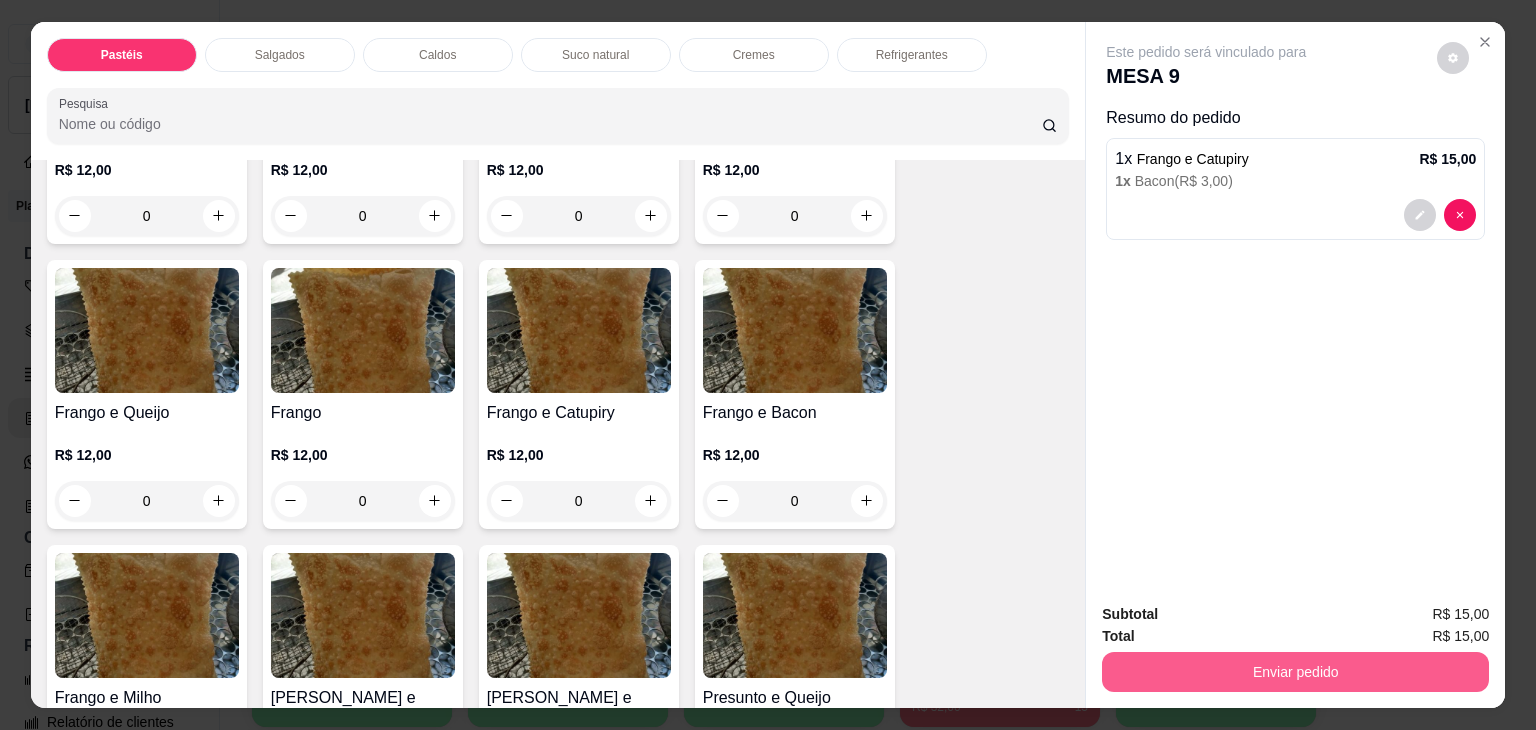 click on "Enviar pedido" at bounding box center [1295, 672] 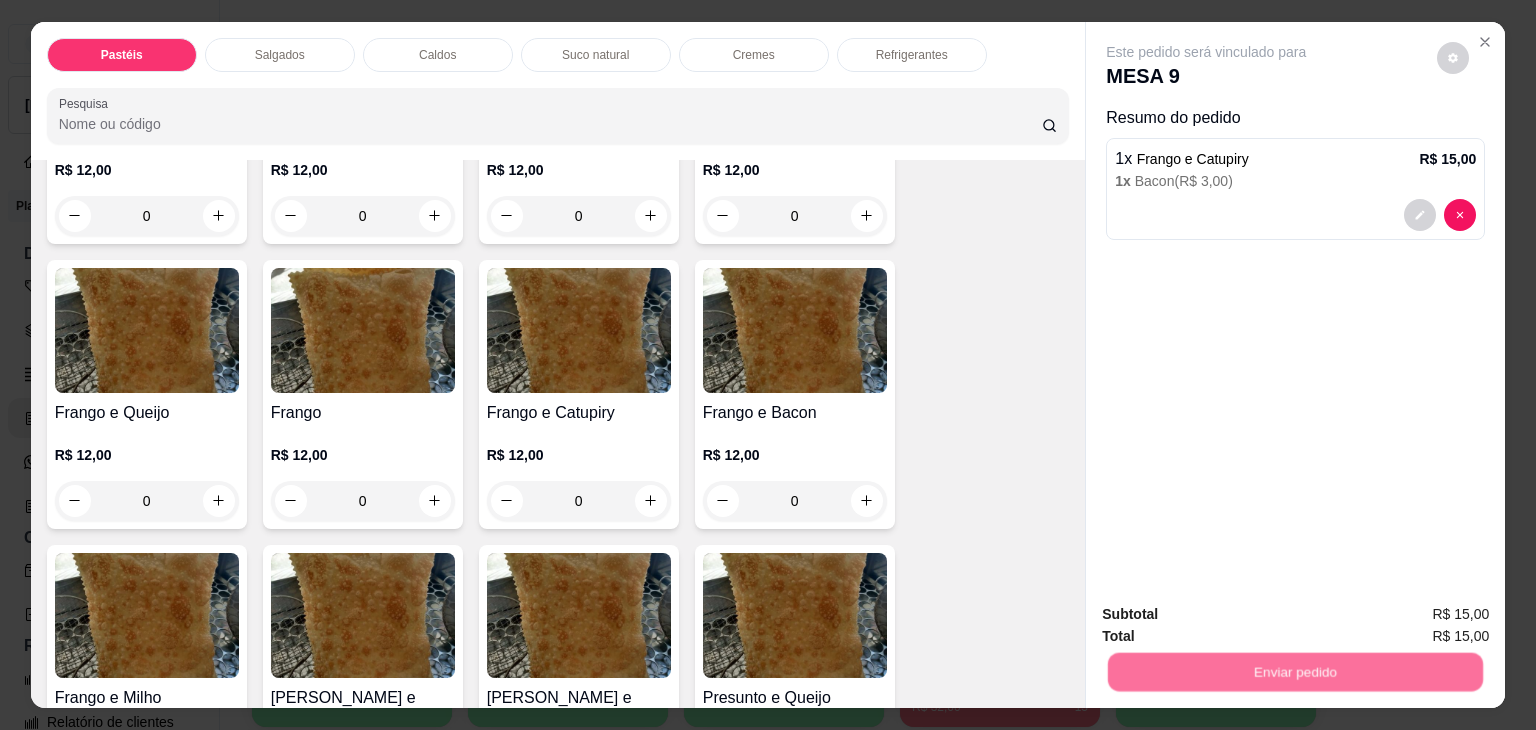 click on "Não registrar e enviar pedido" at bounding box center [1229, 614] 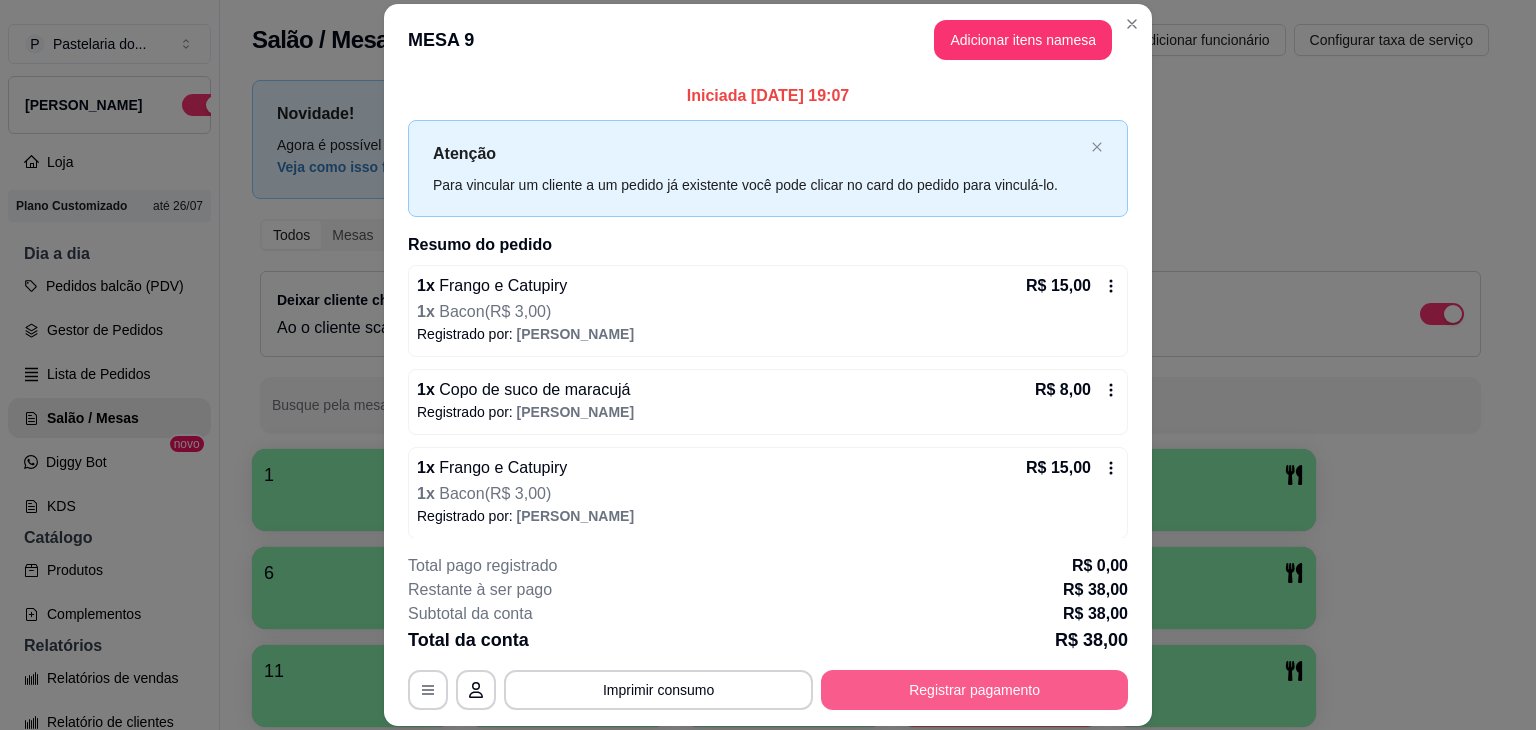 click on "Registrar pagamento" at bounding box center [974, 690] 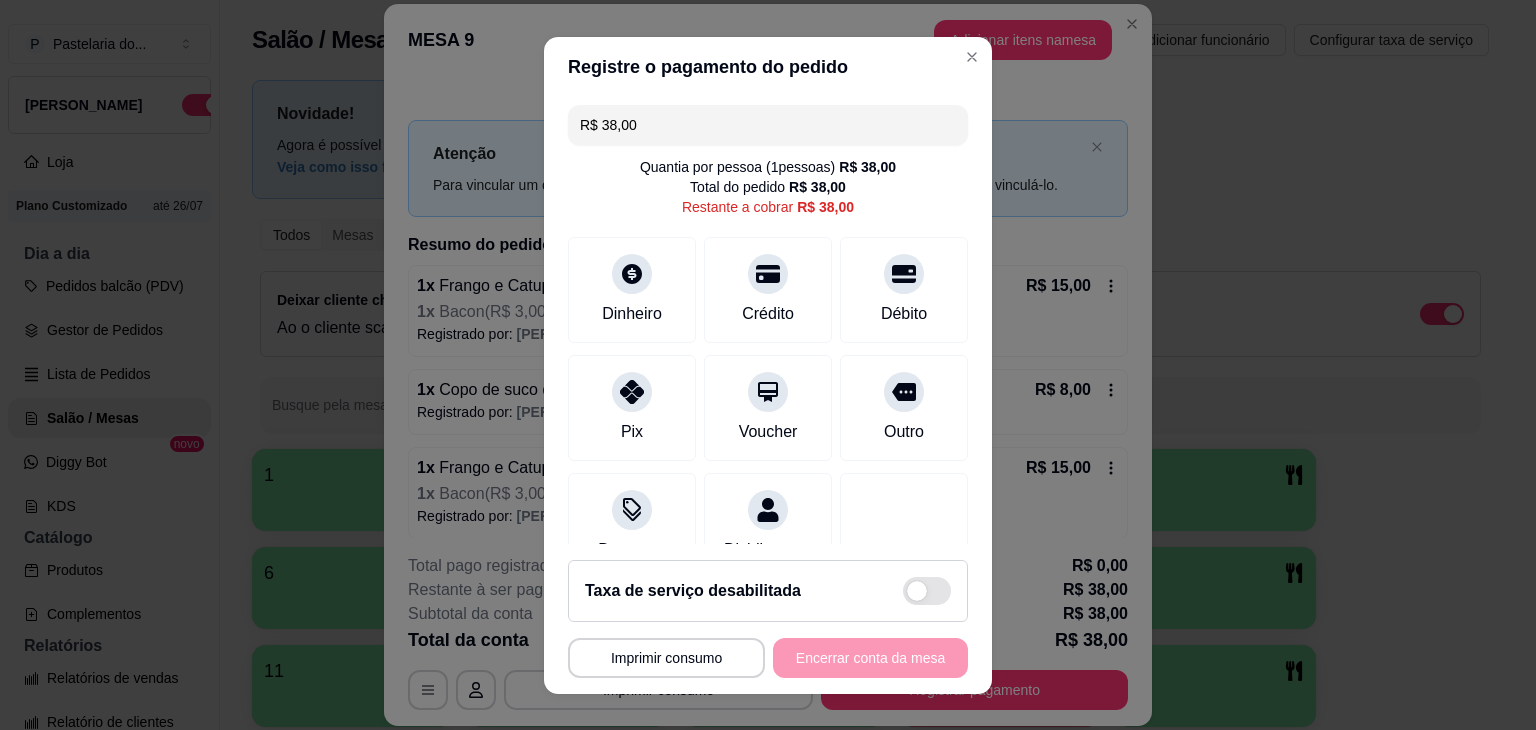 click on "Dinheiro Crédito Débito" at bounding box center [768, 290] 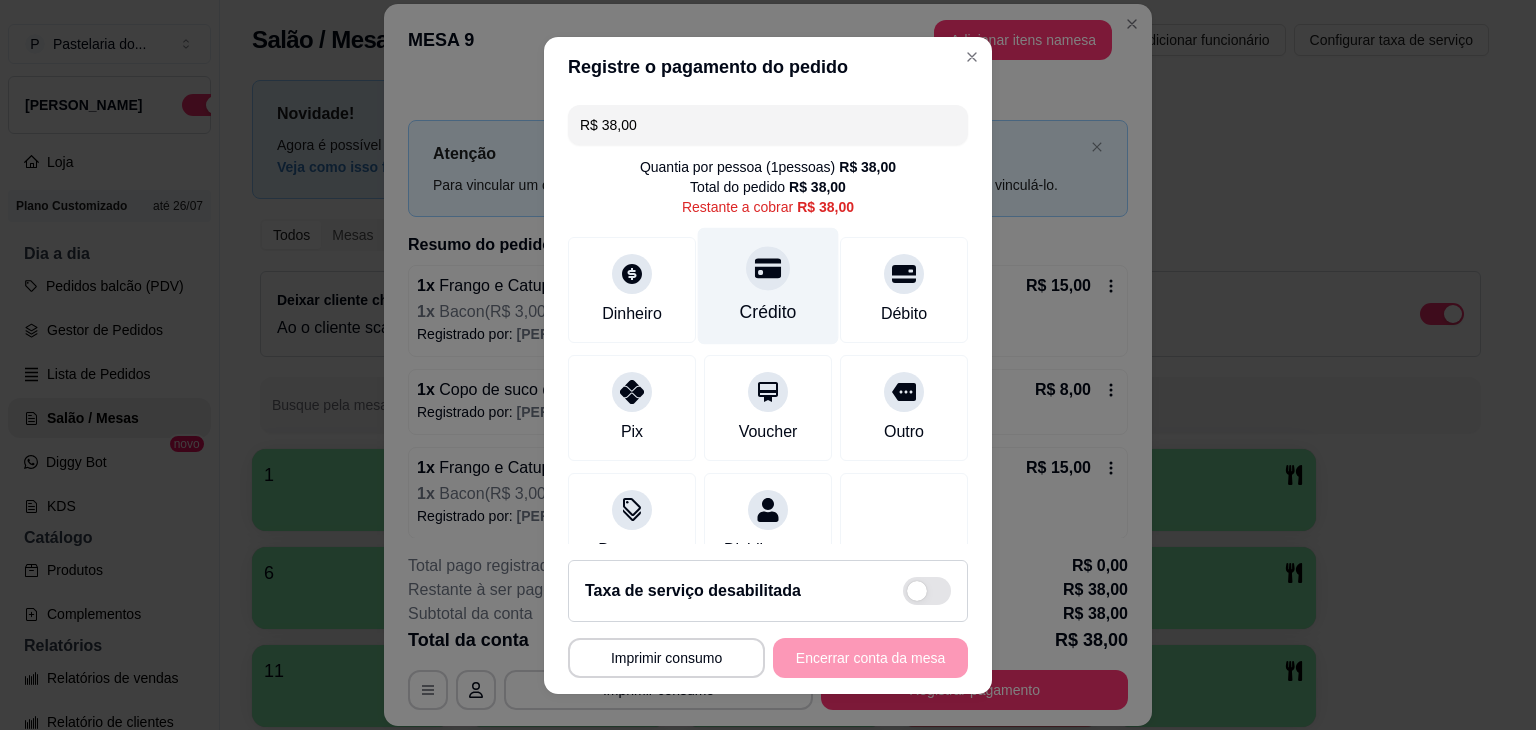 click on "Crédito" at bounding box center (768, 285) 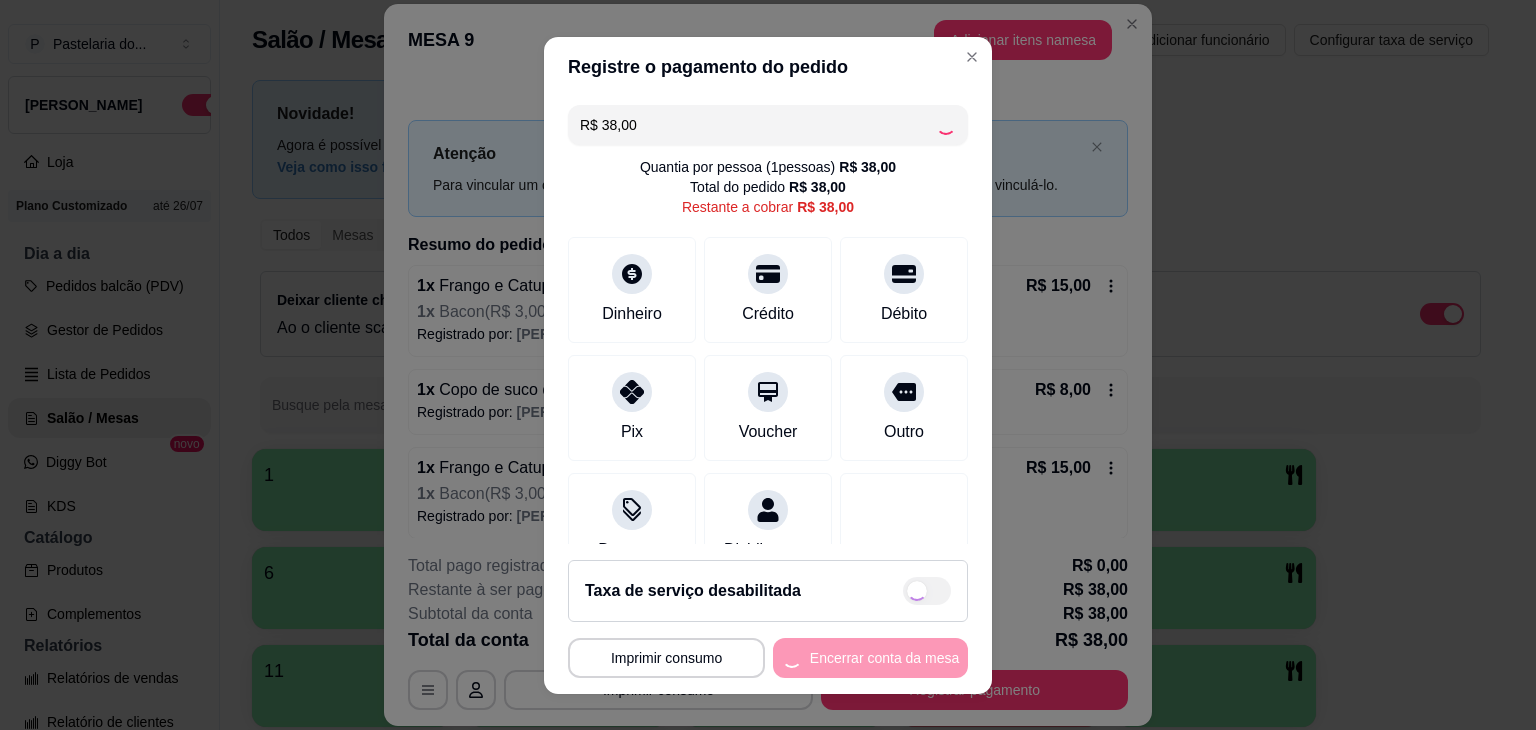 type on "R$ 0,00" 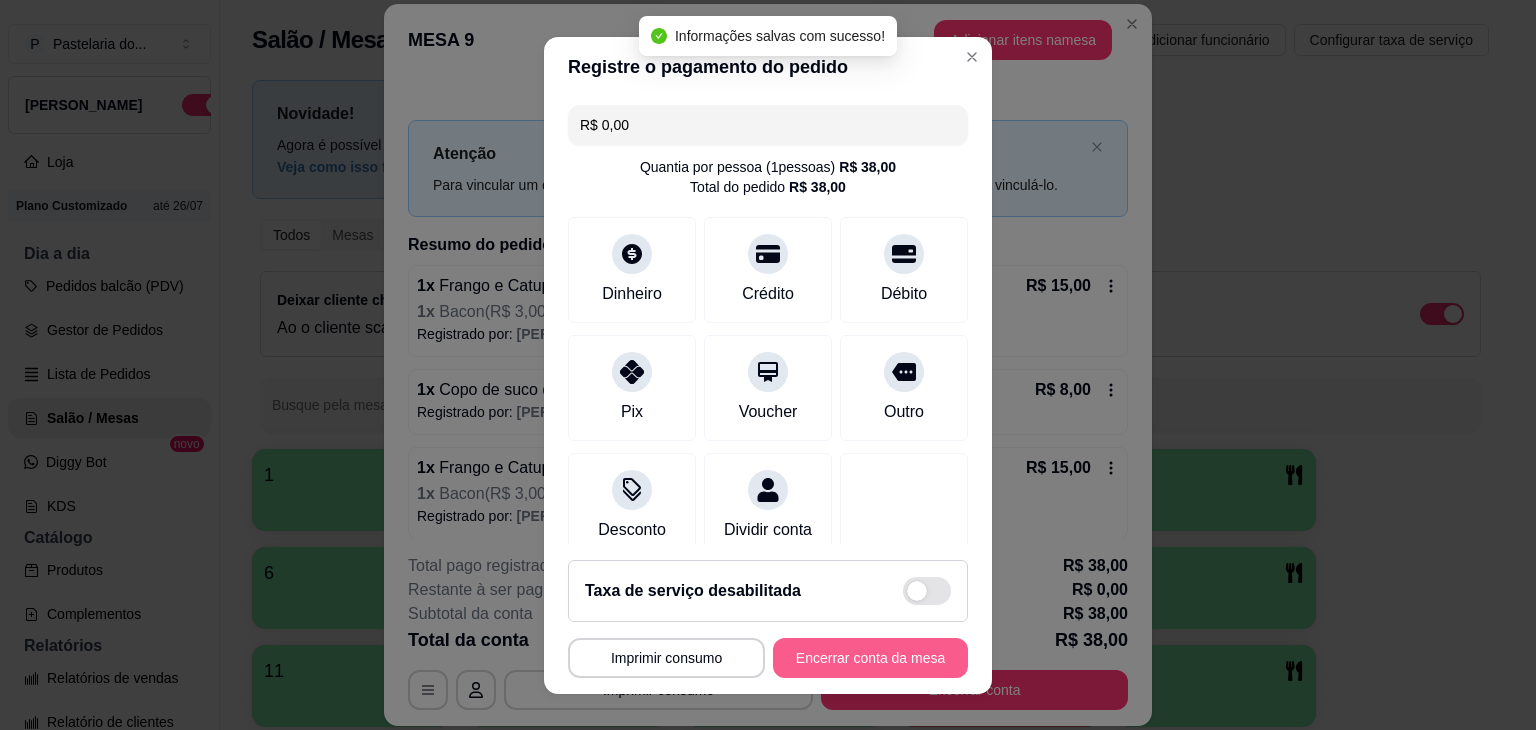 click on "Encerrar conta da mesa" at bounding box center [870, 658] 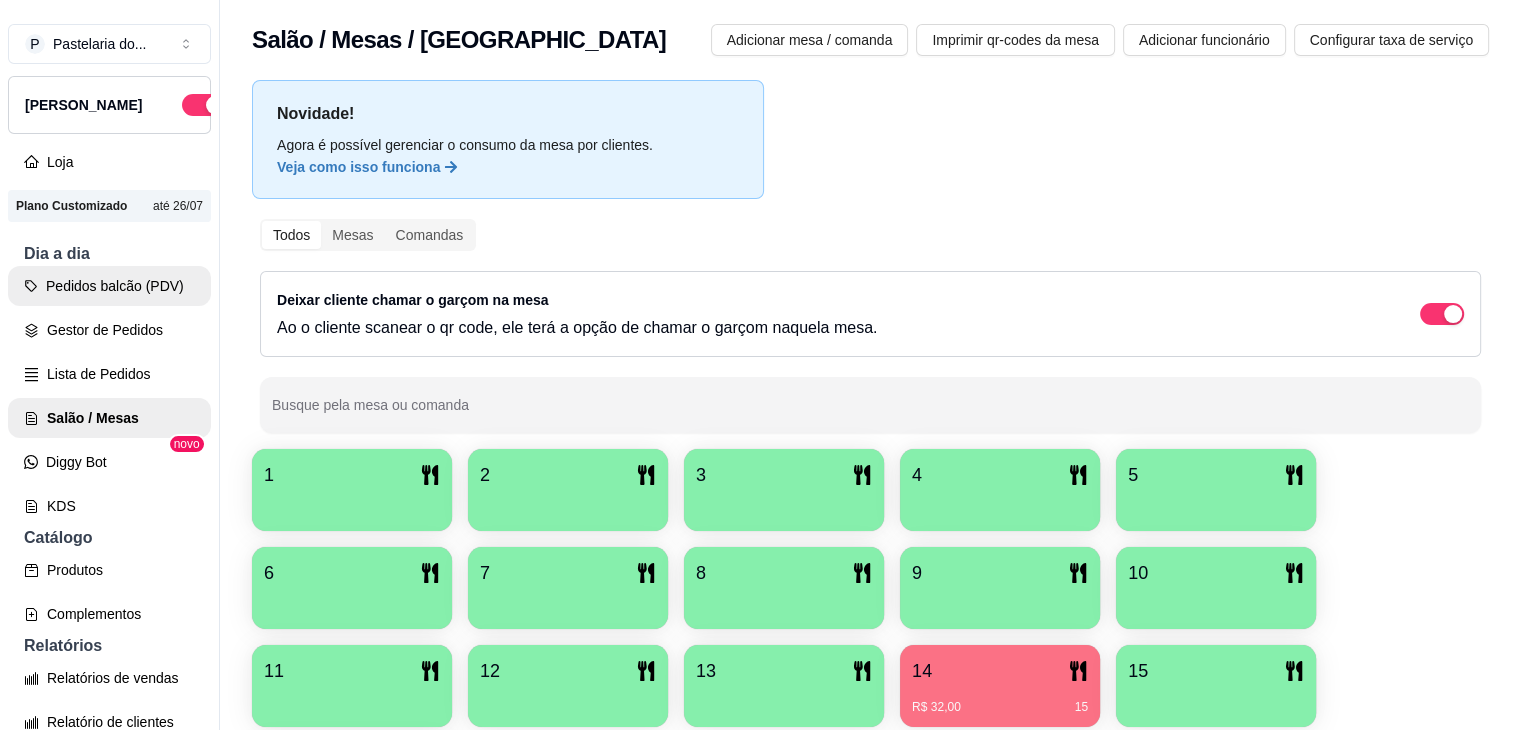click on "Pedidos balcão (PDV)" at bounding box center (109, 286) 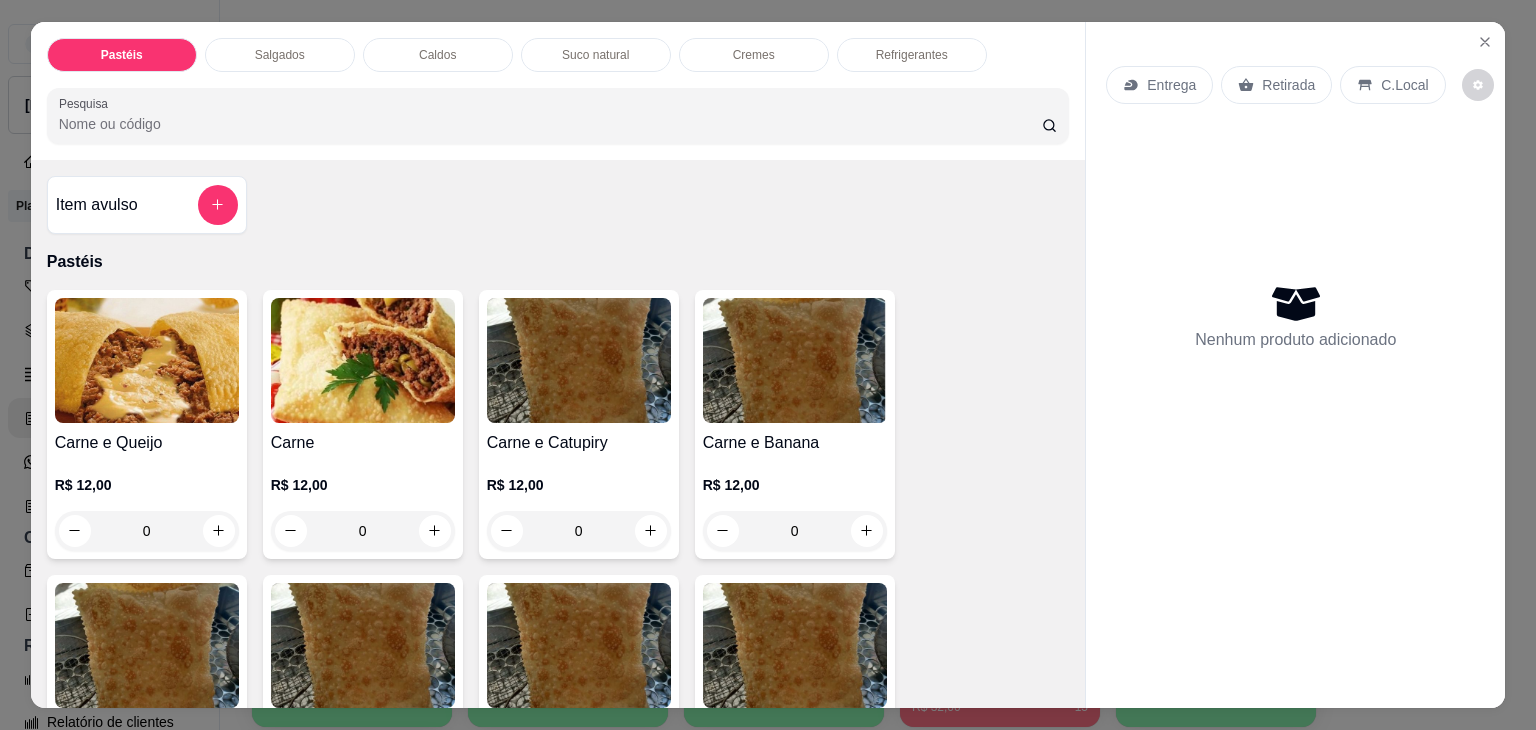 click on "Caldos" at bounding box center (438, 55) 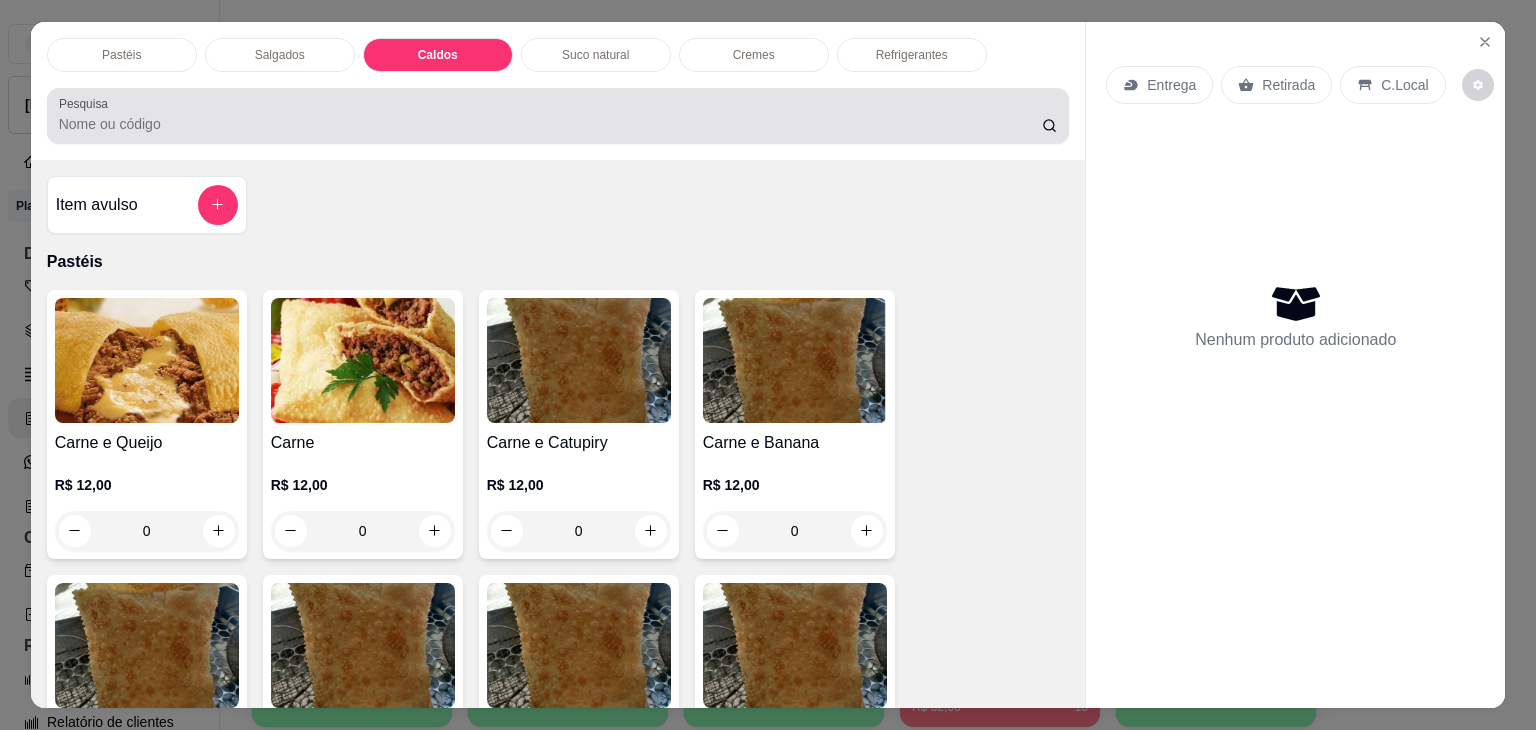 scroll, scrollTop: 2782, scrollLeft: 0, axis: vertical 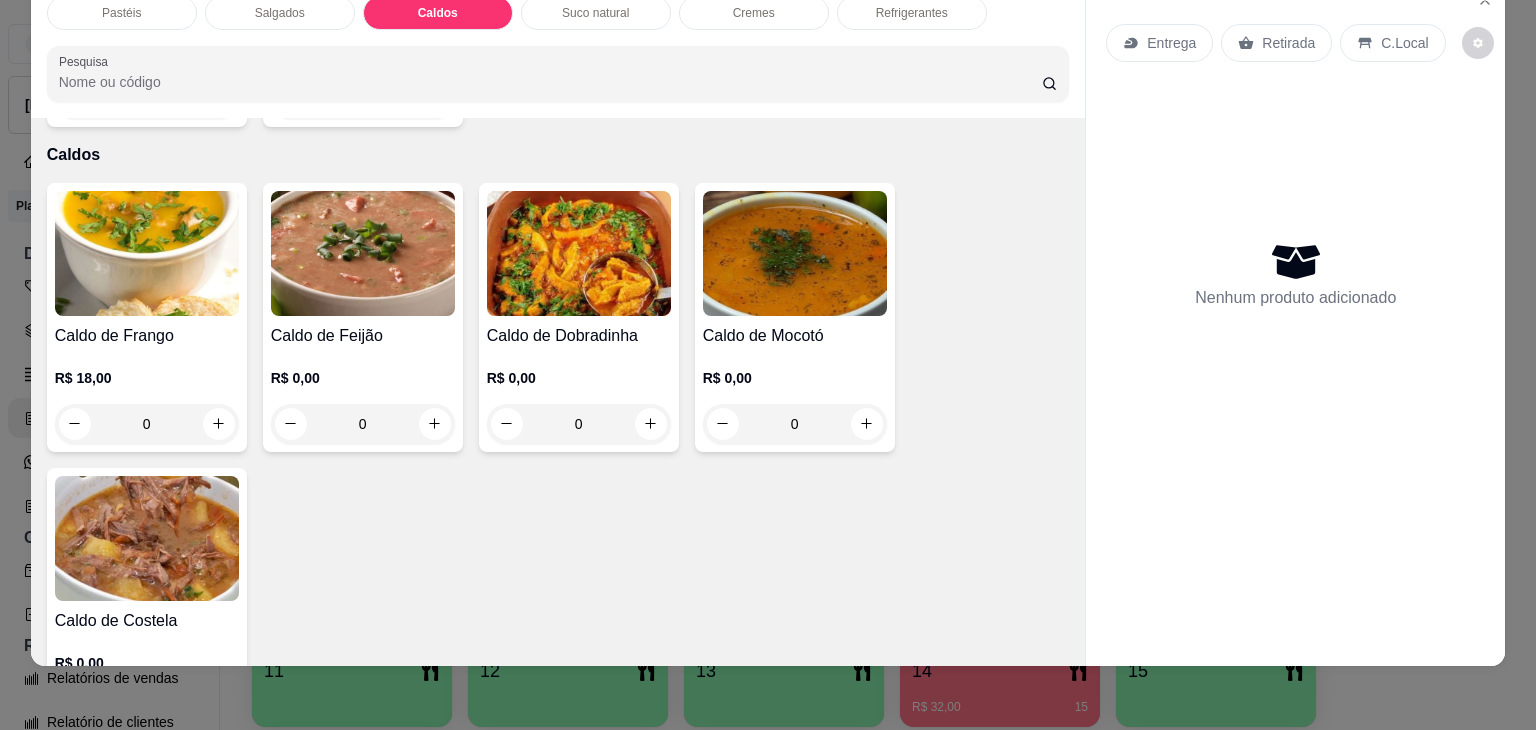 click on "0" at bounding box center (147, 424) 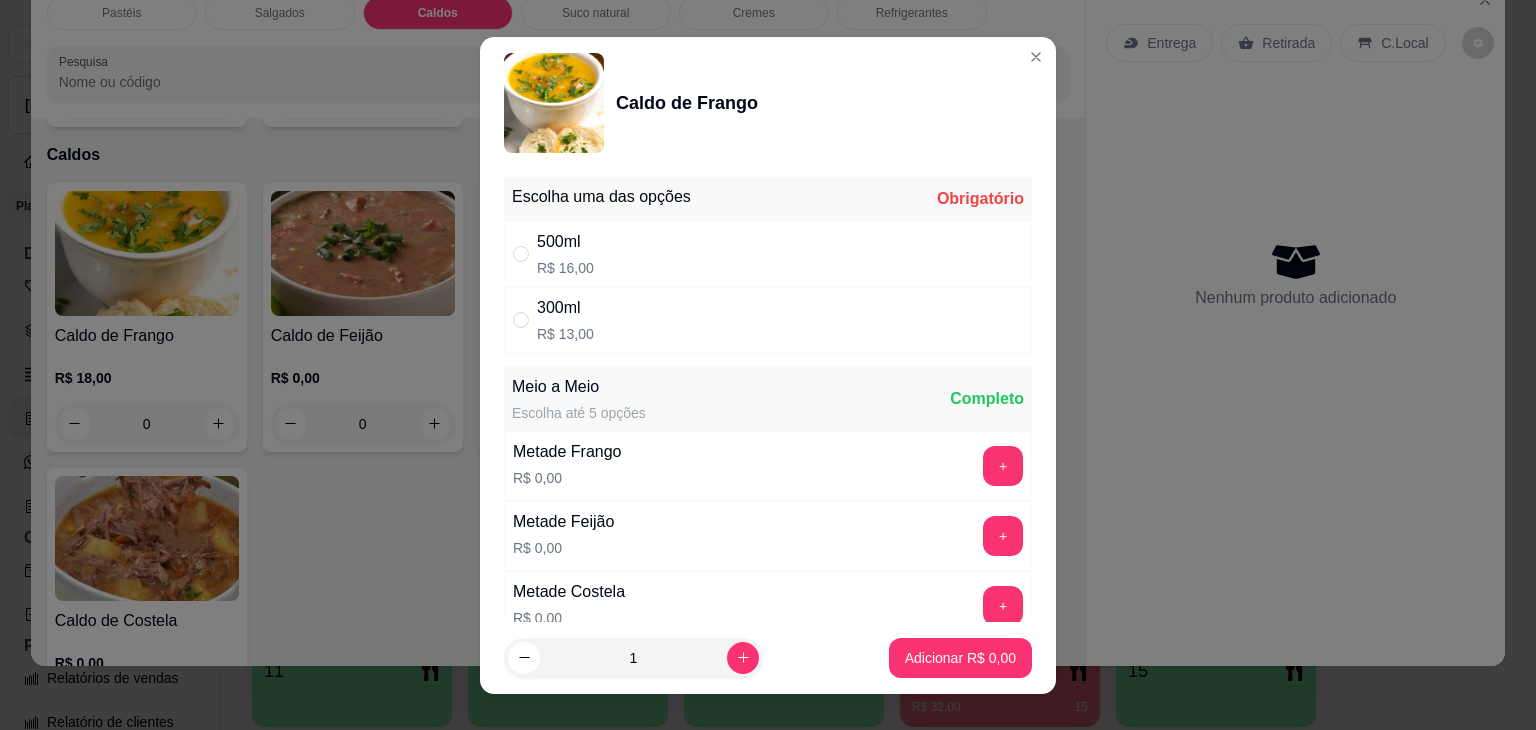click on "300ml R$ 13,00" at bounding box center (768, 320) 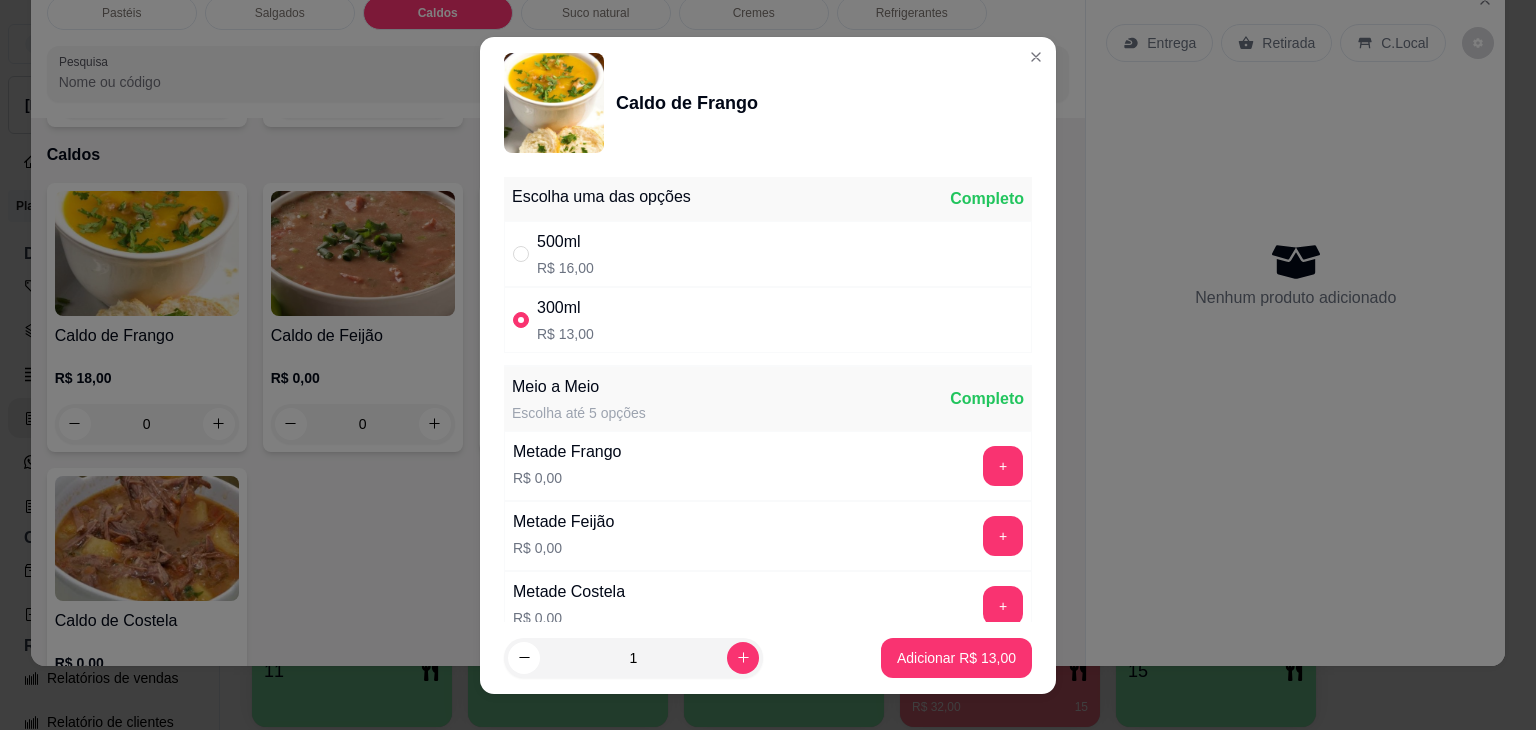 click on "Adicionar   R$ 13,00" at bounding box center (956, 658) 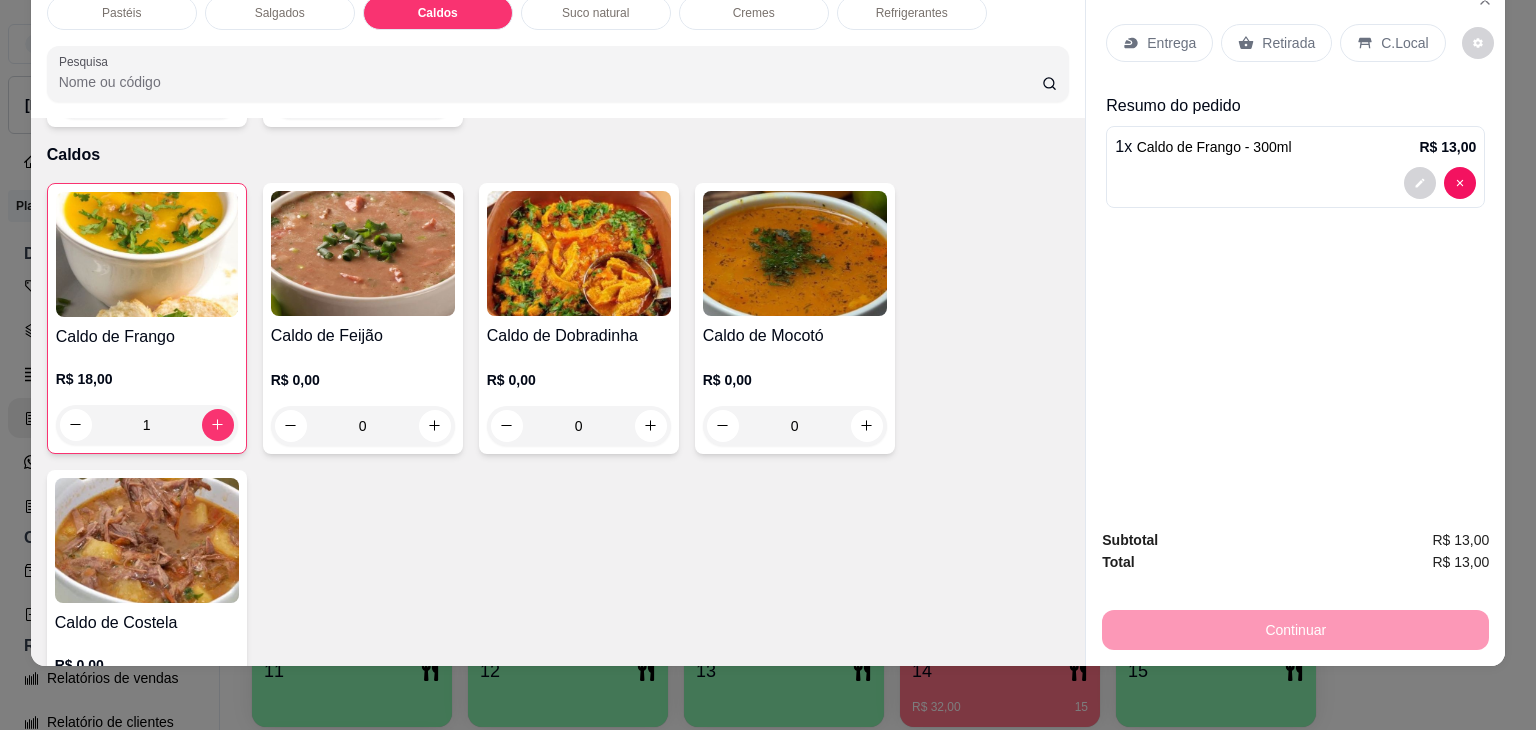 type on "1" 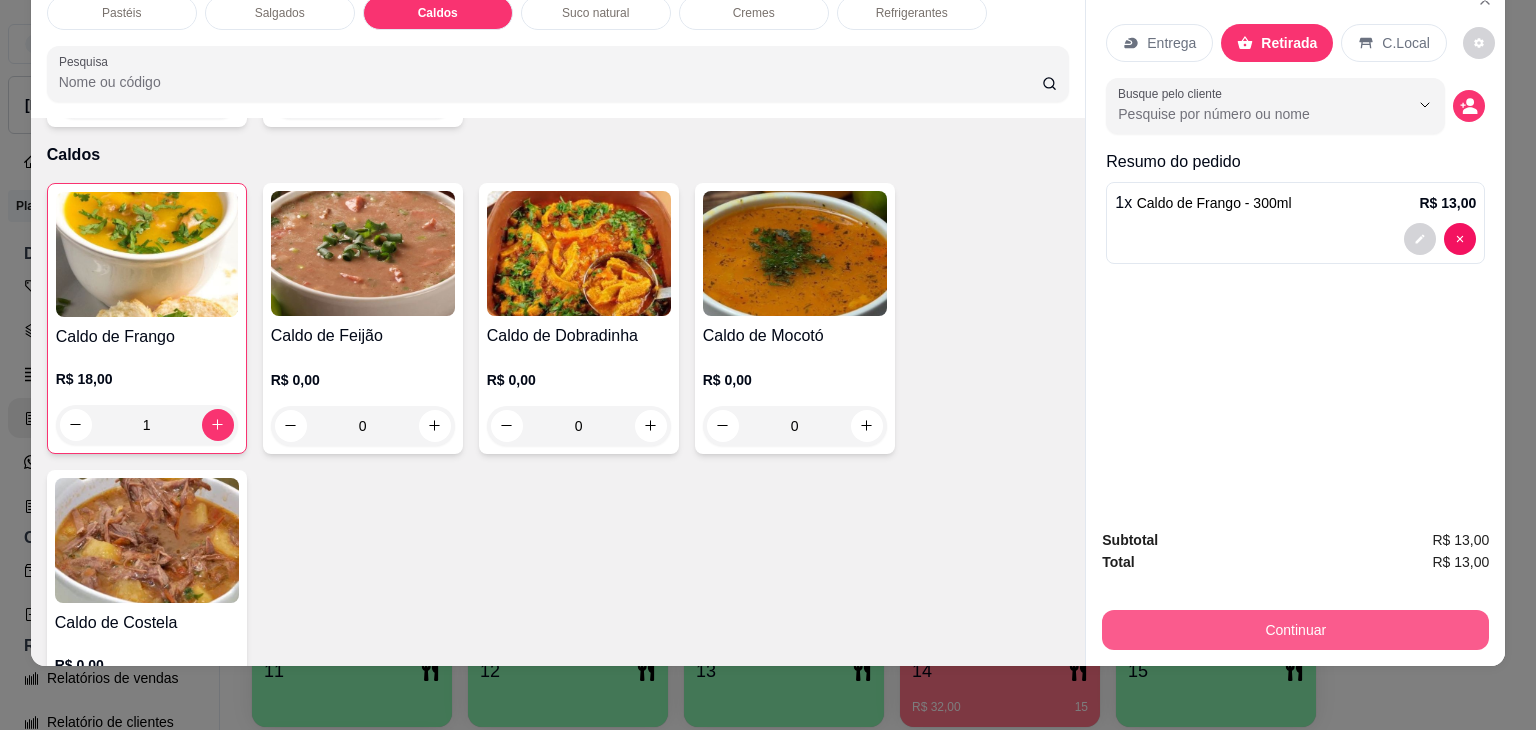 click on "Continuar" at bounding box center [1295, 630] 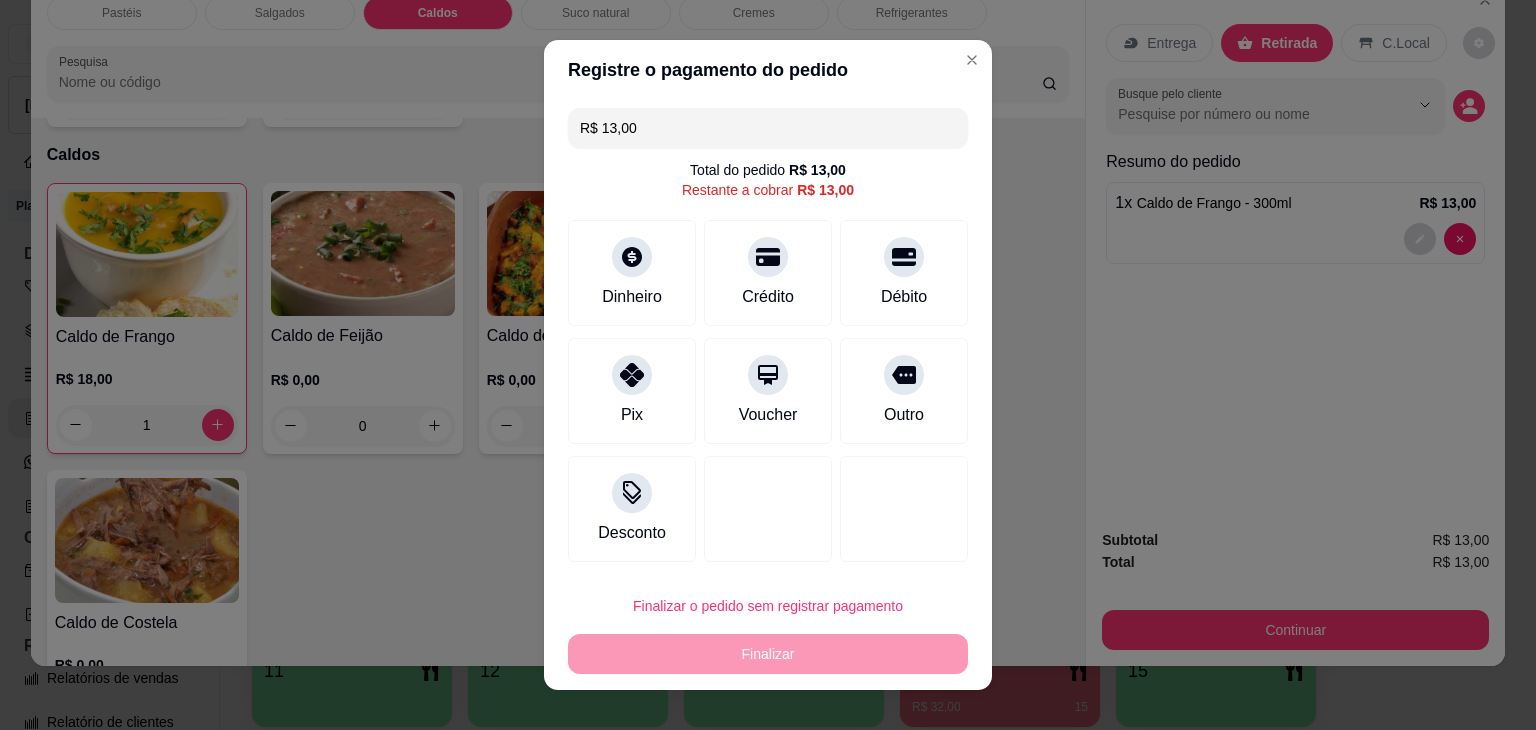 click on "Crédito" at bounding box center (768, 297) 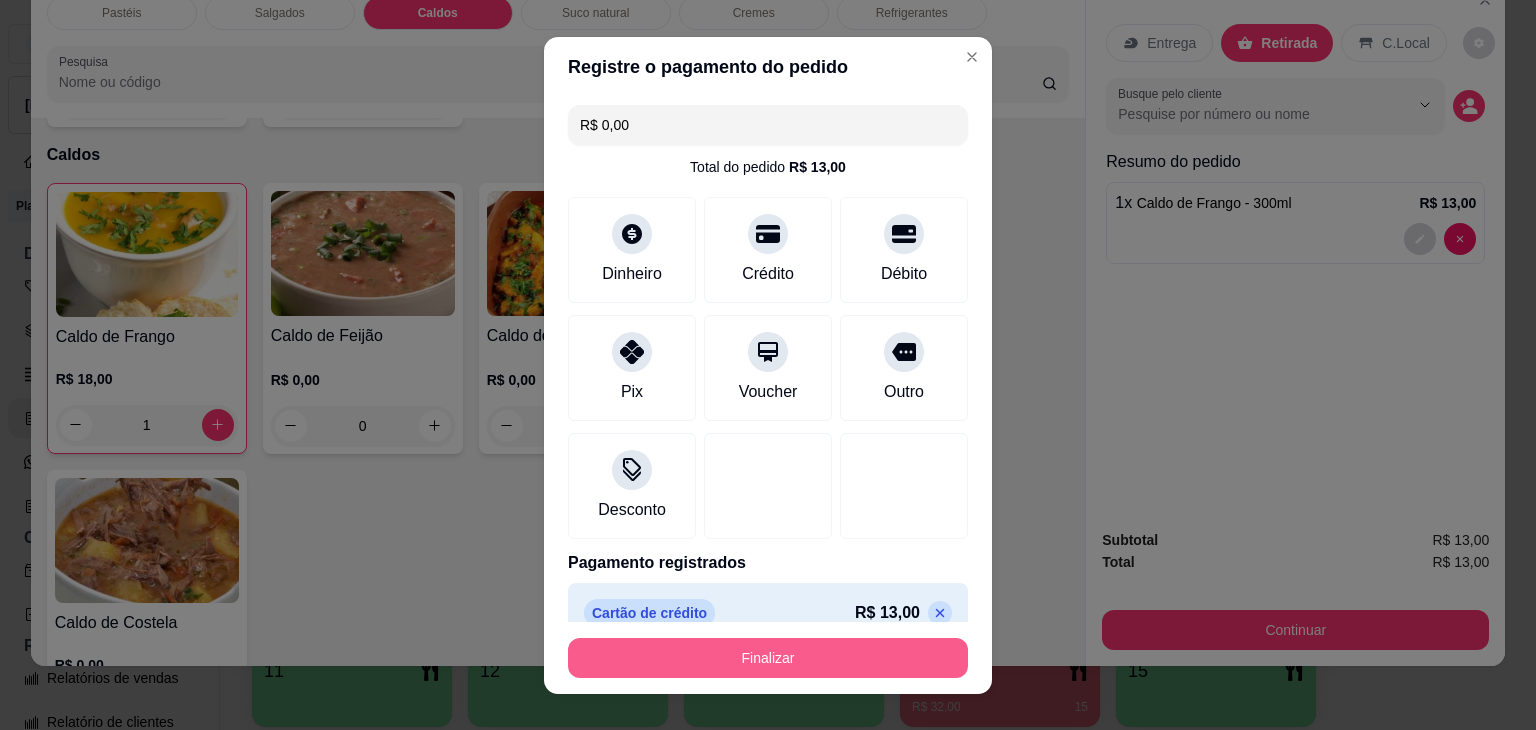 click on "Finalizar" at bounding box center (768, 658) 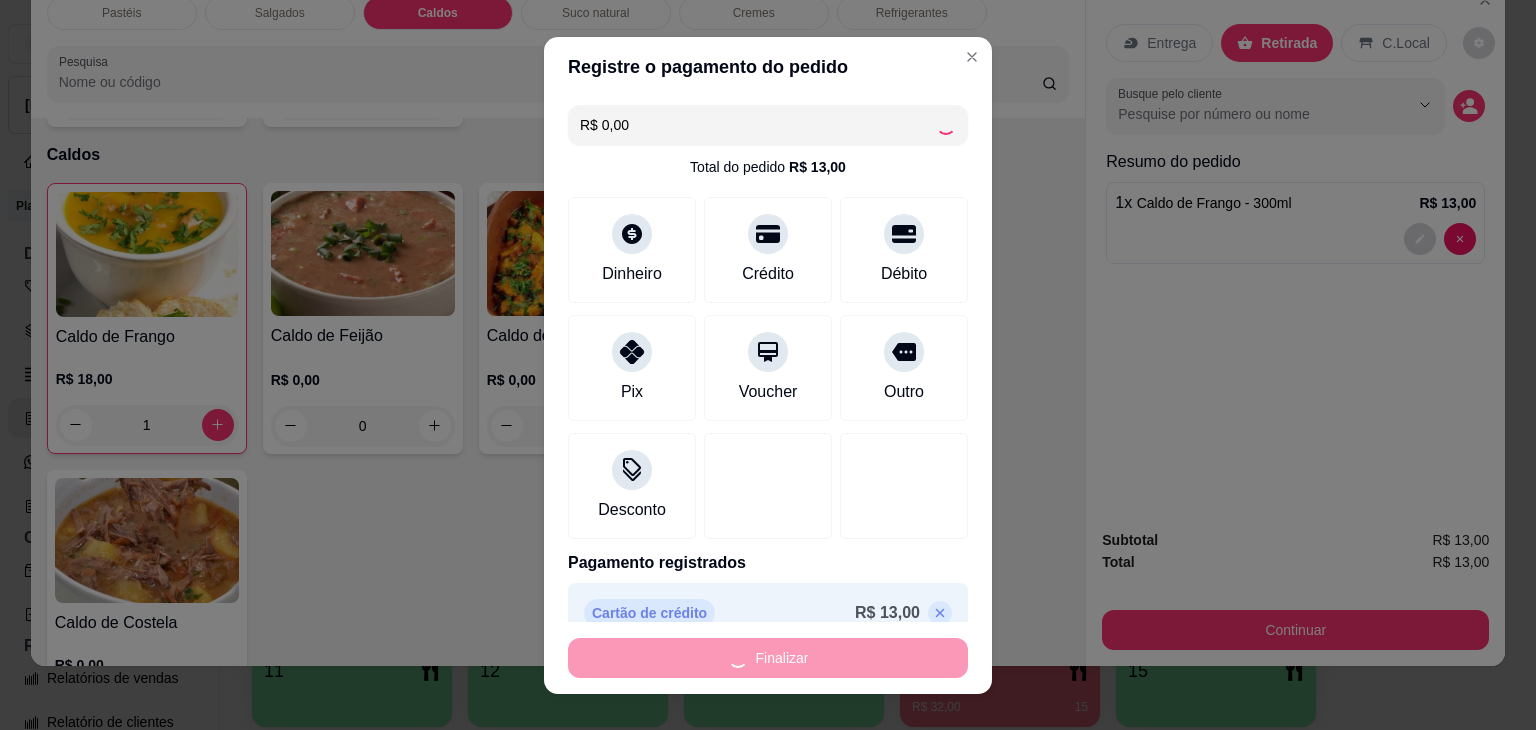 type on "0" 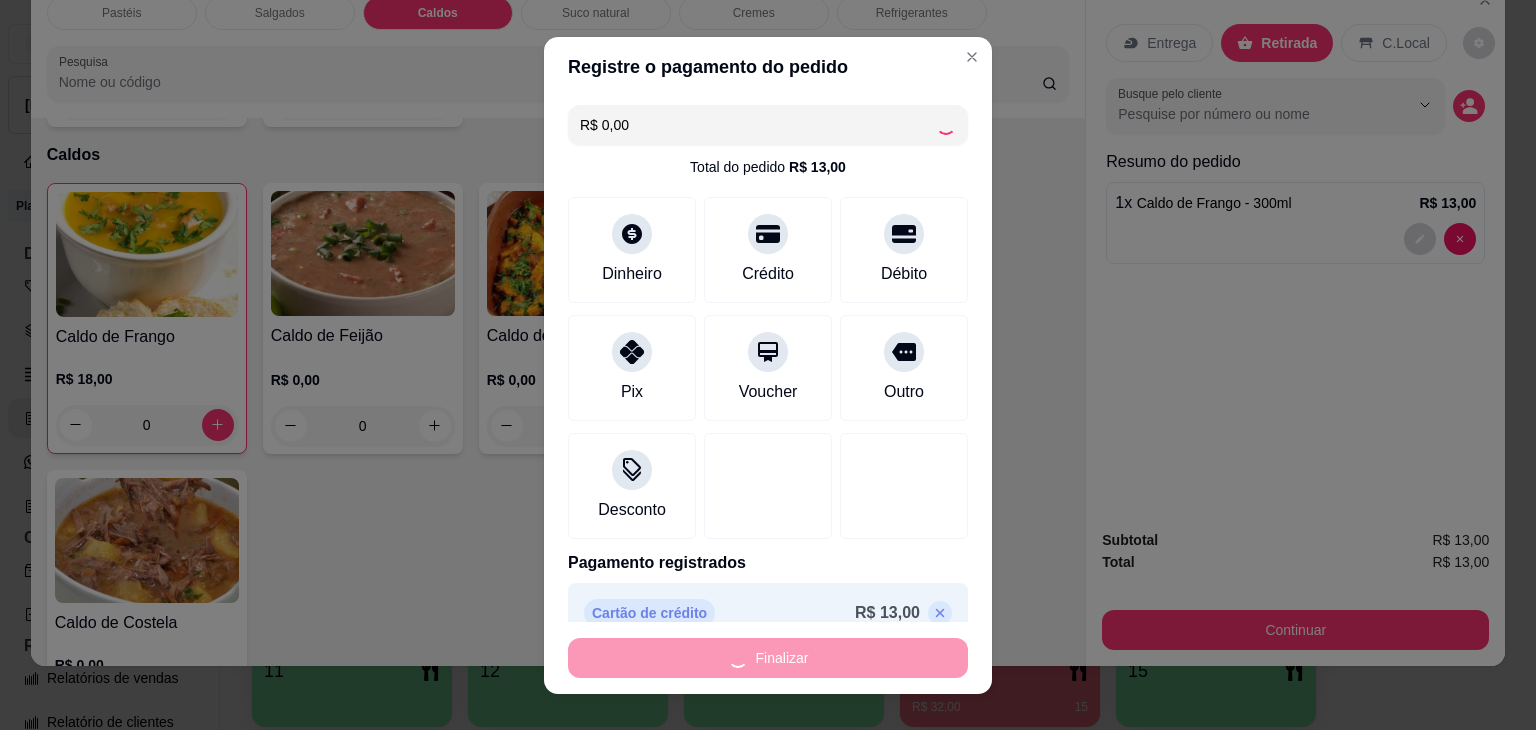 type on "-R$ 13,00" 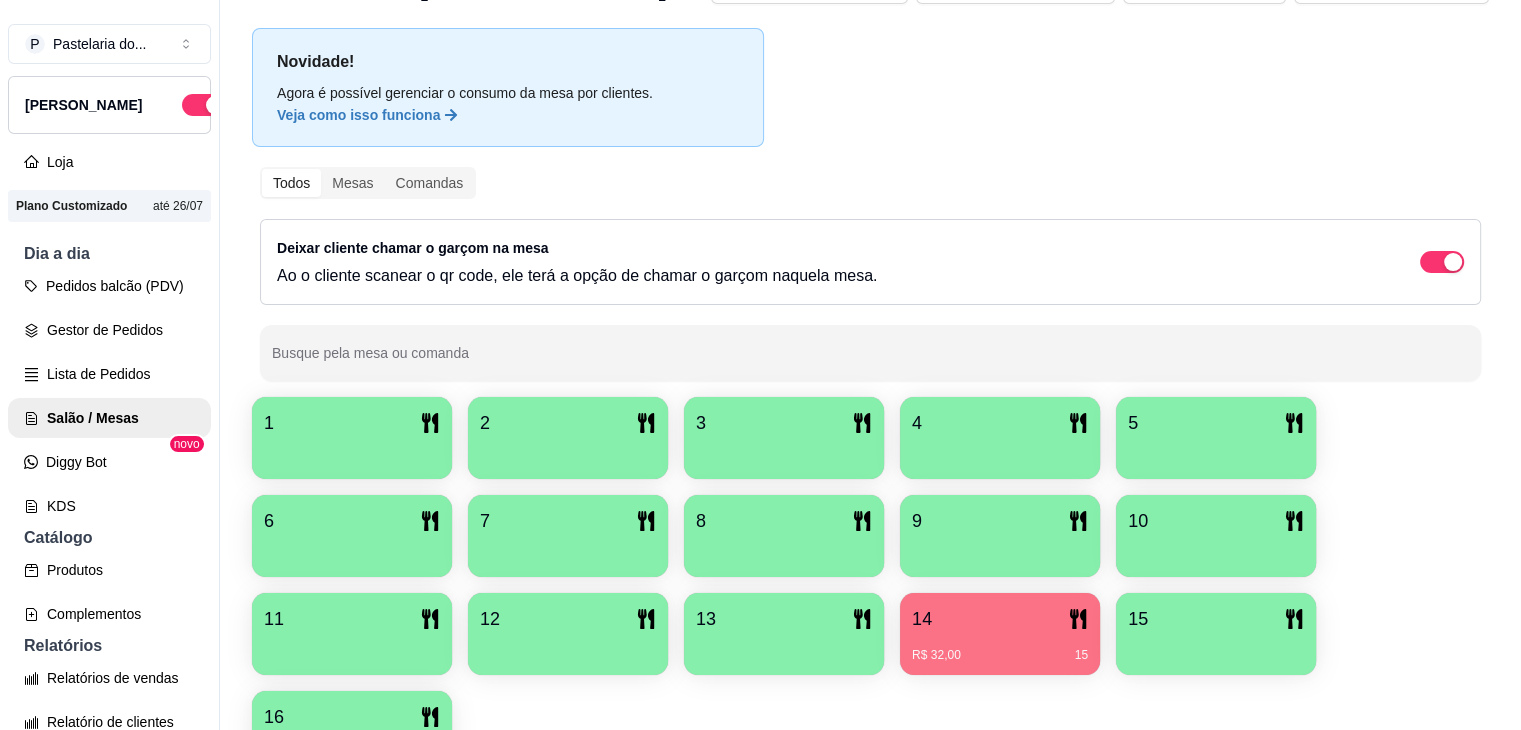 scroll, scrollTop: 189, scrollLeft: 0, axis: vertical 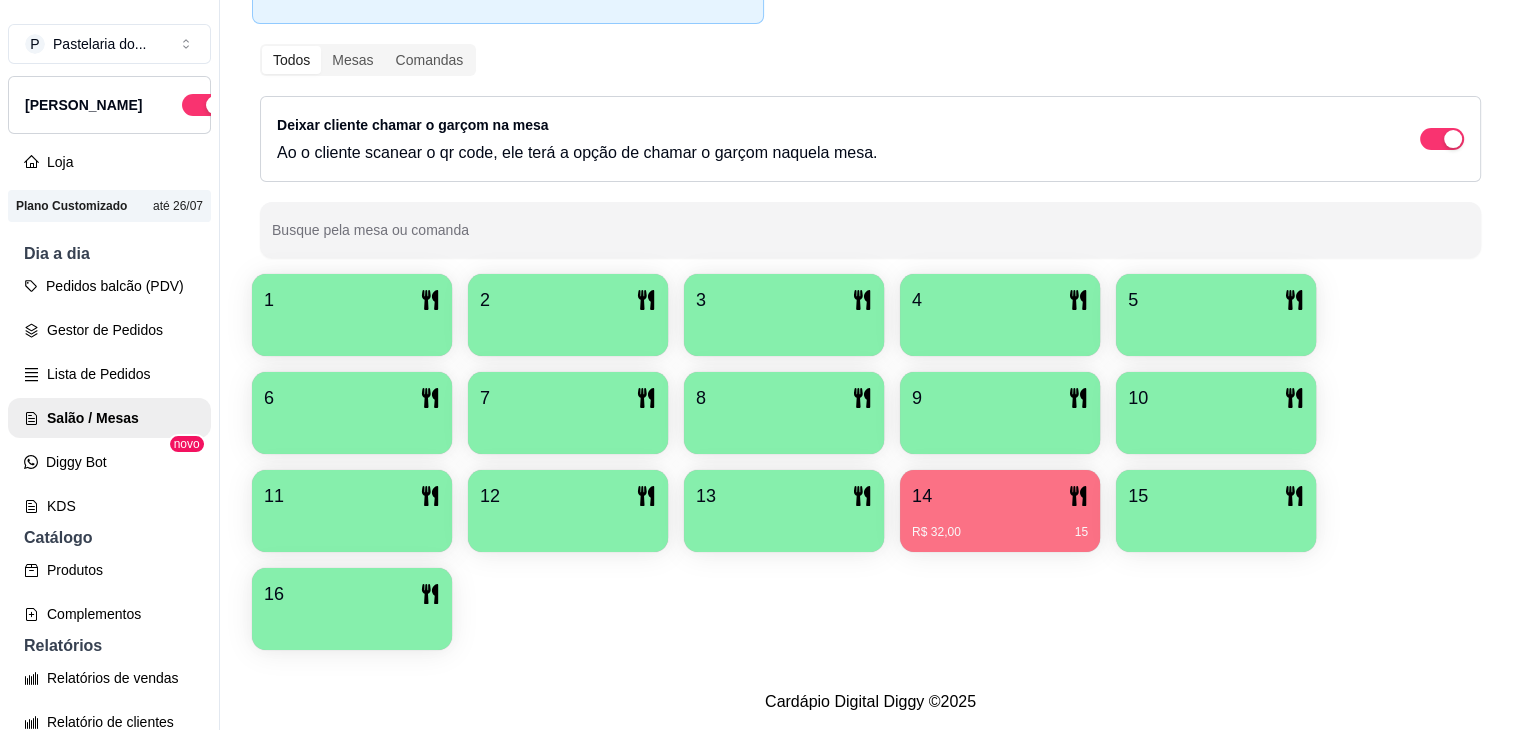 click on "R$ 32,00 15" at bounding box center (1000, 532) 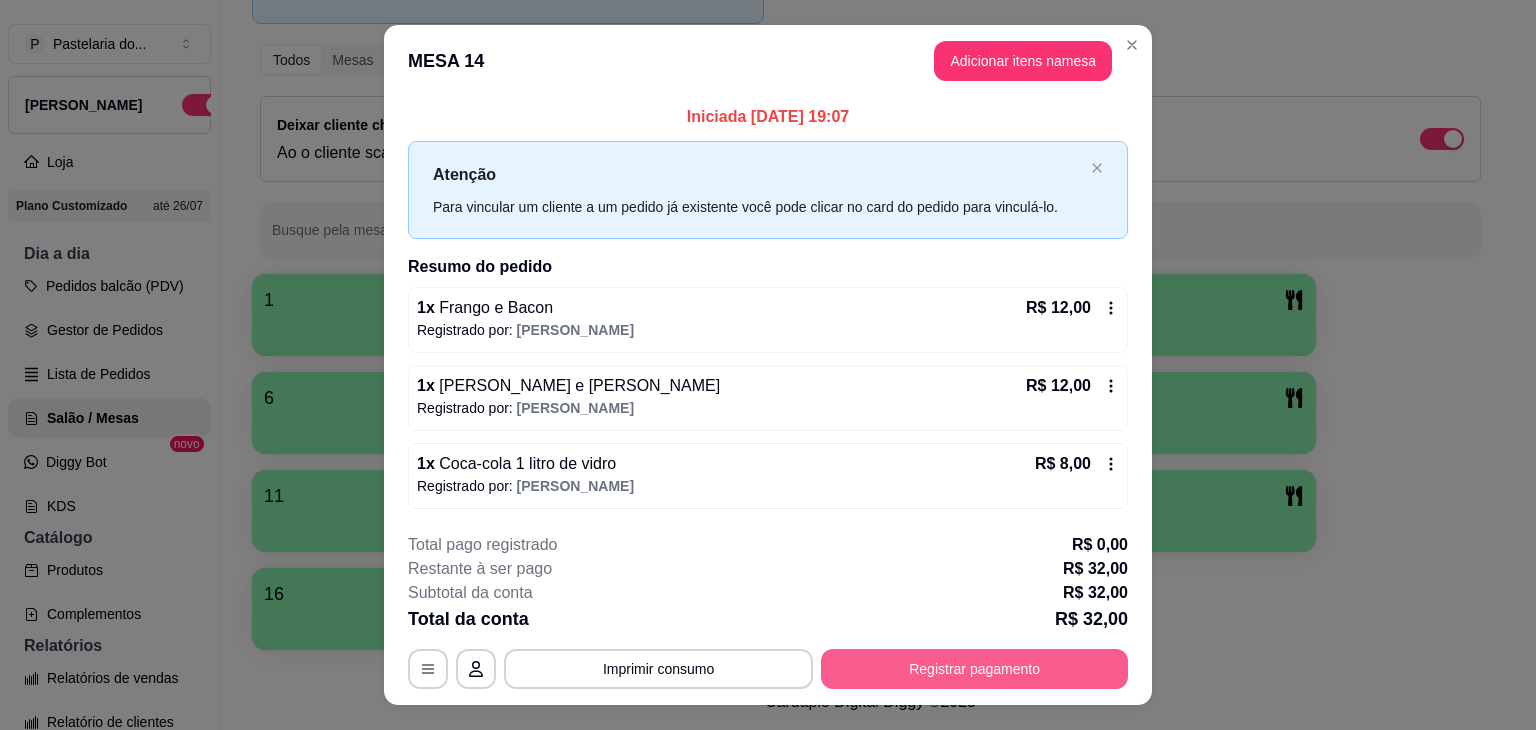 click on "Registrar pagamento" at bounding box center [974, 669] 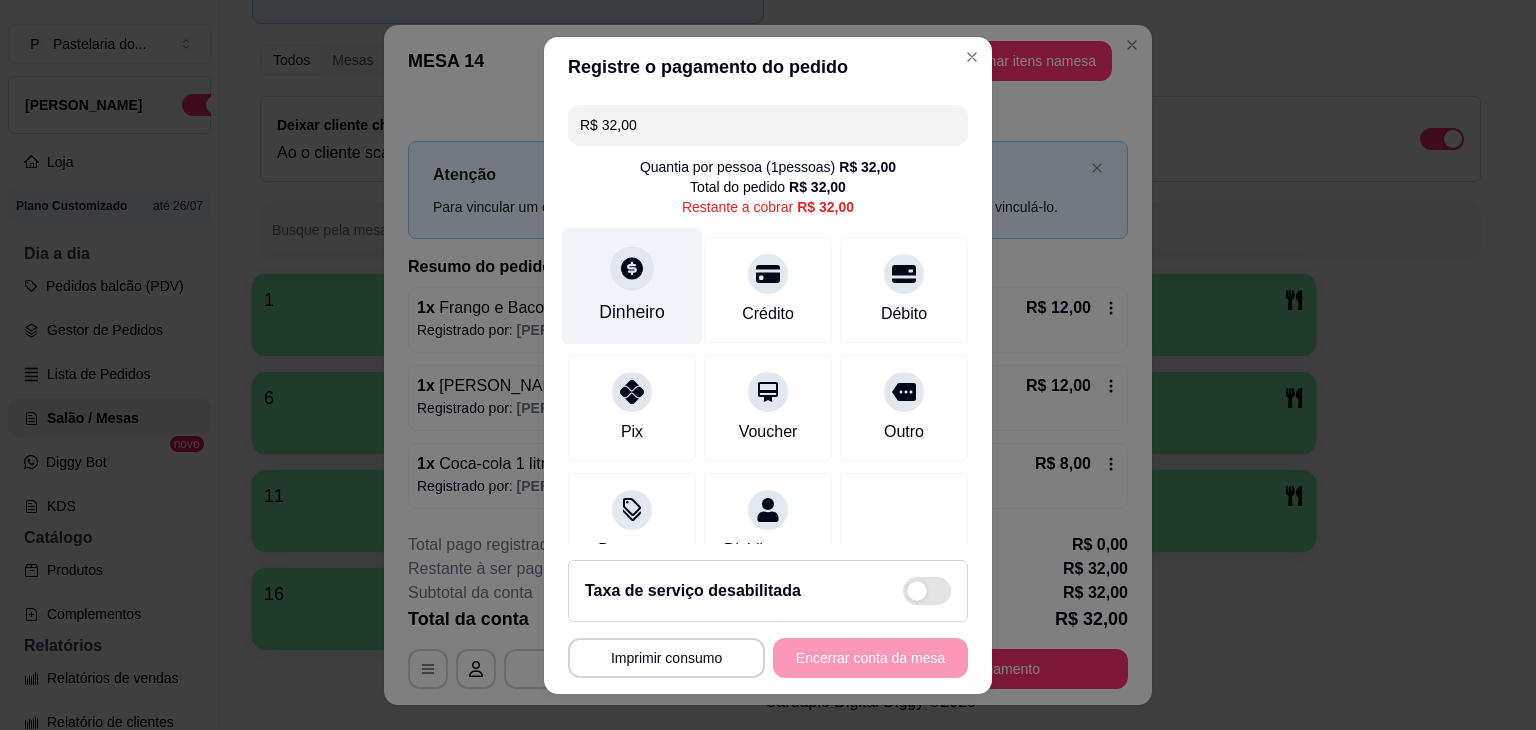 click on "Dinheiro" at bounding box center (632, 285) 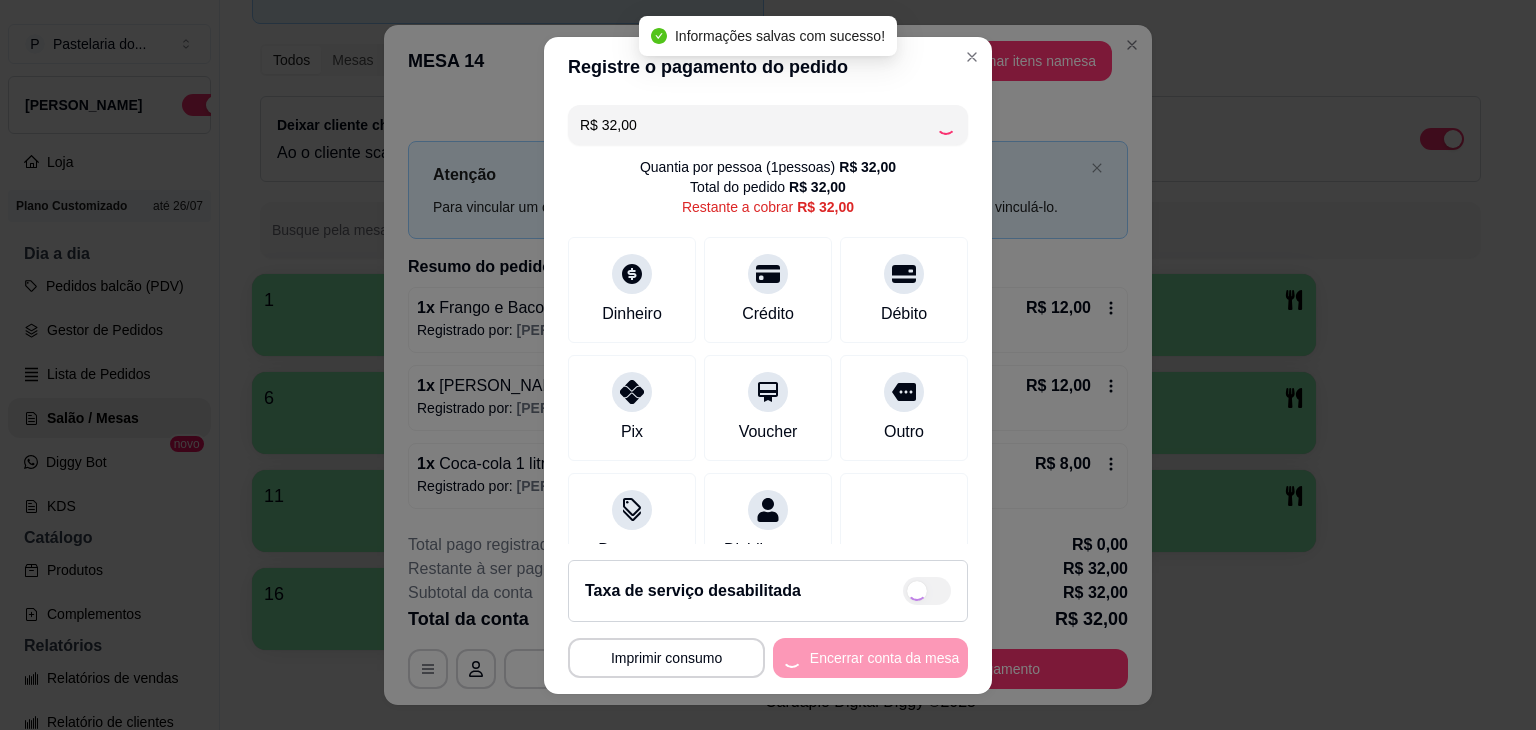 type on "R$ 0,00" 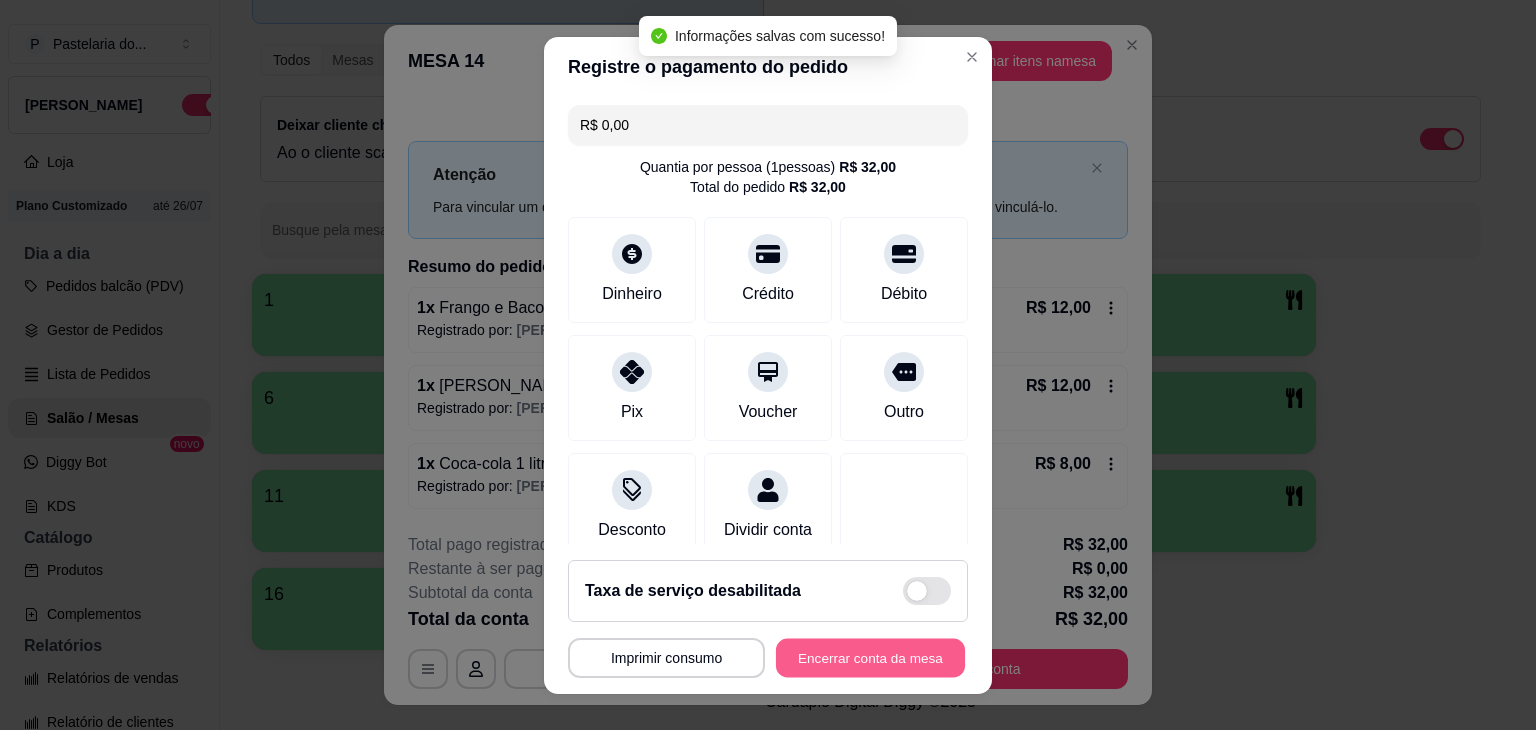 click on "Encerrar conta da mesa" at bounding box center (870, 657) 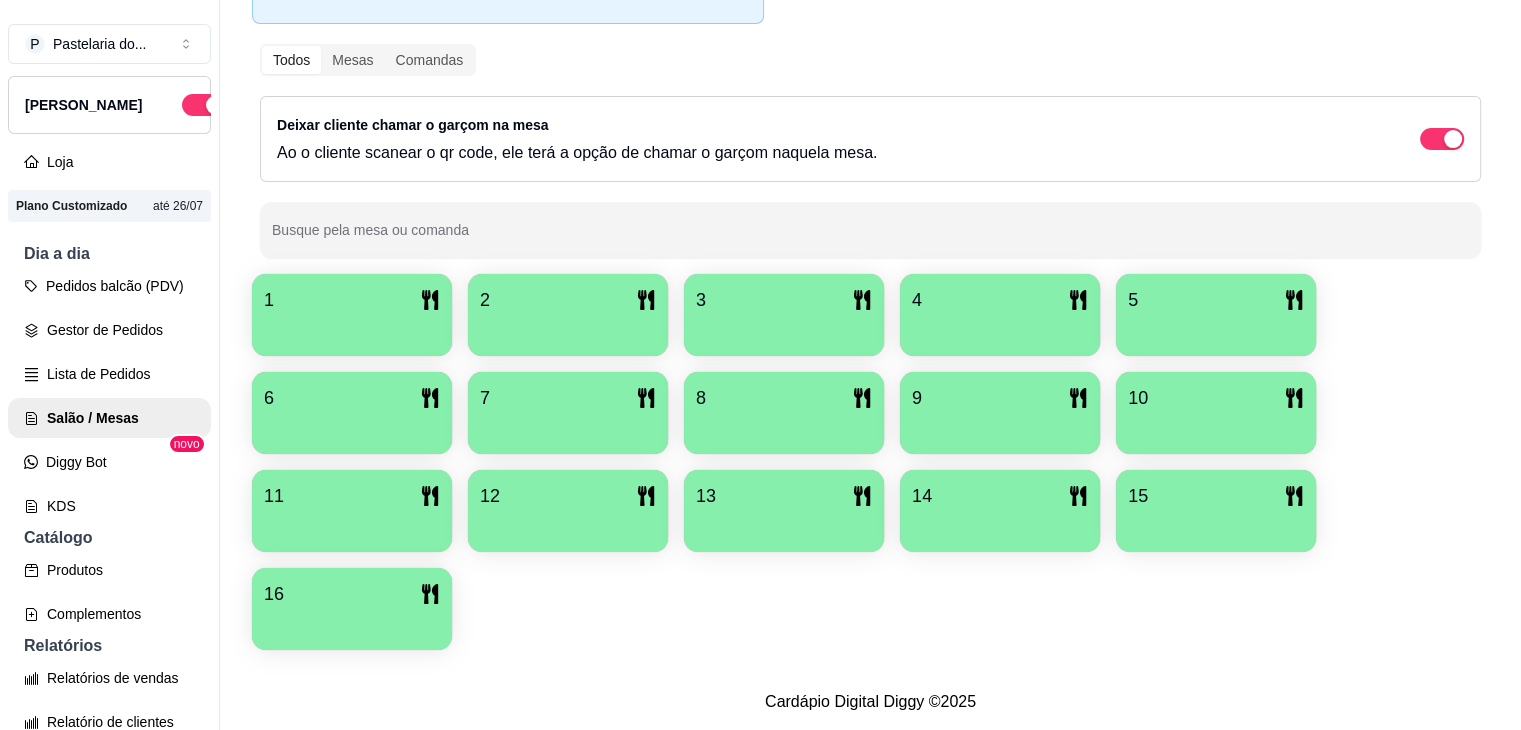 click on "14" at bounding box center (1000, 496) 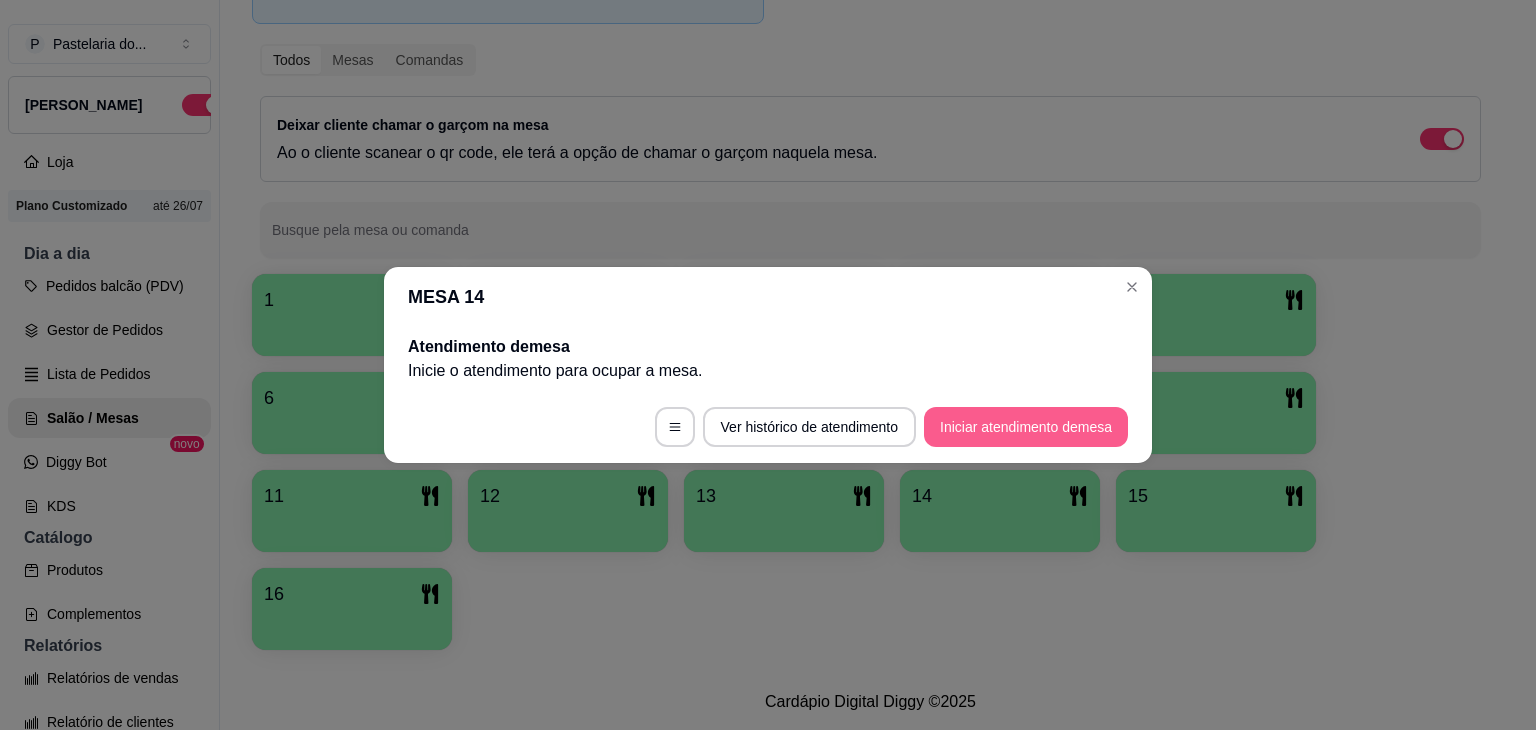 click on "Iniciar atendimento de  mesa" at bounding box center (1026, 427) 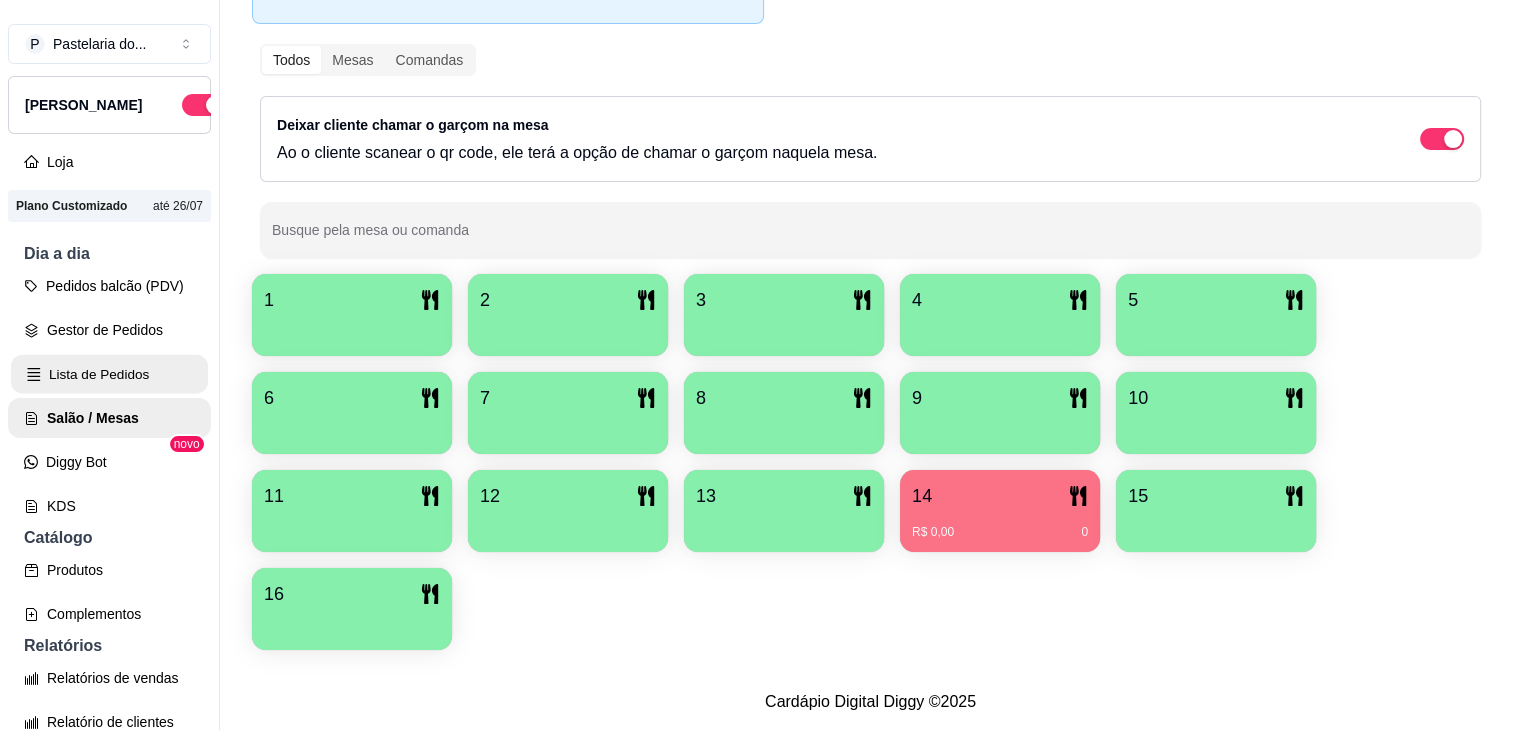 click on "Lista de Pedidos" at bounding box center (109, 374) 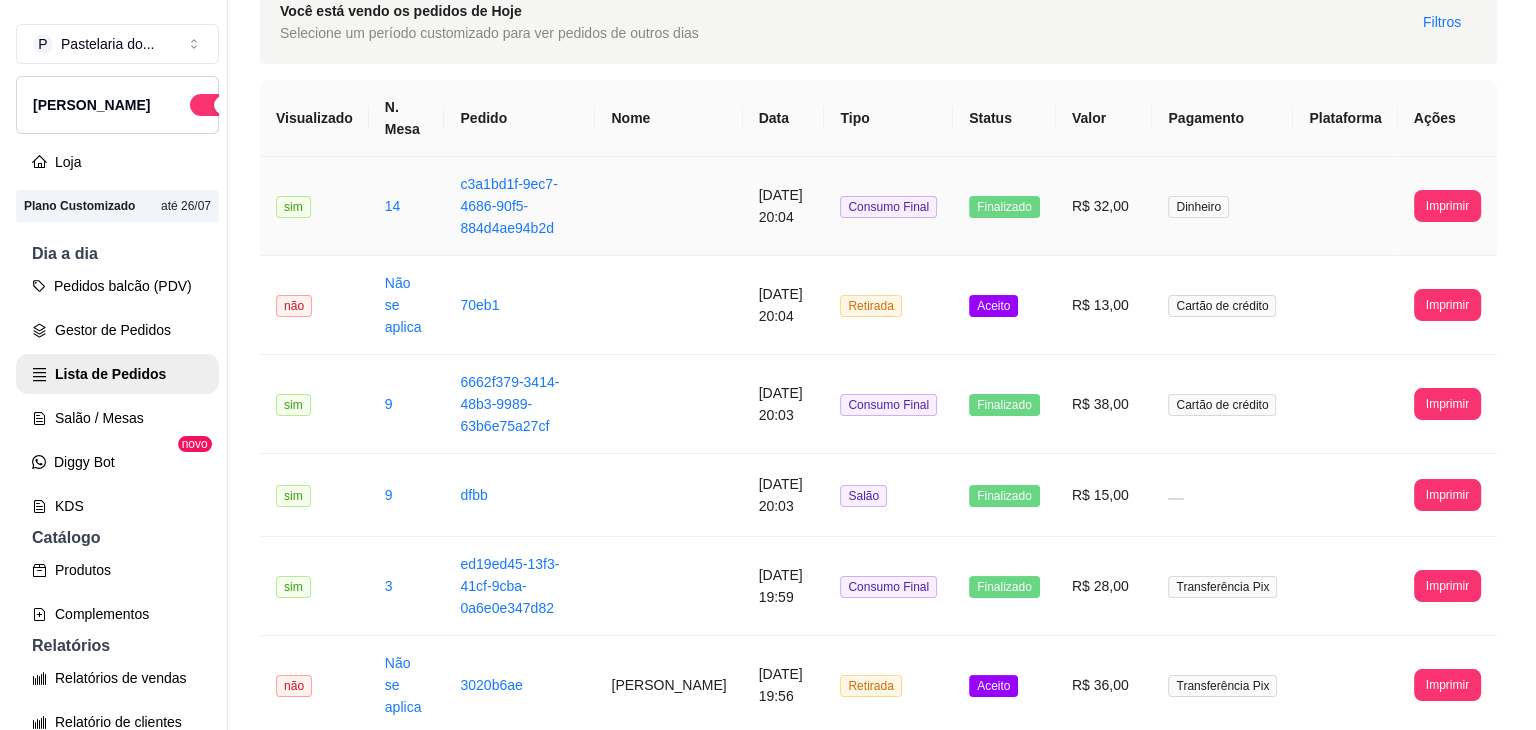scroll, scrollTop: 200, scrollLeft: 0, axis: vertical 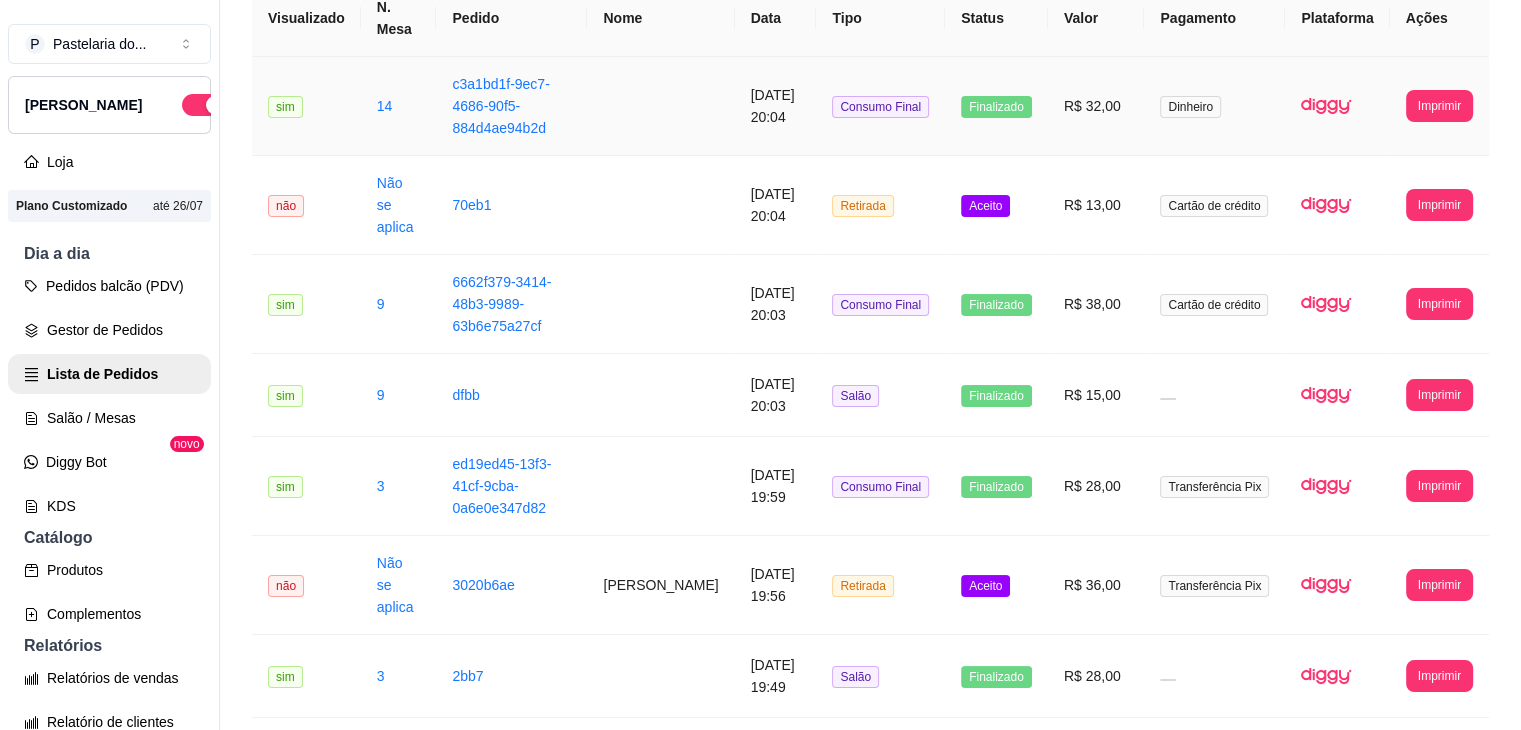 click on "R$ 32,00" at bounding box center [1096, 106] 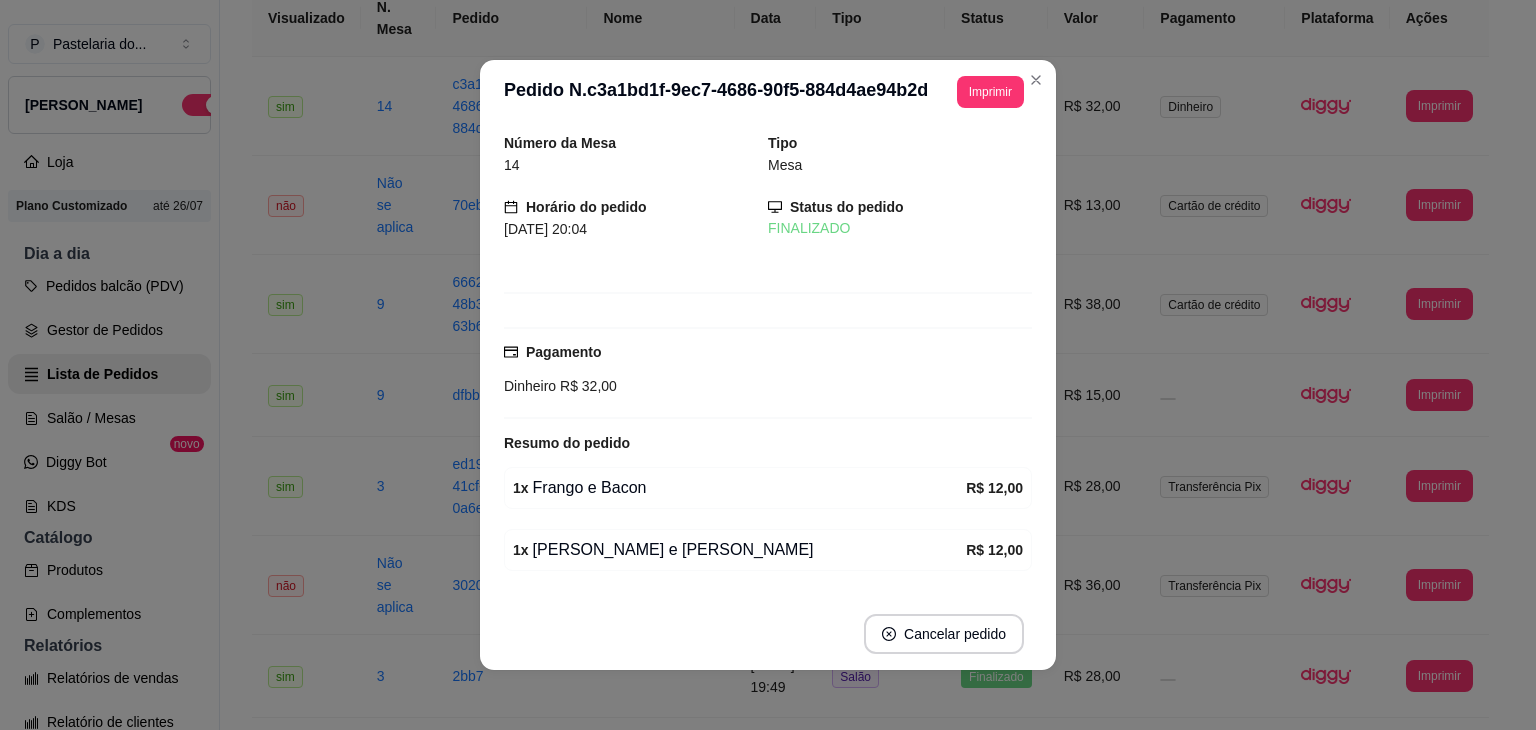 scroll, scrollTop: 100, scrollLeft: 0, axis: vertical 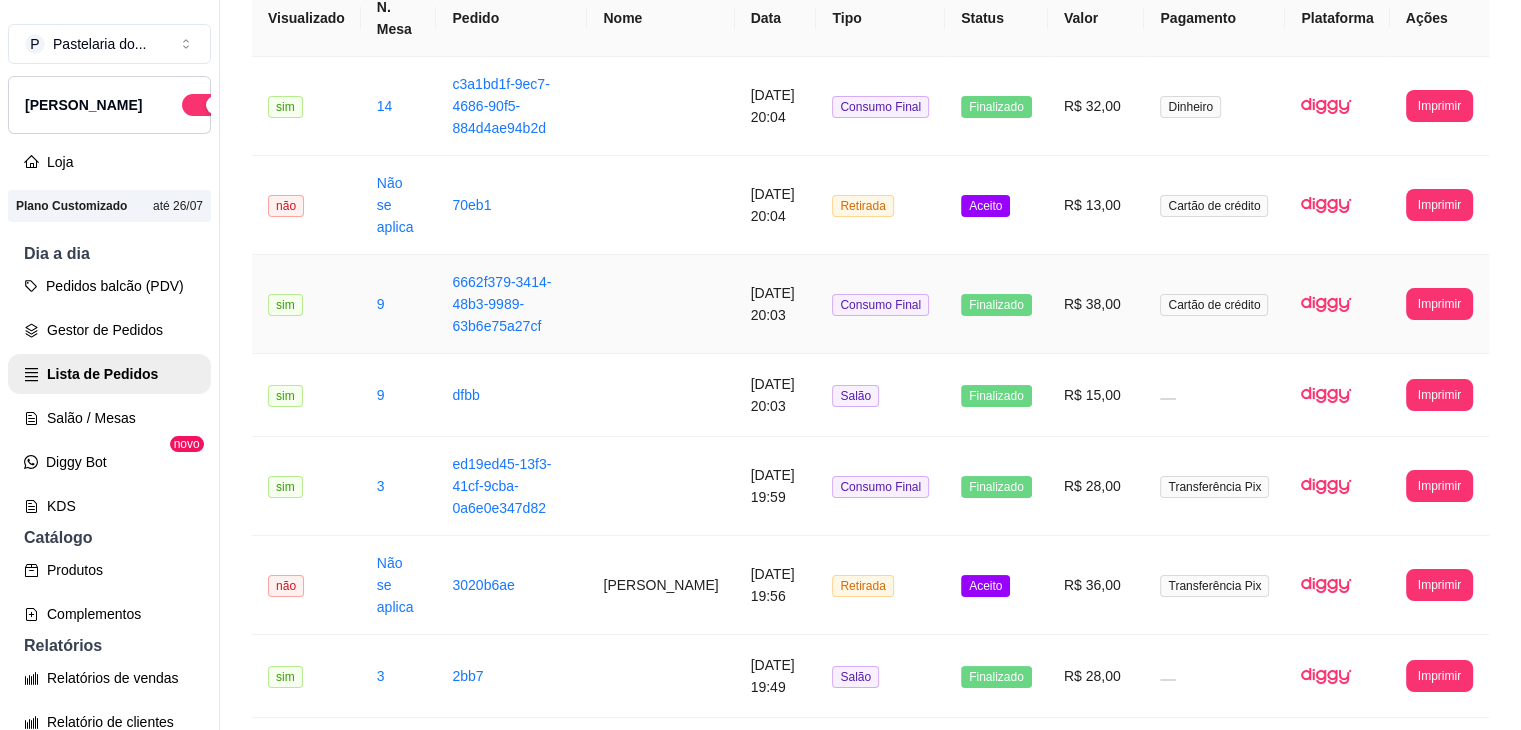 click on "R$ 38,00" at bounding box center [1096, 304] 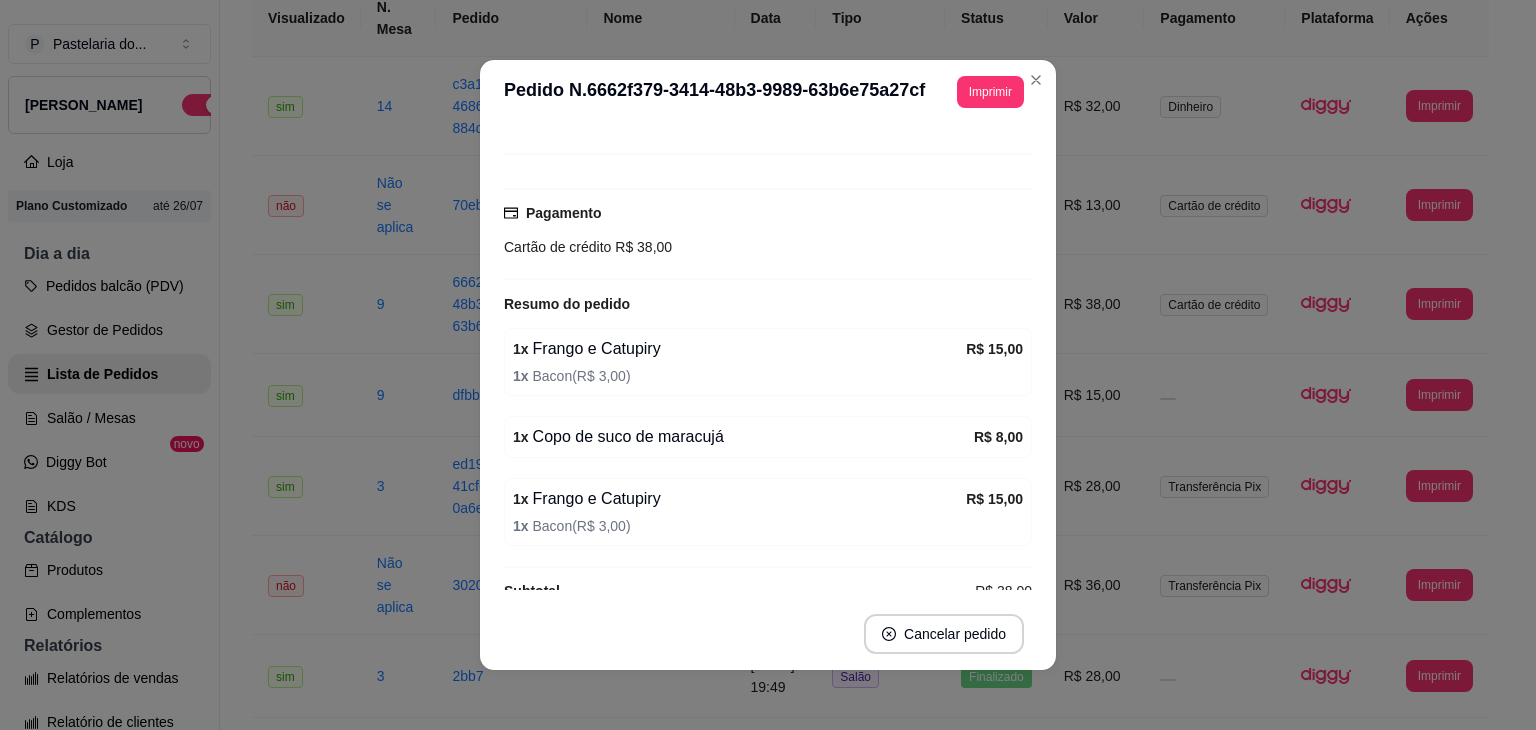 scroll, scrollTop: 170, scrollLeft: 0, axis: vertical 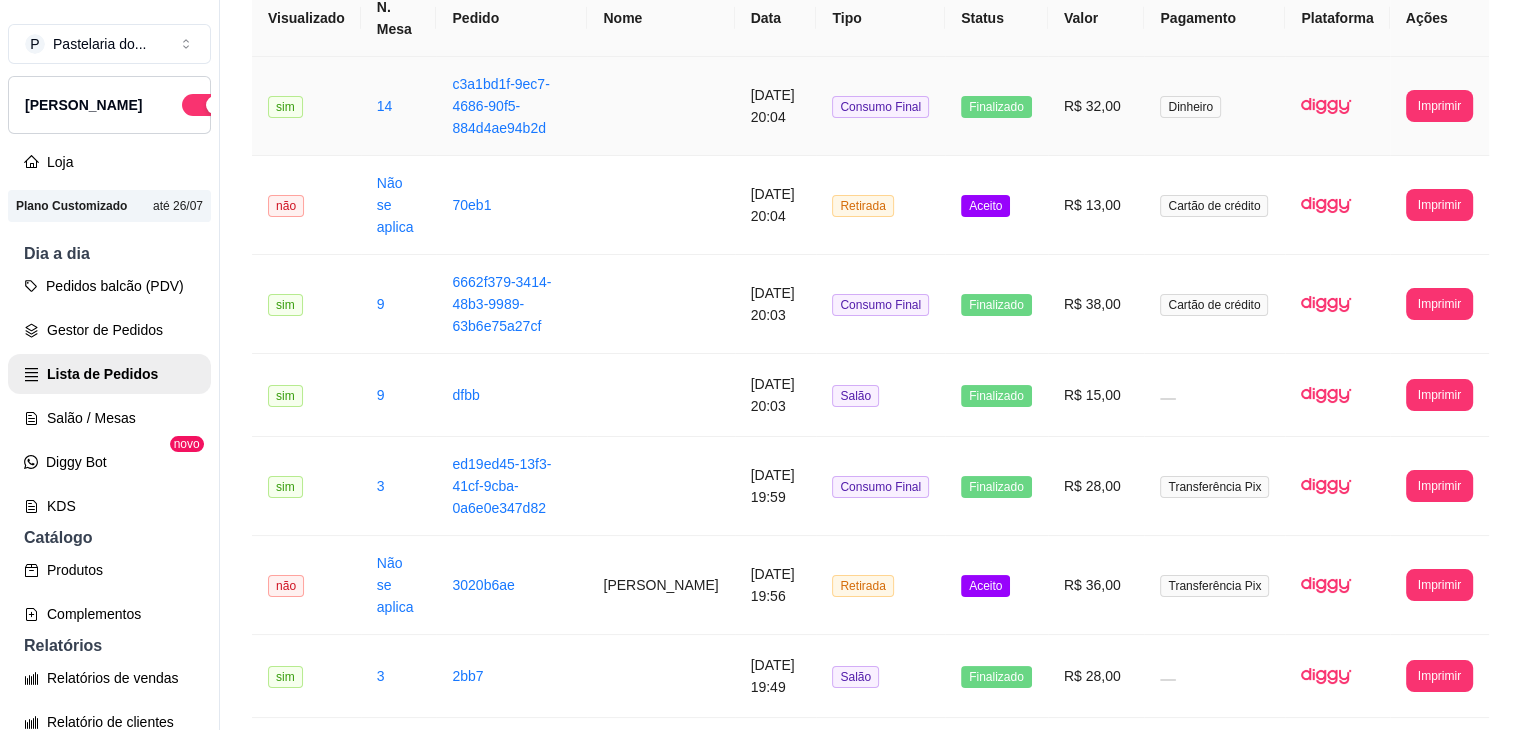click on "Consumo Final" at bounding box center (880, 107) 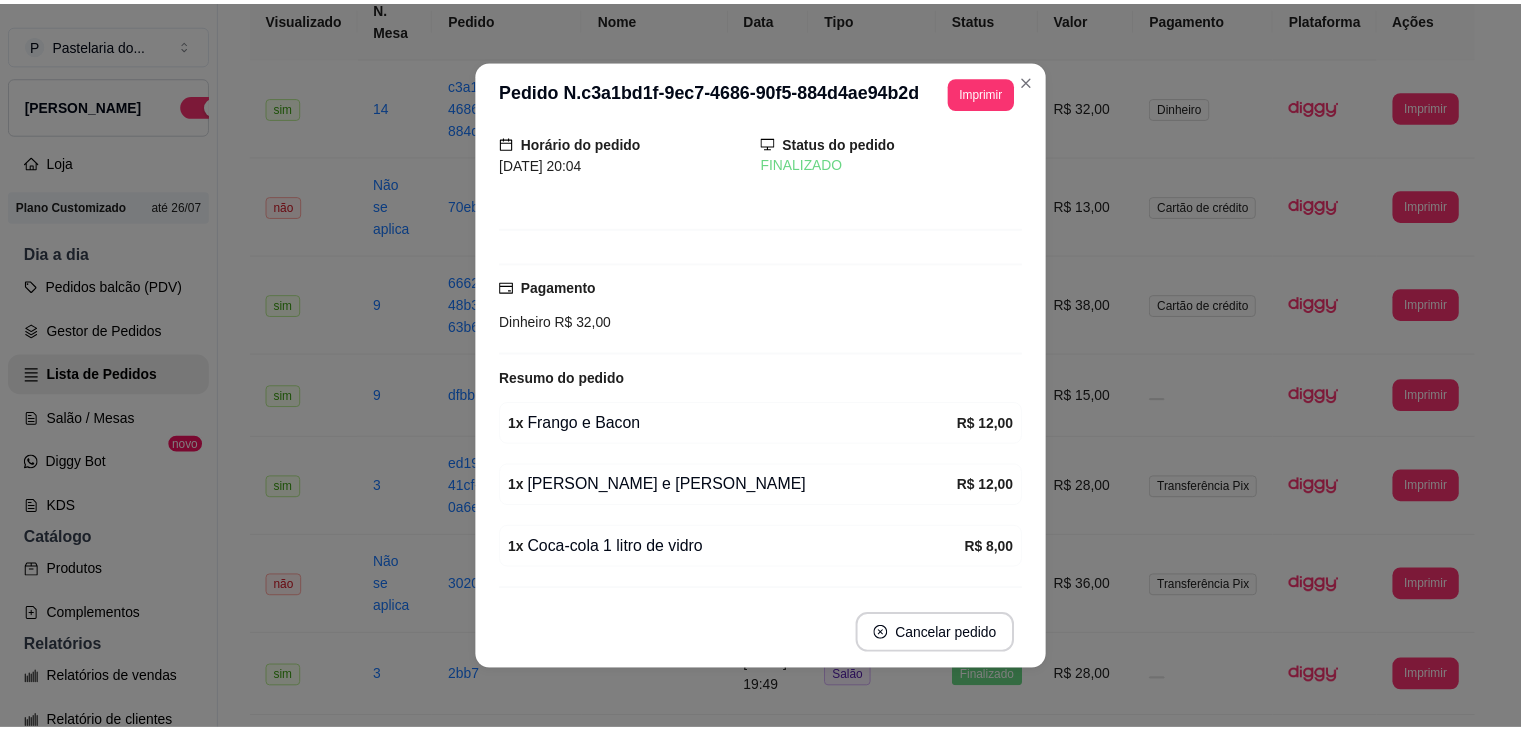 scroll, scrollTop: 100, scrollLeft: 0, axis: vertical 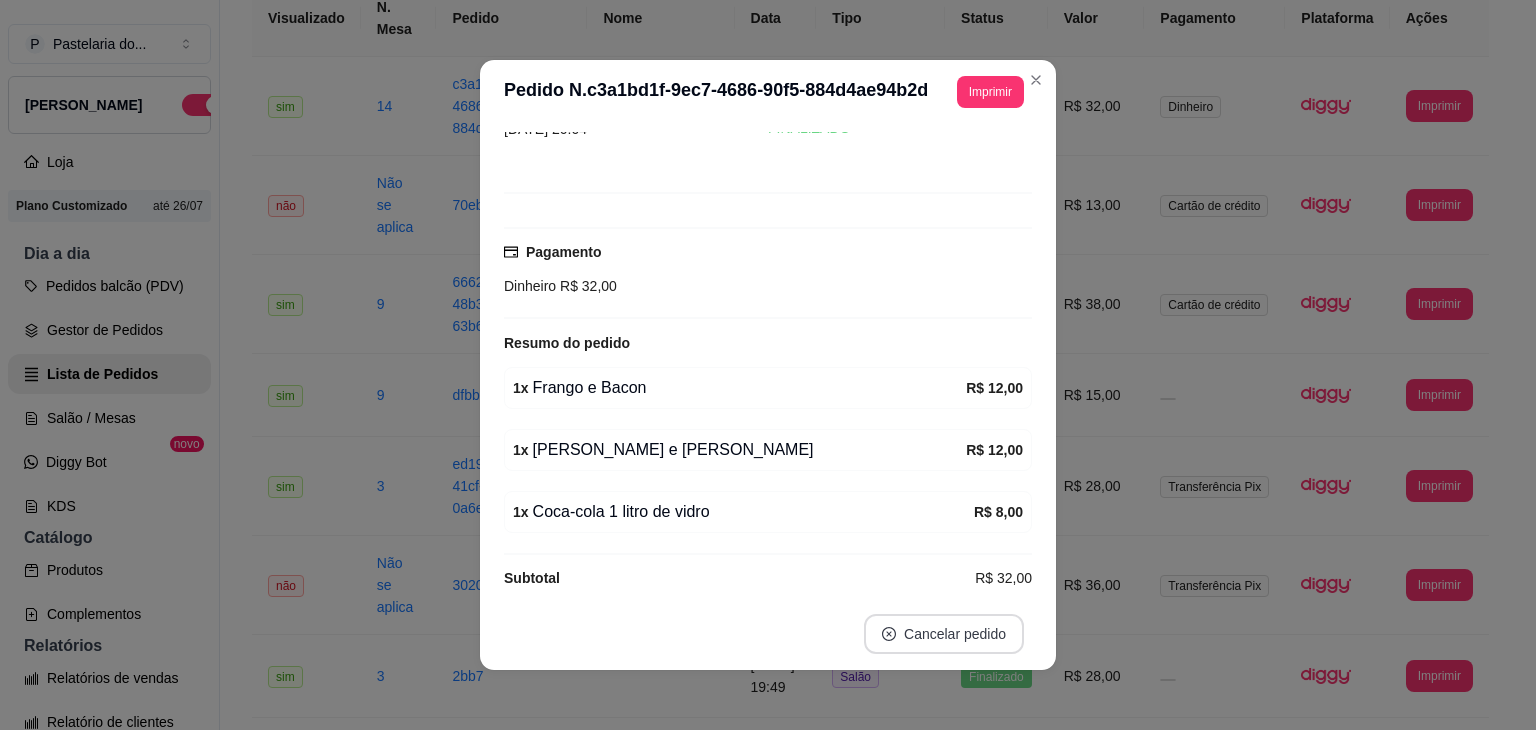 click on "Cancelar pedido" at bounding box center (944, 634) 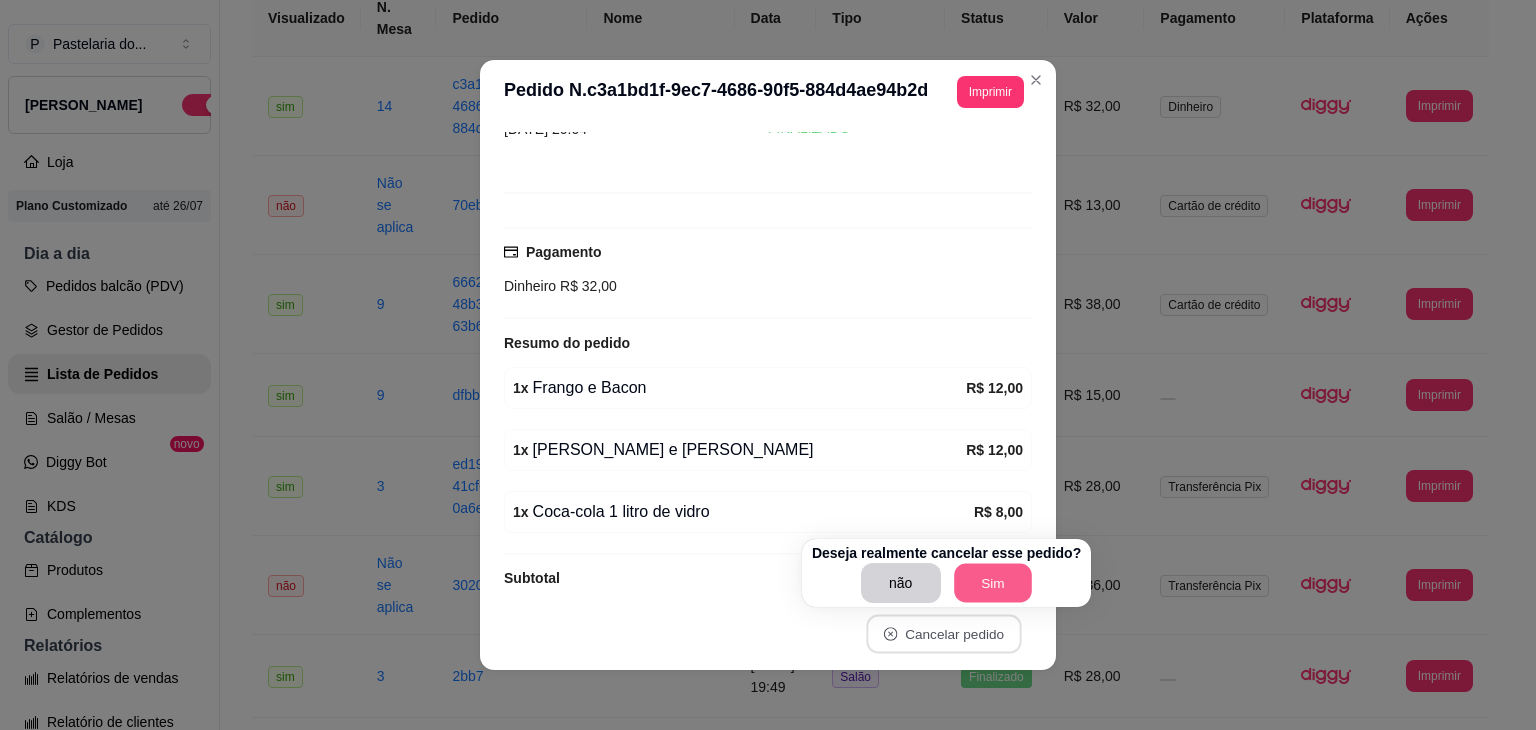 click on "Sim" at bounding box center [993, 583] 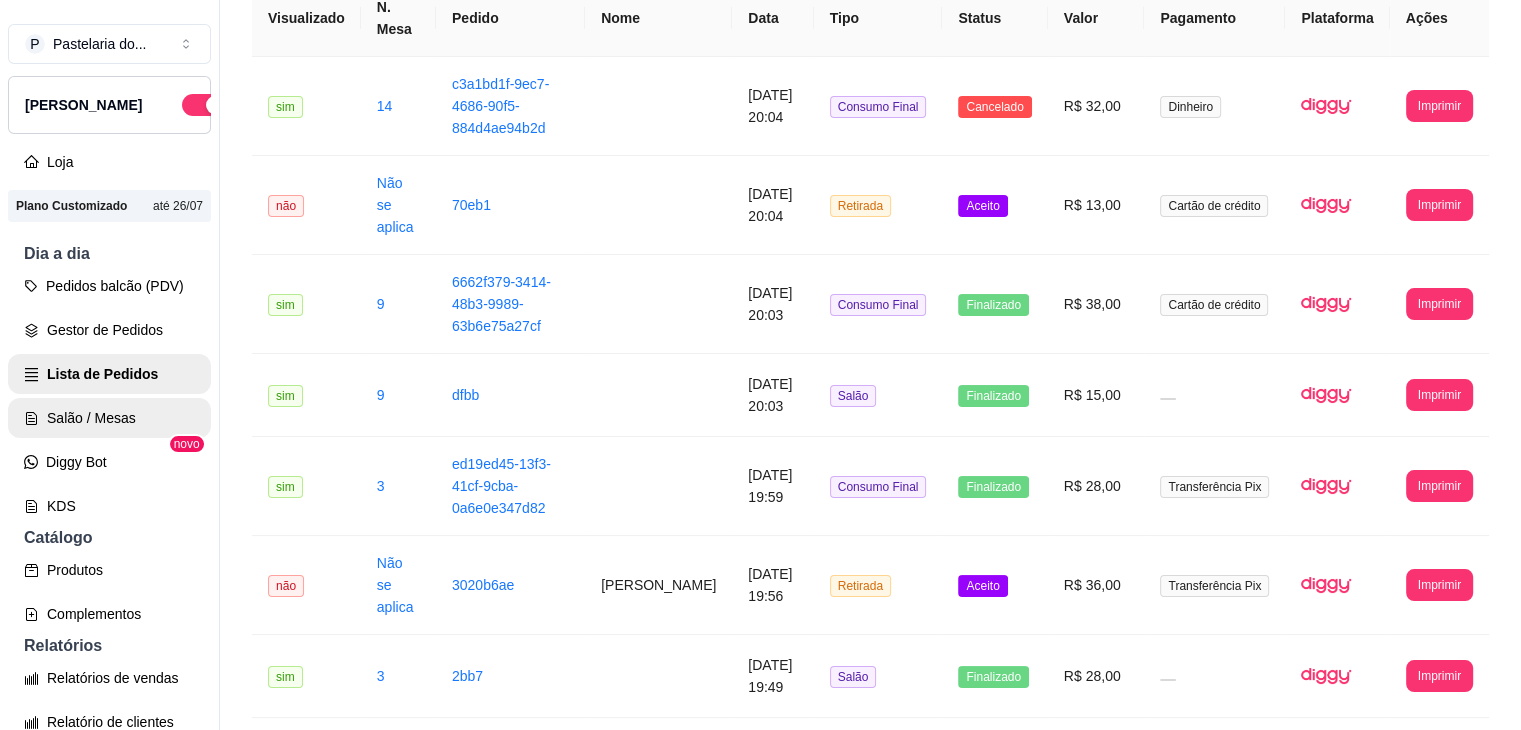click on "Salão / Mesas" at bounding box center (109, 418) 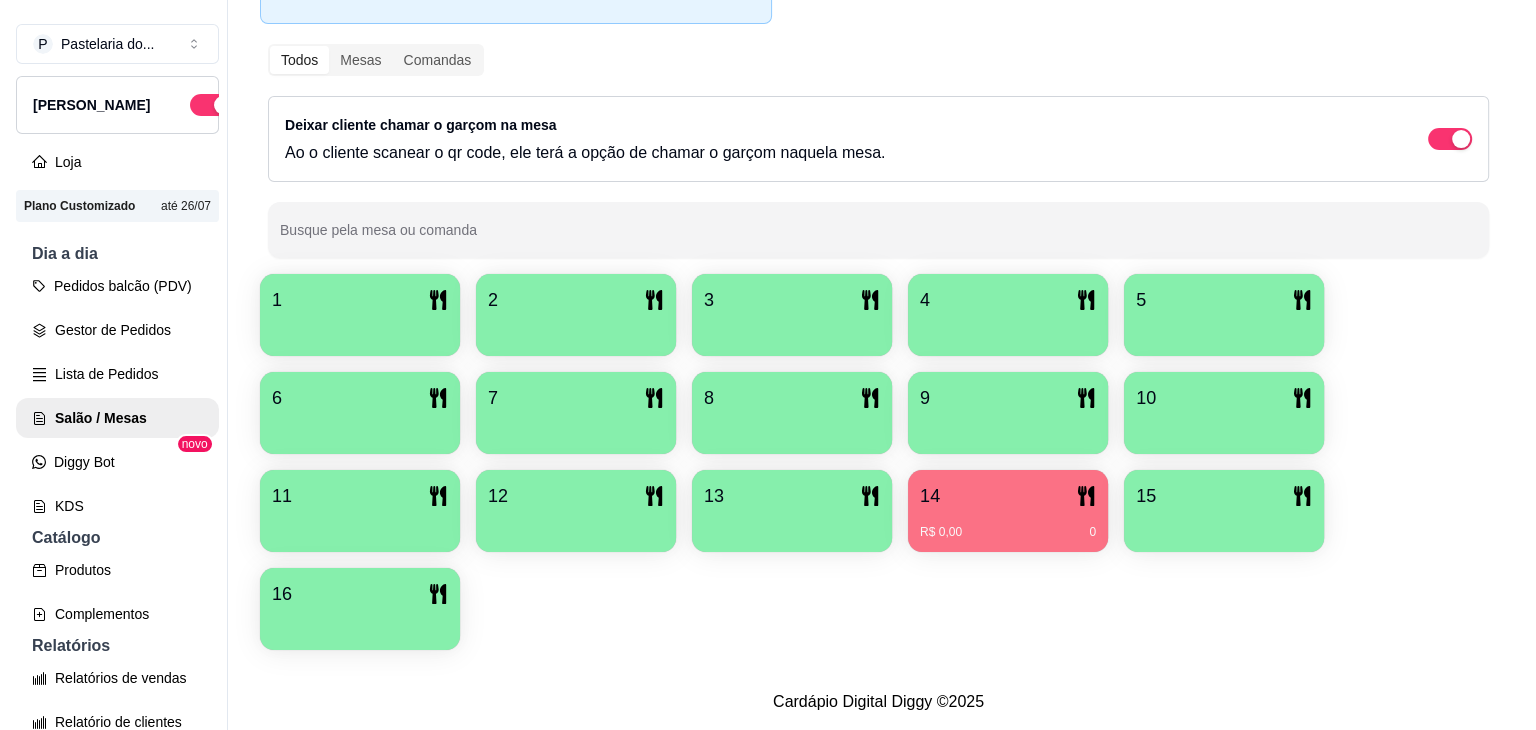 scroll, scrollTop: 189, scrollLeft: 0, axis: vertical 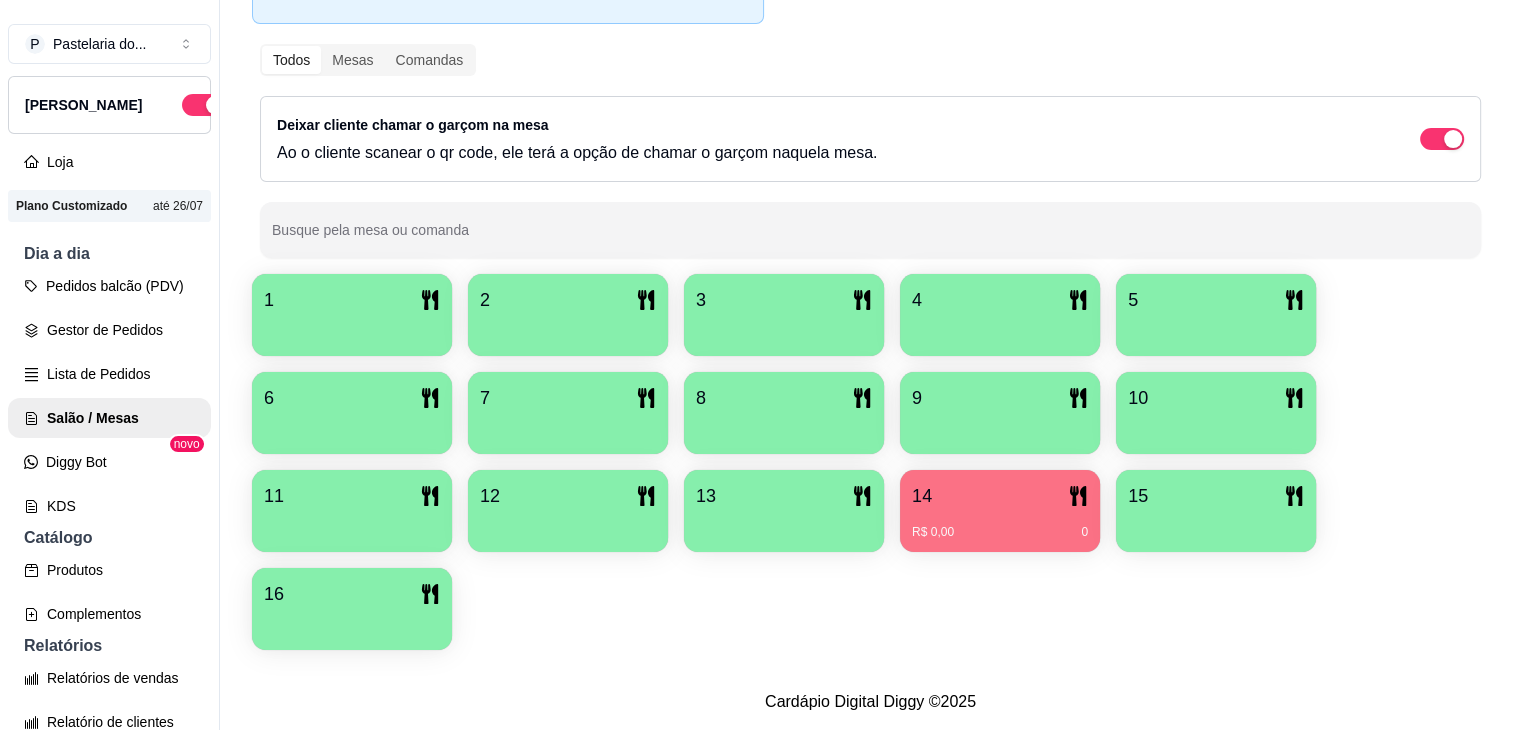 click on "14" at bounding box center (1000, 496) 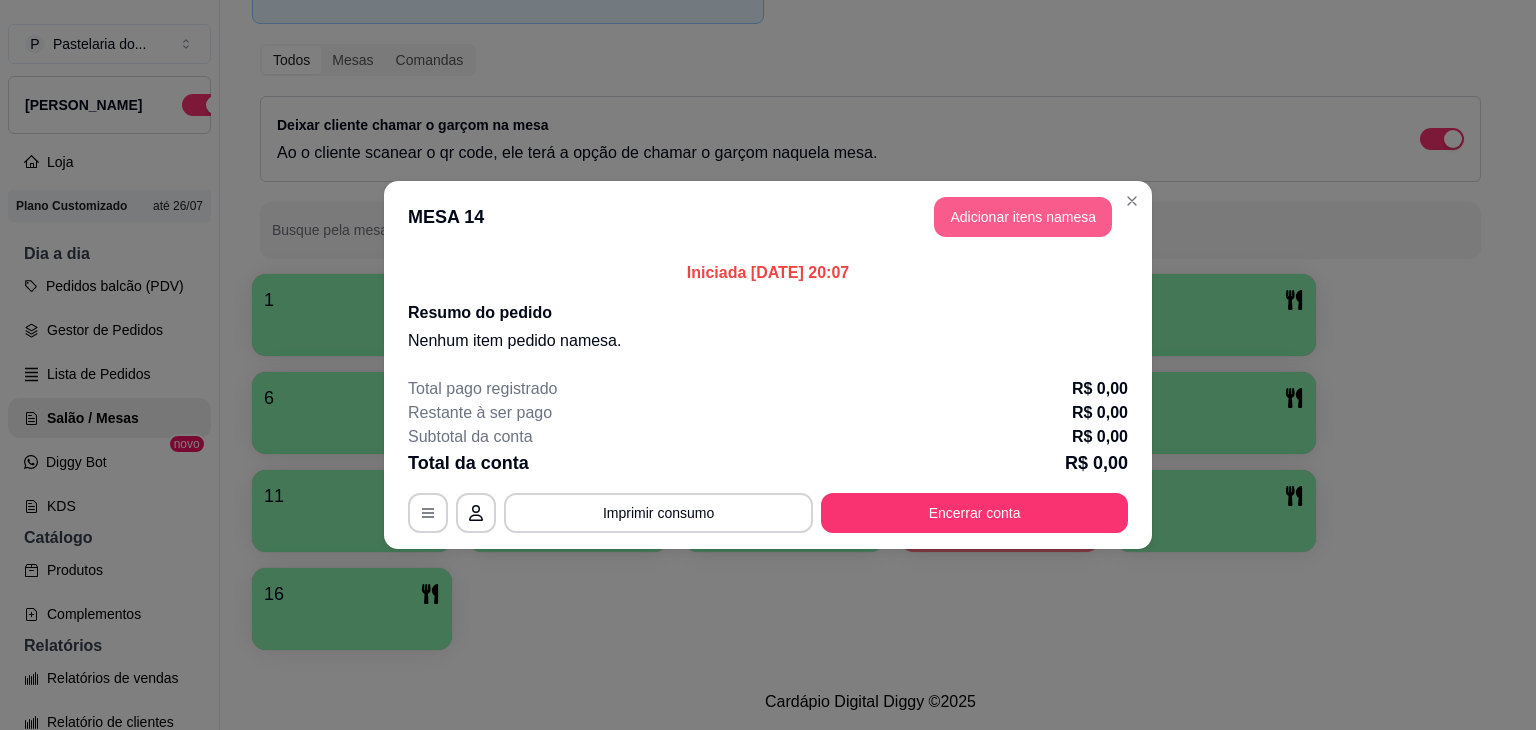 click on "Adicionar itens na  mesa" at bounding box center (1023, 217) 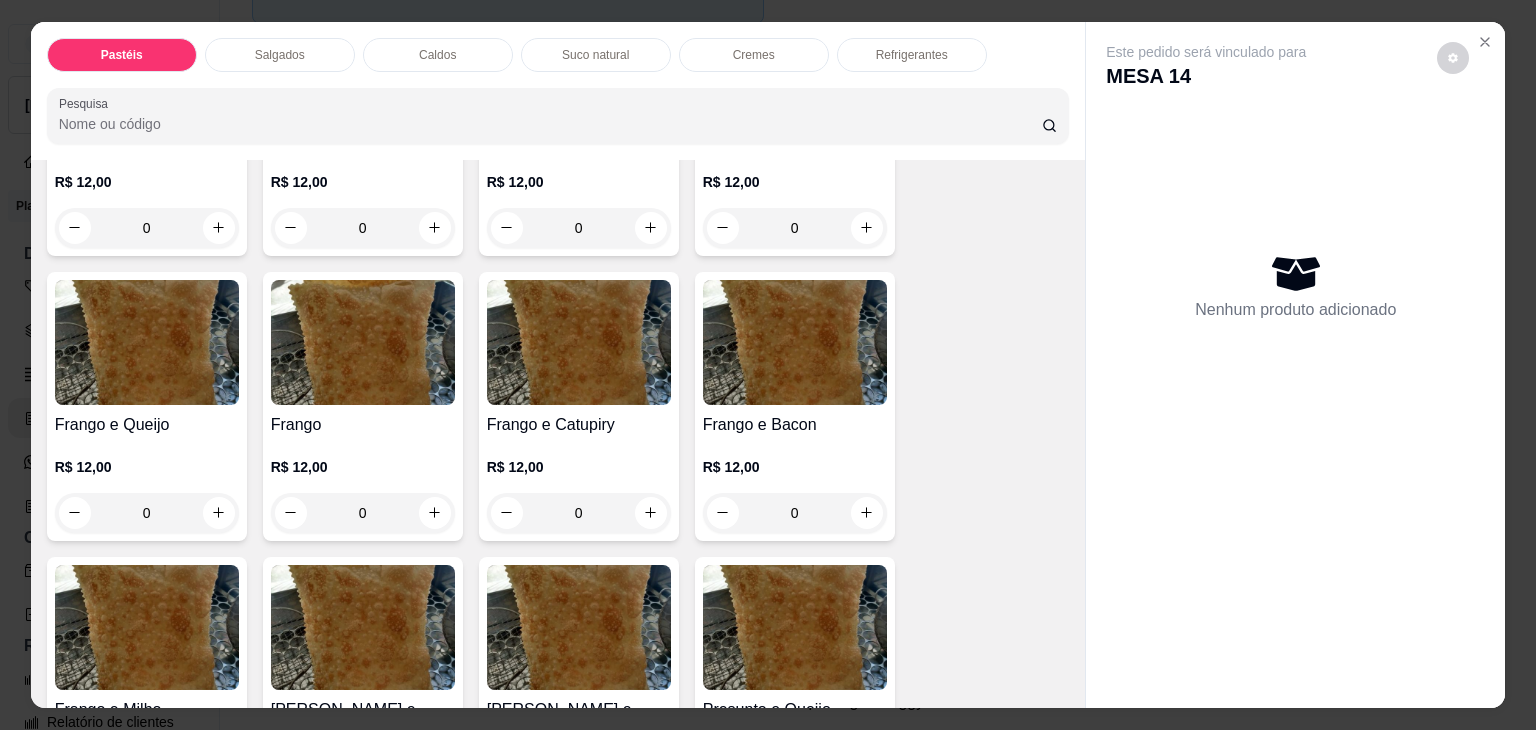 scroll, scrollTop: 700, scrollLeft: 0, axis: vertical 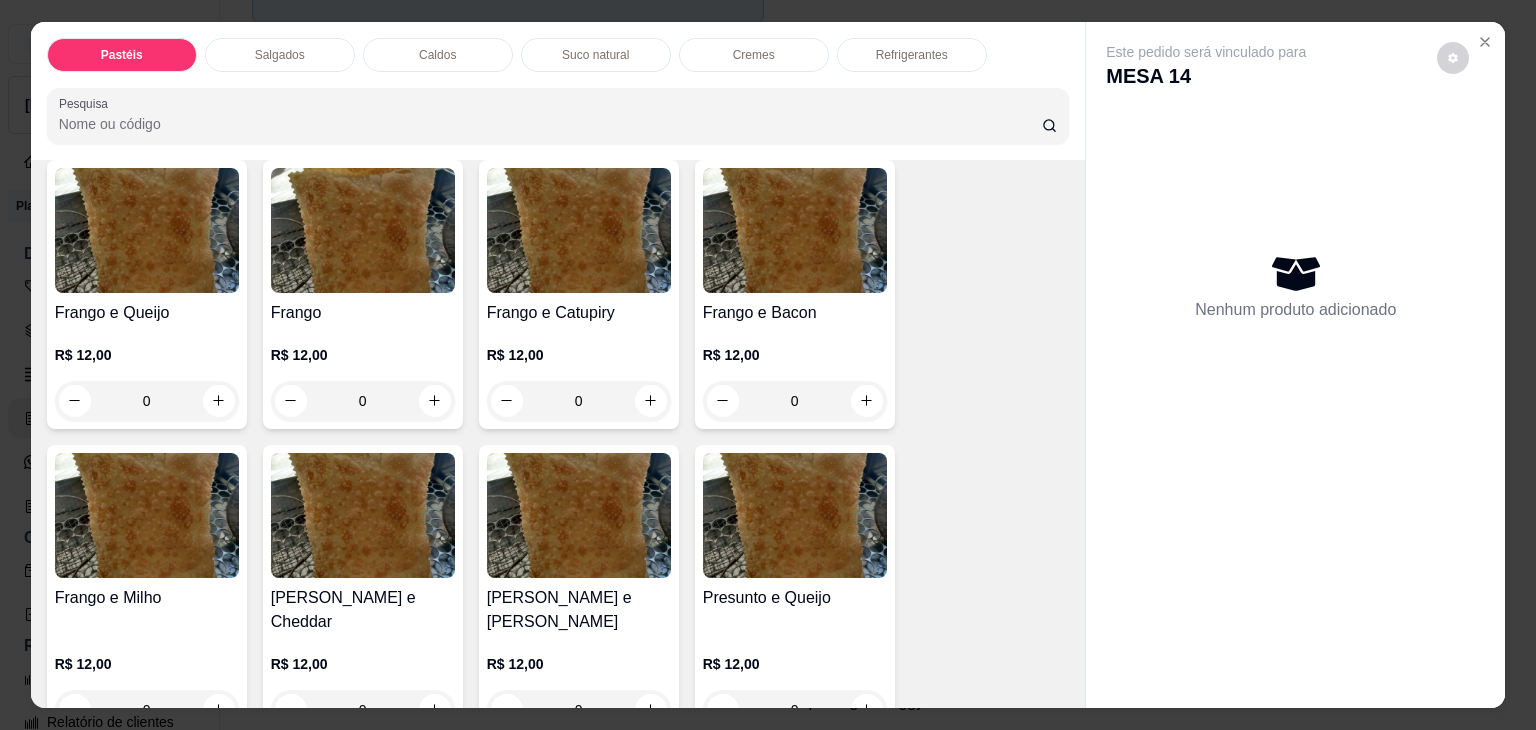 click on "0" at bounding box center [795, 401] 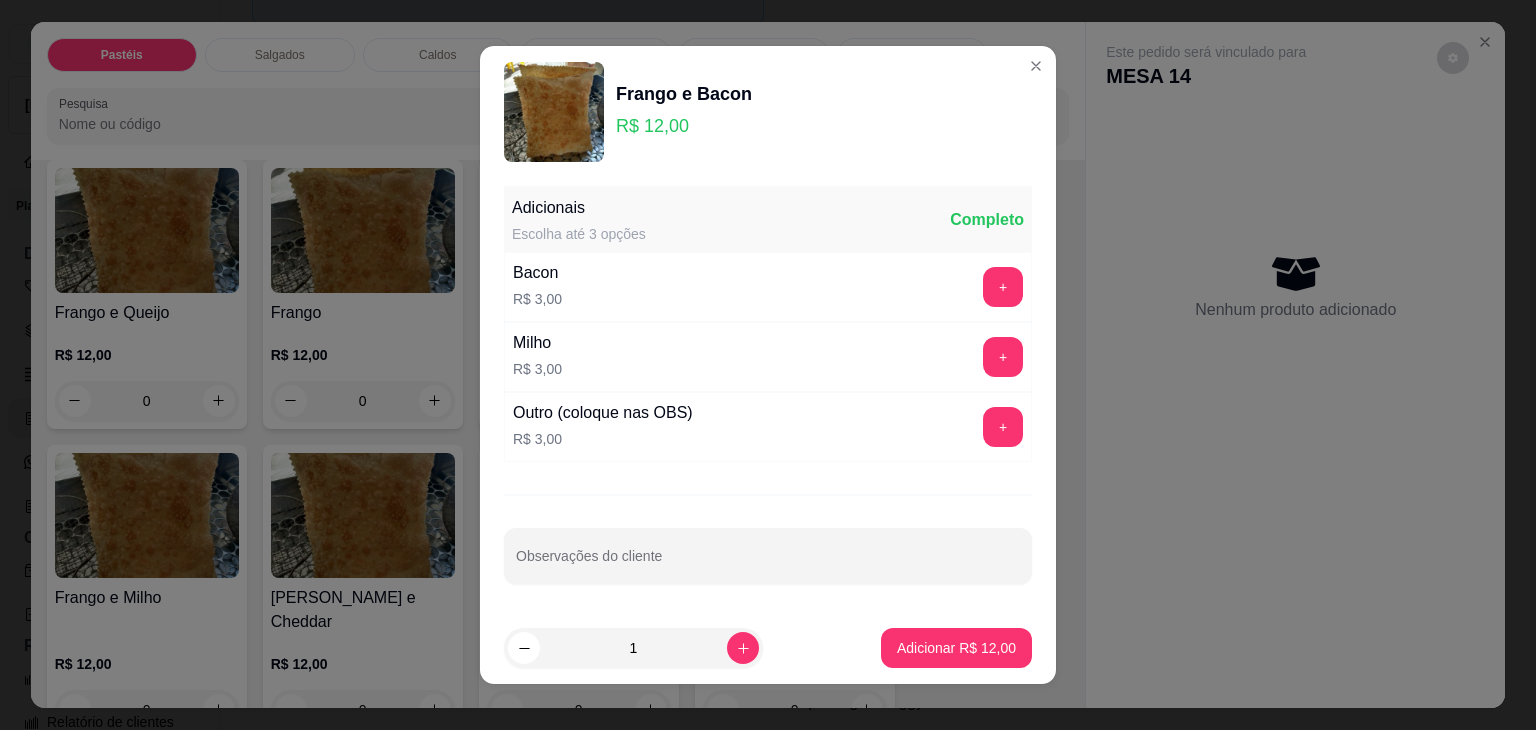 click on "Adicionar   R$ 12,00" at bounding box center [956, 648] 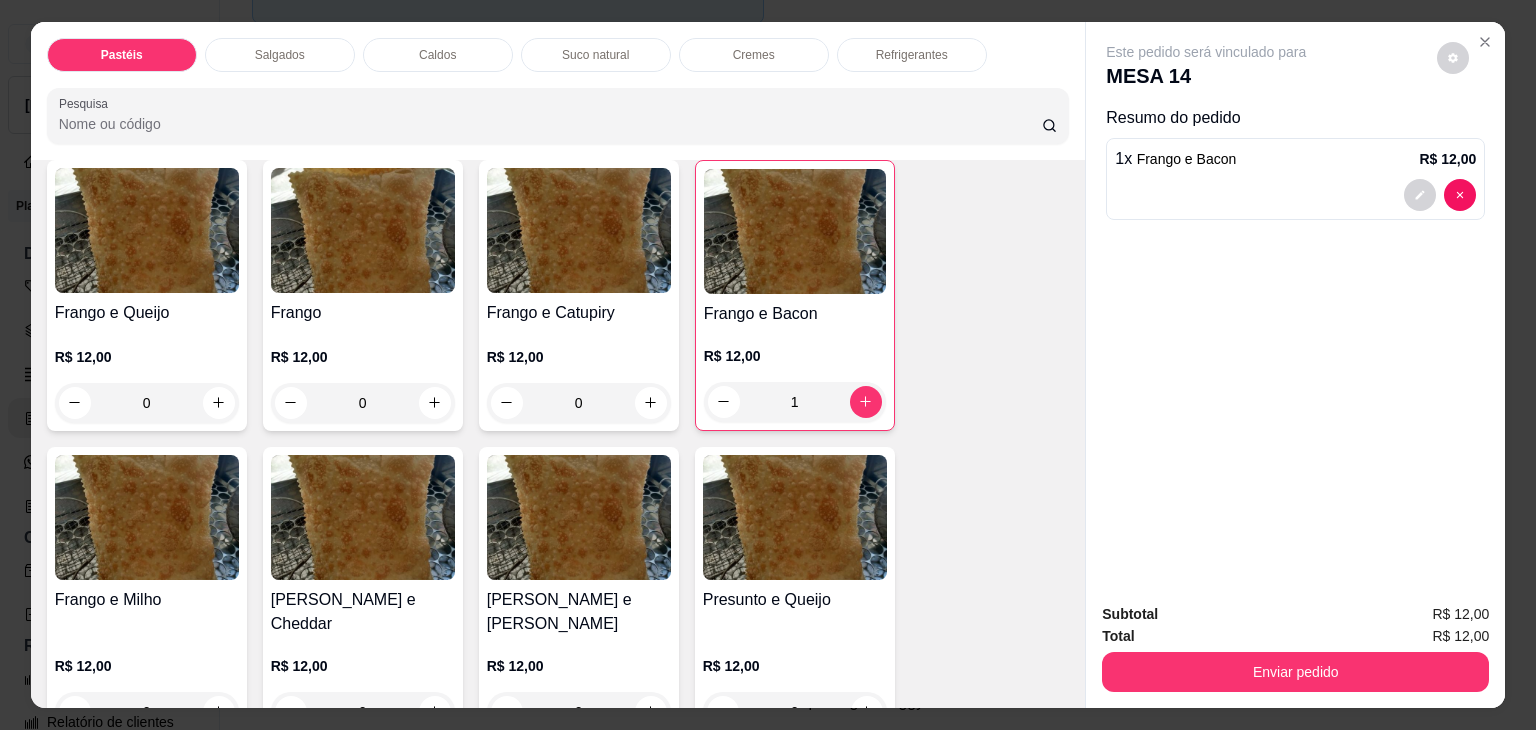 type on "1" 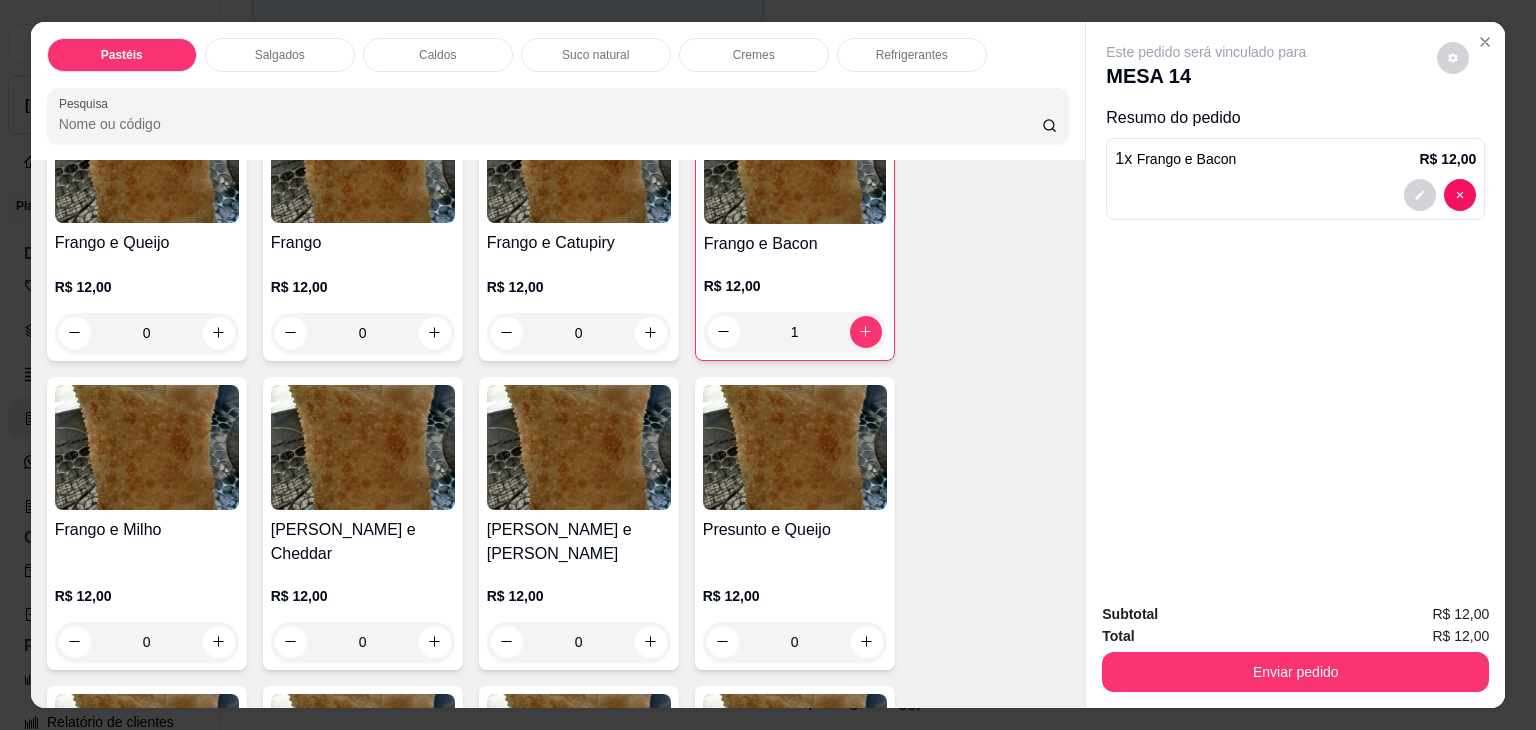 scroll, scrollTop: 800, scrollLeft: 0, axis: vertical 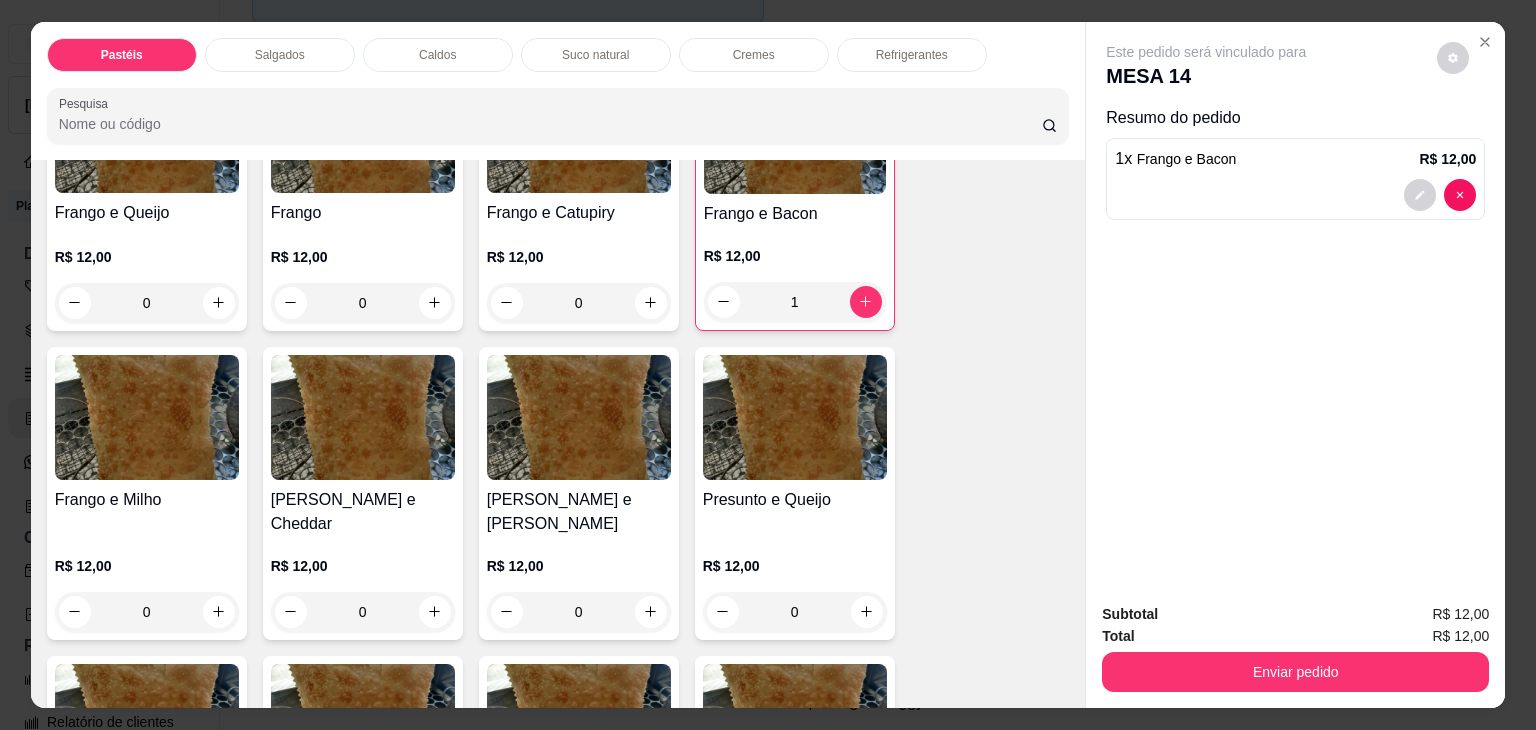 click on "0" at bounding box center (579, 612) 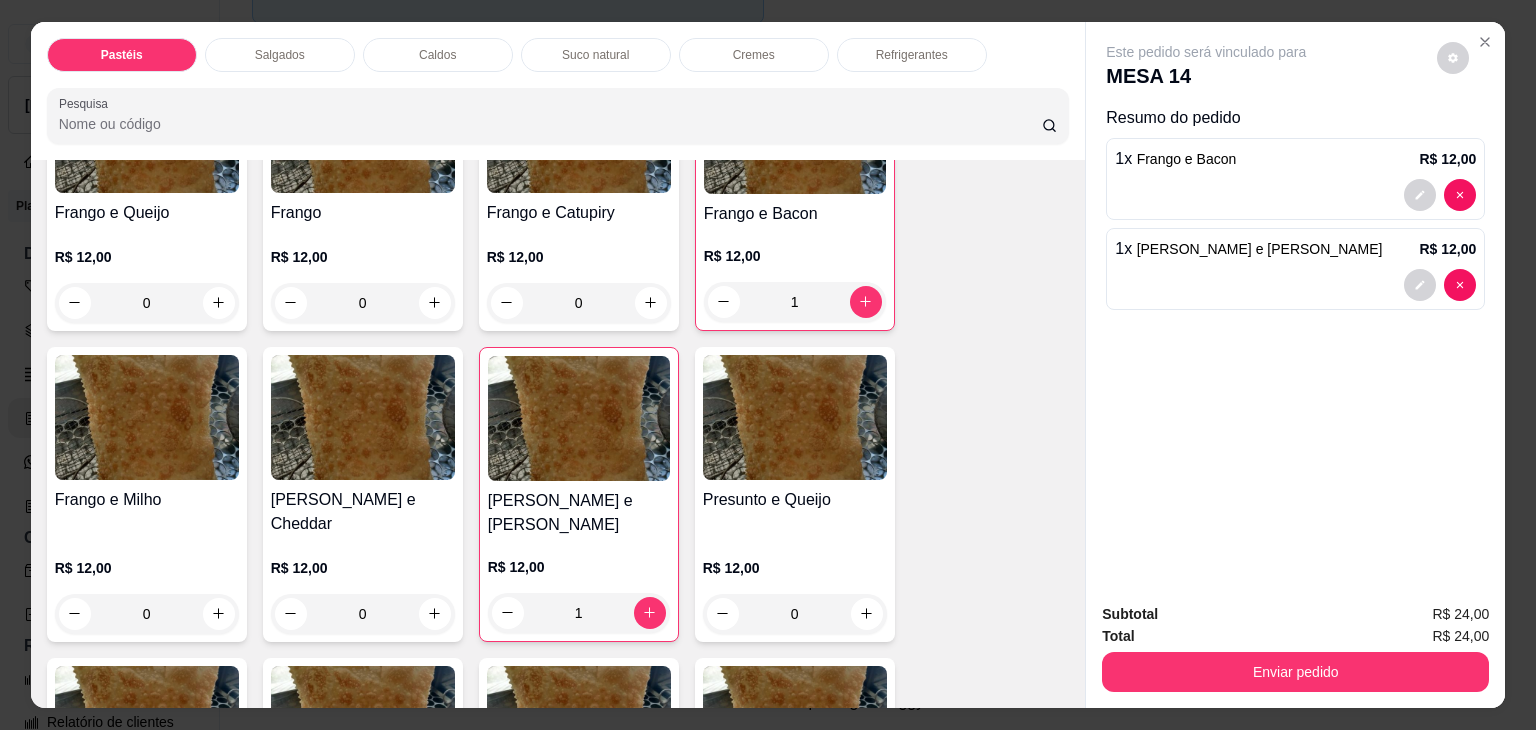 click on "Refrigerantes" at bounding box center [912, 55] 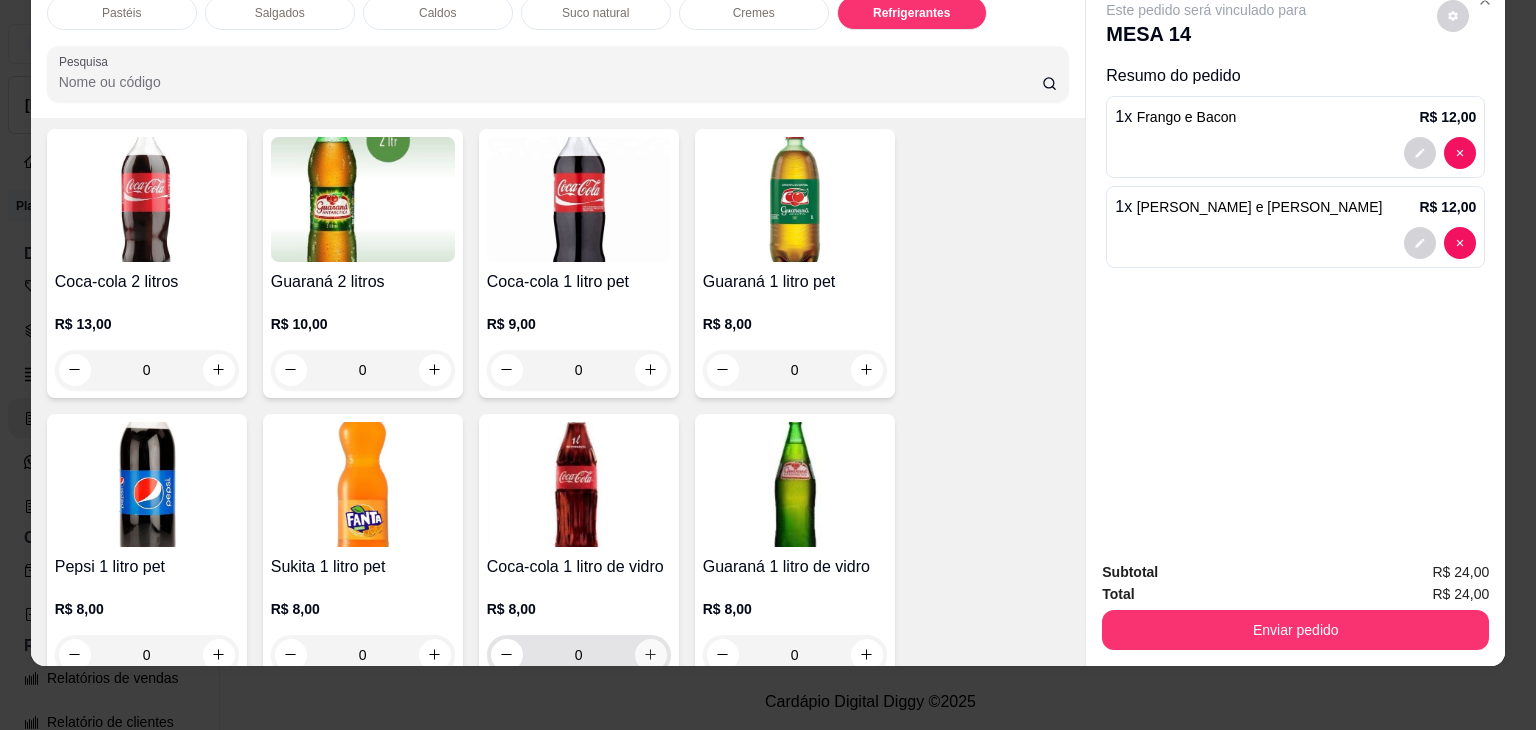 scroll, scrollTop: 5333, scrollLeft: 0, axis: vertical 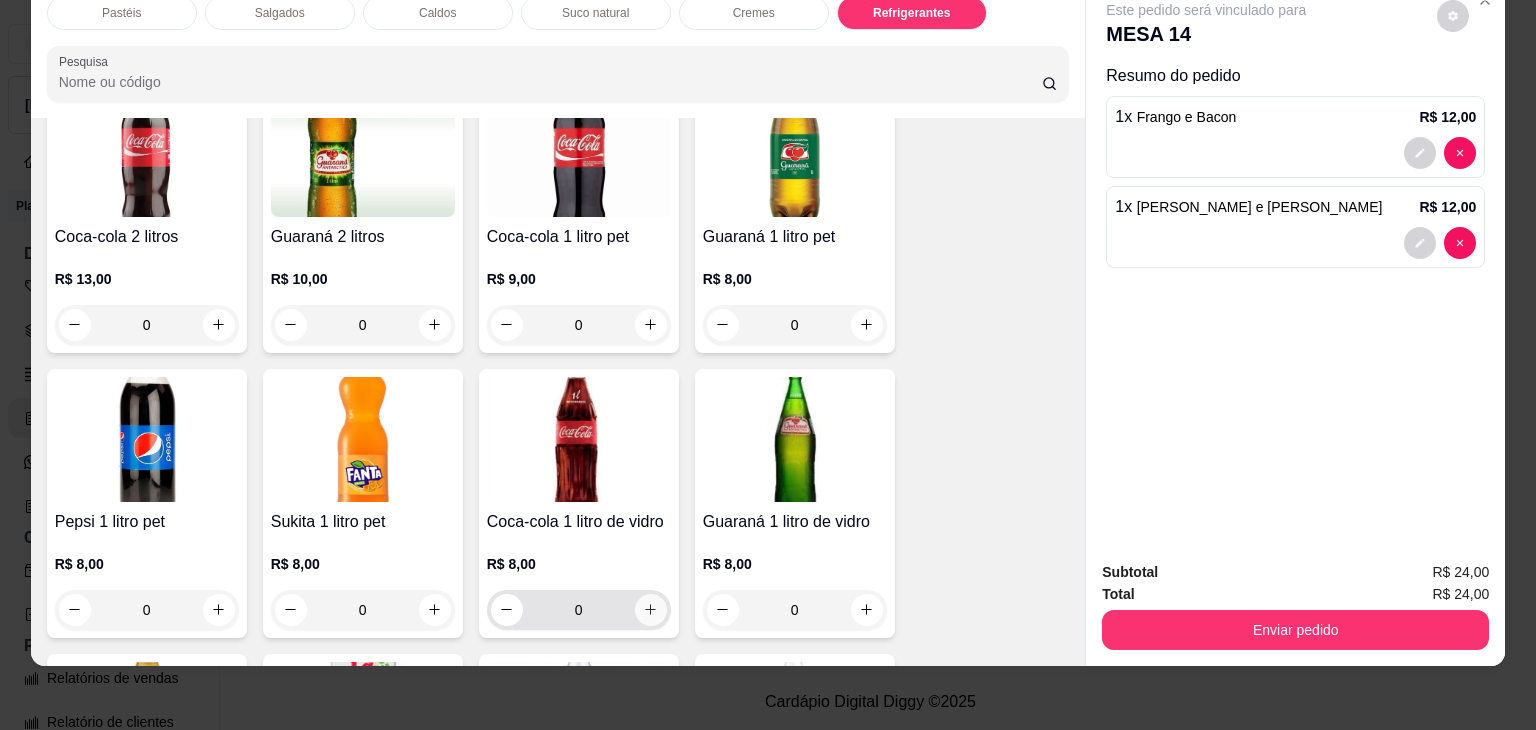 click 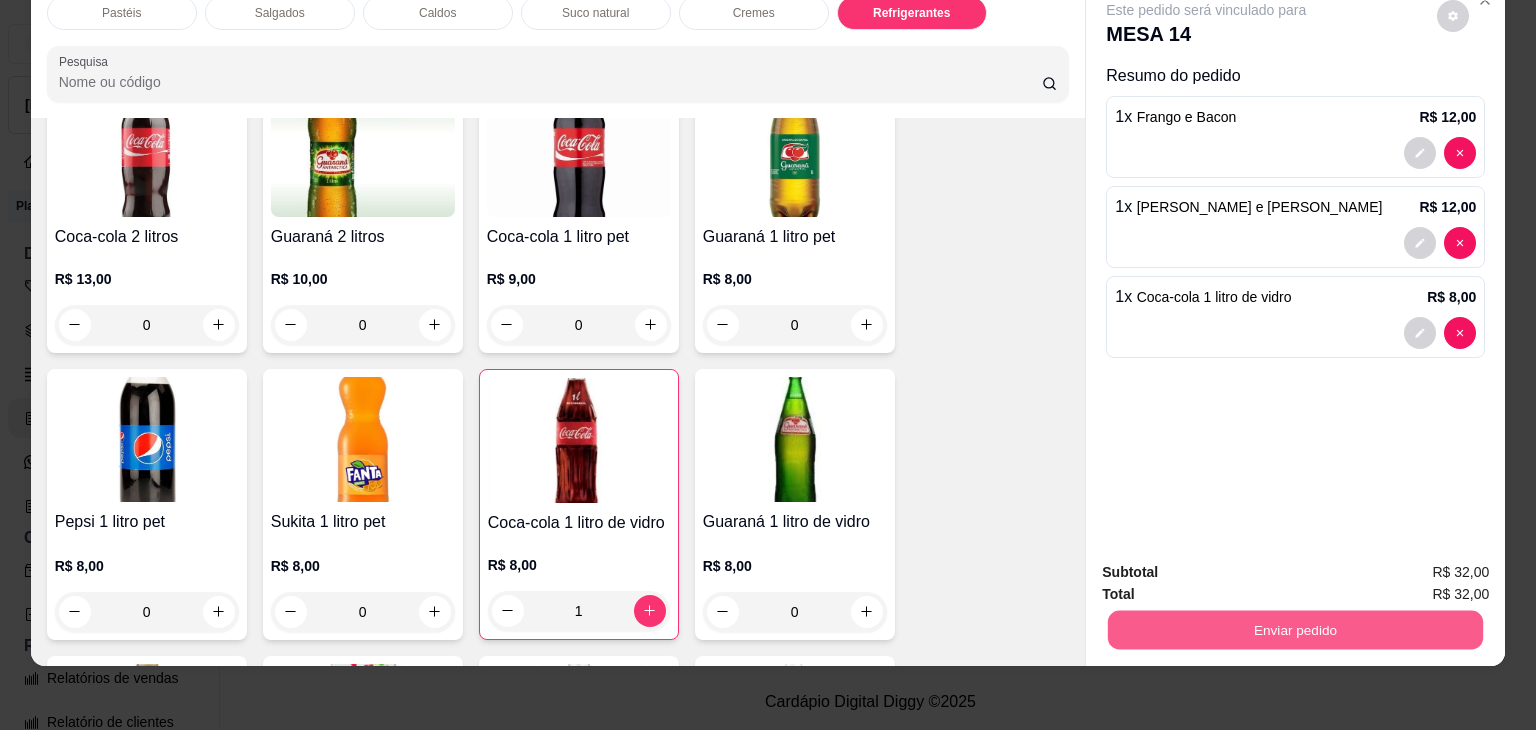 click on "Enviar pedido" at bounding box center [1295, 630] 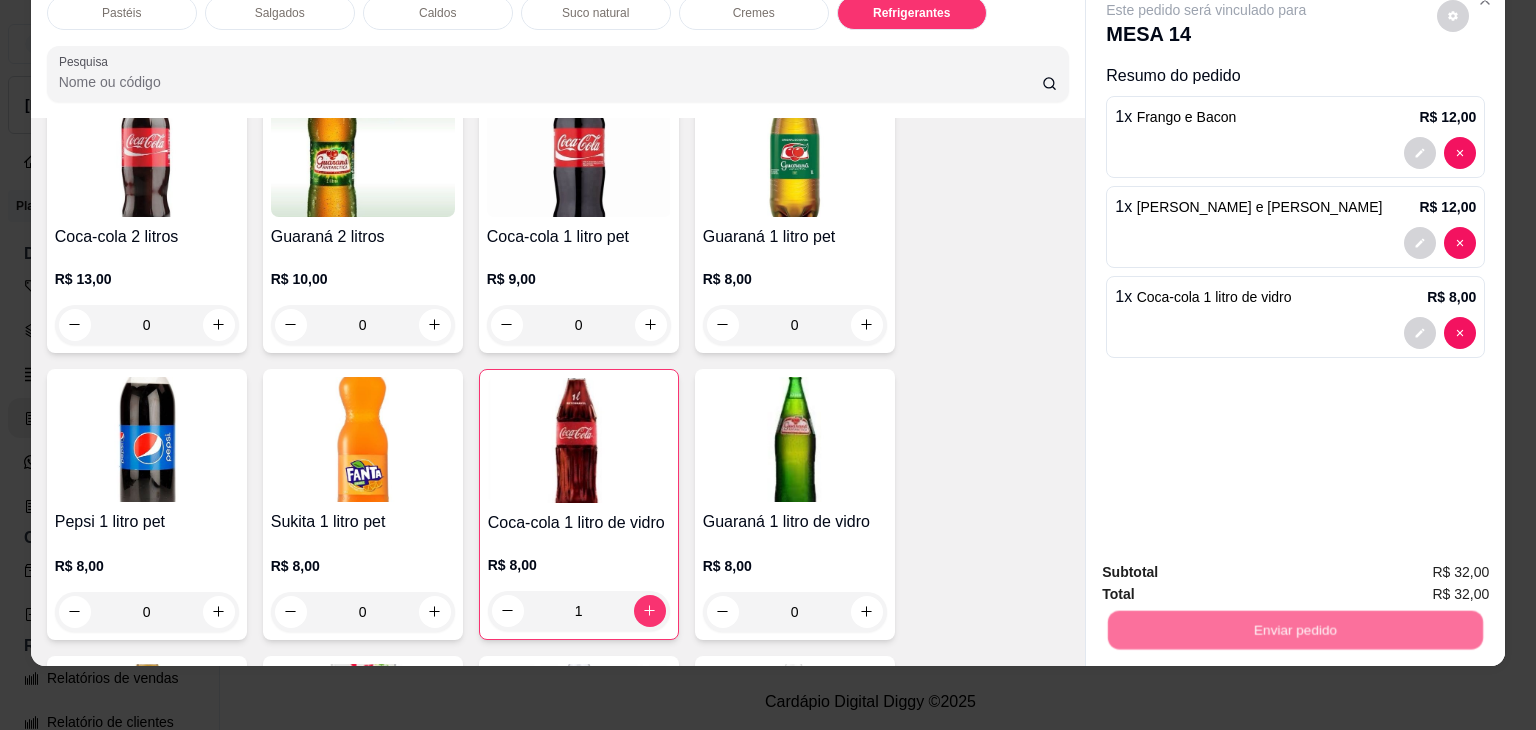 click on "Não registrar e enviar pedido" at bounding box center (1229, 565) 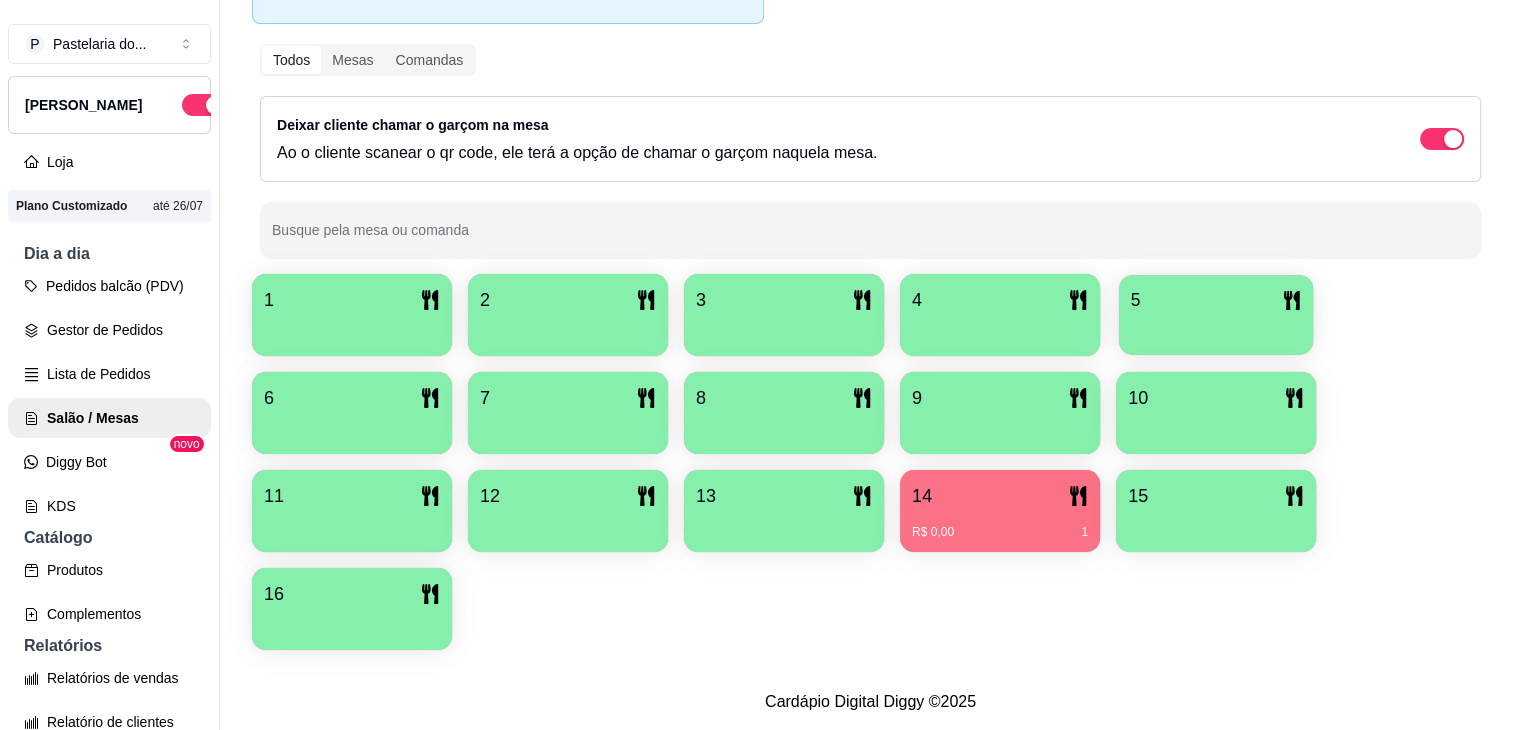 click at bounding box center [1216, 328] 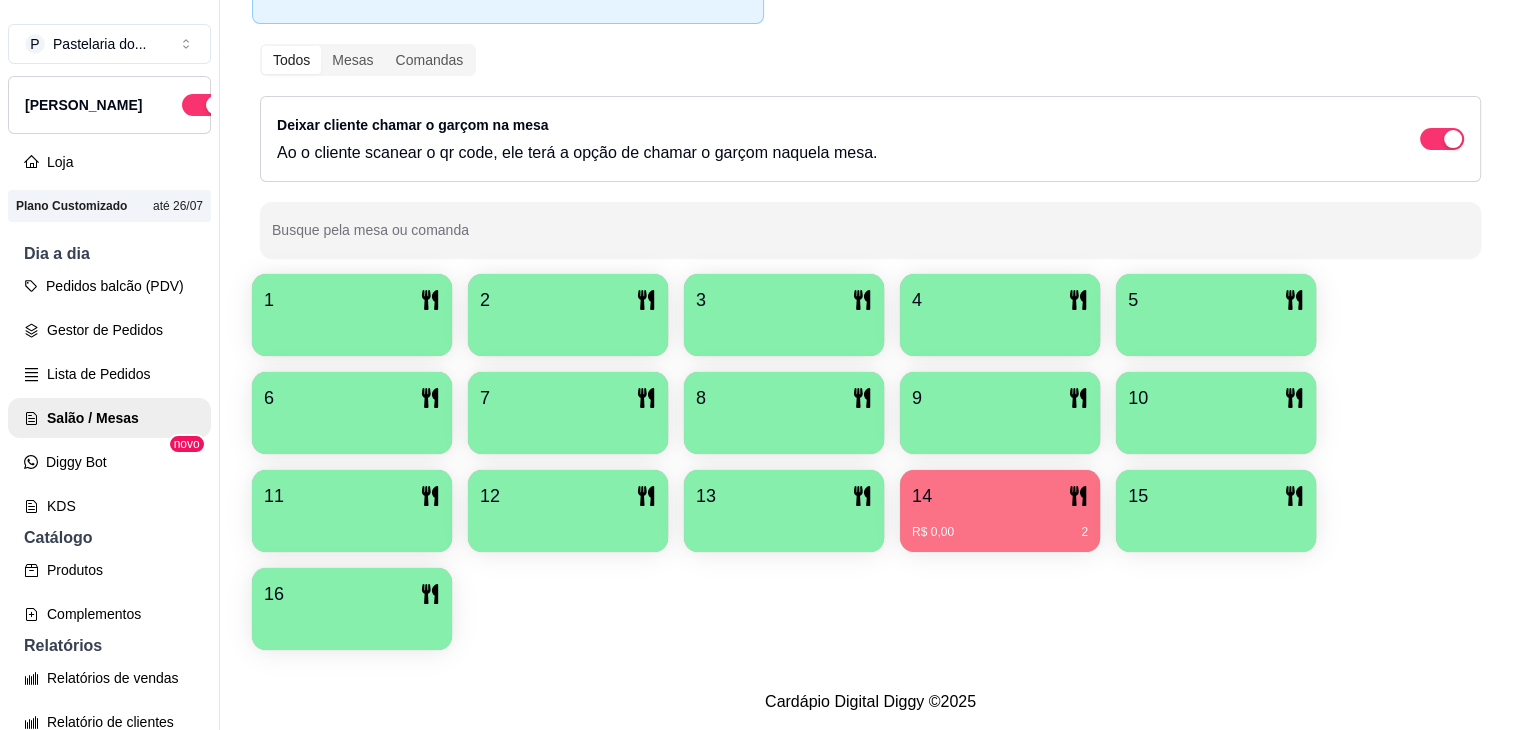 click on "5" at bounding box center (1216, 300) 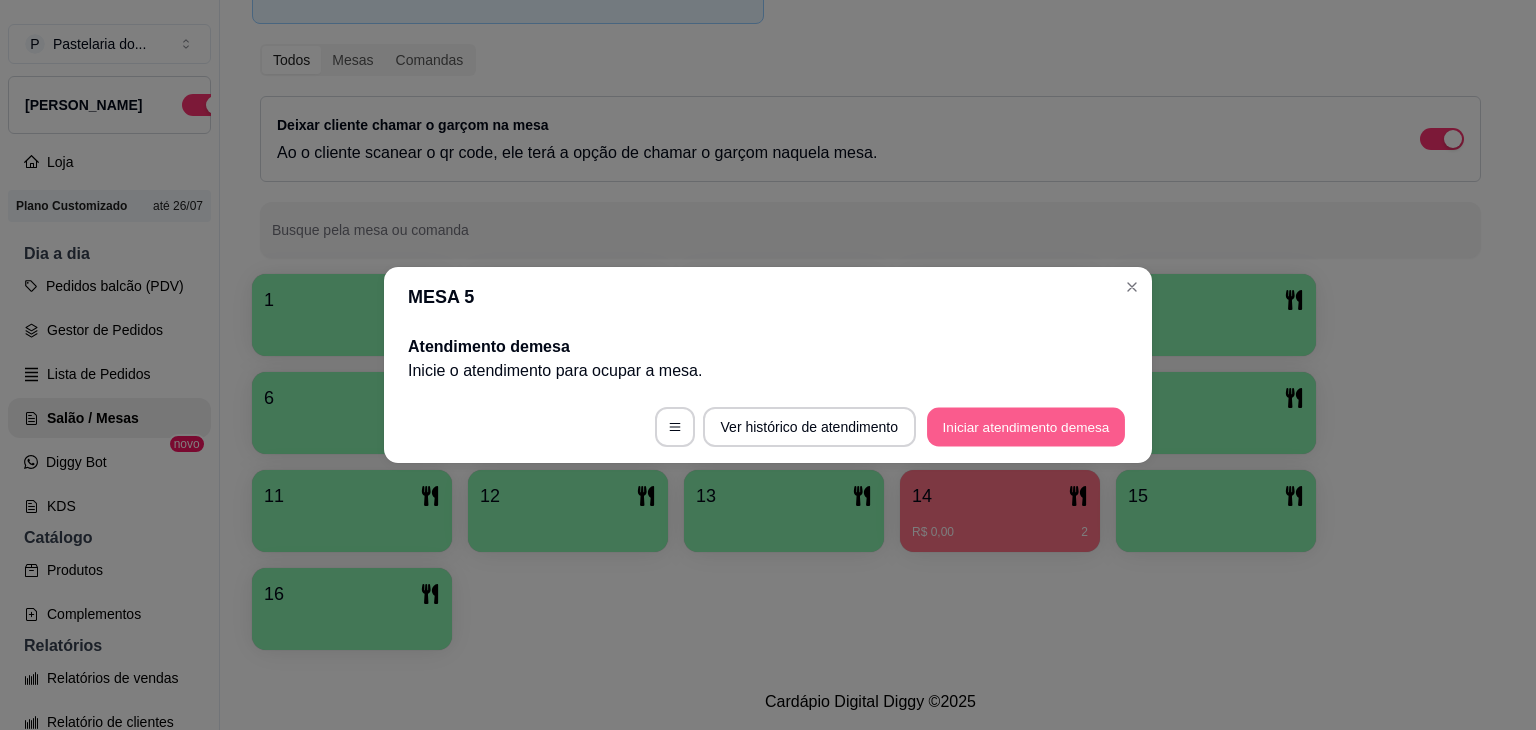 click on "Iniciar atendimento de  mesa" at bounding box center (1026, 427) 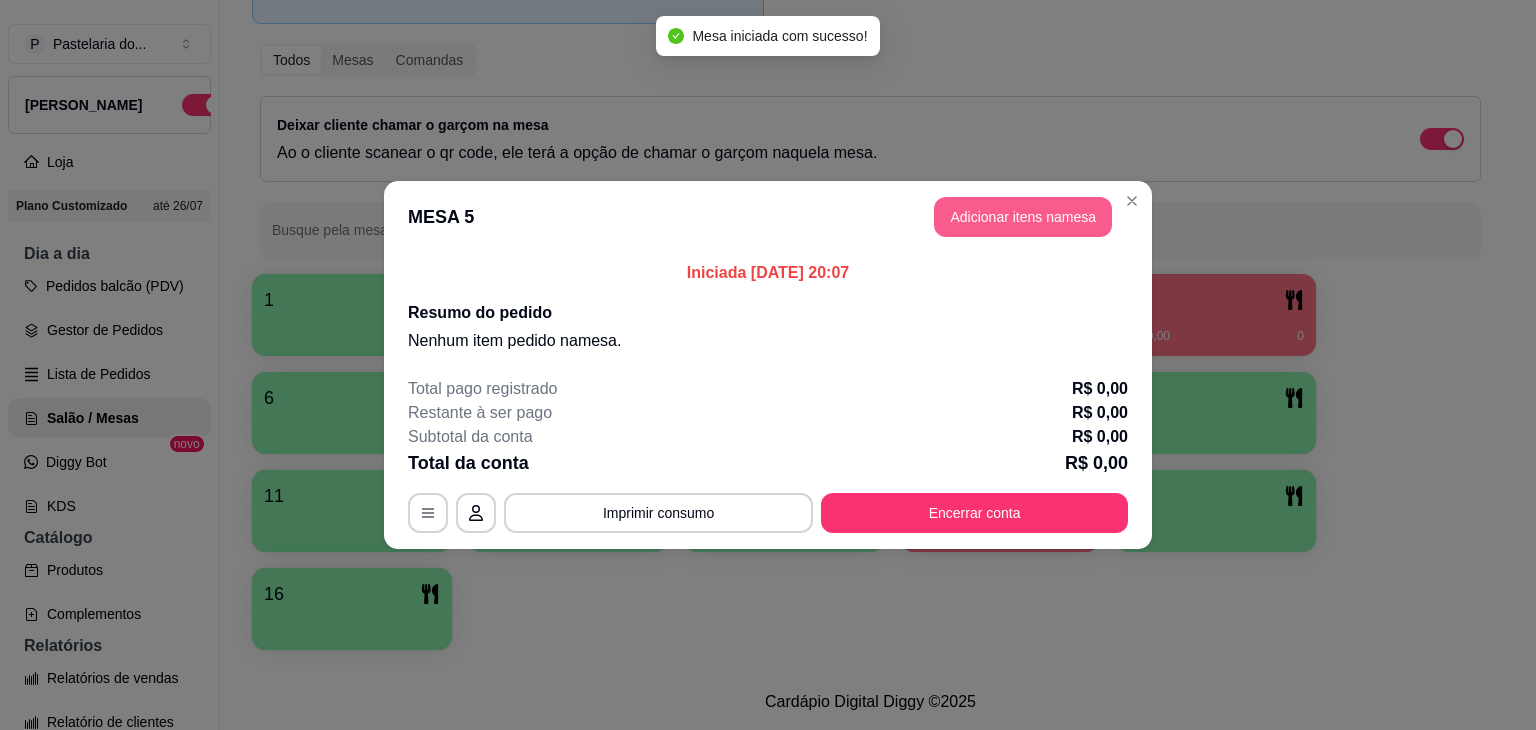 click on "Adicionar itens na  mesa" at bounding box center (1023, 217) 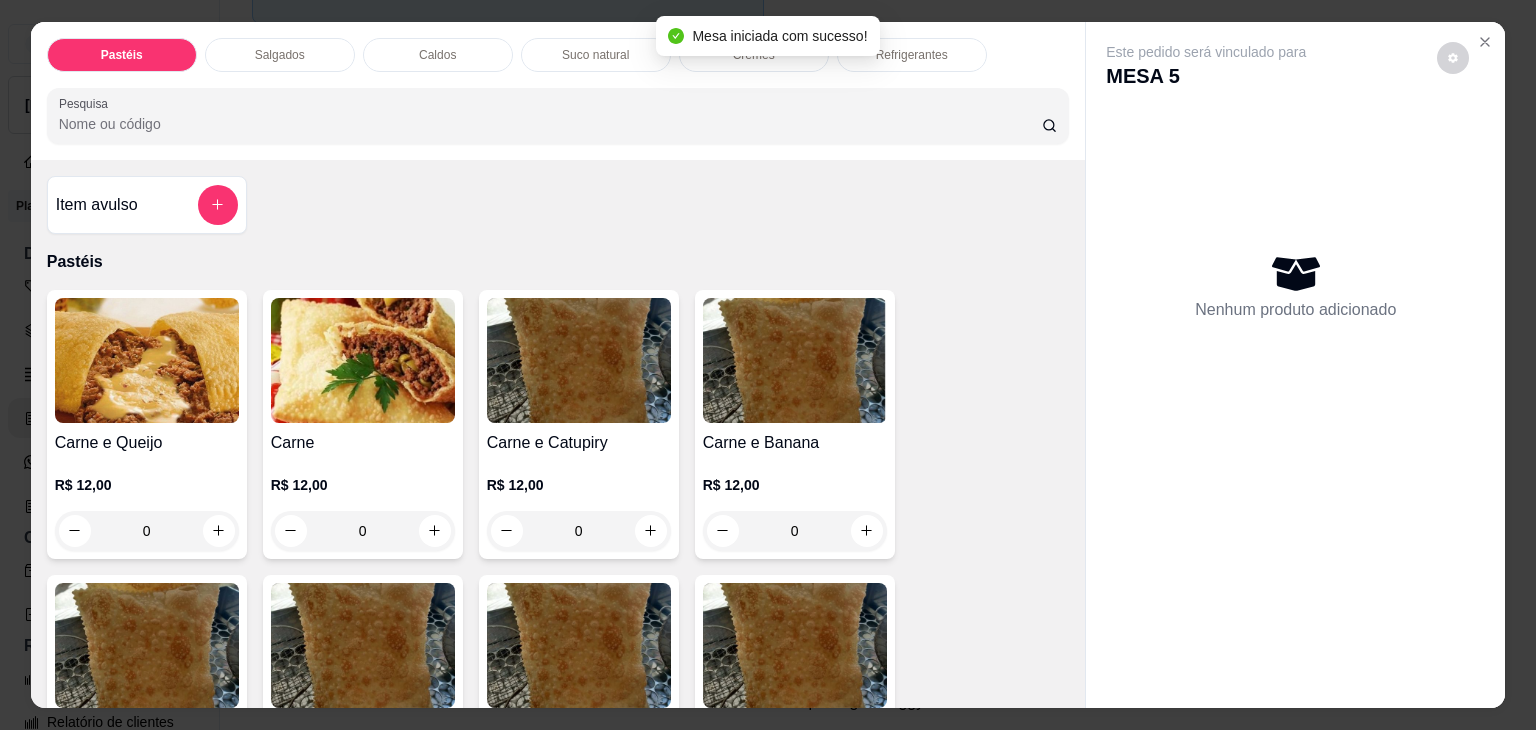 click on "0" at bounding box center (363, 531) 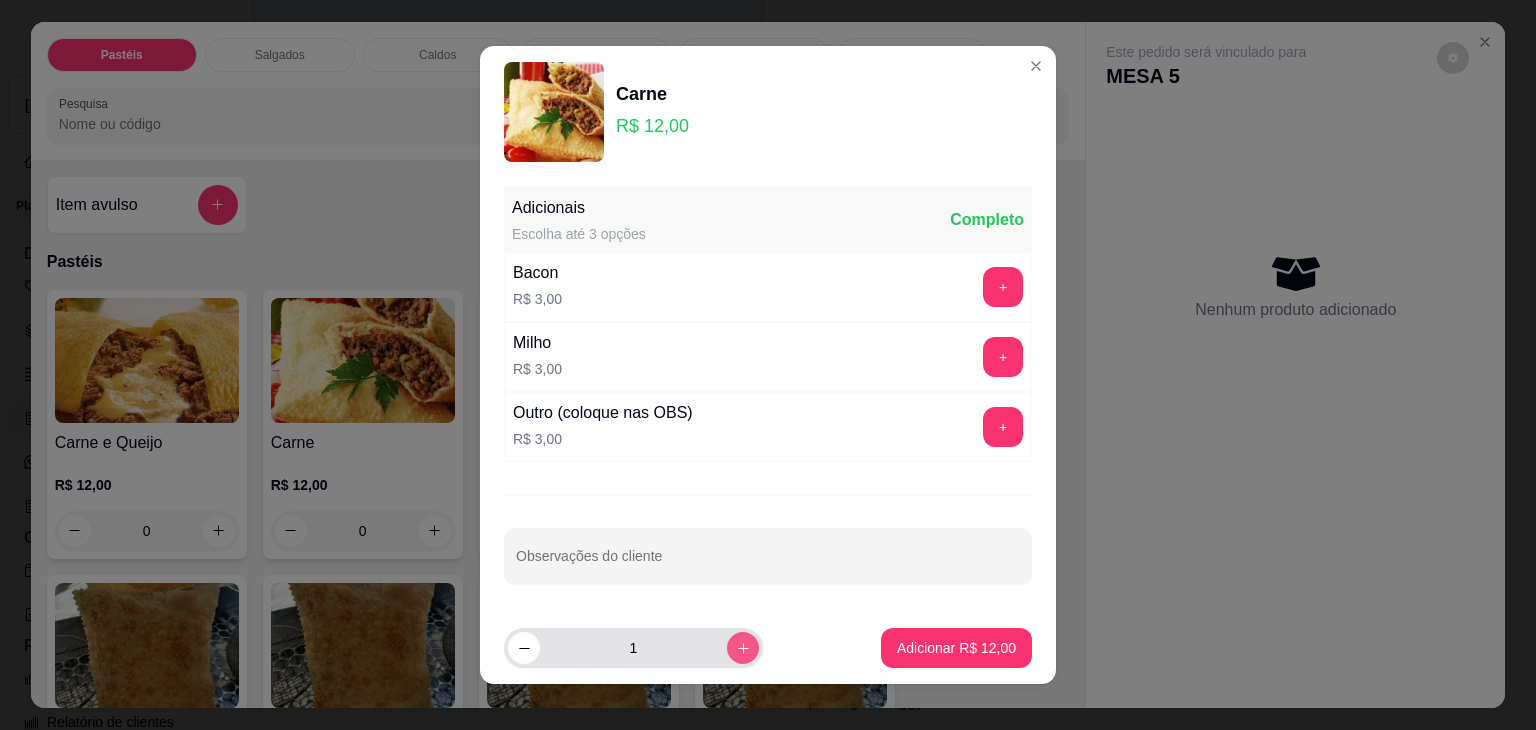 click 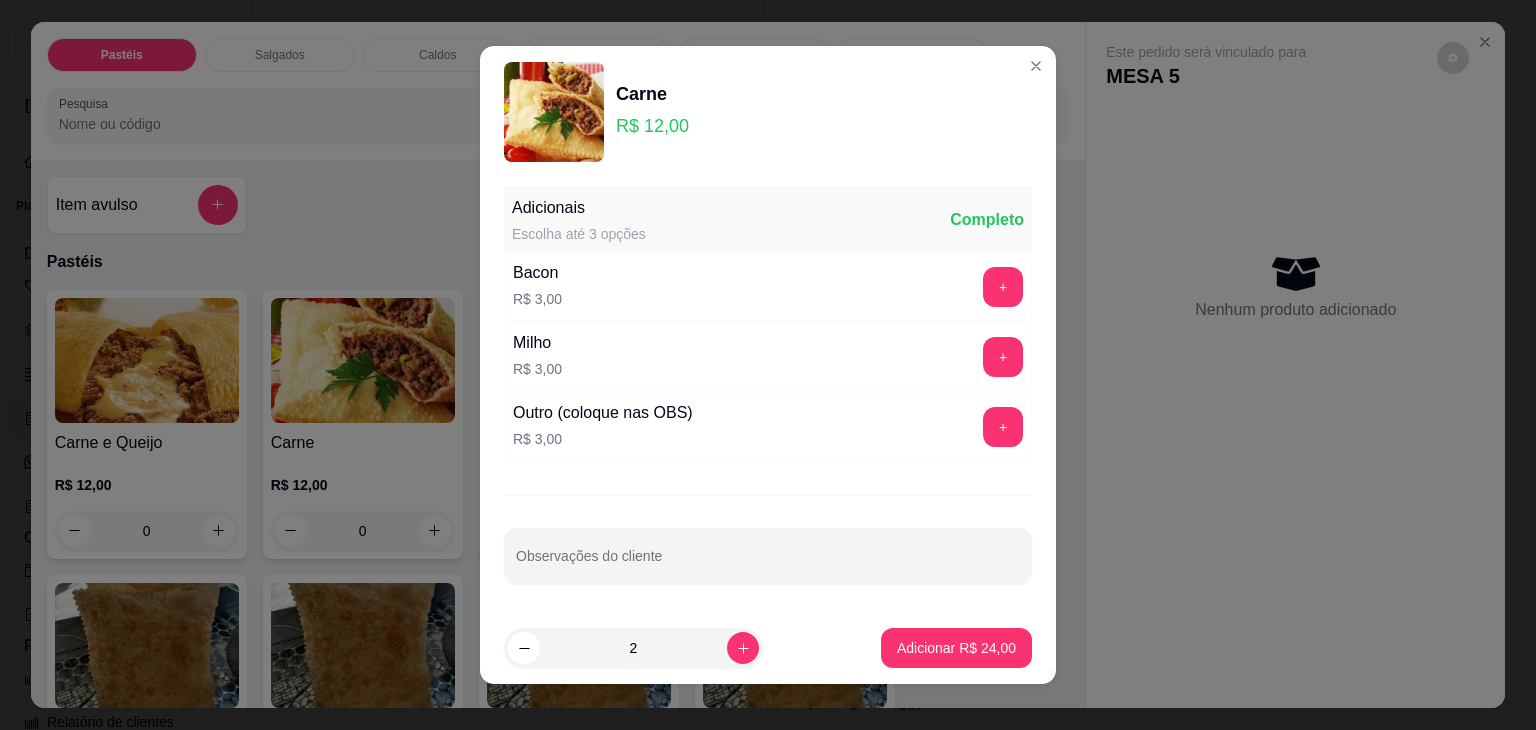 click on "2 Adicionar   R$ 24,00" at bounding box center (768, 648) 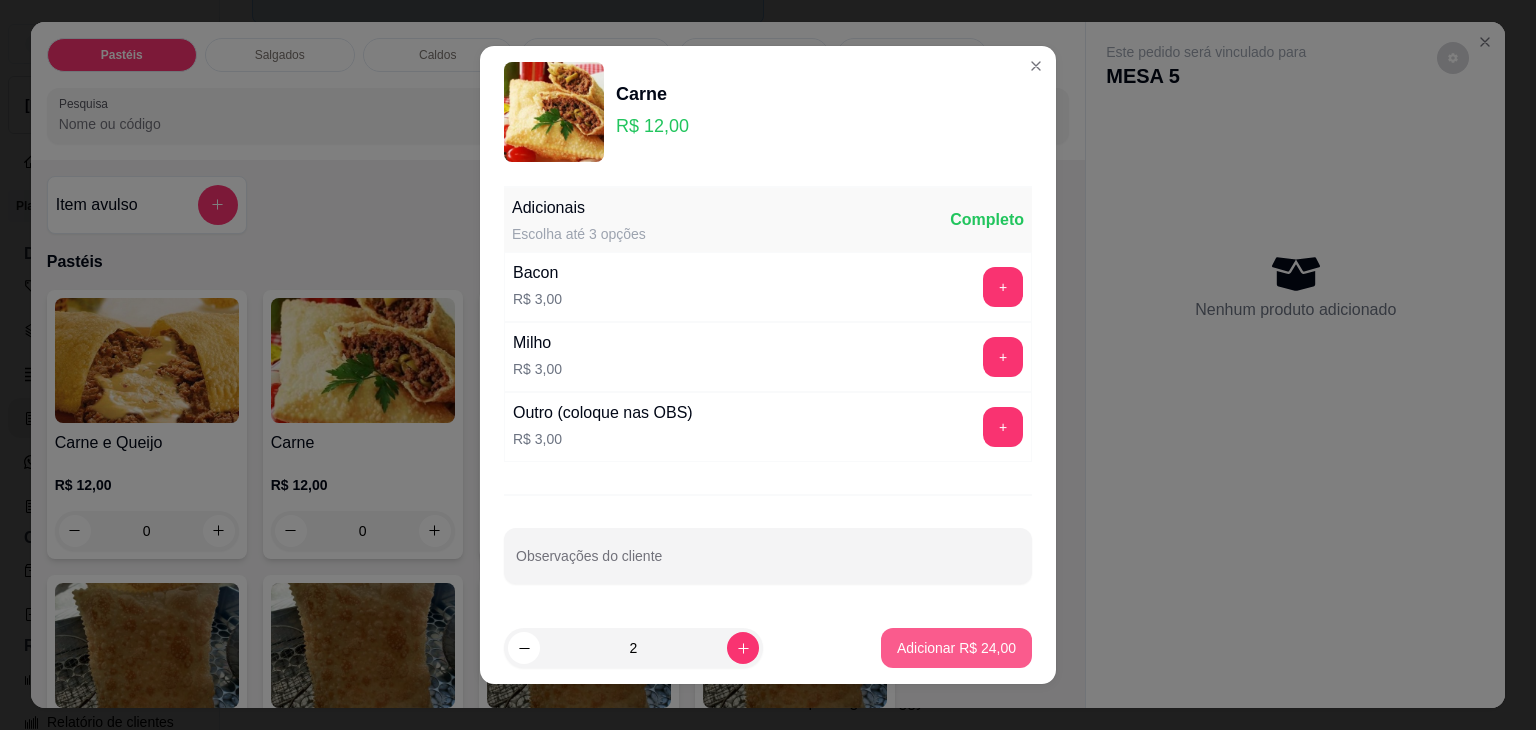 click on "Adicionar   R$ 24,00" at bounding box center [956, 648] 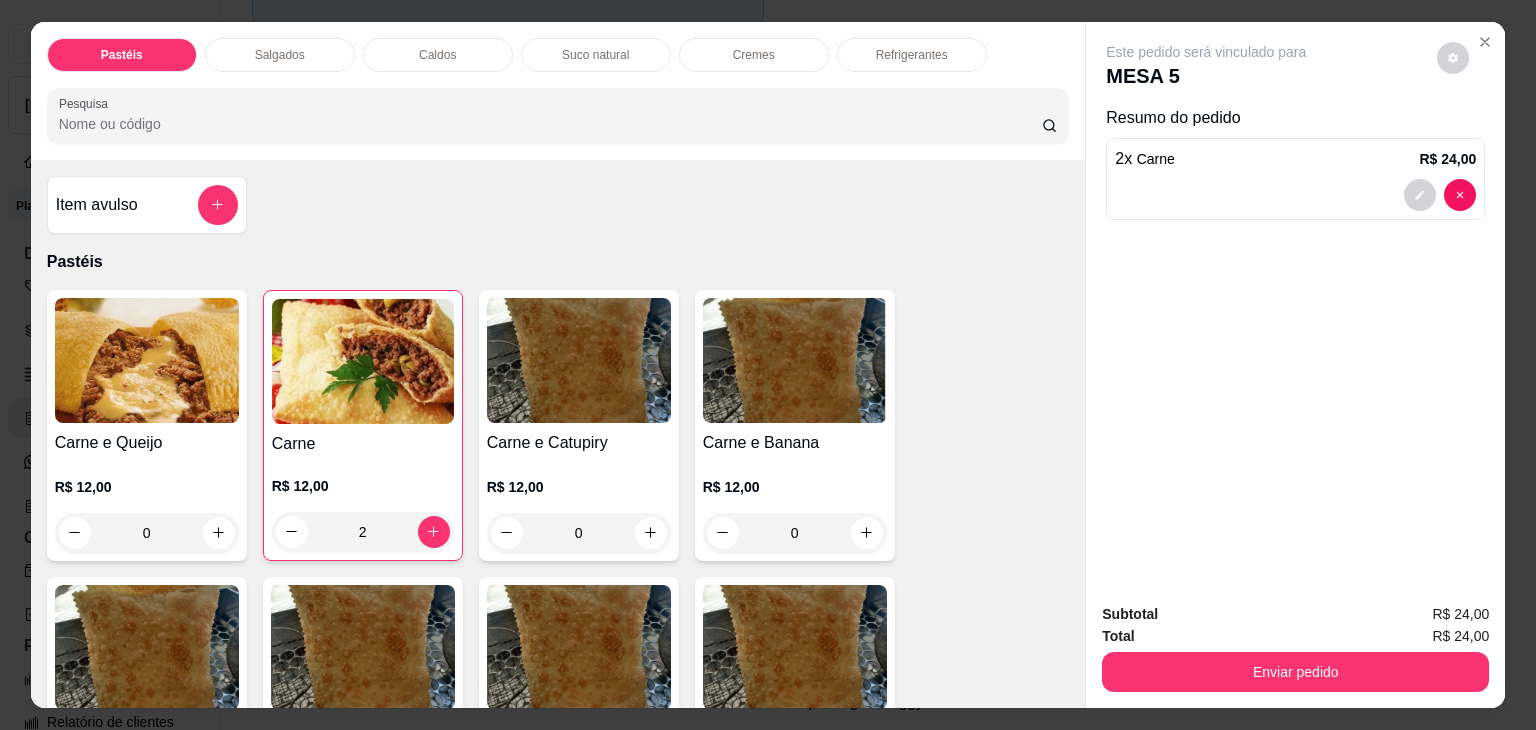 click on "0" at bounding box center [147, 533] 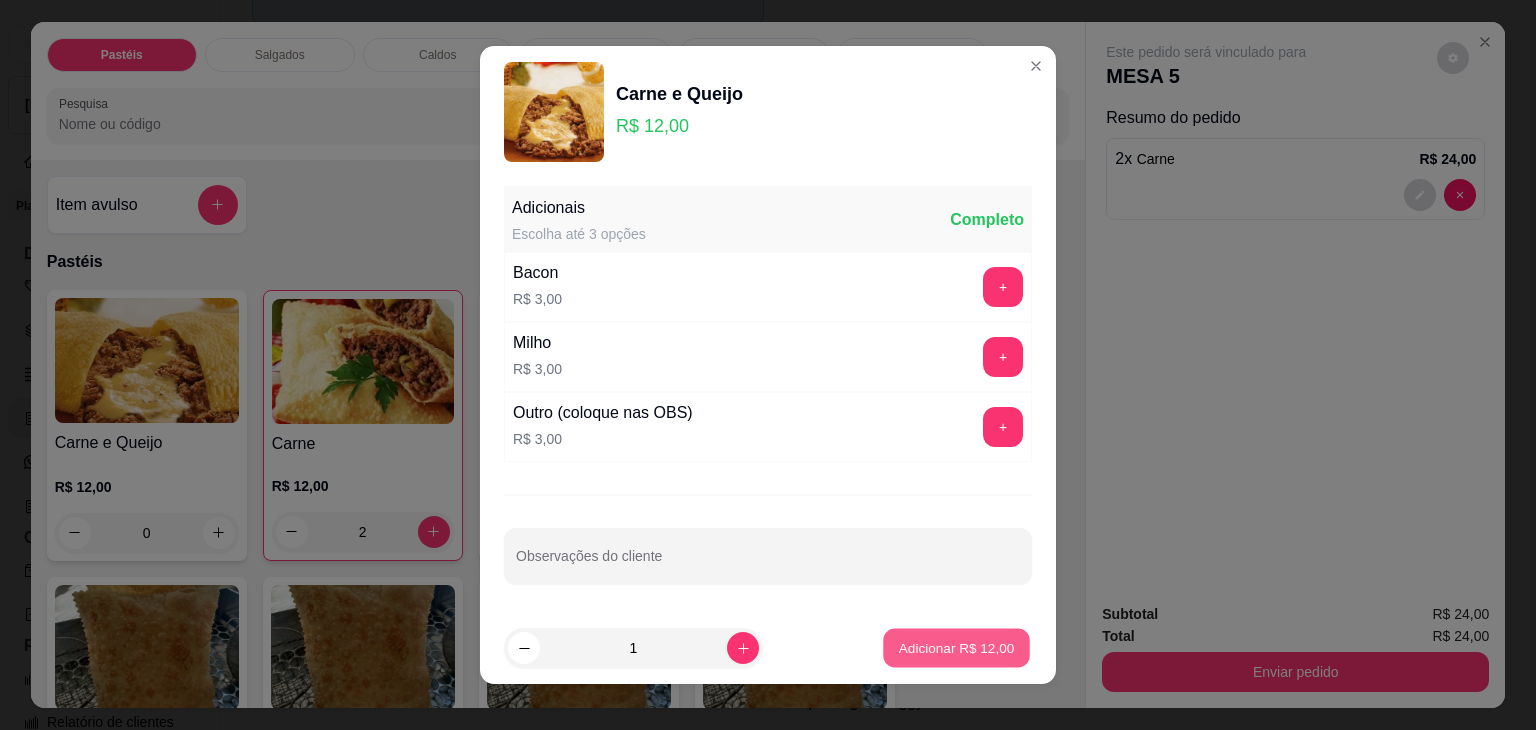 click on "Adicionar   R$ 12,00" at bounding box center (957, 647) 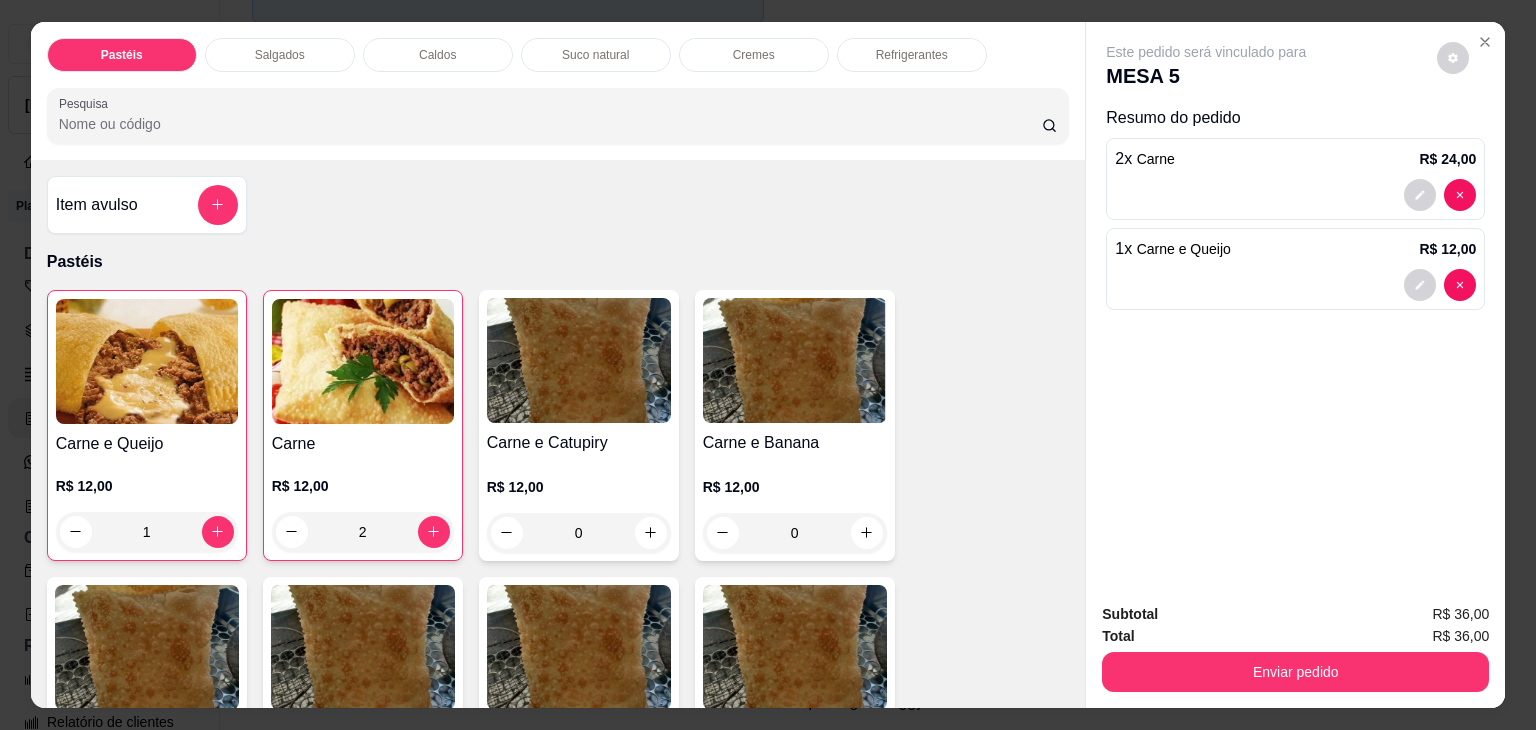click on "Refrigerantes" at bounding box center [912, 55] 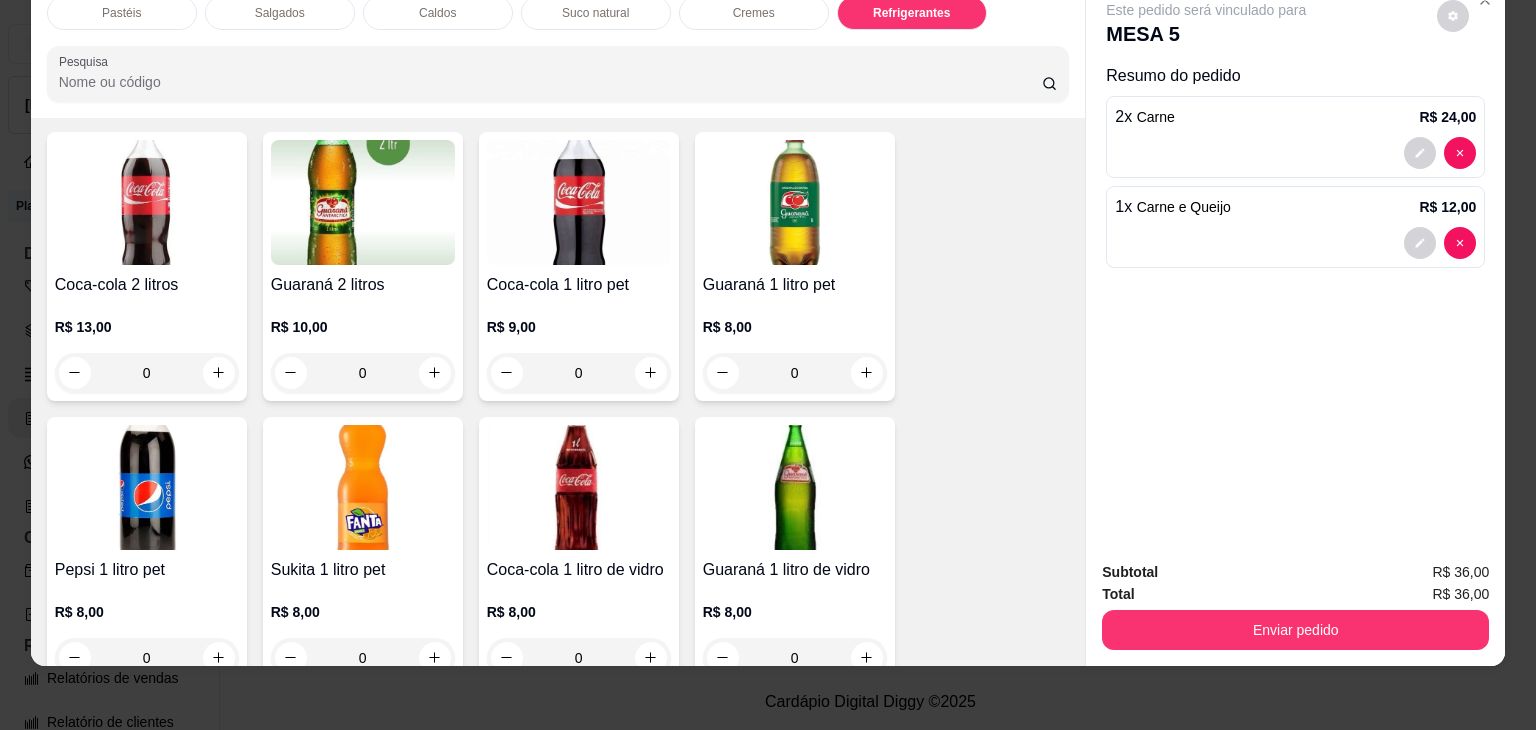 scroll, scrollTop: 5332, scrollLeft: 0, axis: vertical 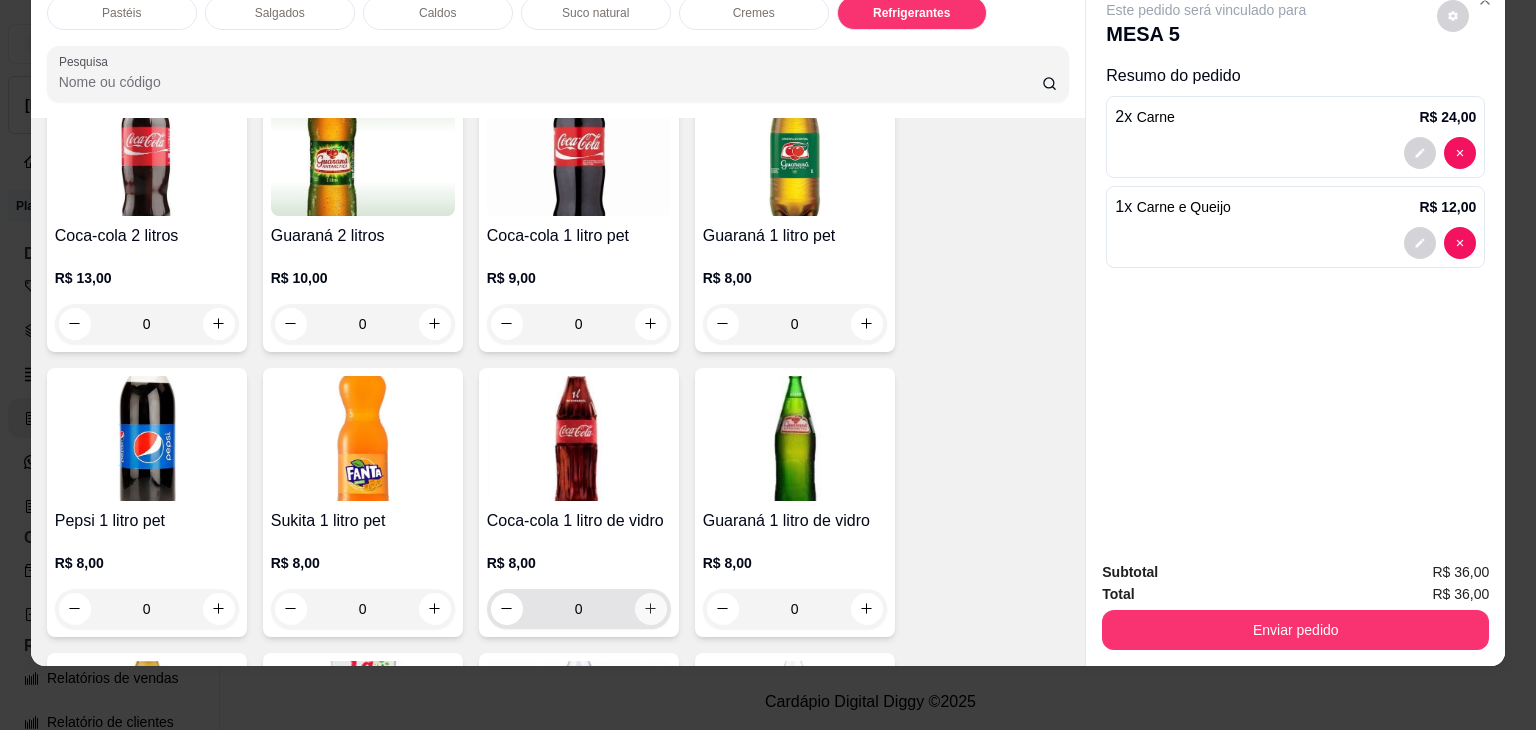 click 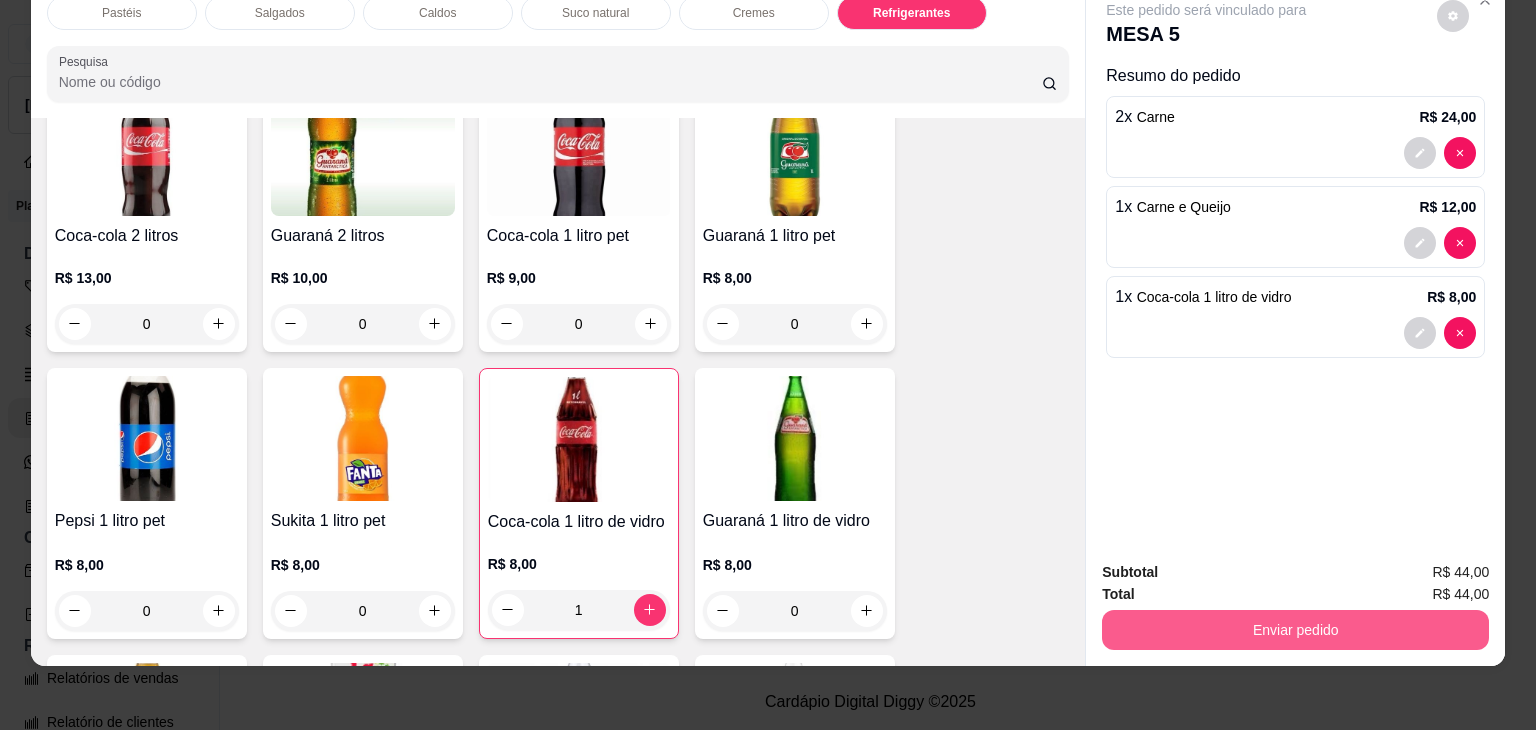 click on "Enviar pedido" at bounding box center (1295, 630) 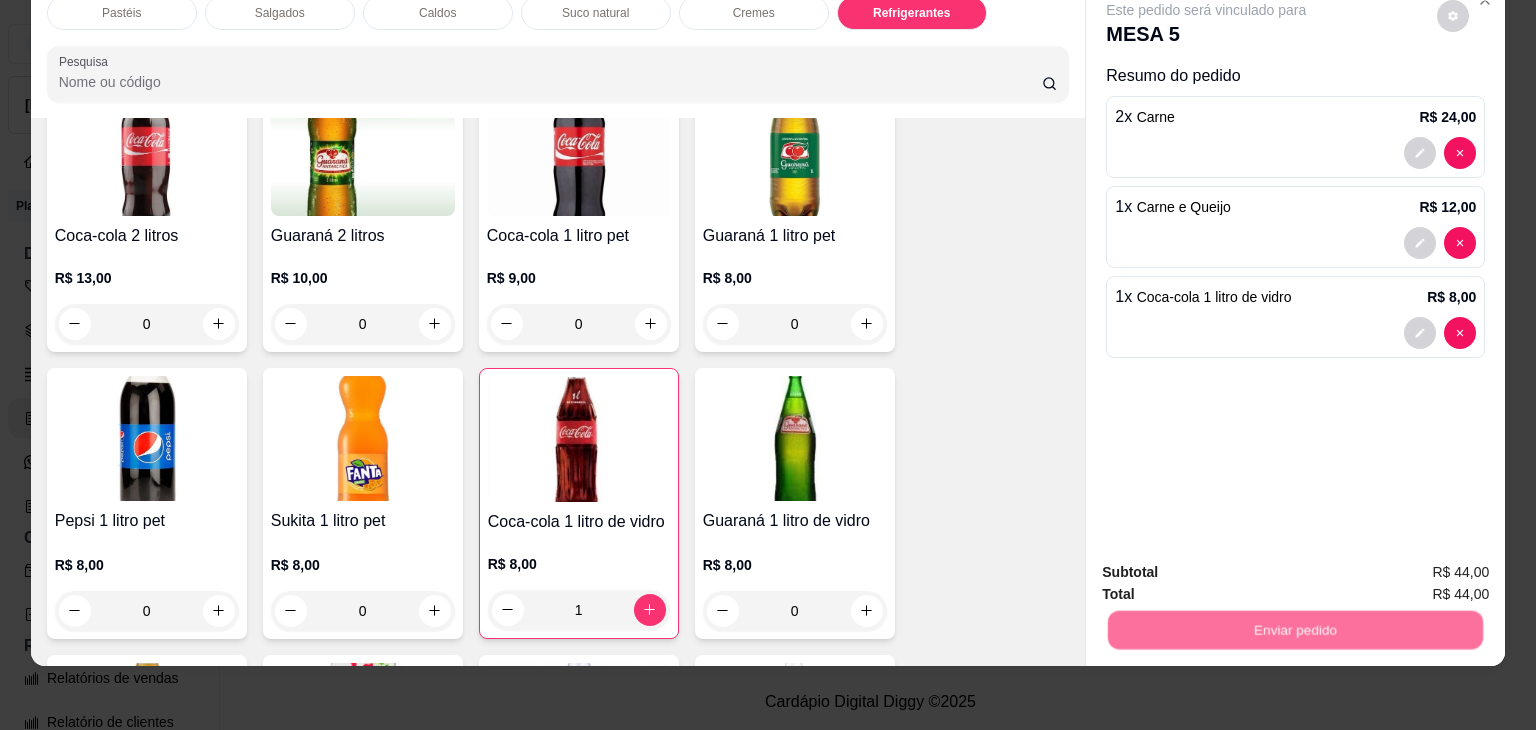 click on "Não registrar e enviar pedido" at bounding box center [1229, 565] 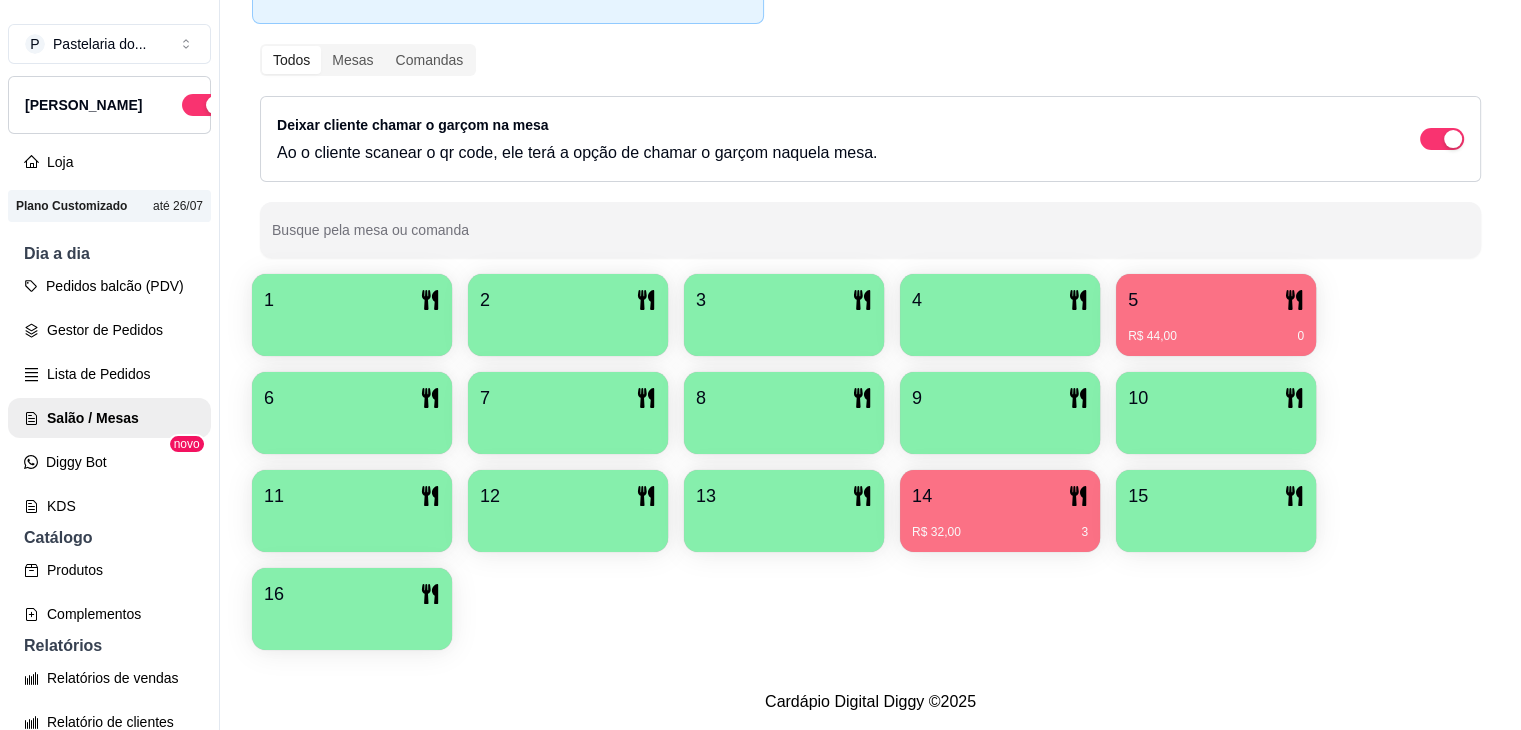 click on "13" at bounding box center [784, 496] 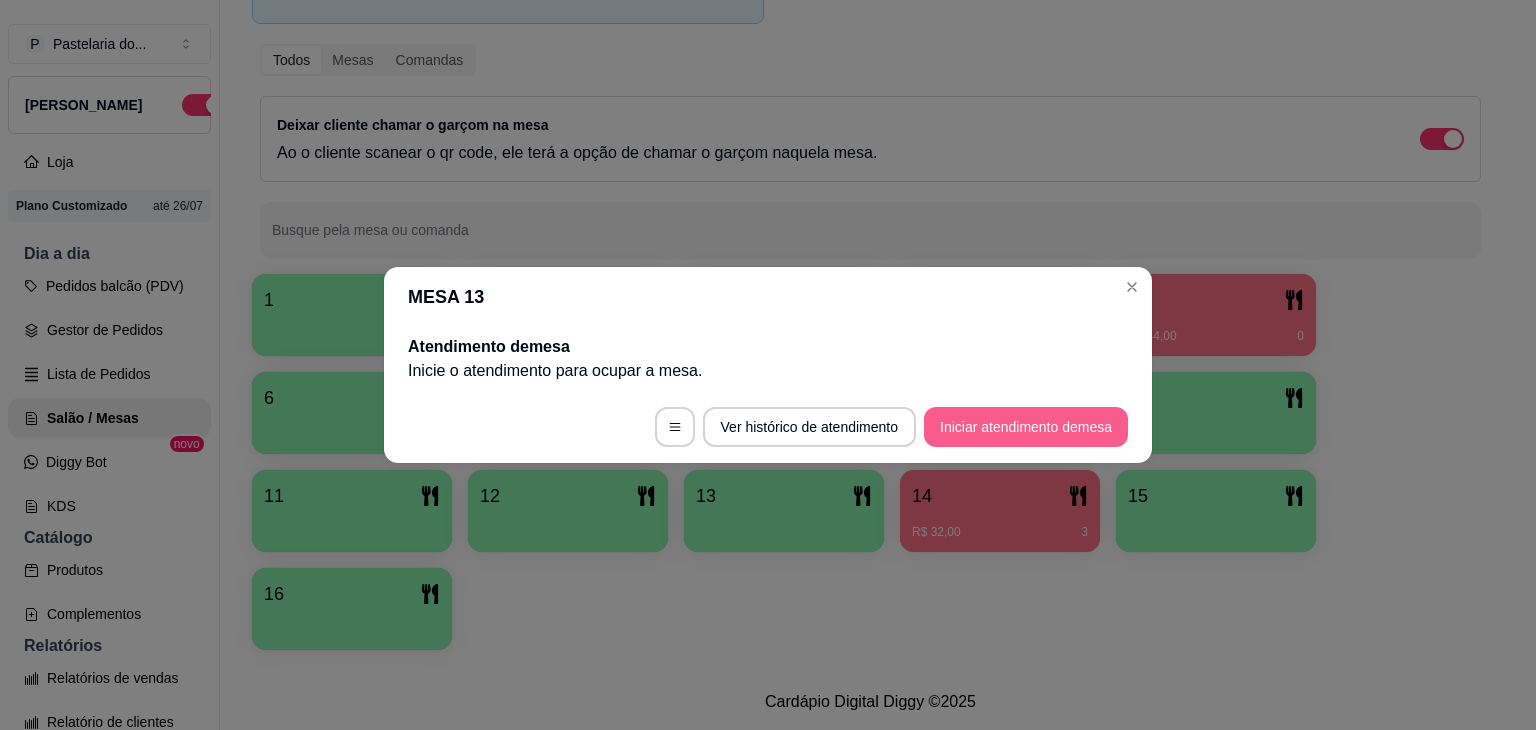 click on "Iniciar atendimento de  mesa" at bounding box center [1026, 427] 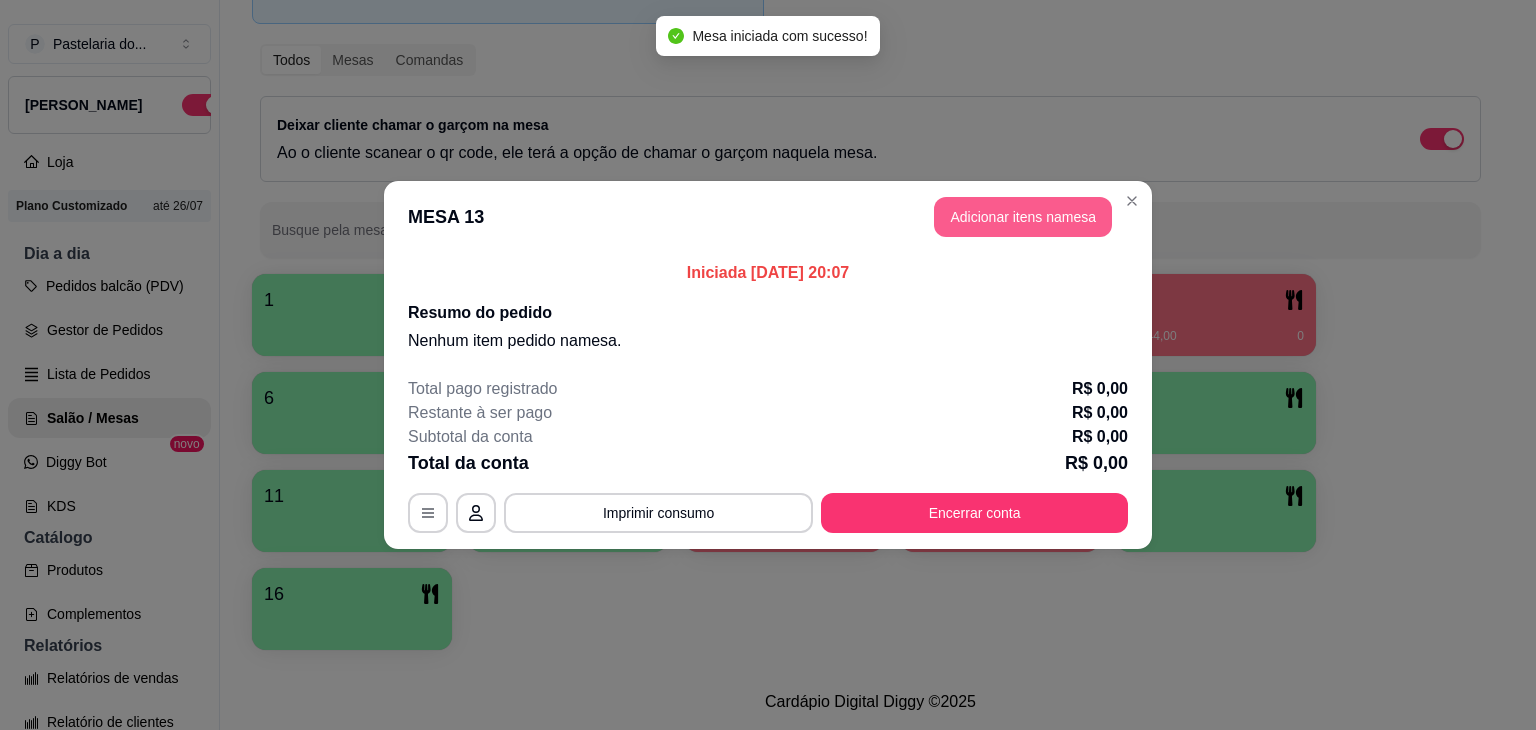 click on "Adicionar itens na  mesa" at bounding box center (1023, 217) 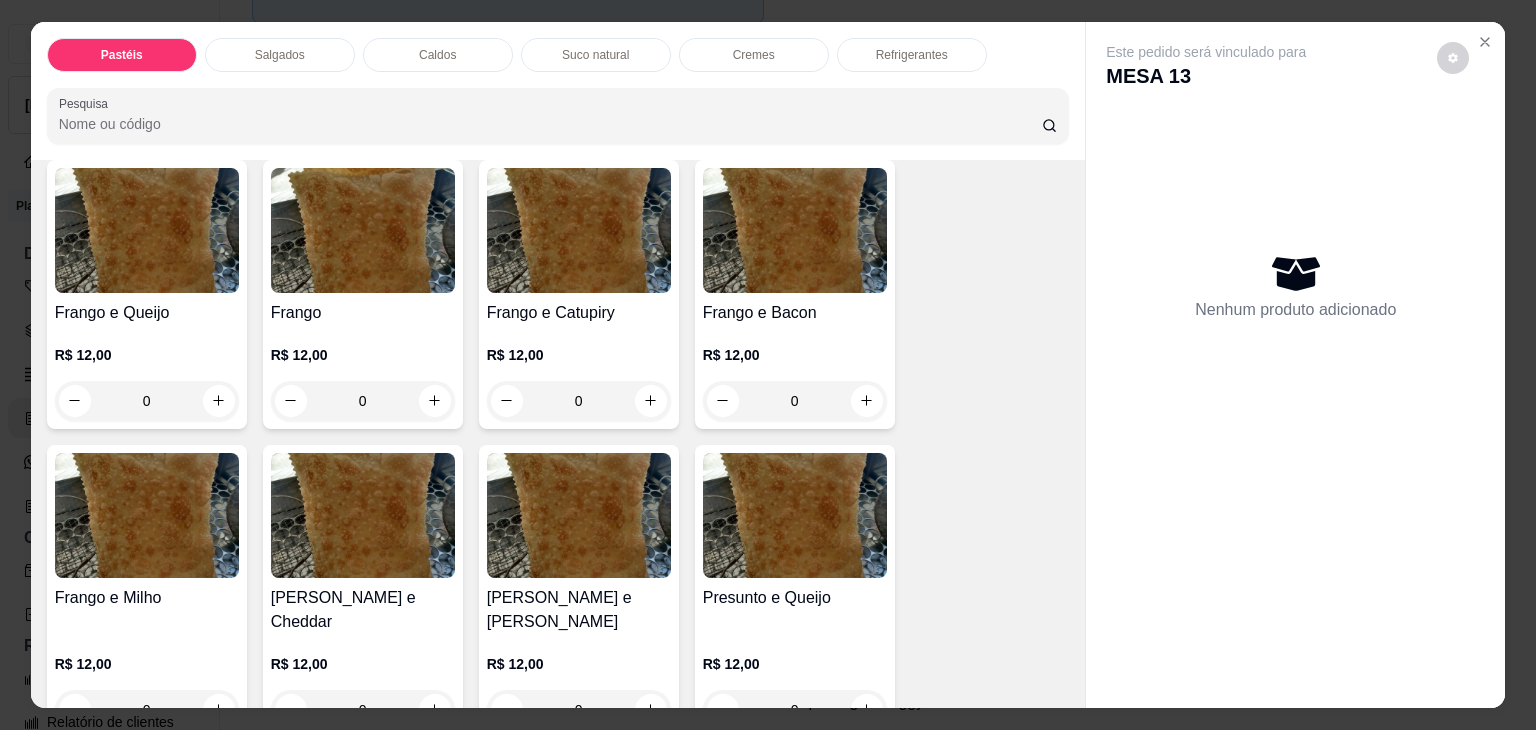 scroll, scrollTop: 800, scrollLeft: 0, axis: vertical 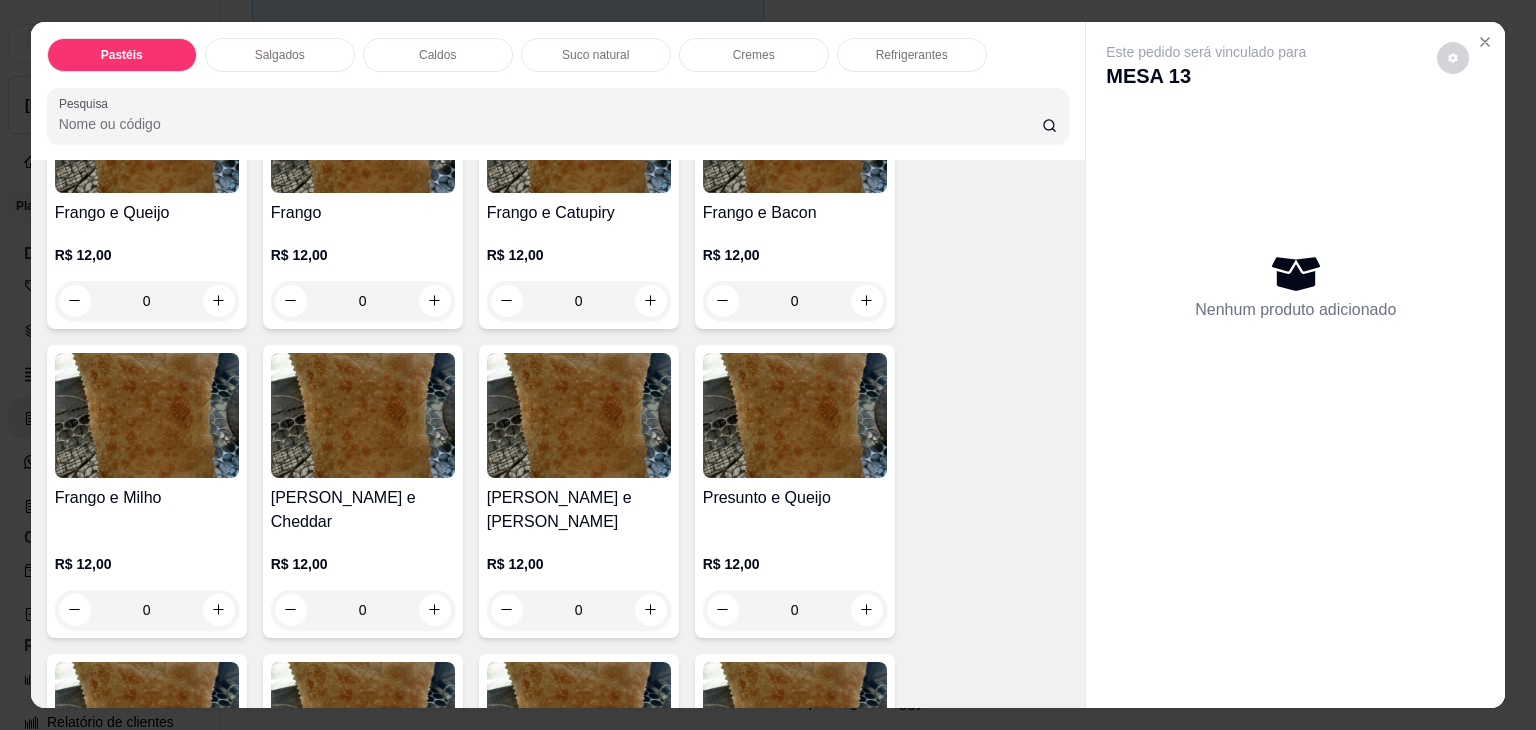 click on "0" at bounding box center [579, 610] 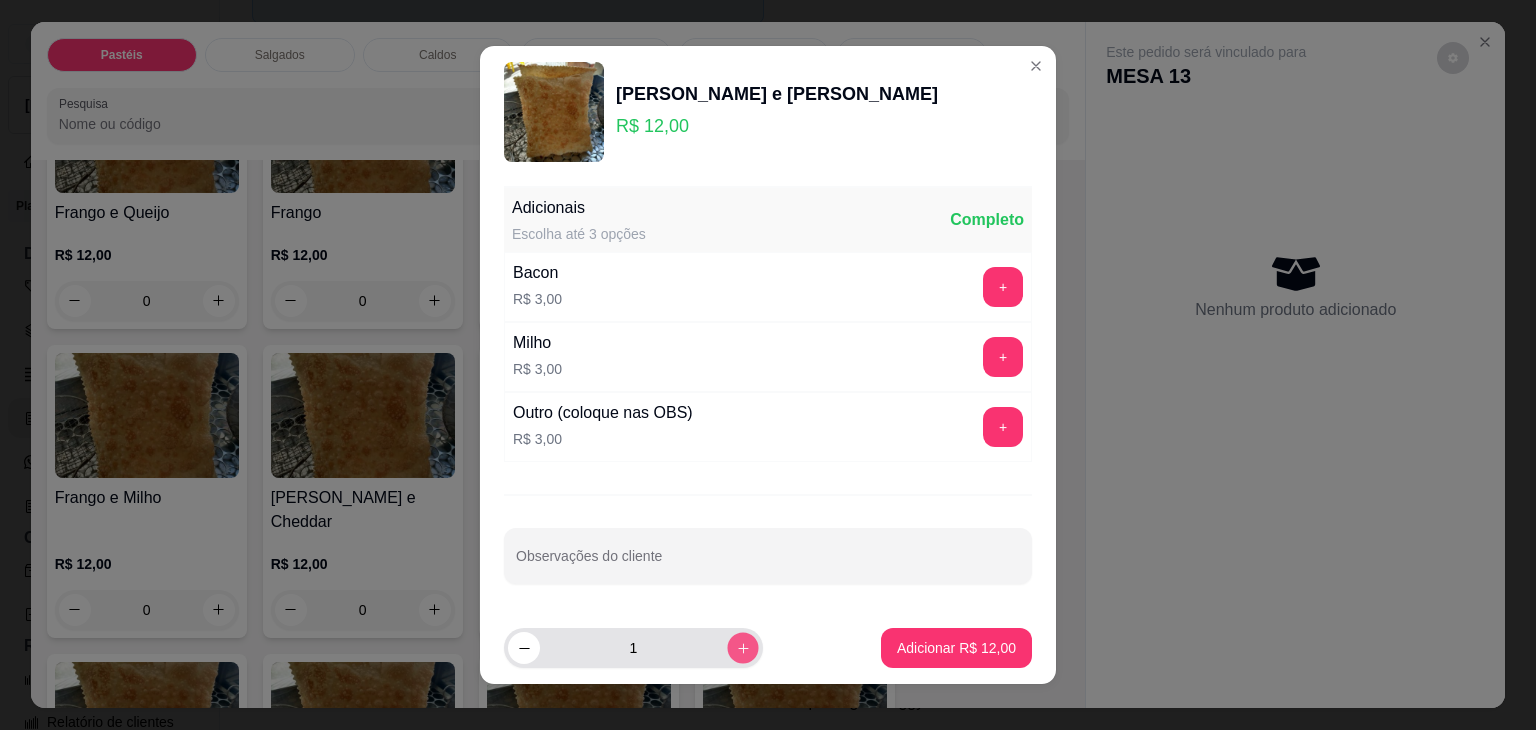 click at bounding box center (742, 647) 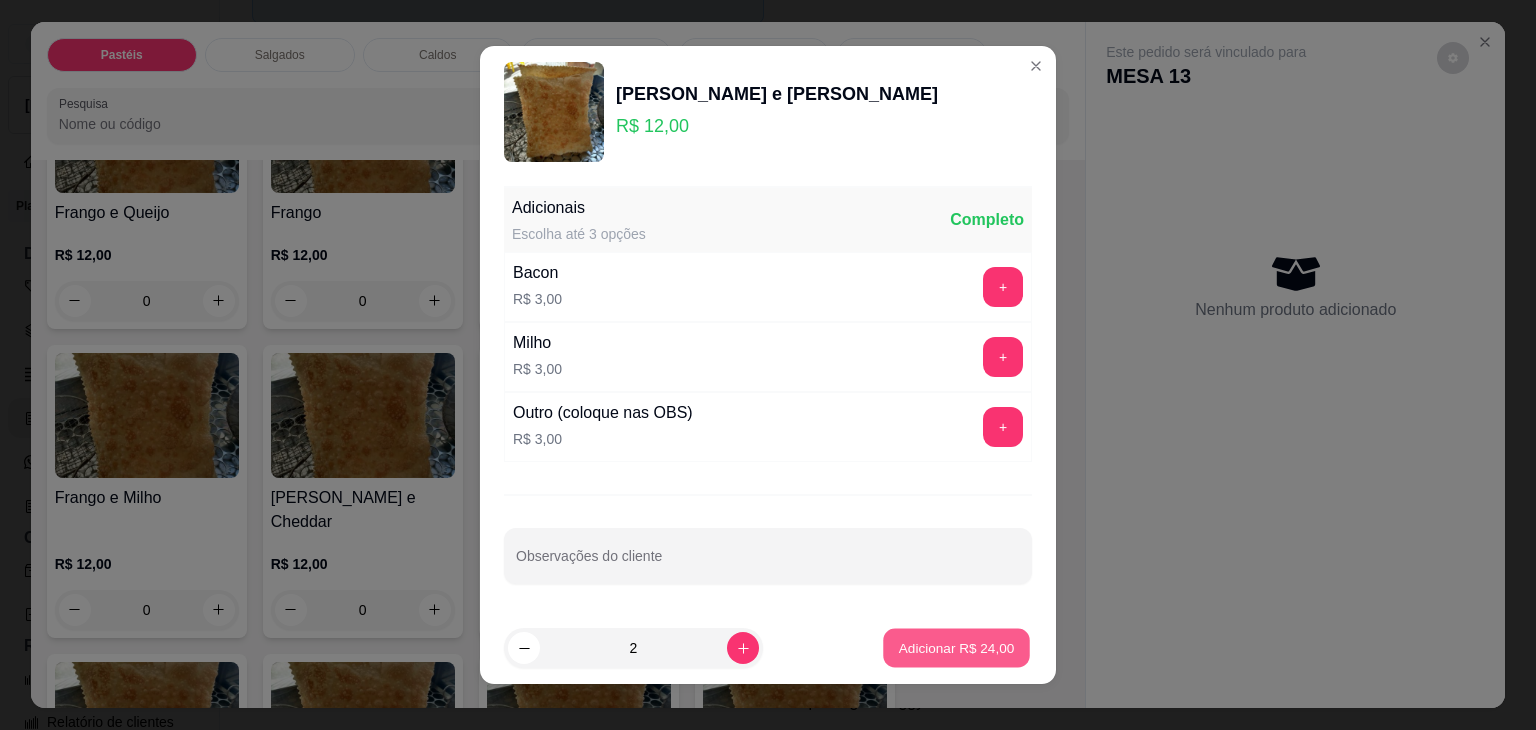 click on "Adicionar   R$ 24,00" at bounding box center (957, 647) 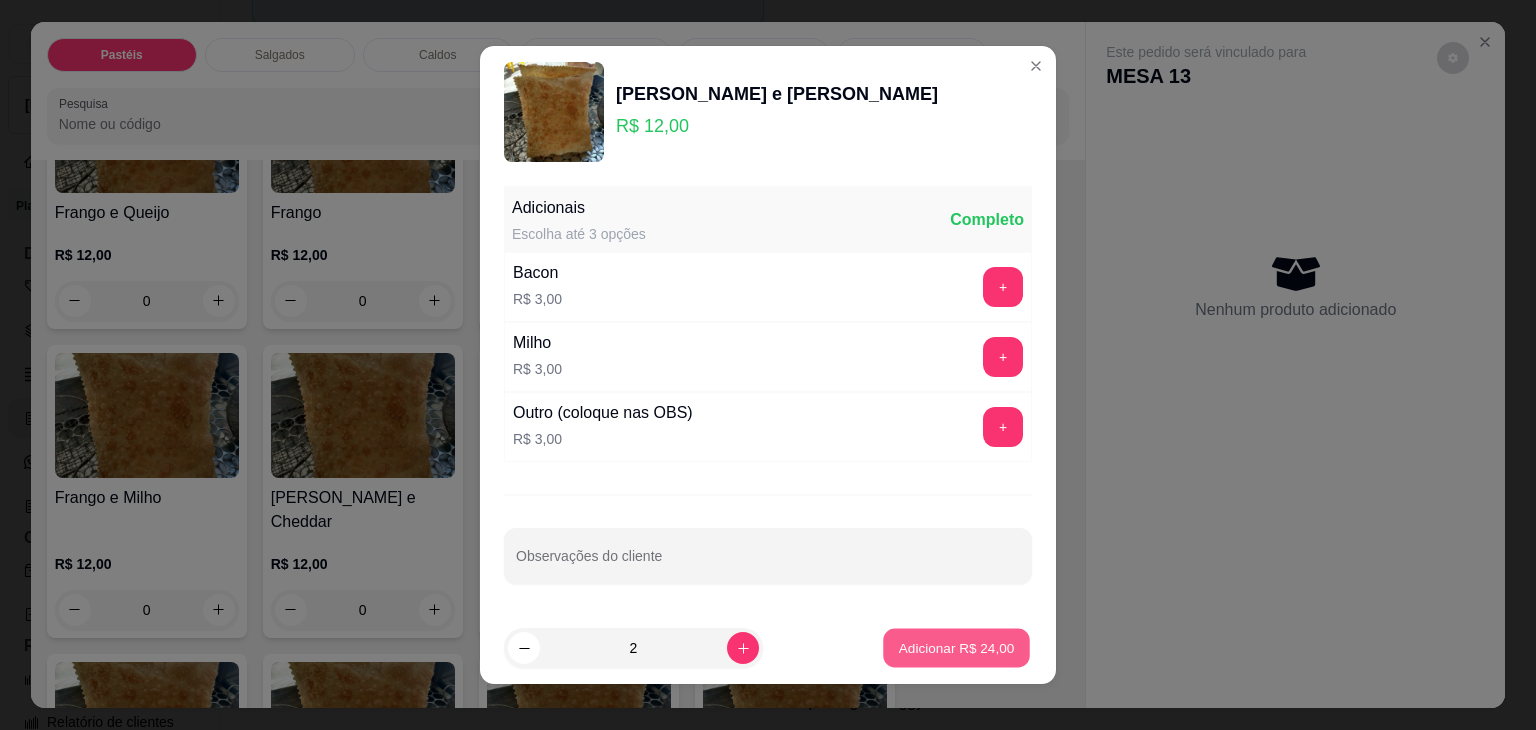 type on "2" 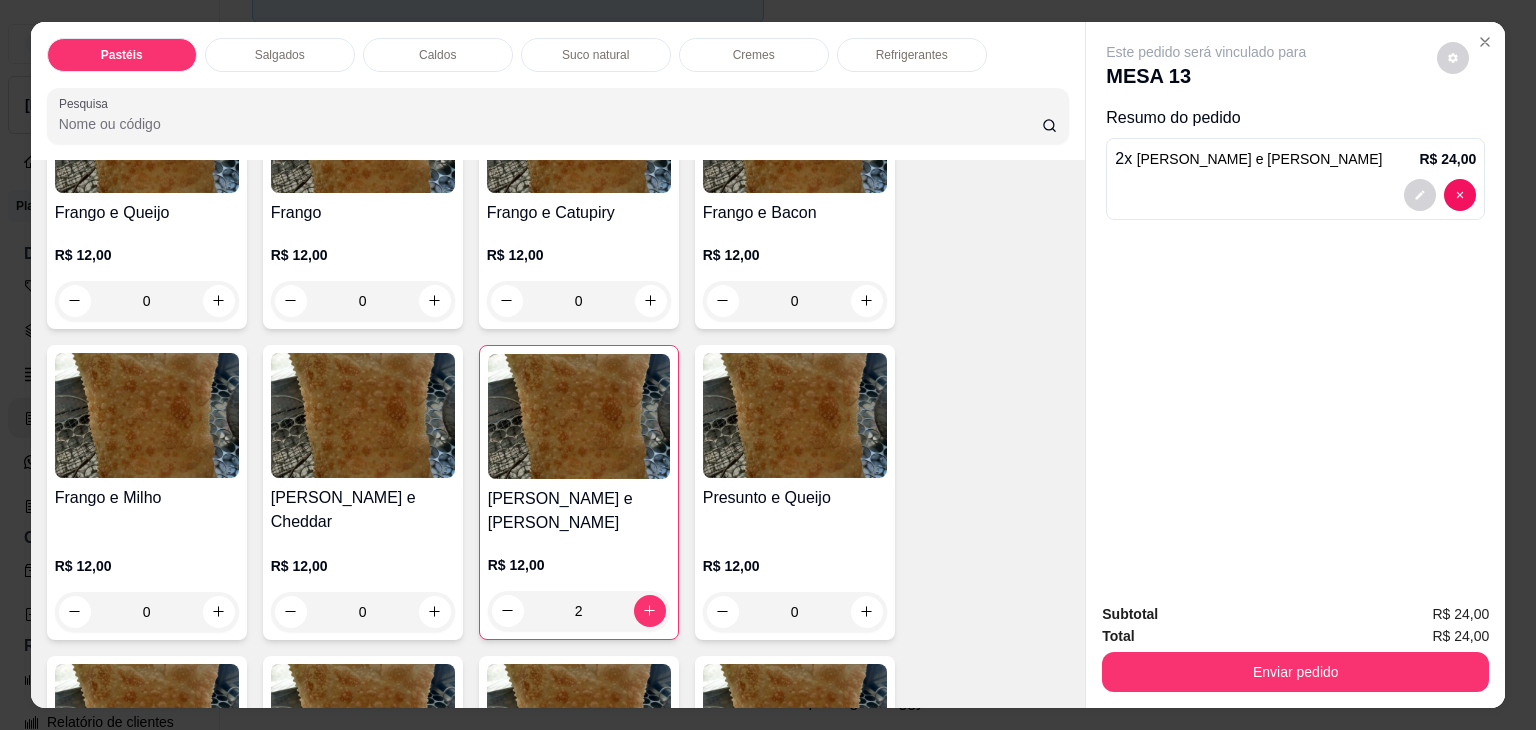 click on "Suco natural" at bounding box center [596, 55] 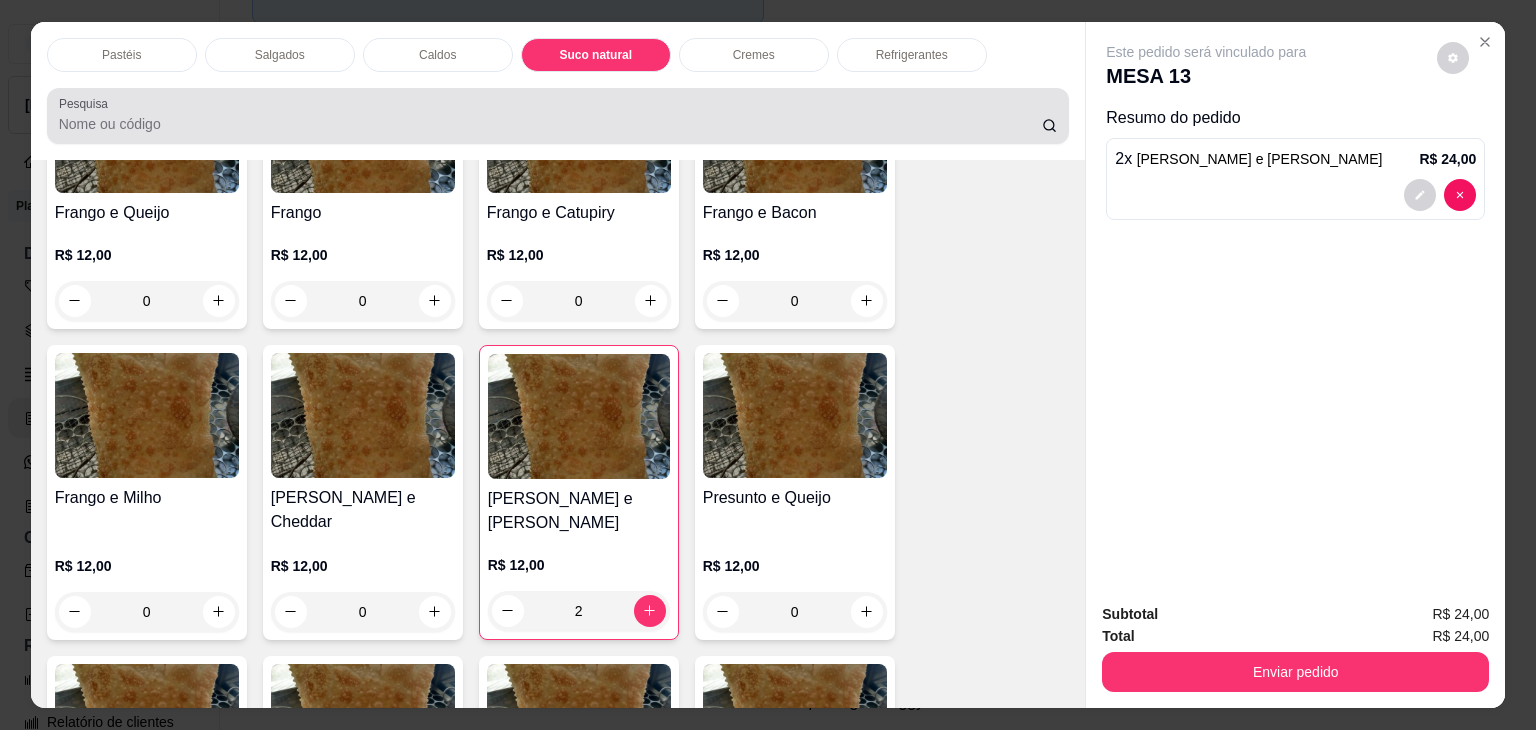 scroll, scrollTop: 3394, scrollLeft: 0, axis: vertical 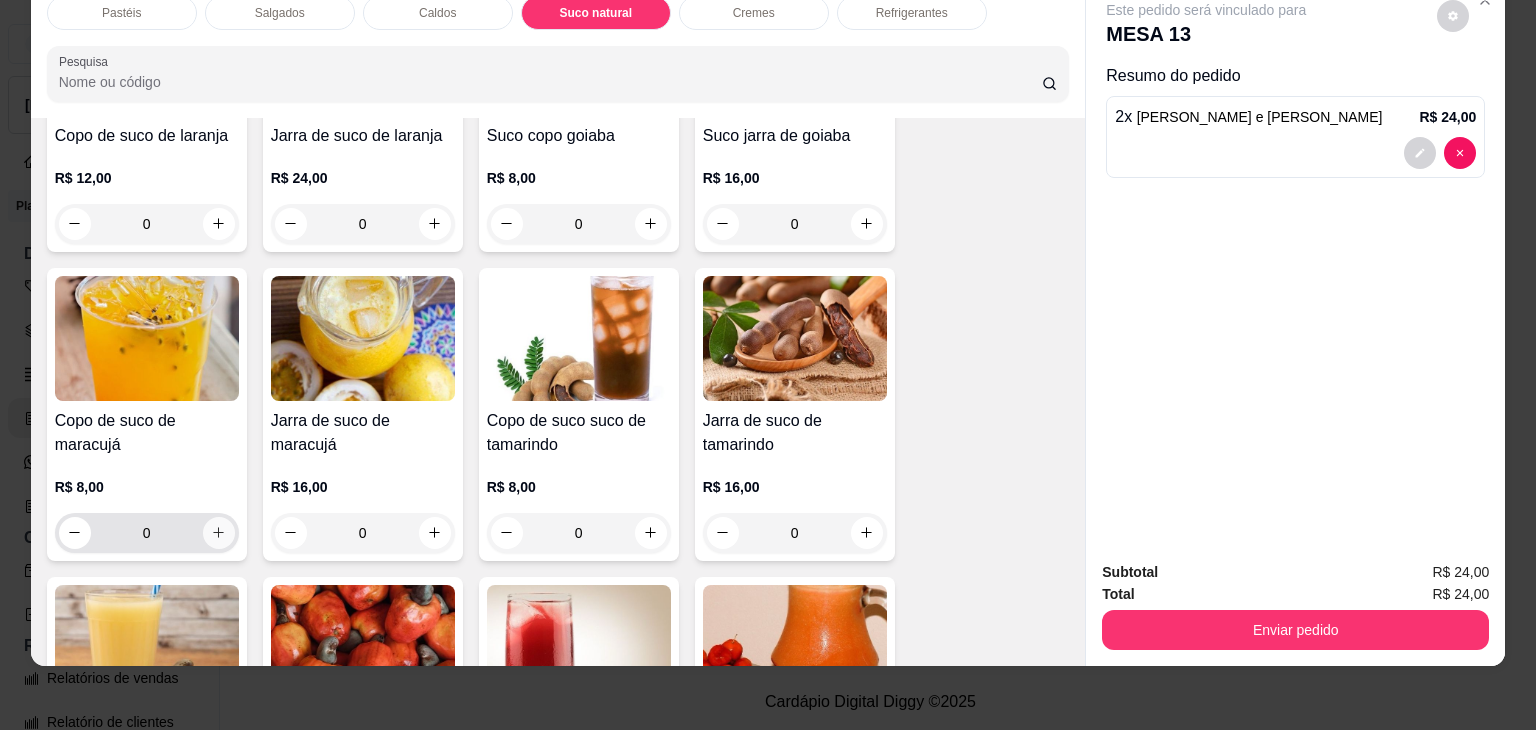 click 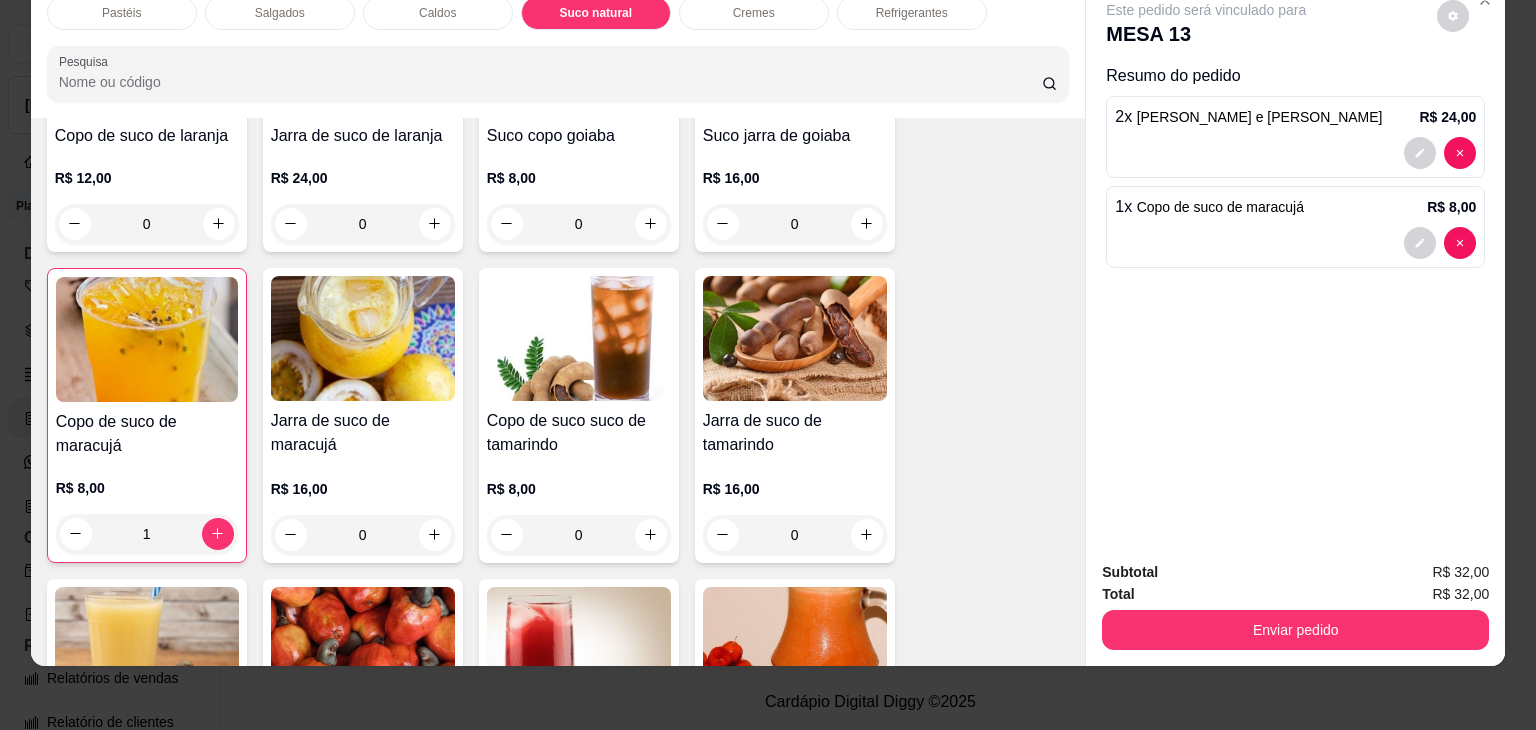 click on "Refrigerantes" at bounding box center (912, 13) 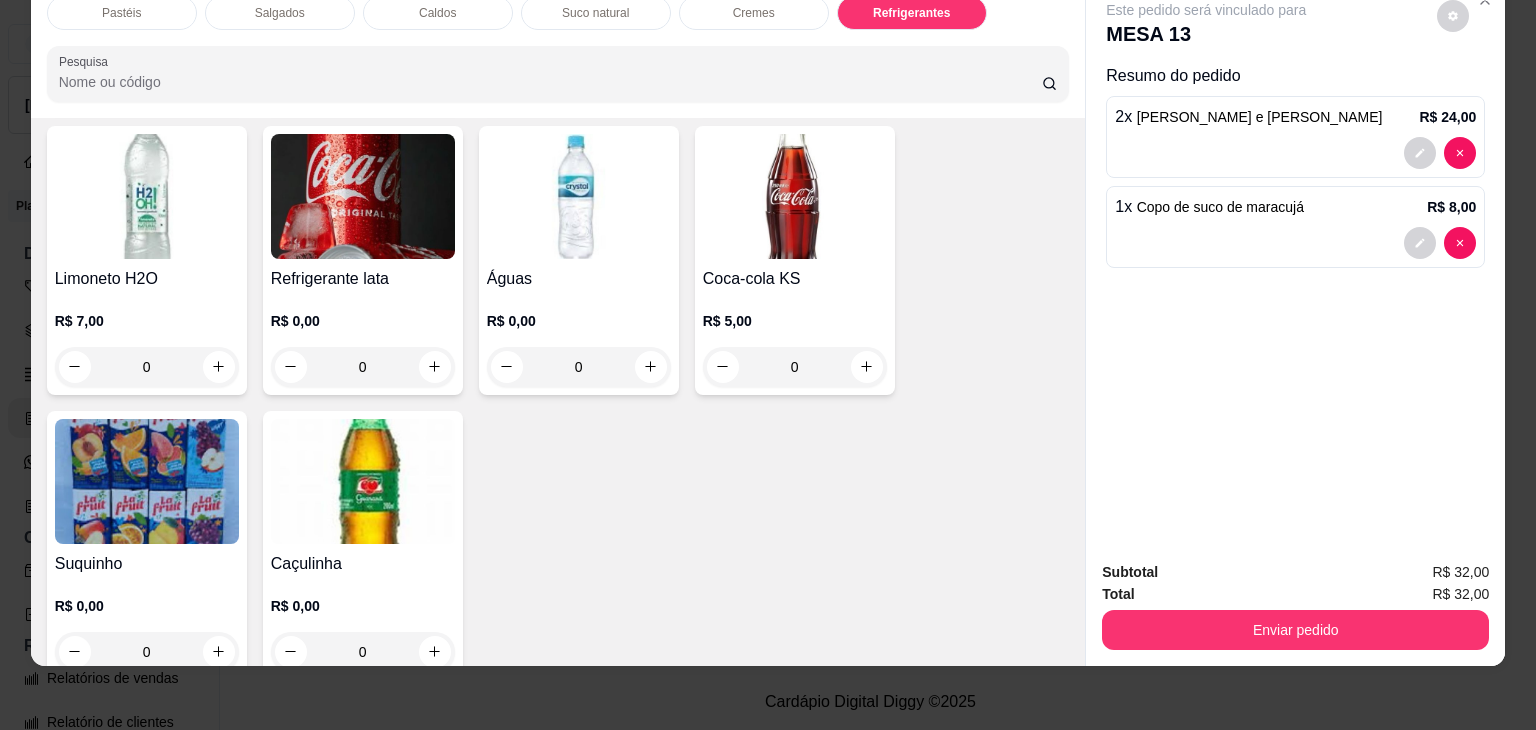 scroll, scrollTop: 6150, scrollLeft: 0, axis: vertical 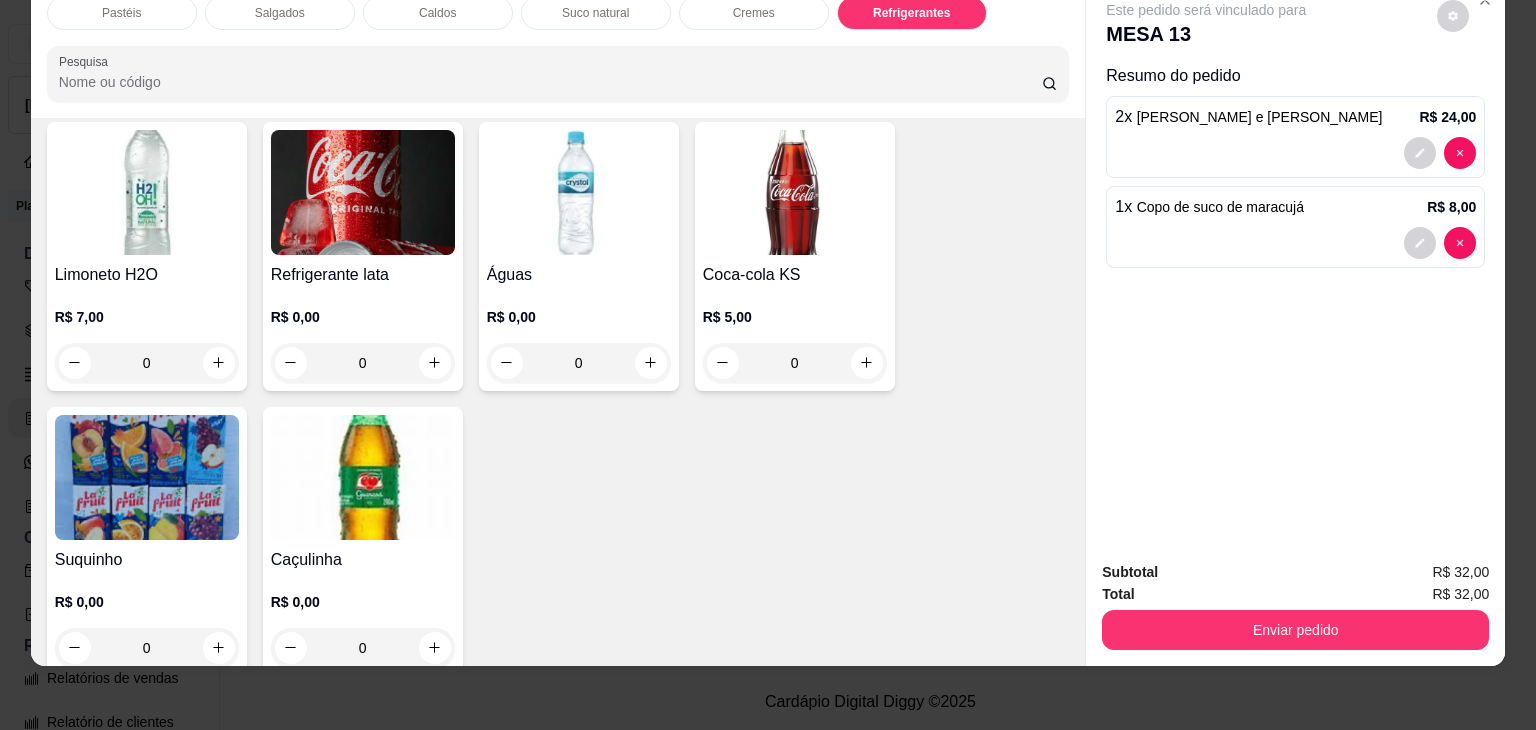 click on "0" at bounding box center (363, 648) 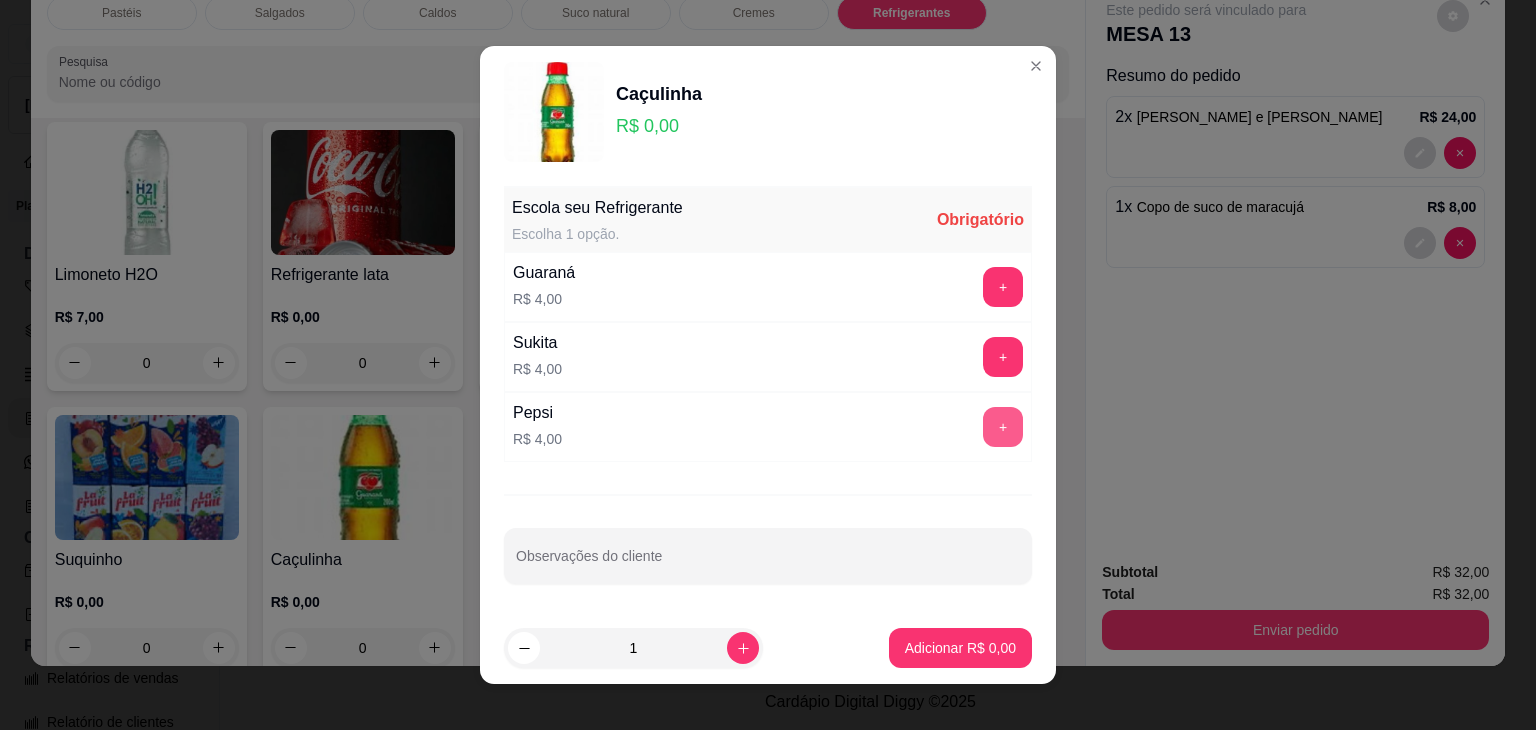 click on "+" at bounding box center [1003, 427] 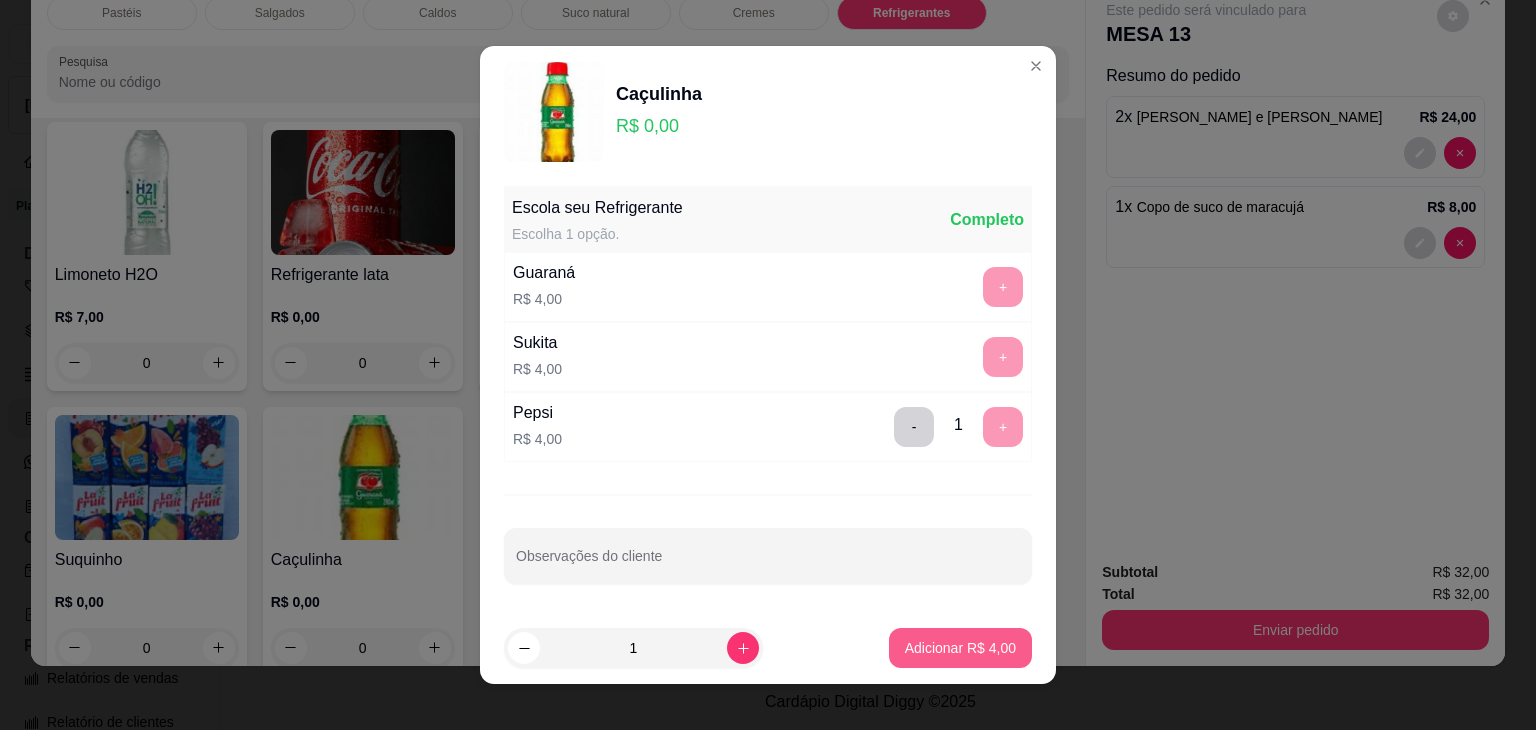 click on "Adicionar   R$ 4,00" at bounding box center (960, 648) 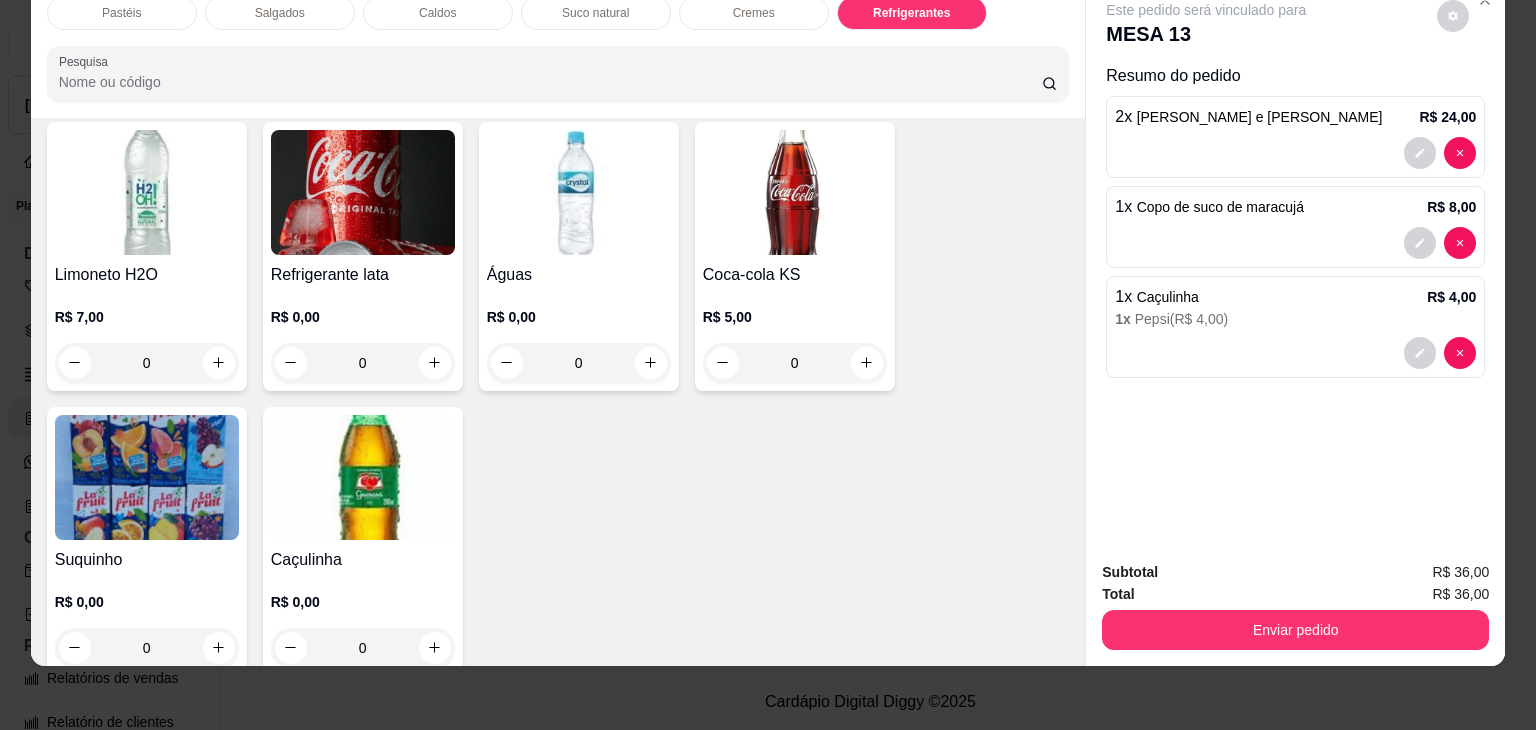click on "Enviar pedido" at bounding box center (1295, 630) 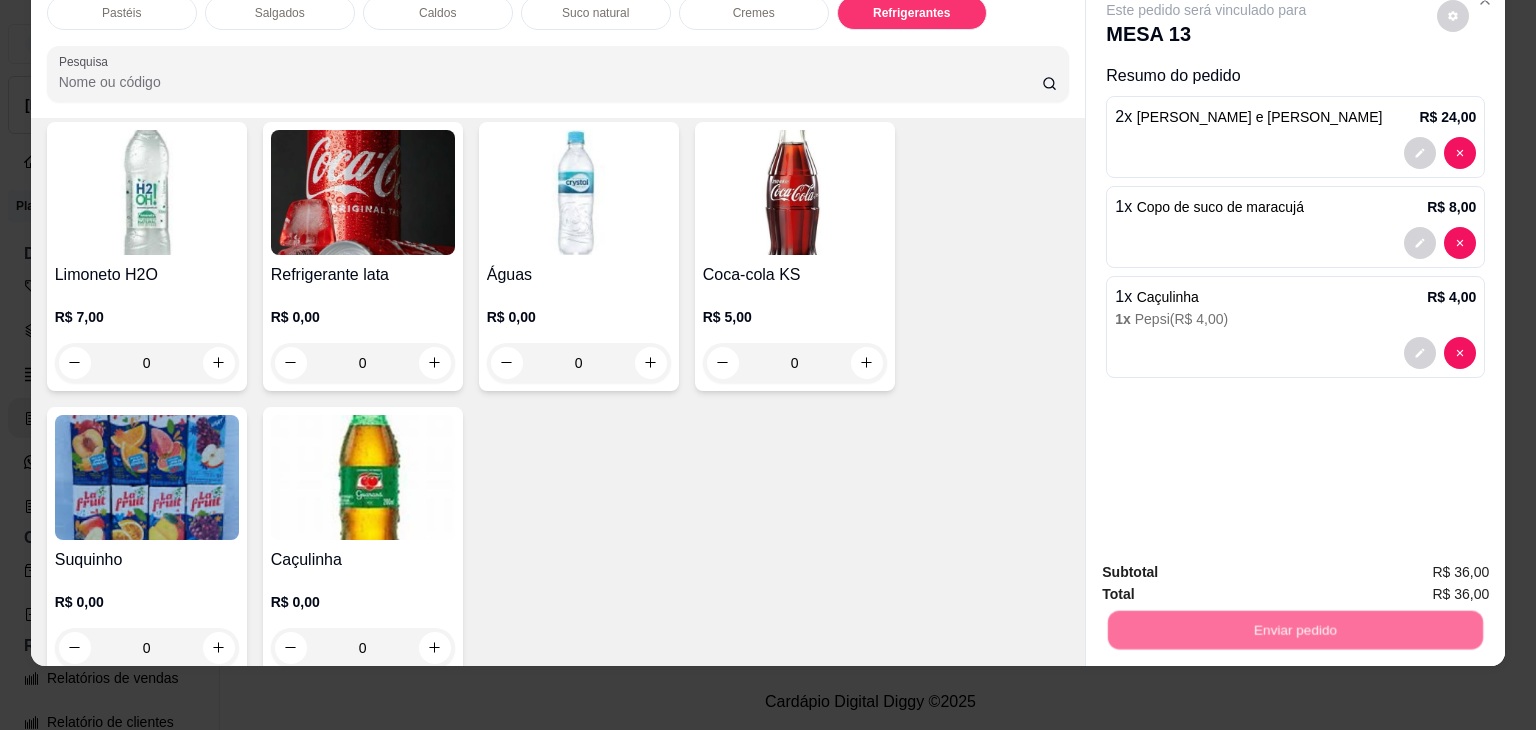 click on "Não registrar e enviar pedido" at bounding box center [1229, 564] 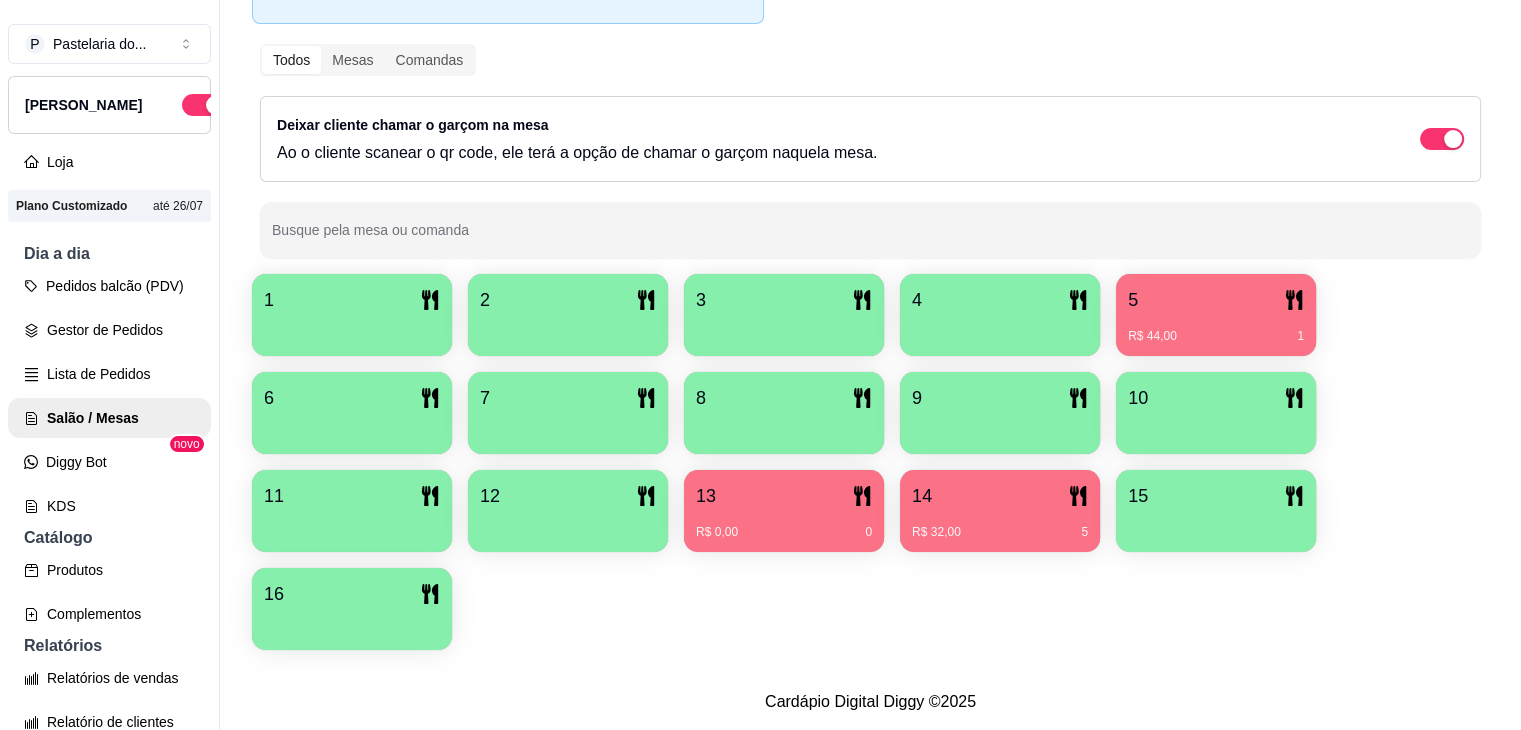 click on "15" at bounding box center (1216, 496) 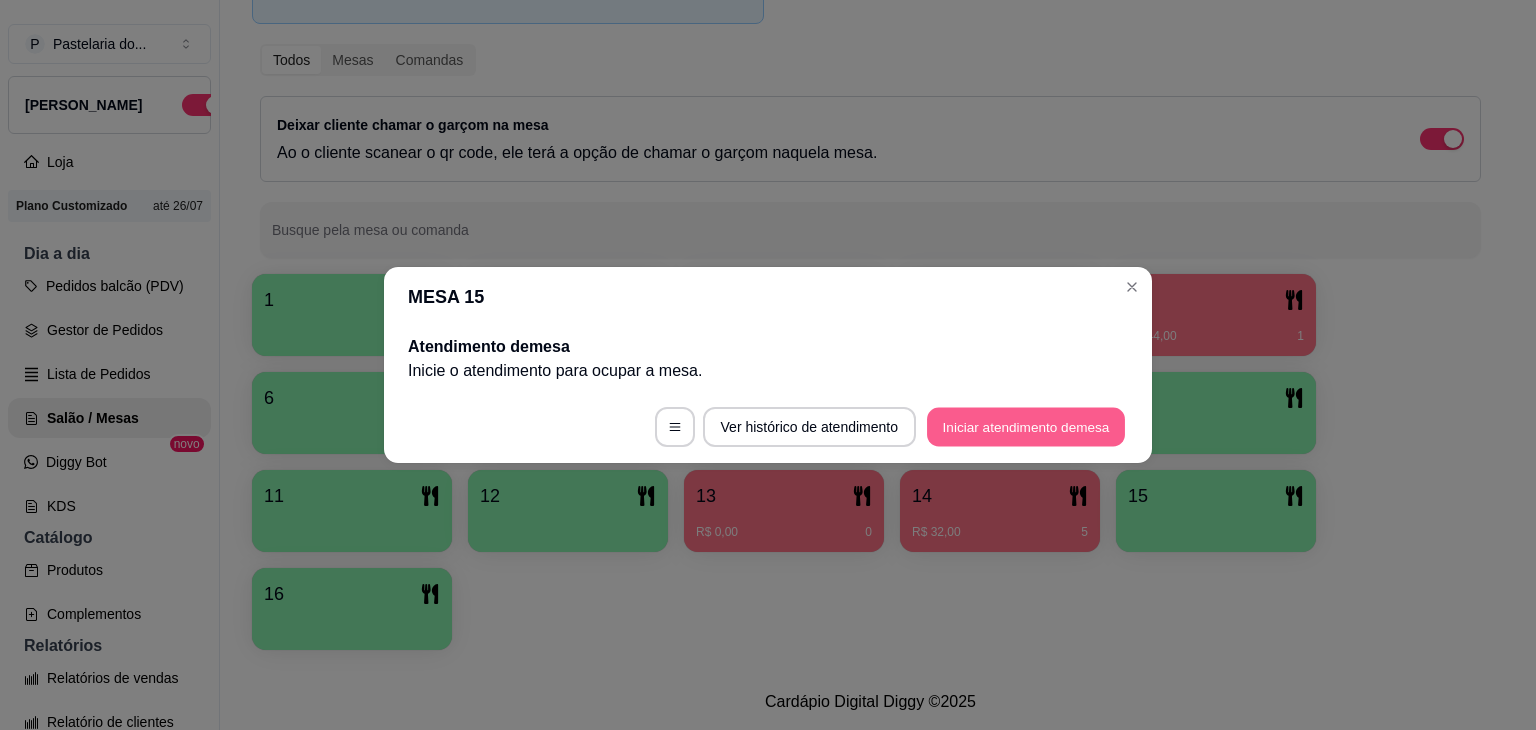 click on "Iniciar atendimento de  mesa" at bounding box center [1026, 427] 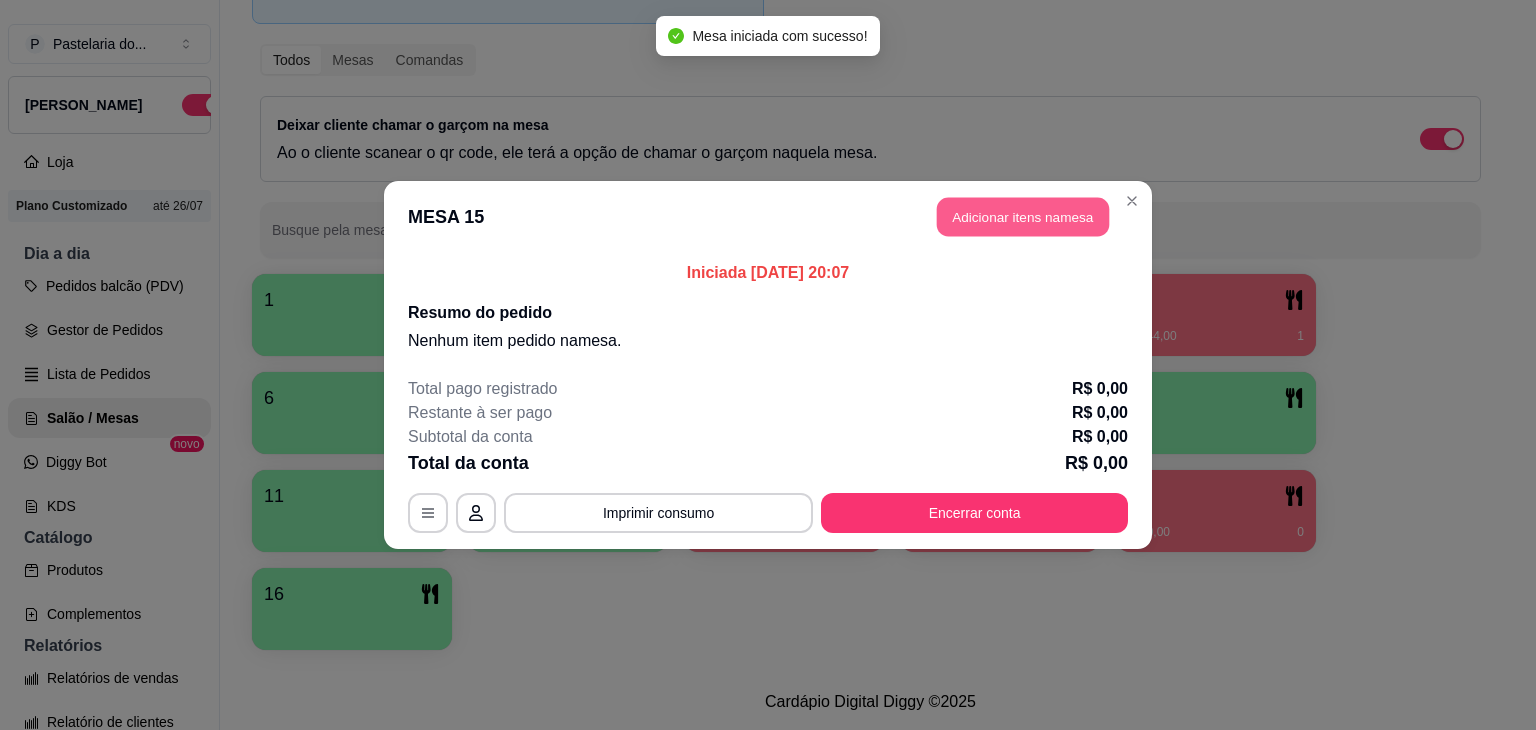 click on "Adicionar itens na  mesa" at bounding box center [1023, 217] 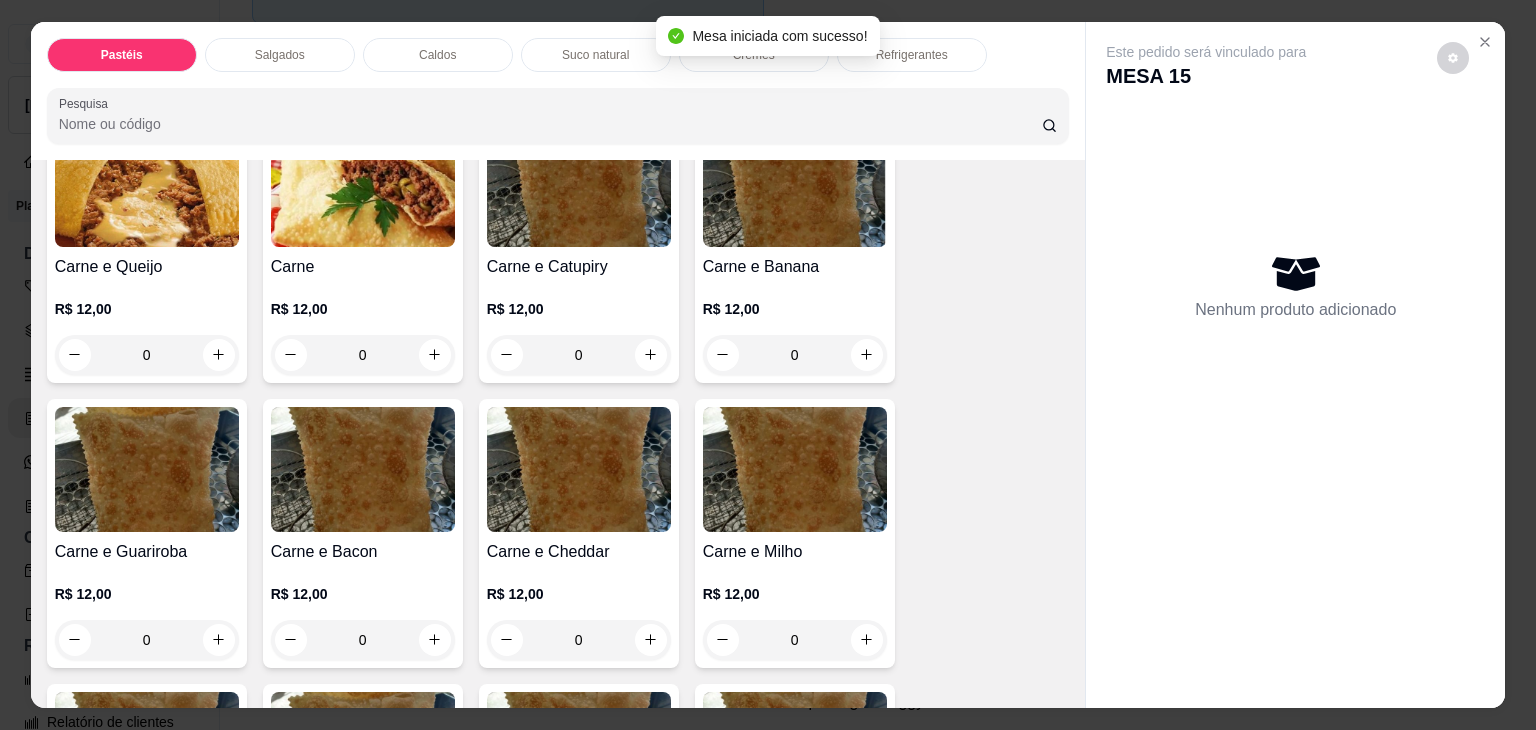 scroll, scrollTop: 100, scrollLeft: 0, axis: vertical 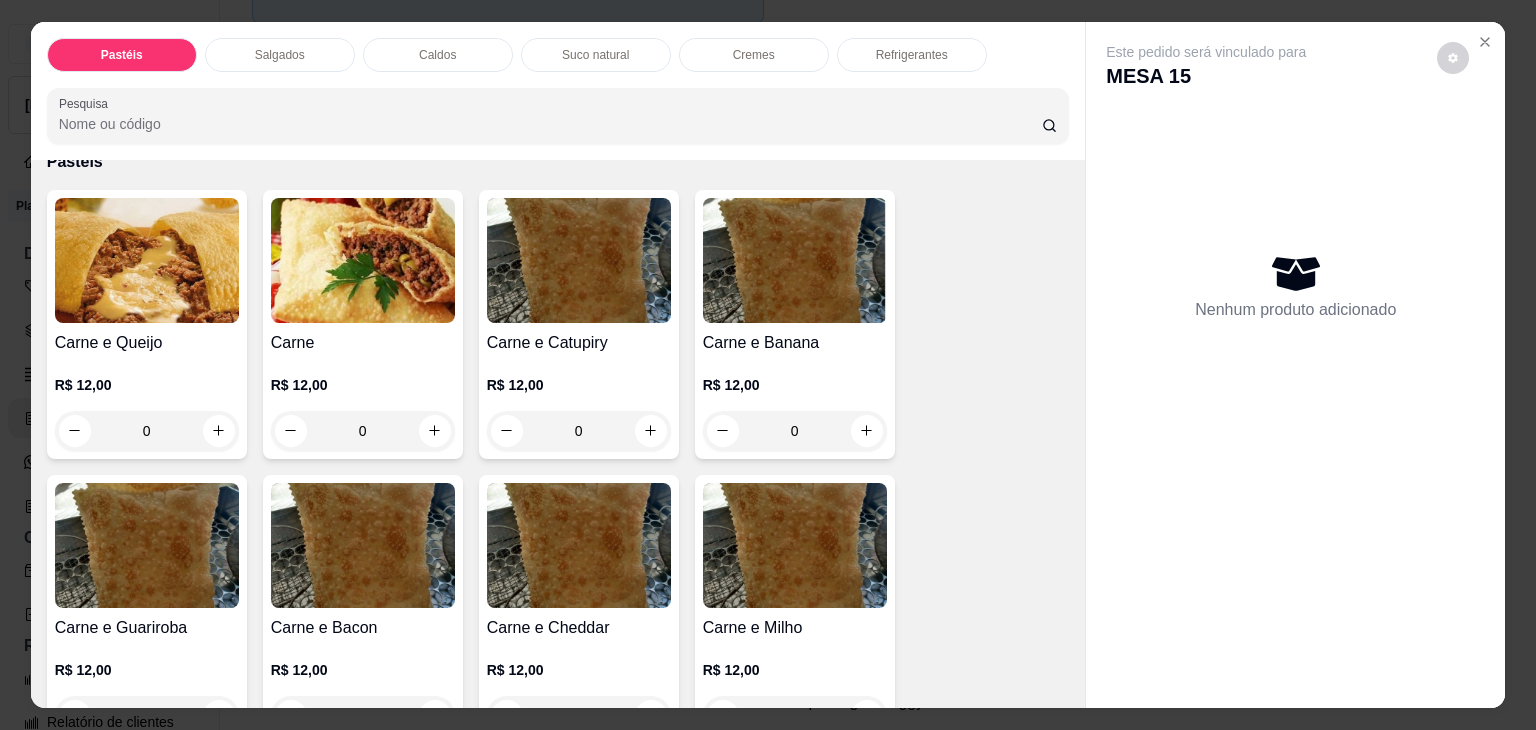 click on "0" at bounding box center [147, 431] 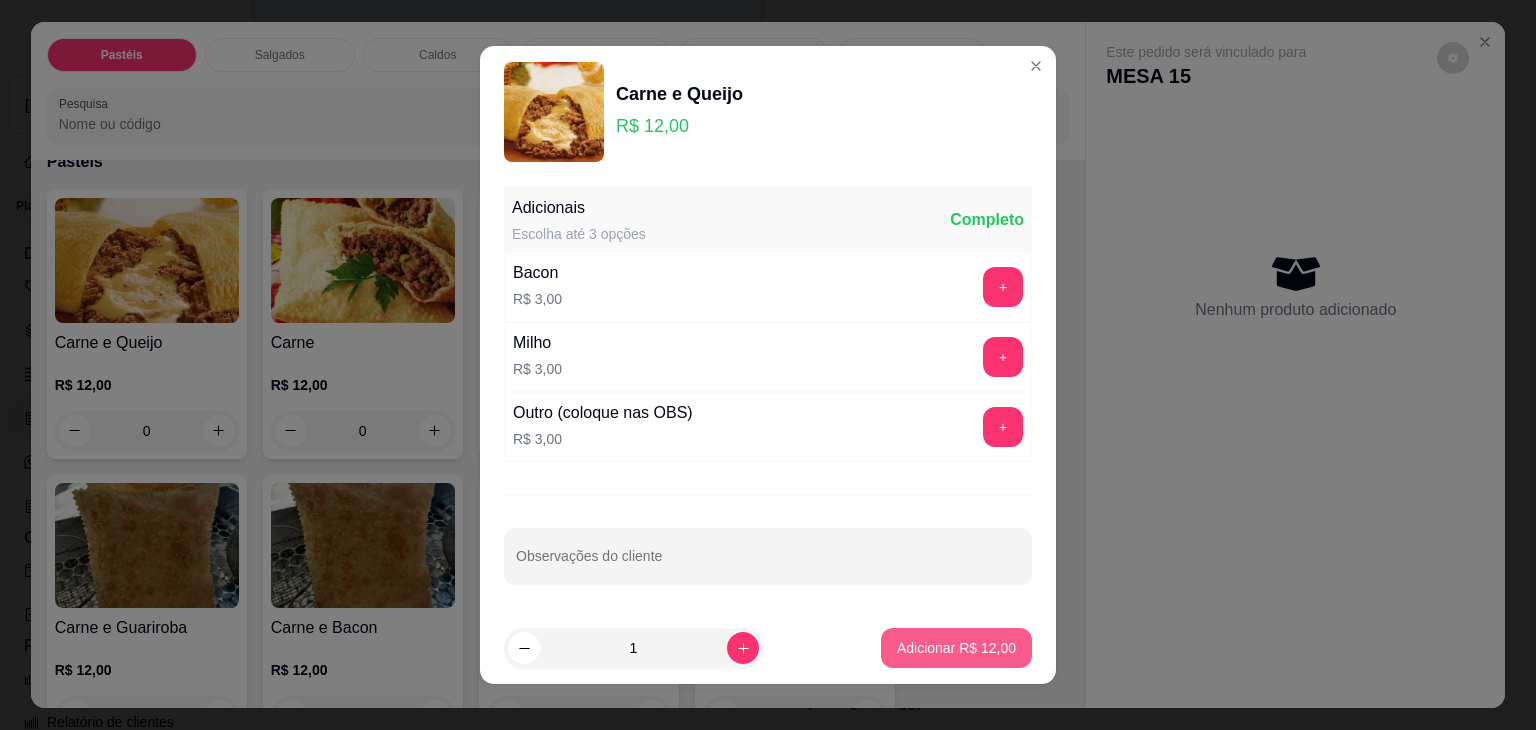 click on "Adicionar   R$ 12,00" at bounding box center [956, 648] 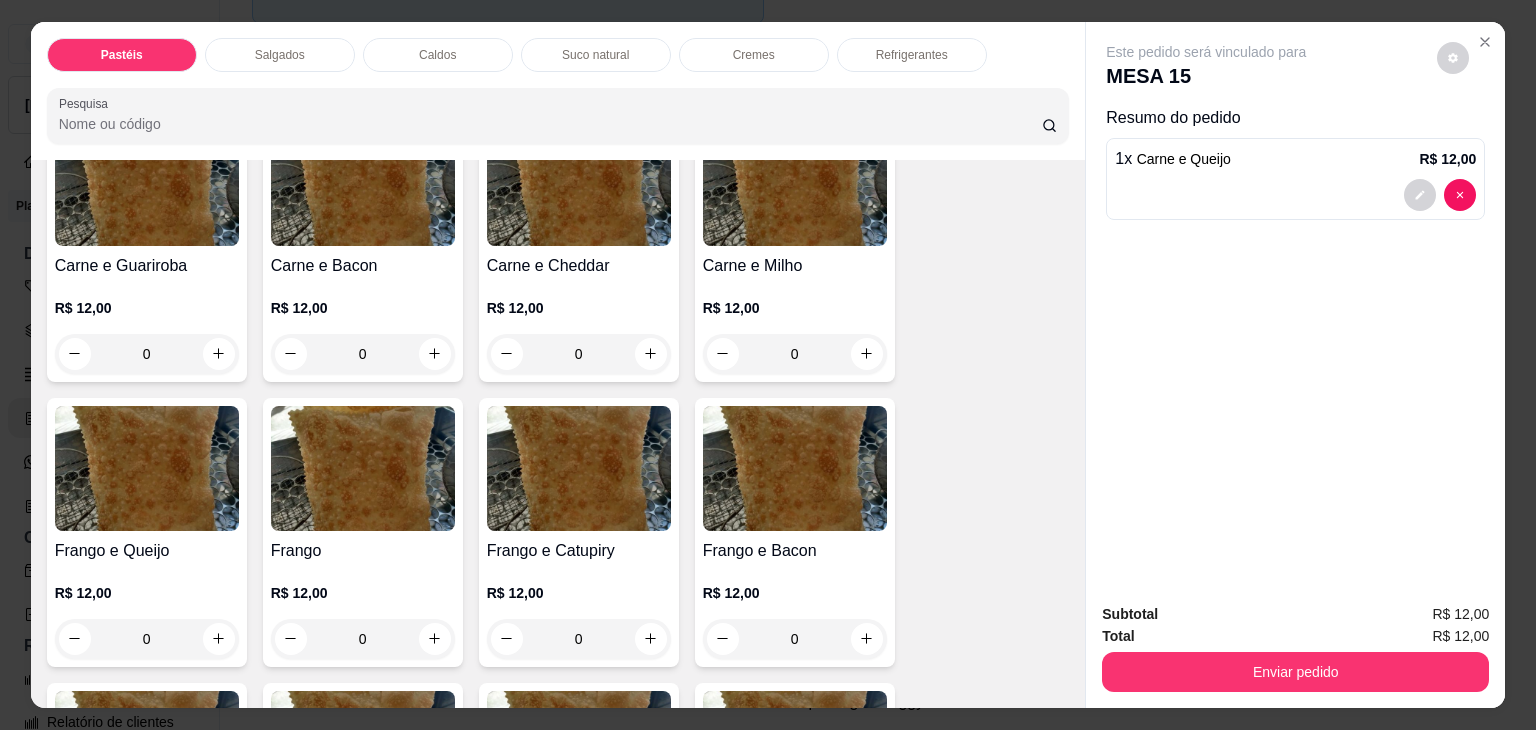 scroll, scrollTop: 600, scrollLeft: 0, axis: vertical 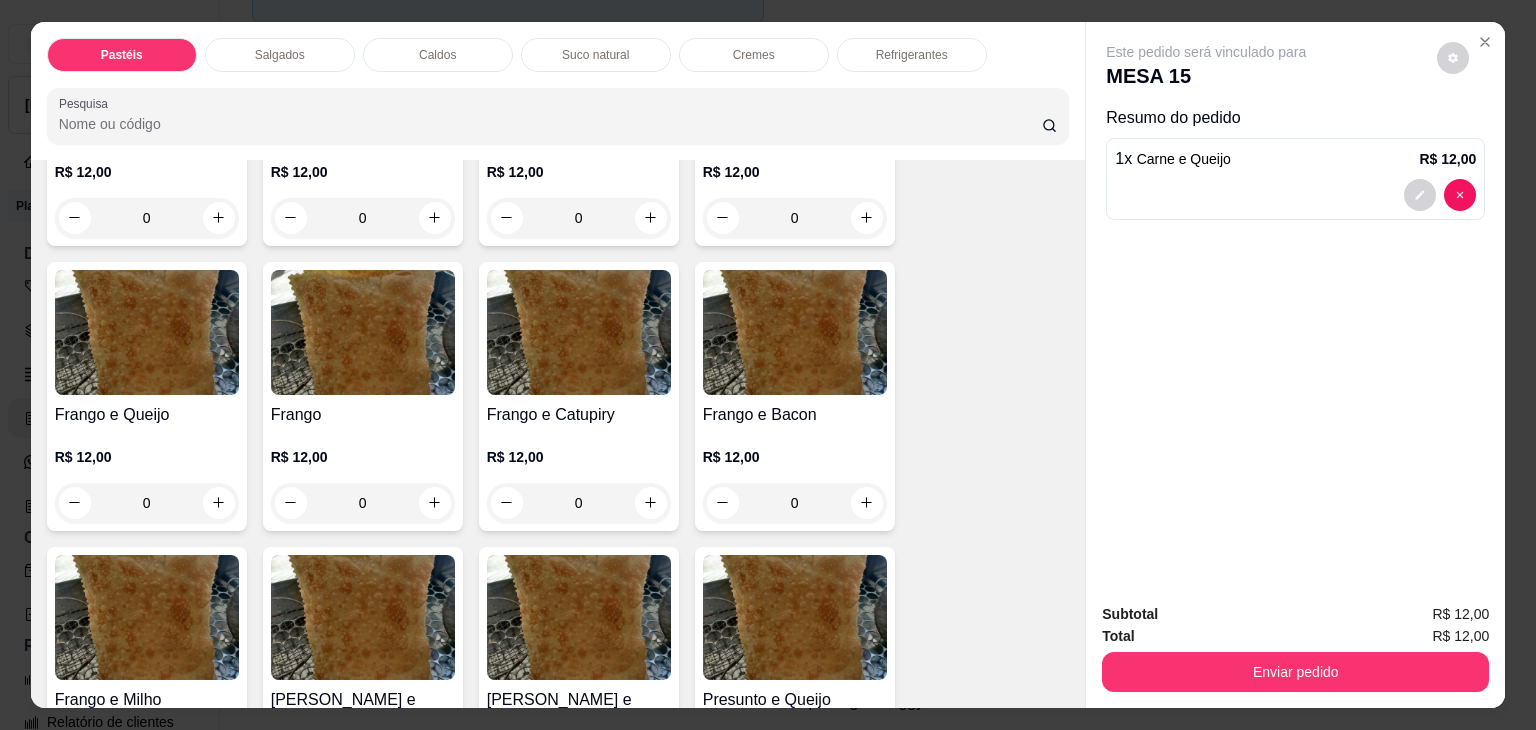 click on "0" at bounding box center [579, 503] 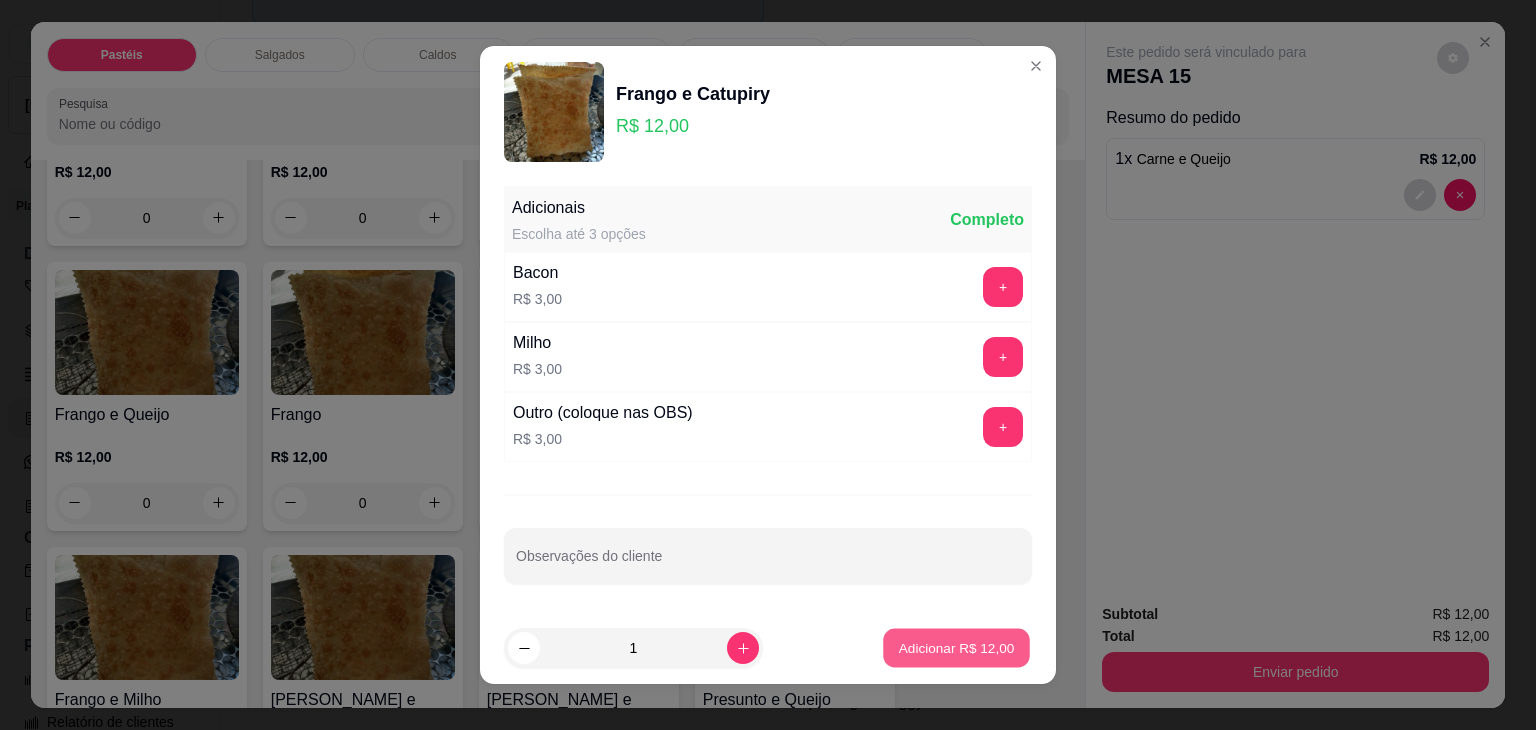 click on "Adicionar   R$ 12,00" at bounding box center [956, 648] 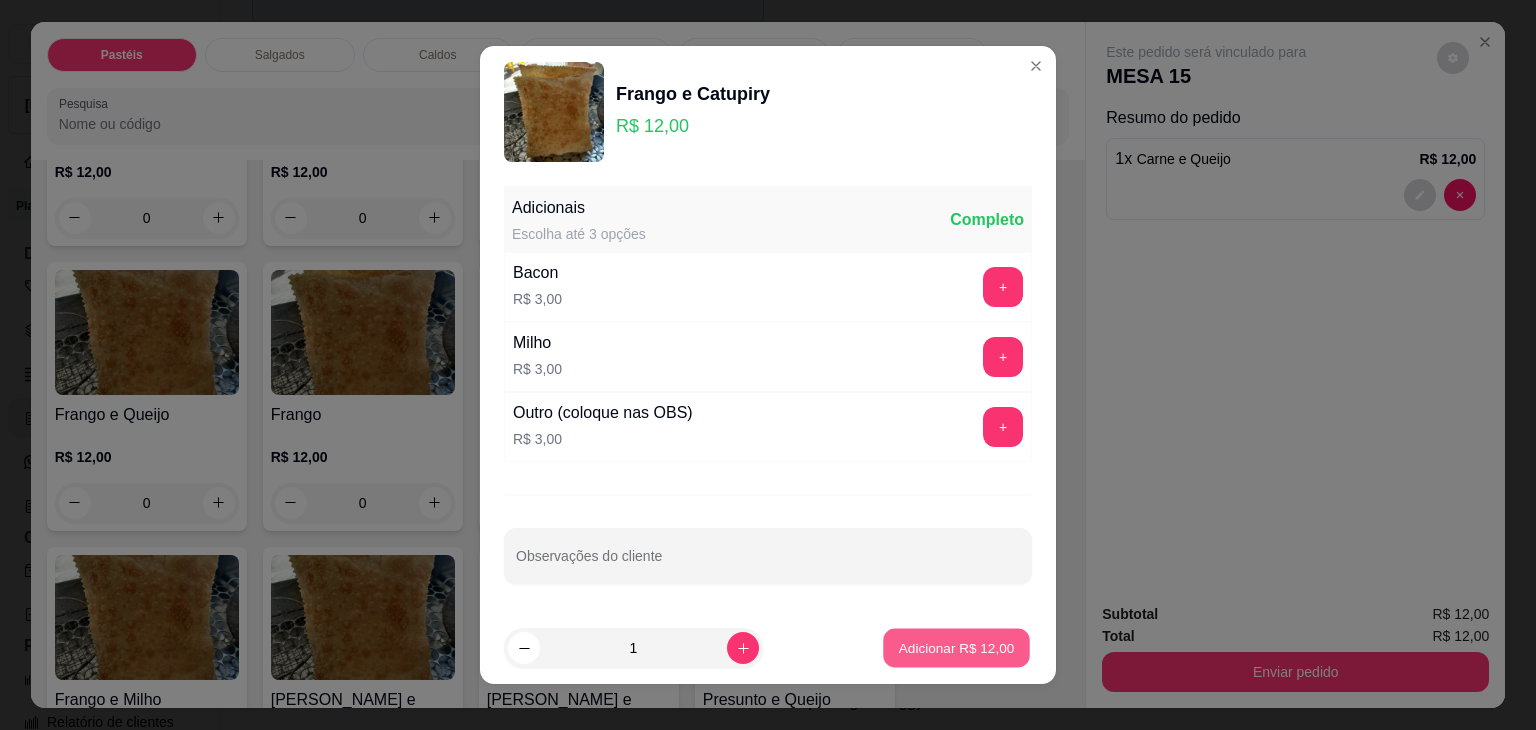 type on "1" 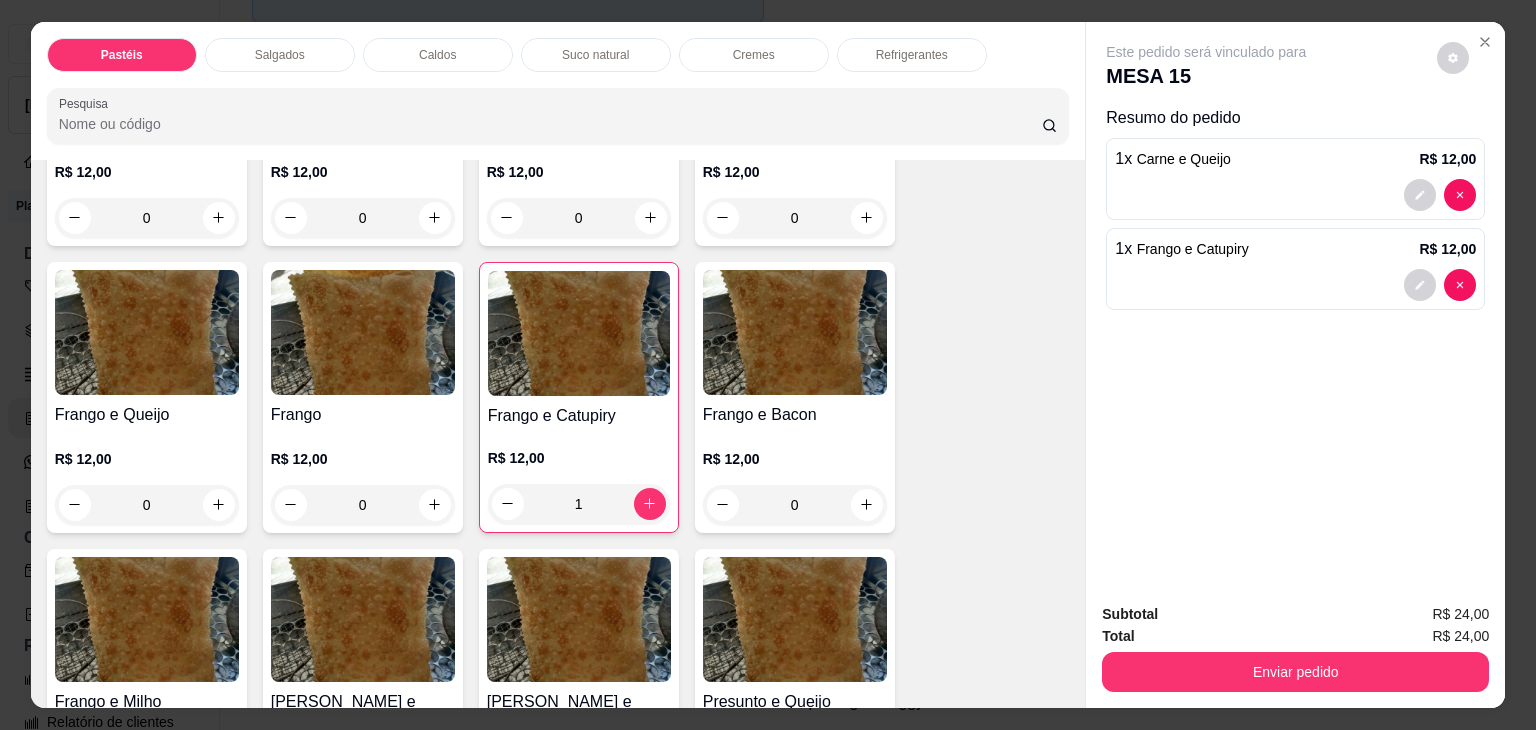 click on "Salgados" at bounding box center [280, 55] 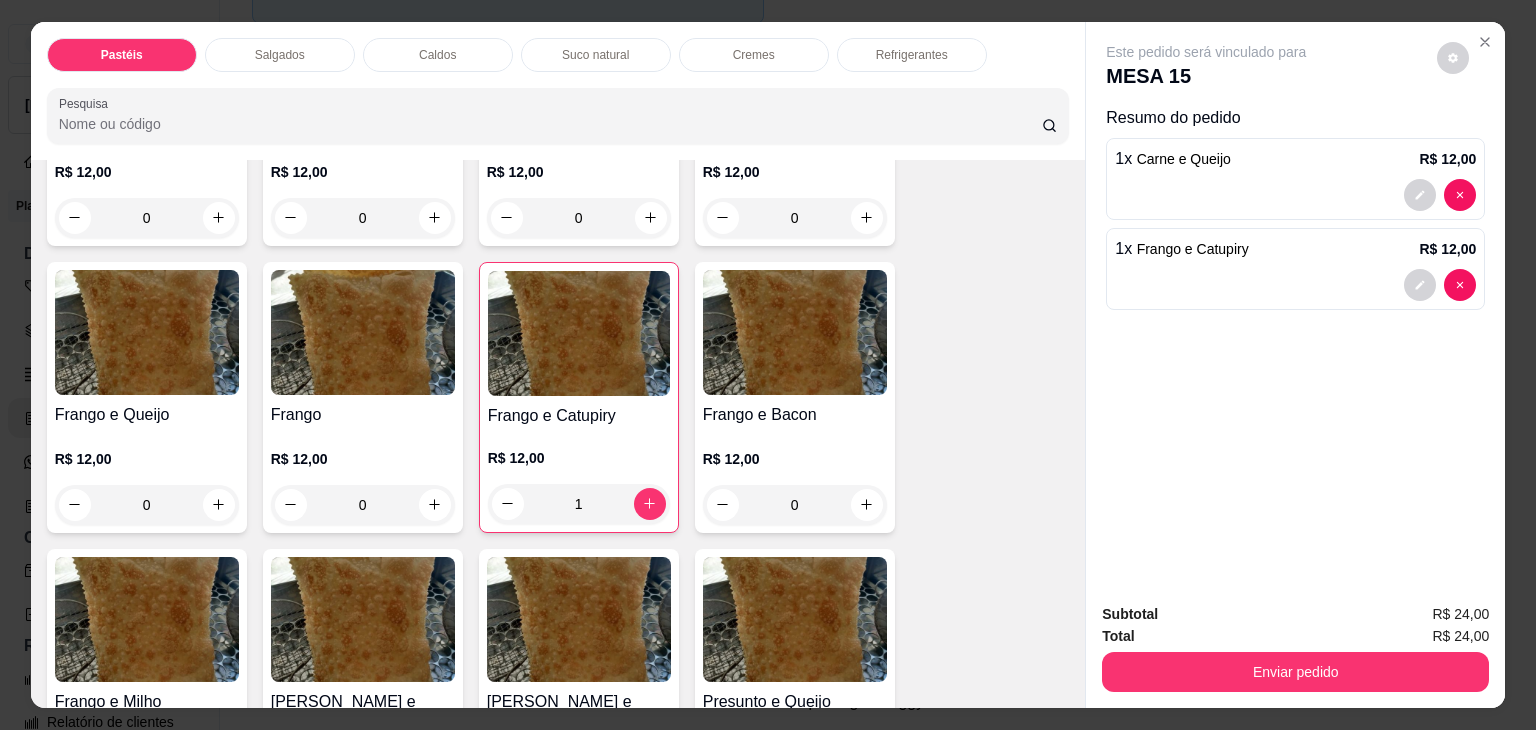 scroll, scrollTop: 2128, scrollLeft: 0, axis: vertical 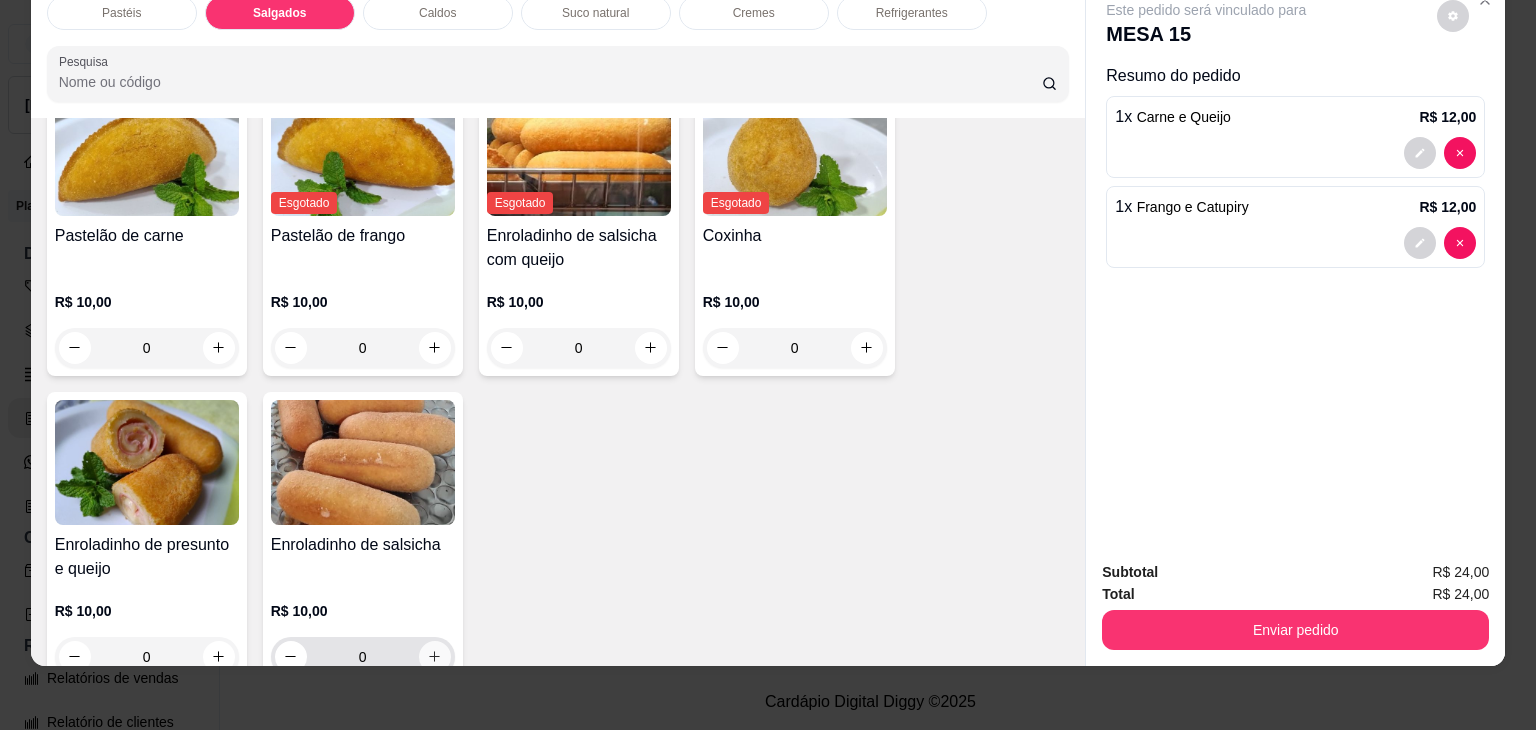 click 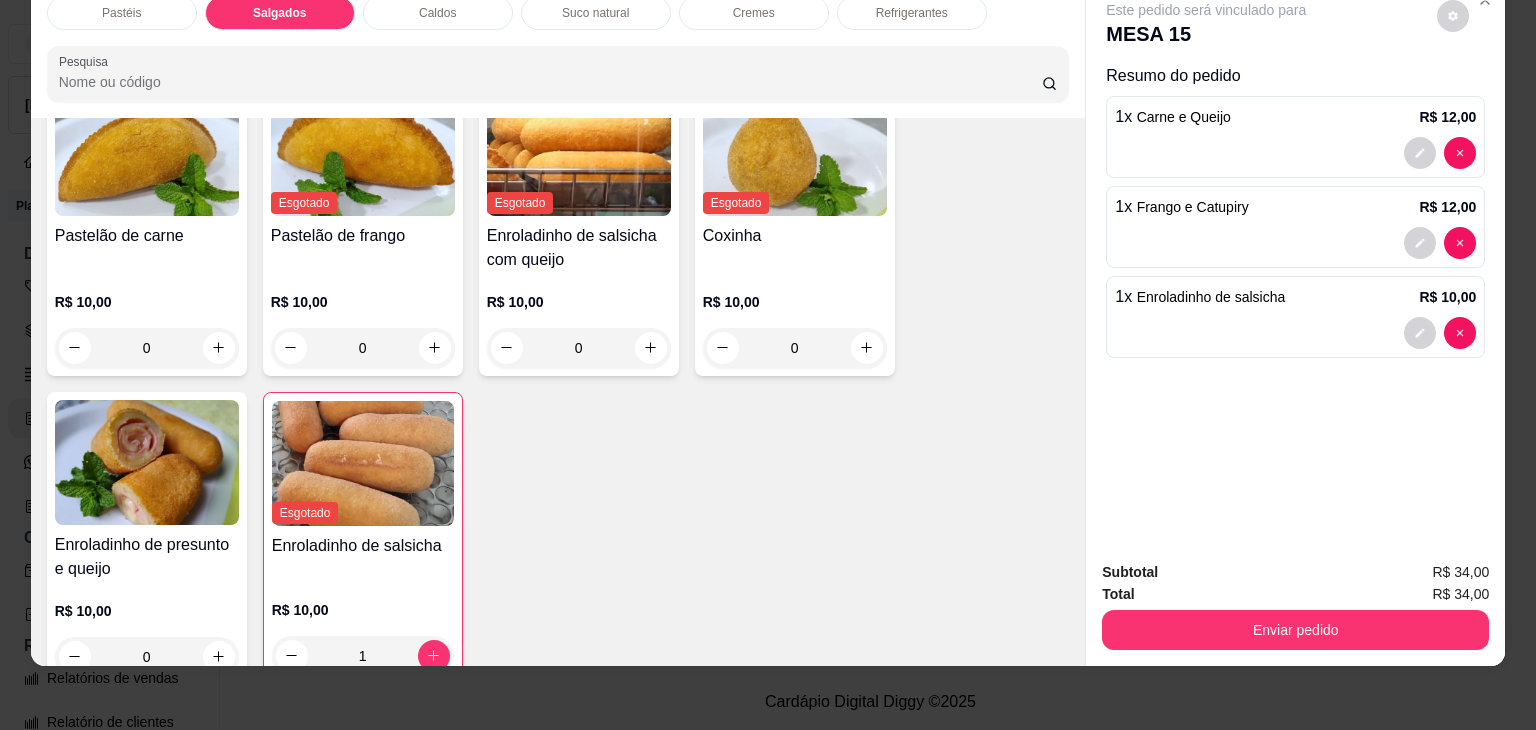 scroll, scrollTop: 2028, scrollLeft: 0, axis: vertical 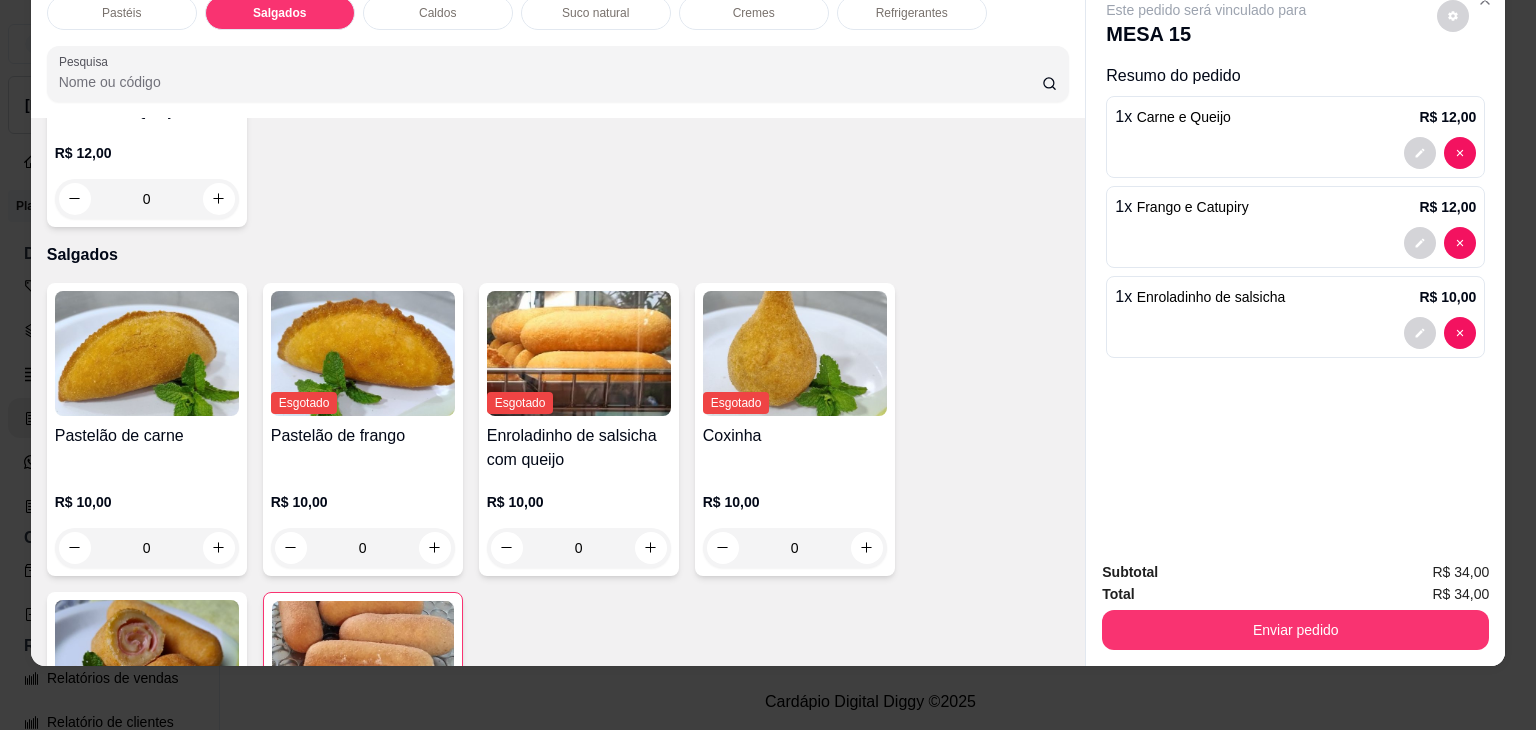 click on "Caldos" at bounding box center (438, 13) 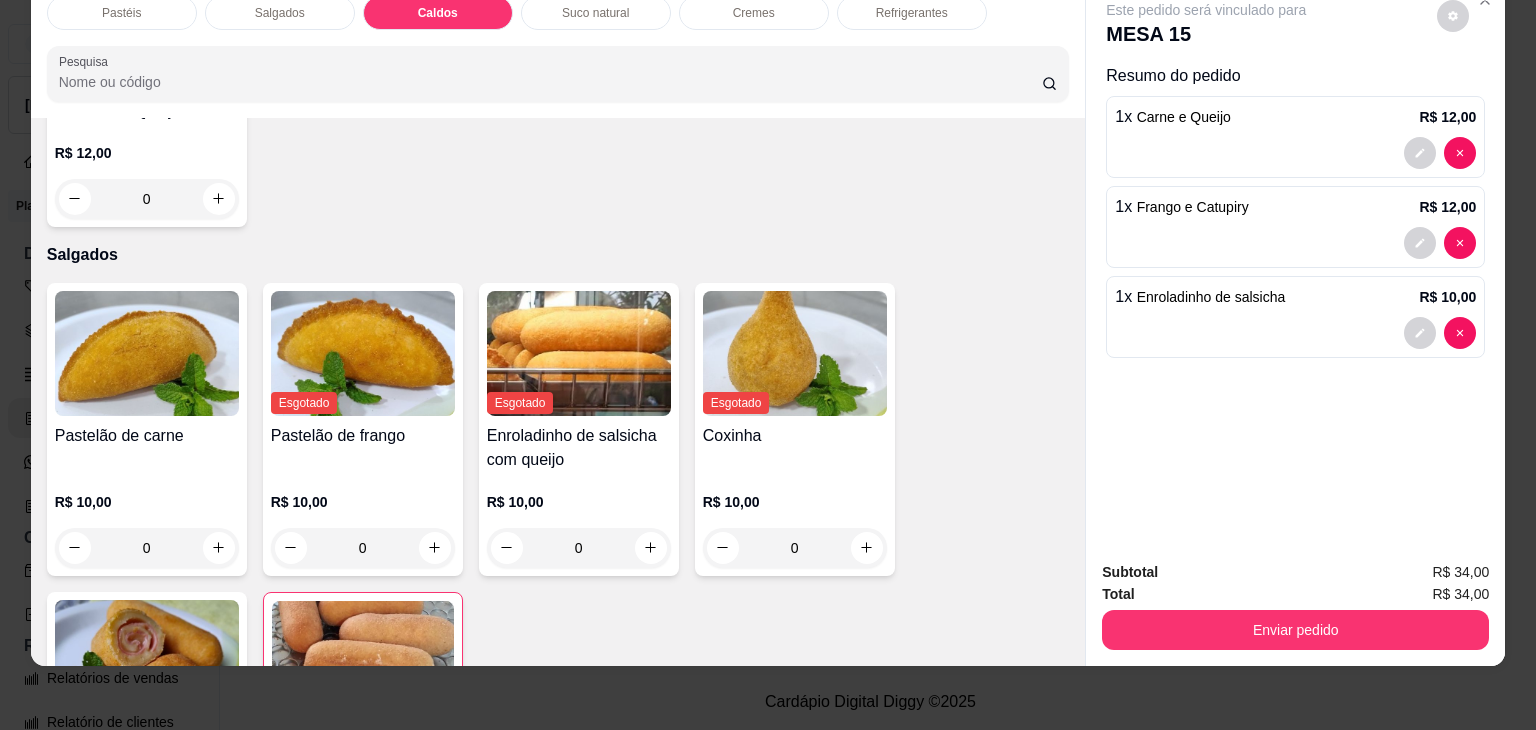 scroll, scrollTop: 2785, scrollLeft: 0, axis: vertical 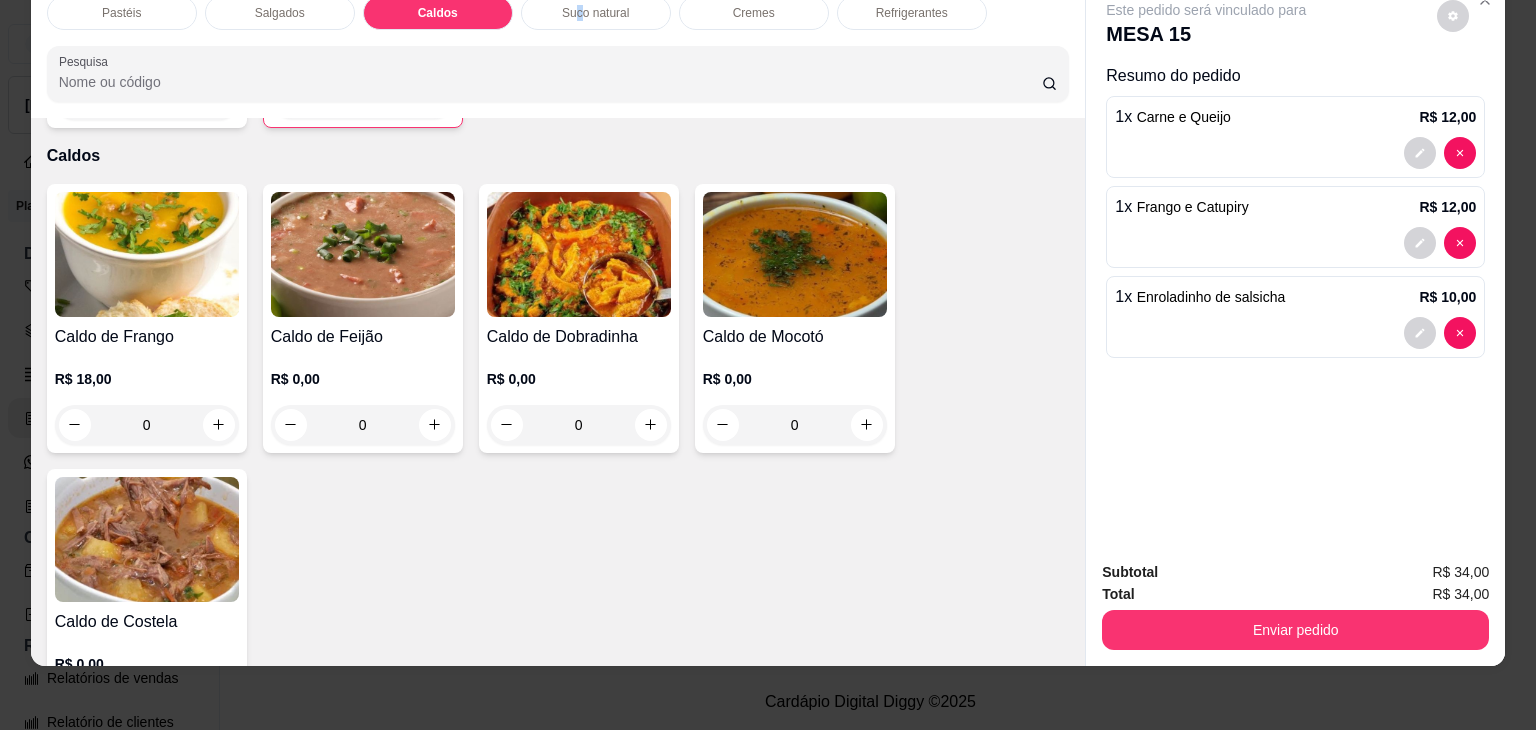 click on "Suco natural" at bounding box center (596, 13) 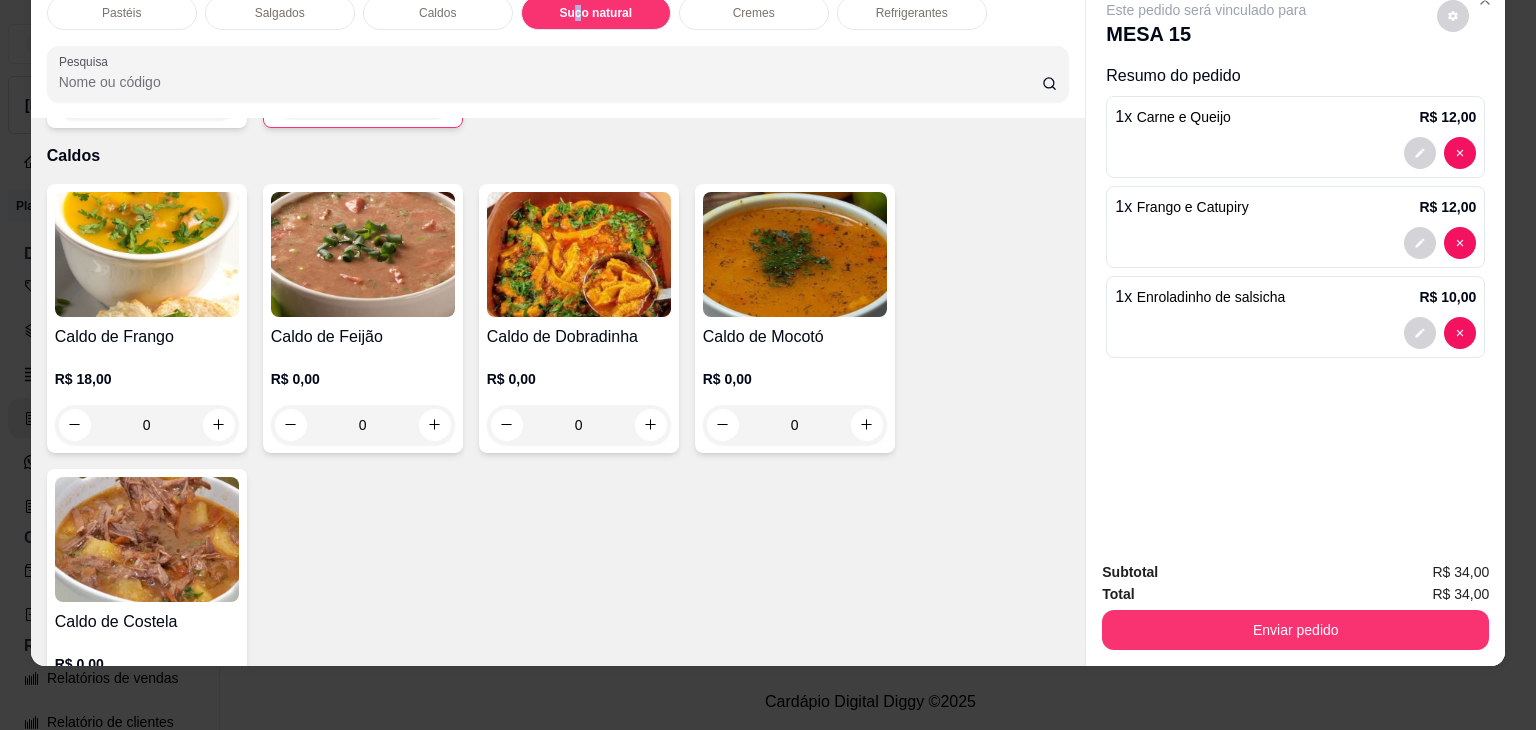 scroll, scrollTop: 49, scrollLeft: 0, axis: vertical 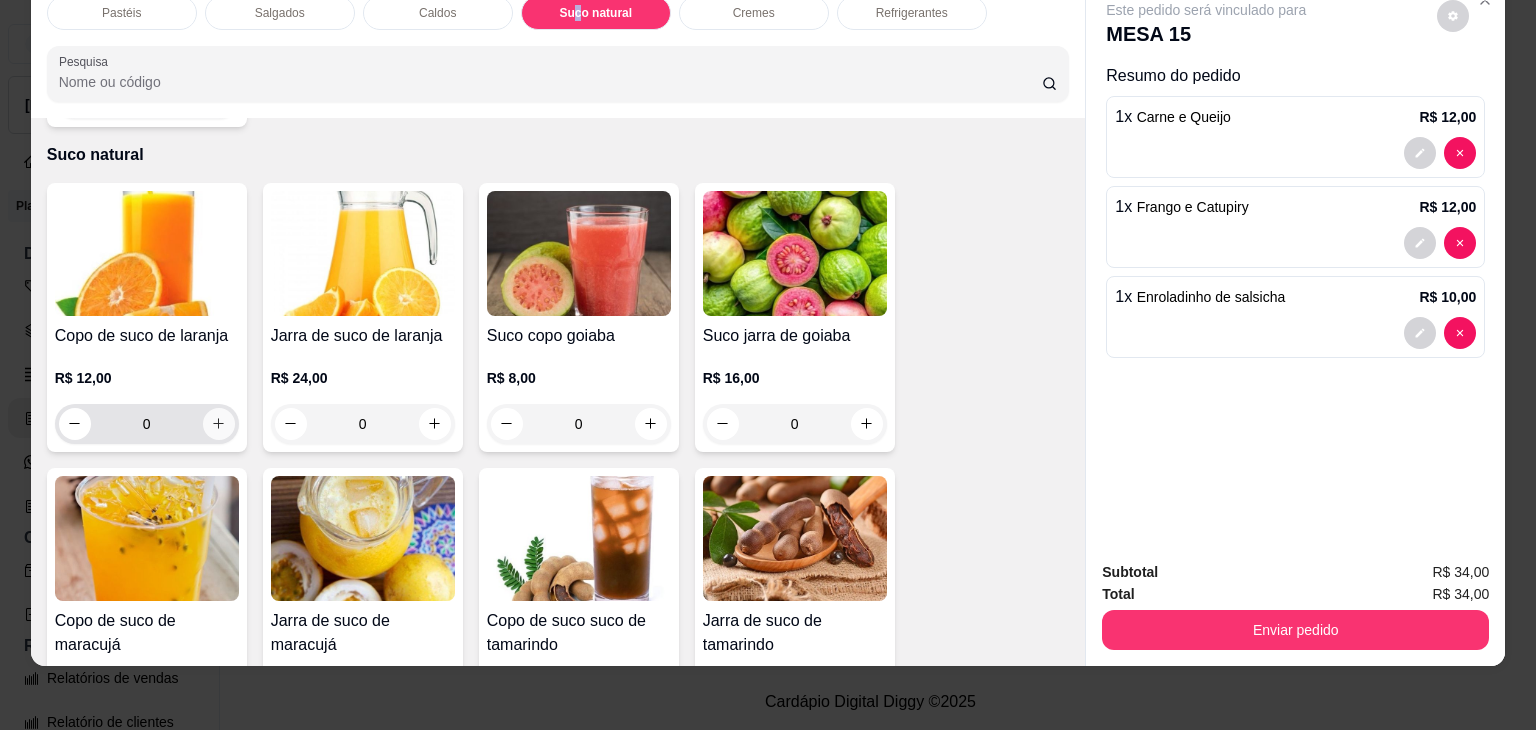 click 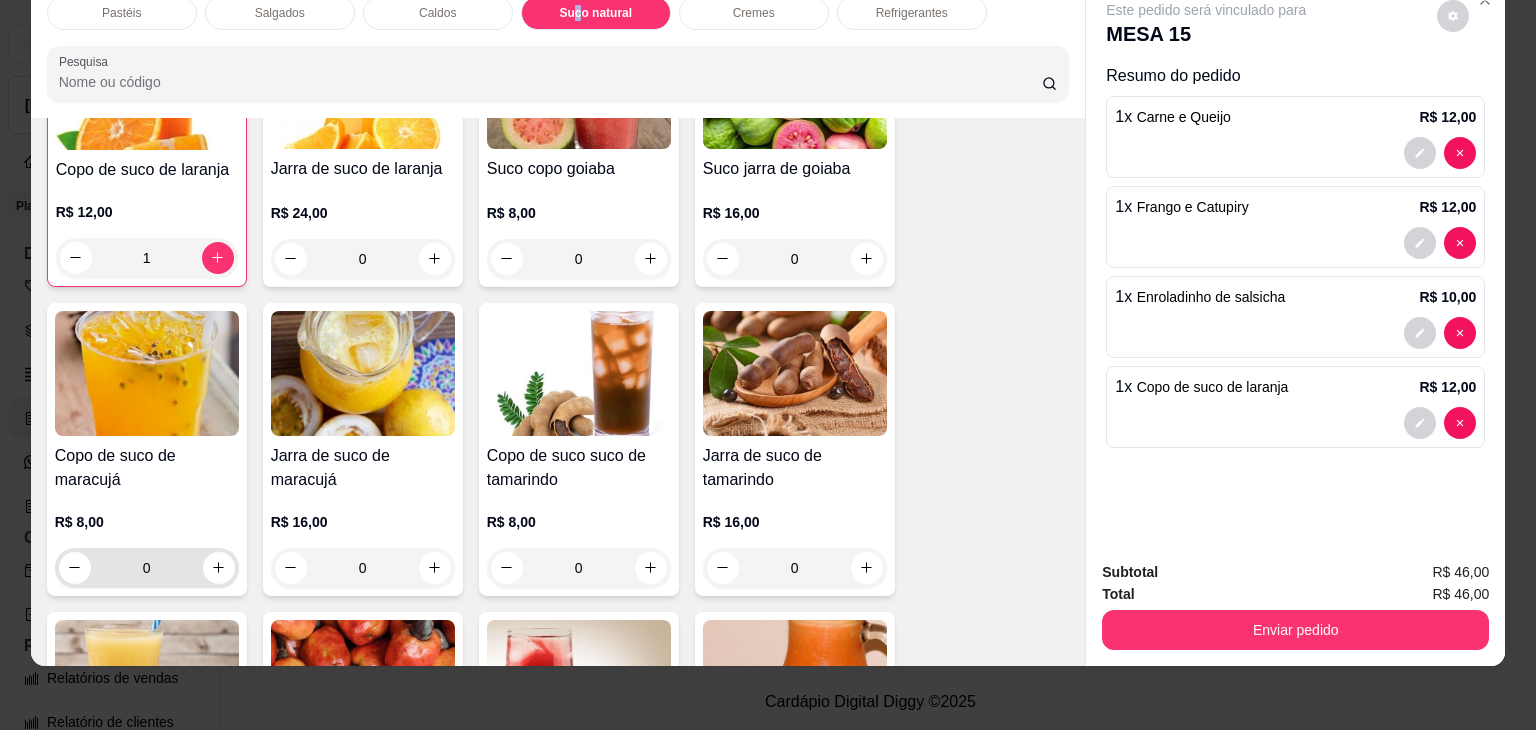 scroll, scrollTop: 3596, scrollLeft: 0, axis: vertical 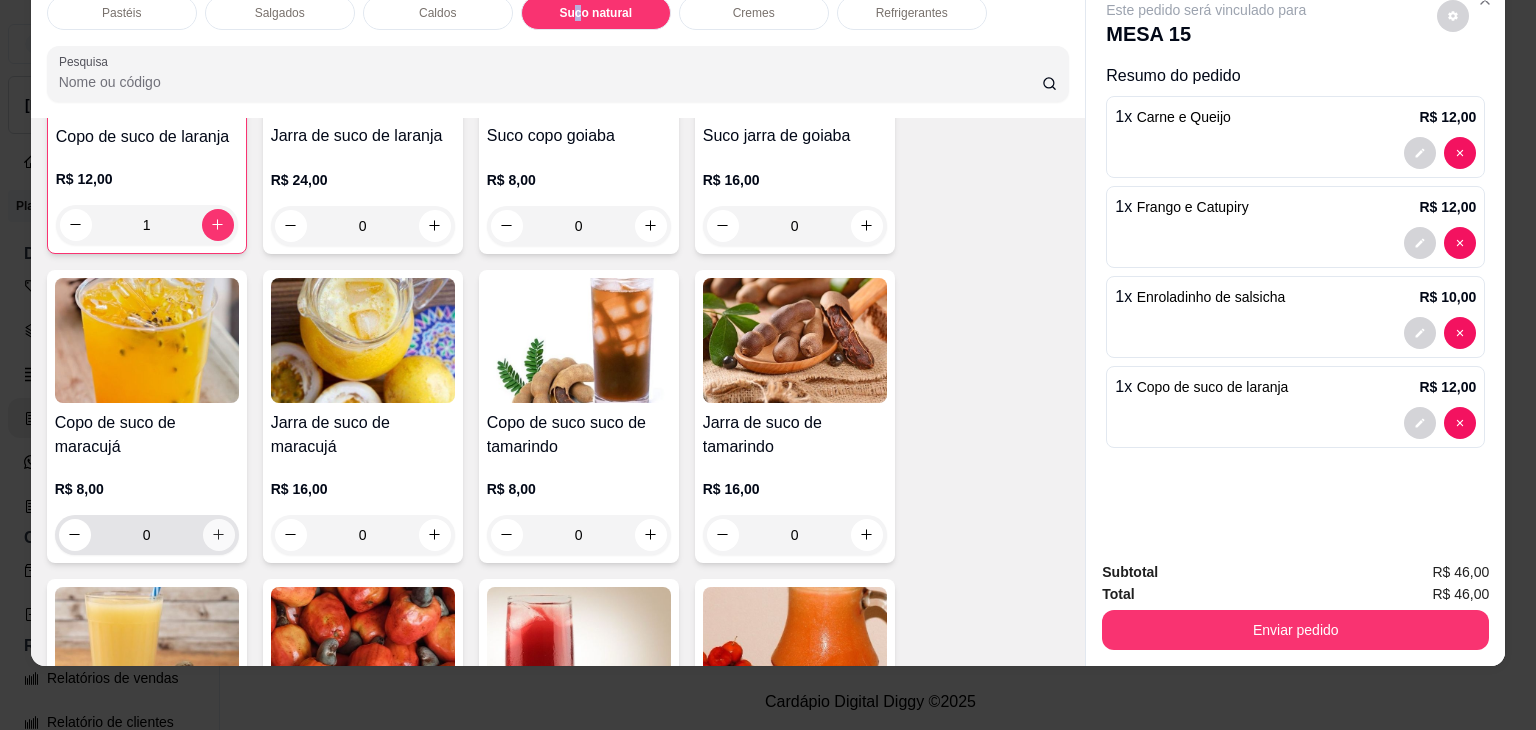 click at bounding box center [219, 535] 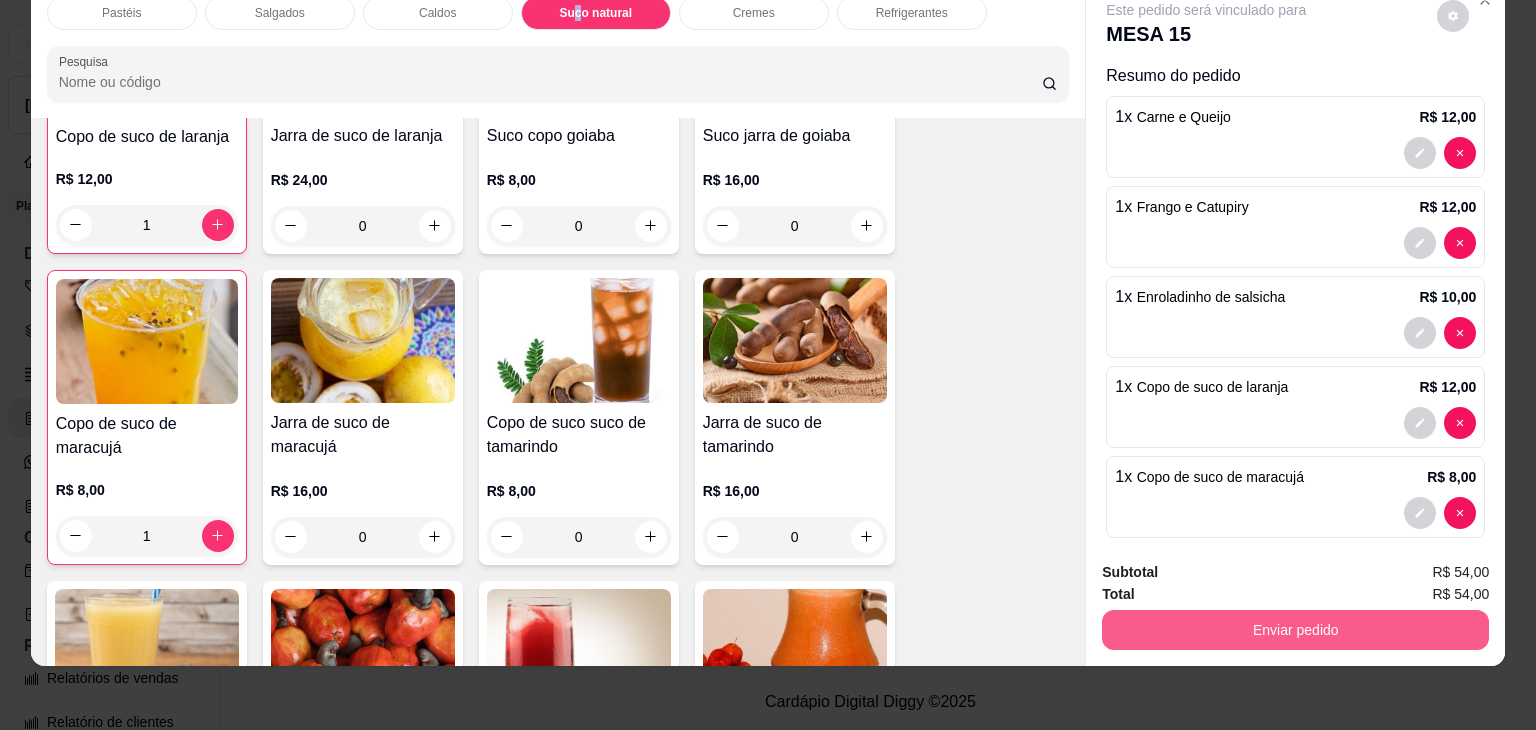 click on "Enviar pedido" at bounding box center [1295, 630] 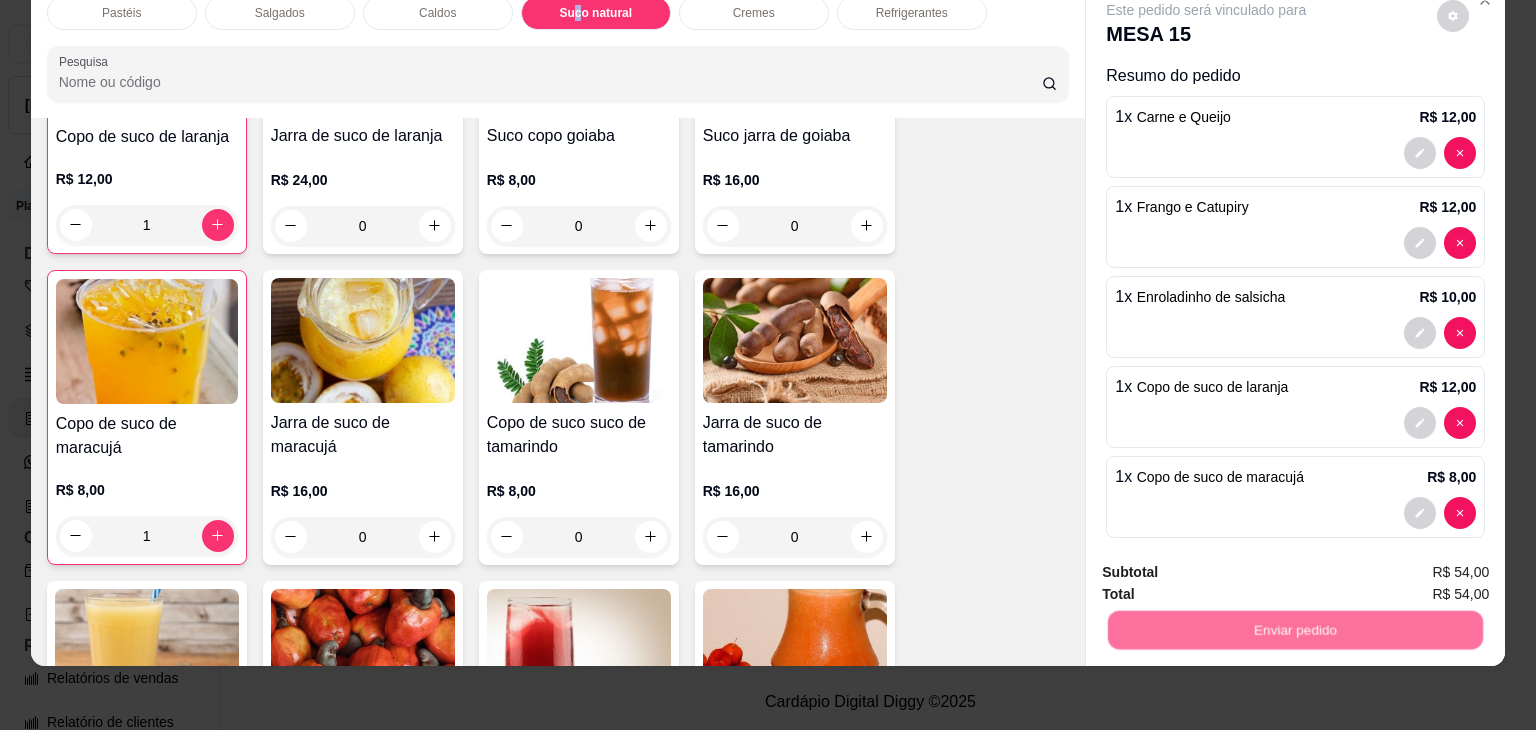 click on "Não registrar e enviar pedido" at bounding box center [1229, 564] 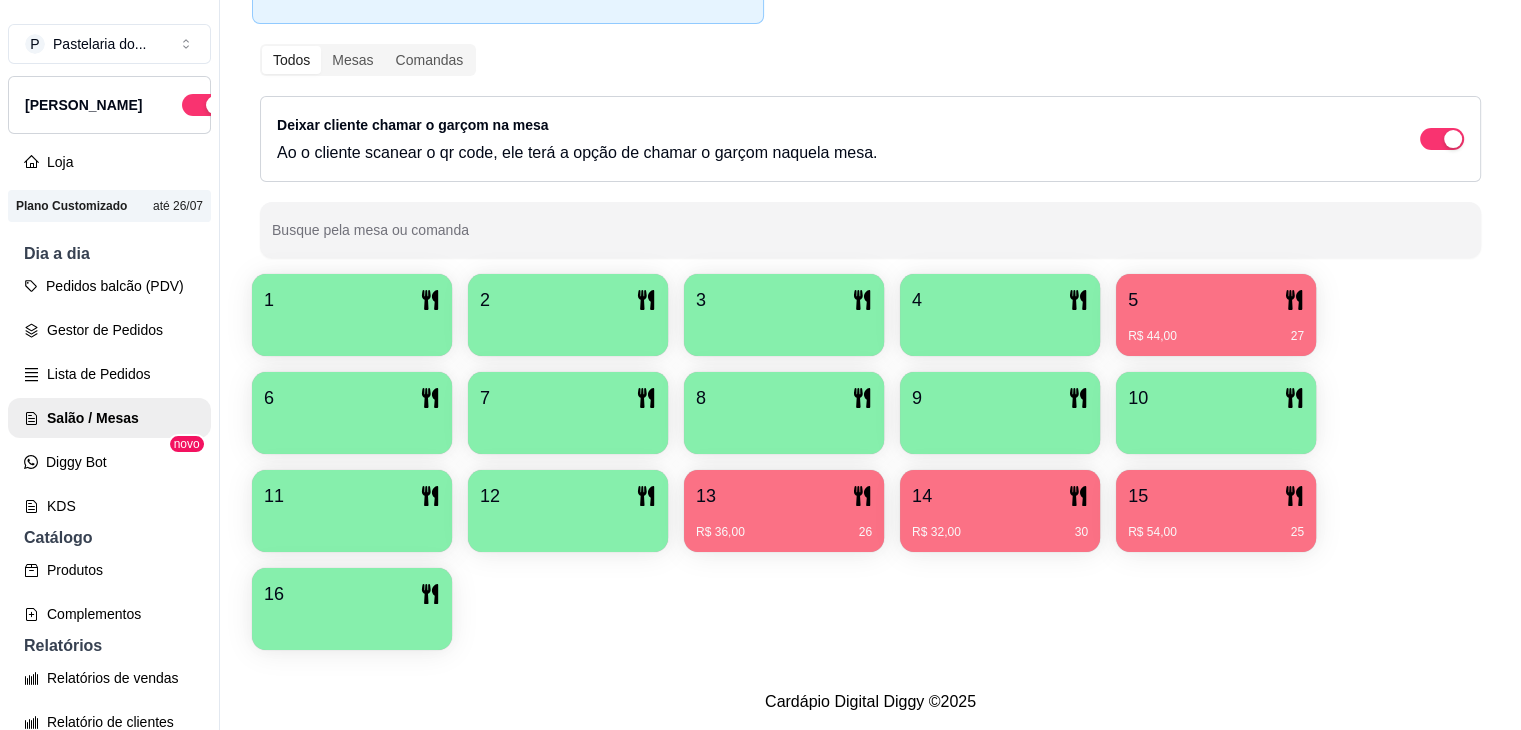 click on "R$ 36,00 26" at bounding box center (784, 532) 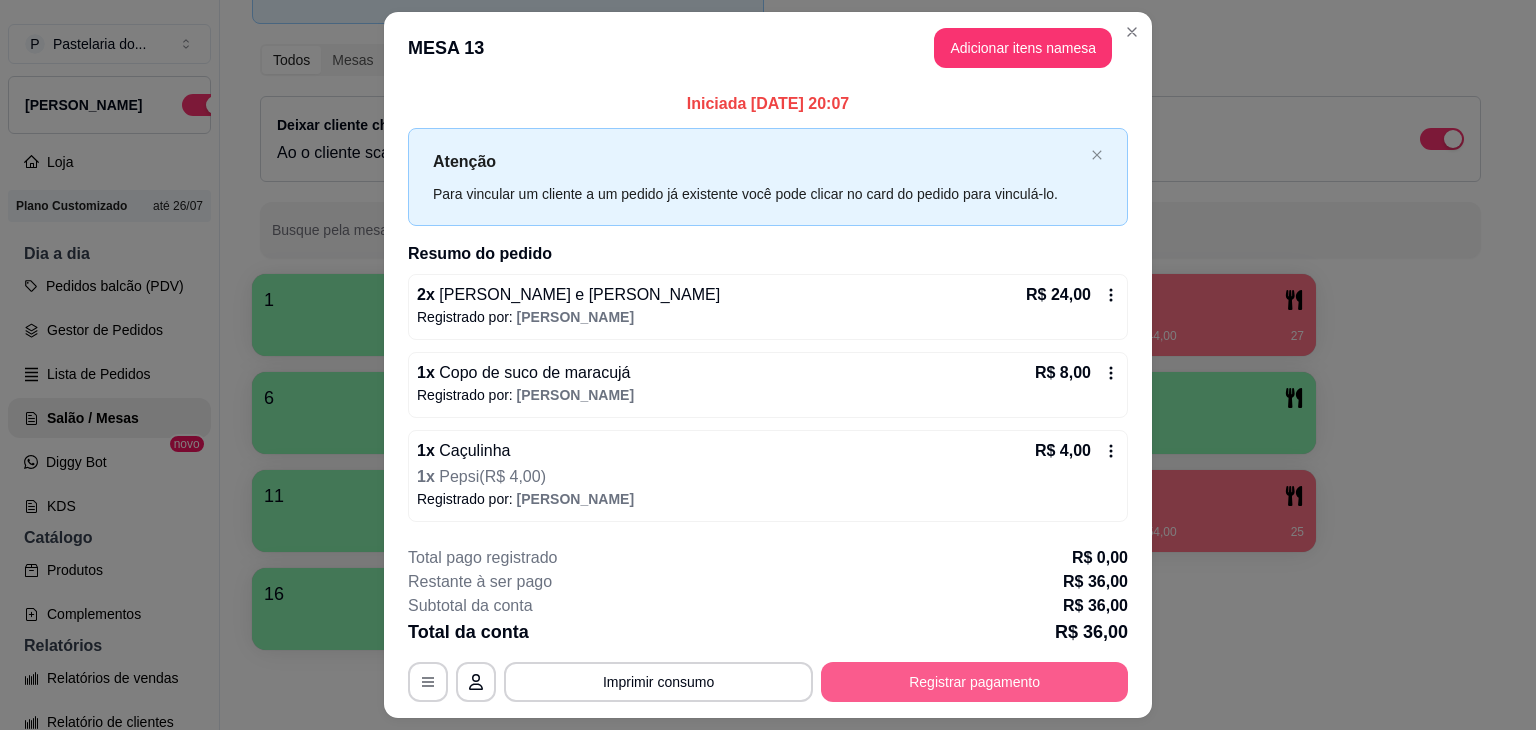 click on "Registrar pagamento" at bounding box center (974, 682) 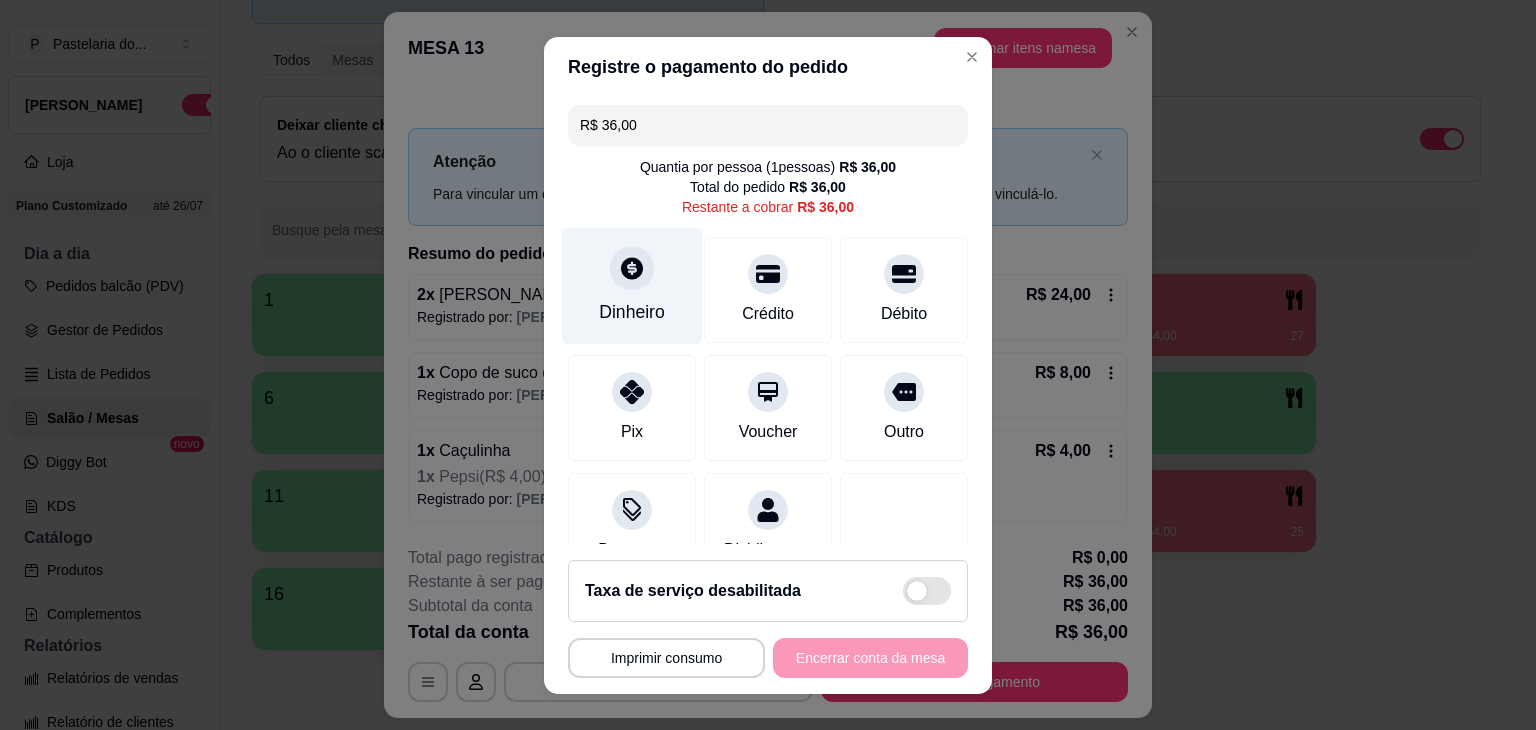 click on "Dinheiro" at bounding box center [632, 285] 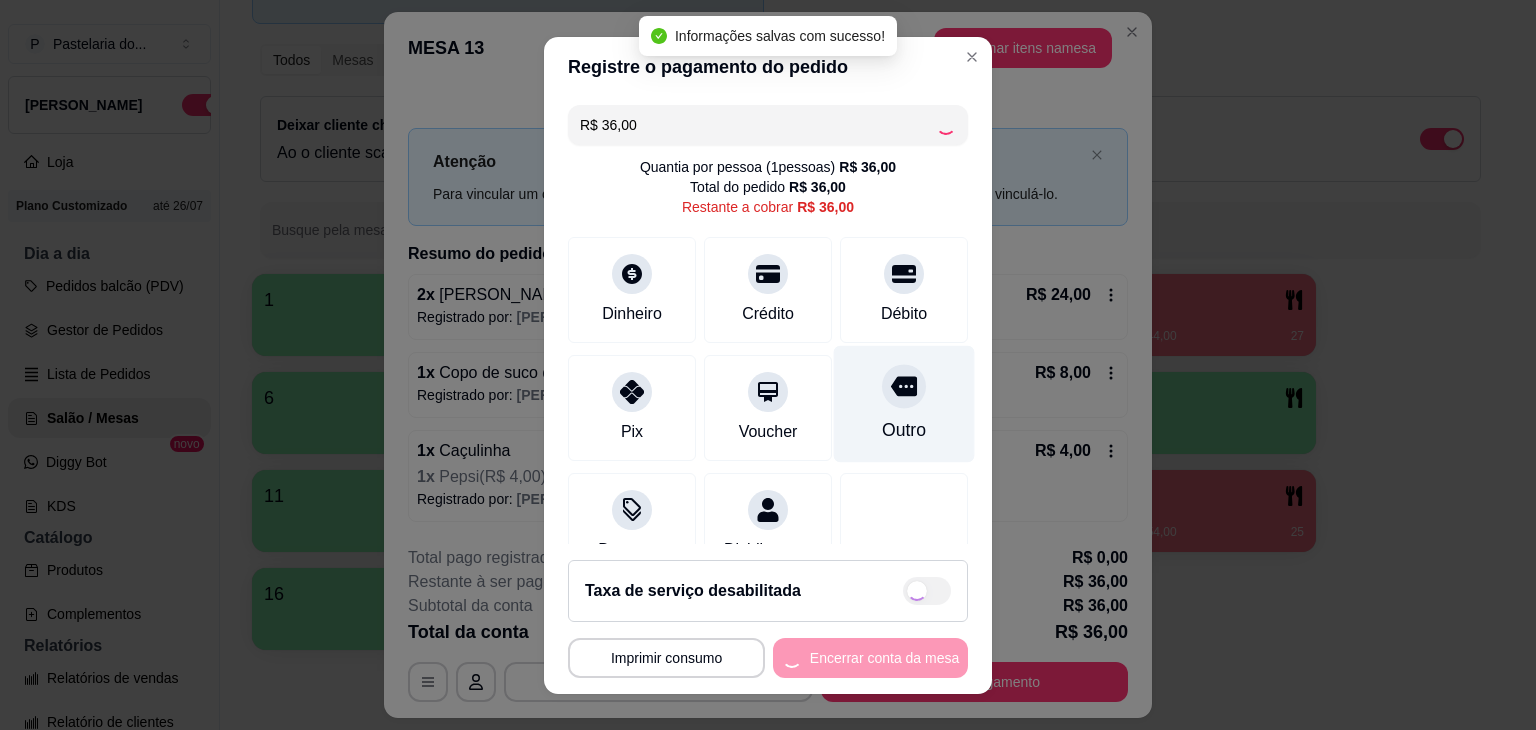 type on "R$ 0,00" 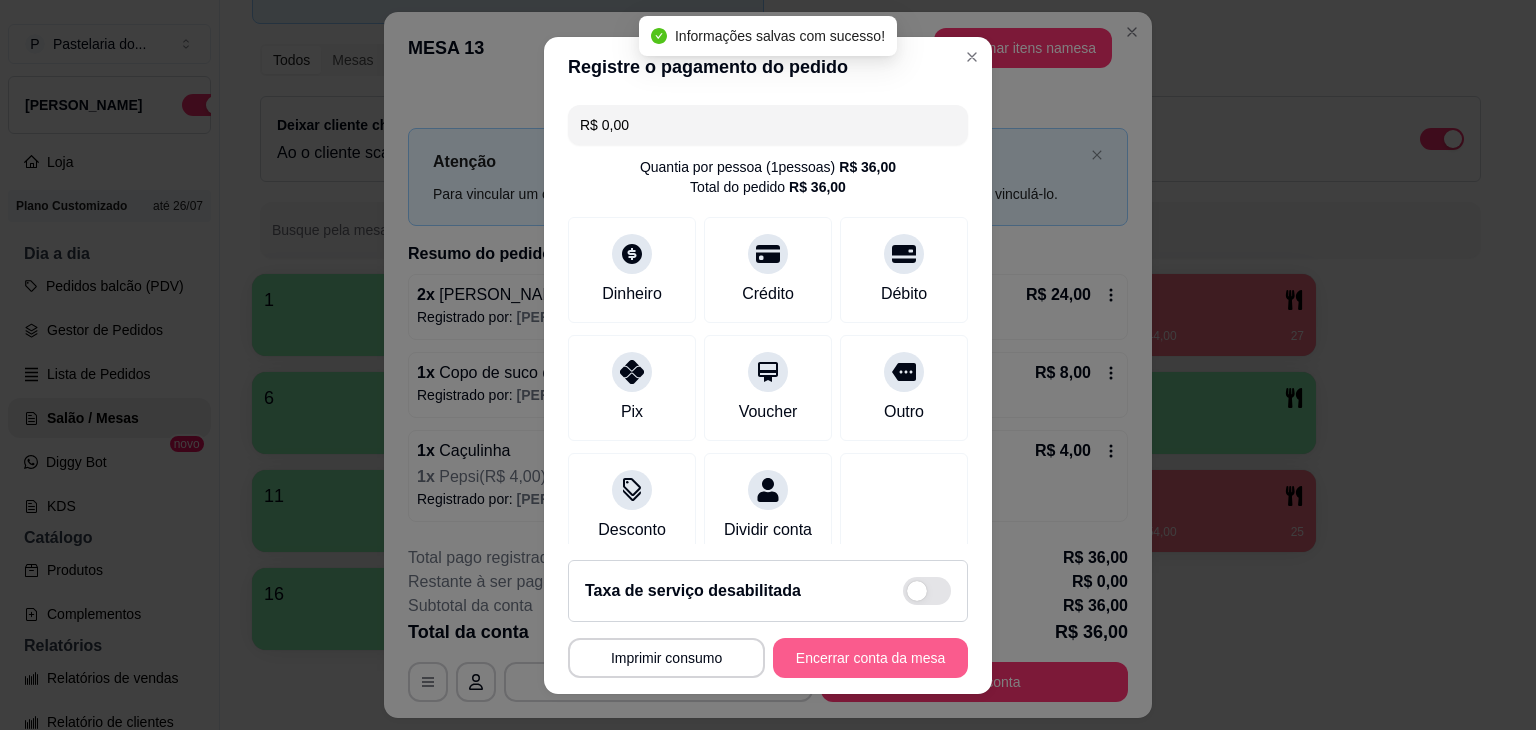 click on "Encerrar conta da mesa" at bounding box center [870, 658] 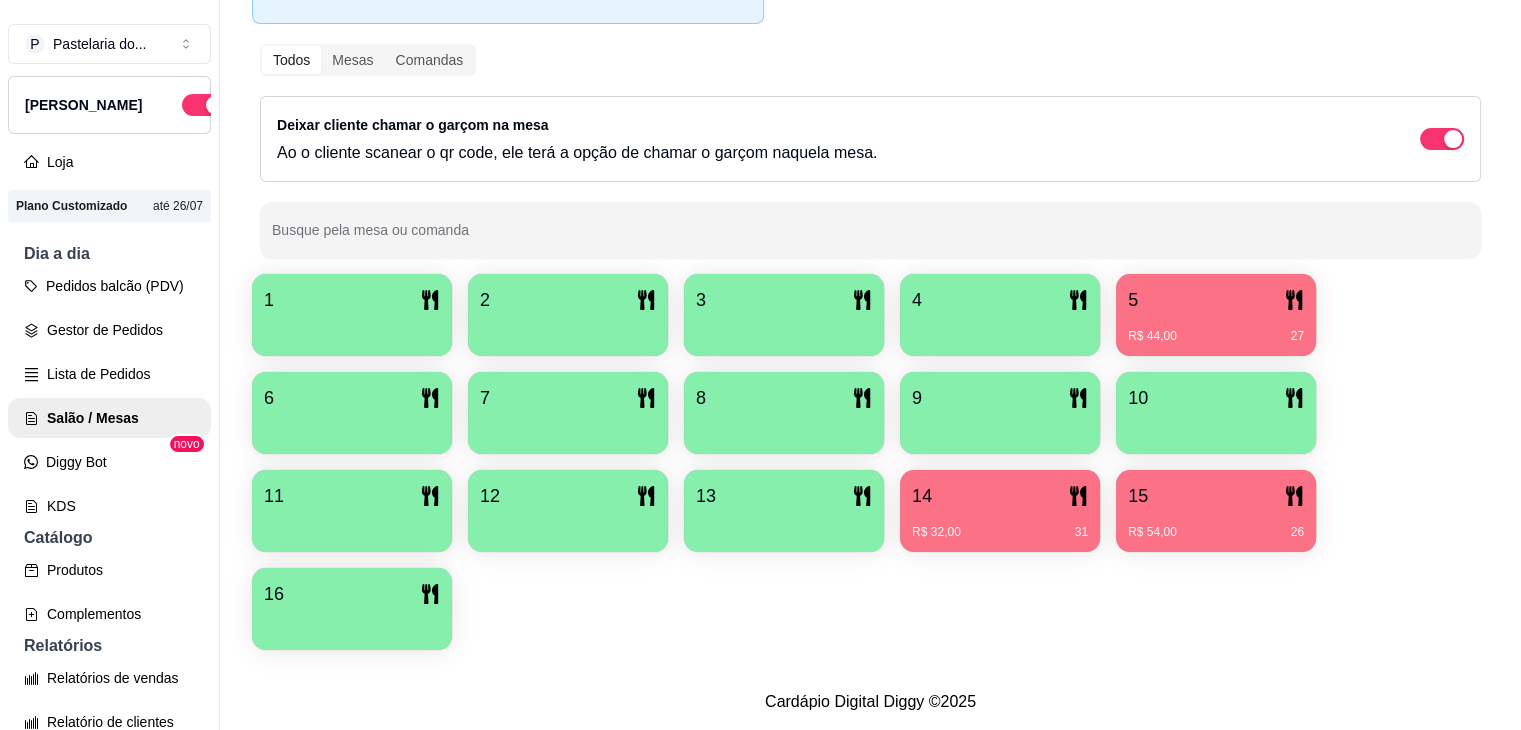 click on "14 R$ 32,00 31" at bounding box center [1000, 511] 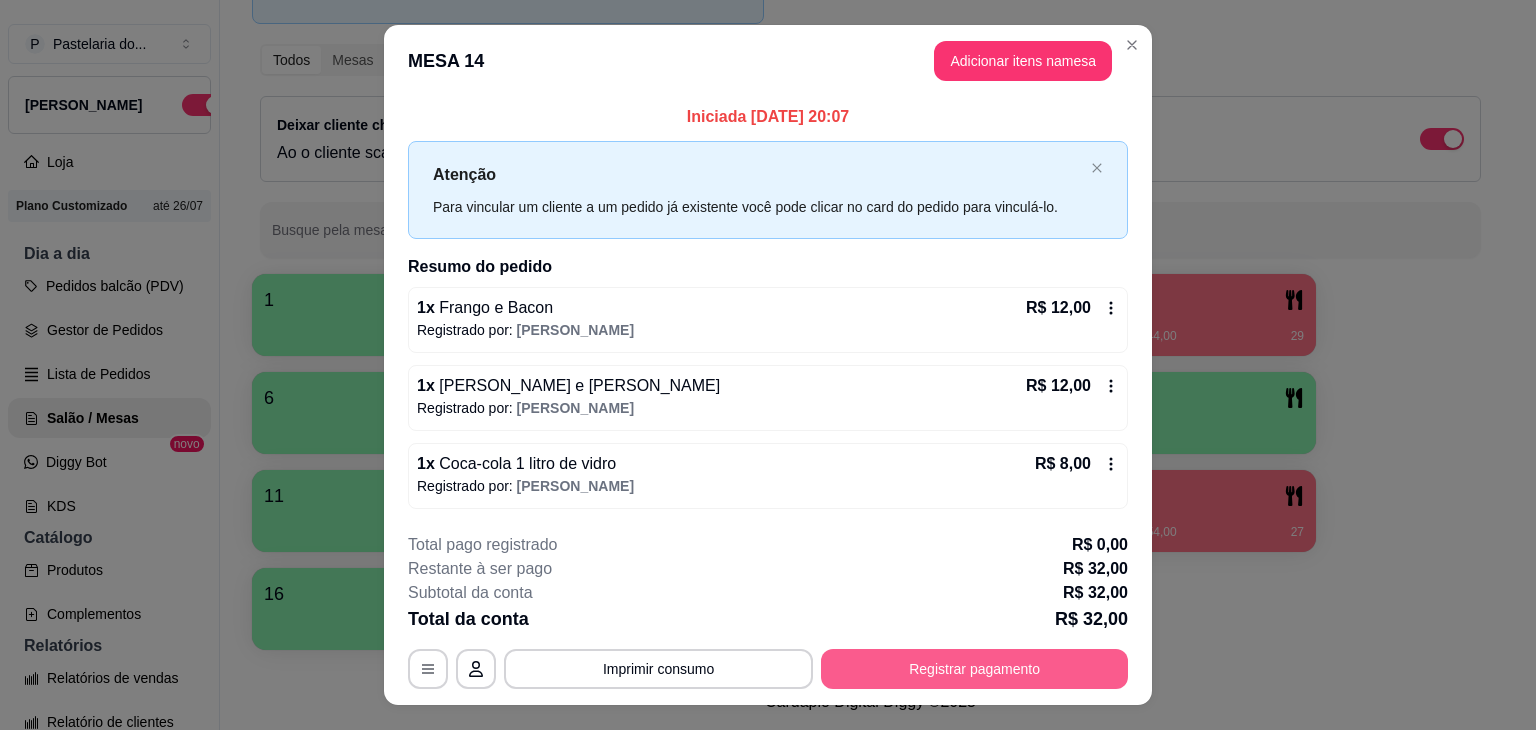 click on "Registrar pagamento" at bounding box center [974, 669] 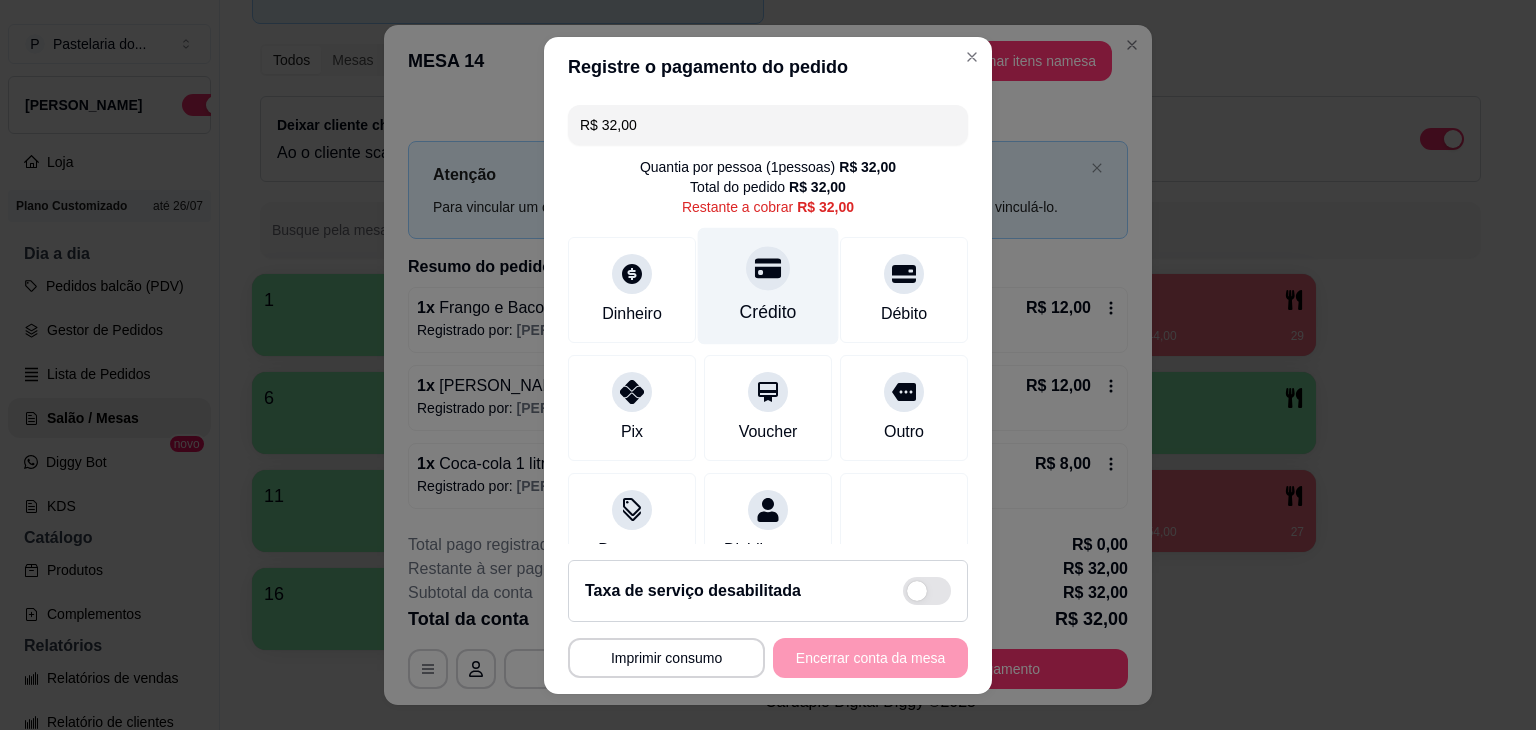click 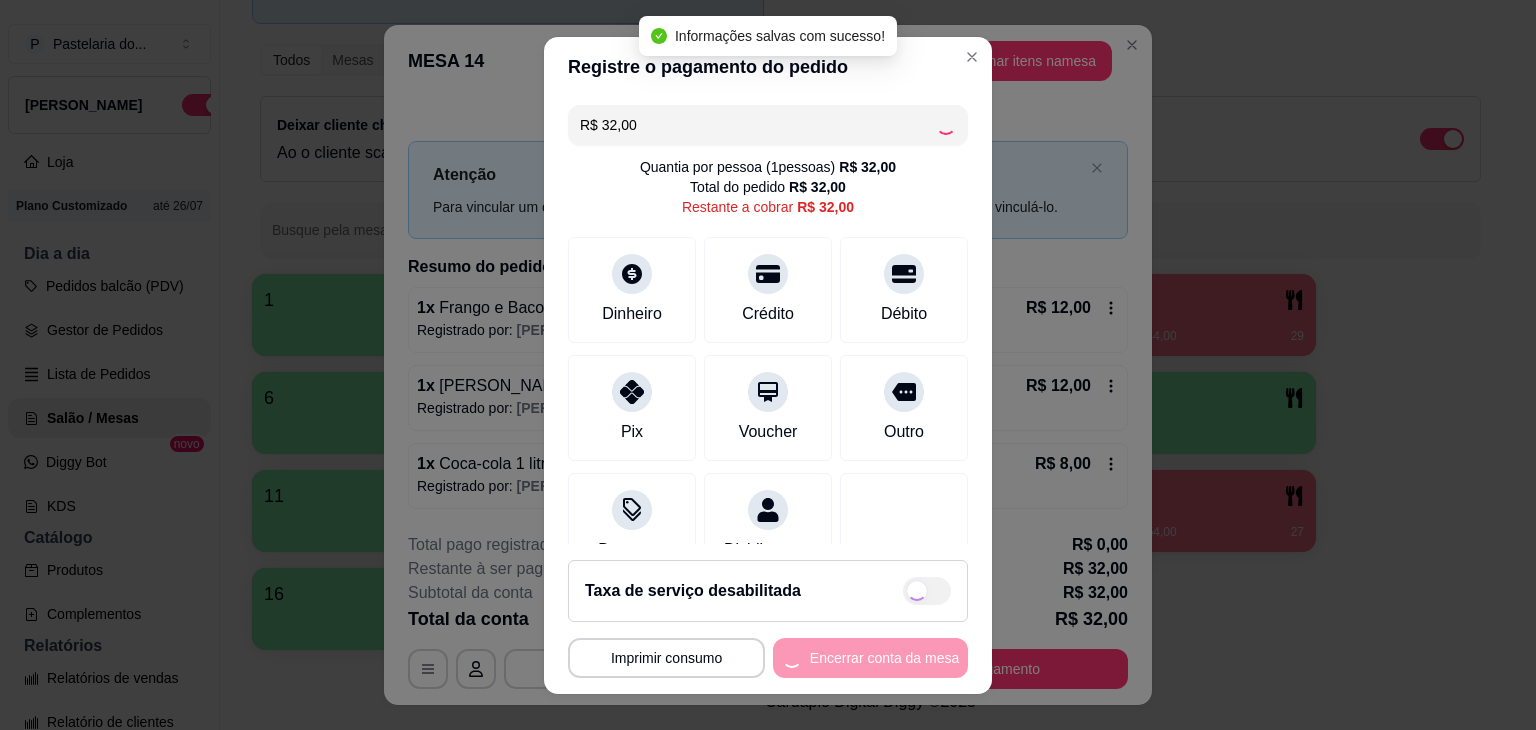 type on "R$ 0,00" 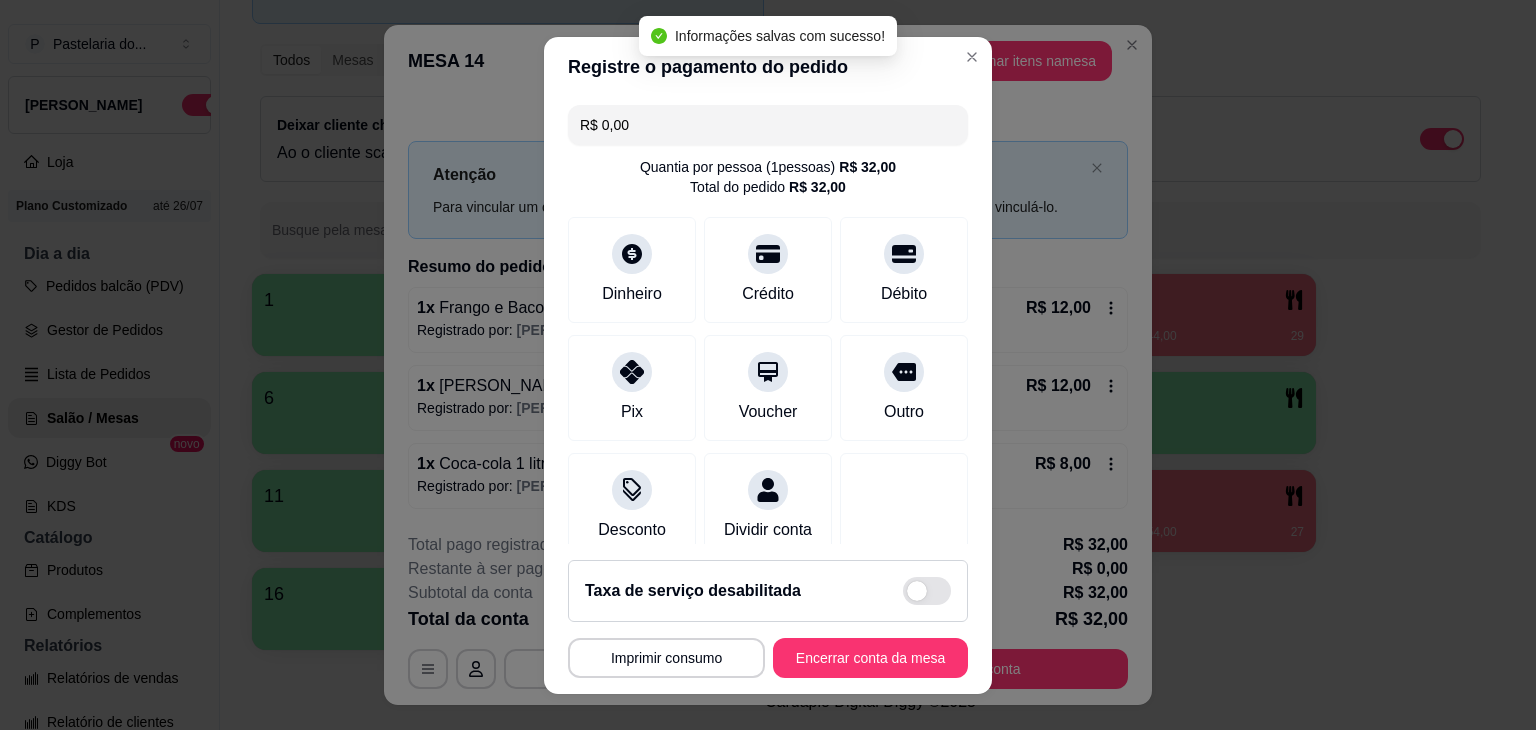 click on "**********" at bounding box center [768, 619] 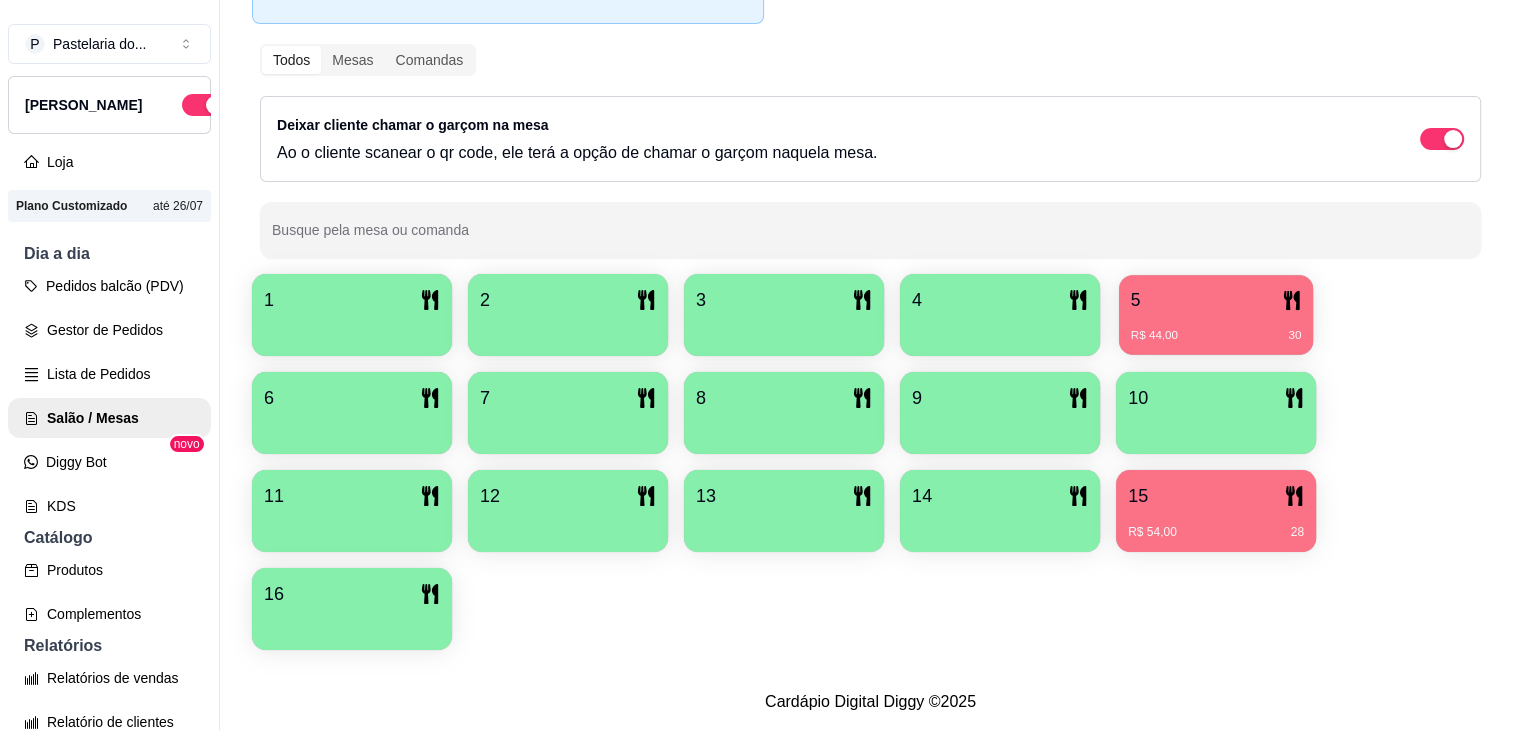 click on "R$ 44,00 30" at bounding box center (1216, 336) 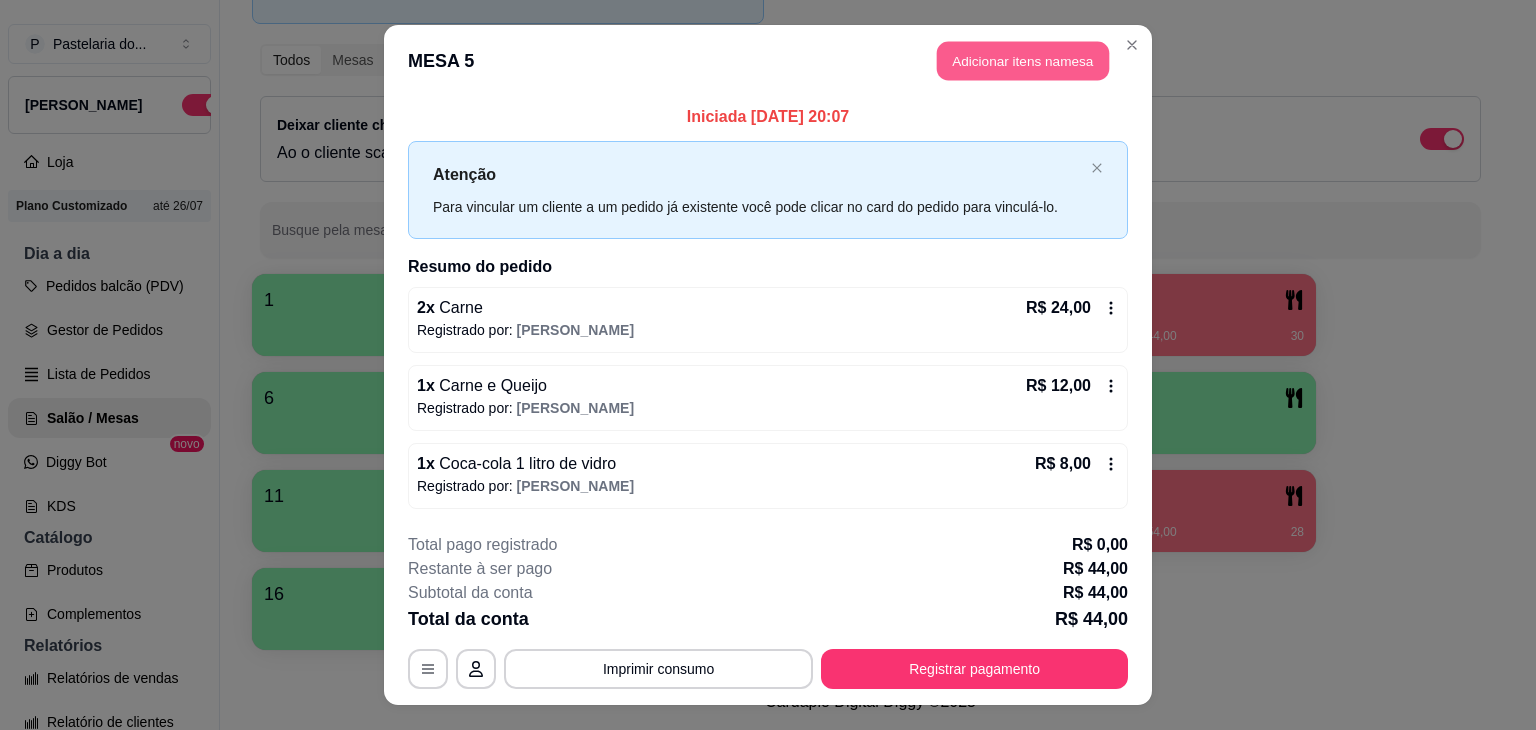 click on "Adicionar itens na  mesa" at bounding box center (1023, 61) 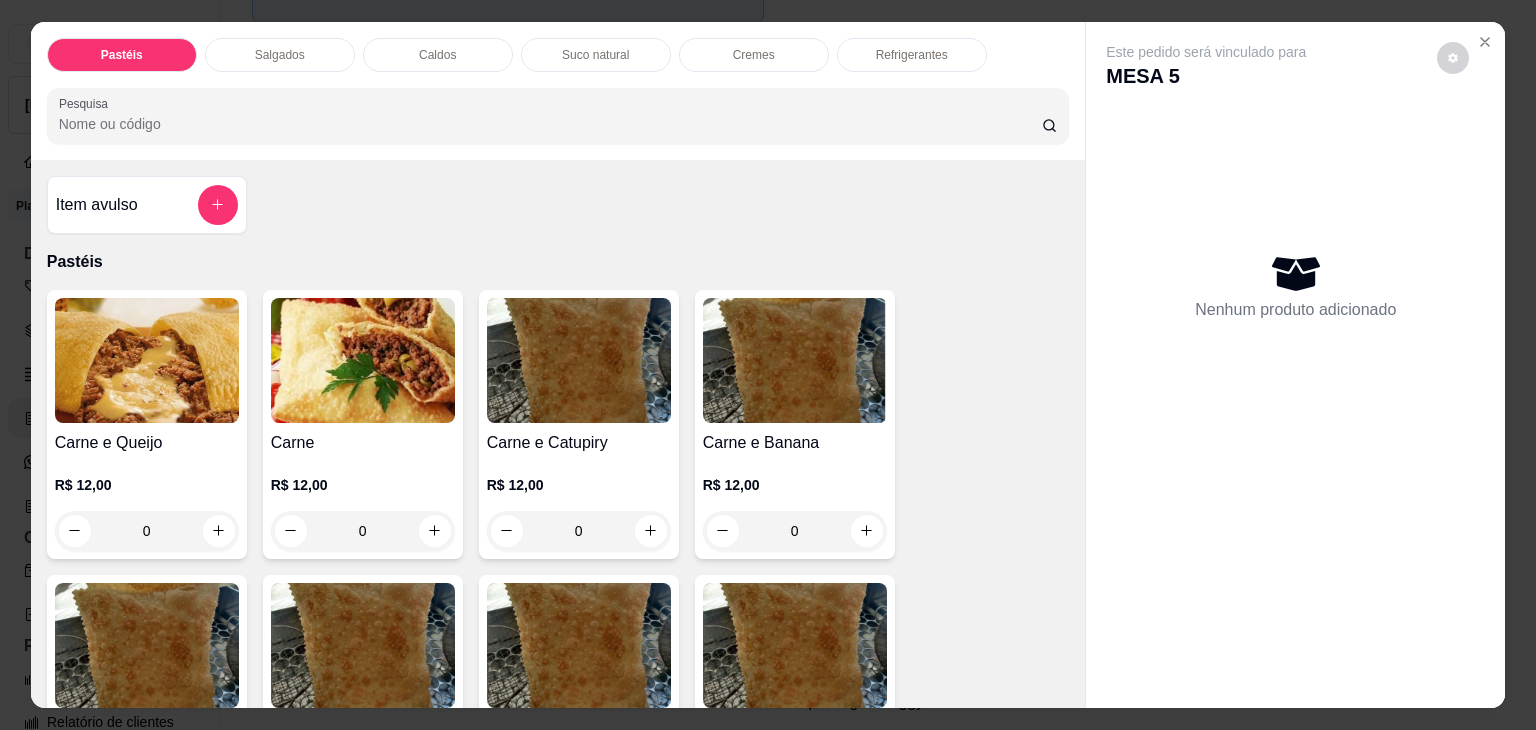 click on "Salgados" at bounding box center (280, 55) 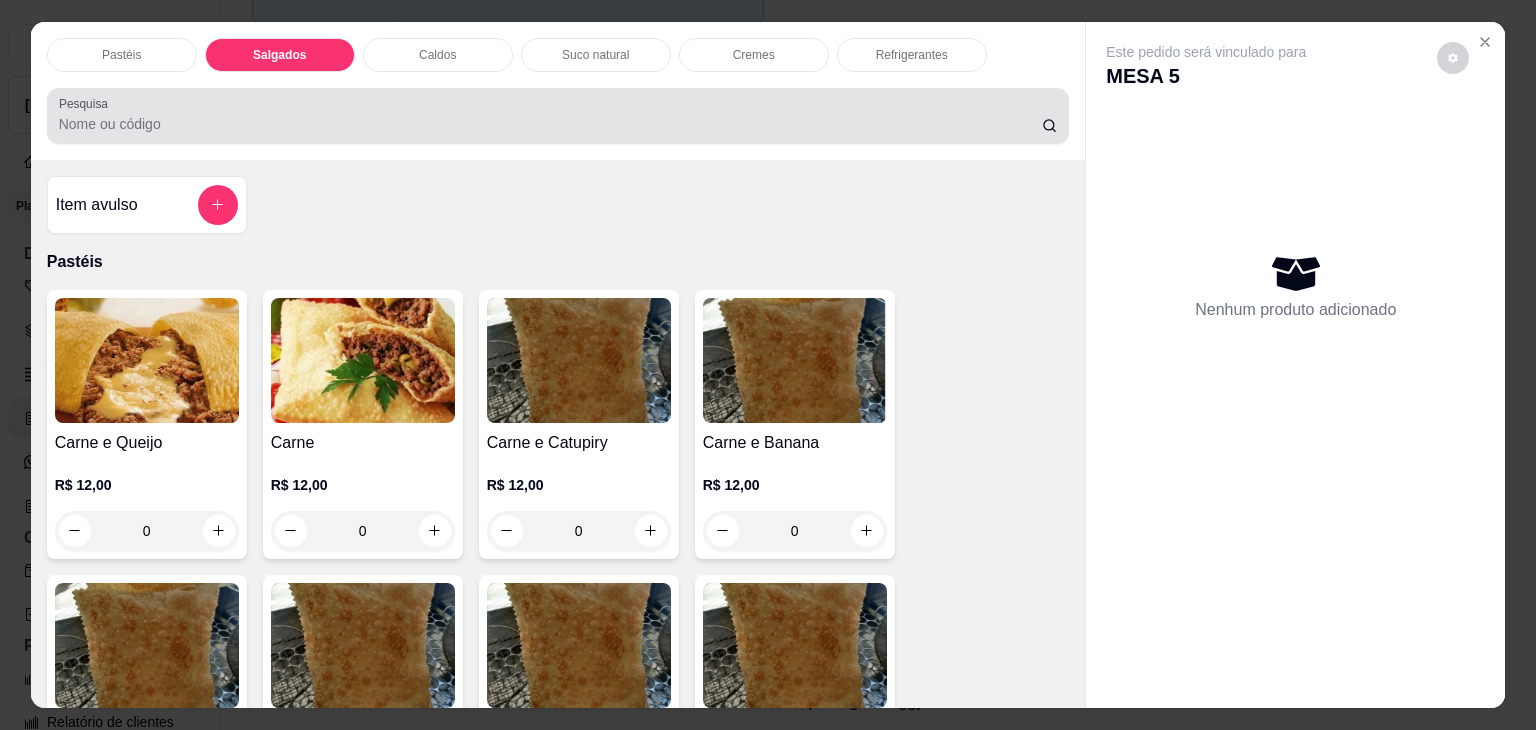 scroll, scrollTop: 2124, scrollLeft: 0, axis: vertical 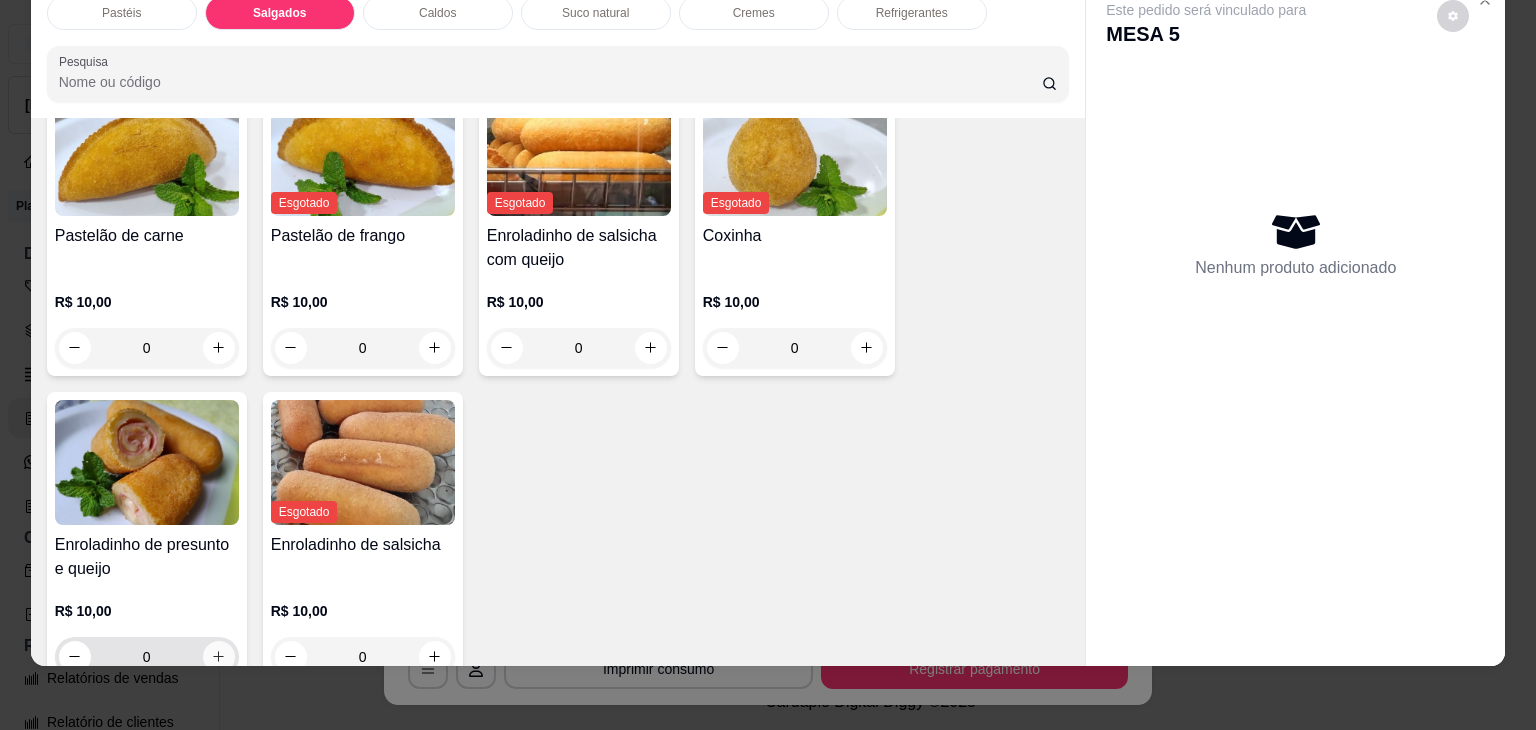 click 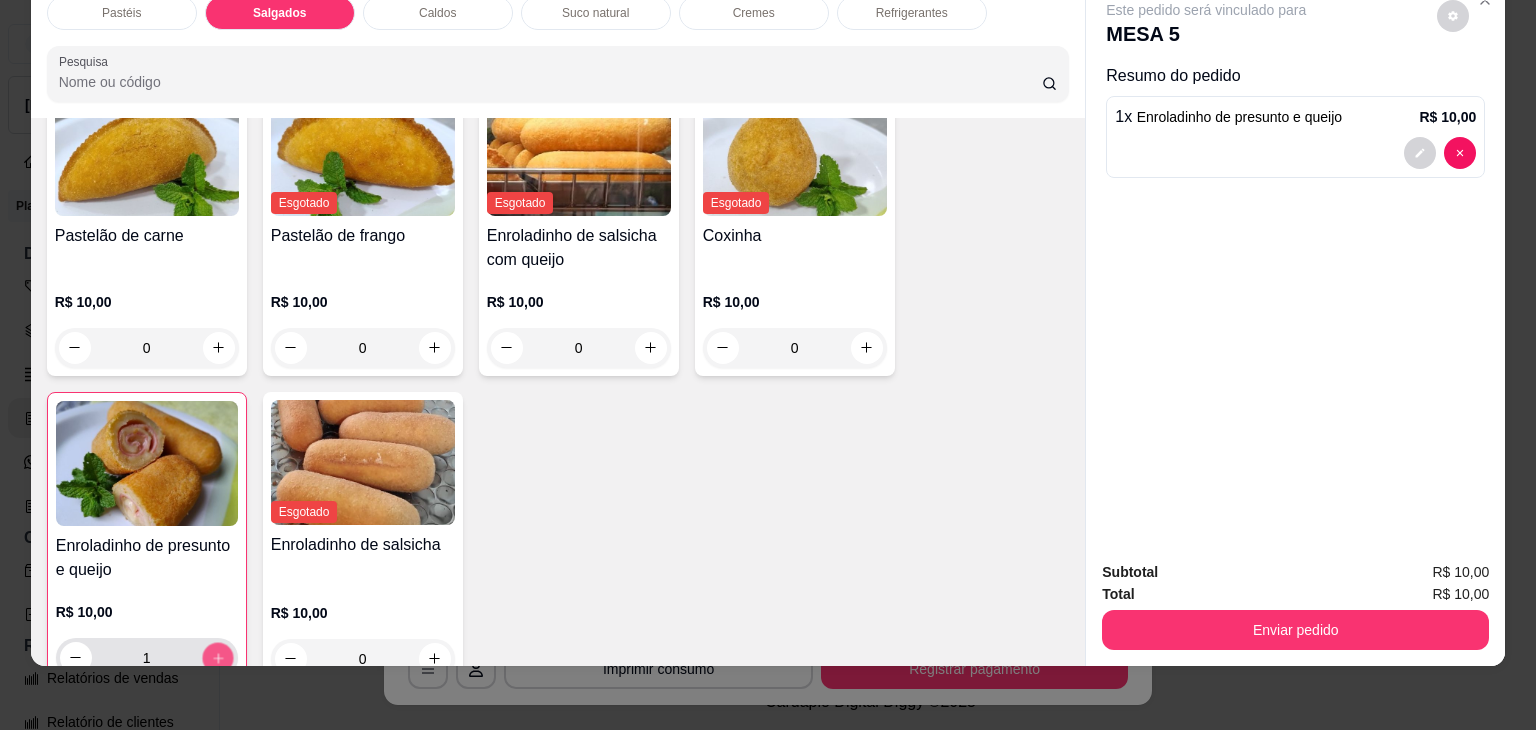 click 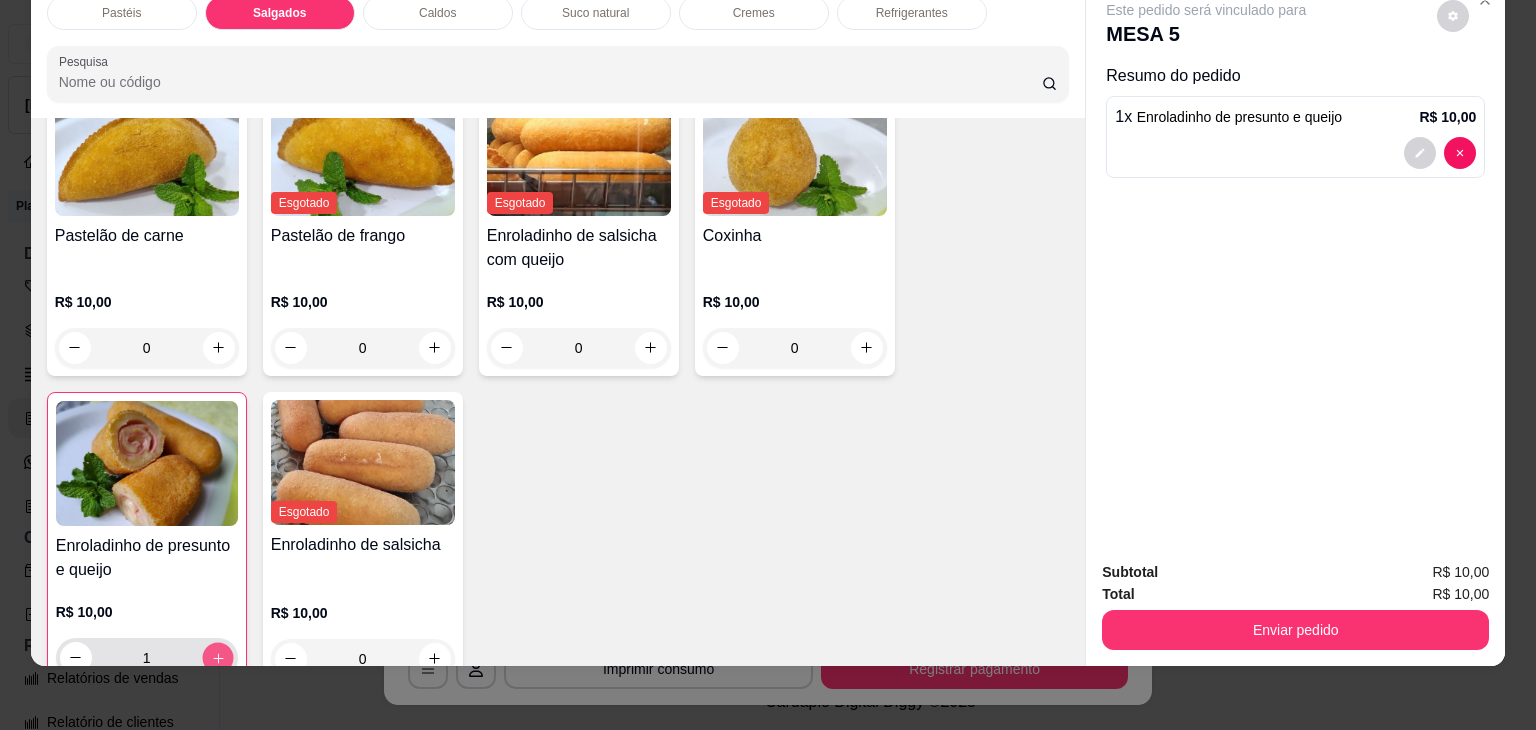 type on "2" 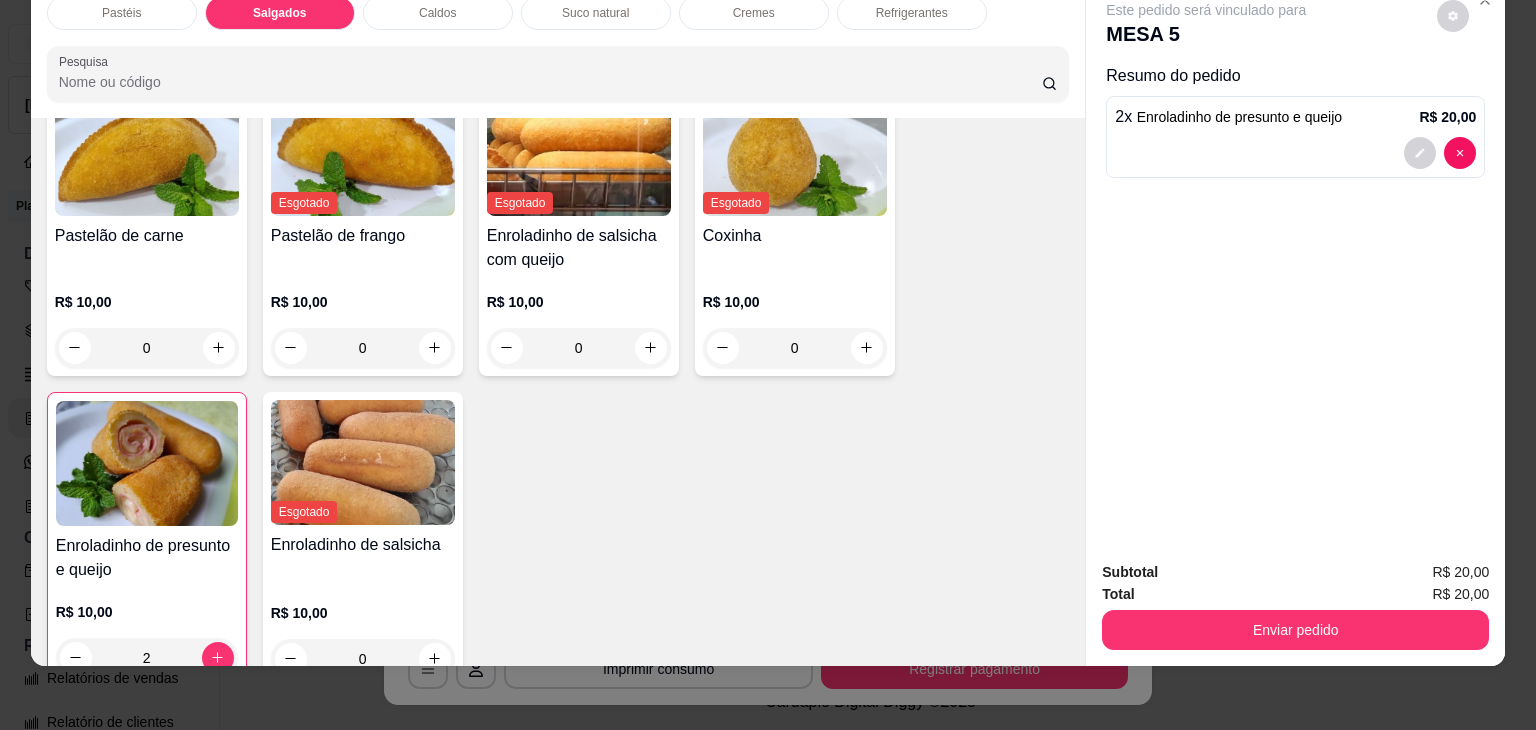 click on "Subtotal R$ 20,00 Total R$ 20,00 Enviar pedido" at bounding box center [1295, 605] 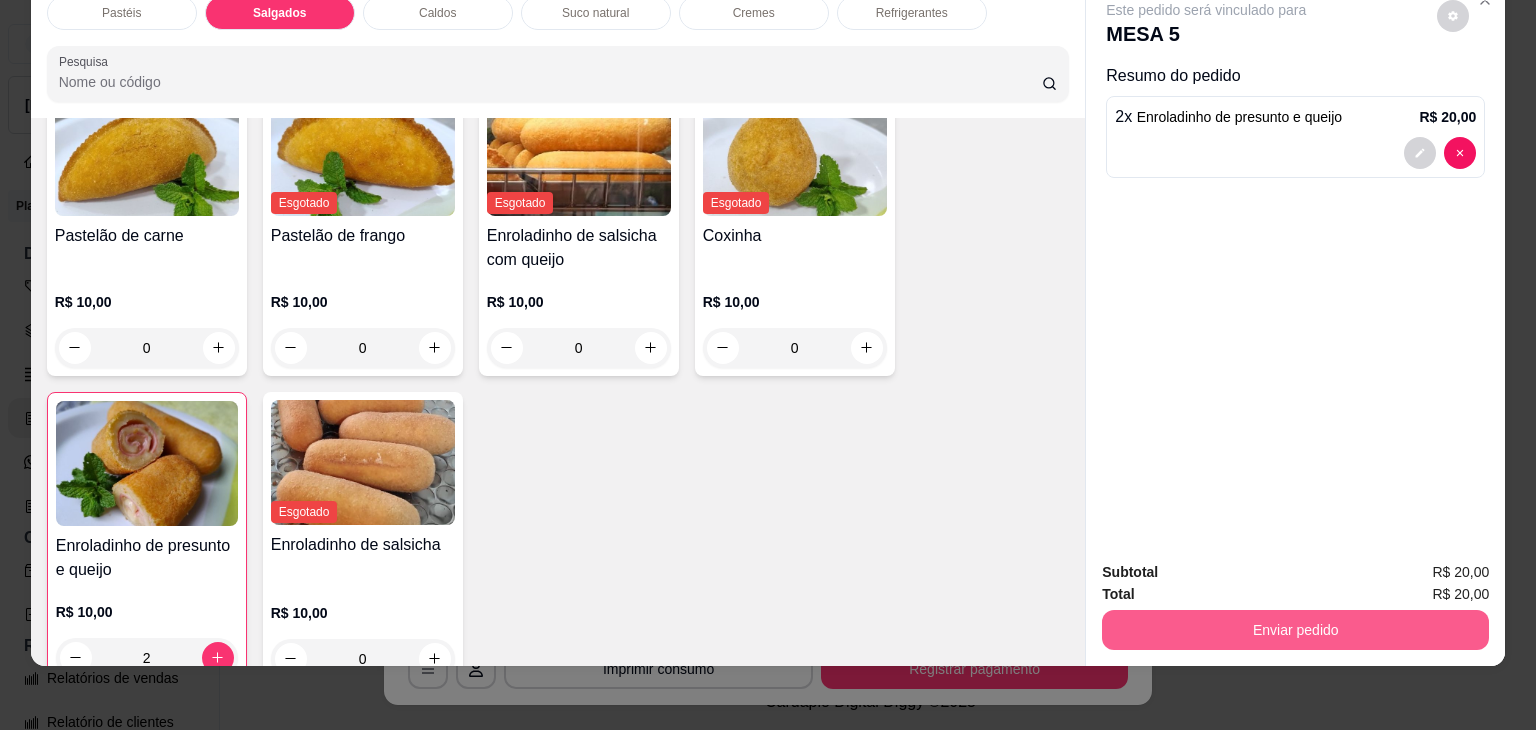 click on "Enviar pedido" at bounding box center [1295, 630] 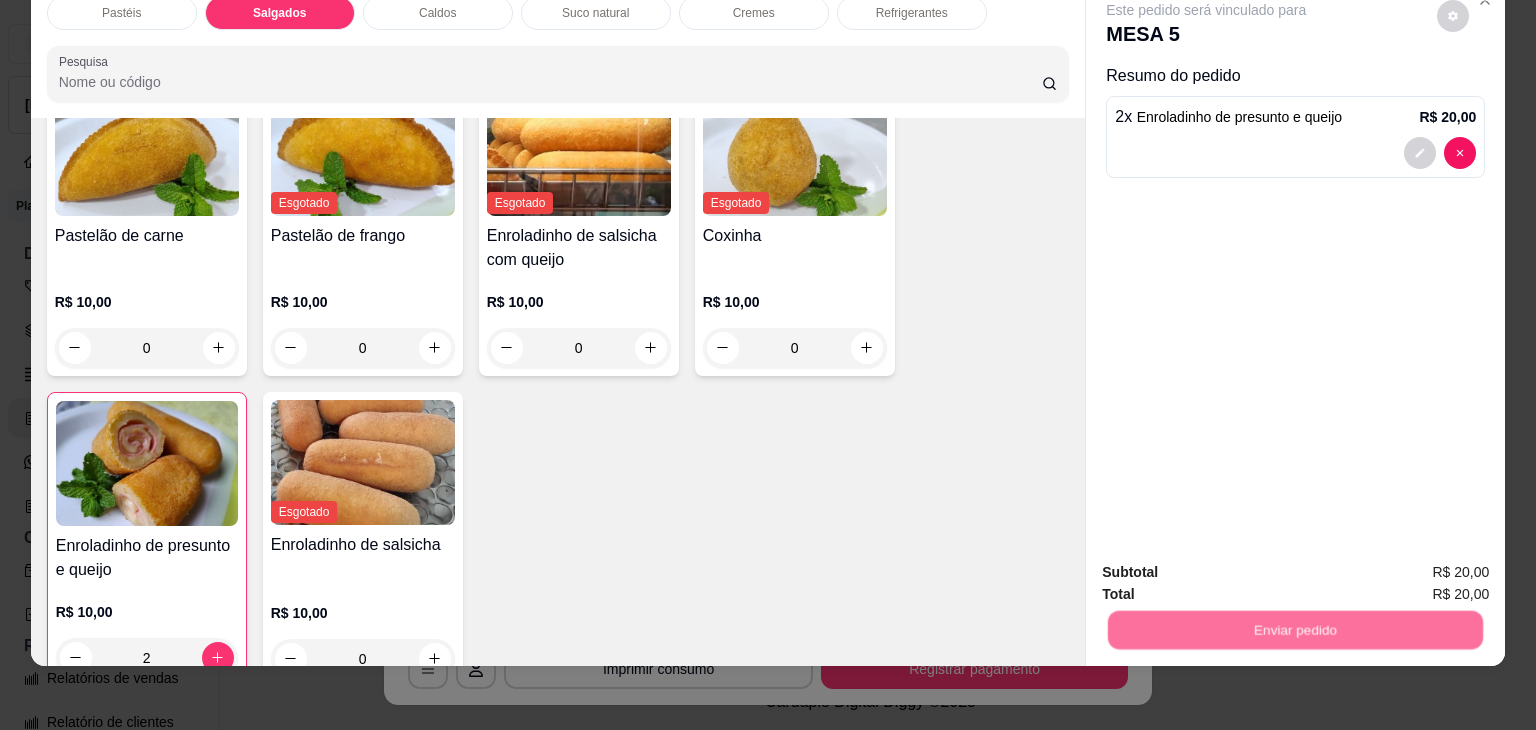 click on "Não registrar e enviar pedido" at bounding box center (1229, 565) 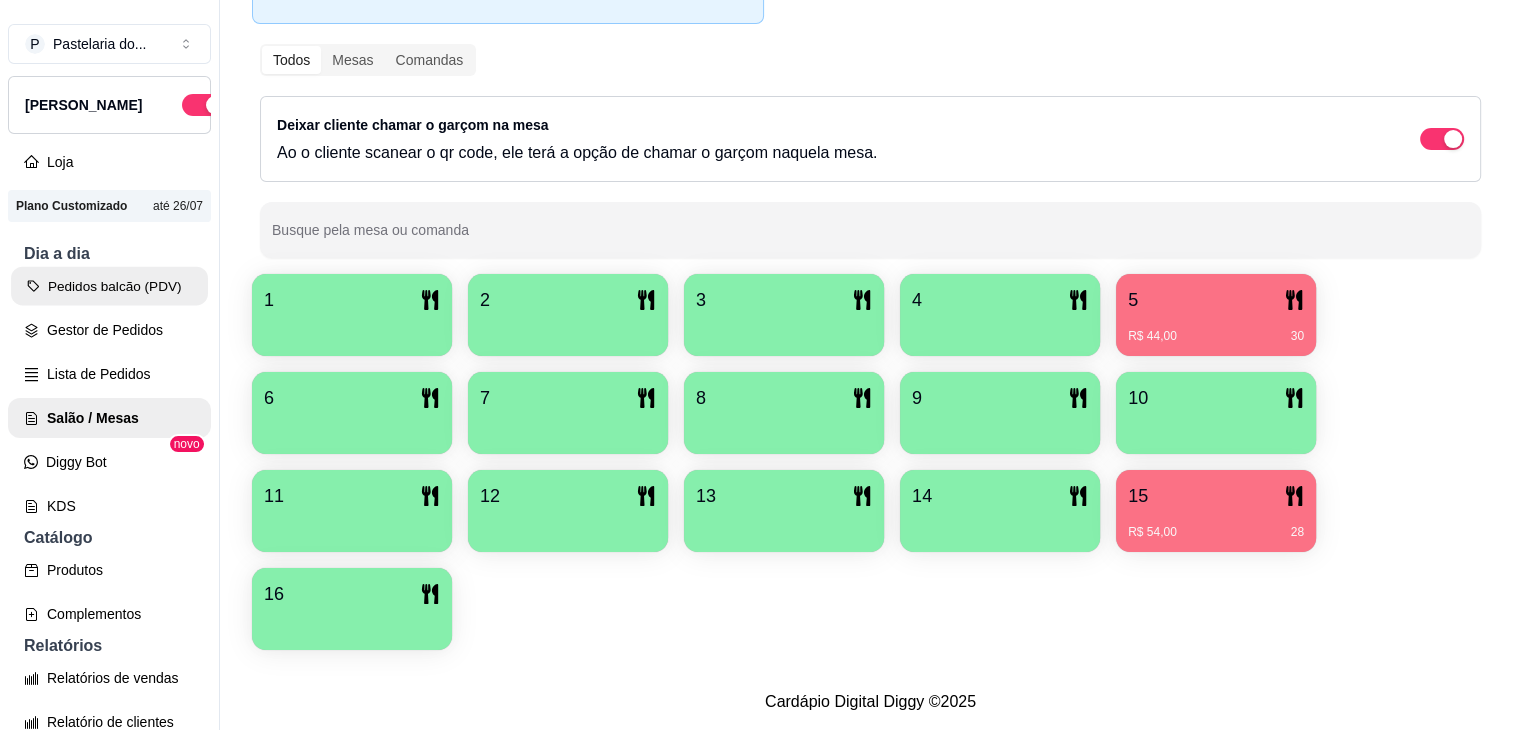 click on "Pedidos balcão (PDV)" at bounding box center (109, 286) 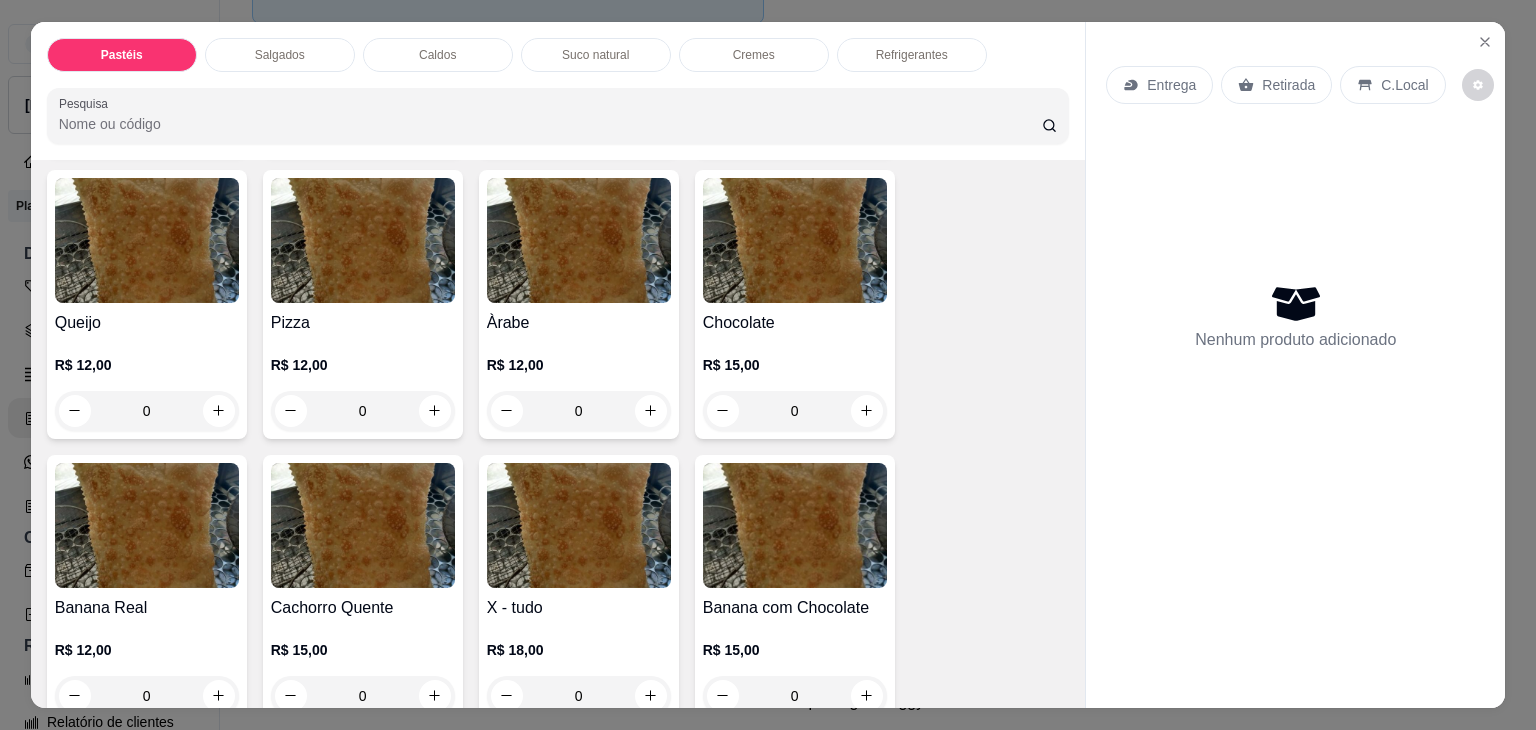 scroll, scrollTop: 1400, scrollLeft: 0, axis: vertical 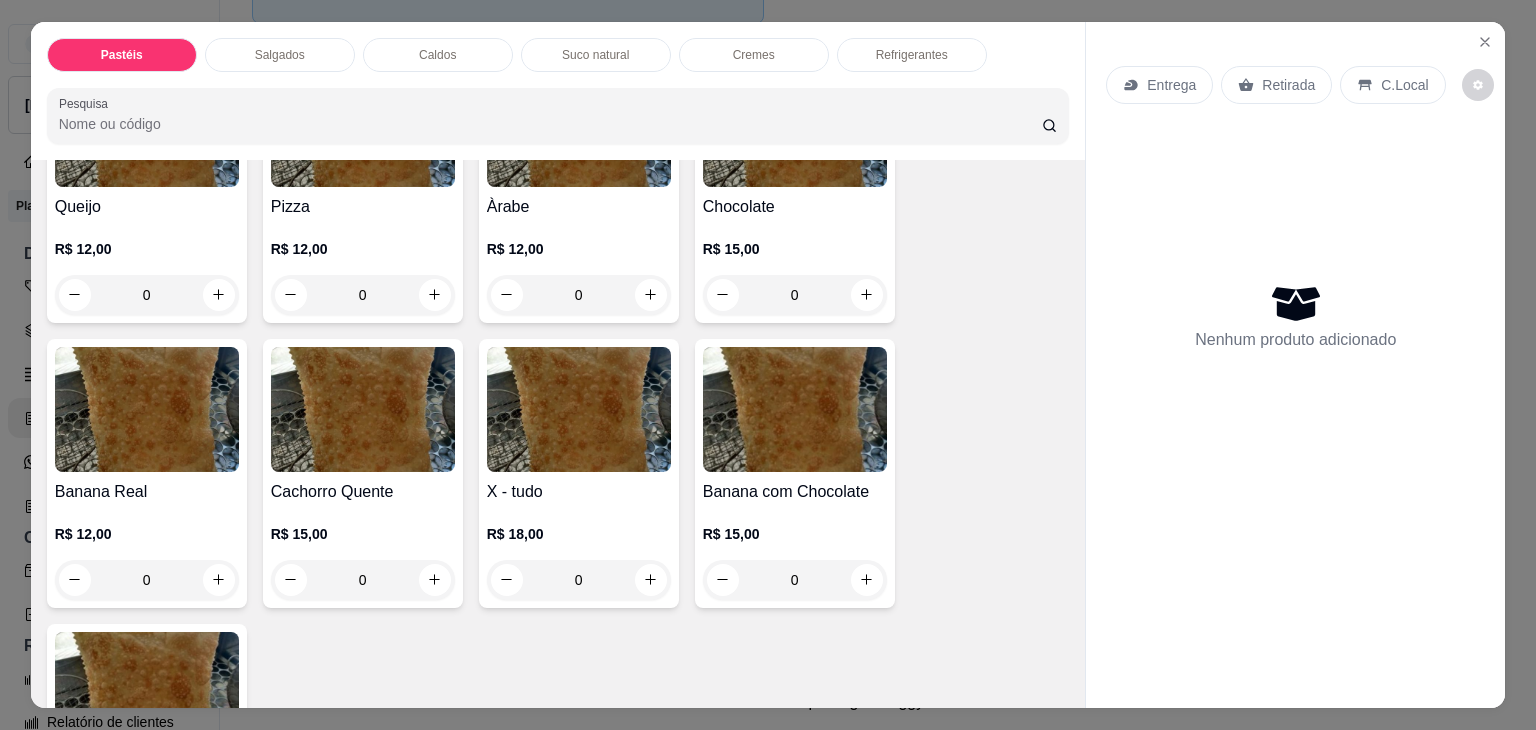 click on "0" at bounding box center [579, 295] 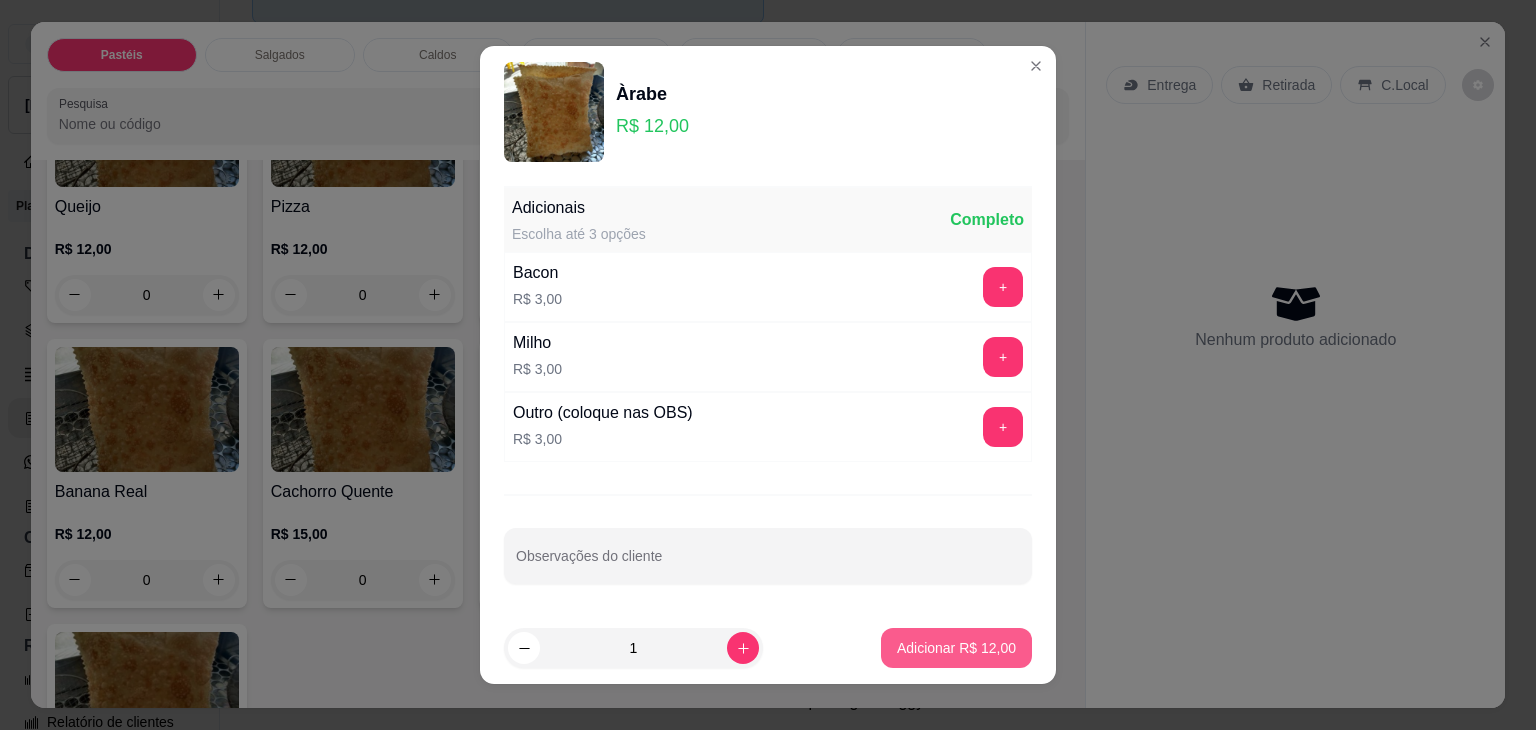 click on "Adicionar   R$ 12,00" at bounding box center (956, 648) 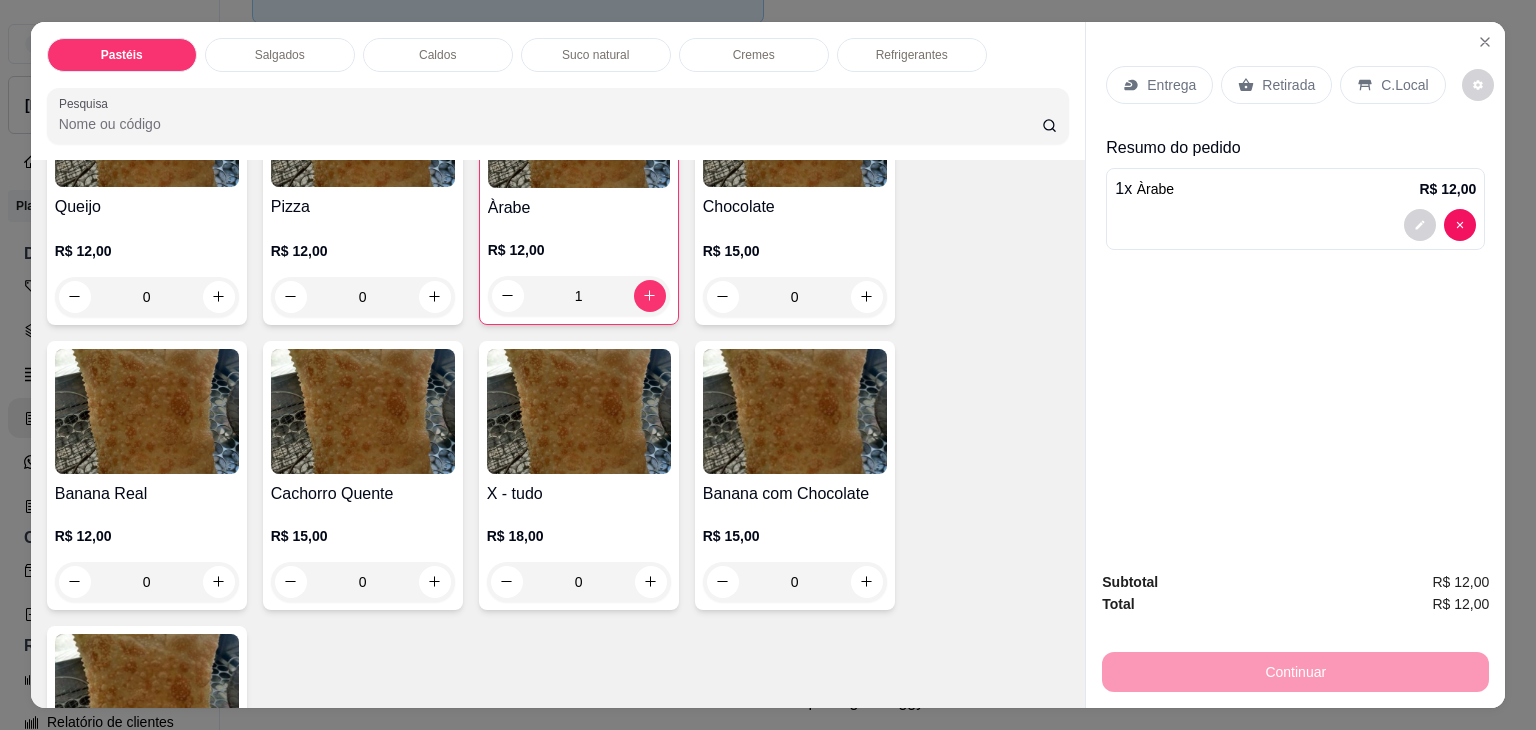 drag, startPoint x: 684, startPoint y: 44, endPoint x: 671, endPoint y: 41, distance: 13.341664 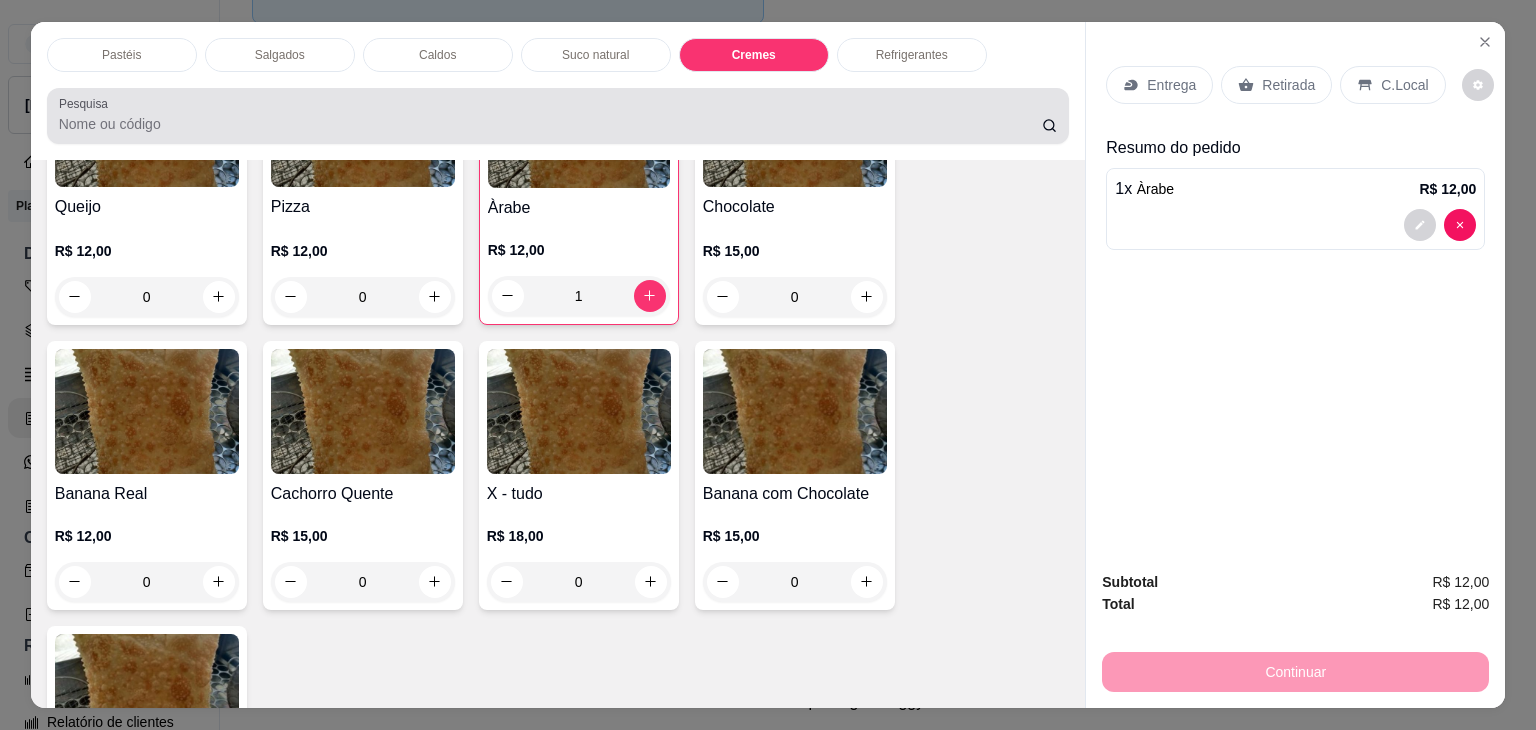 scroll, scrollTop: 4622, scrollLeft: 0, axis: vertical 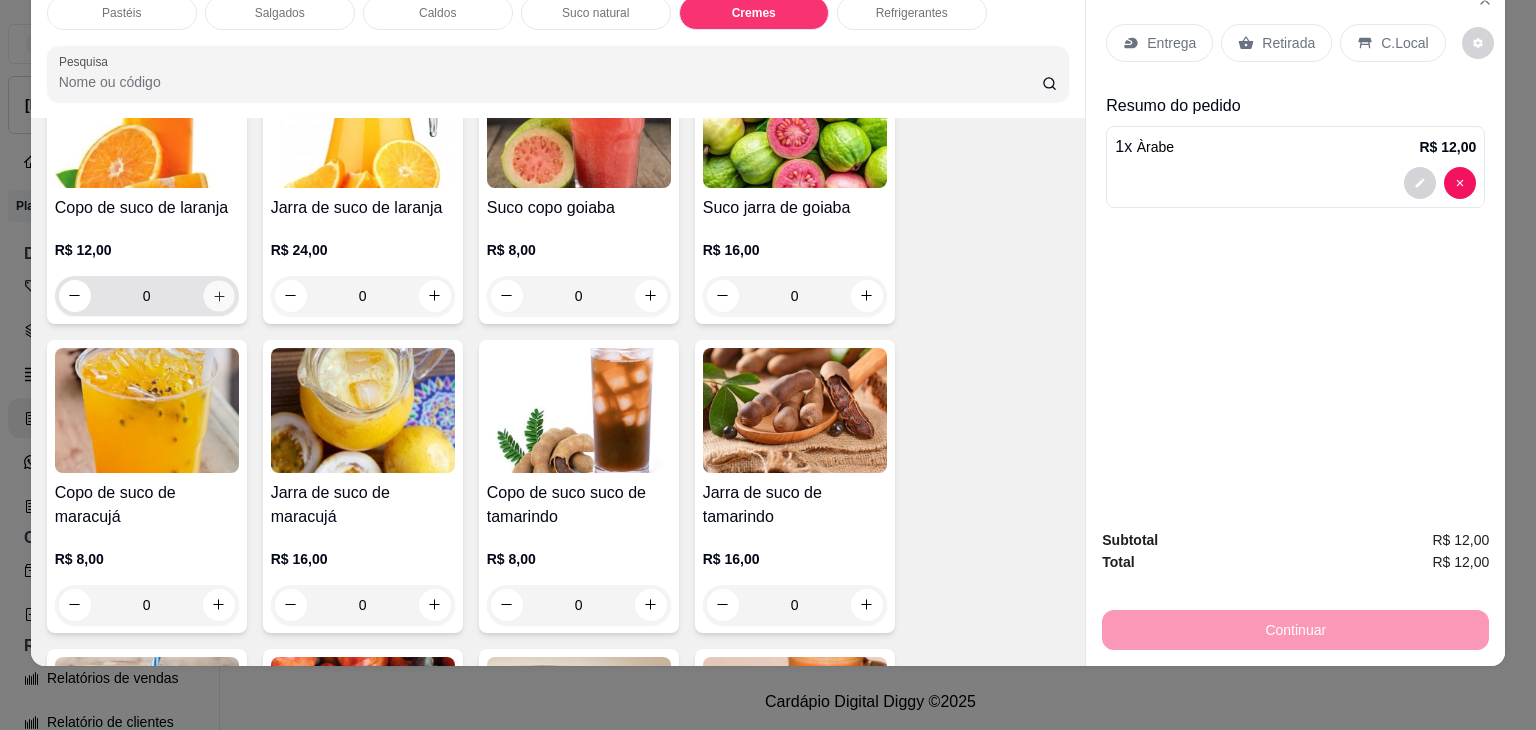 click at bounding box center [218, 295] 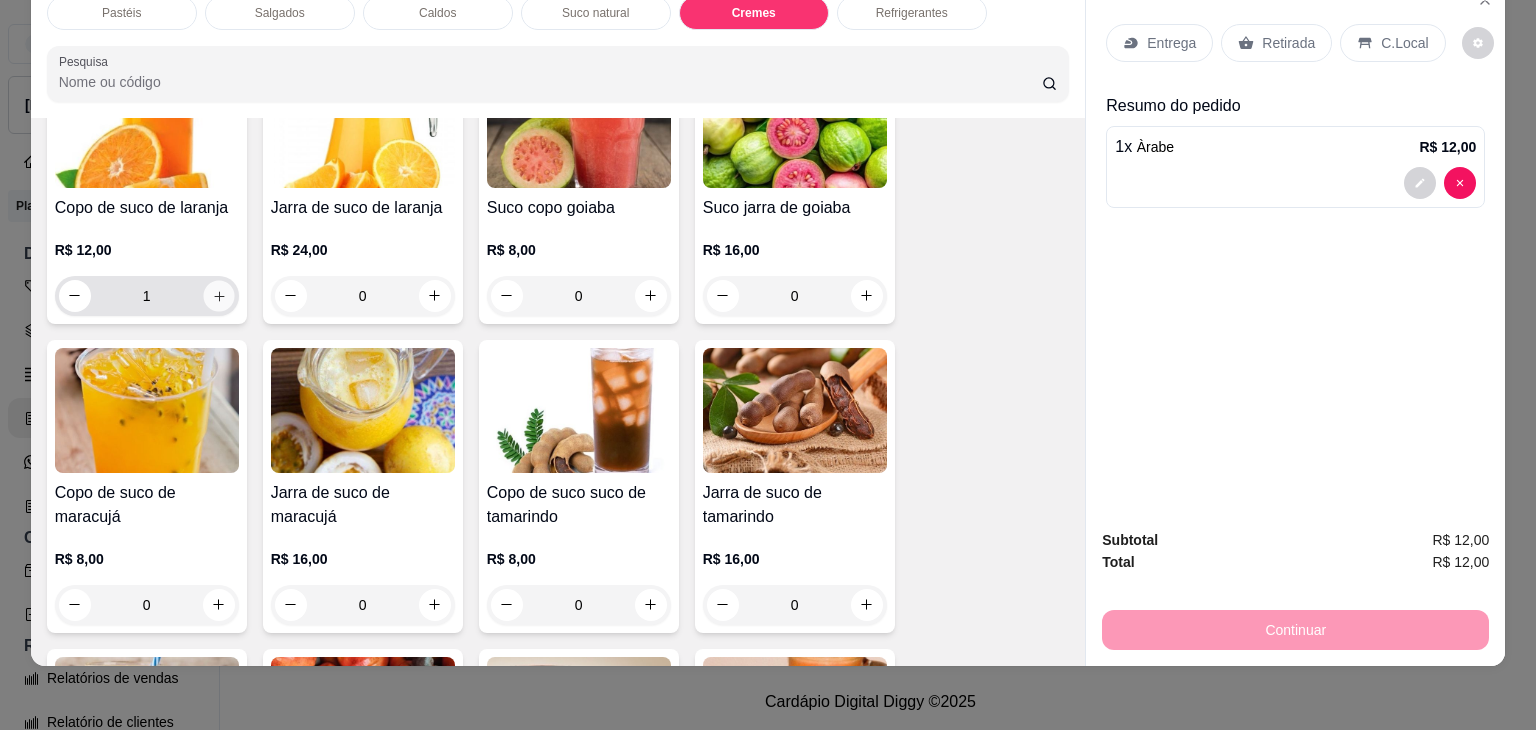 scroll, scrollTop: 3523, scrollLeft: 0, axis: vertical 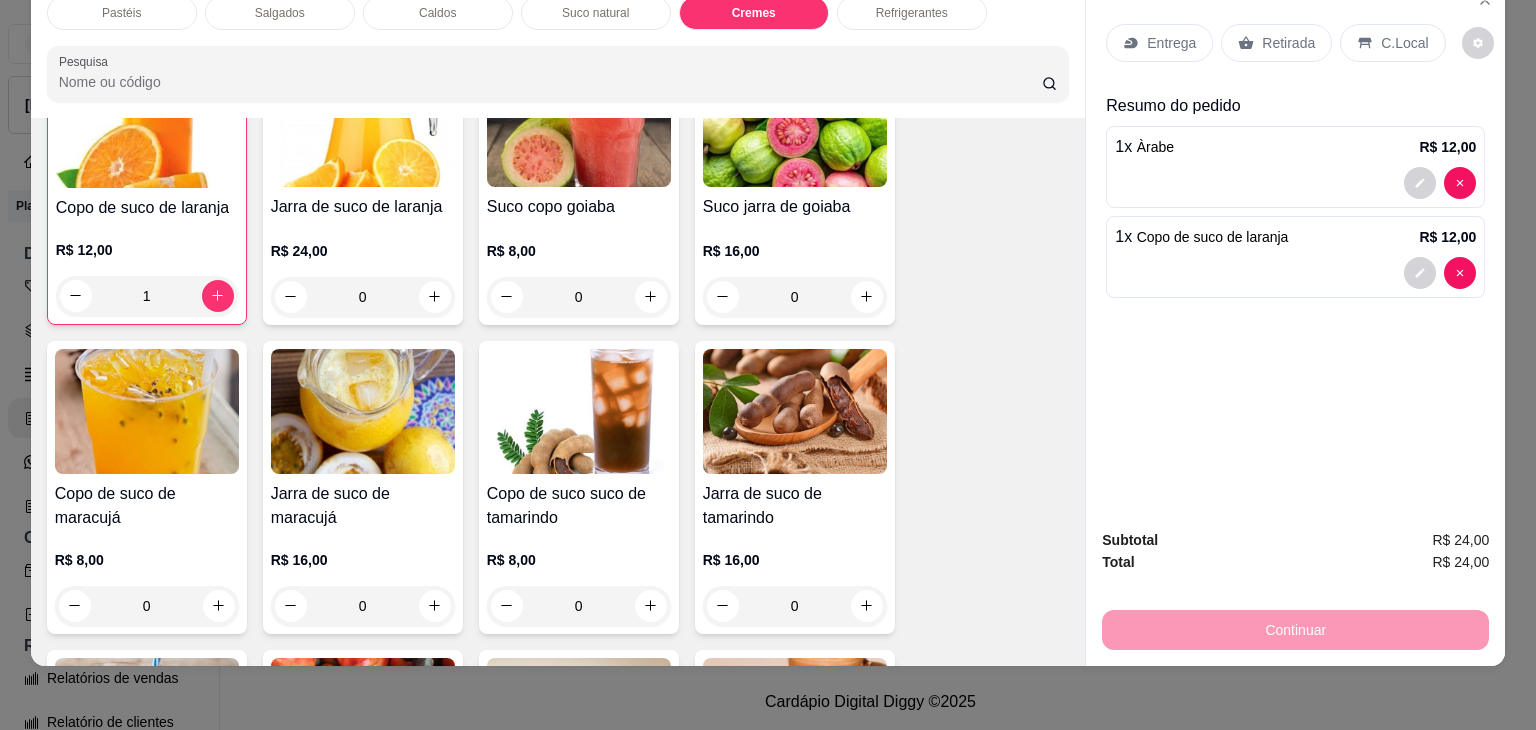 click on "Retirada" at bounding box center (1288, 43) 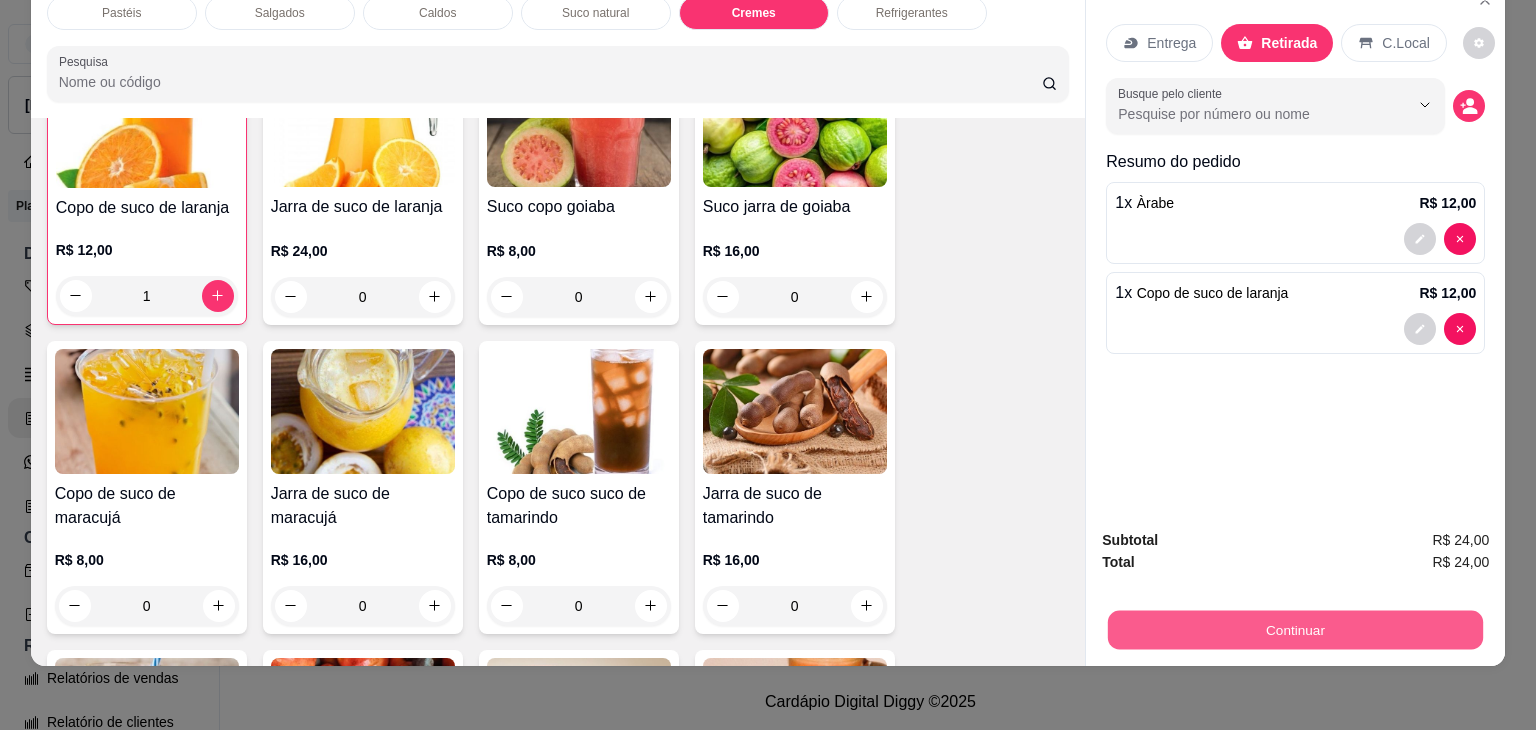click on "Continuar" at bounding box center [1295, 630] 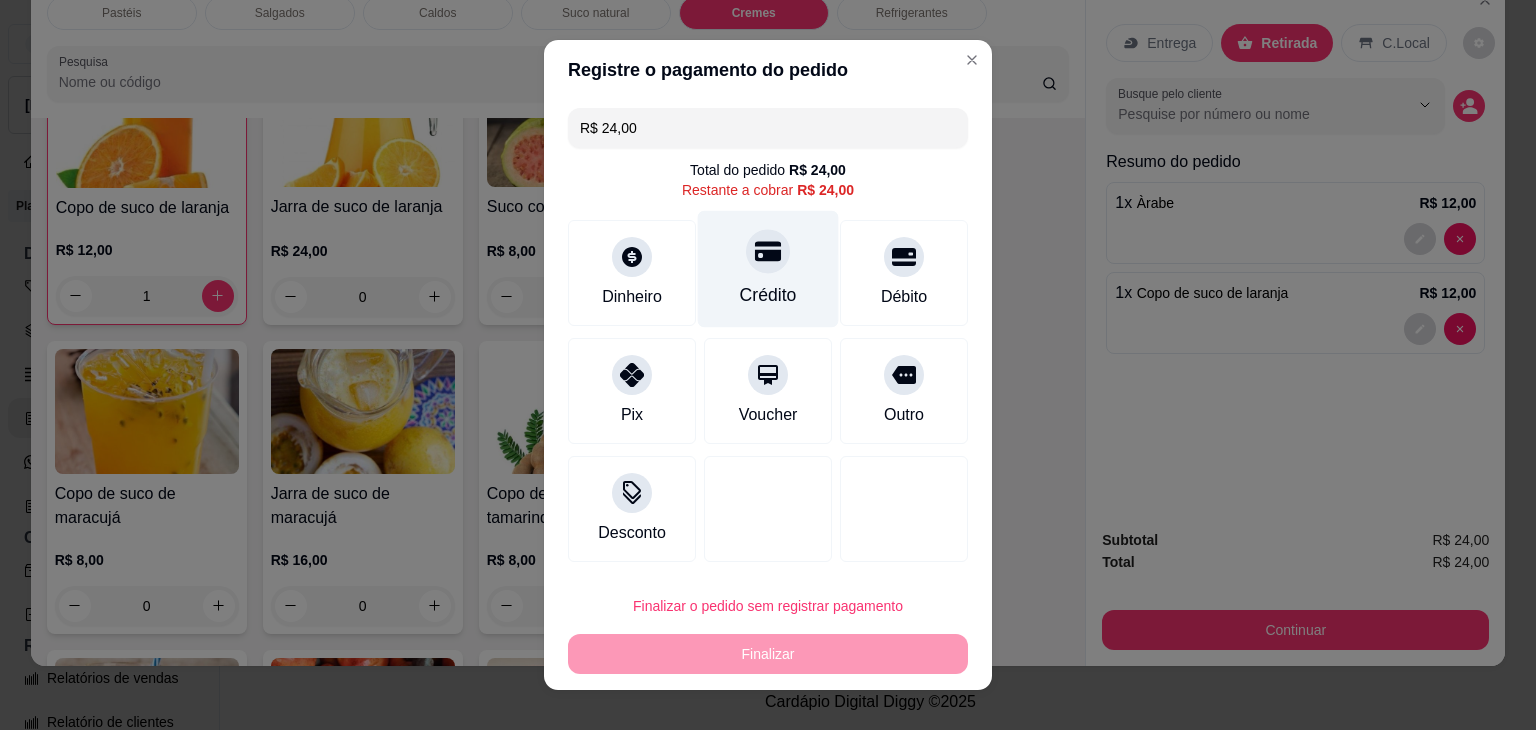 click at bounding box center [768, 251] 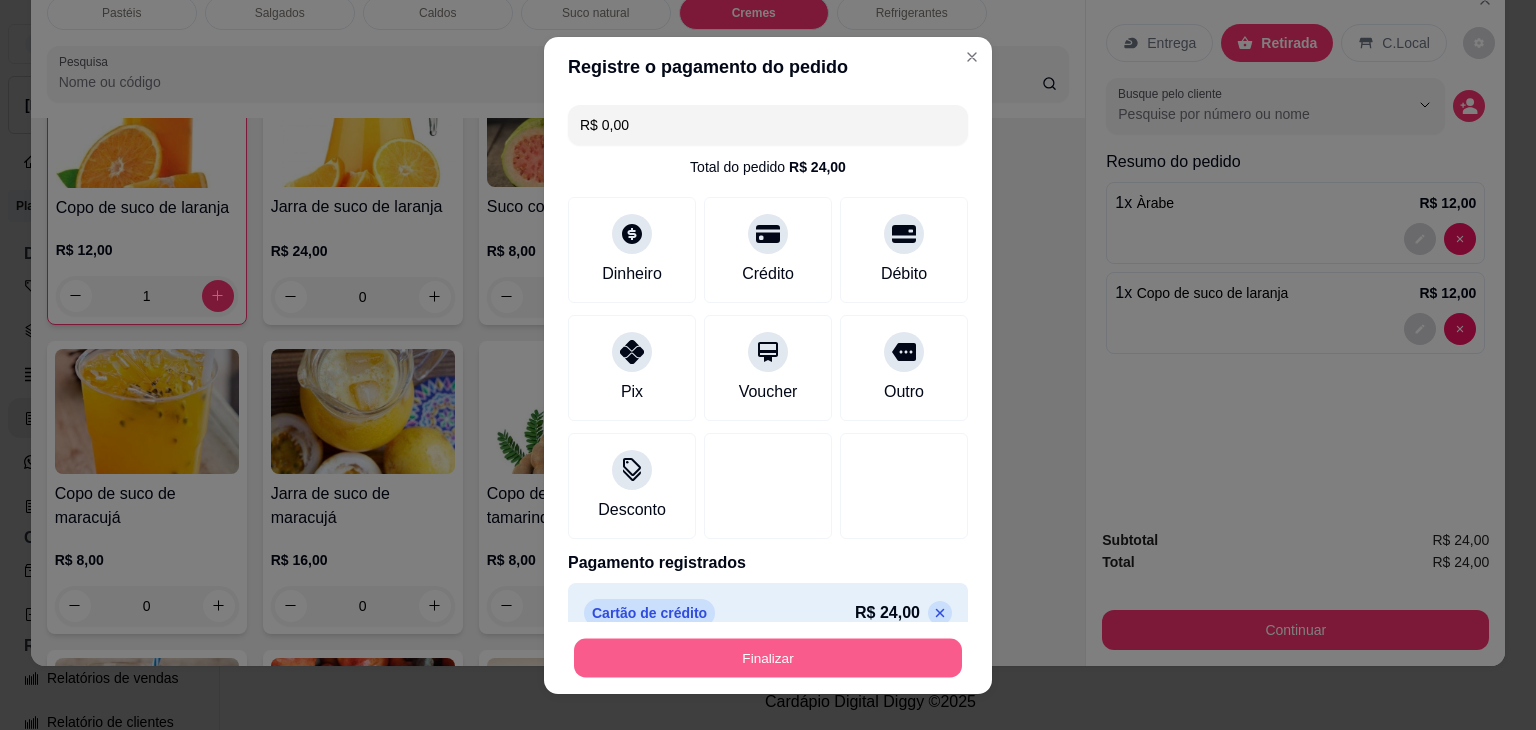 click on "Finalizar" at bounding box center (768, 657) 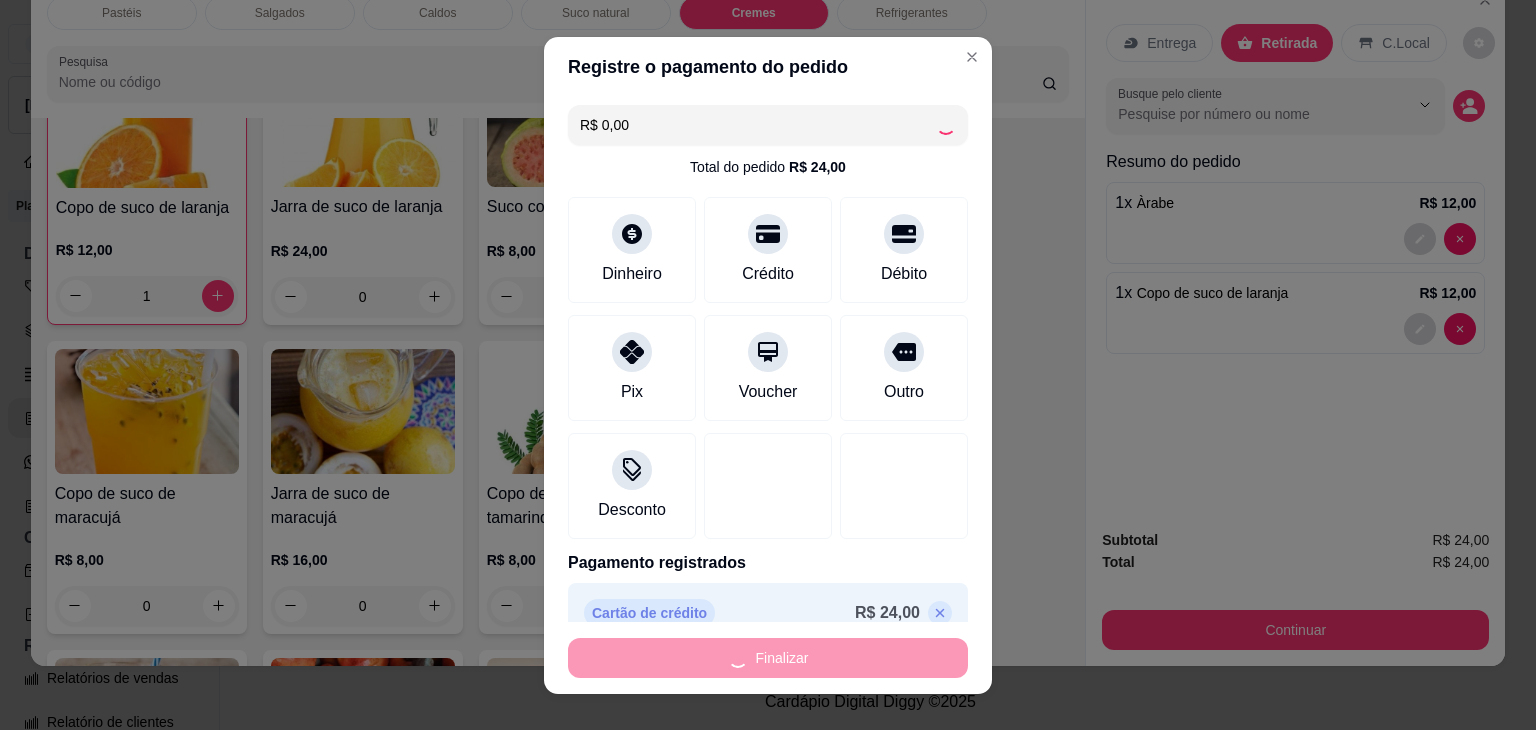 type on "0" 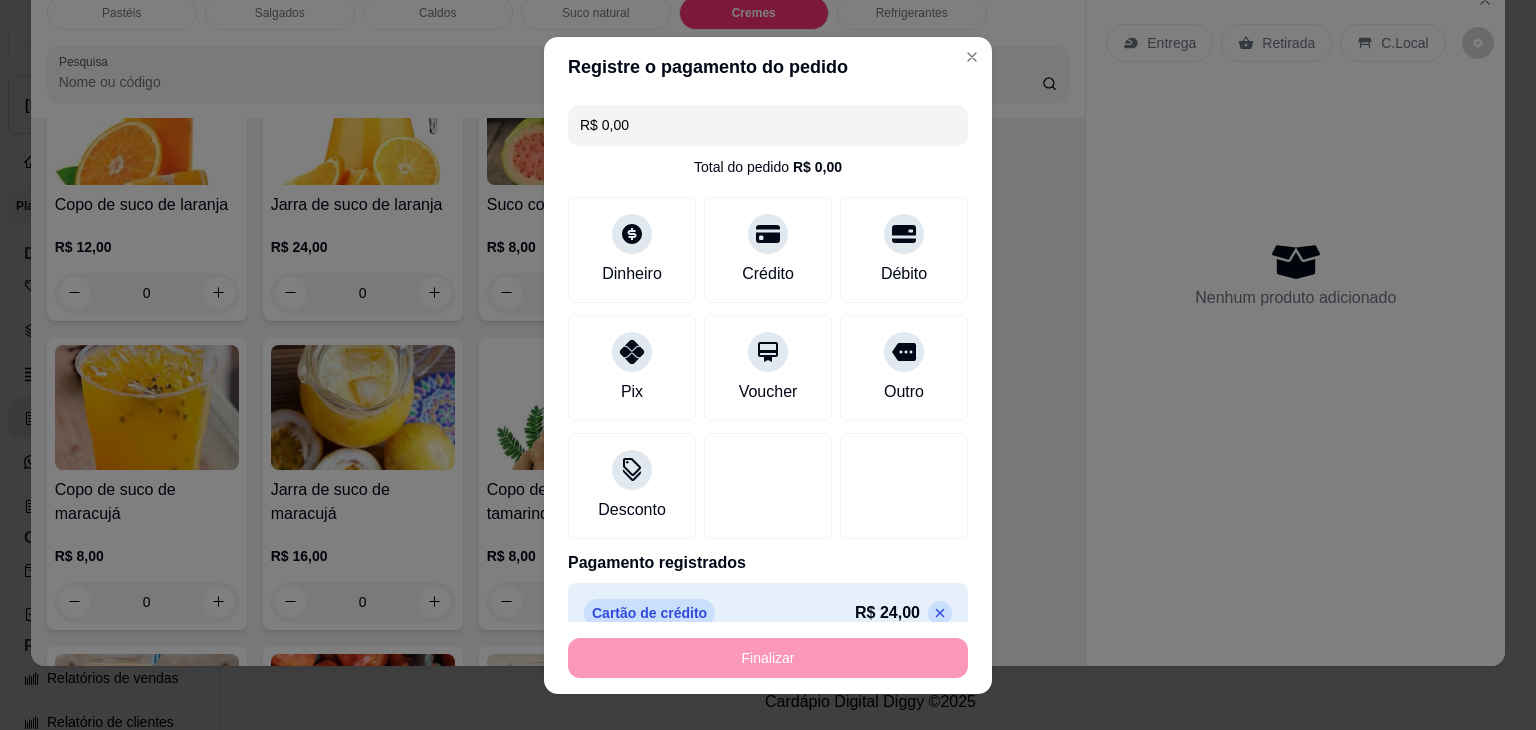 type on "-R$ 24,00" 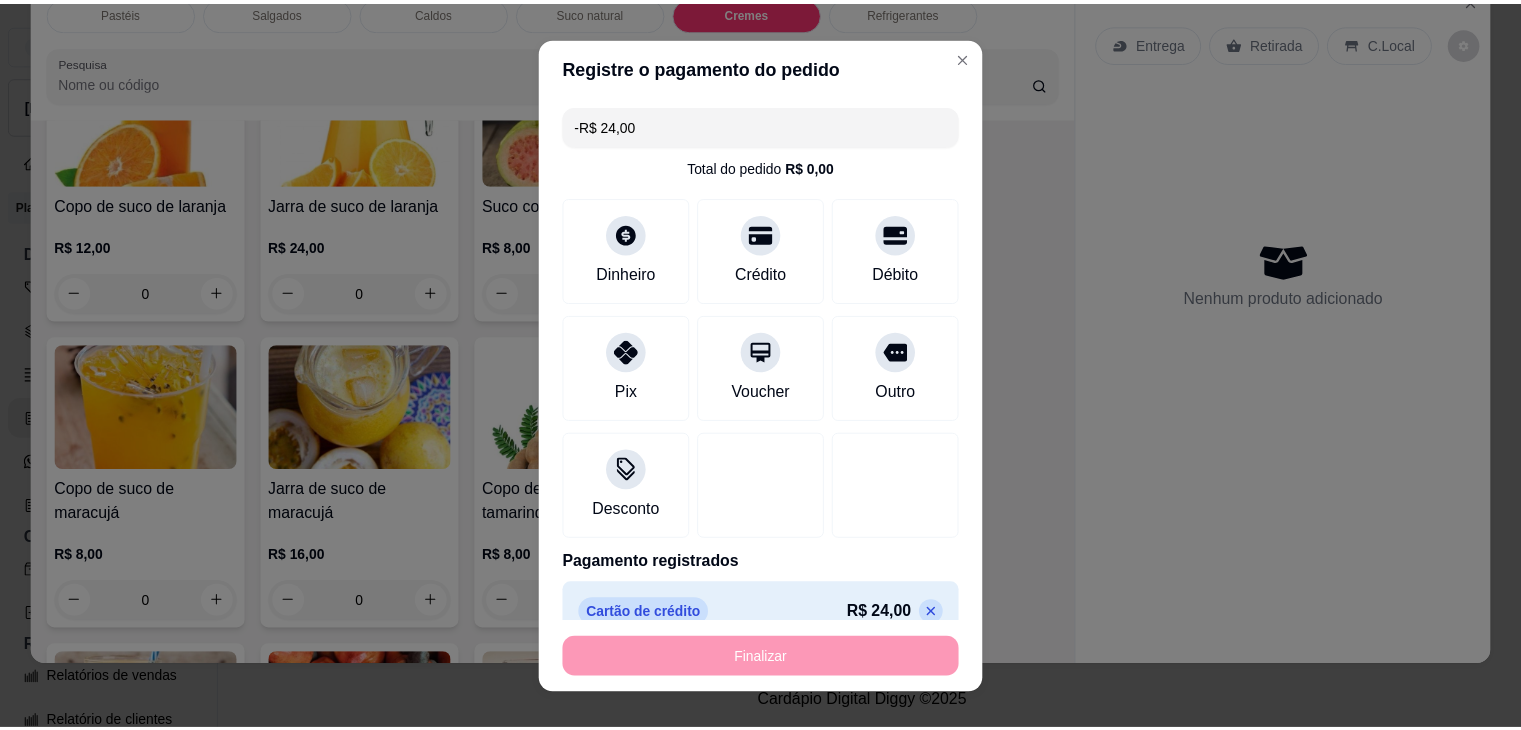 scroll, scrollTop: 3520, scrollLeft: 0, axis: vertical 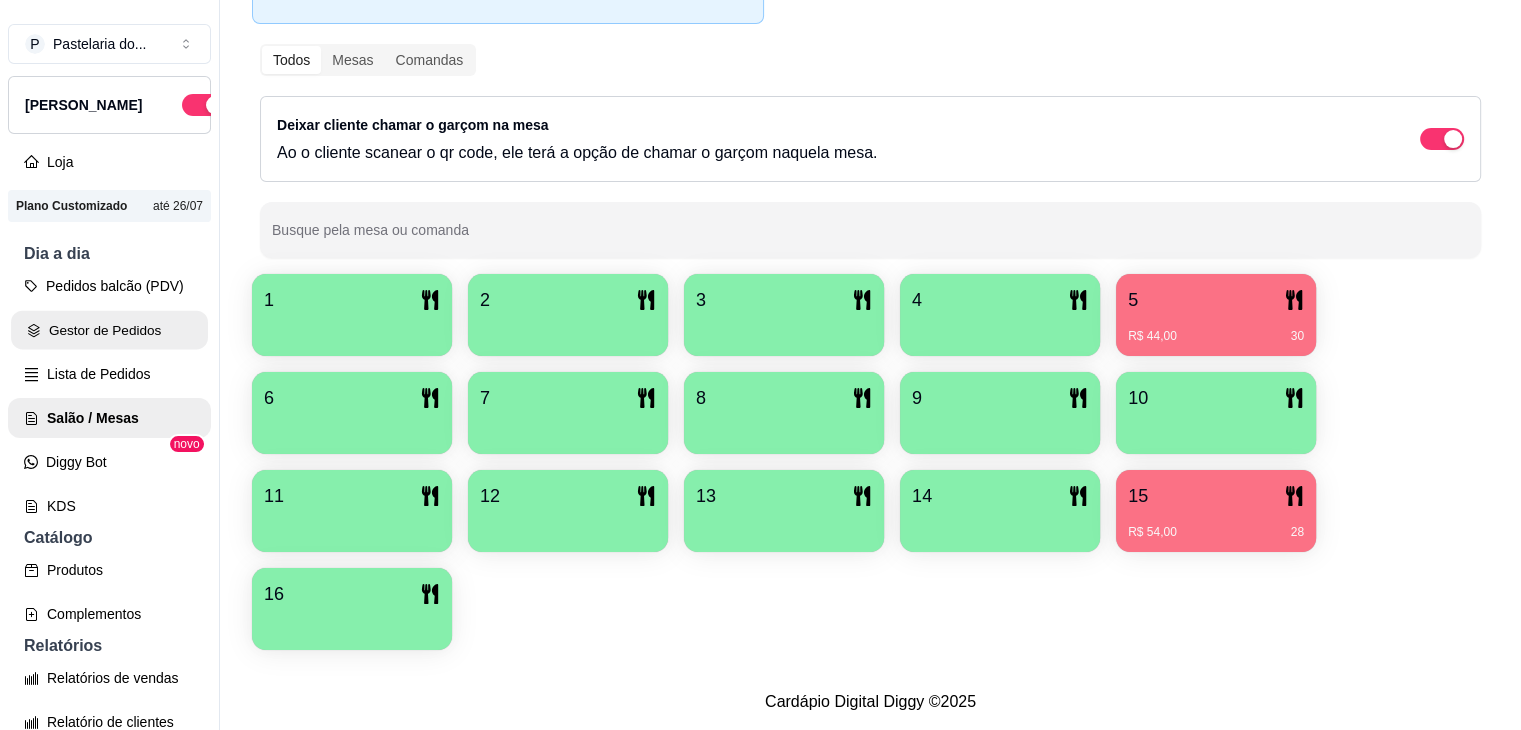 click on "Gestor de Pedidos" at bounding box center (109, 330) 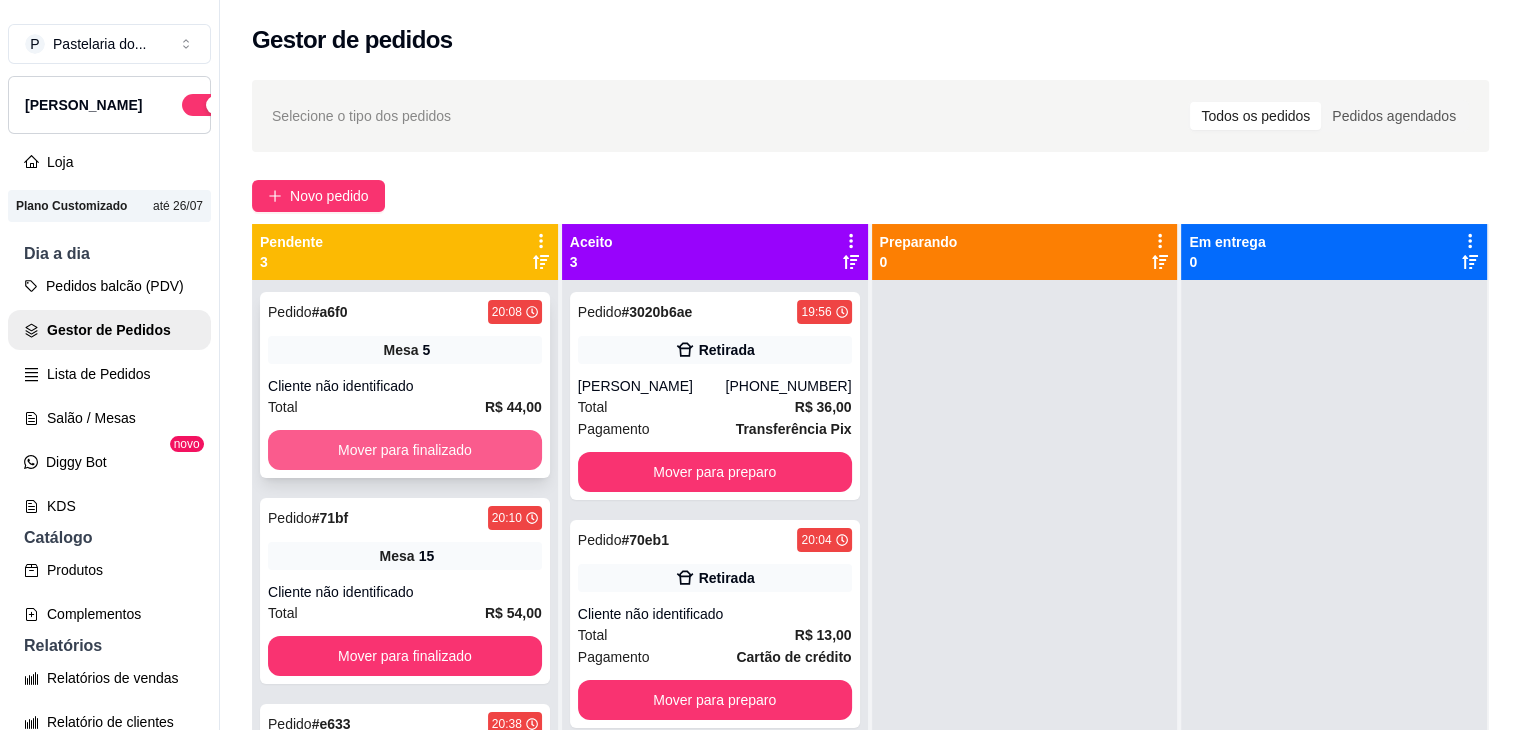 click on "Mover para finalizado" at bounding box center (405, 450) 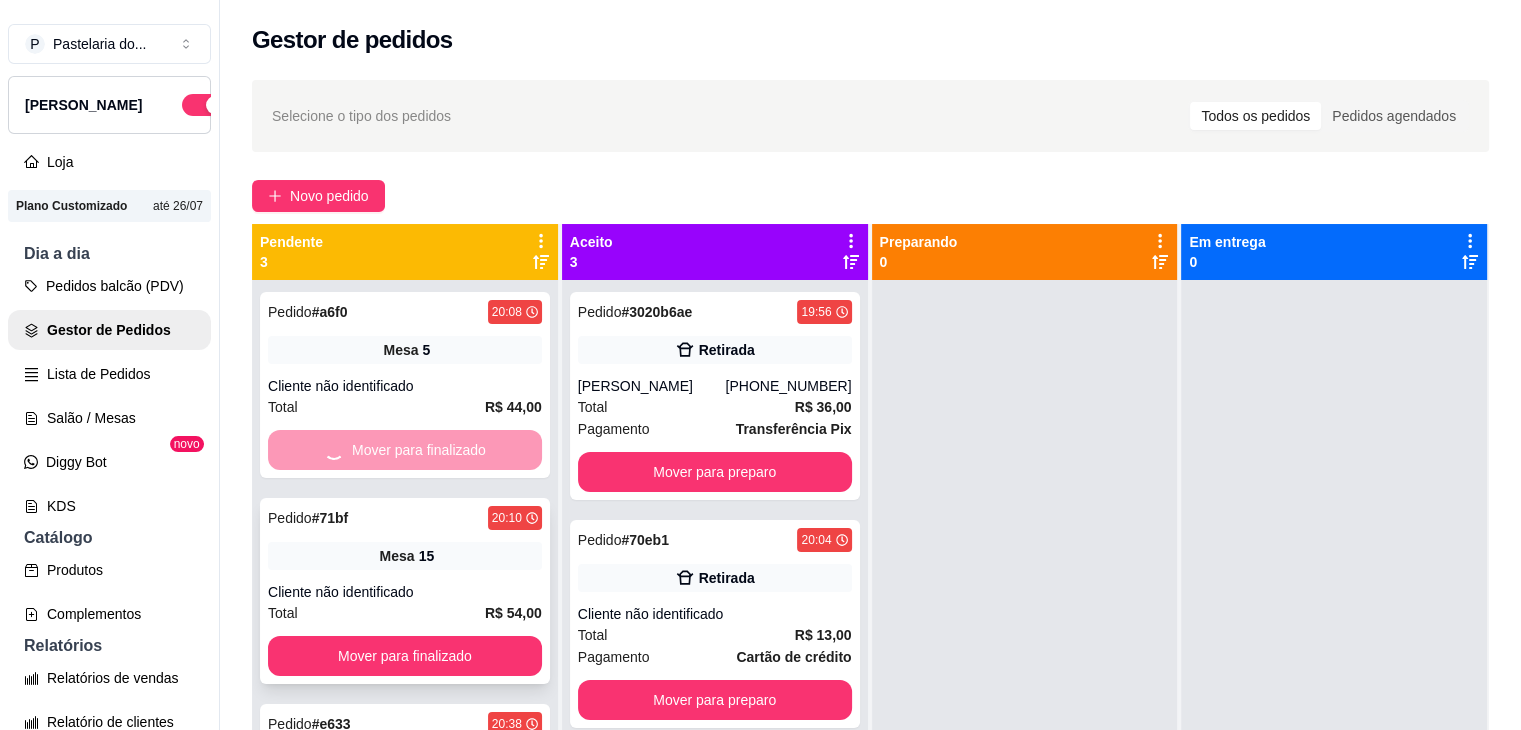 click on "Mover para finalizado" at bounding box center [405, 656] 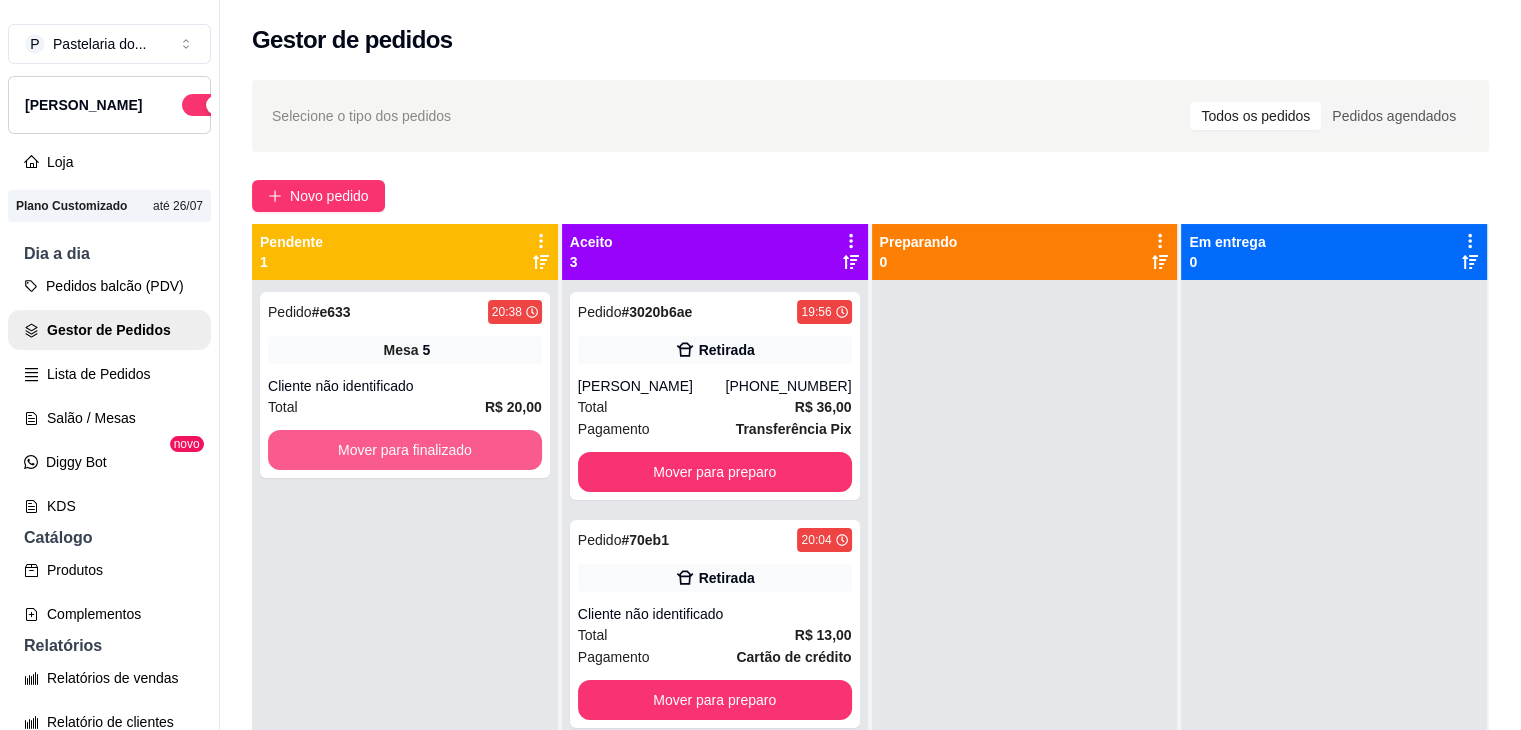 click on "Mover para finalizado" at bounding box center [405, 450] 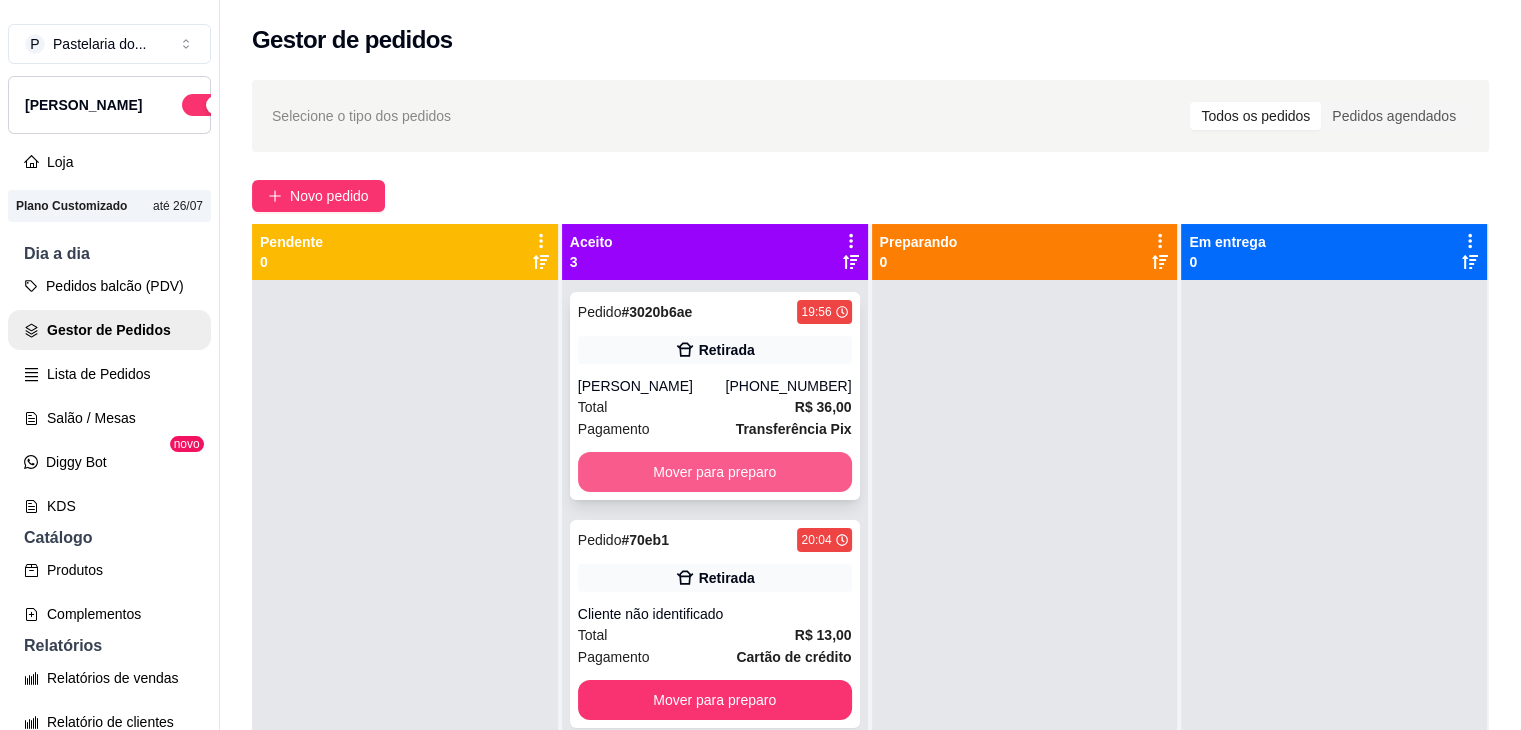 click on "Mover para preparo" at bounding box center [715, 472] 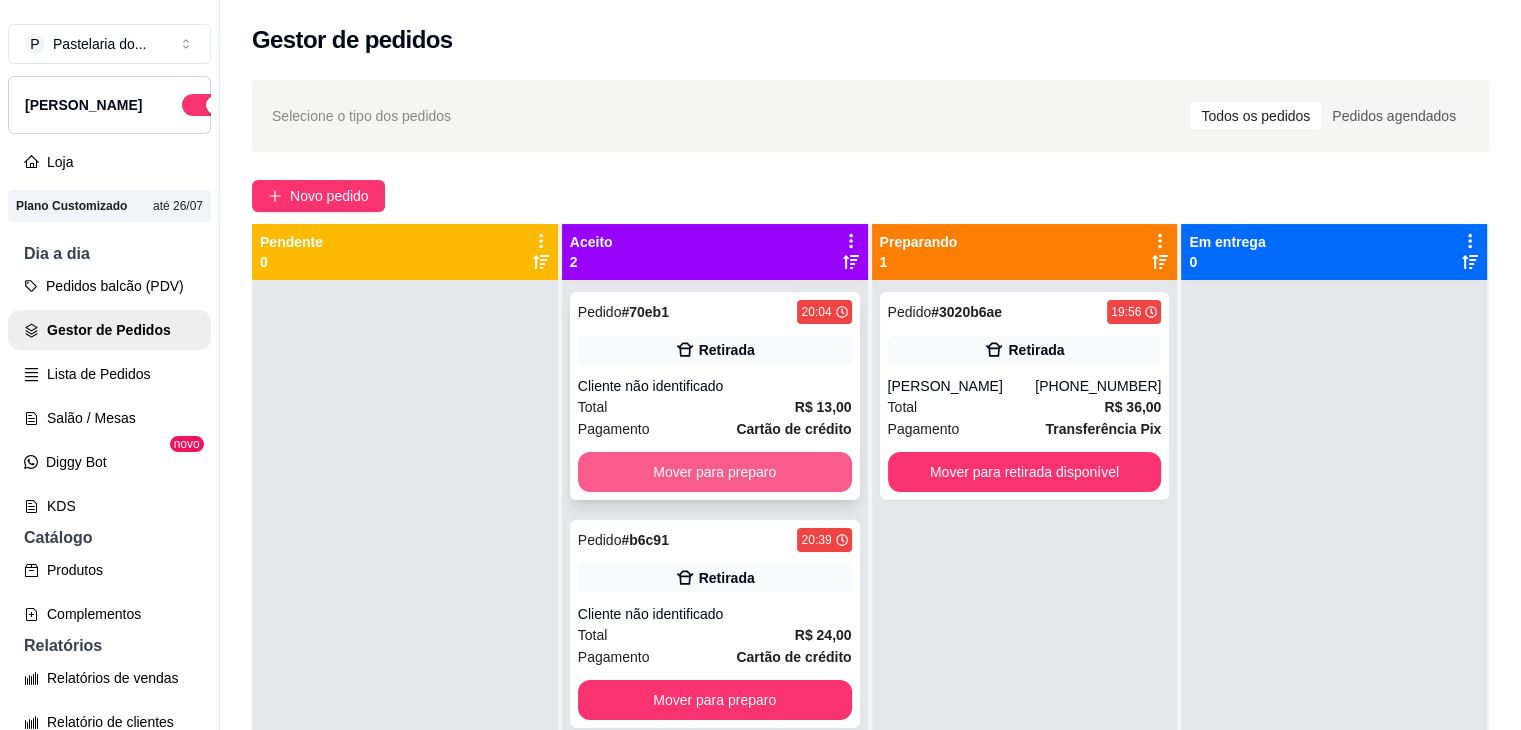 click on "Mover para preparo" at bounding box center (715, 472) 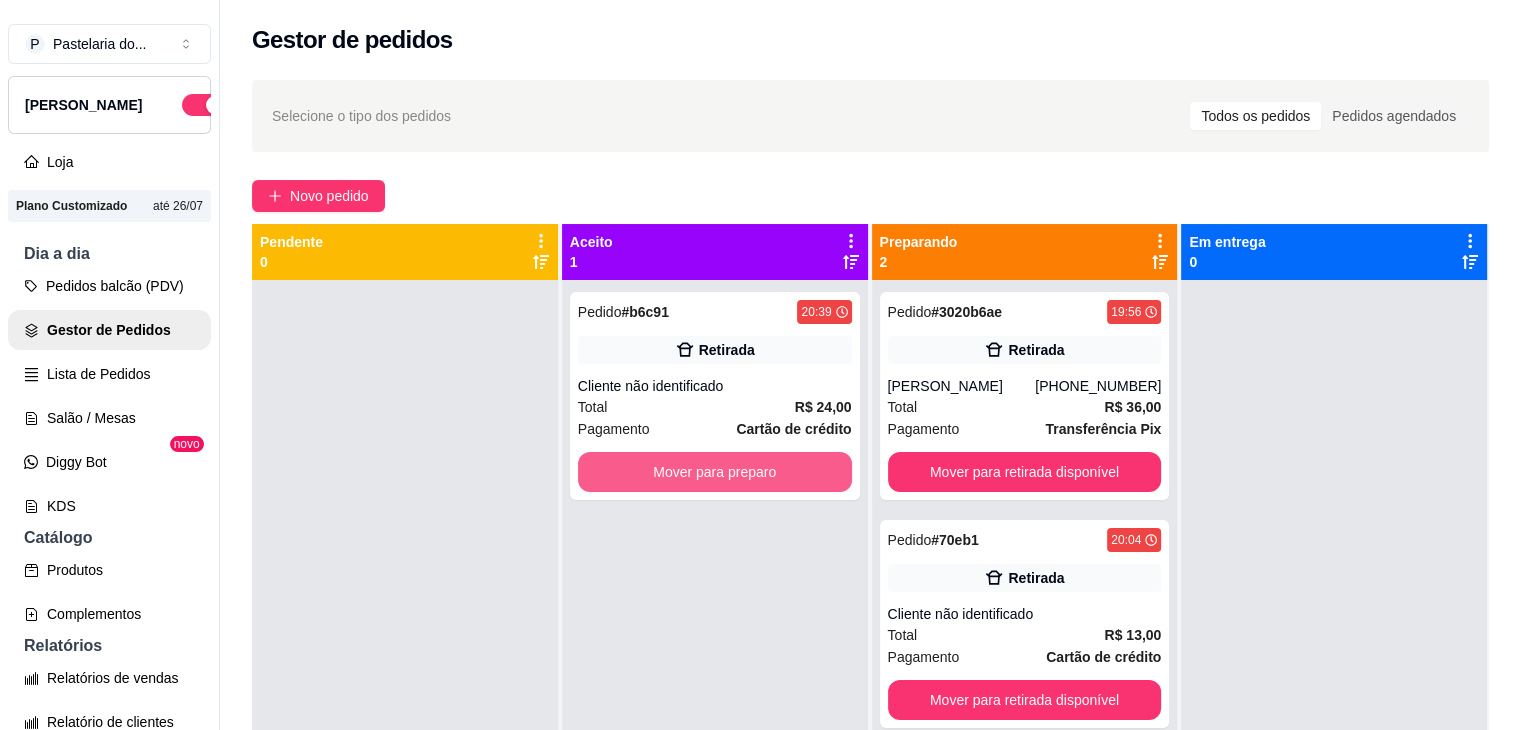 click on "Mover para preparo" at bounding box center [715, 472] 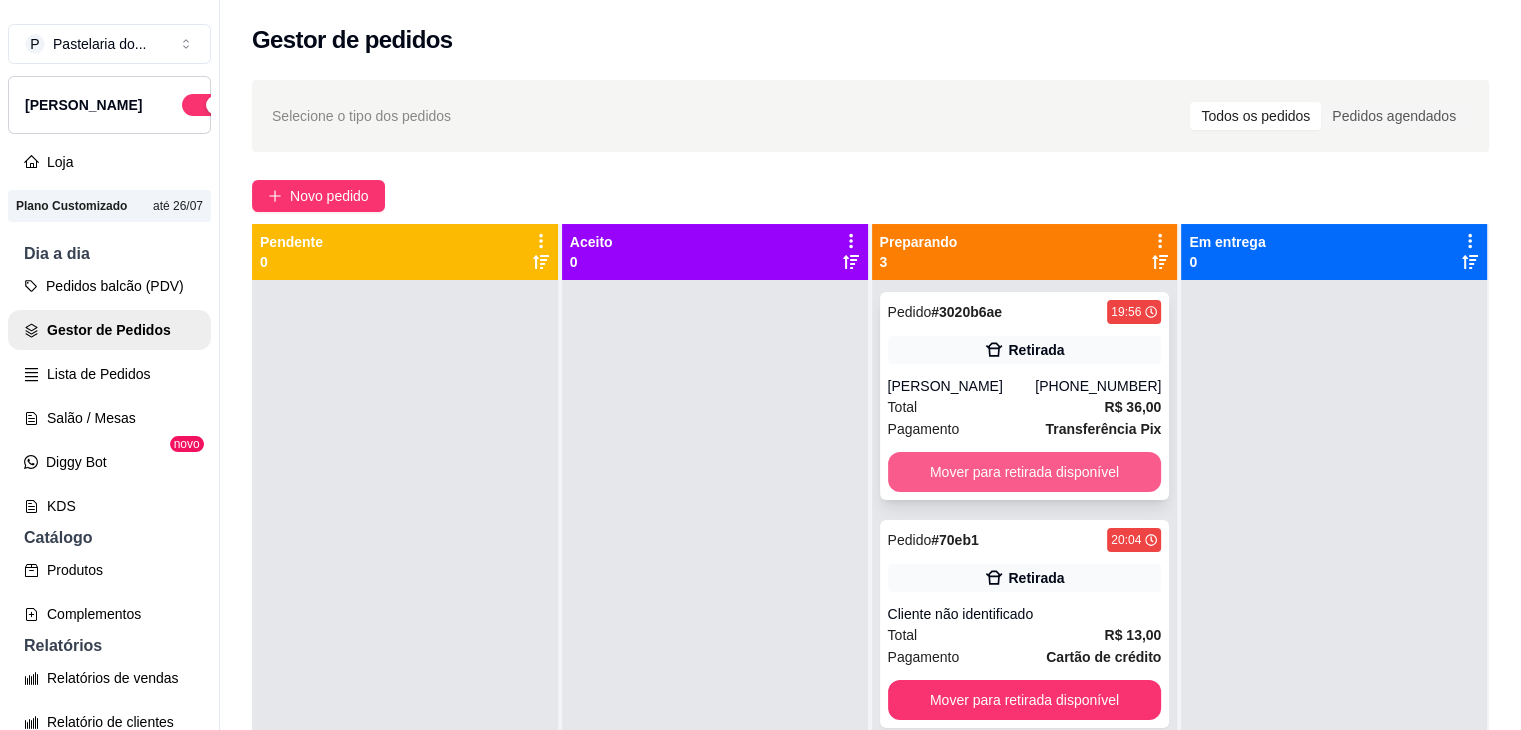 click on "Mover para retirada disponível" at bounding box center [1025, 472] 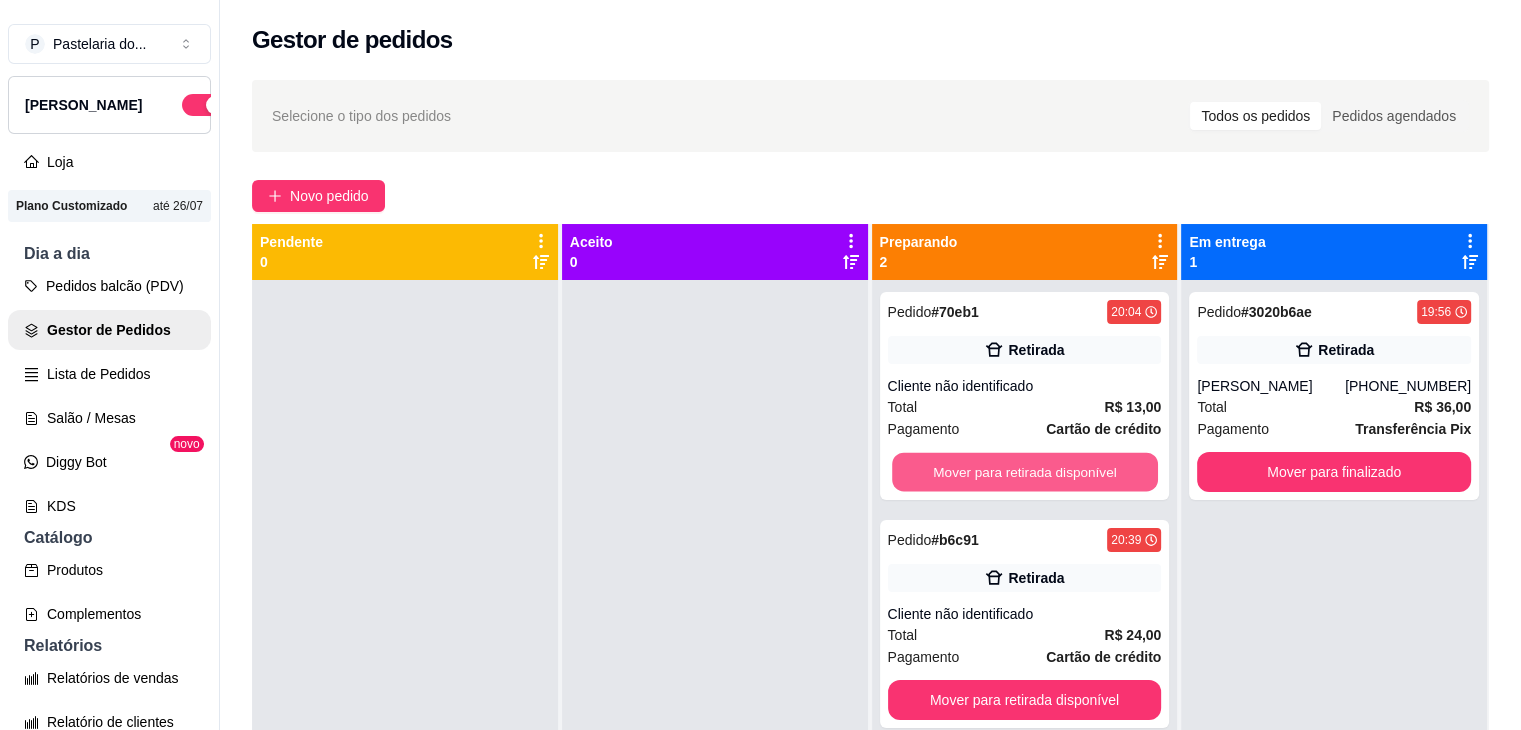 click on "Mover para retirada disponível" at bounding box center (1025, 472) 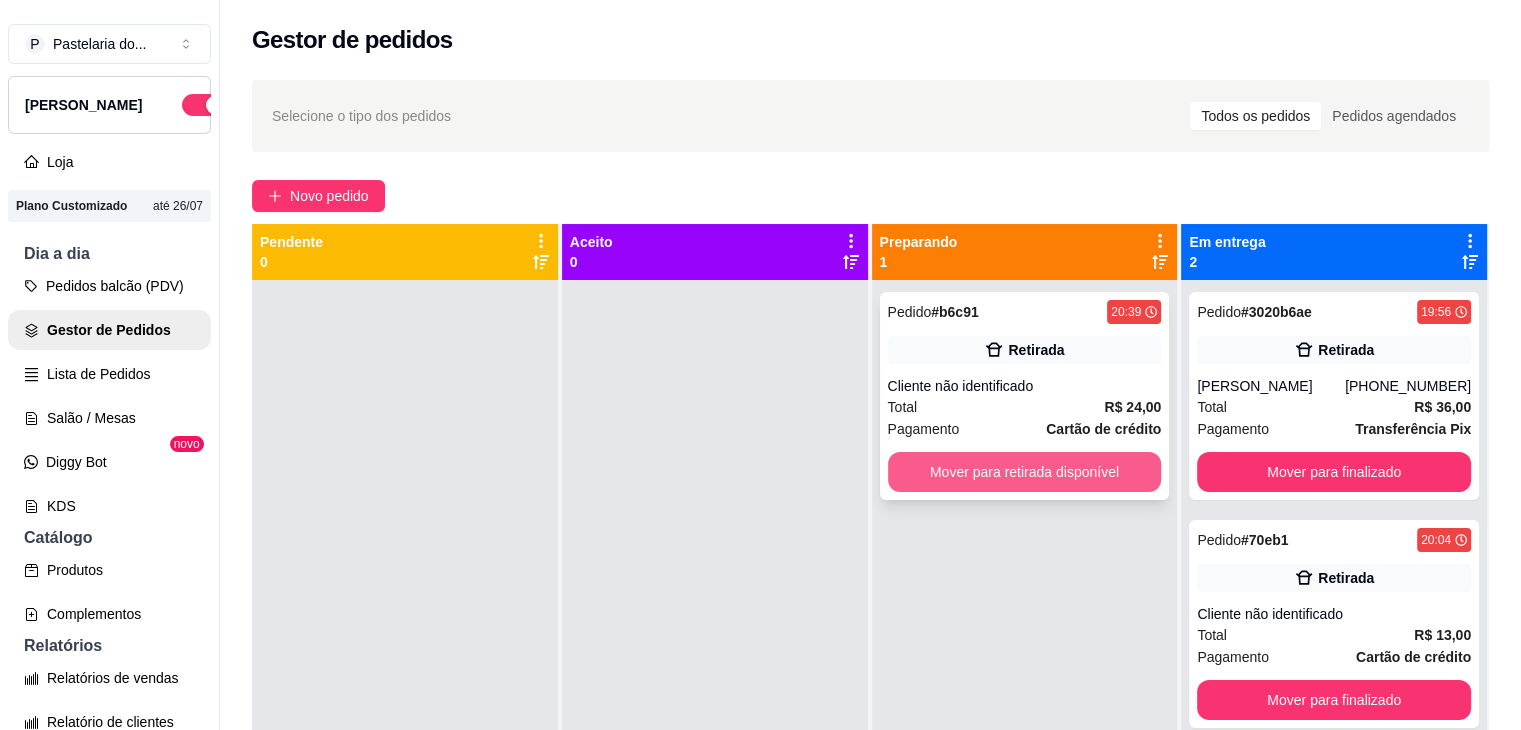 click on "Mover para retirada disponível" at bounding box center (1025, 472) 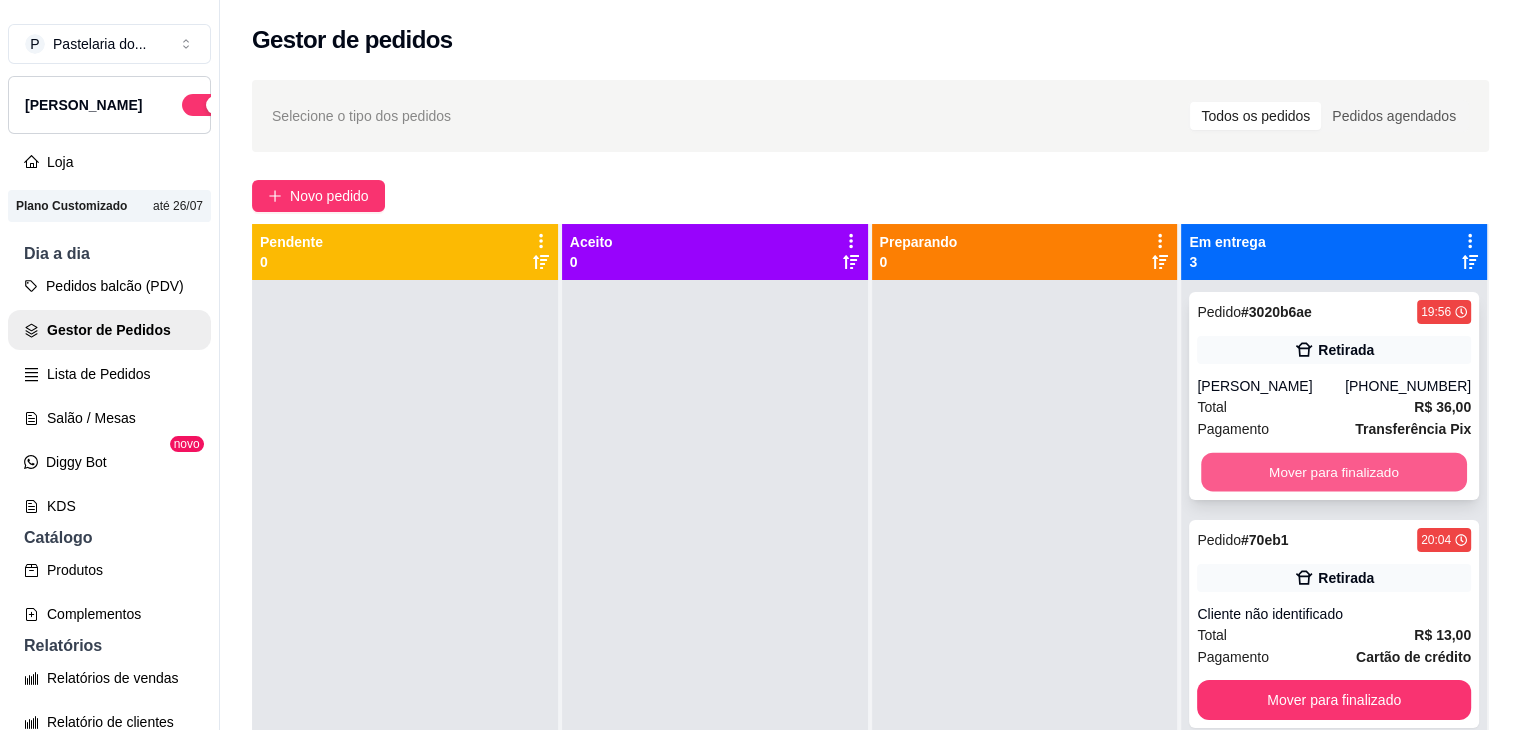 click on "Mover para finalizado" at bounding box center (1334, 472) 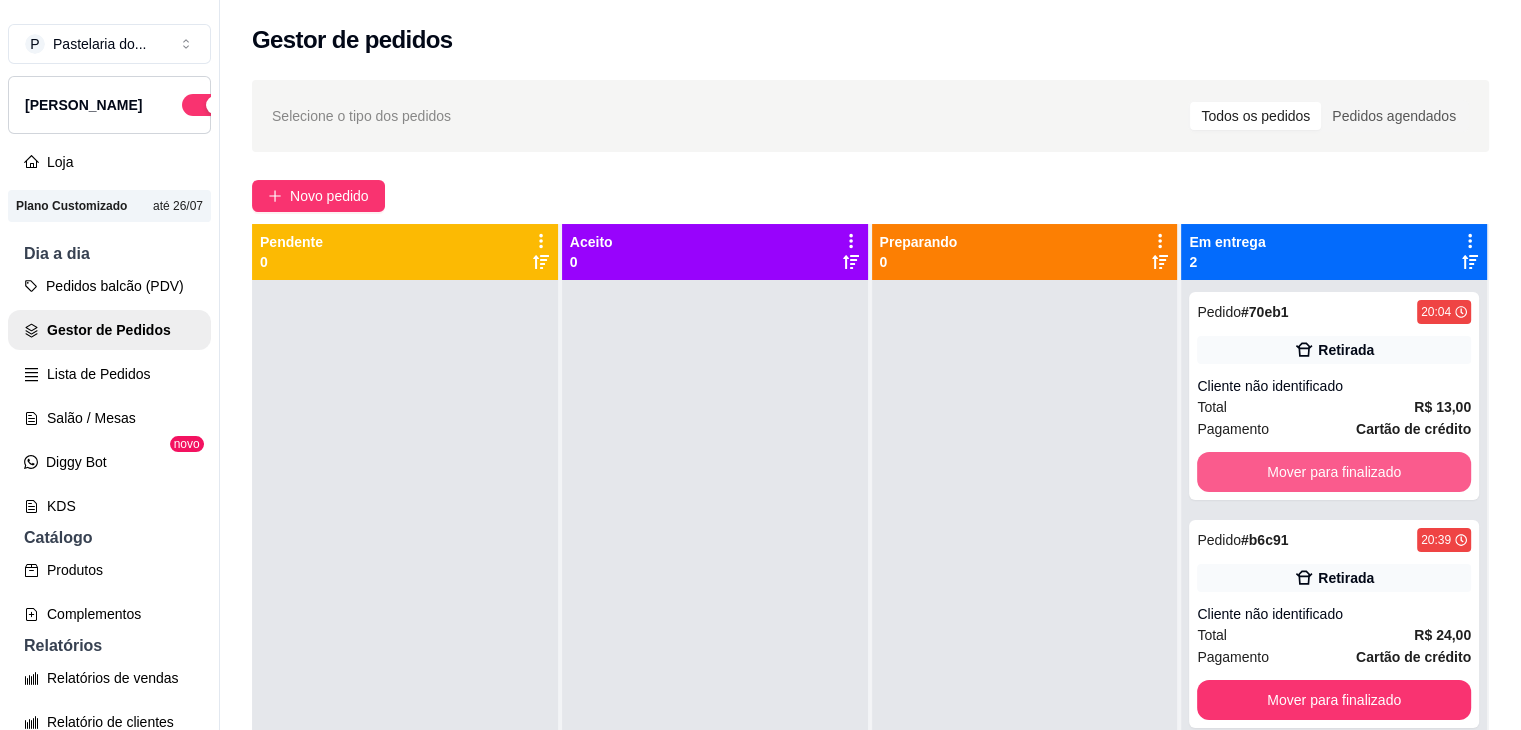 click on "Mover para finalizado" at bounding box center (1334, 472) 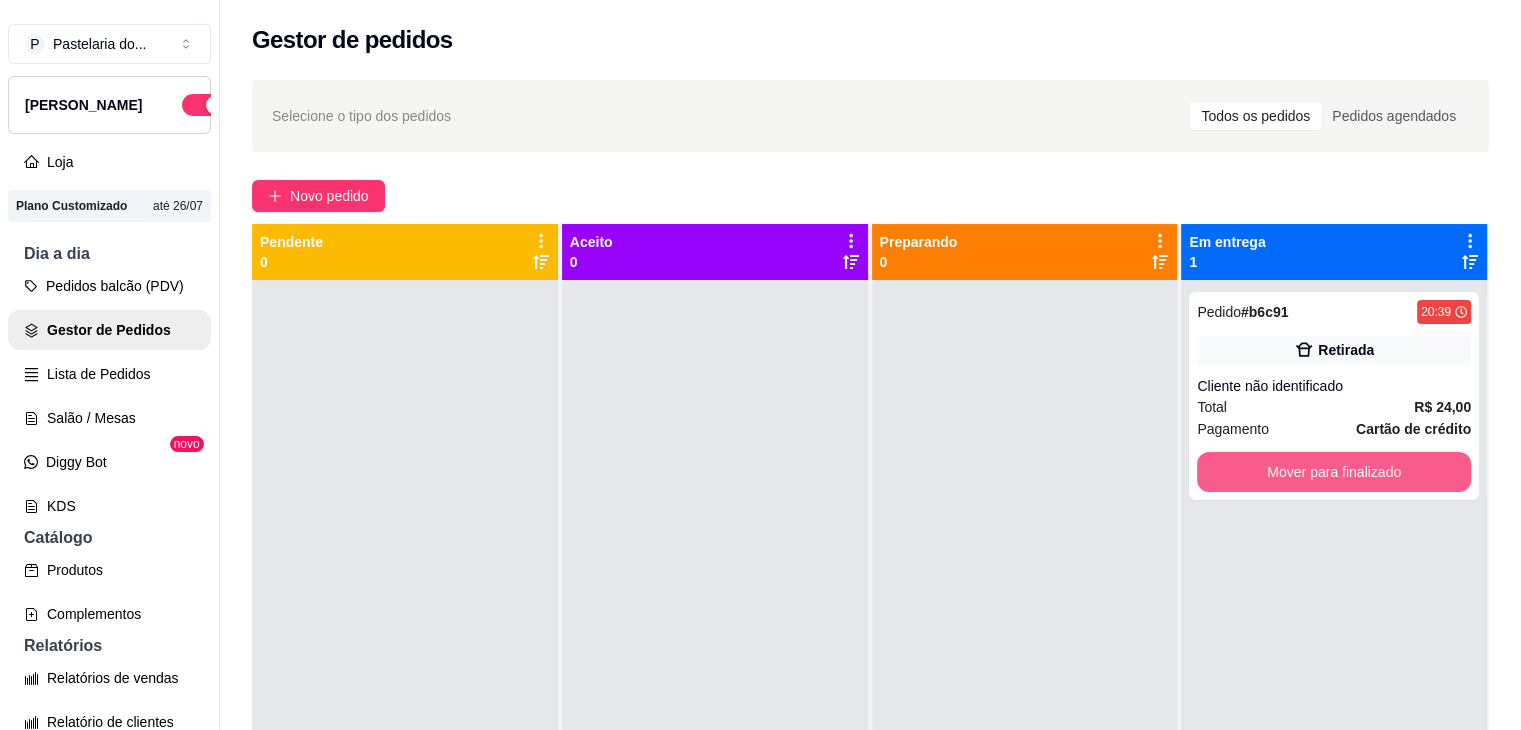 click on "Mover para finalizado" at bounding box center (1334, 472) 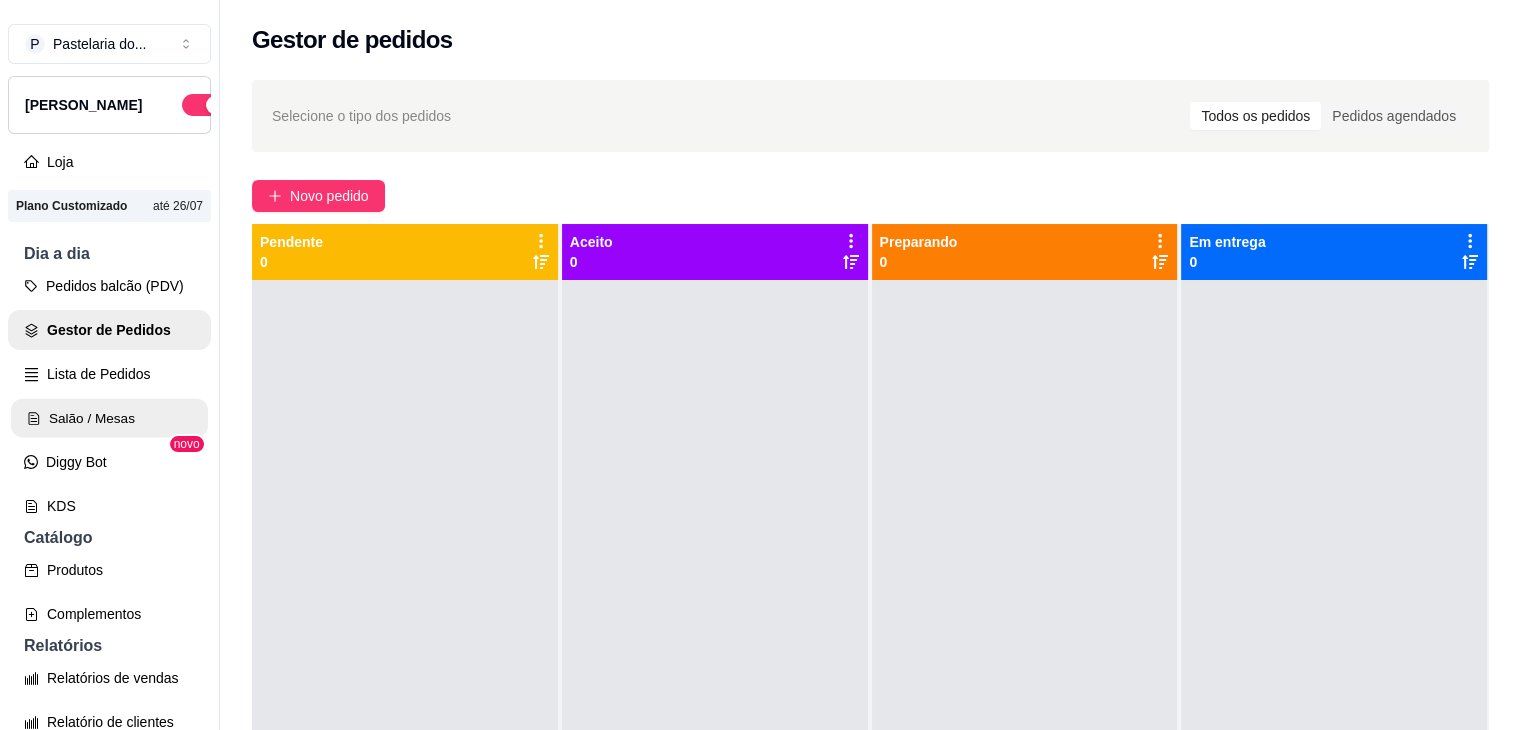 click on "Salão / Mesas" at bounding box center (109, 418) 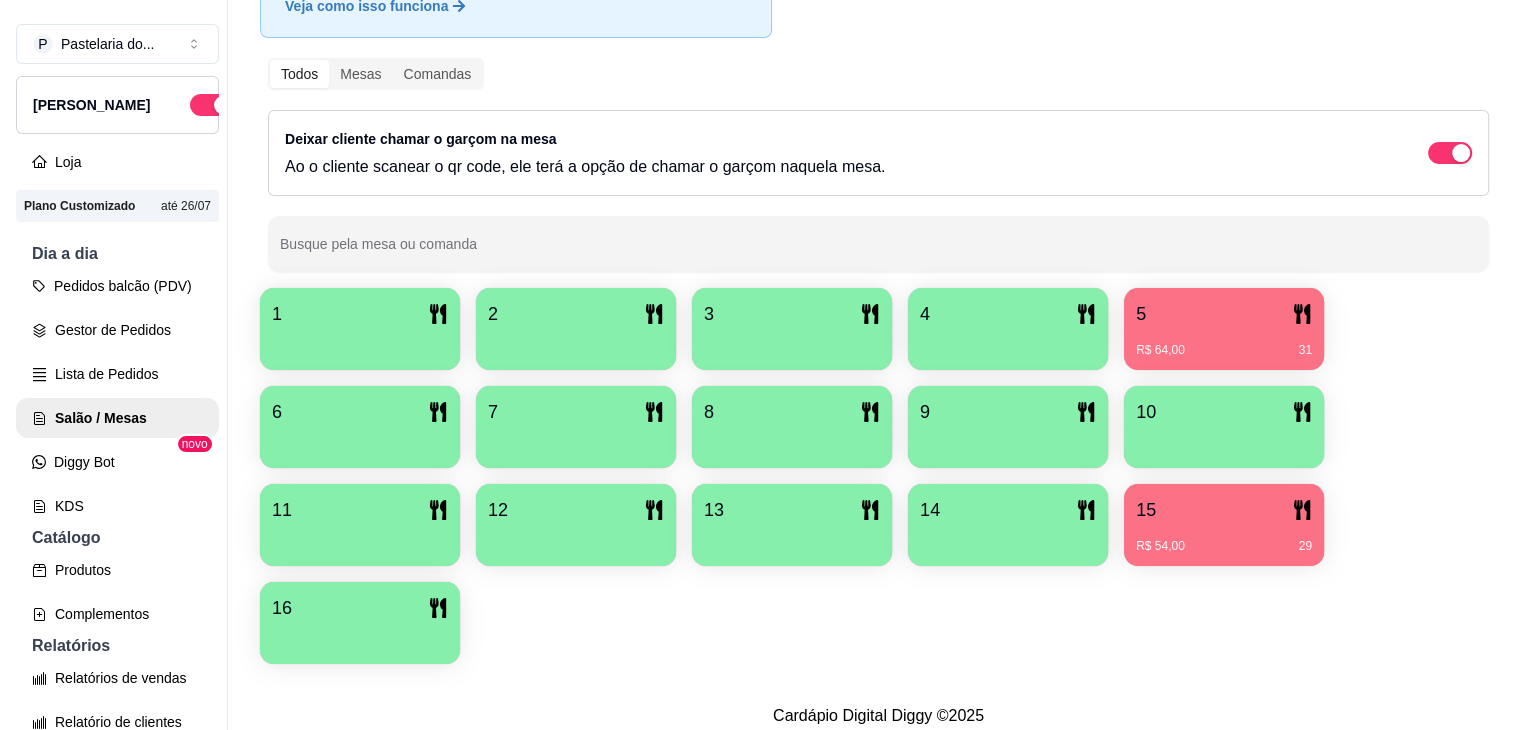 scroll, scrollTop: 189, scrollLeft: 0, axis: vertical 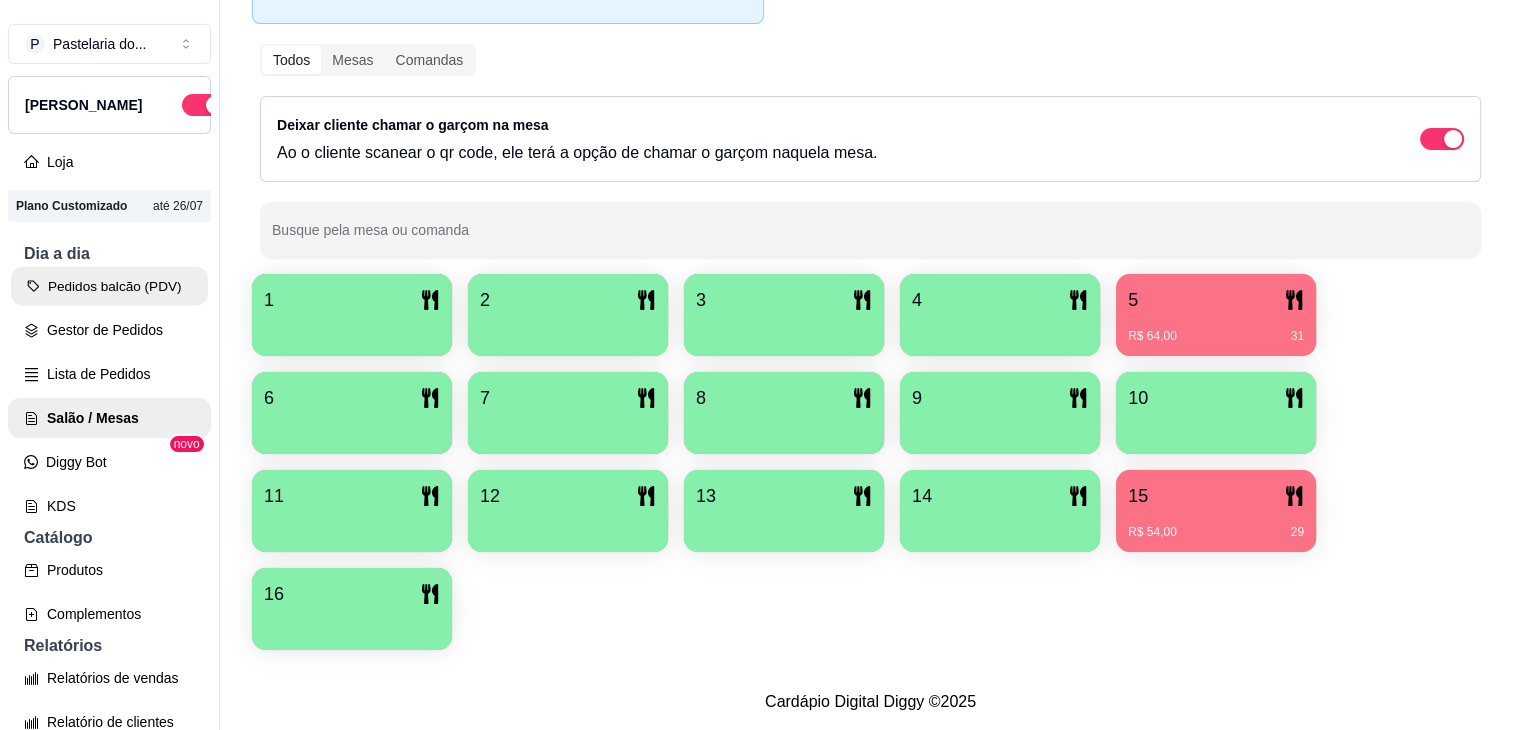 click on "Pedidos balcão (PDV)" at bounding box center (109, 286) 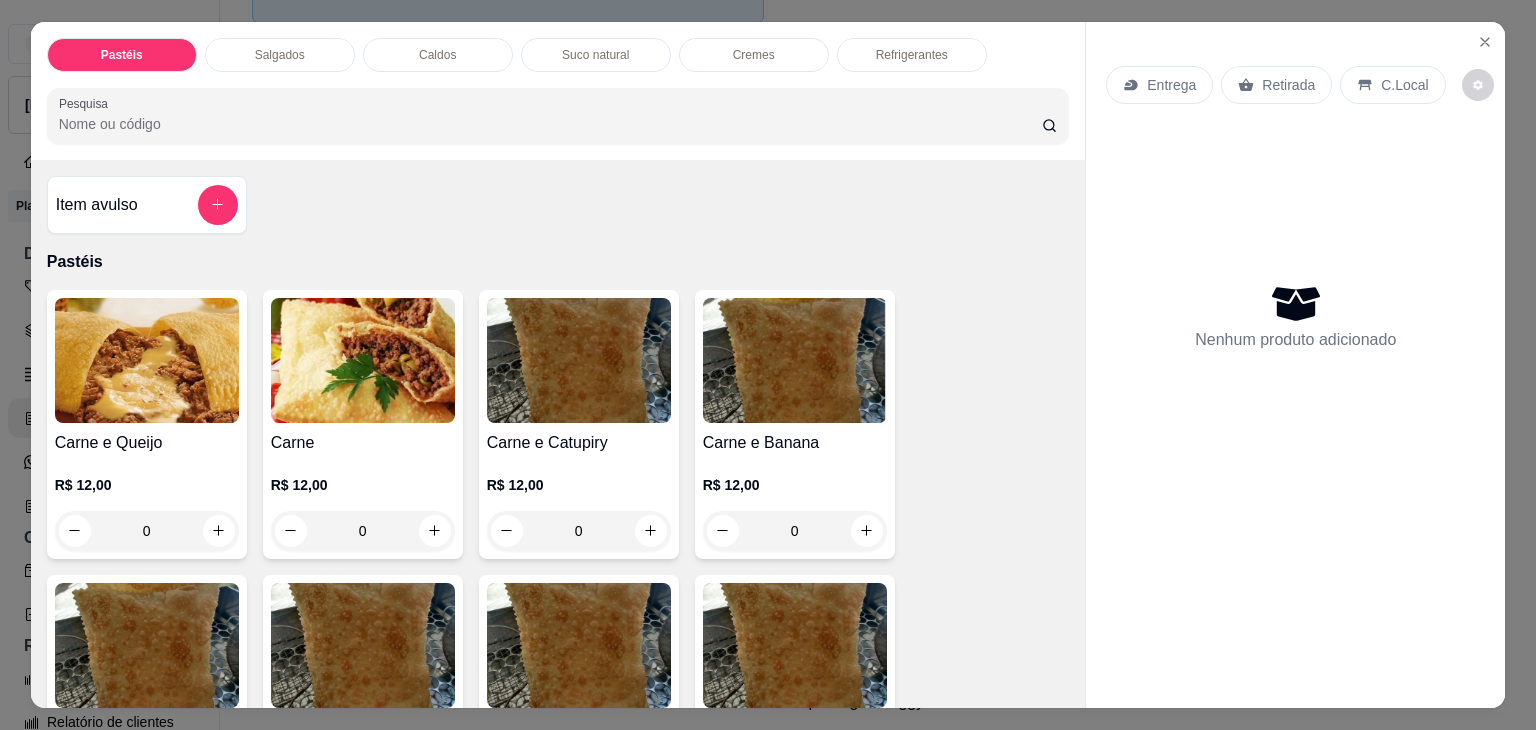 click on "0" at bounding box center [147, 531] 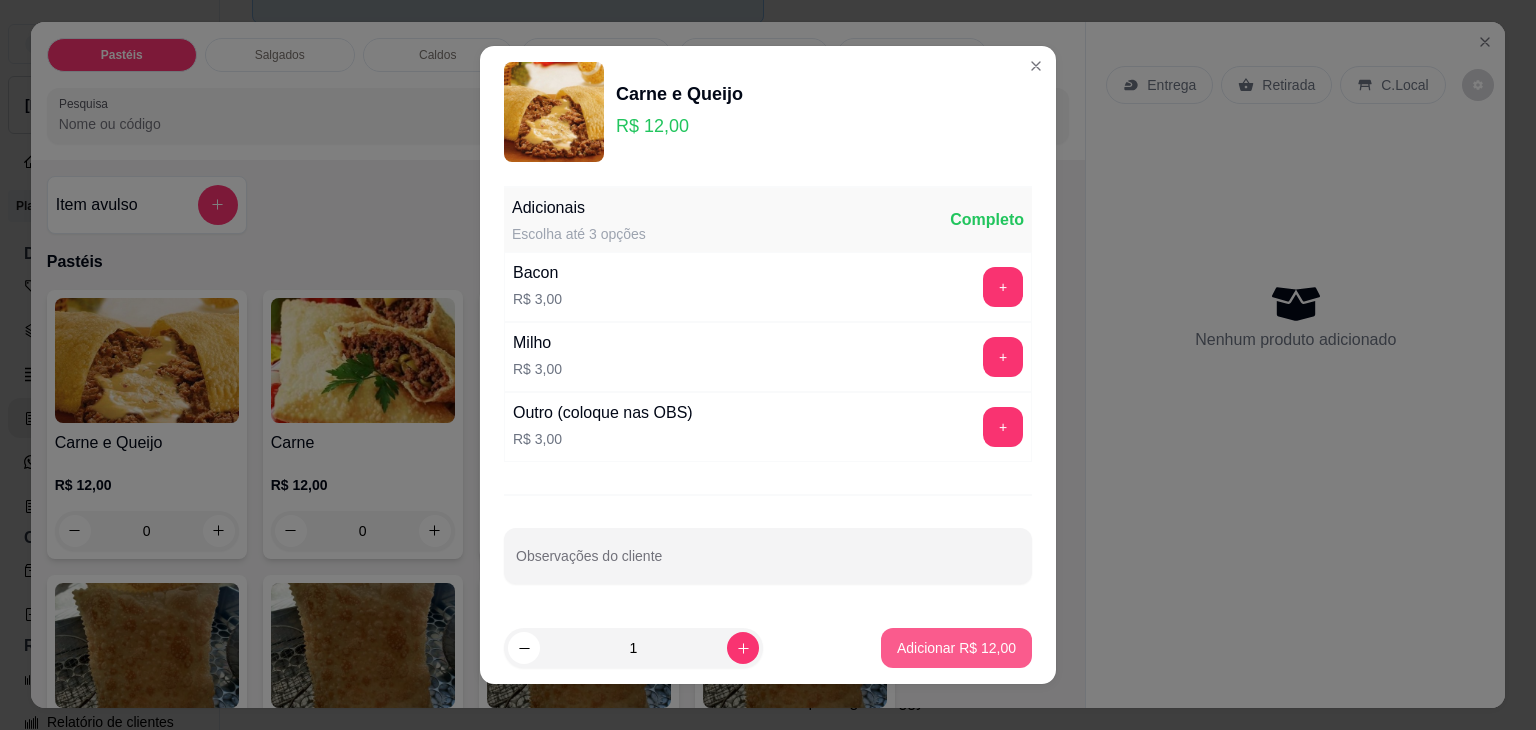 click on "Adicionar   R$ 12,00" at bounding box center (956, 648) 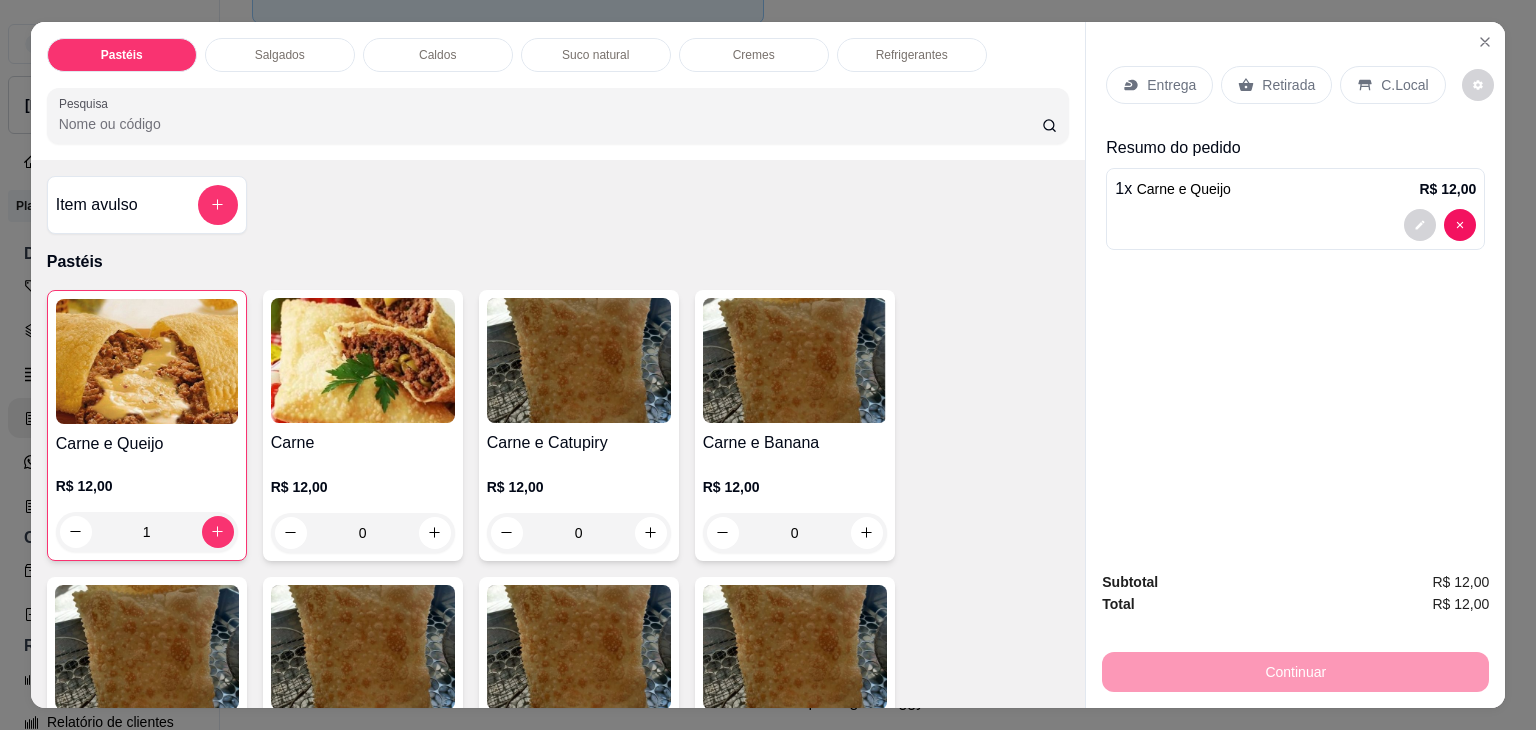 click on "Refrigerantes" at bounding box center [912, 55] 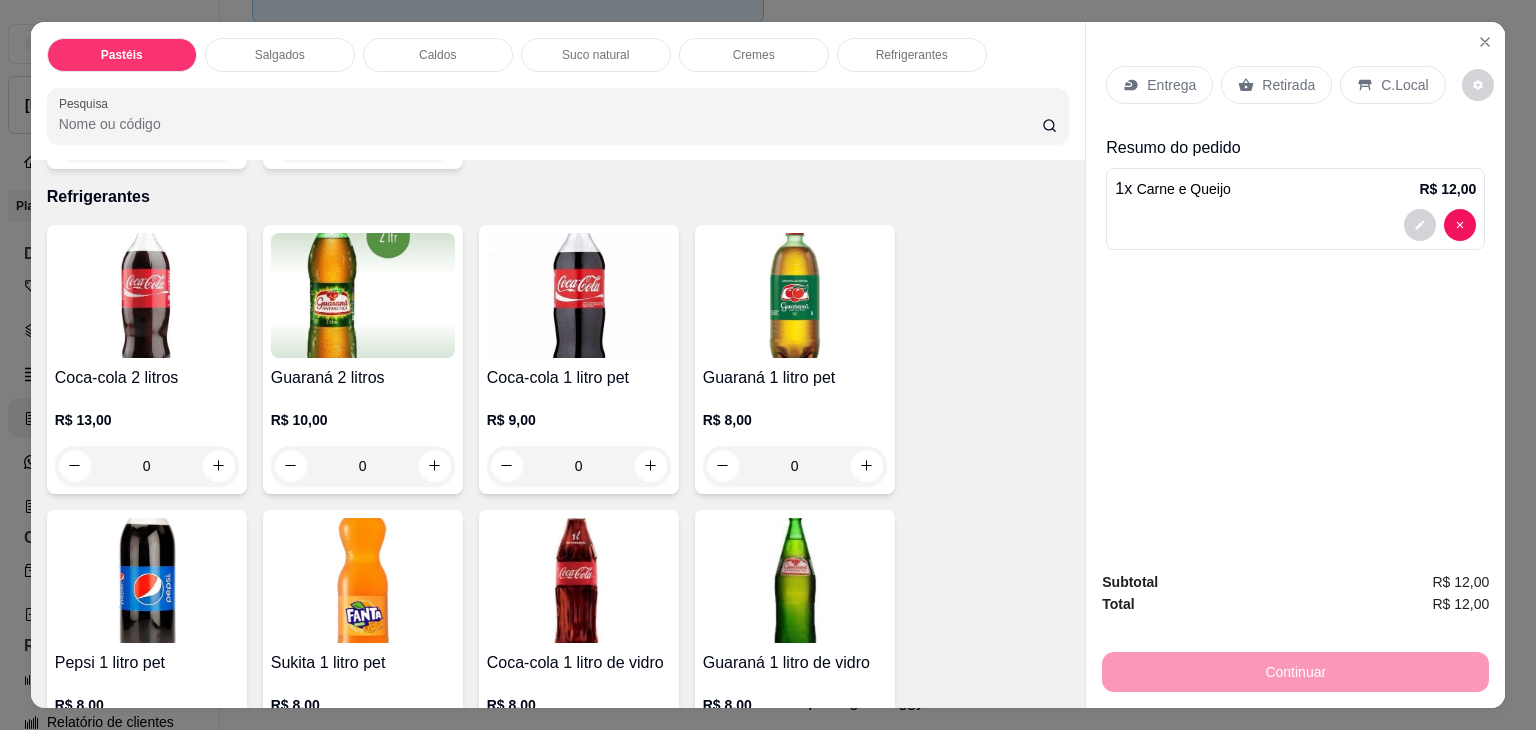 scroll, scrollTop: 49, scrollLeft: 0, axis: vertical 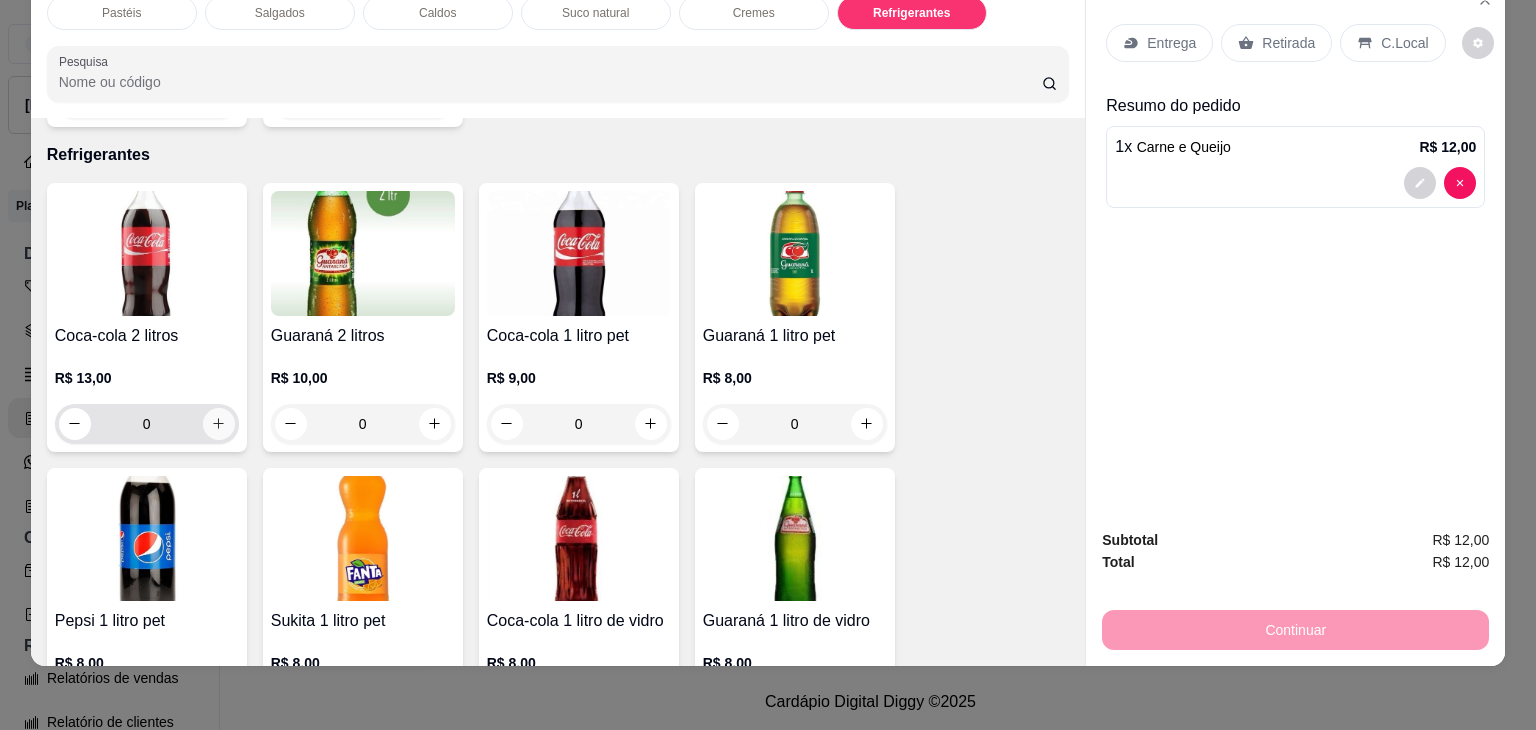 click 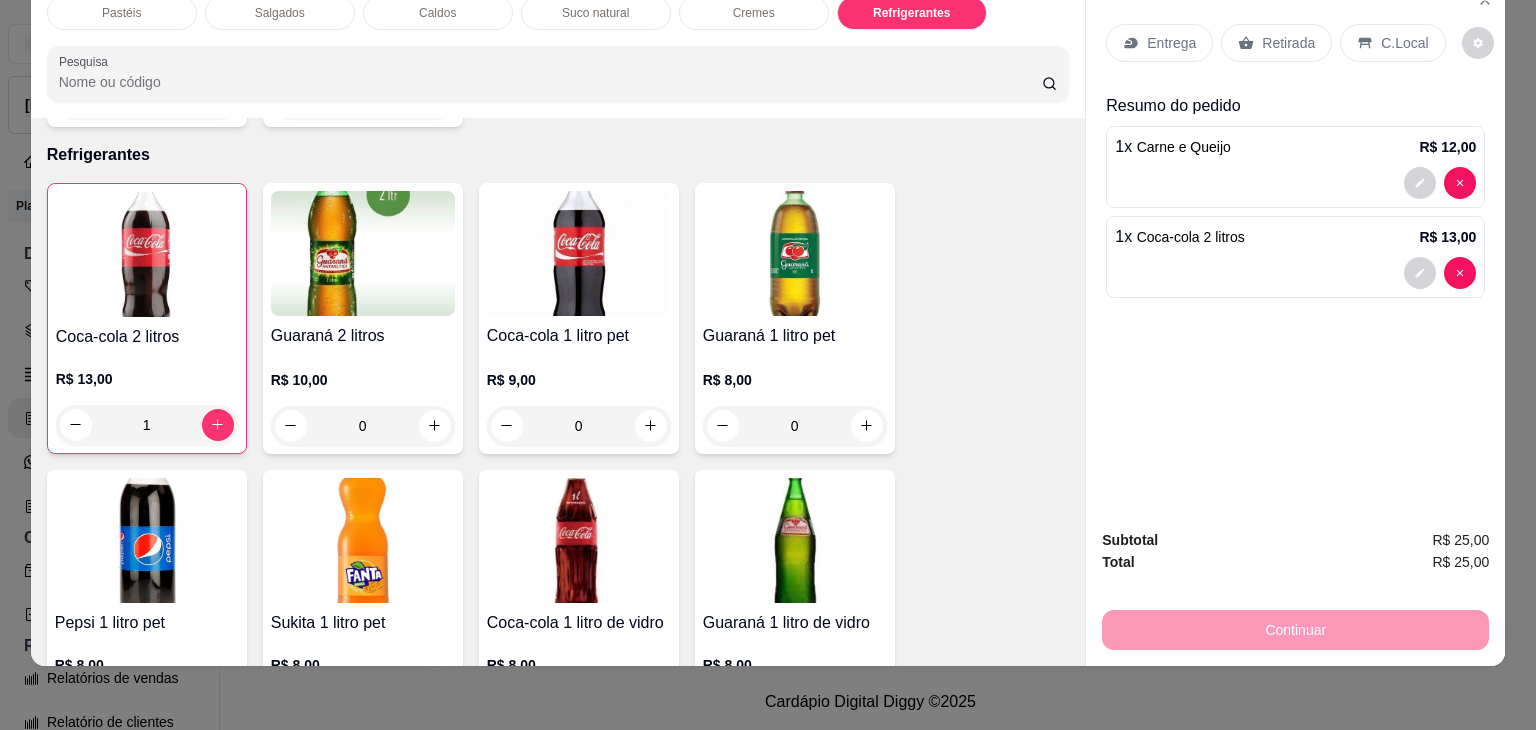 click on "Retirada" at bounding box center (1276, 43) 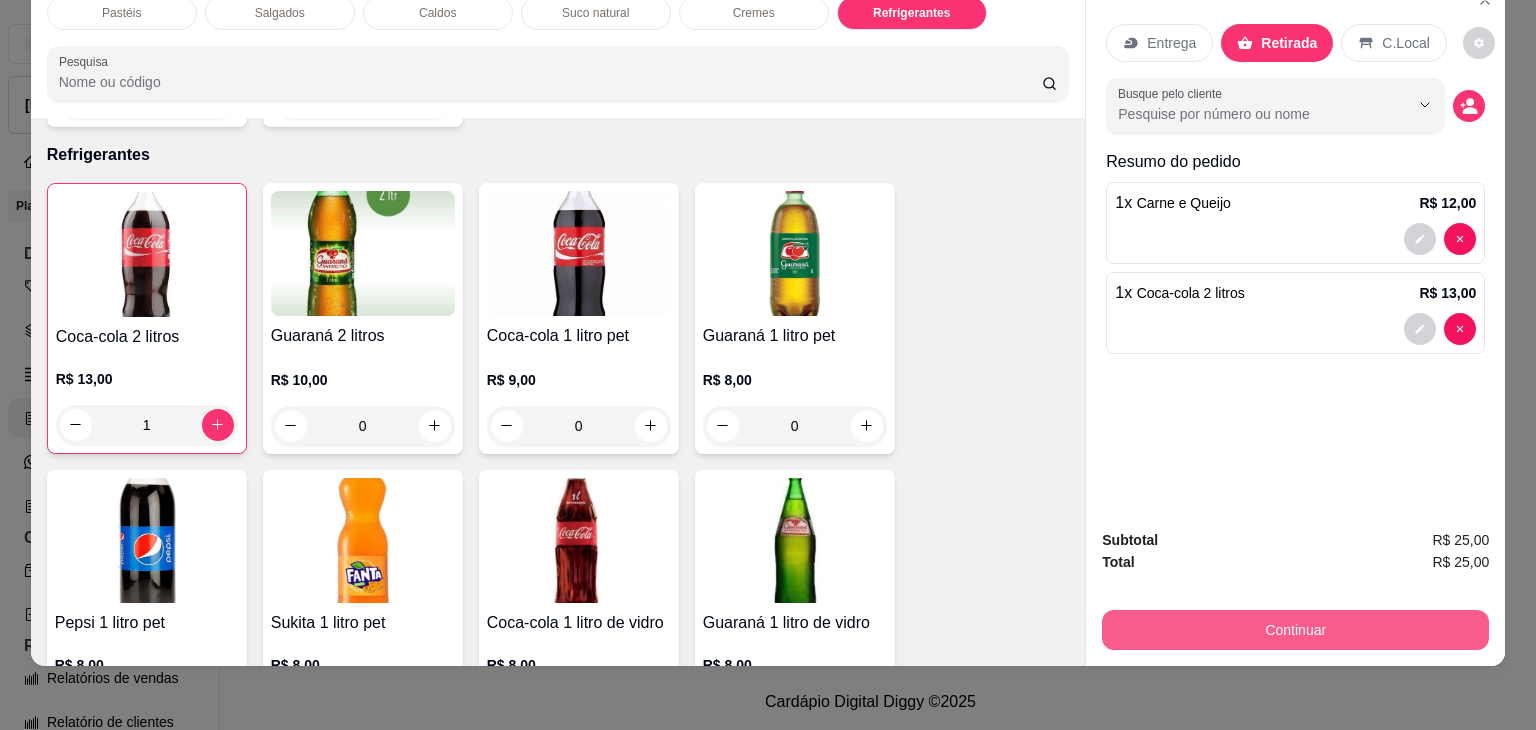 click on "Continuar" at bounding box center [1295, 630] 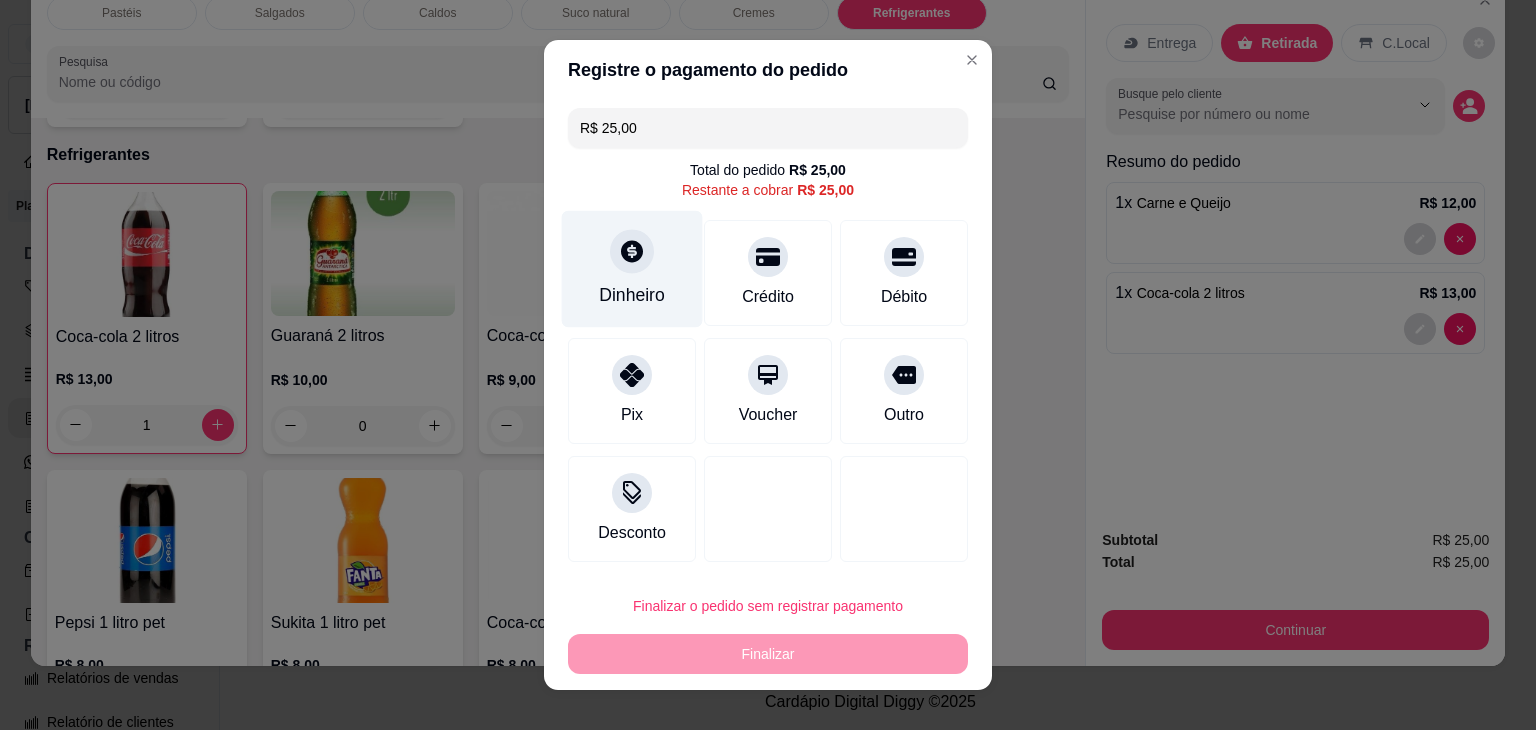click on "Dinheiro" at bounding box center (632, 295) 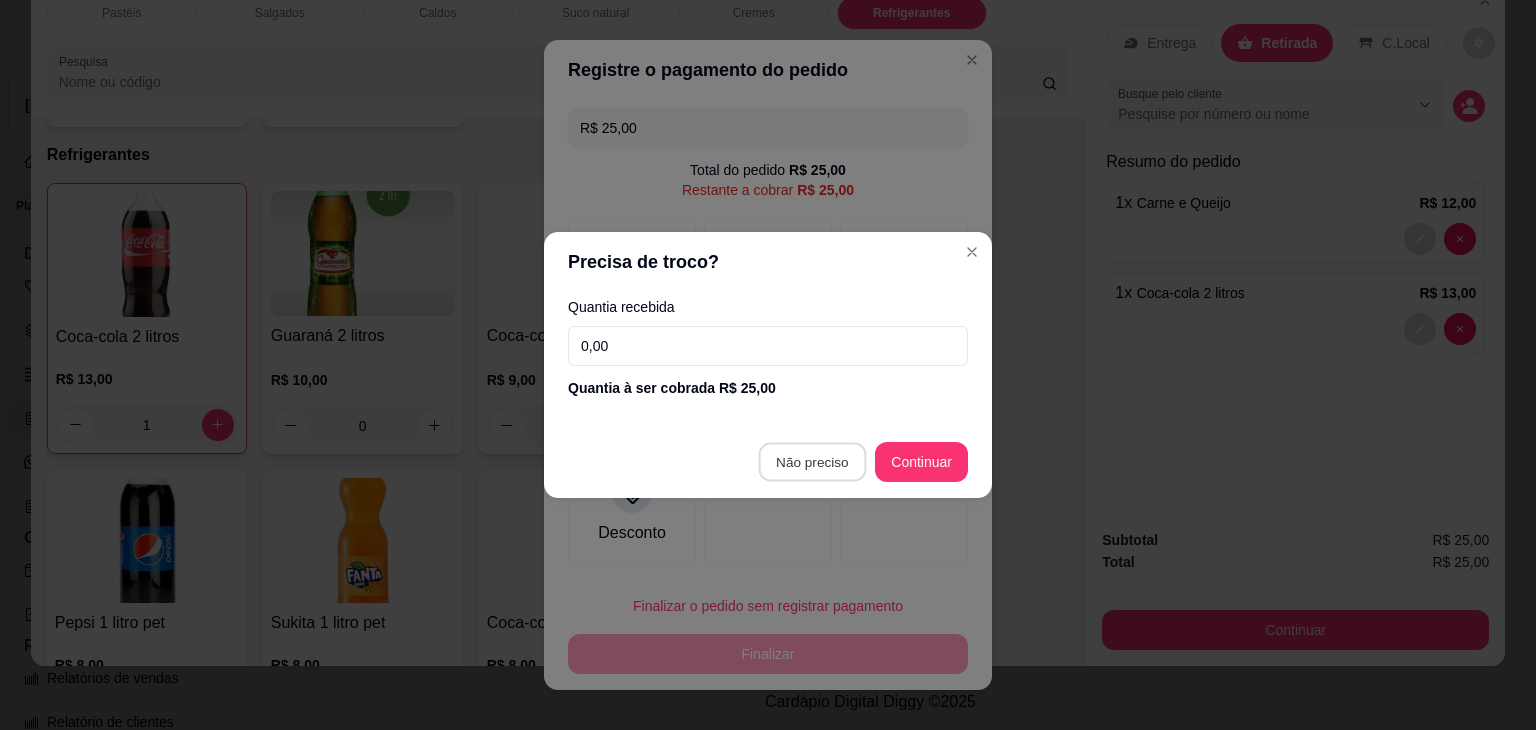 type on "R$ 0,00" 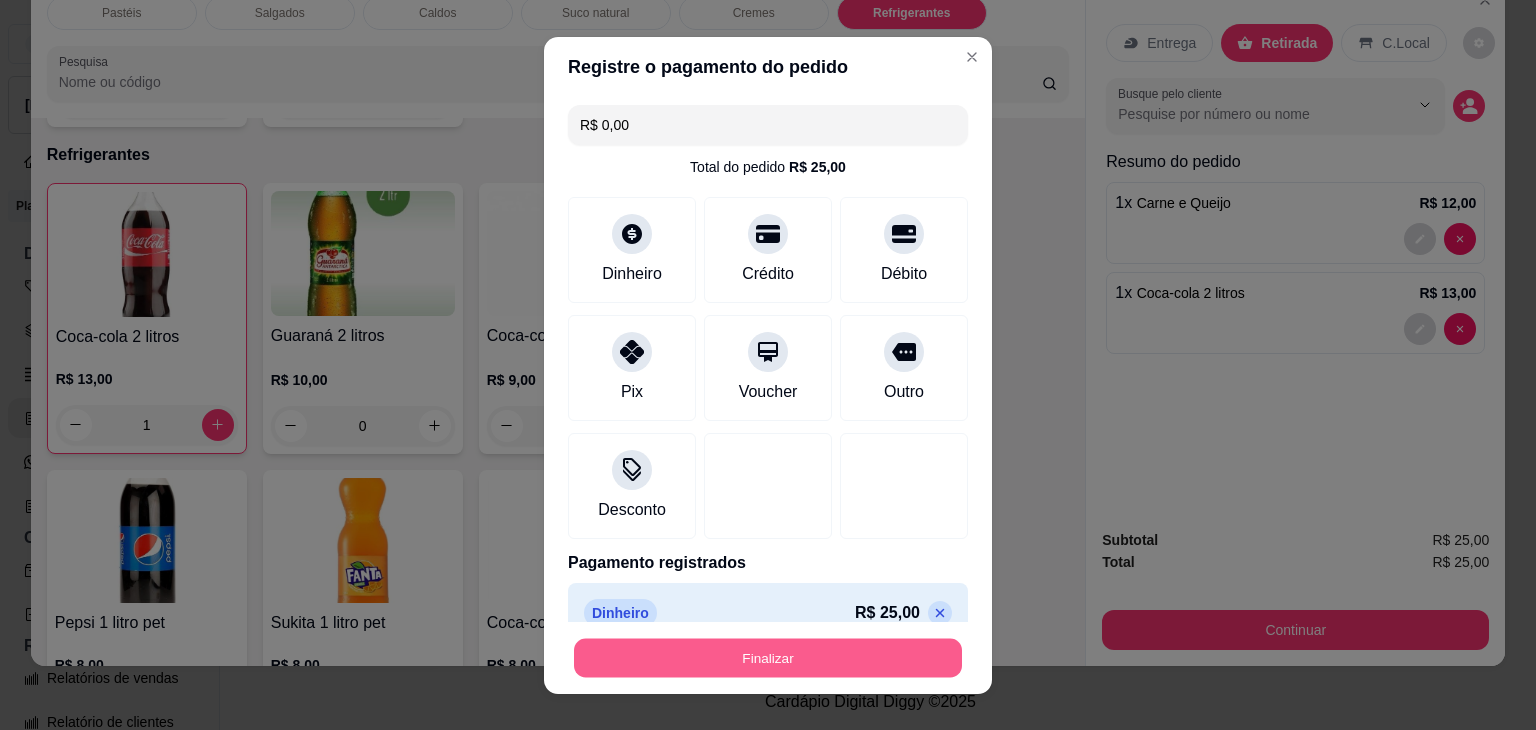 click on "Finalizar" at bounding box center (768, 657) 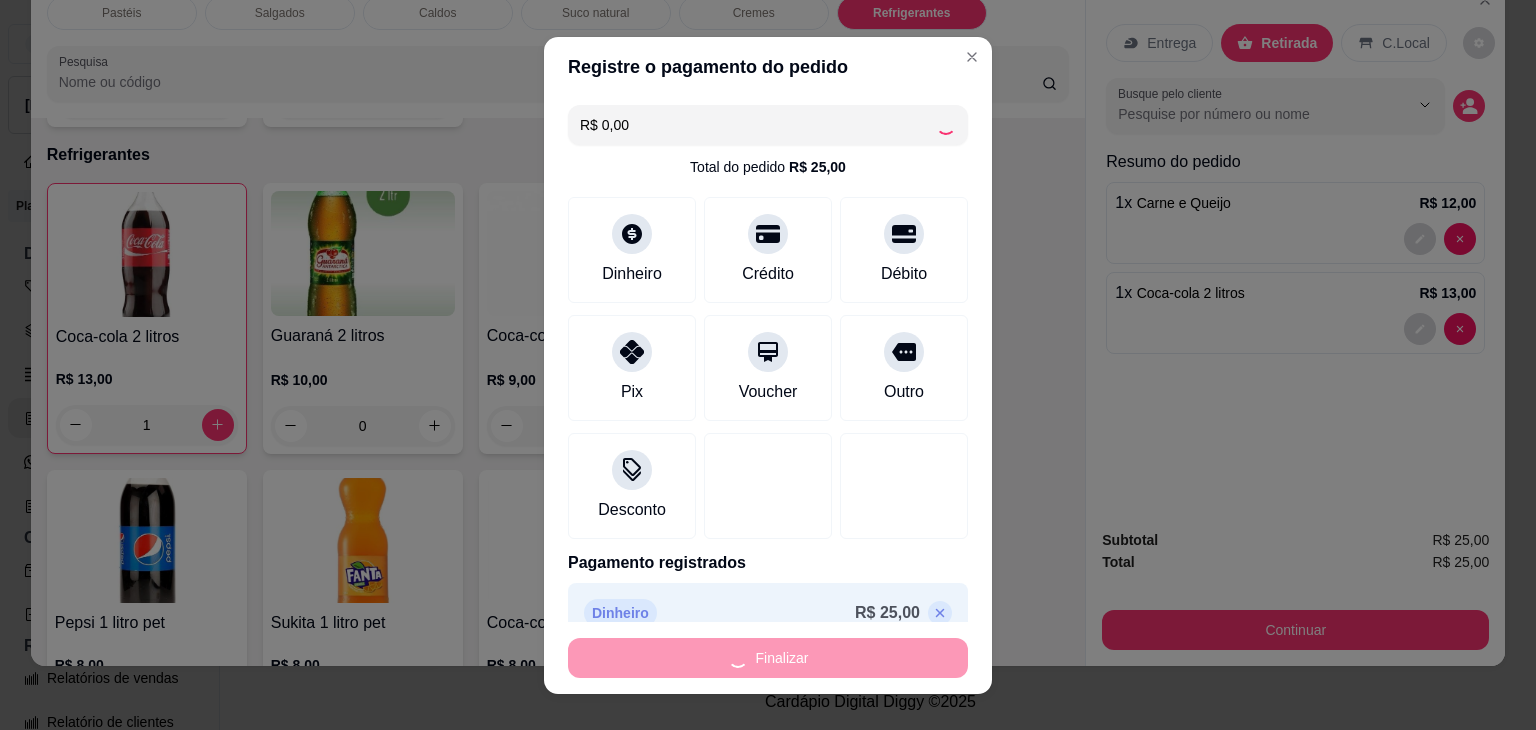 type on "0" 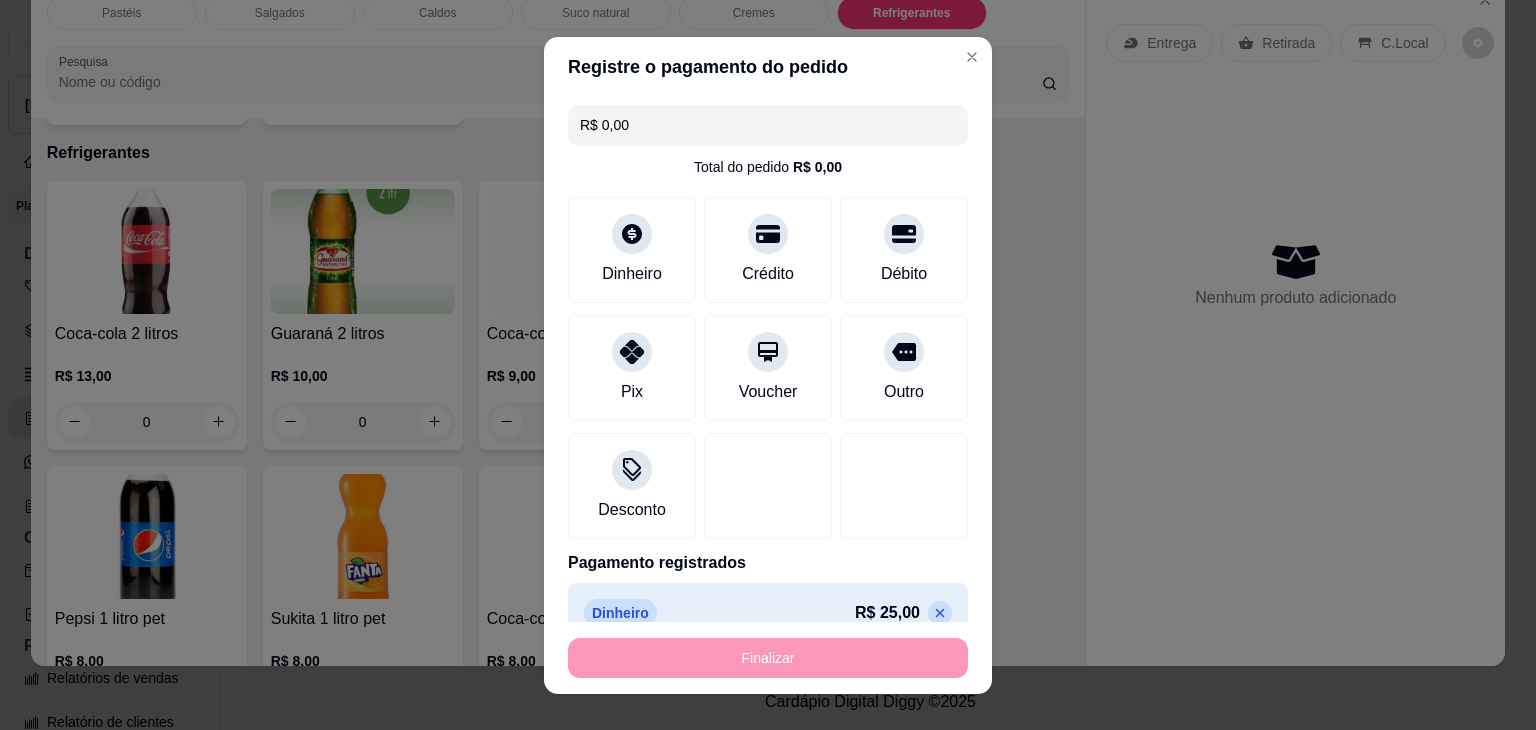 type on "-R$ 25,00" 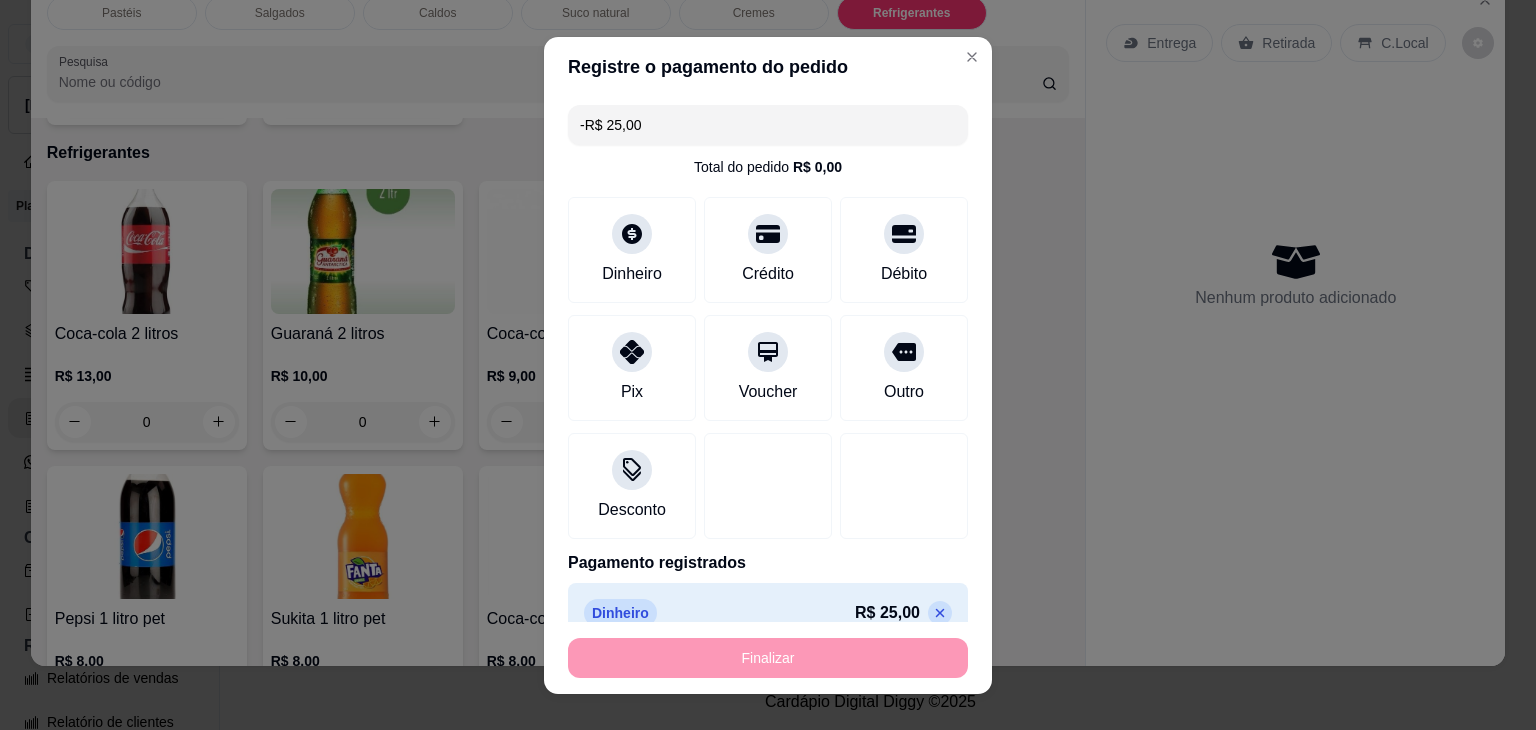 scroll, scrollTop: 5230, scrollLeft: 0, axis: vertical 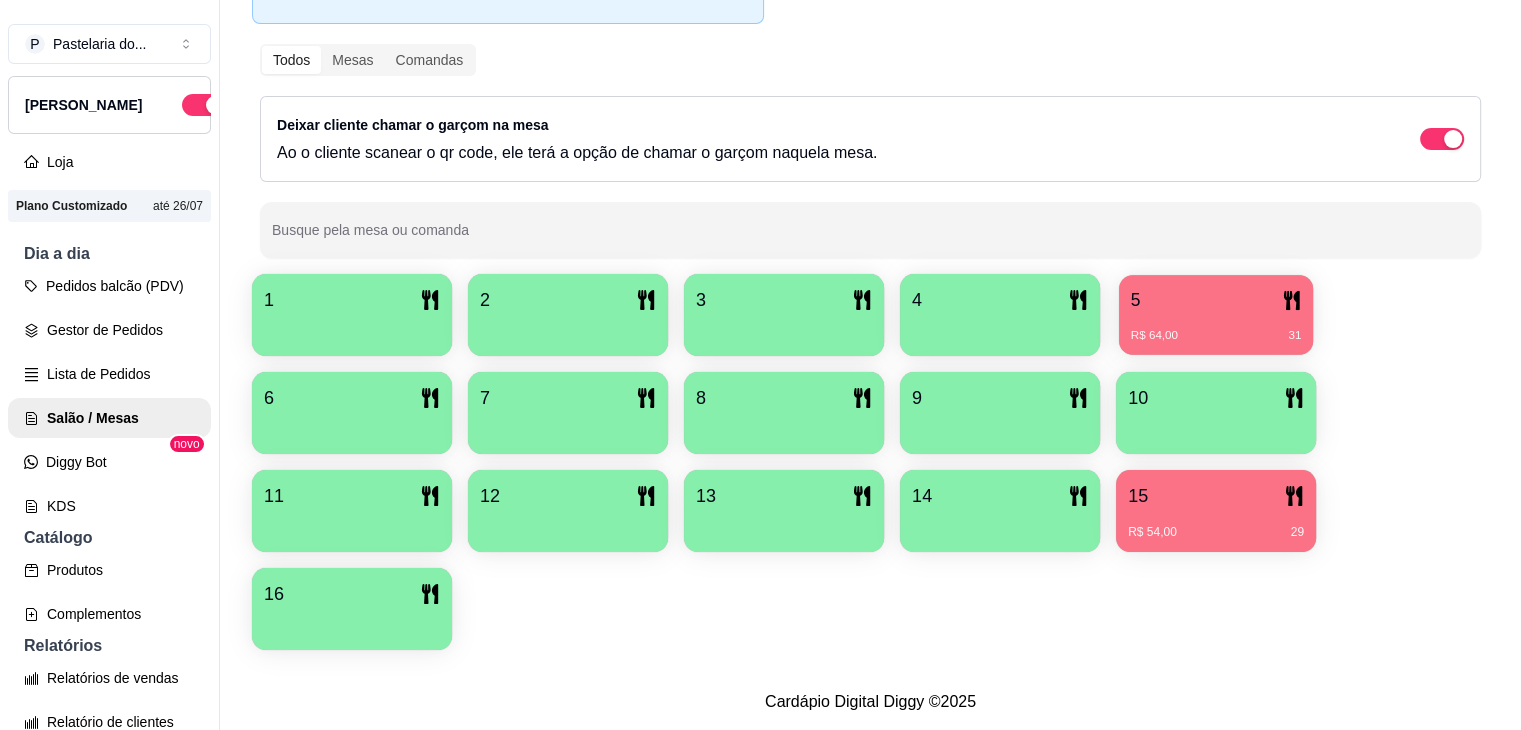 click on "R$ 64,00 31" at bounding box center (1216, 328) 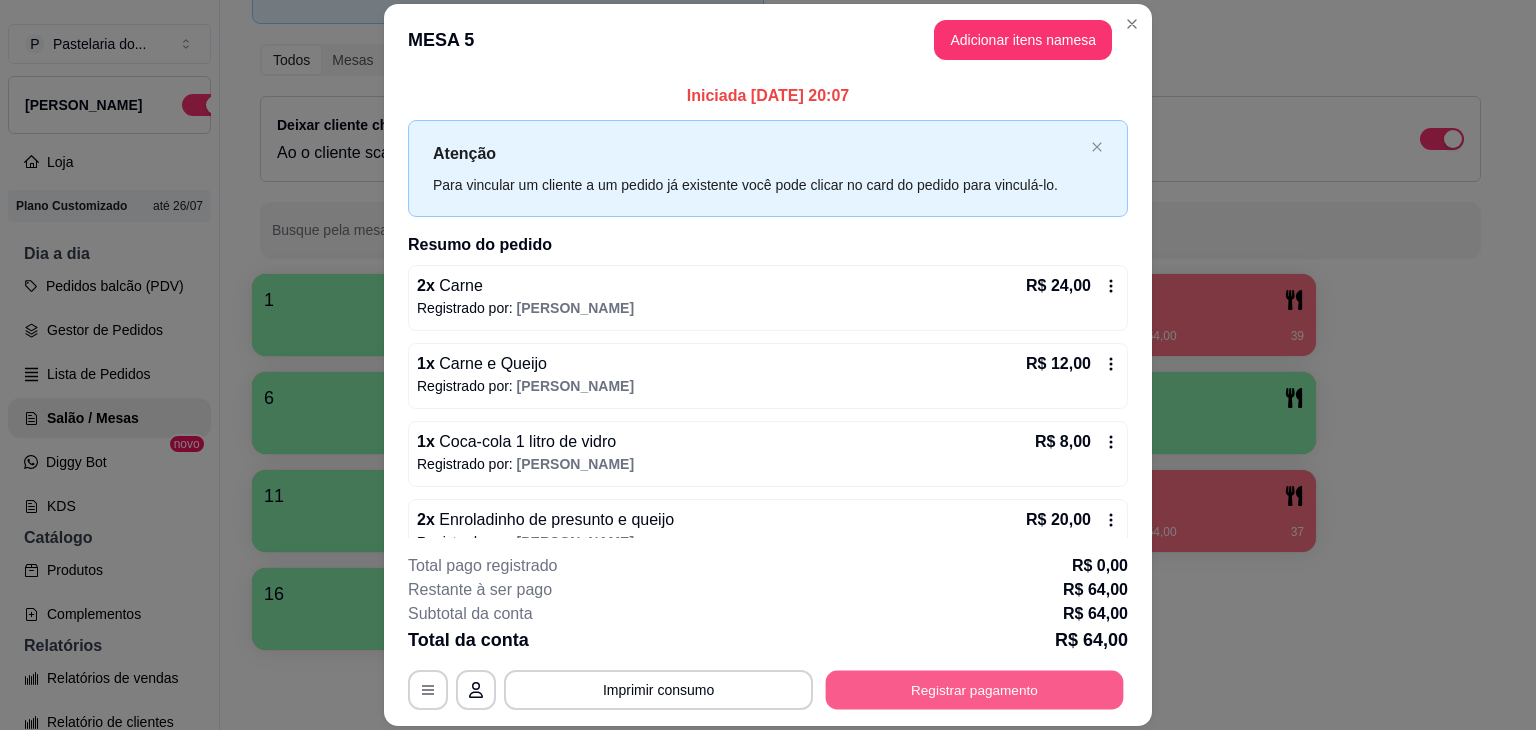click on "Registrar pagamento" at bounding box center [975, 690] 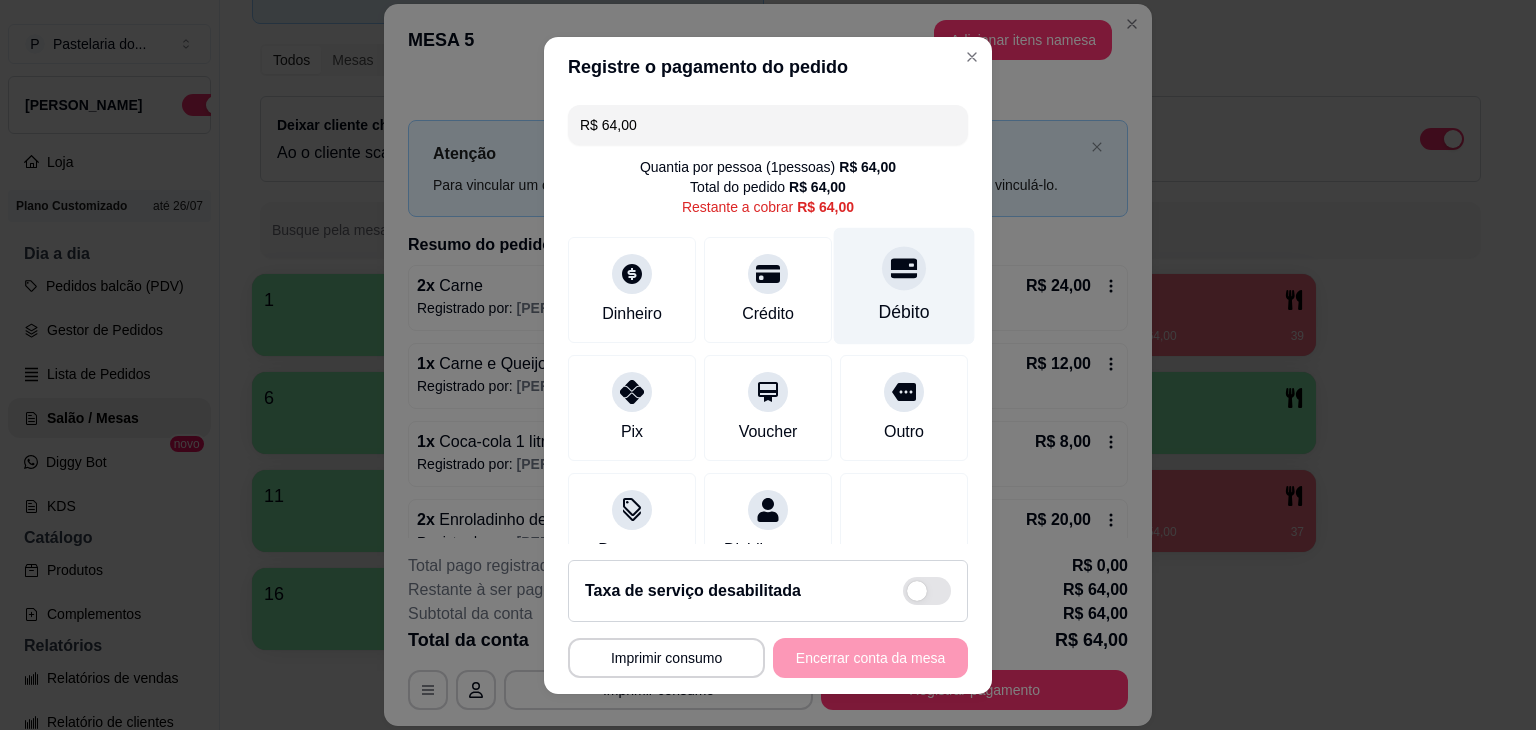 click on "Débito" at bounding box center [904, 312] 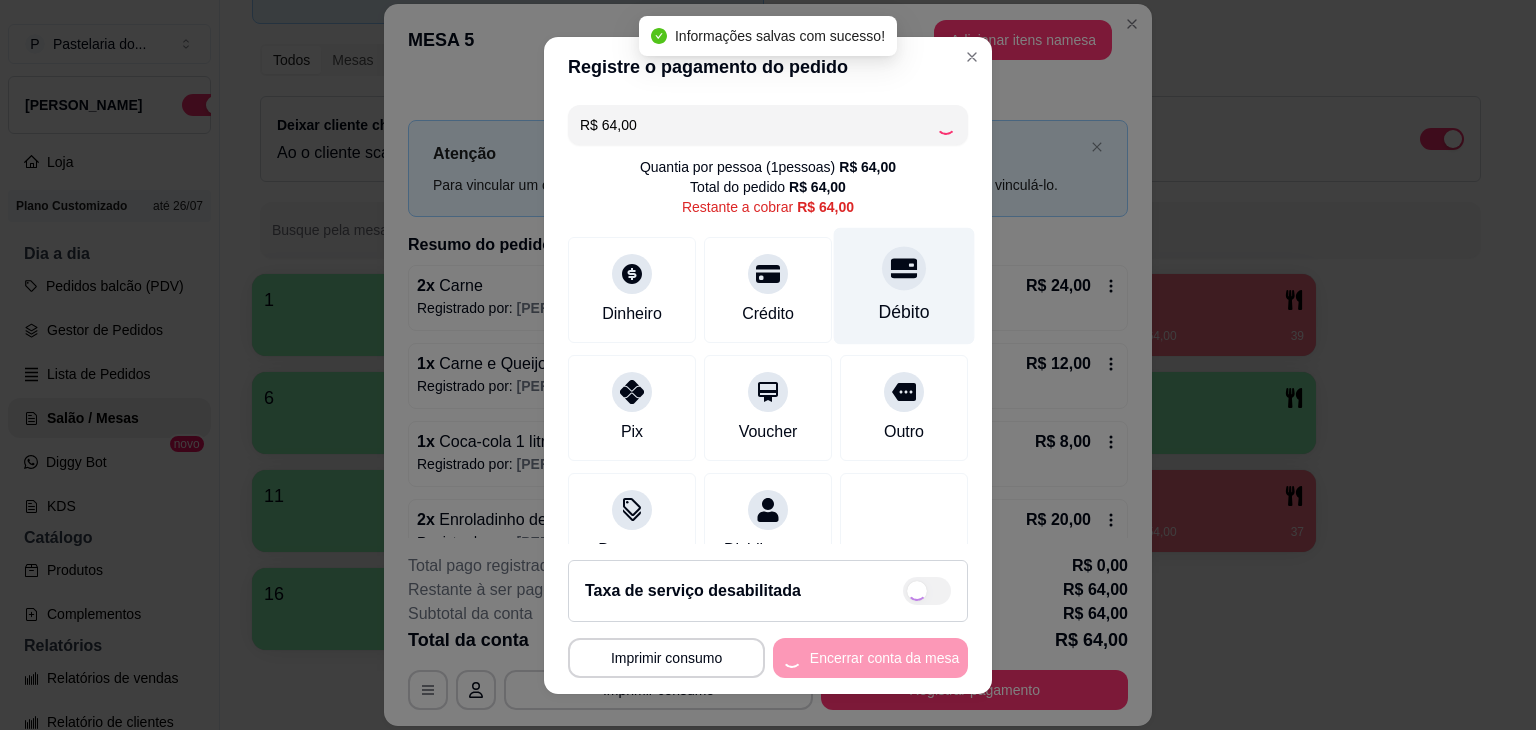 type on "R$ 0,00" 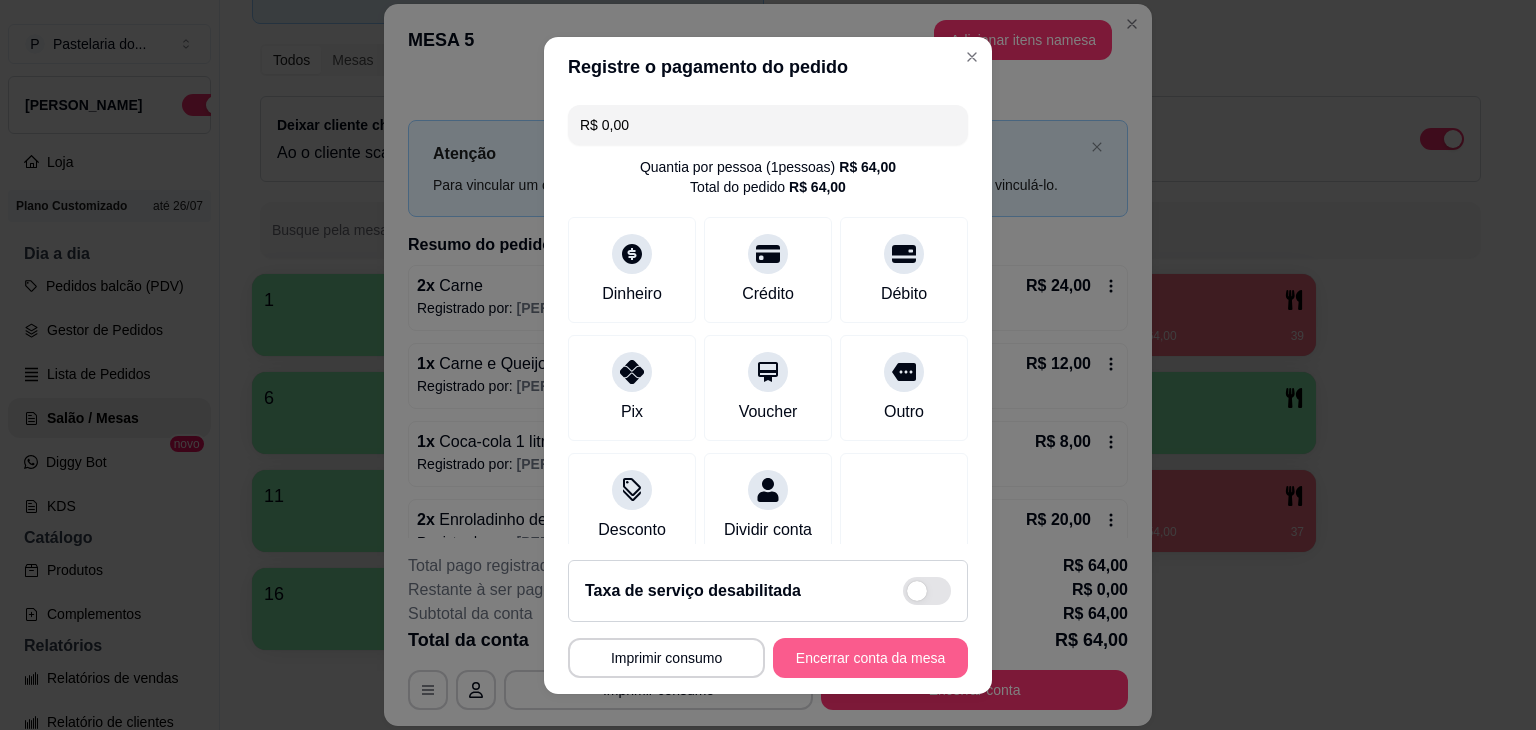 click on "Encerrar conta da mesa" at bounding box center [870, 658] 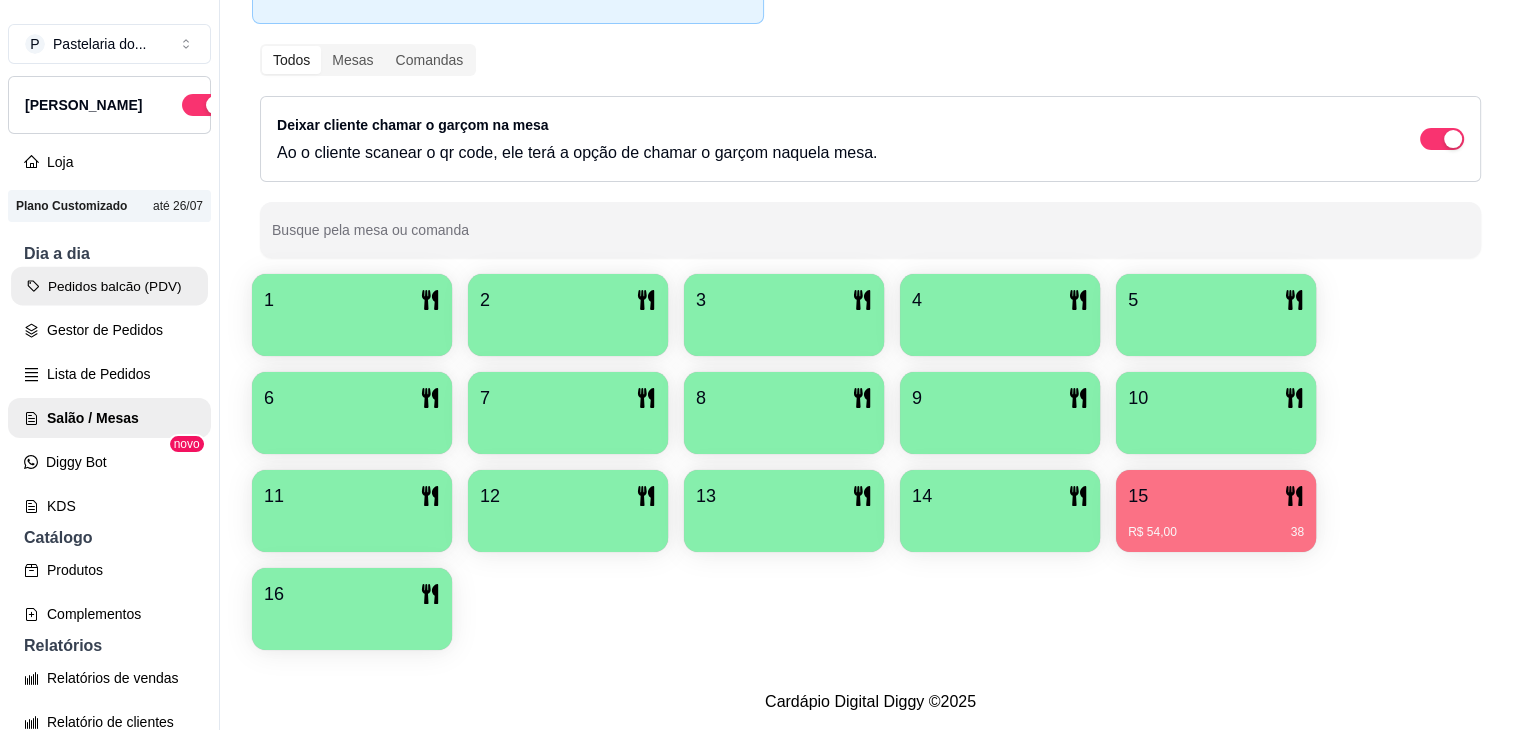 click on "Pedidos balcão (PDV)" at bounding box center (109, 286) 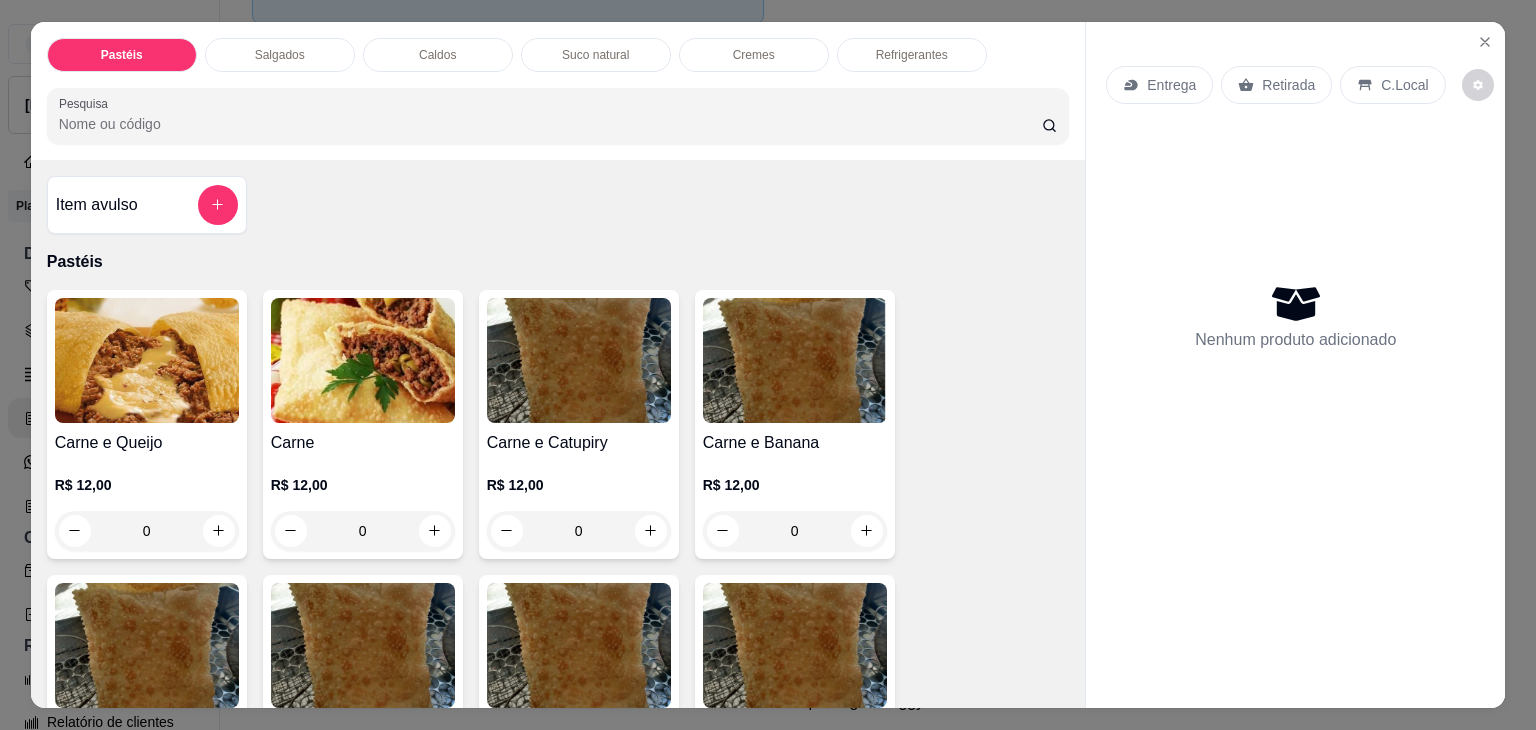 click on "Caldos" at bounding box center (437, 55) 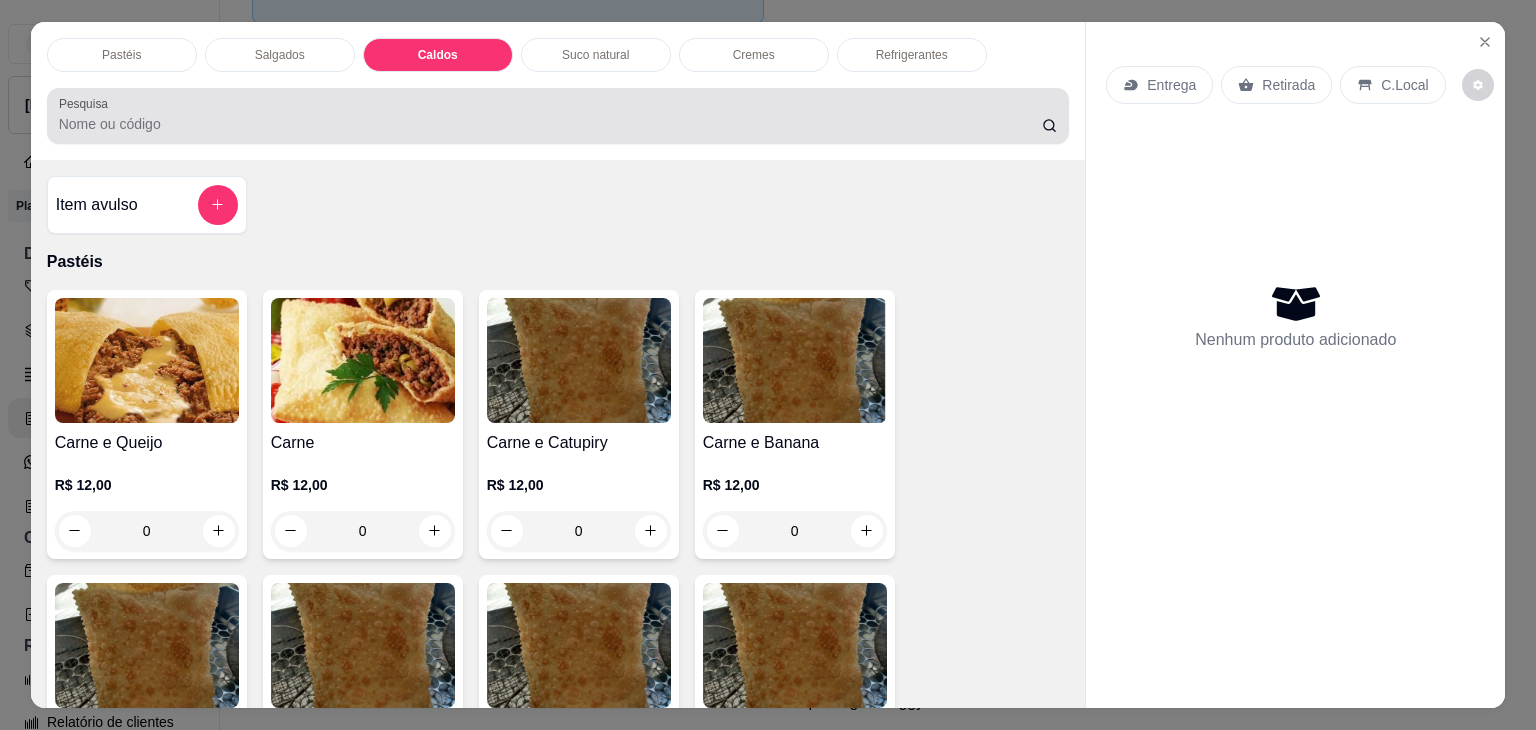 scroll, scrollTop: 2782, scrollLeft: 0, axis: vertical 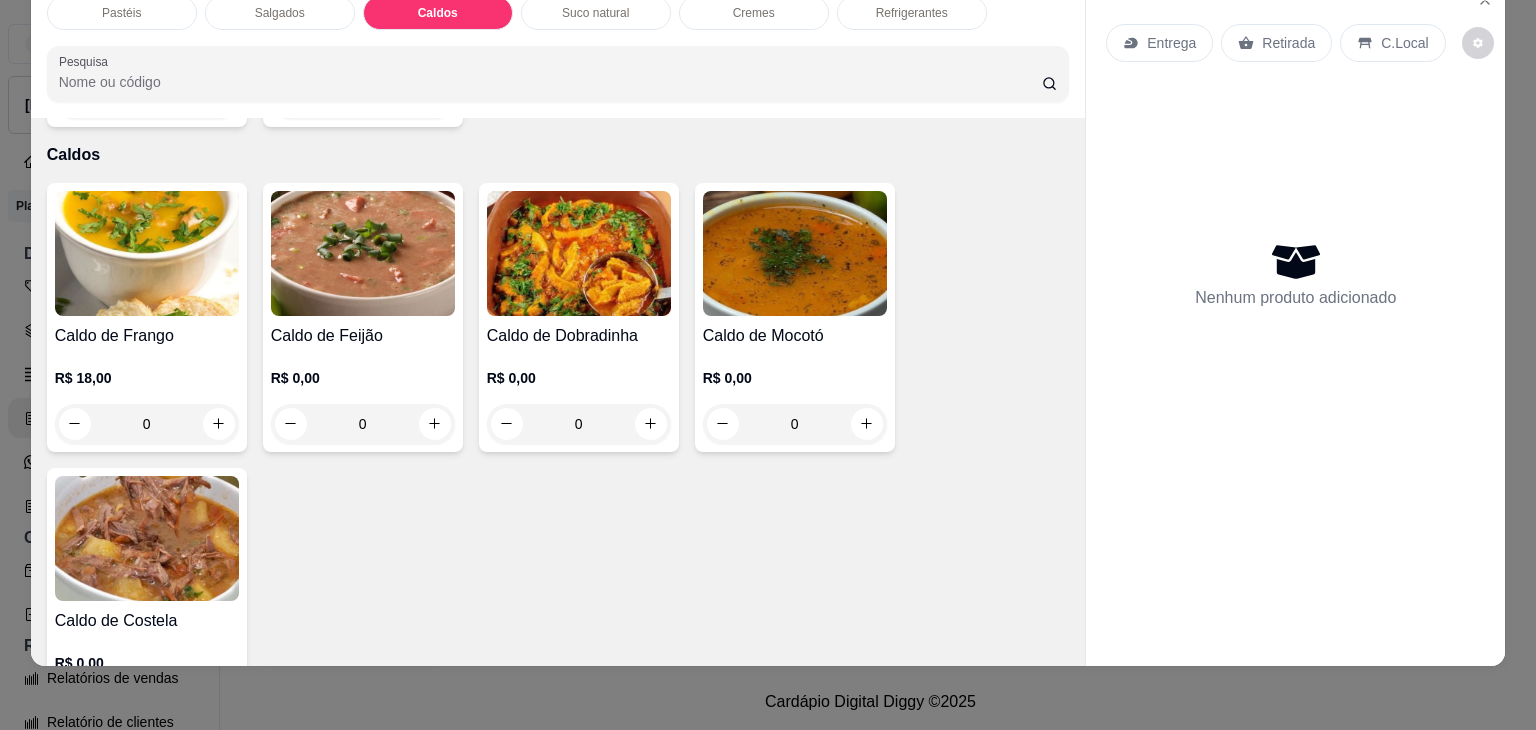 click on "0" at bounding box center [147, 424] 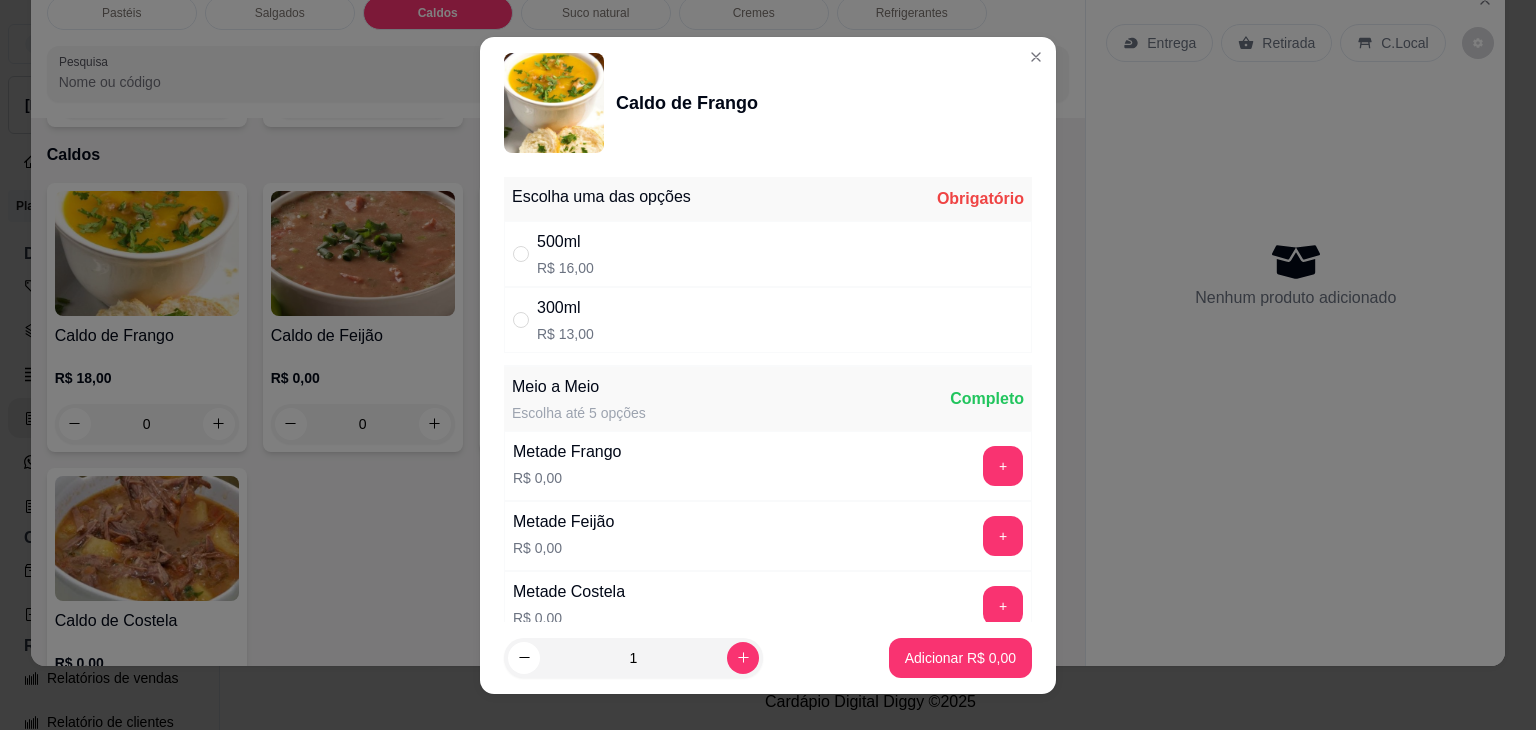 click on "R$ 13,00" at bounding box center (565, 334) 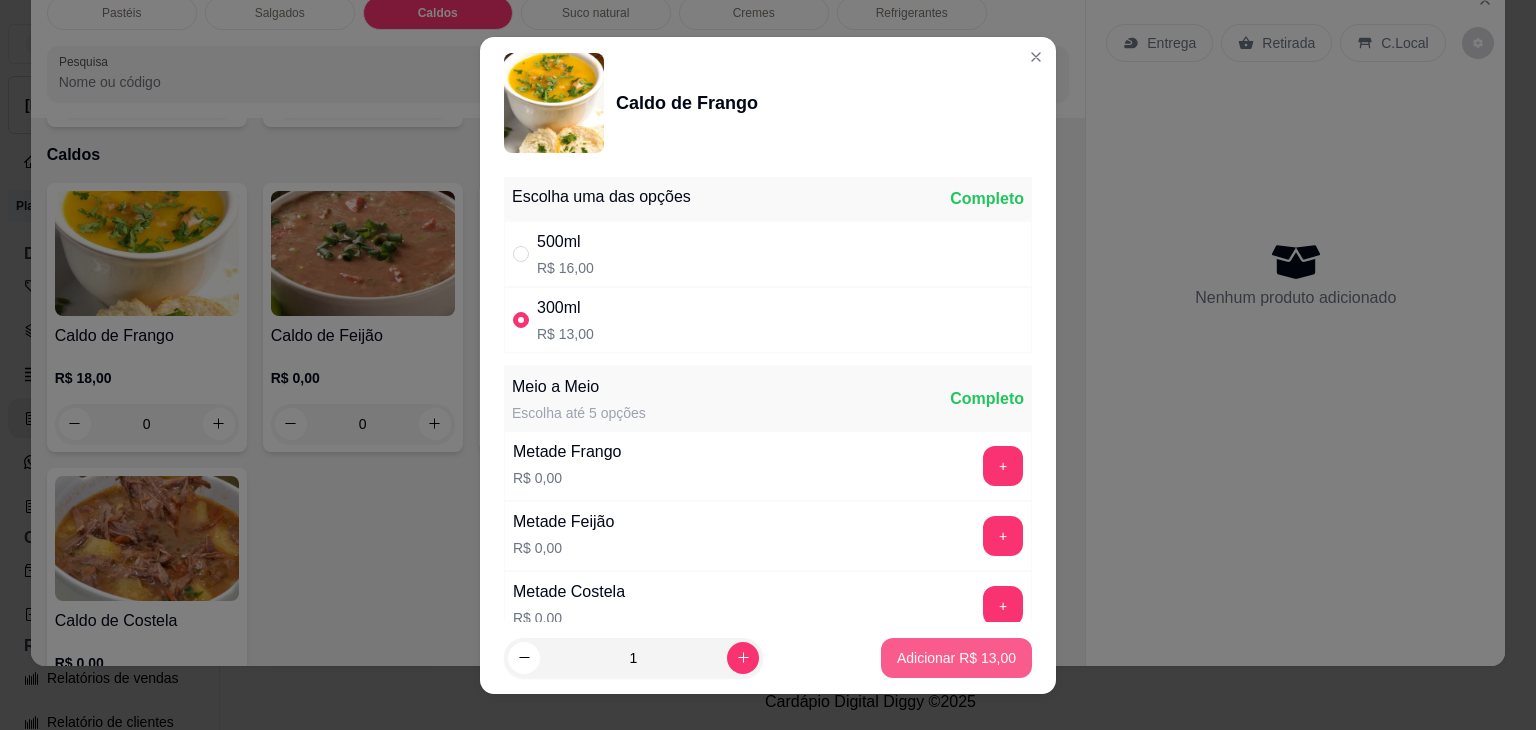 click on "Adicionar   R$ 13,00" at bounding box center [956, 658] 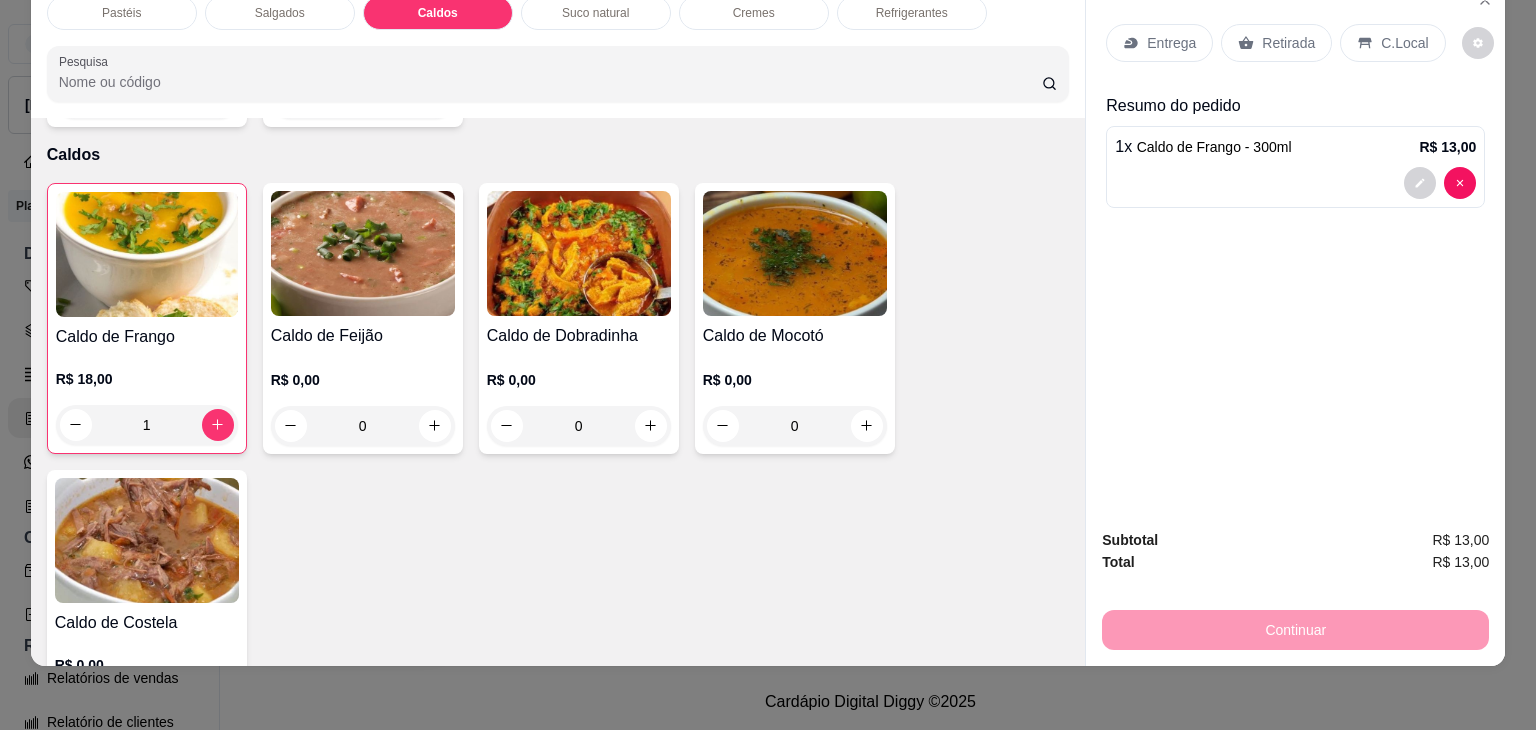 click on "Retirada" at bounding box center (1276, 43) 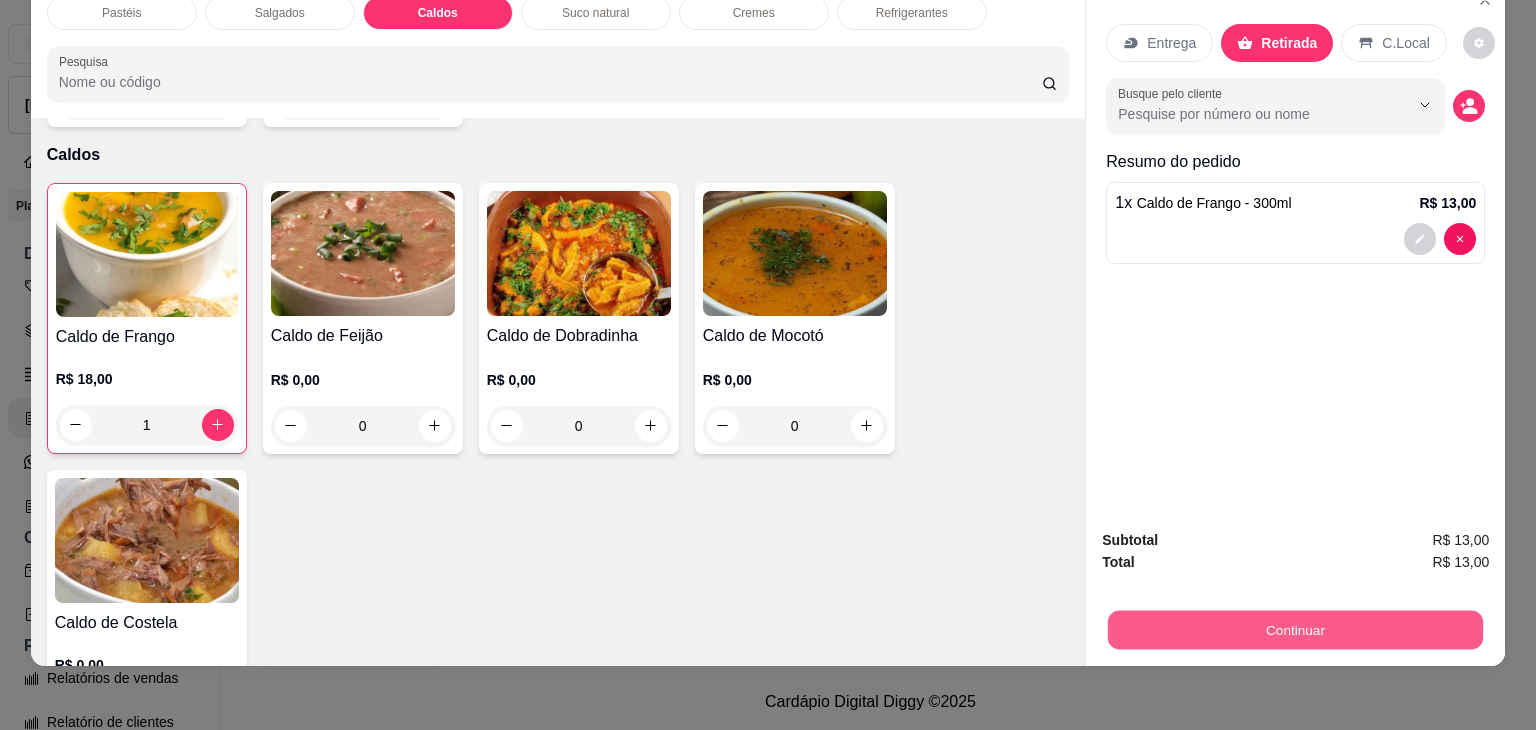 click on "Continuar" at bounding box center (1295, 630) 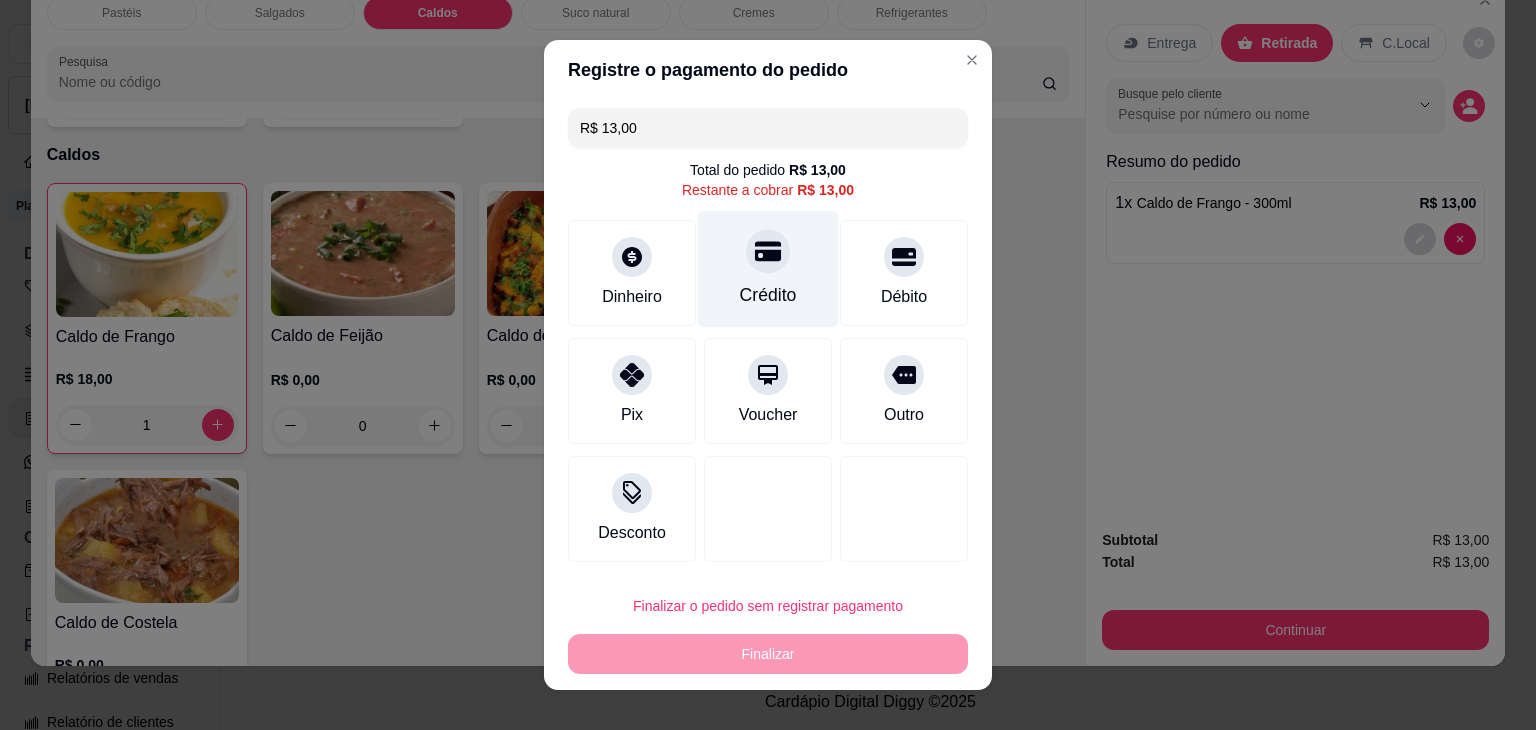 click on "Crédito" at bounding box center [768, 295] 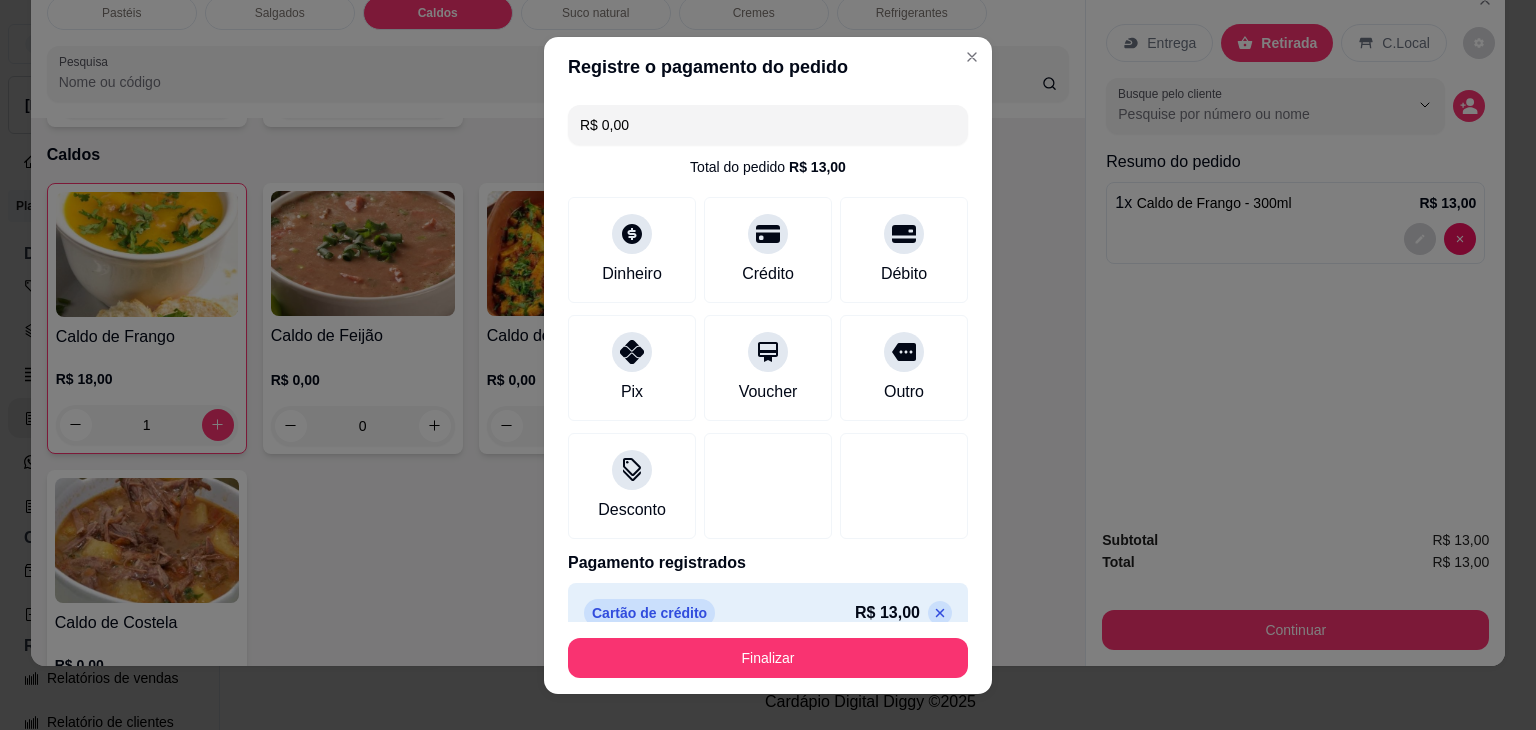 click on "Finalizar" at bounding box center (768, 658) 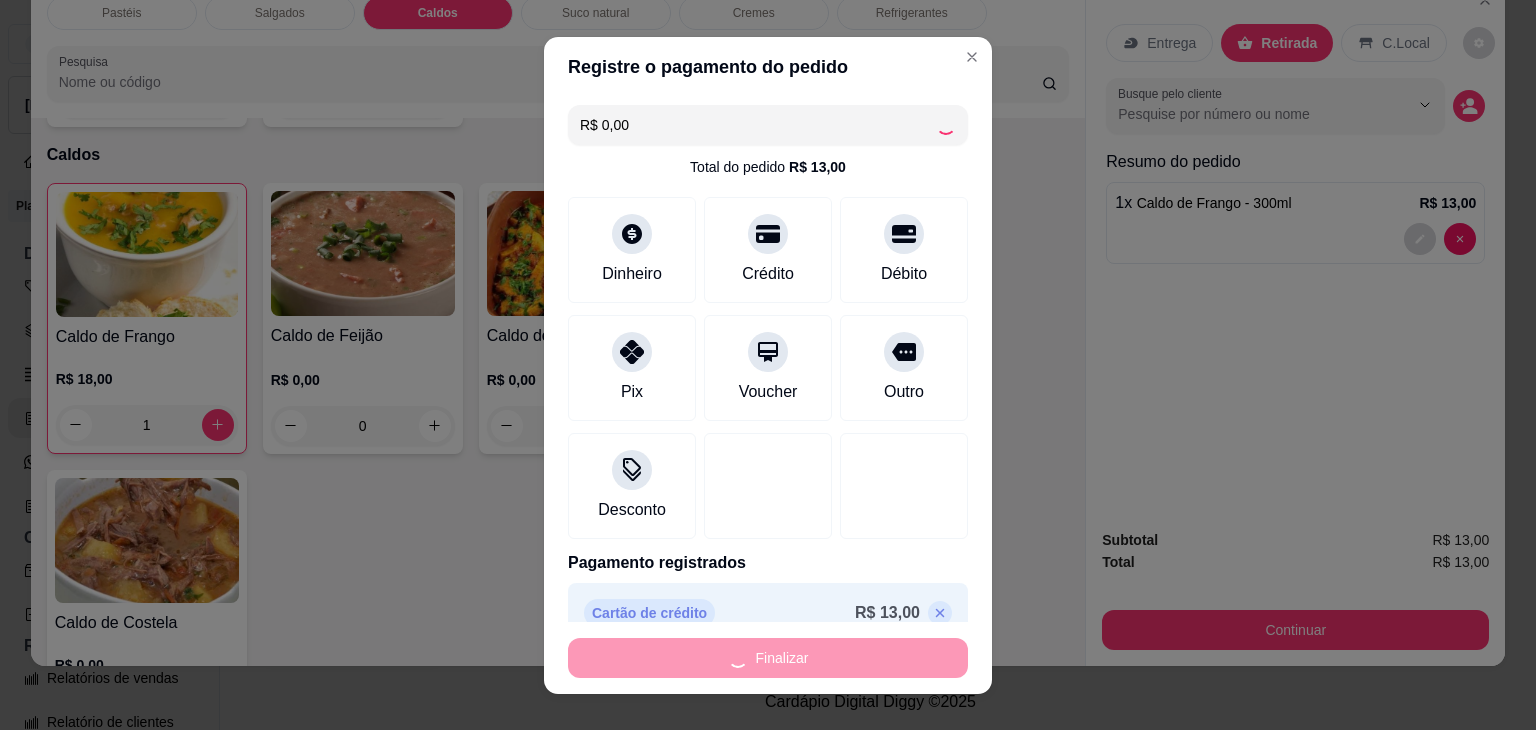 type on "0" 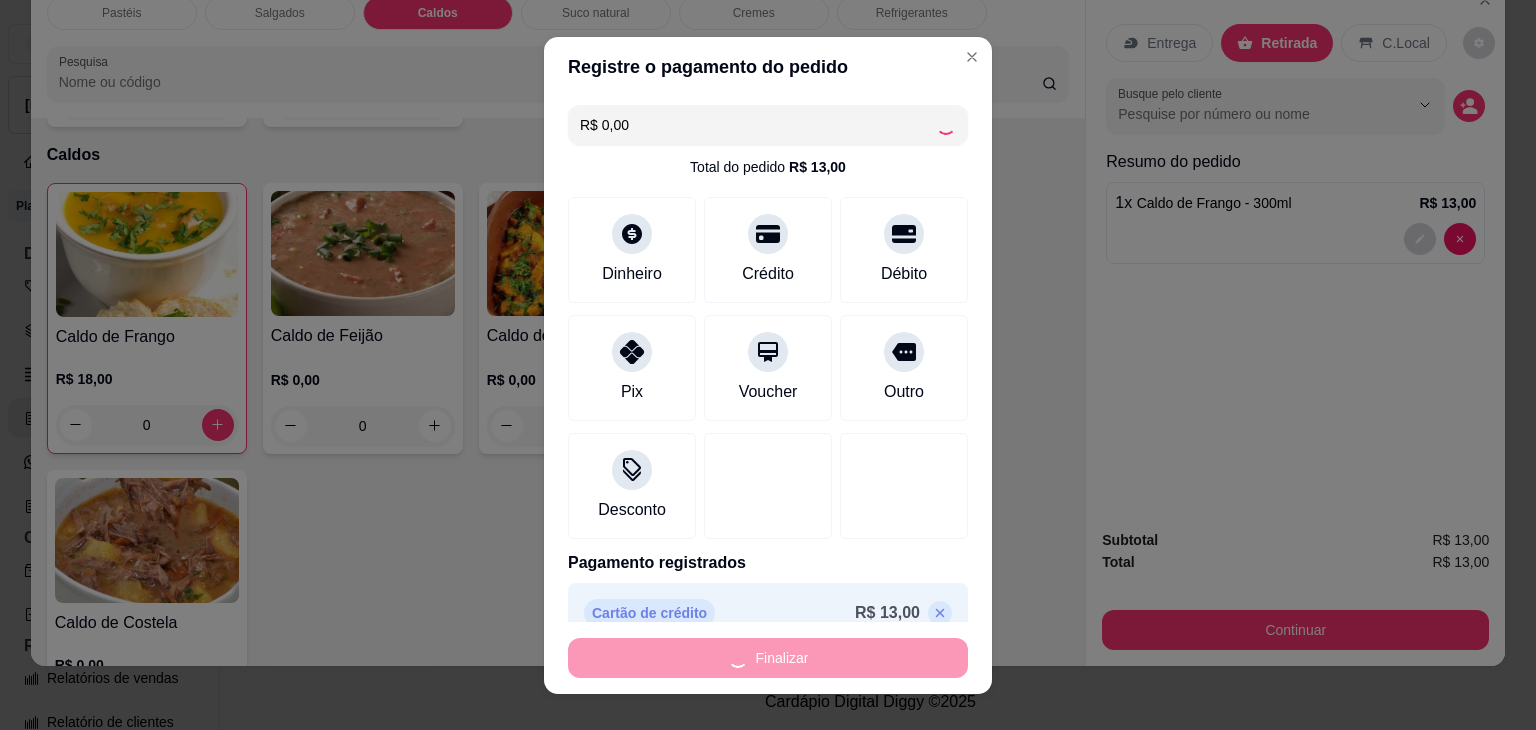 type on "-R$ 13,00" 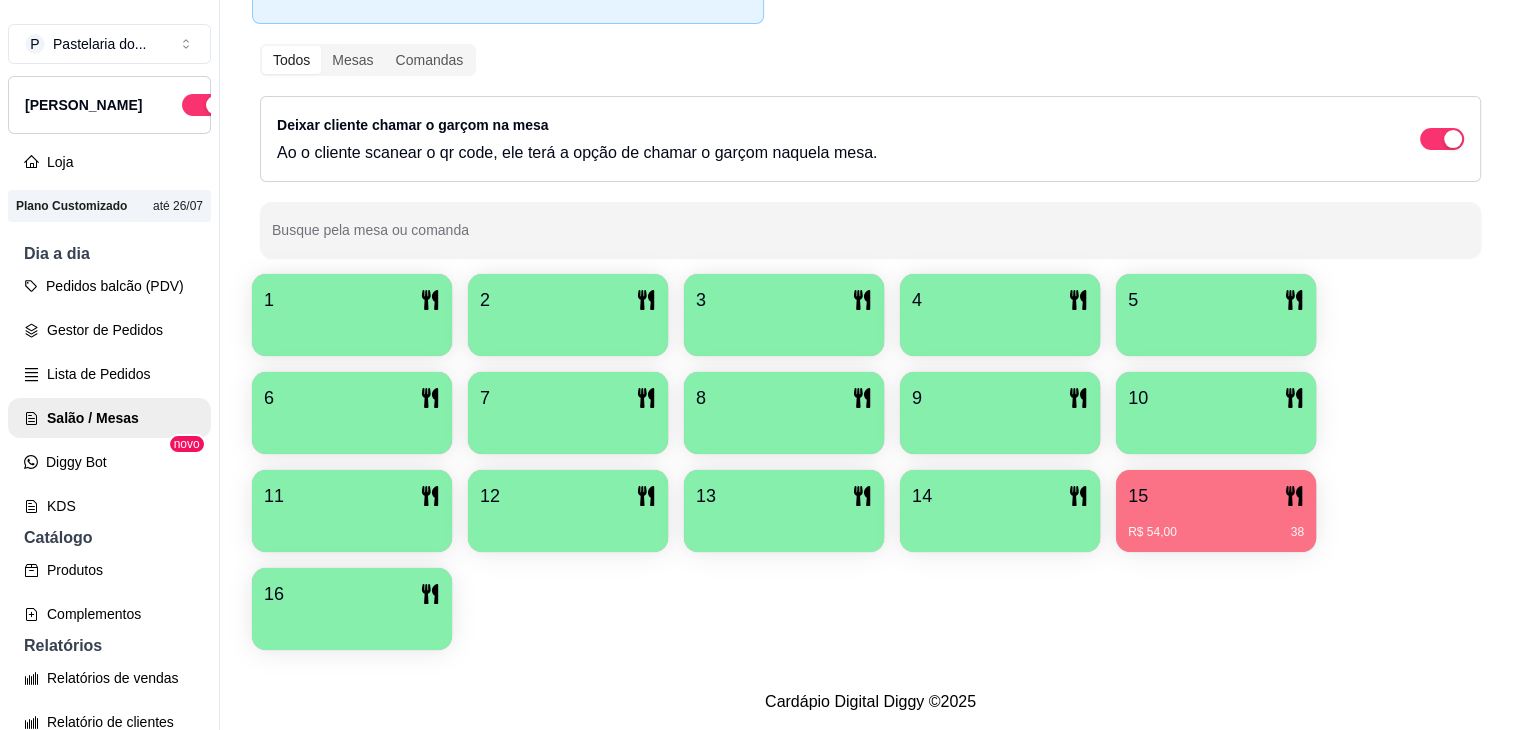 click on "1" at bounding box center [352, 300] 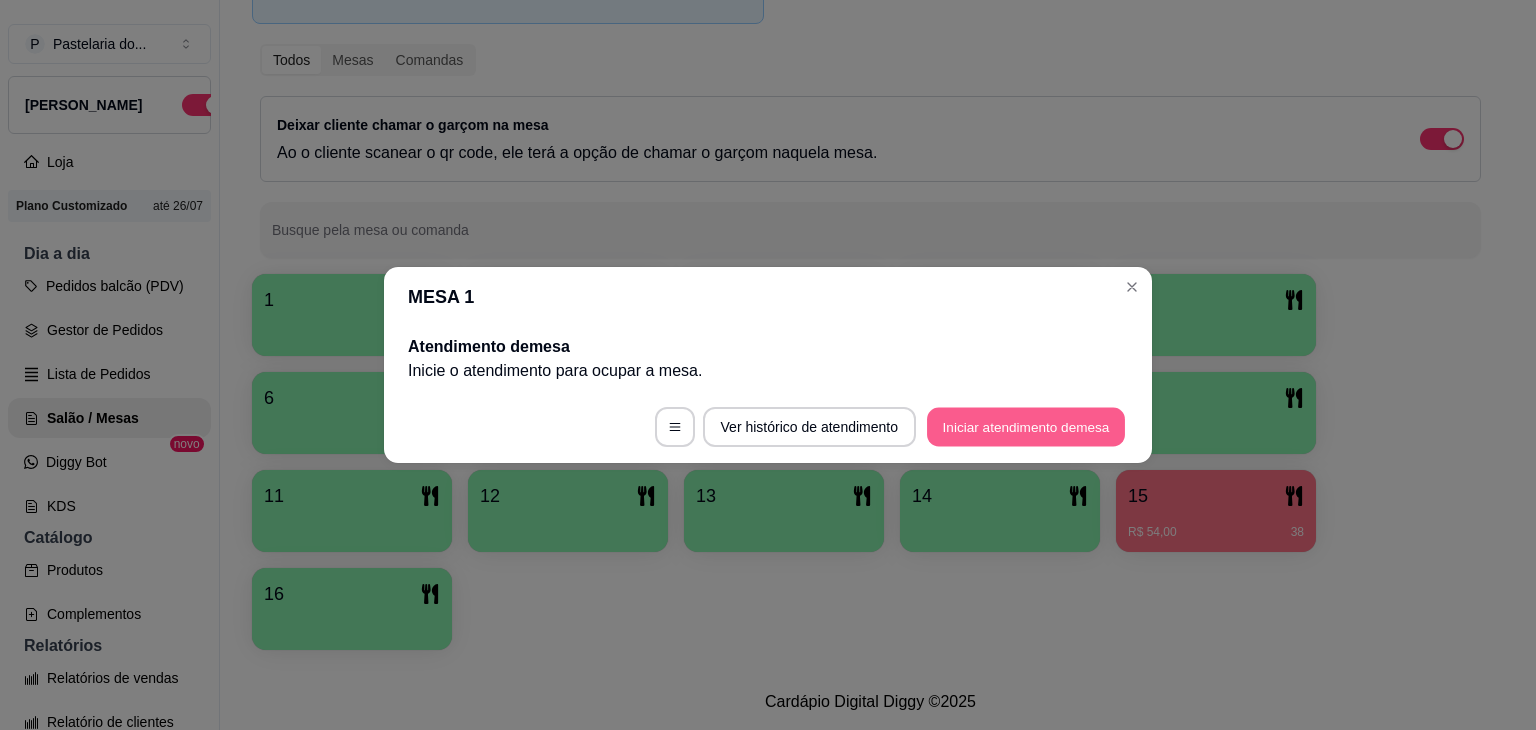 click on "Iniciar atendimento de  mesa" at bounding box center [1026, 427] 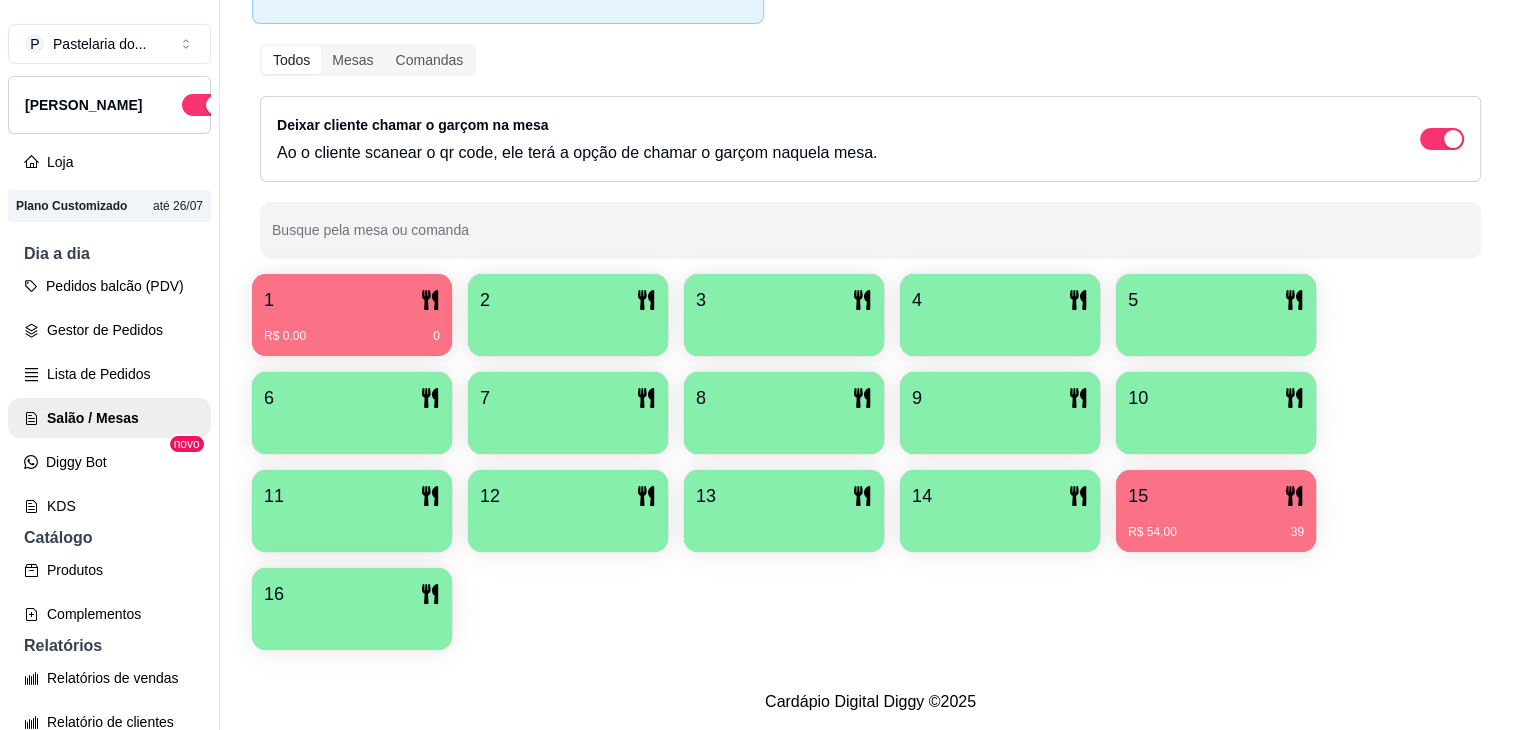 click on "R$ 54,00 39" at bounding box center (1216, 532) 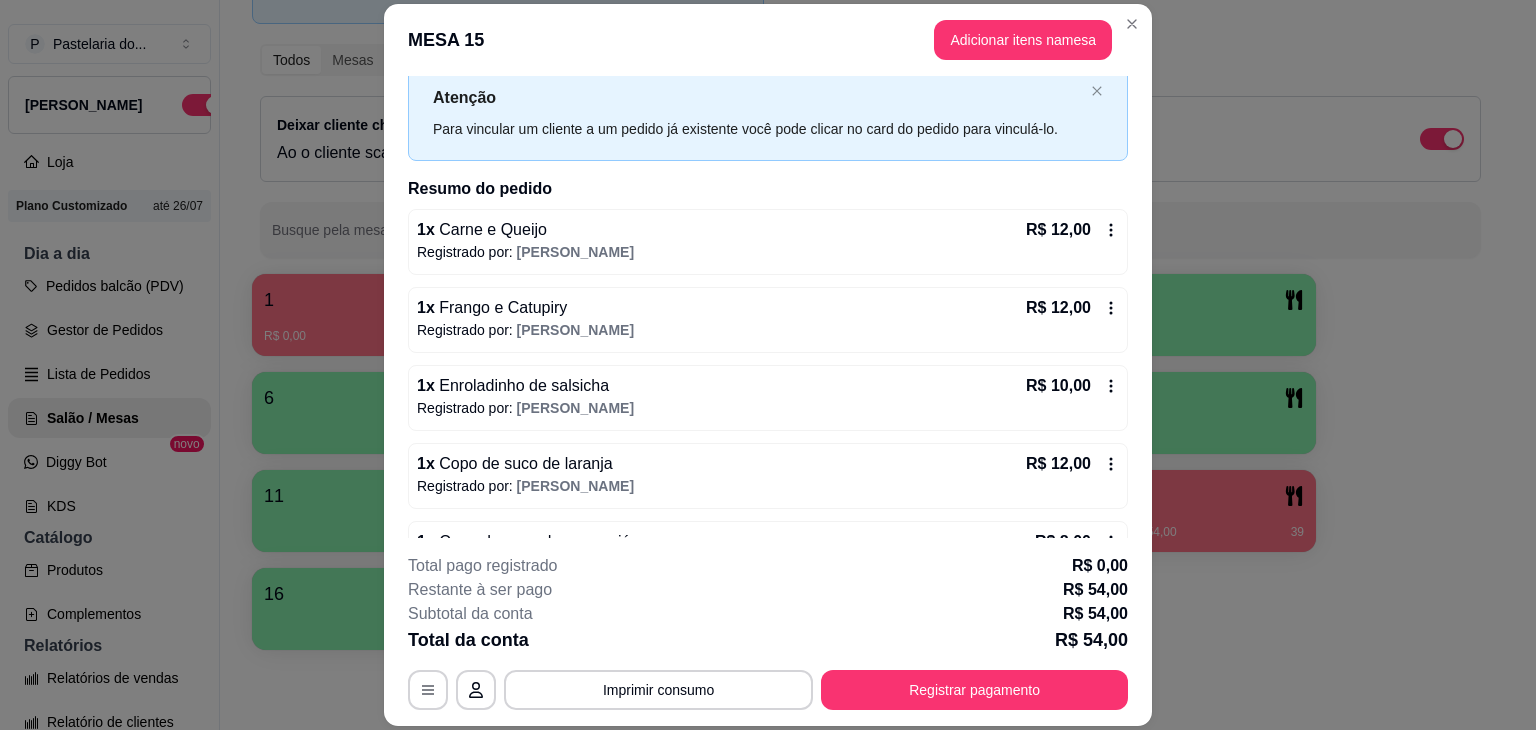 scroll, scrollTop: 110, scrollLeft: 0, axis: vertical 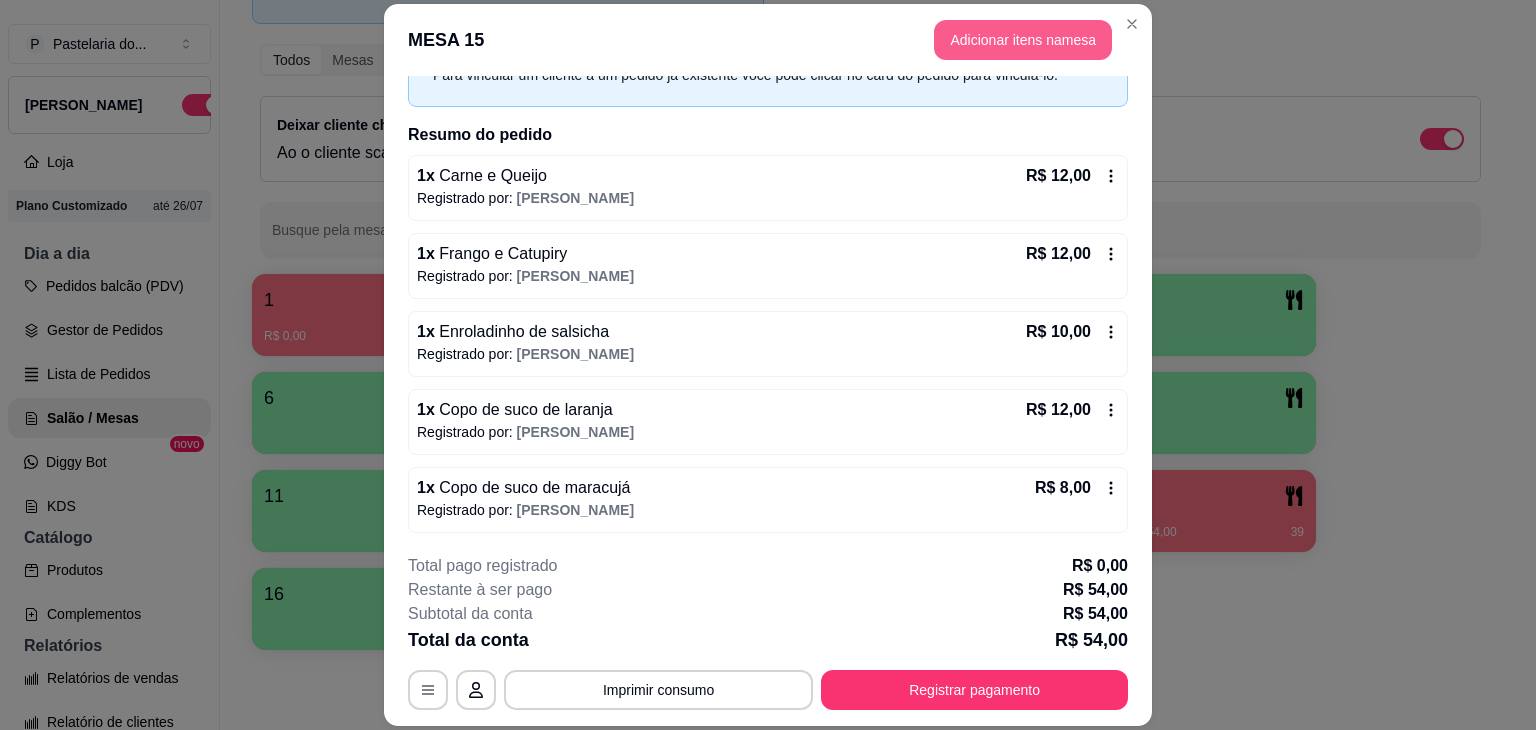 click on "Adicionar itens na  mesa" at bounding box center (1023, 40) 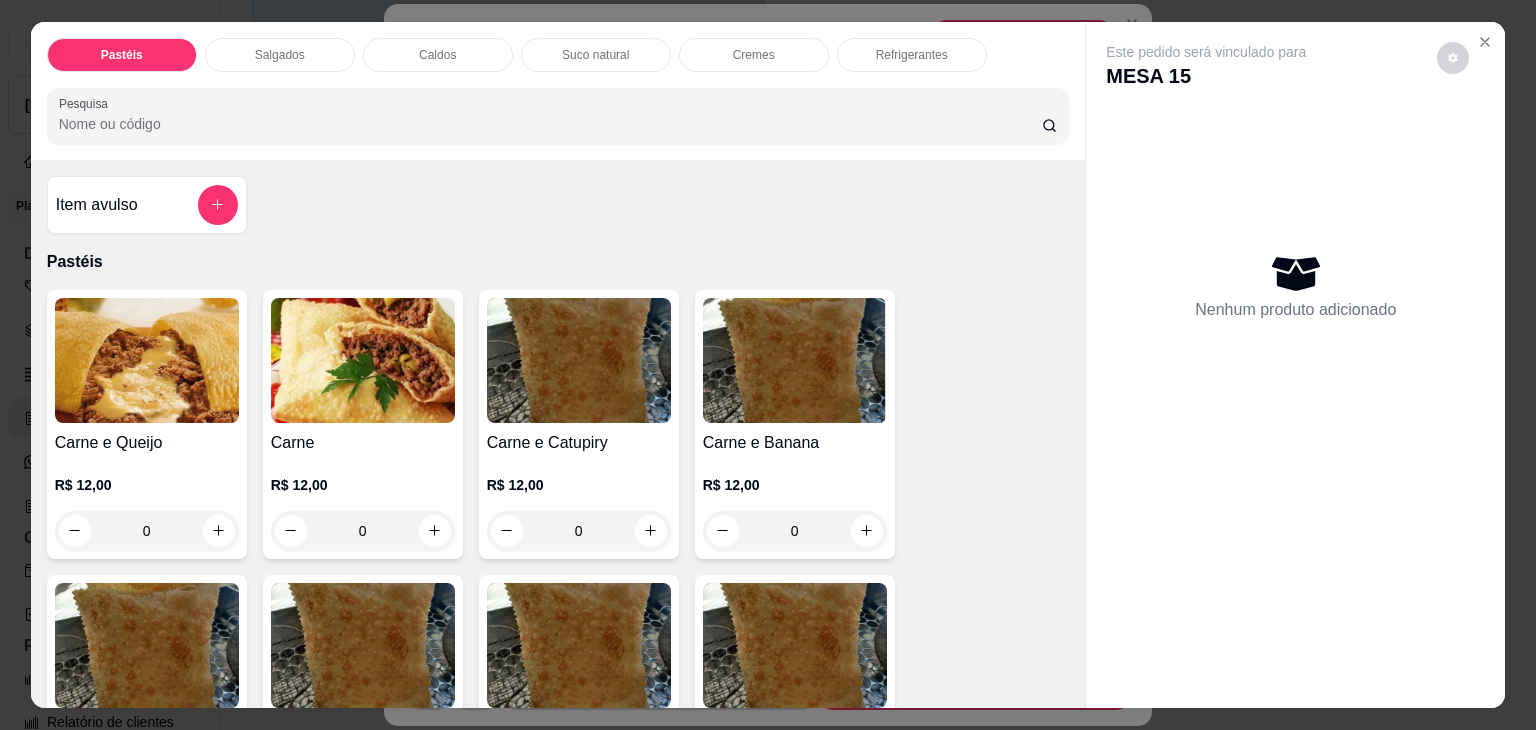 click on "Salgados" at bounding box center (280, 55) 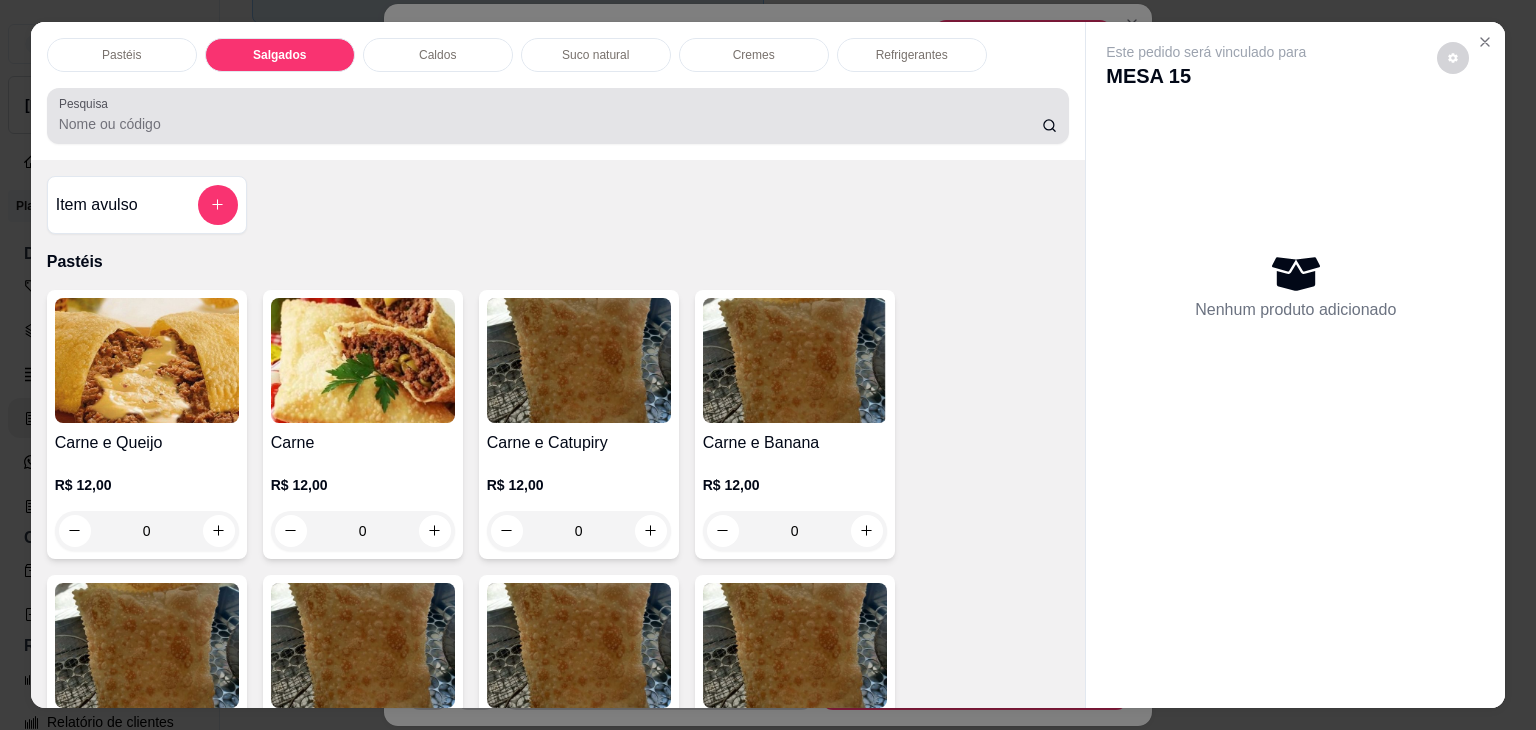 scroll, scrollTop: 2124, scrollLeft: 0, axis: vertical 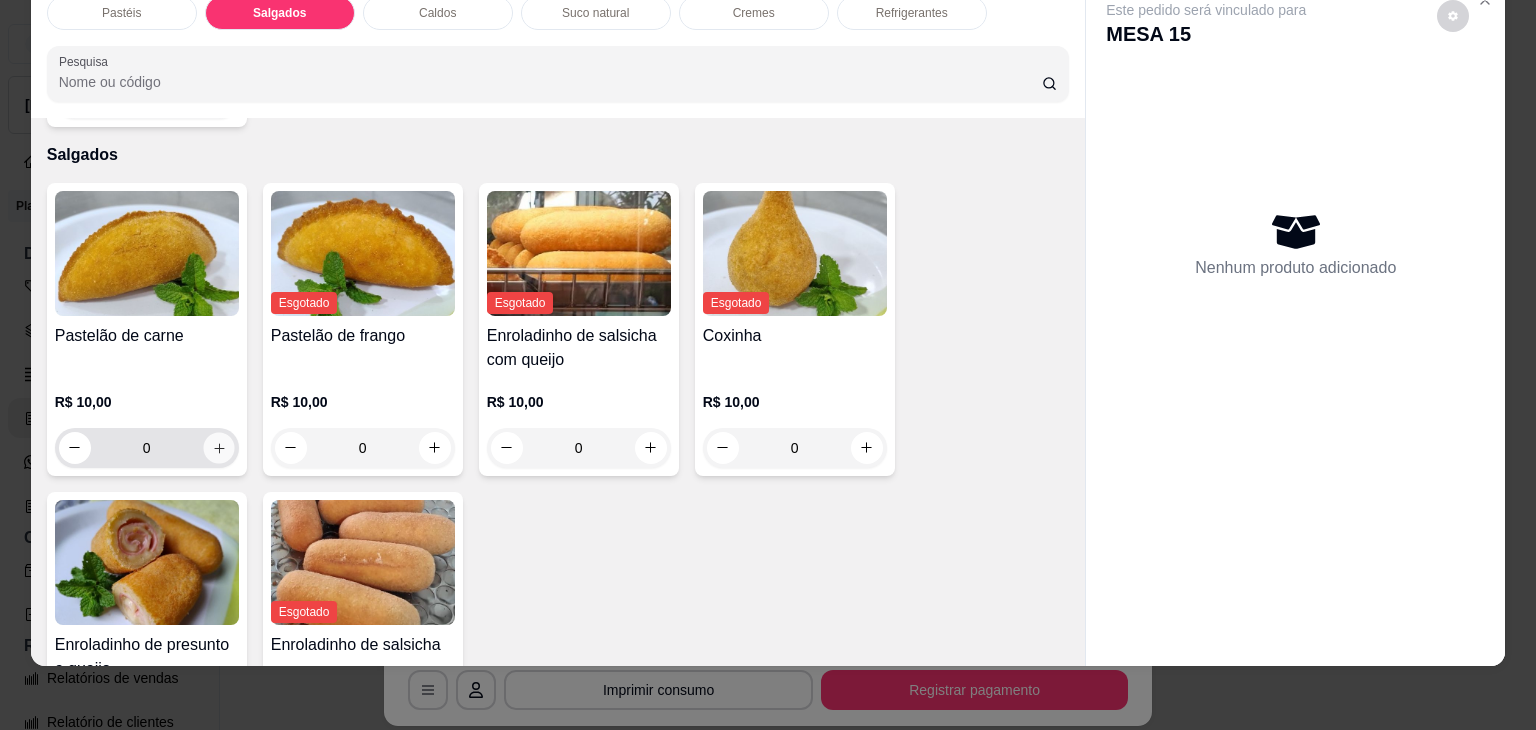 click 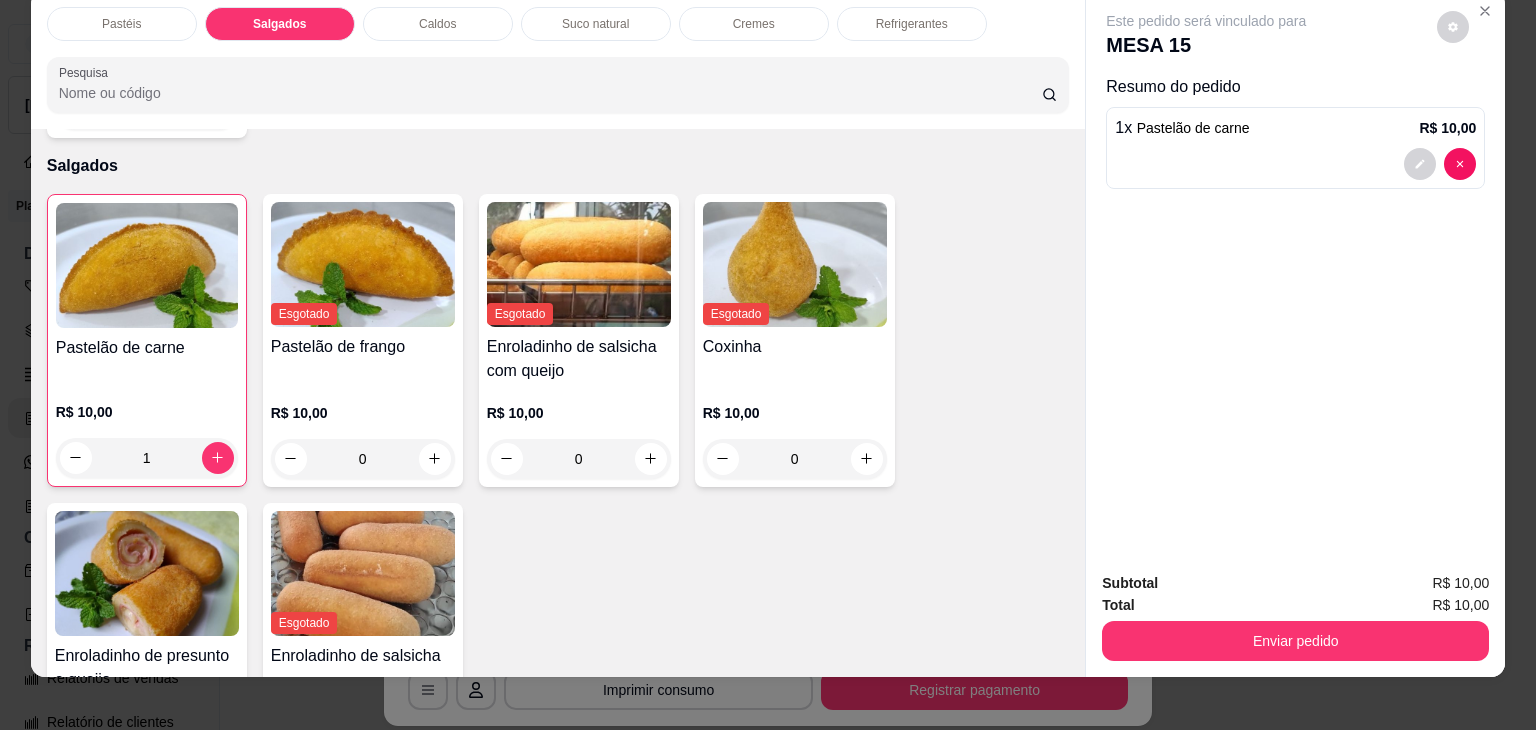 scroll, scrollTop: 0, scrollLeft: 0, axis: both 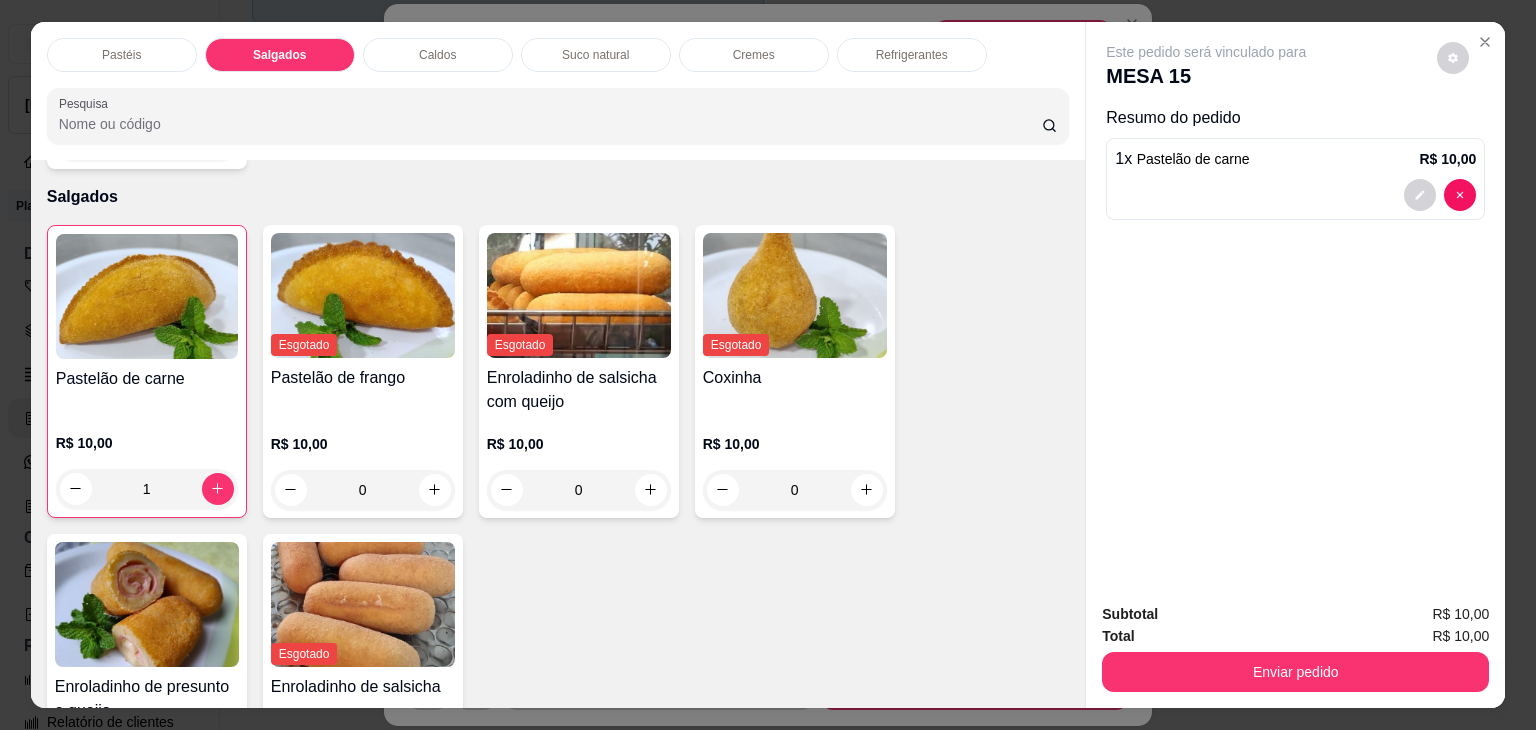 click on "Enviar pedido" at bounding box center [1295, 672] 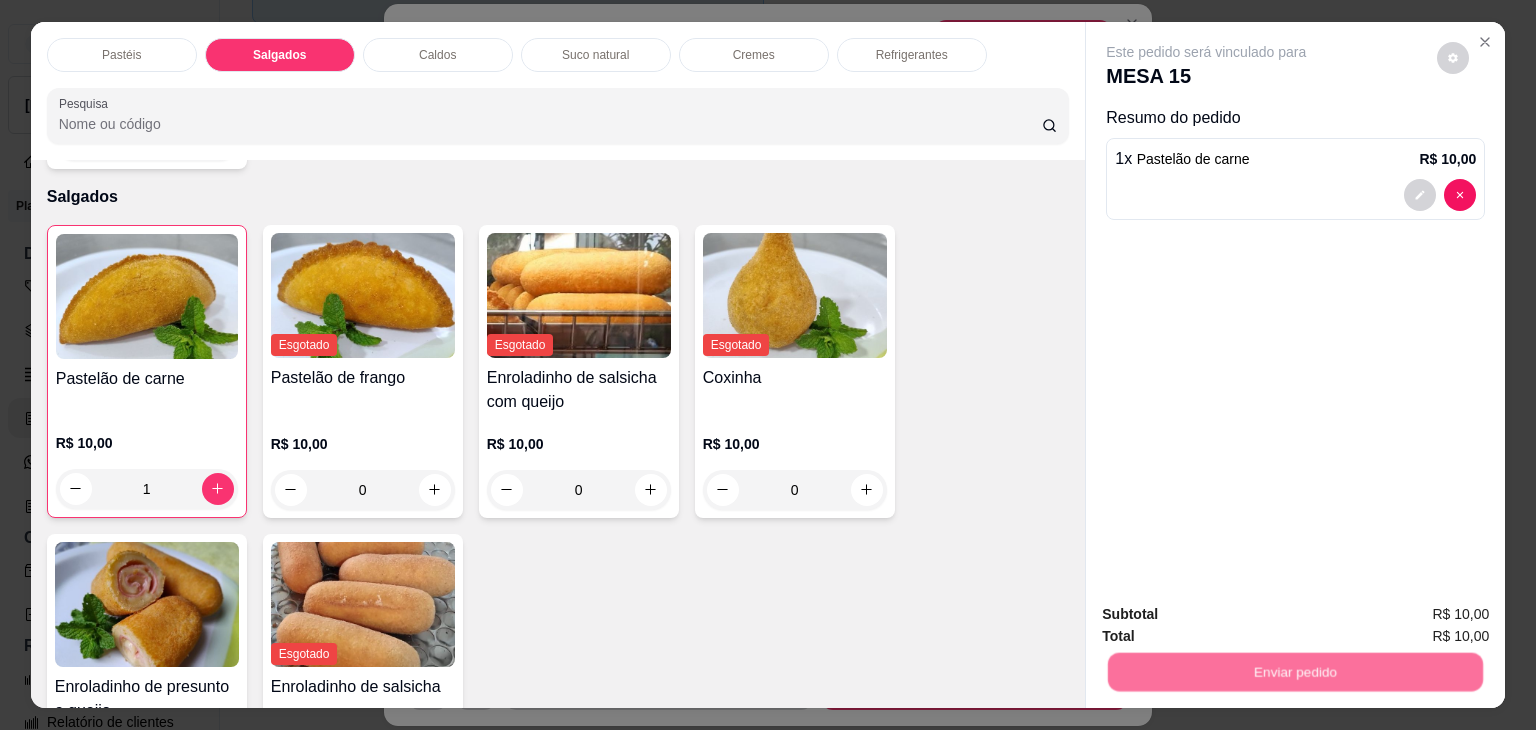 click on "Não registrar e enviar pedido" at bounding box center (1229, 614) 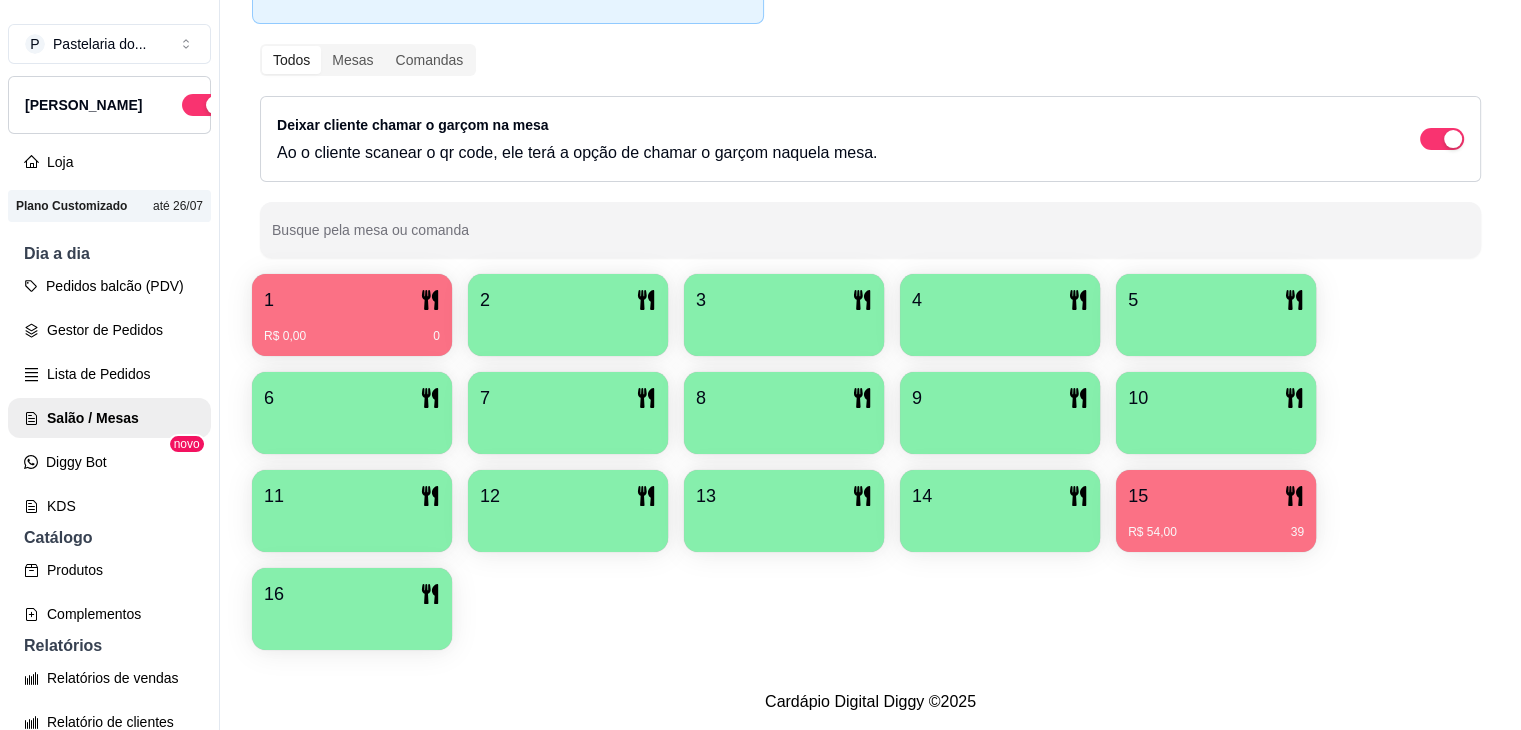 click on "R$ 54,00 39" at bounding box center (1216, 525) 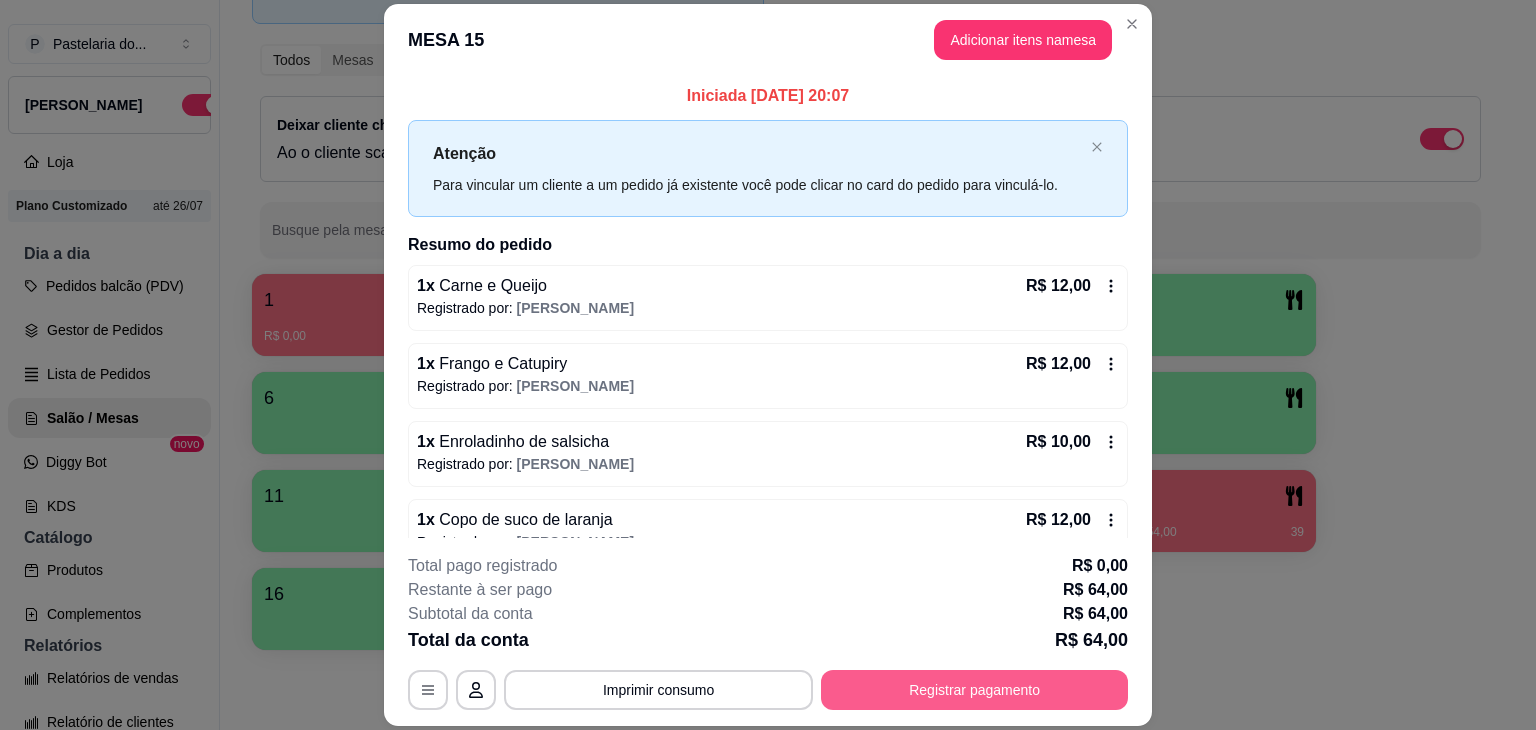 click on "Registrar pagamento" at bounding box center (974, 690) 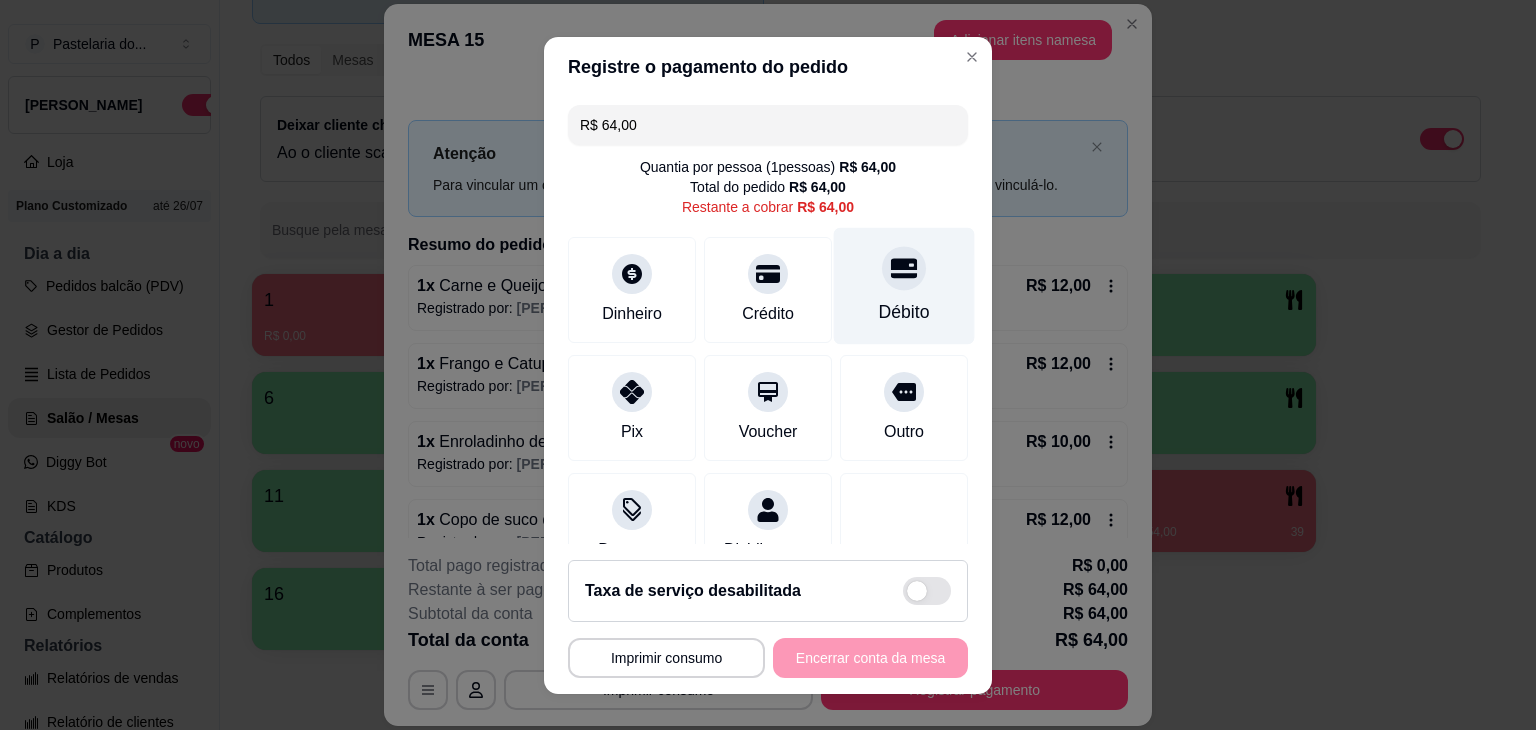 click 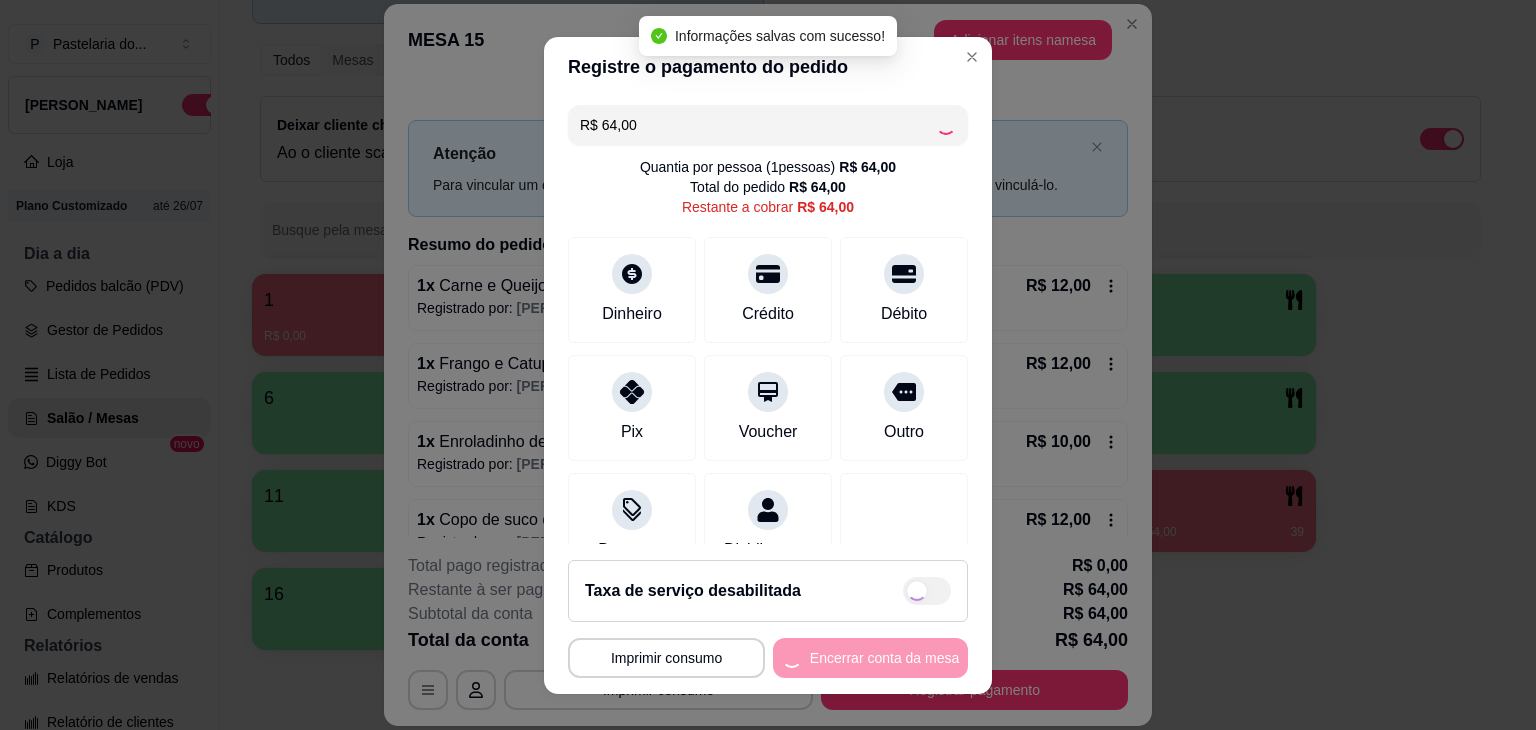 type on "R$ 0,00" 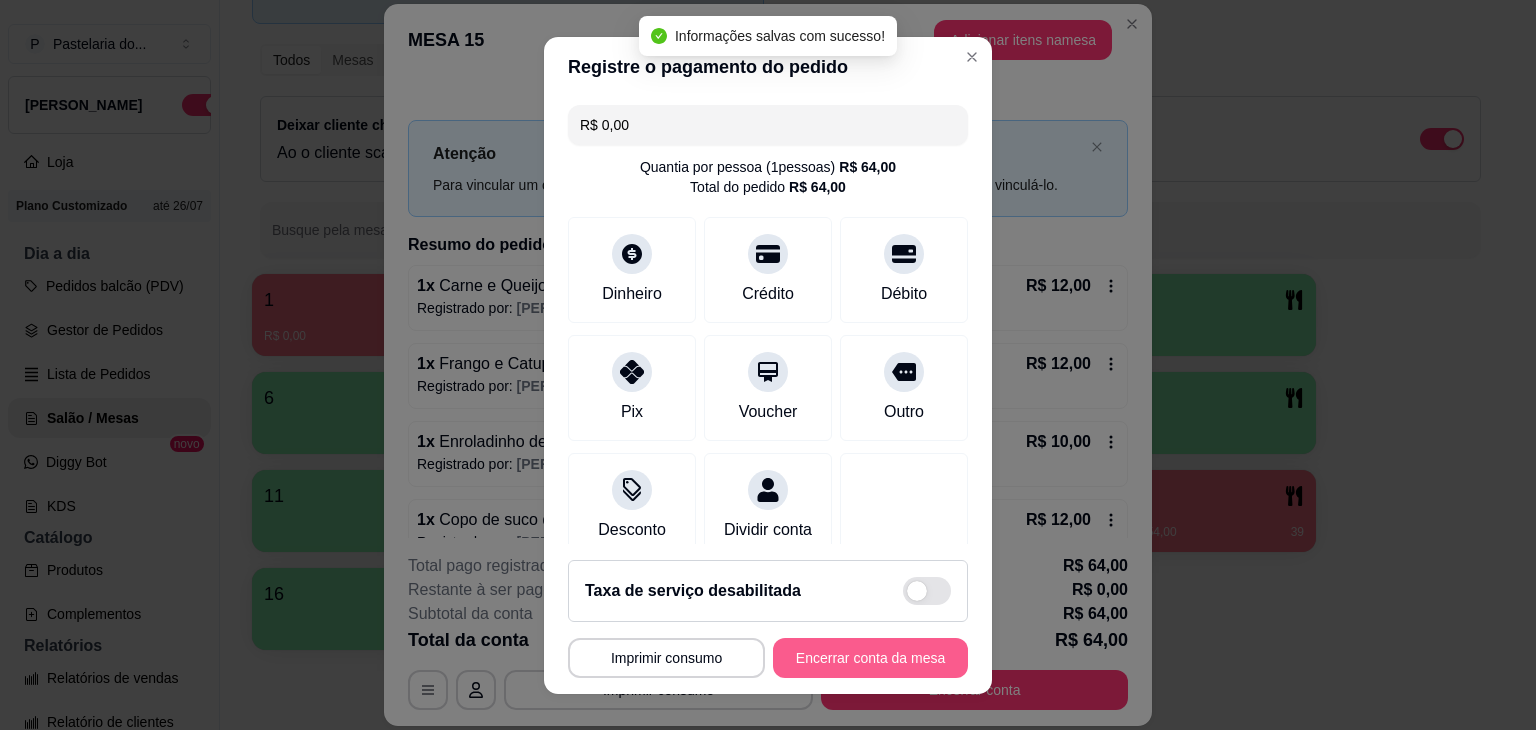 click on "Encerrar conta da mesa" at bounding box center (870, 658) 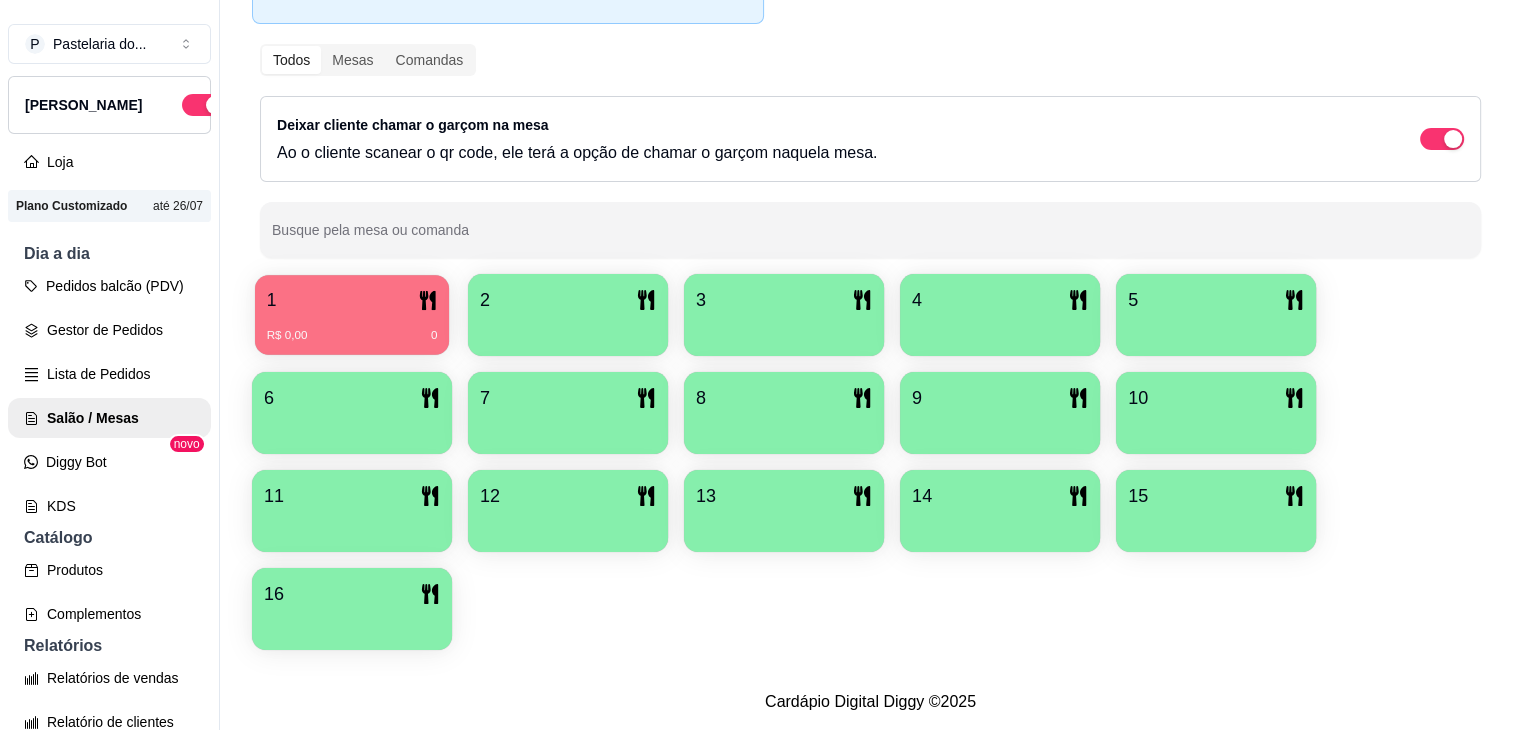 click on "1" at bounding box center (352, 300) 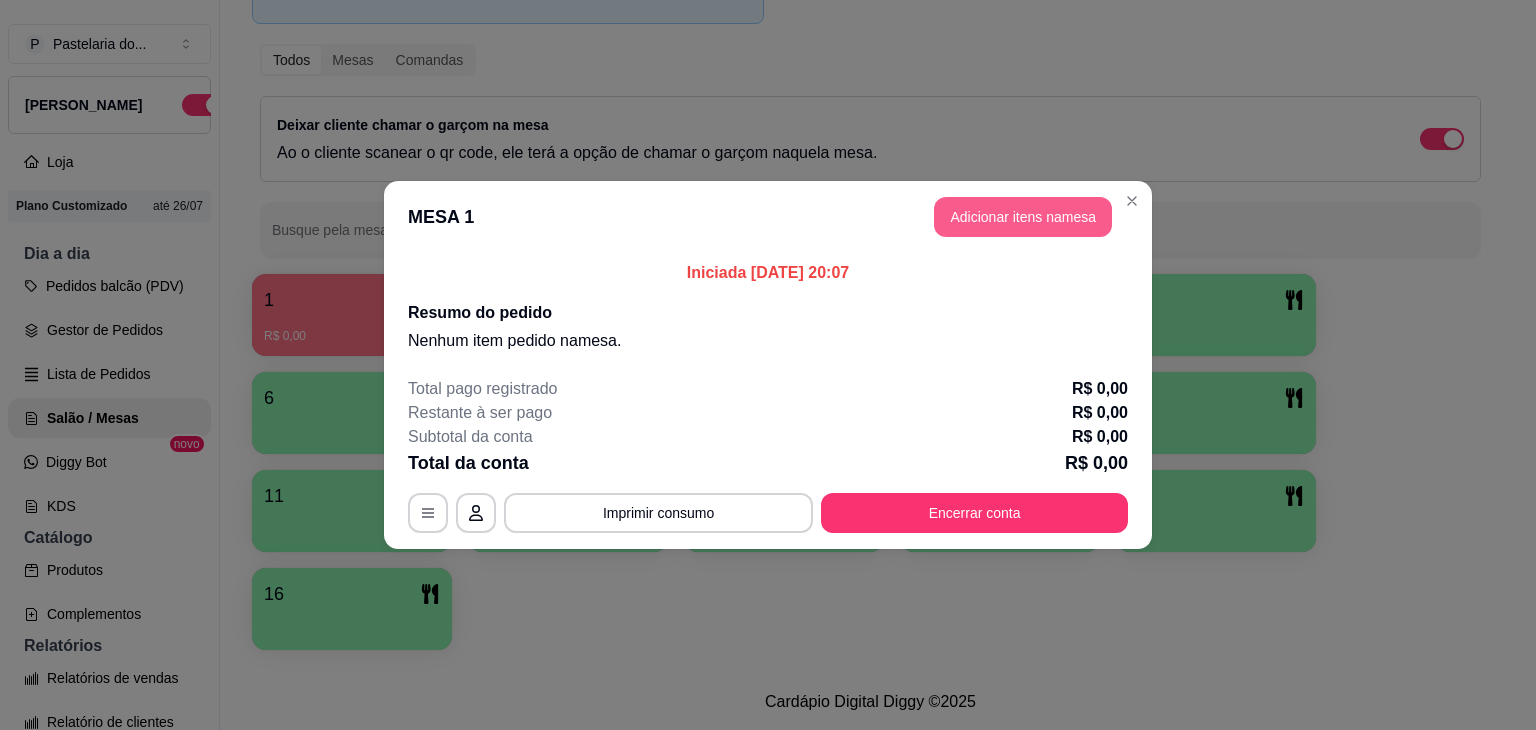 click on "Adicionar itens na  mesa" at bounding box center [1023, 217] 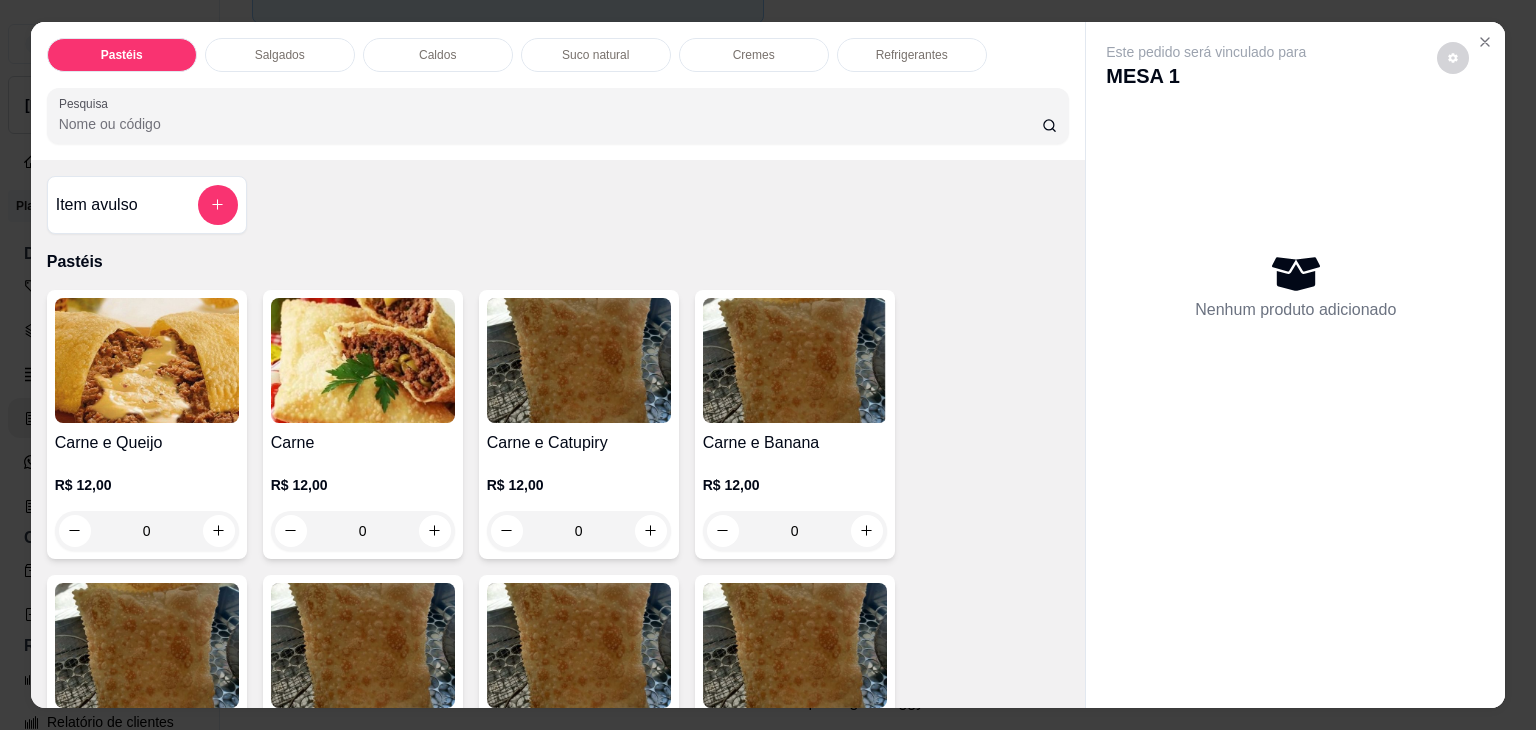 click on "Caldos" at bounding box center [438, 55] 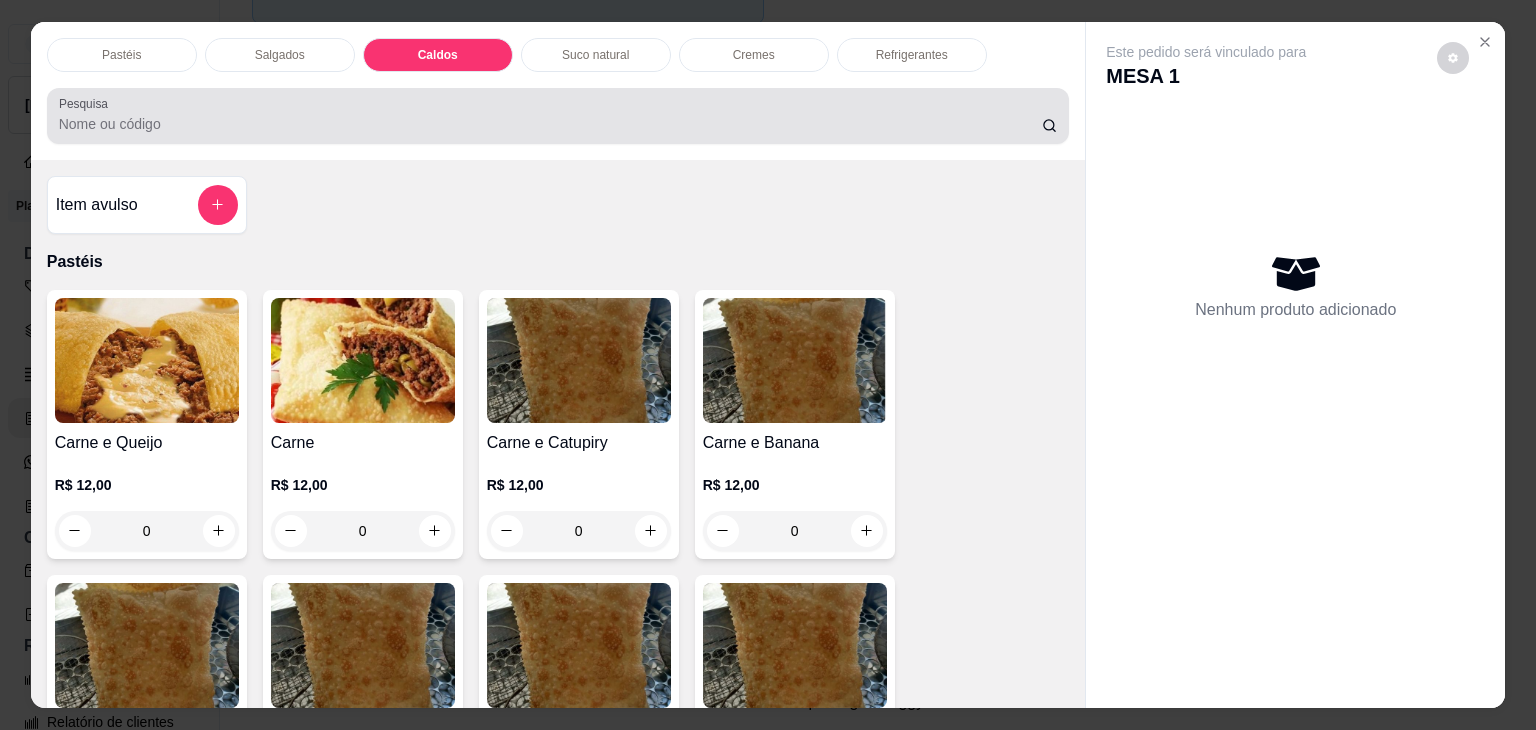 scroll, scrollTop: 2782, scrollLeft: 0, axis: vertical 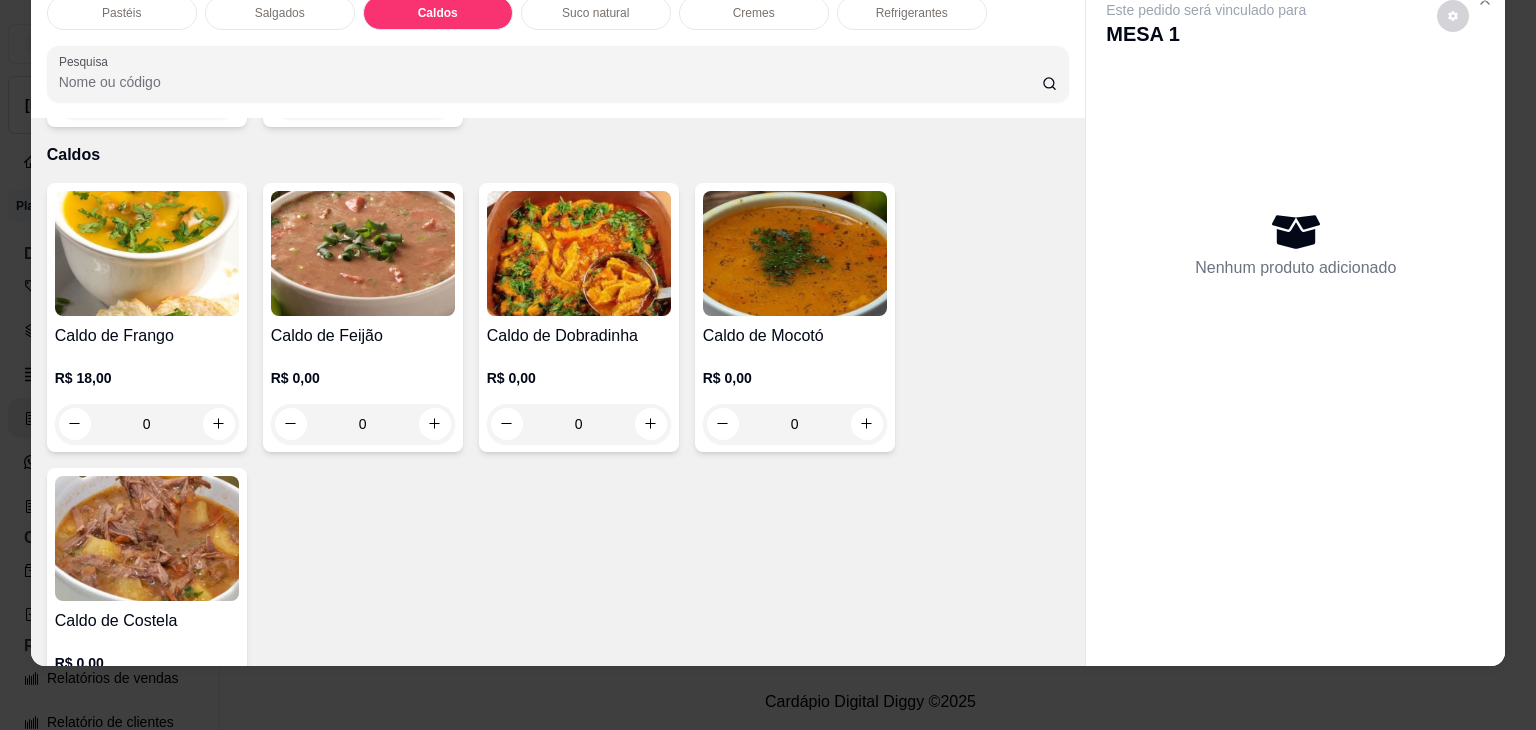 click on "0" at bounding box center (147, 424) 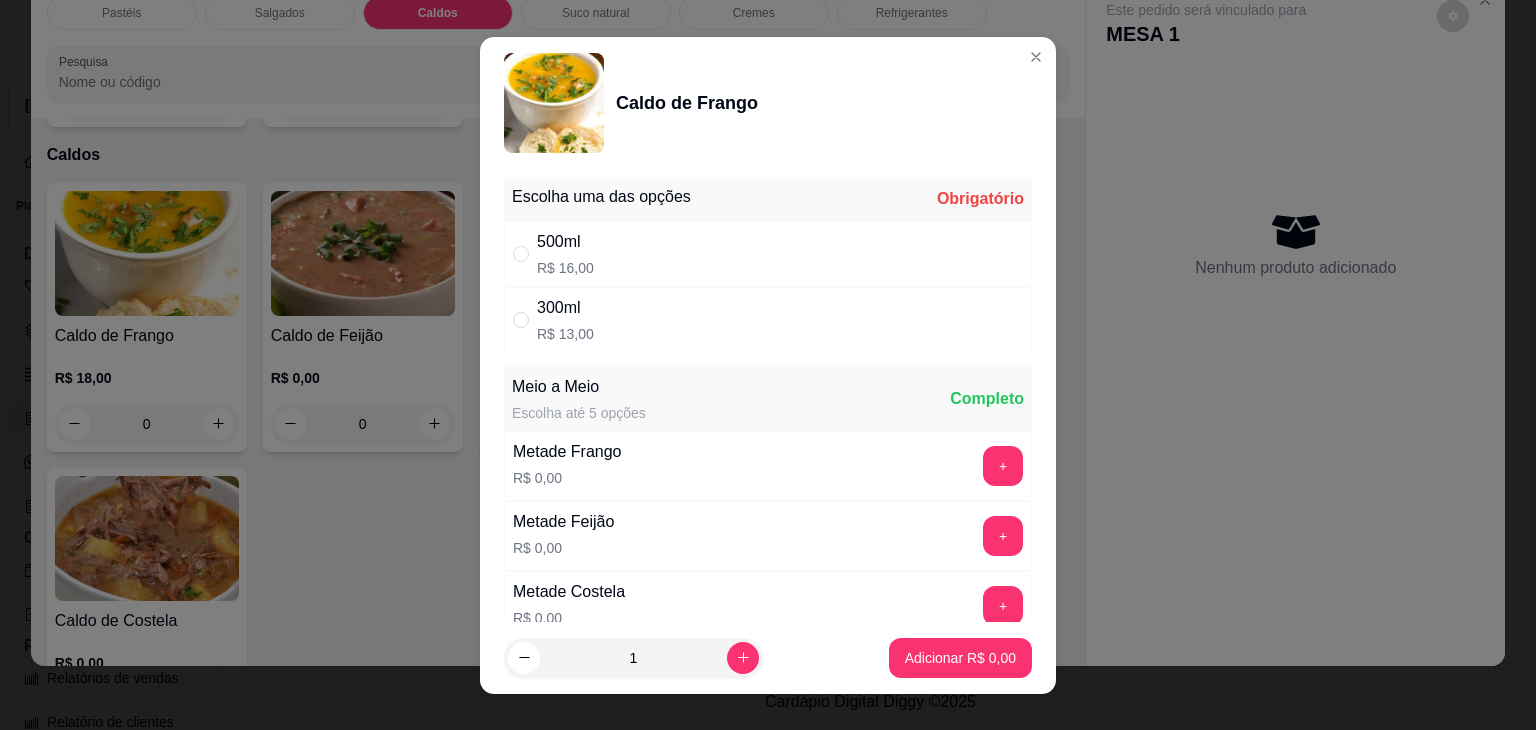 click on "500ml R$ 16,00" at bounding box center [565, 254] 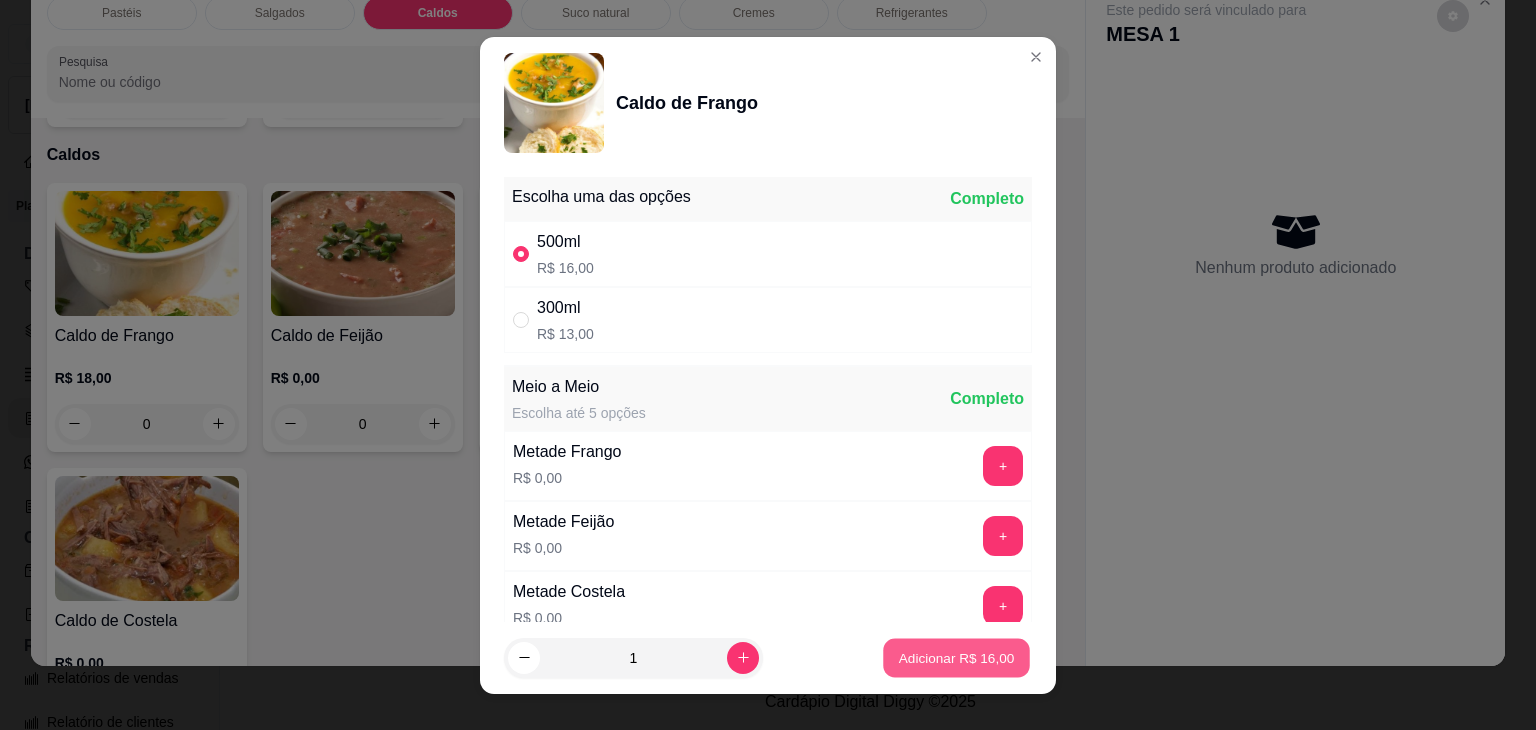 click on "Adicionar   R$ 16,00" at bounding box center (957, 657) 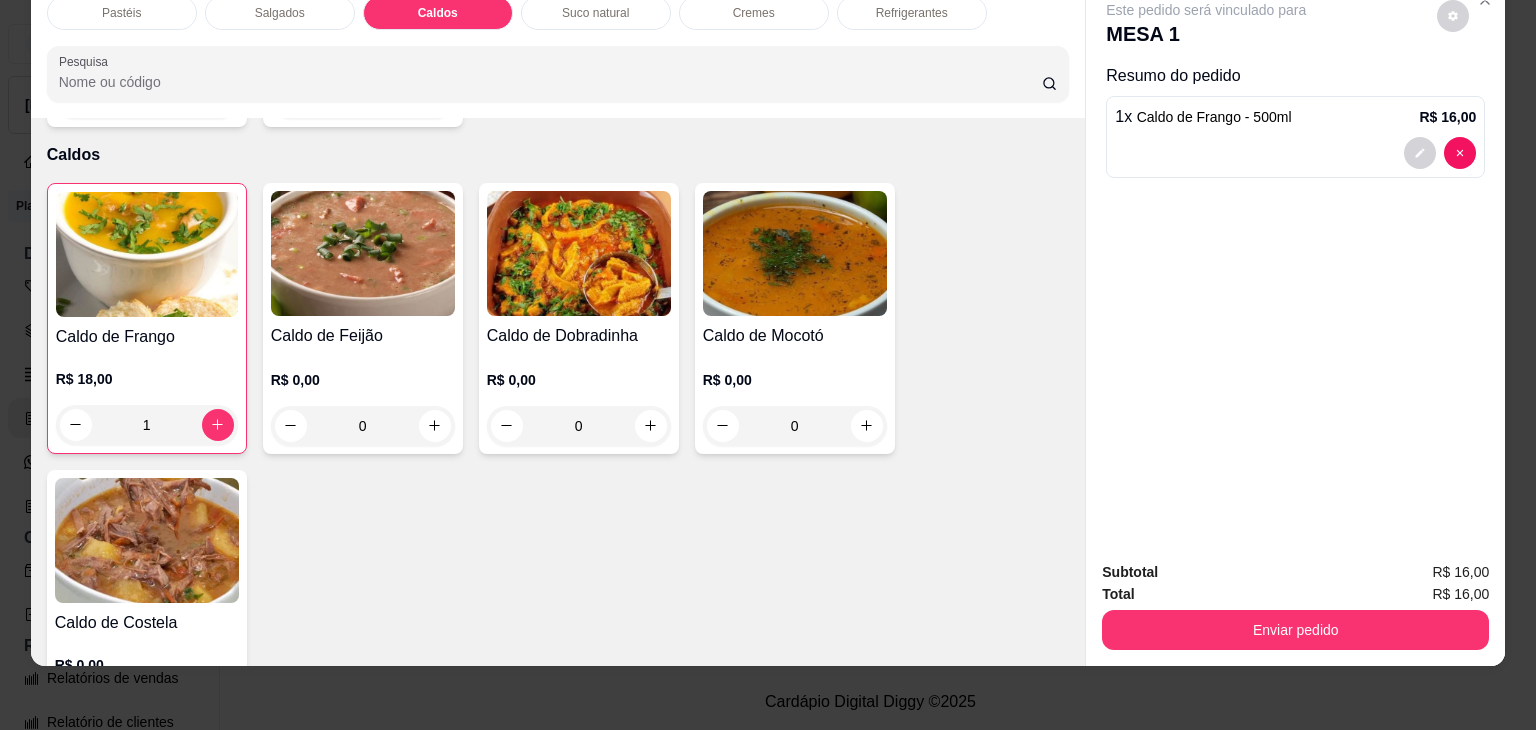 click on "Pastéis" at bounding box center (122, 13) 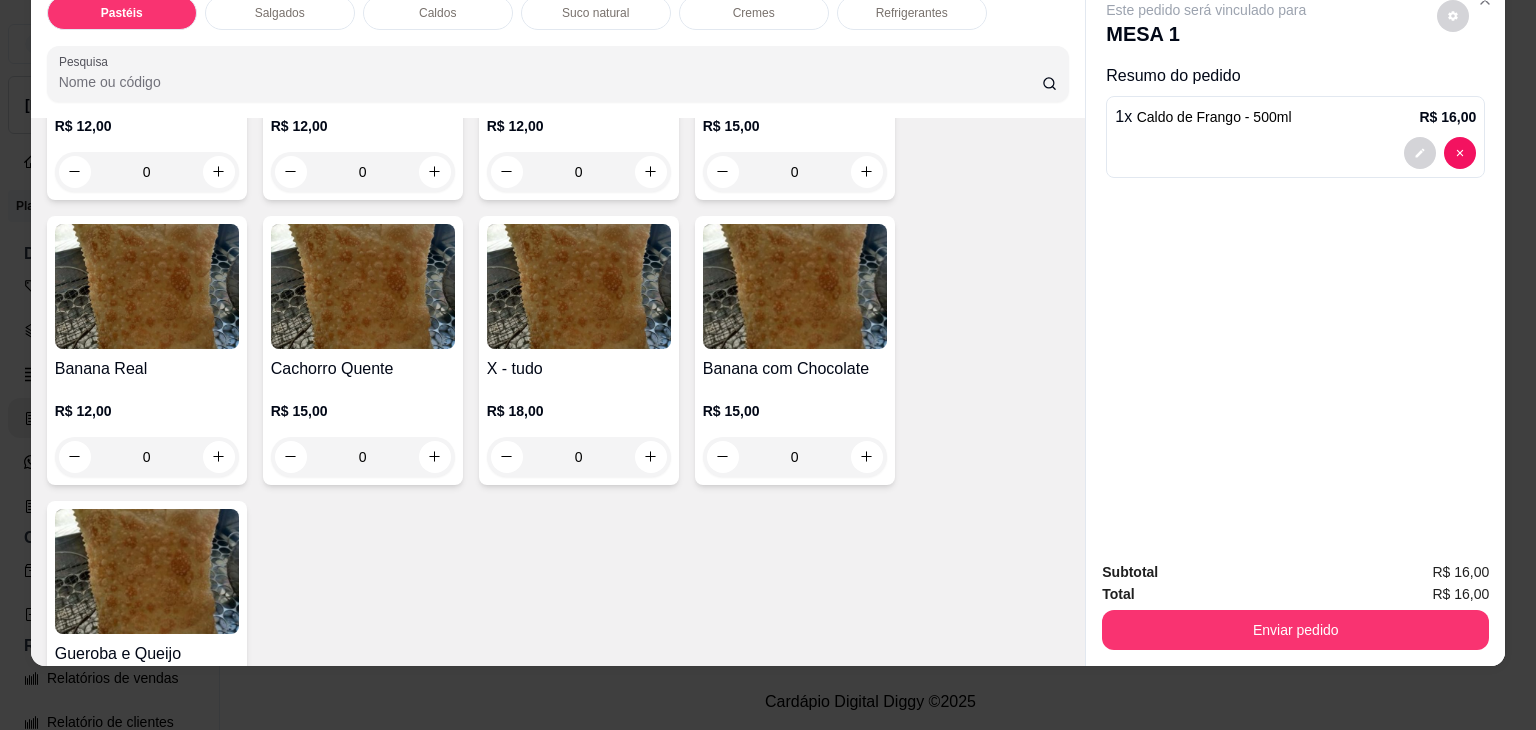 scroll, scrollTop: 1600, scrollLeft: 0, axis: vertical 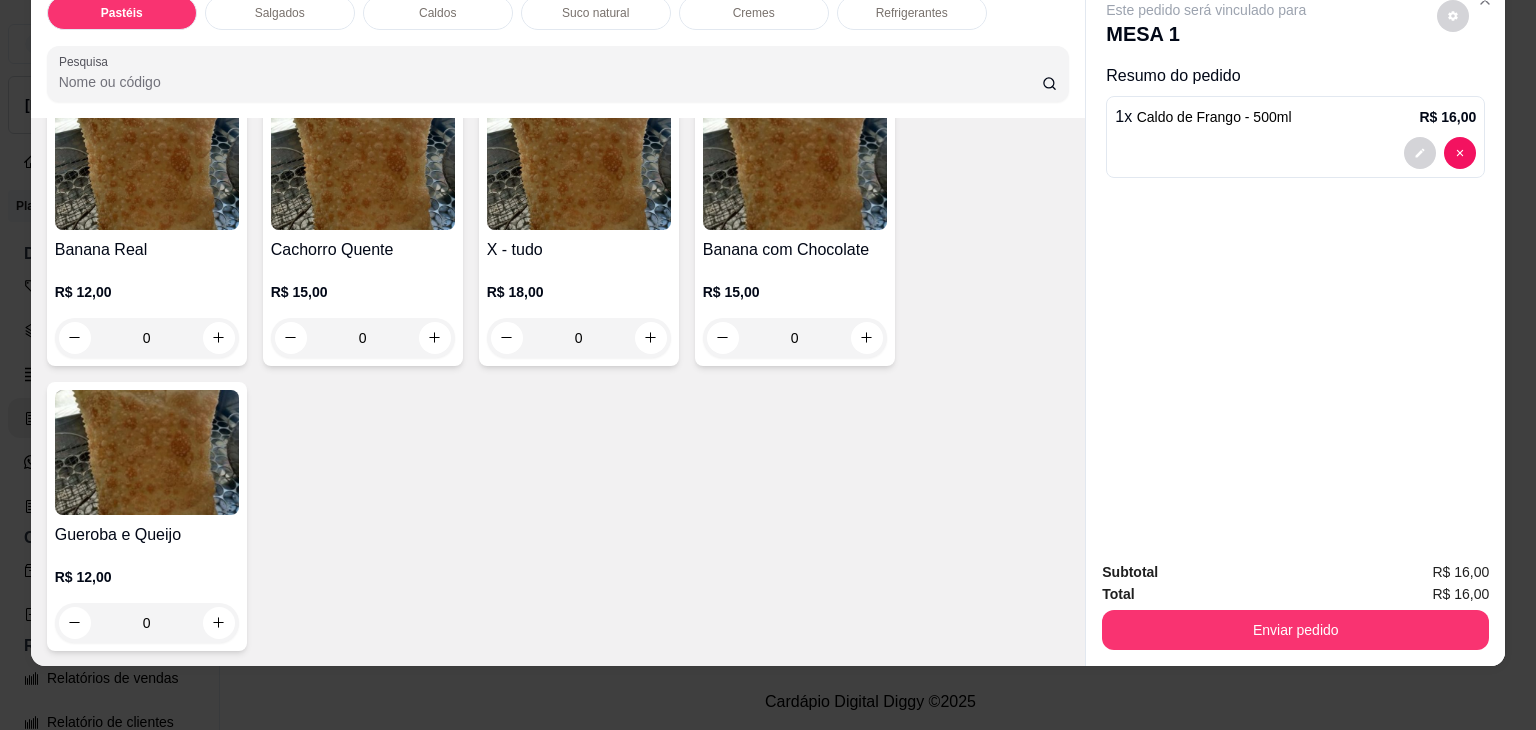 click on "0" at bounding box center (579, 338) 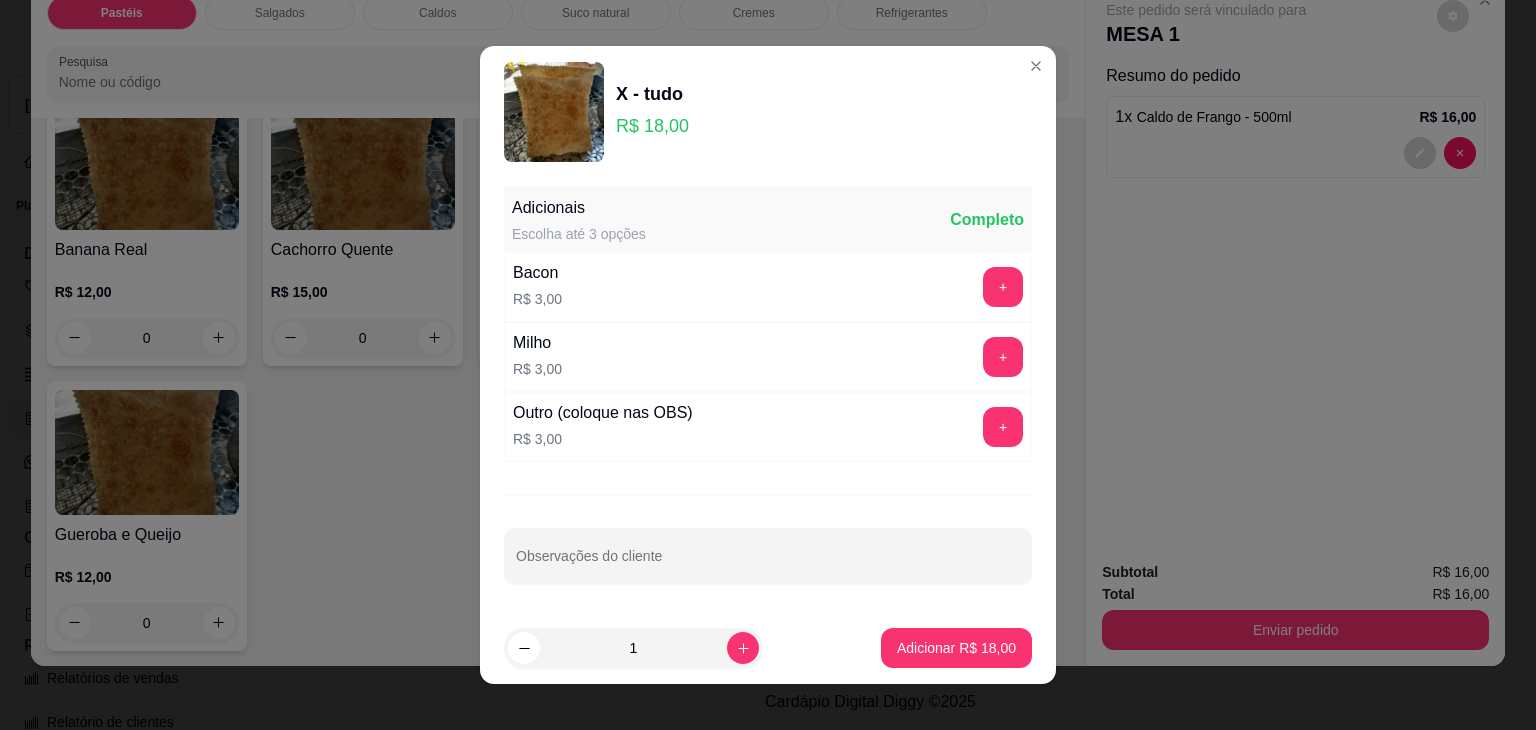 click on "Adicionais  Escolha até 3 opções Completo Bacon R$ 3,00 + Milho  R$ 3,00 + Outro (coloque nas OBS) R$ 3,00 + Observações do cliente" at bounding box center [768, 395] 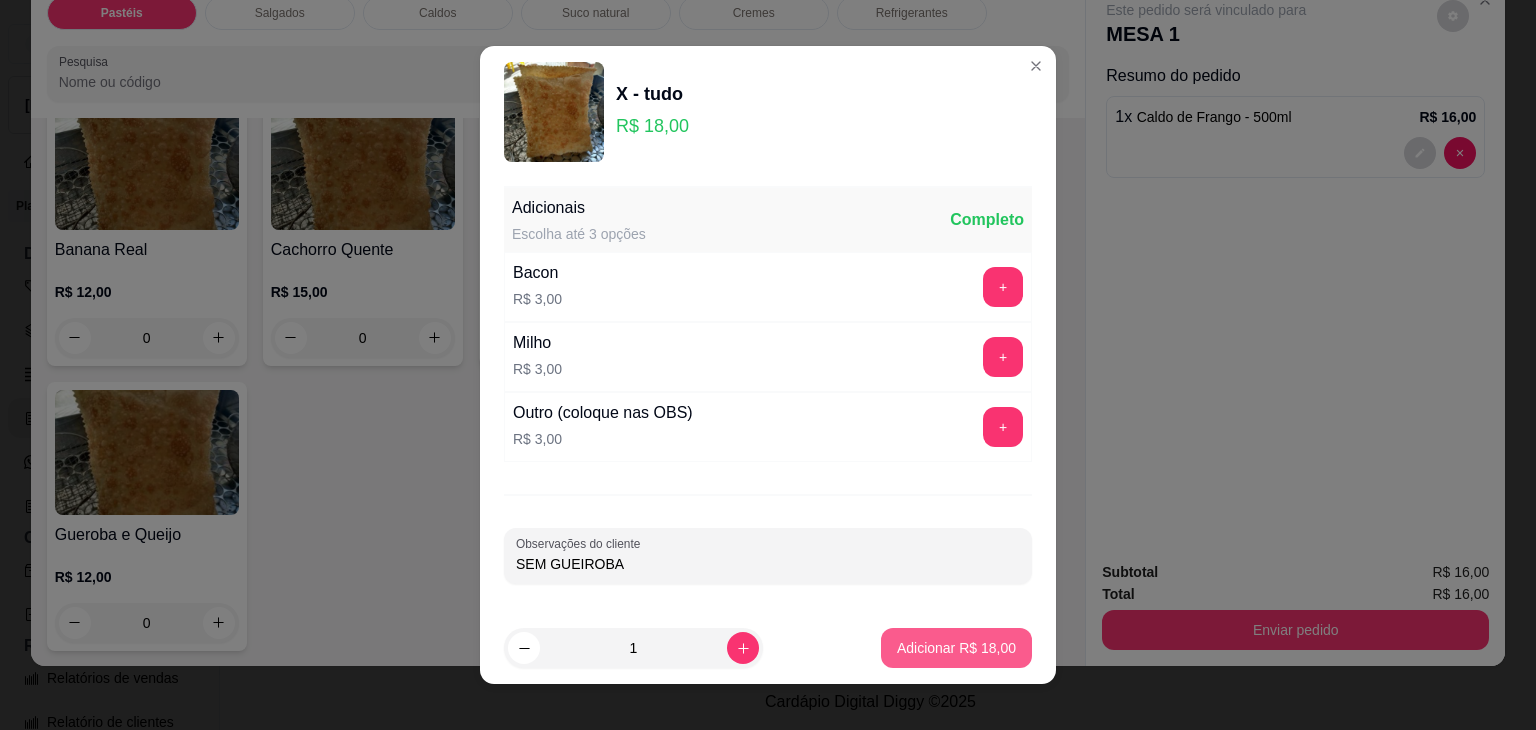 type on "SEM GUEIROBA" 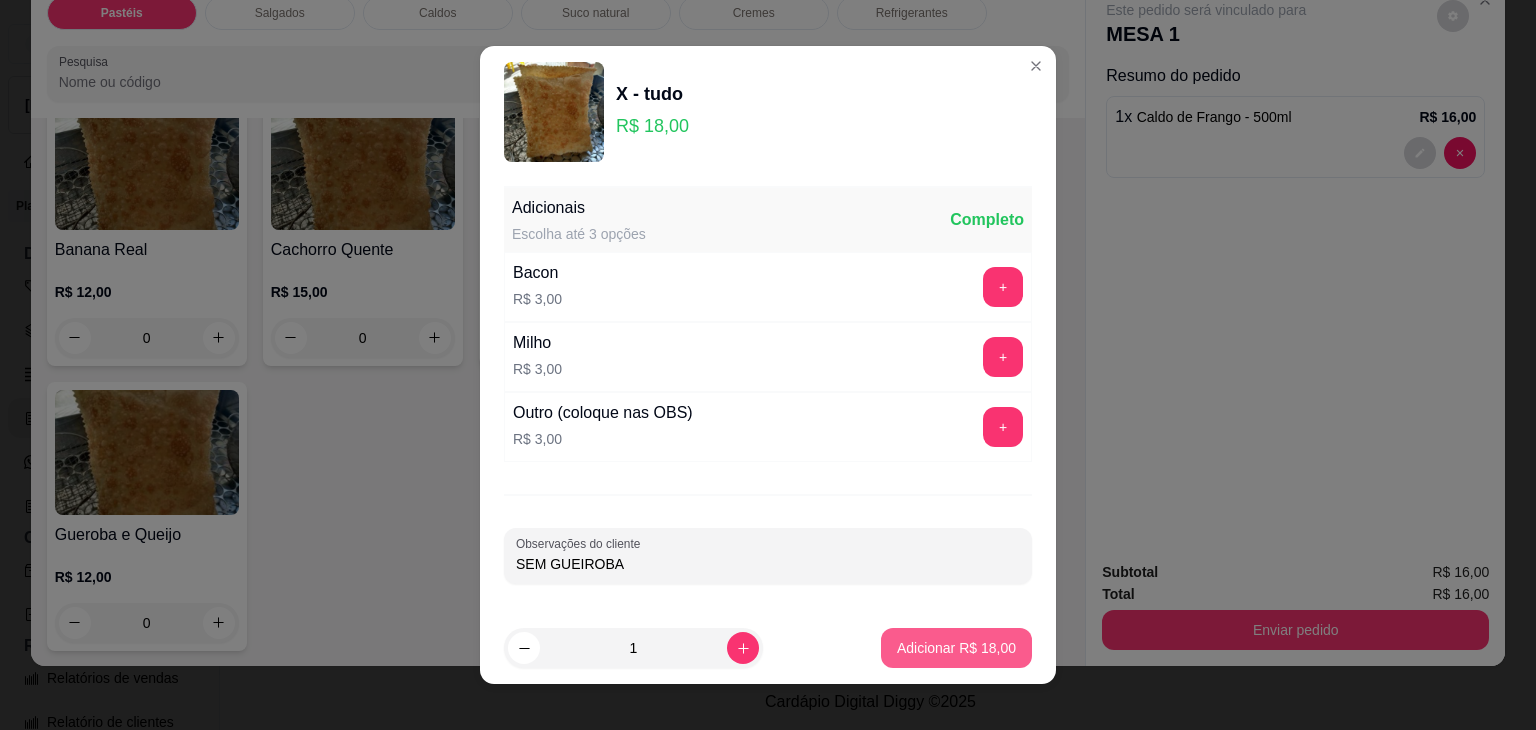 click on "Adicionar   R$ 18,00" at bounding box center [956, 648] 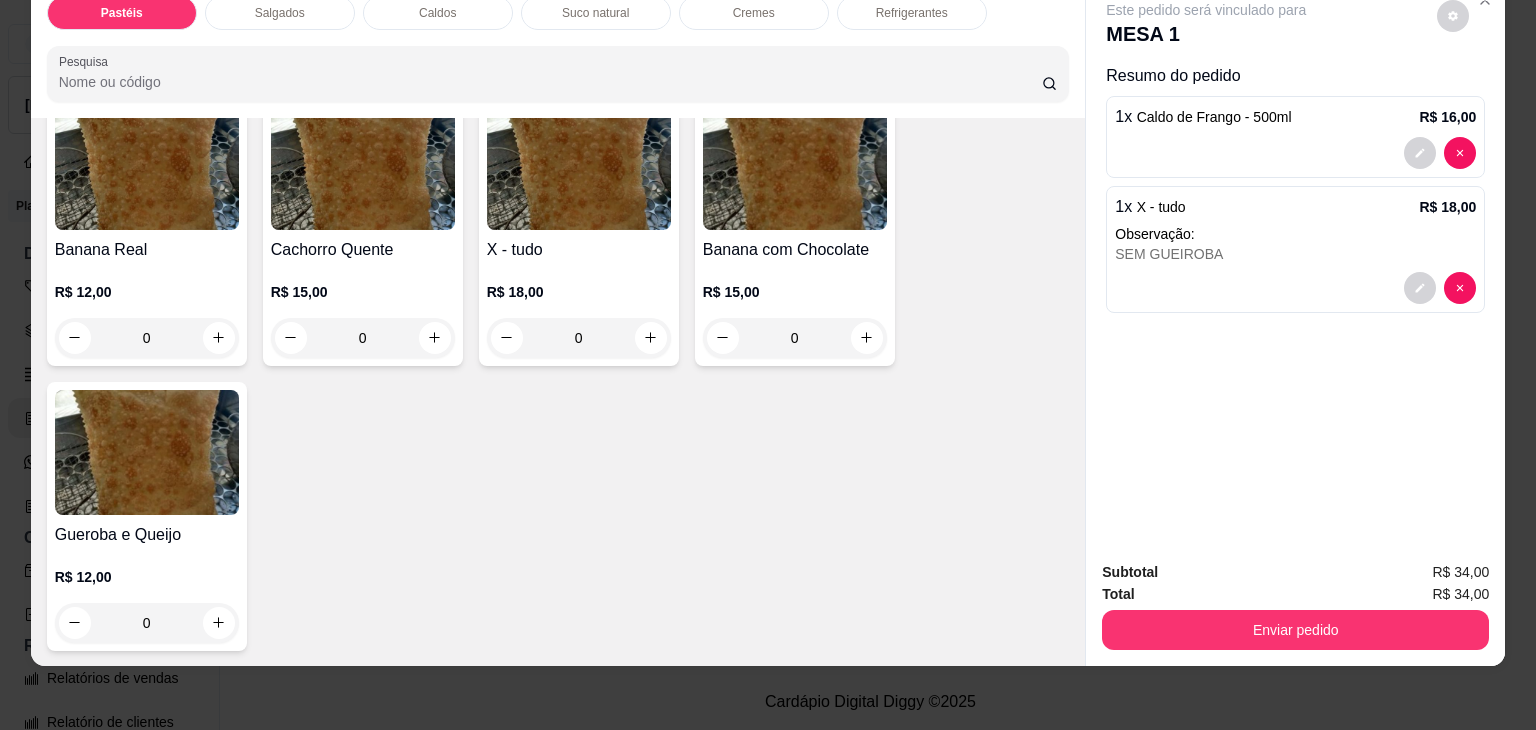 scroll, scrollTop: 1100, scrollLeft: 0, axis: vertical 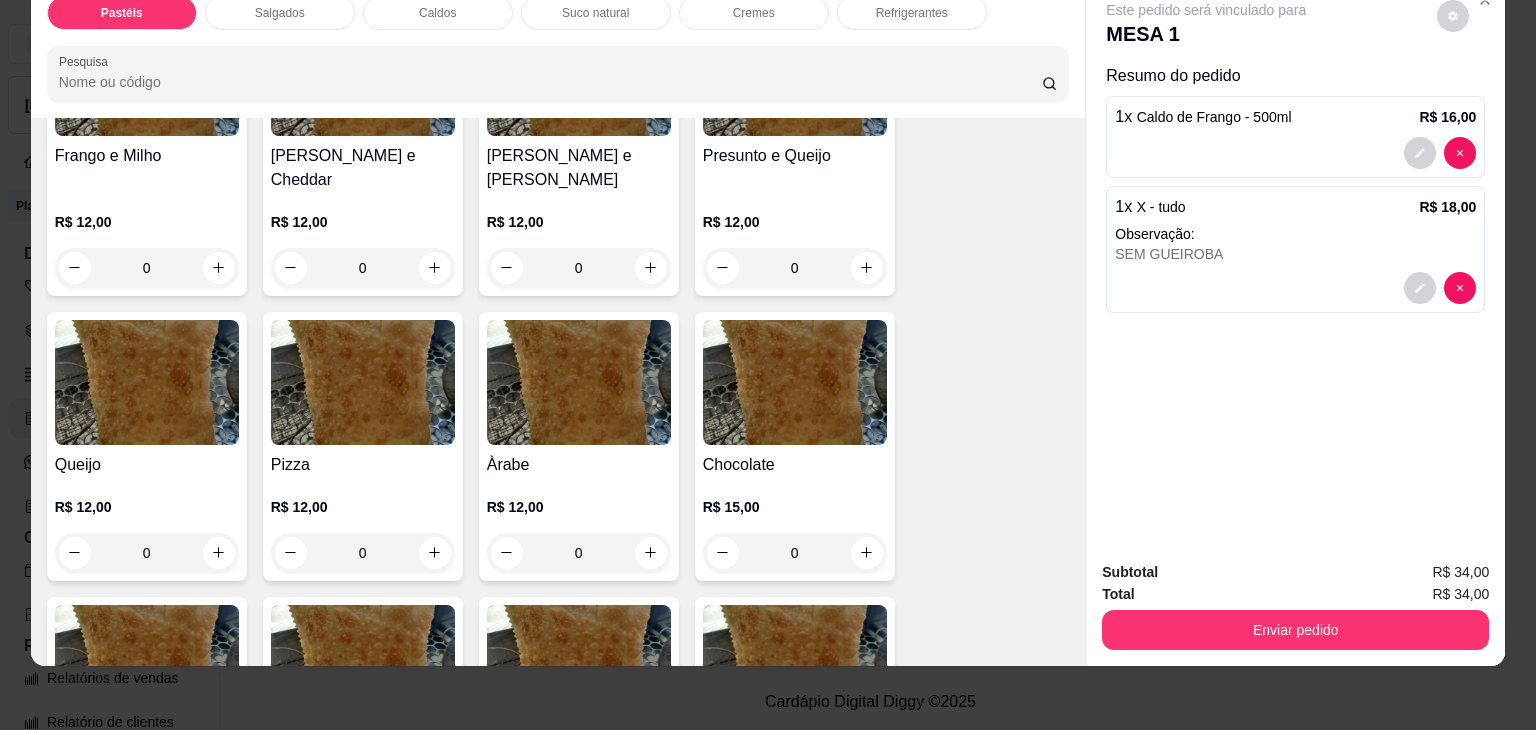click on "Refrigerantes" at bounding box center [912, 13] 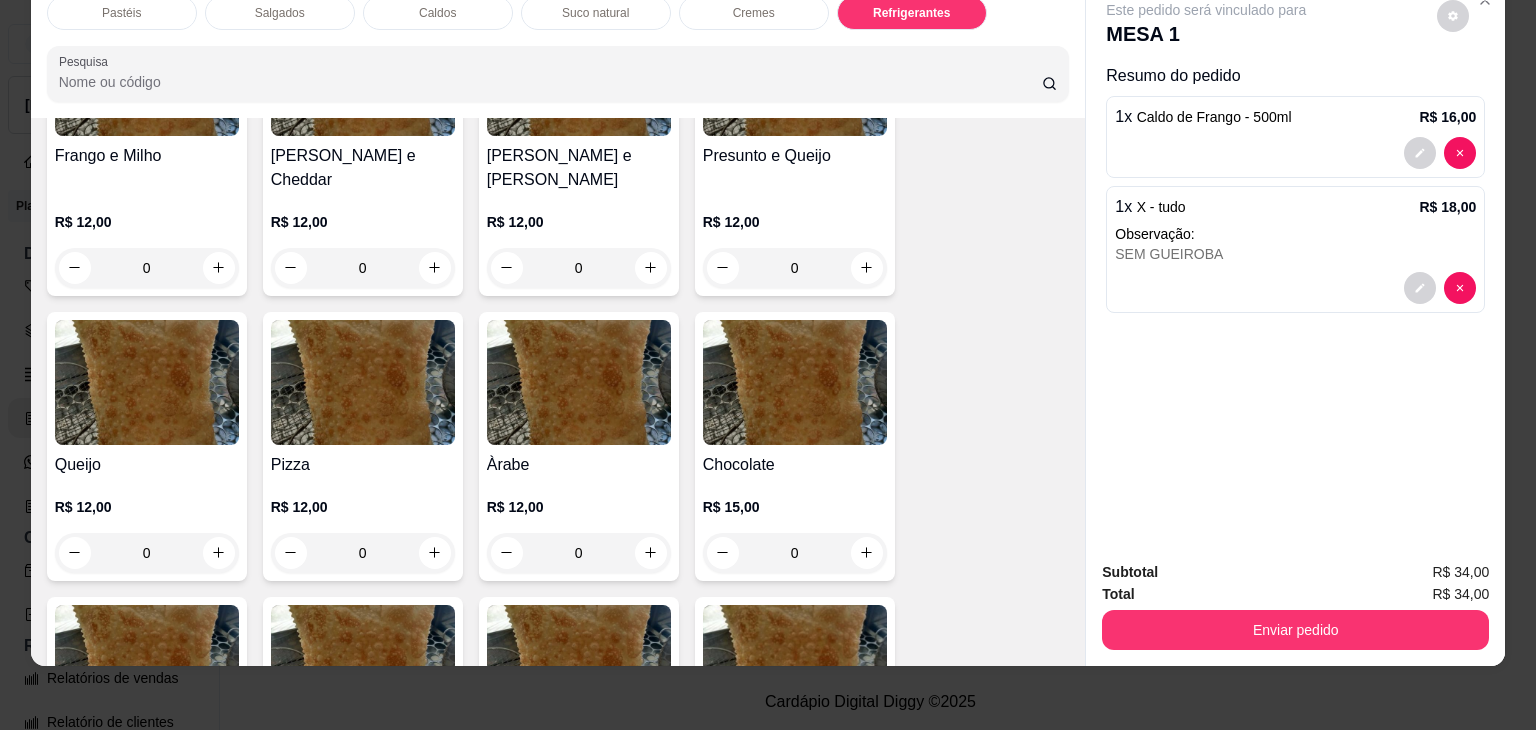 scroll, scrollTop: 5232, scrollLeft: 0, axis: vertical 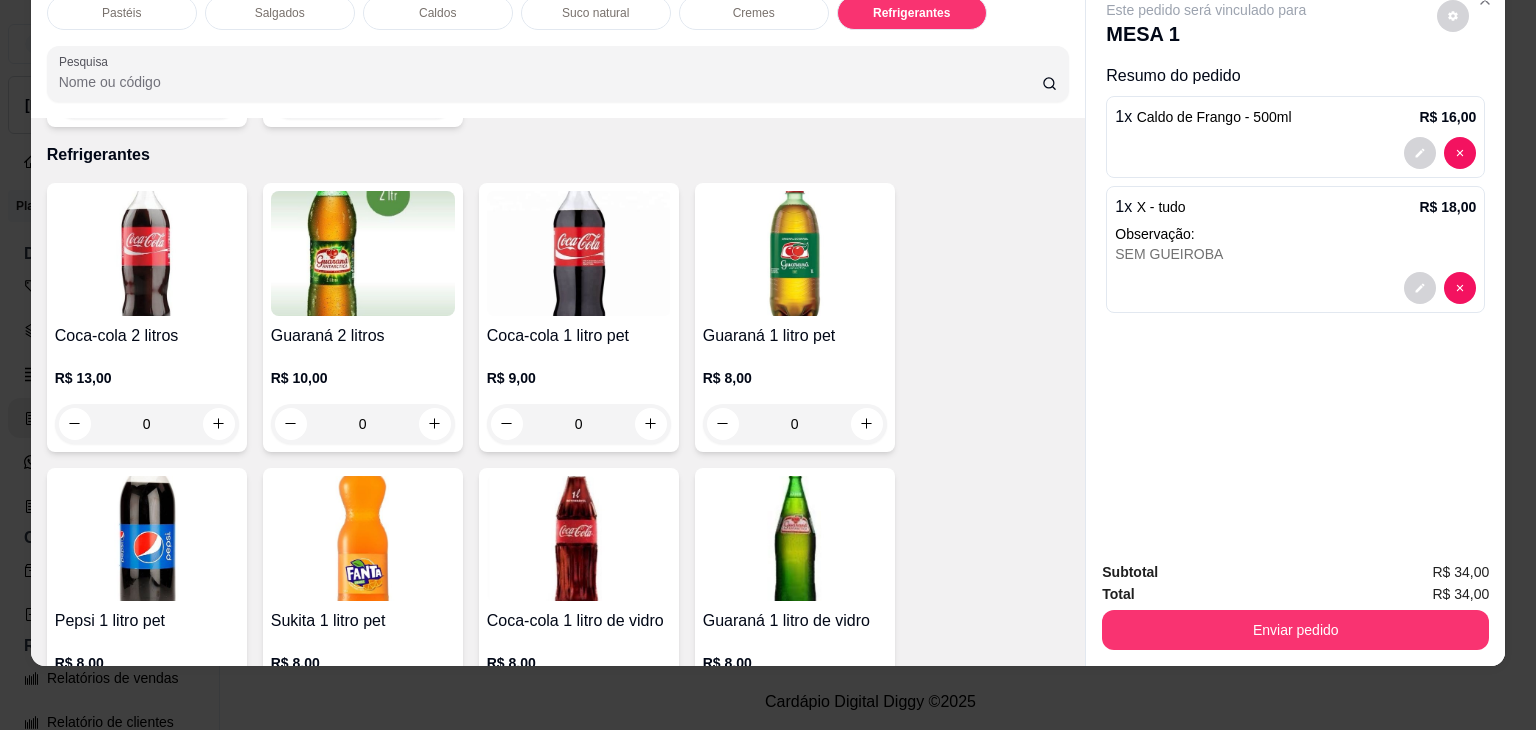 click on "Caldos" at bounding box center [438, 13] 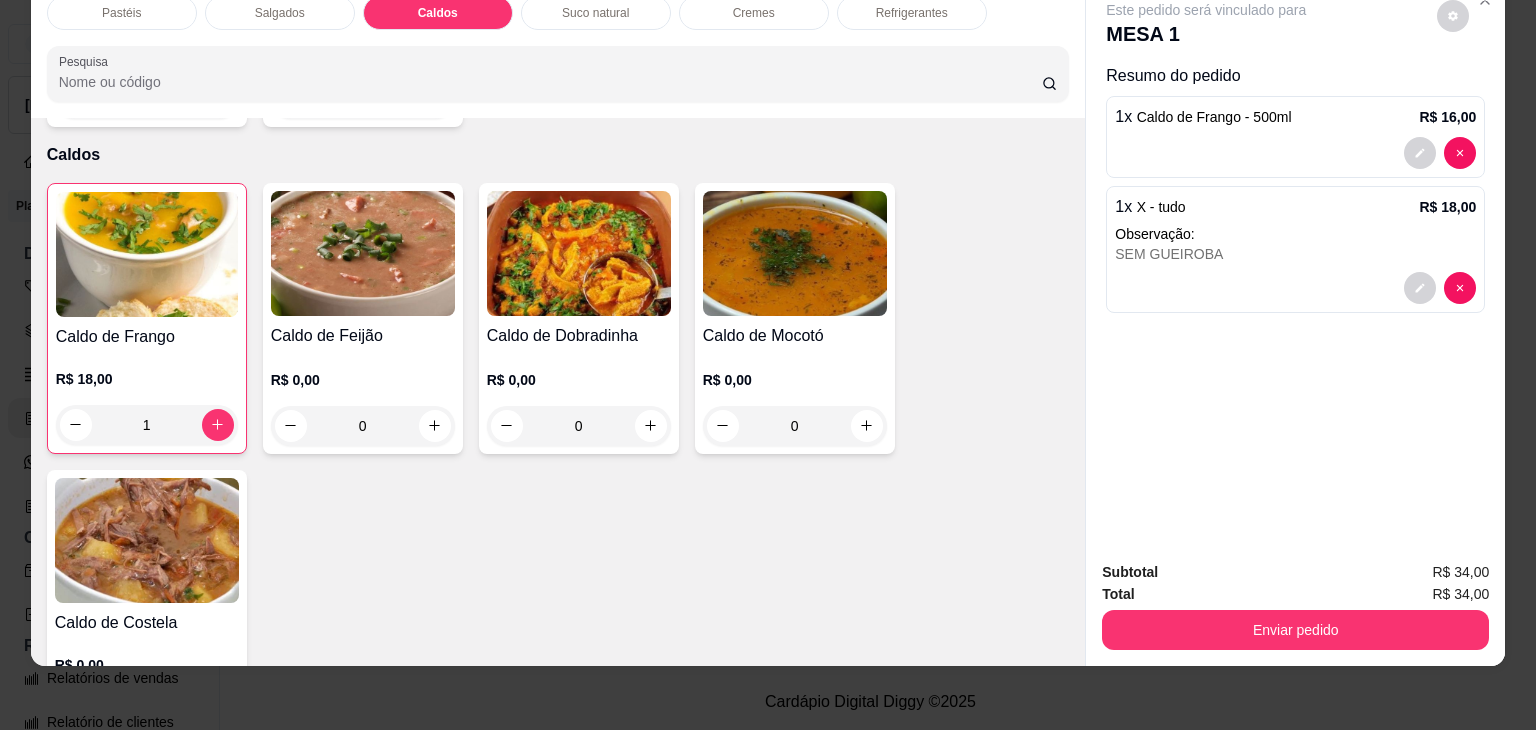 click on "Suco natural" at bounding box center [596, 13] 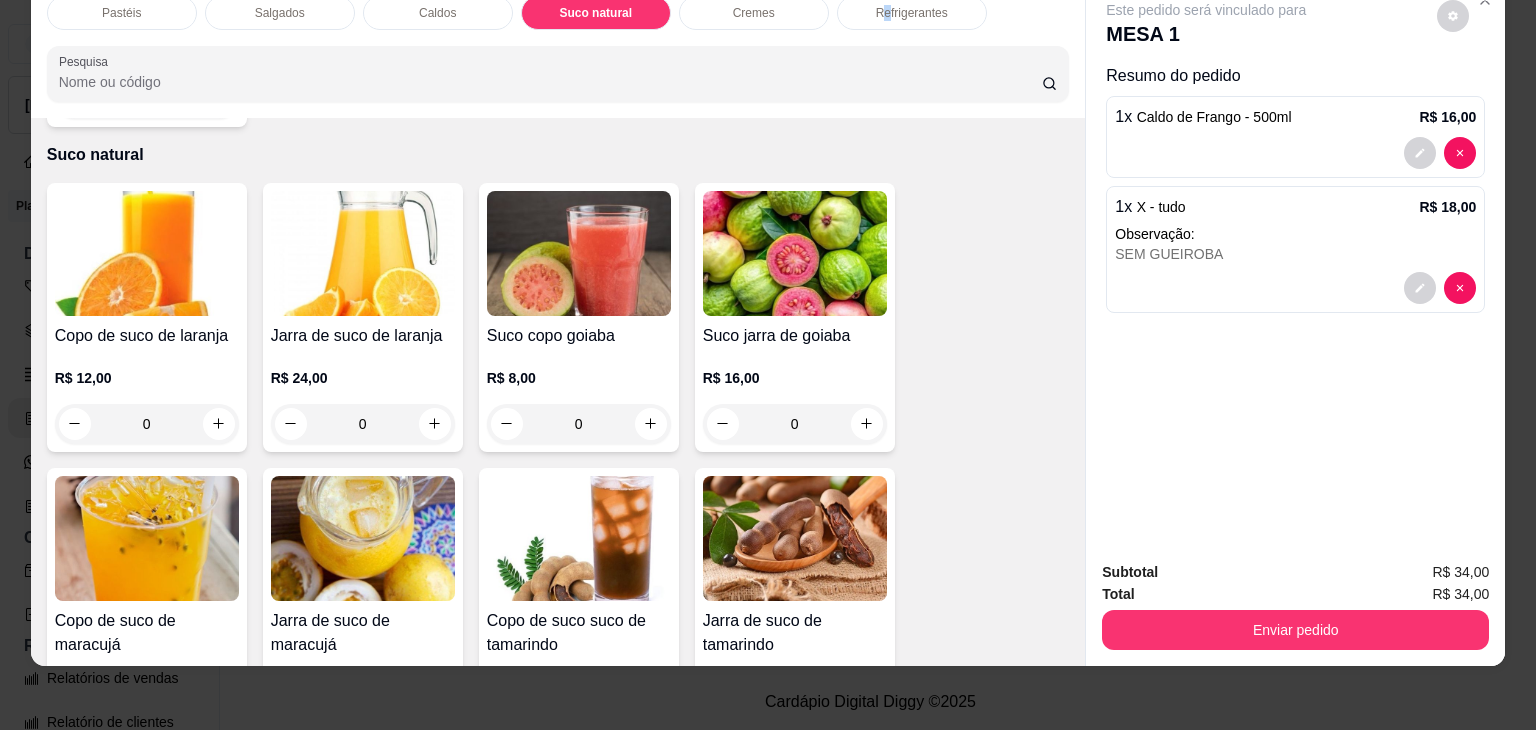 click on "Pastéis  Salgados  Caldos Suco natural Cremes Refrigerantes Pesquisa Item avulso Pastéis  Carne e Queijo    R$ 12,00 0 Carne    R$ 12,00 0 Carne e Catupiry    R$ 12,00 0 Carne e Banana    R$ 12,00 0 Carne e Guariroba   R$ 12,00 0 Carne e Bacon    R$ 12,00 0 Carne e Cheddar    R$ 12,00 0 Carne e Milho    R$ 12,00 0 Frango e Queijo    R$ 12,00 0 Frango    R$ 12,00 0 Frango e Catupiry   R$ 12,00 0 Frango e Bacon    R$ 12,00 0 Frango e Milho   R$ 12,00 0 Frango e Cheddar    R$ 12,00 0 Frango e Guariroba     R$ 12,00 0 Presunto e Queijo   R$ 12,00 0 Queijo    R$ 12,00 0 Pizza   R$ 12,00 0 Àrabe   R$ 12,00 0 Chocolate   R$ 15,00 0 Banana Real   R$ 12,00 0 Cachorro Quente   R$ 15,00 0  X - tudo   R$ 18,00 0 Banana com Chocolate   R$ 15,00 0 Gueroba e Queijo   R$ 12,00 0 Salgados  Pastelão de carne    R$ 10,00 0 Esgotado Pastelão de frango    R$ 10,00 0 Esgotado Enroladinho de salsicha com queijo    R$ 10,00 0 Esgotado Coxinha   R$ 10,00 0 Enroladinho de presunto e queijo    0   0" at bounding box center [768, 365] 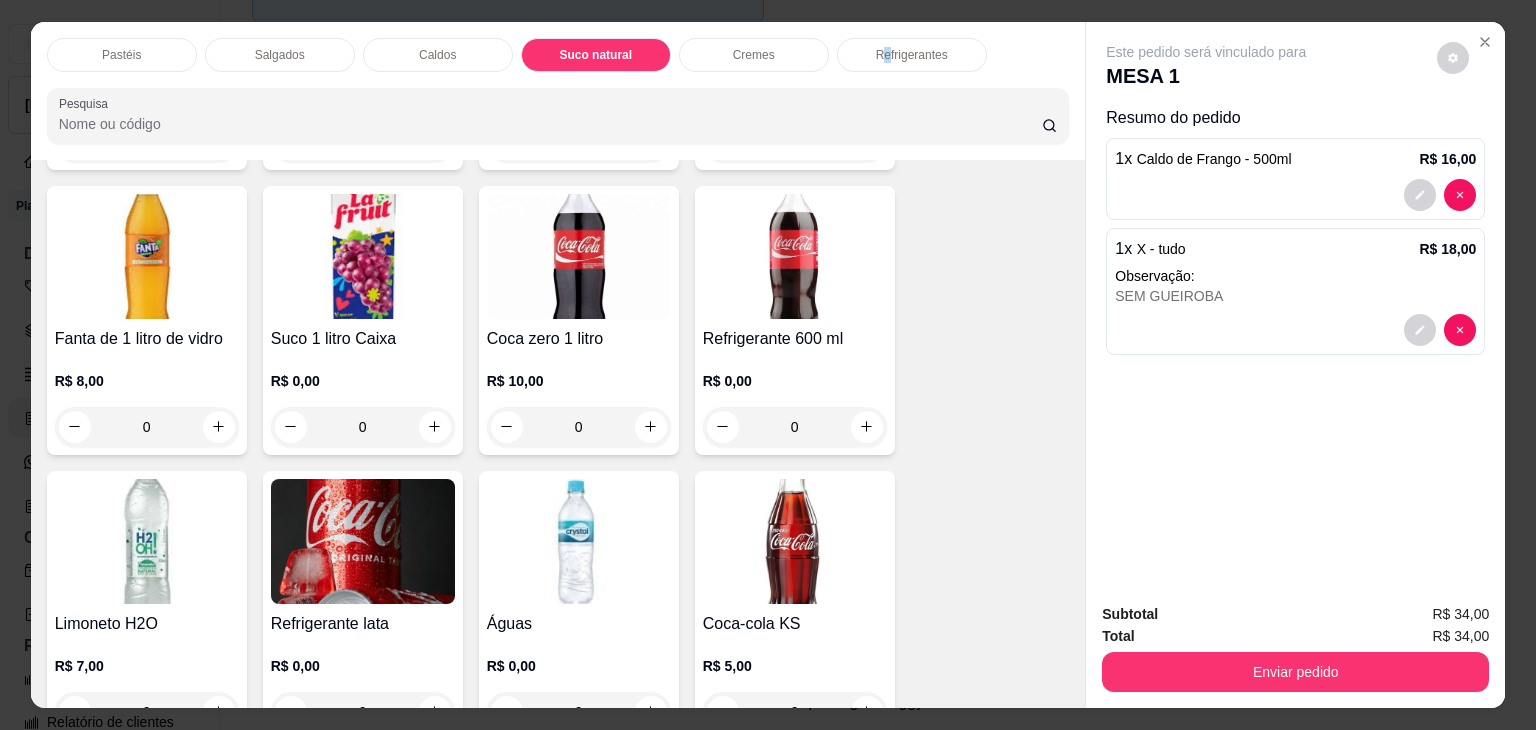 scroll, scrollTop: 5994, scrollLeft: 0, axis: vertical 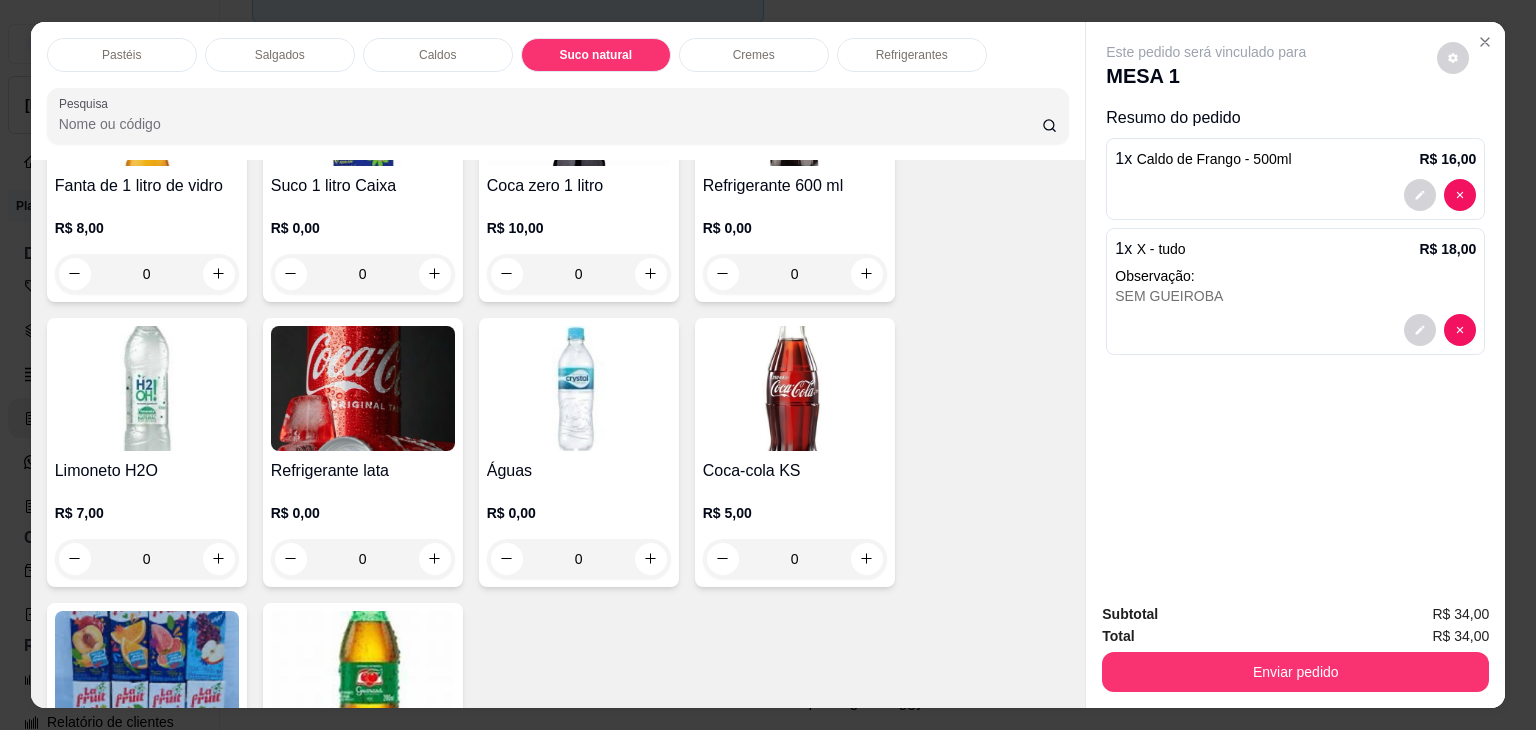 click on "0" at bounding box center (363, 559) 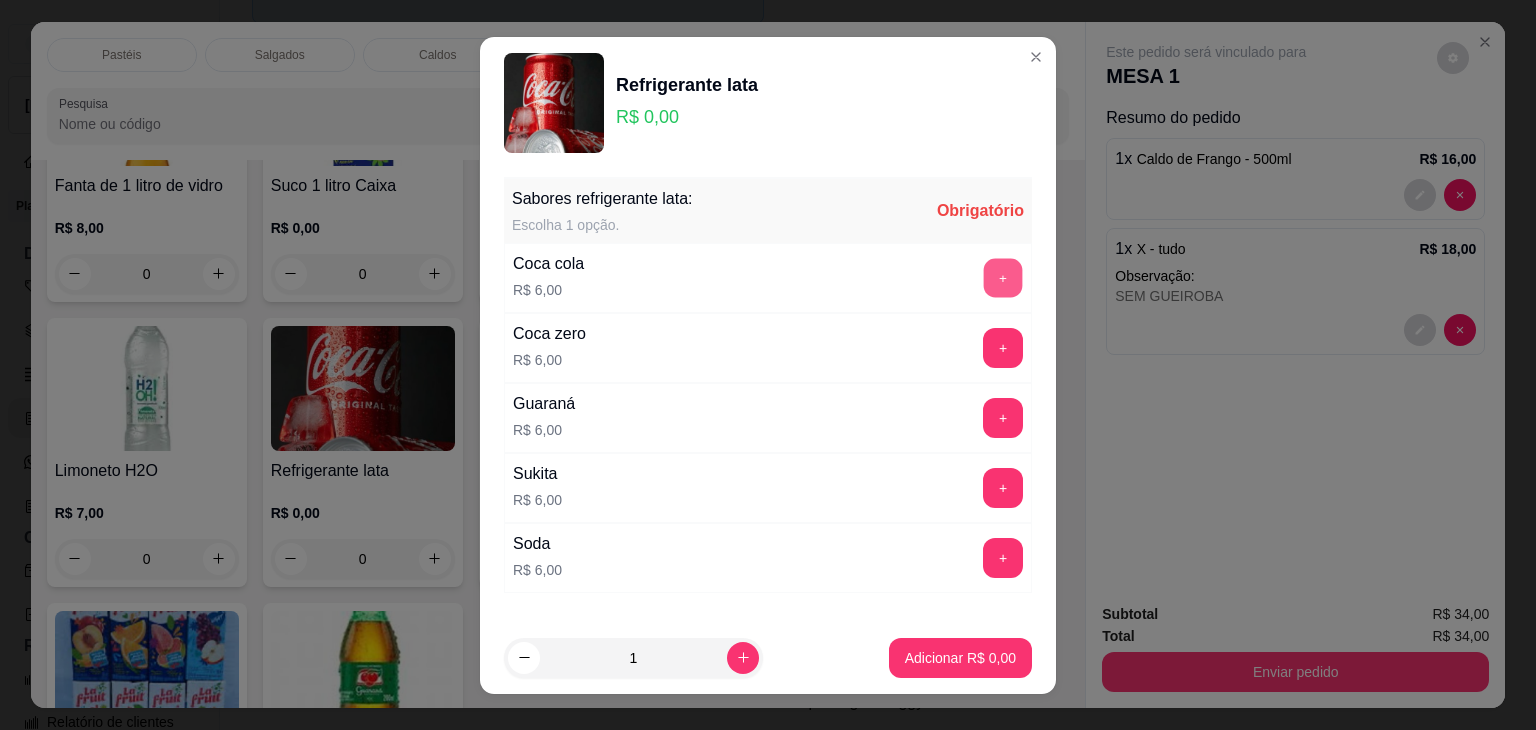 click on "+" at bounding box center [1003, 277] 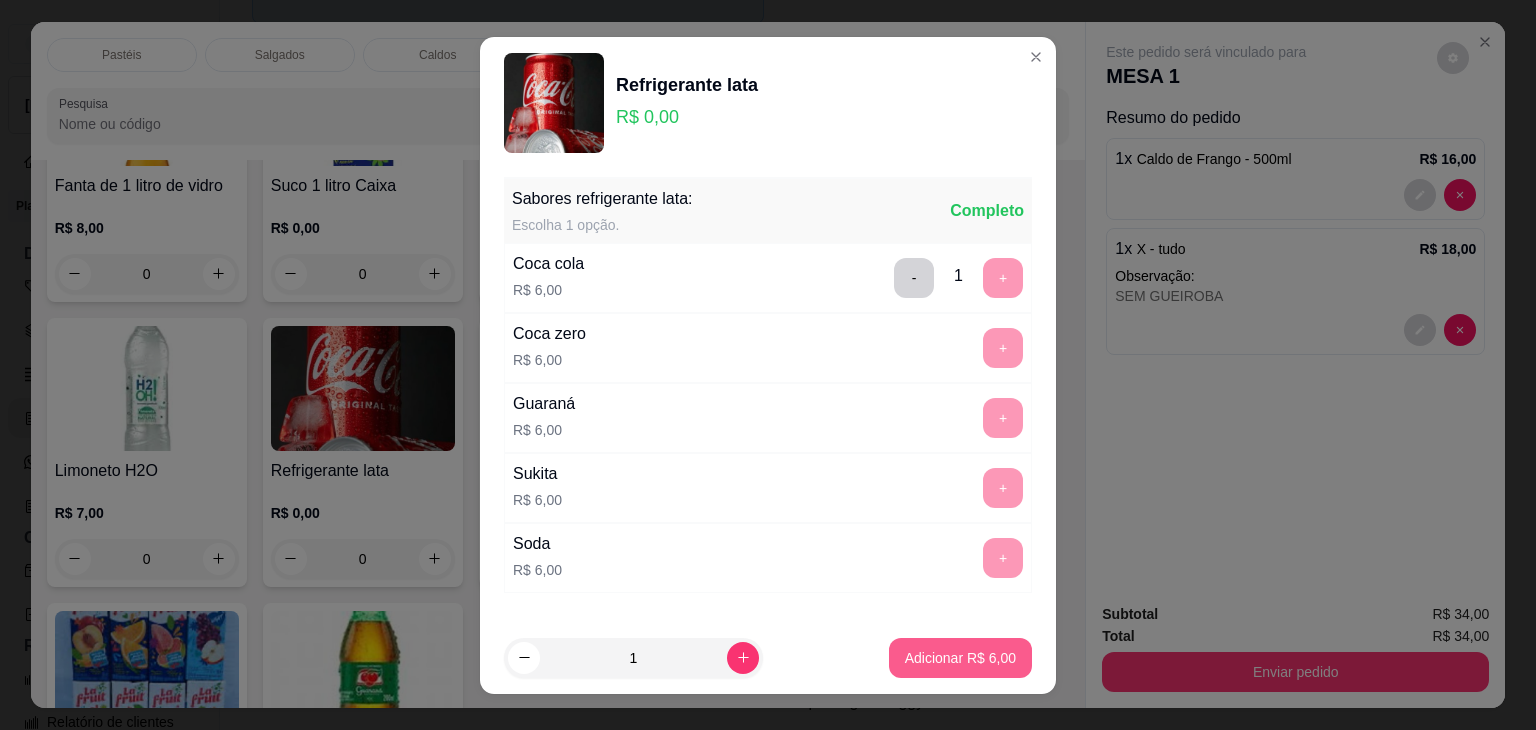 click on "Adicionar   R$ 6,00" at bounding box center (960, 658) 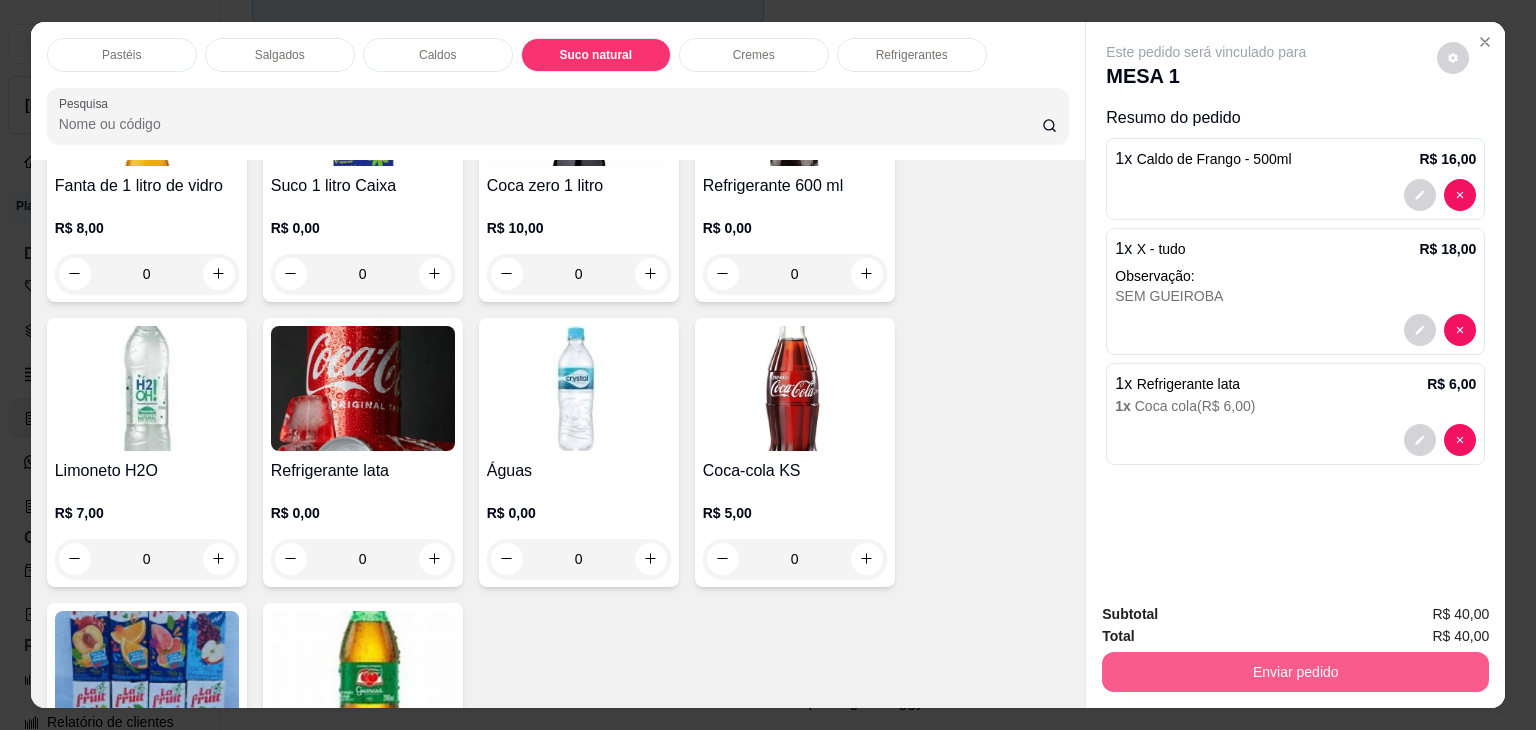 click on "Enviar pedido" at bounding box center (1295, 672) 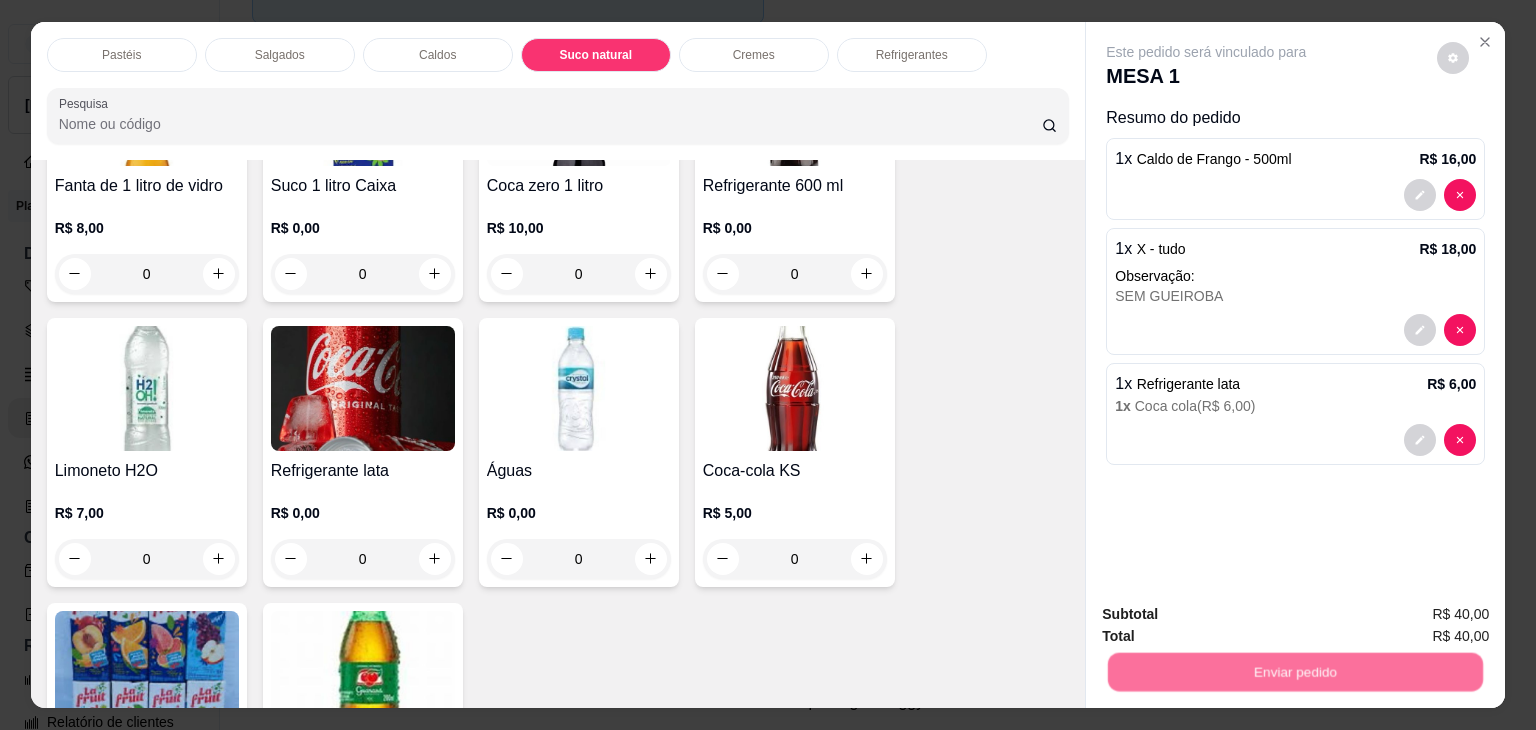 click on "Não registrar e enviar pedido" at bounding box center (1229, 614) 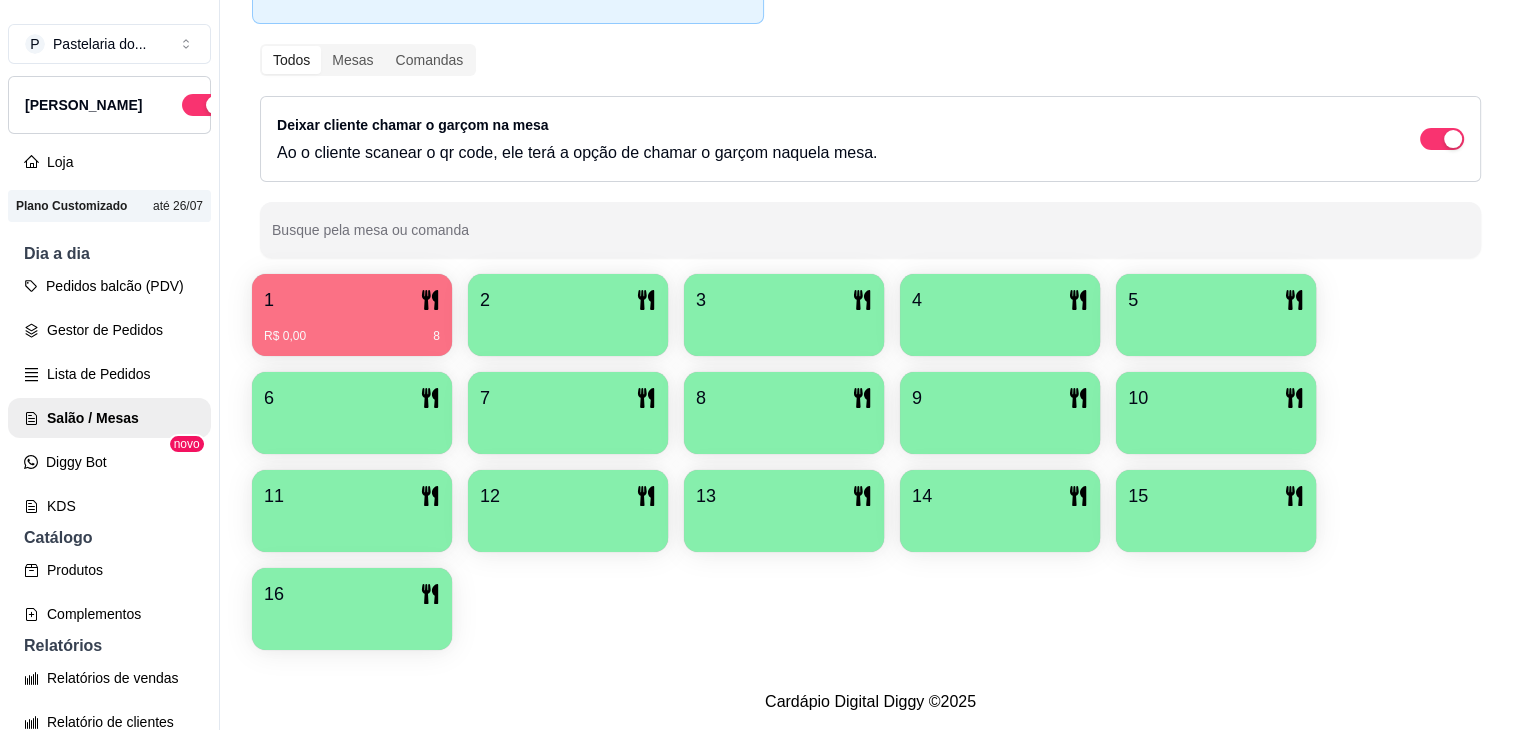 click on "1" at bounding box center [352, 300] 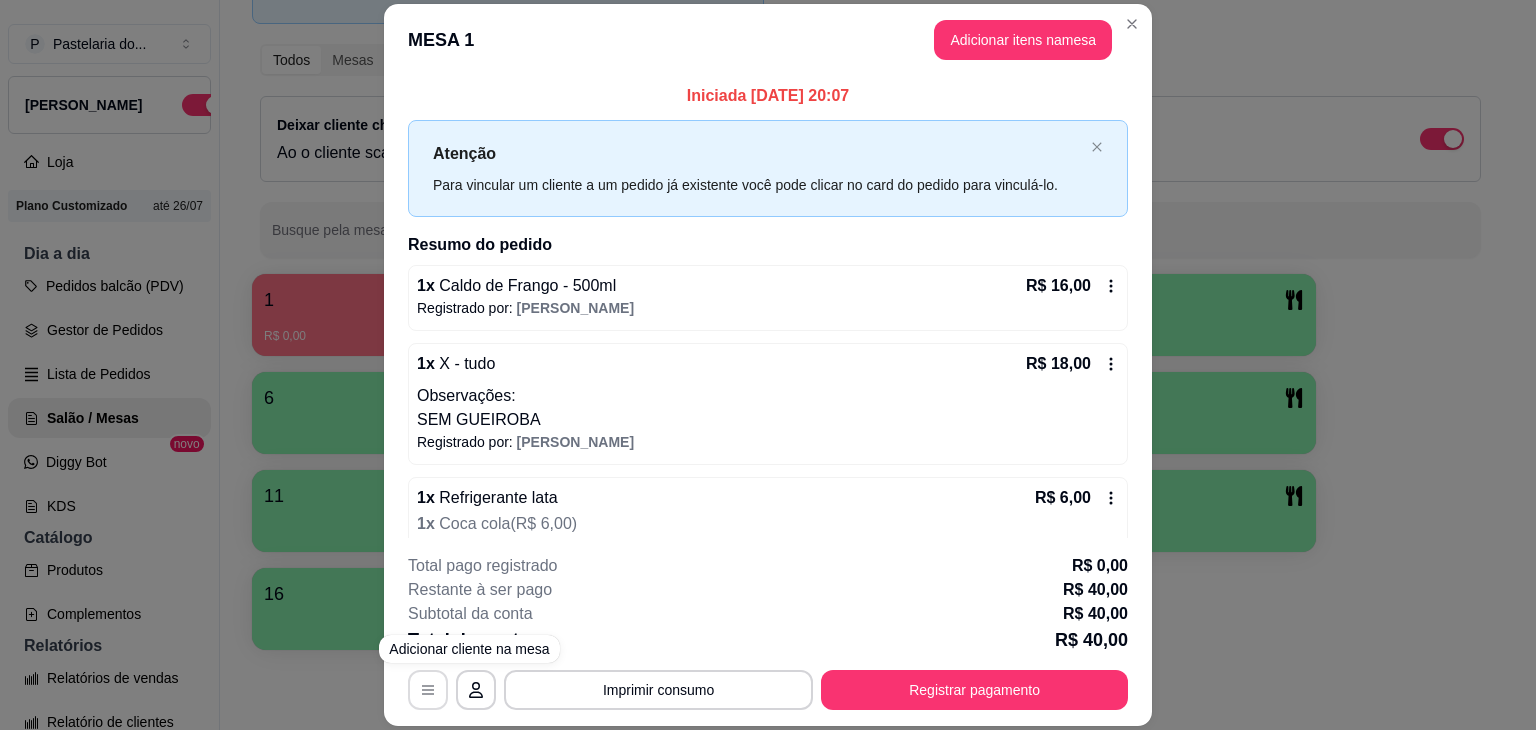 click 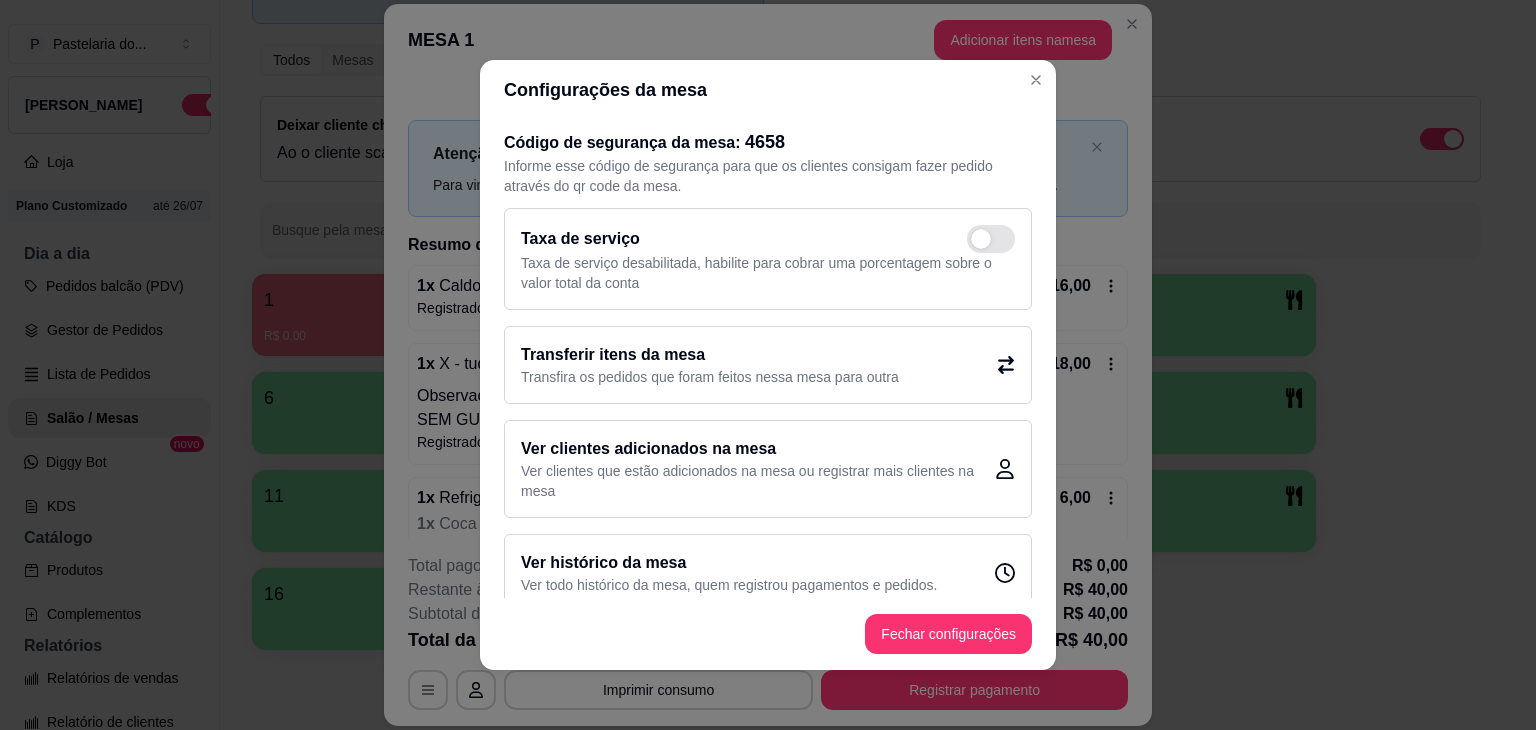 click on "Transferir itens da mesa Transfira os pedidos que foram feitos nessa mesa para outra" at bounding box center (768, 365) 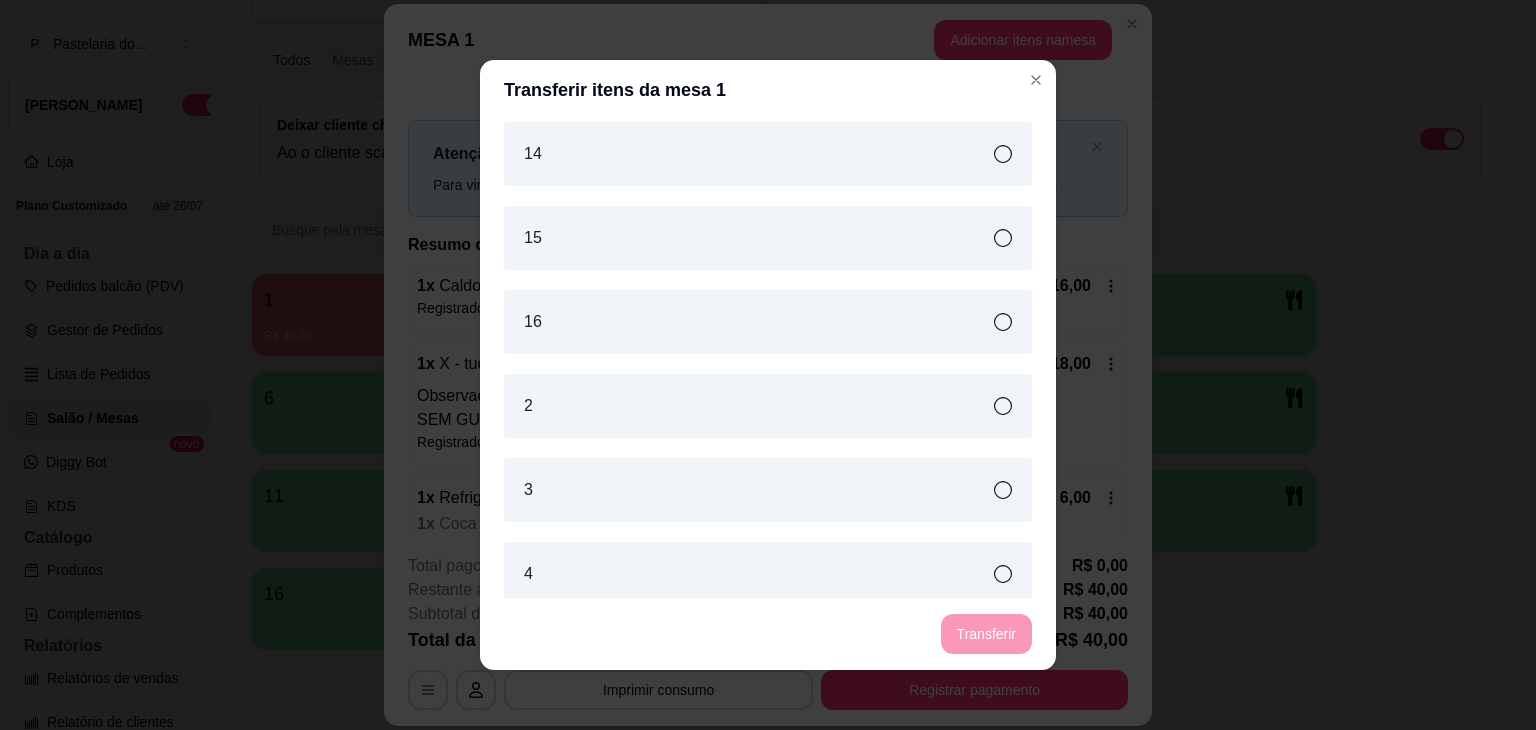 scroll, scrollTop: 600, scrollLeft: 0, axis: vertical 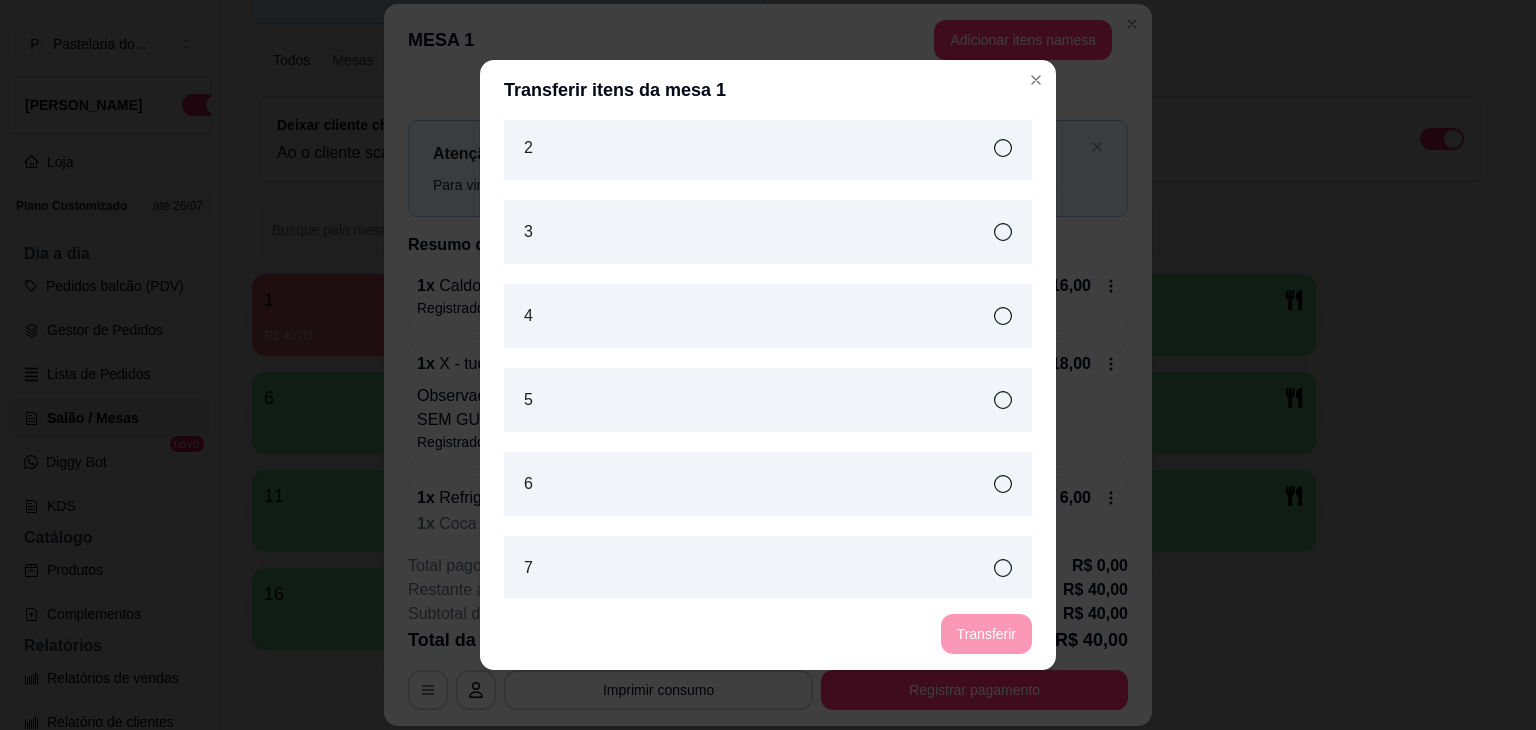 click on "2" at bounding box center (768, 148) 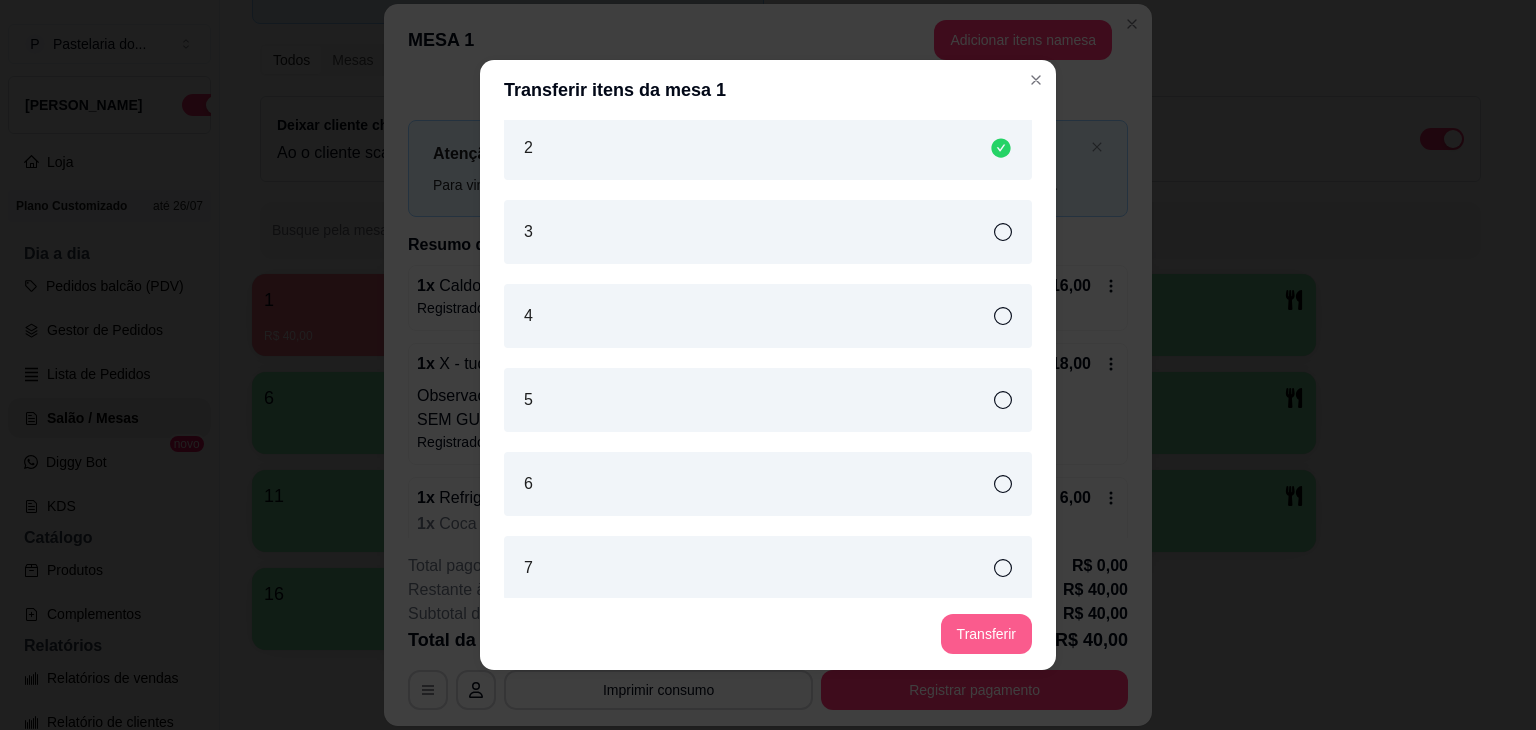 click on "Transferir" at bounding box center (986, 634) 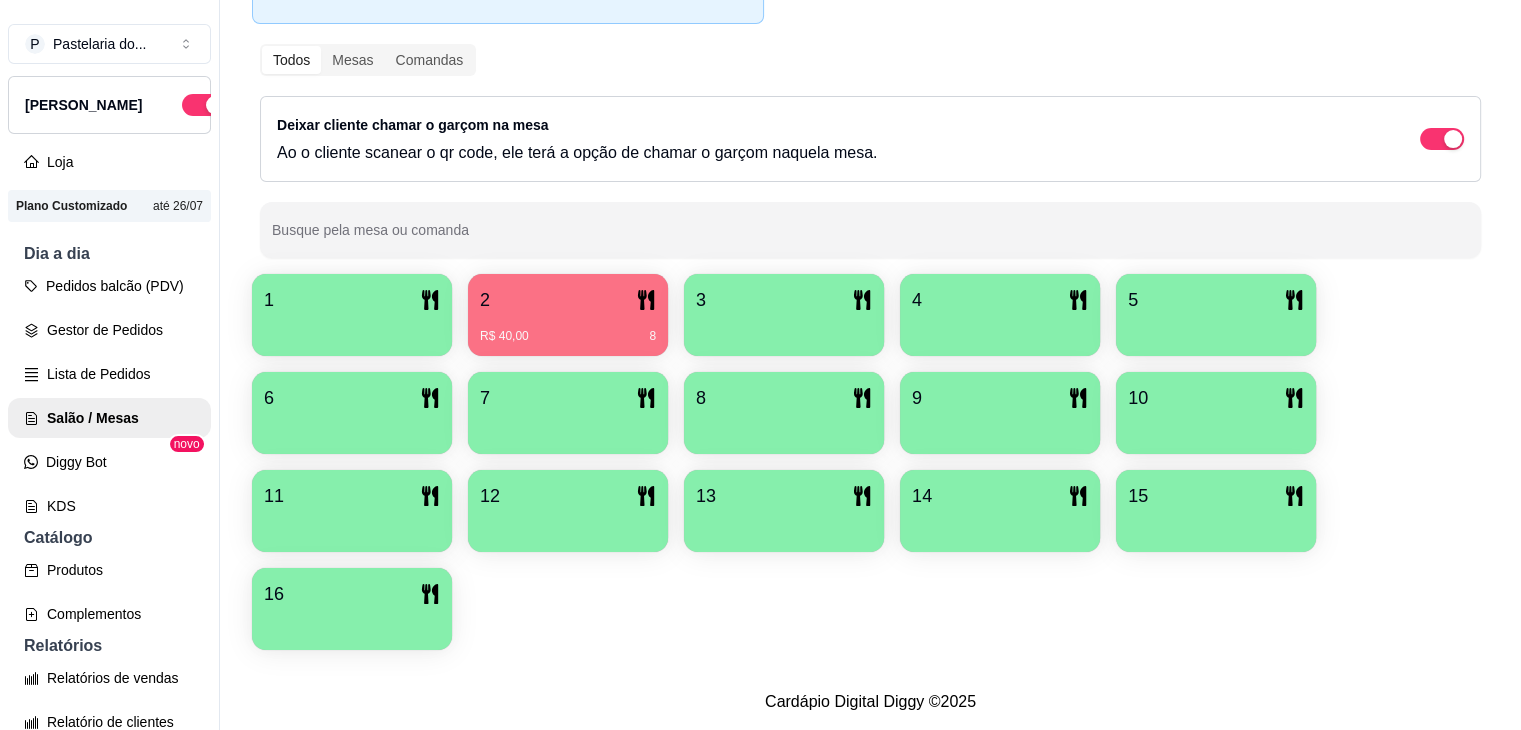 click on "1" at bounding box center [352, 300] 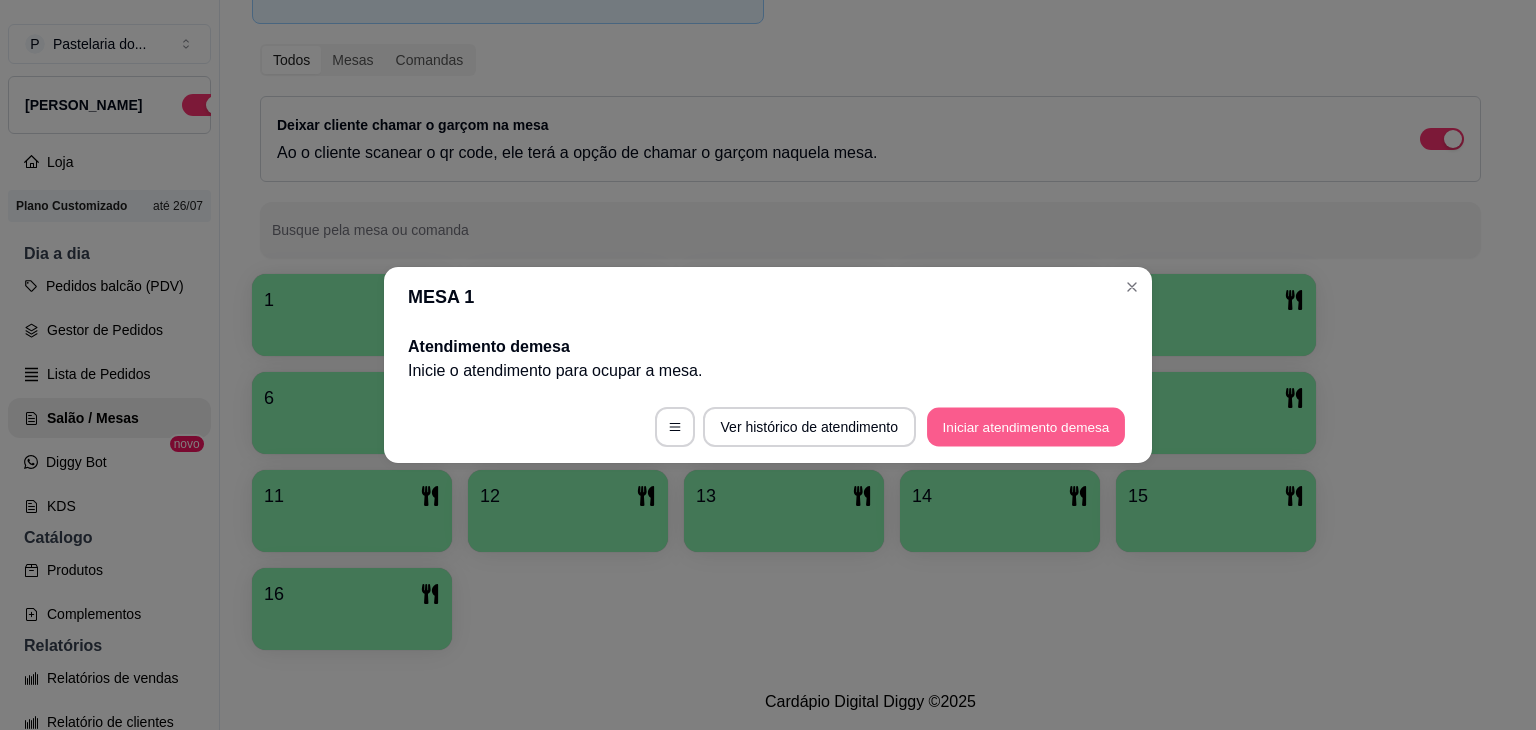 click on "Iniciar atendimento de  mesa" at bounding box center [1026, 427] 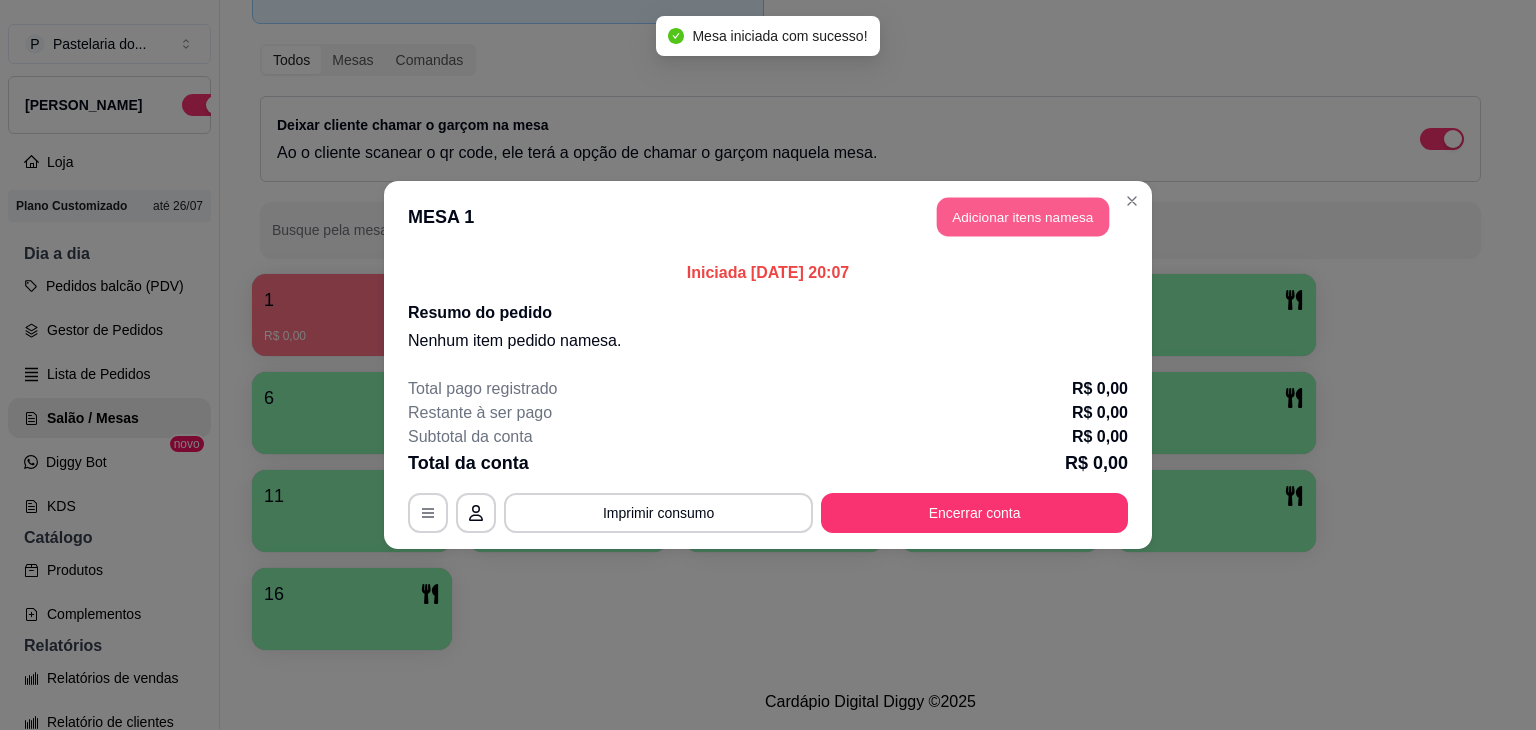click on "Adicionar itens na  mesa" at bounding box center [1023, 217] 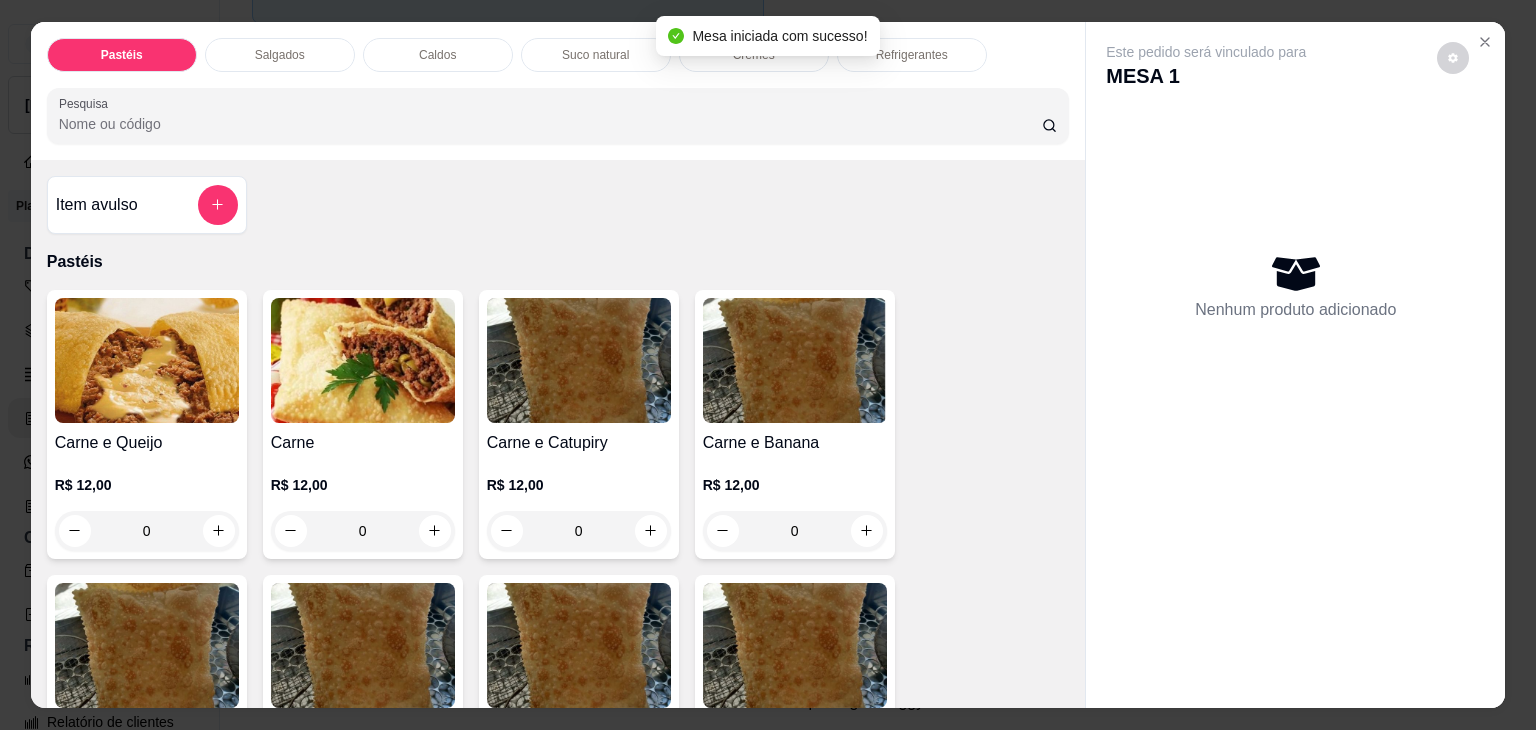 click on "0" at bounding box center (147, 531) 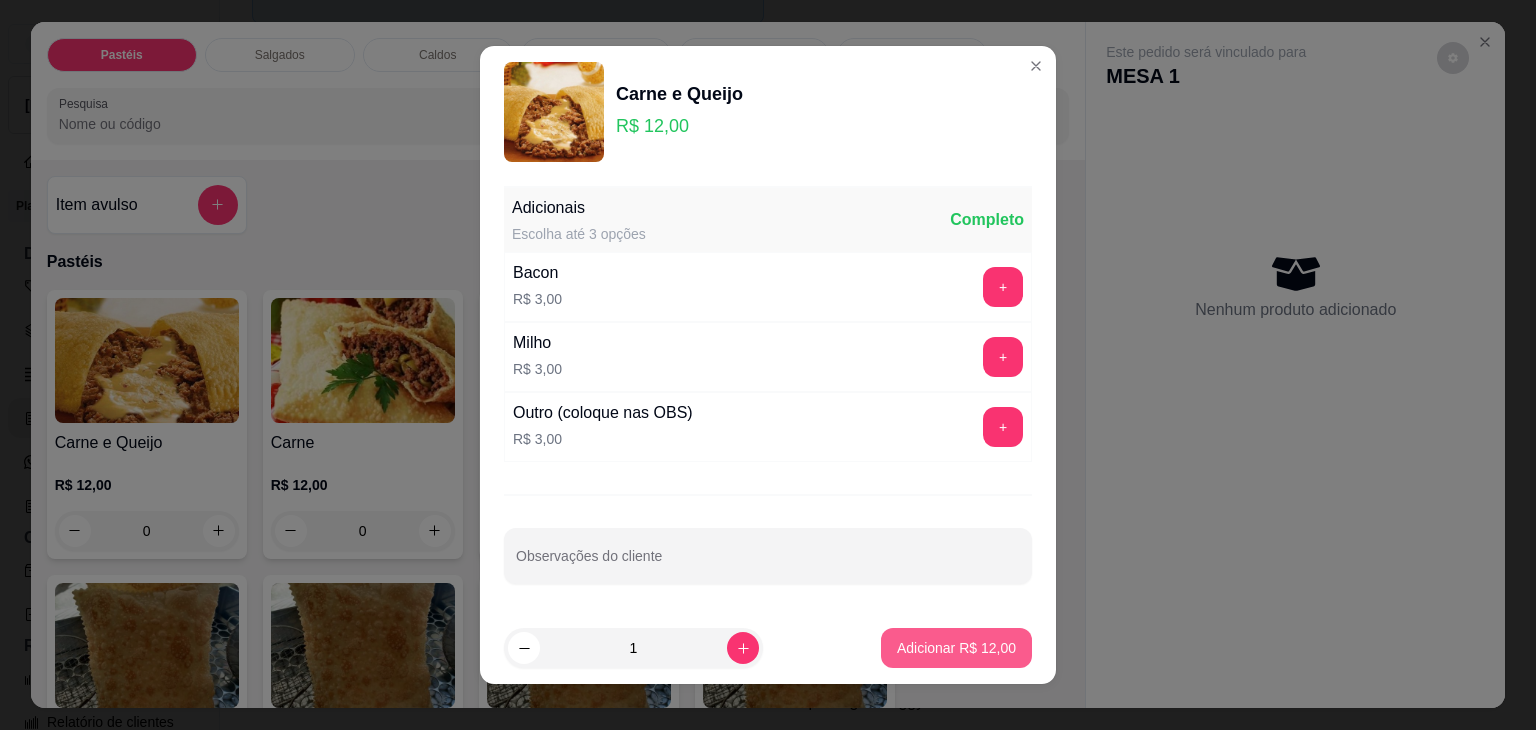 click on "Adicionar   R$ 12,00" at bounding box center (956, 648) 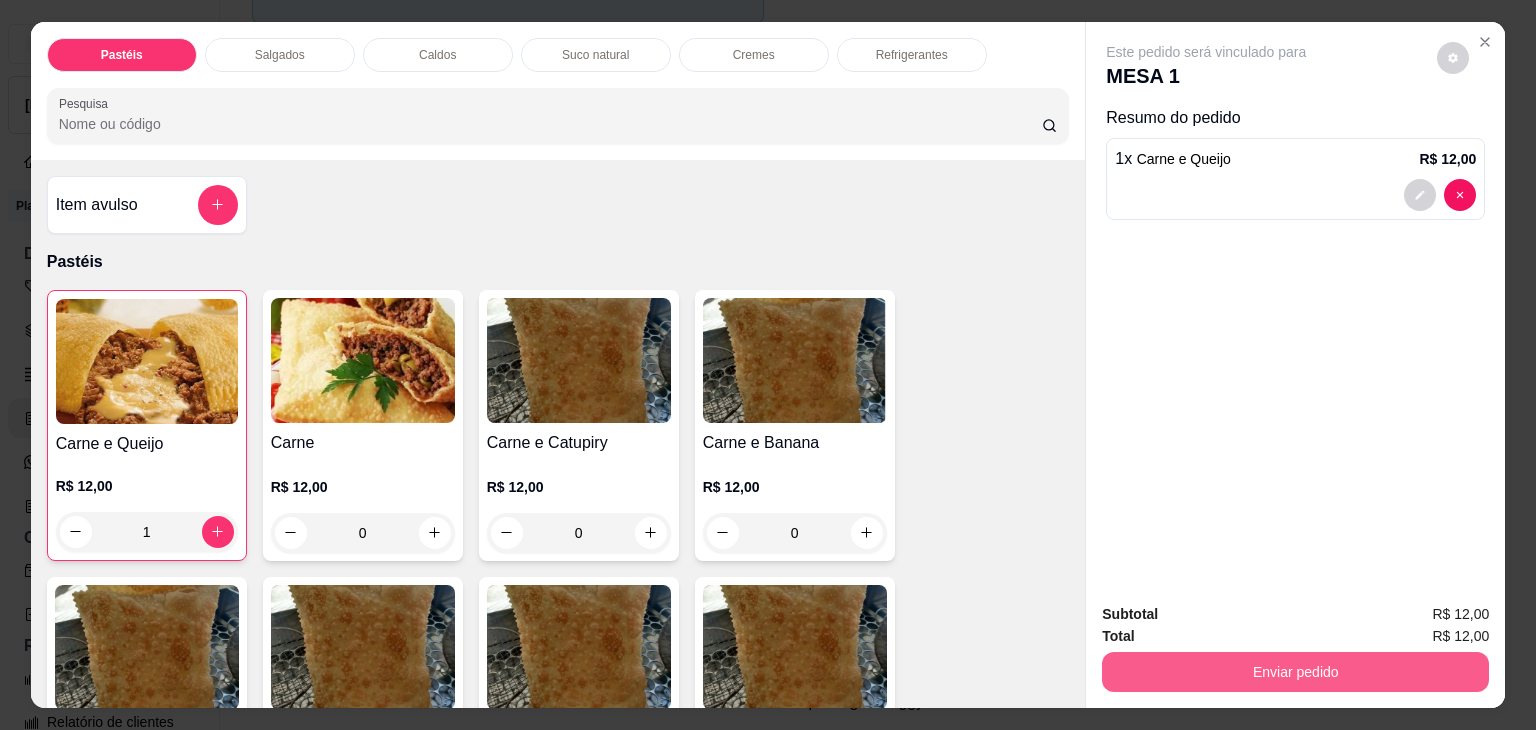 click on "Enviar pedido" at bounding box center (1295, 672) 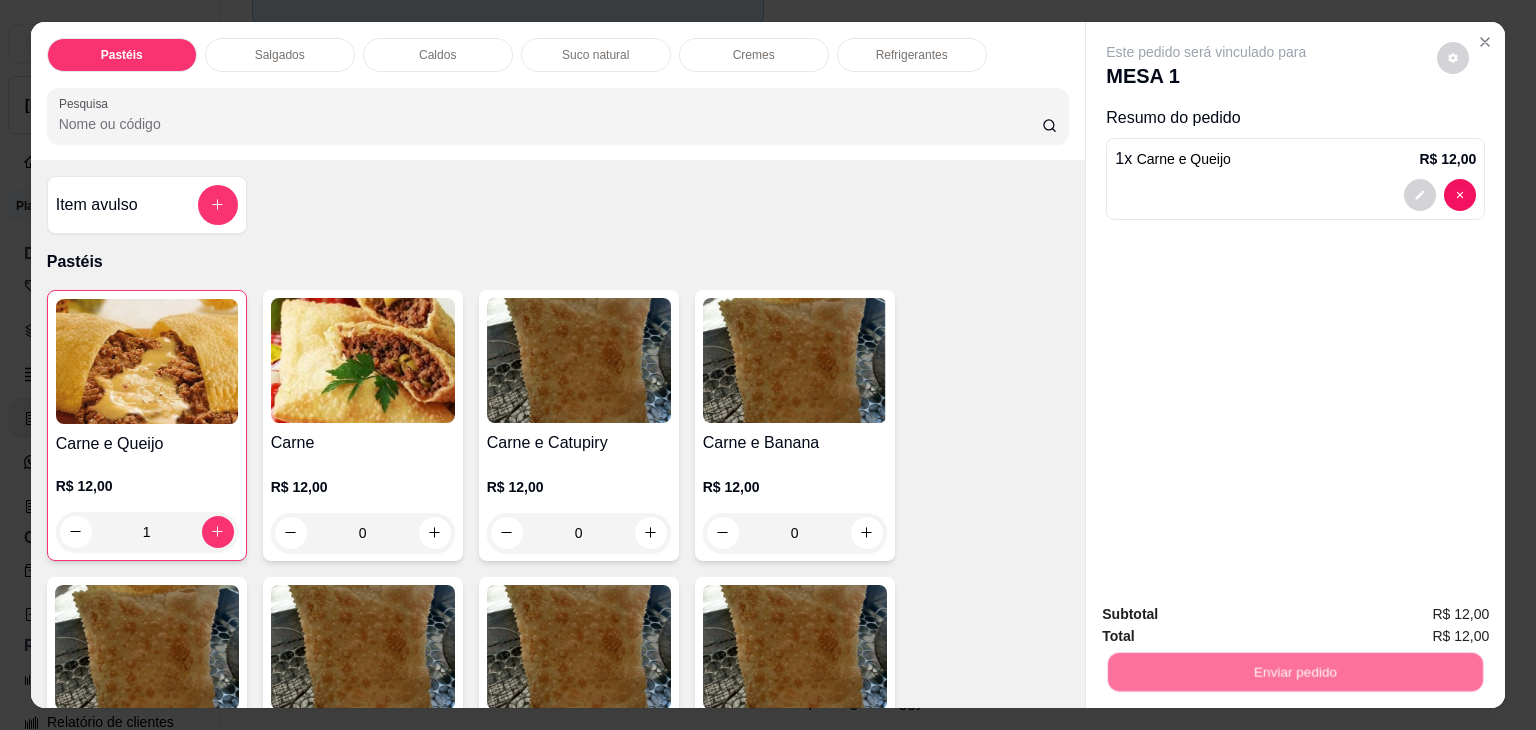click on "Não registrar e enviar pedido" at bounding box center (1229, 615) 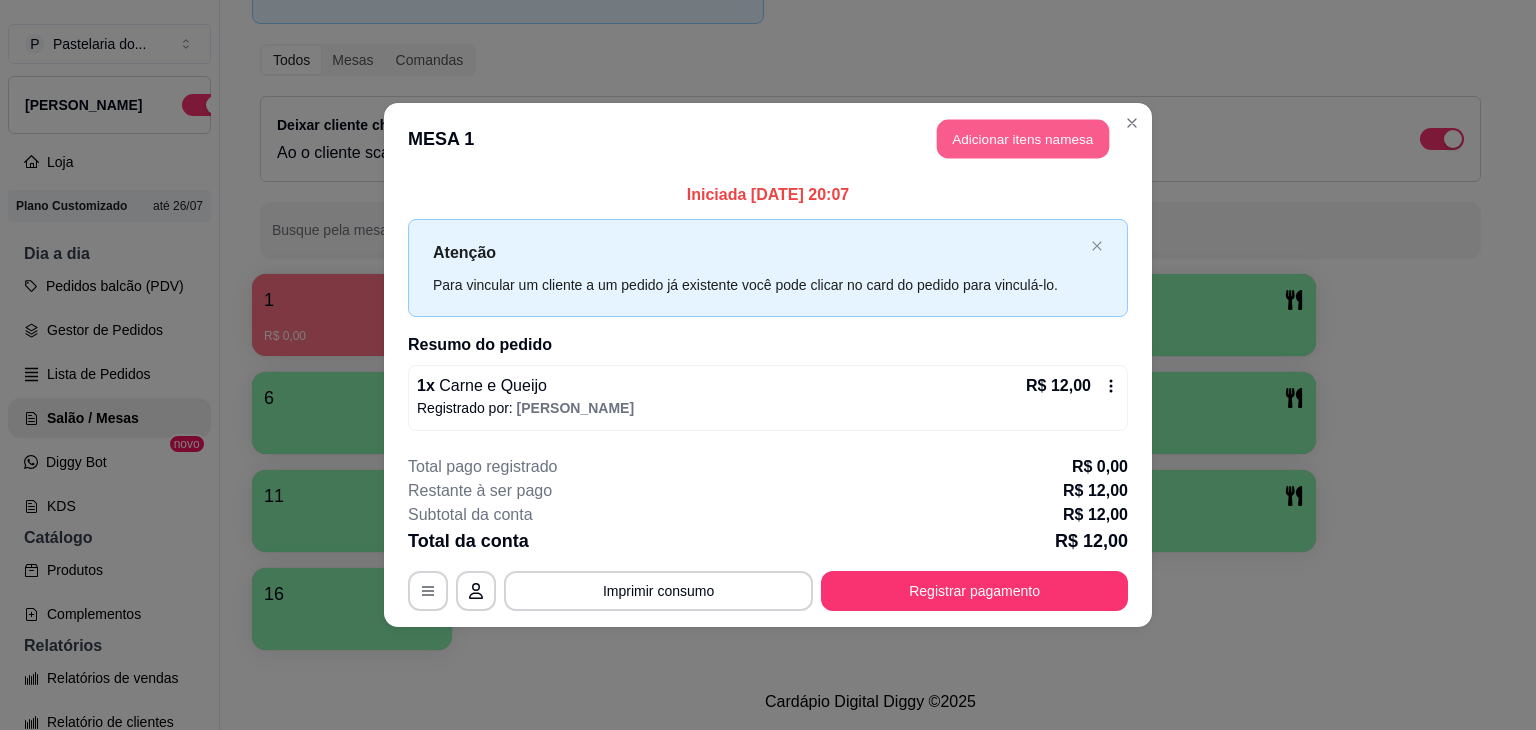 click on "Adicionar itens na  mesa" at bounding box center [1023, 139] 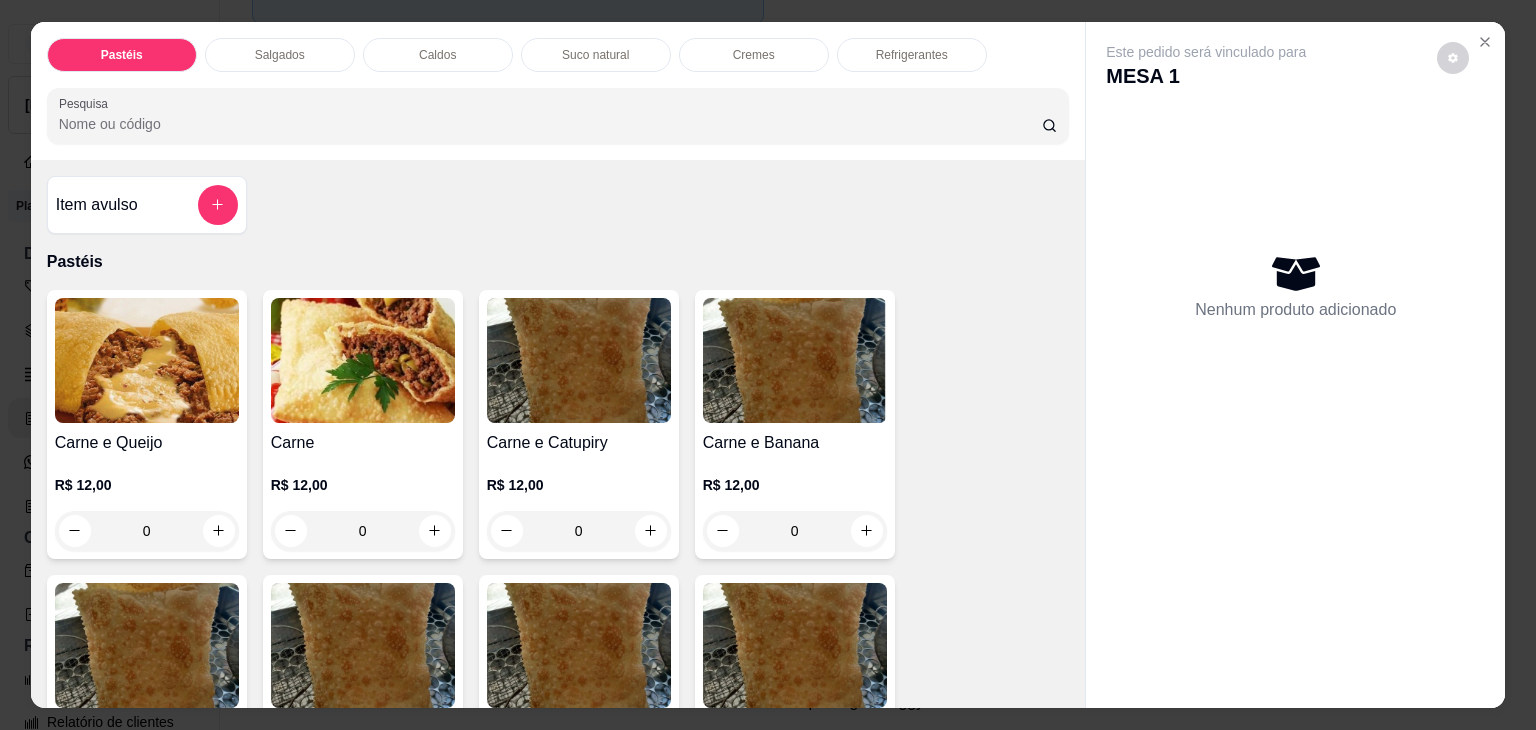 click on "Salgados" at bounding box center [280, 55] 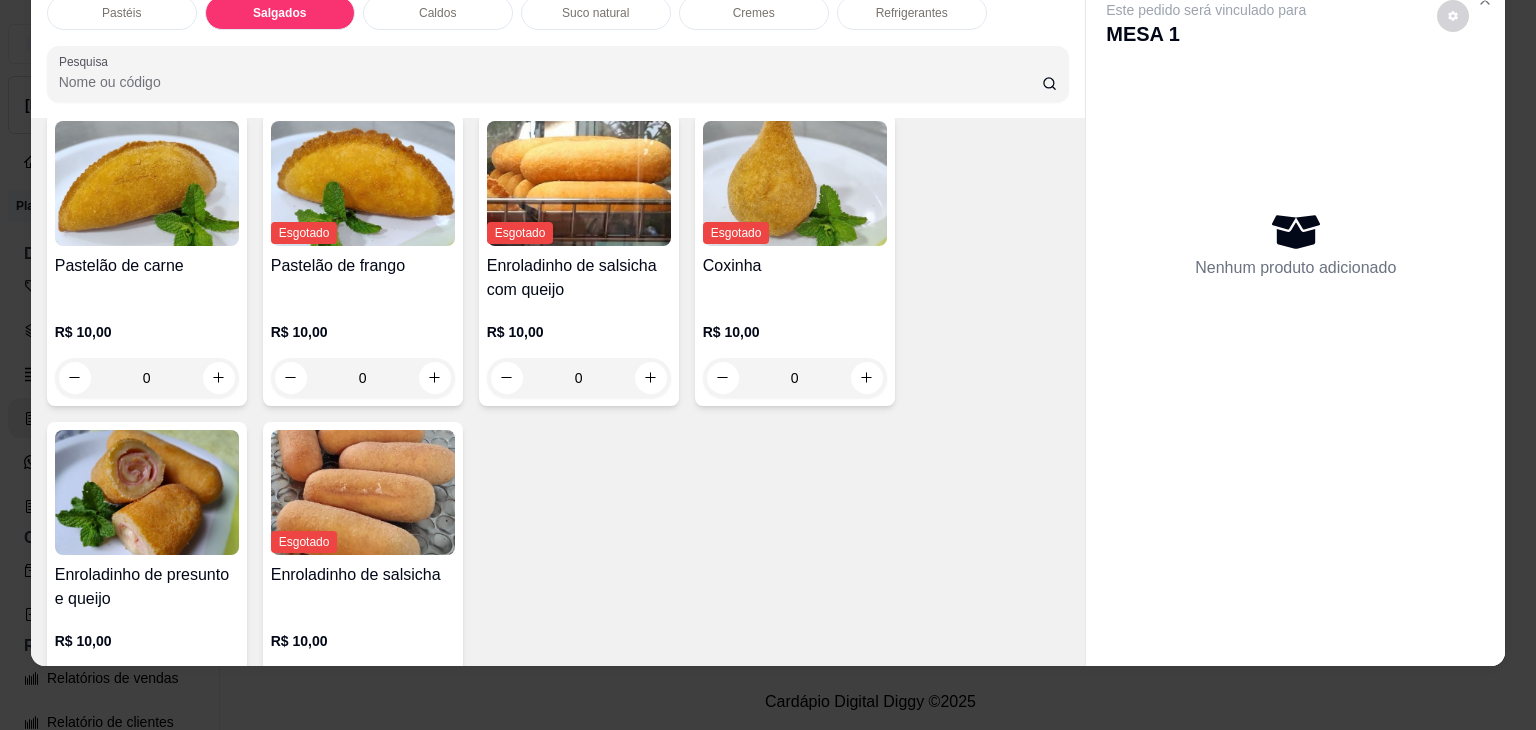 scroll, scrollTop: 2324, scrollLeft: 0, axis: vertical 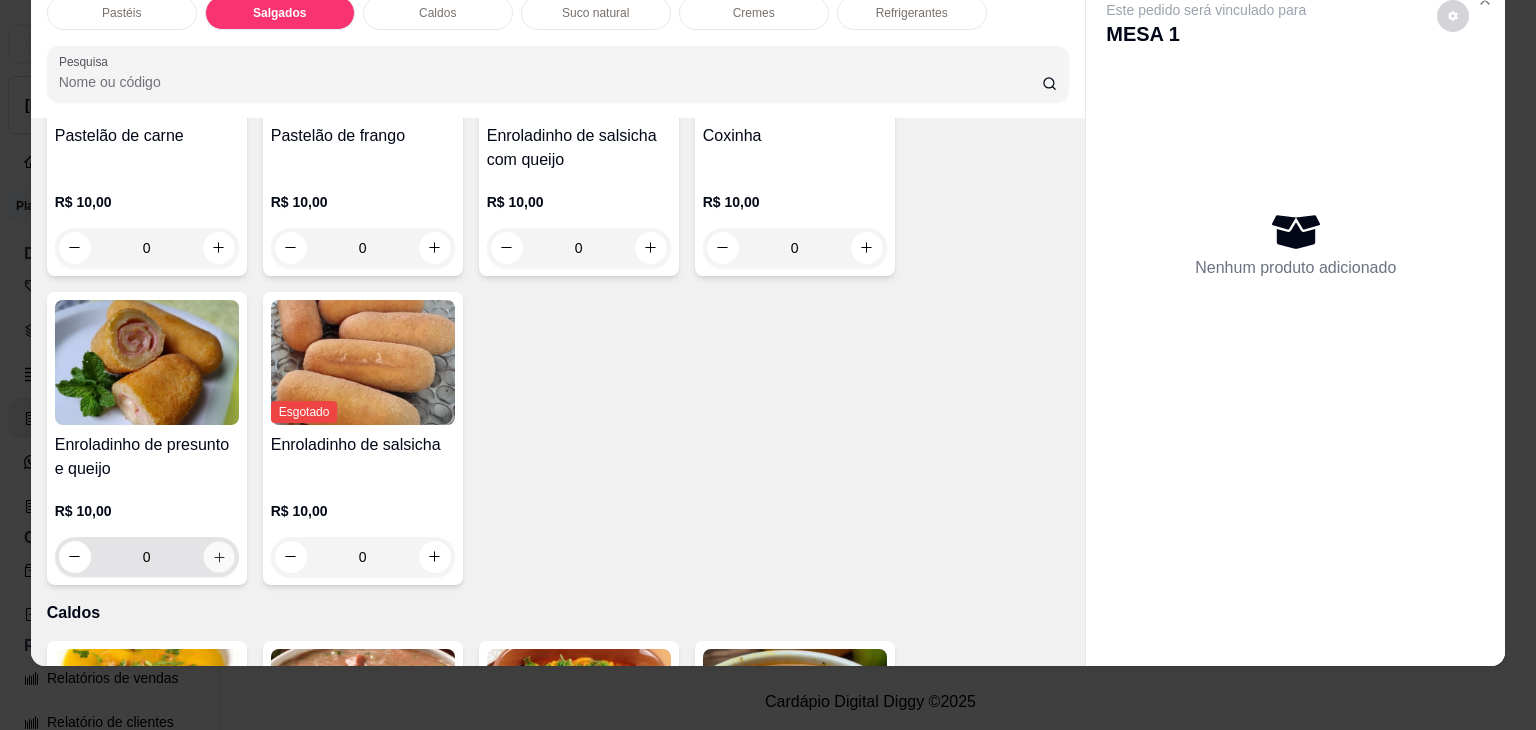 click at bounding box center (218, 556) 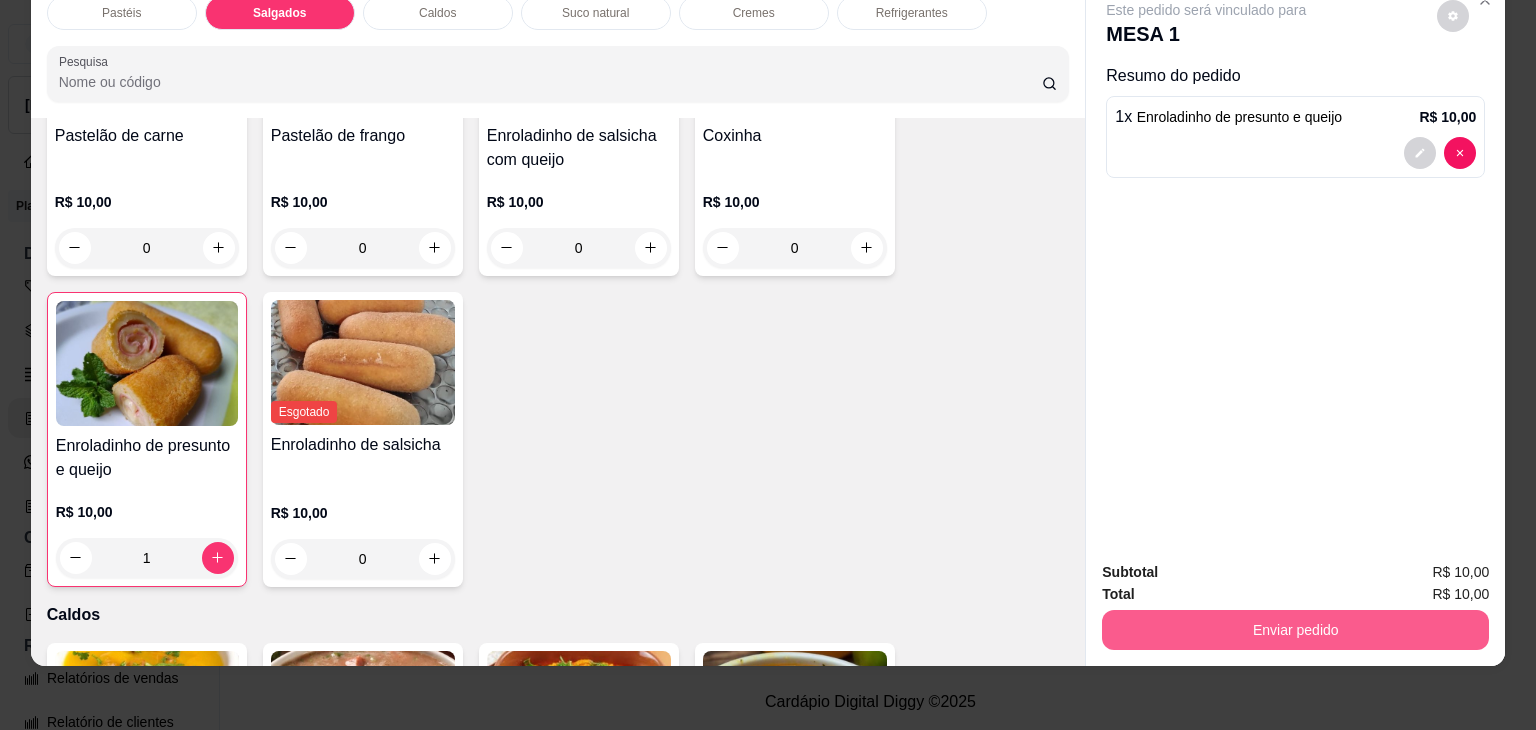 click on "Enviar pedido" at bounding box center [1295, 630] 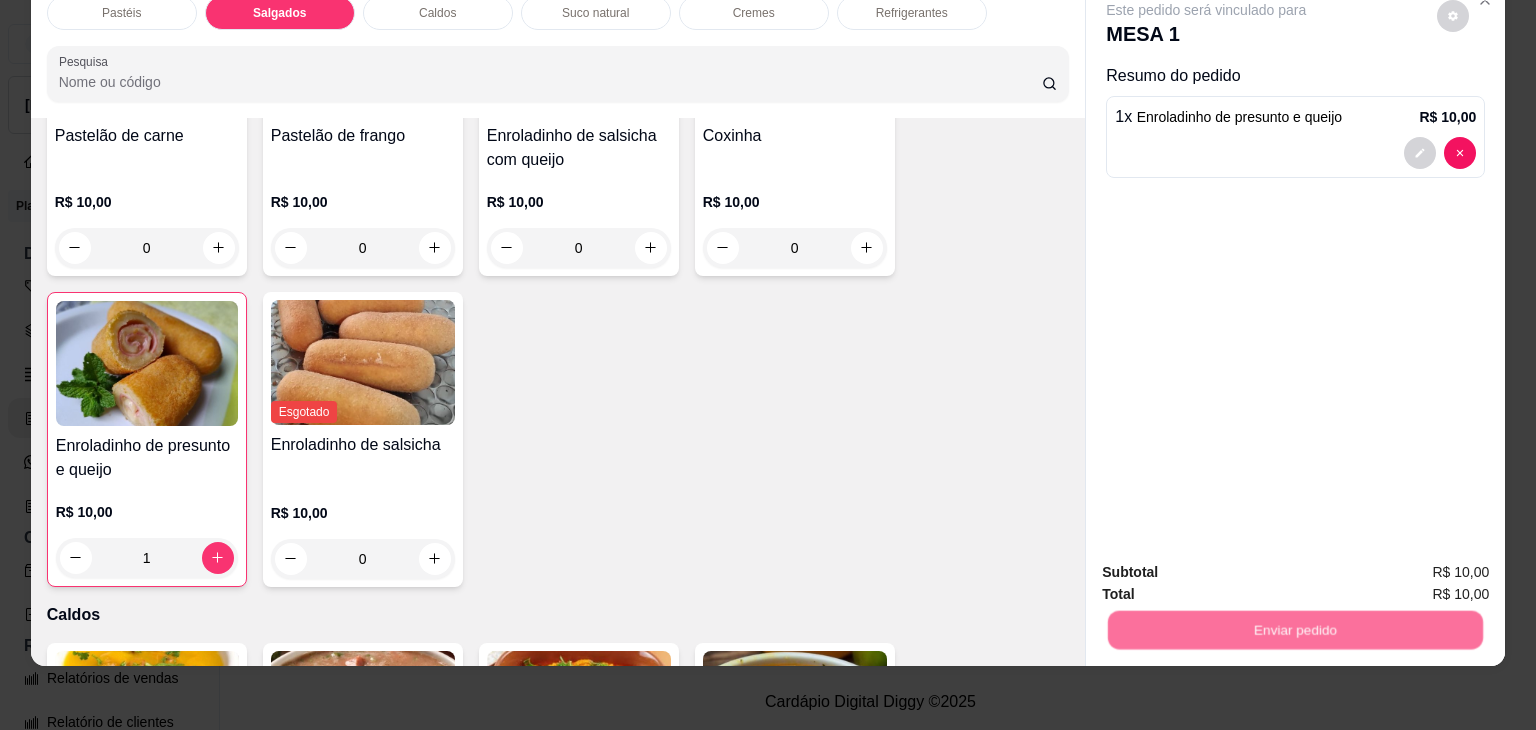 click on "Não registrar e enviar pedido" at bounding box center [1229, 565] 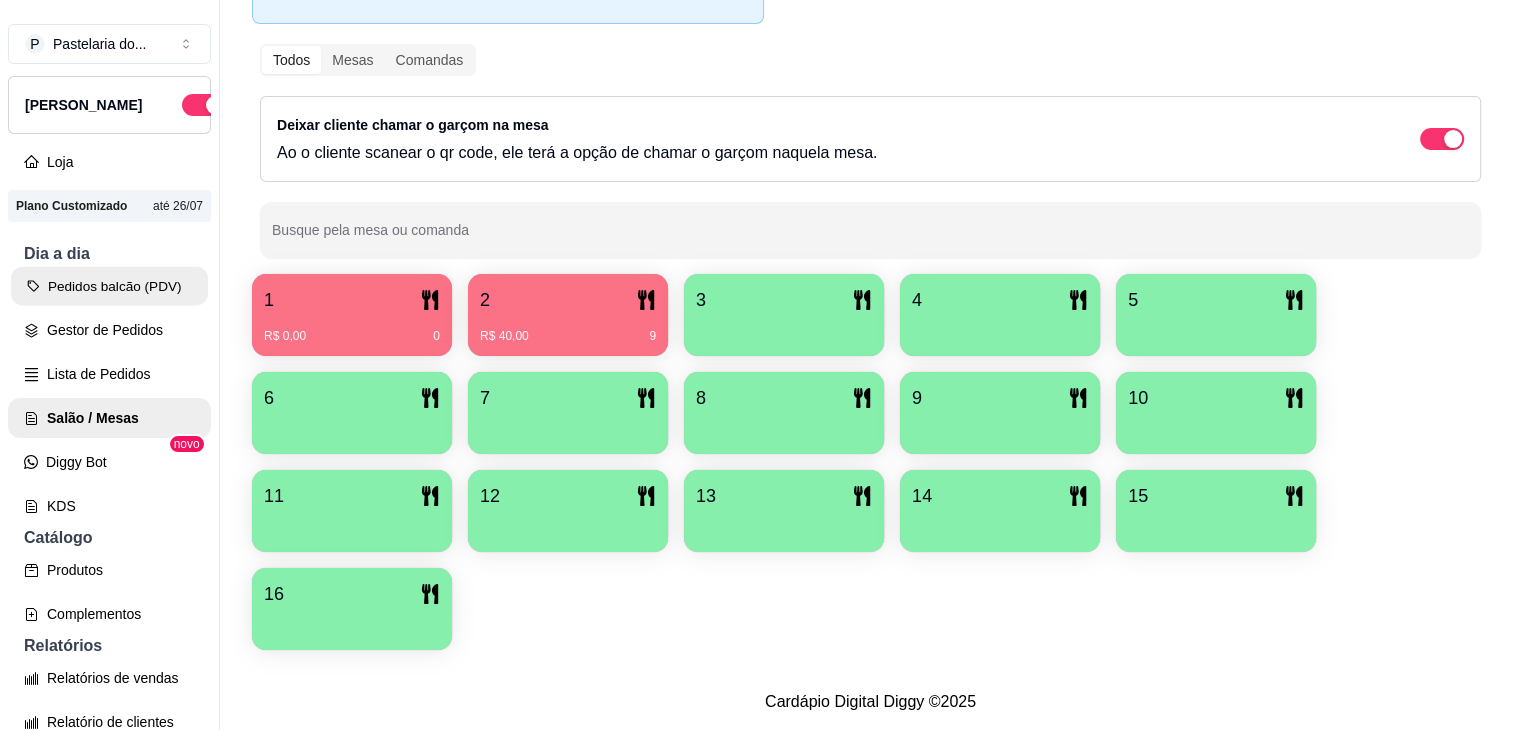 click on "Pedidos balcão (PDV)" at bounding box center (109, 286) 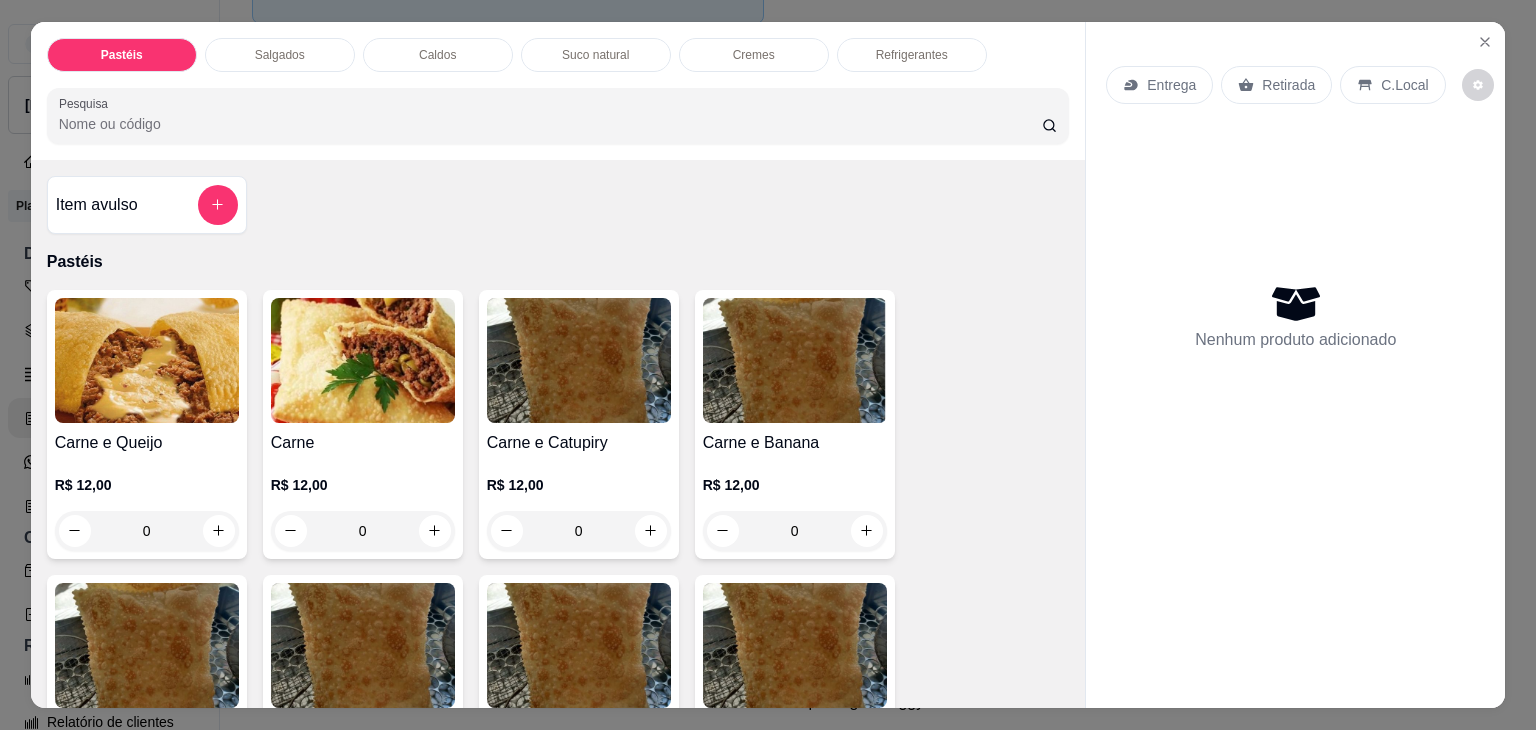 click on "Salgados" at bounding box center (280, 55) 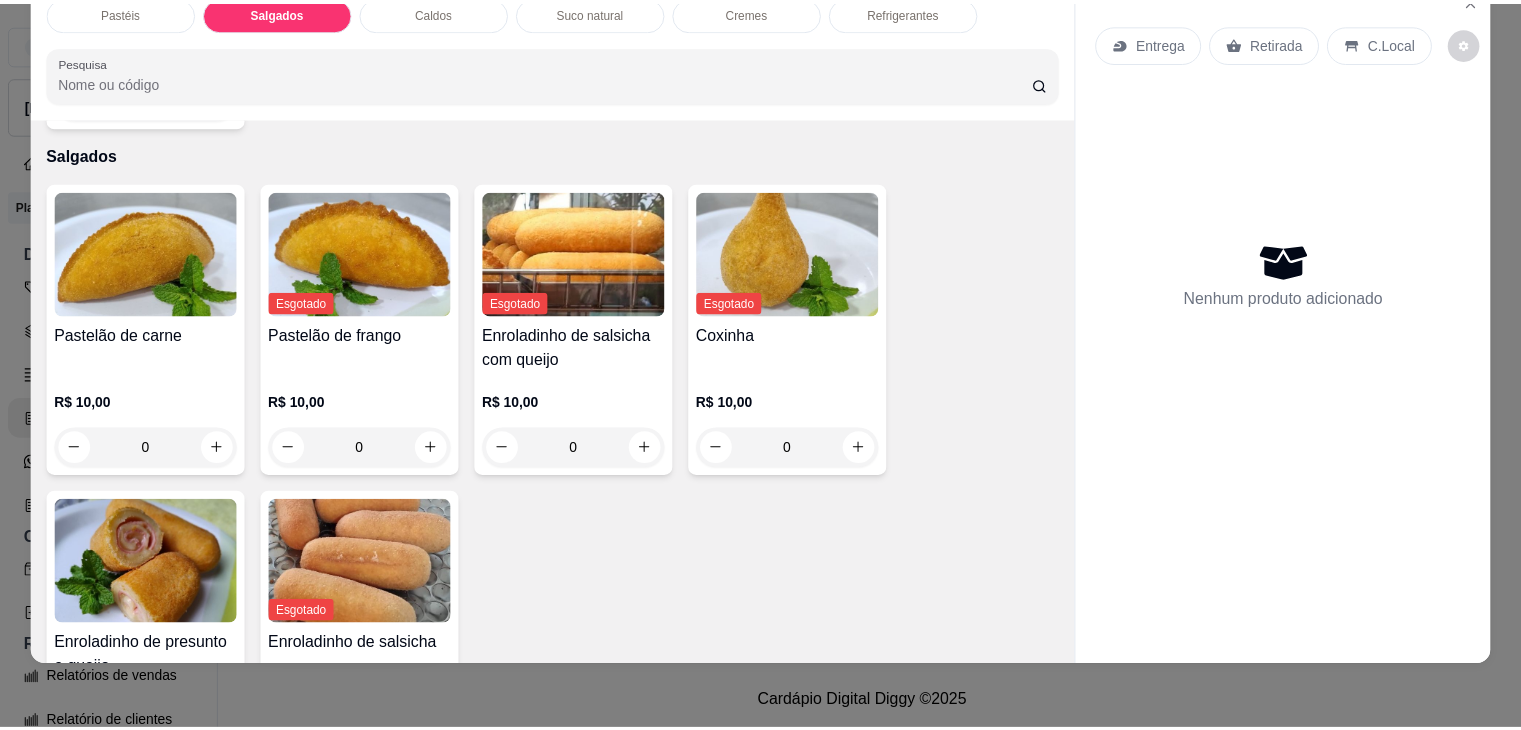 scroll, scrollTop: 2224, scrollLeft: 0, axis: vertical 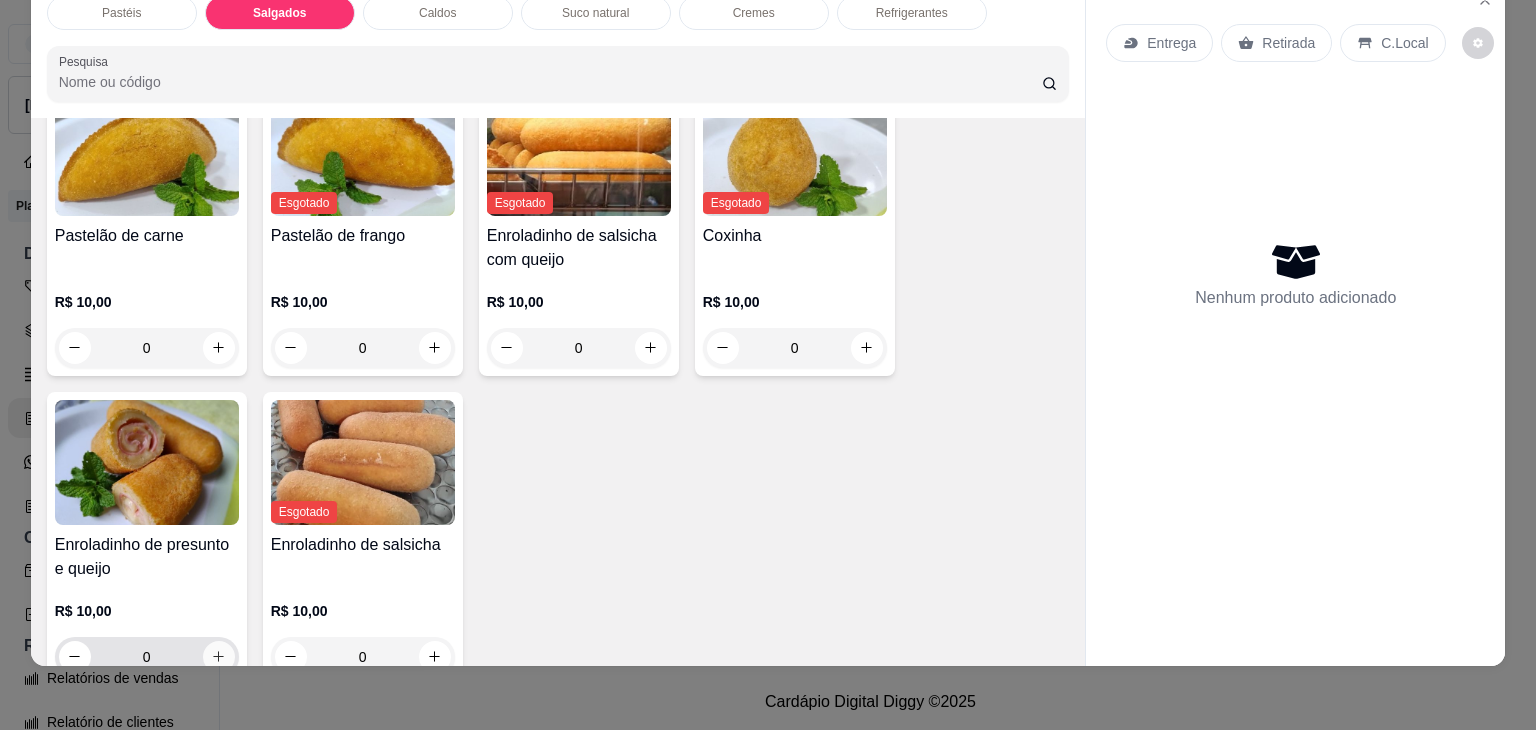click at bounding box center [219, 657] 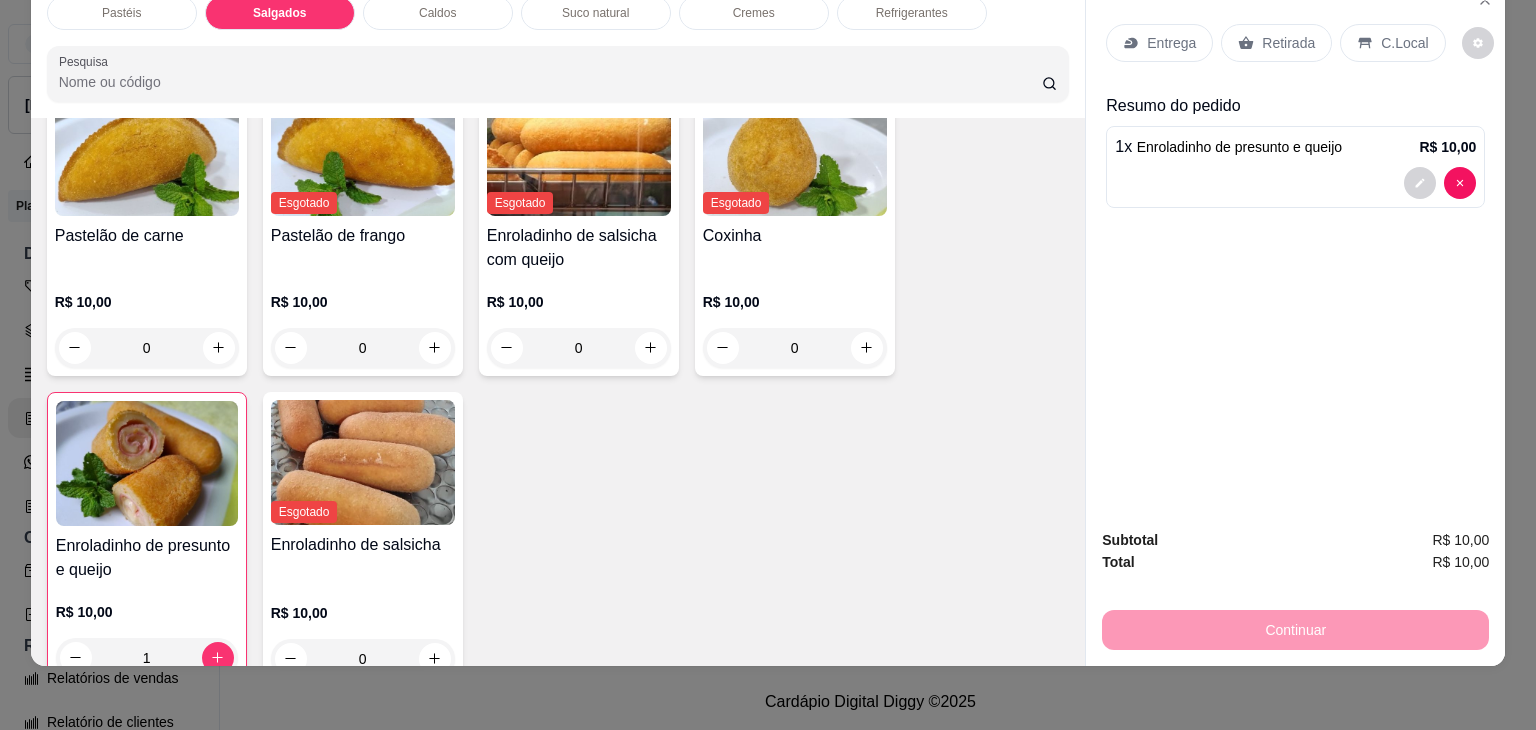 click on "Retirada" at bounding box center [1288, 43] 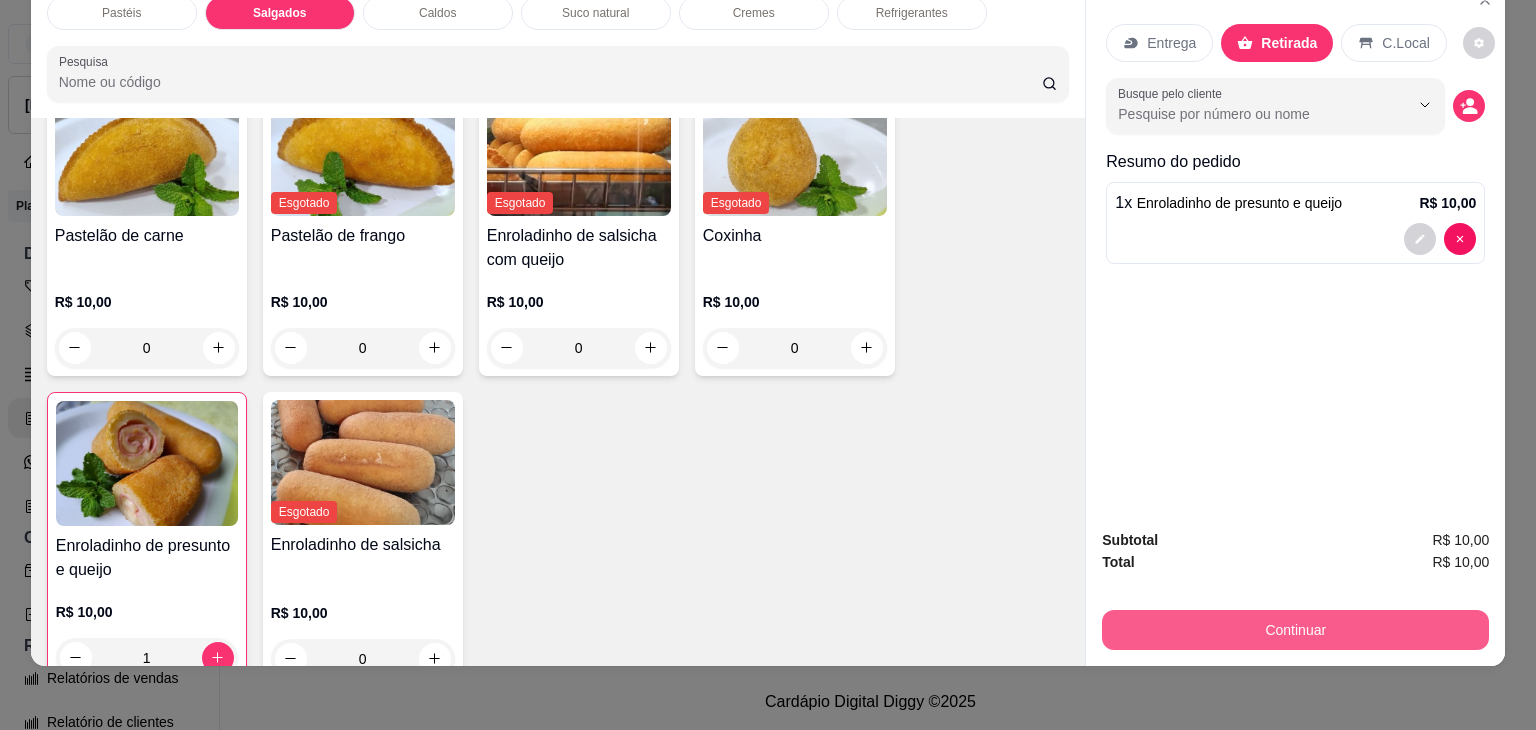 click on "Continuar" at bounding box center [1295, 630] 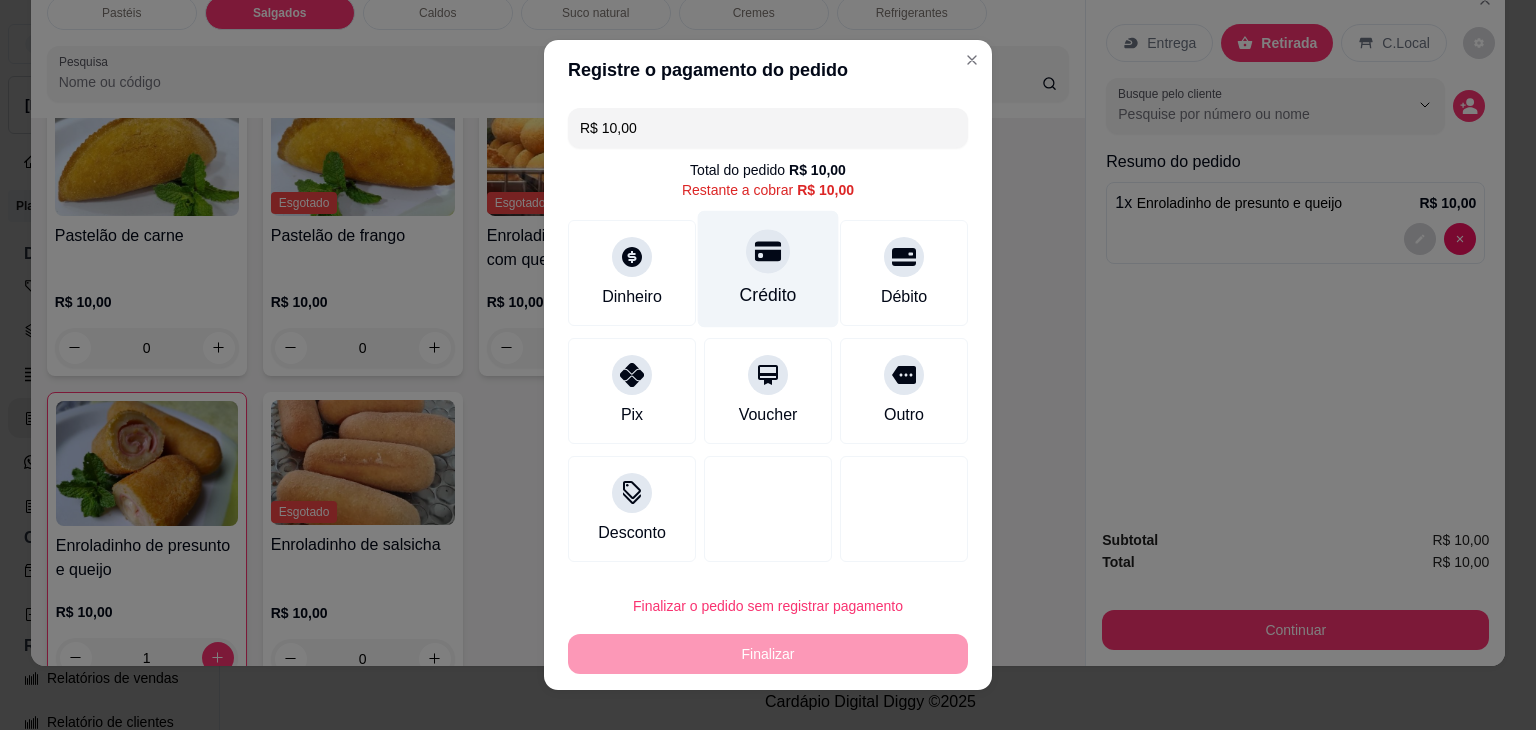 click on "Crédito" at bounding box center (768, 269) 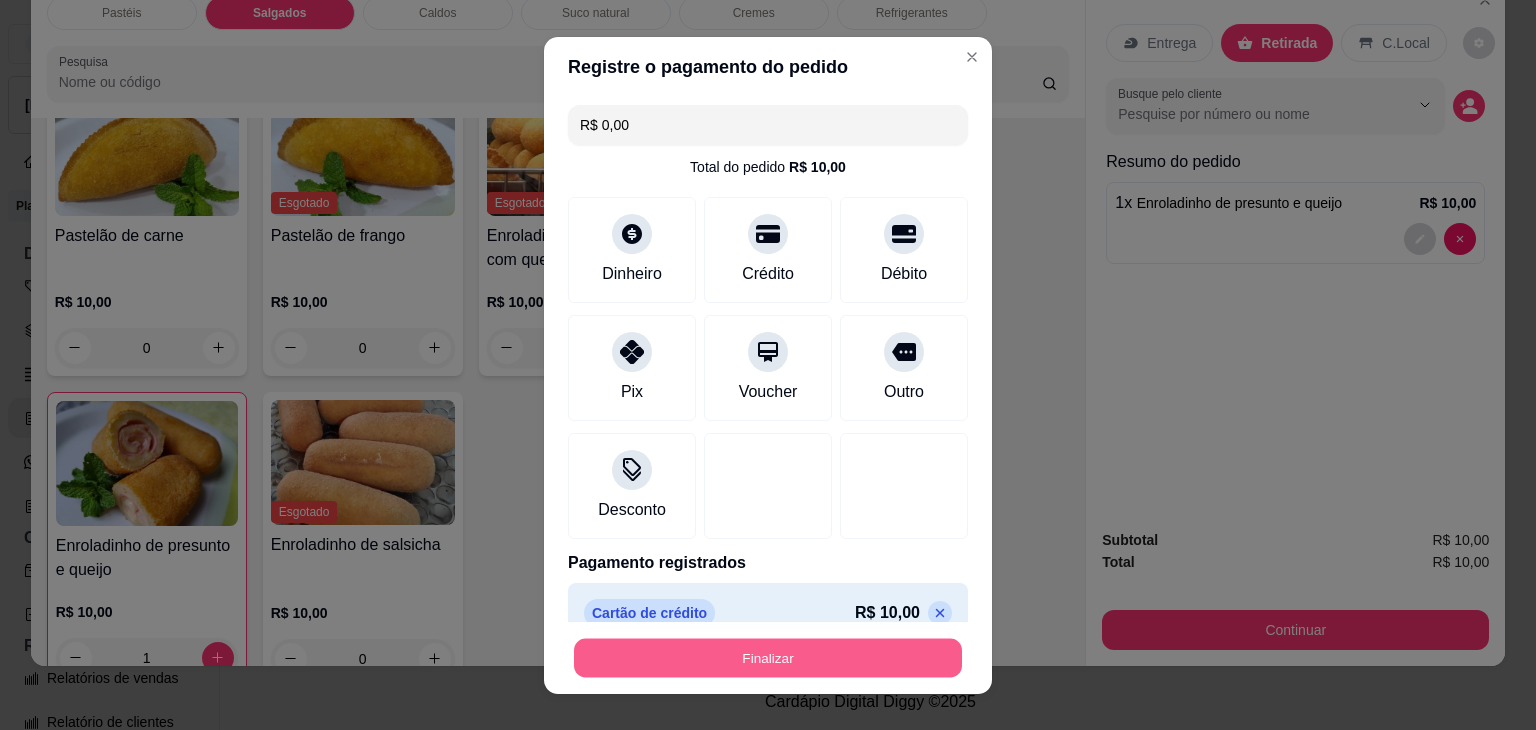 click on "Finalizar" at bounding box center [768, 657] 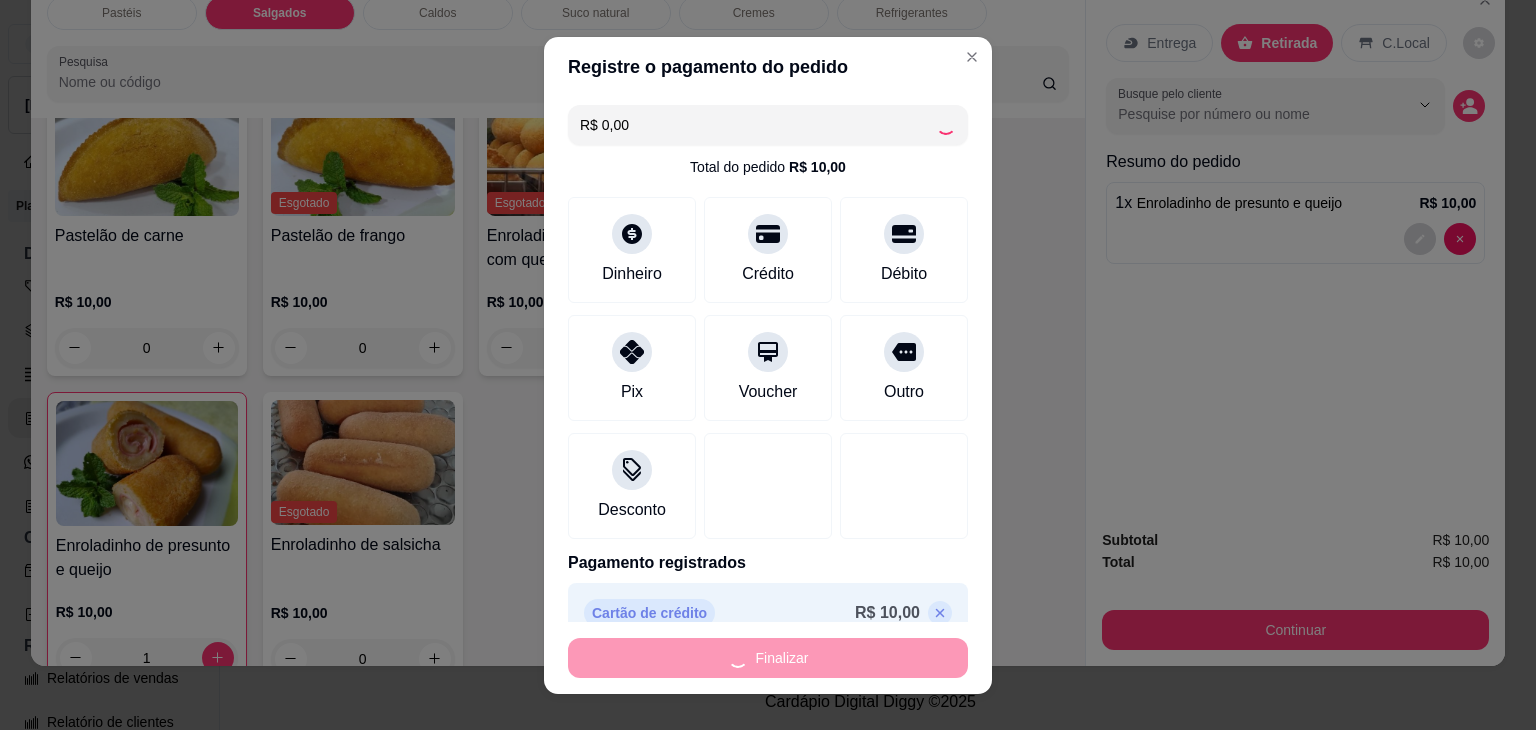 type on "0" 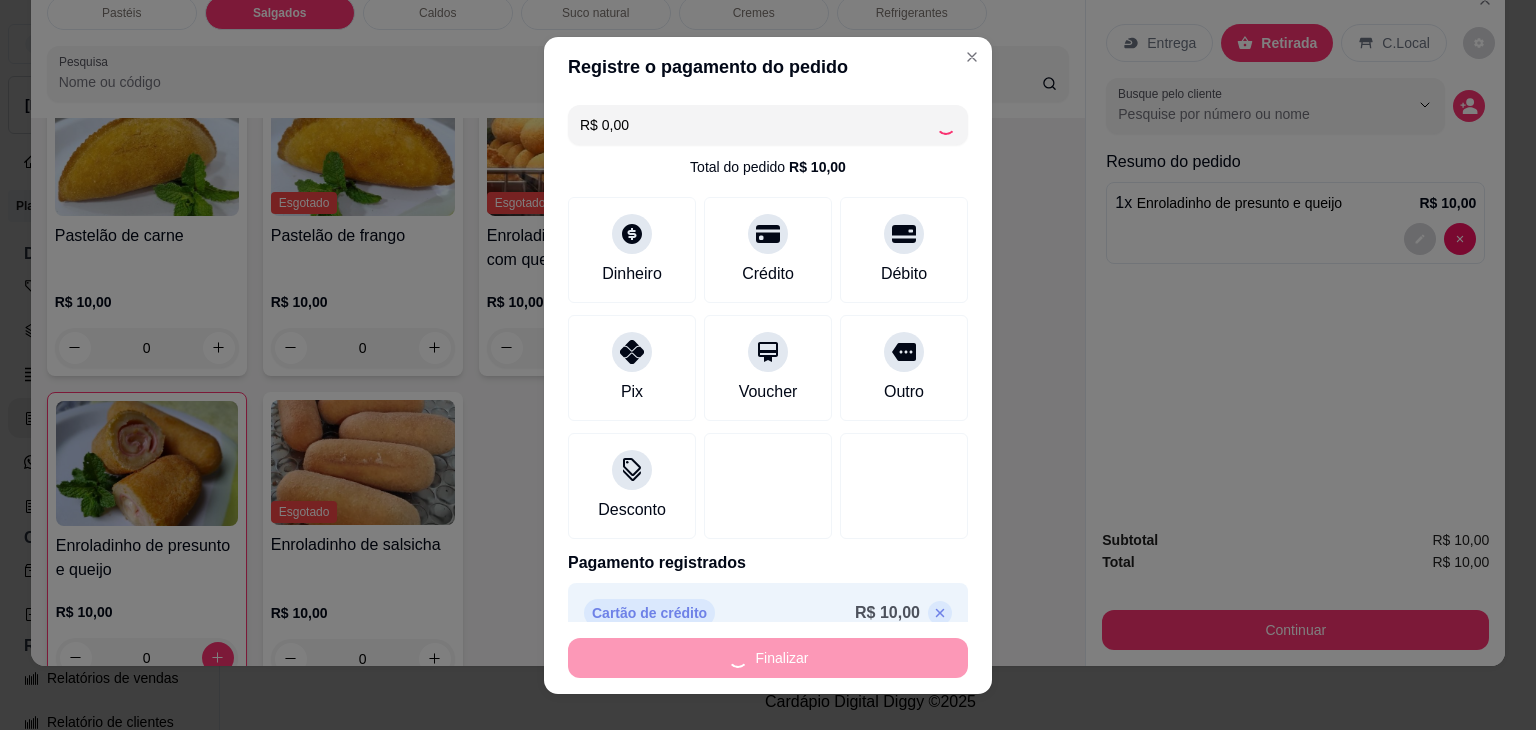 type on "-R$ 10,00" 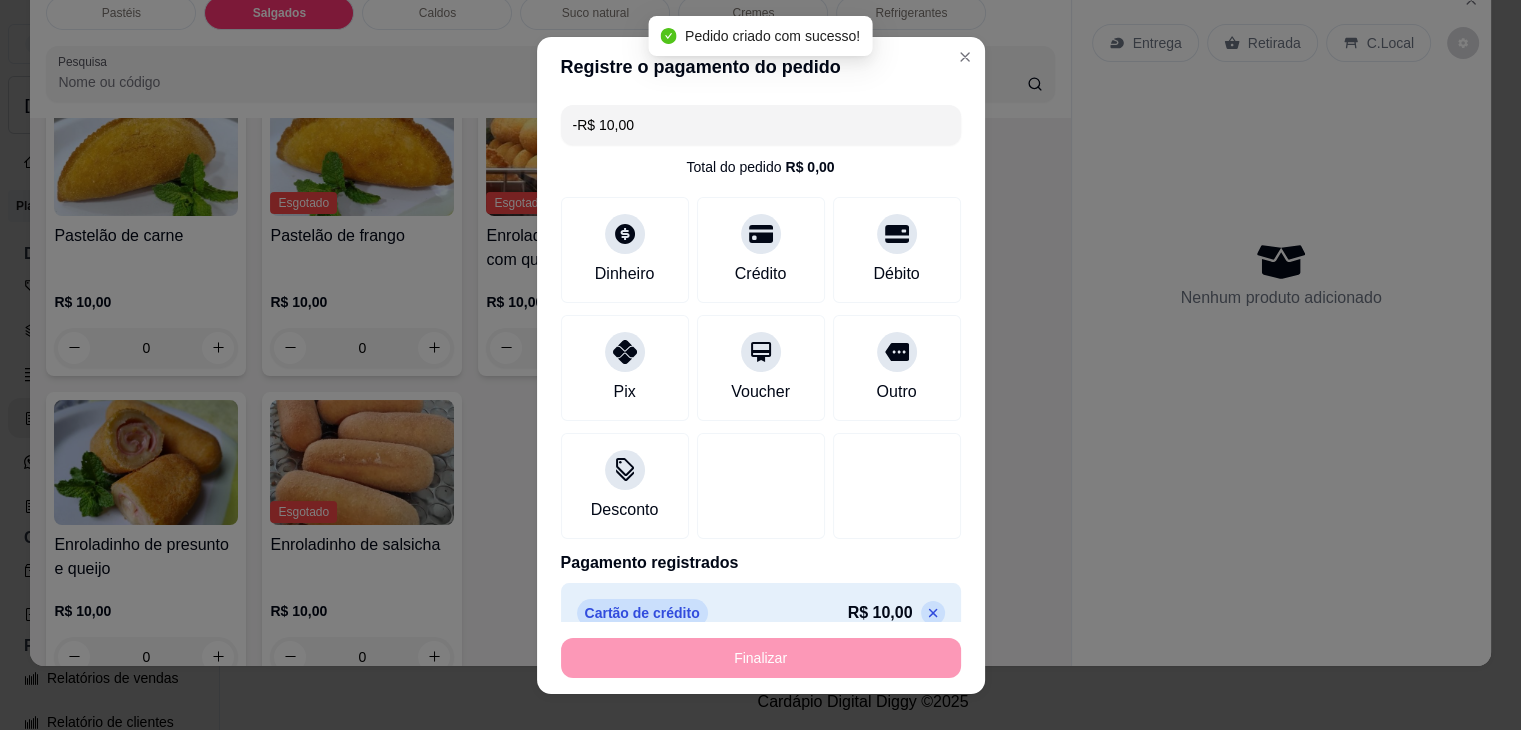 click on "Novidade! Agora é possível gerenciar o consumo da mesa por clientes.   Veja como isso funciona Todos Mesas Comandas Deixar cliente chamar o garçom na mesa Ao o cliente scanear o qr code, ele terá a opção de chamar o garçom naquela mesa. Busque pela mesa ou comanda
1 R$ 0,00 1 2 R$ 40,00 9 3 4 5 6 7 8 9 10 11 12 13 14 15 16" at bounding box center [863, 283] 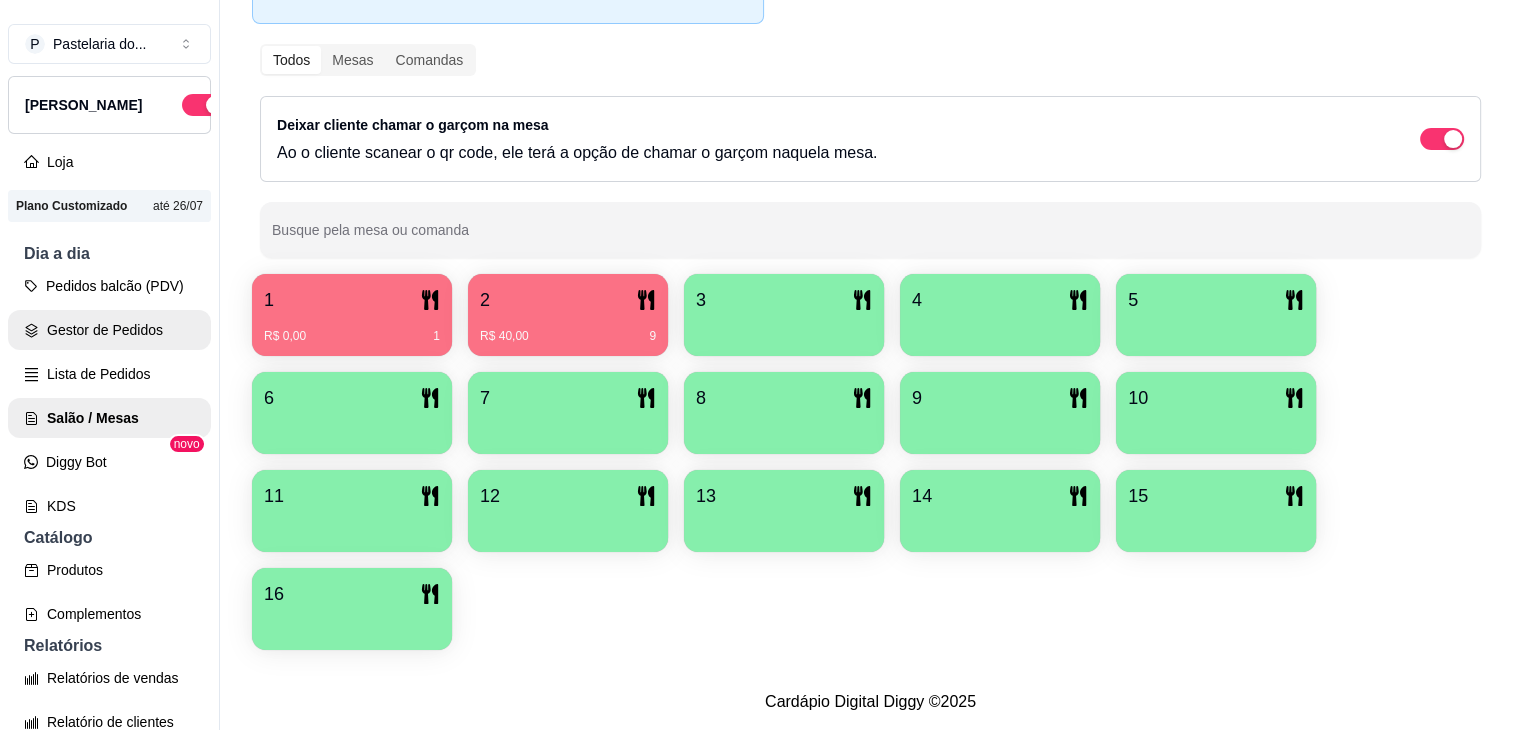 click on "Gestor de Pedidos" at bounding box center [109, 330] 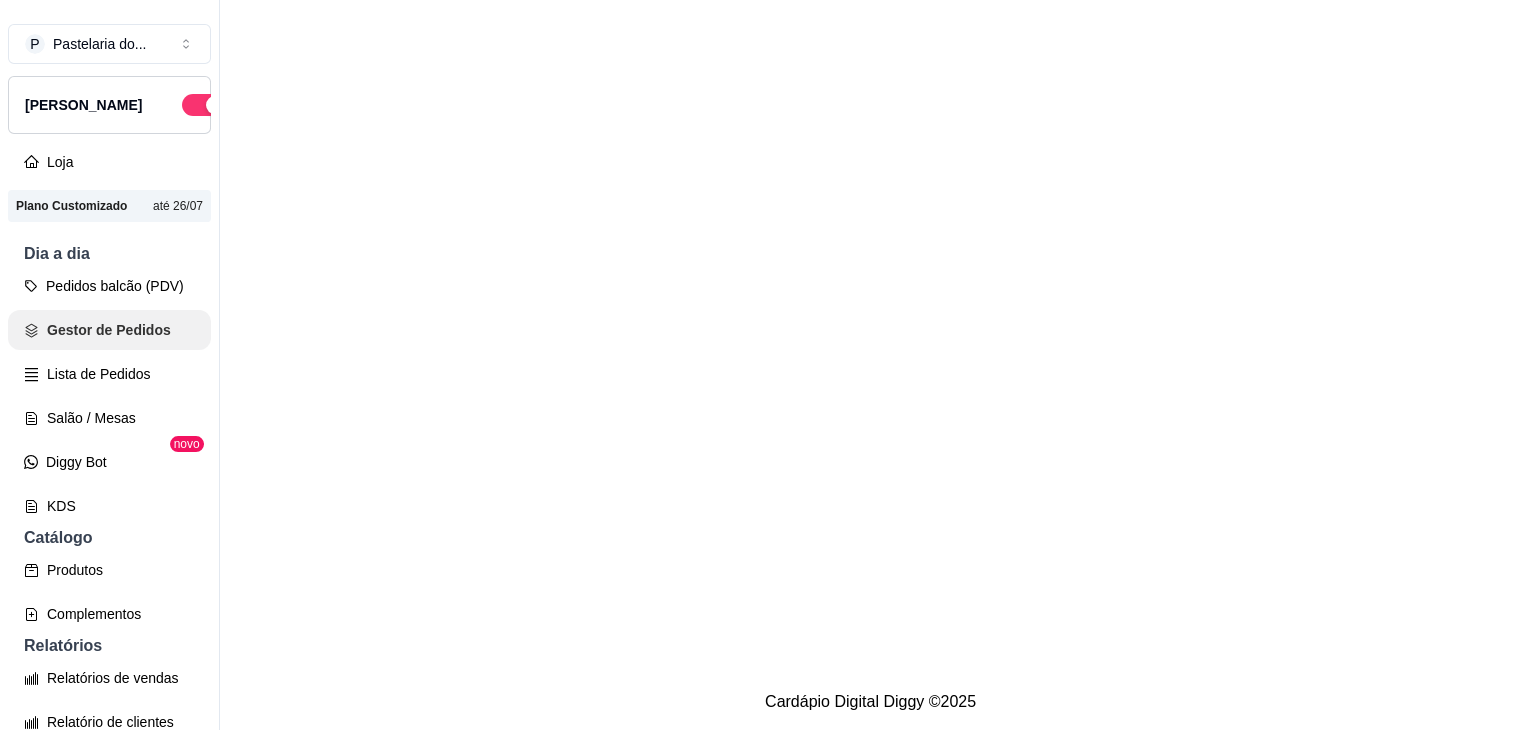 scroll, scrollTop: 0, scrollLeft: 0, axis: both 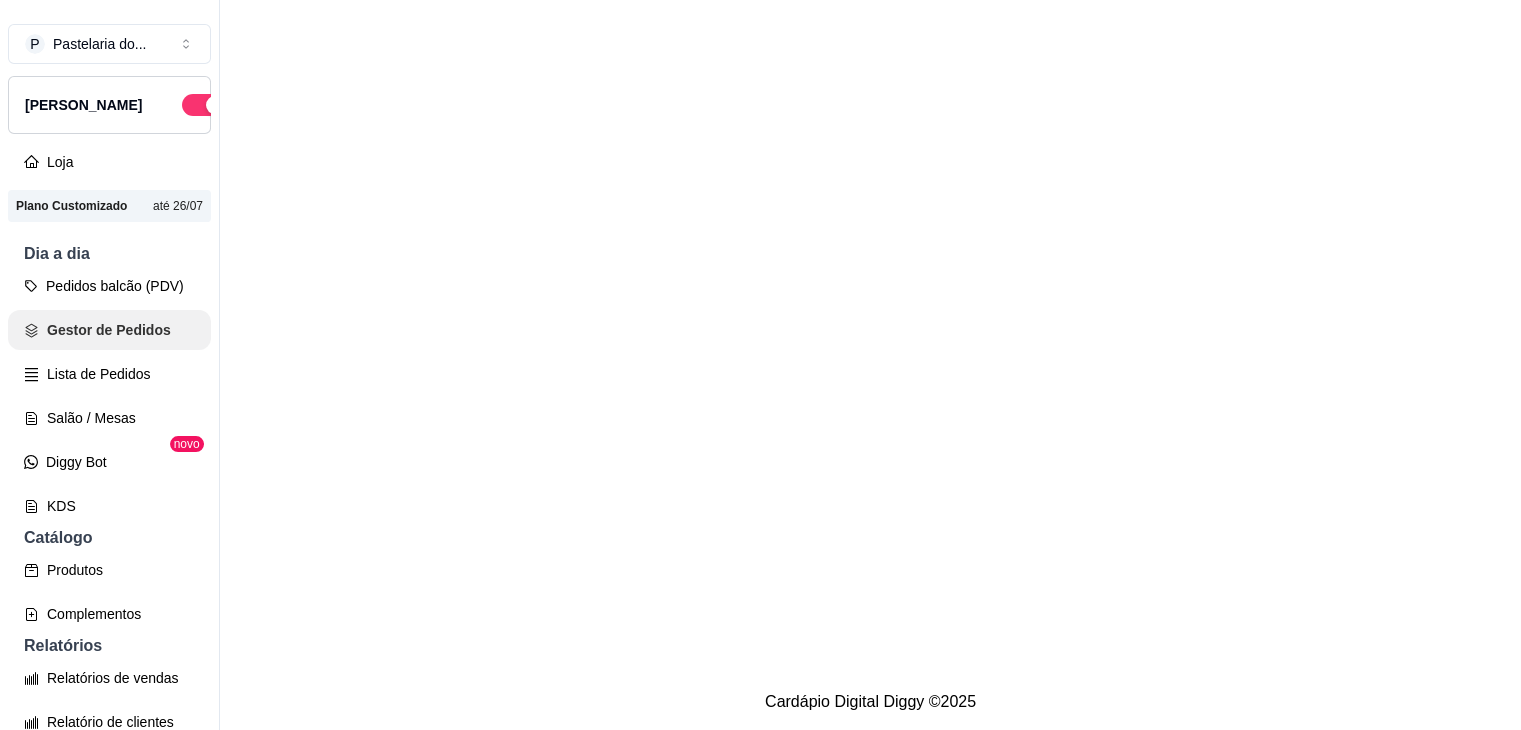 click on "Gestor de Pedidos" at bounding box center (109, 330) 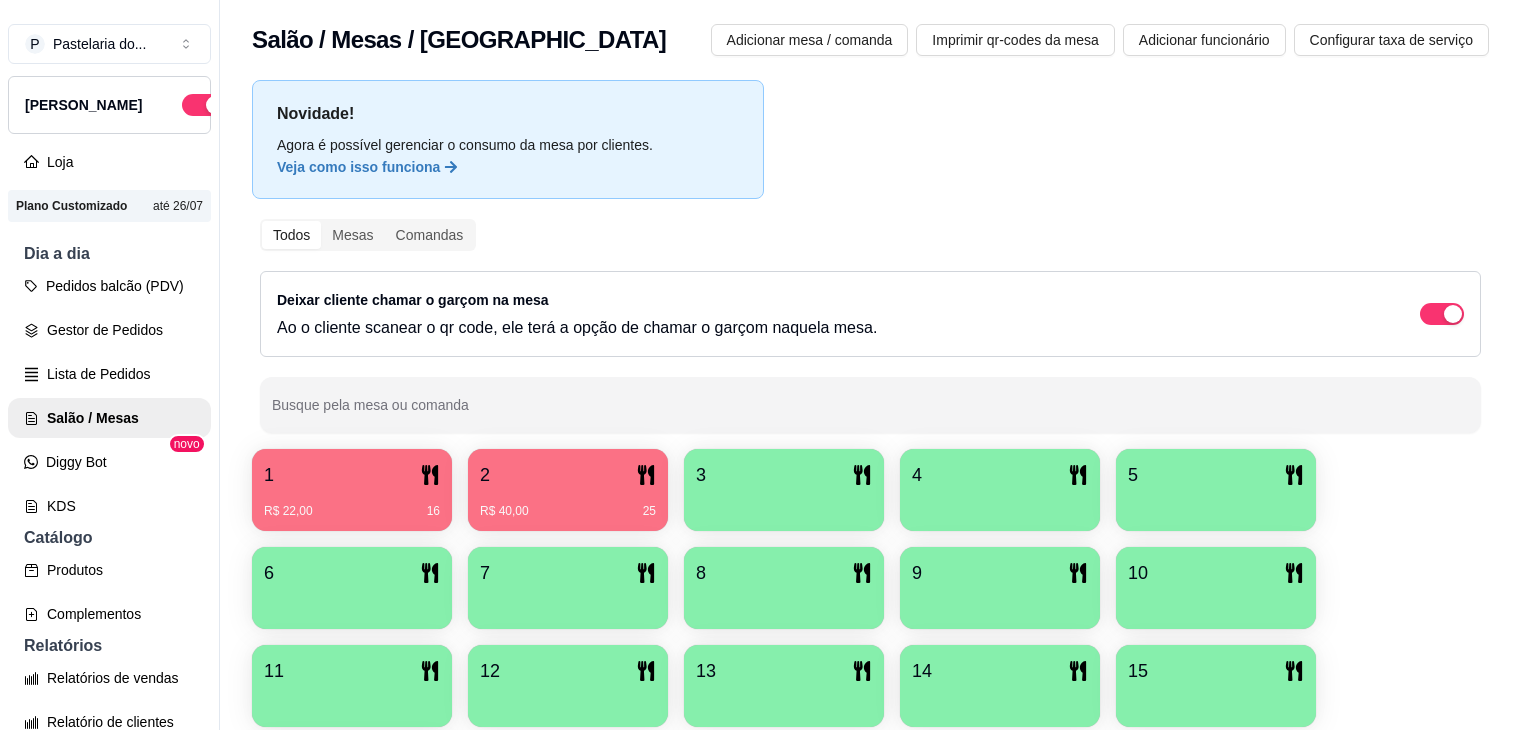 scroll, scrollTop: 0, scrollLeft: 0, axis: both 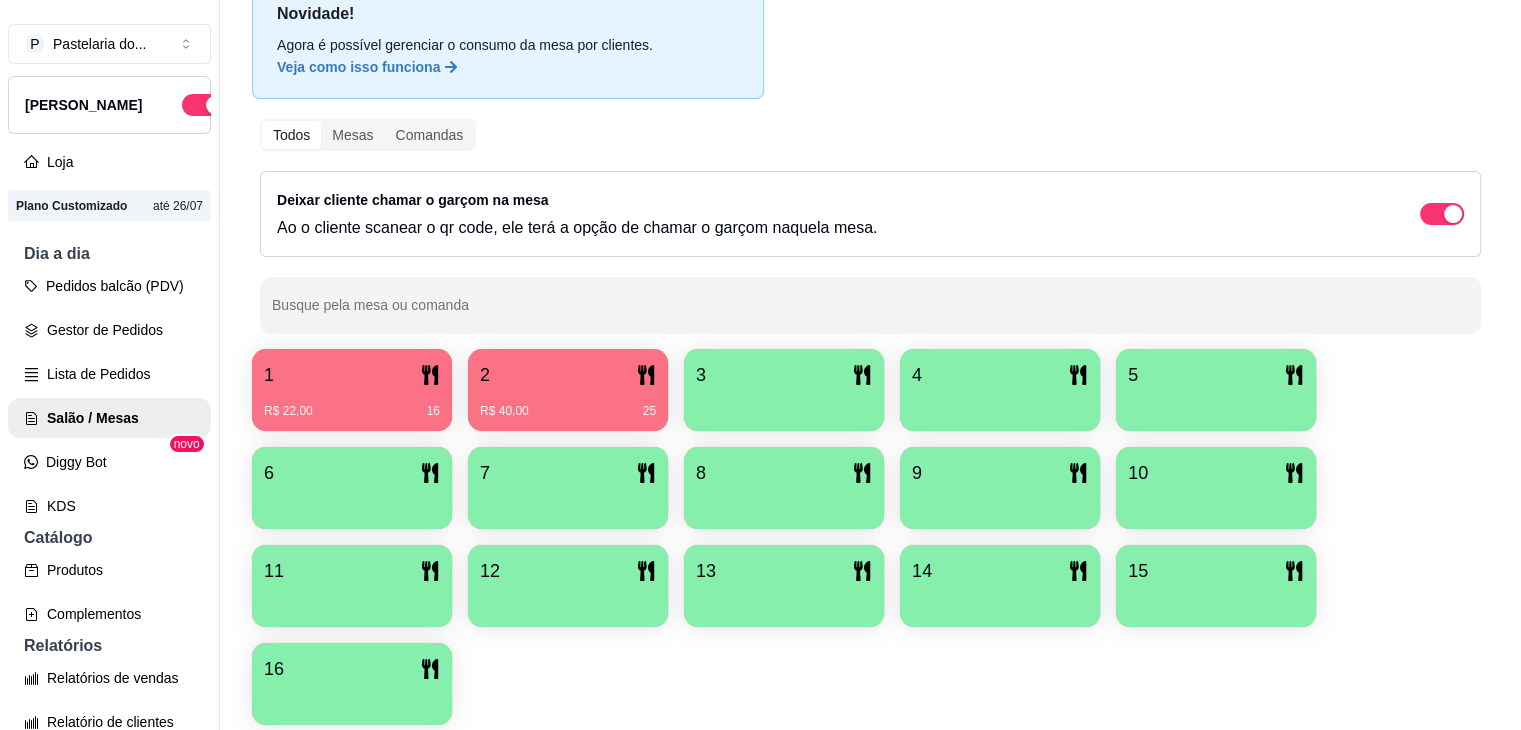 click on "R$ 40,00 25" at bounding box center [568, 411] 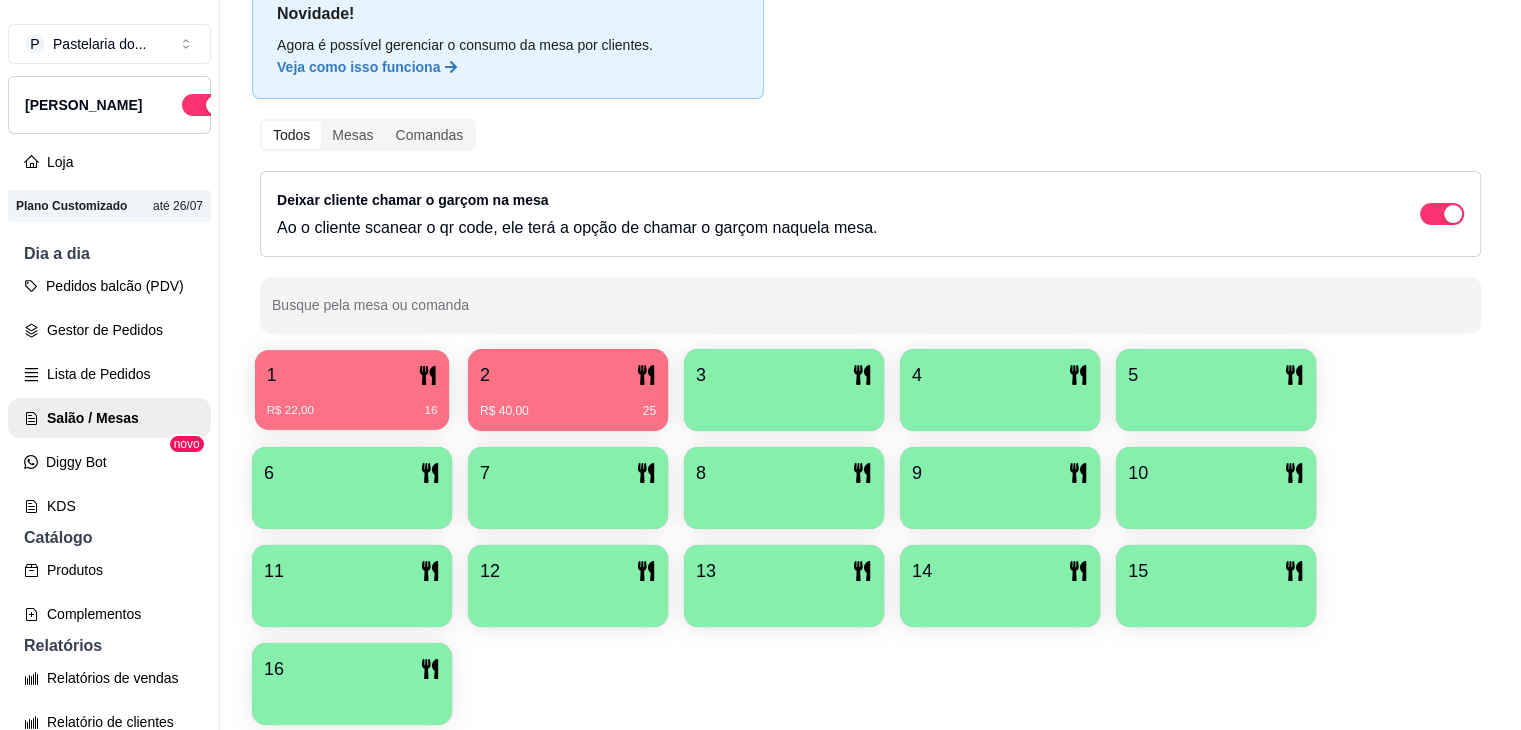 click on "R$ 22,00 16" at bounding box center [352, 403] 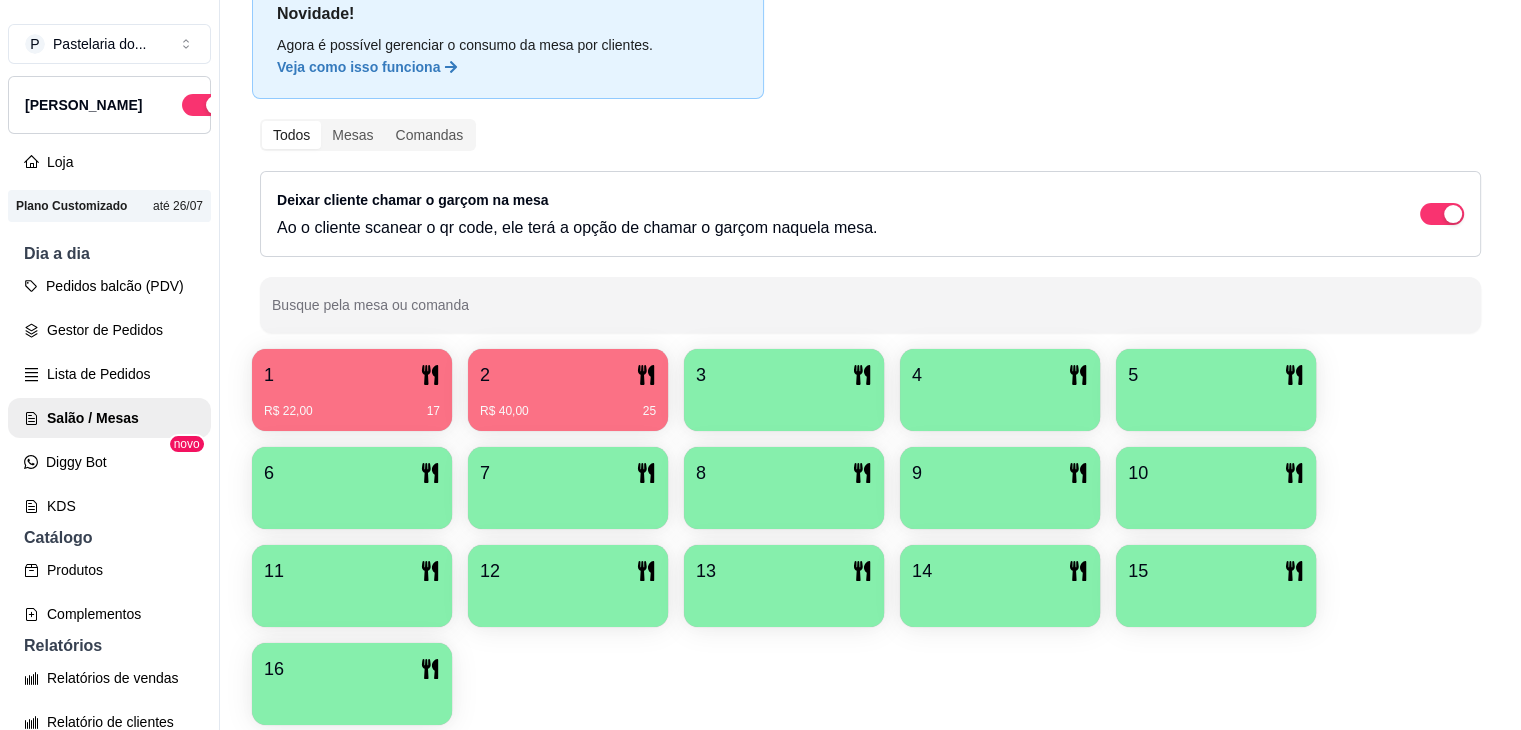 click on "1" at bounding box center [352, 375] 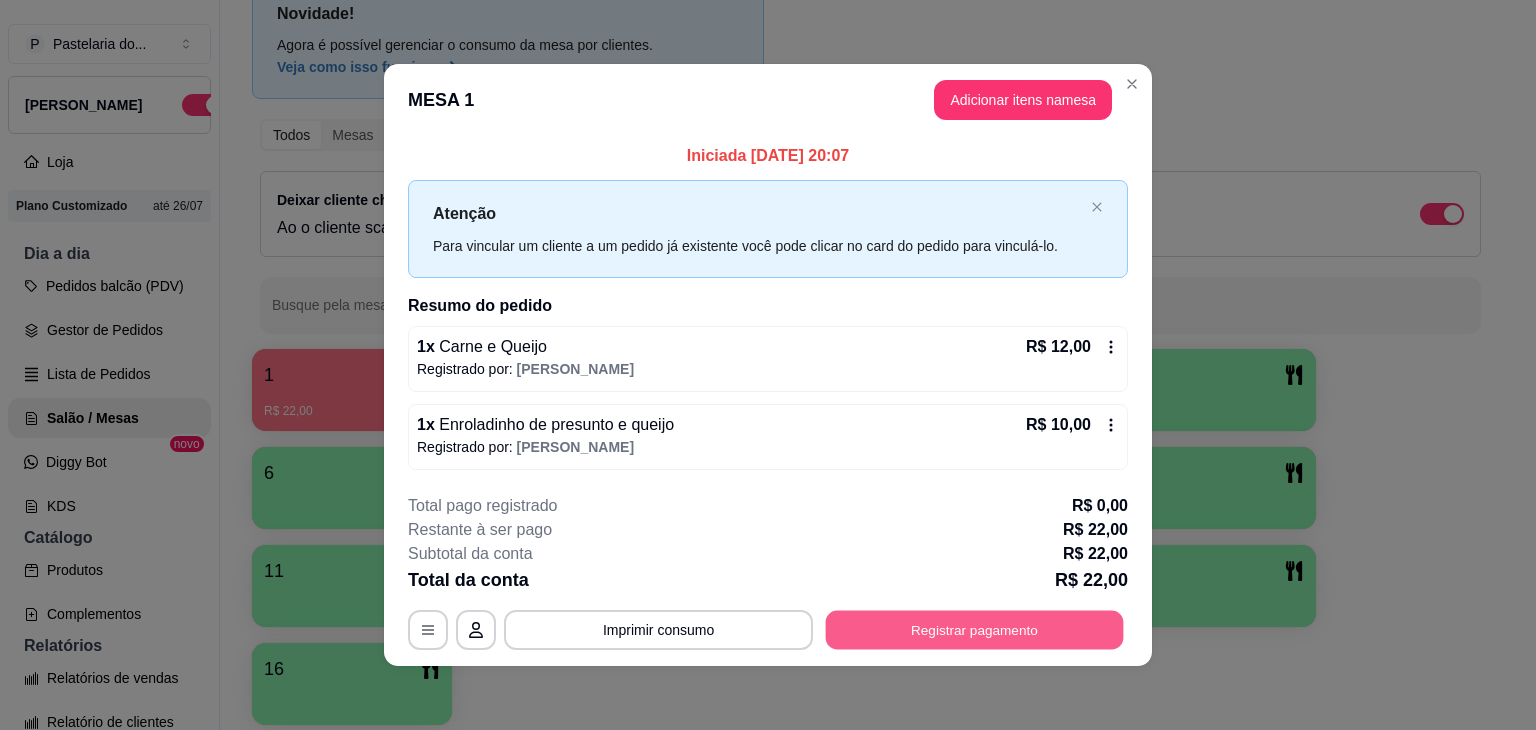 click on "Registrar pagamento" at bounding box center (975, 629) 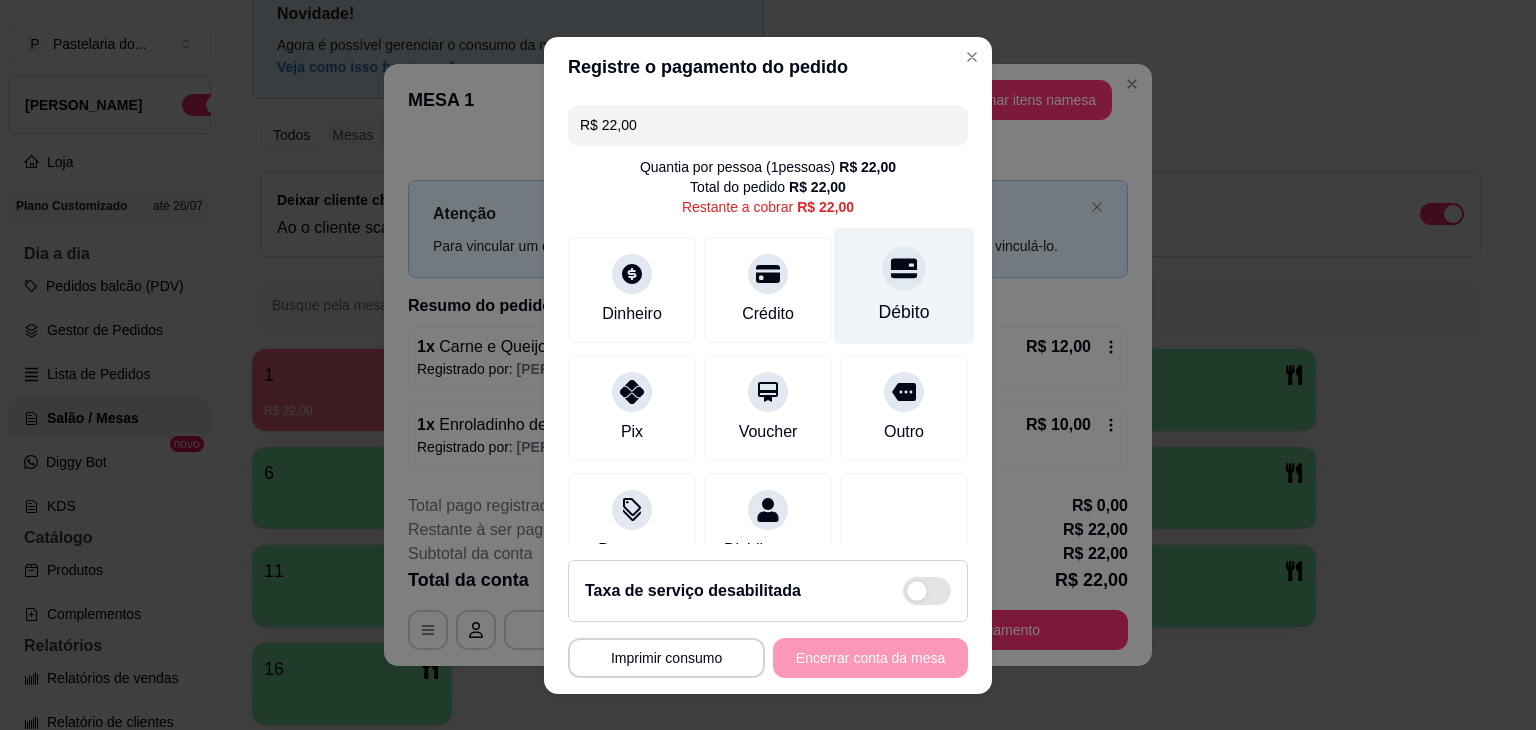 click on "Débito" at bounding box center [904, 312] 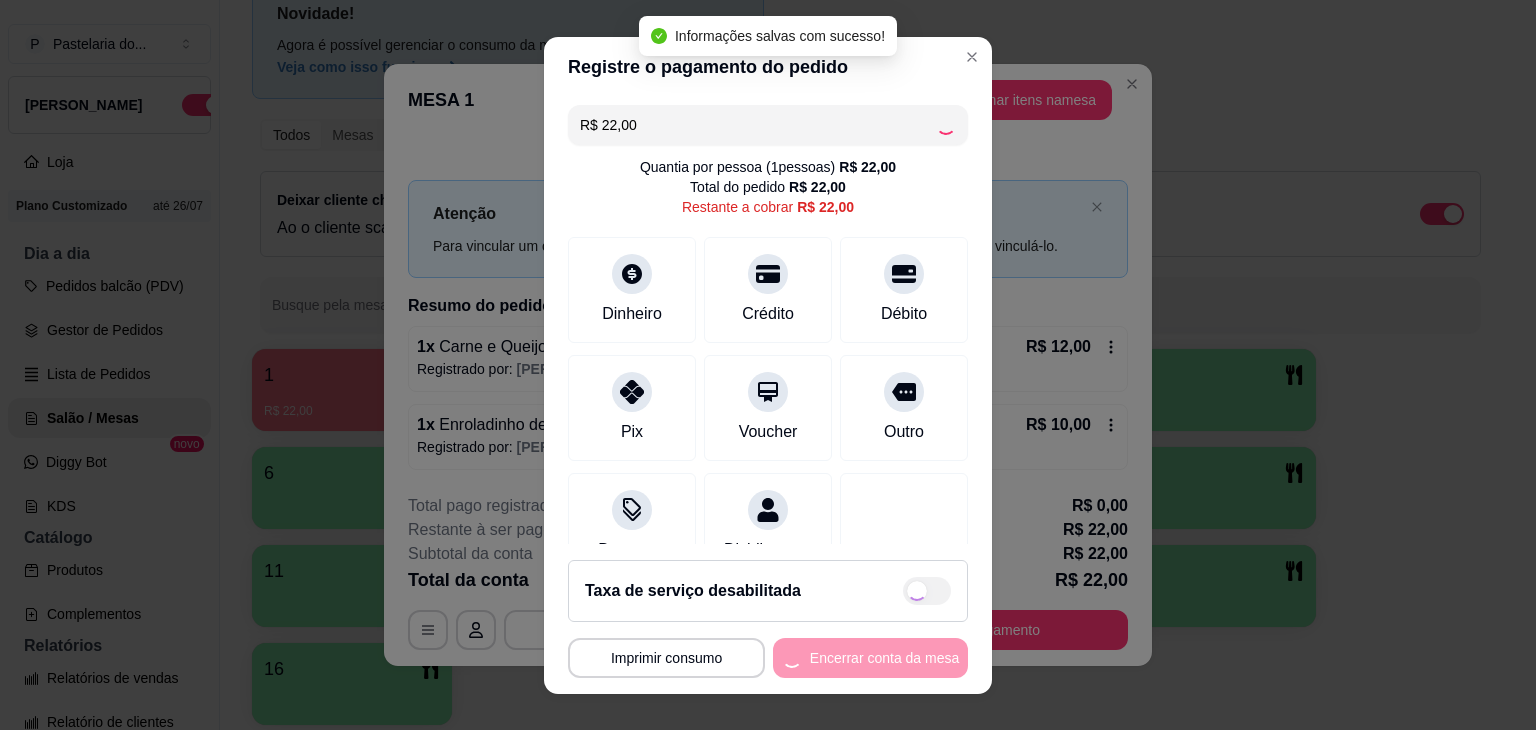type on "R$ 0,00" 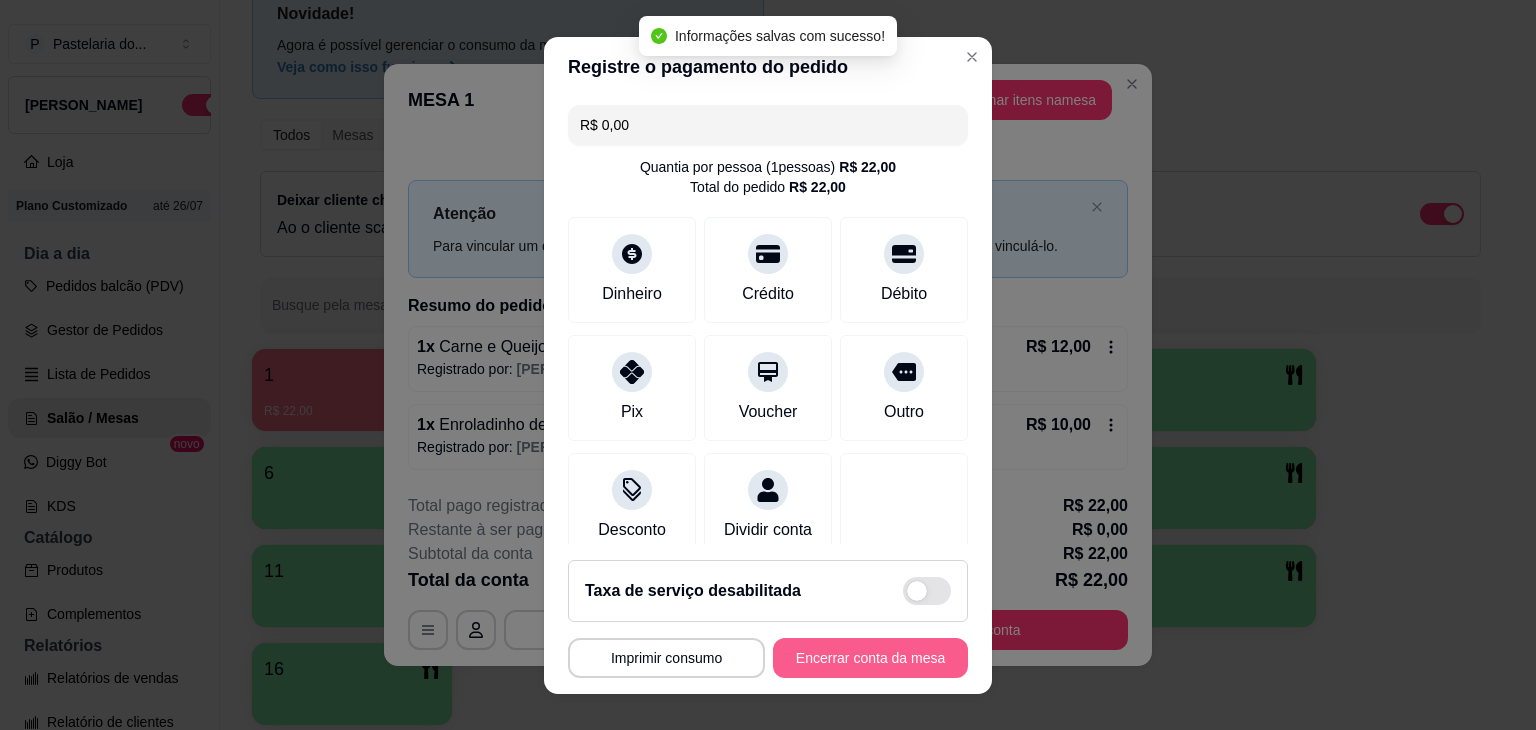 click on "Encerrar conta da mesa" at bounding box center [870, 658] 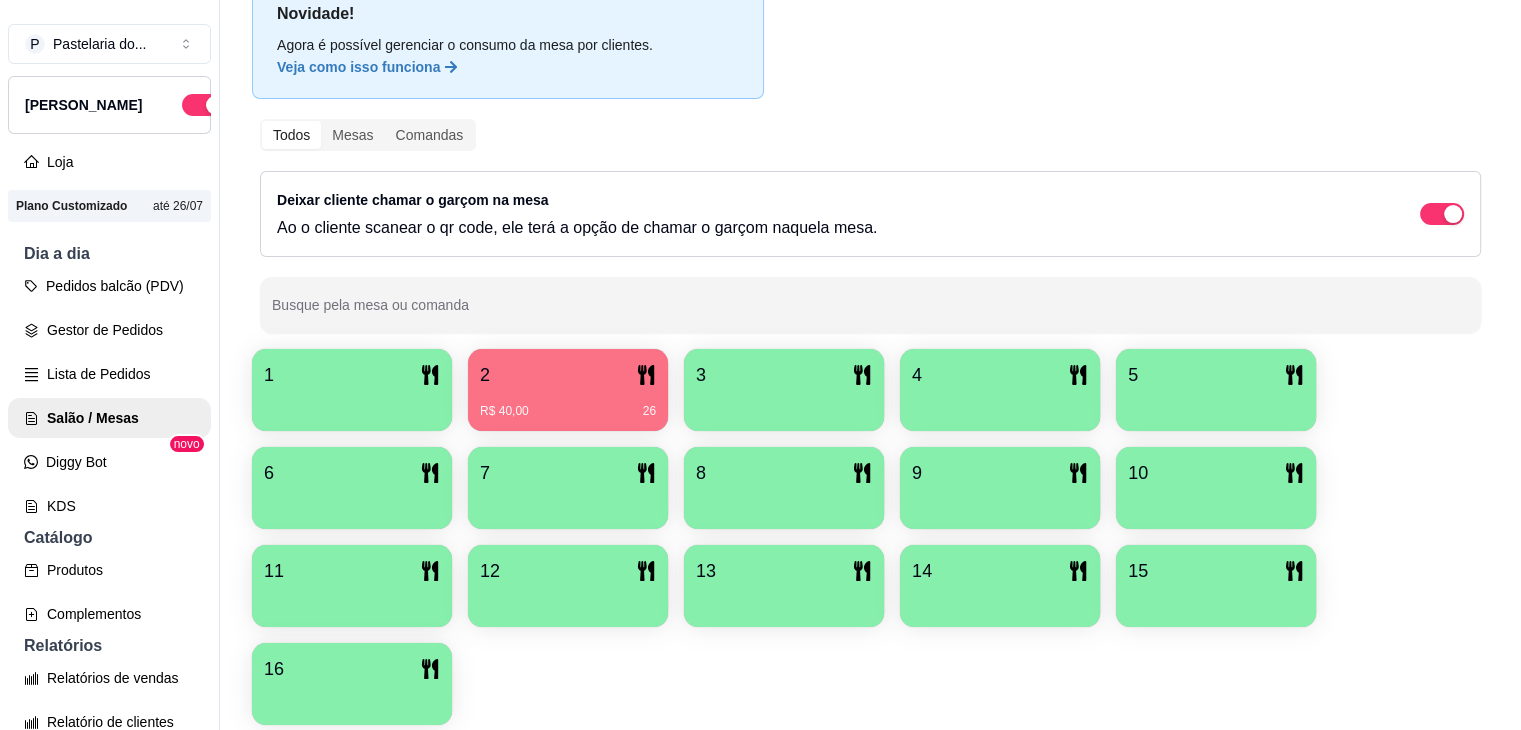 click 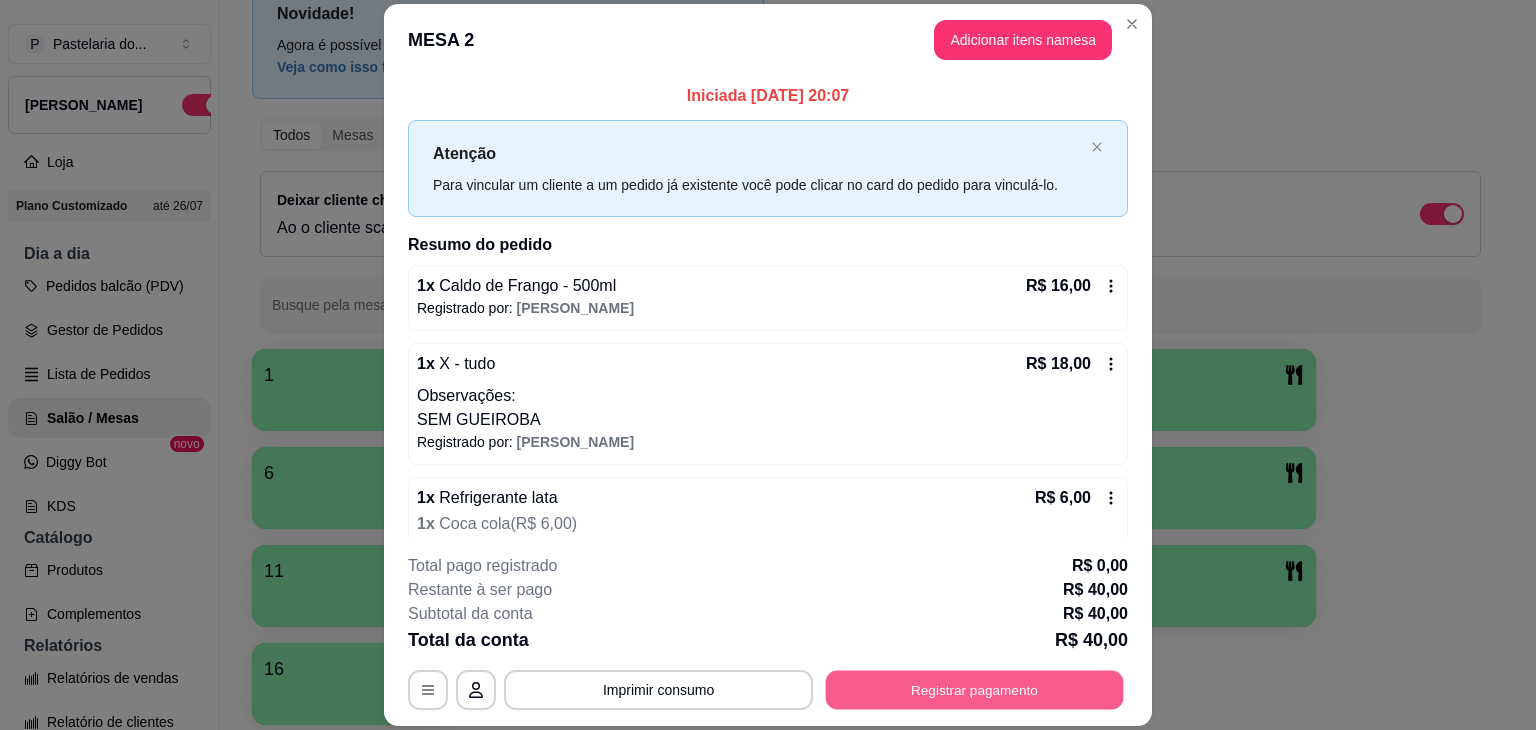 click on "Registrar pagamento" at bounding box center (975, 690) 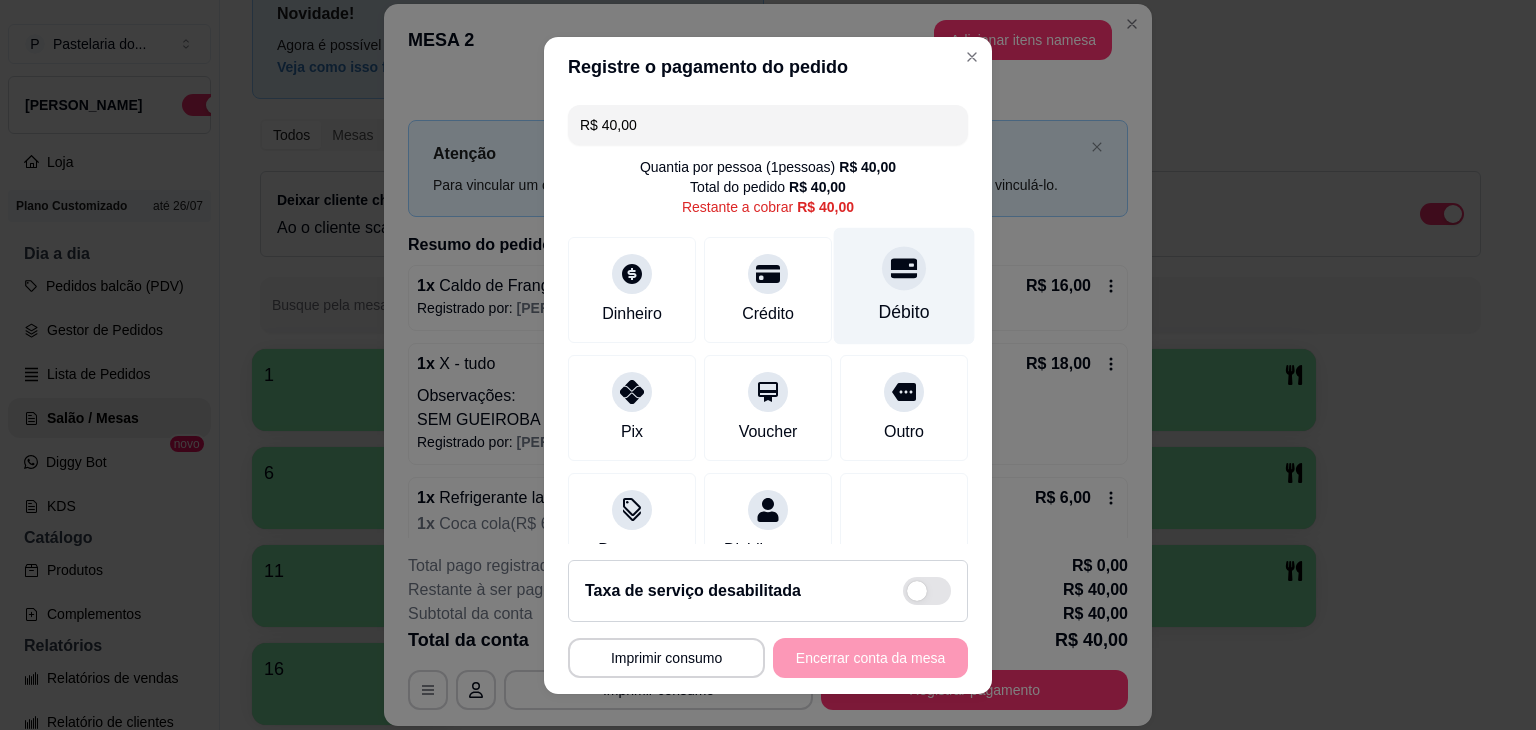 click on "Débito" at bounding box center [904, 312] 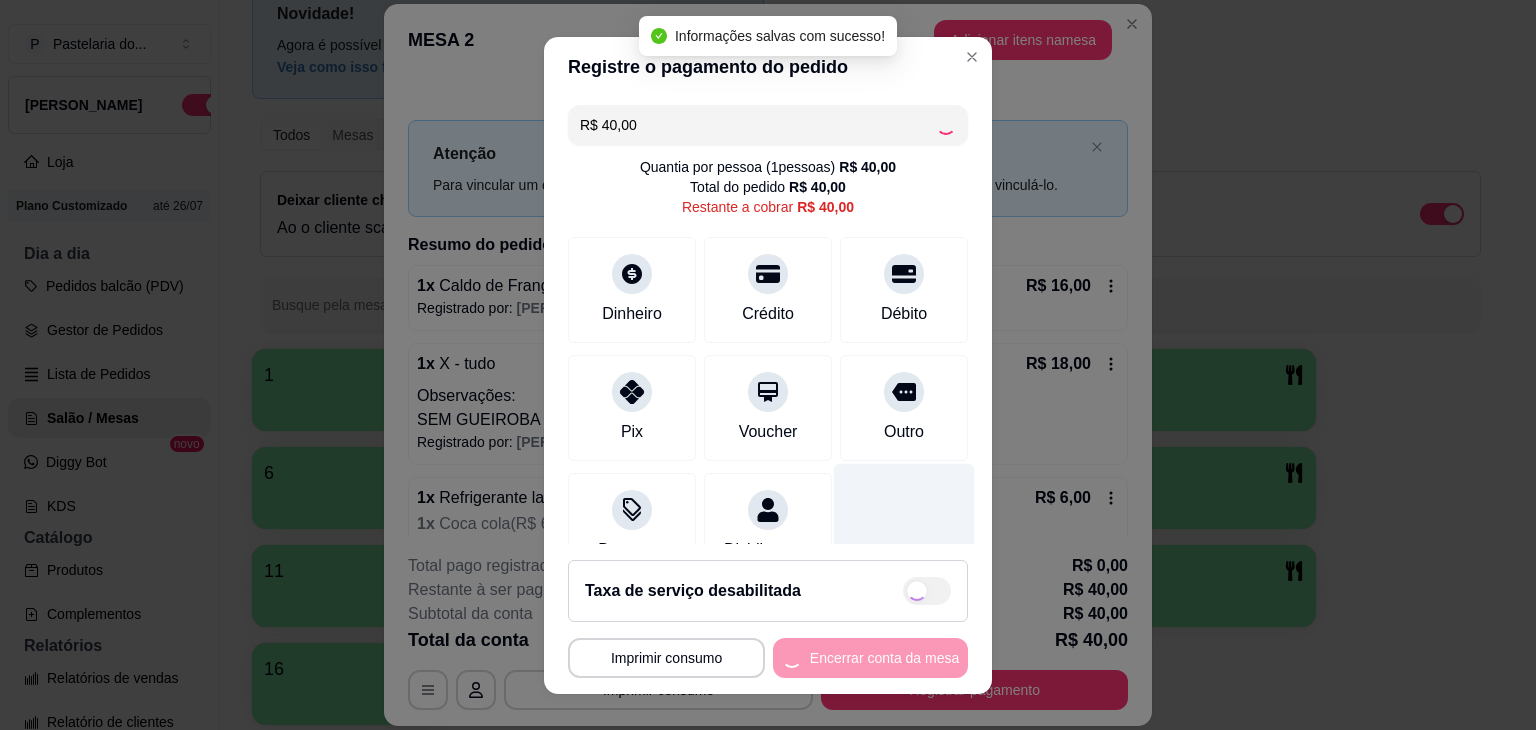 type on "R$ 0,00" 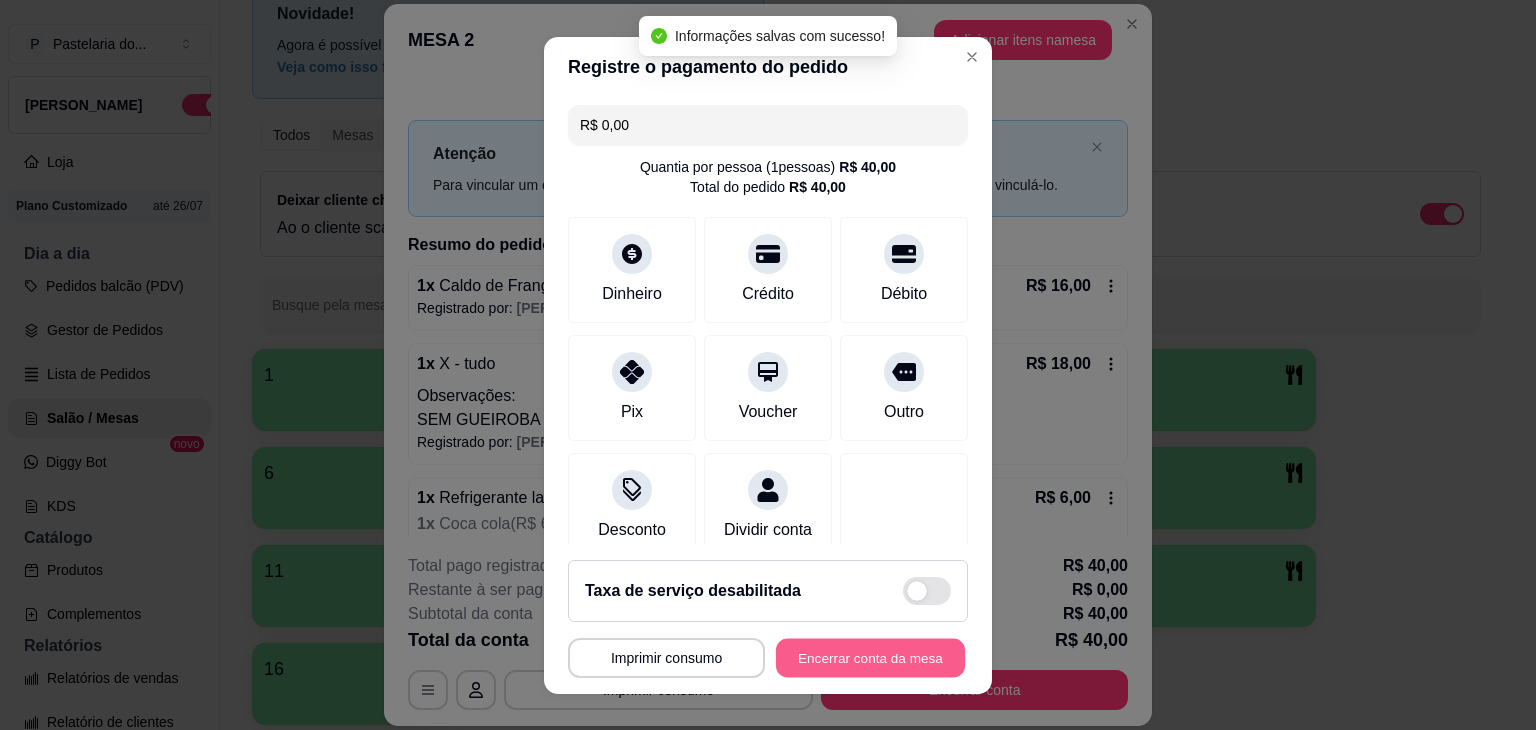 click on "Encerrar conta da mesa" at bounding box center [870, 657] 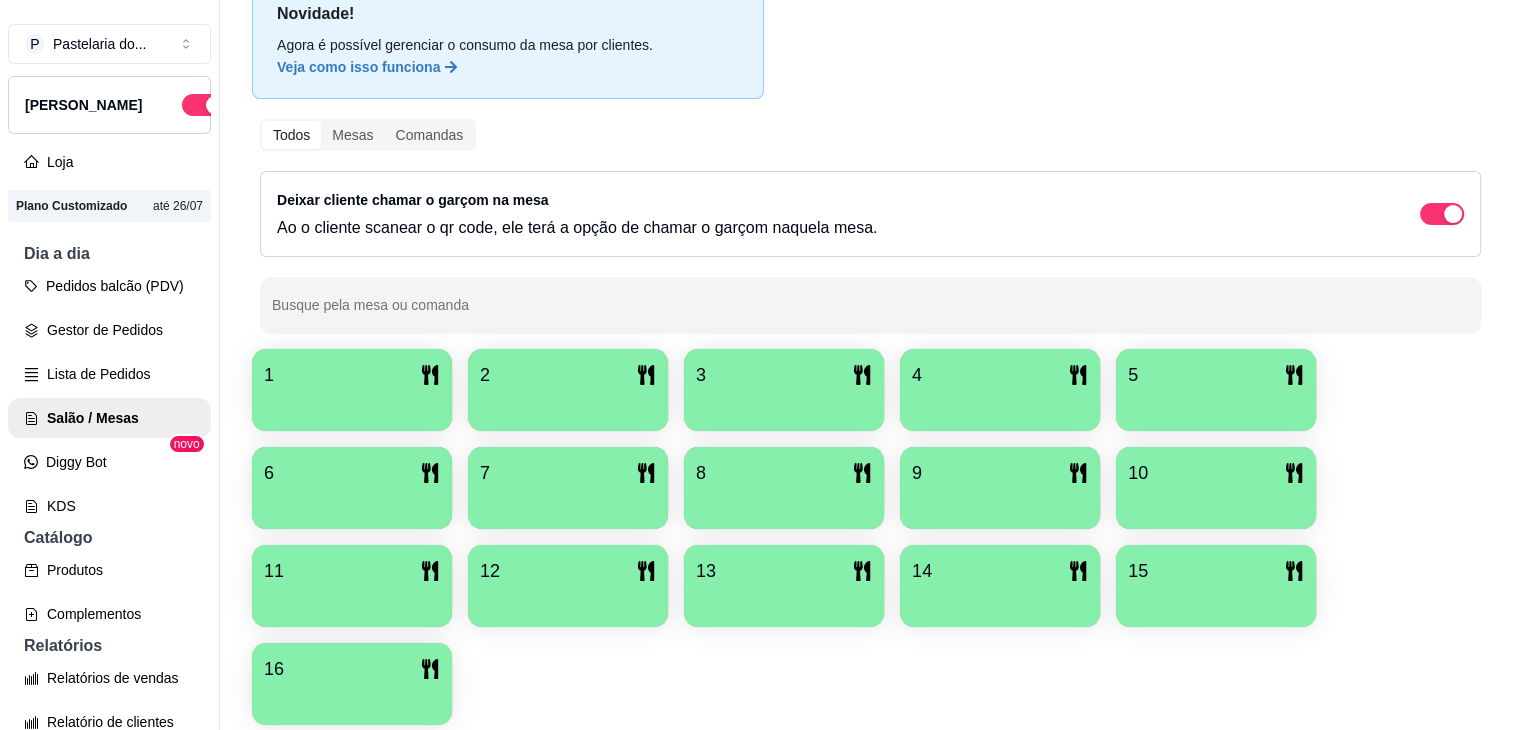 click on "1 2 3 4 5 6 7 8 9 10 11 12 13 14 15 16" at bounding box center (870, 537) 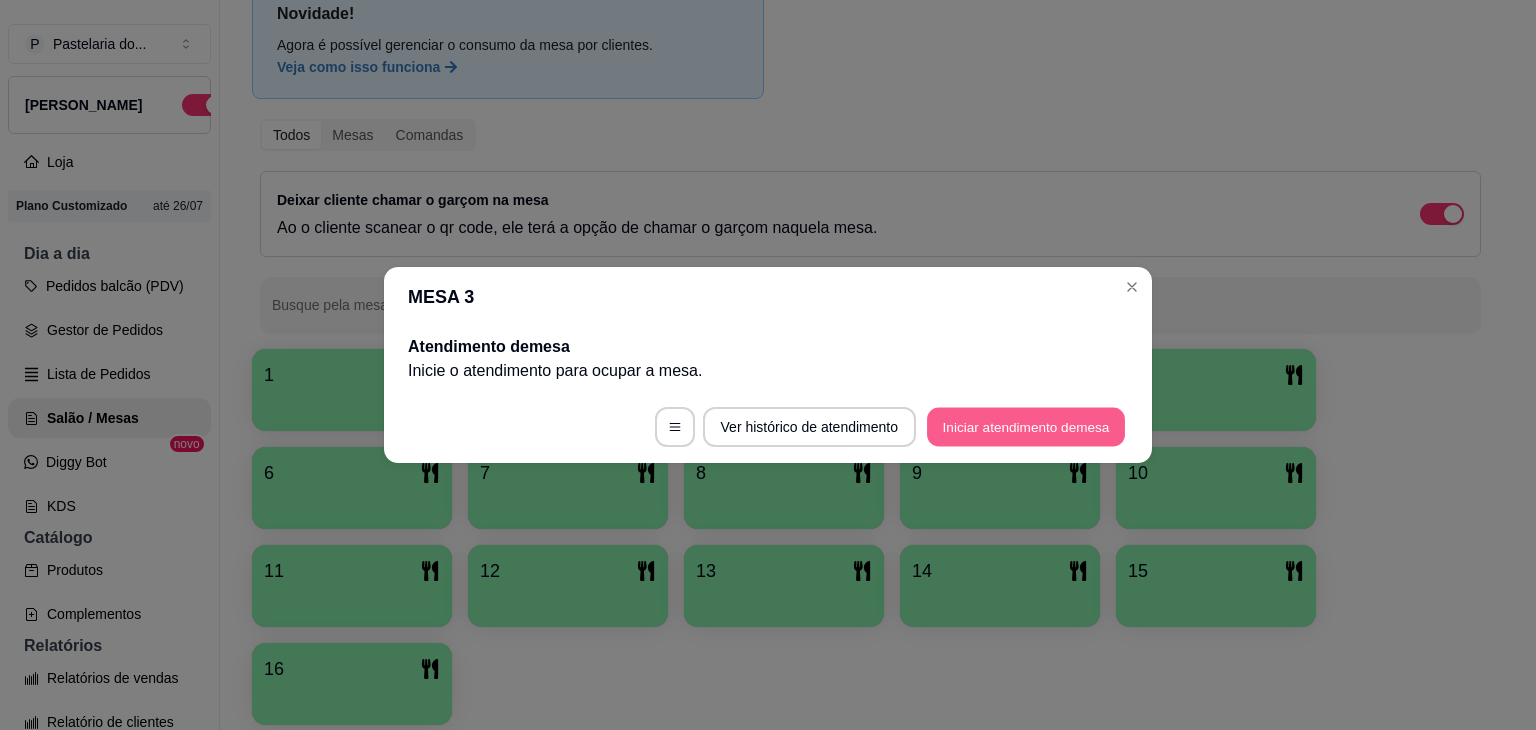 click on "Iniciar atendimento de  mesa" at bounding box center [1026, 427] 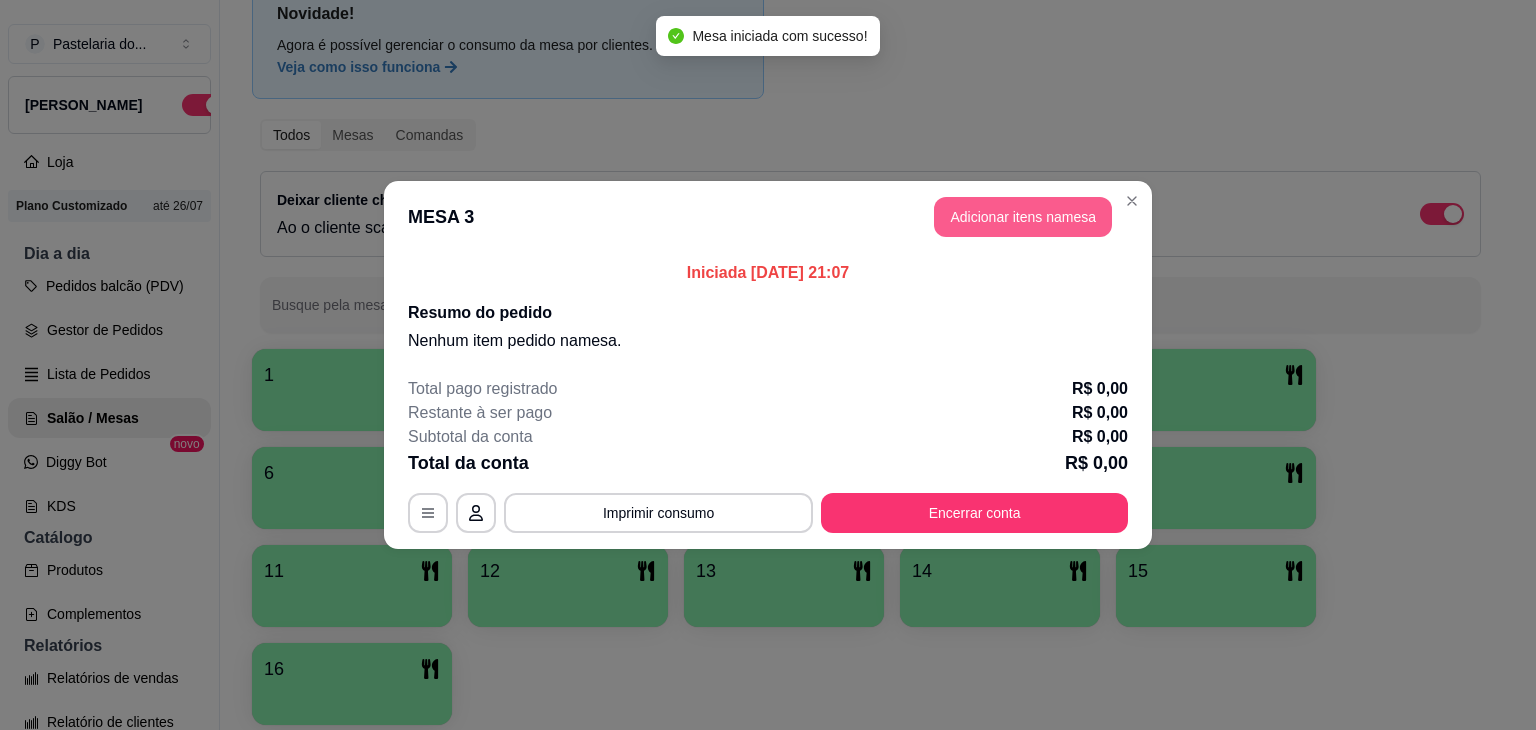 click on "Adicionar itens na  mesa" at bounding box center [1023, 217] 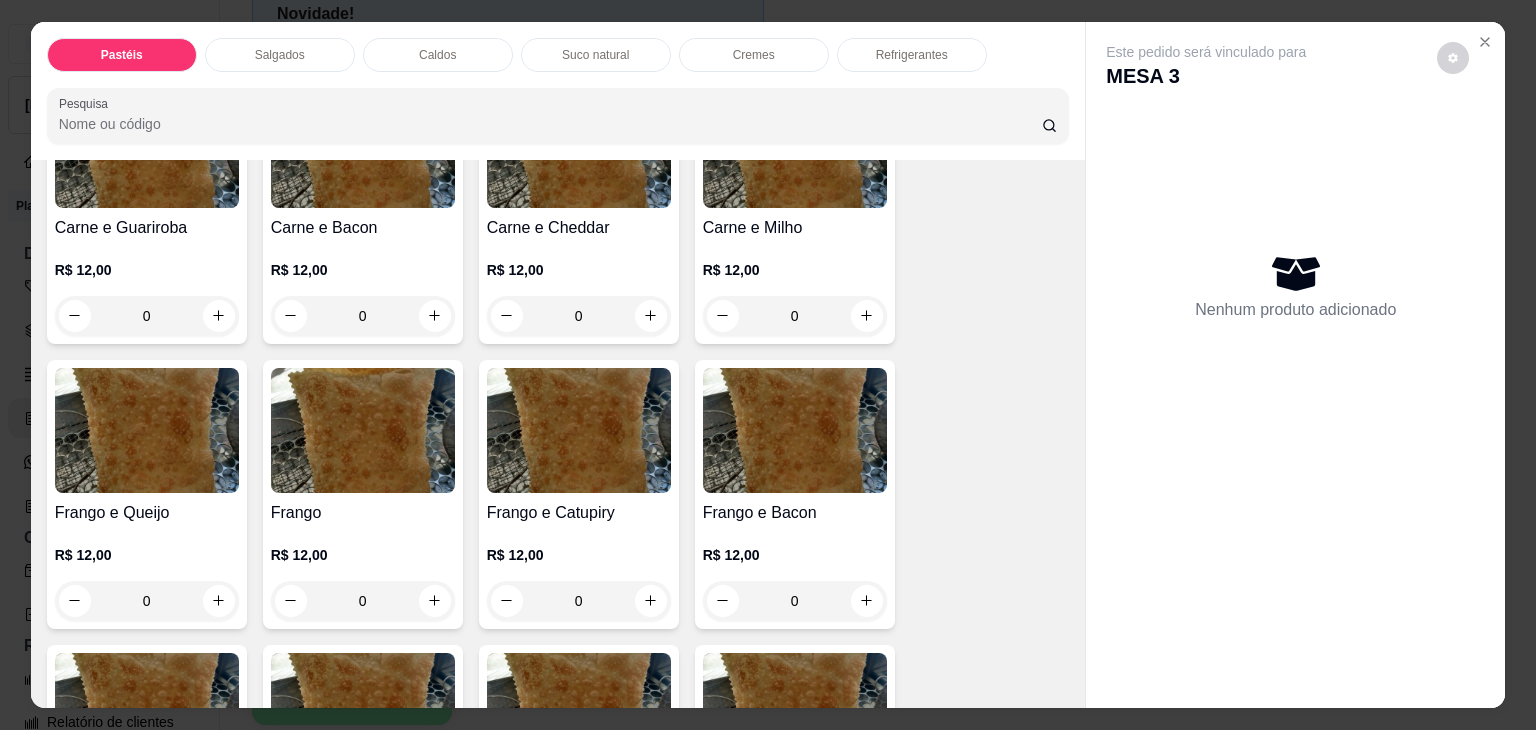 scroll, scrollTop: 600, scrollLeft: 0, axis: vertical 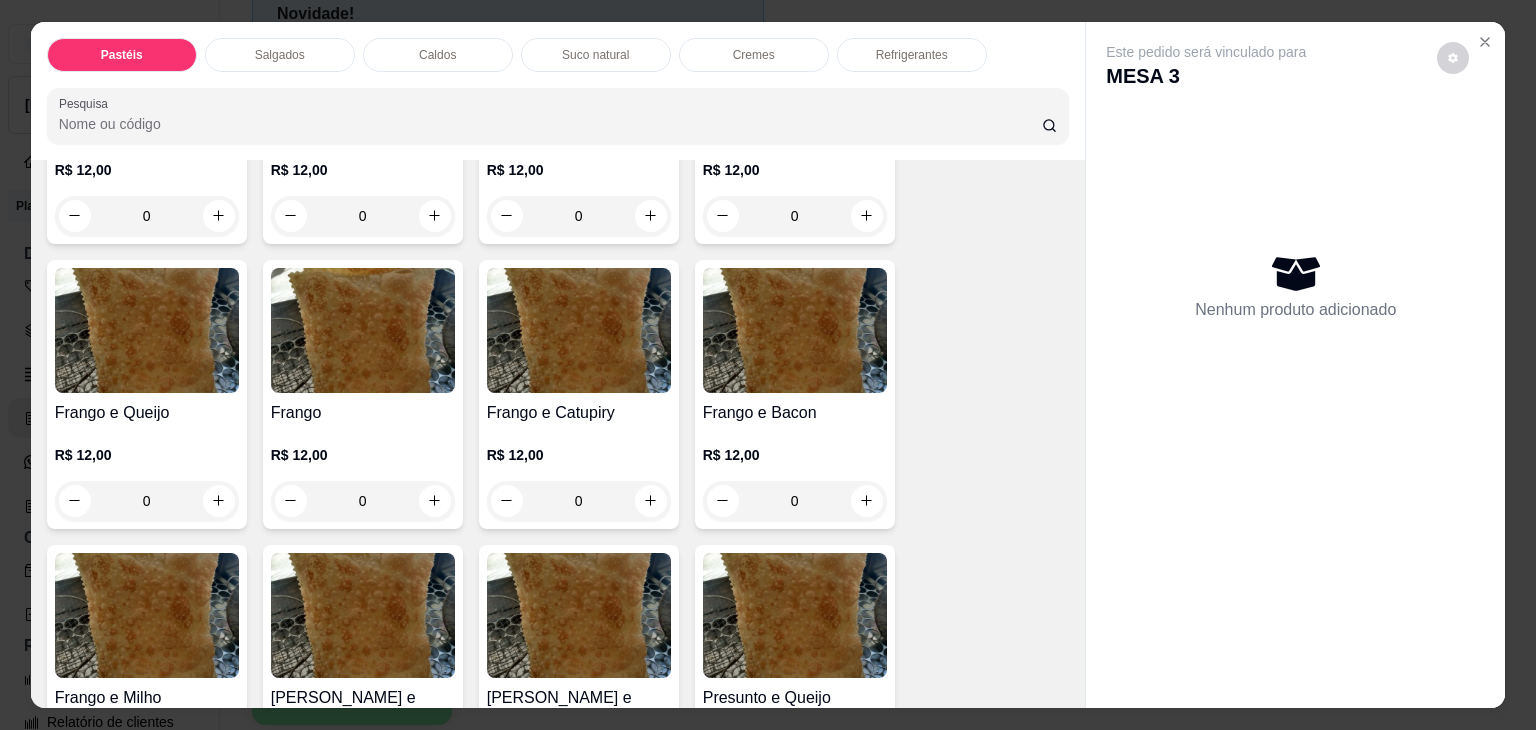 click on "0" at bounding box center (579, 501) 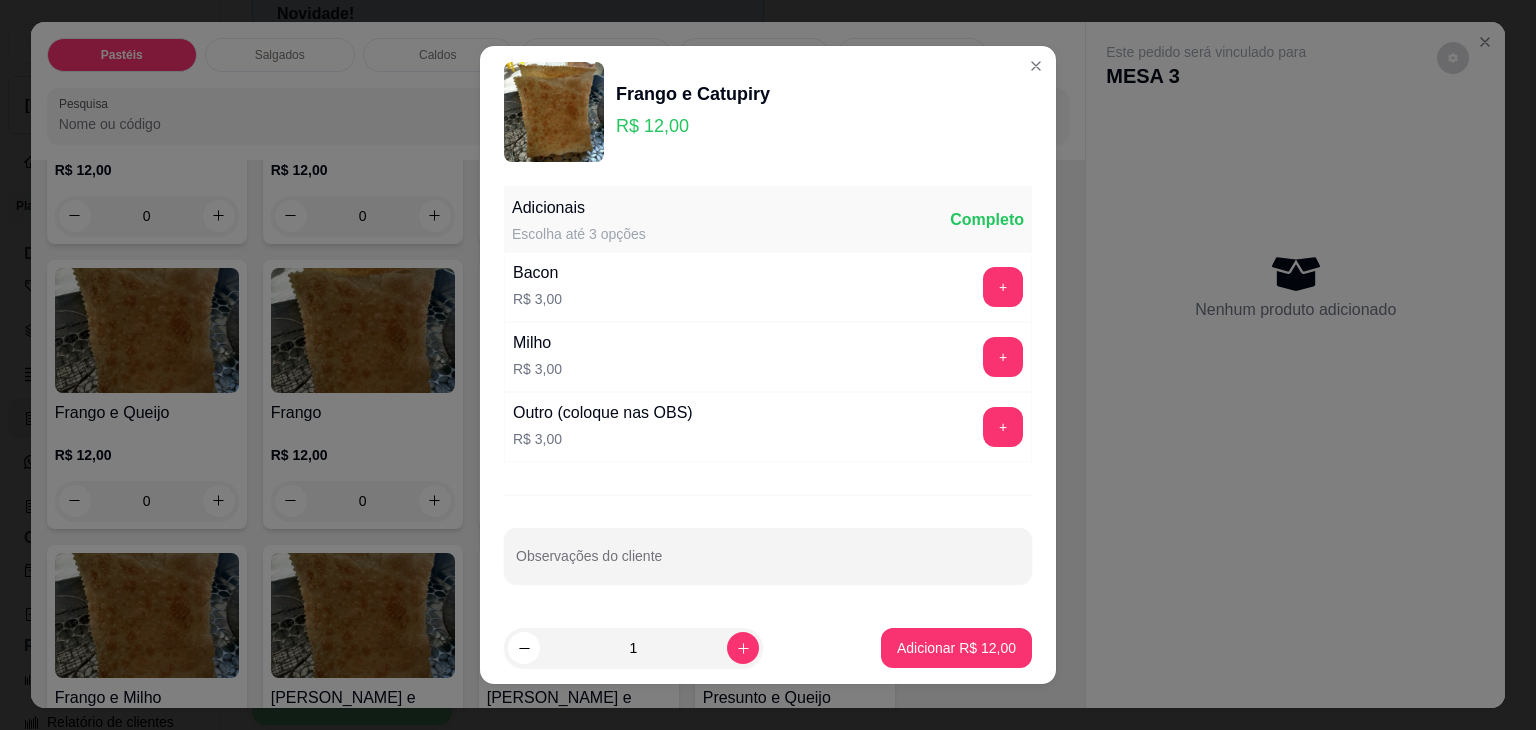 click on "+" at bounding box center [1003, 427] 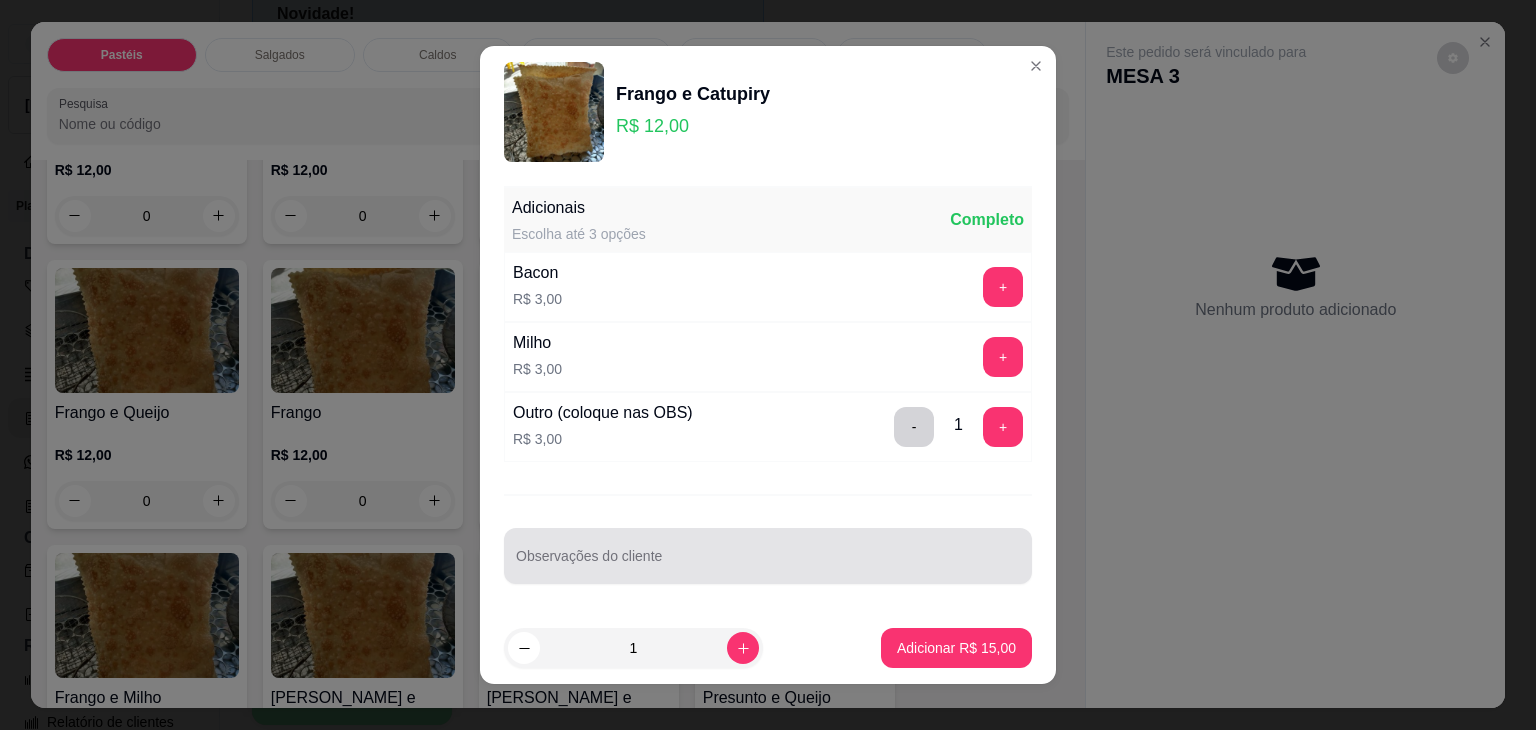 click at bounding box center (768, 556) 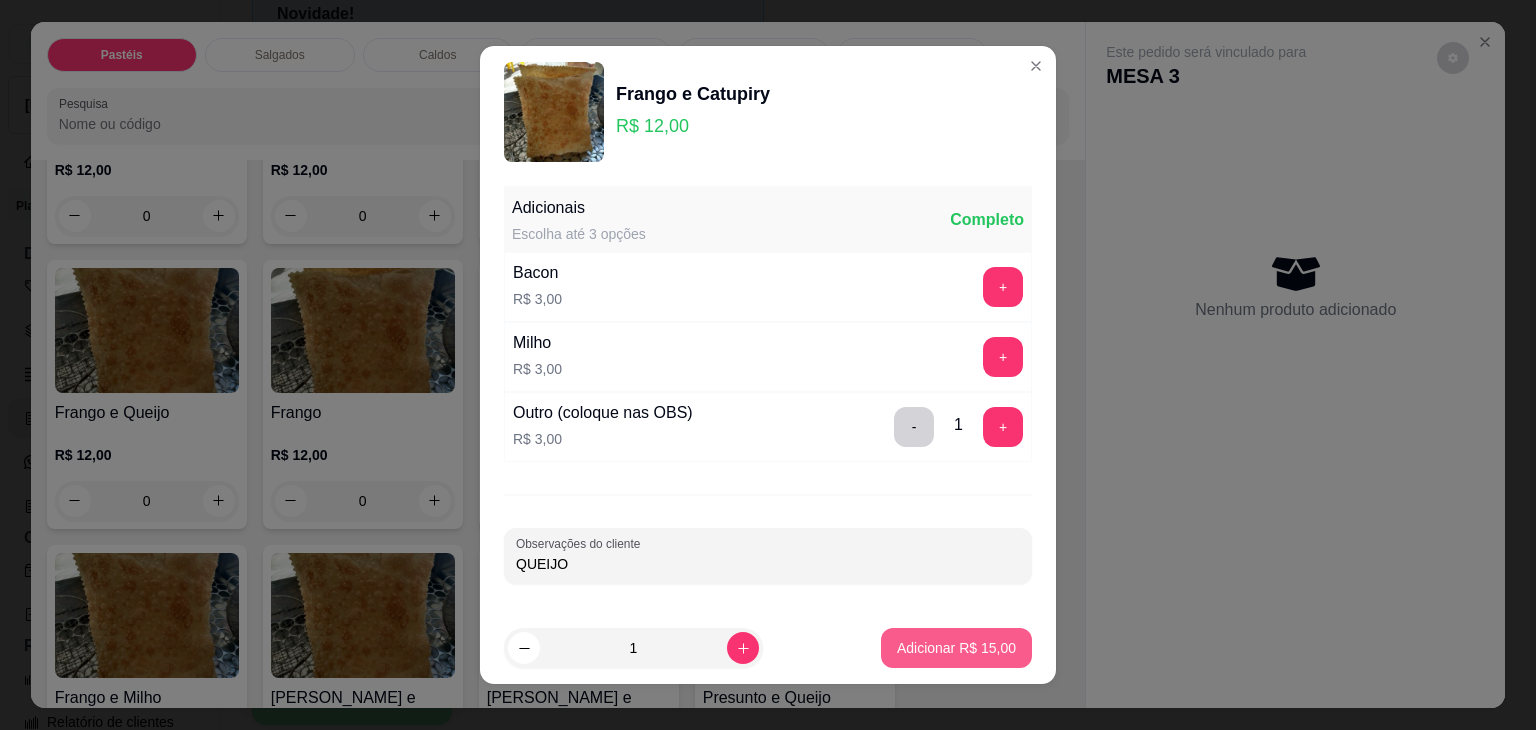type on "QUEIJO" 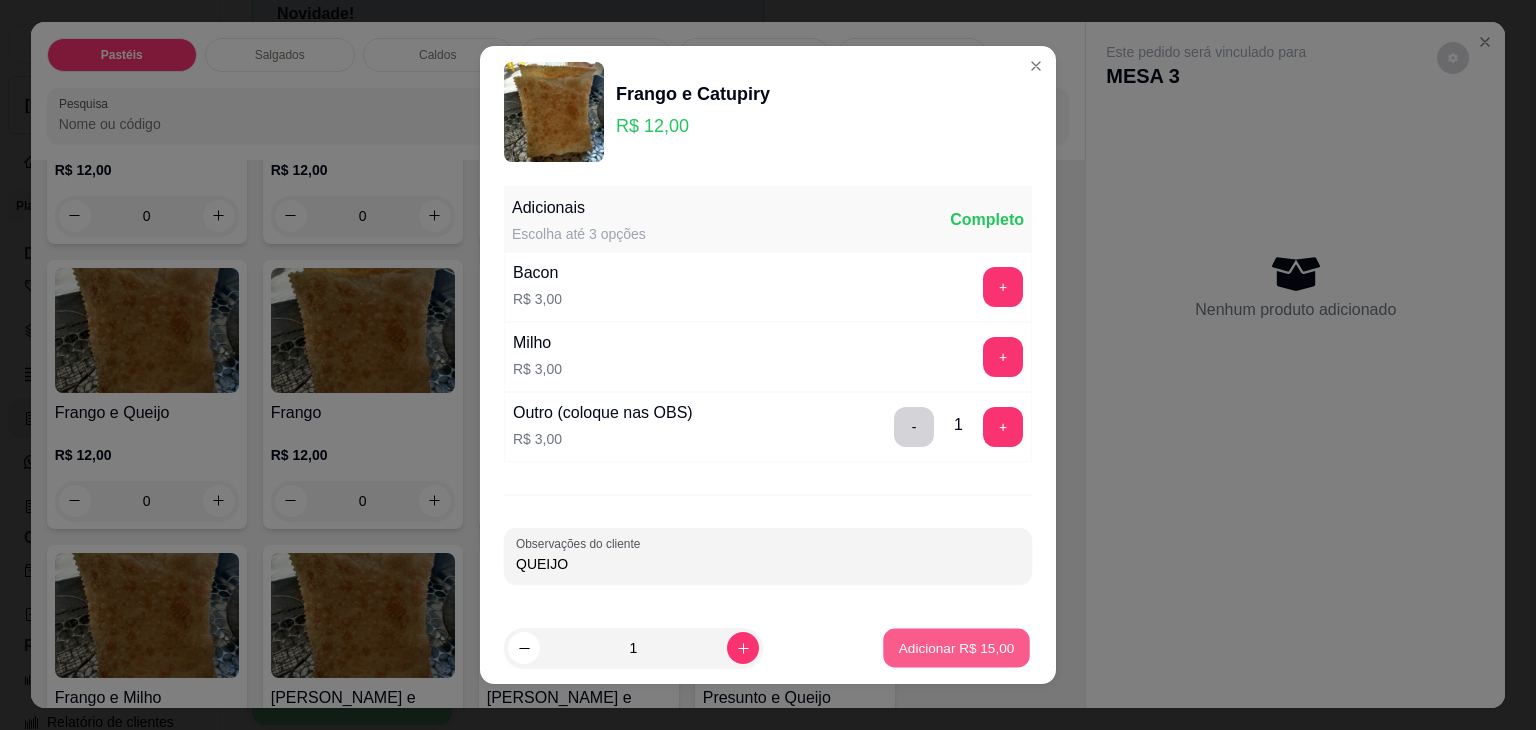 click on "Adicionar   R$ 15,00" at bounding box center [957, 647] 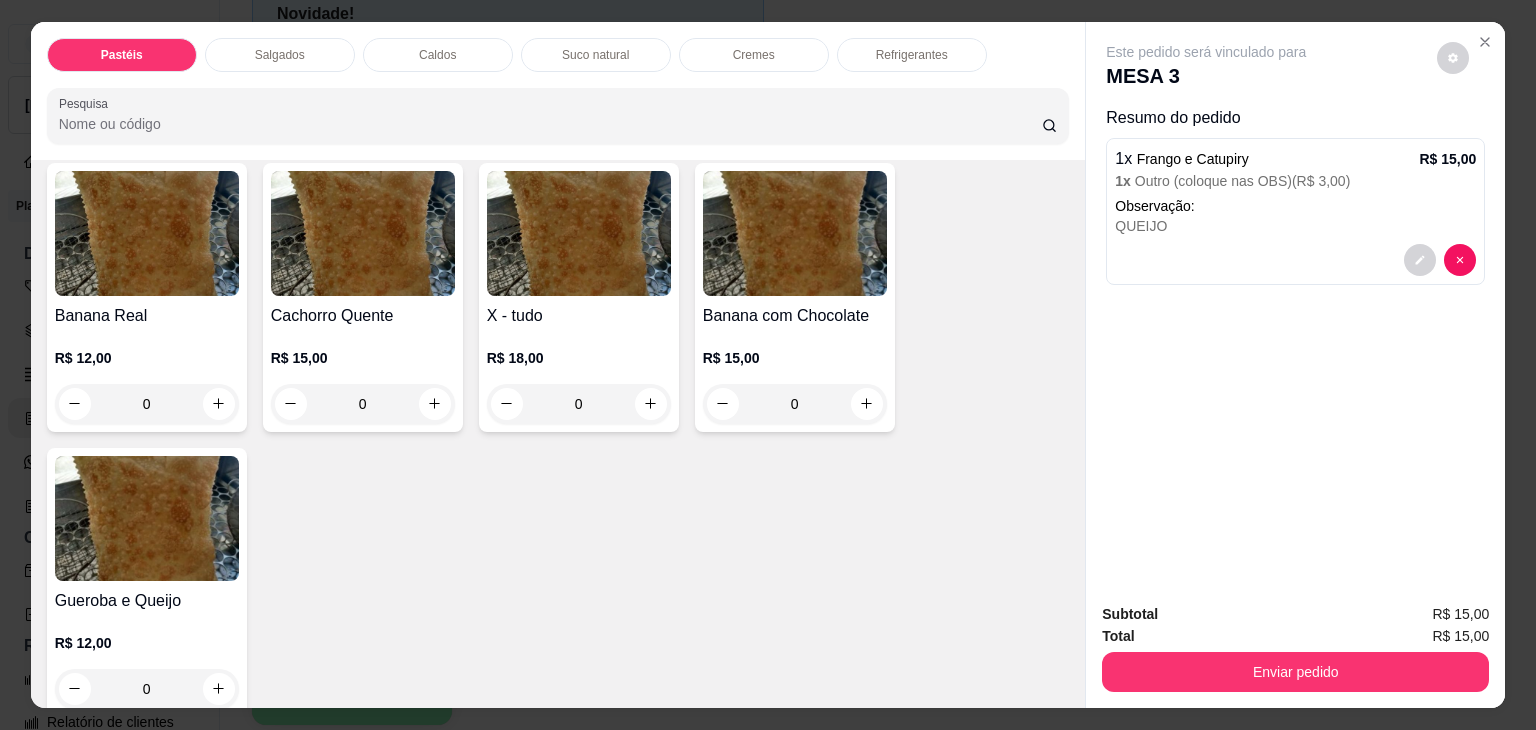 scroll, scrollTop: 1600, scrollLeft: 0, axis: vertical 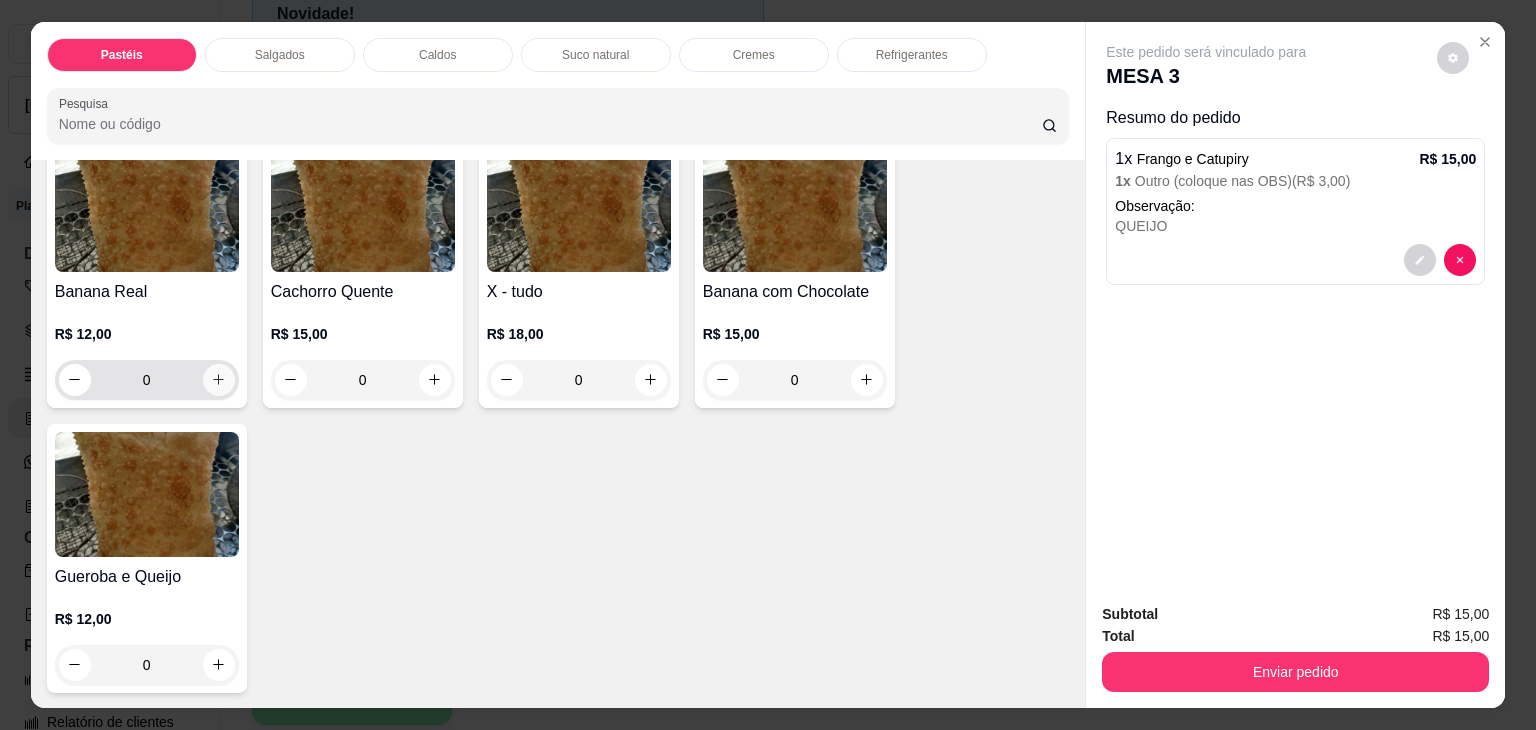 click at bounding box center (219, 380) 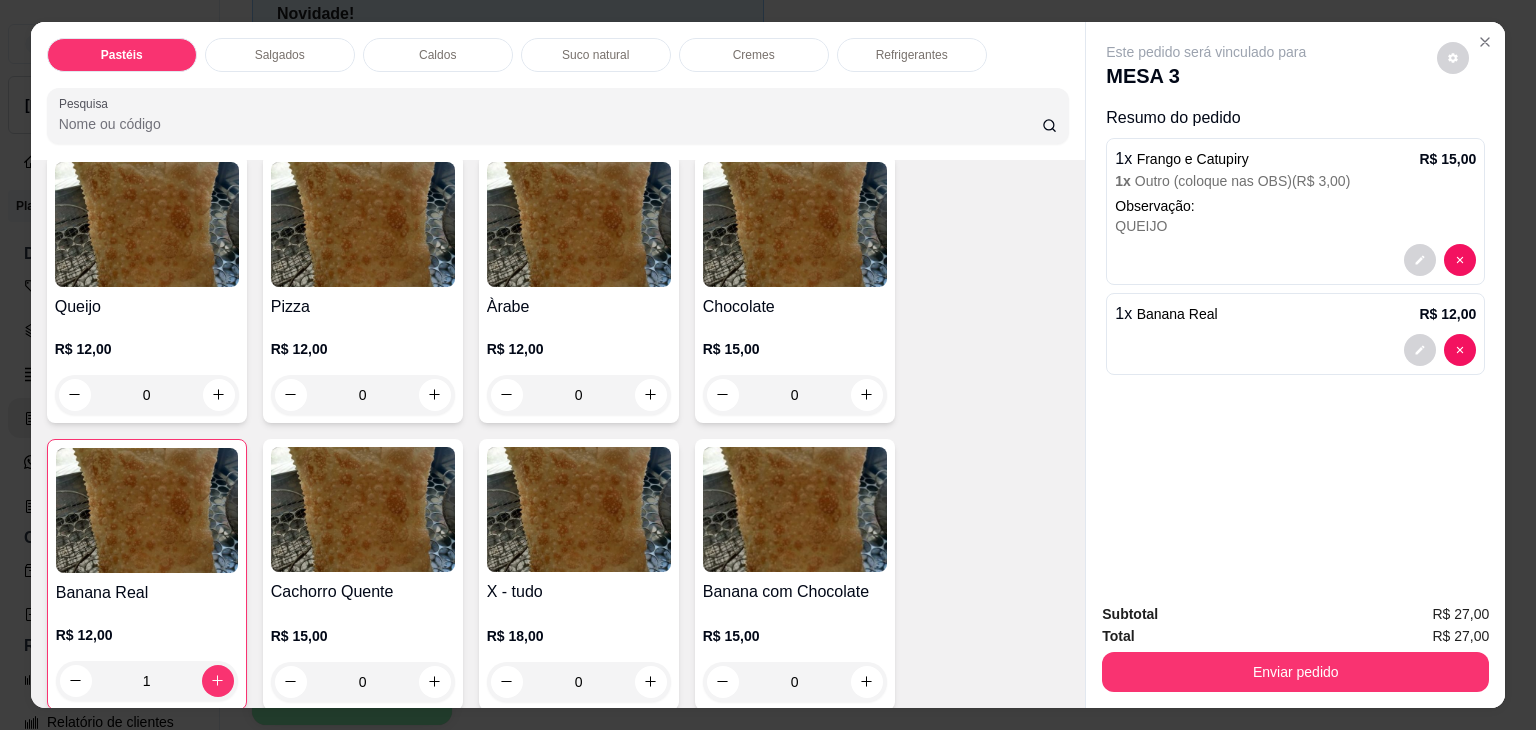 scroll, scrollTop: 1000, scrollLeft: 0, axis: vertical 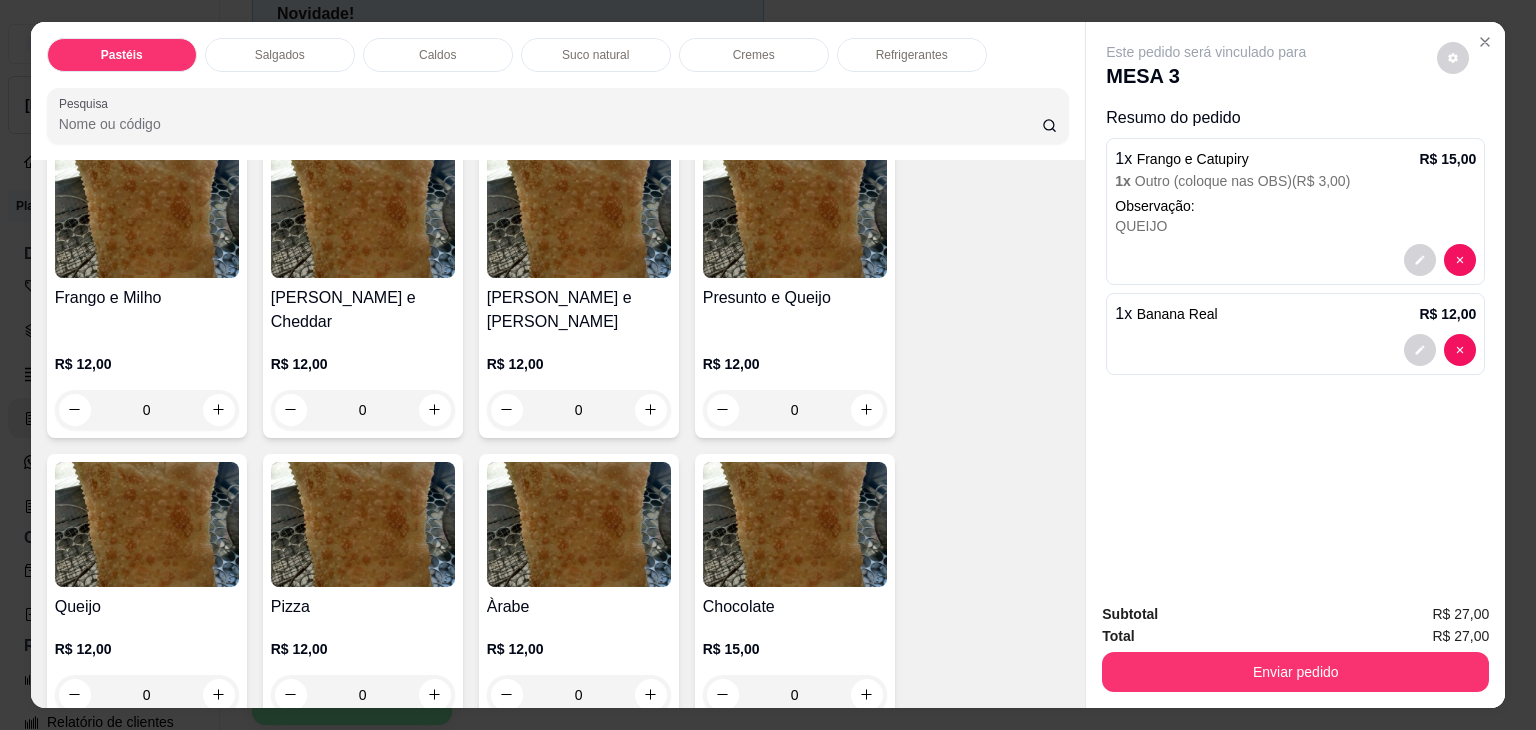 click at bounding box center [1295, 350] 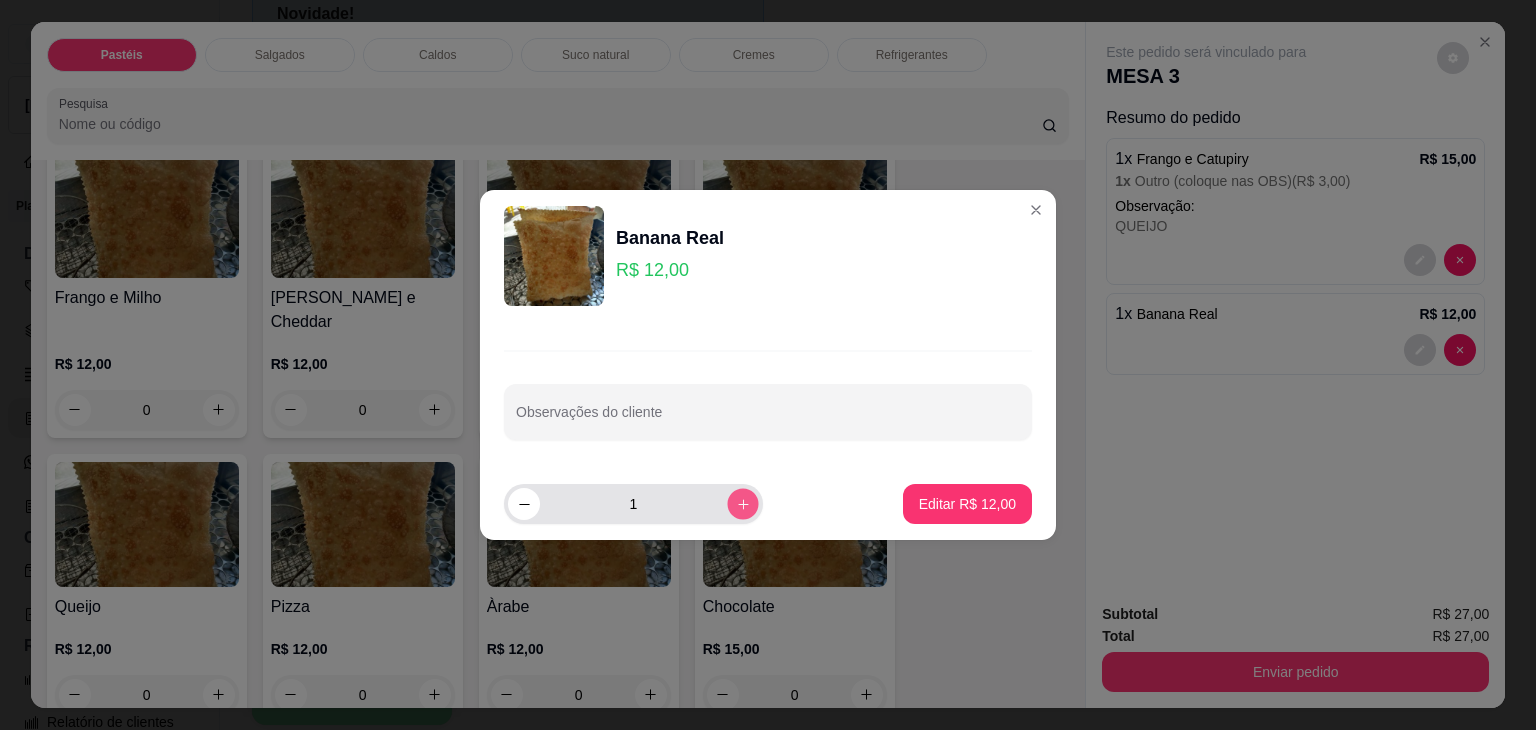 click at bounding box center [742, 503] 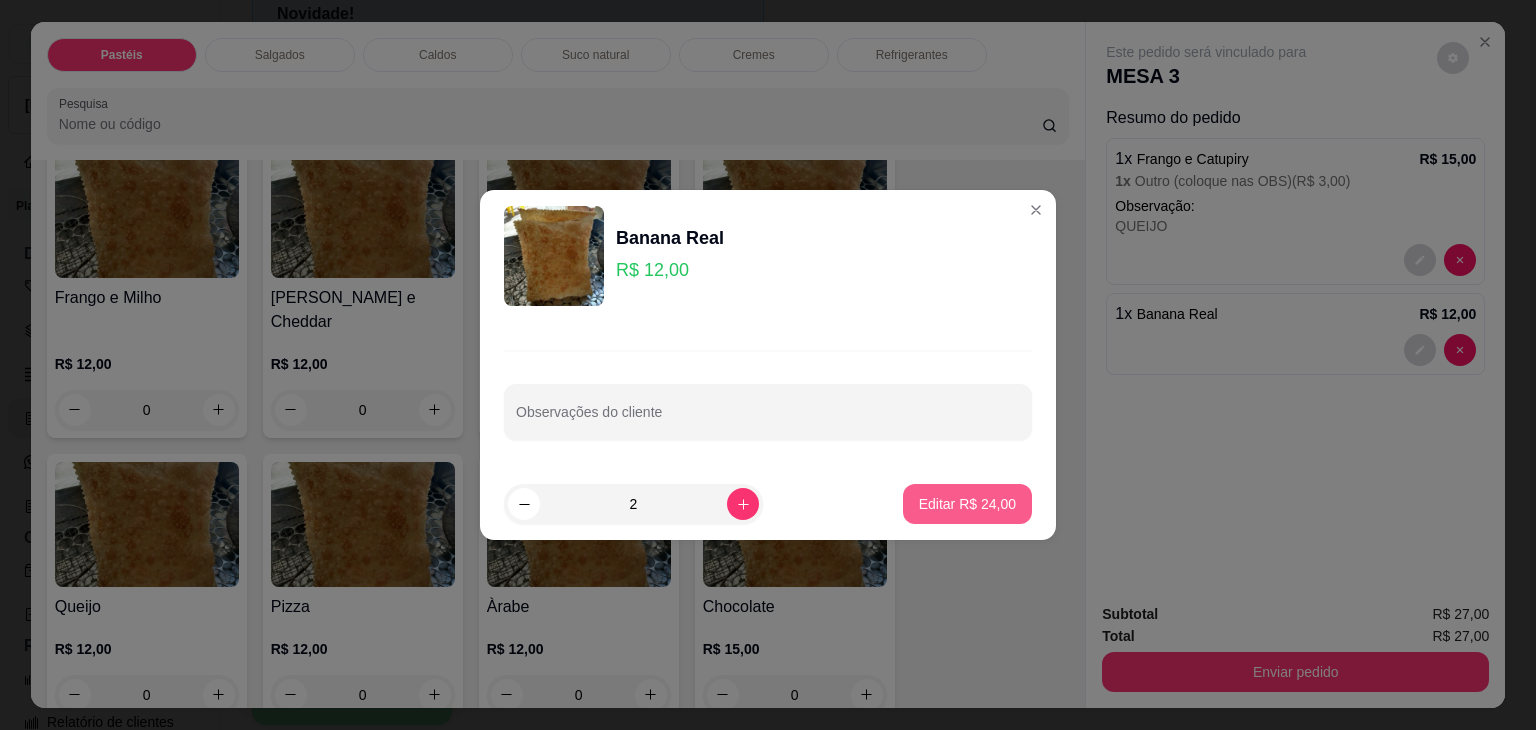 click on "Editar   R$ 24,00" at bounding box center (967, 504) 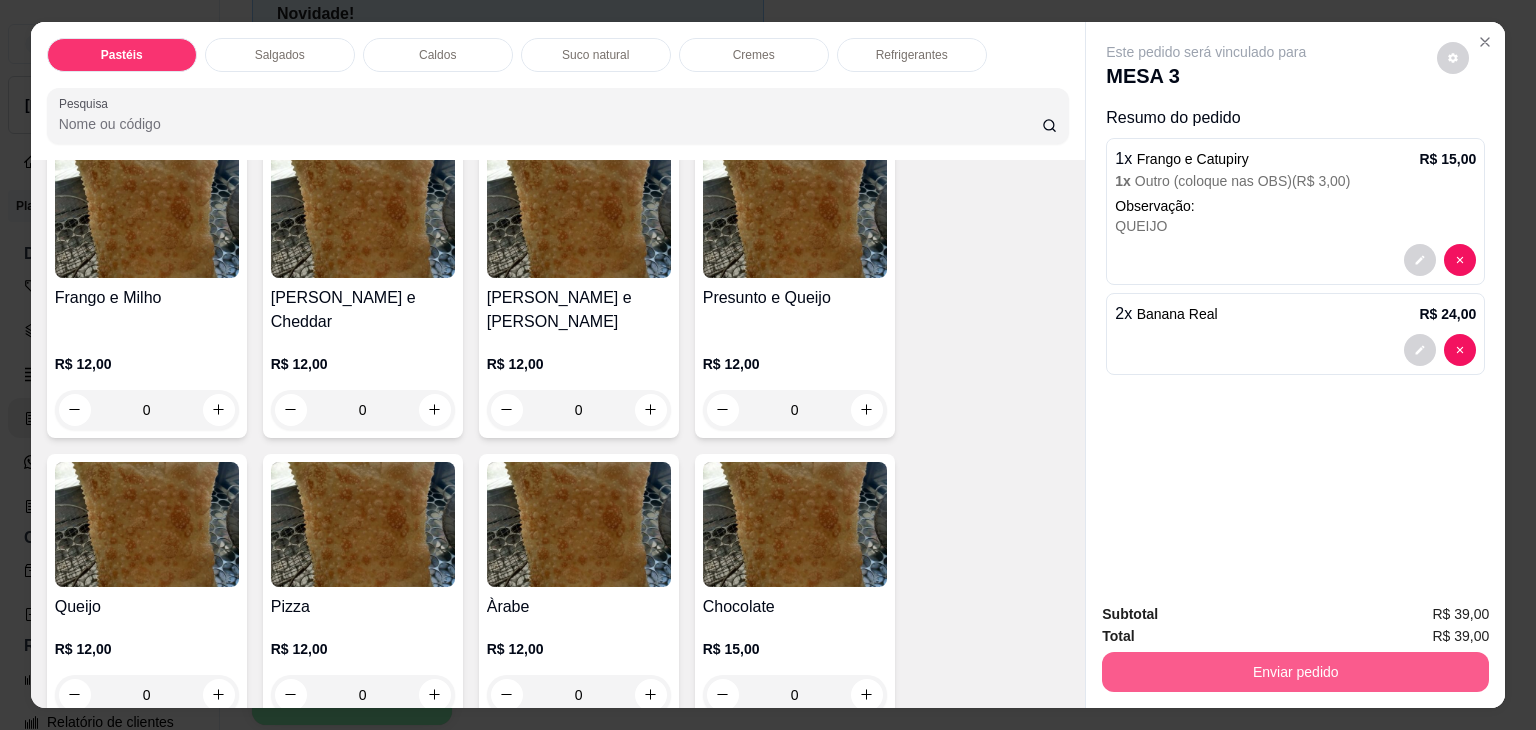 click on "Enviar pedido" at bounding box center [1295, 672] 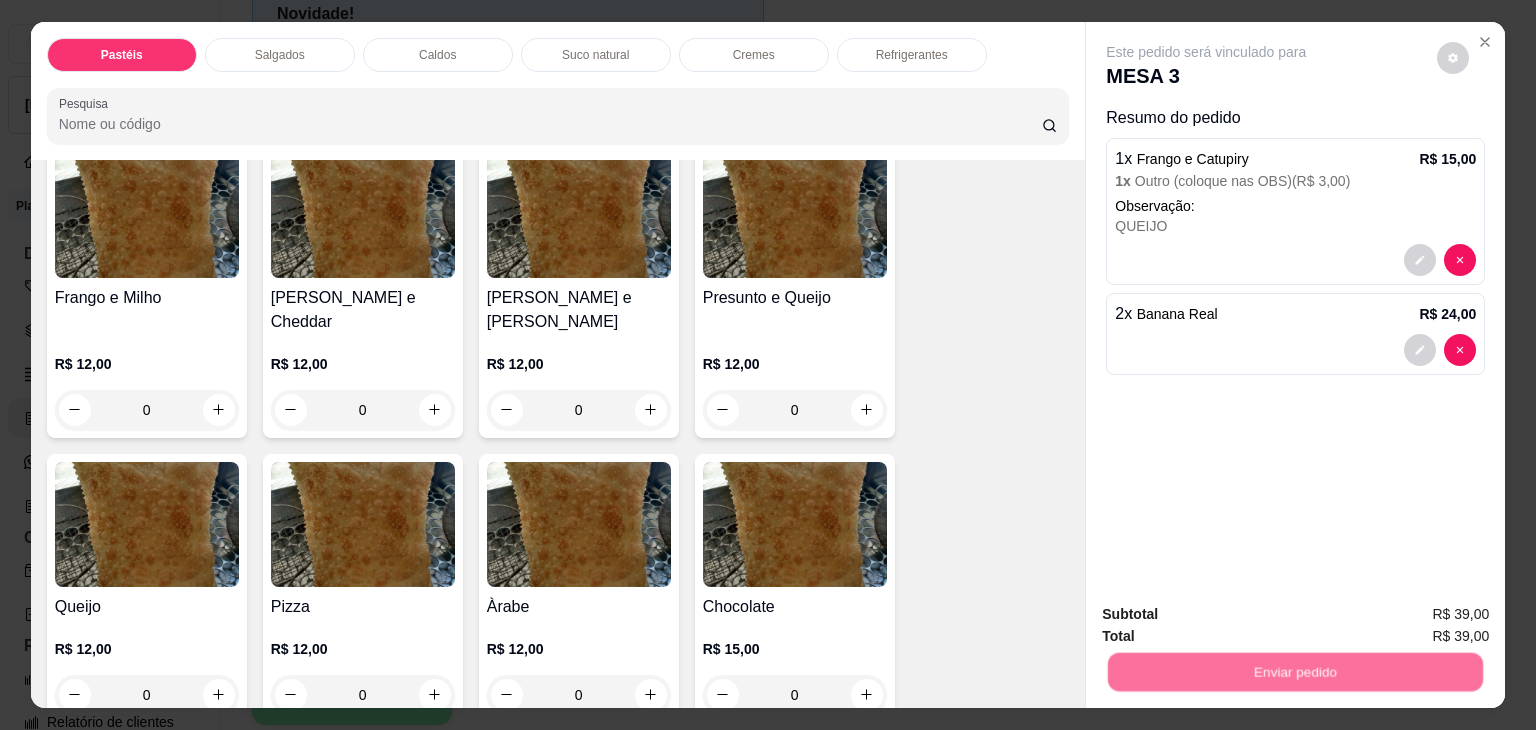 click on "Não registrar e enviar pedido" at bounding box center [1229, 615] 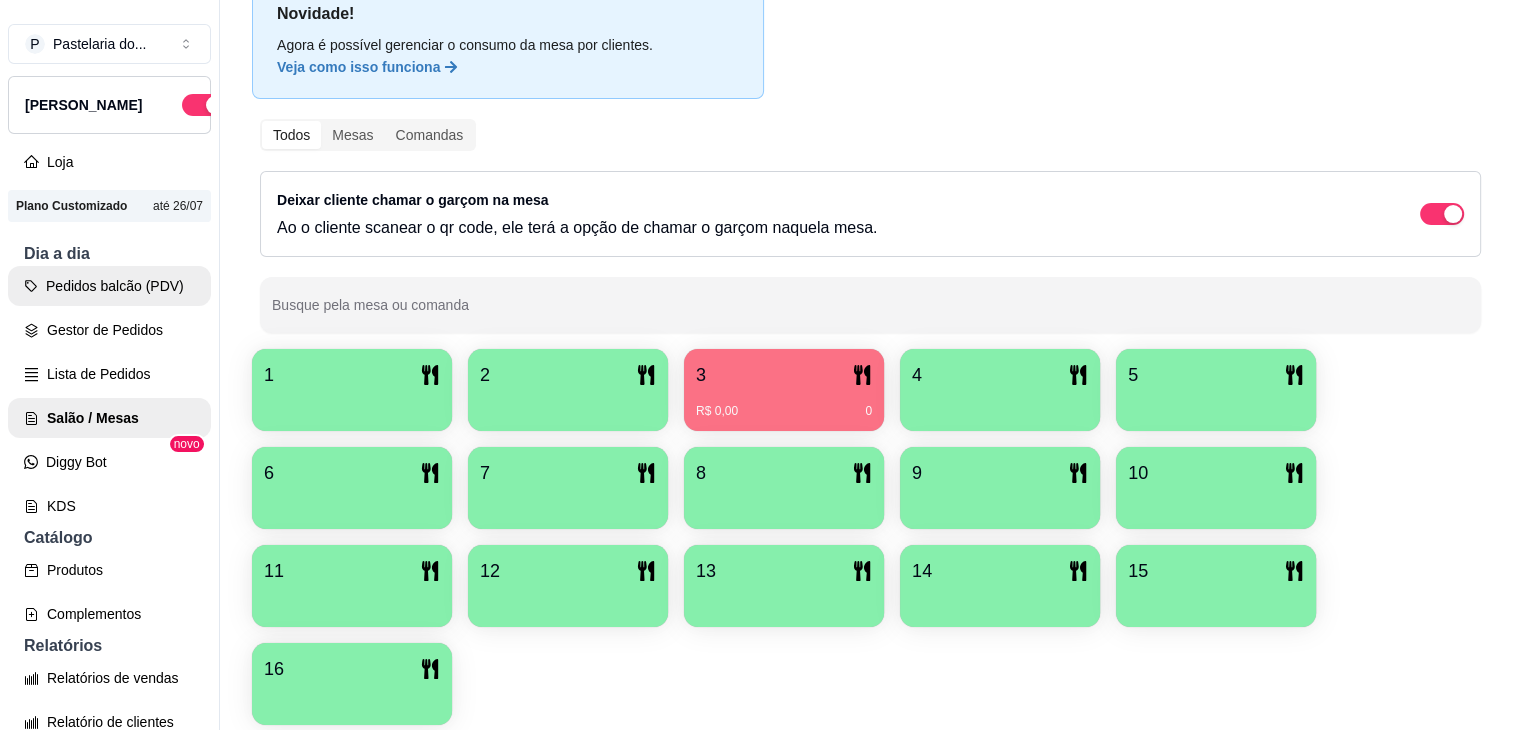 click on "Pedidos balcão (PDV)" at bounding box center [109, 286] 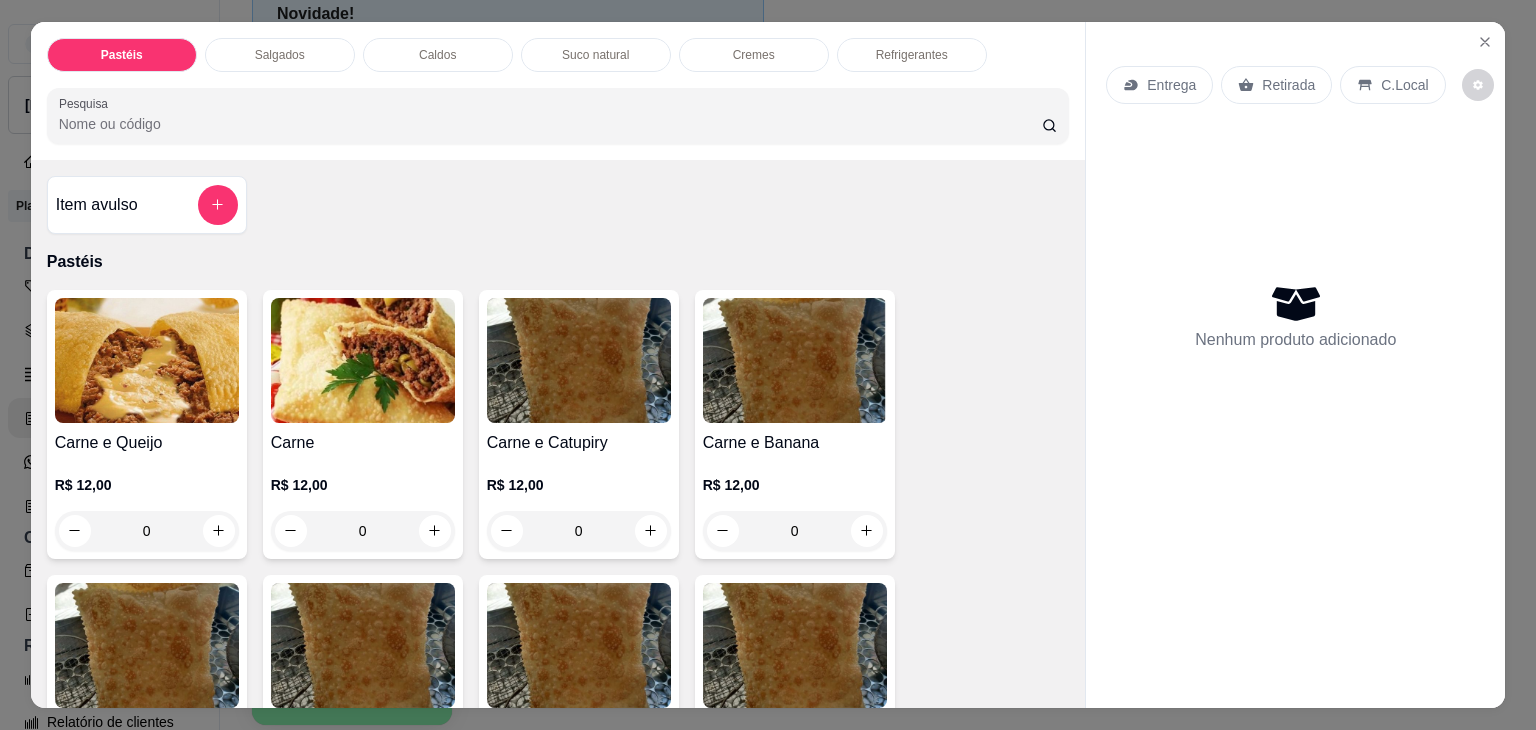 click on "Caldos" at bounding box center (438, 55) 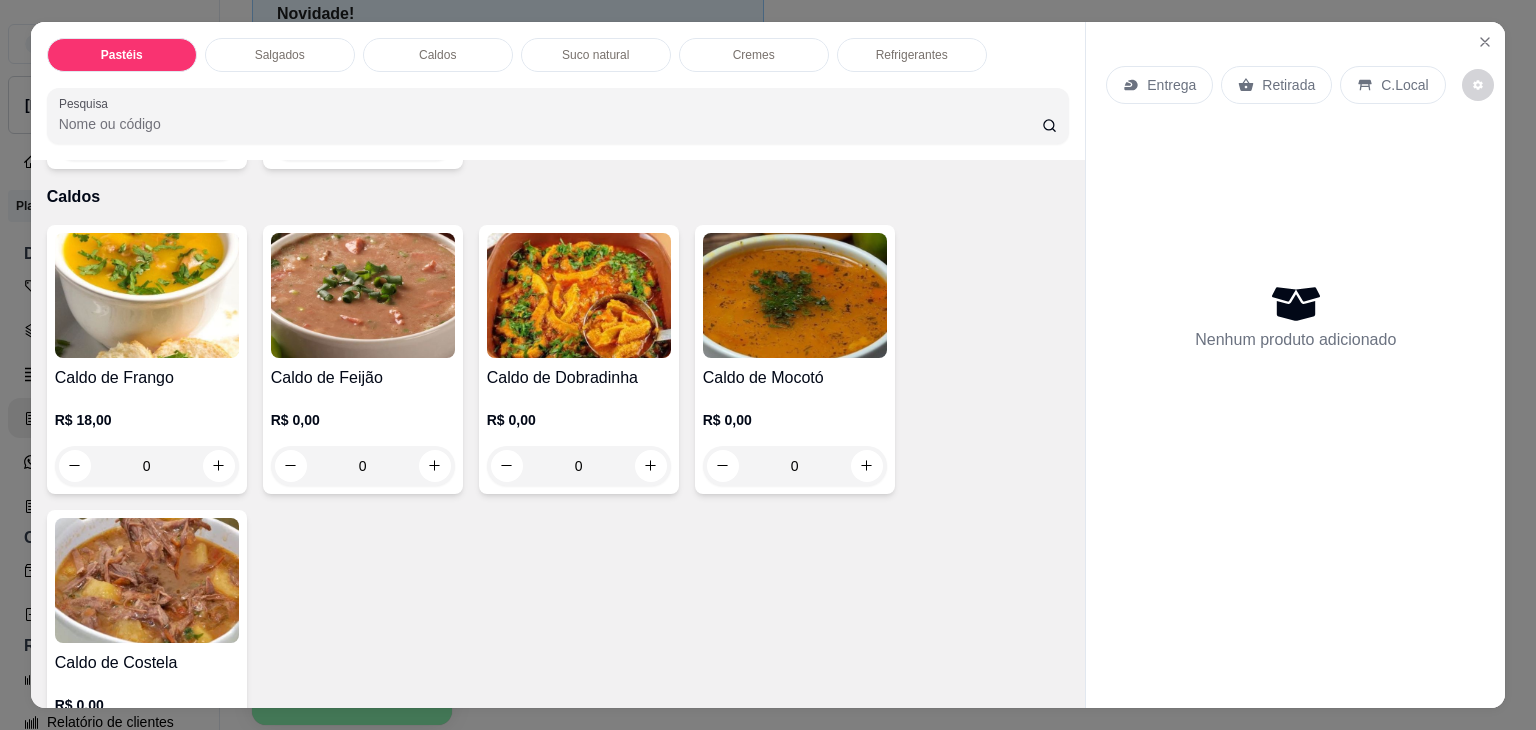 scroll, scrollTop: 49, scrollLeft: 0, axis: vertical 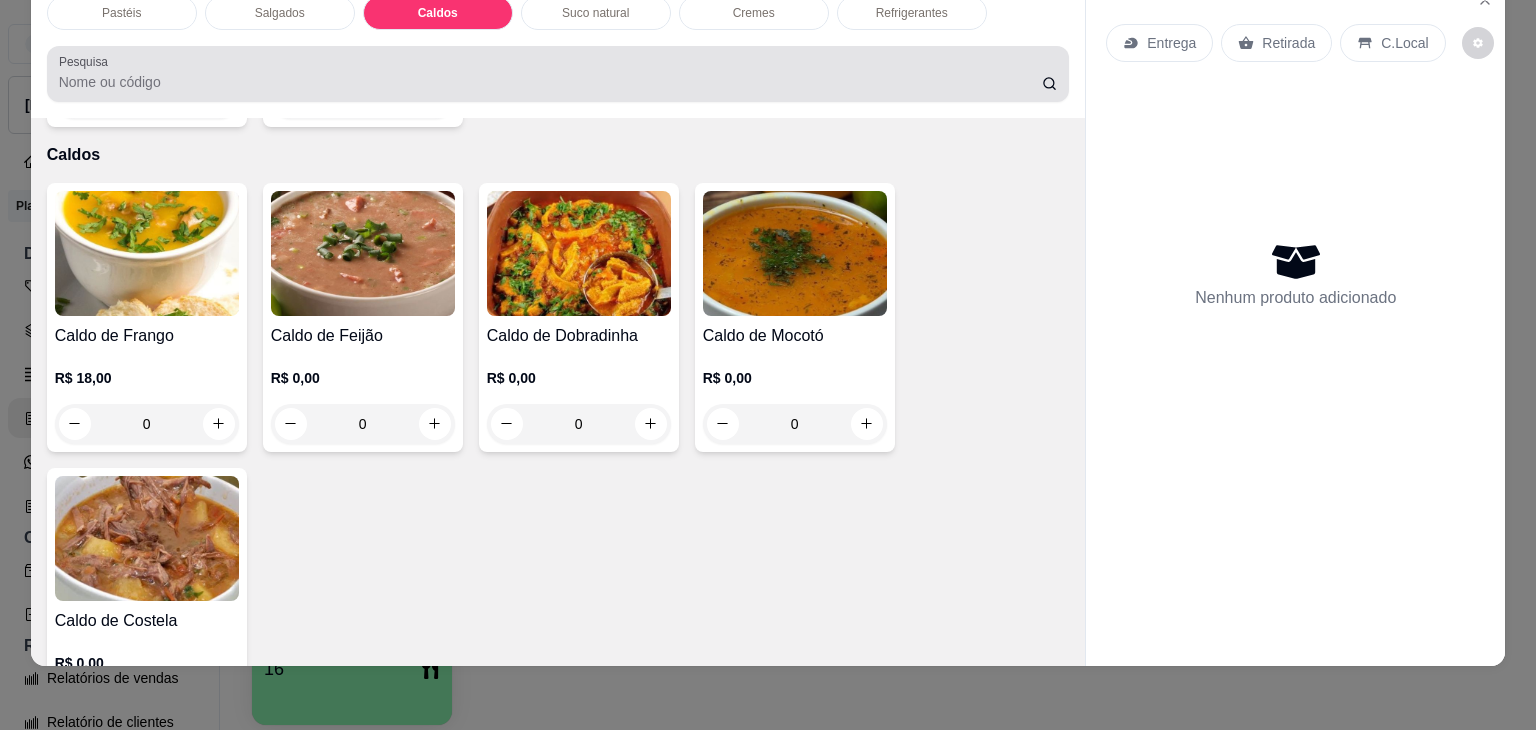 click at bounding box center (558, 74) 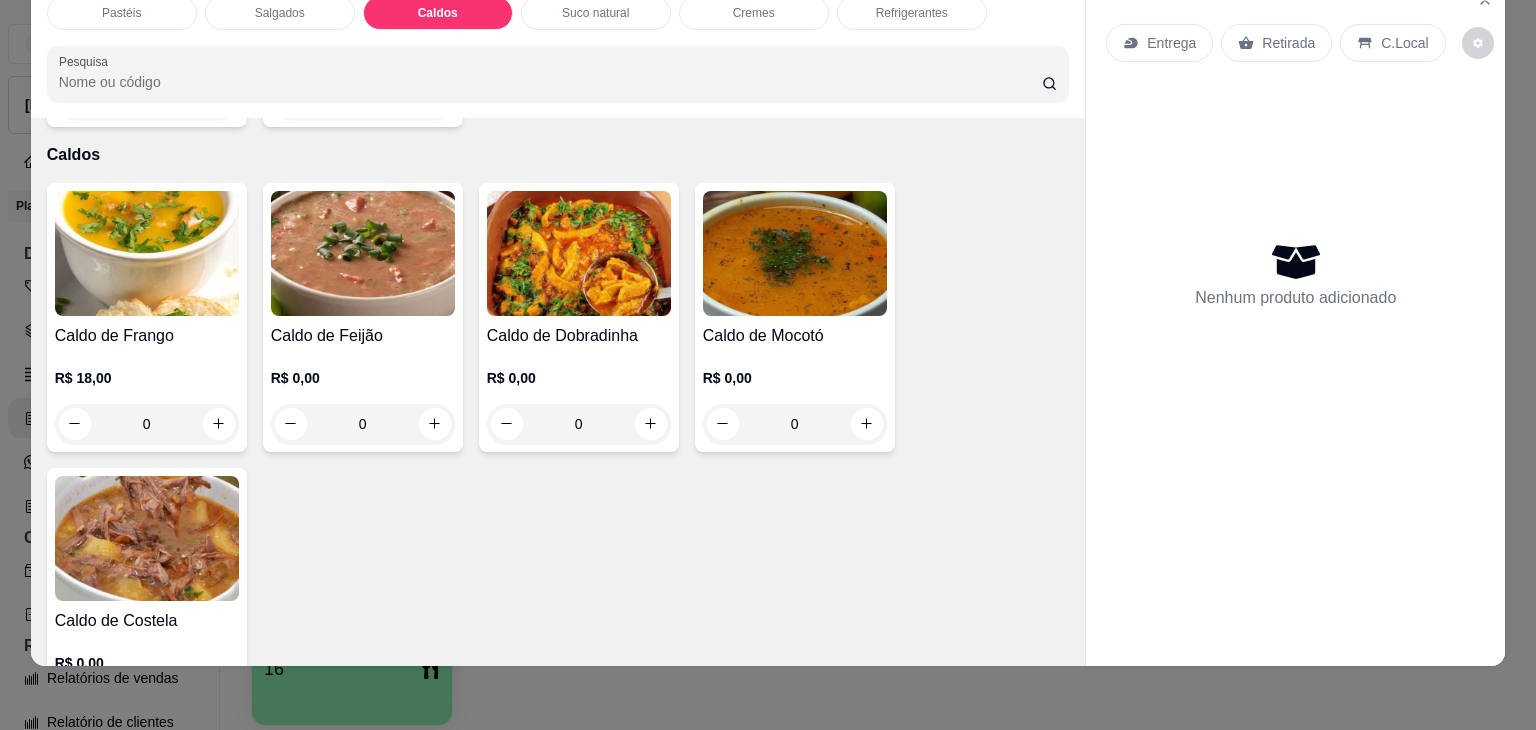 scroll, scrollTop: 2882, scrollLeft: 0, axis: vertical 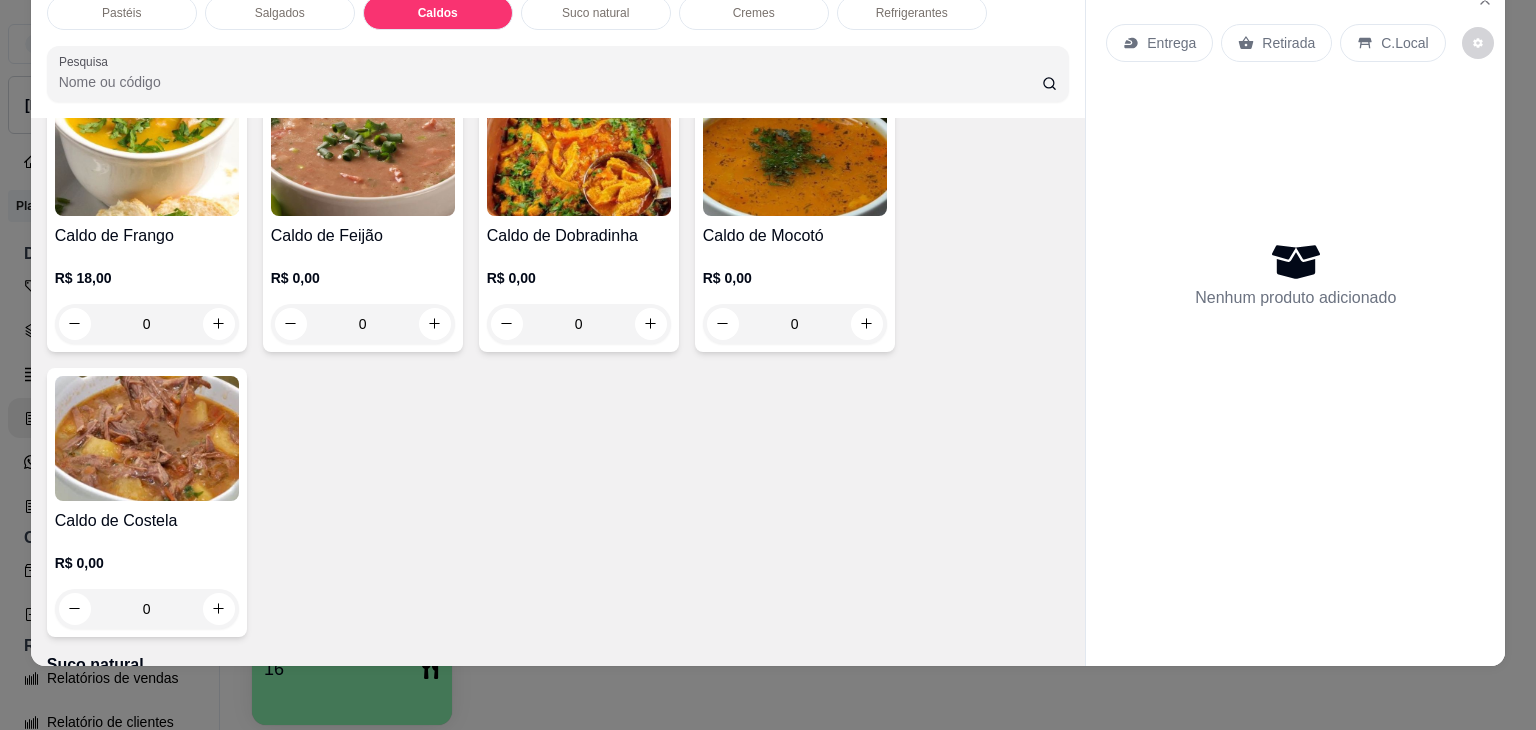 click on "0" at bounding box center [147, 609] 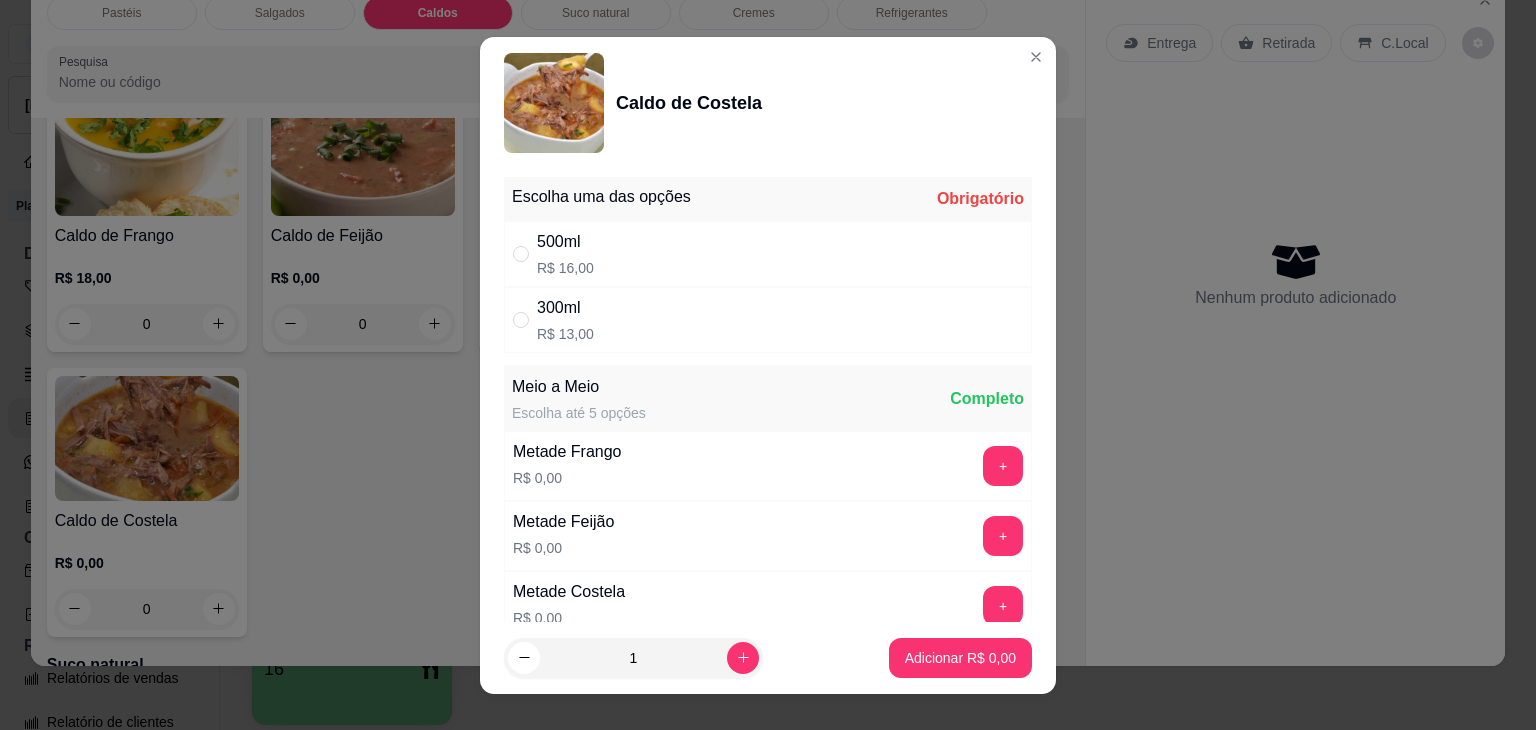 click on "R$ 16,00" at bounding box center (565, 268) 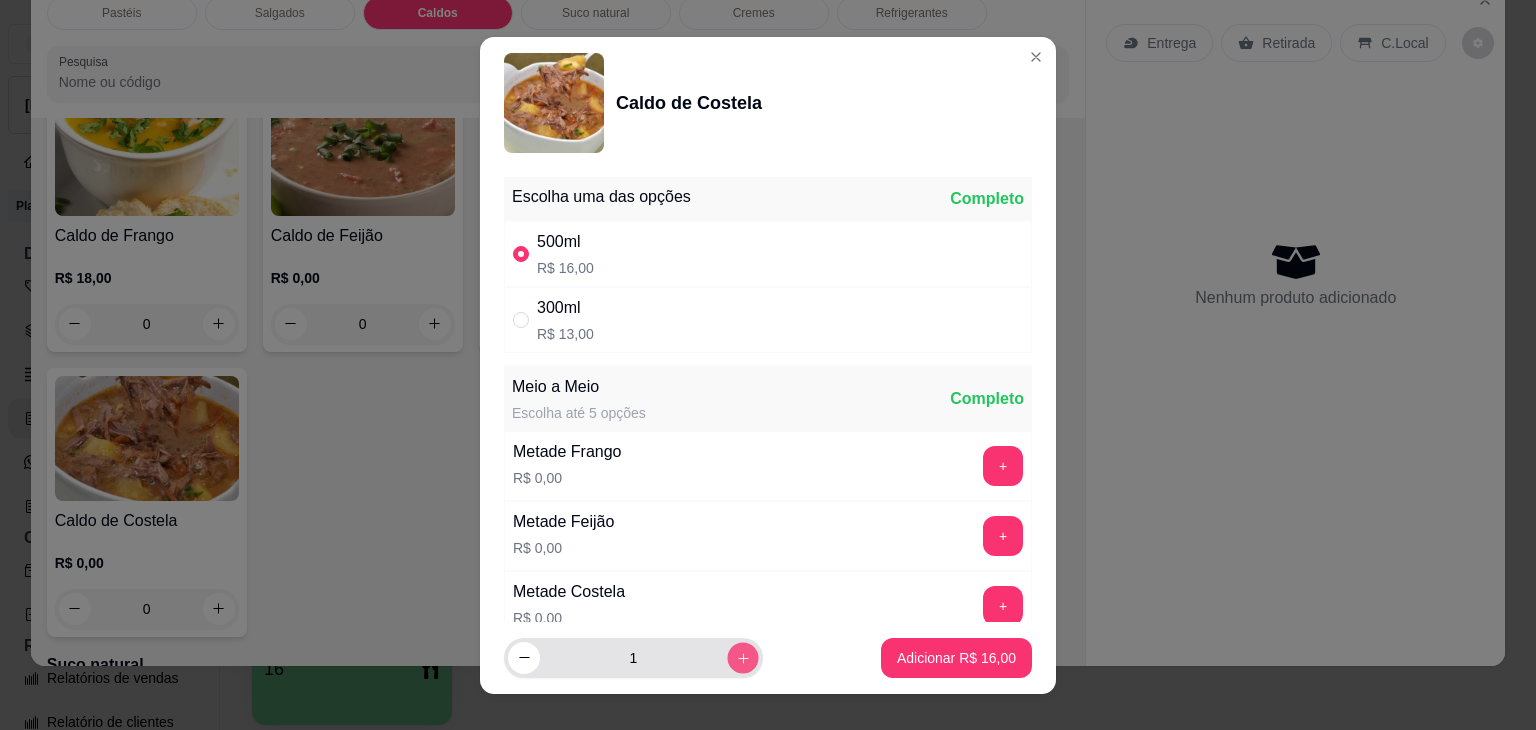 click 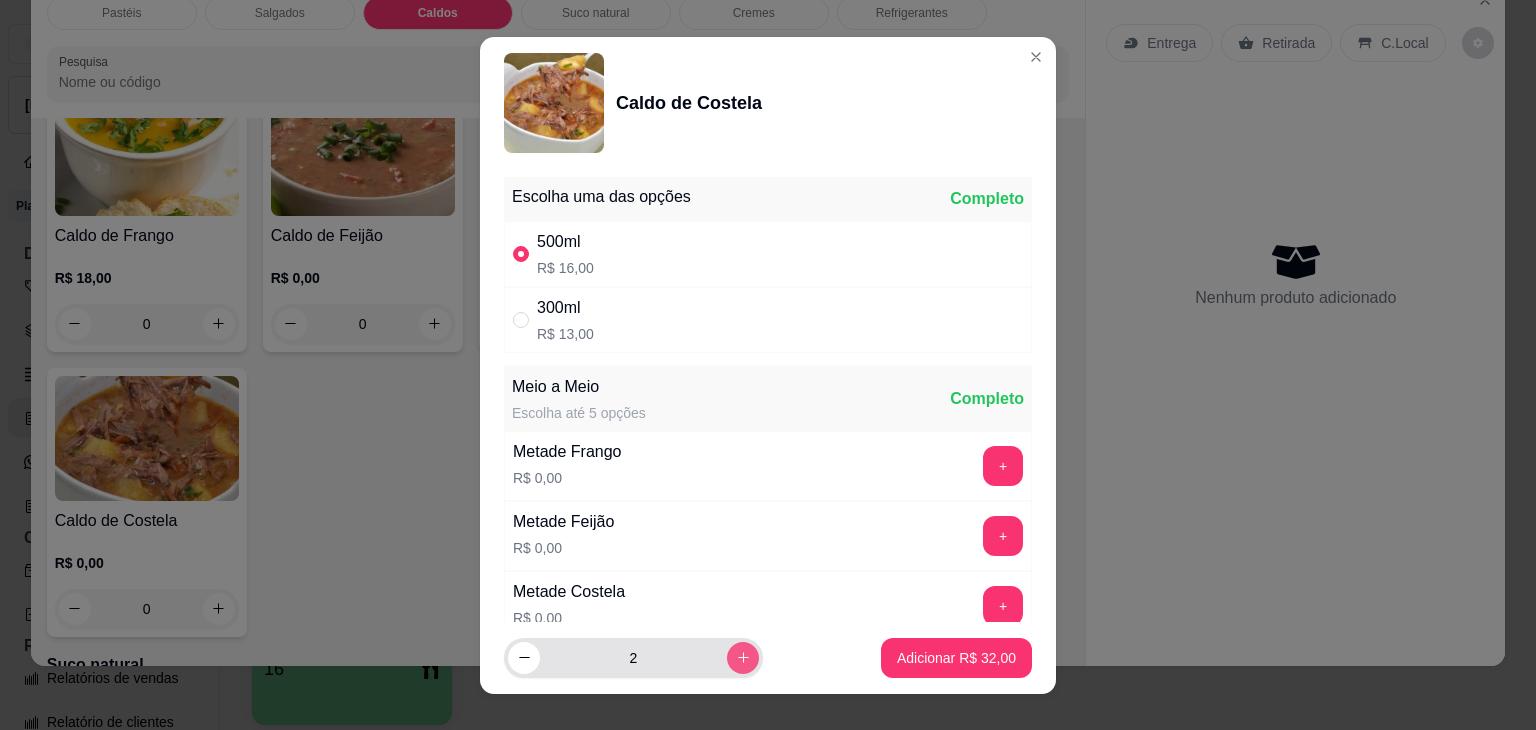 click 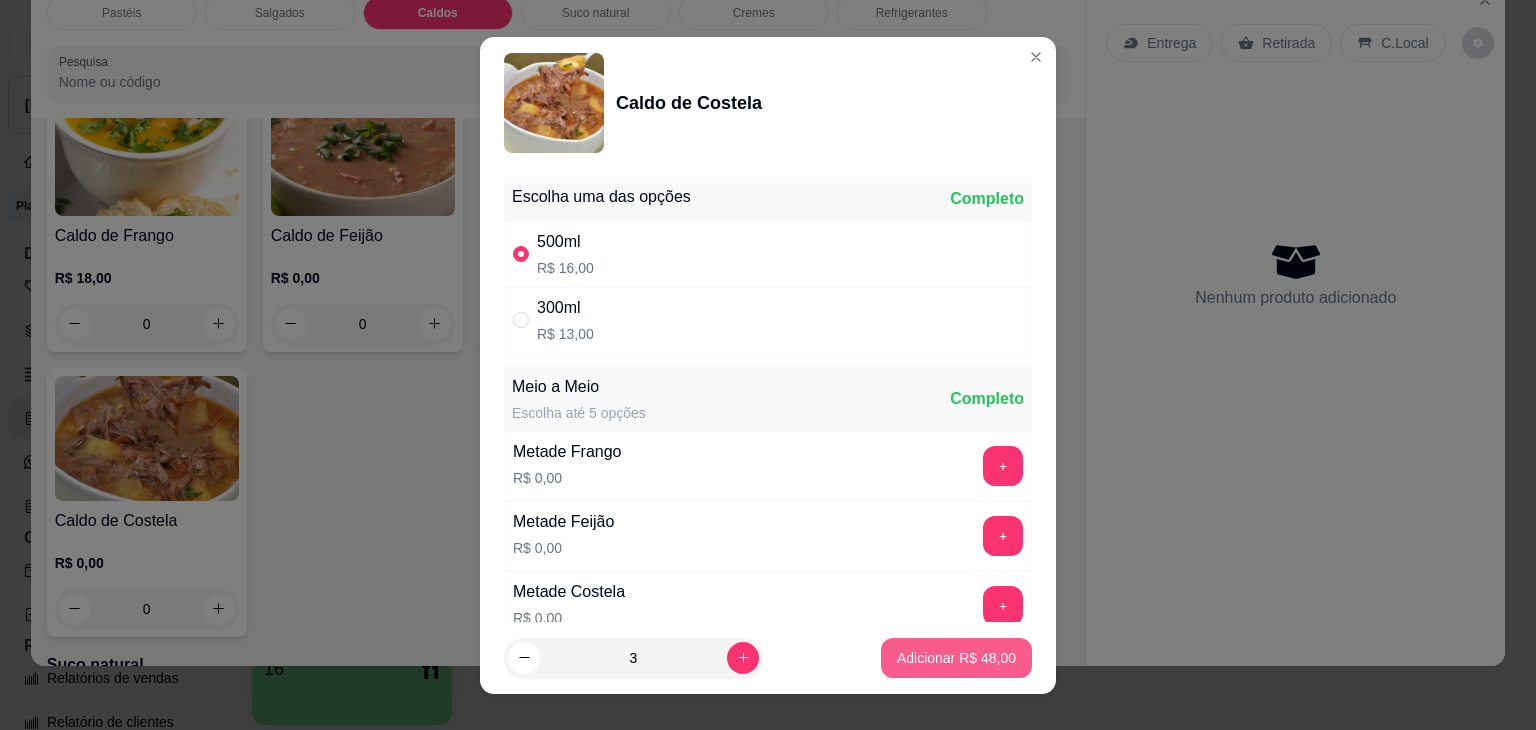 click on "Adicionar   R$ 48,00" at bounding box center [956, 658] 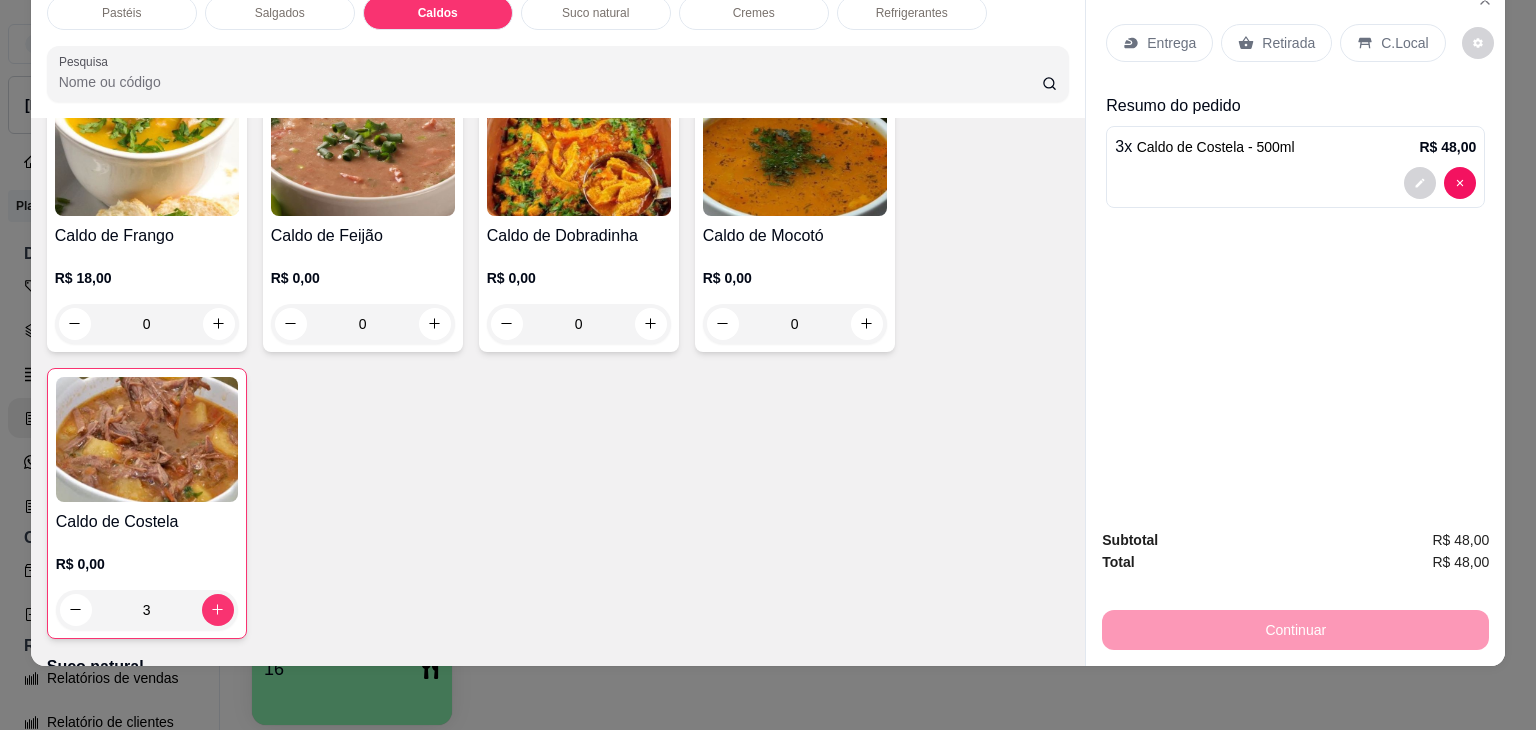 click on "0" at bounding box center (363, 324) 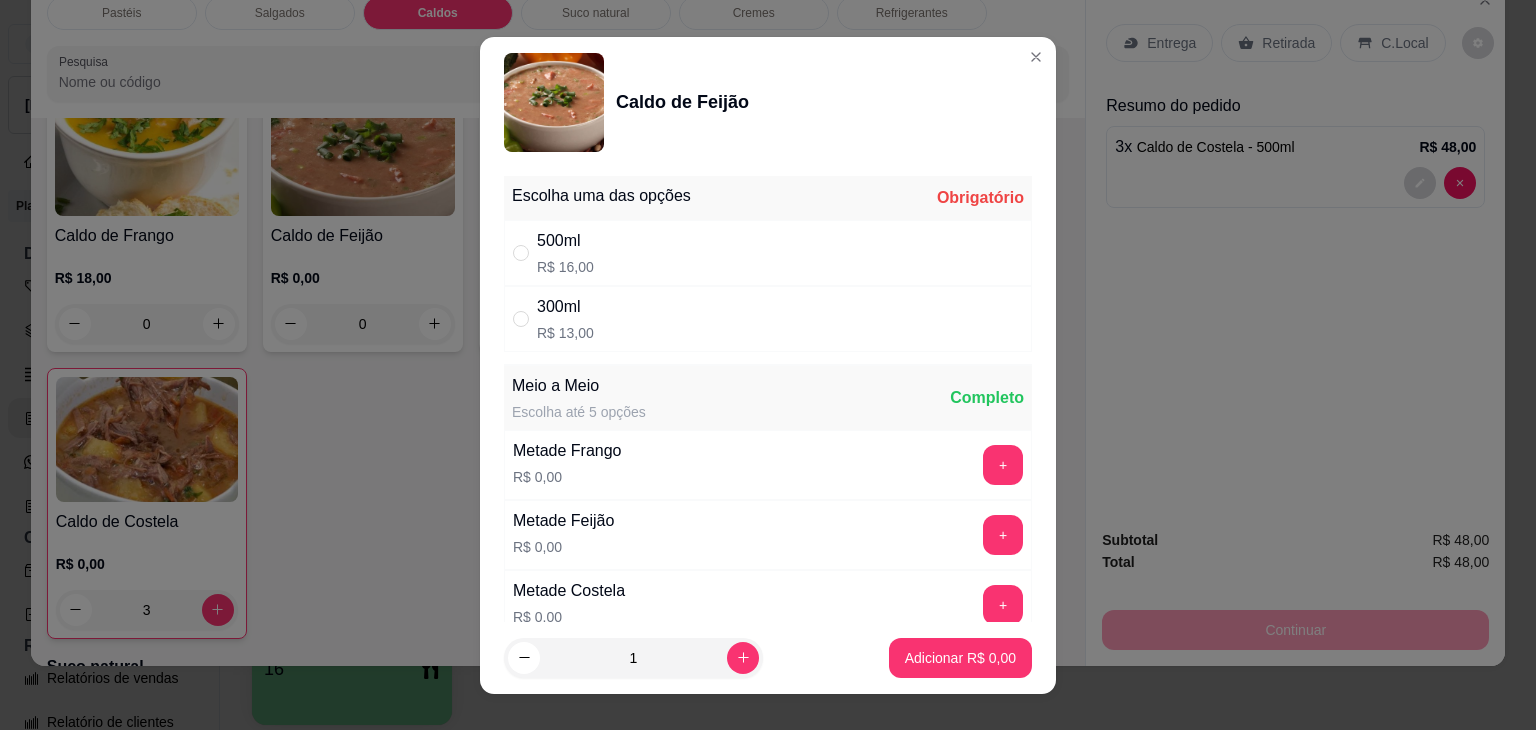 click on "300ml R$ 13,00" at bounding box center (768, 319) 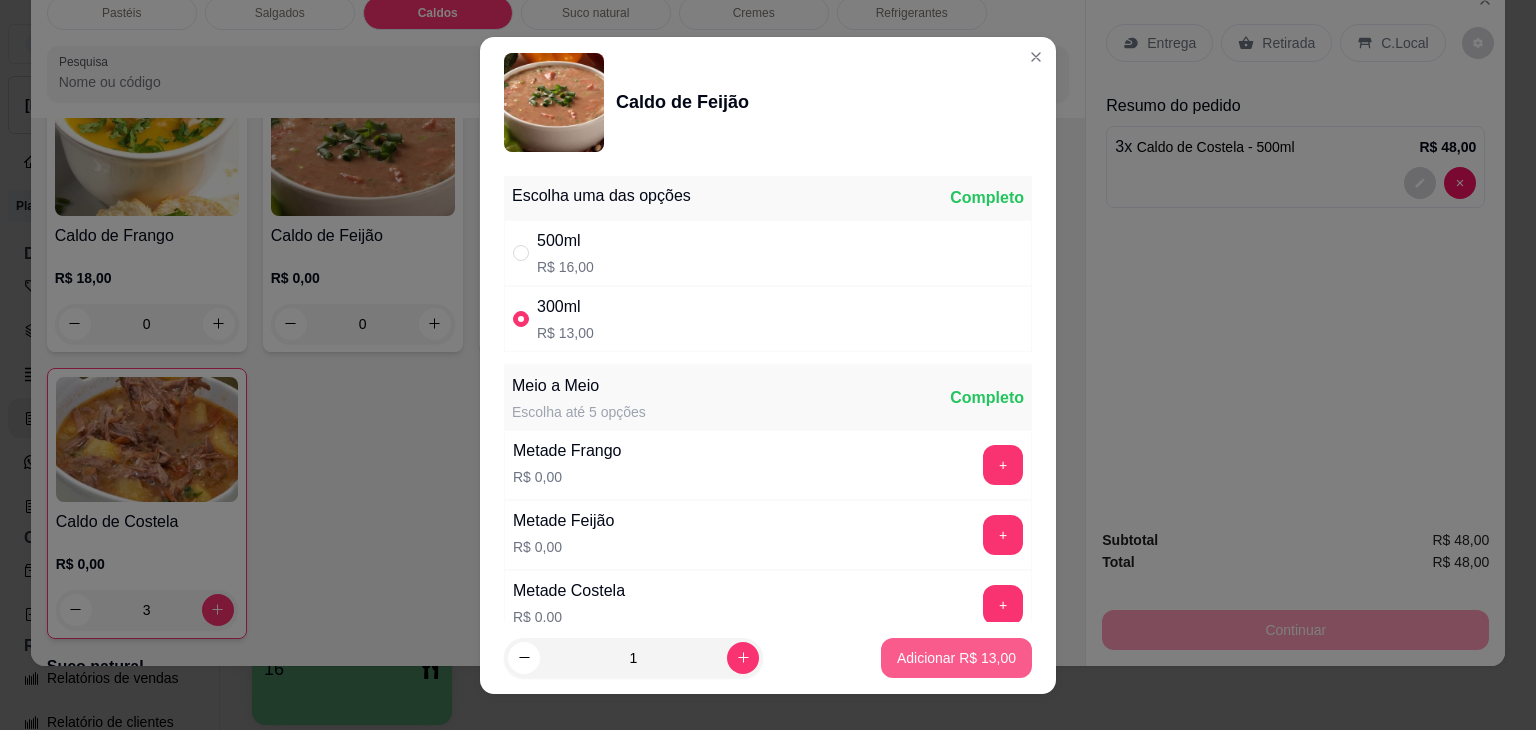 click on "Adicionar   R$ 13,00" at bounding box center [956, 658] 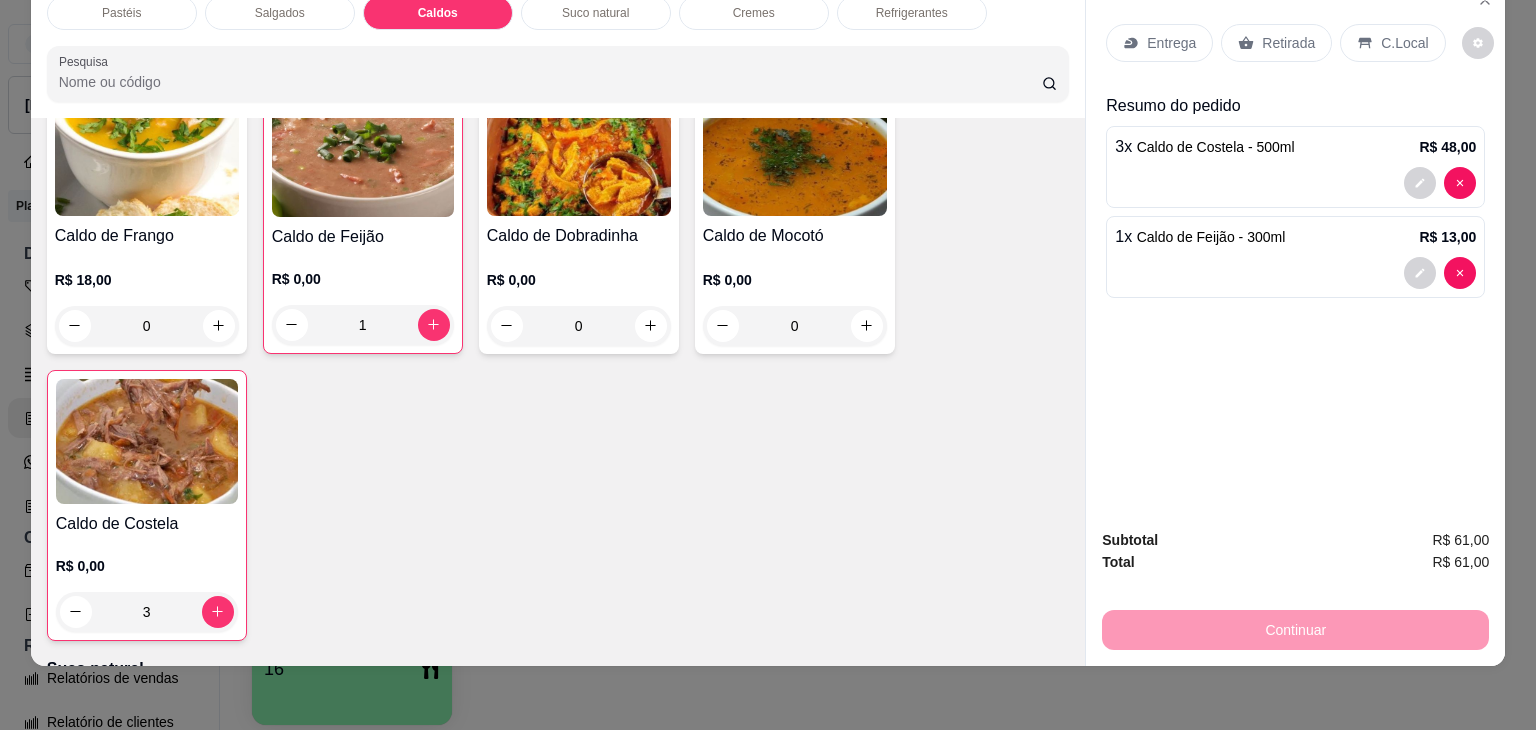 click on "Retirada" at bounding box center [1288, 43] 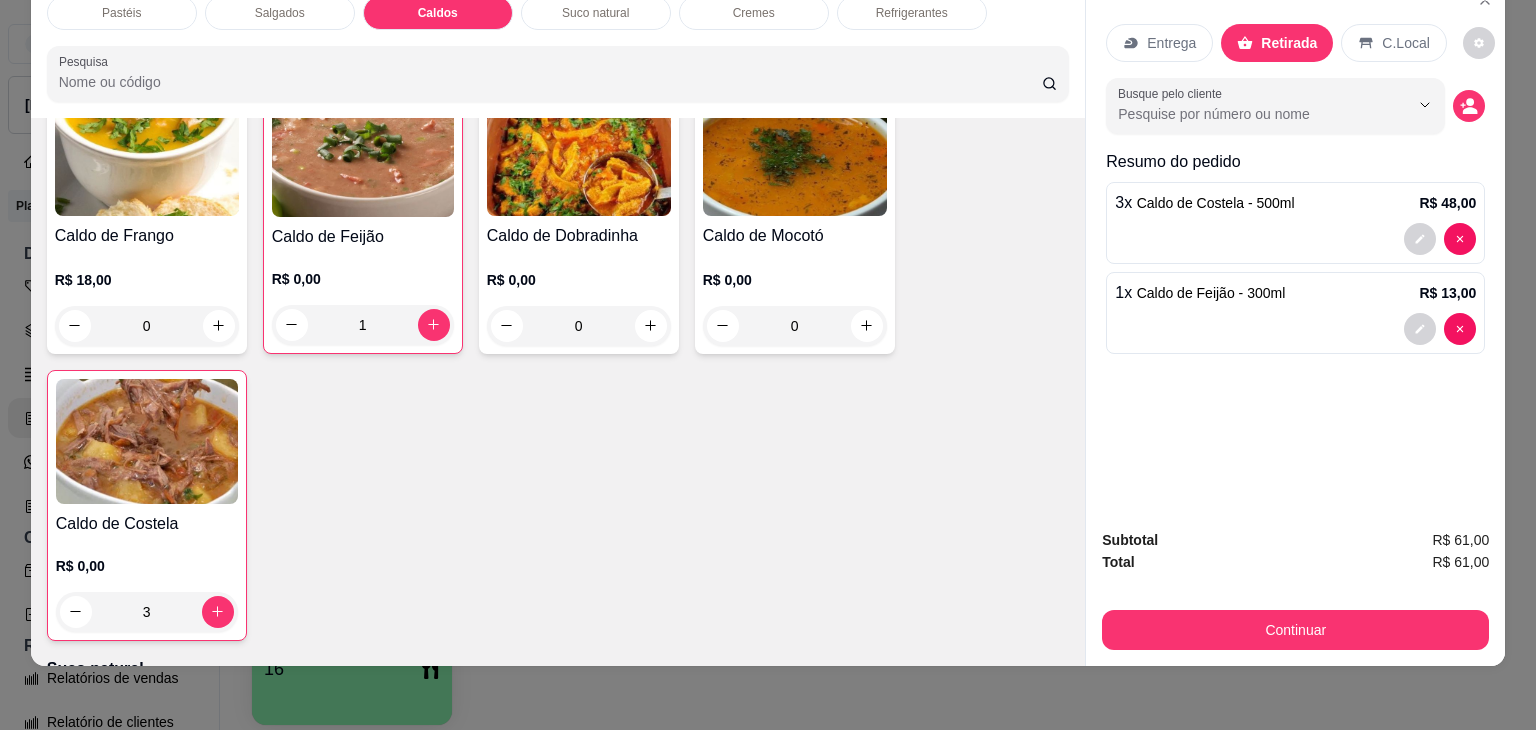 click on "Continuar" at bounding box center [1295, 630] 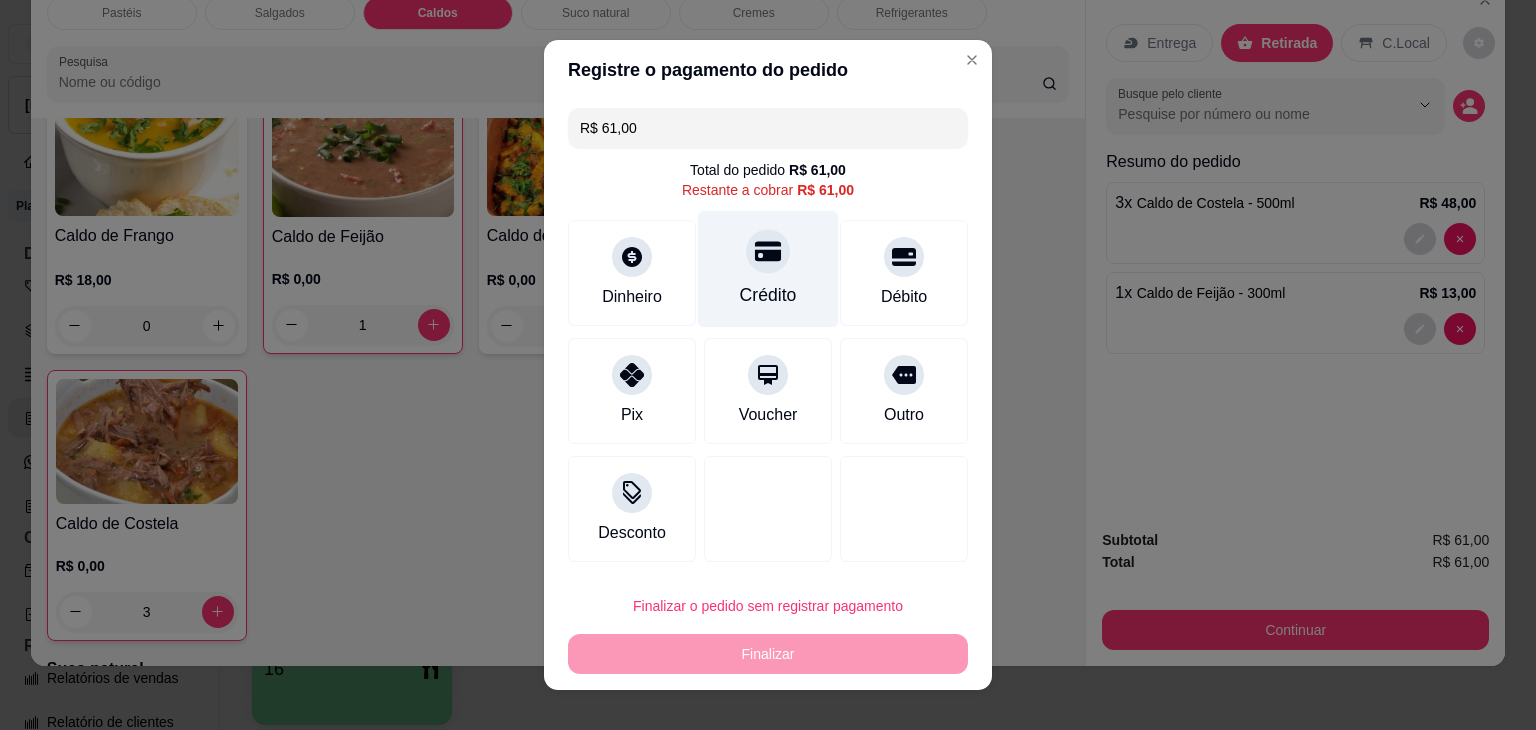 click at bounding box center (768, 251) 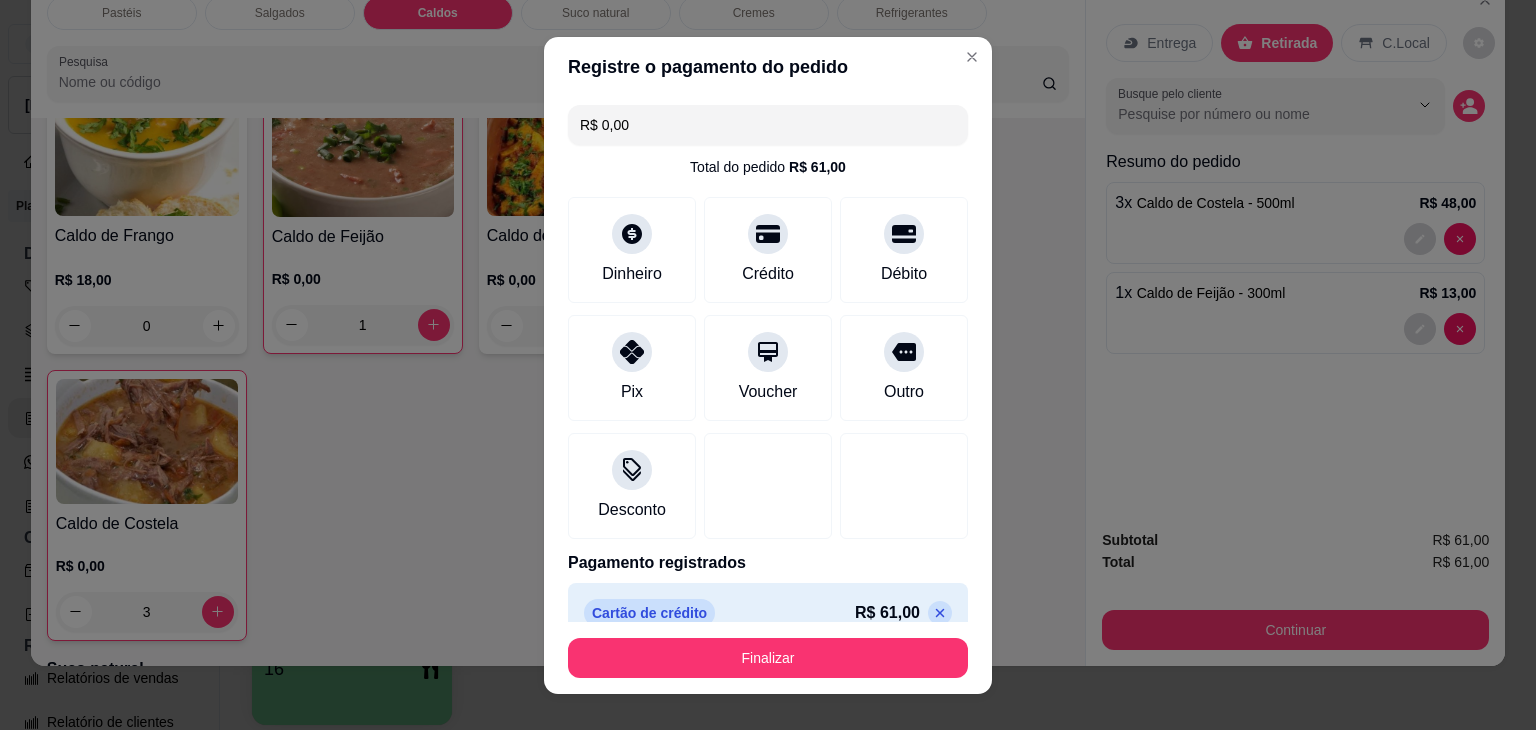 click on "Finalizar" at bounding box center [768, 658] 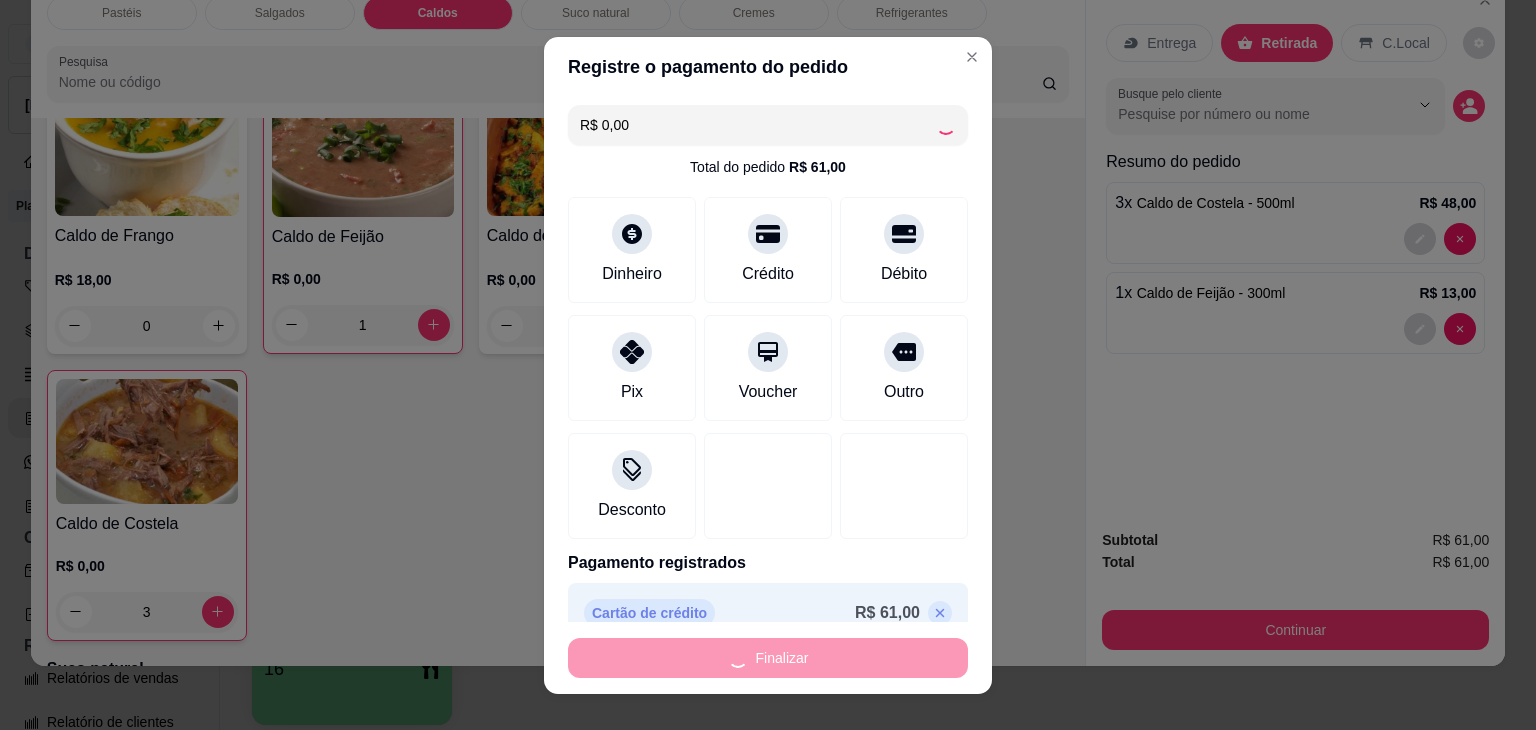 type on "0" 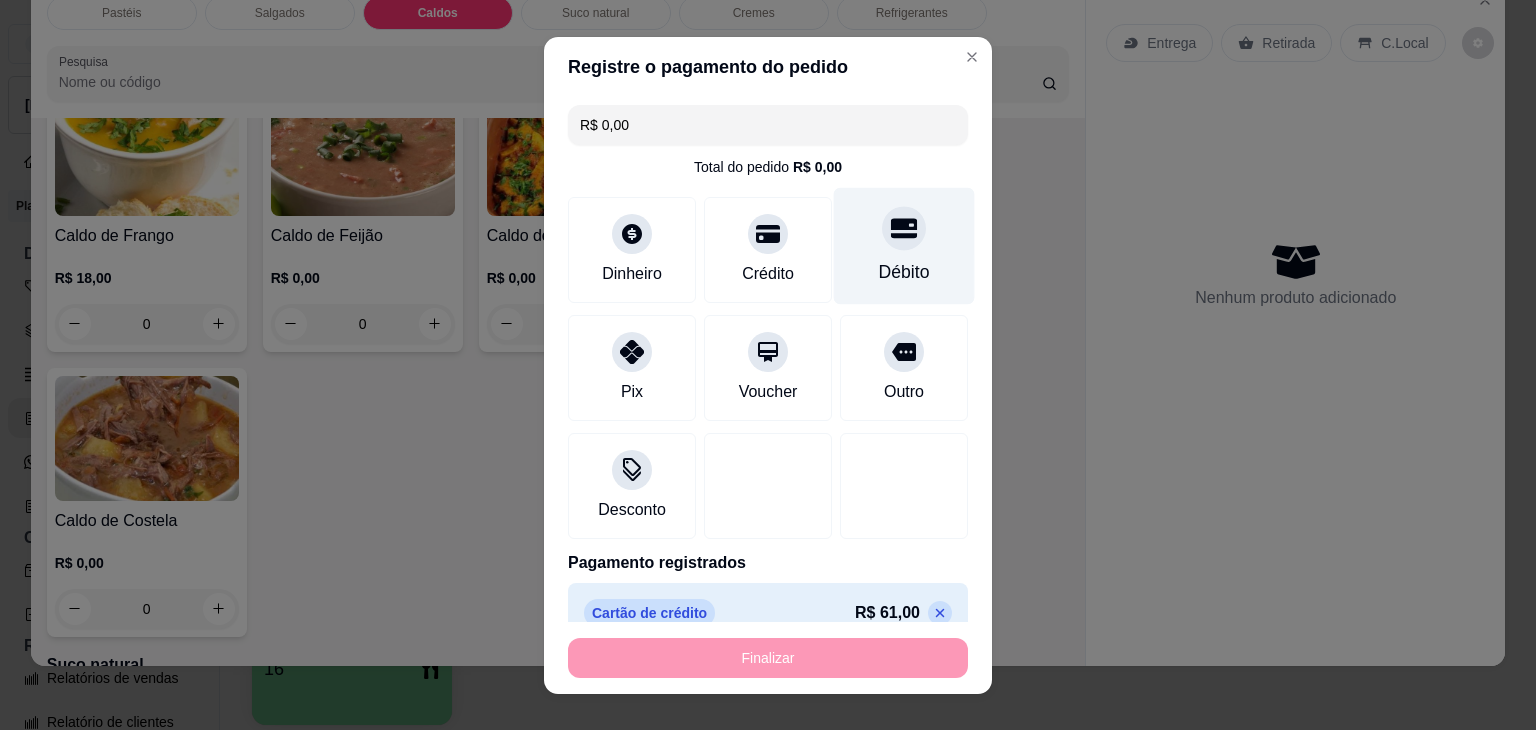 type on "-R$ 61,00" 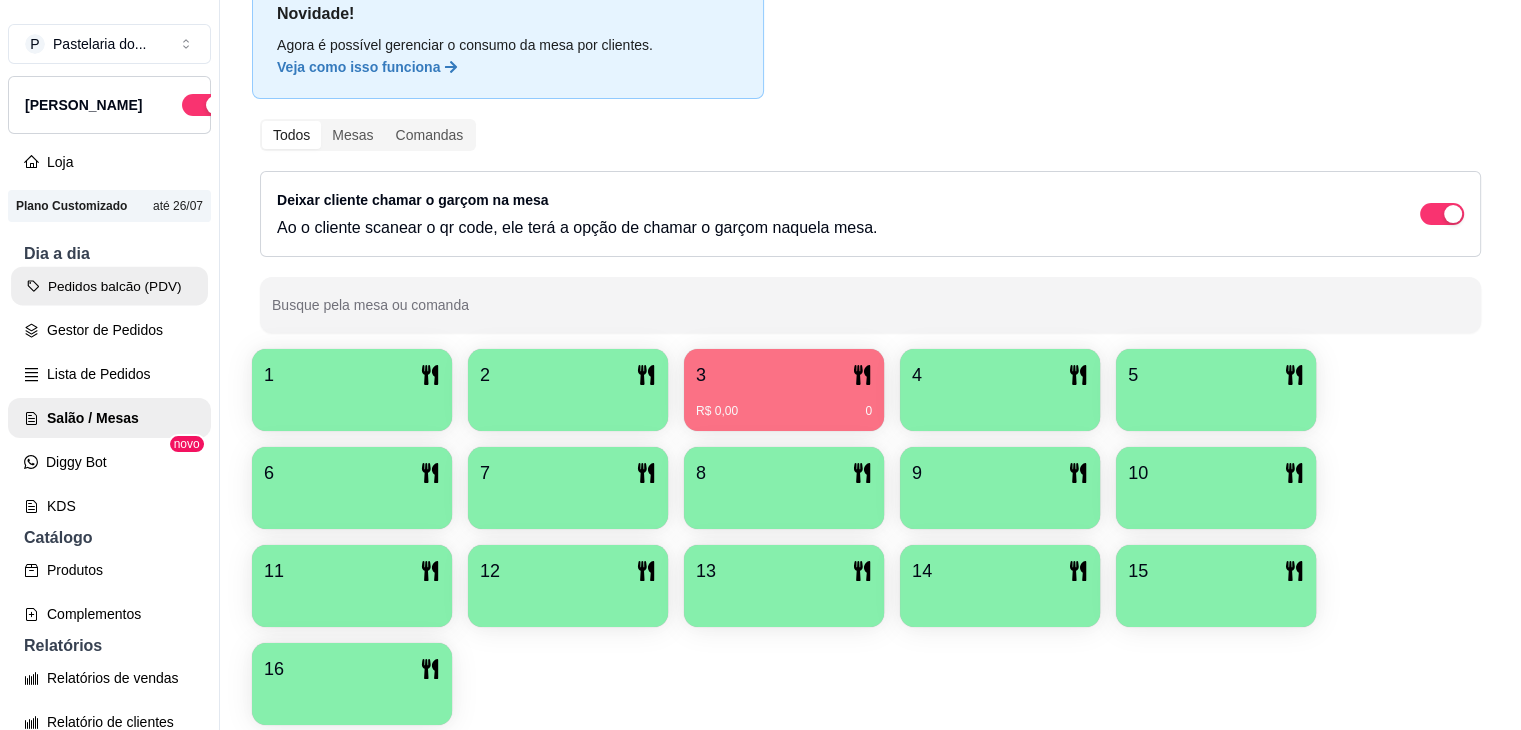 click on "Pedidos balcão (PDV)" at bounding box center [109, 286] 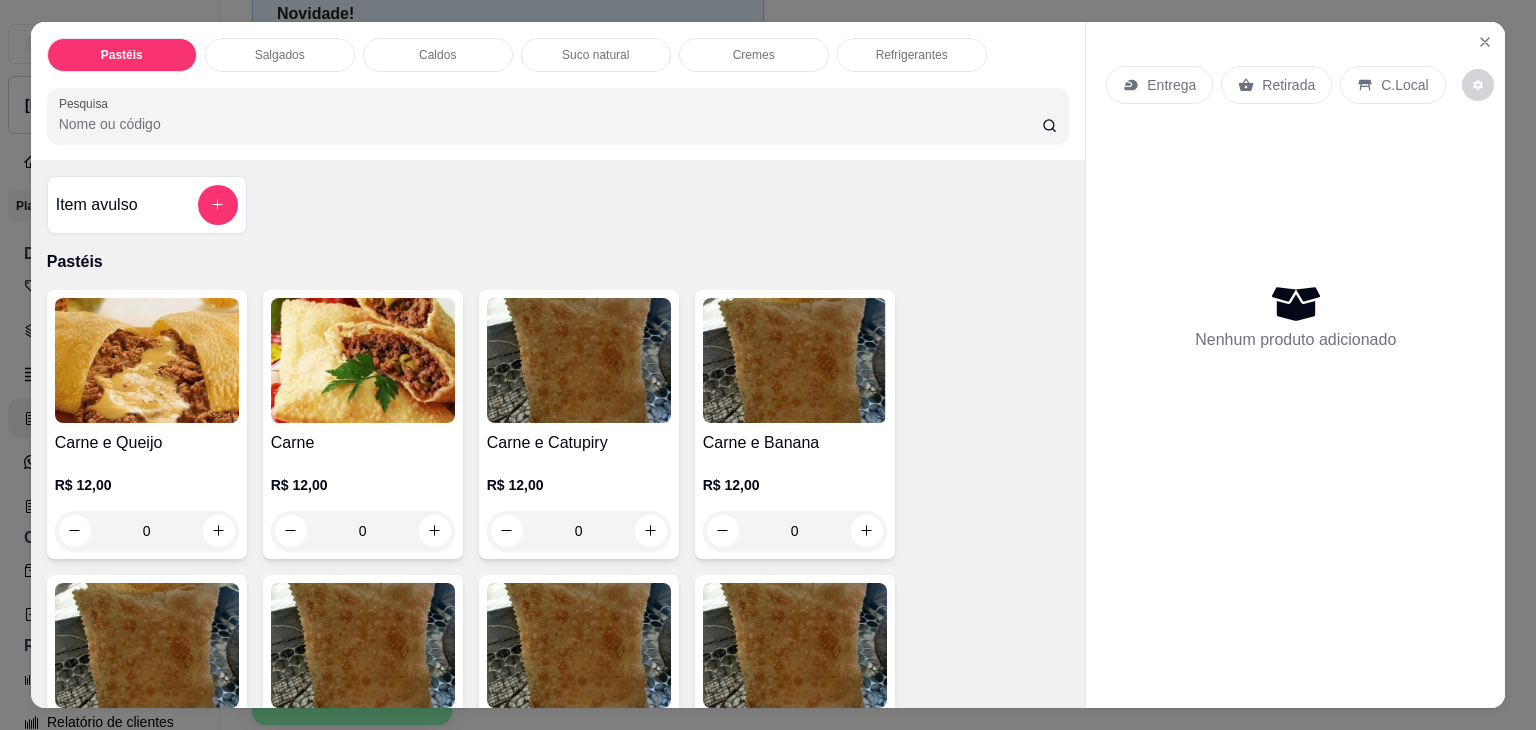 click on "Salgados" at bounding box center (280, 55) 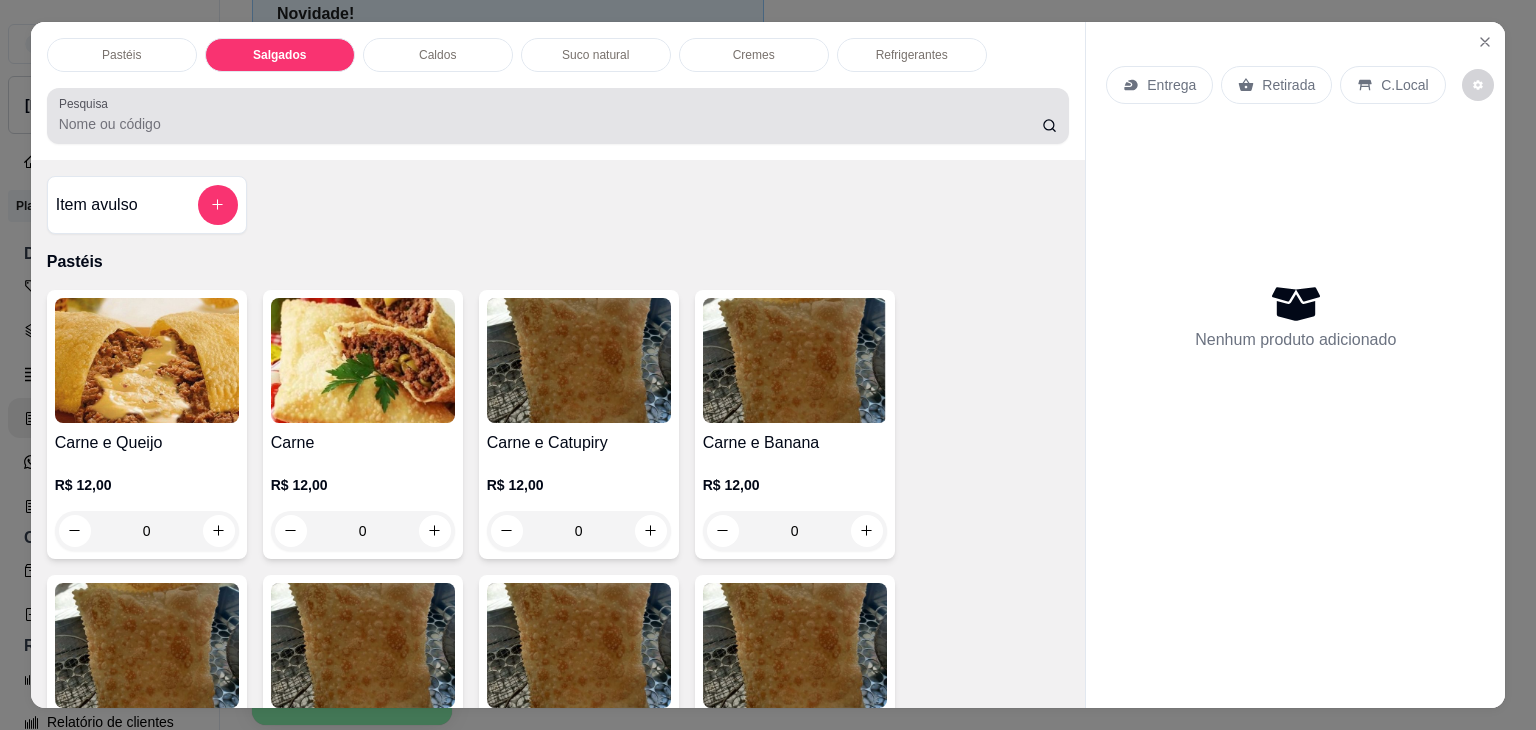 scroll, scrollTop: 2124, scrollLeft: 0, axis: vertical 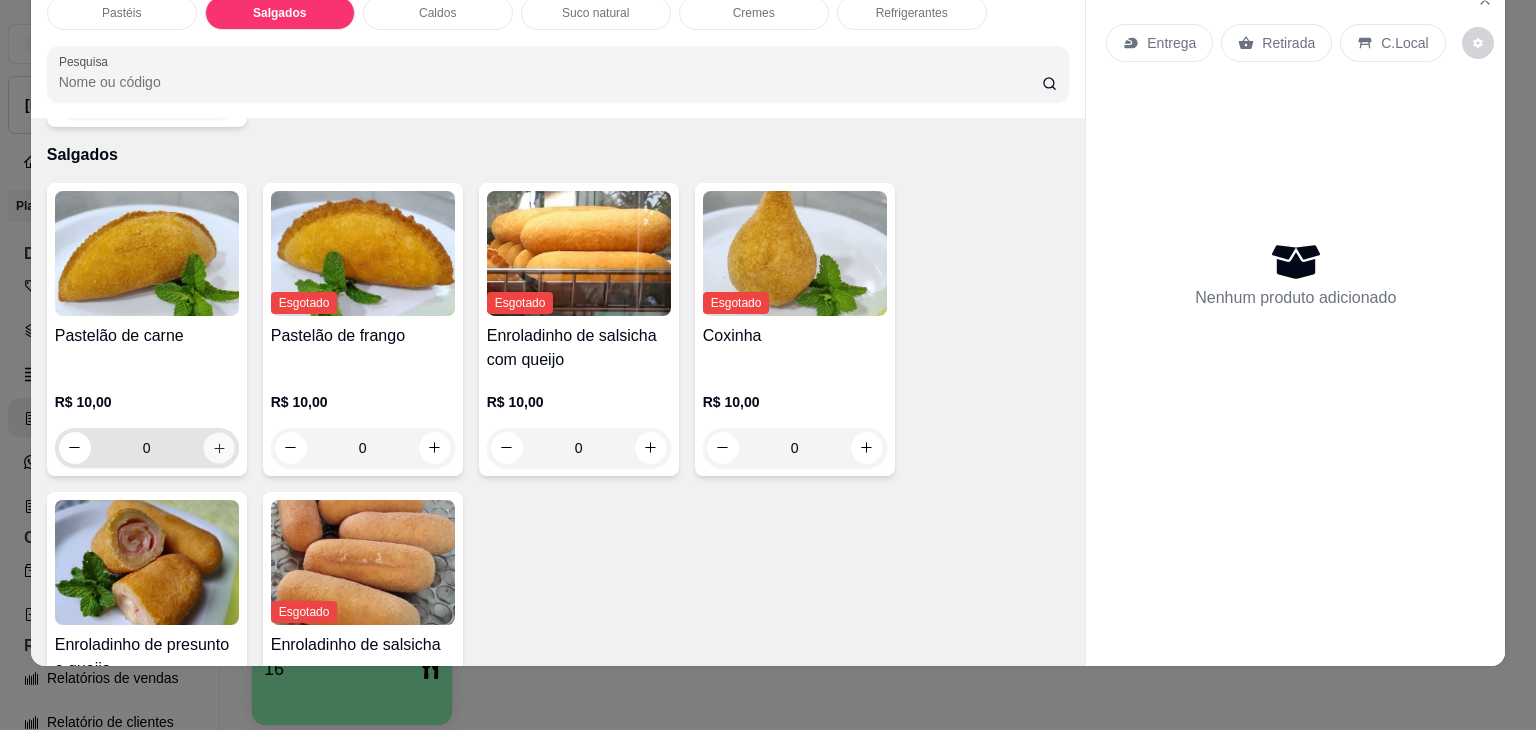 click at bounding box center [218, 447] 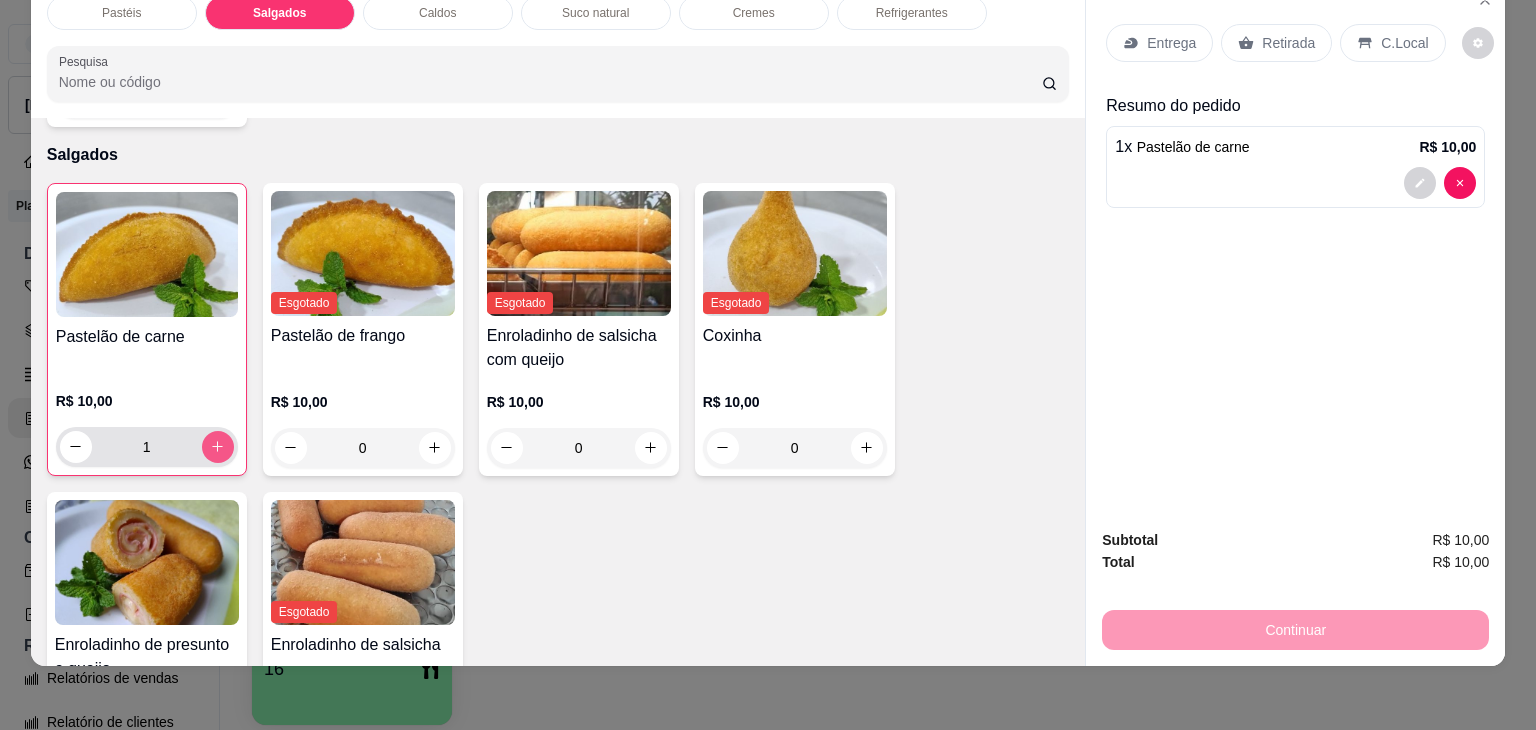 click at bounding box center [218, 447] 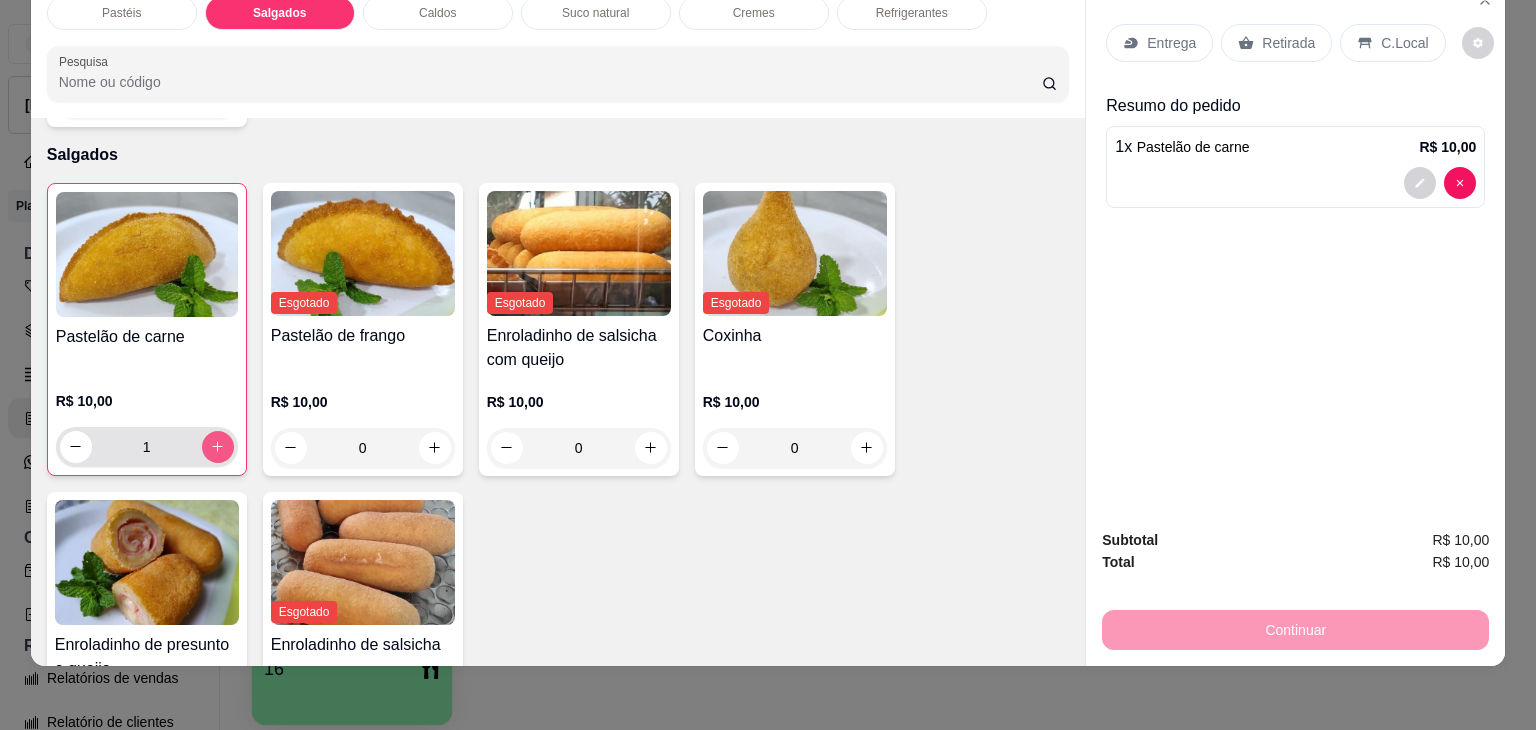 type on "2" 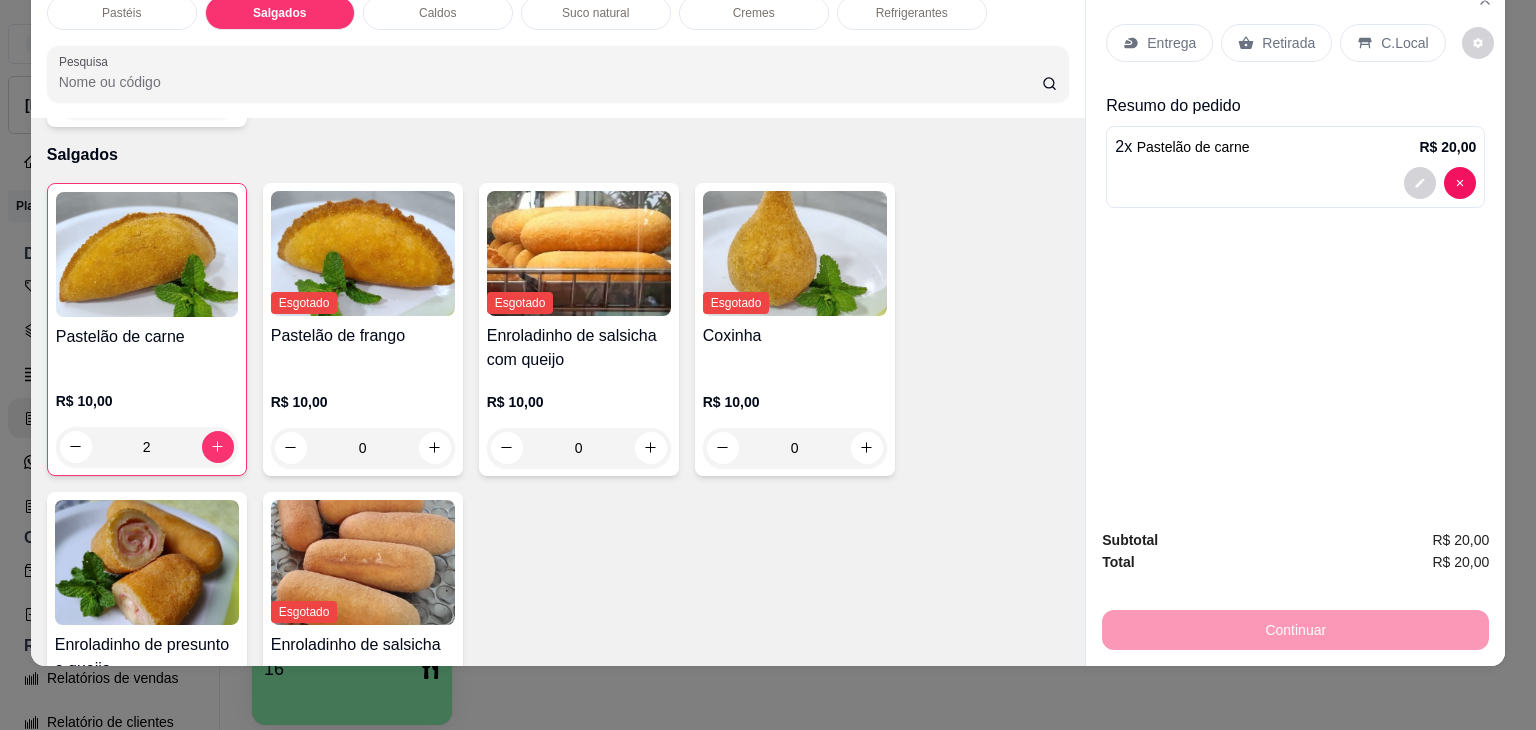 click on "Retirada" at bounding box center (1288, 43) 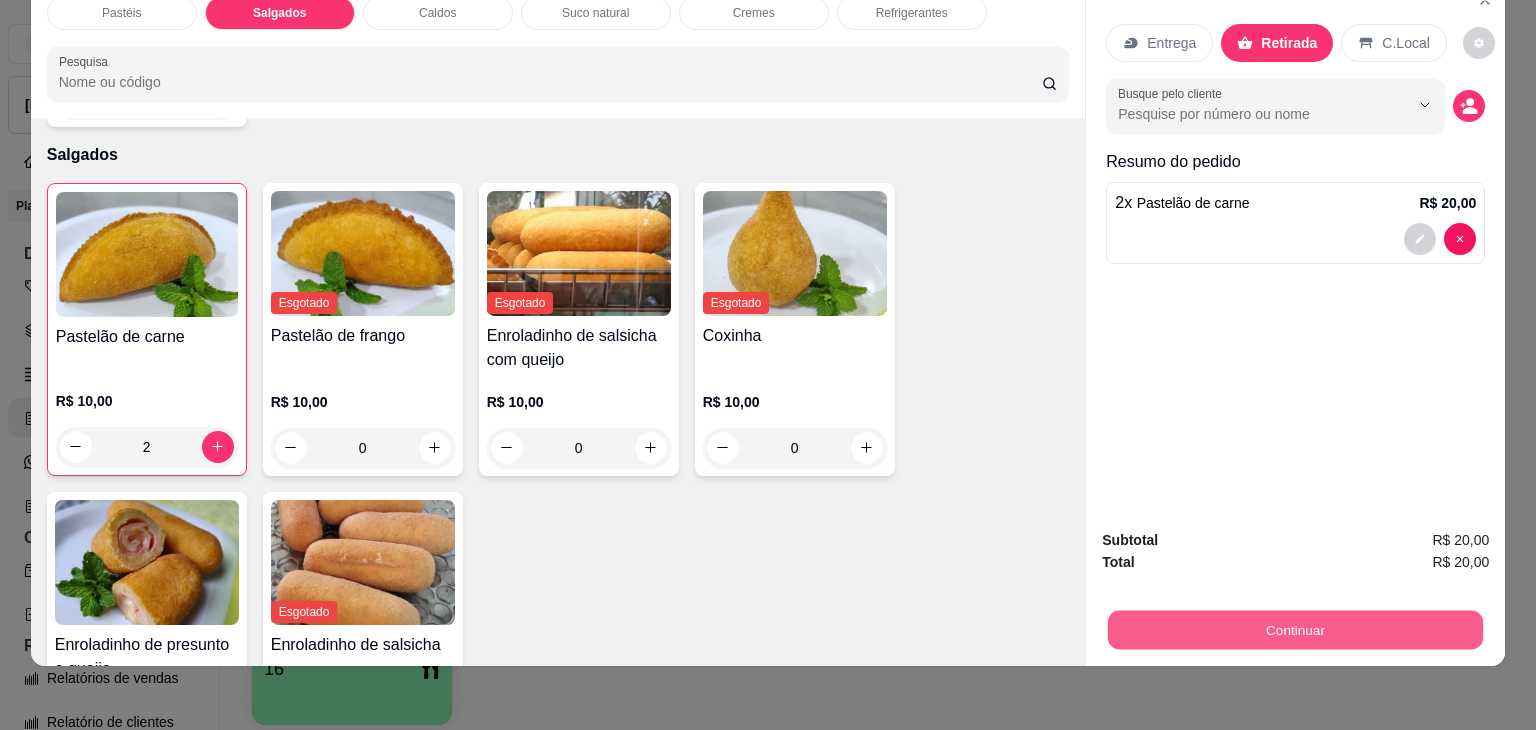 click on "Continuar" at bounding box center (1295, 630) 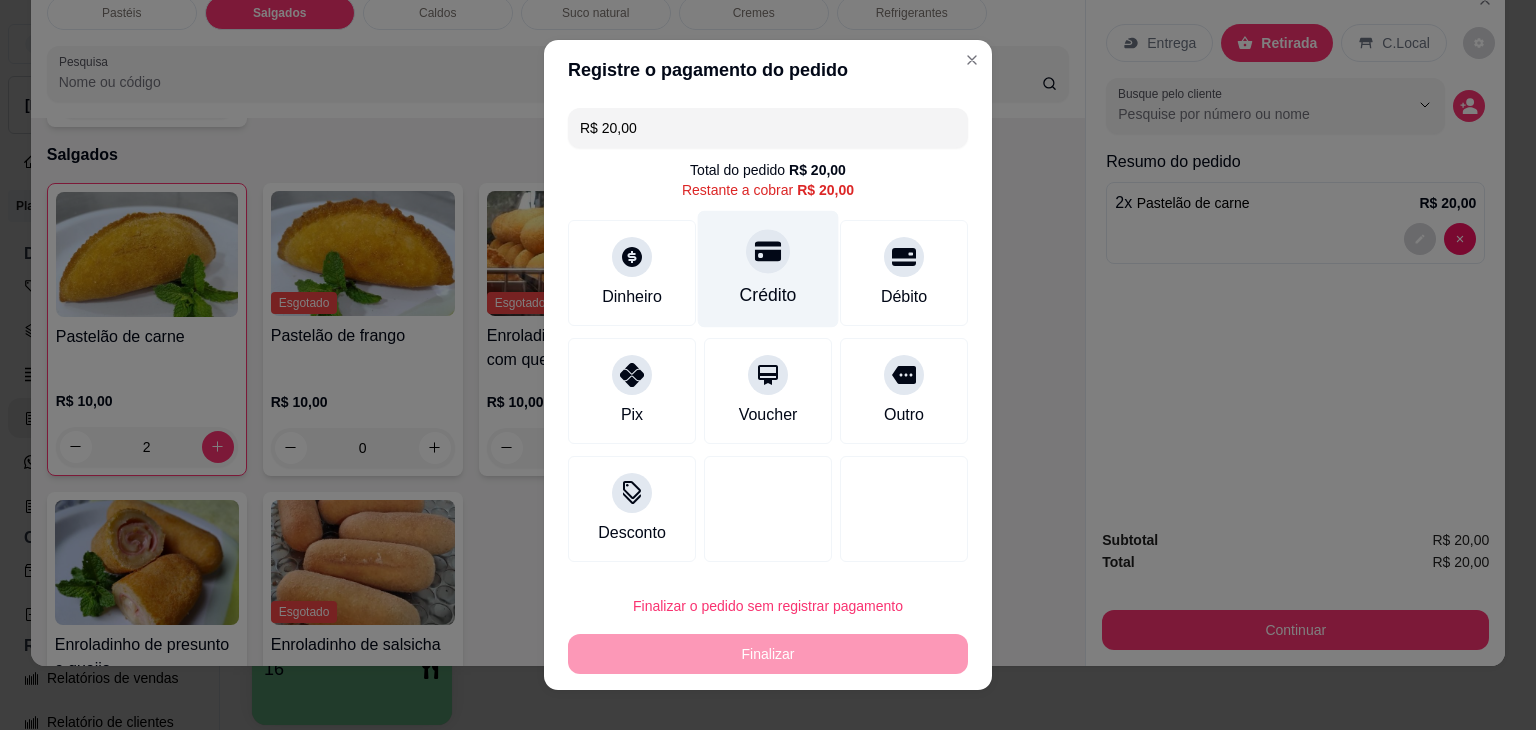 click 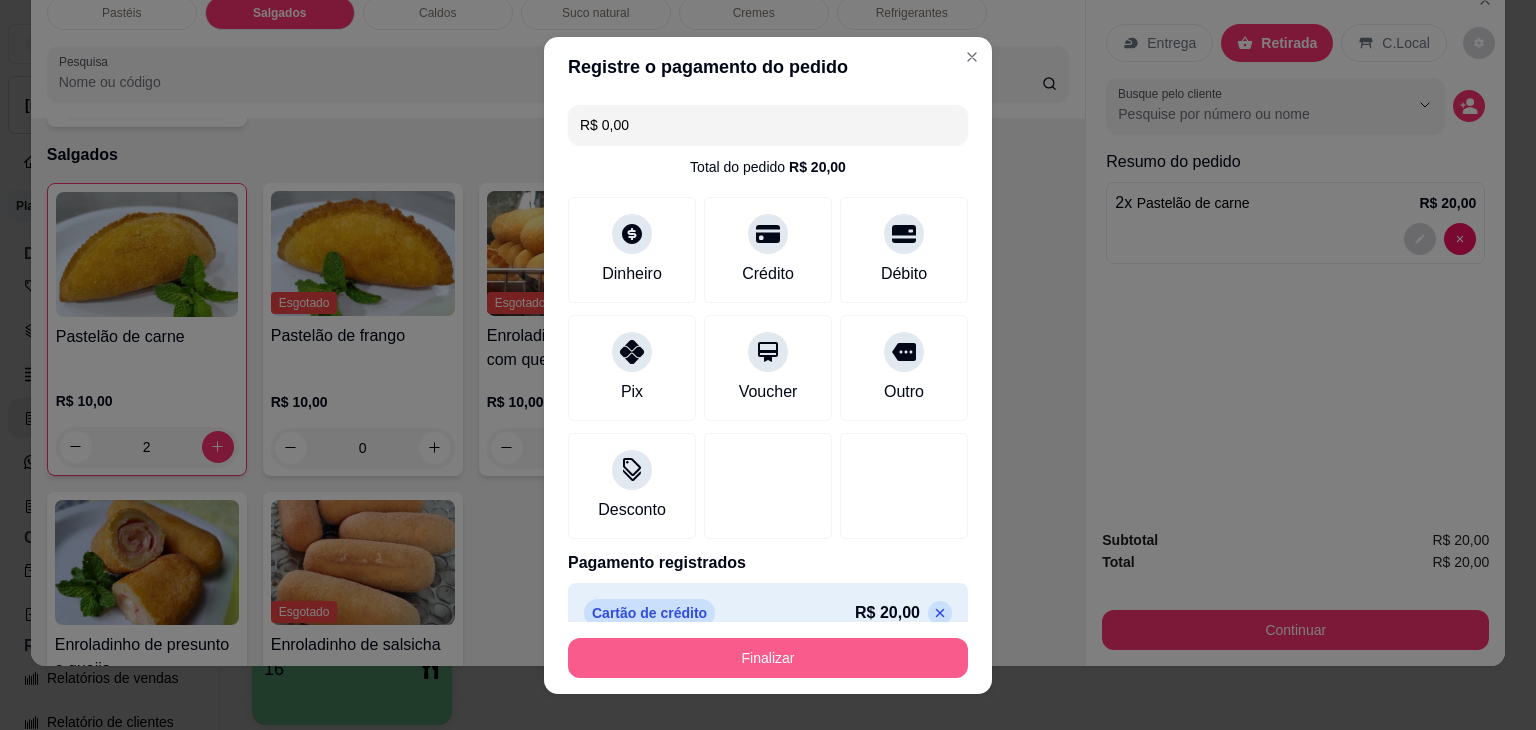 click on "Finalizar" at bounding box center (768, 658) 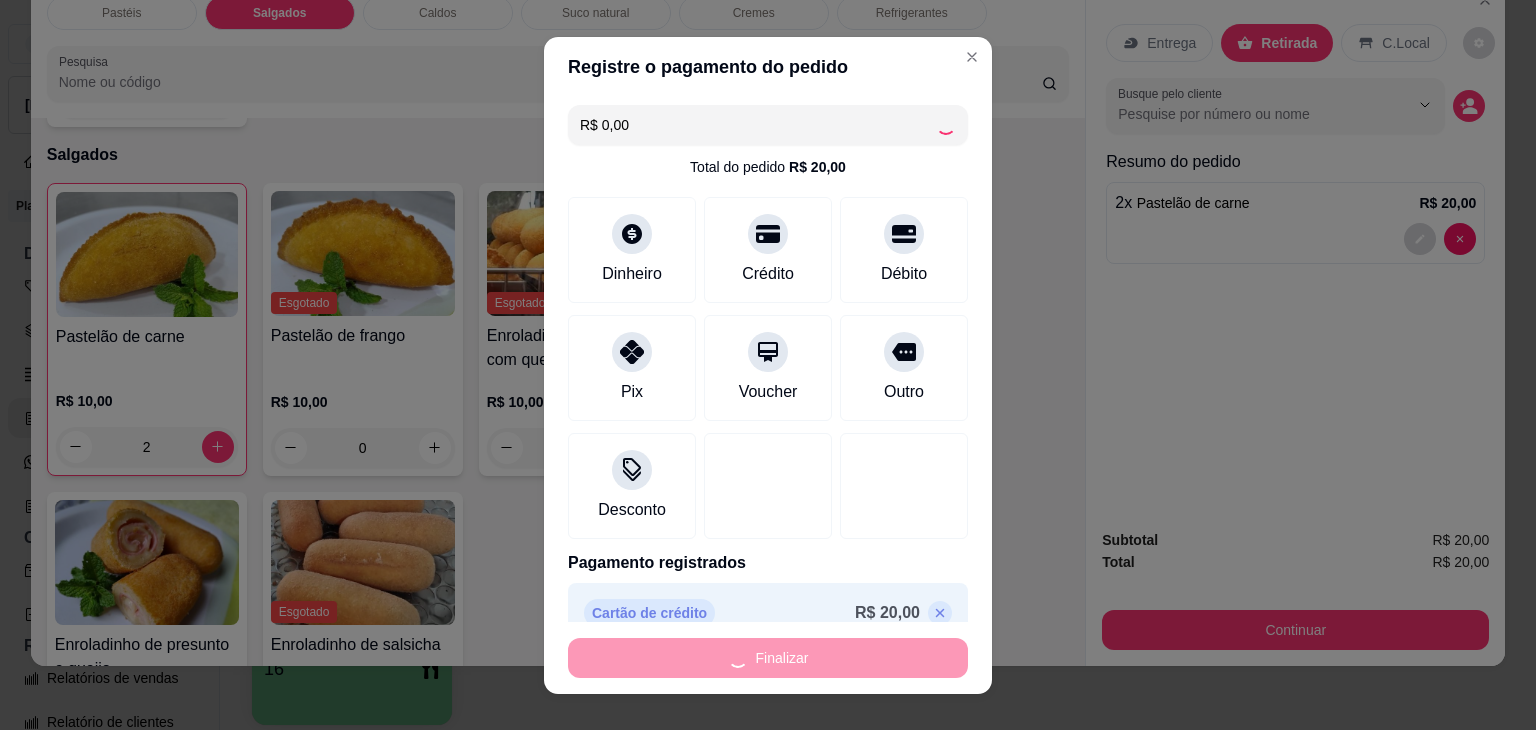 type on "0" 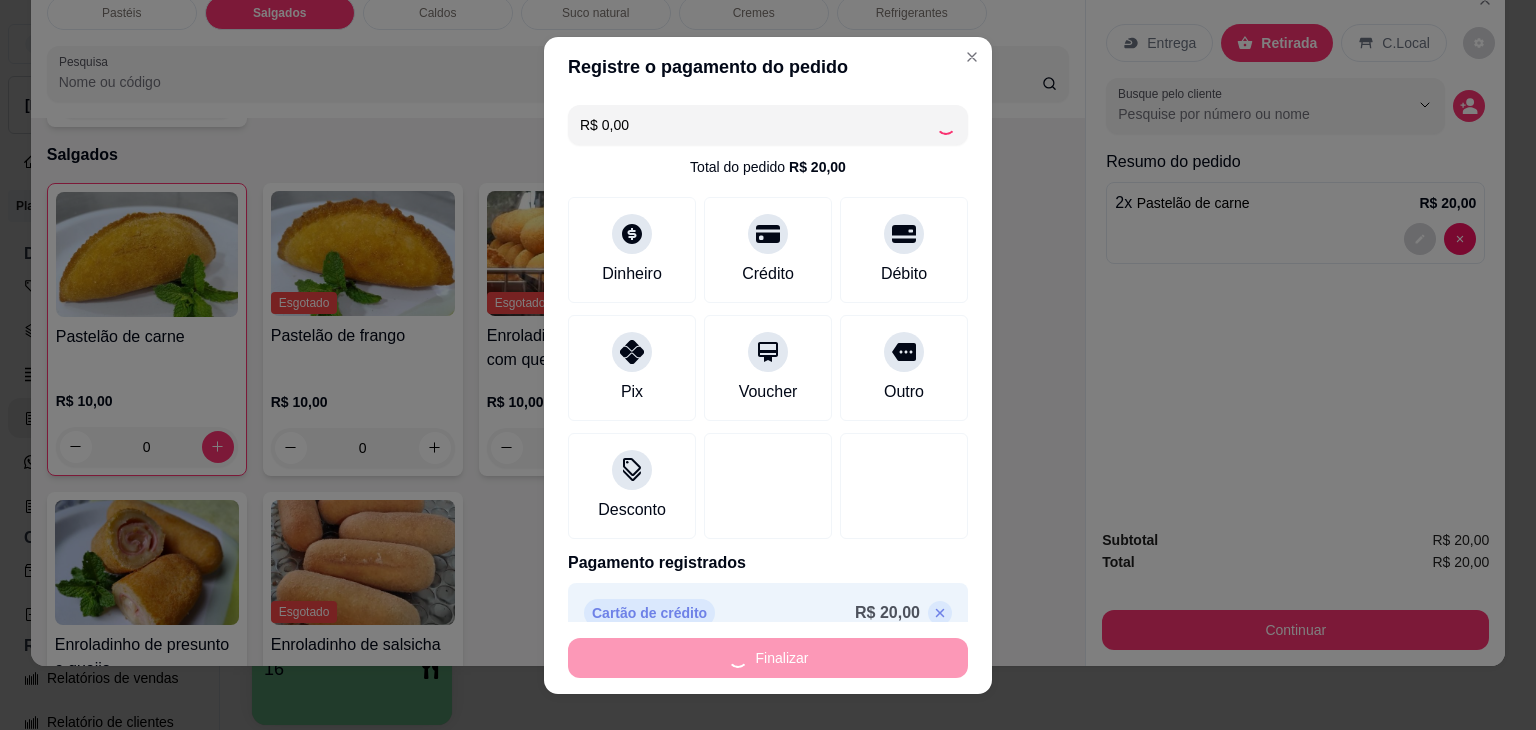 type on "-R$ 20,00" 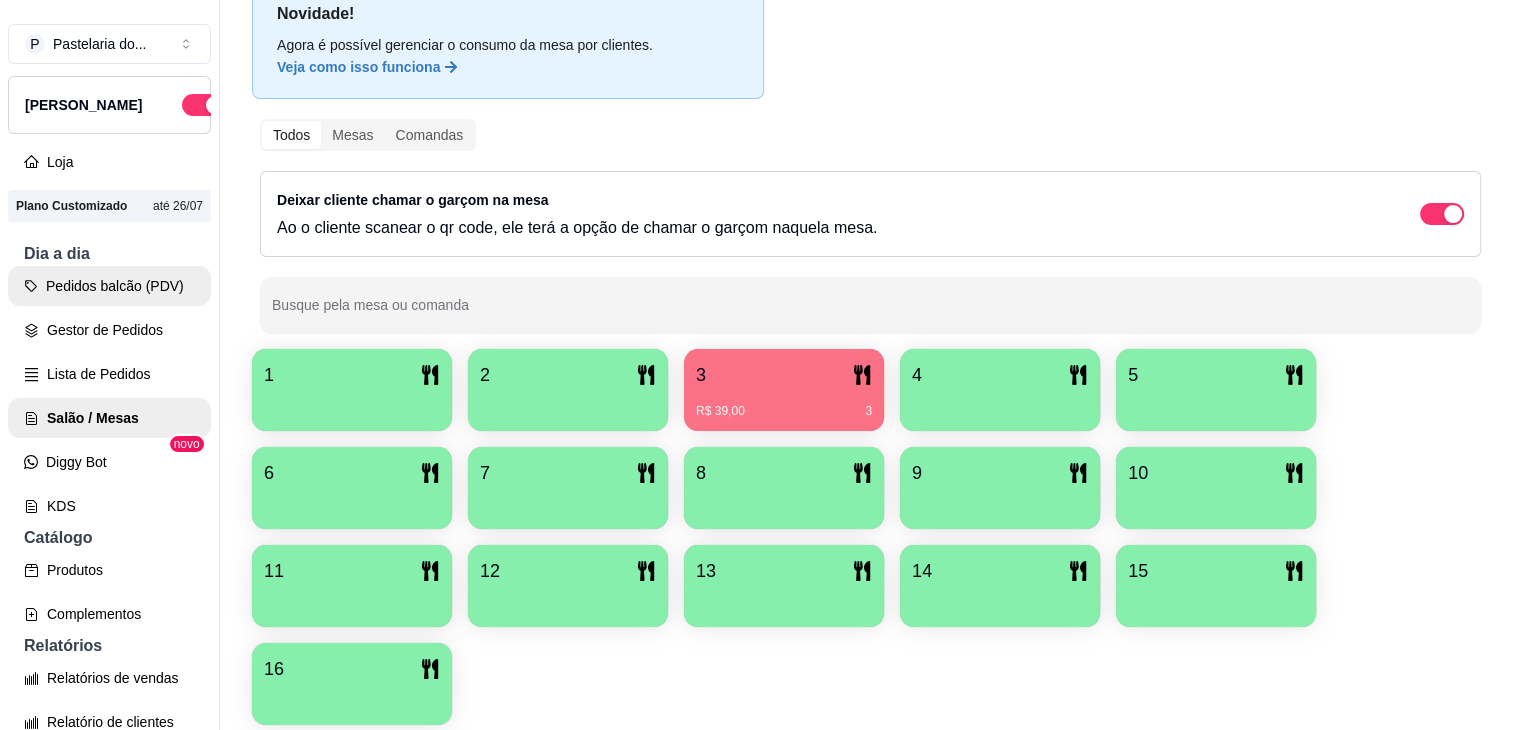 click on "Pedidos balcão (PDV)" at bounding box center [109, 286] 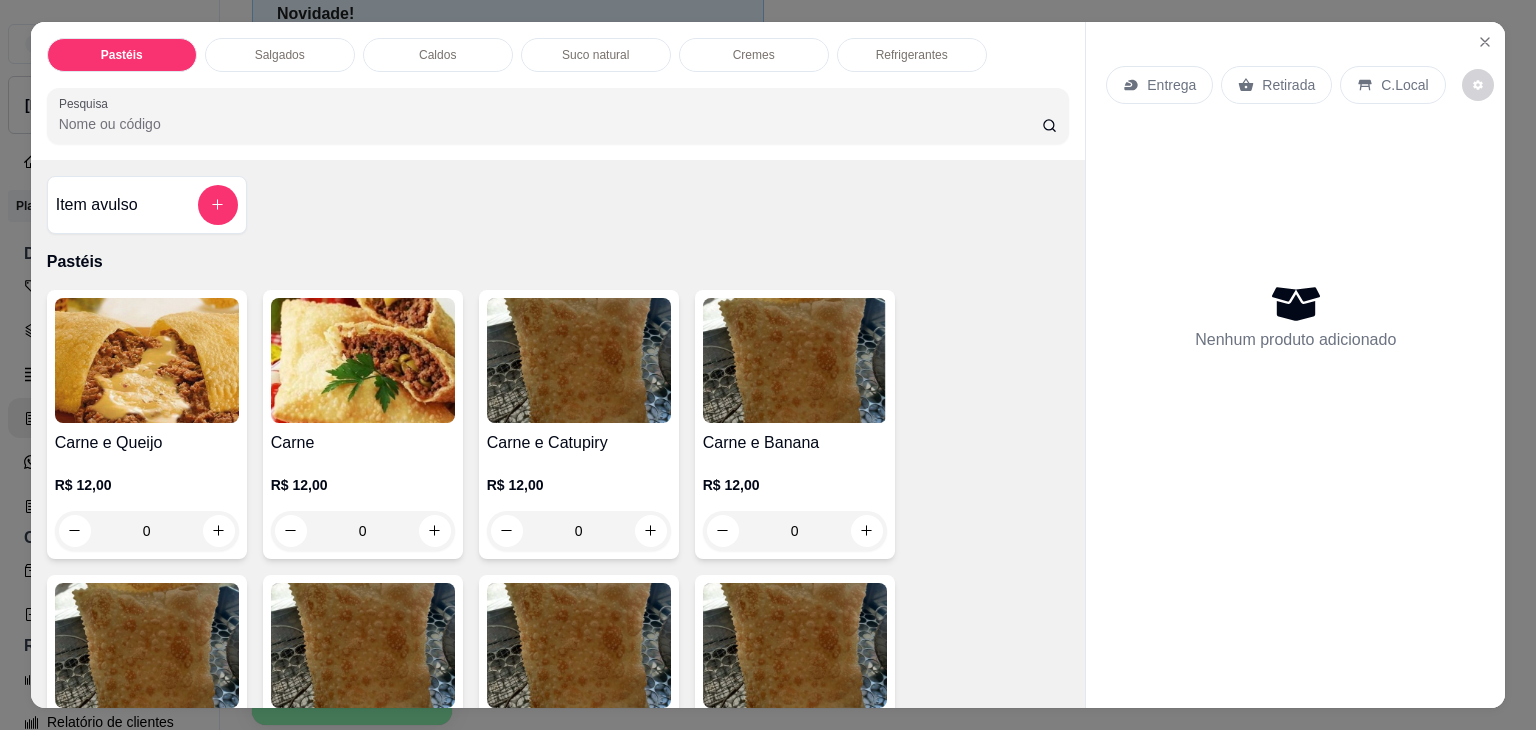 scroll, scrollTop: 500, scrollLeft: 0, axis: vertical 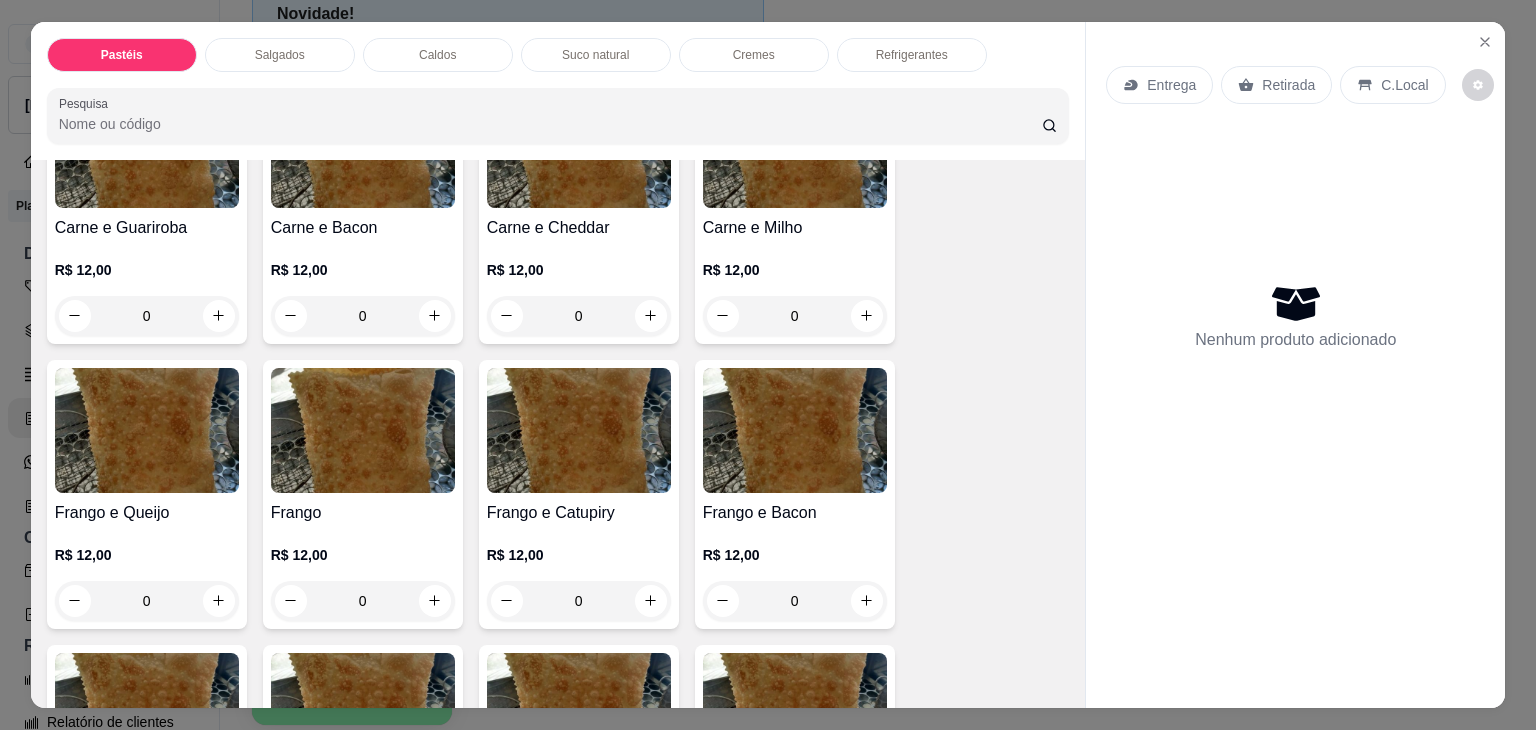 click on "0" at bounding box center [363, 316] 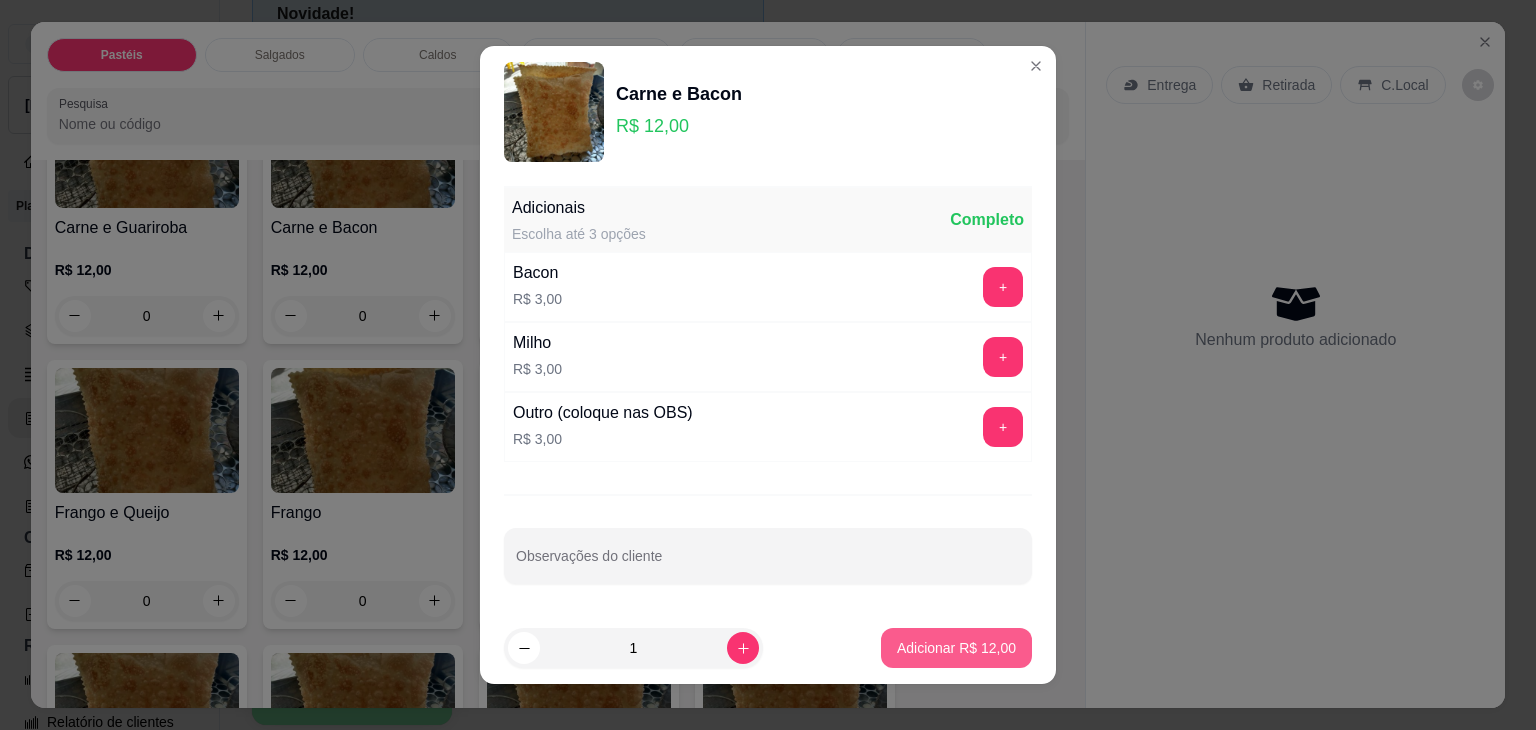 click on "Adicionar   R$ 12,00" at bounding box center (956, 648) 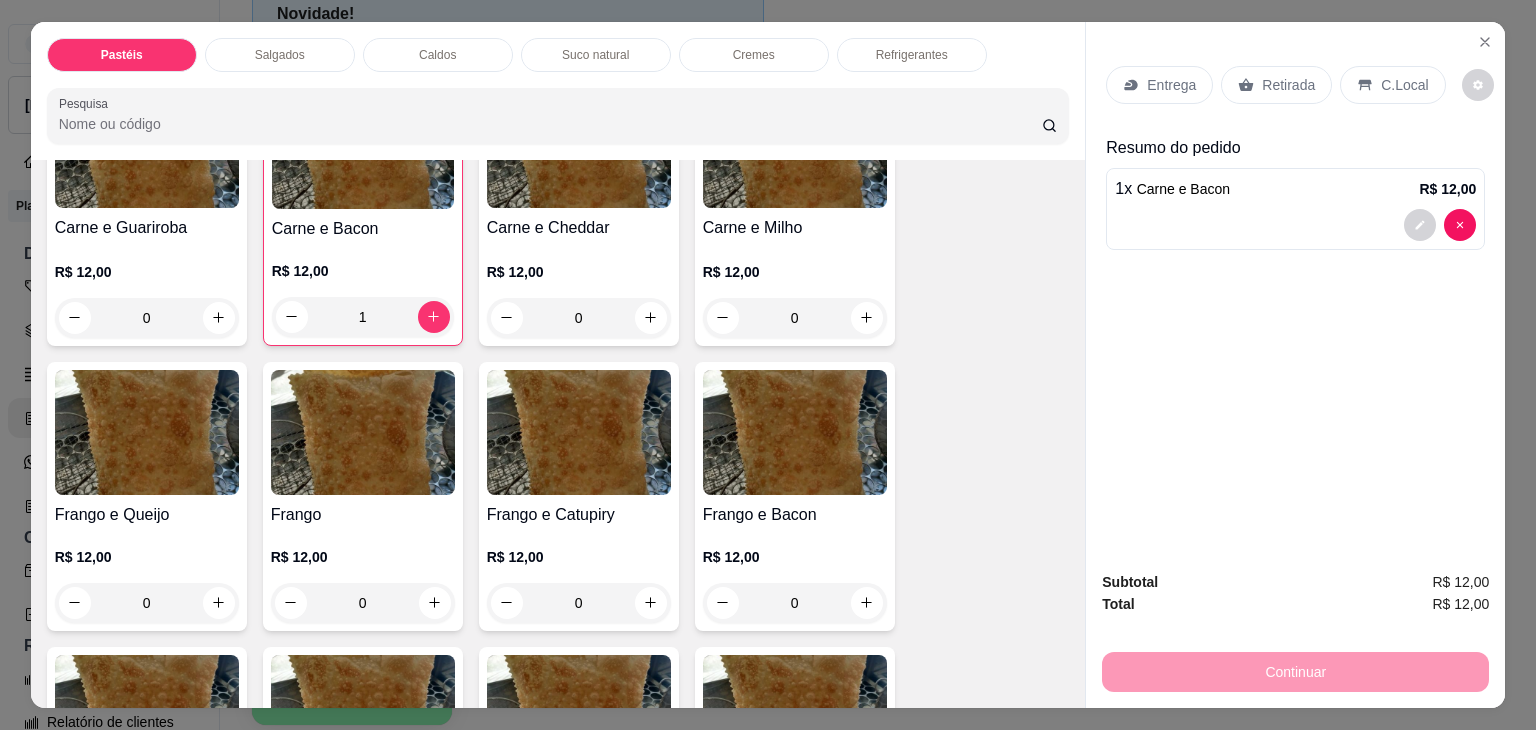 type on "1" 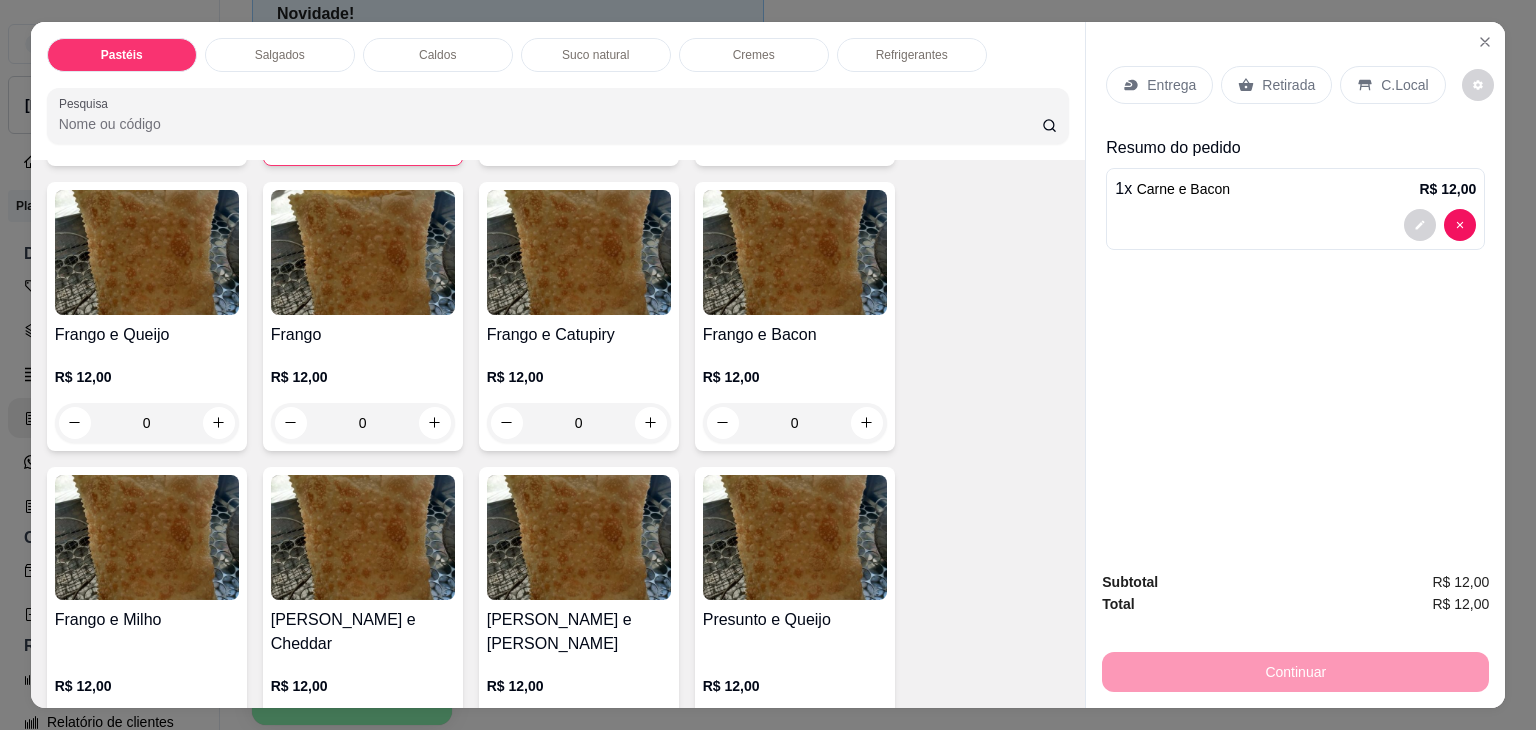 scroll, scrollTop: 800, scrollLeft: 0, axis: vertical 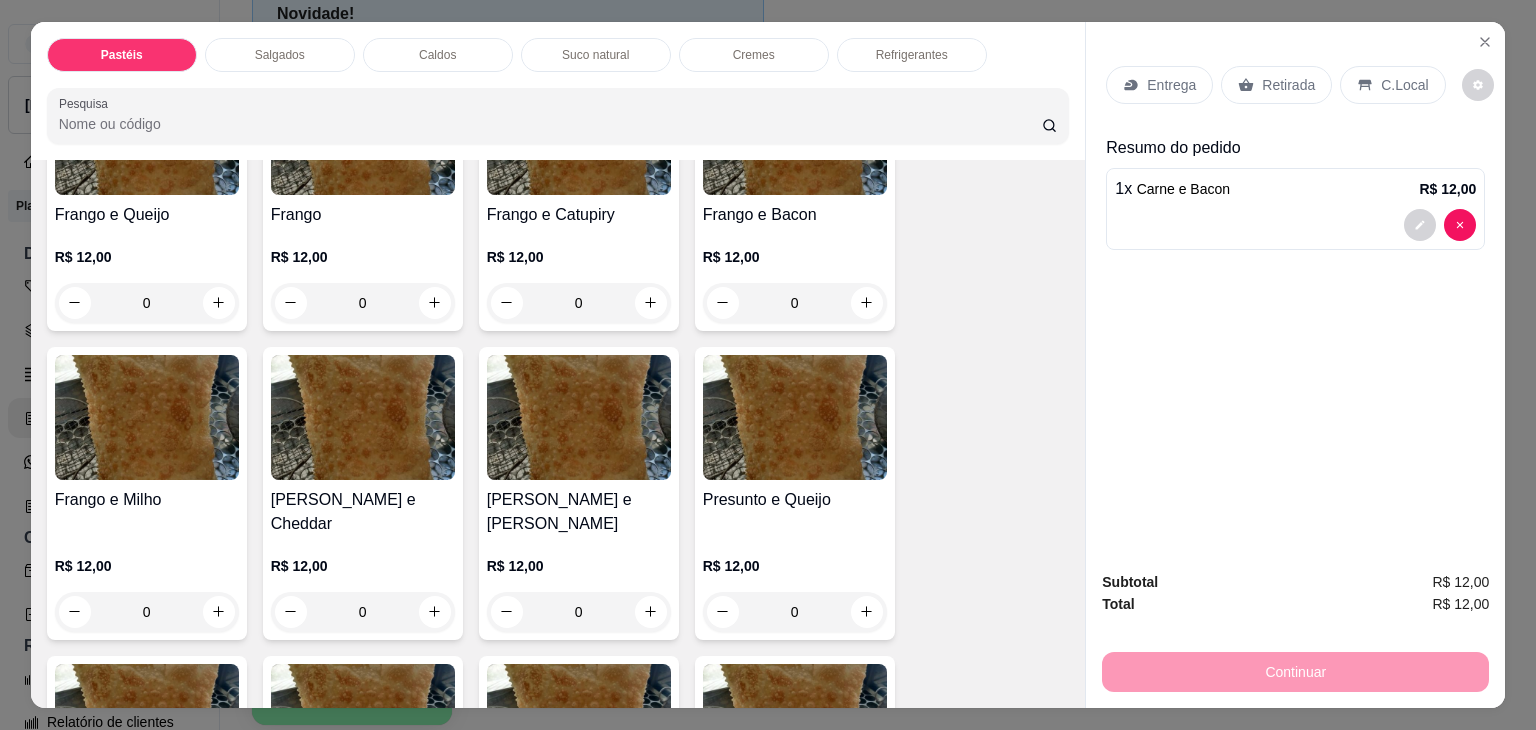 click on "0" at bounding box center (363, 612) 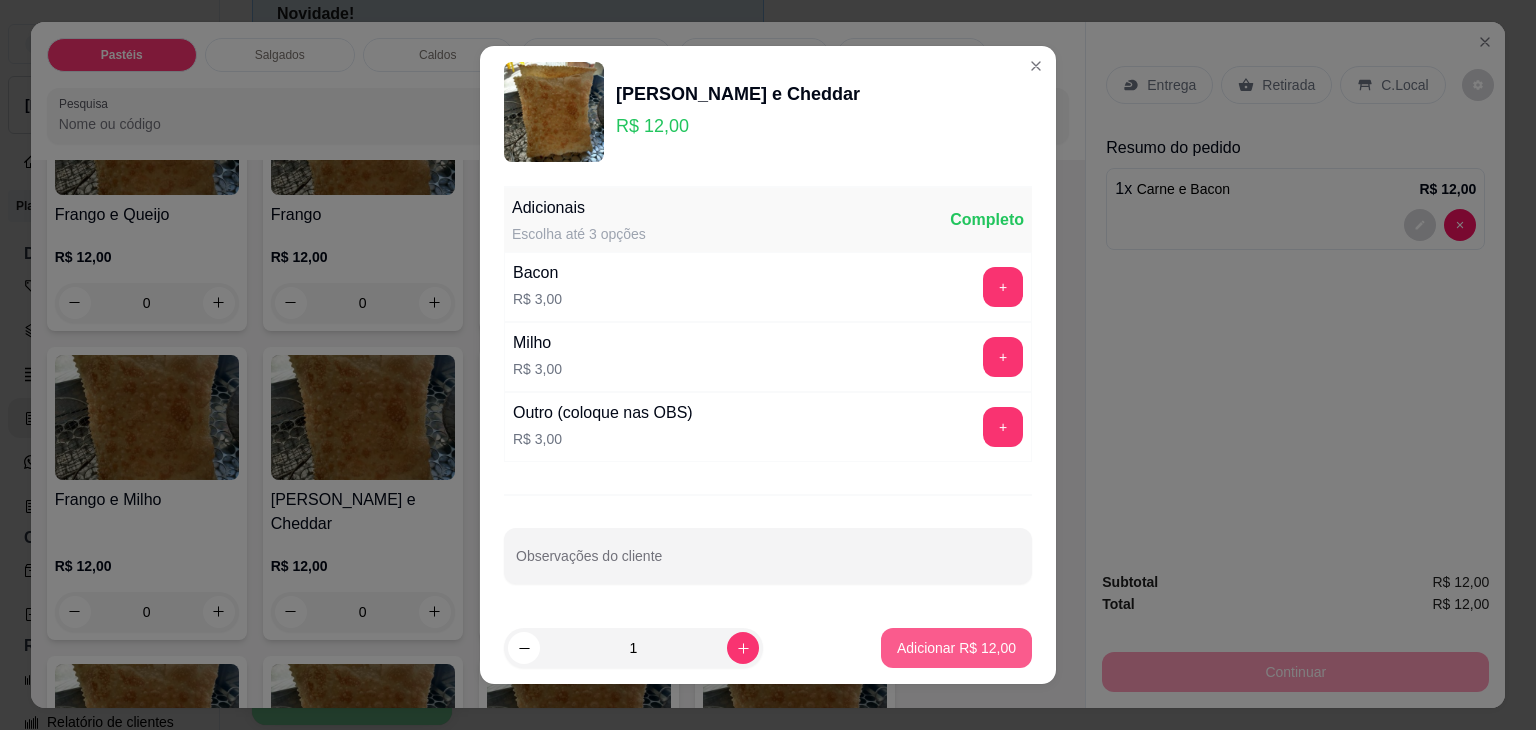 click on "Adicionar   R$ 12,00" at bounding box center (956, 648) 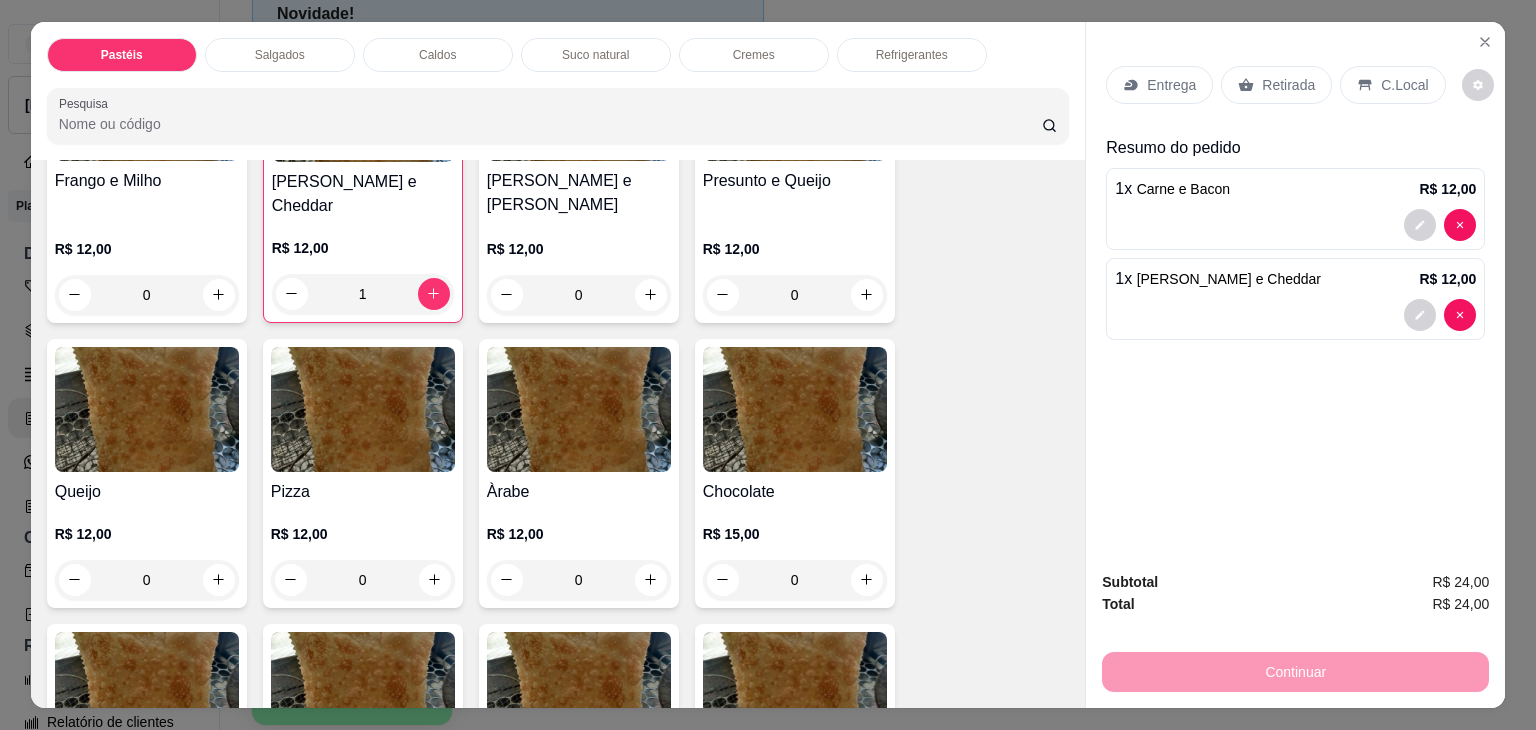 scroll, scrollTop: 1200, scrollLeft: 0, axis: vertical 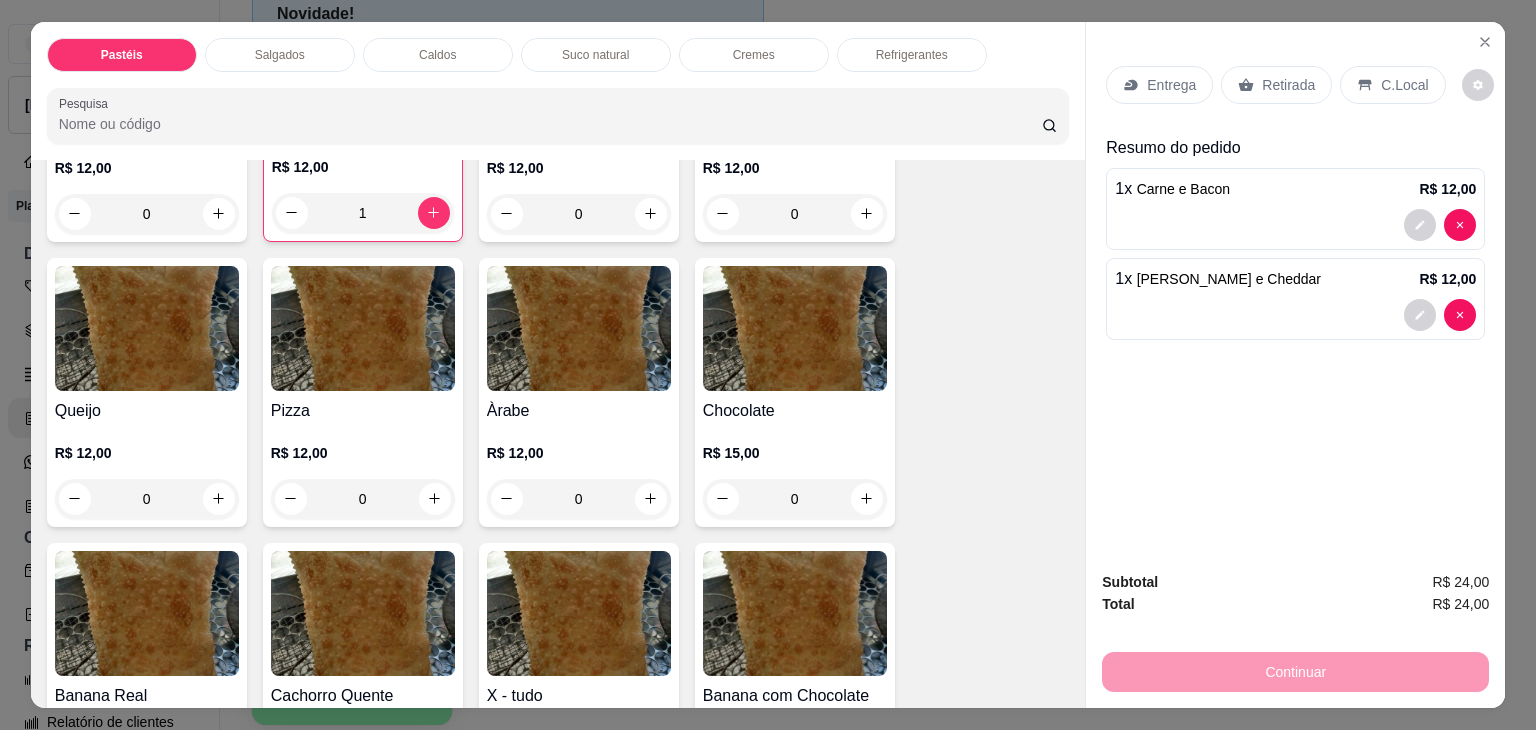 click on "0" at bounding box center [363, 499] 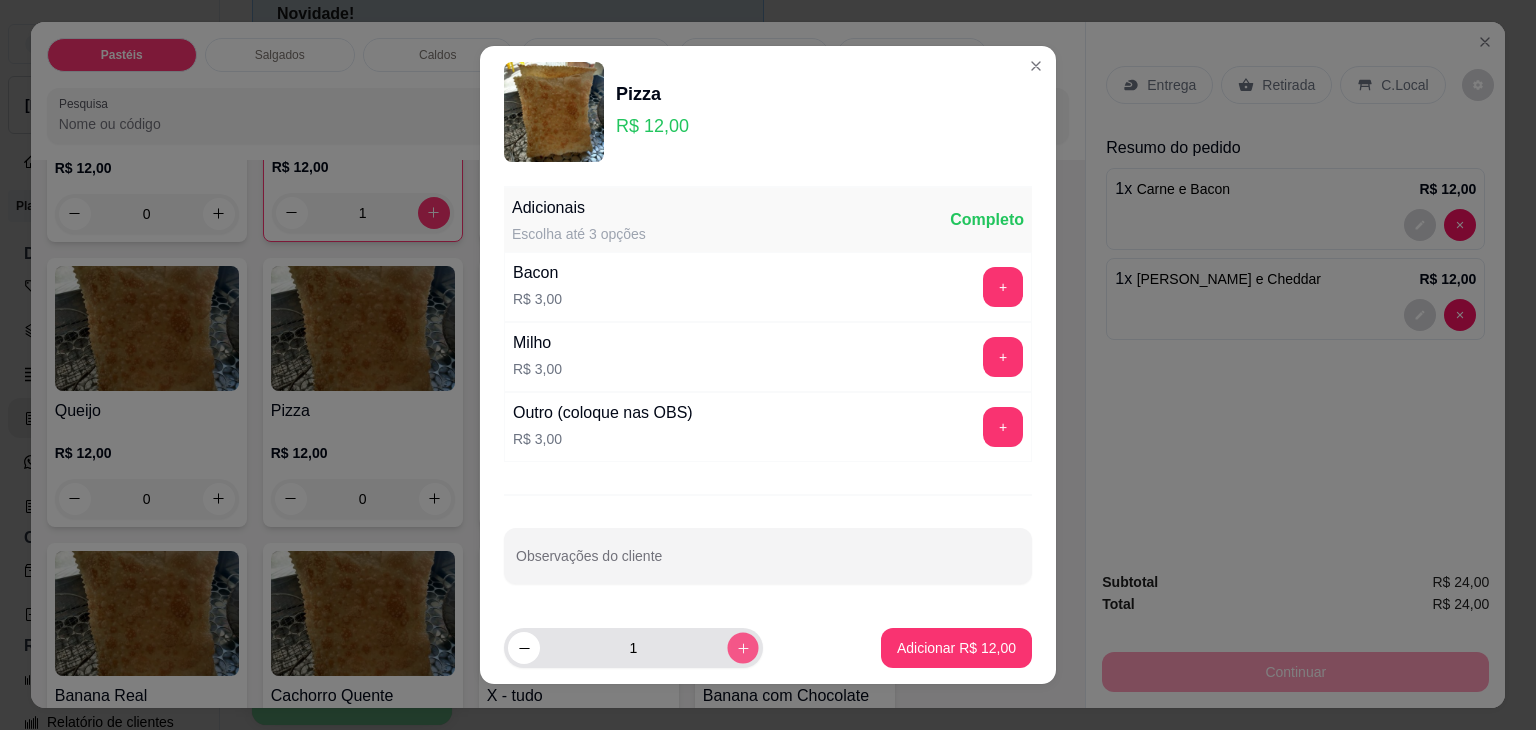 click at bounding box center (742, 647) 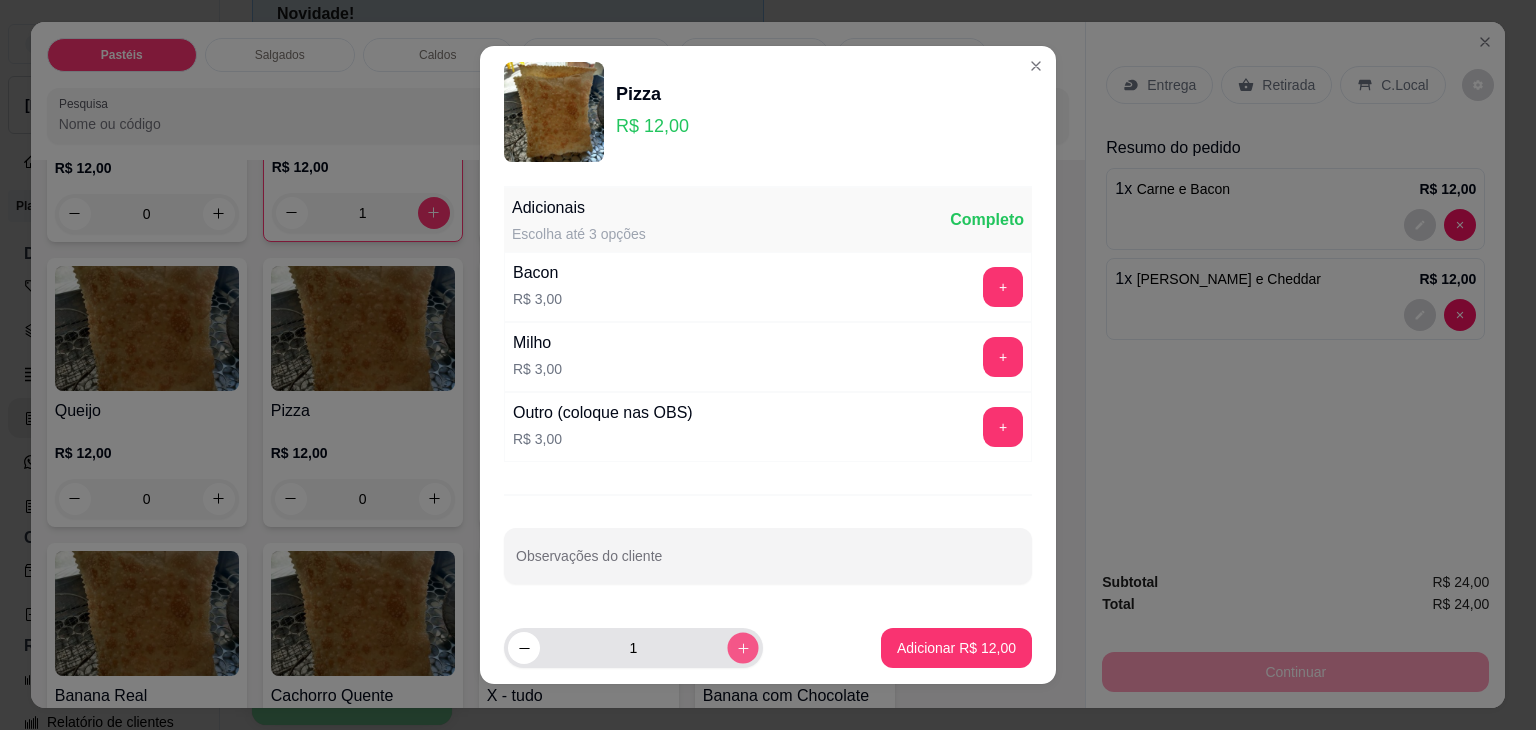 type on "2" 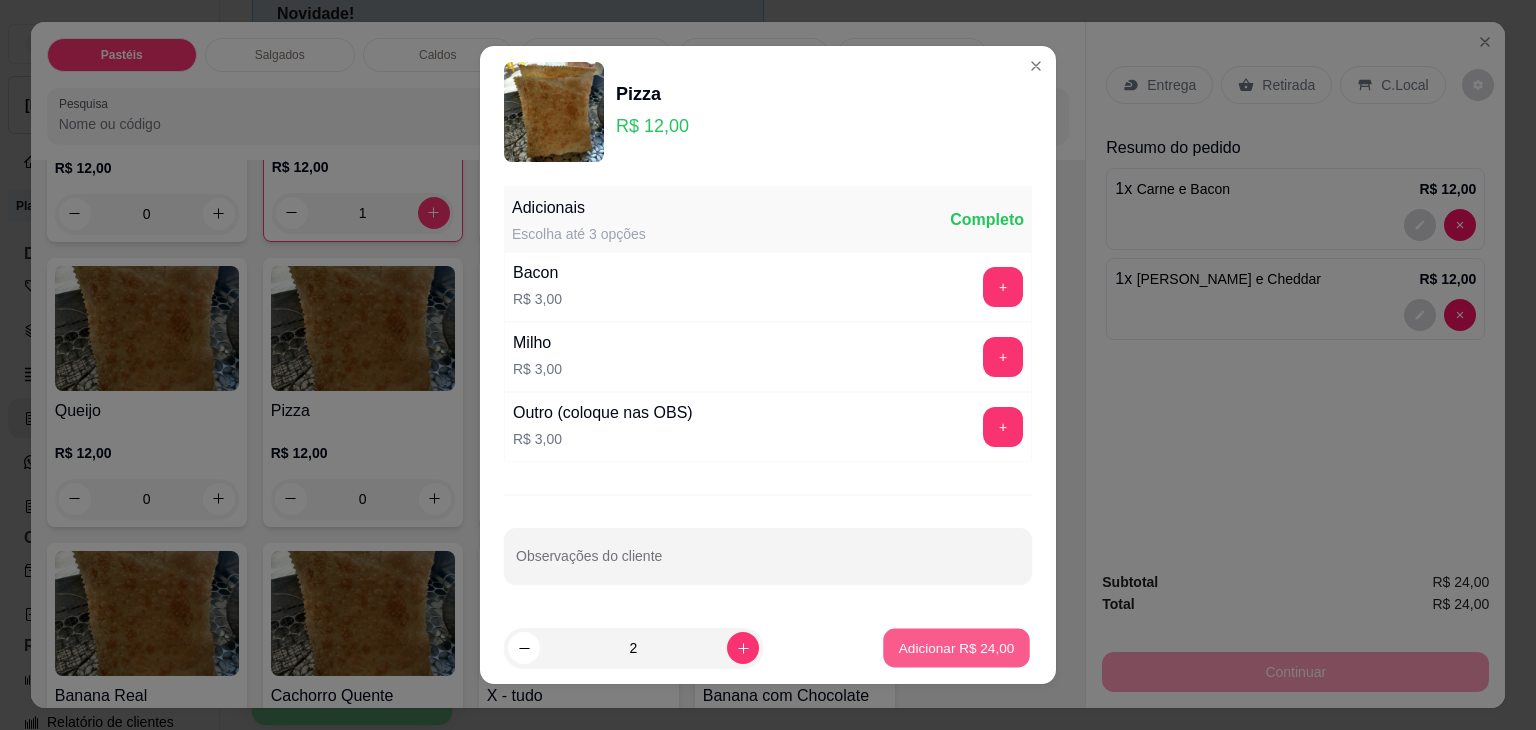 click on "Adicionar   R$ 24,00" at bounding box center (957, 647) 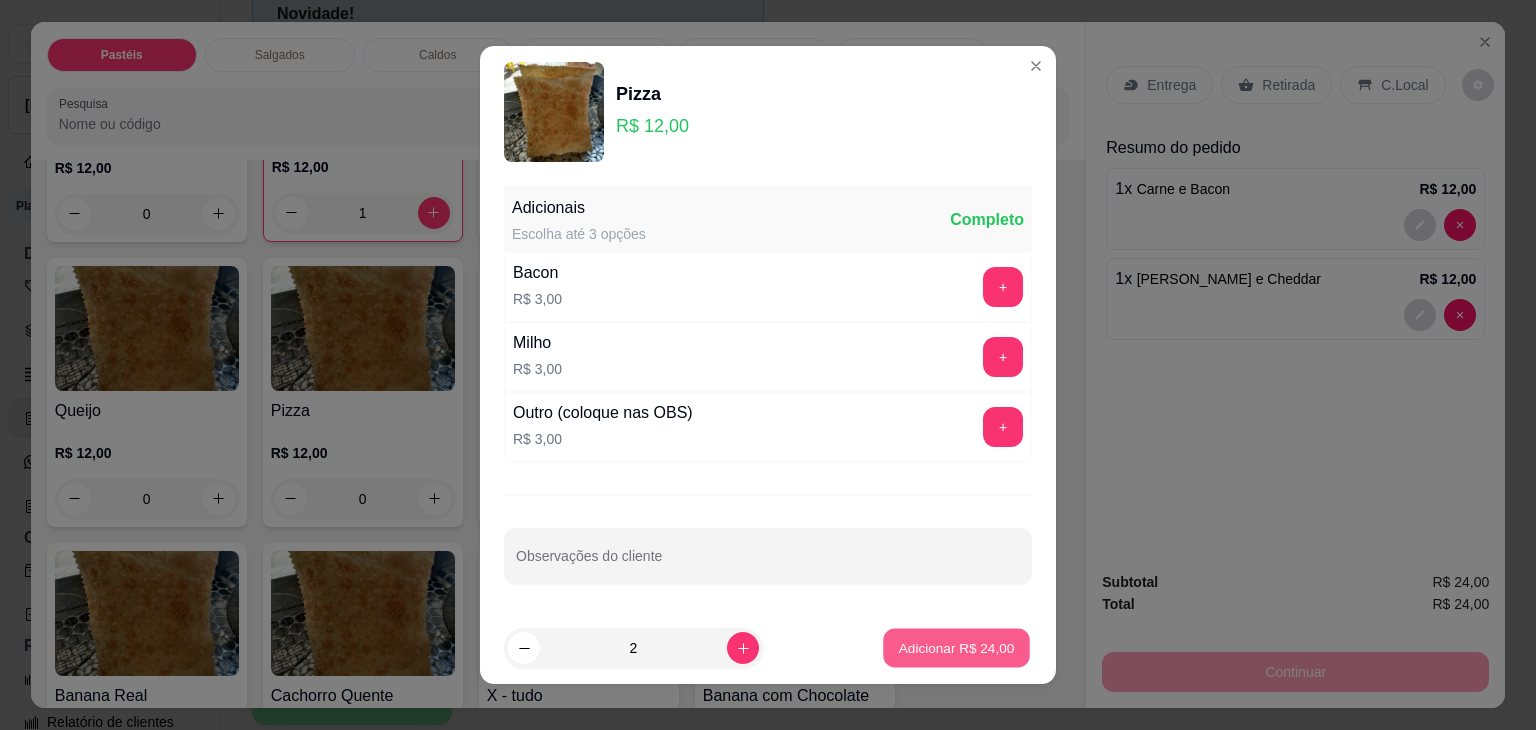 type on "2" 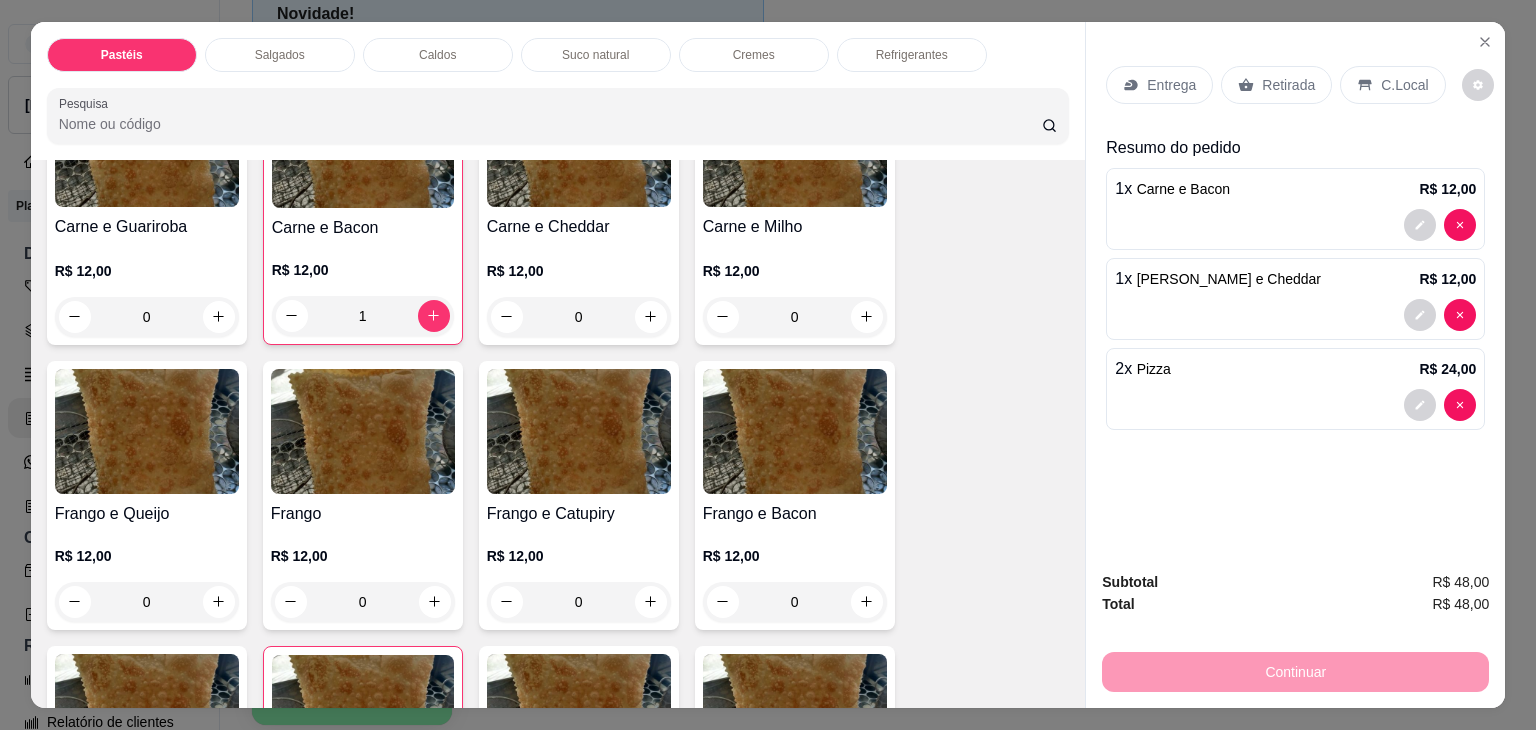 scroll, scrollTop: 500, scrollLeft: 0, axis: vertical 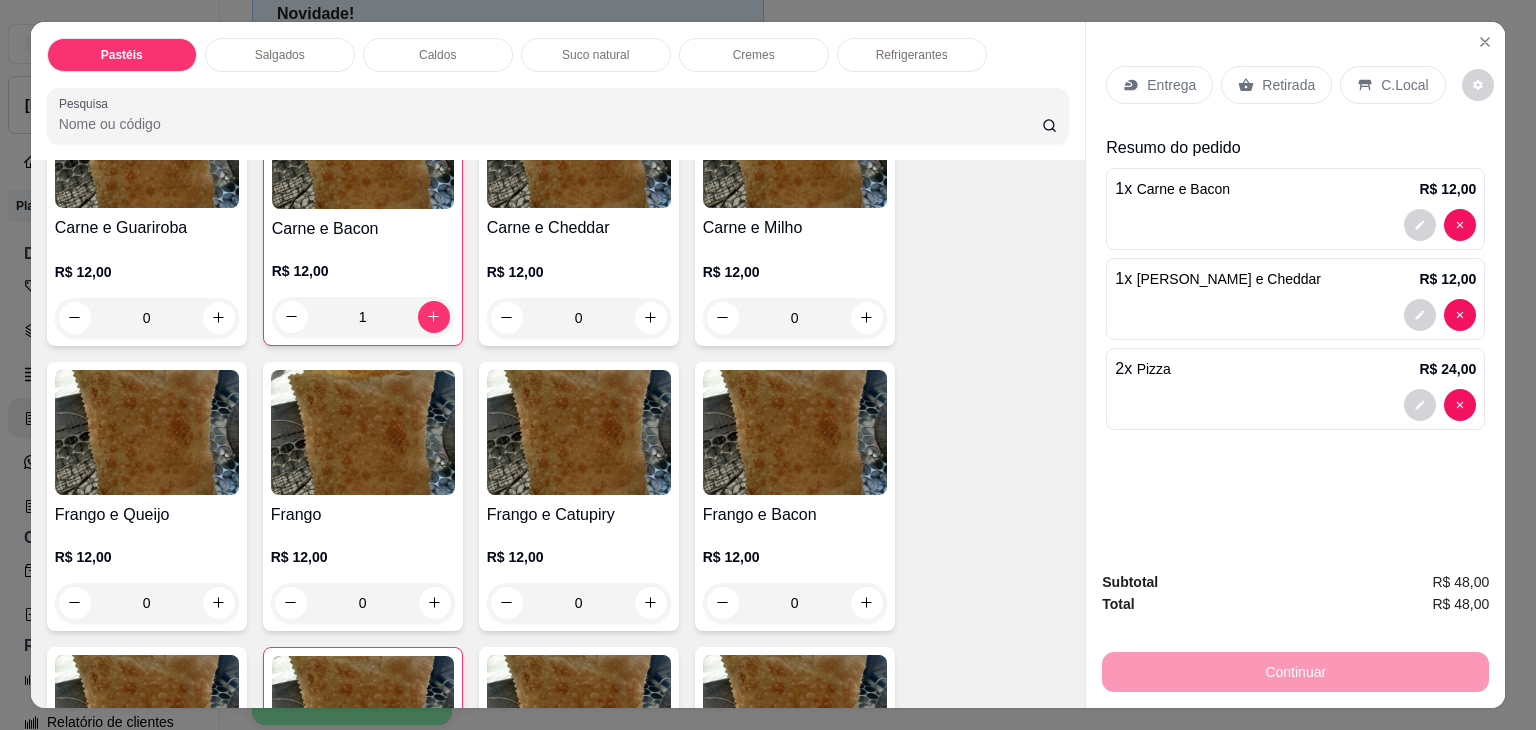 click on "0" at bounding box center [363, 603] 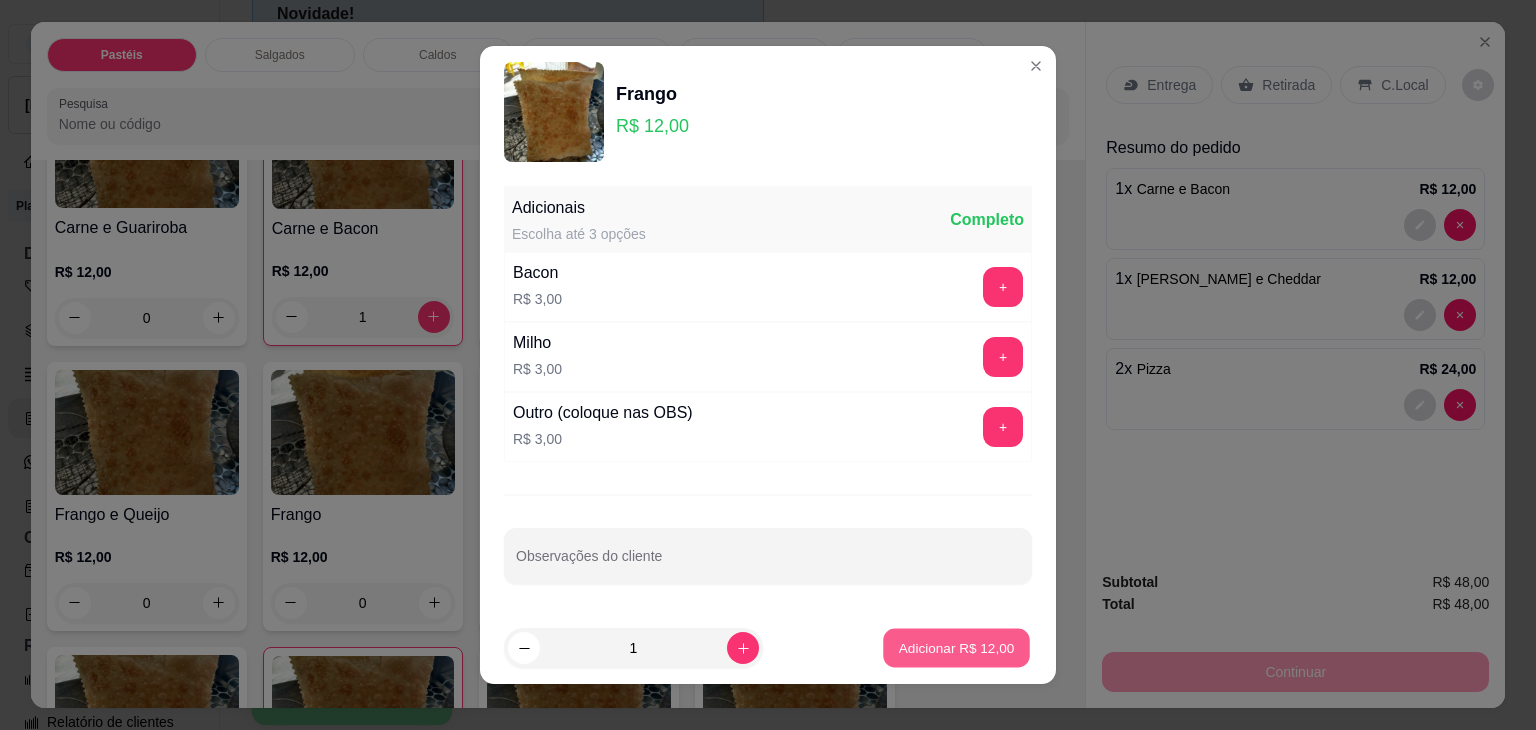 click on "Adicionar   R$ 12,00" at bounding box center (956, 648) 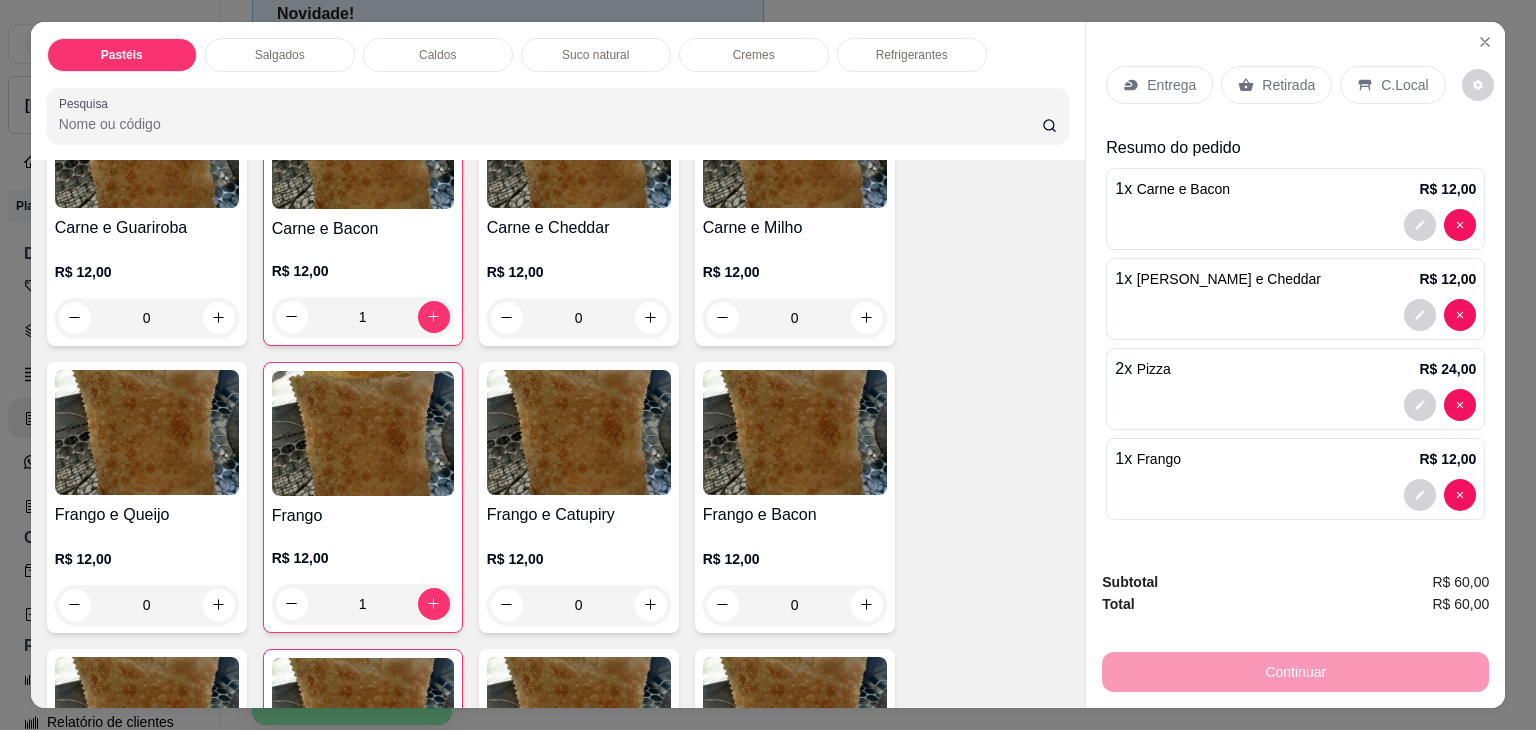 click on "Retirada" at bounding box center [1288, 85] 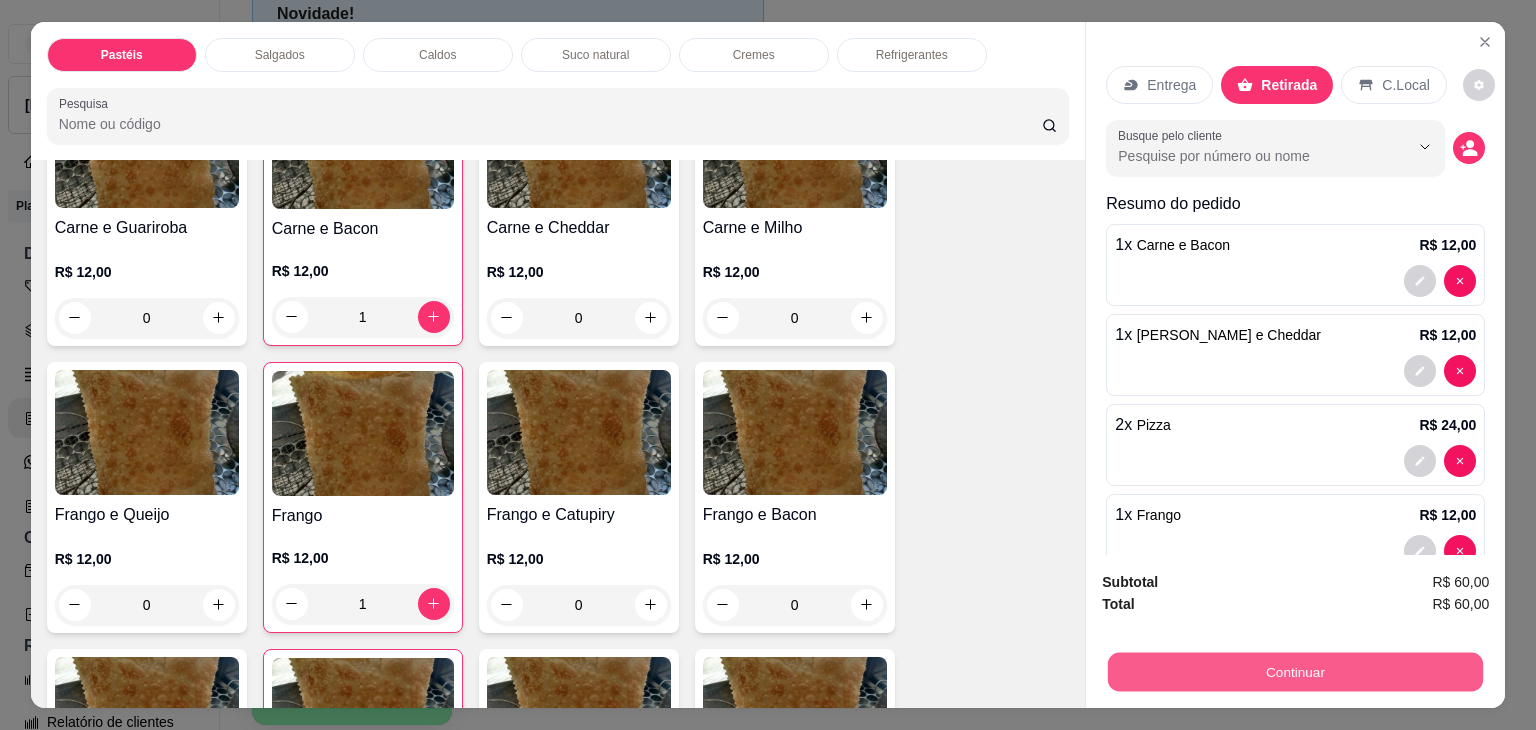click on "Continuar" at bounding box center (1295, 672) 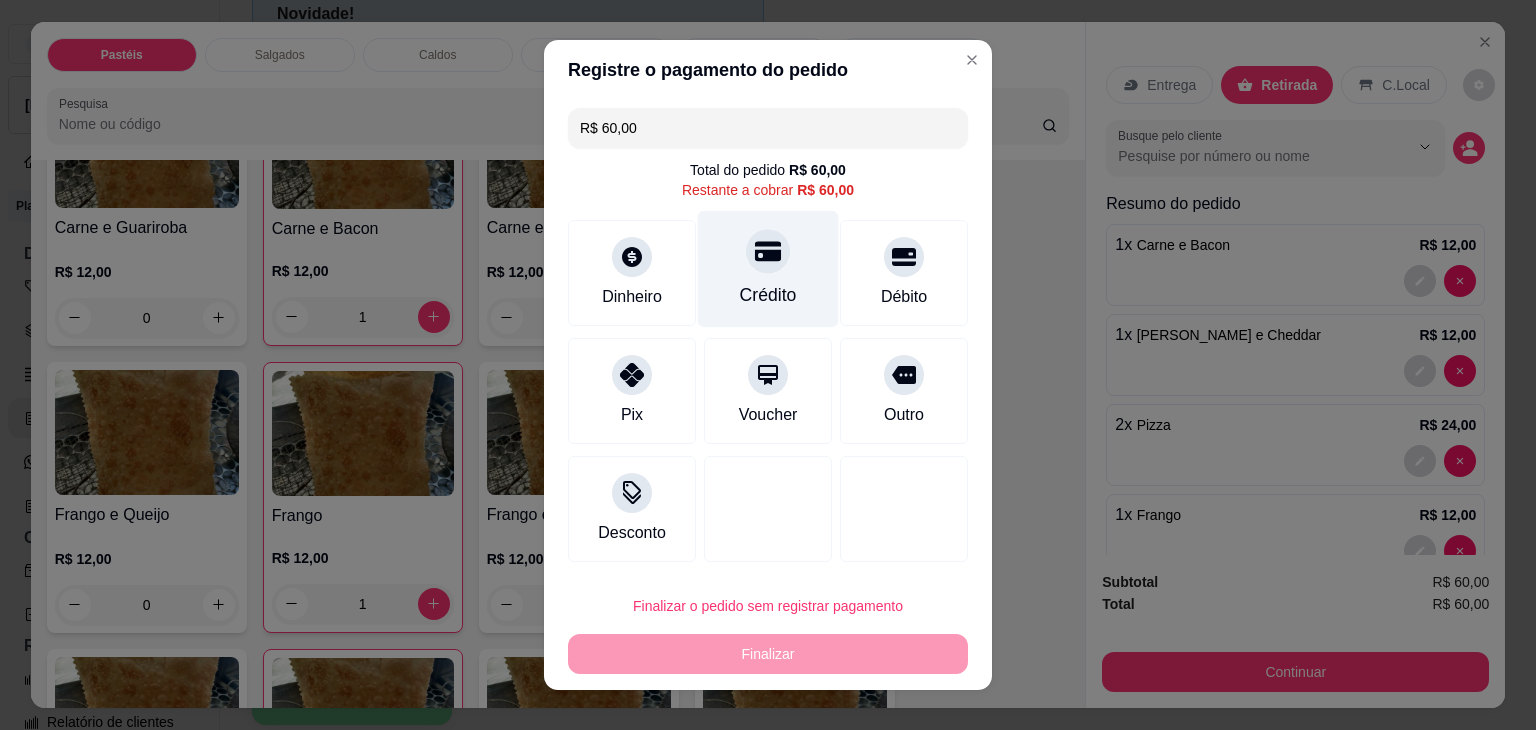click on "Crédito" at bounding box center (768, 295) 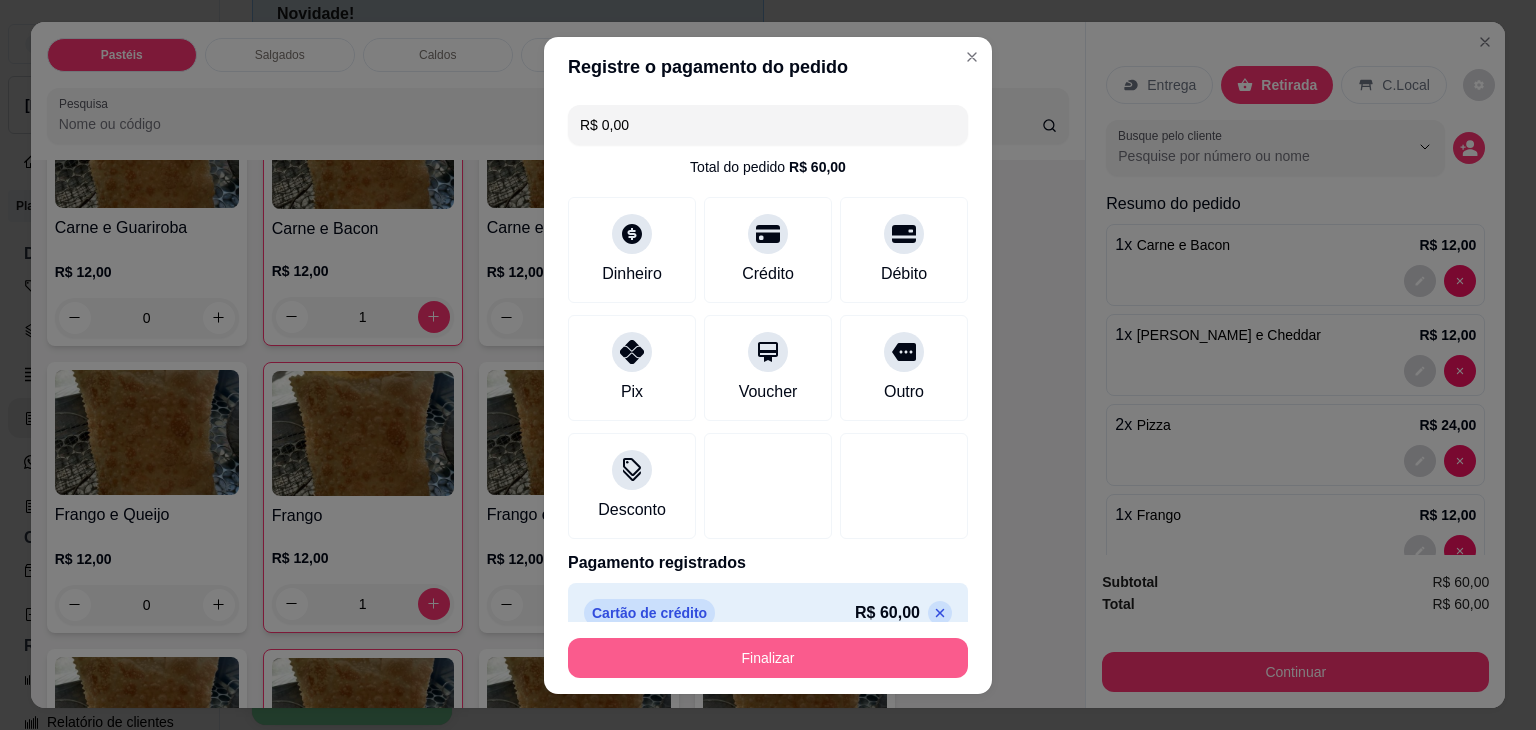 click on "Finalizar" at bounding box center [768, 658] 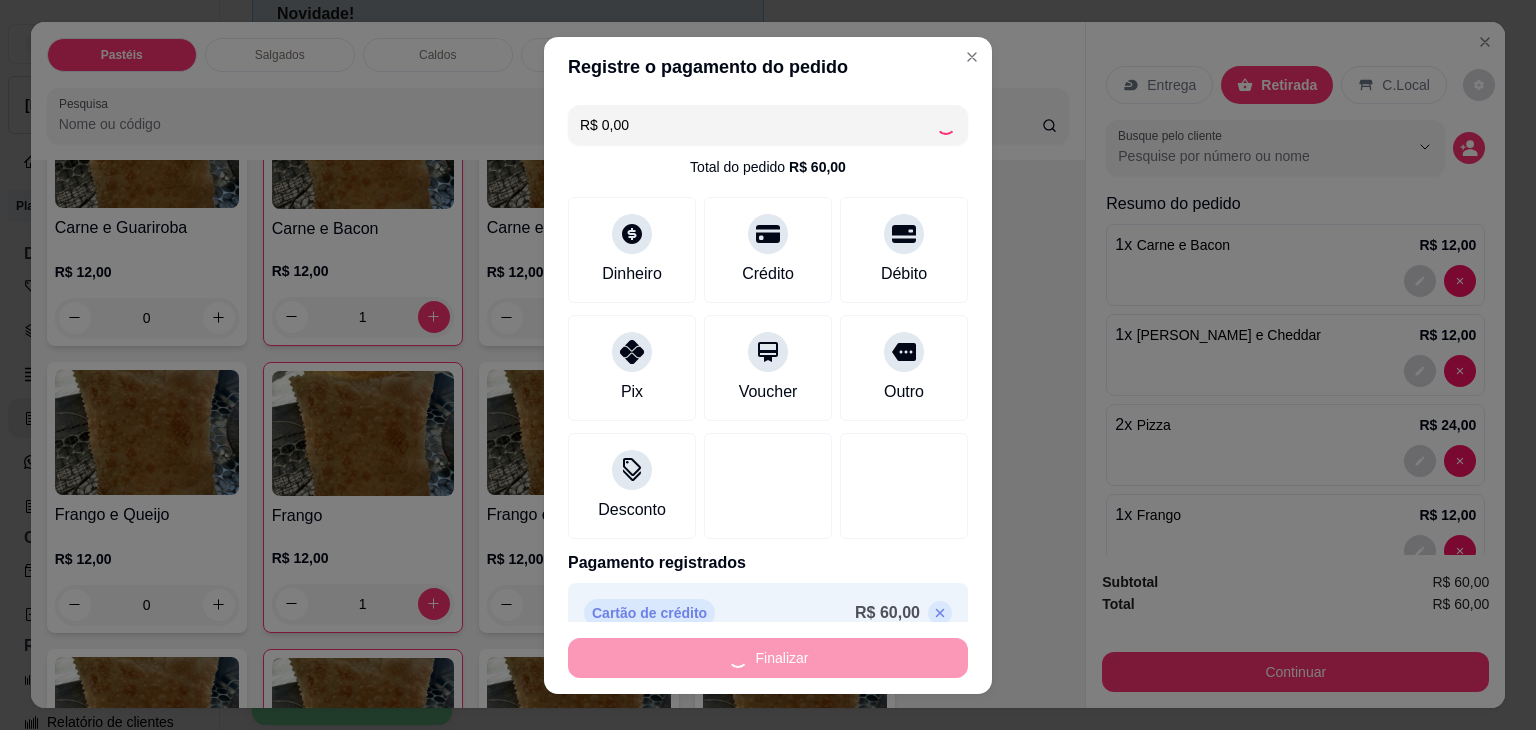 type on "0" 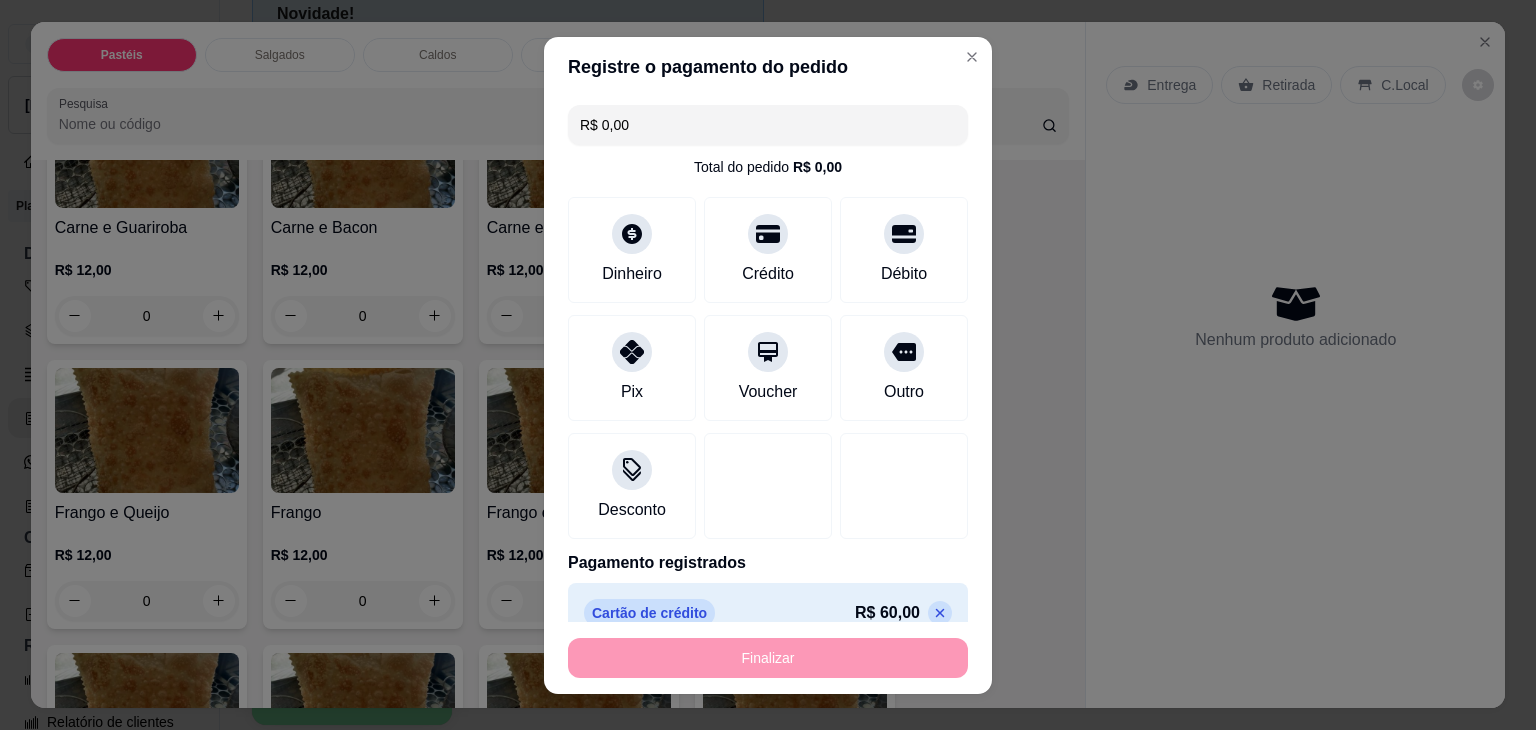 type on "-R$ 60,00" 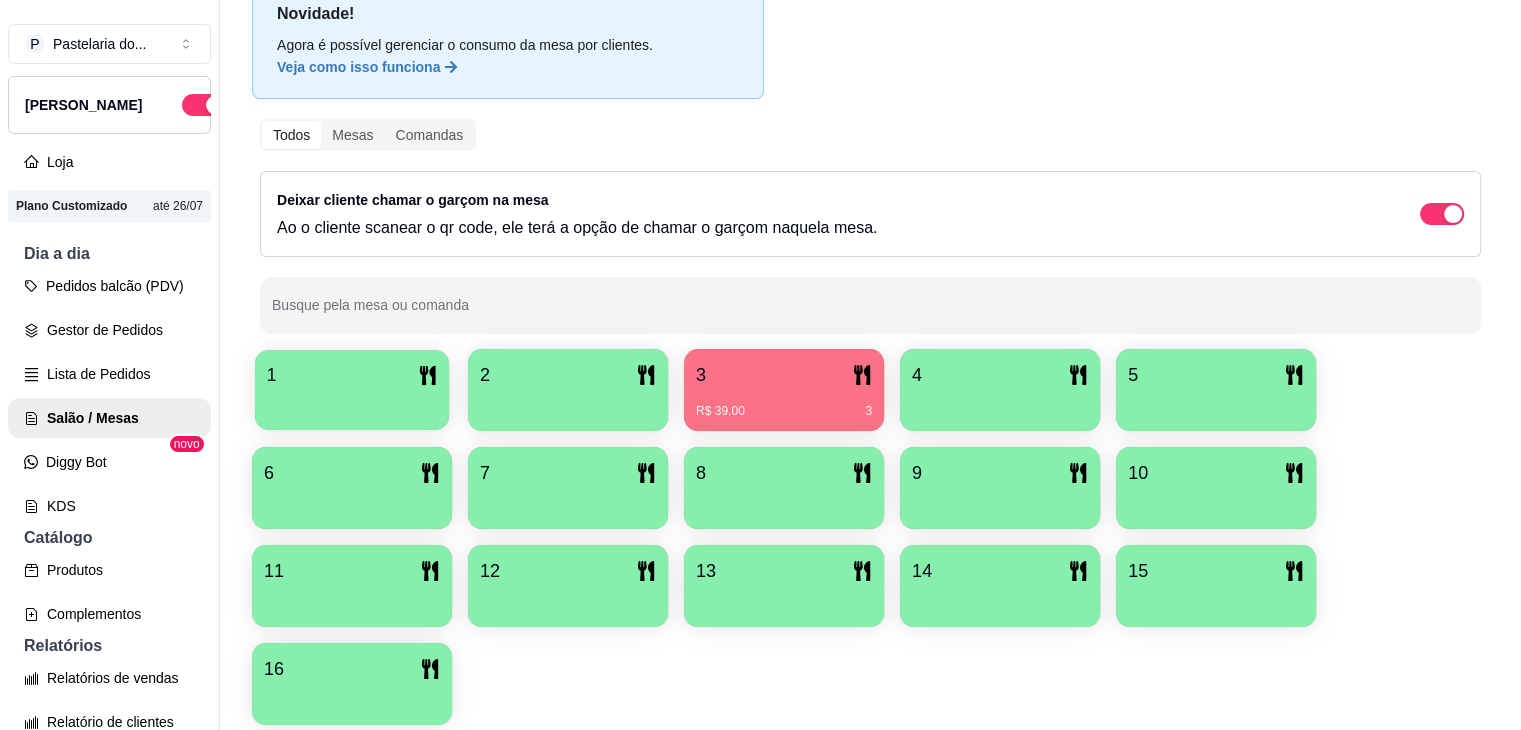 click on "1" at bounding box center (352, 375) 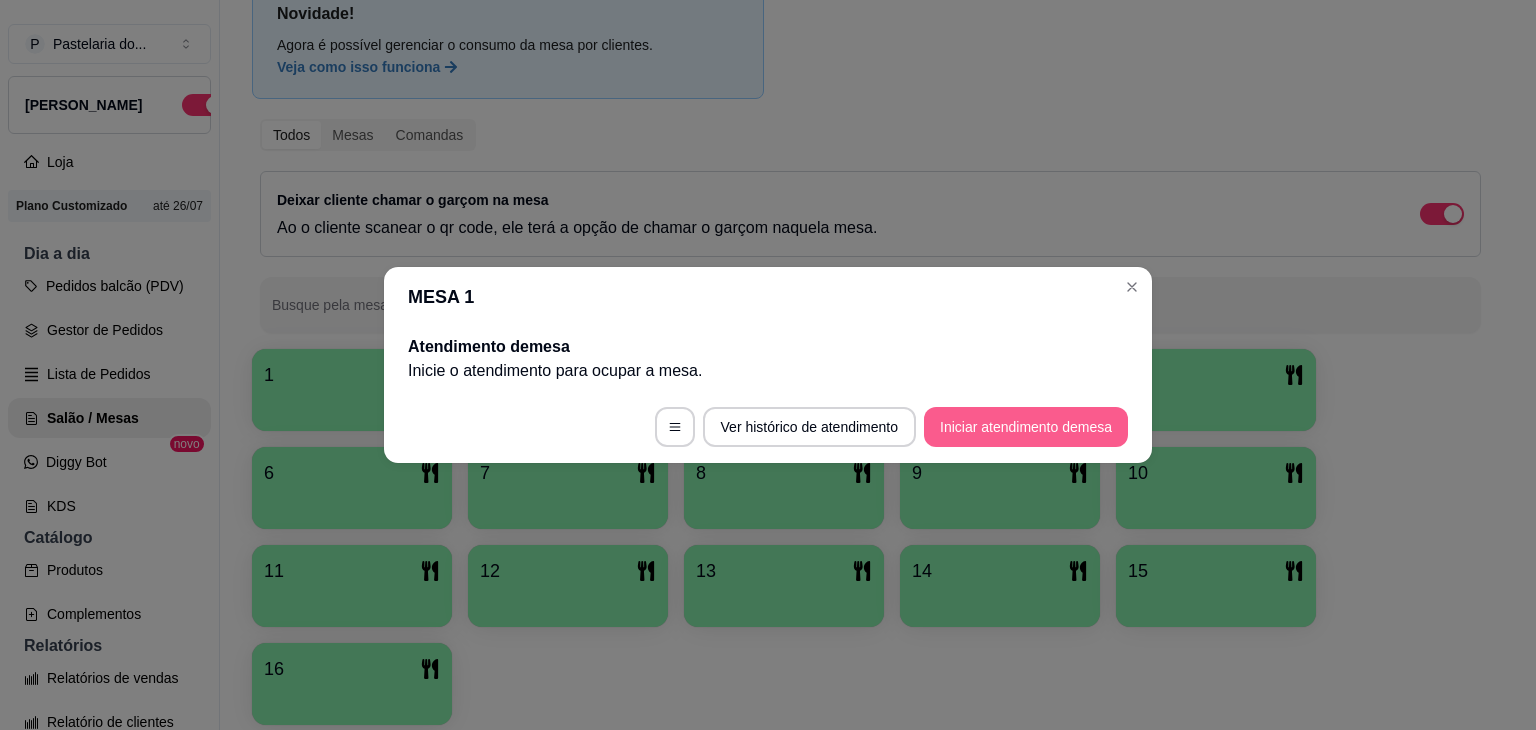 click on "Iniciar atendimento de  mesa" at bounding box center (1026, 427) 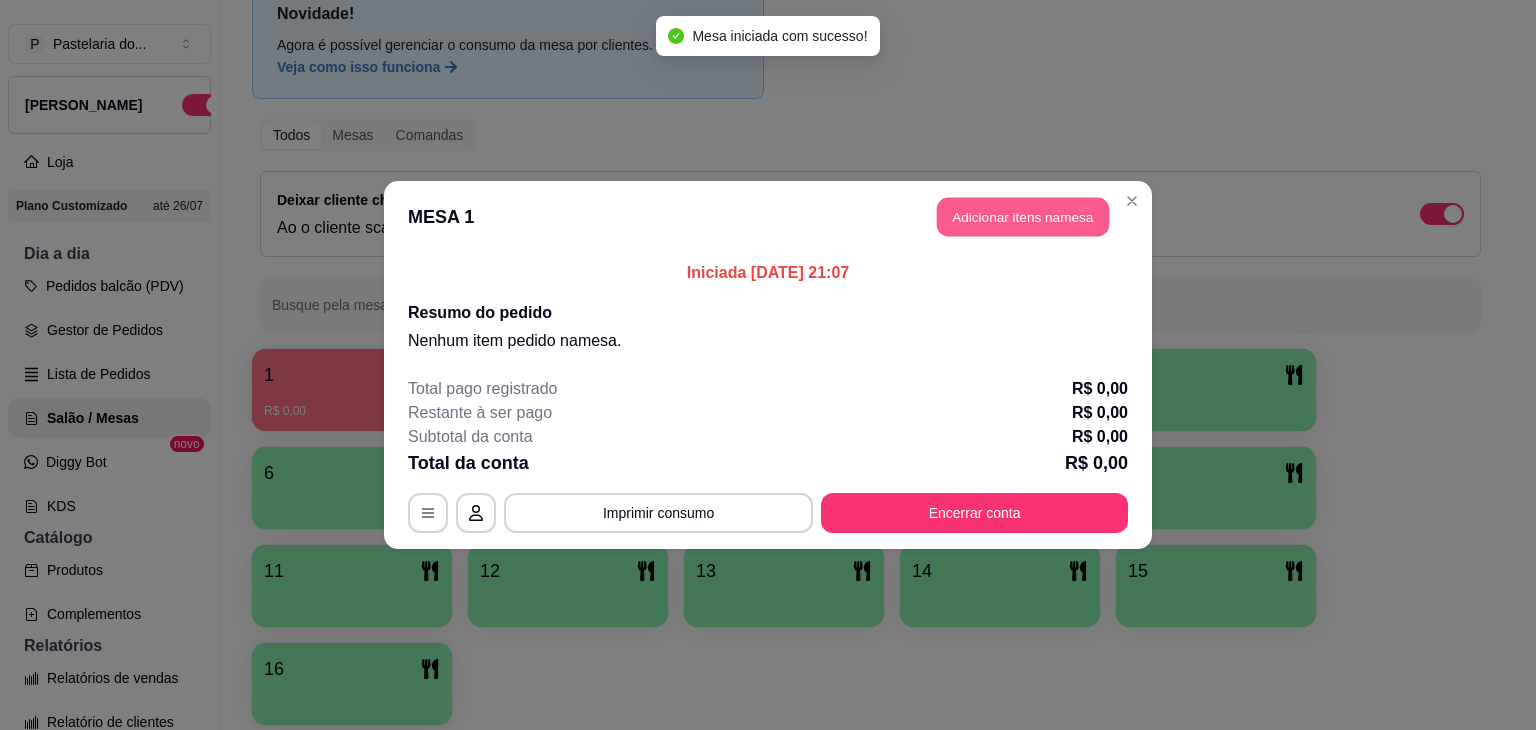 click on "Adicionar itens na  mesa" at bounding box center [1023, 217] 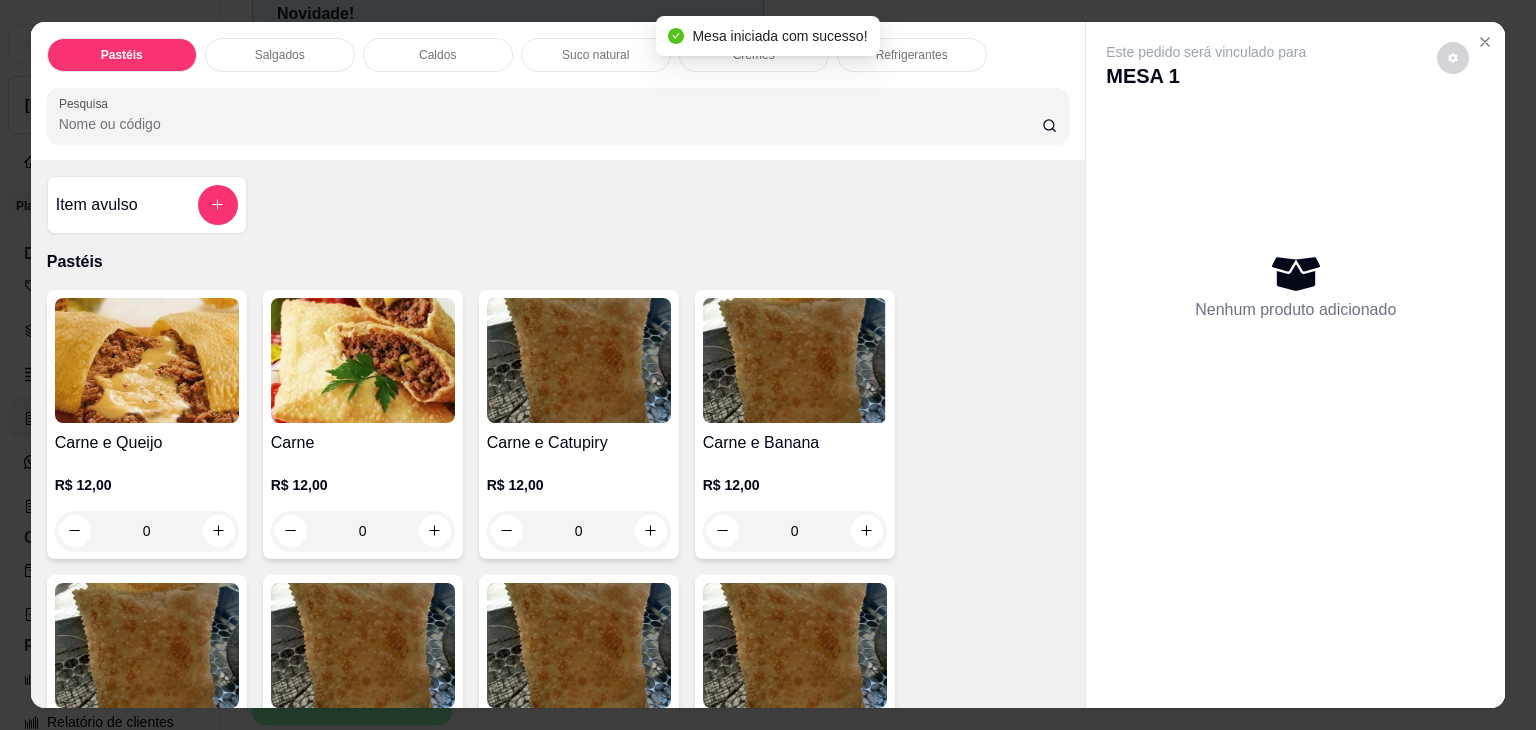 click on "0" at bounding box center [147, 531] 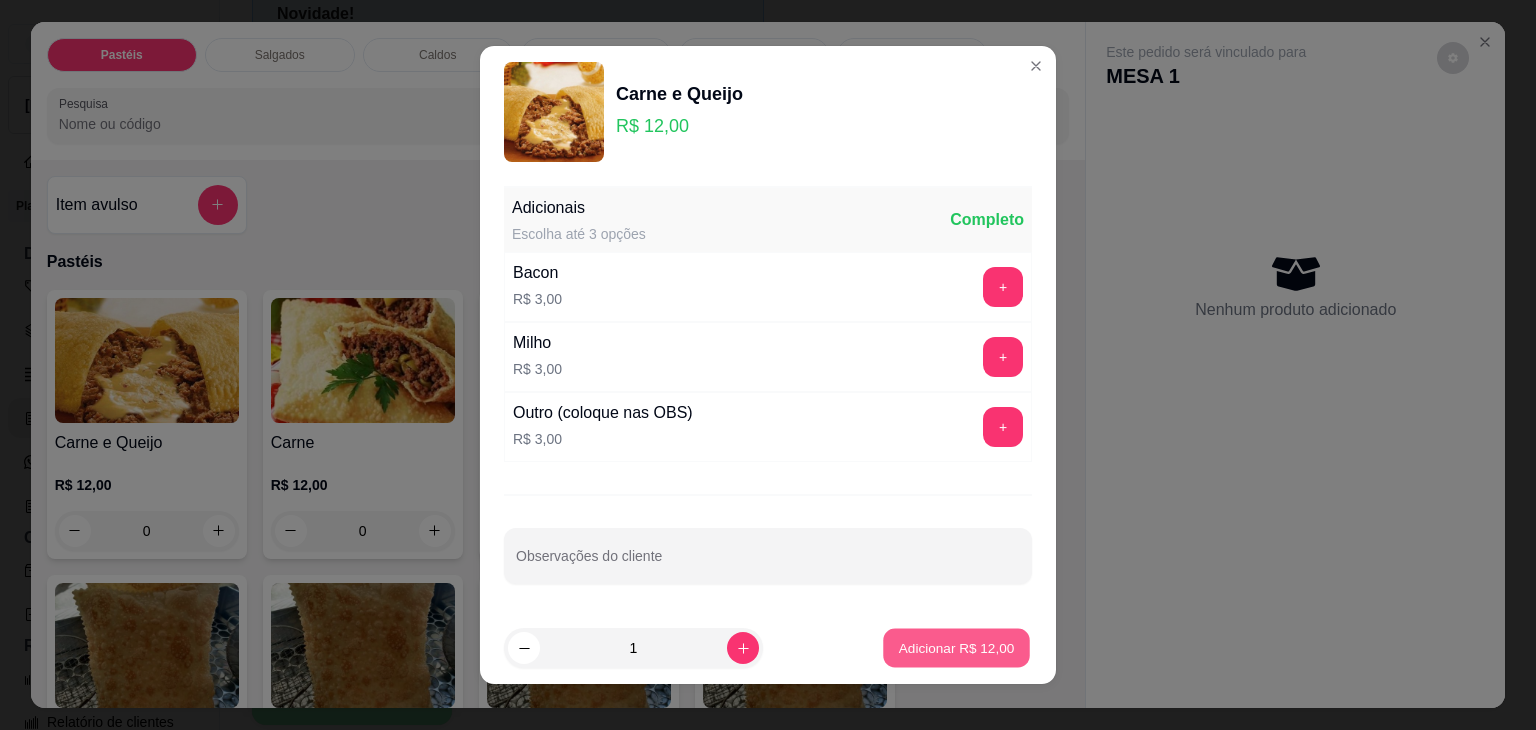 click on "Adicionar   R$ 12,00" at bounding box center (956, 648) 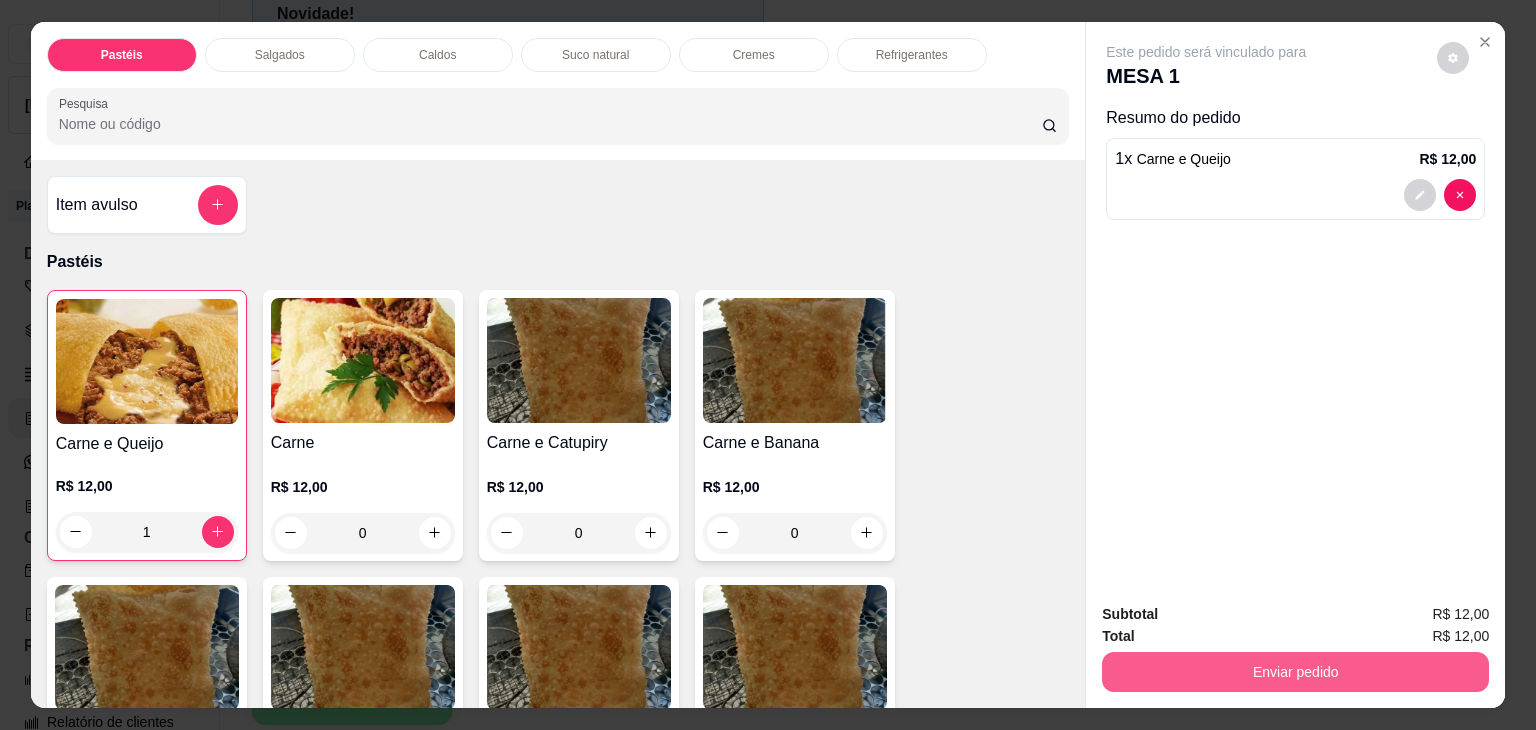 click on "Enviar pedido" at bounding box center (1295, 672) 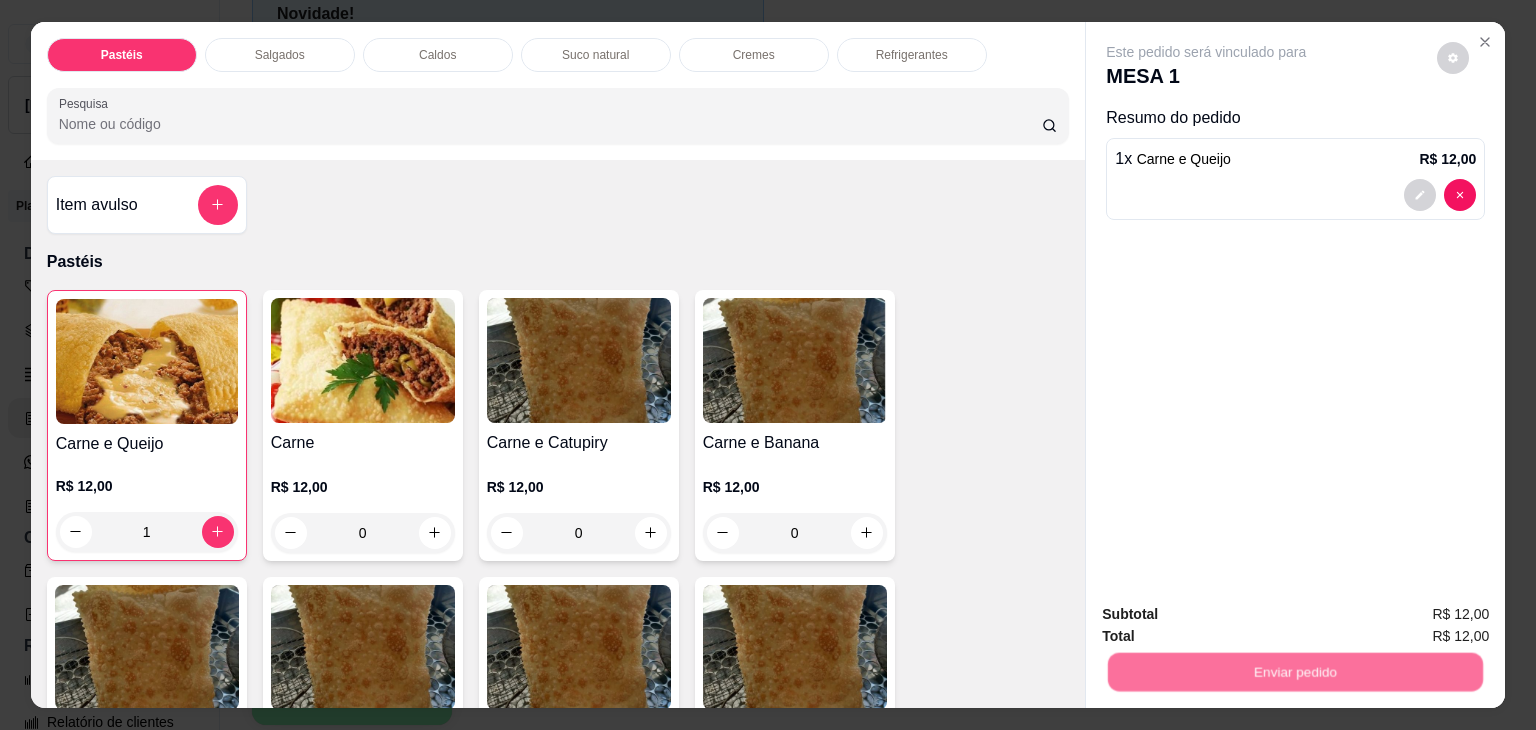 click on "Não registrar e enviar pedido" at bounding box center (1229, 614) 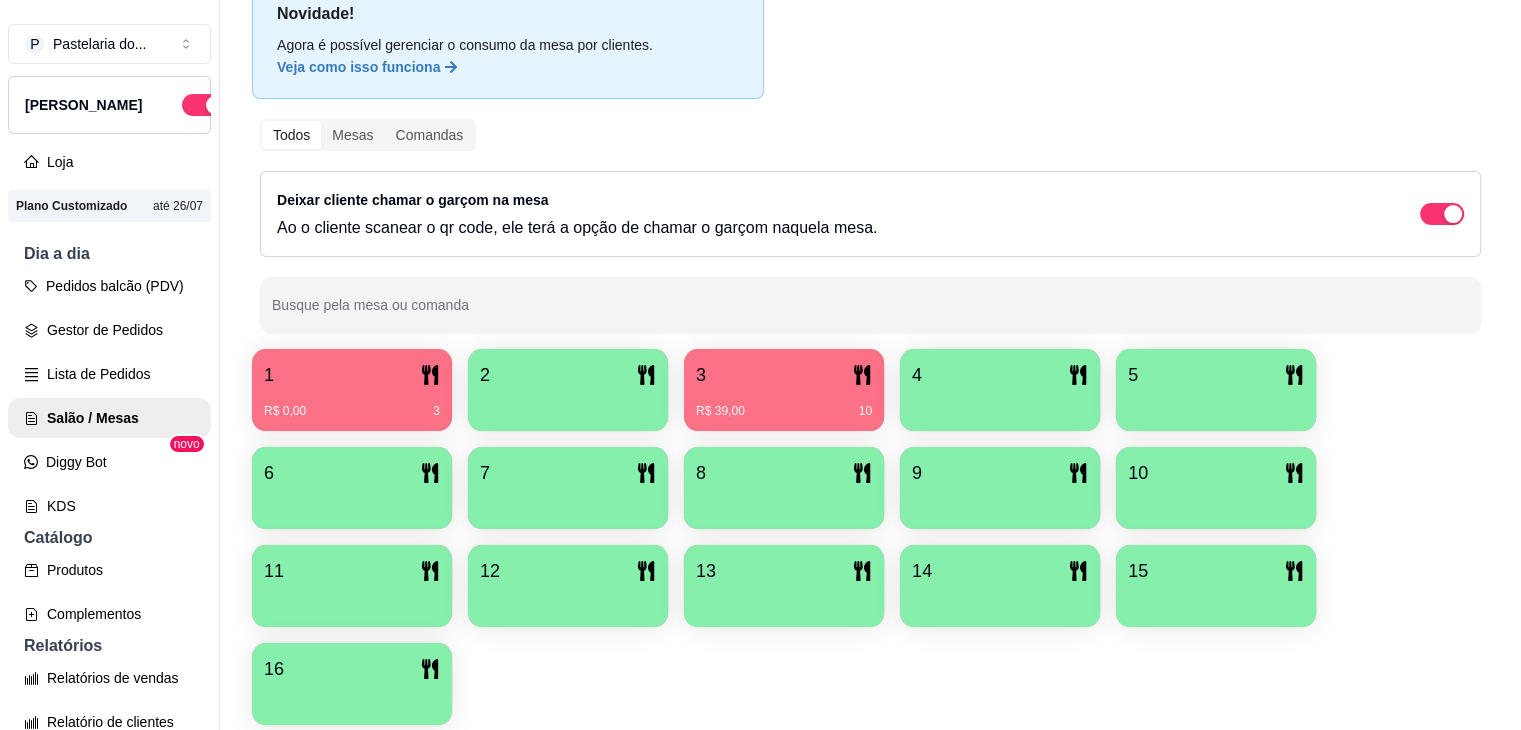 click at bounding box center (352, 502) 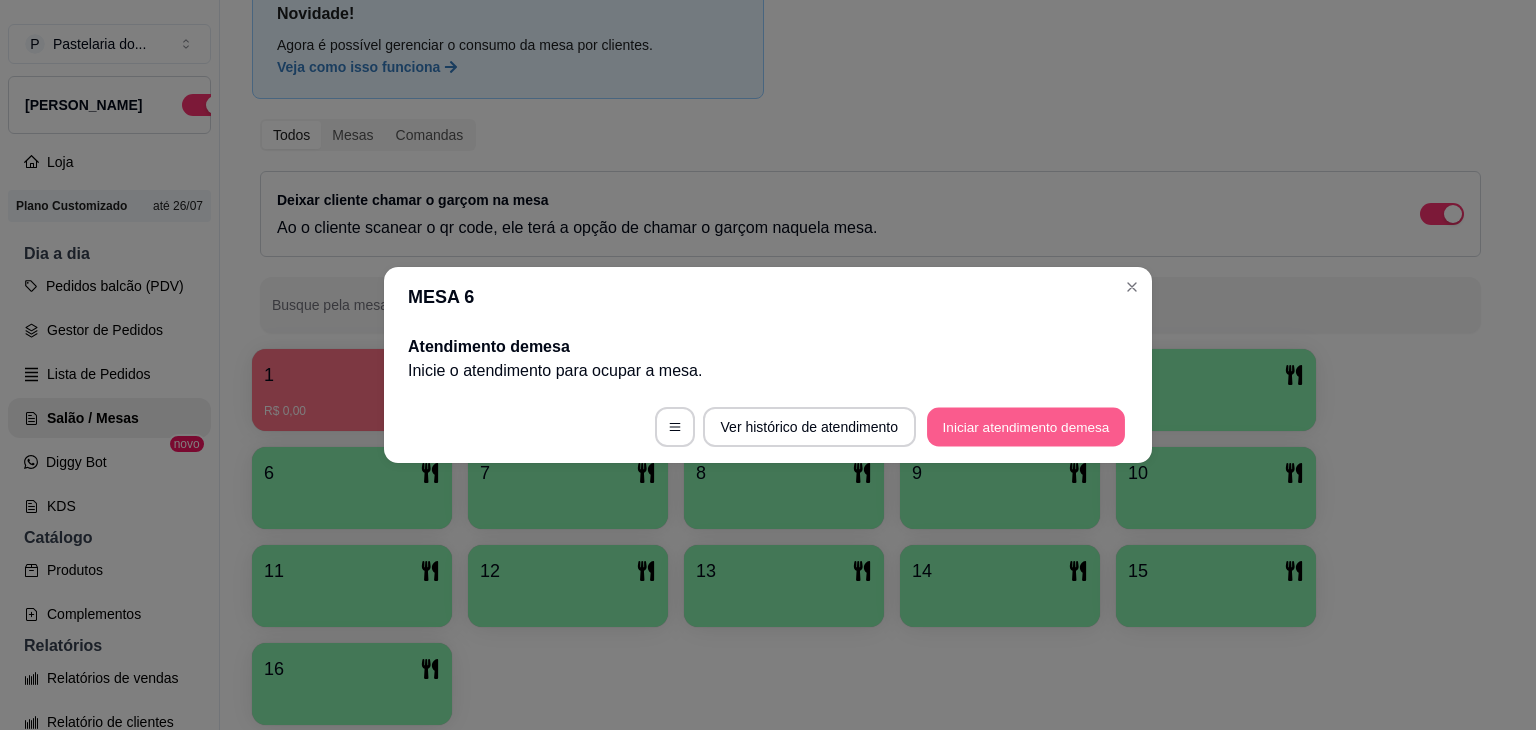 click on "Iniciar atendimento de  mesa" at bounding box center (1026, 427) 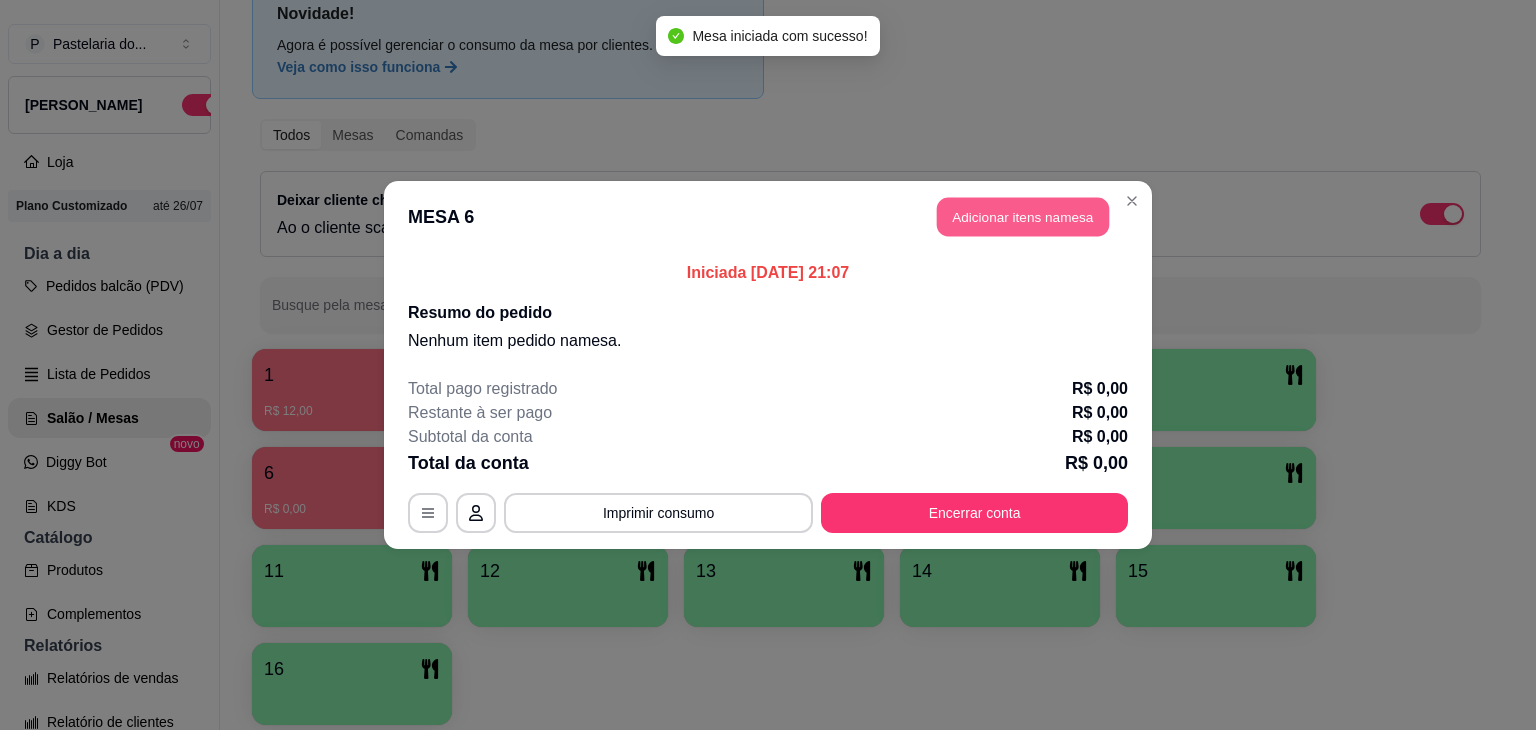 click on "Adicionar itens na  mesa" at bounding box center (1023, 217) 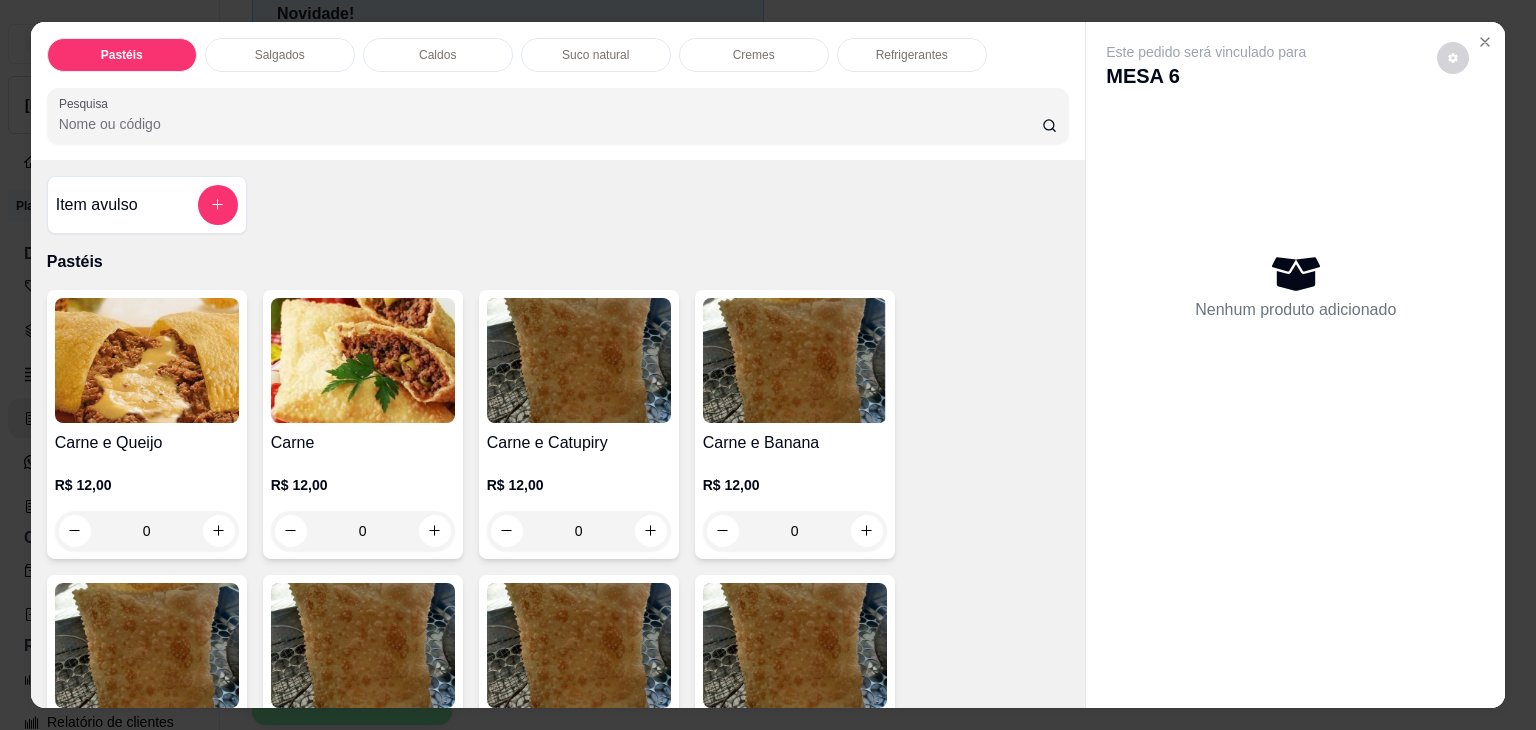 click on "Cremes" at bounding box center (754, 55) 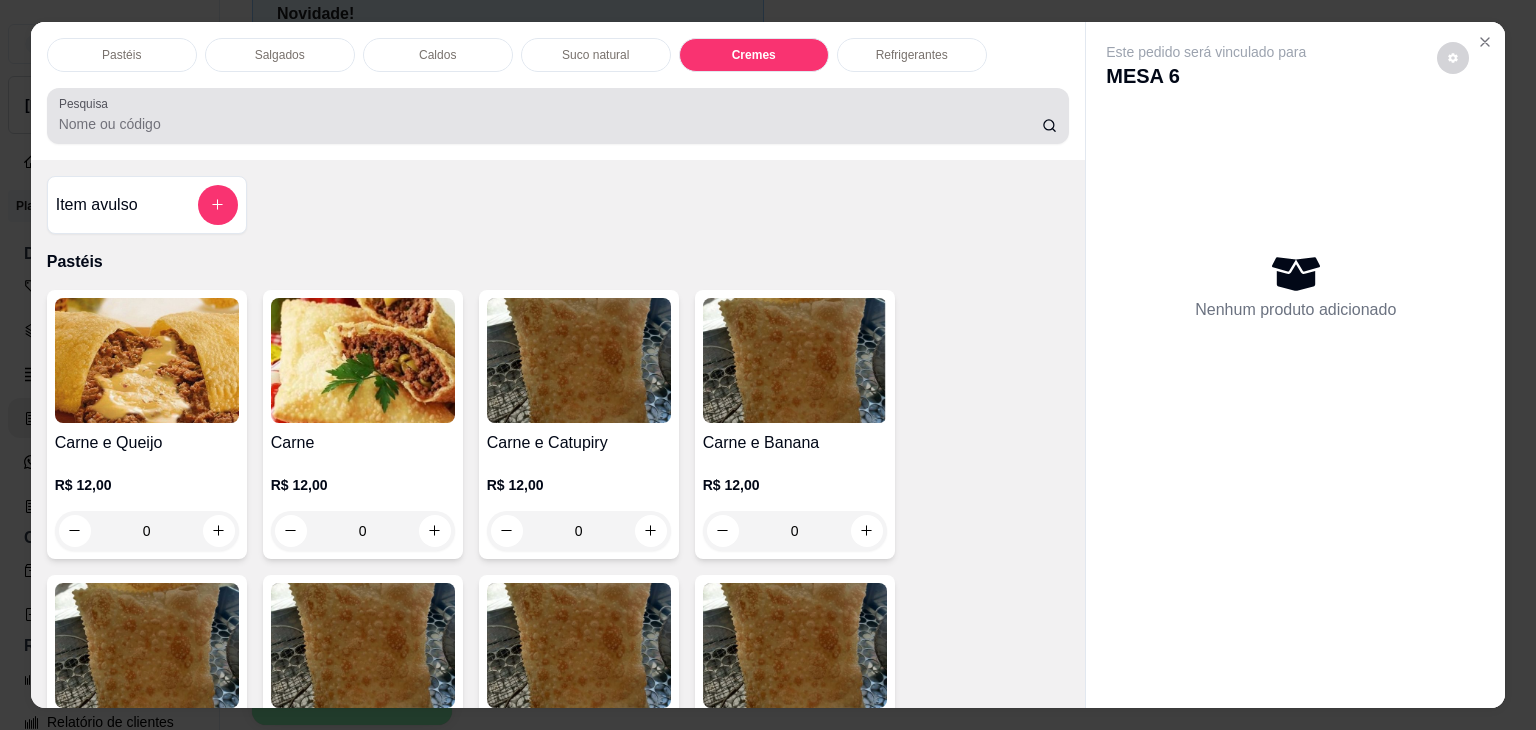 scroll, scrollTop: 4620, scrollLeft: 0, axis: vertical 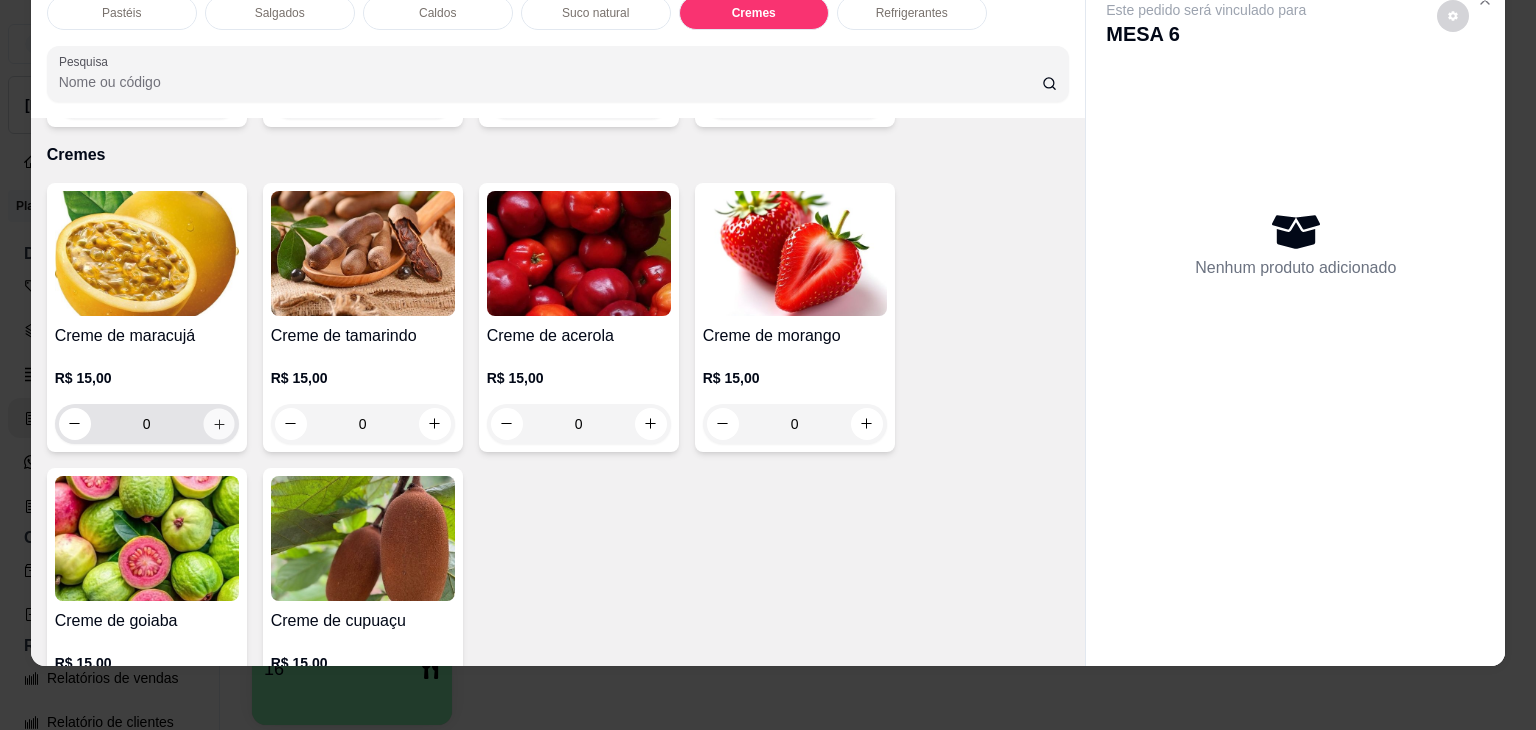 click 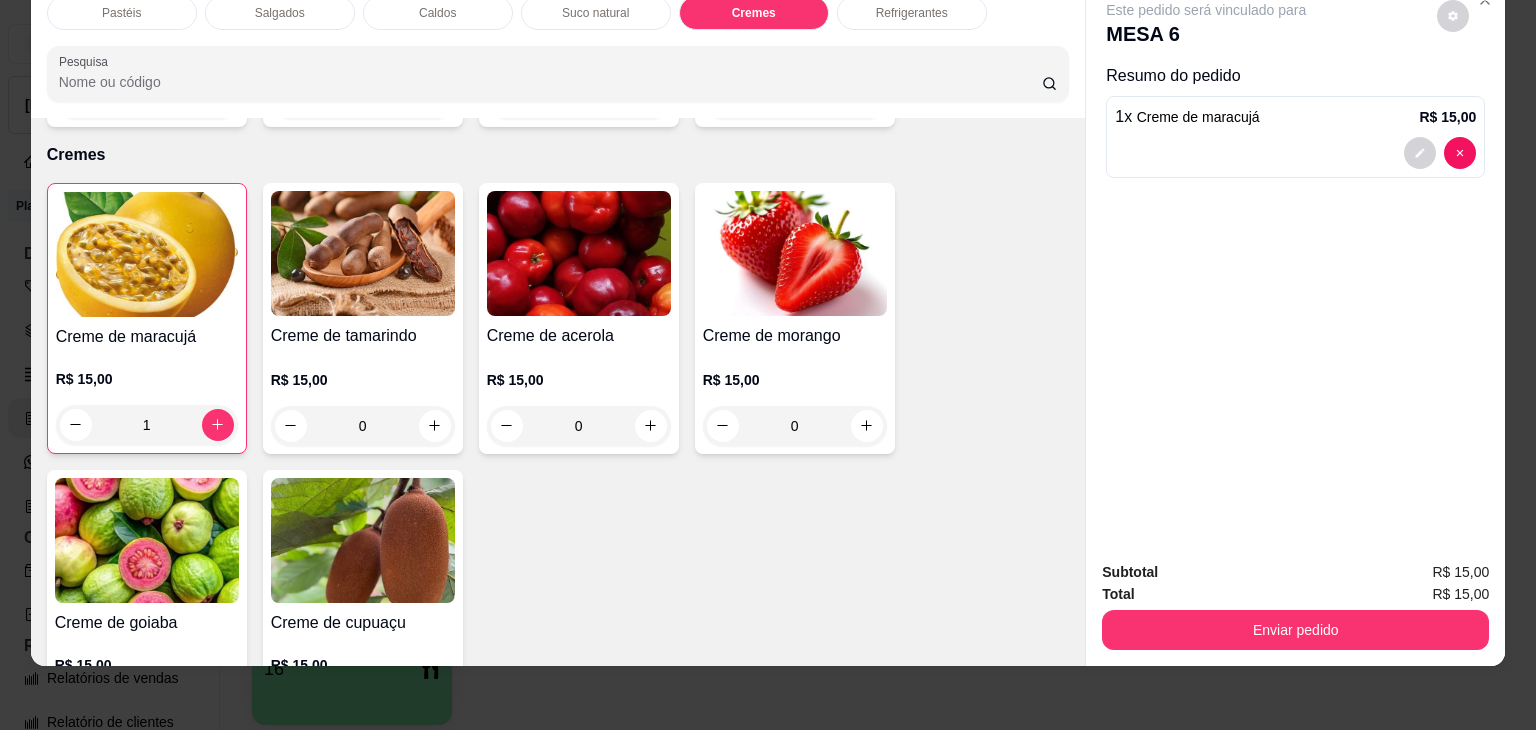 click on "Suco natural" at bounding box center (595, 13) 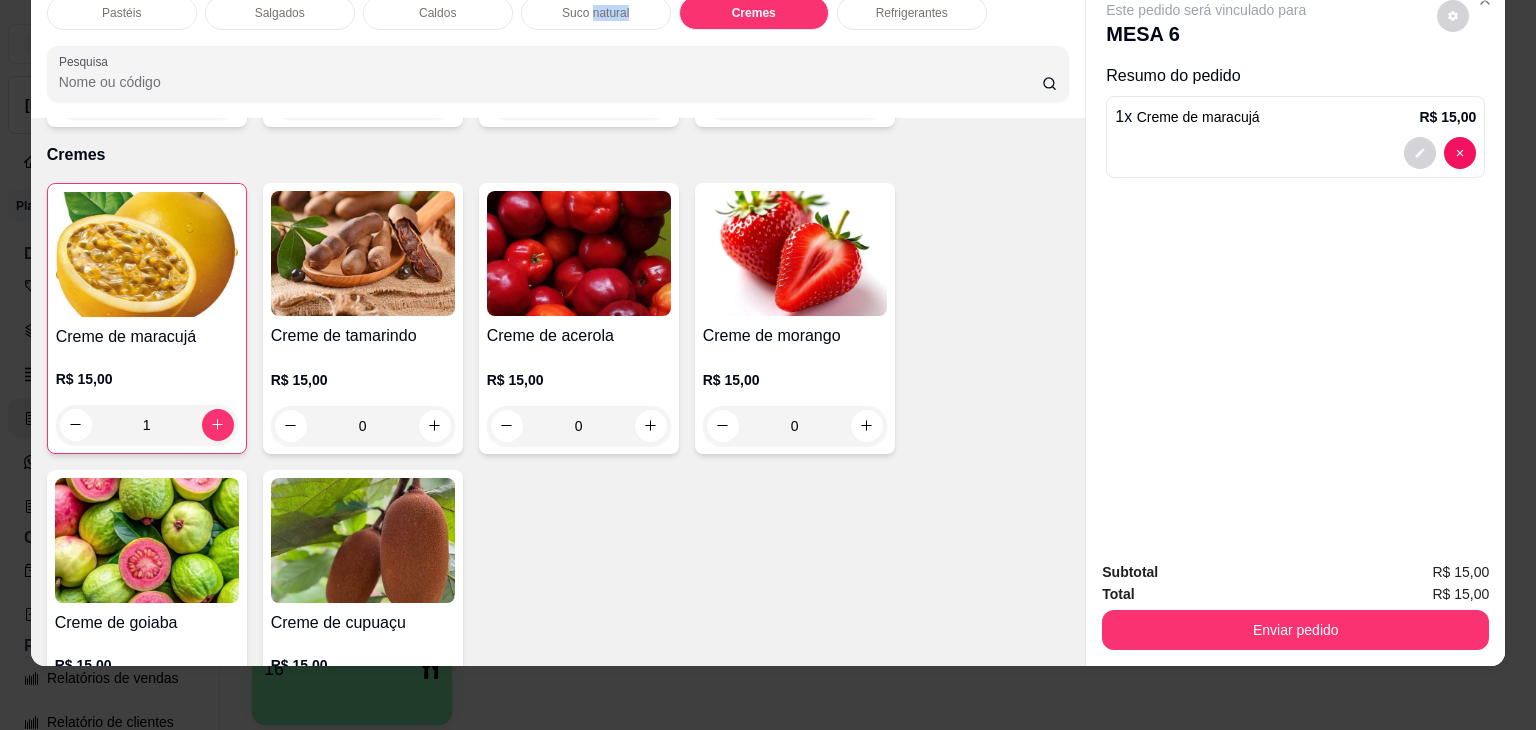 click on "Suco natural" at bounding box center [595, 13] 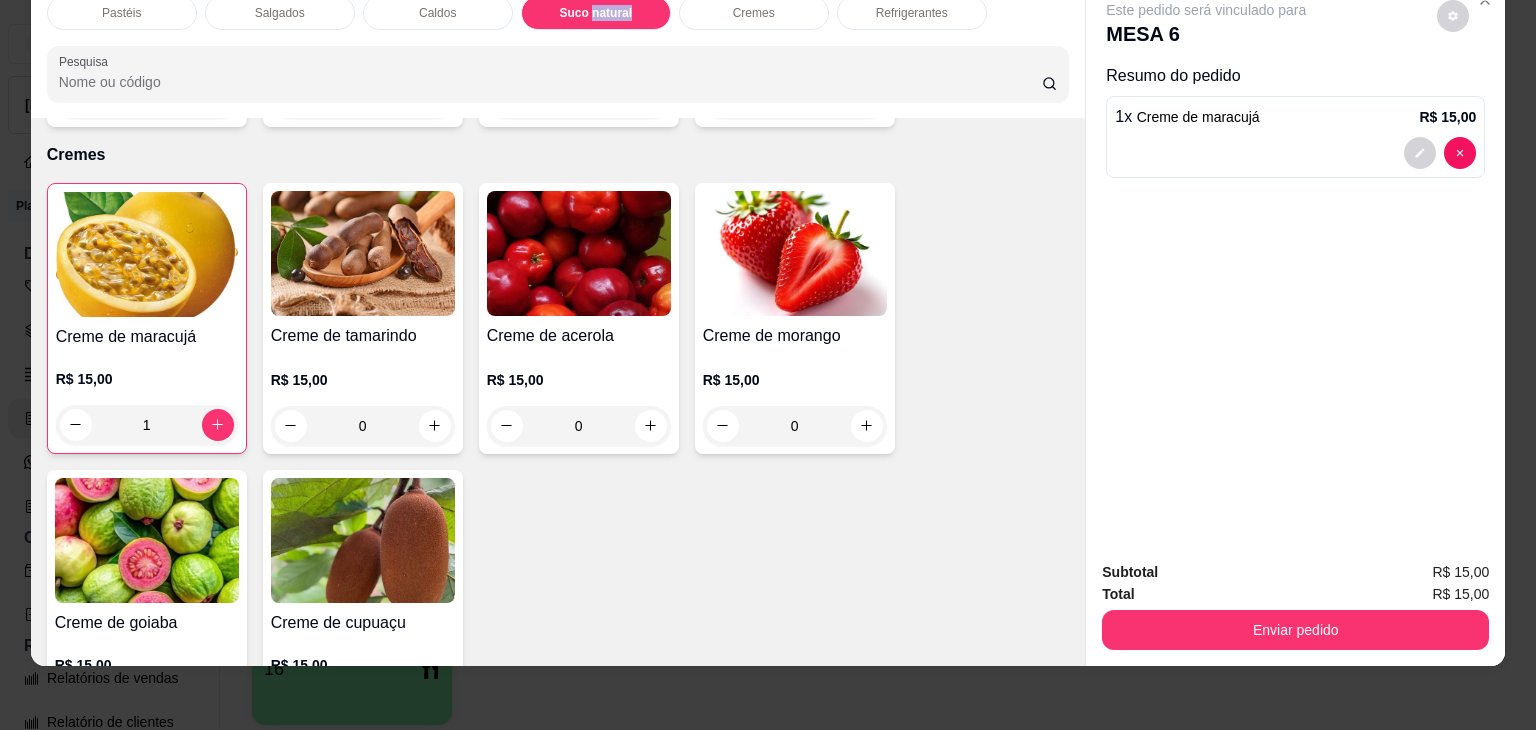 scroll, scrollTop: 3392, scrollLeft: 0, axis: vertical 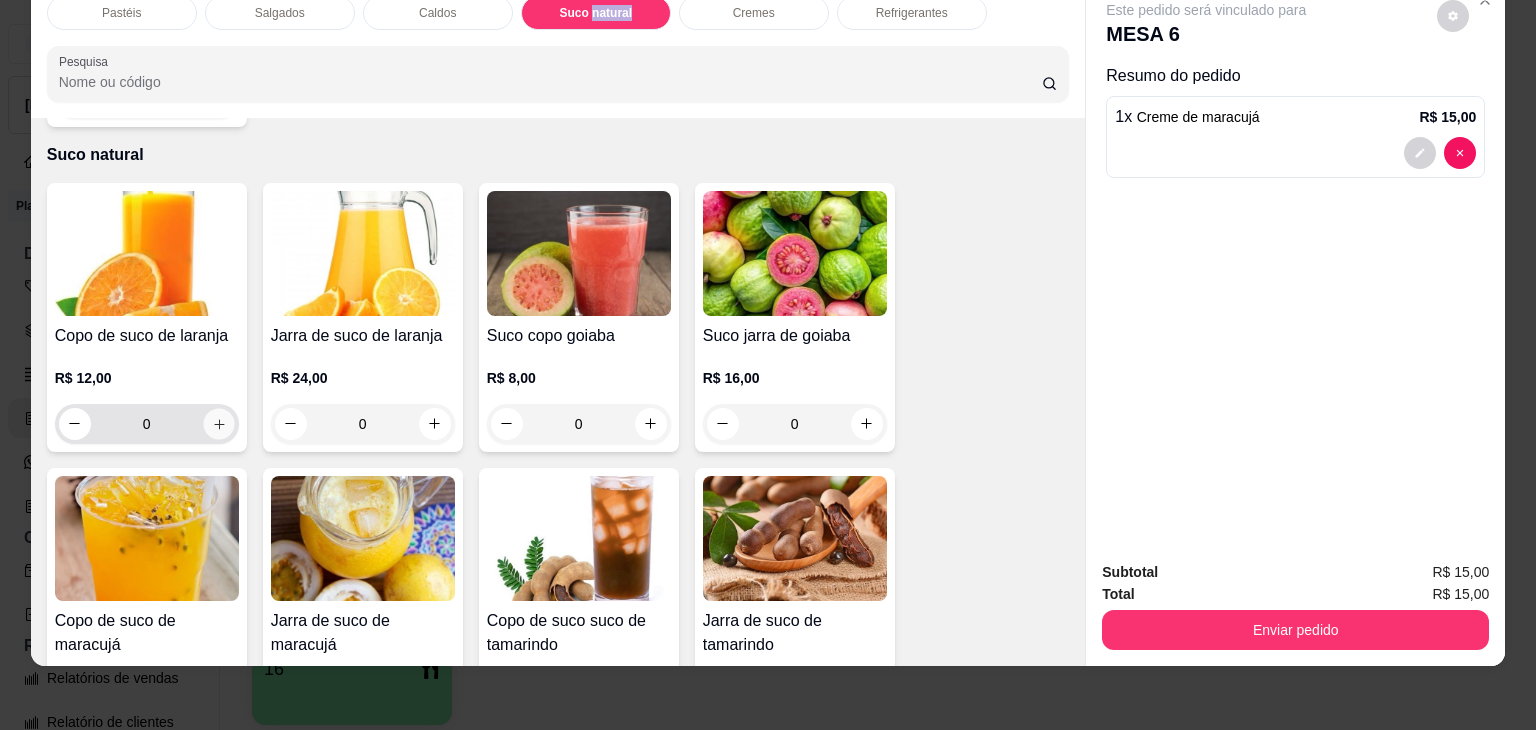 click at bounding box center [218, 423] 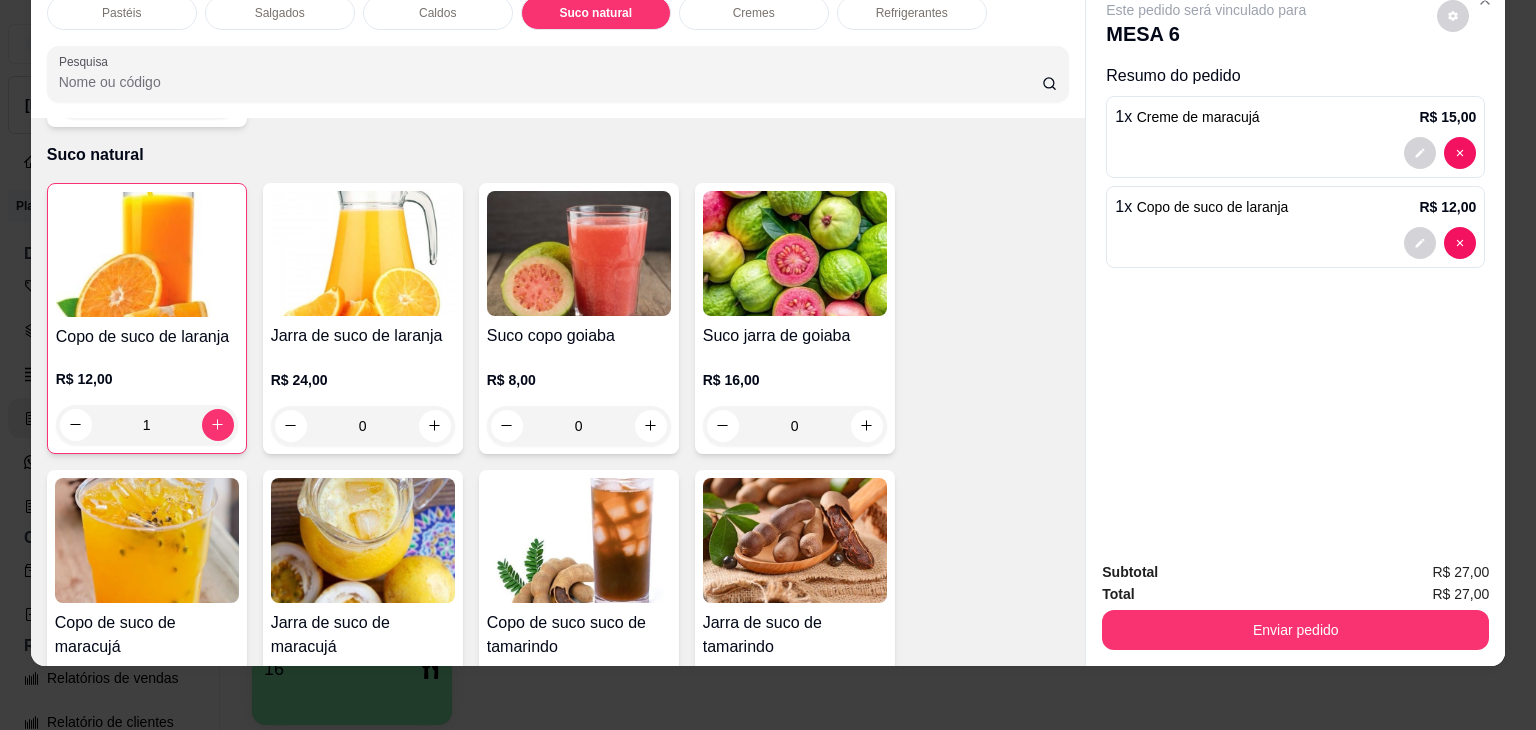 click on "Salgados" at bounding box center [280, 13] 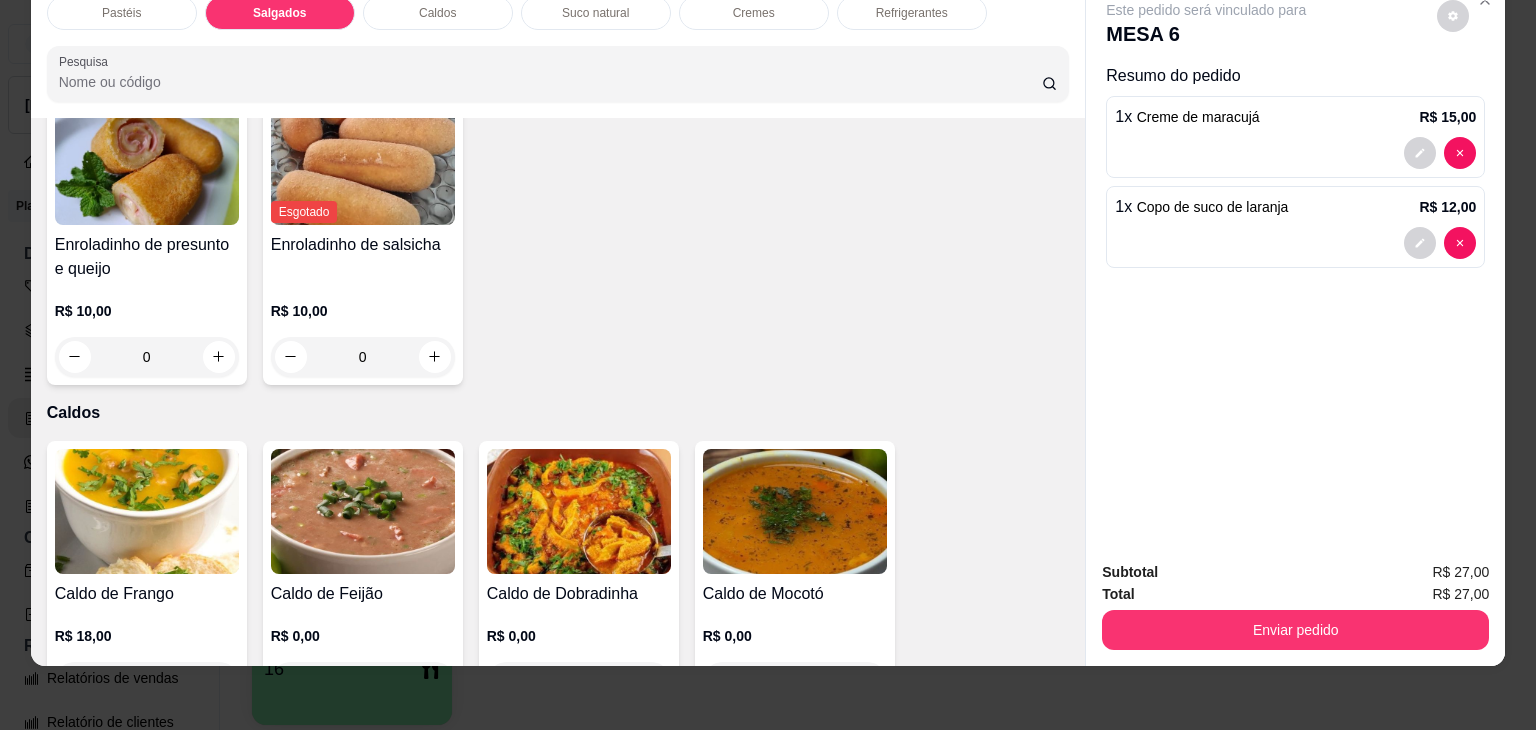 scroll, scrollTop: 2424, scrollLeft: 0, axis: vertical 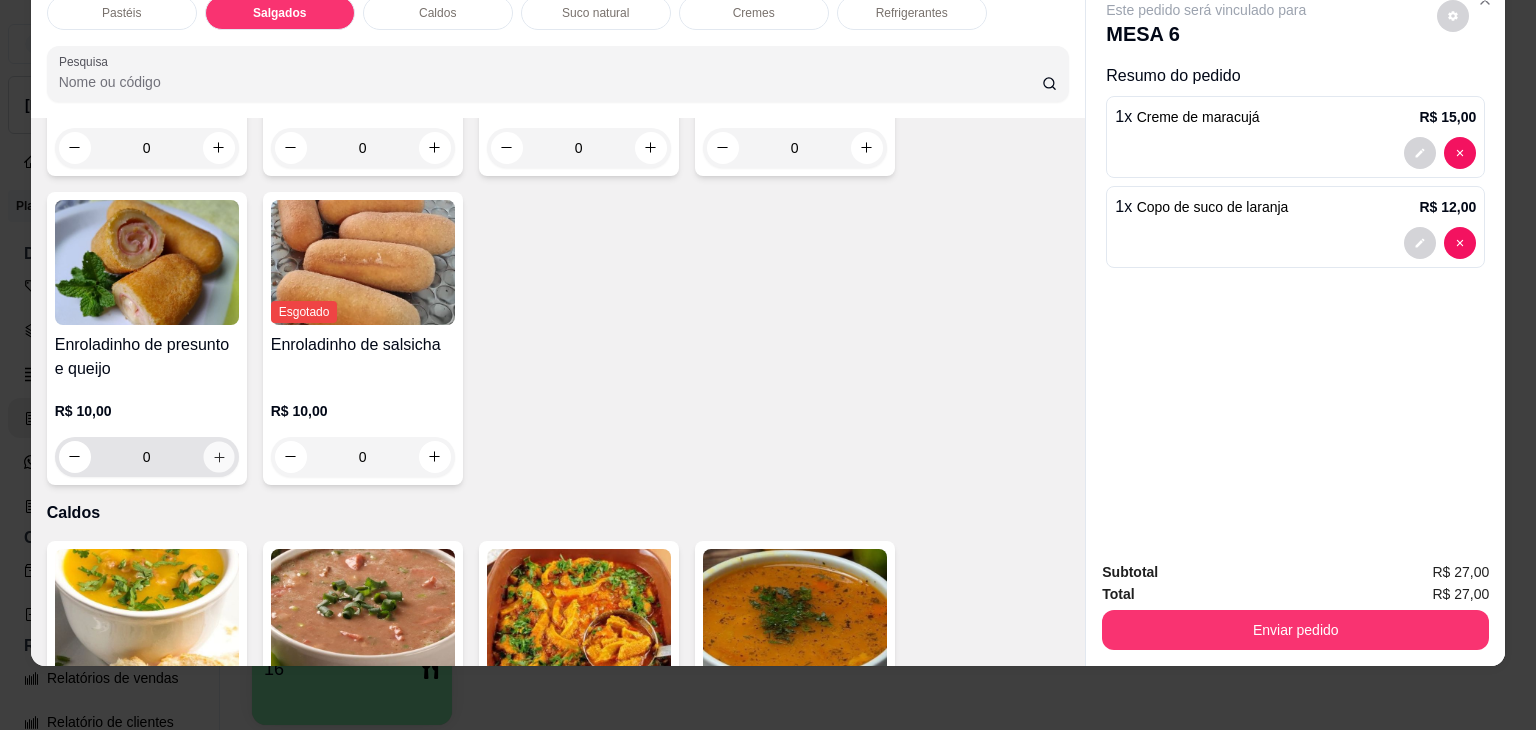 click 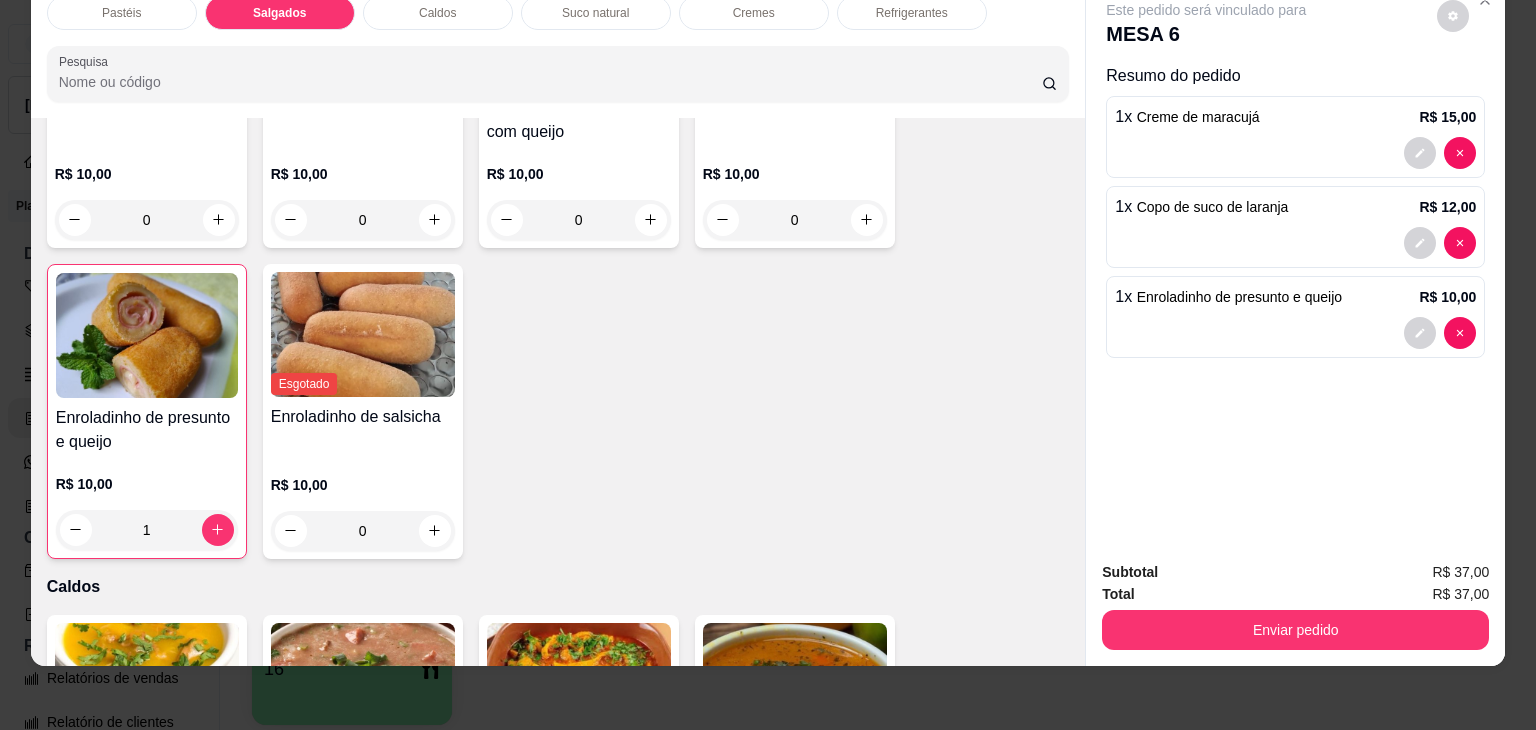 scroll, scrollTop: 2324, scrollLeft: 0, axis: vertical 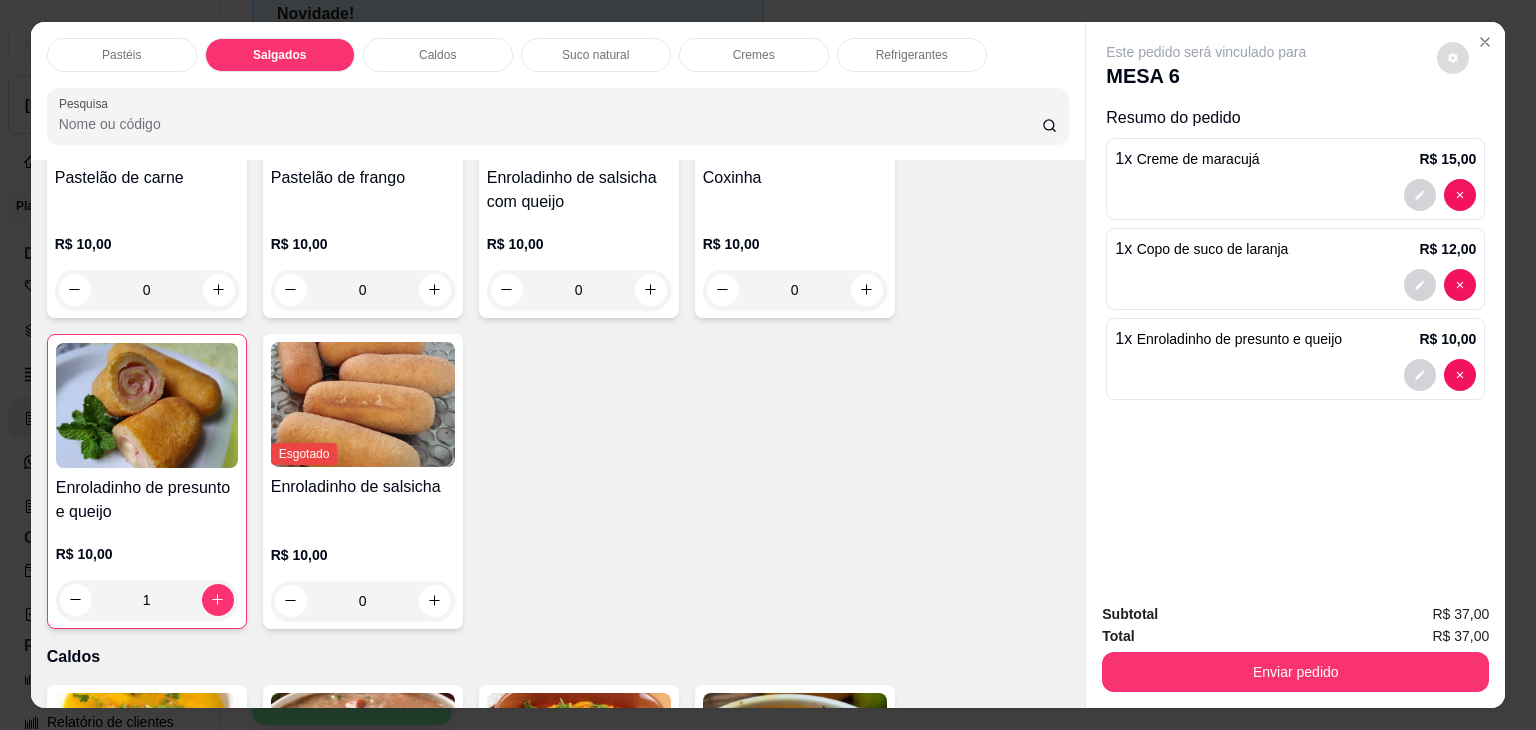 click 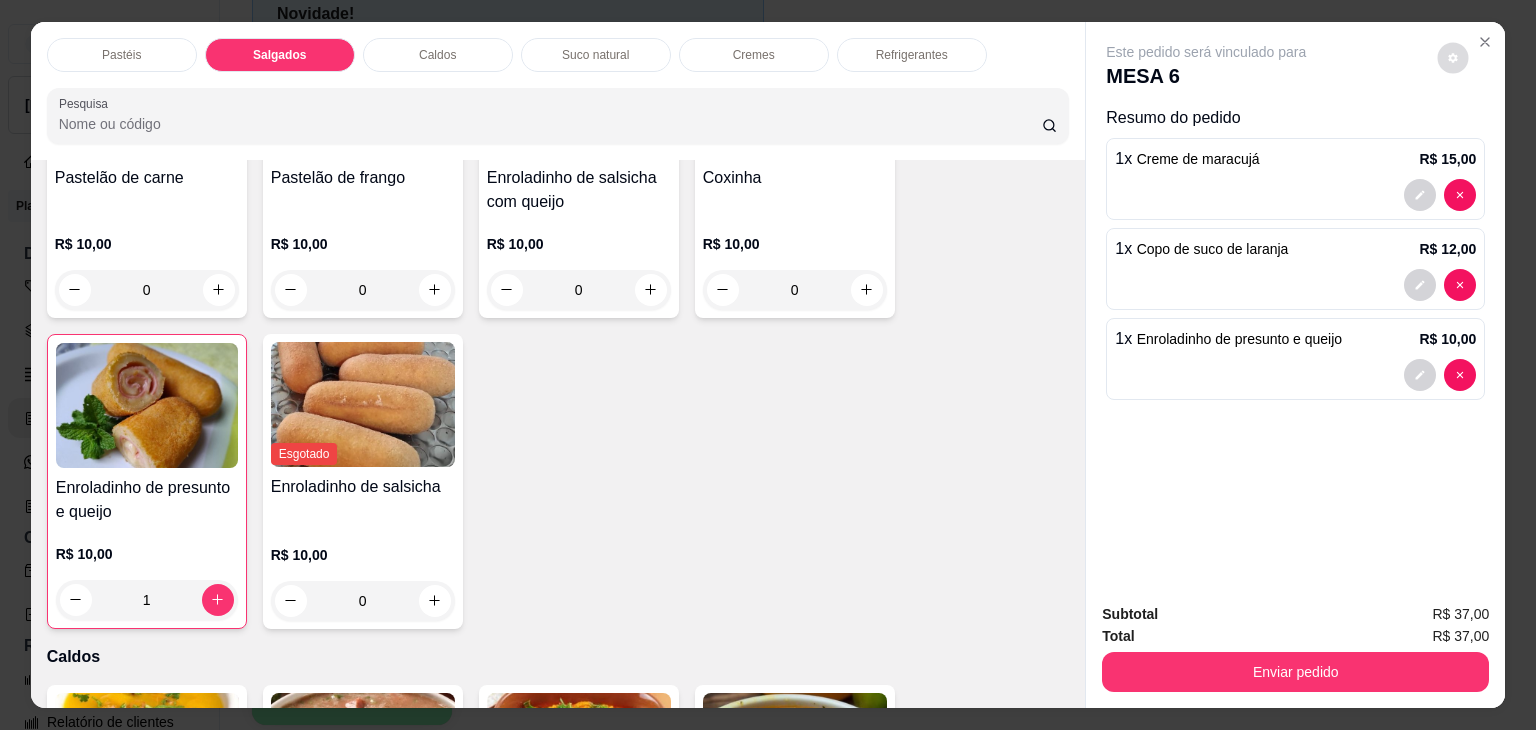 click 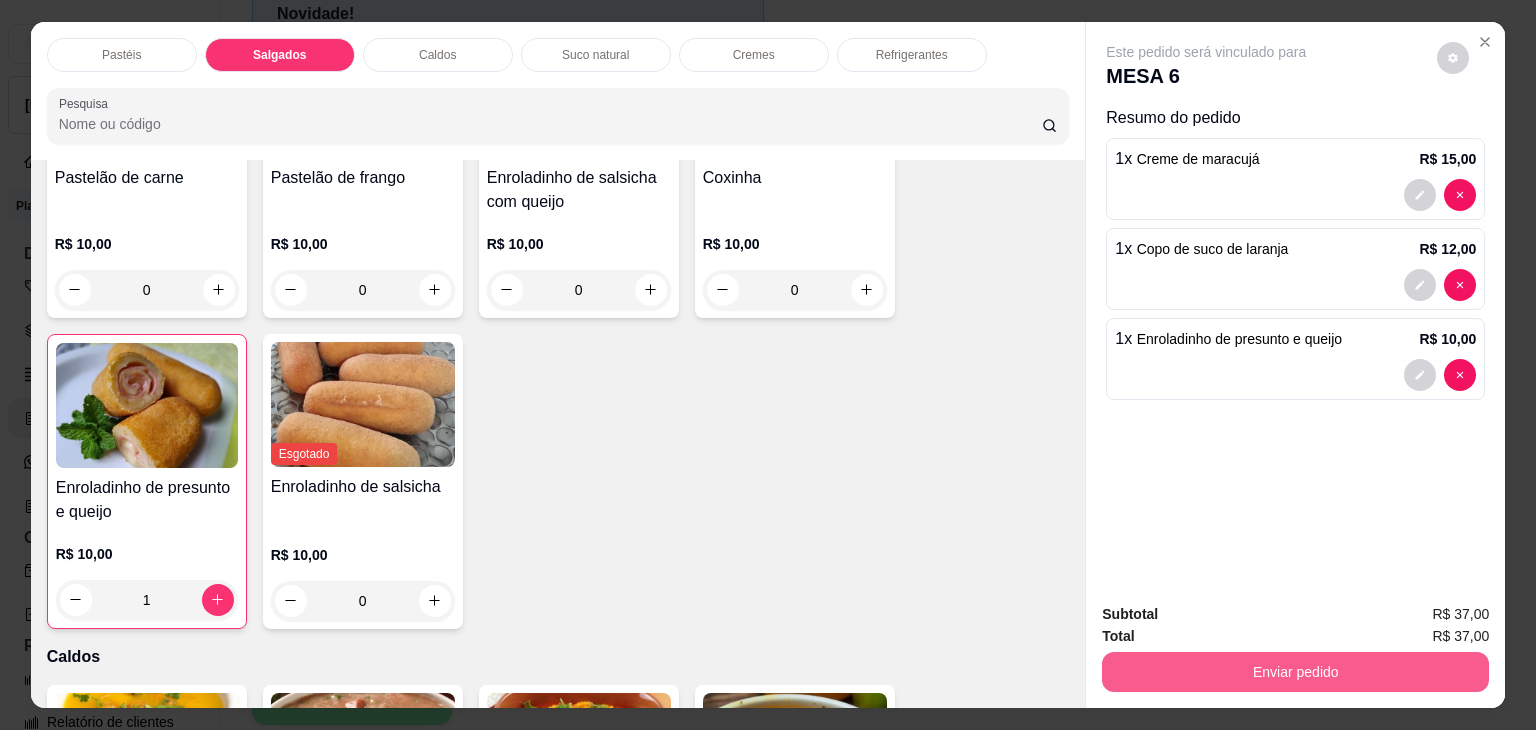 click on "Enviar pedido" at bounding box center [1295, 672] 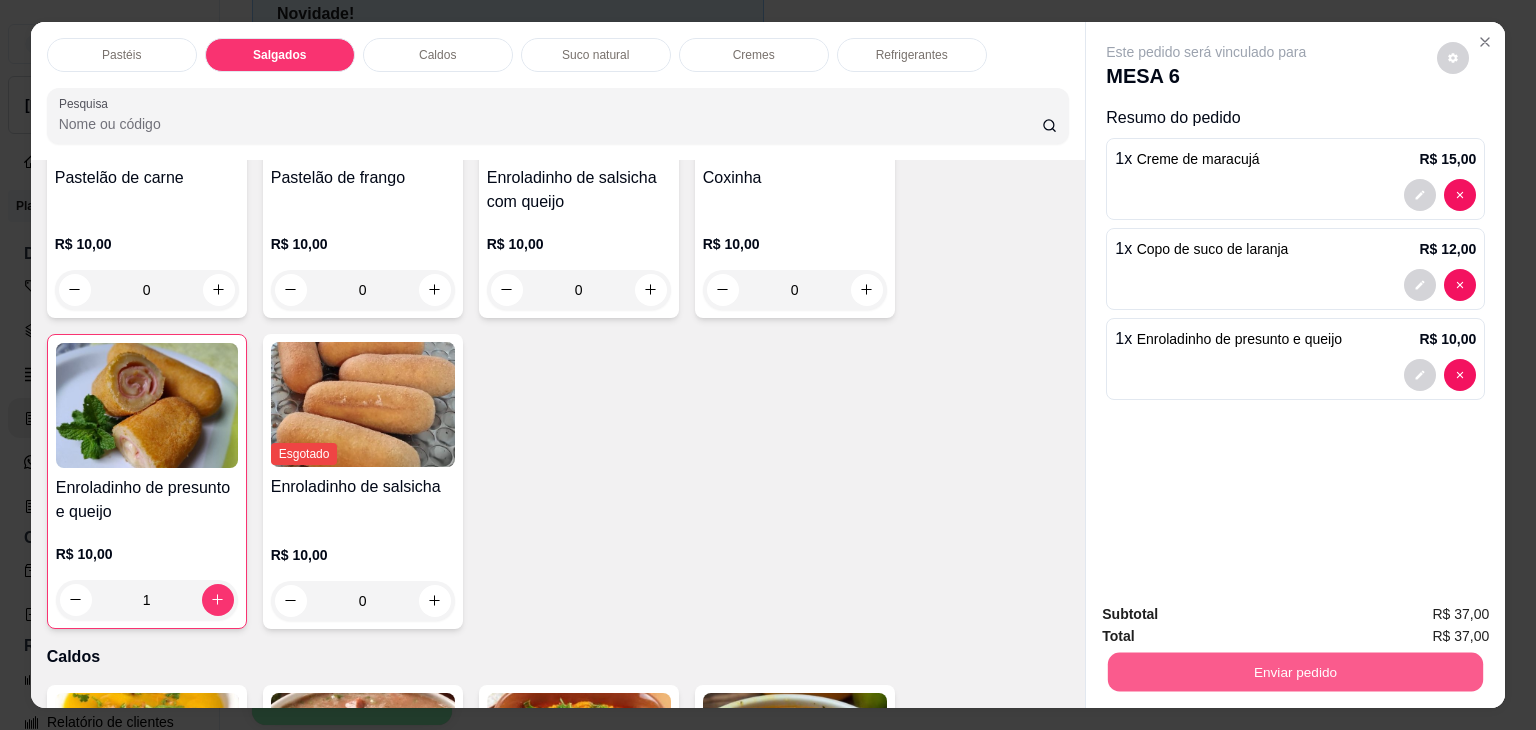 click on "Enviar pedido" at bounding box center (1295, 672) 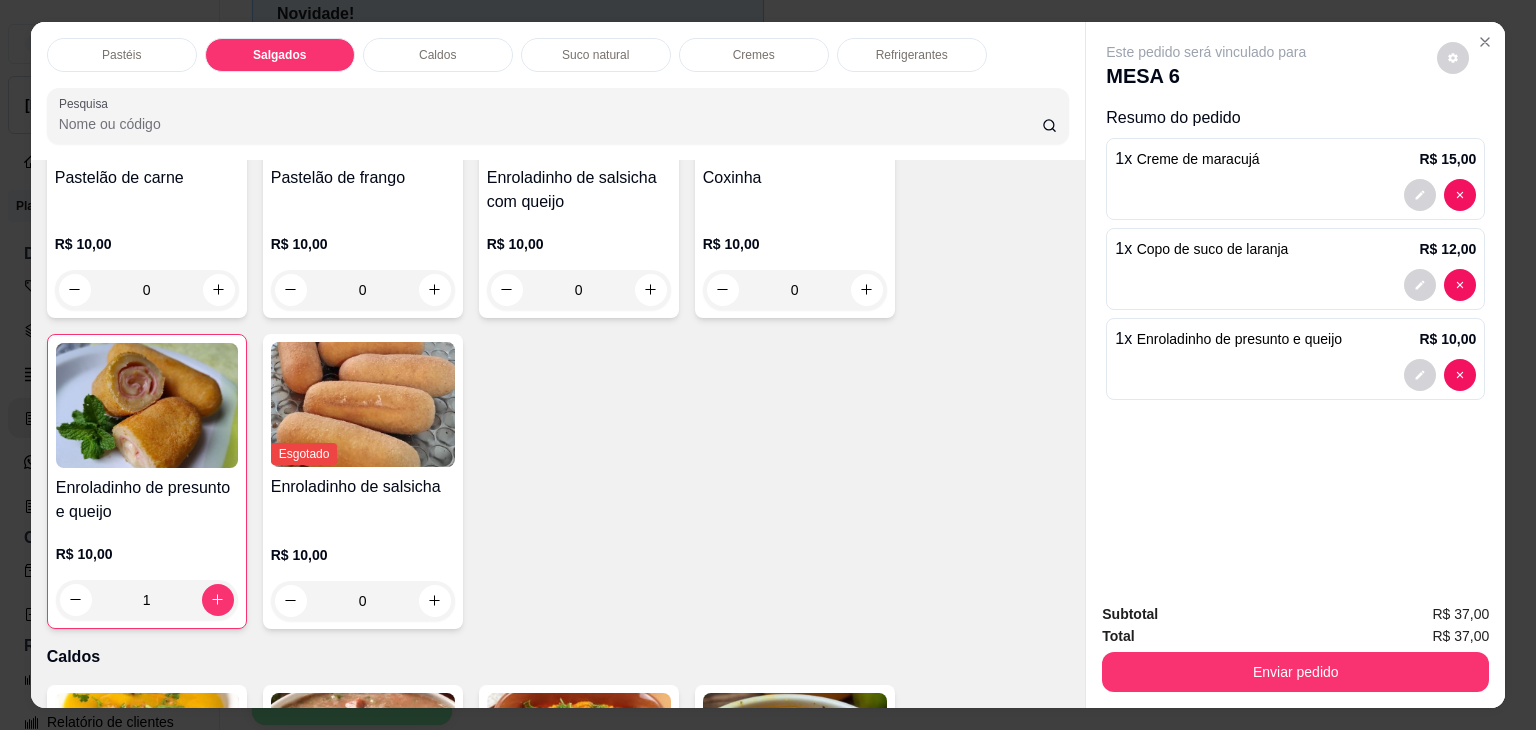 click on "Enviar pedido" at bounding box center [1295, 672] 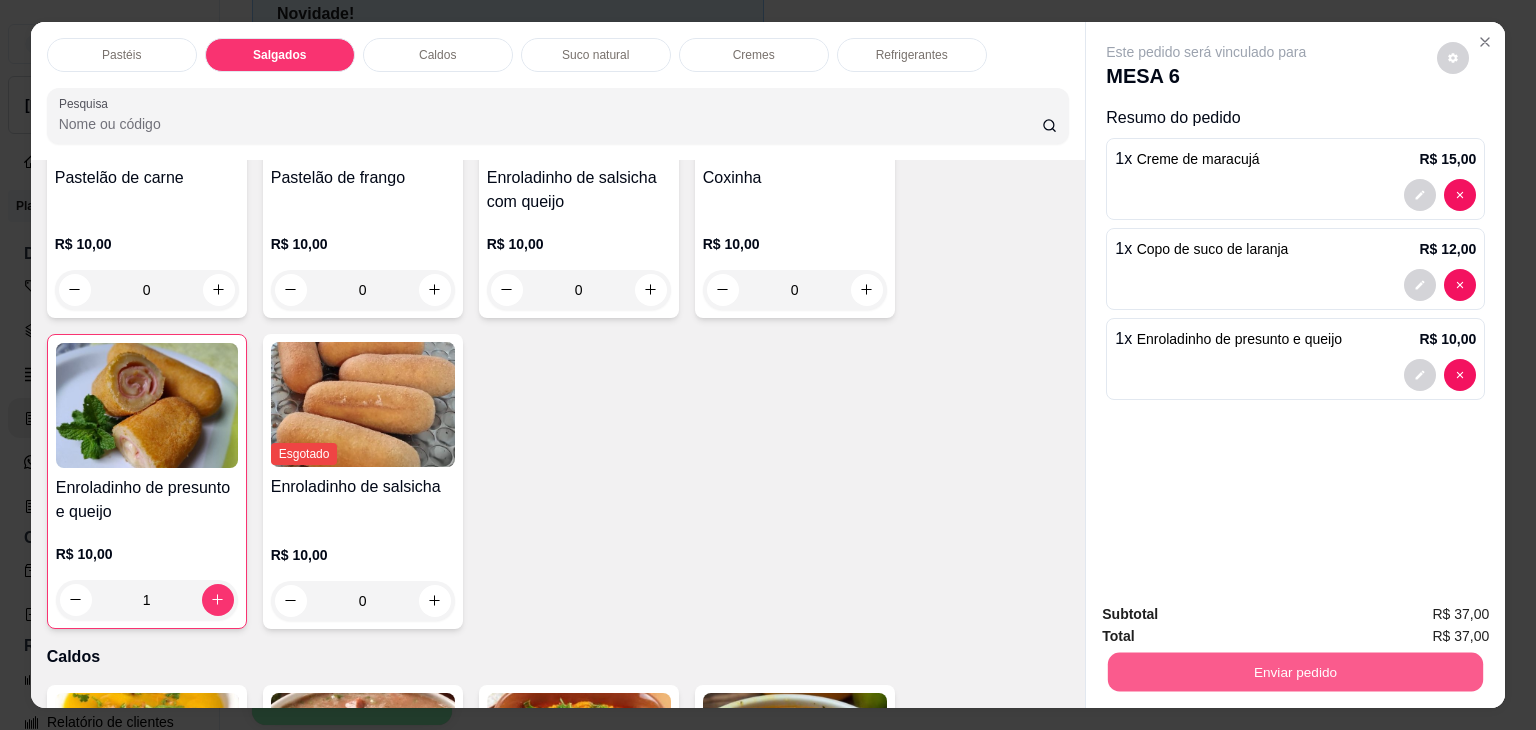 click on "Enviar pedido" at bounding box center (1295, 672) 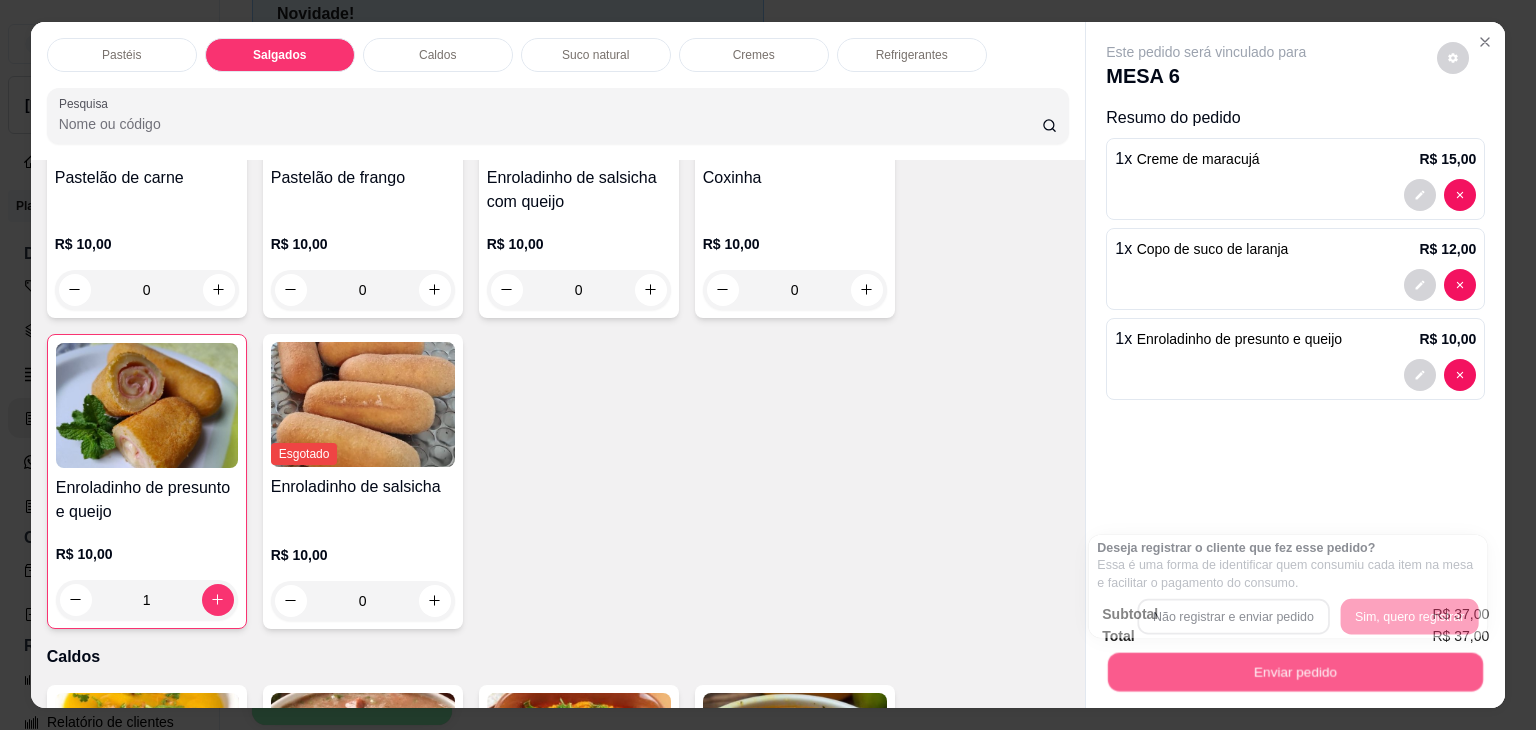 click on "Enviar pedido" at bounding box center [1295, 672] 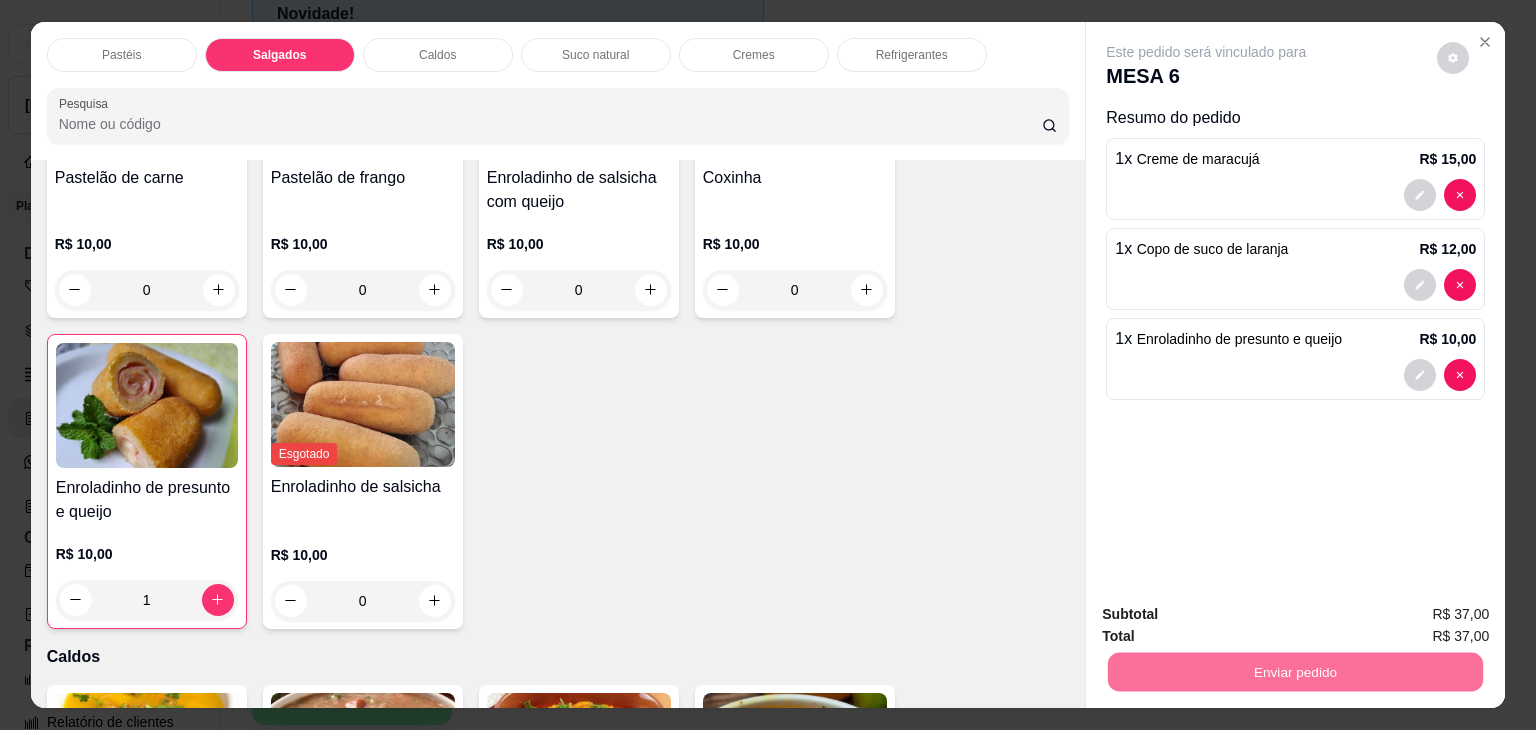 click on "Não registrar e enviar pedido" at bounding box center [1229, 615] 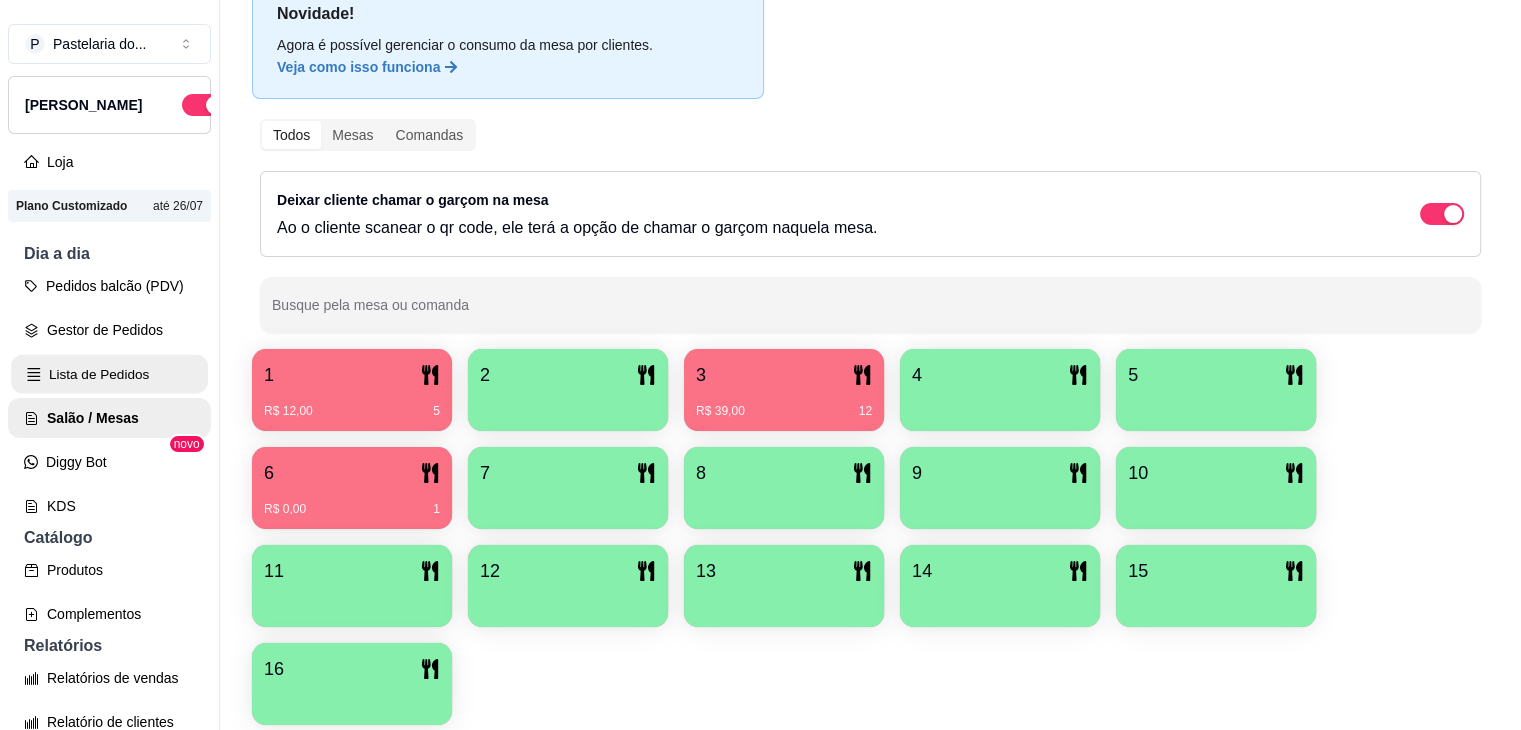 click on "Lista de Pedidos" at bounding box center (109, 374) 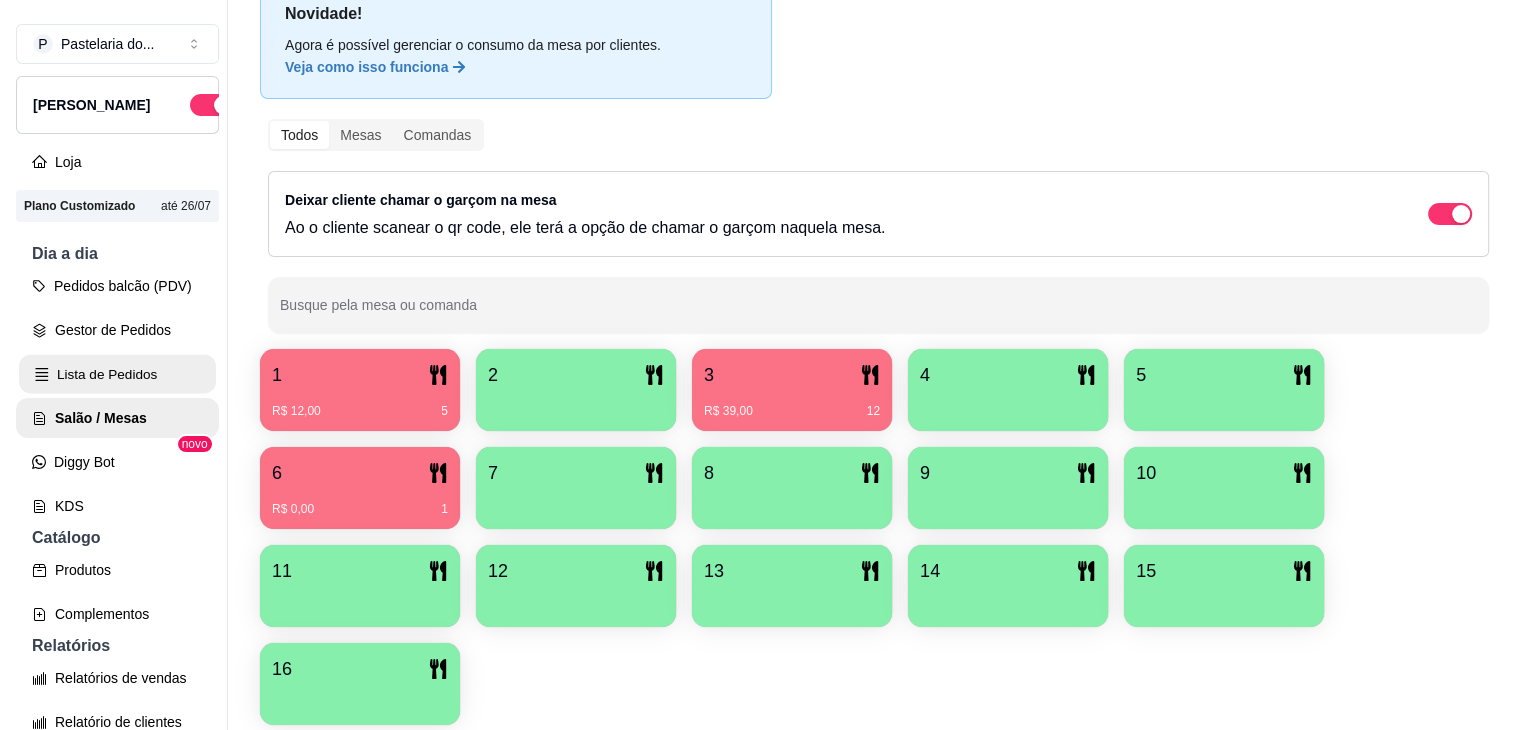 scroll, scrollTop: 0, scrollLeft: 0, axis: both 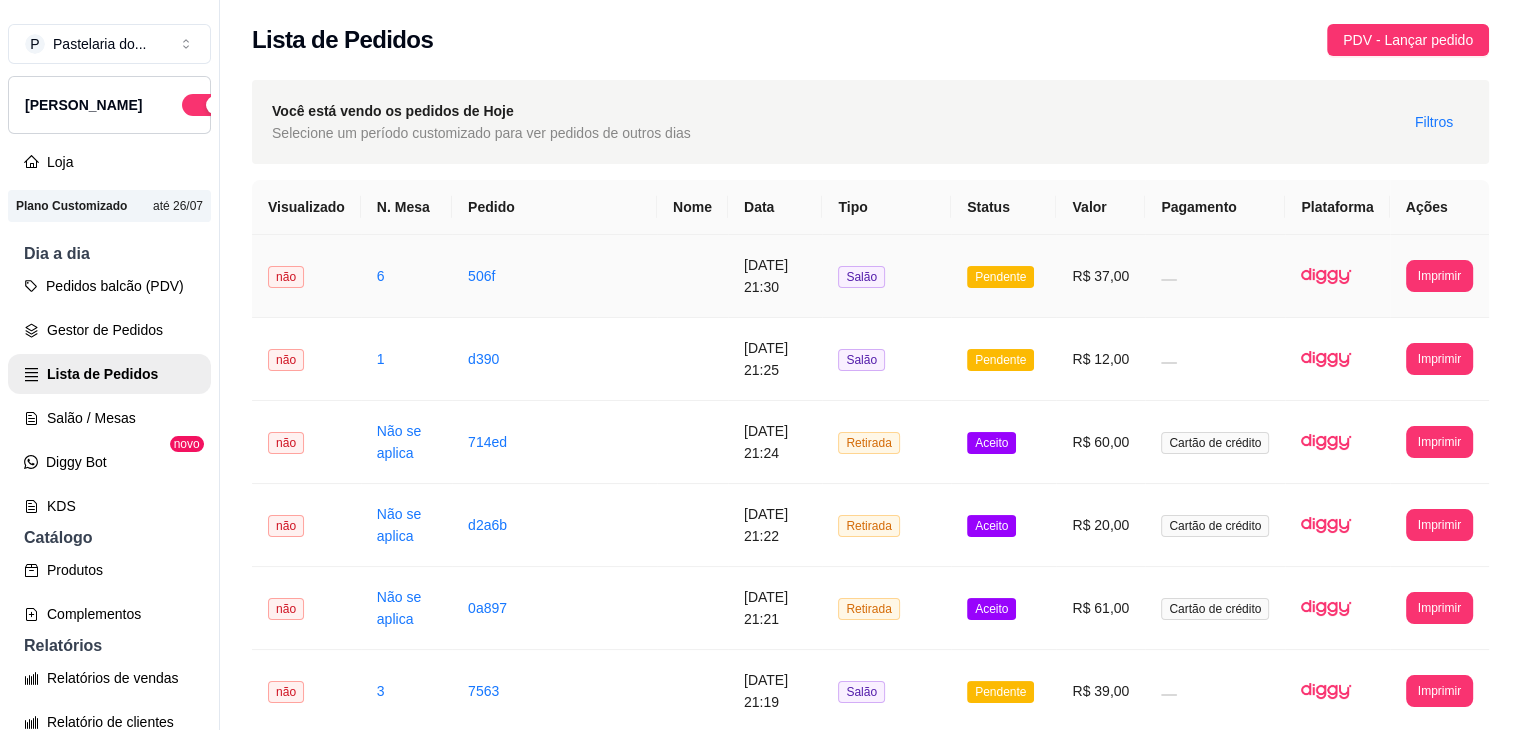 click on "R$ 37,00" at bounding box center (1100, 276) 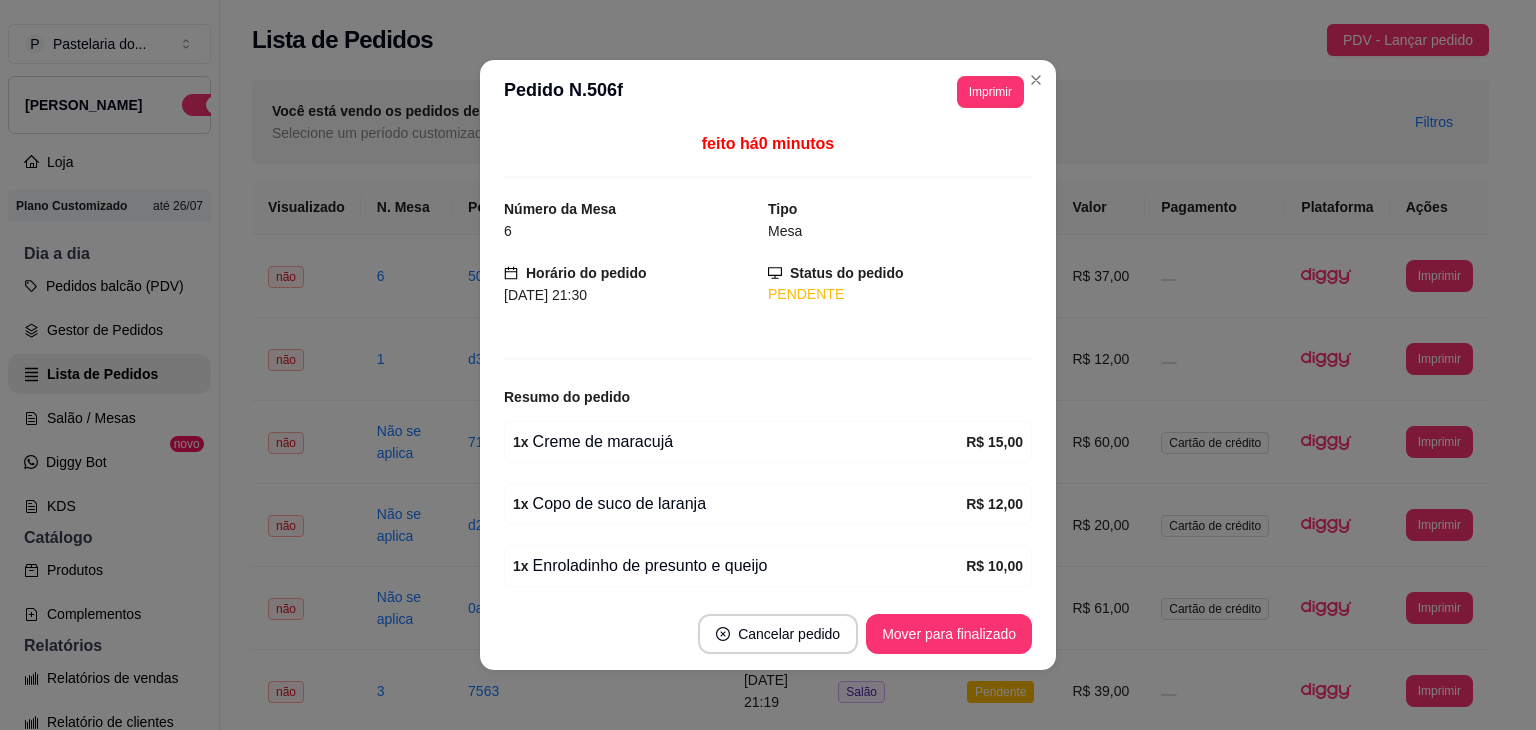 scroll, scrollTop: 72, scrollLeft: 0, axis: vertical 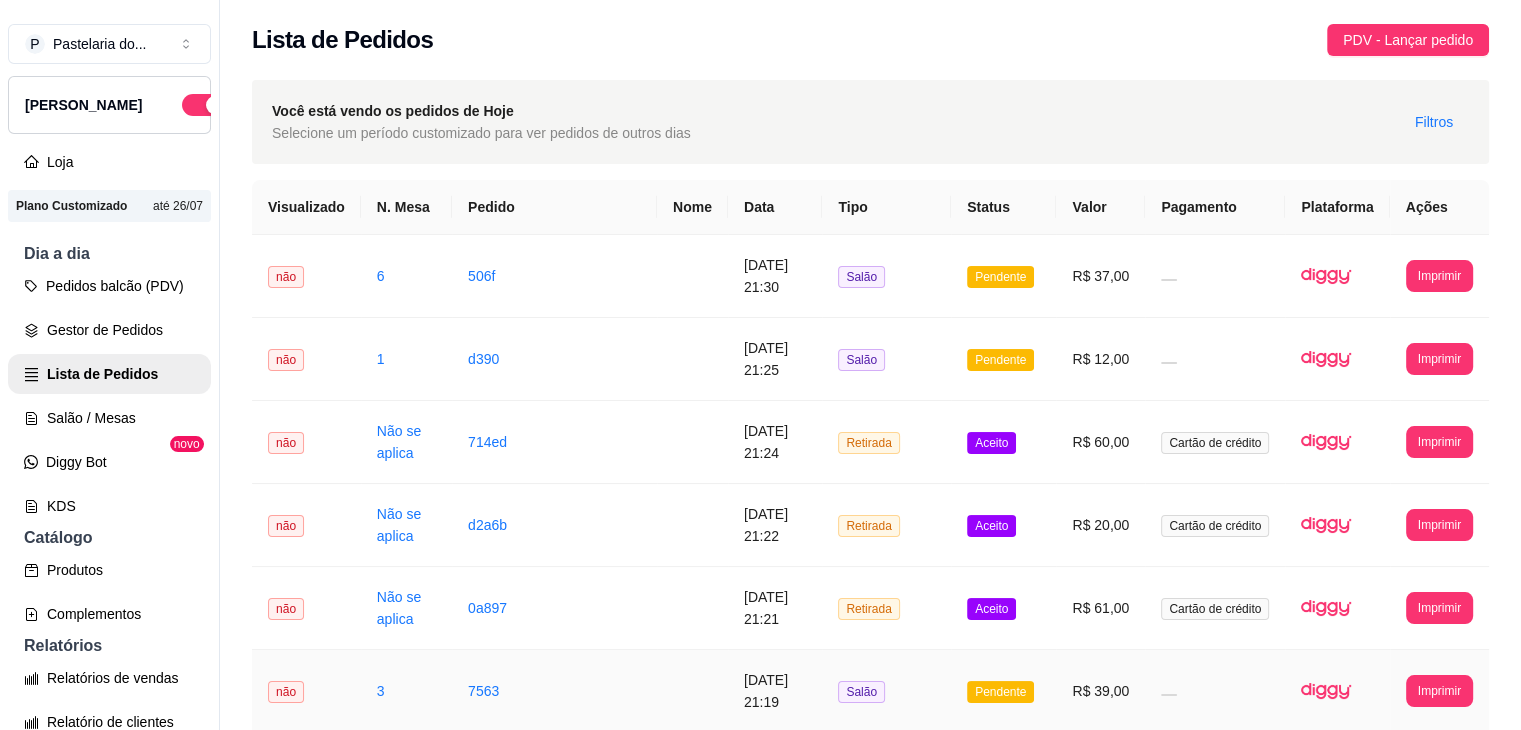 click on "Pendente" at bounding box center [1003, 691] 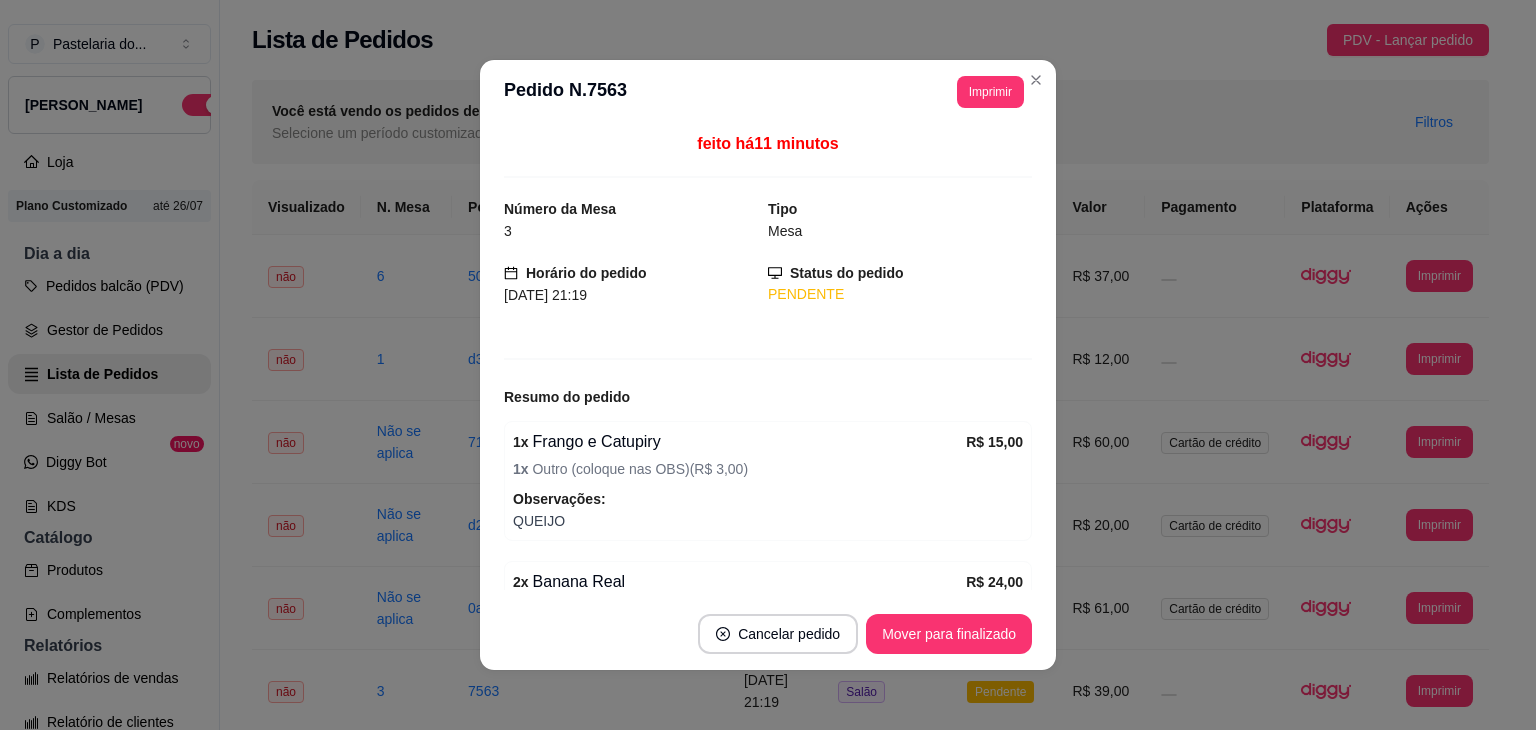 scroll, scrollTop: 89, scrollLeft: 0, axis: vertical 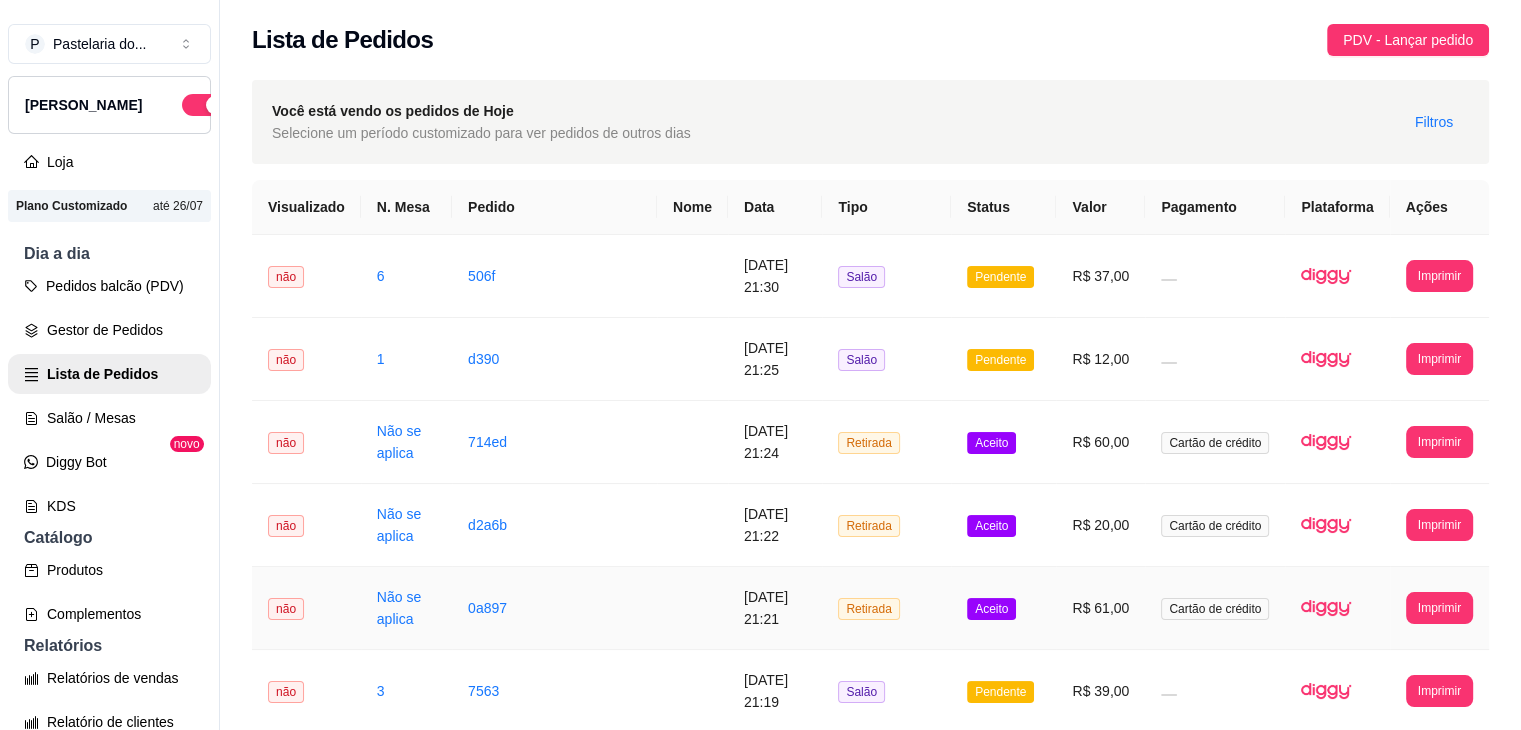 click on "R$ 61,00" at bounding box center [1100, 608] 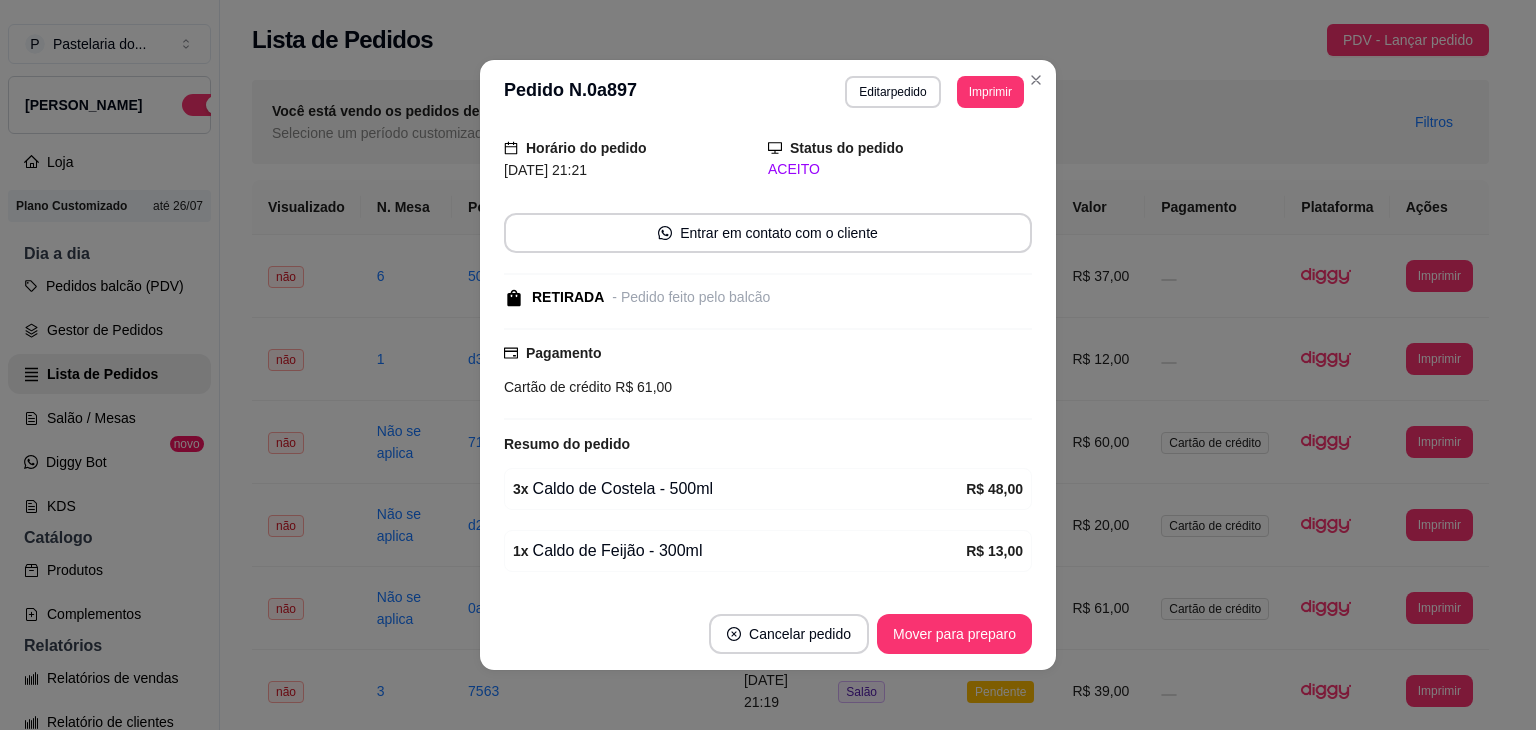 scroll, scrollTop: 118, scrollLeft: 0, axis: vertical 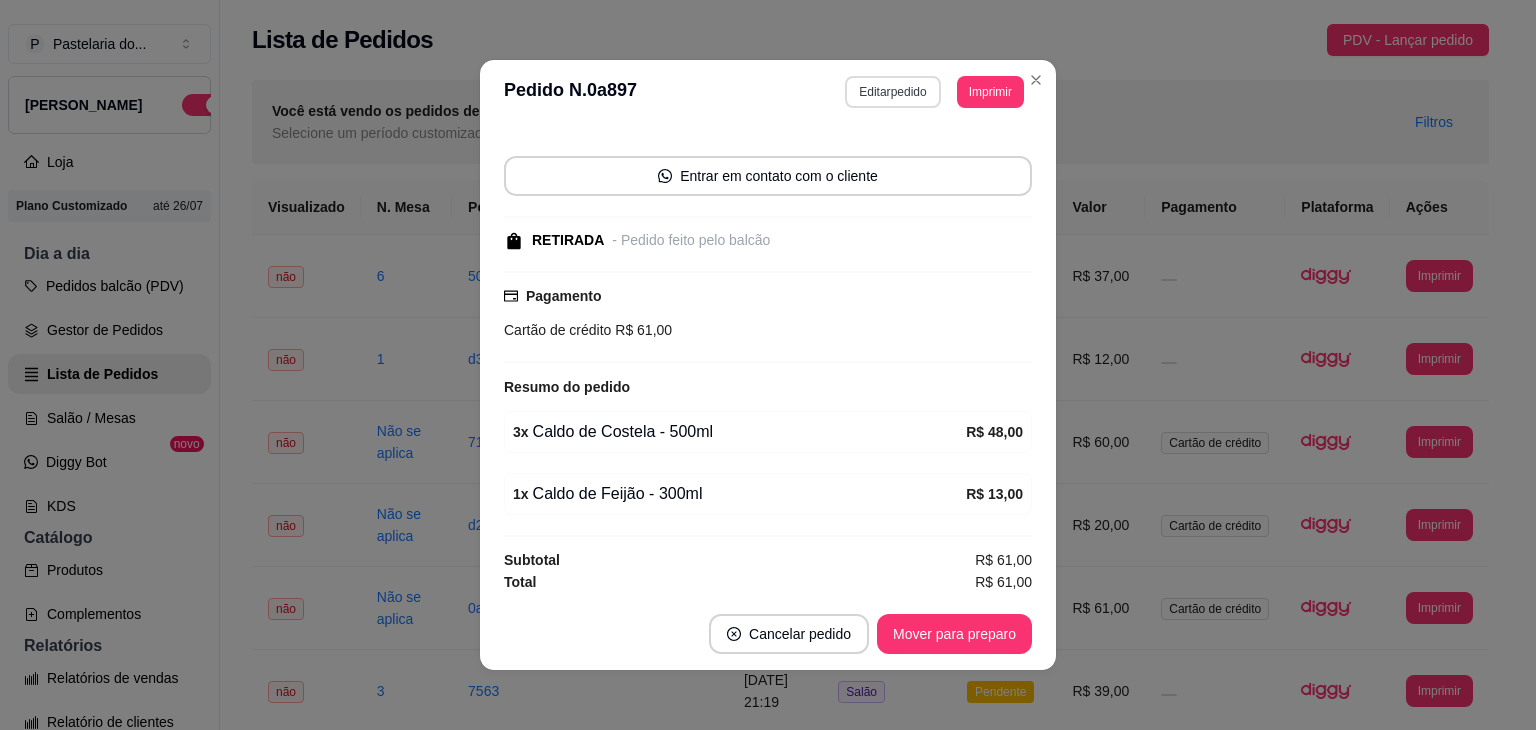 click on "Editar  pedido" at bounding box center (892, 92) 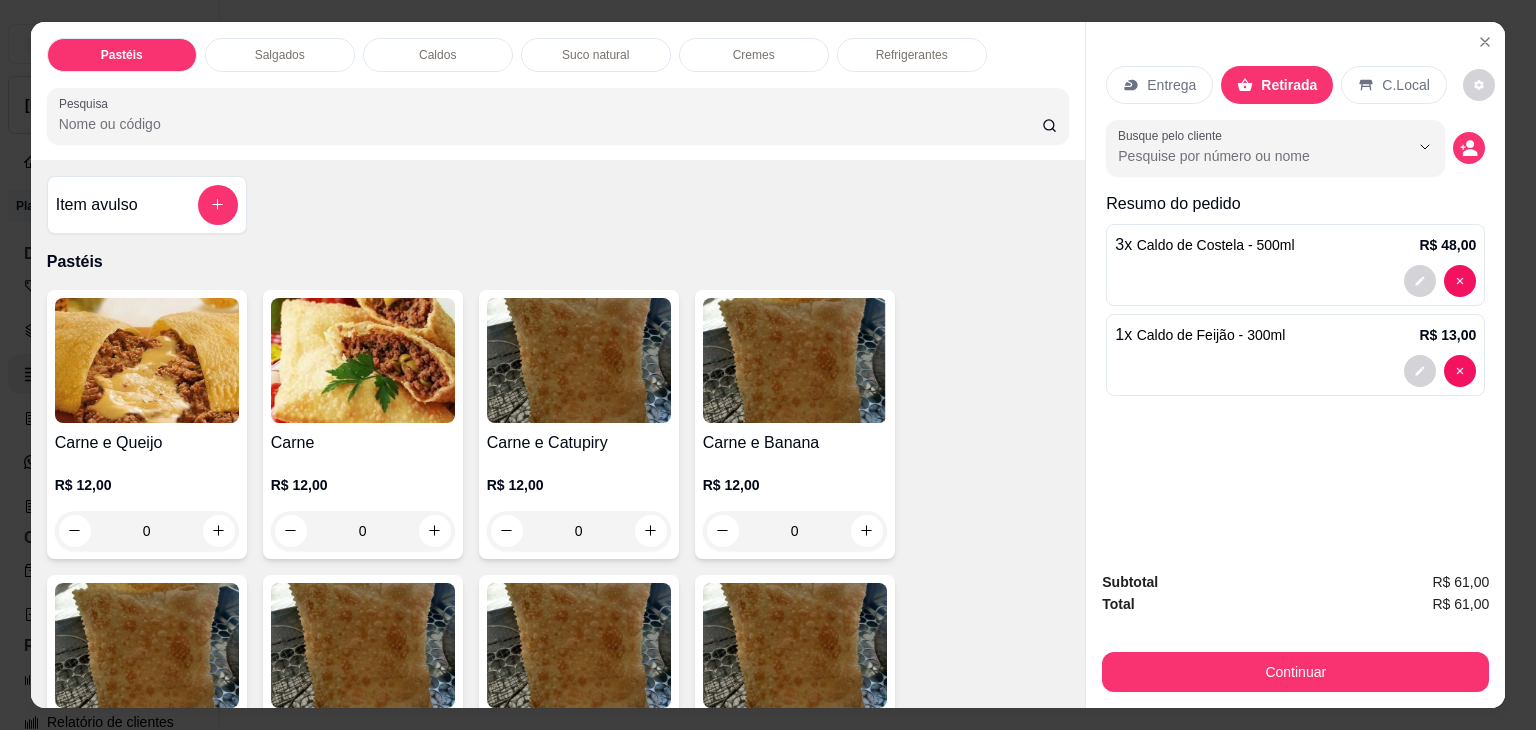 click at bounding box center (1440, 281) 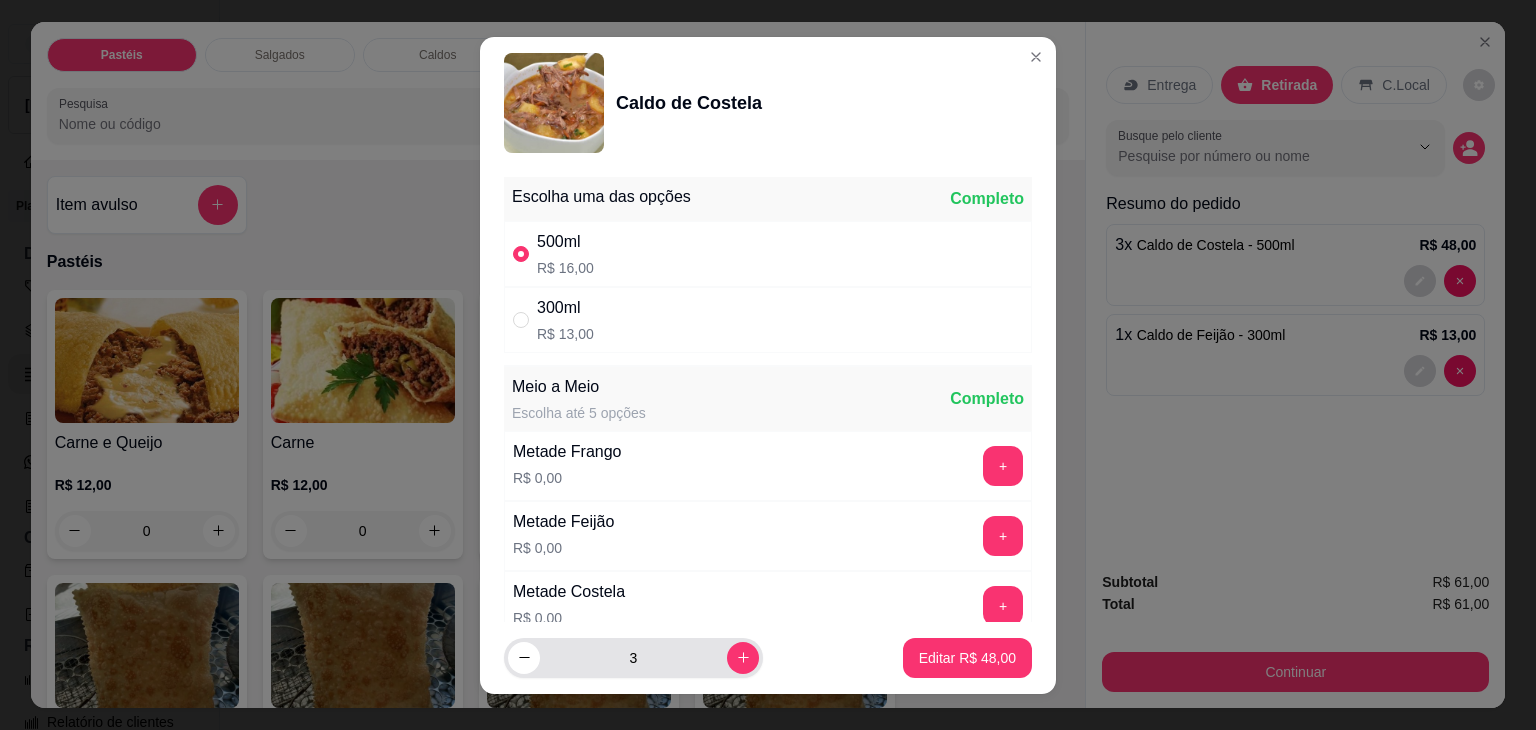 click on "3" at bounding box center [633, 658] 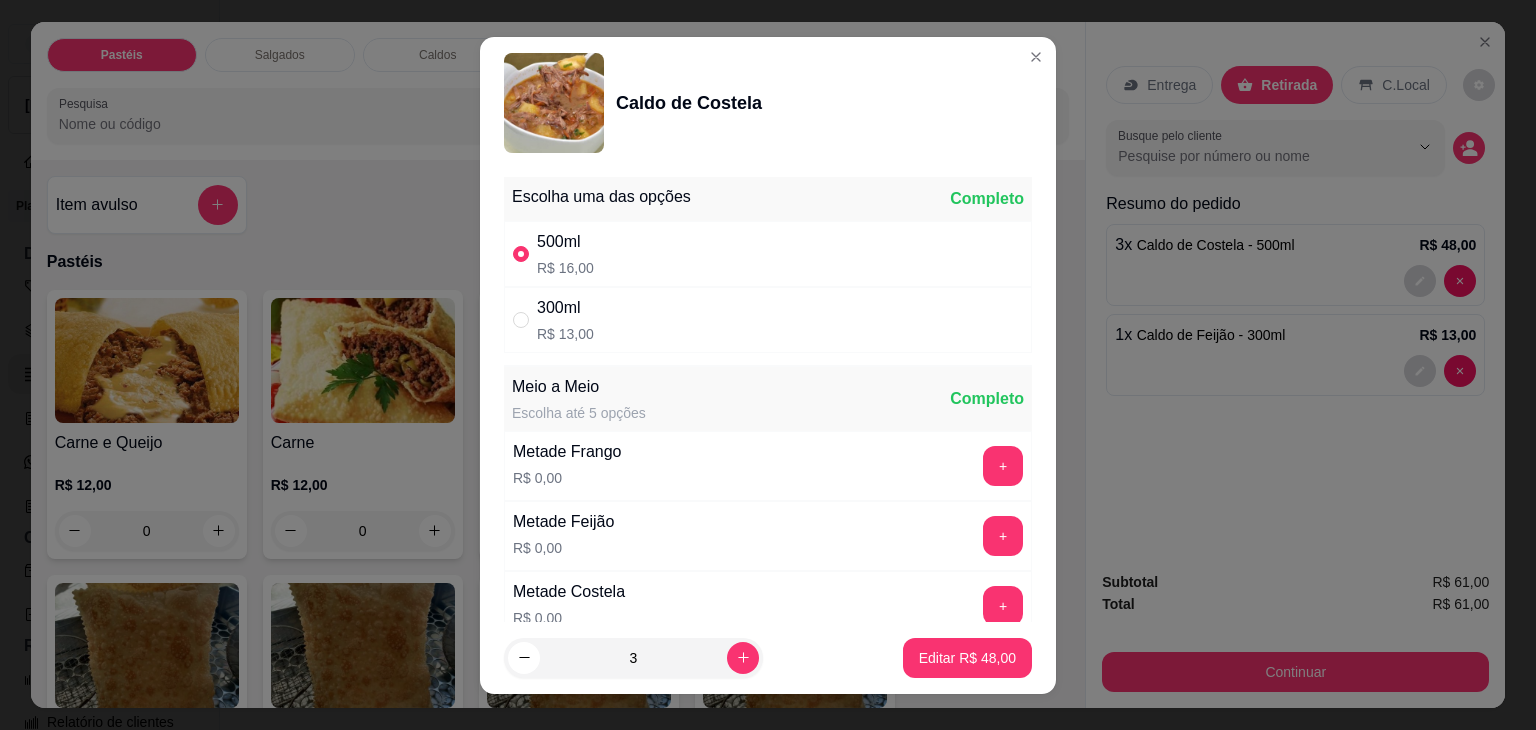 click on "3" at bounding box center (633, 658) 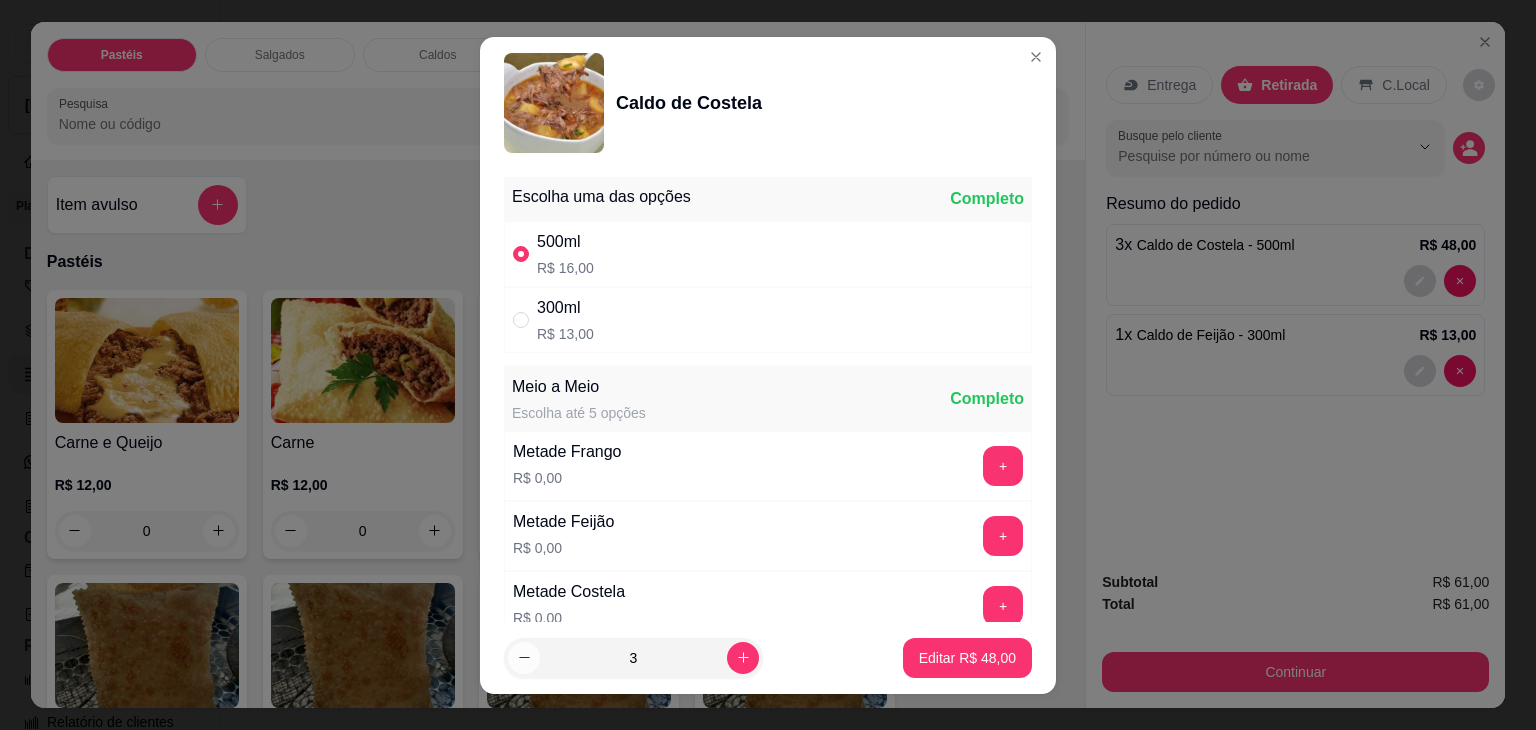 click 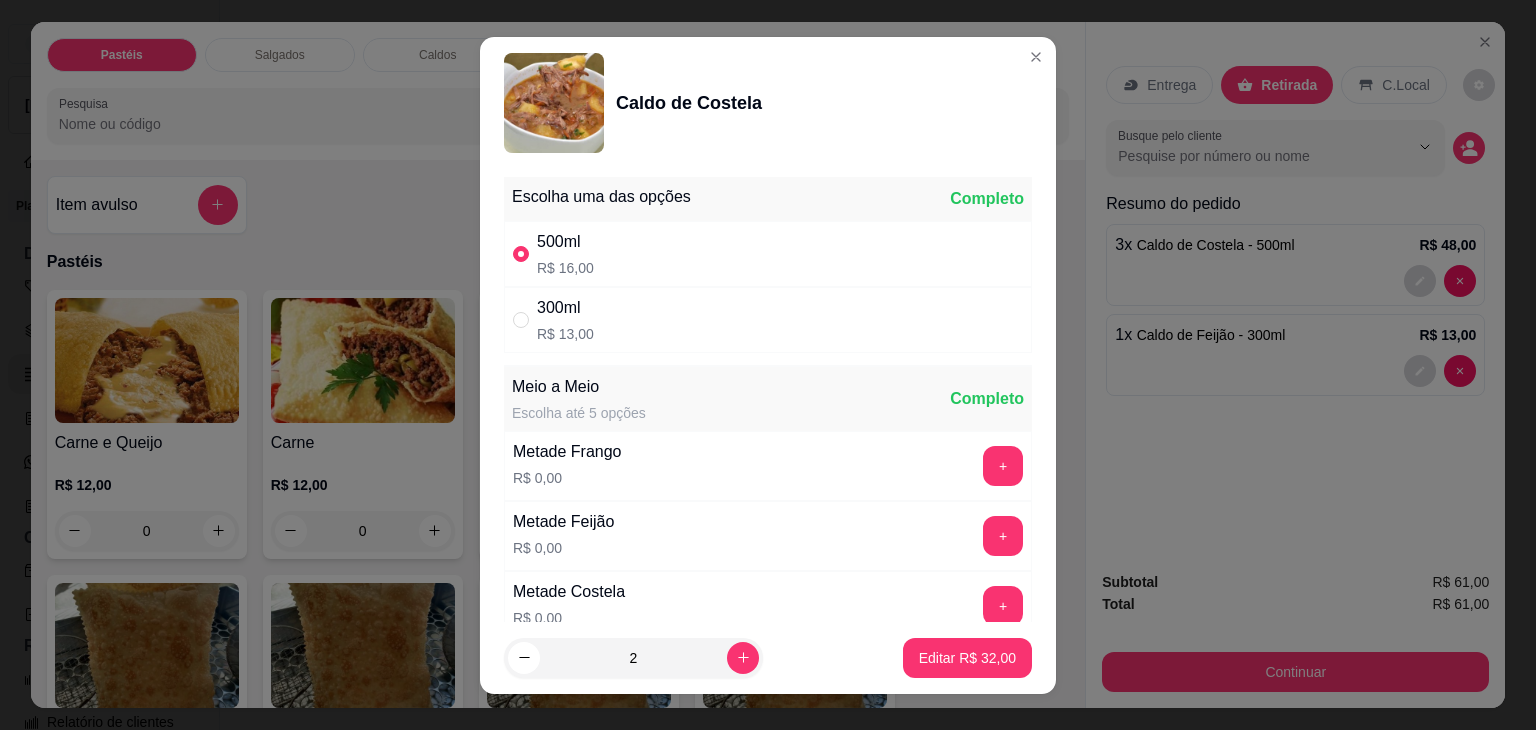 click on "Editar   R$ 32,00" at bounding box center (967, 658) 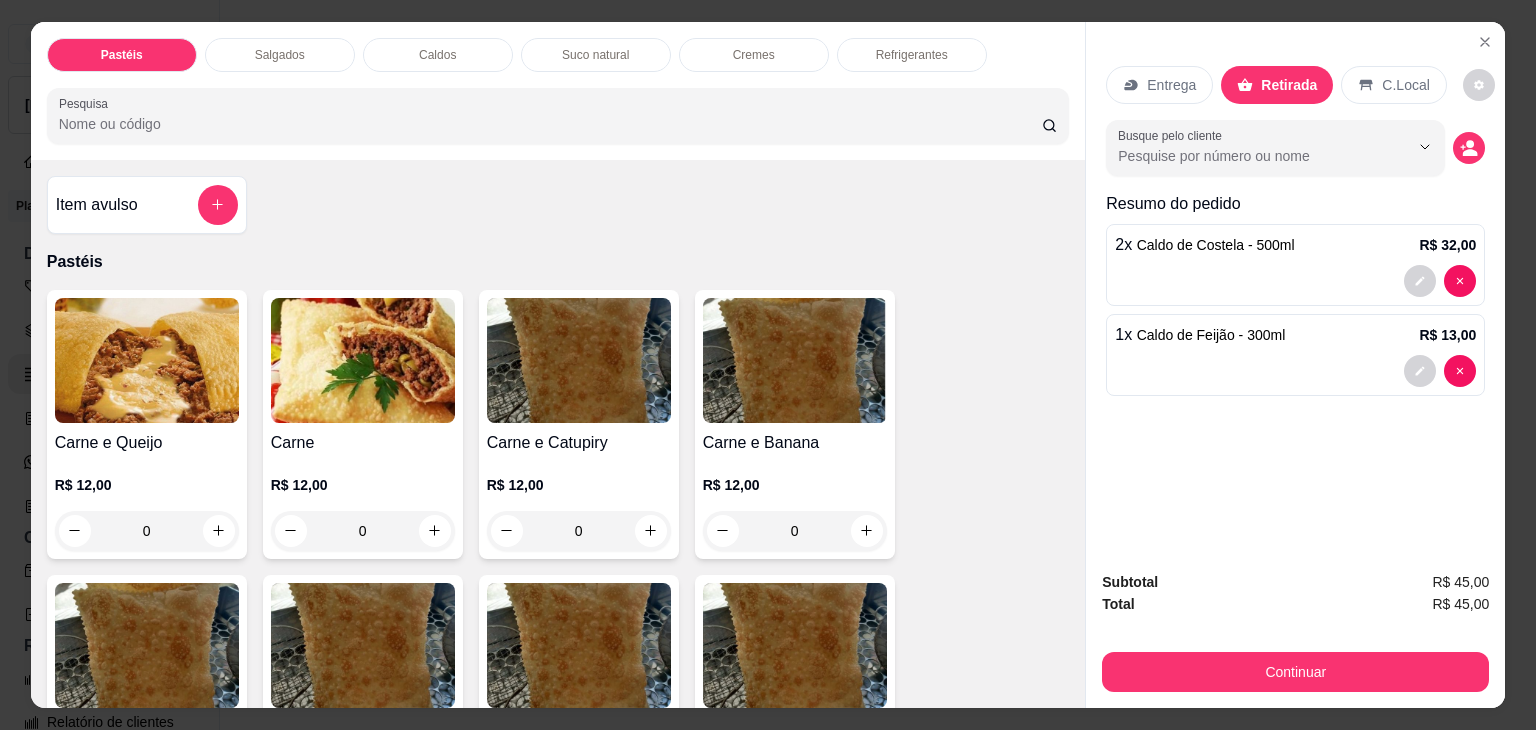 click on "Continuar" at bounding box center (1295, 669) 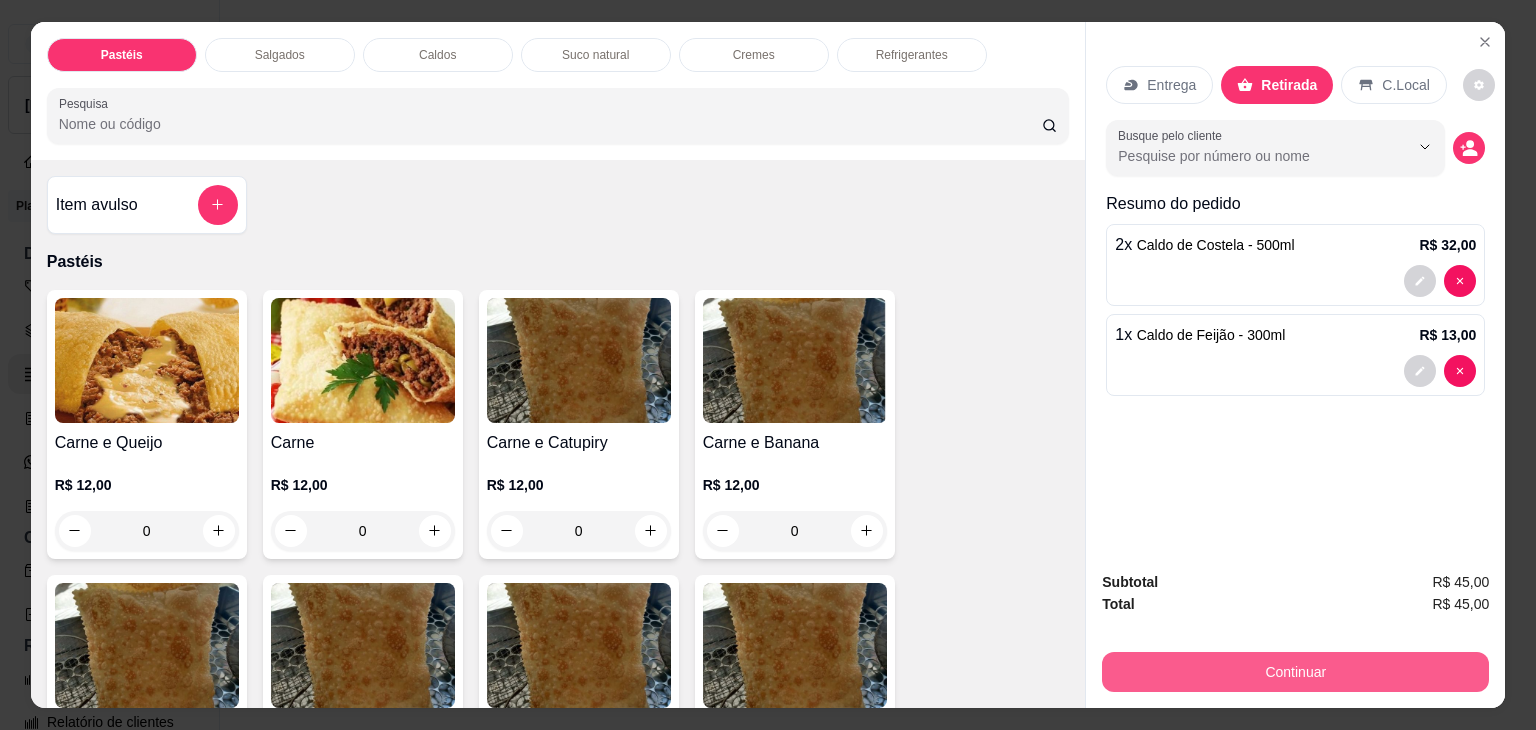 click on "Continuar" at bounding box center [1295, 672] 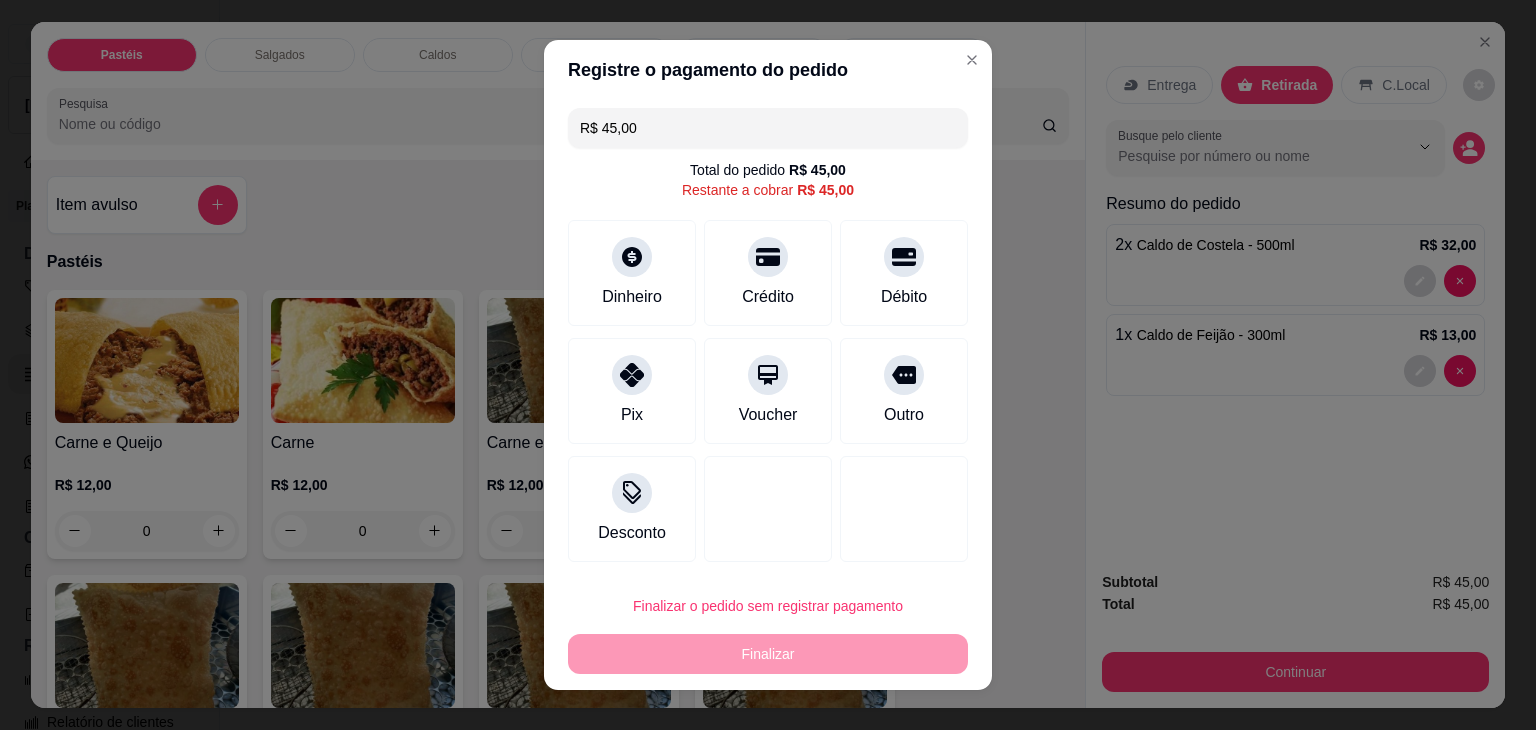 click on "R$ 45,00 Total do pedido   R$ 45,00 Restante a cobrar   R$ 45,00 Dinheiro Crédito Débito Pix Voucher Outro Desconto" at bounding box center (768, 335) 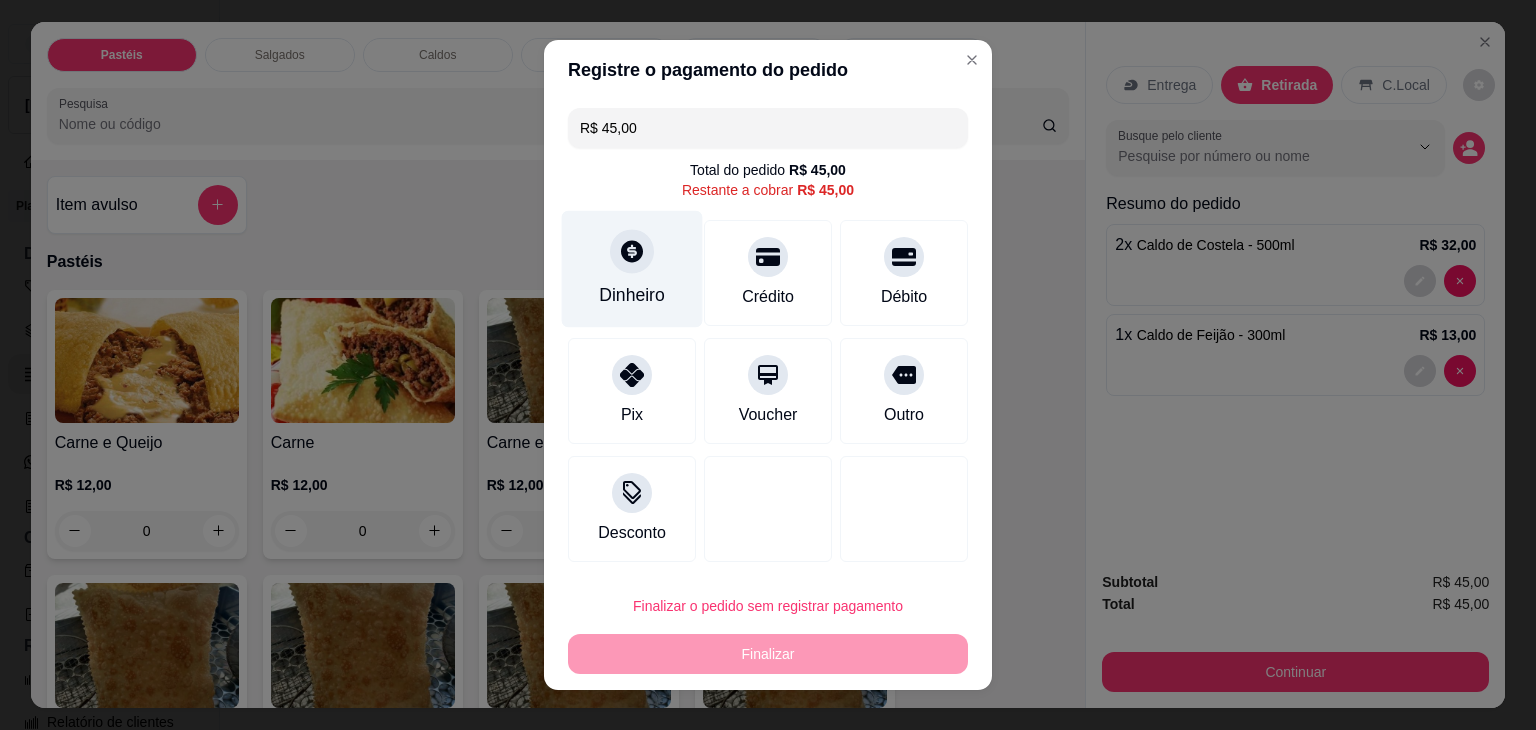 click on "Dinheiro" at bounding box center (632, 295) 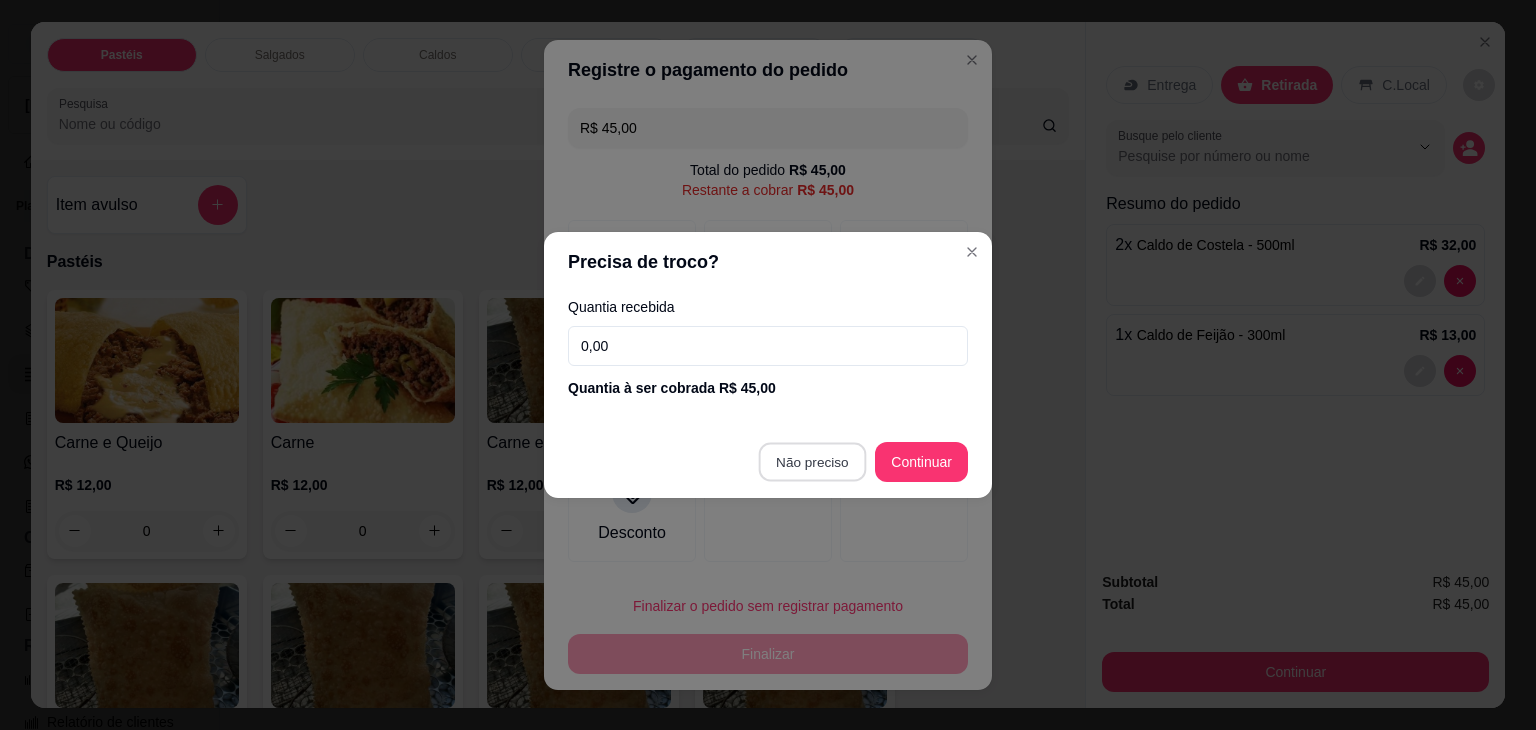 type on "R$ 0,00" 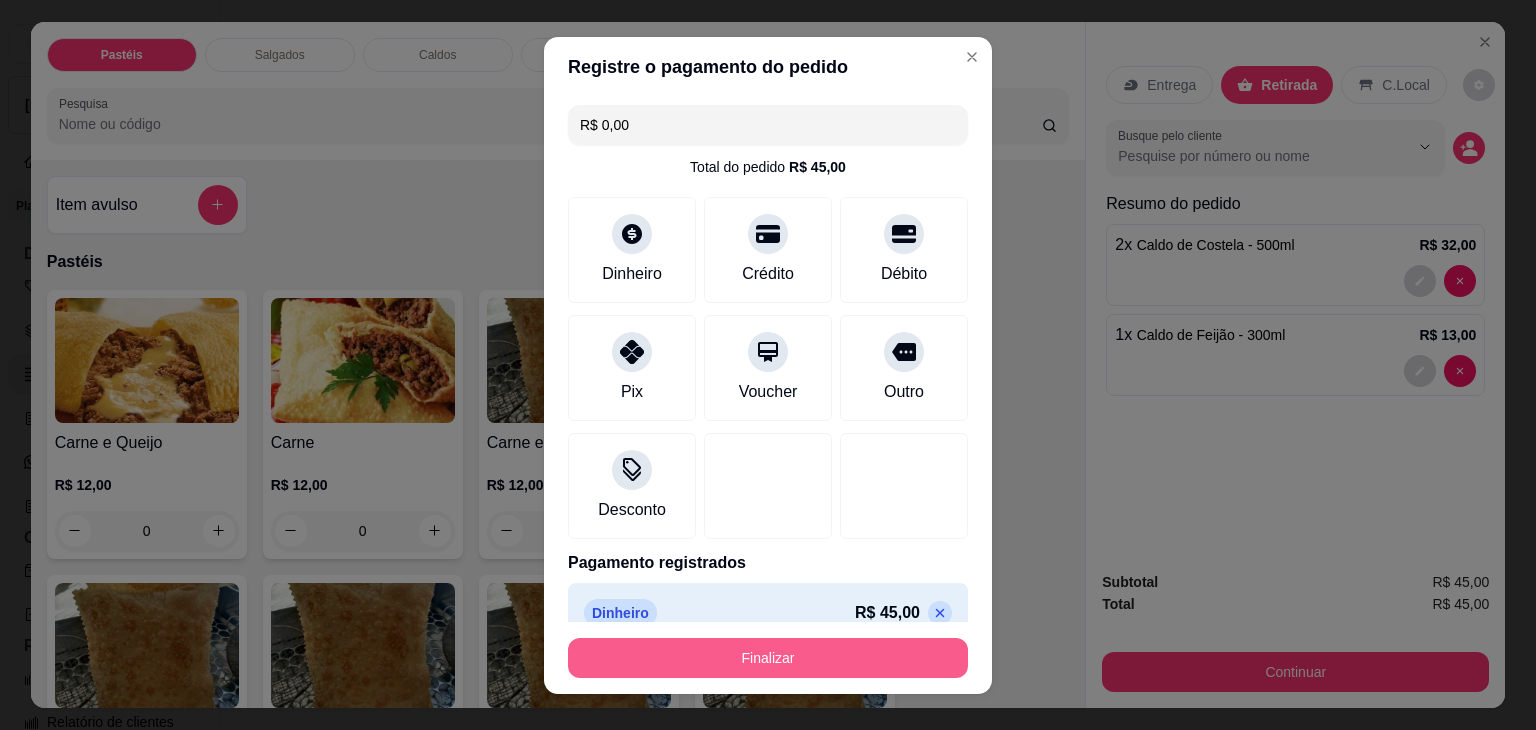 click on "Finalizar" at bounding box center (768, 658) 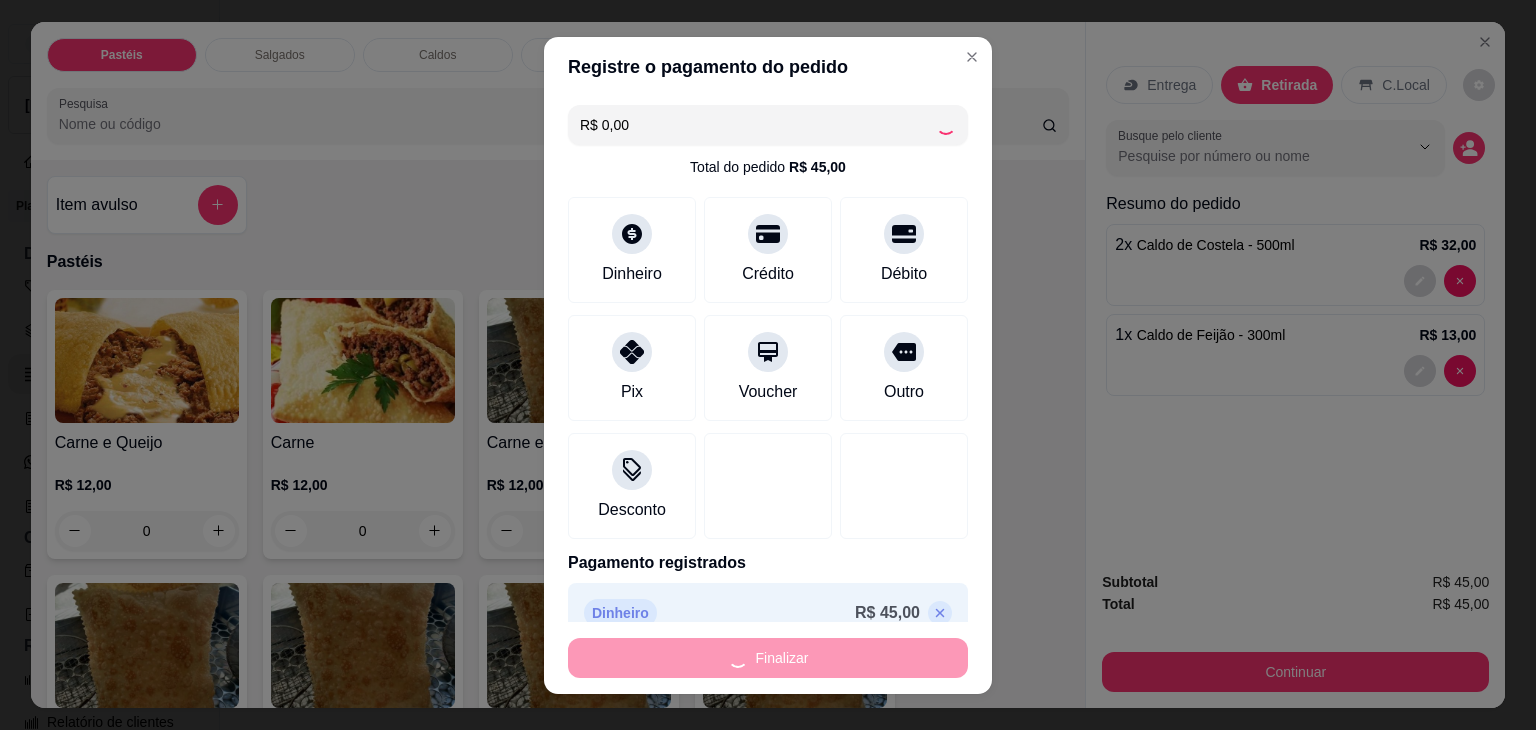 type on "0" 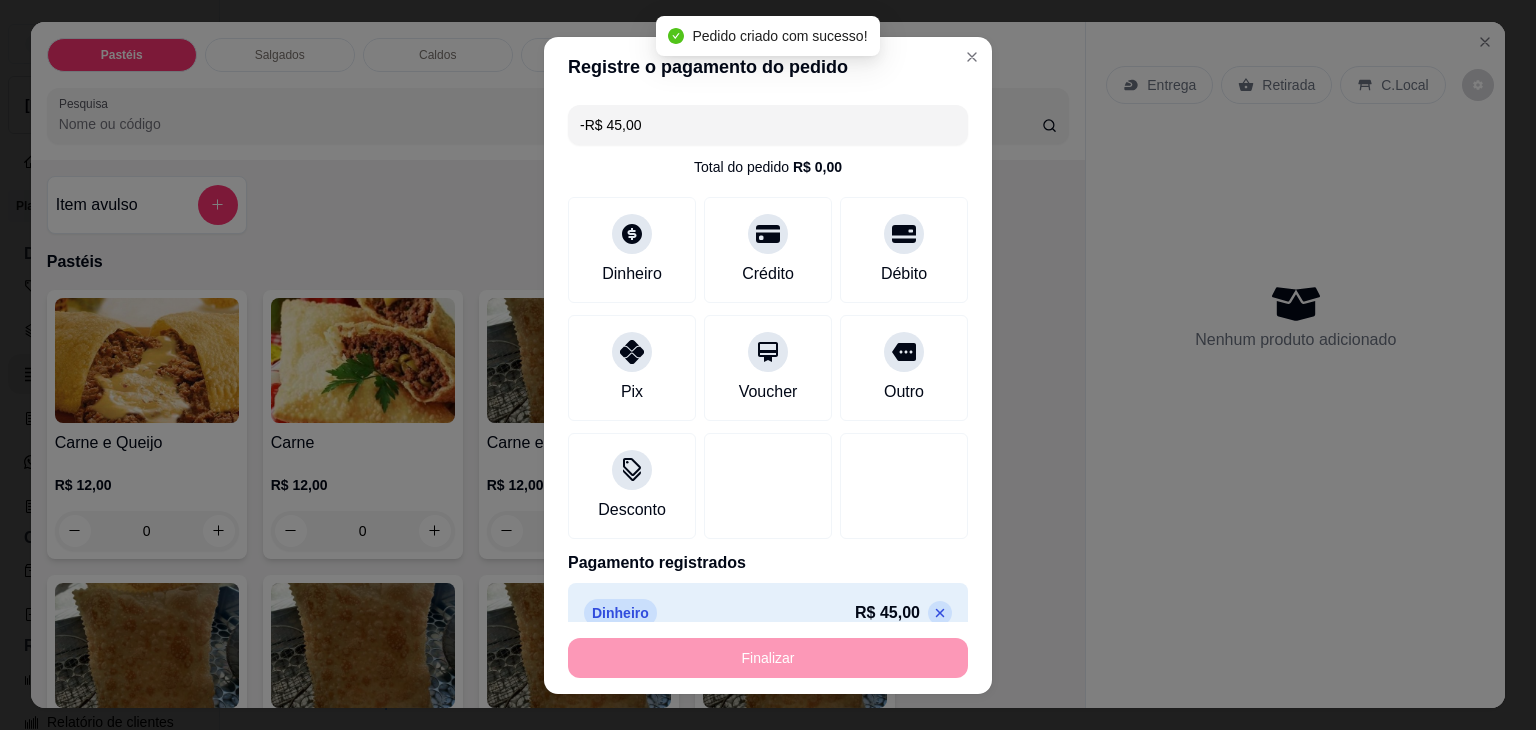 scroll, scrollTop: 162, scrollLeft: 0, axis: vertical 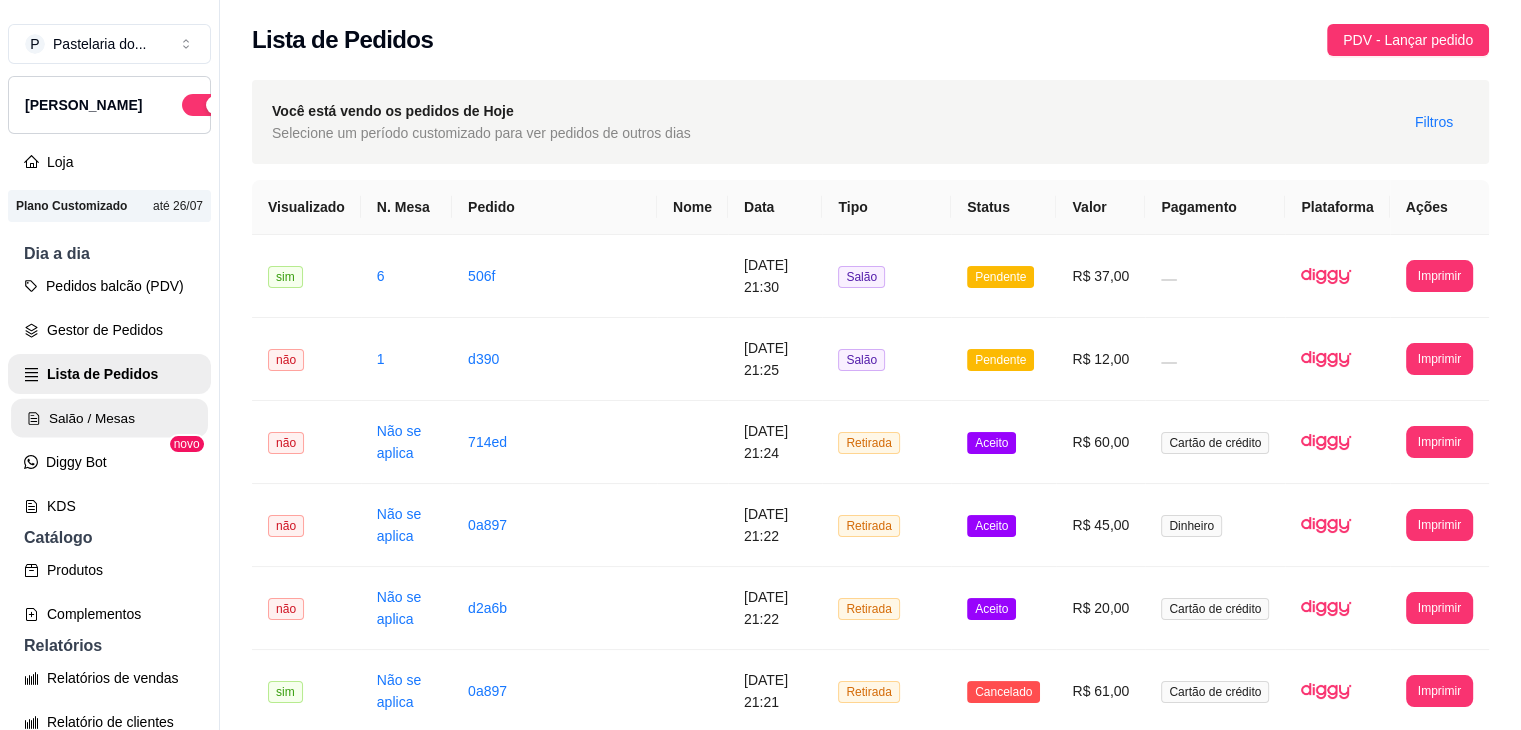click on "Salão / Mesas" at bounding box center [109, 418] 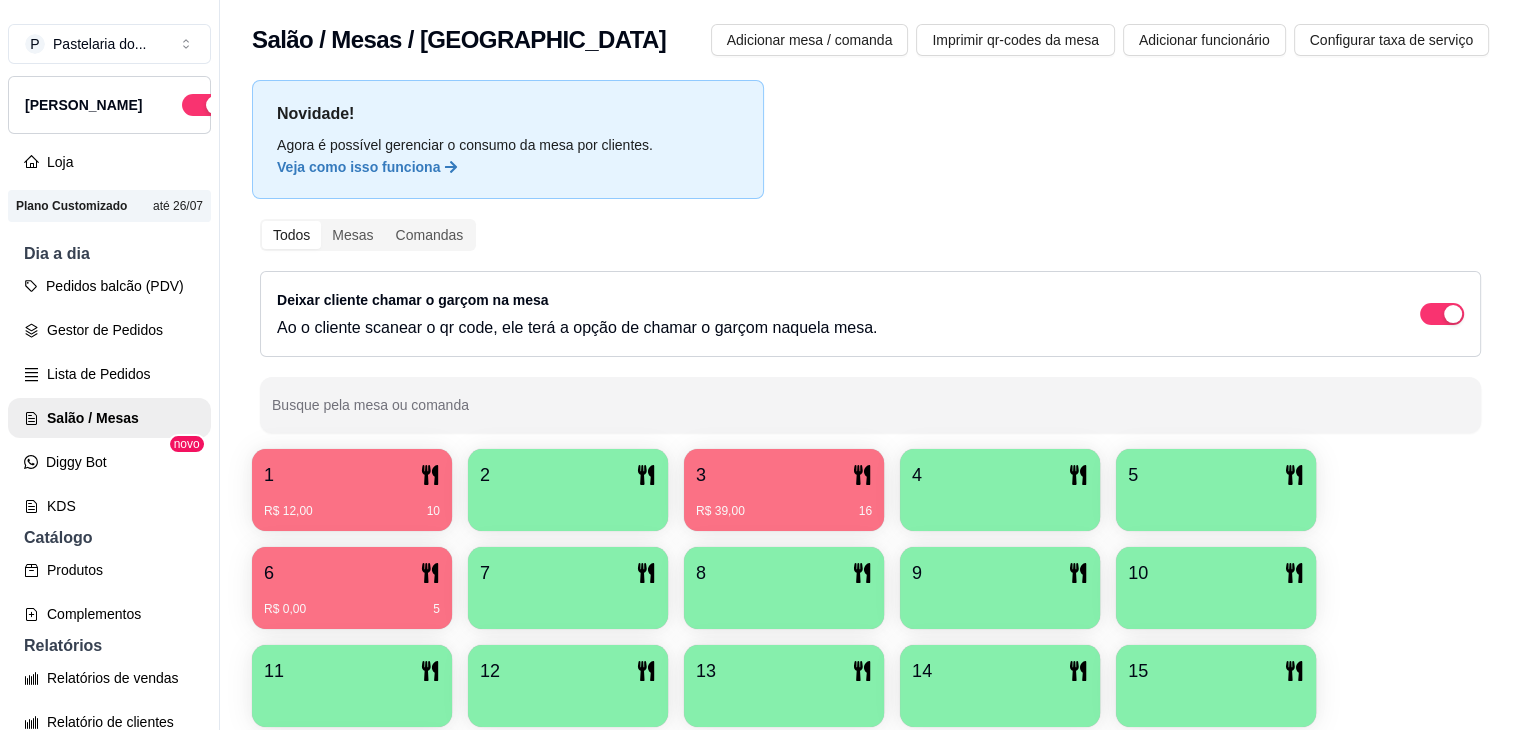 click on "4" at bounding box center (1000, 475) 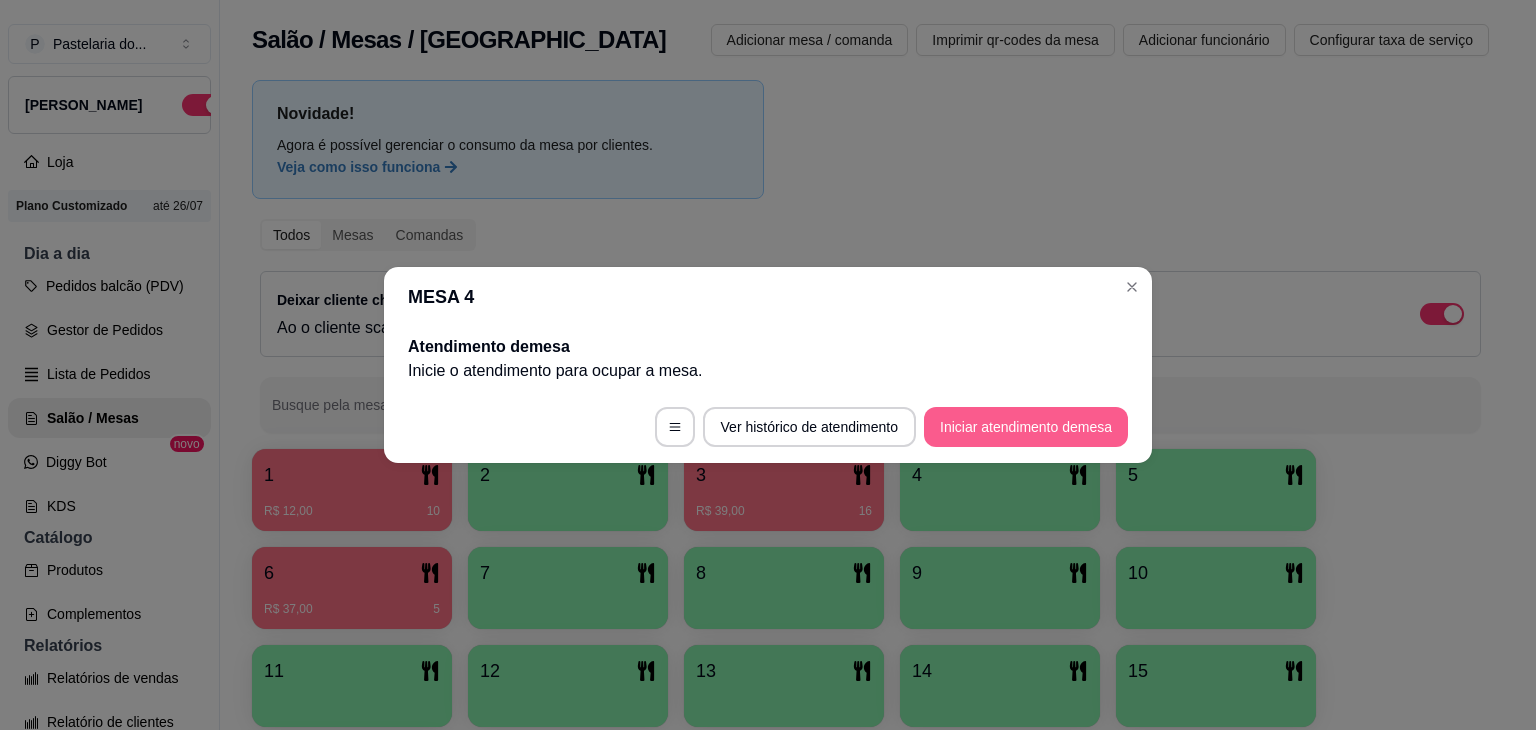 click on "Iniciar atendimento de  mesa" at bounding box center (1026, 427) 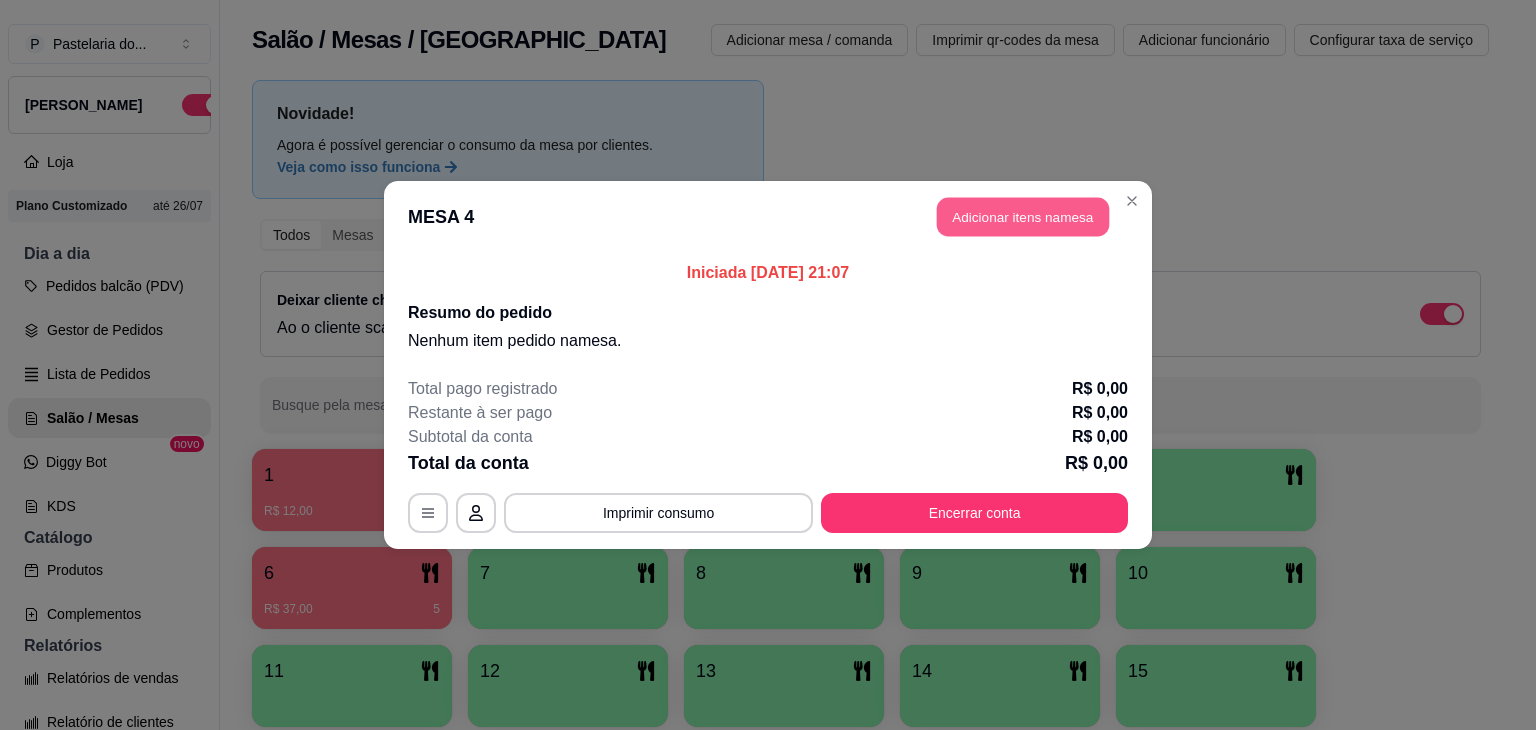 click on "Adicionar itens na  mesa" at bounding box center (1023, 217) 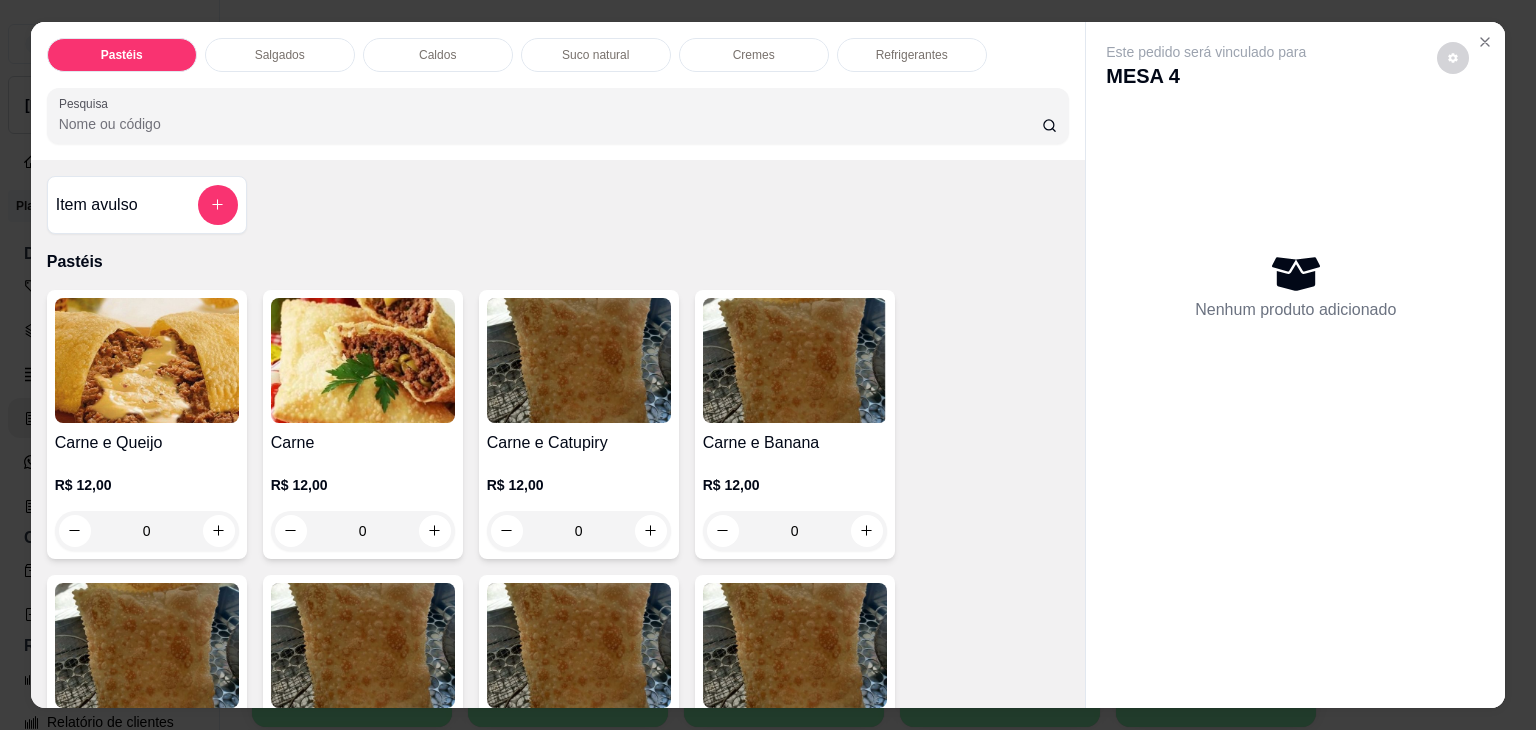 click on "Suco natural" at bounding box center [596, 55] 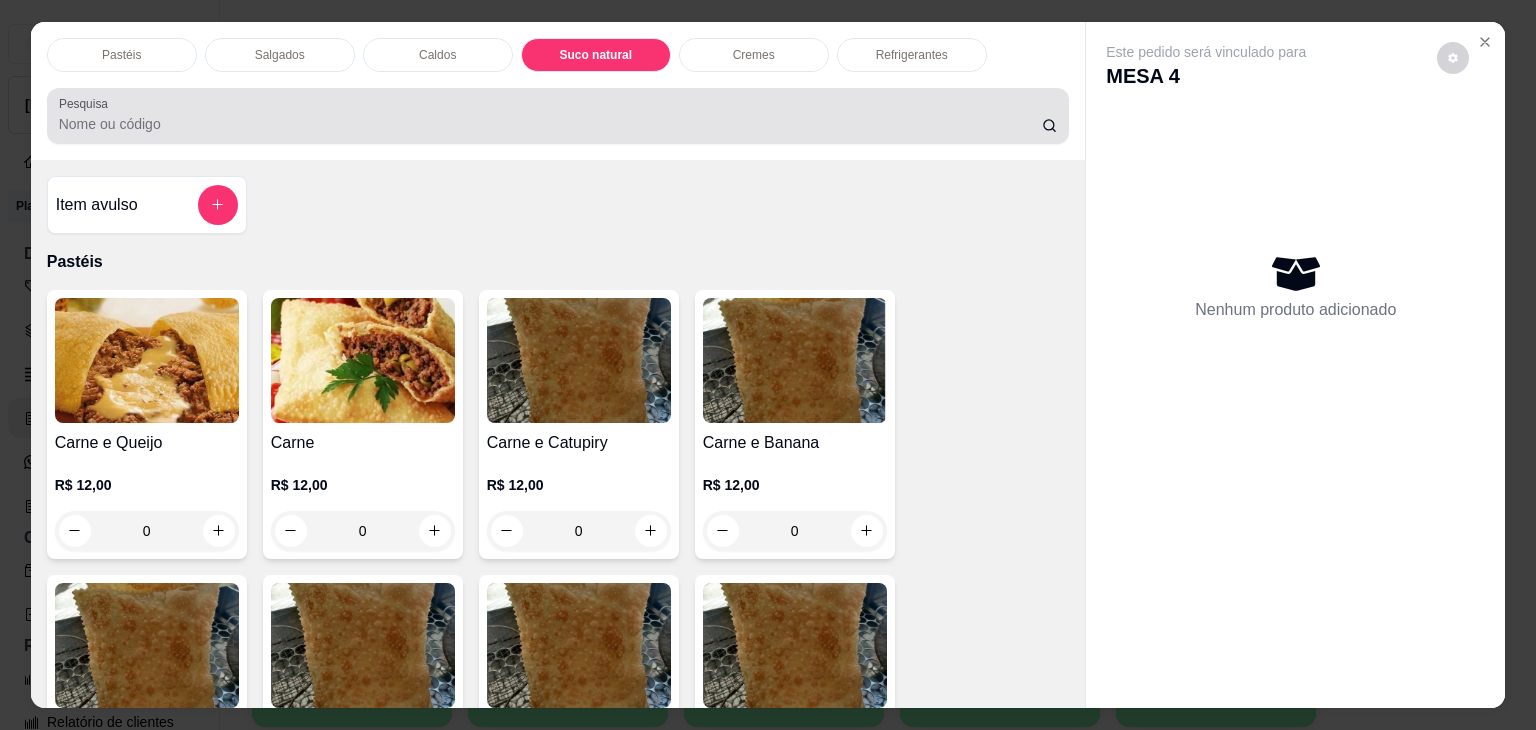 scroll, scrollTop: 3392, scrollLeft: 0, axis: vertical 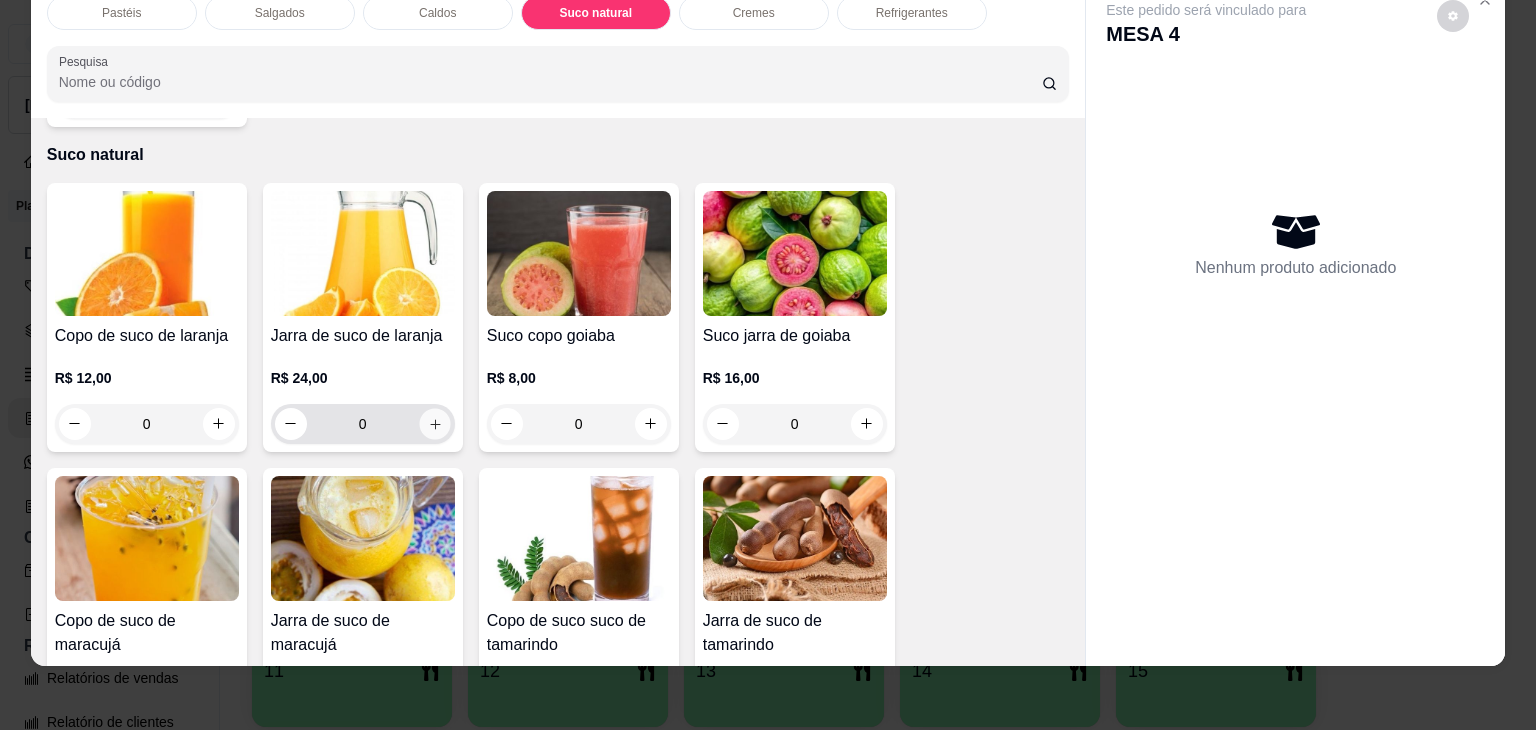 click at bounding box center (434, 423) 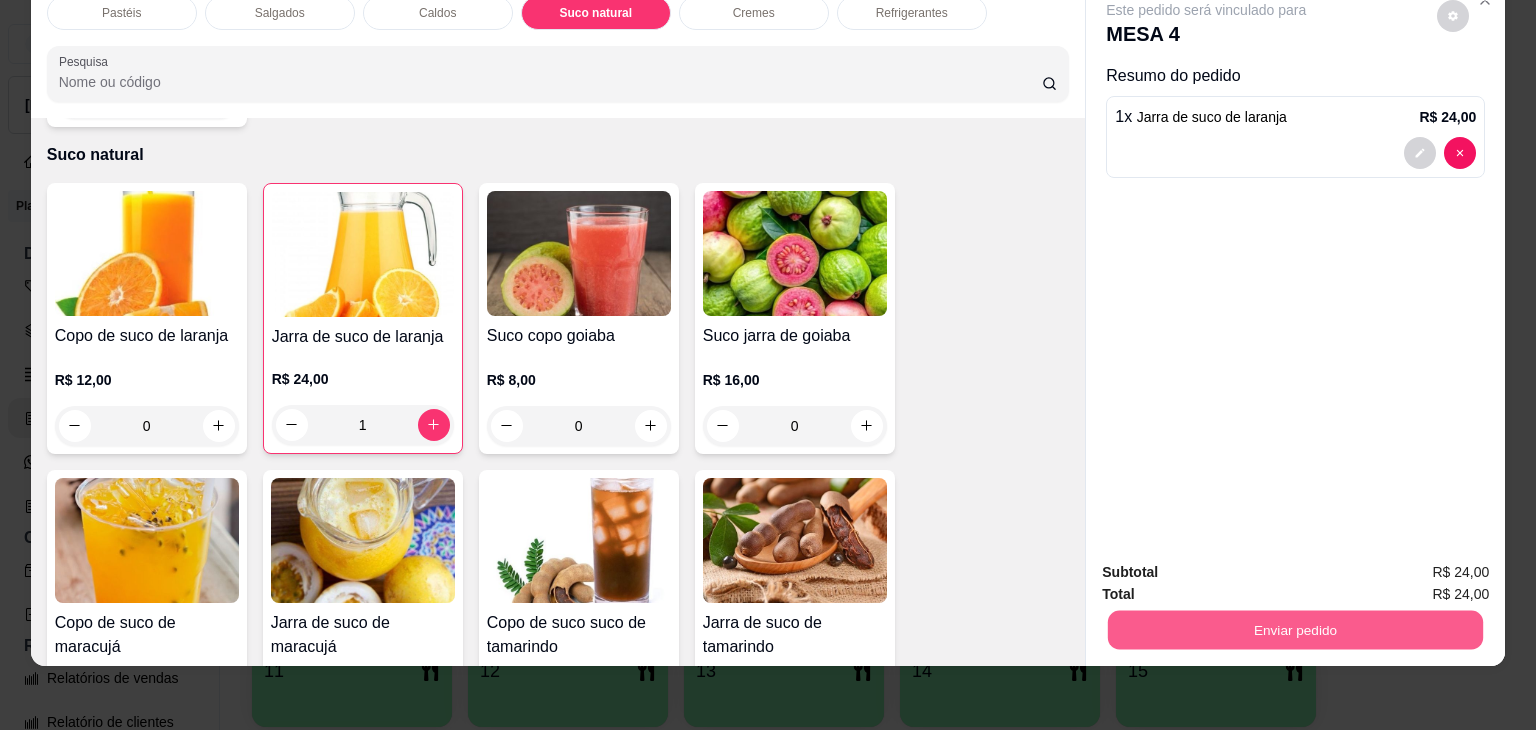 click on "Enviar pedido" at bounding box center (1295, 630) 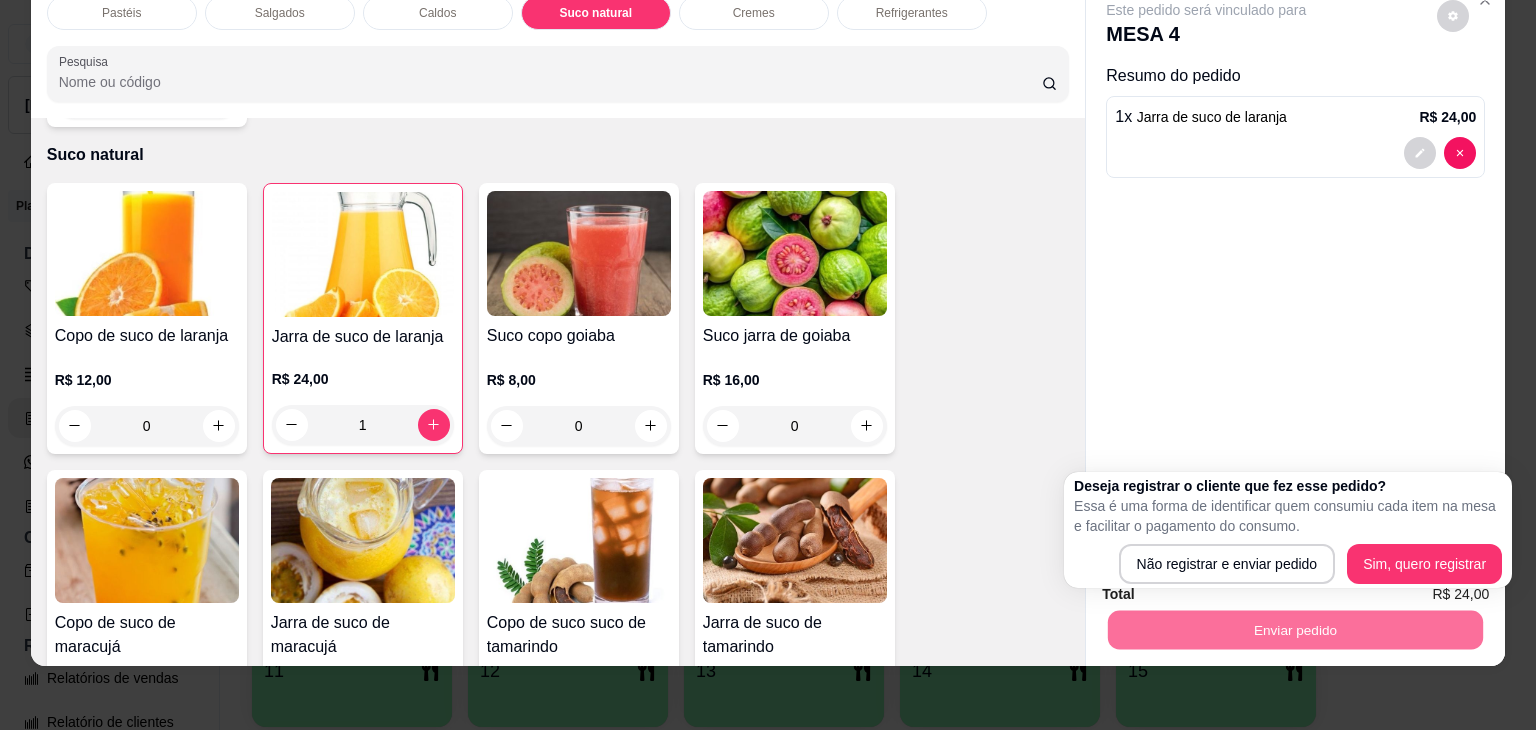 click on "Este pedido será vinculado para   MESA 4 Resumo do pedido 1 x   Jarra de suco de laranja  R$ 24,00" at bounding box center (1295, 93) 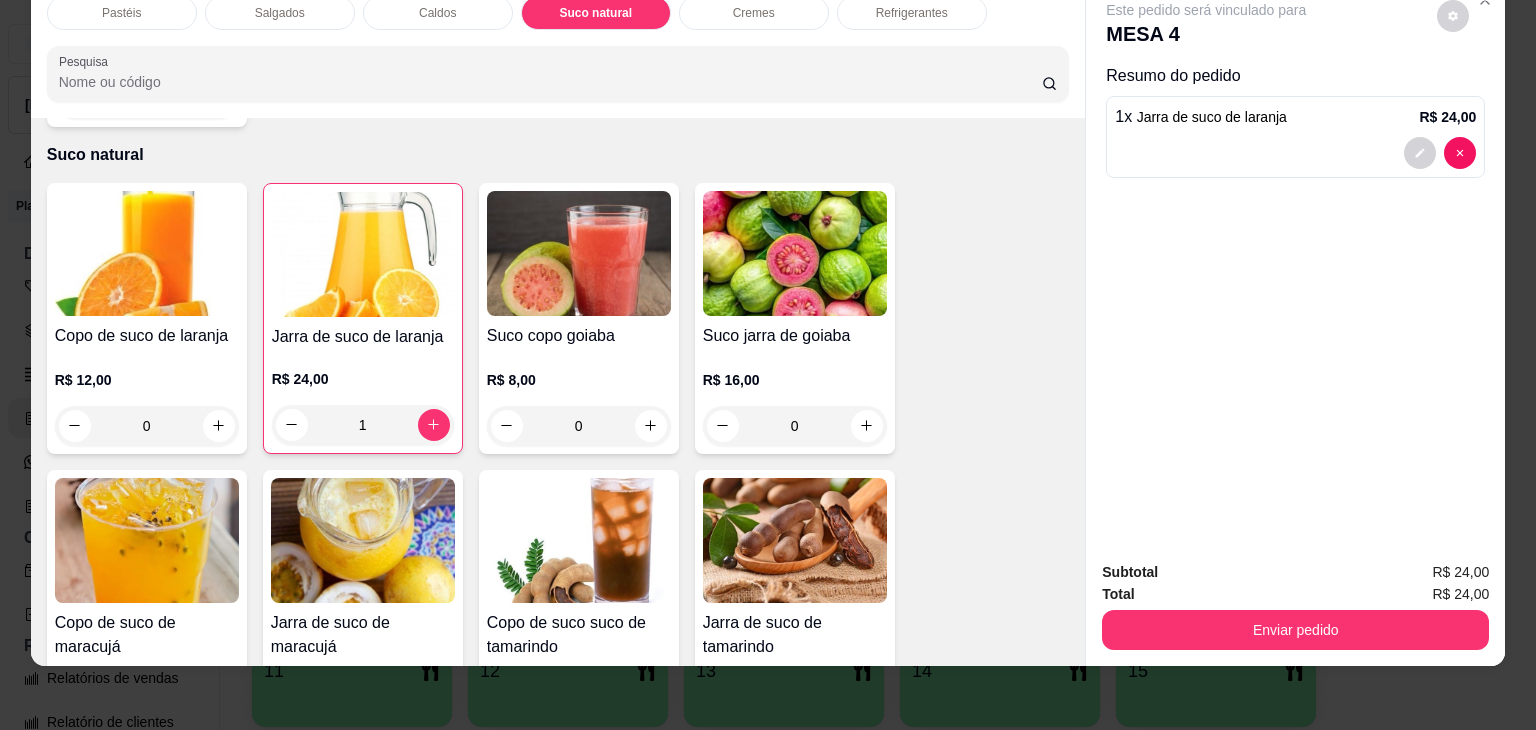 click on "Pastéis" at bounding box center (122, 13) 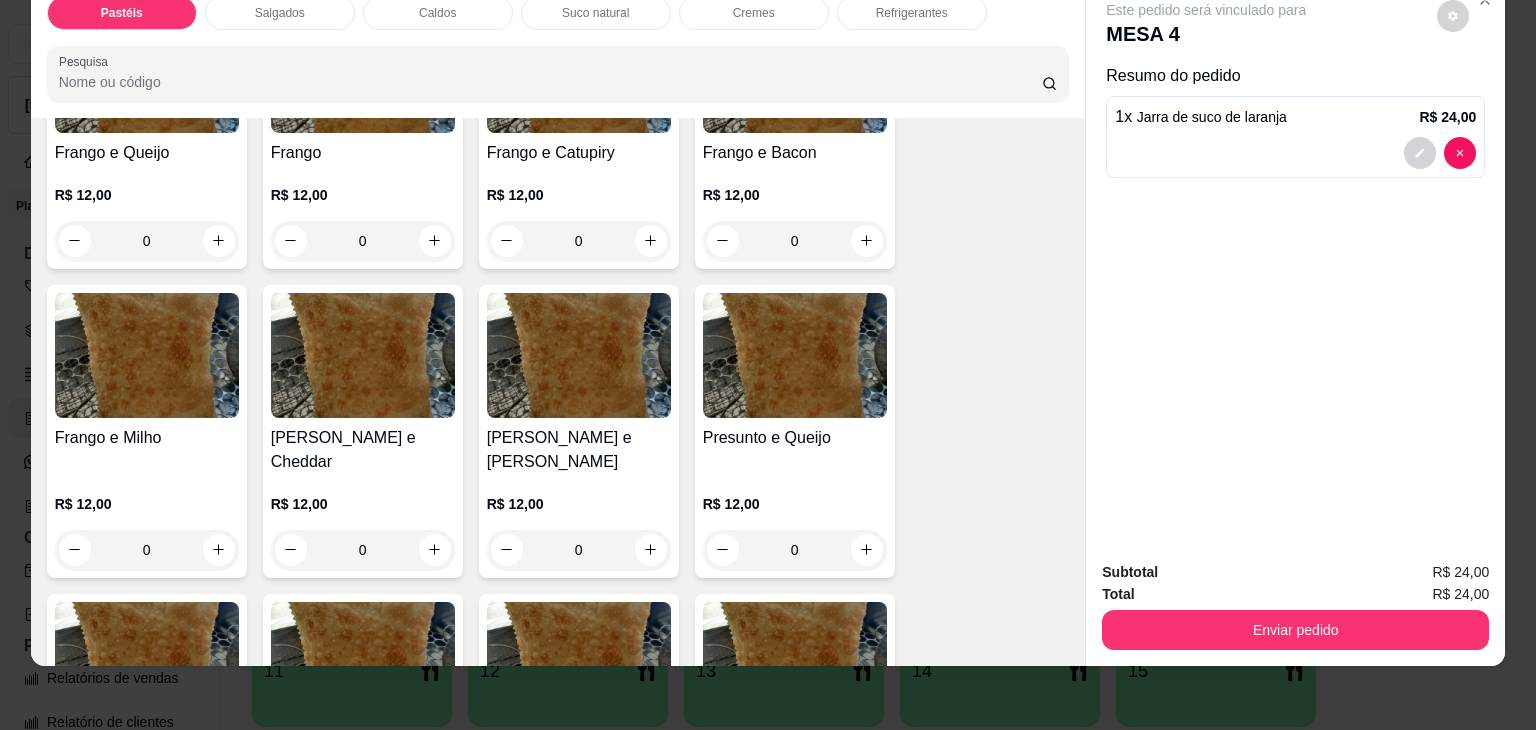 scroll, scrollTop: 889, scrollLeft: 0, axis: vertical 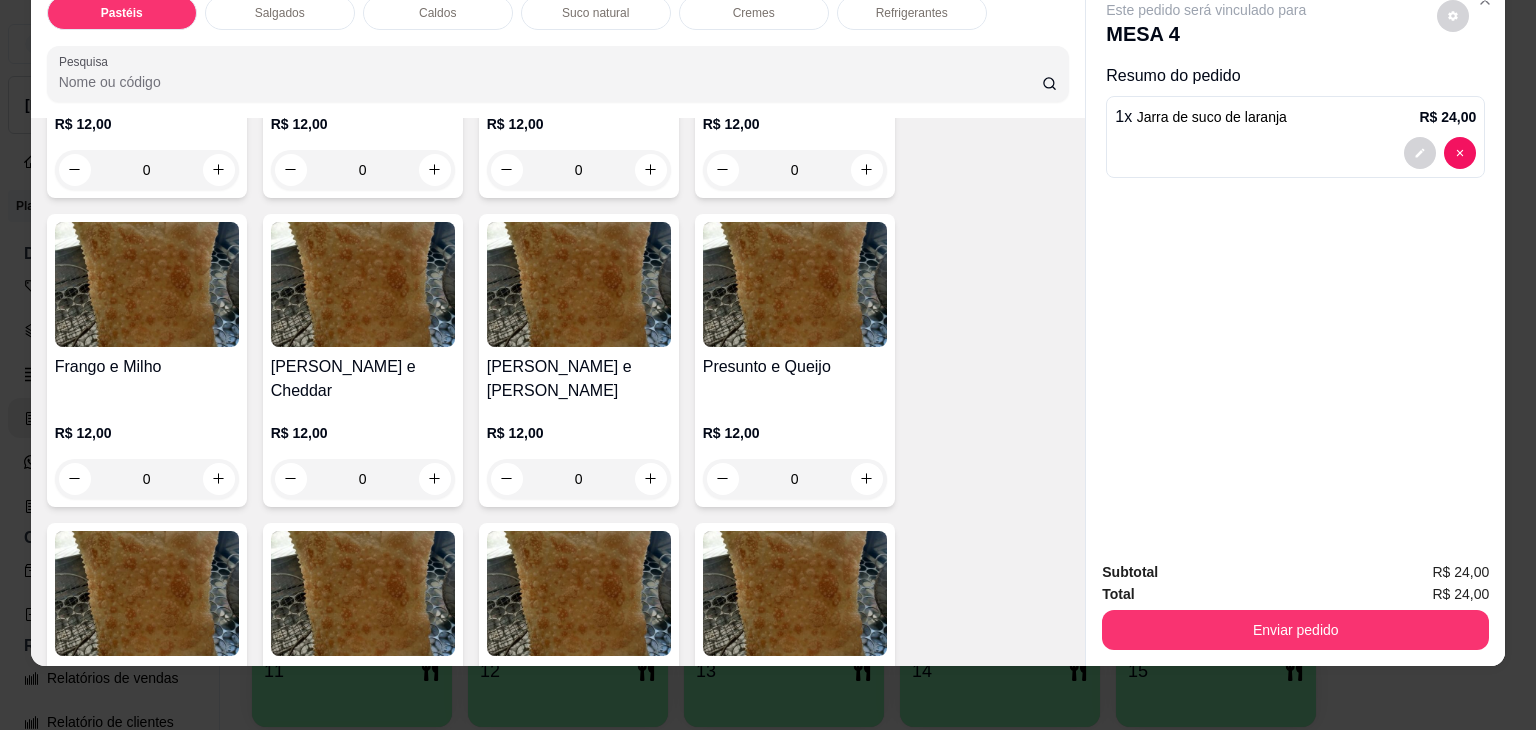 click on "0" at bounding box center [579, 479] 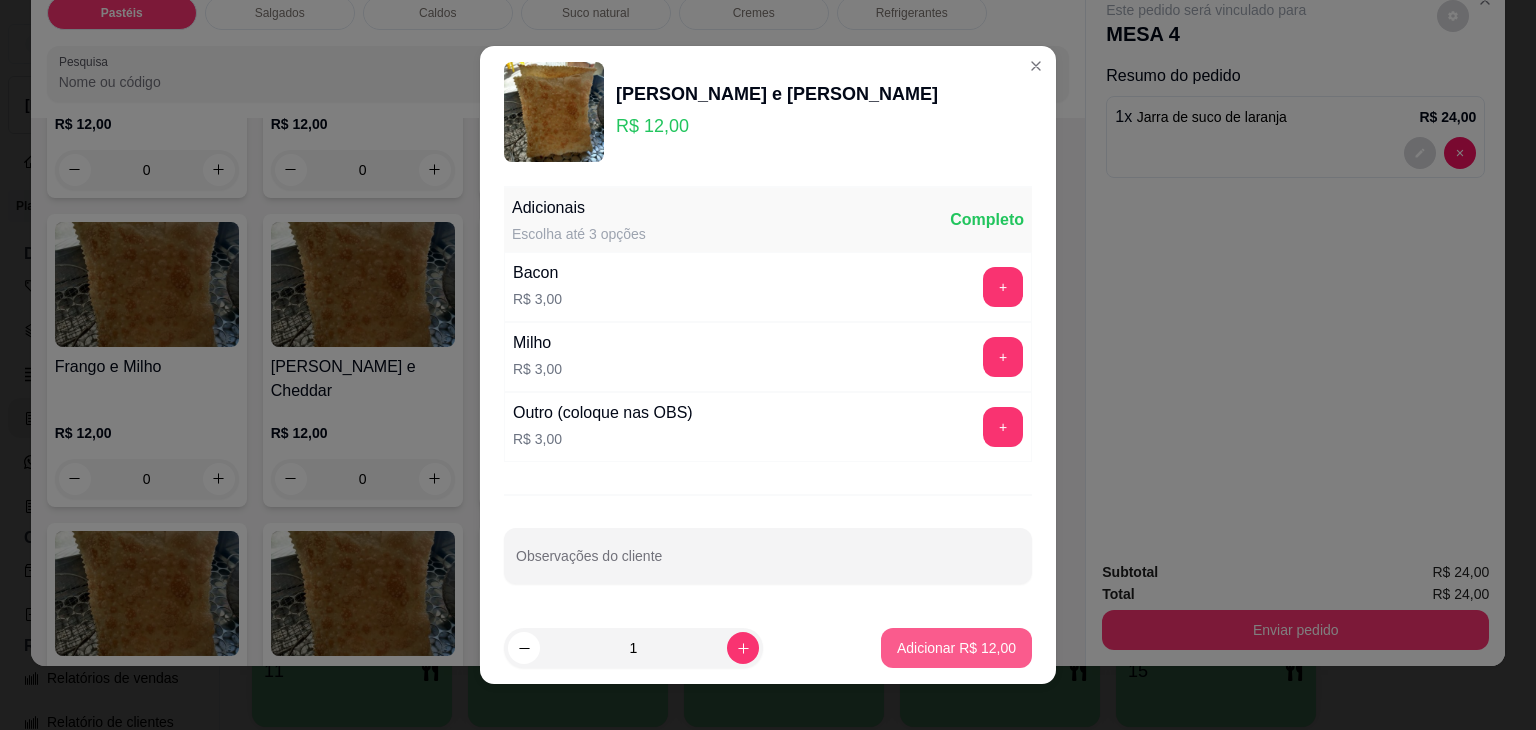 click on "Adicionar   R$ 12,00" at bounding box center (956, 648) 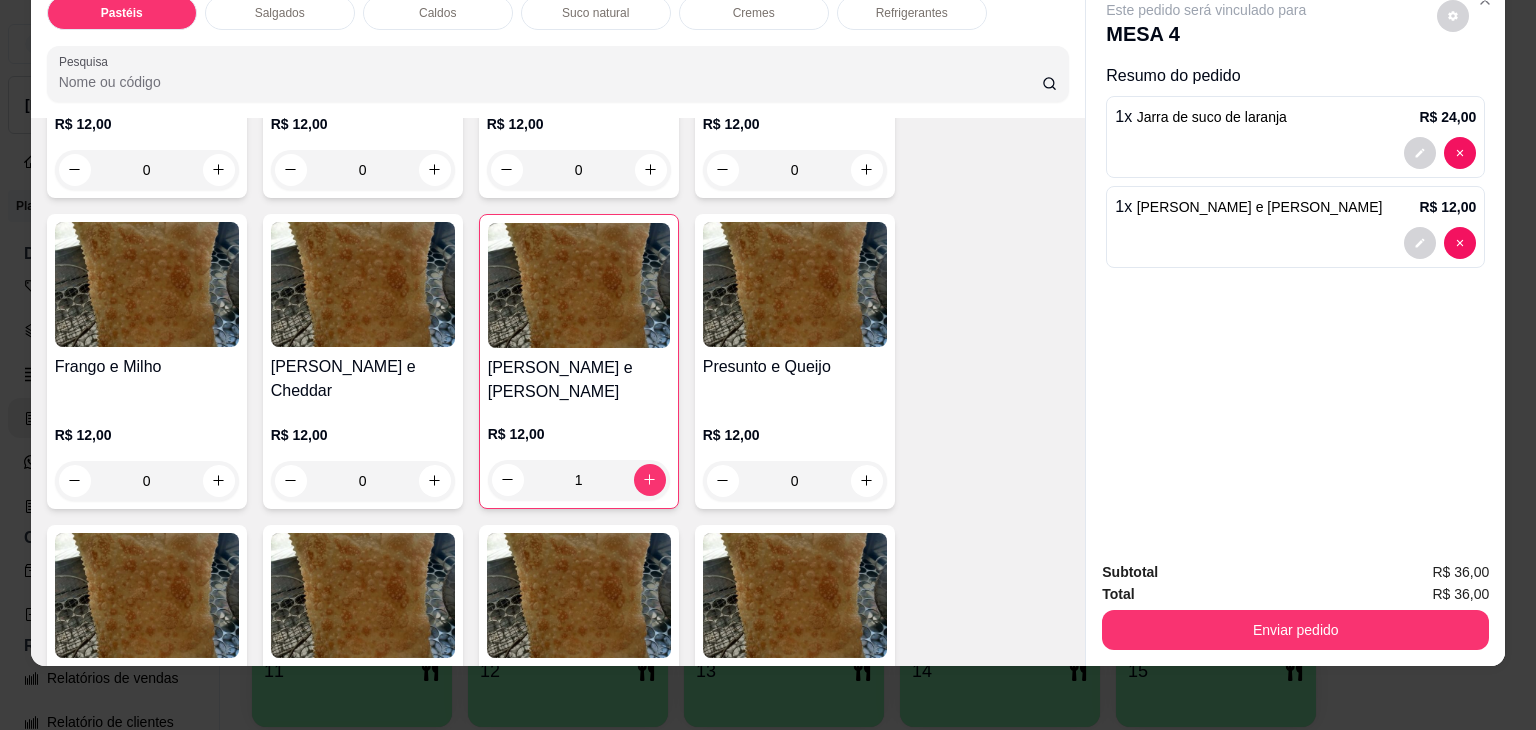 click on "1" at bounding box center [579, 480] 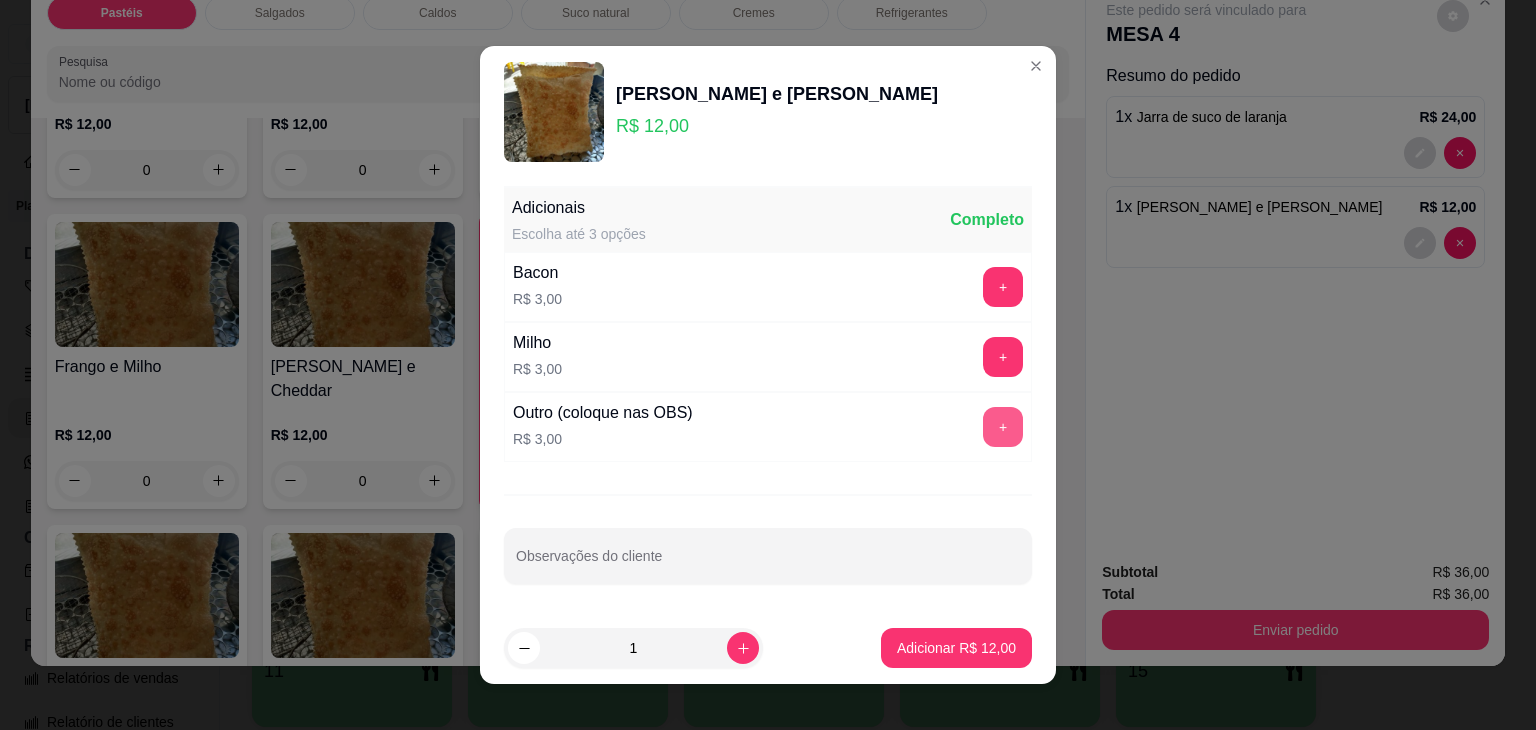 click on "+" at bounding box center (1003, 427) 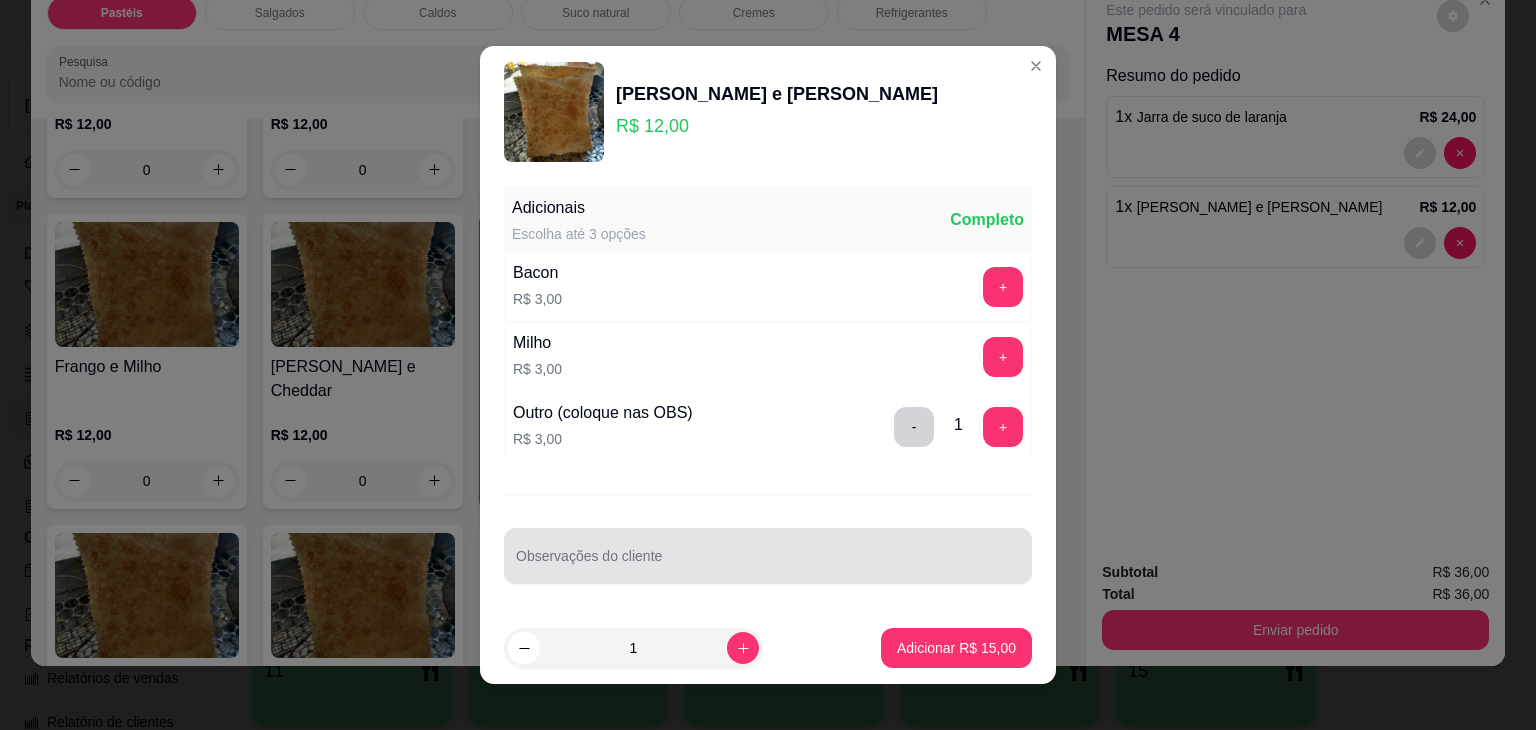 click on "Observações do cliente" at bounding box center [768, 564] 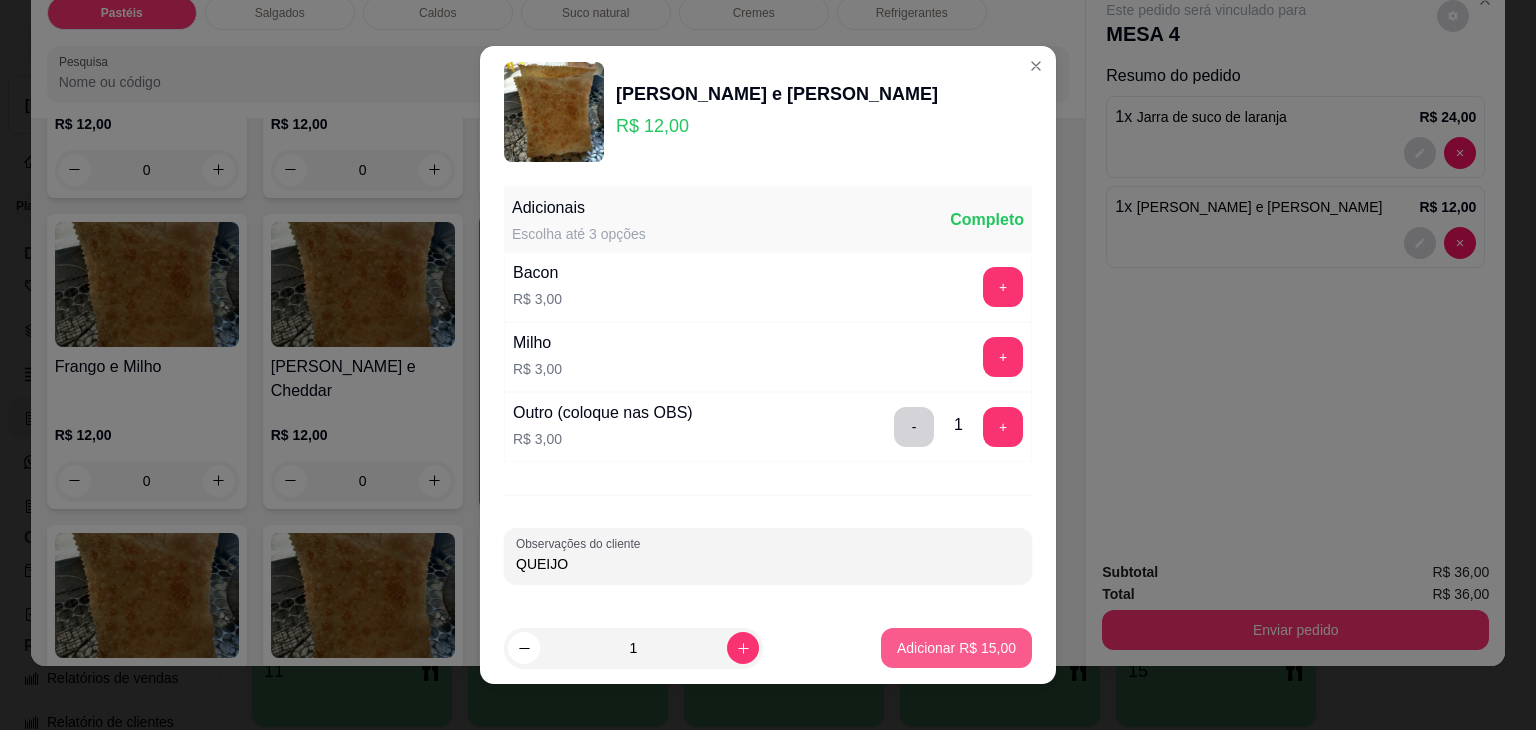 type on "QUEIJO" 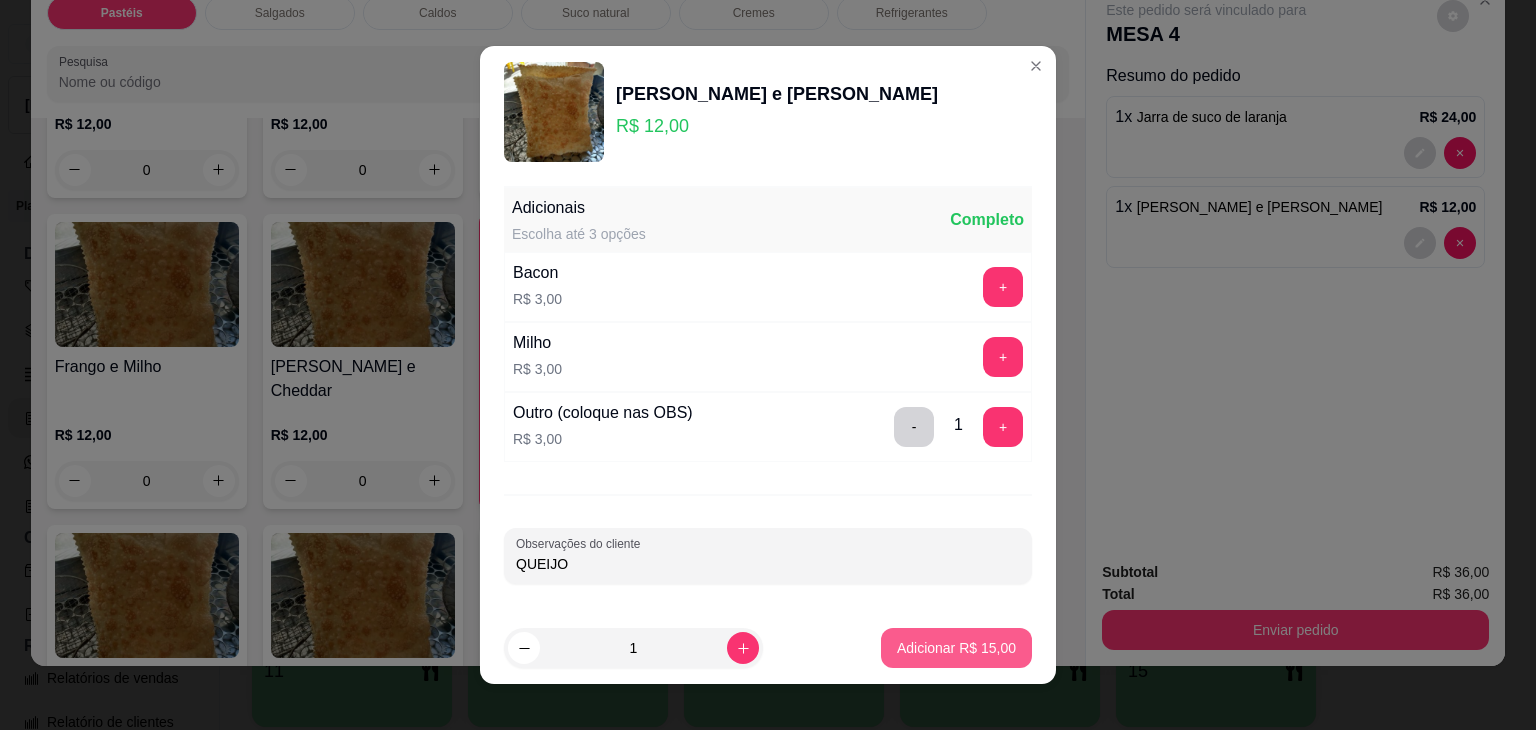click on "Adicionar   R$ 15,00" at bounding box center (956, 648) 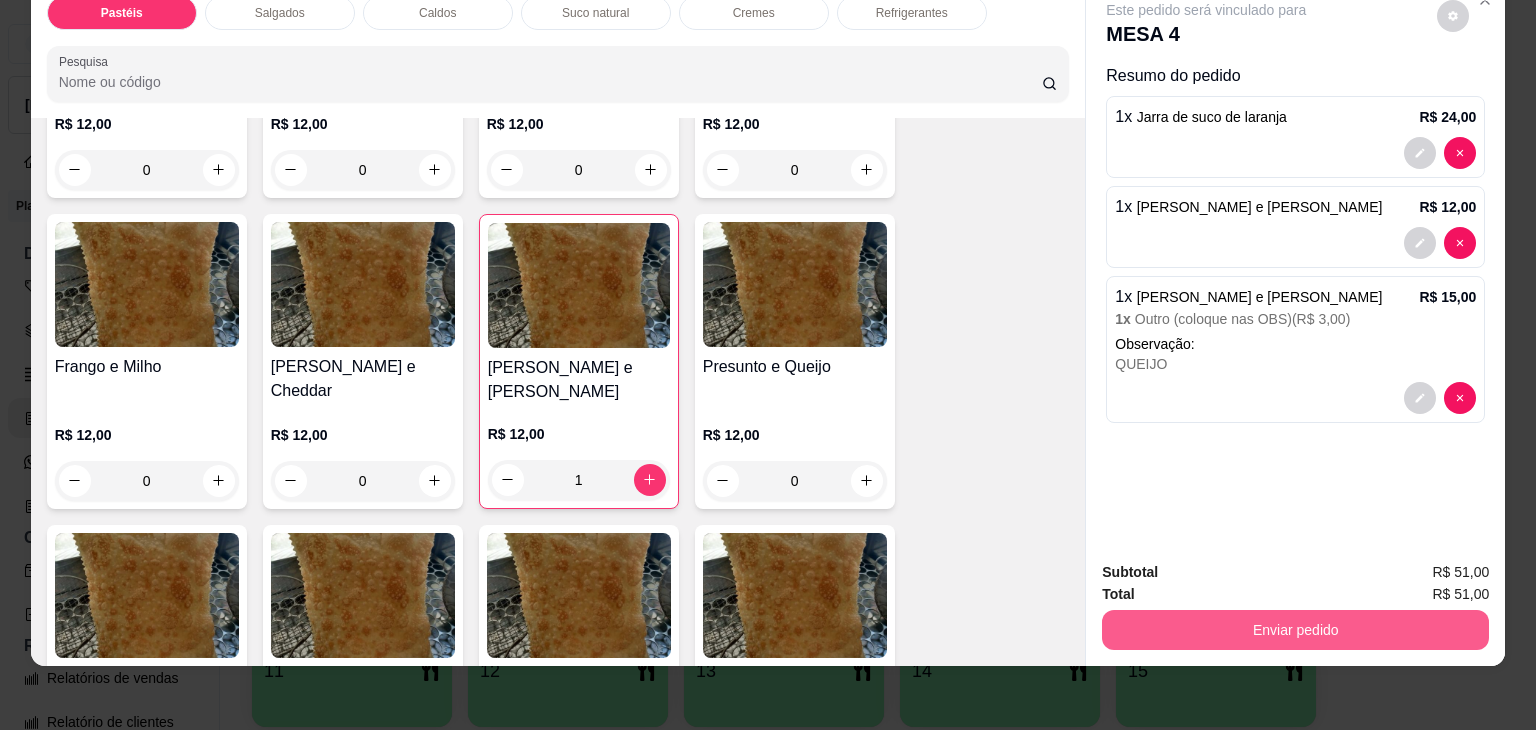click on "Subtotal R$ 51,00 Total R$ 51,00 Enviar pedido" at bounding box center [1295, 605] 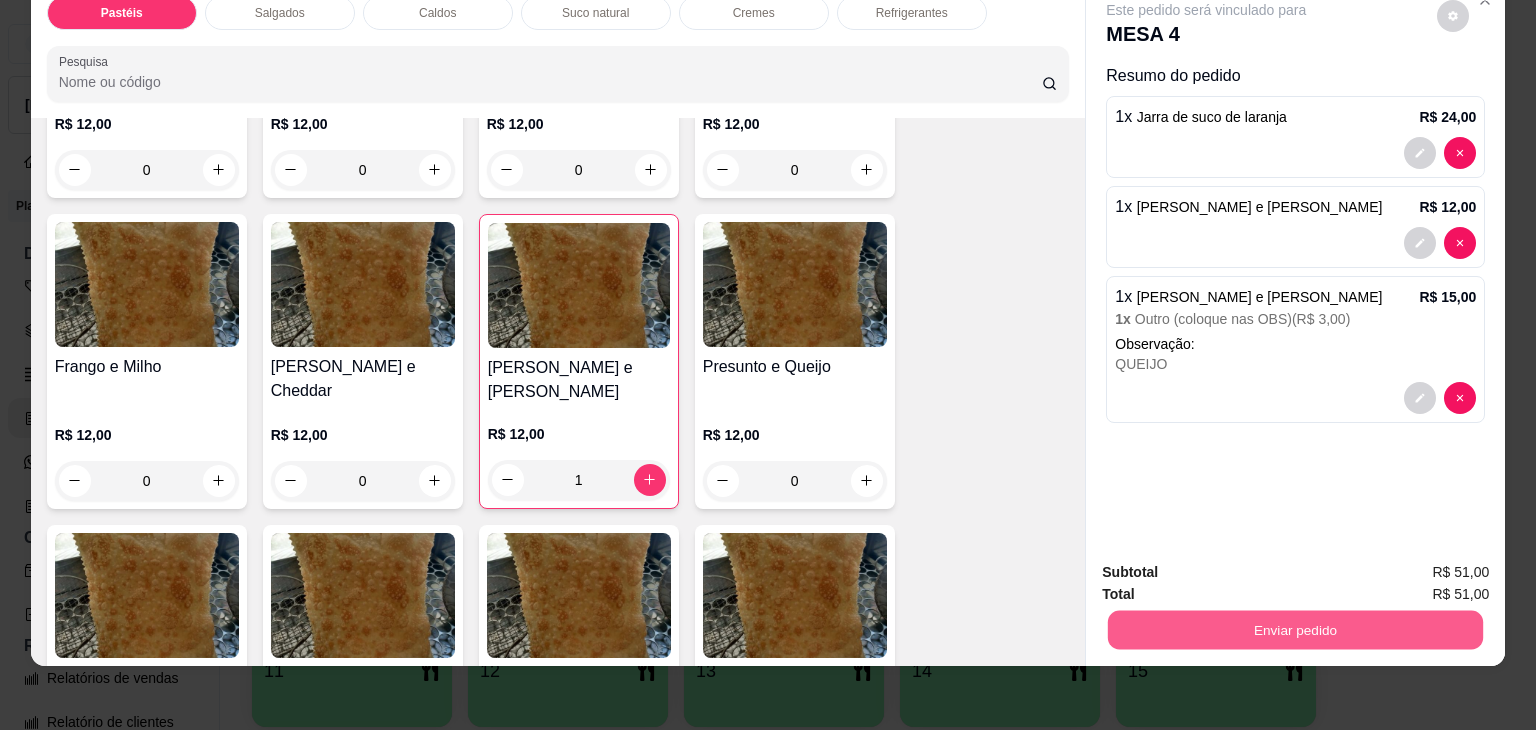 click on "Enviar pedido" at bounding box center [1295, 630] 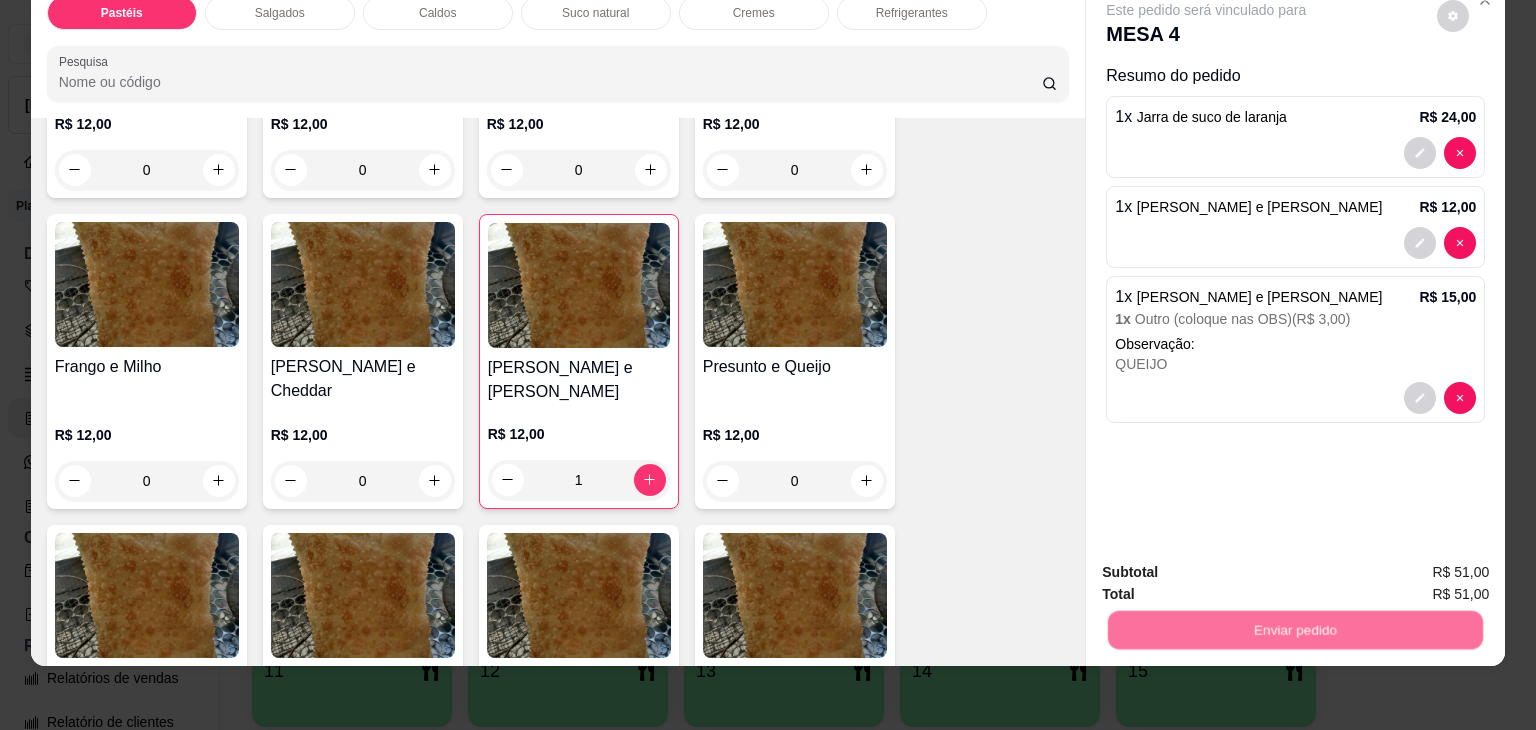 click on "Não registrar e enviar pedido" at bounding box center [1229, 565] 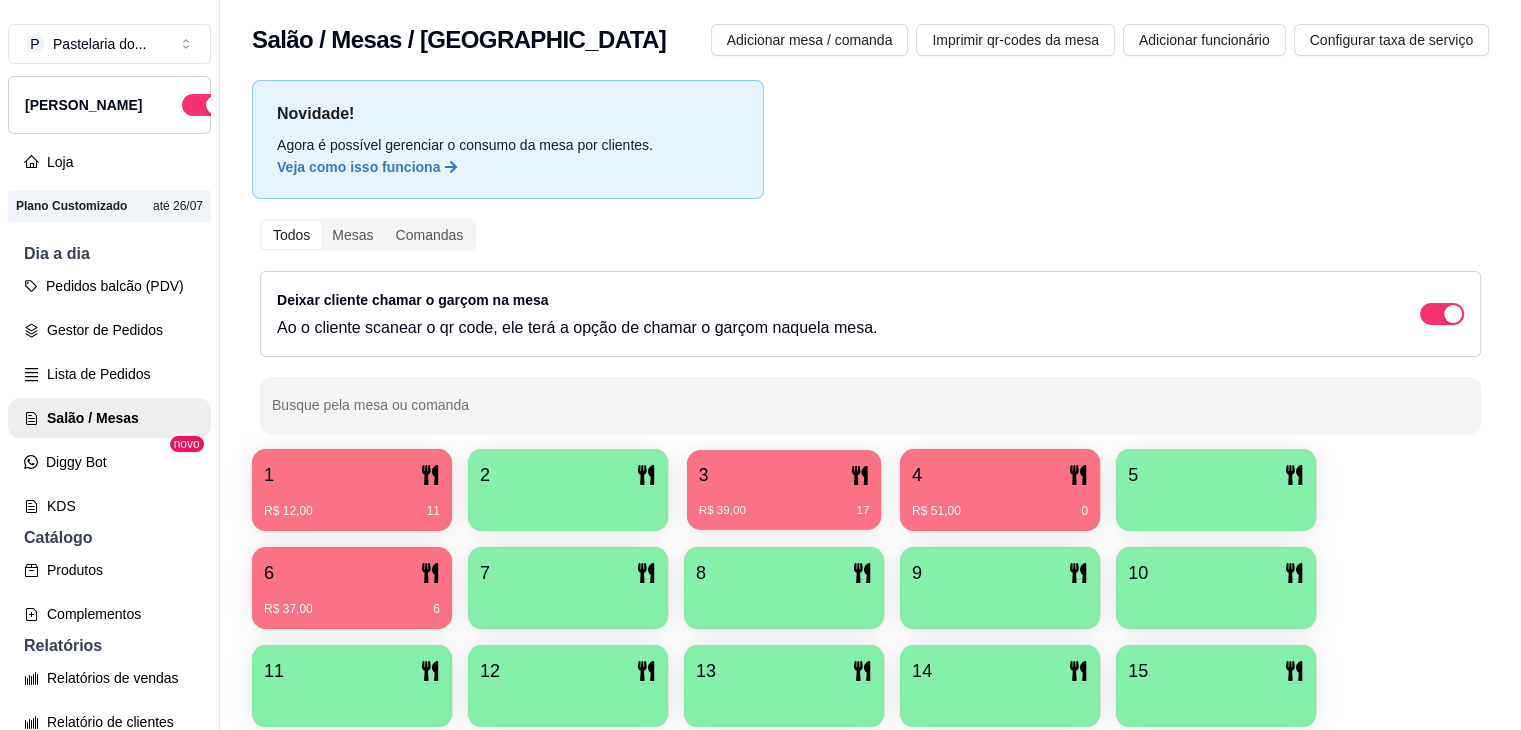 click on "3" at bounding box center [784, 475] 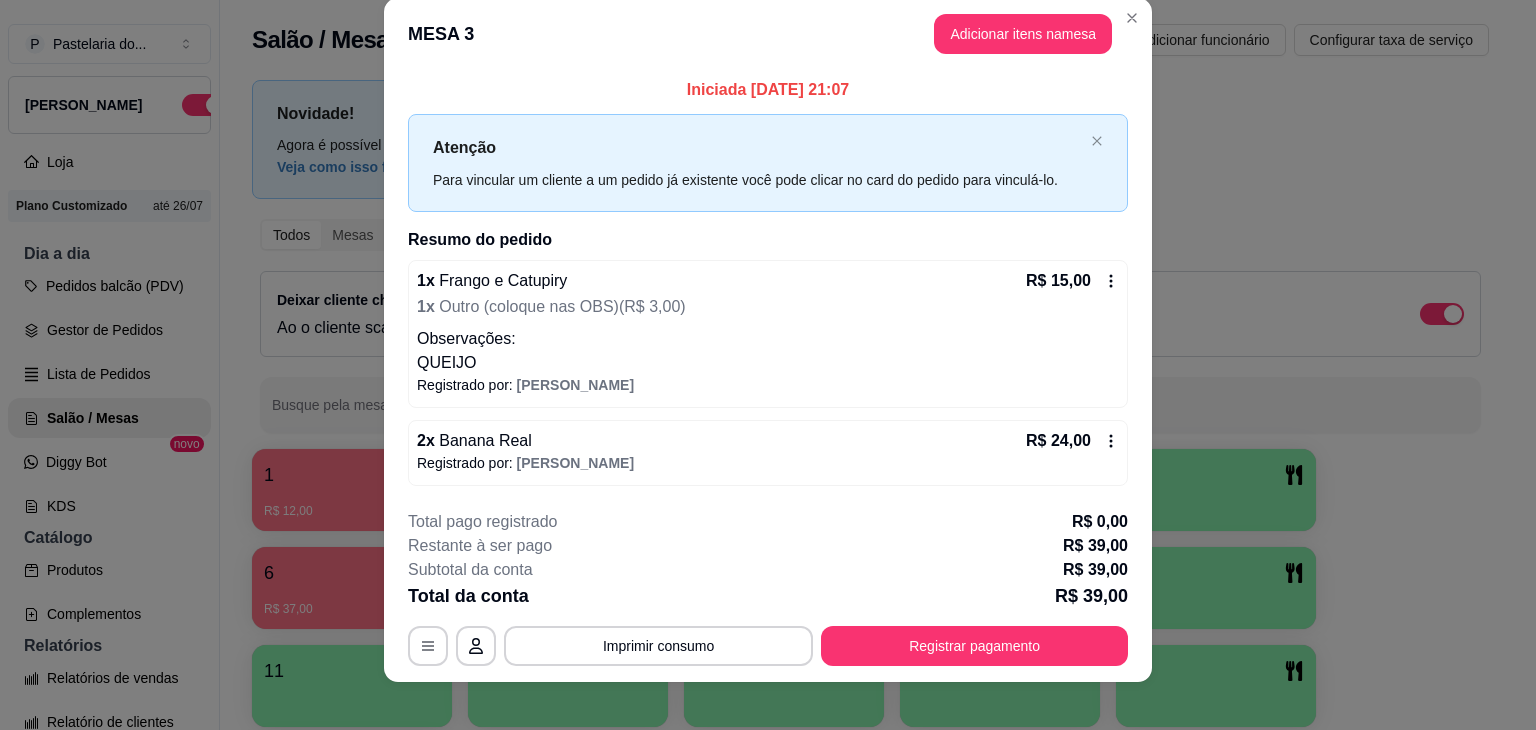 scroll, scrollTop: 40, scrollLeft: 0, axis: vertical 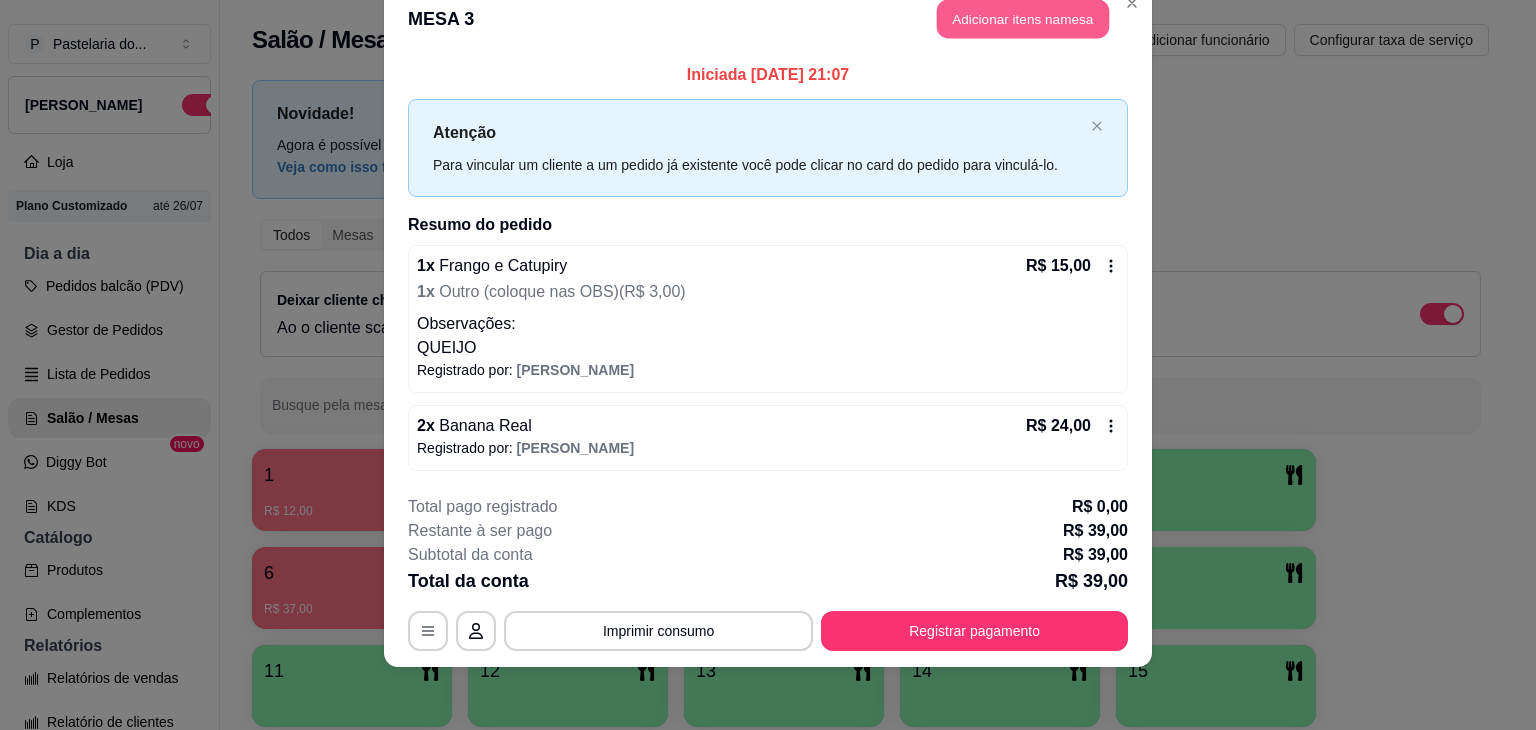 click on "Adicionar itens na  mesa" at bounding box center [1023, 19] 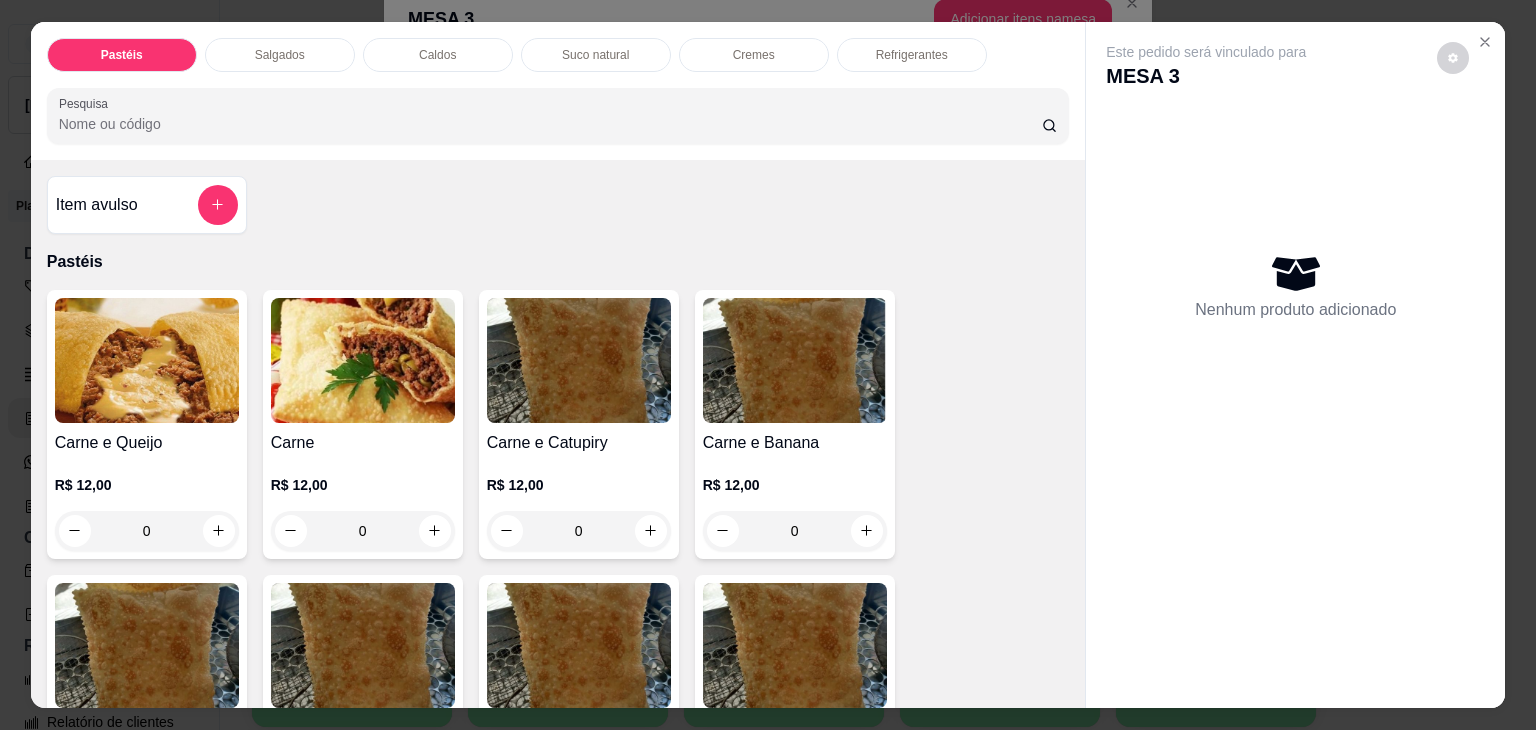 click on "Caldos" at bounding box center [438, 55] 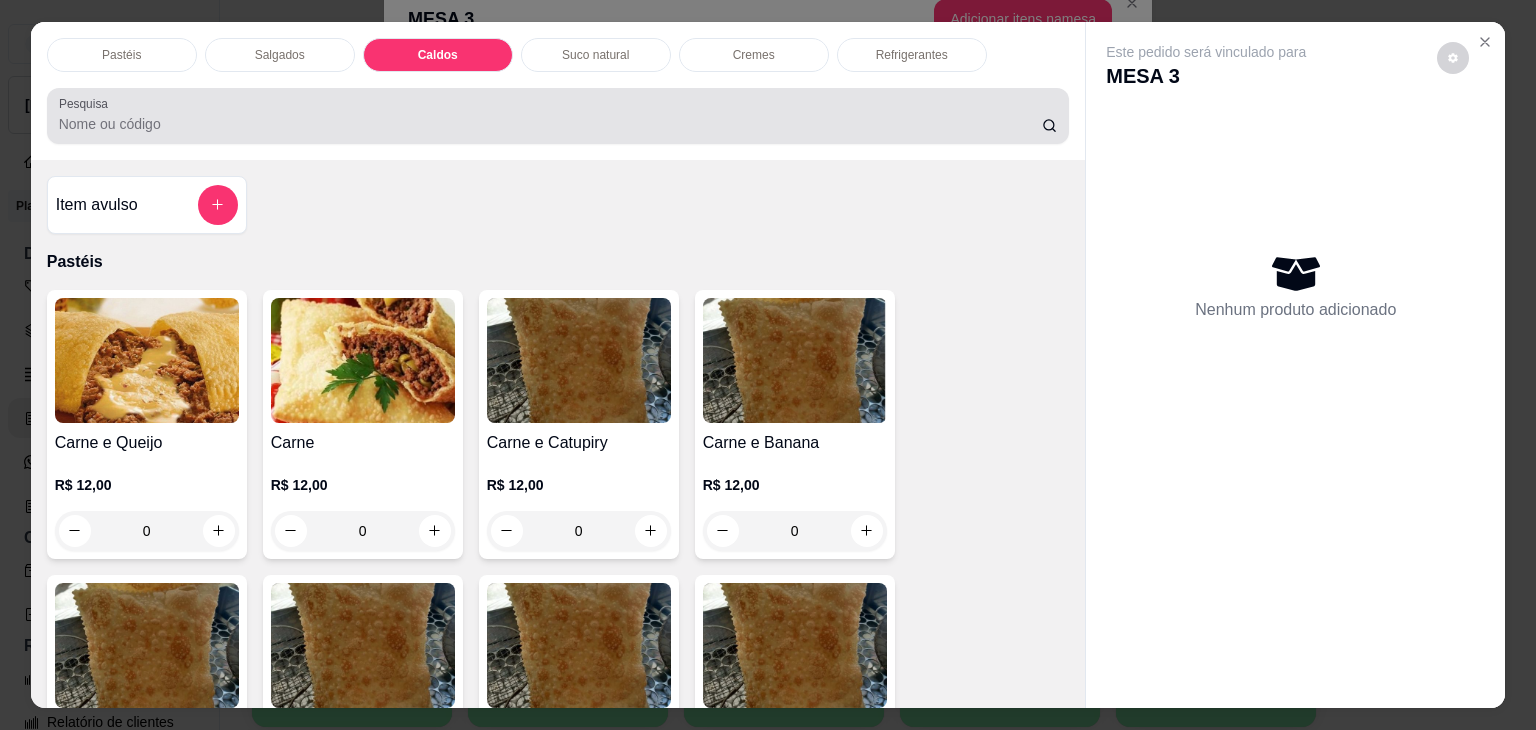 scroll, scrollTop: 2782, scrollLeft: 0, axis: vertical 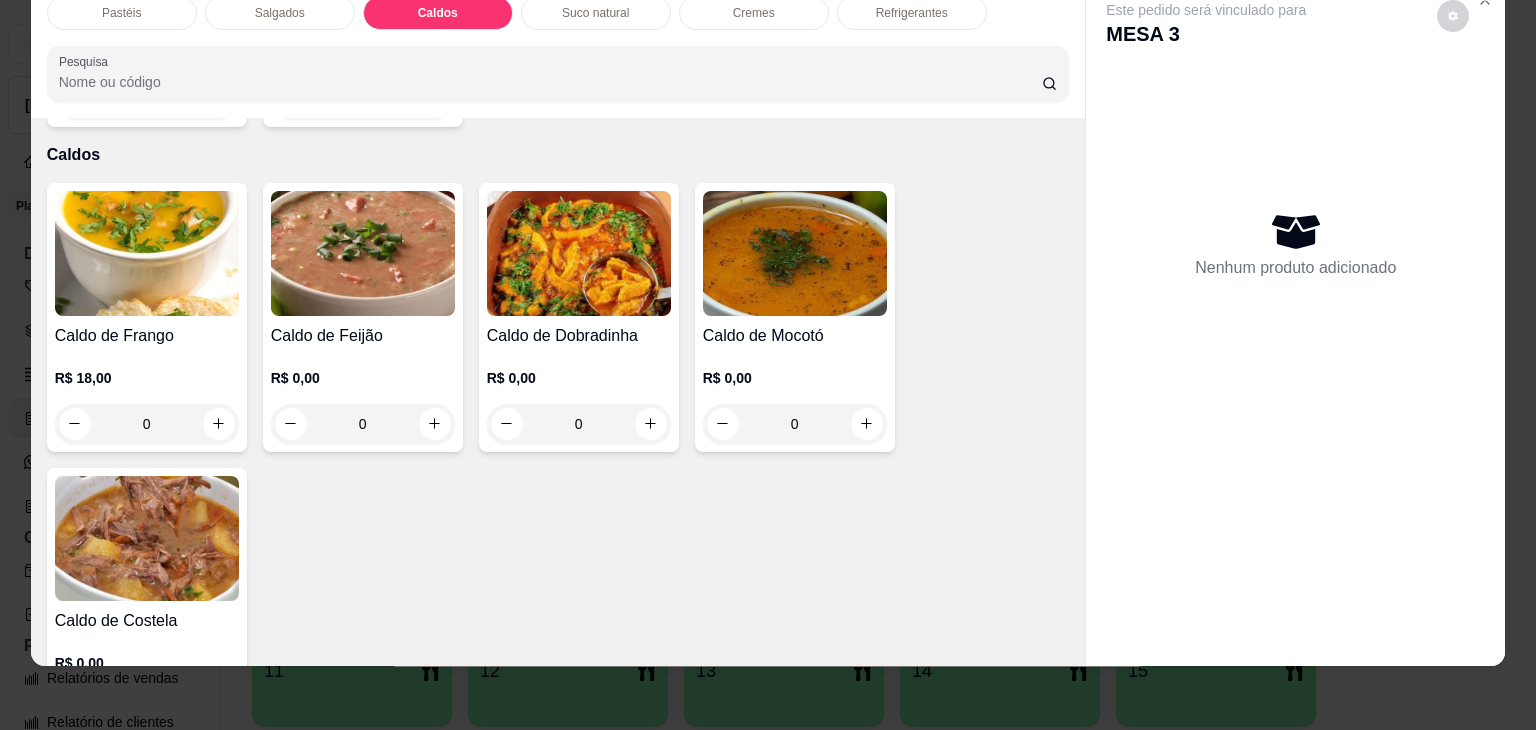 click on "0" at bounding box center [147, 424] 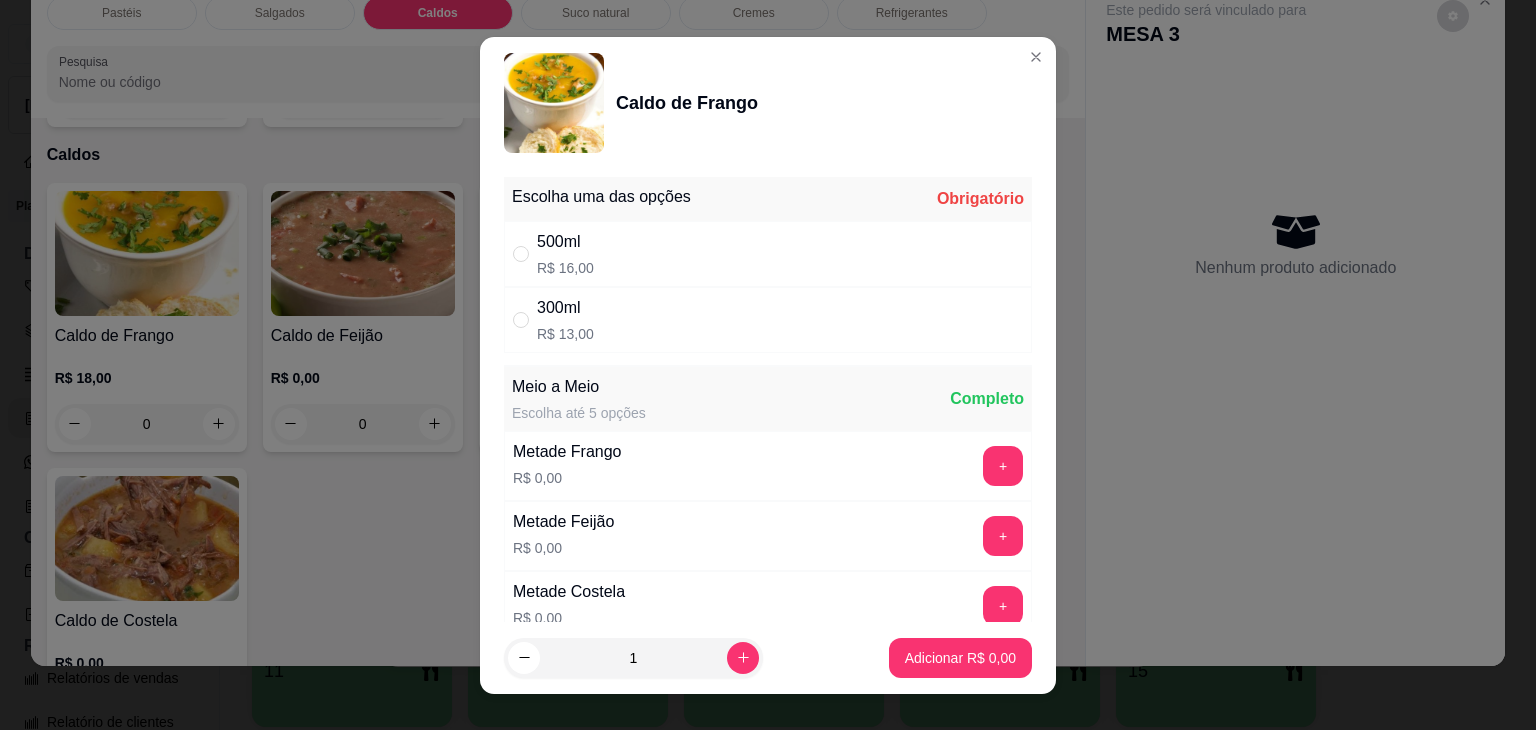 click on "500ml" at bounding box center [565, 242] 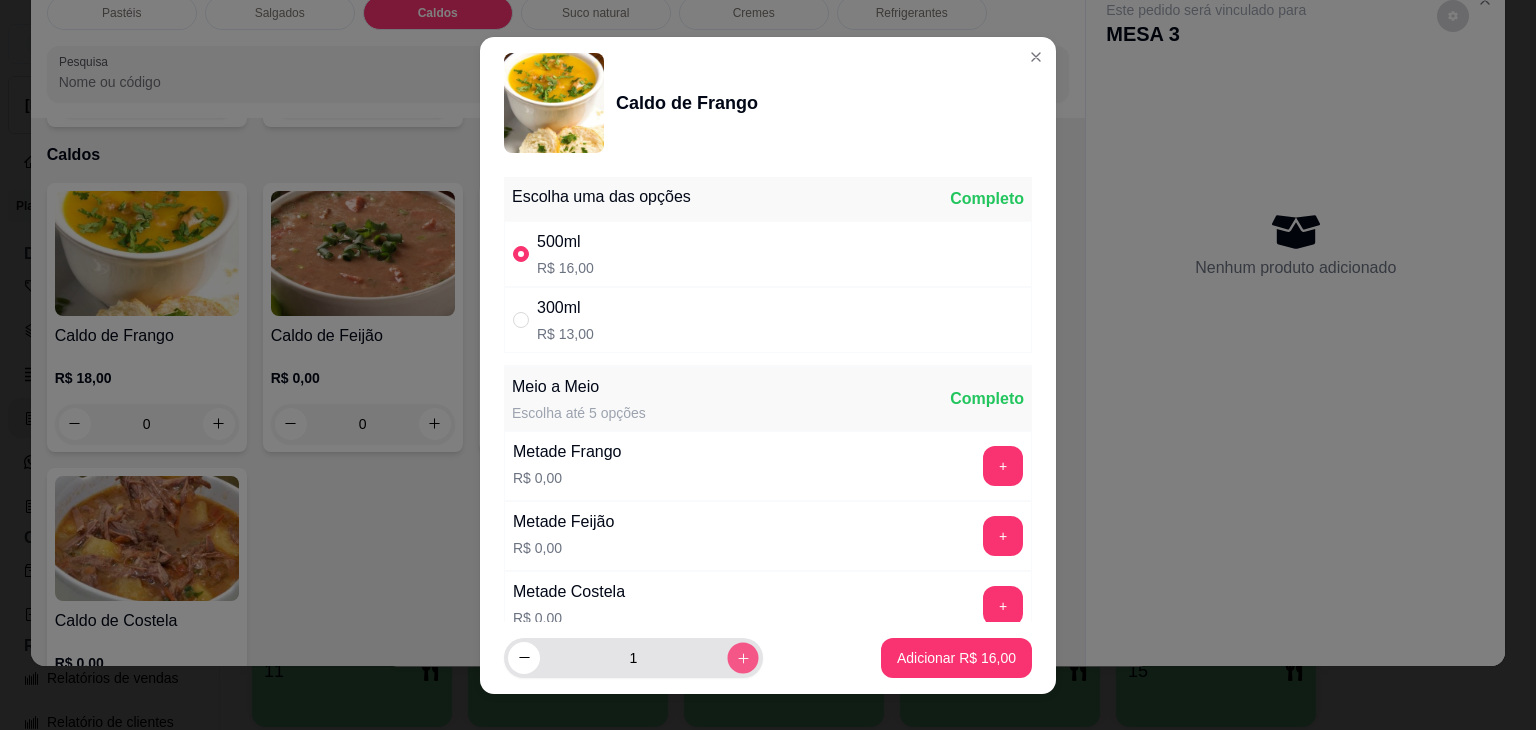 click at bounding box center [742, 657] 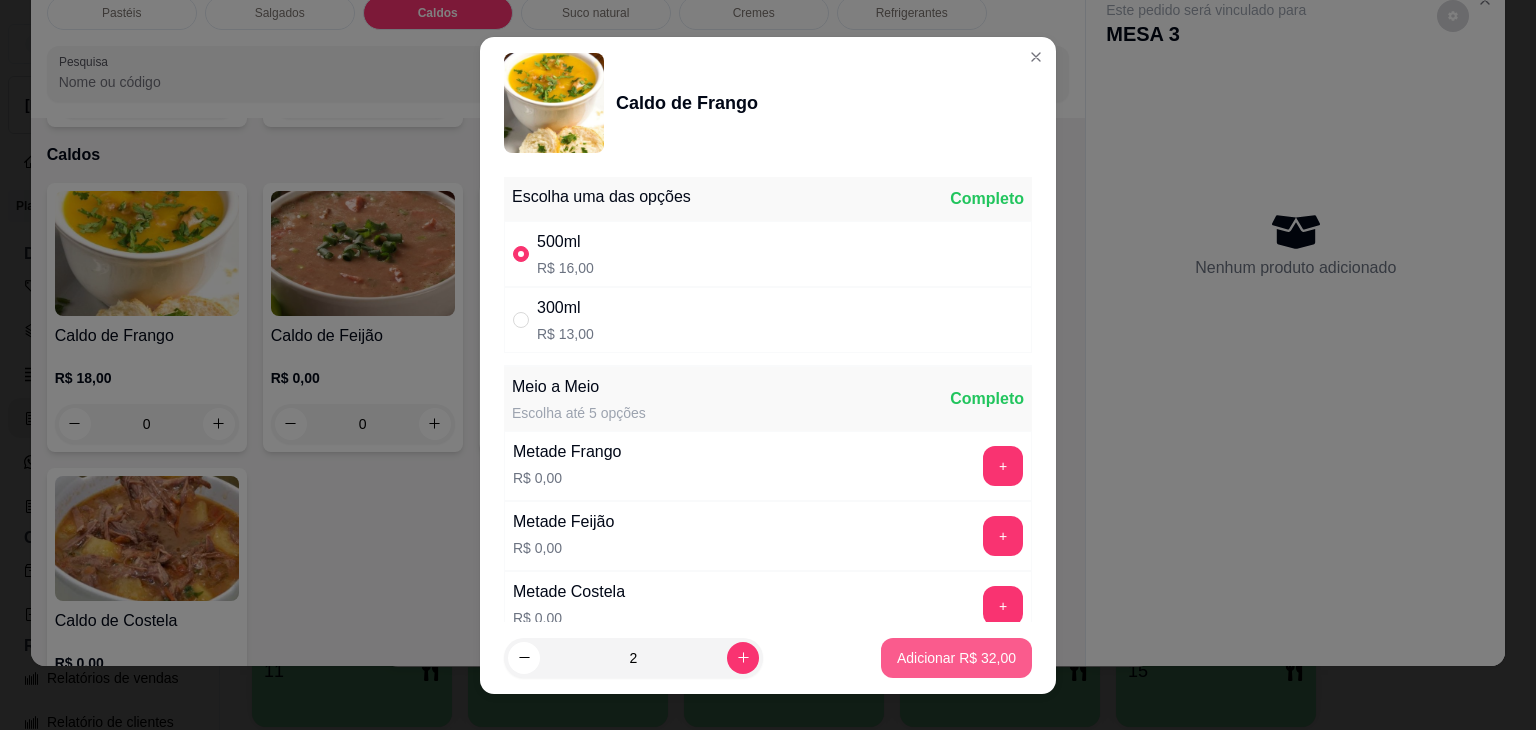 click on "Adicionar   R$ 32,00" at bounding box center [956, 658] 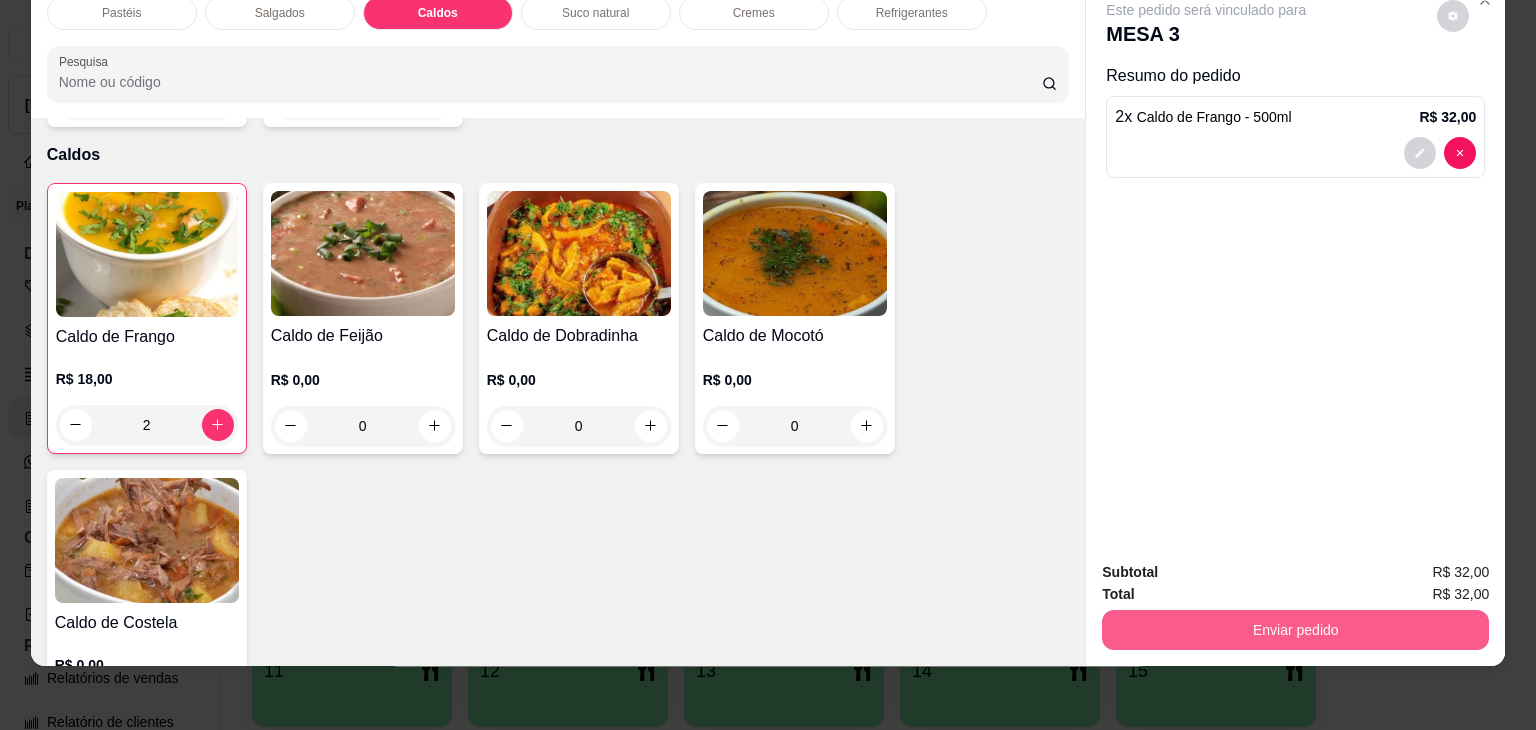 click on "Enviar pedido" at bounding box center [1295, 630] 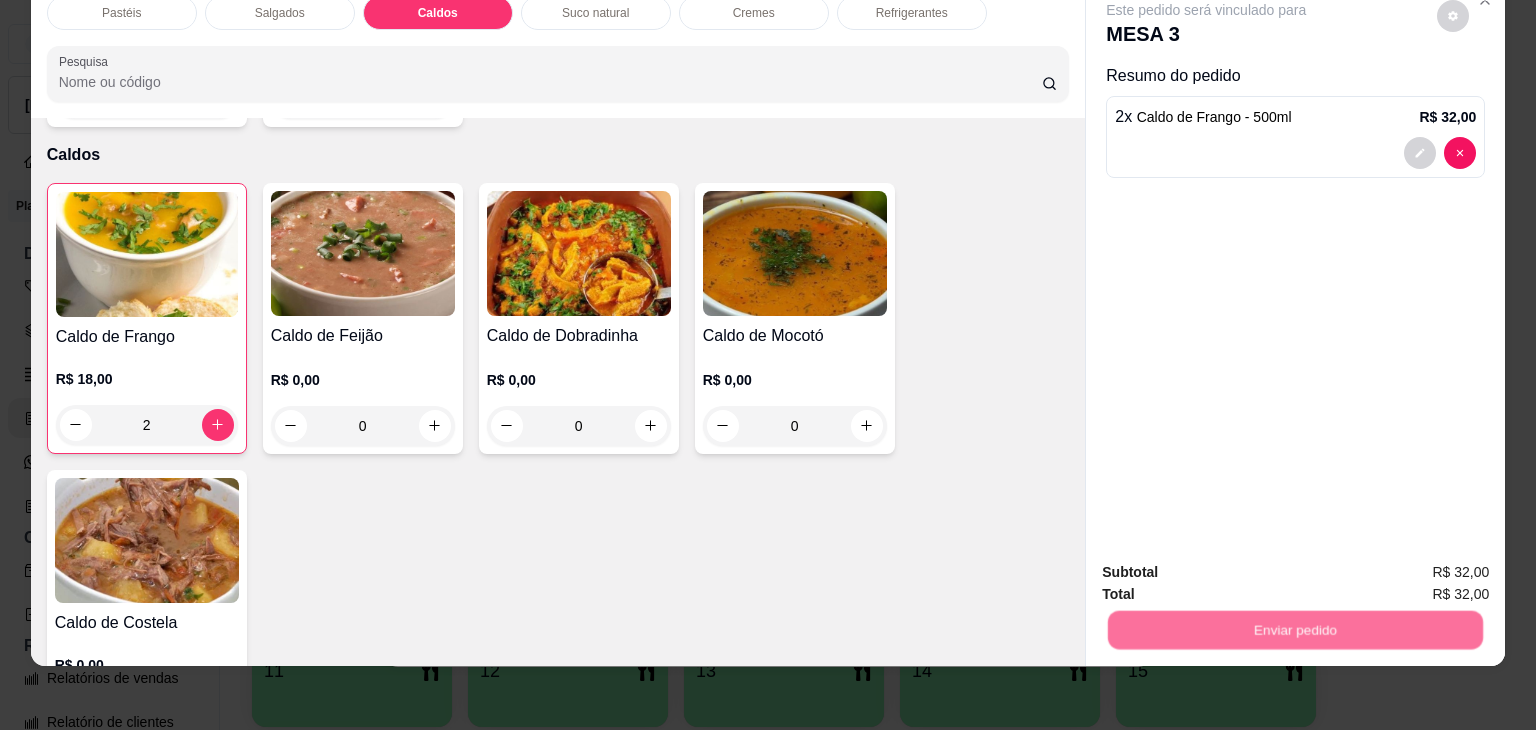 click on "Não registrar e enviar pedido" at bounding box center (1229, 564) 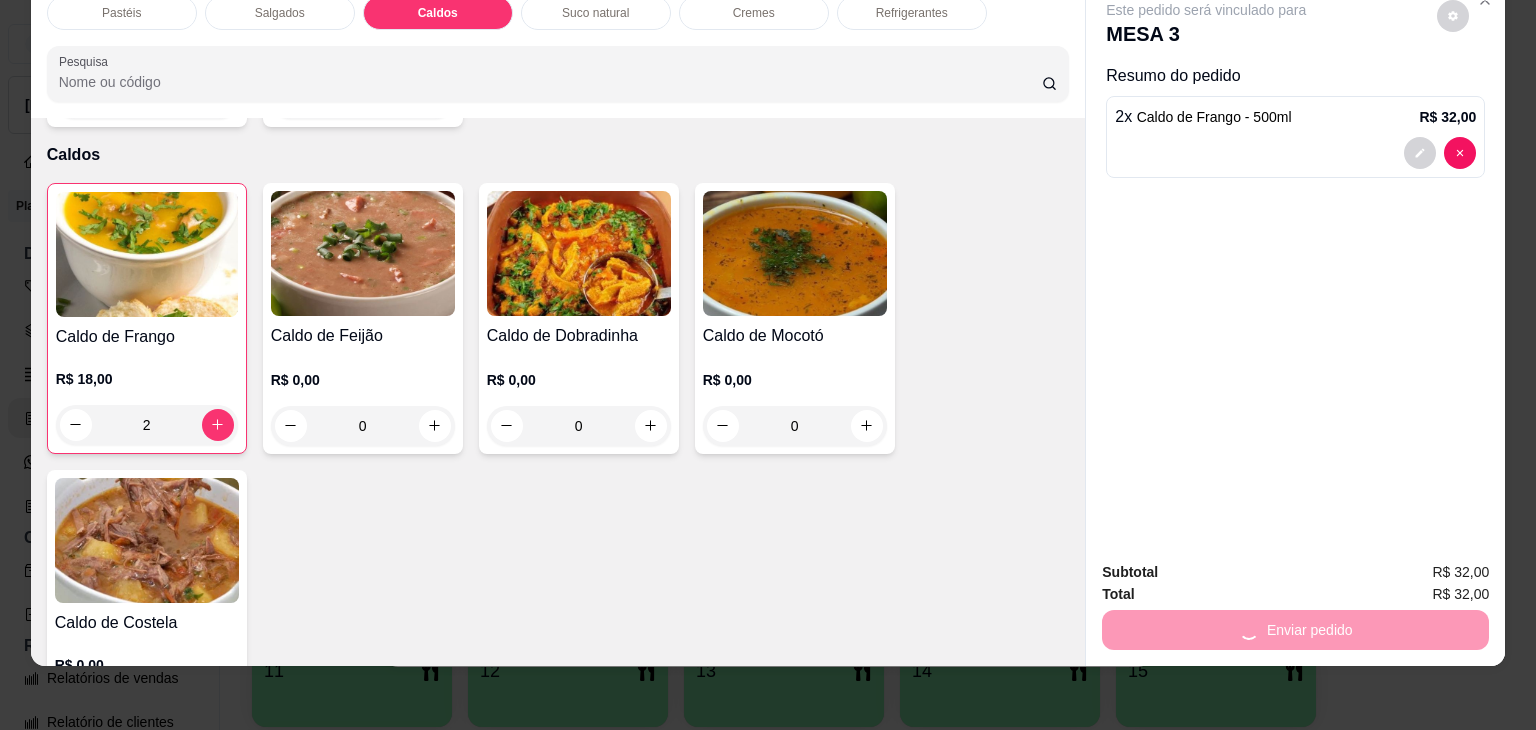 click on "Refrigerantes" at bounding box center (912, 13) 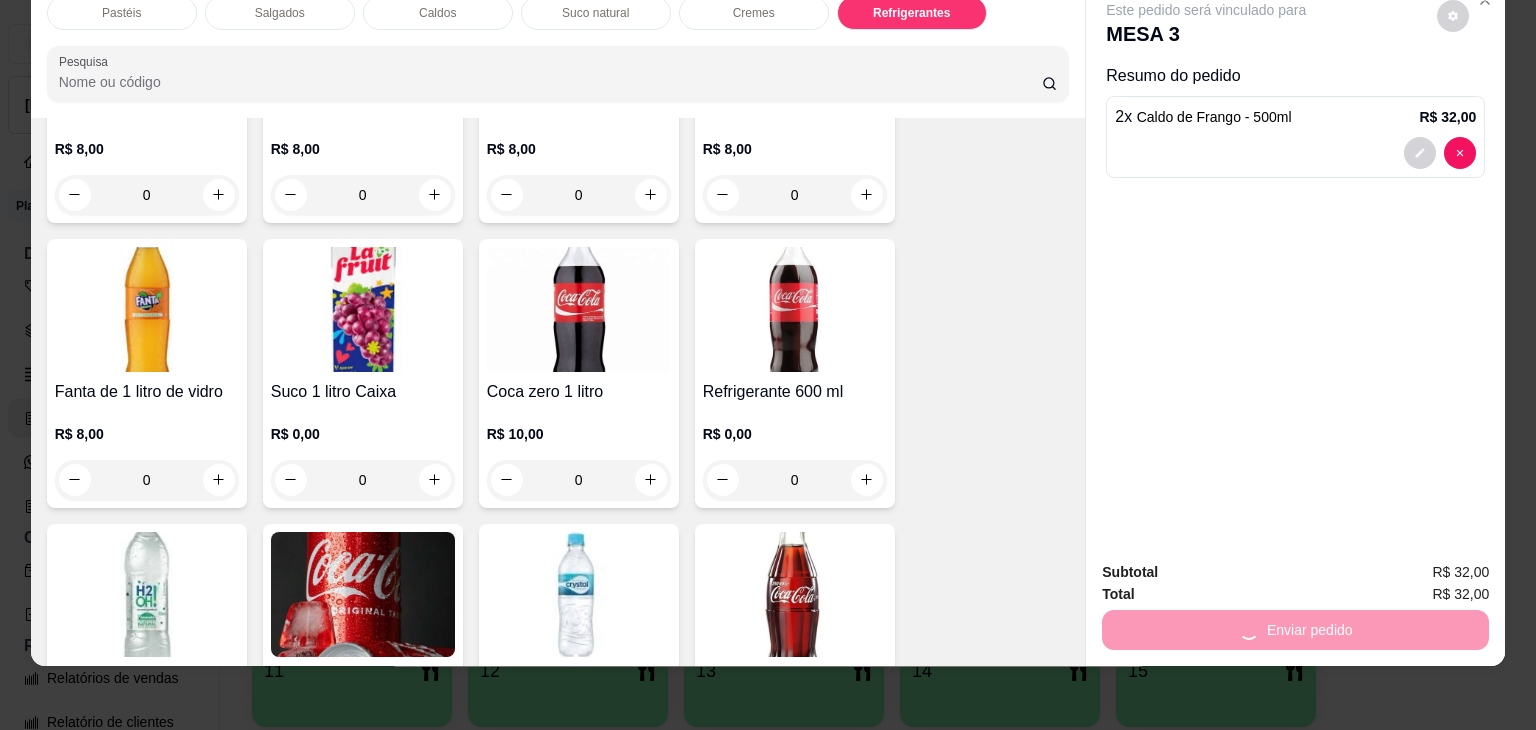 scroll, scrollTop: 6032, scrollLeft: 0, axis: vertical 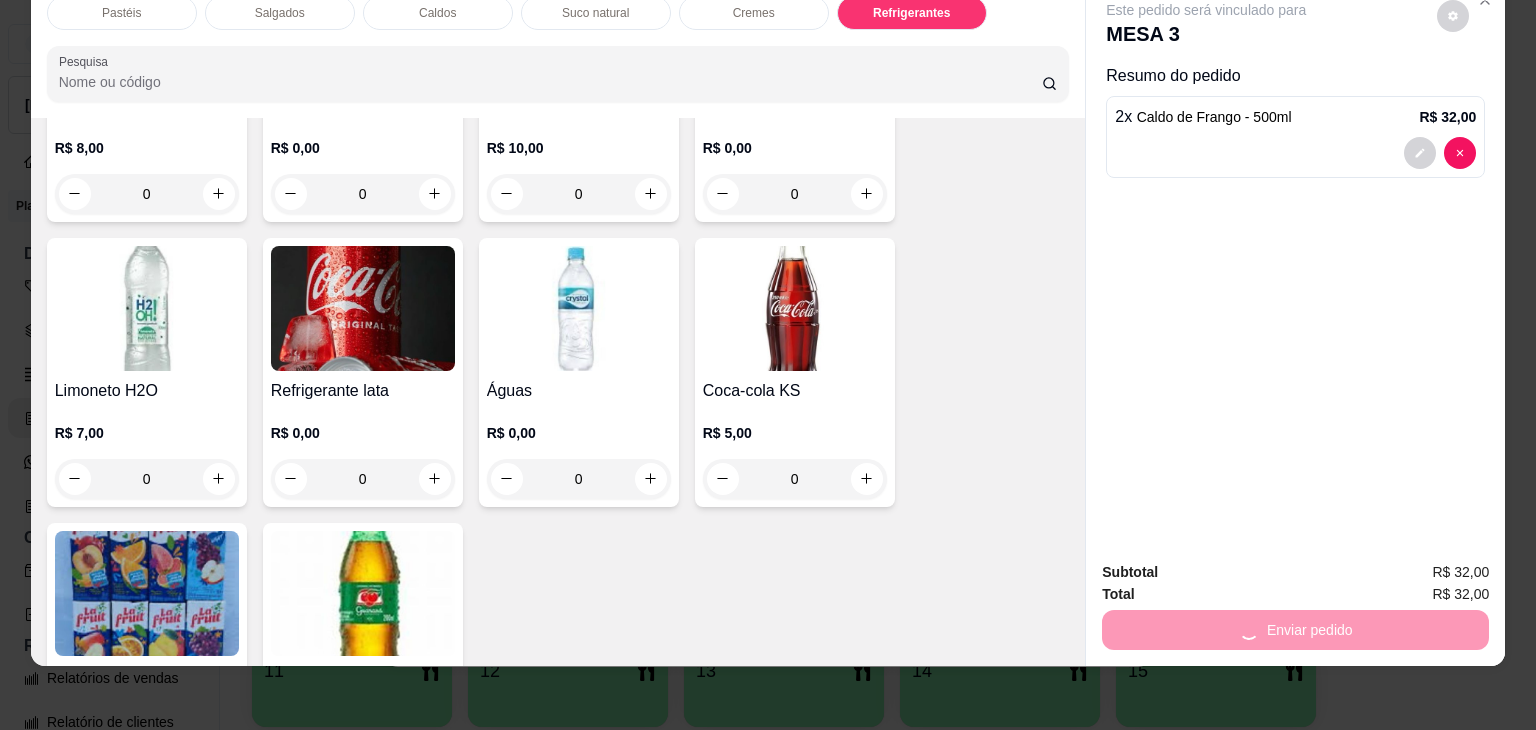 click on "0" at bounding box center (363, 479) 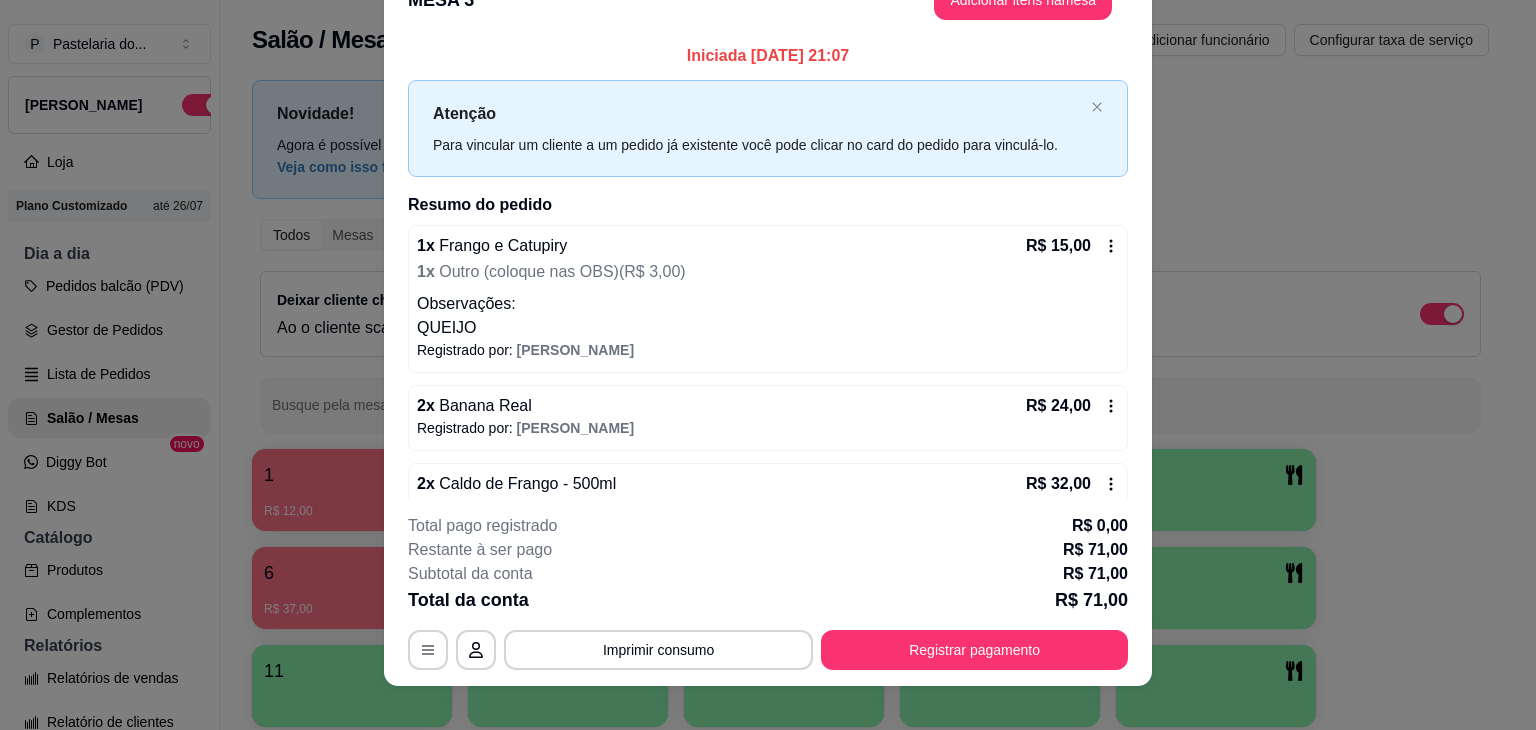 scroll, scrollTop: 20, scrollLeft: 0, axis: vertical 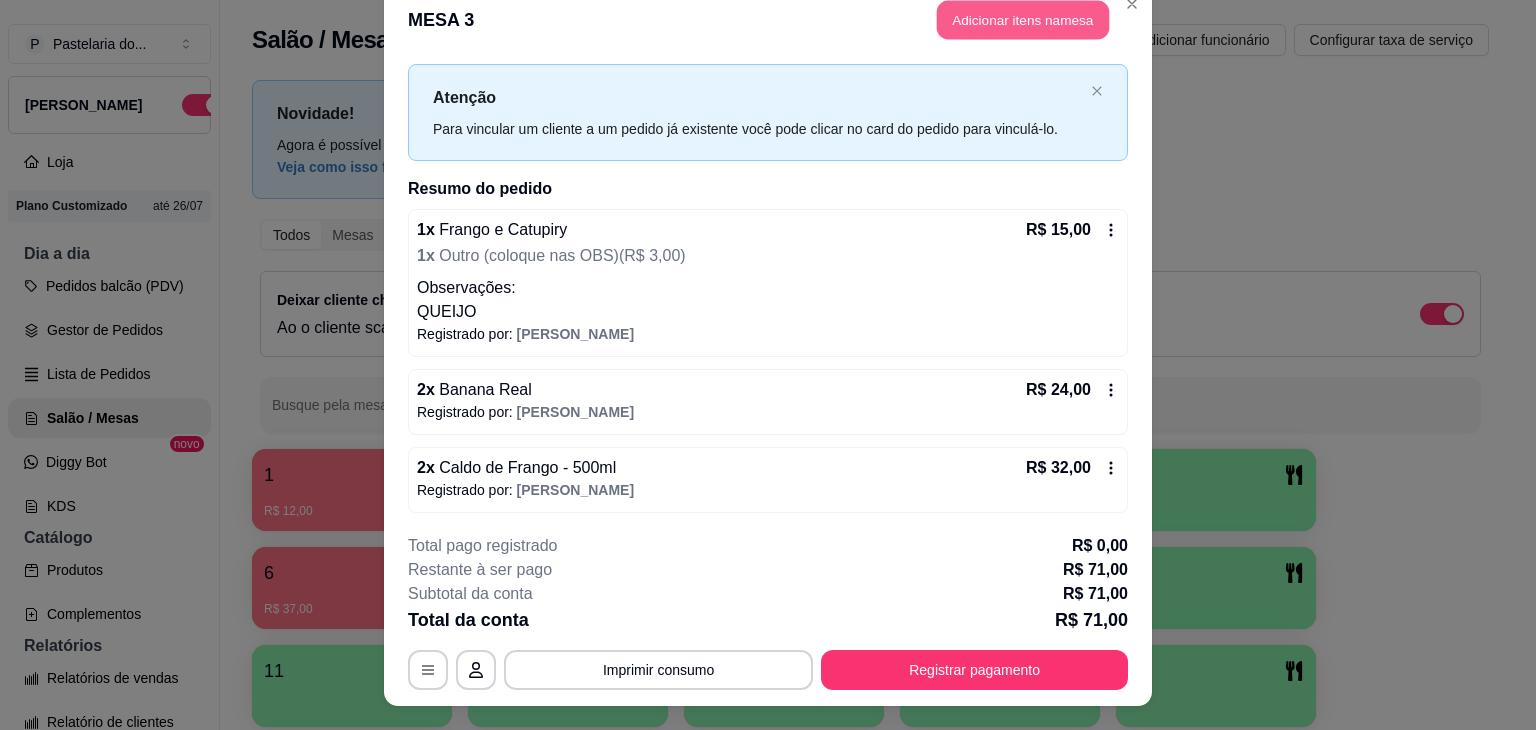 click on "Adicionar itens na  mesa" at bounding box center [1023, 19] 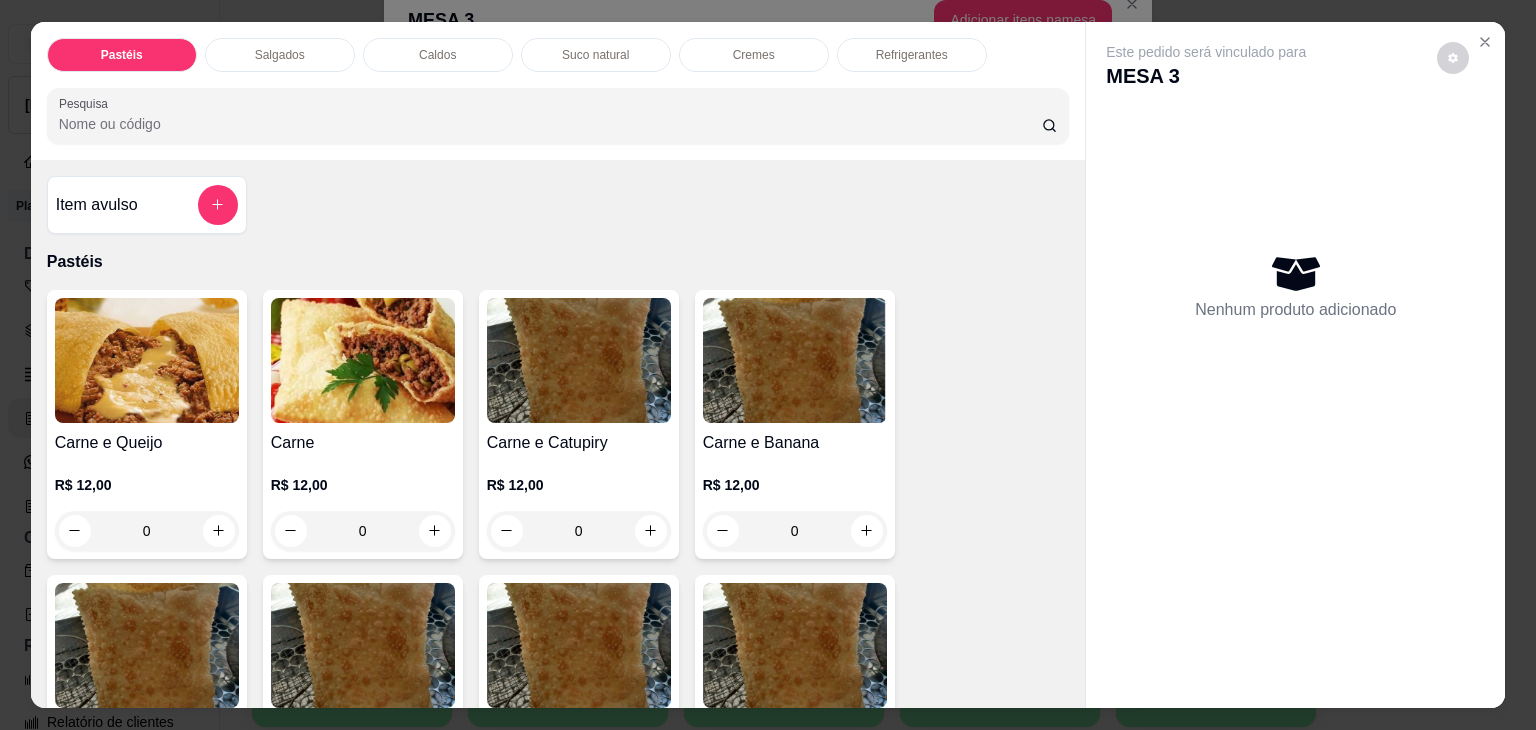 click on "Refrigerantes" at bounding box center (912, 55) 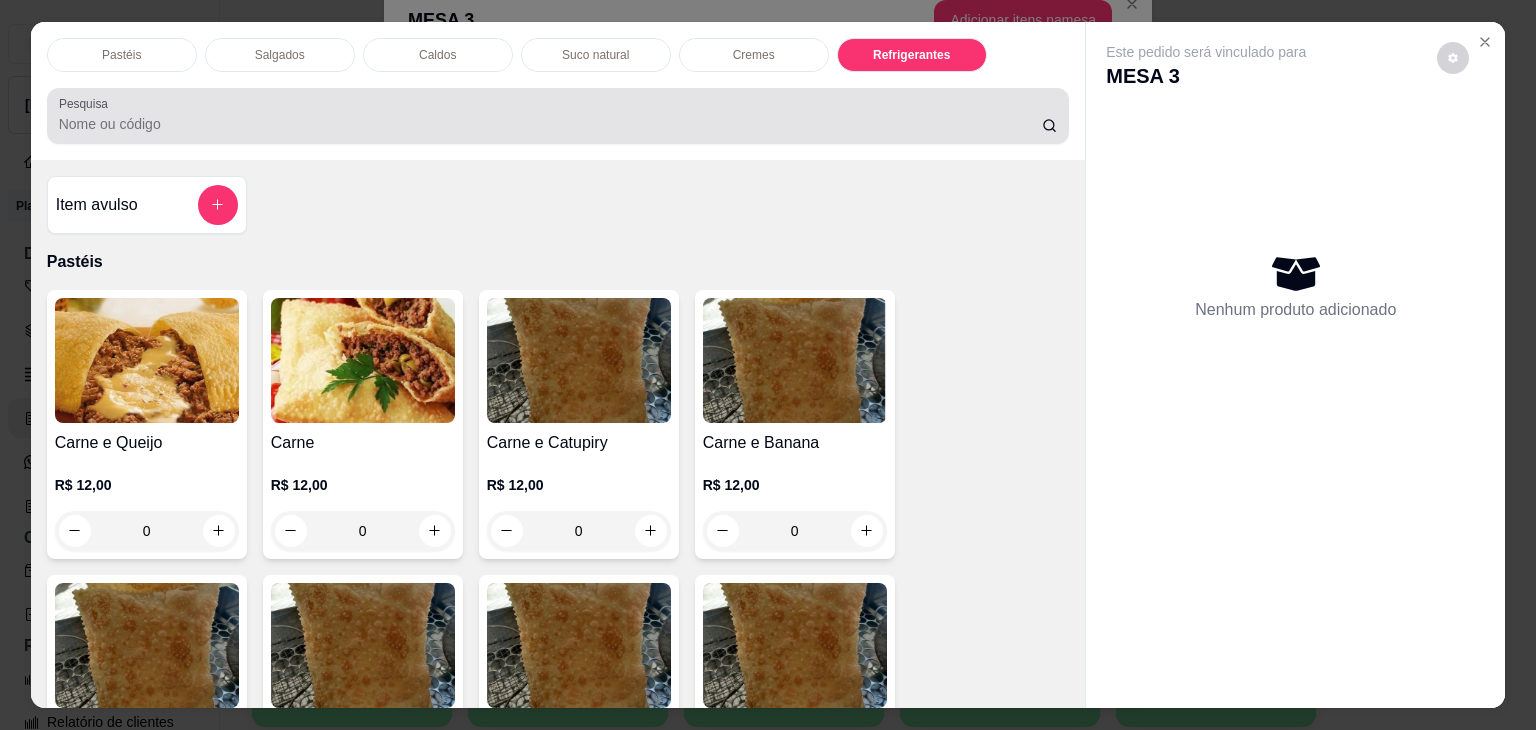 scroll, scrollTop: 5230, scrollLeft: 0, axis: vertical 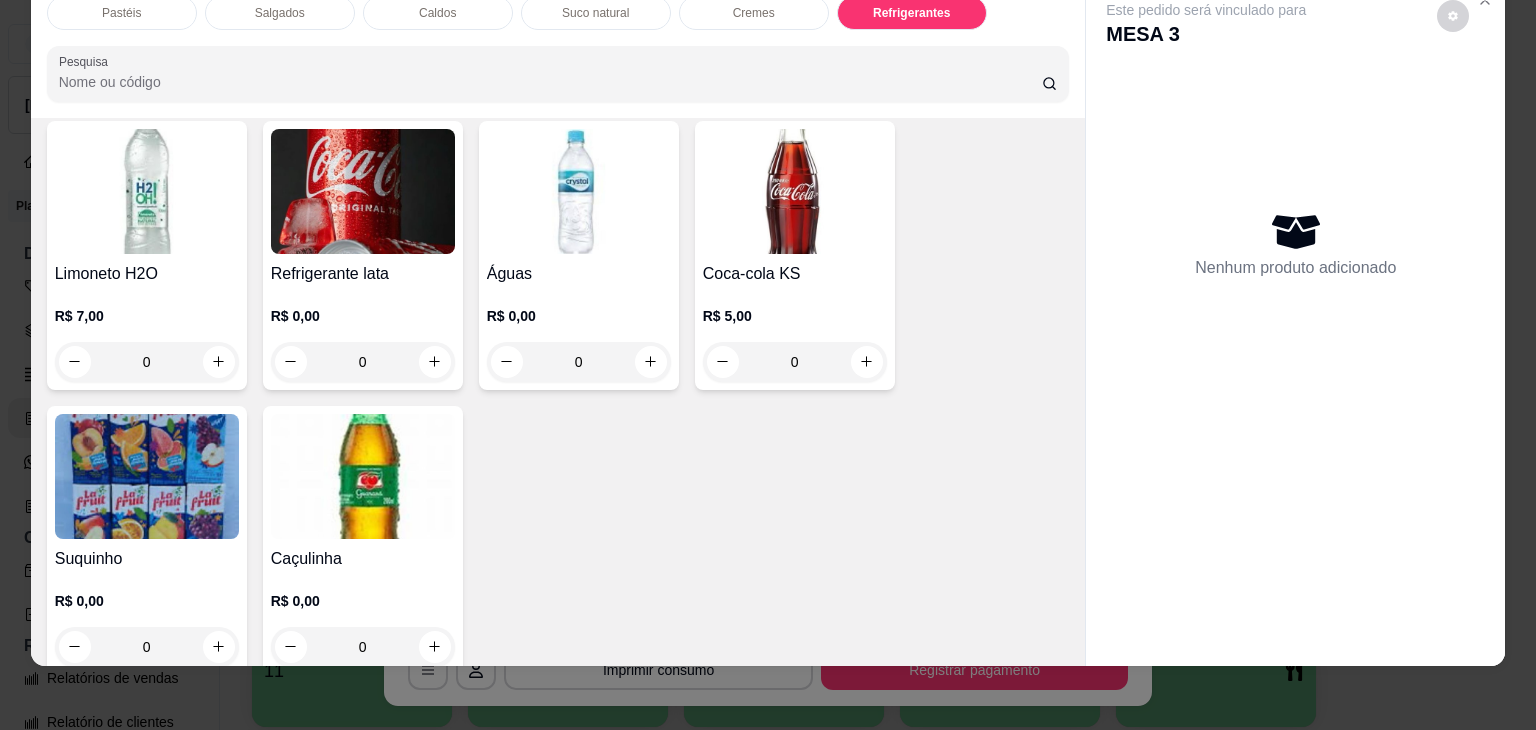 click on "0" at bounding box center (363, 362) 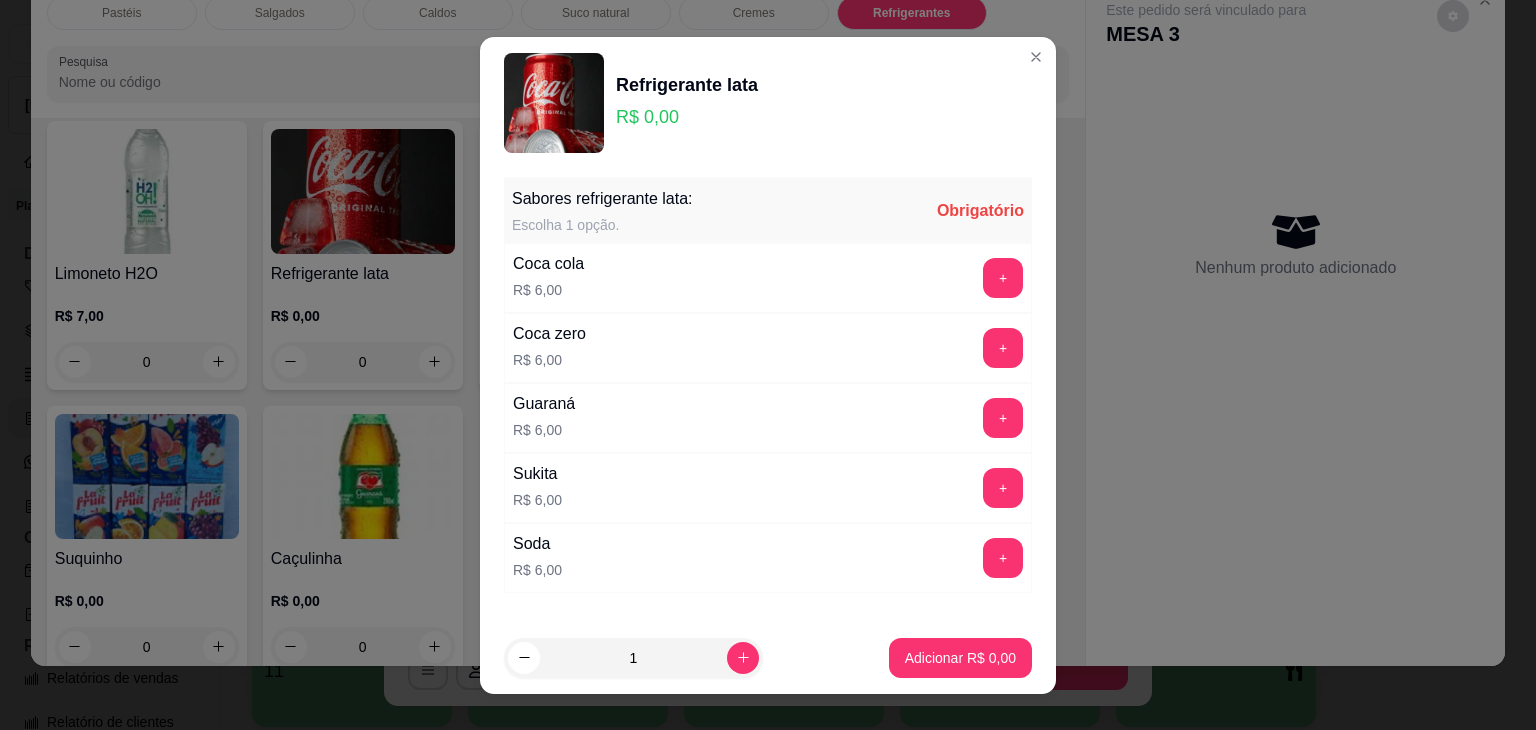 click on "+" at bounding box center (1003, 418) 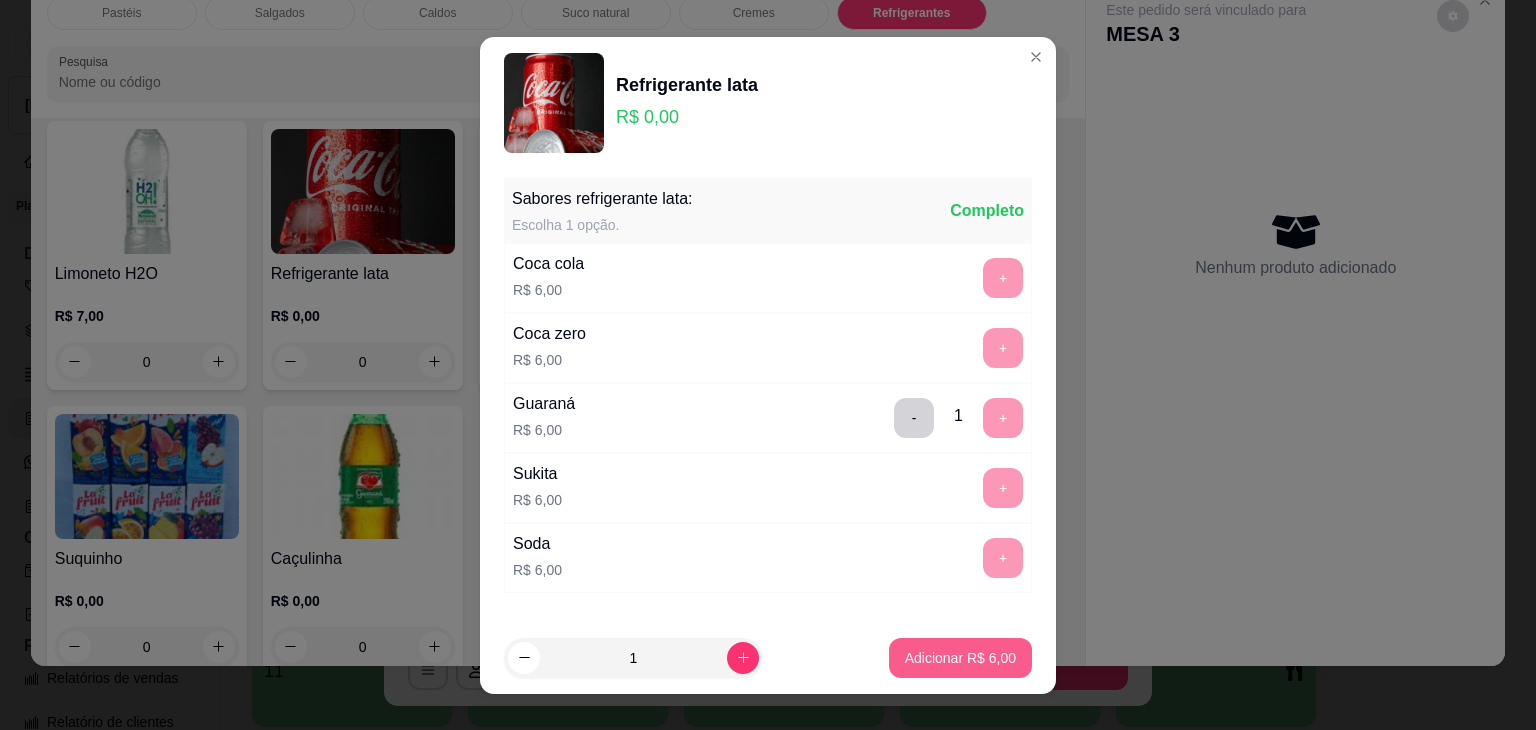 click on "Adicionar   R$ 6,00" at bounding box center (960, 658) 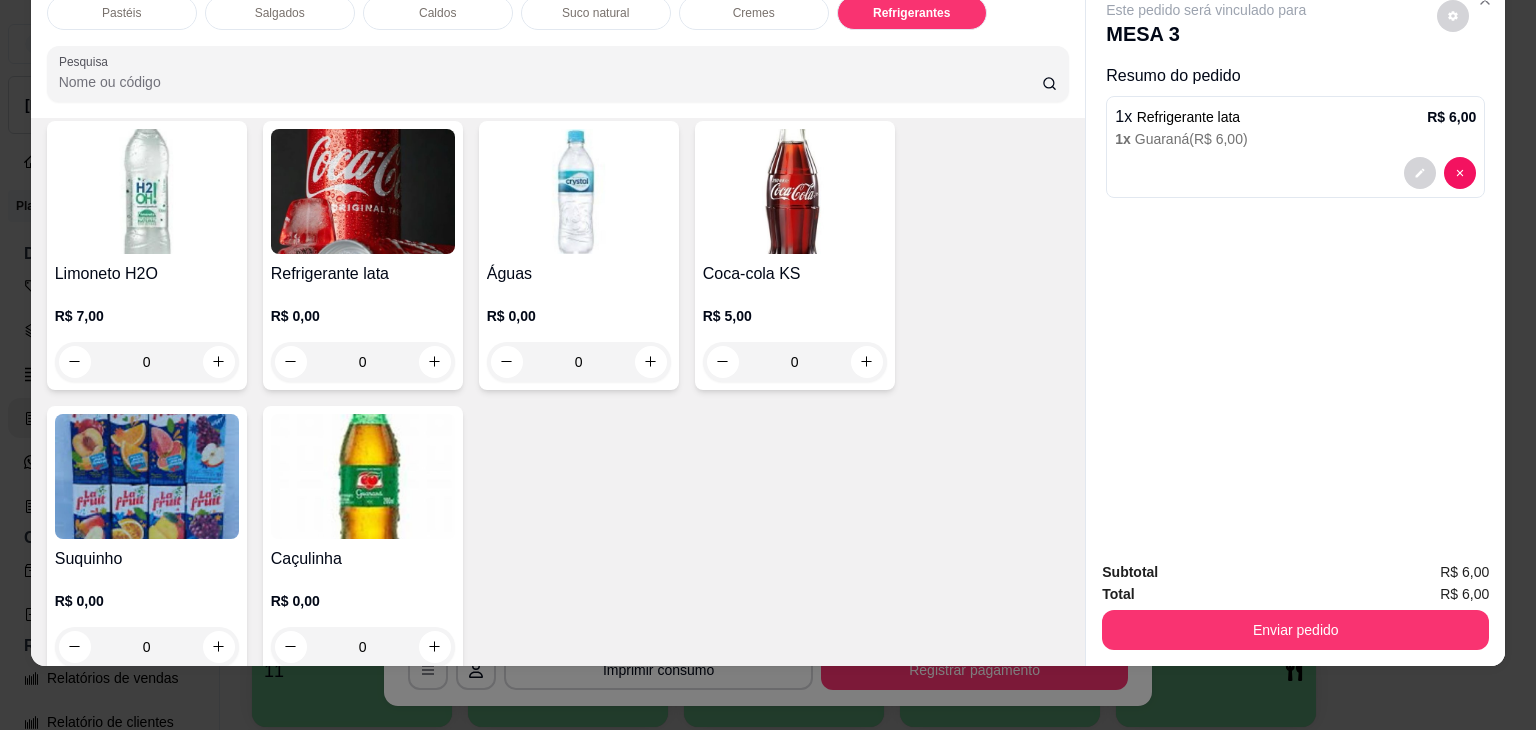 click on "Salgados" at bounding box center [280, 13] 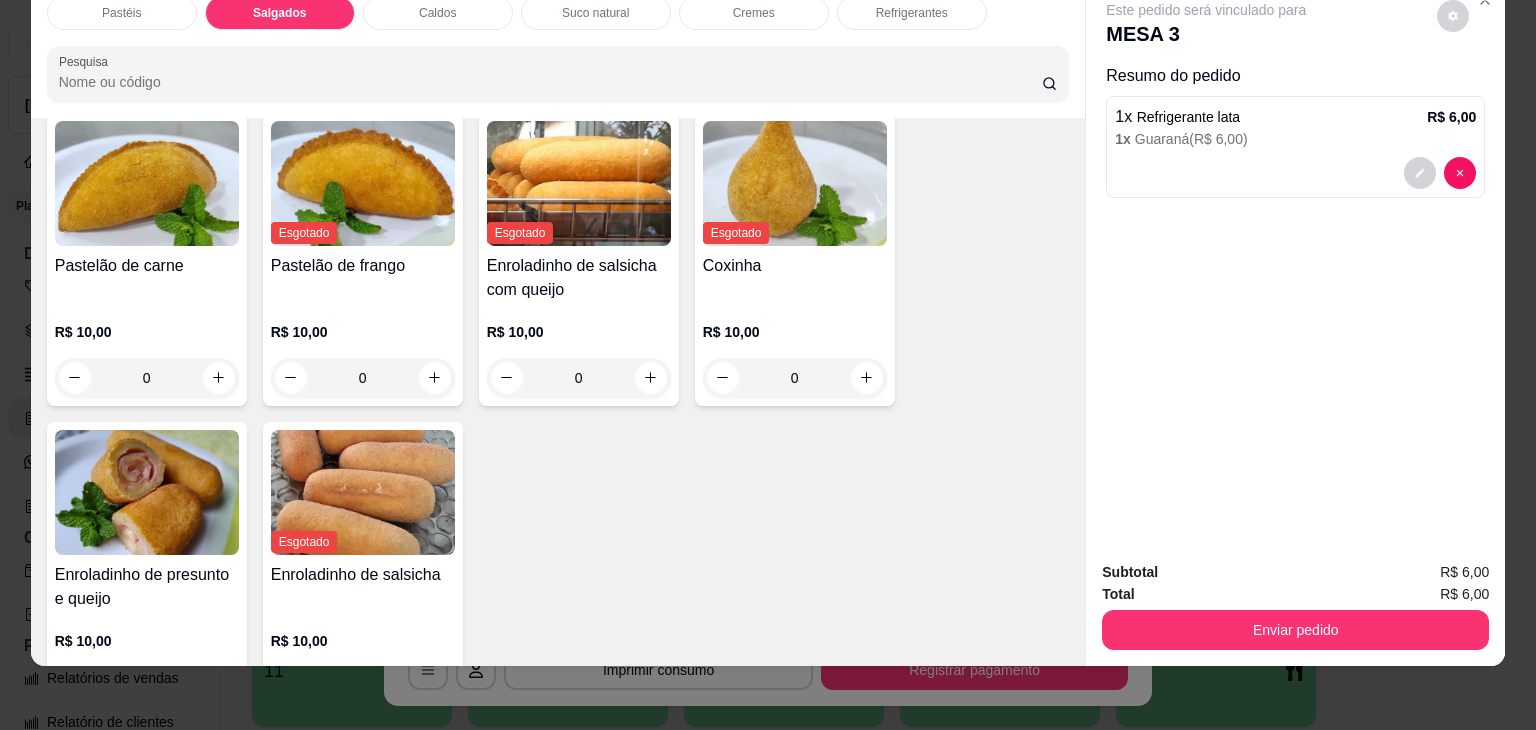 scroll, scrollTop: 2224, scrollLeft: 0, axis: vertical 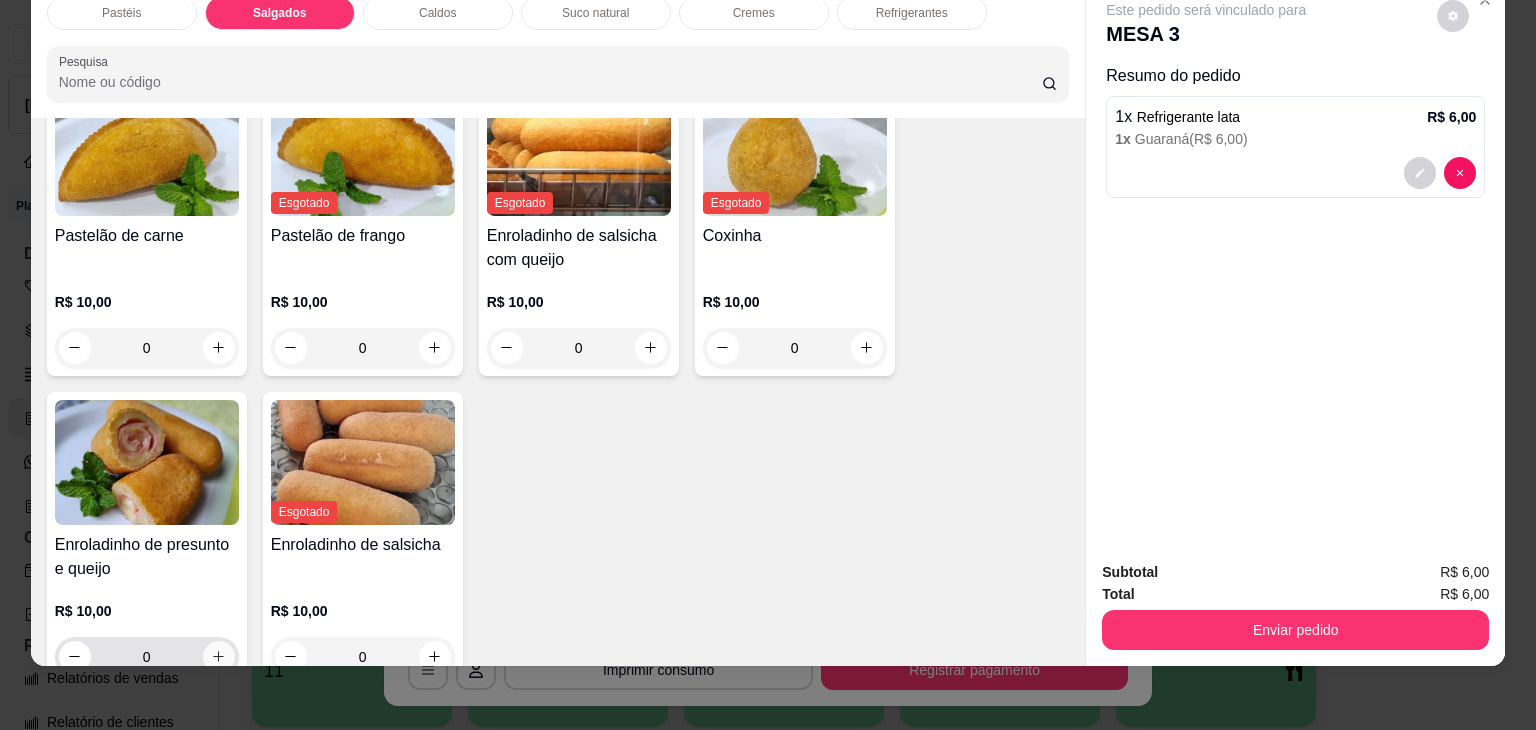 click 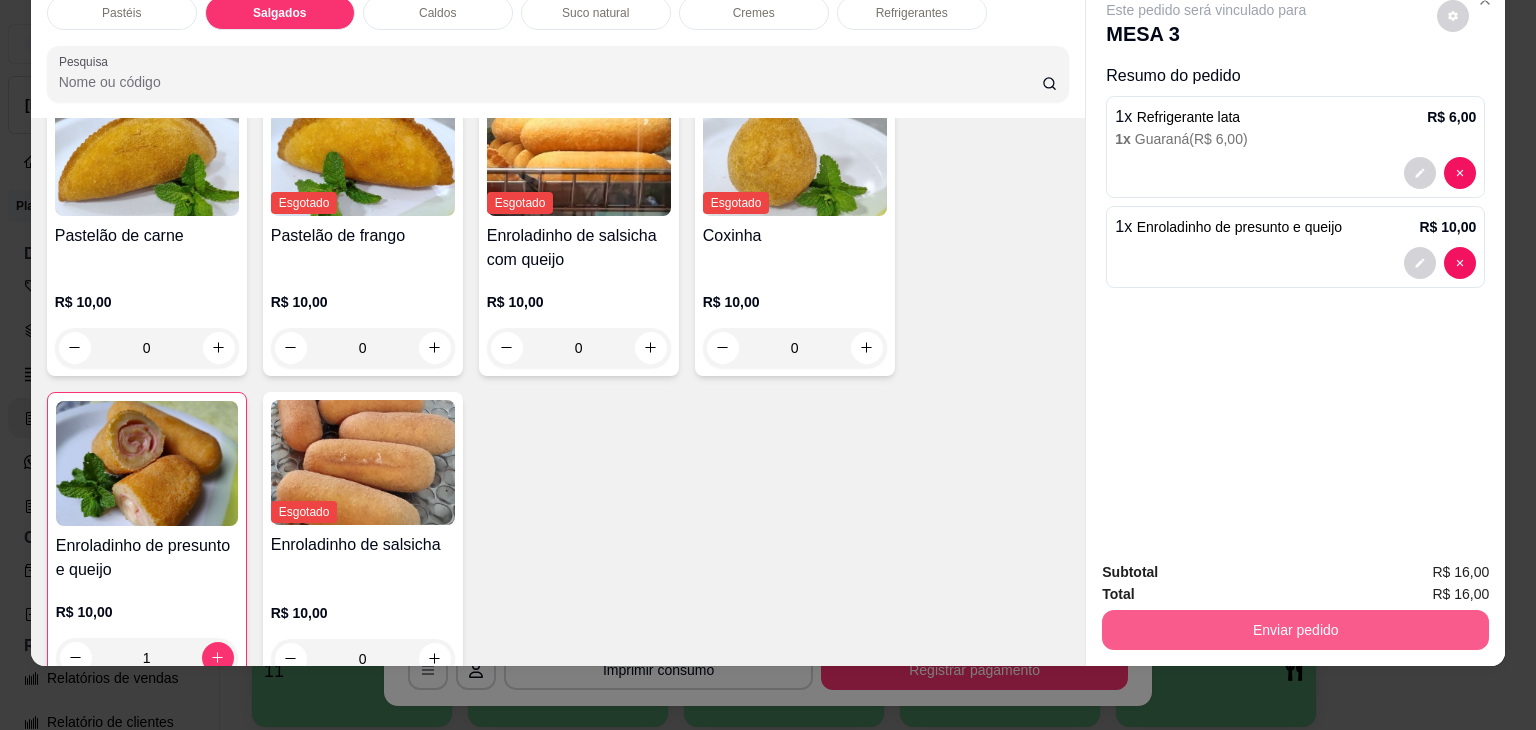 click on "Enviar pedido" at bounding box center (1295, 630) 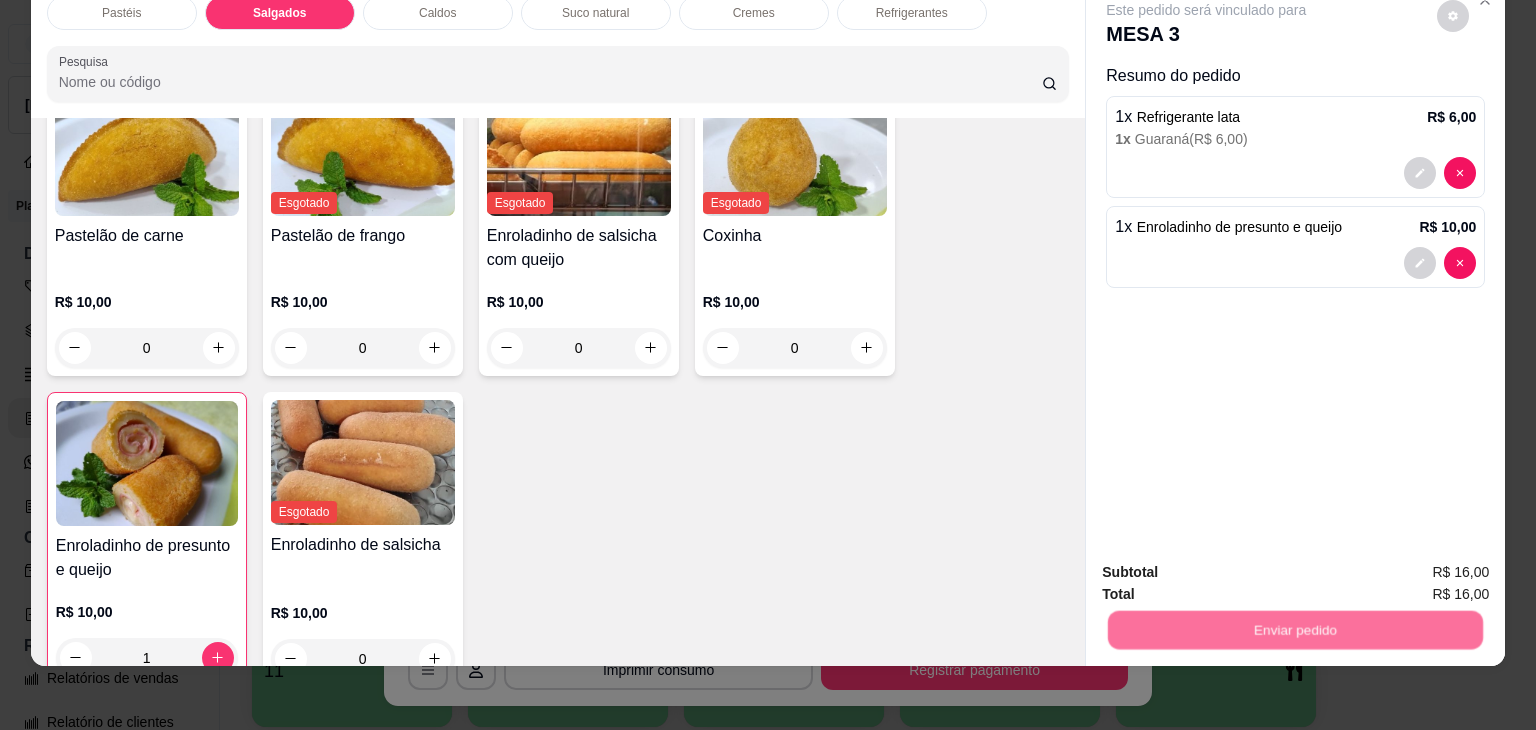 click on "Não registrar e enviar pedido" at bounding box center (1229, 565) 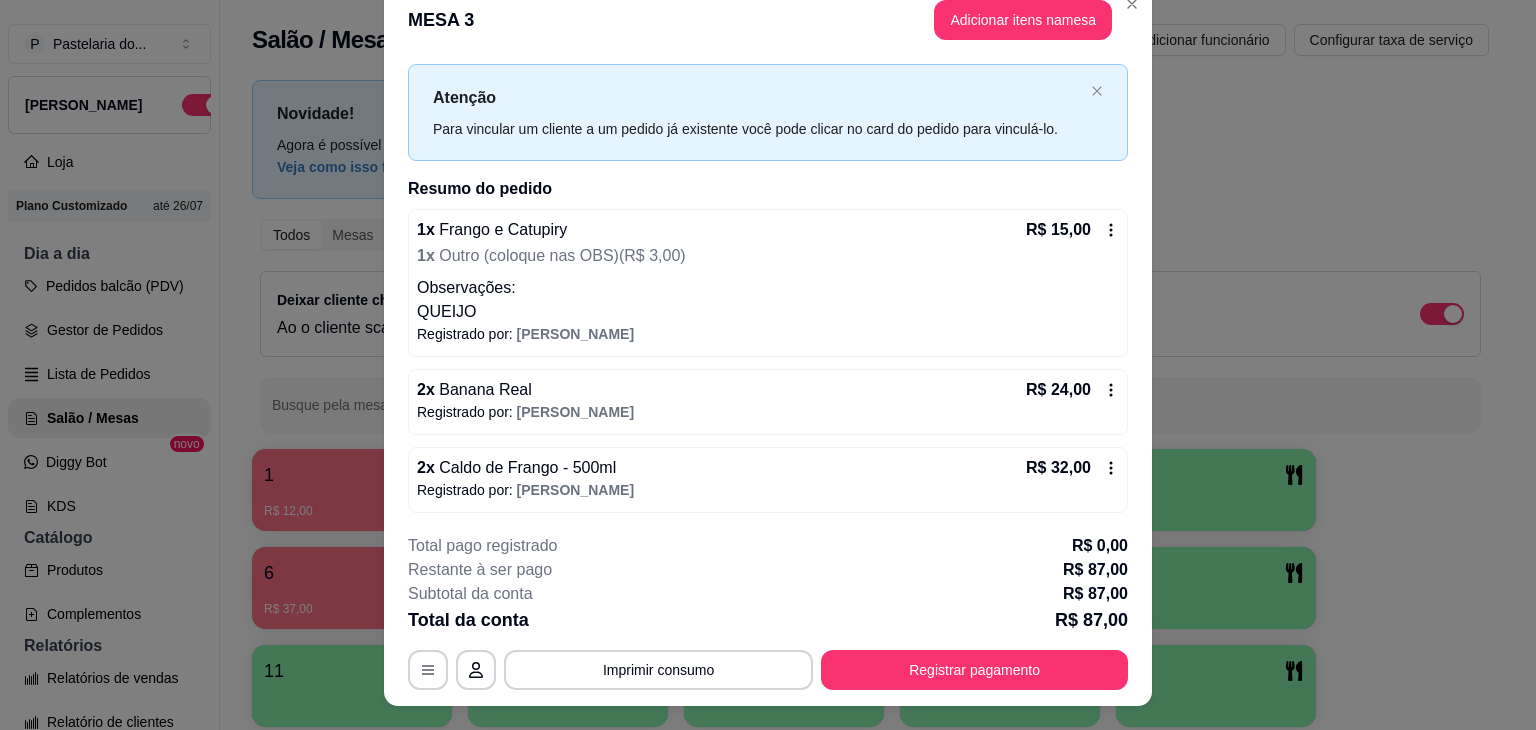 scroll, scrollTop: 0, scrollLeft: 0, axis: both 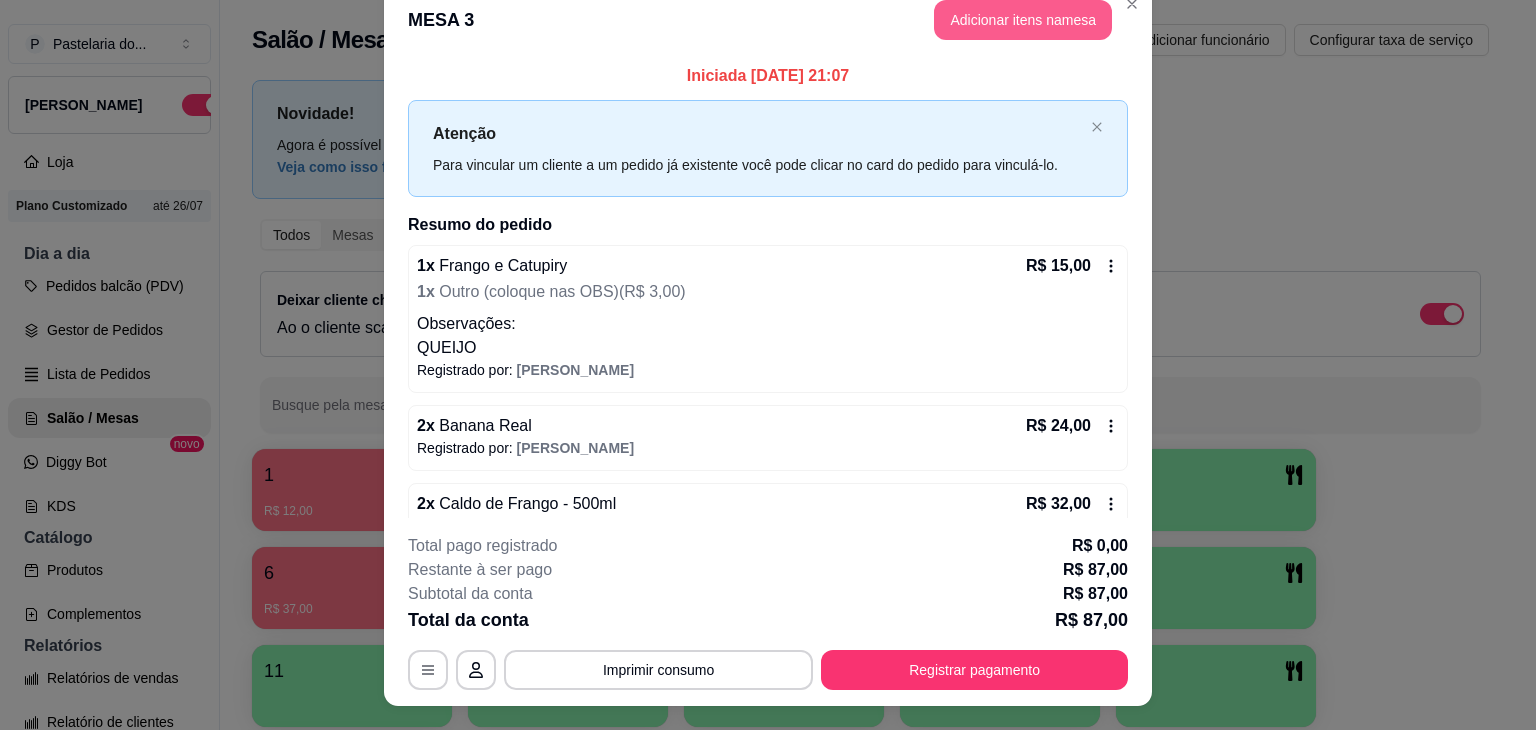 click on "Adicionar itens na  mesa" at bounding box center [1023, 20] 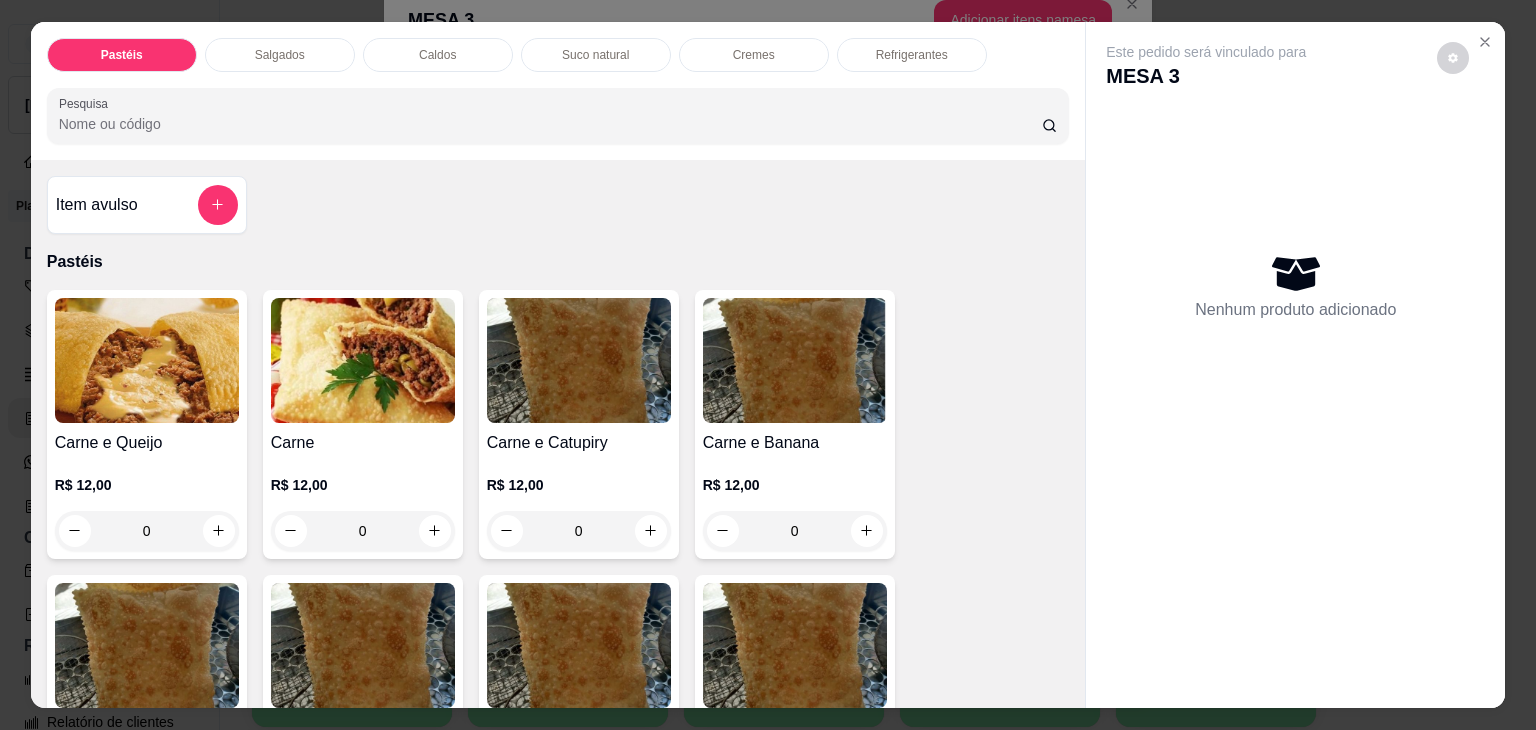 click on "Item avulso" at bounding box center (147, 205) 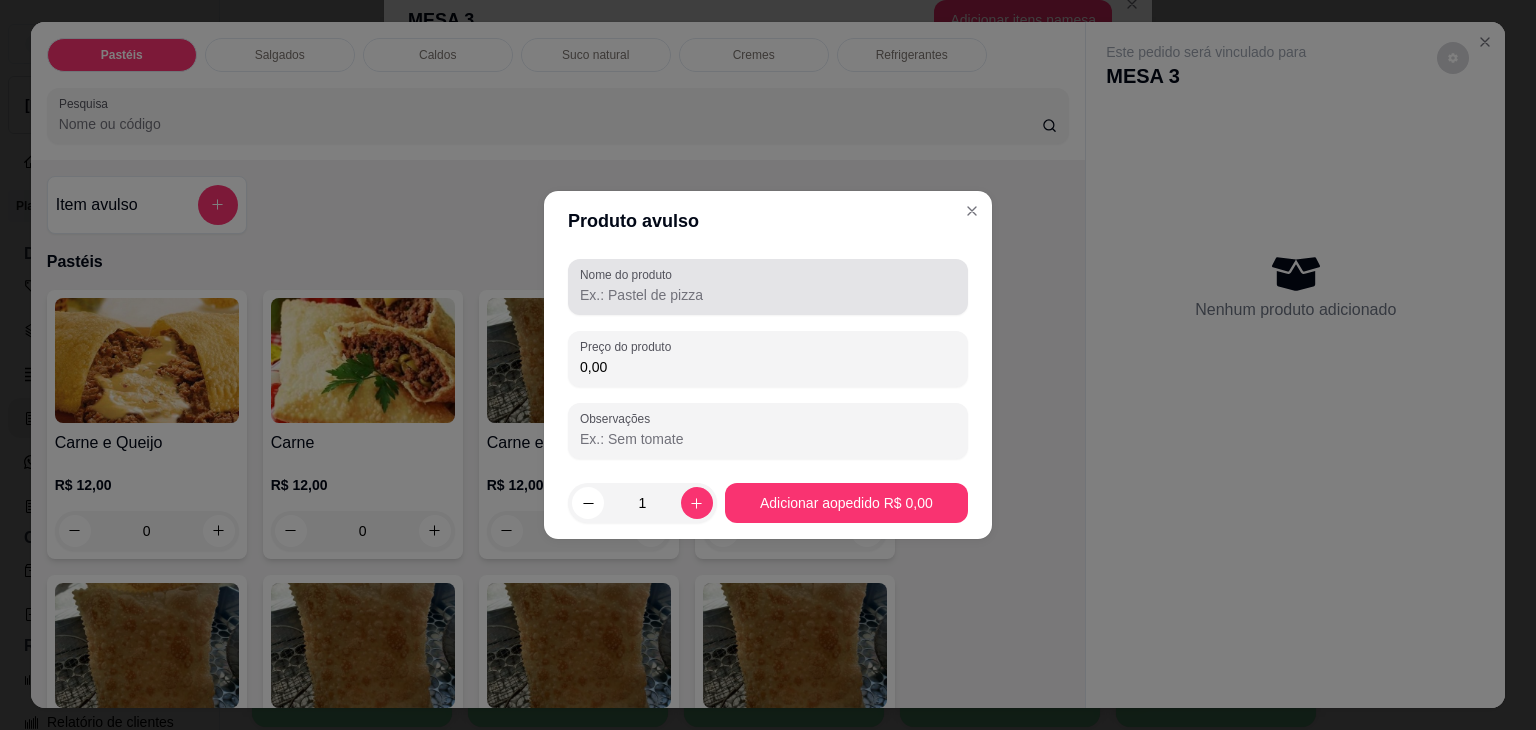 click on "Nome do produto" at bounding box center (768, 295) 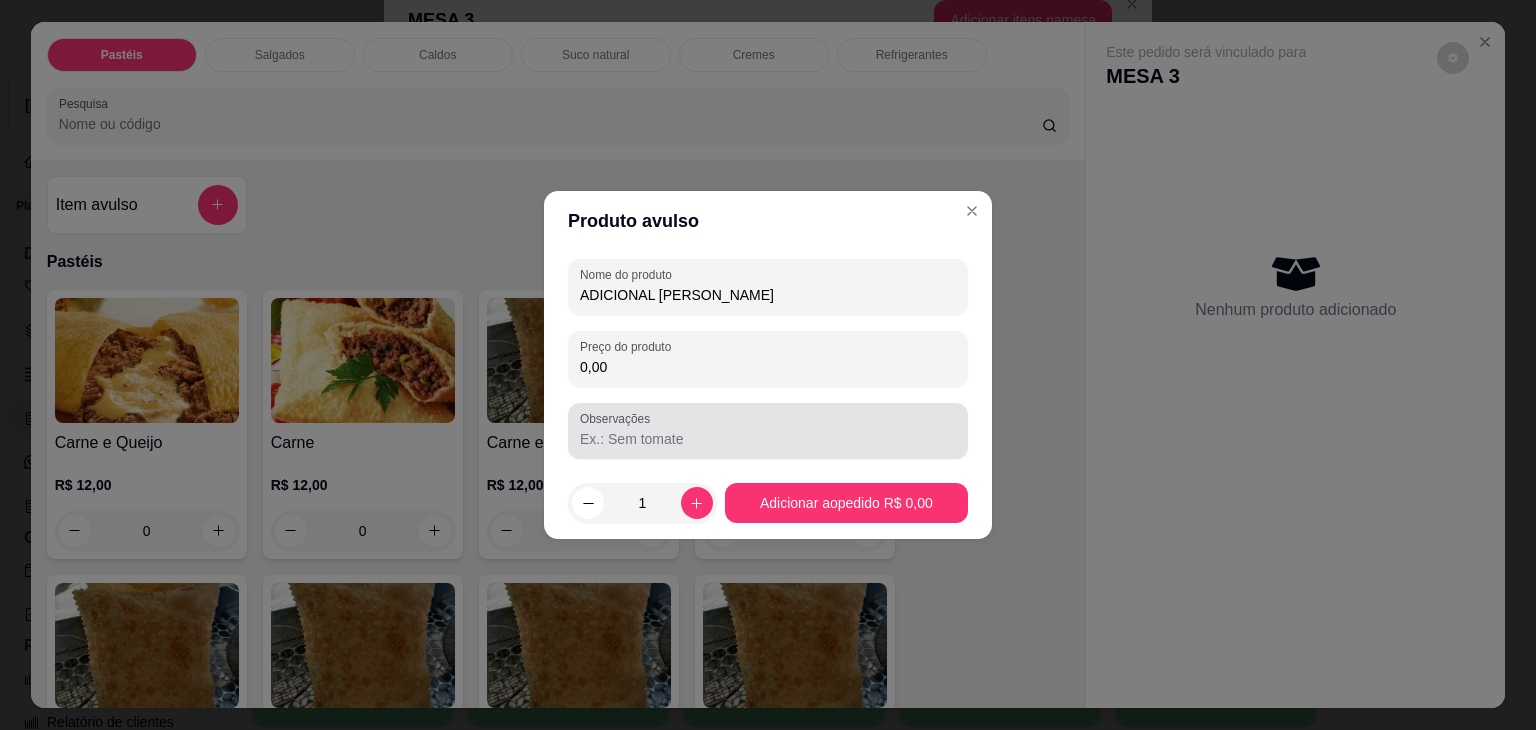 type on "ADICIONAL MUSSARELA" 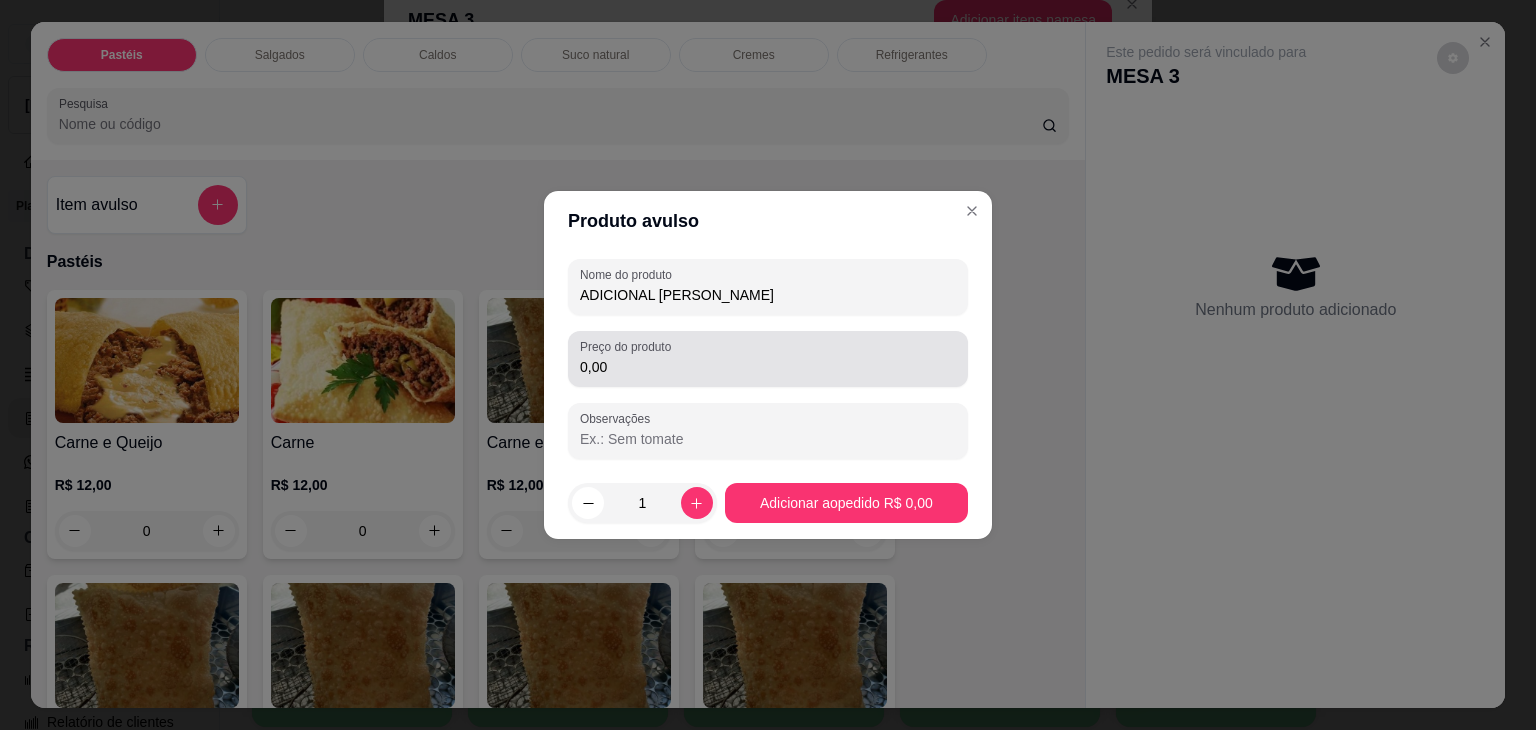 click on "0,00" at bounding box center (768, 359) 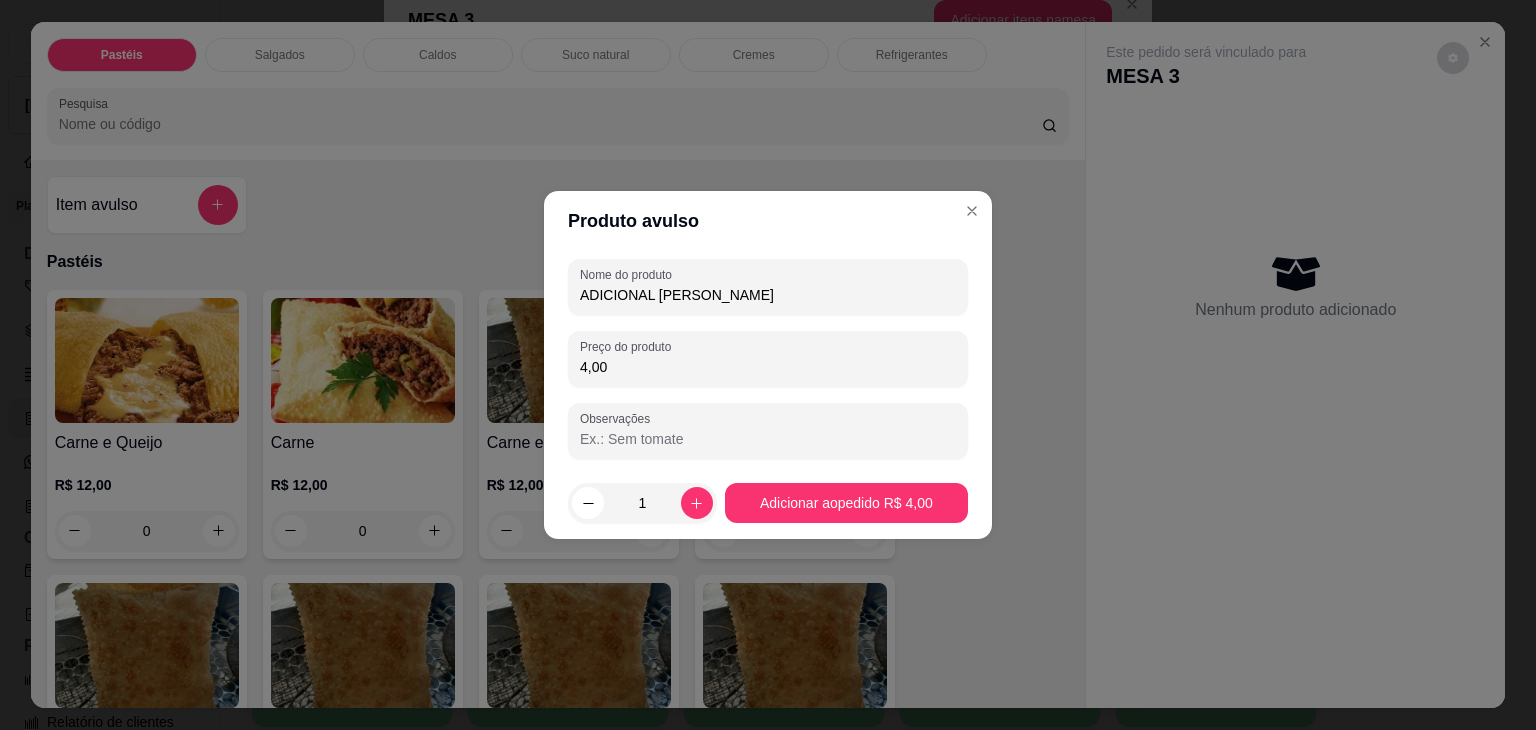 type on "4,00" 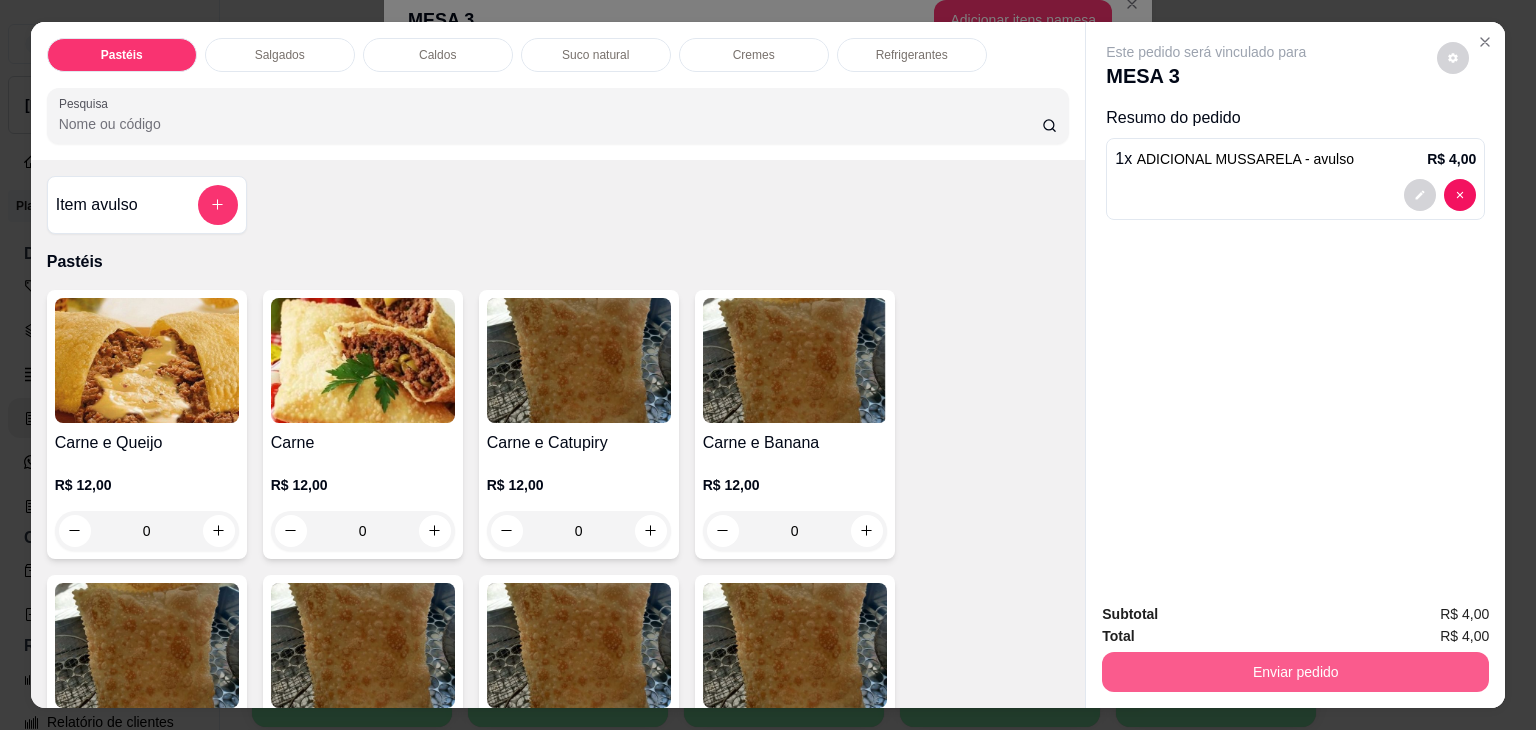 click on "Enviar pedido" at bounding box center [1295, 672] 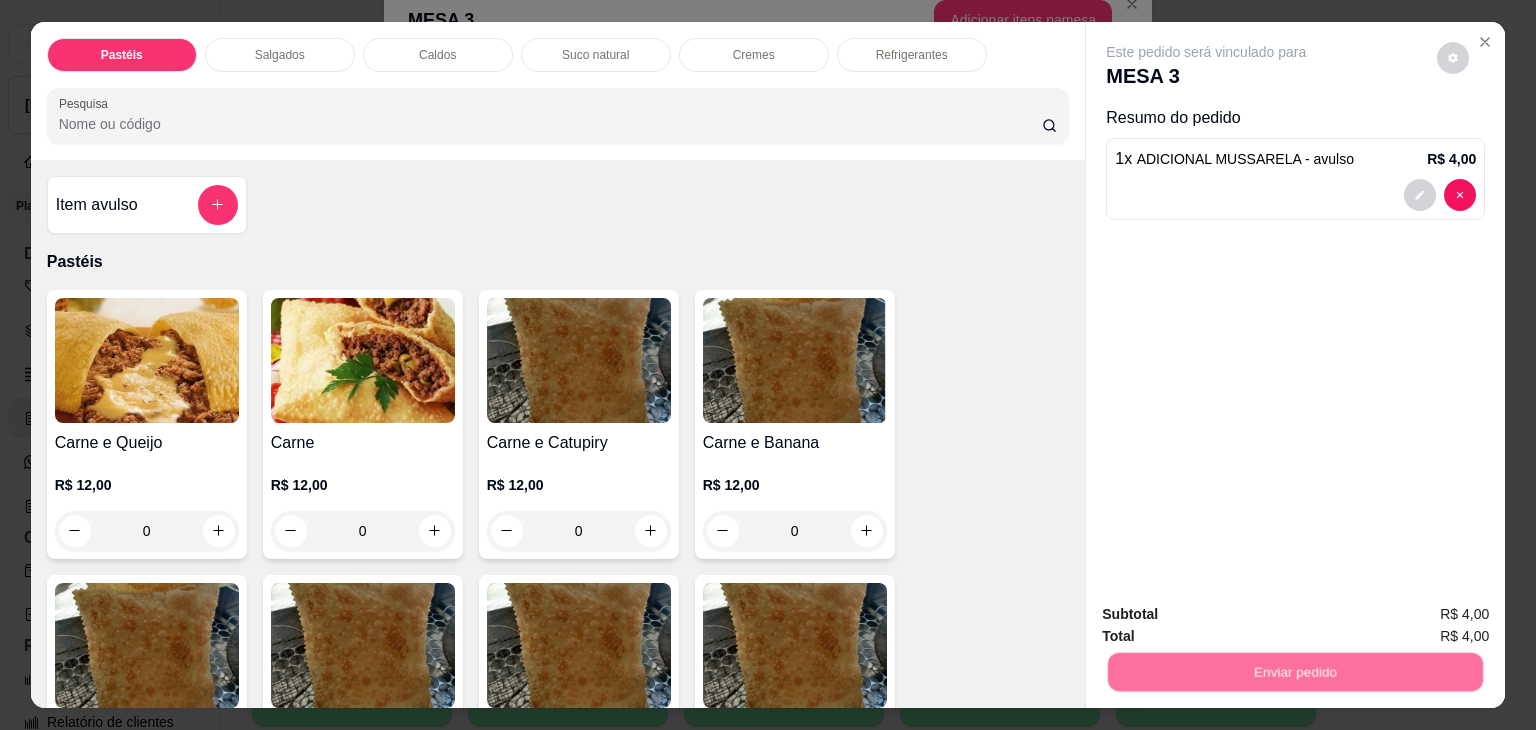 click on "Não registrar e enviar pedido" at bounding box center [1229, 615] 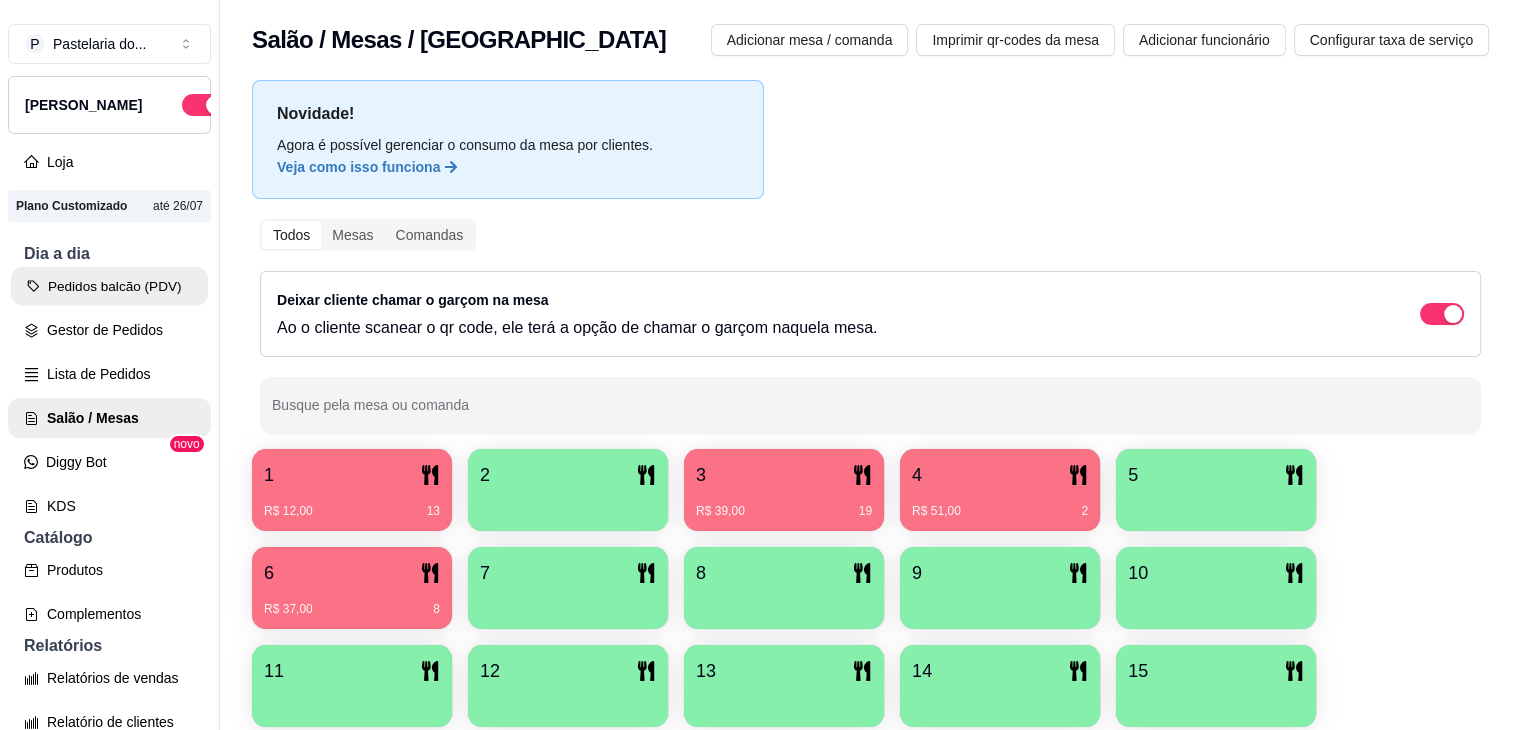 click on "Pedidos balcão (PDV)" at bounding box center (109, 286) 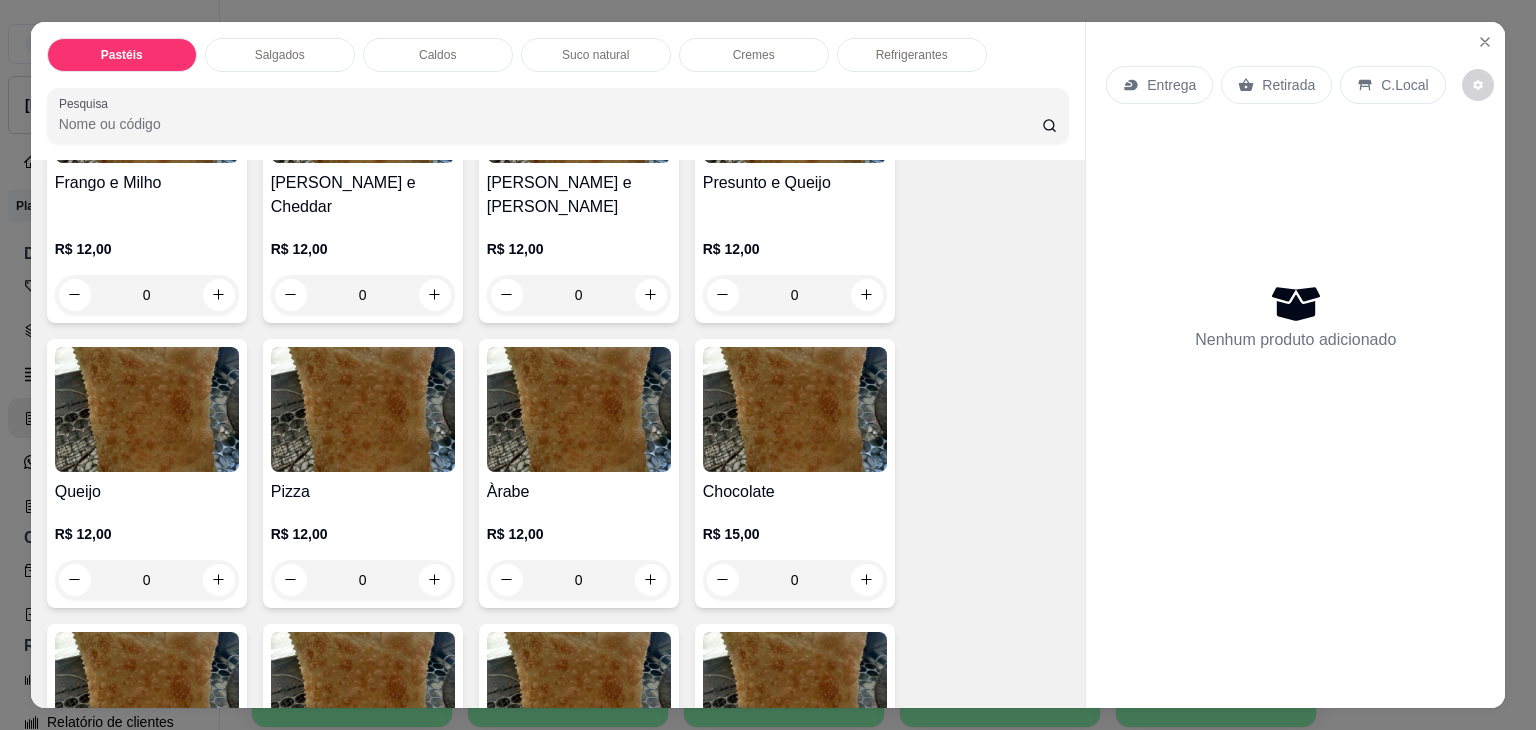 scroll, scrollTop: 1200, scrollLeft: 0, axis: vertical 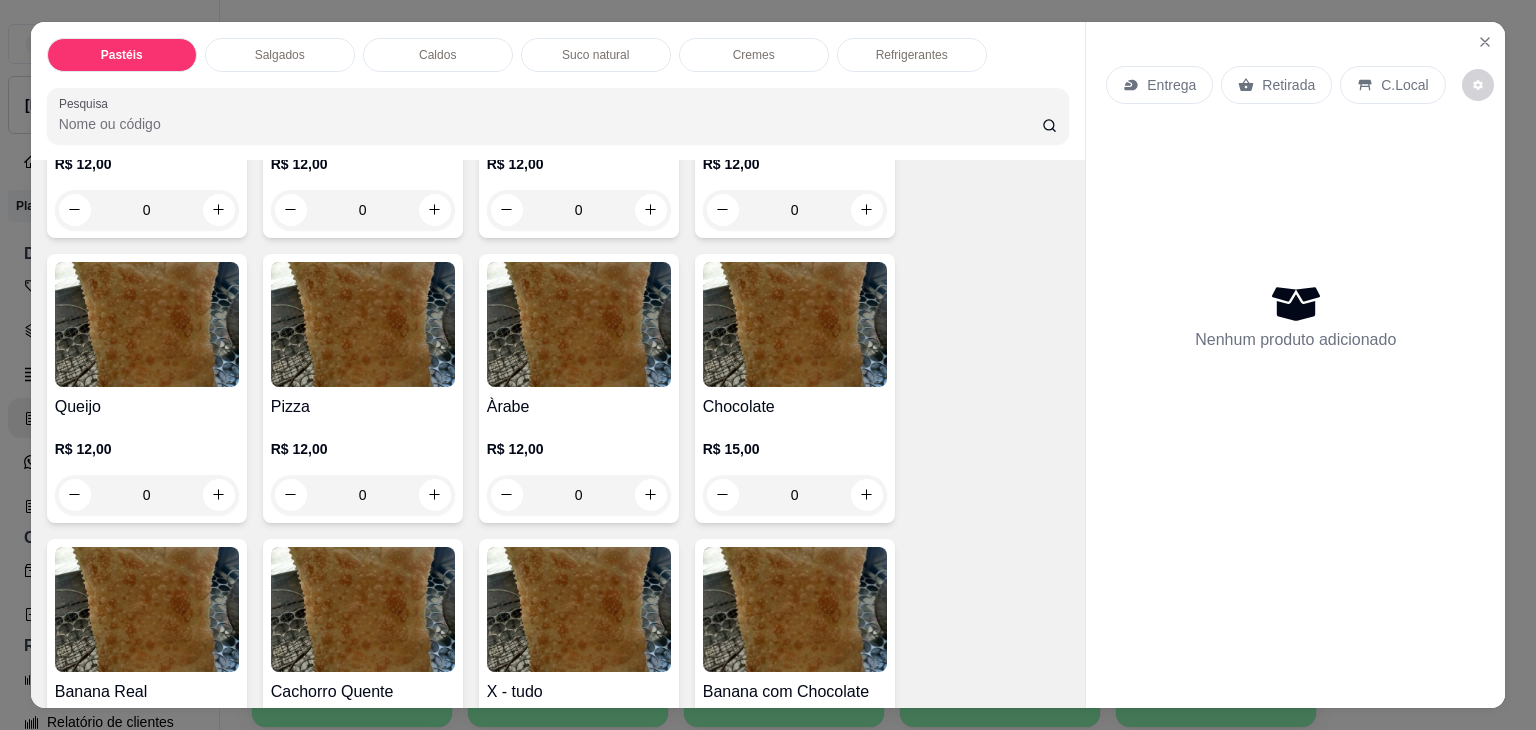click on "0" at bounding box center (579, 495) 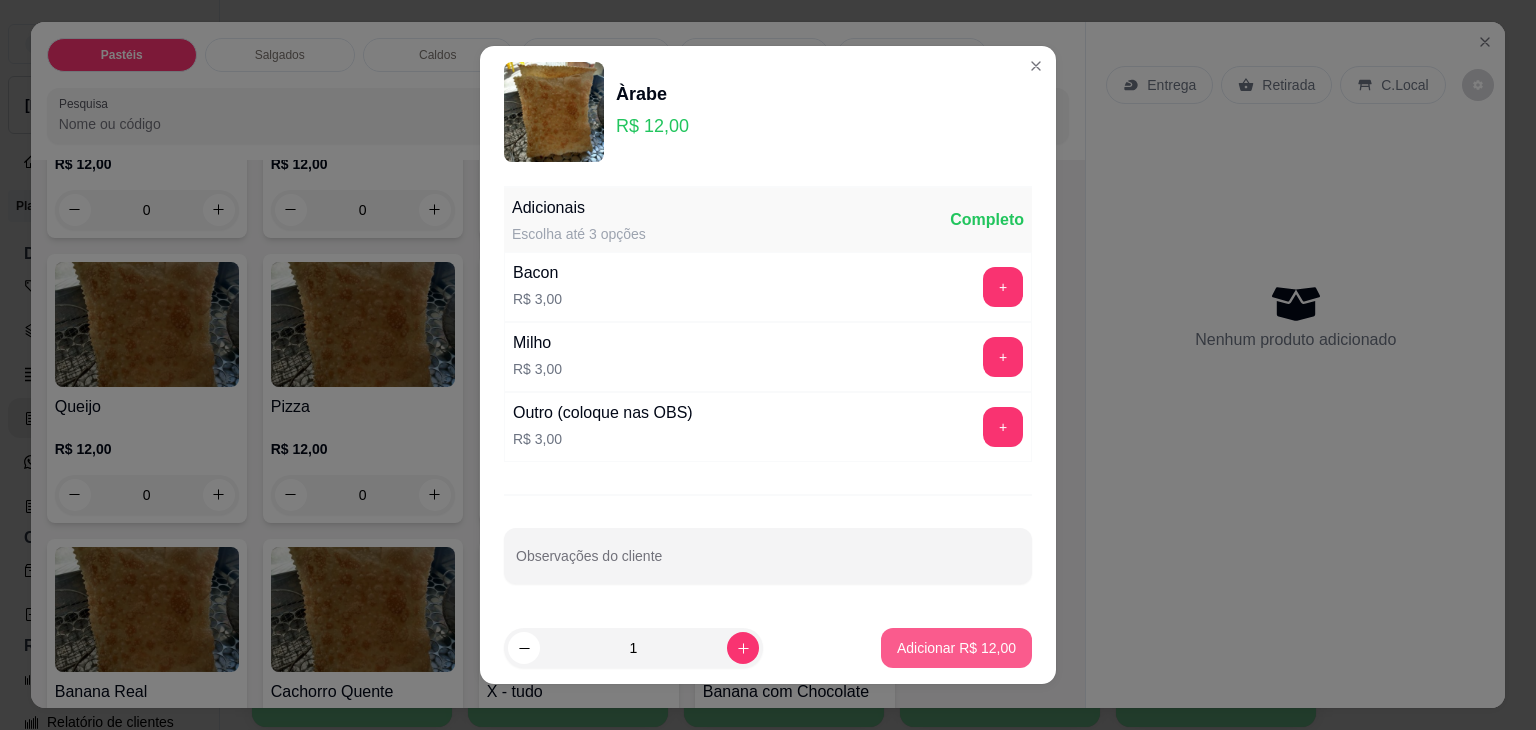 click on "Adicionar   R$ 12,00" at bounding box center (956, 648) 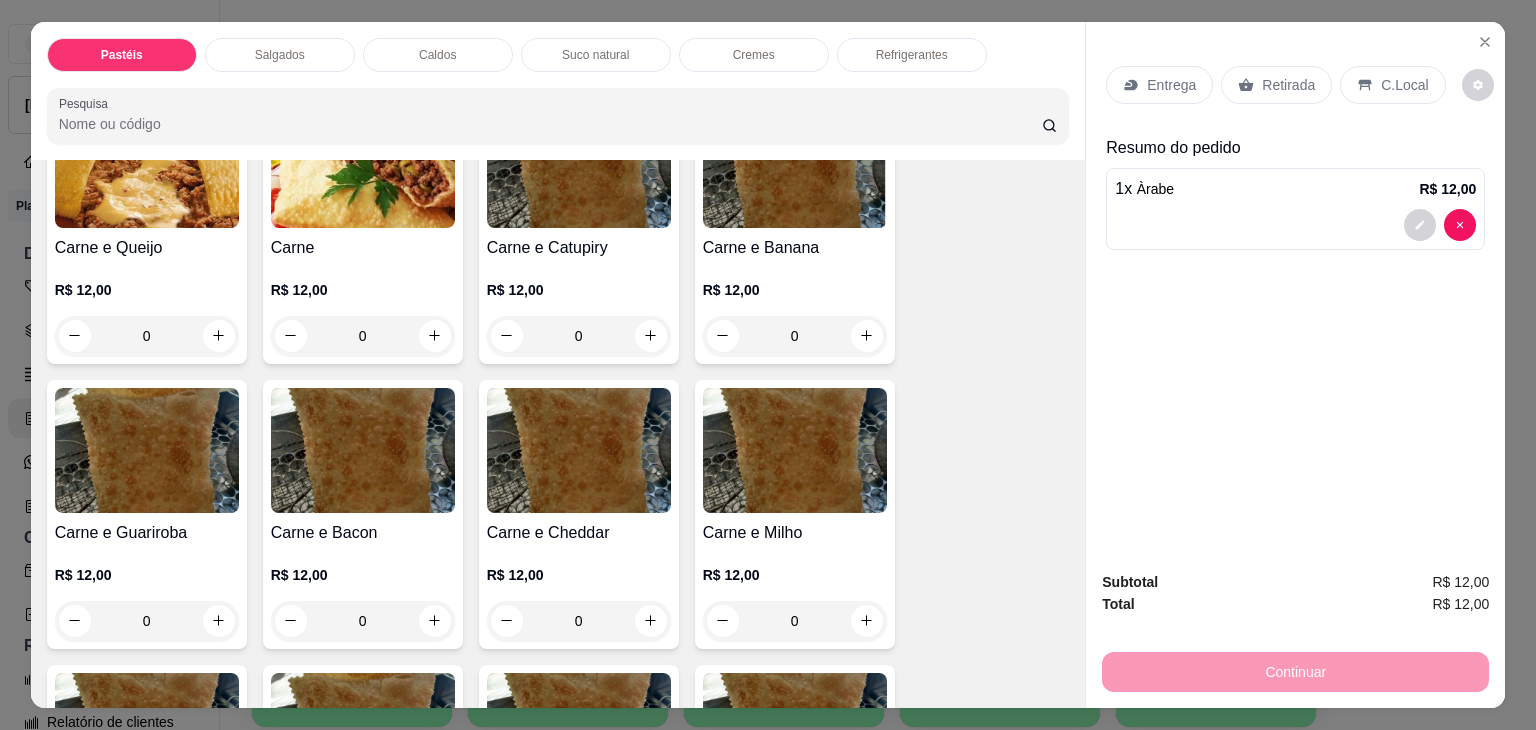 scroll, scrollTop: 100, scrollLeft: 0, axis: vertical 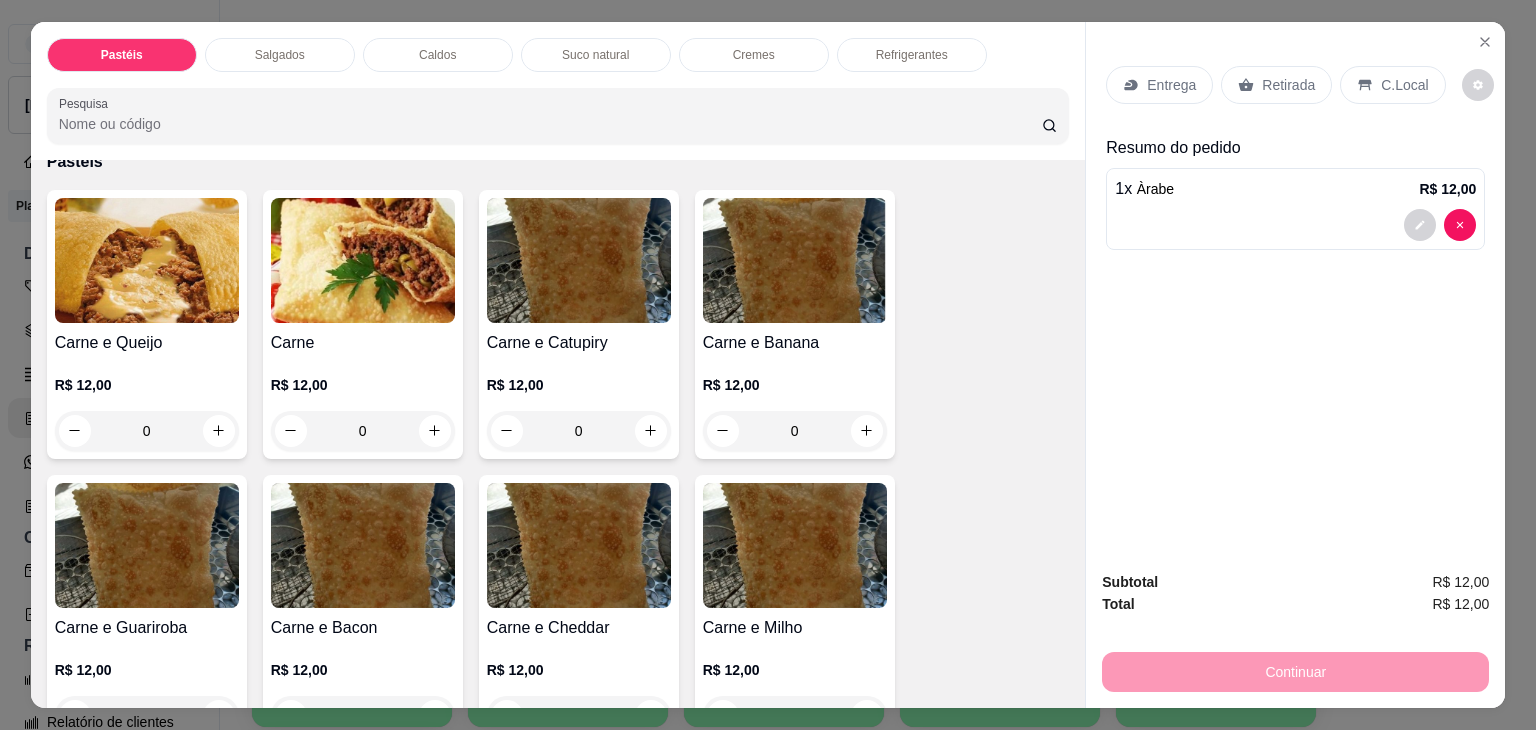 click on "0" at bounding box center [147, 431] 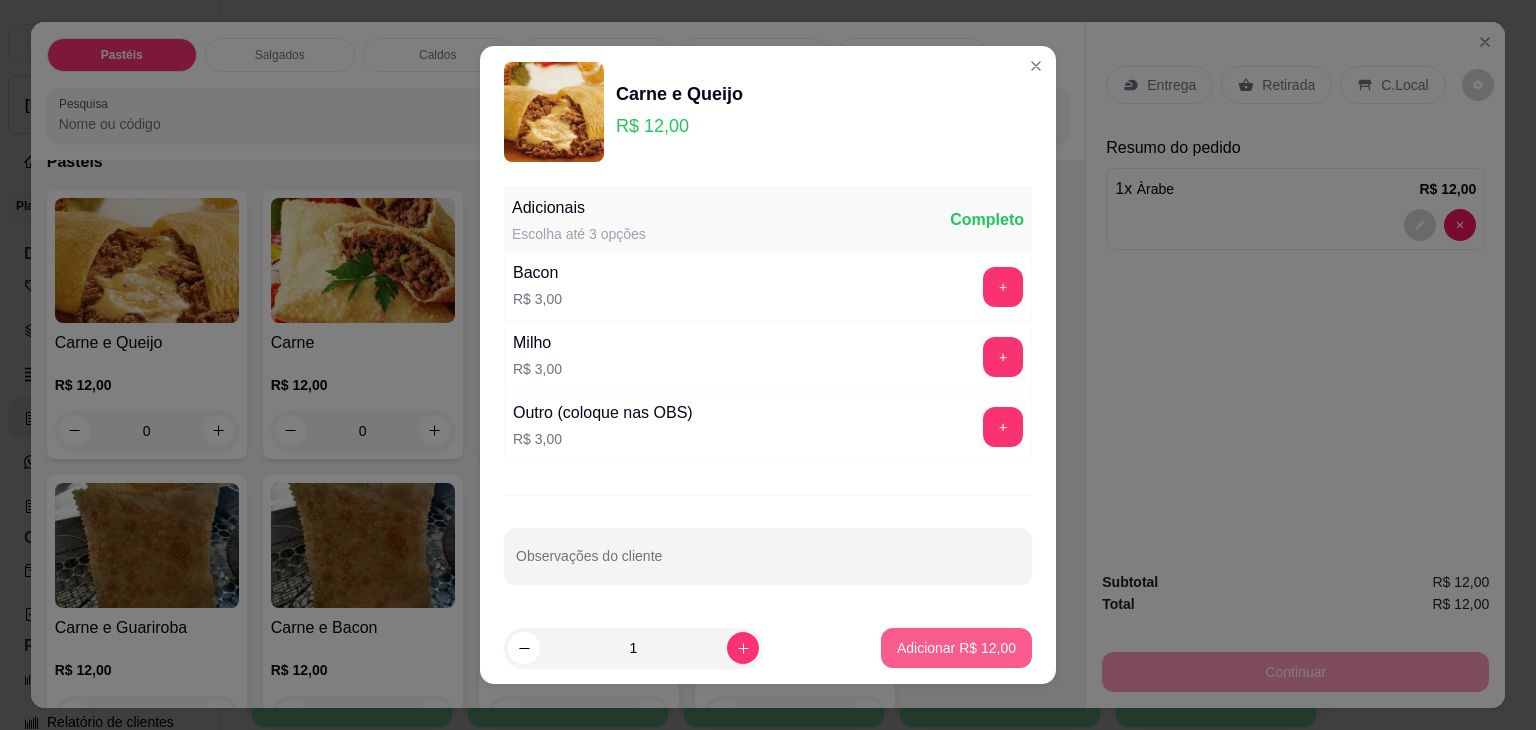 click on "Adicionar   R$ 12,00" at bounding box center (956, 648) 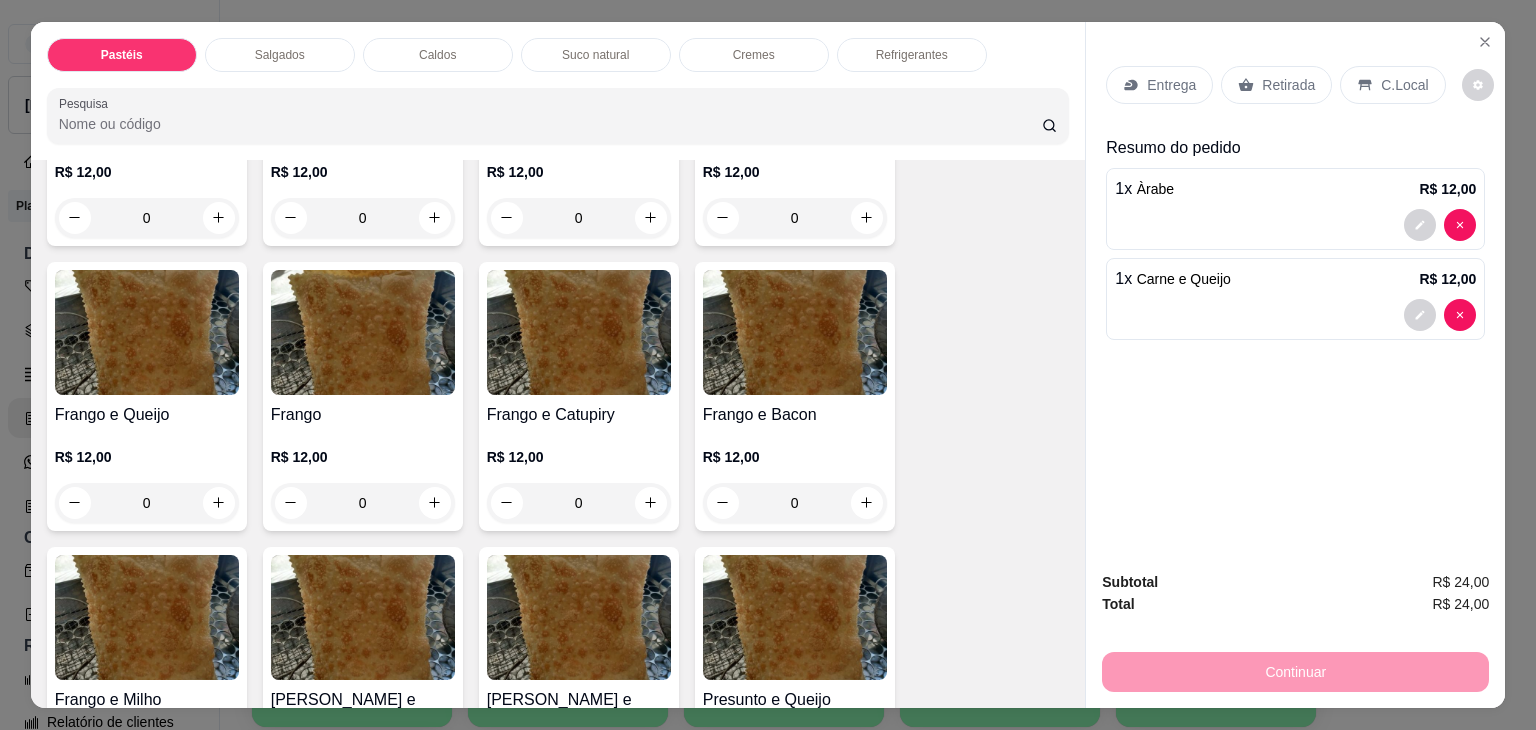 scroll, scrollTop: 100, scrollLeft: 0, axis: vertical 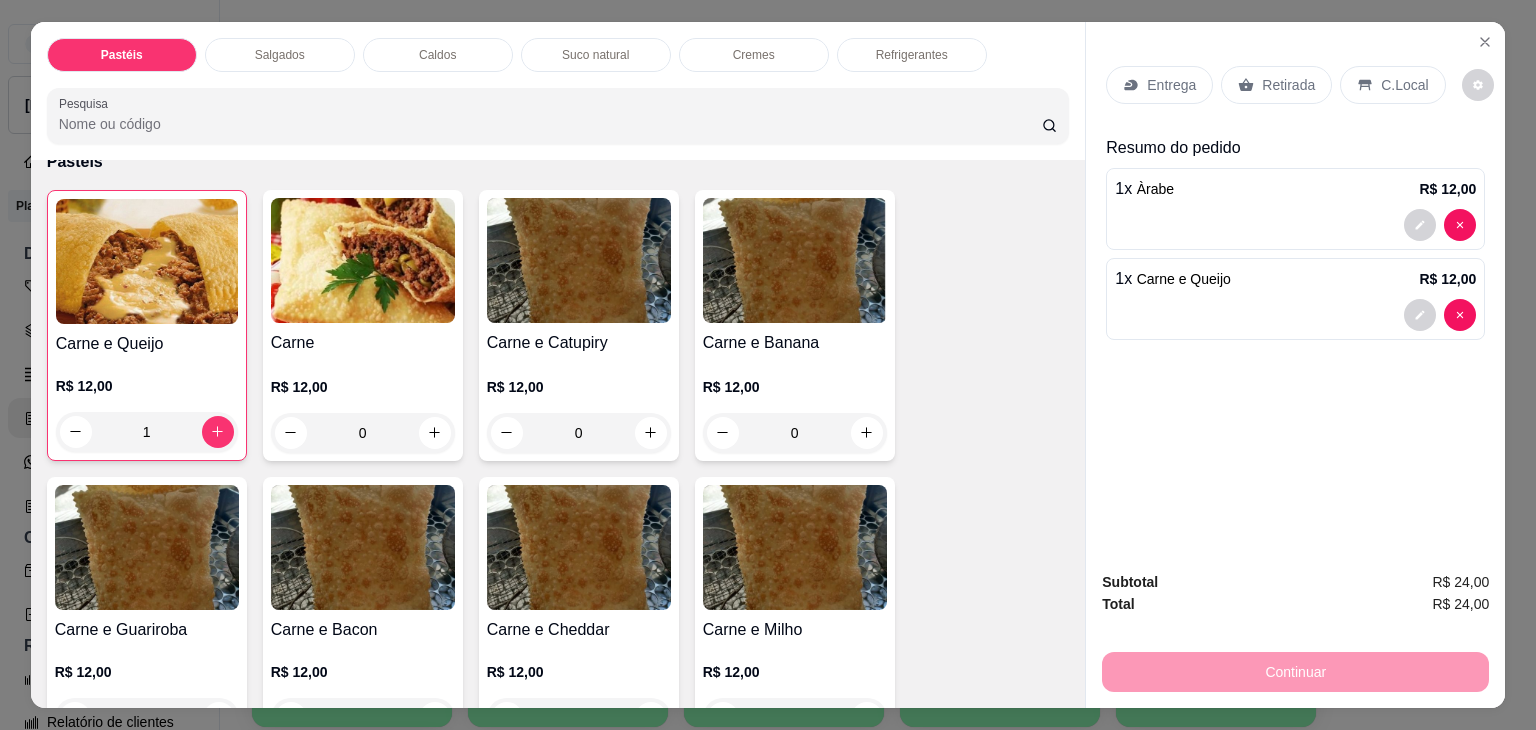 click on "1" at bounding box center (147, 432) 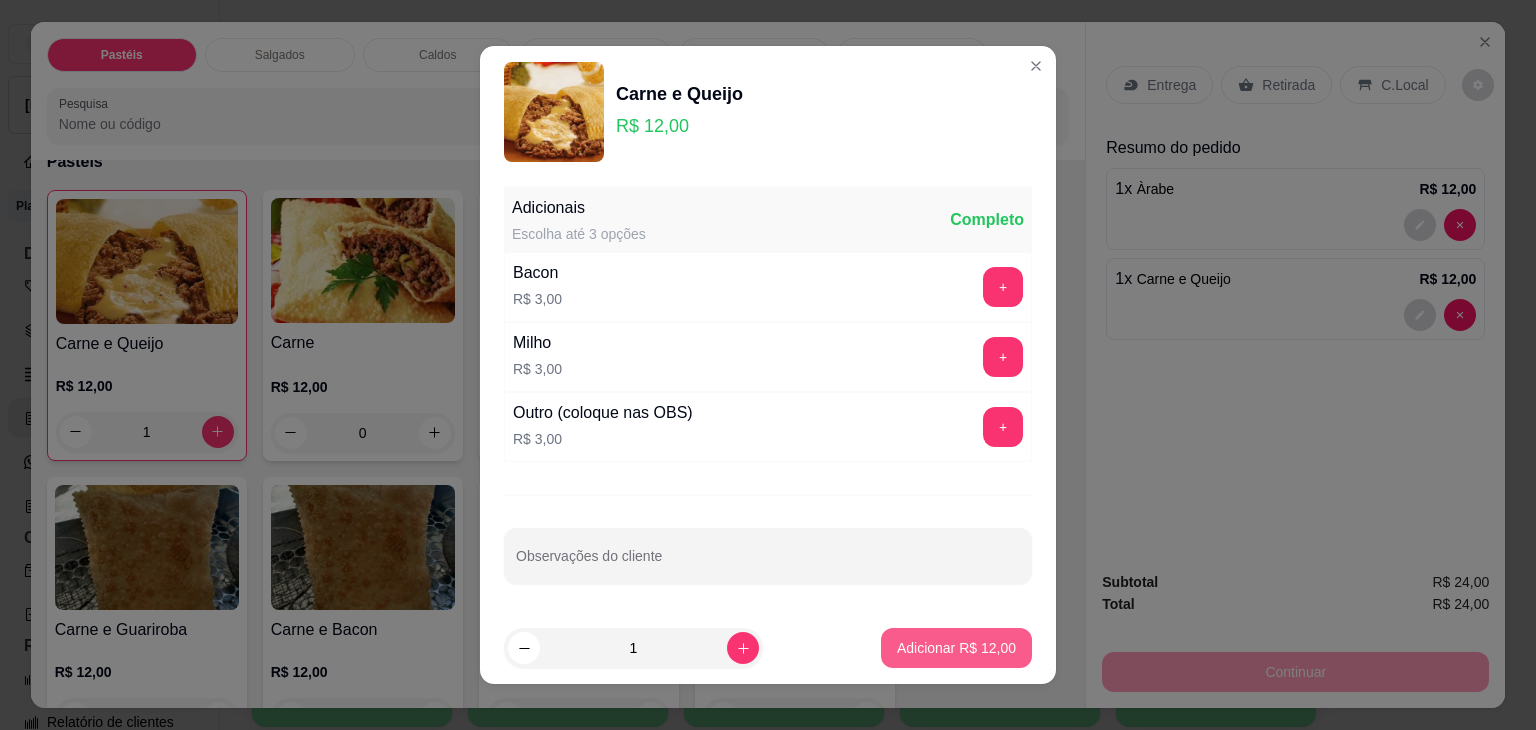 click on "Adicionar   R$ 12,00" at bounding box center (956, 648) 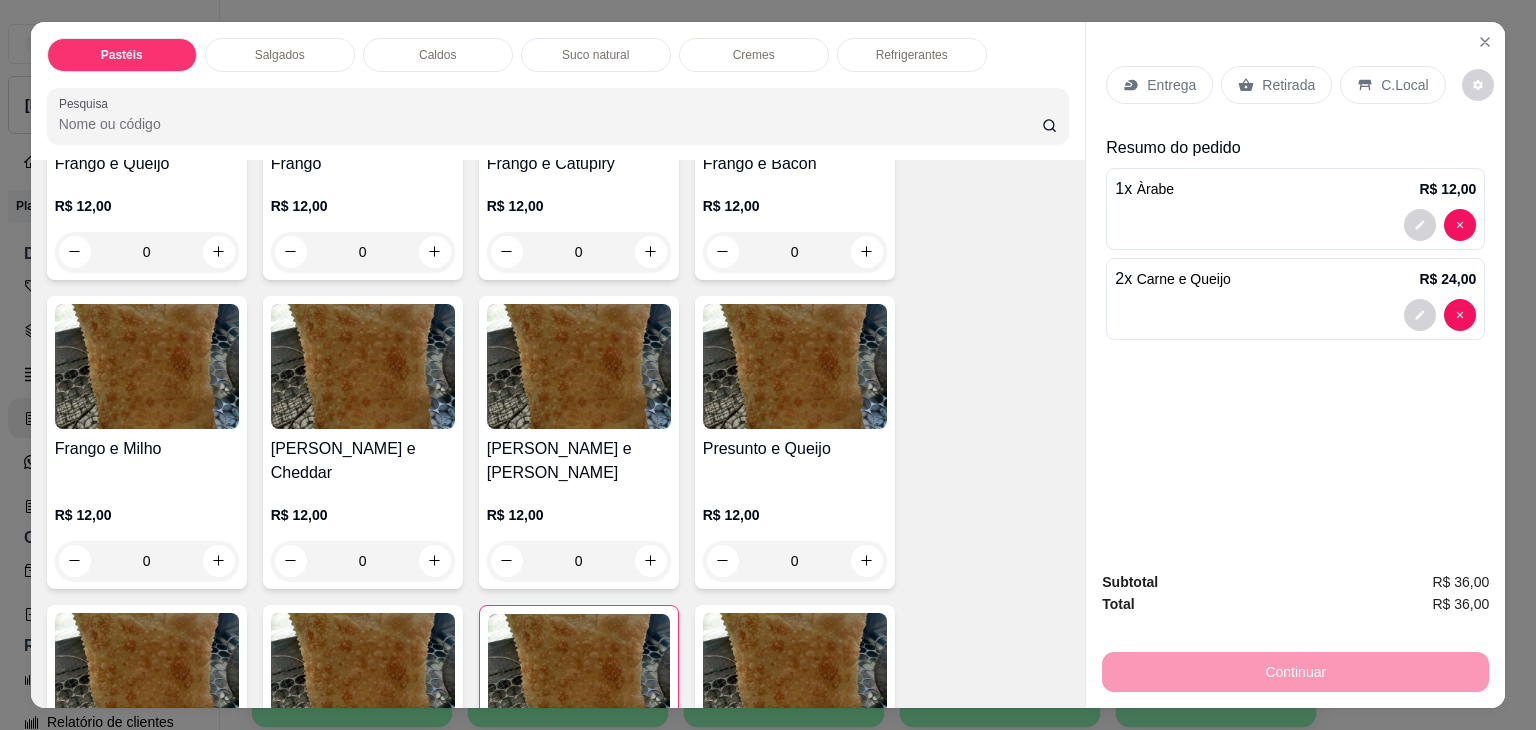scroll, scrollTop: 900, scrollLeft: 0, axis: vertical 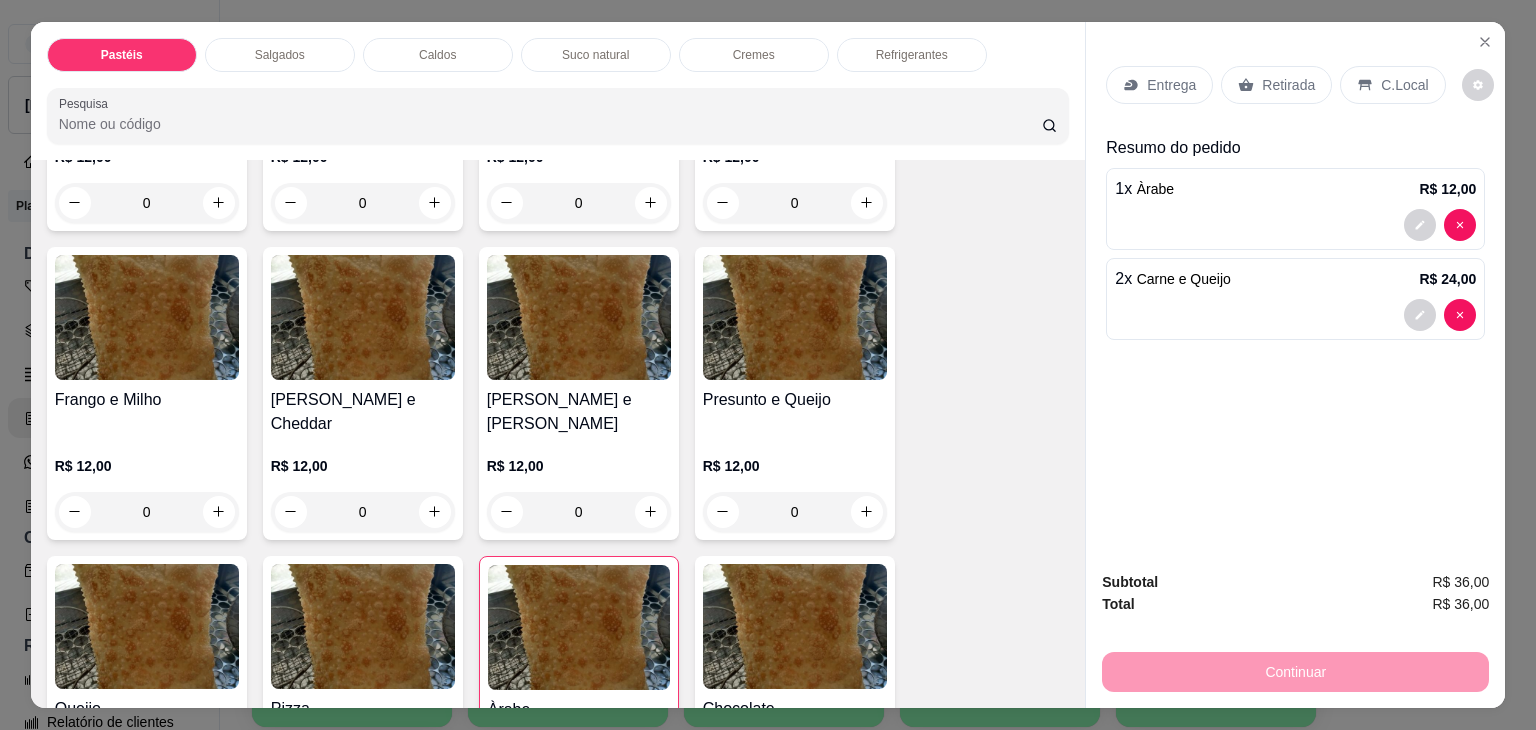 click on "0" at bounding box center (579, 512) 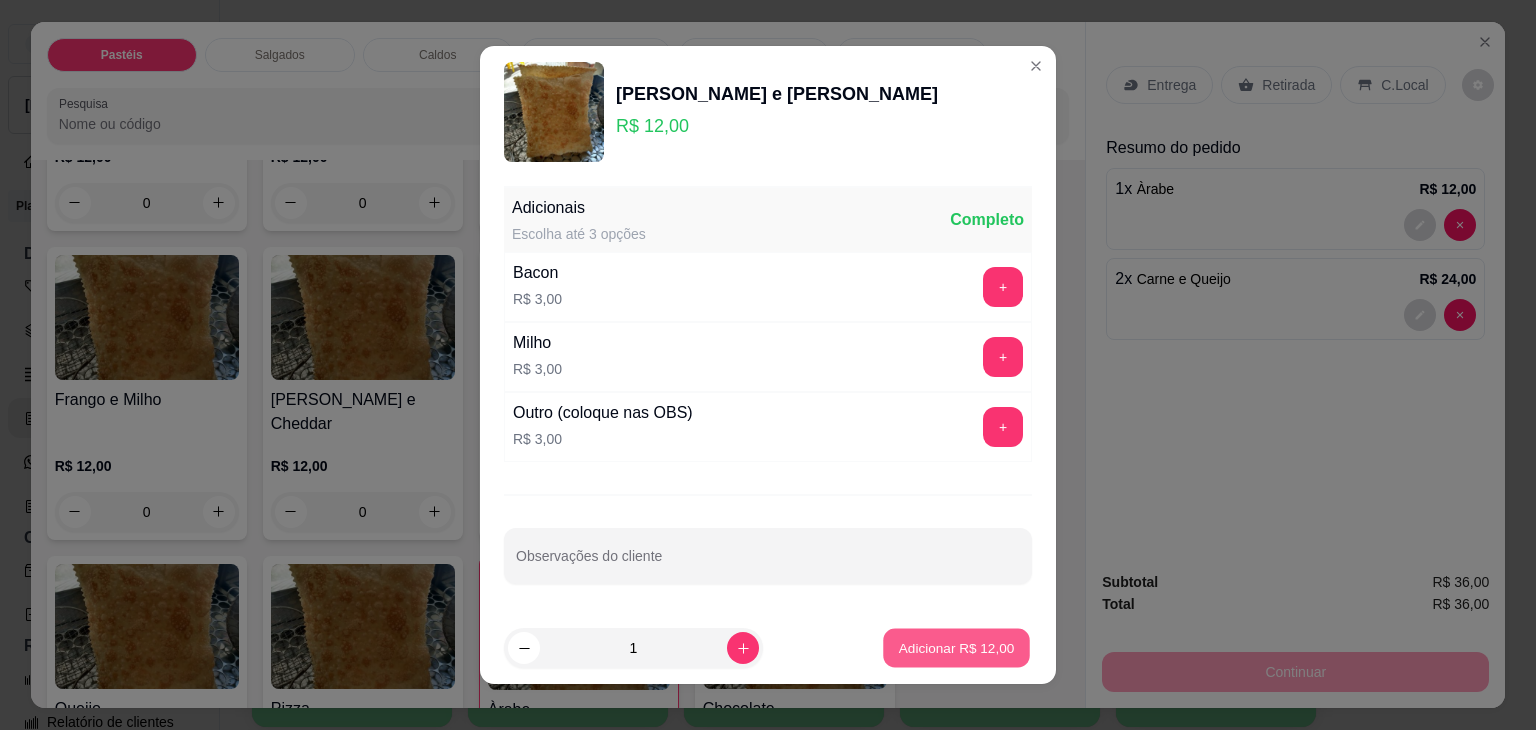 click on "Adicionar   R$ 12,00" at bounding box center [957, 647] 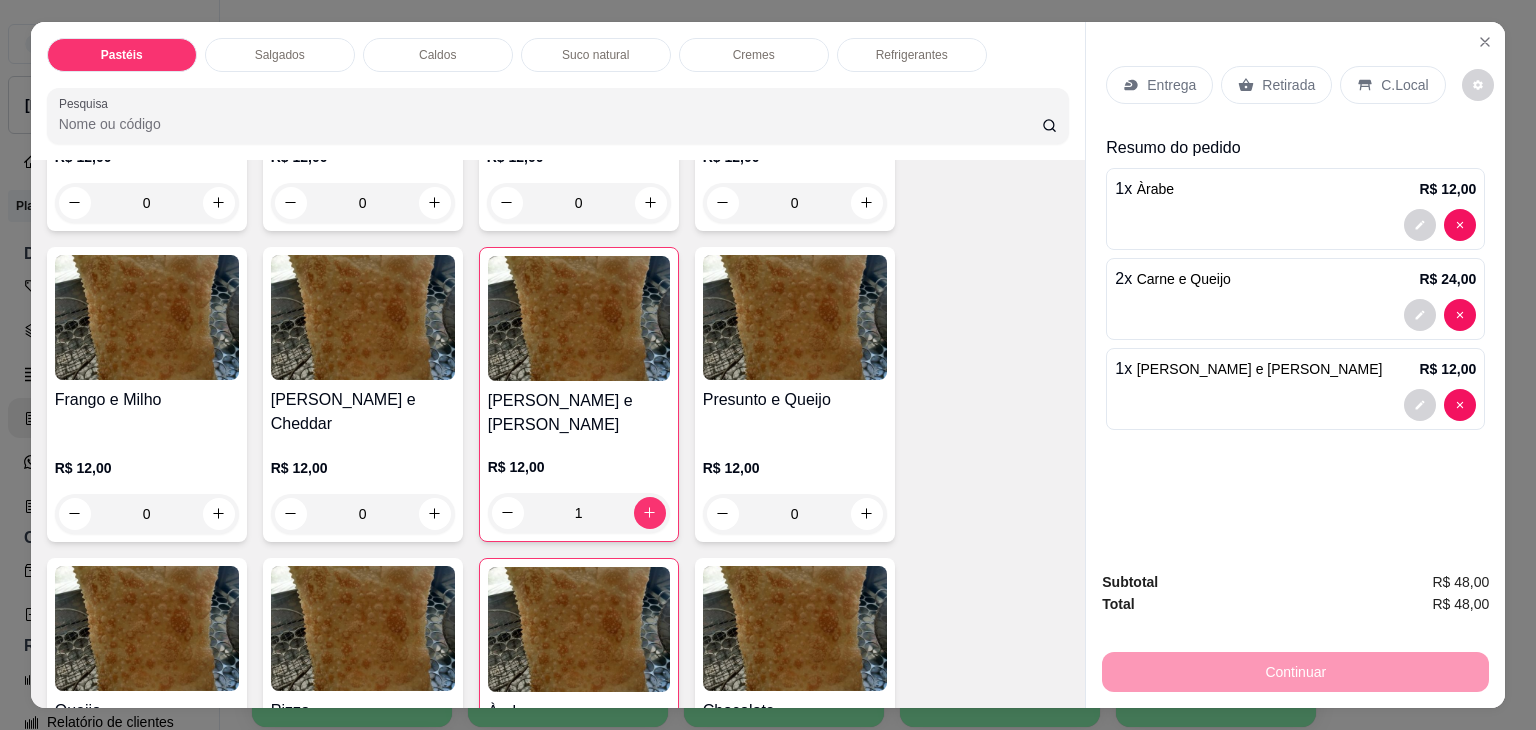 click on "Pastéis  Salgados  Caldos Suco natural Cremes Refrigerantes Pesquisa" at bounding box center (558, 91) 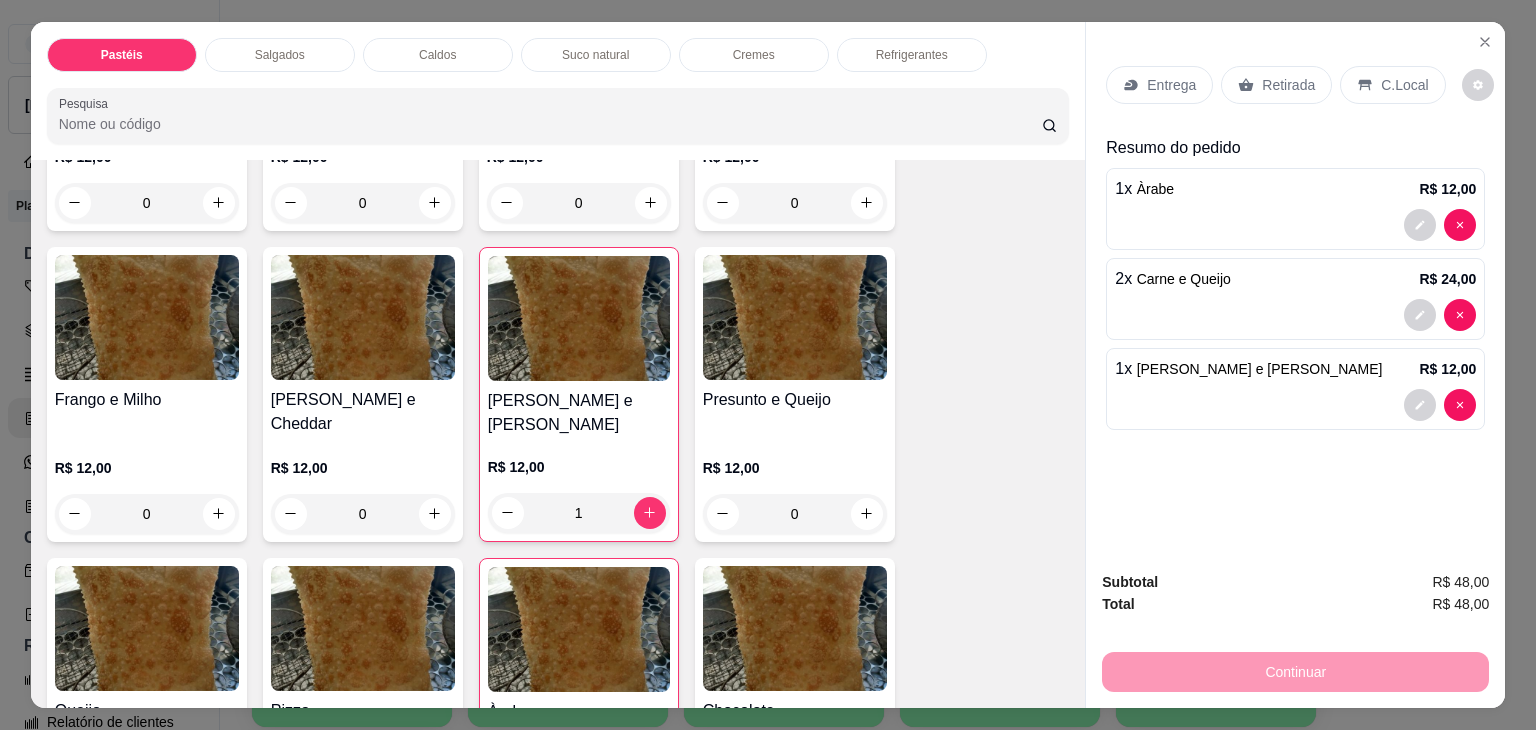 click on "Refrigerantes" at bounding box center (912, 55) 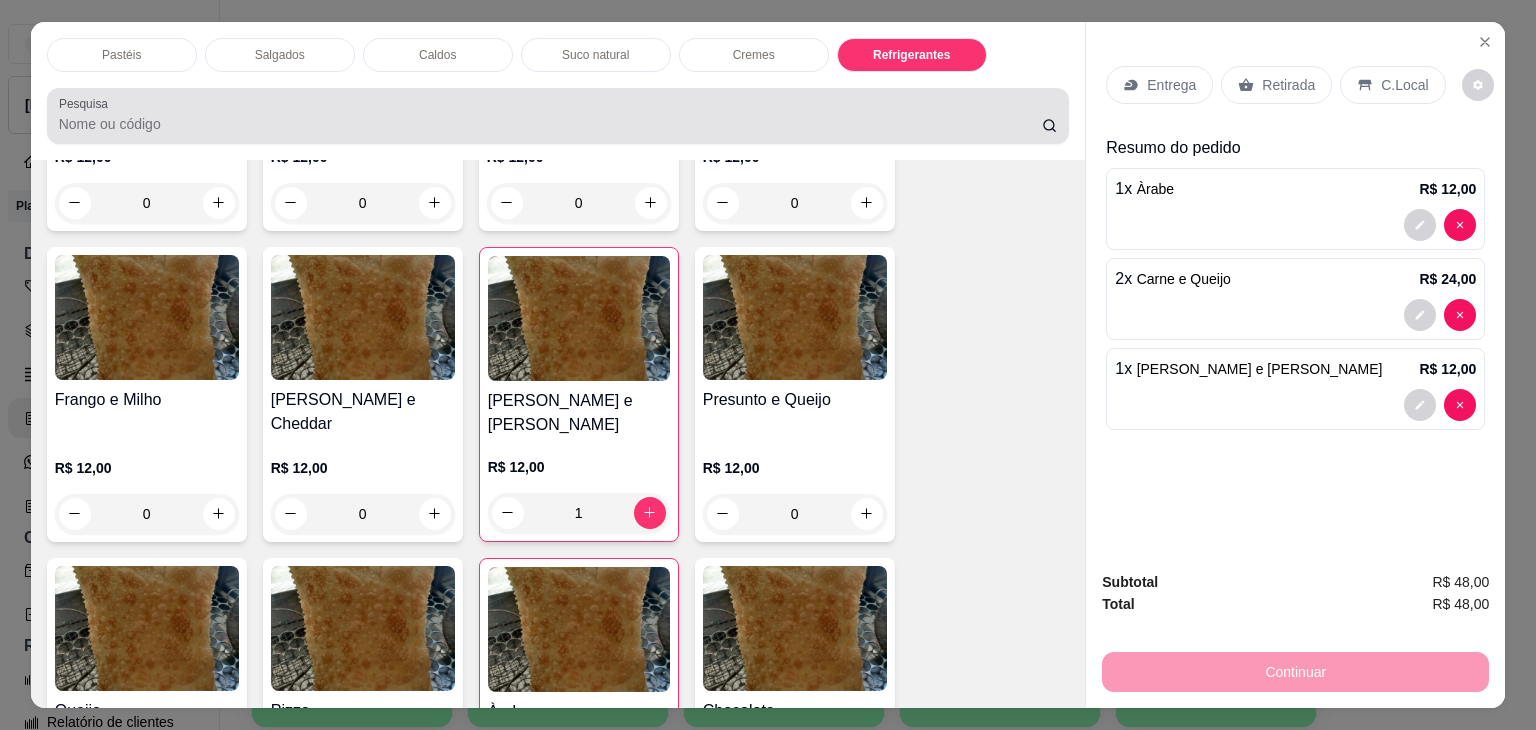 scroll, scrollTop: 5235, scrollLeft: 0, axis: vertical 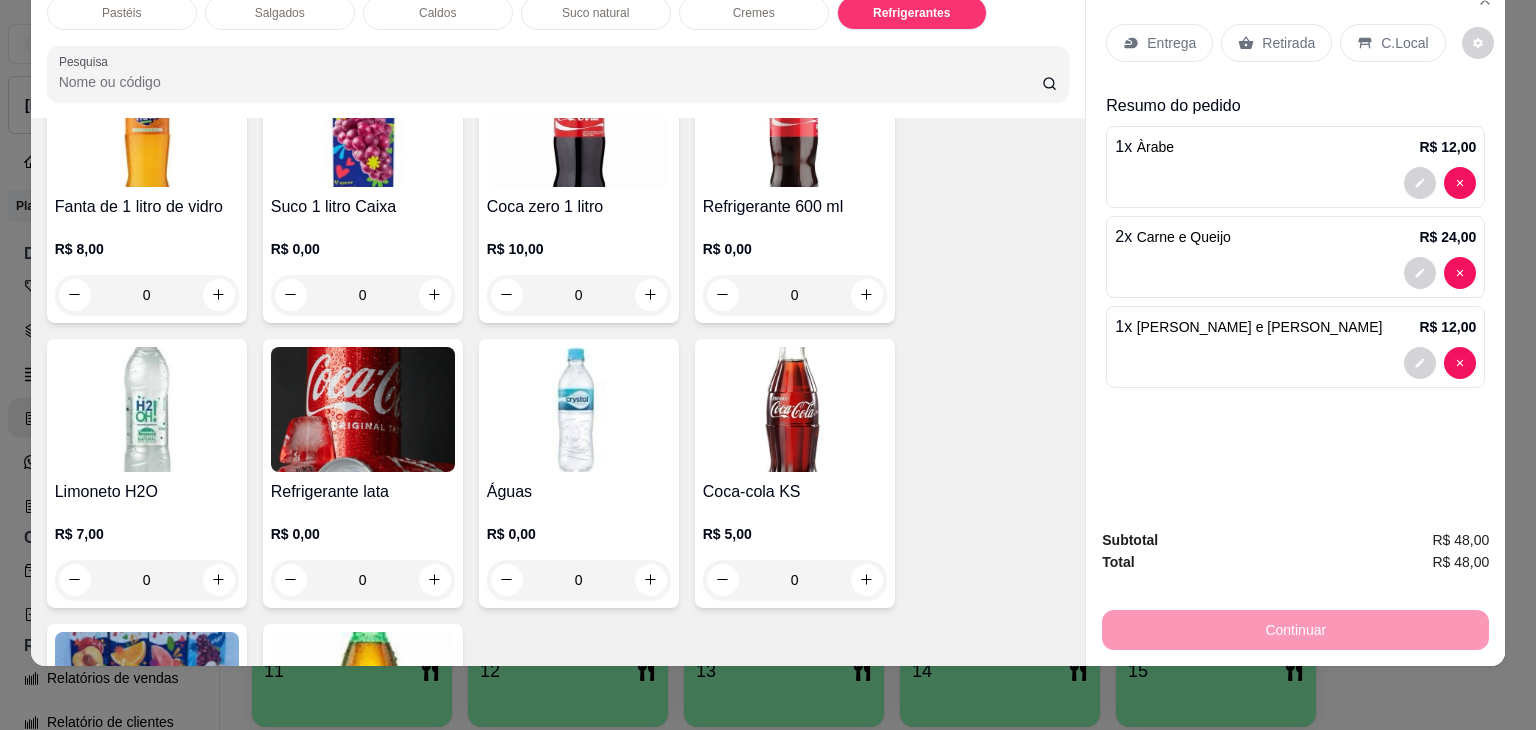 click on "0" at bounding box center (363, 580) 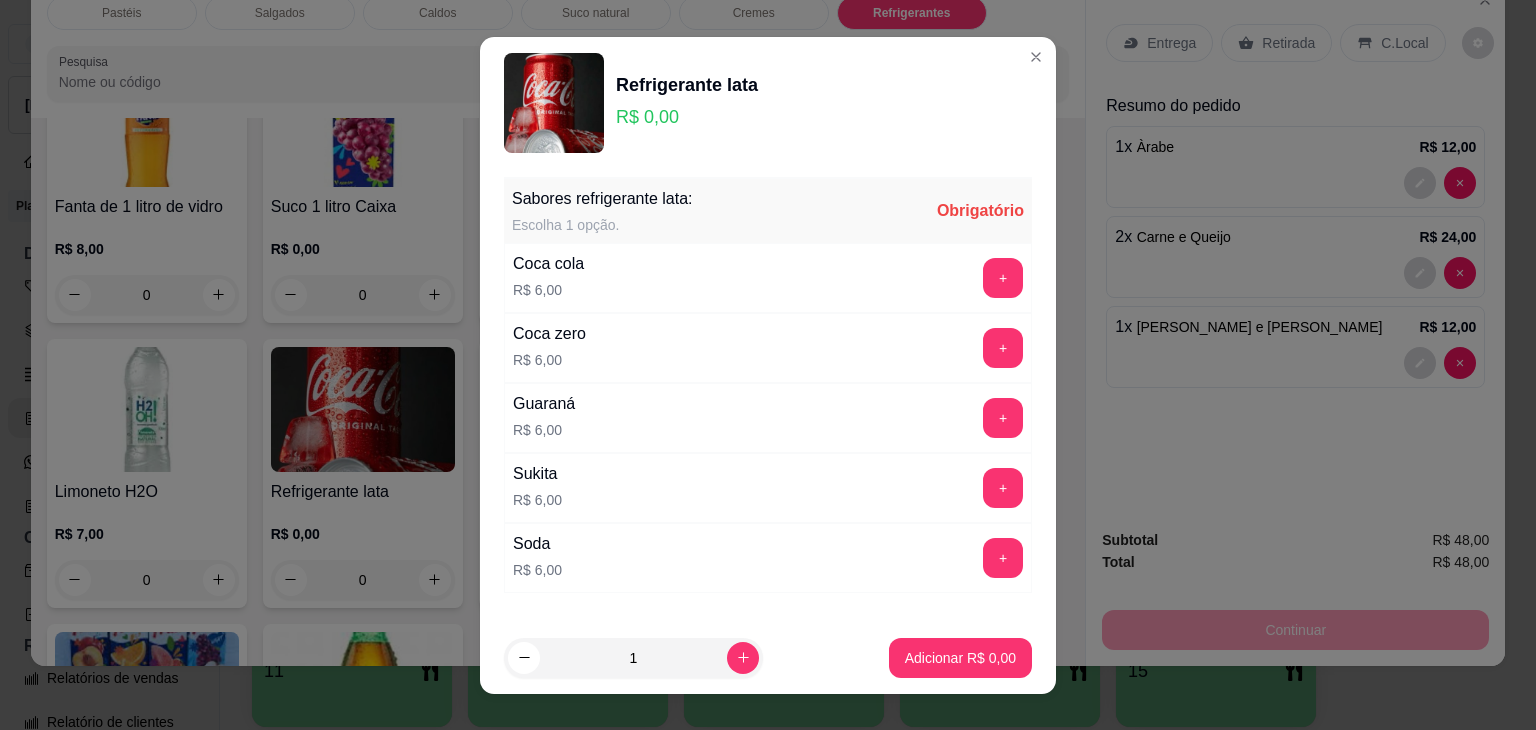 click on "+" at bounding box center [1003, 278] 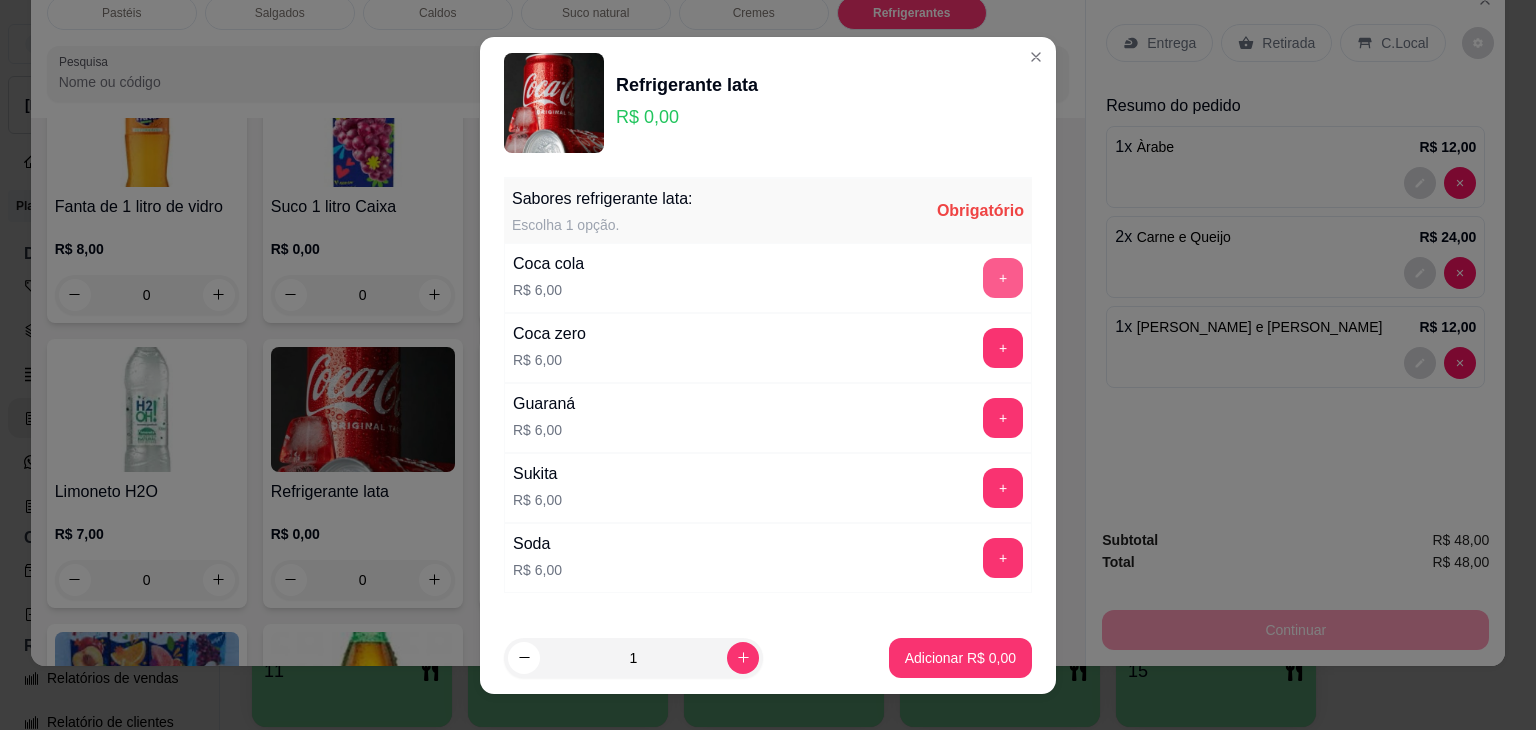 click on "+" at bounding box center [1003, 278] 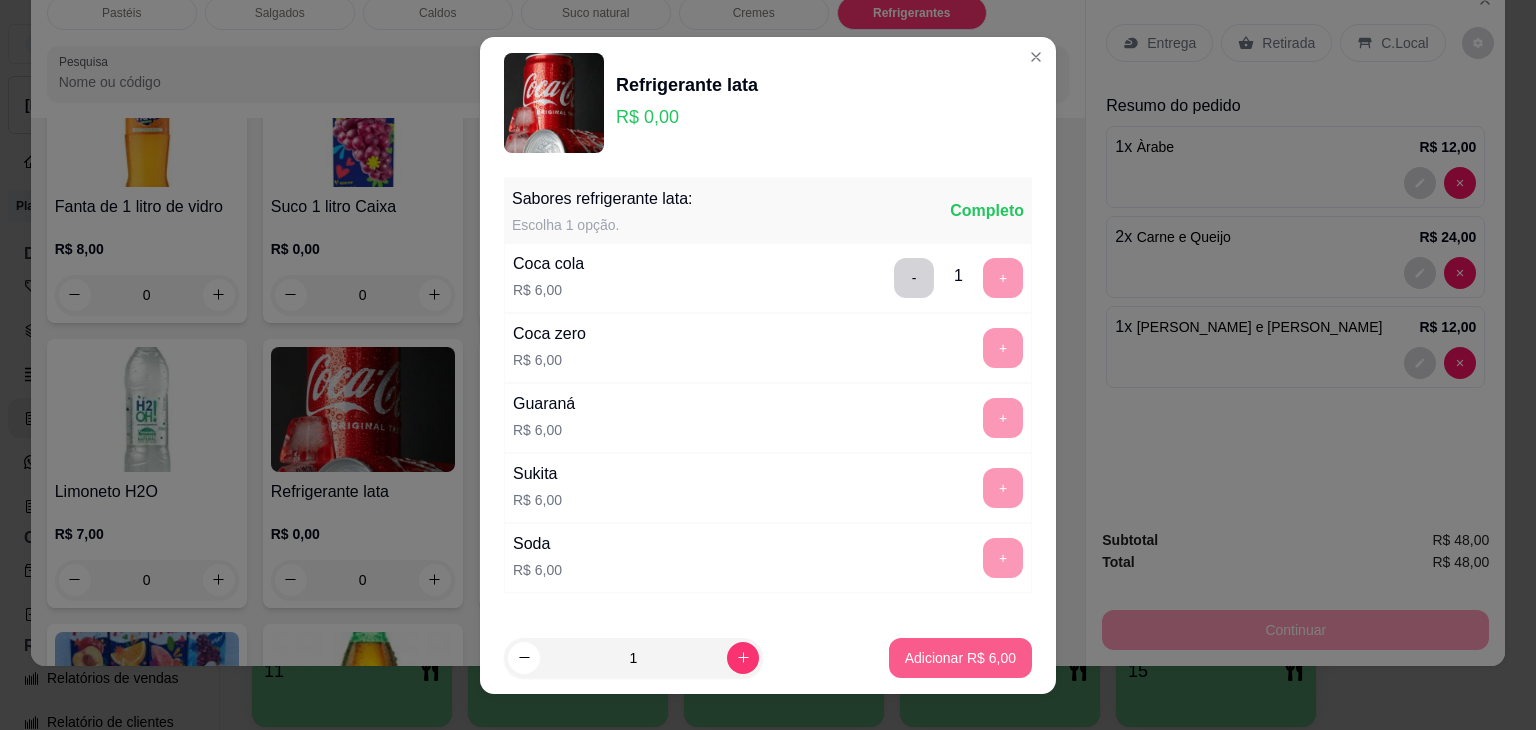 click on "Adicionar   R$ 6,00" at bounding box center (960, 658) 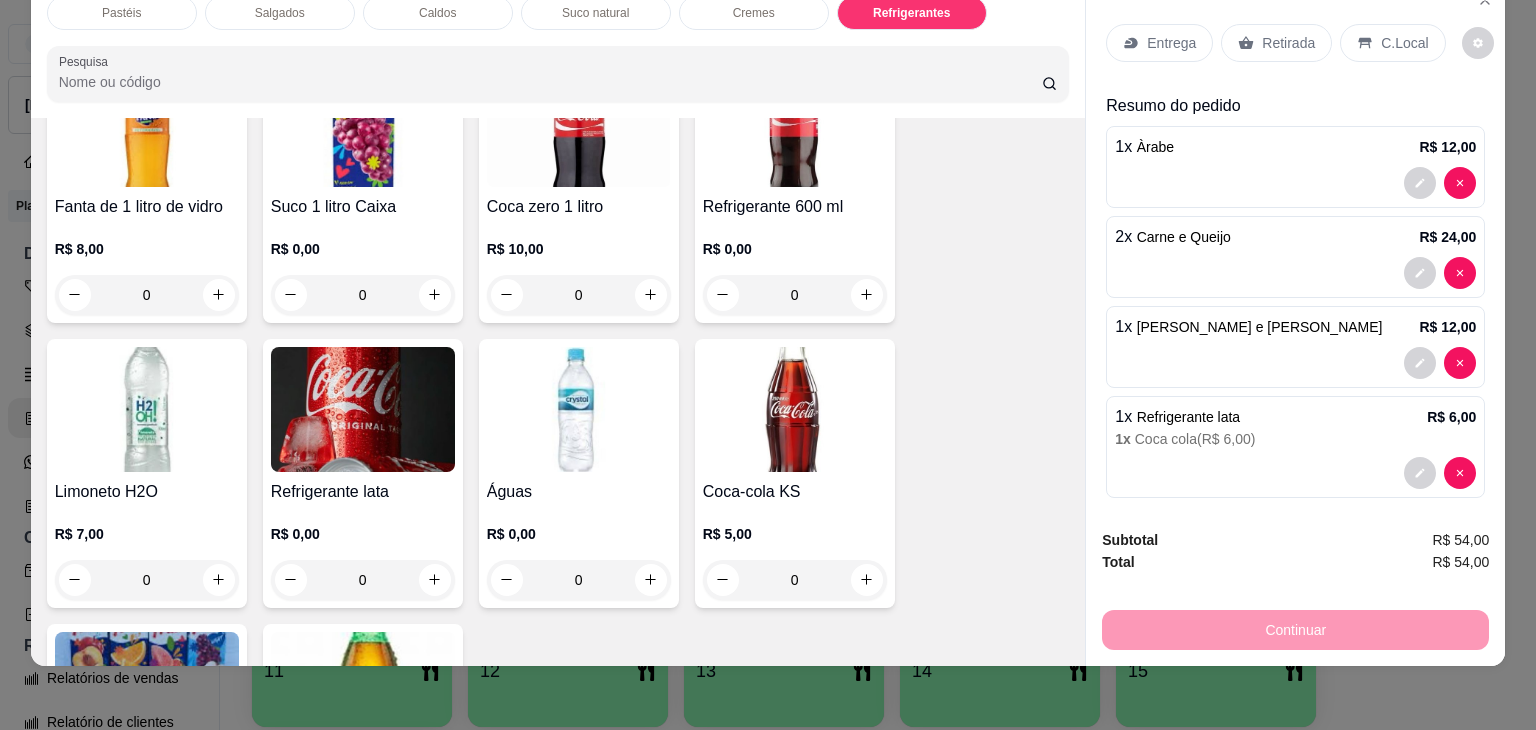 click on "Retirada" at bounding box center [1288, 43] 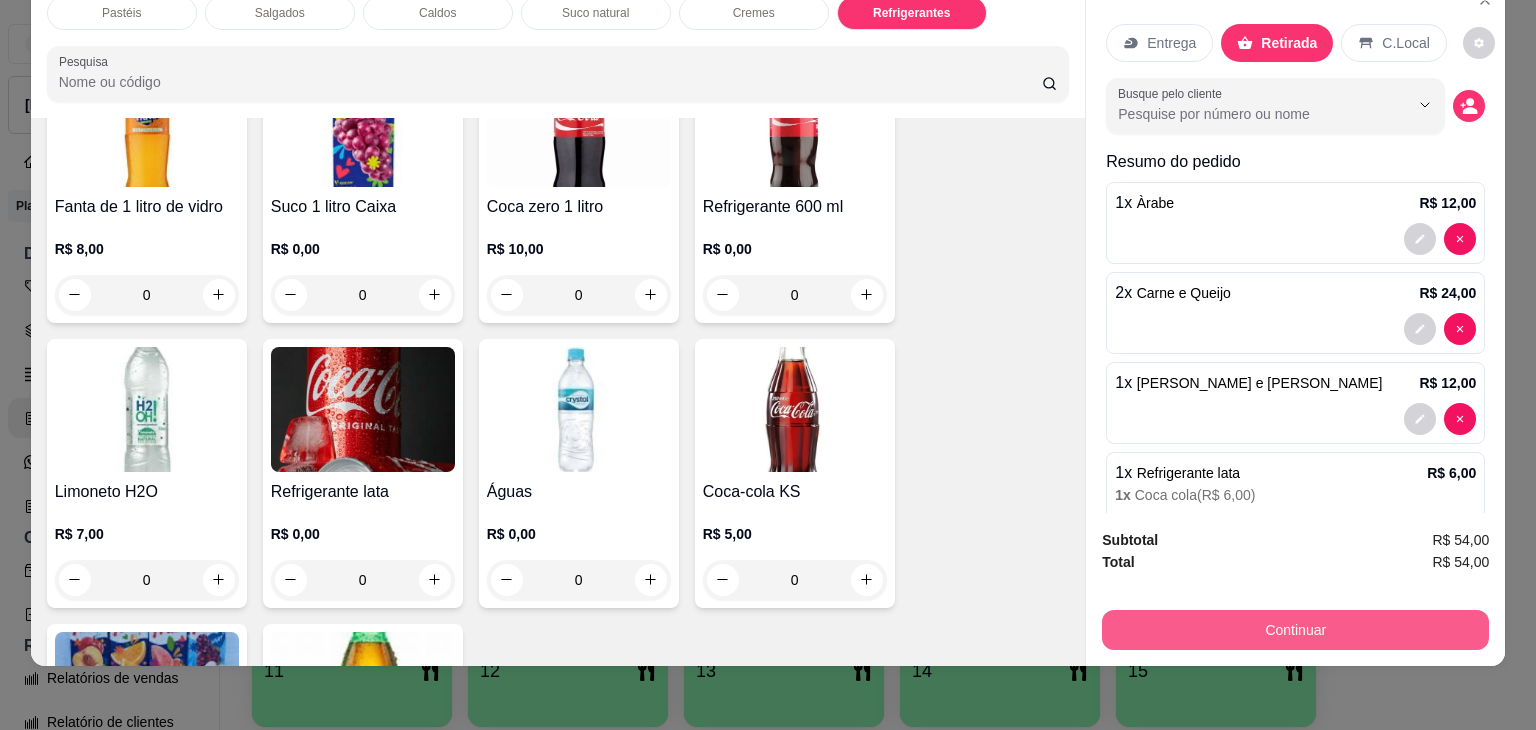 click on "Continuar" at bounding box center (1295, 630) 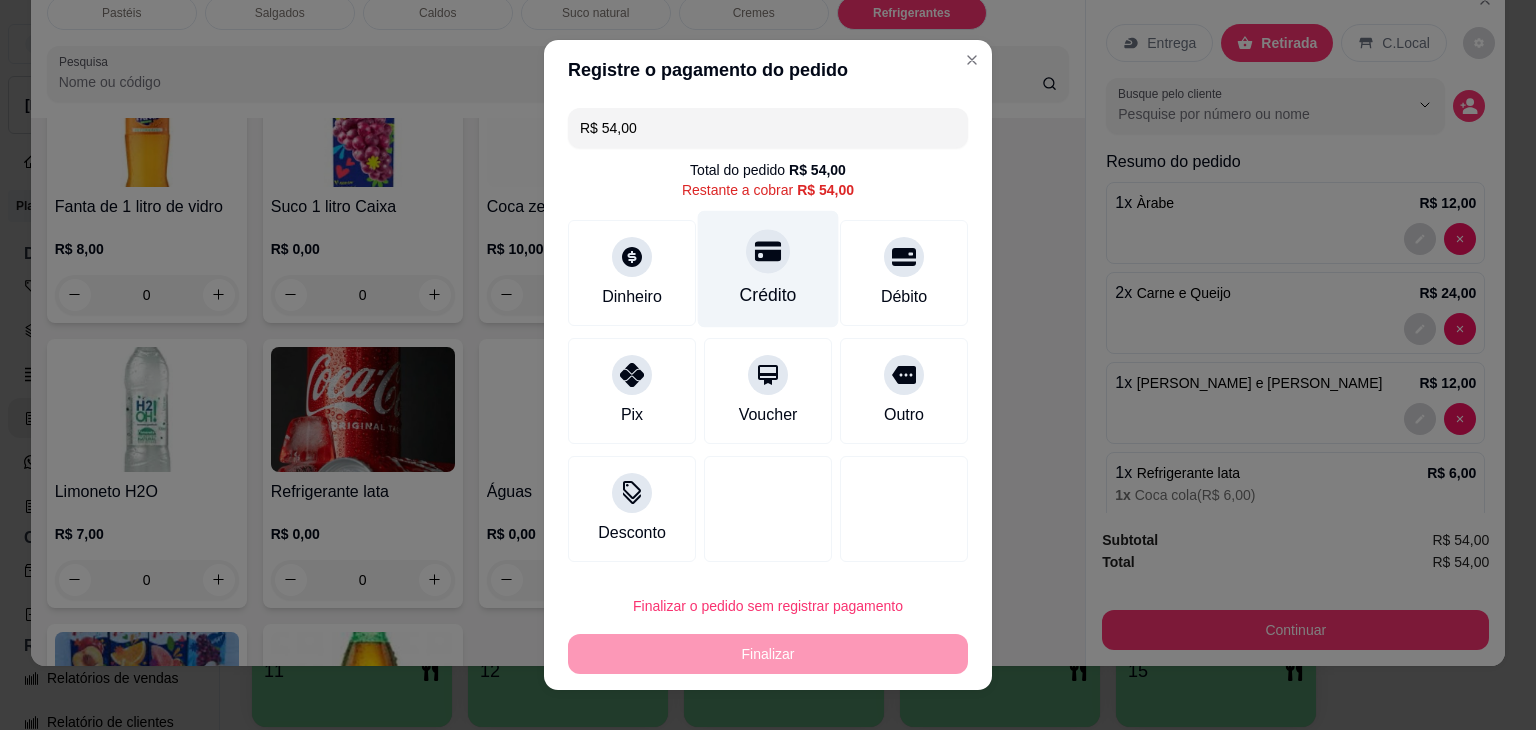 click 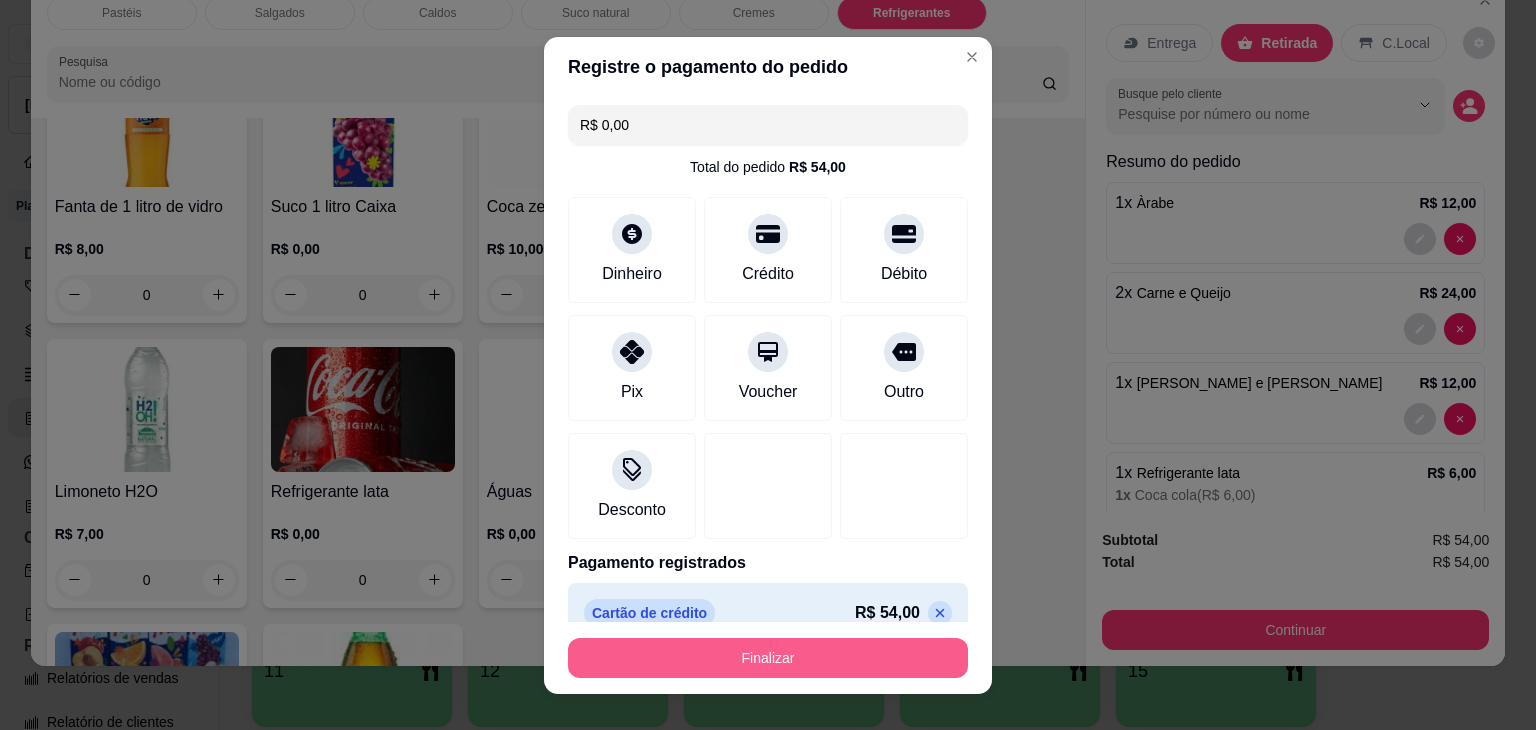 click on "Finalizar" at bounding box center [768, 658] 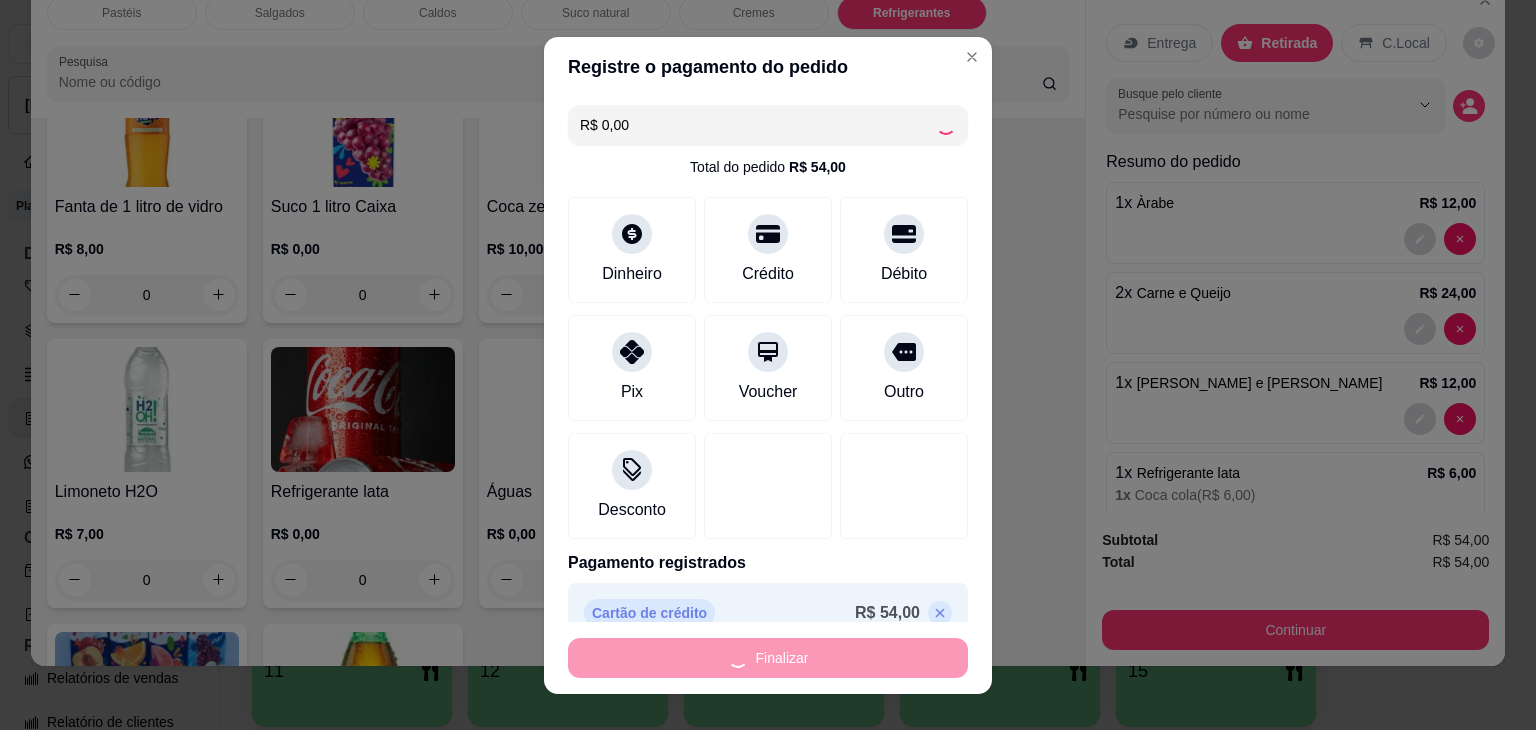 type on "0" 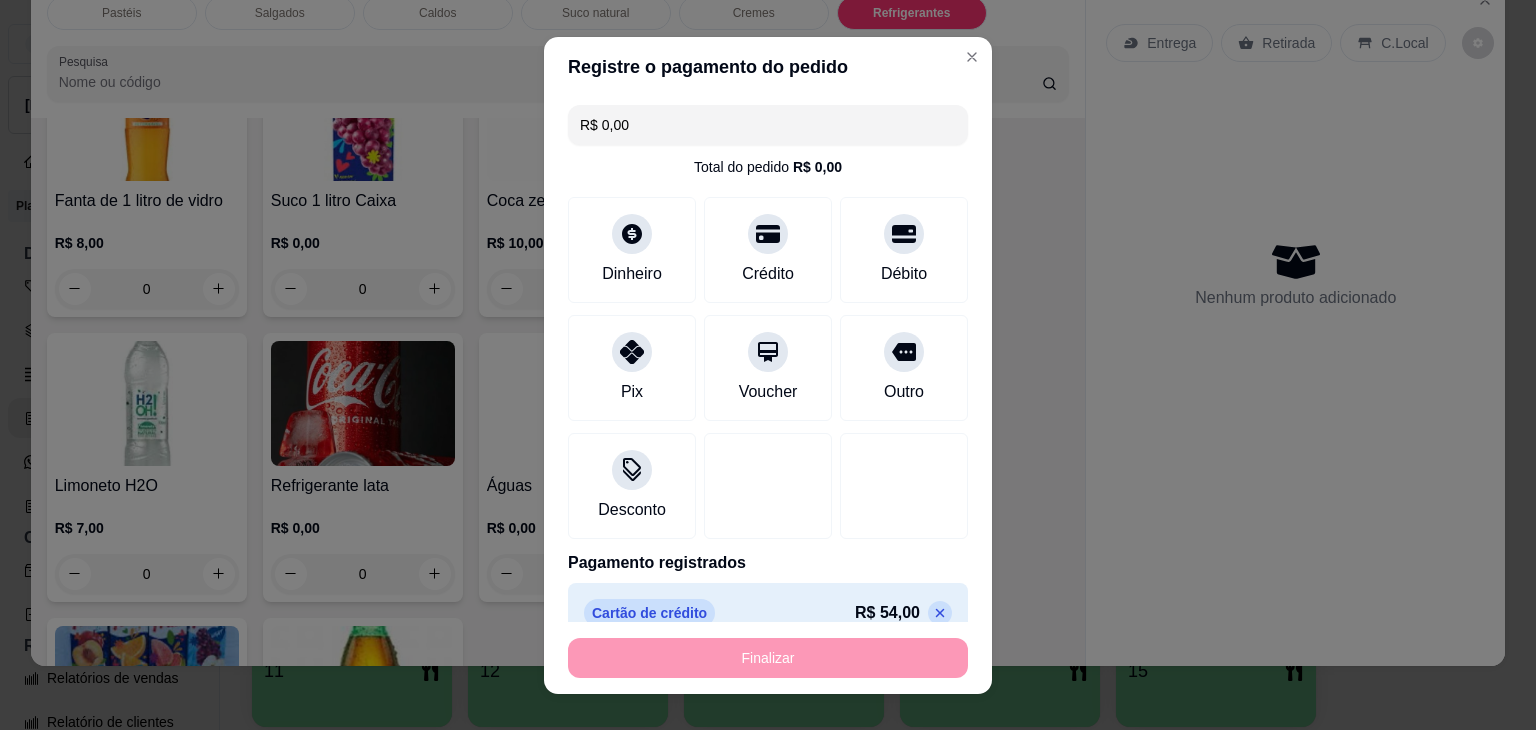 type on "-R$ 54,00" 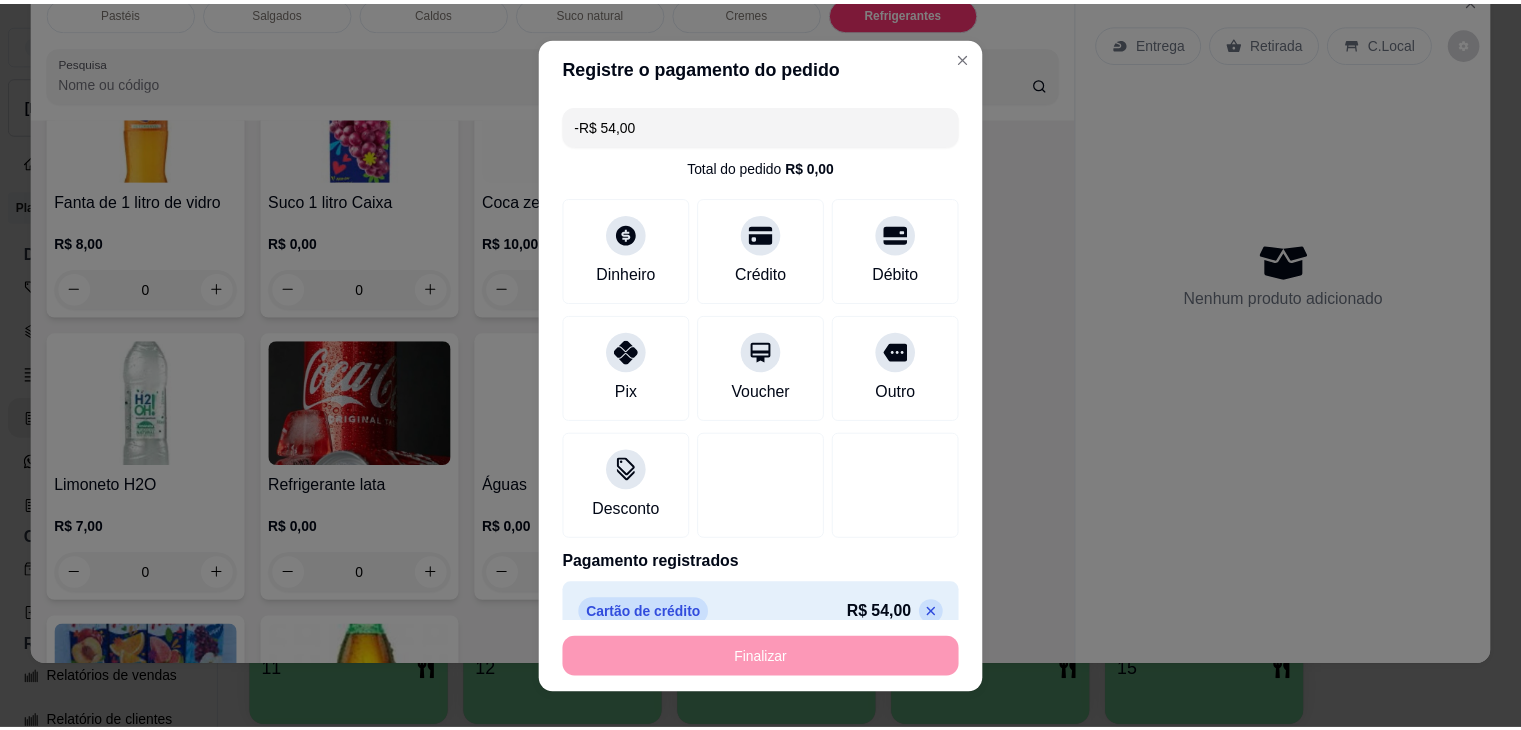 scroll, scrollTop: 5930, scrollLeft: 0, axis: vertical 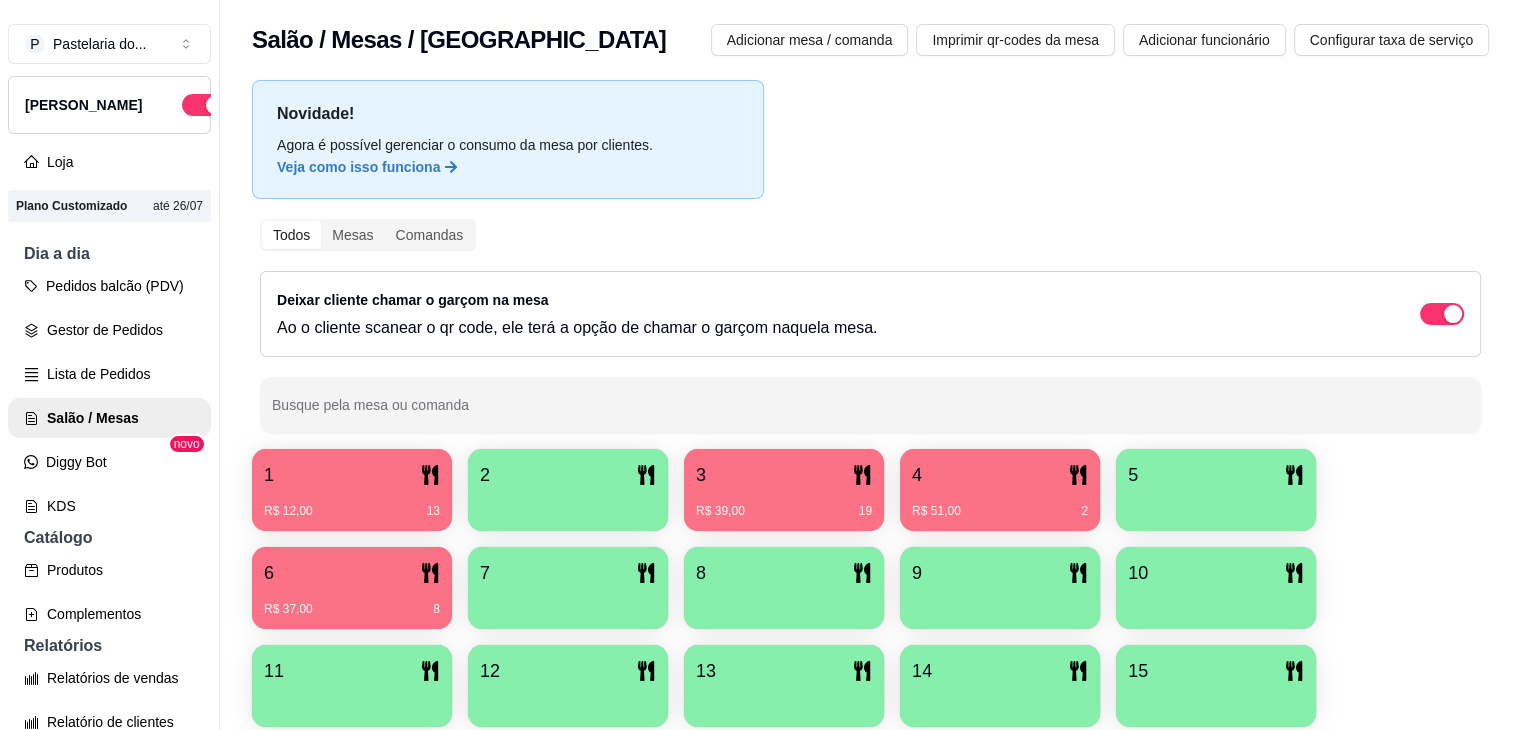 click on "Todos Mesas Comandas Deixar cliente chamar o garçom na mesa Ao o cliente scanear o qr code, ele terá a opção de chamar o garçom naquela mesa. Busque pela mesa ou comanda" at bounding box center [870, 326] 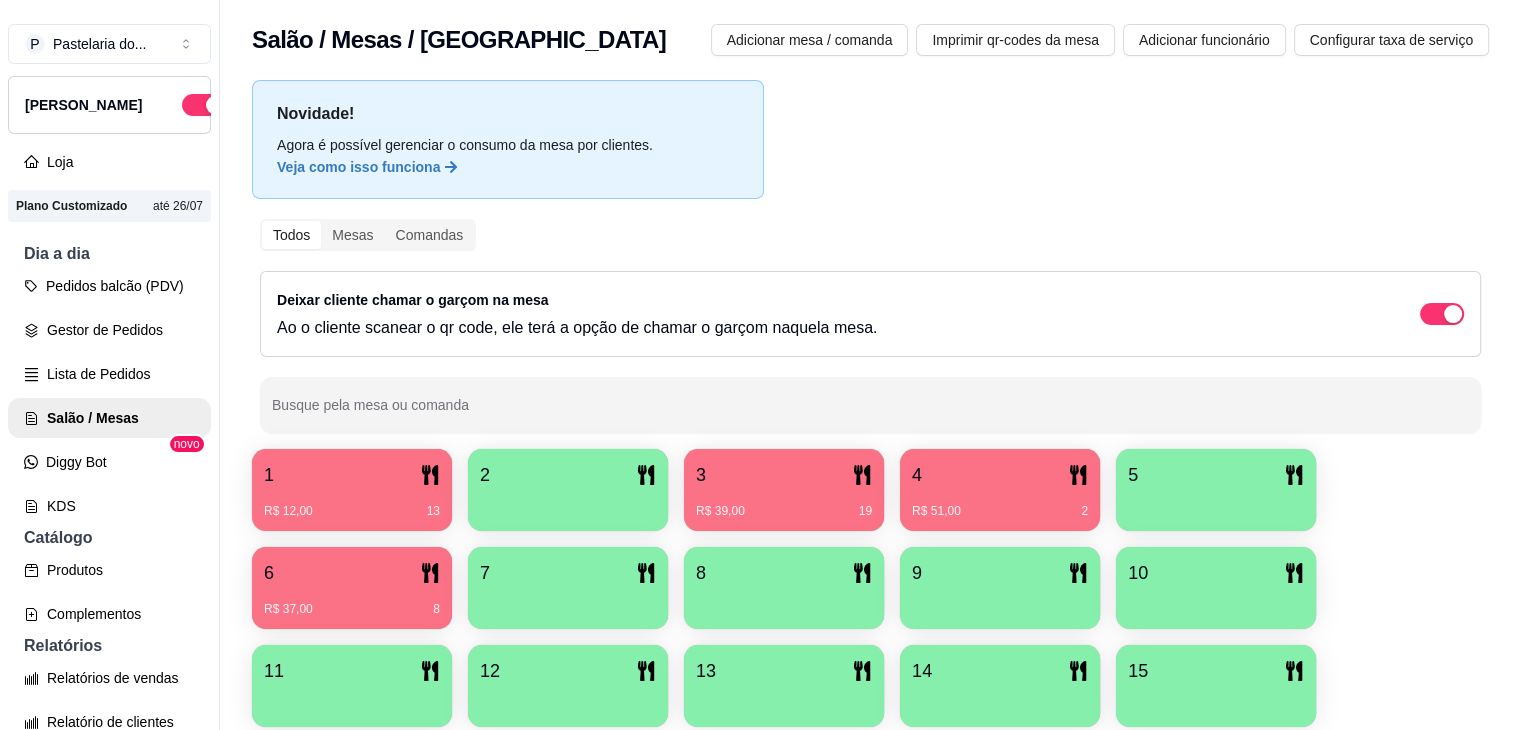 click on "Todos Mesas Comandas Deixar cliente chamar o garçom na mesa Ao o cliente scanear o qr code, ele terá a opção de chamar o garçom naquela mesa. Busque pela mesa ou comanda" at bounding box center (870, 326) 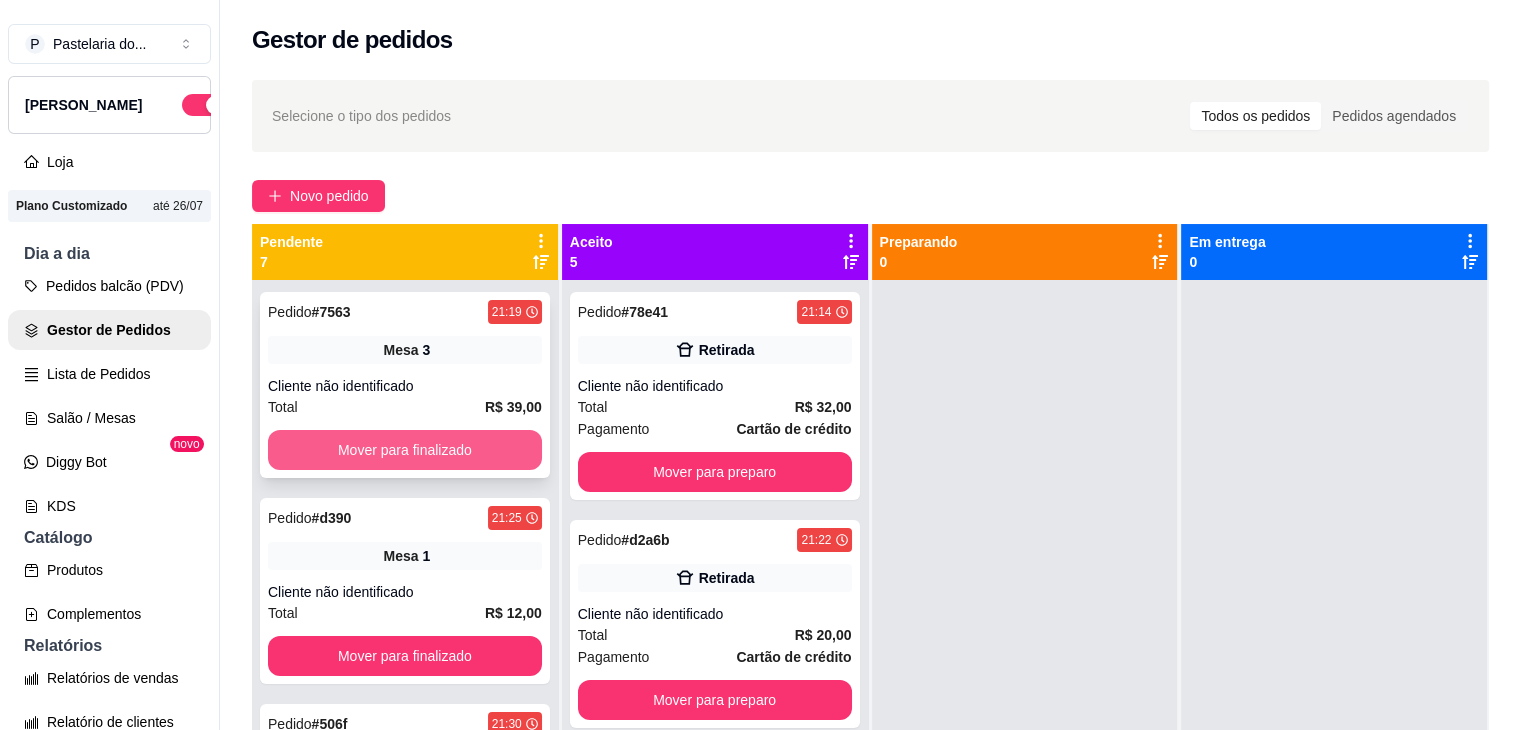 click on "Mover para finalizado" at bounding box center (405, 450) 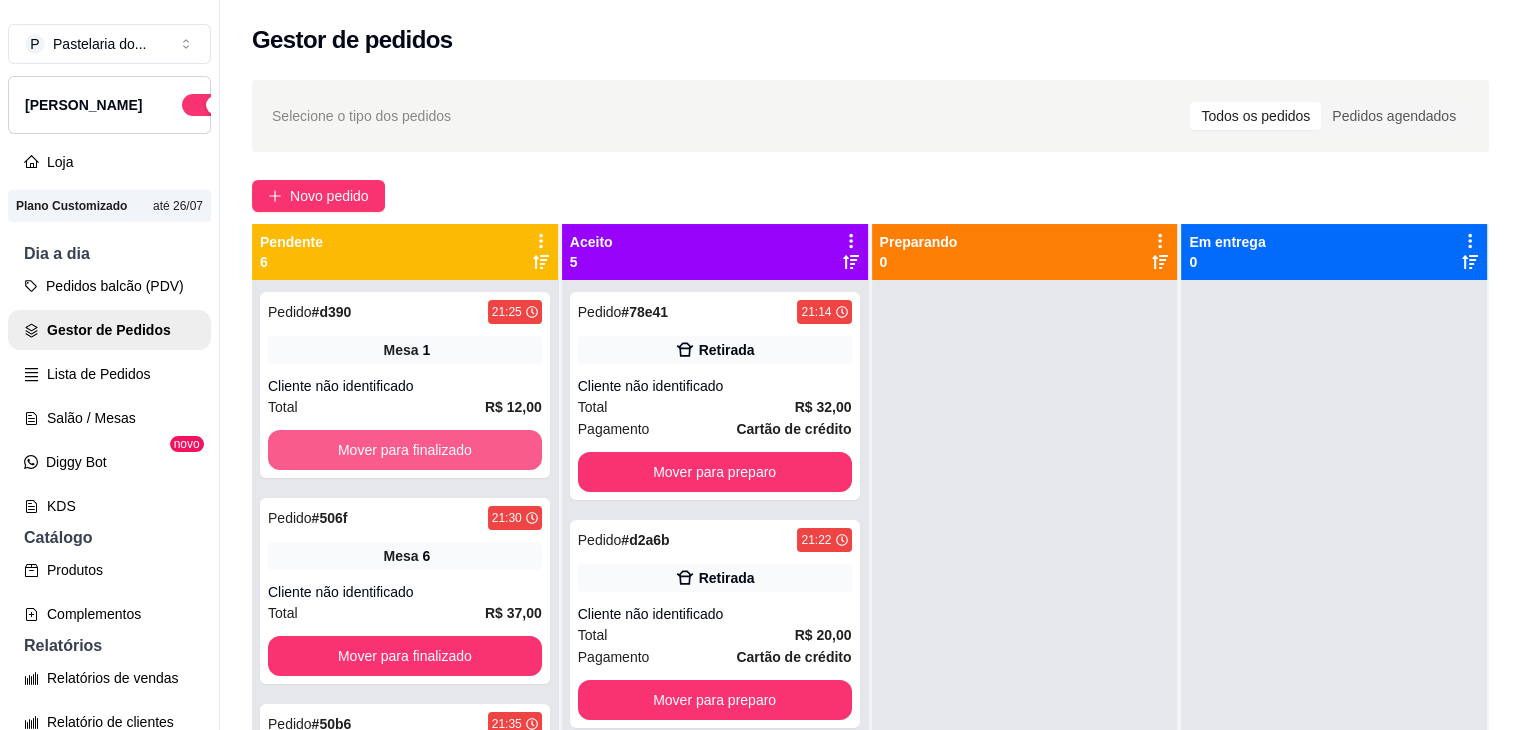 click on "Mover para finalizado" at bounding box center (405, 450) 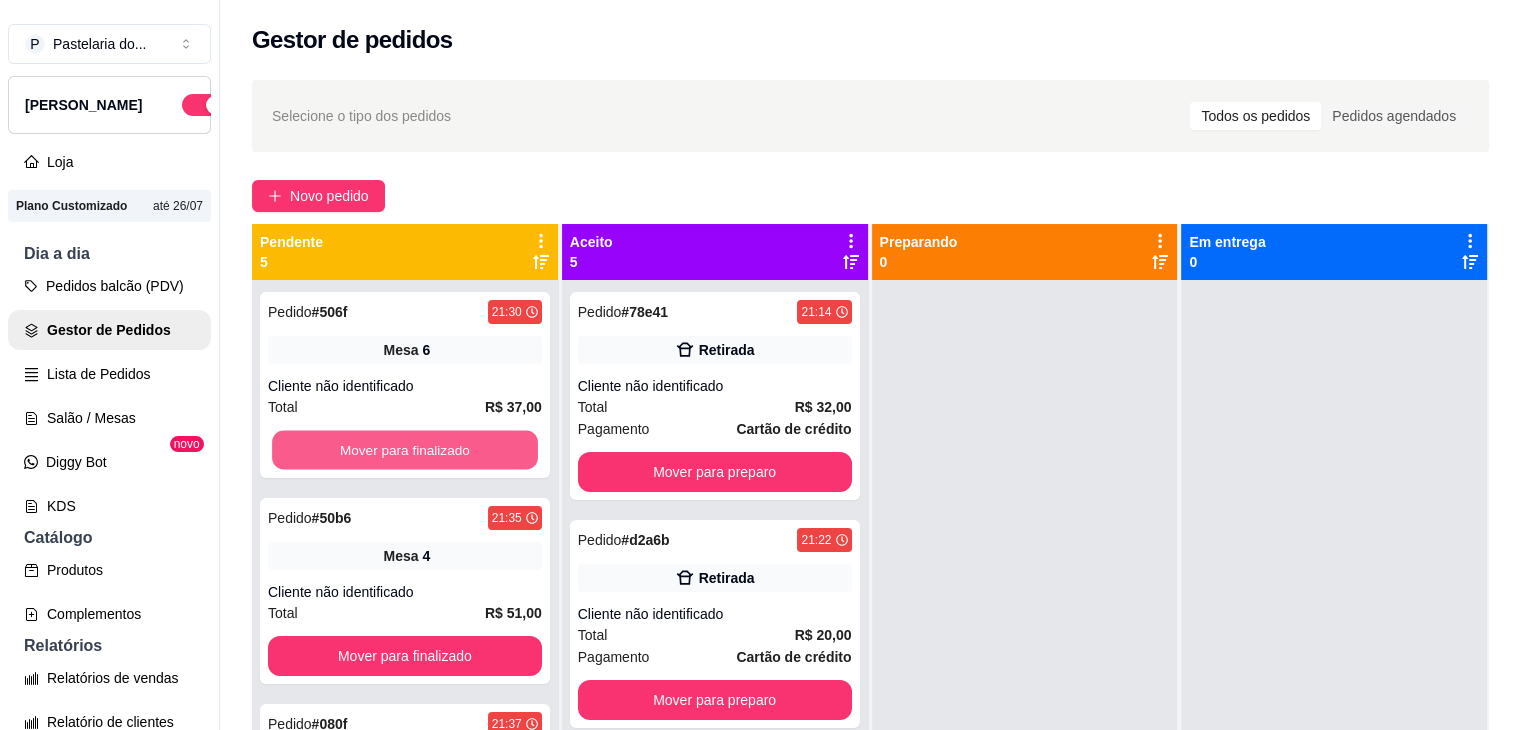 click on "Mover para finalizado" at bounding box center (405, 450) 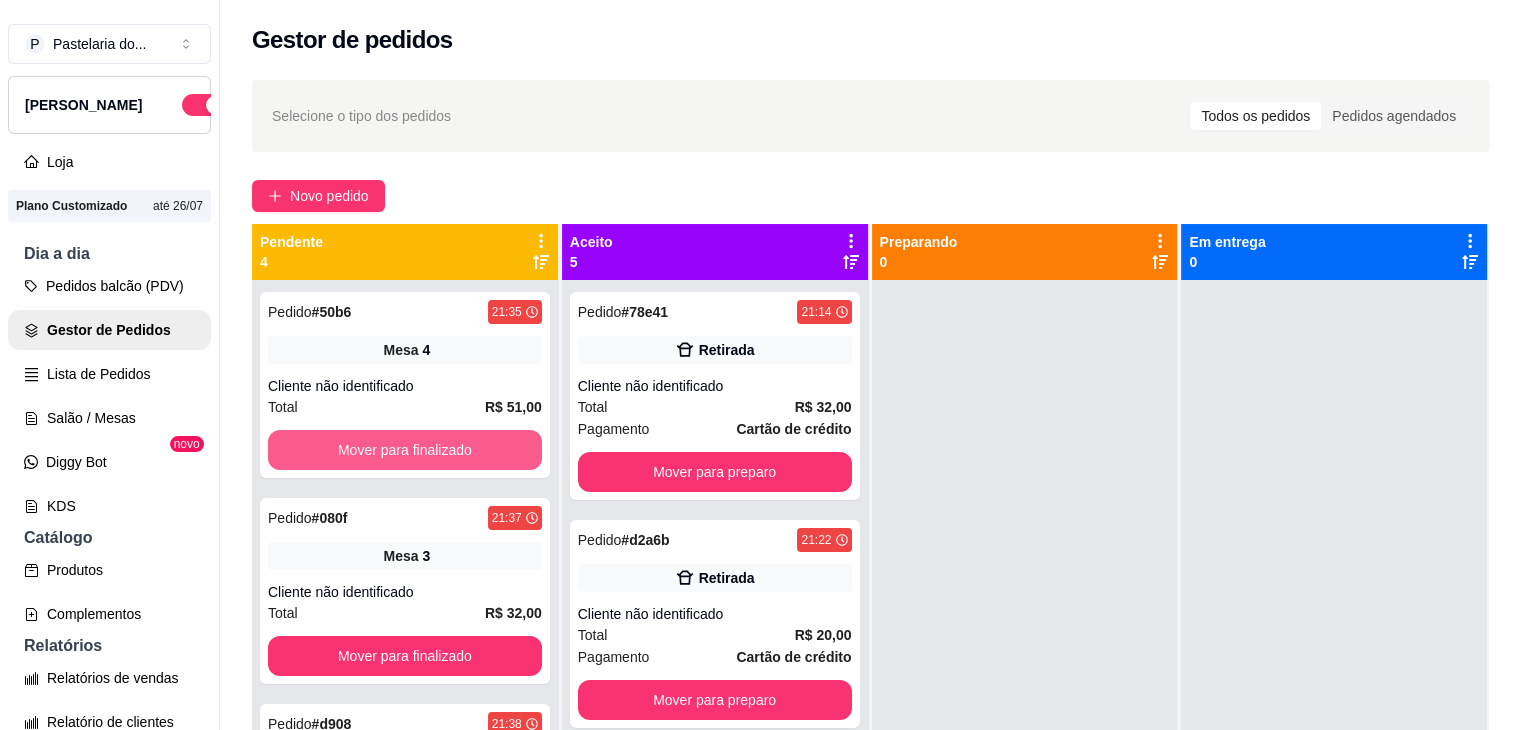 click on "Mover para finalizado" at bounding box center (405, 450) 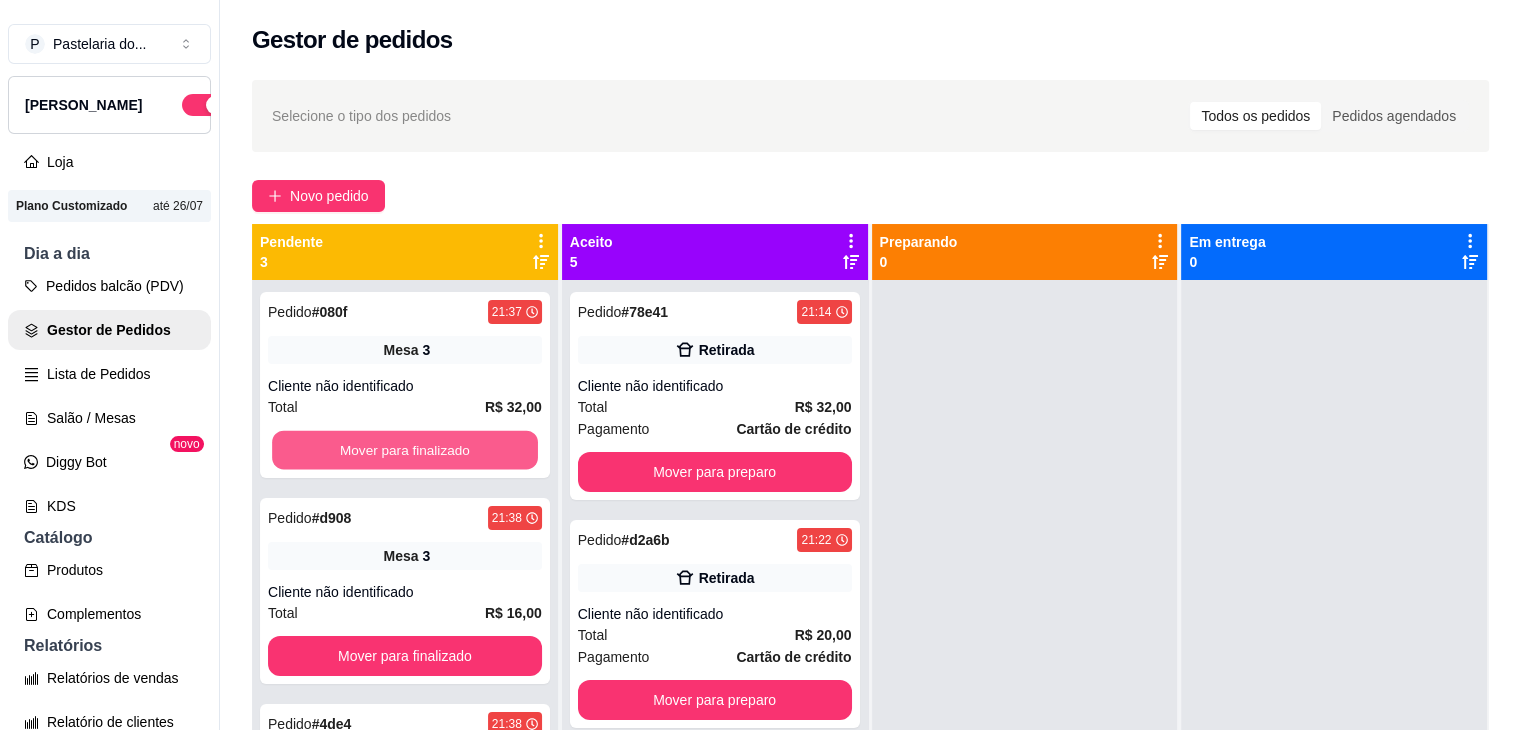 click on "Mover para finalizado" at bounding box center [405, 450] 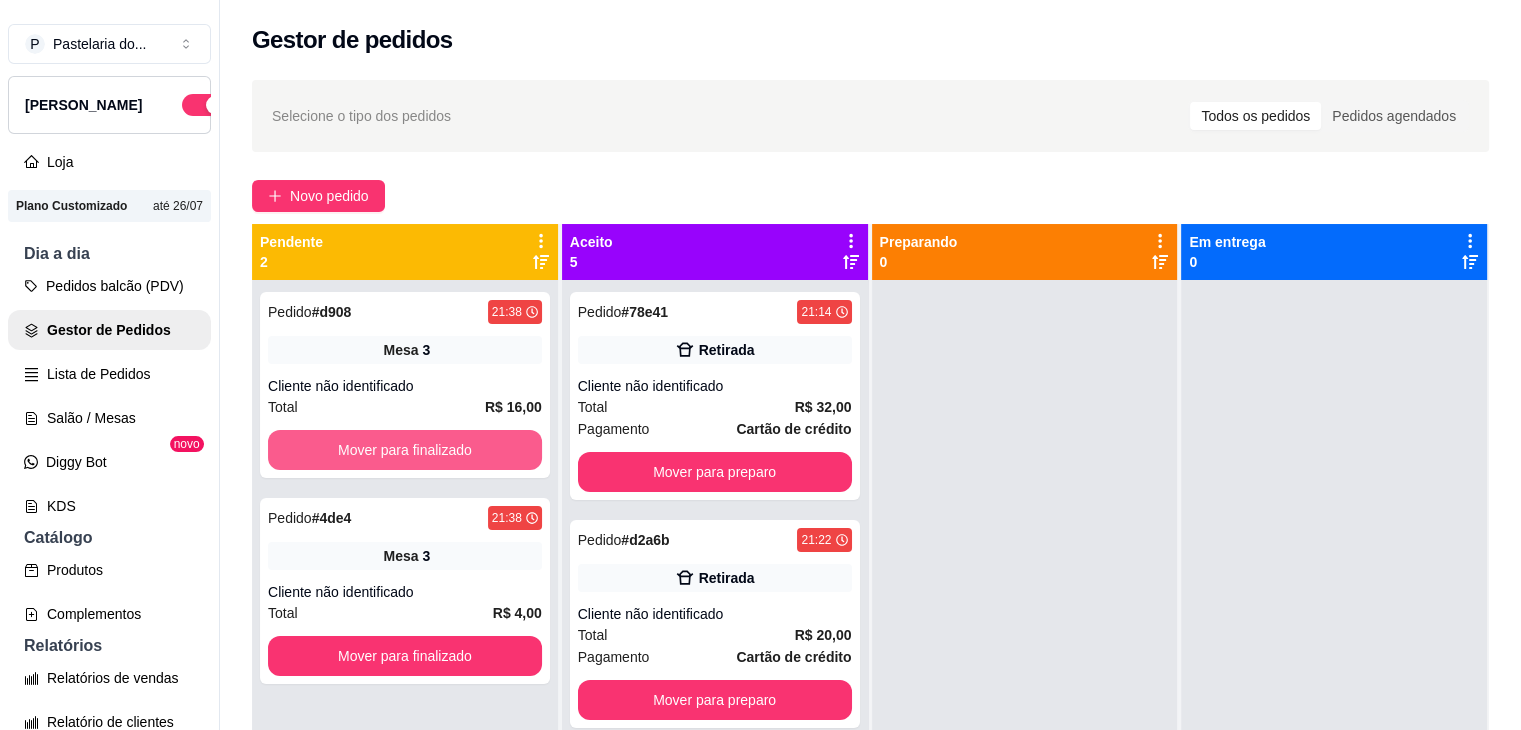 click on "Mover para finalizado" at bounding box center (405, 450) 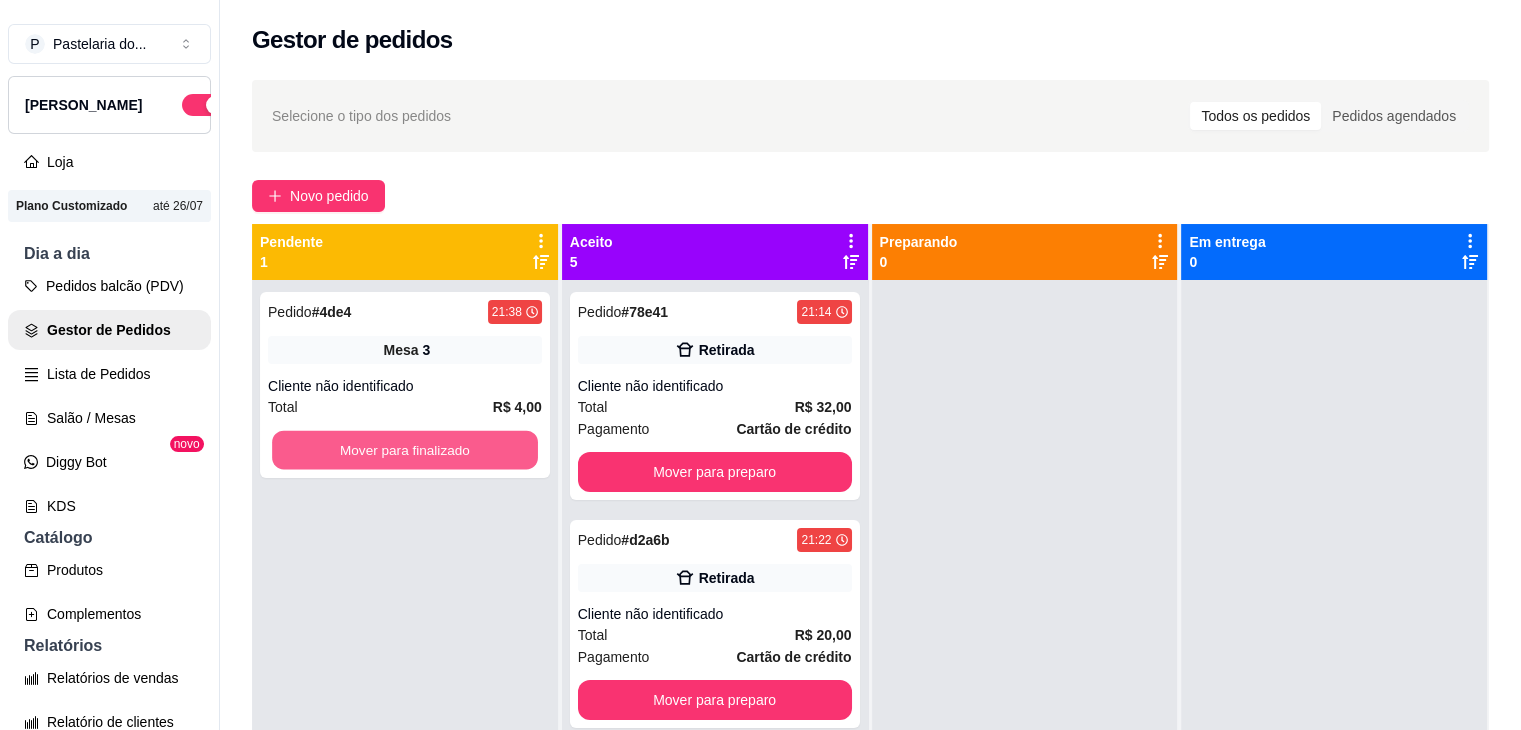 click on "Mover para finalizado" at bounding box center [405, 450] 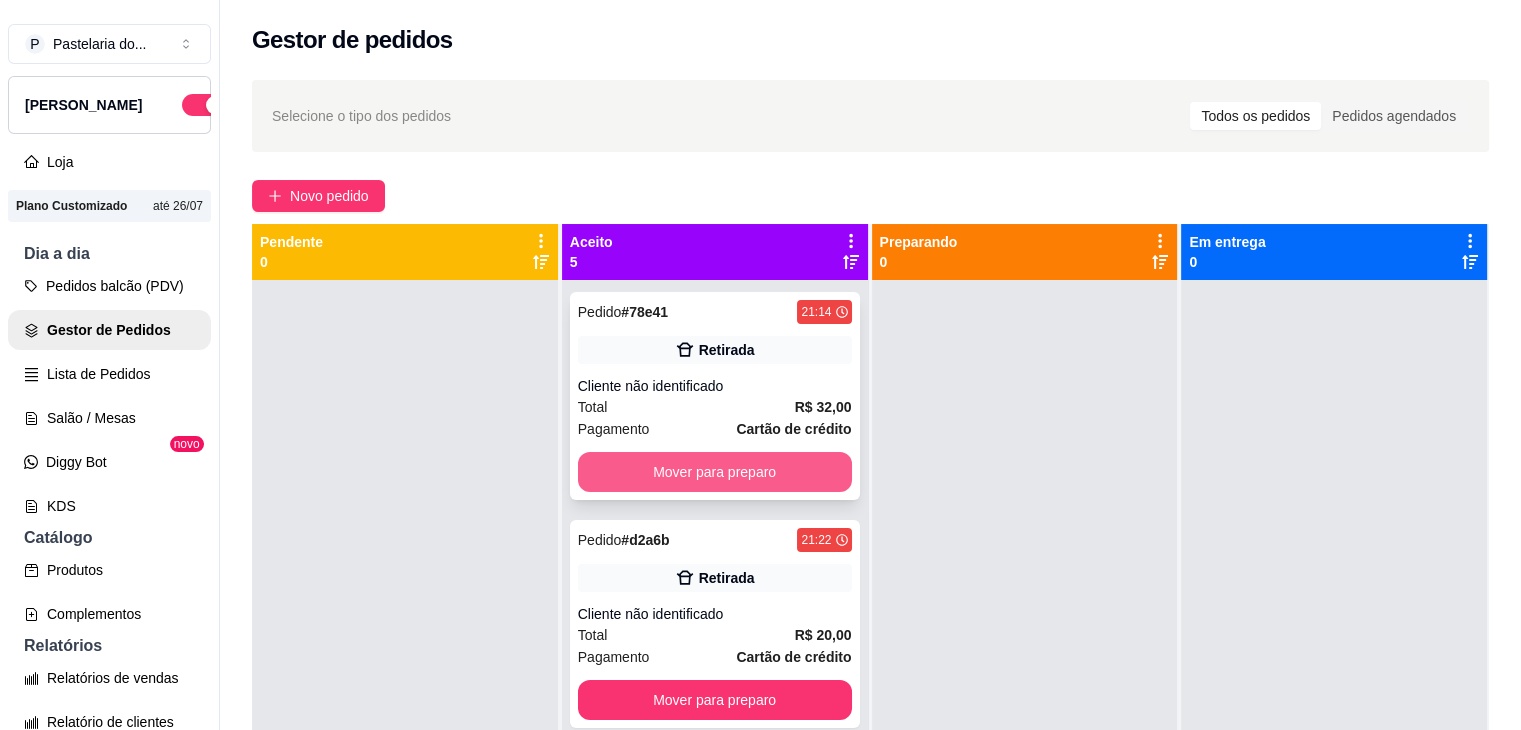 click on "Mover para preparo" at bounding box center (715, 472) 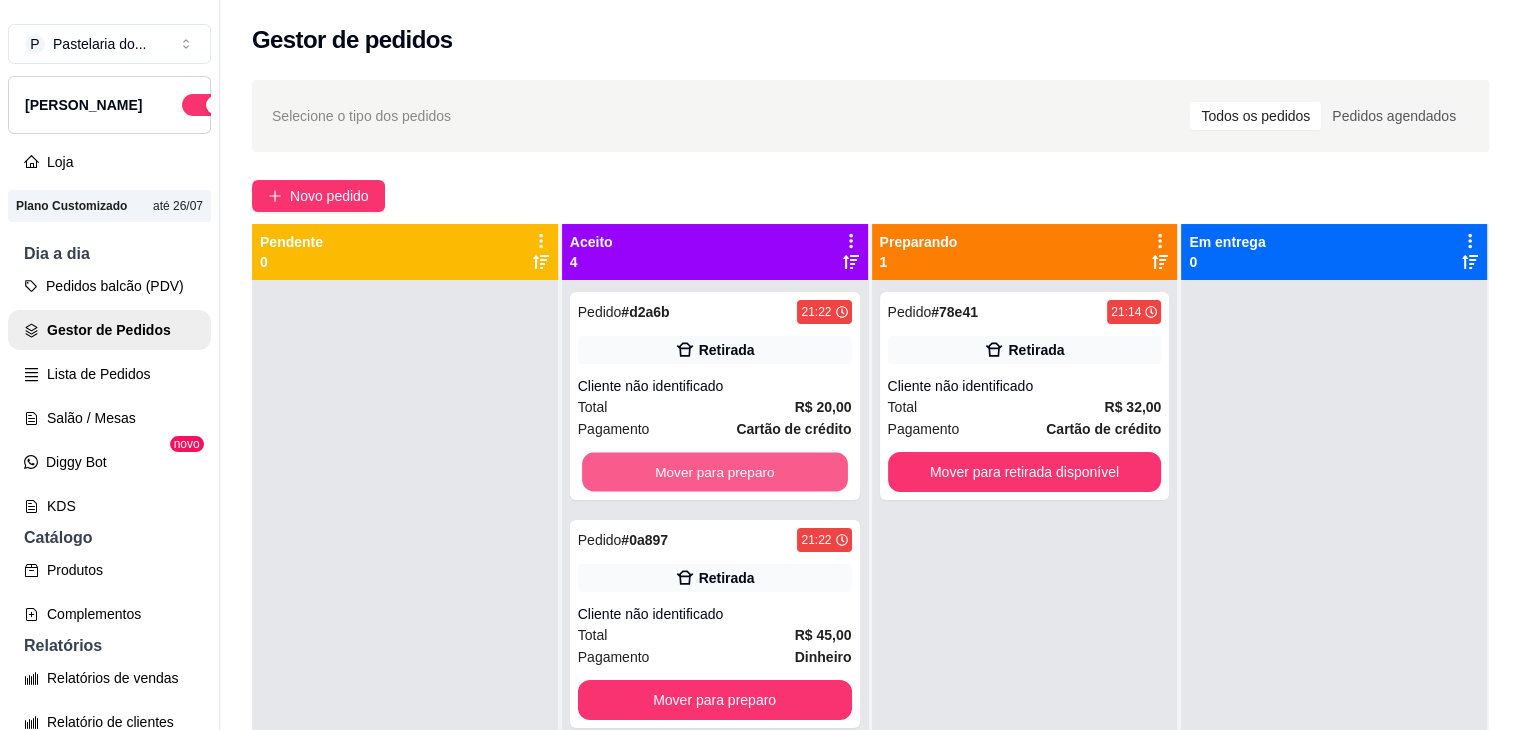 click on "Mover para preparo" at bounding box center [715, 472] 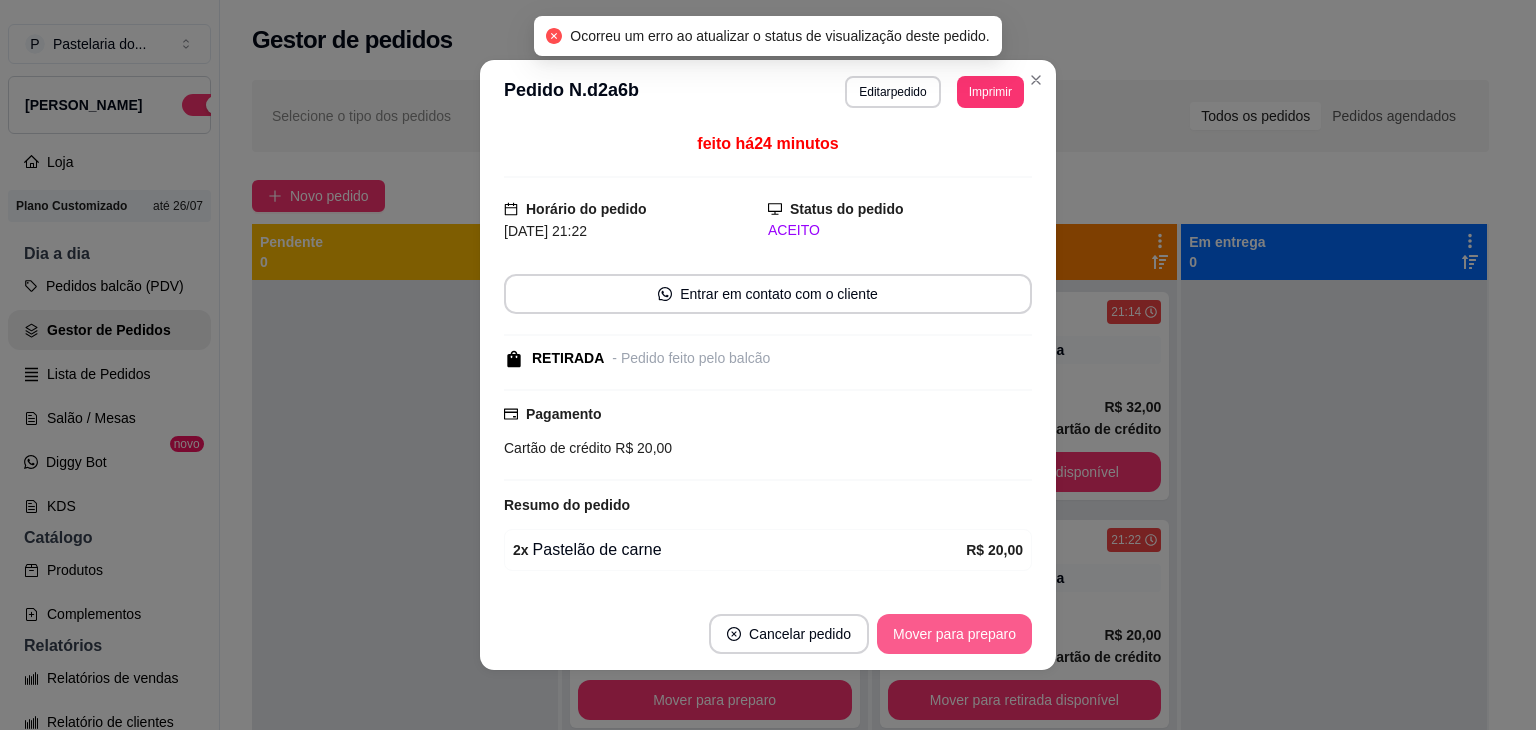 click on "Mover para preparo" at bounding box center [954, 634] 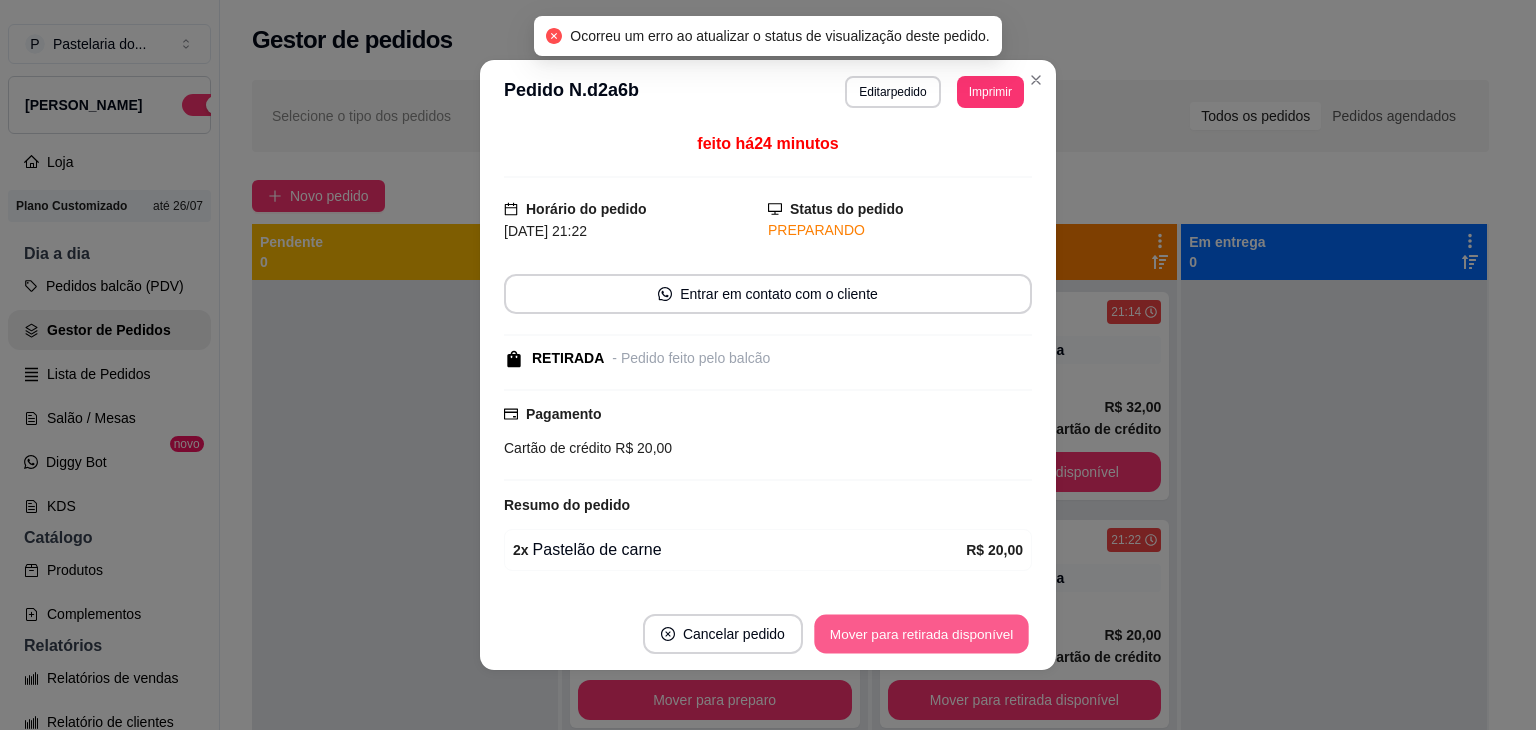 click on "Mover para retirada disponível" at bounding box center (921, 634) 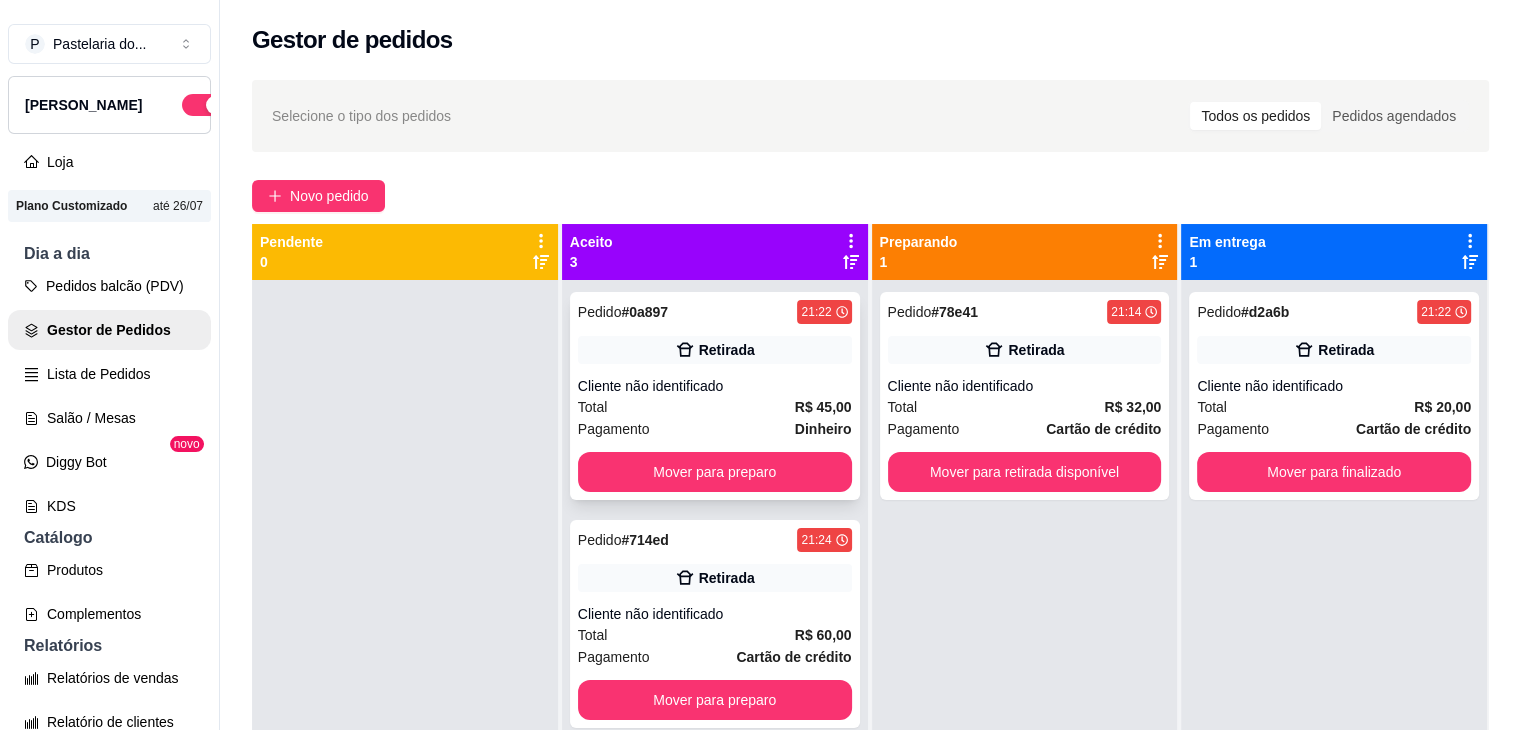 click on "Pedido  # 0a897 21:22 Retirada Cliente não identificado Total R$ 45,00 Pagamento Dinheiro Mover para preparo" at bounding box center [715, 396] 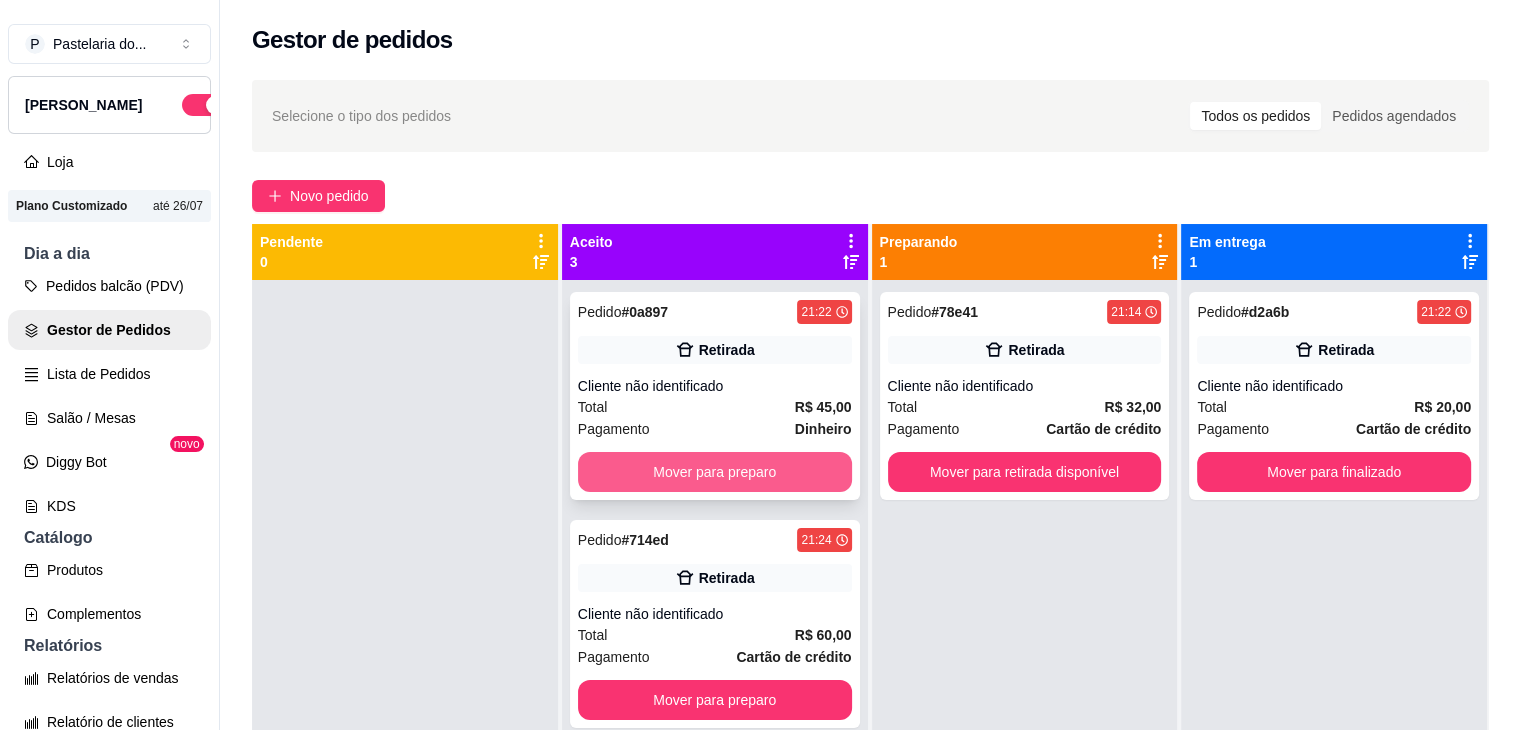 click on "Mover para preparo" at bounding box center (715, 472) 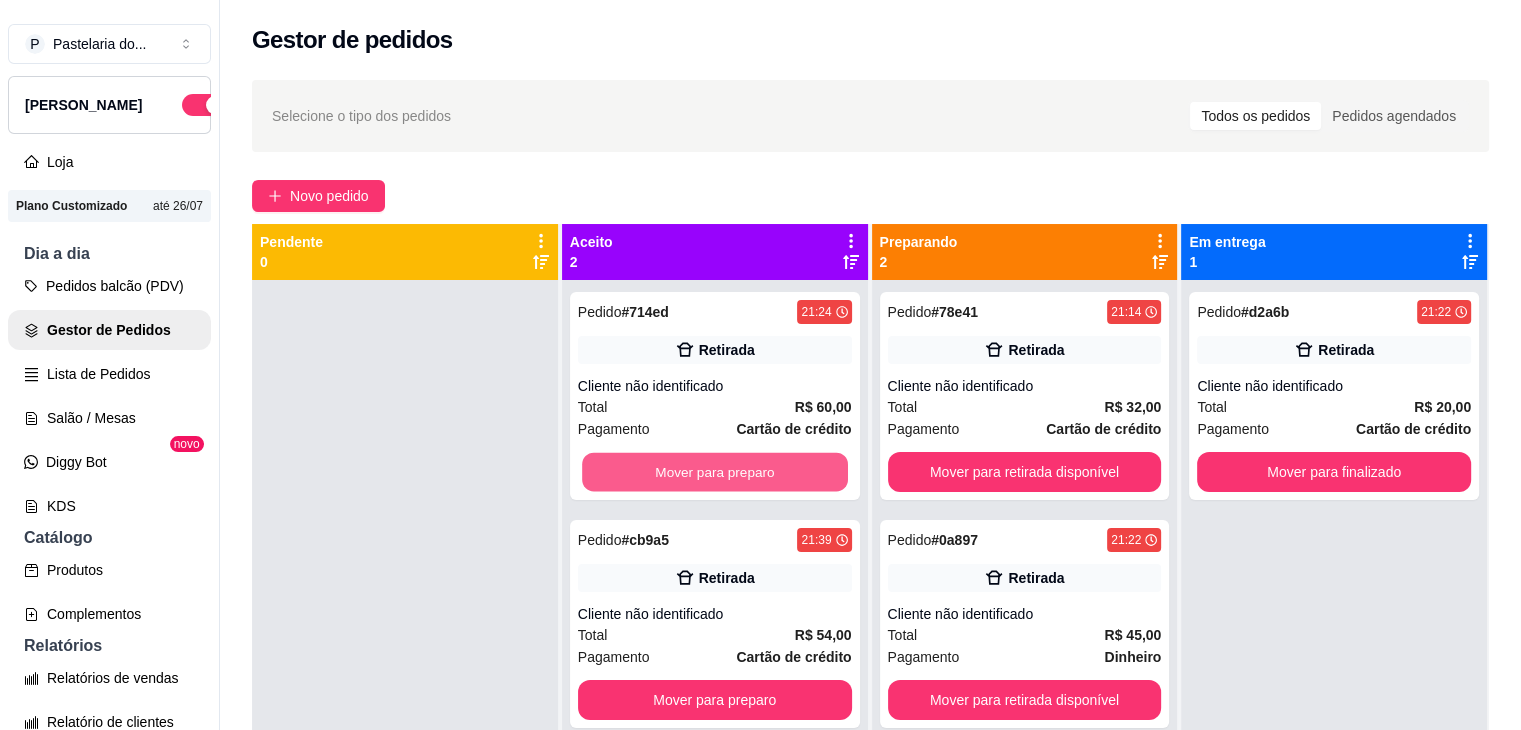 click on "Mover para preparo" at bounding box center (715, 472) 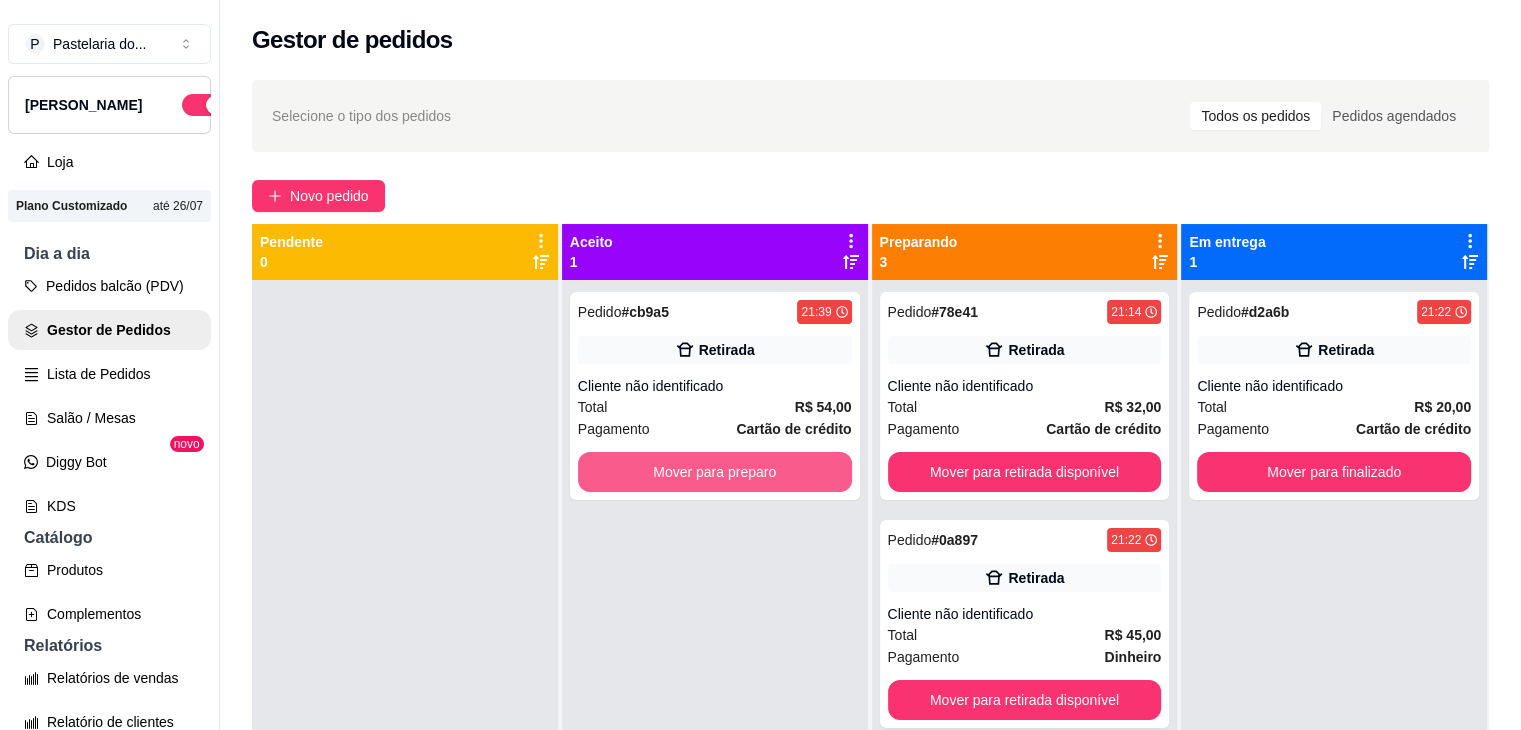 click on "Mover para preparo" at bounding box center [715, 472] 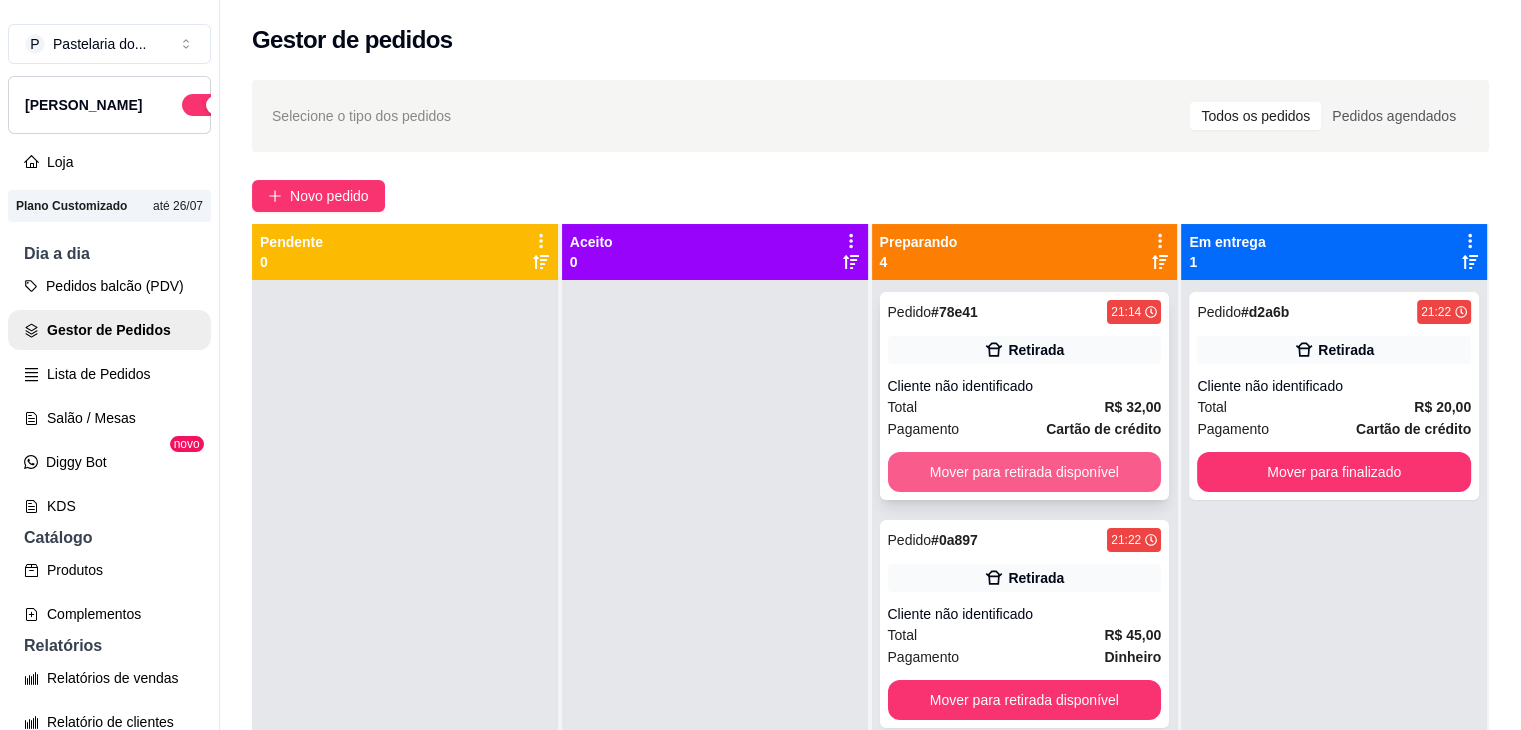 click on "Mover para retirada disponível" at bounding box center (1025, 472) 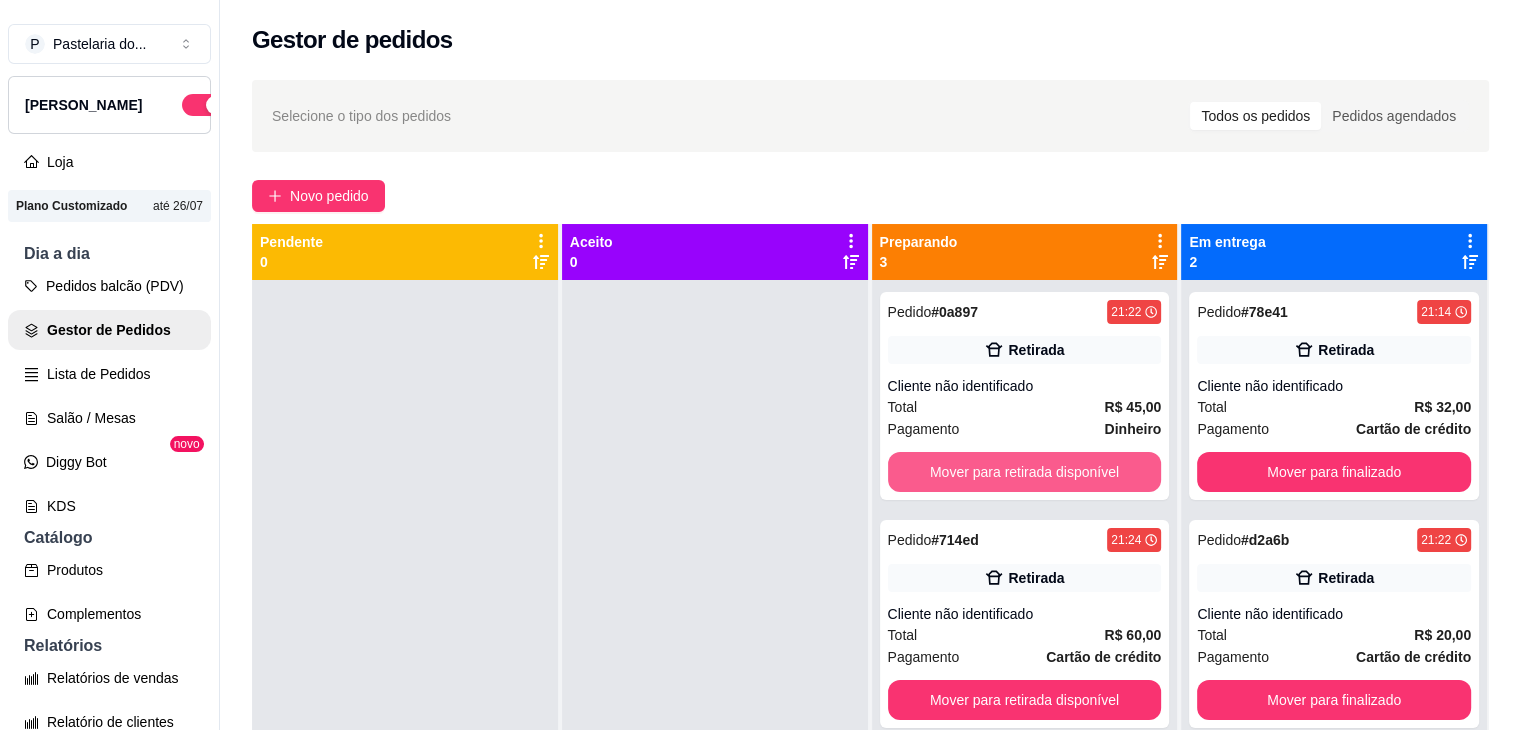 click on "Mover para retirada disponível" at bounding box center (1025, 472) 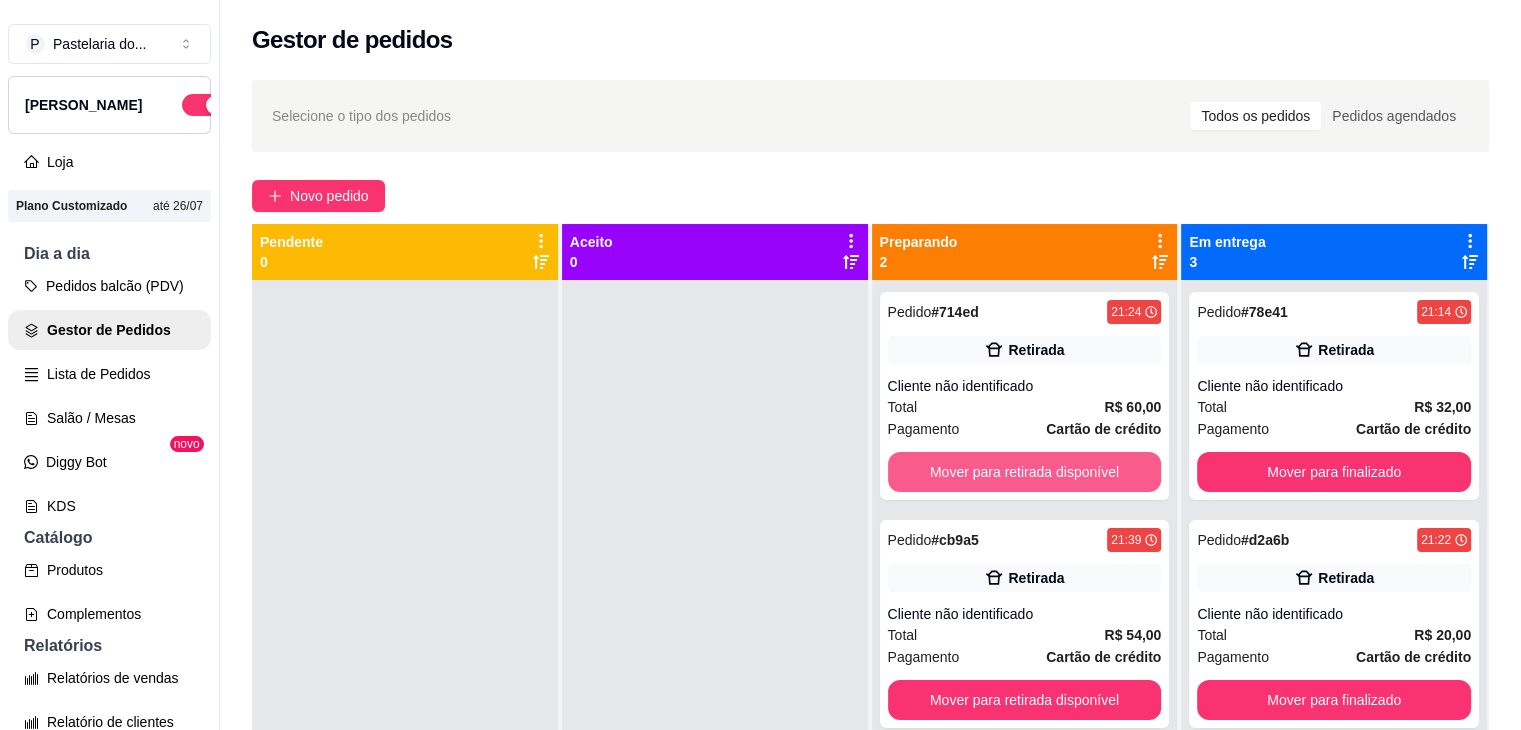 click on "Mover para retirada disponível" at bounding box center [1025, 472] 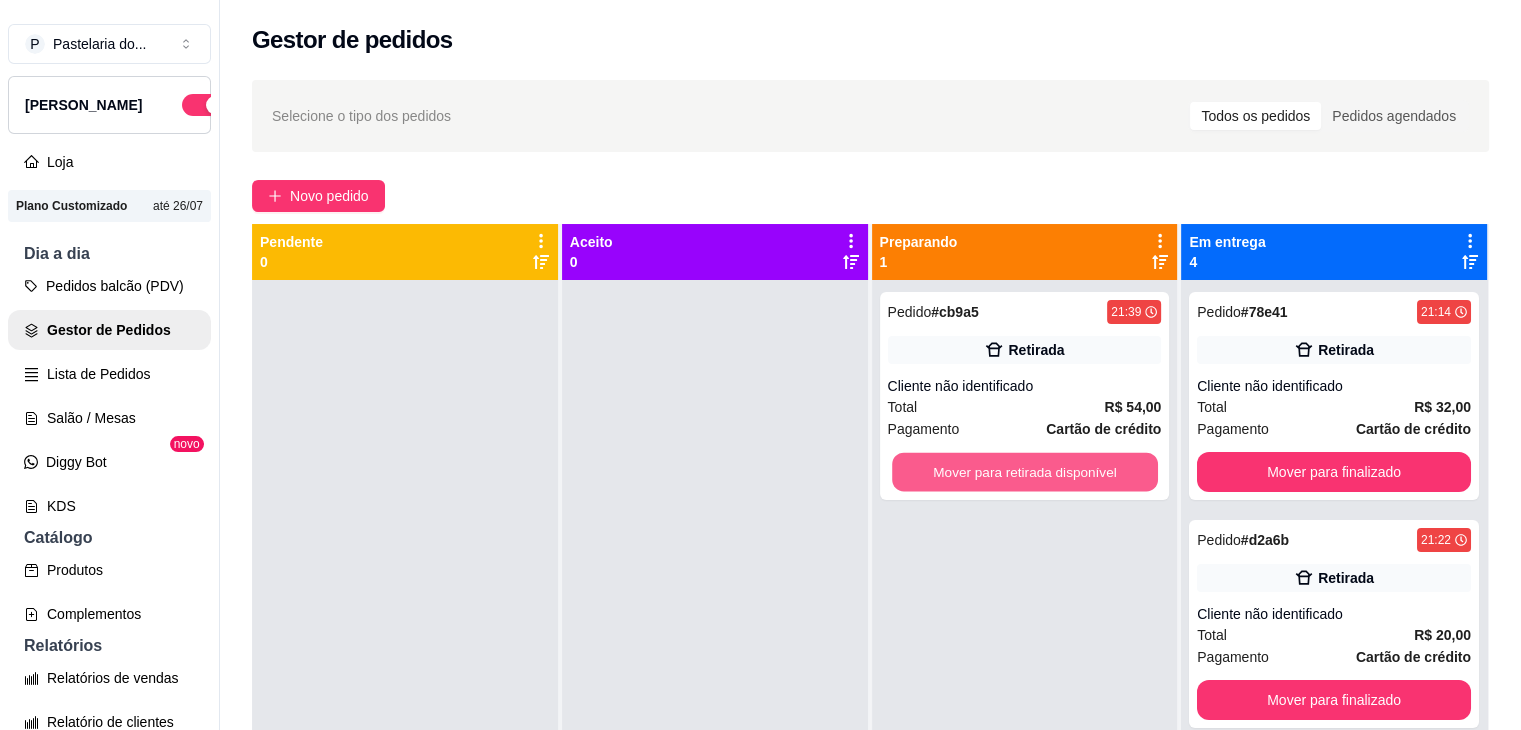 click on "Mover para retirada disponível" at bounding box center (1025, 472) 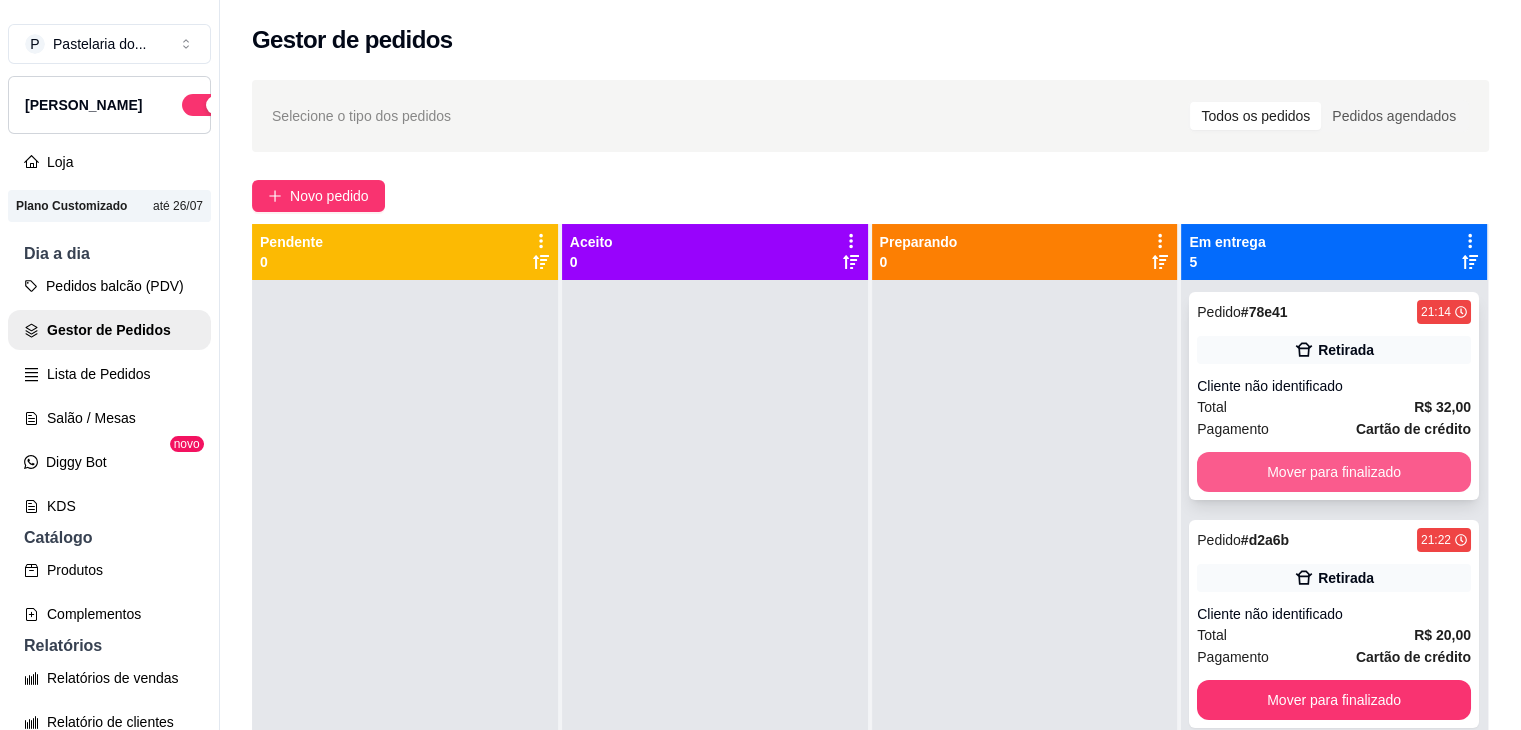 click on "Mover para finalizado" at bounding box center [1334, 472] 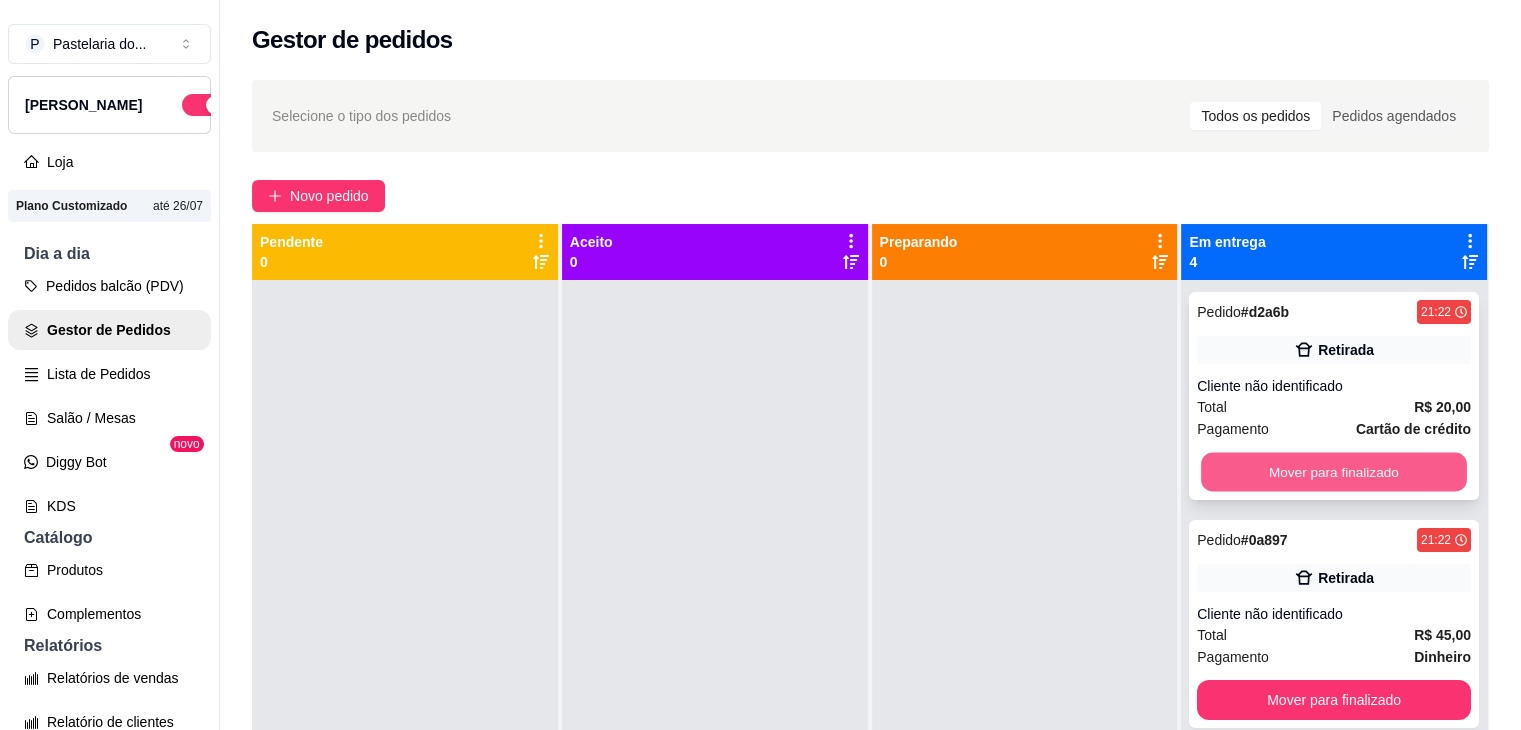 click on "Mover para finalizado" at bounding box center (1334, 472) 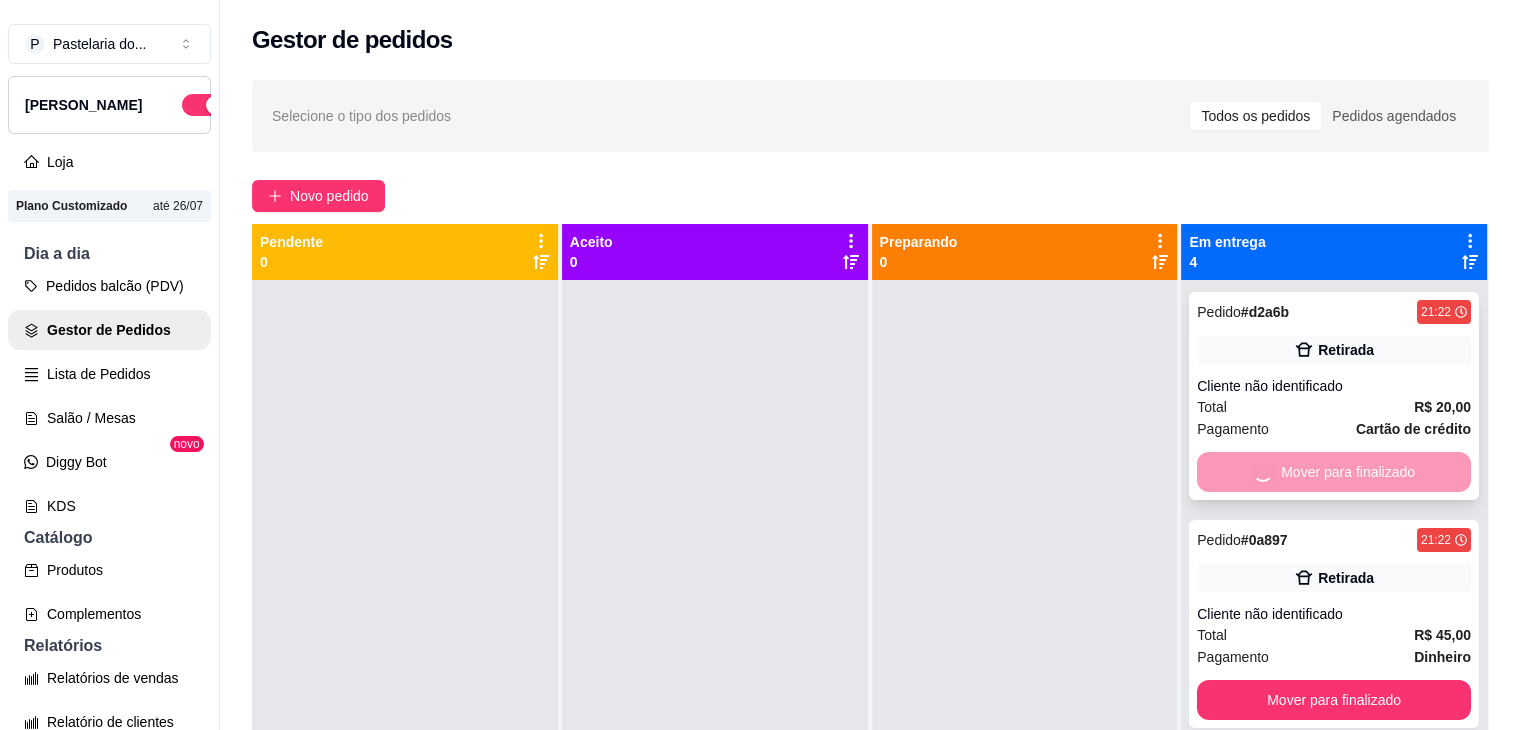 click on "Mover para finalizado" at bounding box center (1334, 700) 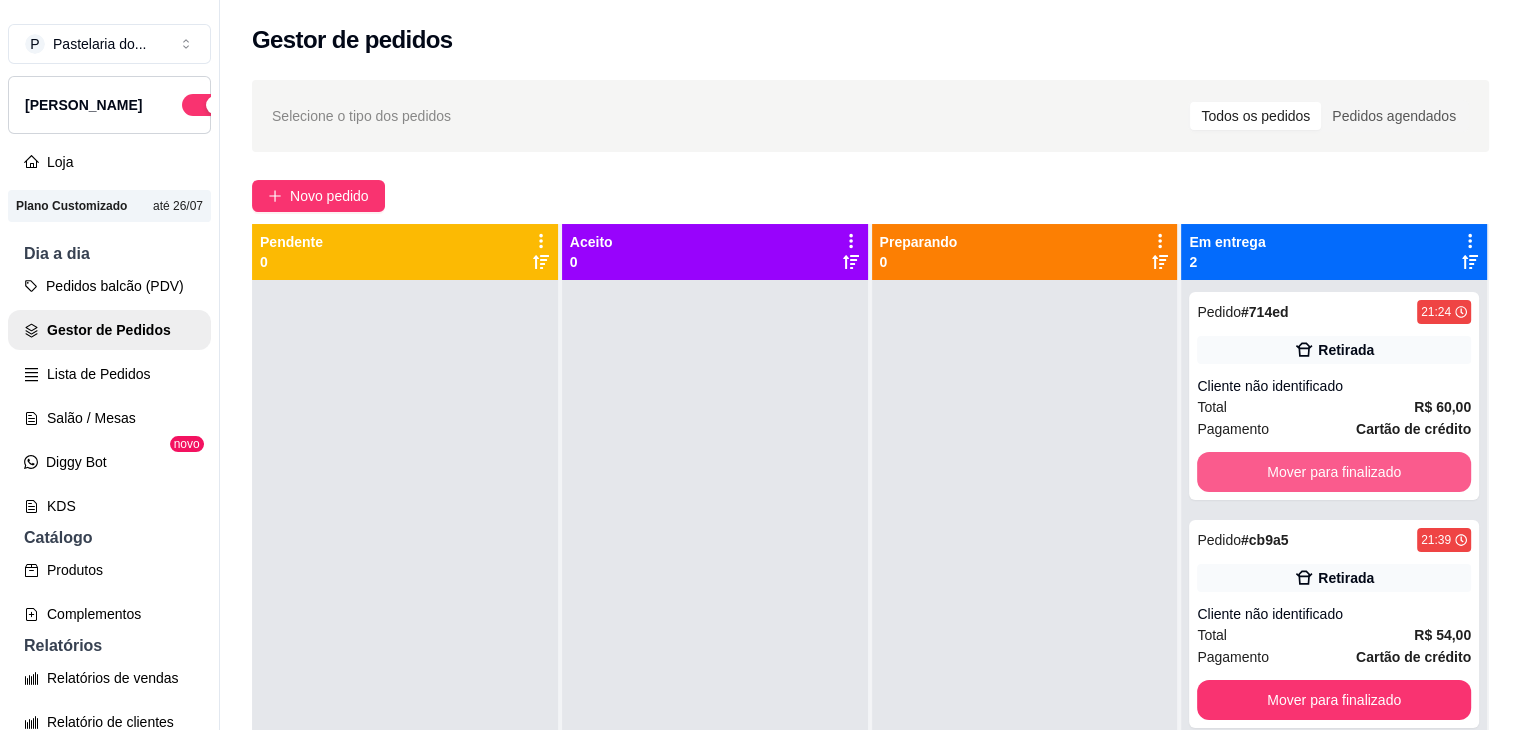 click on "Mover para finalizado" at bounding box center [1334, 472] 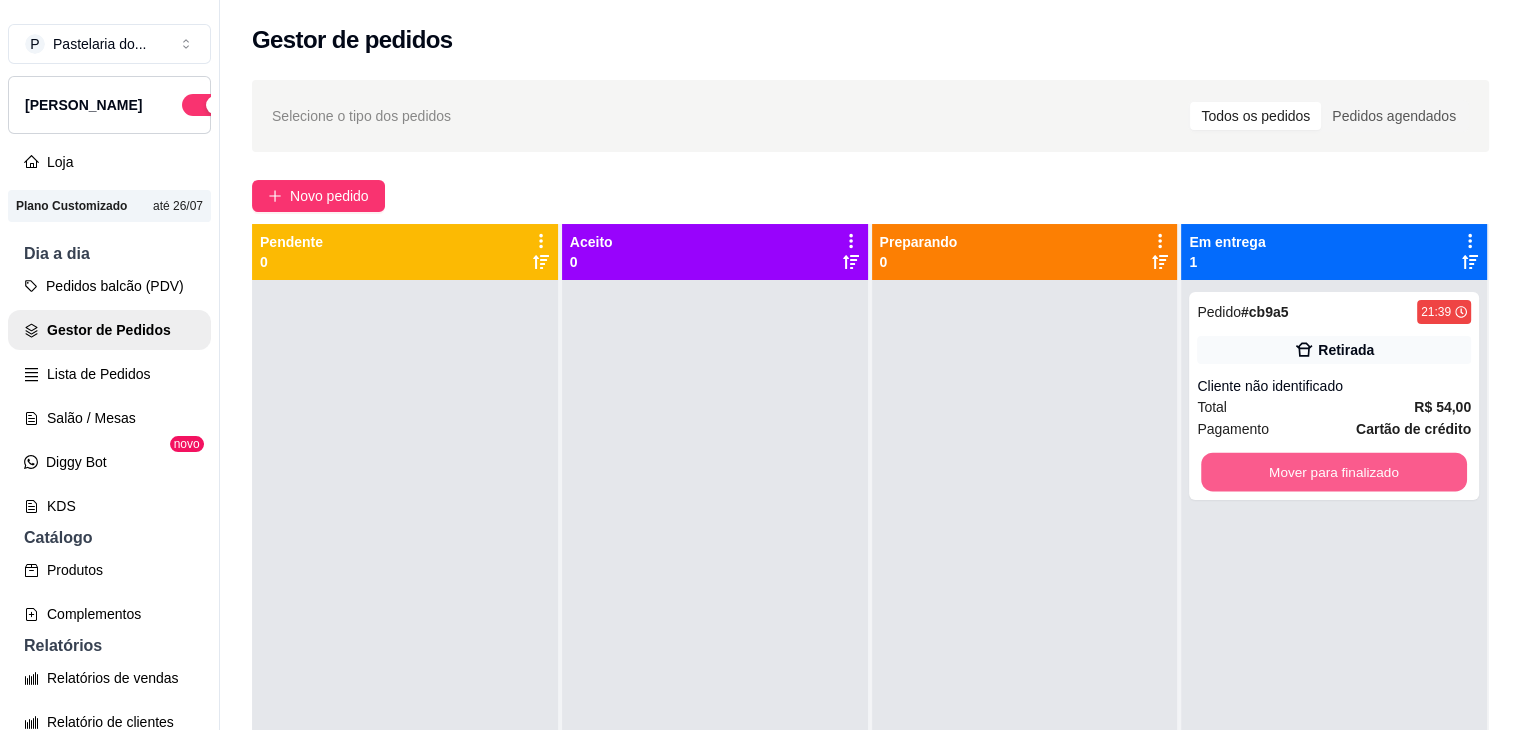 click on "Mover para finalizado" at bounding box center [1334, 472] 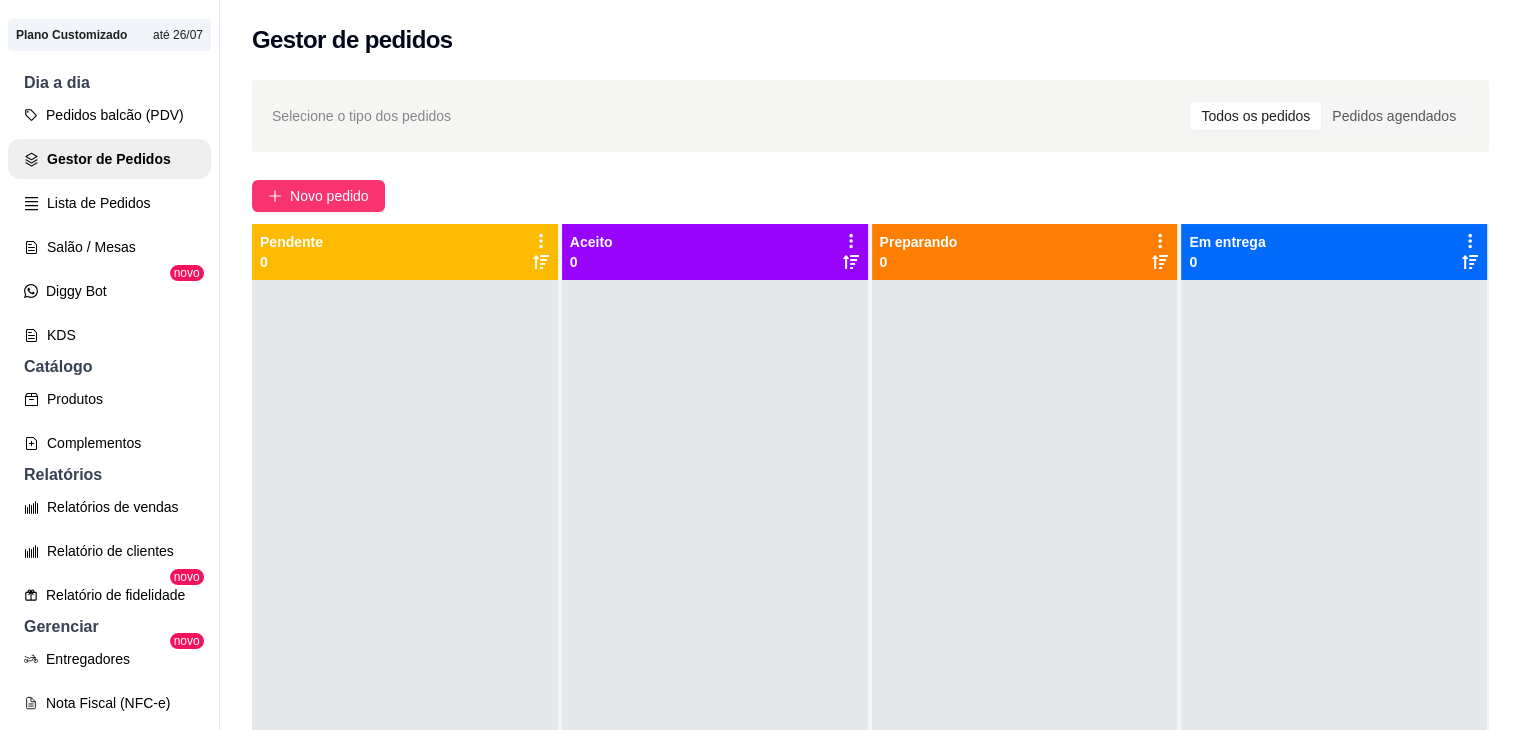 scroll, scrollTop: 400, scrollLeft: 0, axis: vertical 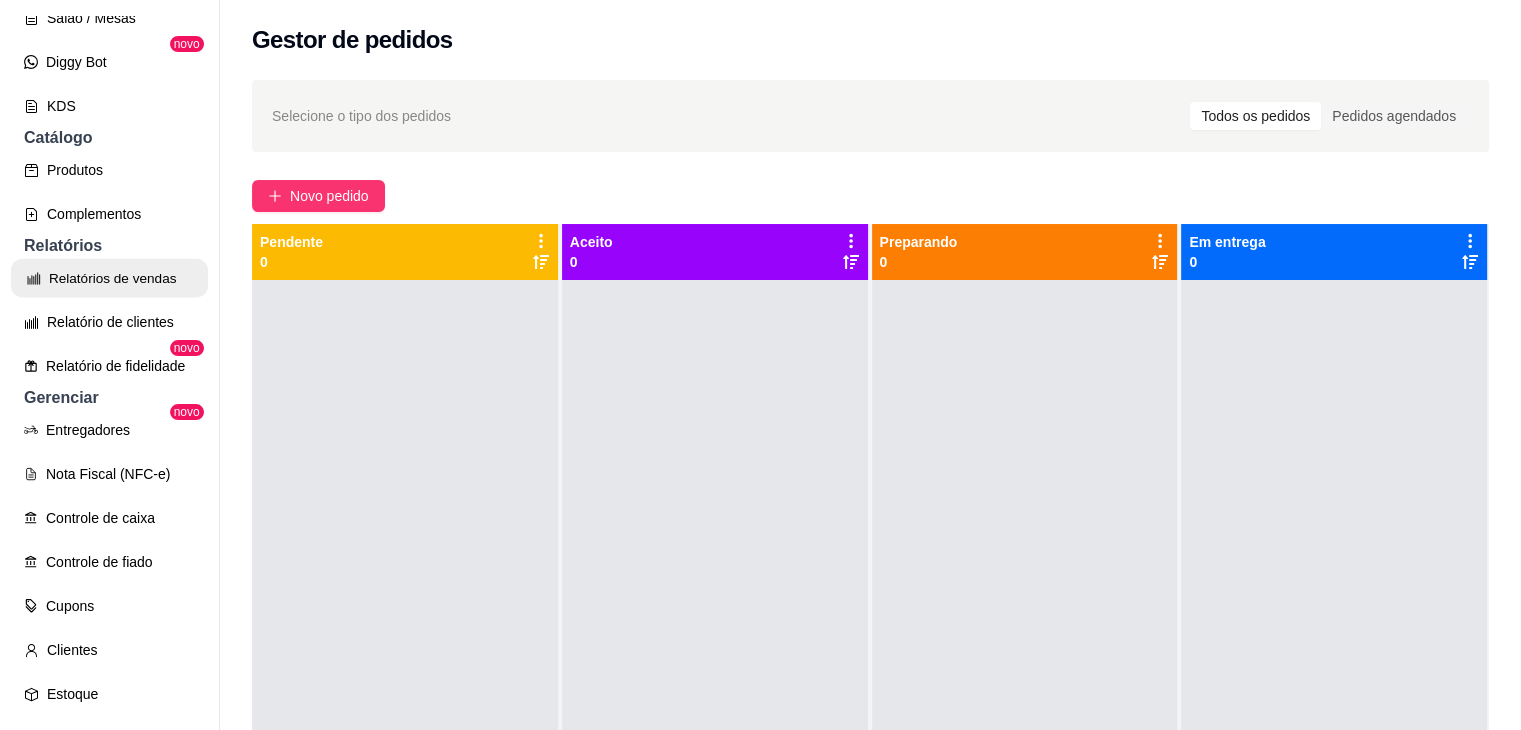 click on "Relatórios de vendas" at bounding box center (109, 278) 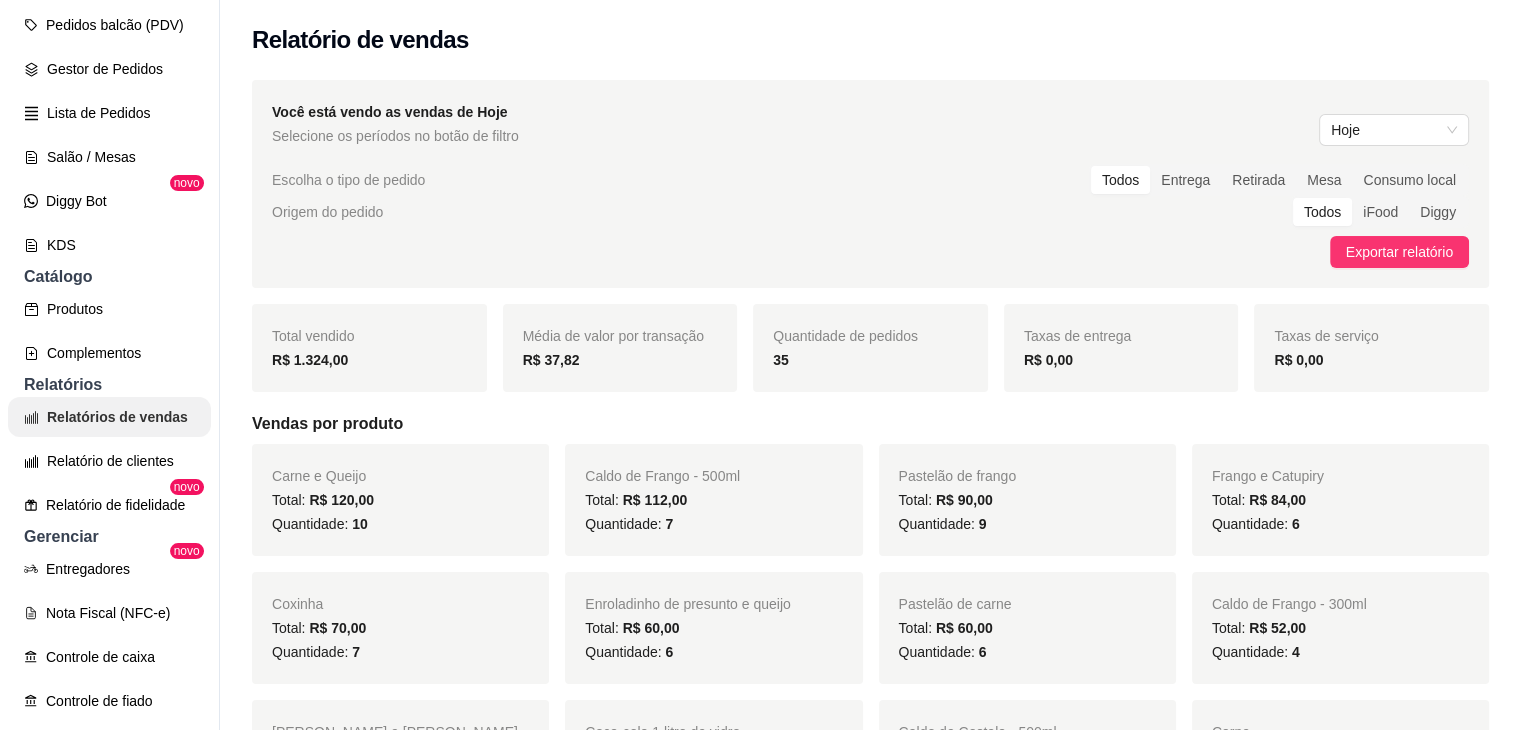 scroll, scrollTop: 0, scrollLeft: 0, axis: both 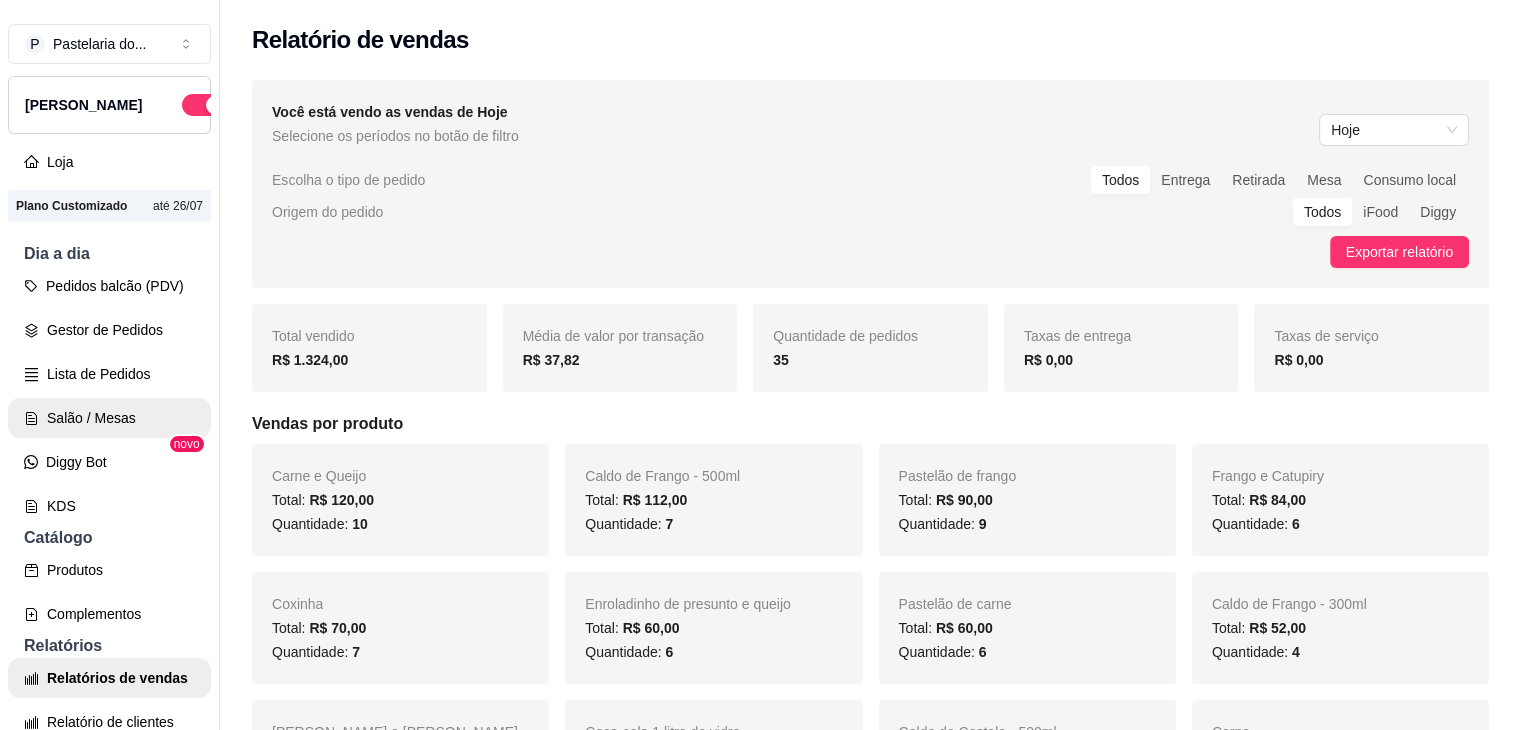 click on "Salão / Mesas" at bounding box center [109, 418] 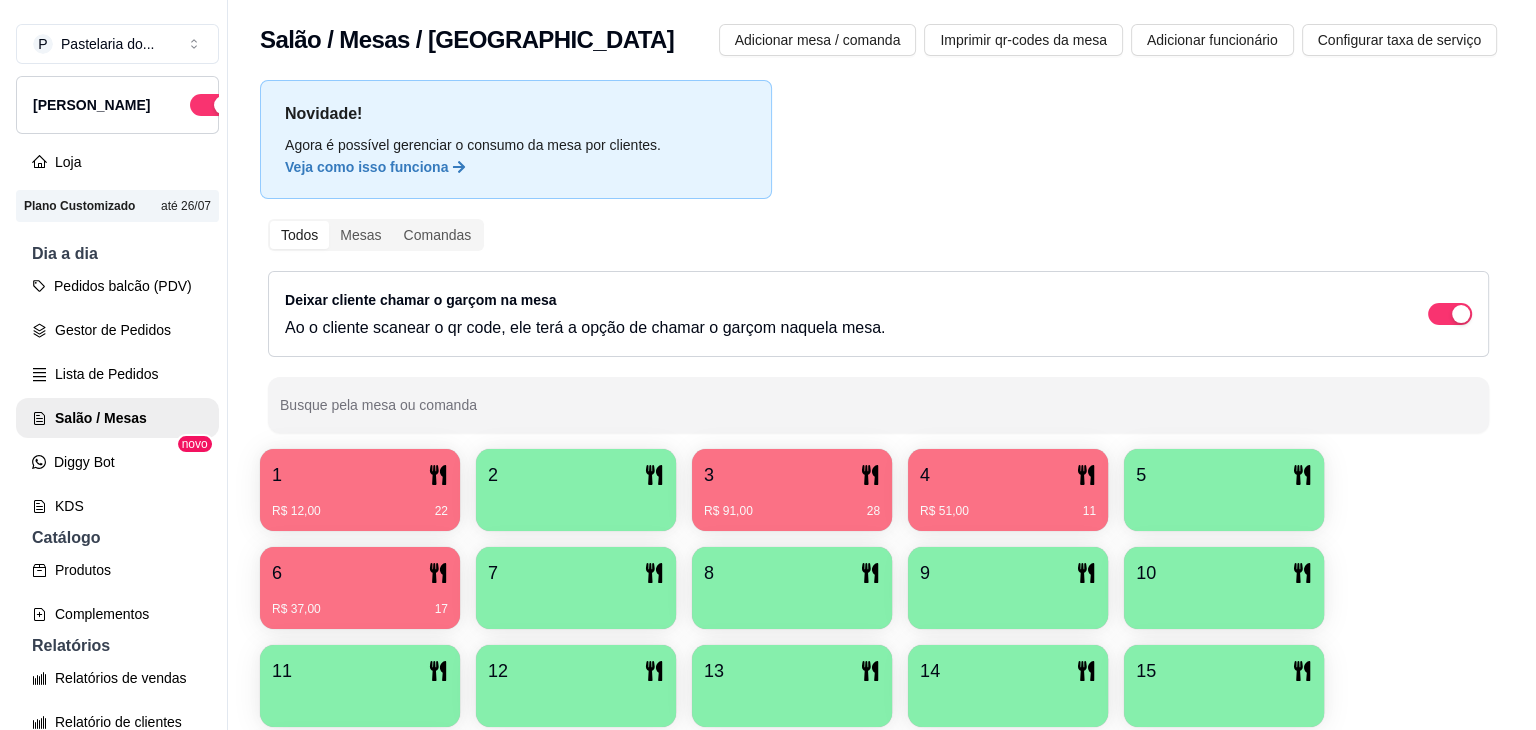 scroll, scrollTop: 100, scrollLeft: 0, axis: vertical 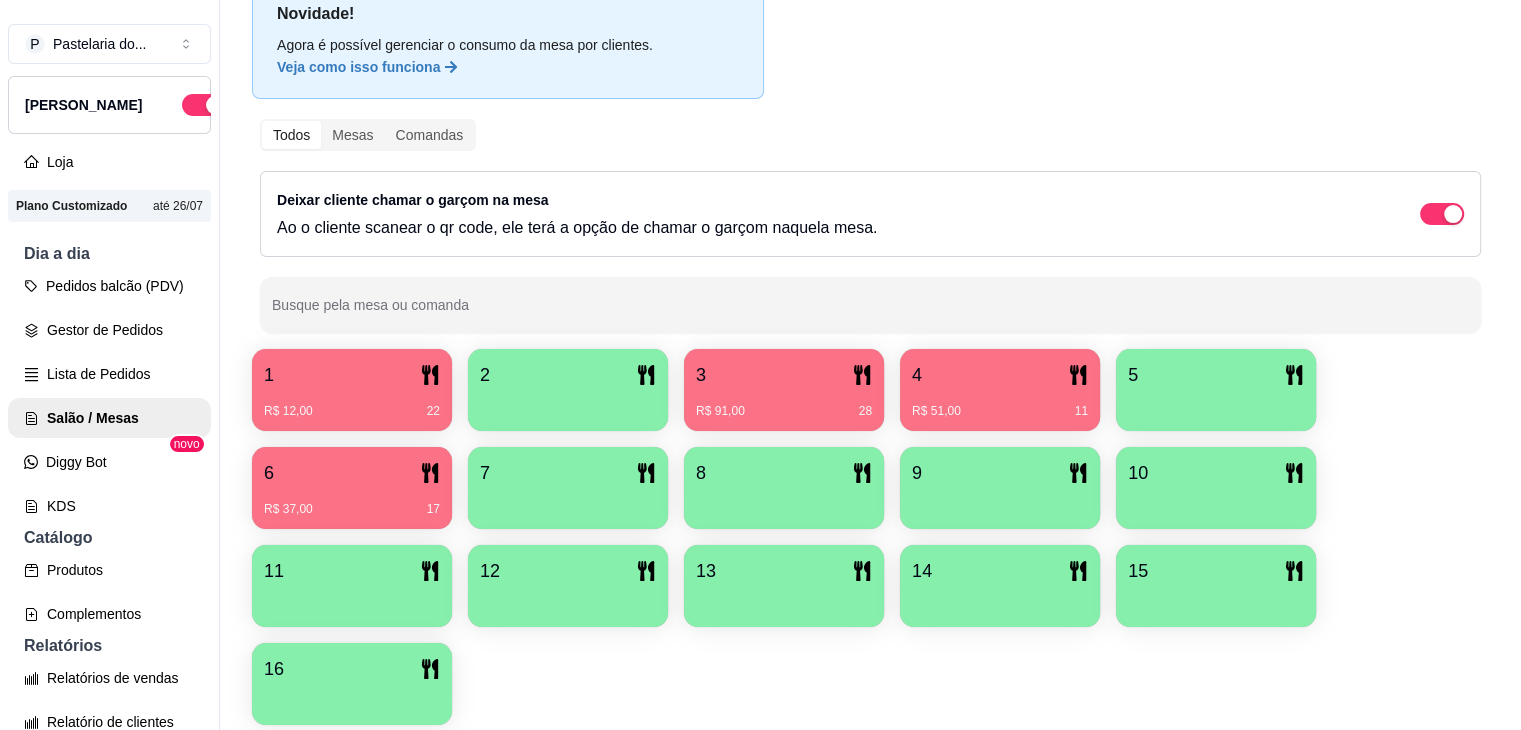click on "R$ 37,00 17" at bounding box center [352, 509] 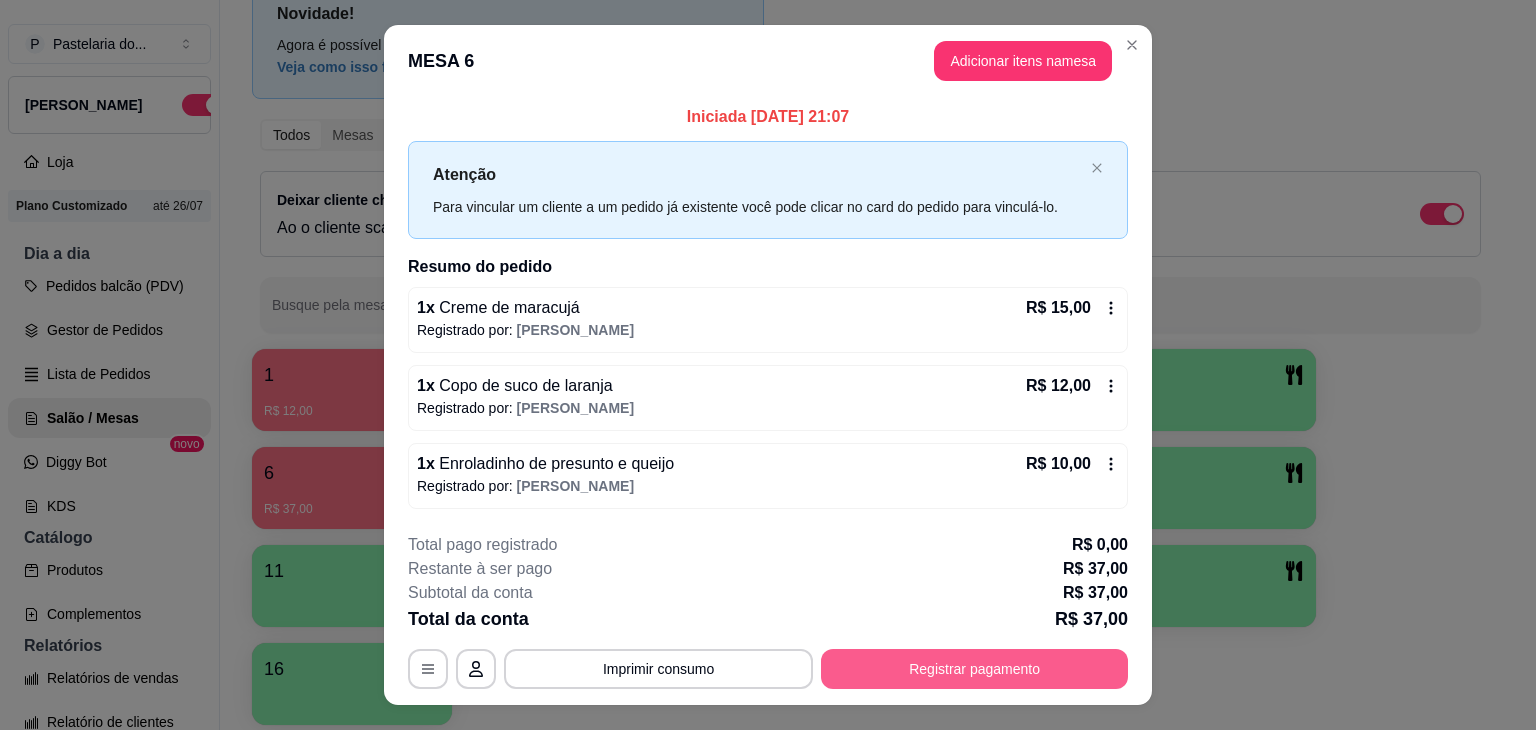 click on "Registrar pagamento" at bounding box center (974, 669) 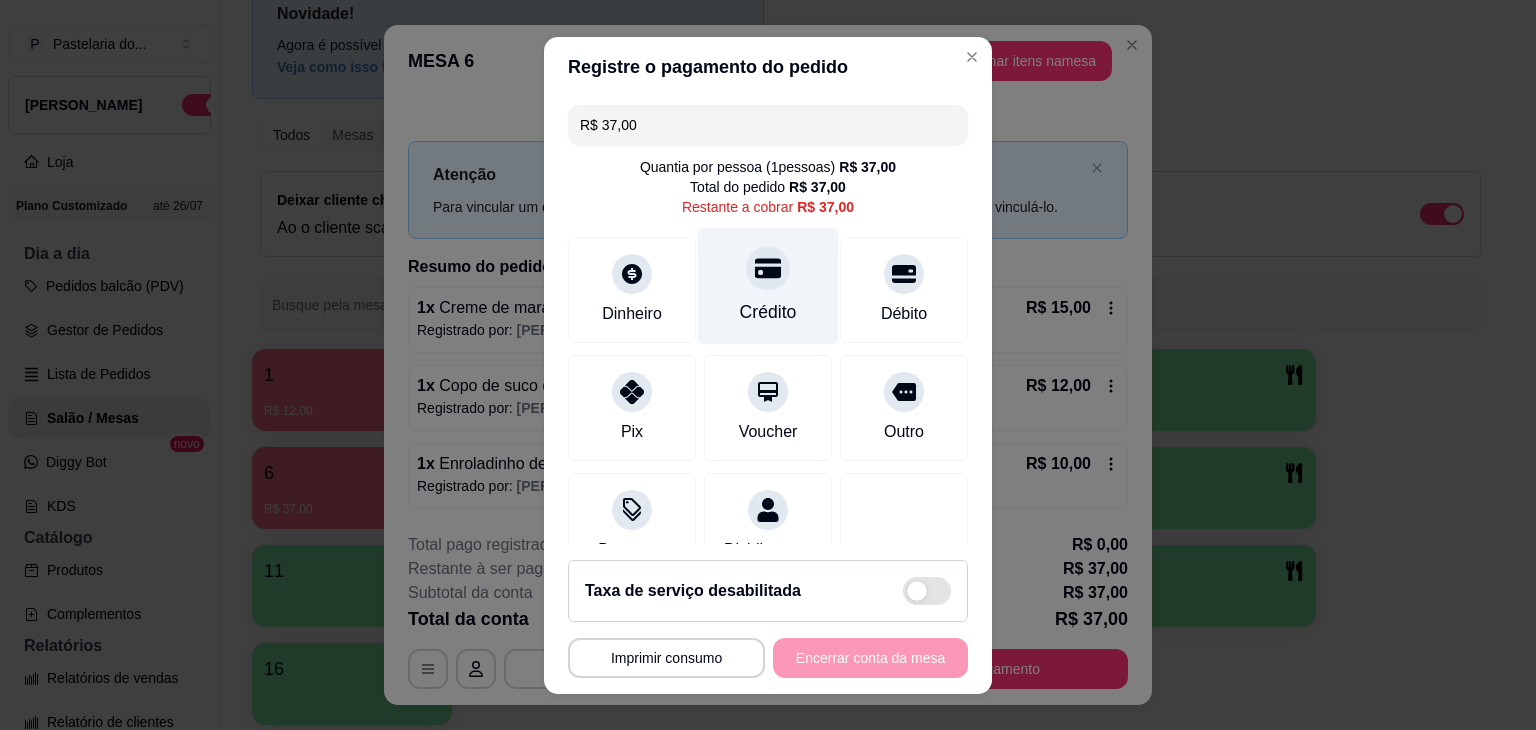 click on "Crédito" at bounding box center [768, 312] 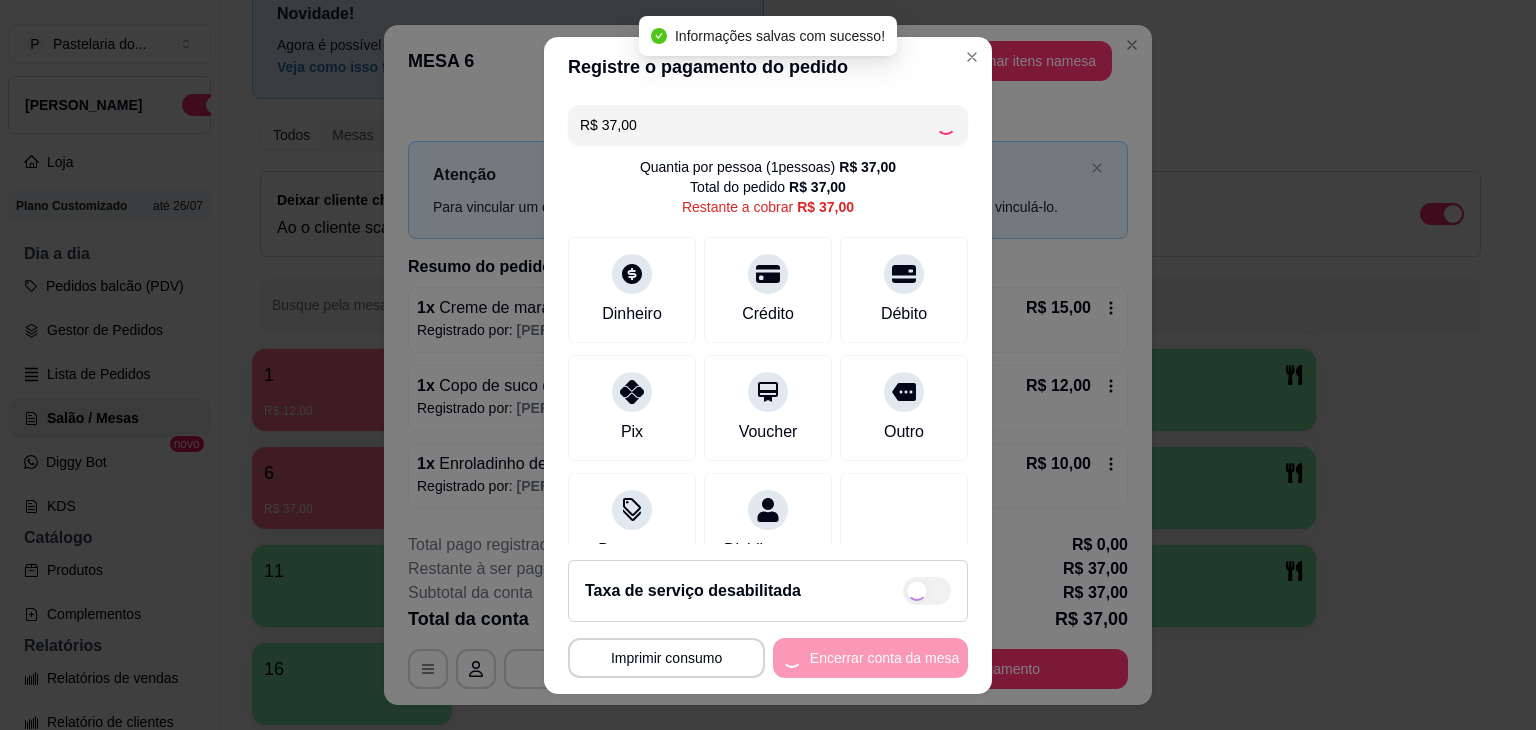 type on "R$ 0,00" 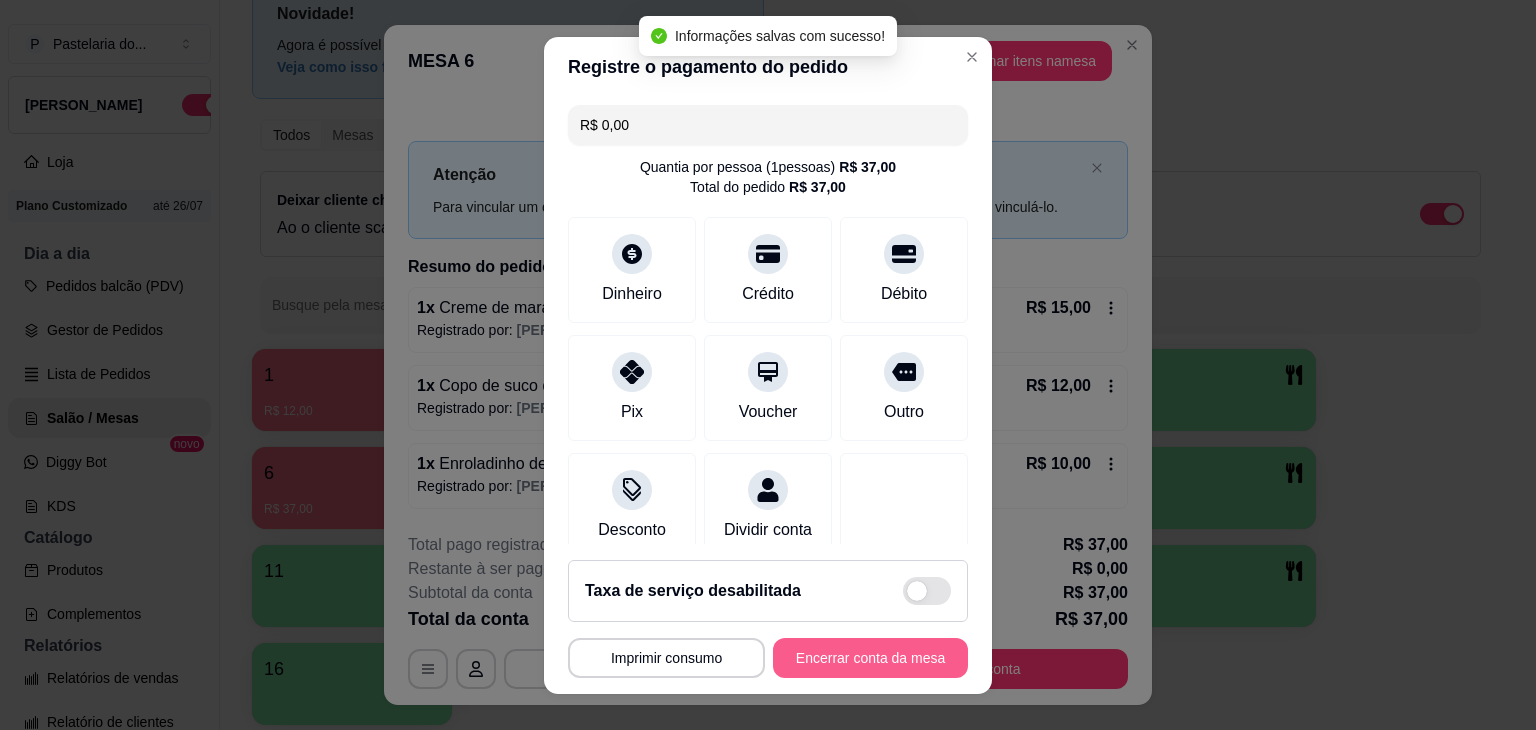 click on "Encerrar conta da mesa" at bounding box center [870, 658] 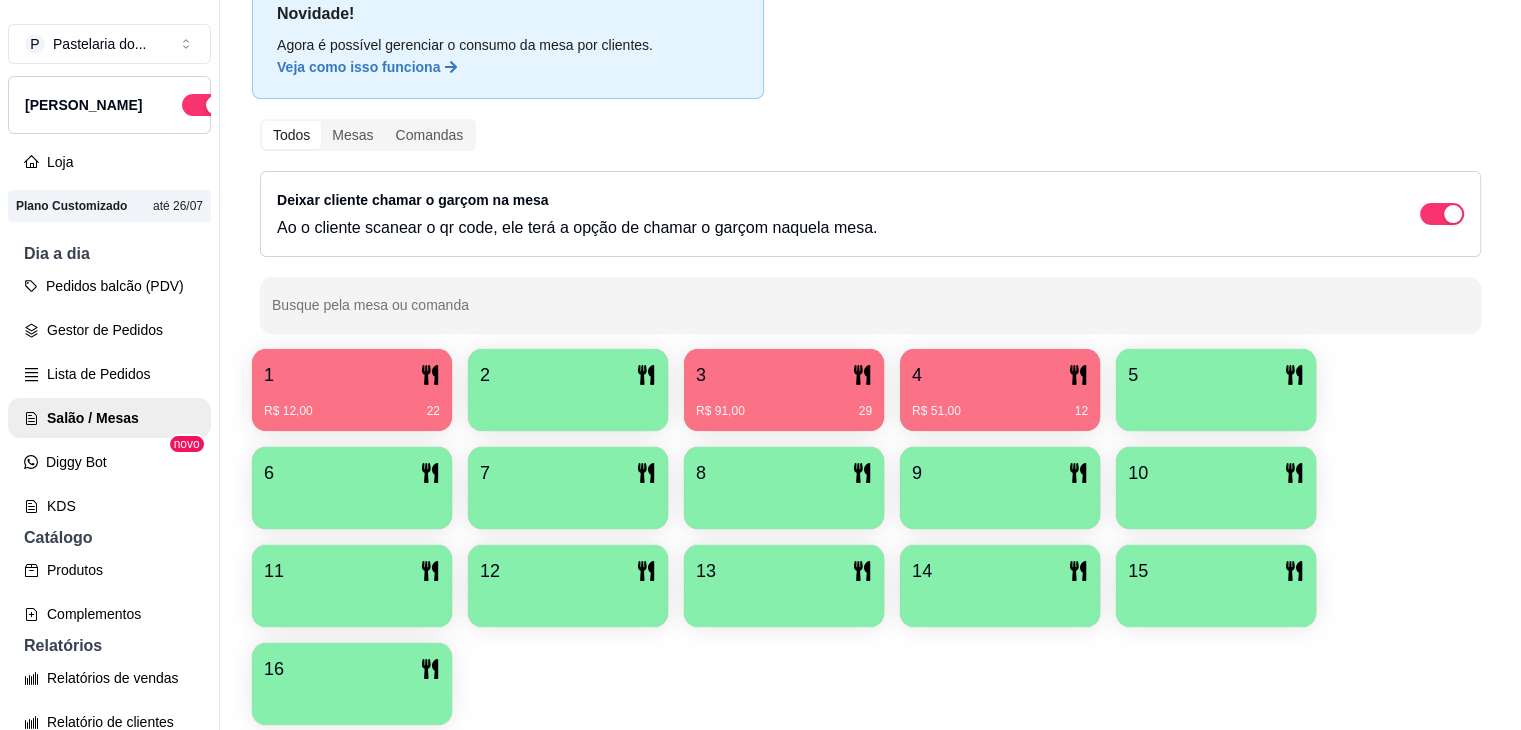click on "R$ 91,00 29" at bounding box center (784, 404) 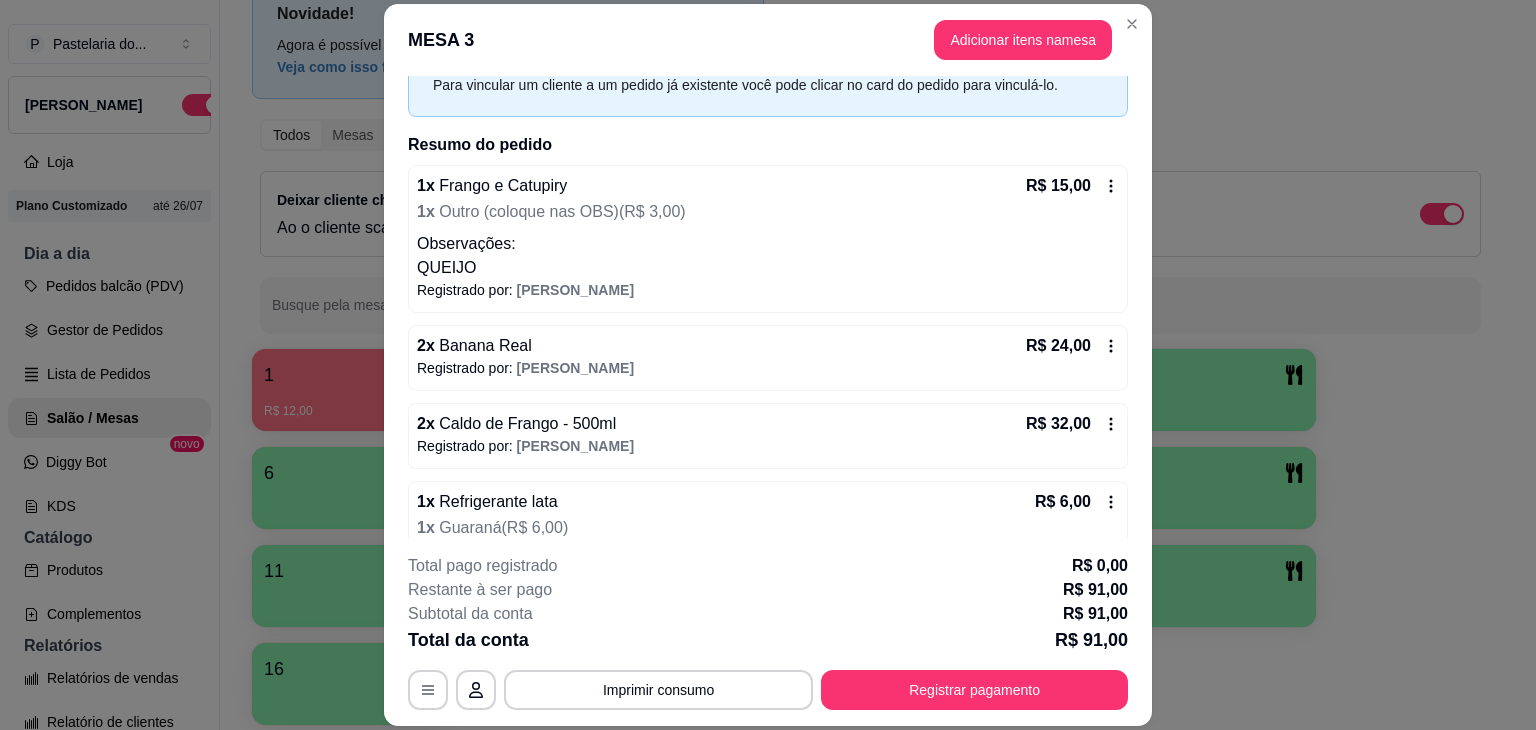 scroll, scrollTop: 296, scrollLeft: 0, axis: vertical 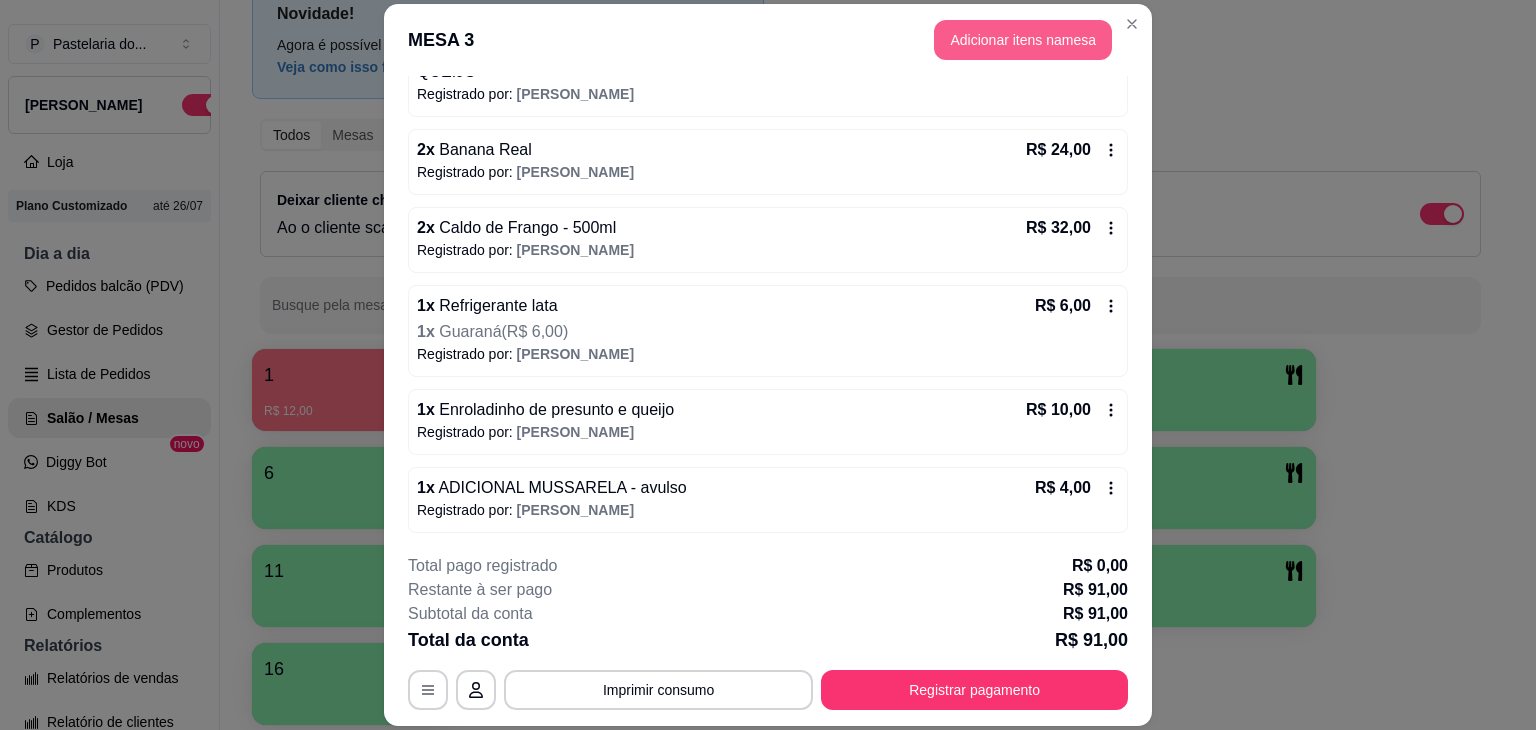click on "Adicionar itens na  mesa" at bounding box center [1023, 40] 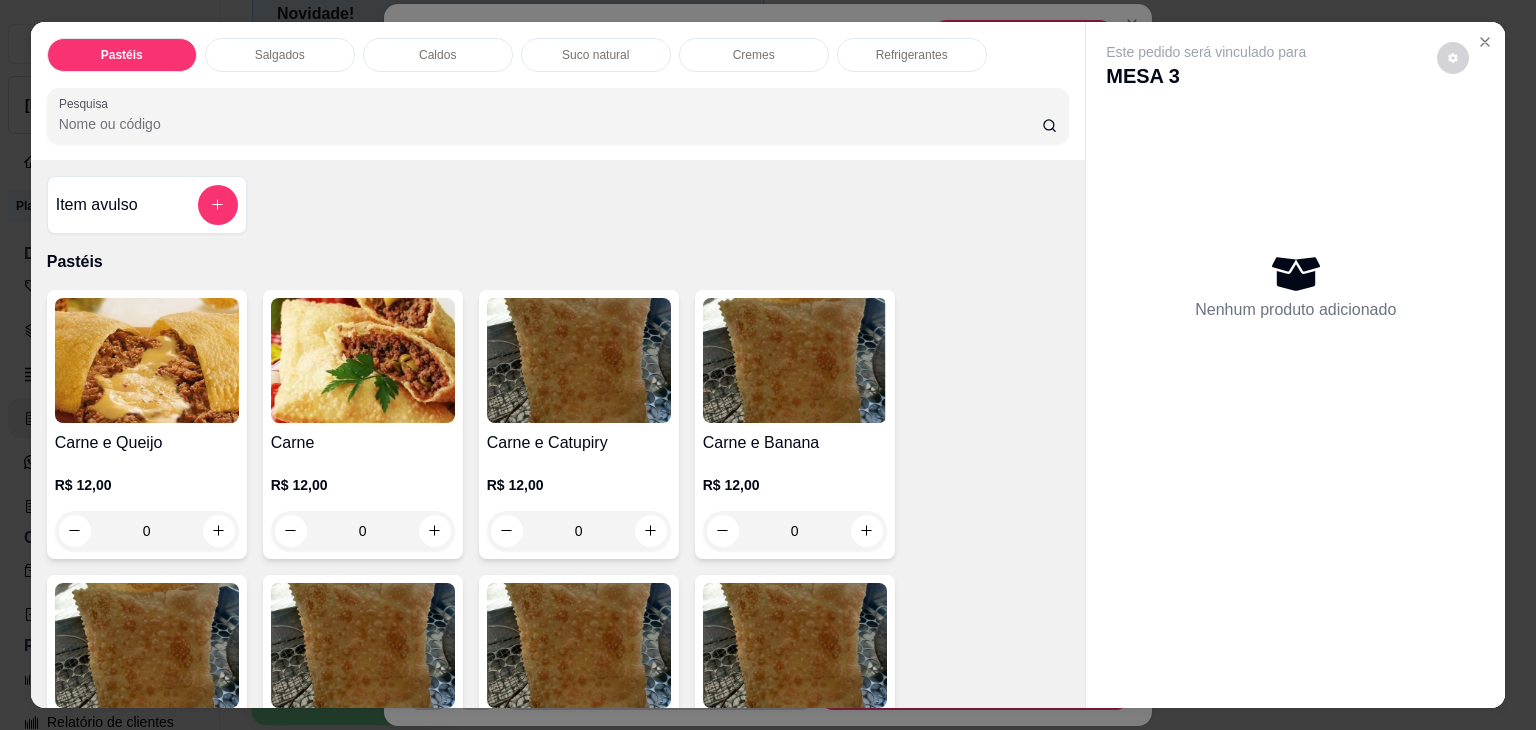 click on "Caldos" at bounding box center [438, 55] 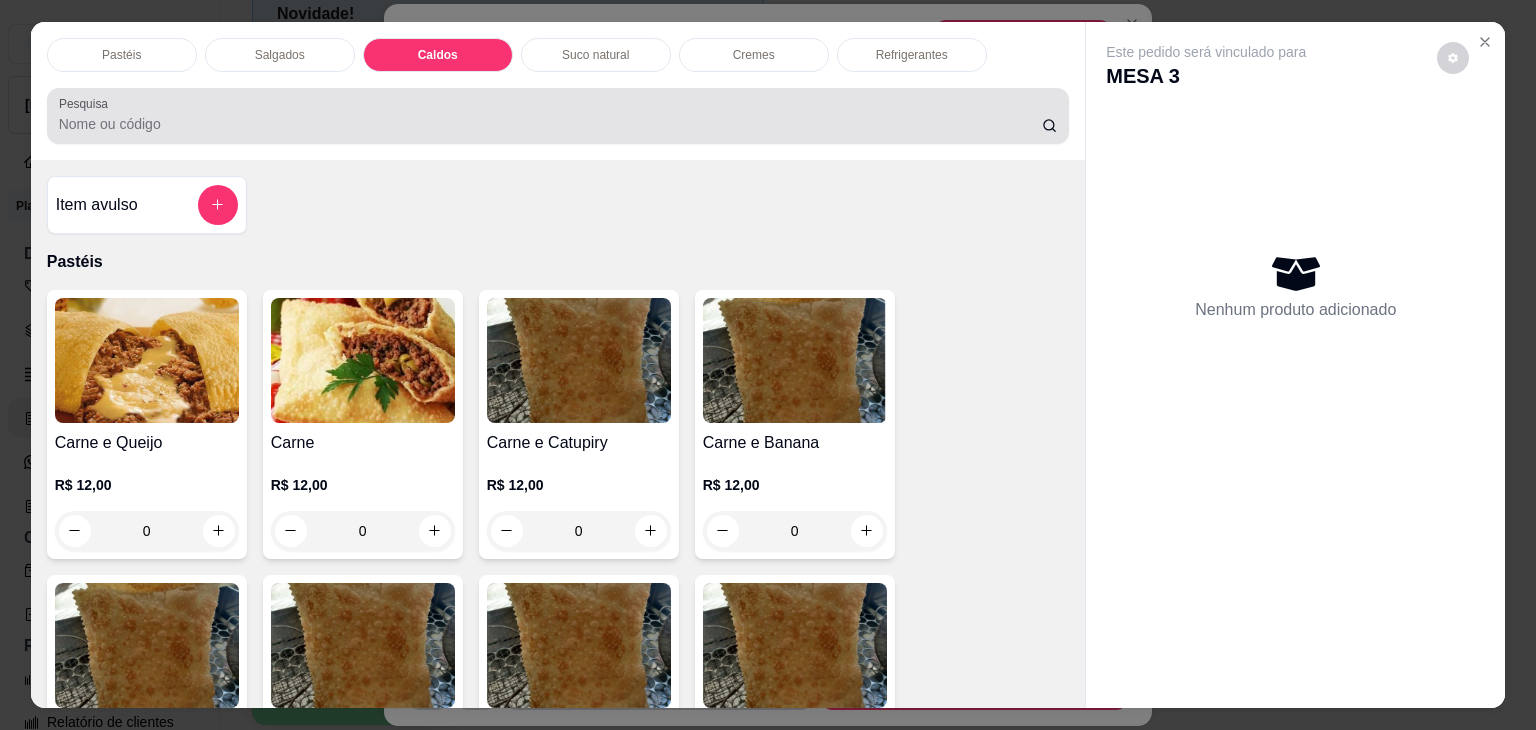 scroll, scrollTop: 2782, scrollLeft: 0, axis: vertical 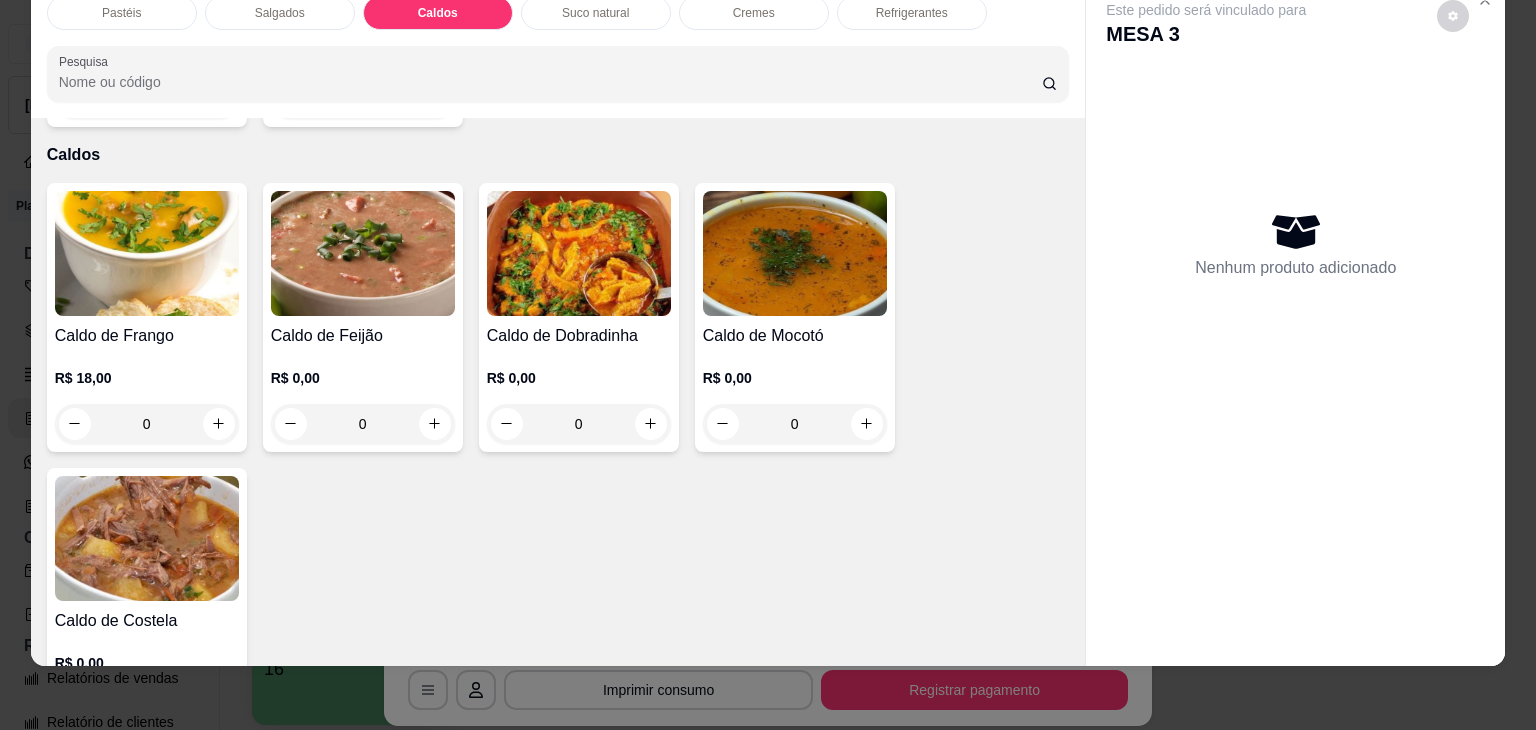 click on "0" at bounding box center (147, 424) 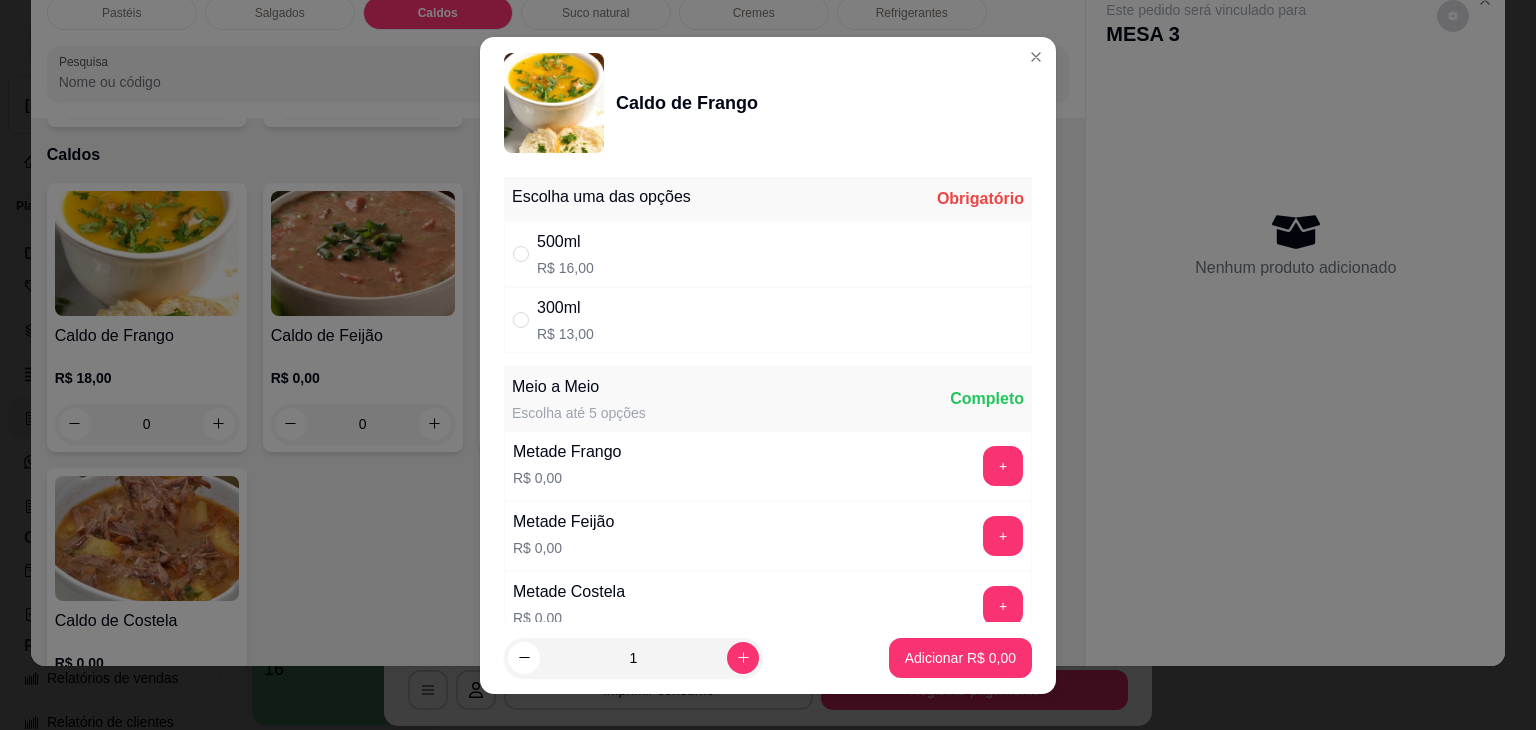 click on "300ml R$ 13,00" at bounding box center (768, 320) 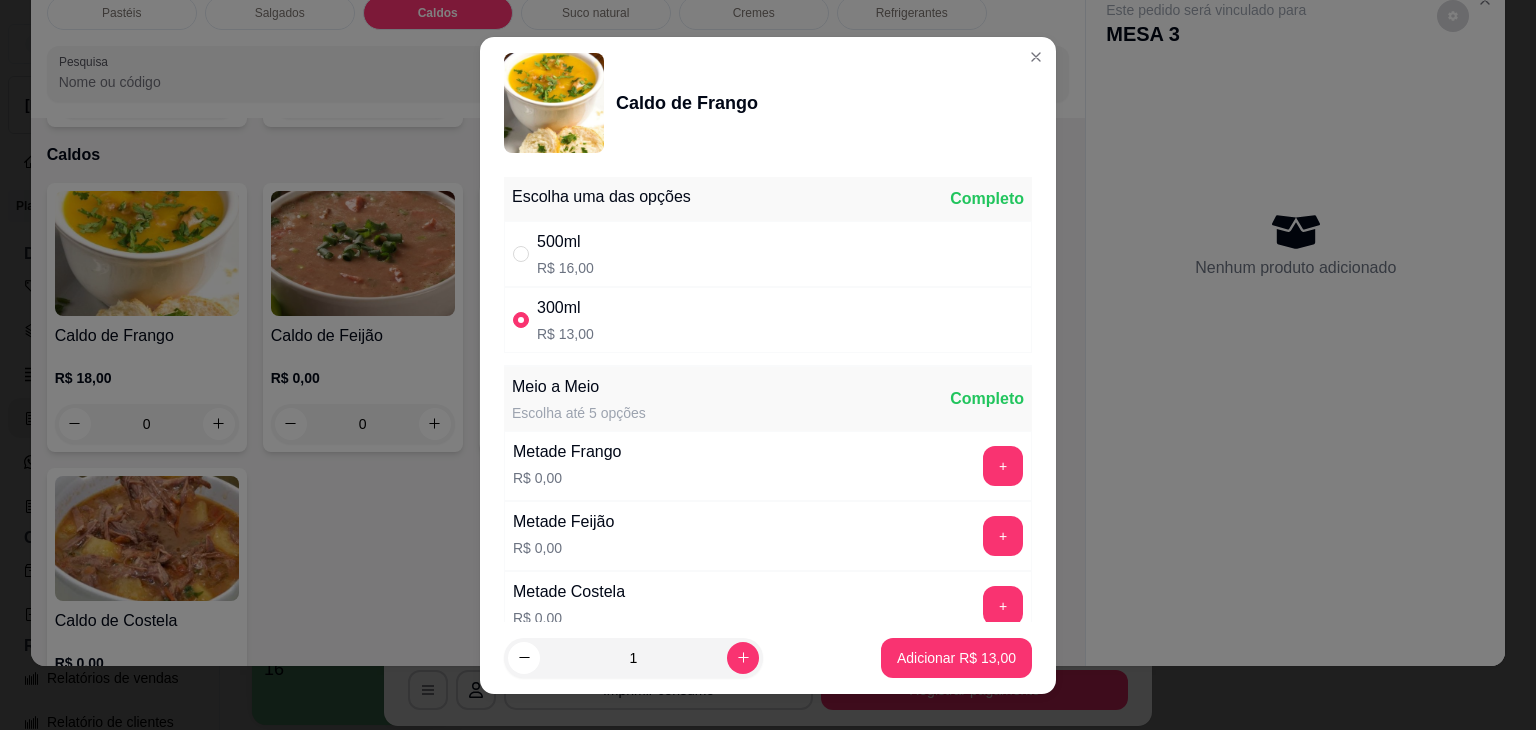 click on "Adicionar   R$ 13,00" at bounding box center [956, 658] 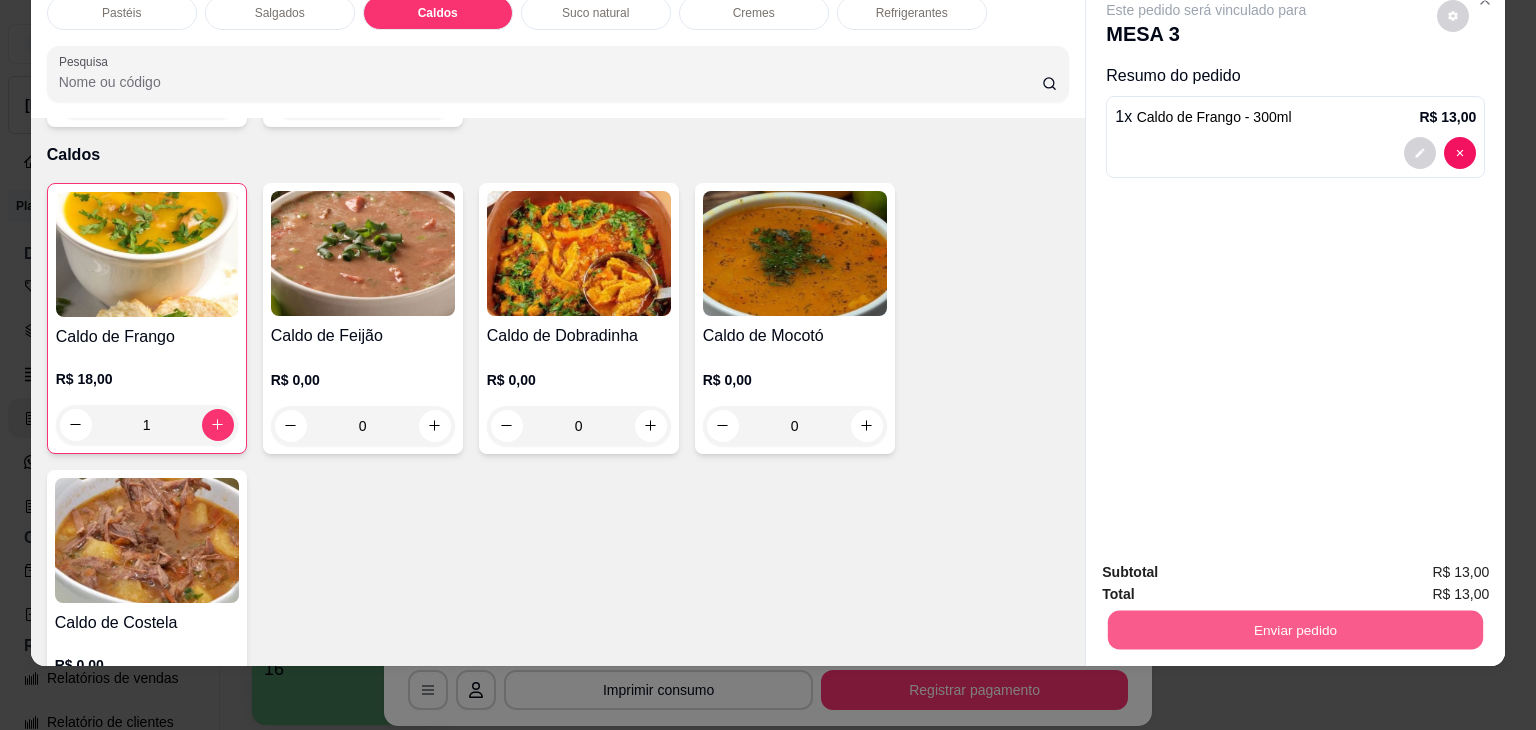 click on "Enviar pedido" at bounding box center (1295, 630) 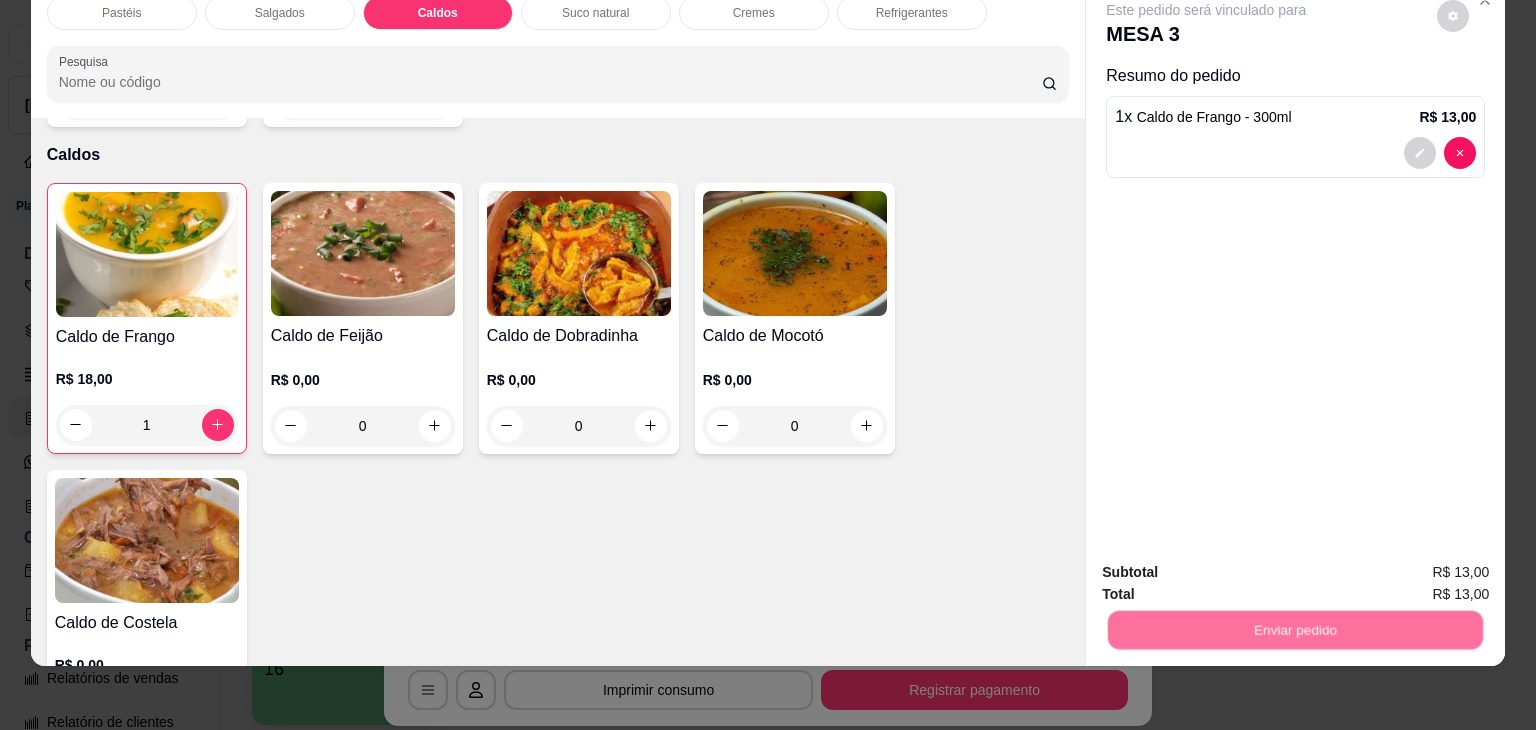 click on "Não registrar e enviar pedido" at bounding box center [1229, 565] 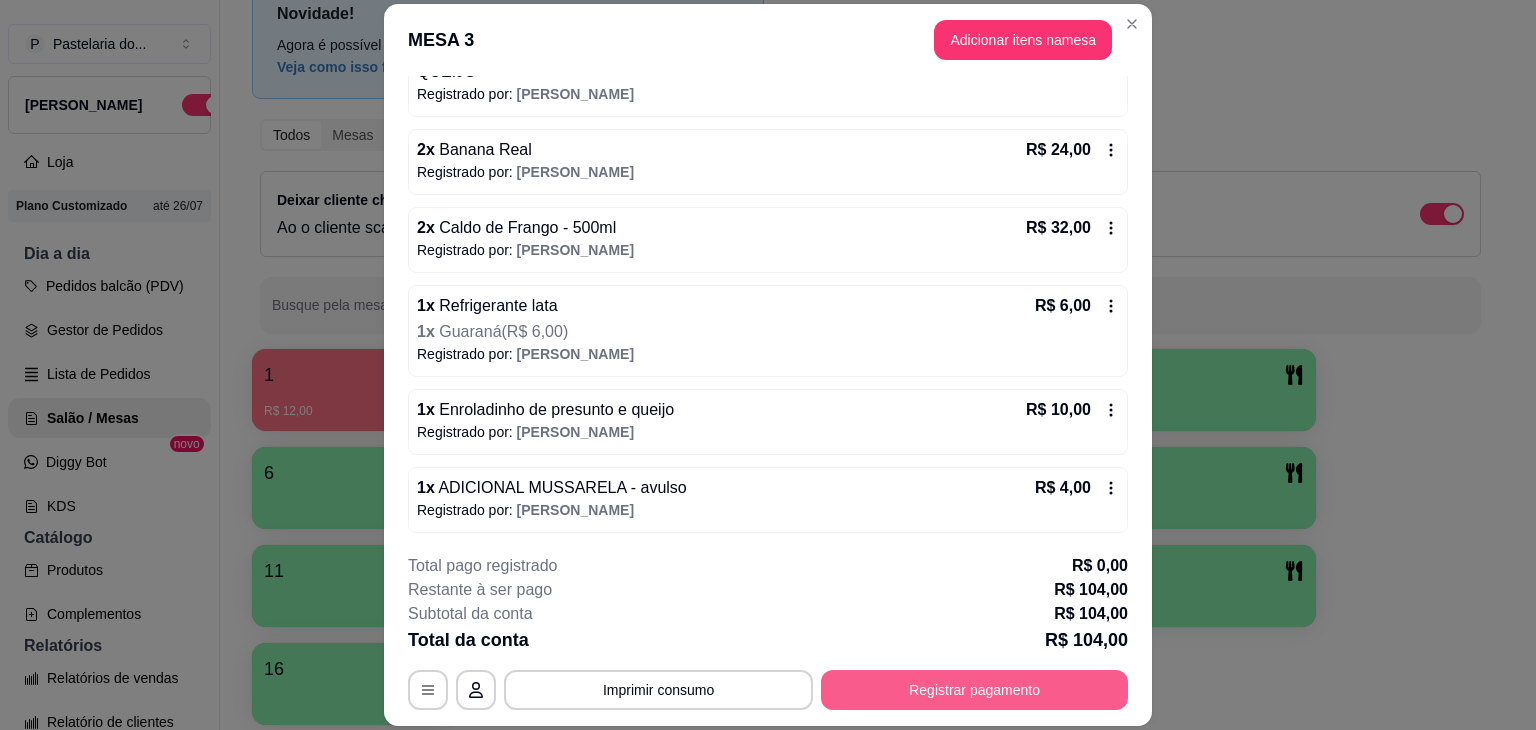 click on "Registrar pagamento" at bounding box center (974, 690) 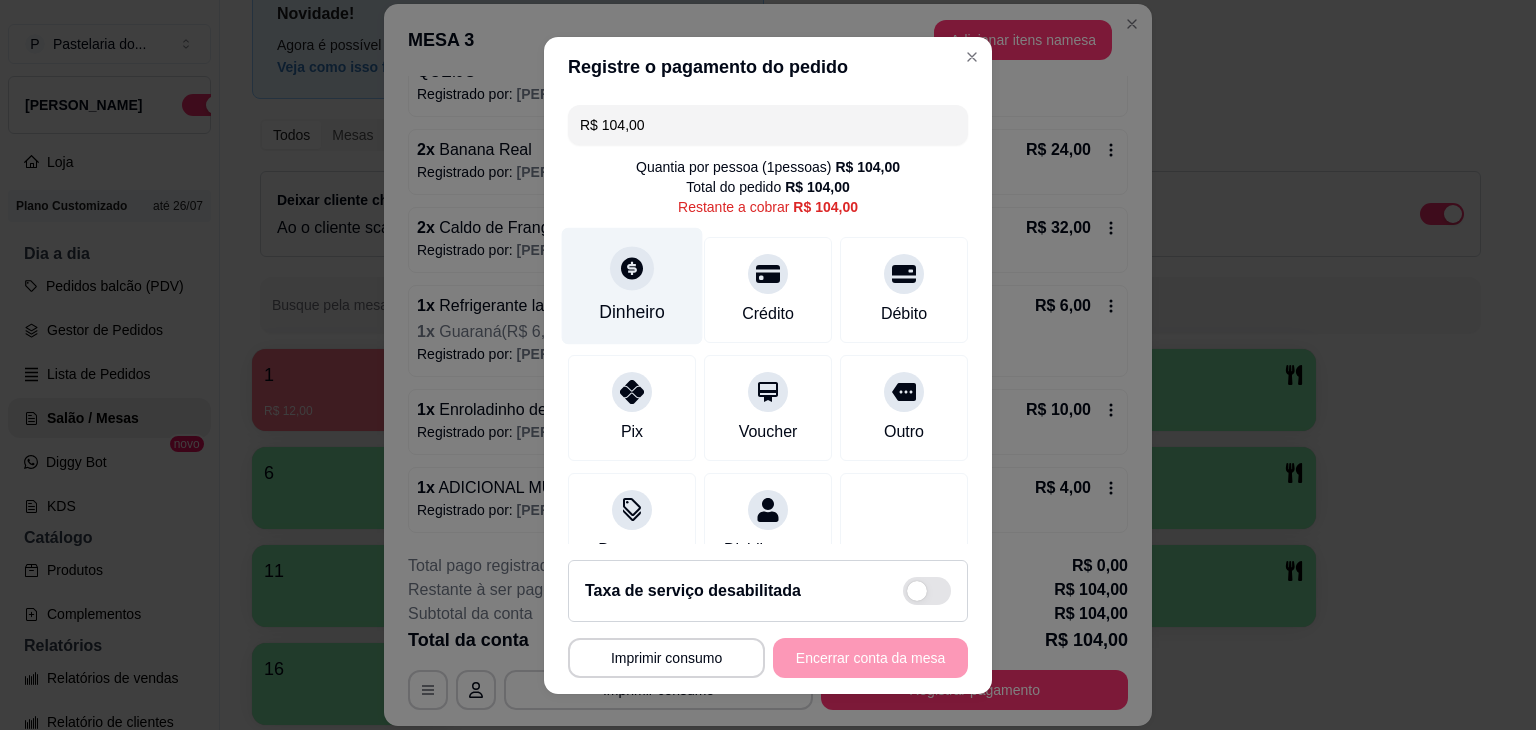 click on "Dinheiro" at bounding box center [632, 312] 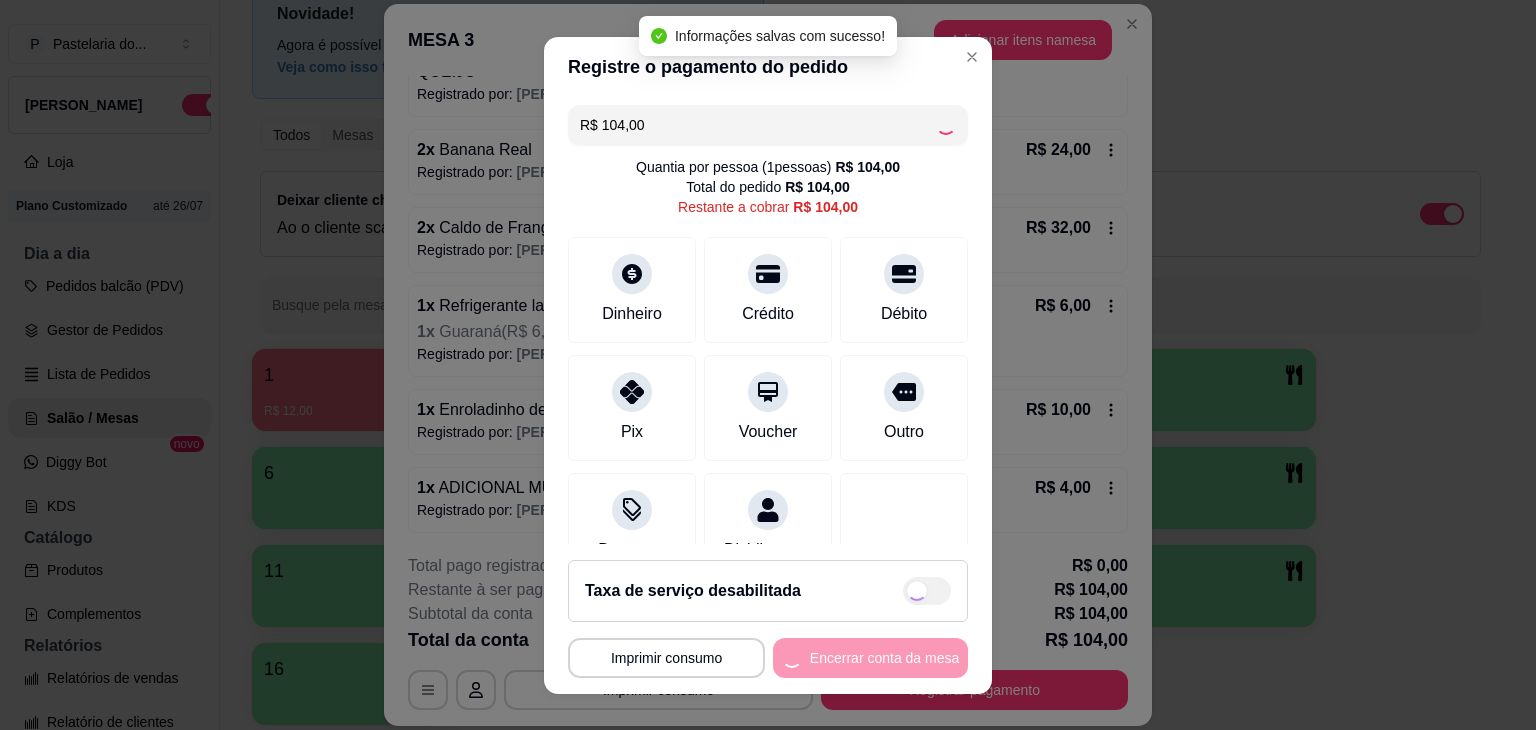 type on "R$ 0,00" 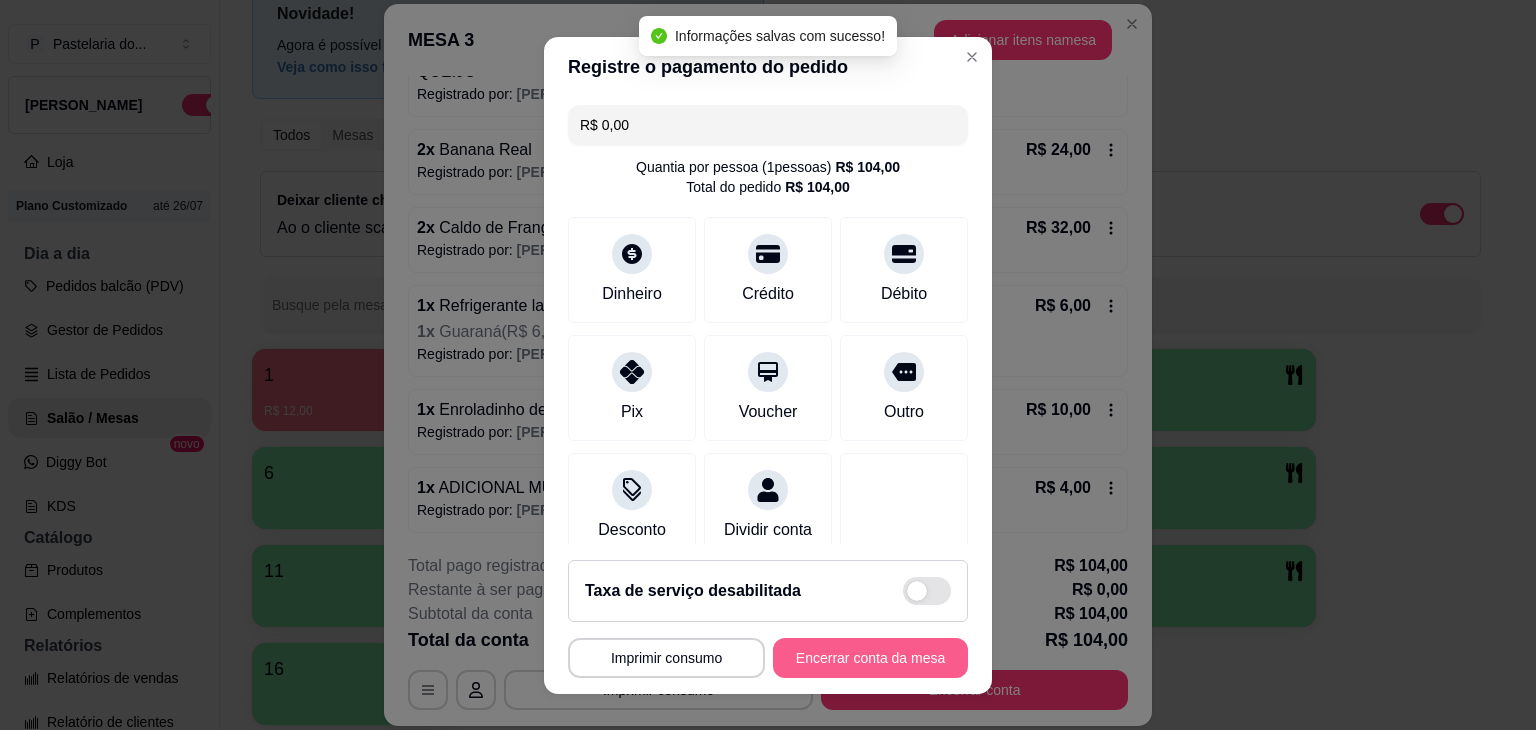 click on "Encerrar conta da mesa" at bounding box center (870, 658) 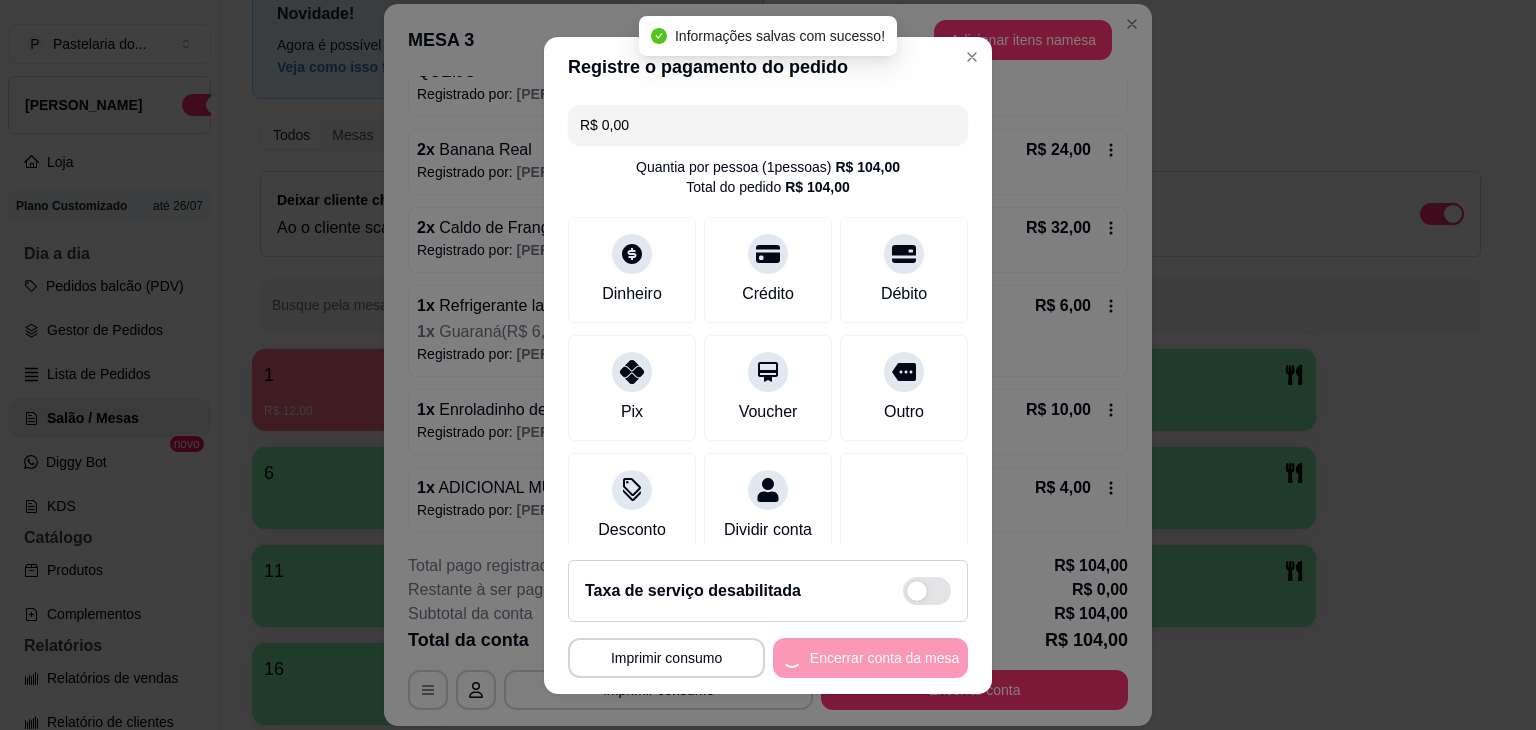 scroll, scrollTop: 0, scrollLeft: 0, axis: both 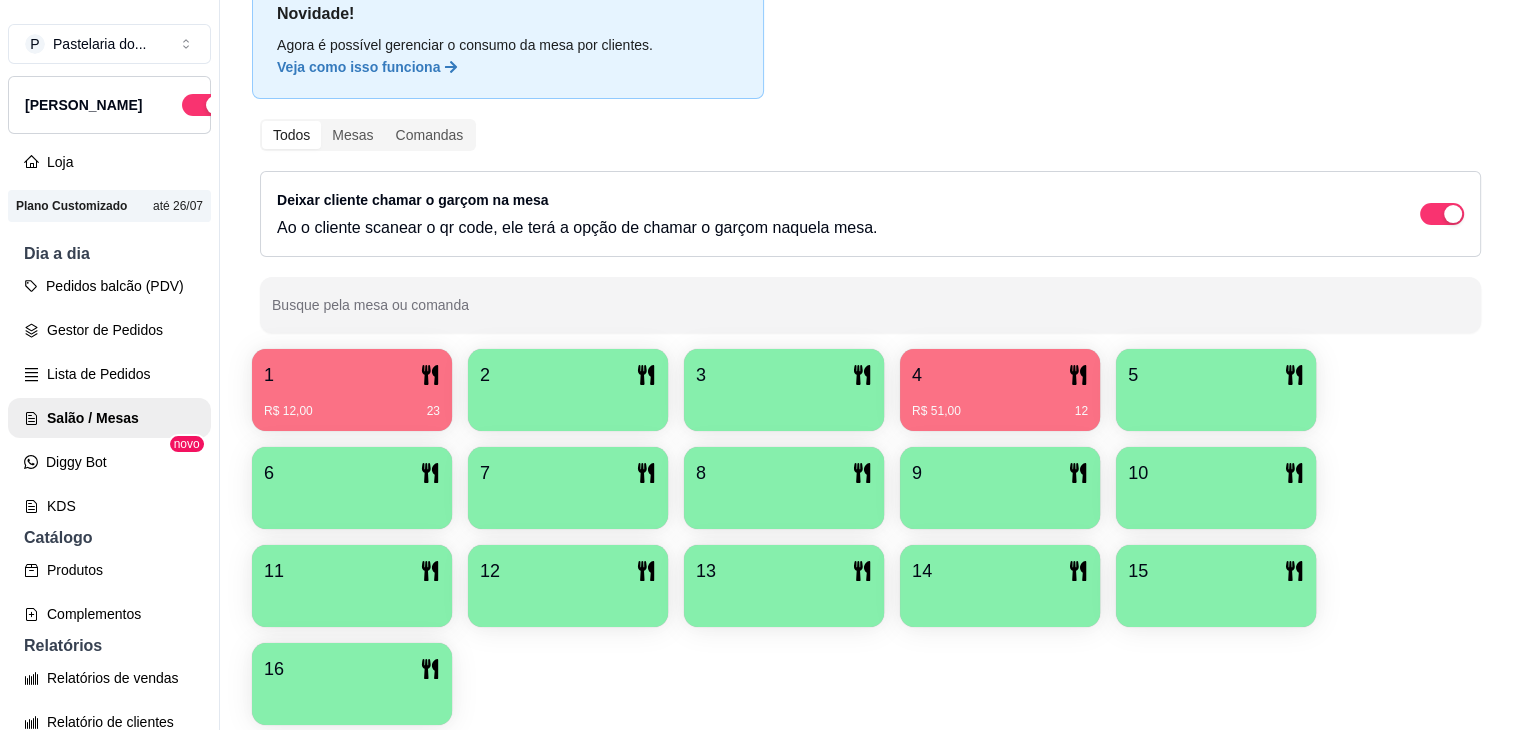 click on "4" at bounding box center [1000, 375] 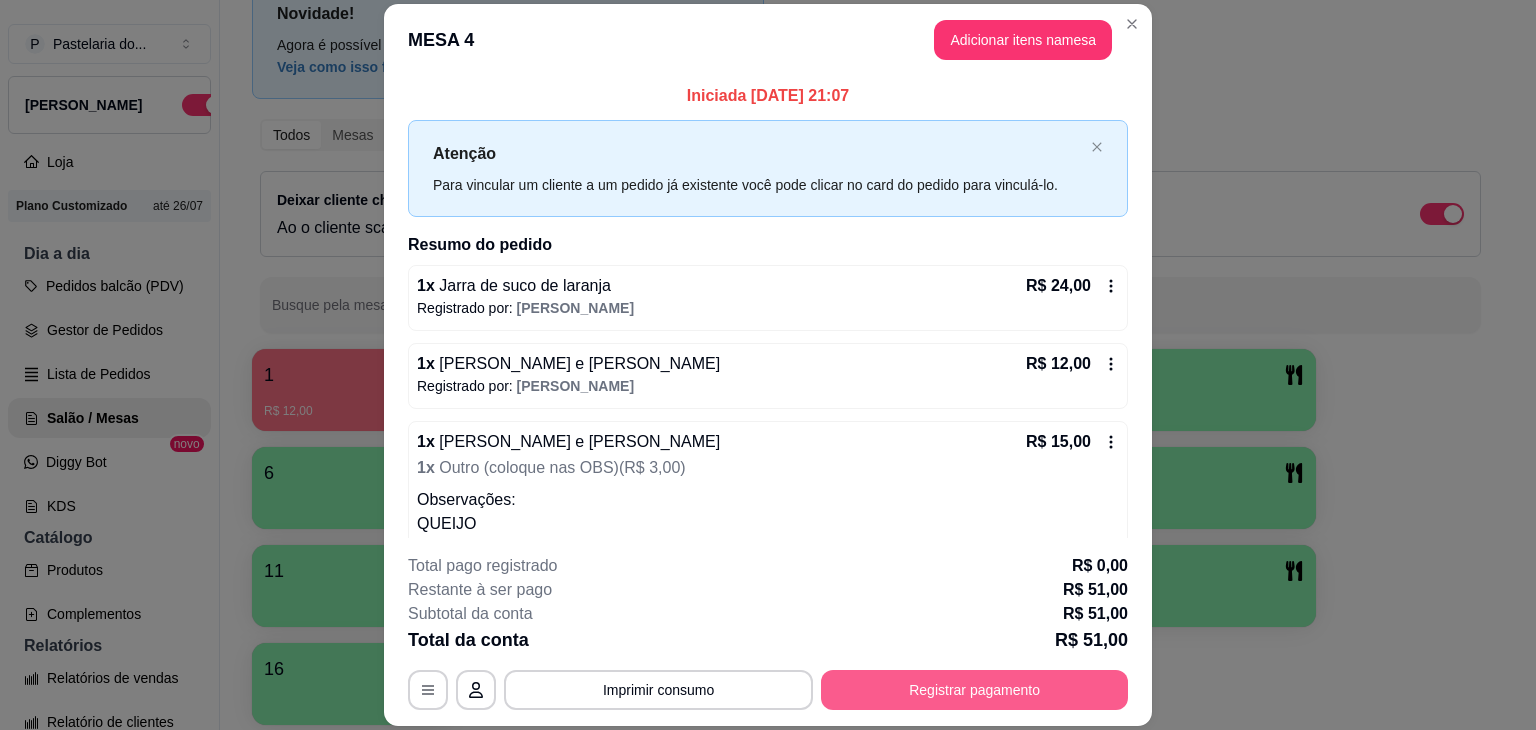 click on "Registrar pagamento" at bounding box center (974, 690) 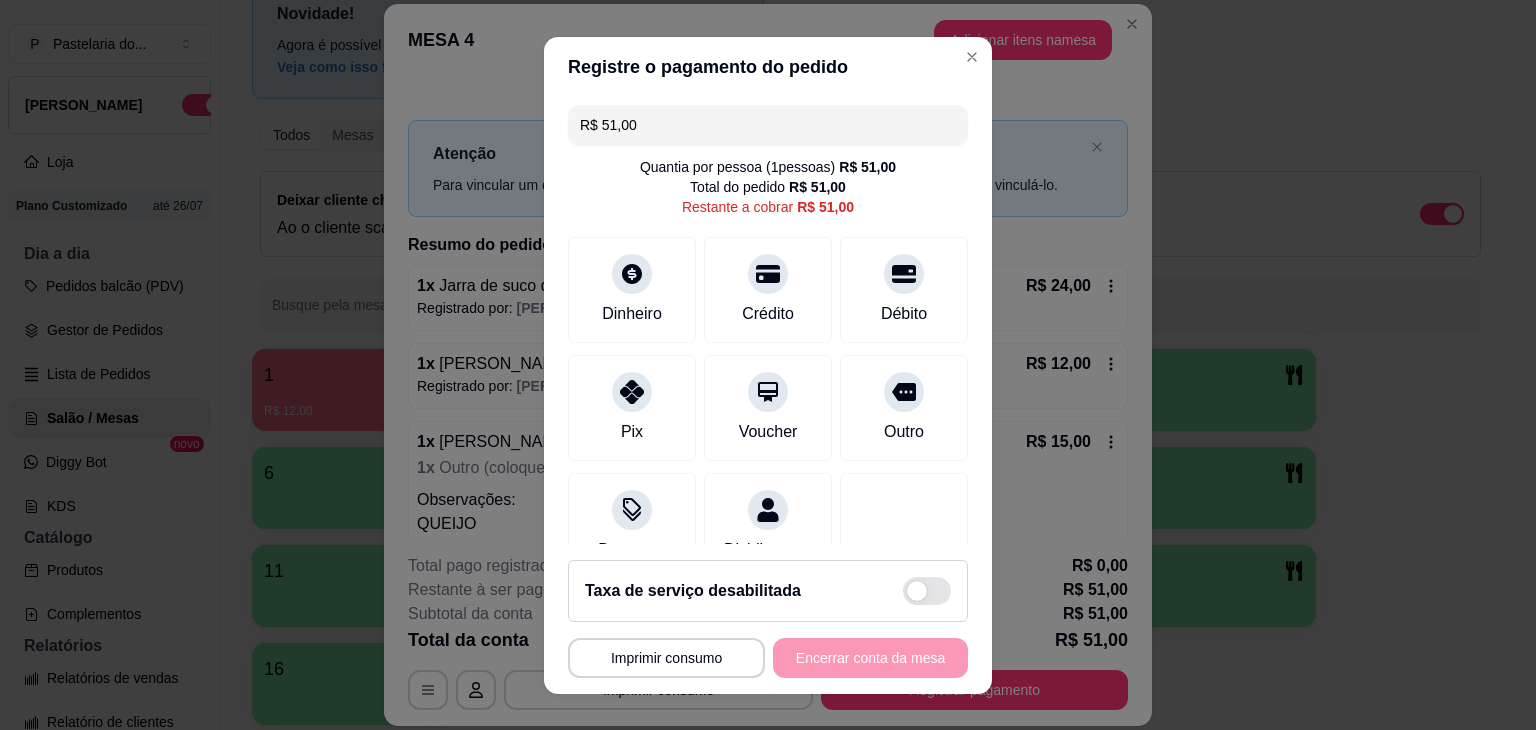 drag, startPoint x: 643, startPoint y: 121, endPoint x: 562, endPoint y: 95, distance: 85.07056 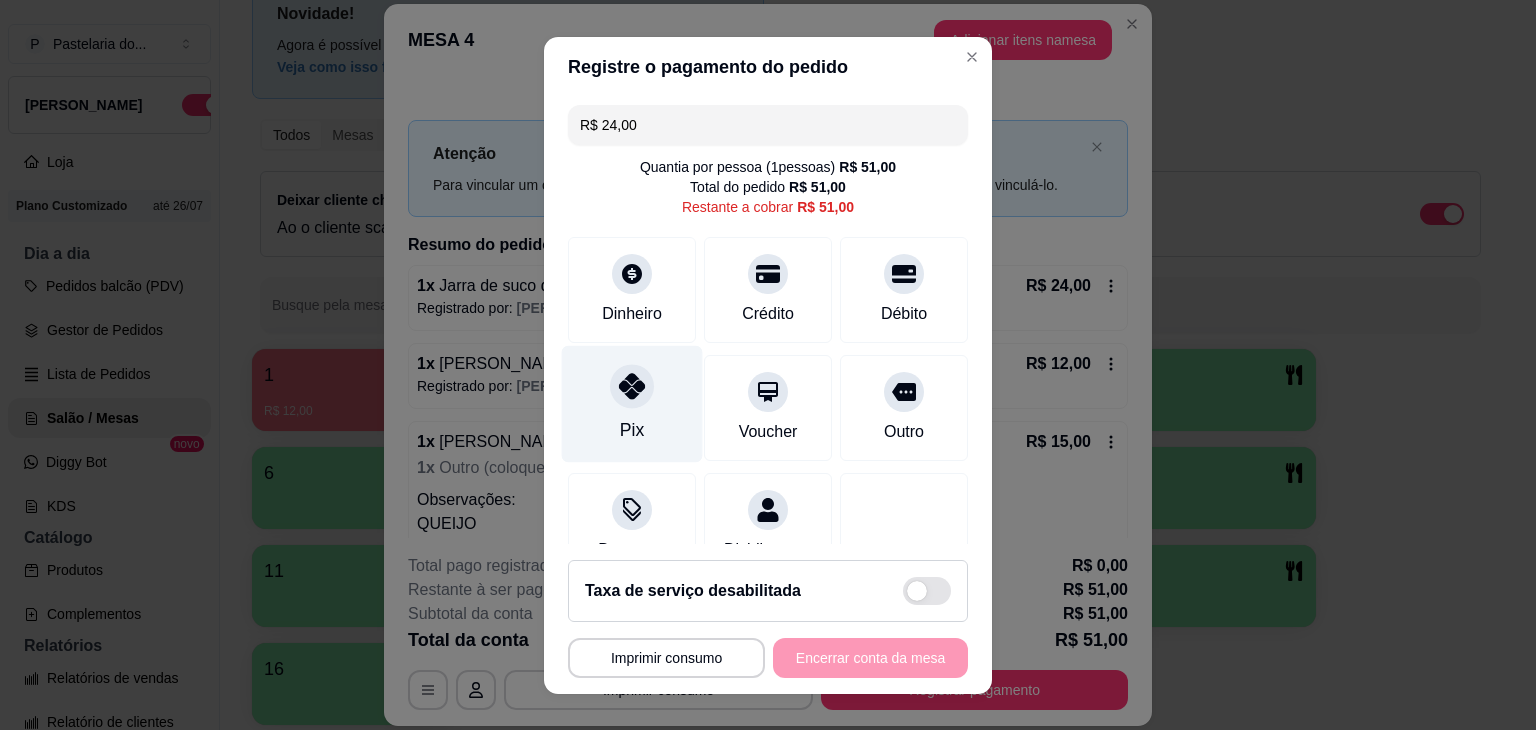 click on "Pix" at bounding box center (632, 403) 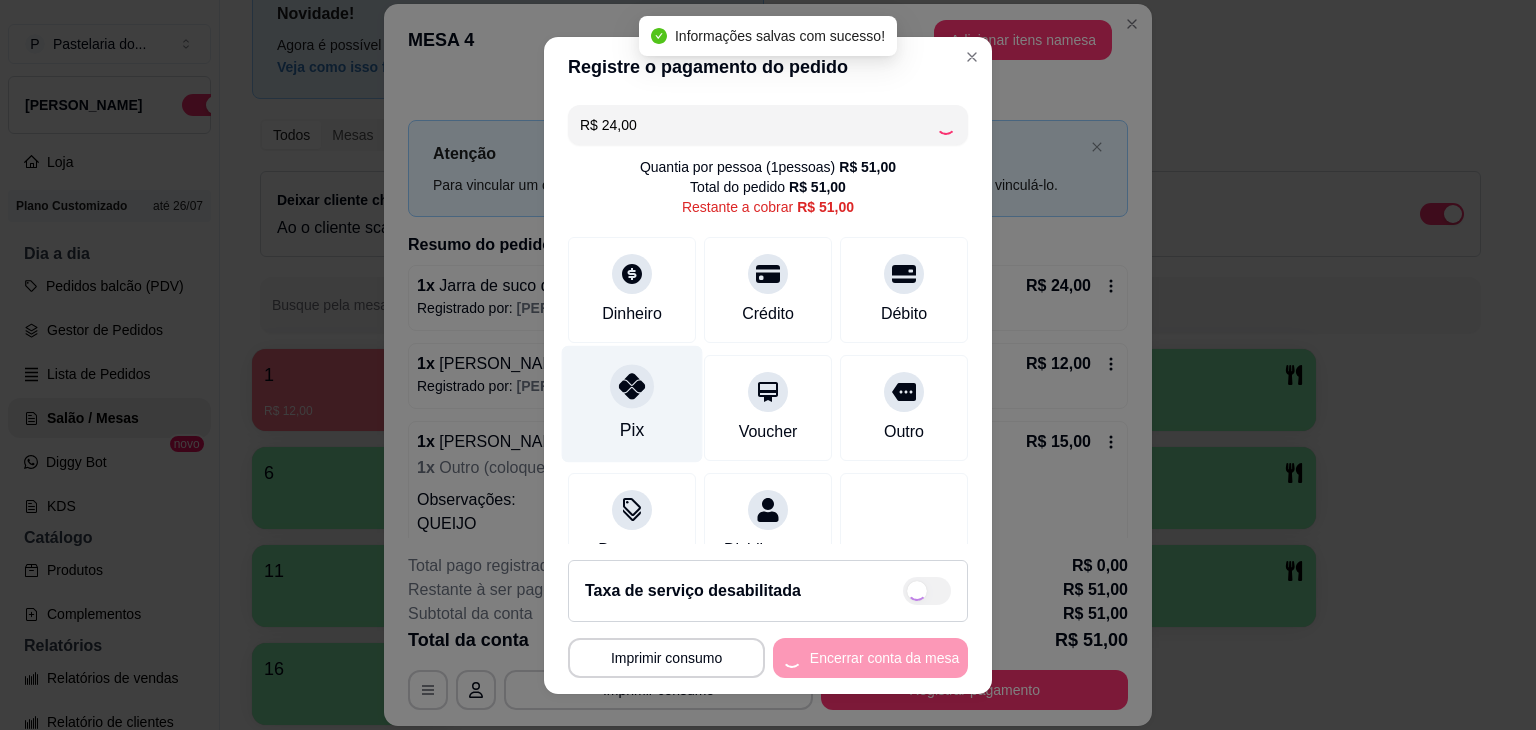 type on "R$ 27,00" 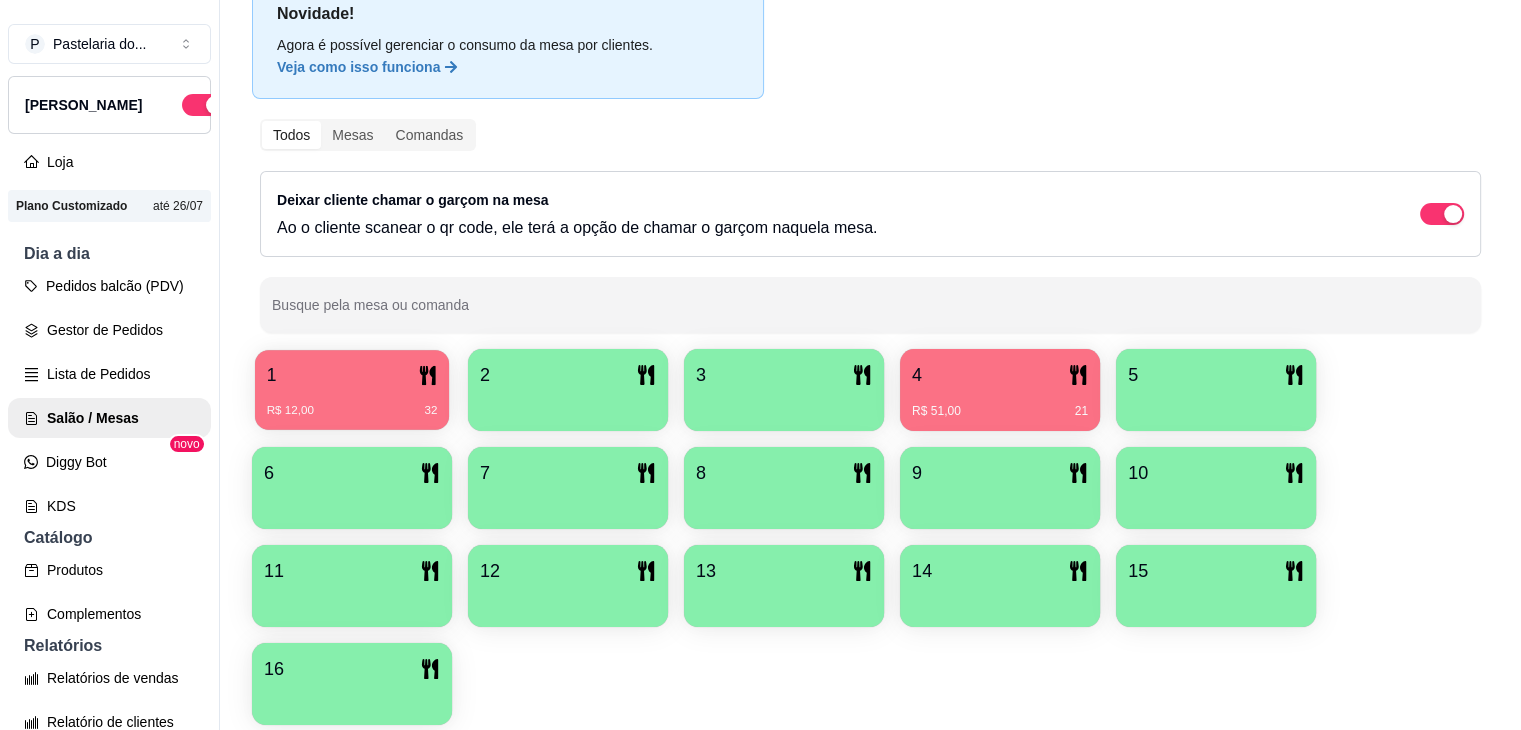 click on "R$ 12,00 32" at bounding box center [352, 403] 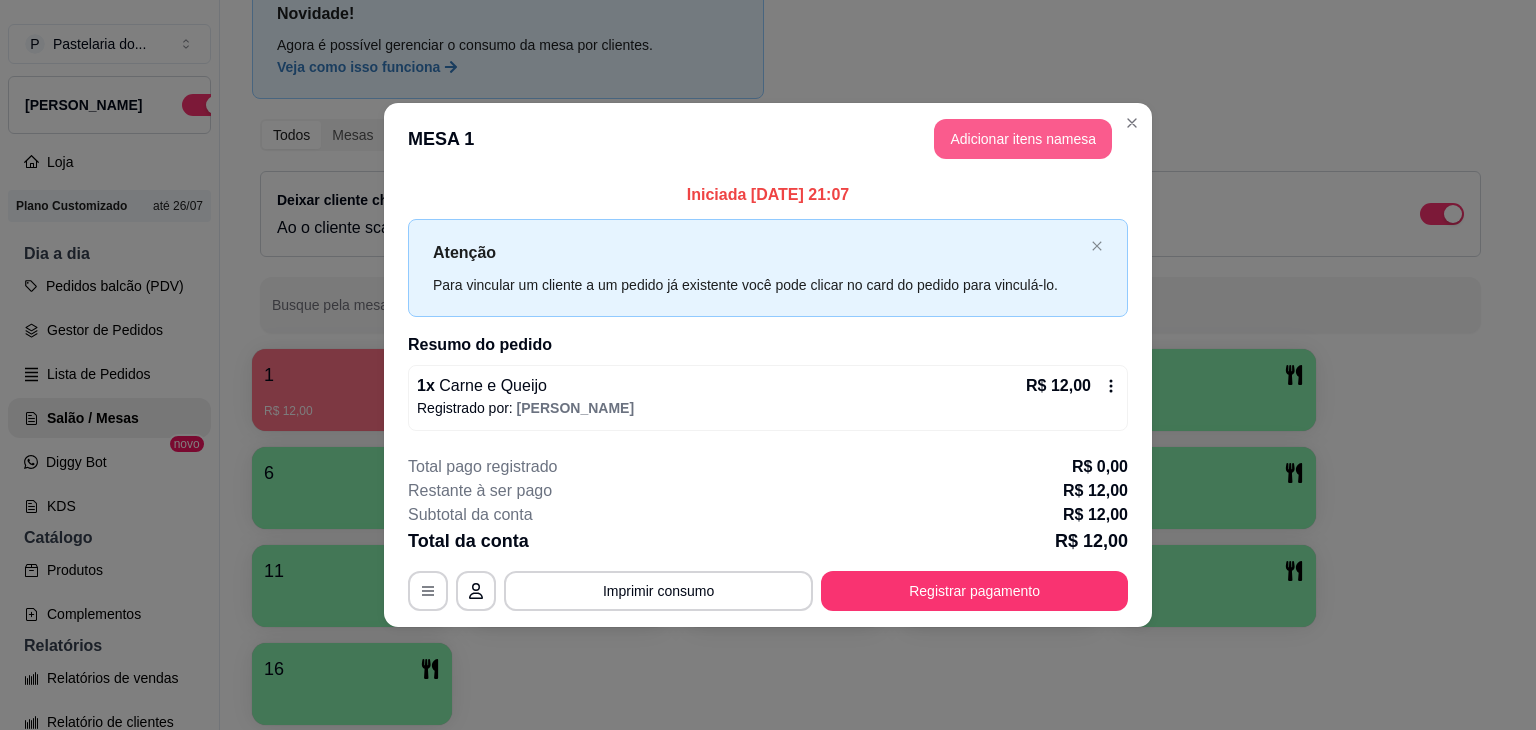 click on "Adicionar itens na  mesa" at bounding box center [1023, 139] 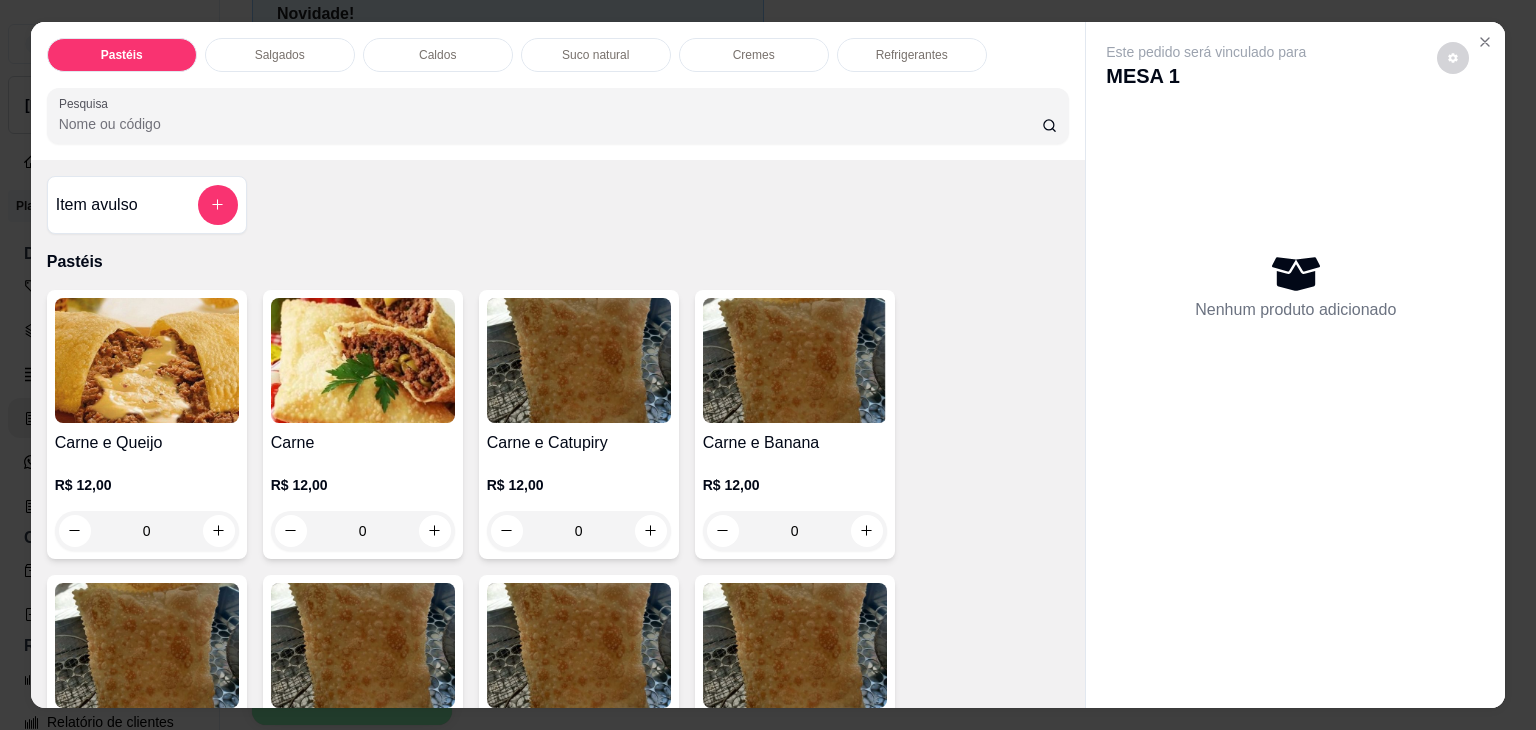 click on "0" at bounding box center [147, 531] 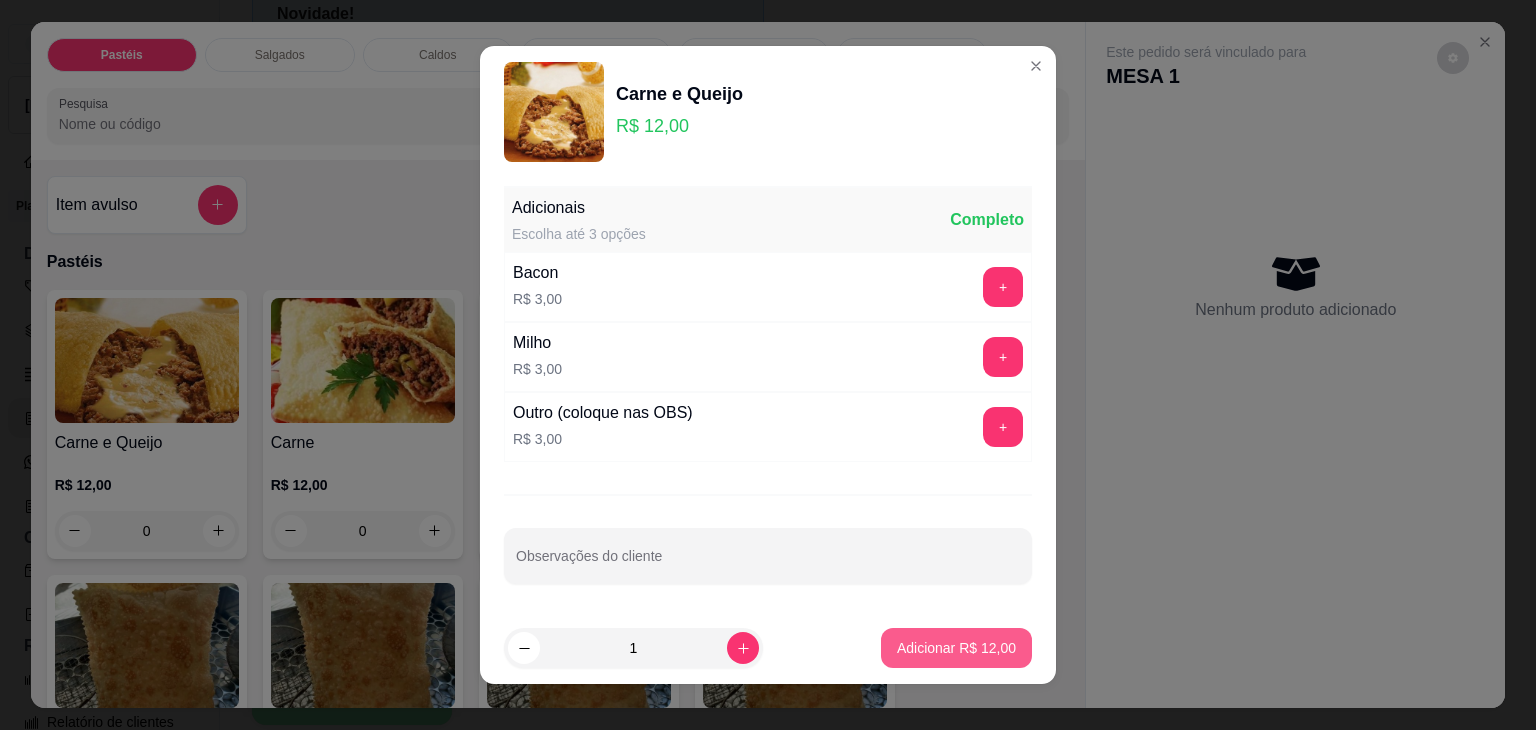 click on "Adicionar   R$ 12,00" at bounding box center (956, 648) 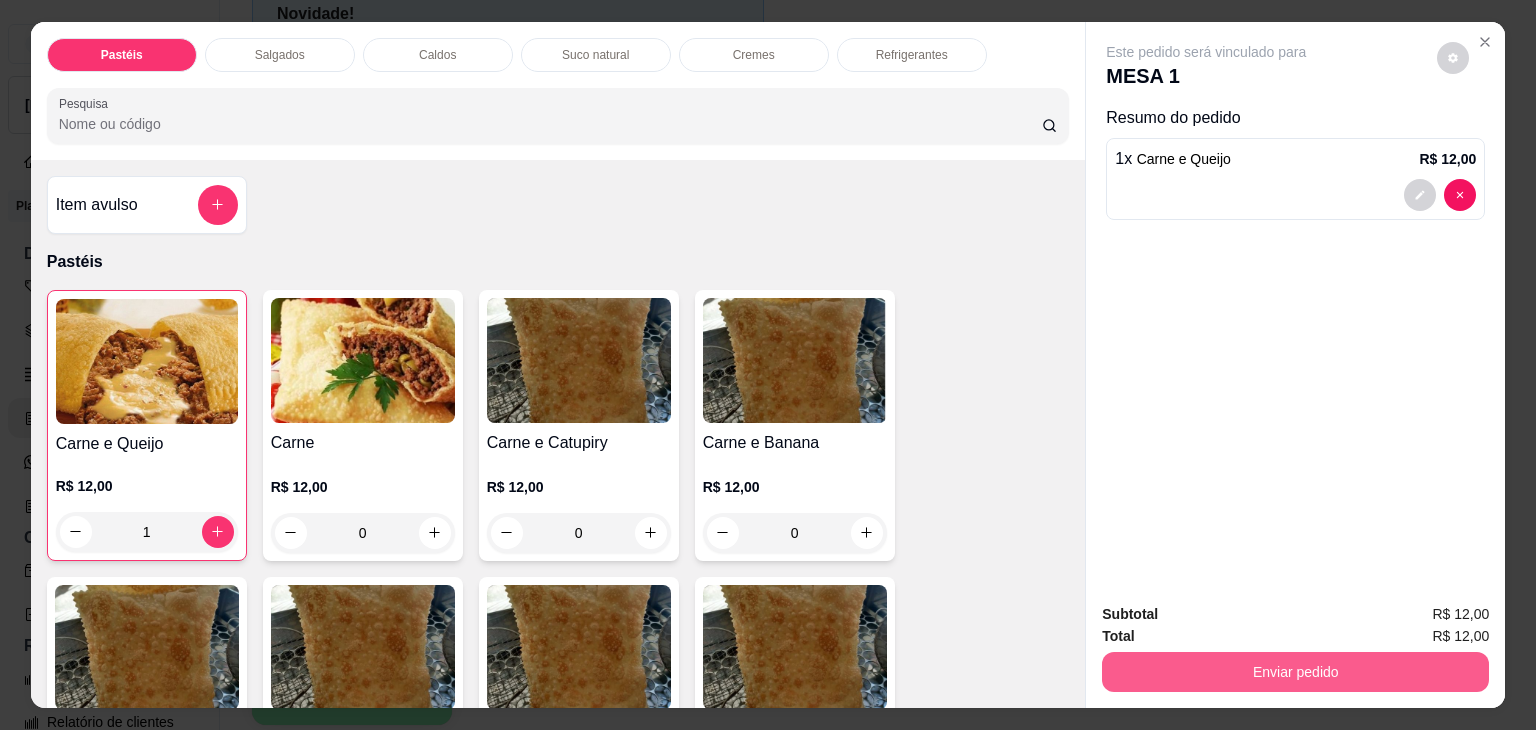 click on "Enviar pedido" at bounding box center (1295, 672) 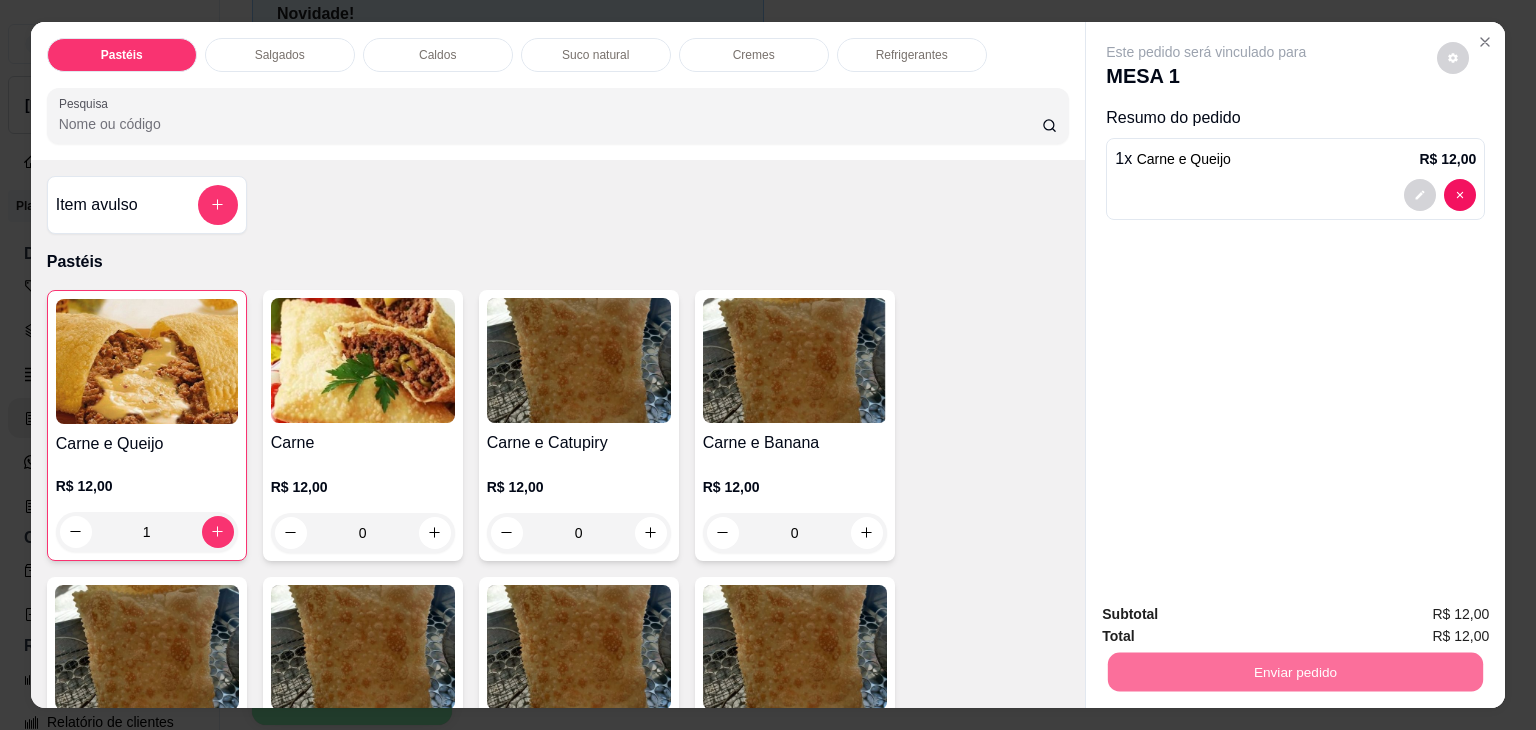 click on "Não registrar e enviar pedido" at bounding box center [1229, 614] 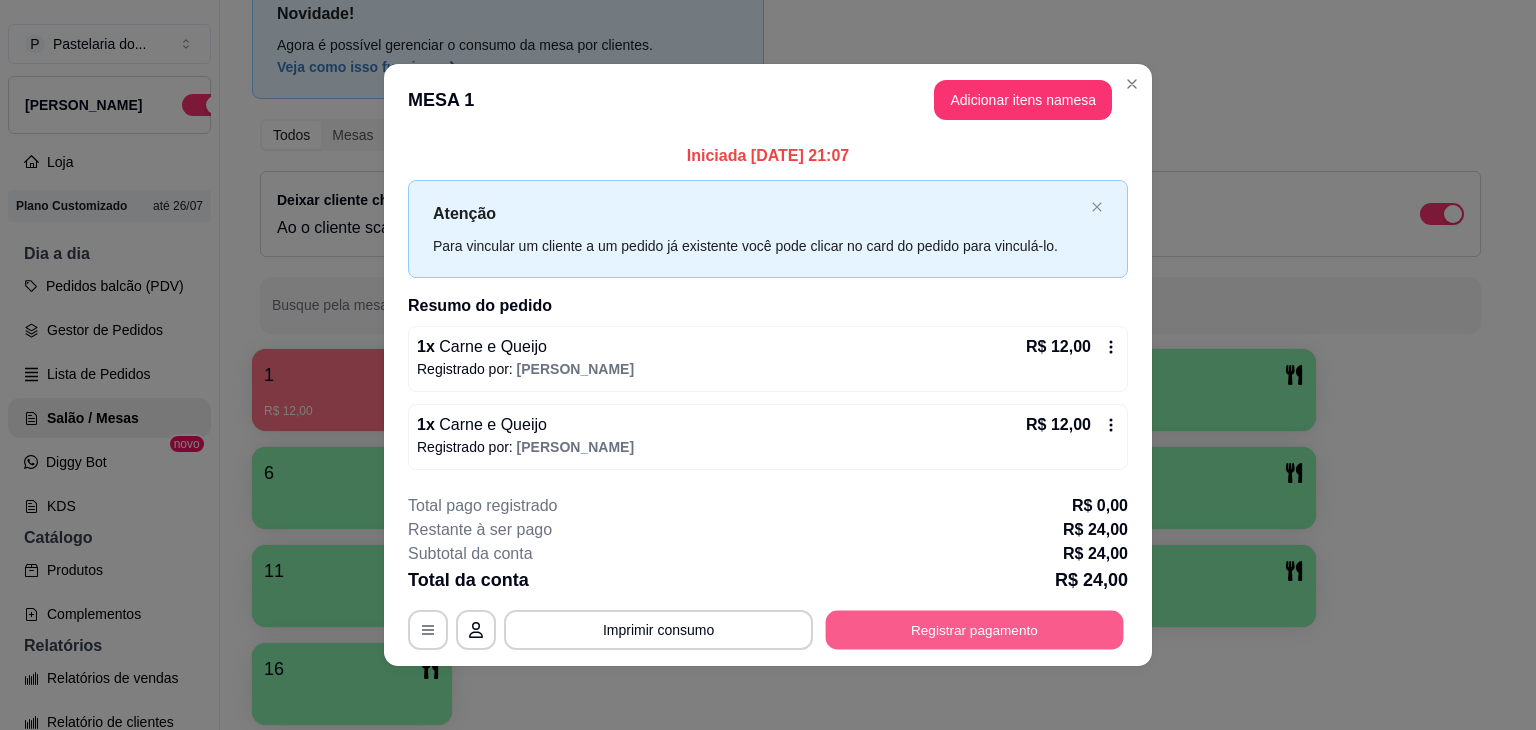 click on "Registrar pagamento" at bounding box center [975, 629] 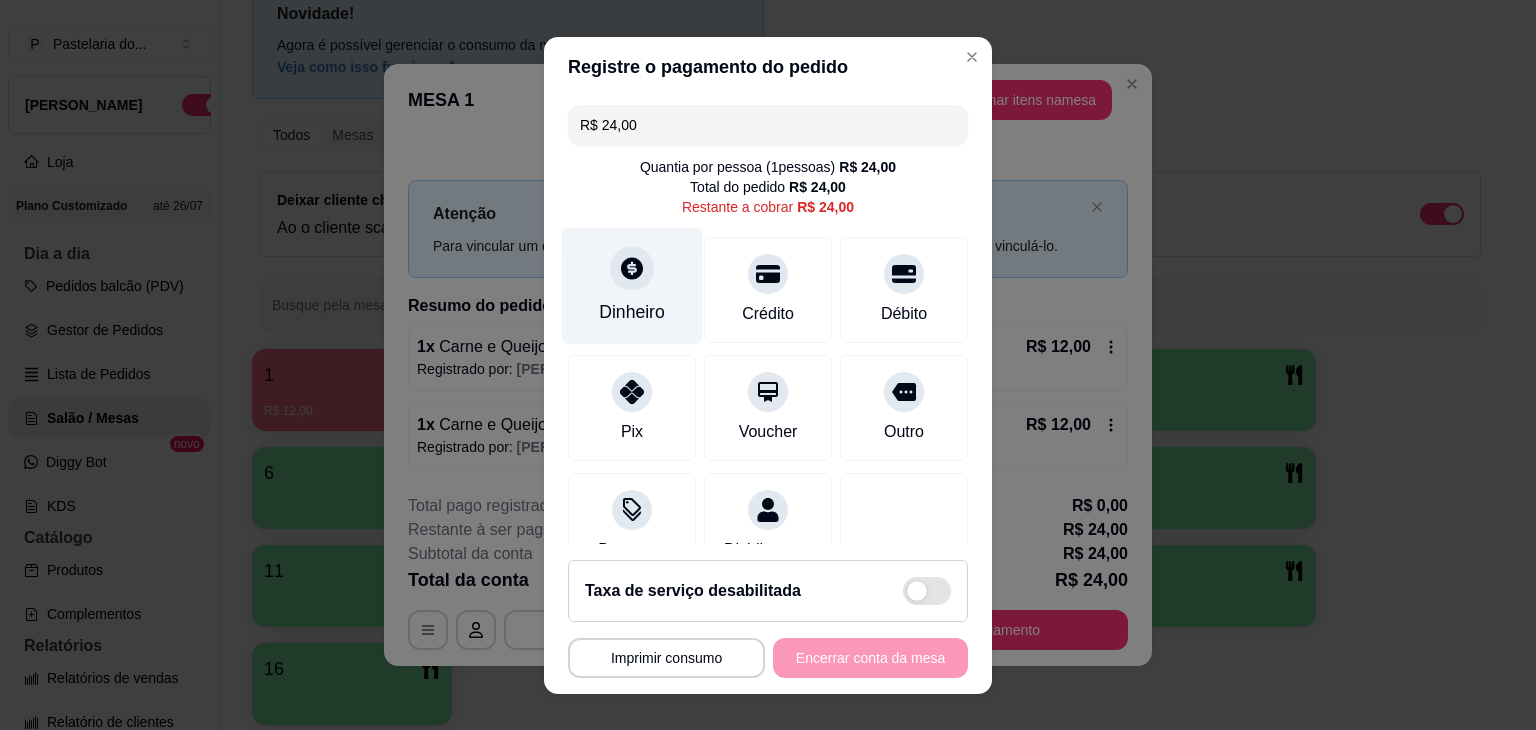 click on "Dinheiro" at bounding box center [632, 312] 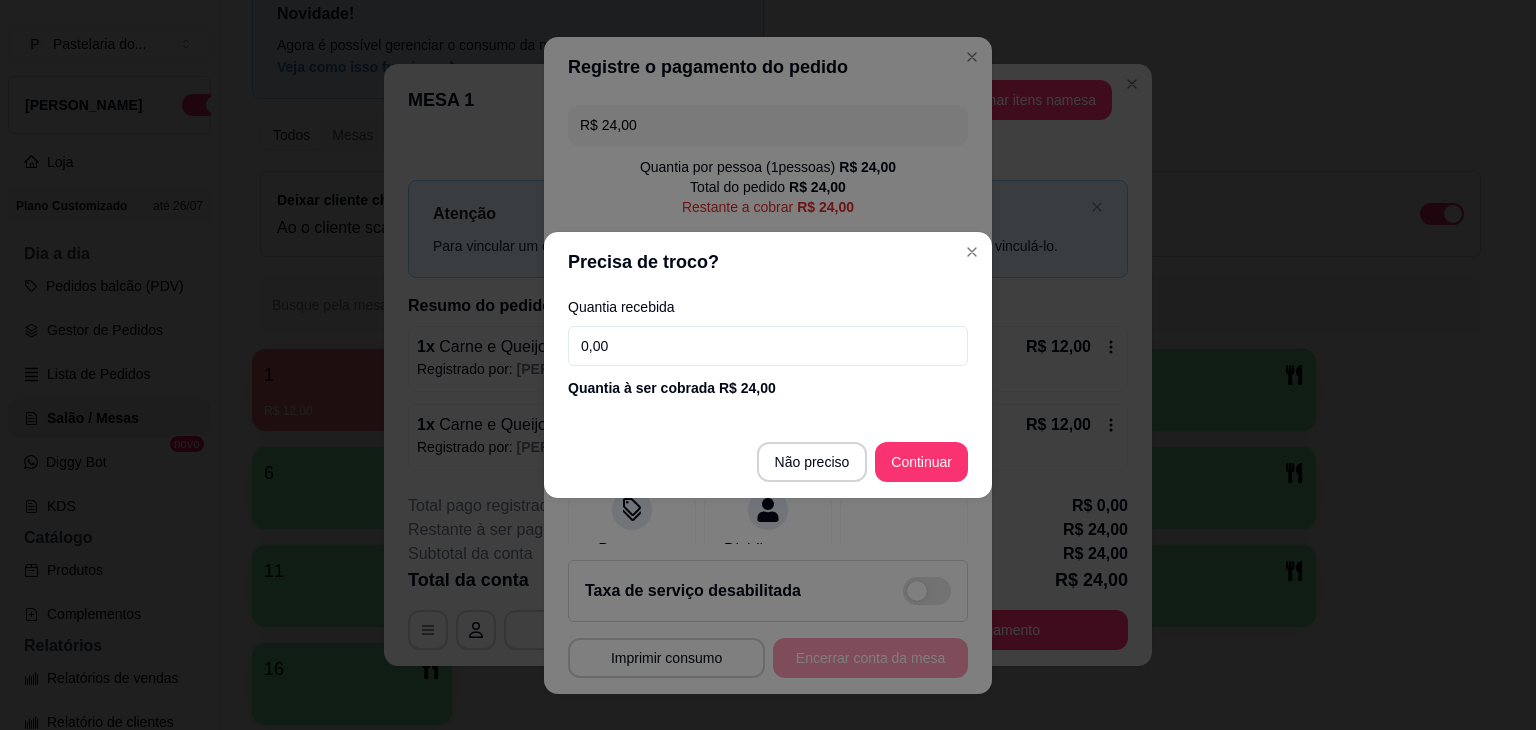 click on "Não preciso Continuar" at bounding box center [768, 462] 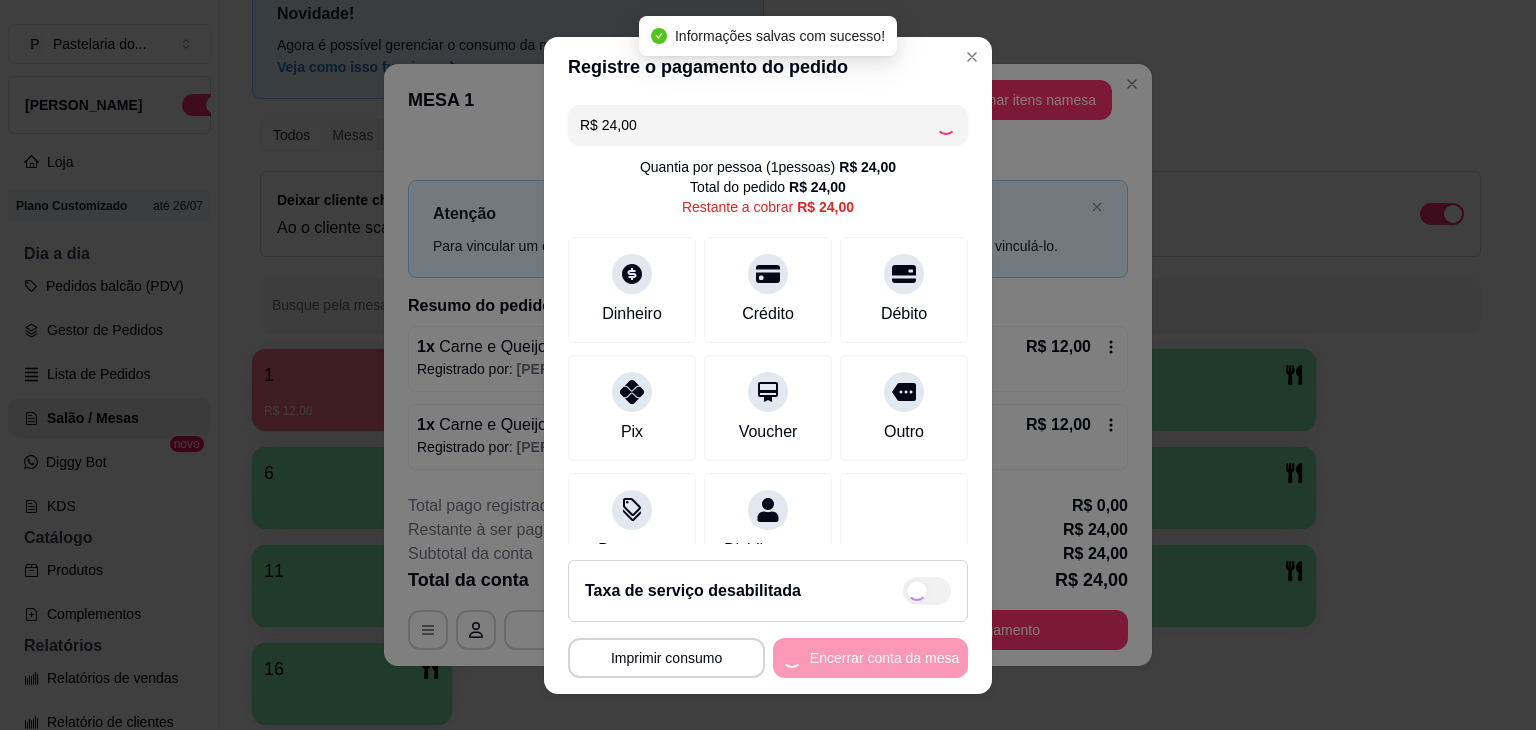 type on "R$ 0,00" 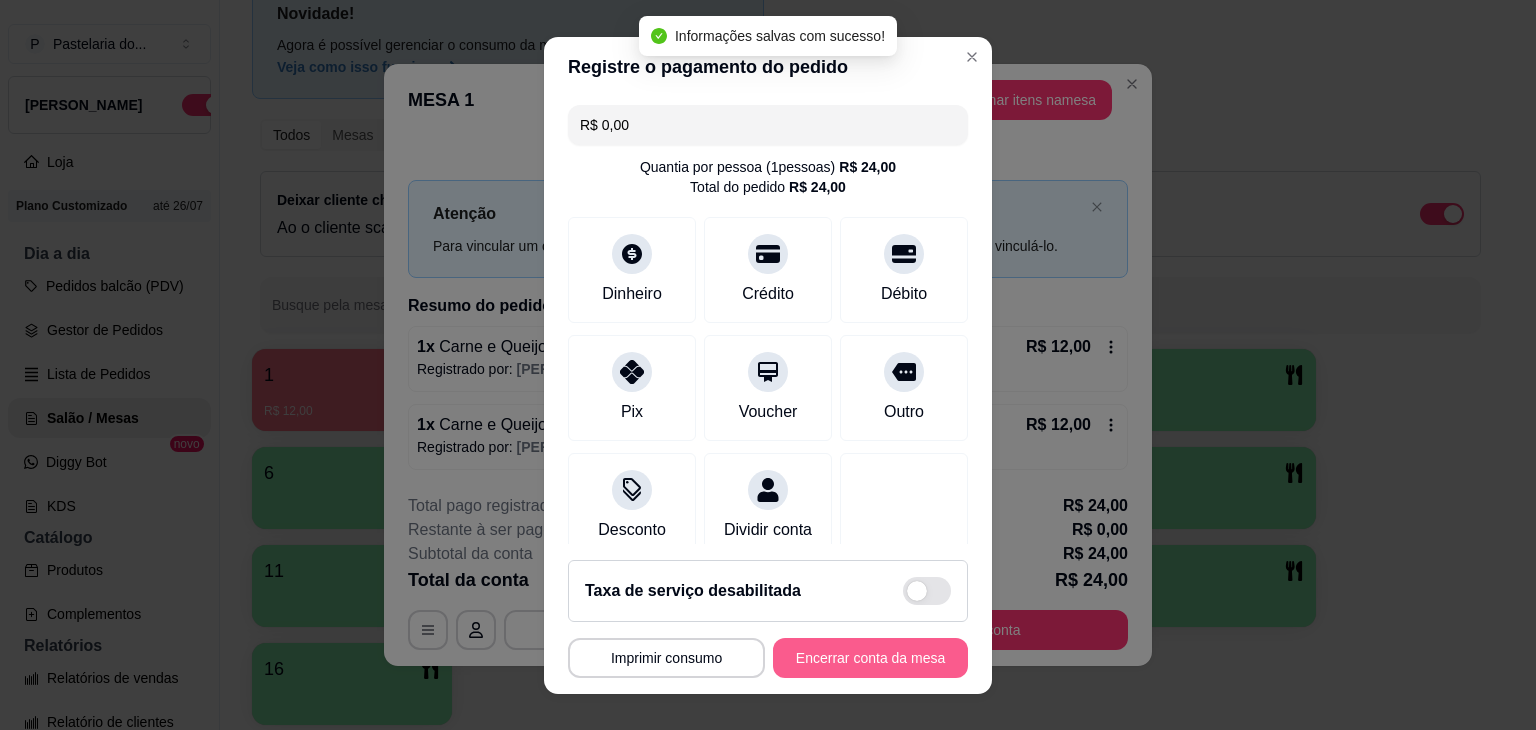 click on "Encerrar conta da mesa" at bounding box center (870, 658) 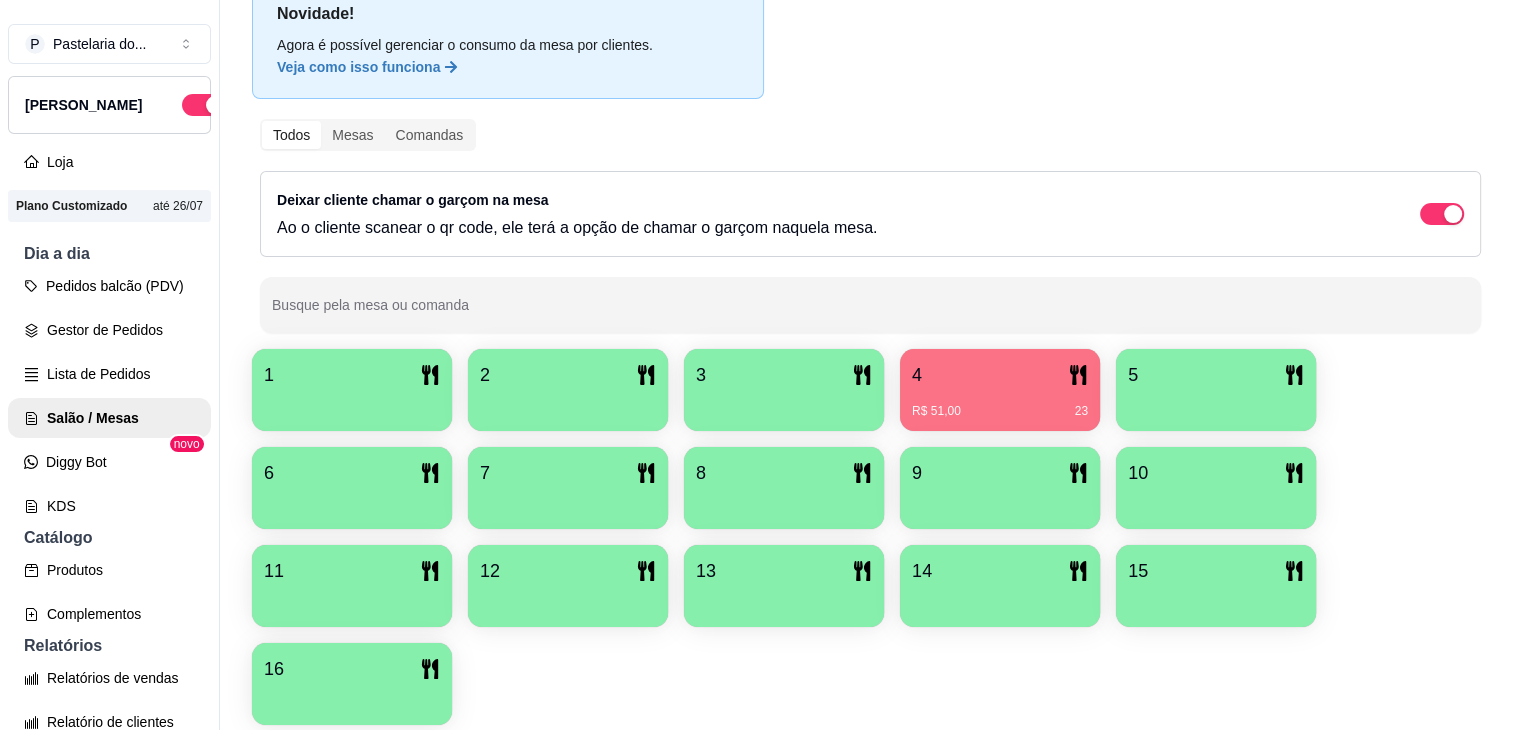 click on "4" at bounding box center (1000, 375) 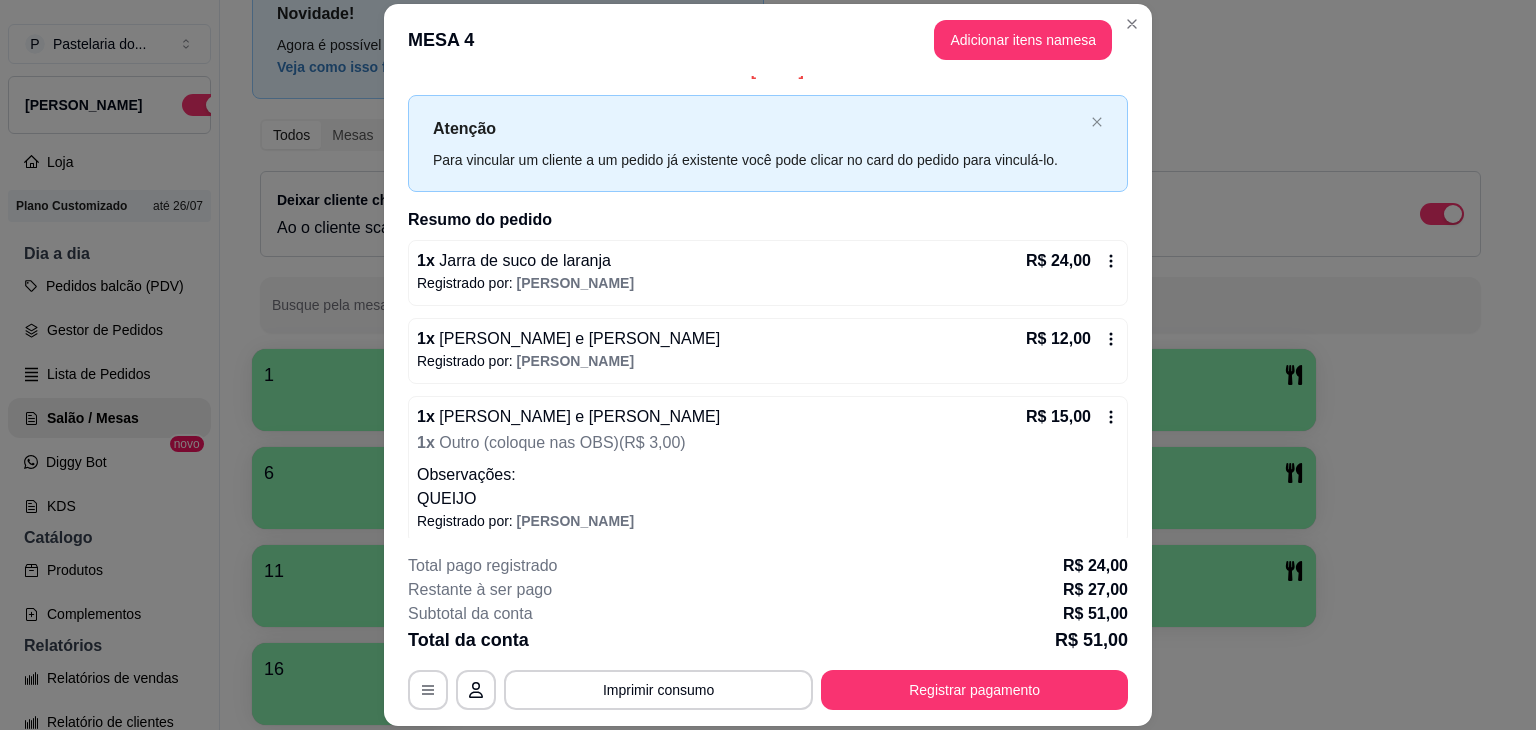 scroll, scrollTop: 36, scrollLeft: 0, axis: vertical 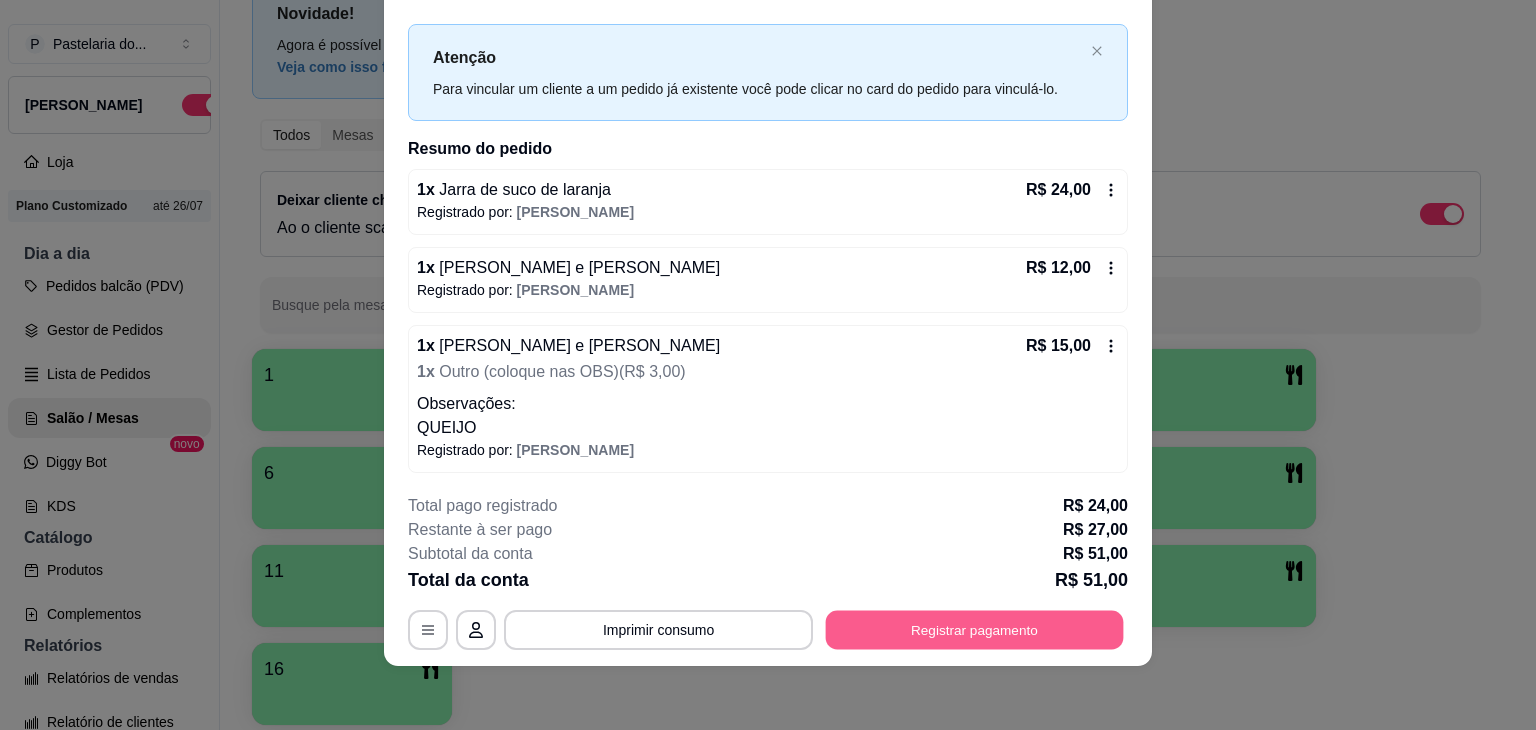 click on "Registrar pagamento" at bounding box center [975, 630] 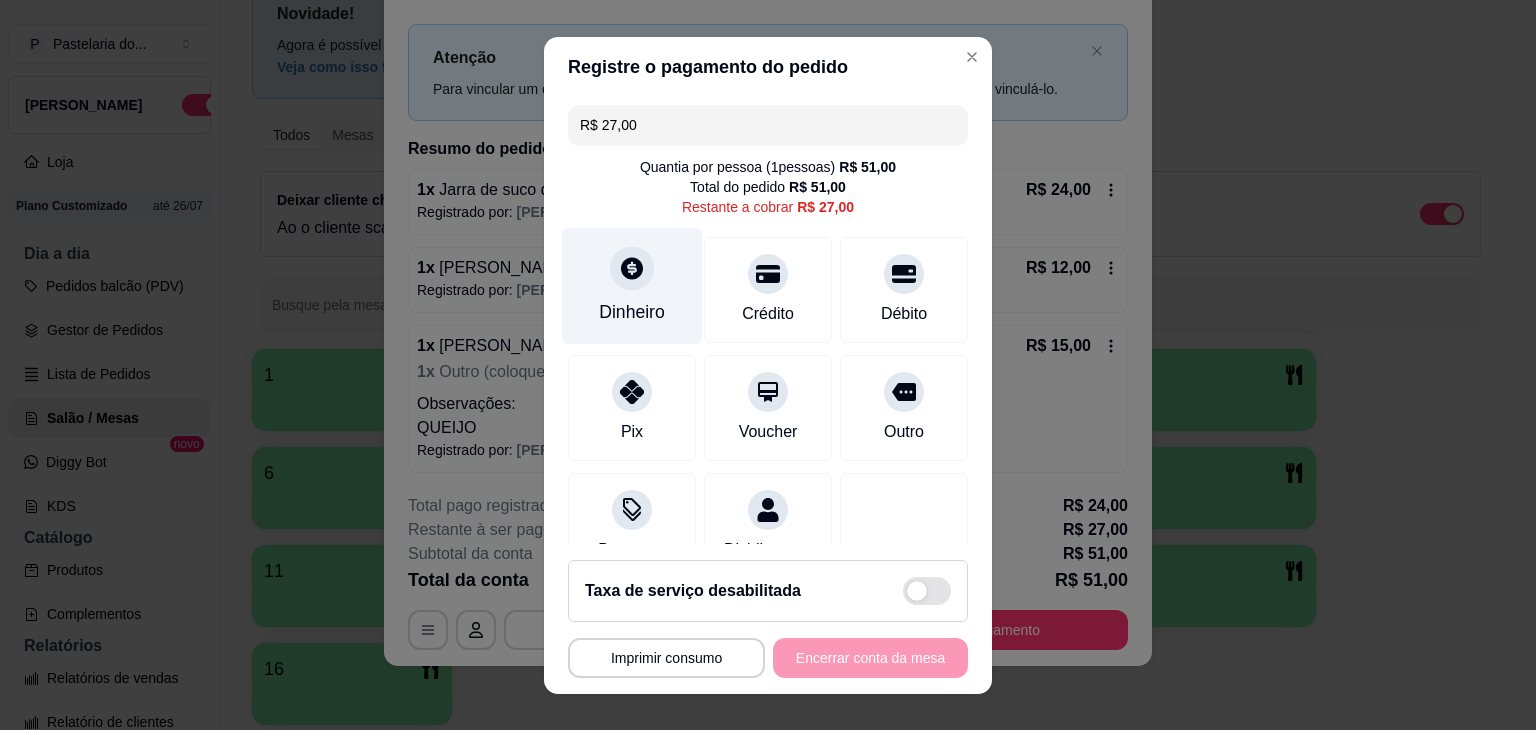 click on "Dinheiro" at bounding box center (632, 285) 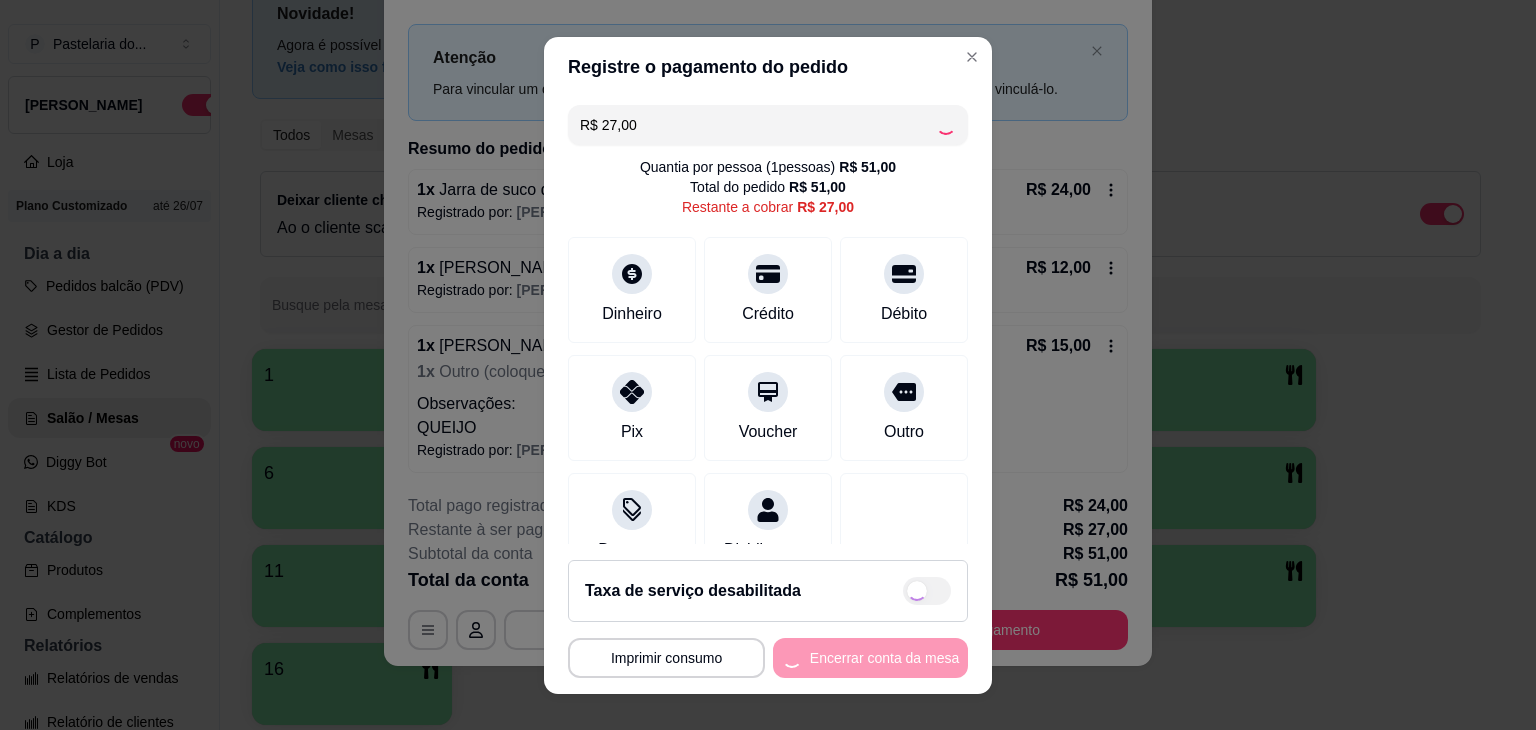 type on "R$ 0,00" 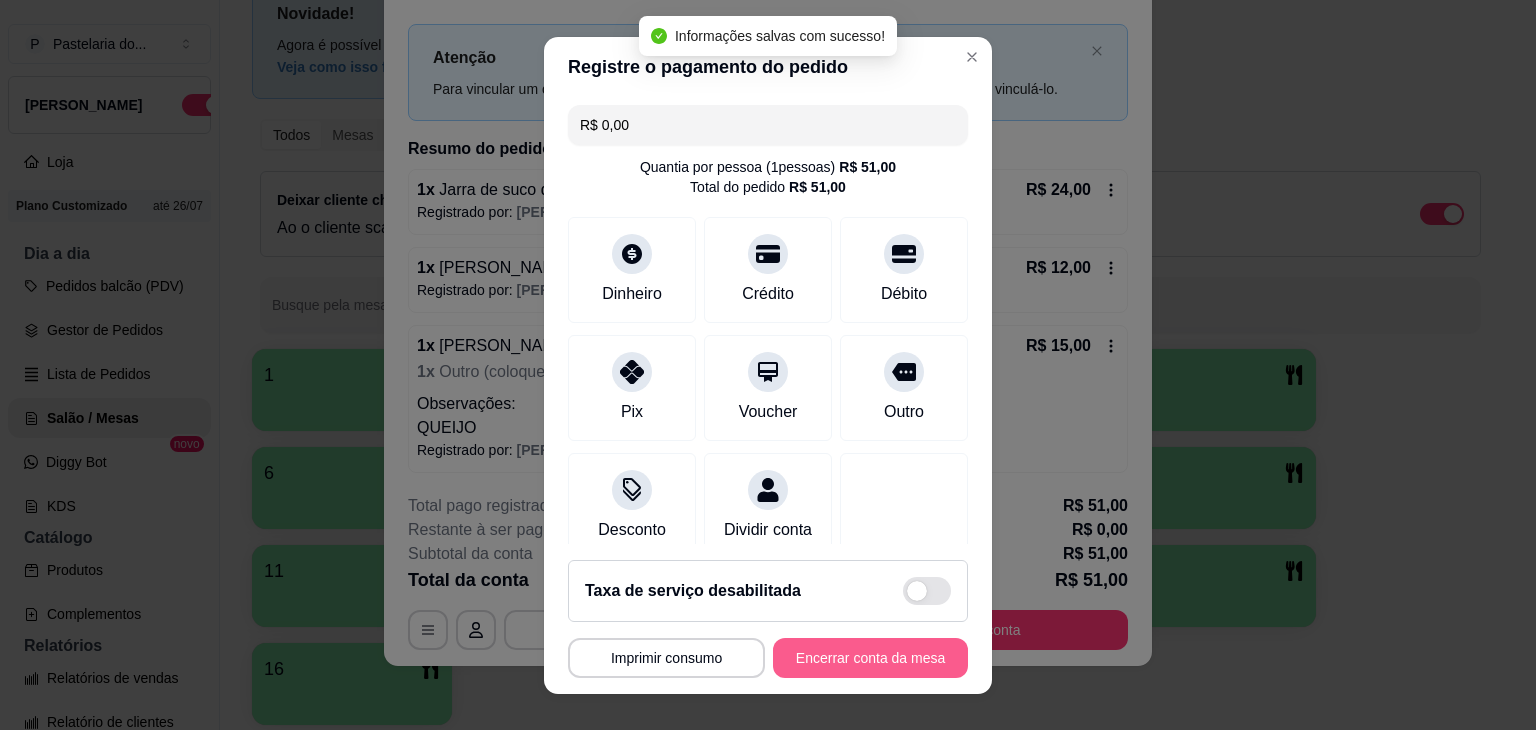 click on "Encerrar conta da mesa" at bounding box center (870, 658) 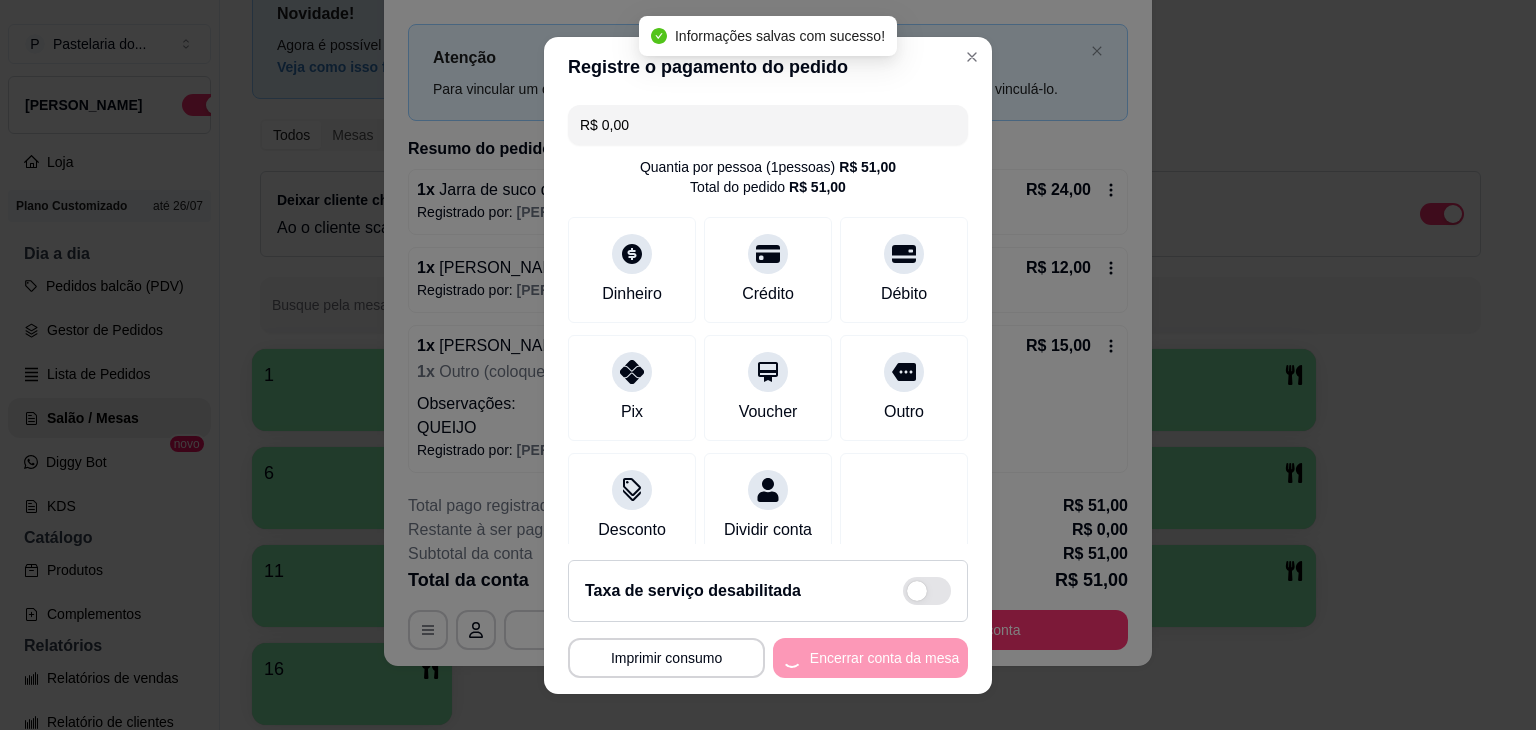 scroll, scrollTop: 0, scrollLeft: 0, axis: both 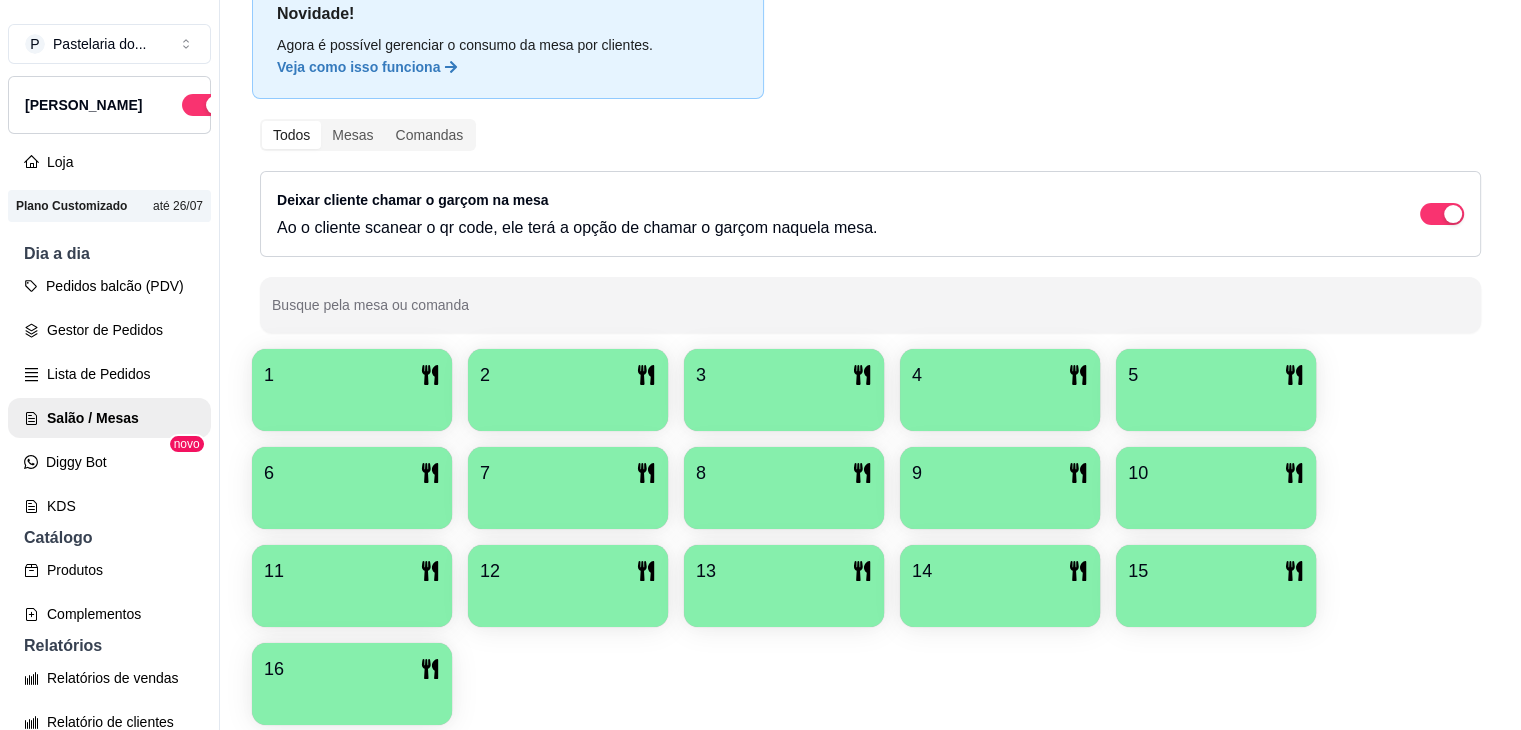 click at bounding box center (352, 404) 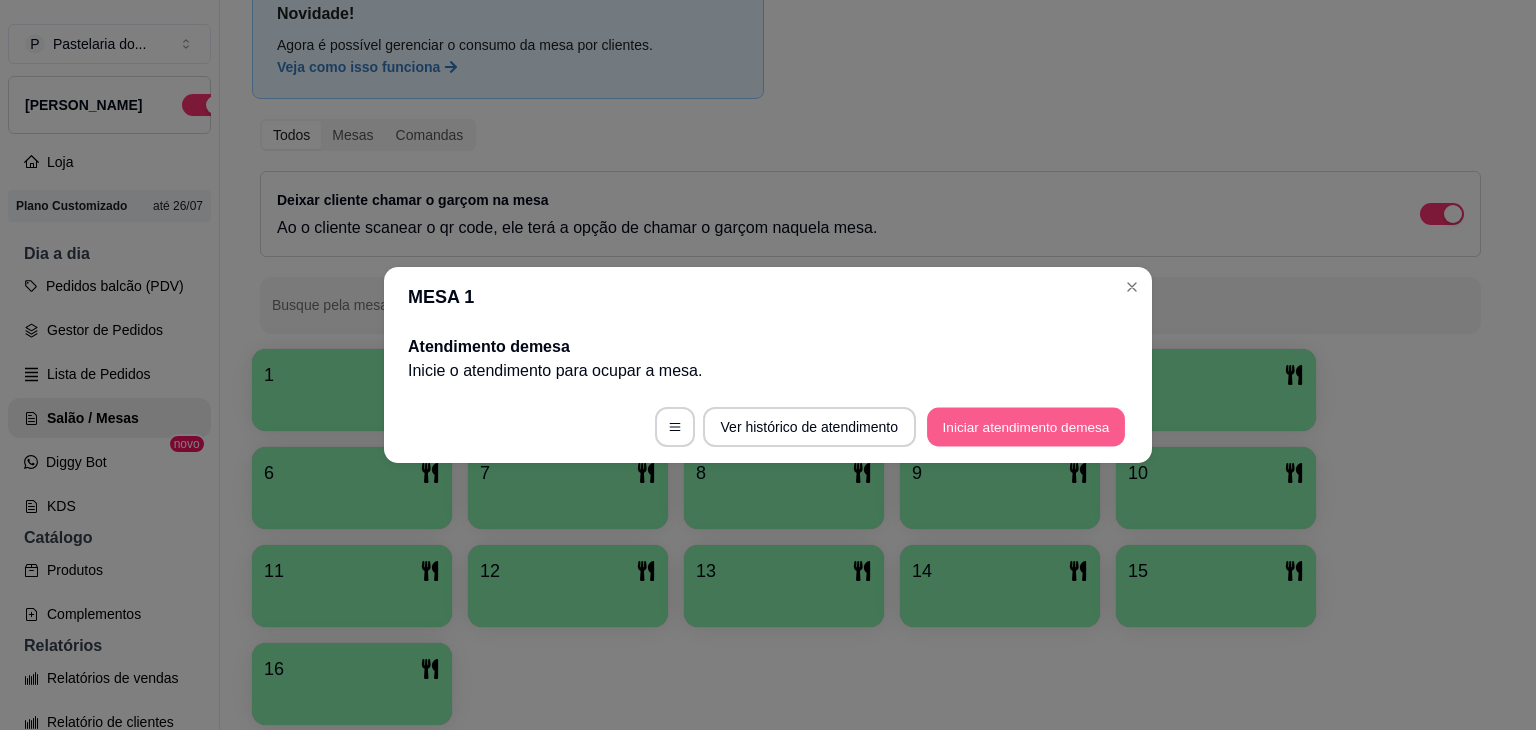 click on "Iniciar atendimento de  mesa" at bounding box center [1026, 427] 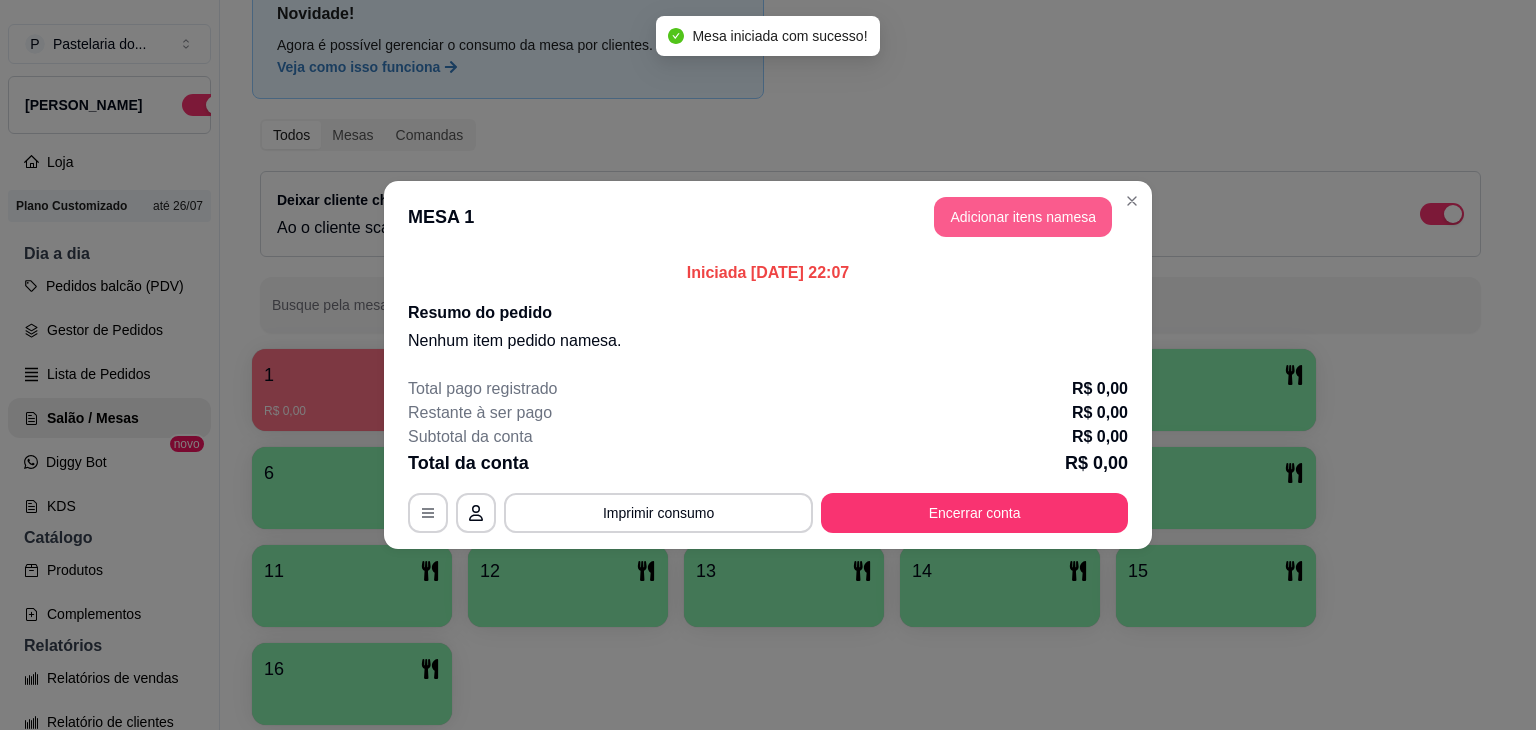 click on "Adicionar itens na  mesa" at bounding box center (1023, 217) 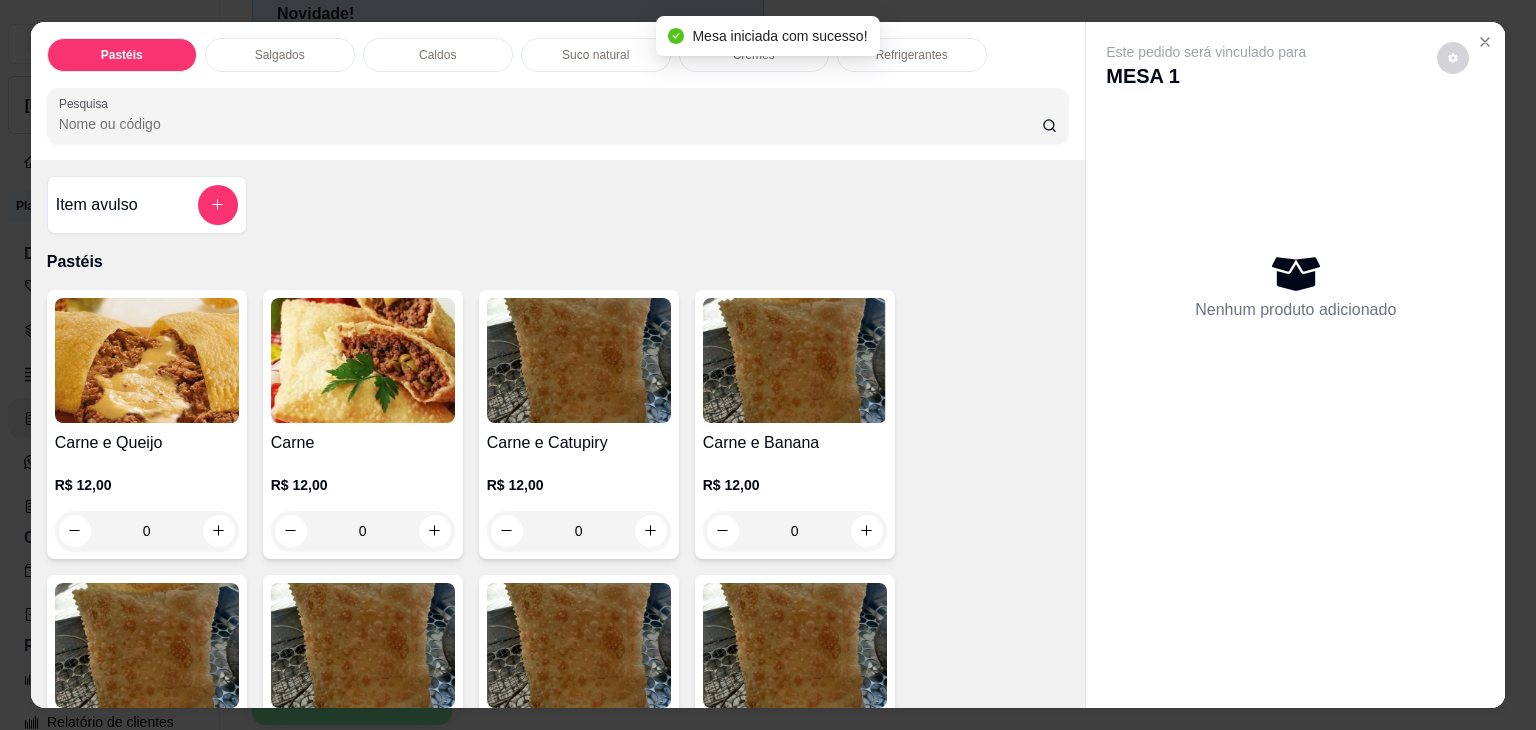 click on "Caldos" at bounding box center [437, 55] 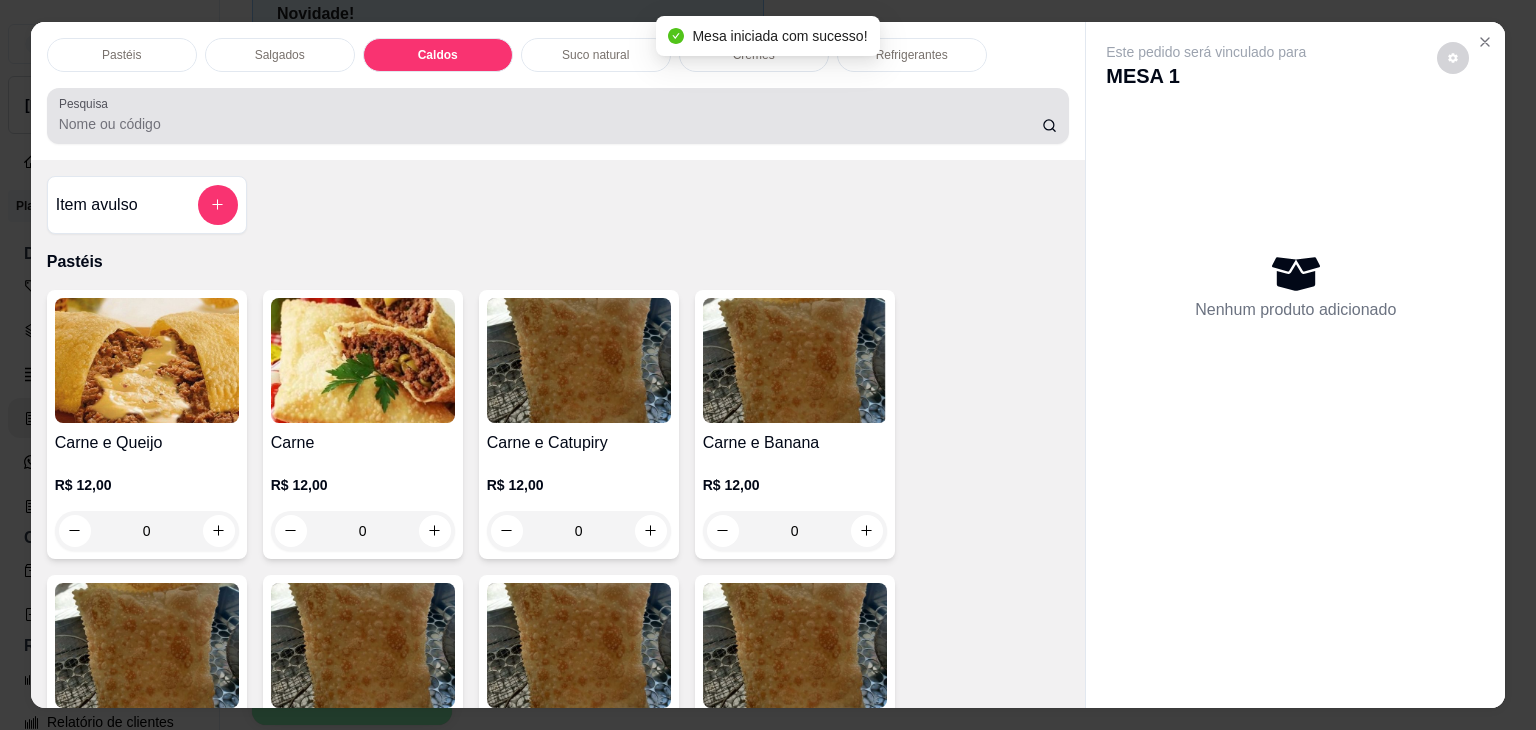 scroll, scrollTop: 2782, scrollLeft: 0, axis: vertical 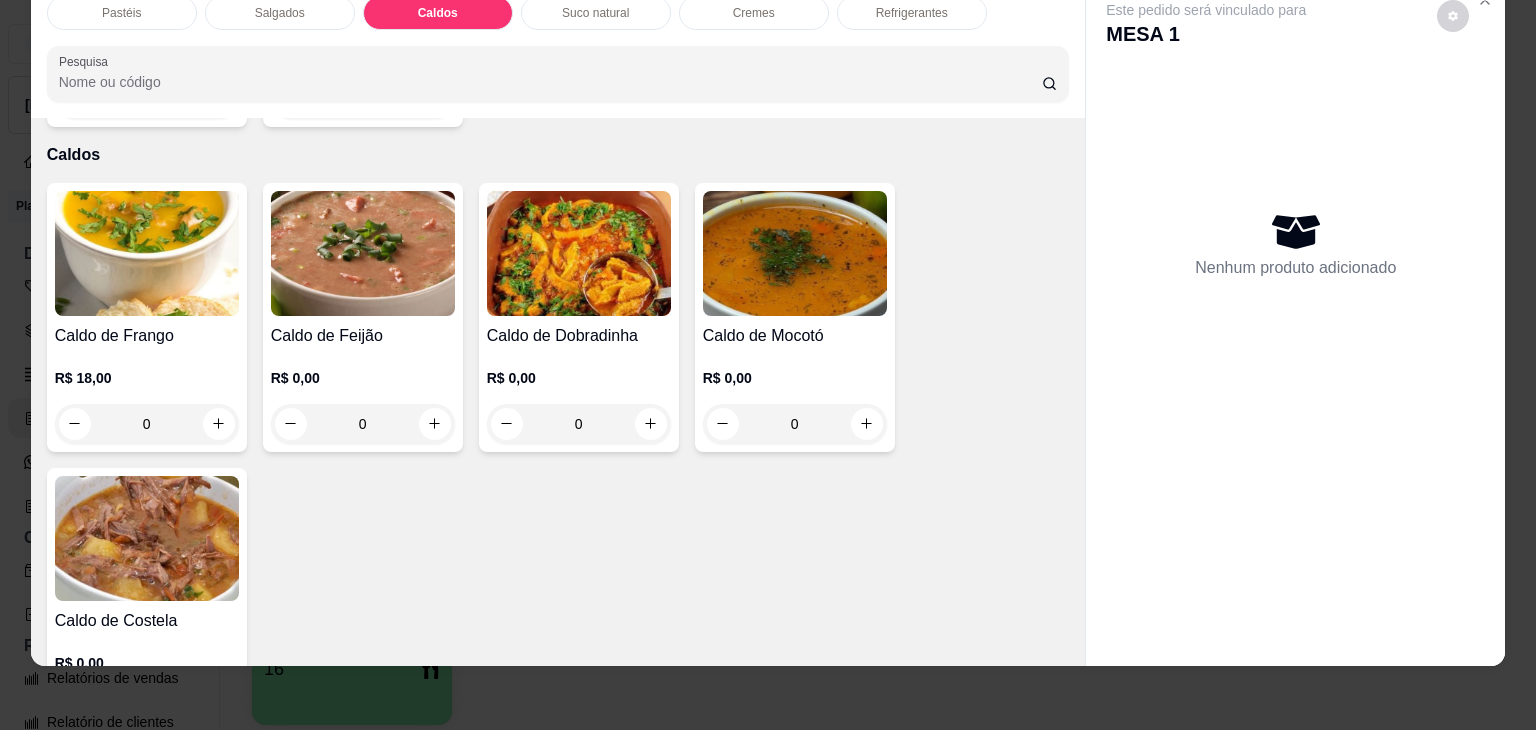 click on "0" at bounding box center [795, 424] 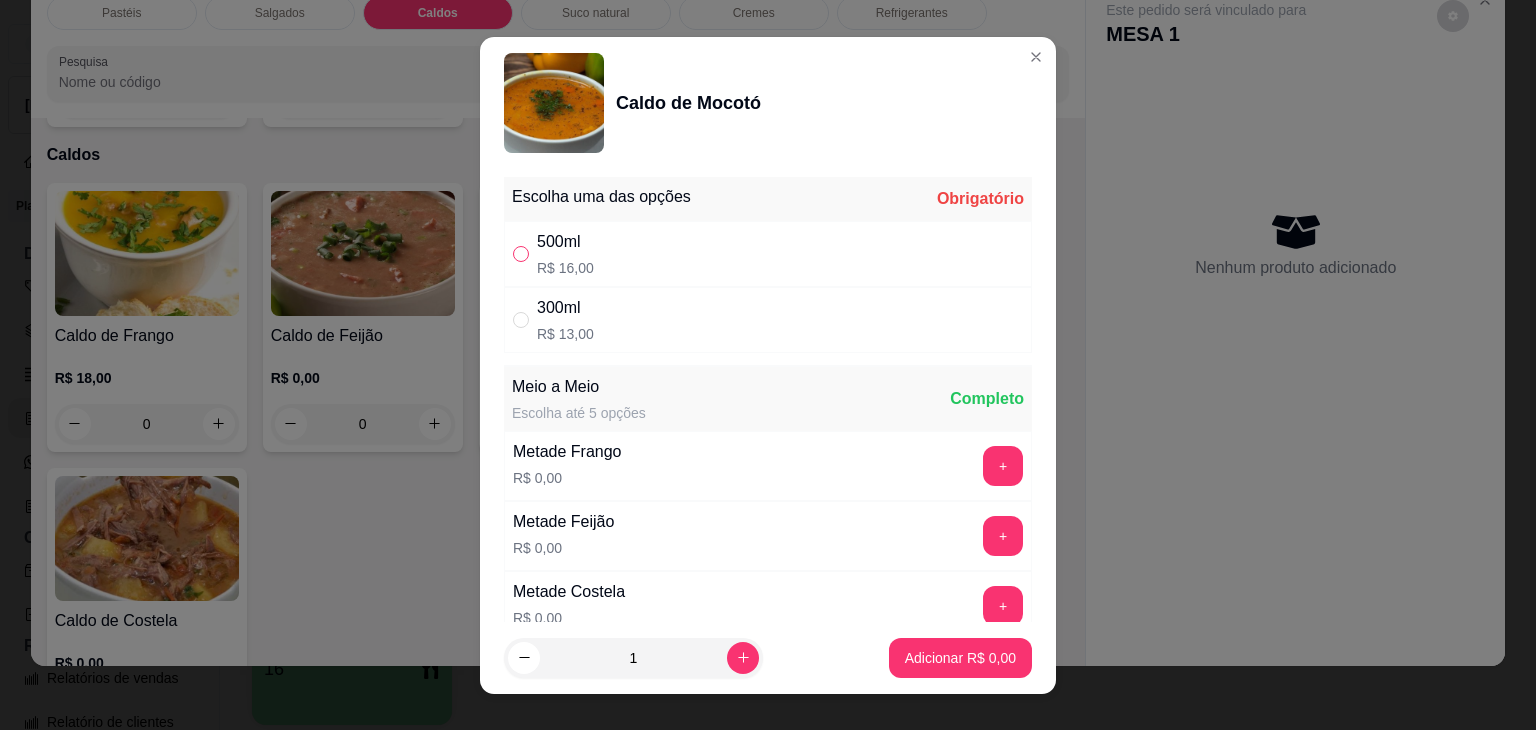 click at bounding box center [521, 254] 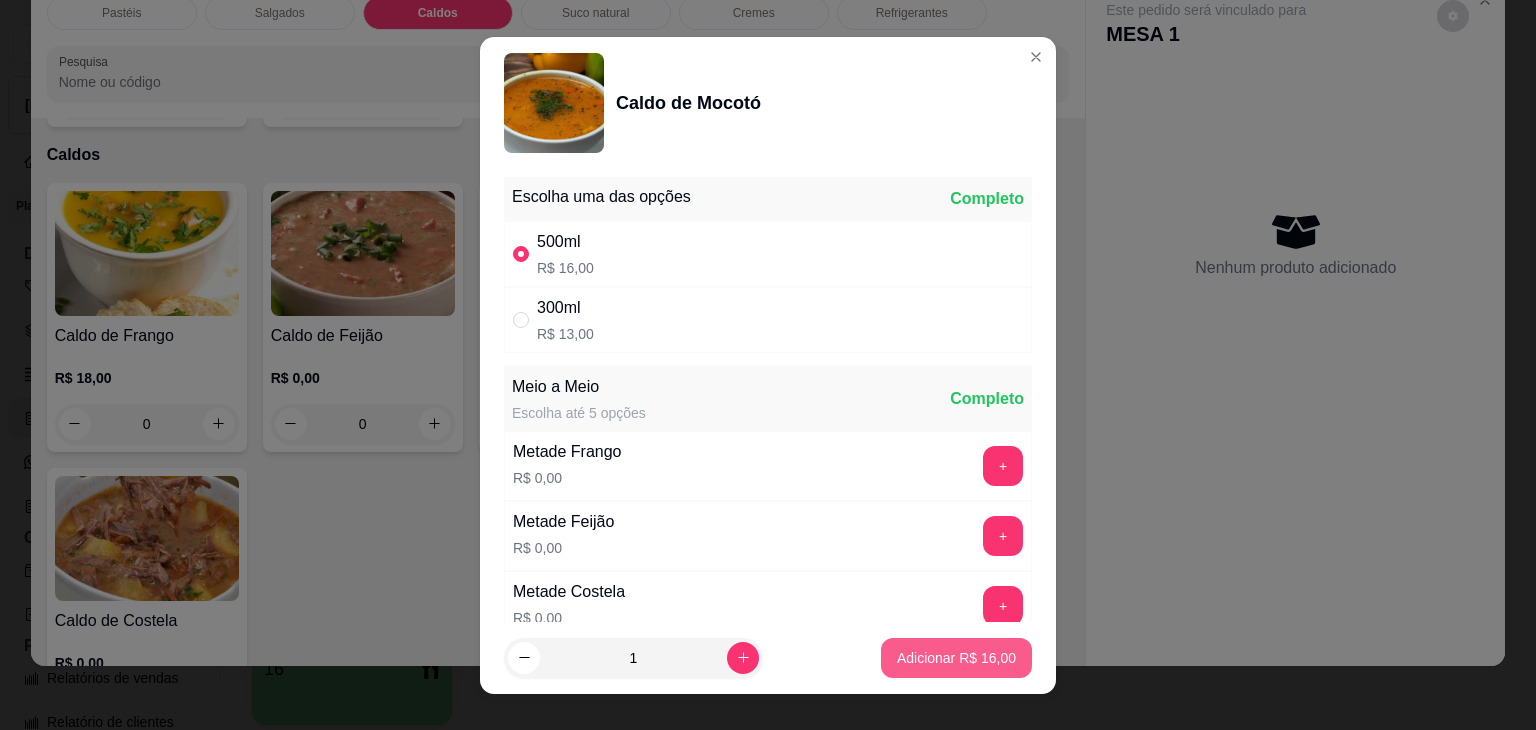 click on "Adicionar   R$ 16,00" at bounding box center (956, 658) 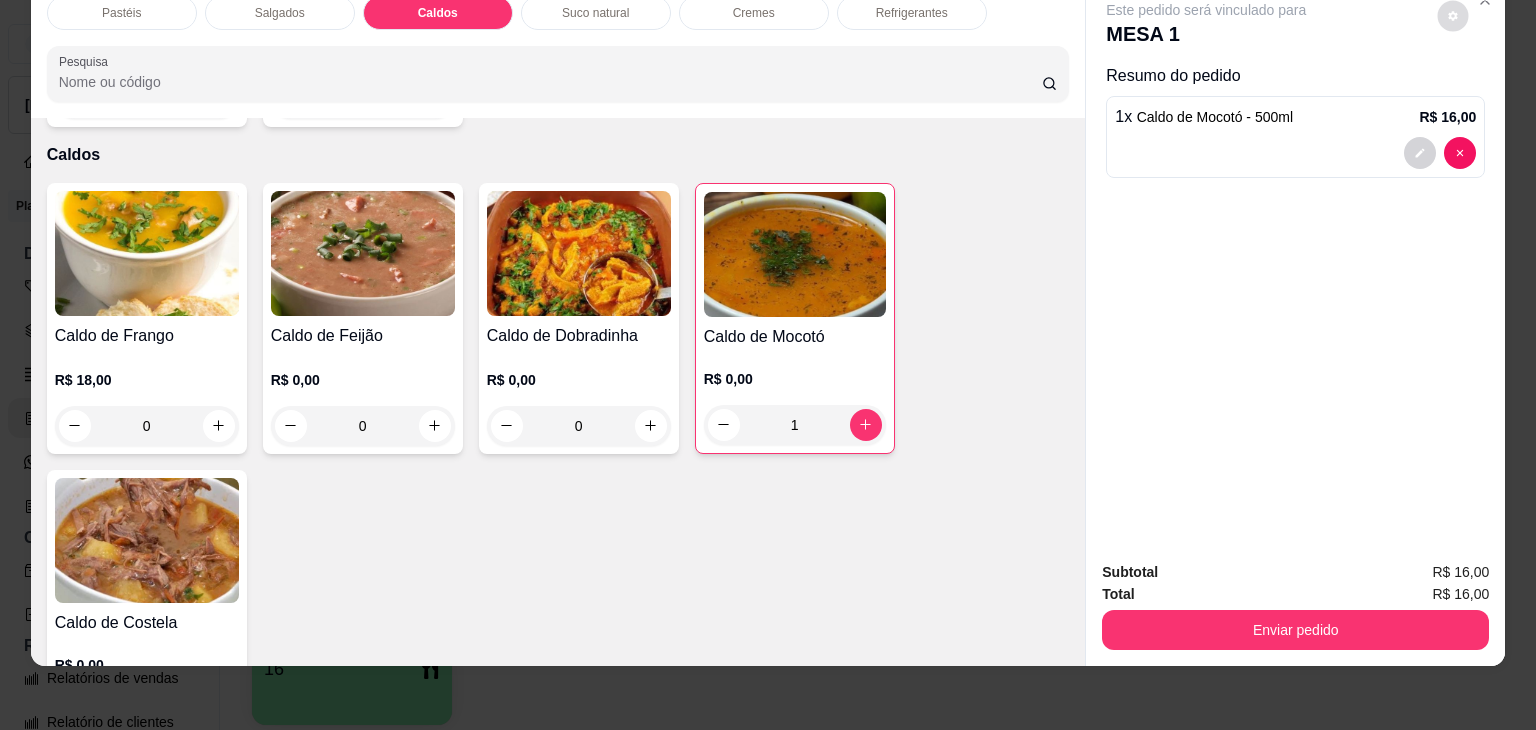 click at bounding box center [1453, 15] 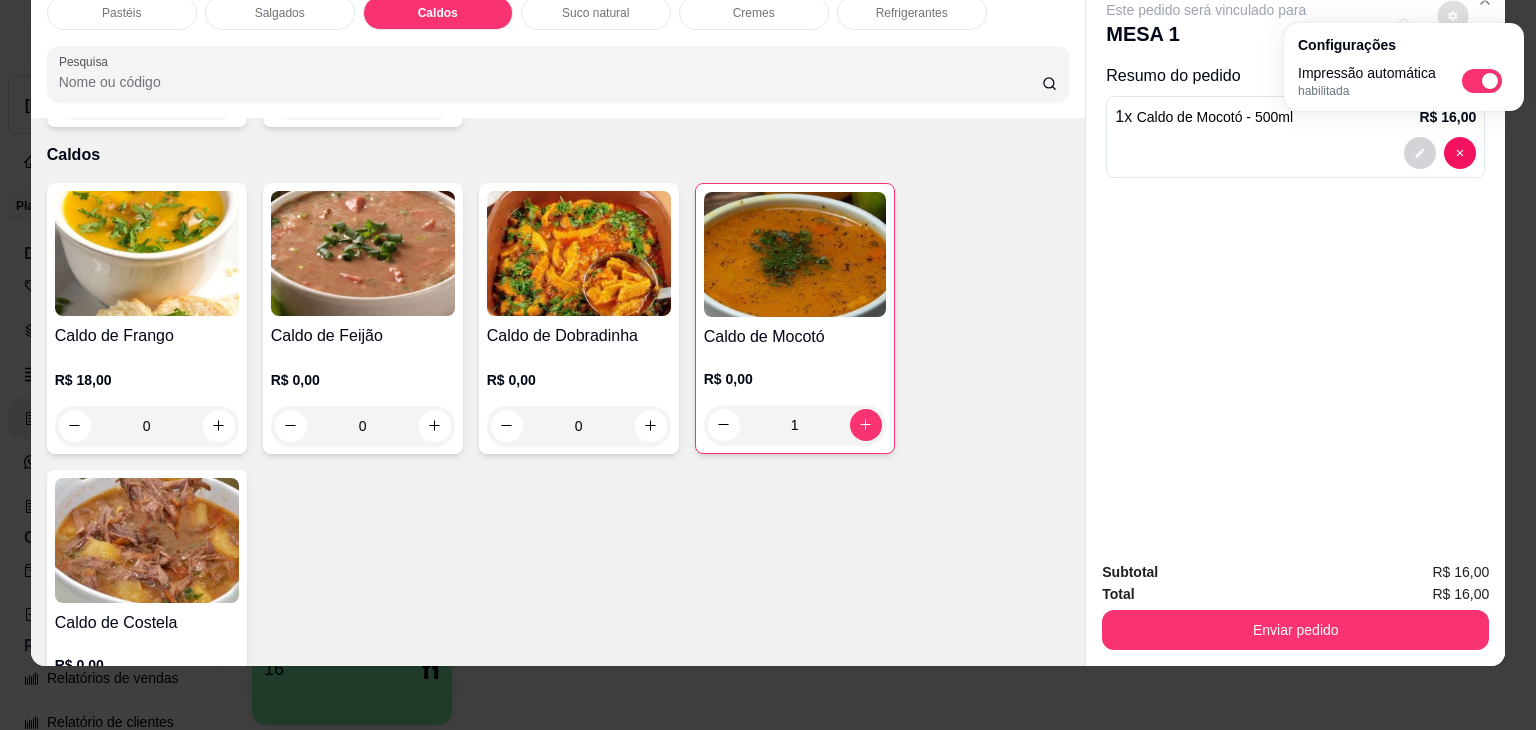 click at bounding box center (1482, 81) 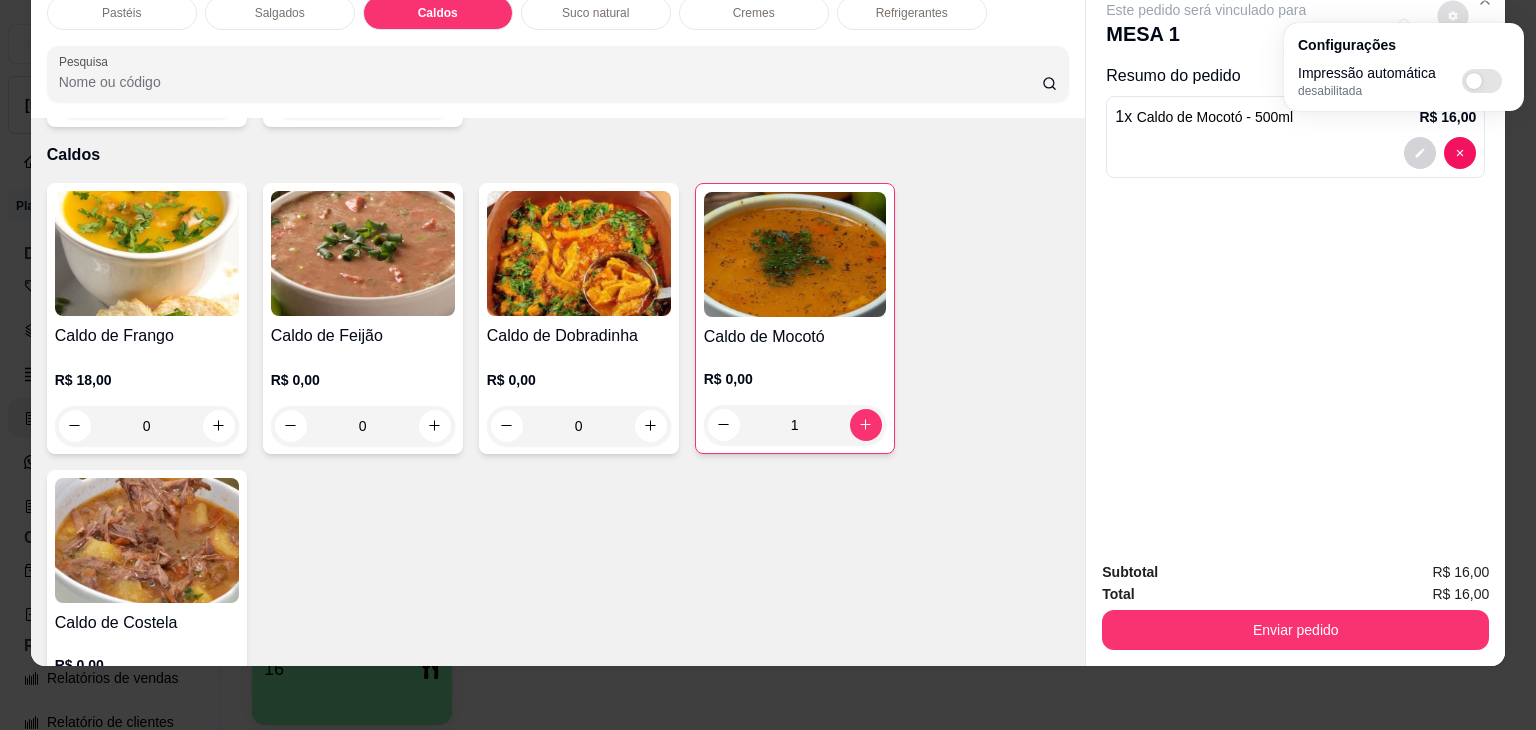 click at bounding box center [1482, 81] 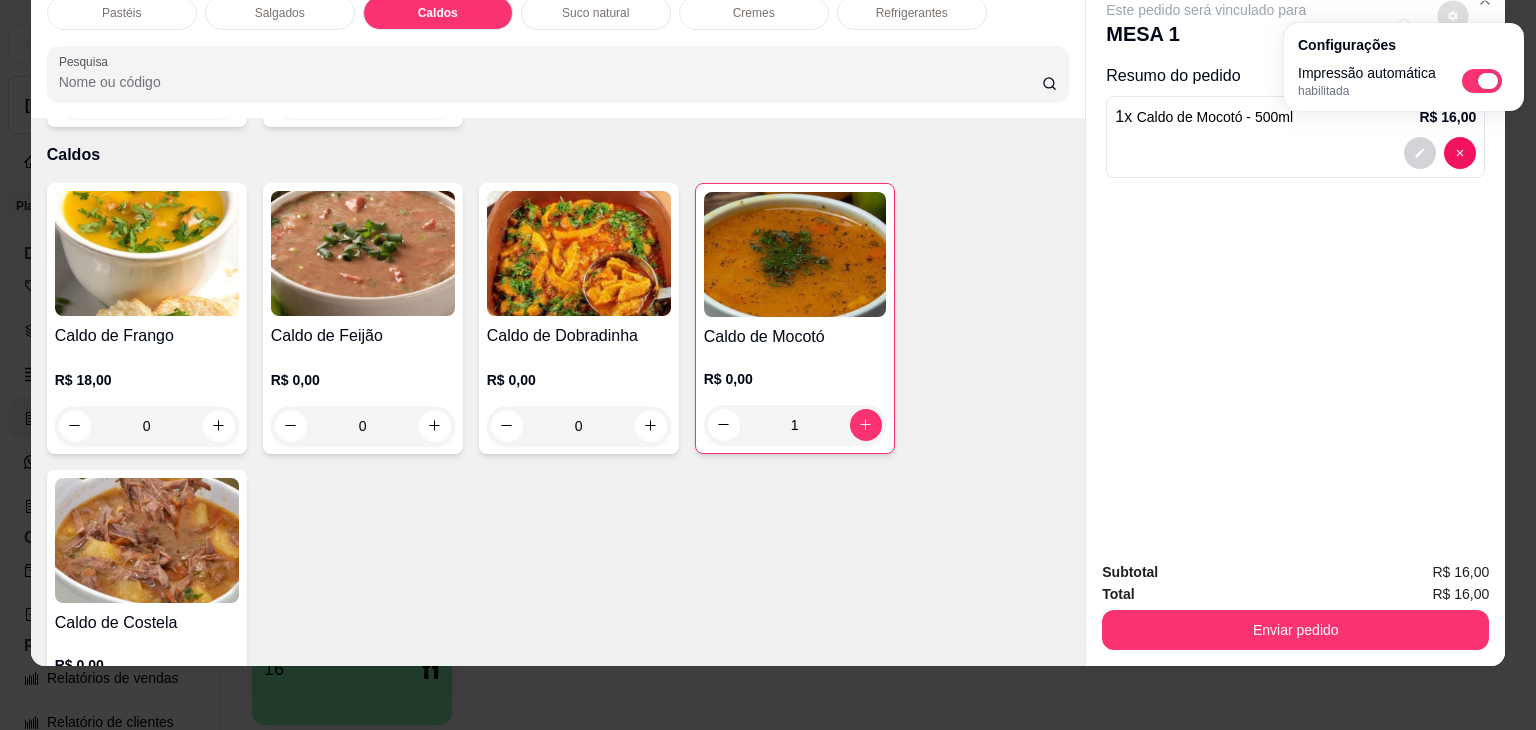 click at bounding box center (1488, 81) 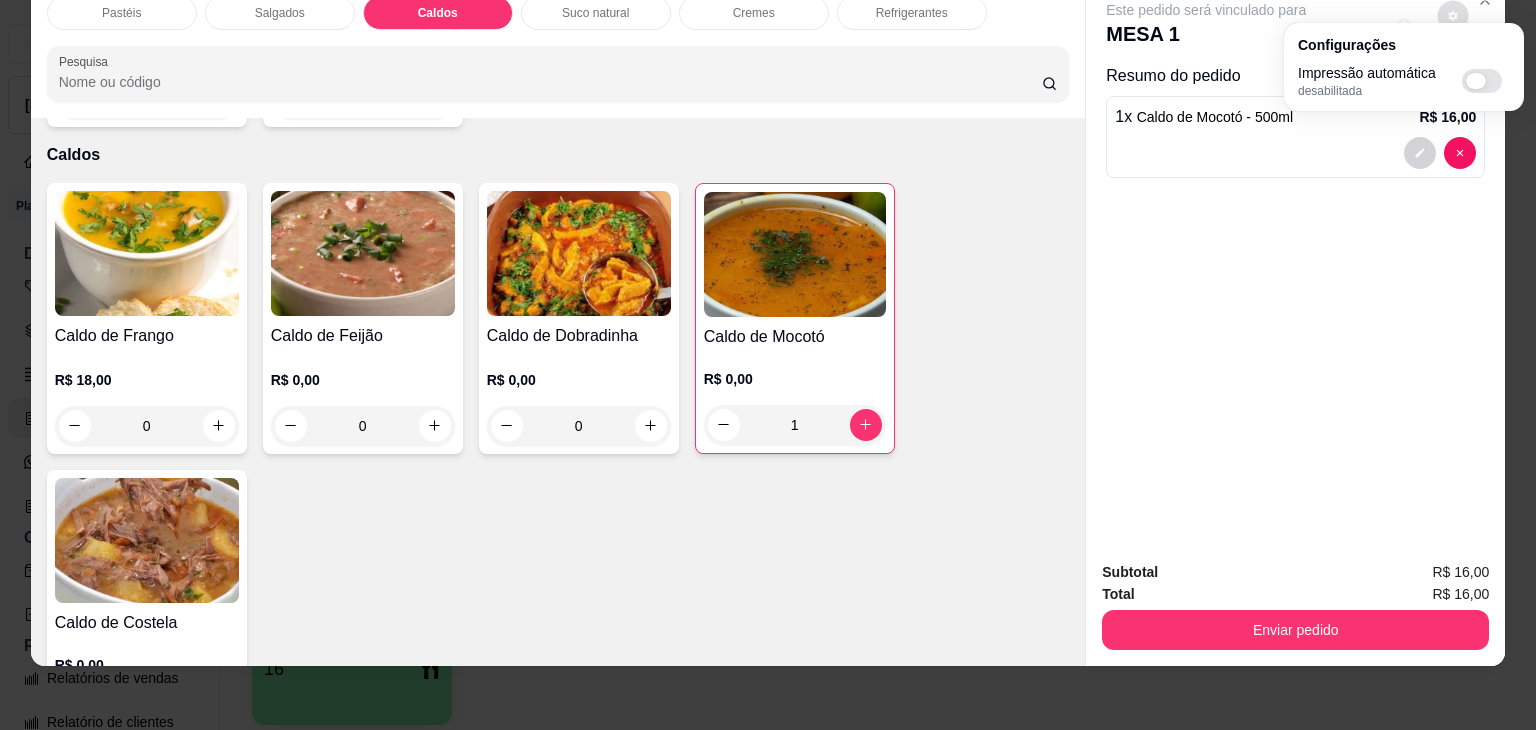 click at bounding box center [1482, 81] 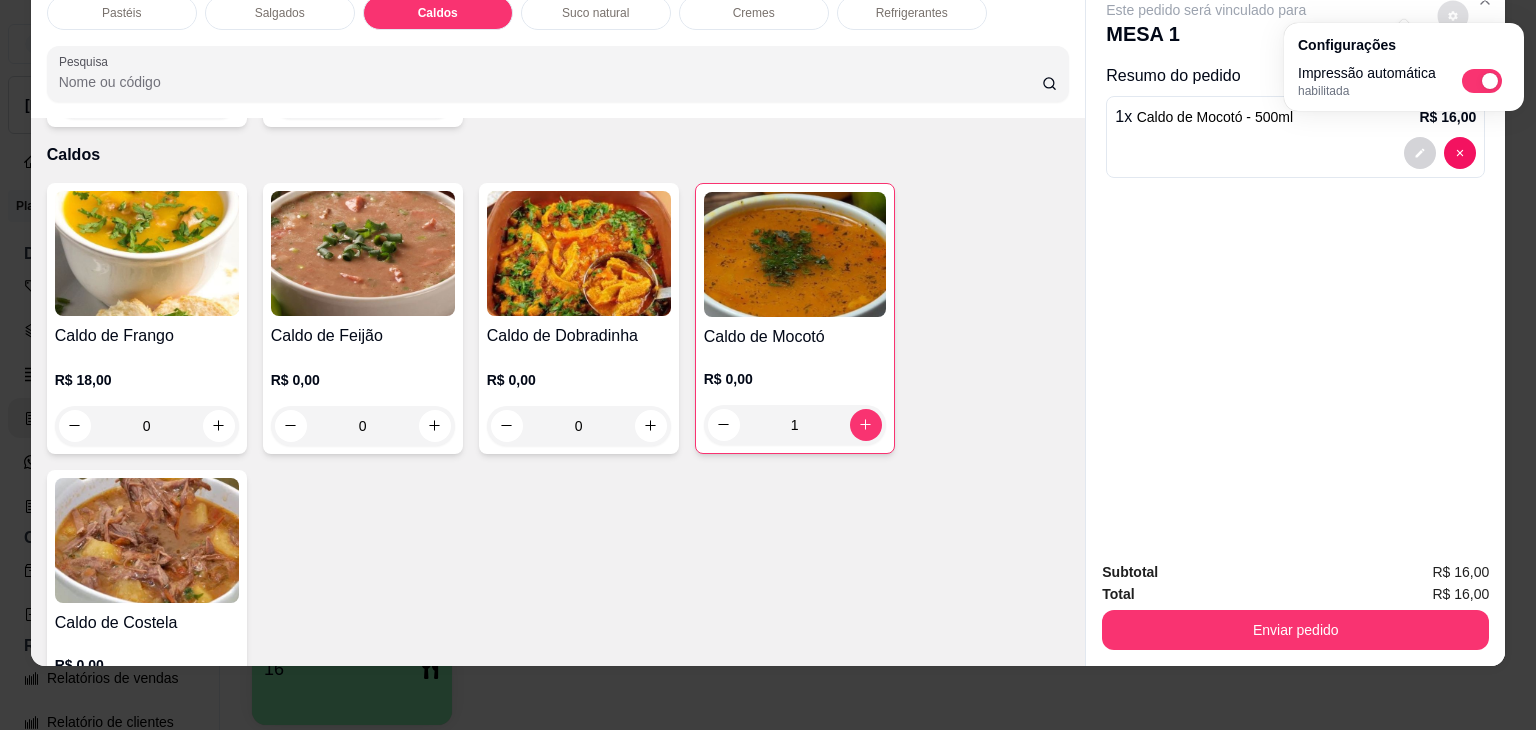 click at bounding box center (1490, 81) 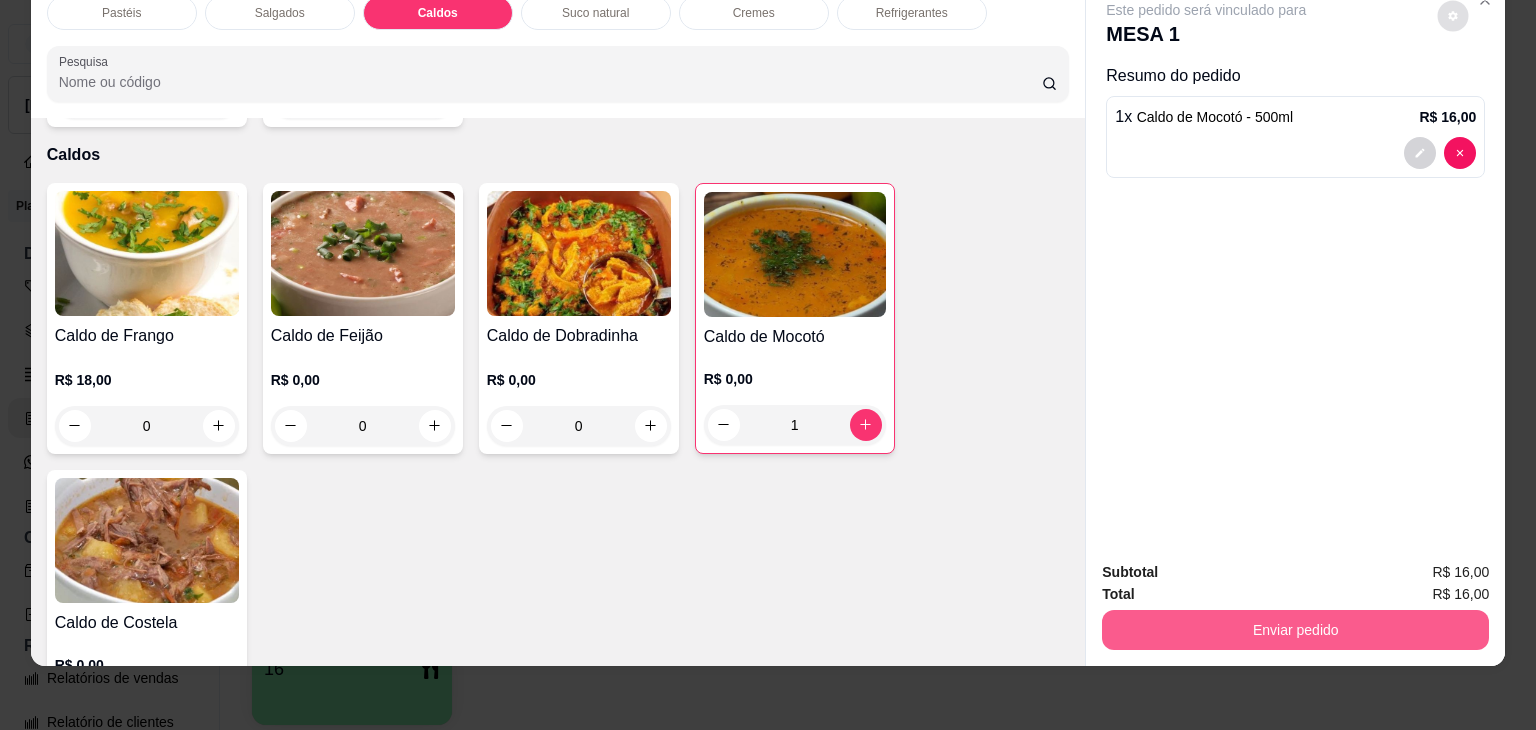 click on "Enviar pedido" at bounding box center [1295, 630] 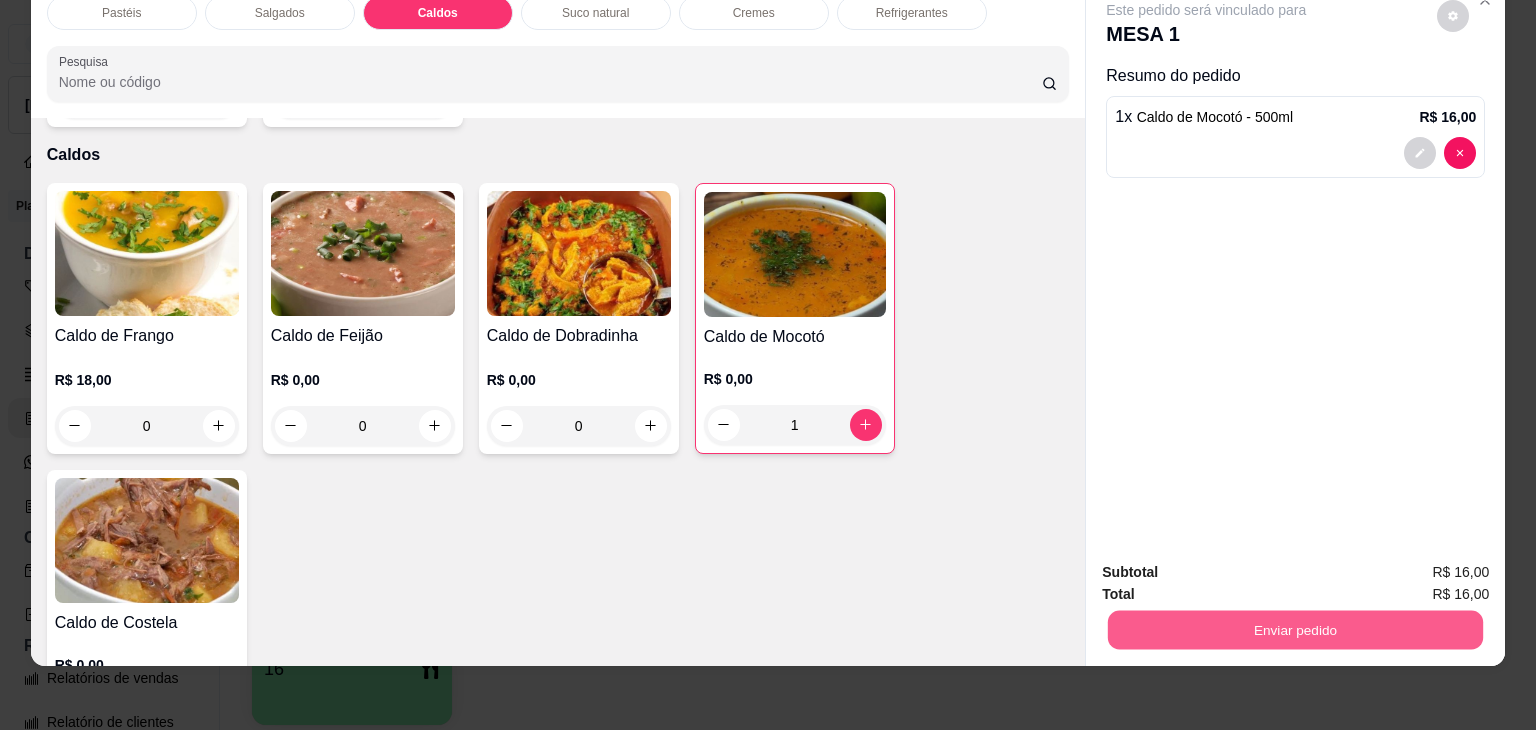 click on "Enviar pedido" at bounding box center [1295, 630] 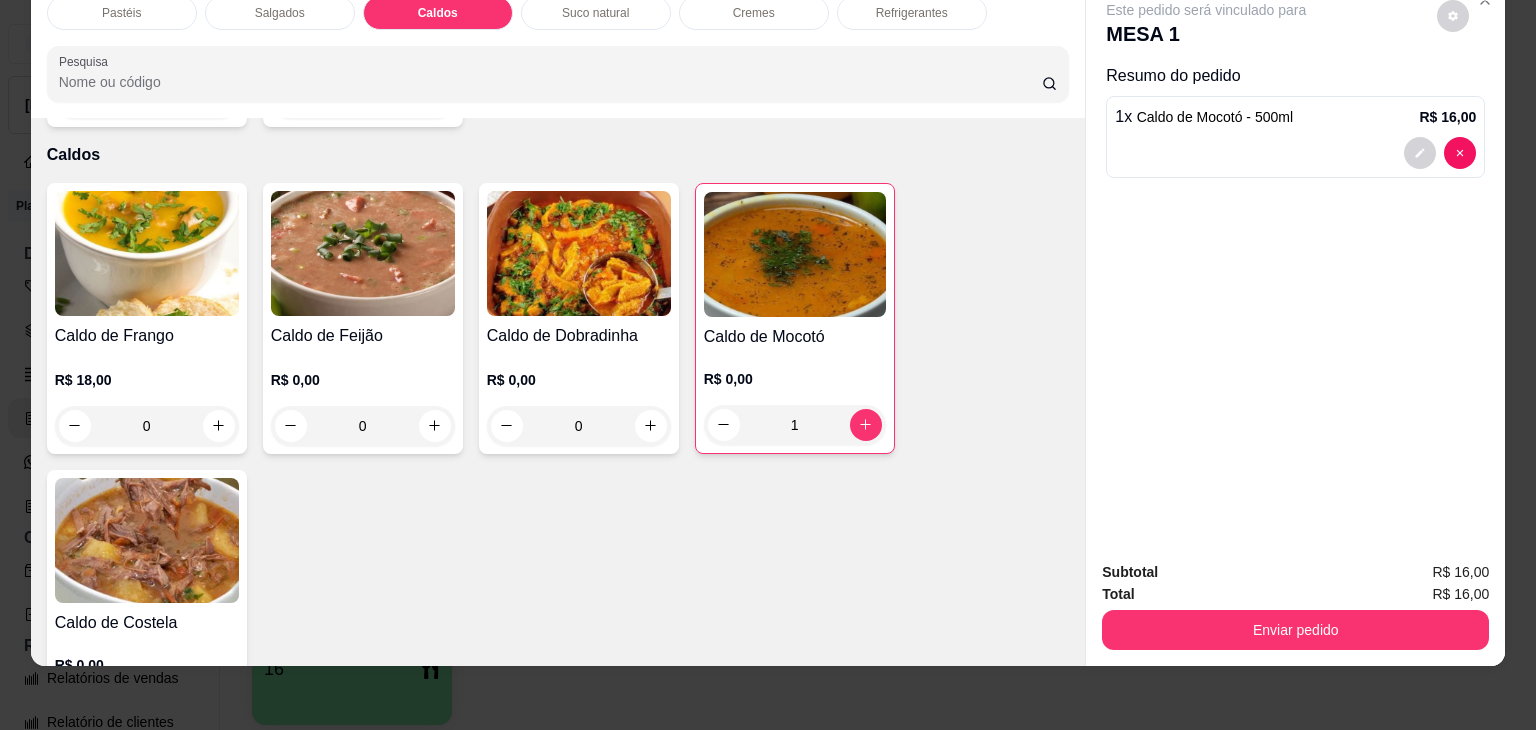 click on "Total R$ 16,00" at bounding box center [1295, 594] 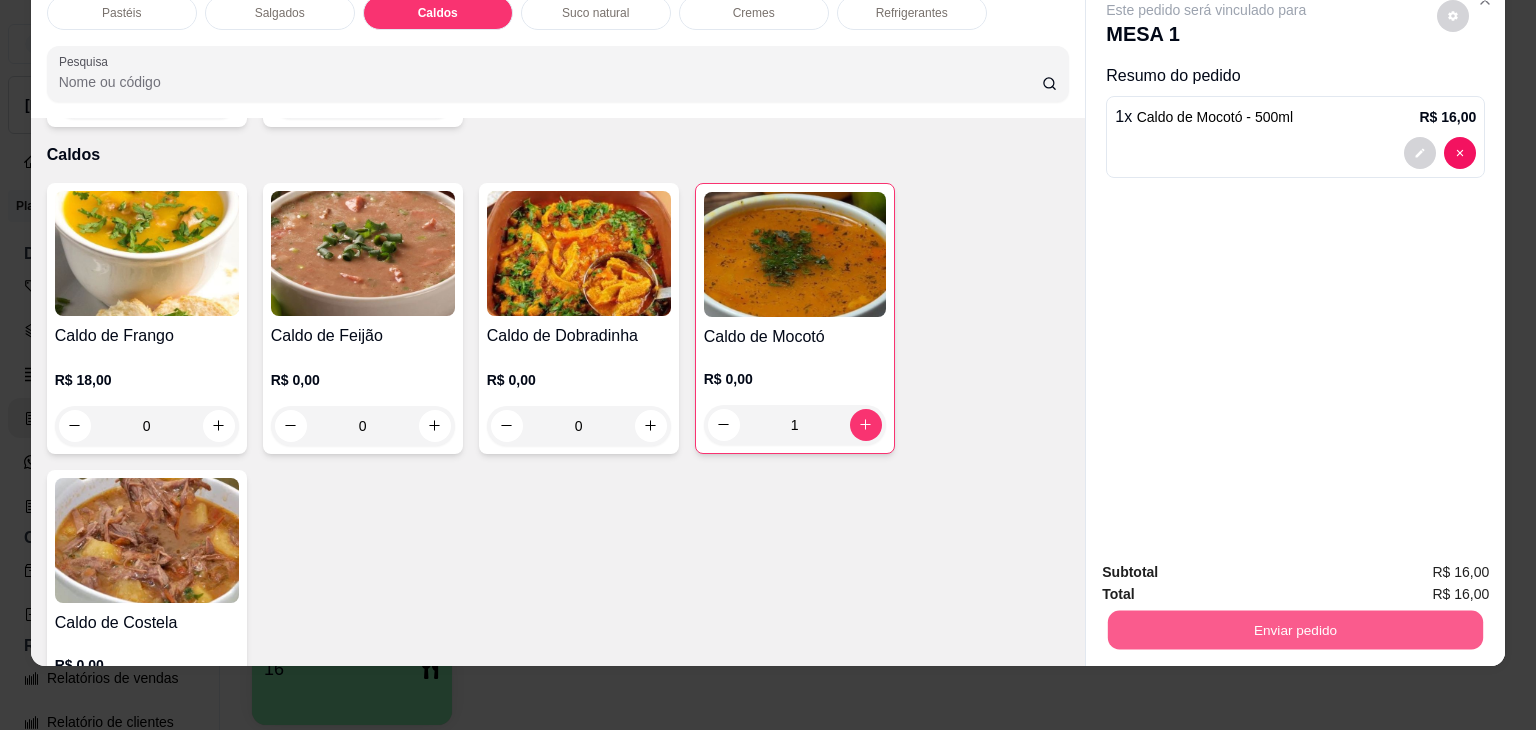 click on "Enviar pedido" at bounding box center (1295, 630) 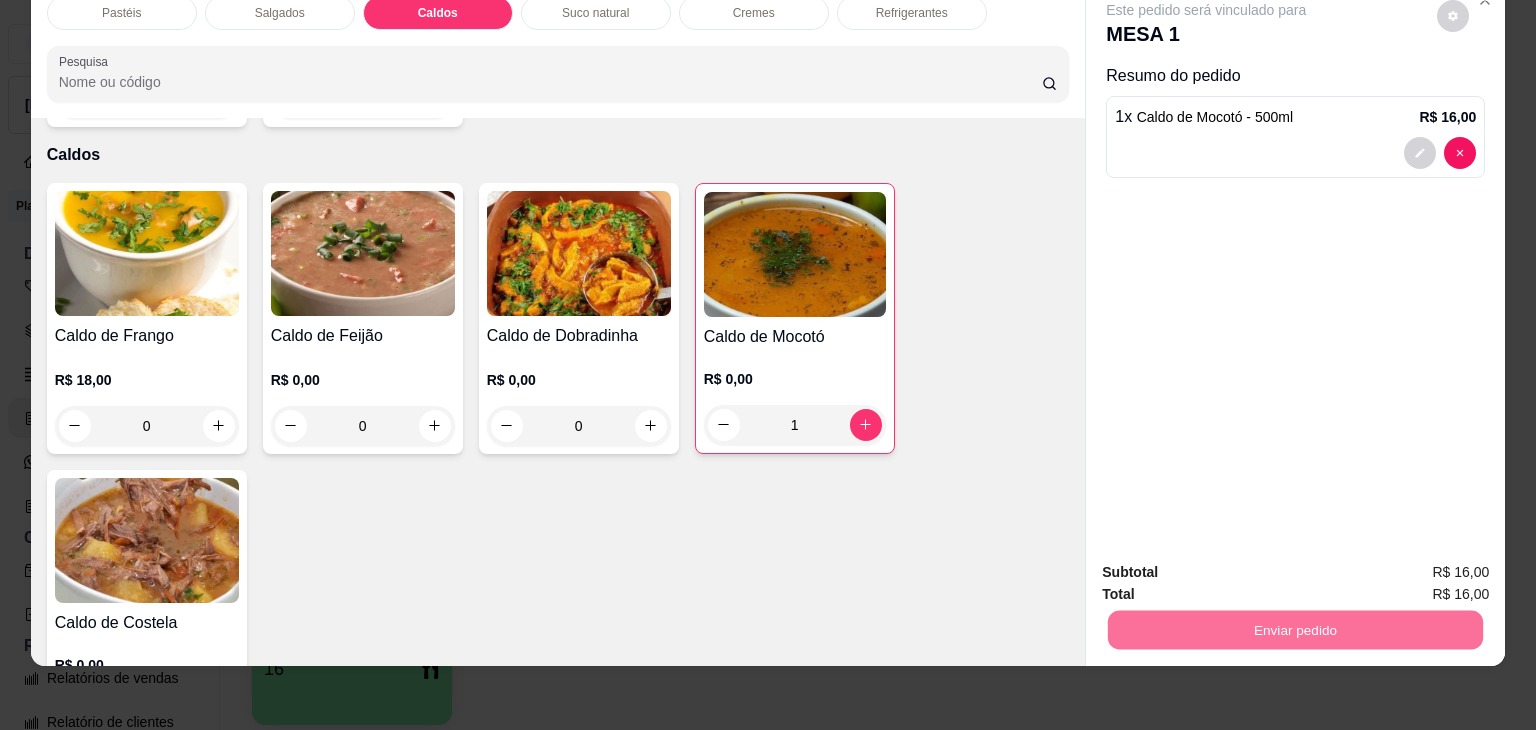 click on "Não registrar e enviar pedido" at bounding box center [1229, 565] 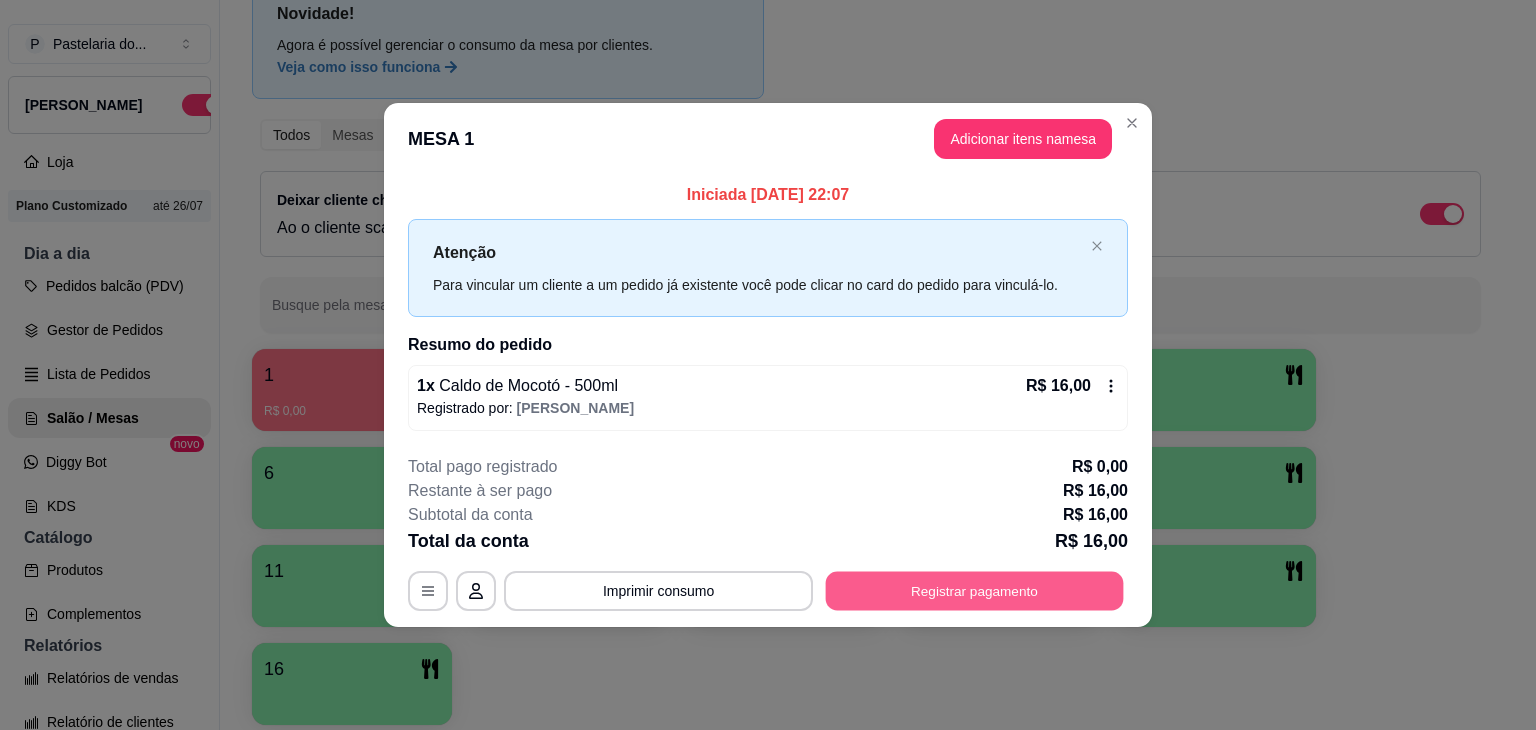 click on "Registrar pagamento" at bounding box center (975, 590) 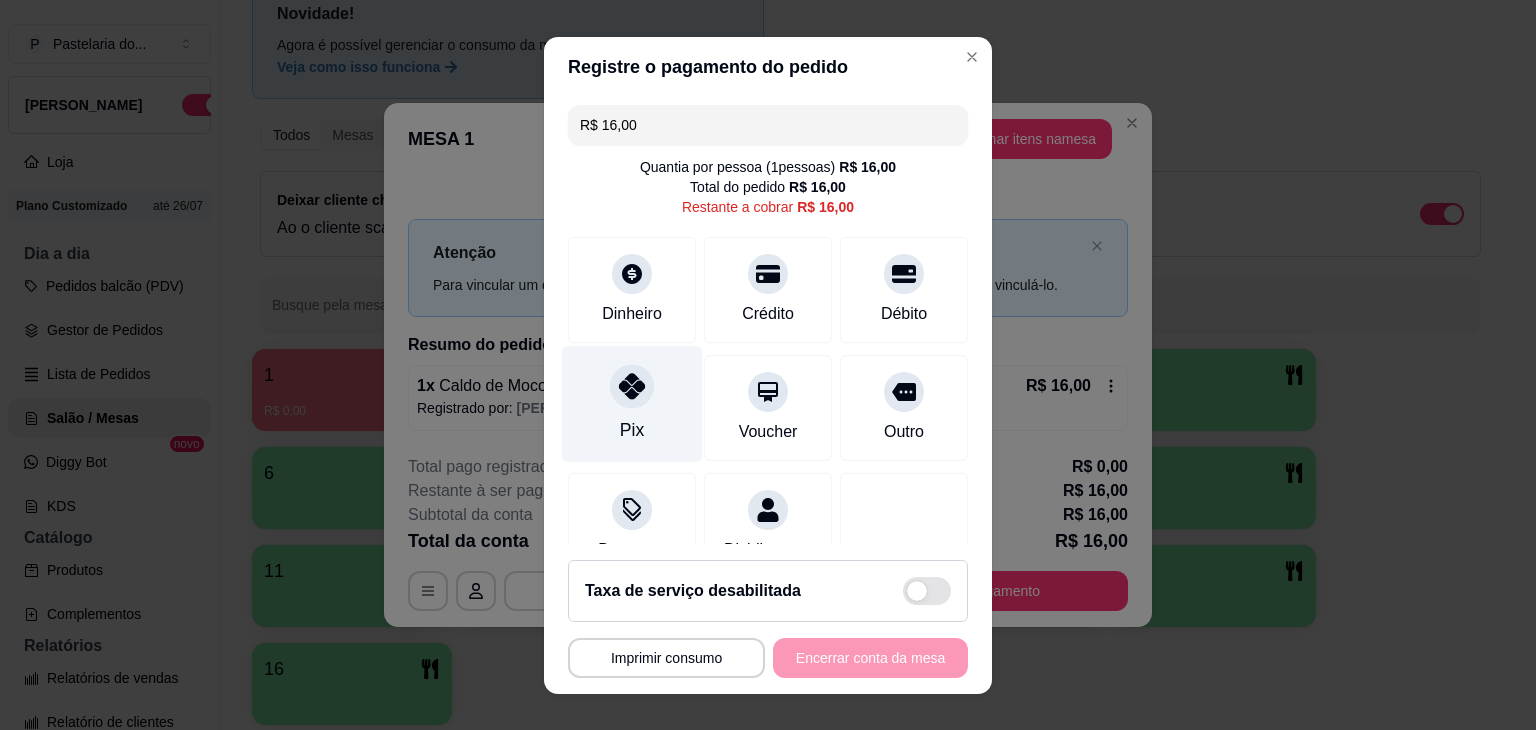 click on "Pix" at bounding box center [632, 403] 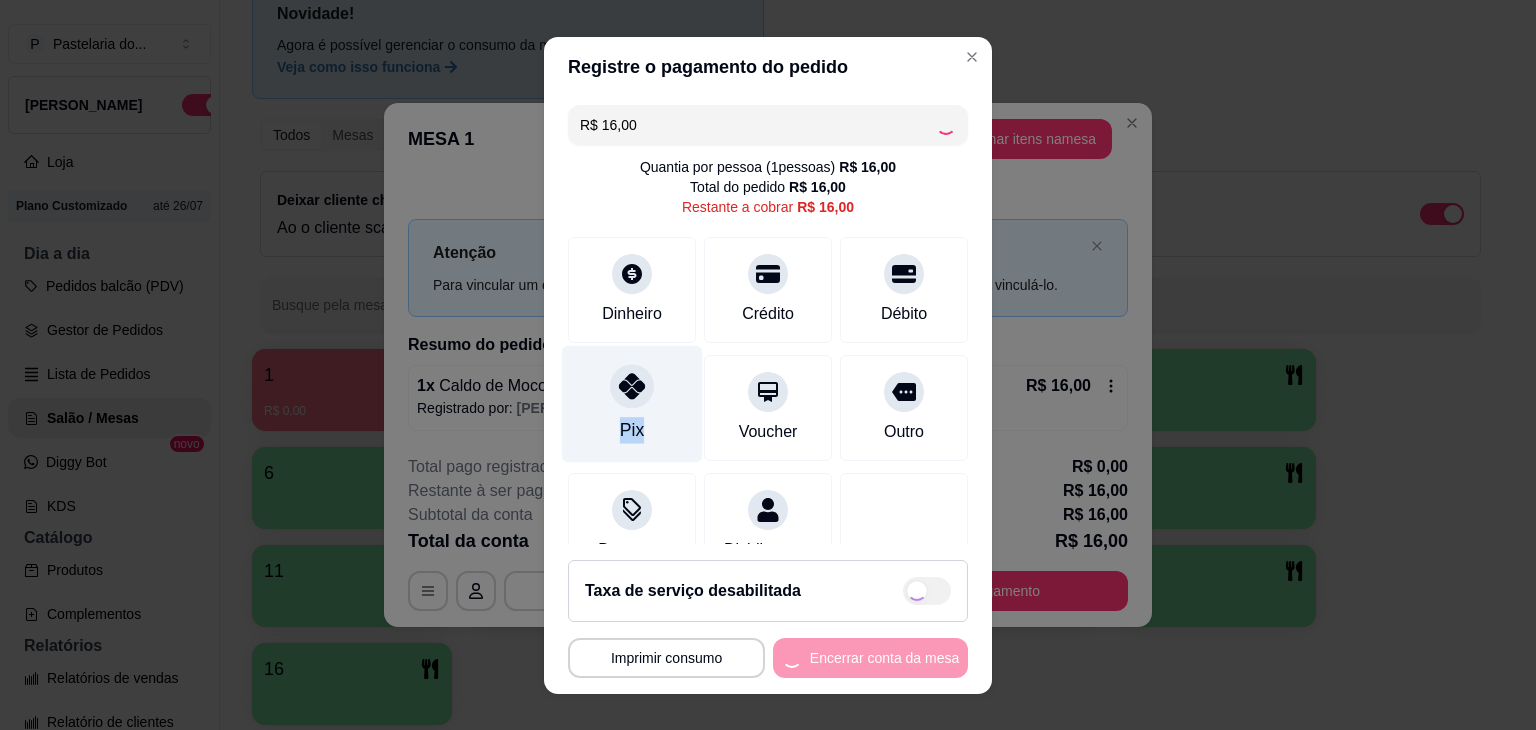 click on "Pix" at bounding box center [632, 403] 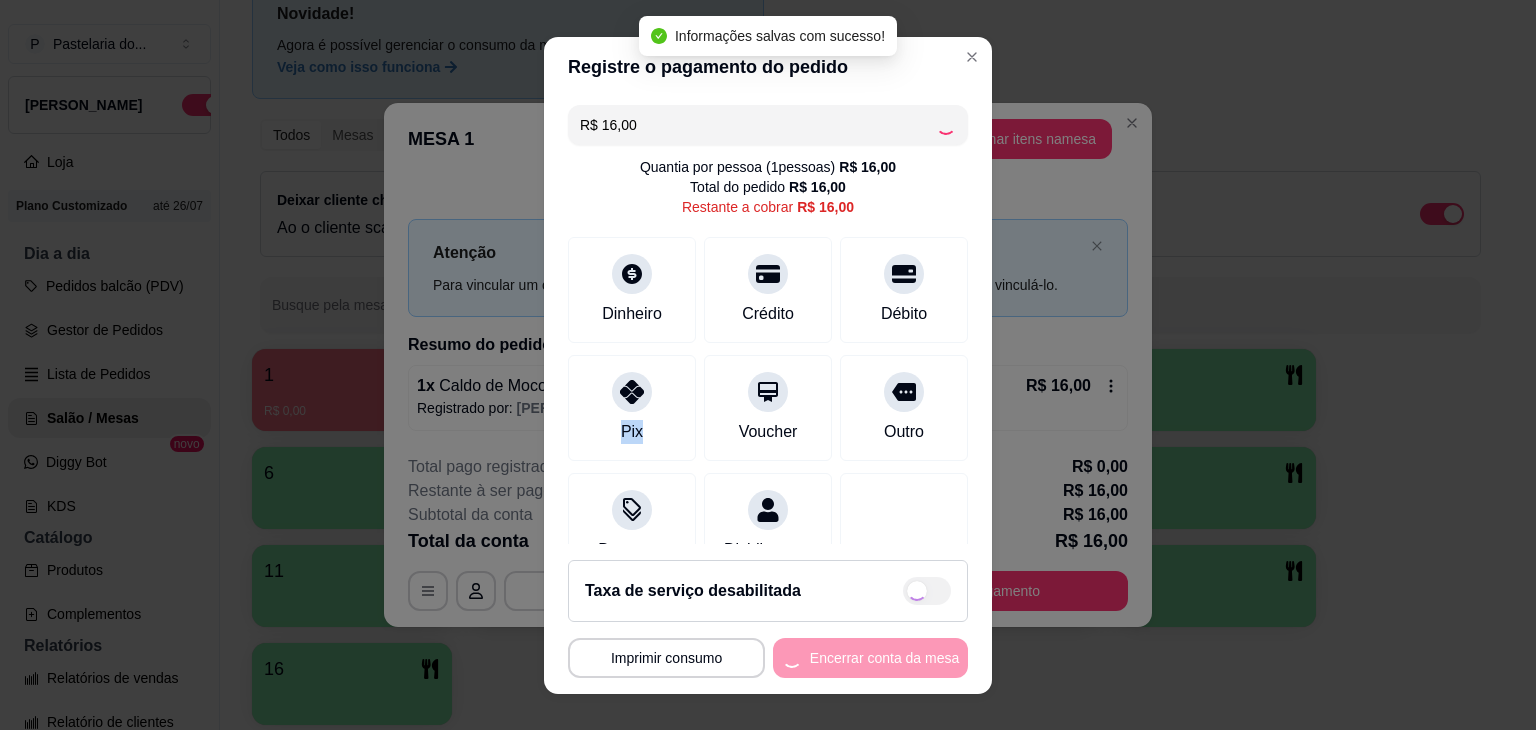 type on "R$ 0,00" 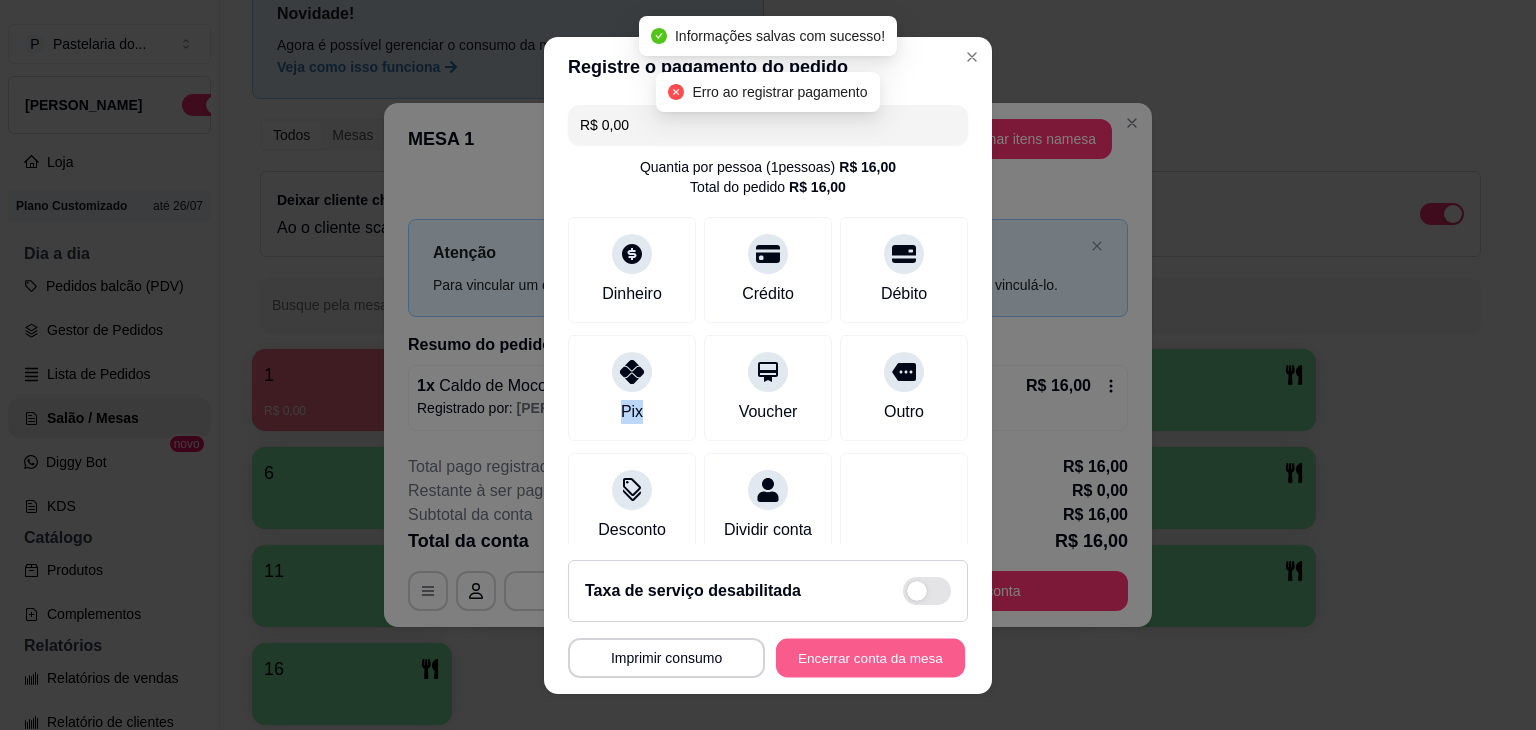 click on "Encerrar conta da mesa" at bounding box center (870, 657) 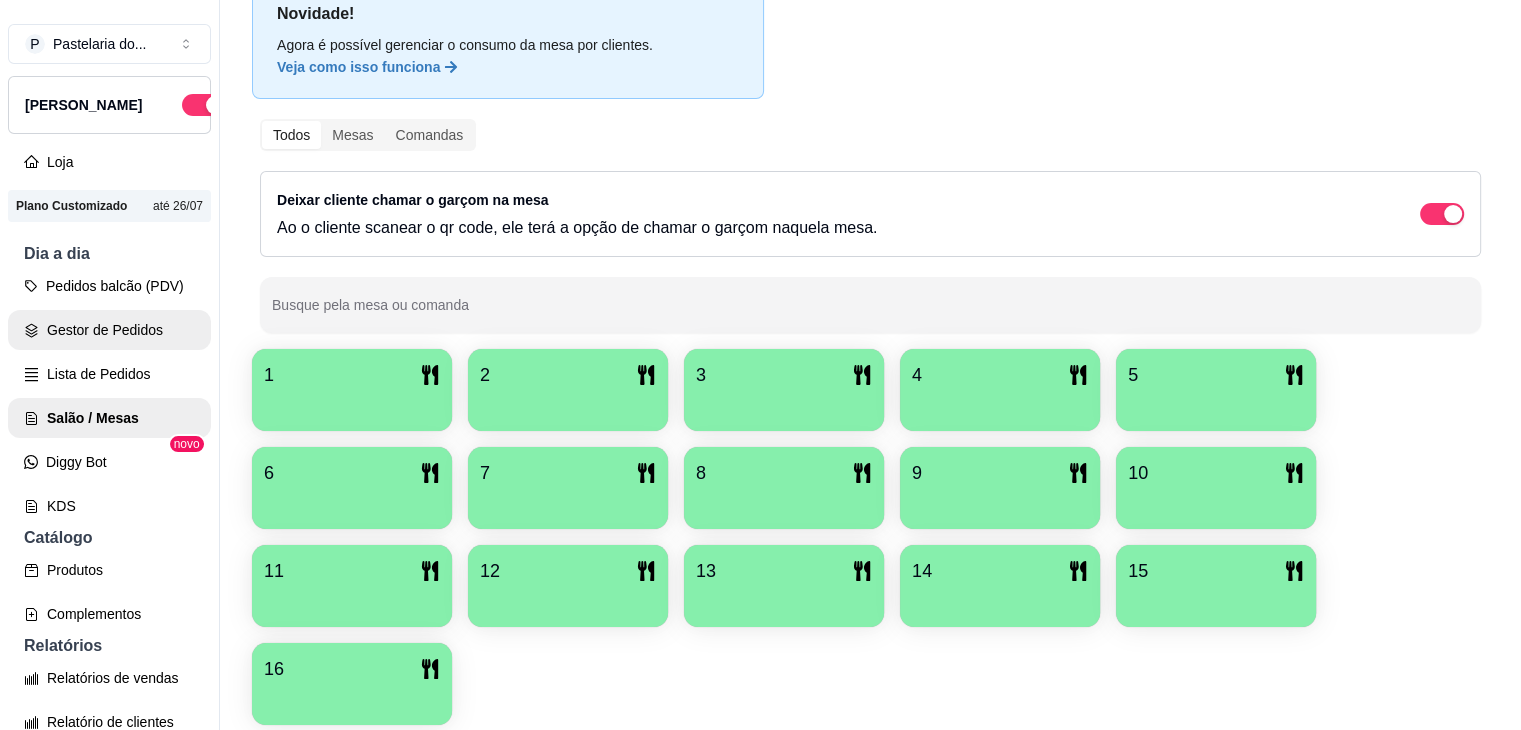 click on "Gestor de Pedidos" at bounding box center (109, 330) 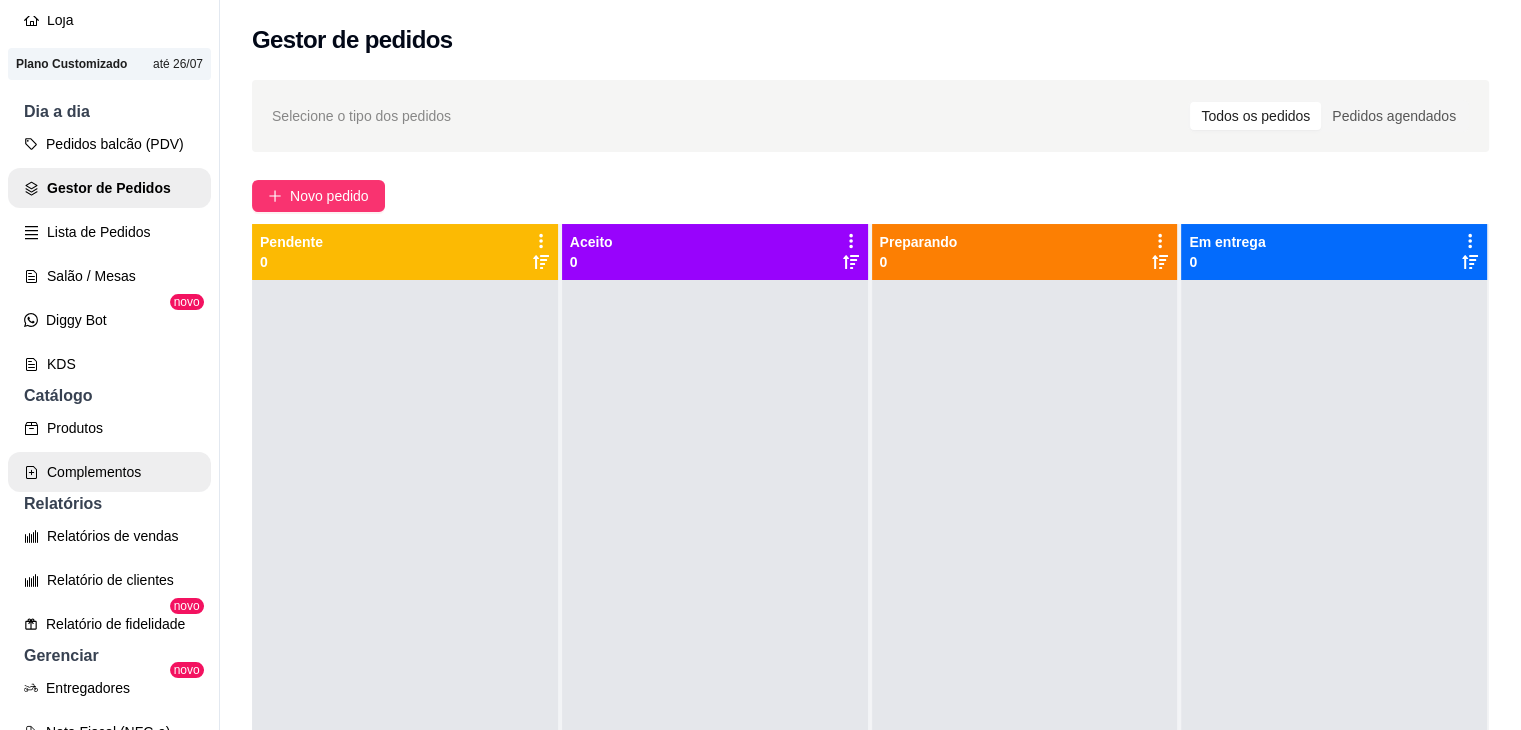 scroll, scrollTop: 200, scrollLeft: 0, axis: vertical 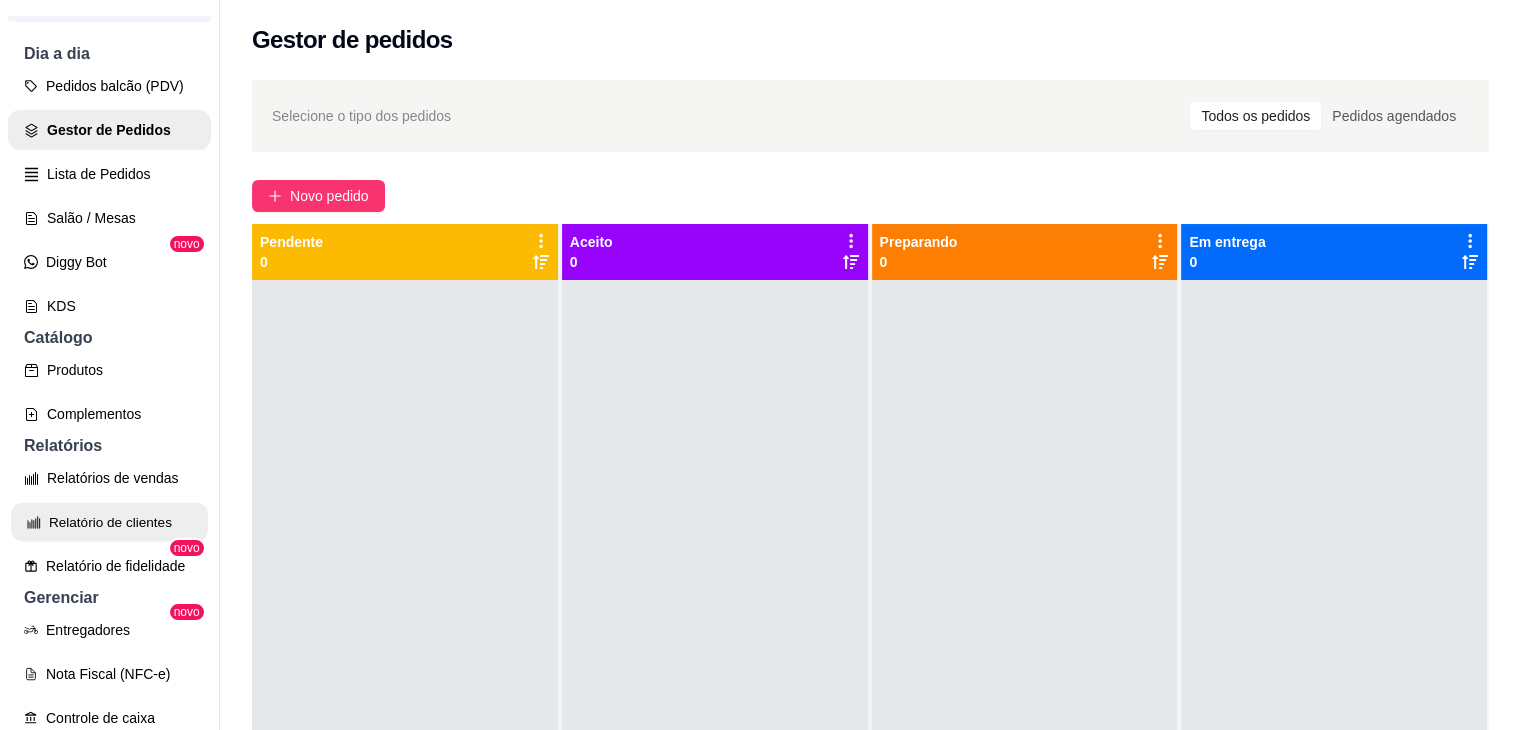 click on "Relatório de clientes" at bounding box center [109, 522] 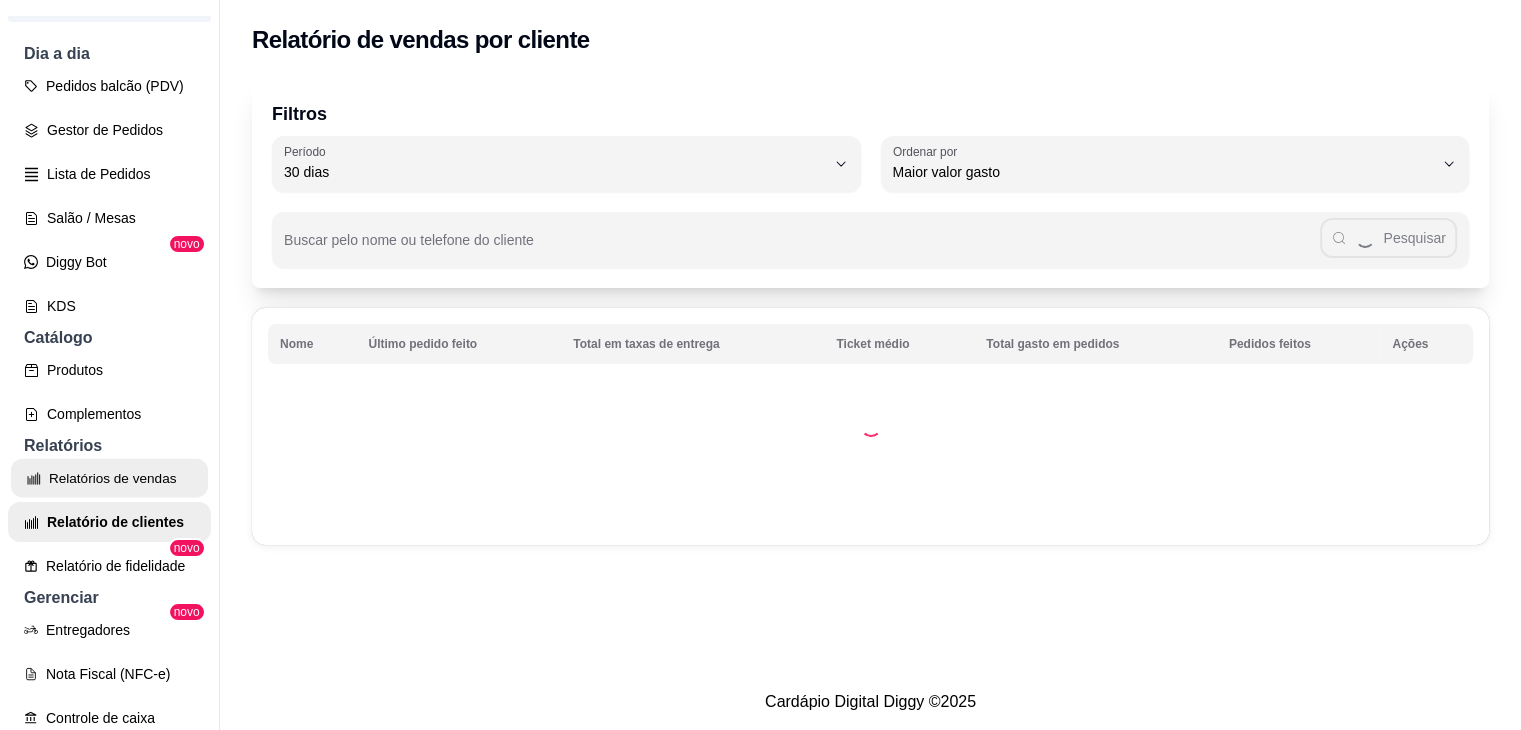 click on "Relatórios de vendas" at bounding box center (109, 478) 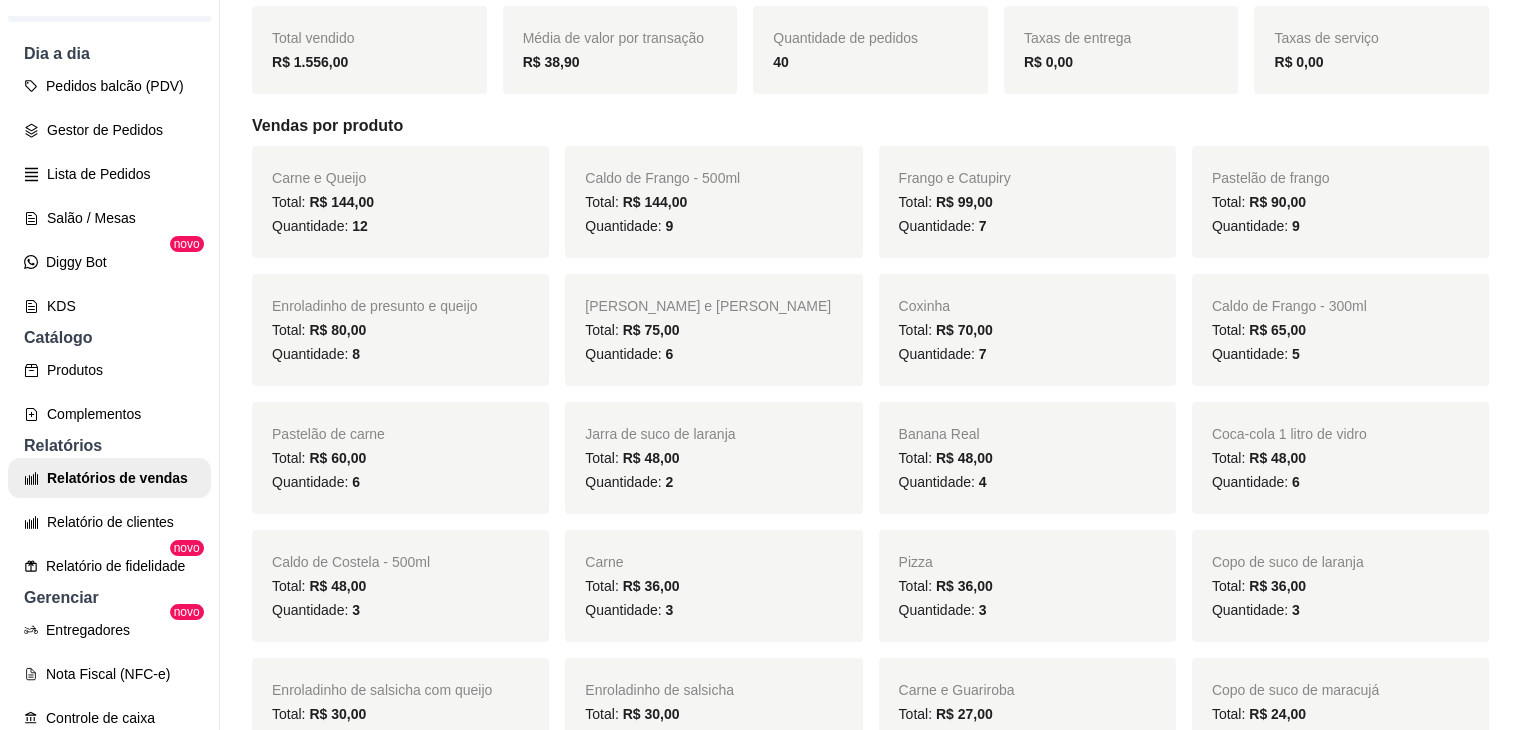 scroll, scrollTop: 0, scrollLeft: 0, axis: both 